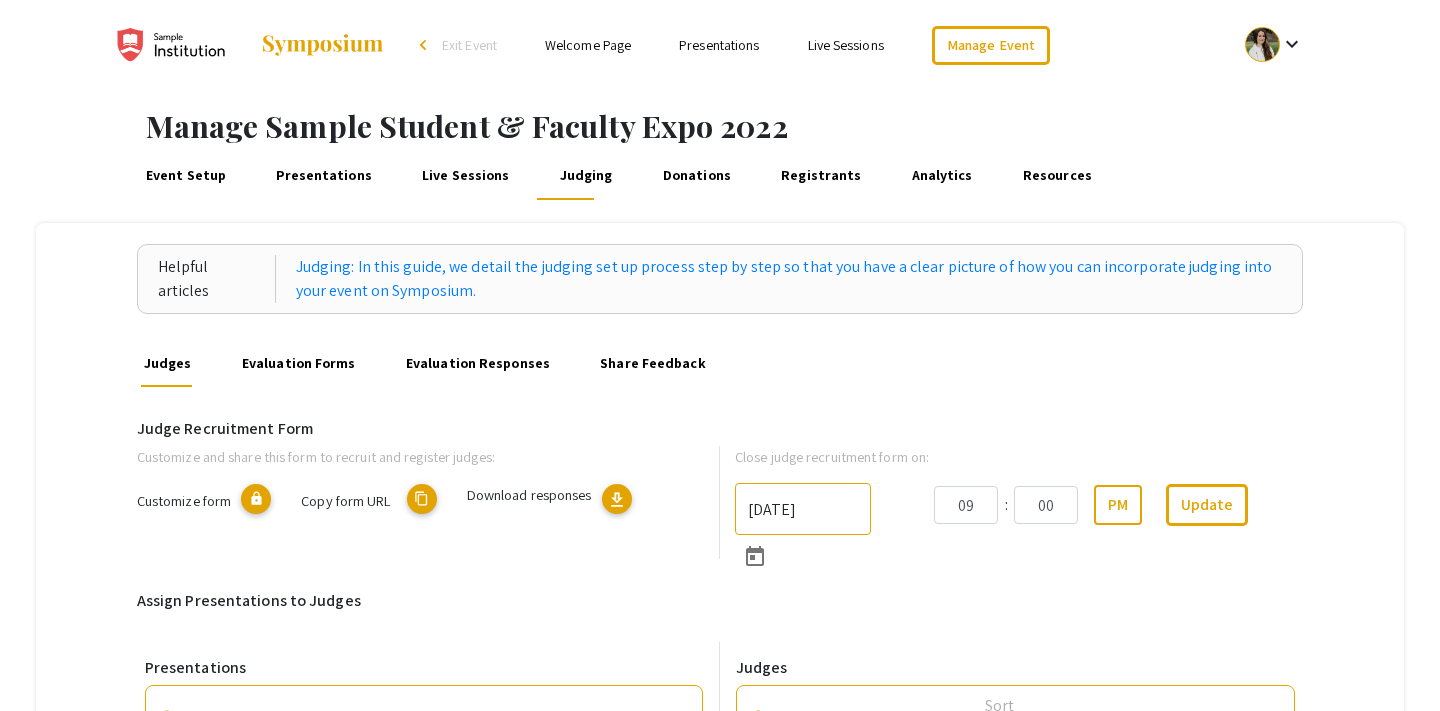 scroll, scrollTop: 0, scrollLeft: 0, axis: both 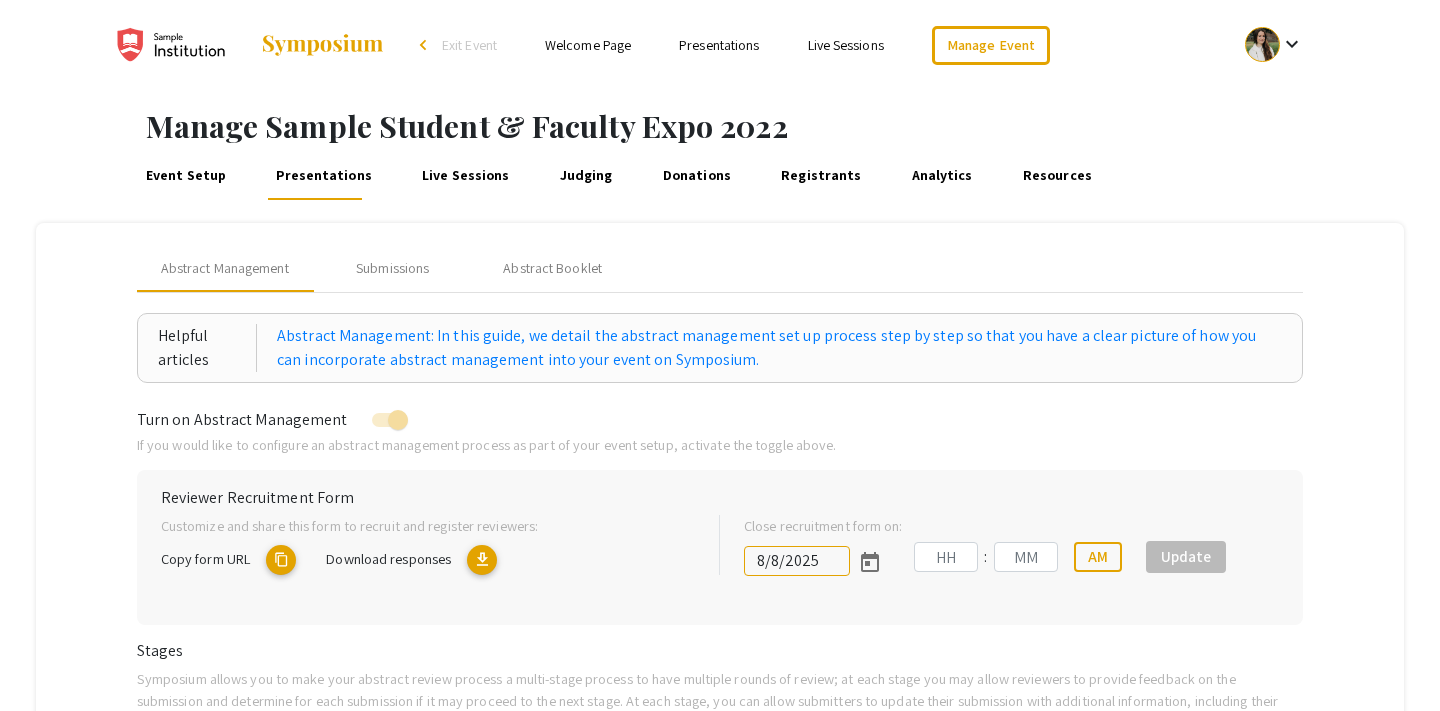 click on "Donations" at bounding box center [696, 176] 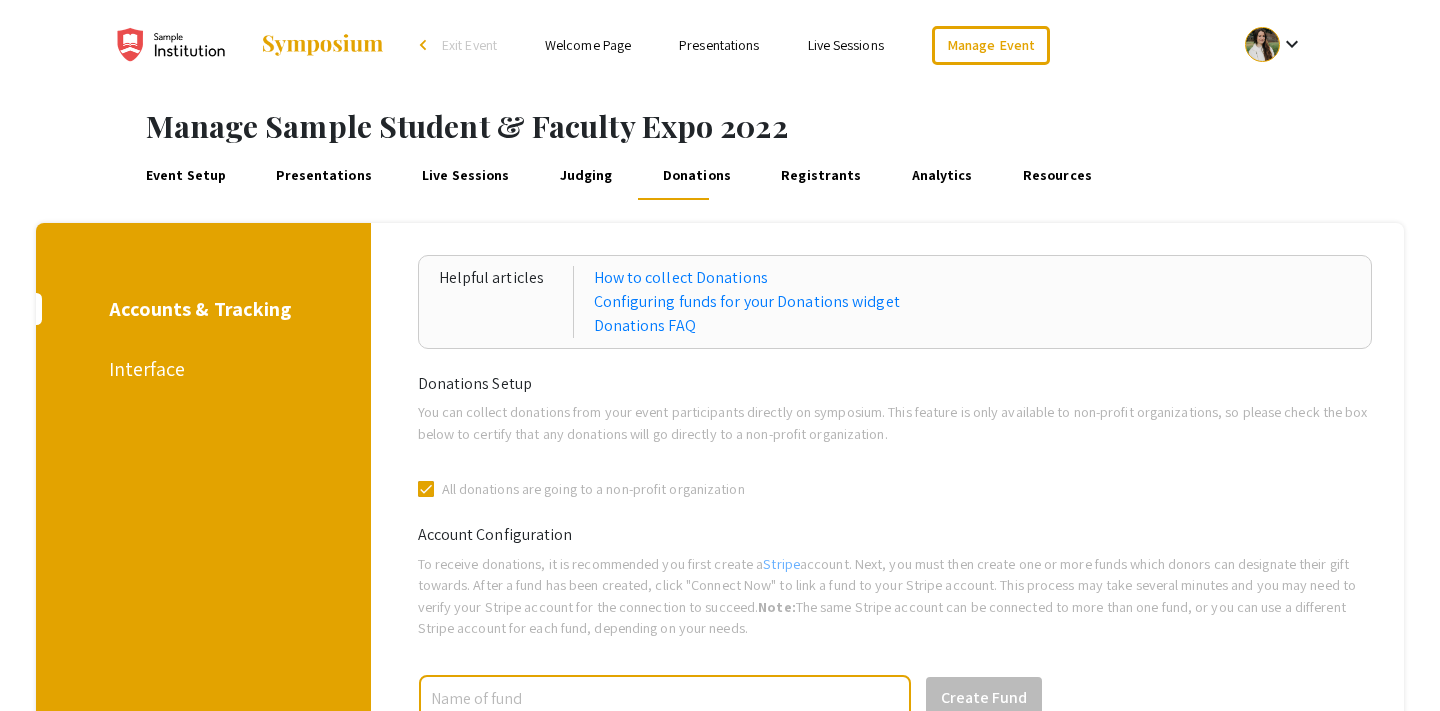 scroll, scrollTop: 94, scrollLeft: 0, axis: vertical 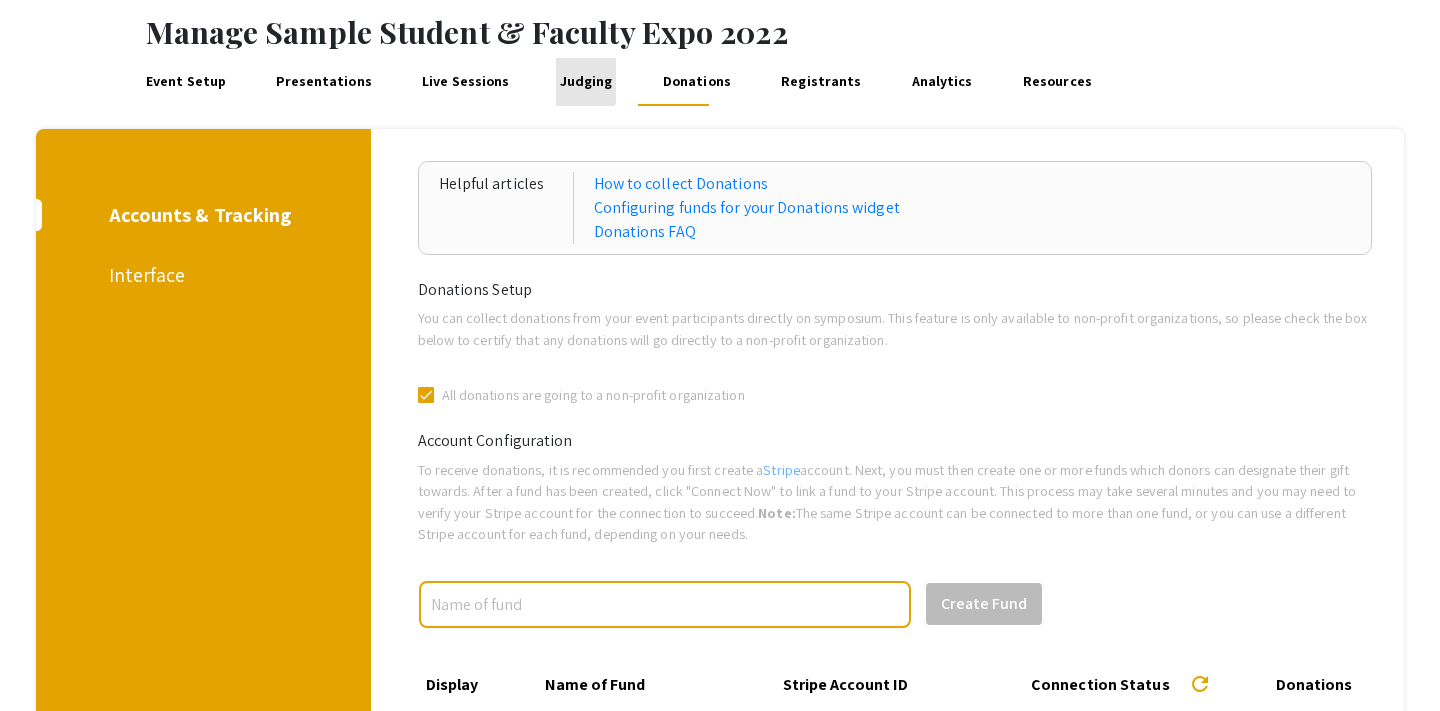 click on "Judging" at bounding box center [586, 82] 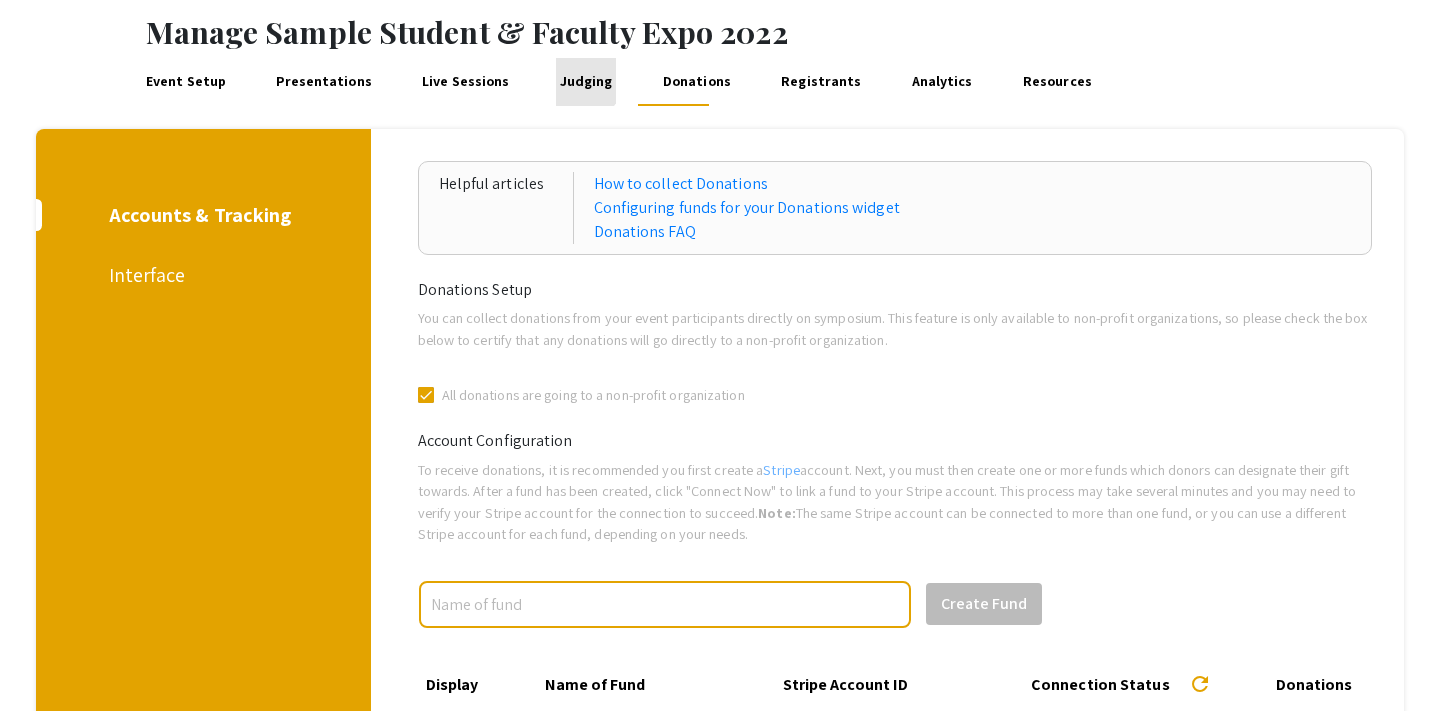 scroll, scrollTop: 0, scrollLeft: 0, axis: both 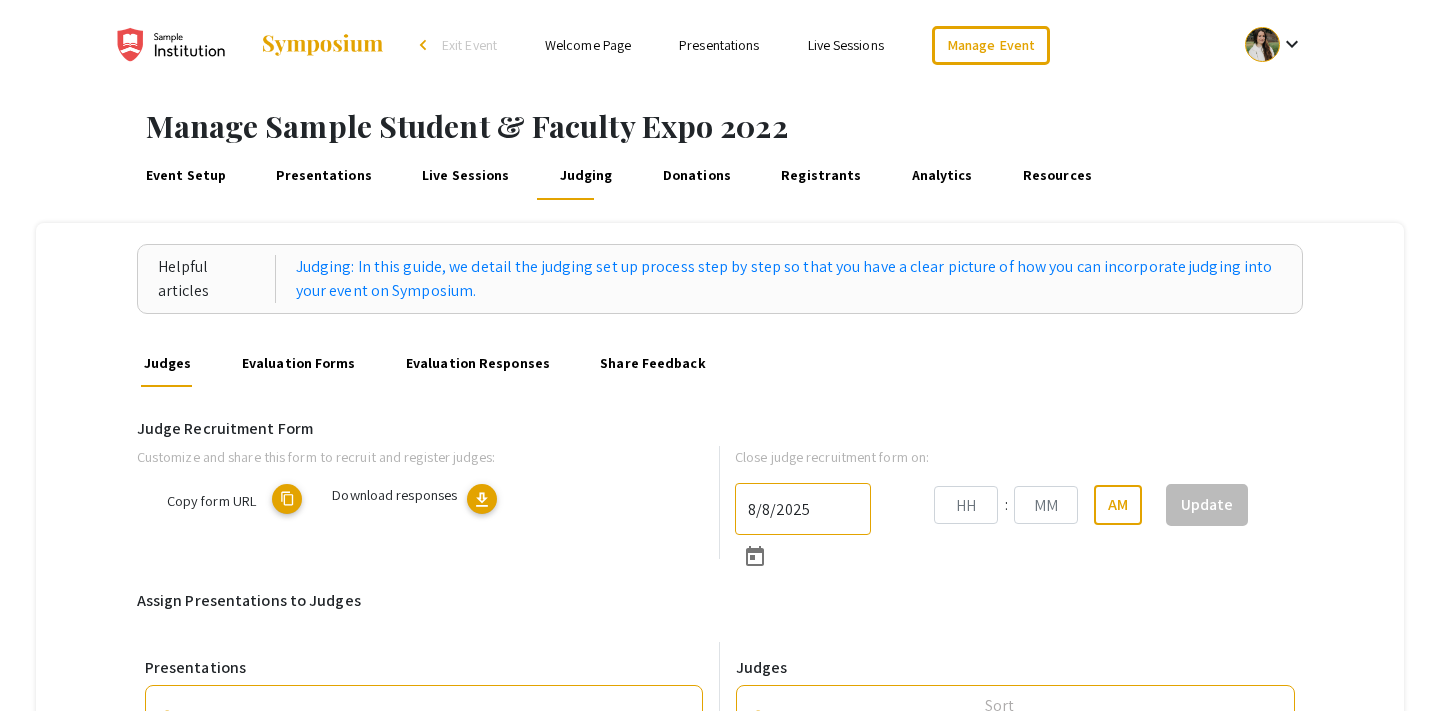 type on "[DATE]" 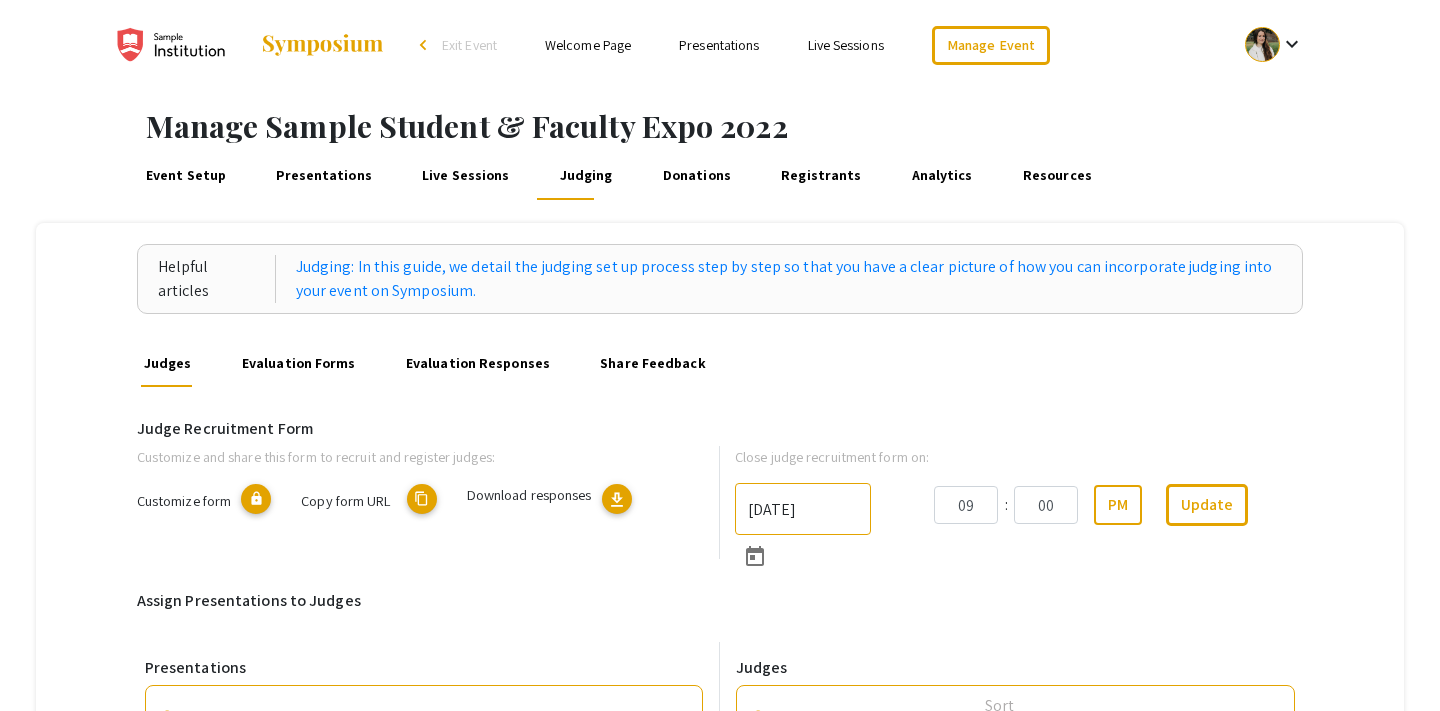 click on "Live Sessions" at bounding box center (466, 176) 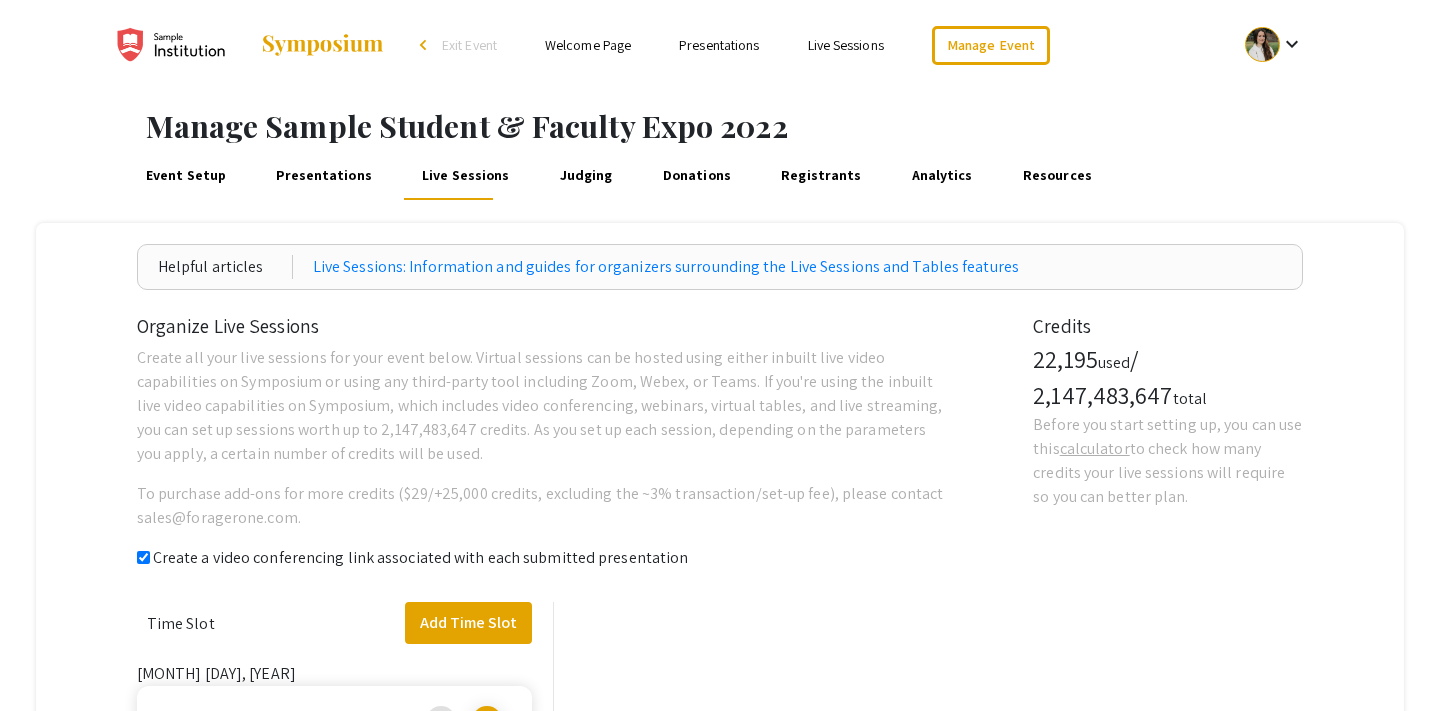 checkbox on "true" 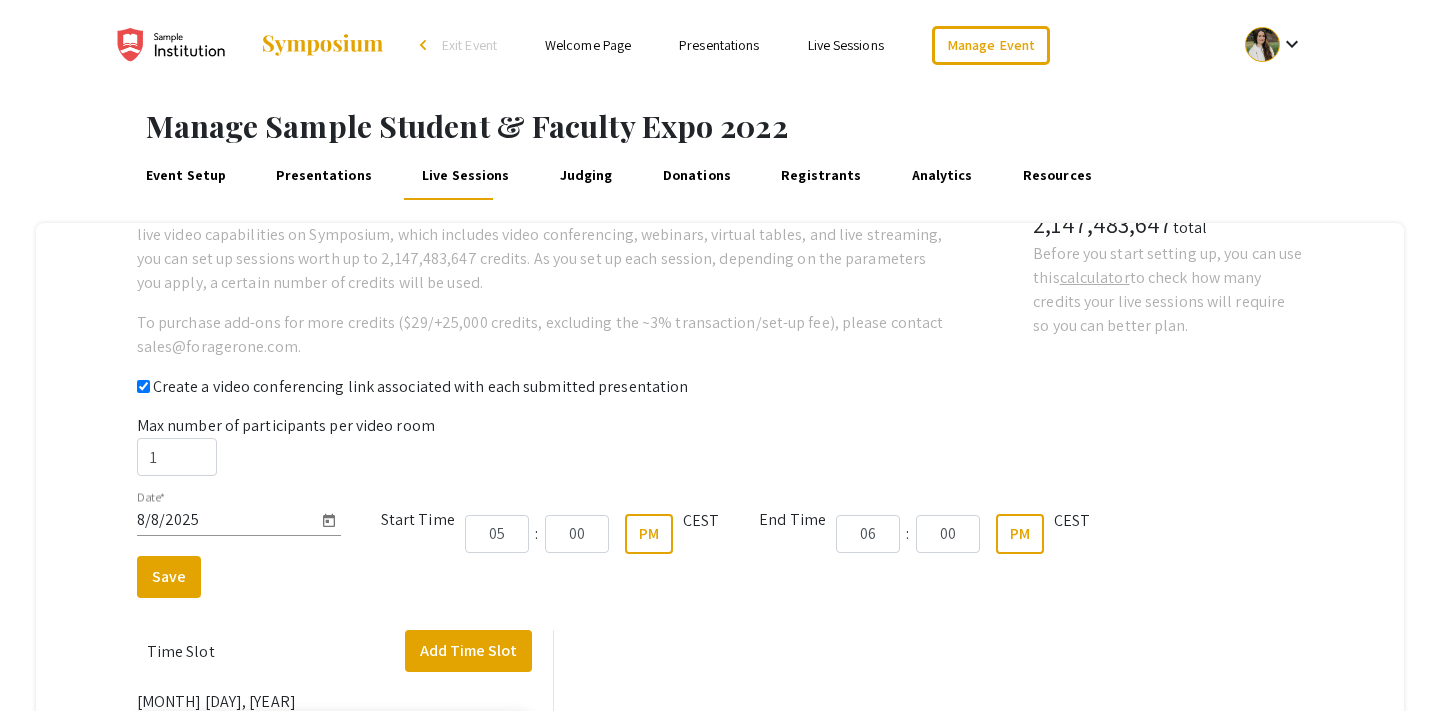 scroll, scrollTop: 254, scrollLeft: 0, axis: vertical 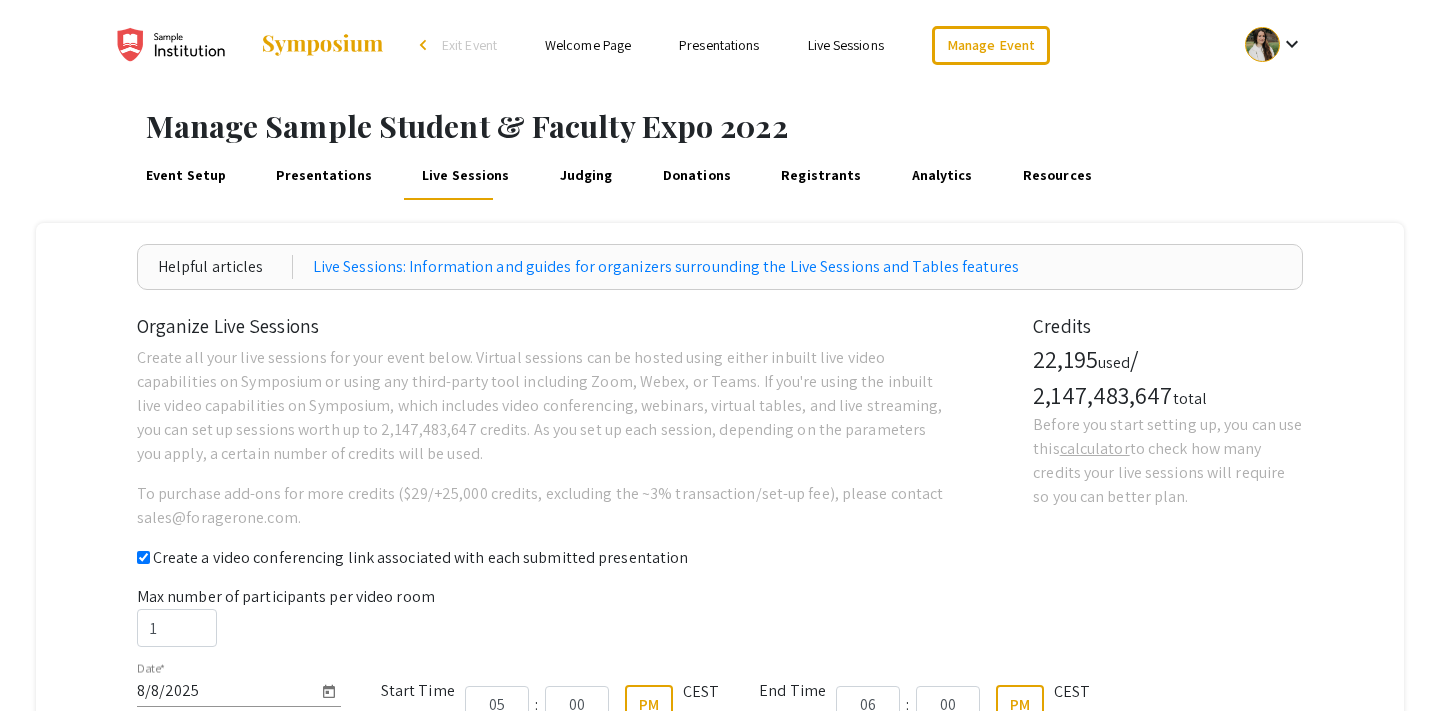 click on "Presentations" at bounding box center [324, 176] 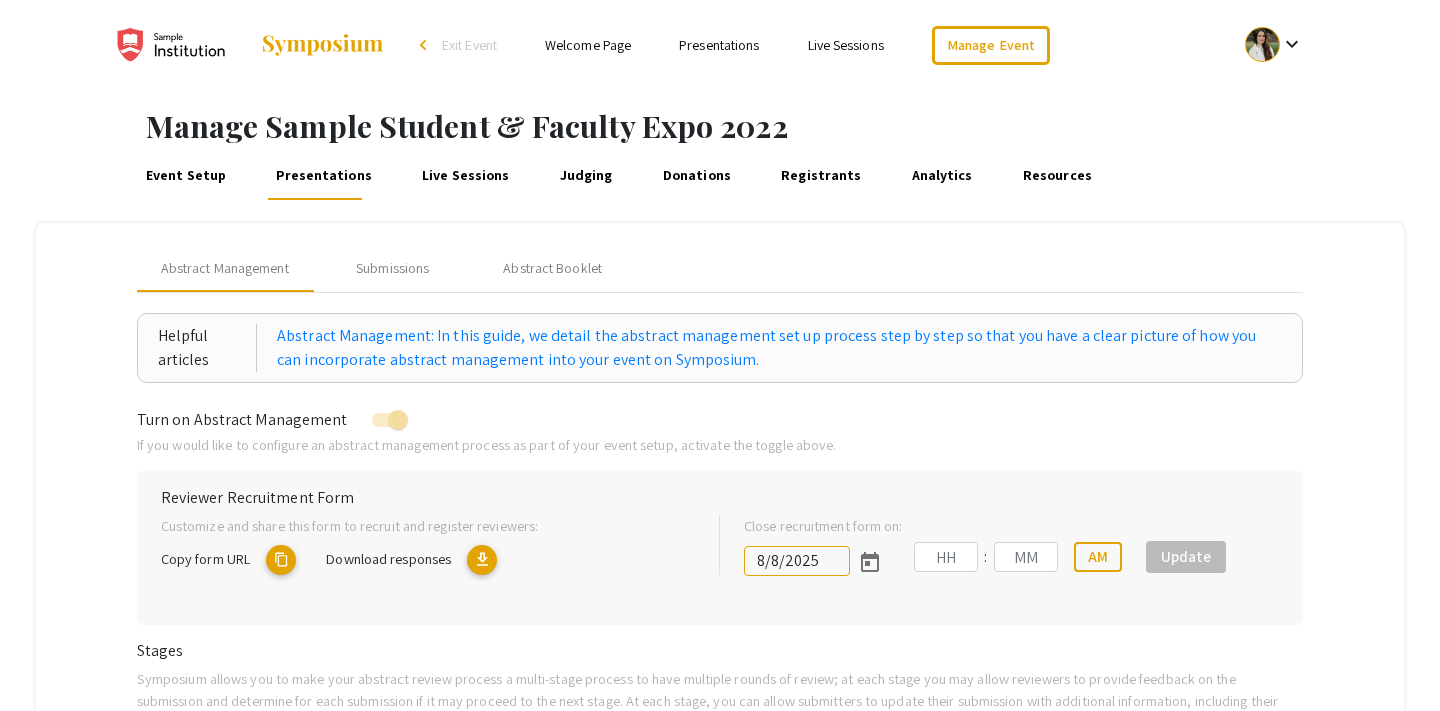 type on "7/8/2022" 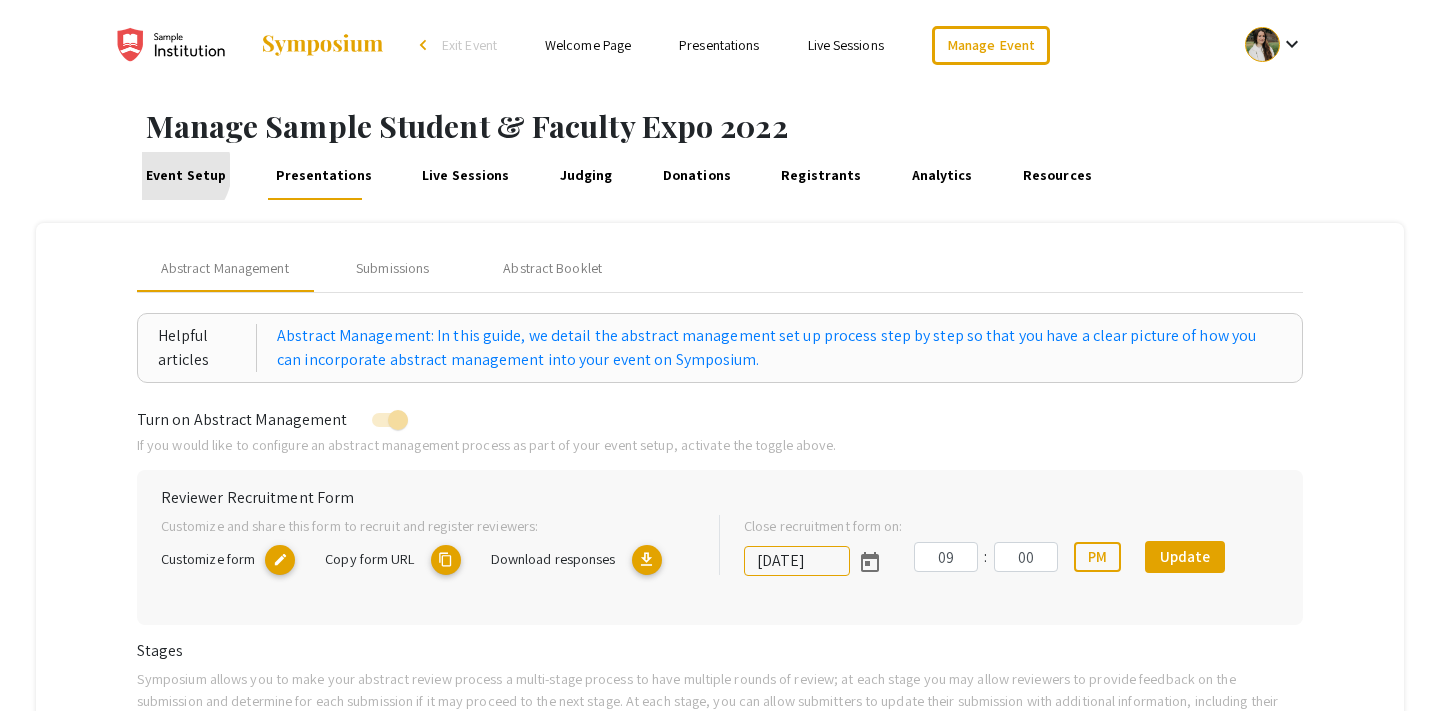 click on "Event Setup" at bounding box center [185, 176] 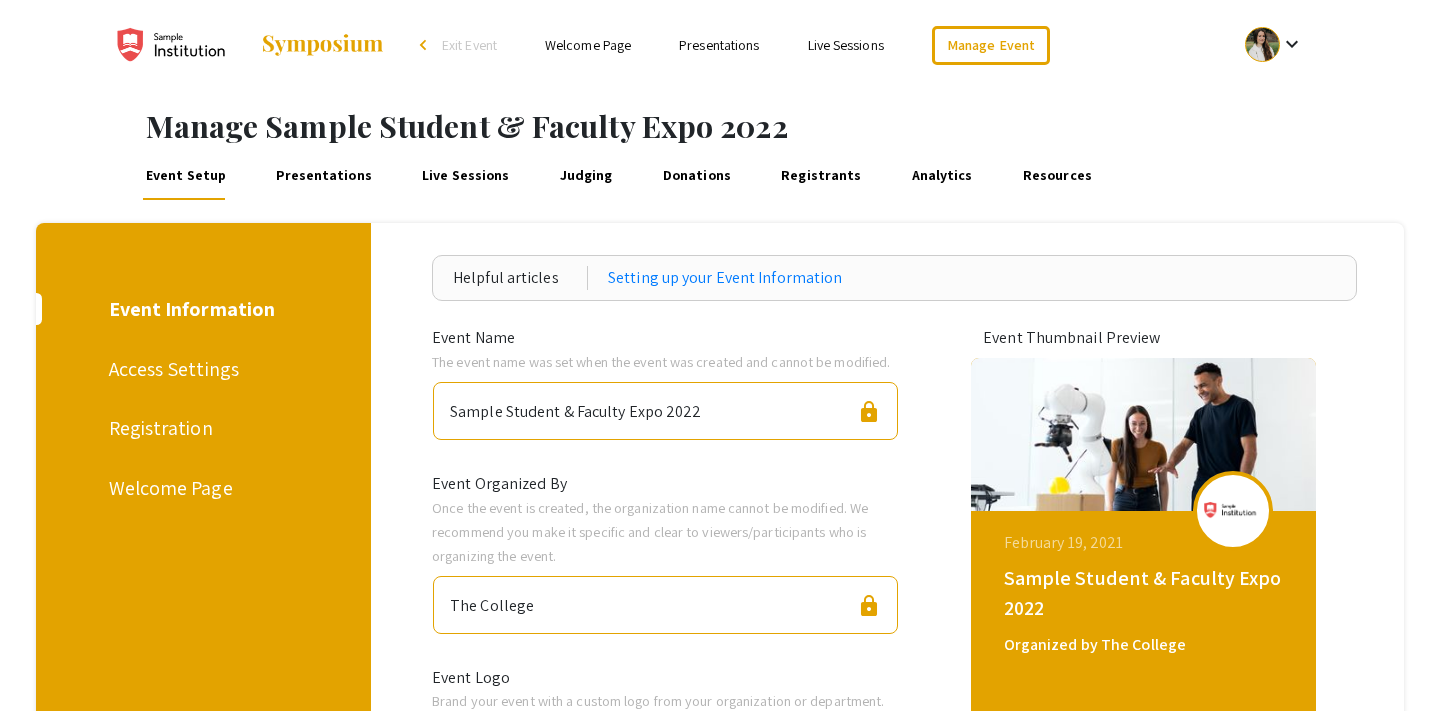 click on "Registration" at bounding box center [200, 428] 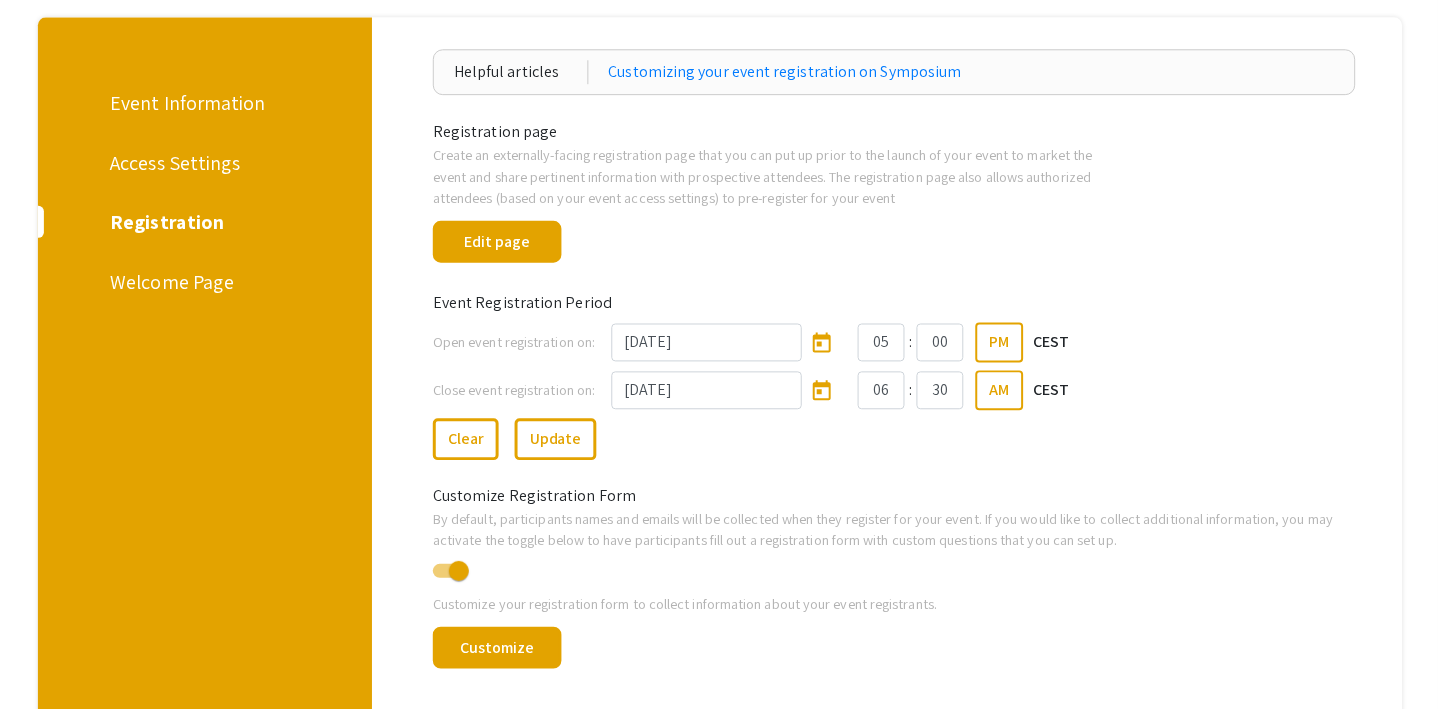 scroll, scrollTop: 209, scrollLeft: 0, axis: vertical 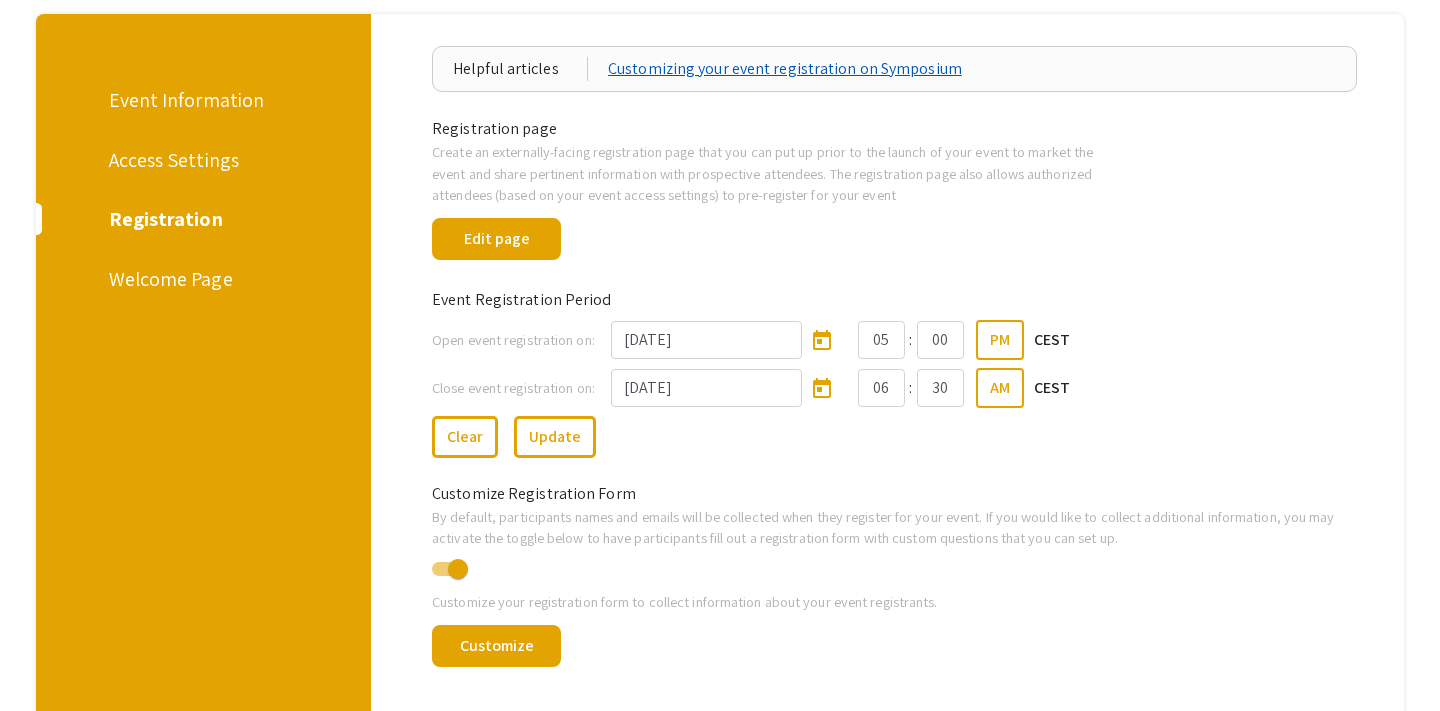 click on "Customizing your event registration on Symposium" at bounding box center (785, 69) 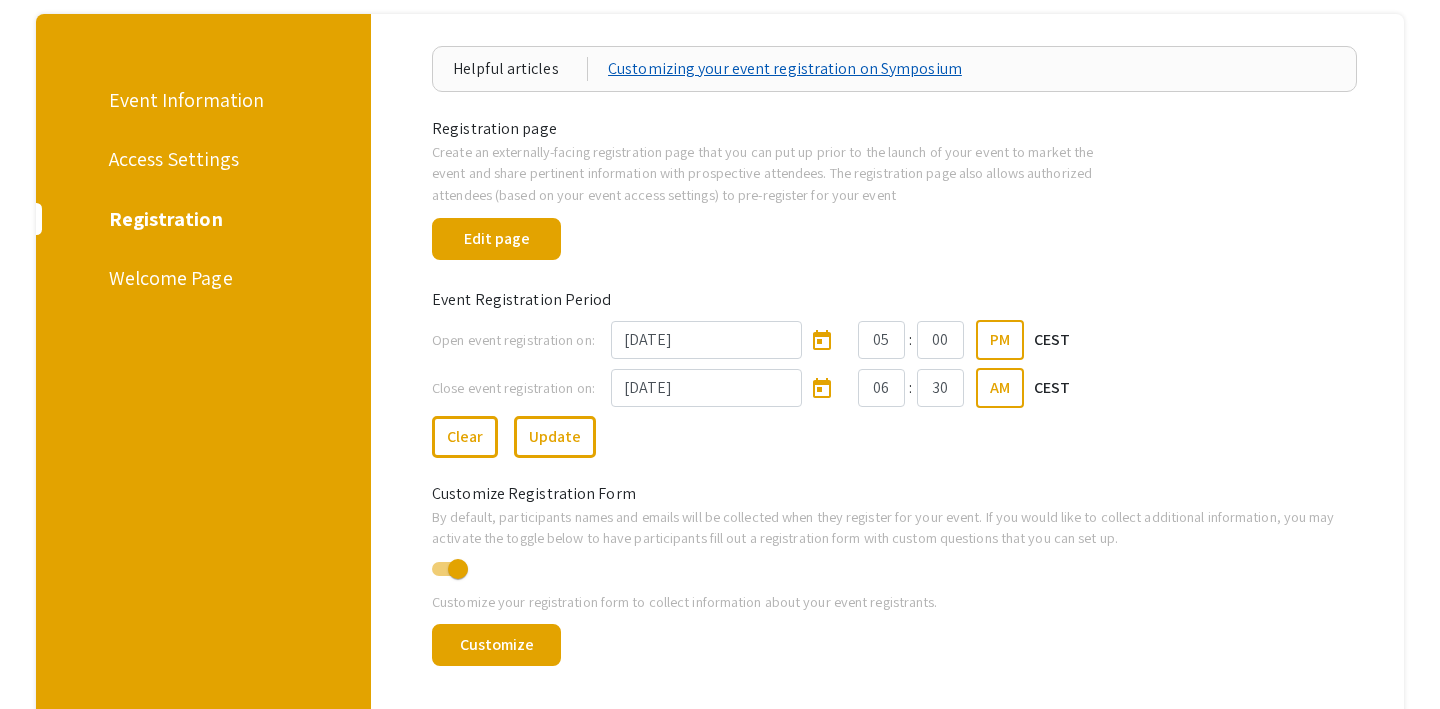 click on "Customizing your event registration on Symposium" at bounding box center [785, 69] 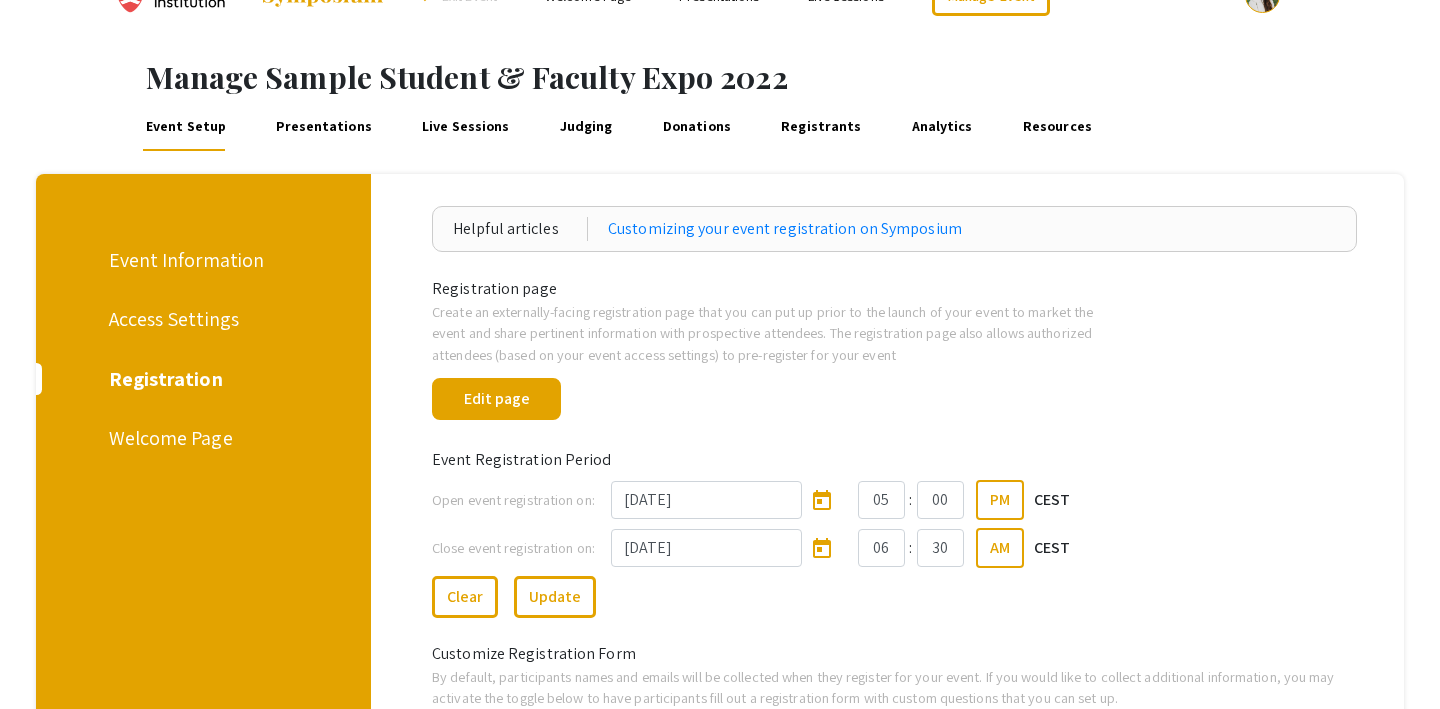 scroll, scrollTop: 0, scrollLeft: 0, axis: both 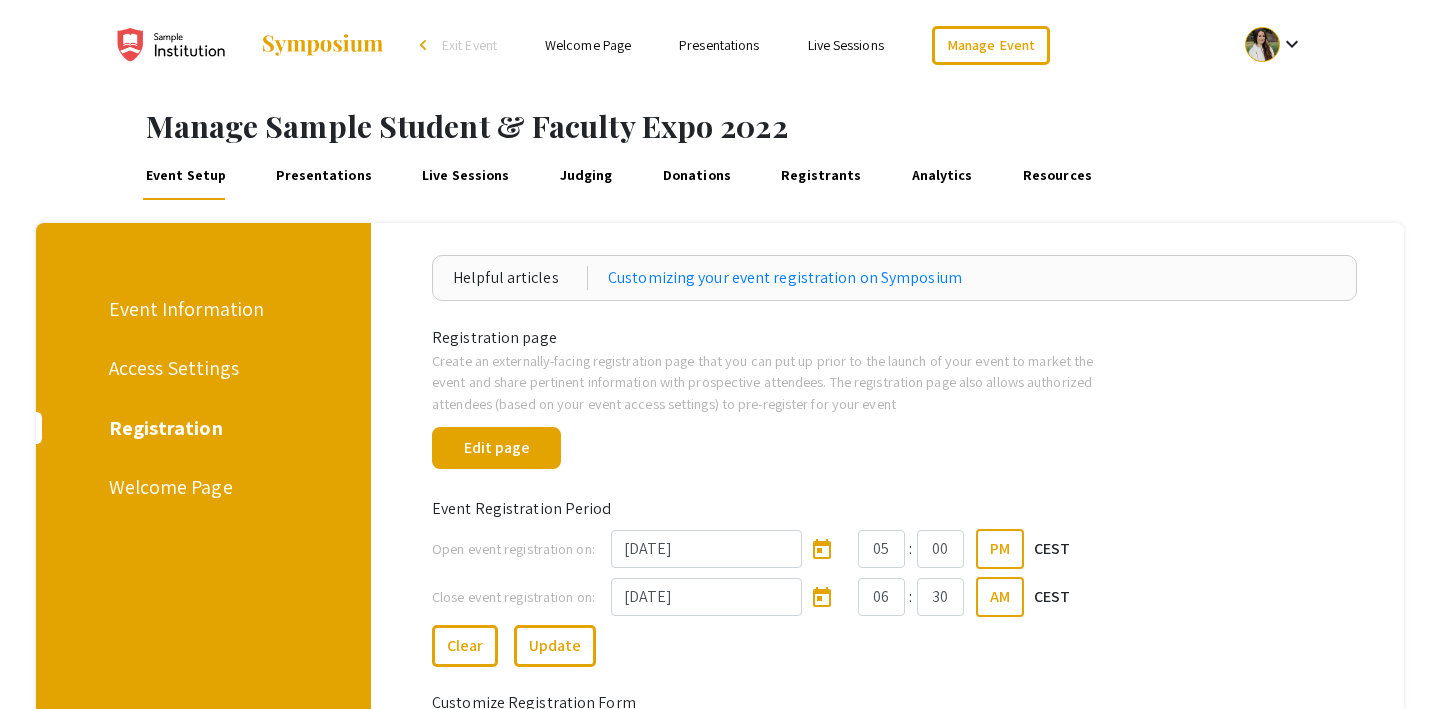 click on "Presentations" at bounding box center [324, 176] 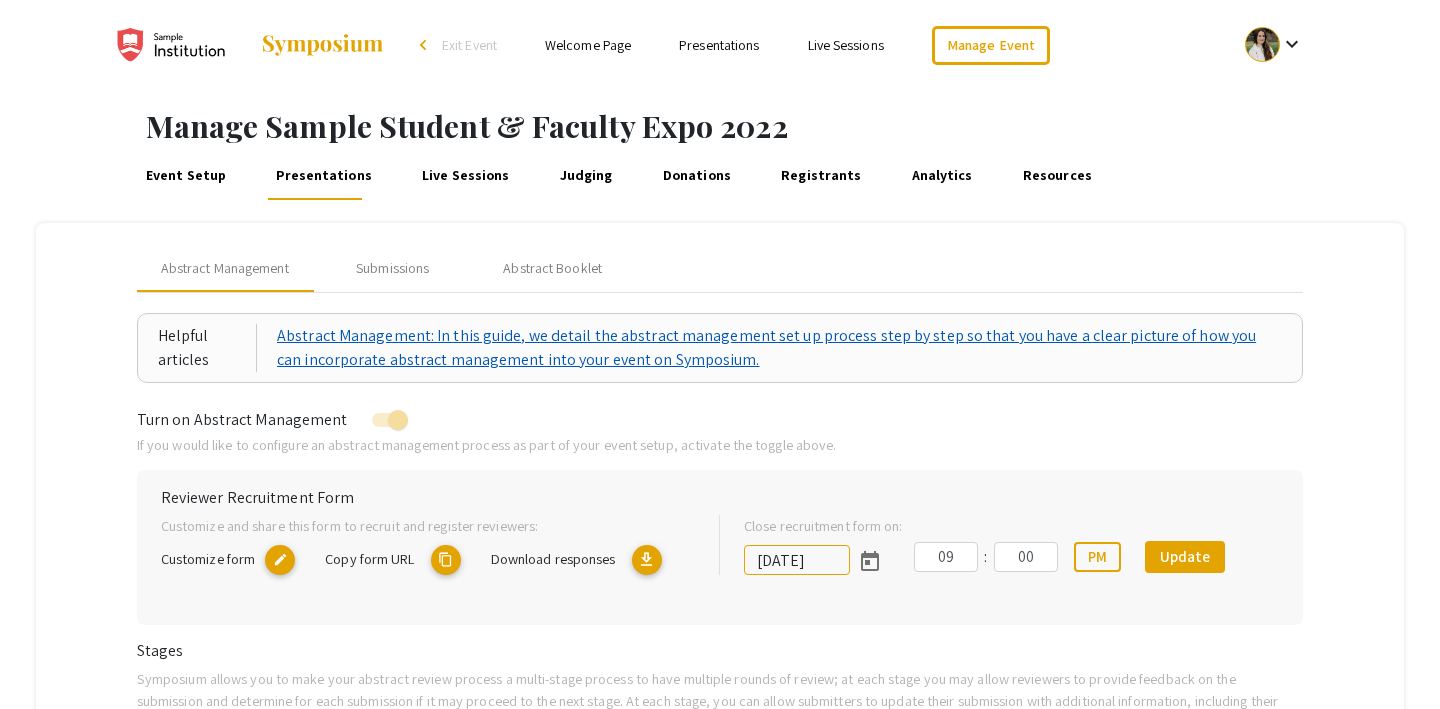 click on "Abstract Management: In this guide, we detail the abstract management set up process step by step so that you have a clear picture of how you can incorporate abstract management into your event on Symposium." at bounding box center (779, 348) 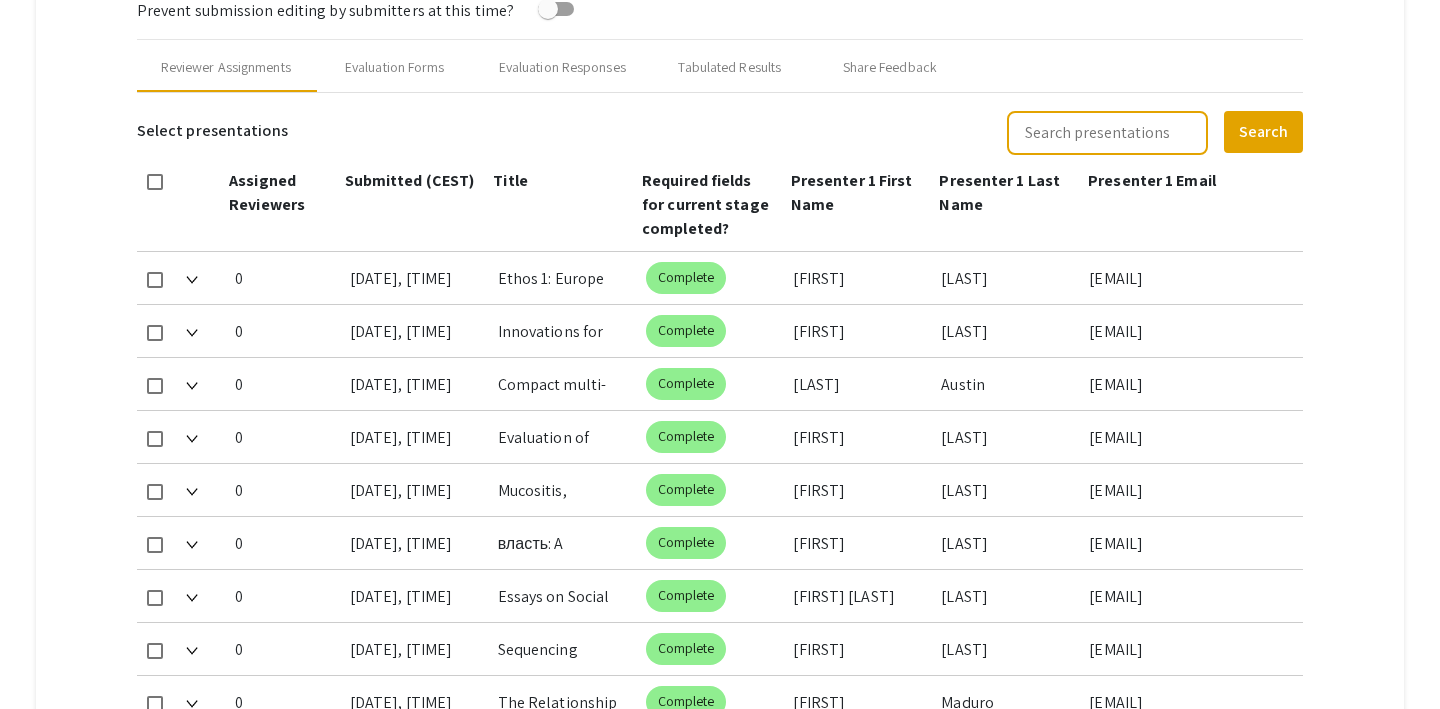 scroll, scrollTop: 818, scrollLeft: 0, axis: vertical 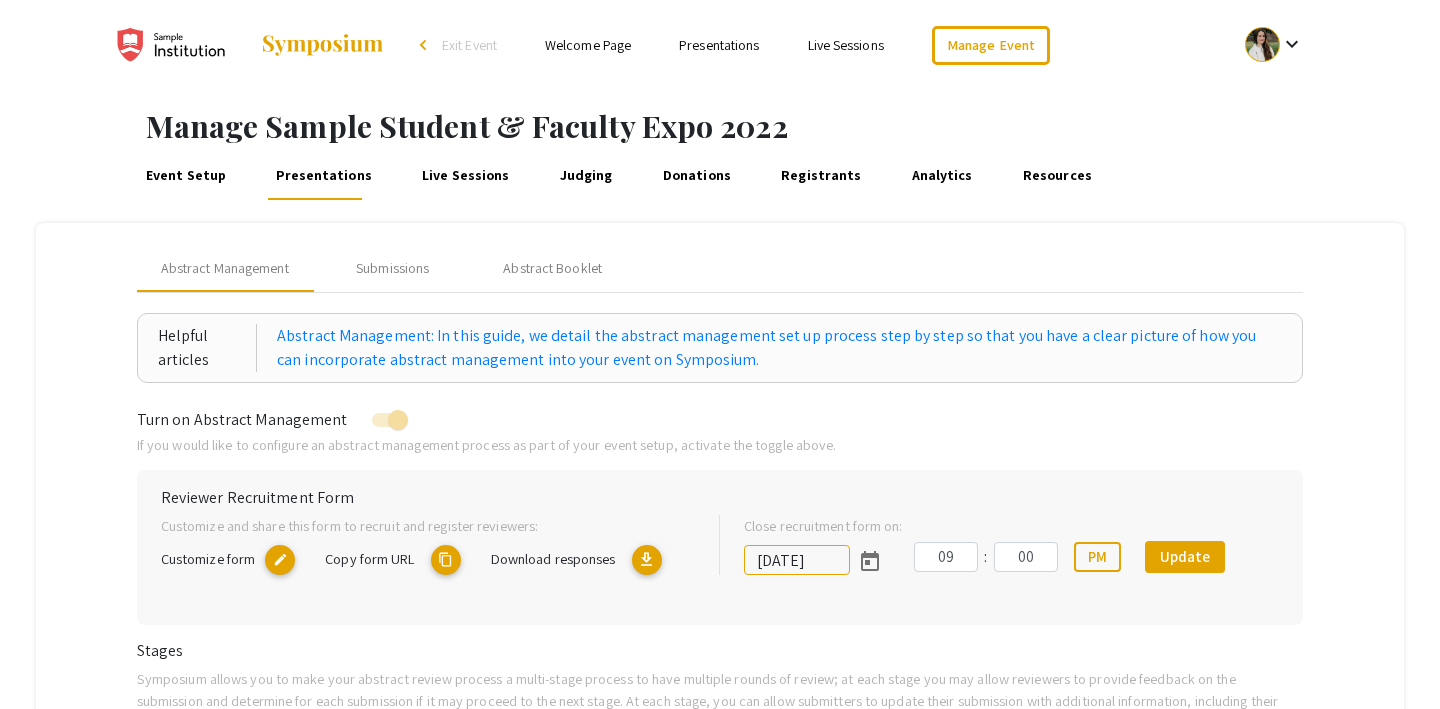 click at bounding box center (1262, 44) 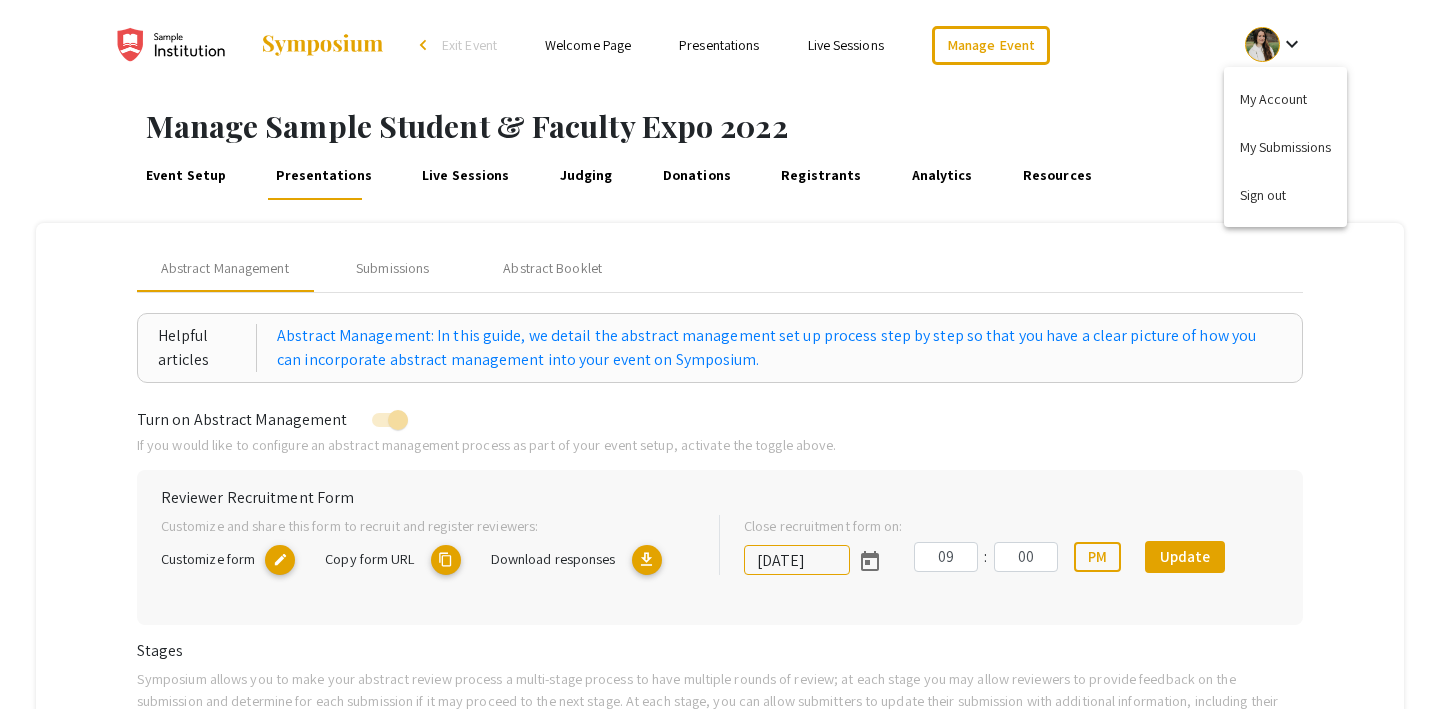 click at bounding box center [720, 354] 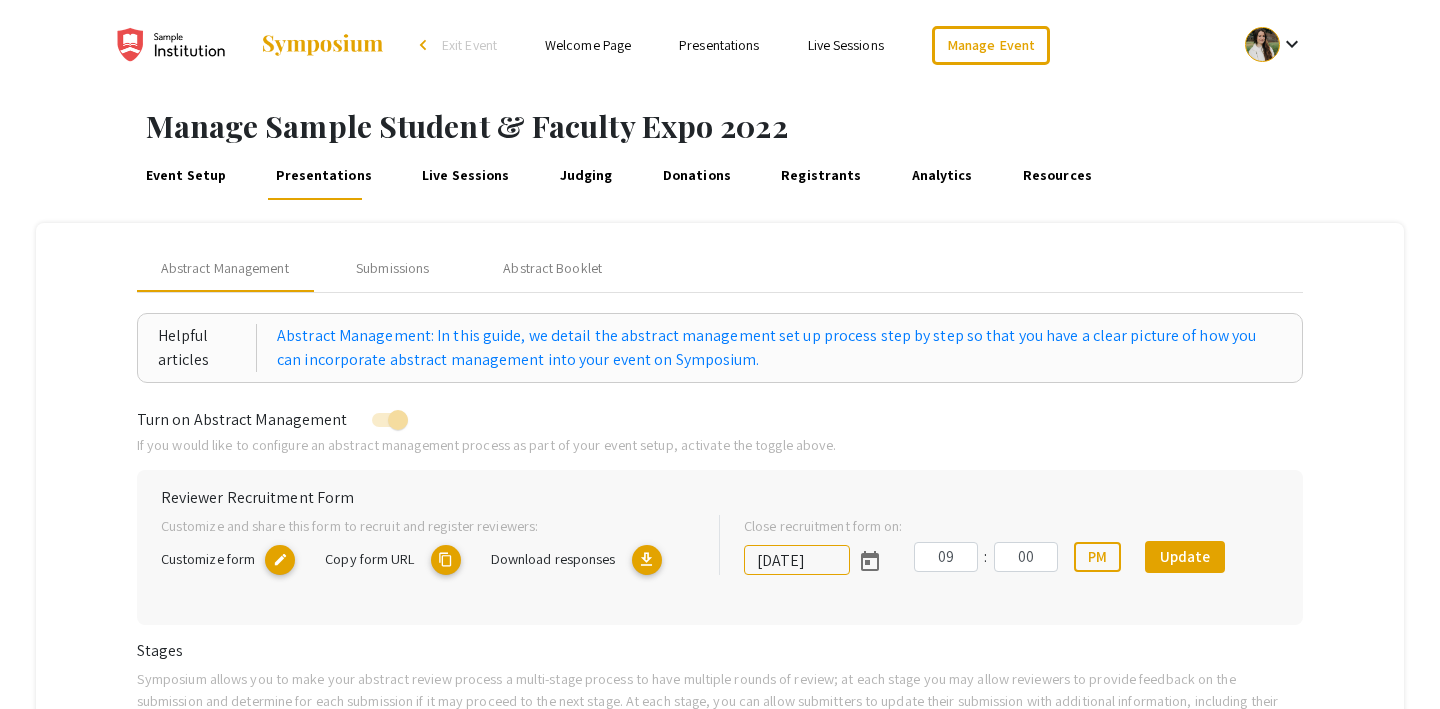 click on "Exit Event" at bounding box center [469, 45] 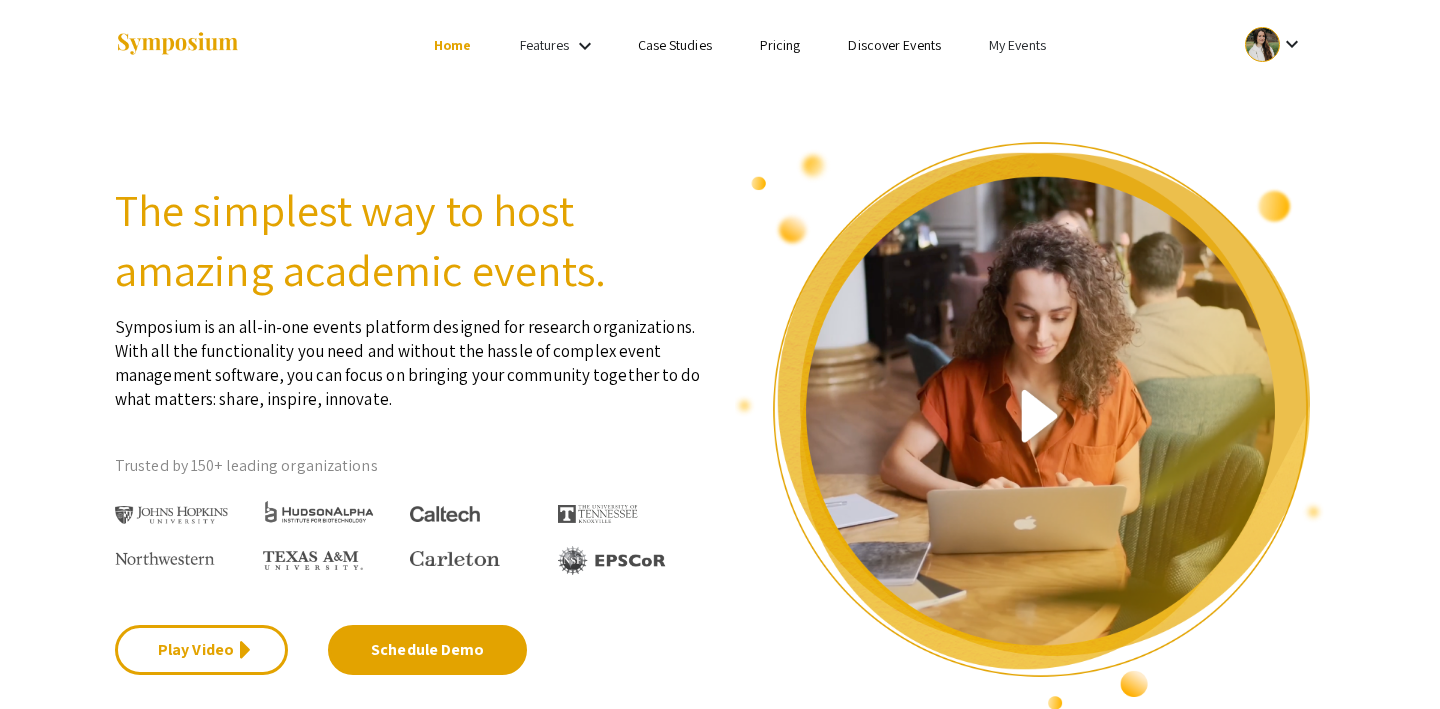 click on "My Events" at bounding box center [1017, 45] 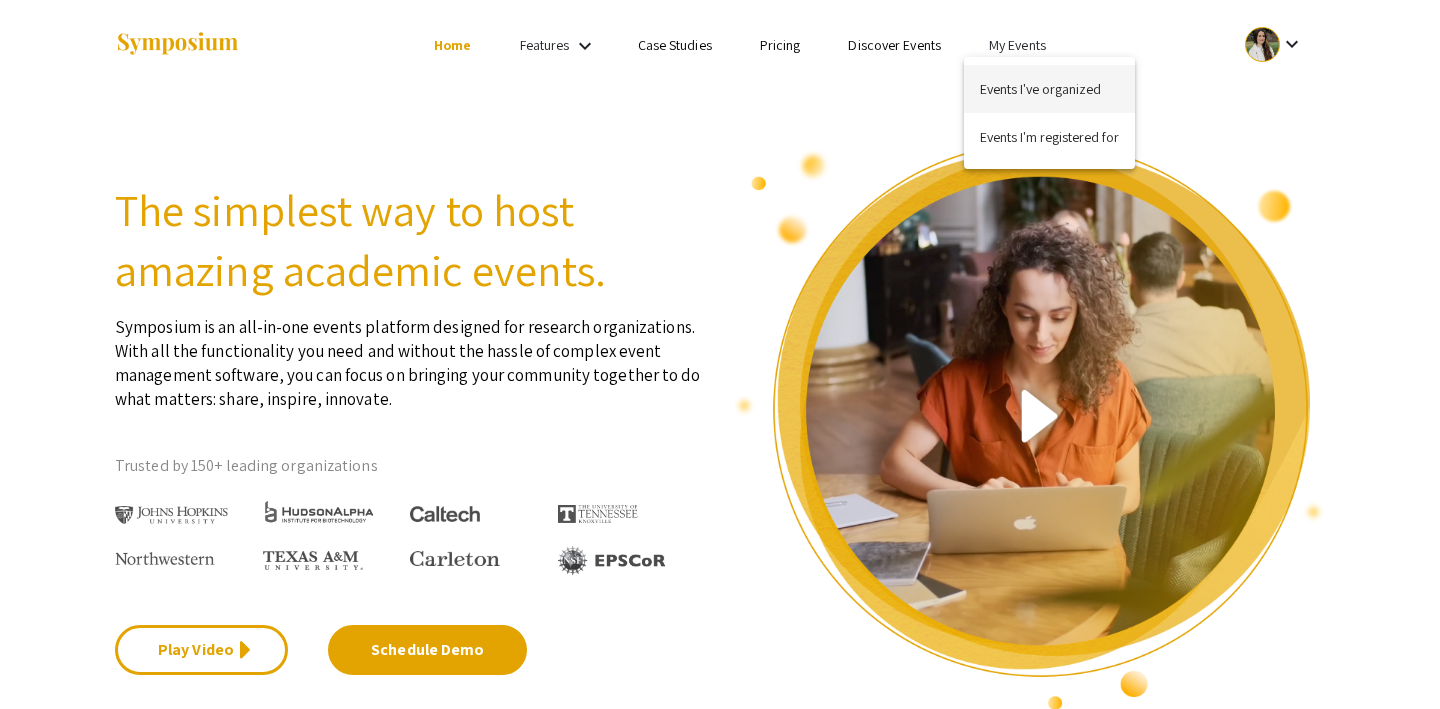 click on "Events I've organized" at bounding box center [1049, 89] 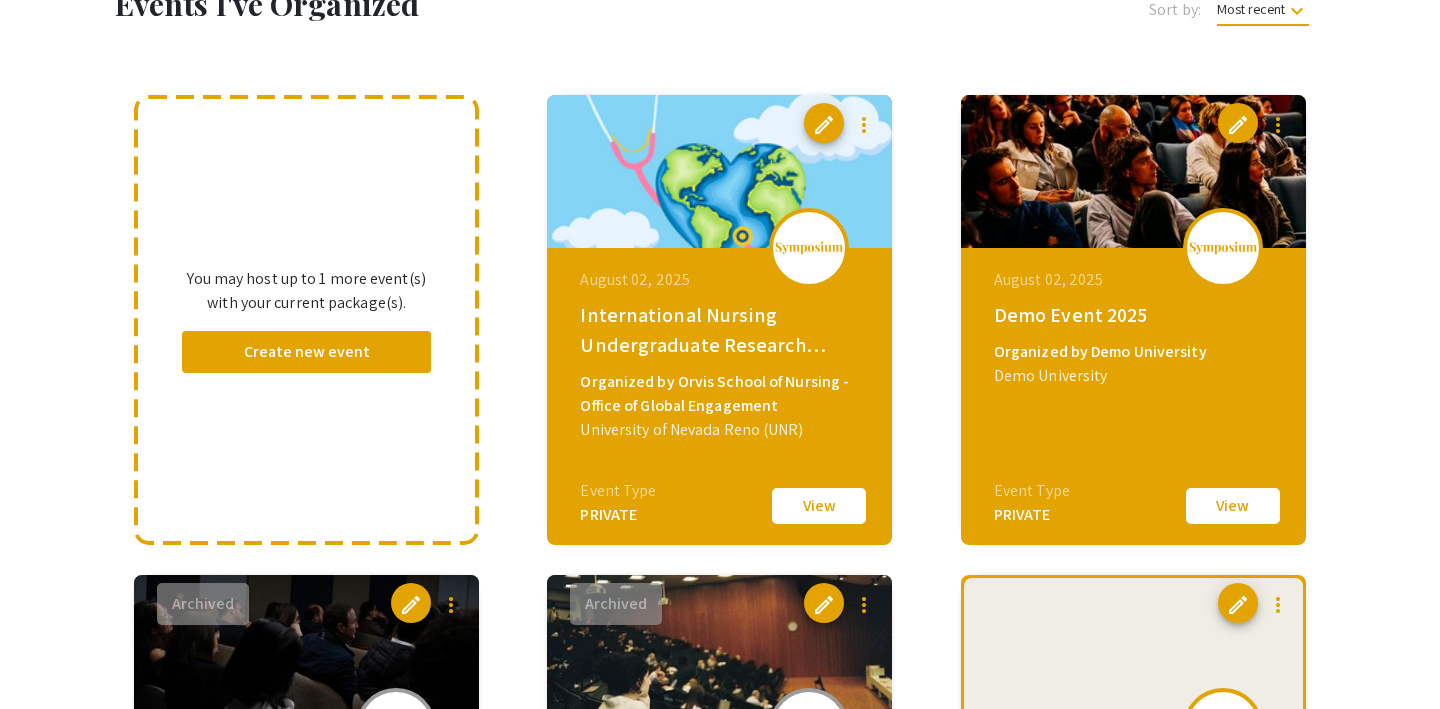 scroll, scrollTop: 153, scrollLeft: 0, axis: vertical 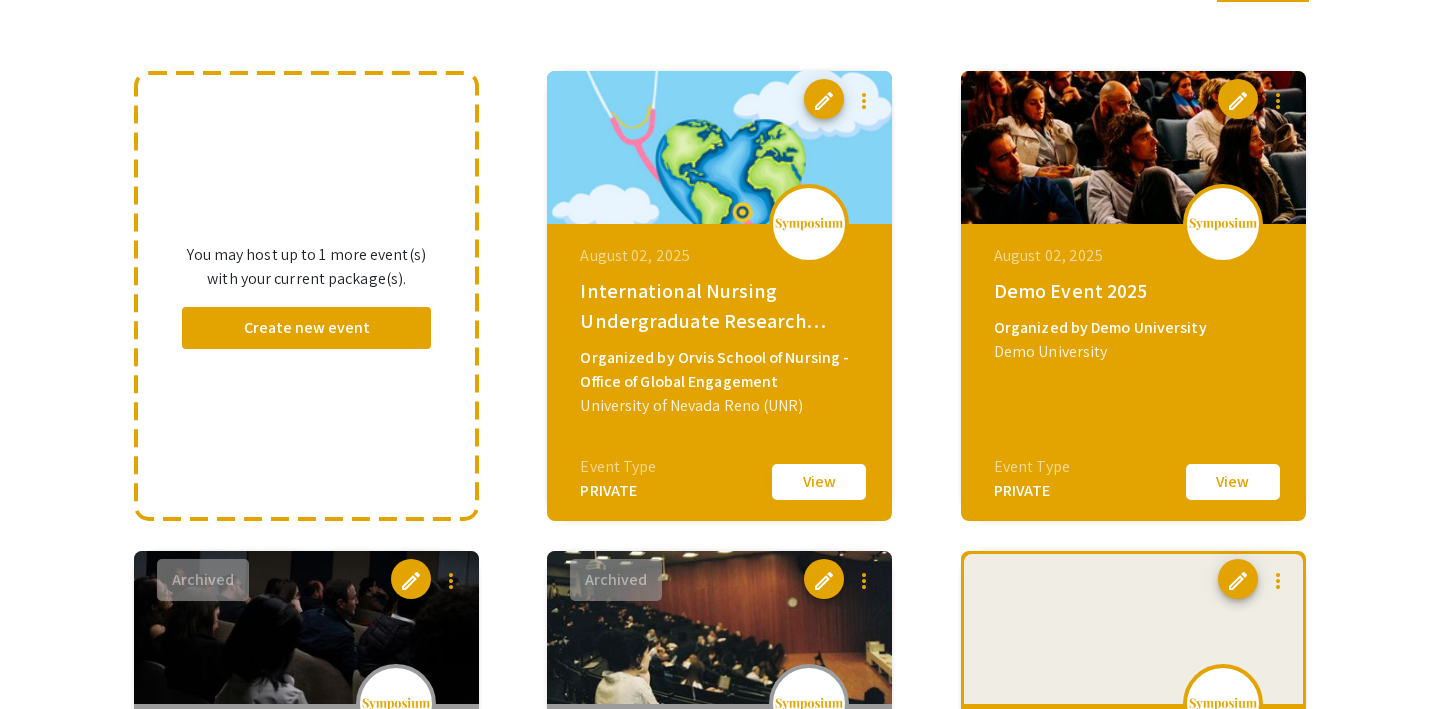 click on "View" 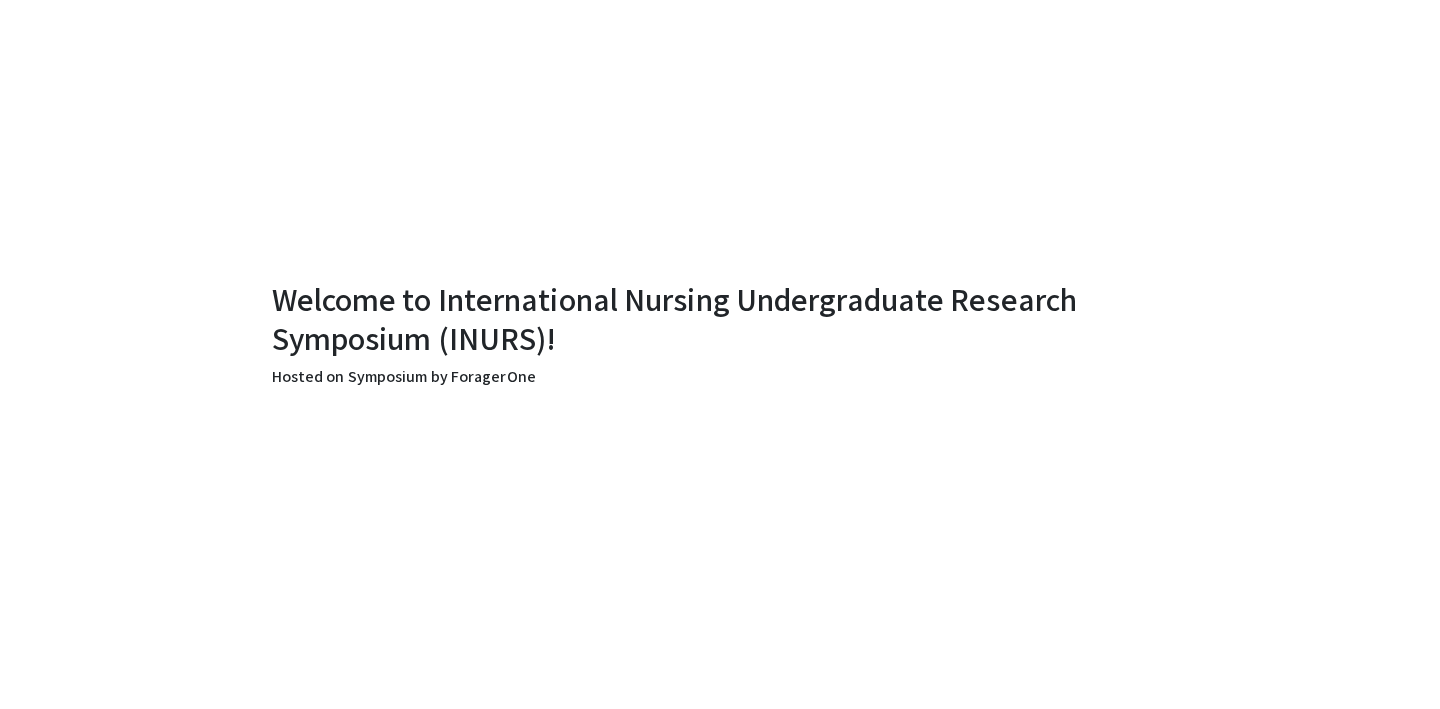 scroll, scrollTop: 0, scrollLeft: 0, axis: both 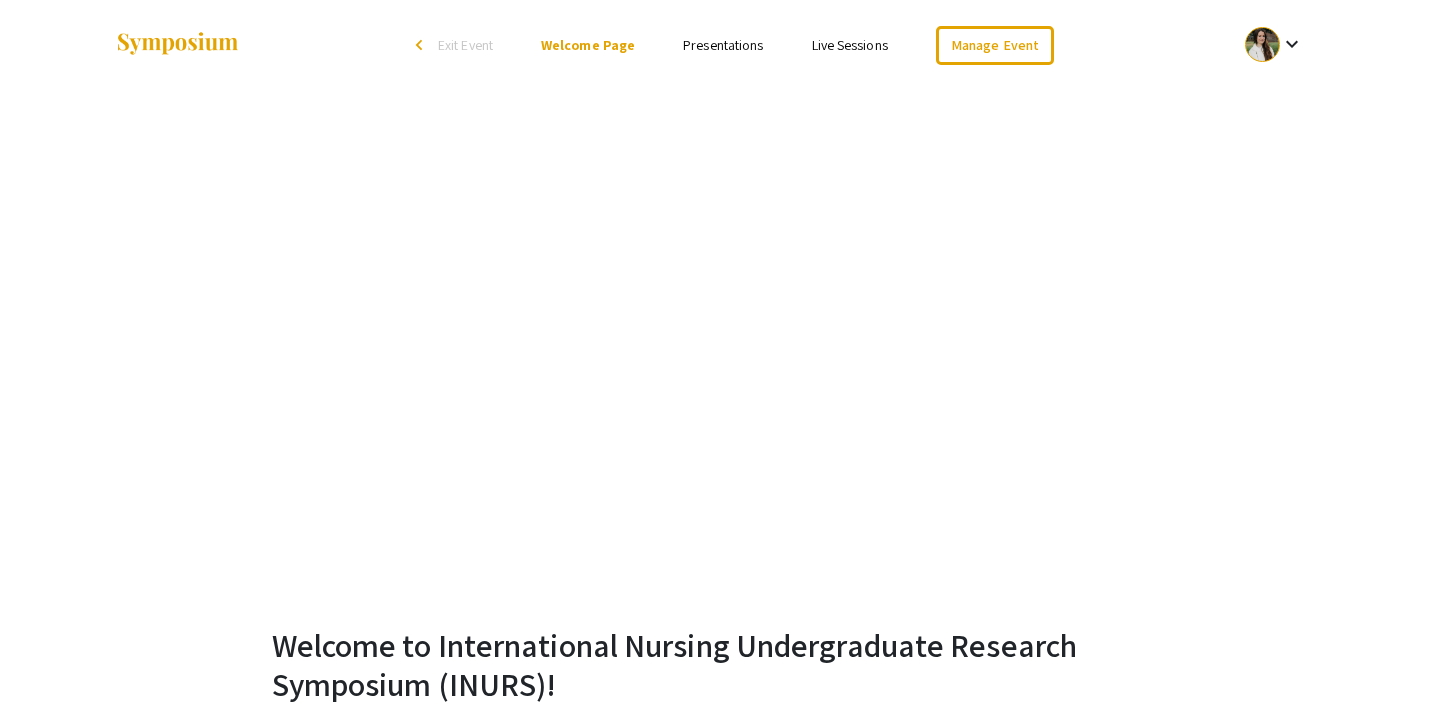 click on "Presentations" at bounding box center (723, 45) 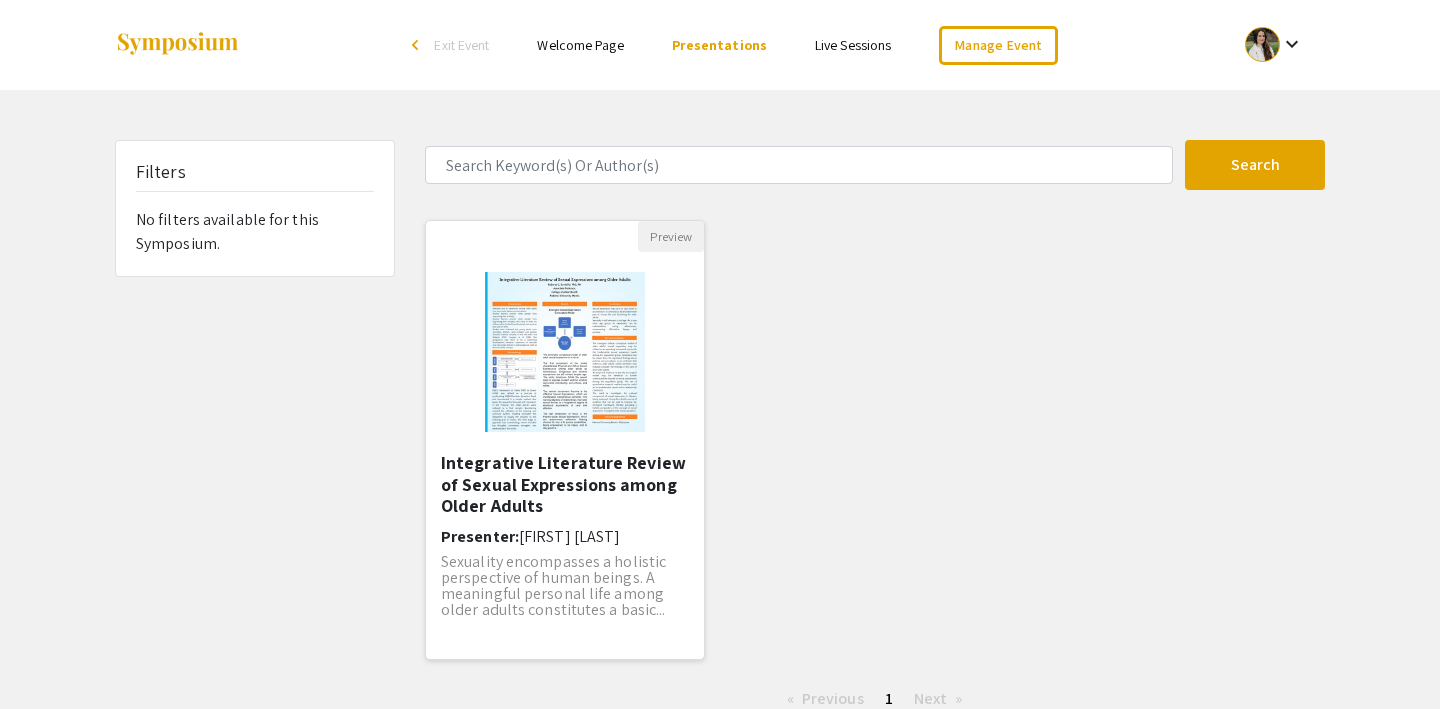 click 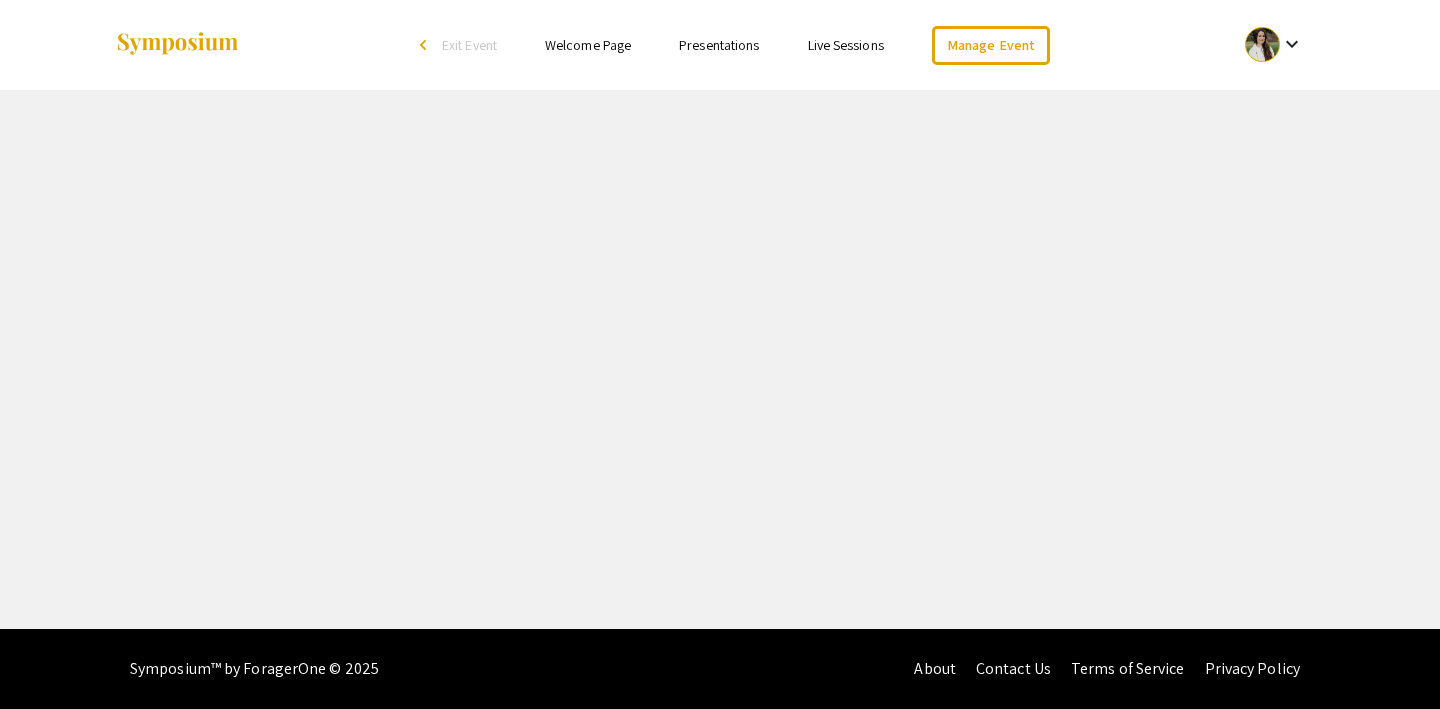 select on "custom" 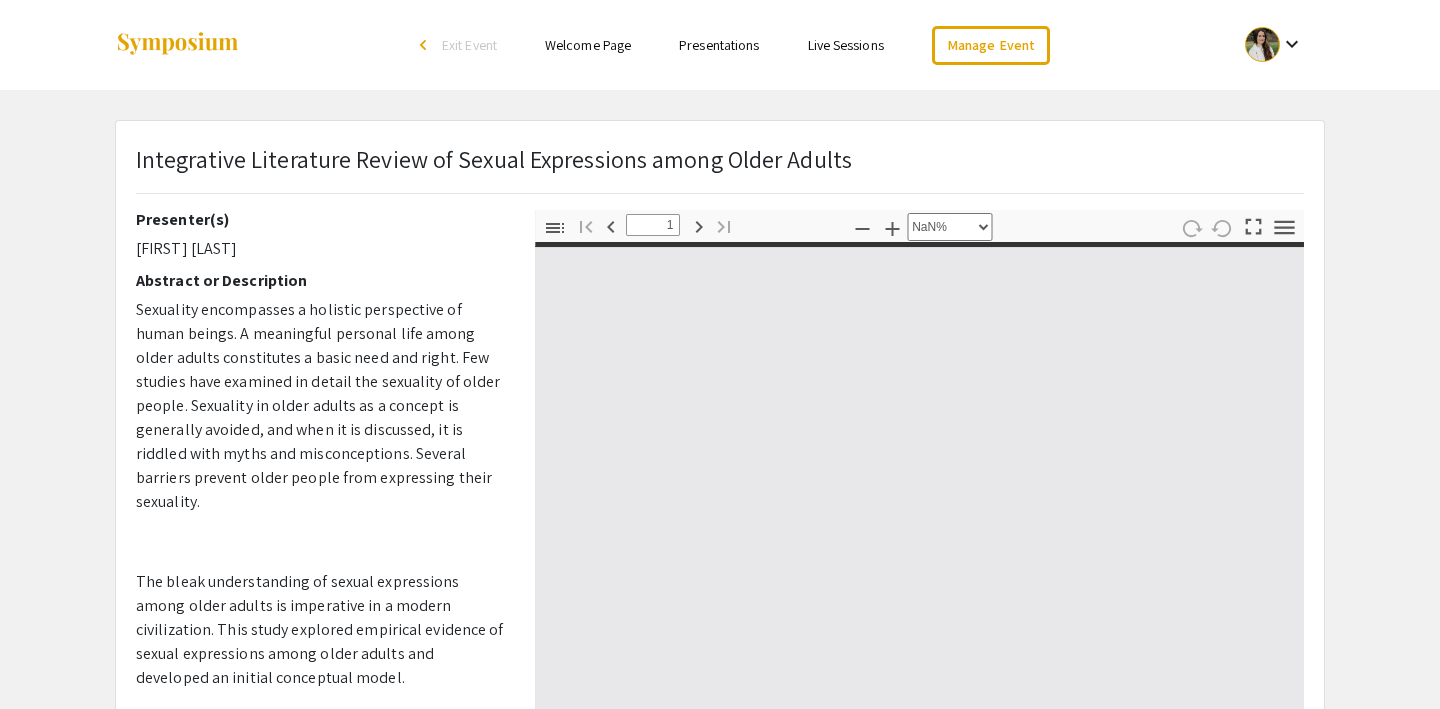 type on "0" 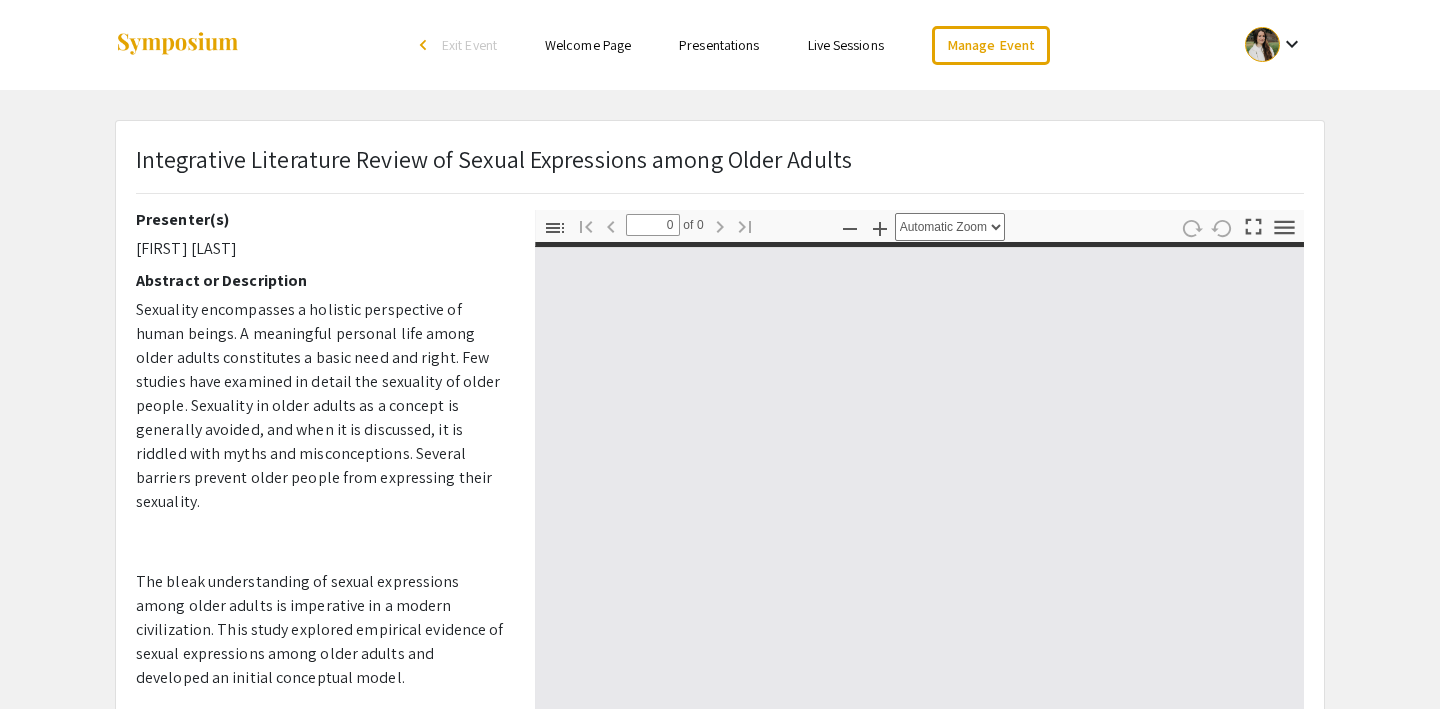 select on "custom" 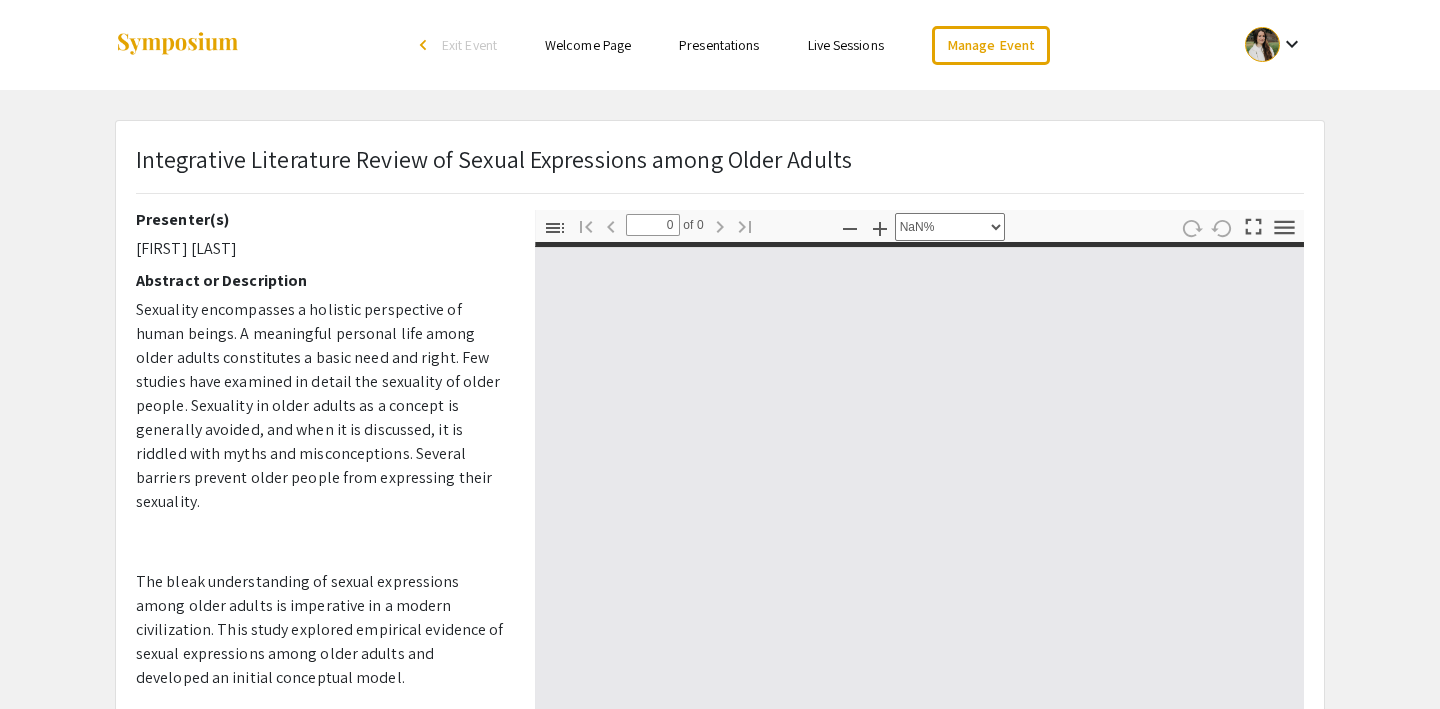 type on "1" 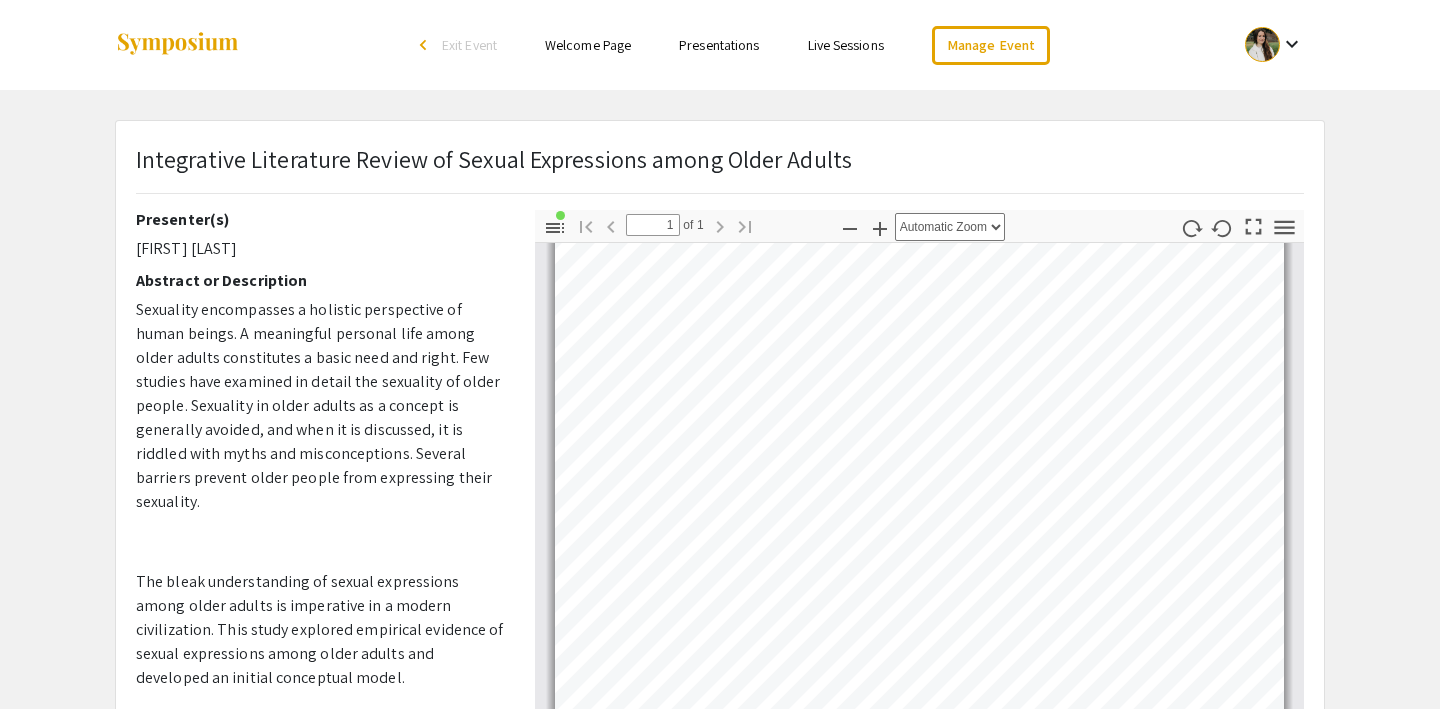 scroll, scrollTop: 60, scrollLeft: 0, axis: vertical 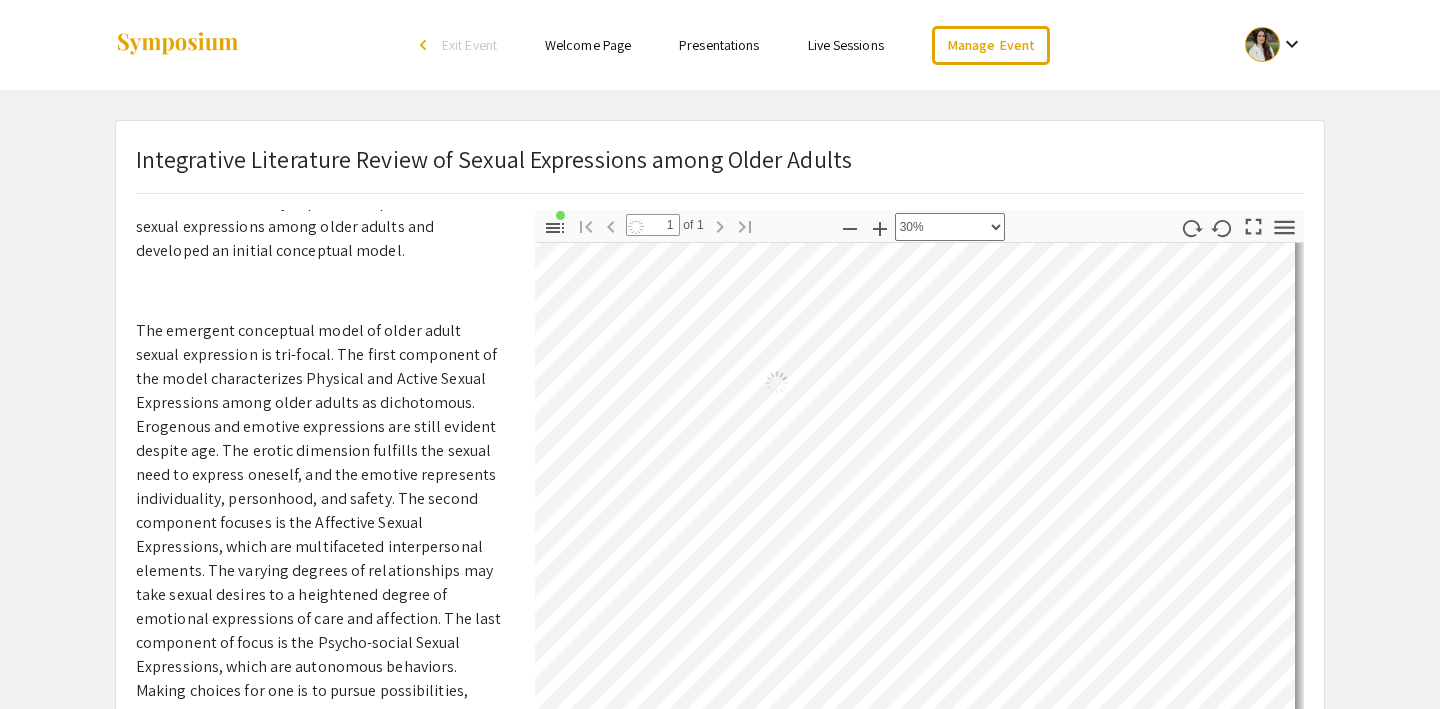 select on "custom" 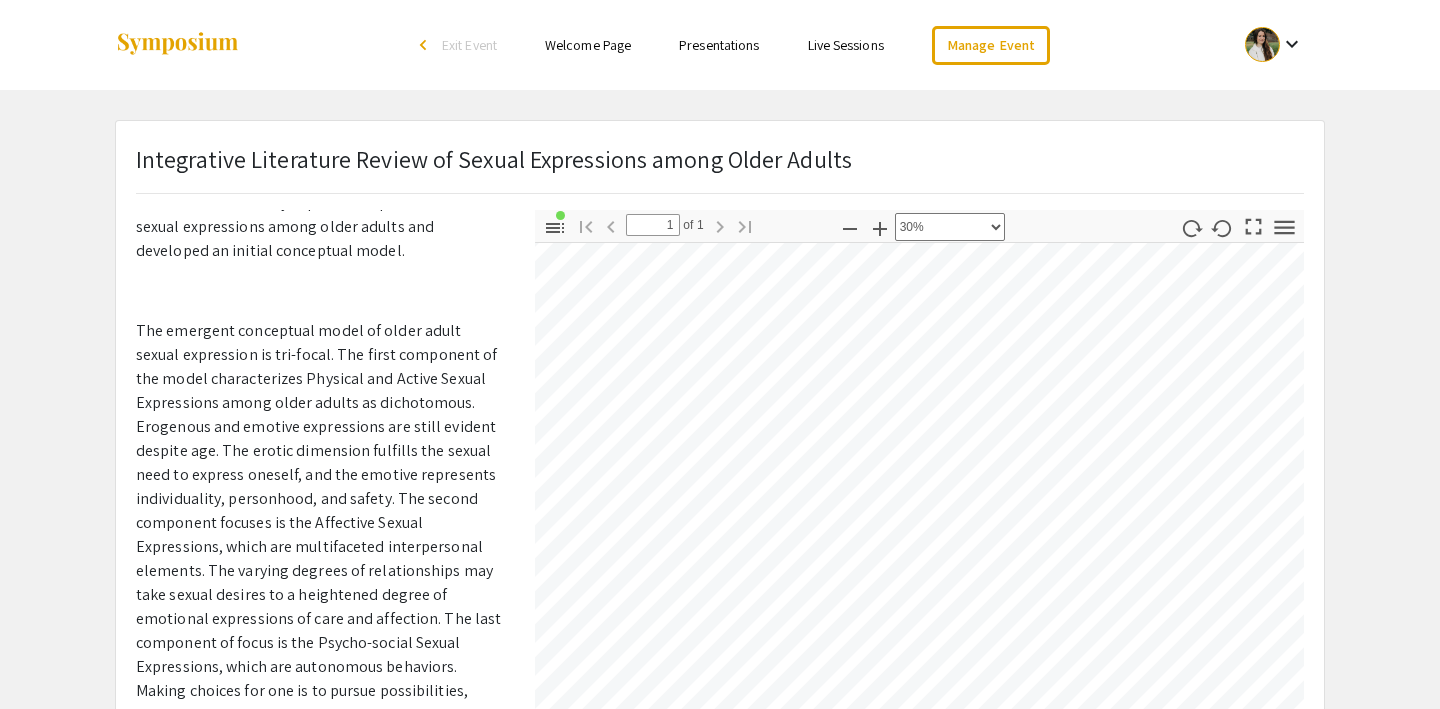 scroll, scrollTop: 388, scrollLeft: 179, axis: both 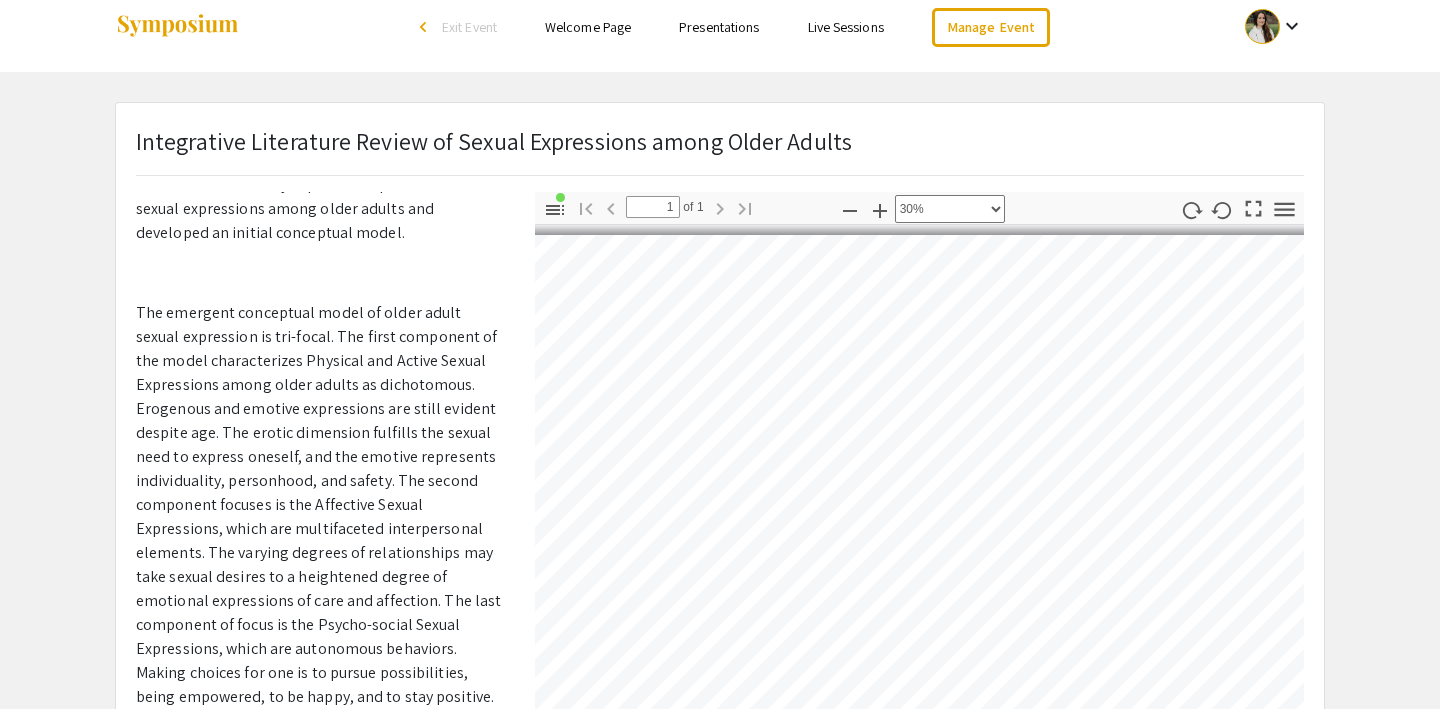 click on "Live Sessions" at bounding box center [846, 27] 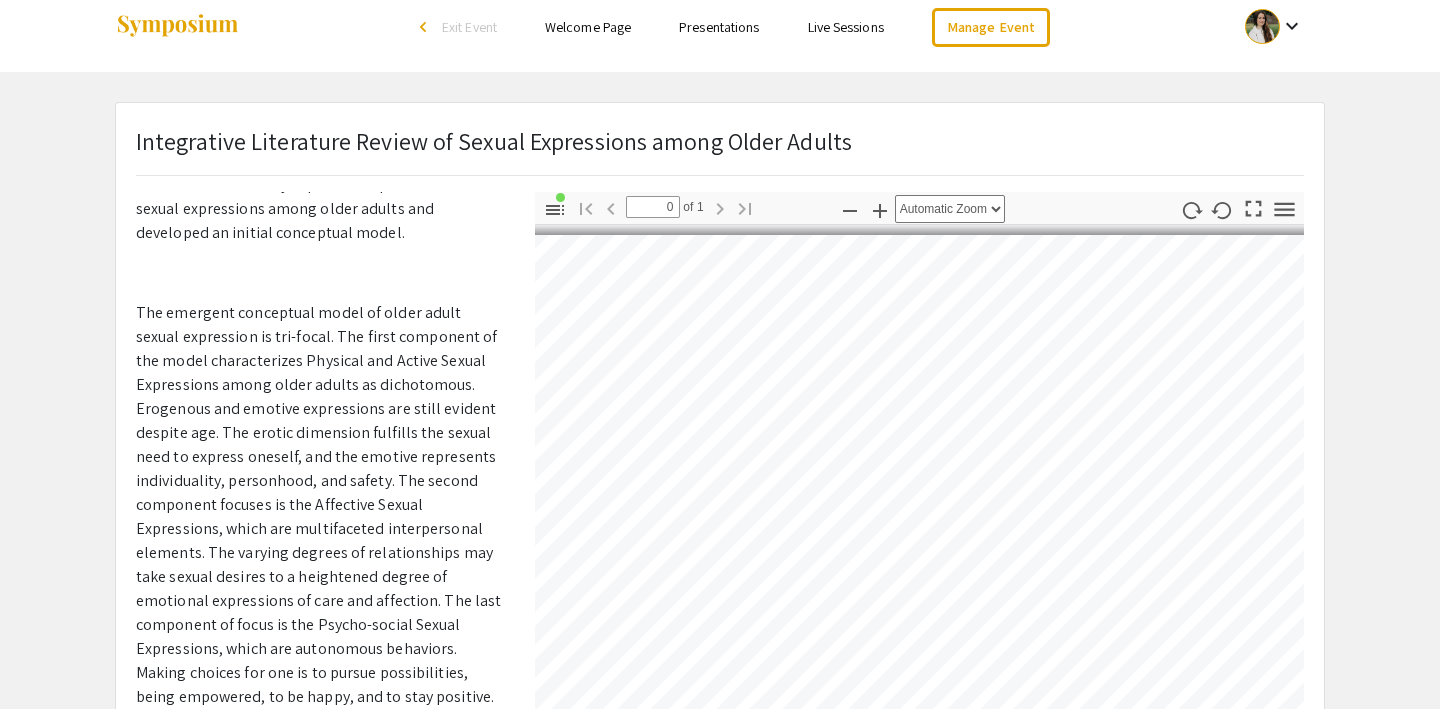 scroll, scrollTop: 0, scrollLeft: 0, axis: both 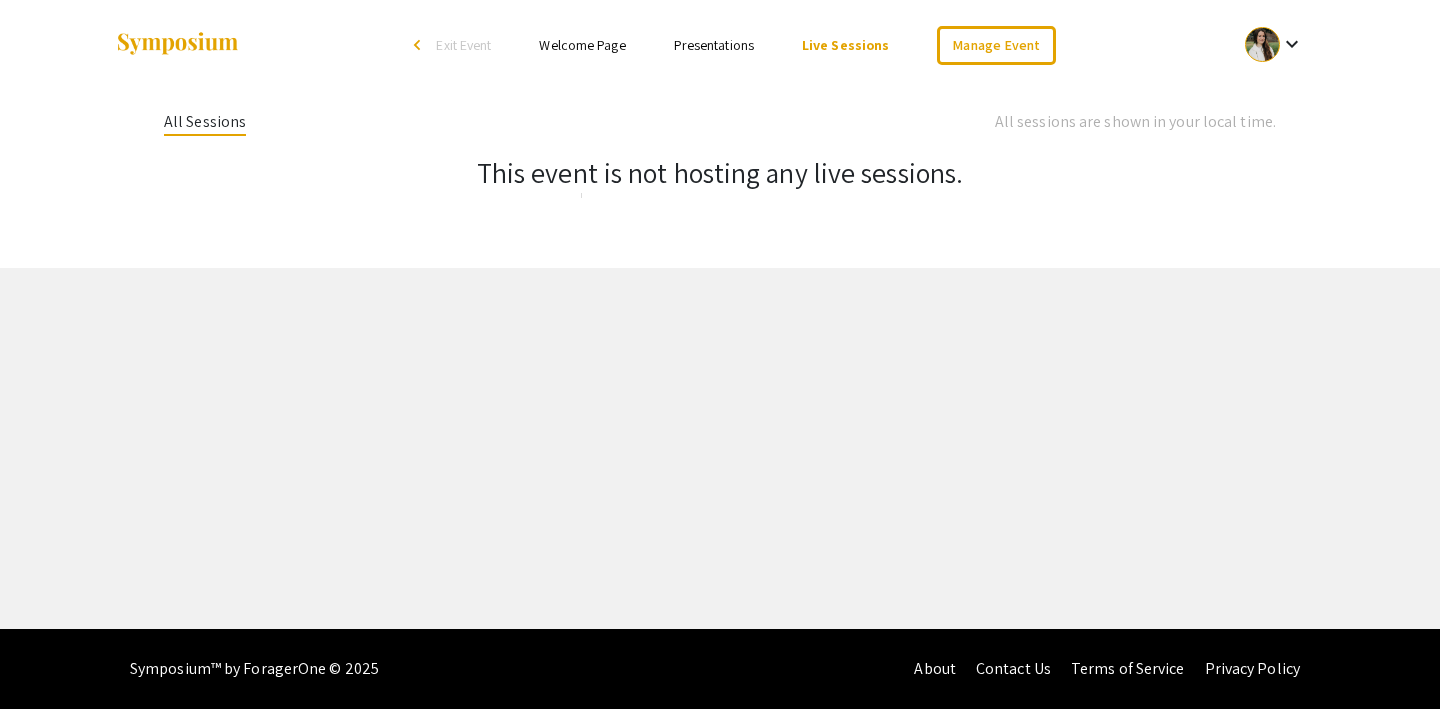 click on "Exit Event" at bounding box center [463, 45] 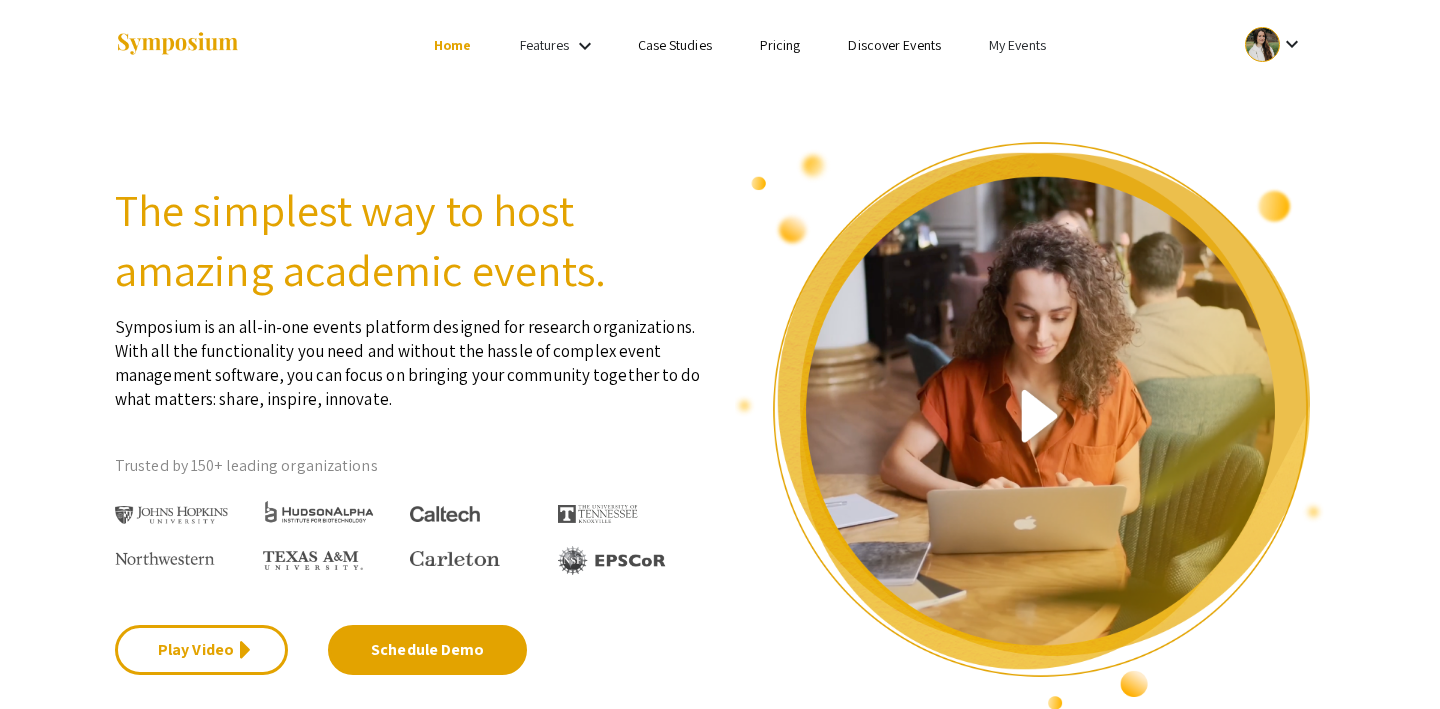 click on "My Events" at bounding box center (1017, 45) 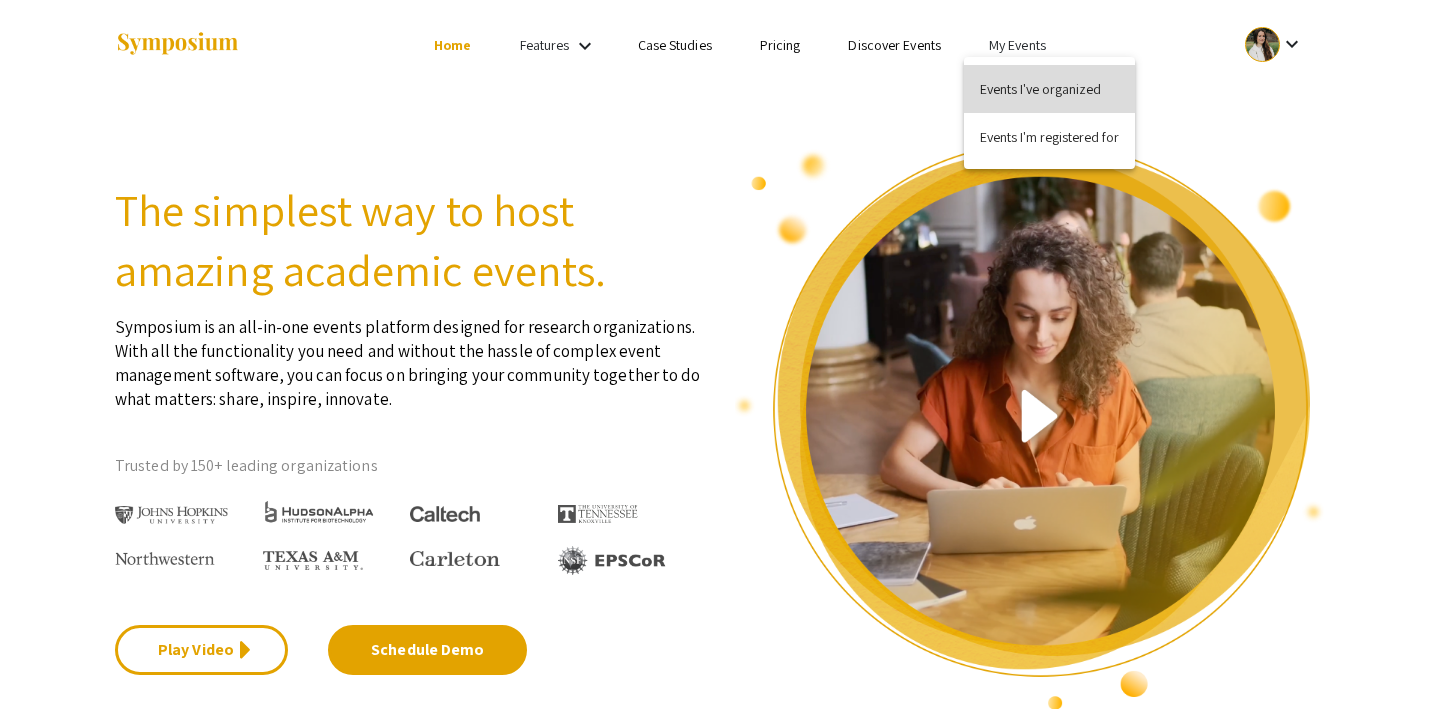 click on "Events I've organized" at bounding box center (1049, 89) 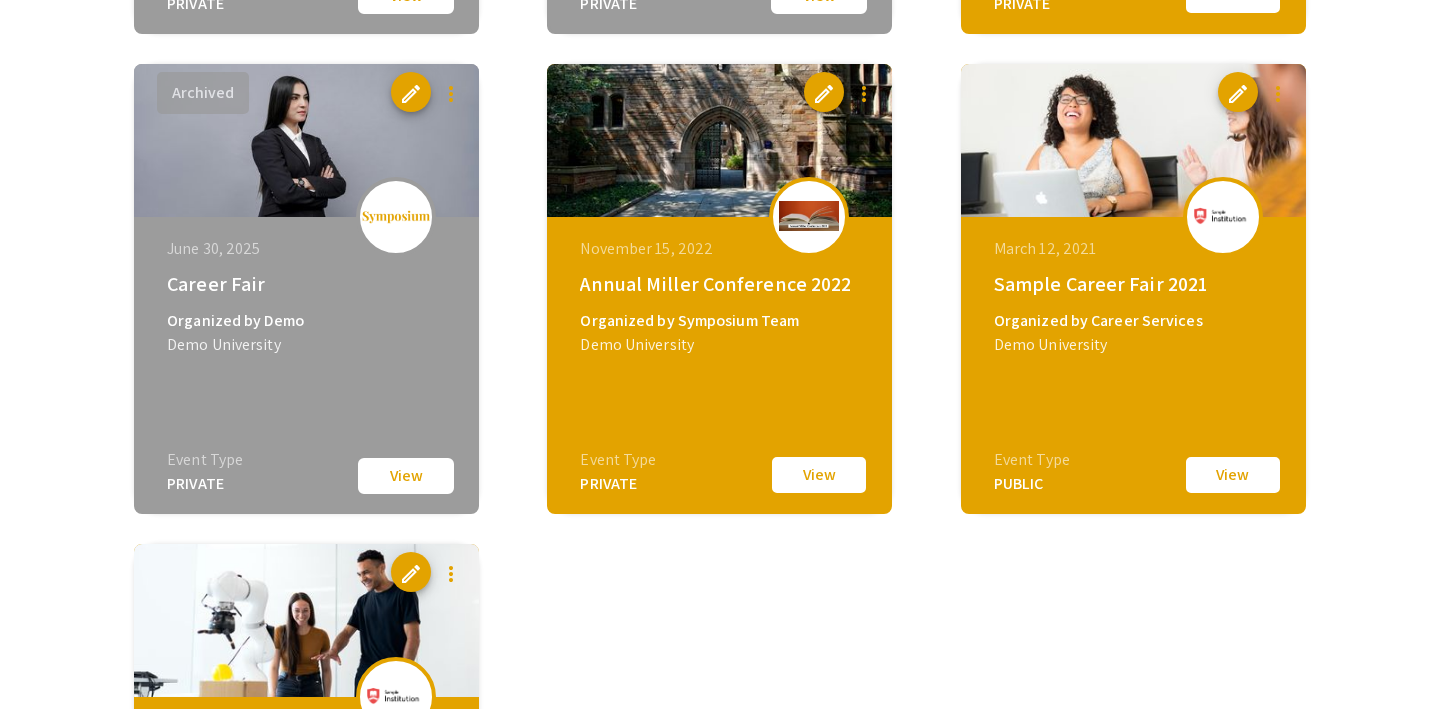 scroll, scrollTop: 1124, scrollLeft: 0, axis: vertical 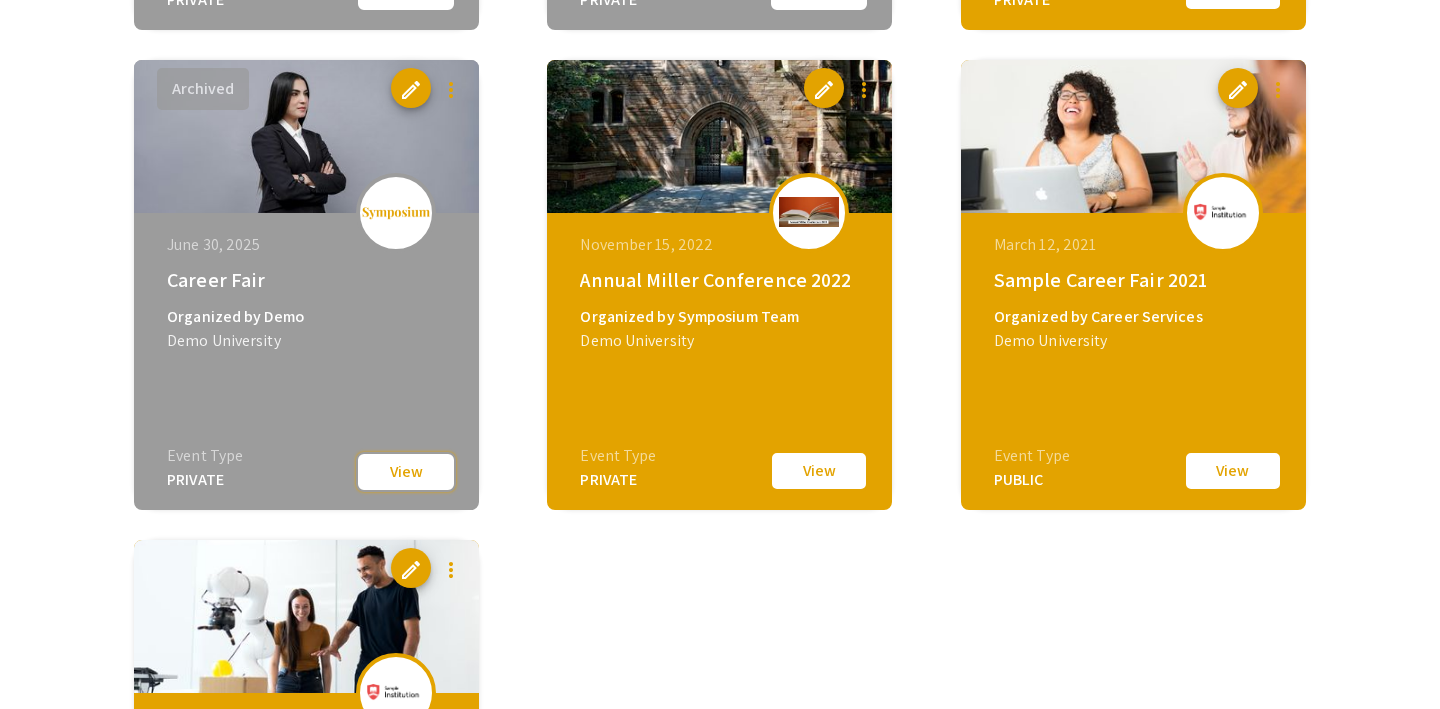 click on "View" 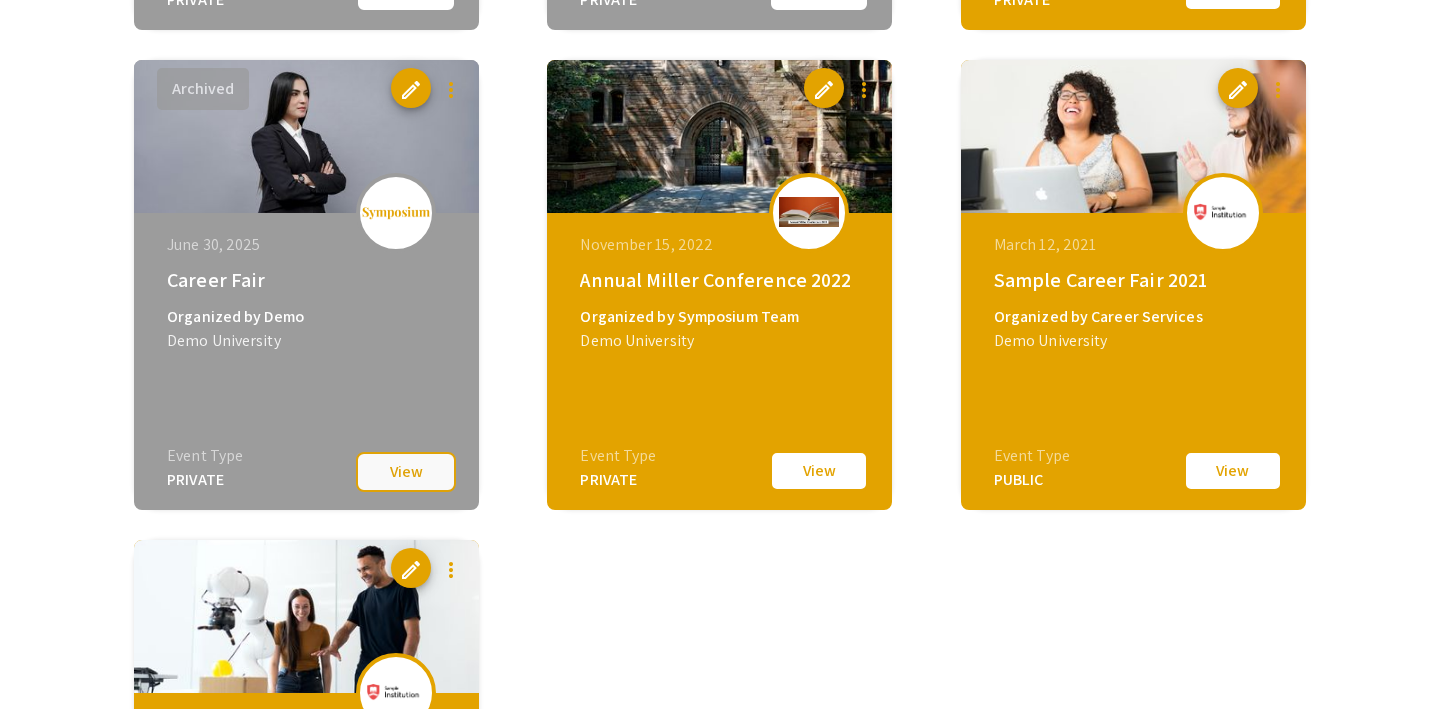 scroll, scrollTop: 0, scrollLeft: 0, axis: both 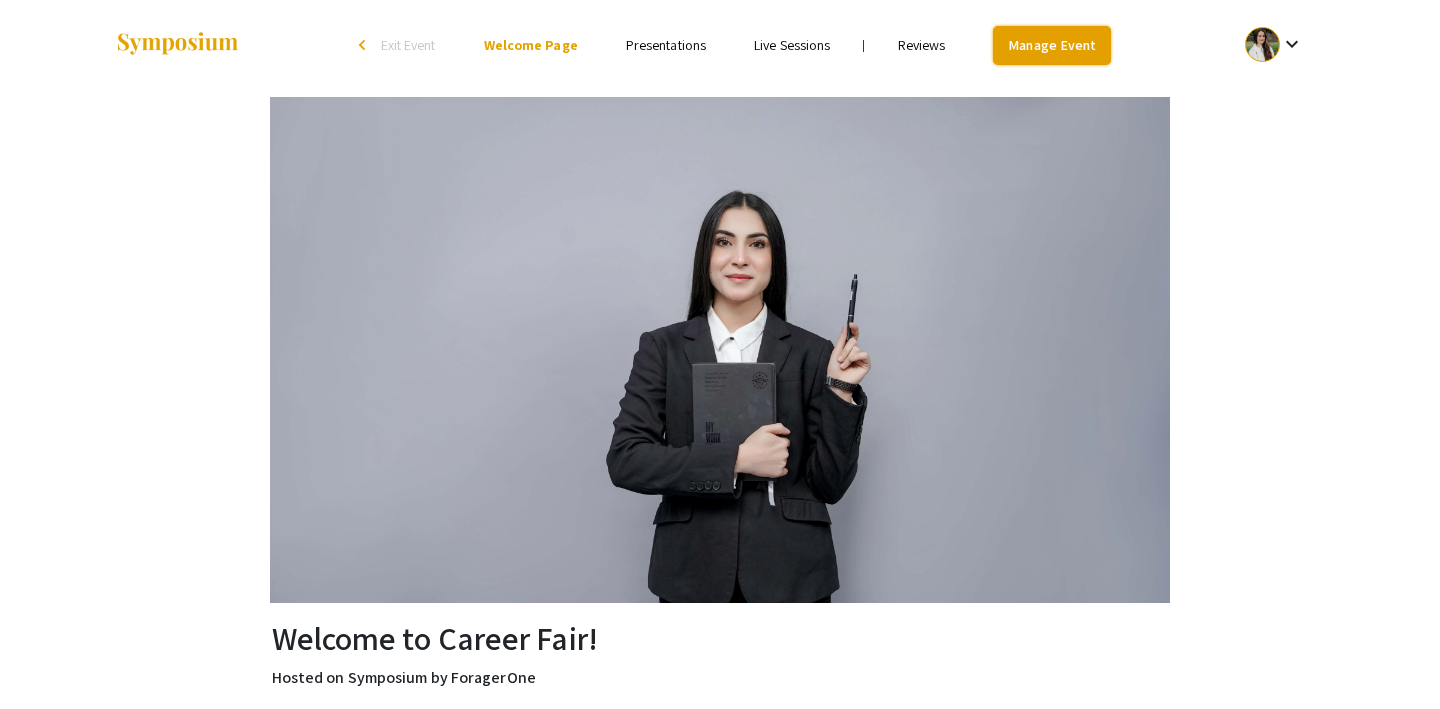 click on "Manage Event" at bounding box center [1052, 45] 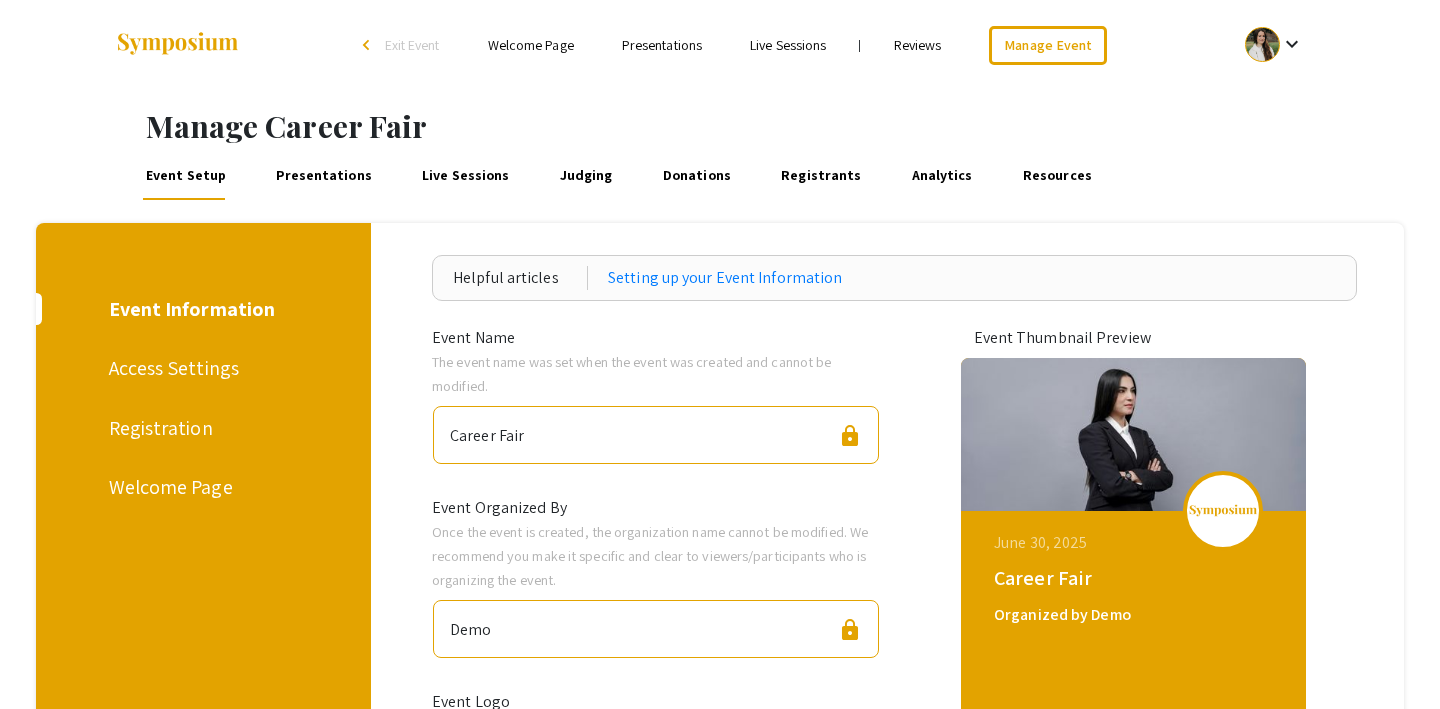 click on "Presentations" at bounding box center (324, 176) 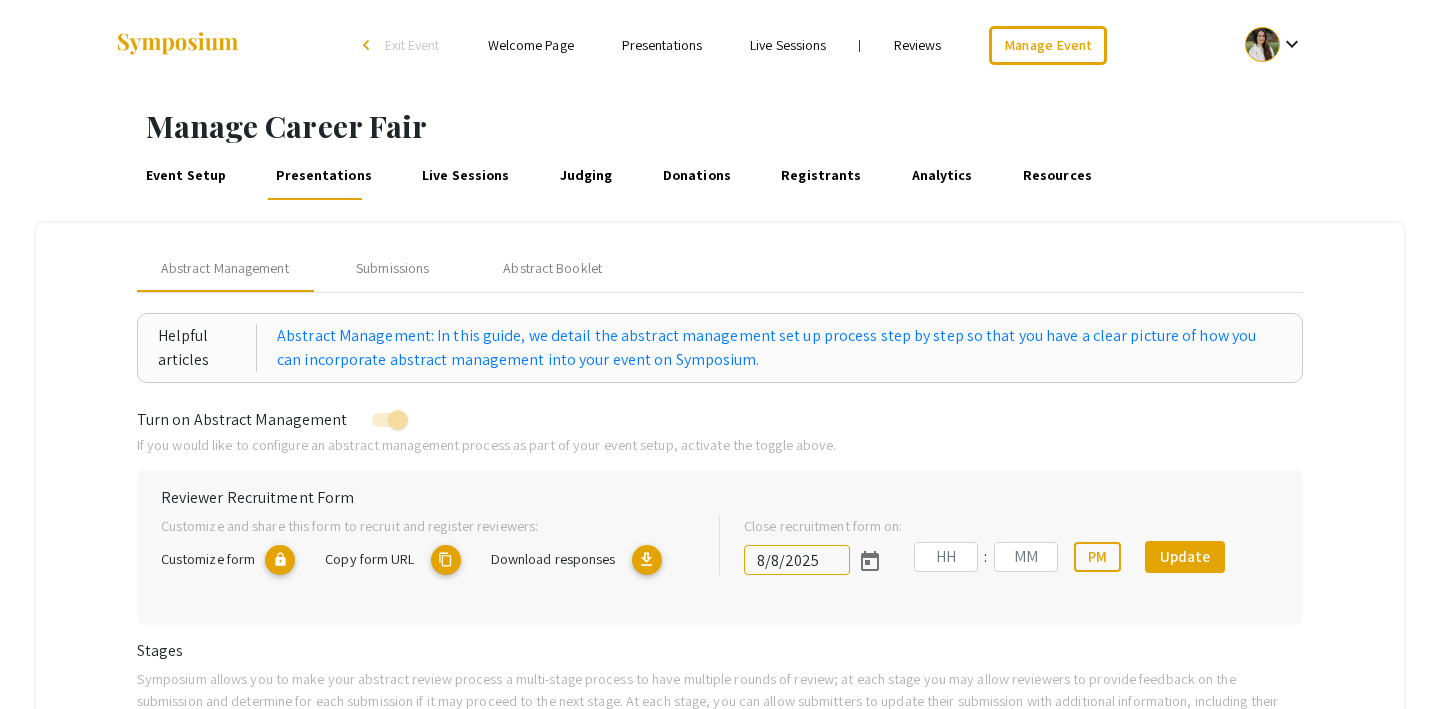 type on "7/30/2025" 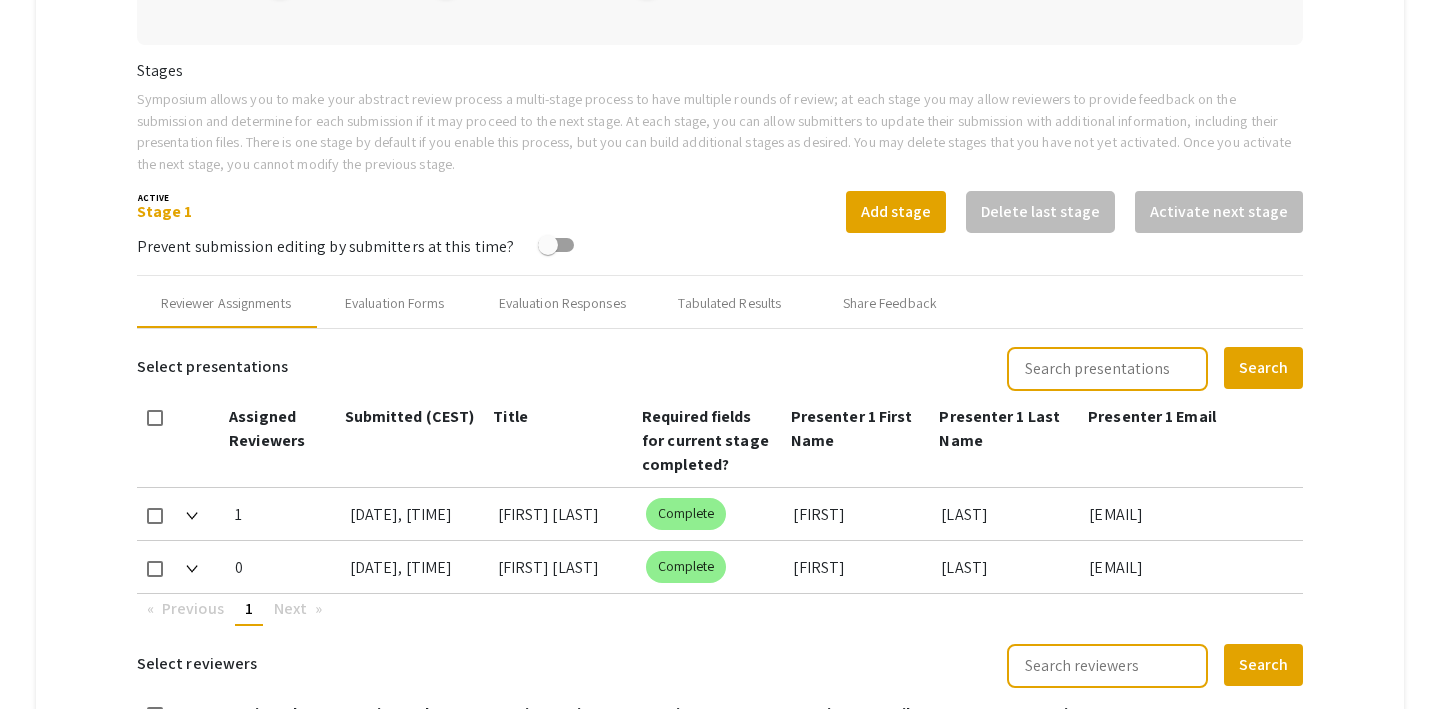 scroll, scrollTop: 0, scrollLeft: 0, axis: both 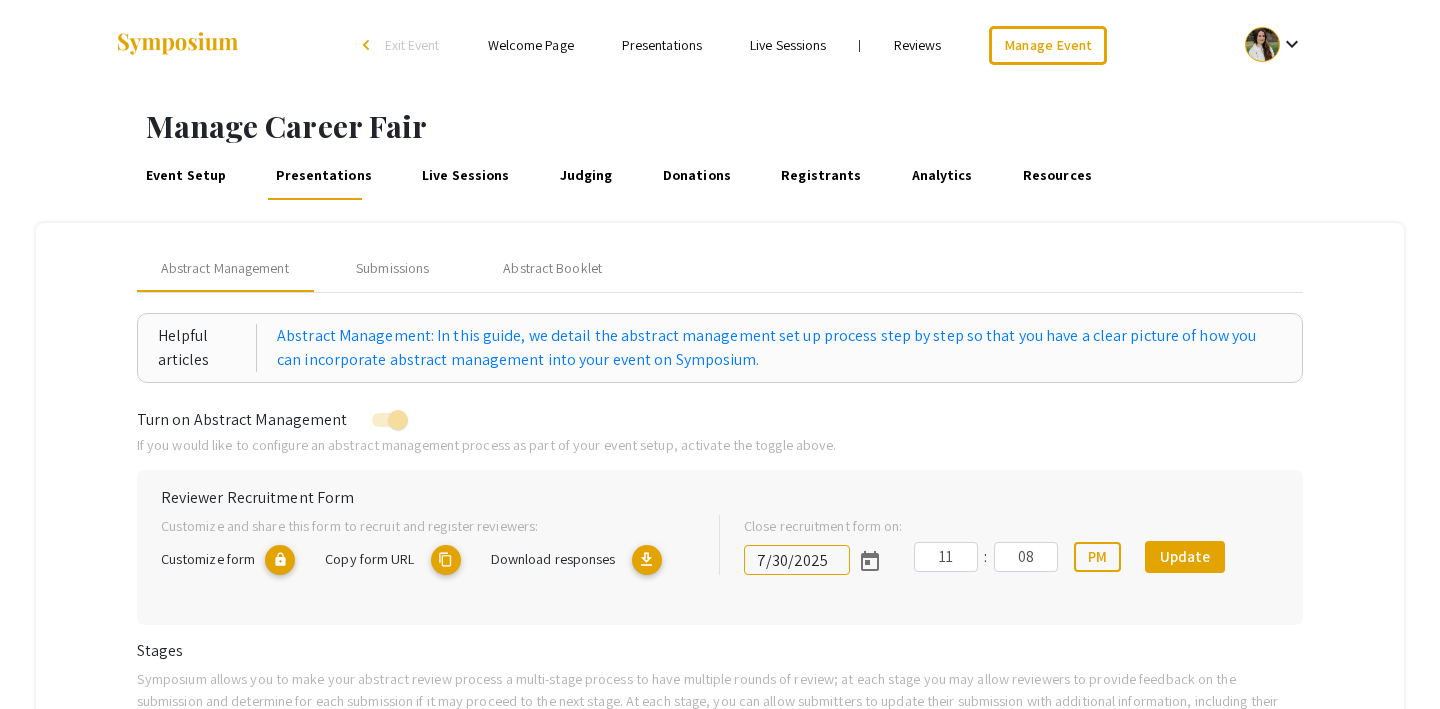 click on "Exit Event" at bounding box center [412, 45] 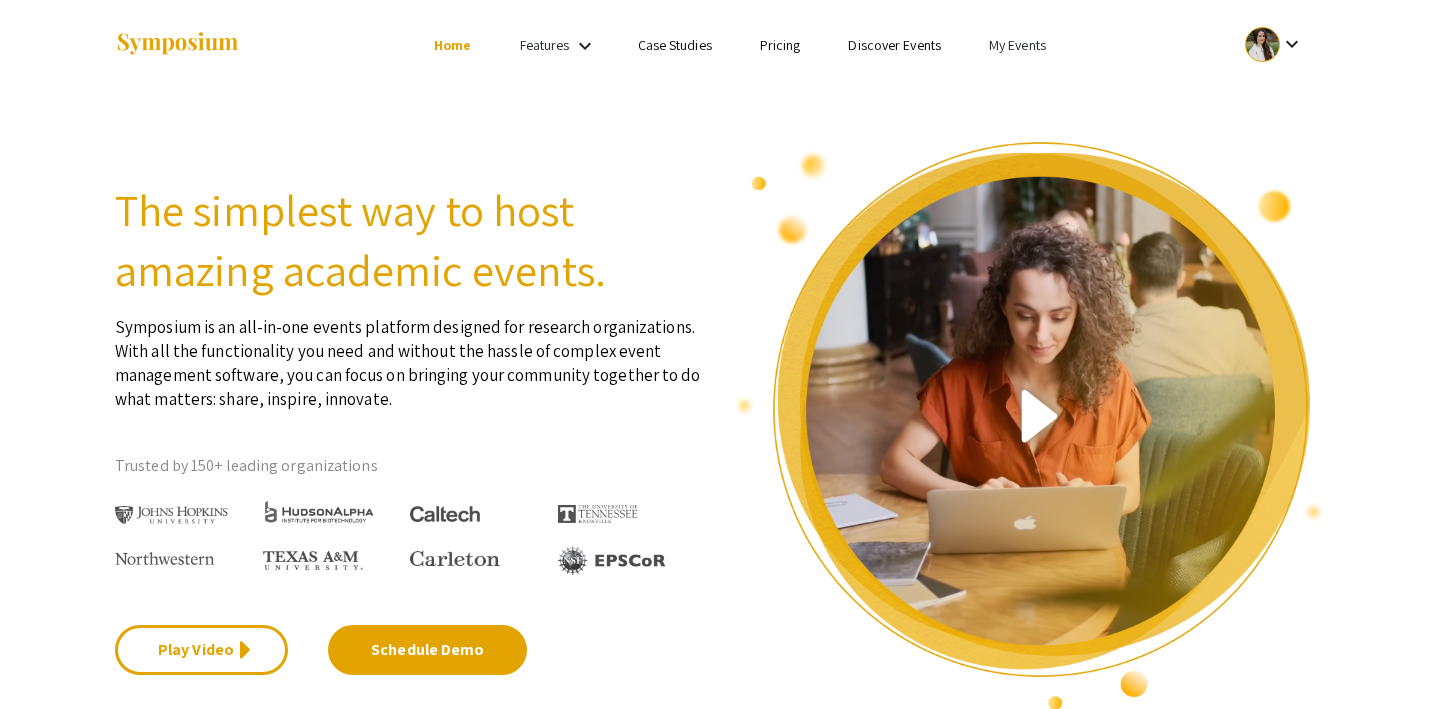 click on "My Events" at bounding box center (1017, 45) 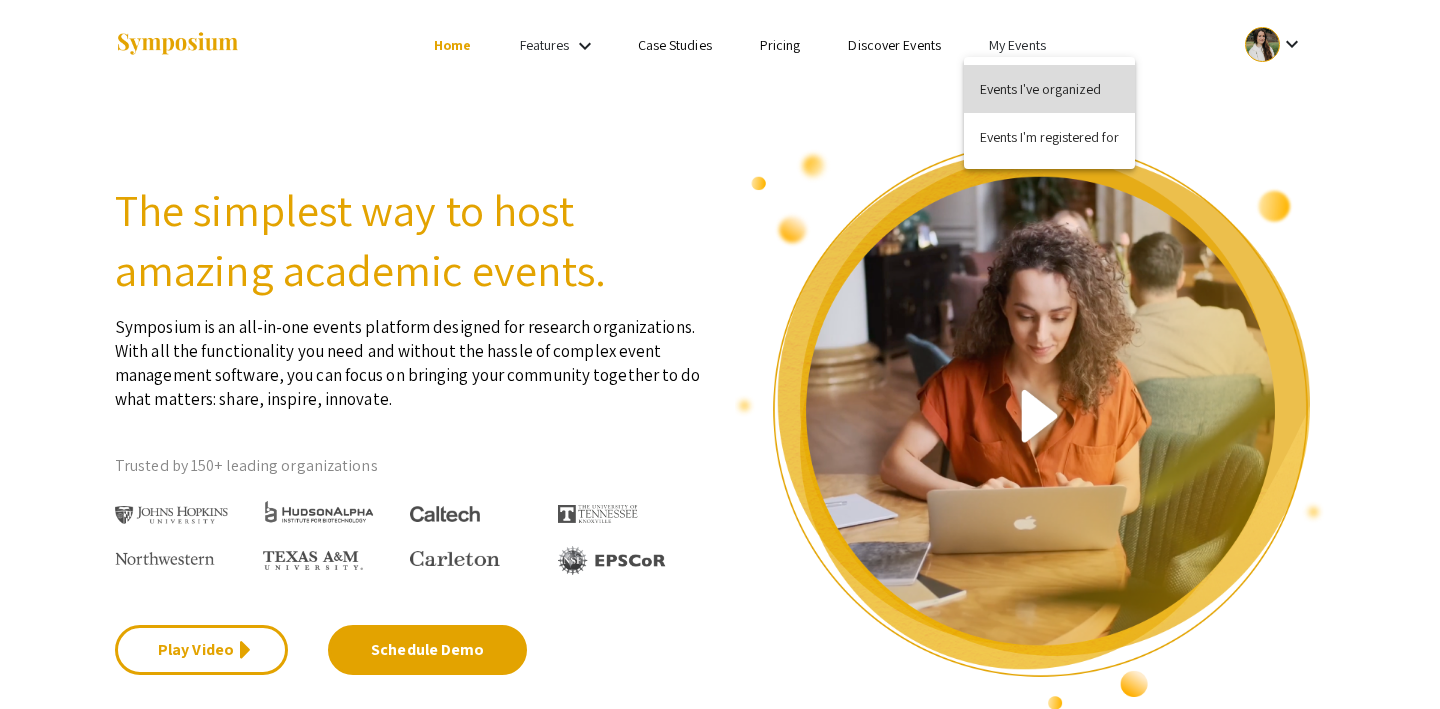 click on "Events I've organized" at bounding box center (1049, 89) 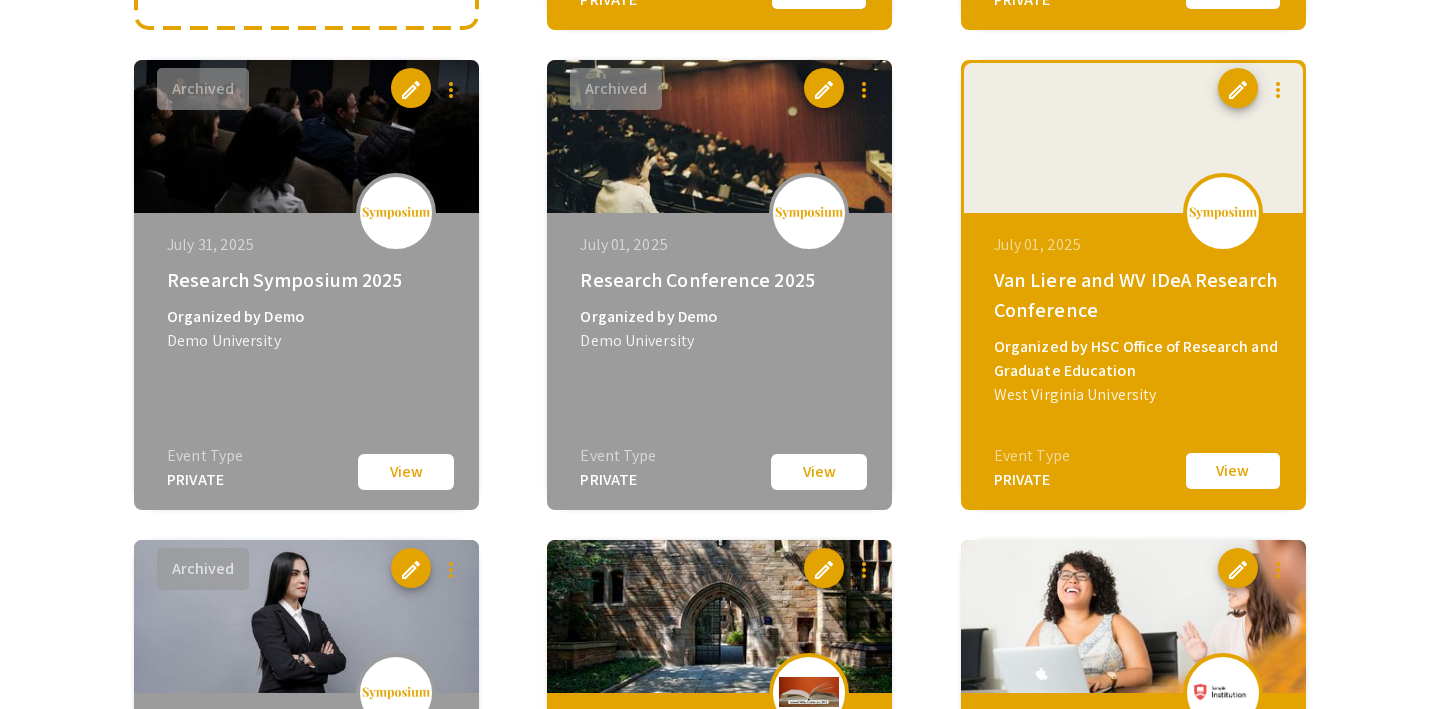 scroll, scrollTop: 659, scrollLeft: 0, axis: vertical 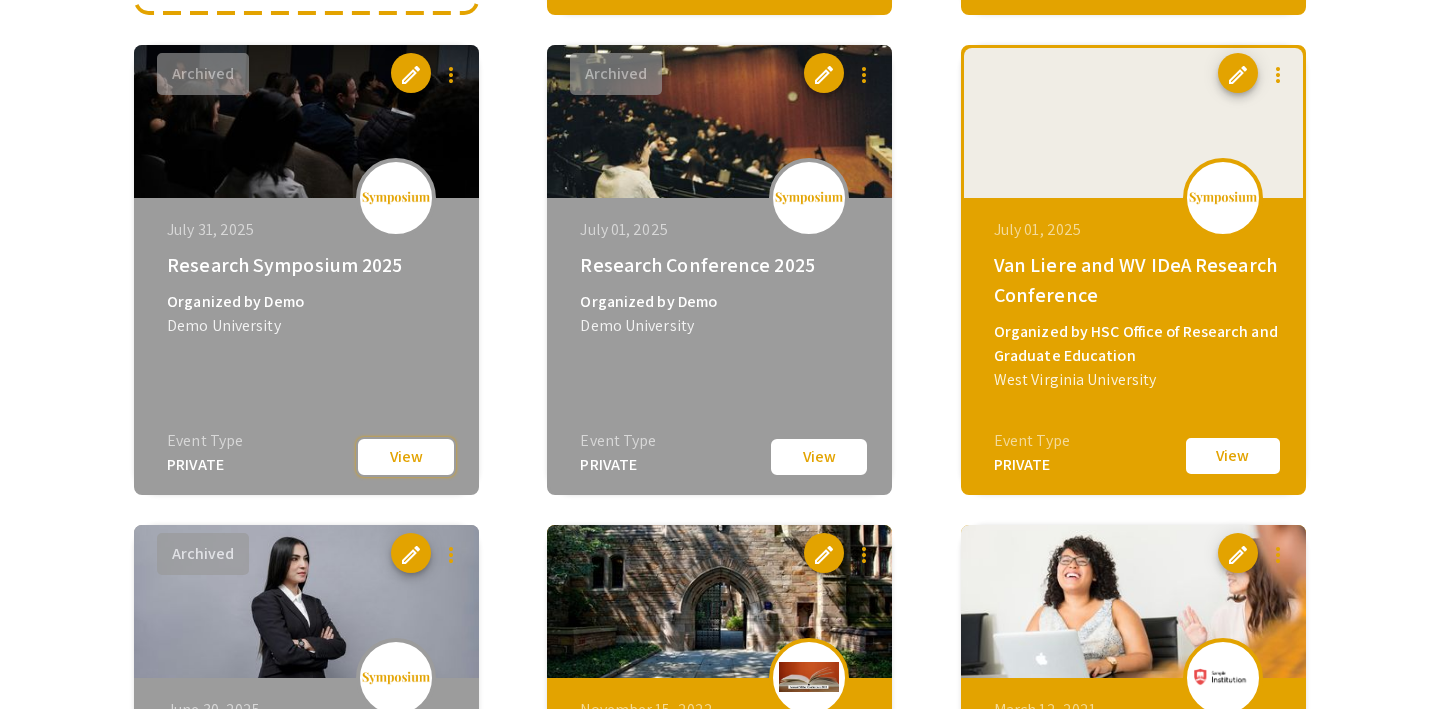 click on "View" 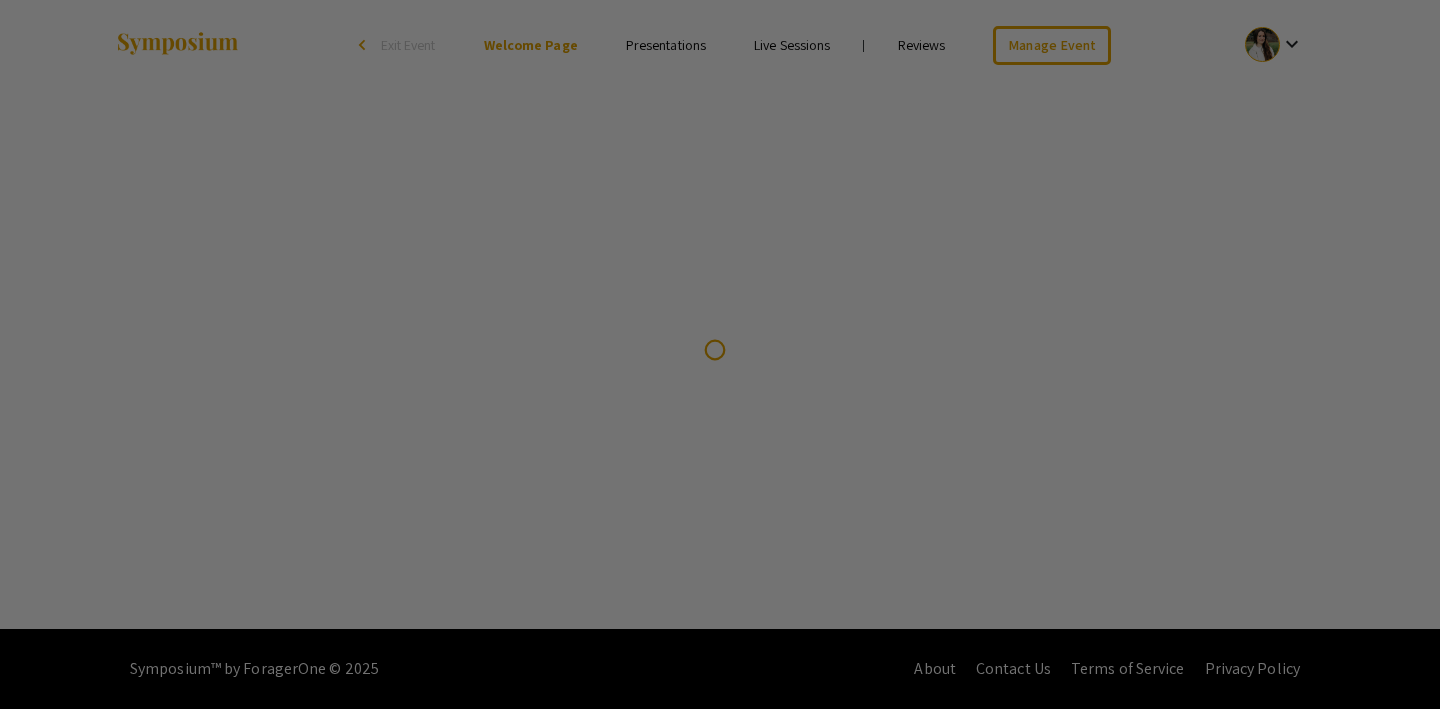 scroll, scrollTop: 0, scrollLeft: 0, axis: both 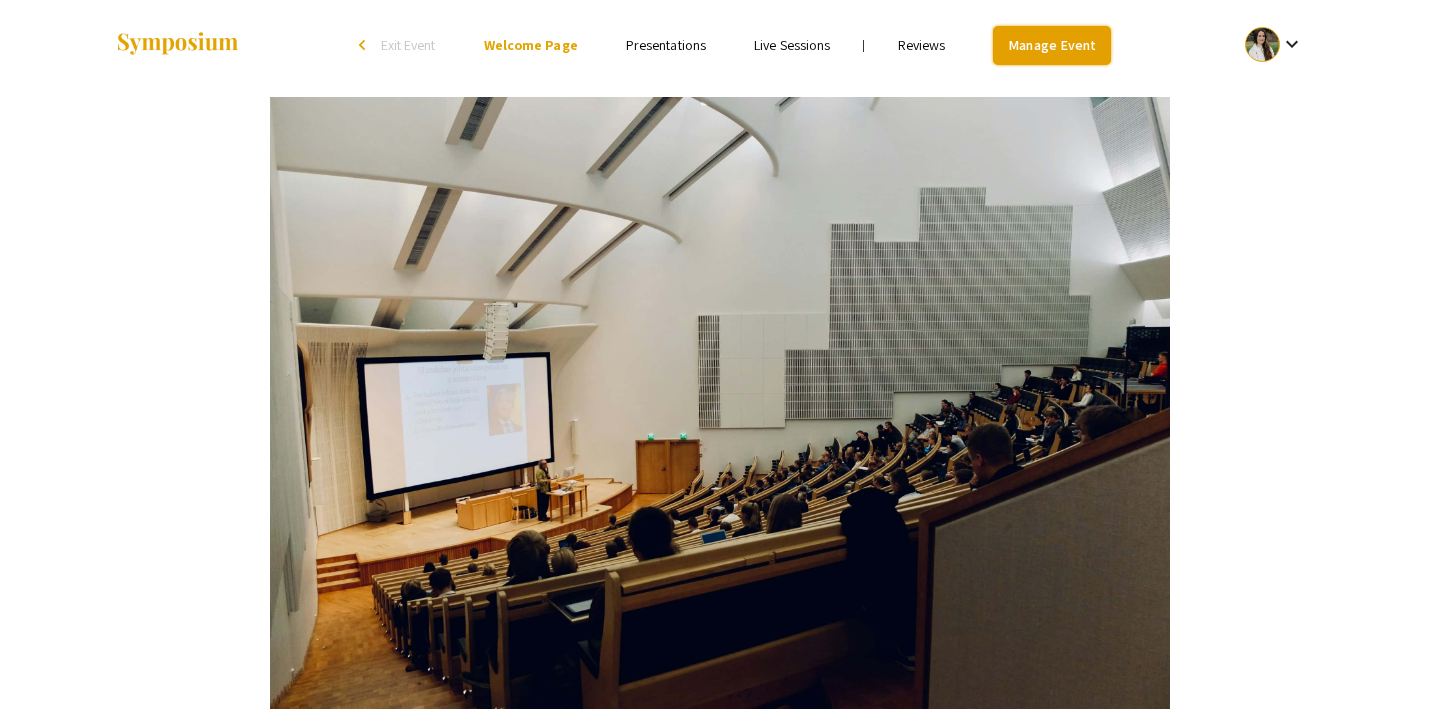 click on "Manage Event" at bounding box center [1052, 45] 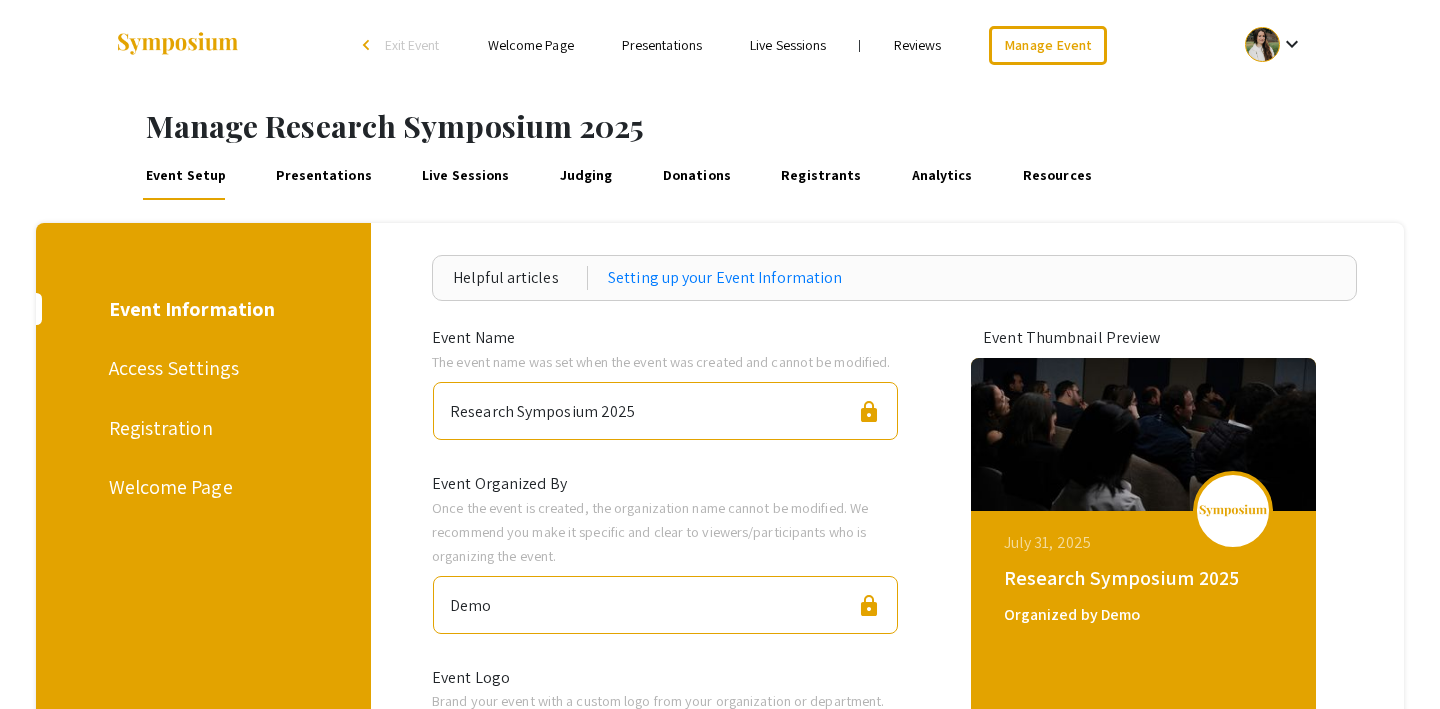 click on "Presentations" at bounding box center [324, 176] 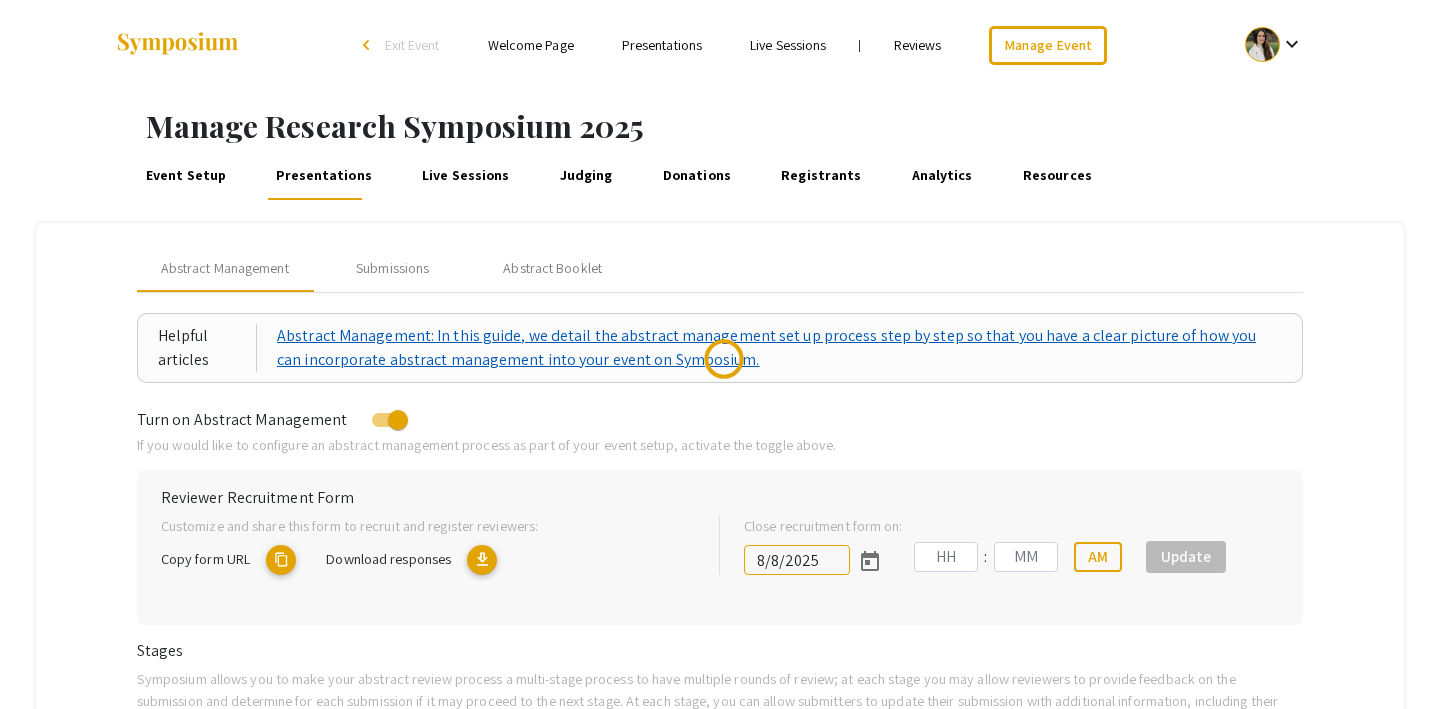 type on "7/30/2025" 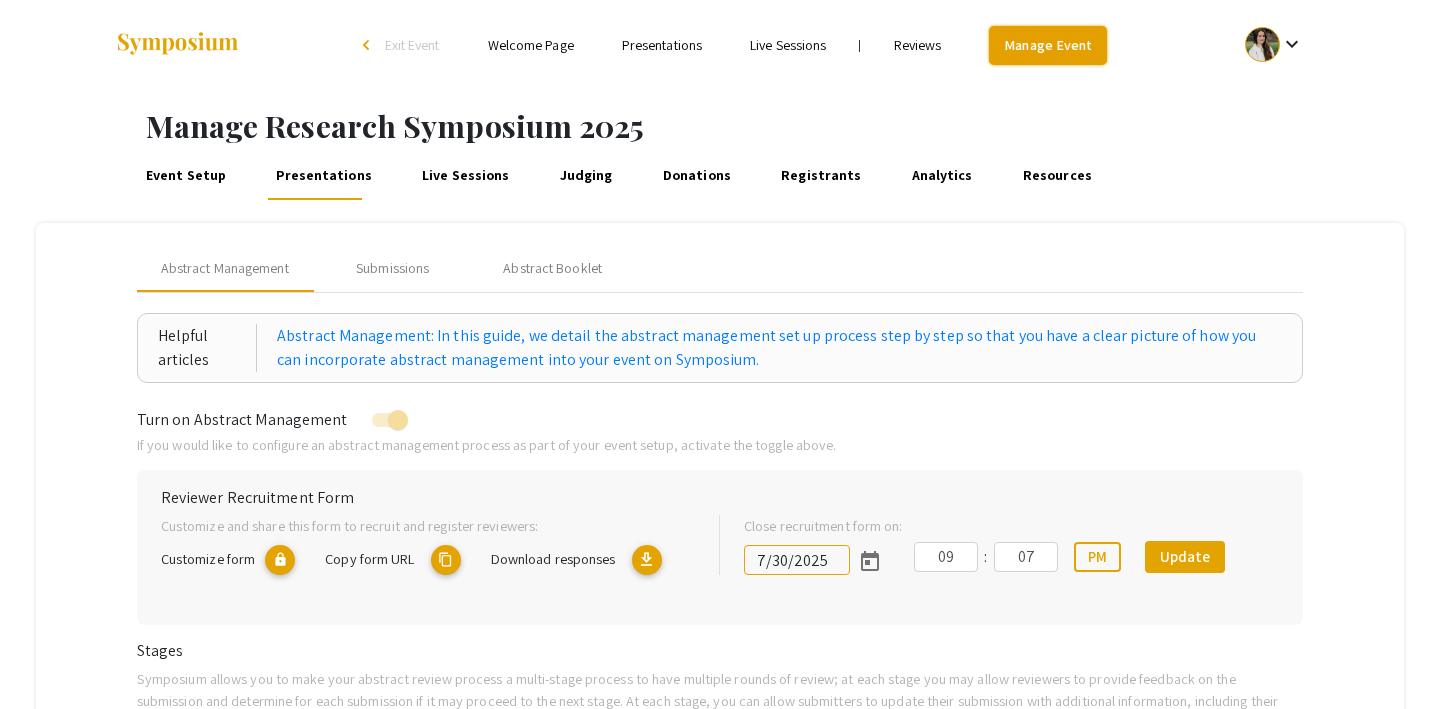 click on "Manage Event" at bounding box center (1048, 45) 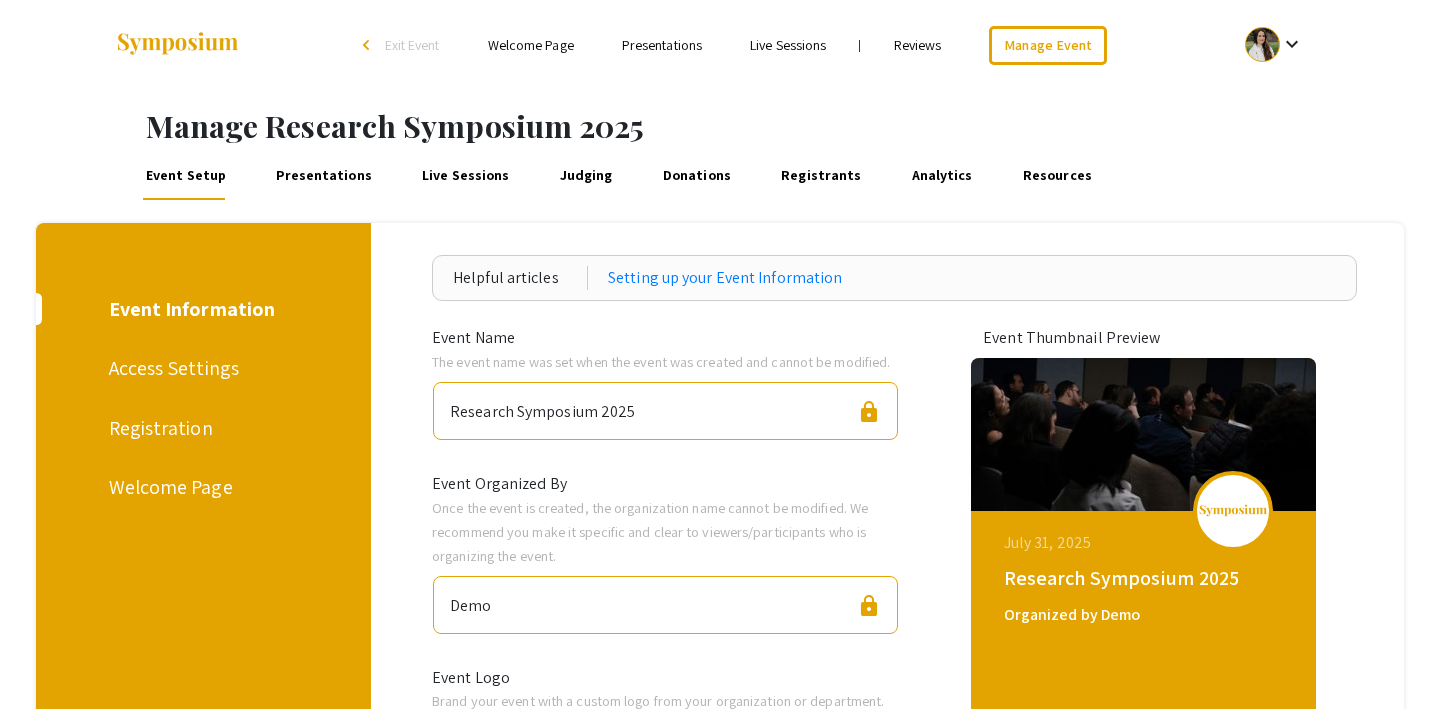 click on "Exit Event" at bounding box center (412, 45) 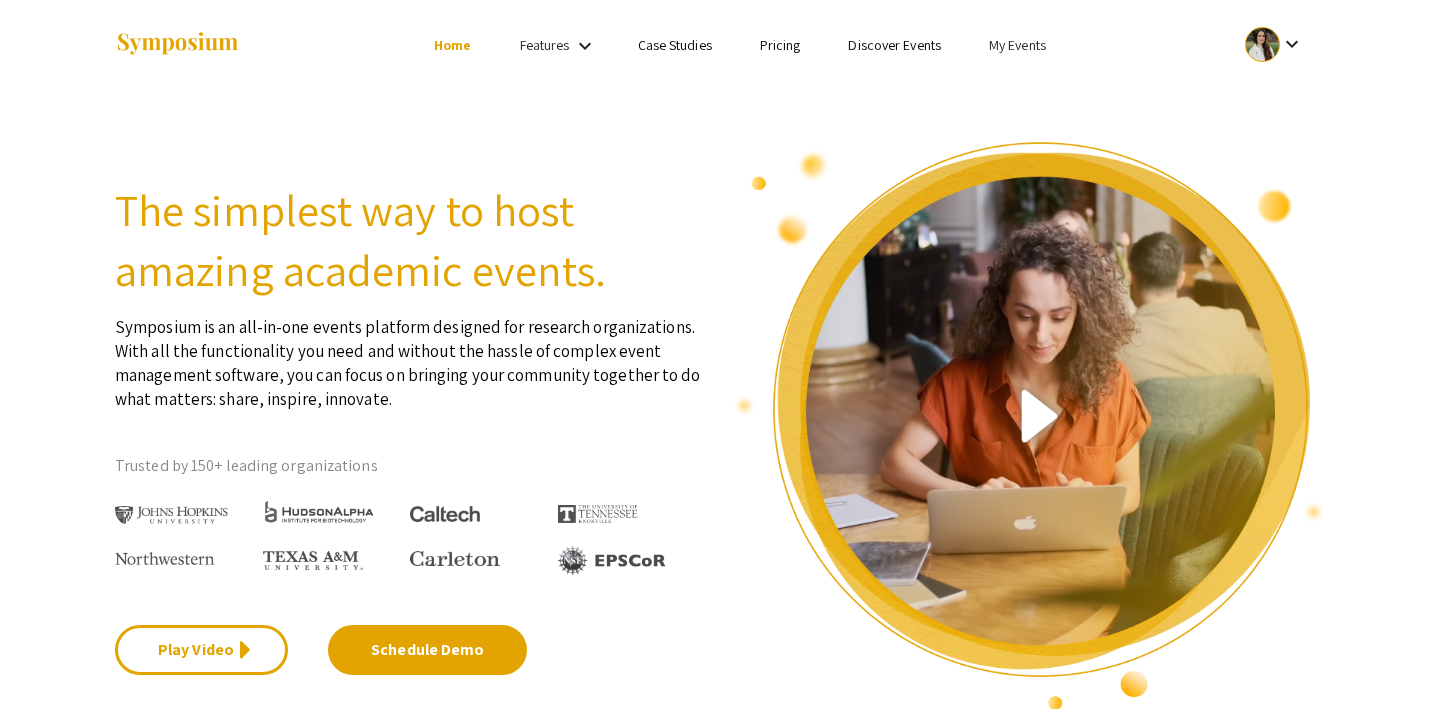 click on "My Events" at bounding box center [1017, 45] 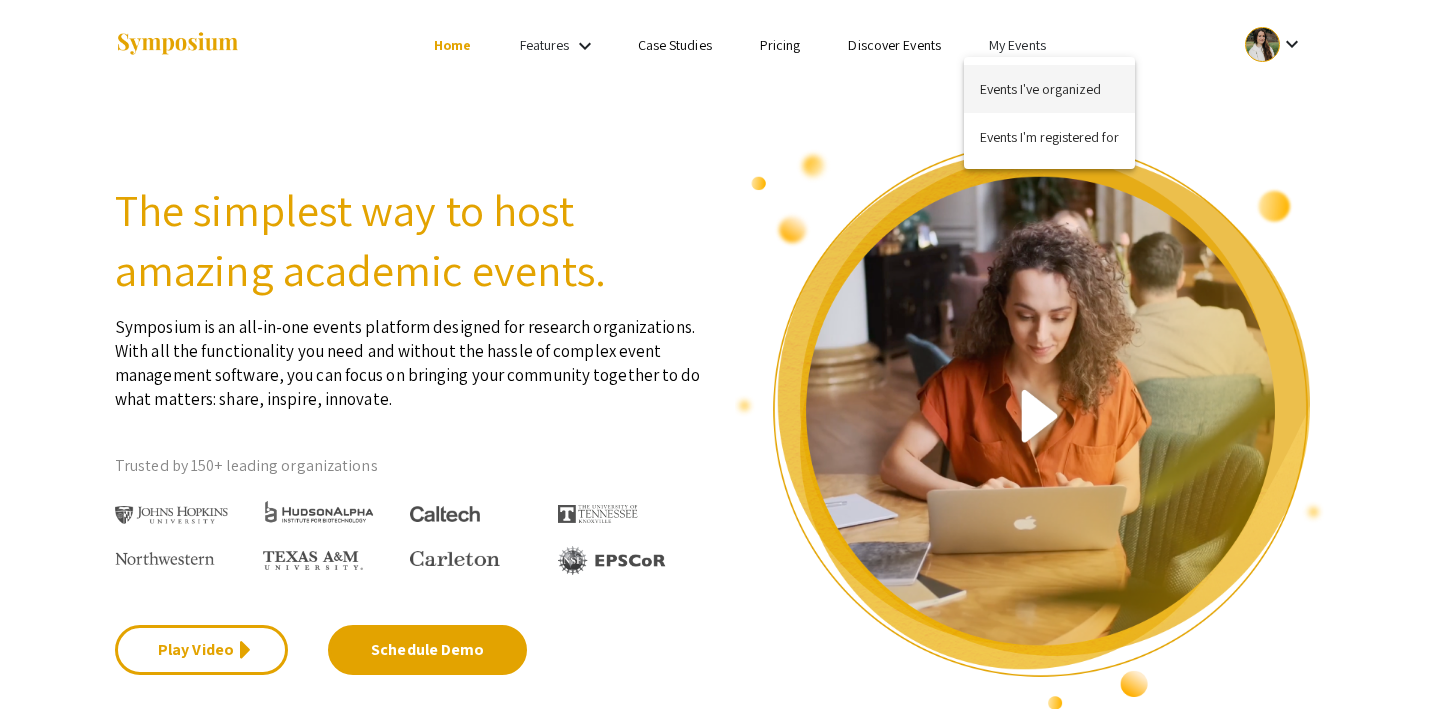 click on "Events I've organized" at bounding box center (1049, 89) 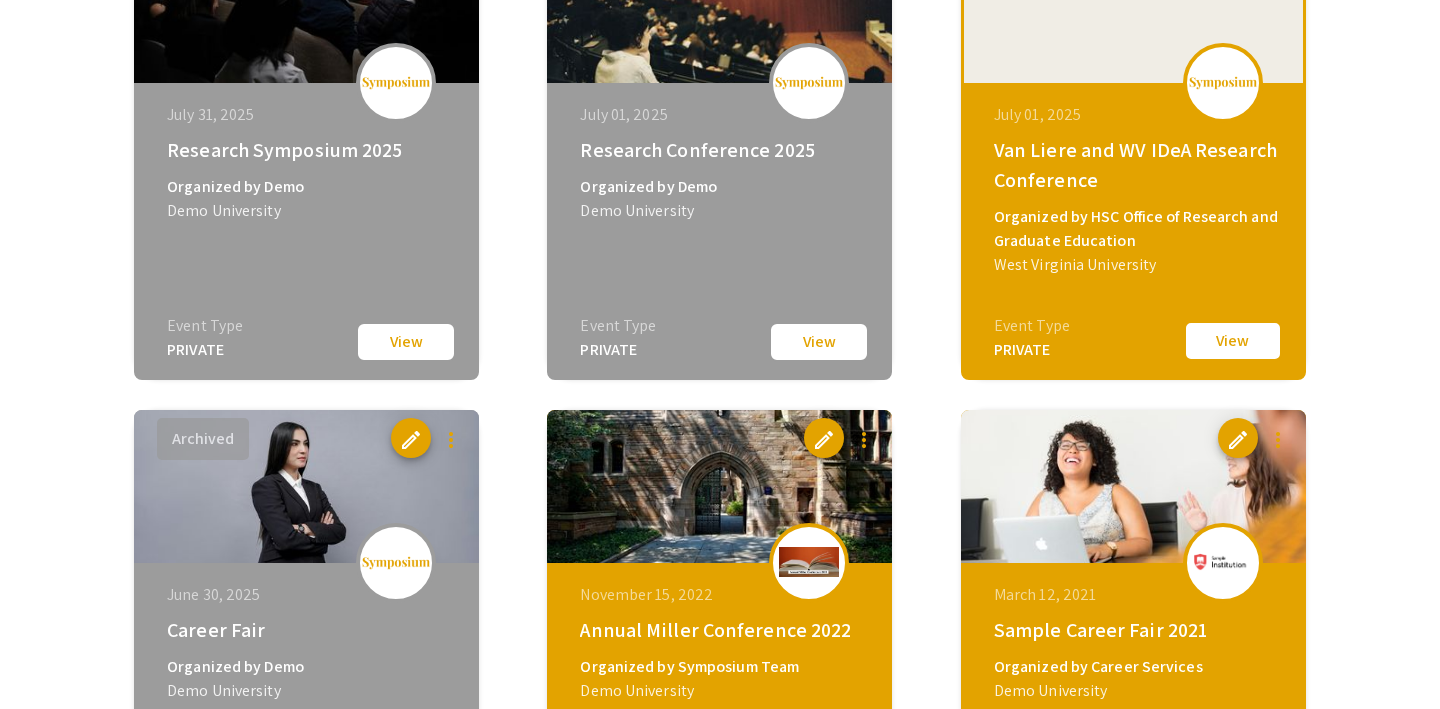 scroll, scrollTop: 783, scrollLeft: 0, axis: vertical 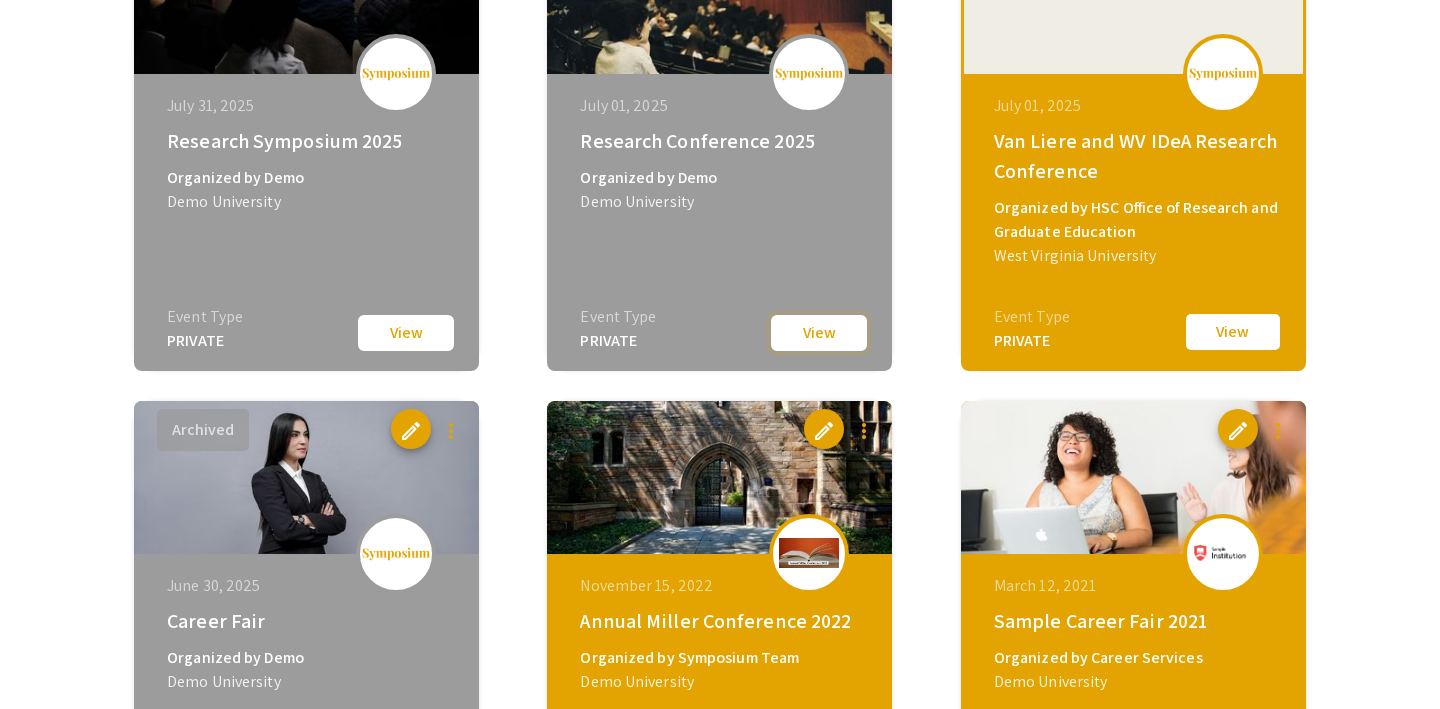 click on "View" 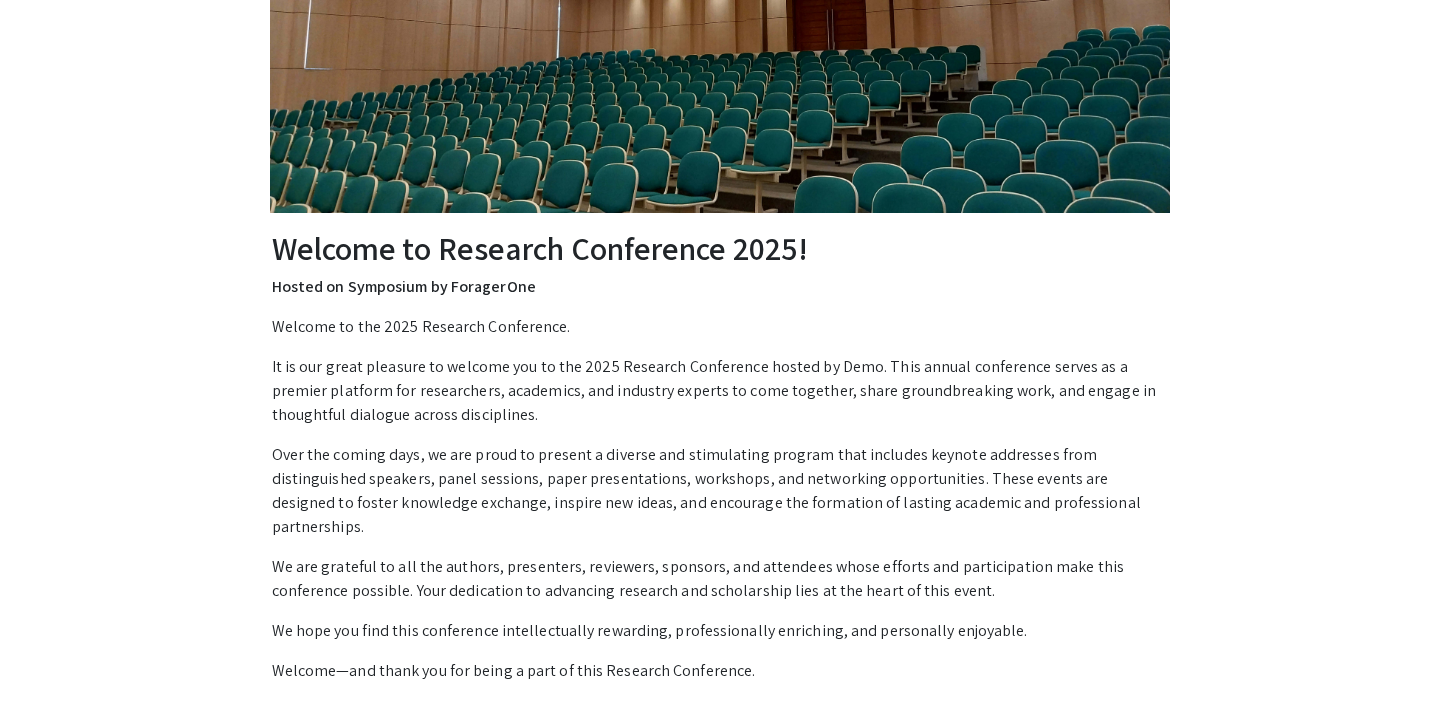 scroll, scrollTop: 0, scrollLeft: 0, axis: both 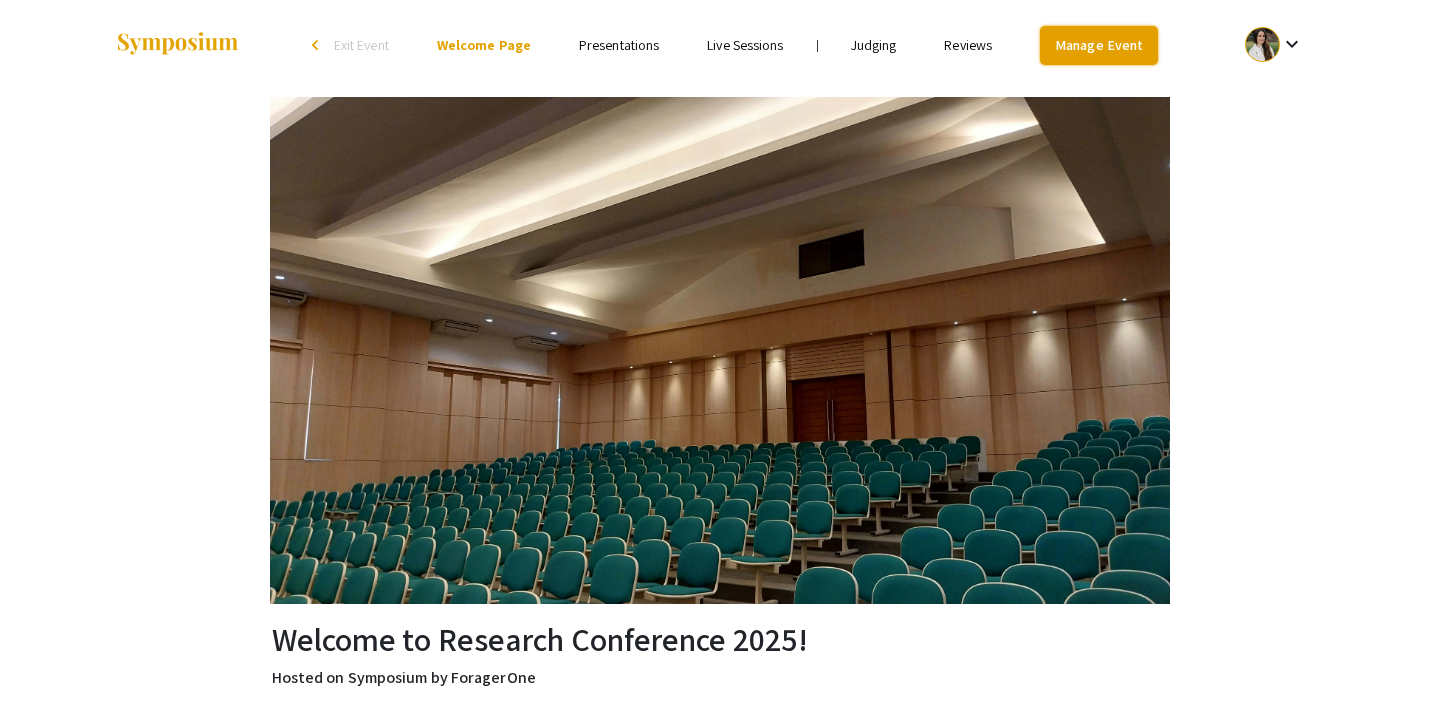 click on "Manage Event" at bounding box center (1099, 45) 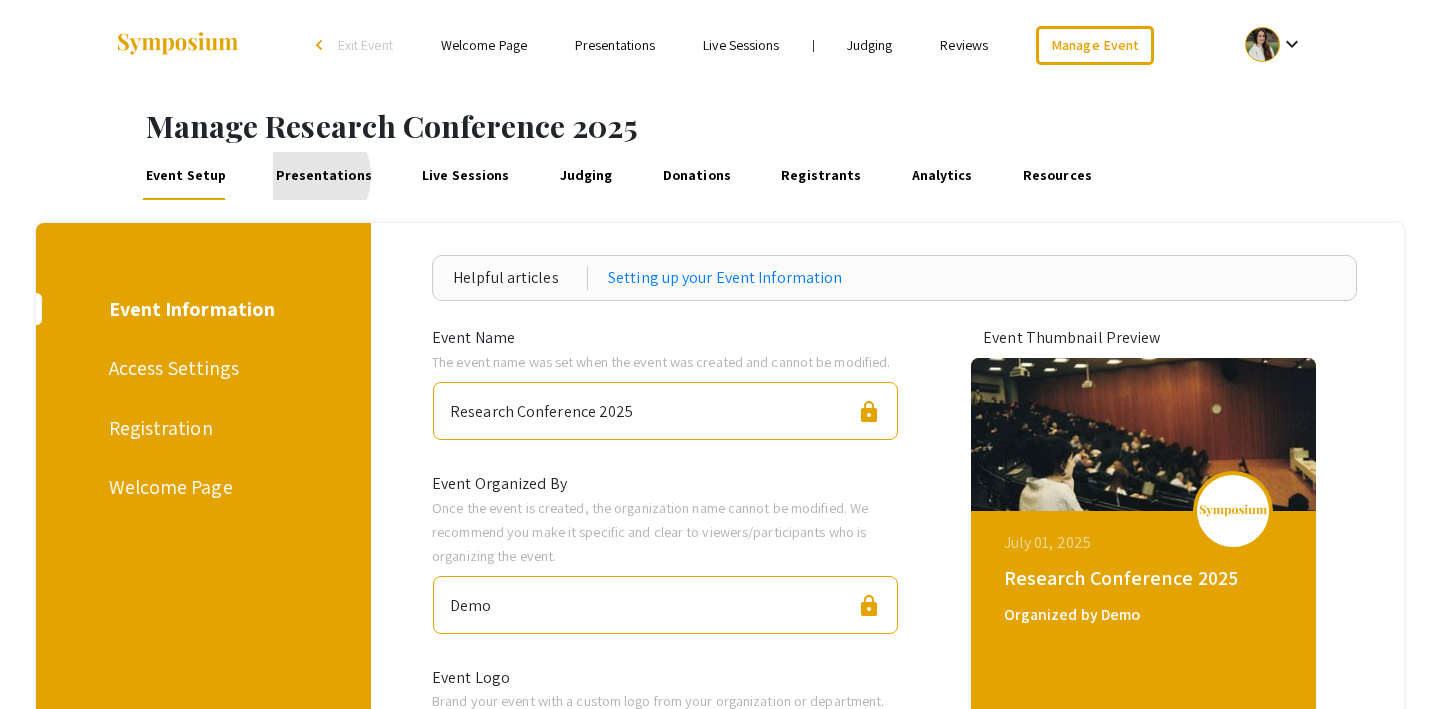 click on "Presentations" at bounding box center (324, 176) 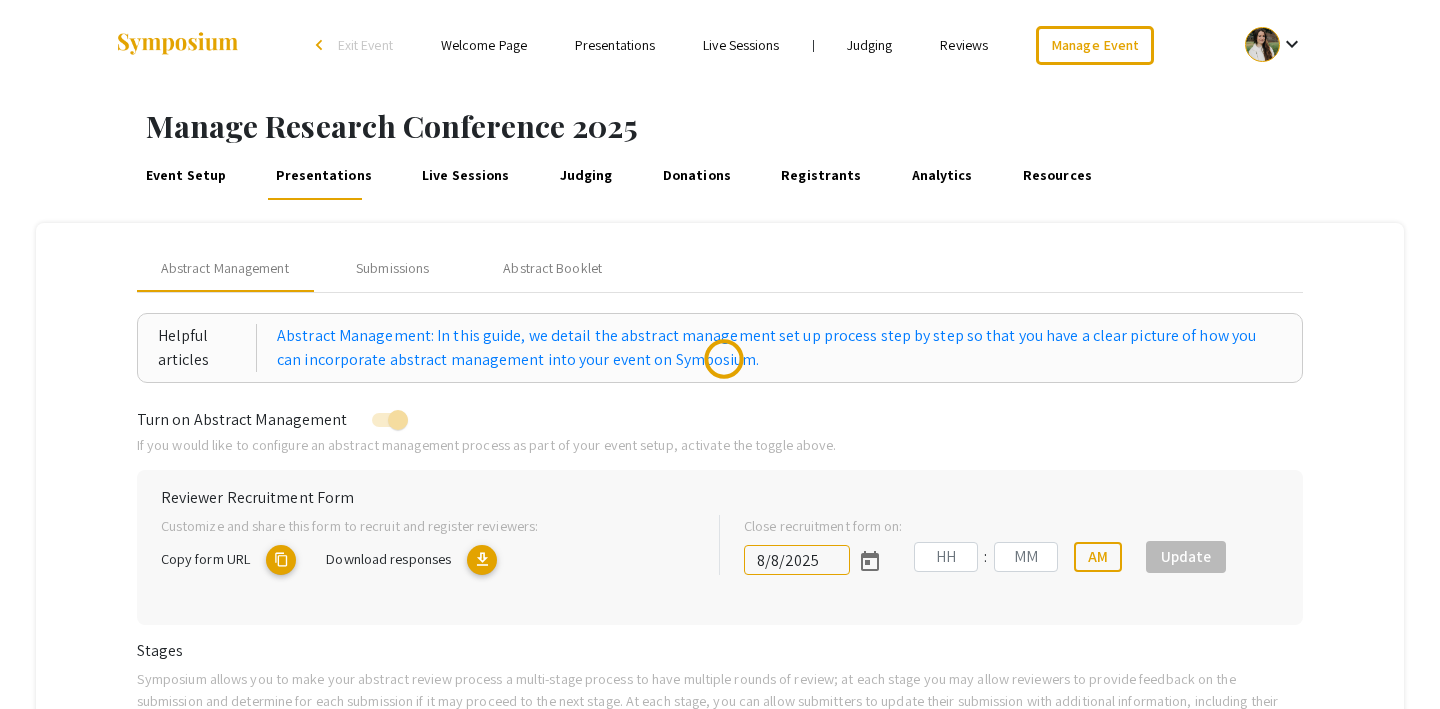 type on "7/31/2025" 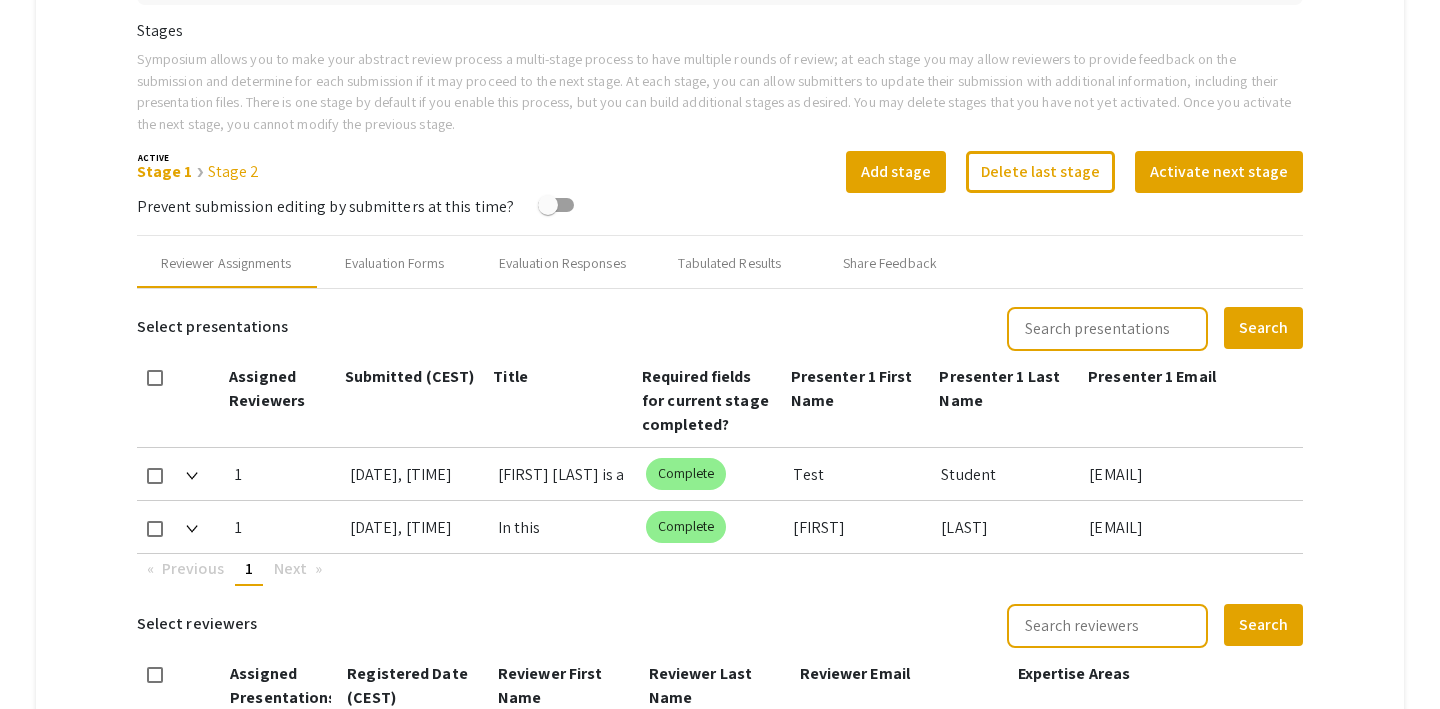 scroll, scrollTop: 787, scrollLeft: 0, axis: vertical 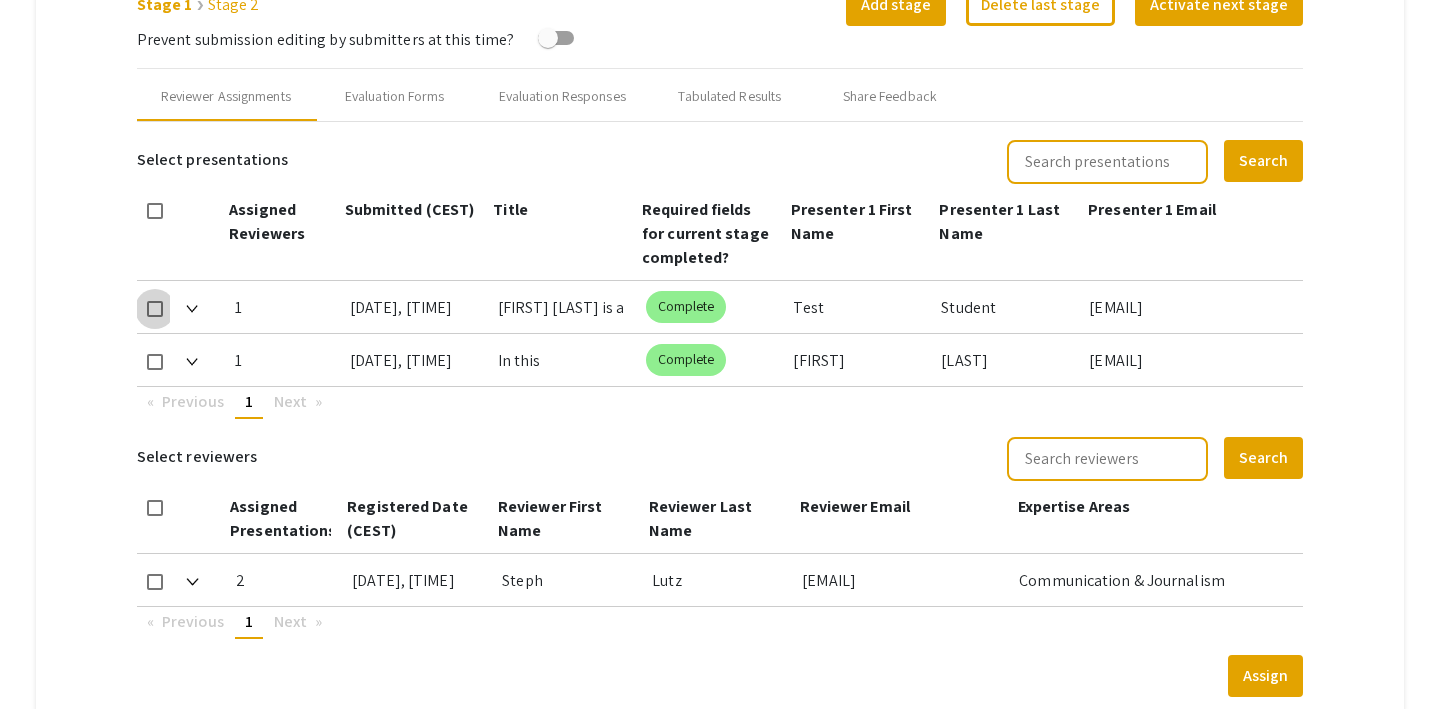 click at bounding box center [155, 309] 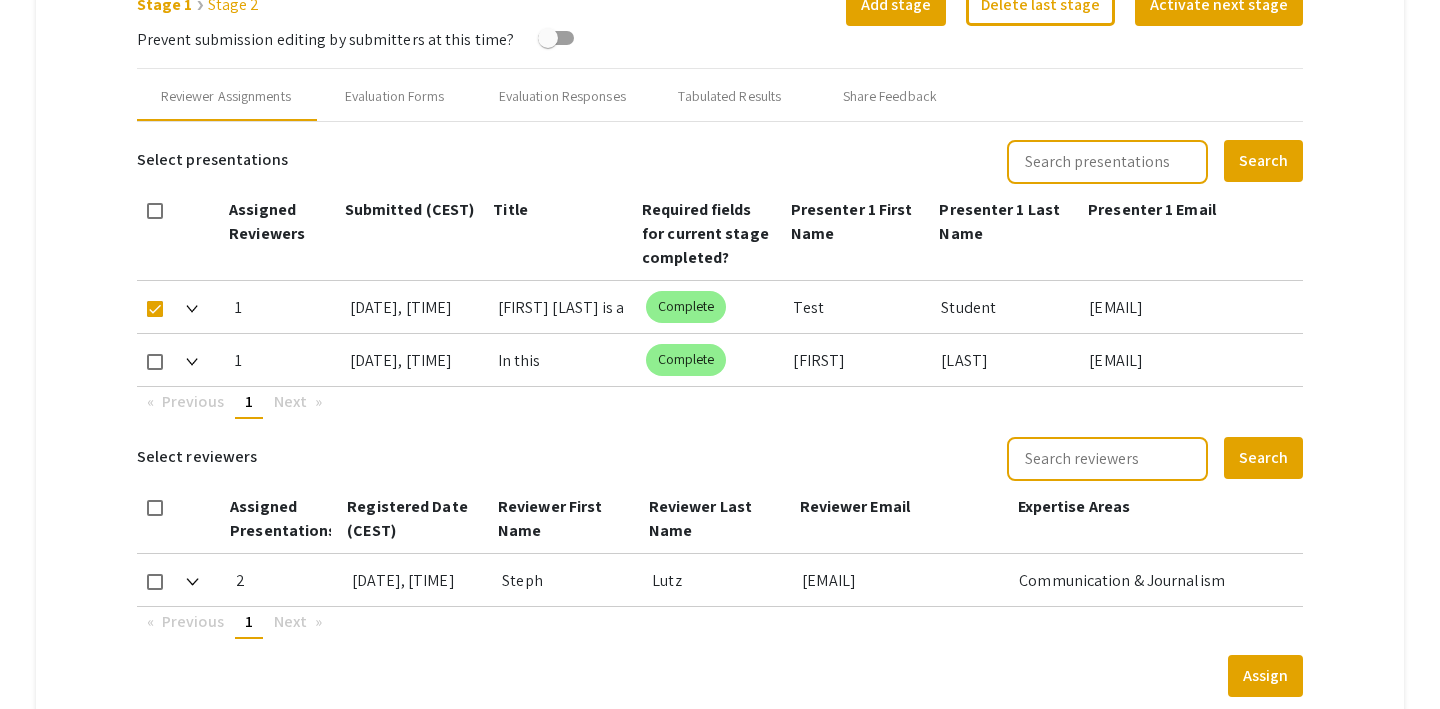 click at bounding box center (155, 360) 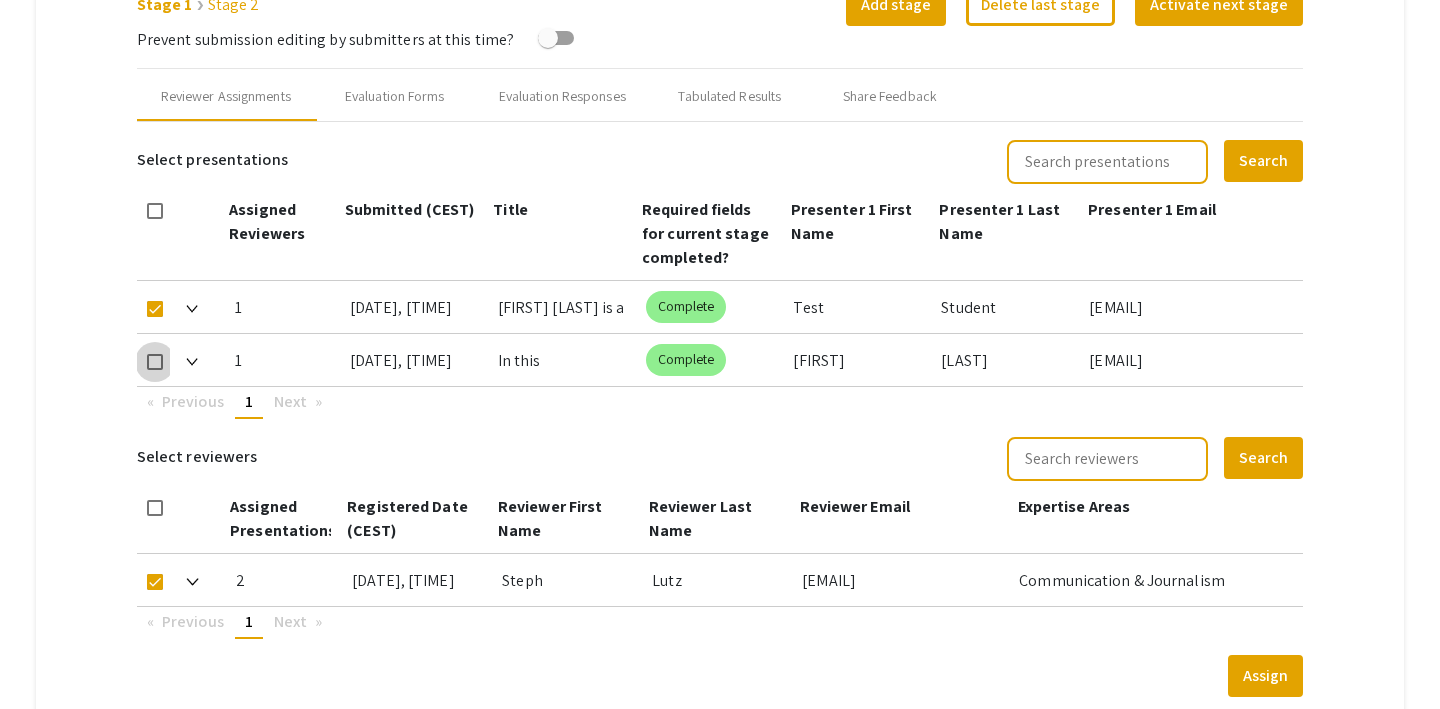 click at bounding box center [155, 362] 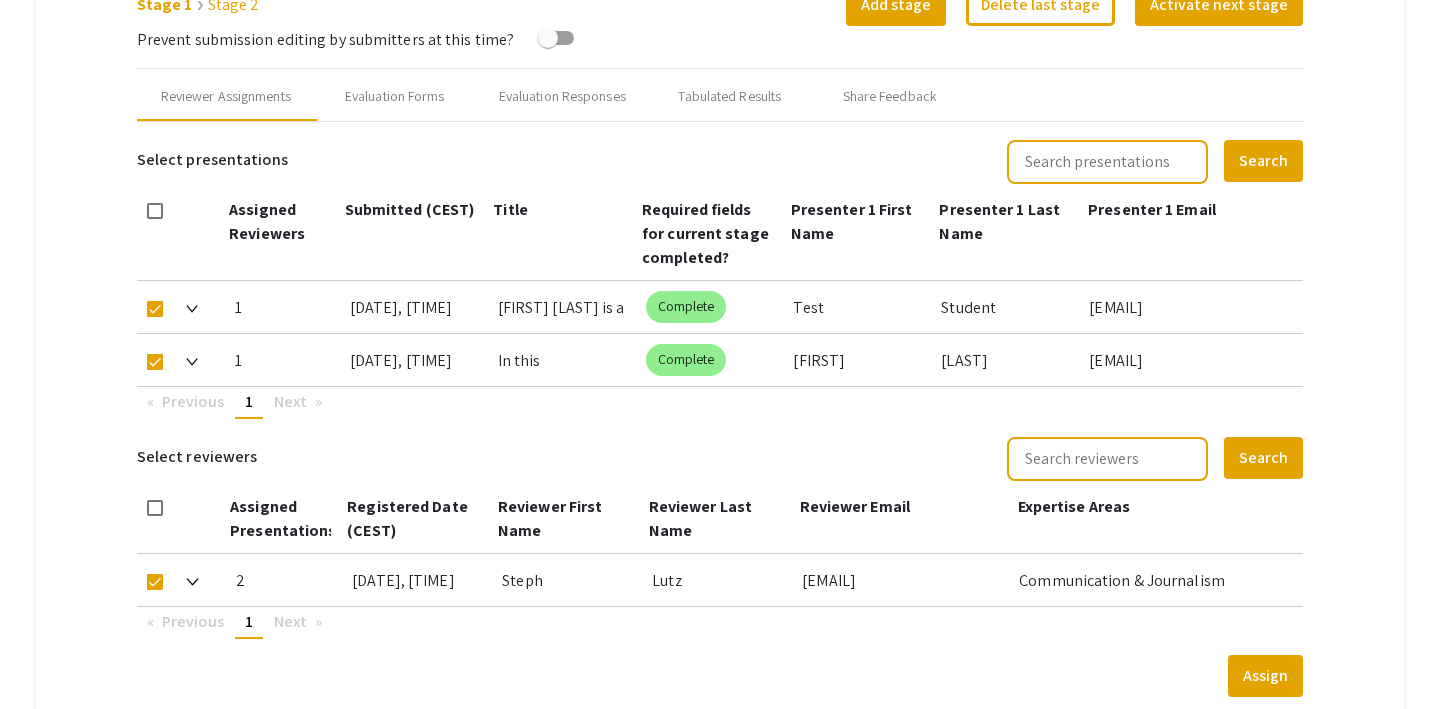 click at bounding box center (192, 309) 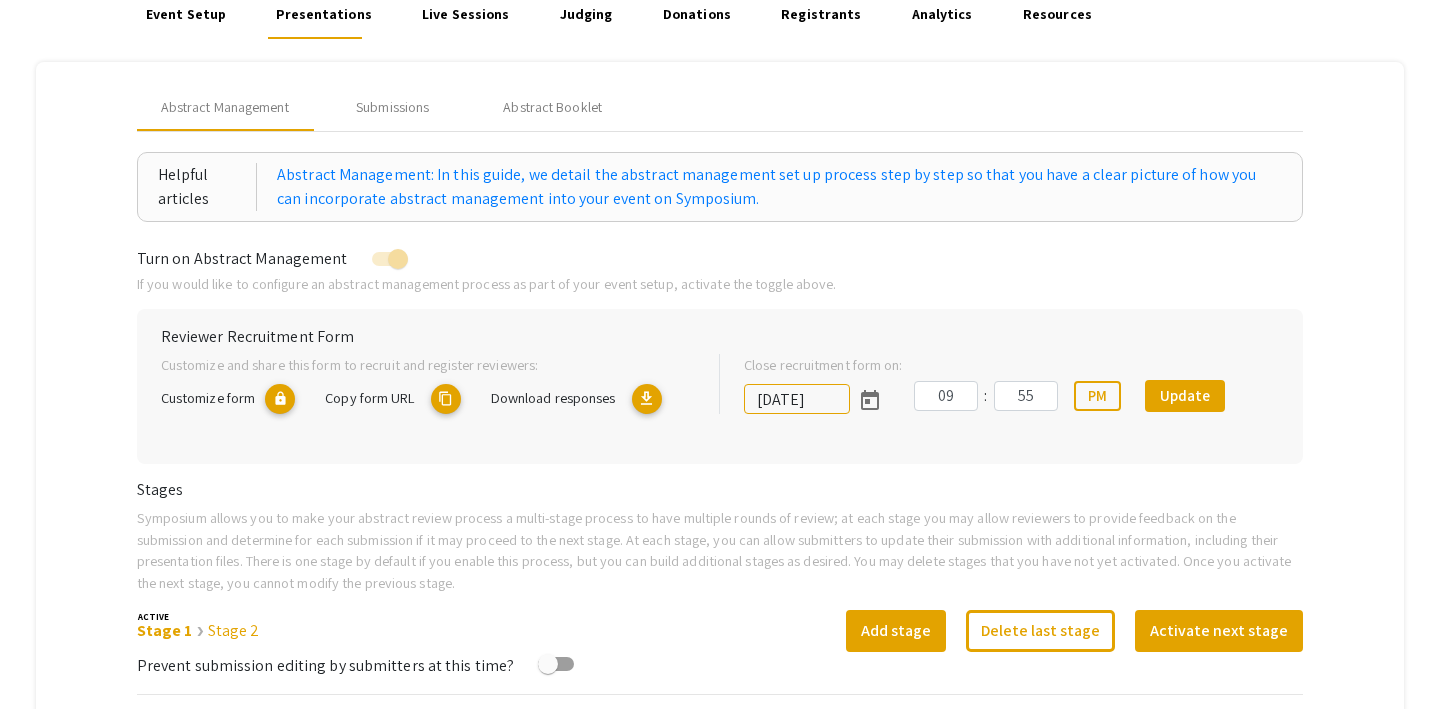 scroll, scrollTop: 0, scrollLeft: 0, axis: both 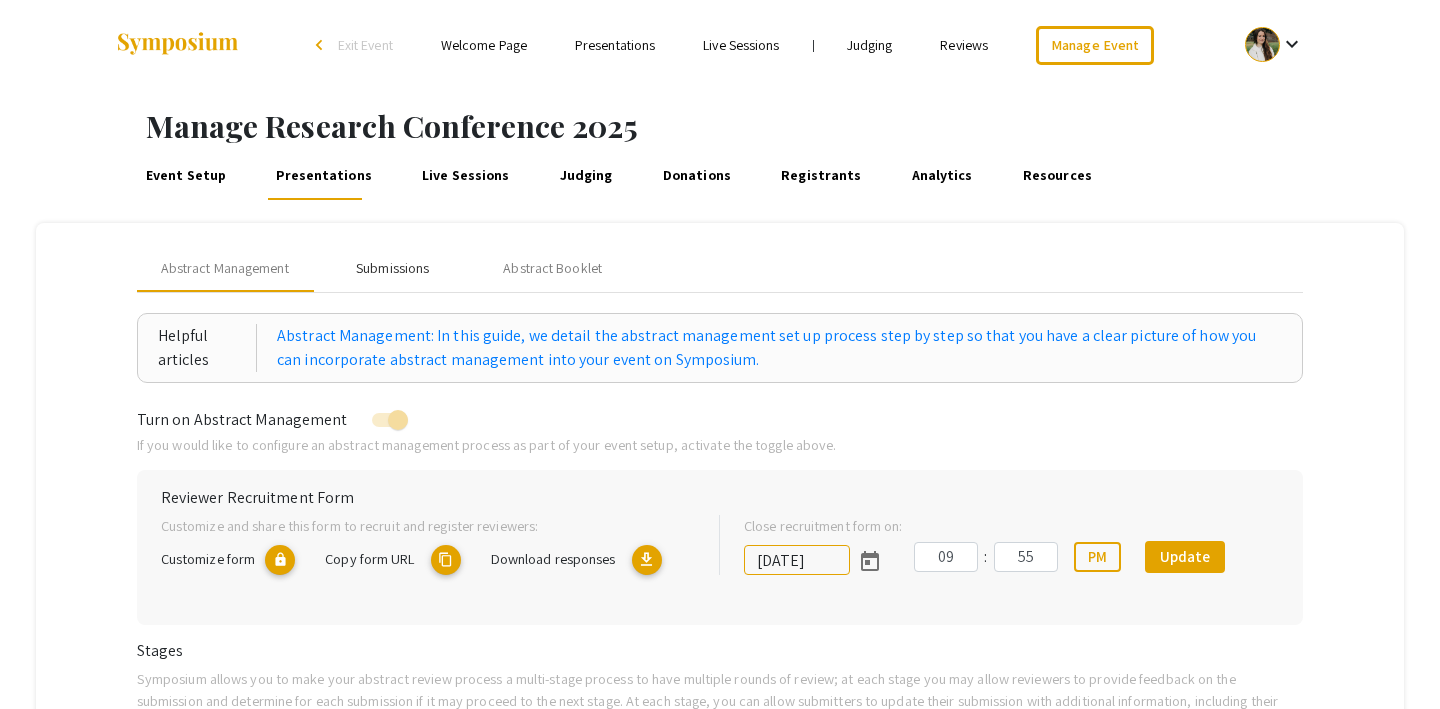 click on "Submissions" at bounding box center (392, 268) 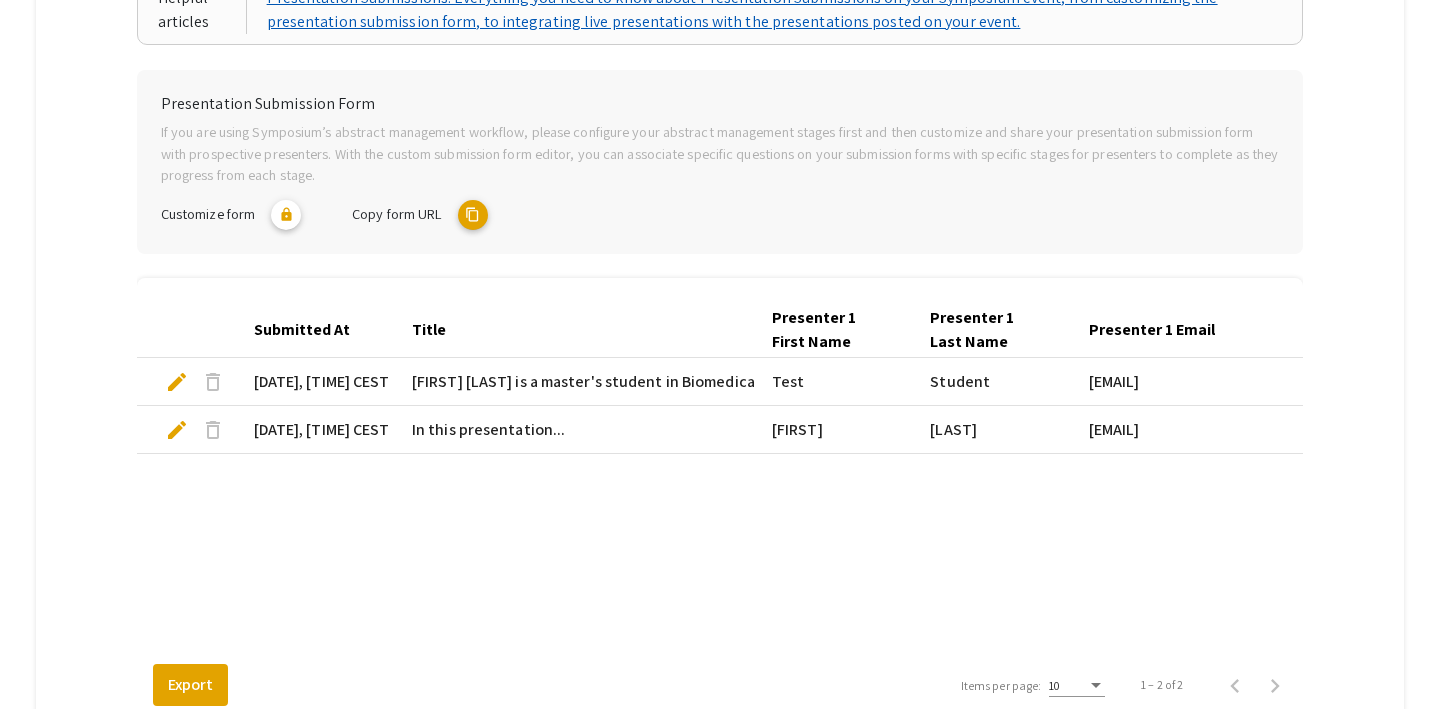 scroll, scrollTop: 336, scrollLeft: 0, axis: vertical 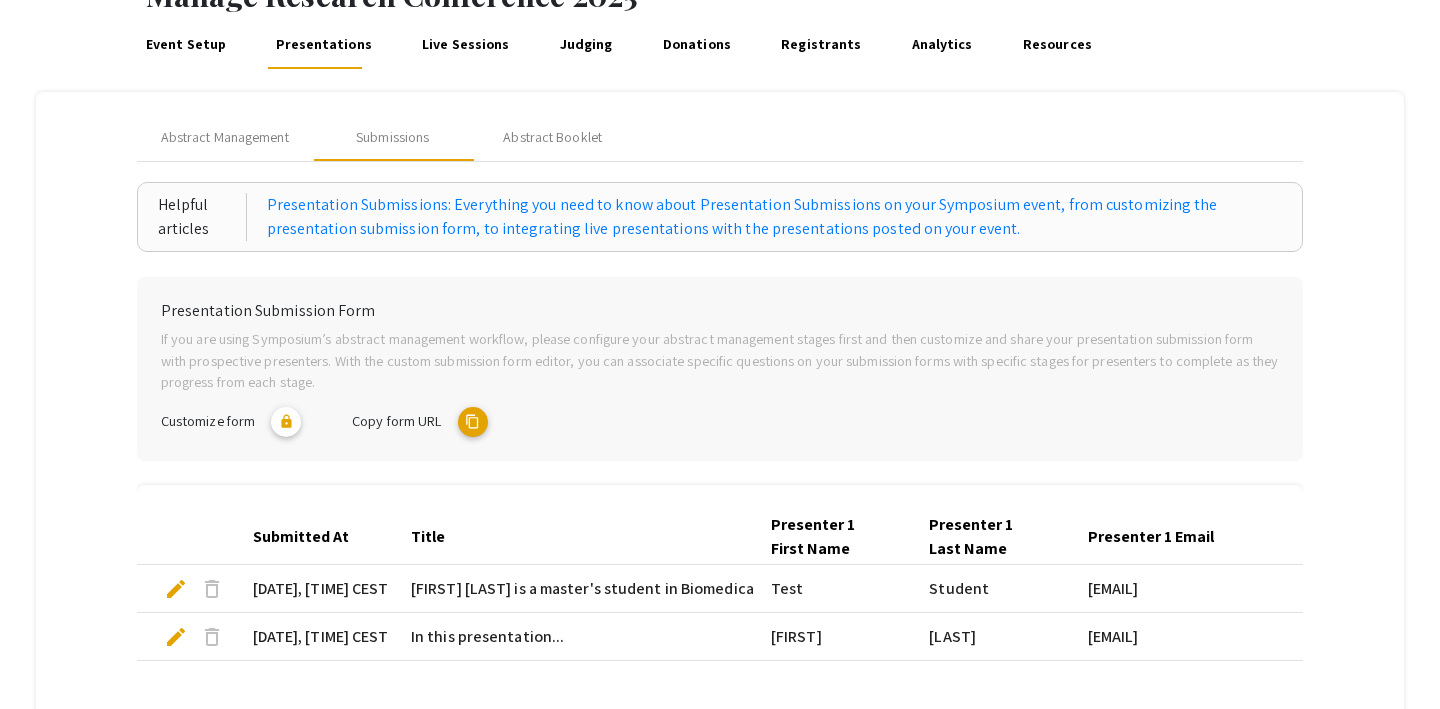 click on "delete" at bounding box center [212, 589] 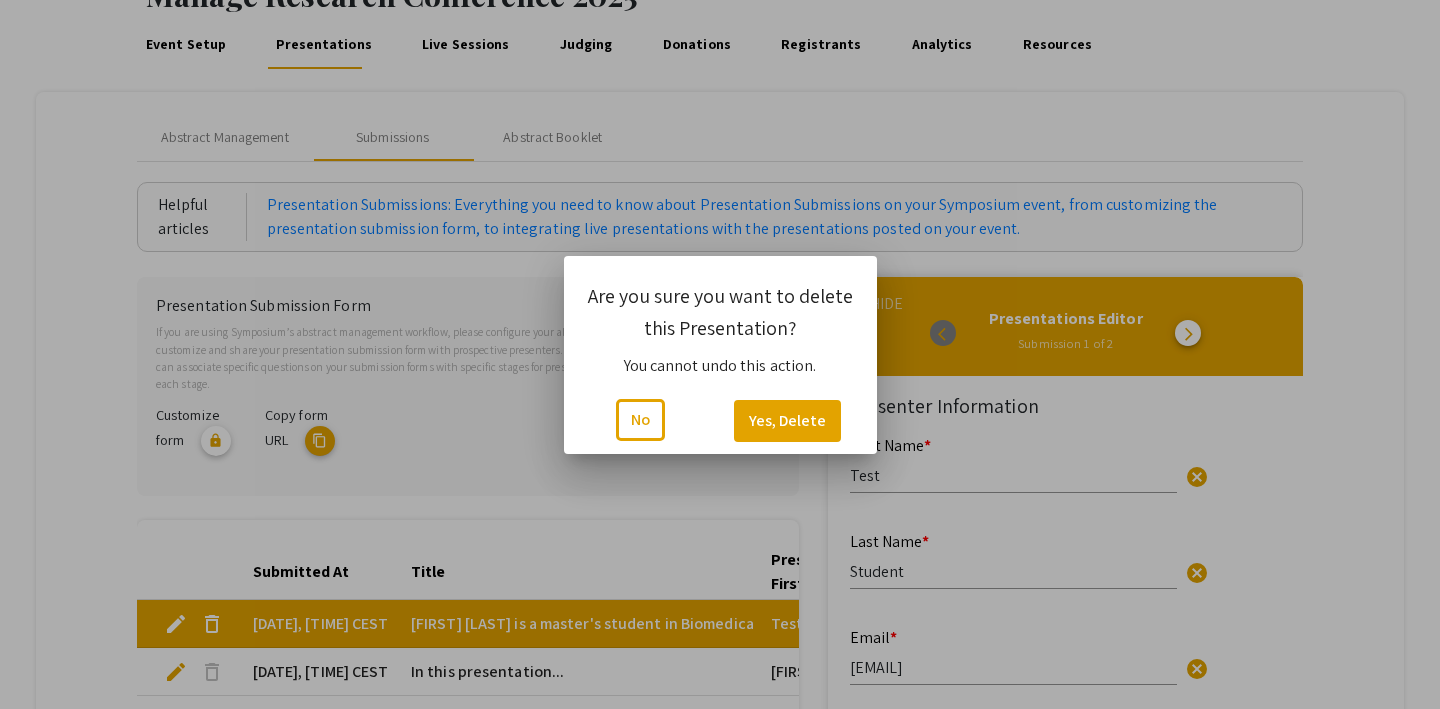 scroll, scrollTop: 0, scrollLeft: 0, axis: both 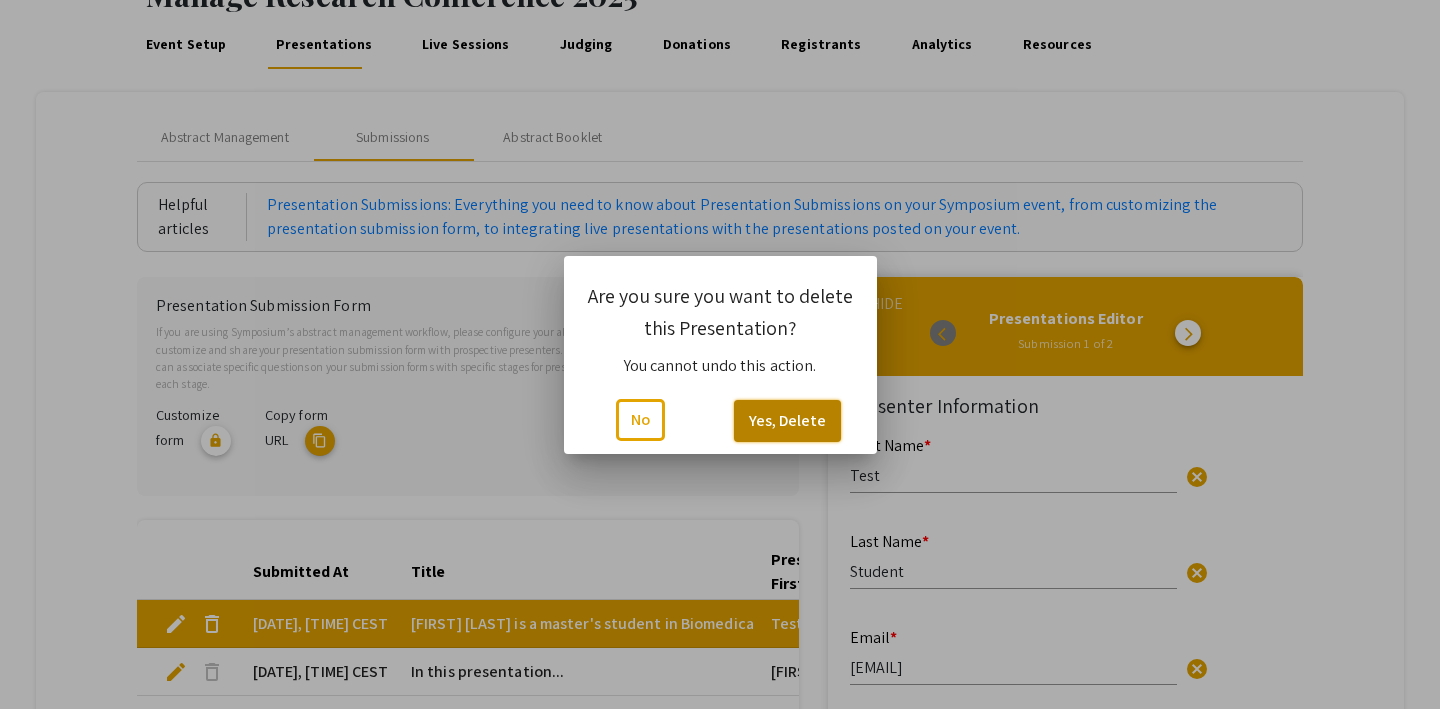 click on "Yes, Delete" 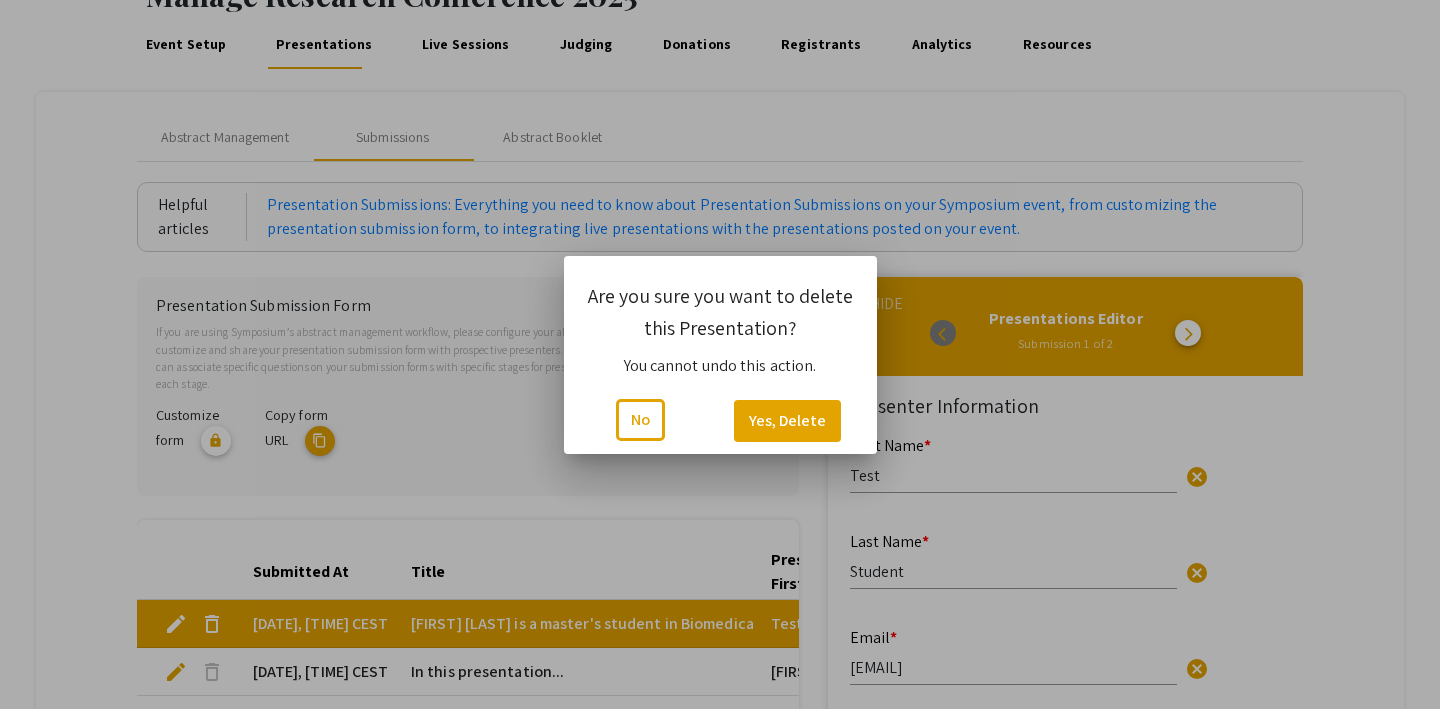 scroll, scrollTop: 131, scrollLeft: 0, axis: vertical 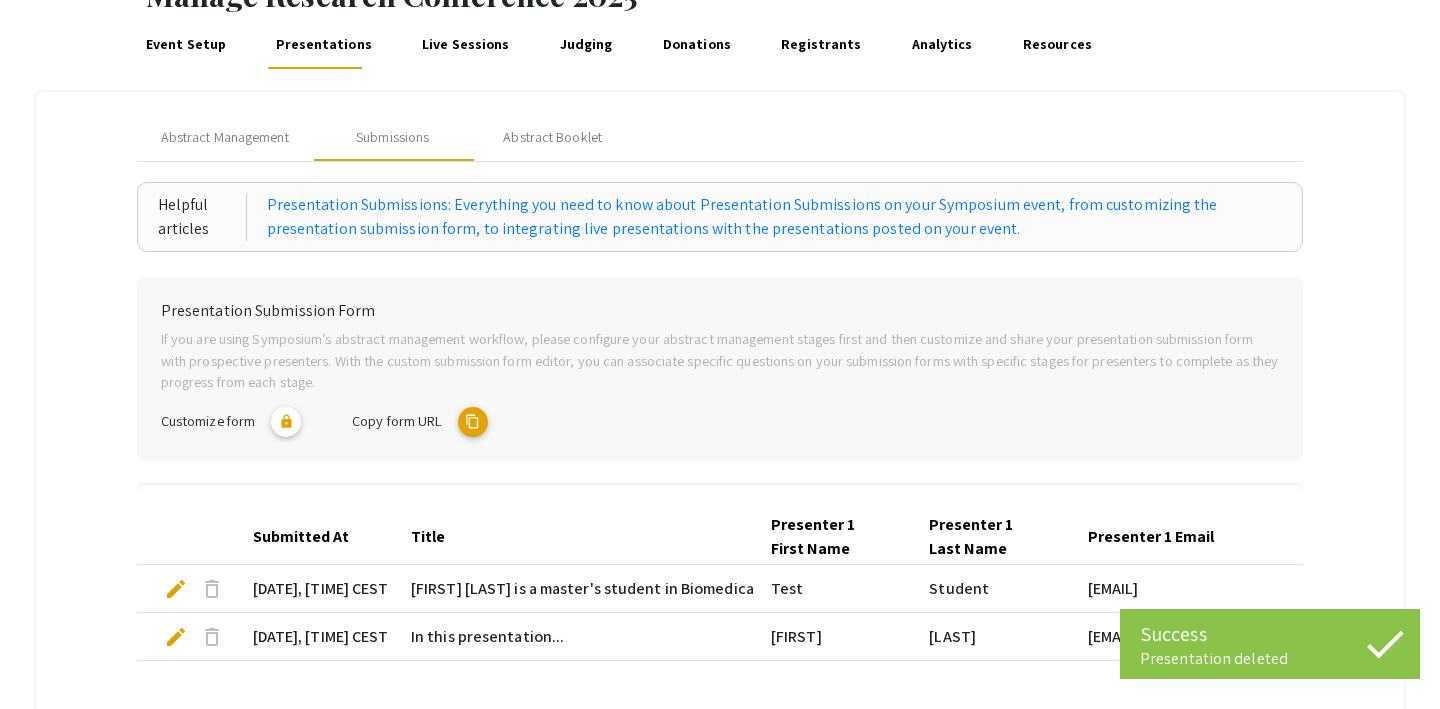 click on "delete" at bounding box center (212, 637) 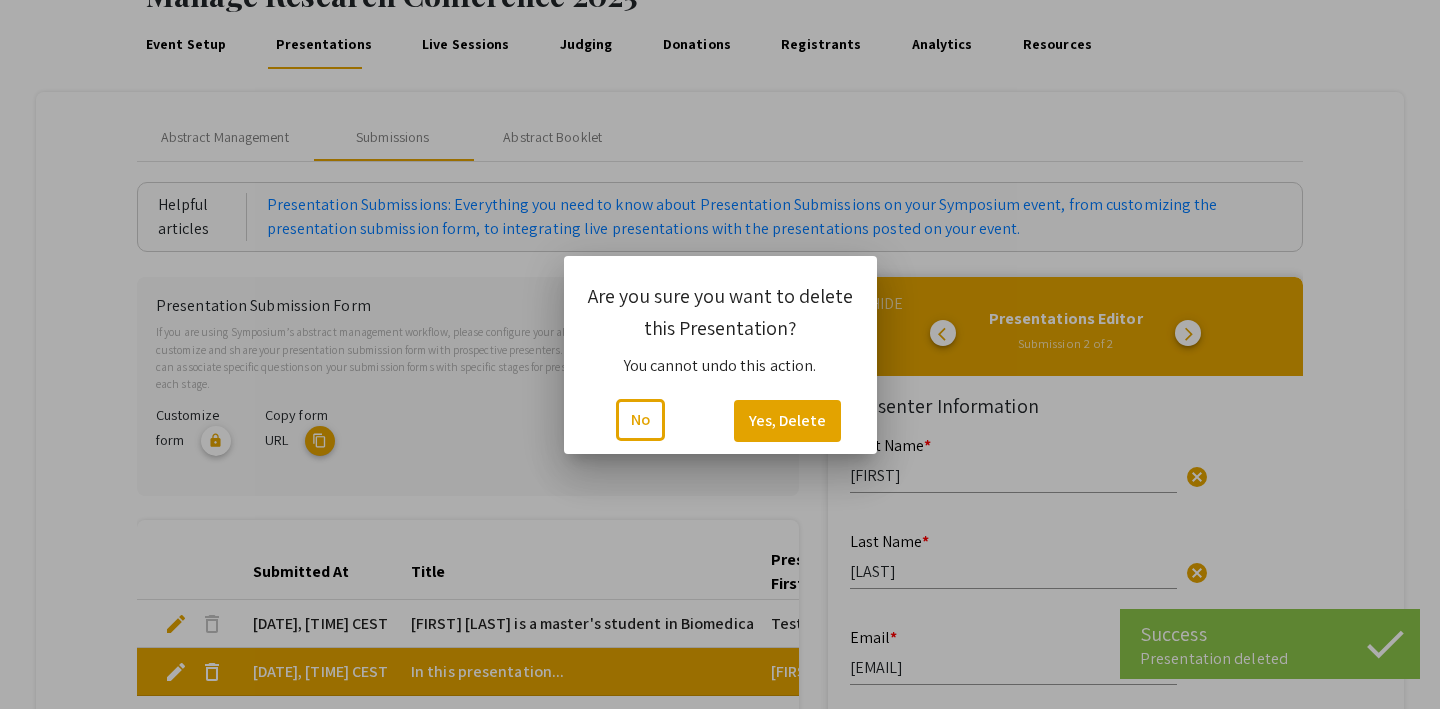 scroll, scrollTop: 0, scrollLeft: 0, axis: both 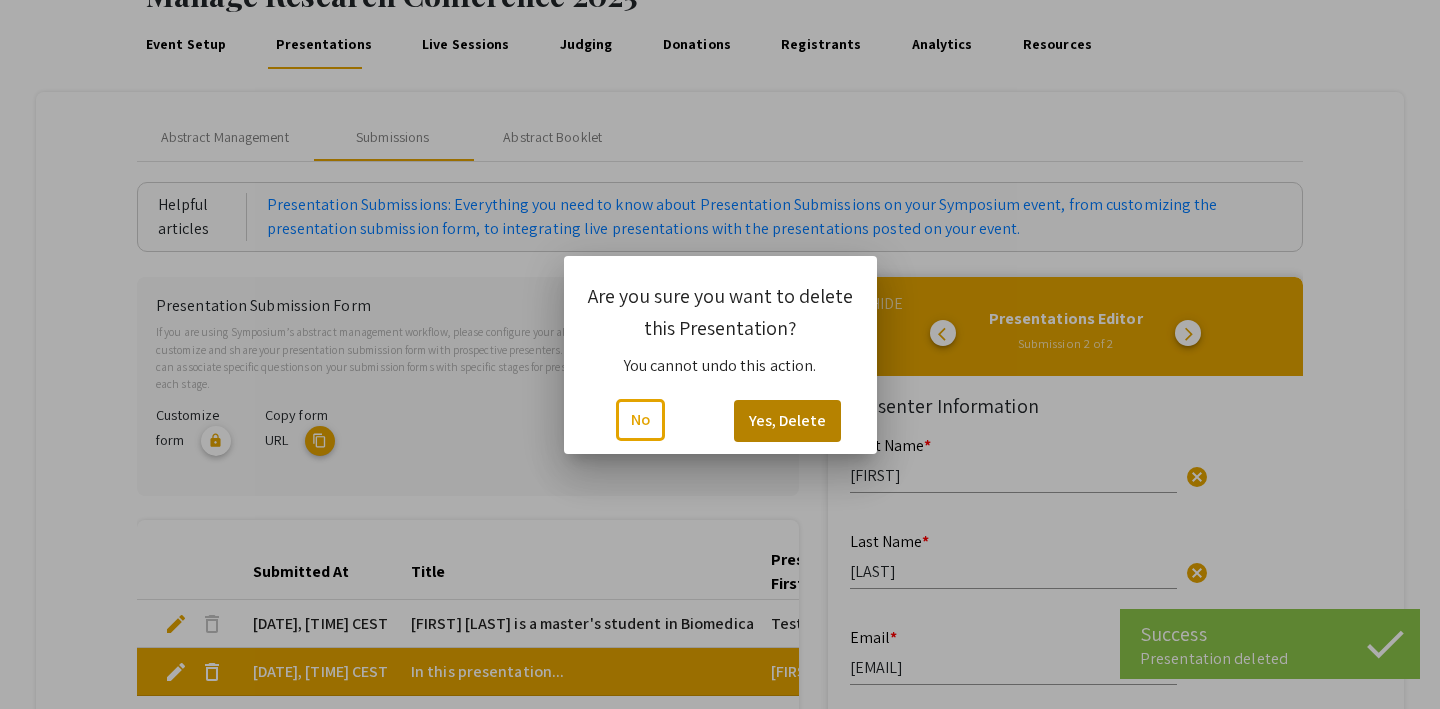 type on "1" 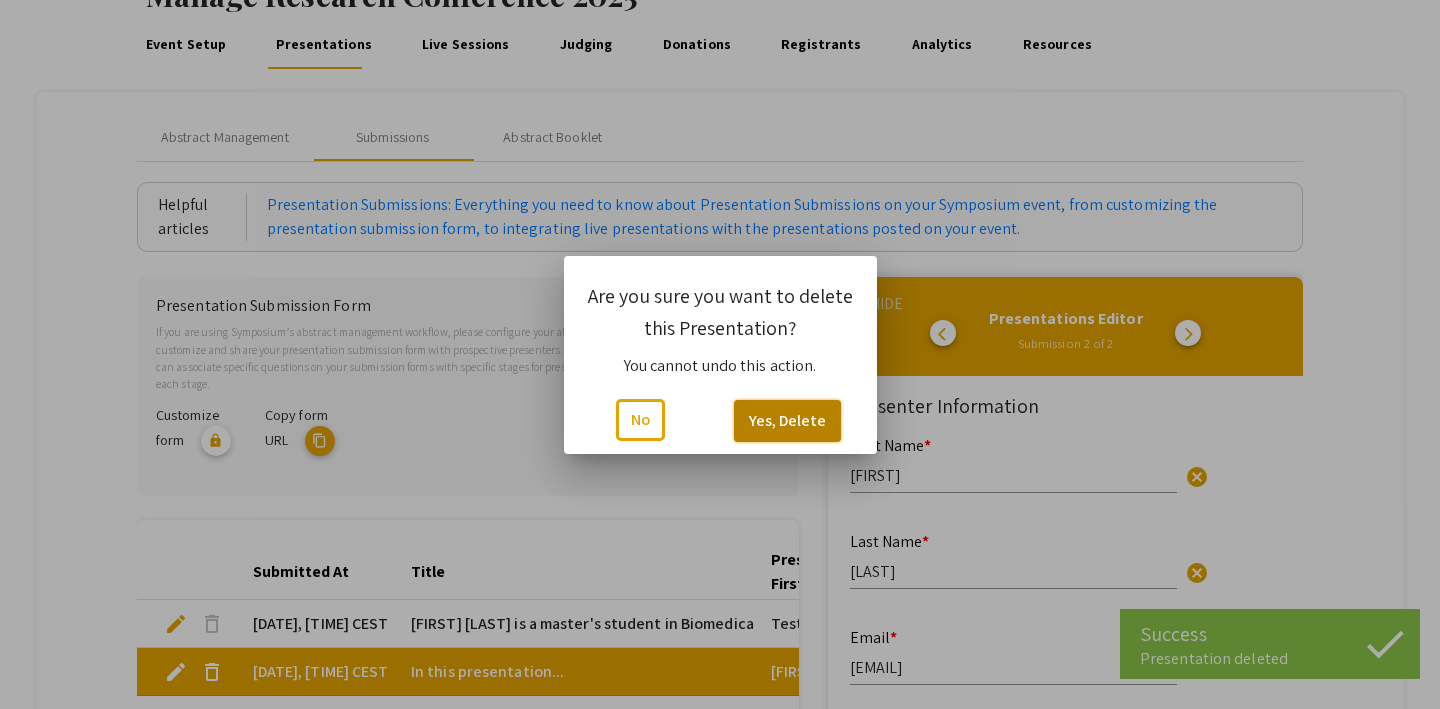 click on "Yes, Delete" 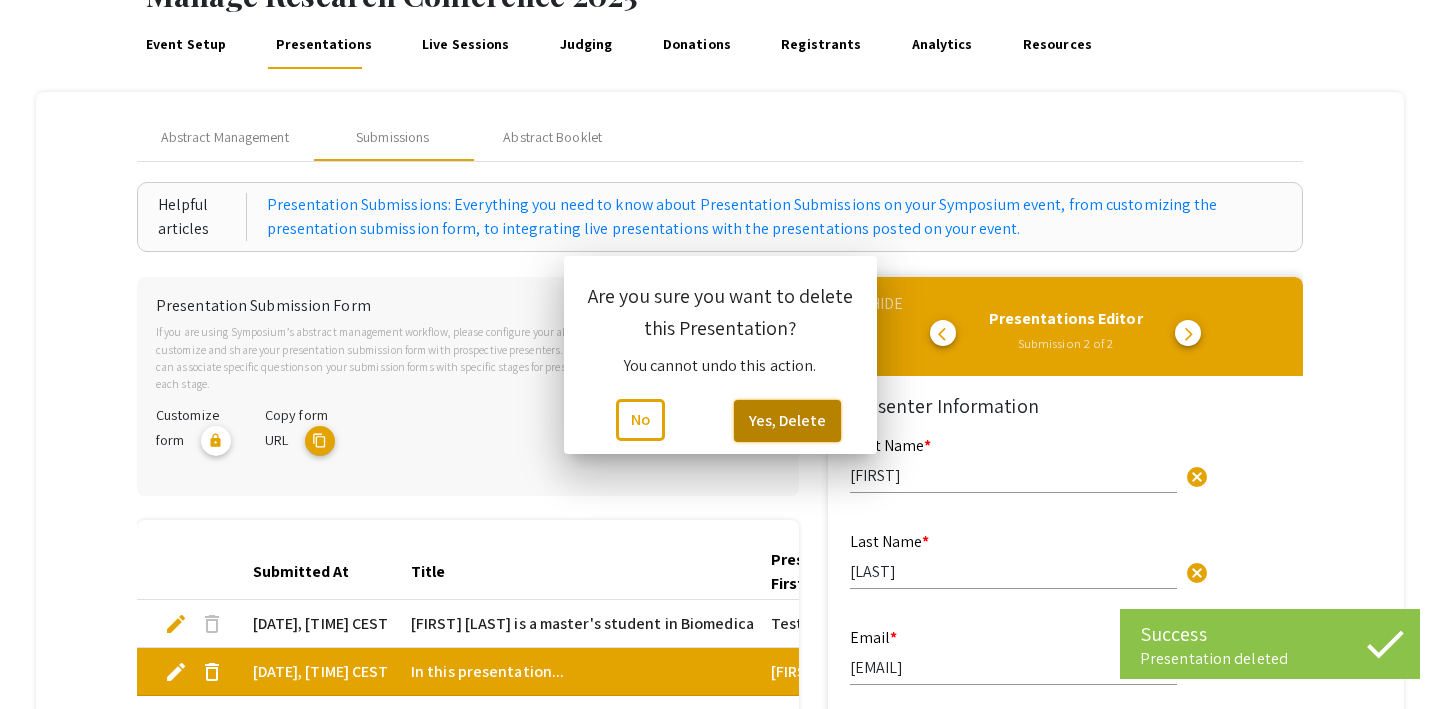 scroll, scrollTop: 5, scrollLeft: 0, axis: vertical 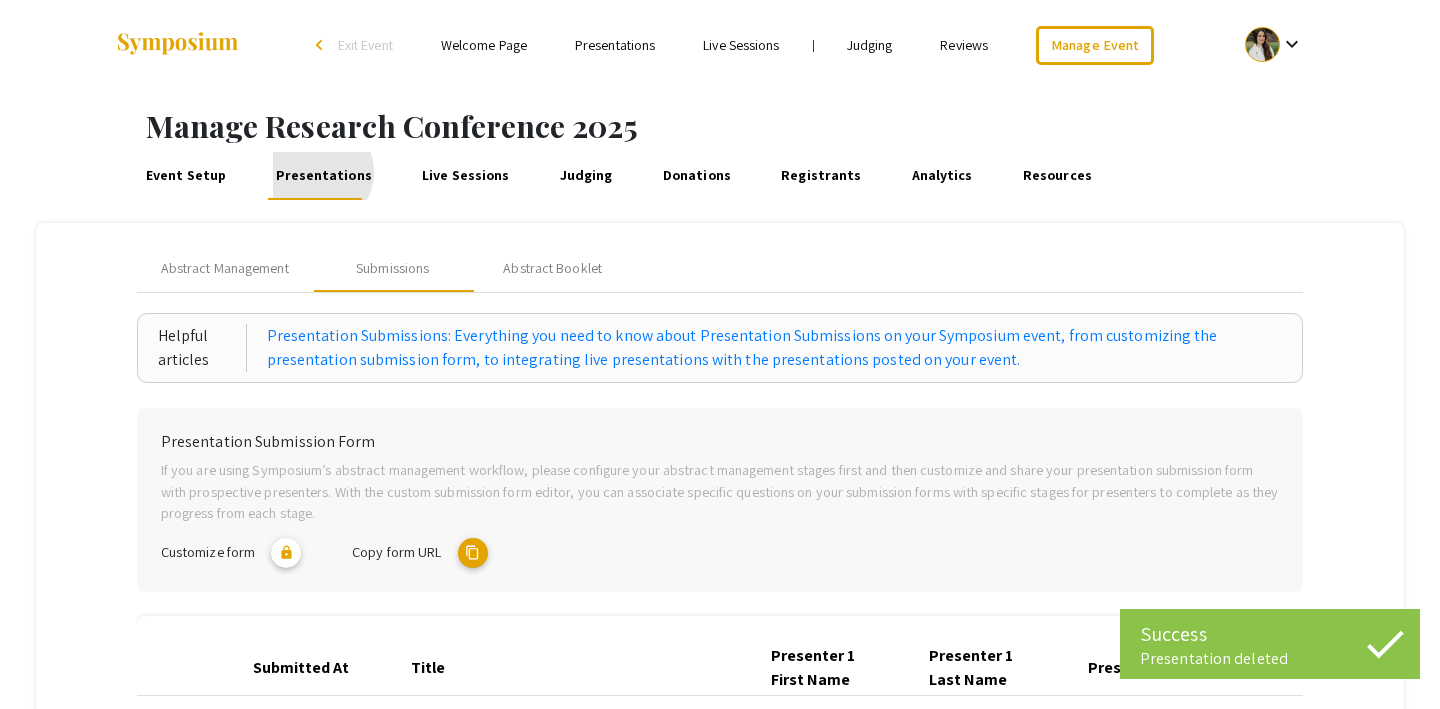 click on "Presentations" at bounding box center [324, 176] 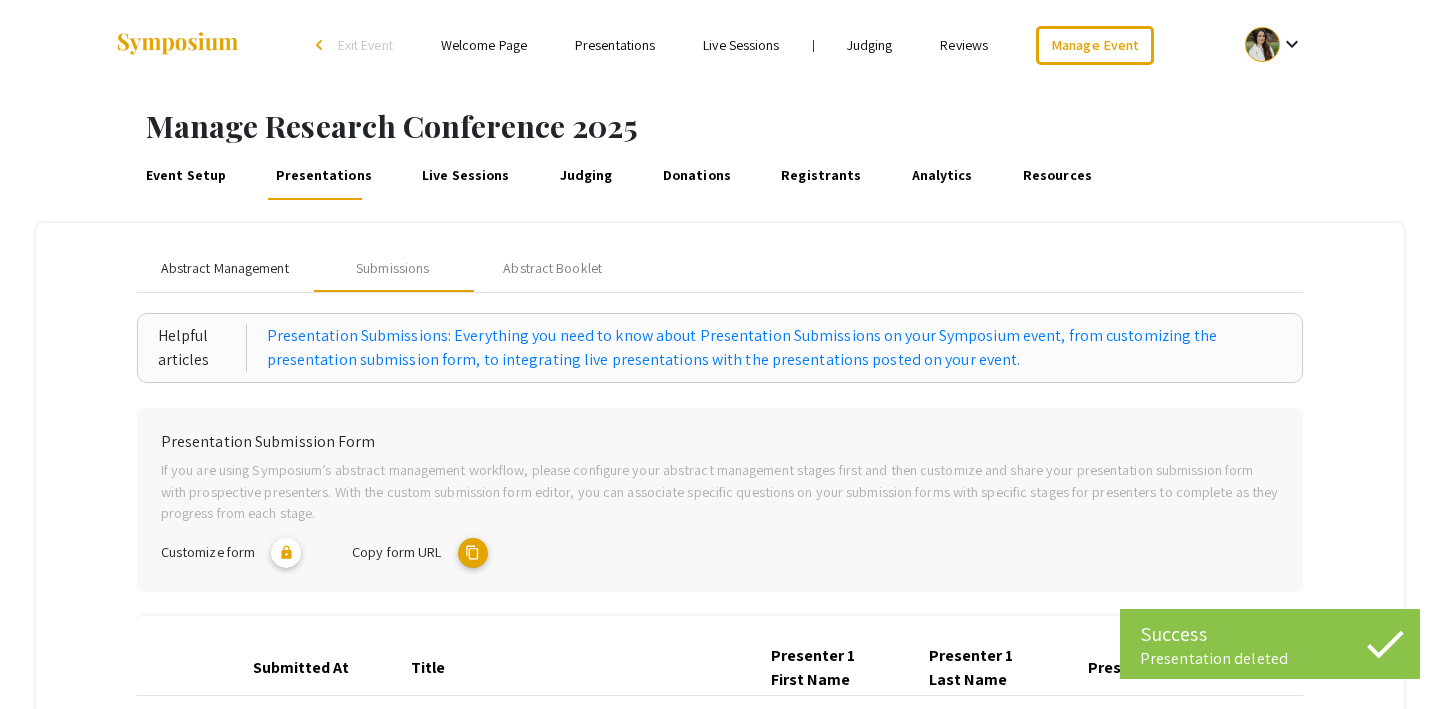 click on "Abstract Management" at bounding box center [225, 268] 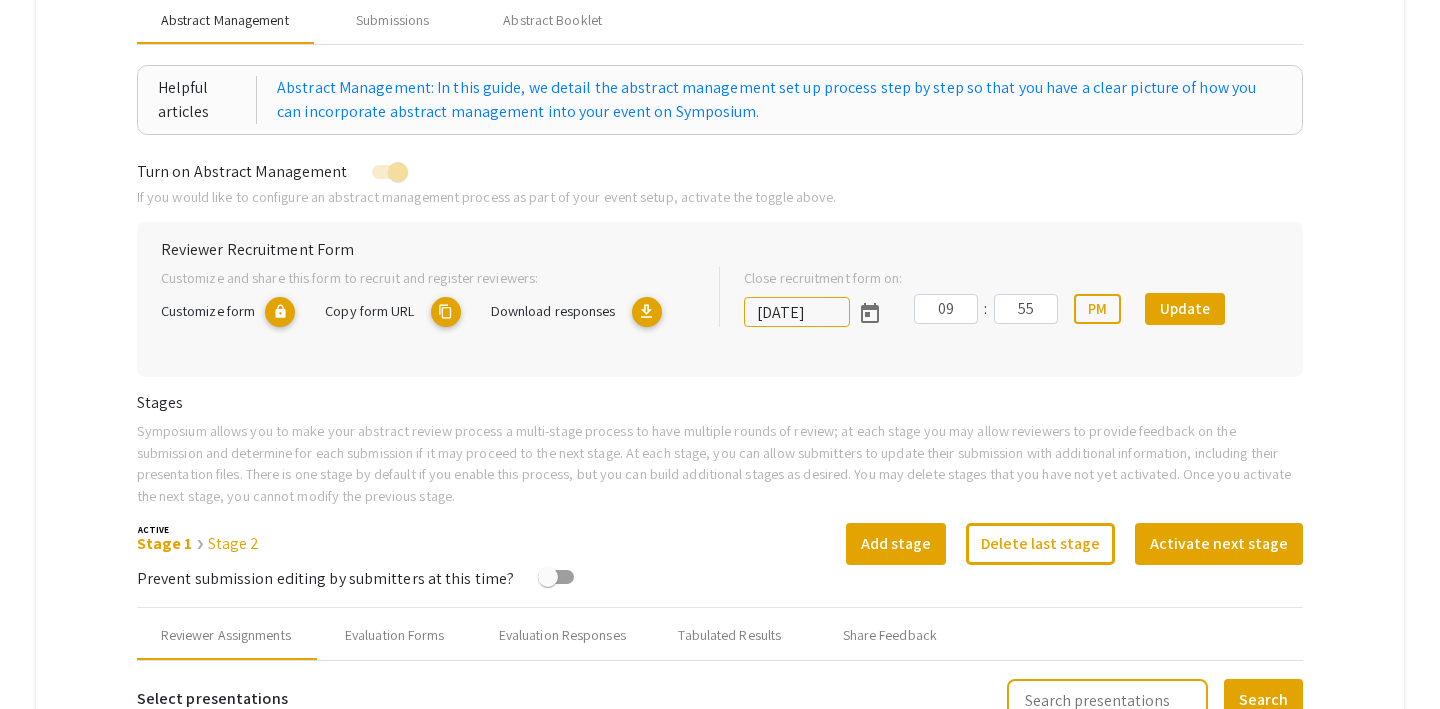 scroll, scrollTop: 249, scrollLeft: 0, axis: vertical 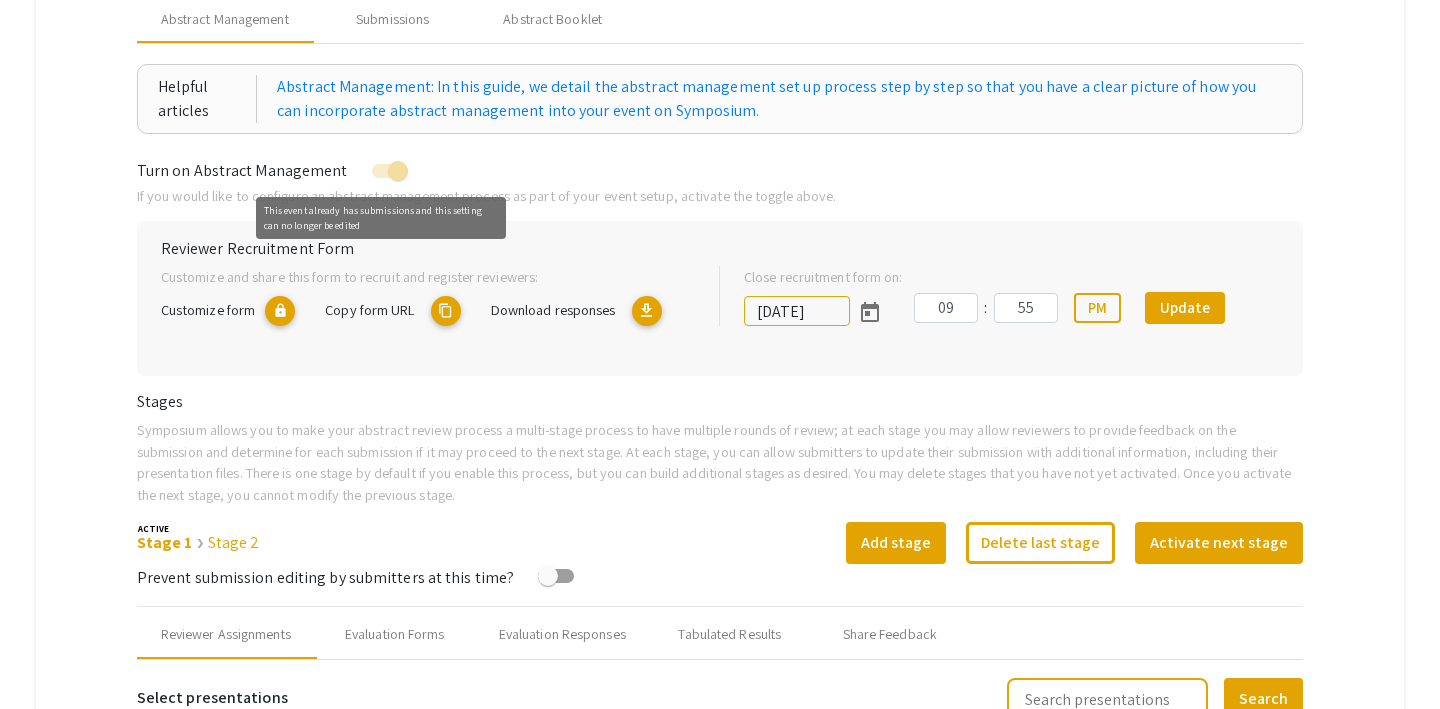 click at bounding box center [398, 171] 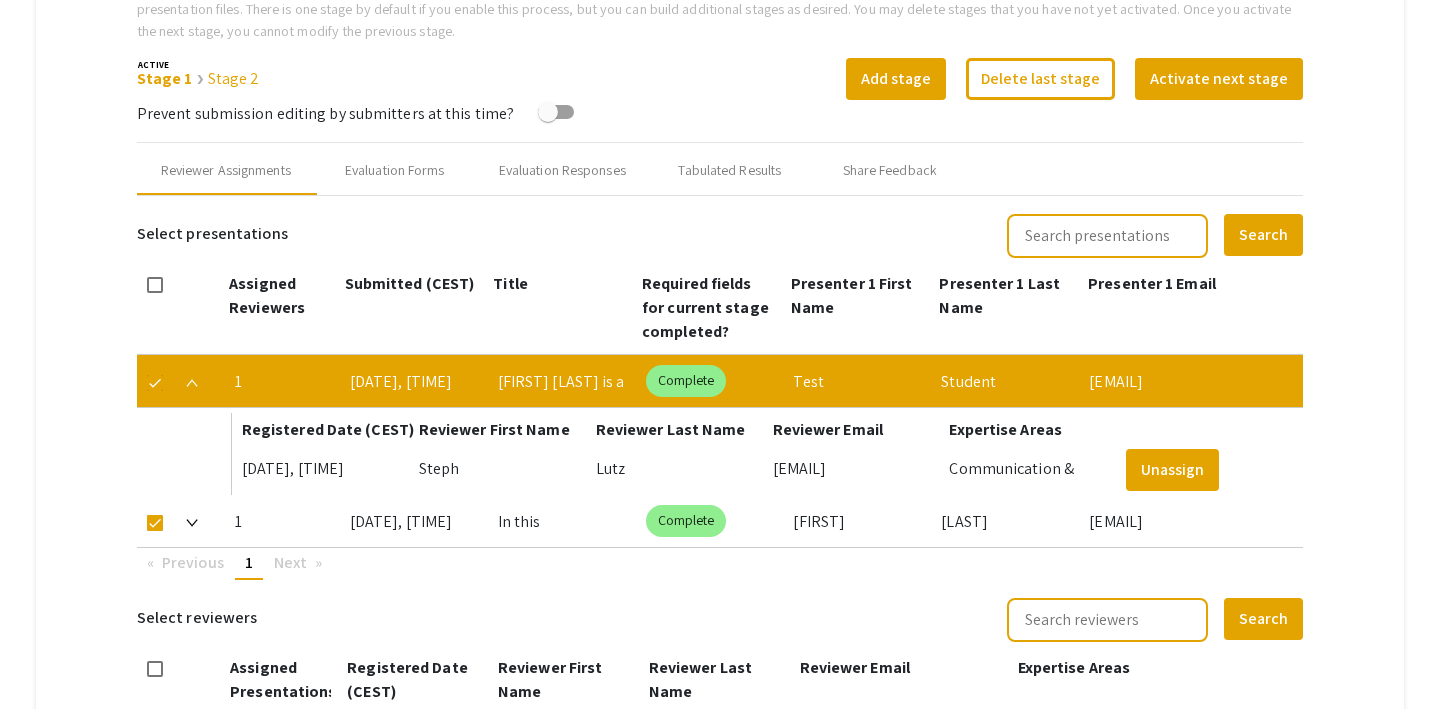scroll, scrollTop: 716, scrollLeft: 0, axis: vertical 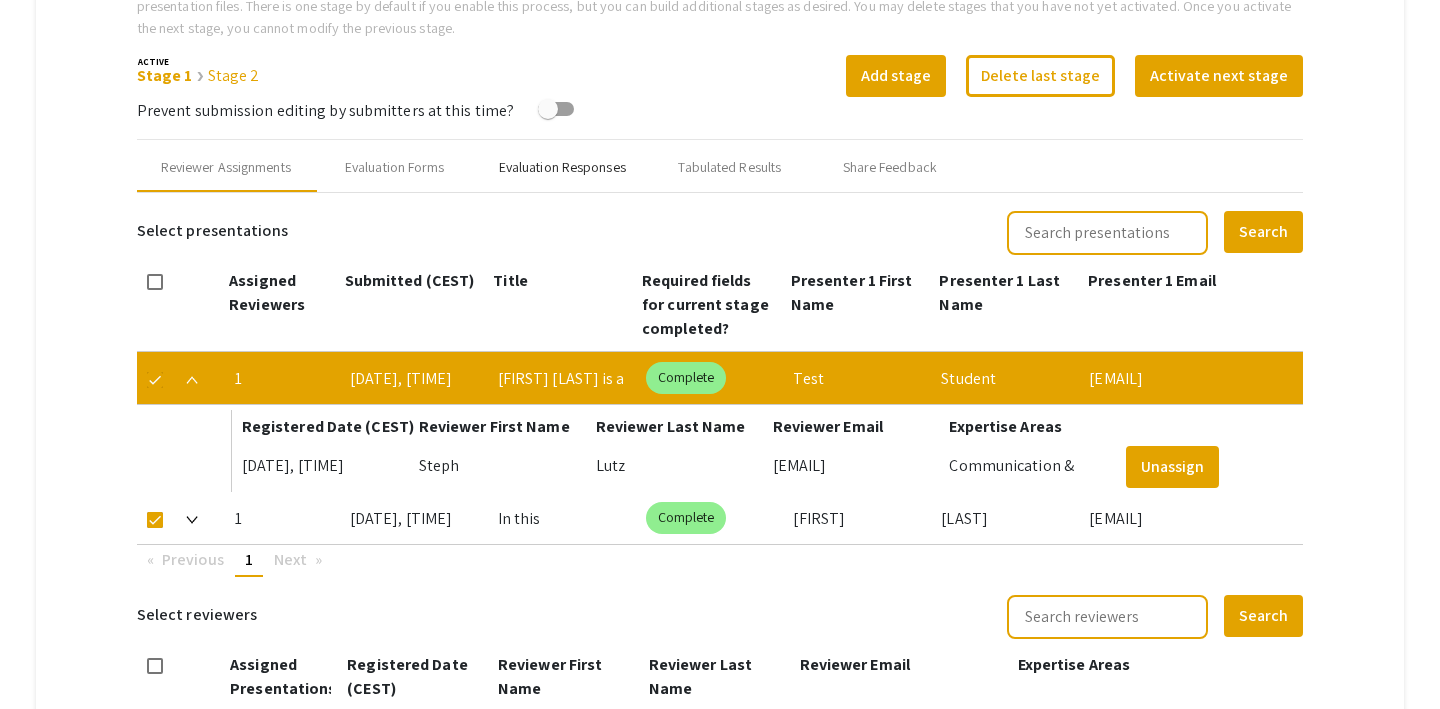 click on "Evaluation Responses" at bounding box center [562, 167] 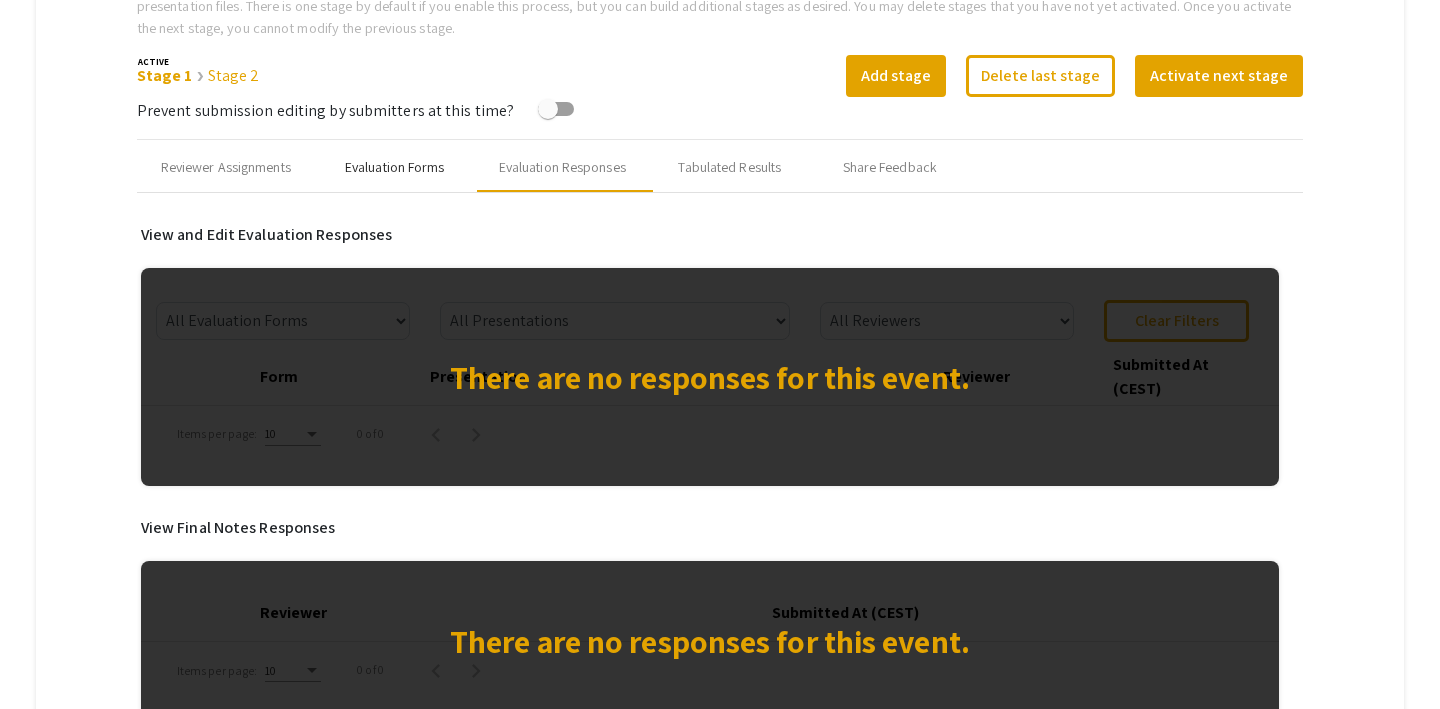 click on "Evaluation Forms" at bounding box center (395, 167) 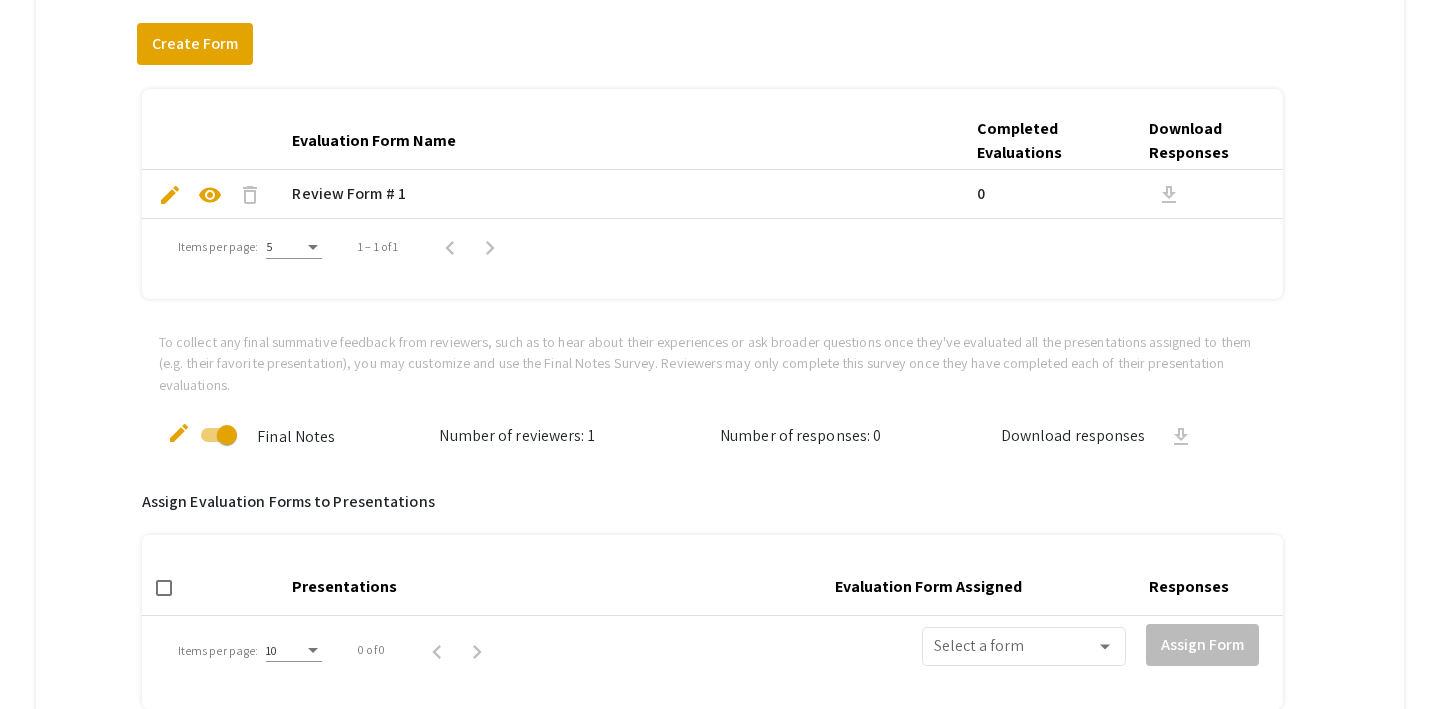 scroll, scrollTop: 229, scrollLeft: 0, axis: vertical 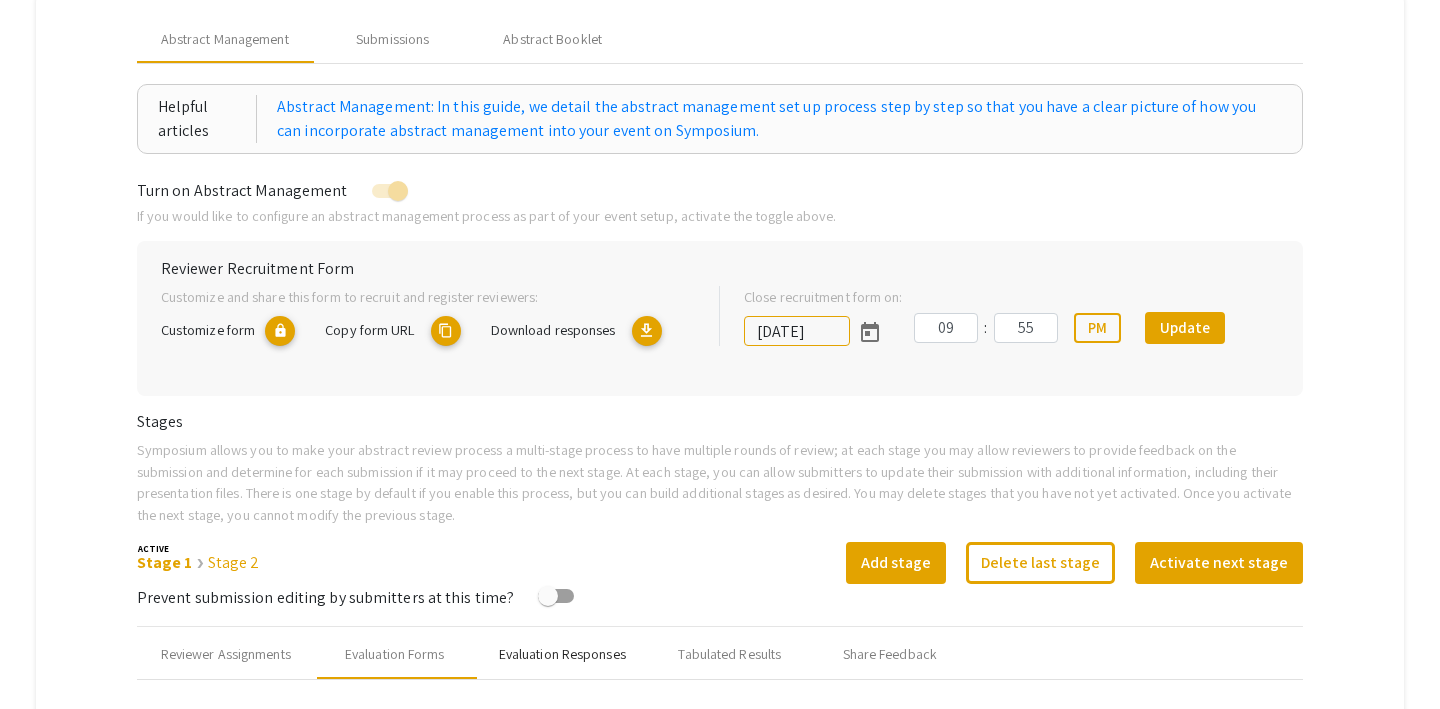 click on "Evaluation Responses" at bounding box center [562, 654] 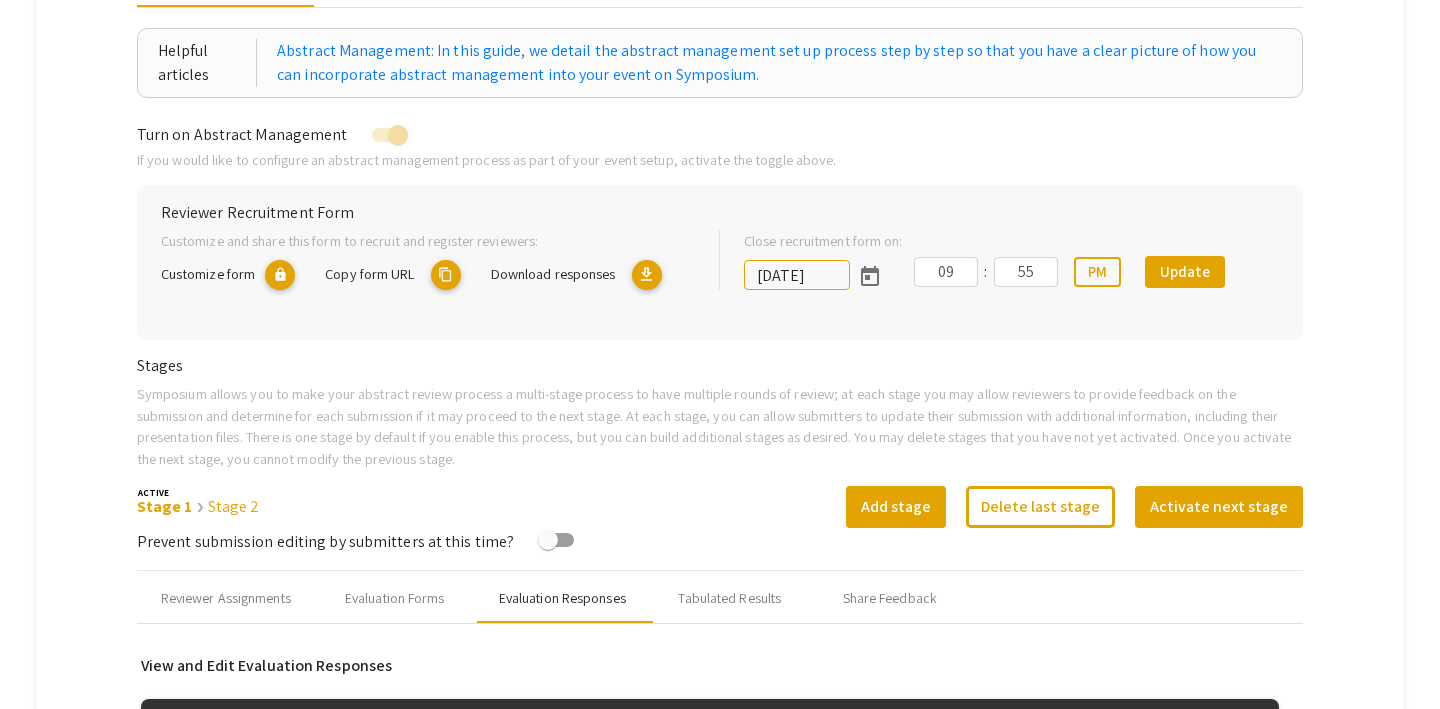 scroll, scrollTop: 326, scrollLeft: 0, axis: vertical 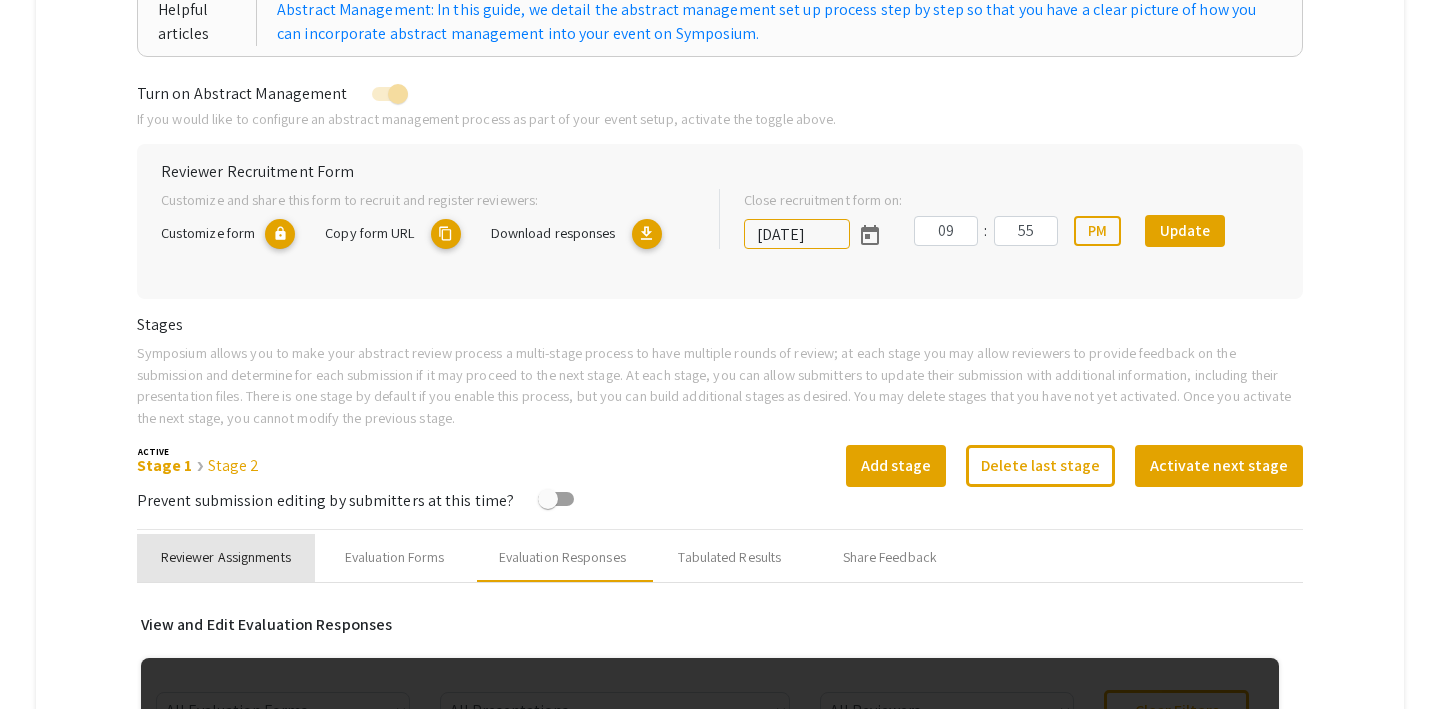 click on "Reviewer Assignments" at bounding box center (226, 557) 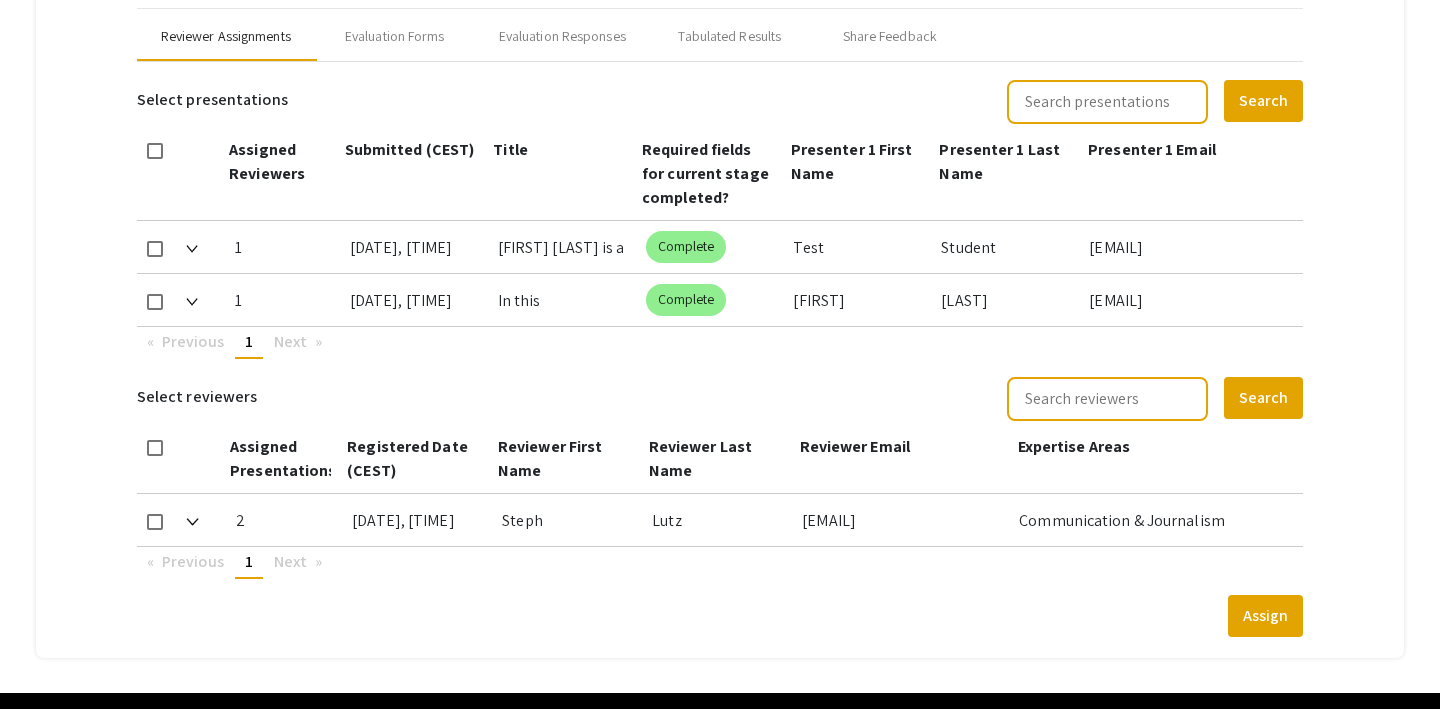 scroll, scrollTop: 846, scrollLeft: 0, axis: vertical 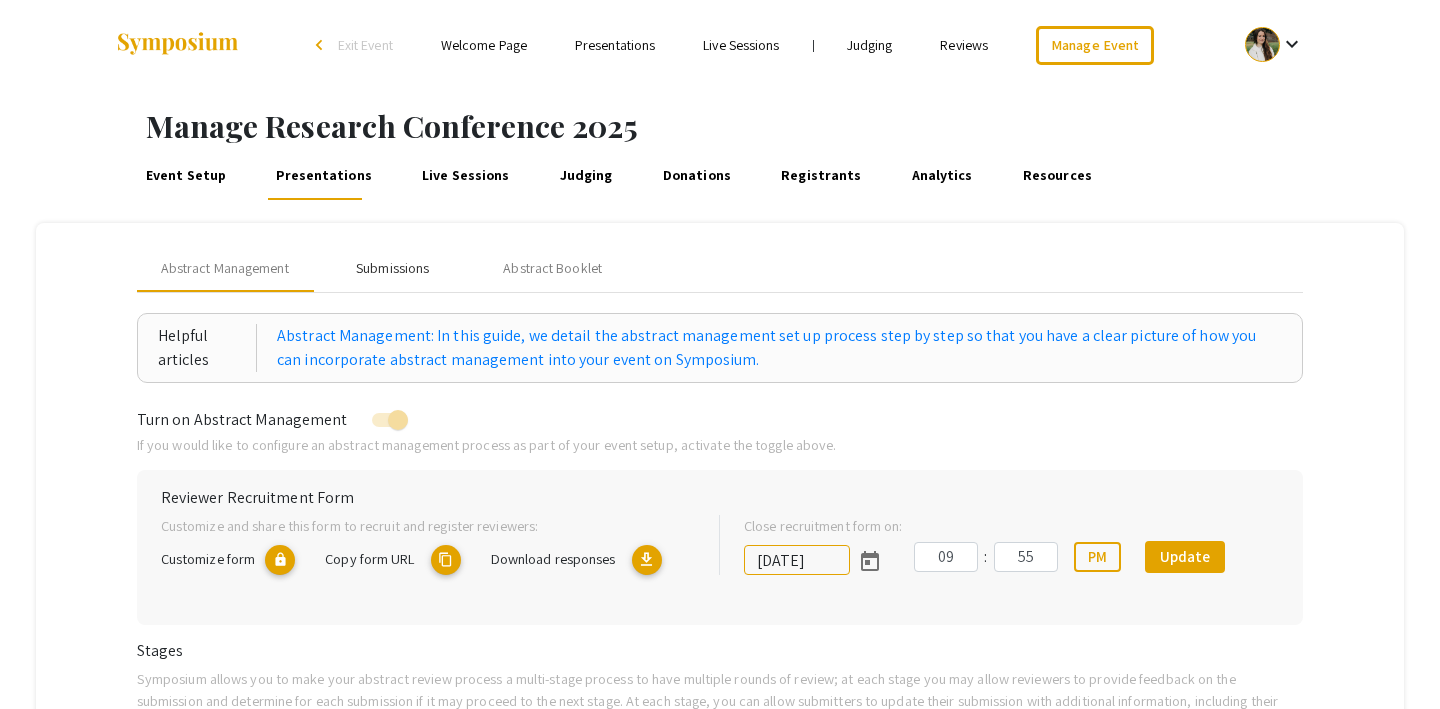 click on "Submissions" at bounding box center (392, 268) 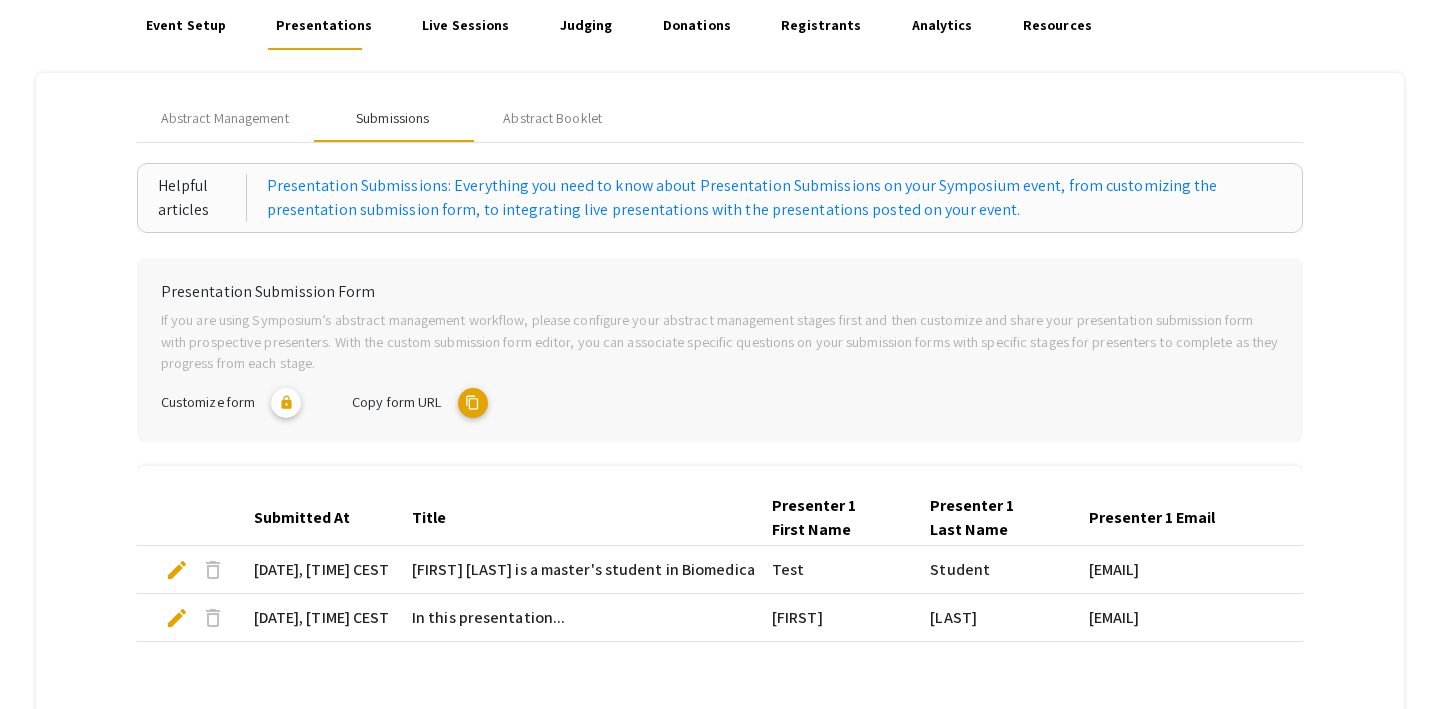 scroll, scrollTop: 154, scrollLeft: 0, axis: vertical 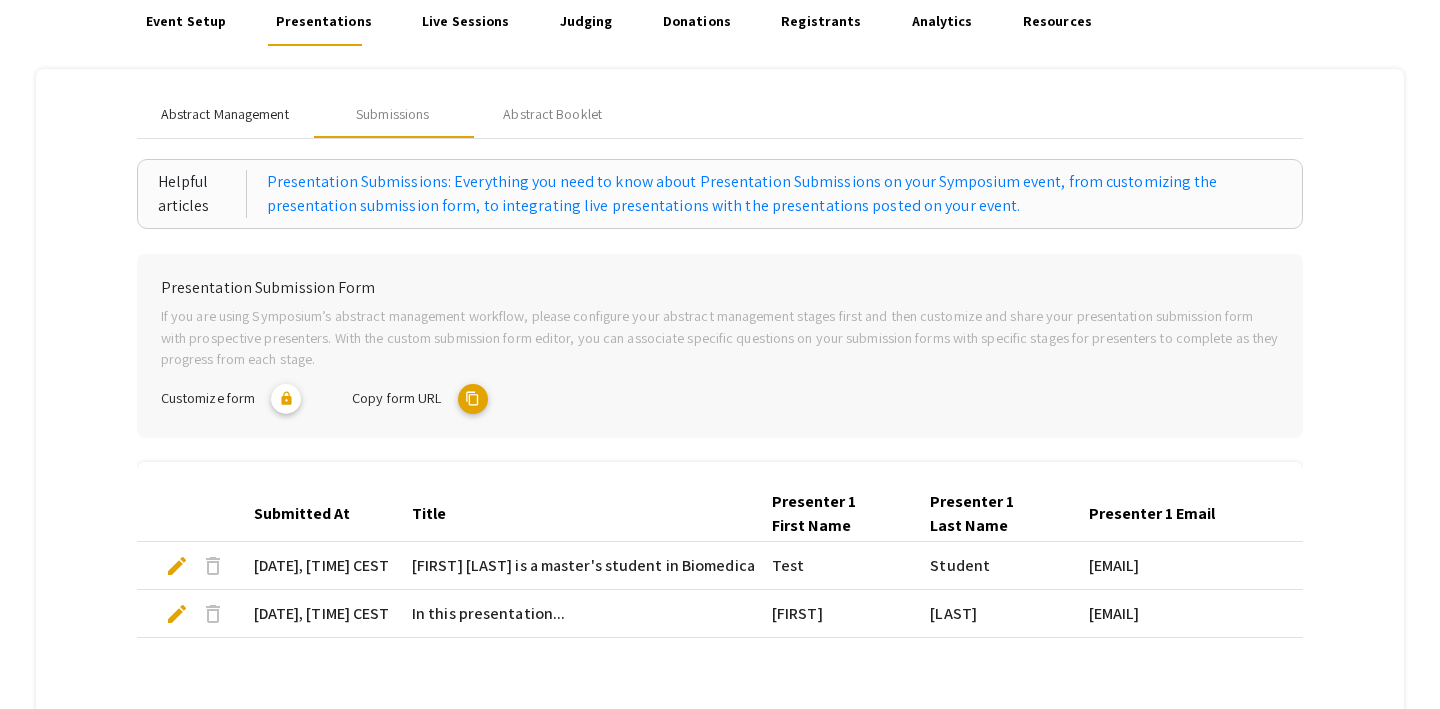 click on "Abstract Management" at bounding box center [225, 114] 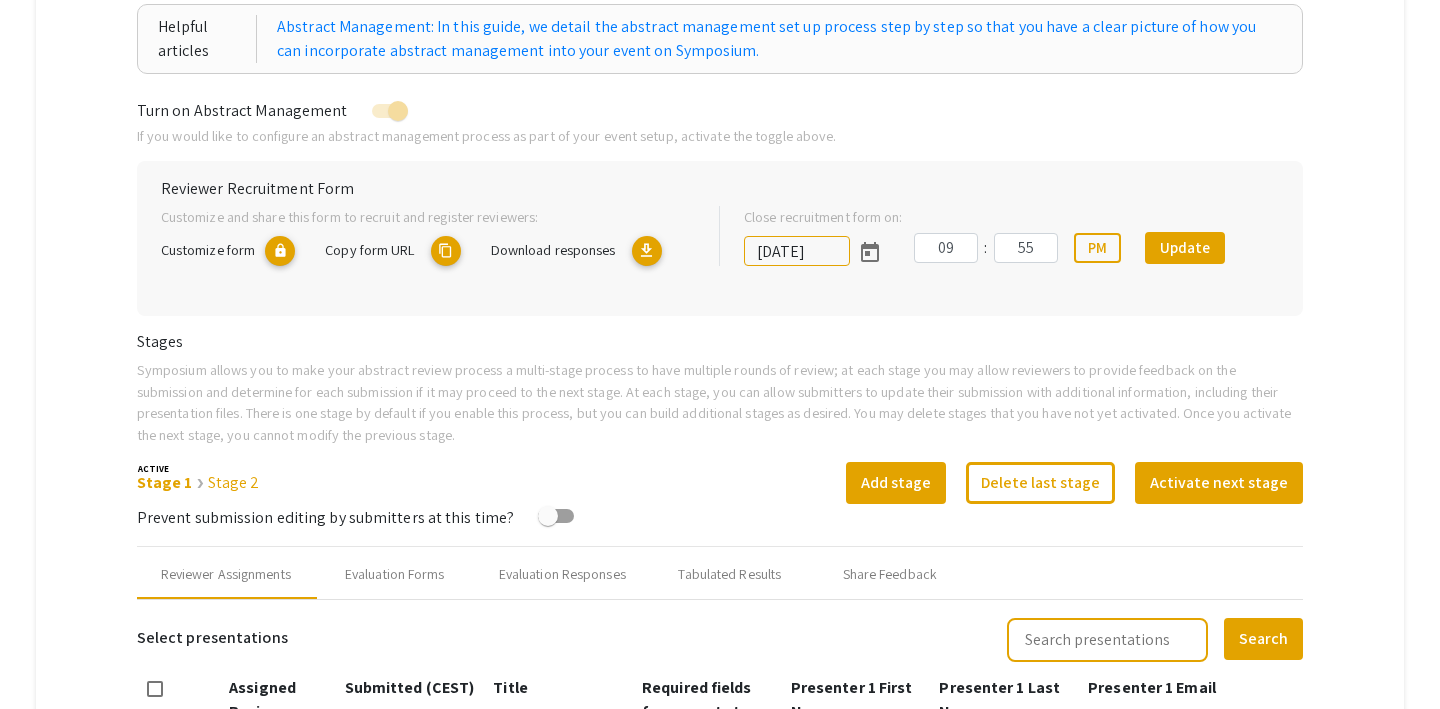 scroll, scrollTop: 473, scrollLeft: 0, axis: vertical 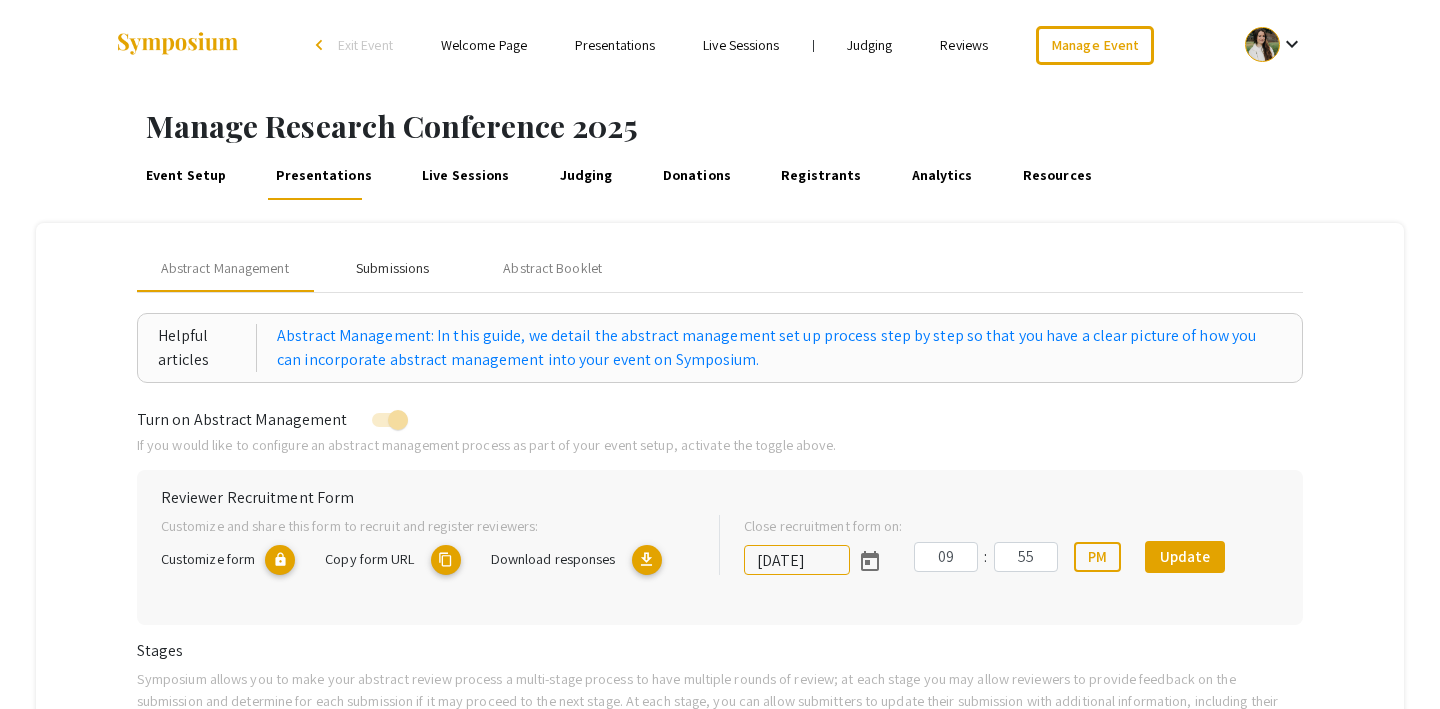 click on "Submissions" at bounding box center [393, 268] 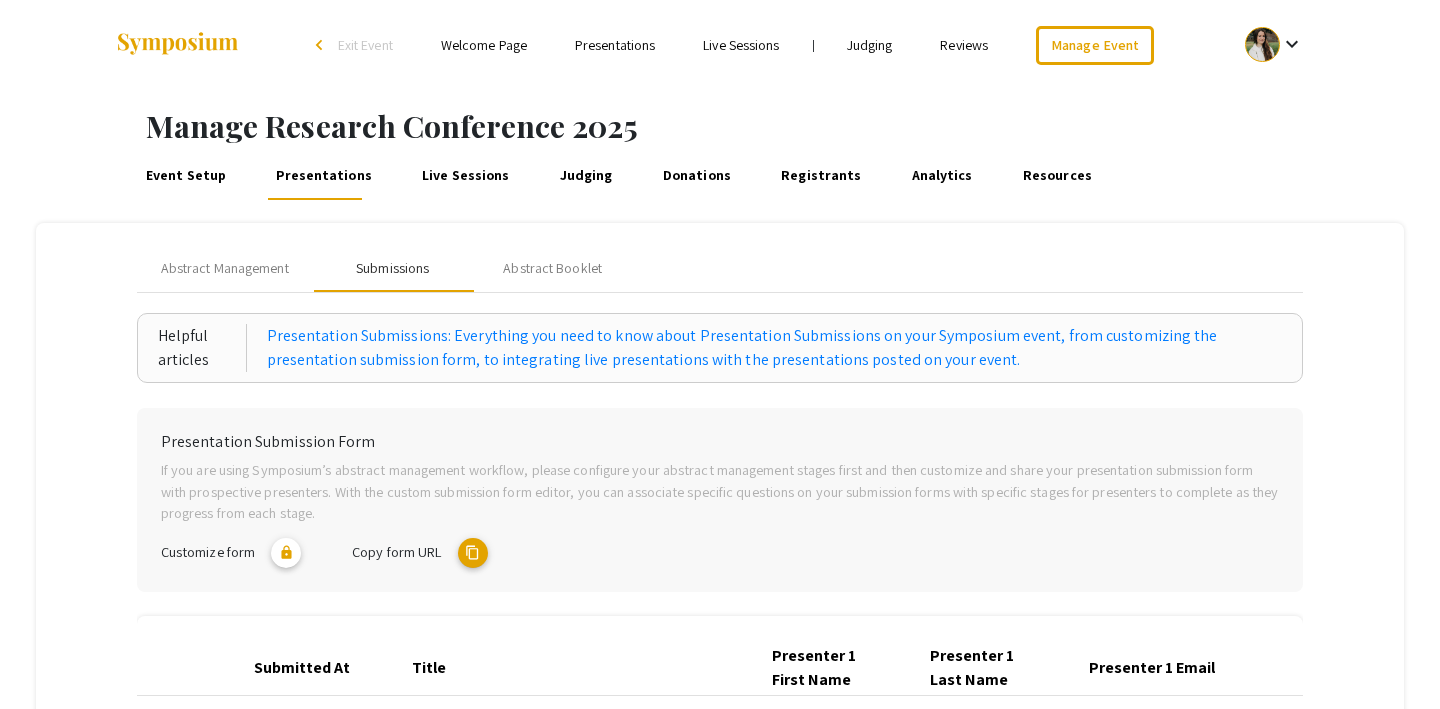 scroll, scrollTop: 133, scrollLeft: 0, axis: vertical 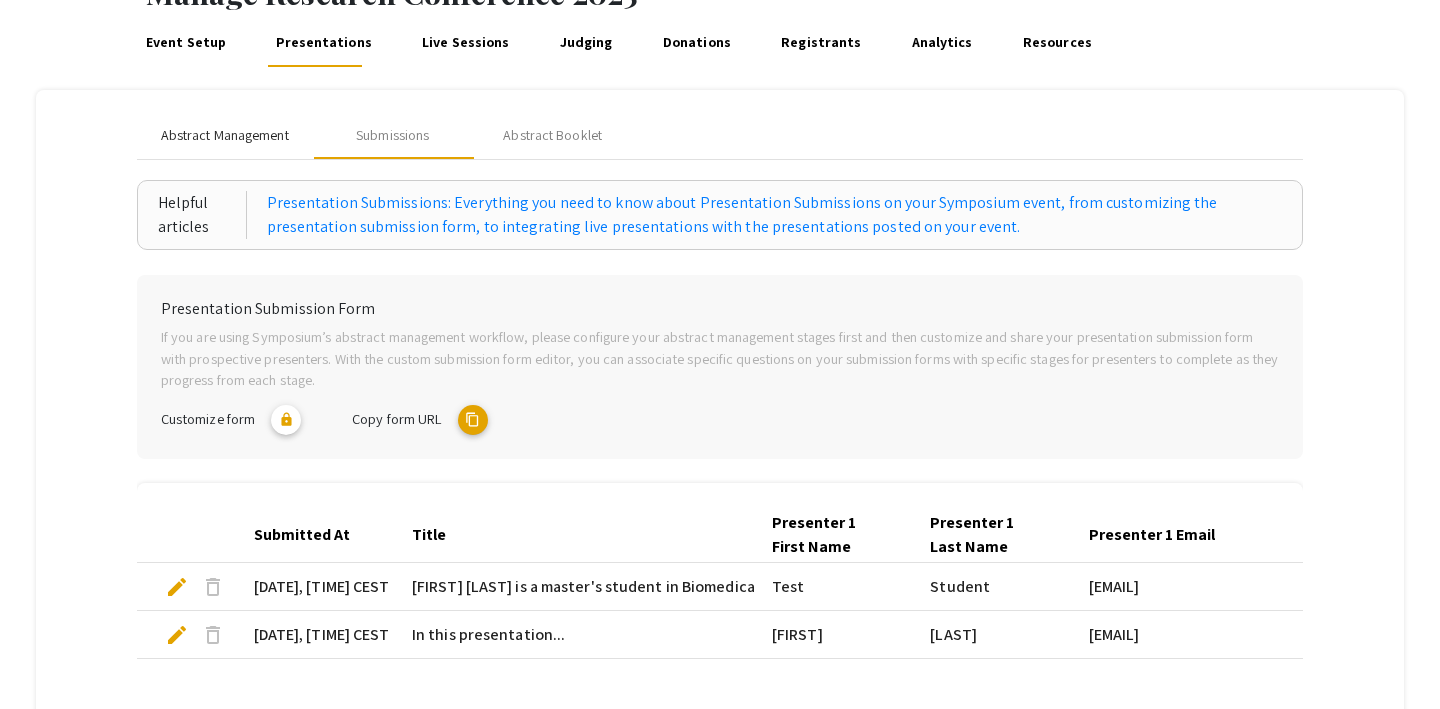 click on "Abstract Management" at bounding box center (225, 135) 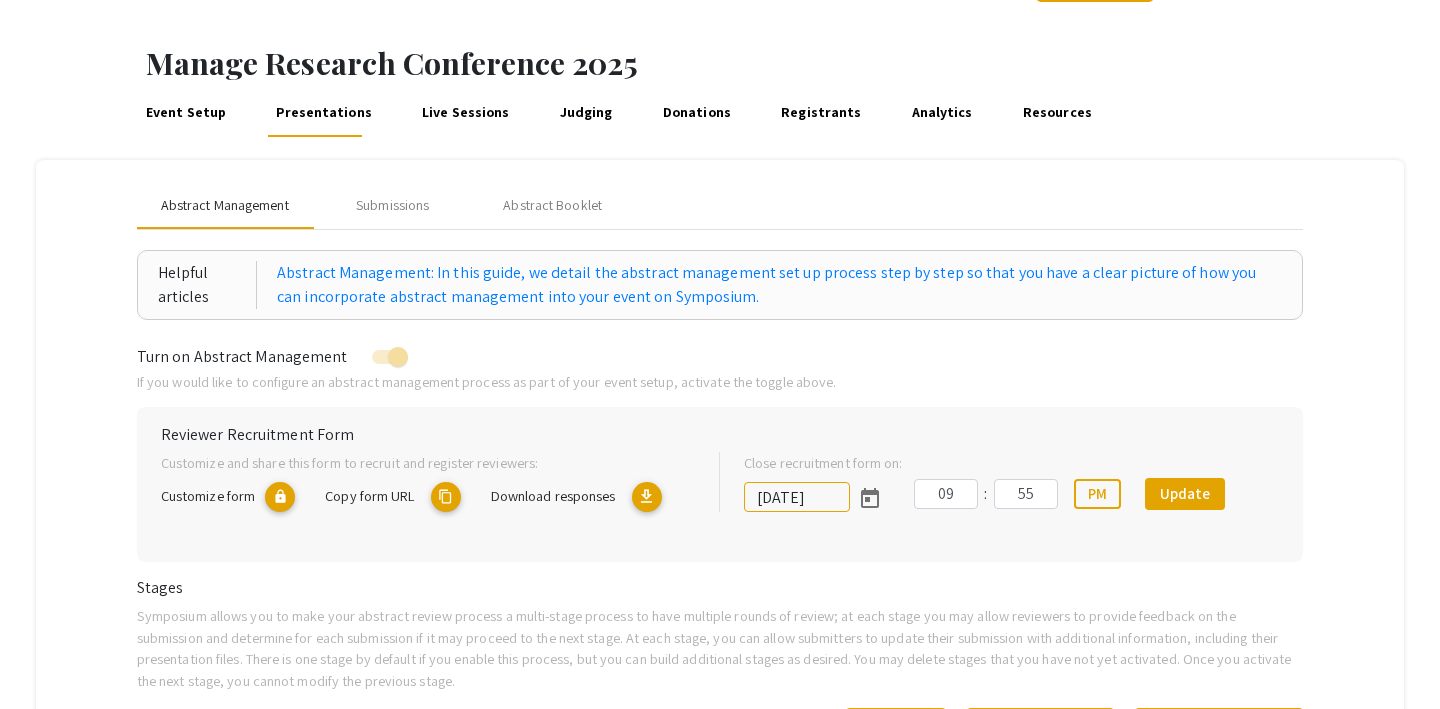 scroll, scrollTop: 0, scrollLeft: 0, axis: both 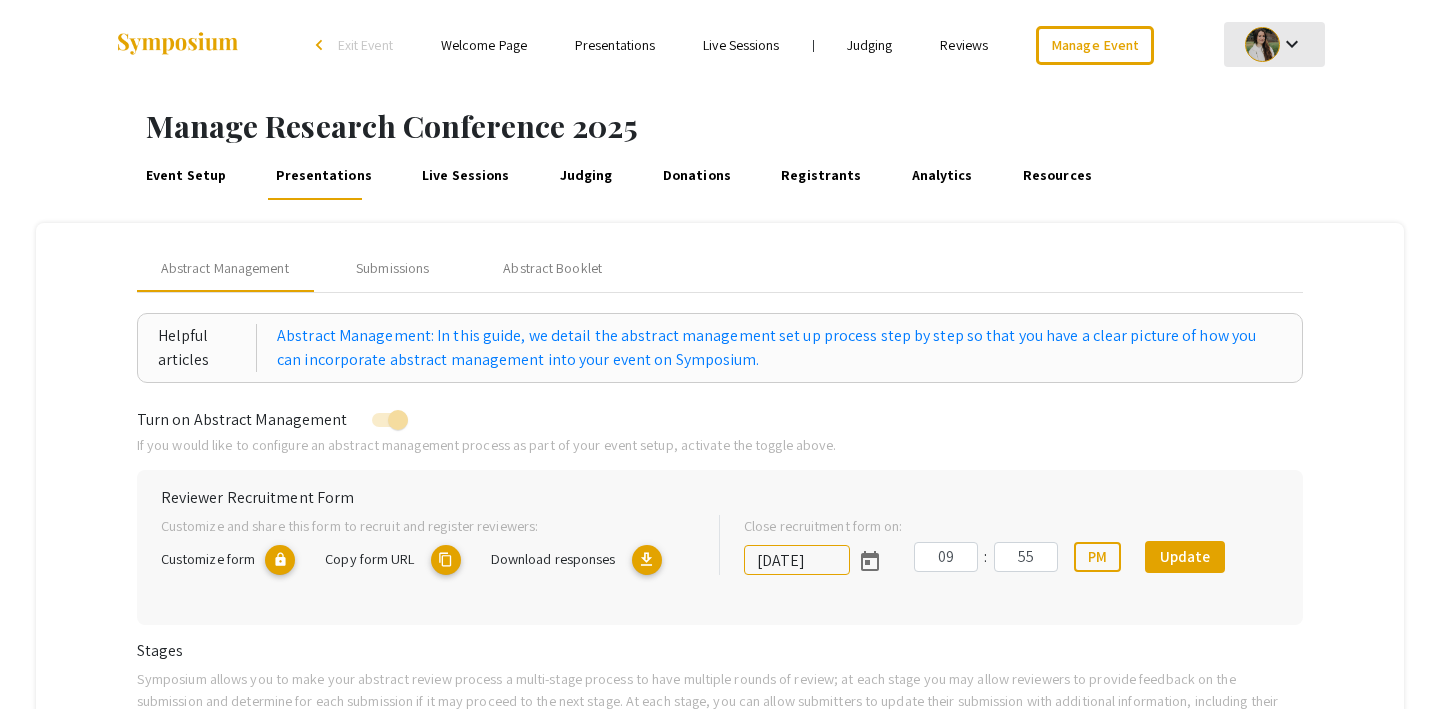 click at bounding box center (1262, 44) 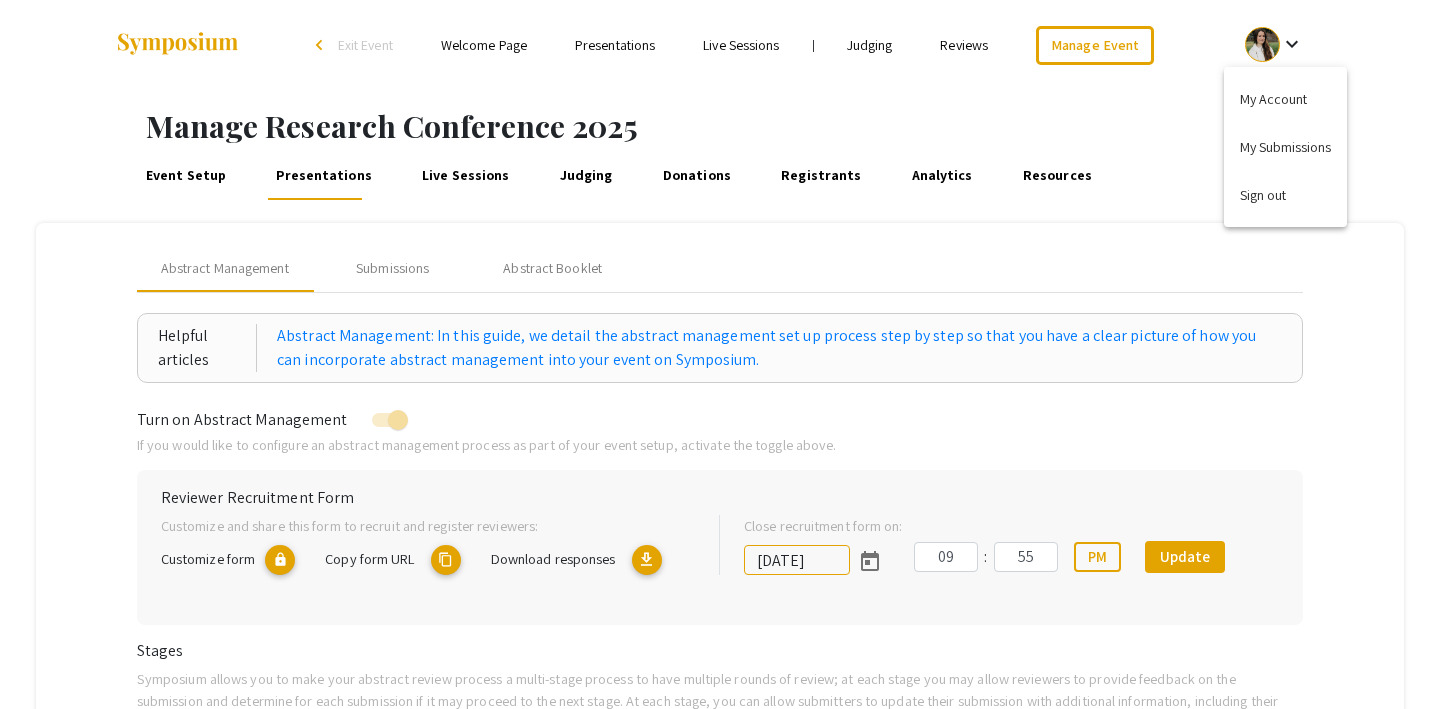 click at bounding box center (720, 354) 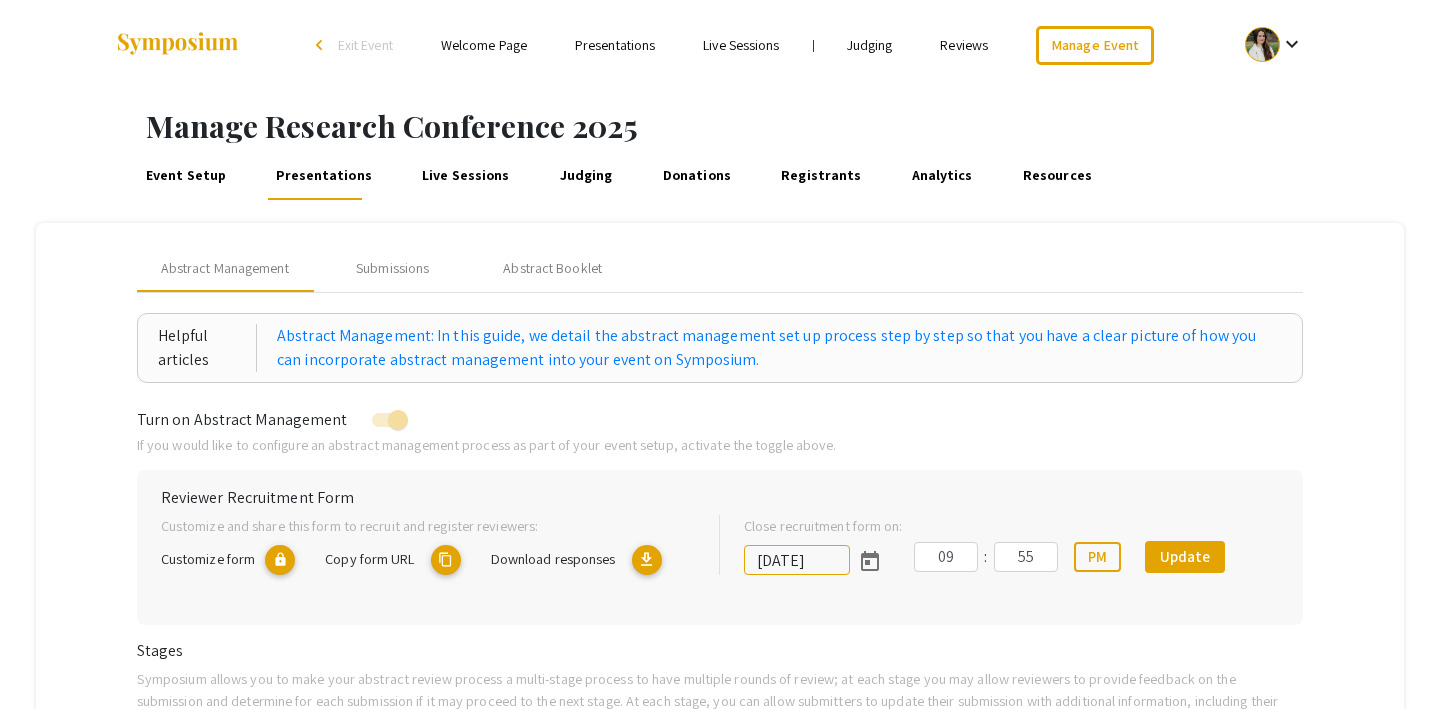 click on "Exit Event" at bounding box center [365, 45] 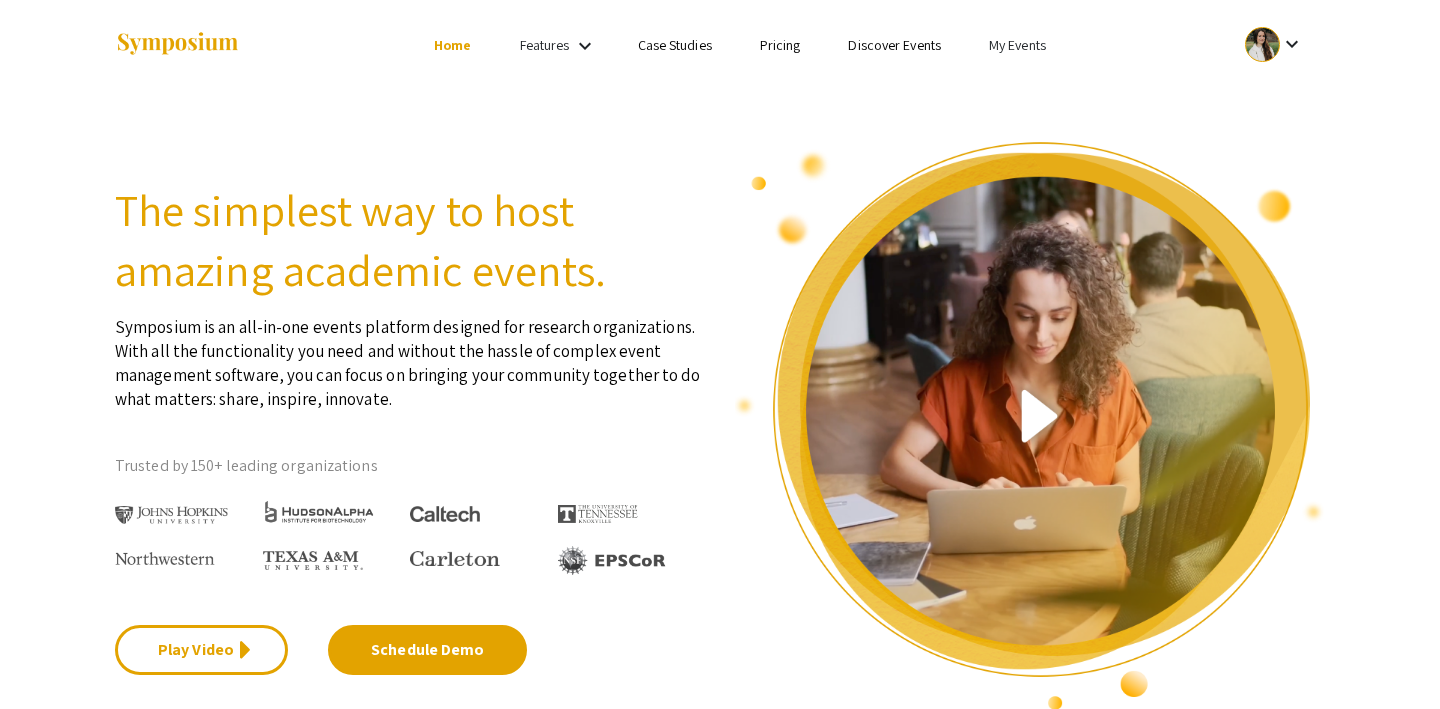 scroll, scrollTop: 27, scrollLeft: 0, axis: vertical 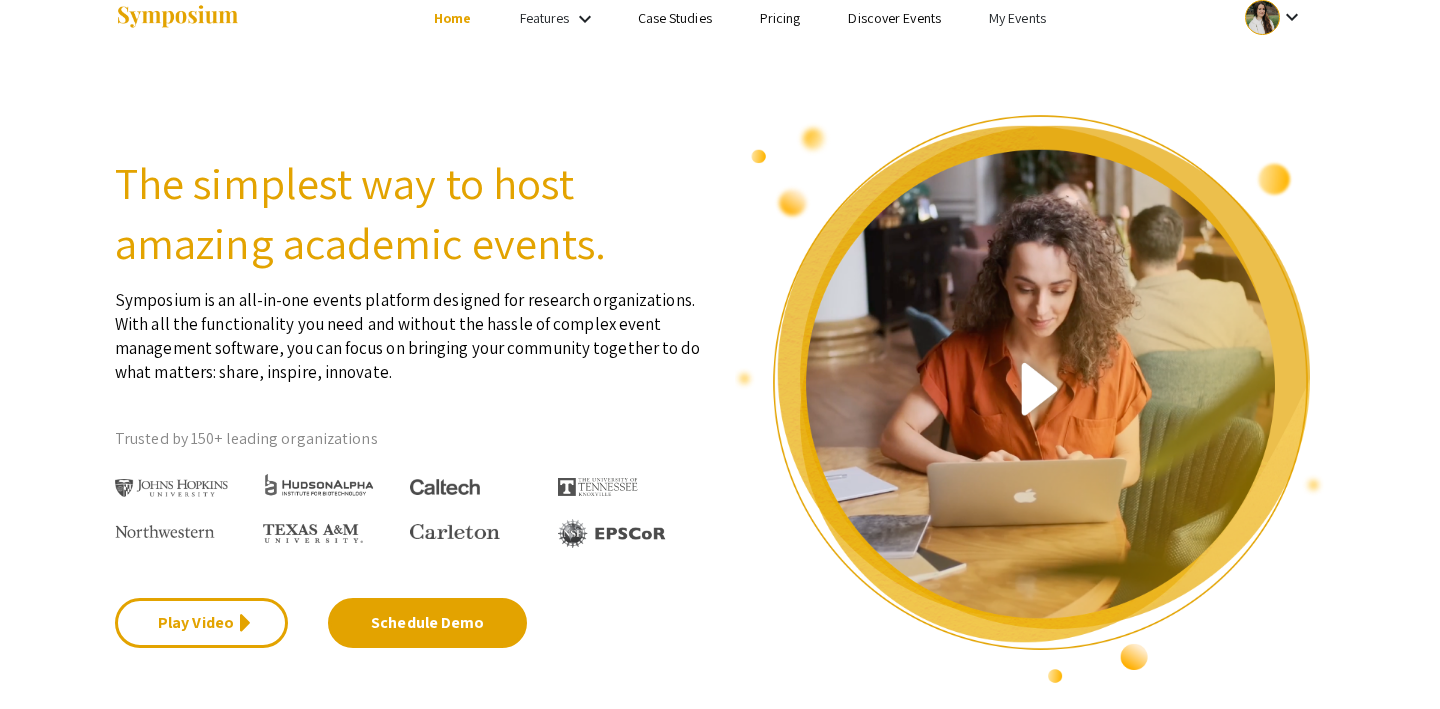 click on "My Events" at bounding box center [1017, 18] 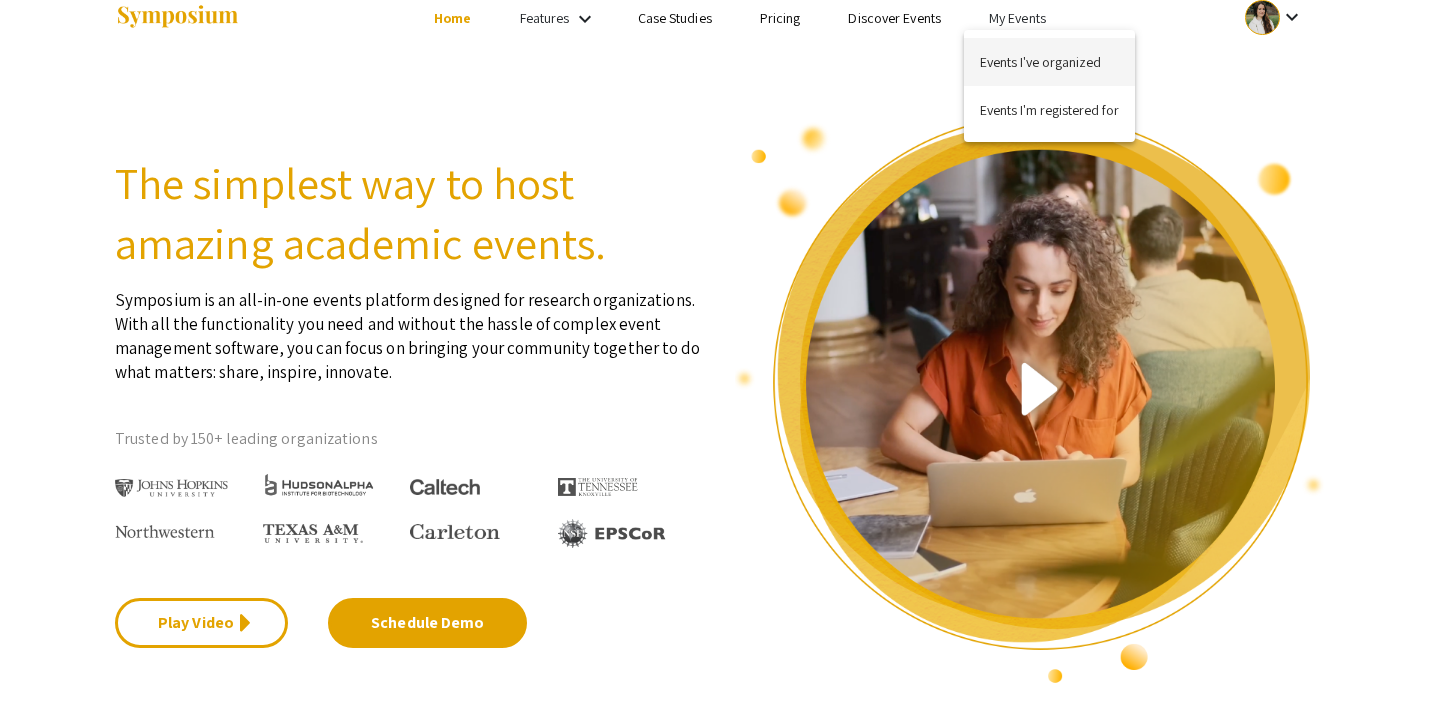 click on "Events I've organized" at bounding box center [1049, 62] 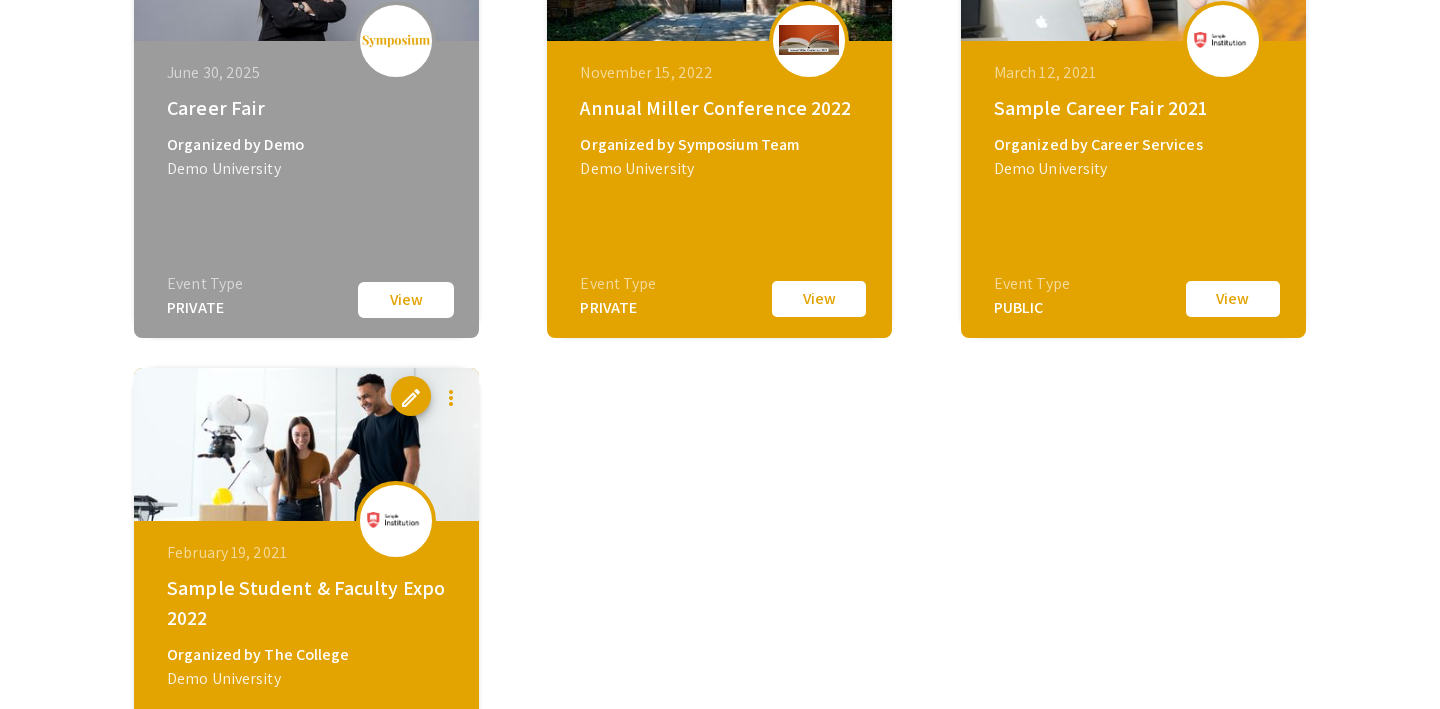 scroll, scrollTop: 1308, scrollLeft: 0, axis: vertical 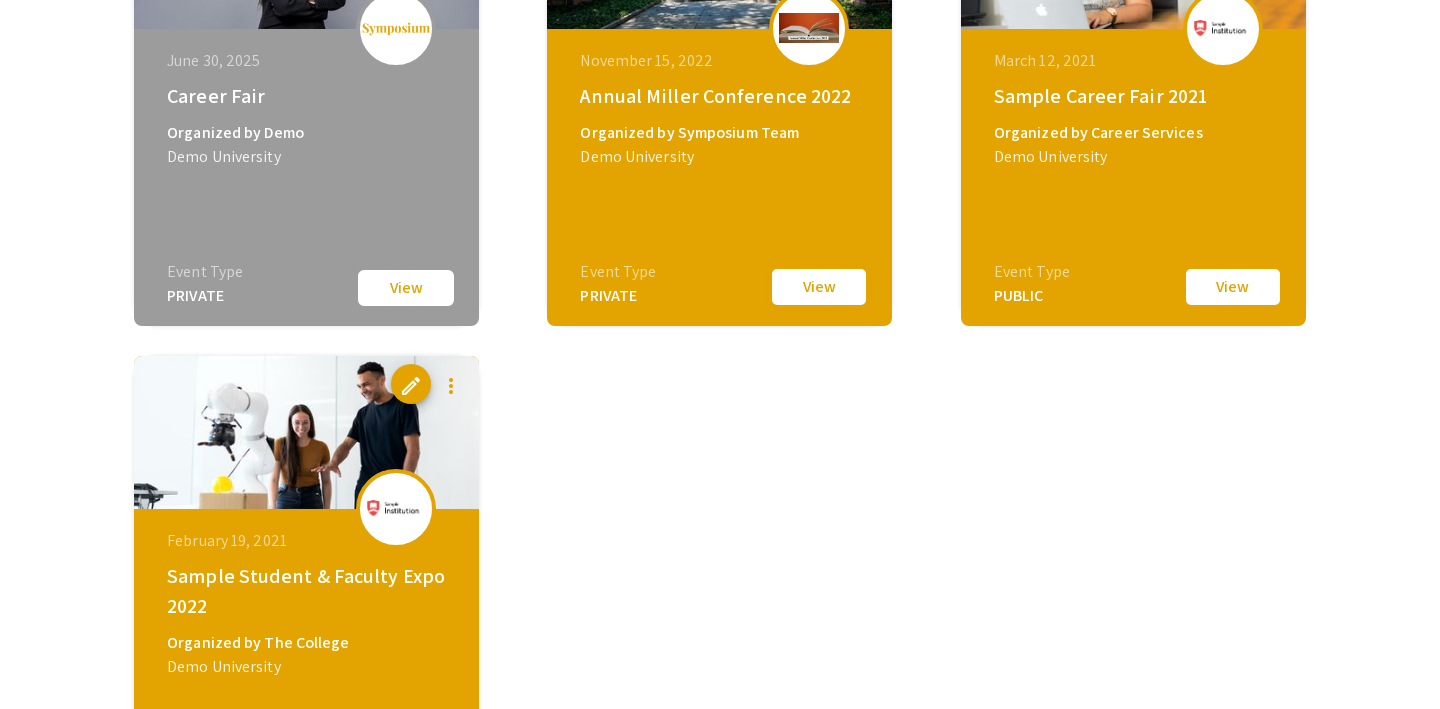 click on "View" 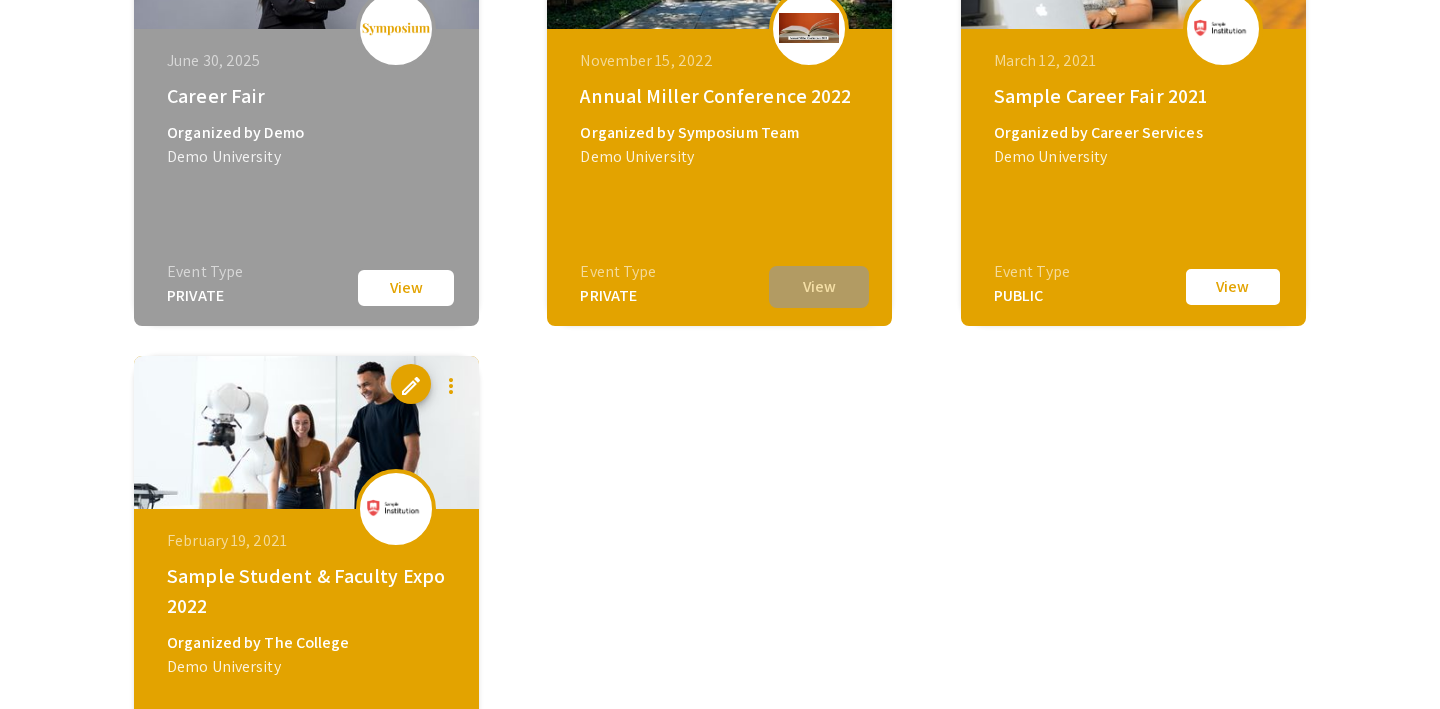 scroll, scrollTop: 0, scrollLeft: 0, axis: both 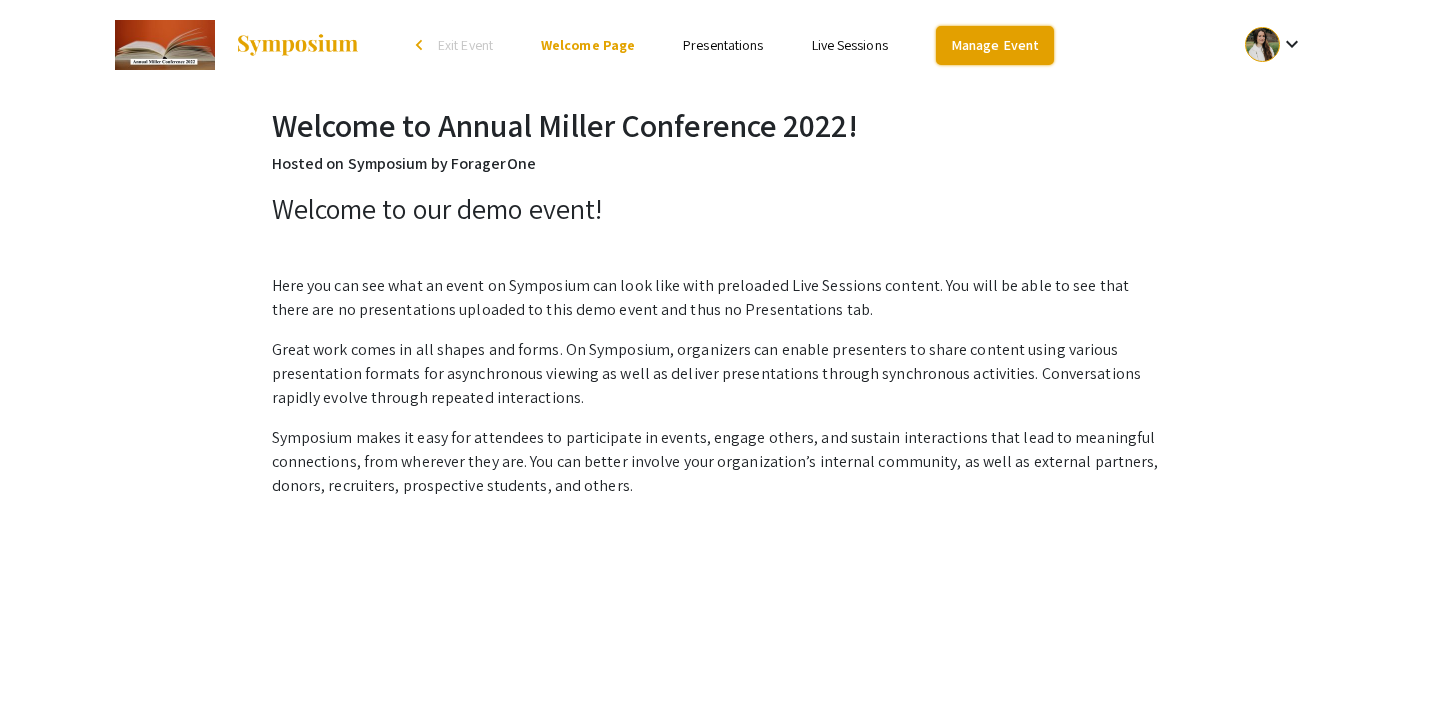 click on "Manage Event" at bounding box center (995, 45) 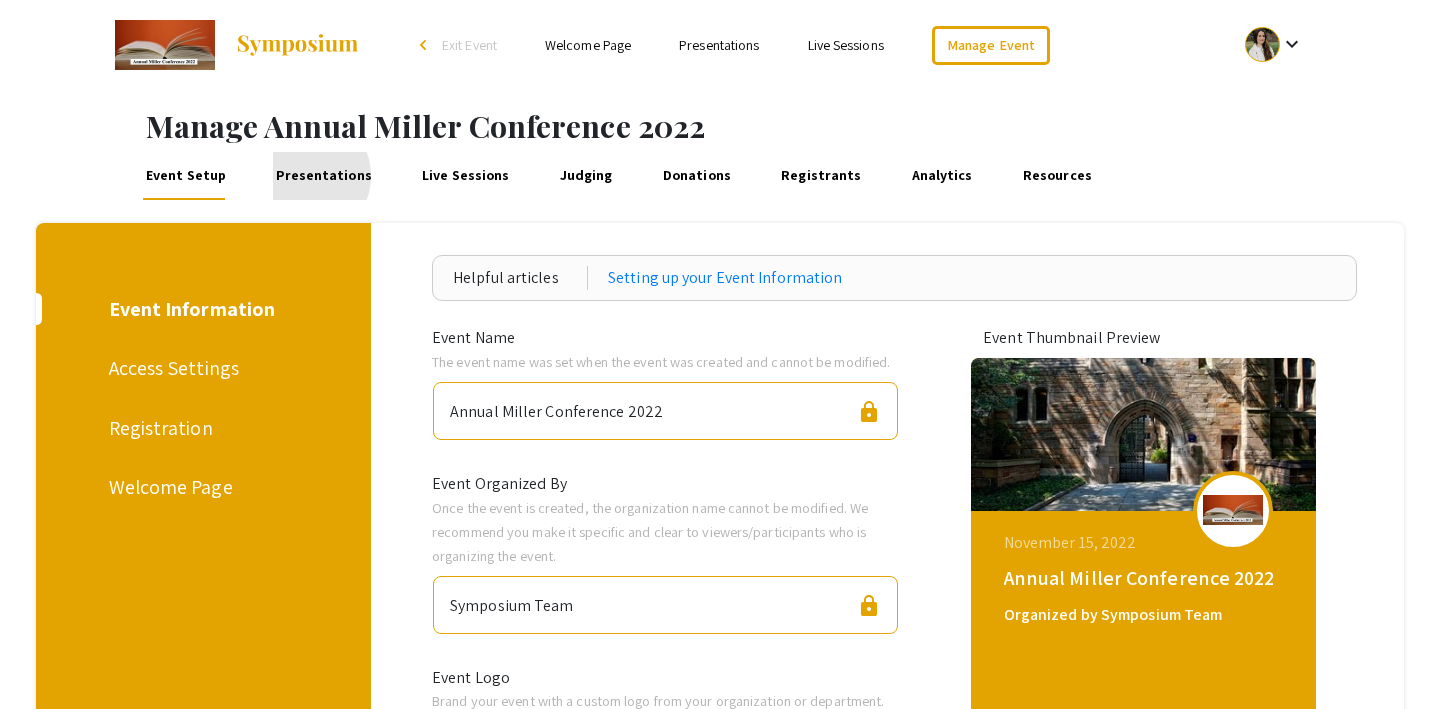 click on "Presentations" at bounding box center [324, 176] 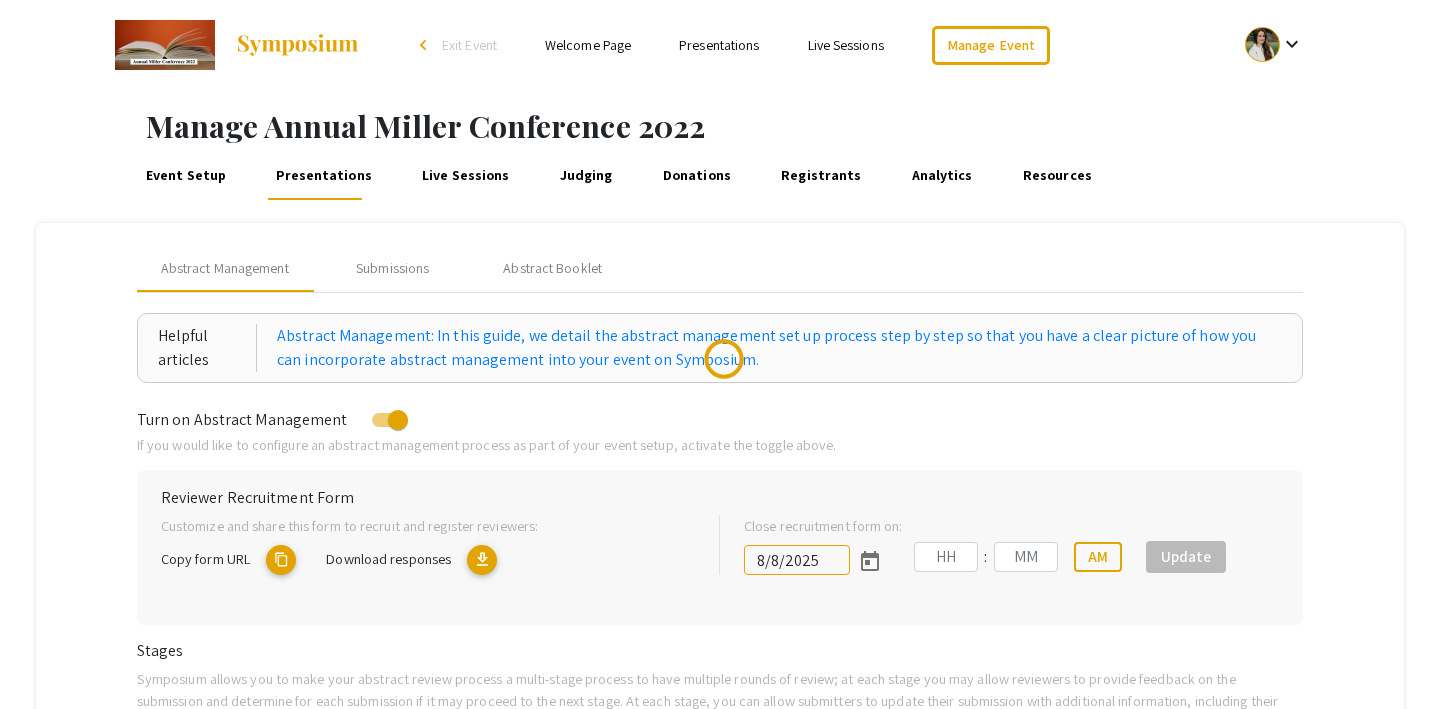 type on "10/27/2022" 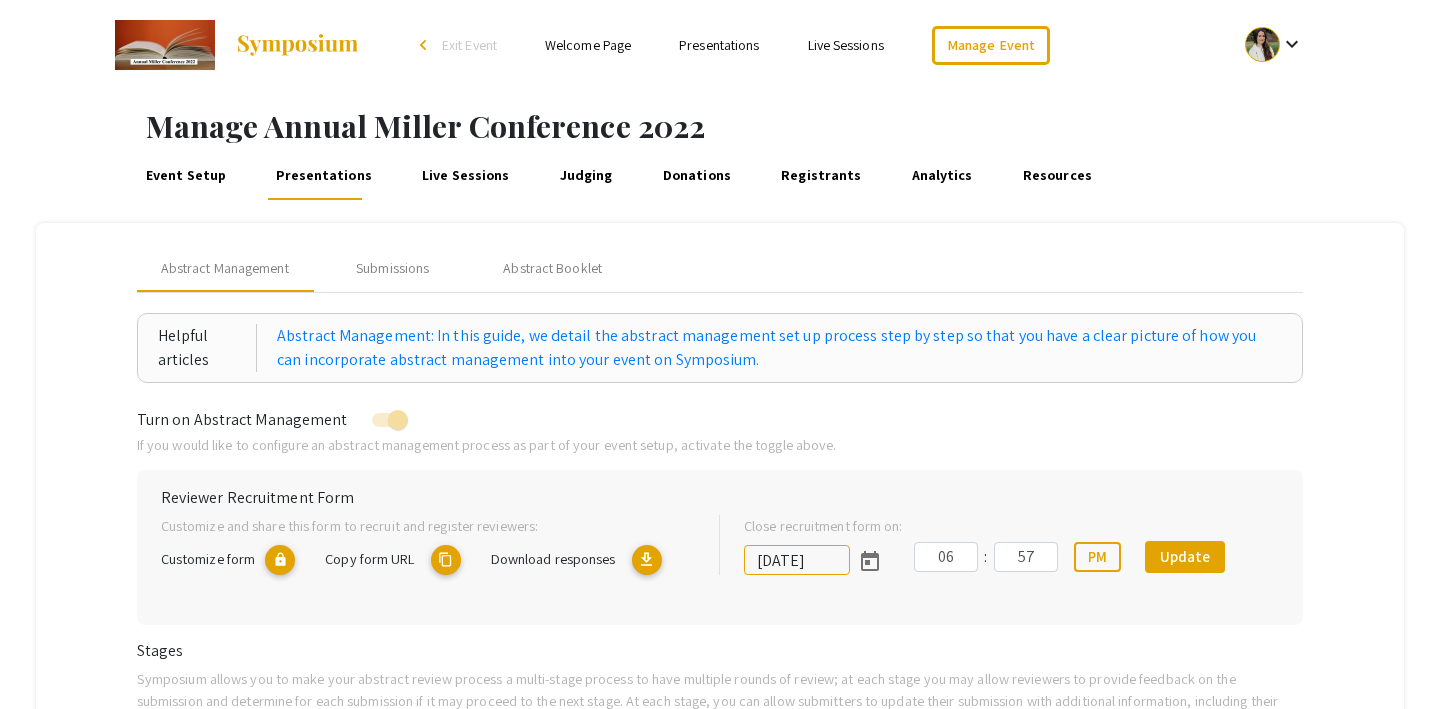 click on "Exit Event" at bounding box center [469, 45] 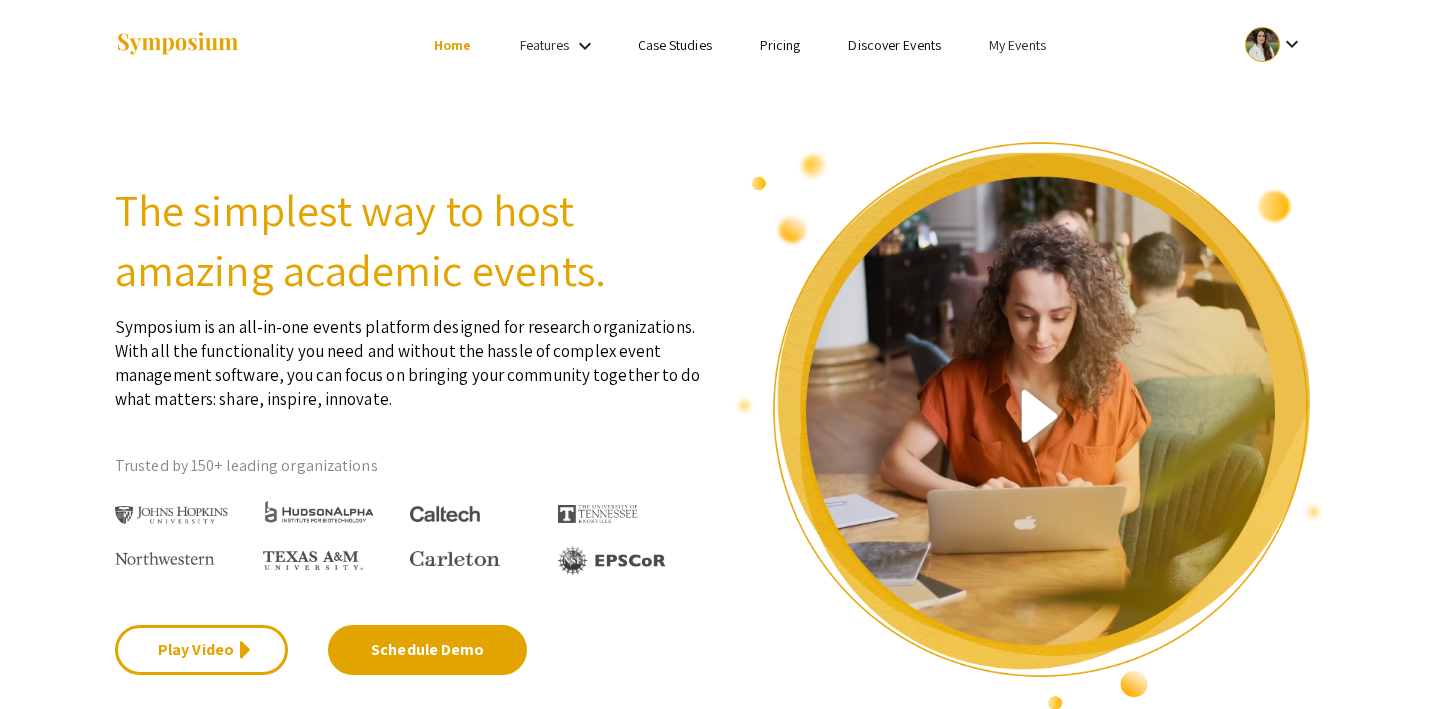 click on "My Events" at bounding box center (1017, 45) 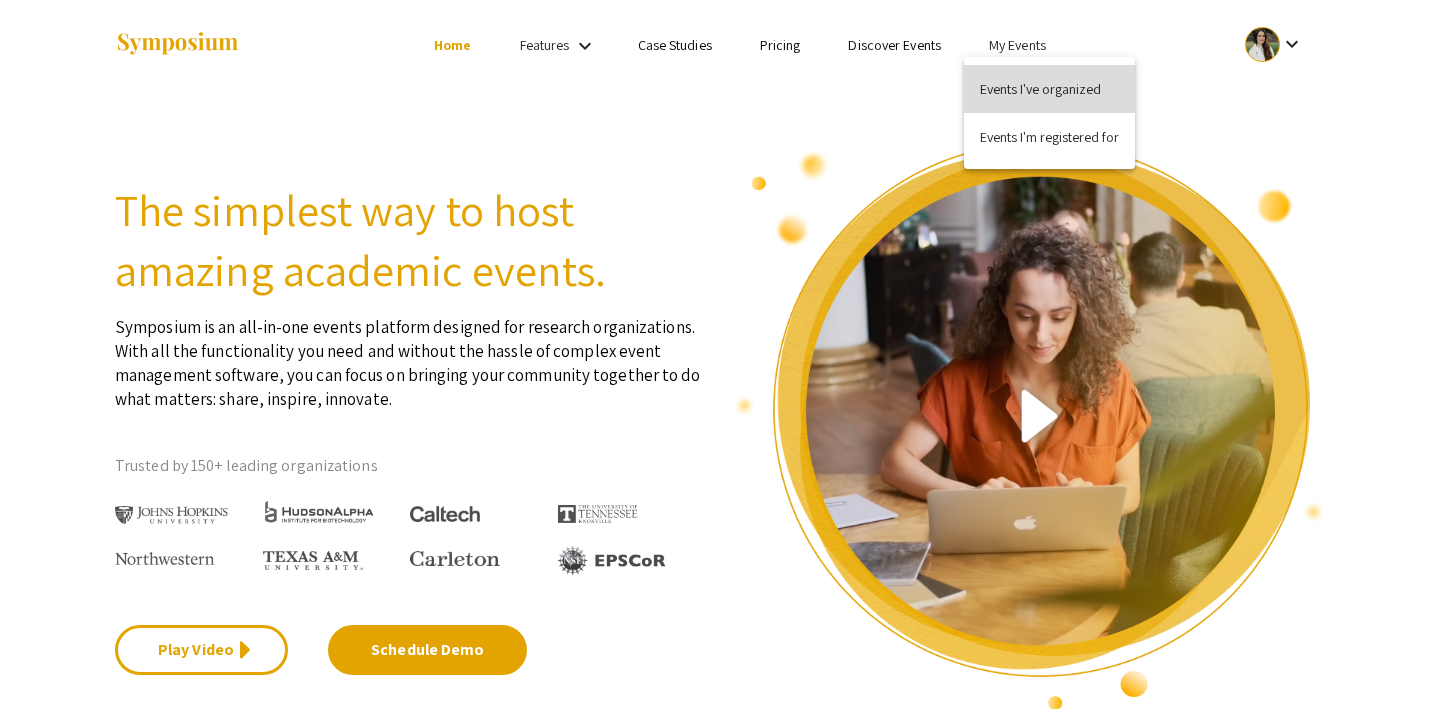 click on "Events I've organized" at bounding box center (1049, 89) 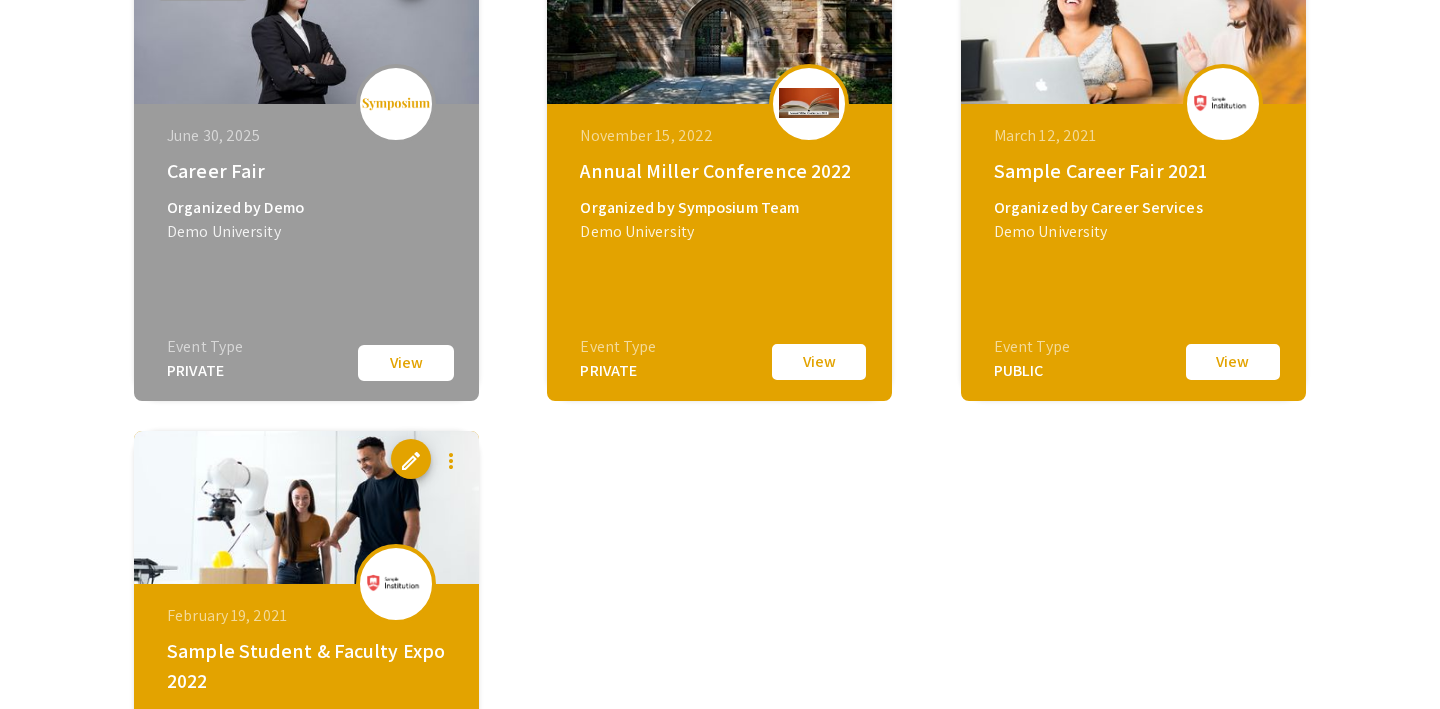 scroll, scrollTop: 1242, scrollLeft: 0, axis: vertical 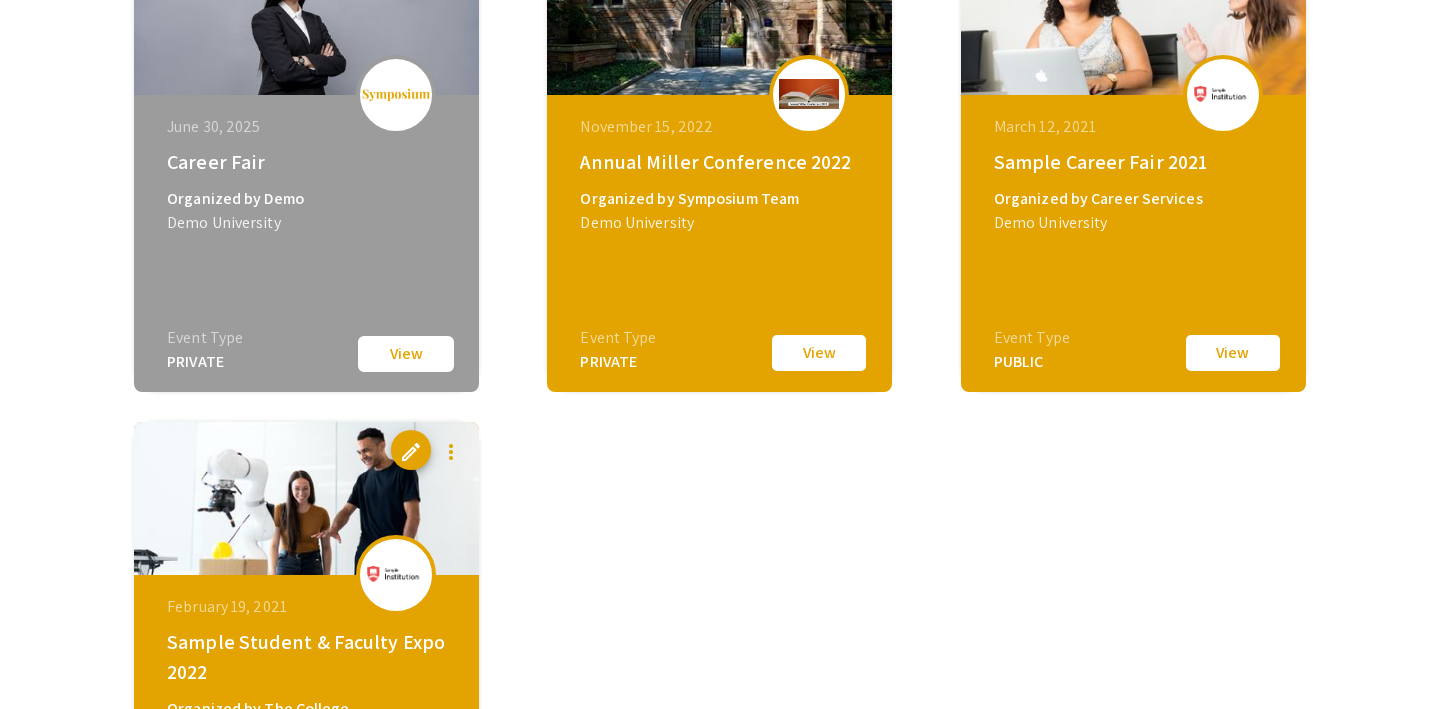 click on "View" 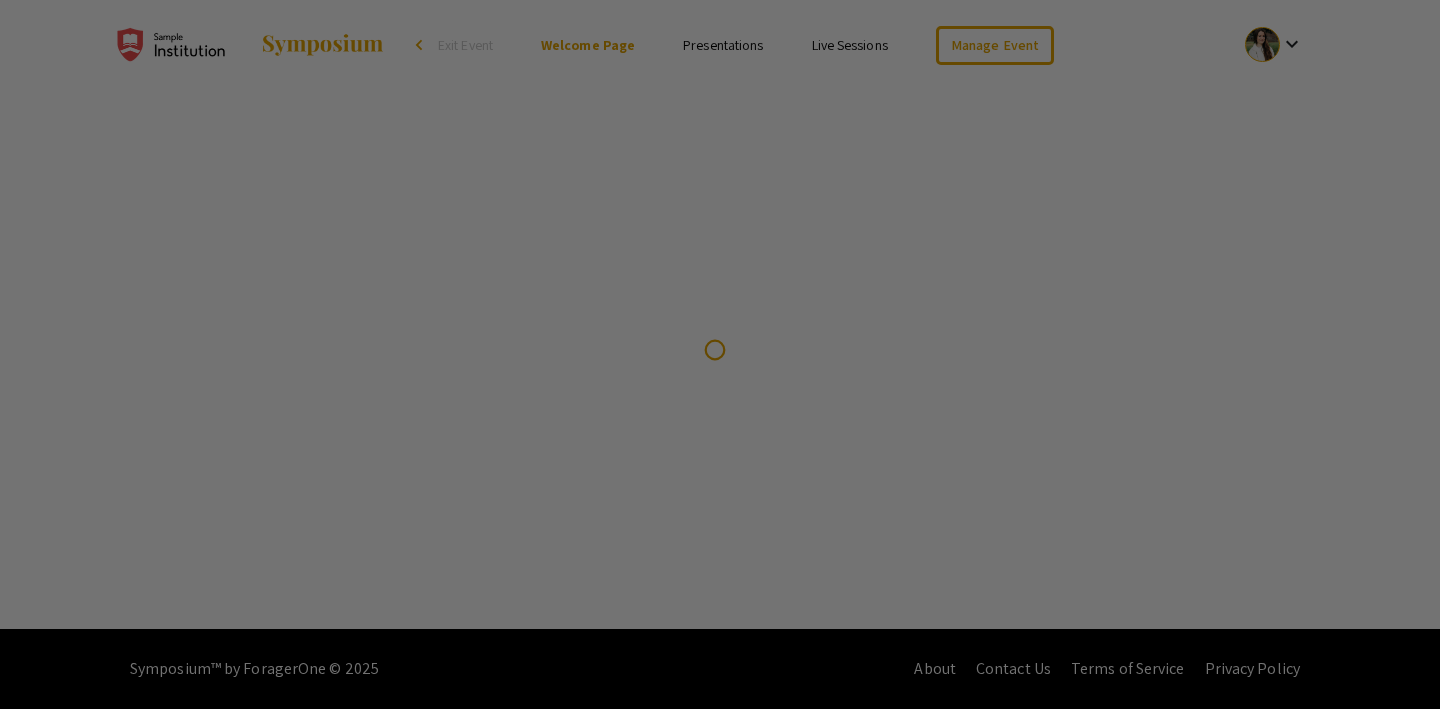 scroll, scrollTop: 0, scrollLeft: 0, axis: both 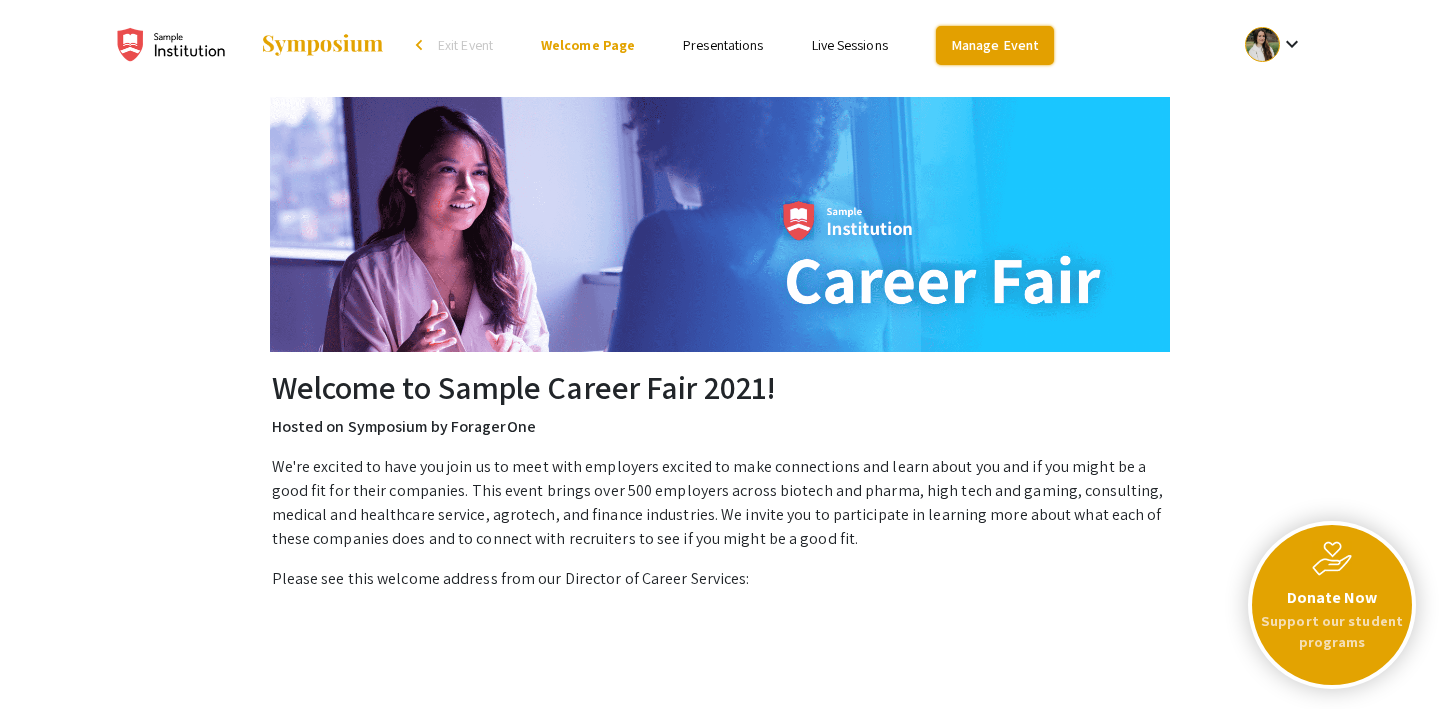 click on "Manage Event" at bounding box center [995, 45] 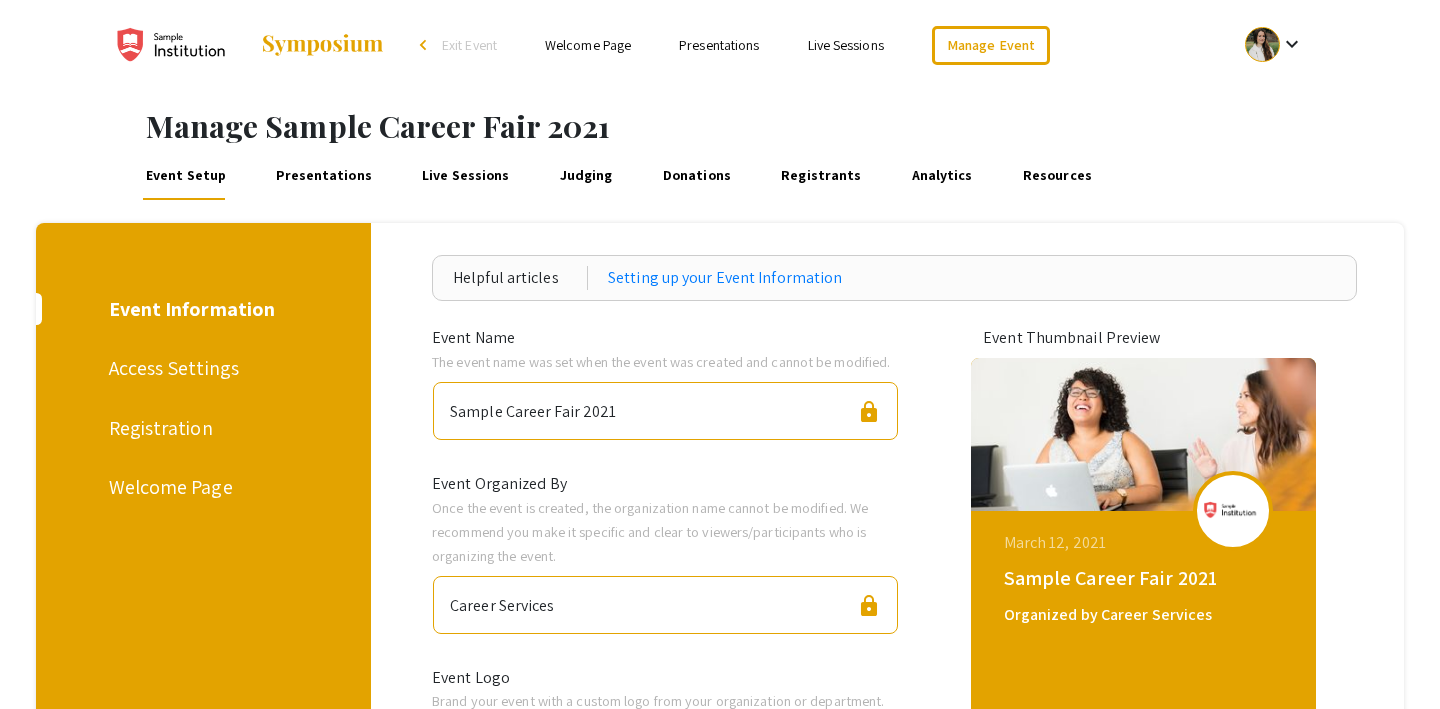 click on "Presentations" at bounding box center [324, 176] 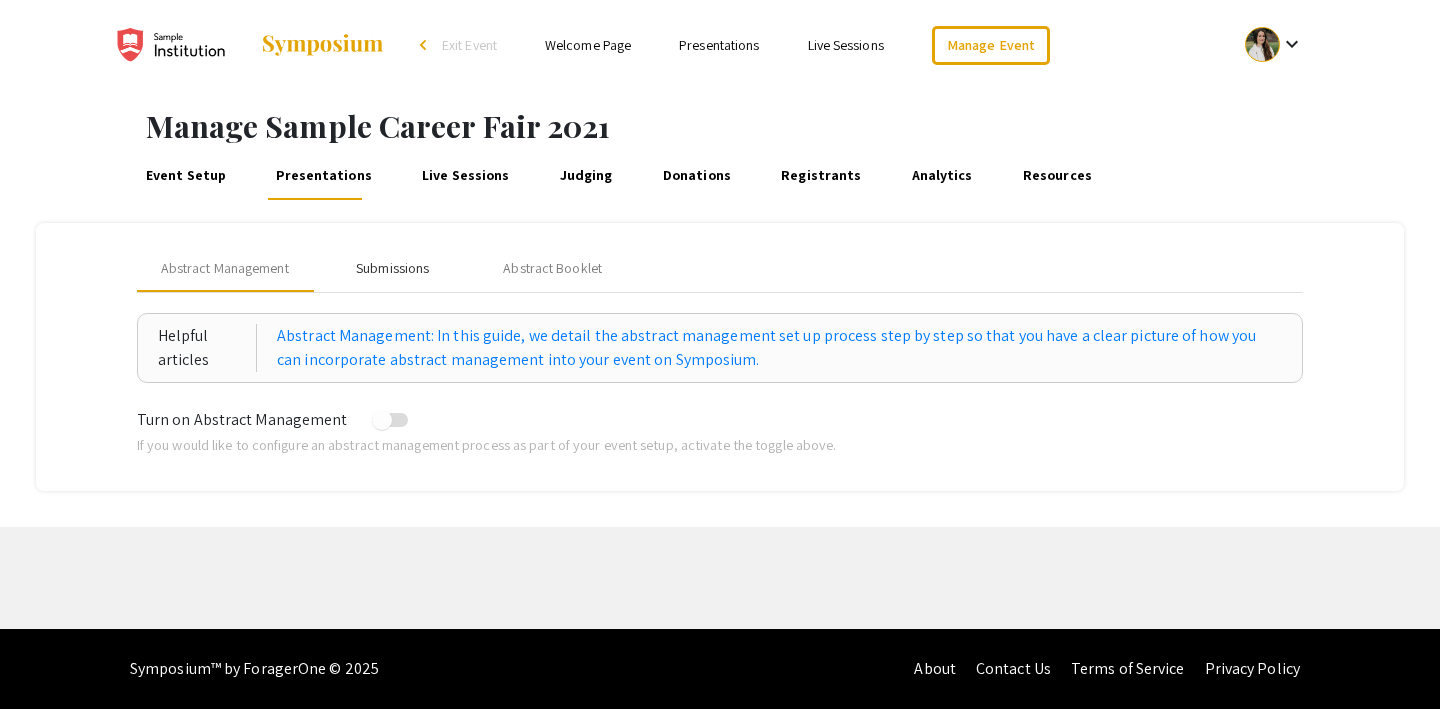 click on "Submissions" at bounding box center (392, 268) 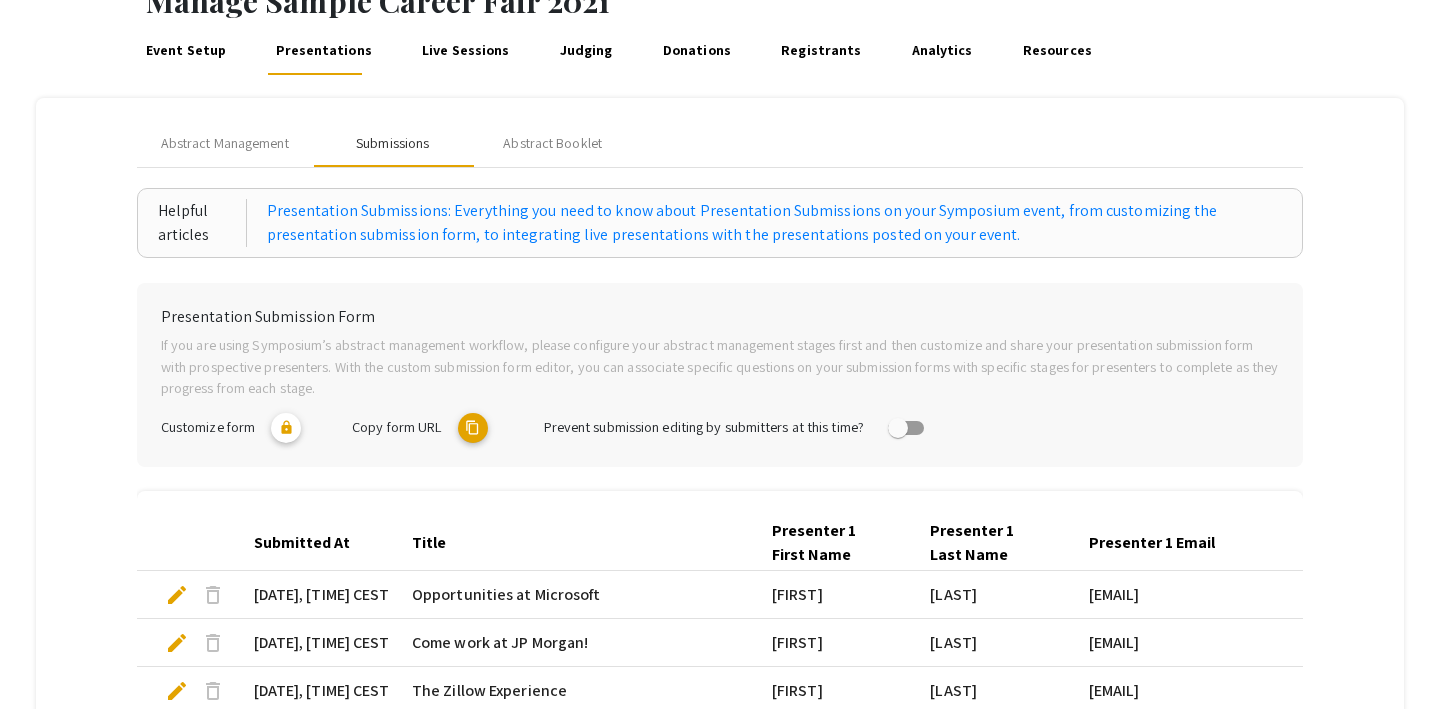 scroll, scrollTop: 120, scrollLeft: 0, axis: vertical 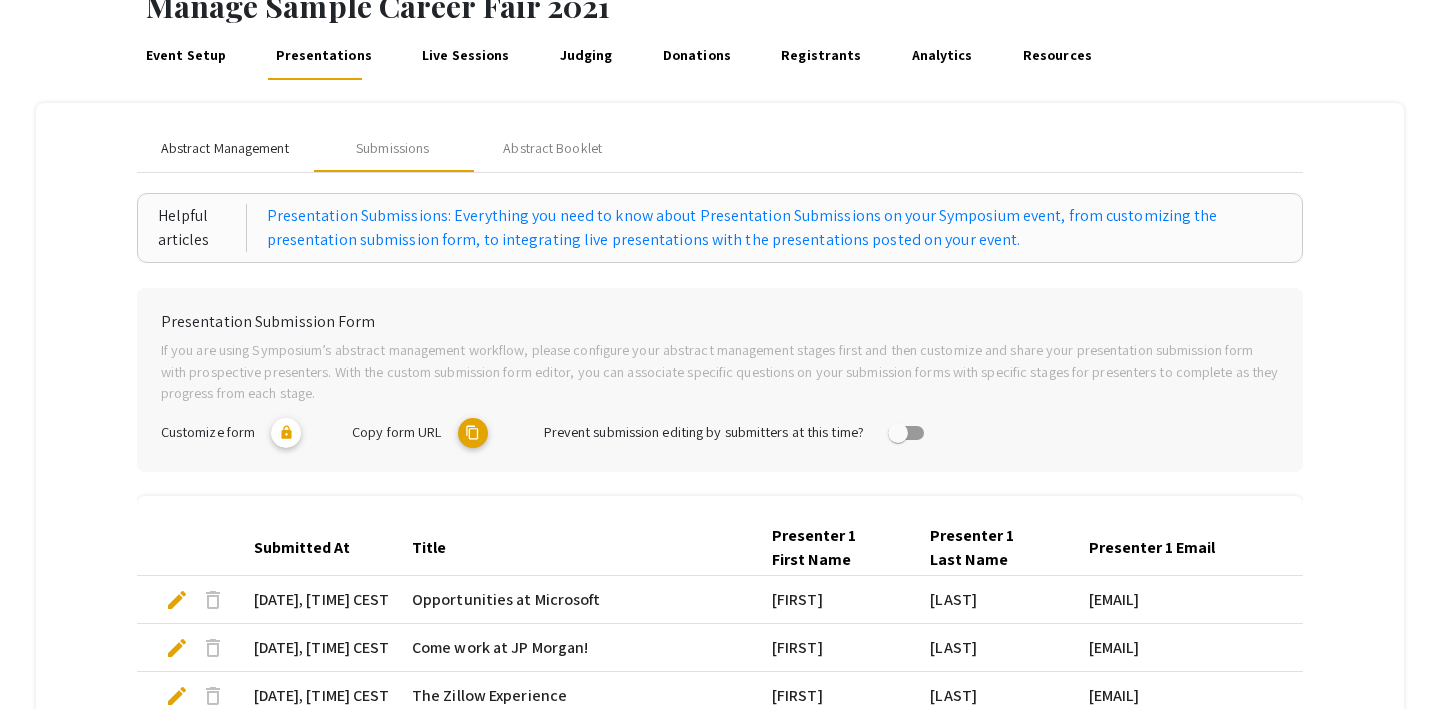 click on "Abstract Management" at bounding box center [225, 148] 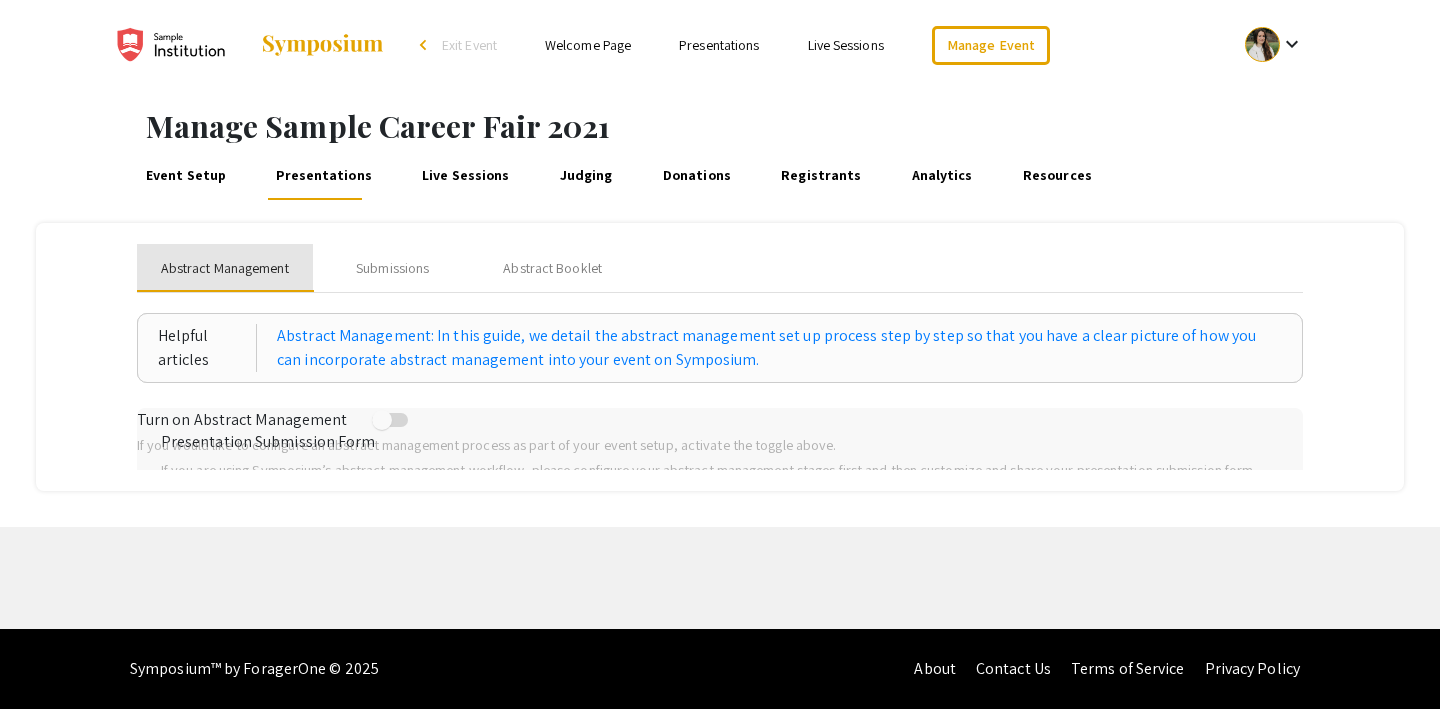 scroll, scrollTop: 0, scrollLeft: 0, axis: both 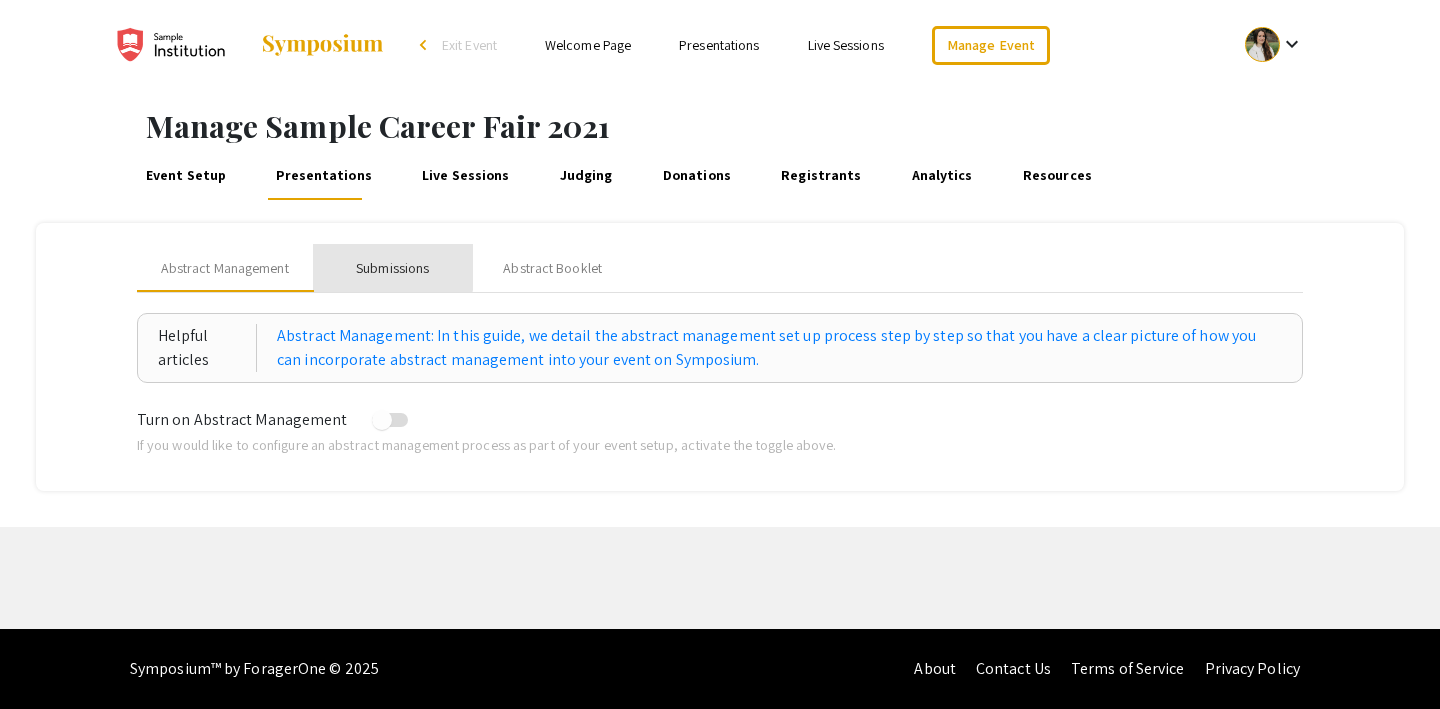 click on "Submissions" at bounding box center [392, 268] 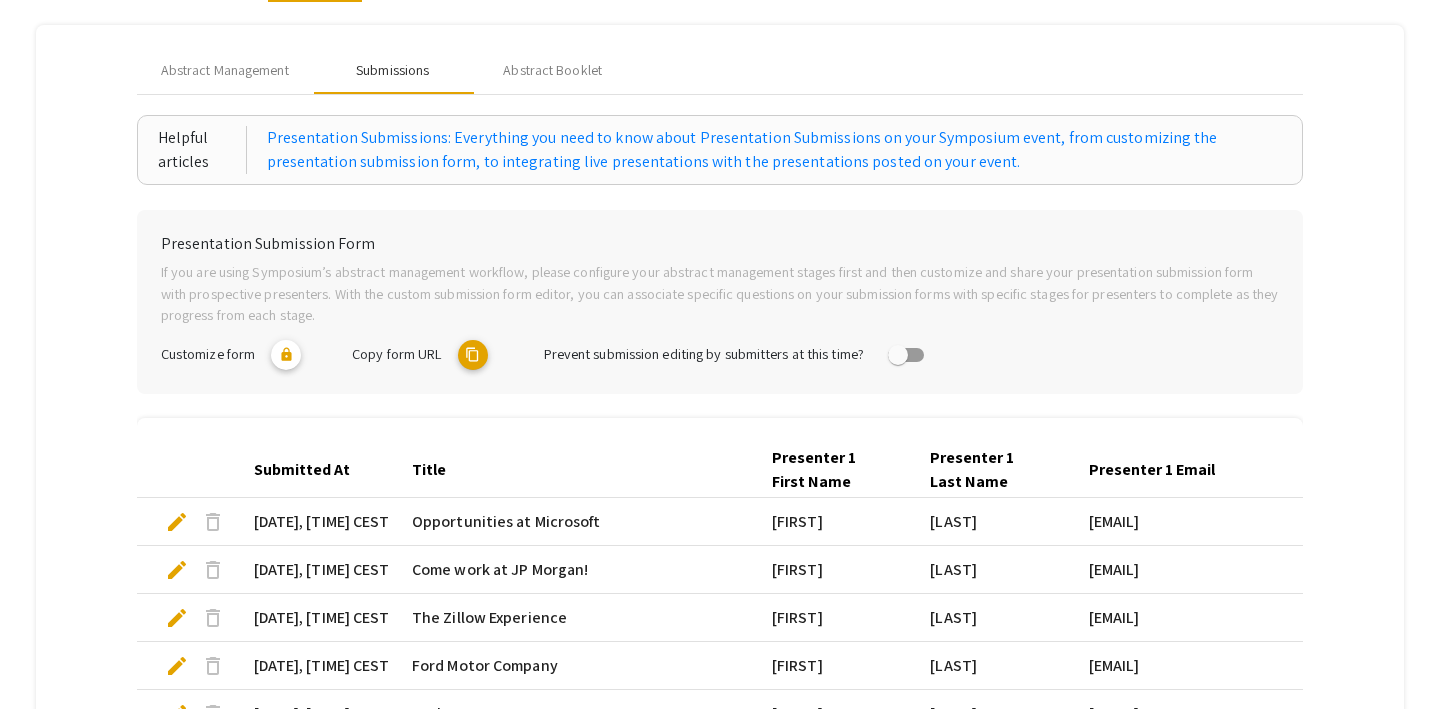 scroll, scrollTop: 190, scrollLeft: 0, axis: vertical 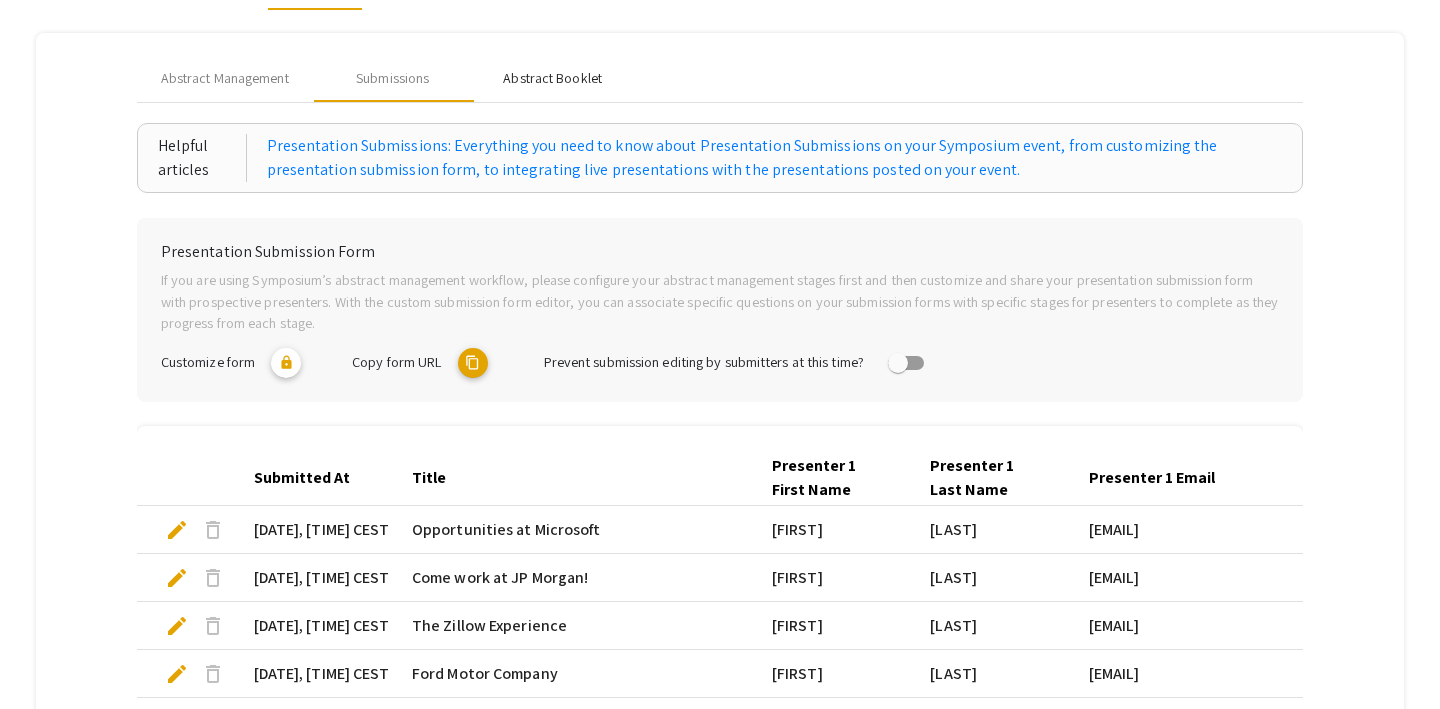 click on "Abstract Booklet" at bounding box center (552, 78) 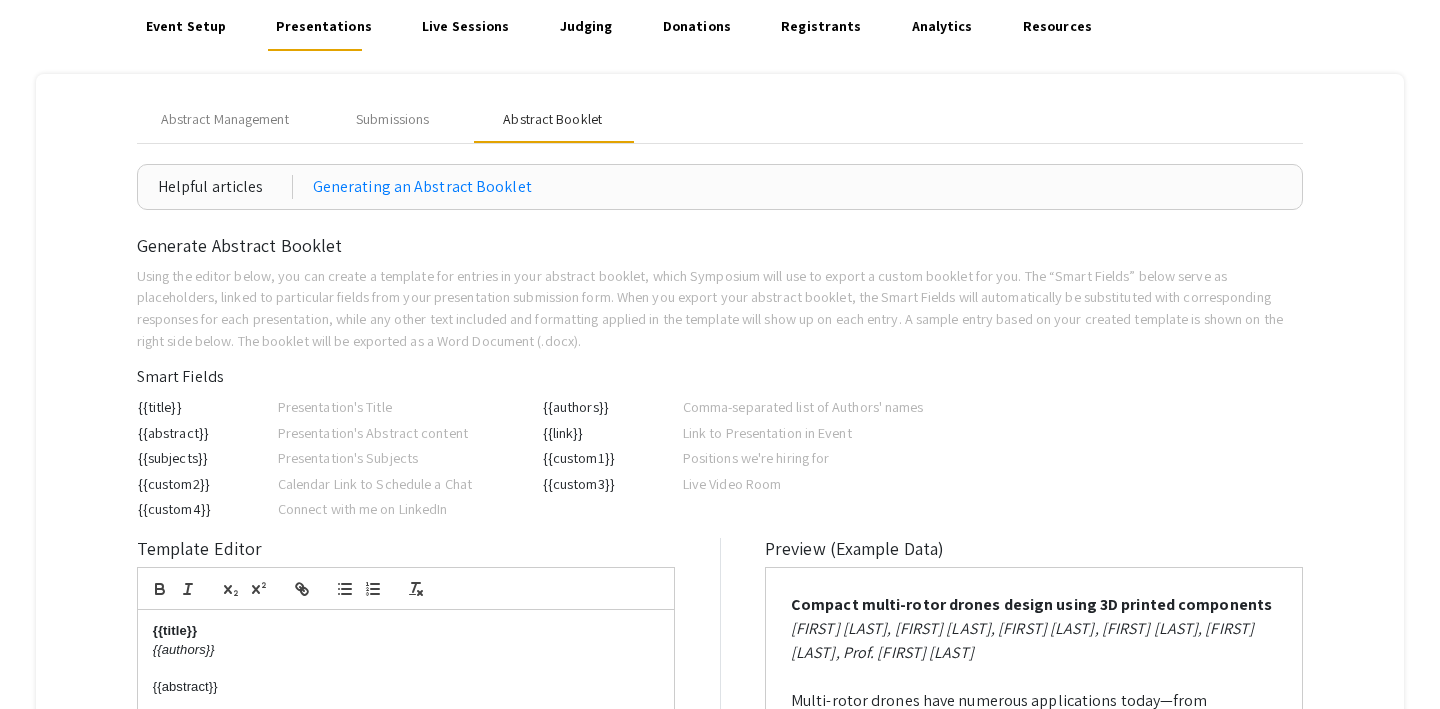 scroll, scrollTop: 131, scrollLeft: 0, axis: vertical 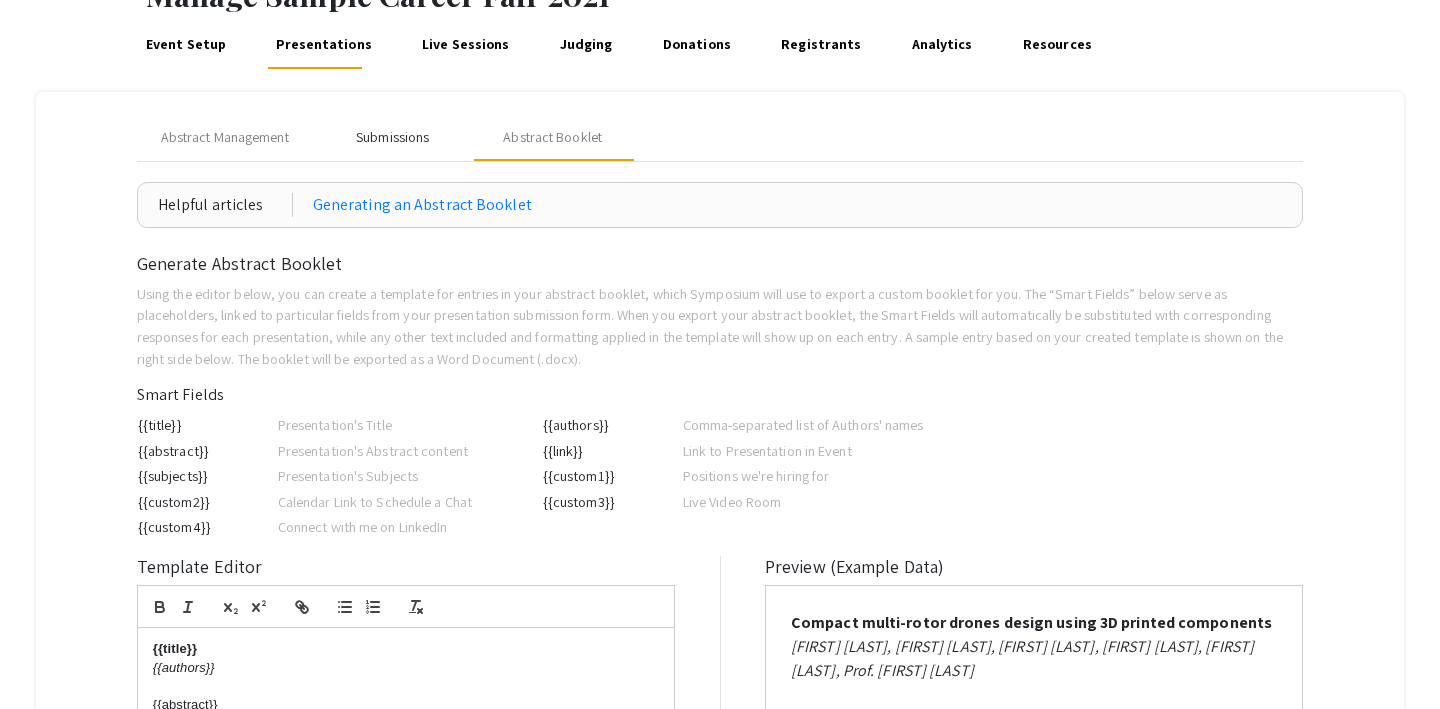 click on "Submissions" at bounding box center (392, 137) 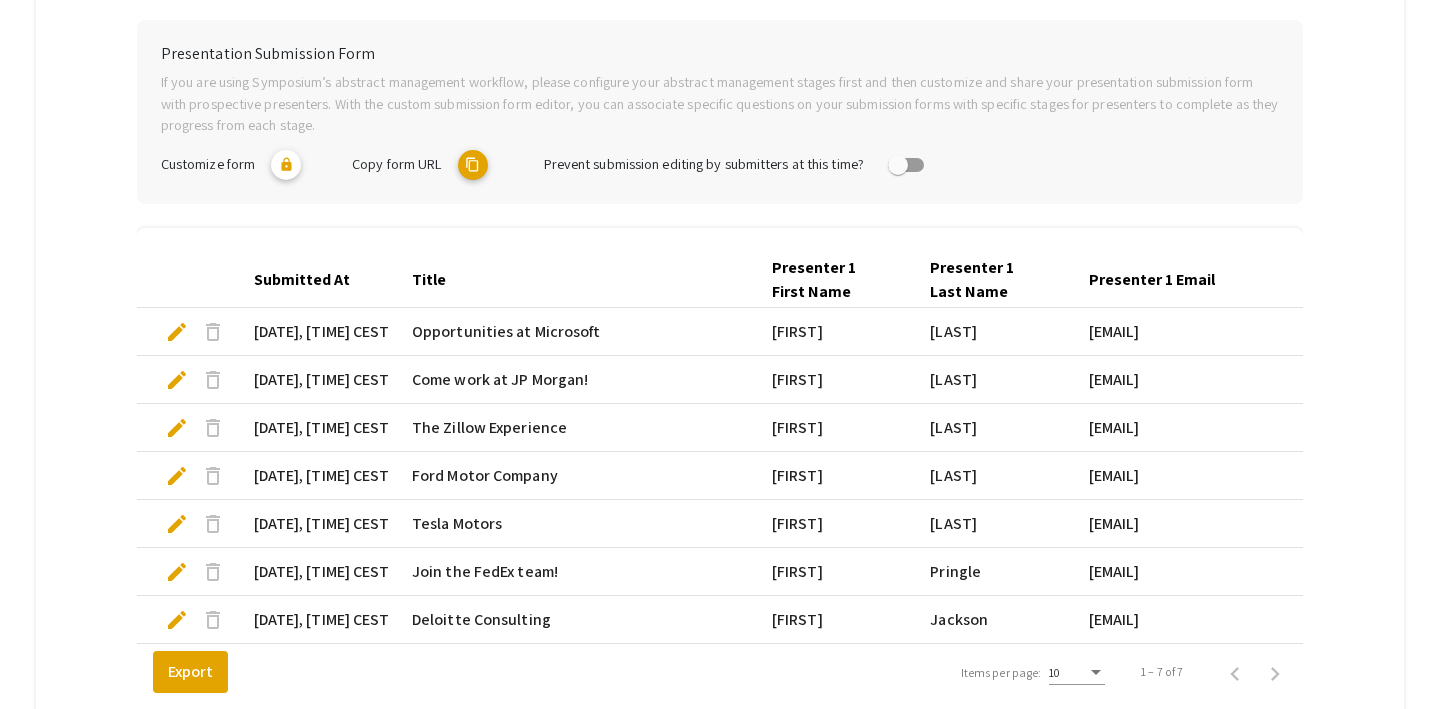 scroll, scrollTop: 257, scrollLeft: 0, axis: vertical 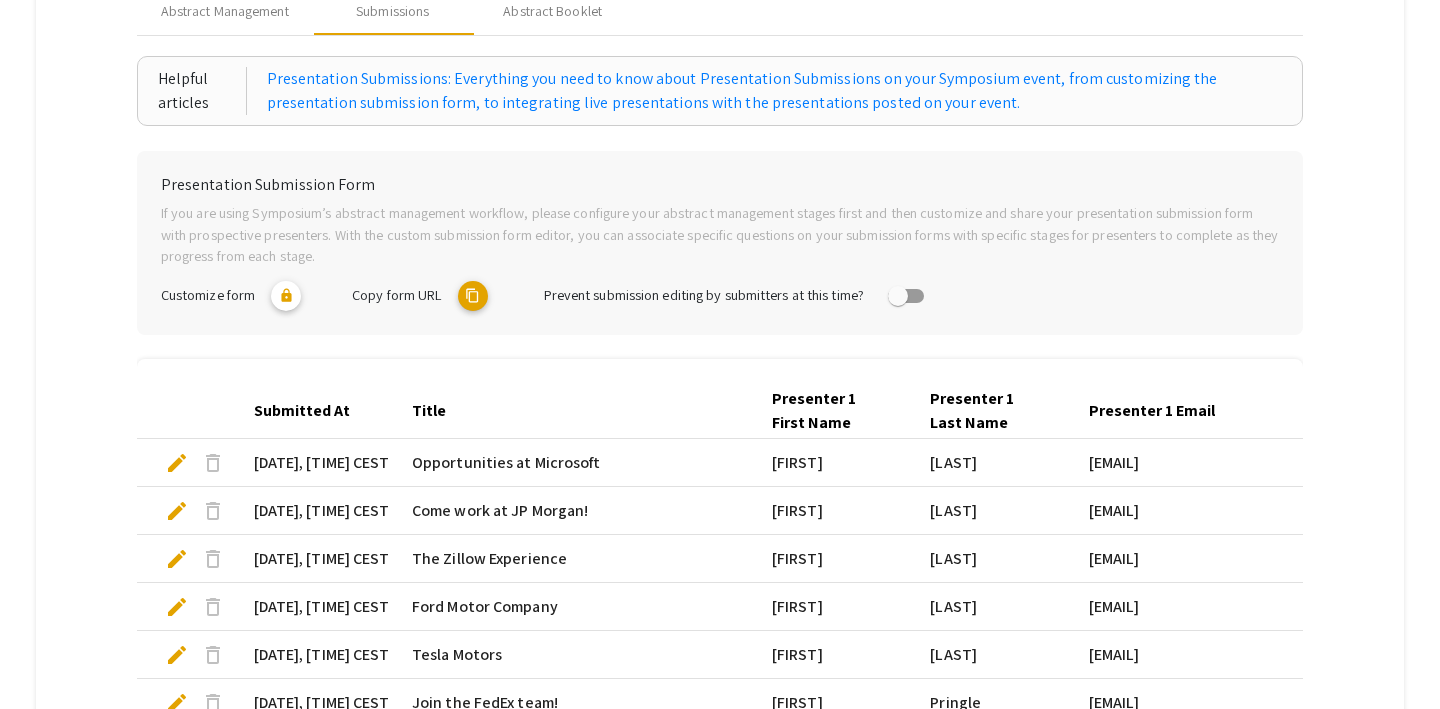 click on "content_copy" at bounding box center (473, 296) 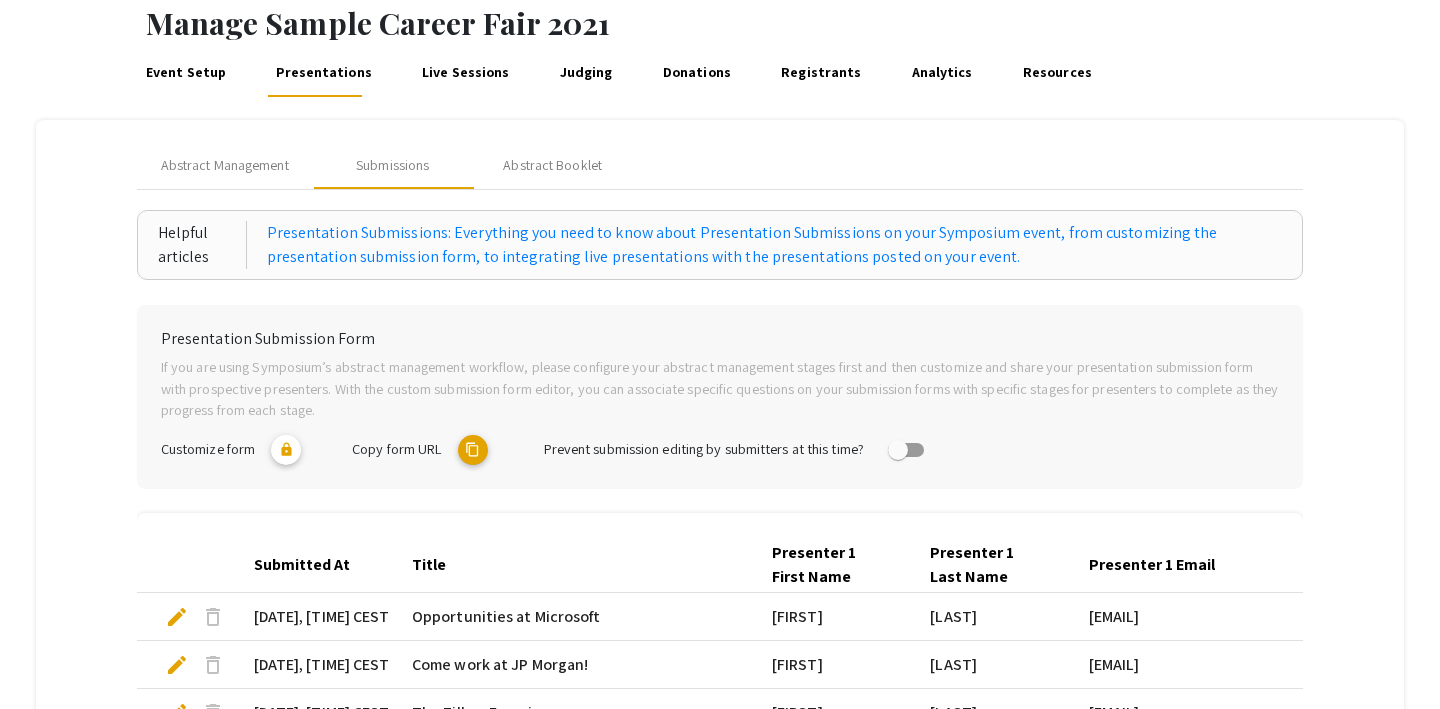 scroll, scrollTop: 0, scrollLeft: 0, axis: both 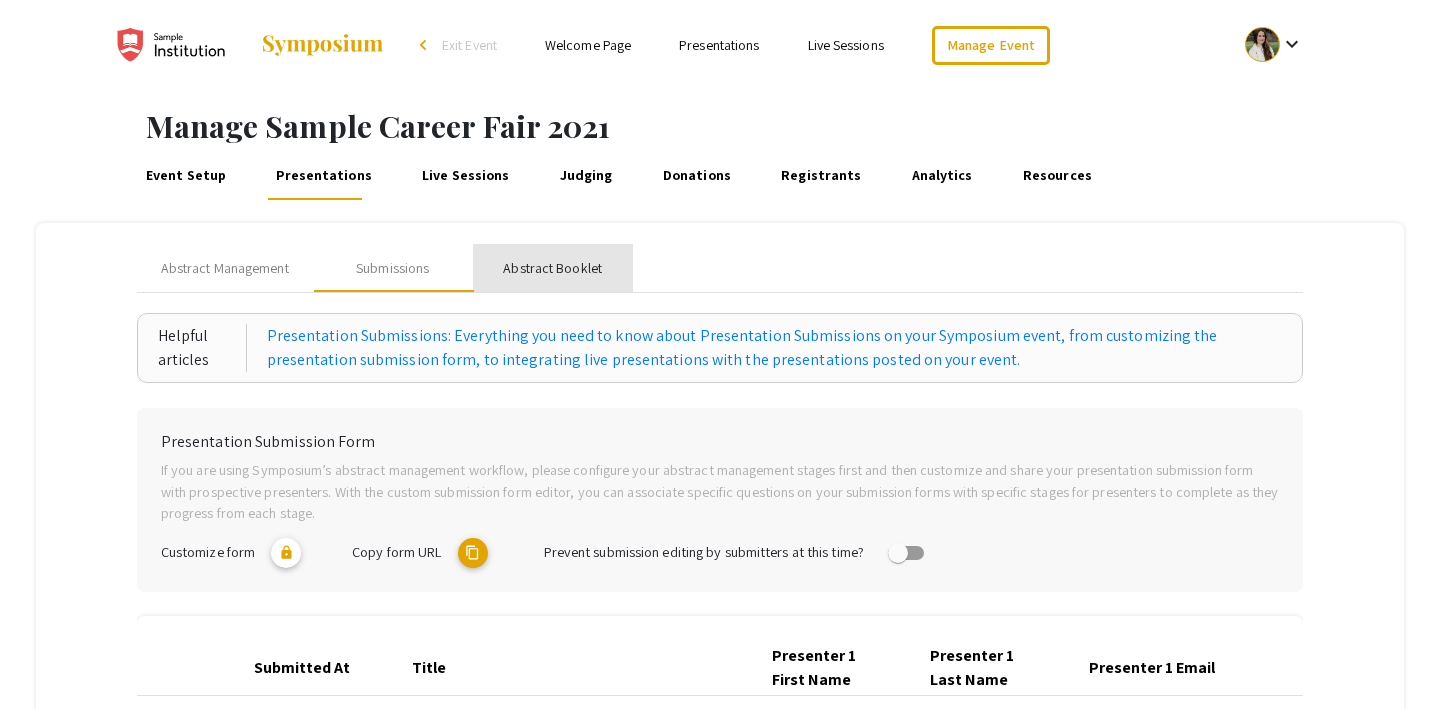 click on "Abstract Booklet" at bounding box center (553, 268) 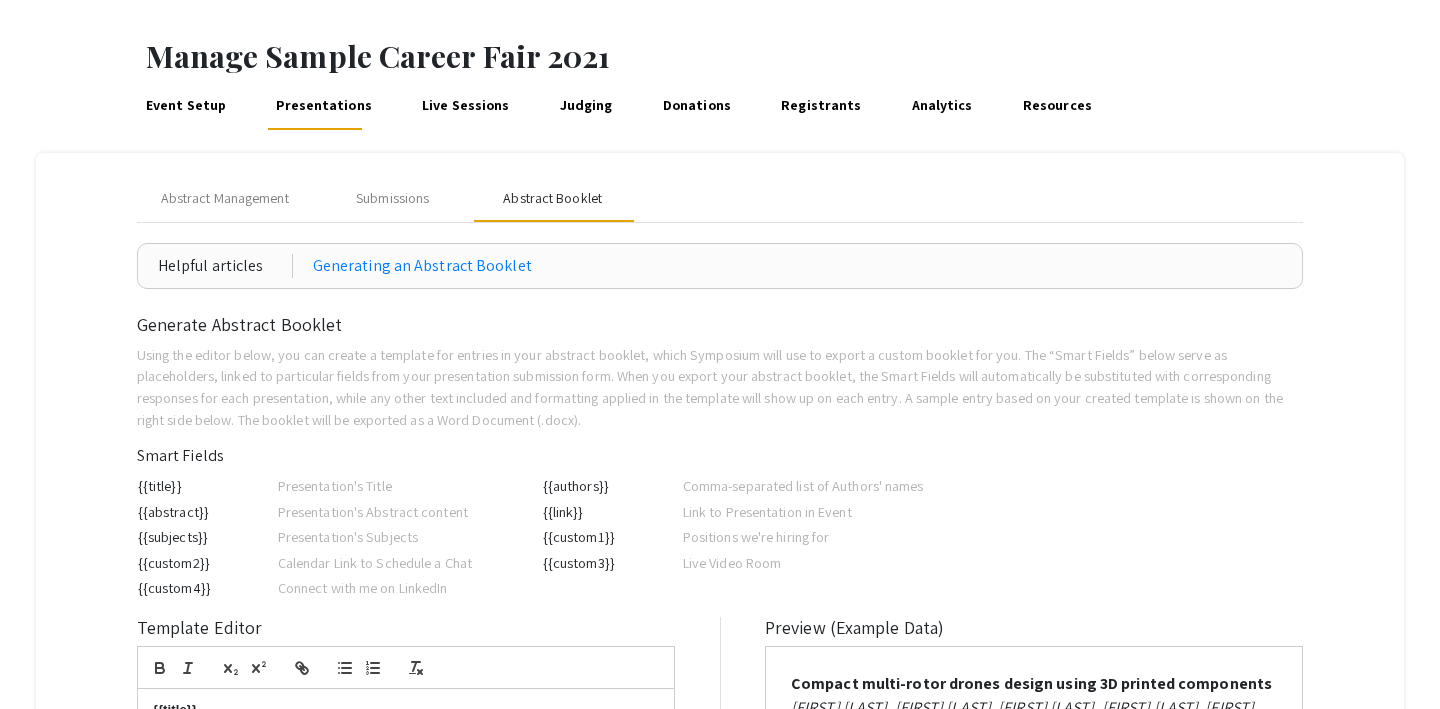 scroll, scrollTop: 0, scrollLeft: 0, axis: both 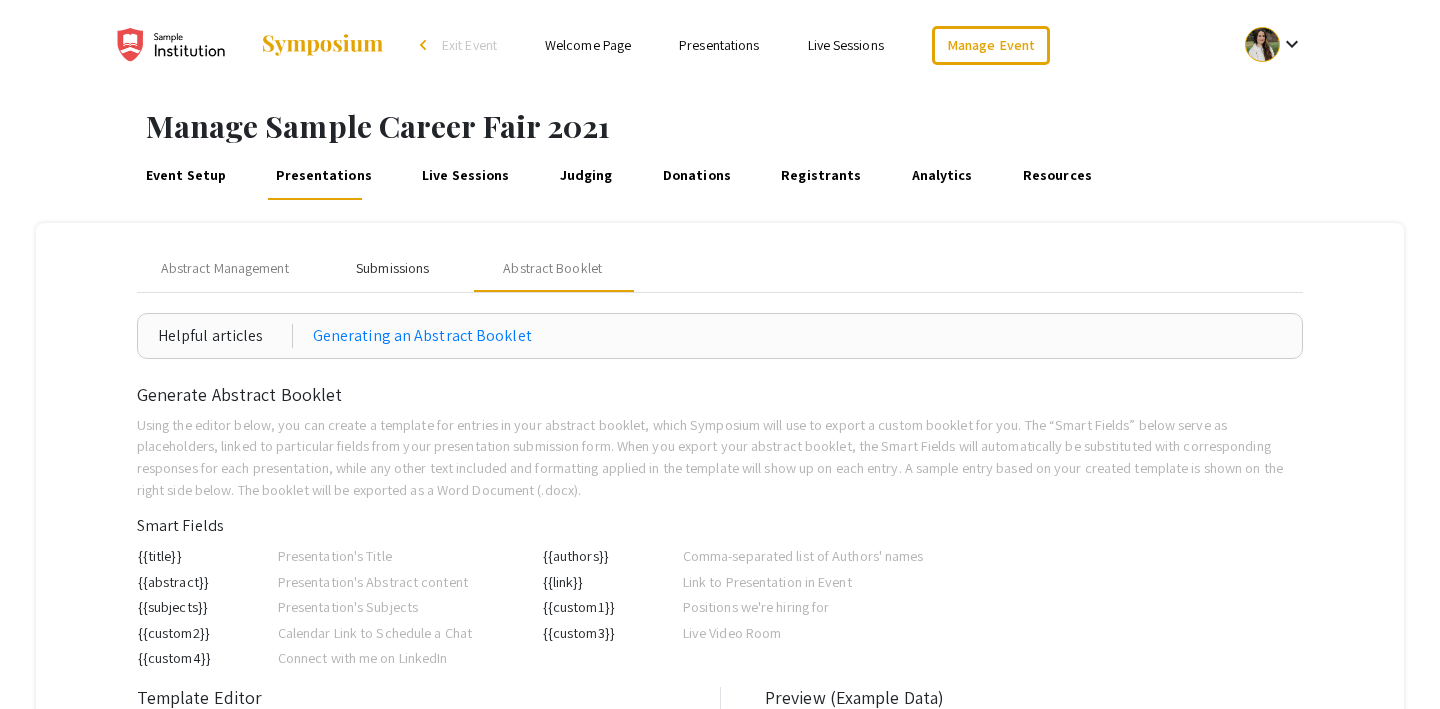 click on "Submissions" at bounding box center [392, 268] 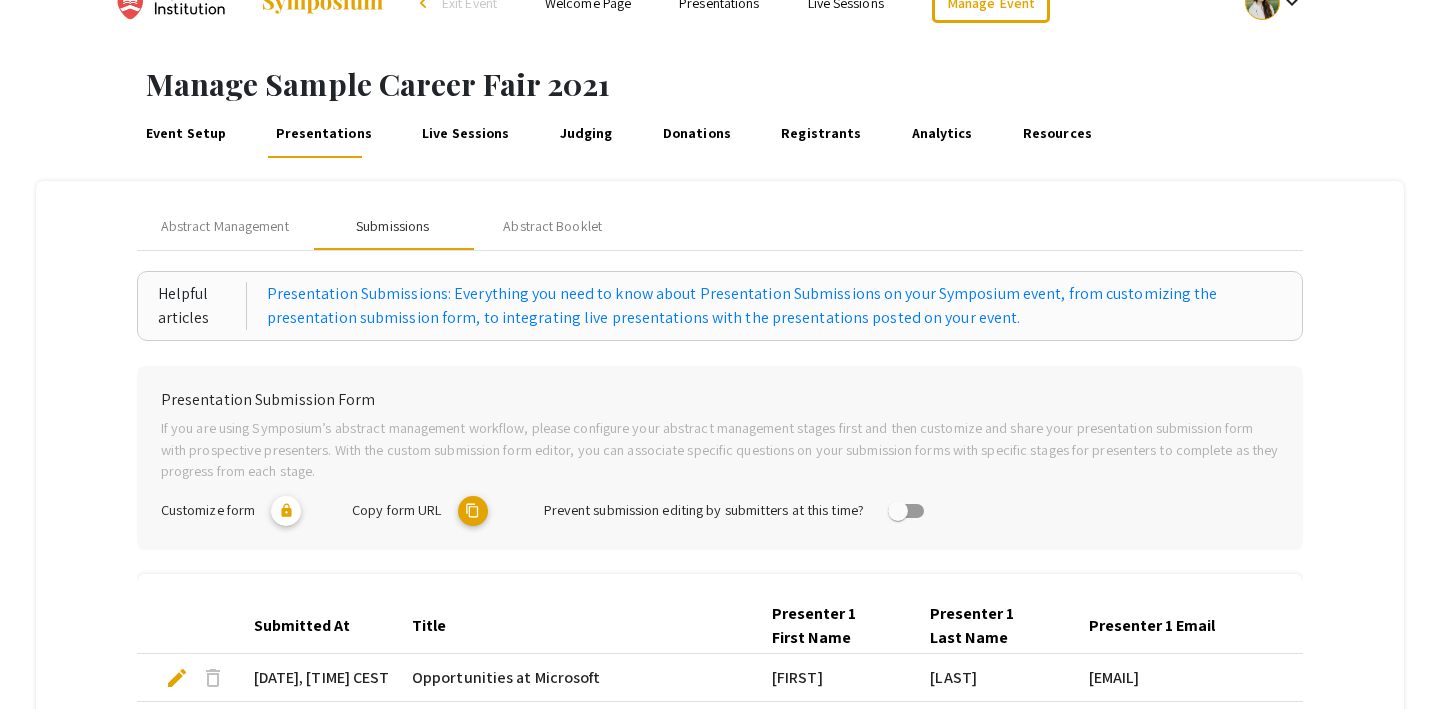 scroll, scrollTop: 0, scrollLeft: 0, axis: both 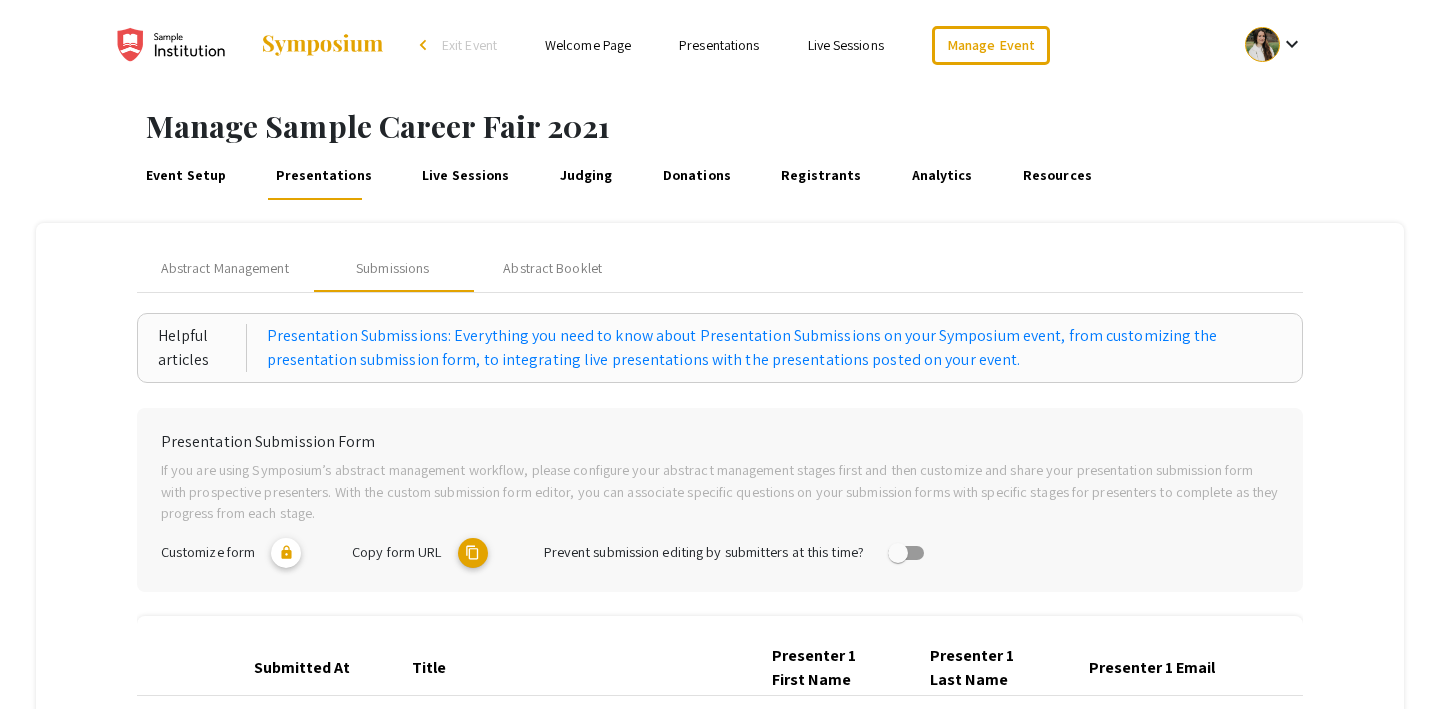 click on "Event Setup" at bounding box center [185, 176] 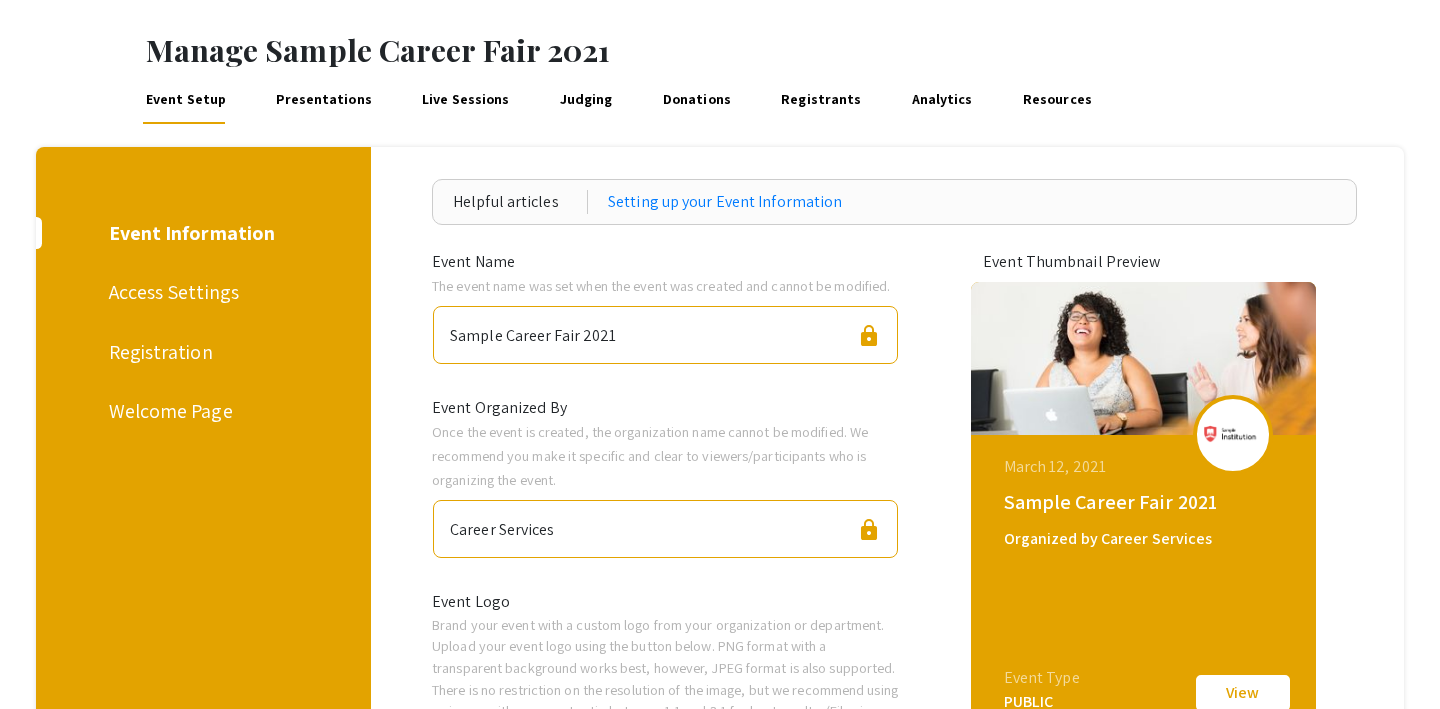 scroll, scrollTop: 91, scrollLeft: 0, axis: vertical 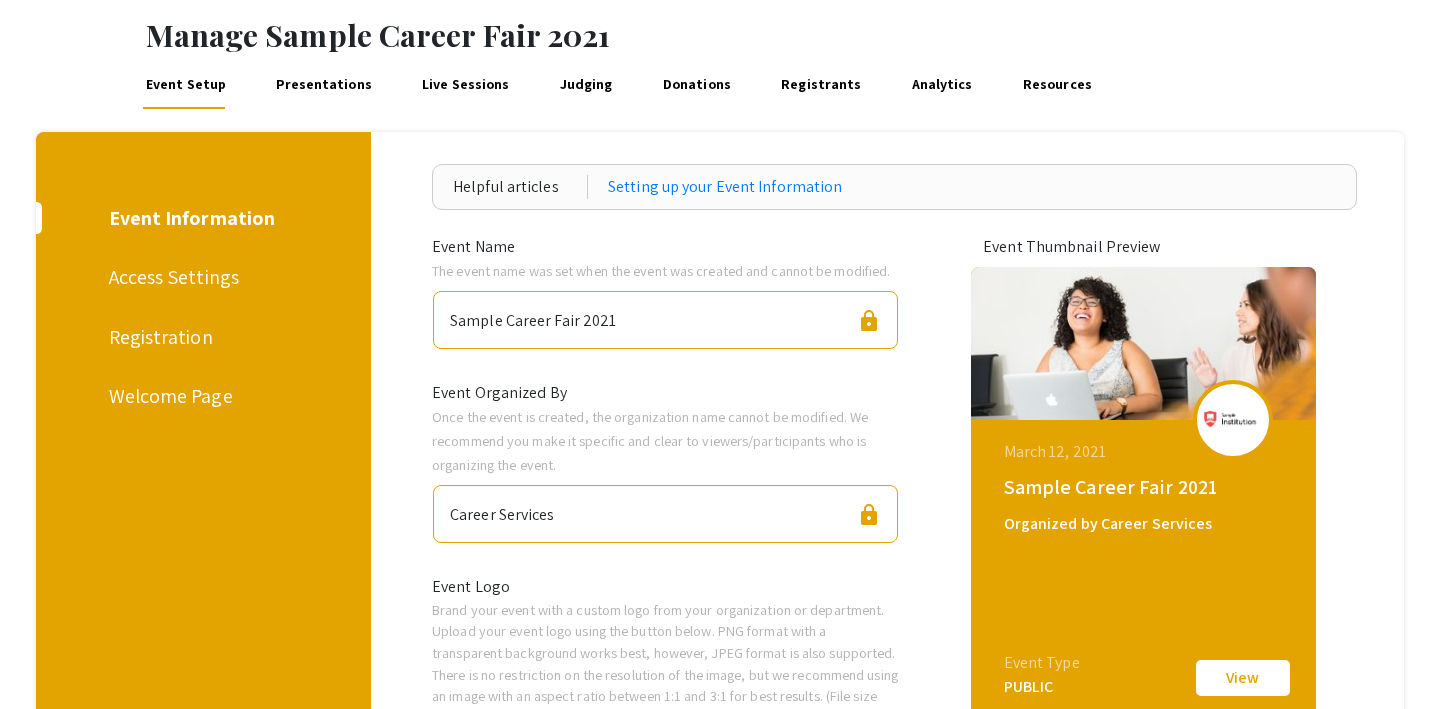 click on "Registration" at bounding box center (200, 337) 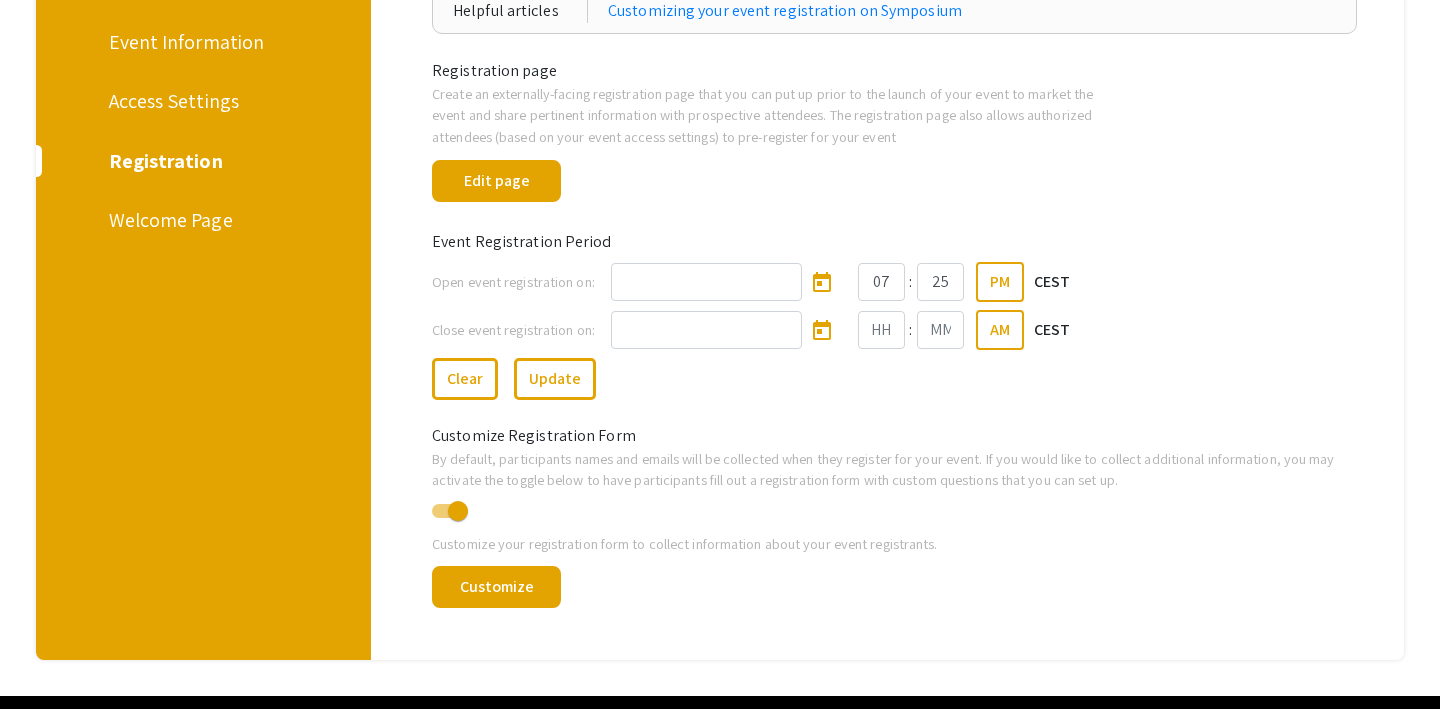 scroll, scrollTop: 273, scrollLeft: 0, axis: vertical 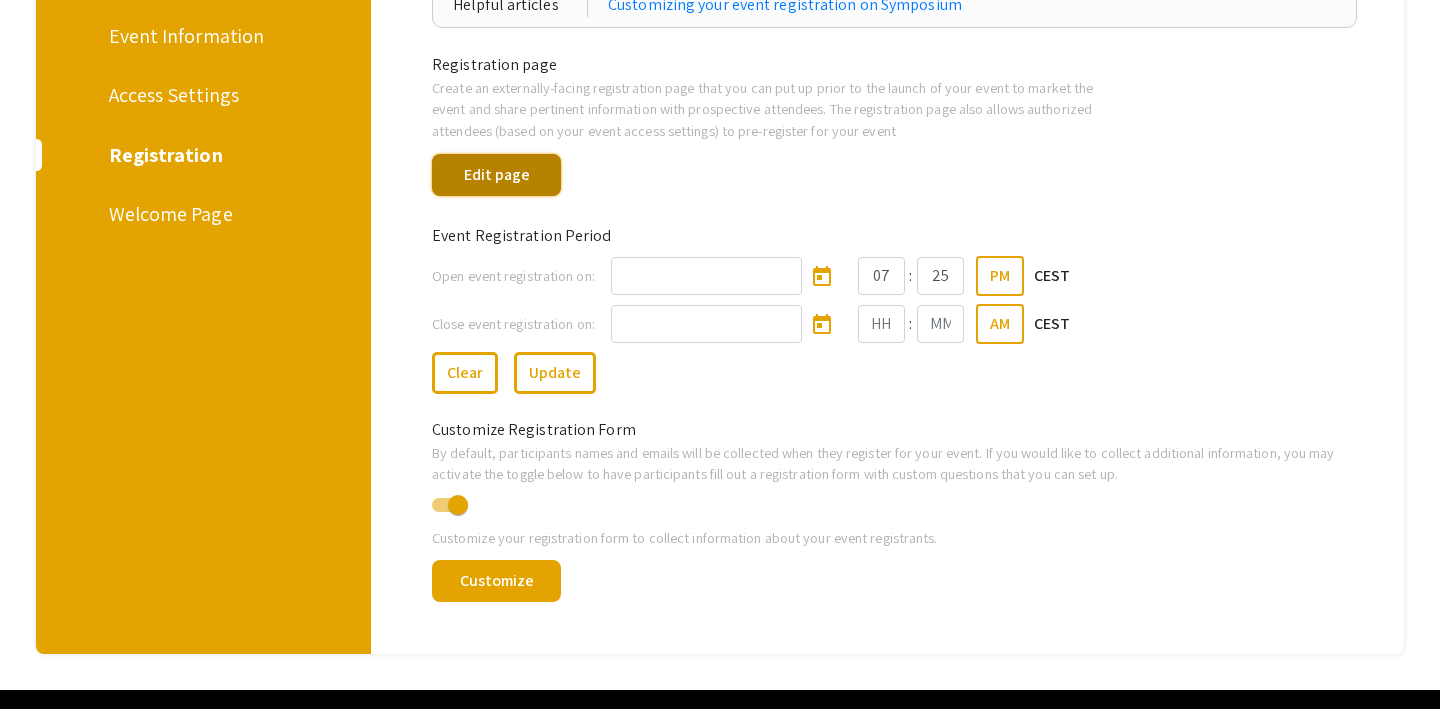 click on "Edit page" at bounding box center [496, 175] 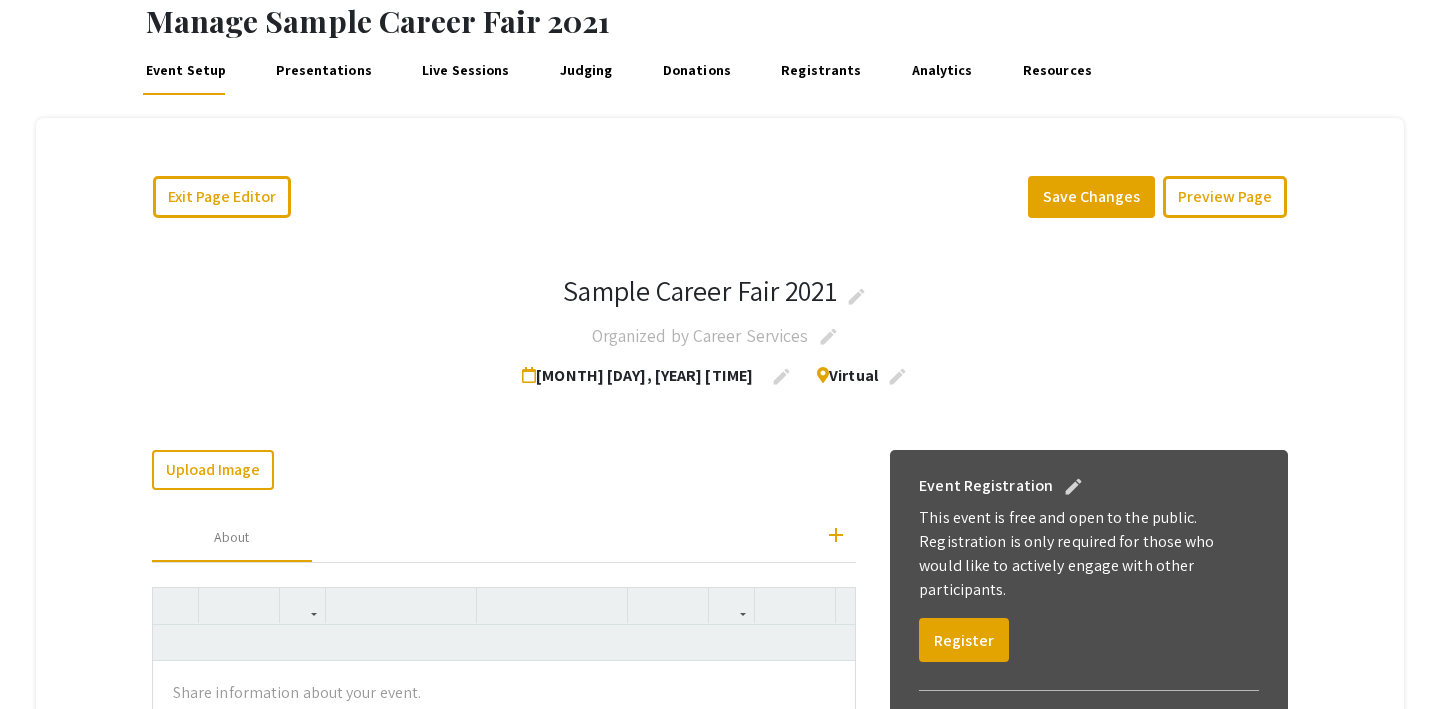 scroll, scrollTop: 113, scrollLeft: 0, axis: vertical 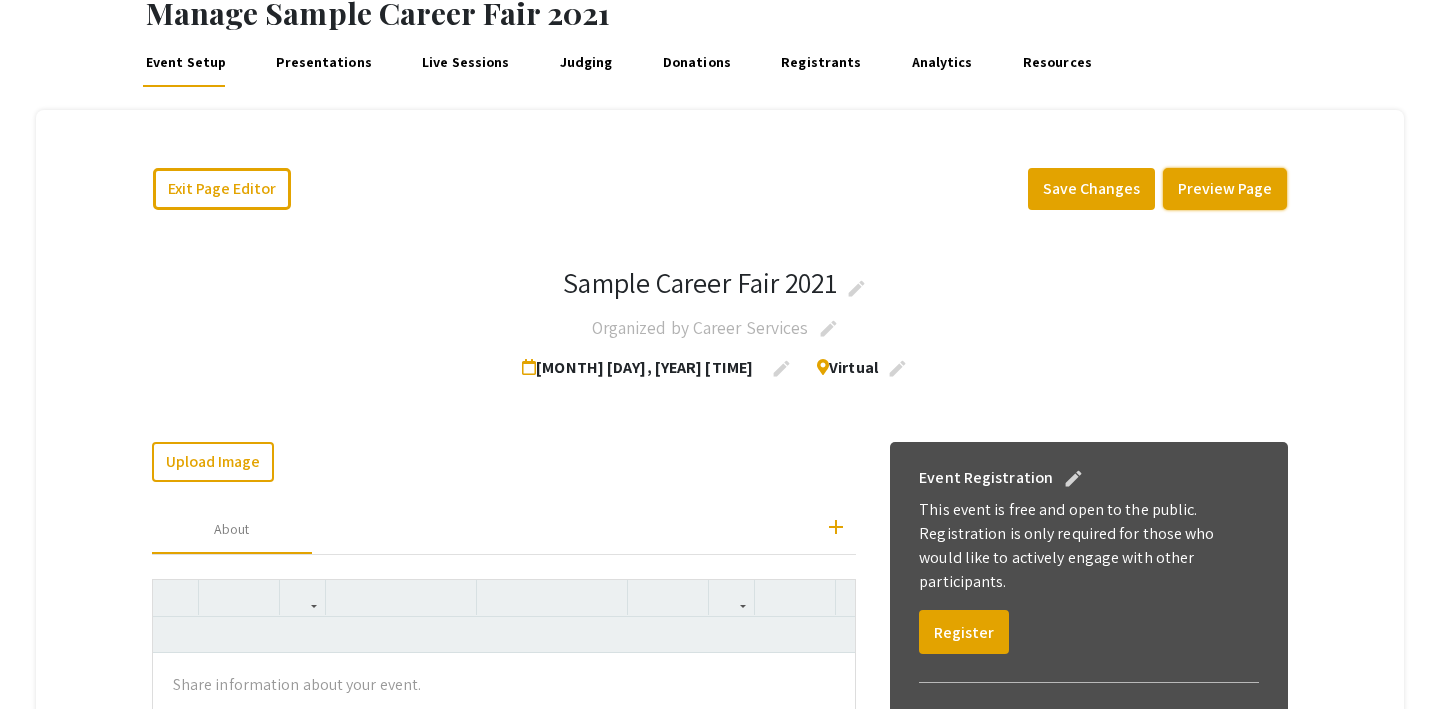 click on "Preview Page" 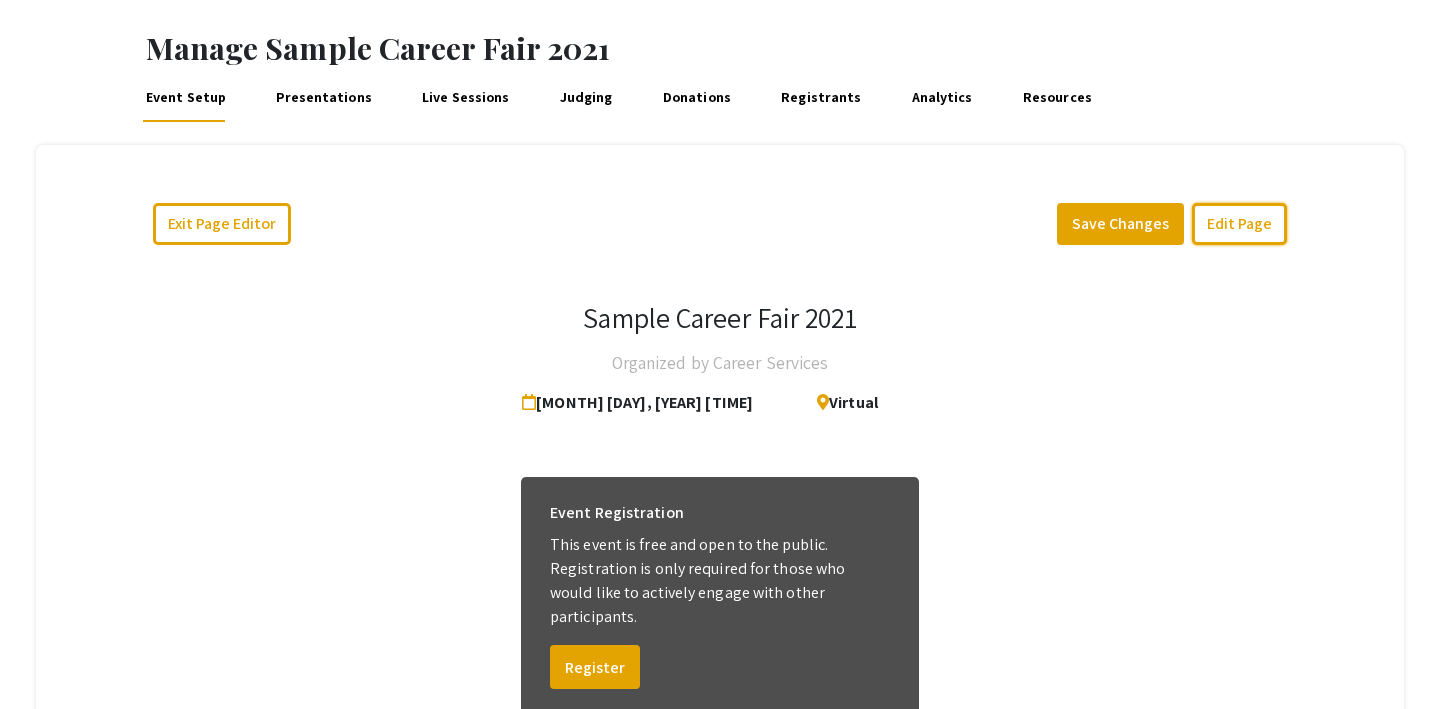 scroll, scrollTop: 79, scrollLeft: 0, axis: vertical 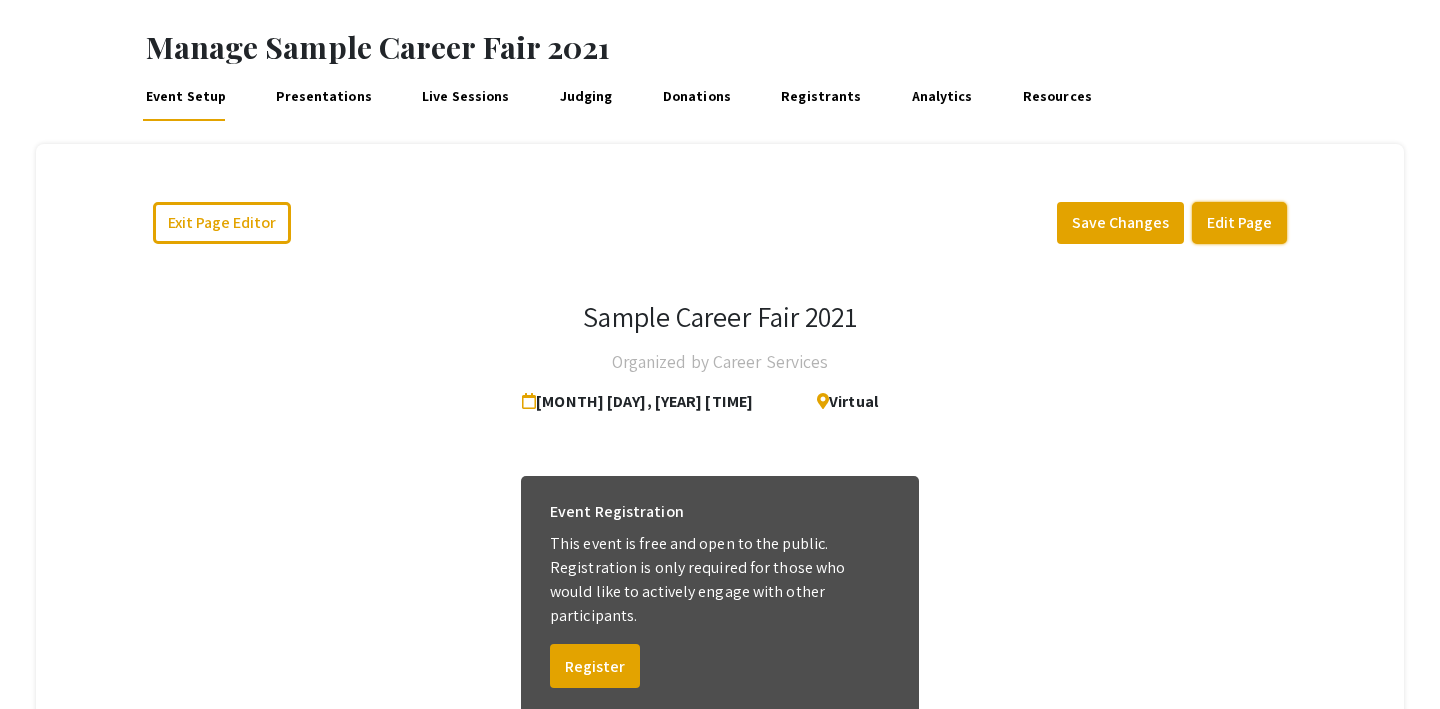 click on "Edit Page" 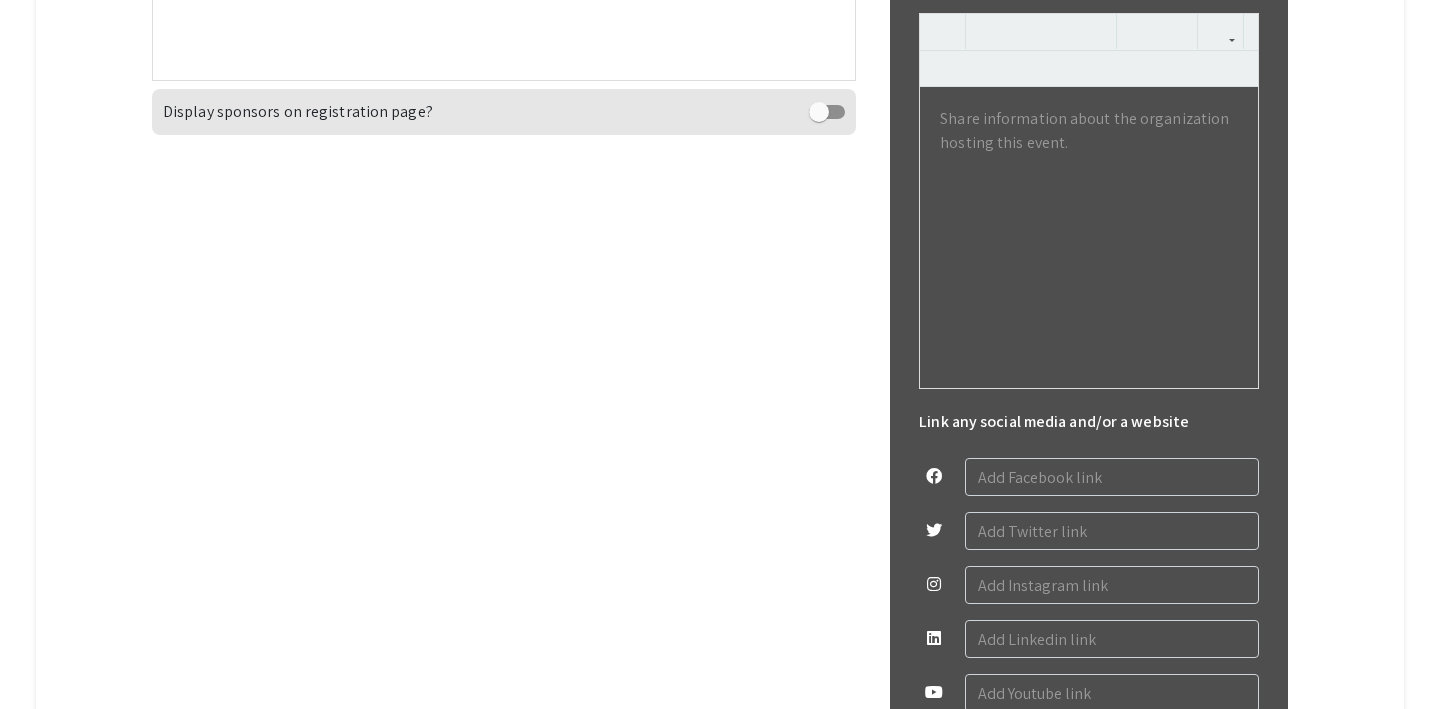 scroll, scrollTop: 0, scrollLeft: 0, axis: both 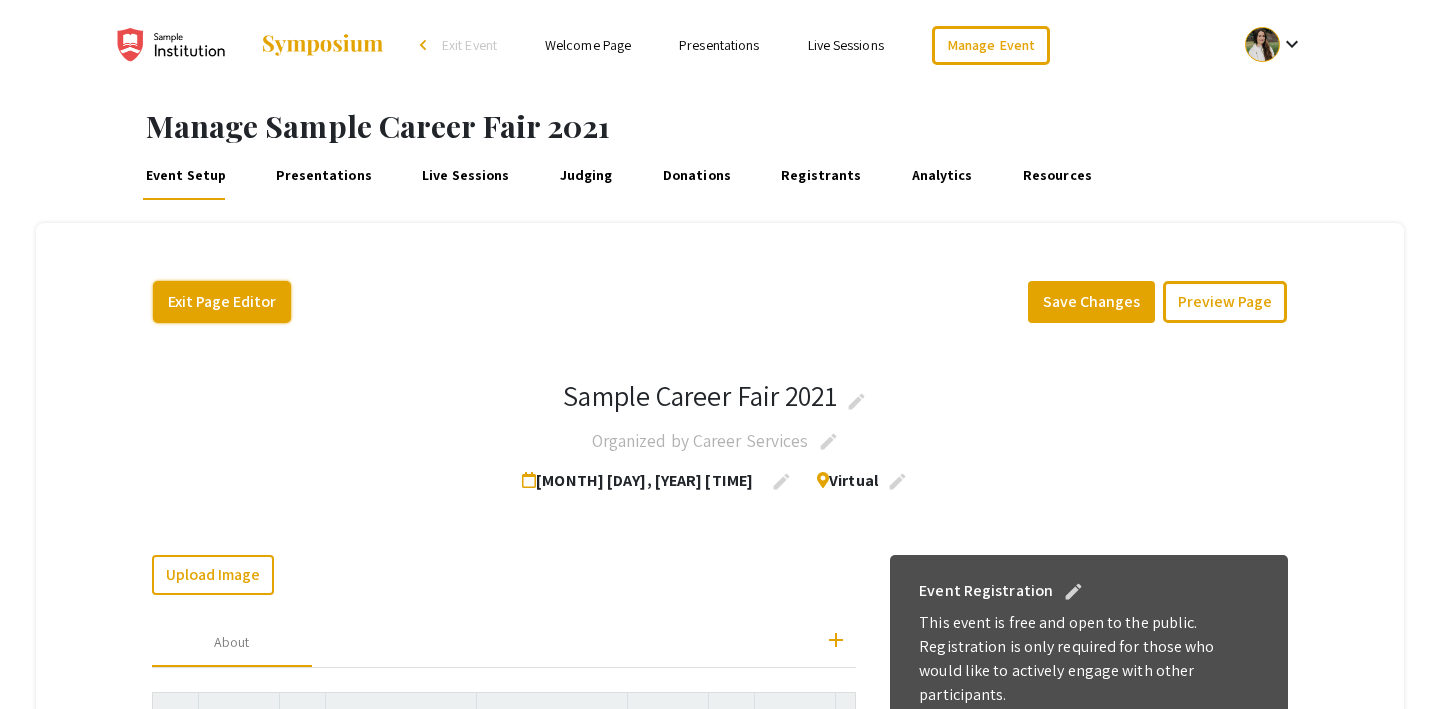 click on "Exit Page Editor" 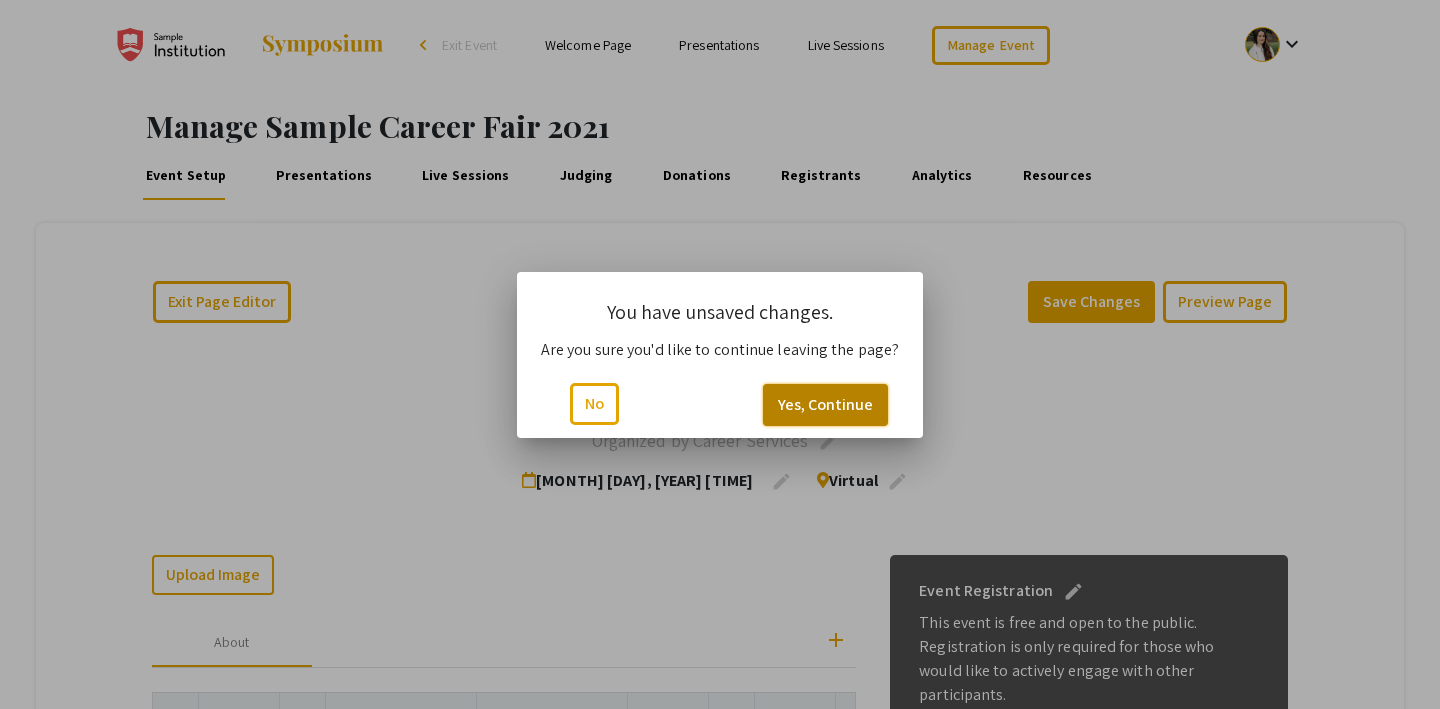 click on "Yes, Continue" 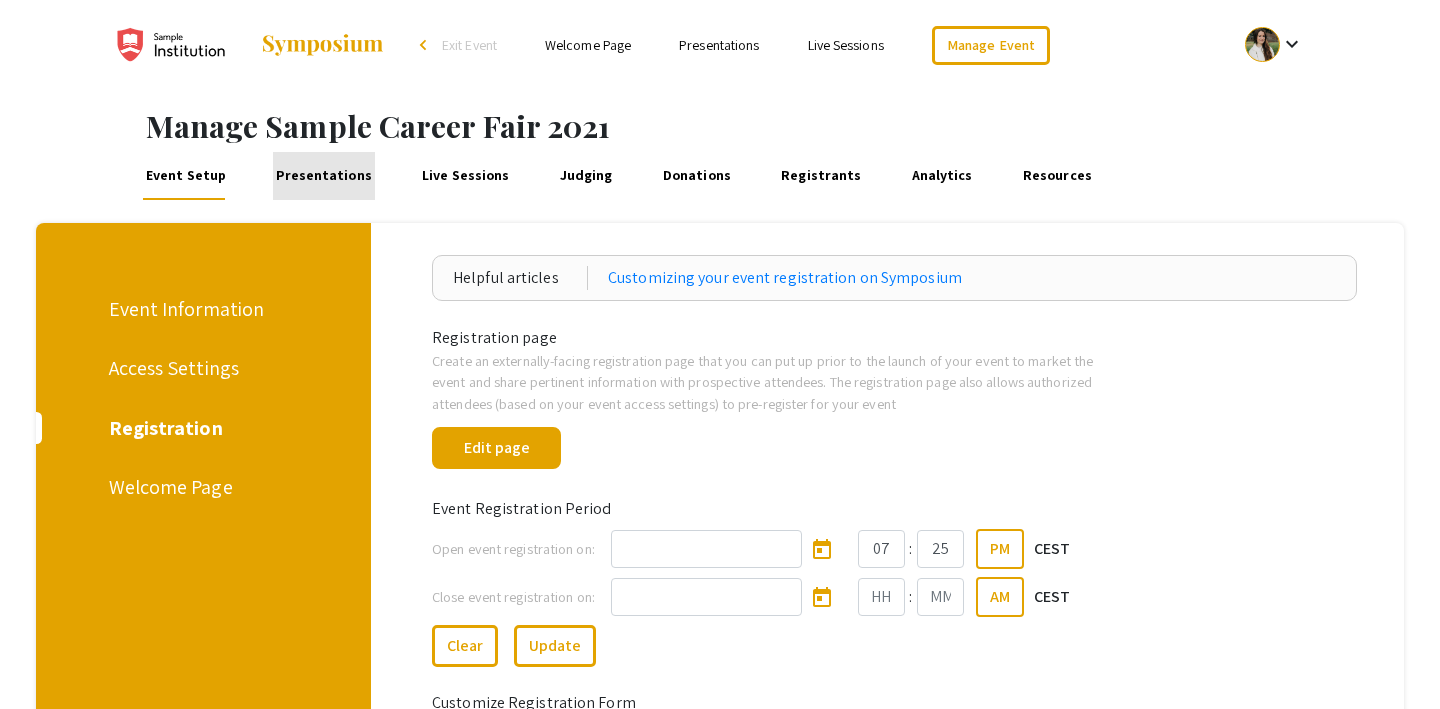 click on "Presentations" at bounding box center (324, 176) 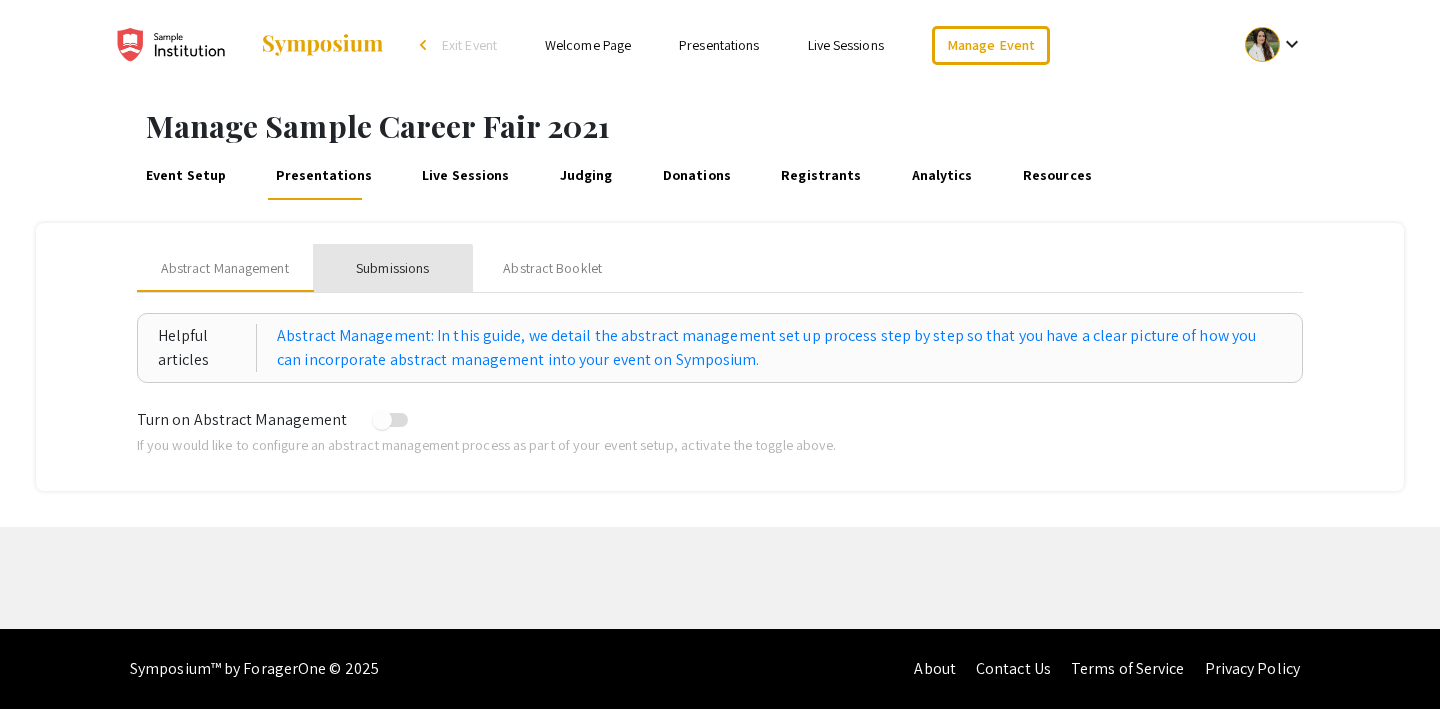 click on "Submissions" at bounding box center [392, 268] 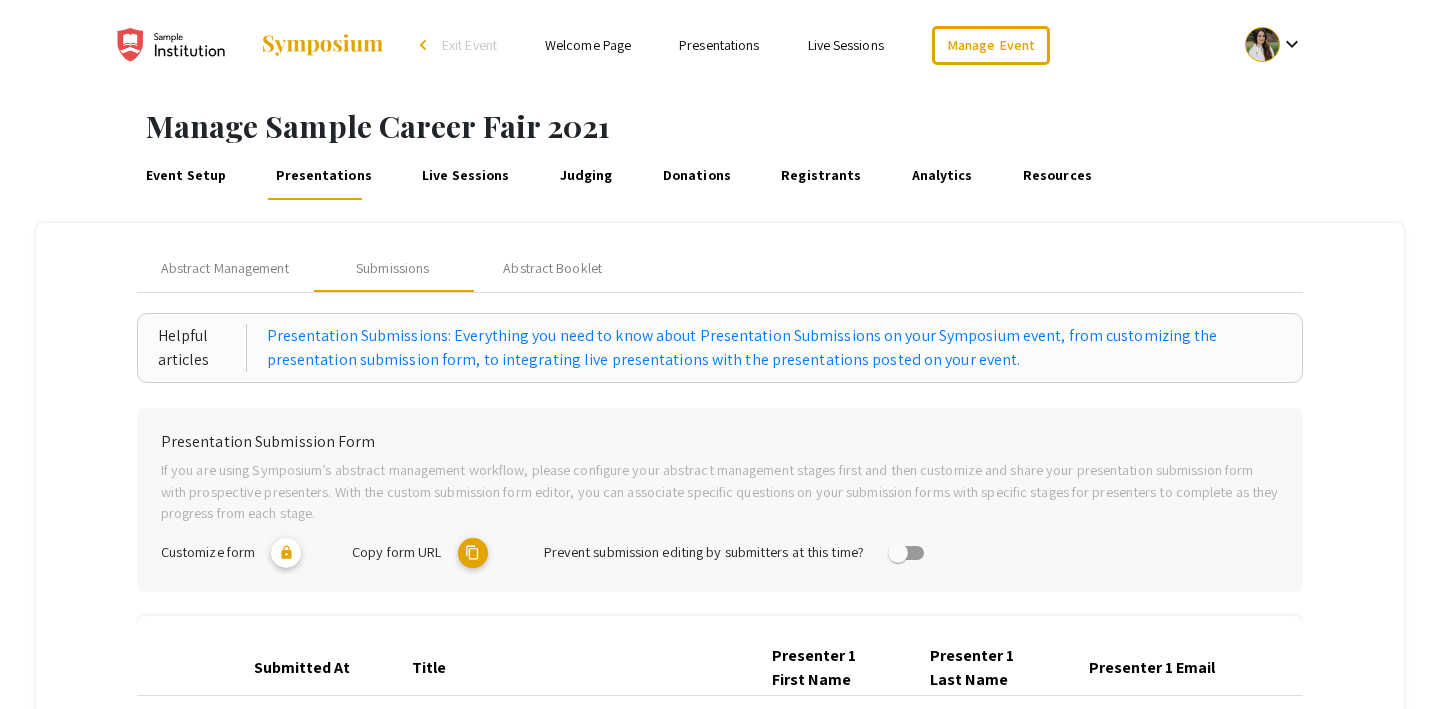 click on "Event Setup" at bounding box center [185, 176] 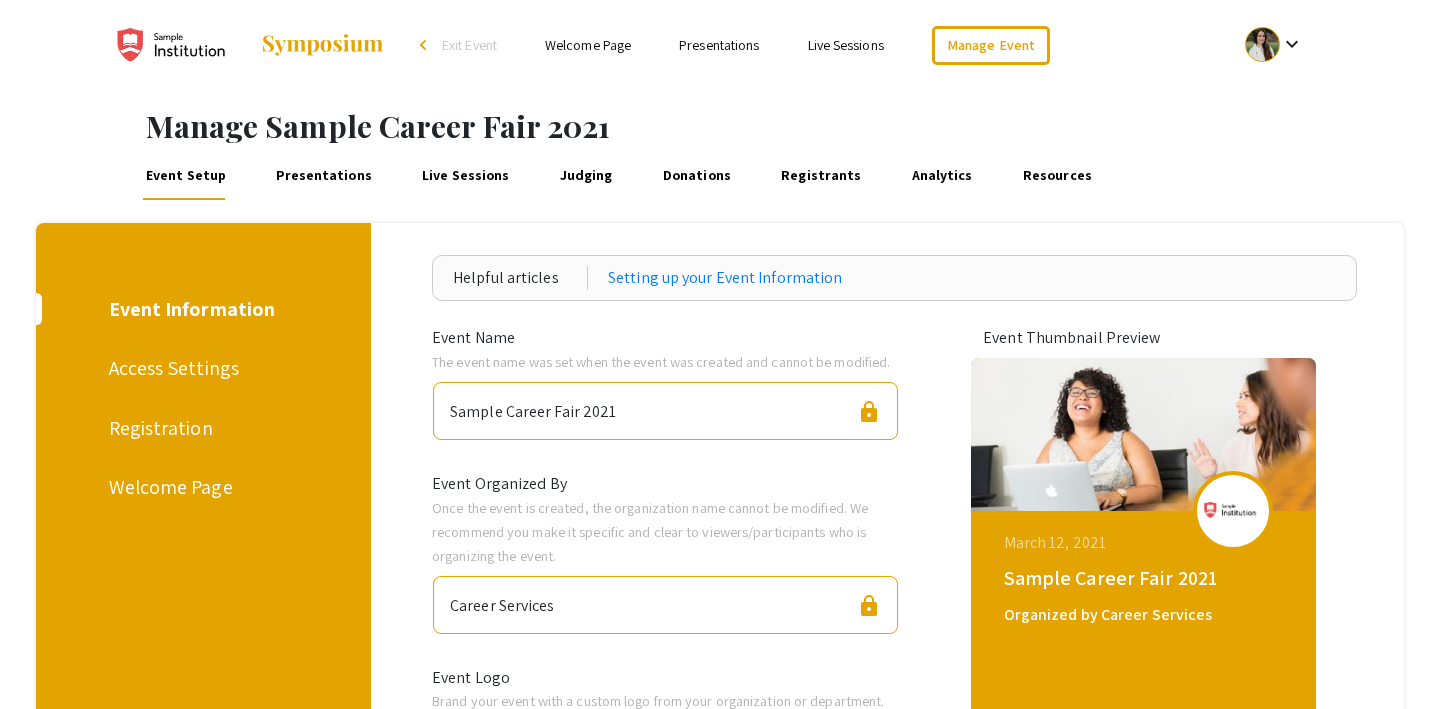 click on "Registration" at bounding box center [200, 428] 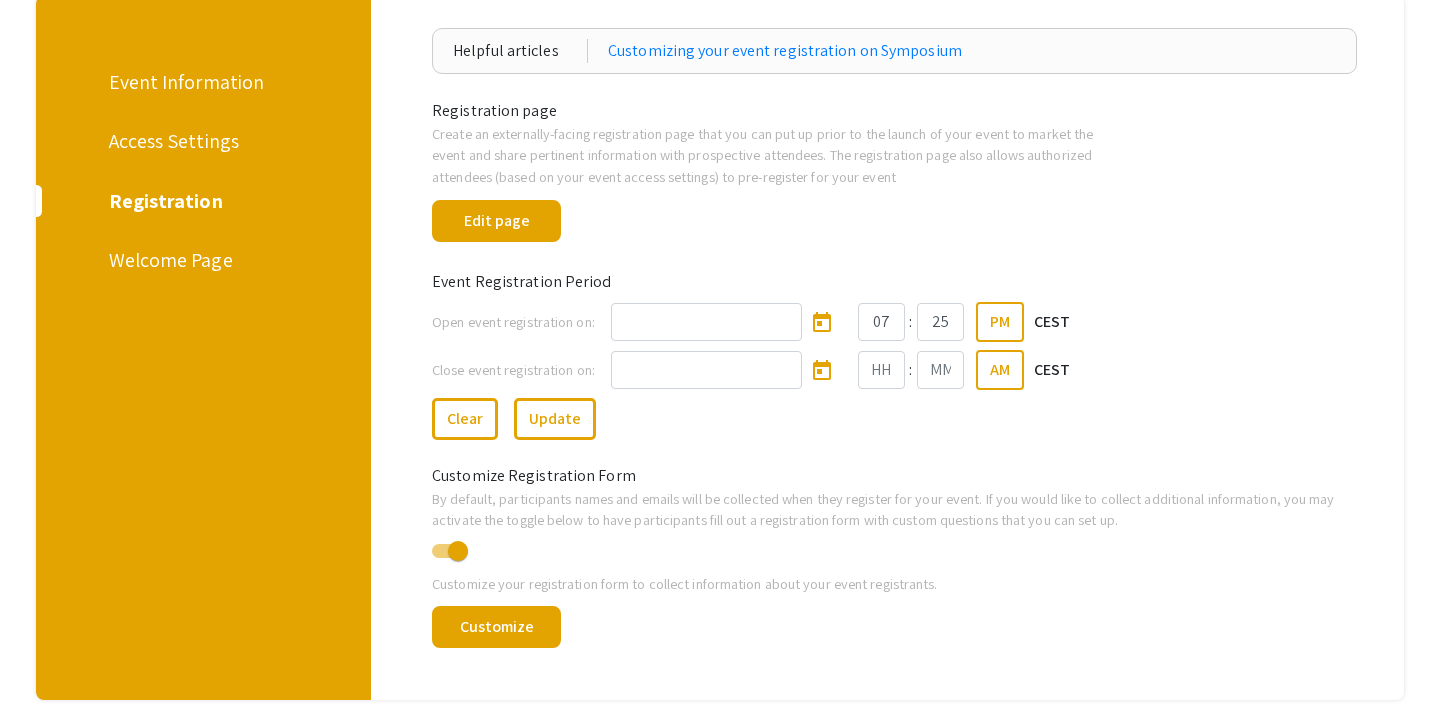scroll, scrollTop: 202, scrollLeft: 0, axis: vertical 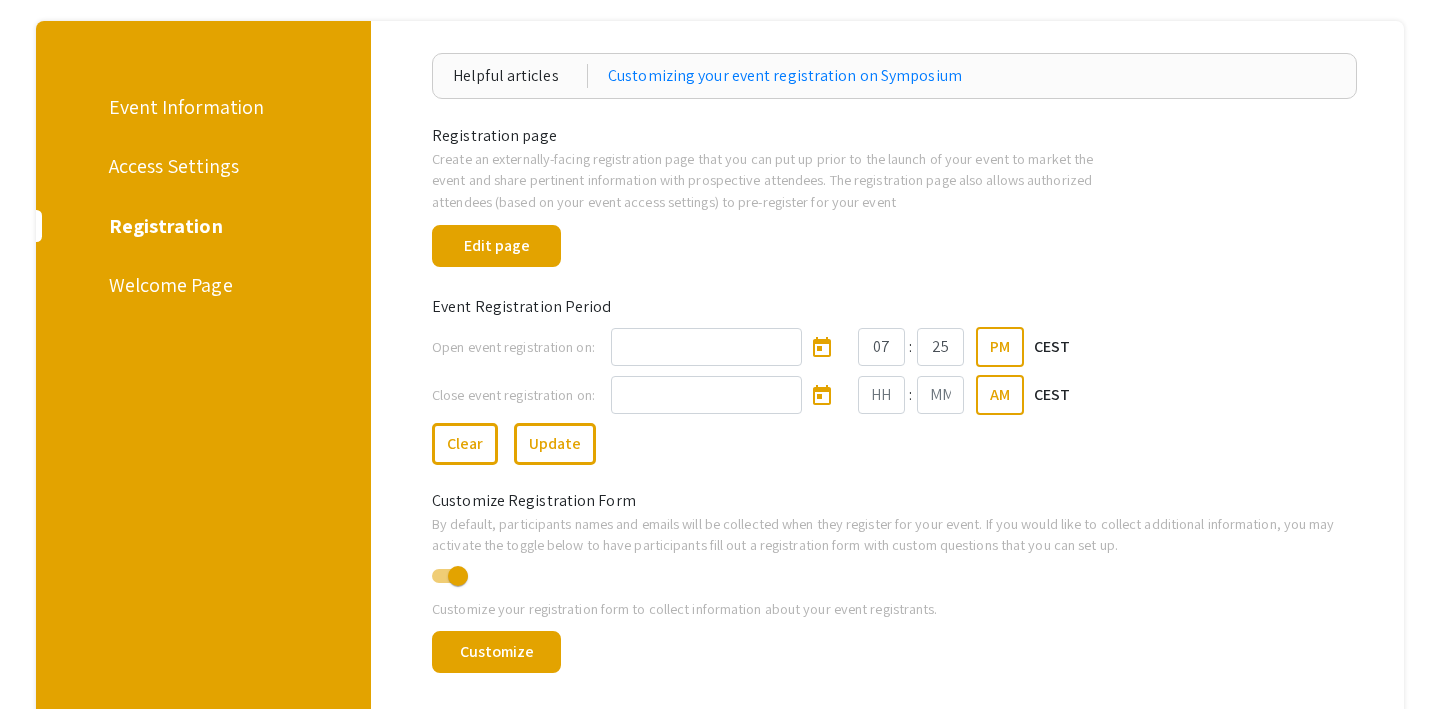 click on "Event Information Access Settings Registration Welcome Page" at bounding box center (196, 373) 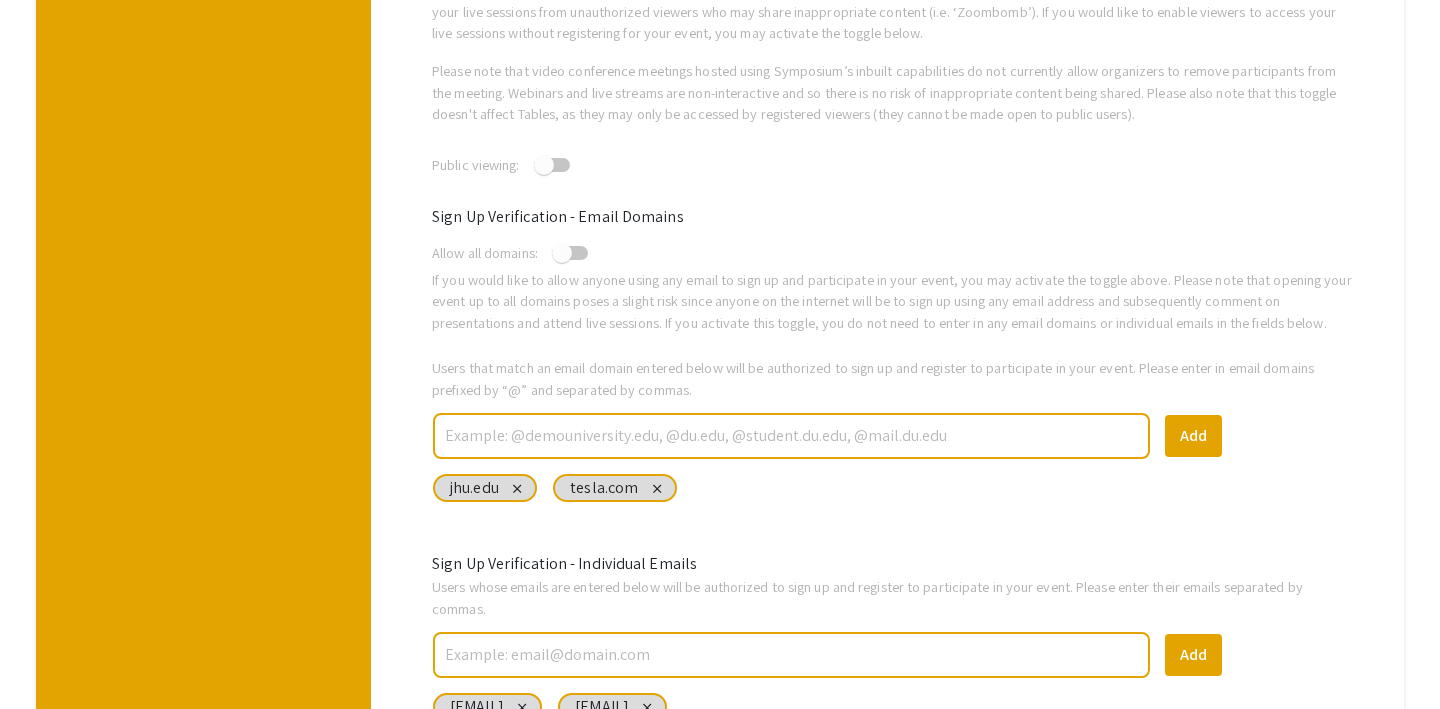 scroll, scrollTop: 592, scrollLeft: 0, axis: vertical 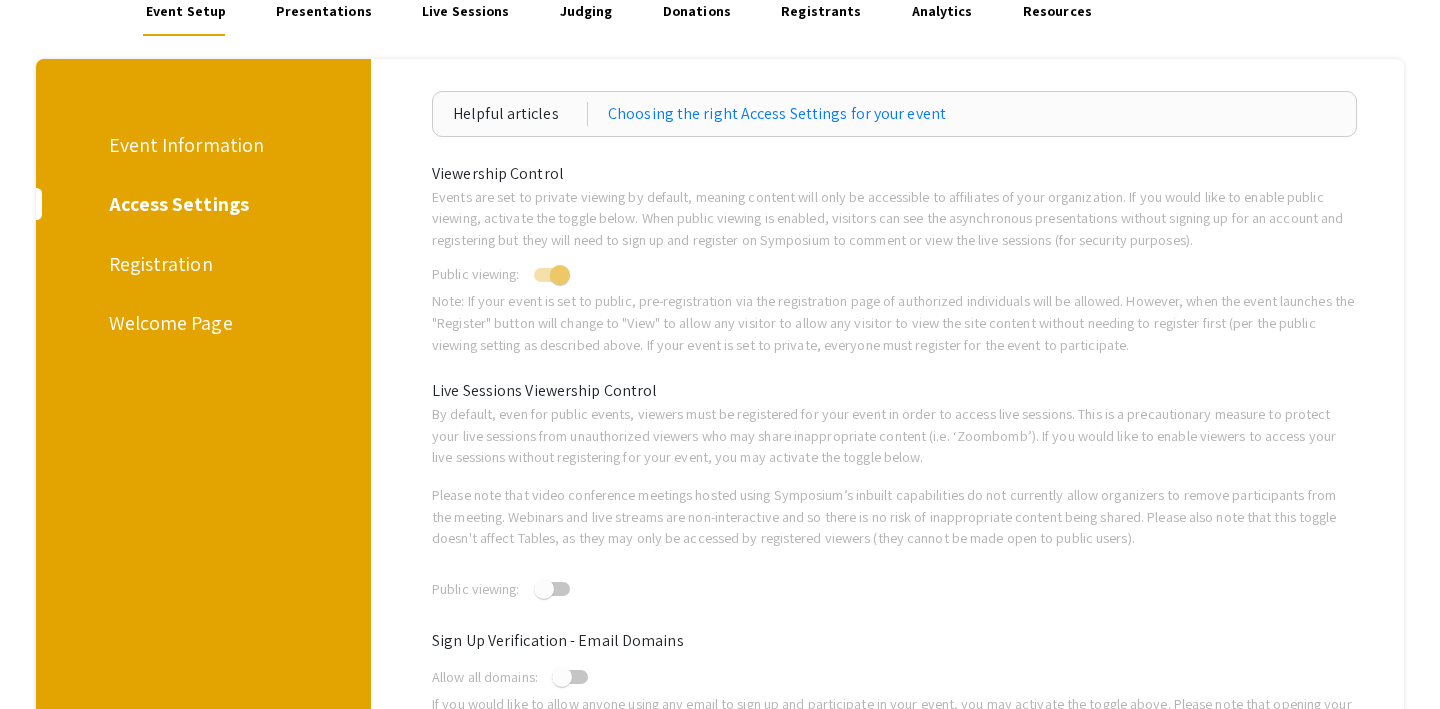click on "Event Information" at bounding box center (200, 145) 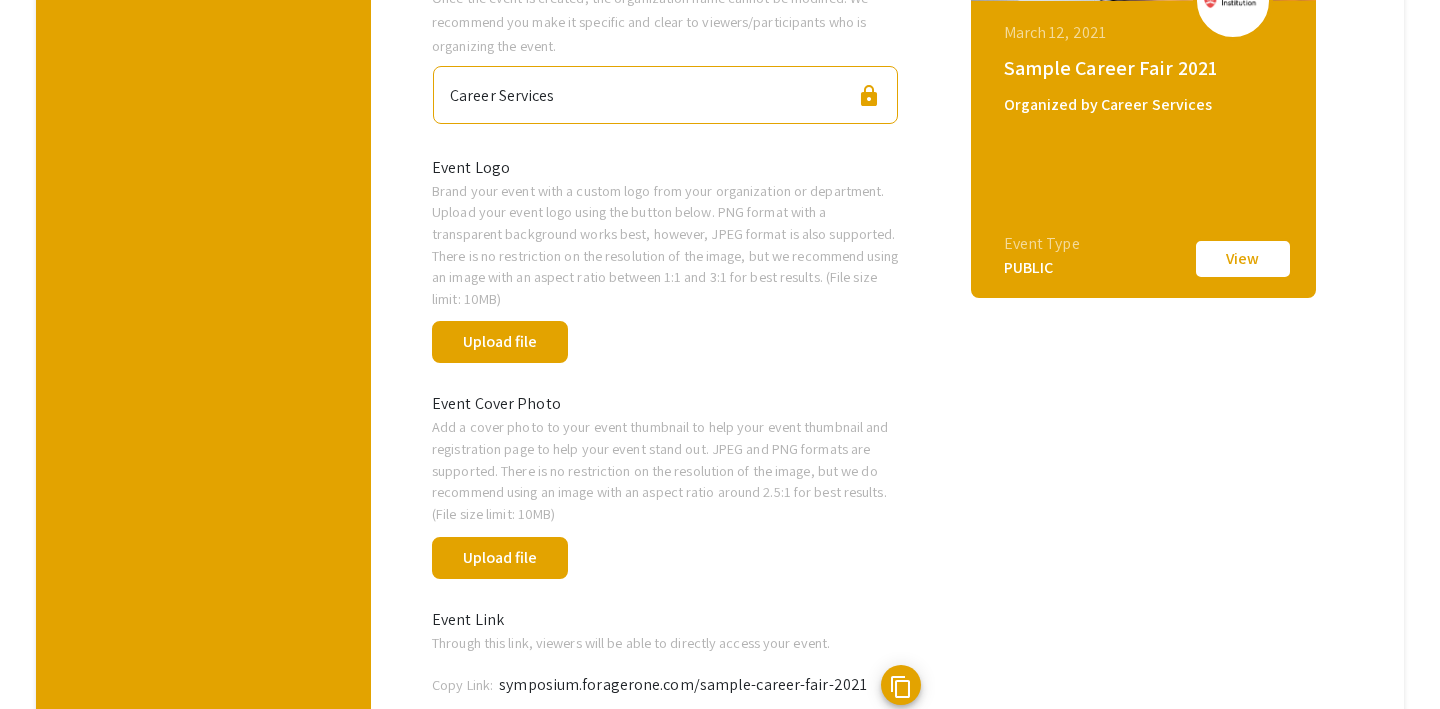 scroll, scrollTop: 0, scrollLeft: 0, axis: both 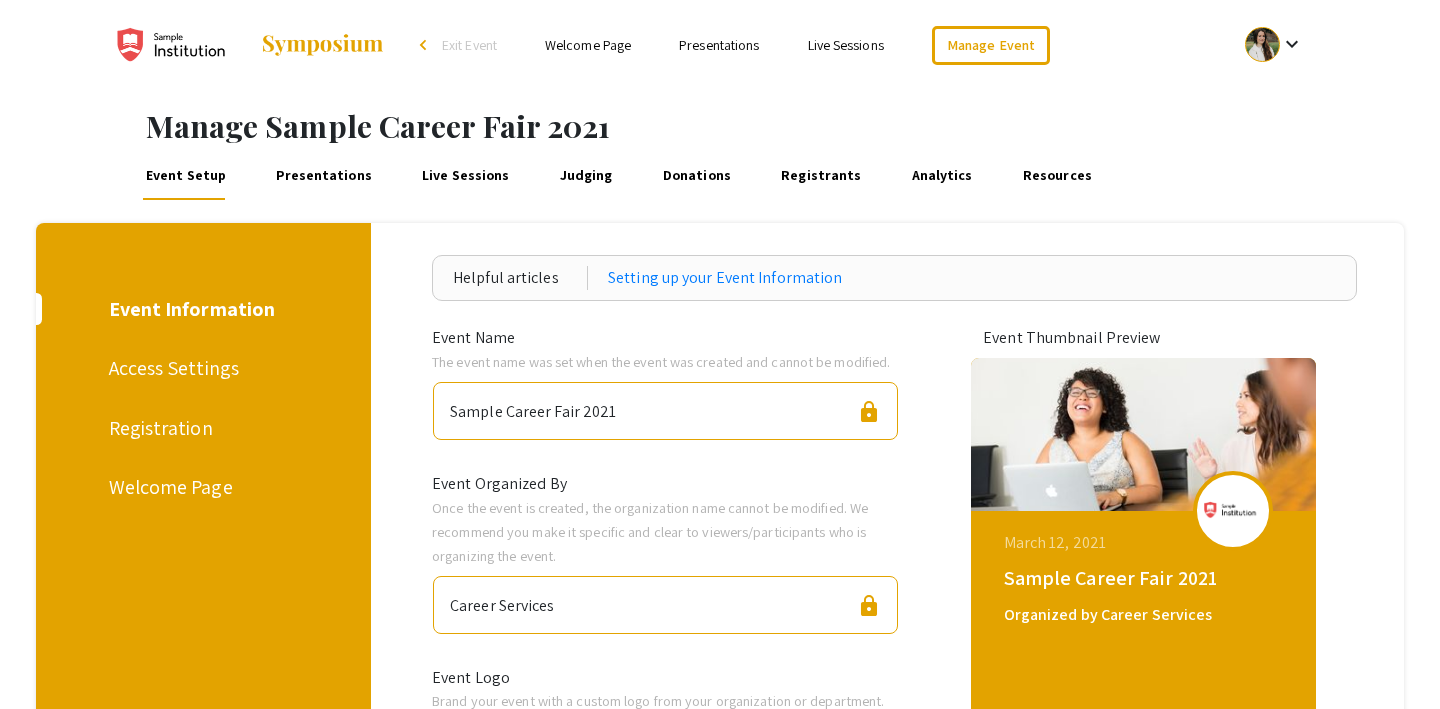 click on "Presentations" at bounding box center (324, 176) 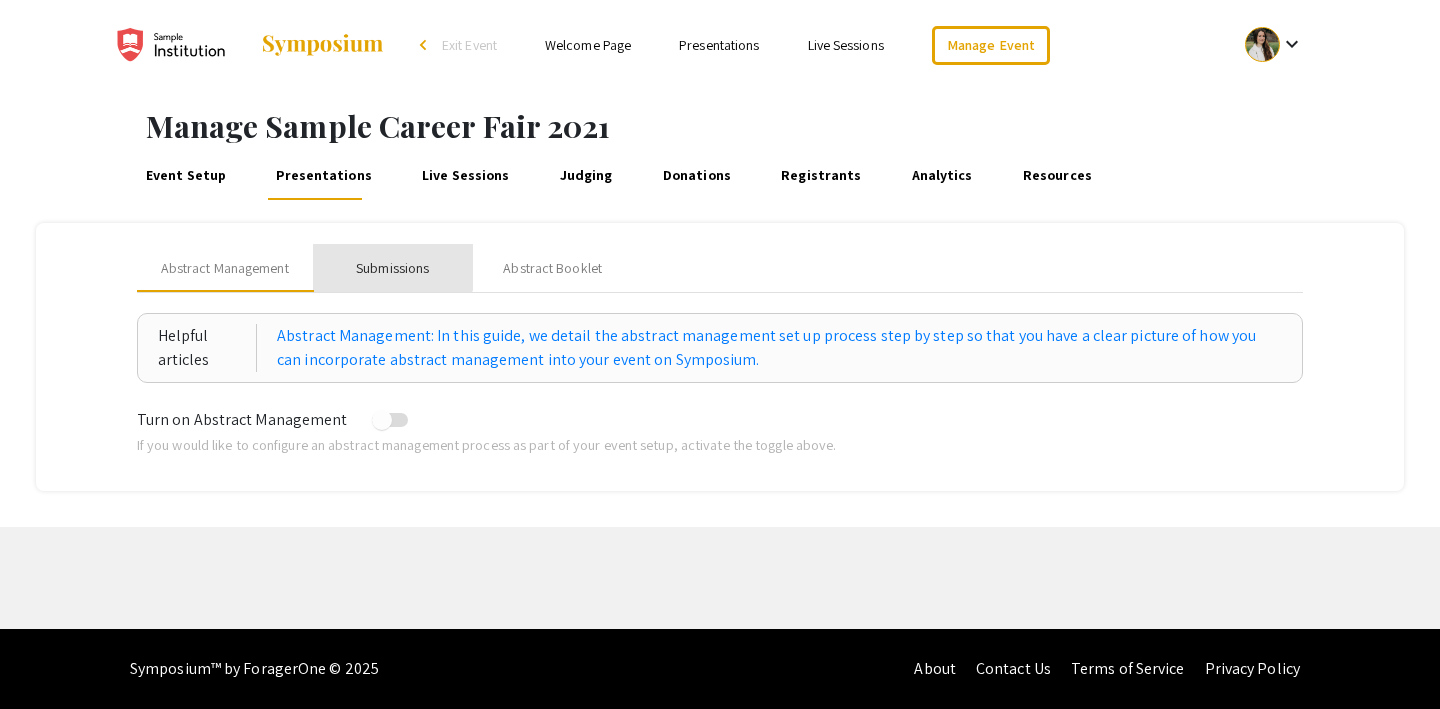 click on "Submissions" at bounding box center (392, 268) 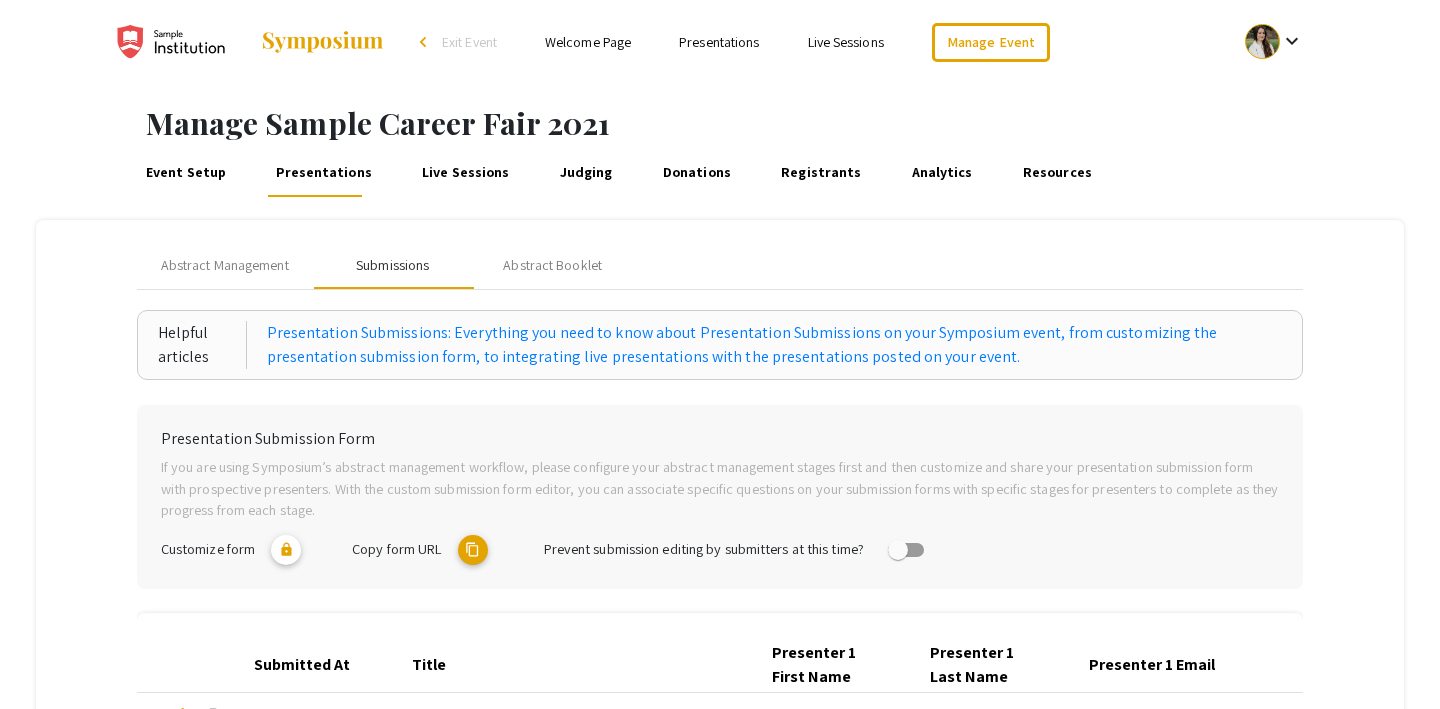 scroll, scrollTop: 0, scrollLeft: 0, axis: both 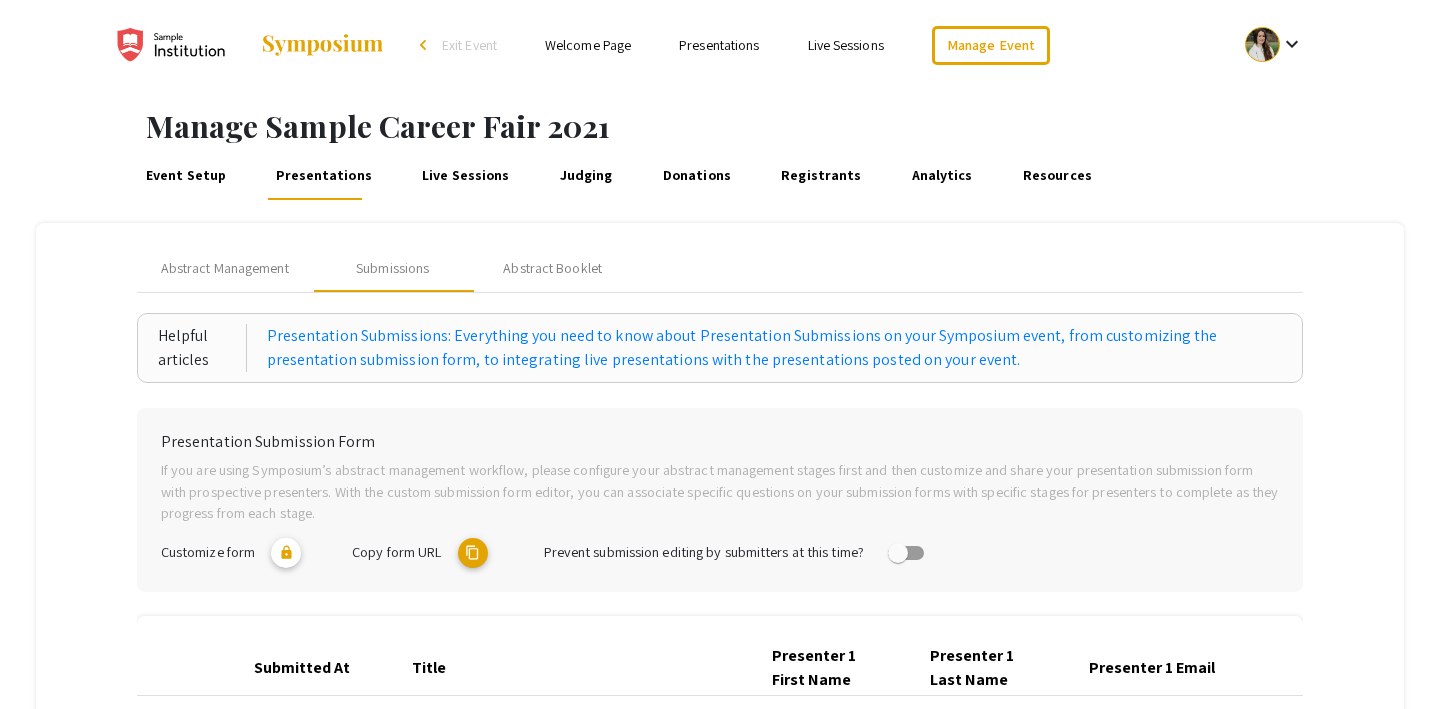 click on "Event Setup" at bounding box center [185, 176] 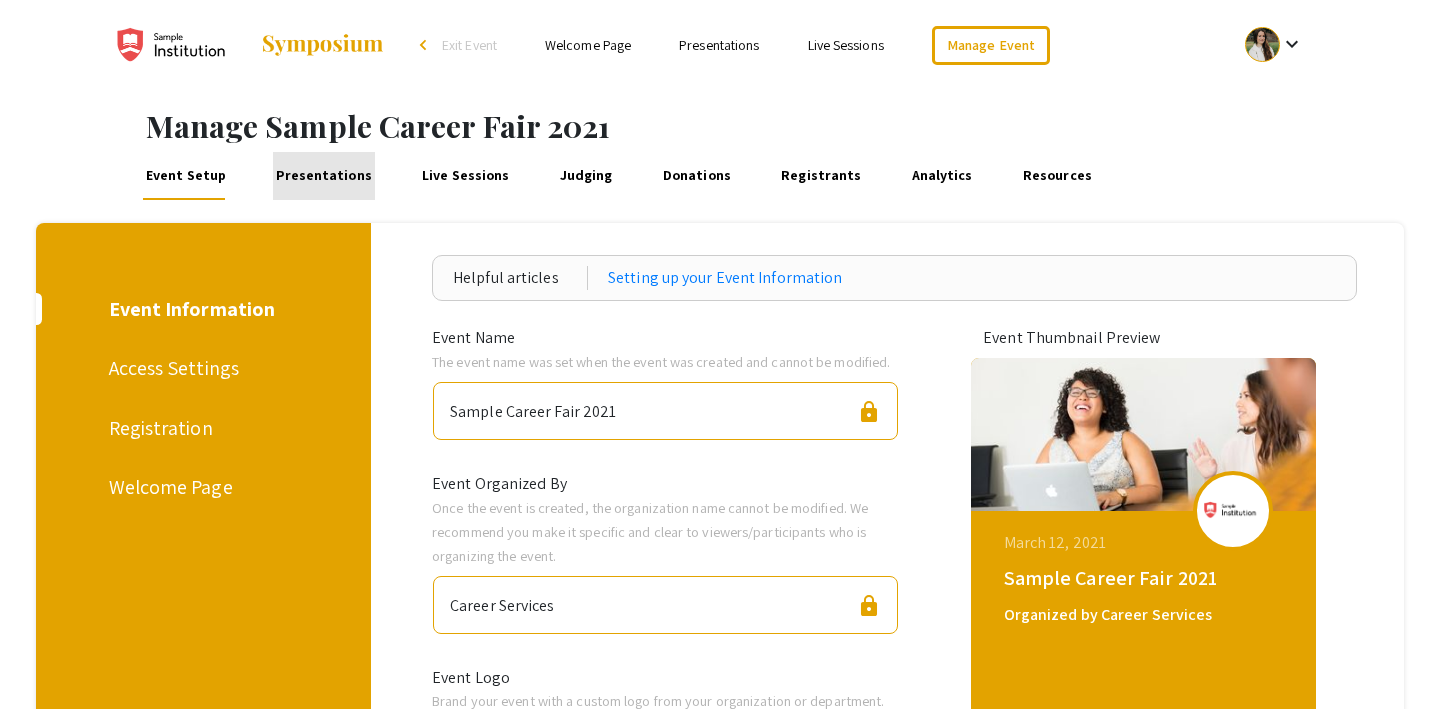 click on "Presentations" at bounding box center (324, 176) 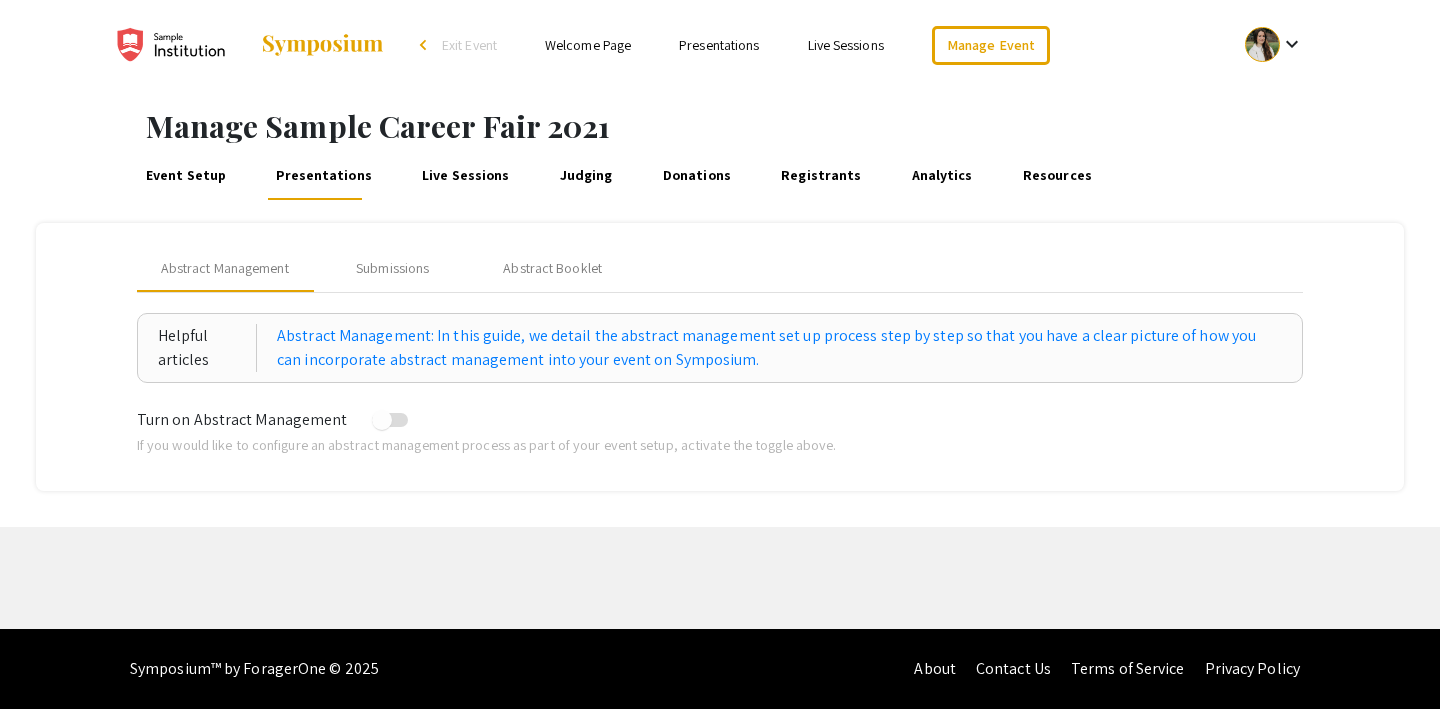 click on "Presentations" at bounding box center (719, 45) 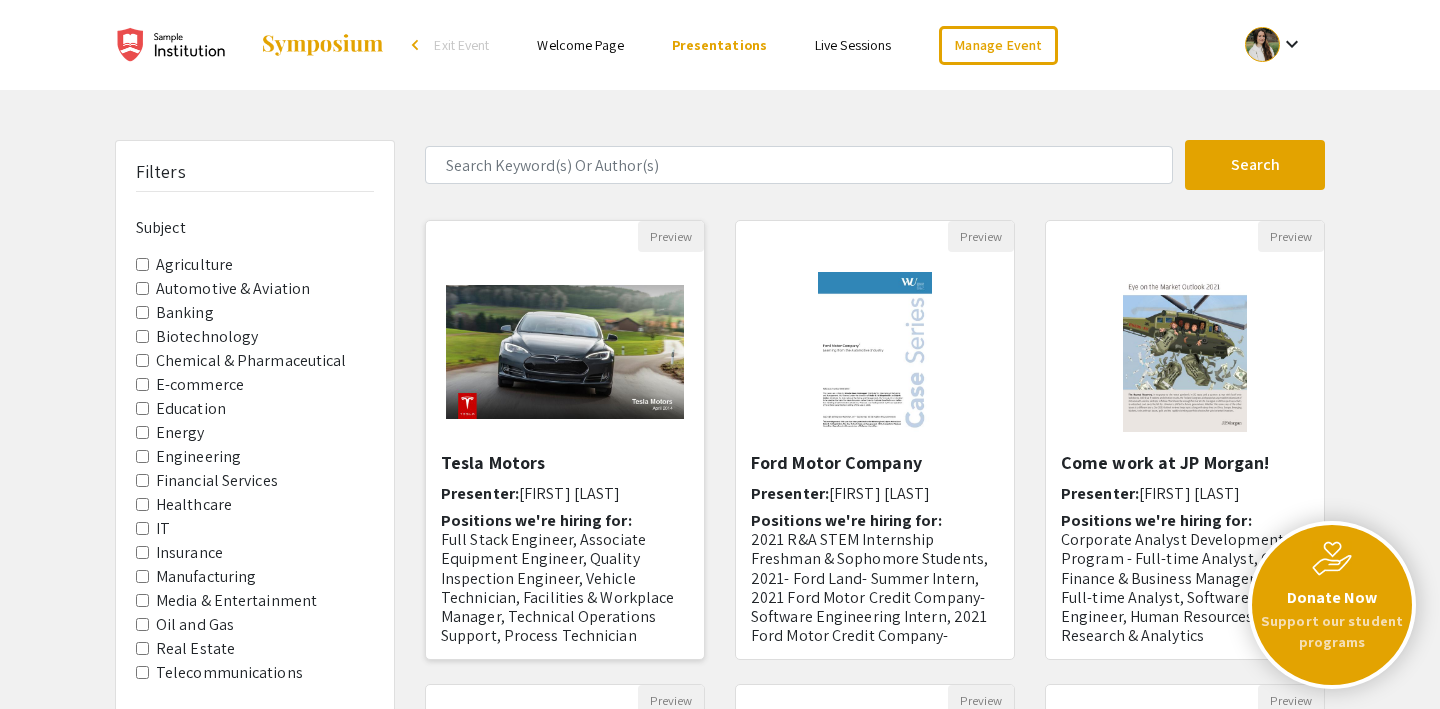 click 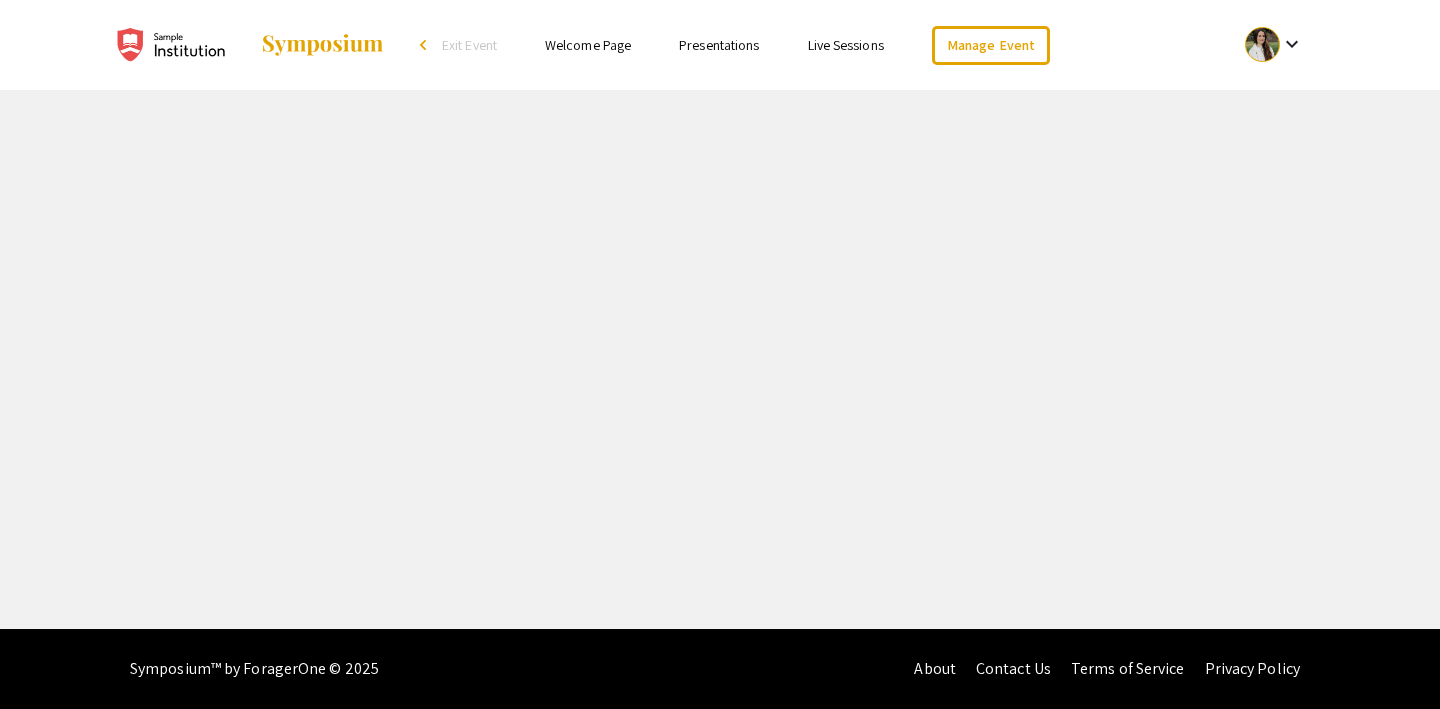 select on "custom" 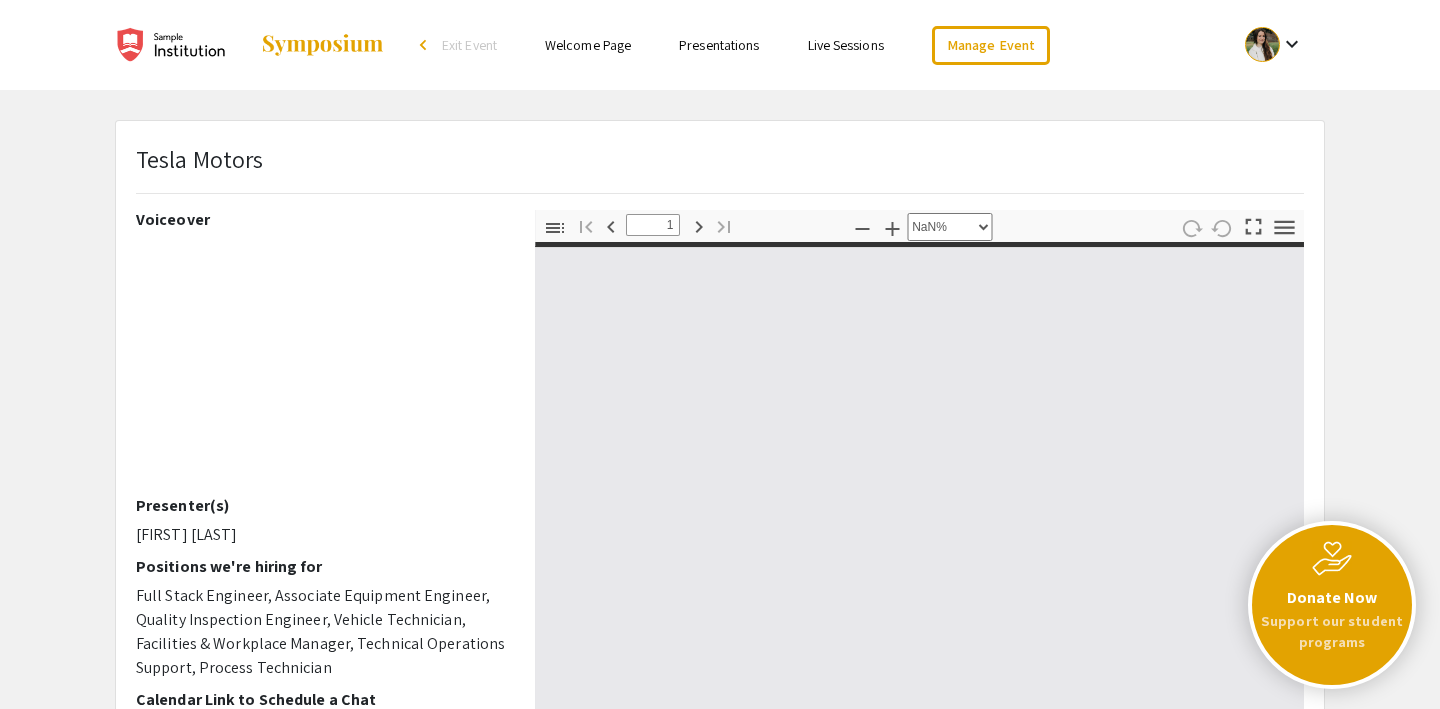 type on "0" 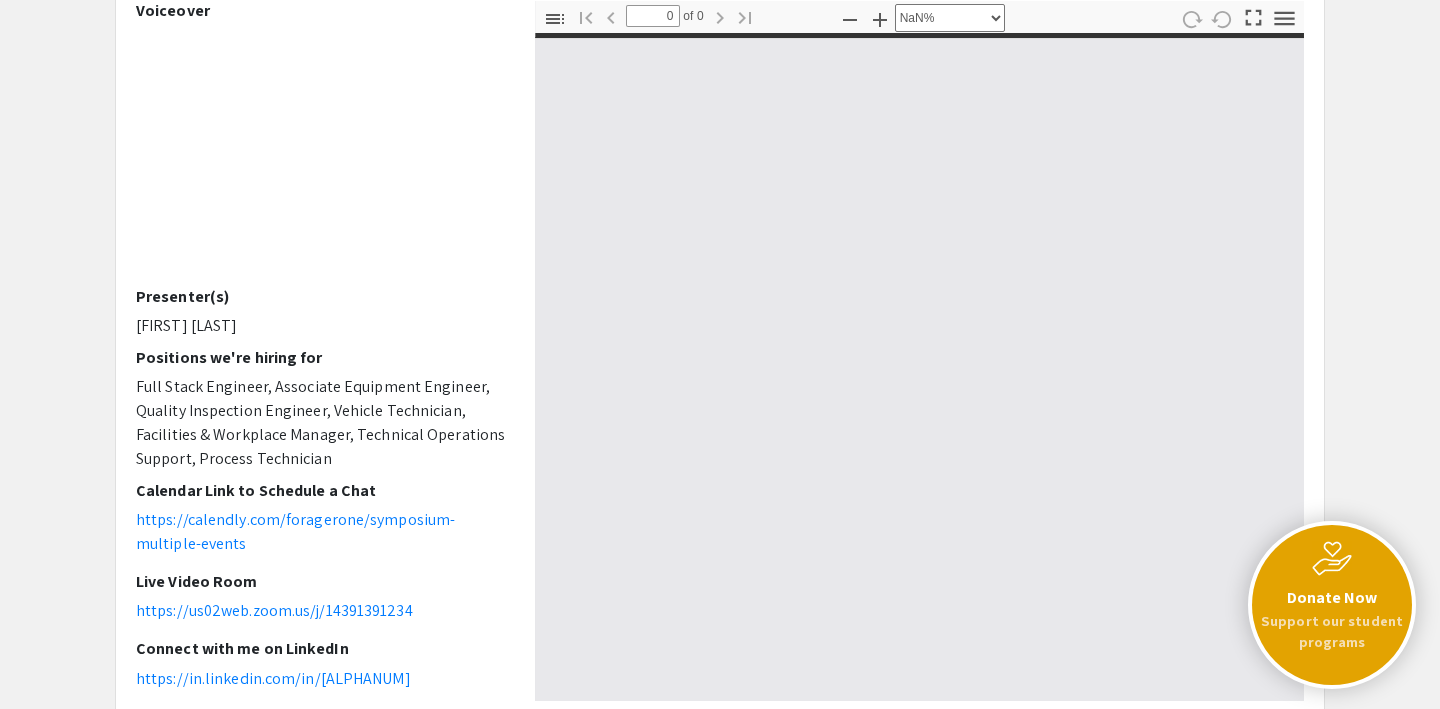 select on "auto" 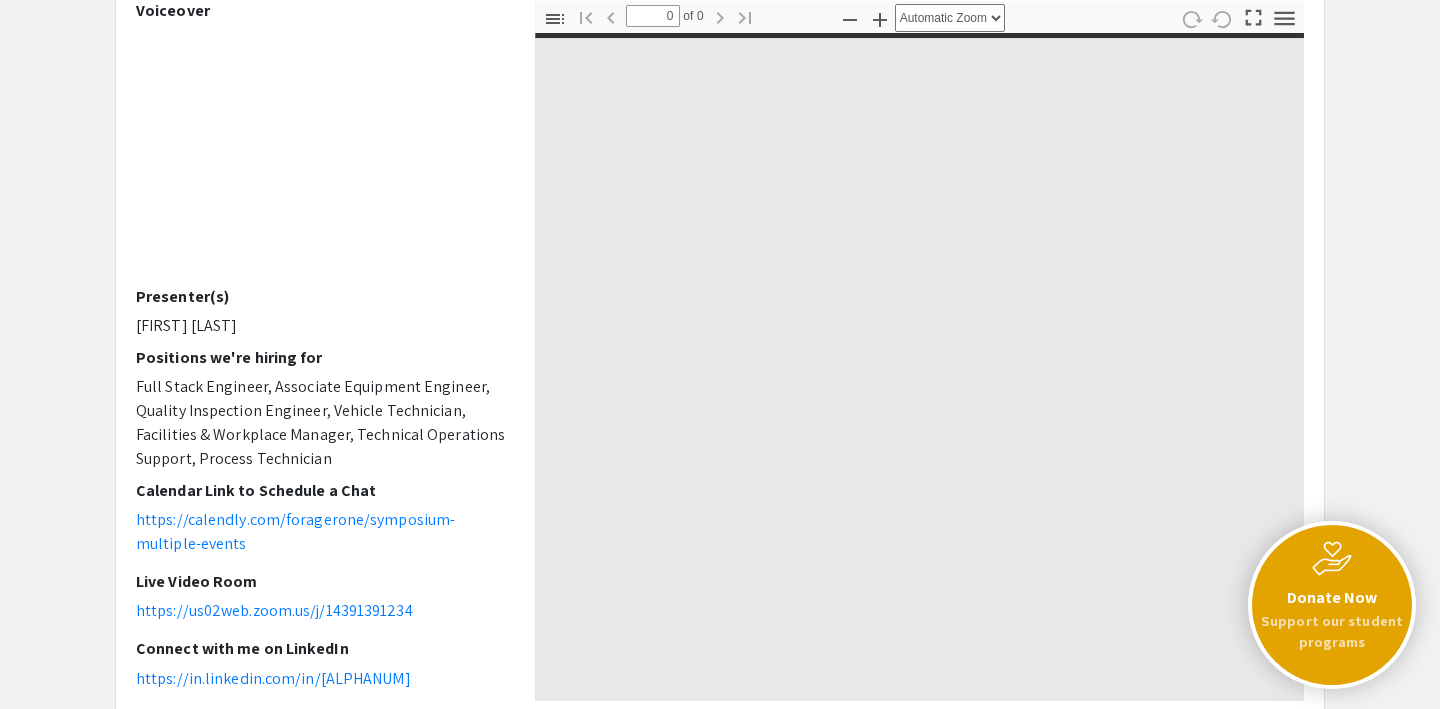 type on "1" 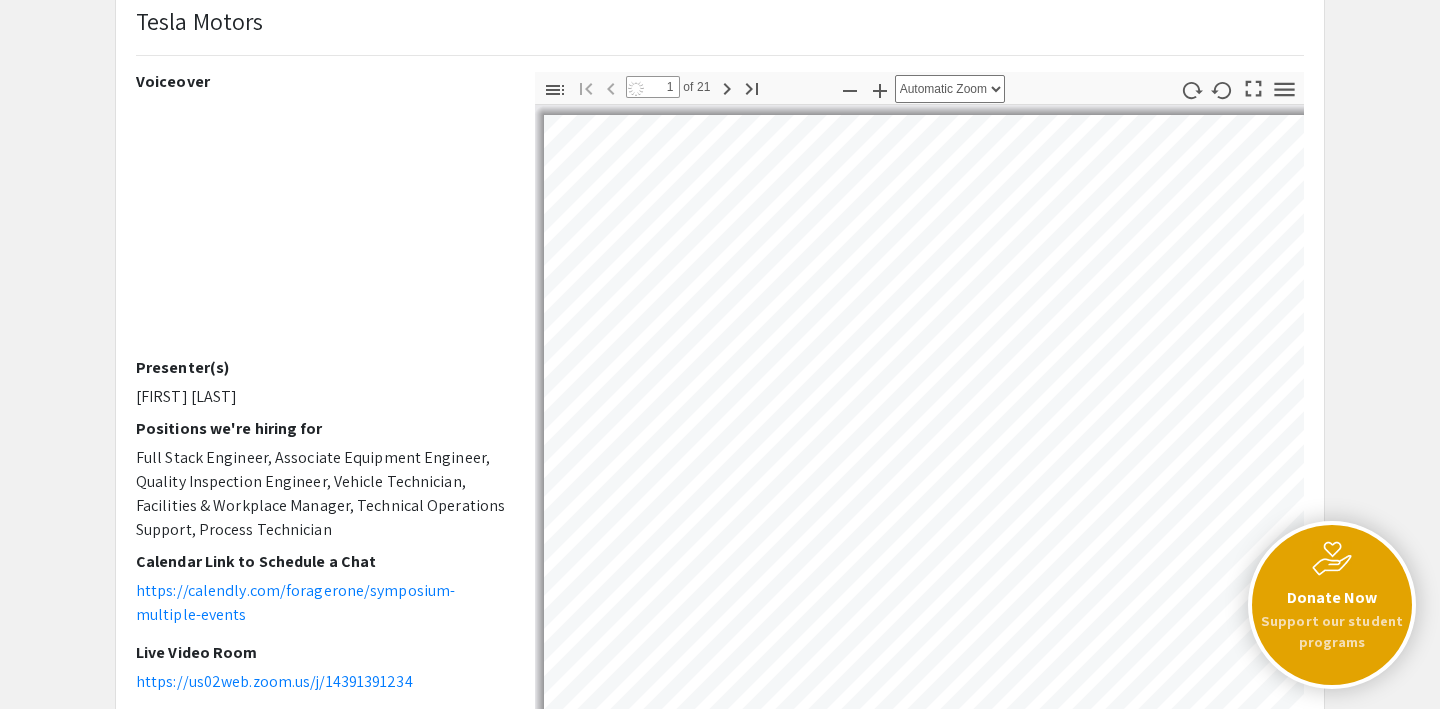 scroll, scrollTop: 136, scrollLeft: 0, axis: vertical 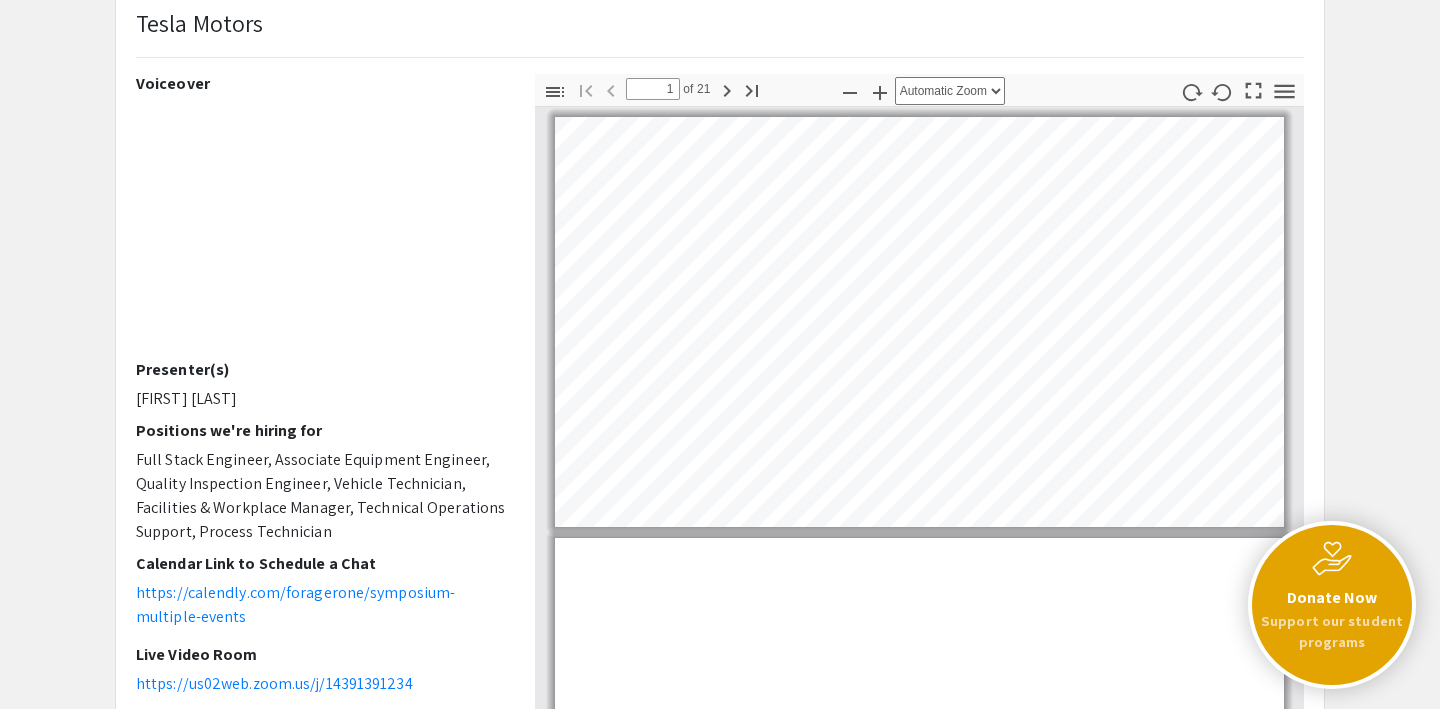 select on "auto" 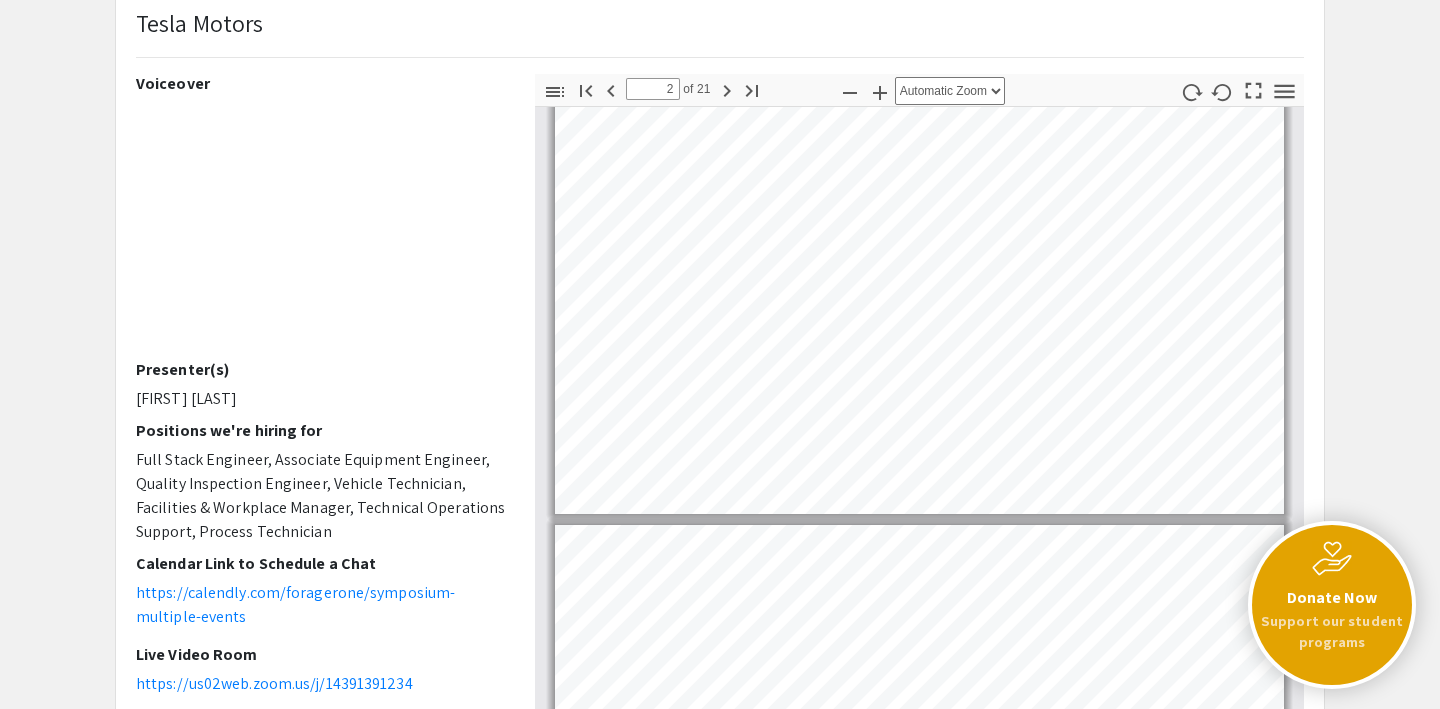 type on "3" 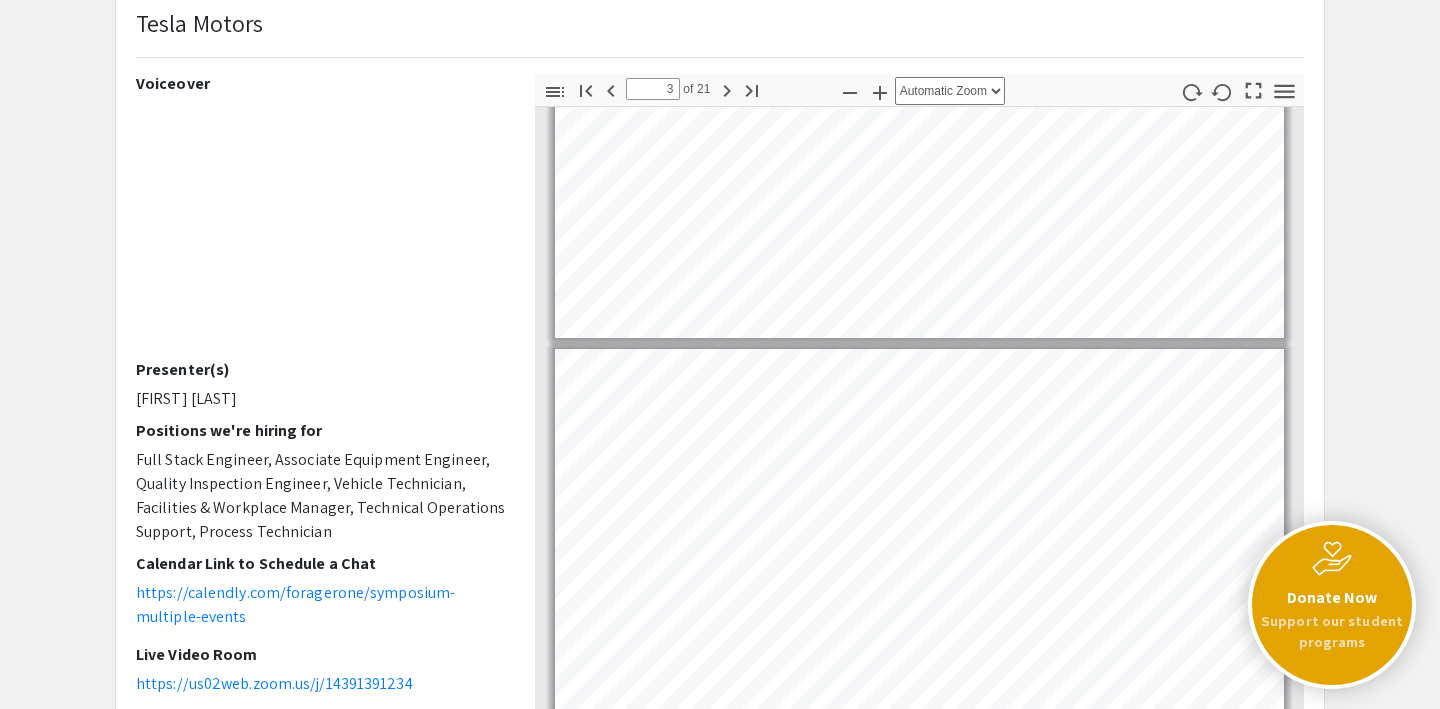 scroll, scrollTop: 627, scrollLeft: 0, axis: vertical 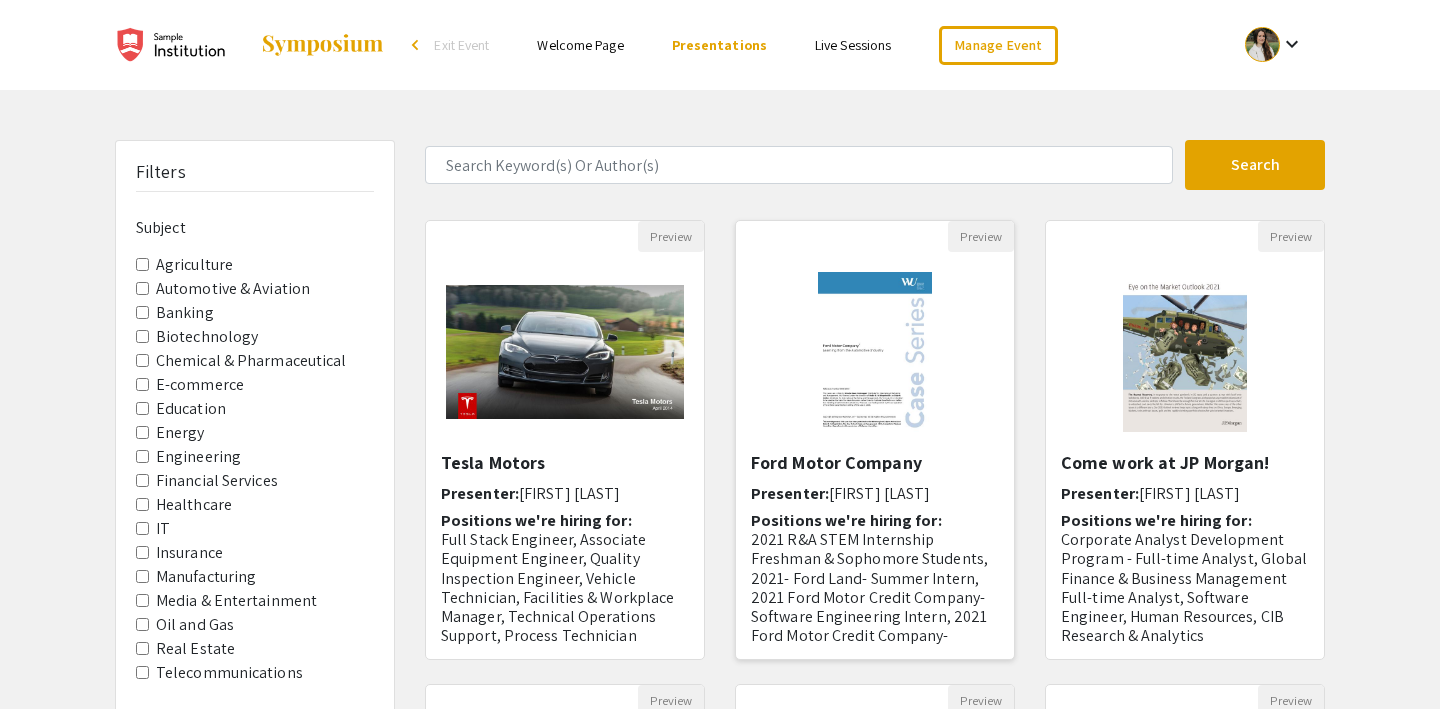 click 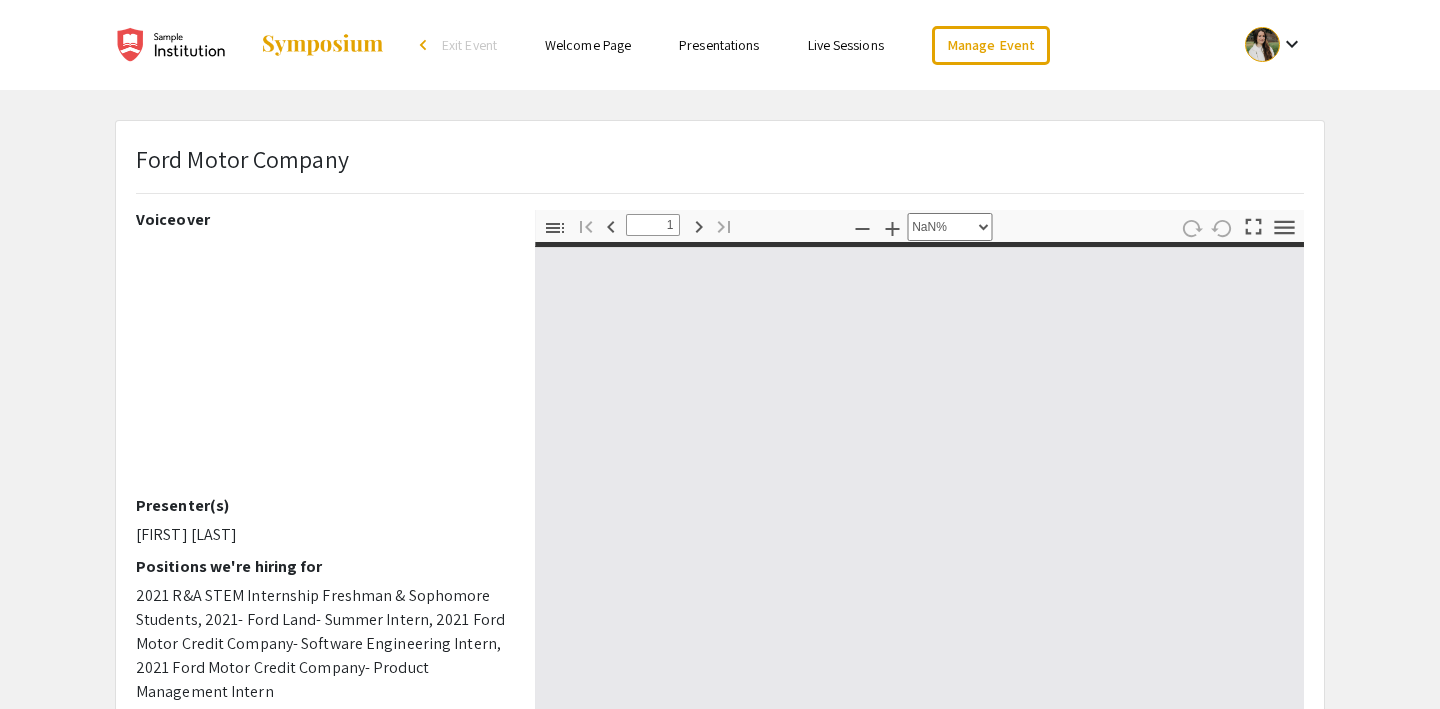 type on "0" 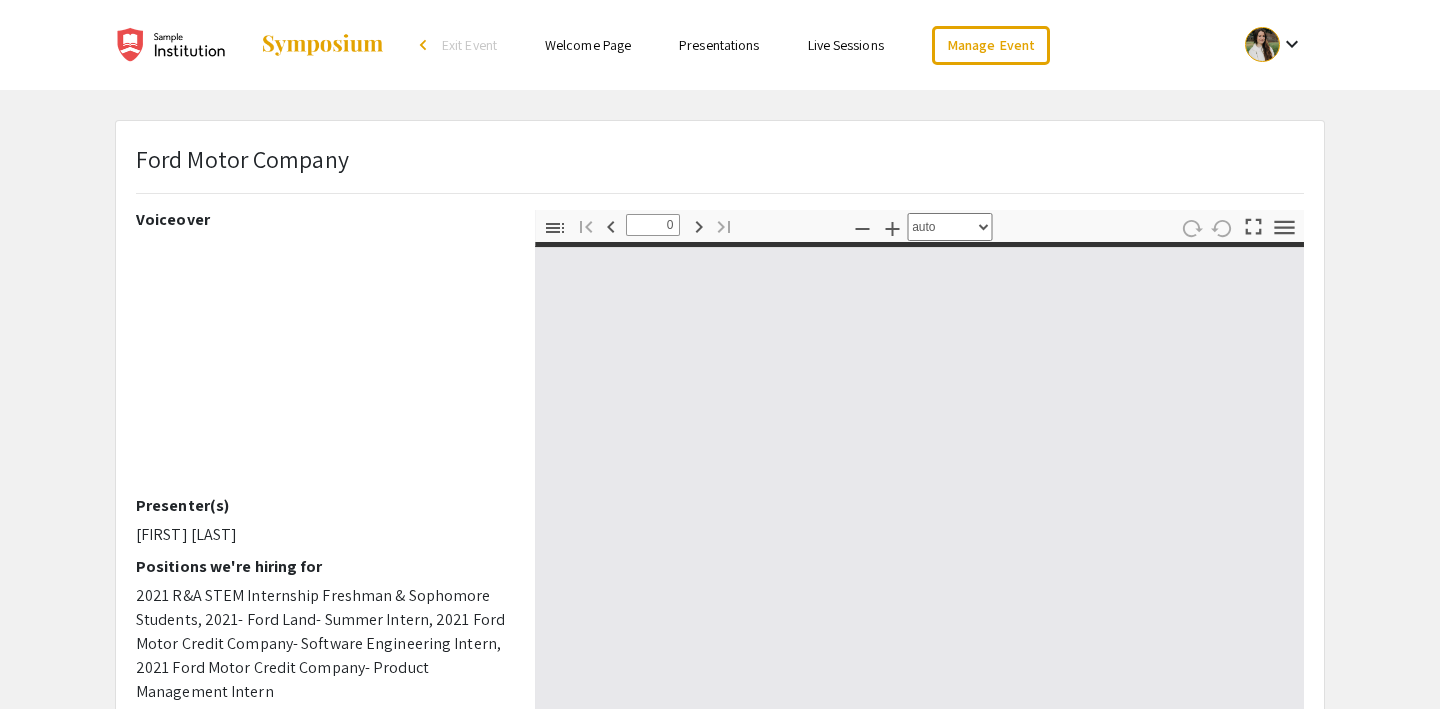 select on "custom" 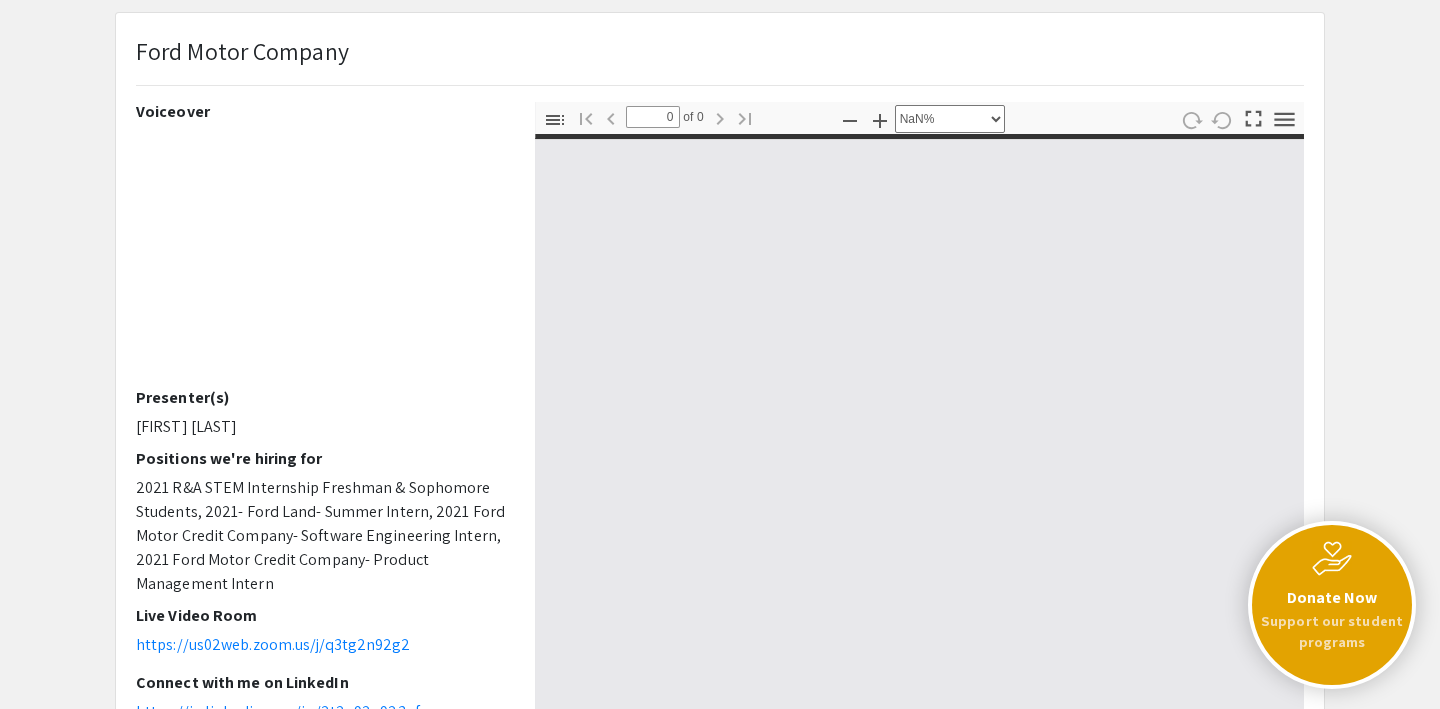 scroll, scrollTop: 122, scrollLeft: 0, axis: vertical 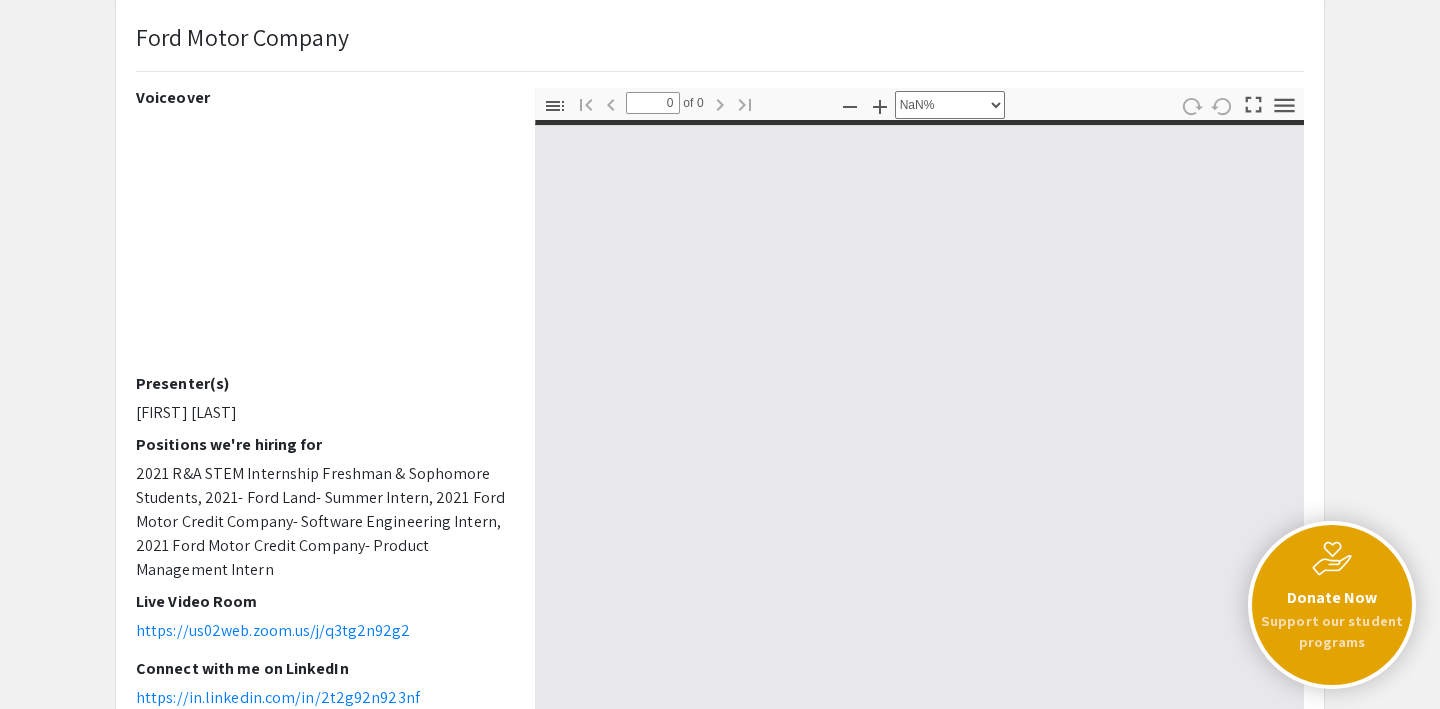 type on "1" 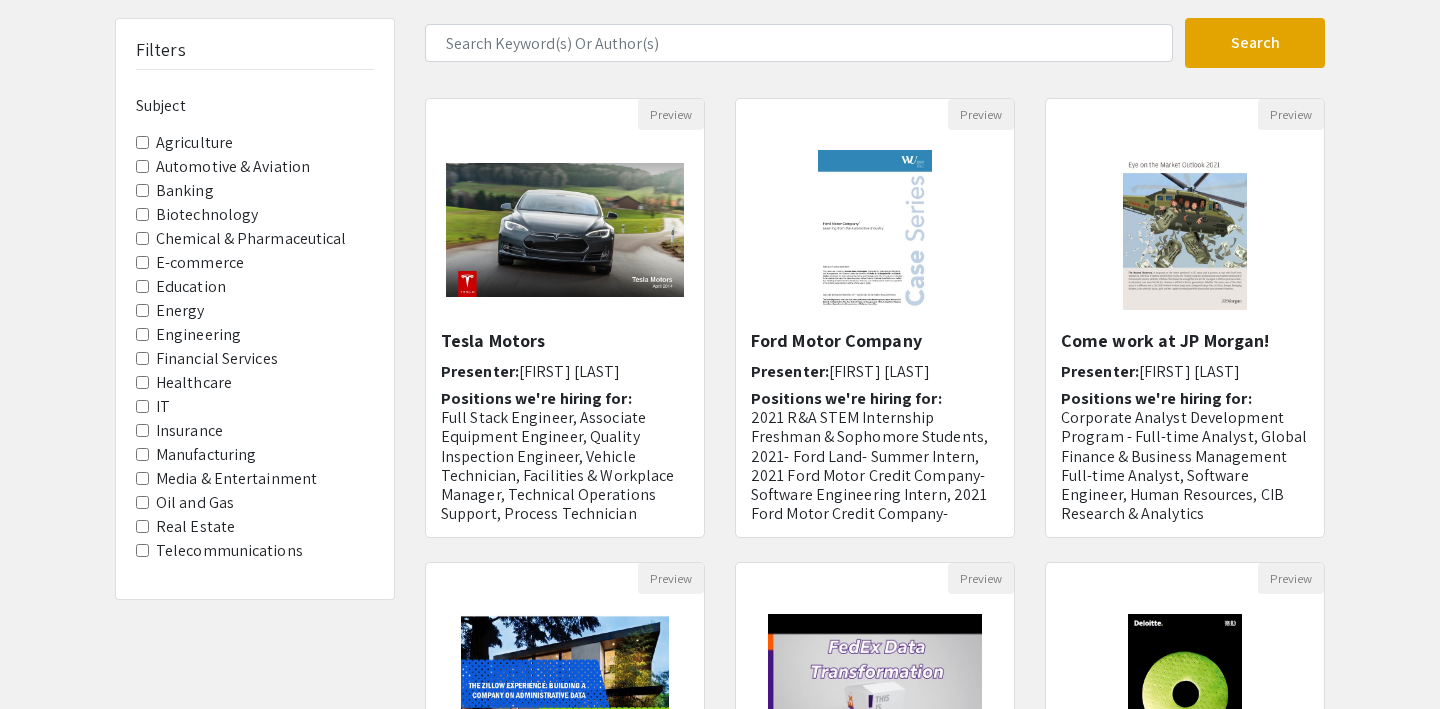 scroll, scrollTop: 0, scrollLeft: 0, axis: both 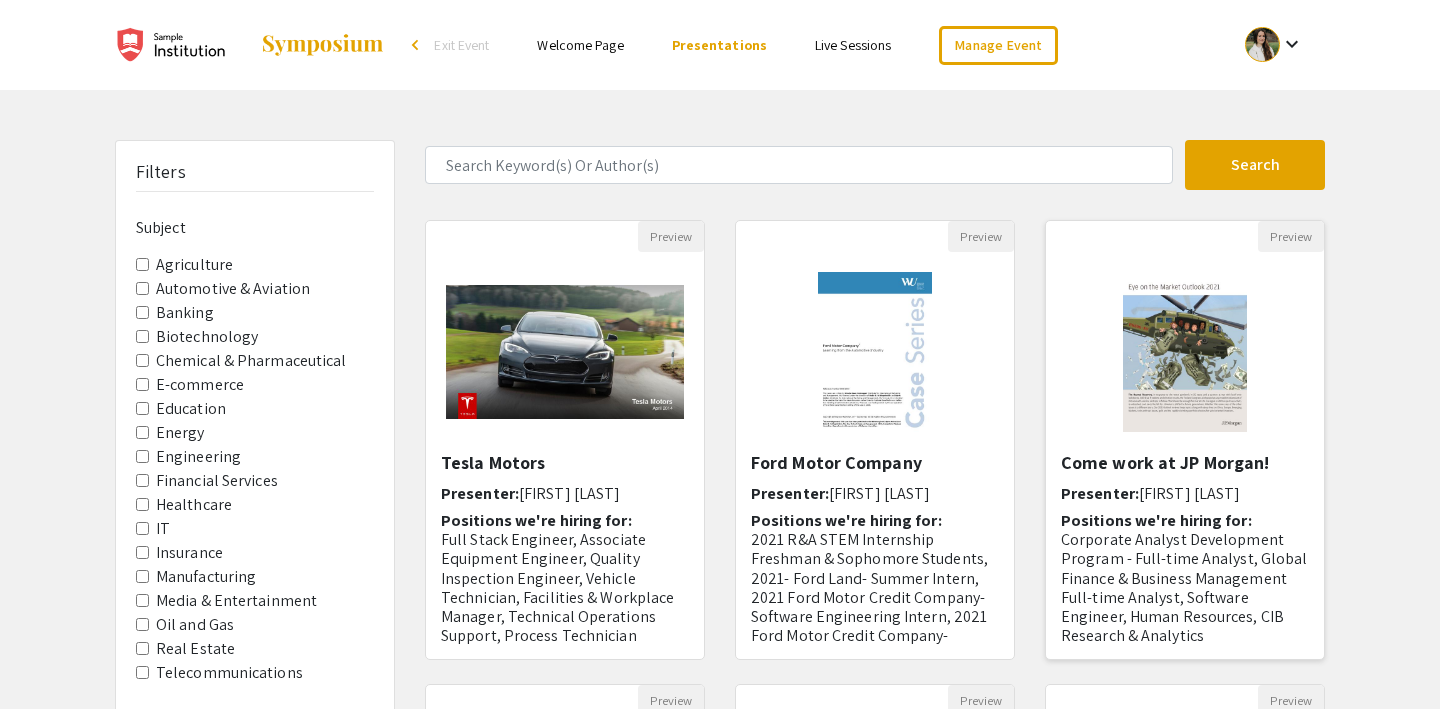 click 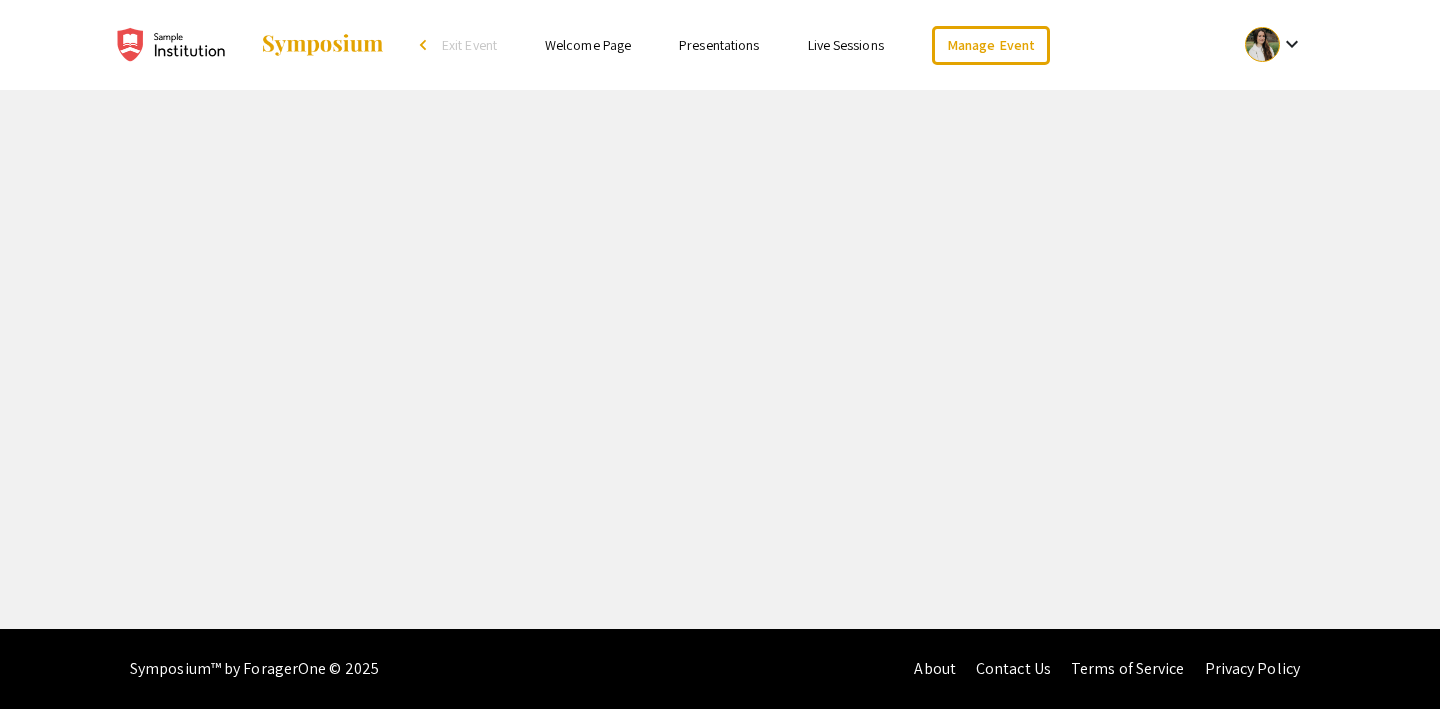 select on "custom" 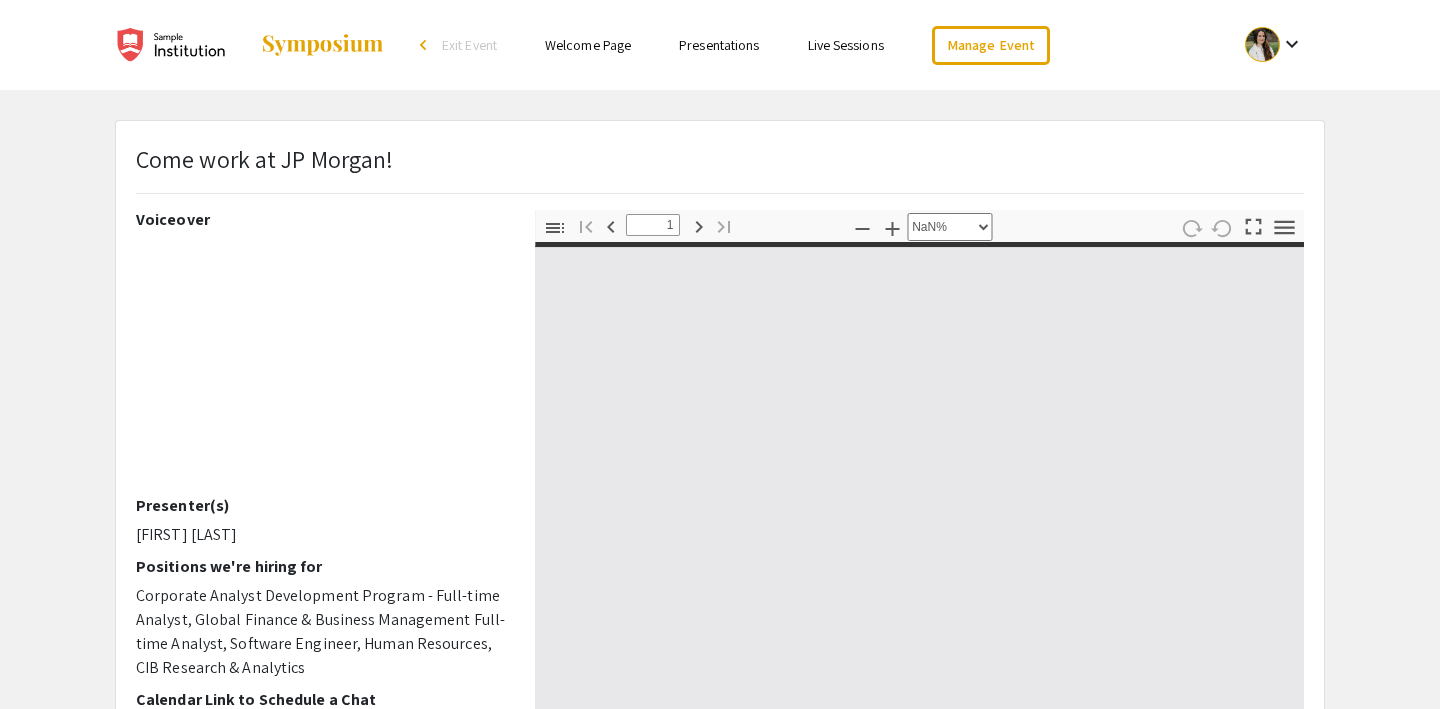 type on "0" 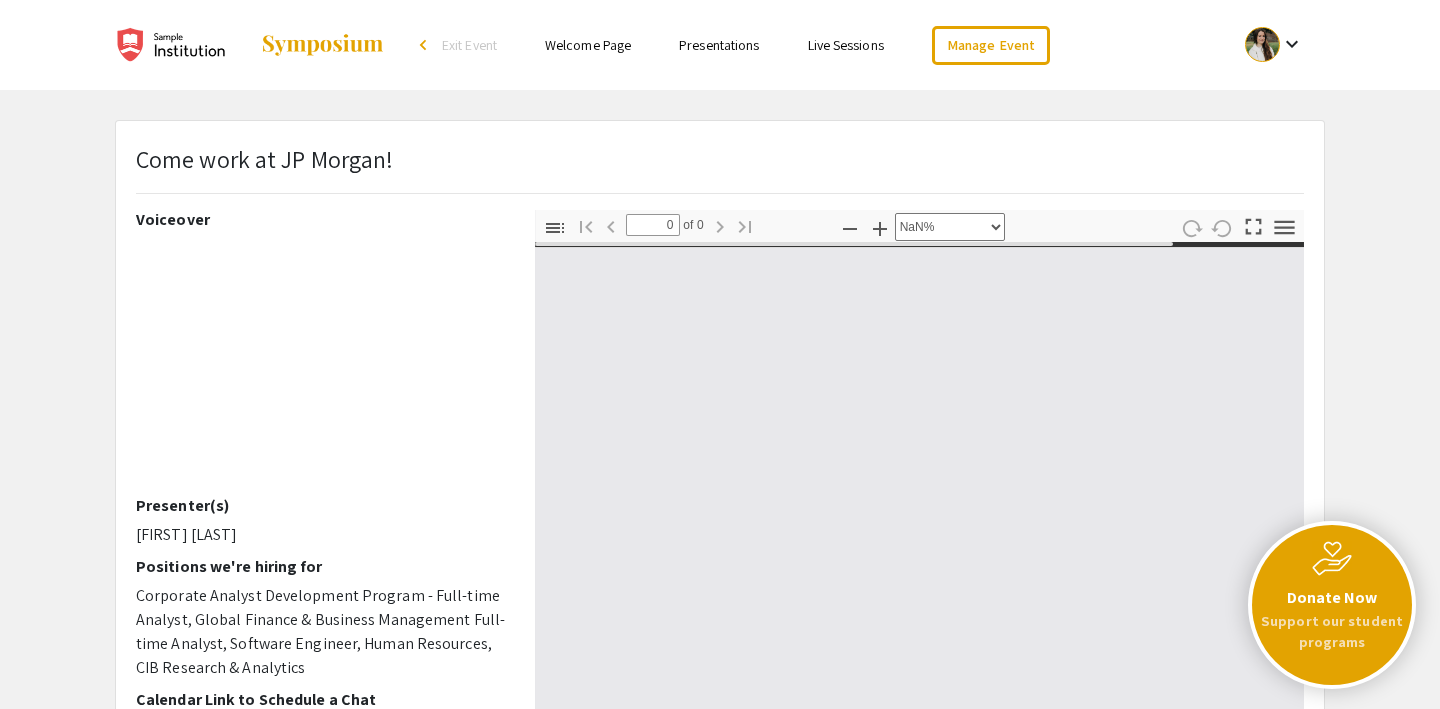 select on "auto" 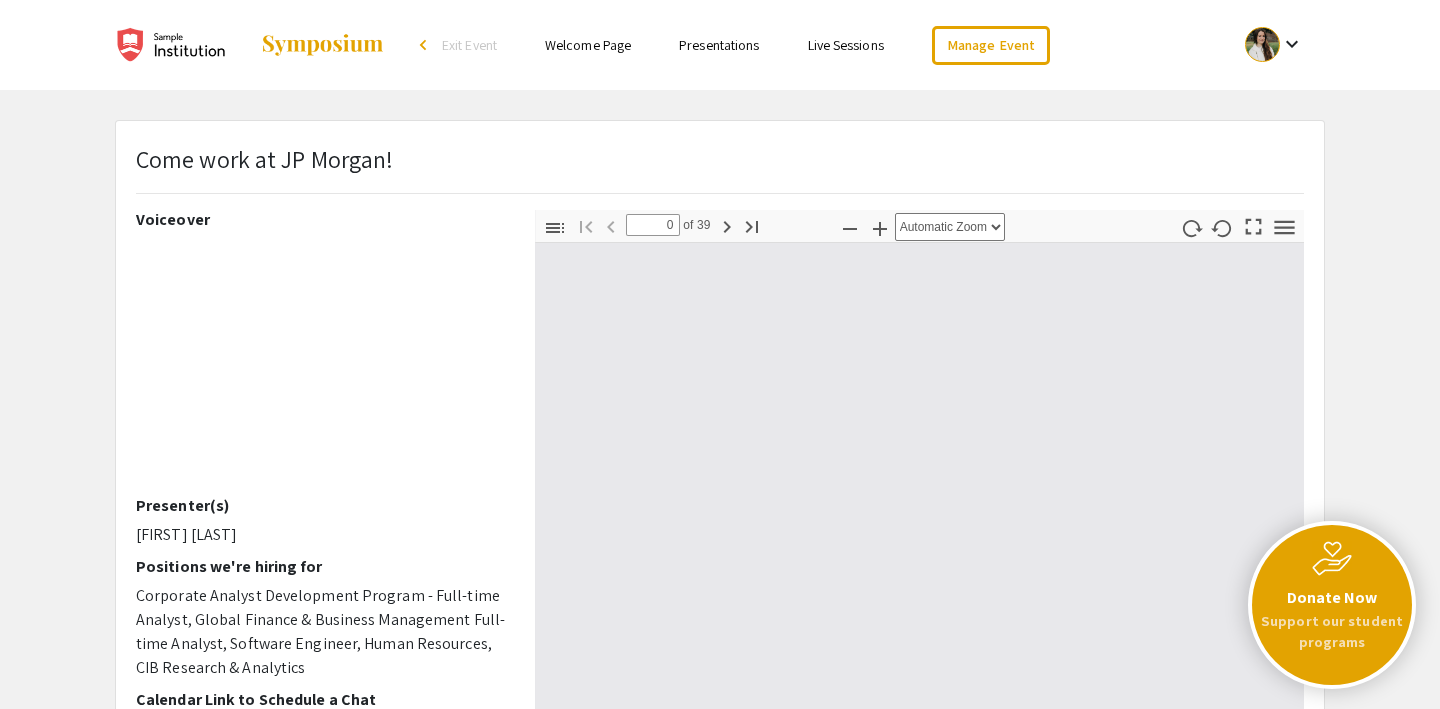type on "1" 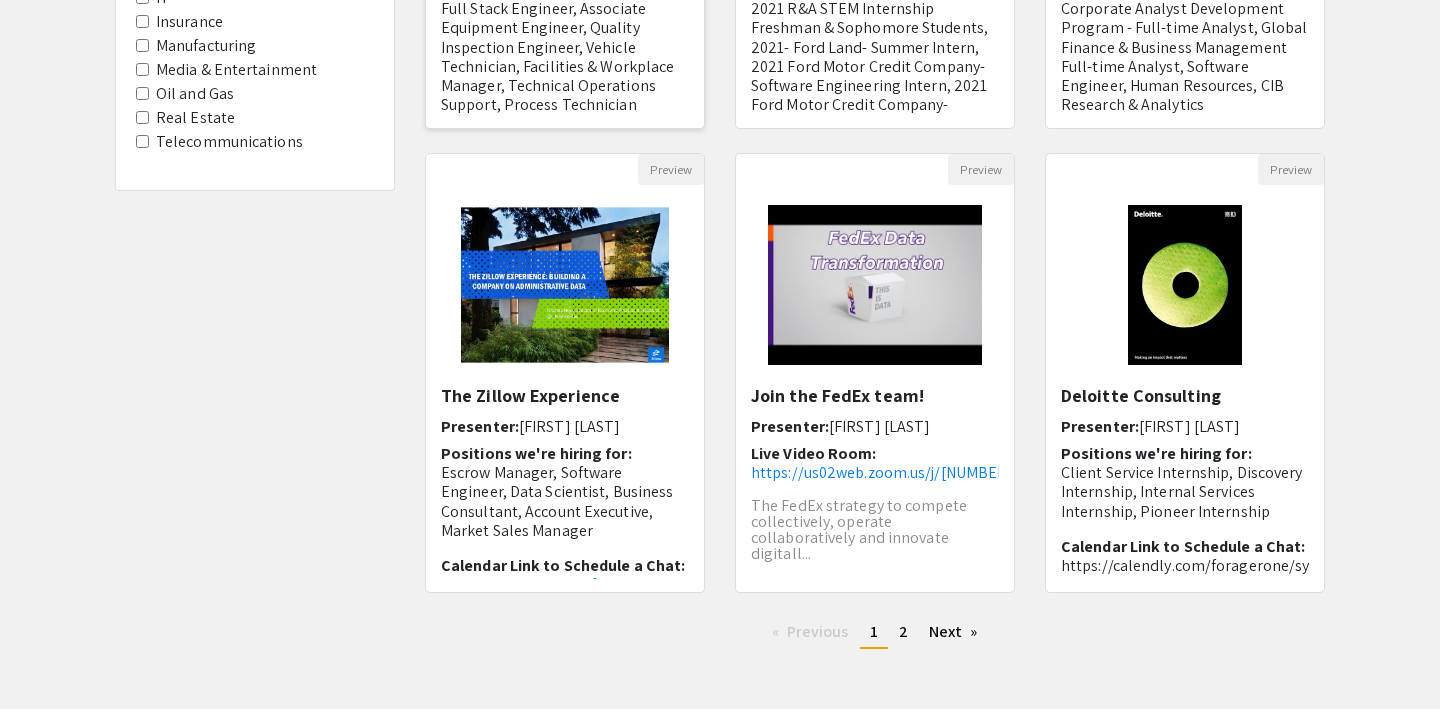 scroll, scrollTop: 534, scrollLeft: 0, axis: vertical 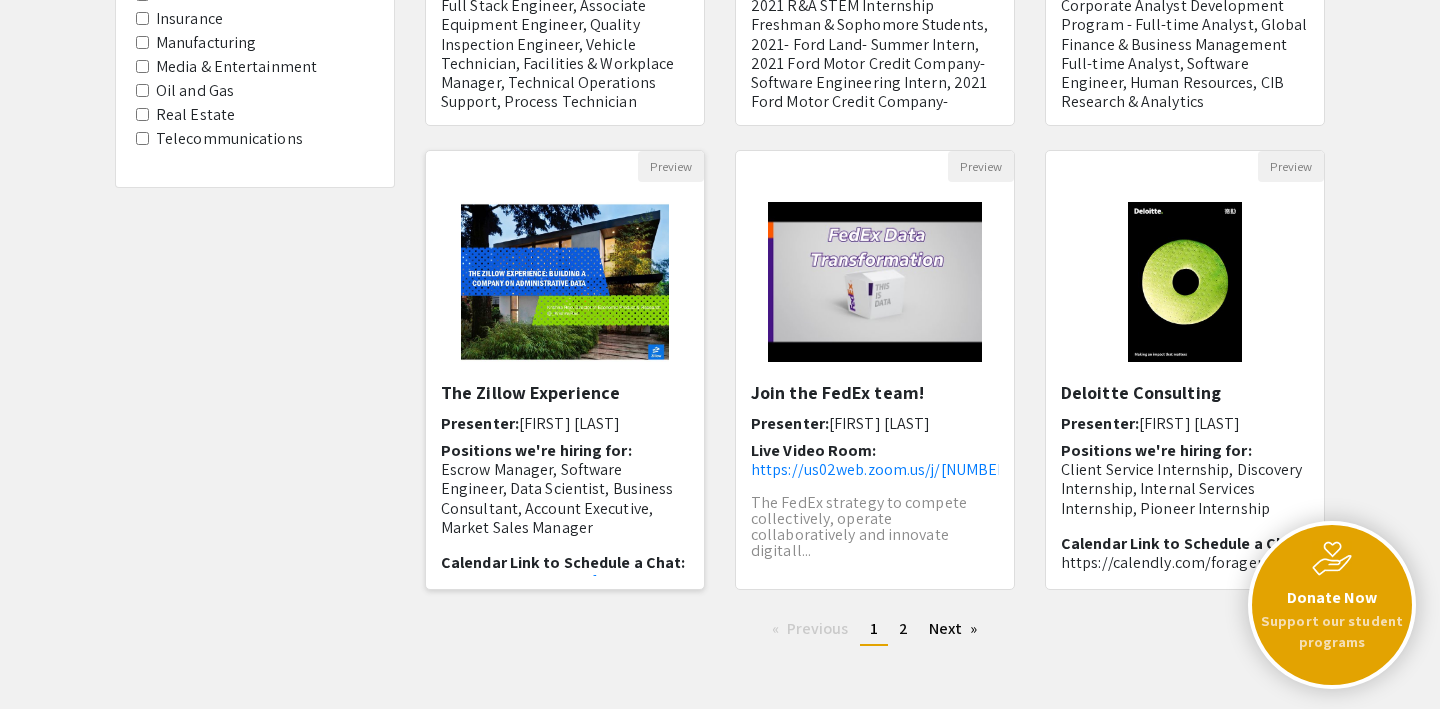 click 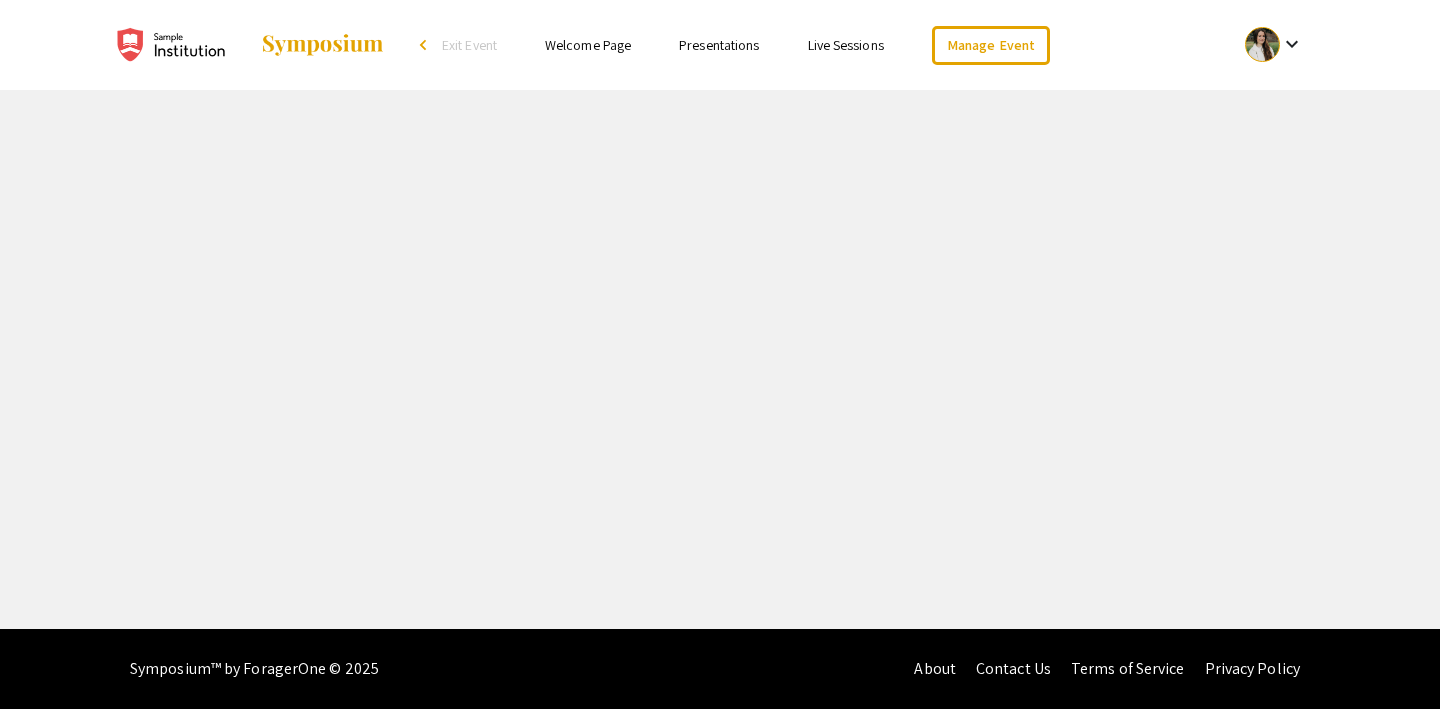 select on "custom" 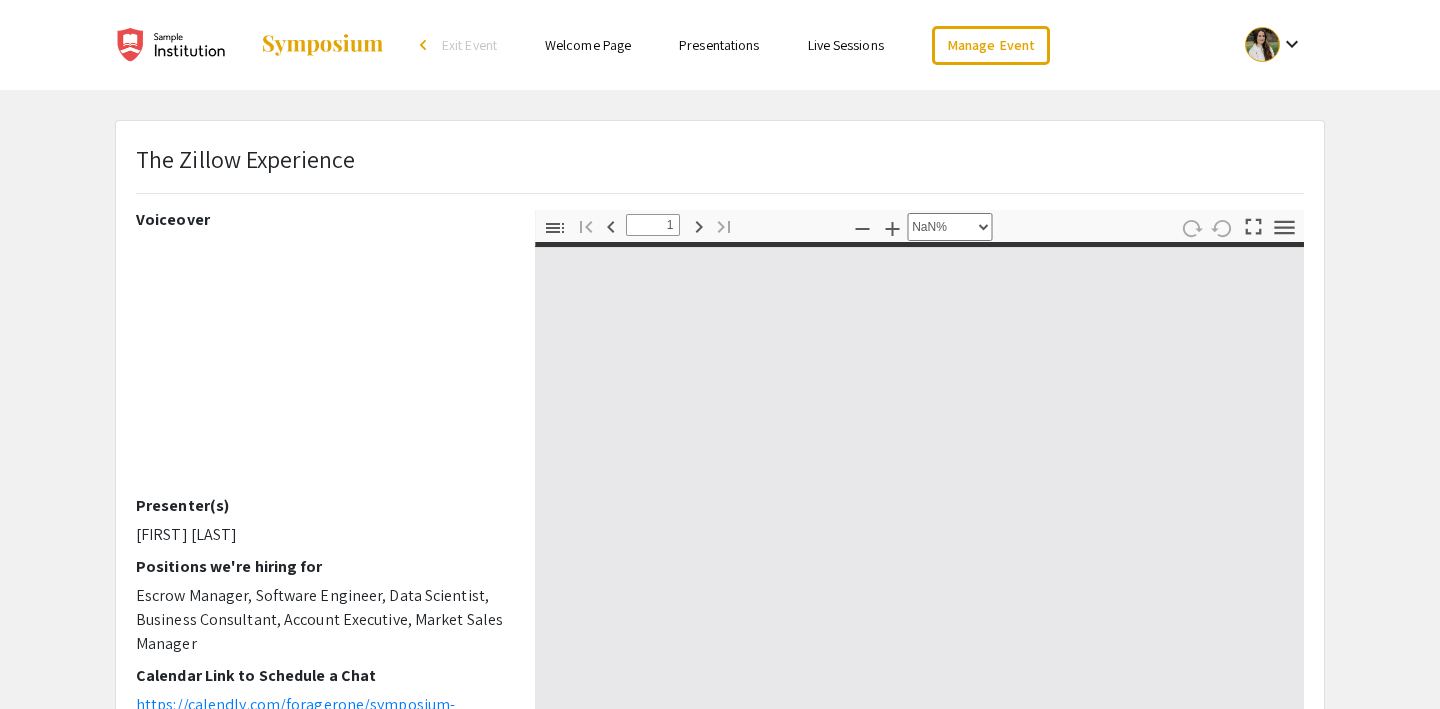 type on "0" 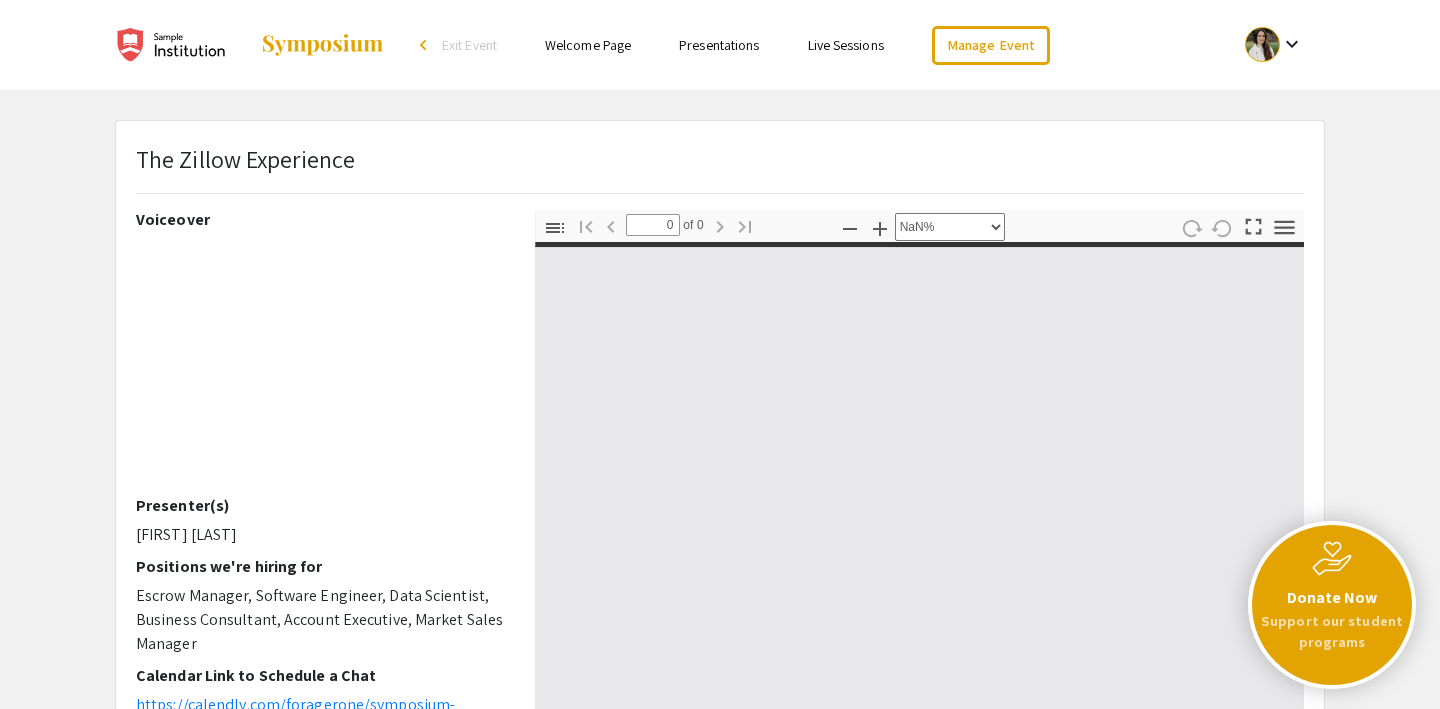 select on "auto" 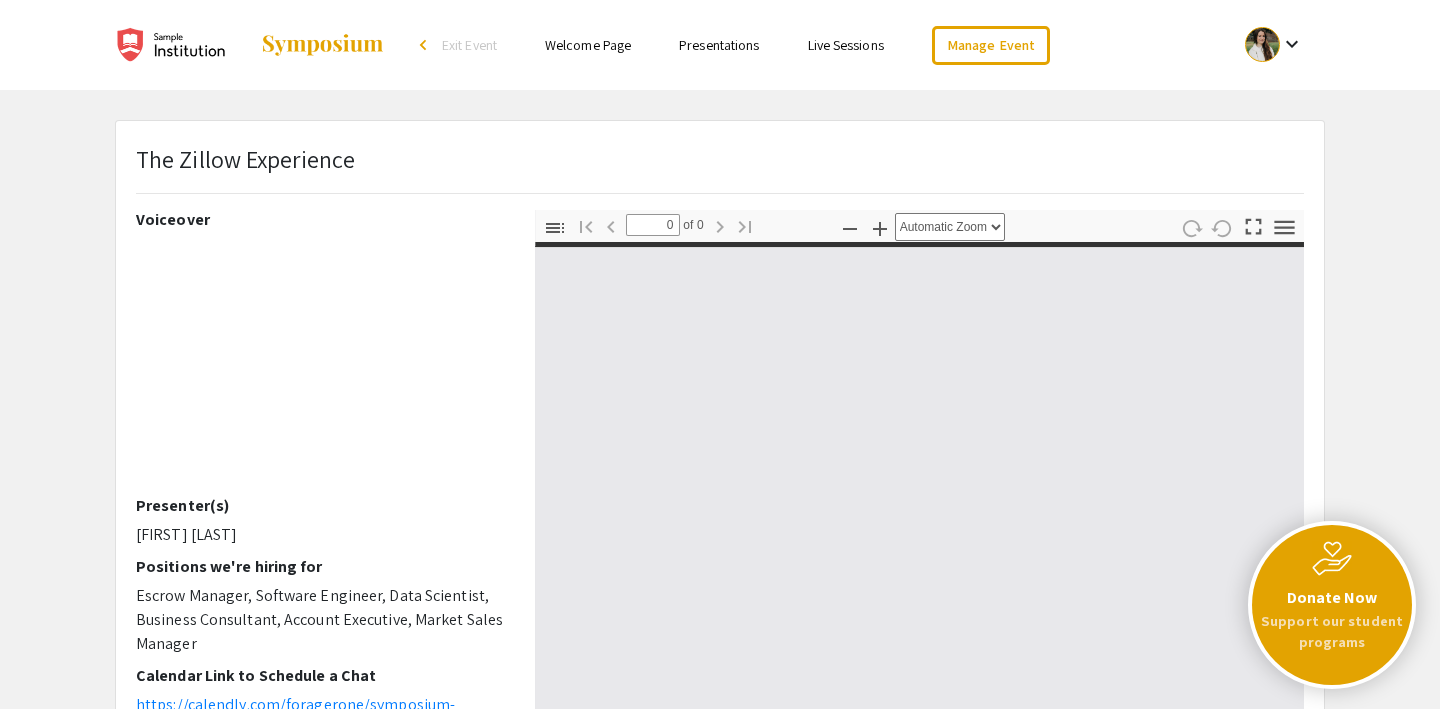 type on "1" 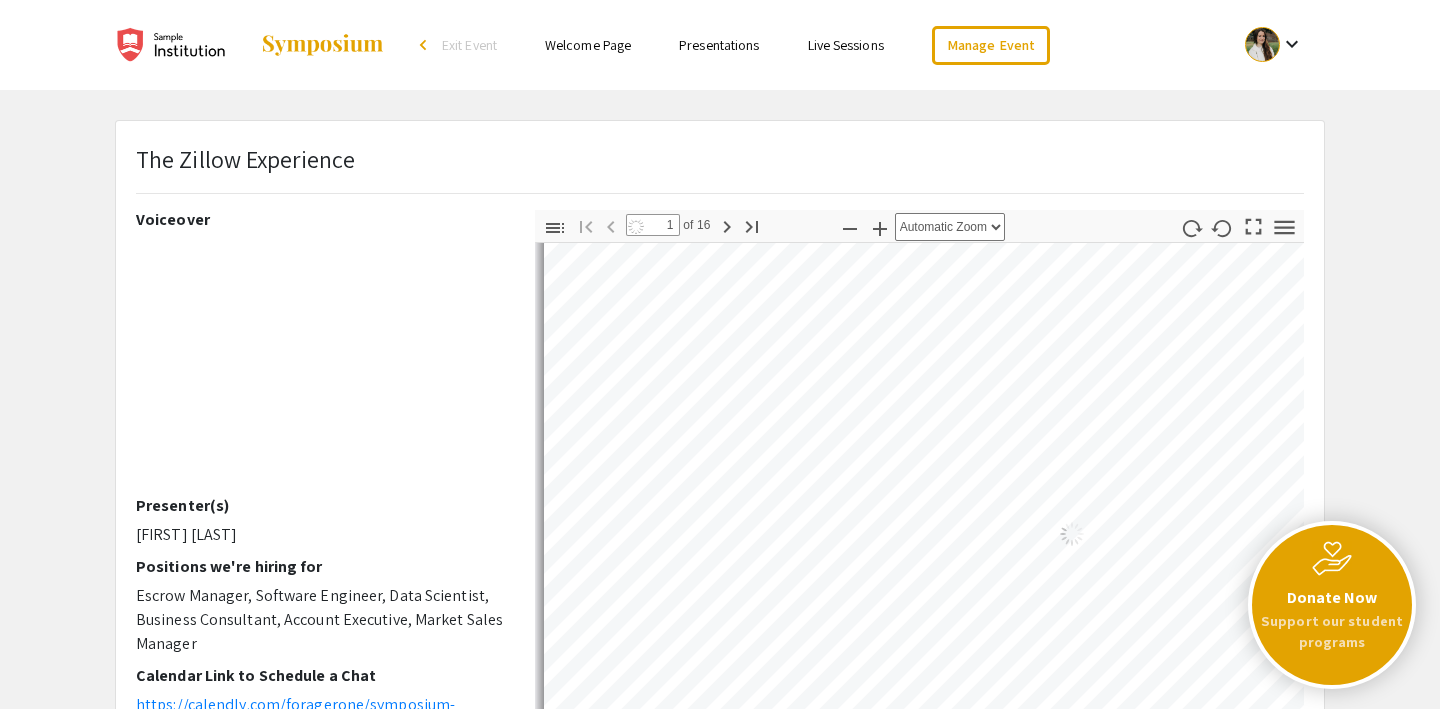 select on "auto" 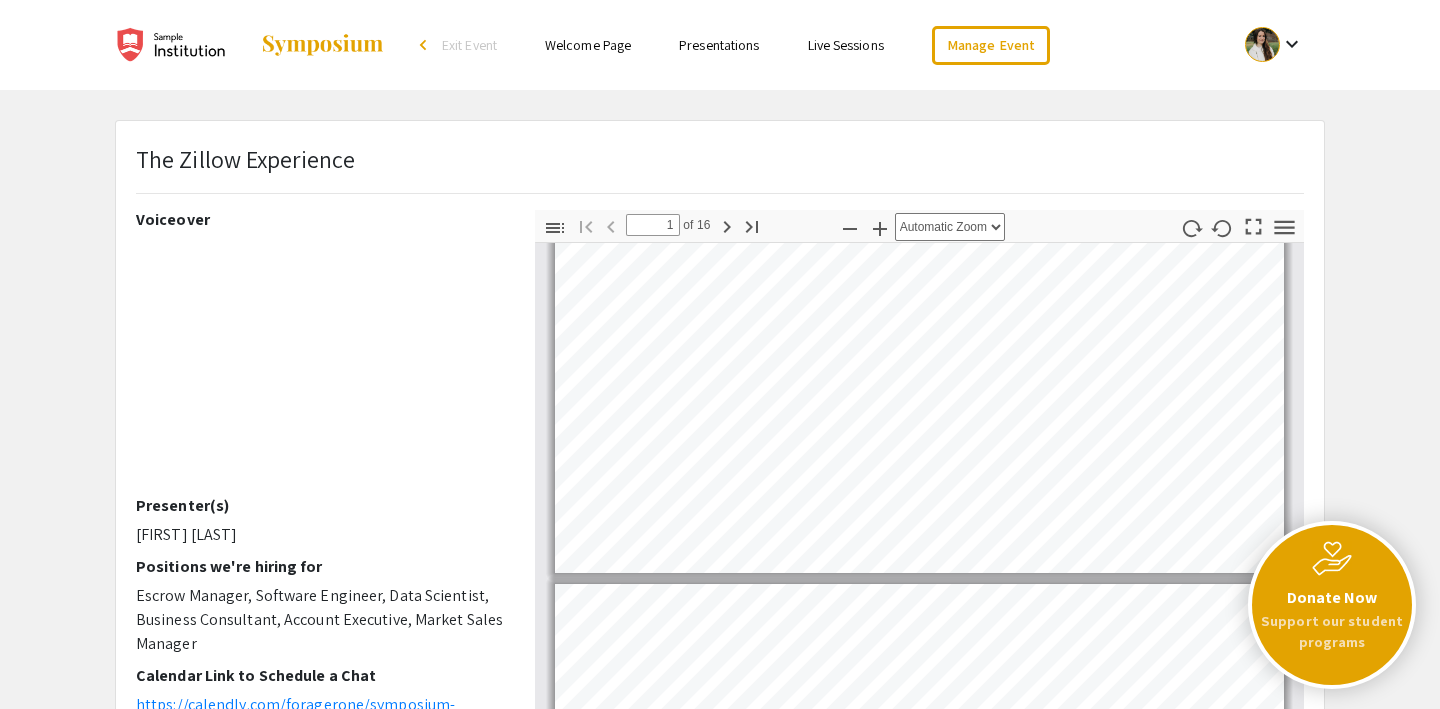 type on "2" 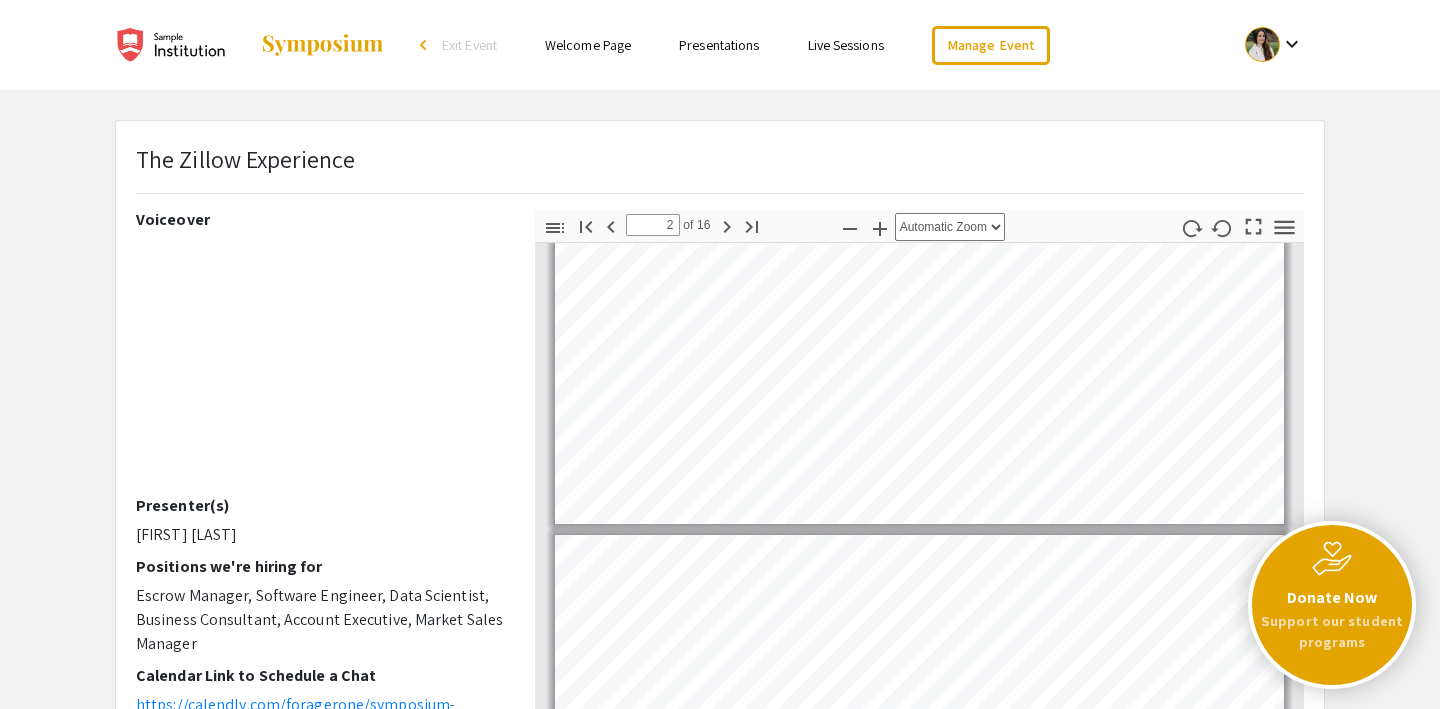 scroll, scrollTop: 295, scrollLeft: 0, axis: vertical 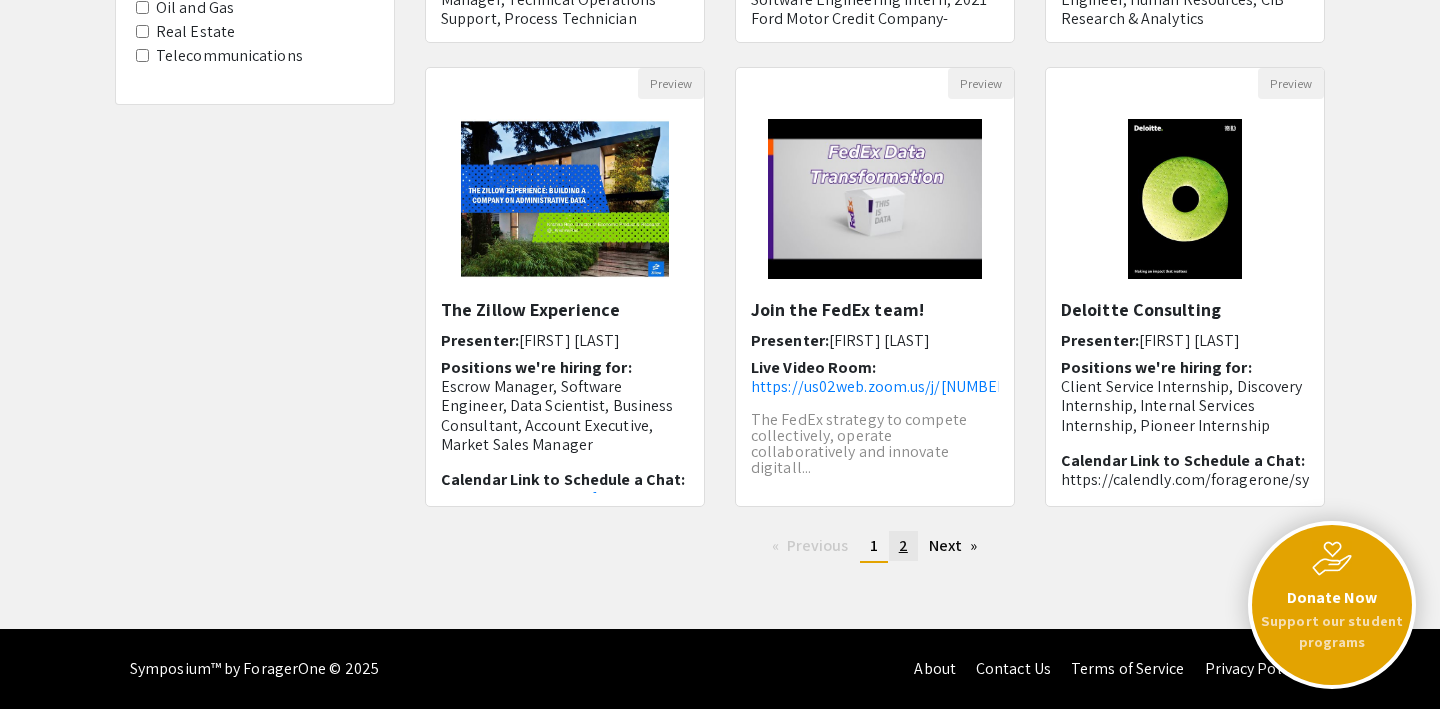 click on "page  2" 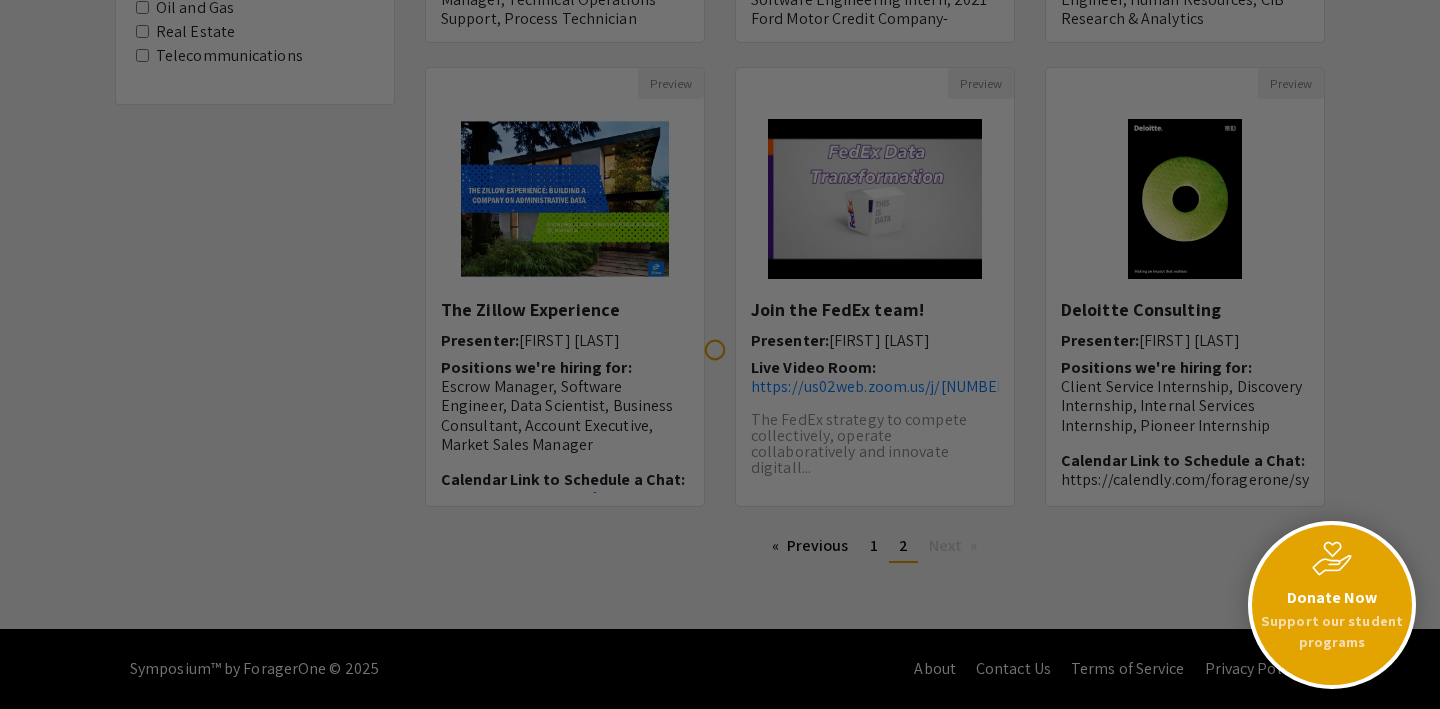 scroll, scrollTop: 0, scrollLeft: 0, axis: both 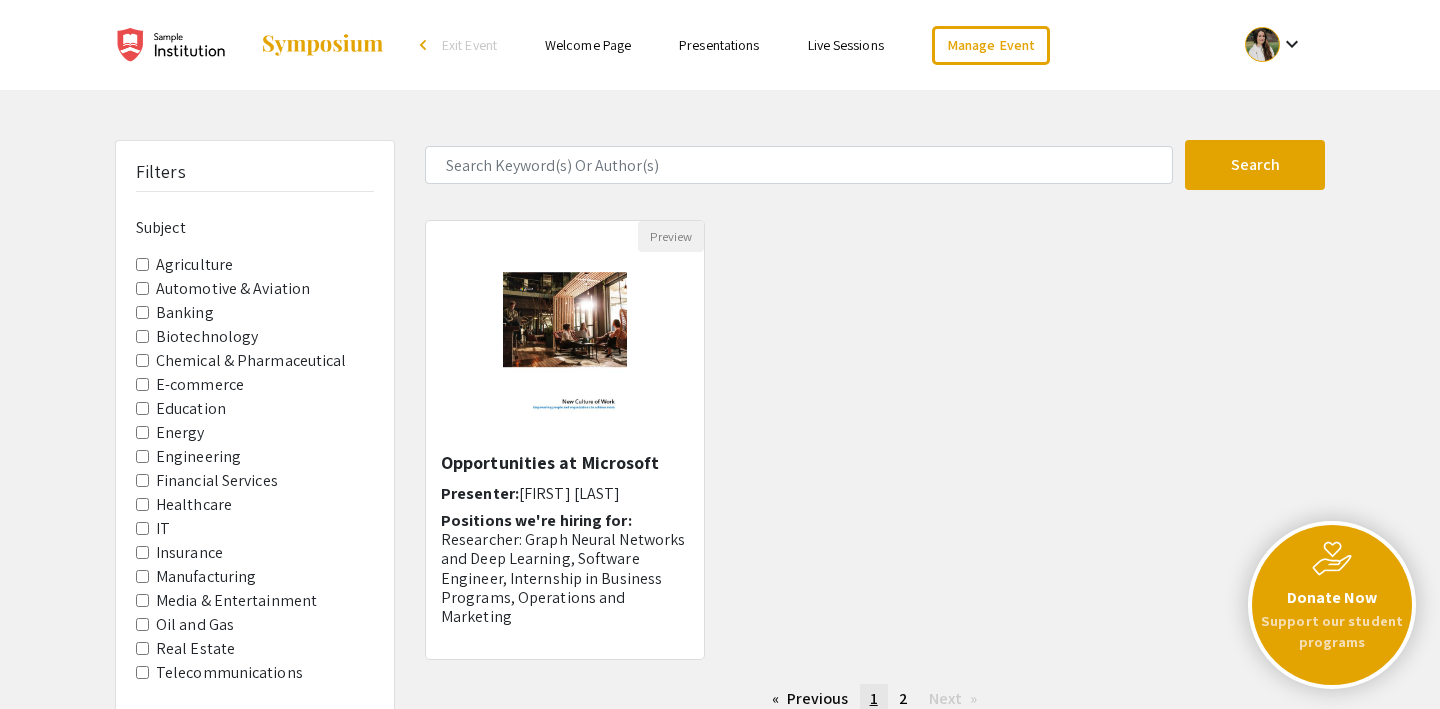 click on "1" 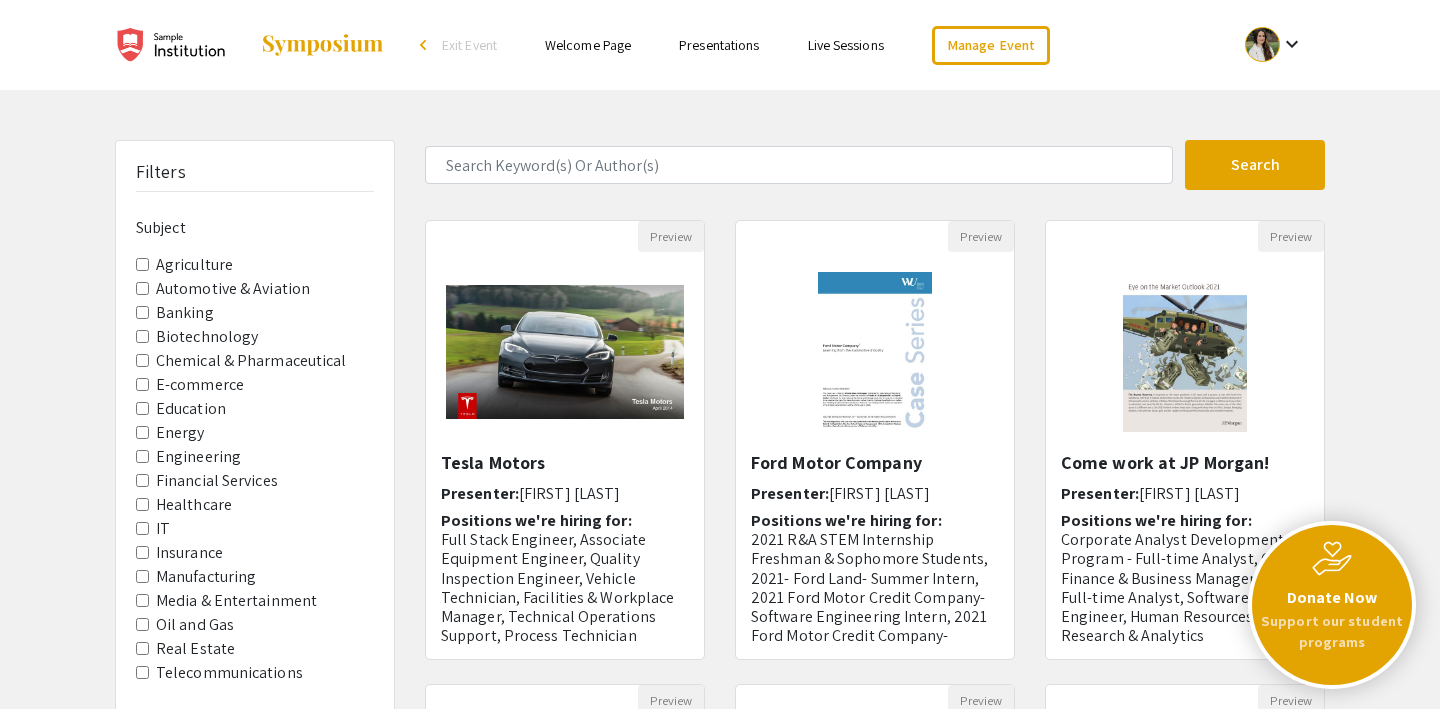 click on "Agriculture" at bounding box center [142, 264] 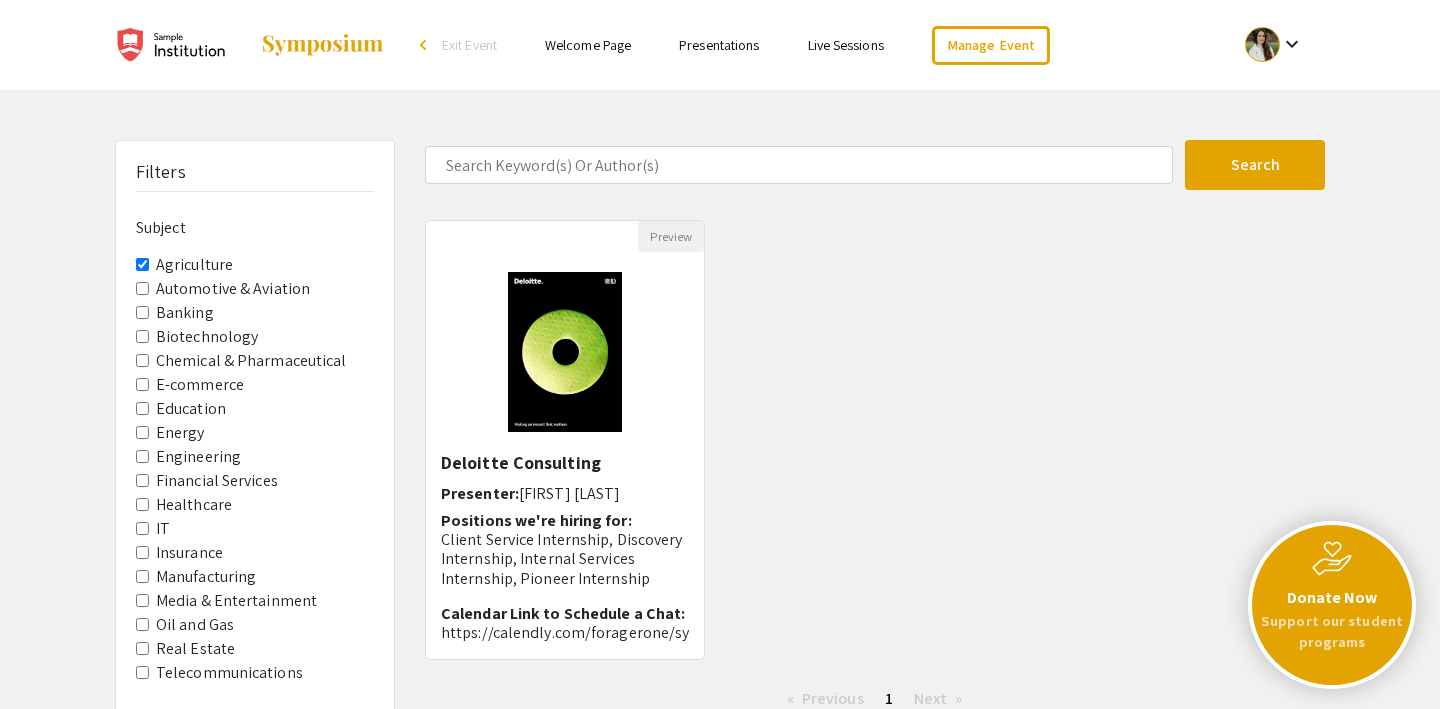 click on "Agriculture" at bounding box center [142, 264] 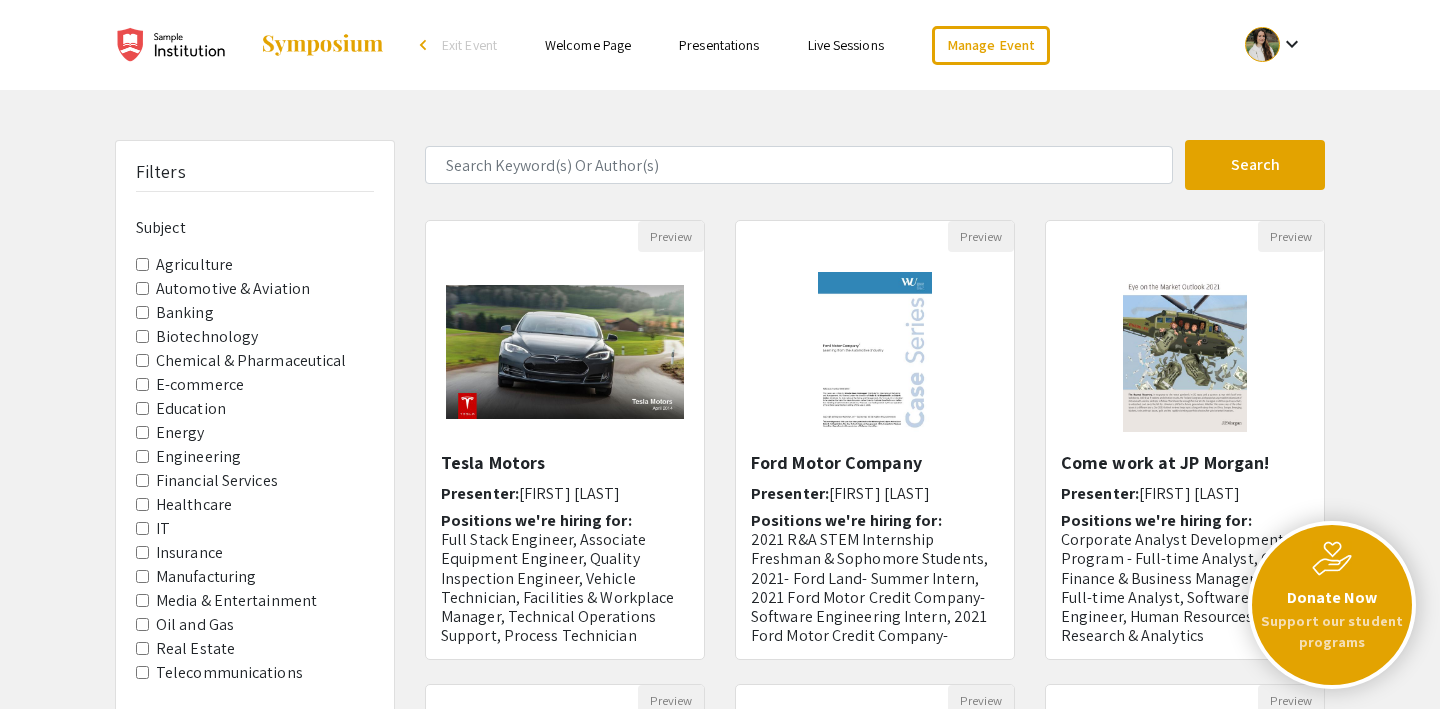click on "Chemical & Pharmaceutical" at bounding box center (142, 360) 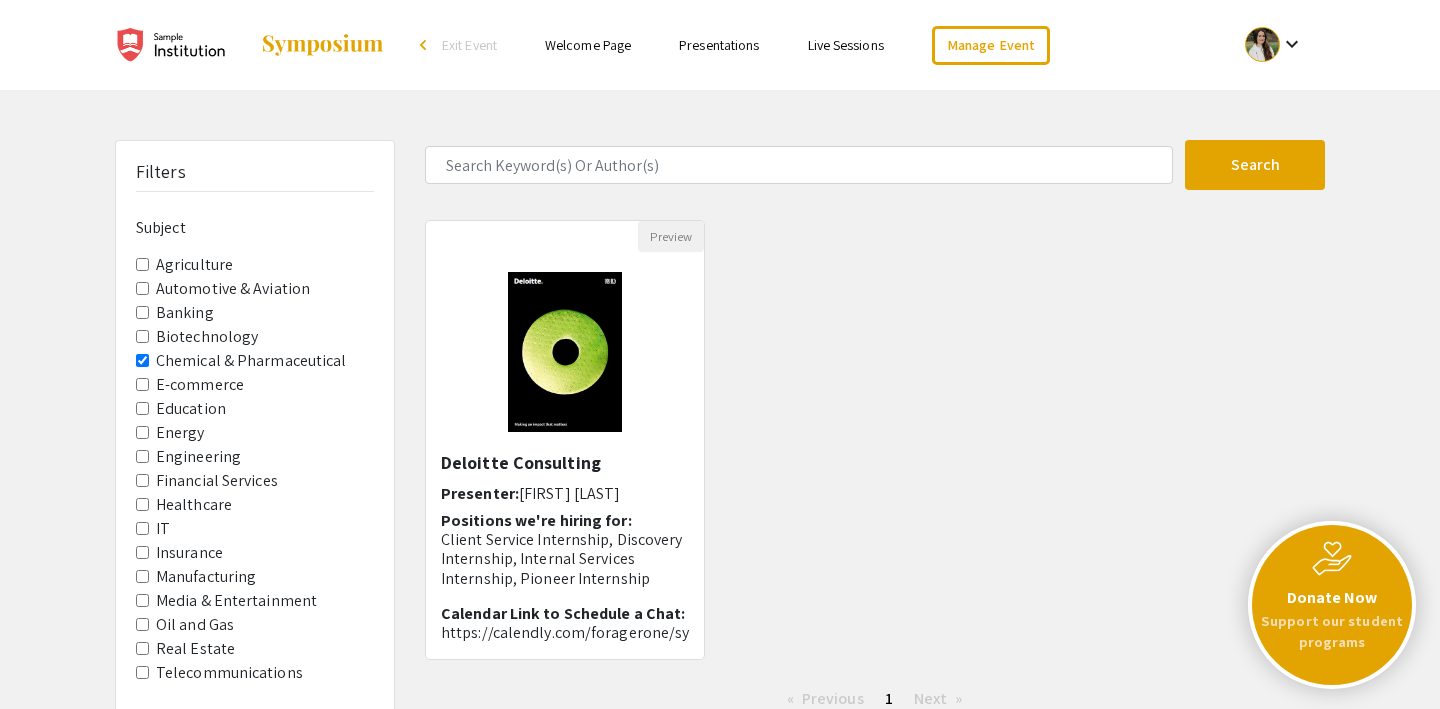 click on "Chemical & Pharmaceutical" at bounding box center [142, 360] 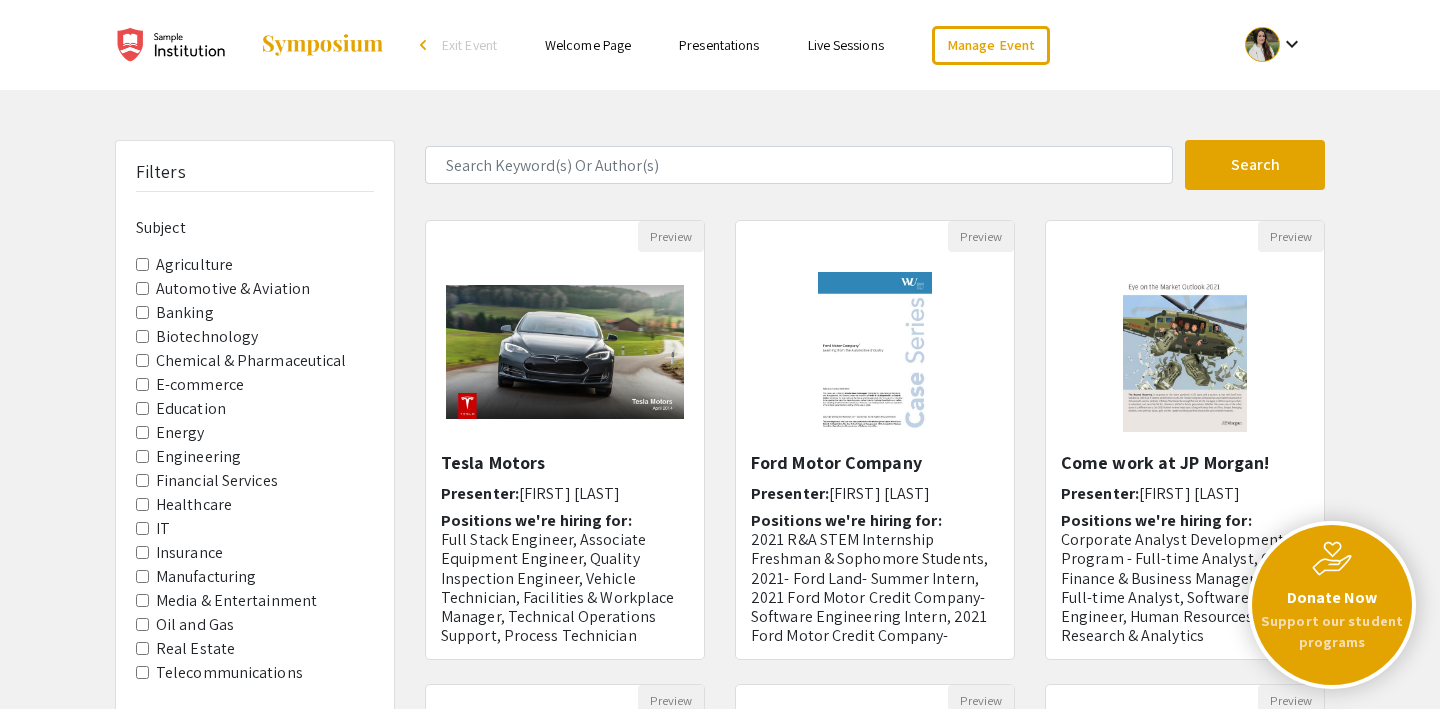 click on "Financial Services" at bounding box center (142, 480) 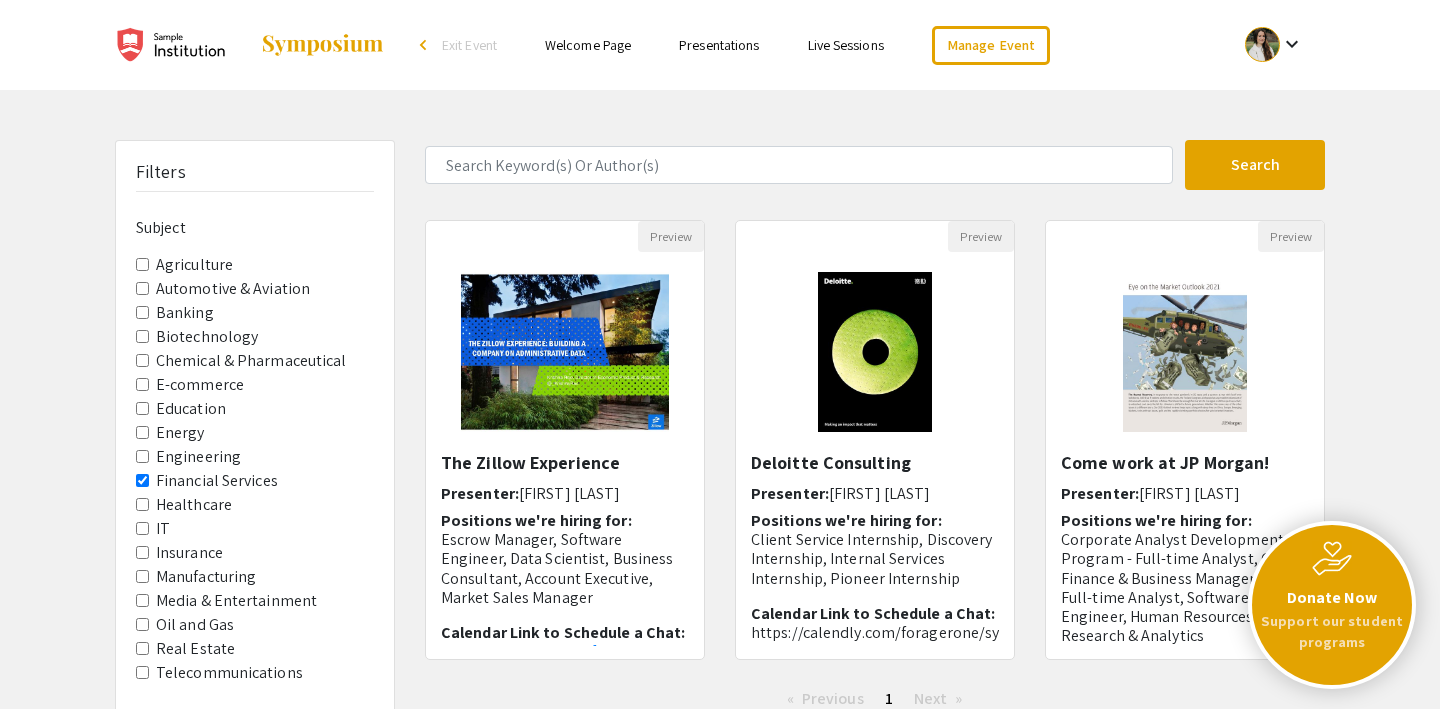 click on "Financial Services" at bounding box center (142, 480) 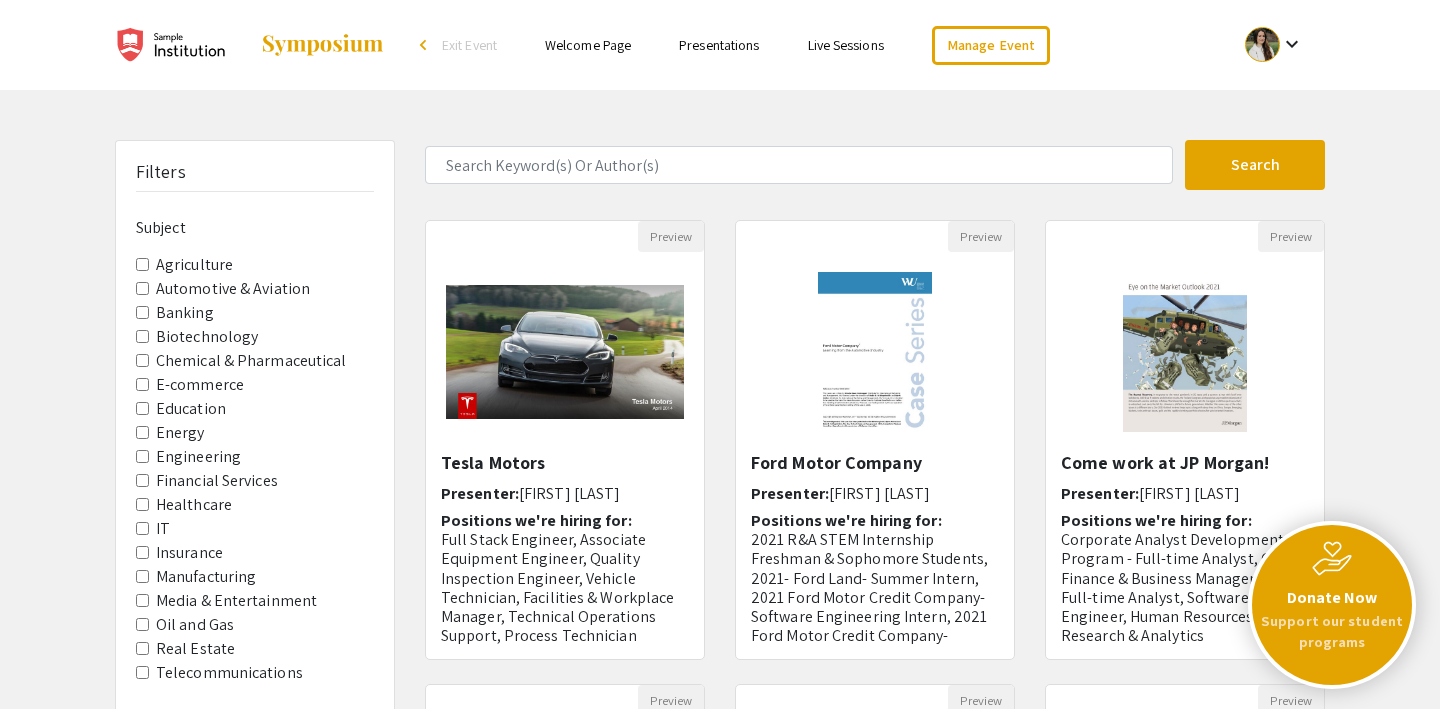 click on "Welcome Page" at bounding box center [588, 45] 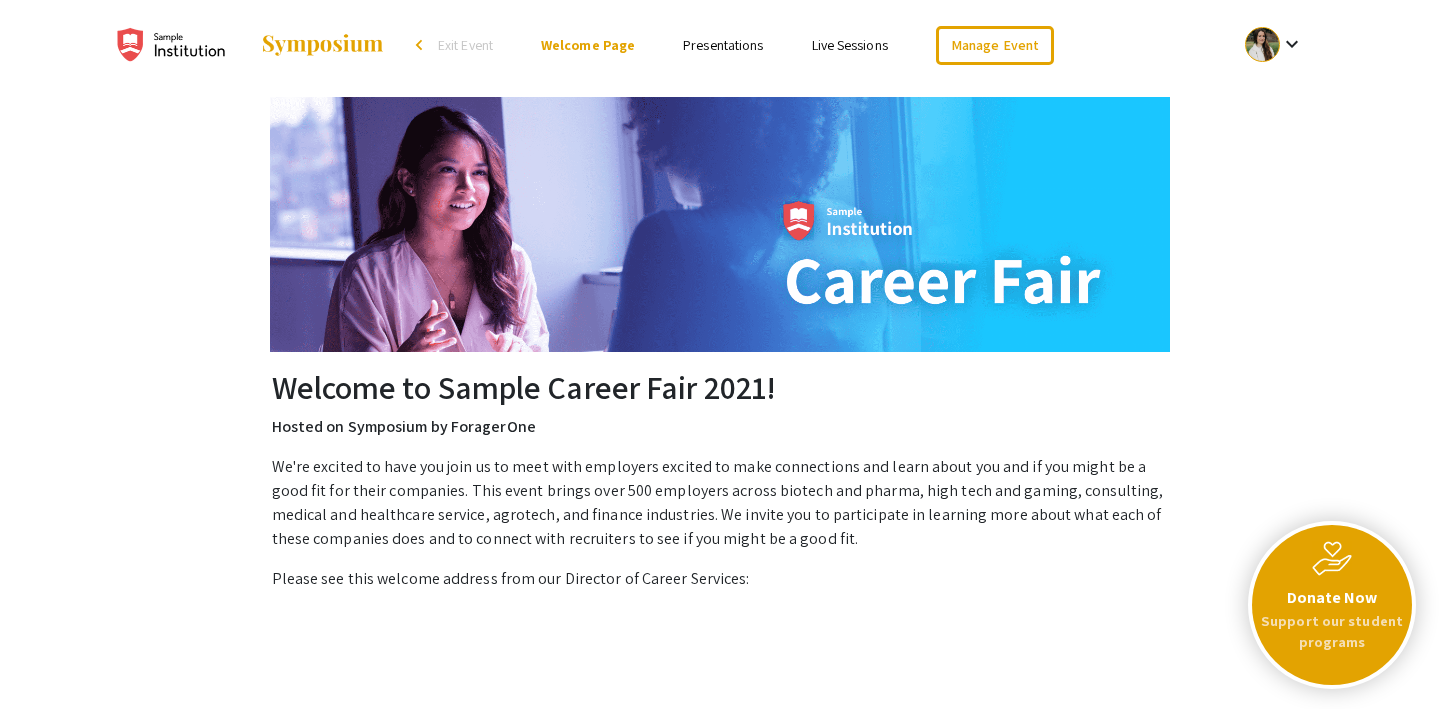 click on "Exit Event" at bounding box center [465, 45] 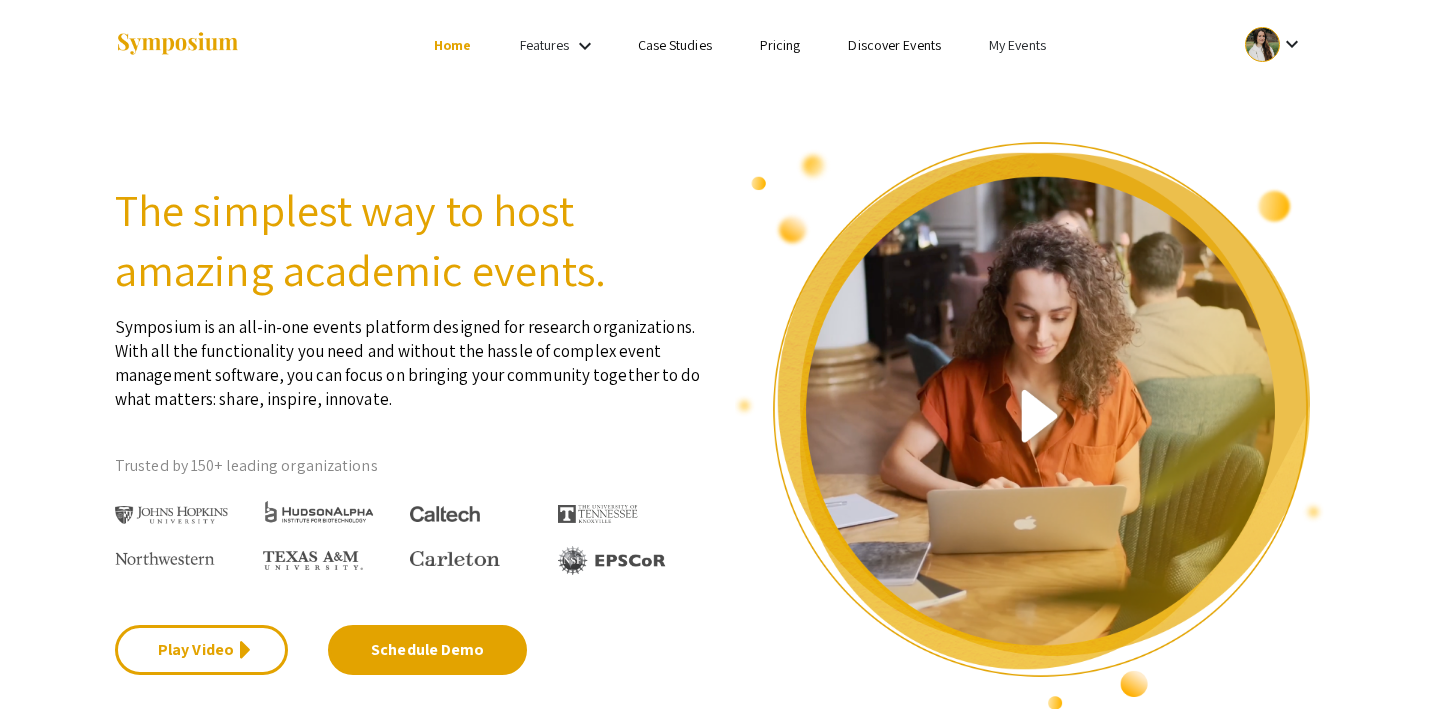 click on "My Events" at bounding box center [1017, 45] 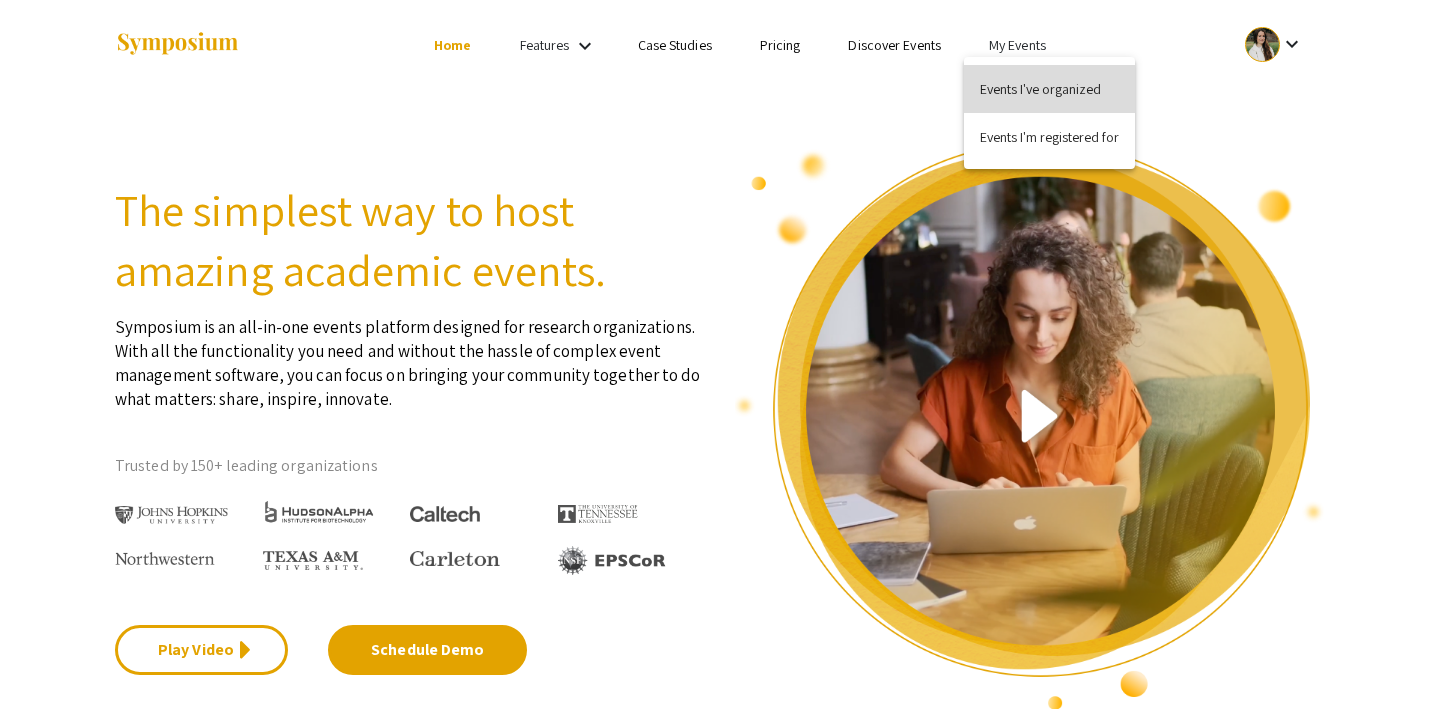 click on "Events I've organized" at bounding box center (1049, 89) 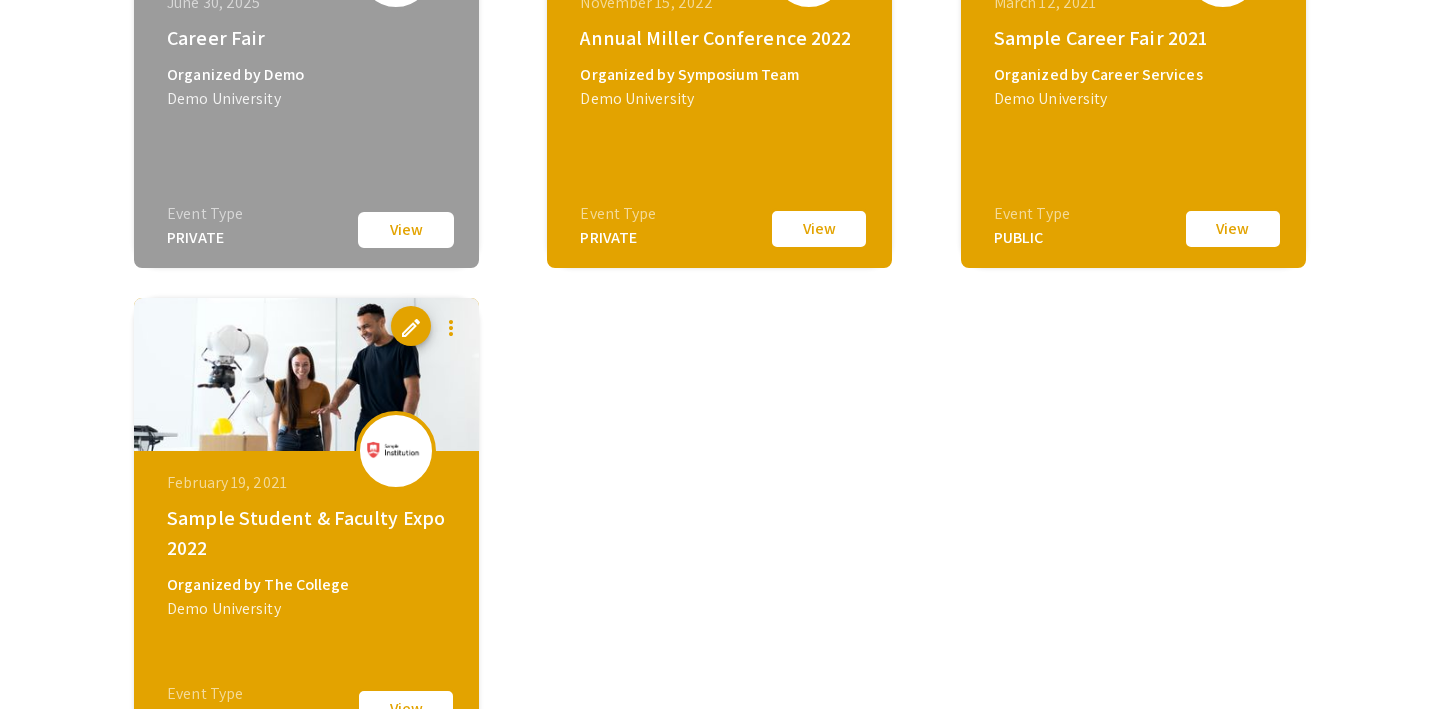 scroll, scrollTop: 1580, scrollLeft: 0, axis: vertical 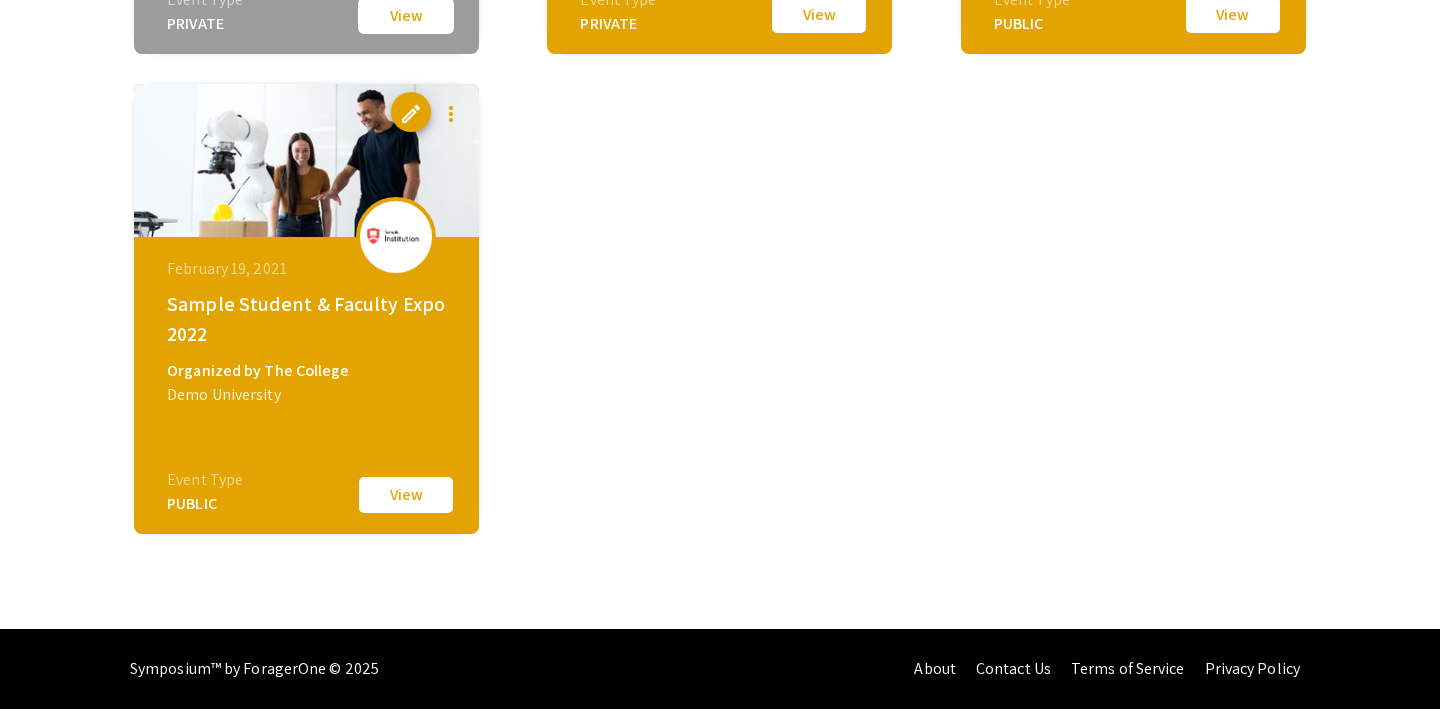 click on "View" 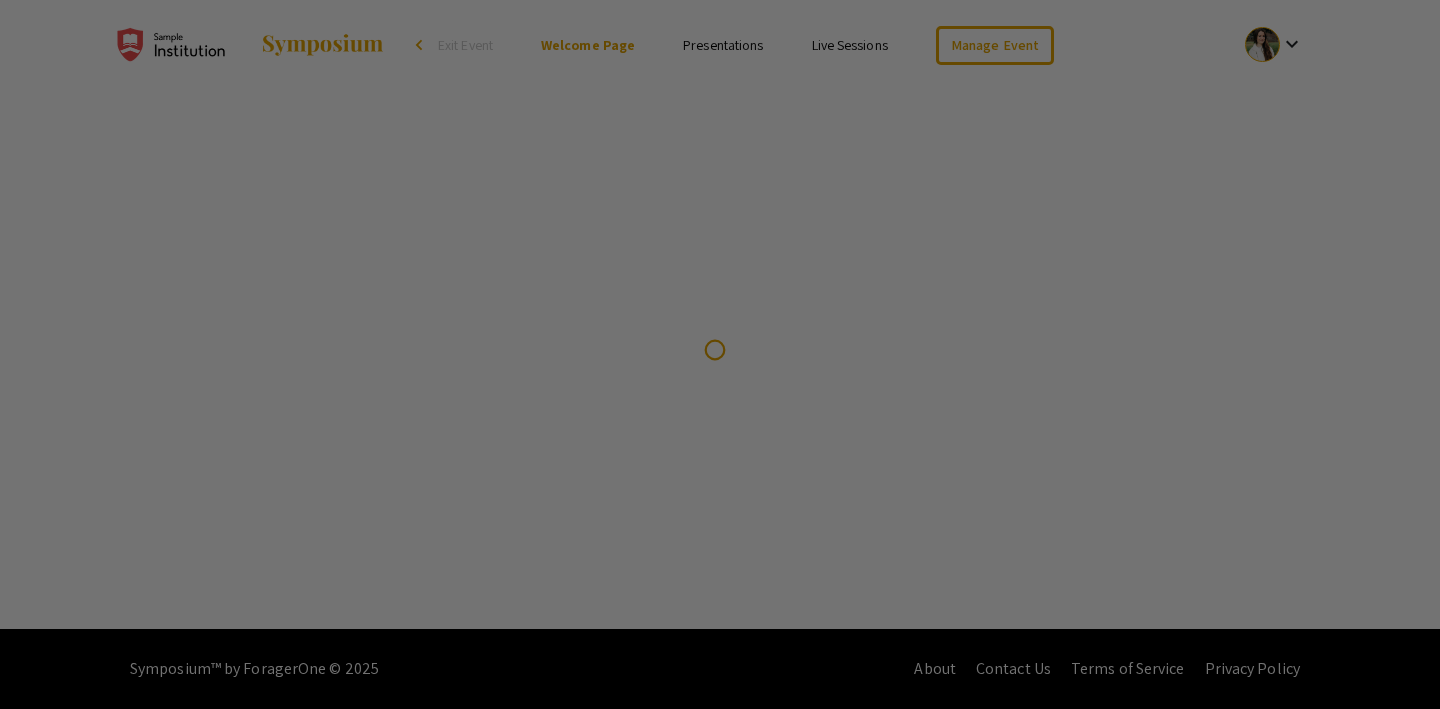 scroll, scrollTop: 0, scrollLeft: 0, axis: both 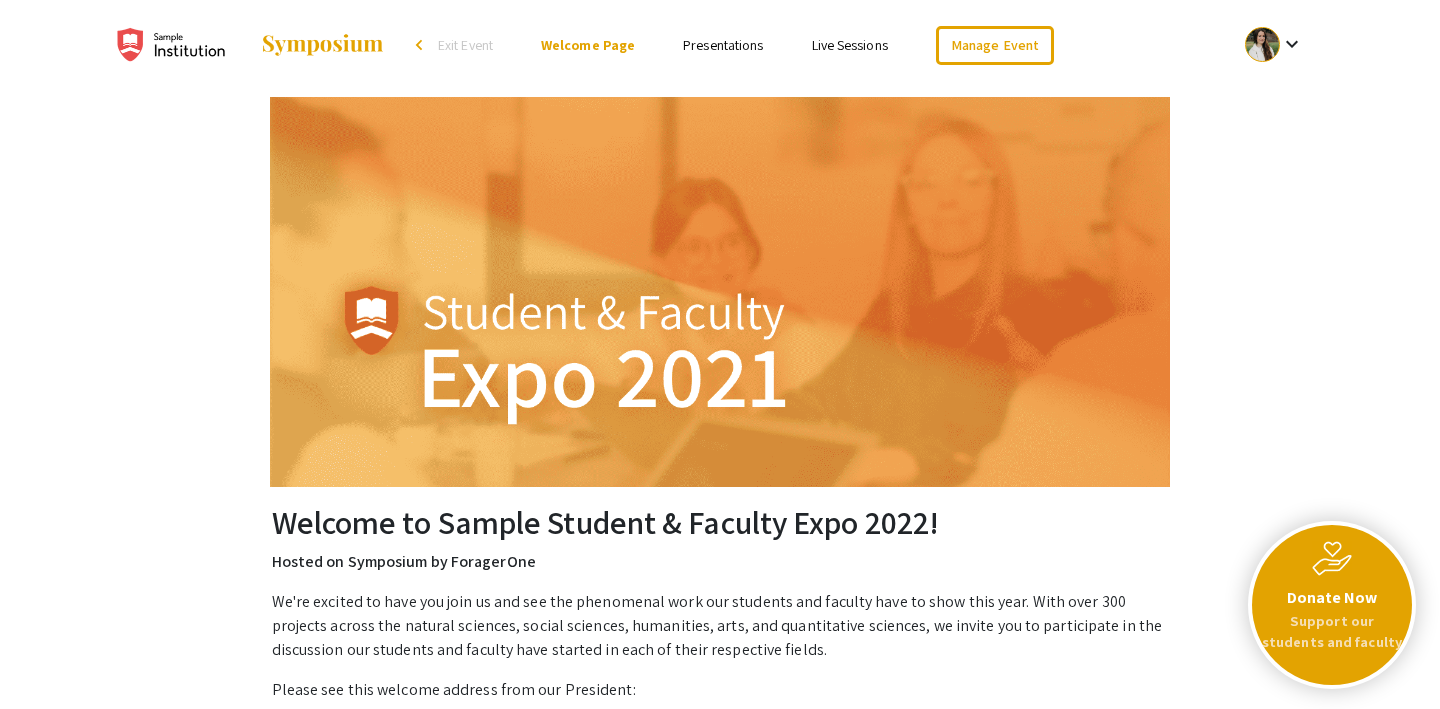click on "Exit Event" at bounding box center (465, 45) 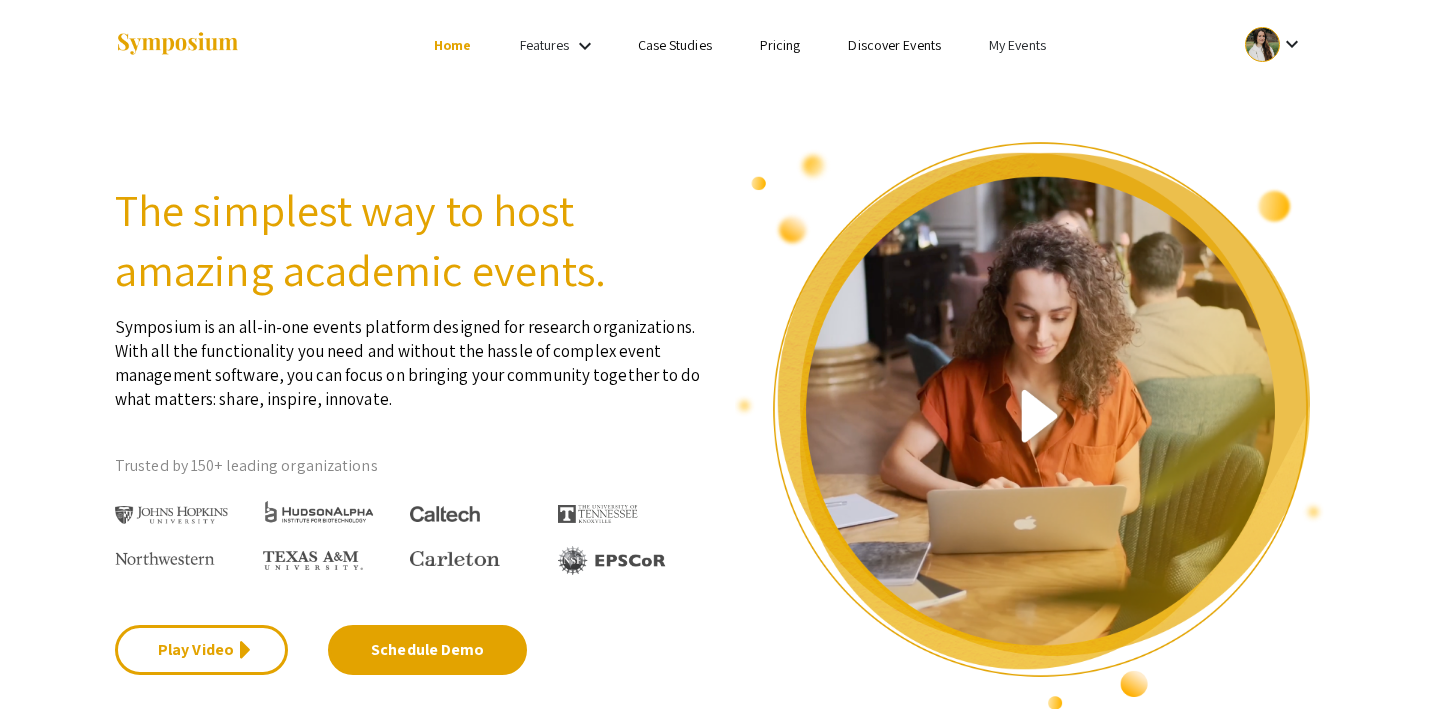 click on "My Events" at bounding box center (1017, 45) 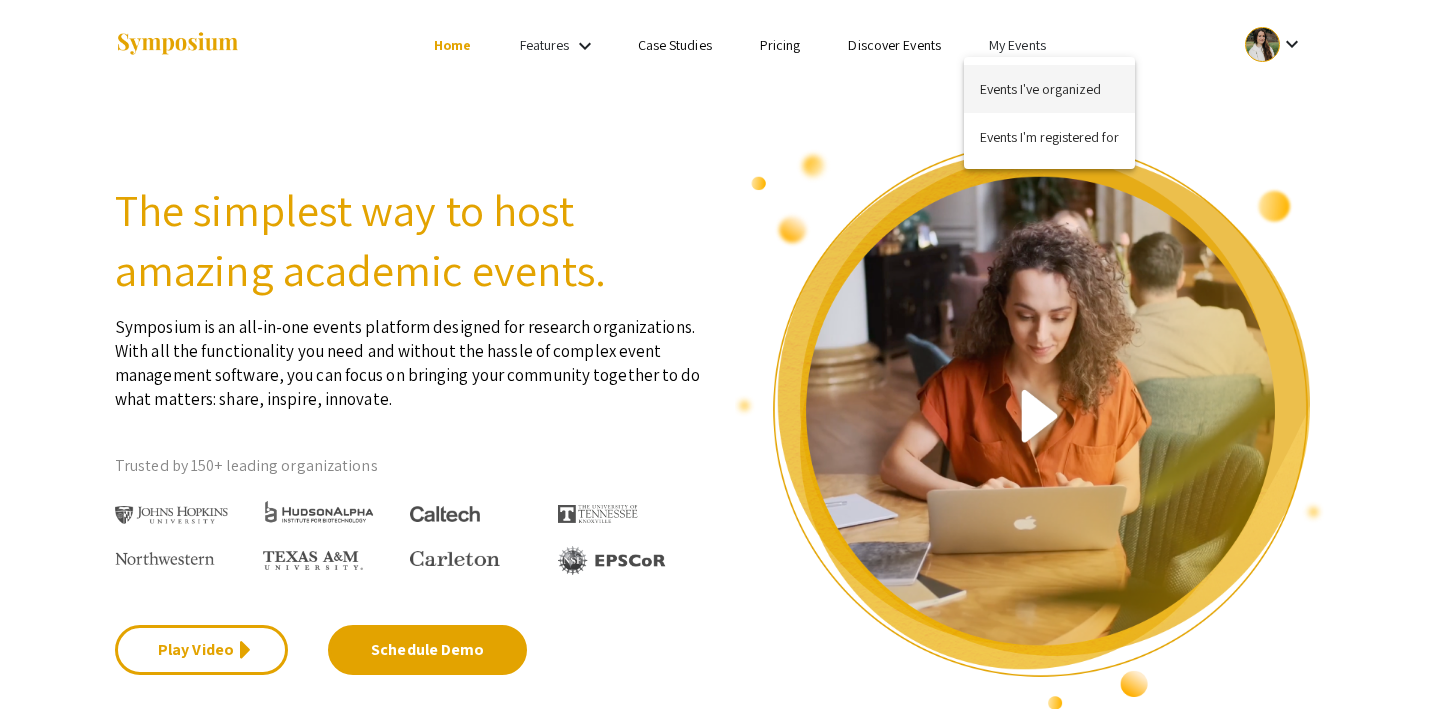 click on "Events I've organized" at bounding box center [1049, 89] 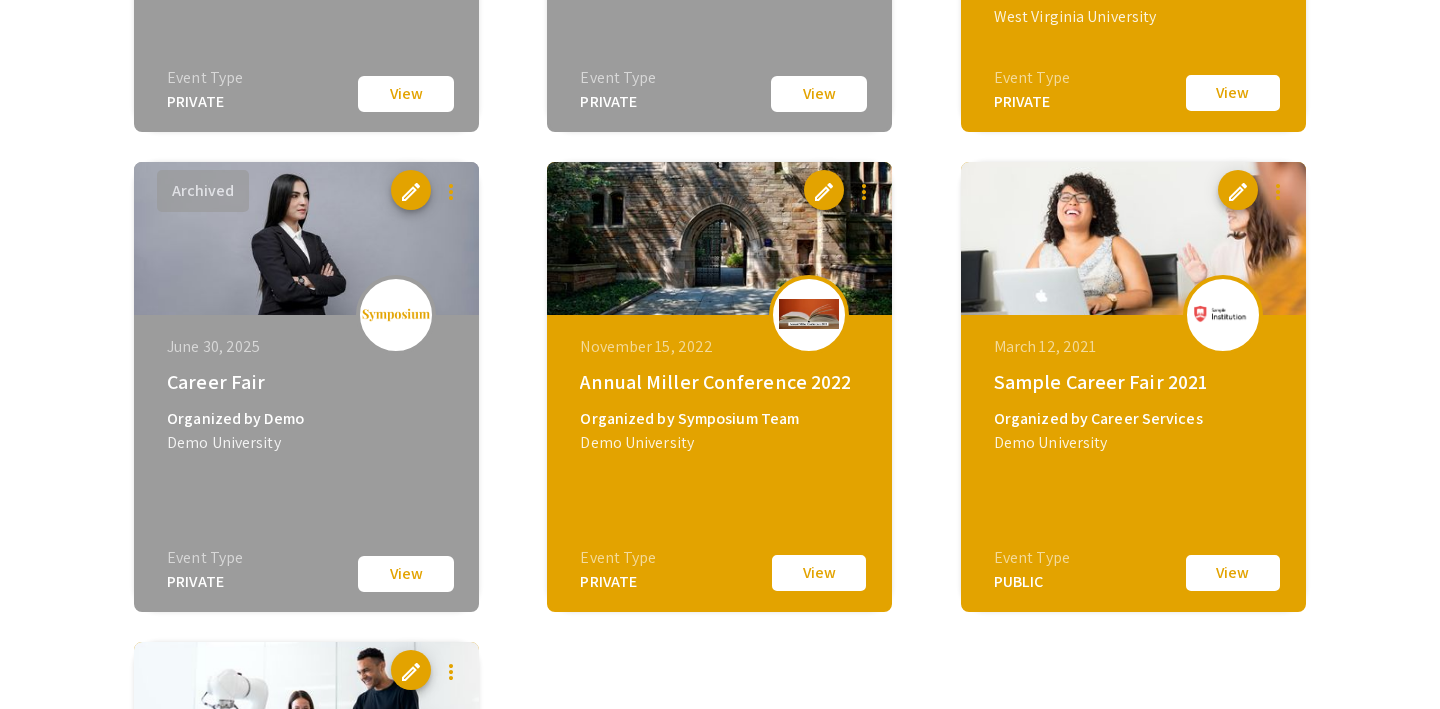 scroll, scrollTop: 1030, scrollLeft: 0, axis: vertical 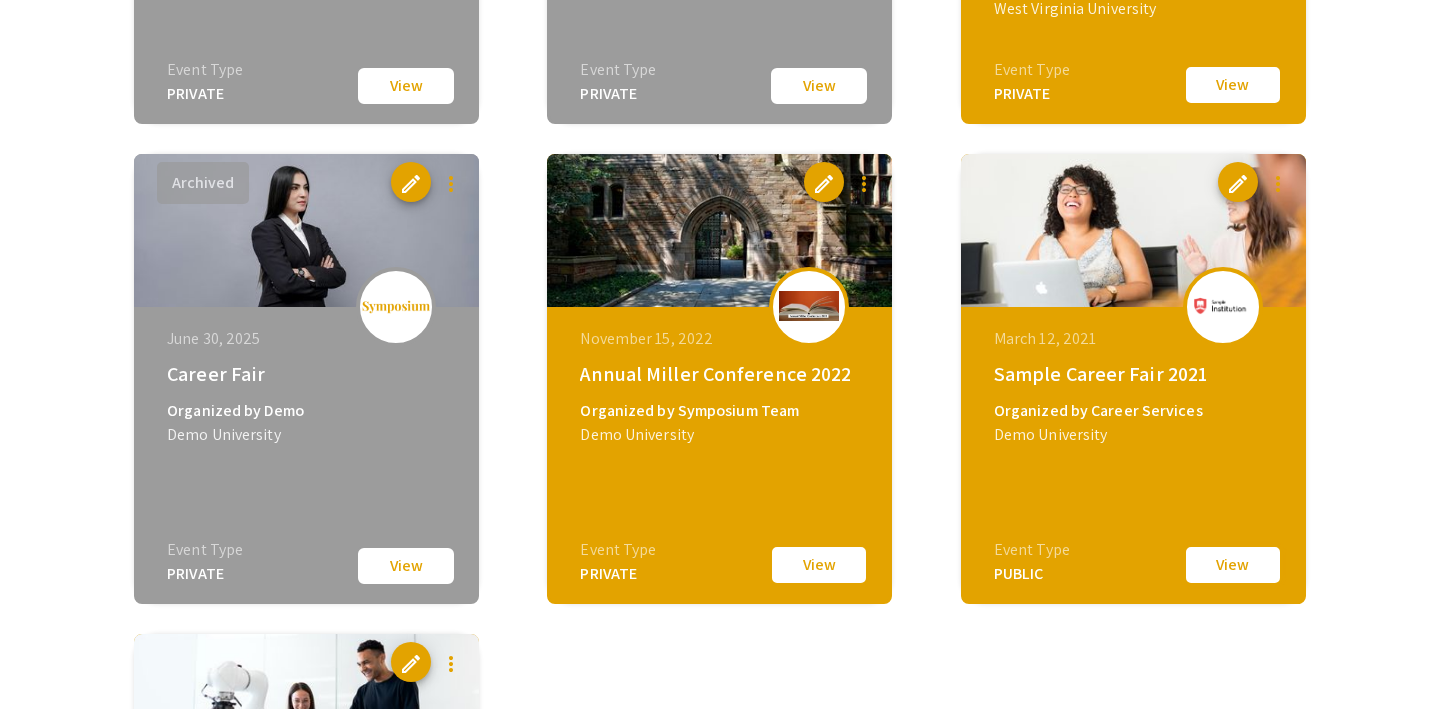 click on "View" 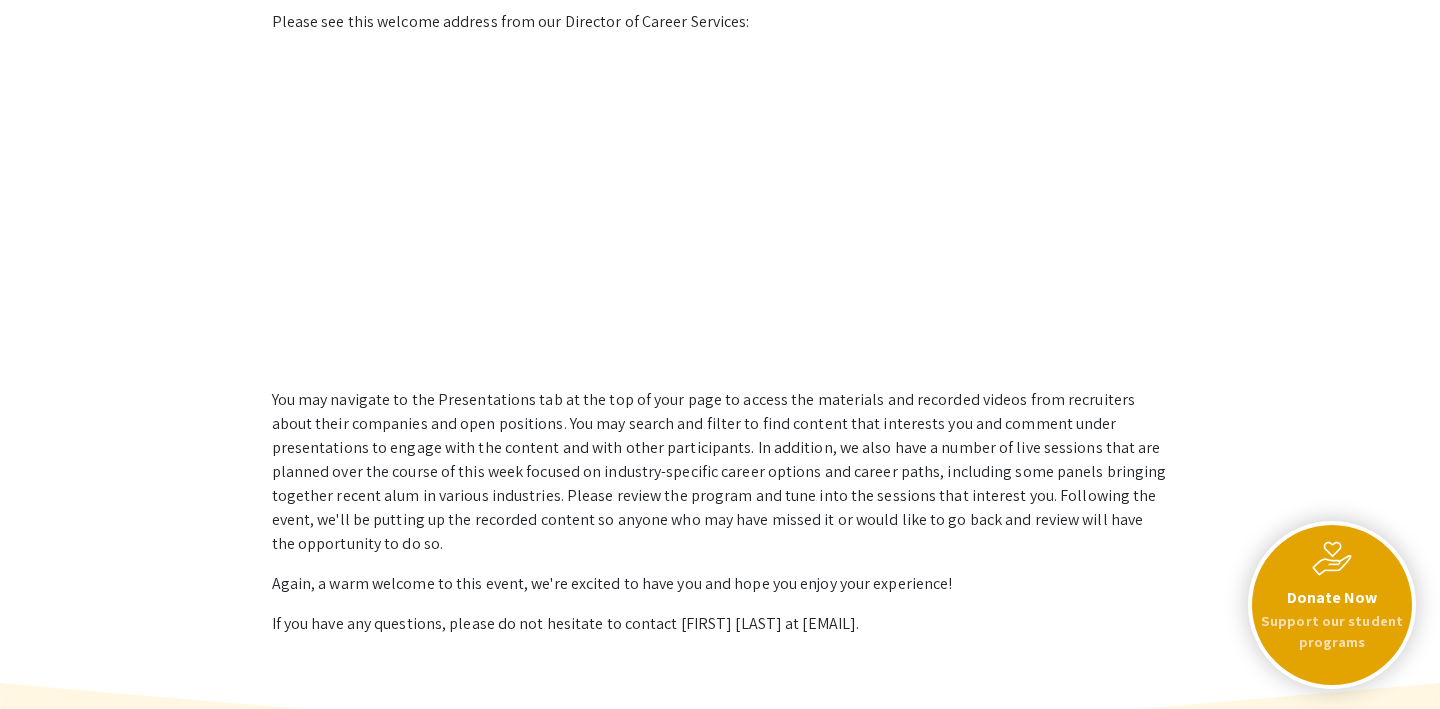 scroll, scrollTop: 0, scrollLeft: 0, axis: both 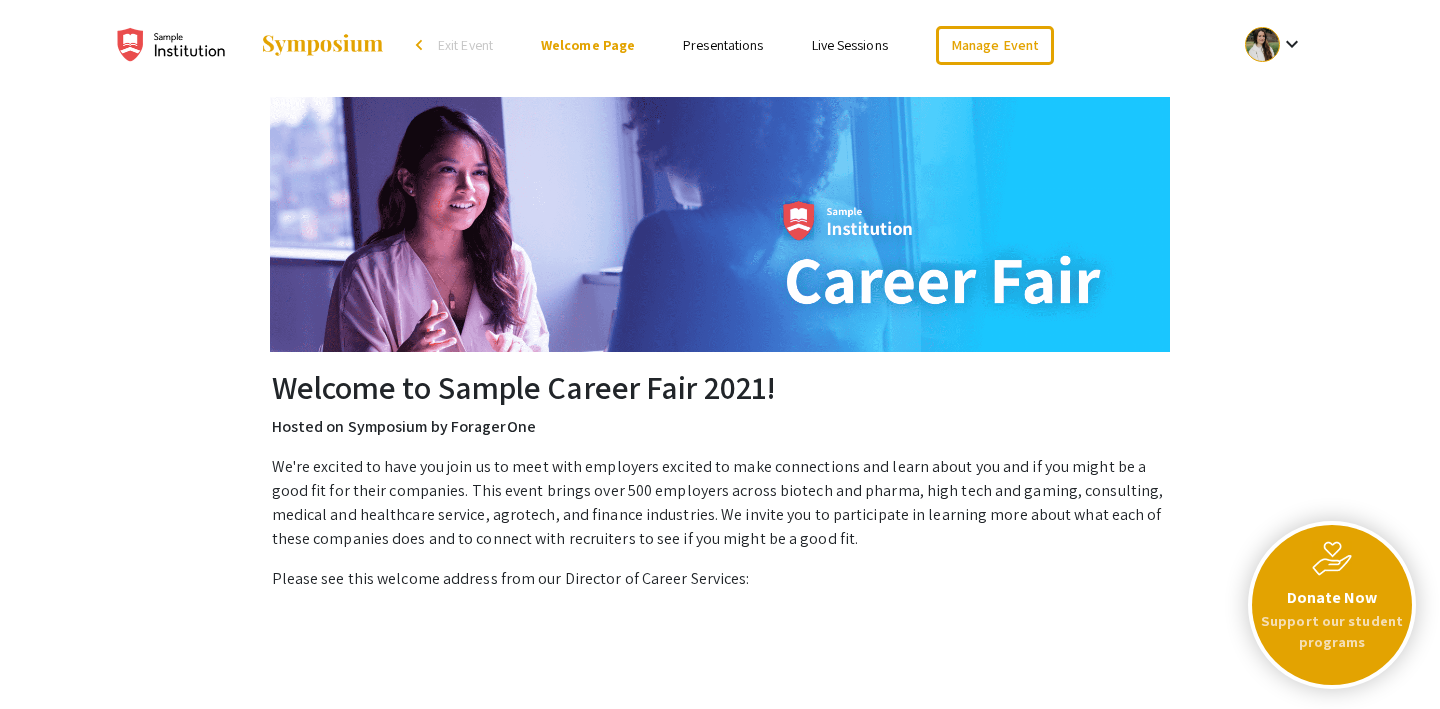 click on "Presentations" at bounding box center [723, 45] 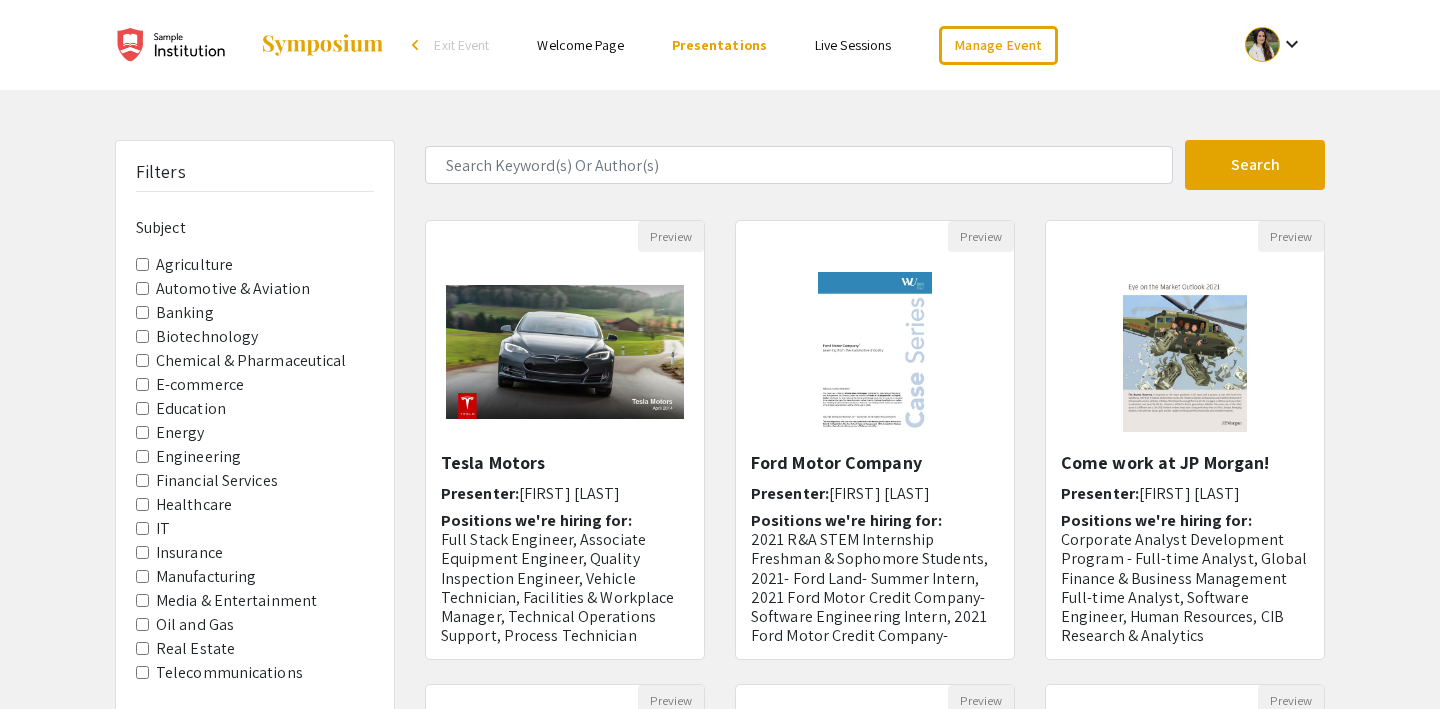 click on "Live Sessions" at bounding box center (853, 45) 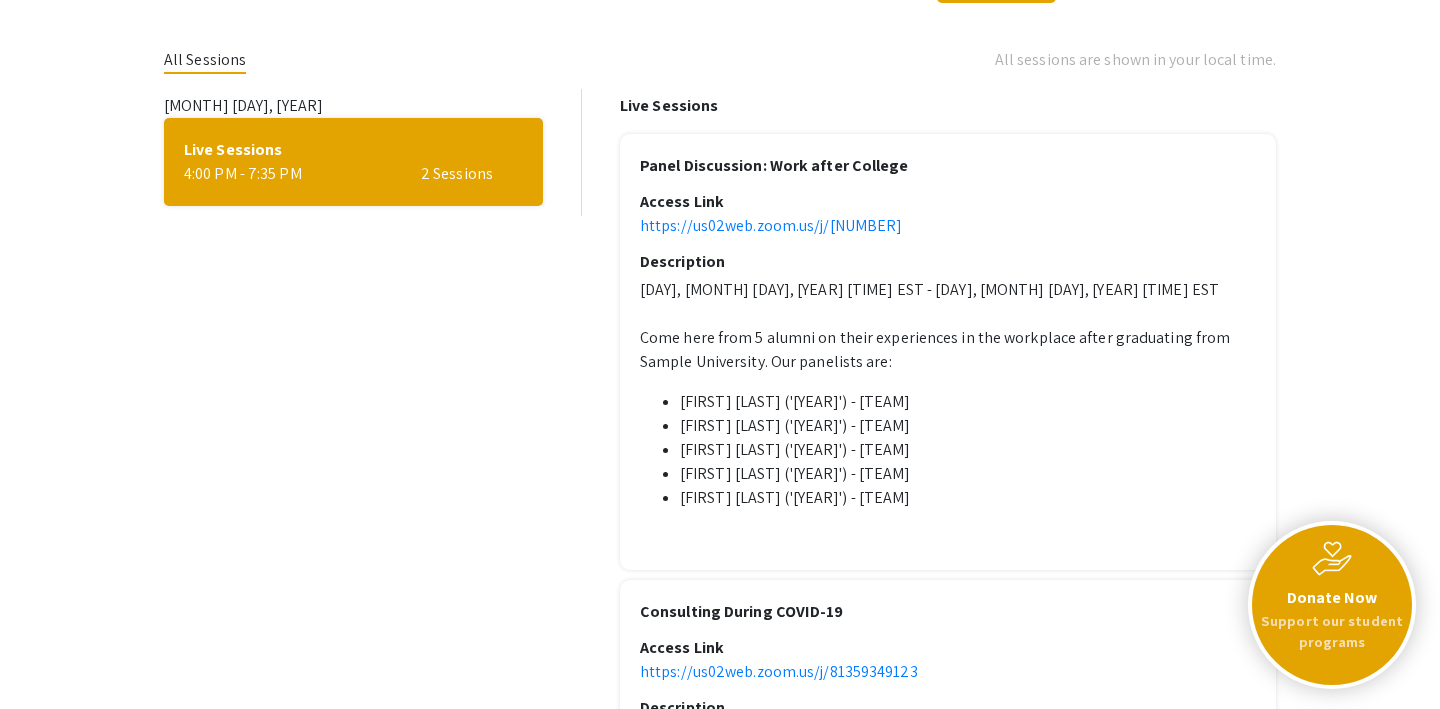 scroll, scrollTop: 0, scrollLeft: 0, axis: both 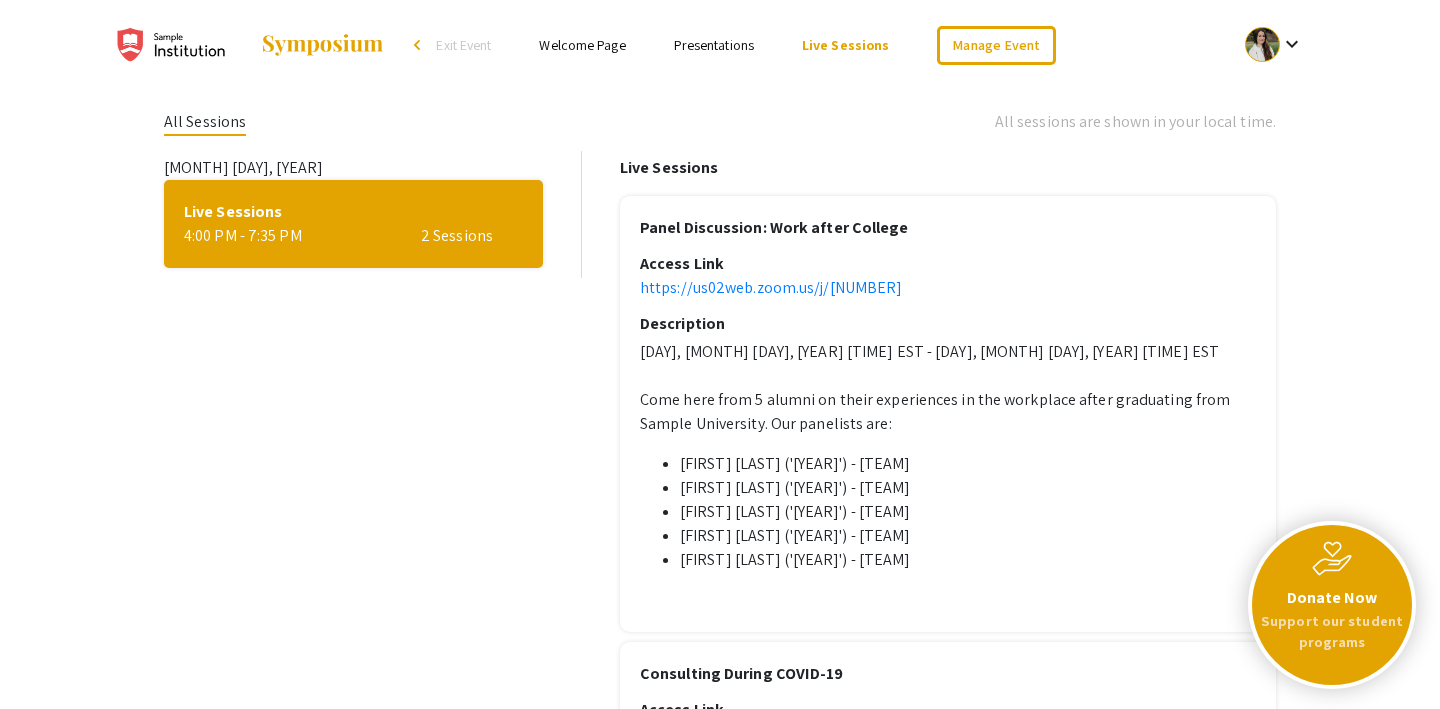 click on "Presentations" at bounding box center [714, 45] 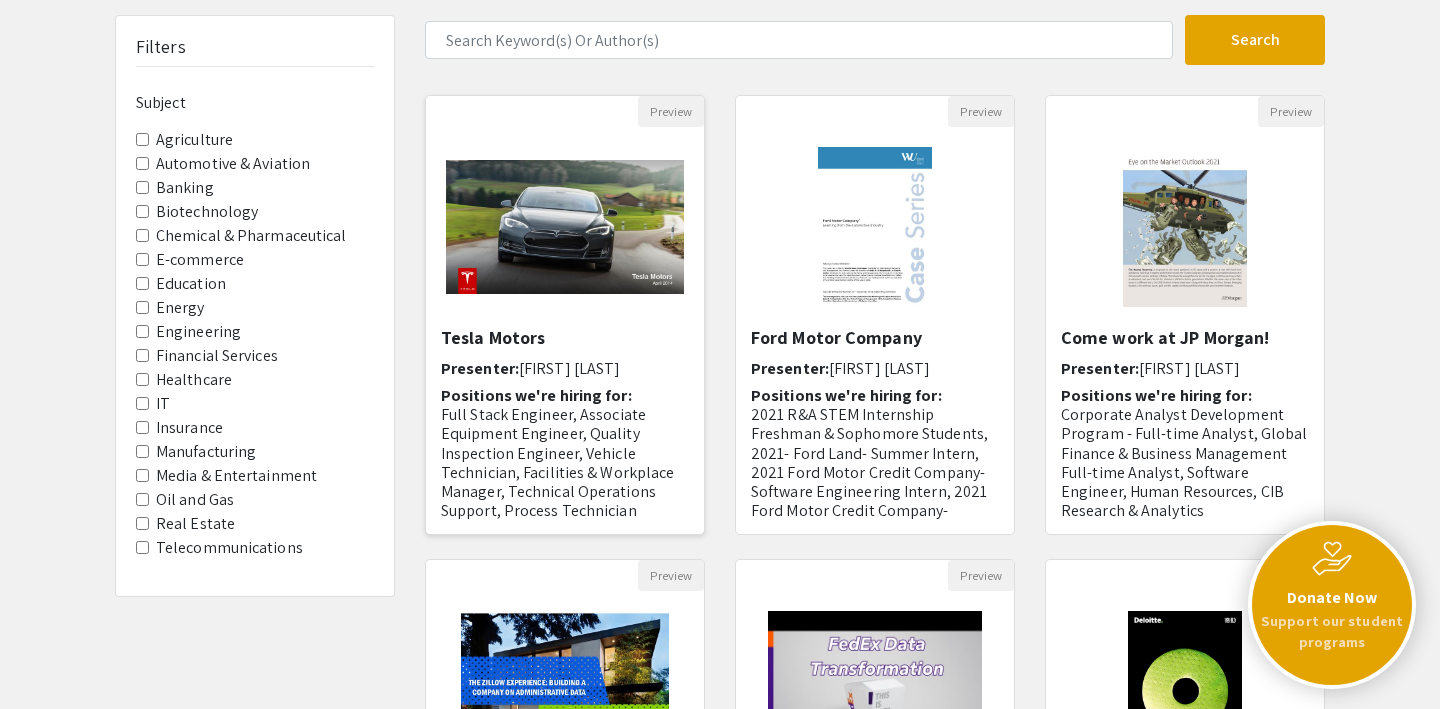 scroll, scrollTop: 126, scrollLeft: 0, axis: vertical 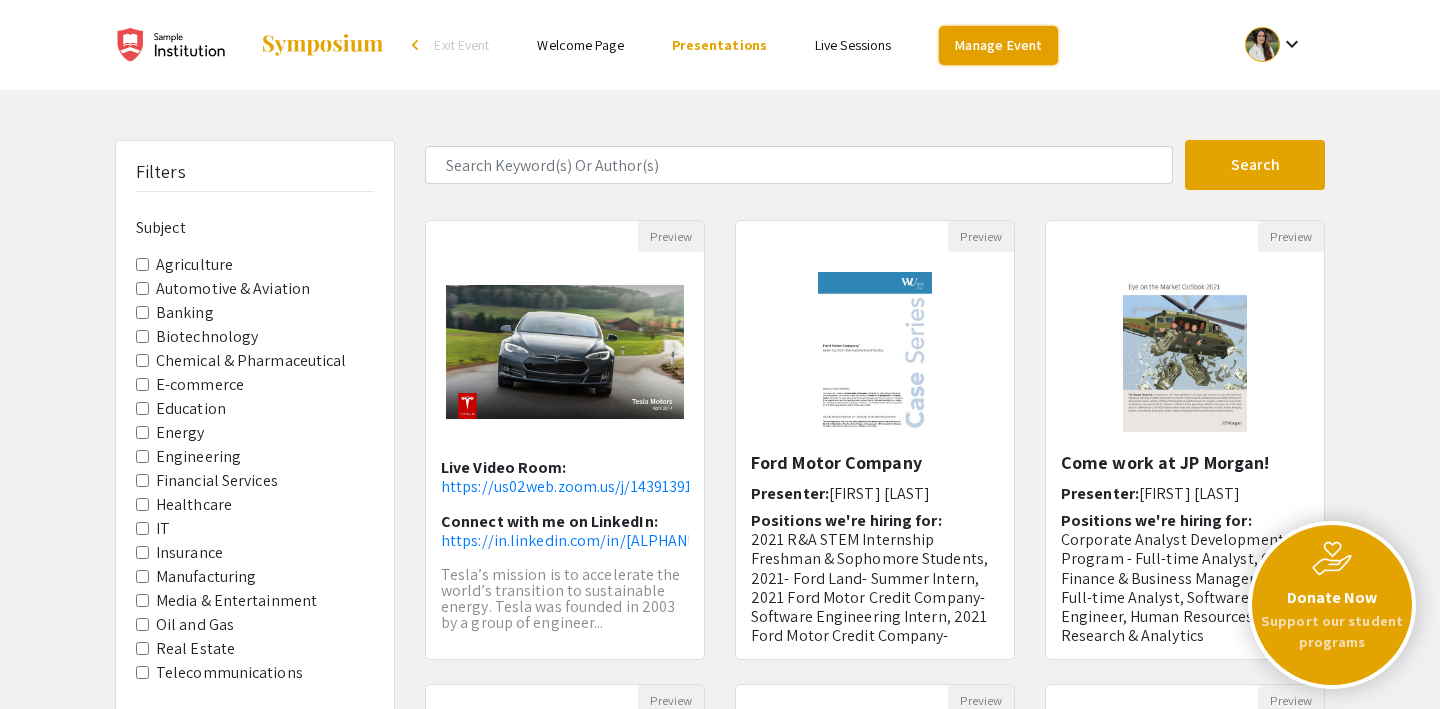 click on "Manage Event" at bounding box center (998, 45) 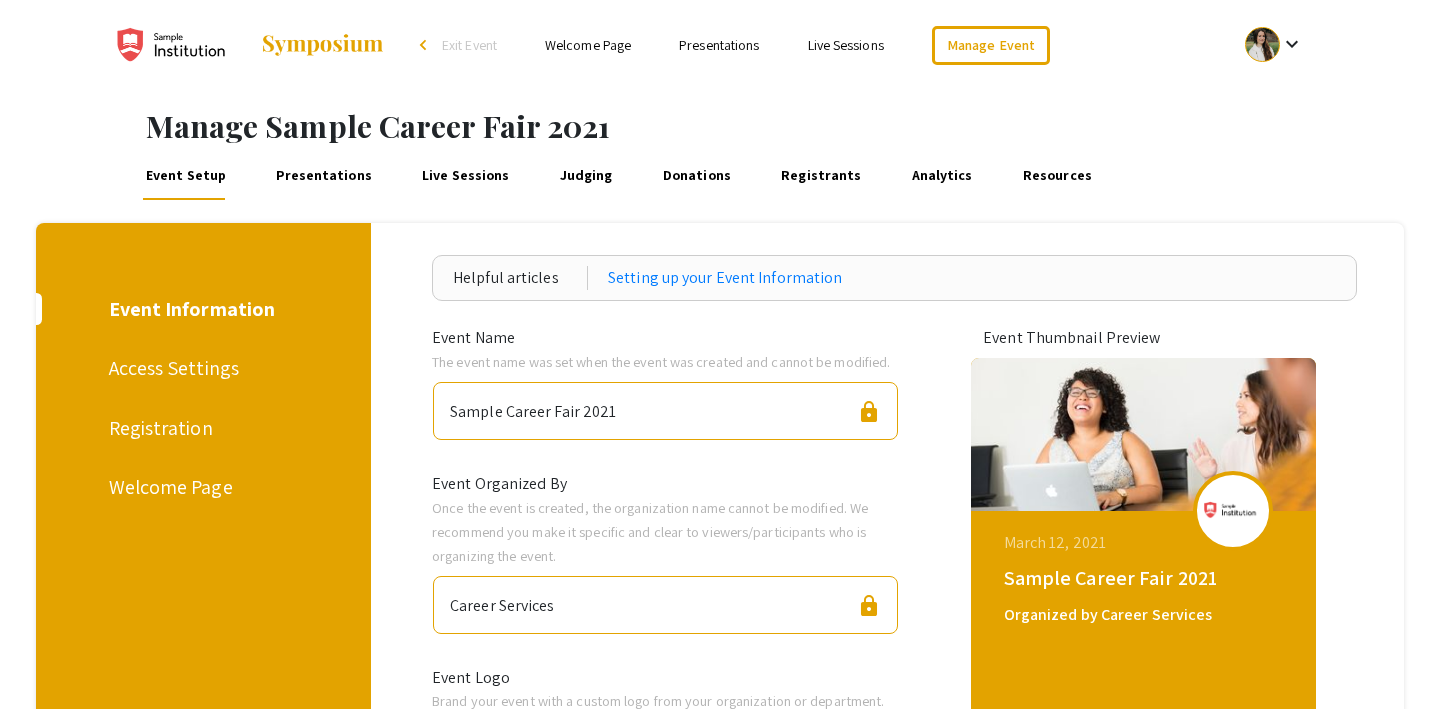 click on "Presentations" at bounding box center (324, 176) 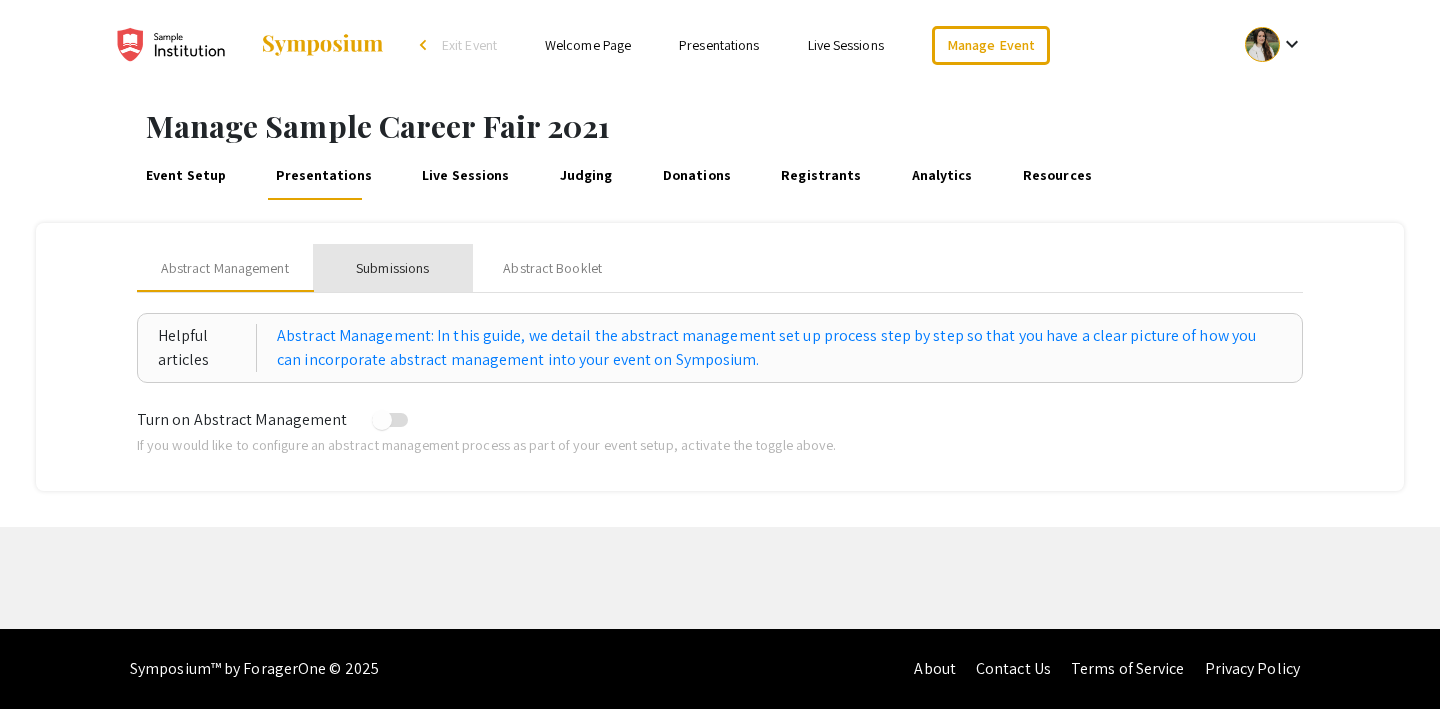 click on "Submissions" at bounding box center (392, 268) 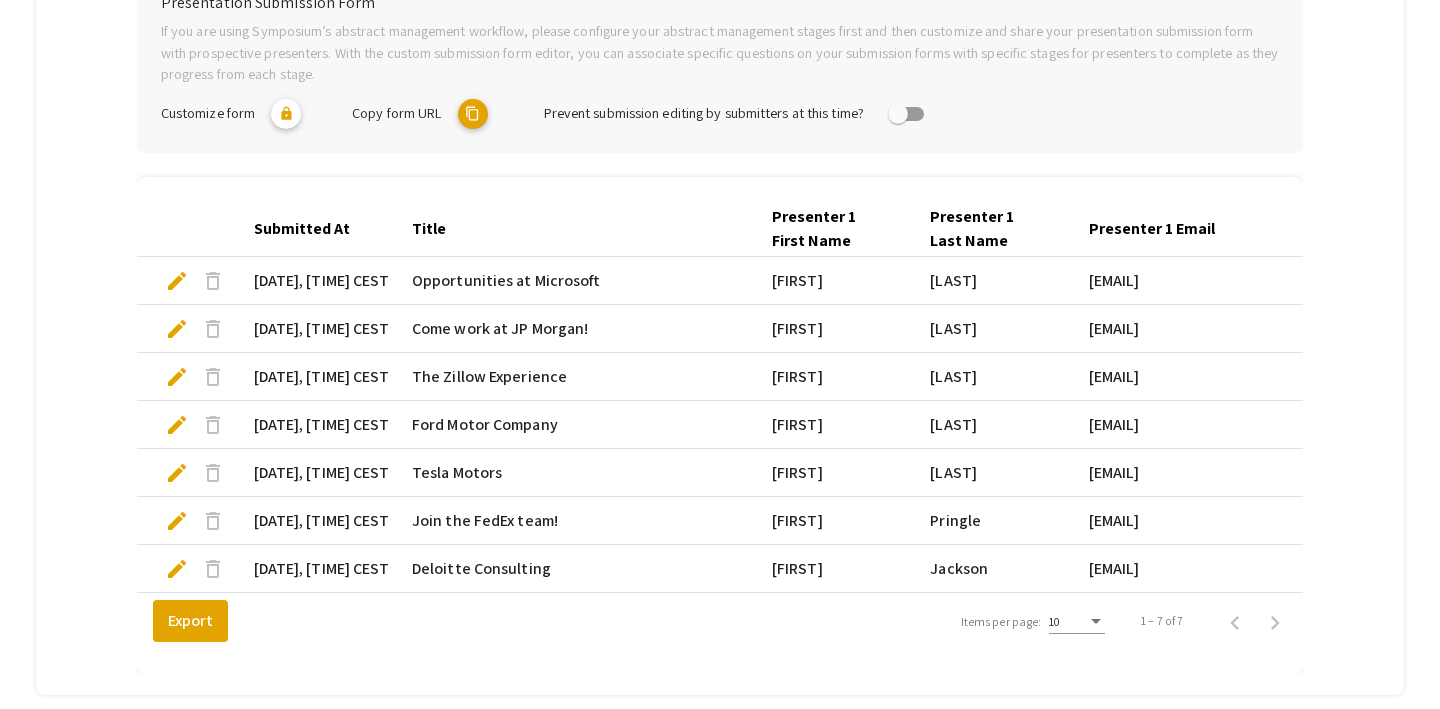 scroll, scrollTop: 446, scrollLeft: 0, axis: vertical 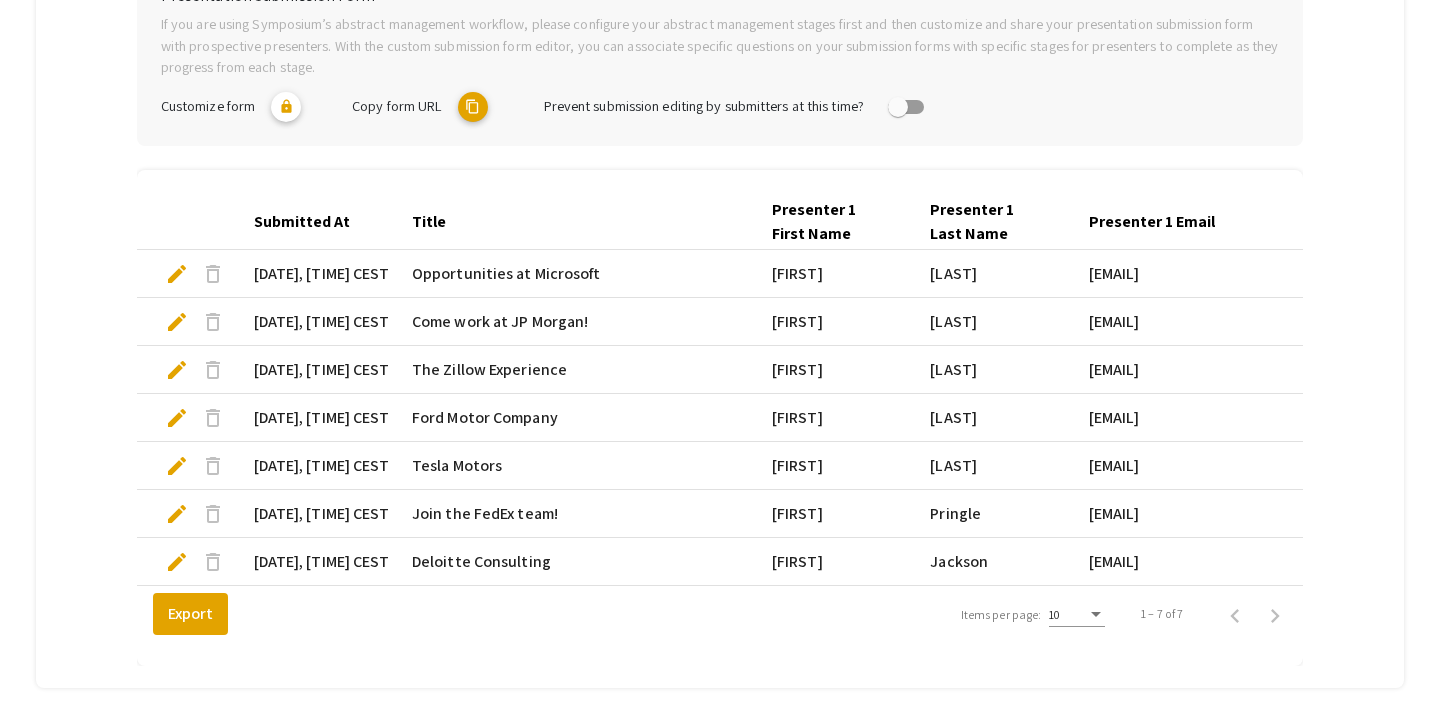 click on "edit" at bounding box center [177, 274] 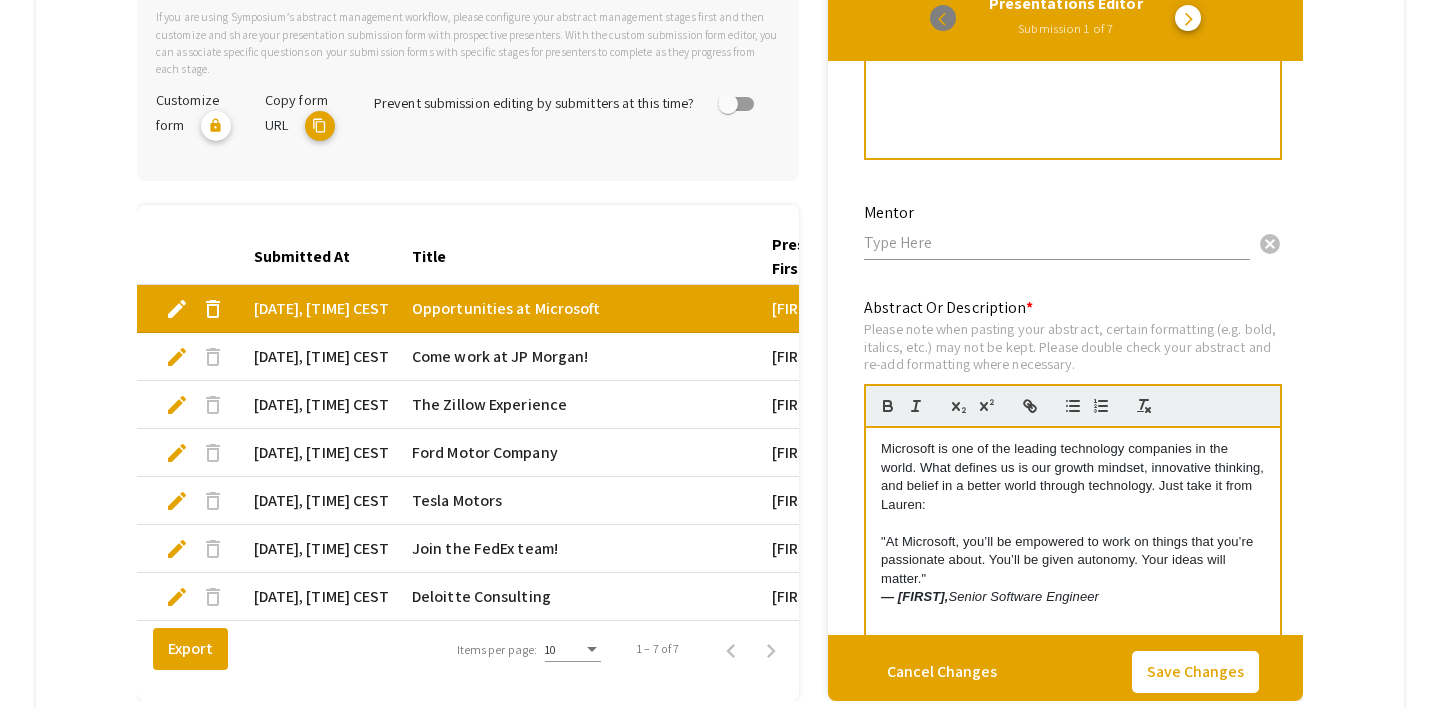 scroll, scrollTop: 1073, scrollLeft: 0, axis: vertical 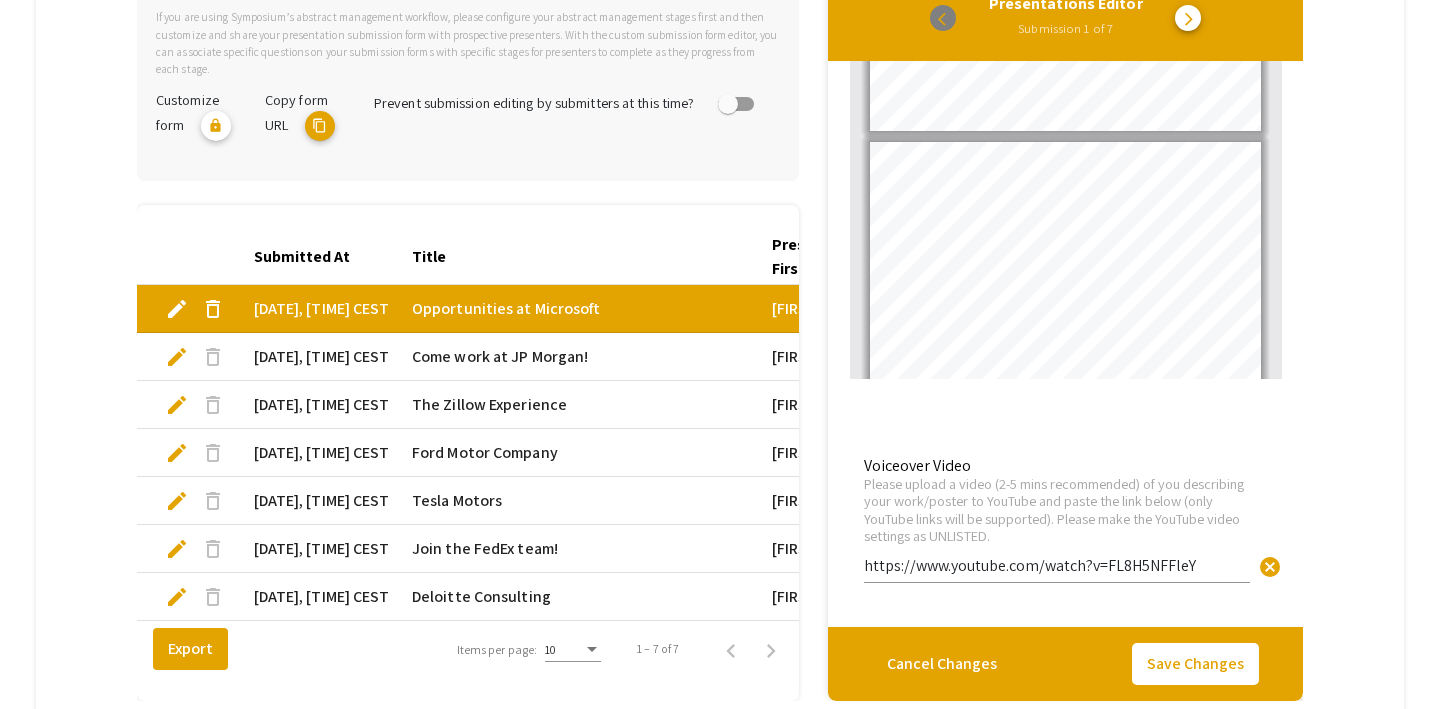 type on "1" 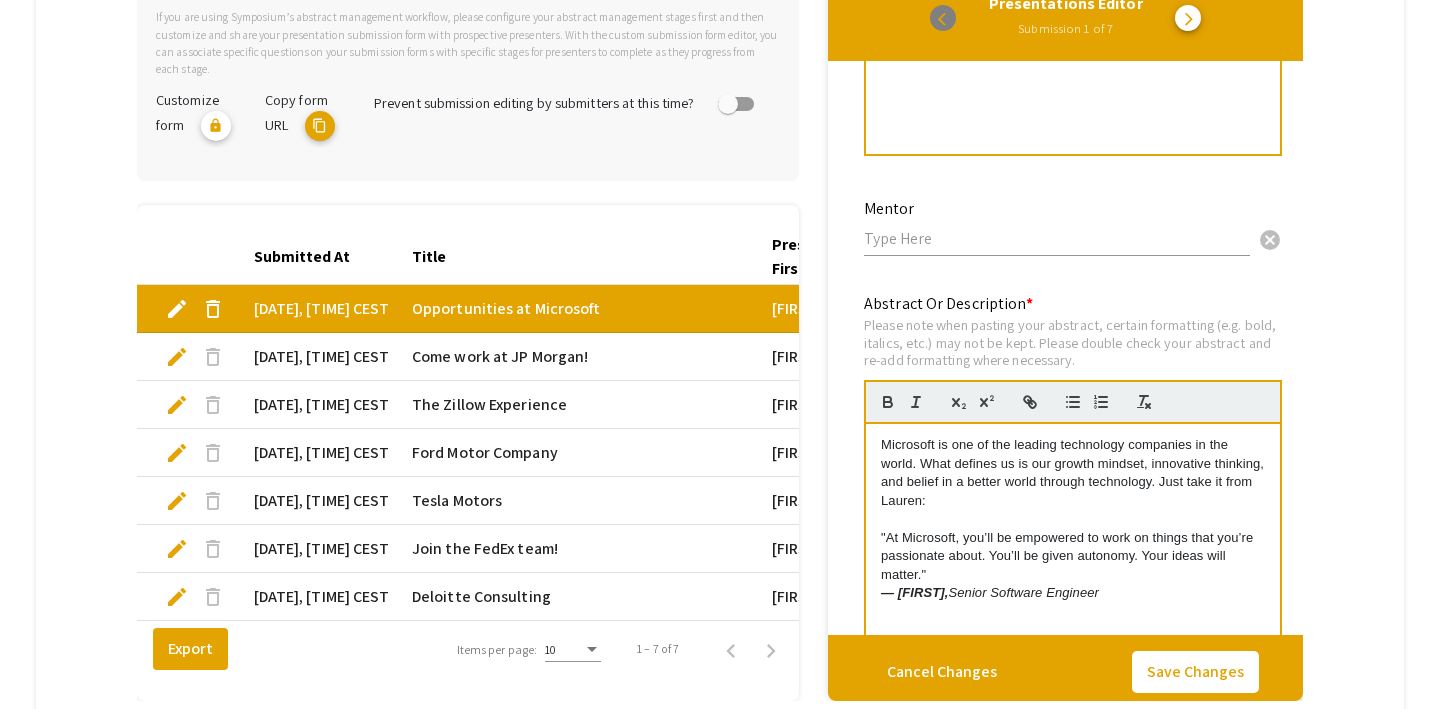 scroll, scrollTop: 0, scrollLeft: 0, axis: both 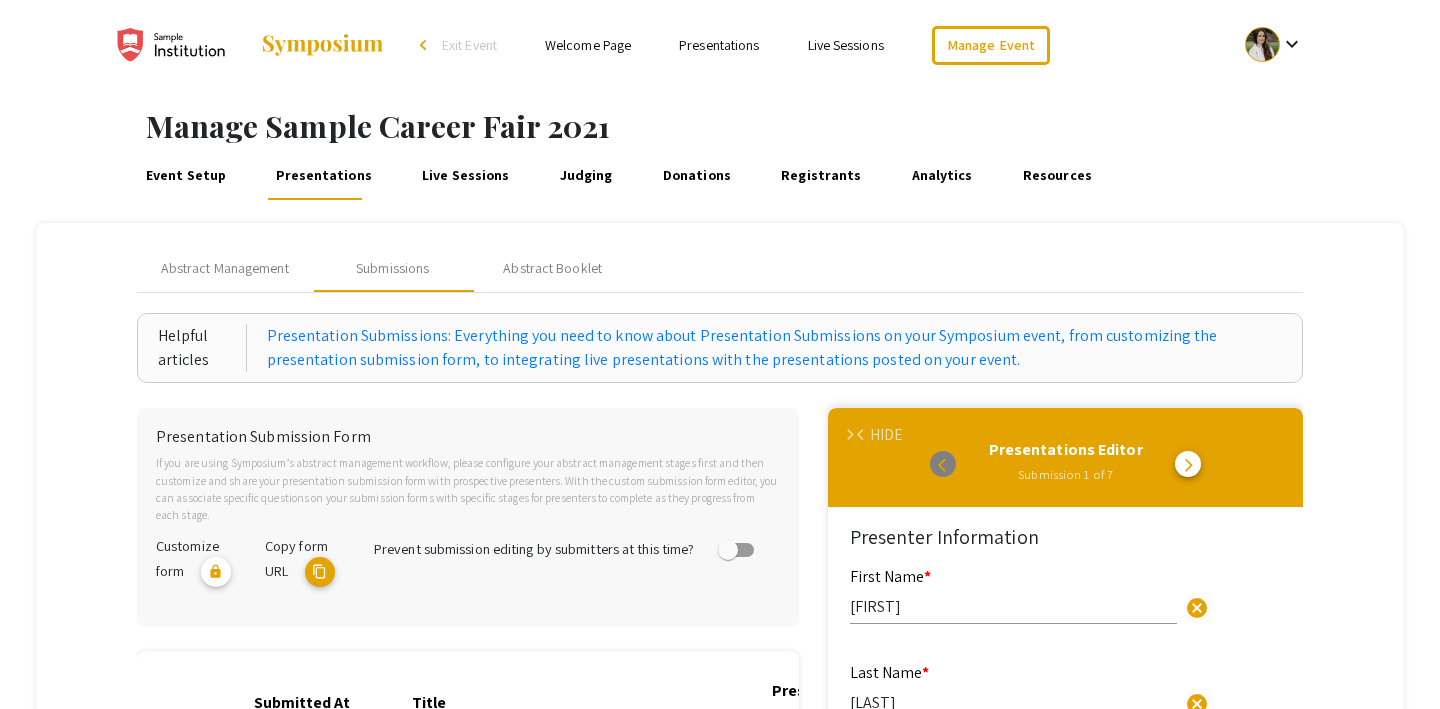 click on "arrow_back_ios" at bounding box center [863, 435] 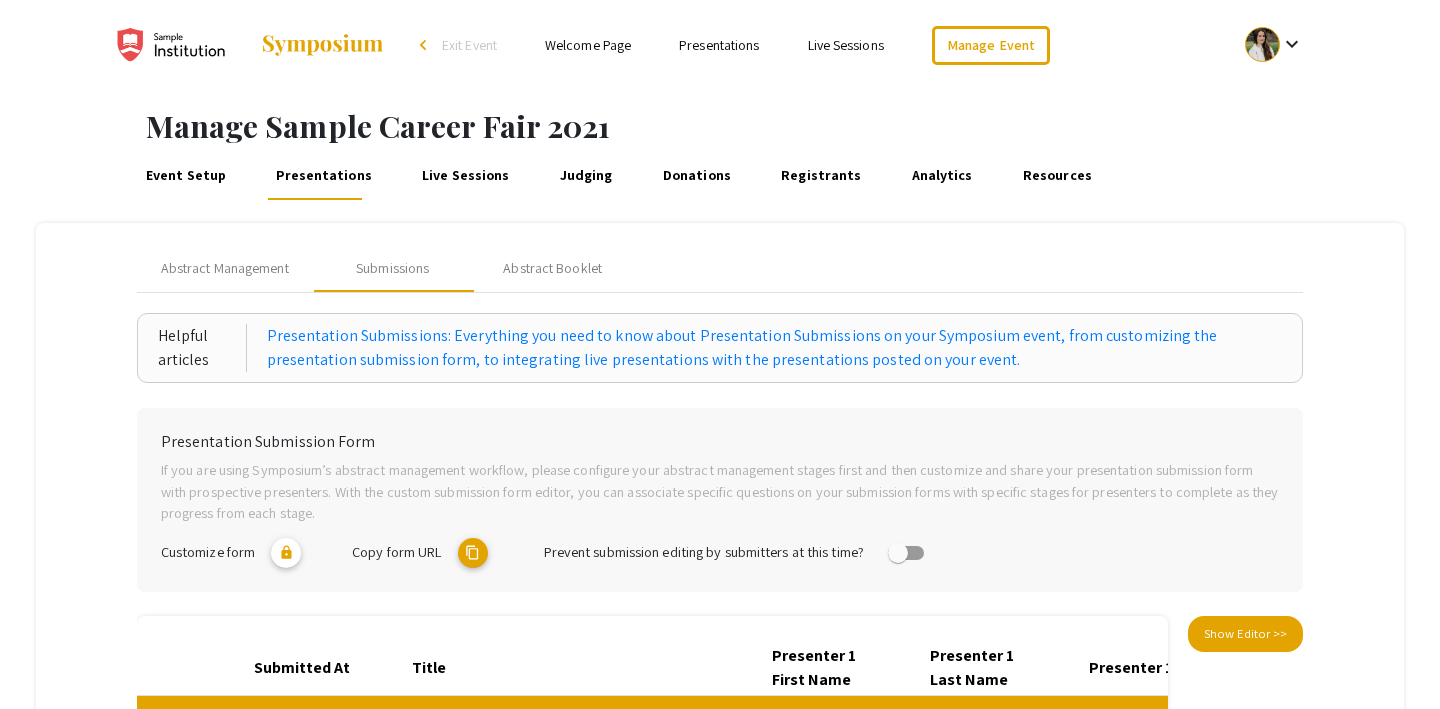 scroll, scrollTop: 227, scrollLeft: 0, axis: vertical 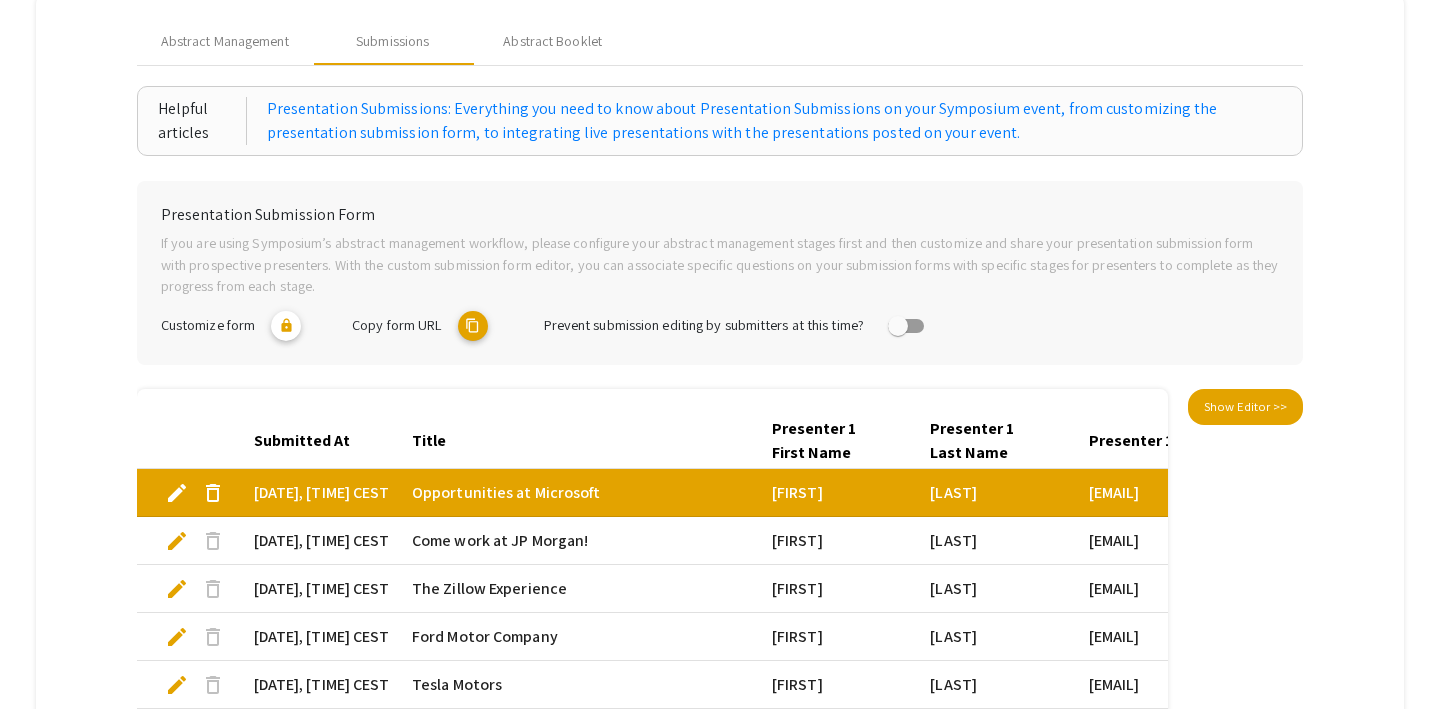 click on "edit" at bounding box center [177, 493] 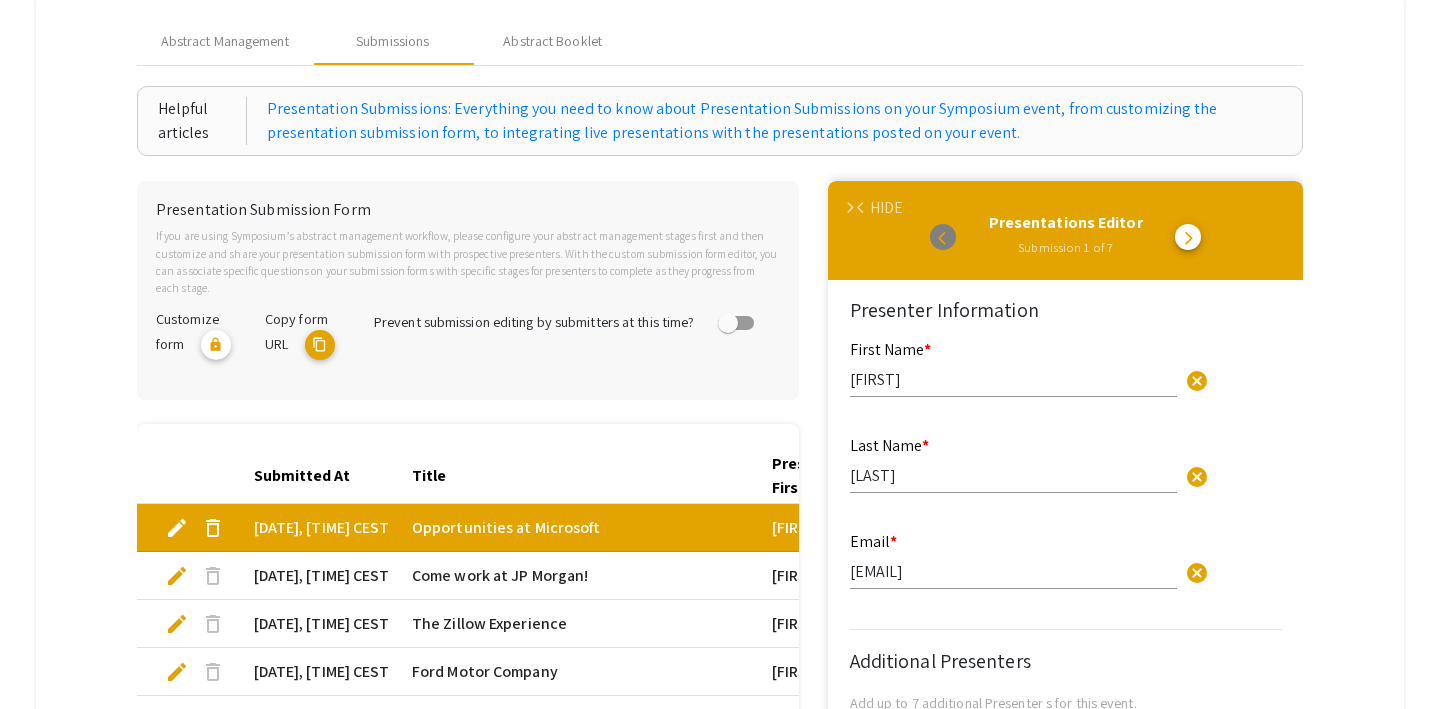 type on "1" 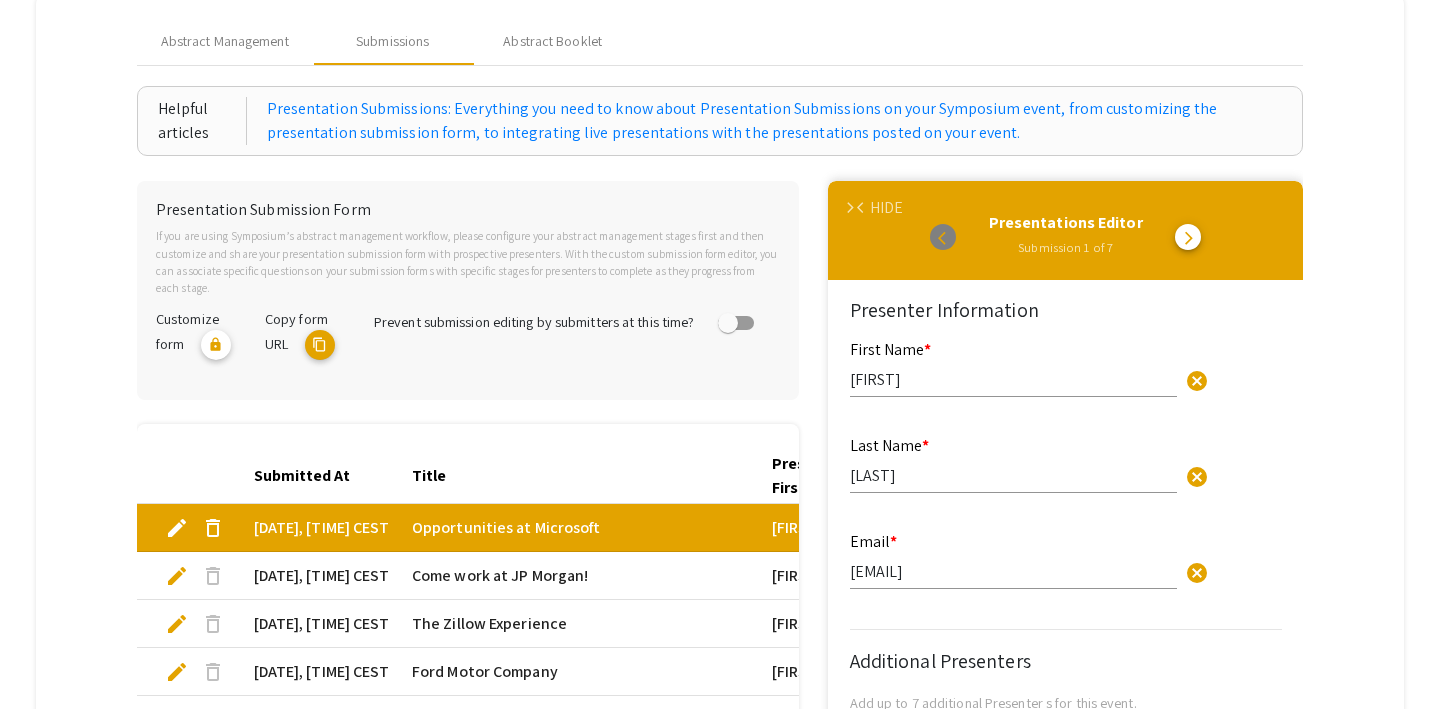 click on "edit" at bounding box center [177, 528] 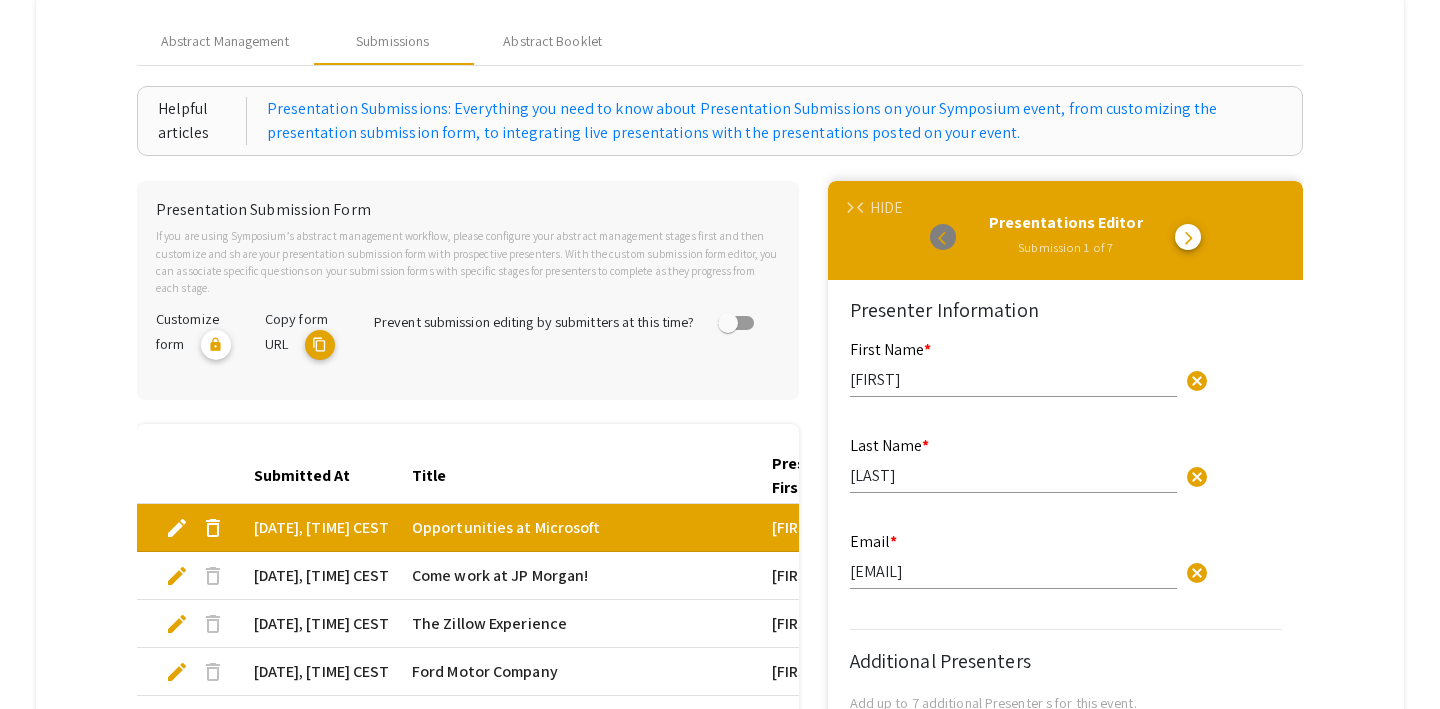 type on "1" 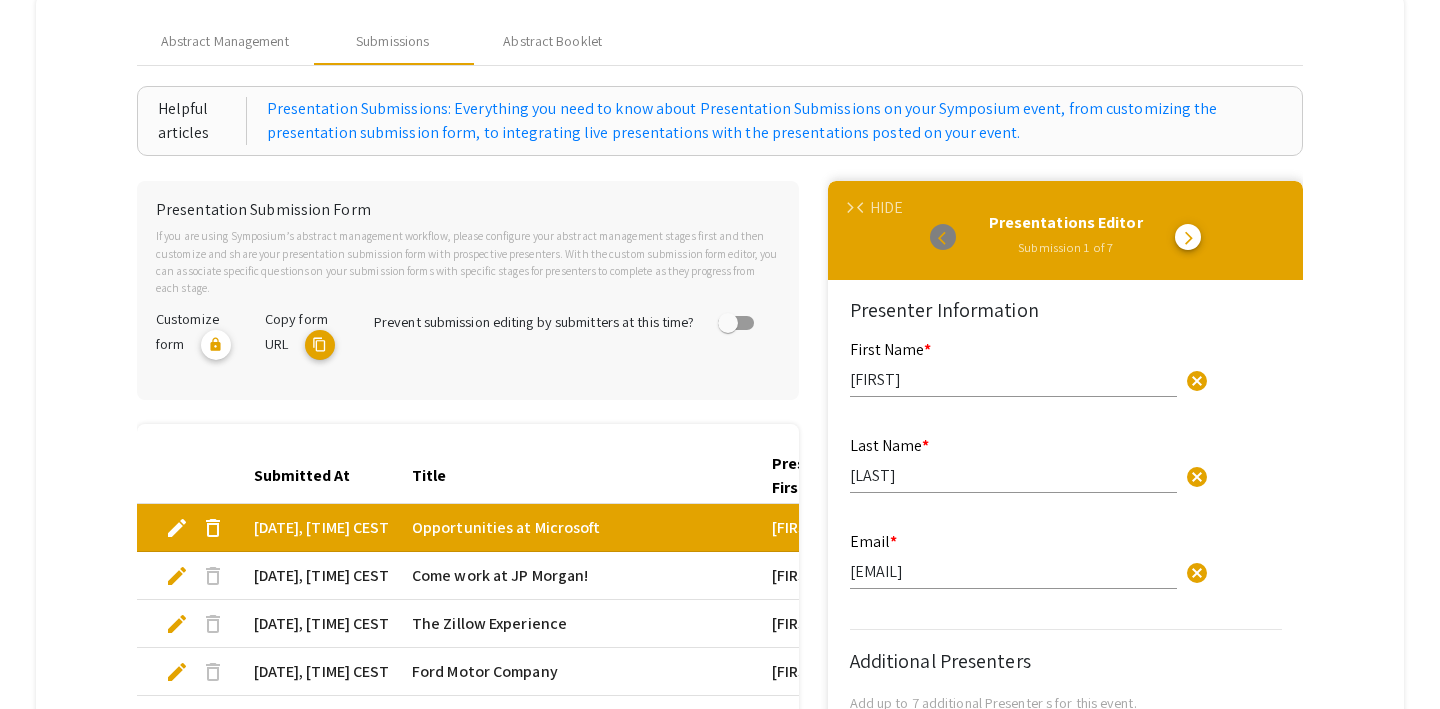 scroll, scrollTop: 19, scrollLeft: 0, axis: vertical 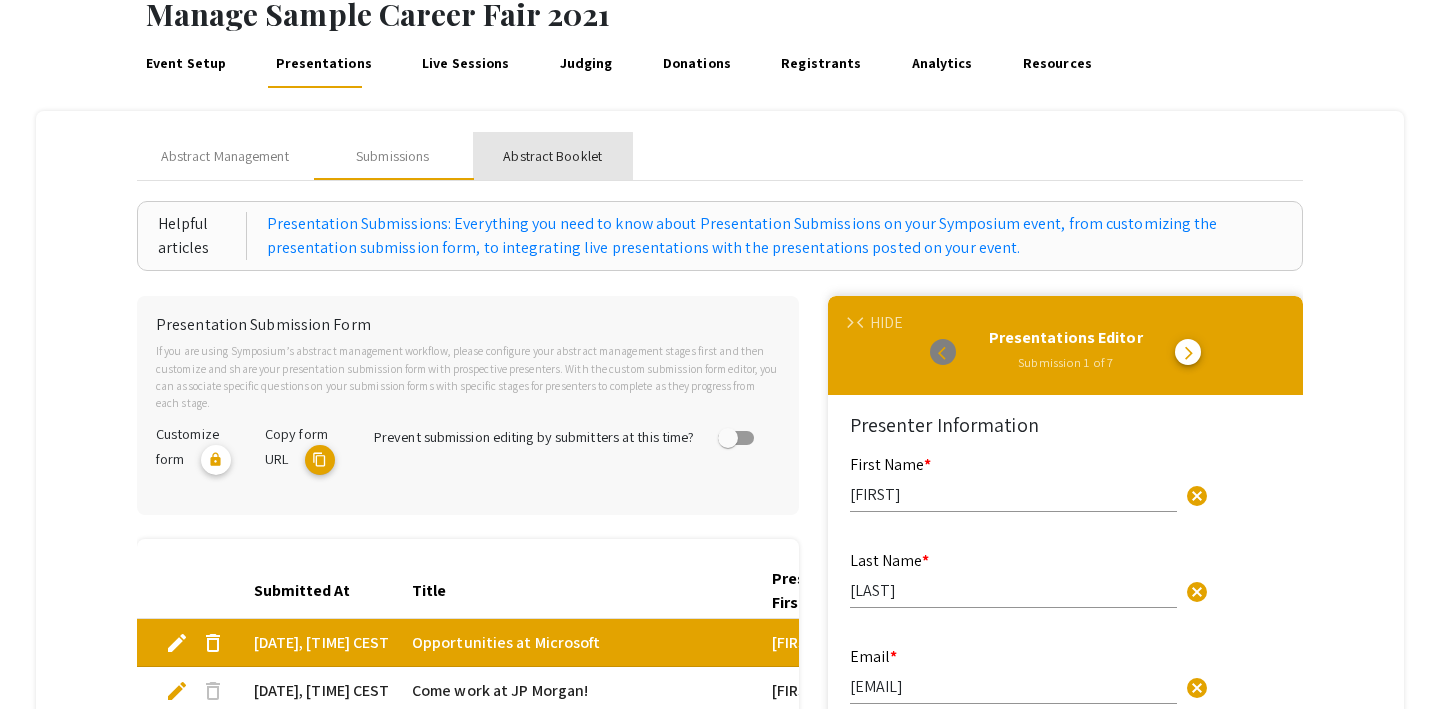 click on "Abstract Booklet" at bounding box center (552, 156) 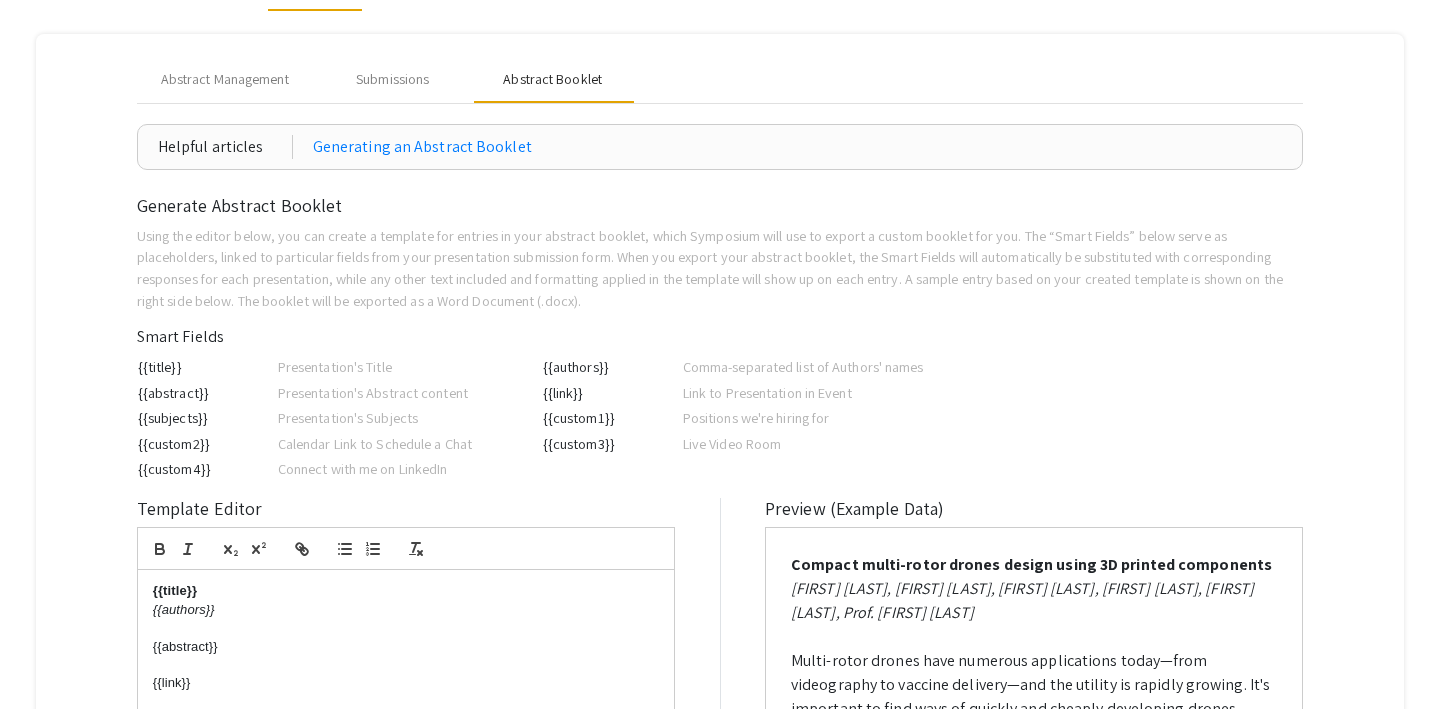 scroll, scrollTop: 184, scrollLeft: 0, axis: vertical 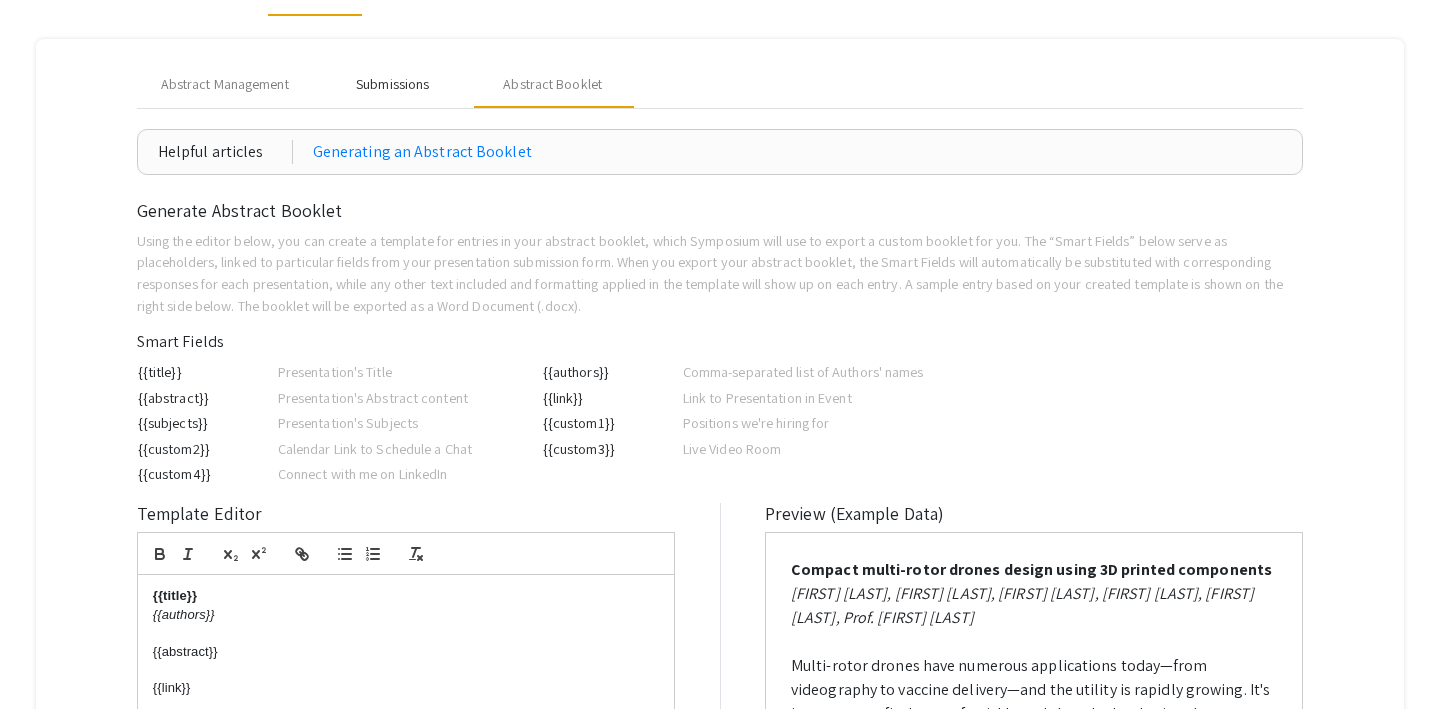 click on "Submissions" at bounding box center [392, 84] 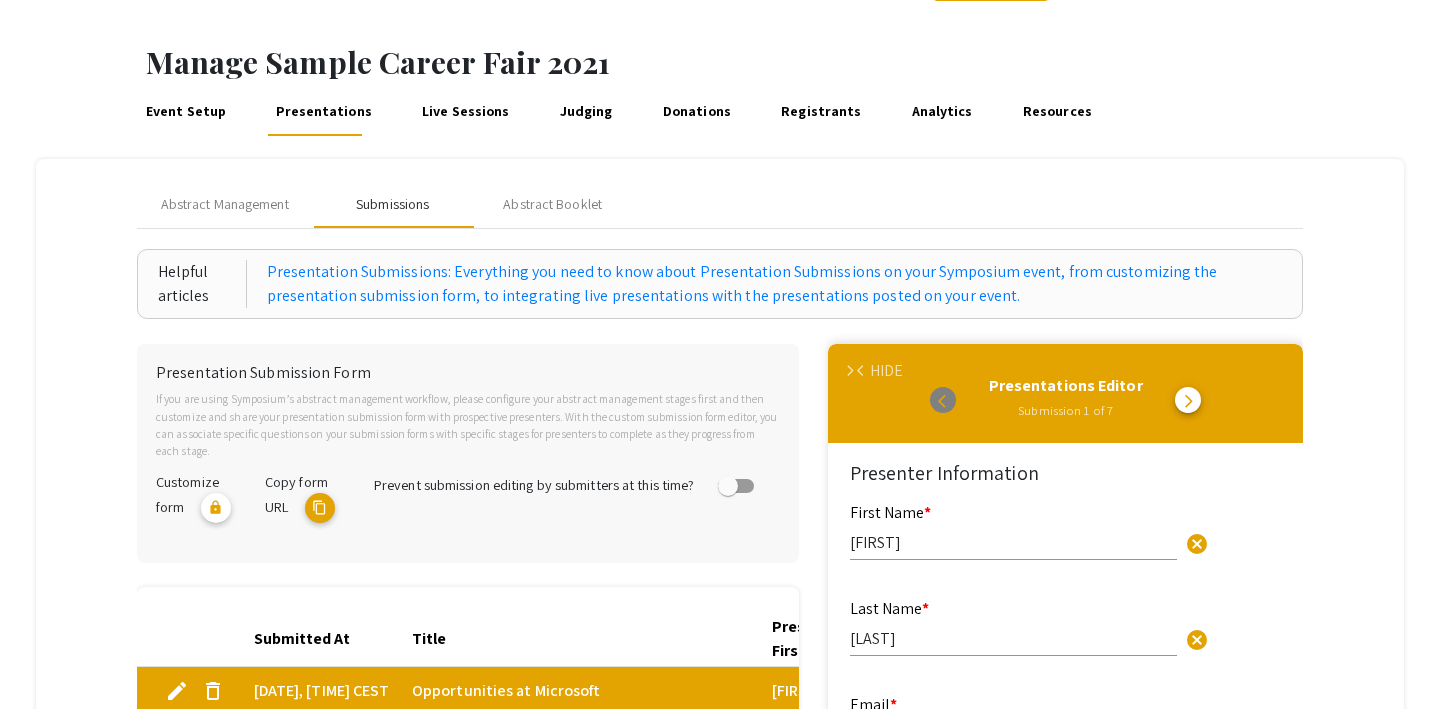scroll, scrollTop: 57, scrollLeft: 0, axis: vertical 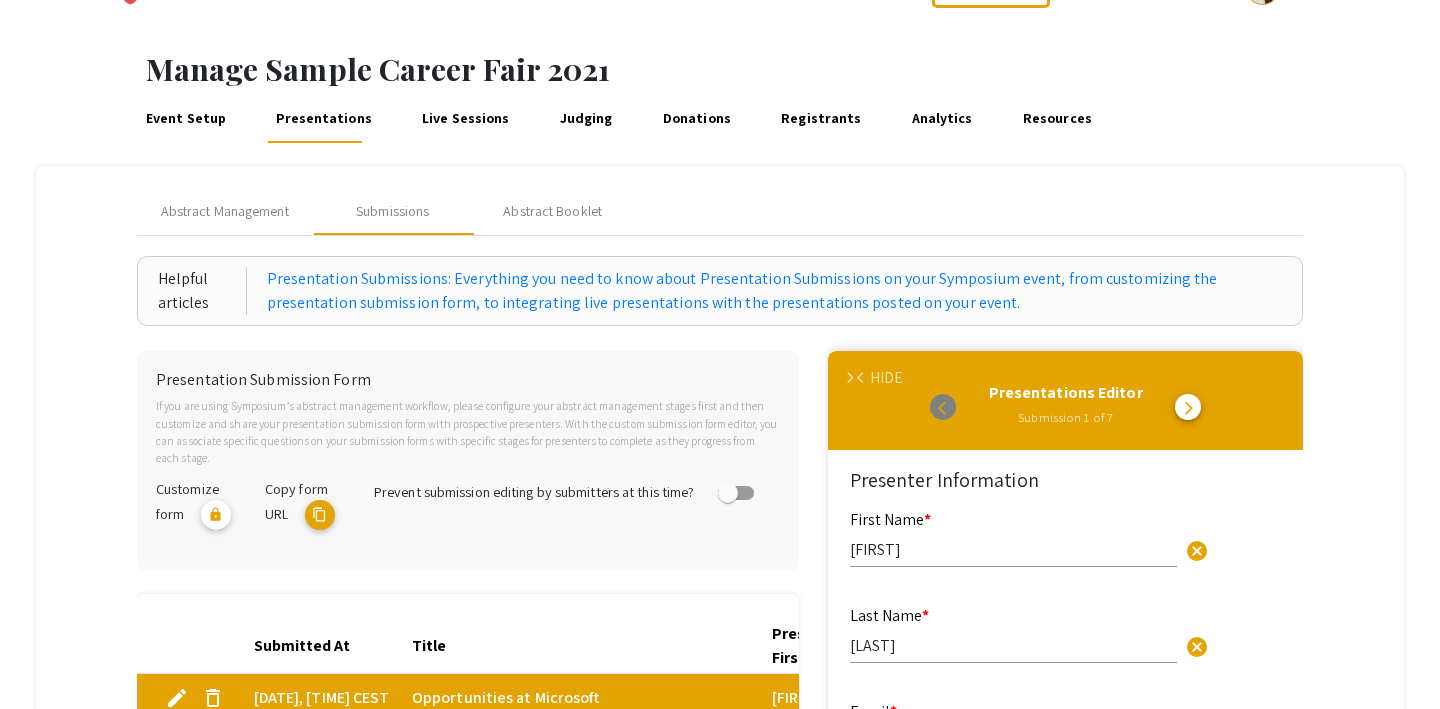 click on "Live Sessions" at bounding box center (466, 119) 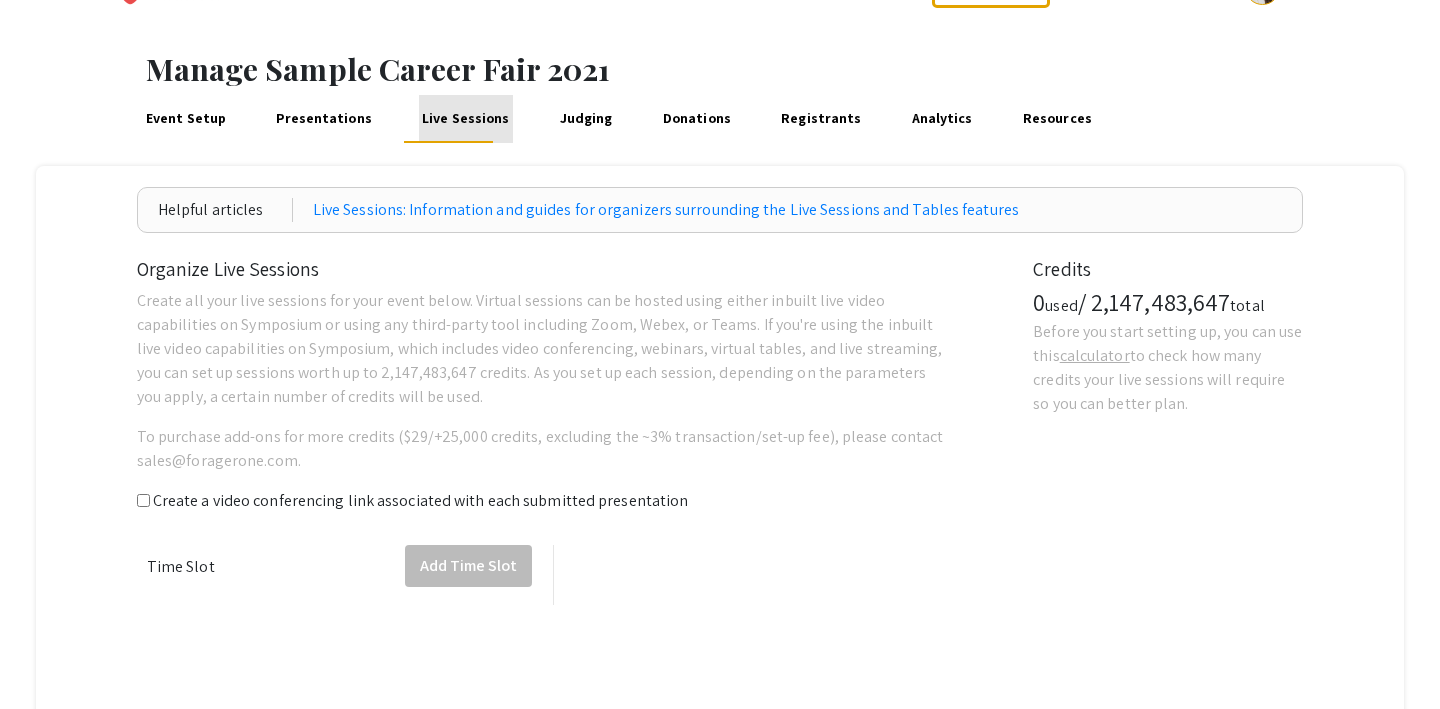 scroll, scrollTop: 0, scrollLeft: 0, axis: both 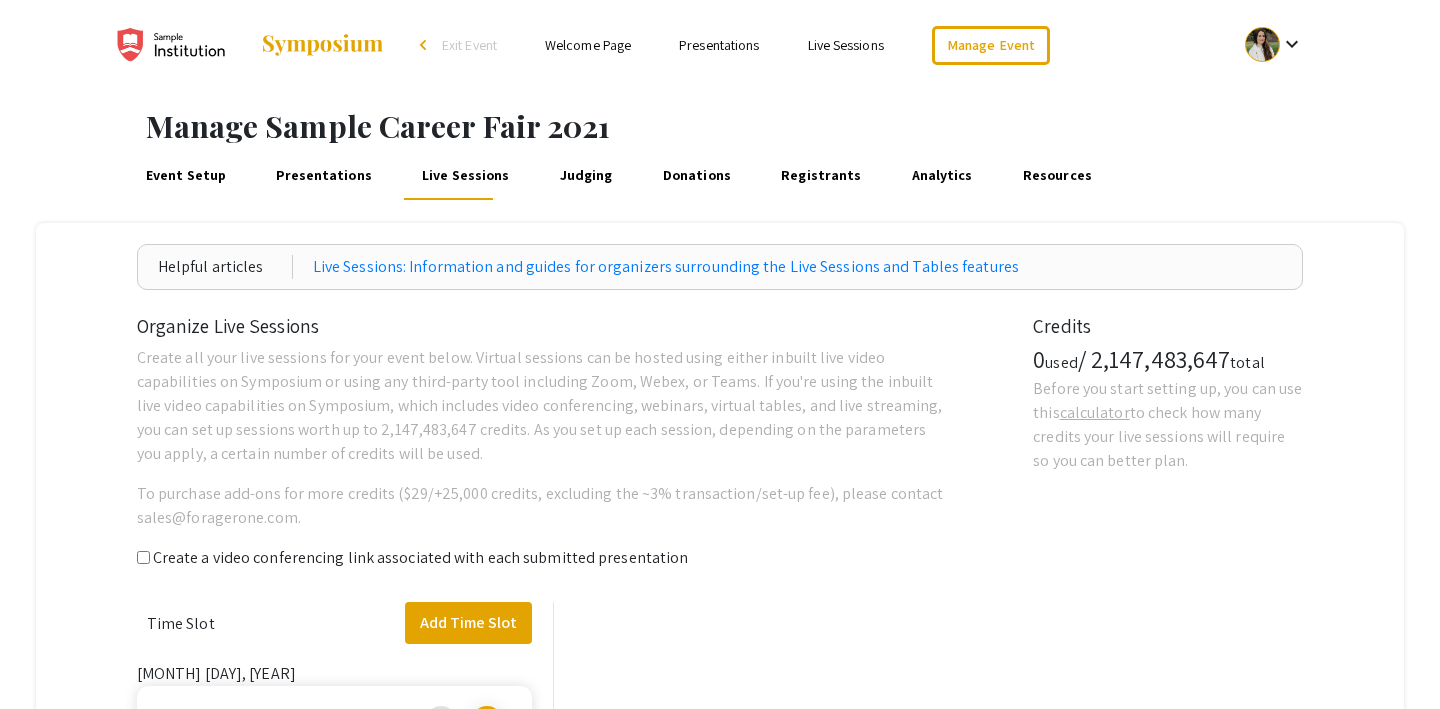 click on "Judging" at bounding box center [586, 176] 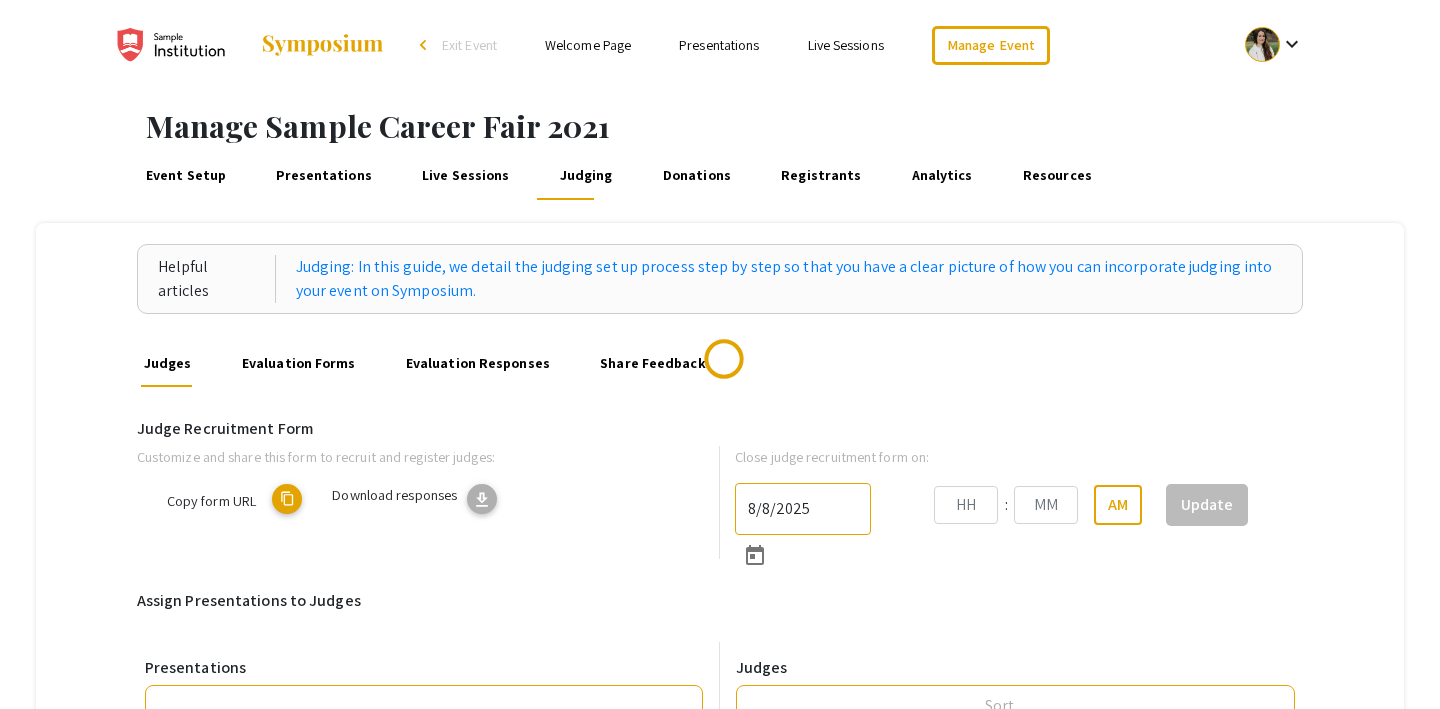 type on "4/12/2021" 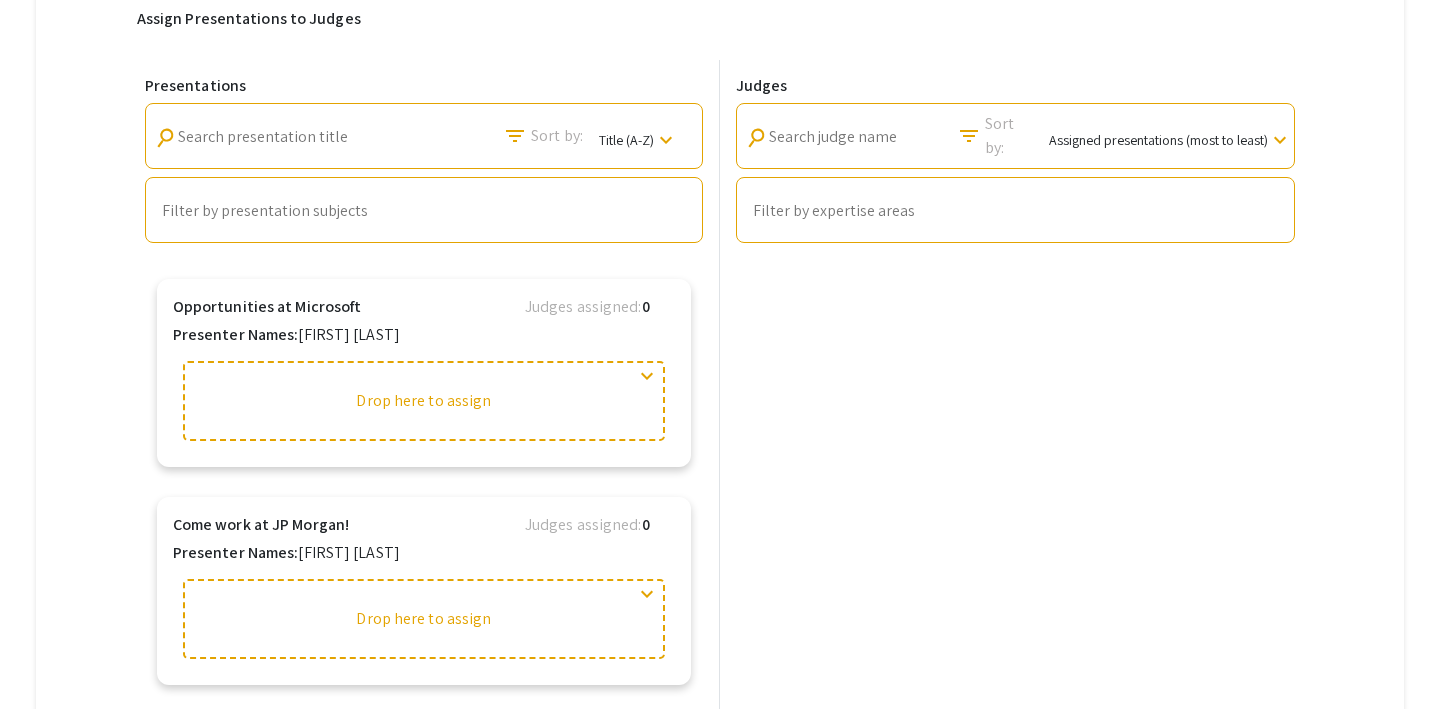 scroll, scrollTop: 583, scrollLeft: 0, axis: vertical 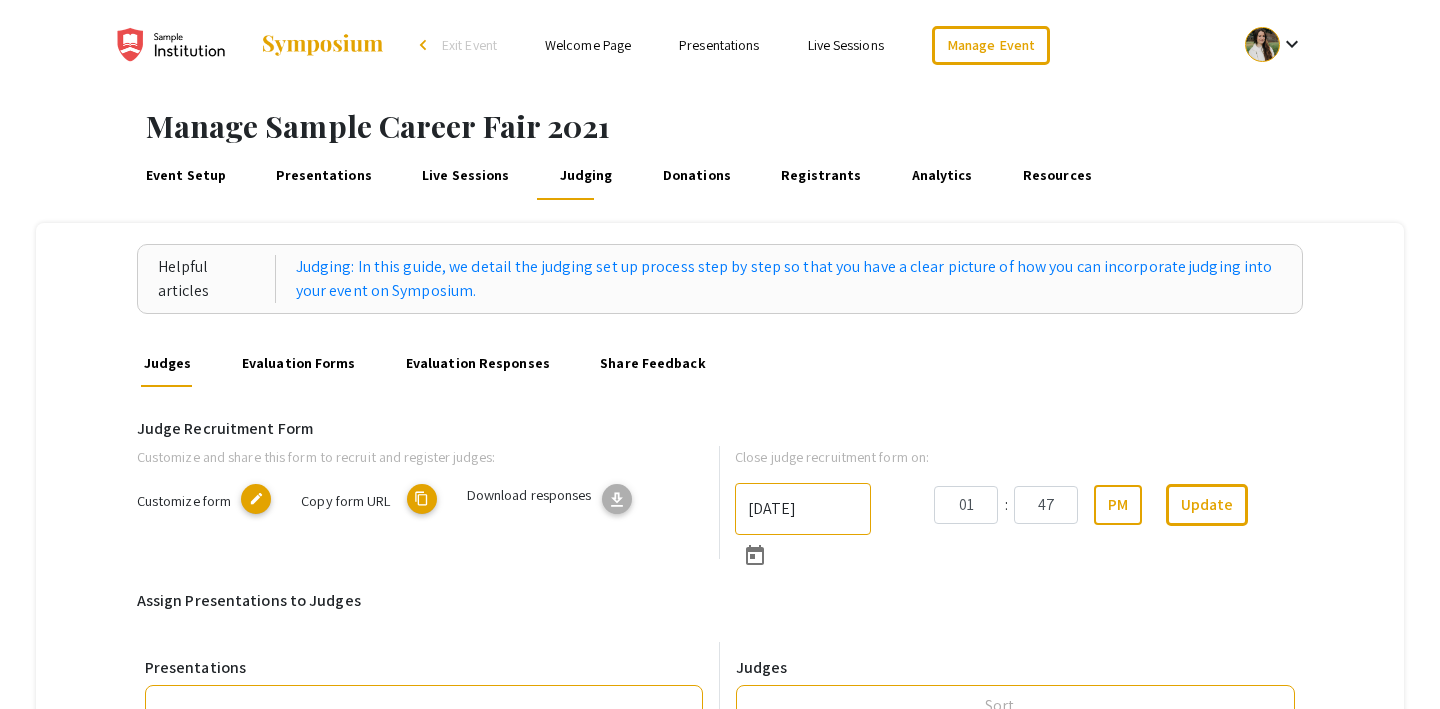 click on "Evaluation Forms" at bounding box center [298, 363] 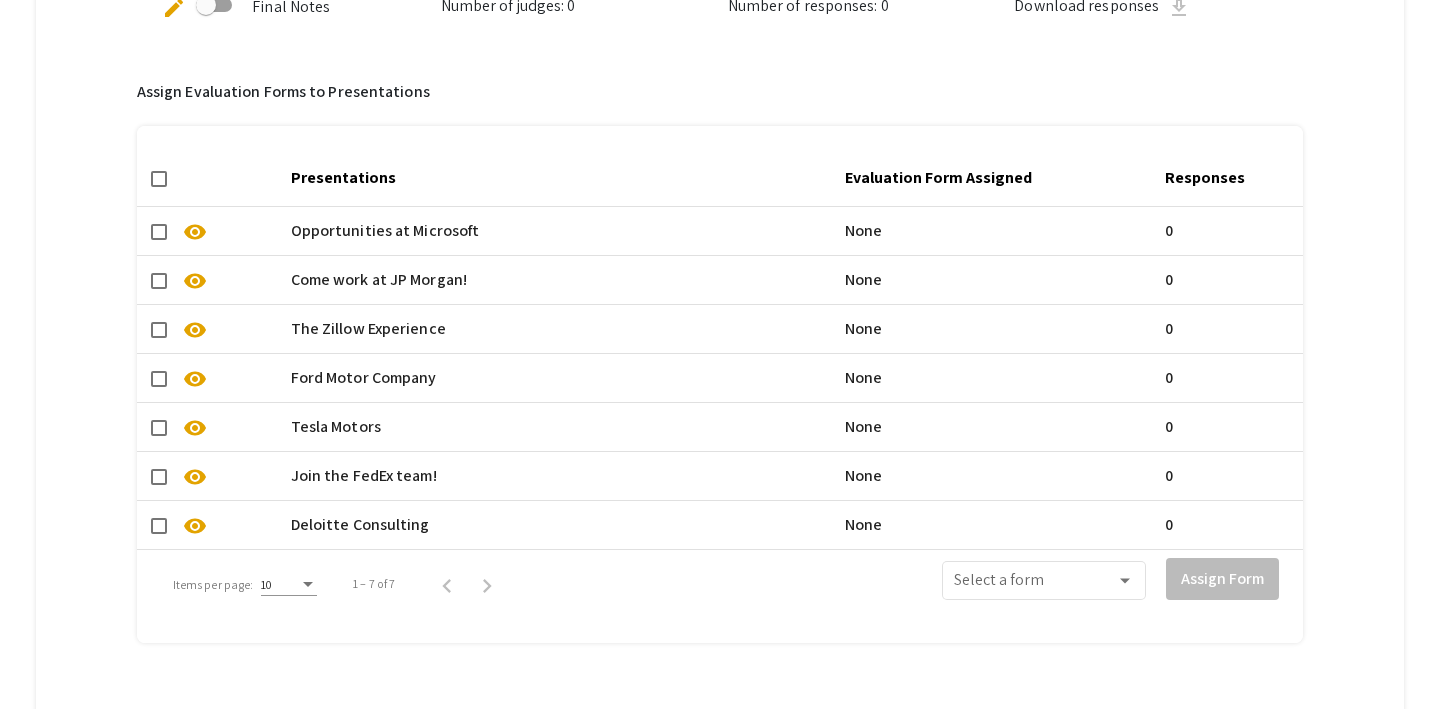 scroll, scrollTop: 0, scrollLeft: 0, axis: both 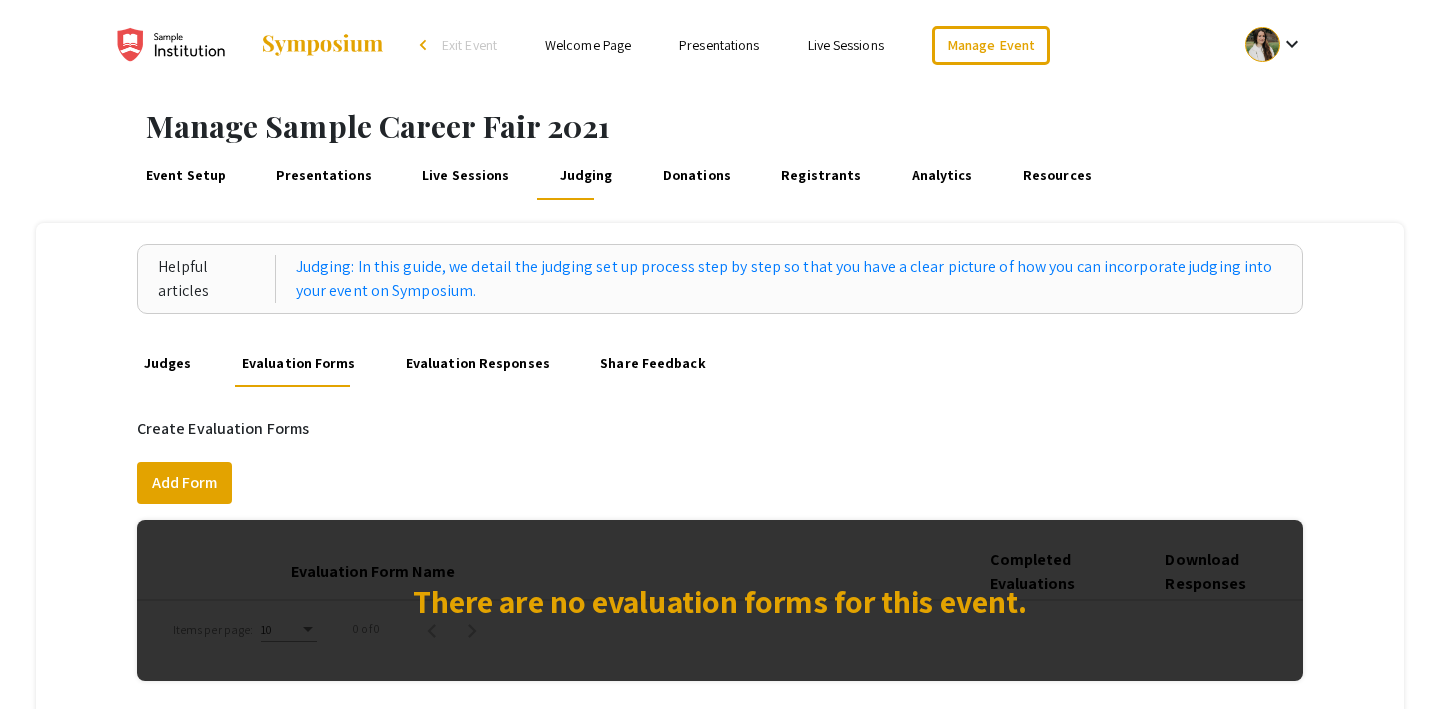click on "Evaluation Responses" at bounding box center [477, 363] 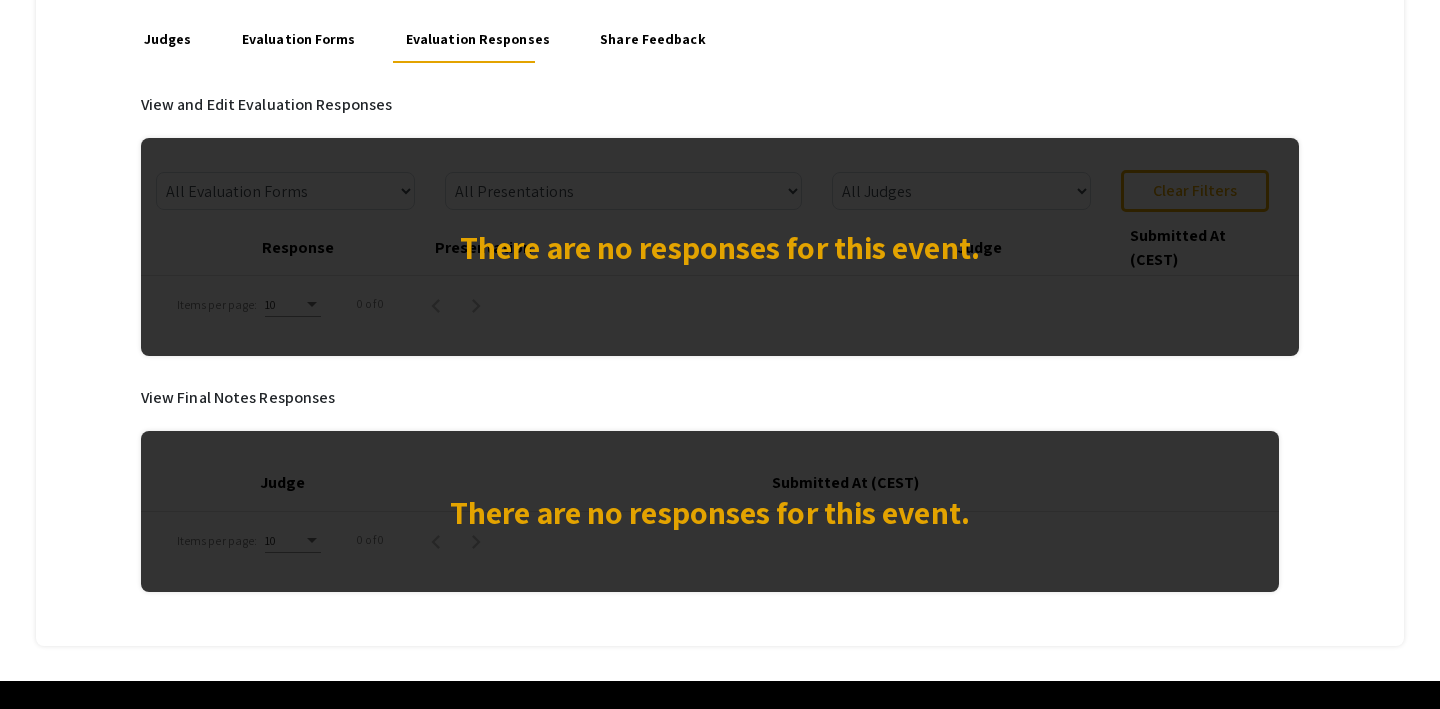 scroll, scrollTop: 337, scrollLeft: 0, axis: vertical 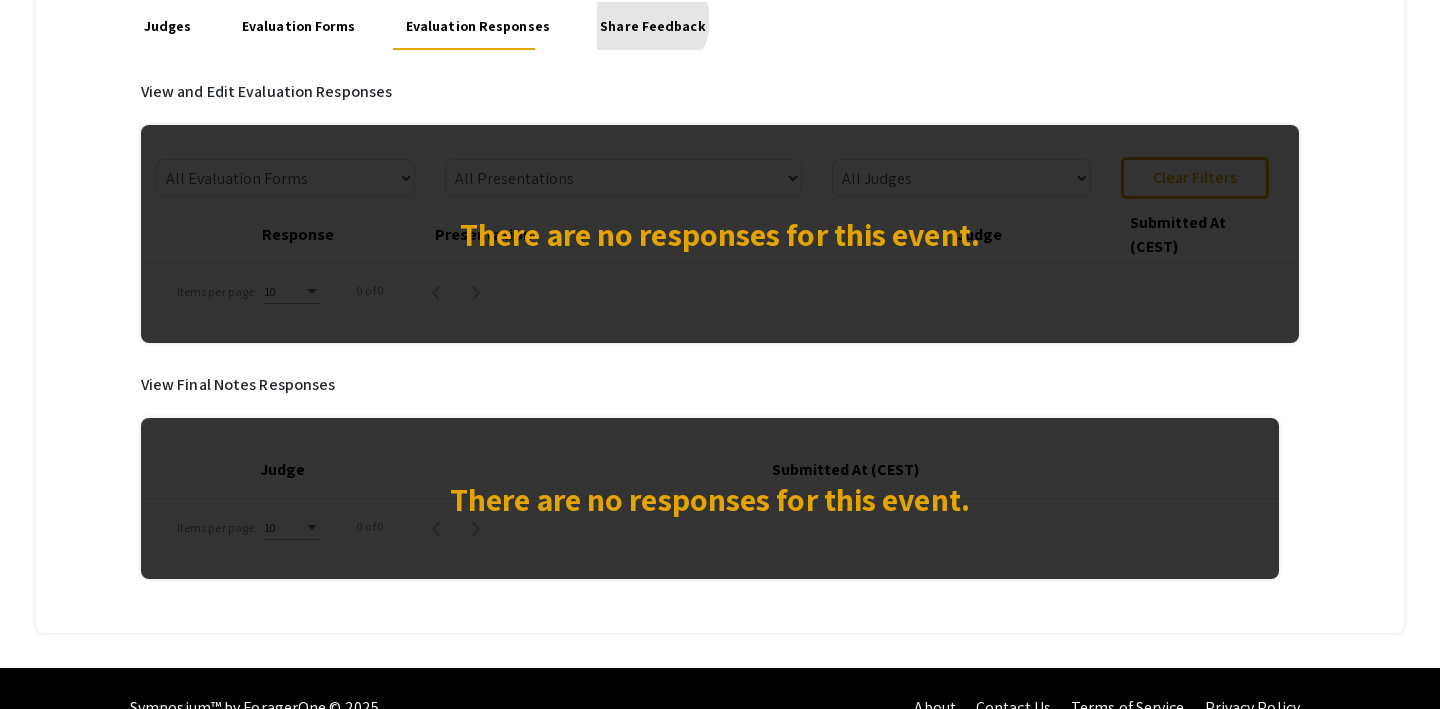 click on "Share Feedback" at bounding box center [653, 26] 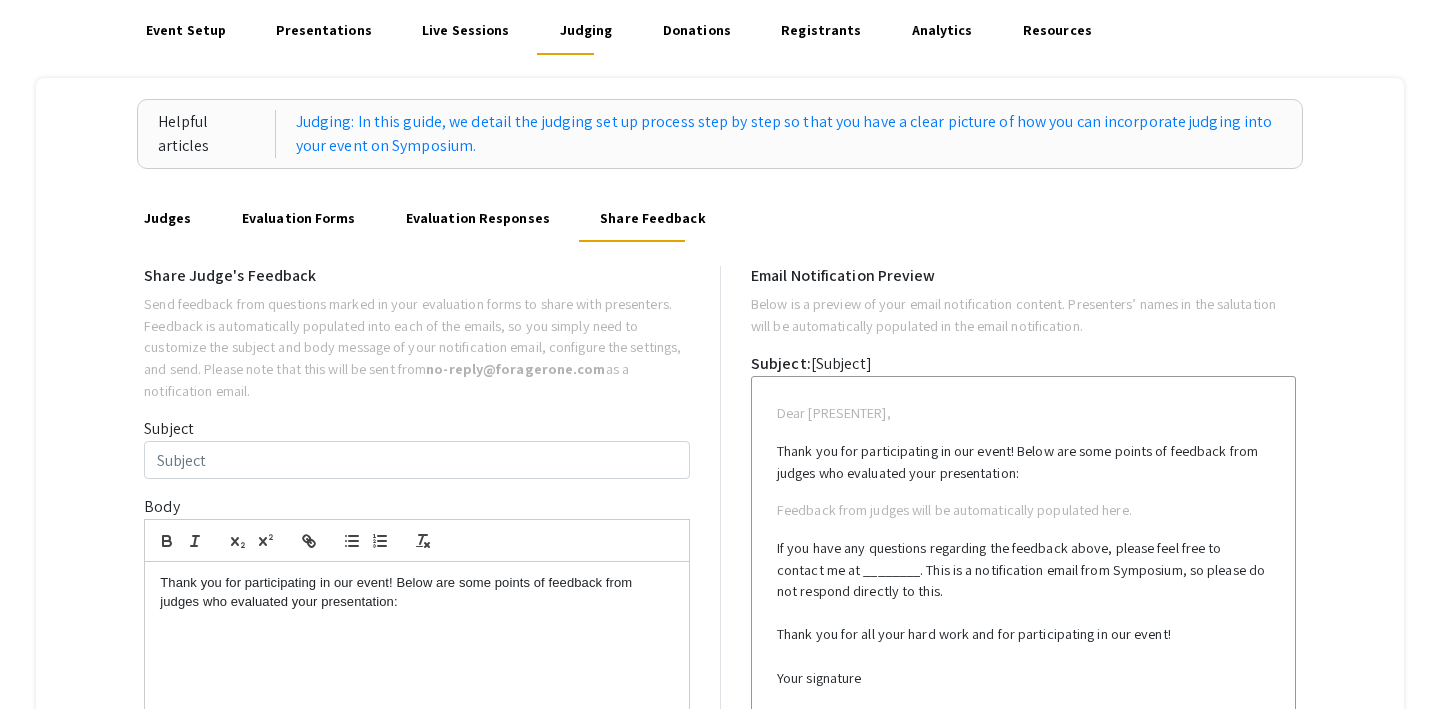 scroll, scrollTop: 0, scrollLeft: 0, axis: both 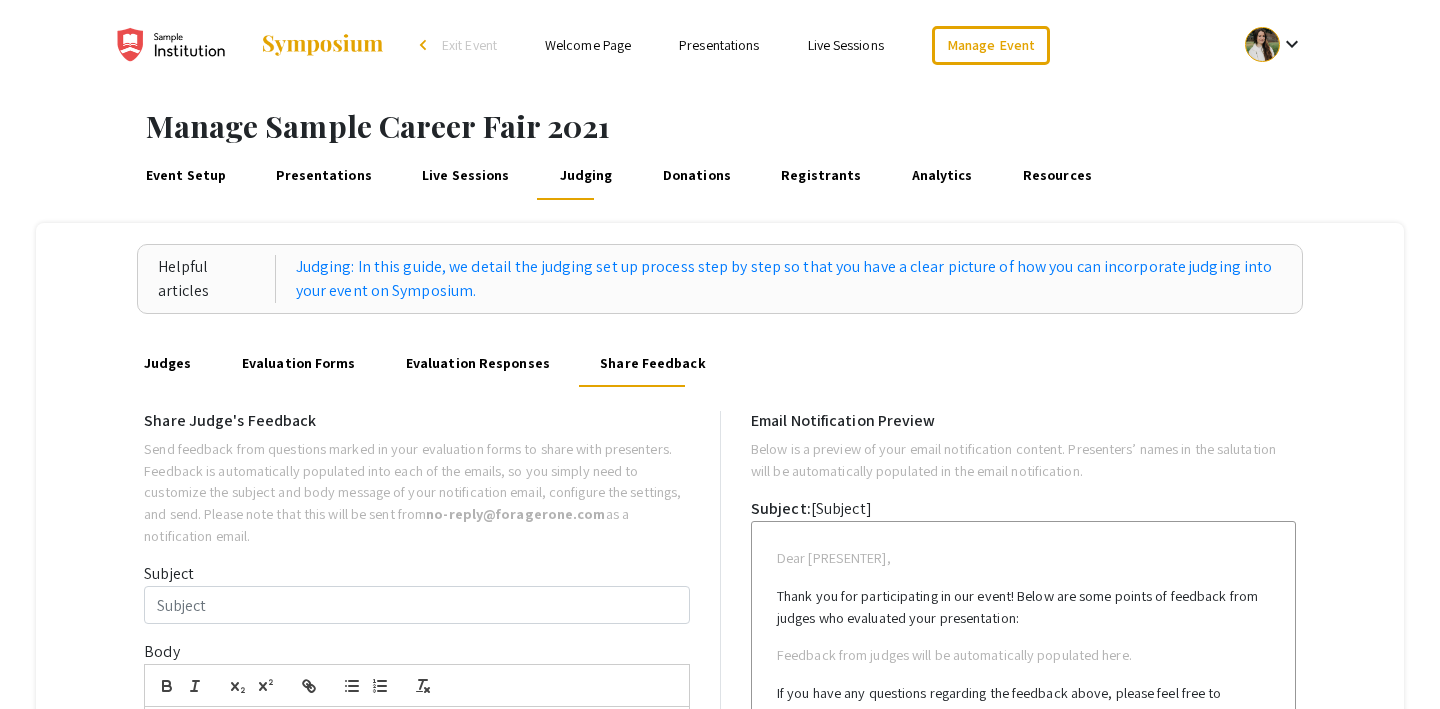 click on "Donations" at bounding box center [696, 176] 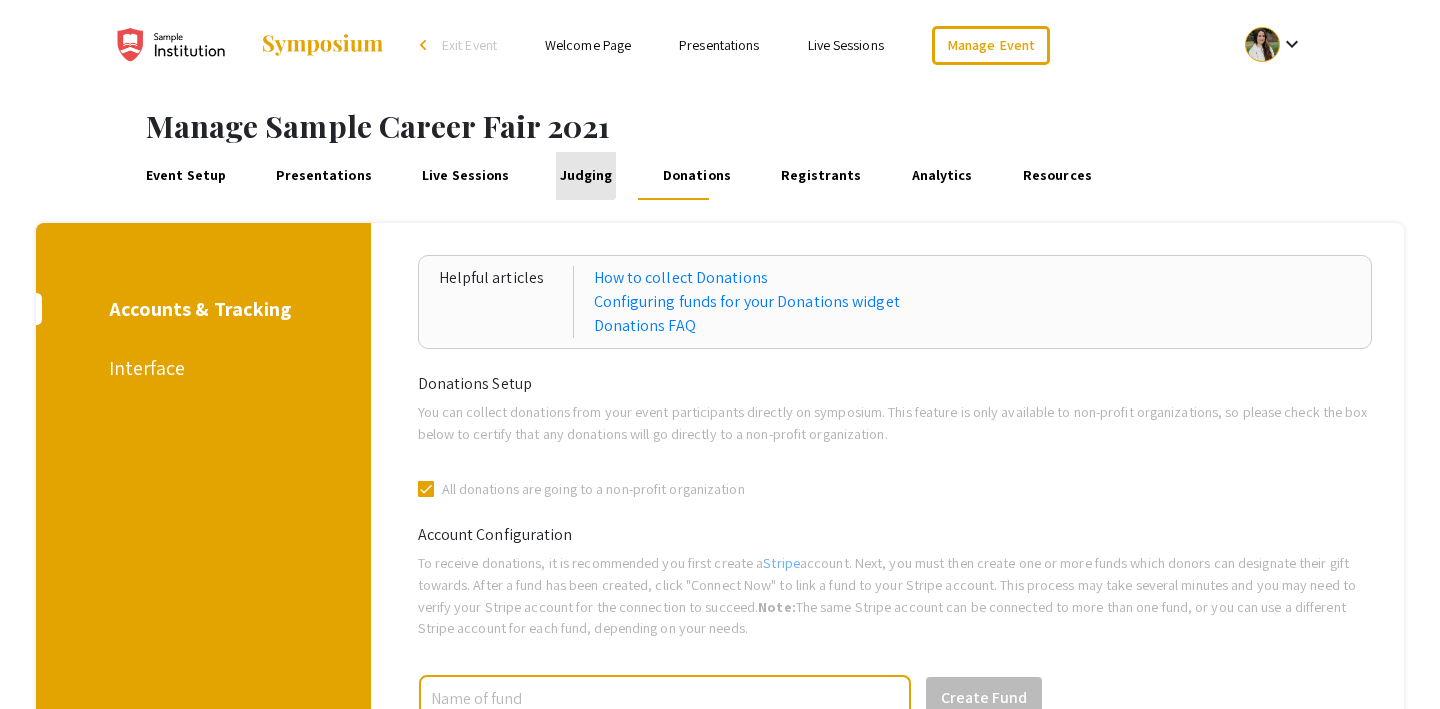 click on "Judging" at bounding box center [586, 176] 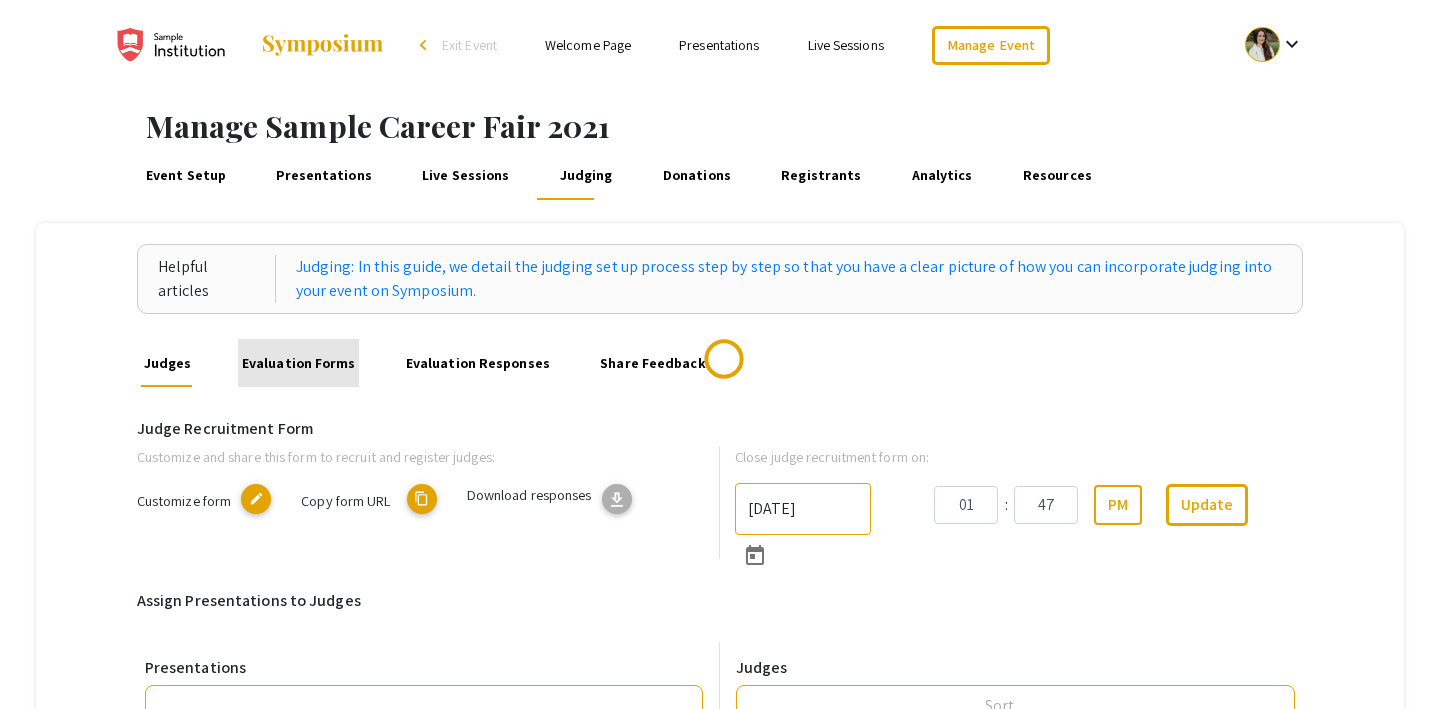 click on "Evaluation Forms" at bounding box center [298, 363] 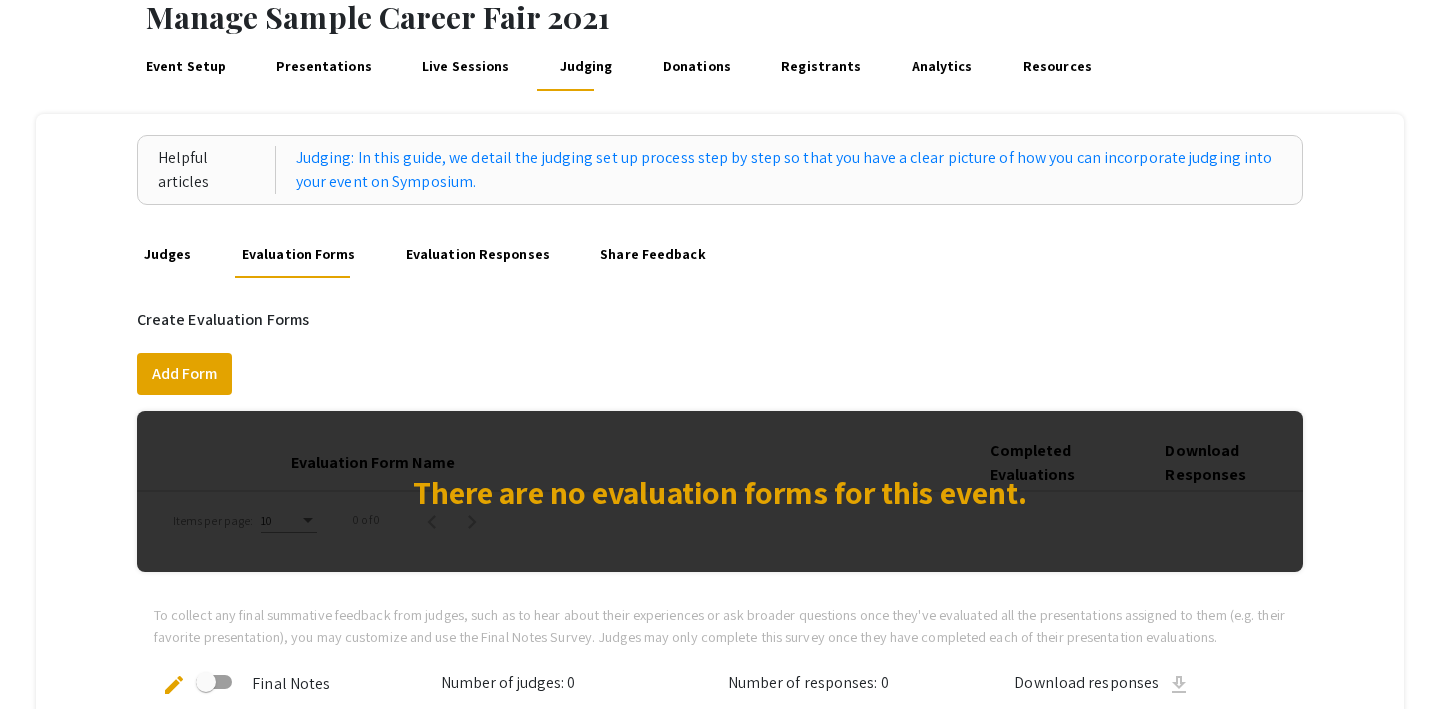 scroll, scrollTop: 110, scrollLeft: 0, axis: vertical 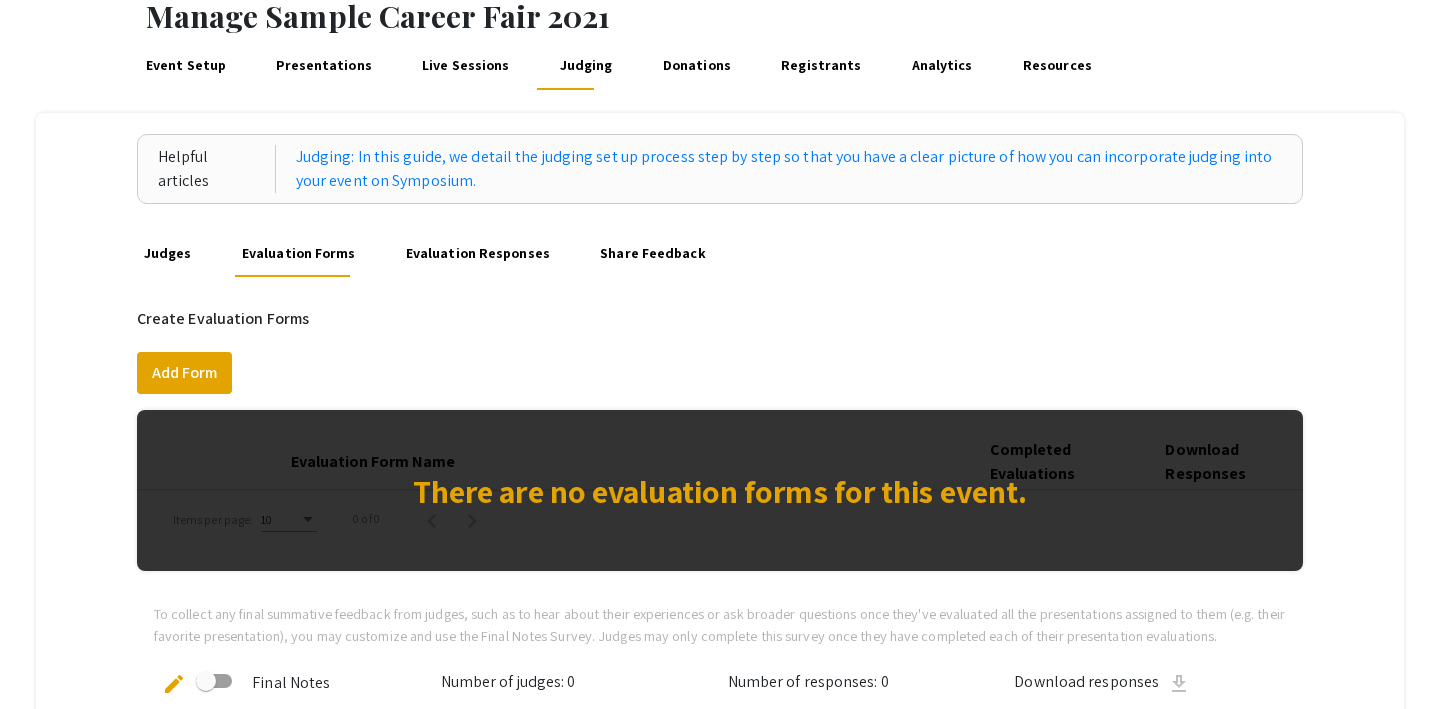 click on "Judges" at bounding box center (167, 253) 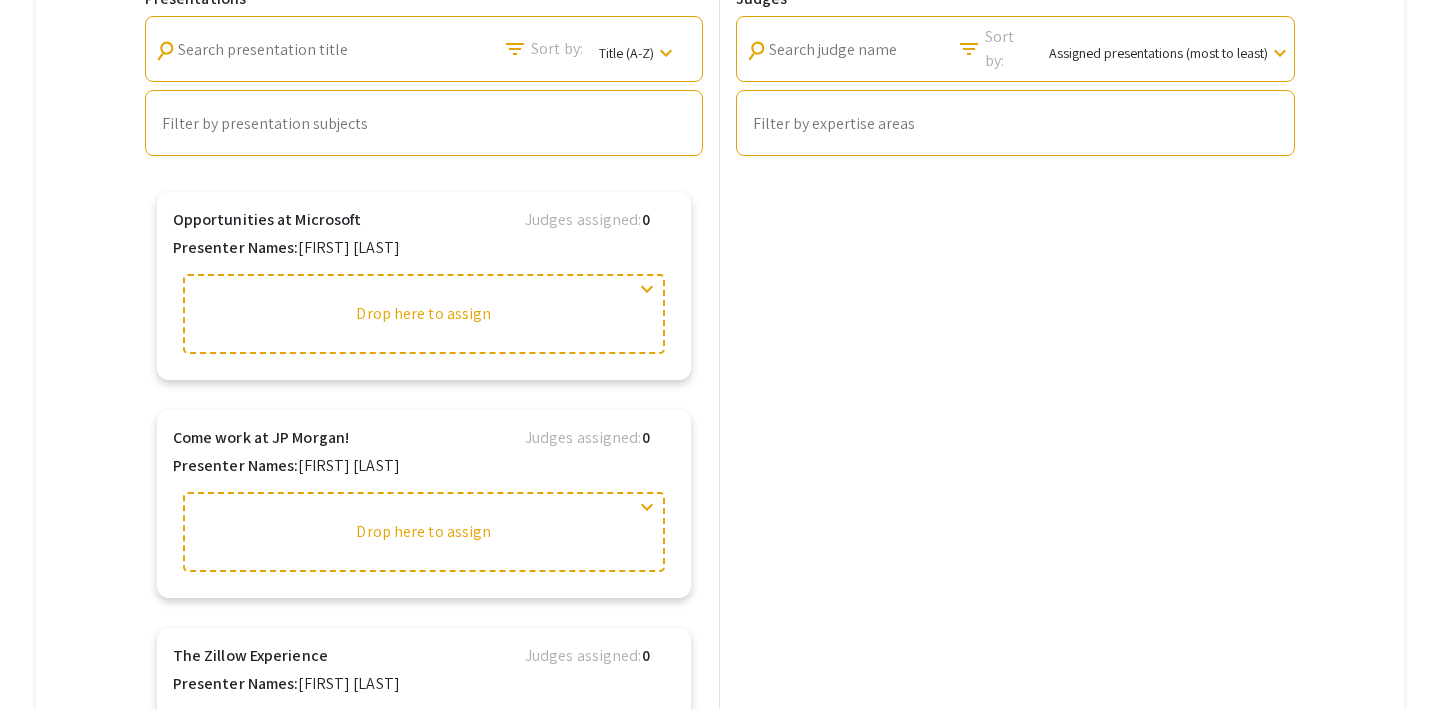 scroll, scrollTop: 839, scrollLeft: 0, axis: vertical 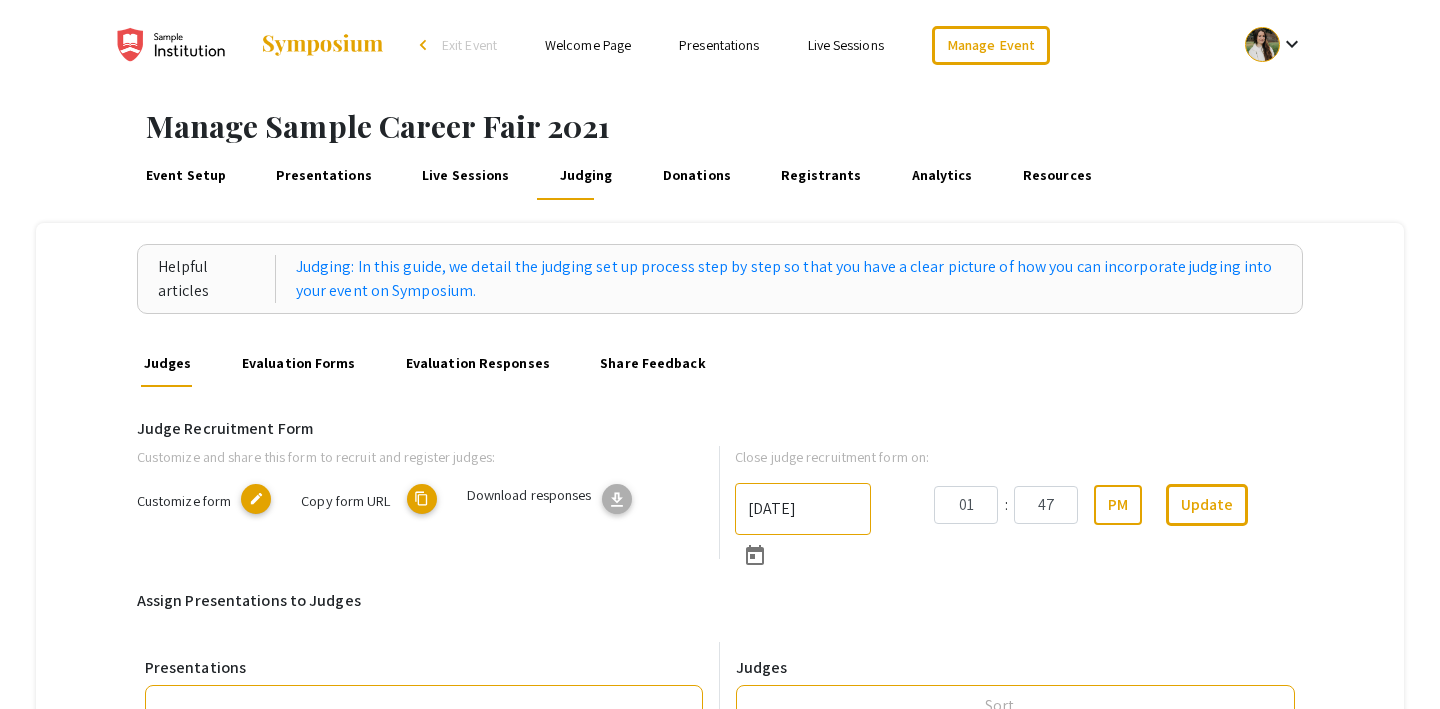 click on "Donations" at bounding box center (696, 176) 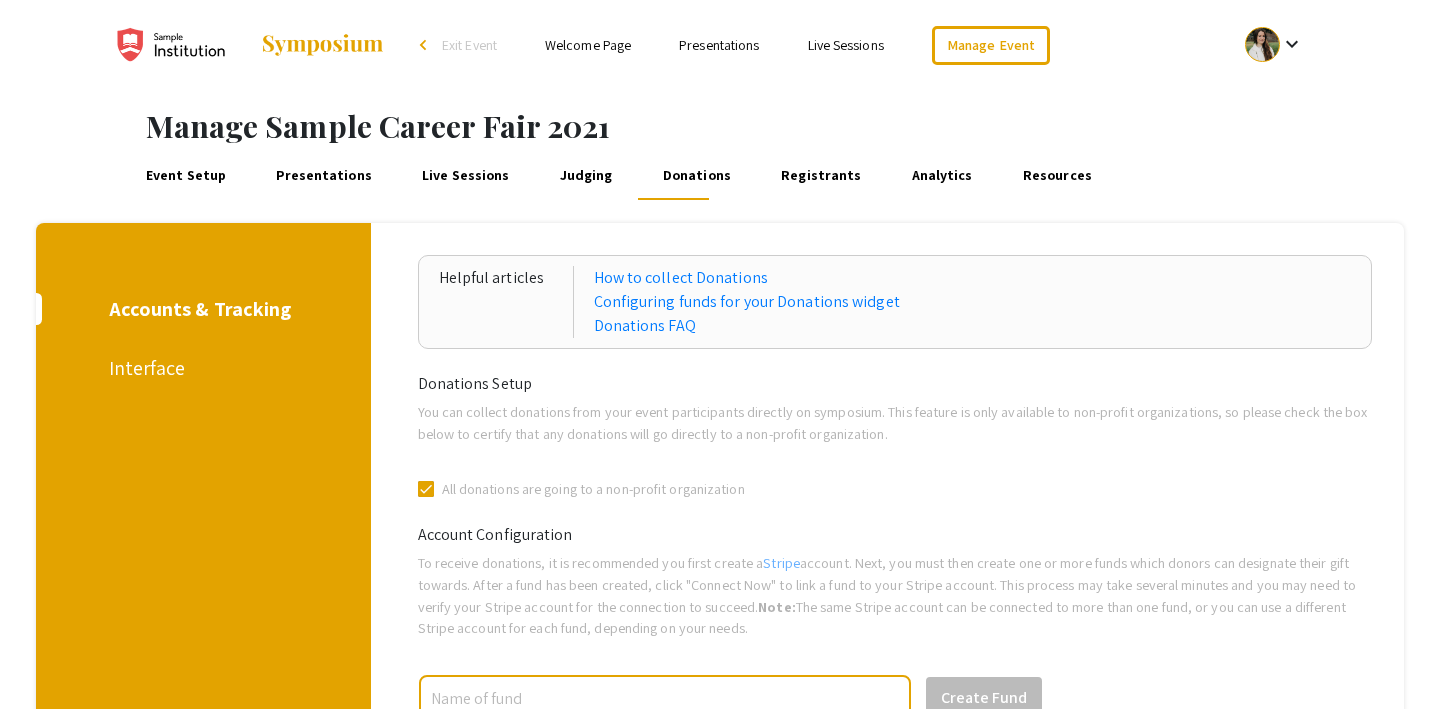 click on "Registrants" at bounding box center (821, 176) 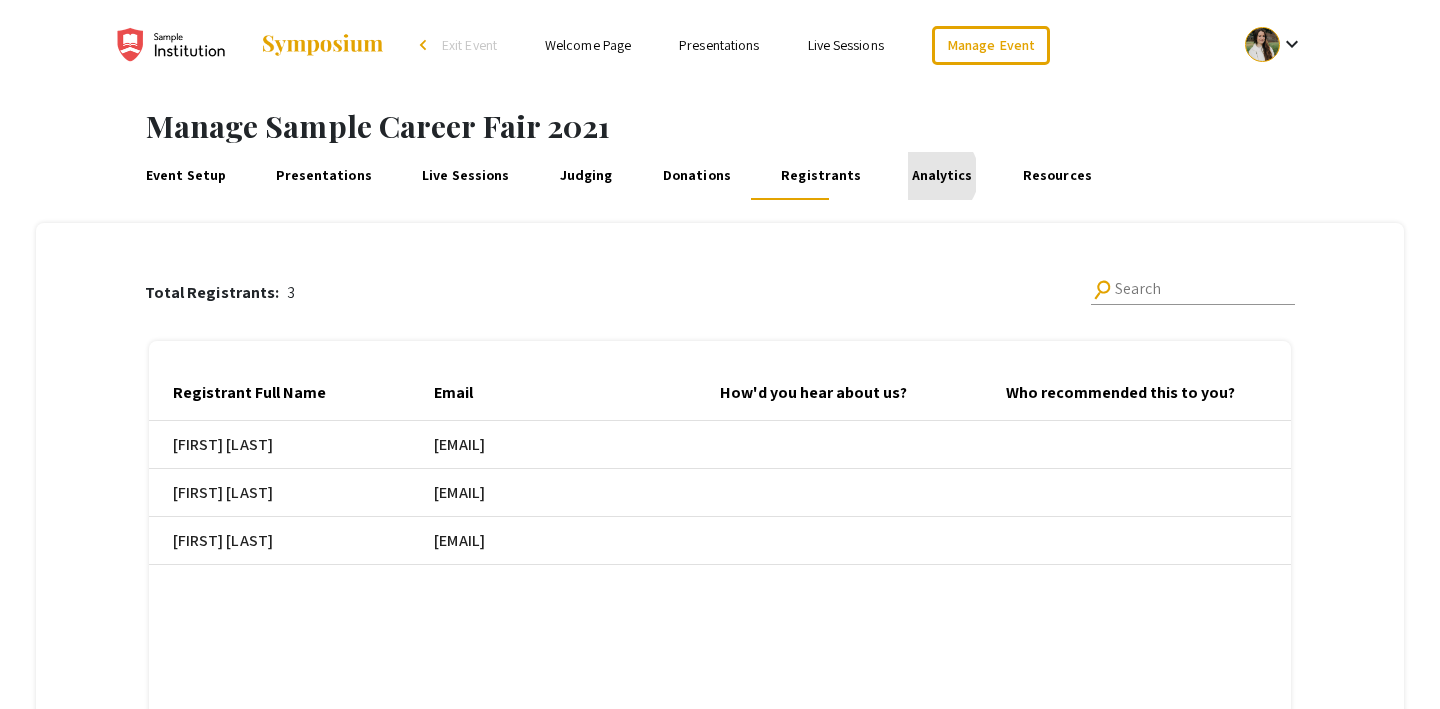 click on "Analytics" at bounding box center [942, 176] 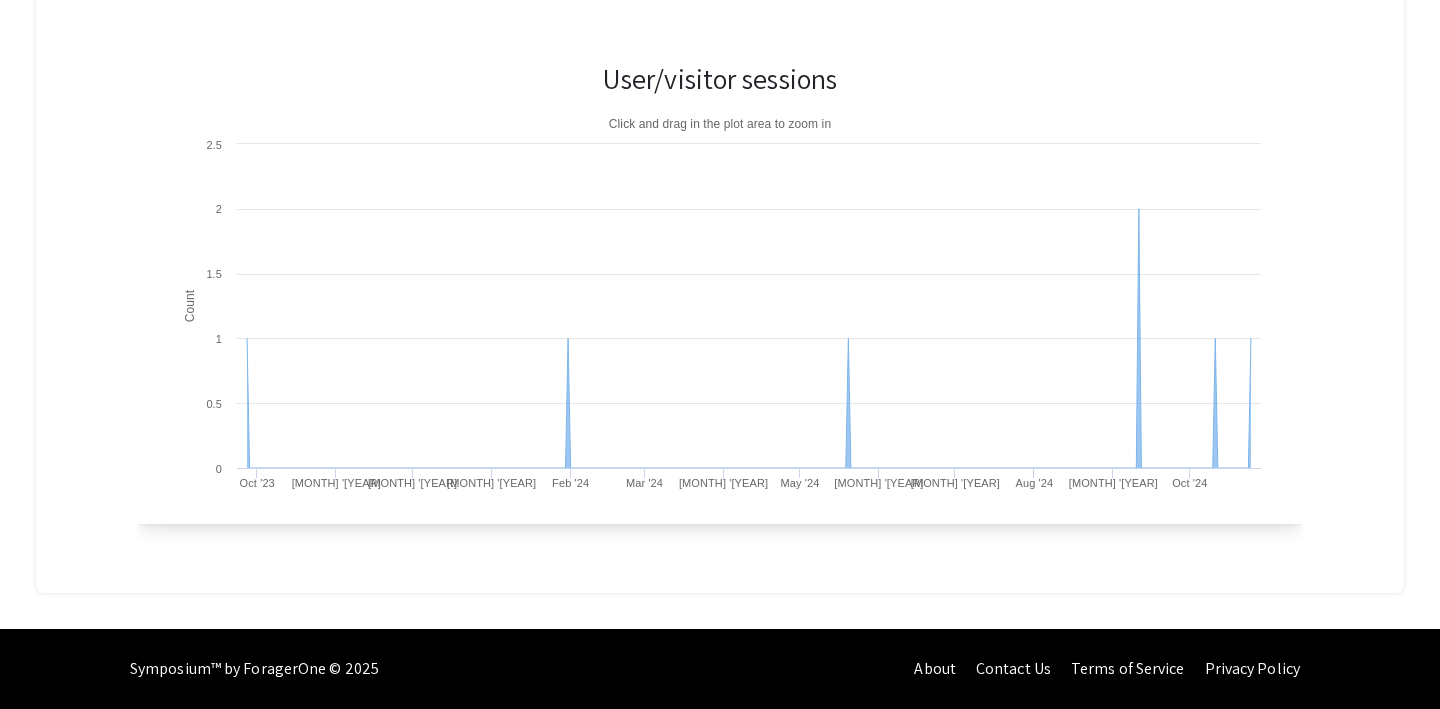 scroll, scrollTop: 0, scrollLeft: 0, axis: both 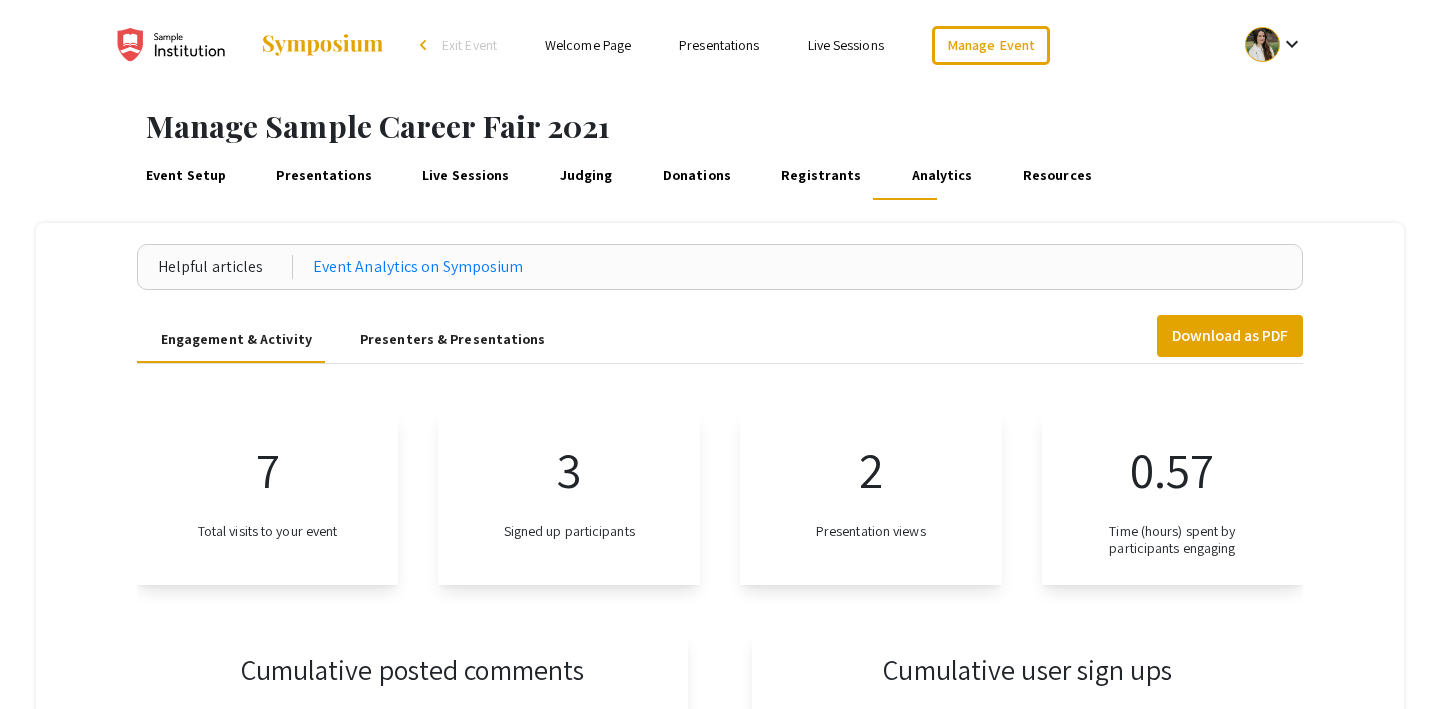 click on "Resources" at bounding box center [1057, 176] 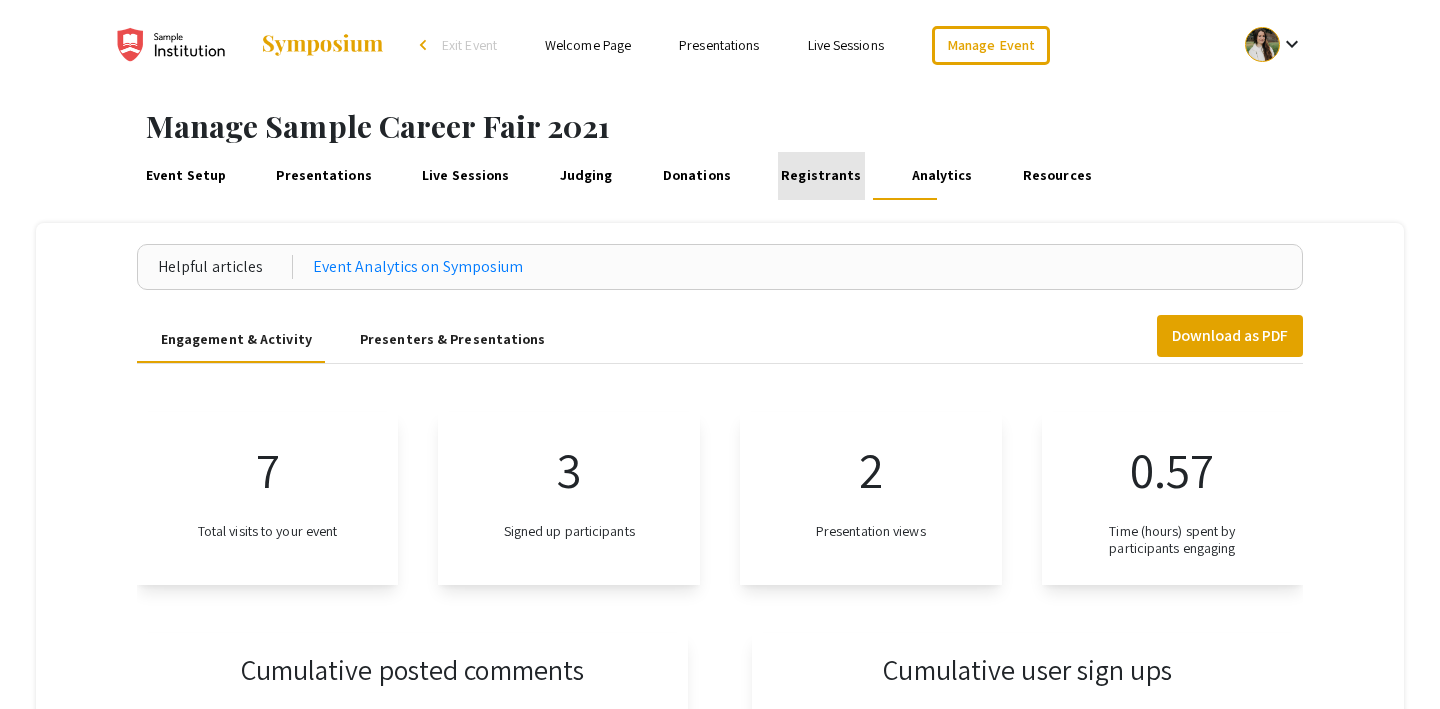click on "Registrants" at bounding box center [821, 176] 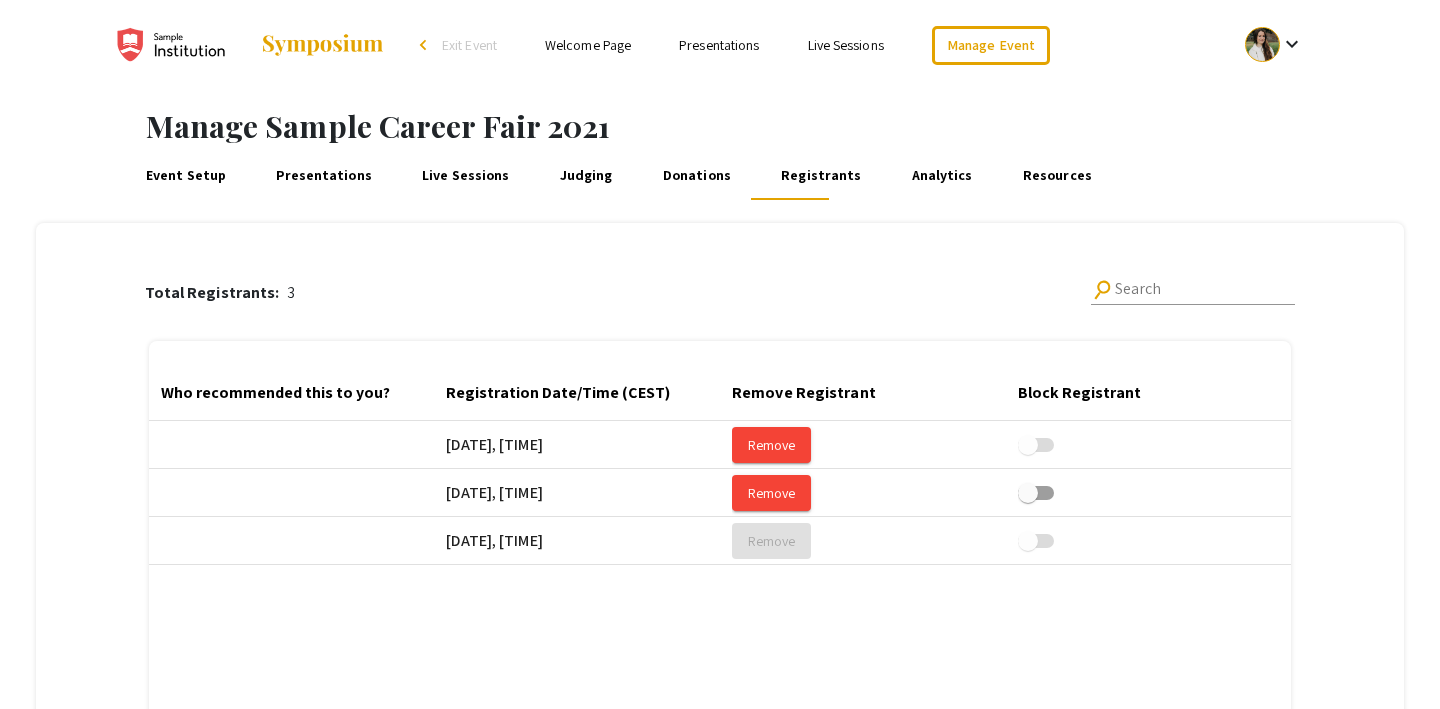 scroll, scrollTop: 0, scrollLeft: 857, axis: horizontal 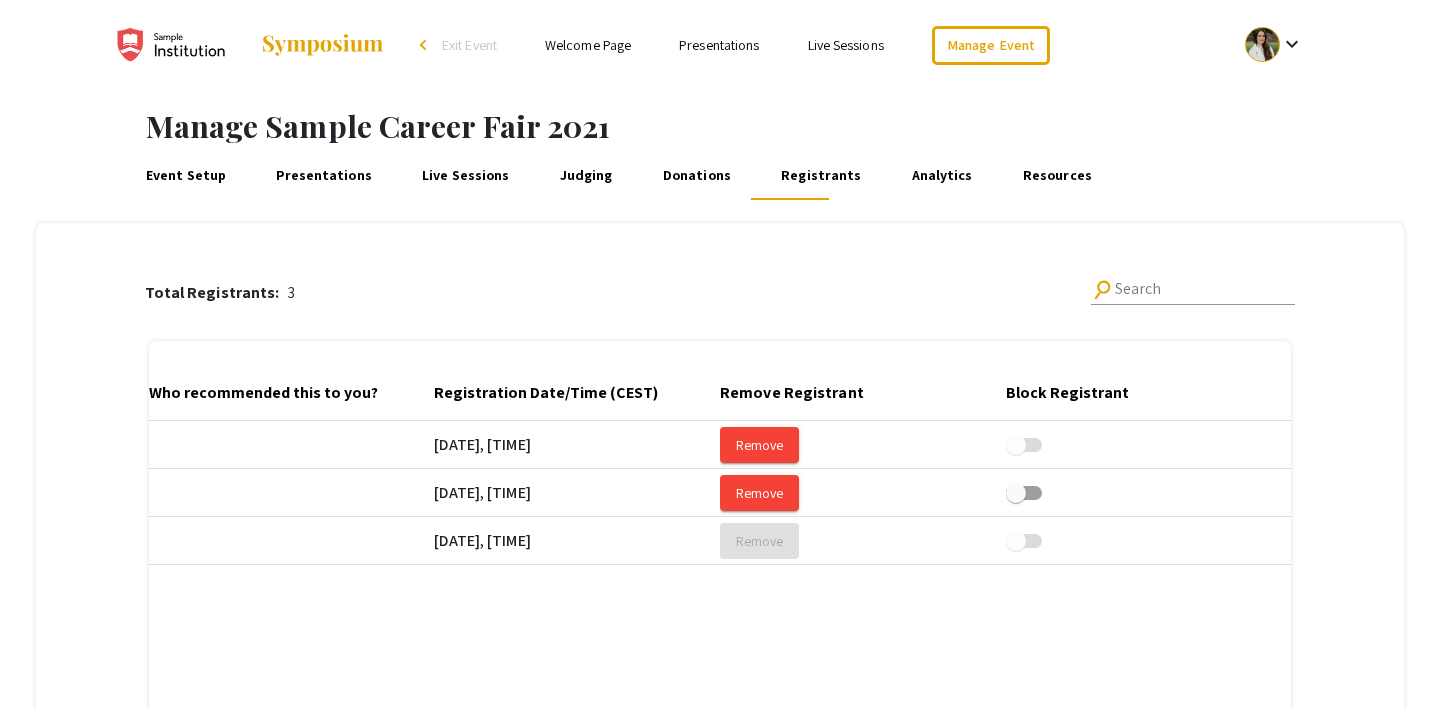 click on "Donations" at bounding box center (696, 176) 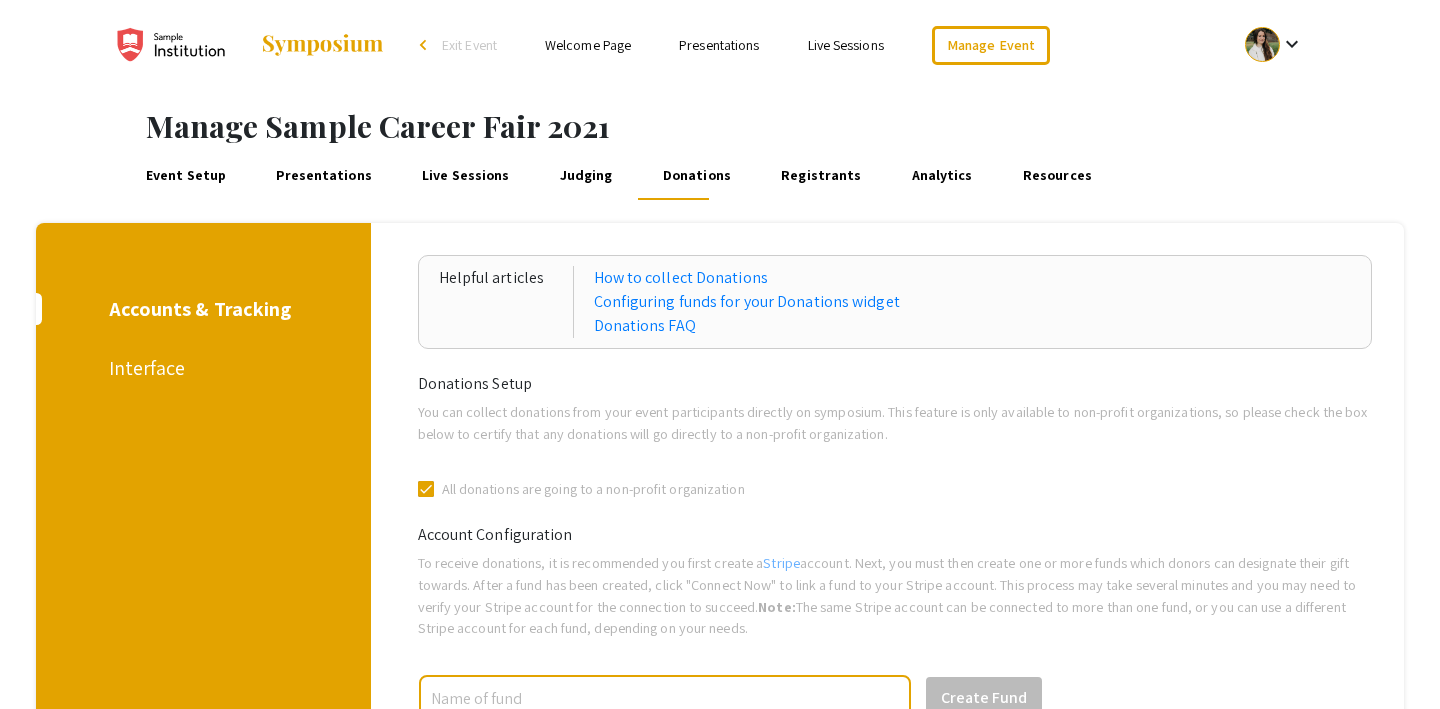 click on "Judging" at bounding box center [586, 176] 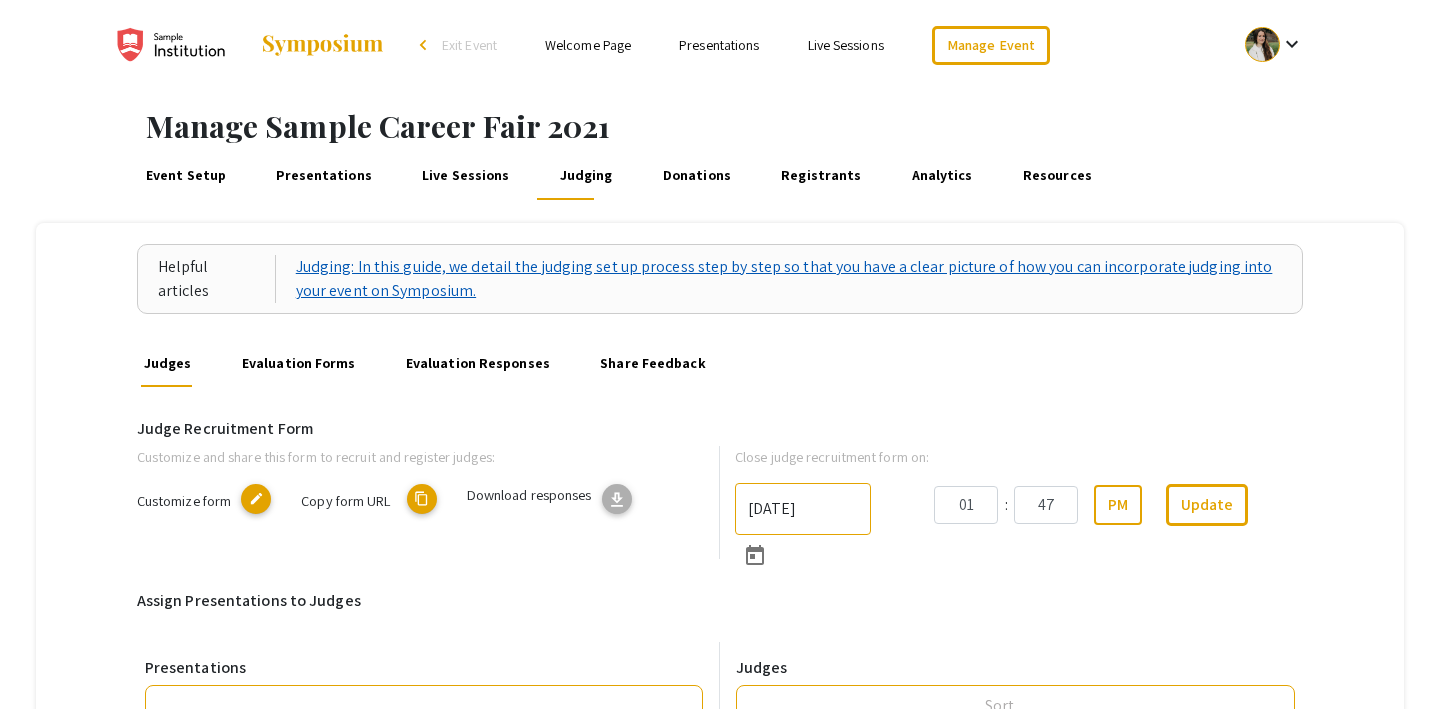 click on "Judging: In this guide, we detail the judging set up process step by step so that you have a clear picture of how you can incorporate judging into your event on Symposium." at bounding box center (789, 279) 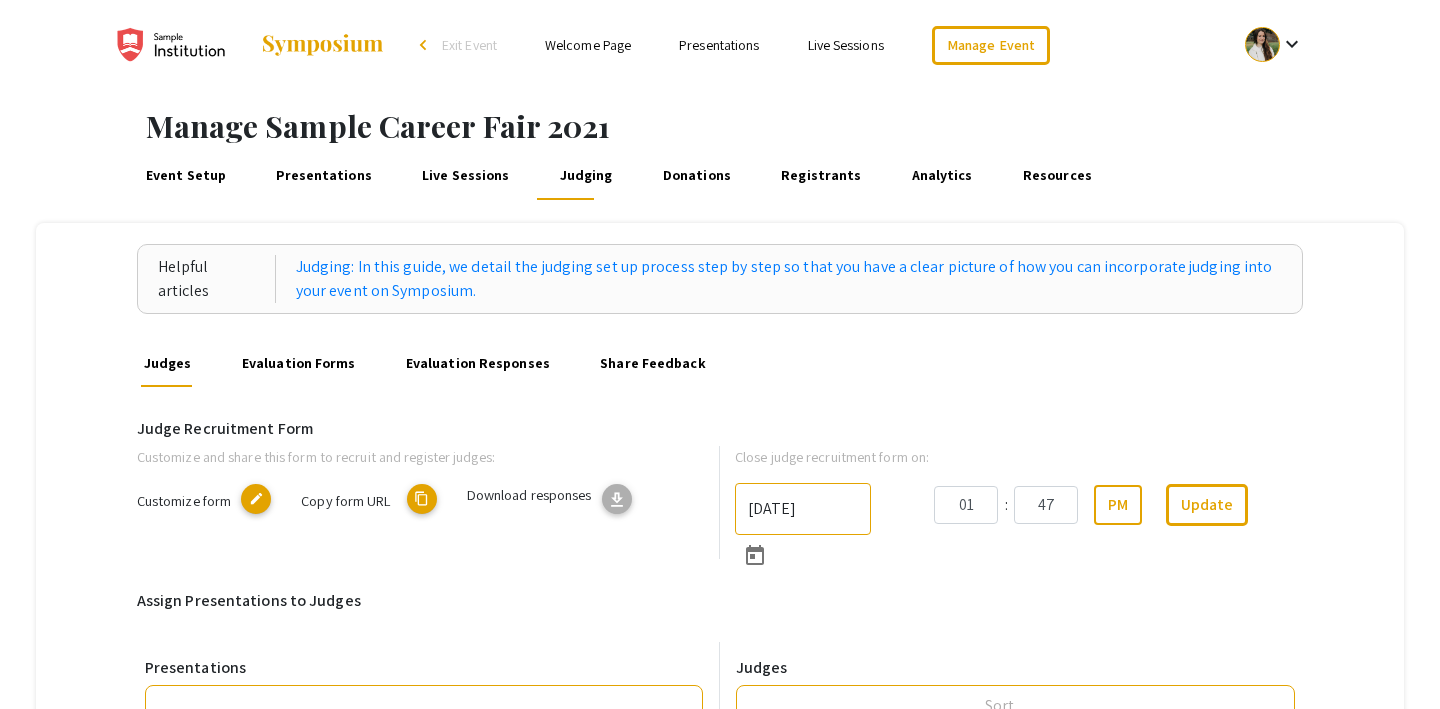 click on "Presentations" at bounding box center [324, 176] 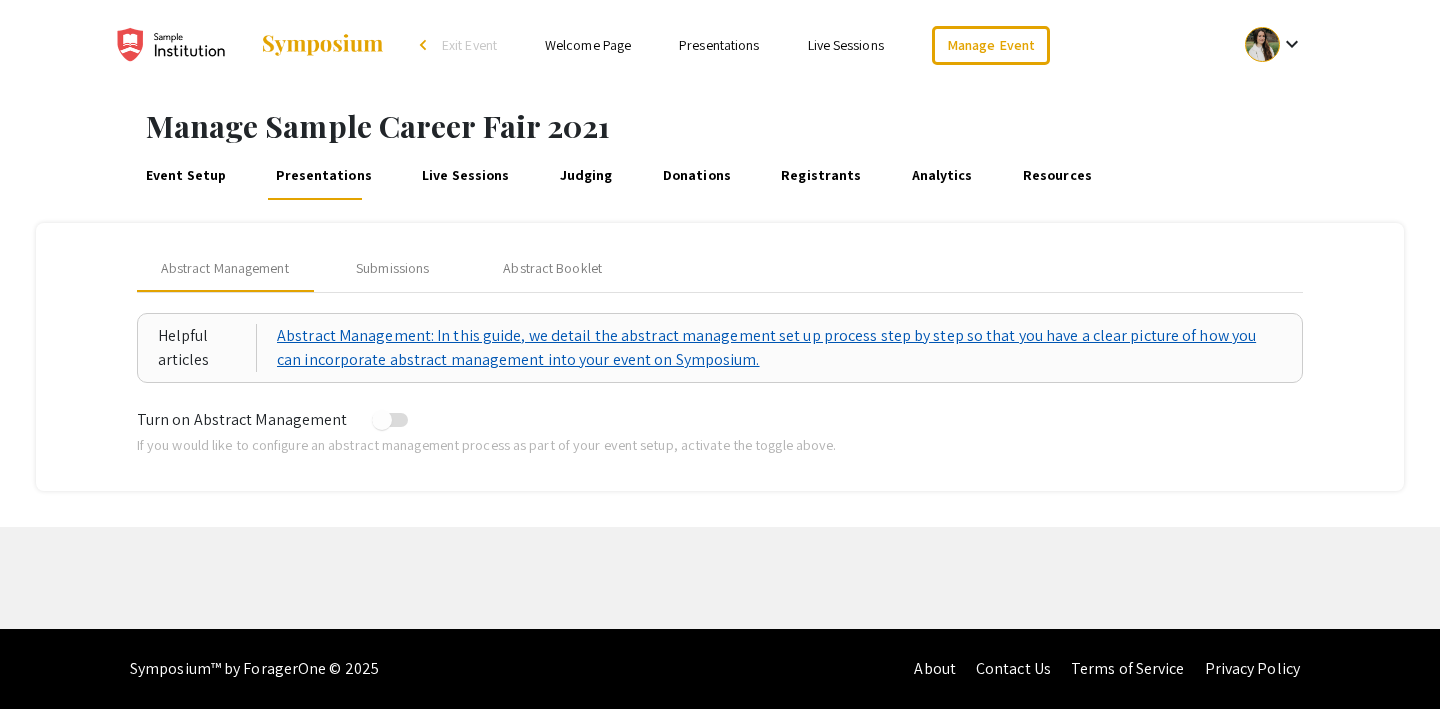 click on "Abstract Management: In this guide, we detail the abstract management set up process step by step so that you have a clear picture of how you can incorporate abstract management into your event on Symposium." at bounding box center (779, 348) 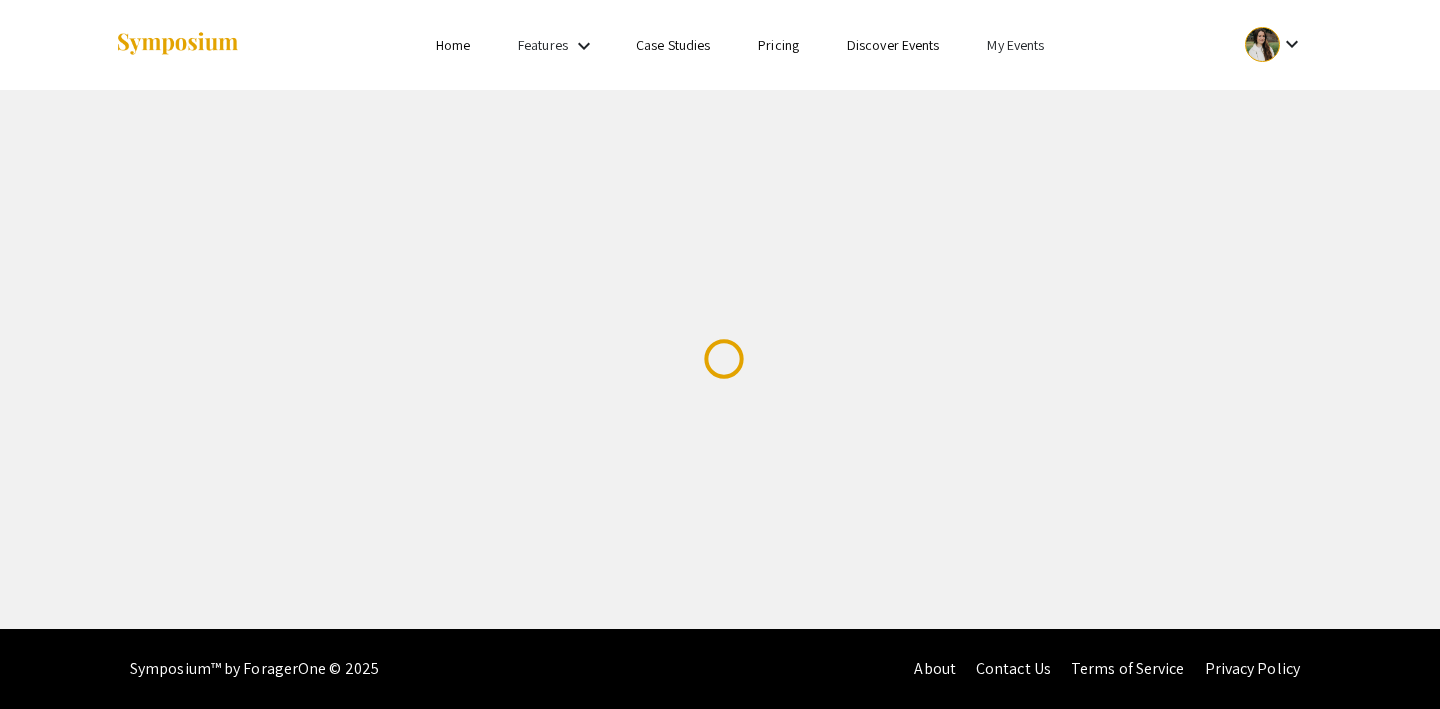 scroll, scrollTop: 0, scrollLeft: 0, axis: both 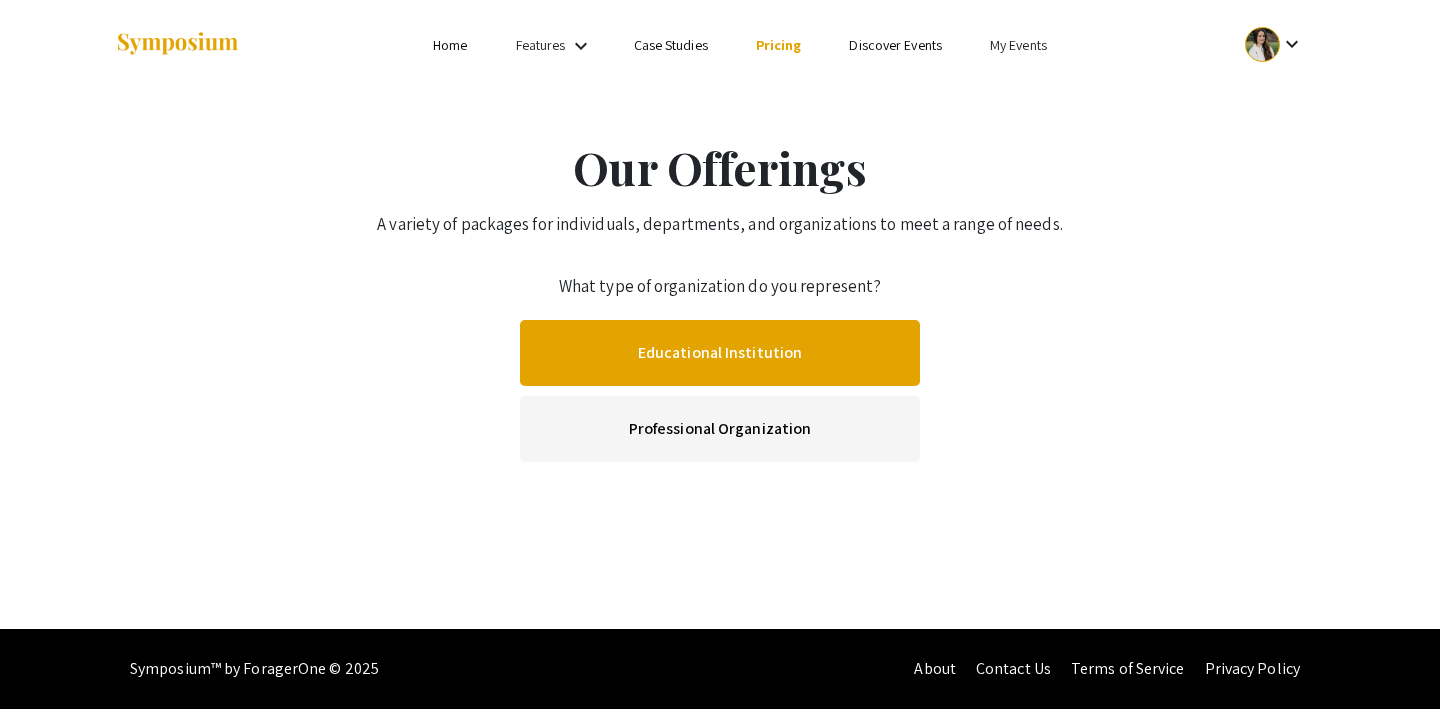 click on "Educational Institution" 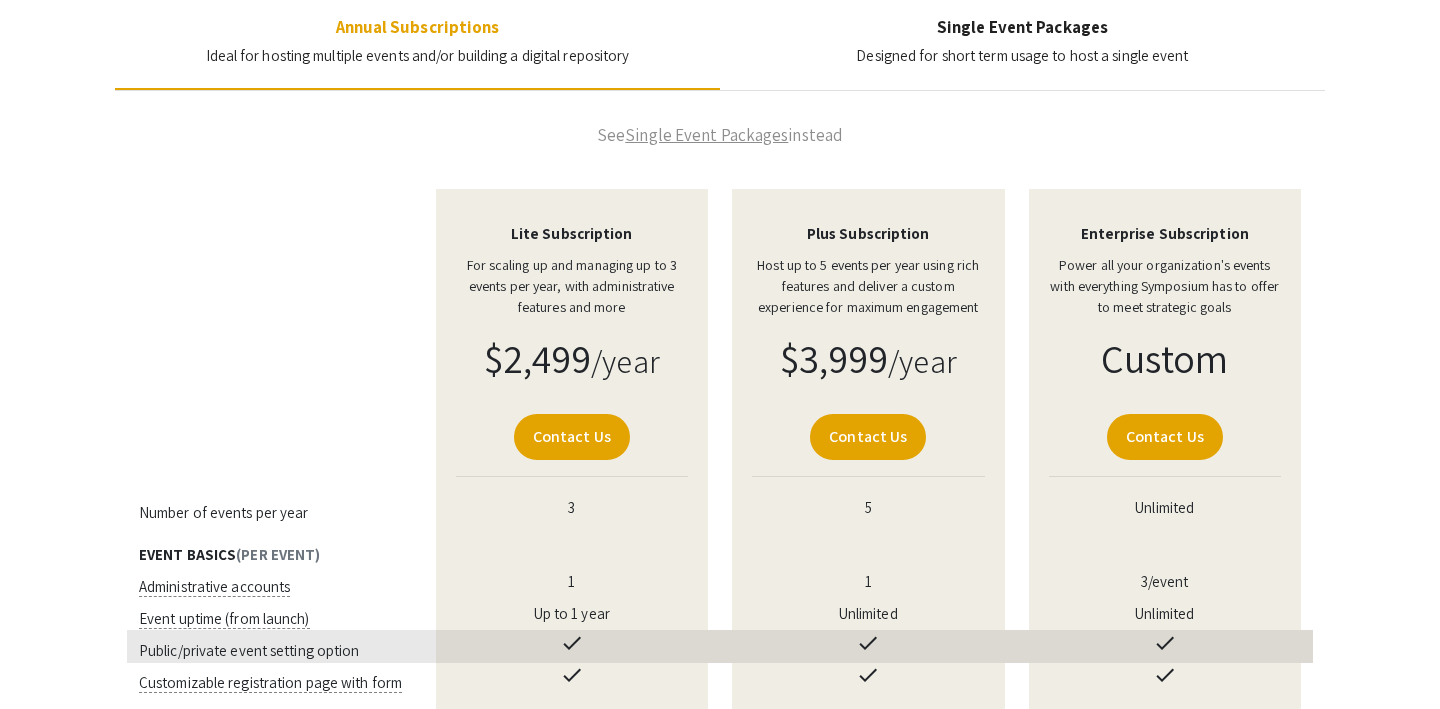 scroll, scrollTop: 345, scrollLeft: 0, axis: vertical 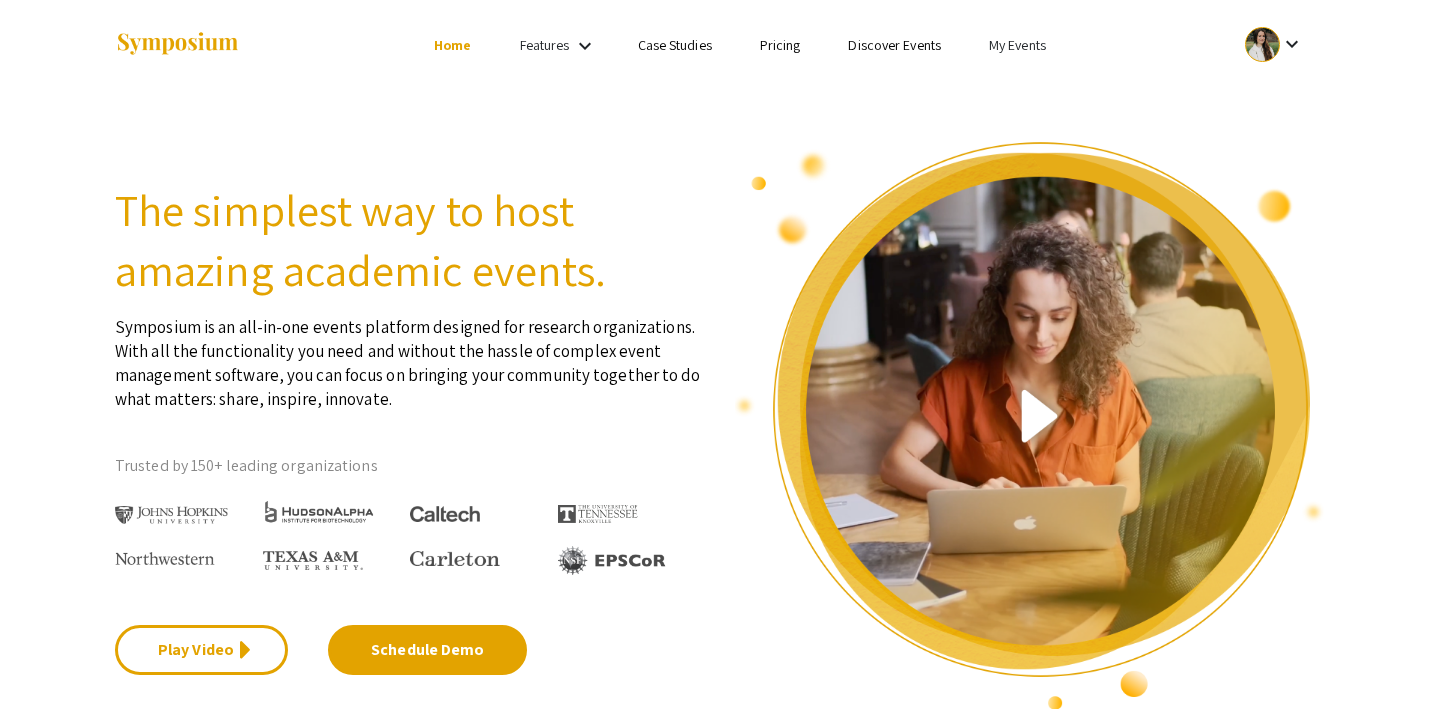 click on "My Events" at bounding box center (1017, 45) 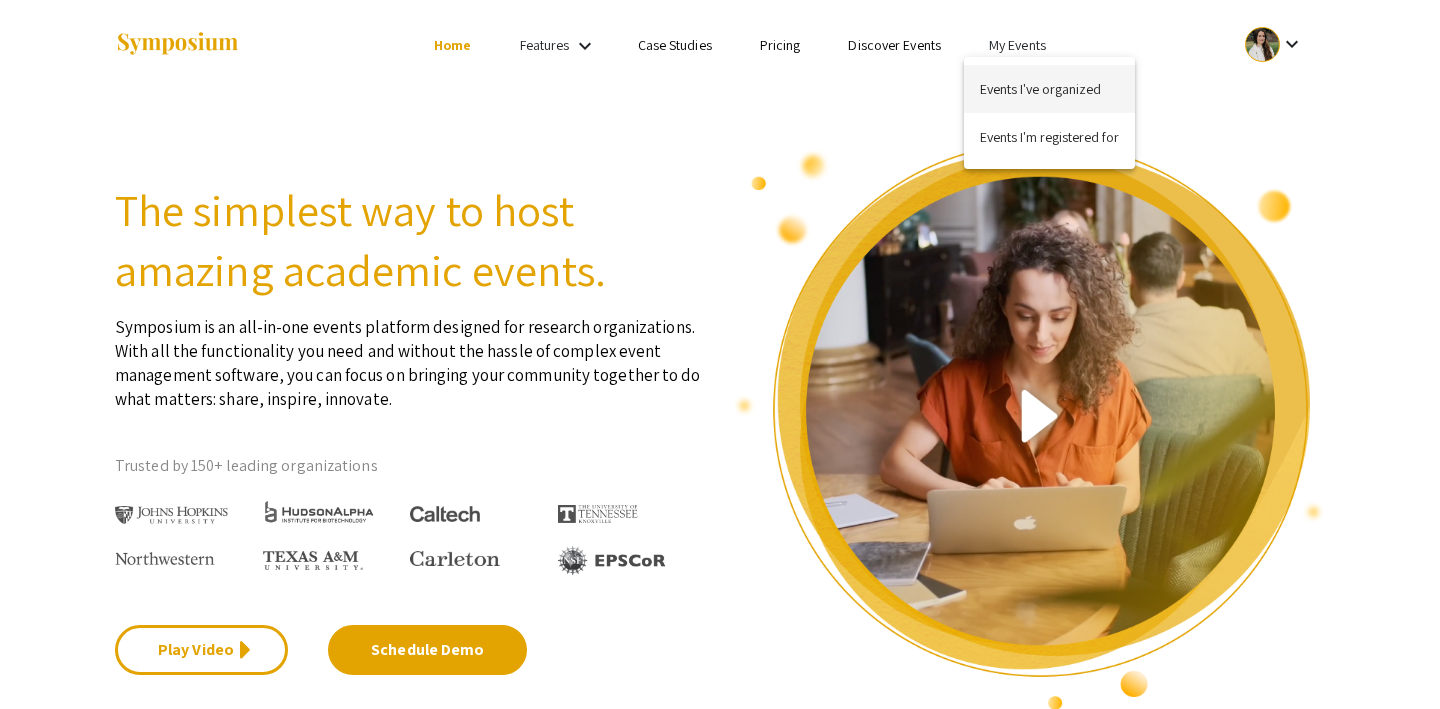 click on "Events I've organized" at bounding box center [1049, 89] 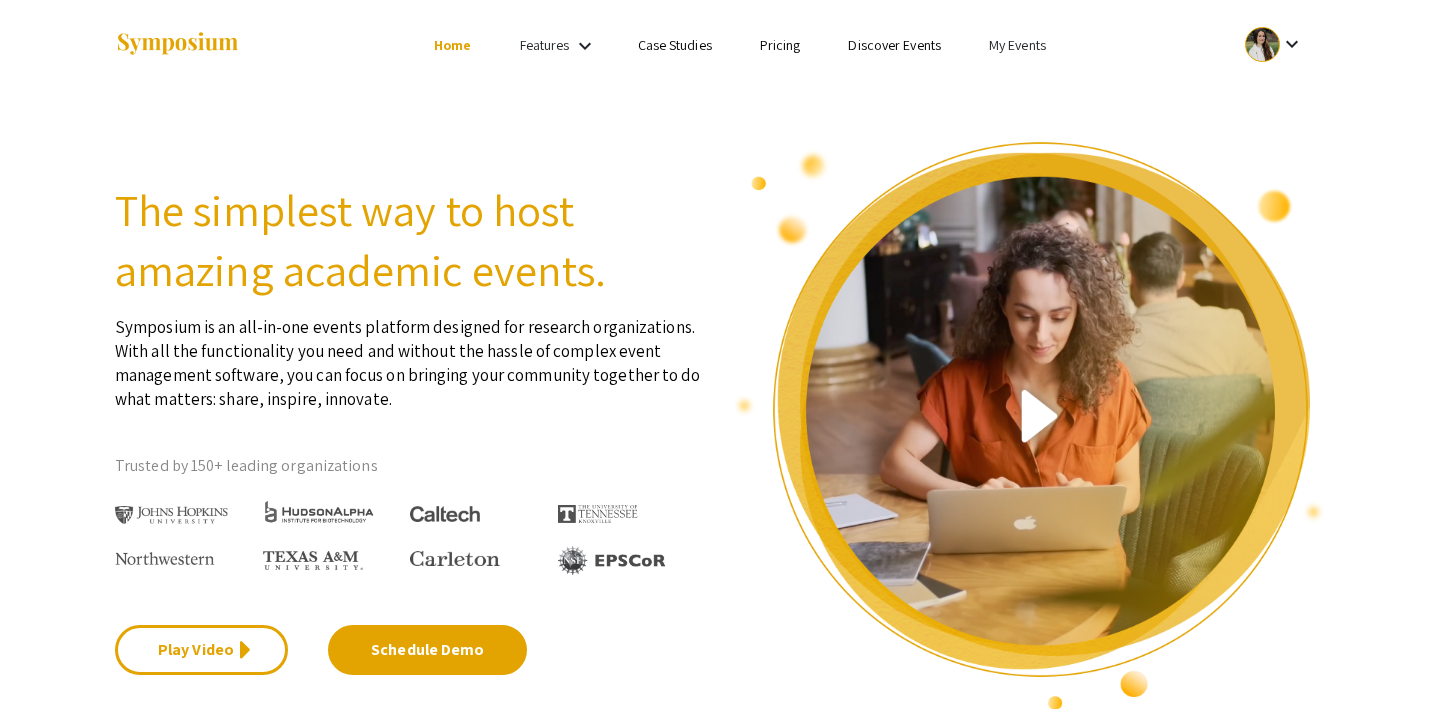 click on "My Events" at bounding box center (1017, 45) 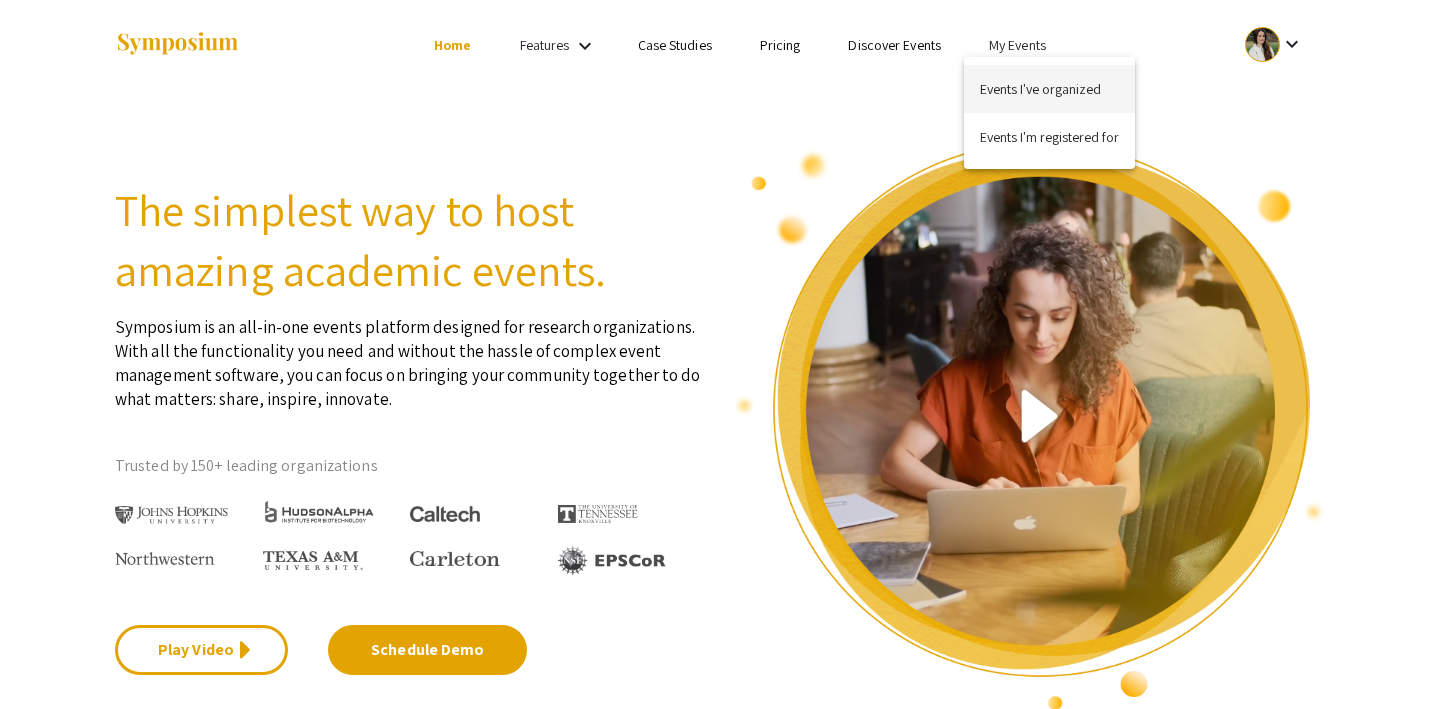 click on "Events I've organized" at bounding box center [1049, 89] 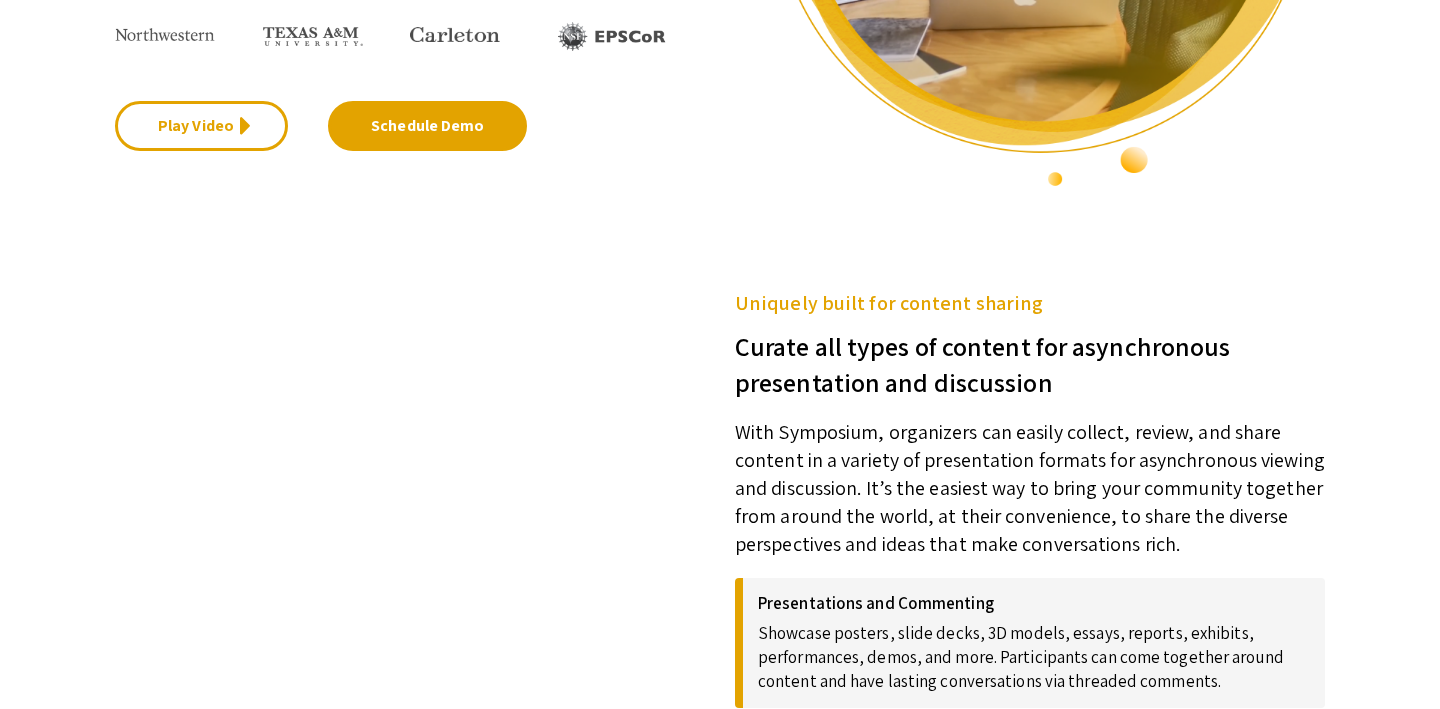 scroll, scrollTop: 0, scrollLeft: 0, axis: both 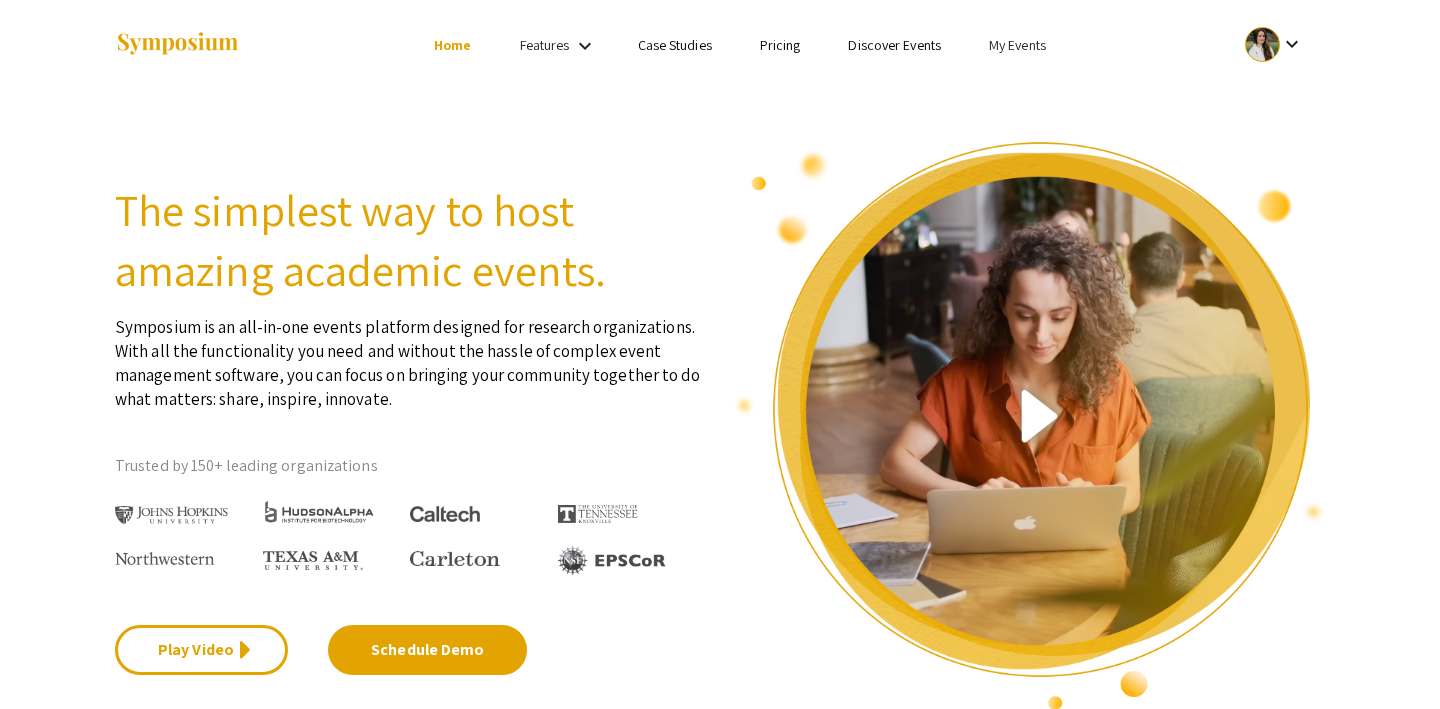 click on "My Events" at bounding box center (1017, 45) 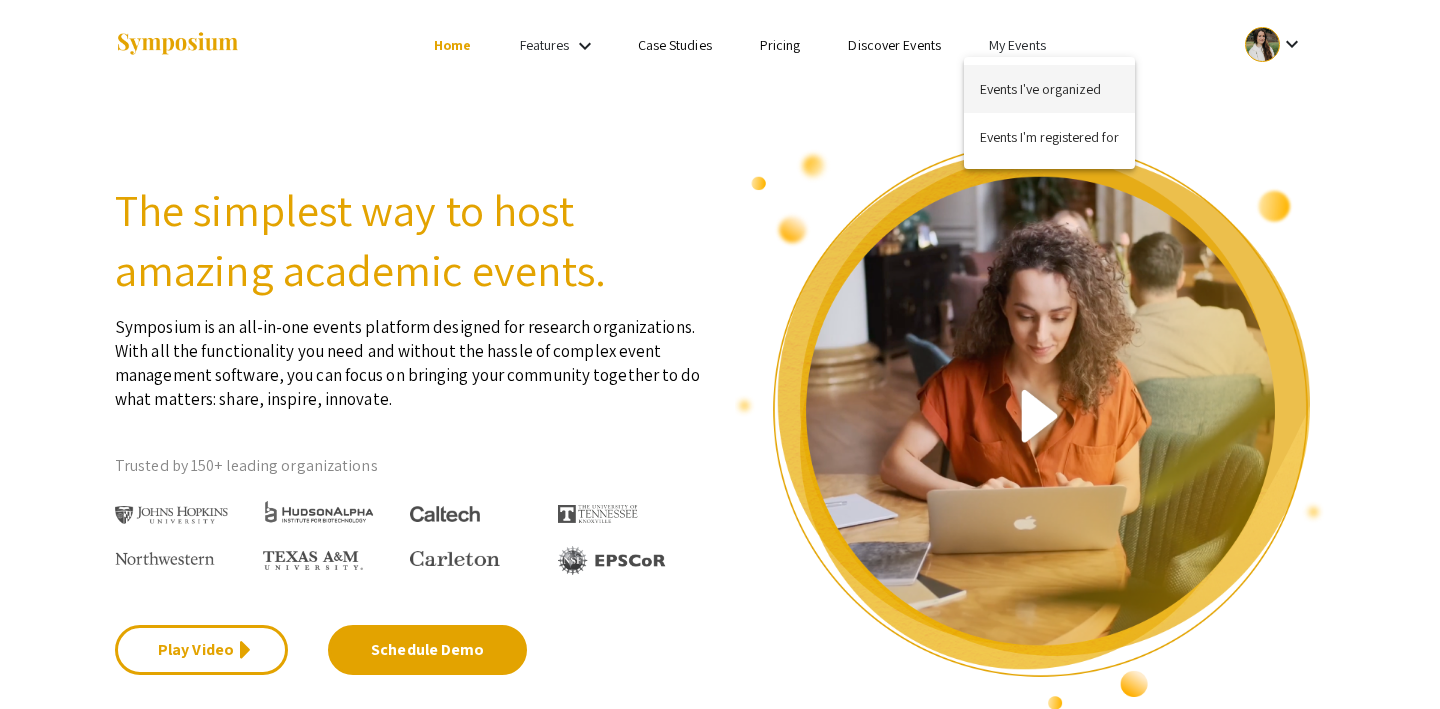 click on "Events I've organized" at bounding box center (1049, 89) 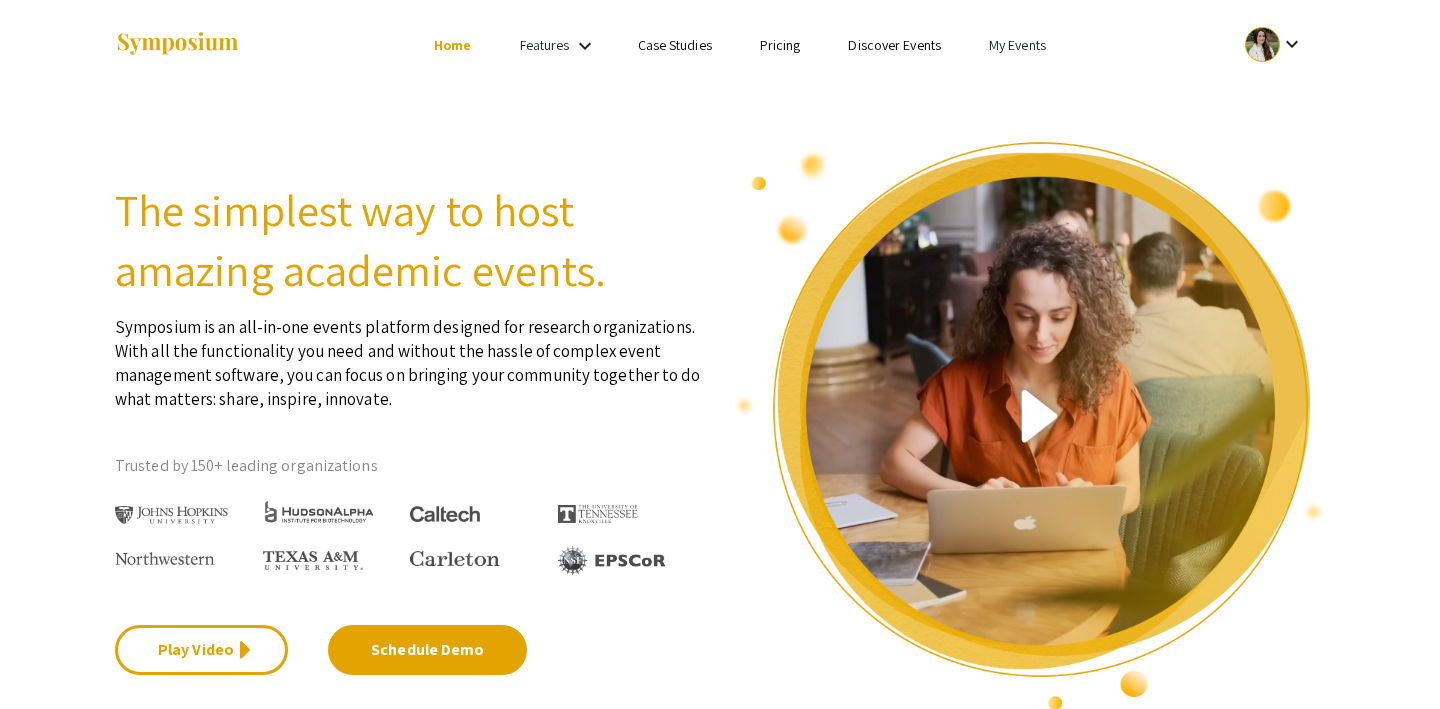 click on "My Events" at bounding box center (1017, 45) 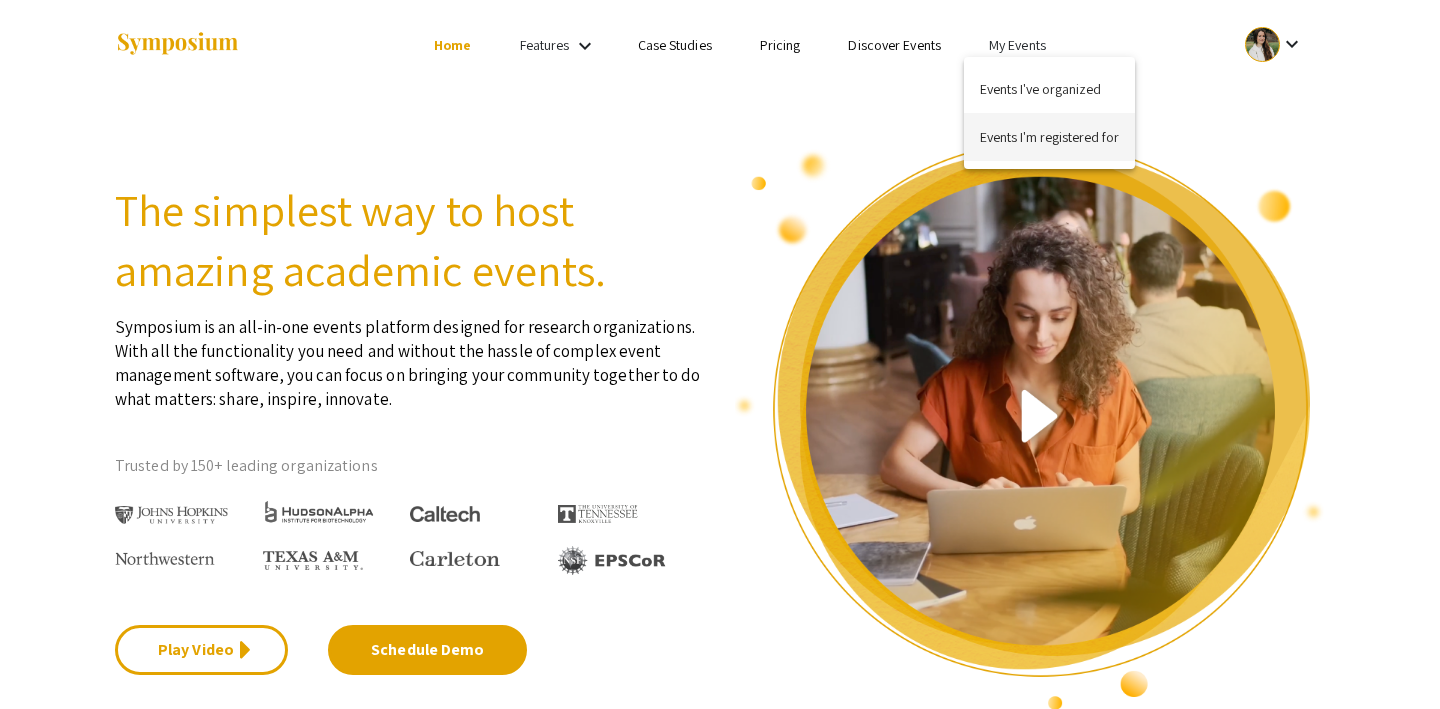 click on "Events I'm registered for" at bounding box center (1049, 137) 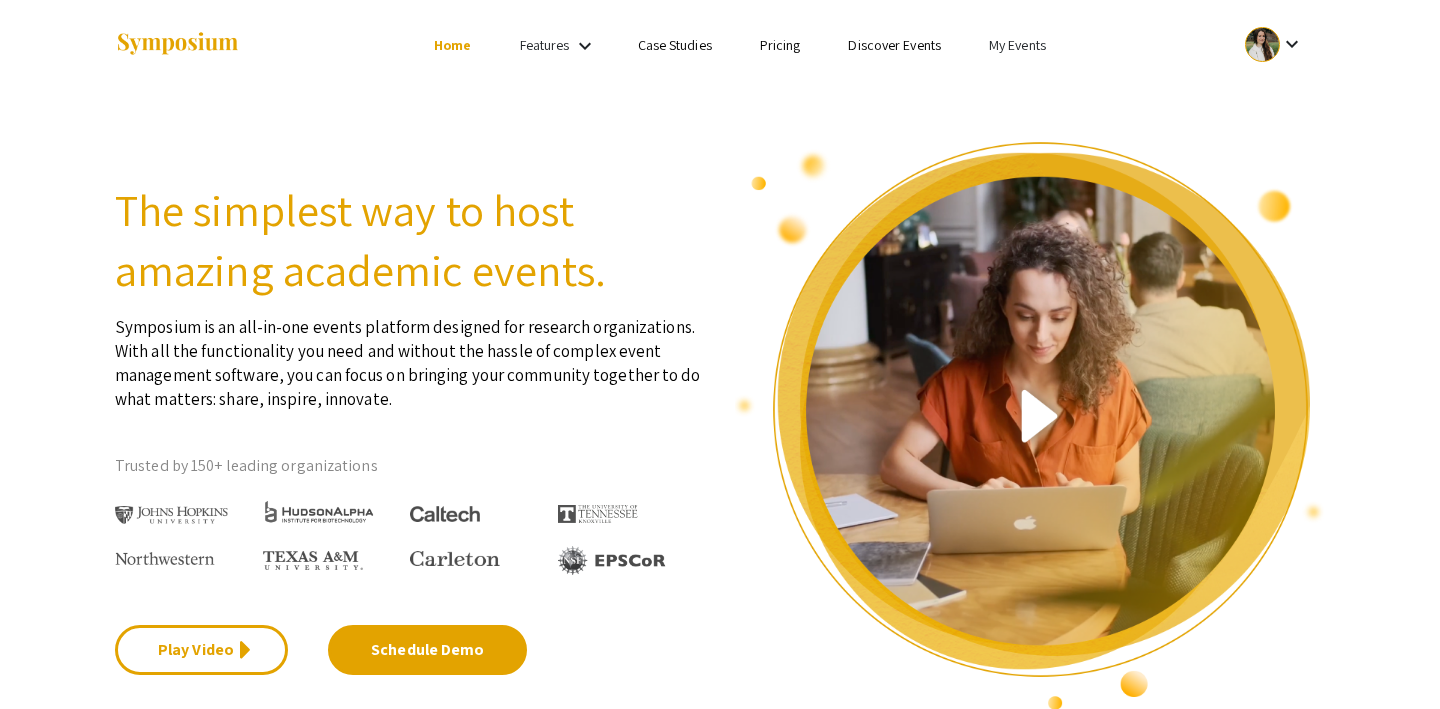 click on "Discover Events" at bounding box center (894, 45) 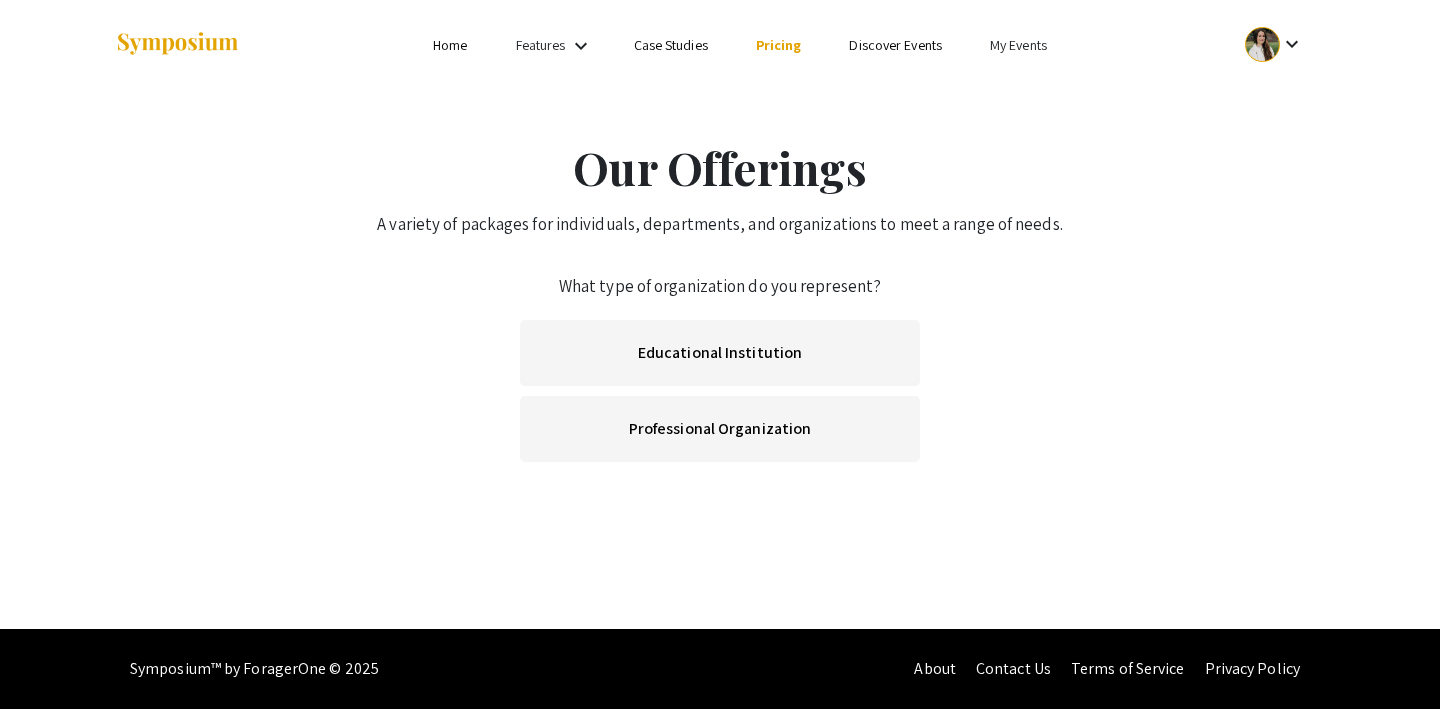 click on "My Events" at bounding box center [1018, 45] 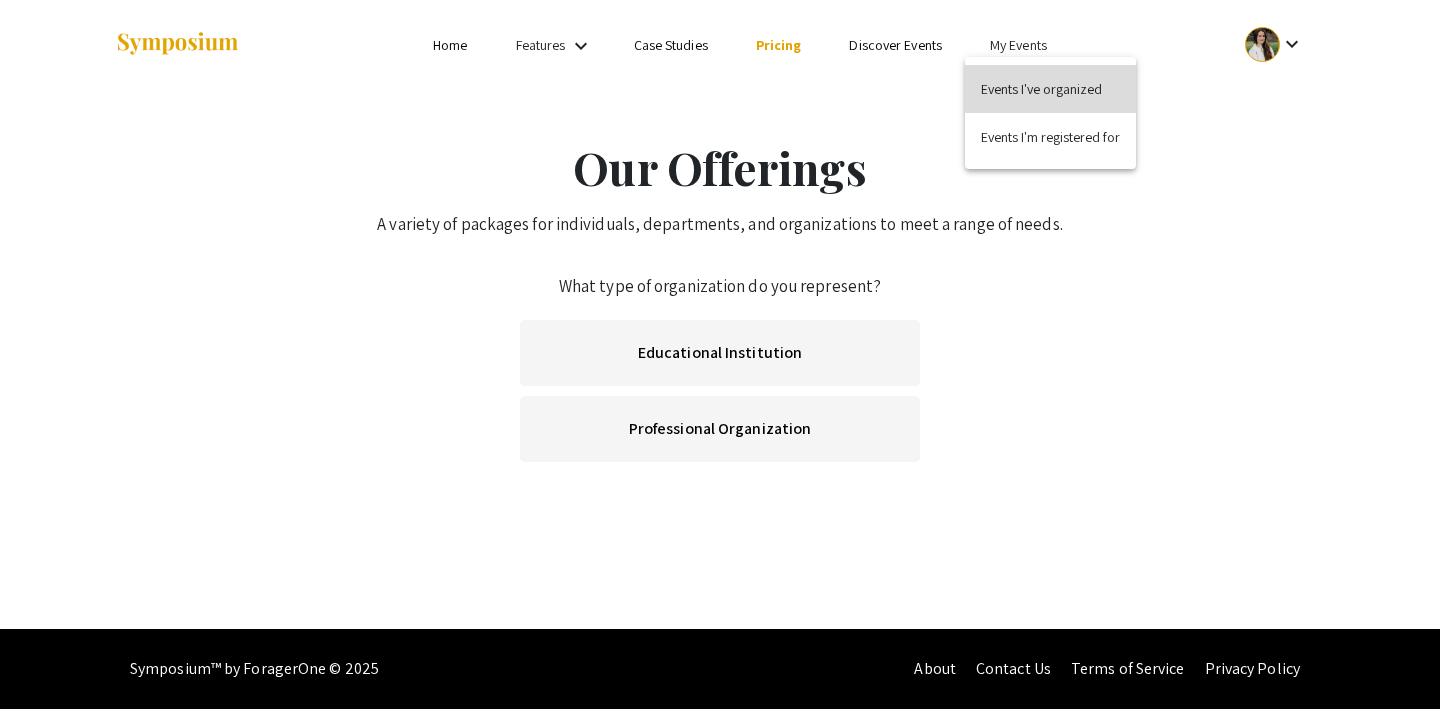 click on "Events I've organized" at bounding box center (1050, 89) 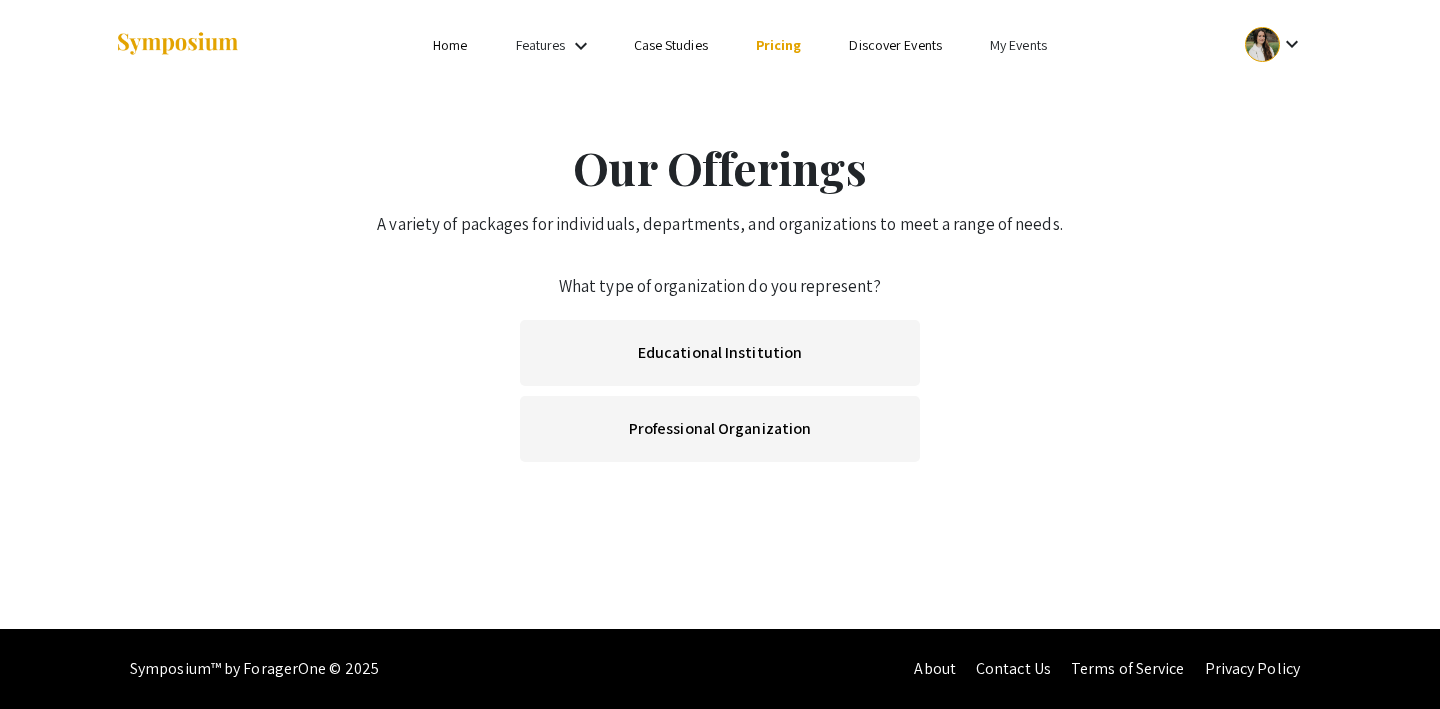 click on "Discover Events" at bounding box center [895, 45] 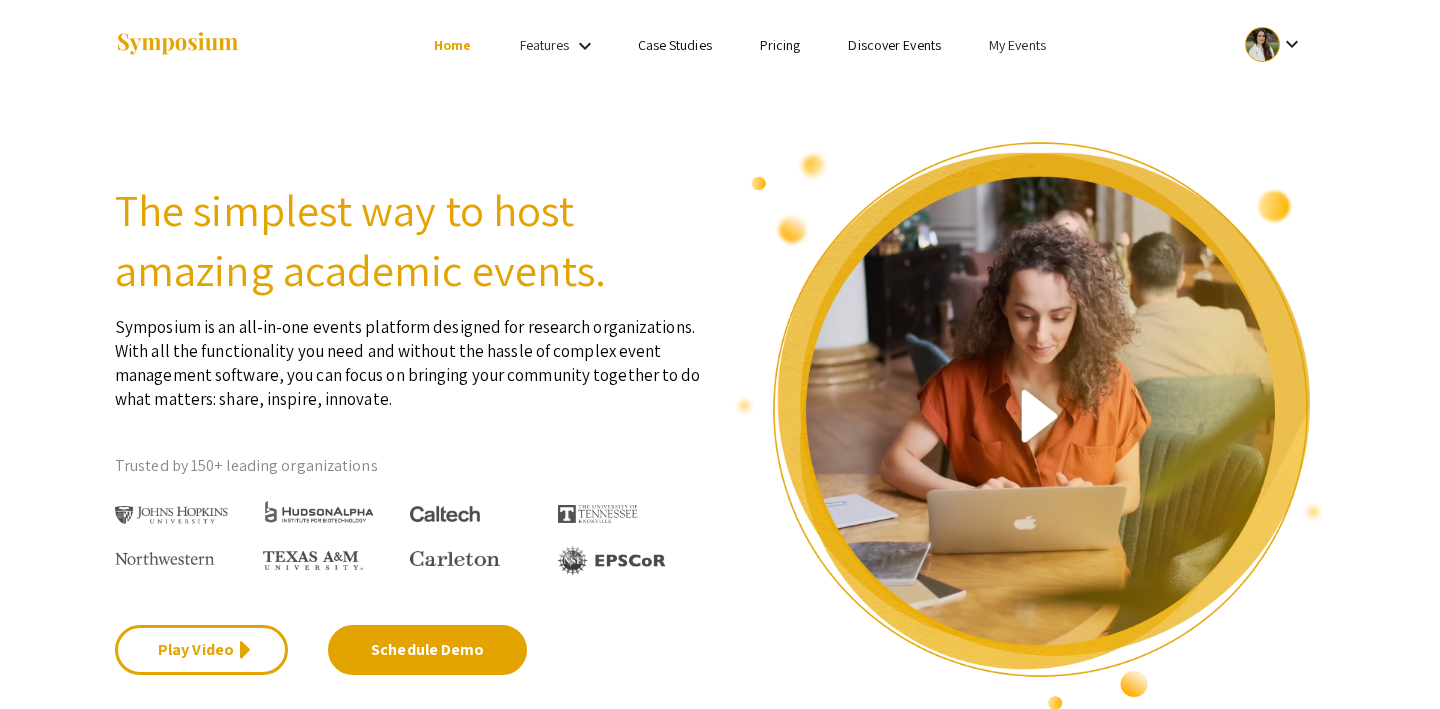 click on "Discover Events" at bounding box center [894, 45] 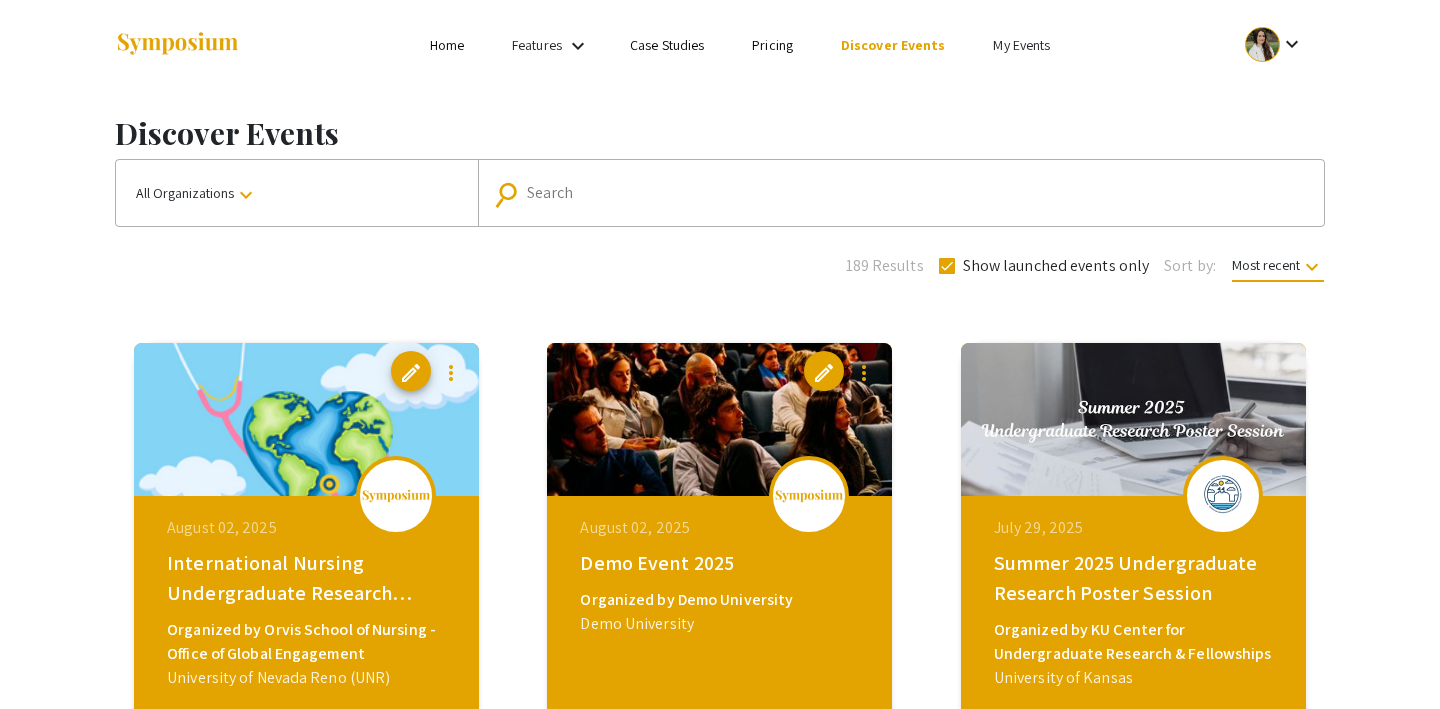 click on "My Events" at bounding box center [1021, 45] 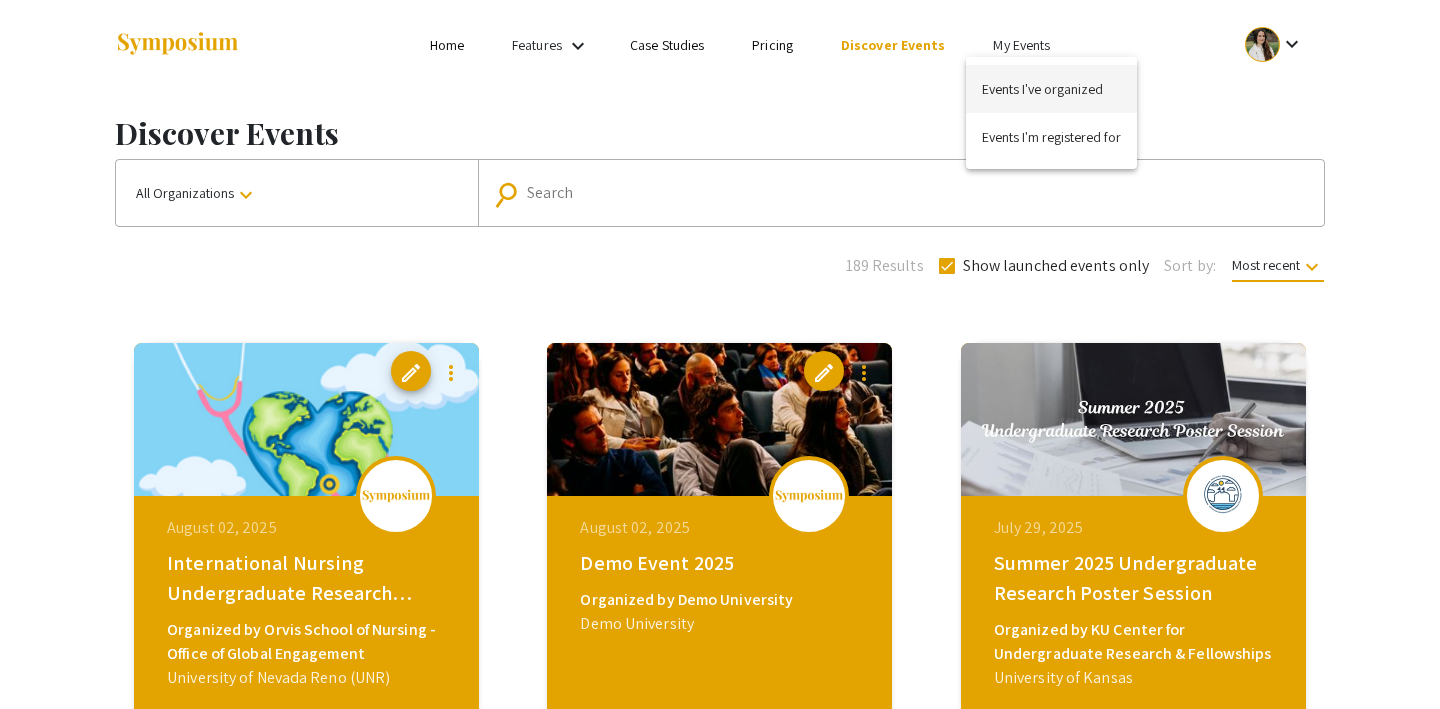 click on "Events I've organized" at bounding box center [1051, 89] 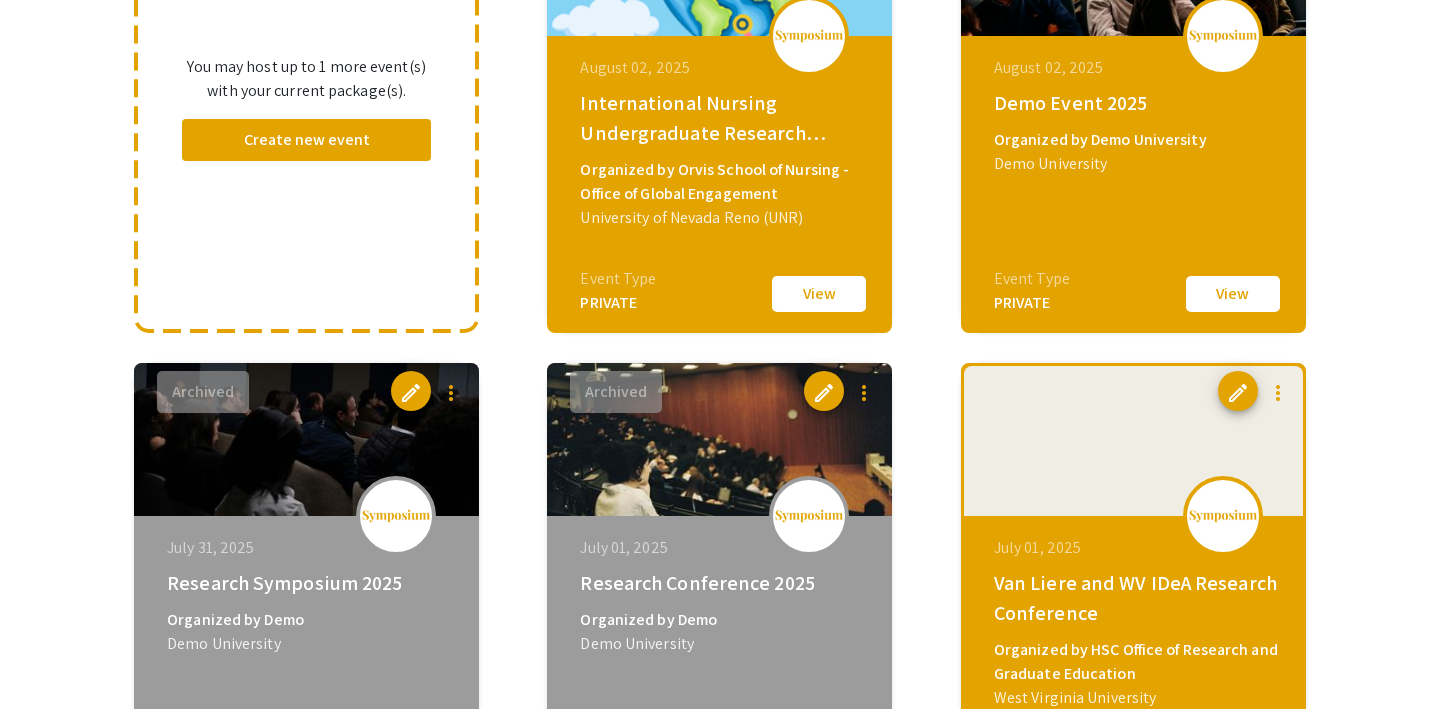 scroll, scrollTop: 346, scrollLeft: 0, axis: vertical 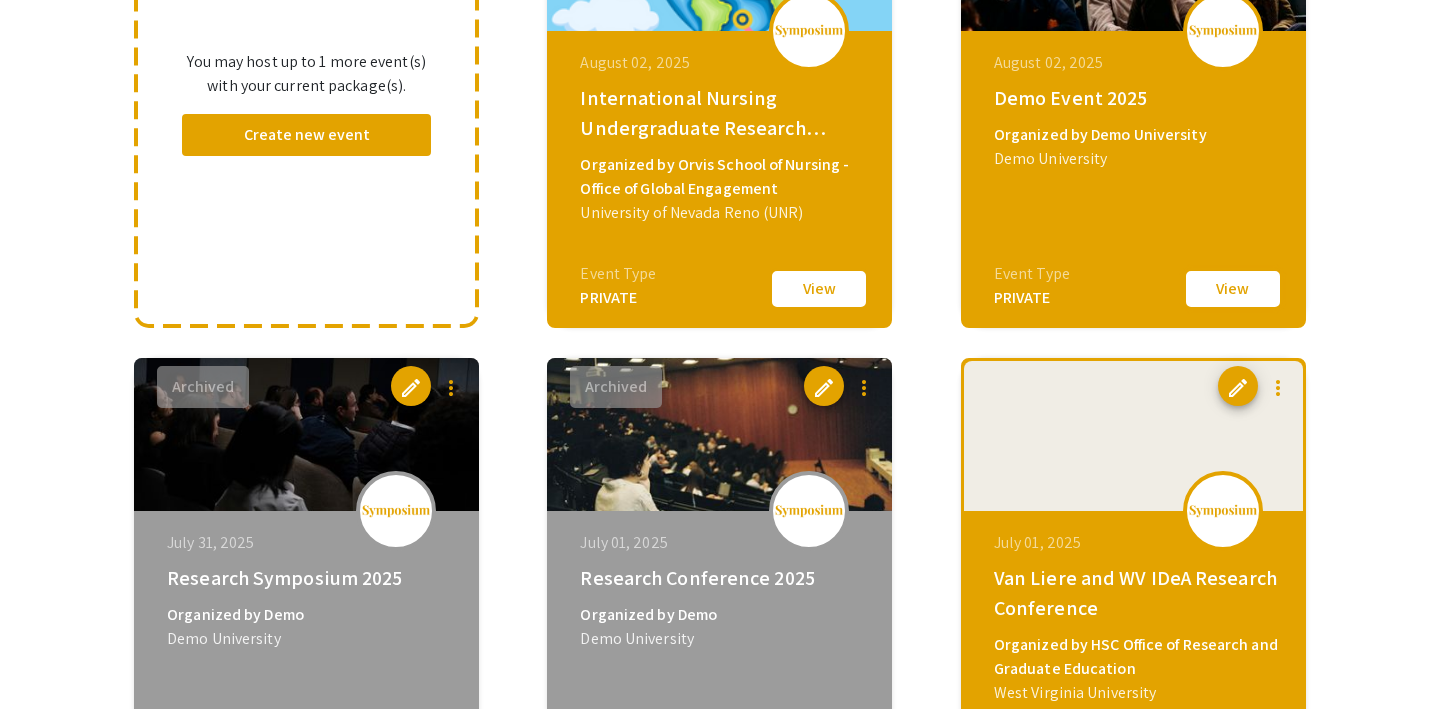 click on "View" 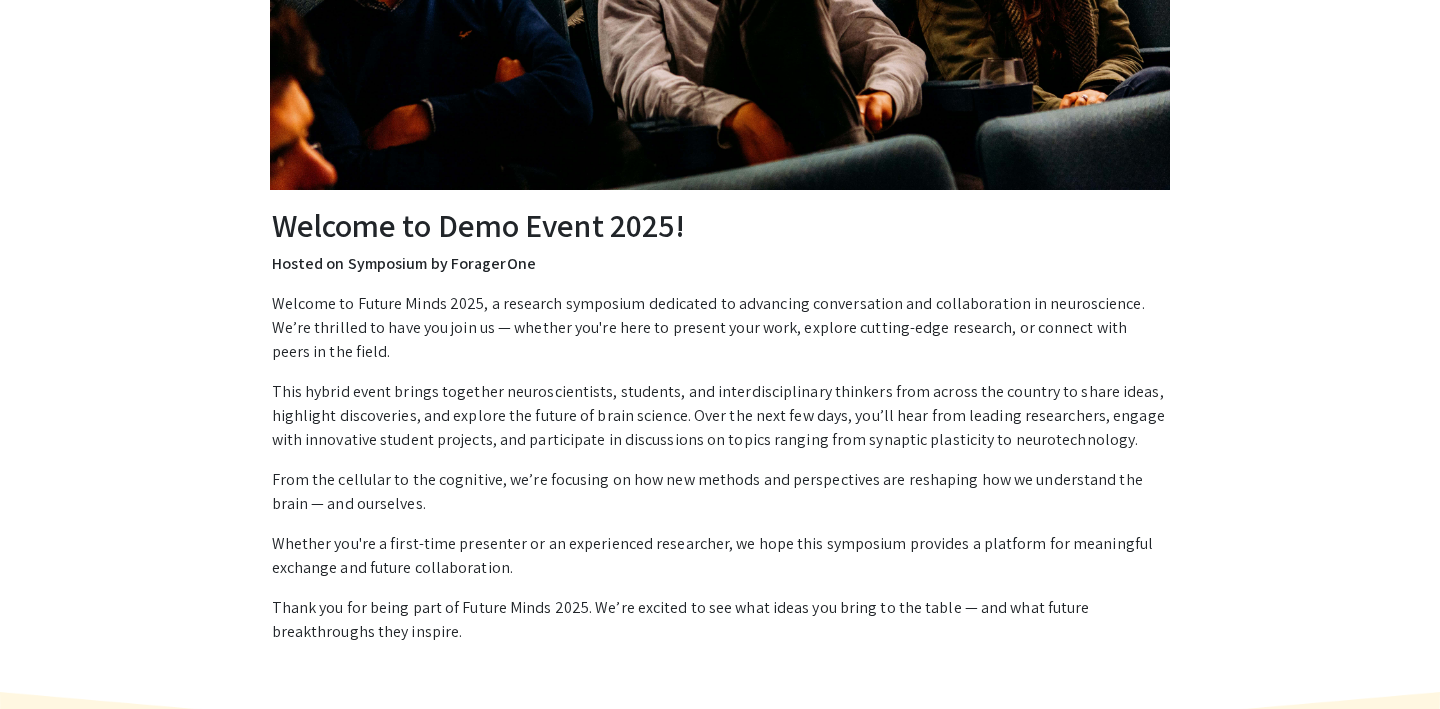 scroll, scrollTop: 0, scrollLeft: 0, axis: both 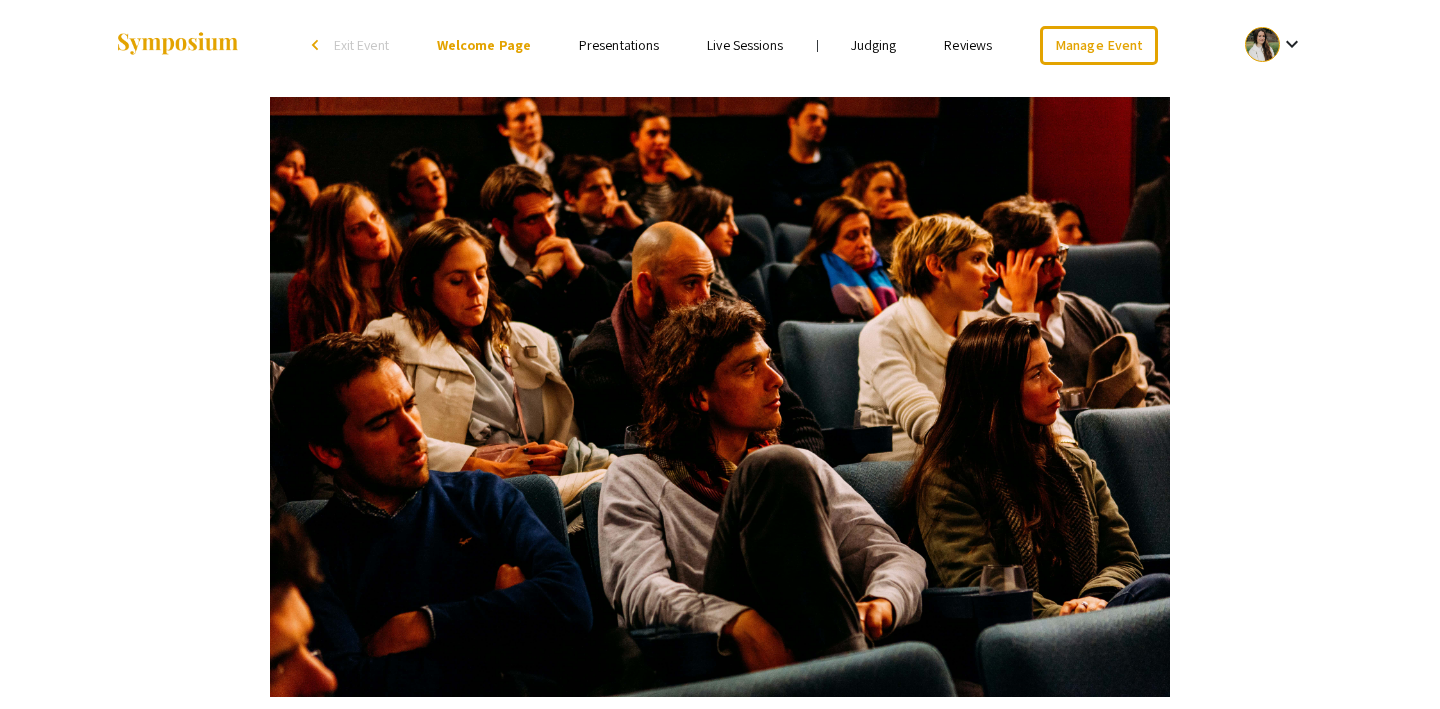 click on "Presentations" at bounding box center (619, 45) 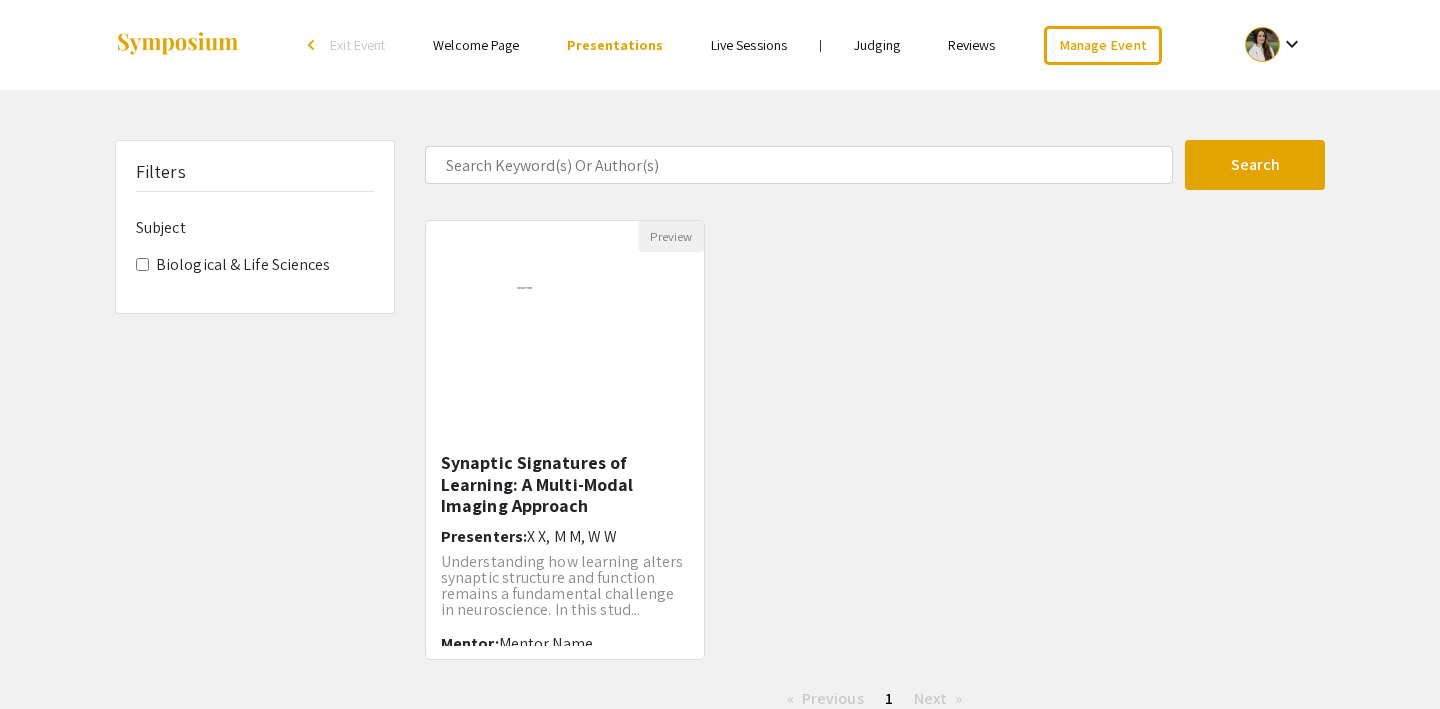 click on "Live Sessions" at bounding box center (749, 45) 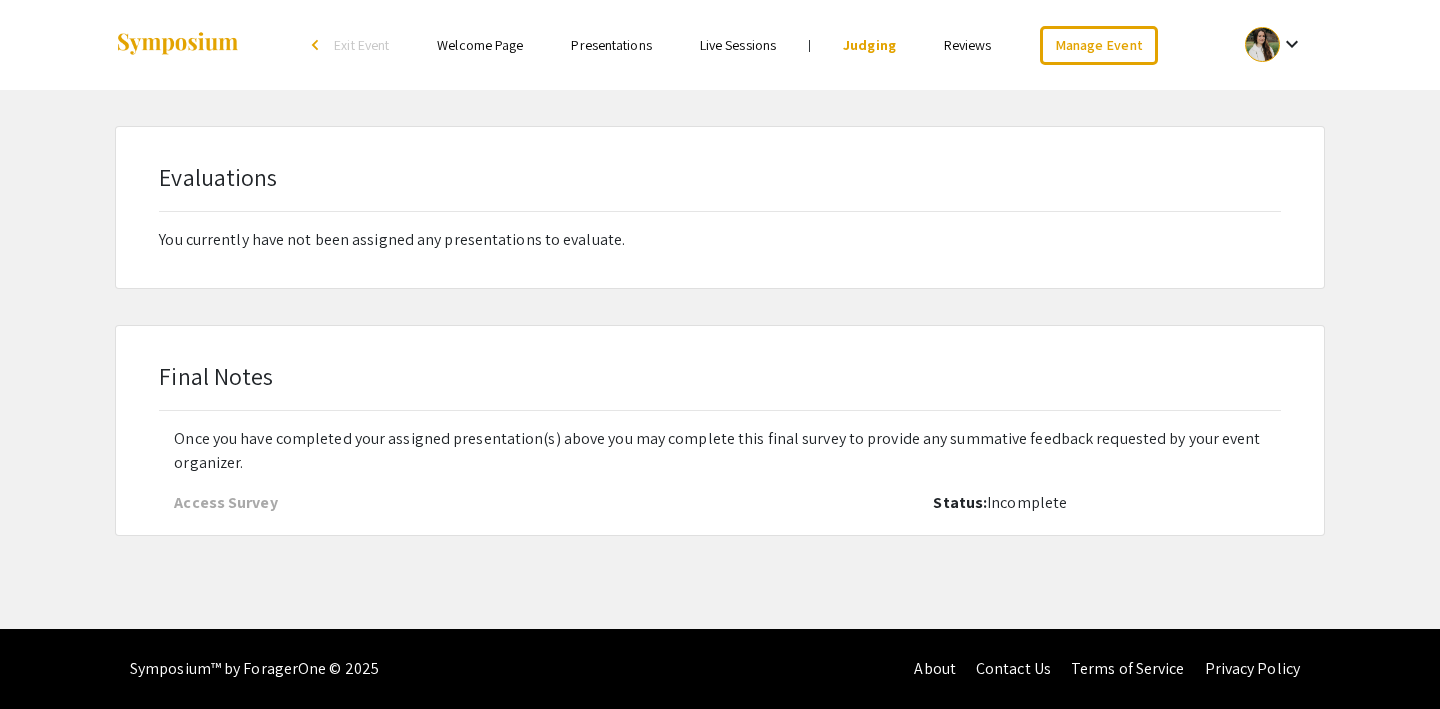 click on "Reviews" at bounding box center [968, 45] 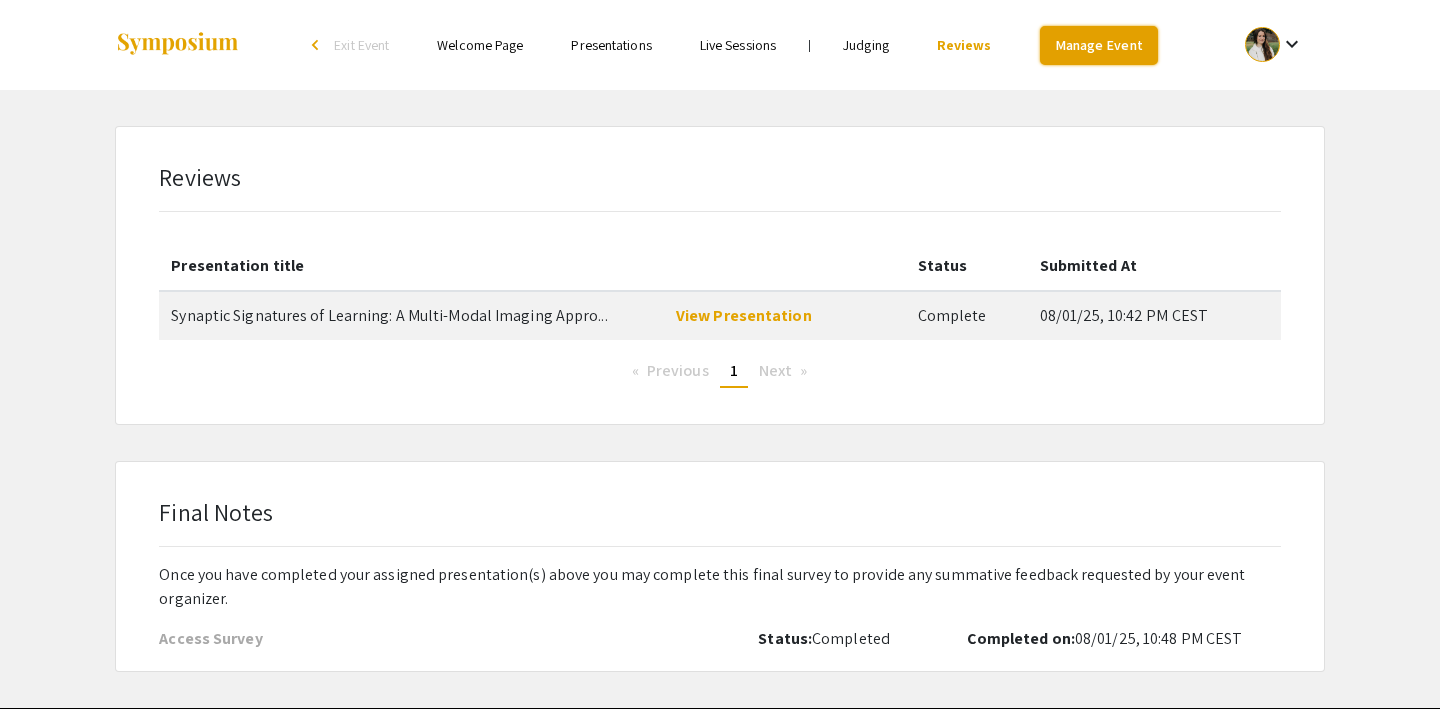 click on "Manage Event" at bounding box center (1099, 45) 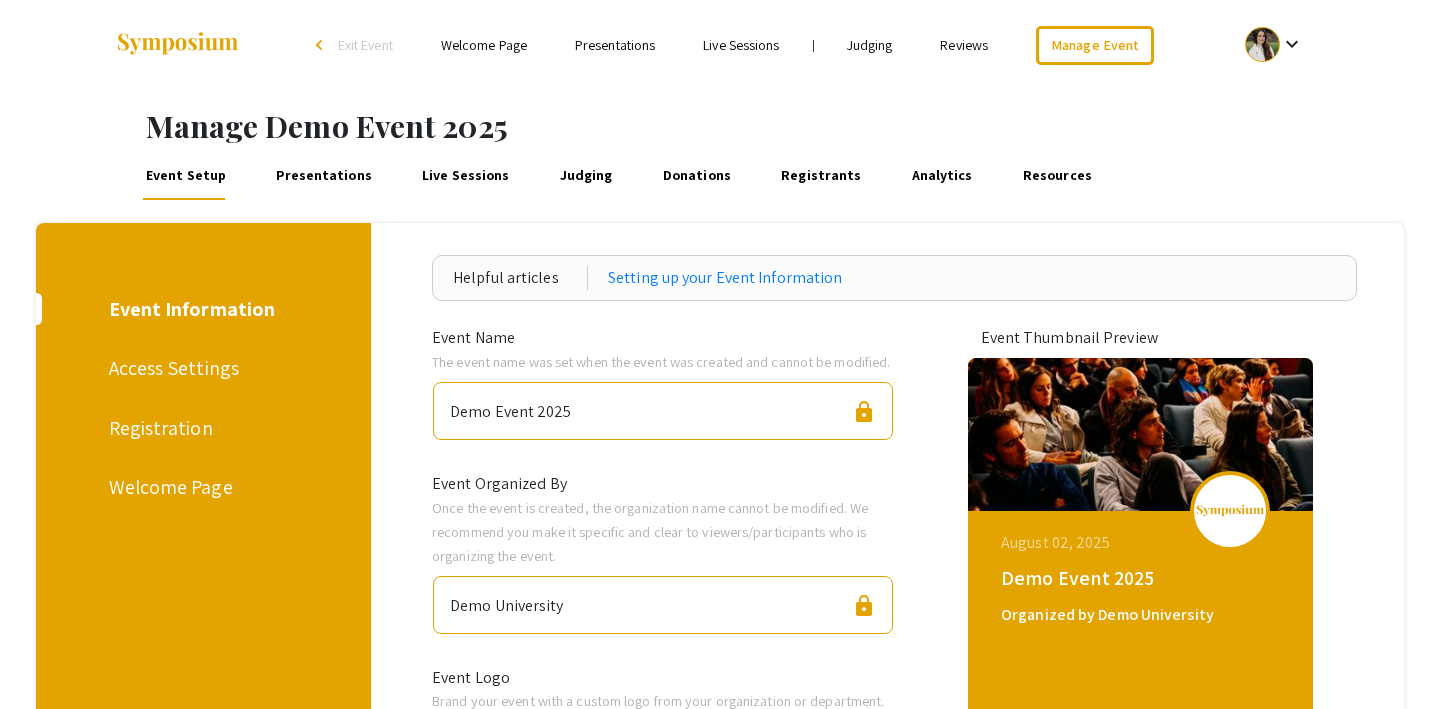 click on "Presentations" at bounding box center [324, 176] 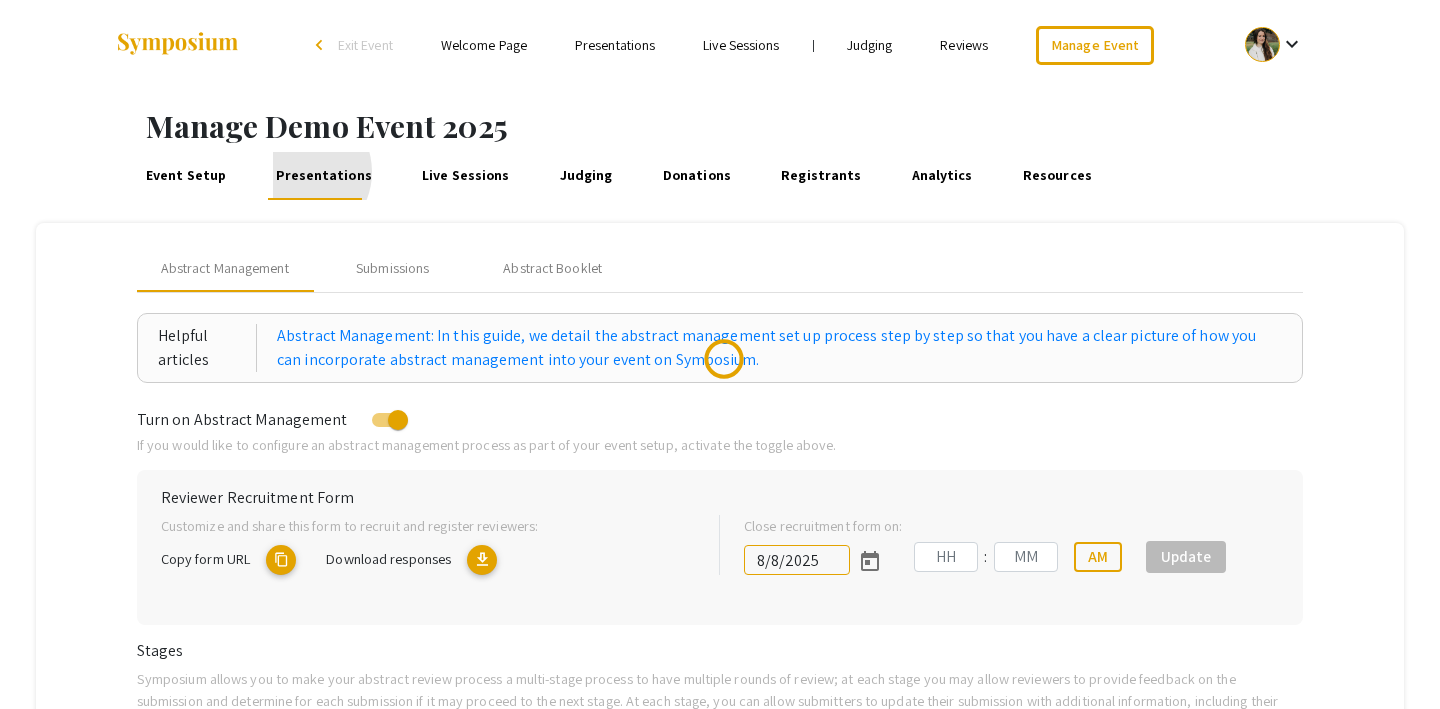 scroll, scrollTop: 238, scrollLeft: 0, axis: vertical 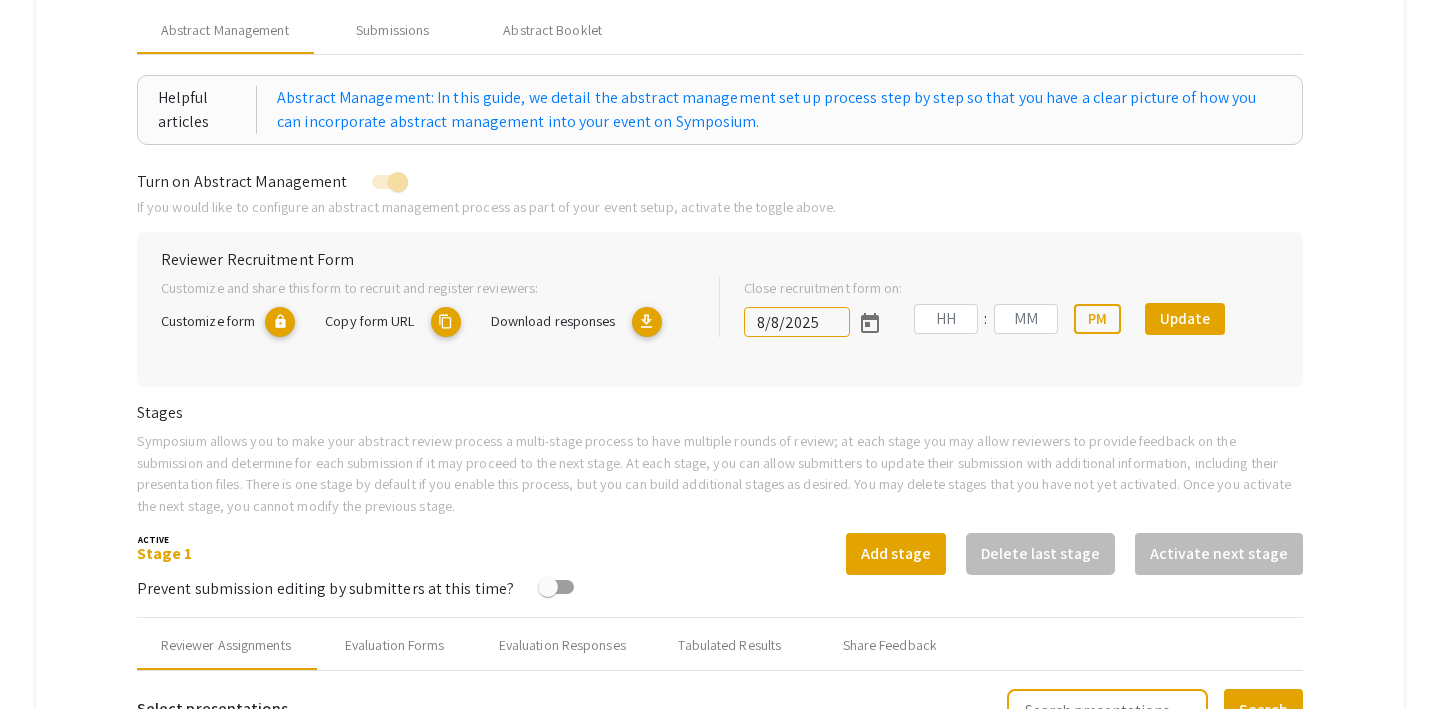 type on "8/1/2025" 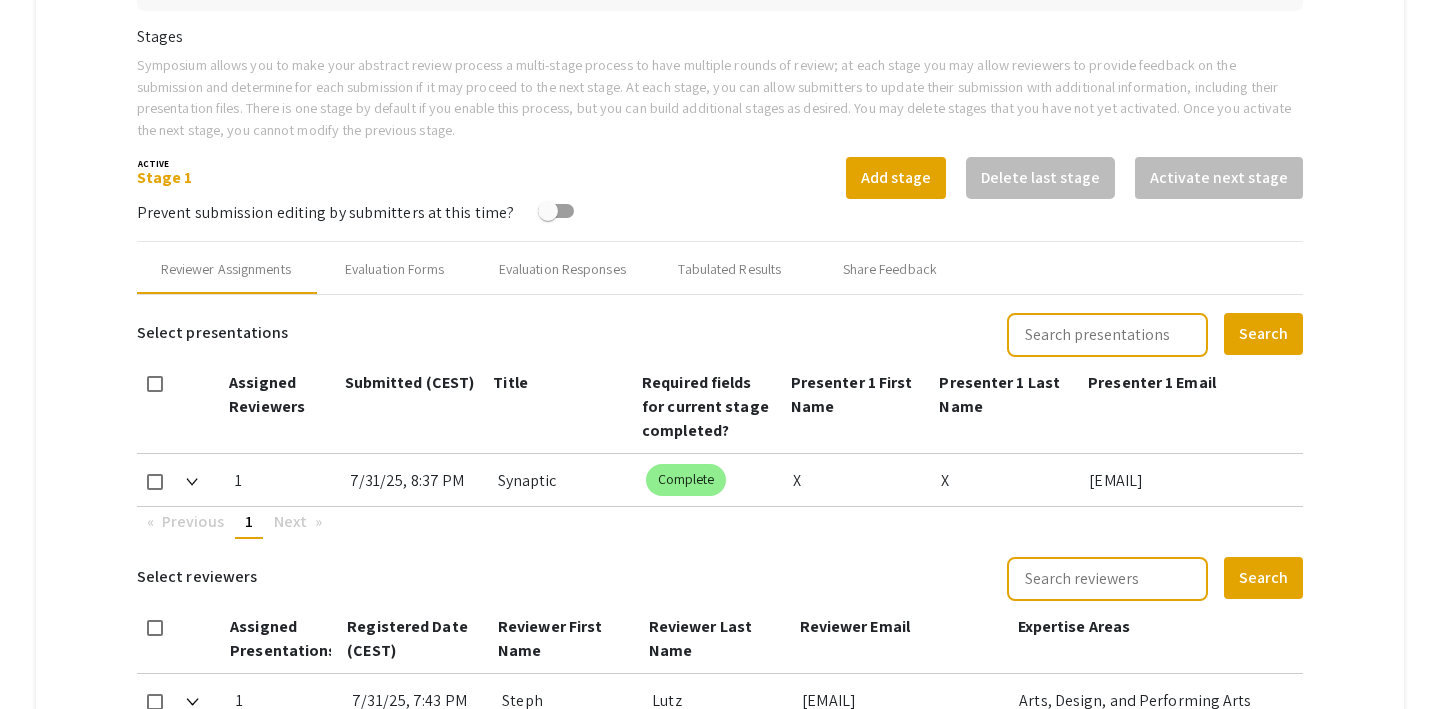 scroll, scrollTop: 615, scrollLeft: 0, axis: vertical 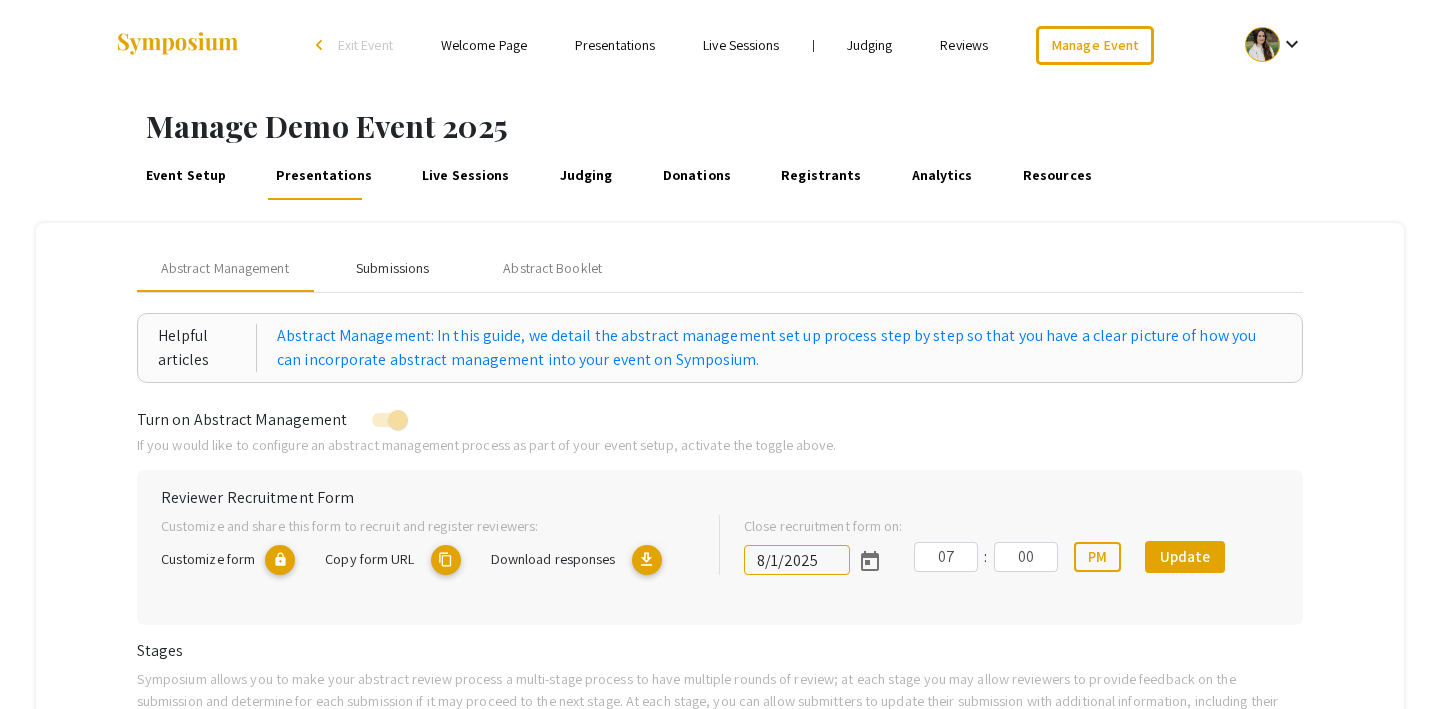 click on "Submissions" at bounding box center [392, 268] 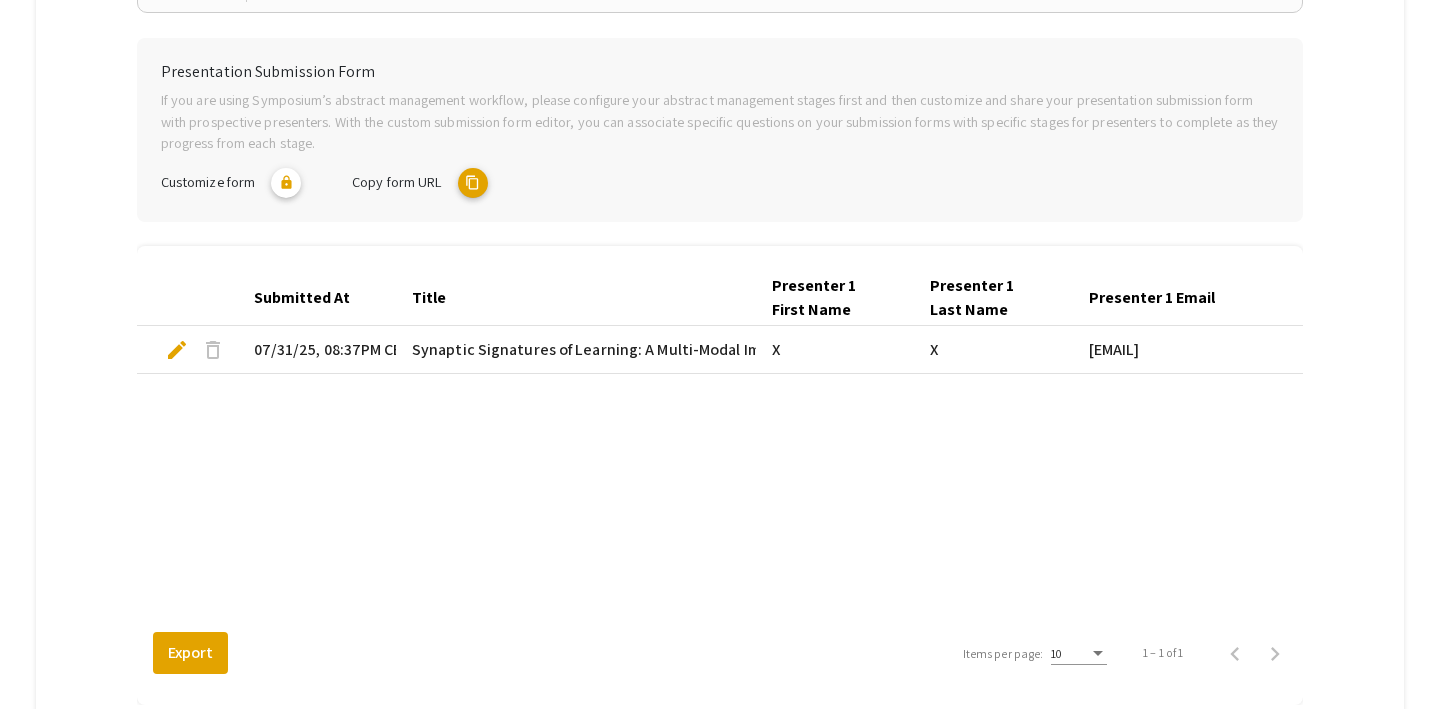 scroll, scrollTop: 377, scrollLeft: 0, axis: vertical 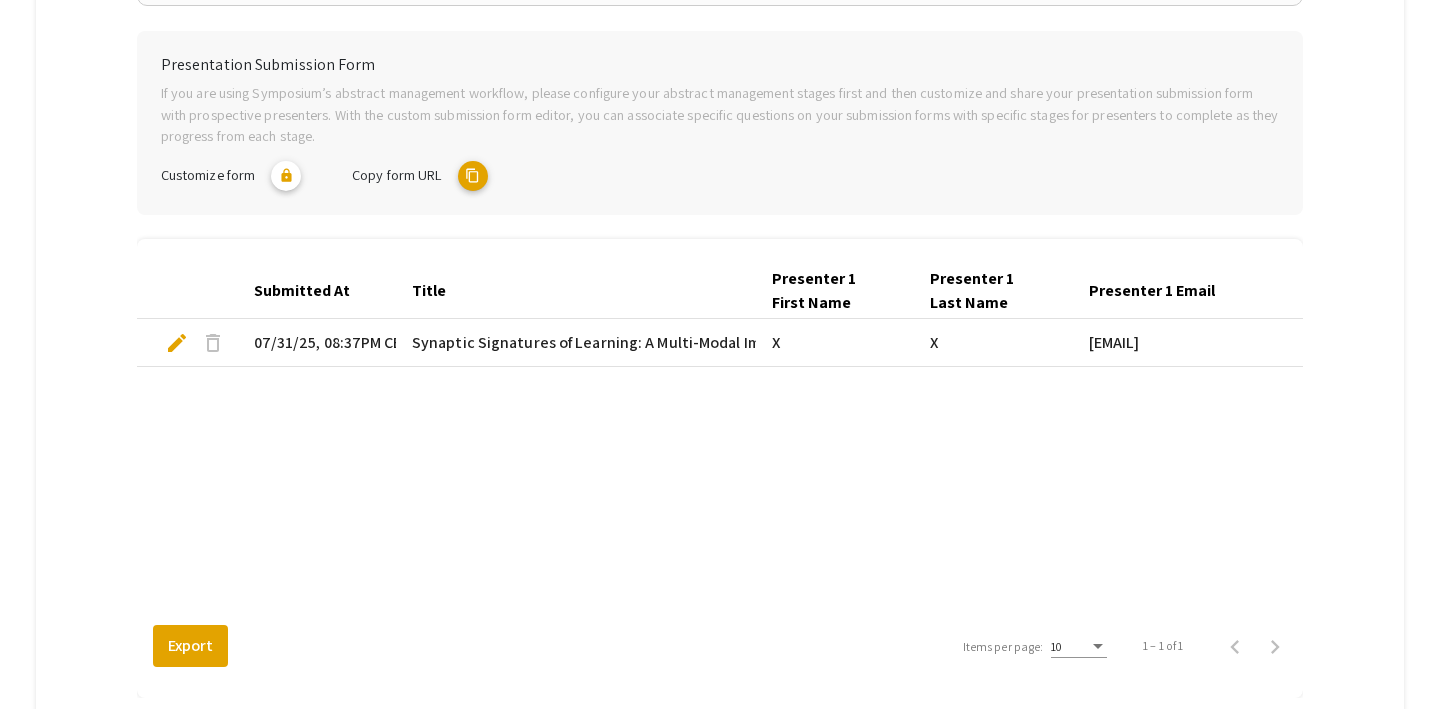 click on "delete" at bounding box center [213, 343] 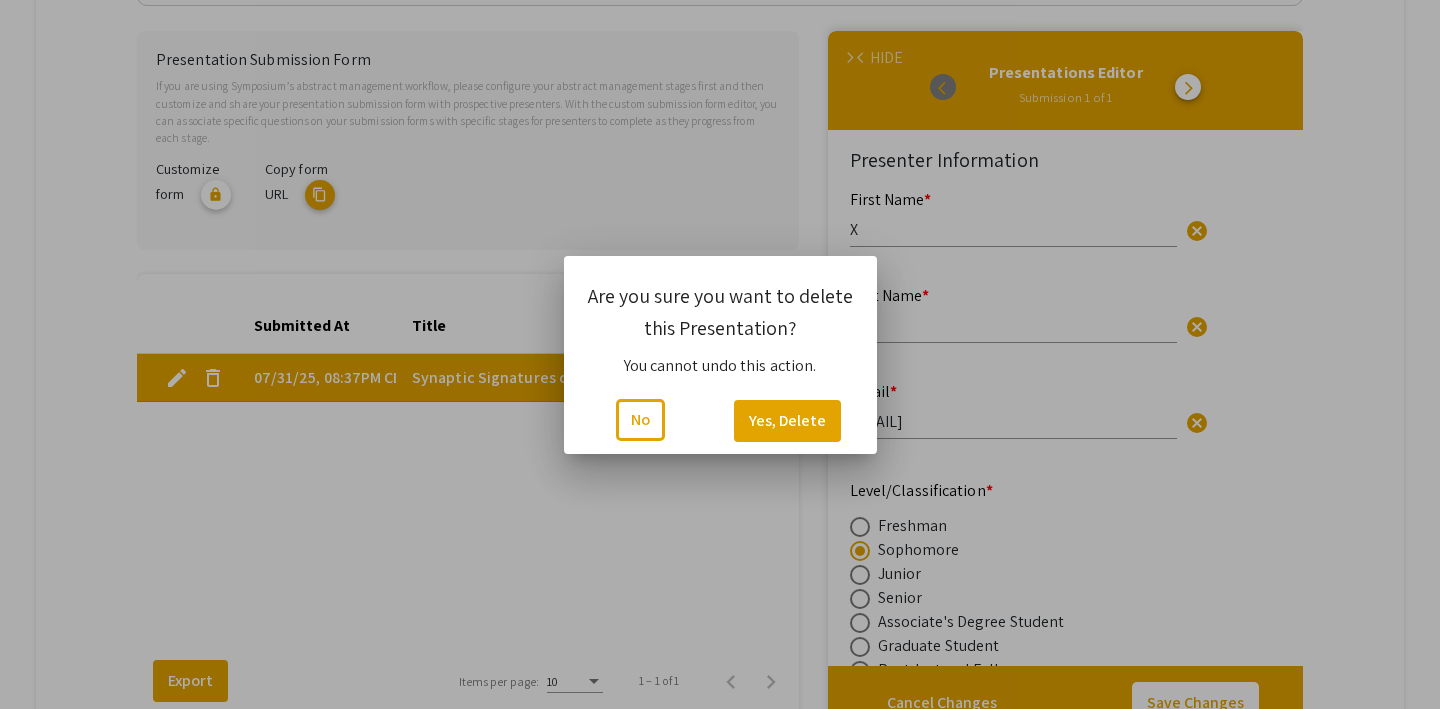 scroll, scrollTop: 0, scrollLeft: 0, axis: both 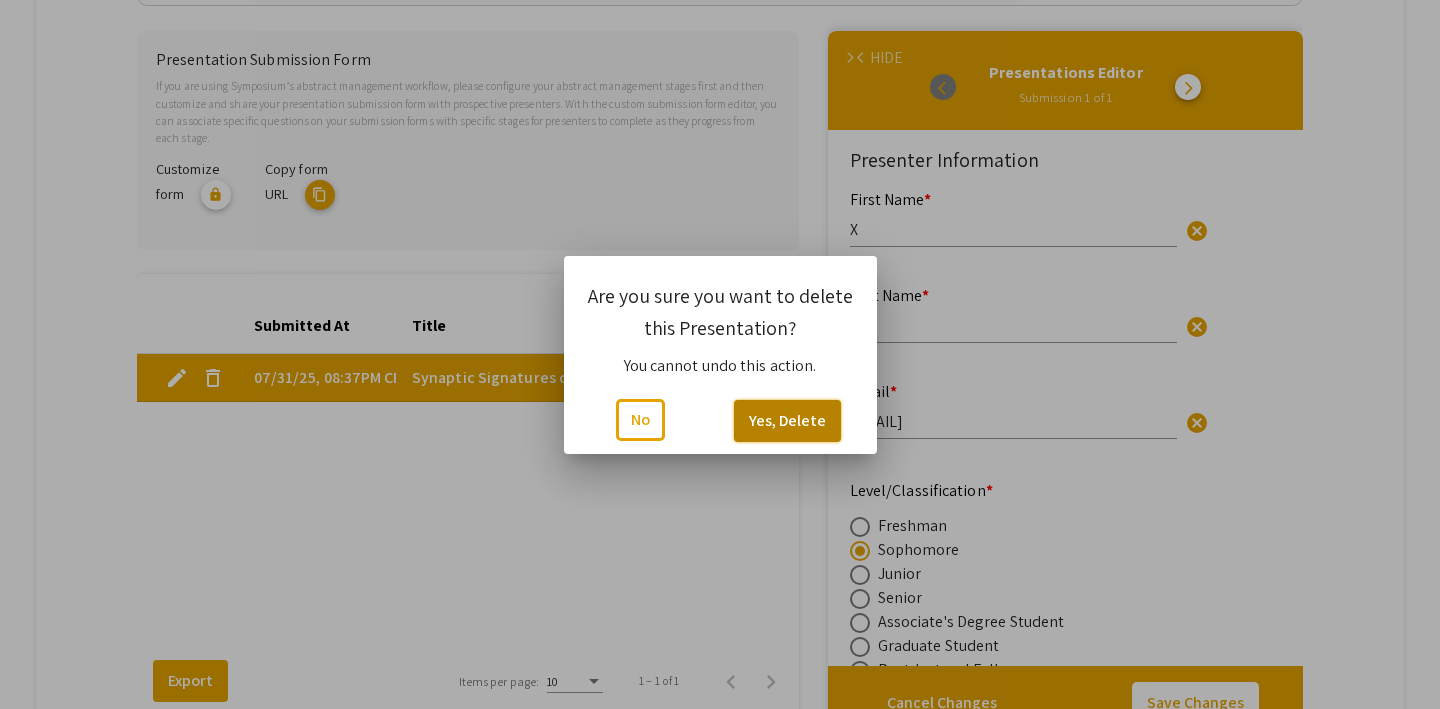 click on "Yes, Delete" 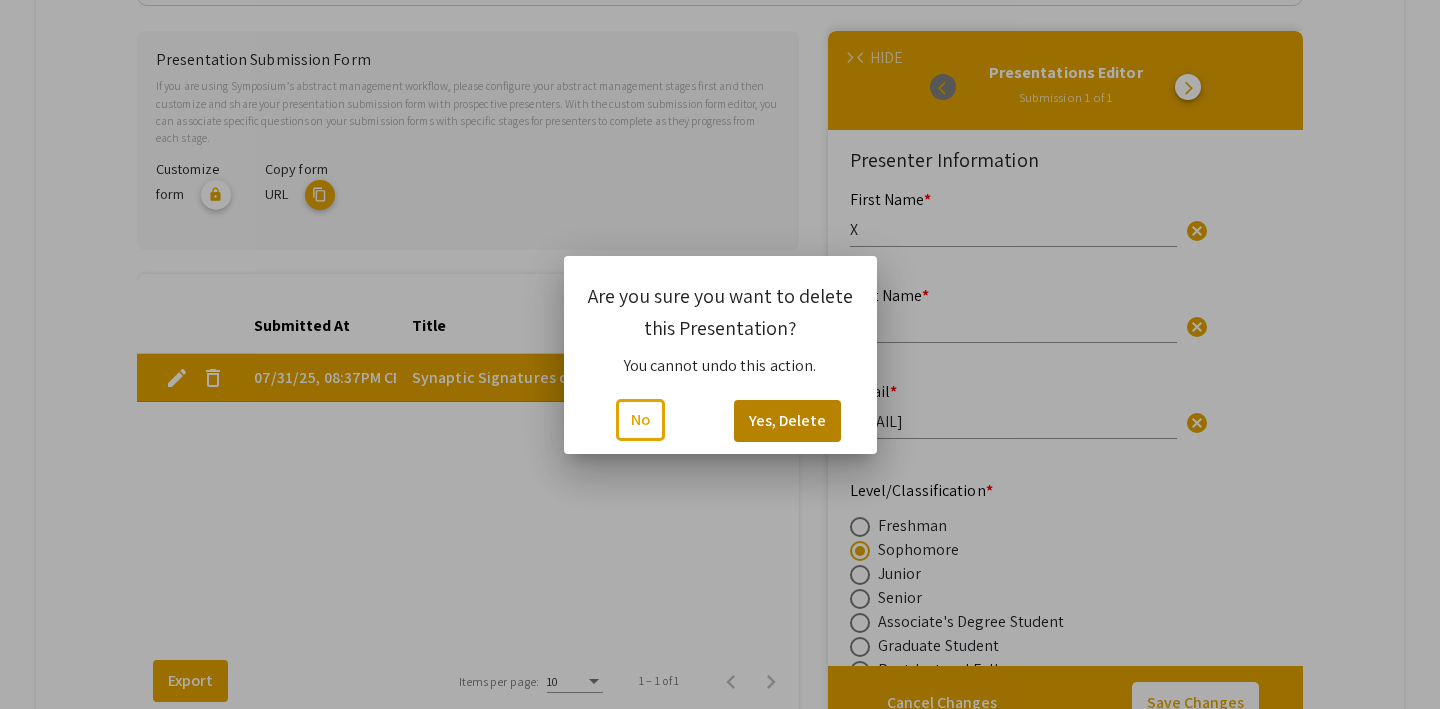 scroll, scrollTop: 377, scrollLeft: 0, axis: vertical 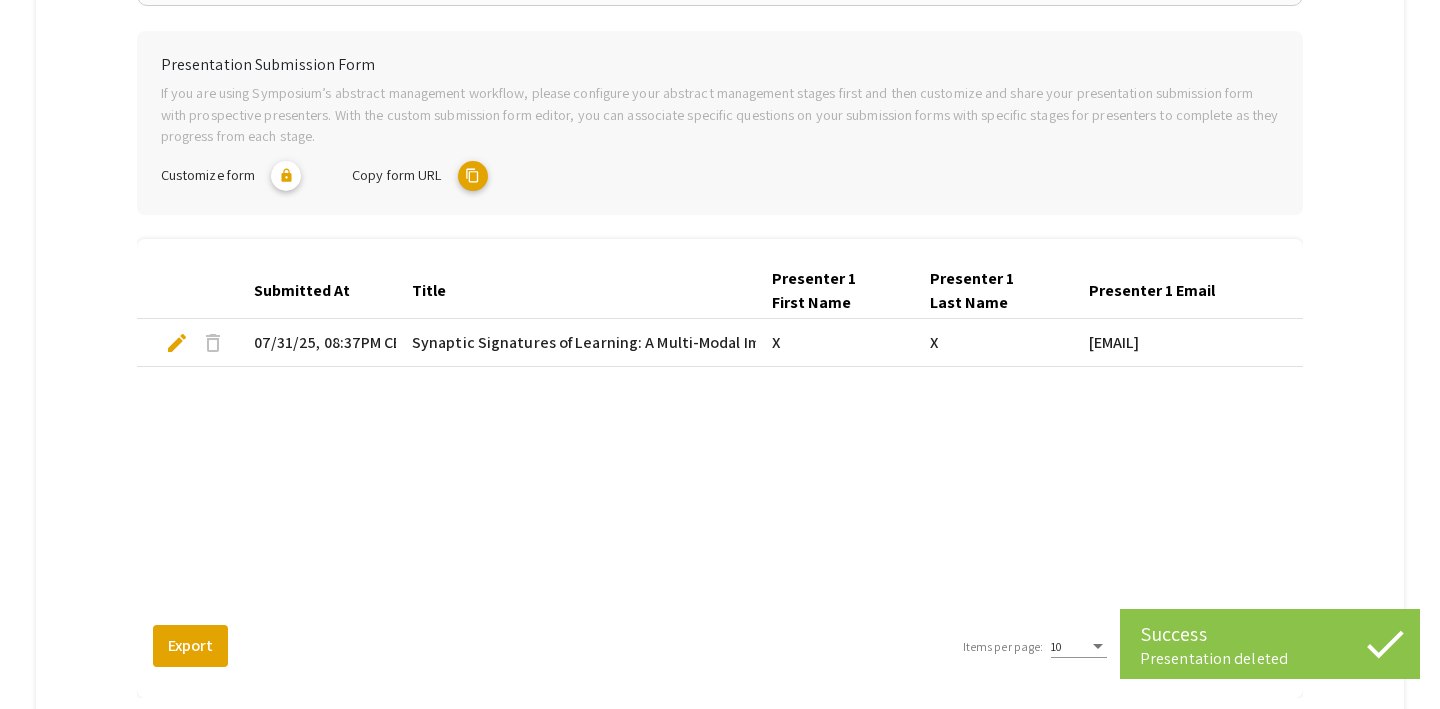 click on "delete" at bounding box center (213, 343) 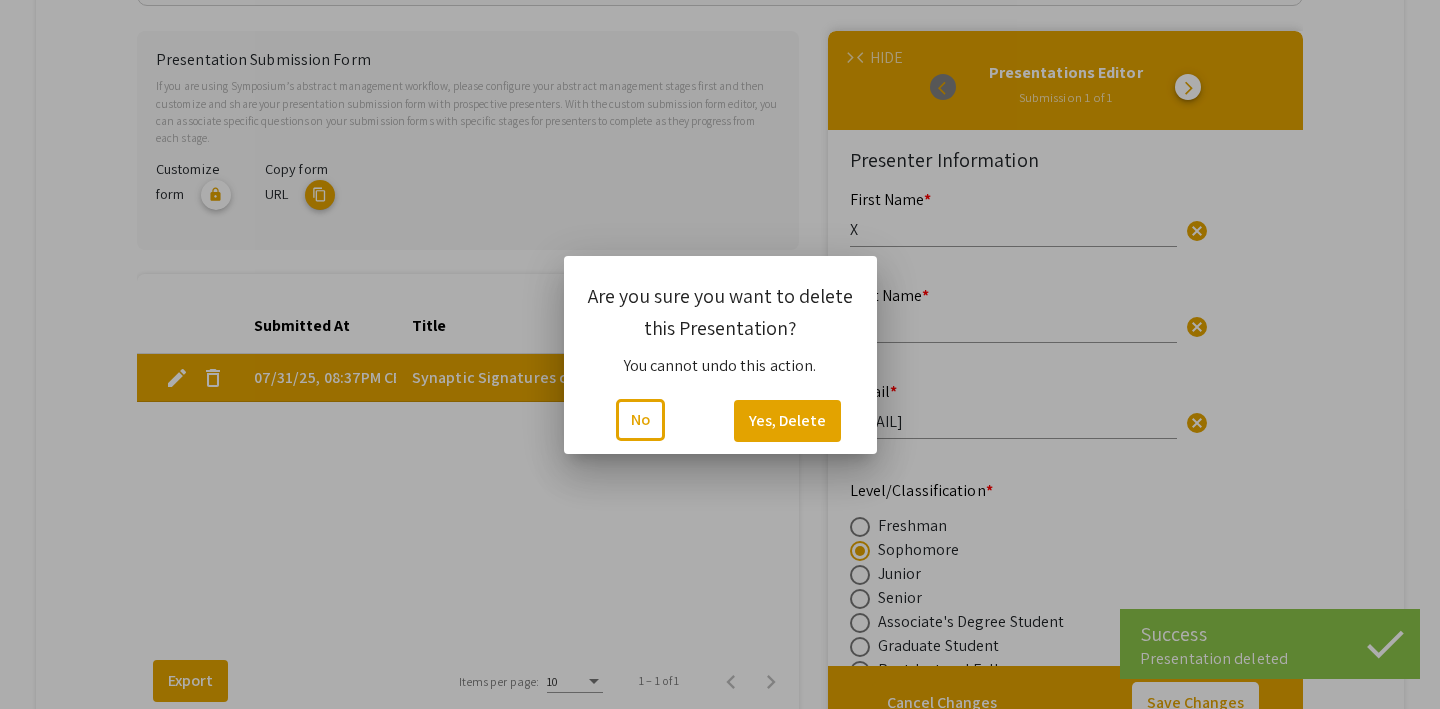 scroll, scrollTop: 0, scrollLeft: 0, axis: both 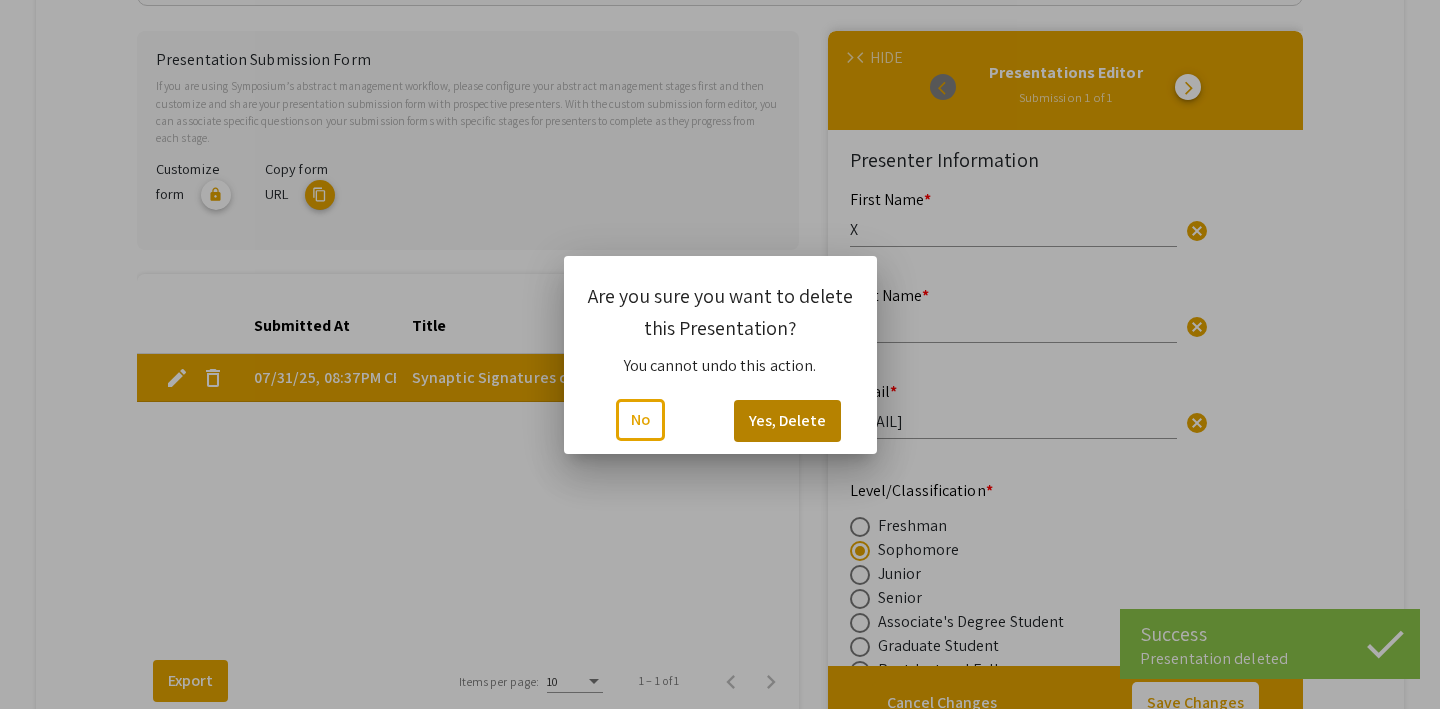 type on "1" 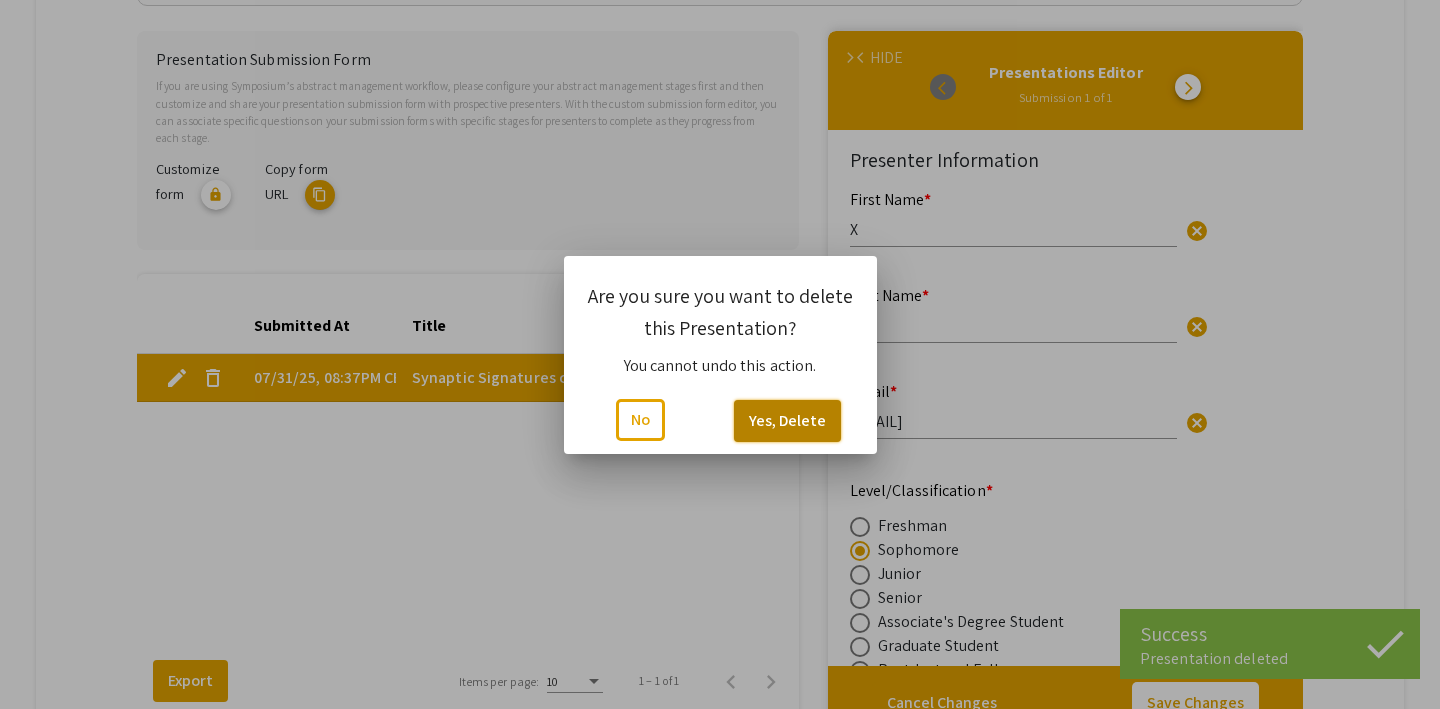 click on "Yes, Delete" 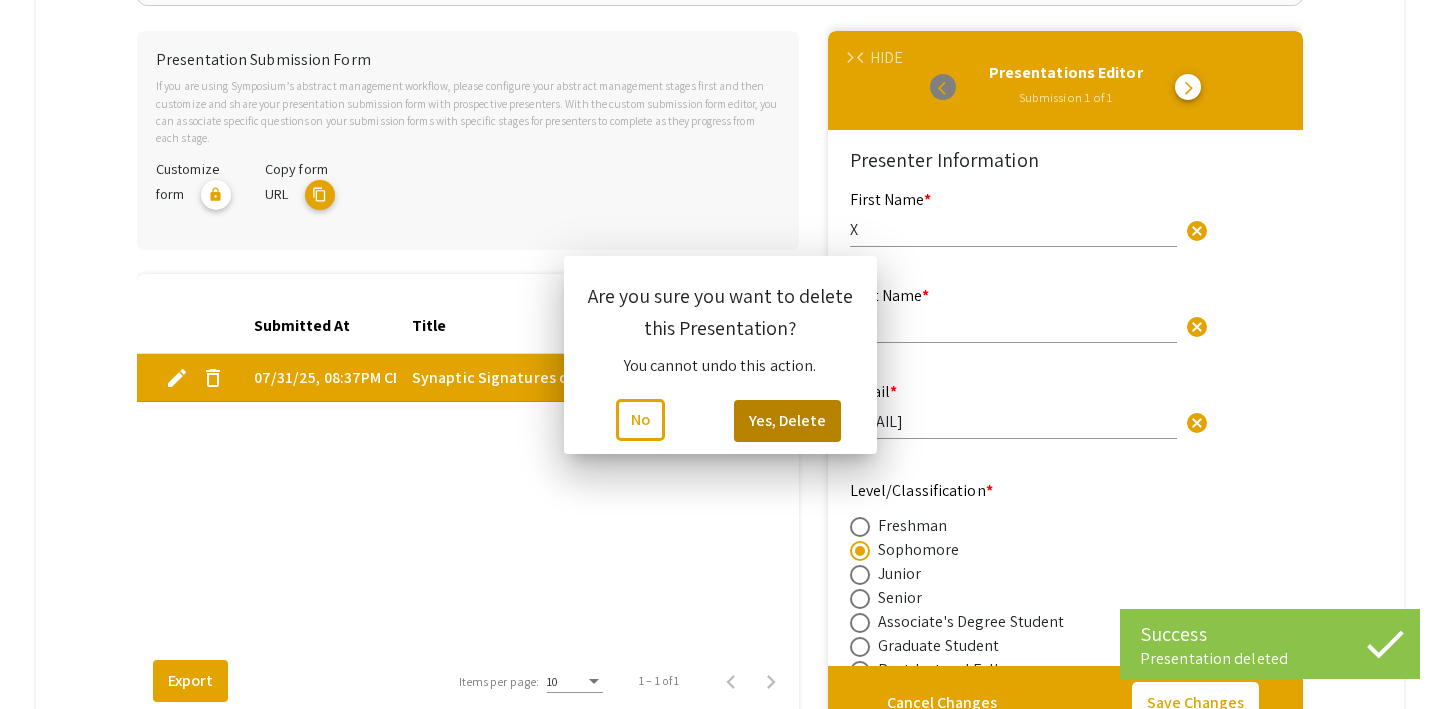 scroll, scrollTop: 1, scrollLeft: 2, axis: both 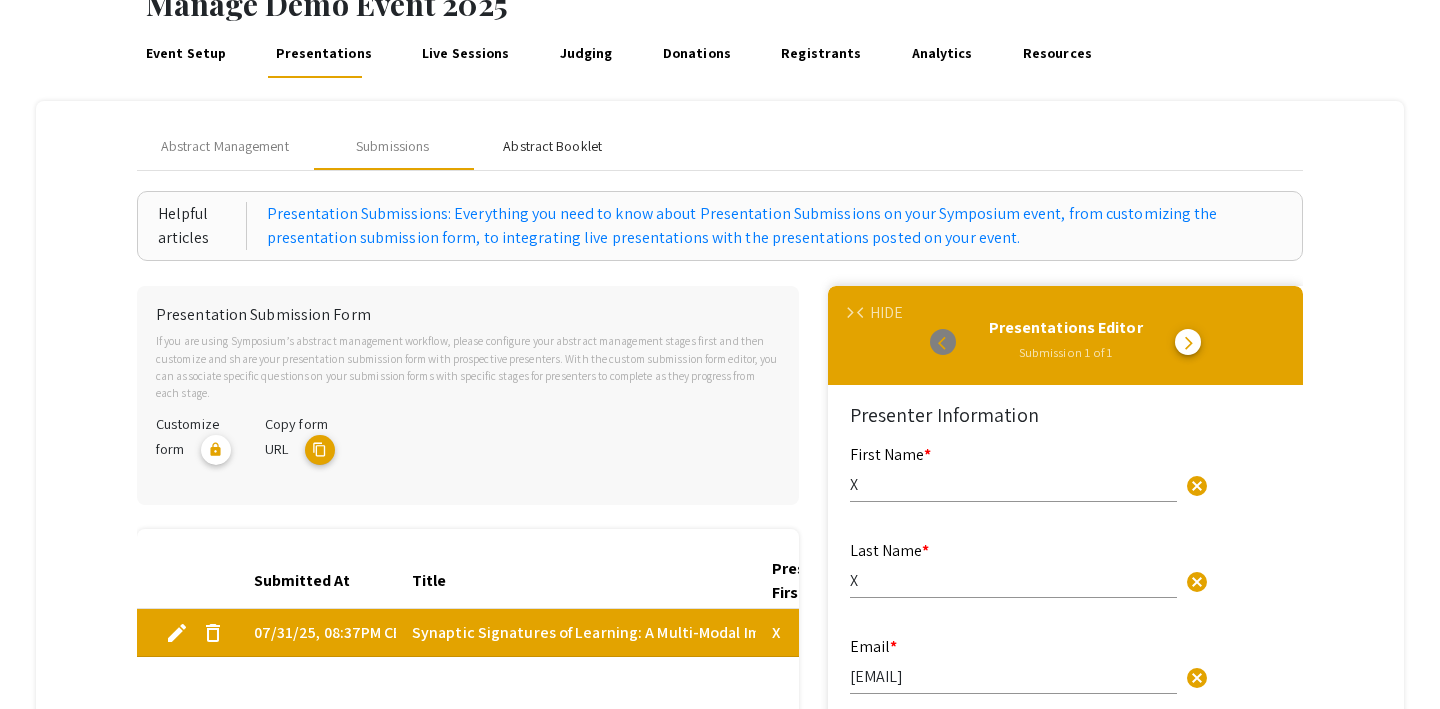 click on "Abstract Booklet" at bounding box center (552, 146) 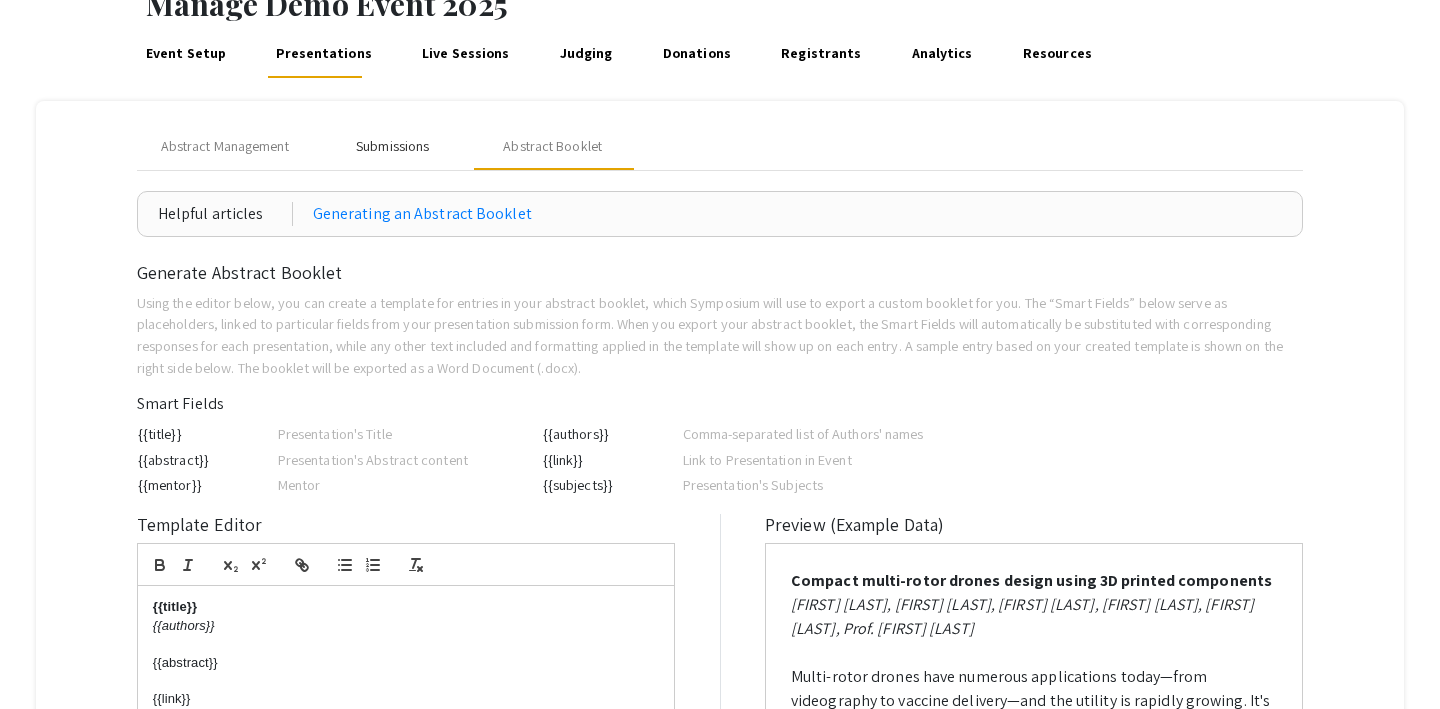 click on "Submissions" at bounding box center (392, 146) 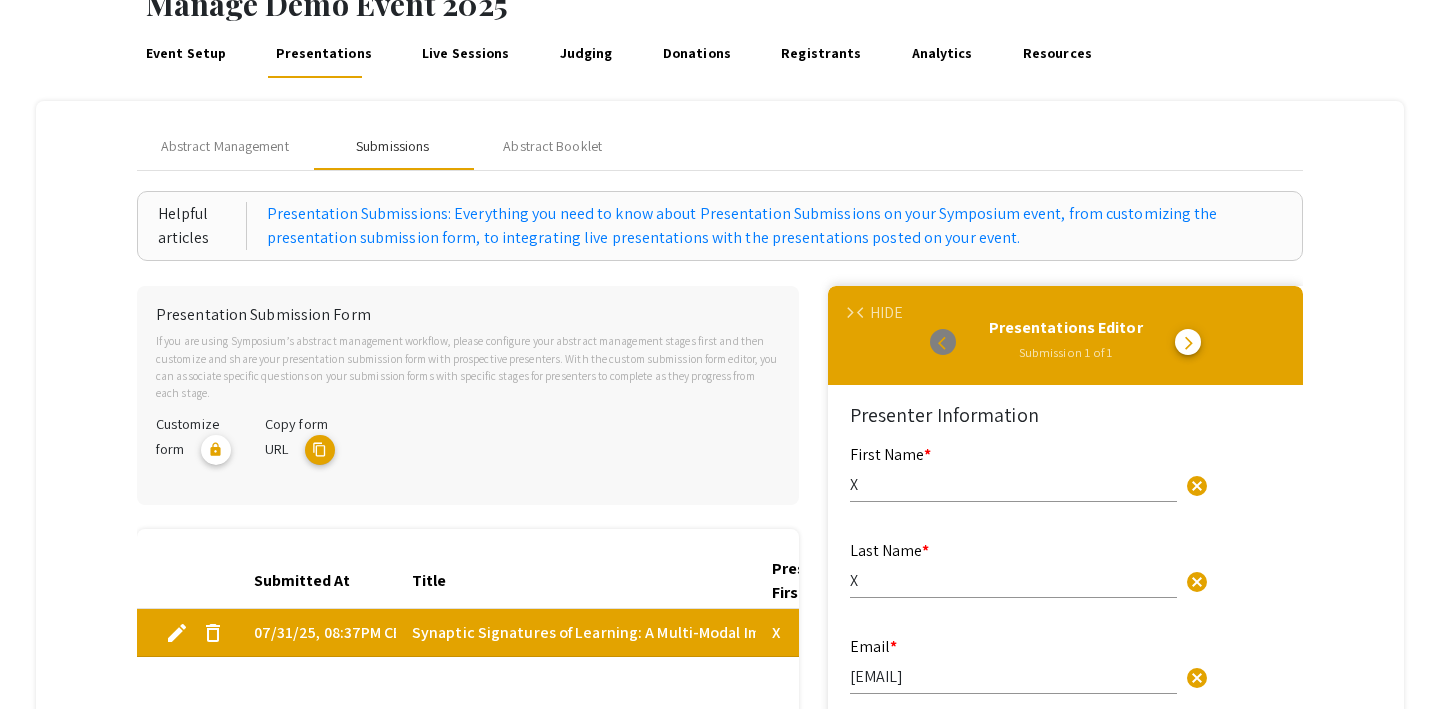 scroll, scrollTop: 229, scrollLeft: 0, axis: vertical 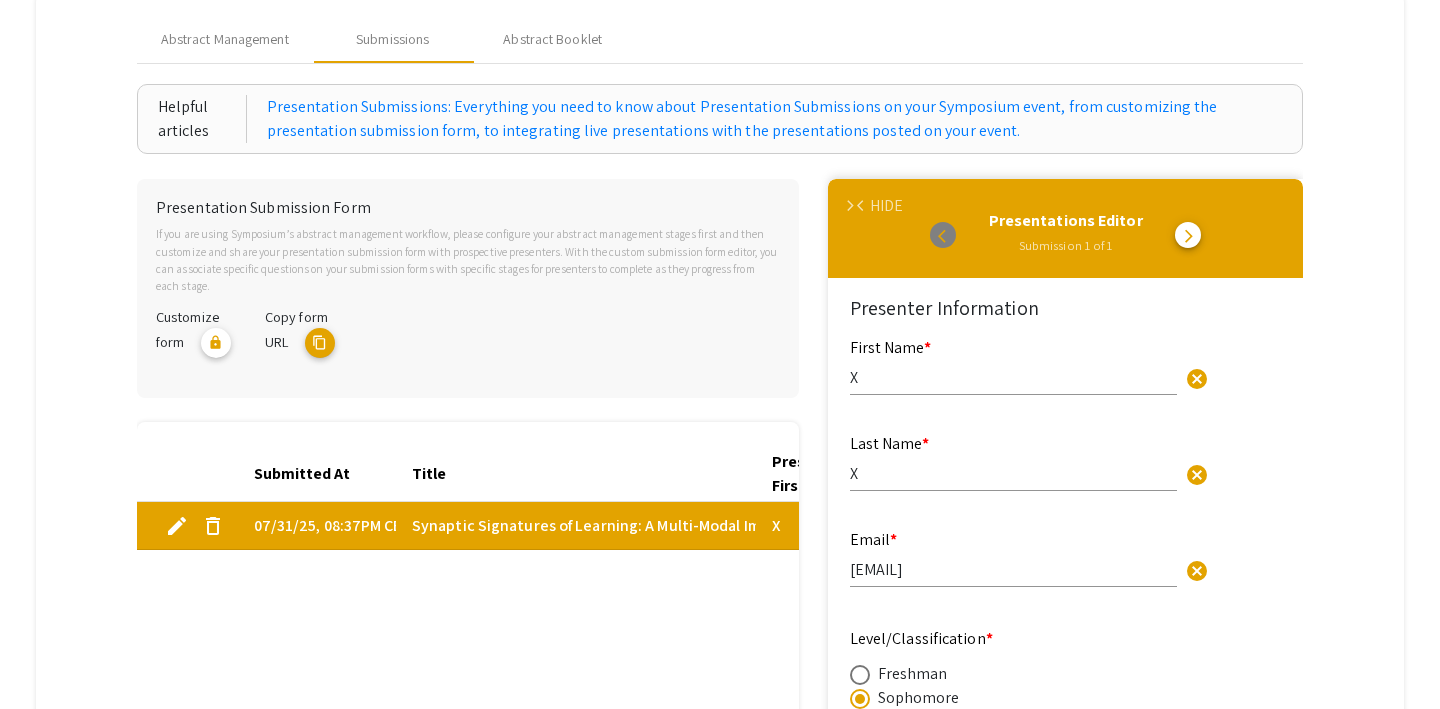 click on "delete" at bounding box center [213, 526] 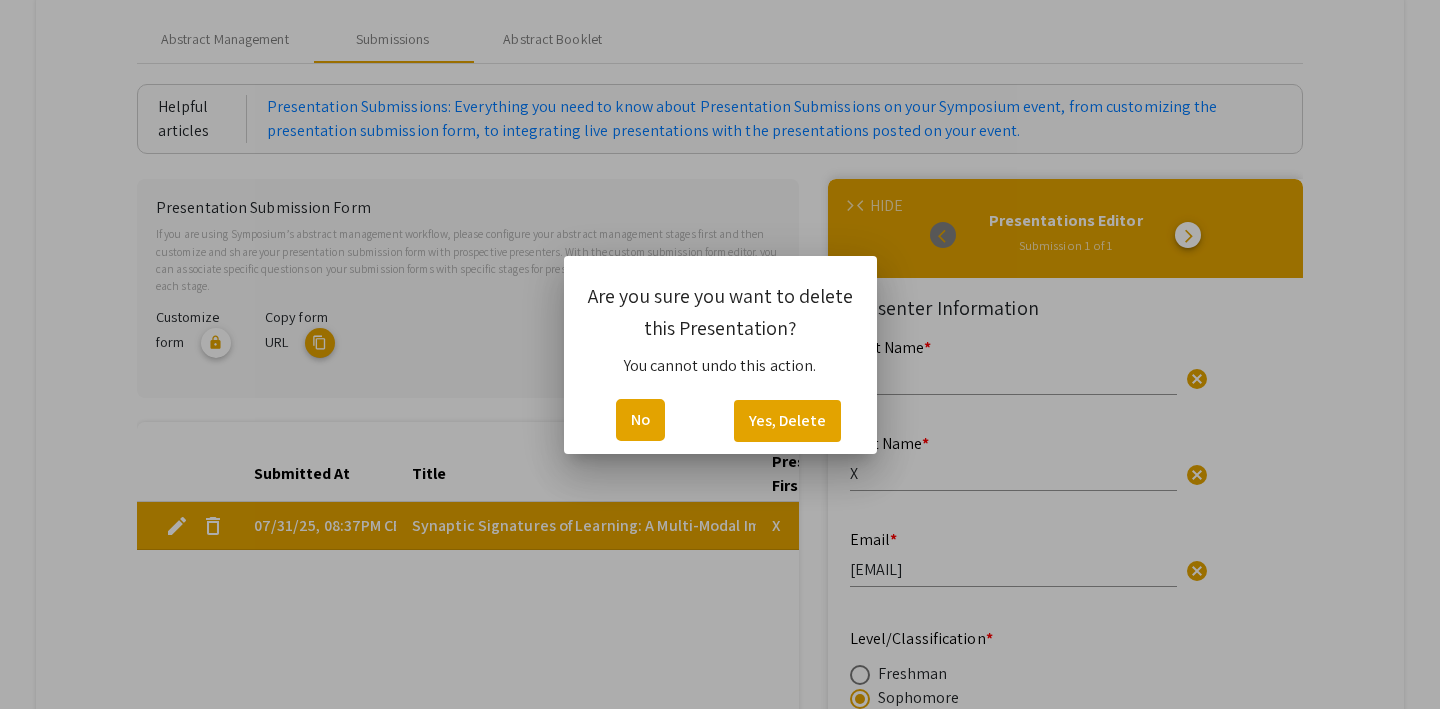 scroll, scrollTop: 0, scrollLeft: 0, axis: both 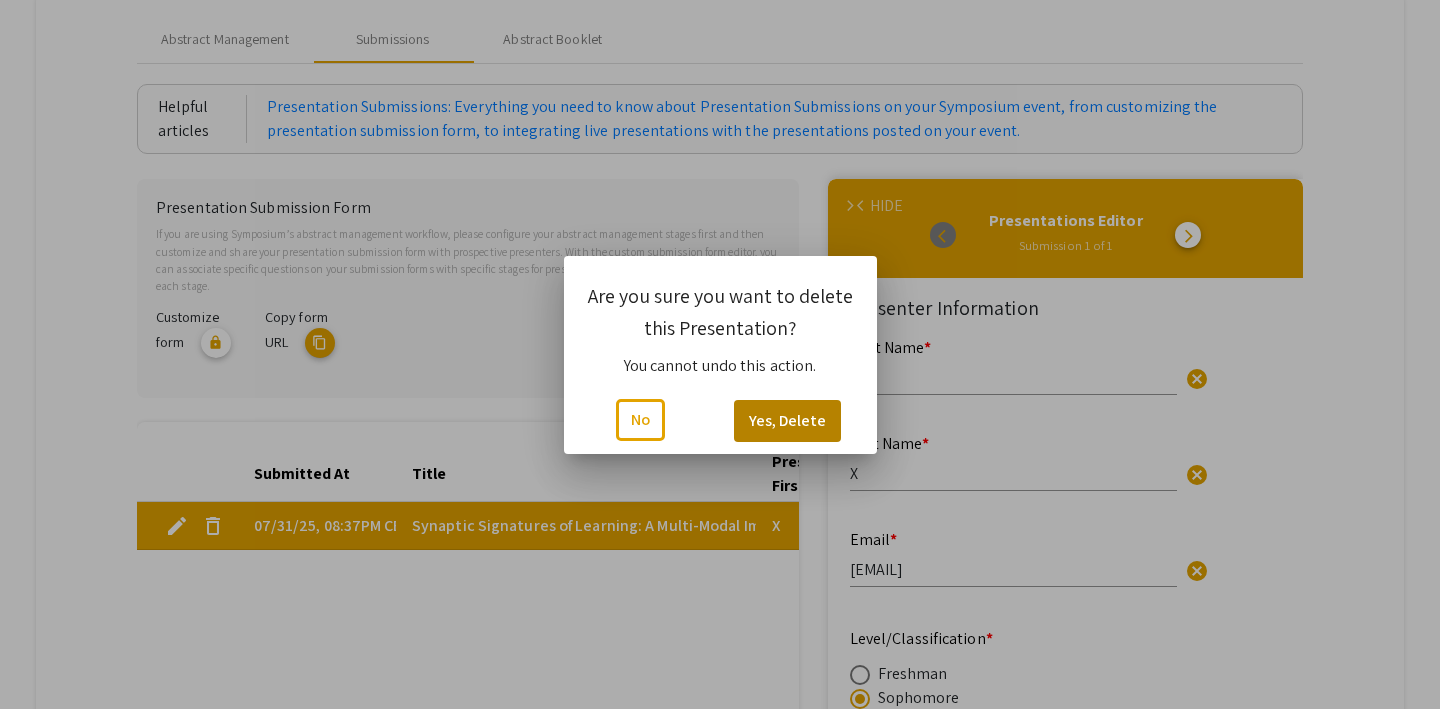 type on "1" 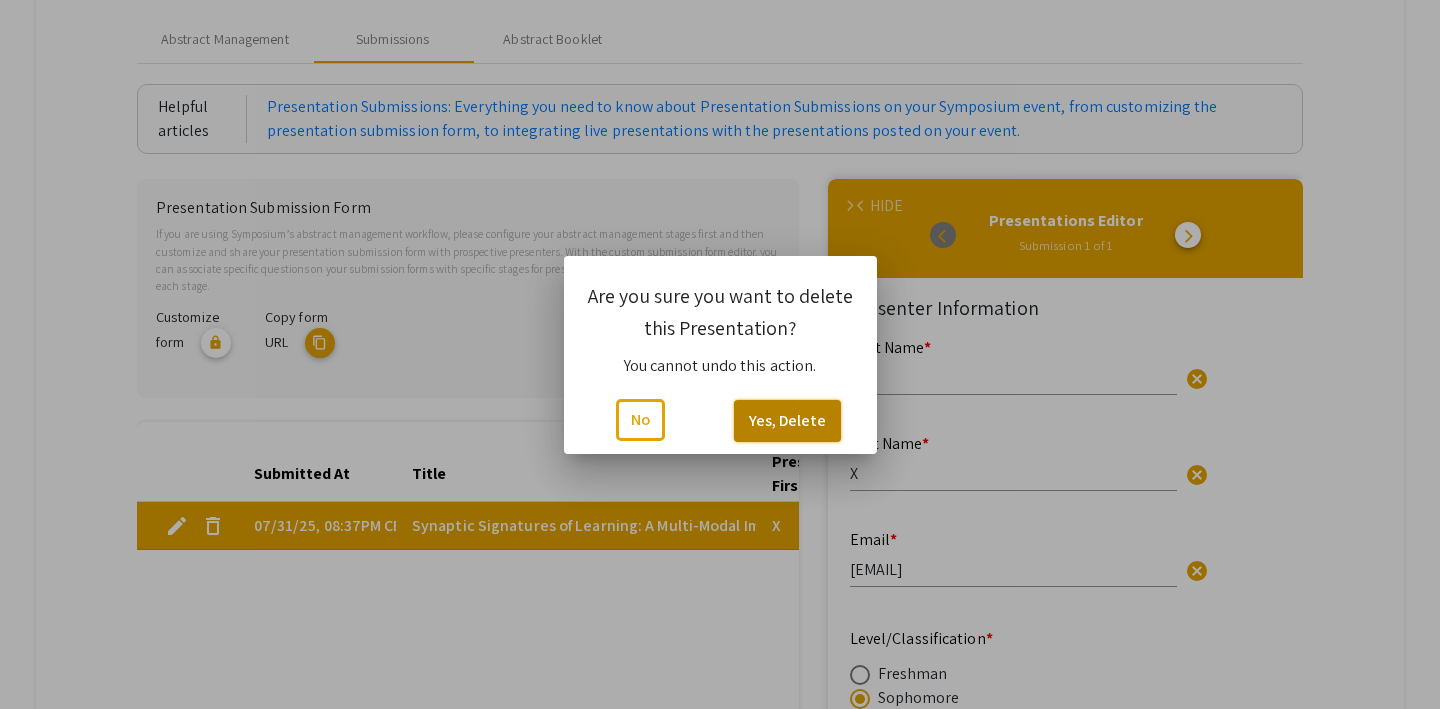 click on "Yes, Delete" 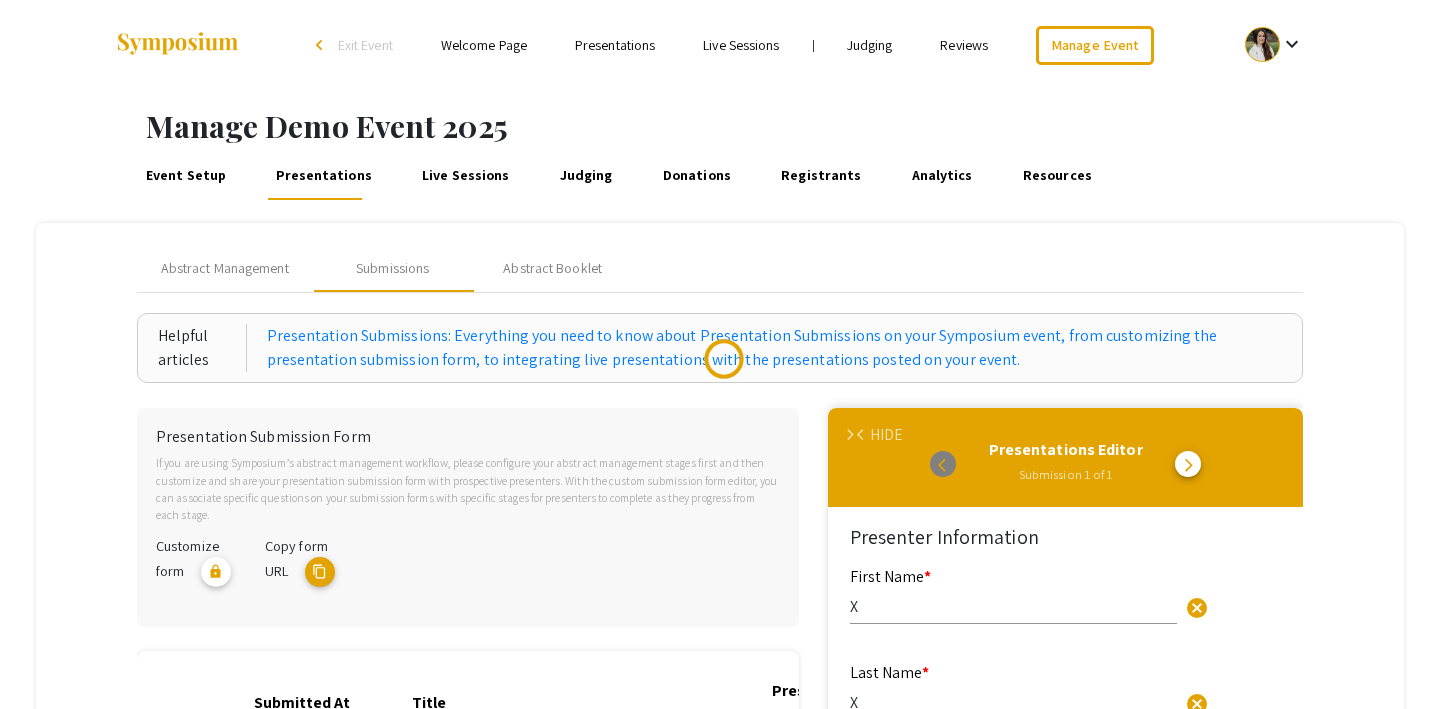 scroll, scrollTop: 229, scrollLeft: 0, axis: vertical 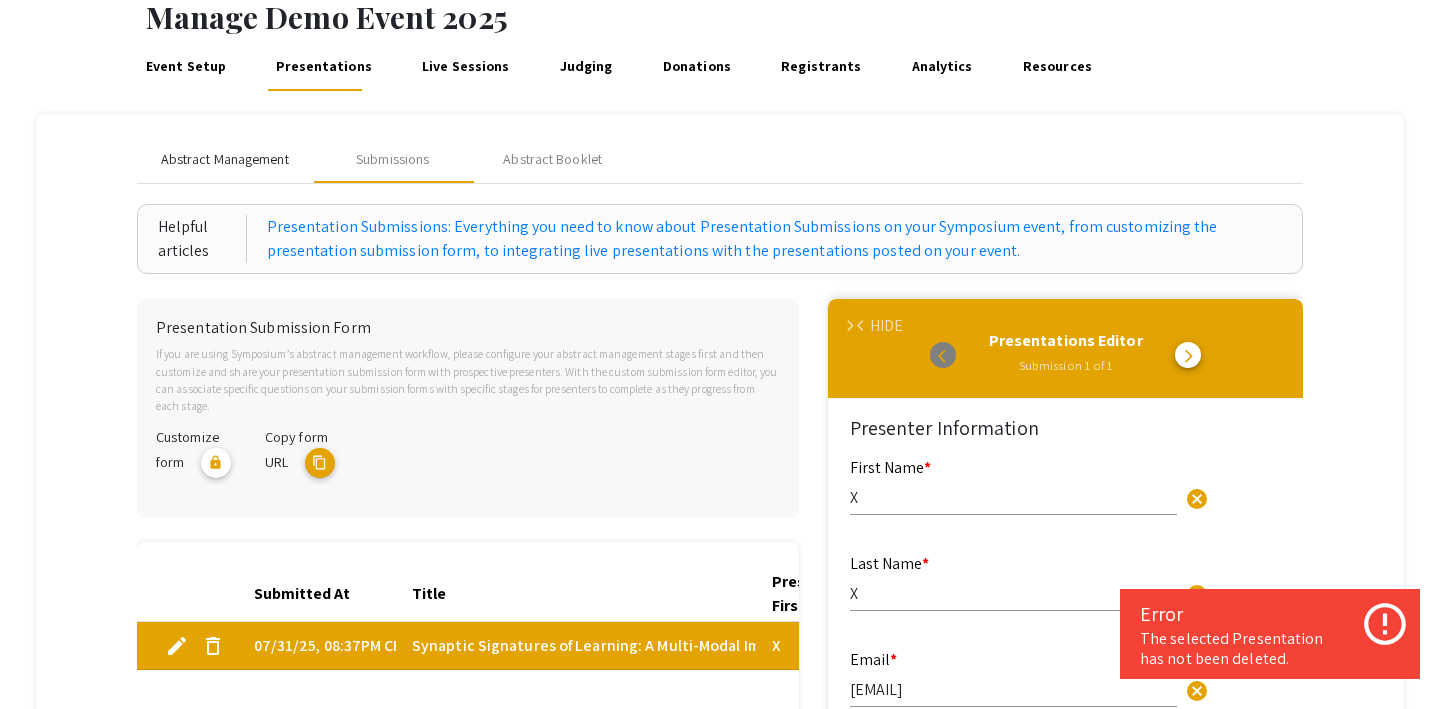 click on "Abstract Management" at bounding box center (225, 159) 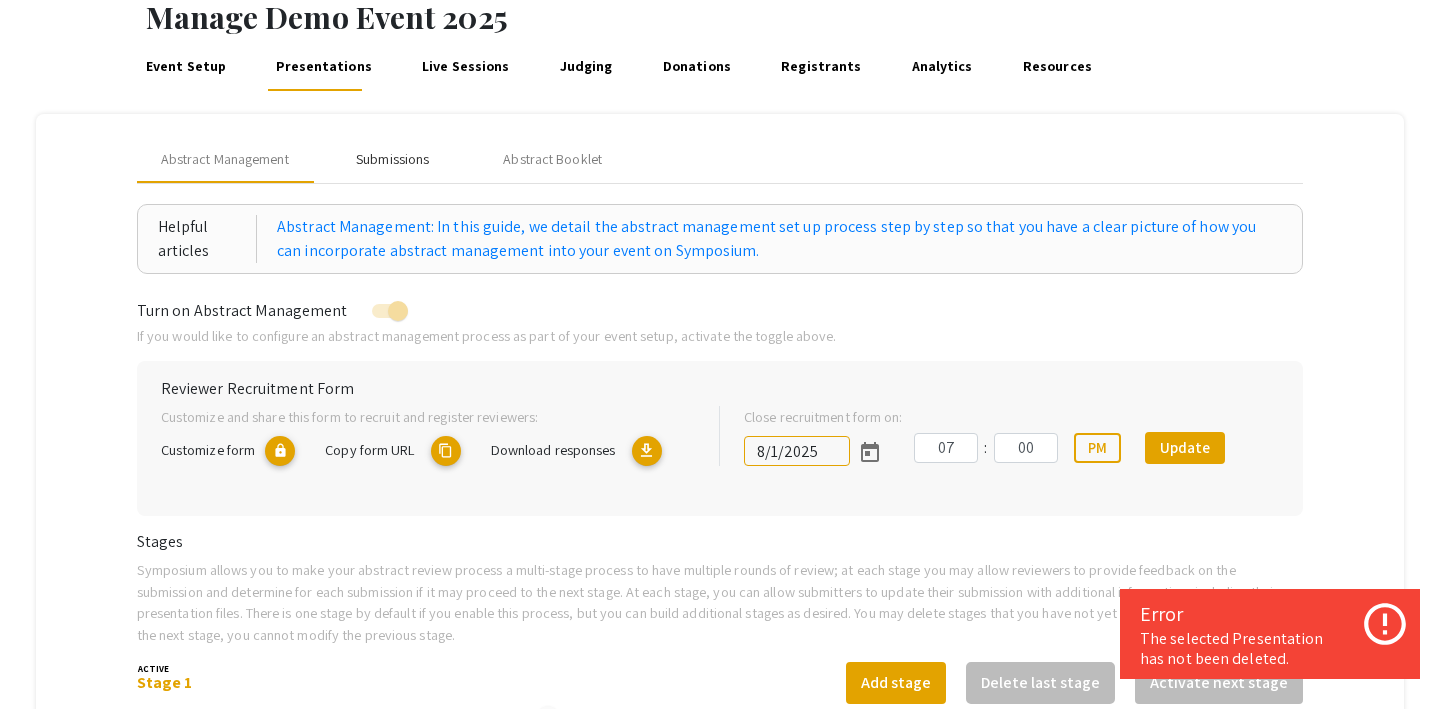 click on "Submissions" at bounding box center [393, 159] 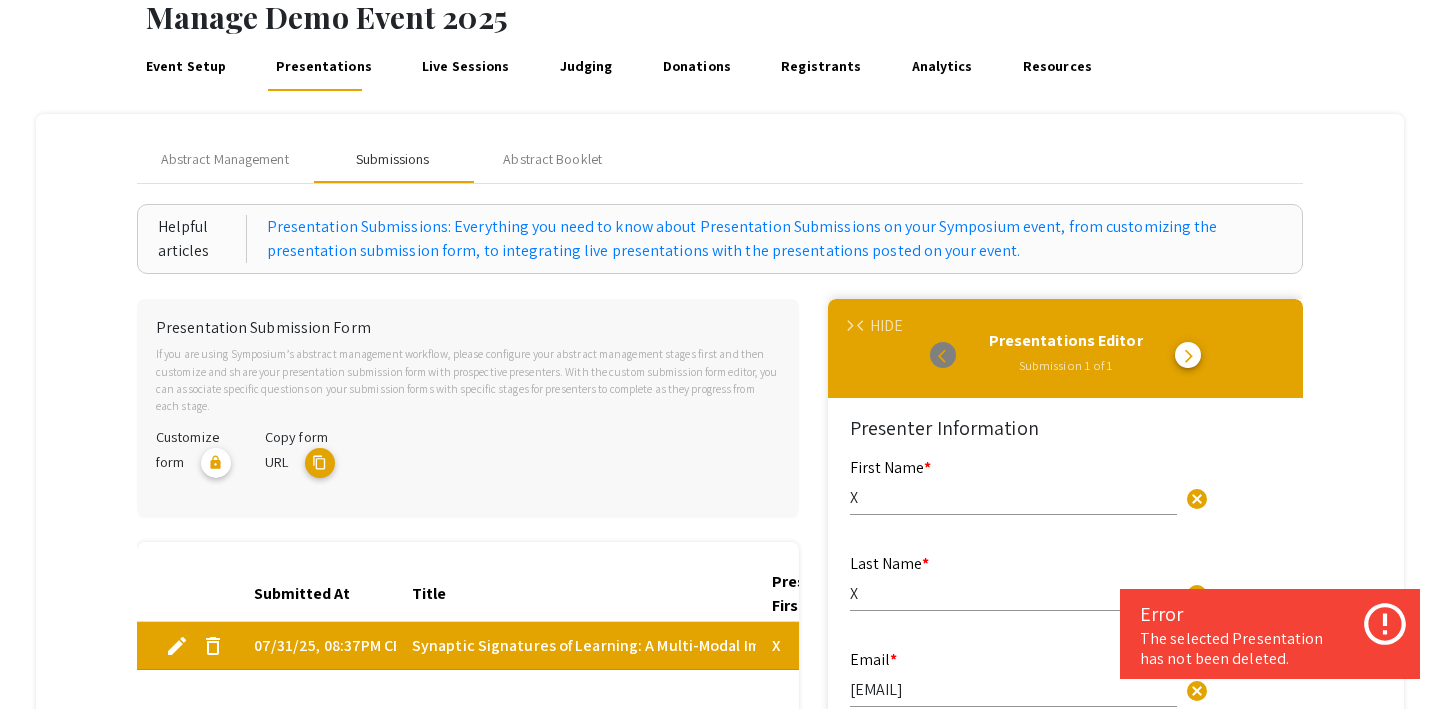 scroll, scrollTop: 178, scrollLeft: 0, axis: vertical 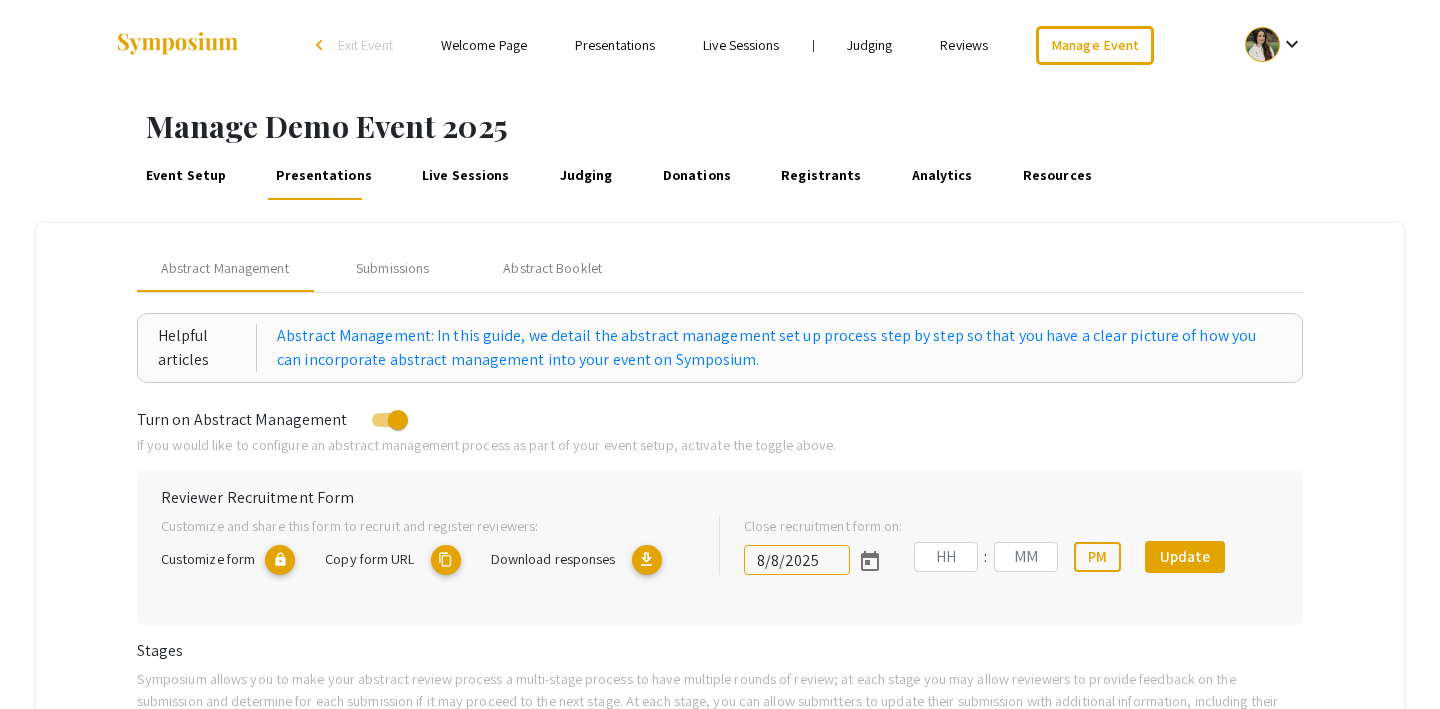 type on "8/1/2025" 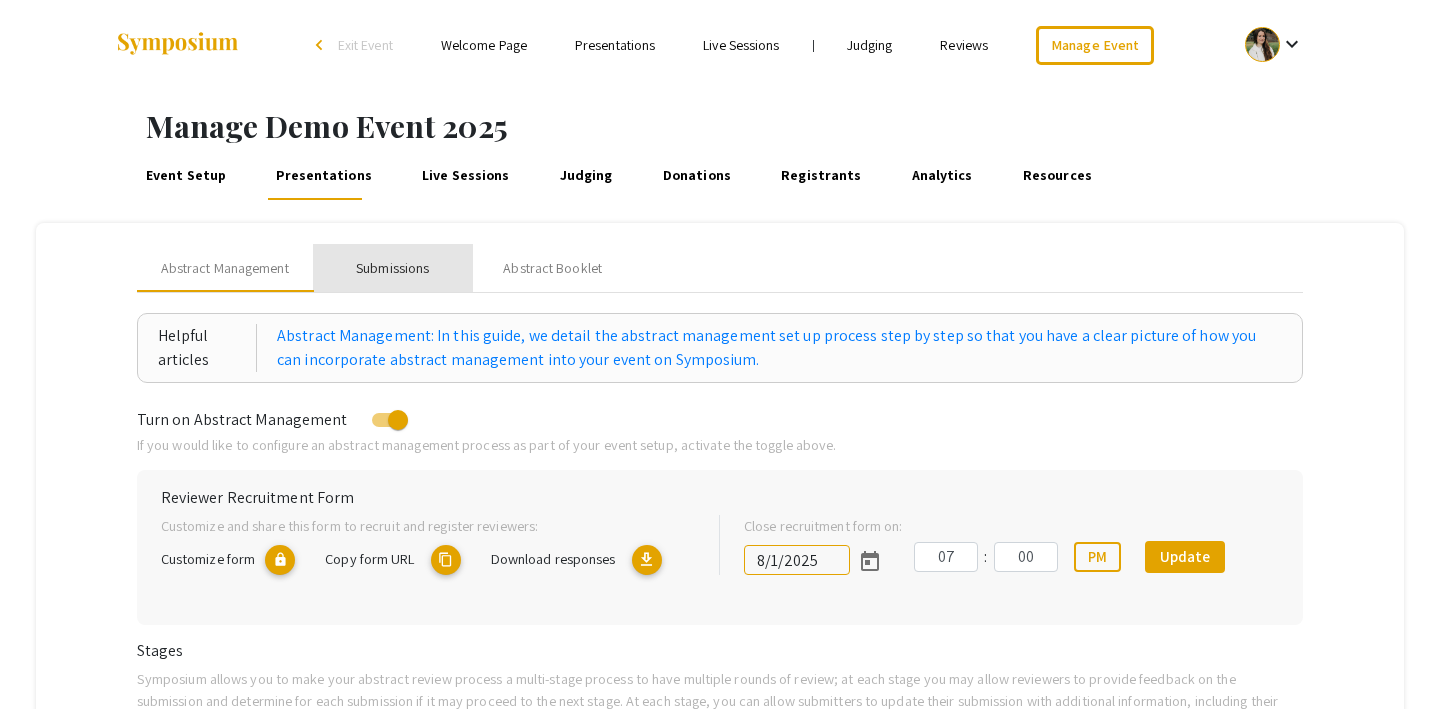 click on "Submissions" at bounding box center (392, 268) 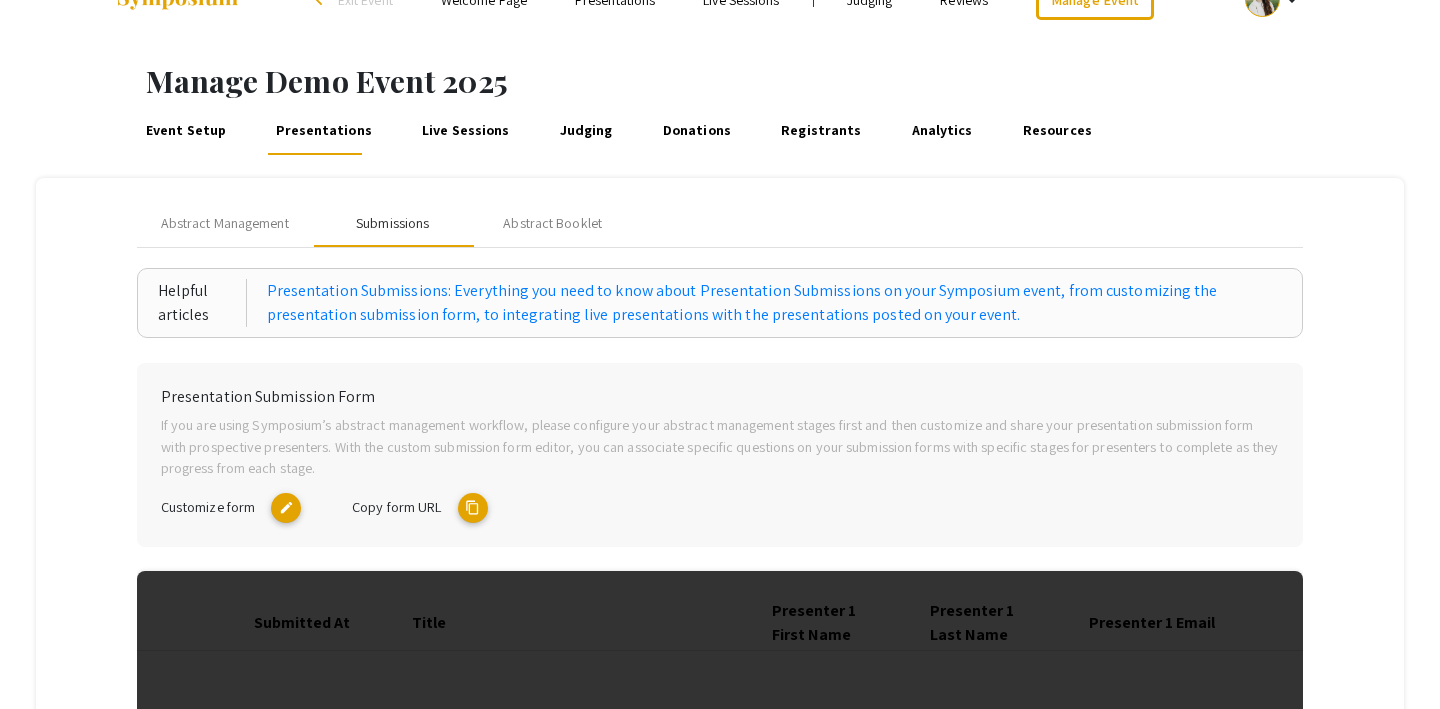 scroll, scrollTop: 43, scrollLeft: 0, axis: vertical 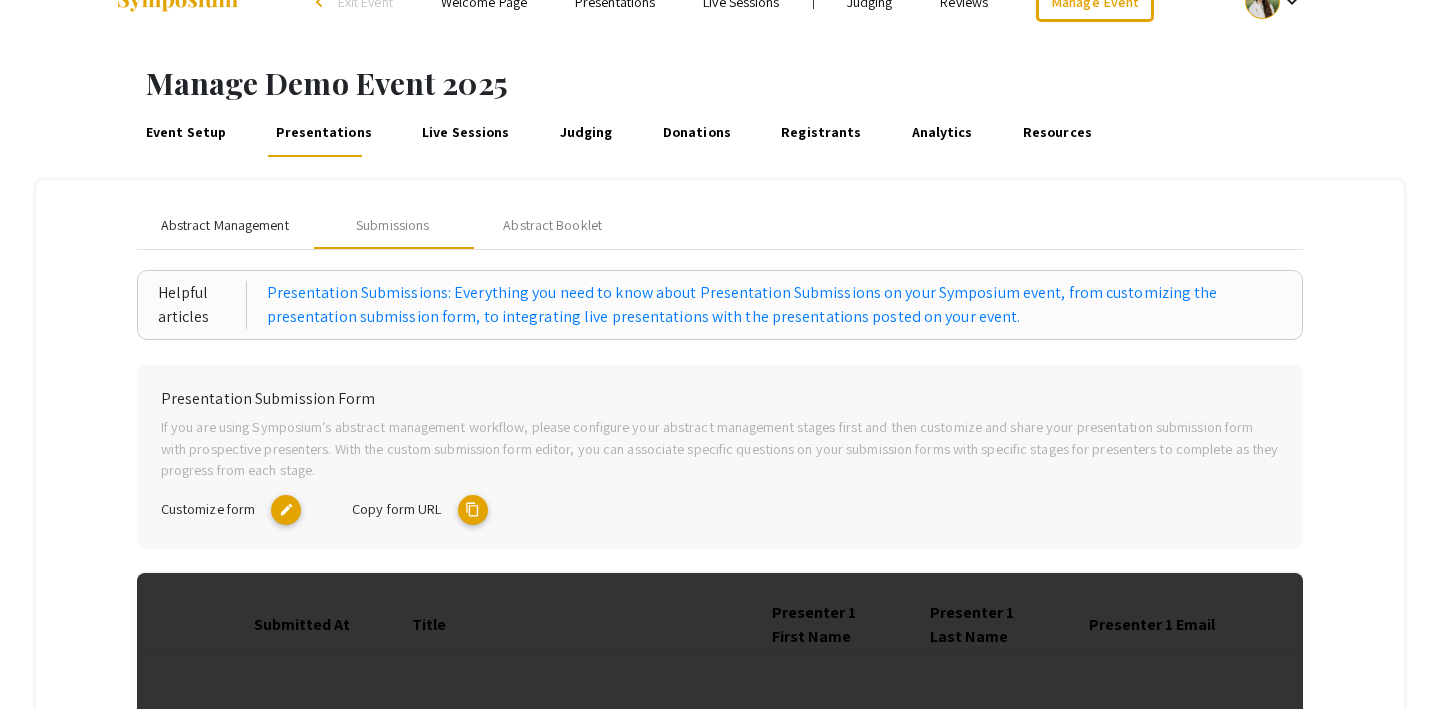 click on "Abstract Management" at bounding box center (225, 225) 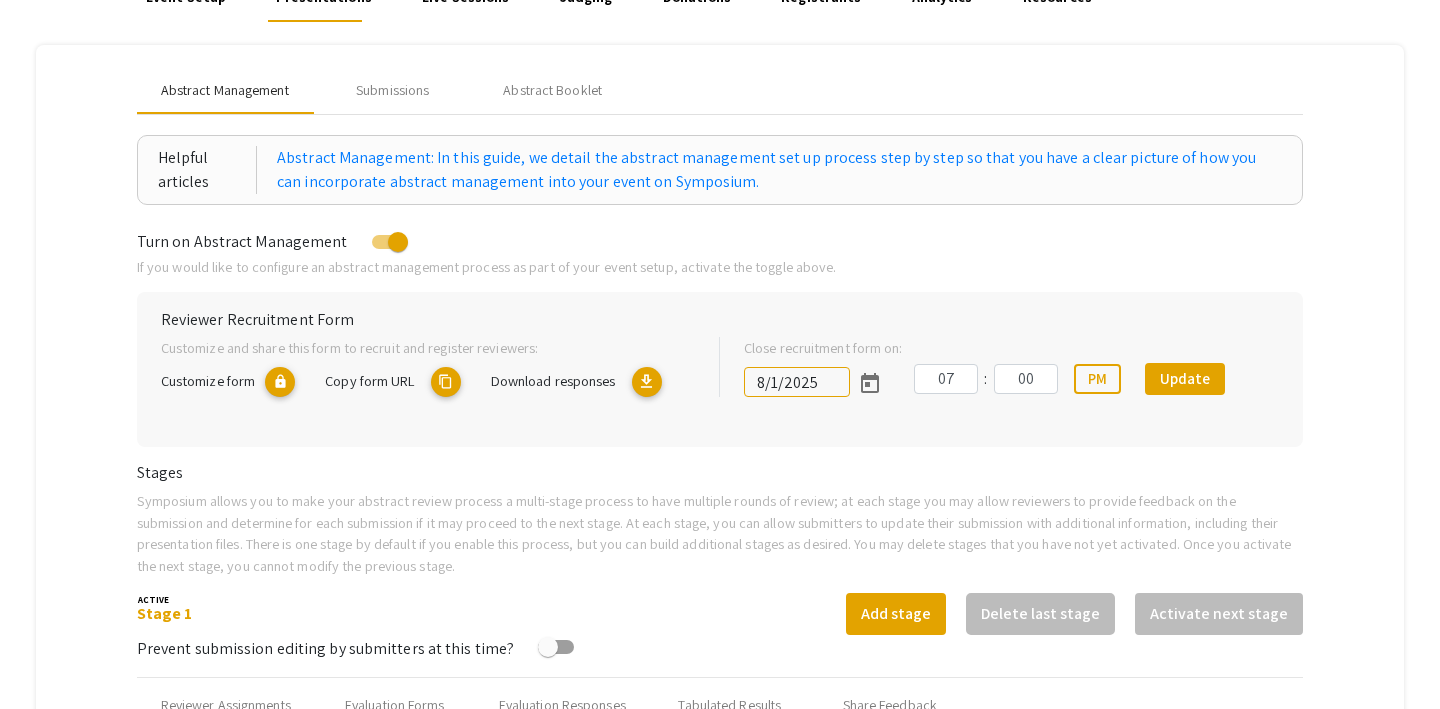 scroll, scrollTop: 179, scrollLeft: 0, axis: vertical 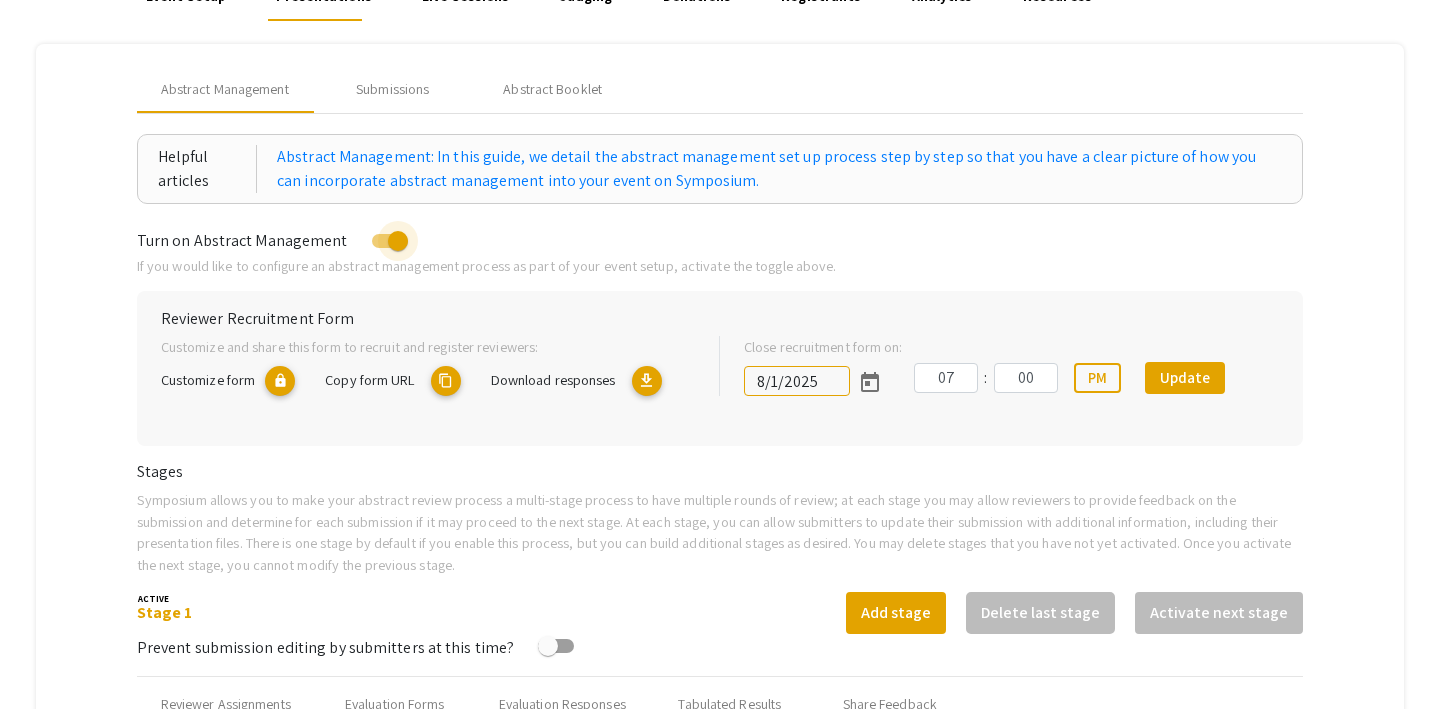 click at bounding box center [398, 241] 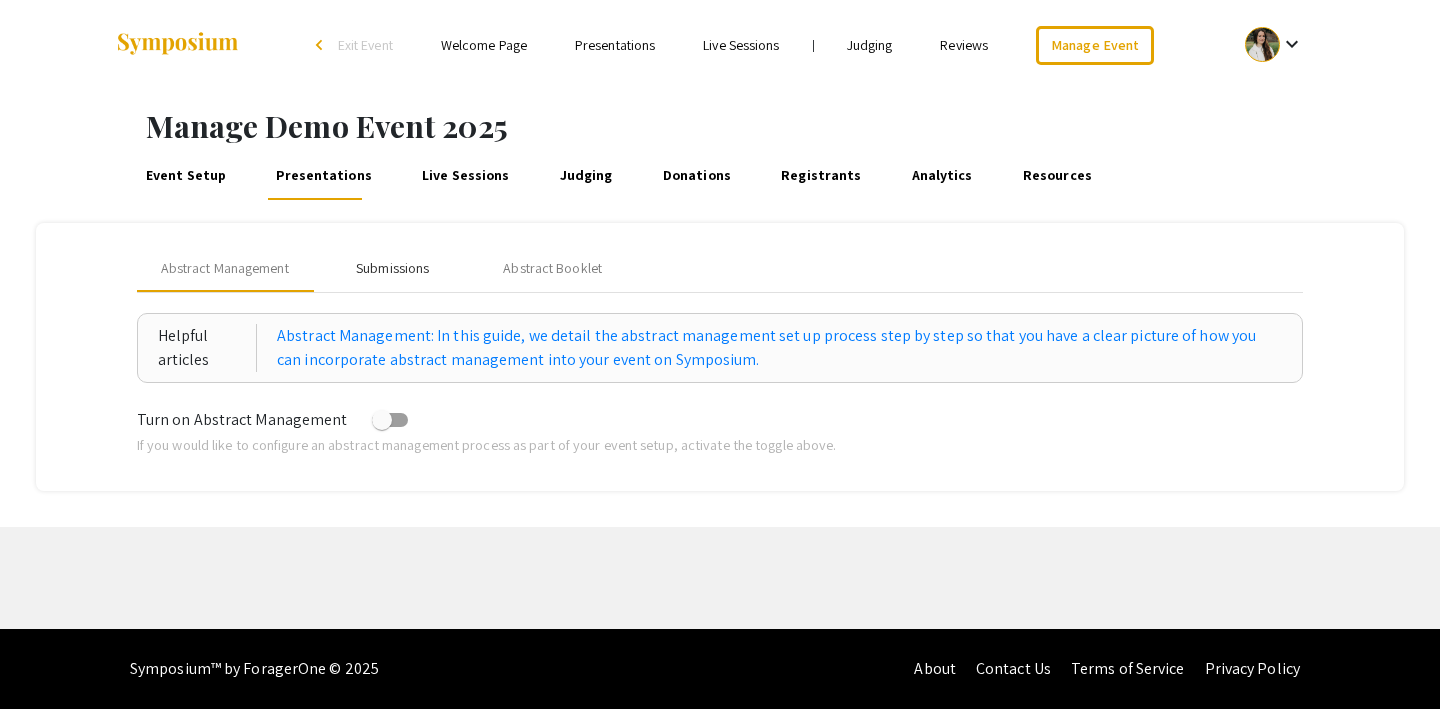 click on "Submissions" at bounding box center (392, 268) 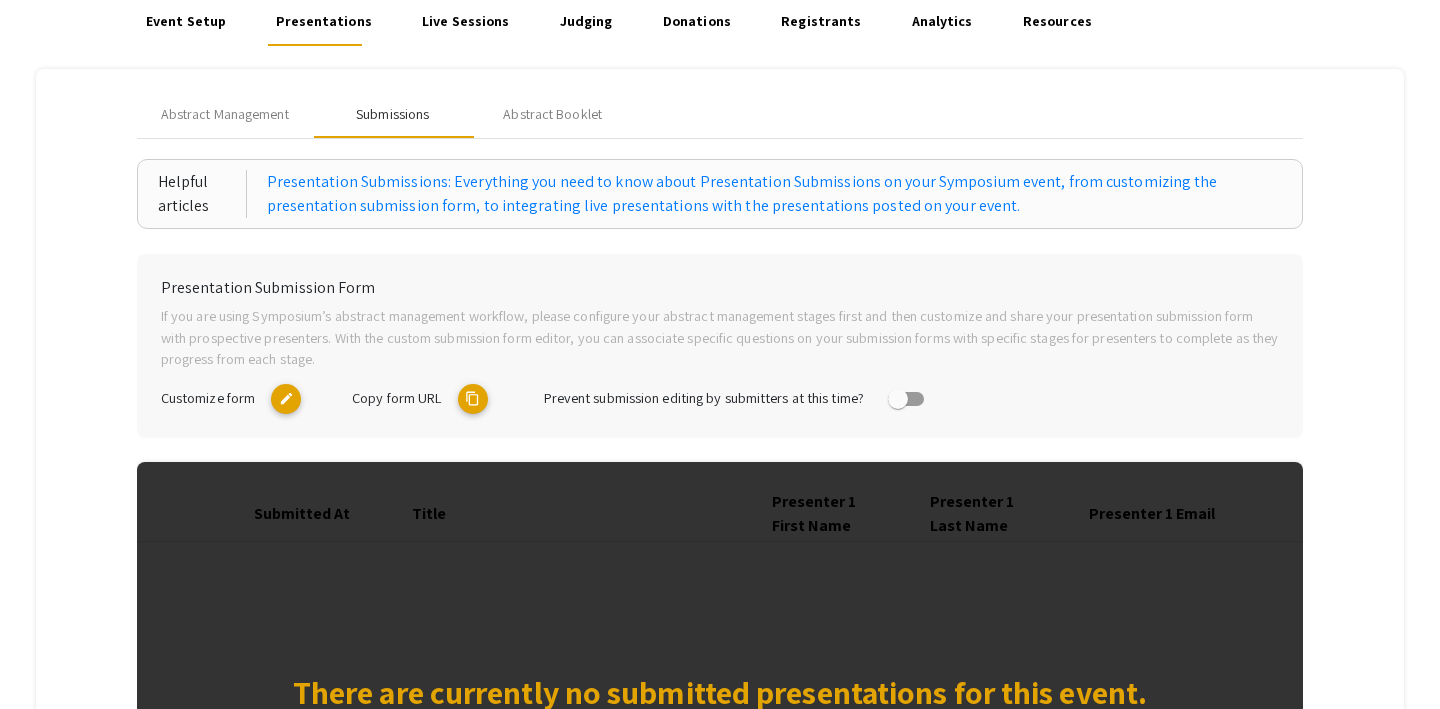 scroll, scrollTop: 134, scrollLeft: 0, axis: vertical 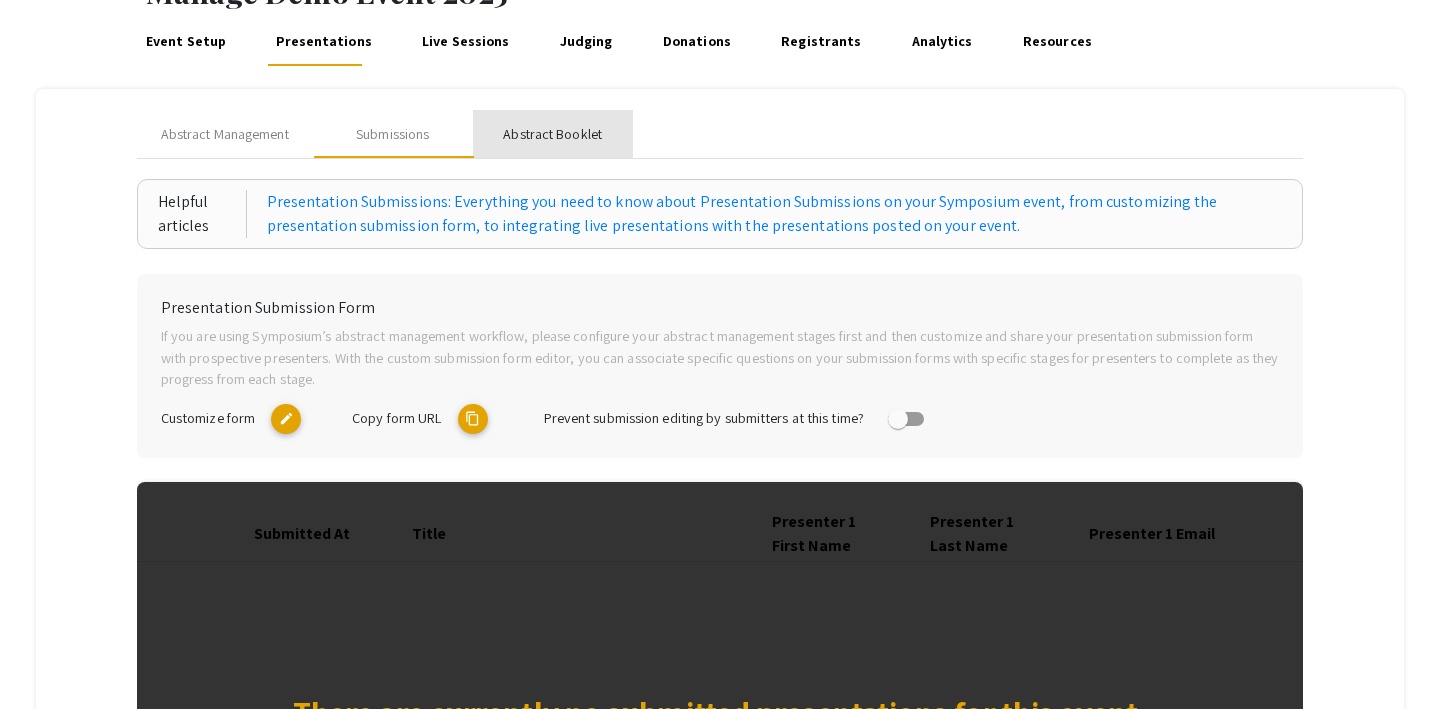 click on "Abstract Booklet" at bounding box center [552, 134] 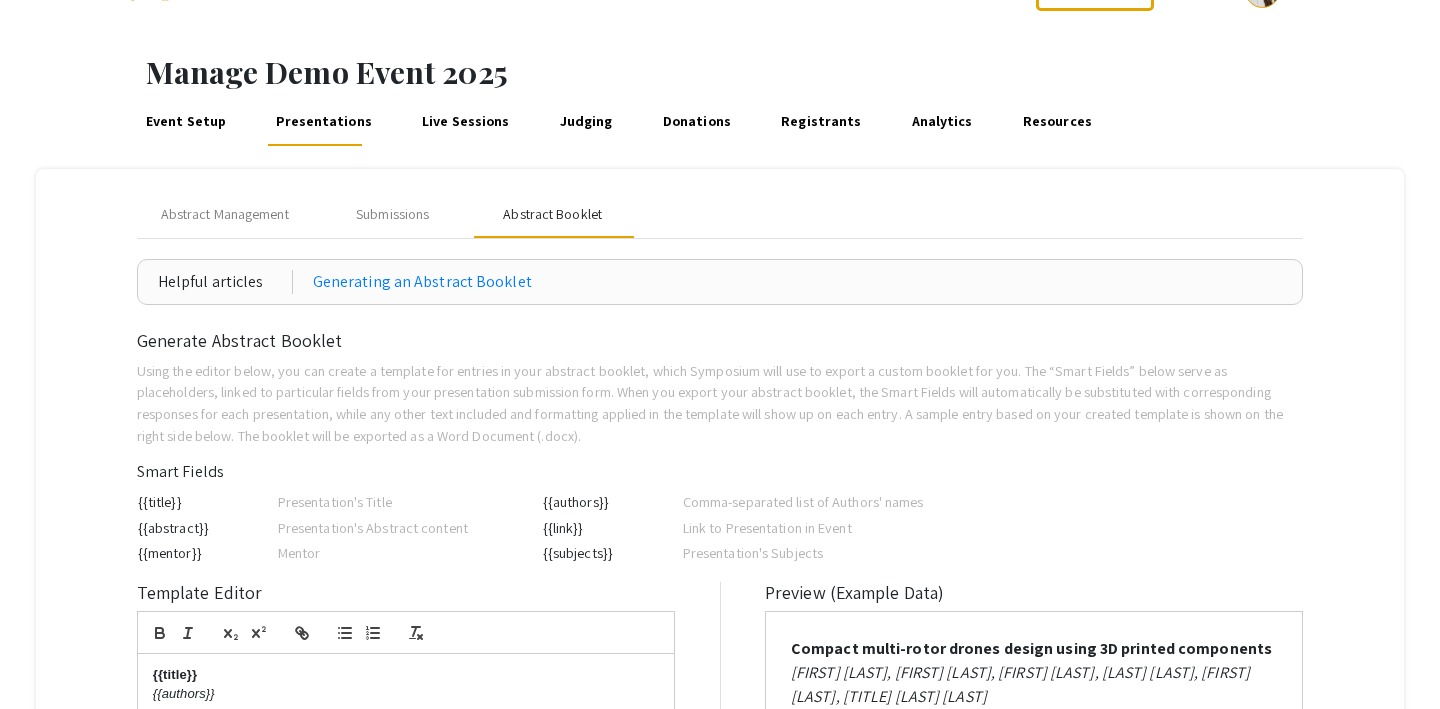 scroll, scrollTop: 0, scrollLeft: 0, axis: both 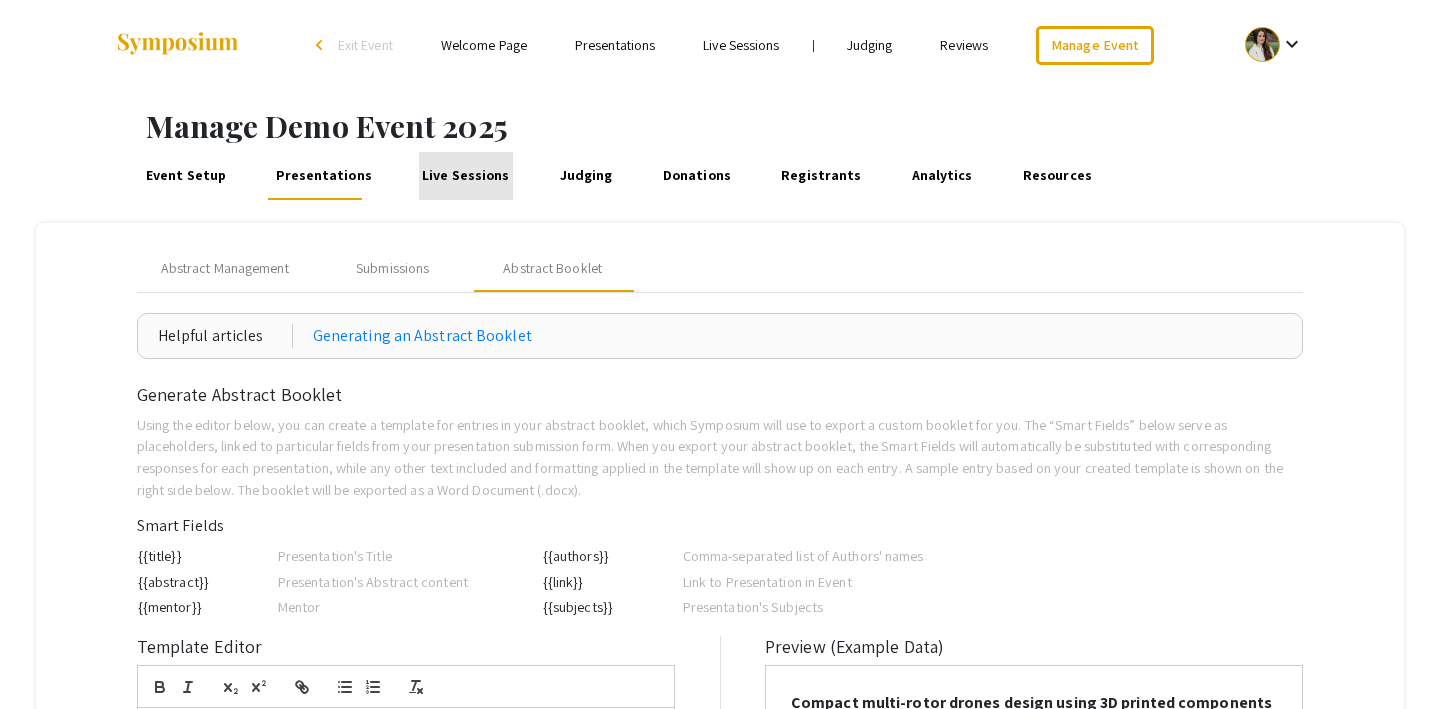click on "Live Sessions" at bounding box center (466, 176) 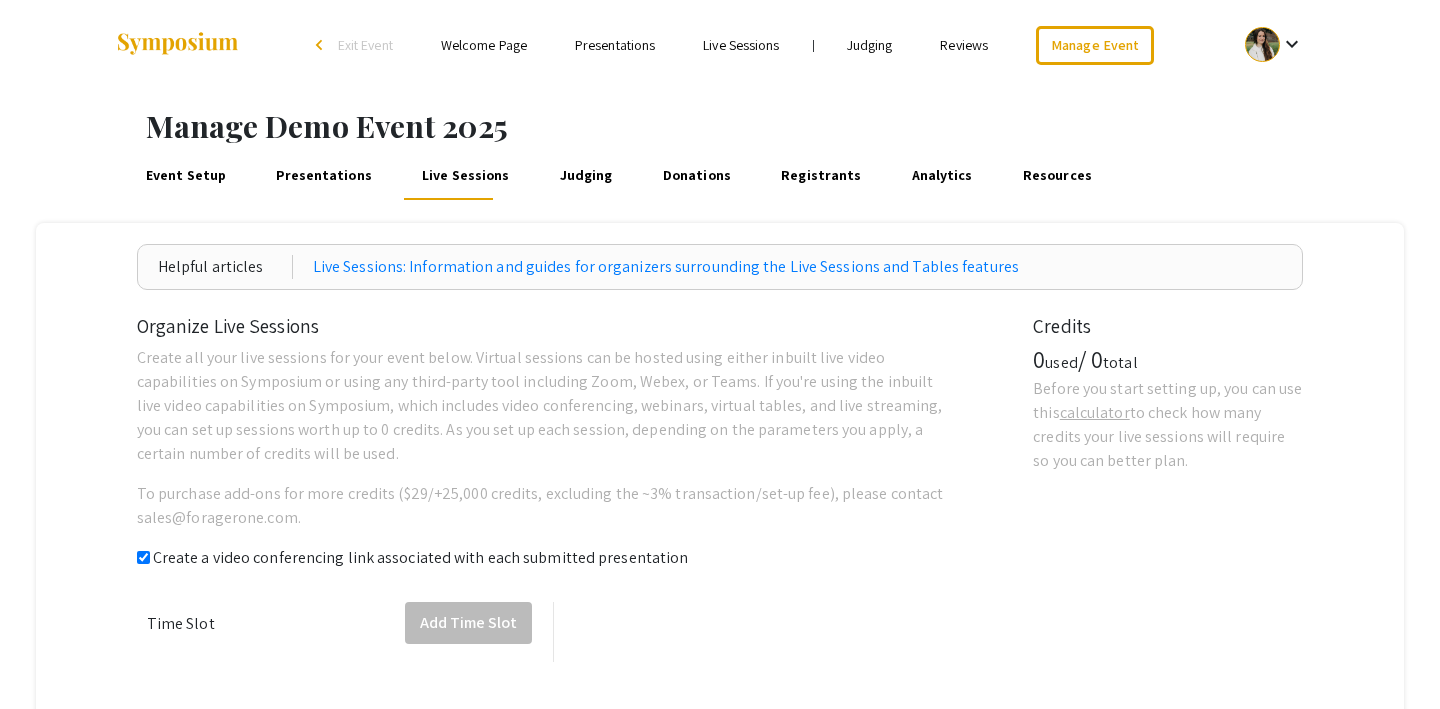 checkbox on "true" 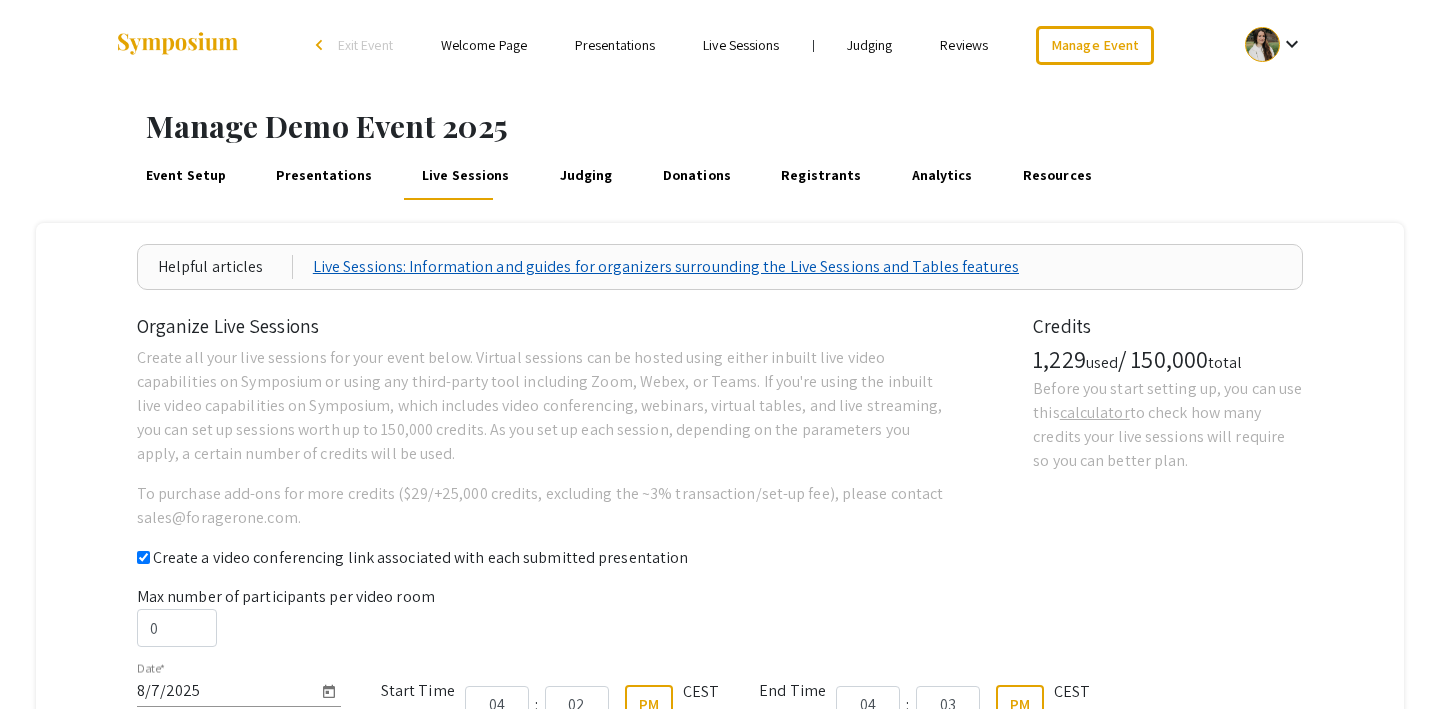 scroll, scrollTop: 278, scrollLeft: 0, axis: vertical 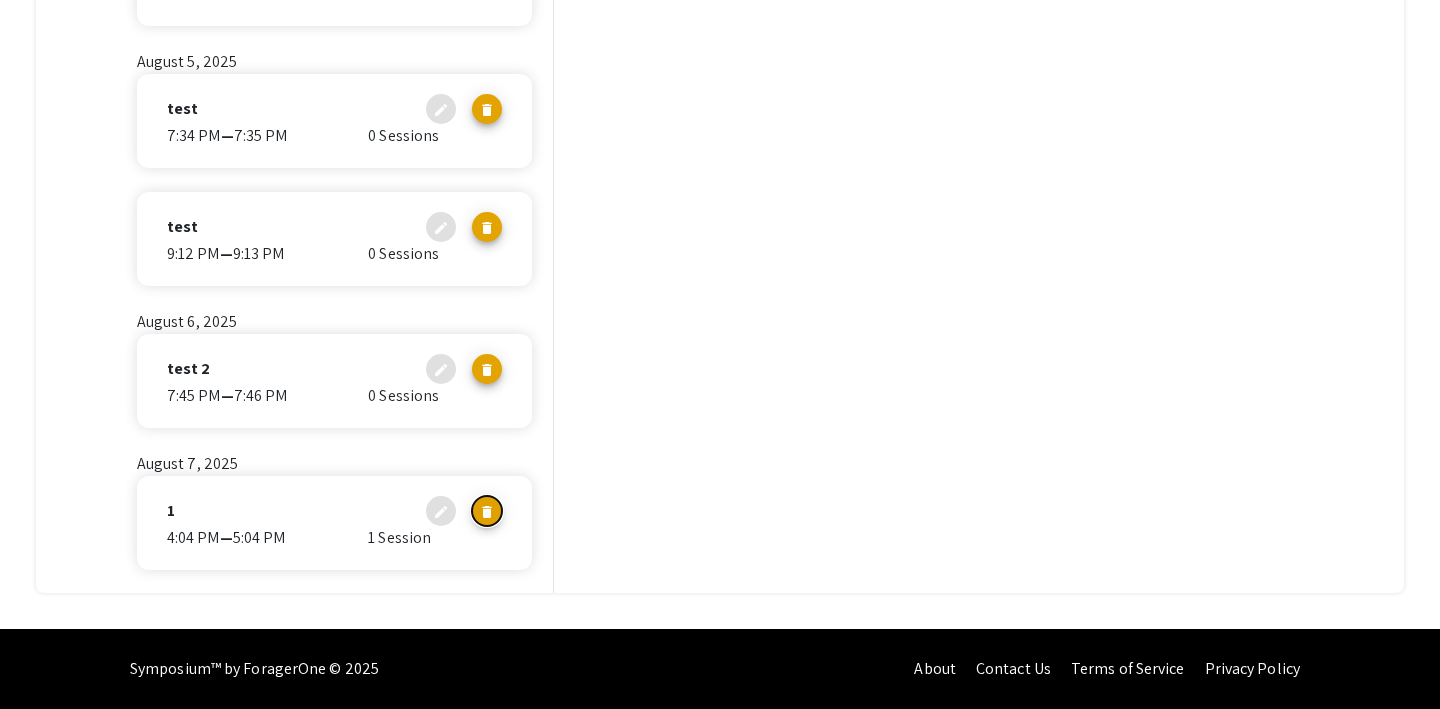 click on "delete" 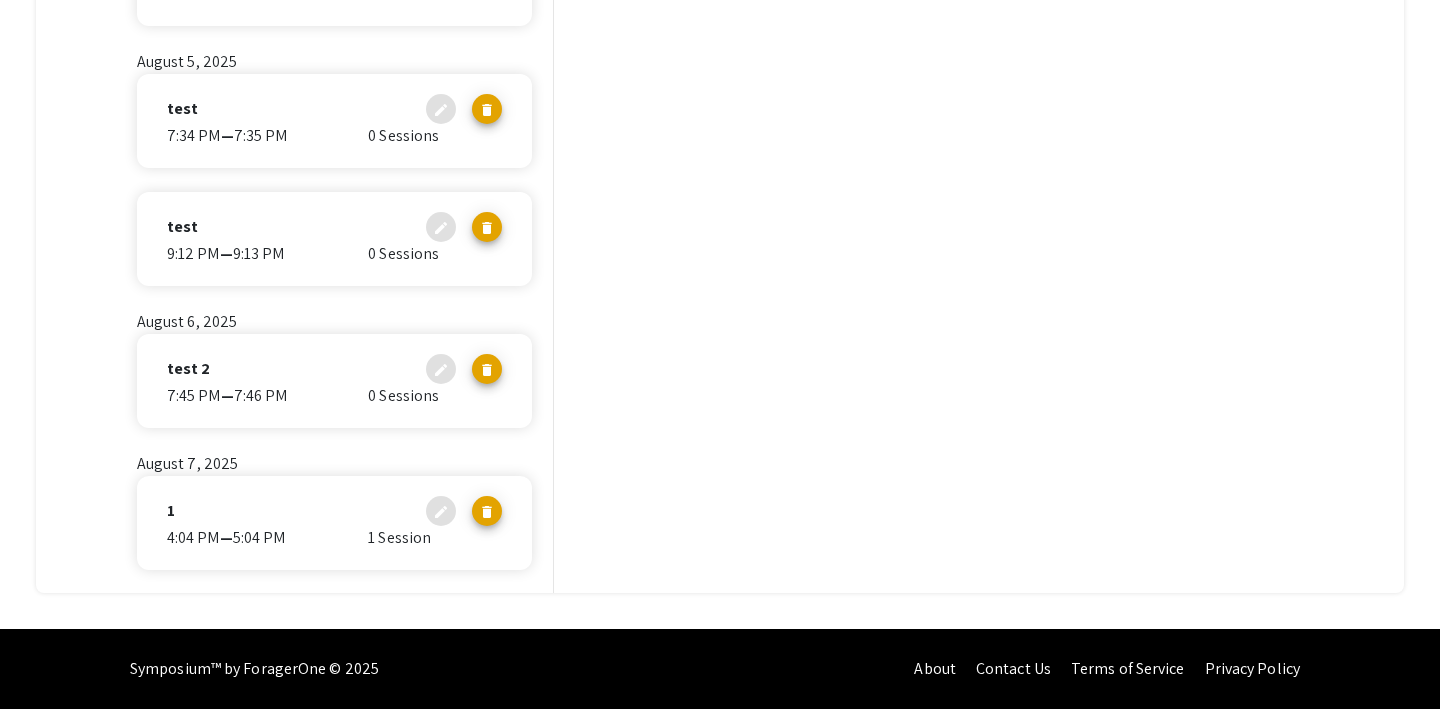scroll, scrollTop: 136, scrollLeft: 0, axis: vertical 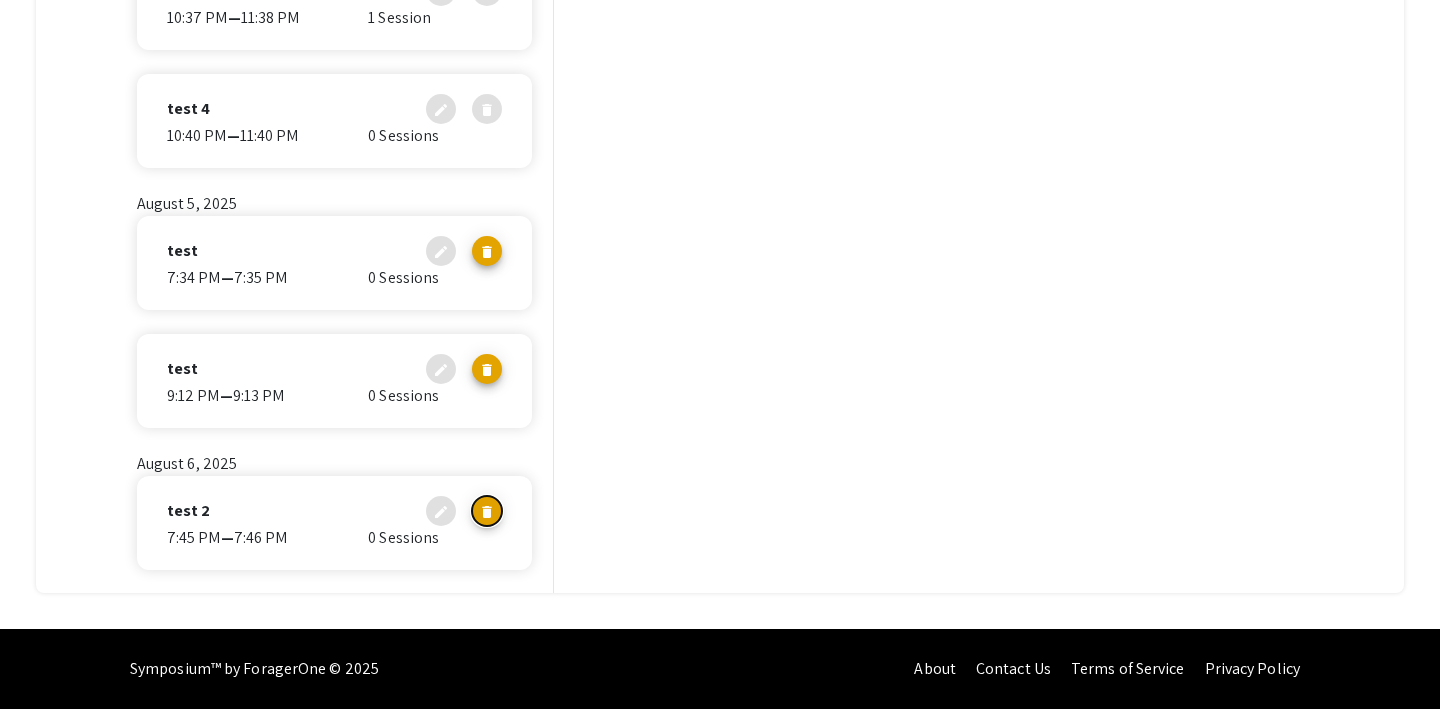 click on "delete" 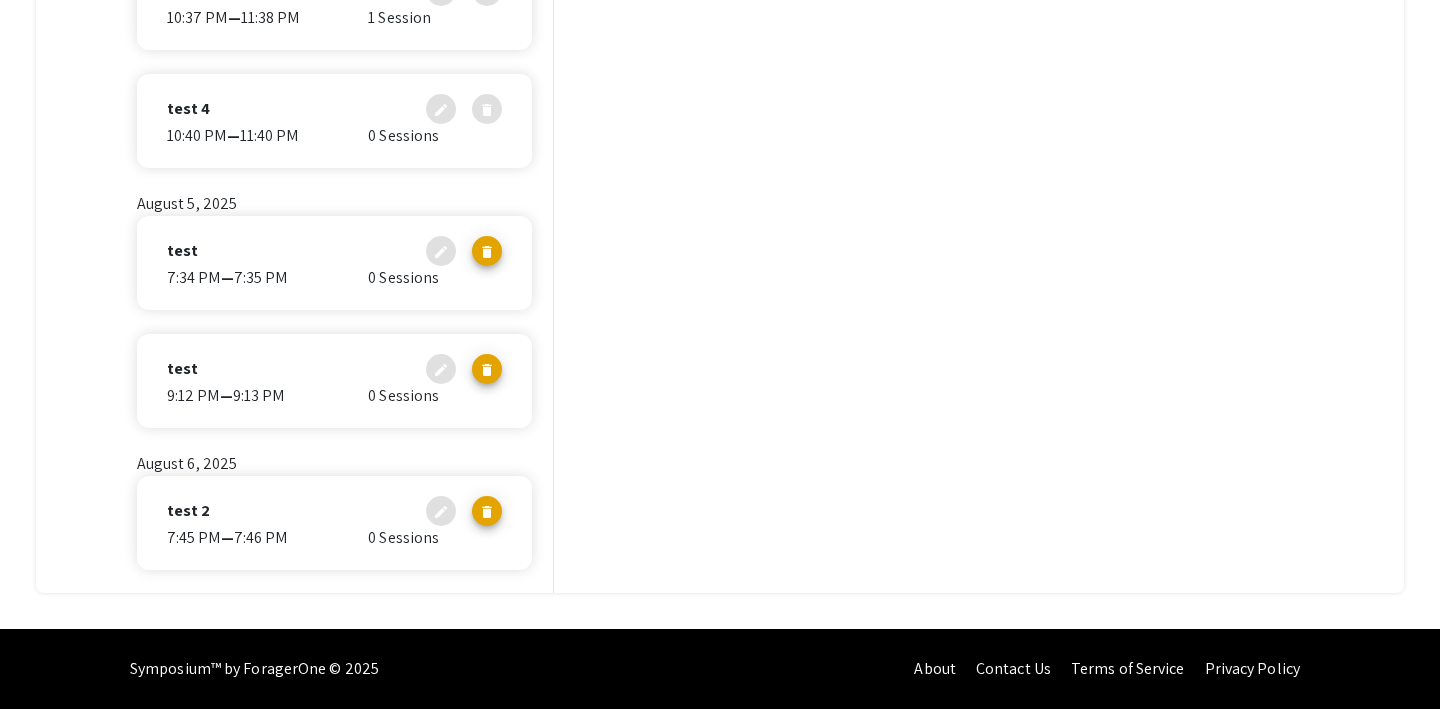 scroll, scrollTop: 0, scrollLeft: 0, axis: both 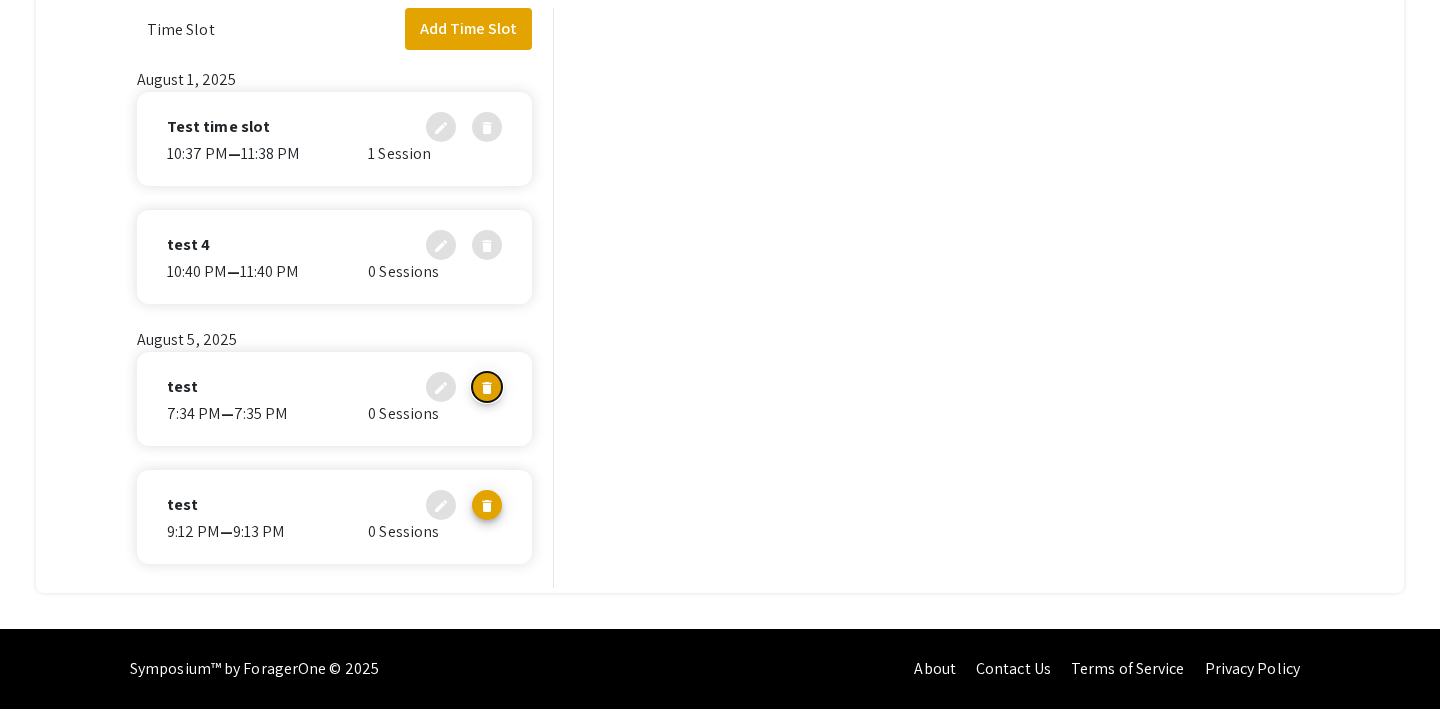 click on "delete" 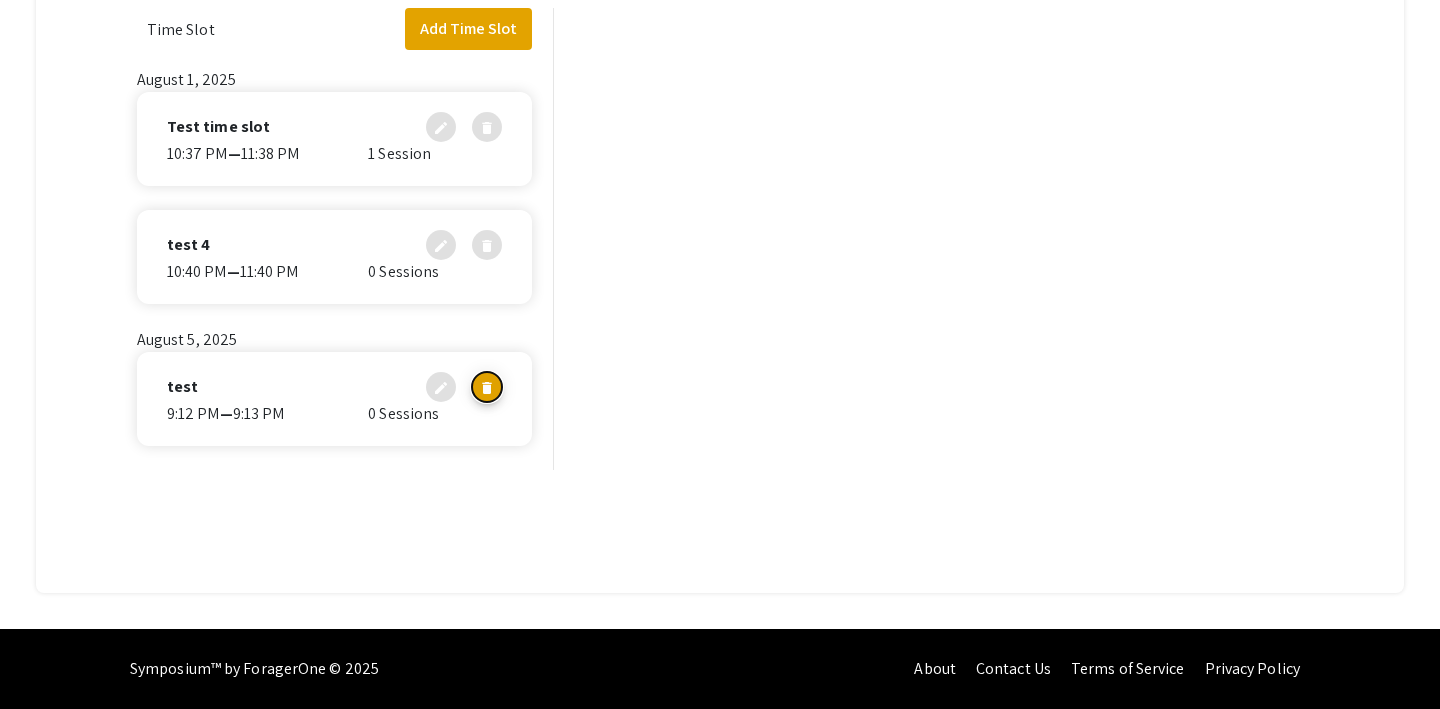 click on "delete" 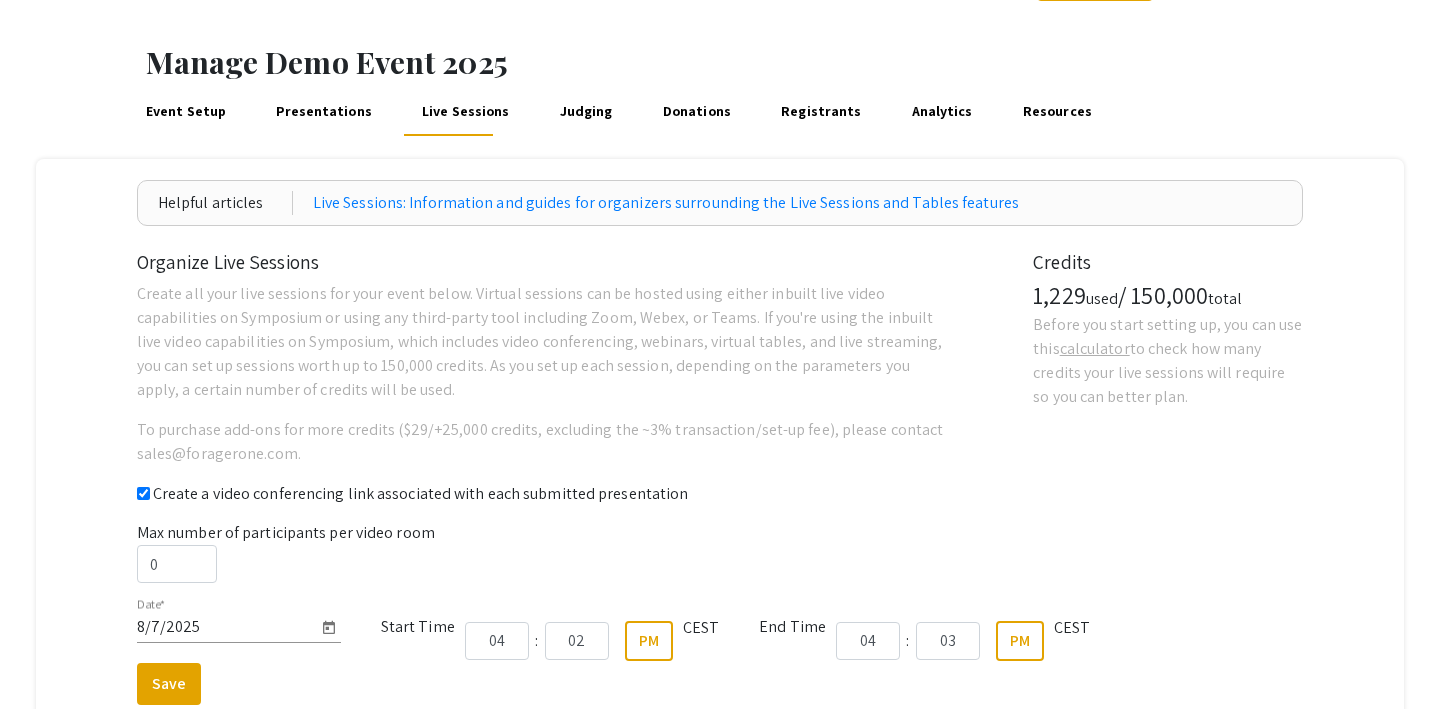 scroll, scrollTop: 0, scrollLeft: 0, axis: both 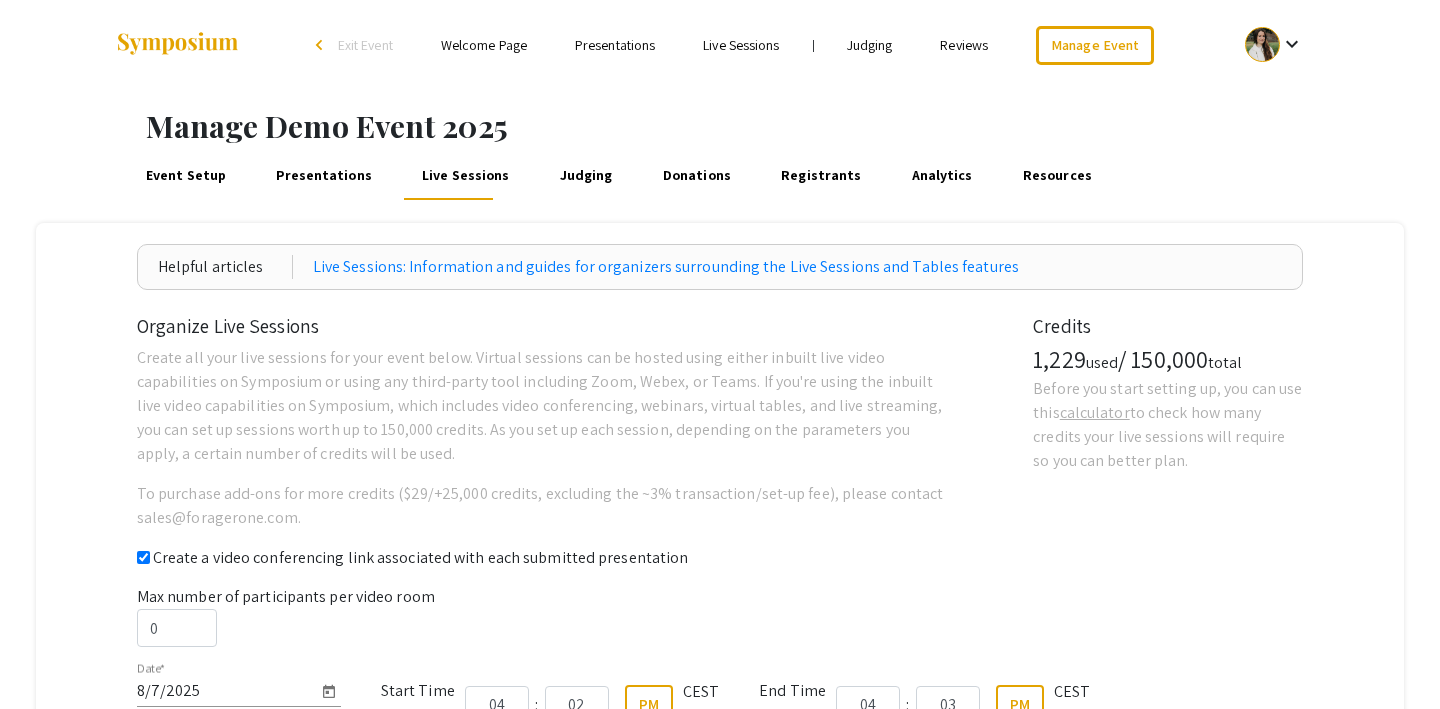 click on "Judging" at bounding box center [586, 176] 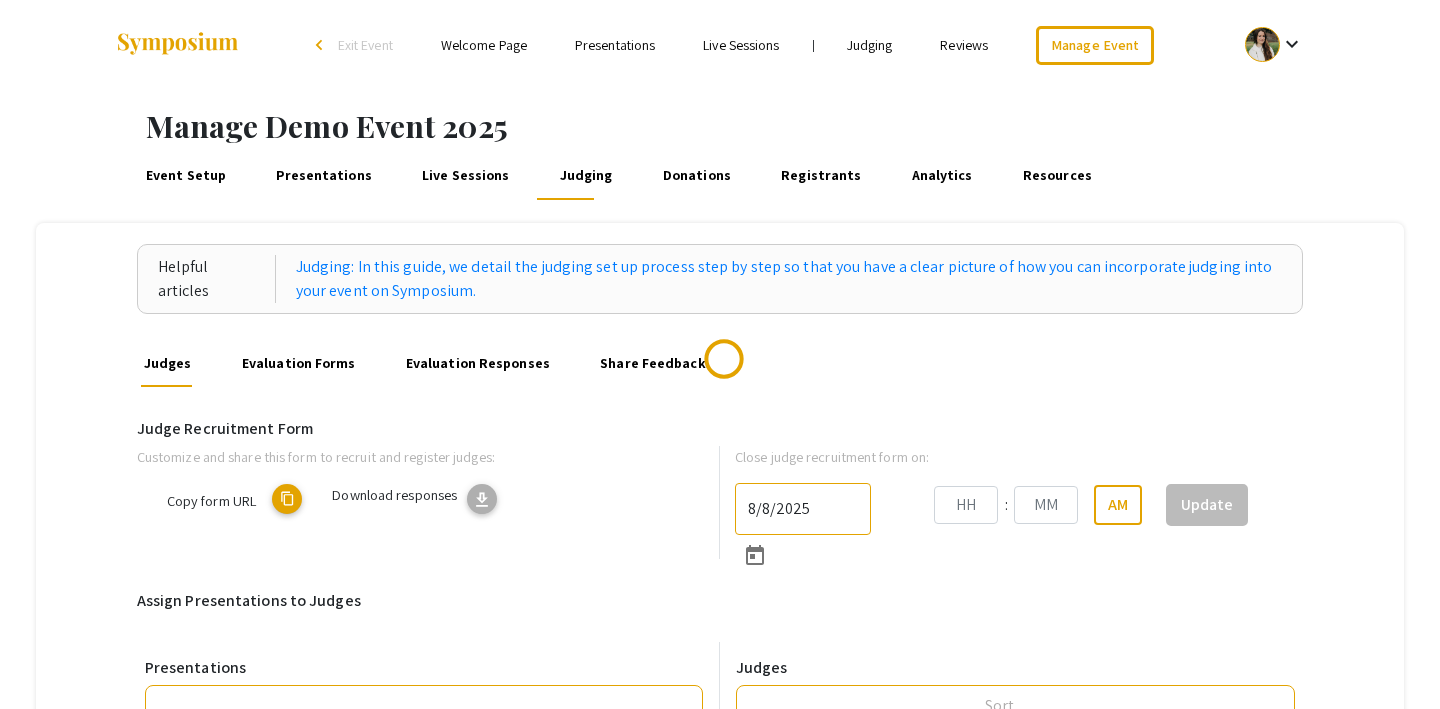 type on "8/31/2025" 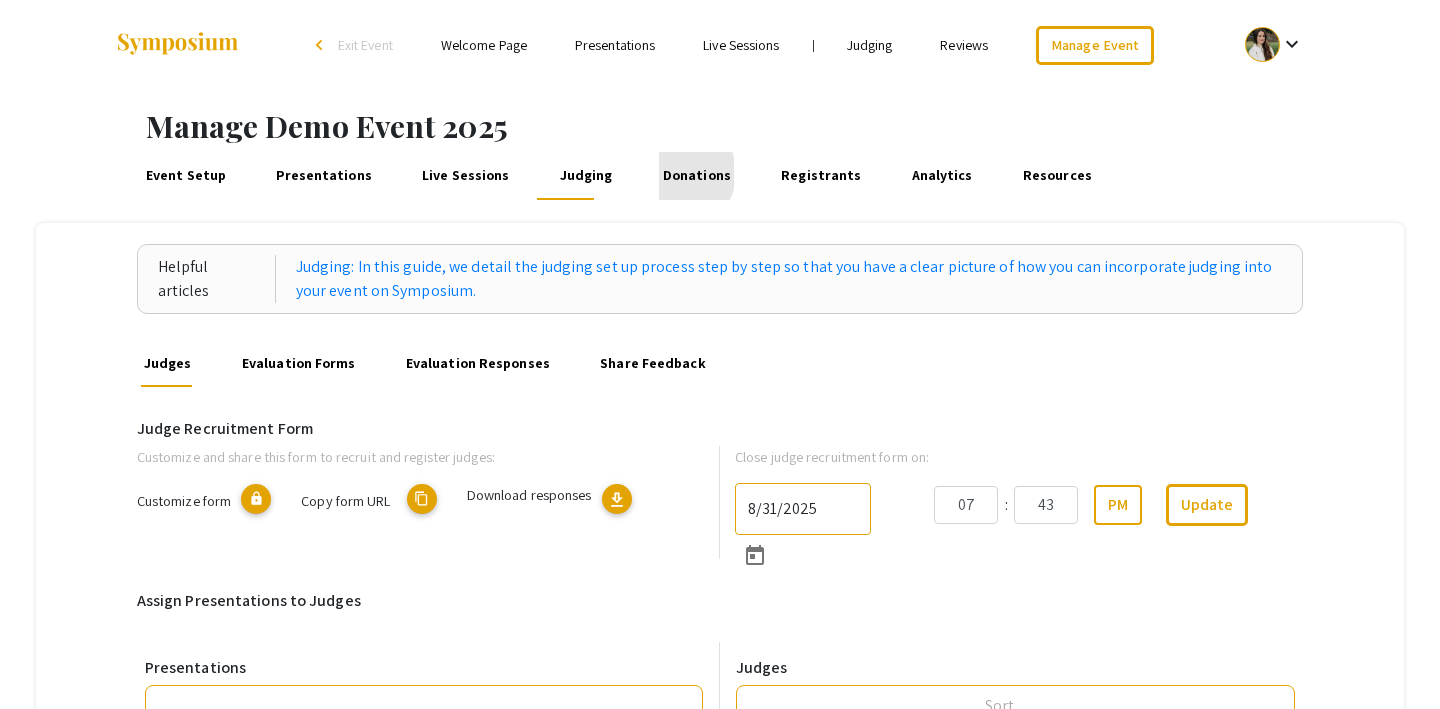 click on "Donations" at bounding box center (696, 176) 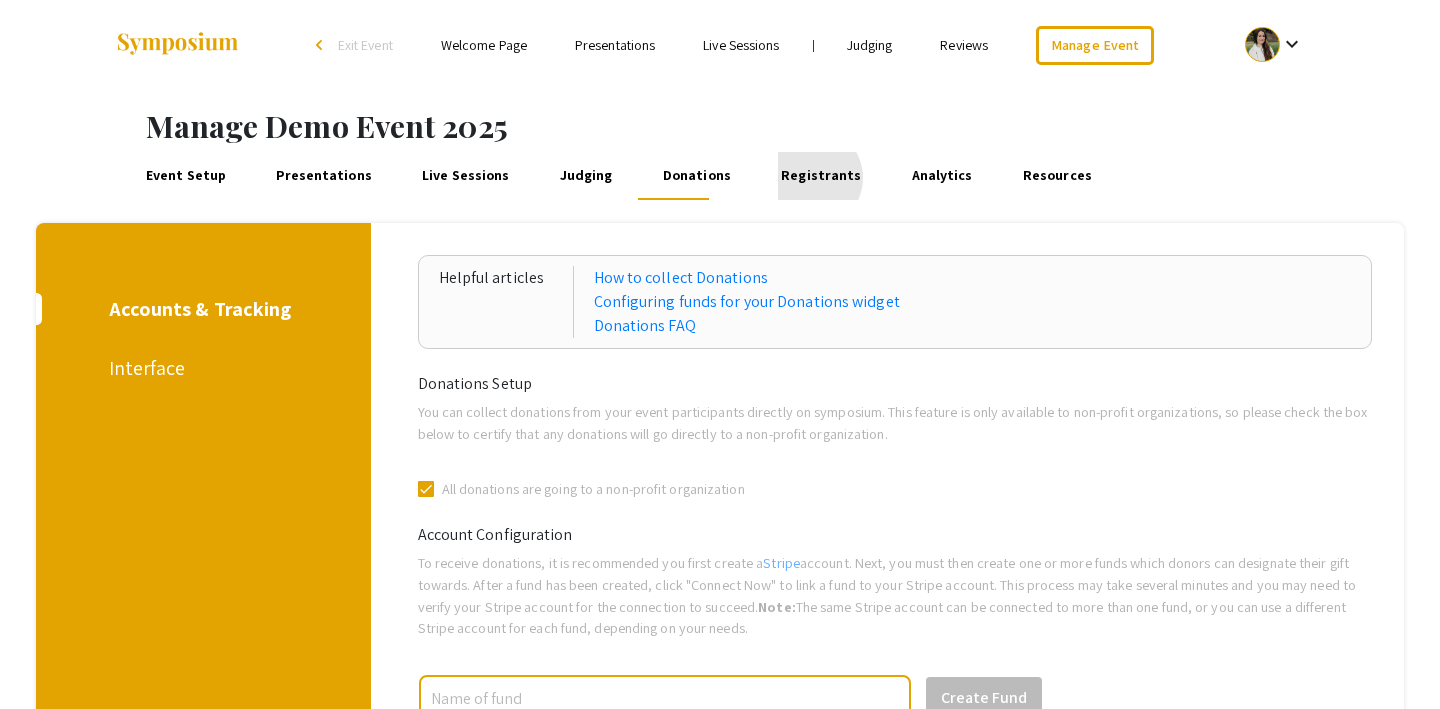 click on "Registrants" at bounding box center (821, 176) 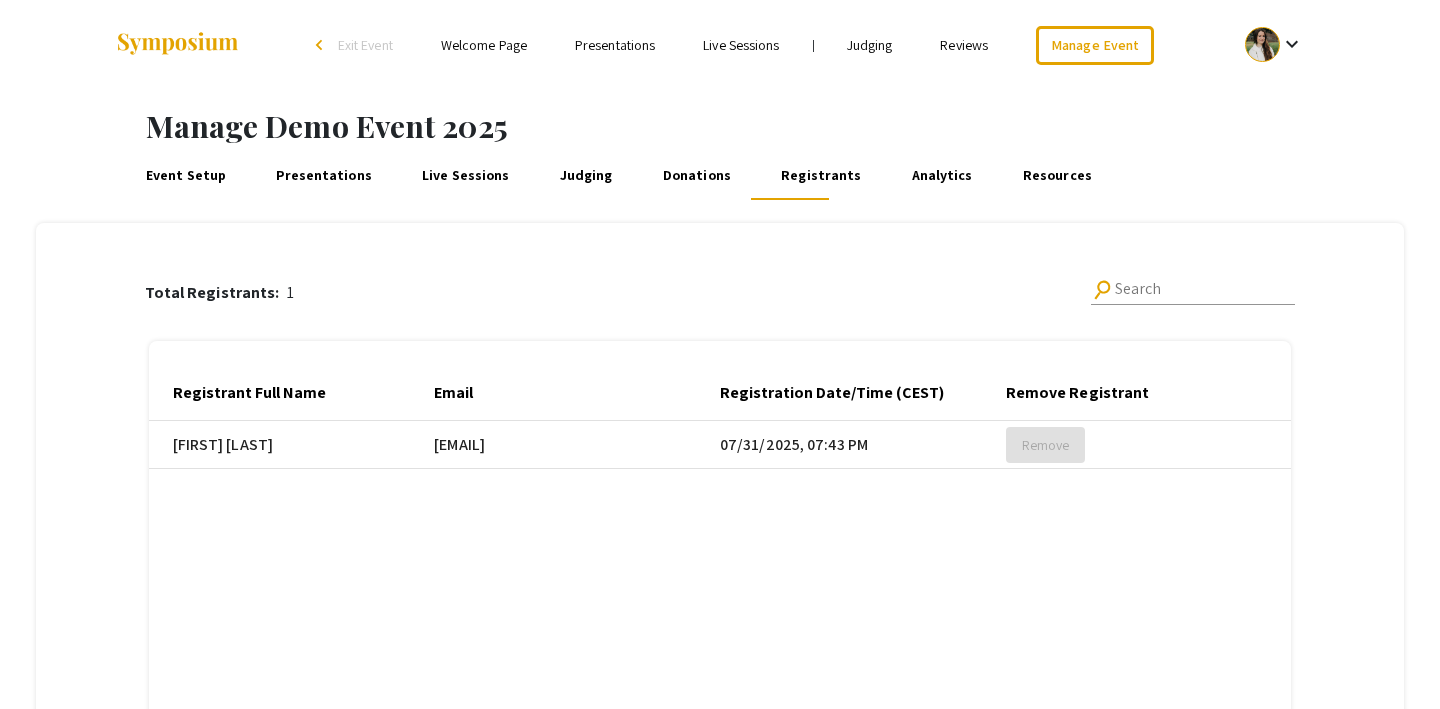 click on "Analytics" at bounding box center (942, 176) 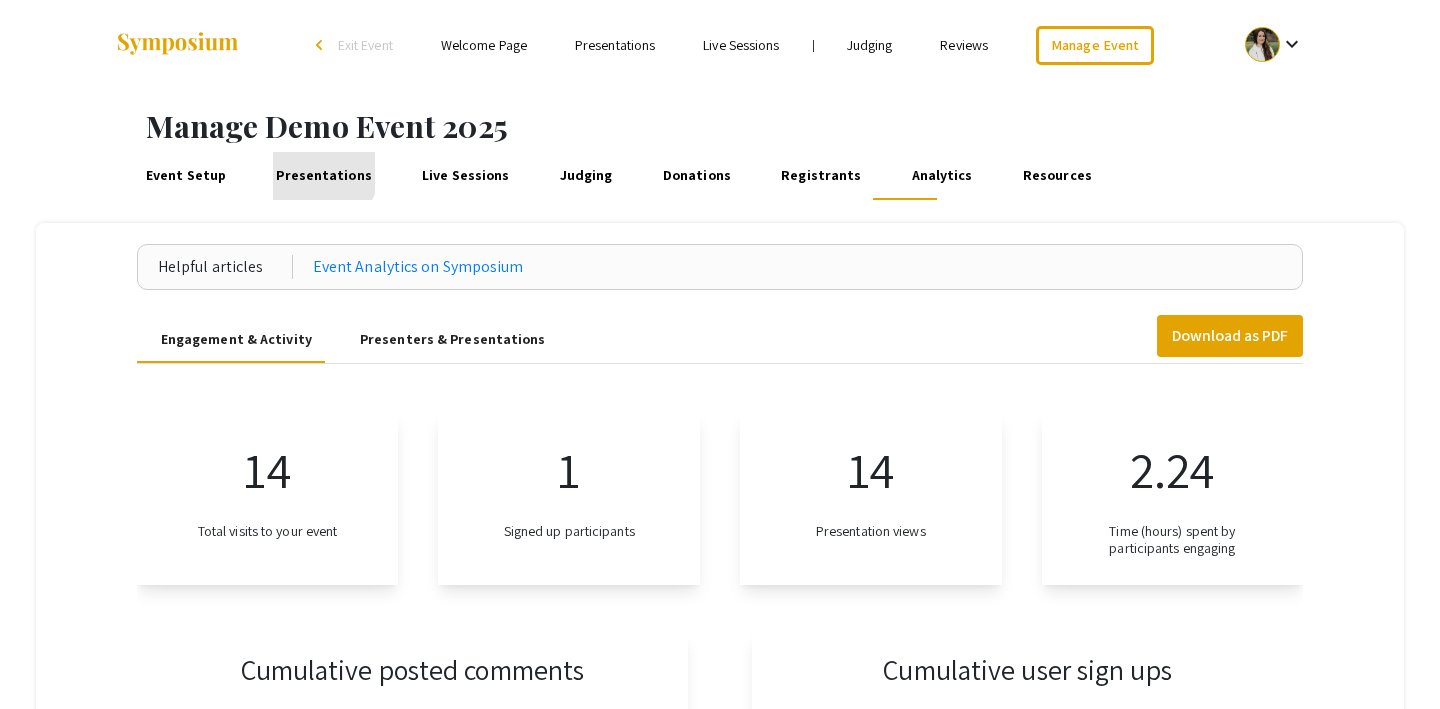 click on "Presentations" at bounding box center [324, 176] 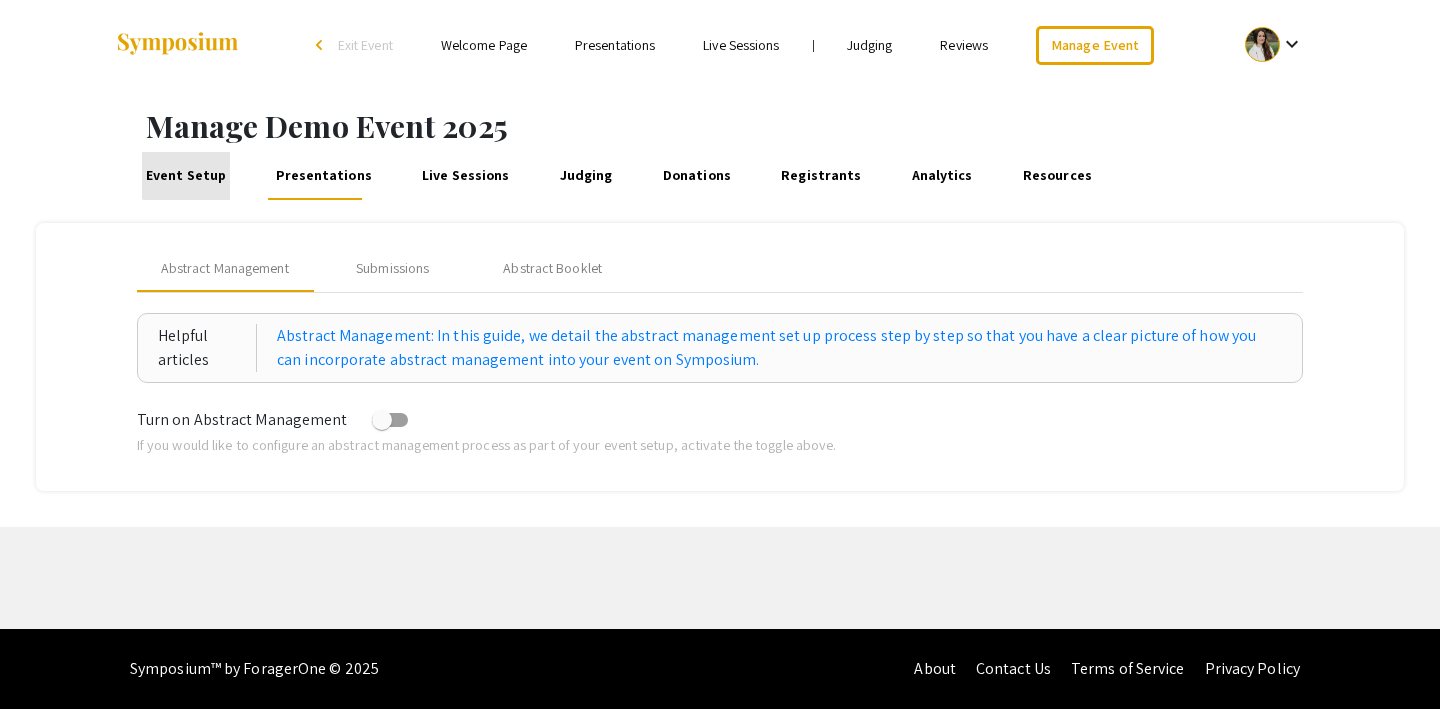 click on "Event Setup" at bounding box center [185, 176] 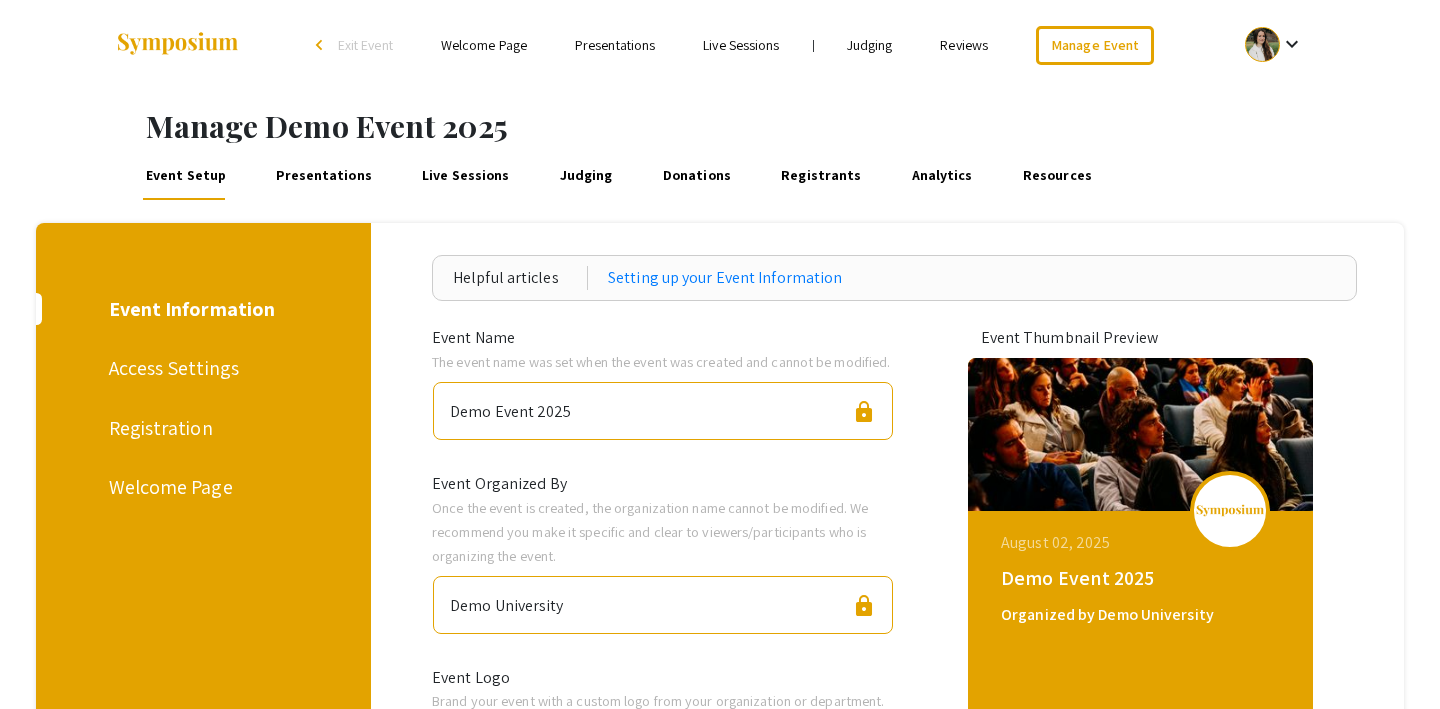 click on "Registration" at bounding box center (200, 428) 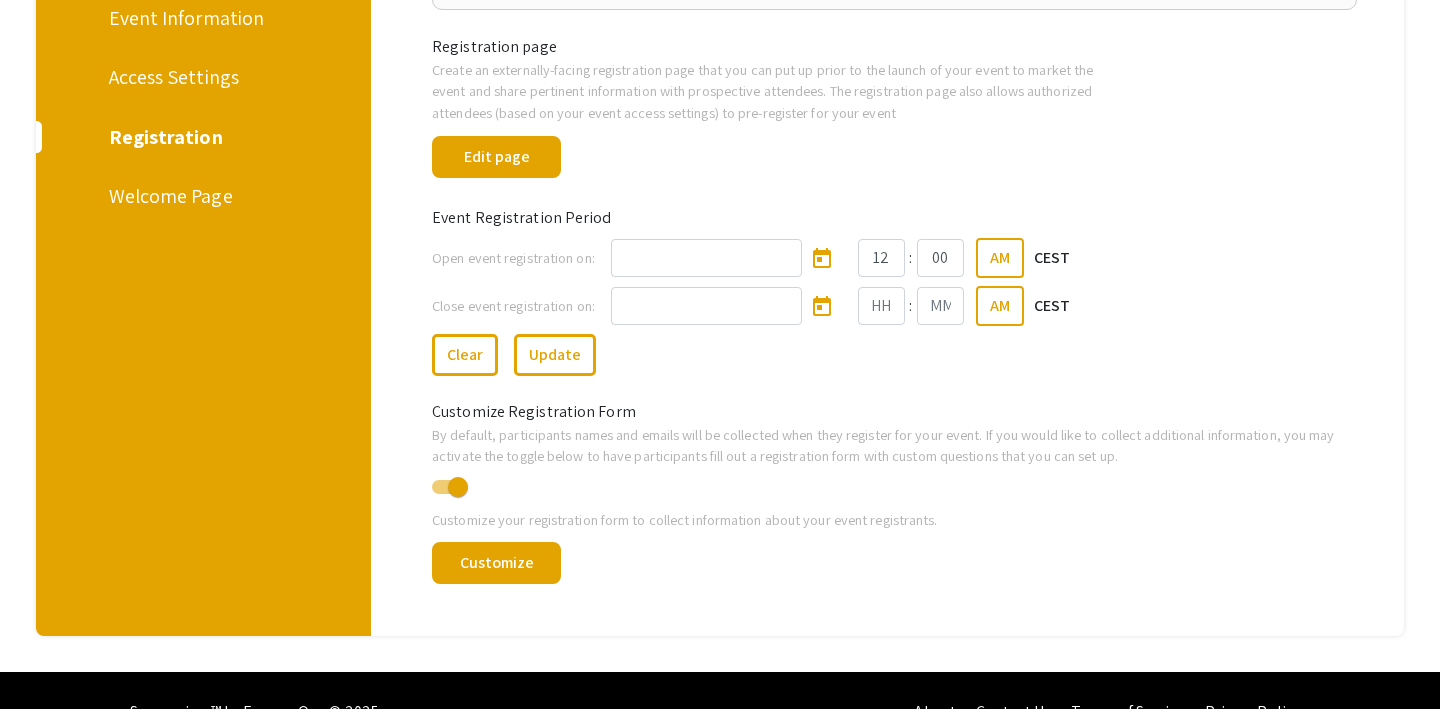 scroll, scrollTop: 287, scrollLeft: 0, axis: vertical 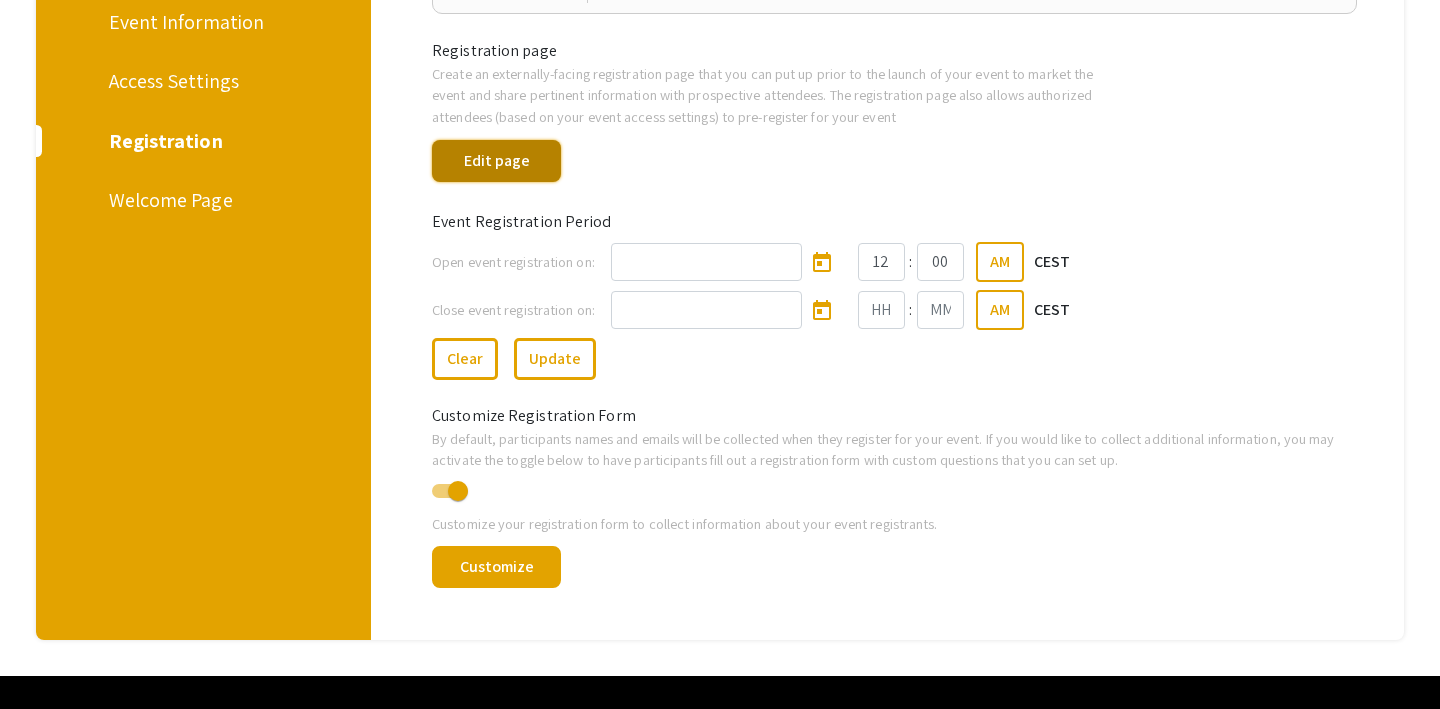click on "Edit page" at bounding box center [496, 161] 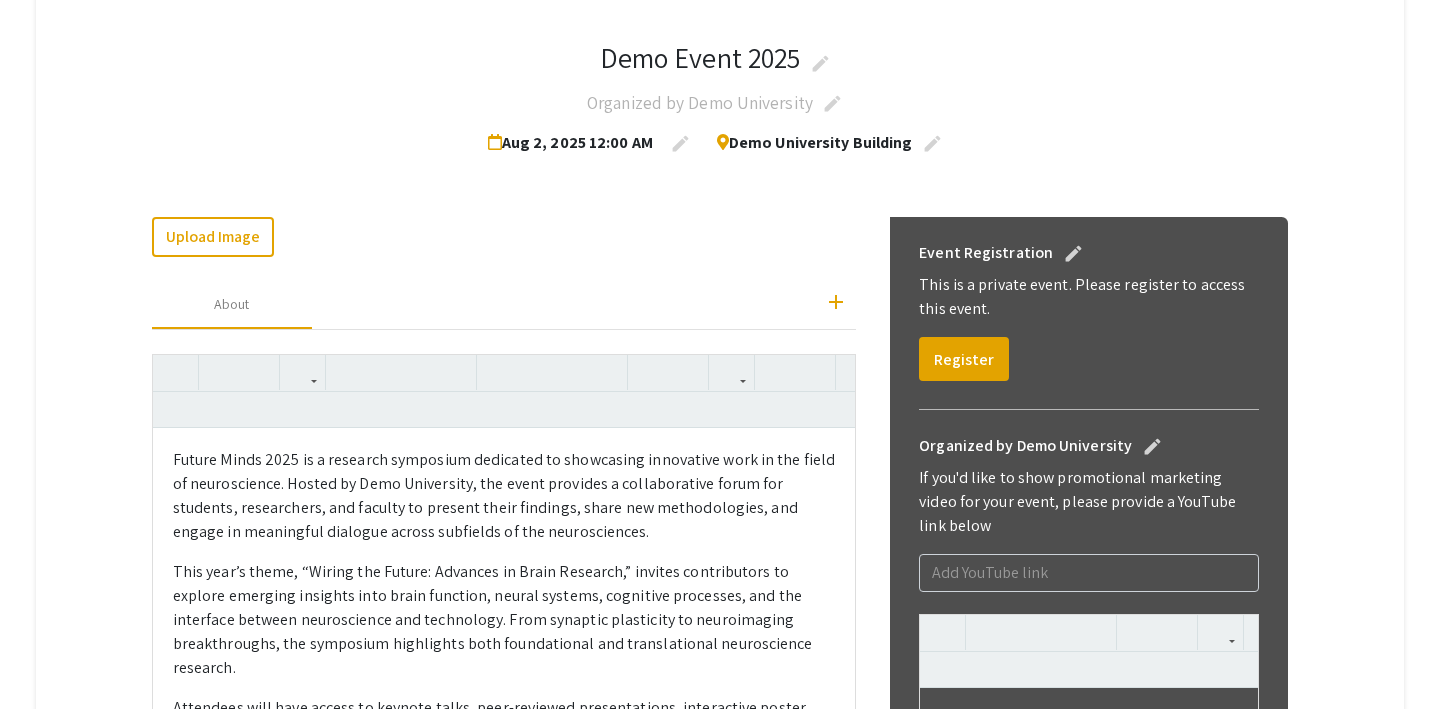 scroll, scrollTop: 0, scrollLeft: 0, axis: both 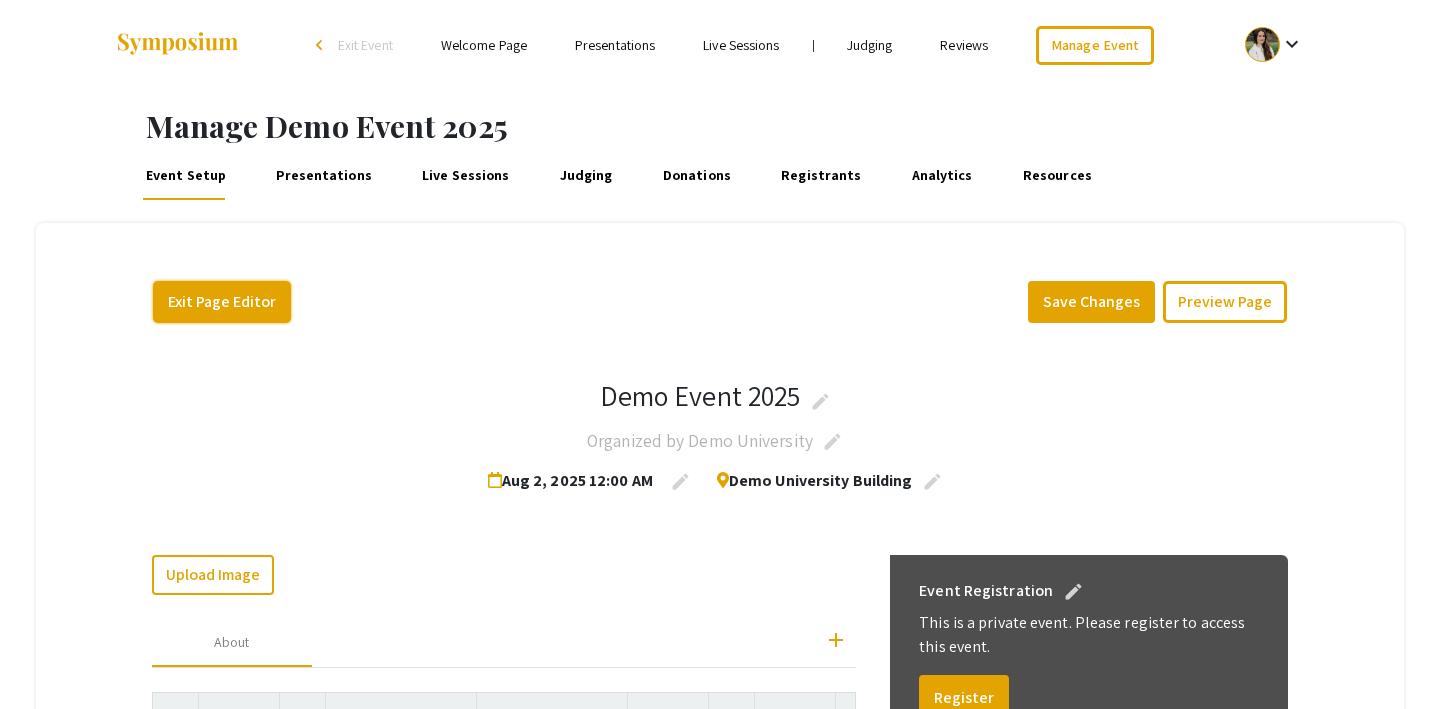 click on "Exit Page Editor" 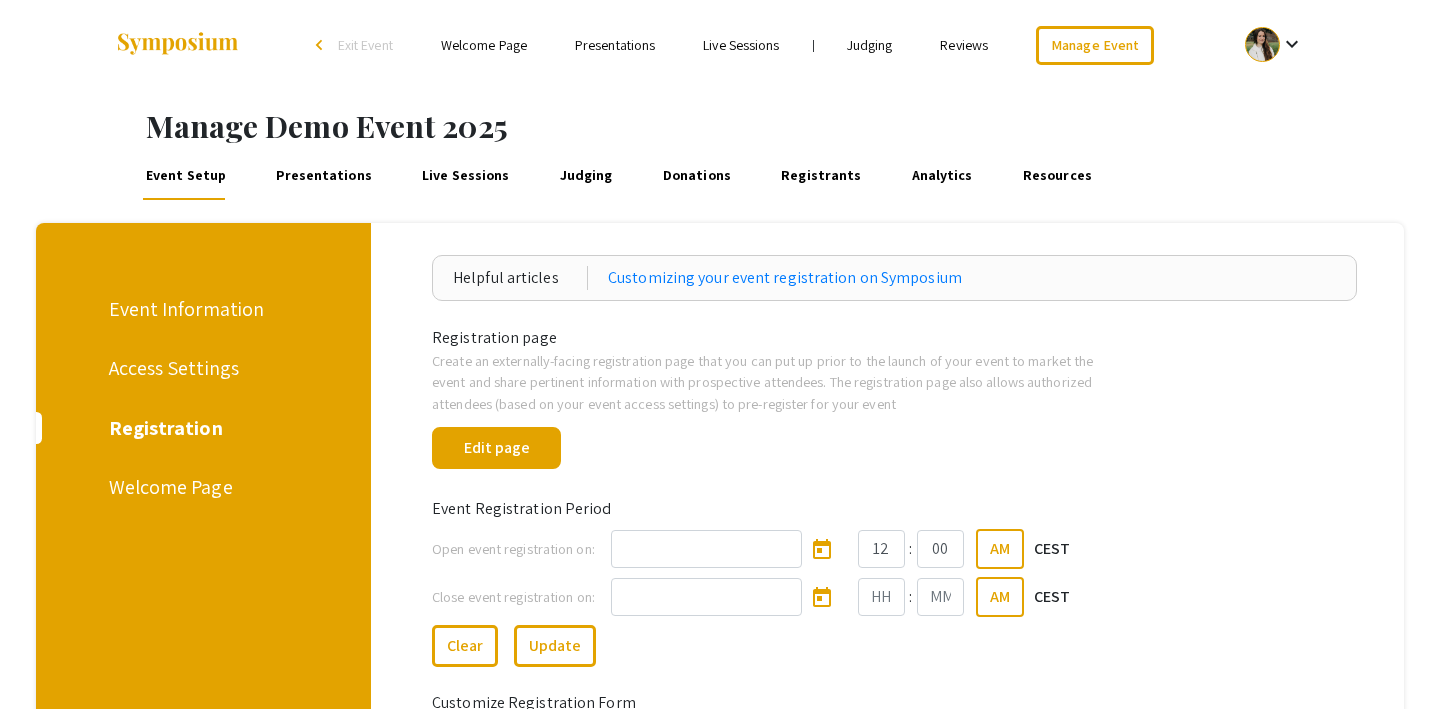 scroll, scrollTop: 334, scrollLeft: 0, axis: vertical 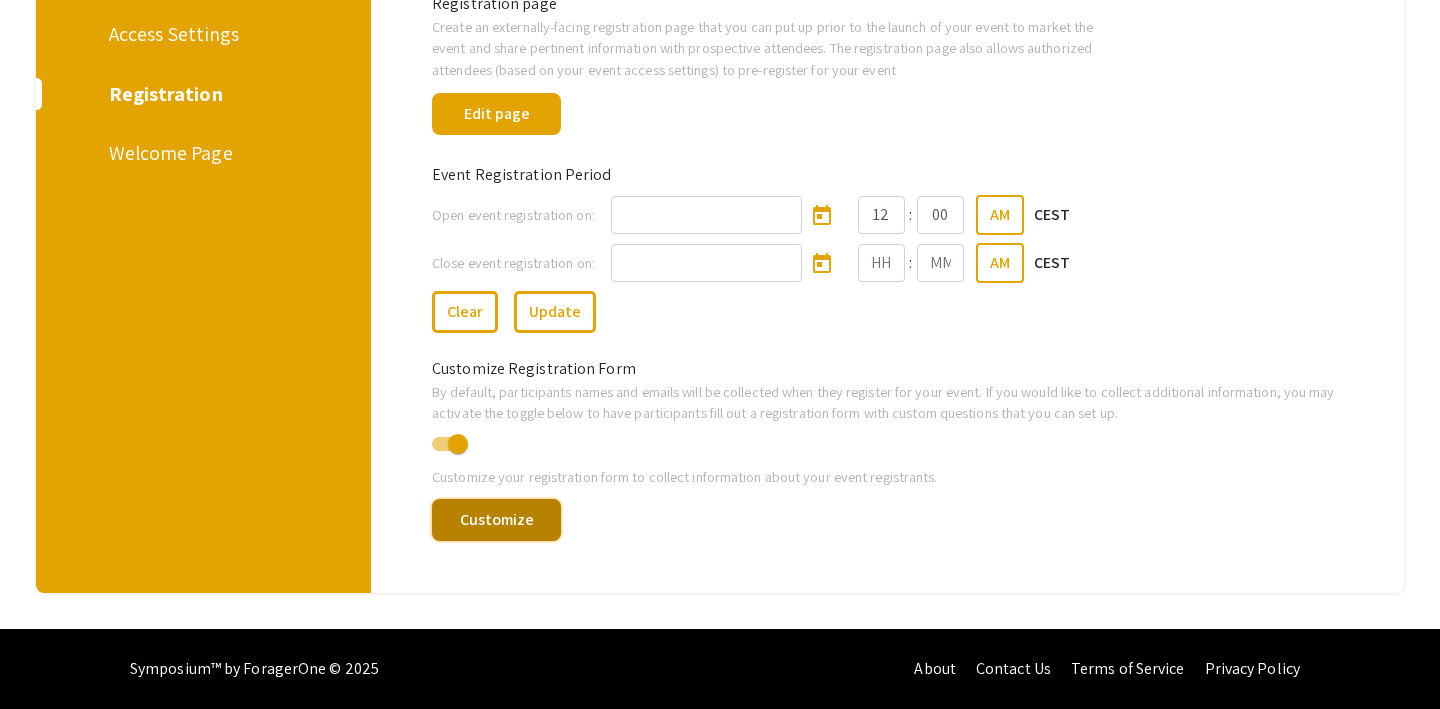 click on "Customize" at bounding box center [496, 520] 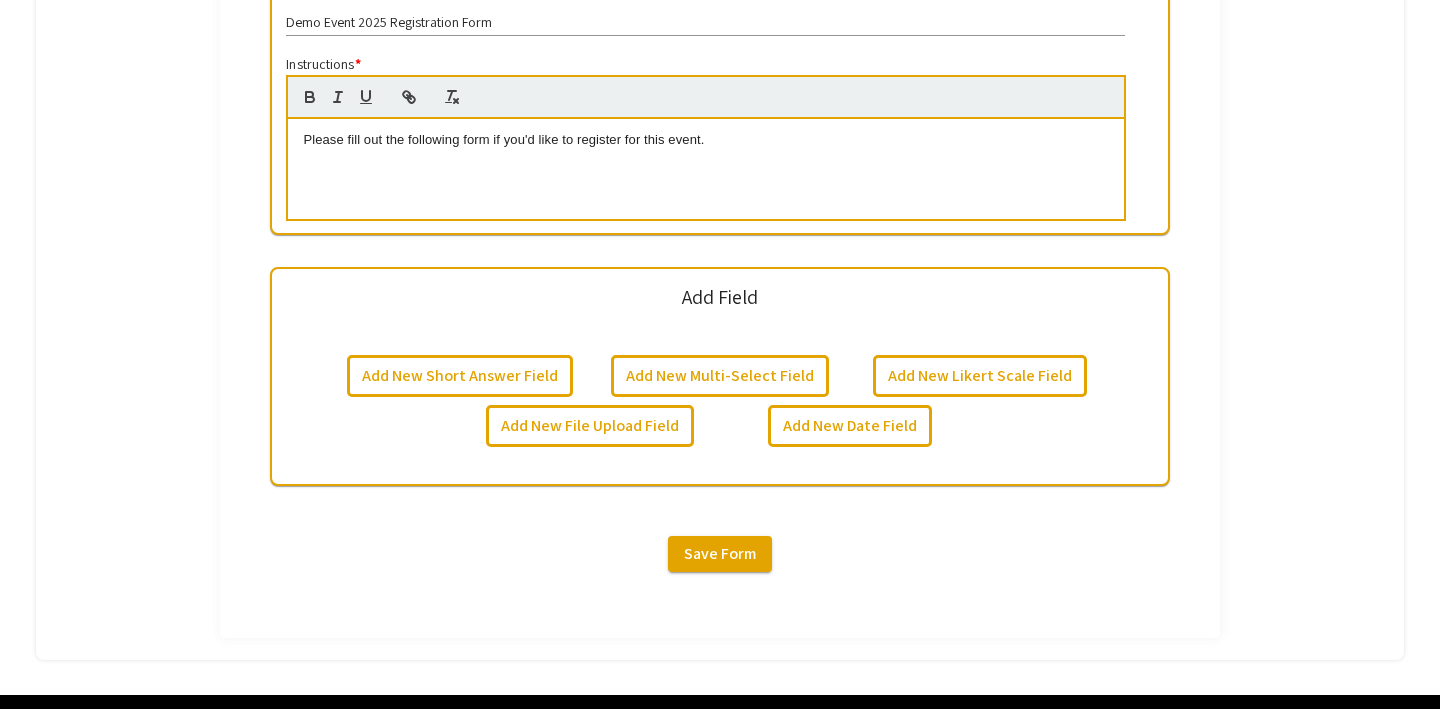 scroll, scrollTop: 656, scrollLeft: 0, axis: vertical 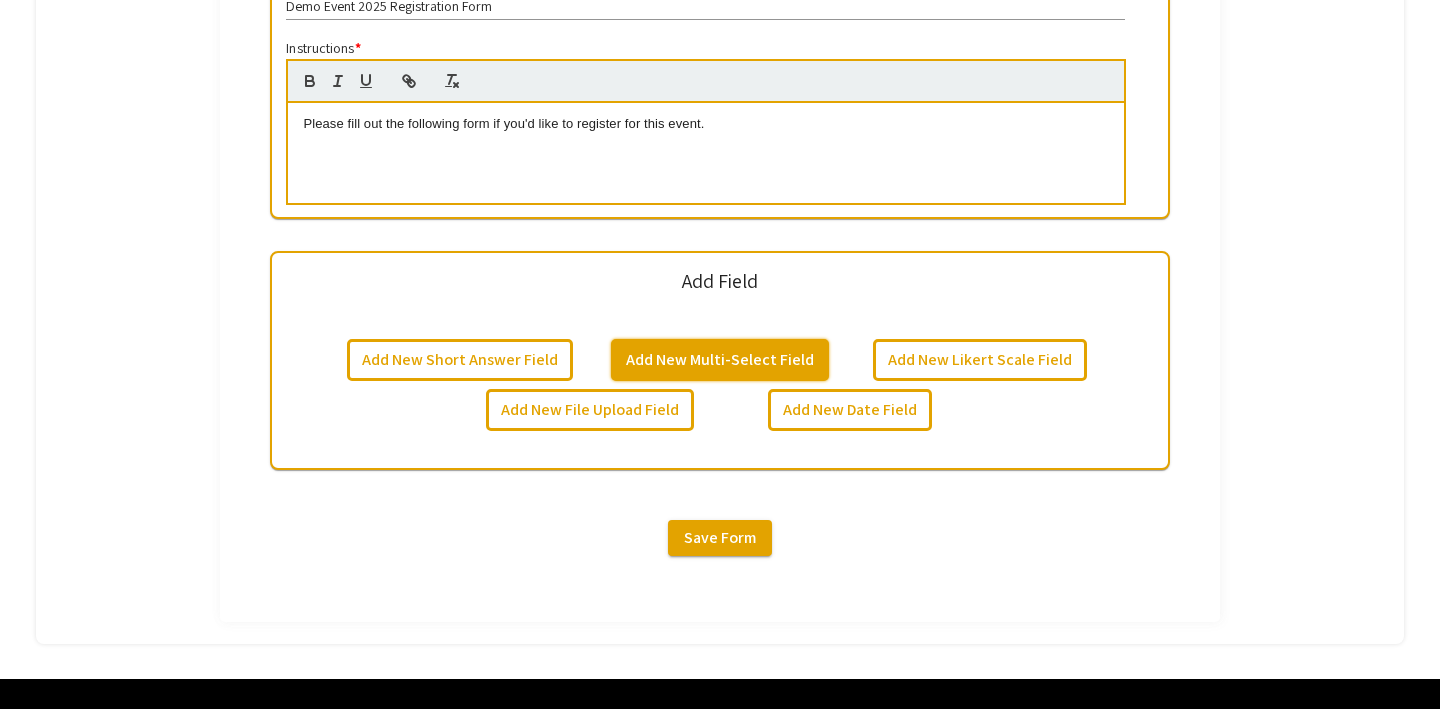 click on "Add New Multi-Select Field" 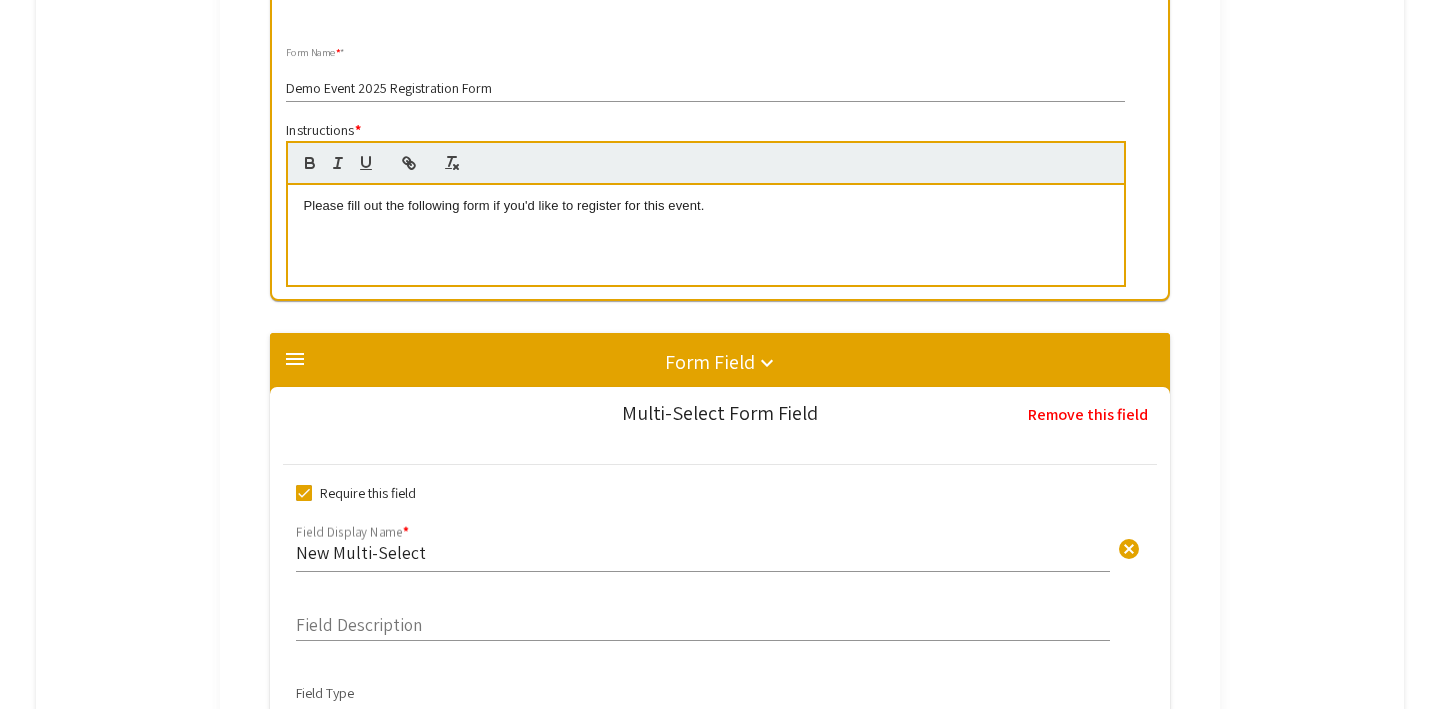 scroll, scrollTop: 560, scrollLeft: 0, axis: vertical 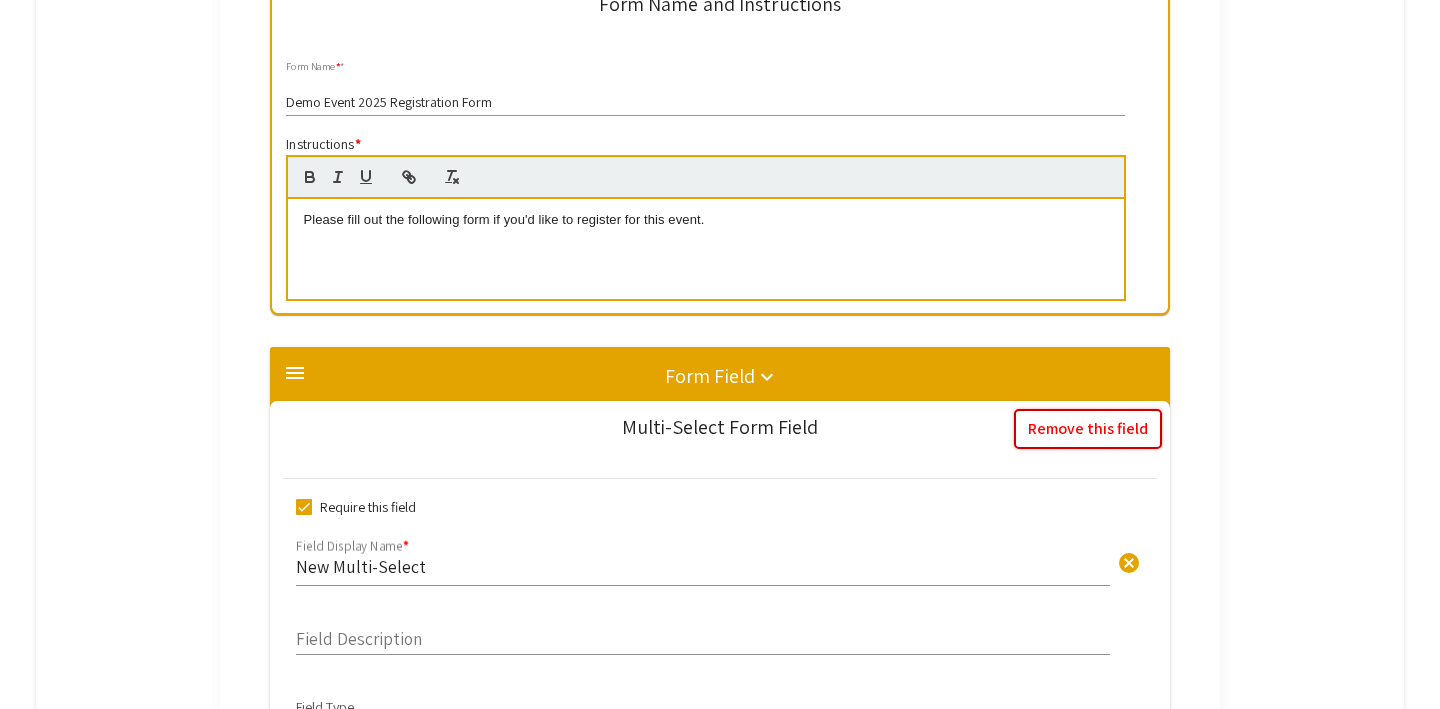 click on "Remove this field" at bounding box center (1088, 429) 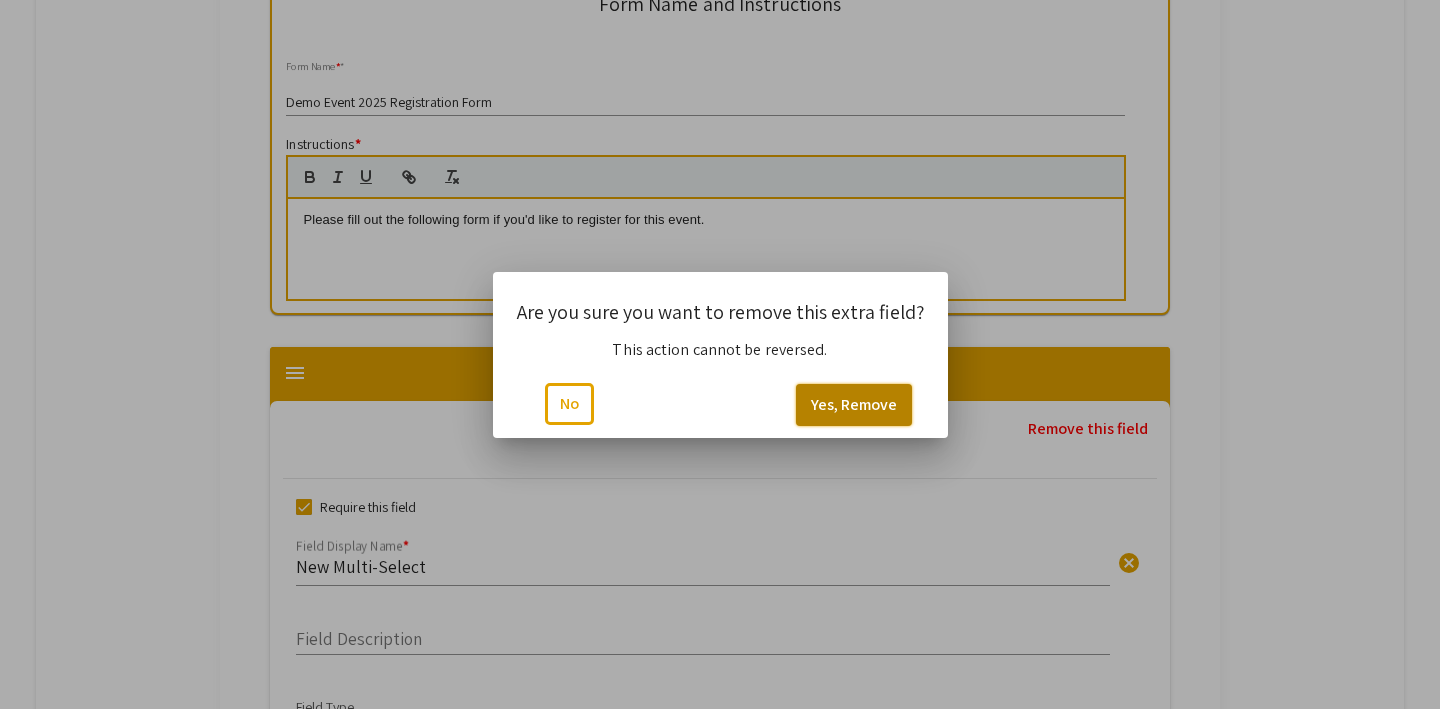 click on "Yes, Remove" 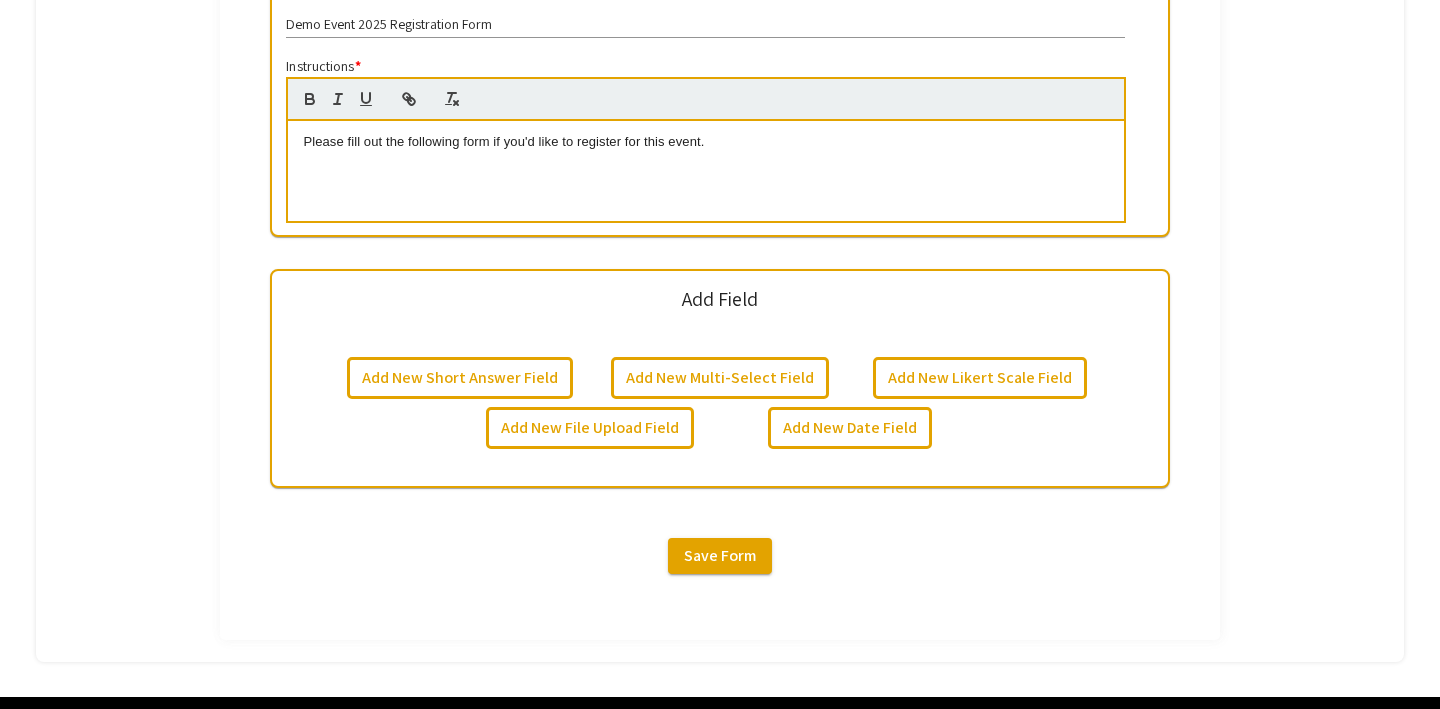 scroll, scrollTop: 642, scrollLeft: 0, axis: vertical 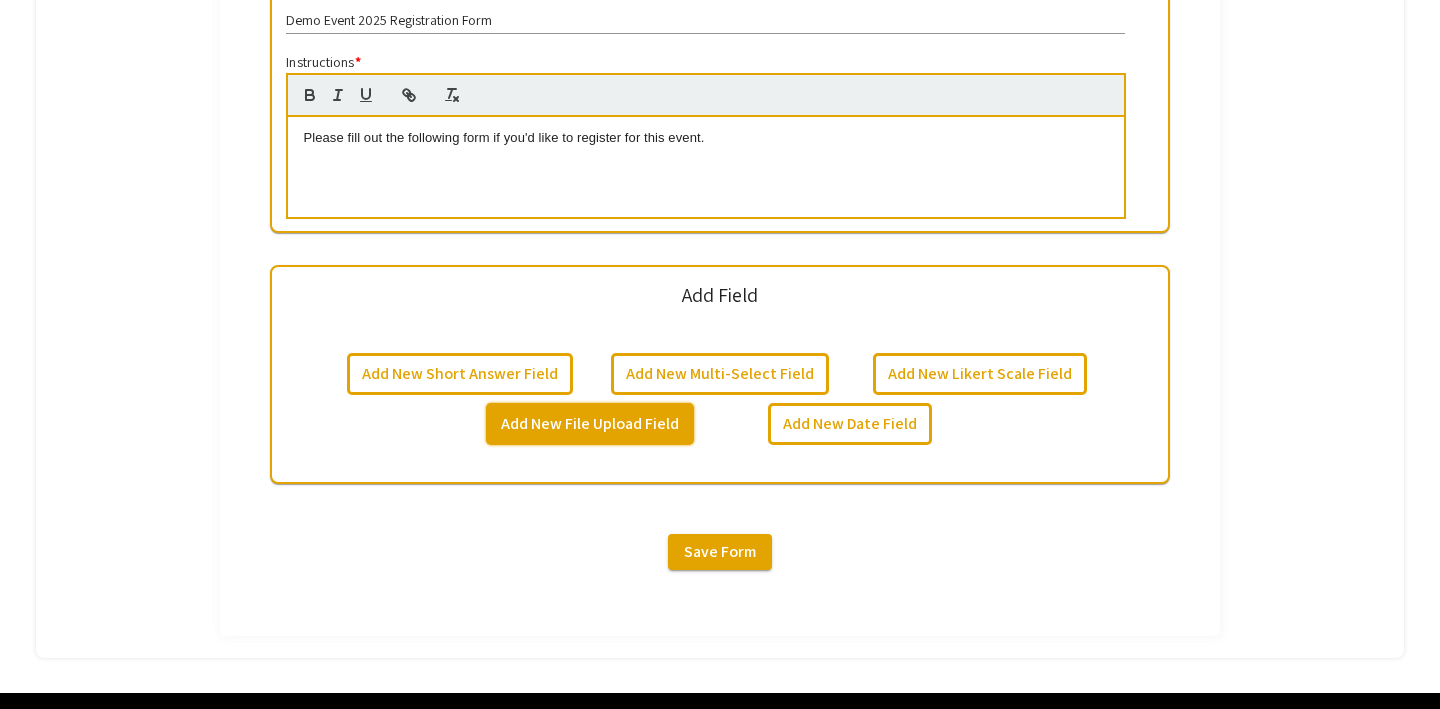 click on "Add New File Upload Field" 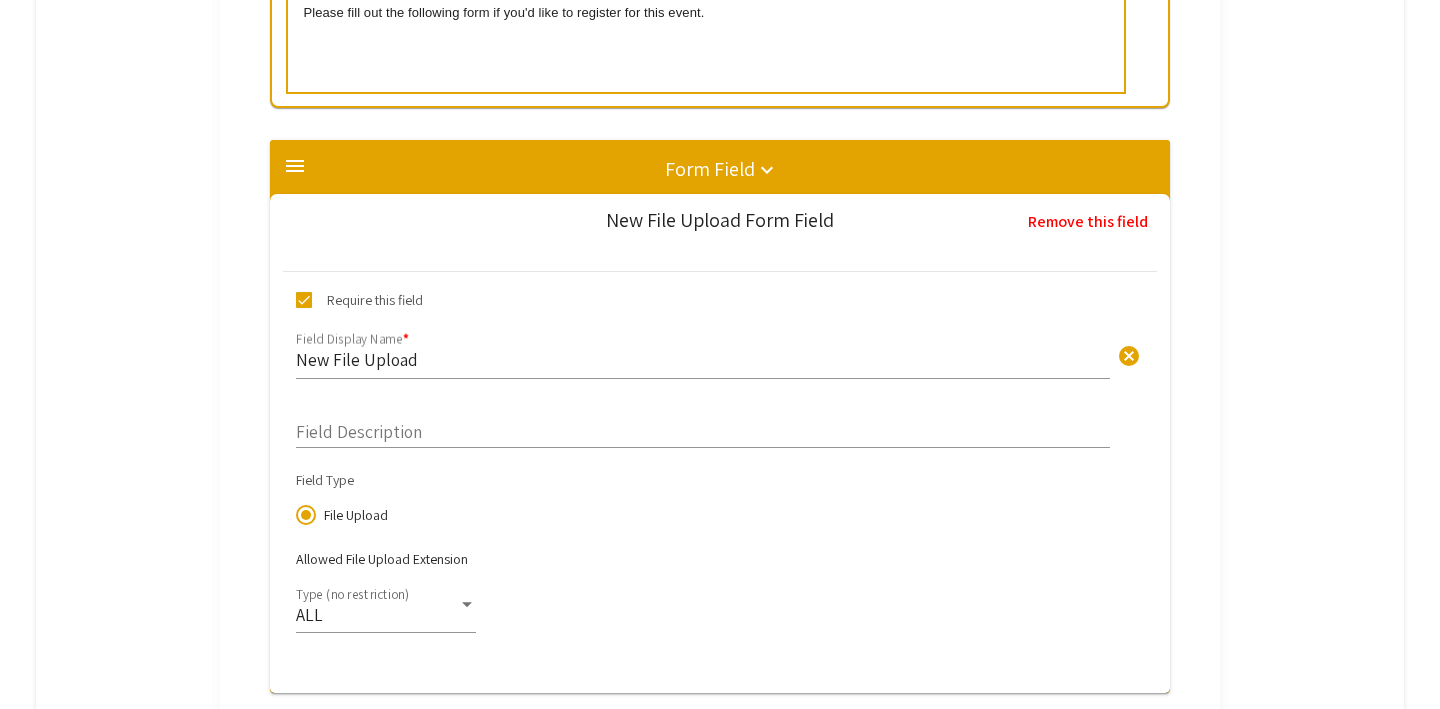 scroll, scrollTop: 764, scrollLeft: 0, axis: vertical 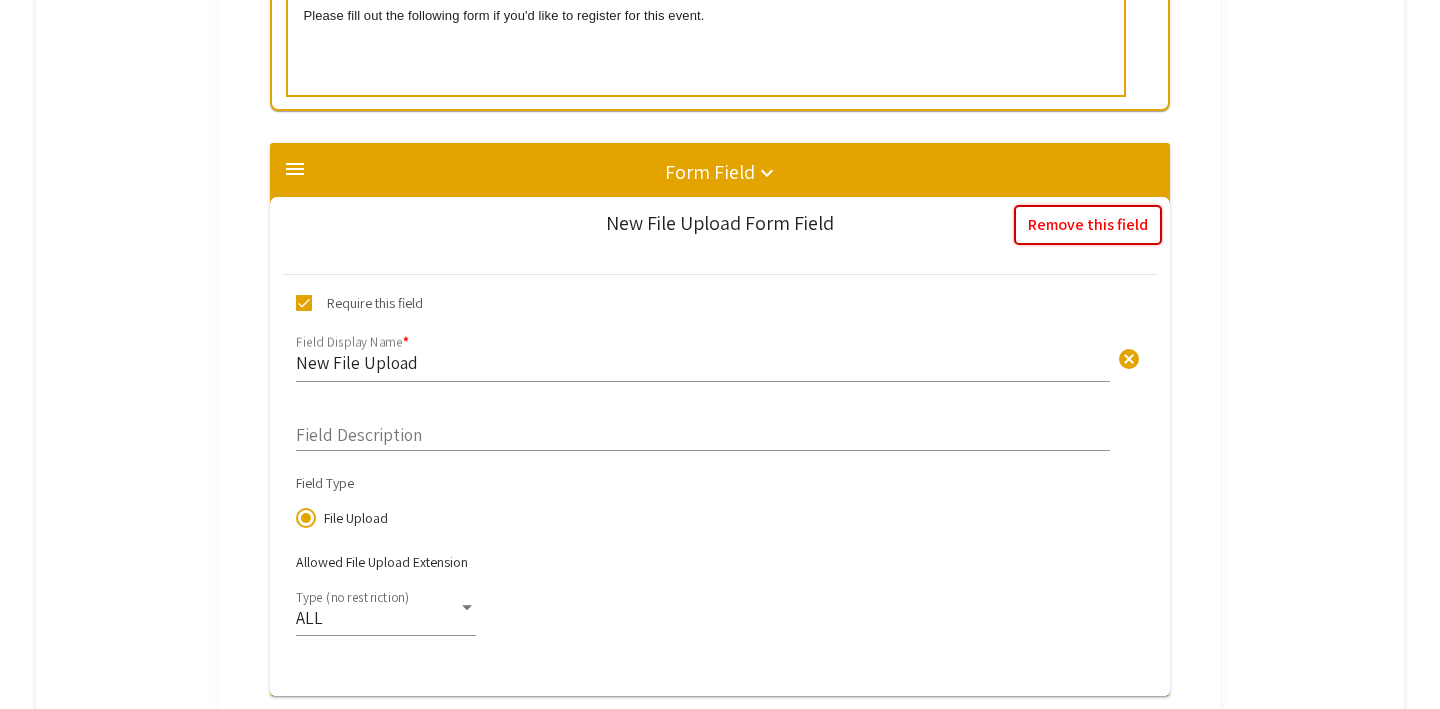 click on "Remove this field" at bounding box center [1088, 225] 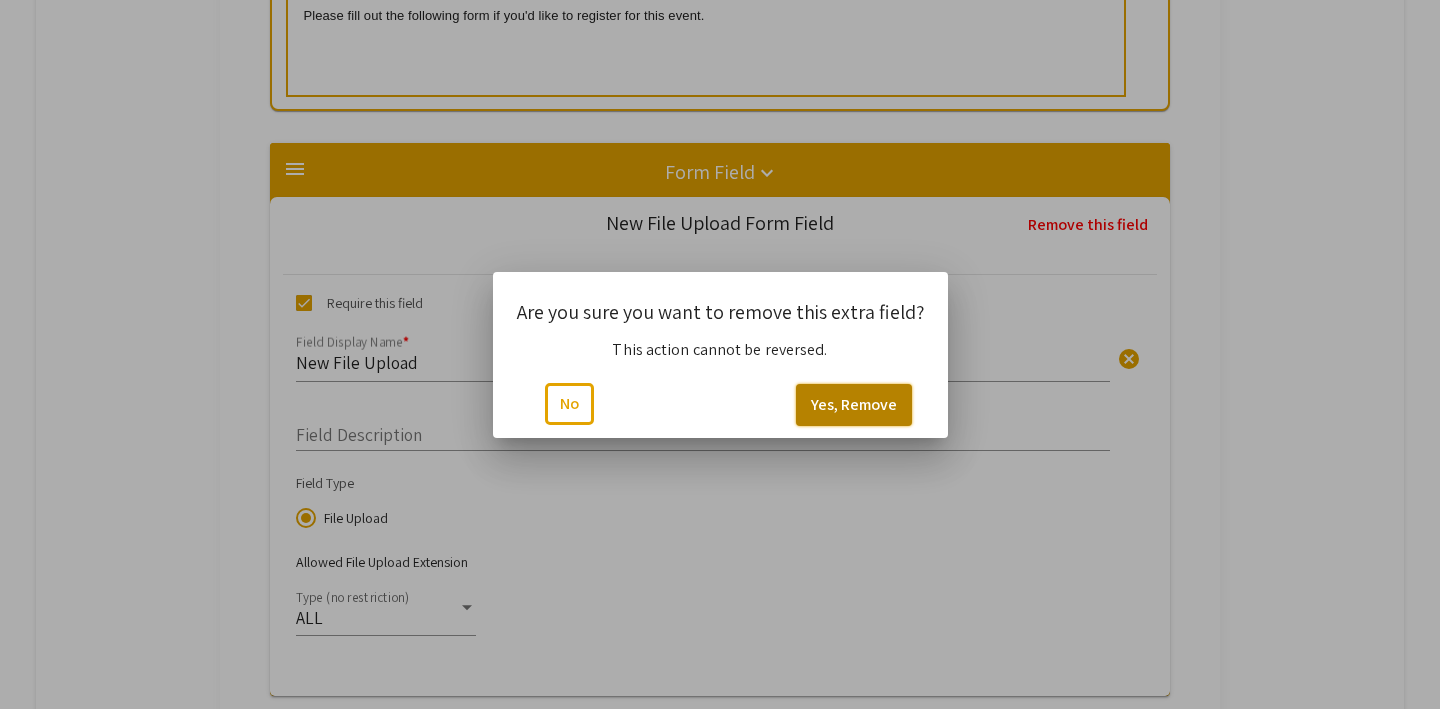 click on "Yes, Remove" 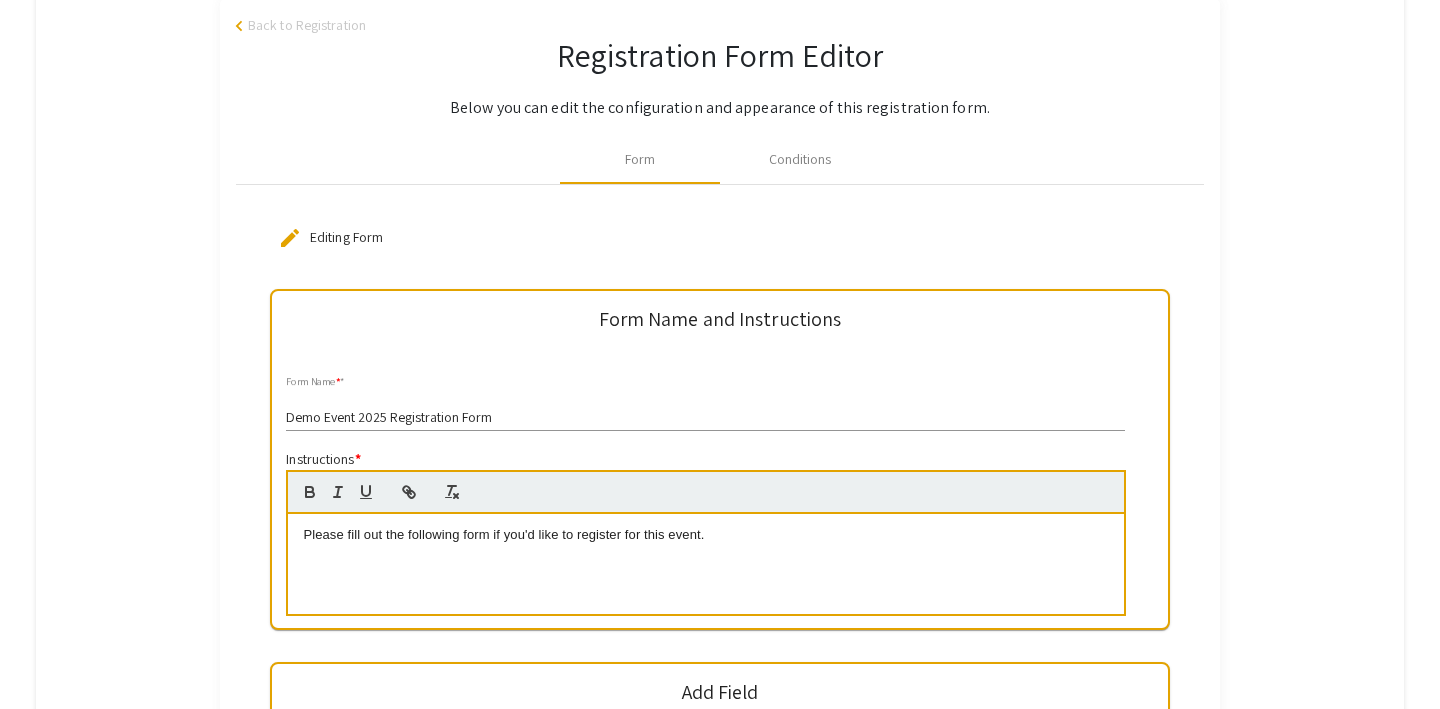 scroll, scrollTop: 239, scrollLeft: 0, axis: vertical 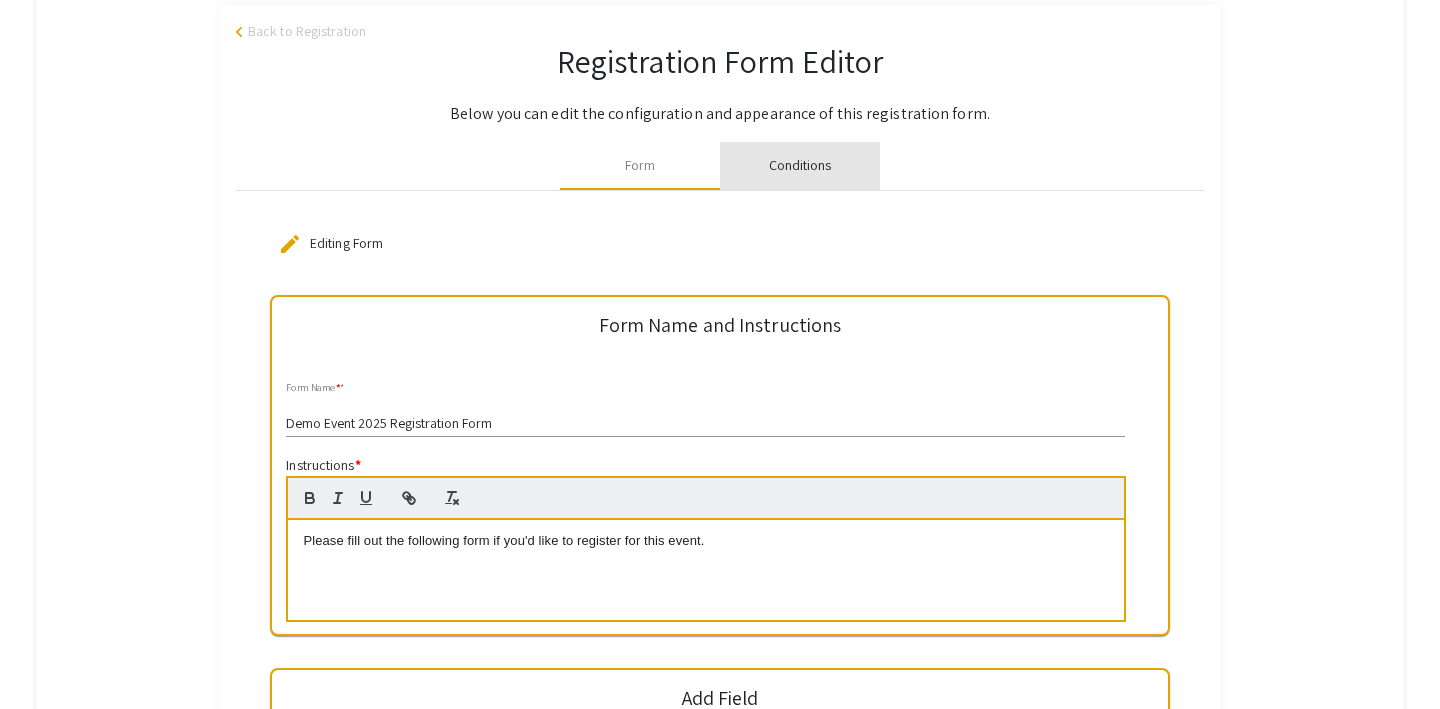 click on "Conditions" at bounding box center (800, 165) 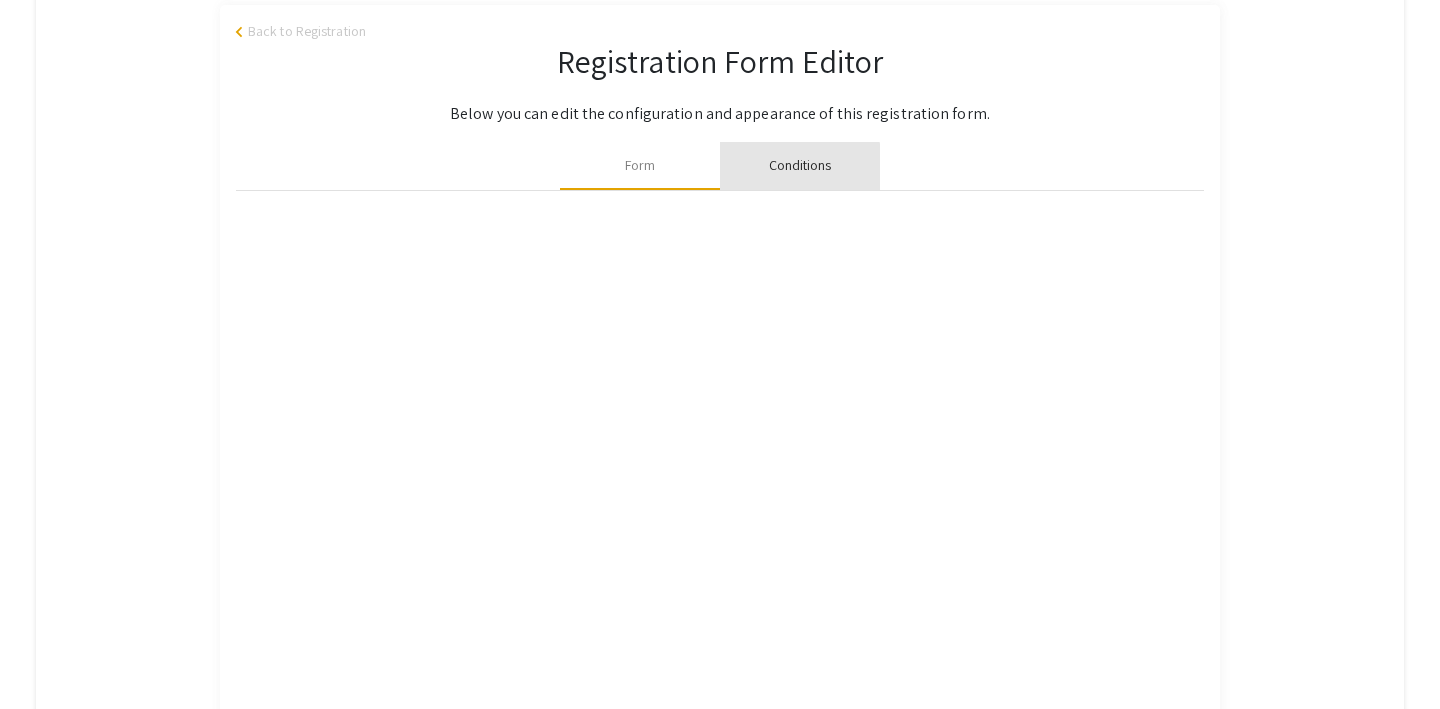 scroll, scrollTop: 129, scrollLeft: 0, axis: vertical 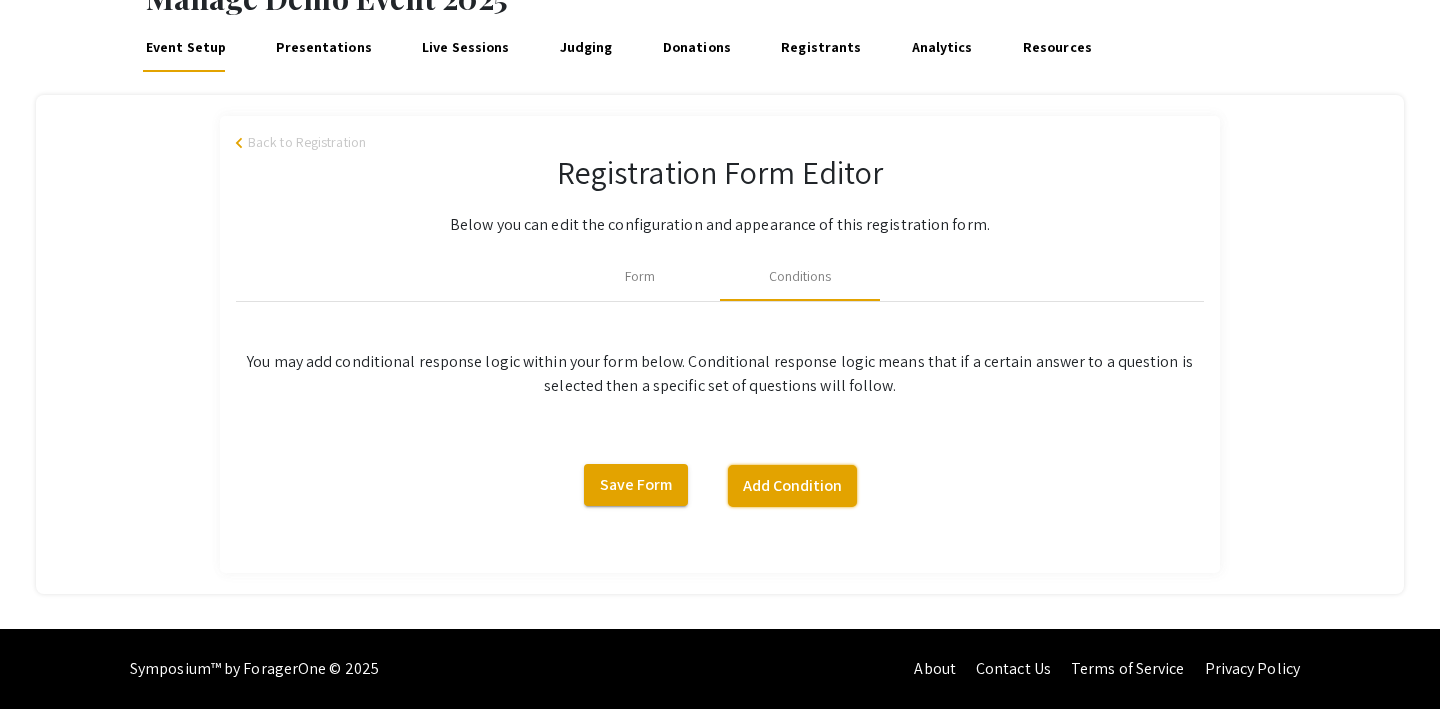 click on "Add Condition" at bounding box center (792, 486) 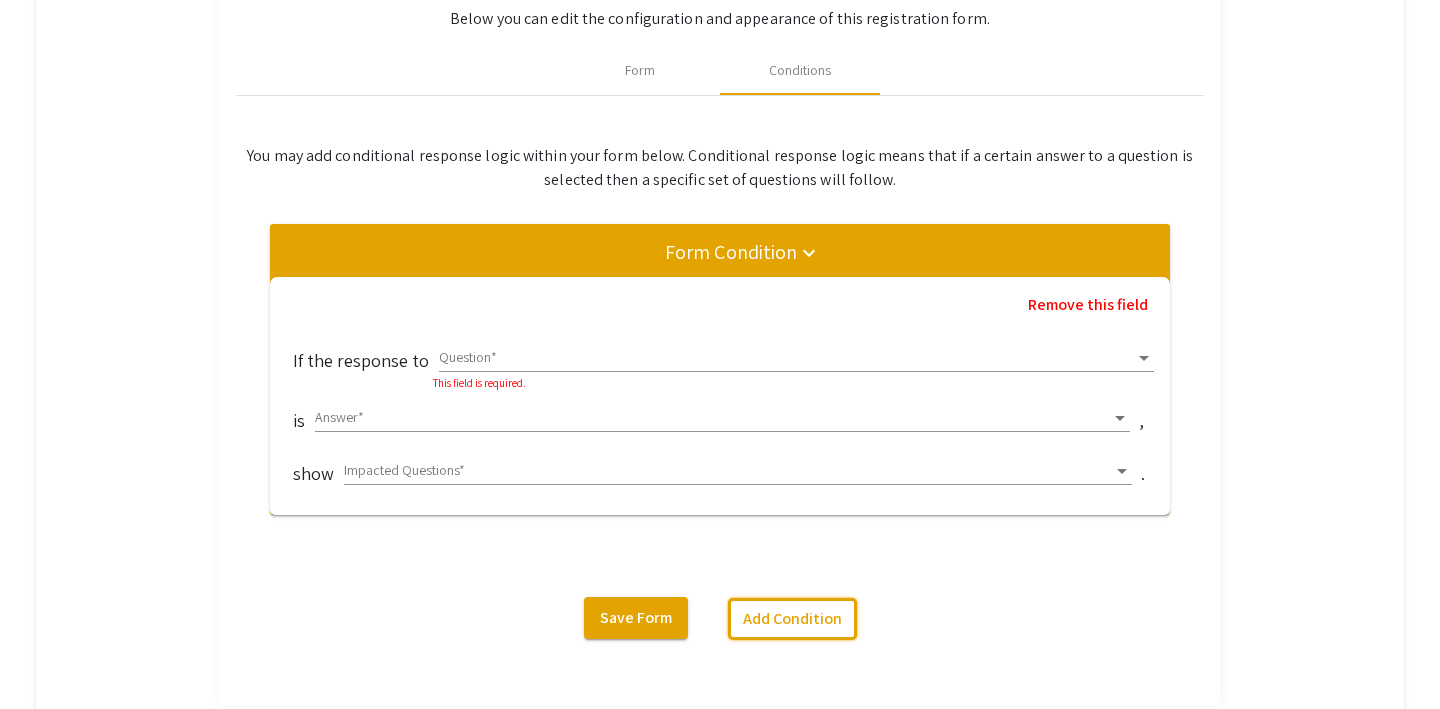 scroll, scrollTop: 340, scrollLeft: 0, axis: vertical 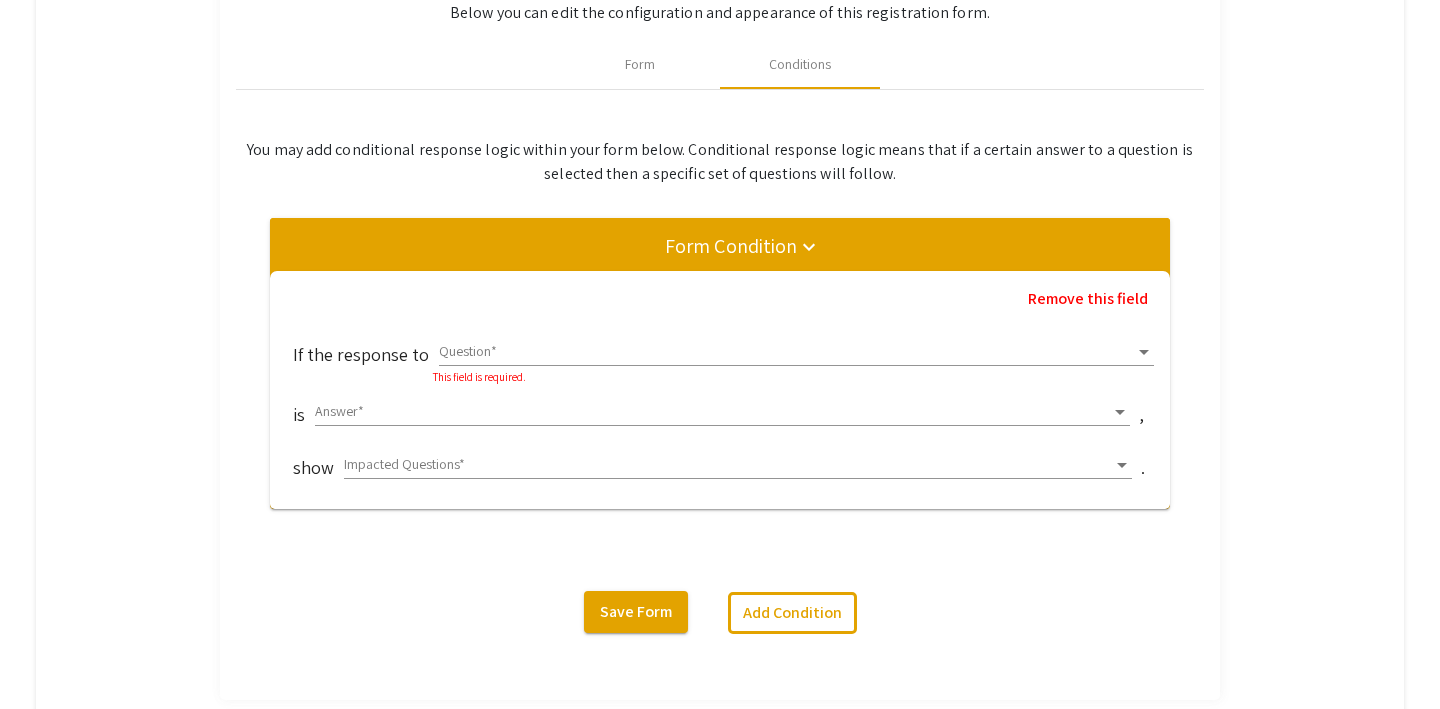 click on "Answer  *" at bounding box center [722, 415] 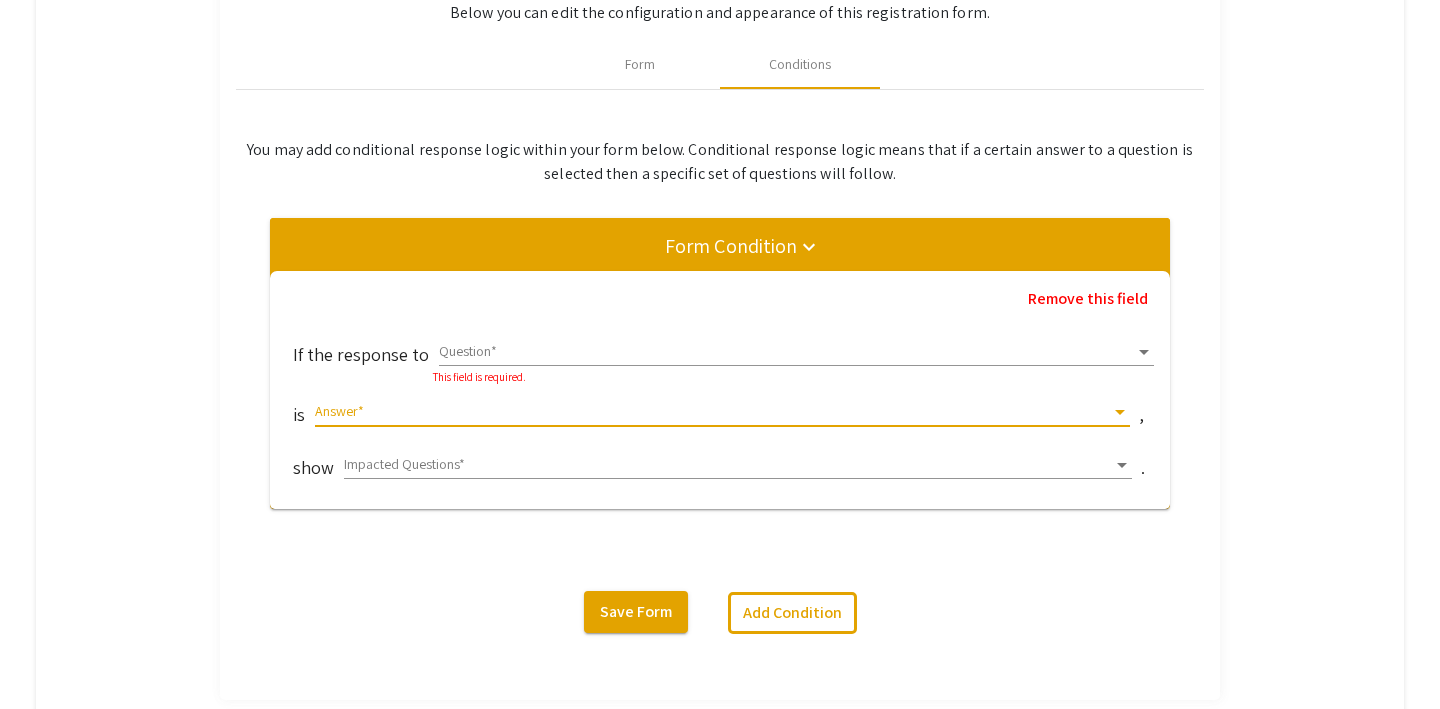 click at bounding box center (713, 412) 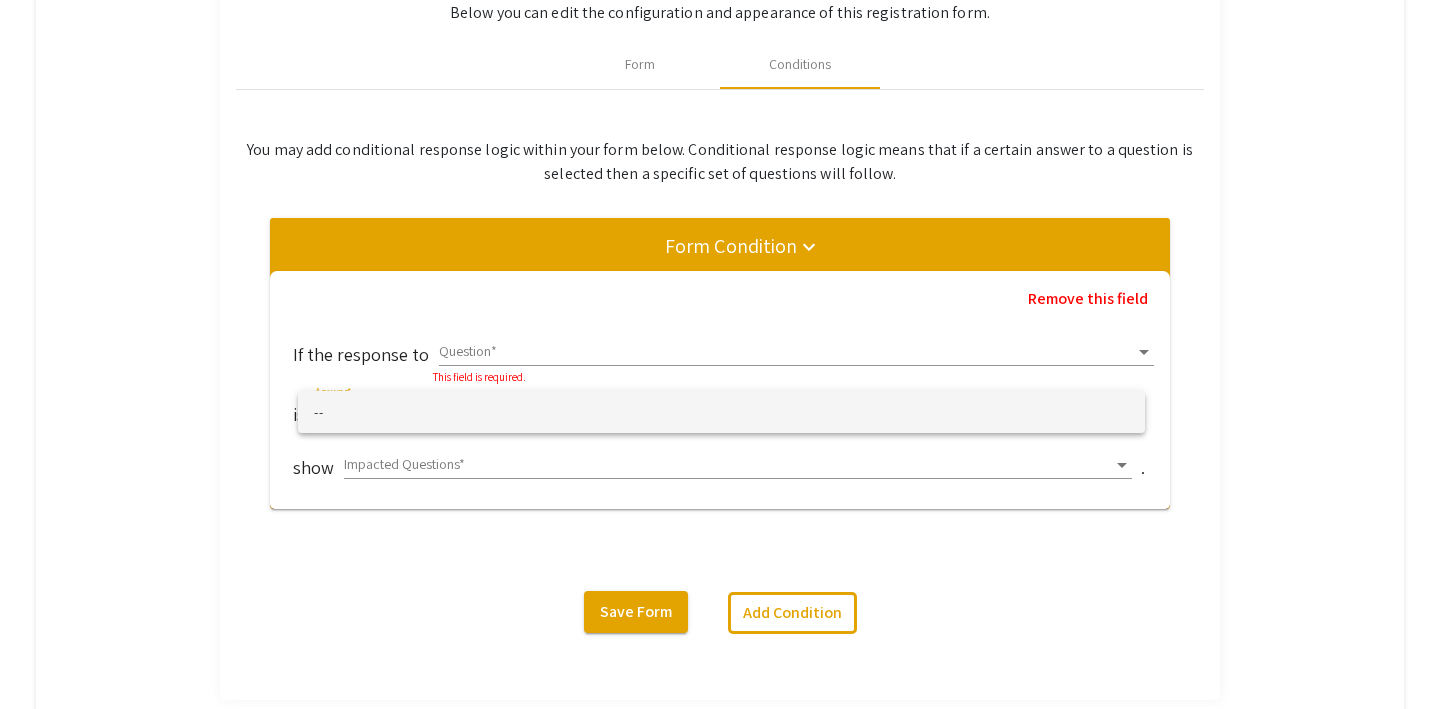 click on "--" at bounding box center [721, 412] 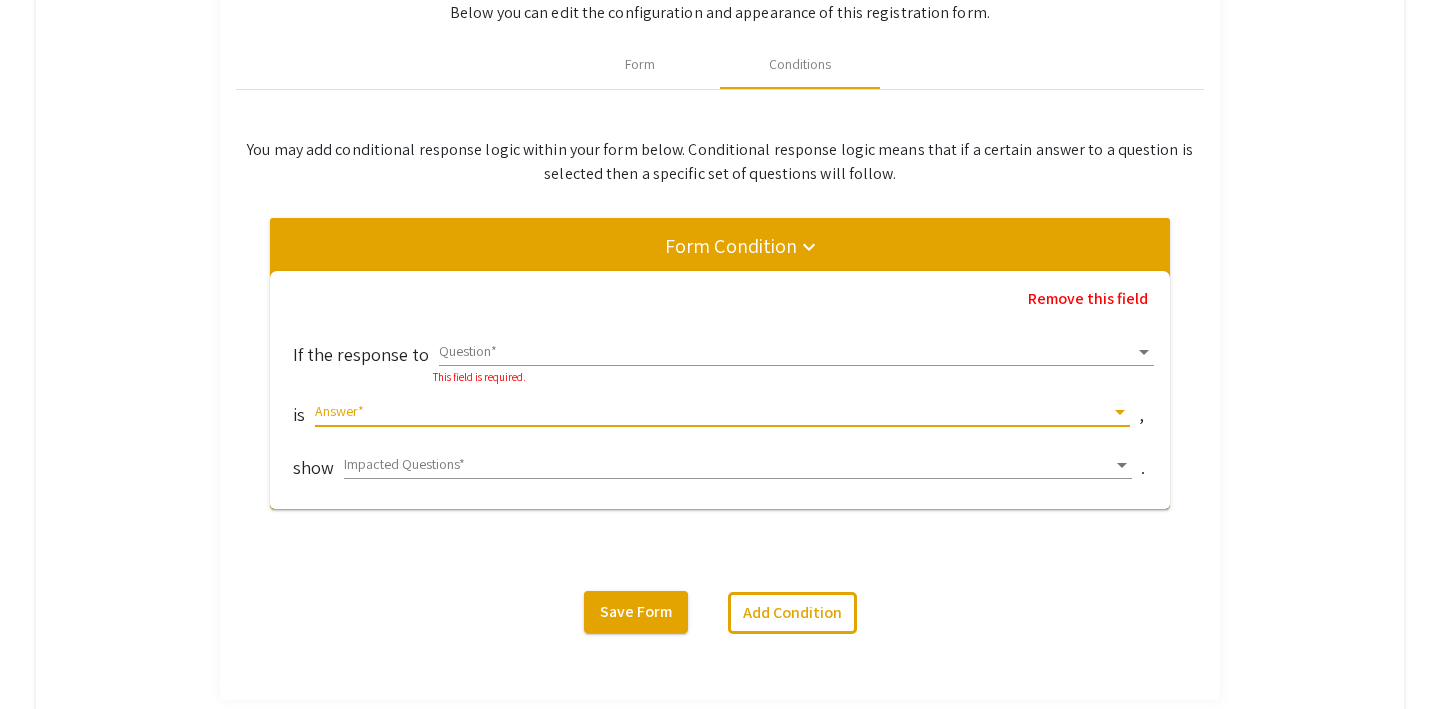 click at bounding box center [787, 352] 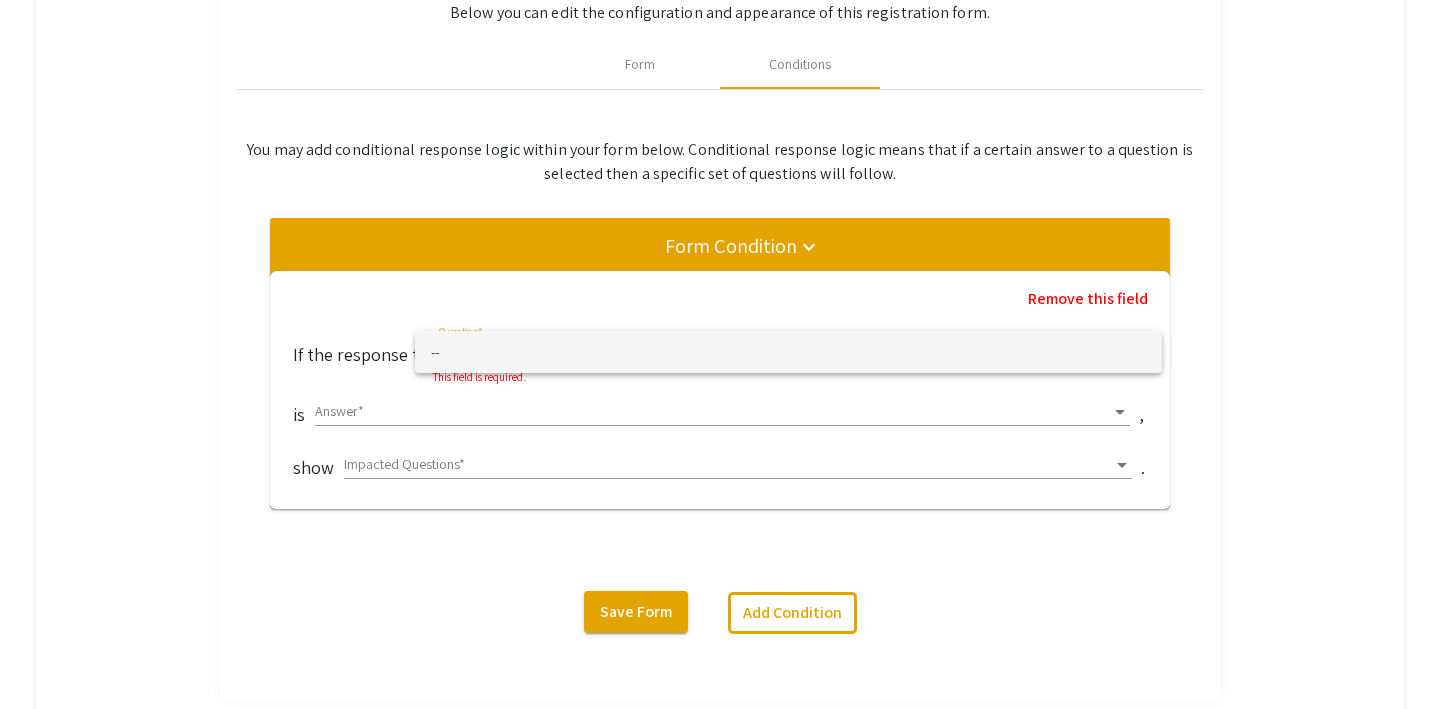 click at bounding box center [720, 354] 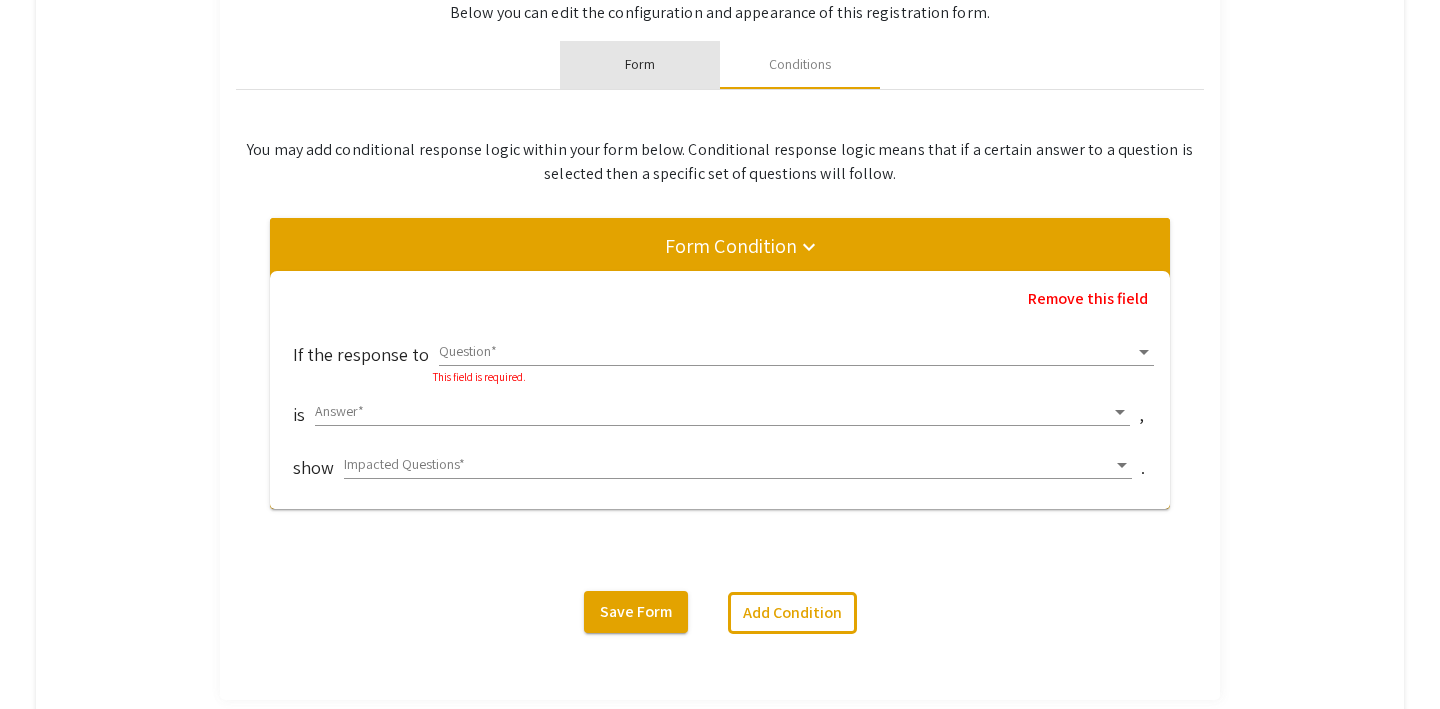 click on "Form" at bounding box center [640, 64] 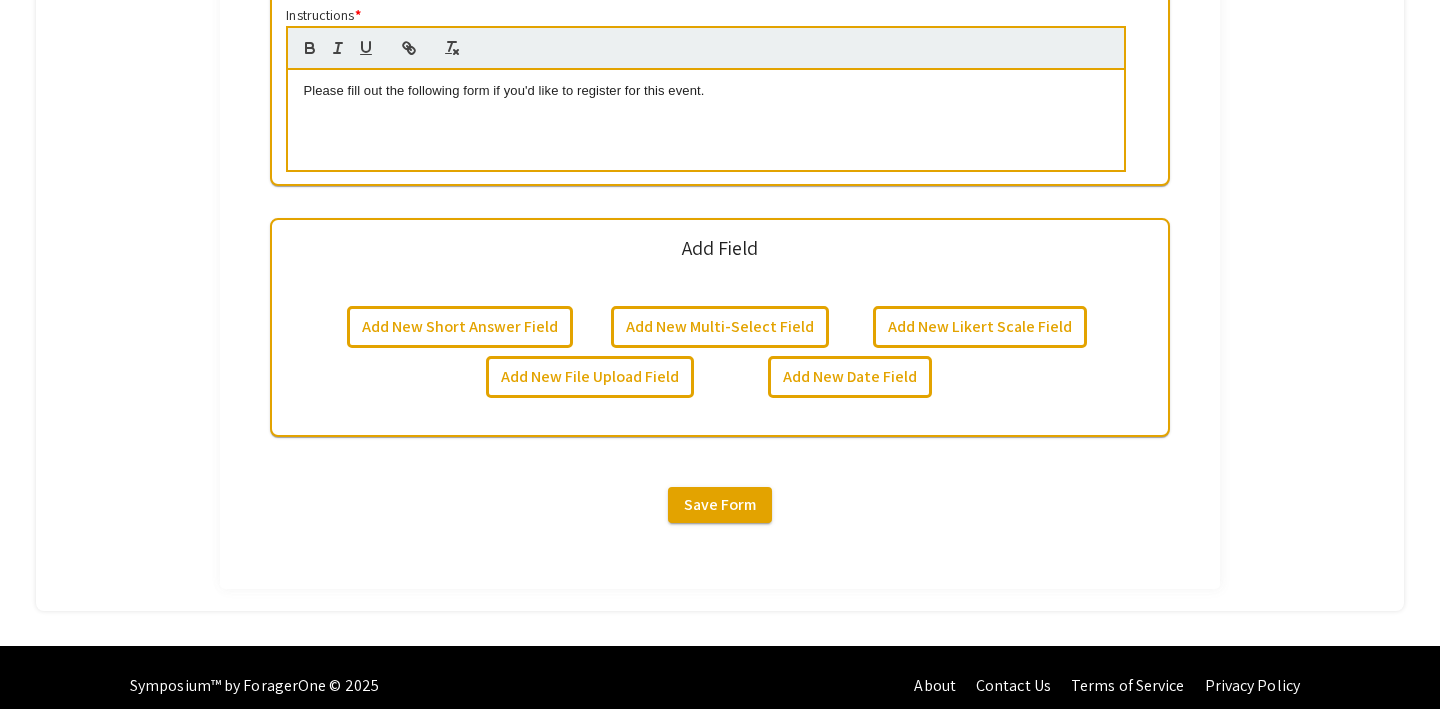 scroll, scrollTop: 694, scrollLeft: 0, axis: vertical 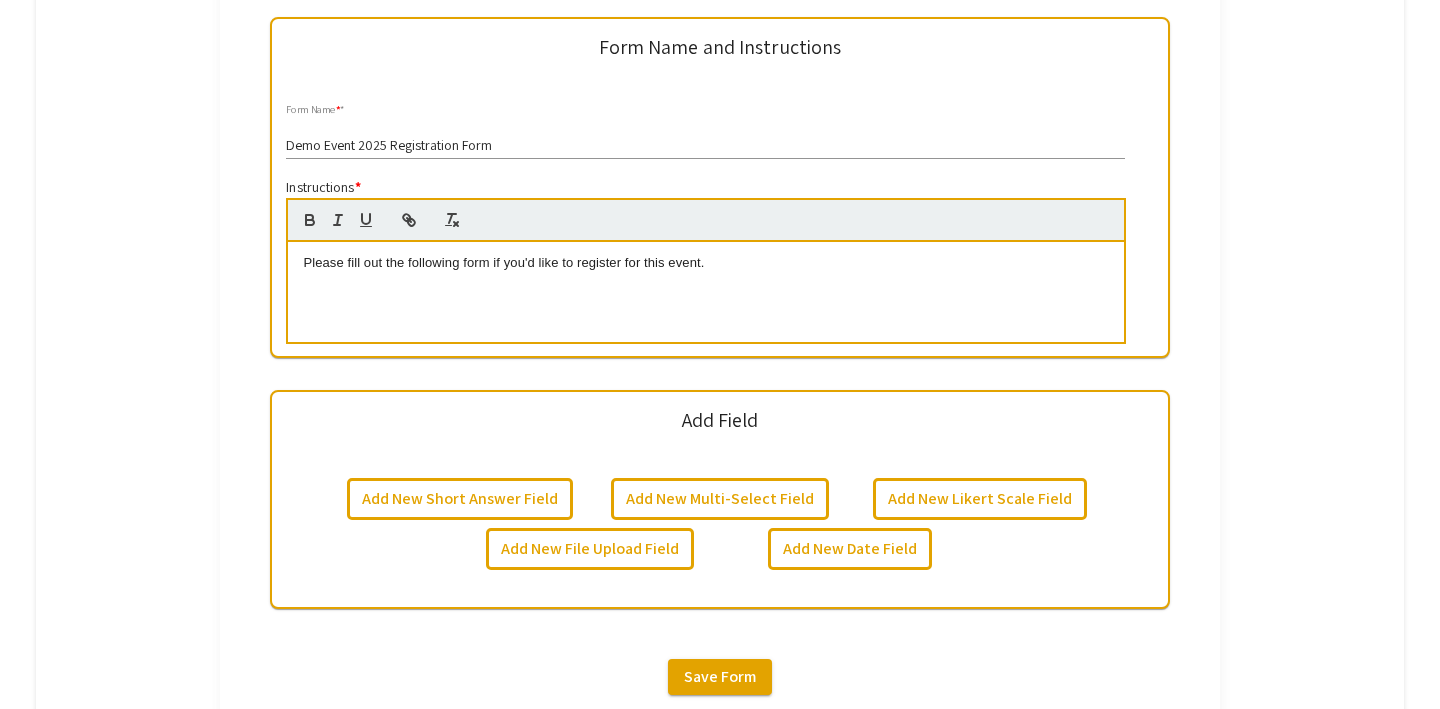 click on "Please fill out the following form if you'd like to register for this event." at bounding box center [705, 263] 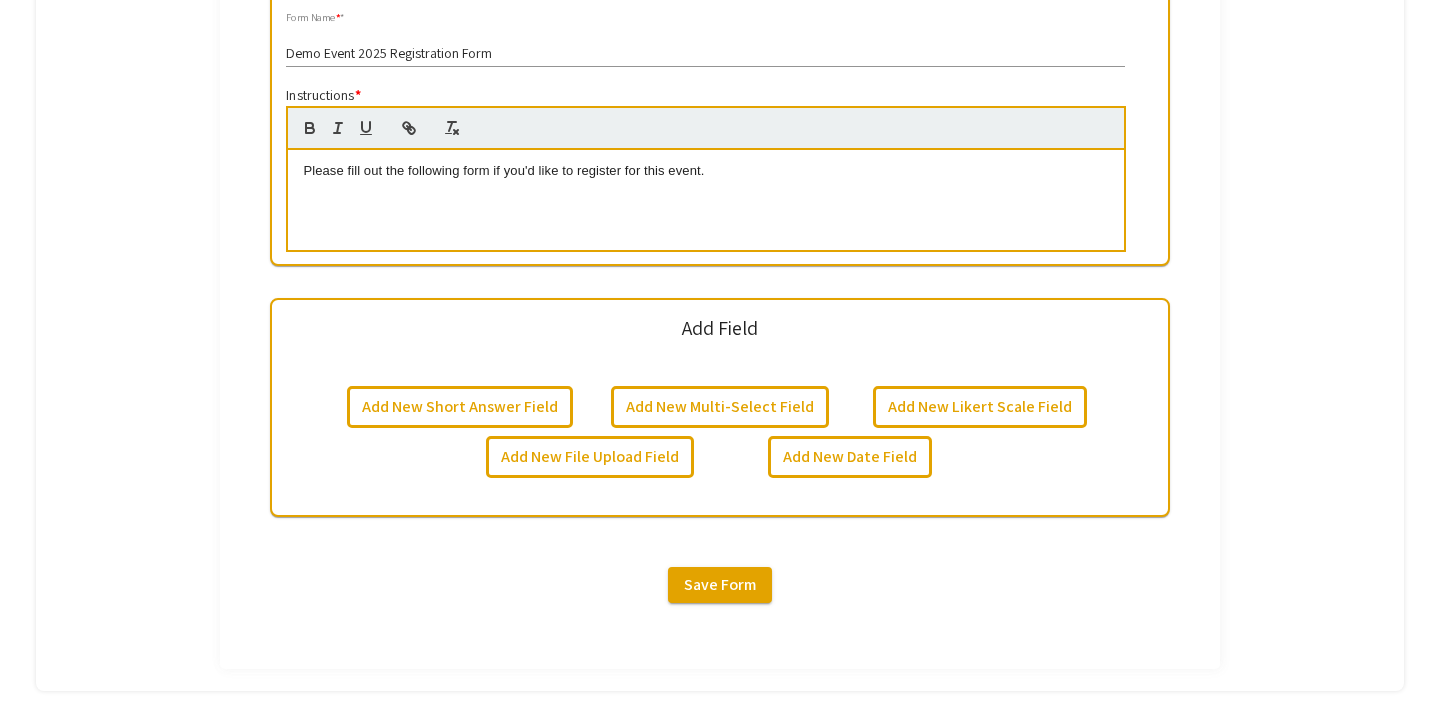 scroll, scrollTop: 611, scrollLeft: 0, axis: vertical 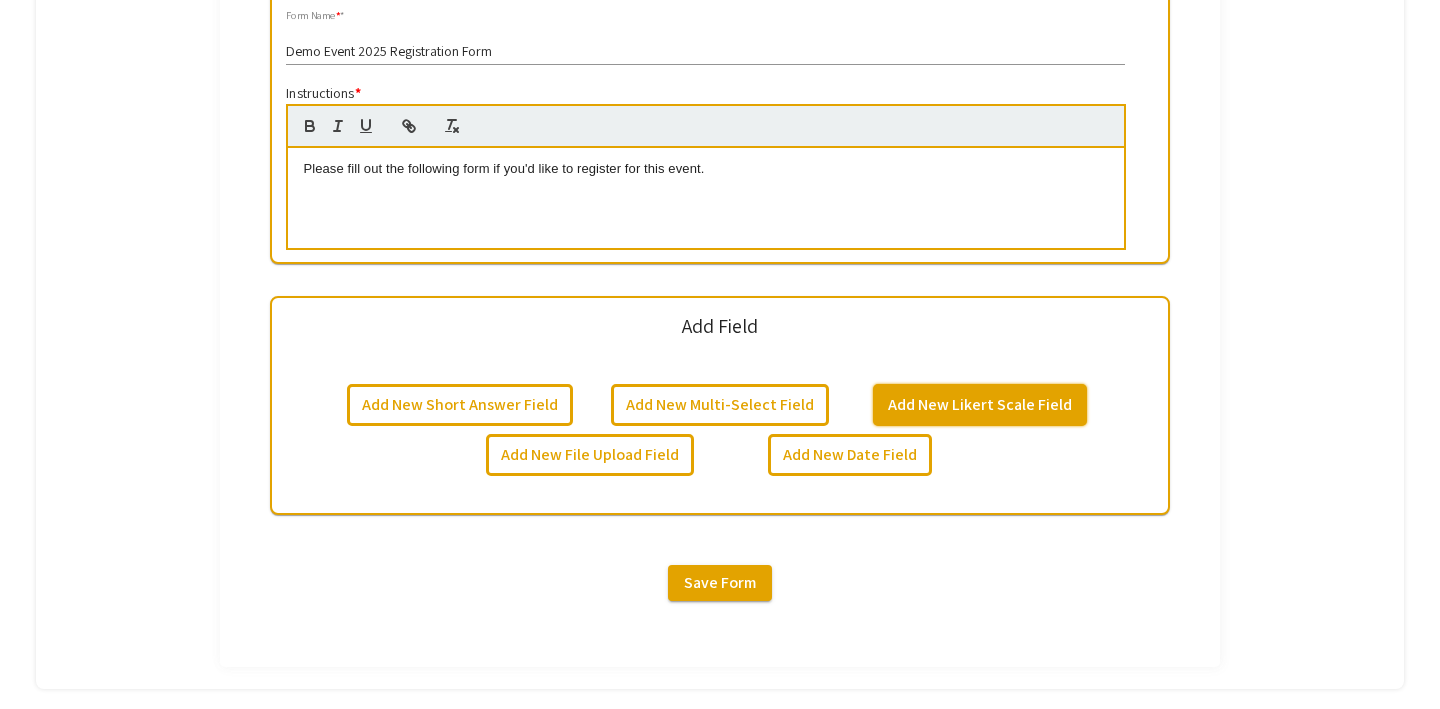 click on "Add New Likert Scale Field" 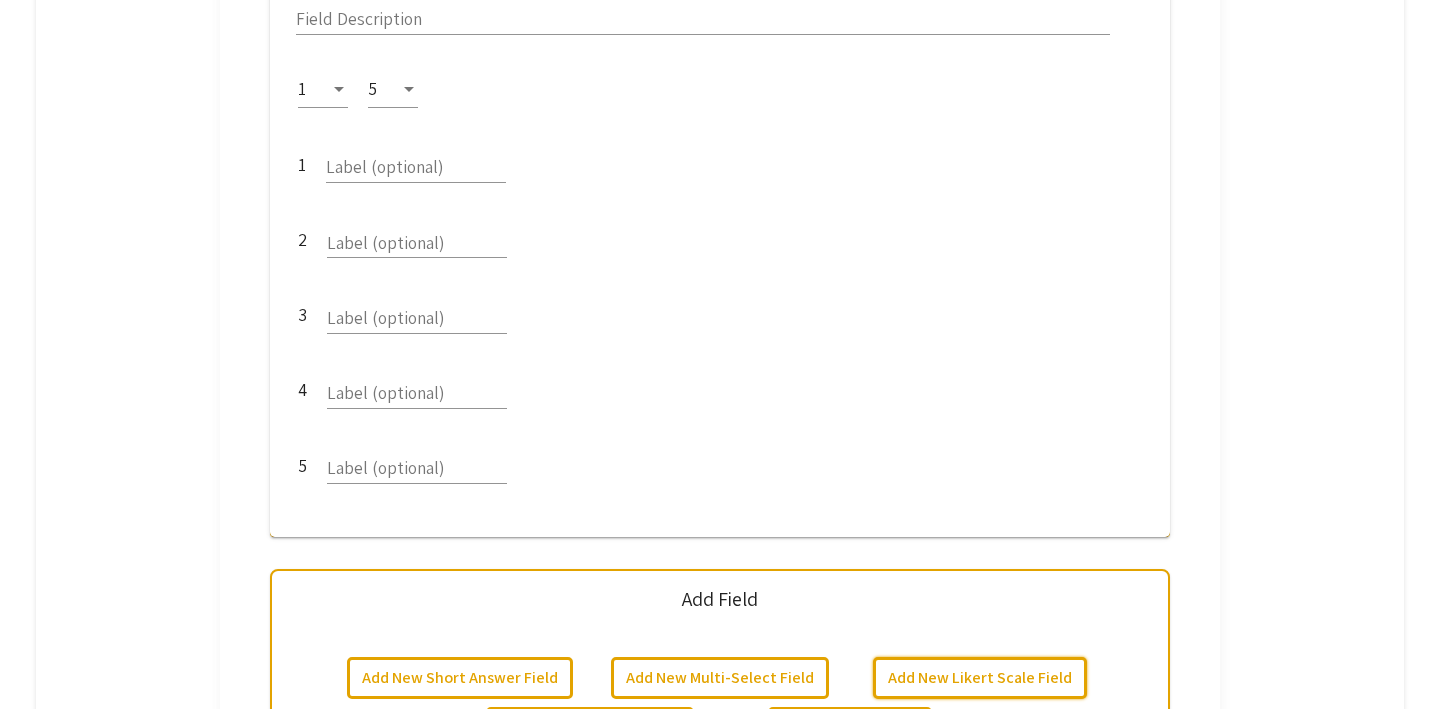 scroll, scrollTop: 1122, scrollLeft: 0, axis: vertical 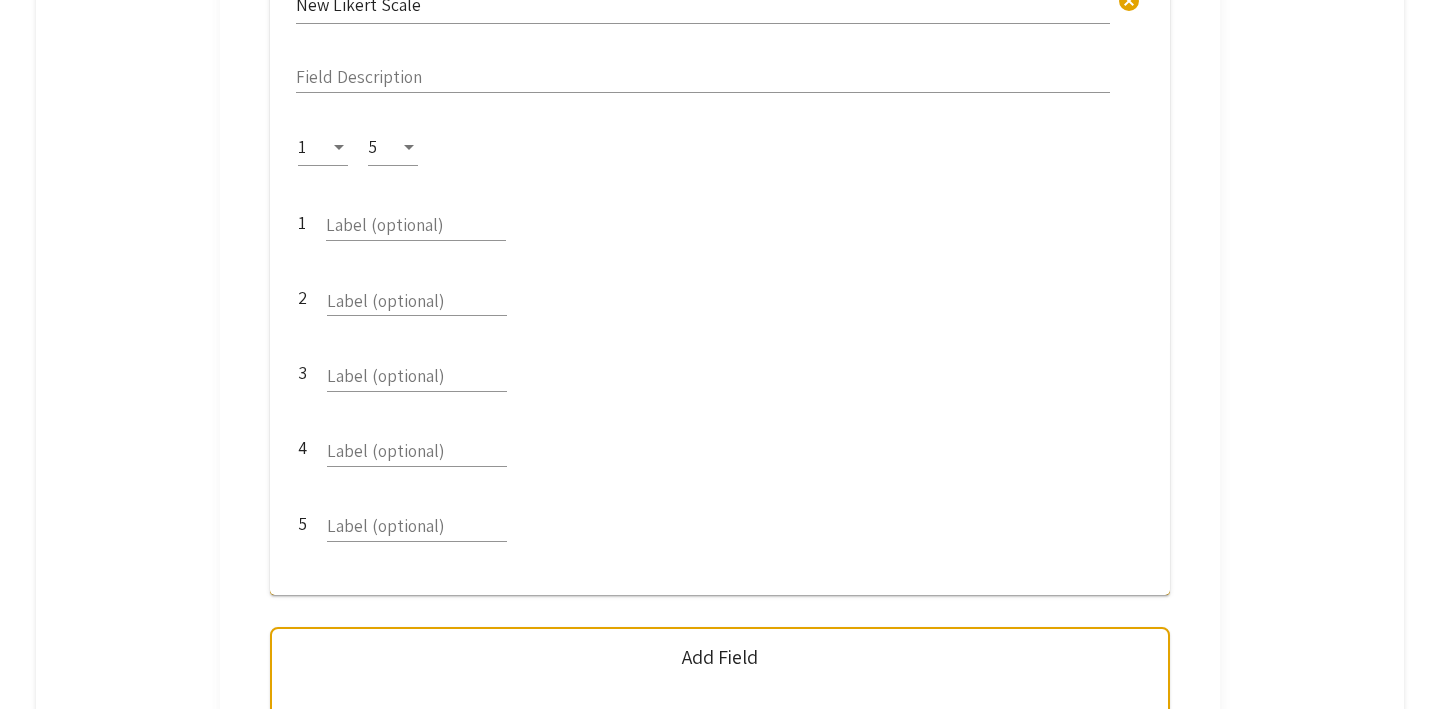 click at bounding box center [339, 147] 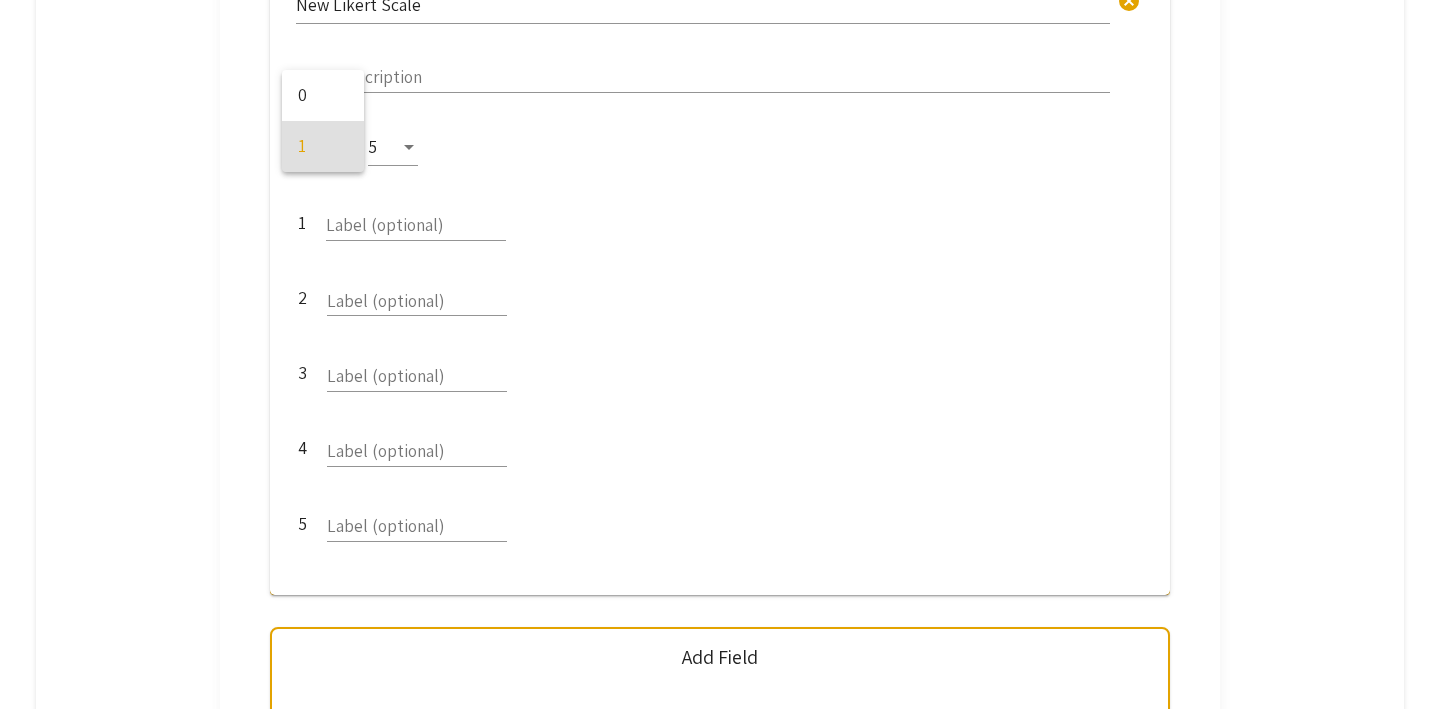 click at bounding box center [720, 354] 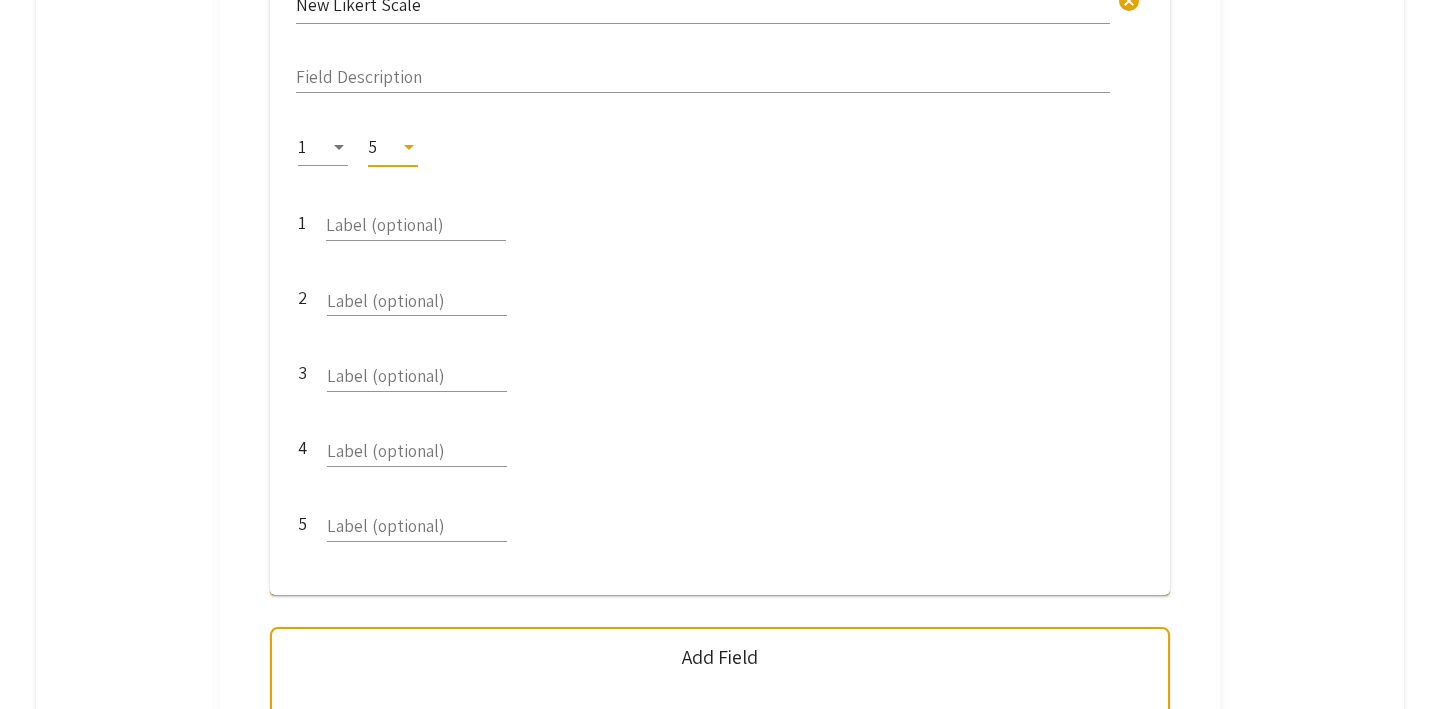 click on "5" at bounding box center (384, 147) 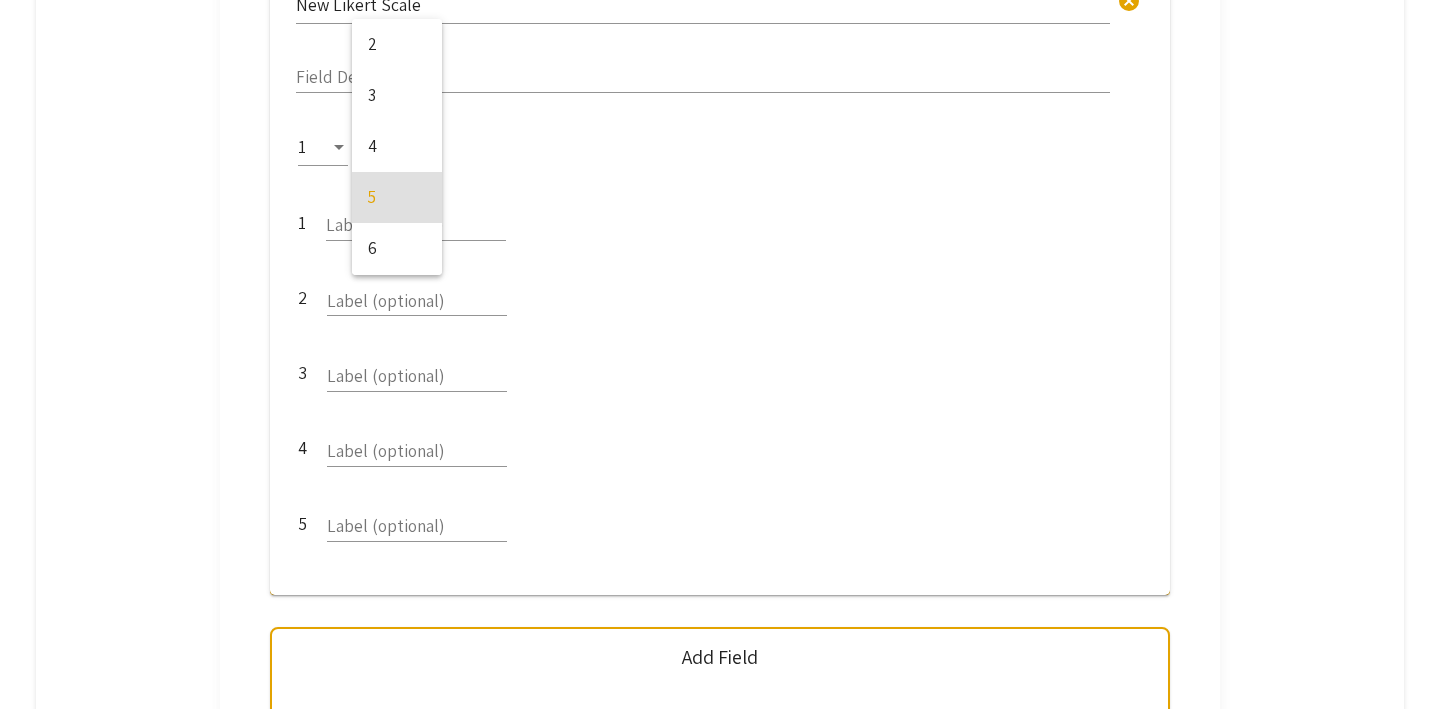 scroll, scrollTop: 51, scrollLeft: 0, axis: vertical 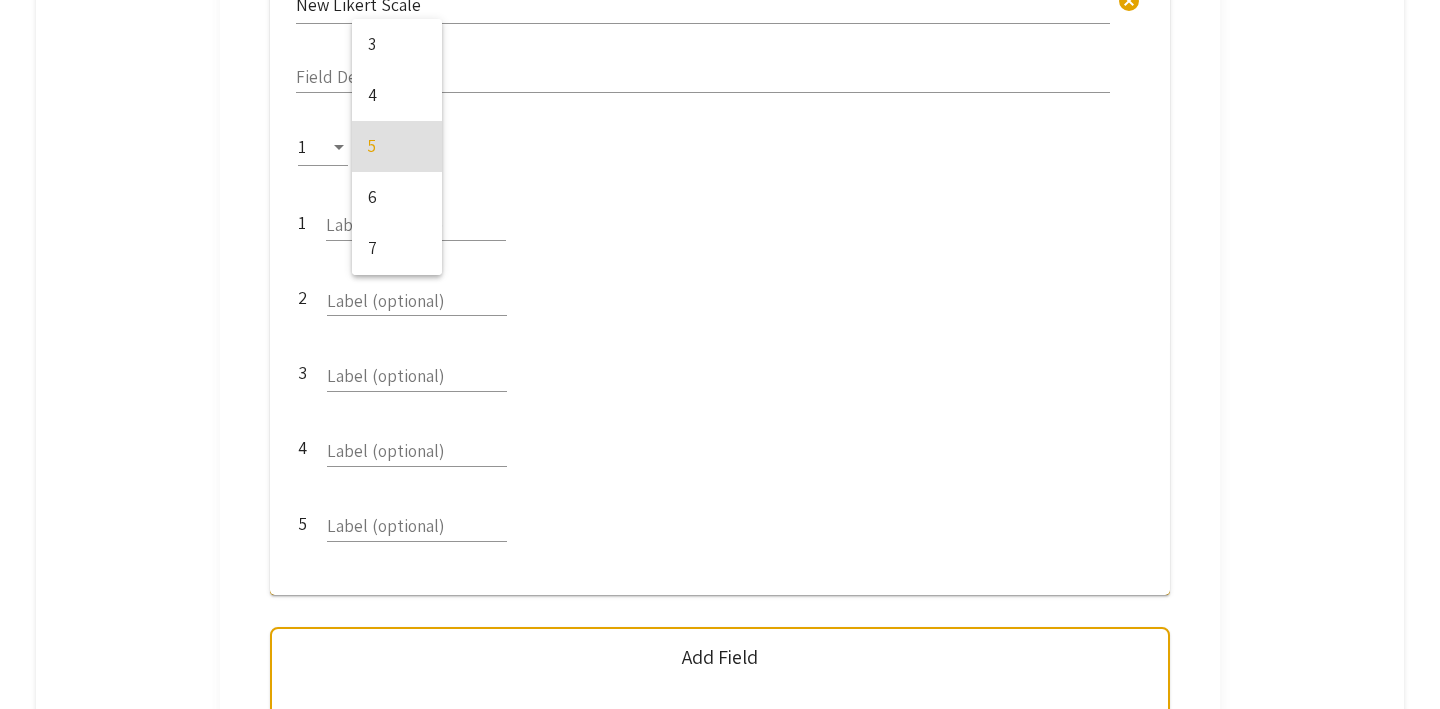 click at bounding box center (720, 354) 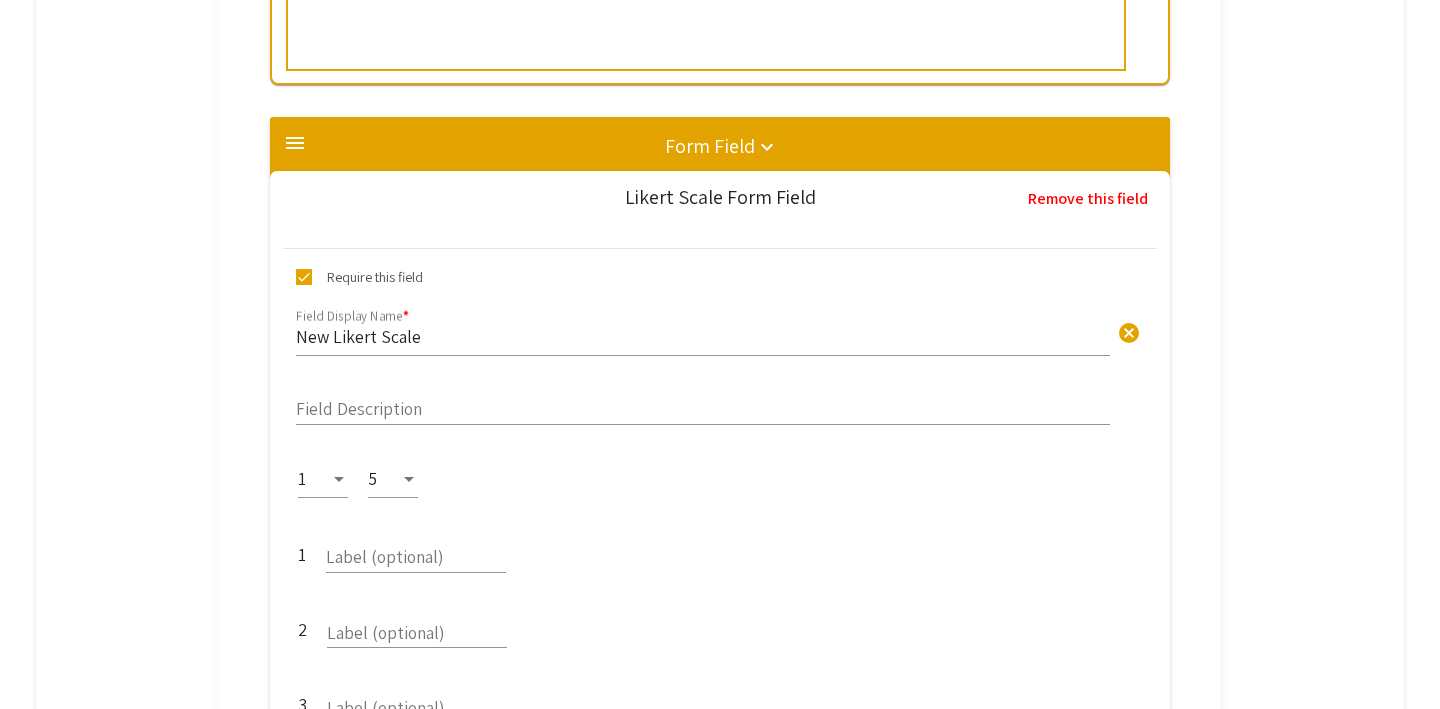 scroll, scrollTop: 526, scrollLeft: 0, axis: vertical 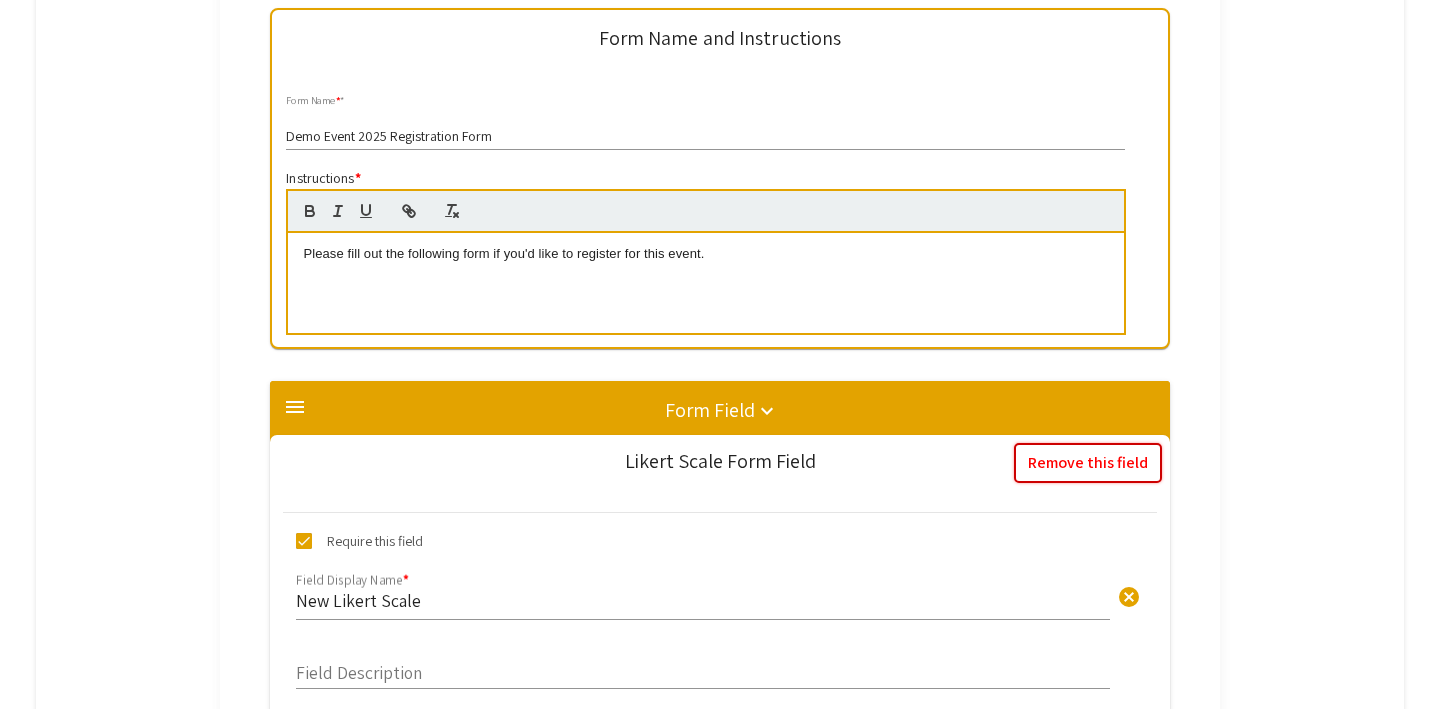 click on "Remove this field" at bounding box center [1088, 463] 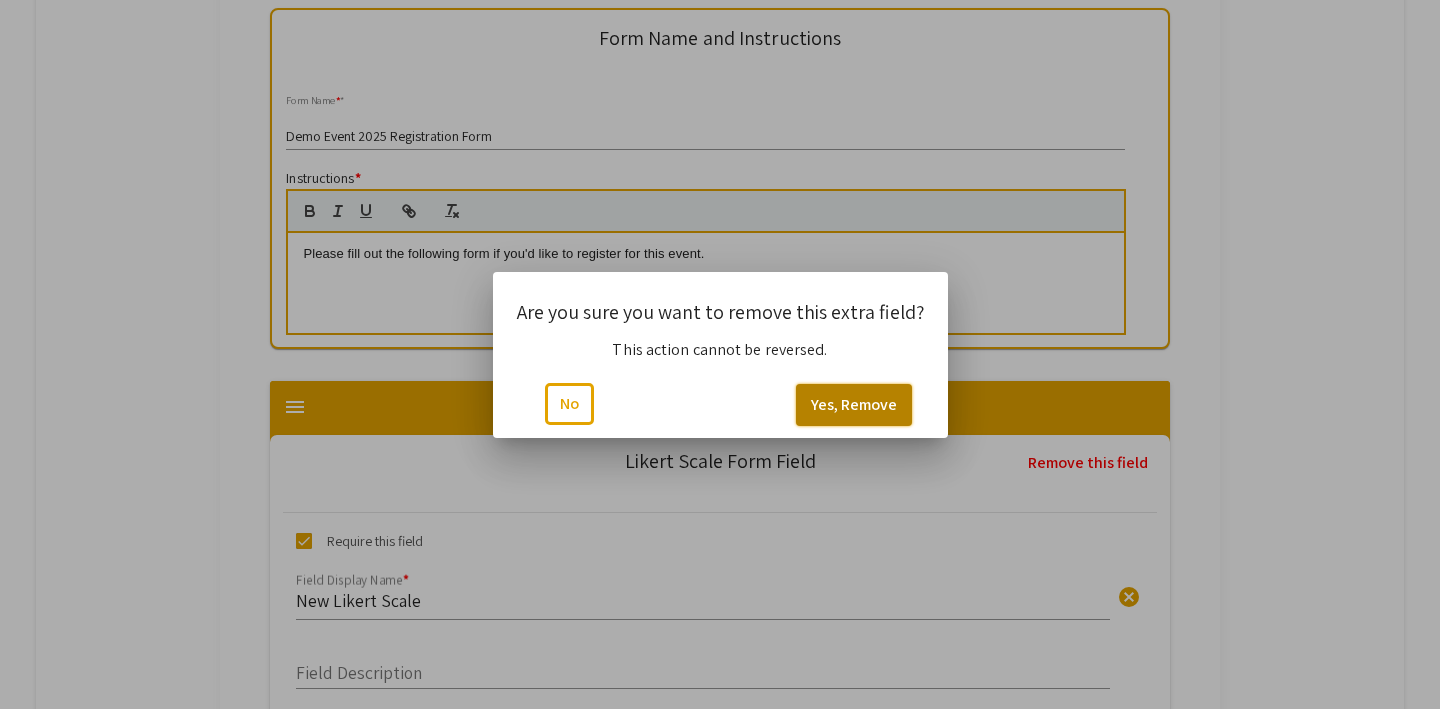 click on "Yes, Remove" 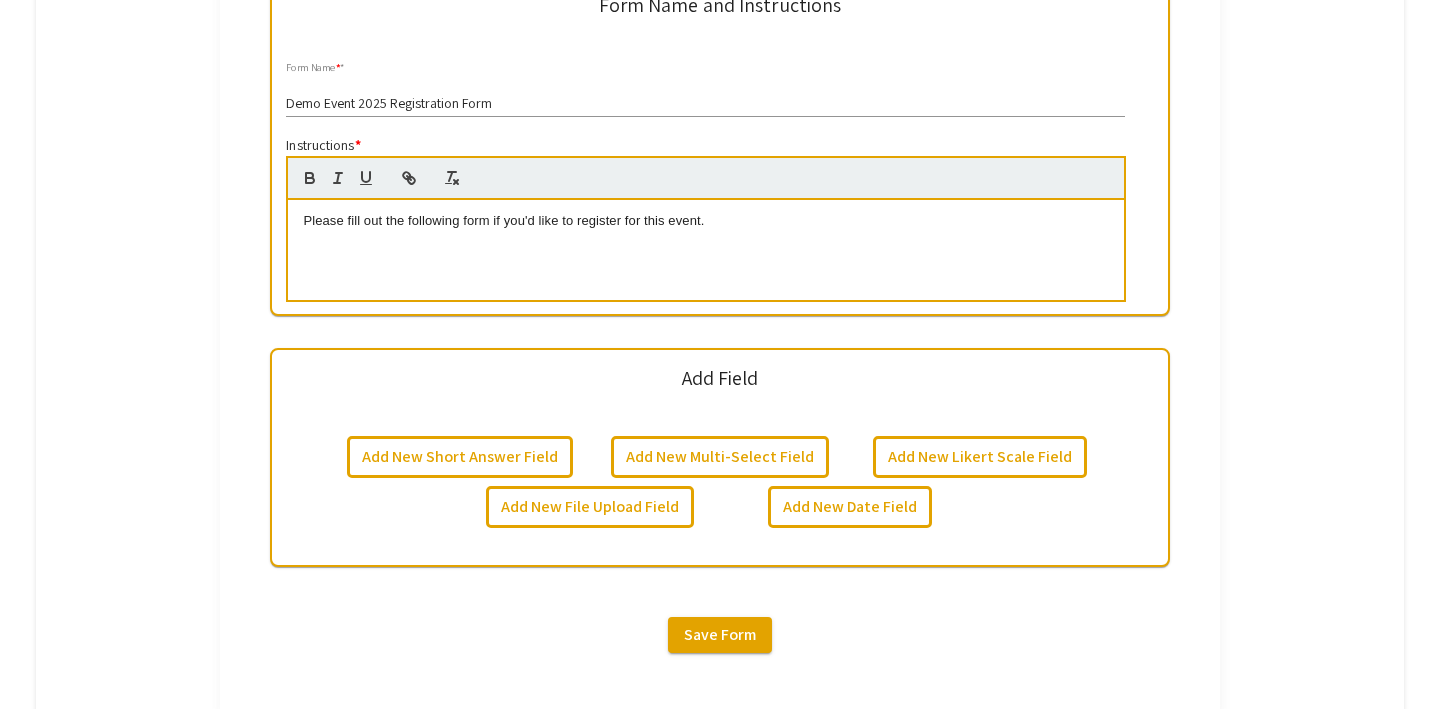 scroll, scrollTop: 583, scrollLeft: 0, axis: vertical 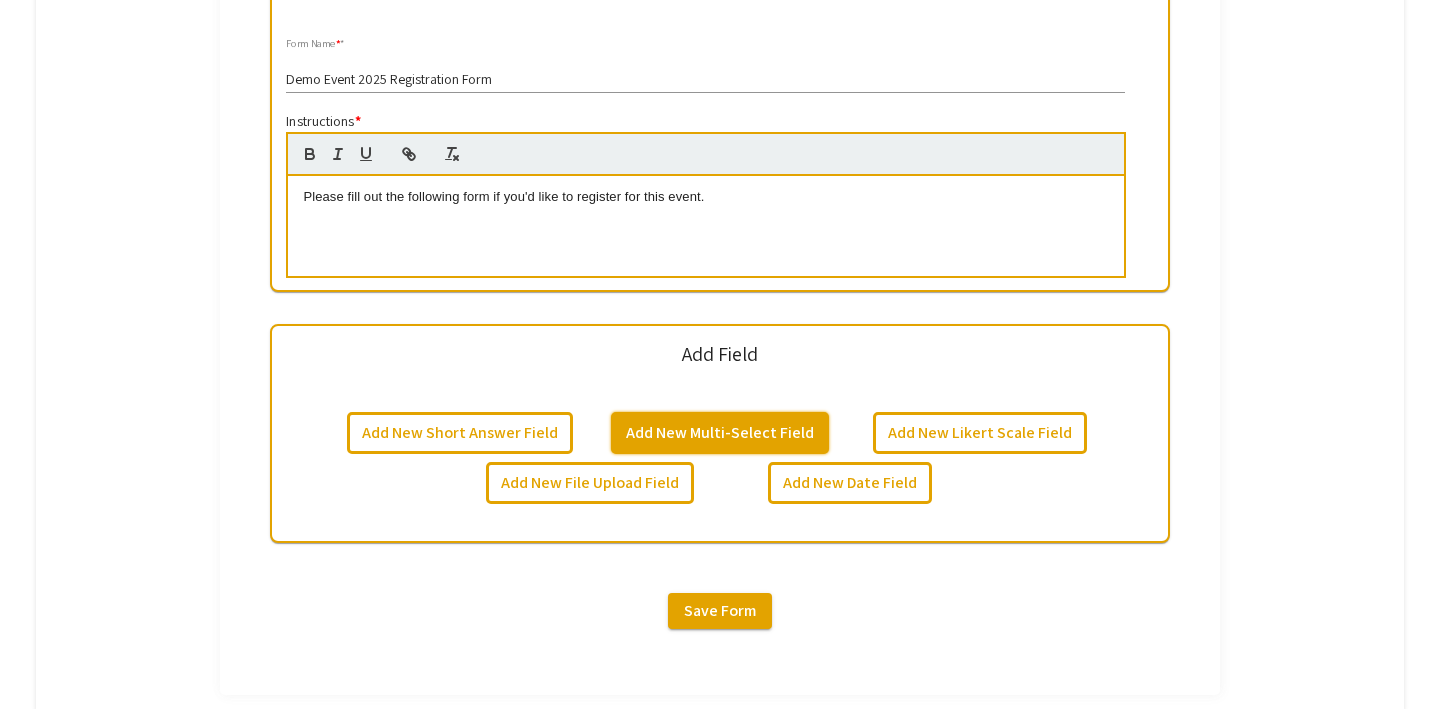 click on "Add New Multi-Select Field" 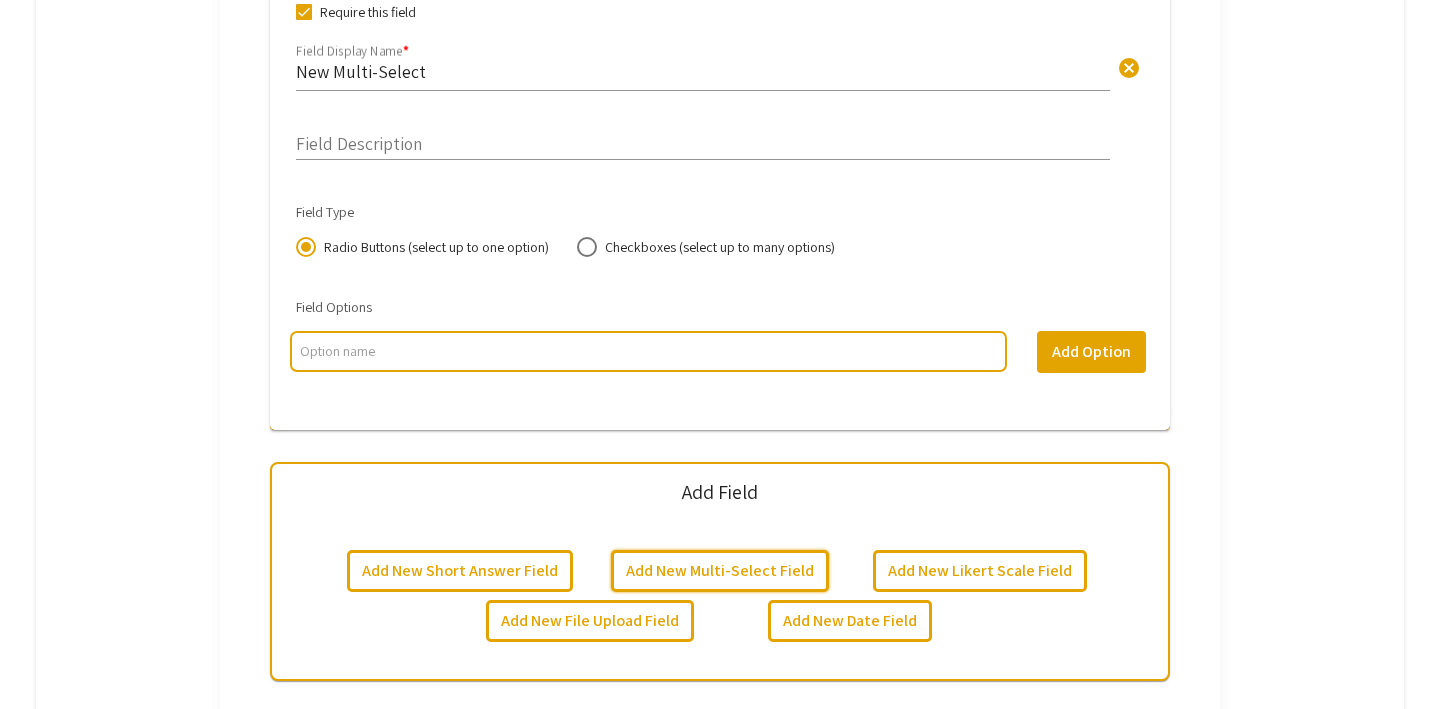 scroll, scrollTop: 1075, scrollLeft: 0, axis: vertical 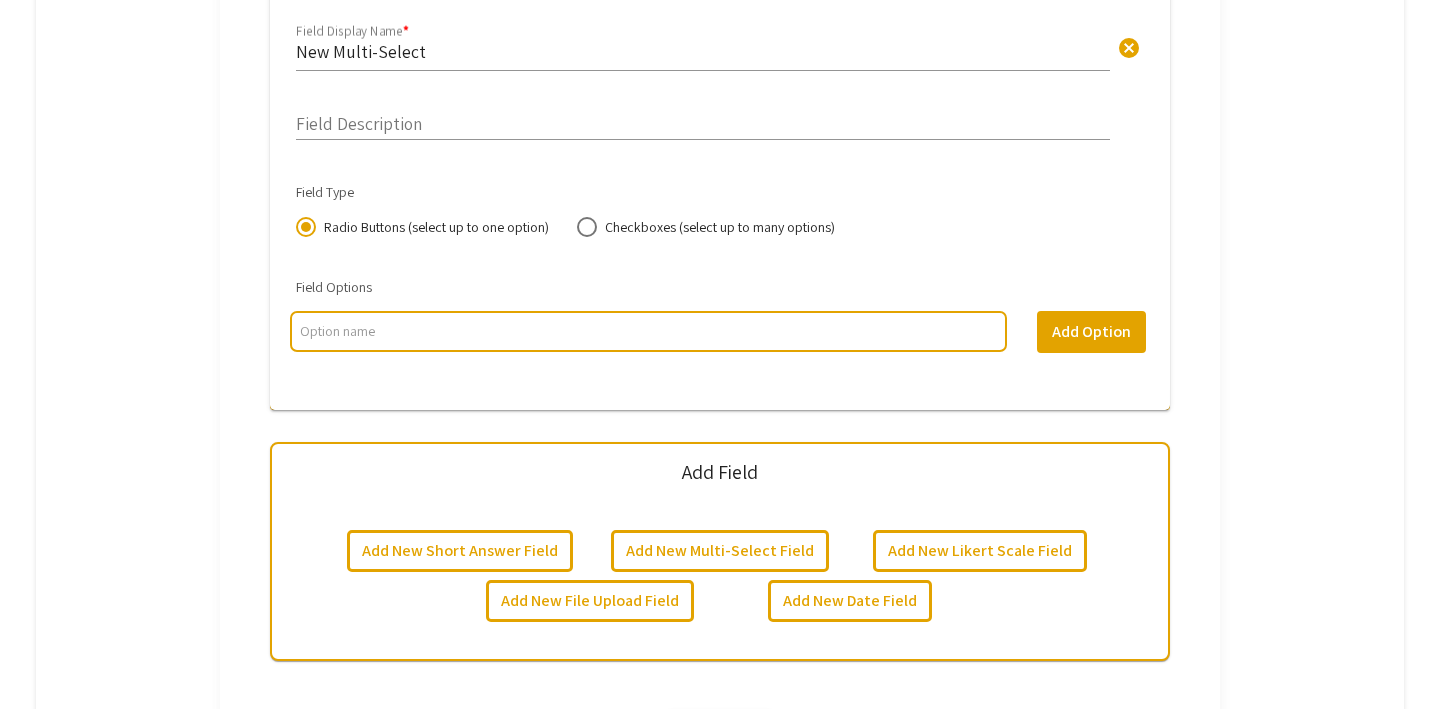click at bounding box center [648, 331] 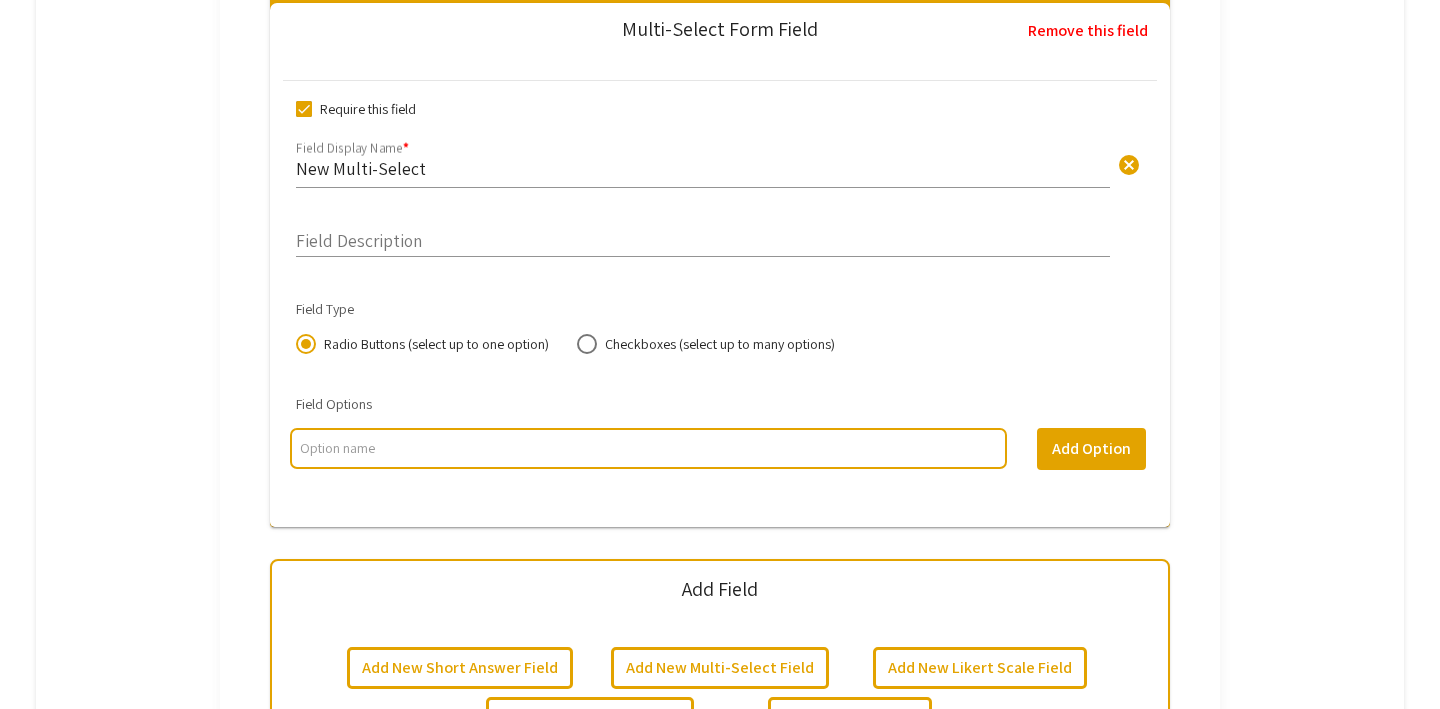 scroll, scrollTop: 1100, scrollLeft: 0, axis: vertical 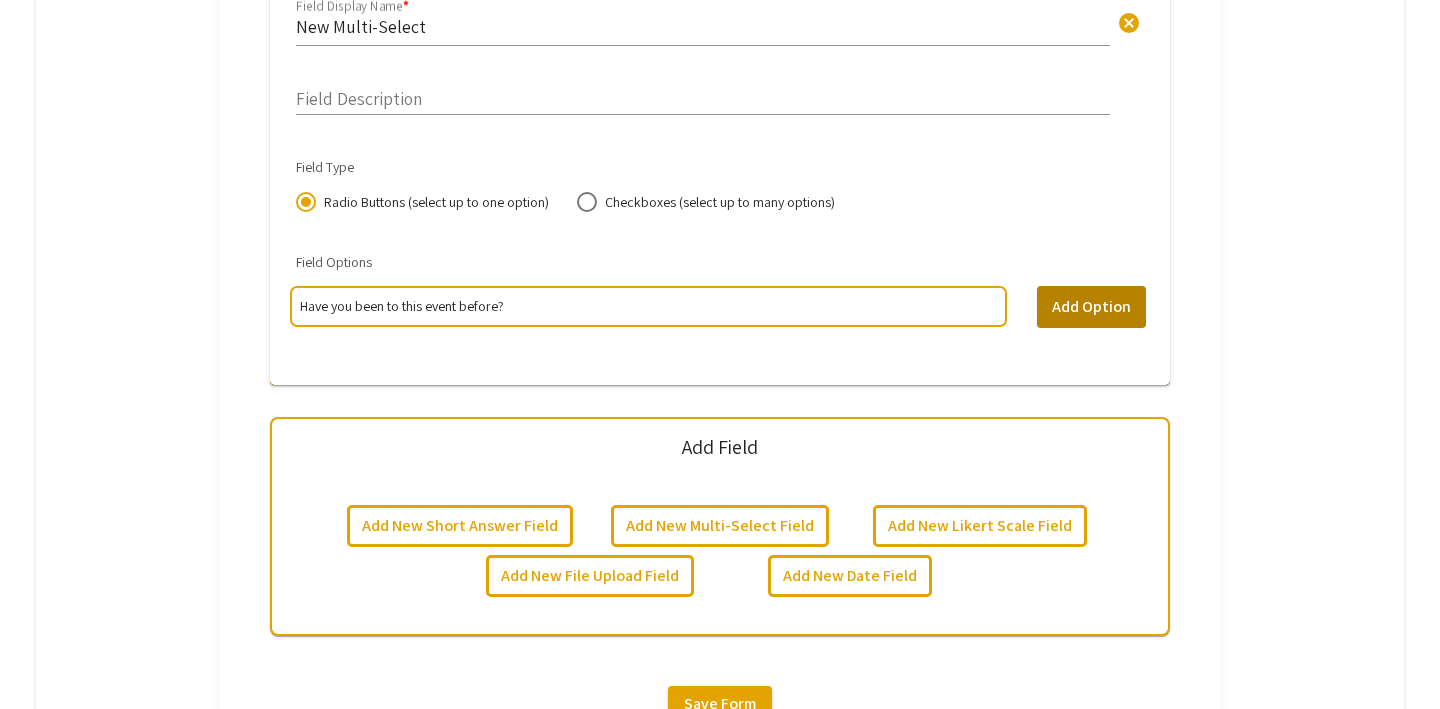 type on "Have you been to this event before?" 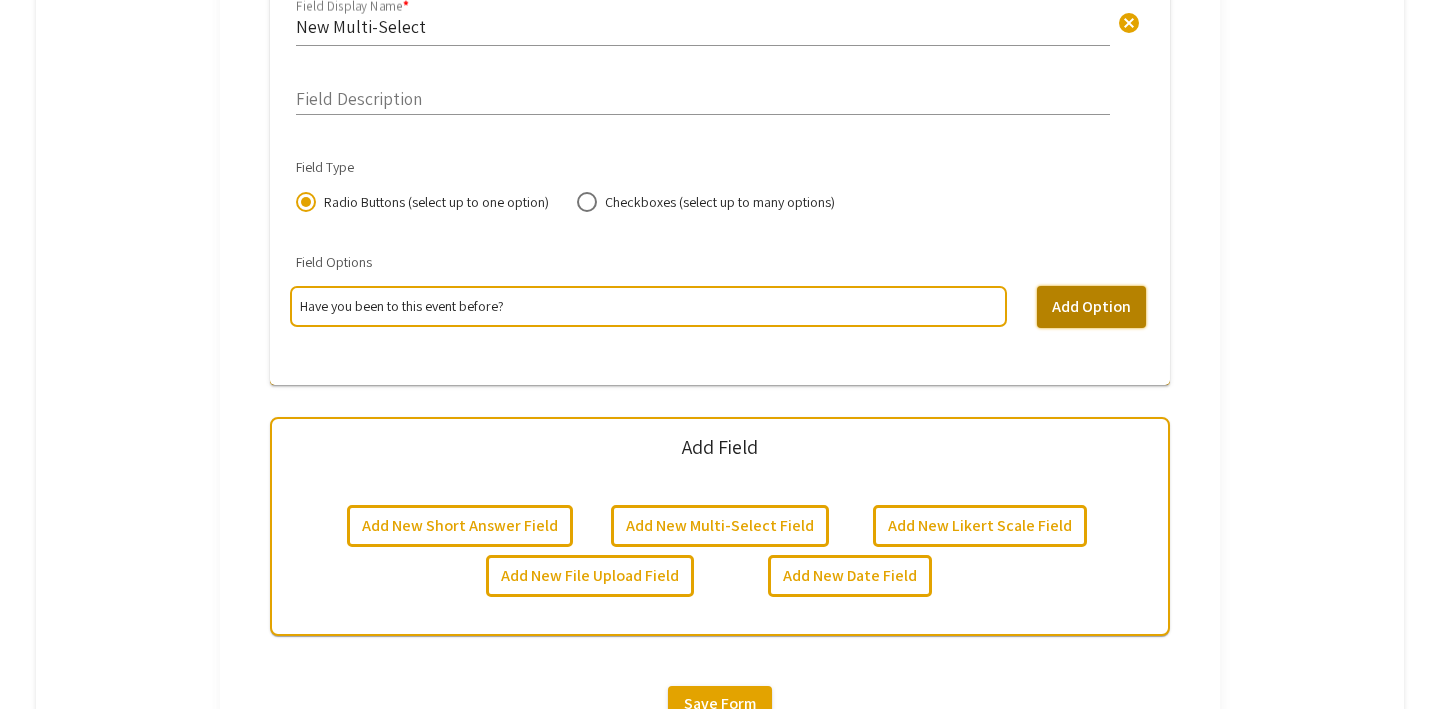 click on "Add Option" at bounding box center (1091, 307) 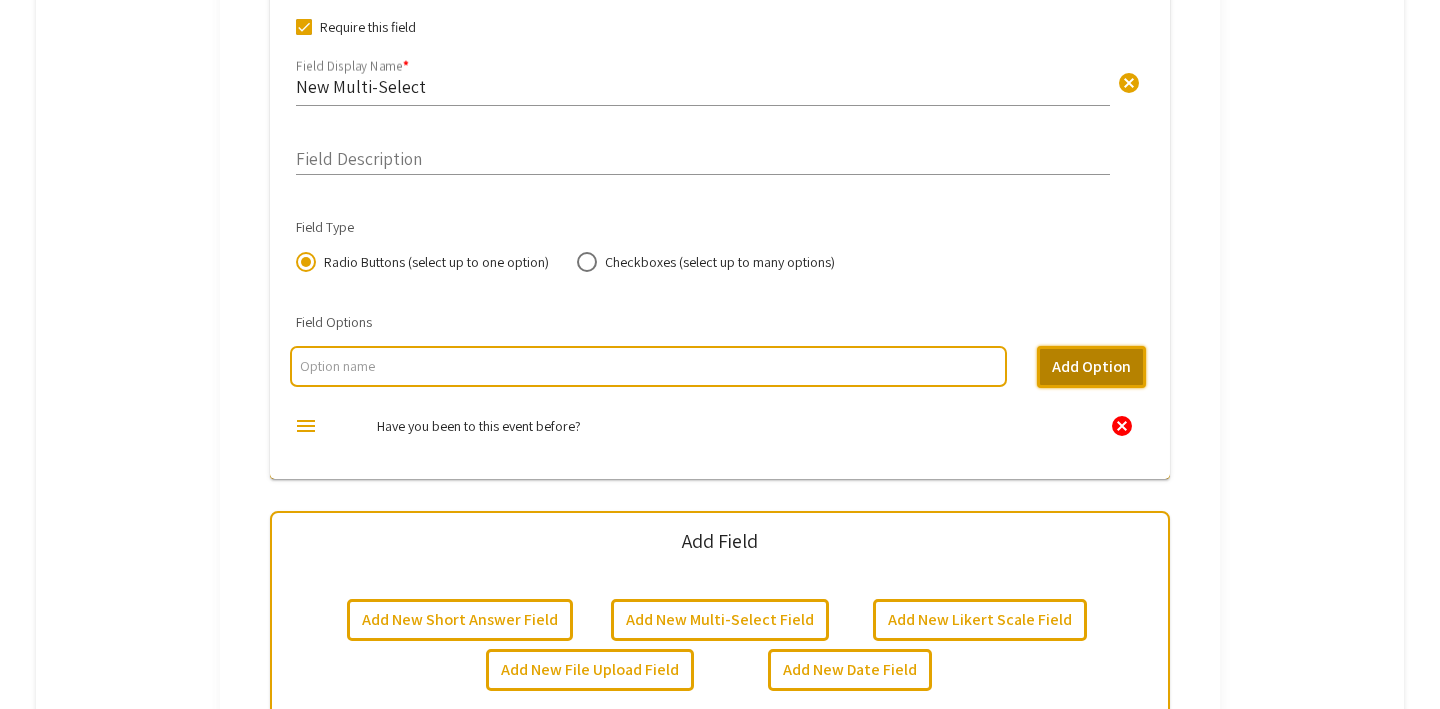 scroll, scrollTop: 1026, scrollLeft: 0, axis: vertical 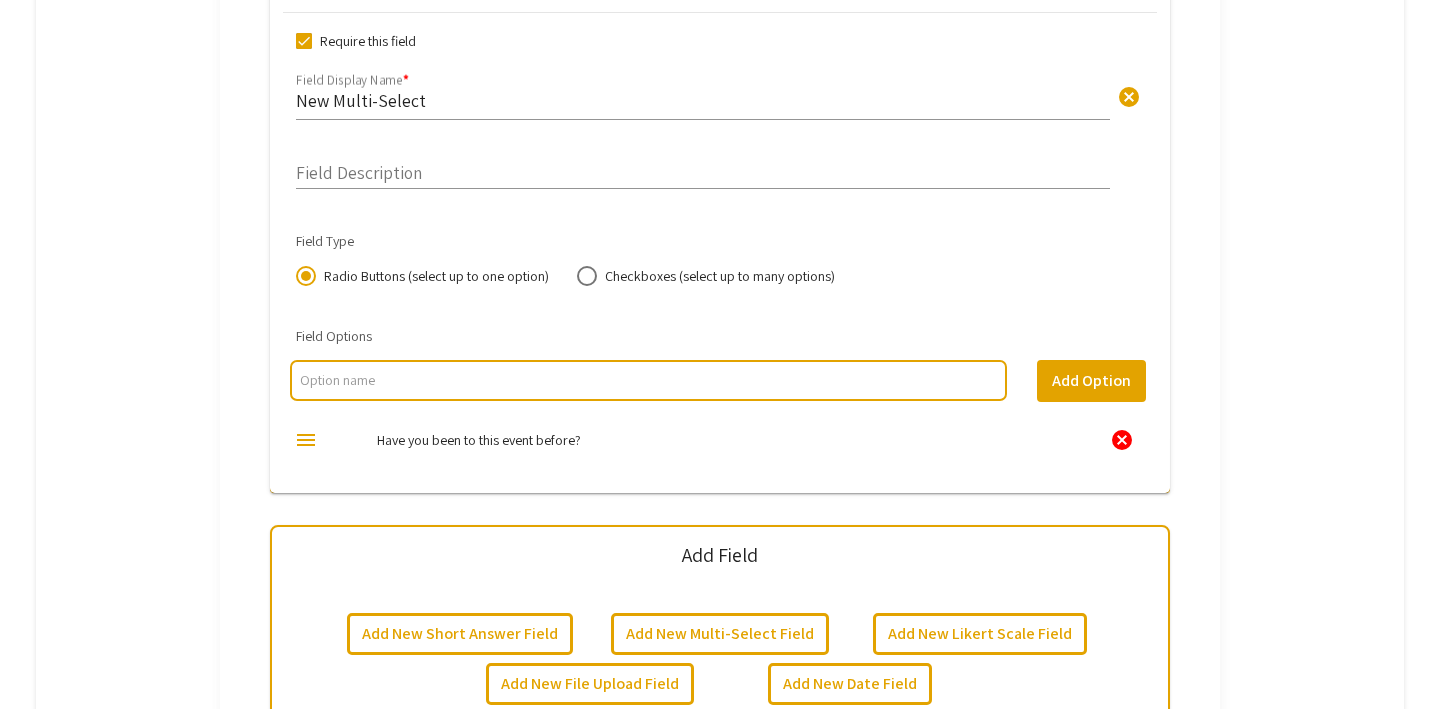 click on "cancel" at bounding box center [1122, 440] 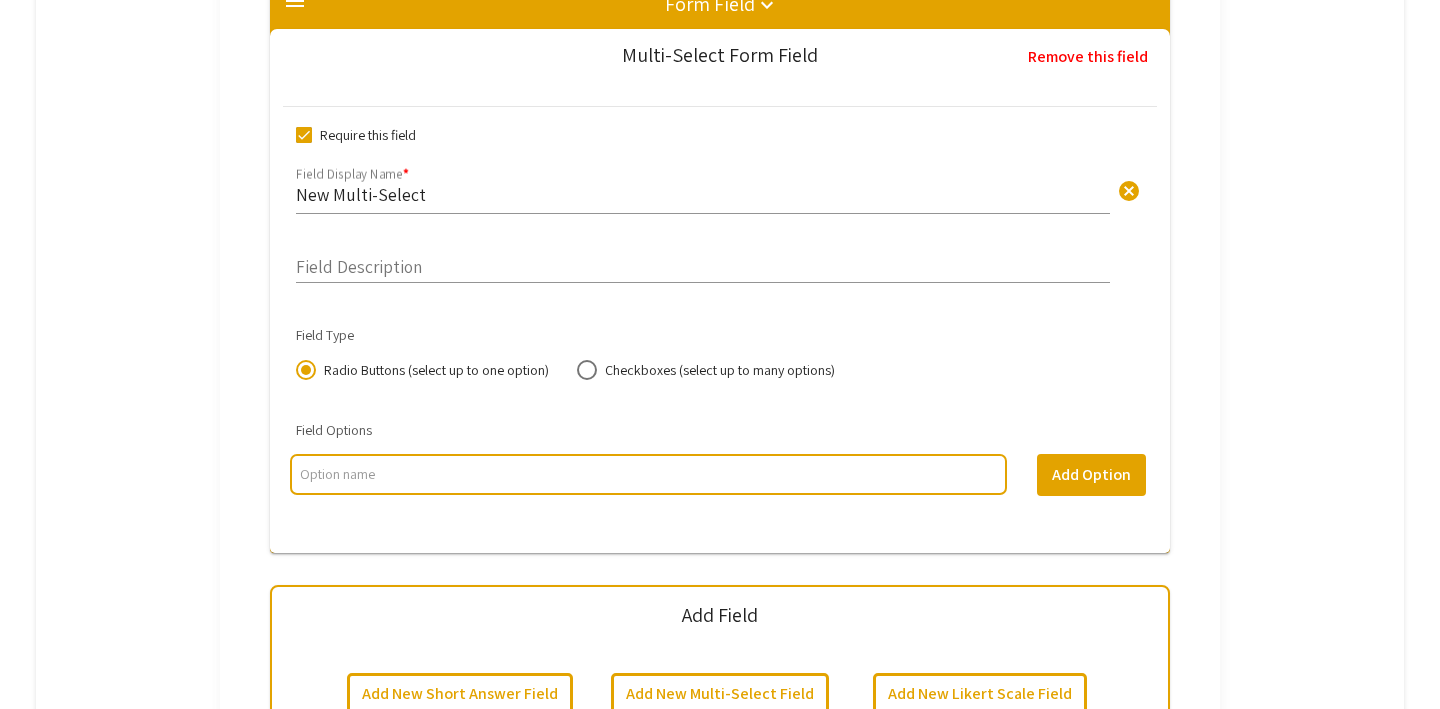 scroll, scrollTop: 931, scrollLeft: 0, axis: vertical 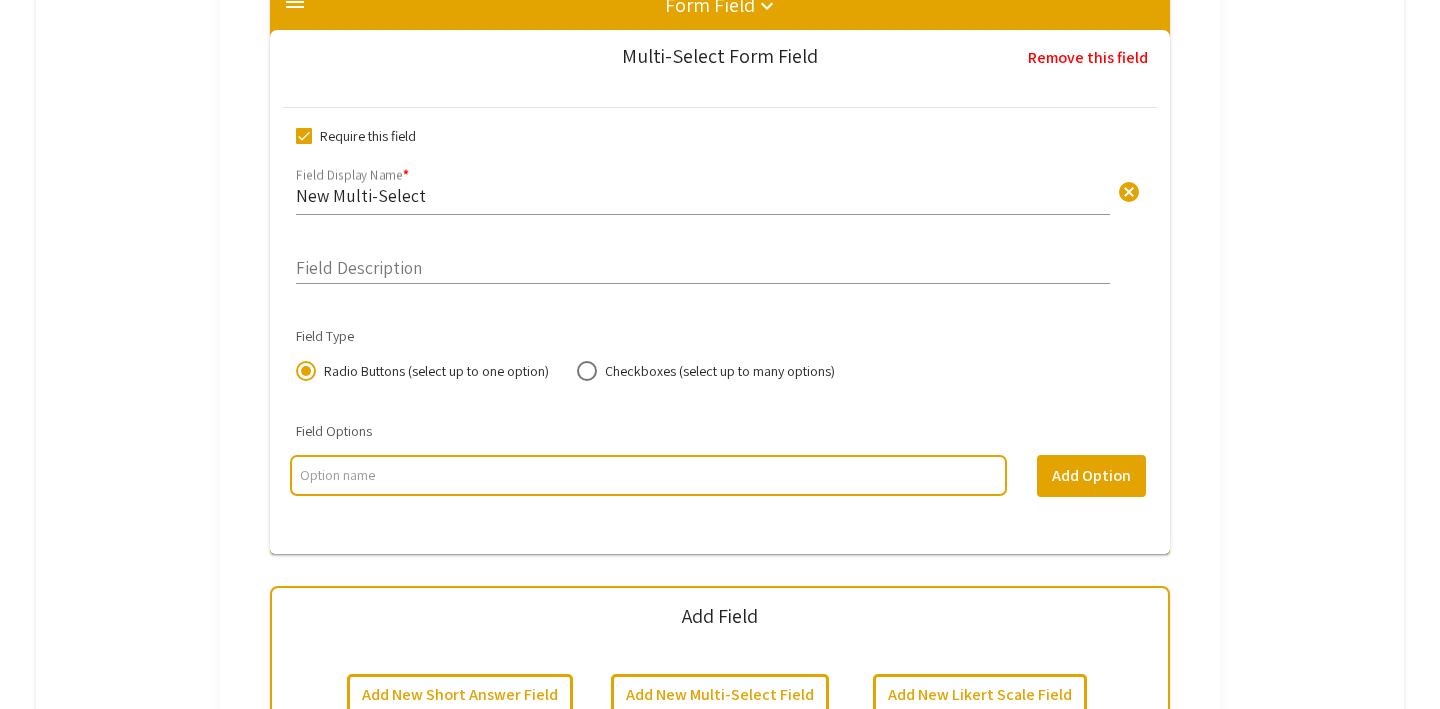 click on "Checkboxes (select up to many options)" at bounding box center [716, 371] 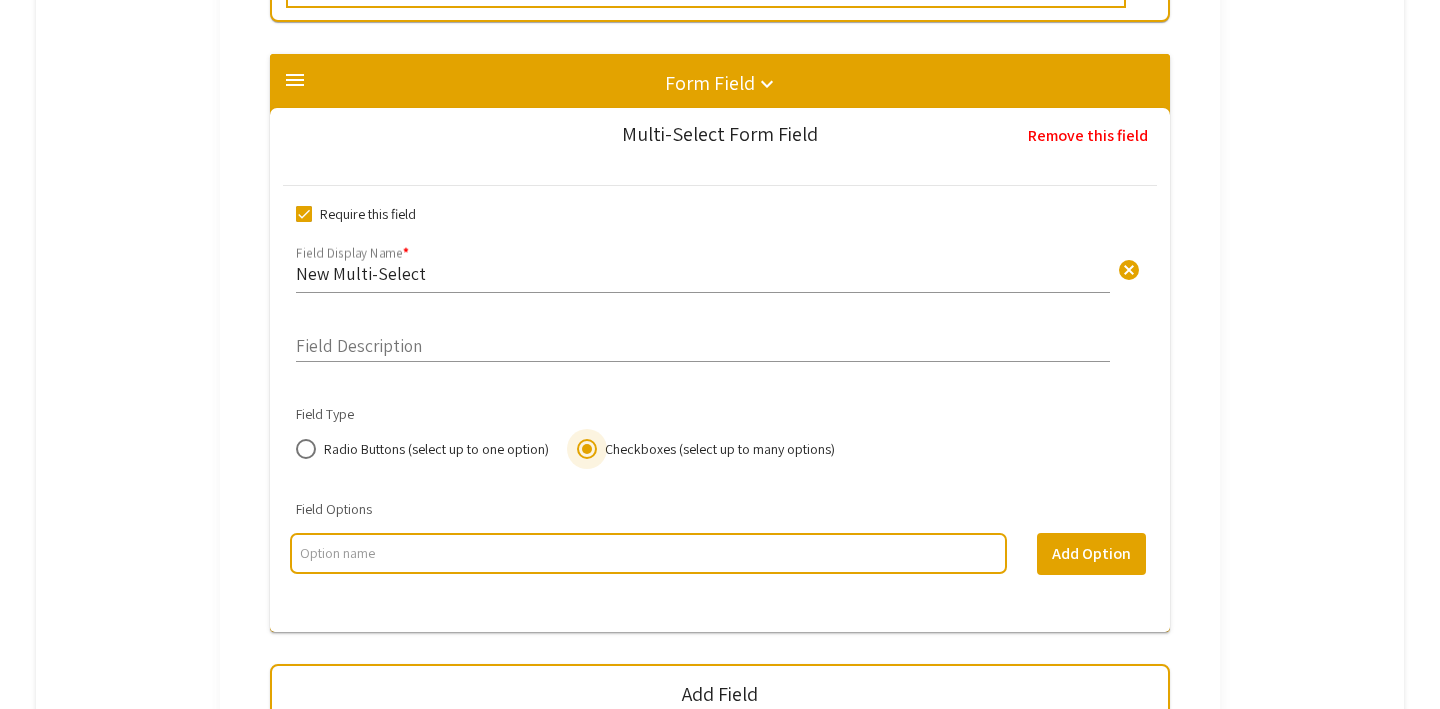 scroll, scrollTop: 851, scrollLeft: 0, axis: vertical 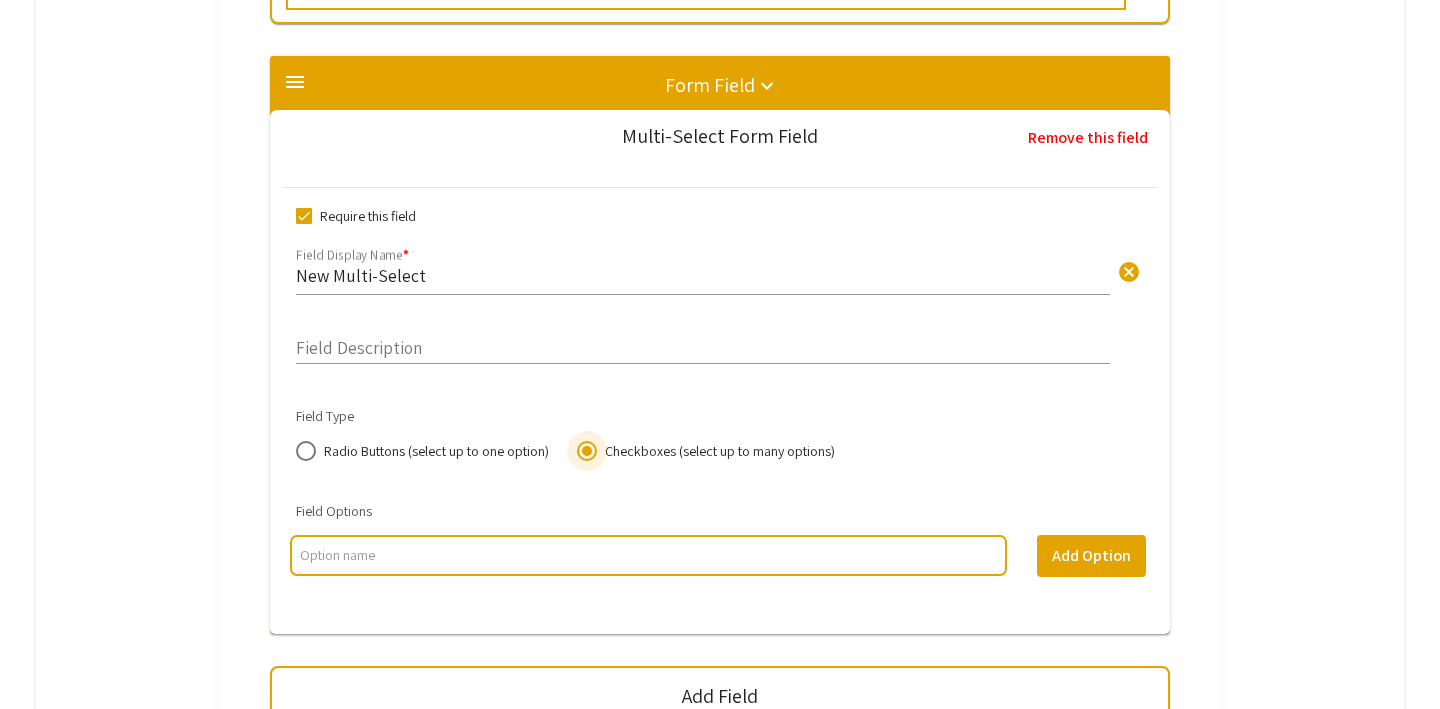 click on "Field Description" at bounding box center (703, 343) 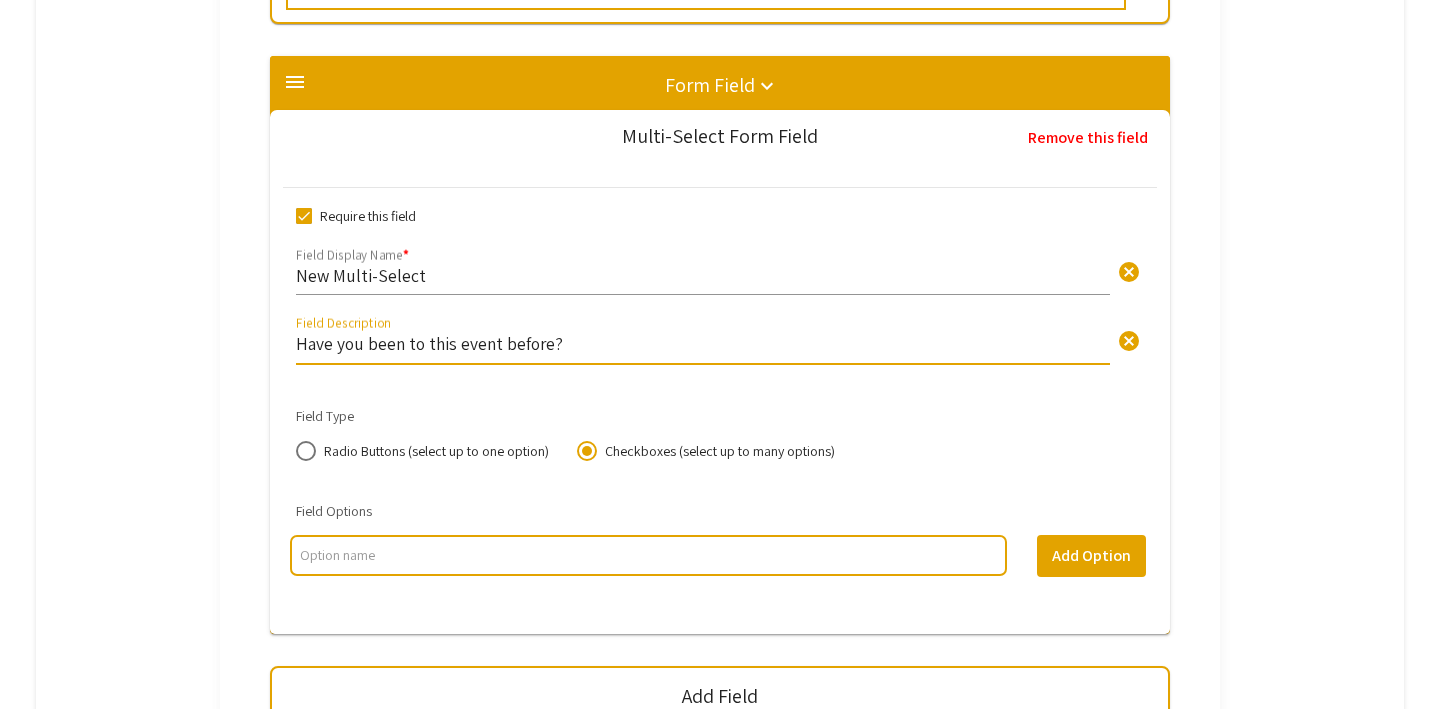 type on "Have you been to this event before?" 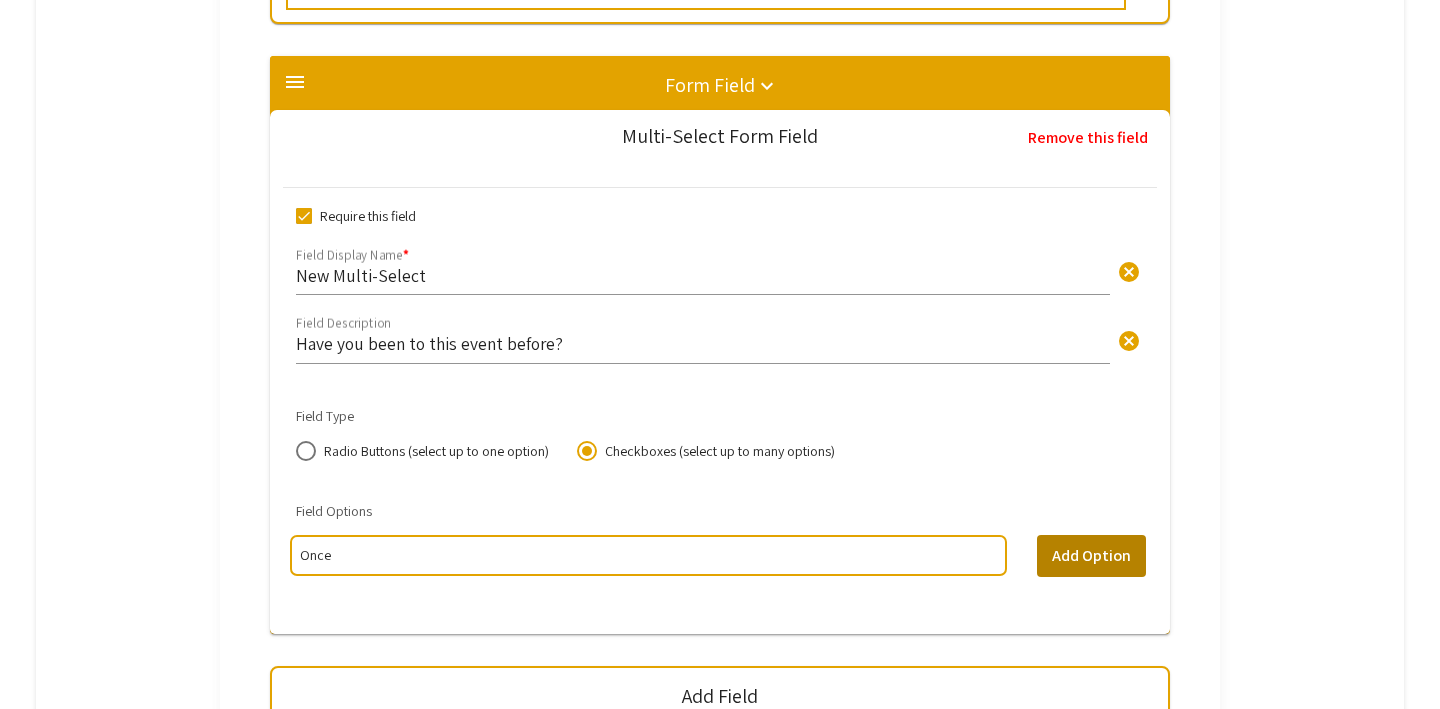 type on "Once" 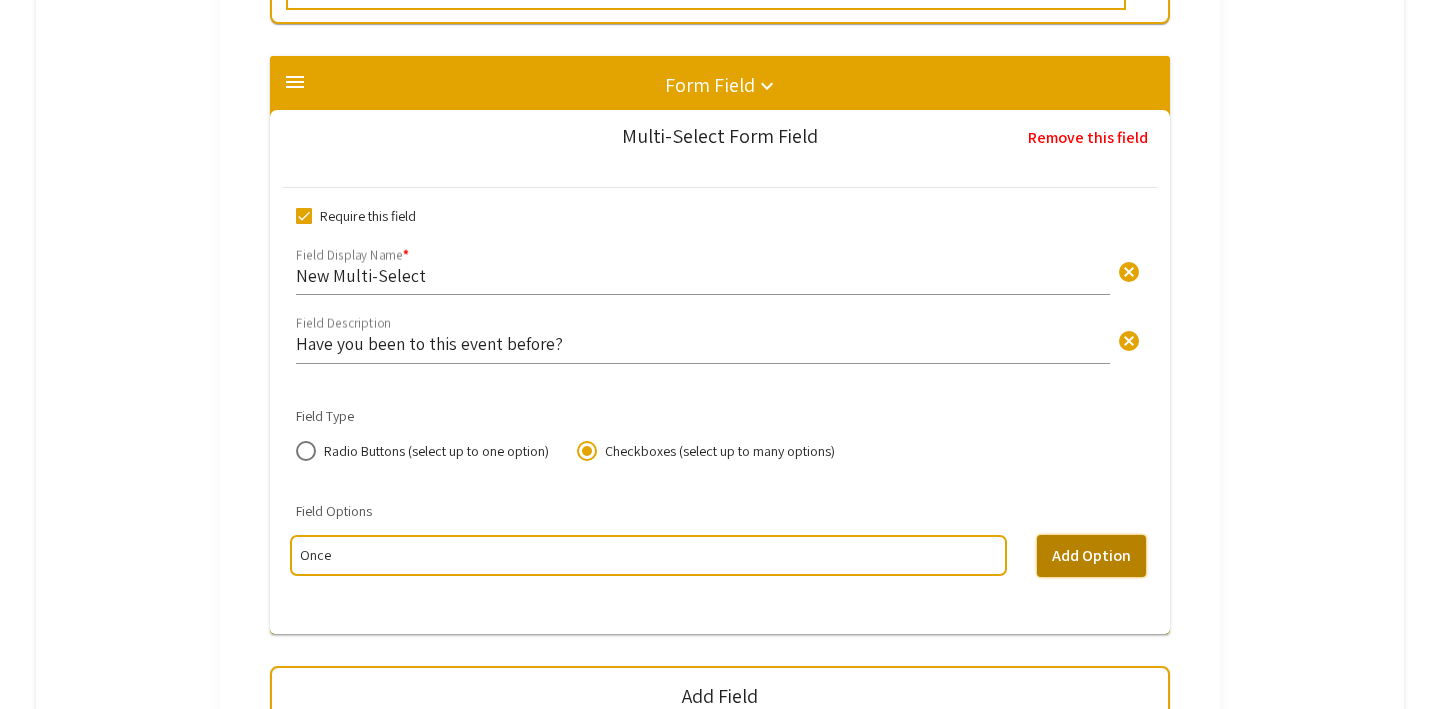 click on "Add Option" at bounding box center [1091, 556] 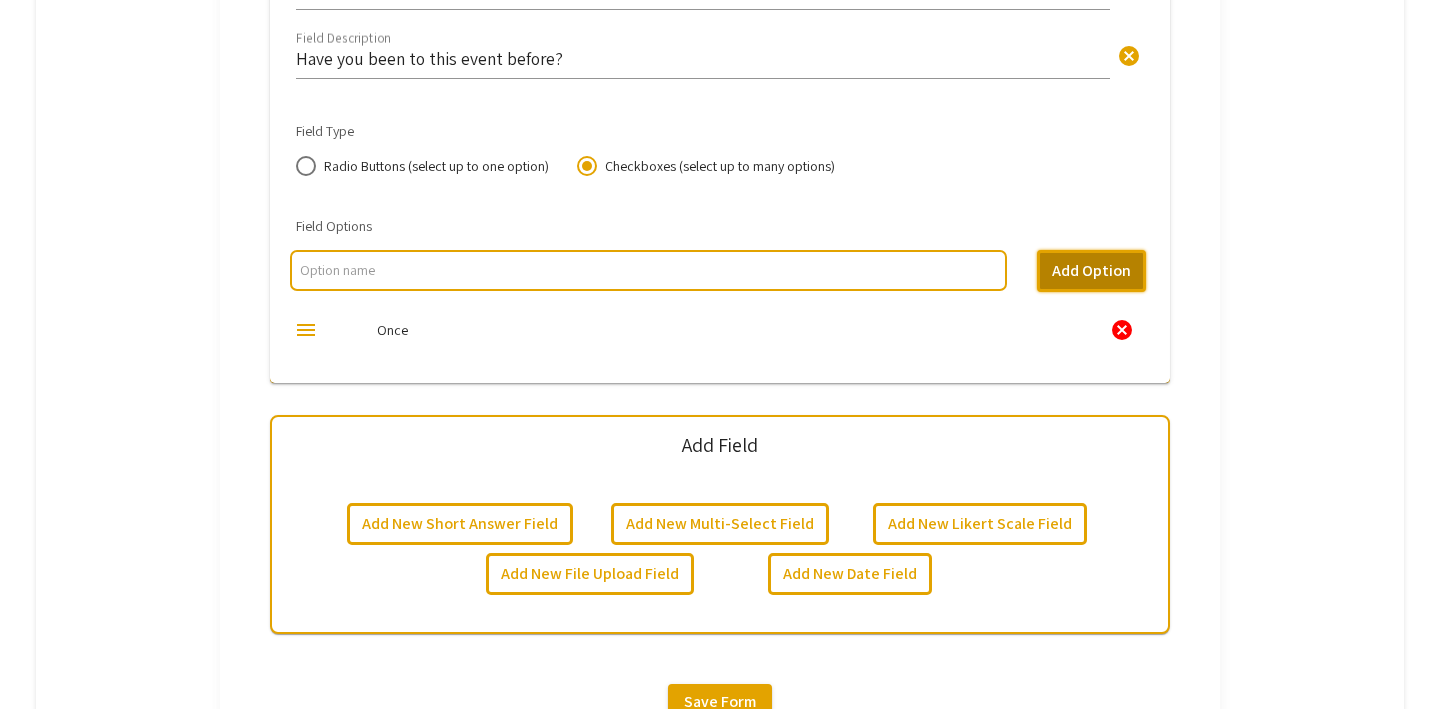 scroll, scrollTop: 1274, scrollLeft: 0, axis: vertical 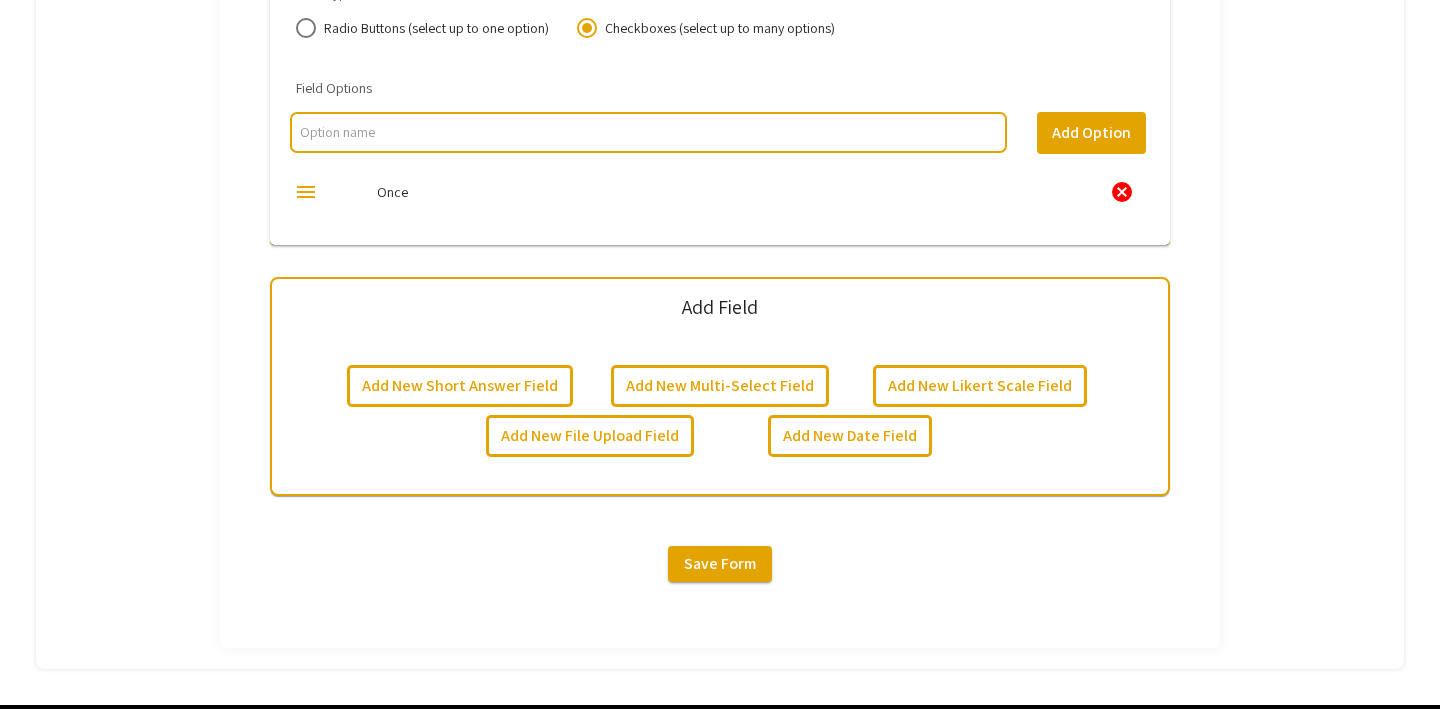 click at bounding box center [648, 132] 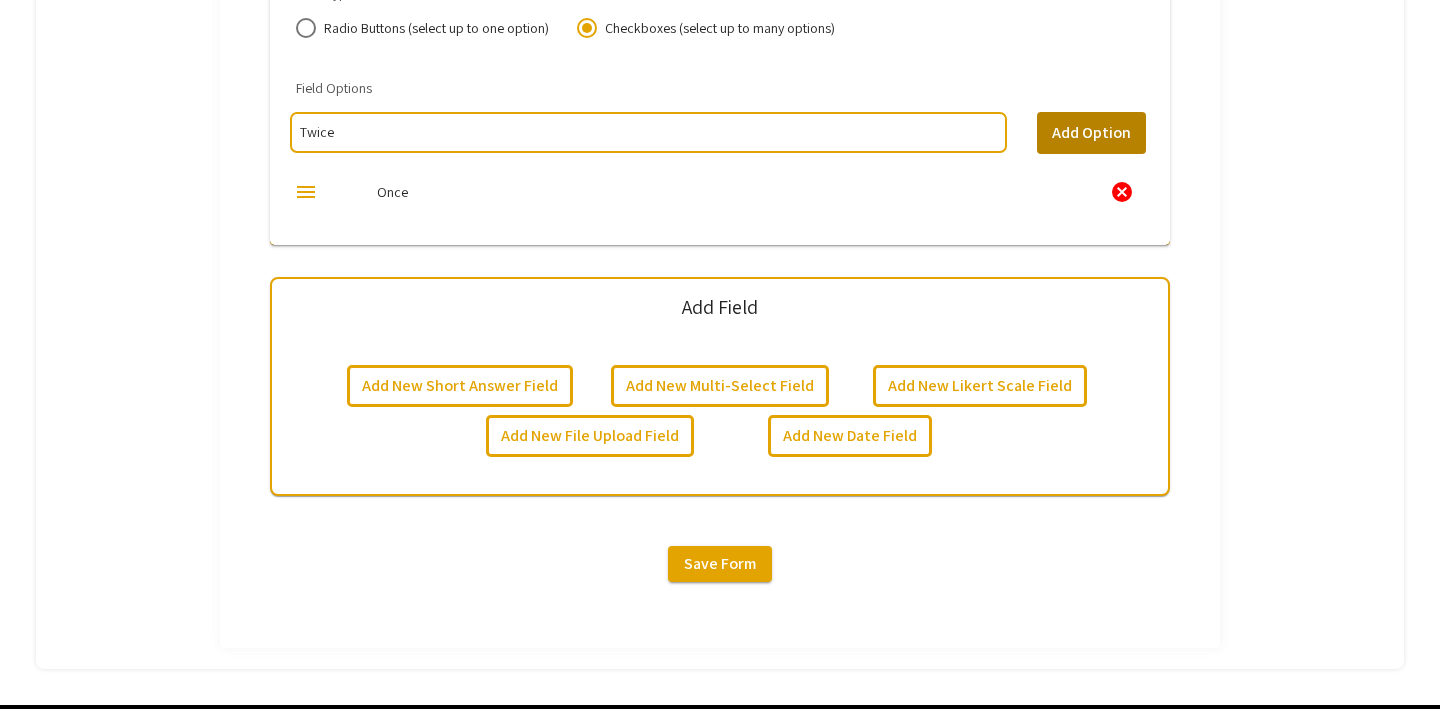 type on "Twice" 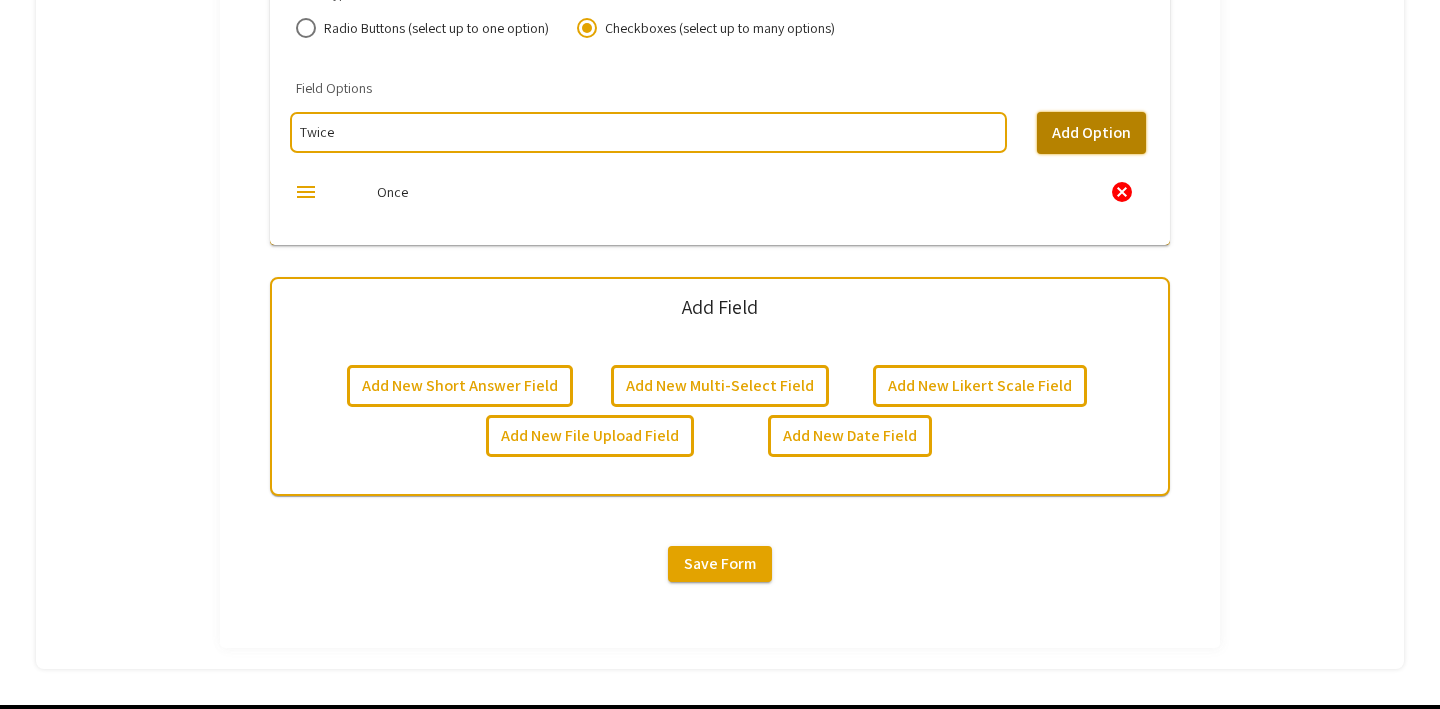 click on "Add Option" at bounding box center (1091, 133) 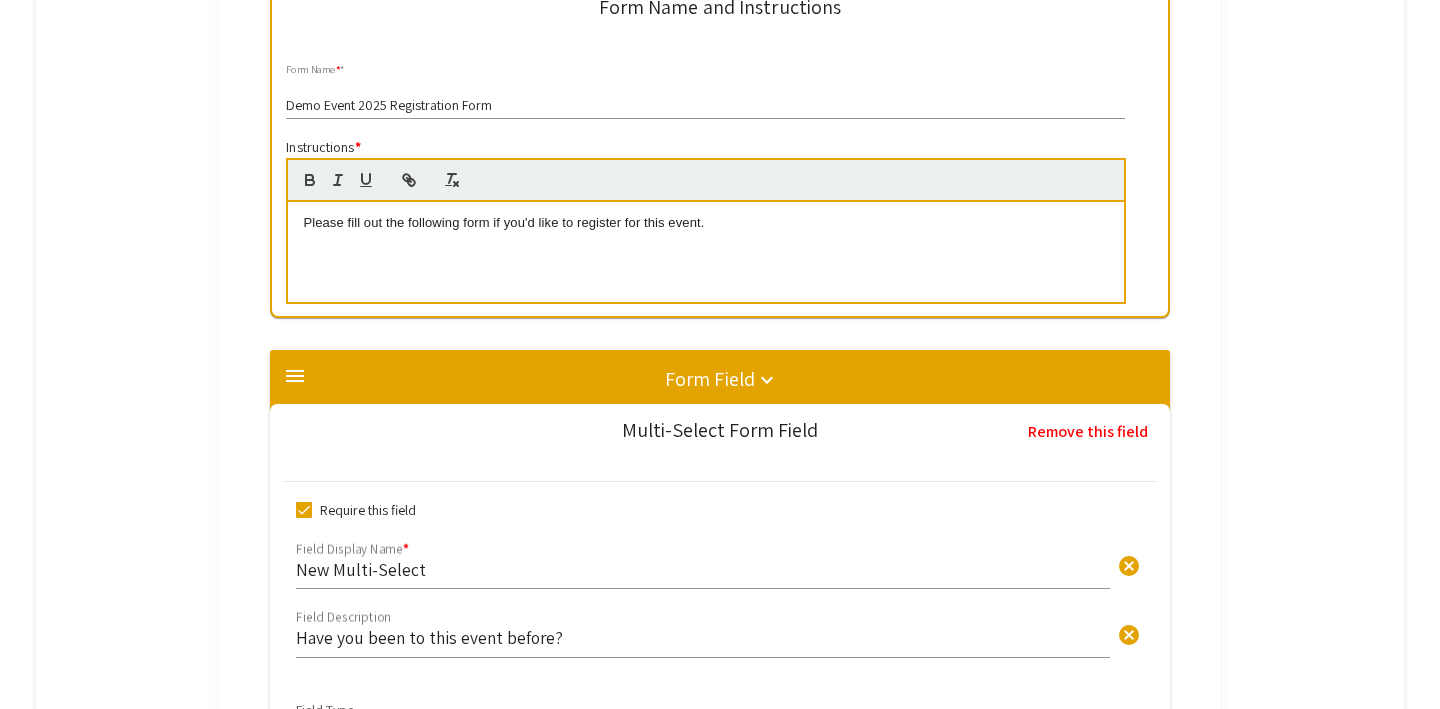 scroll, scrollTop: 1385, scrollLeft: 0, axis: vertical 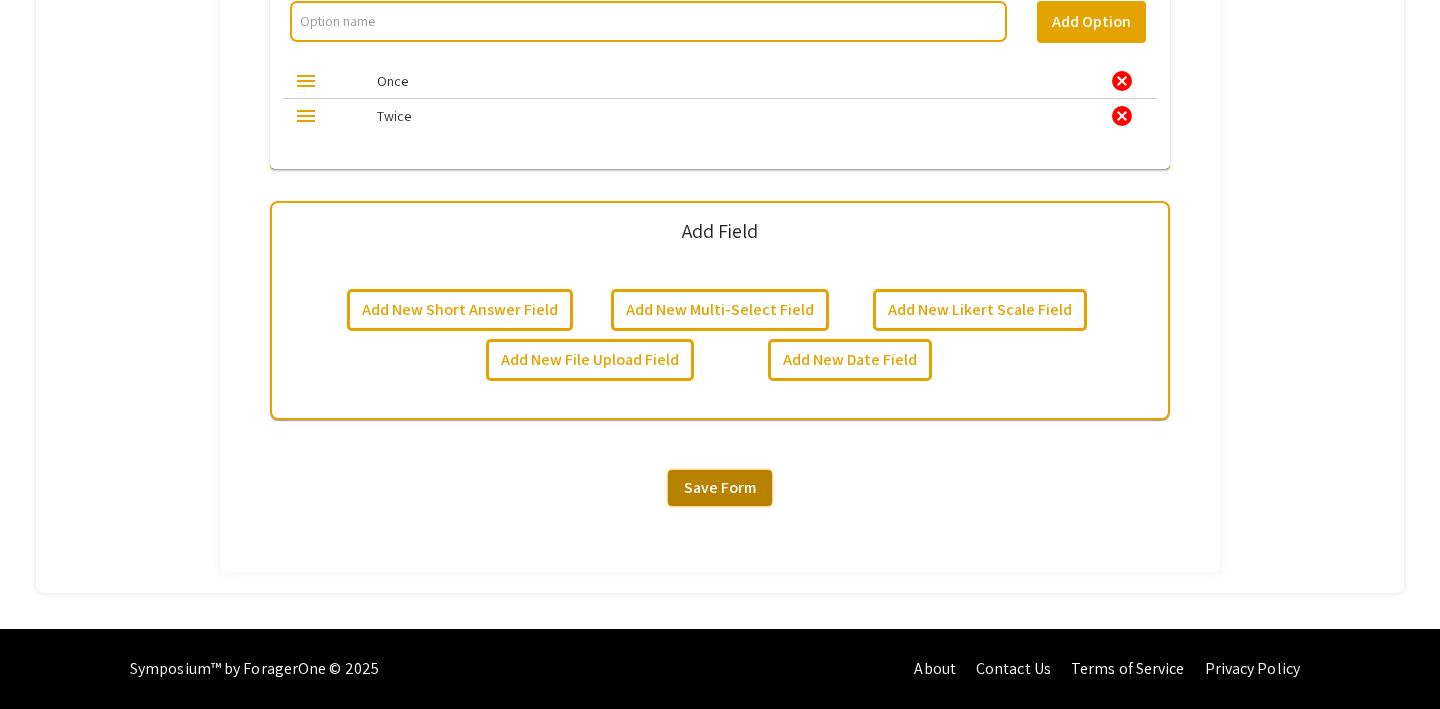 click on "Save Form" at bounding box center [720, 488] 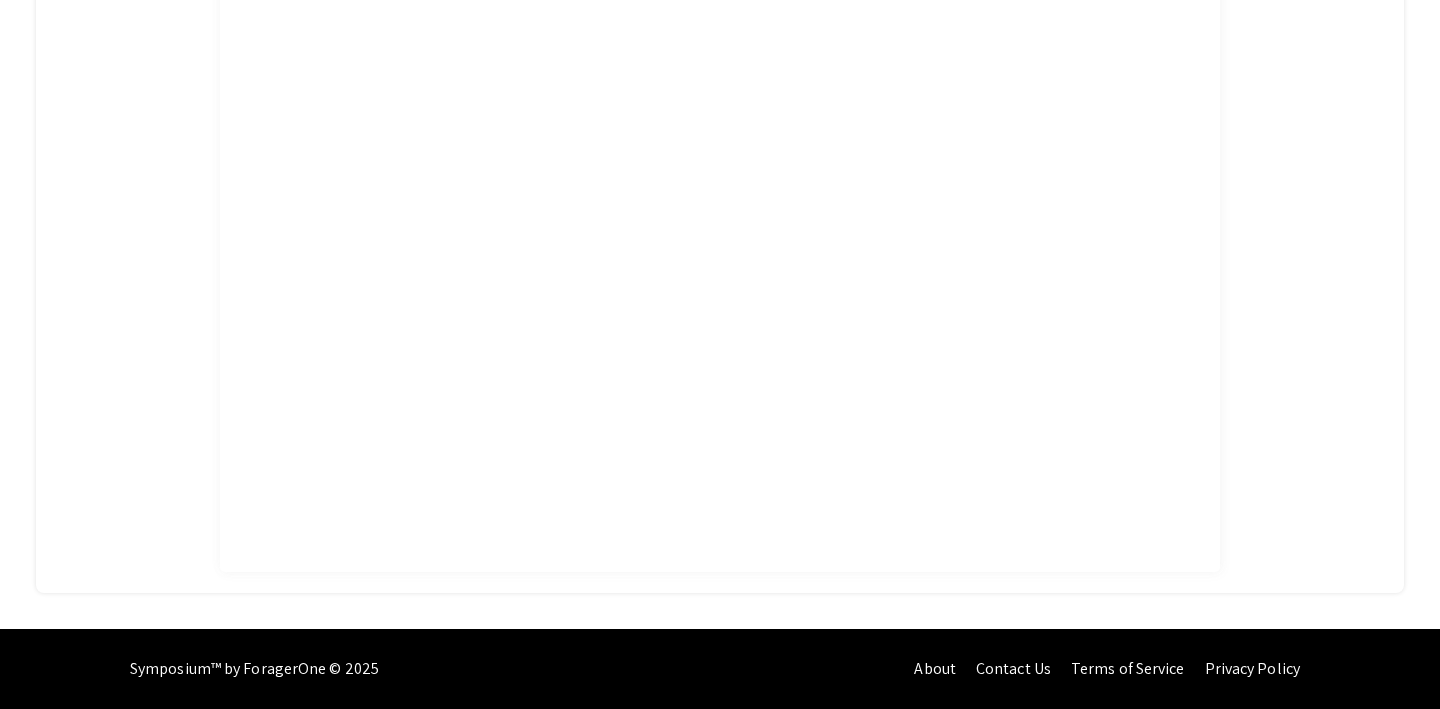 scroll, scrollTop: 468, scrollLeft: 0, axis: vertical 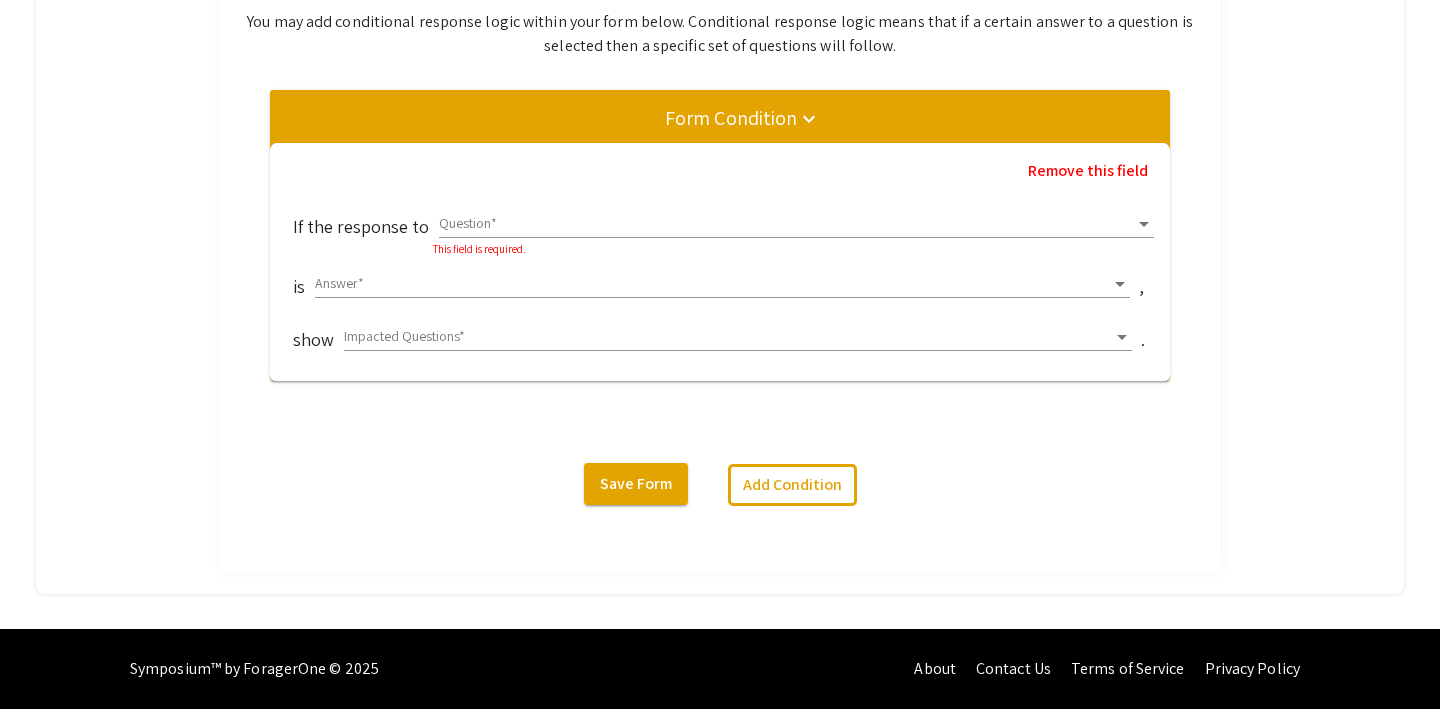 click on "Question  *" at bounding box center (796, 218) 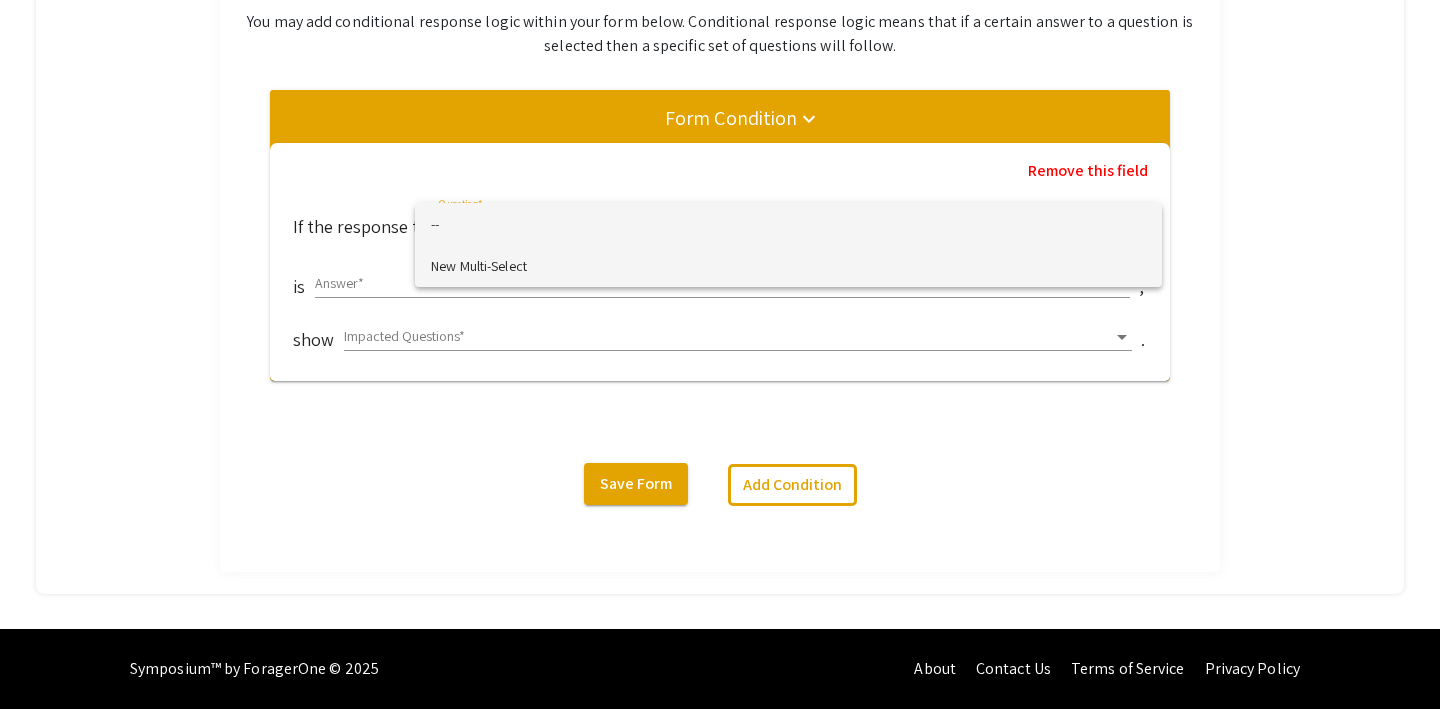 click on "New Multi-Select" at bounding box center [788, 266] 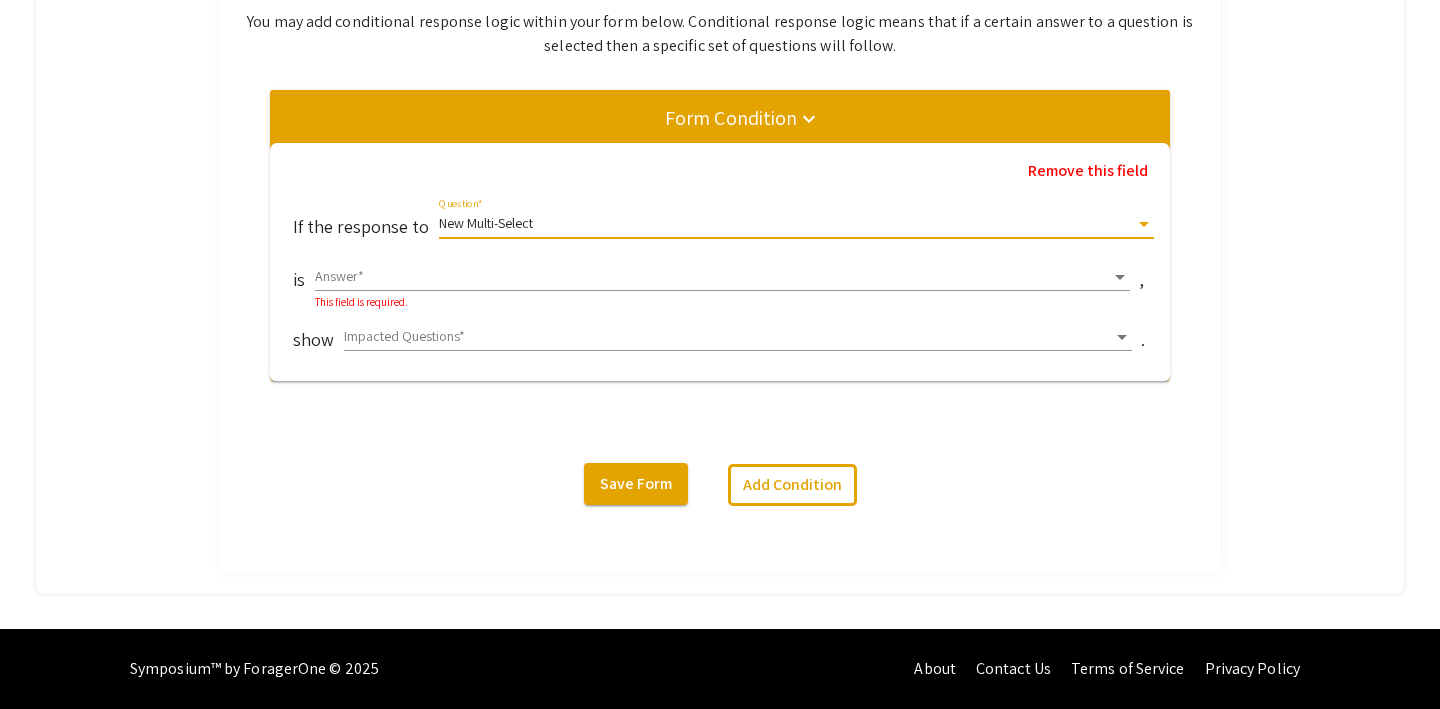 click at bounding box center (713, 277) 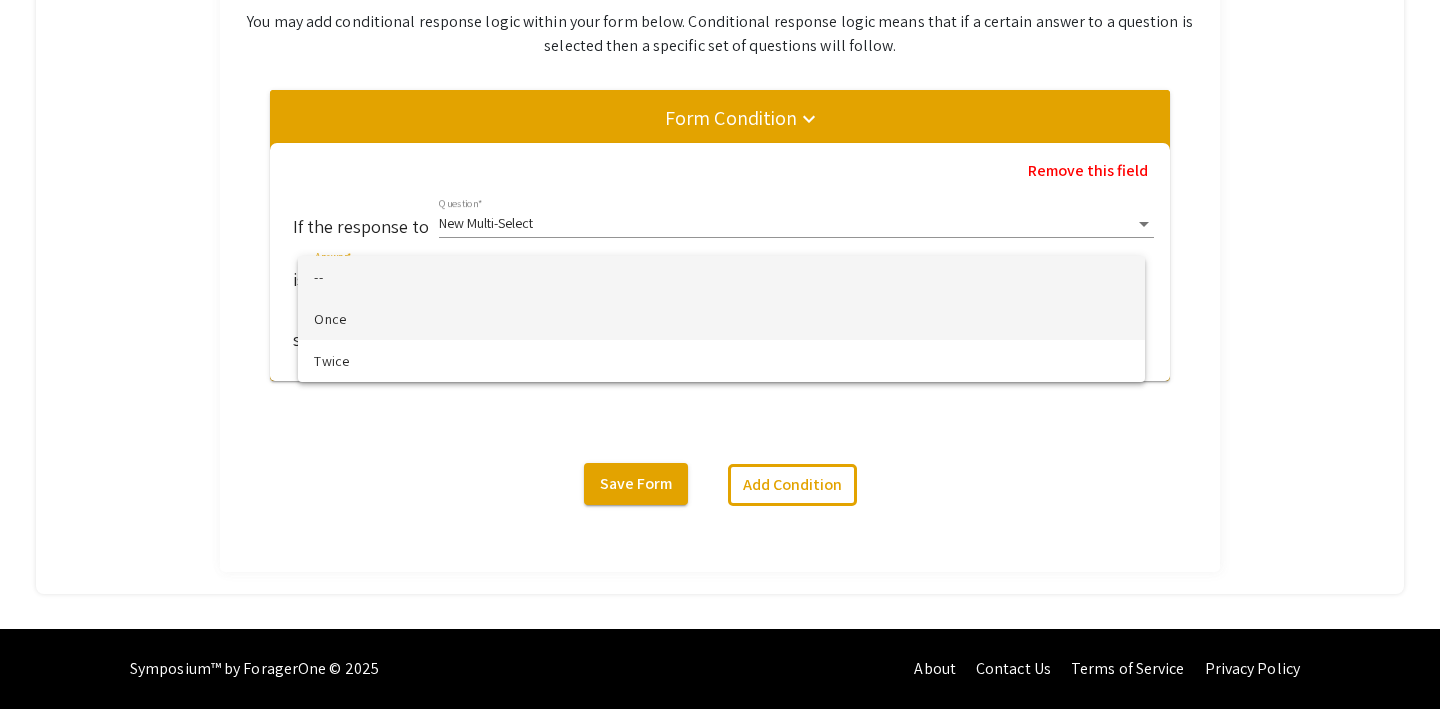 click on "Once" at bounding box center (721, 319) 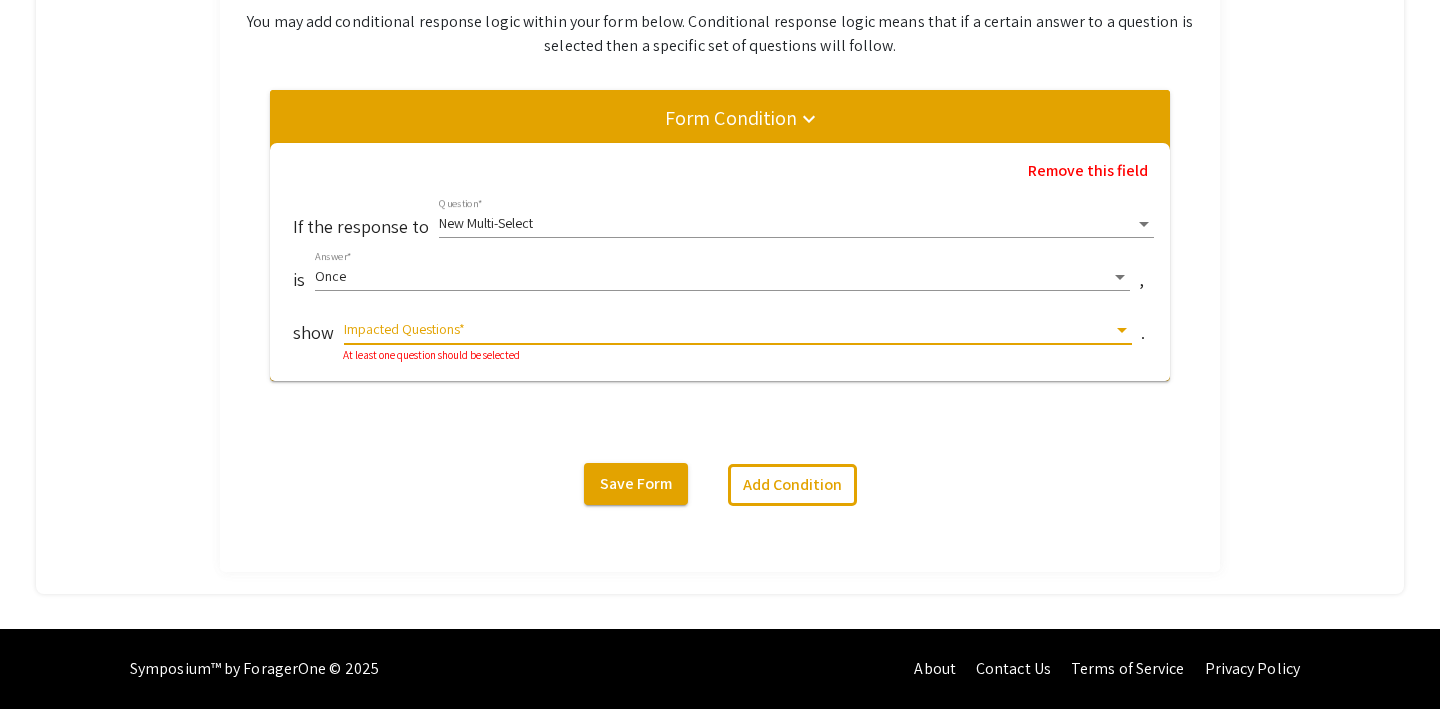 click at bounding box center [729, 330] 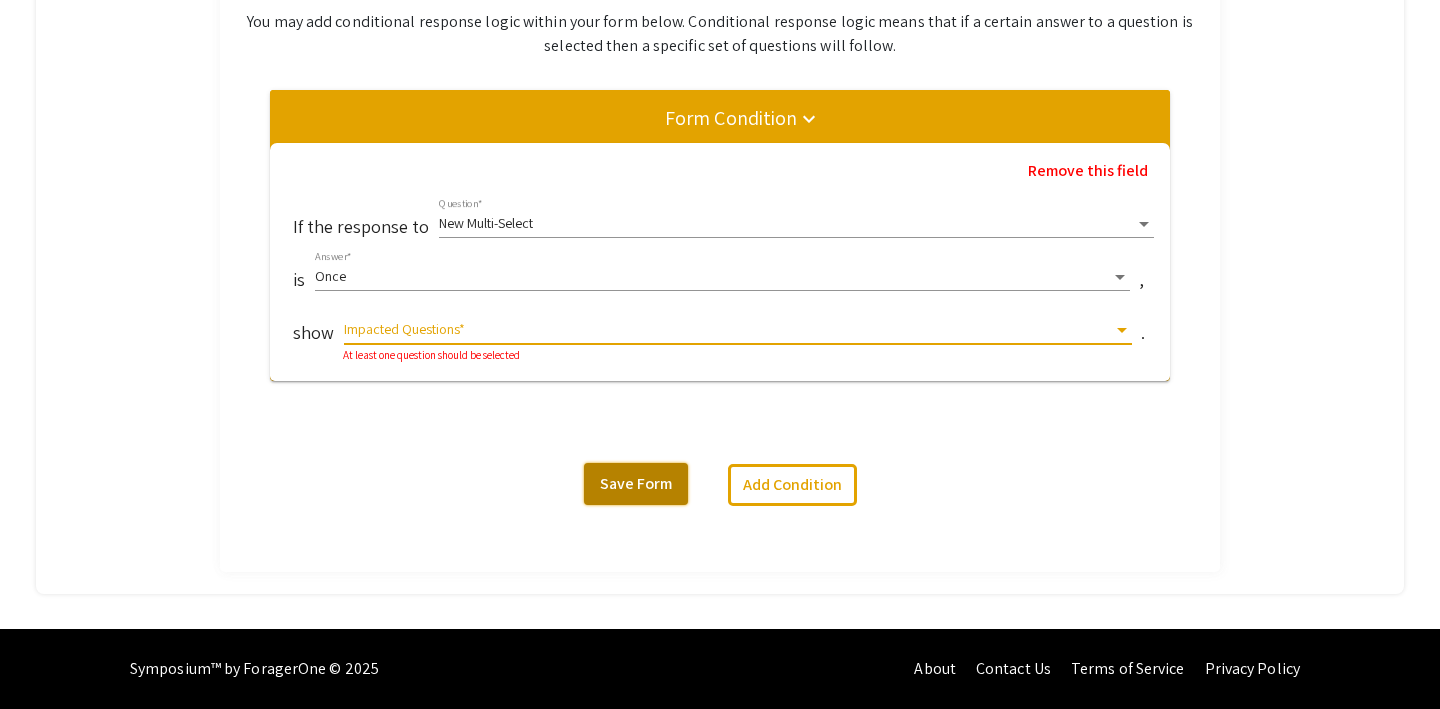 click on "Save Form" at bounding box center [636, 483] 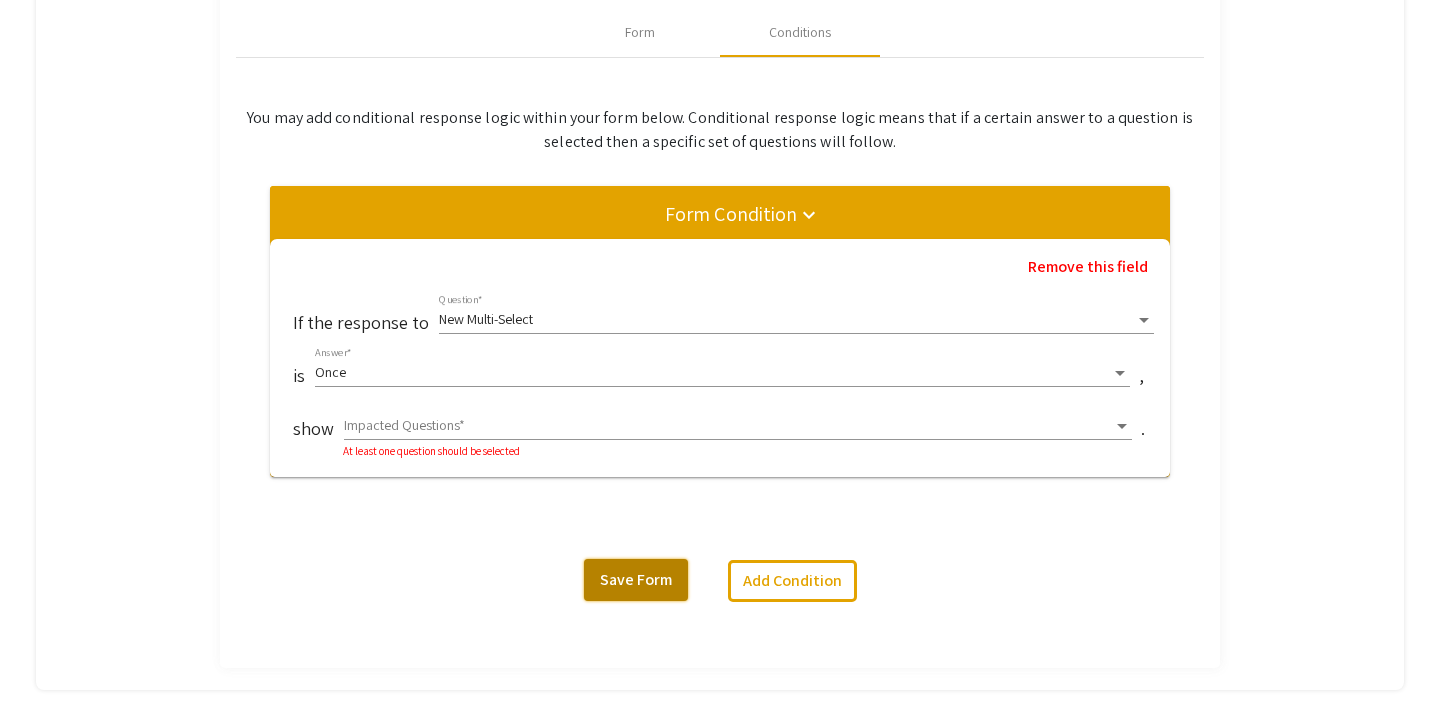 scroll, scrollTop: 371, scrollLeft: 0, axis: vertical 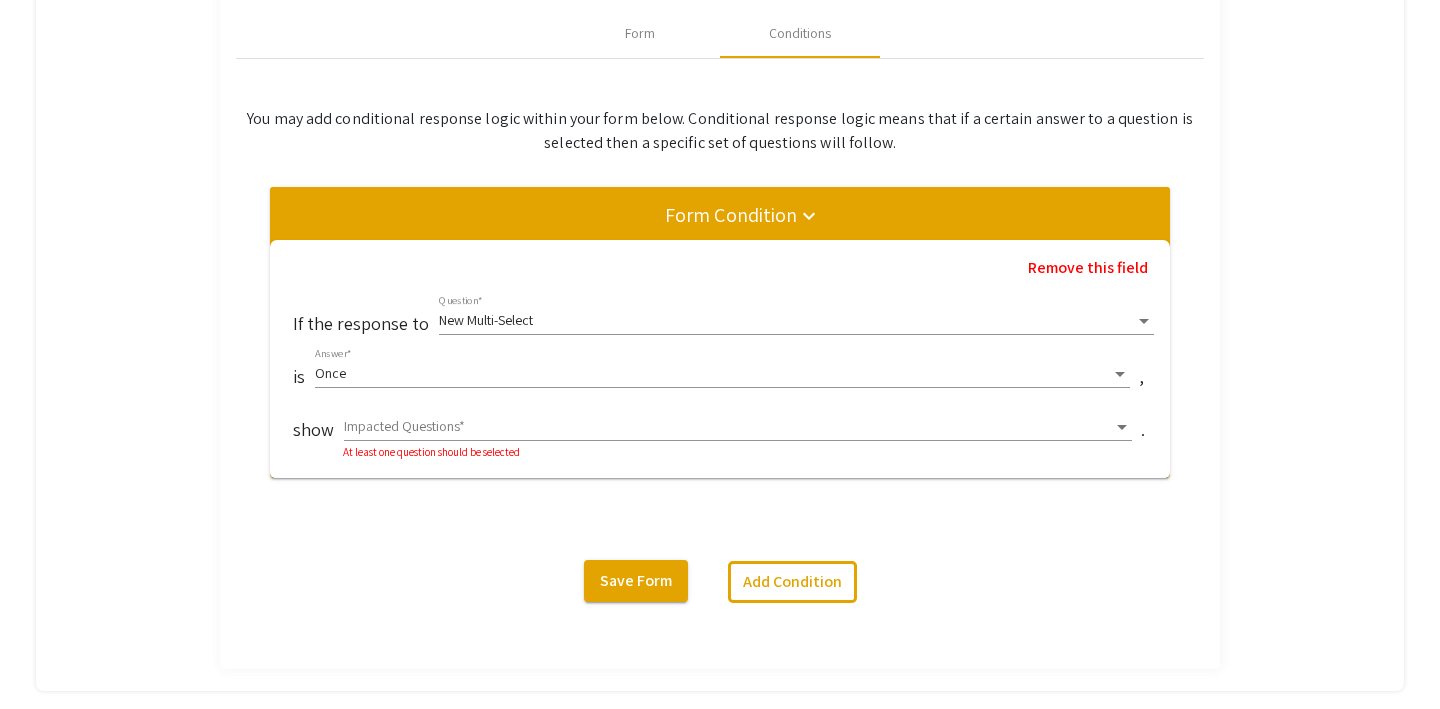 click at bounding box center [729, 427] 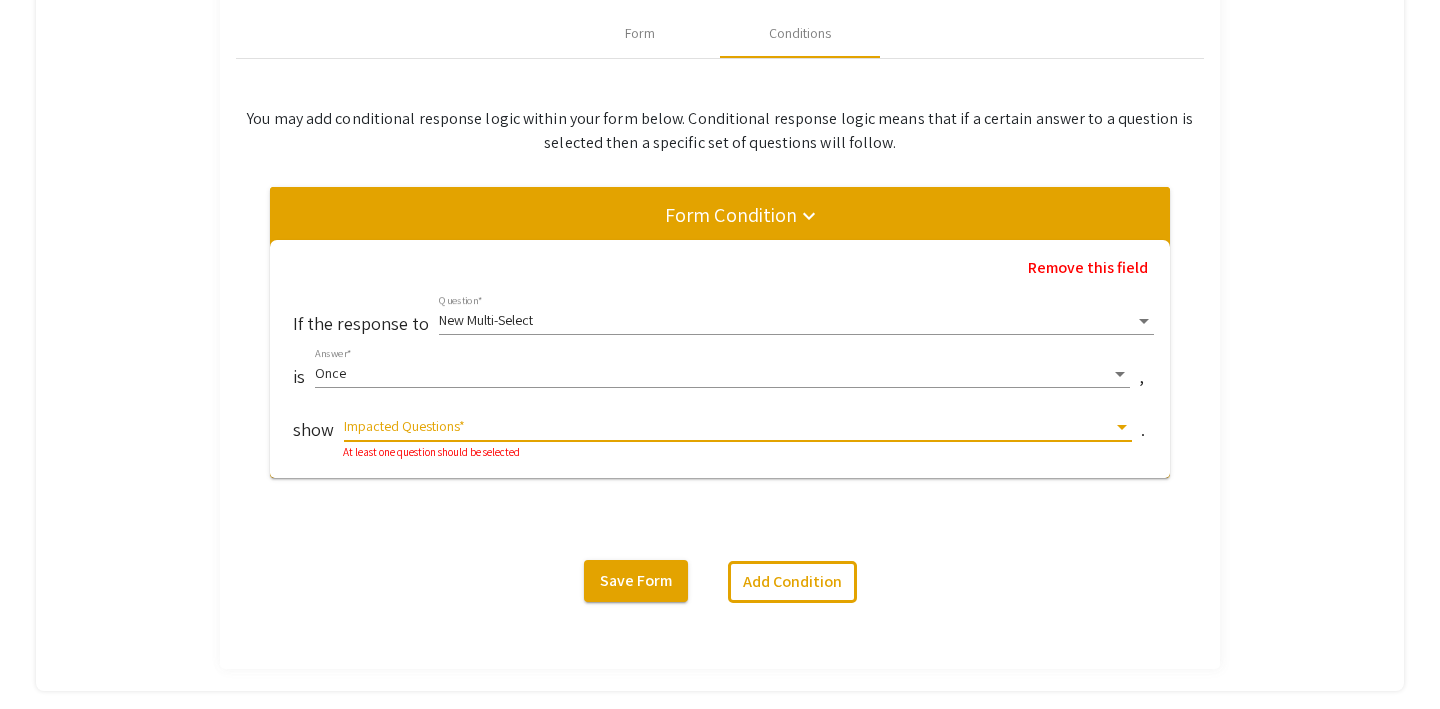 click at bounding box center [729, 427] 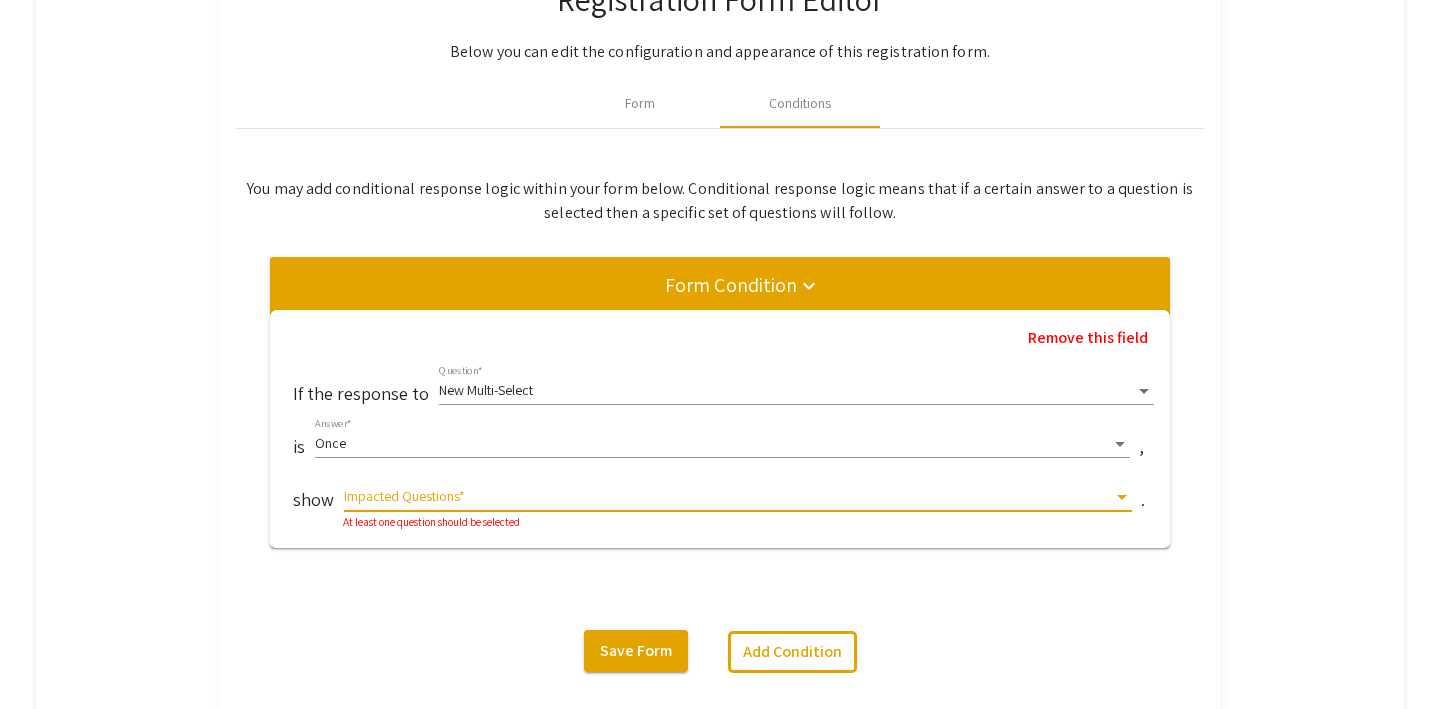 scroll, scrollTop: 212, scrollLeft: 0, axis: vertical 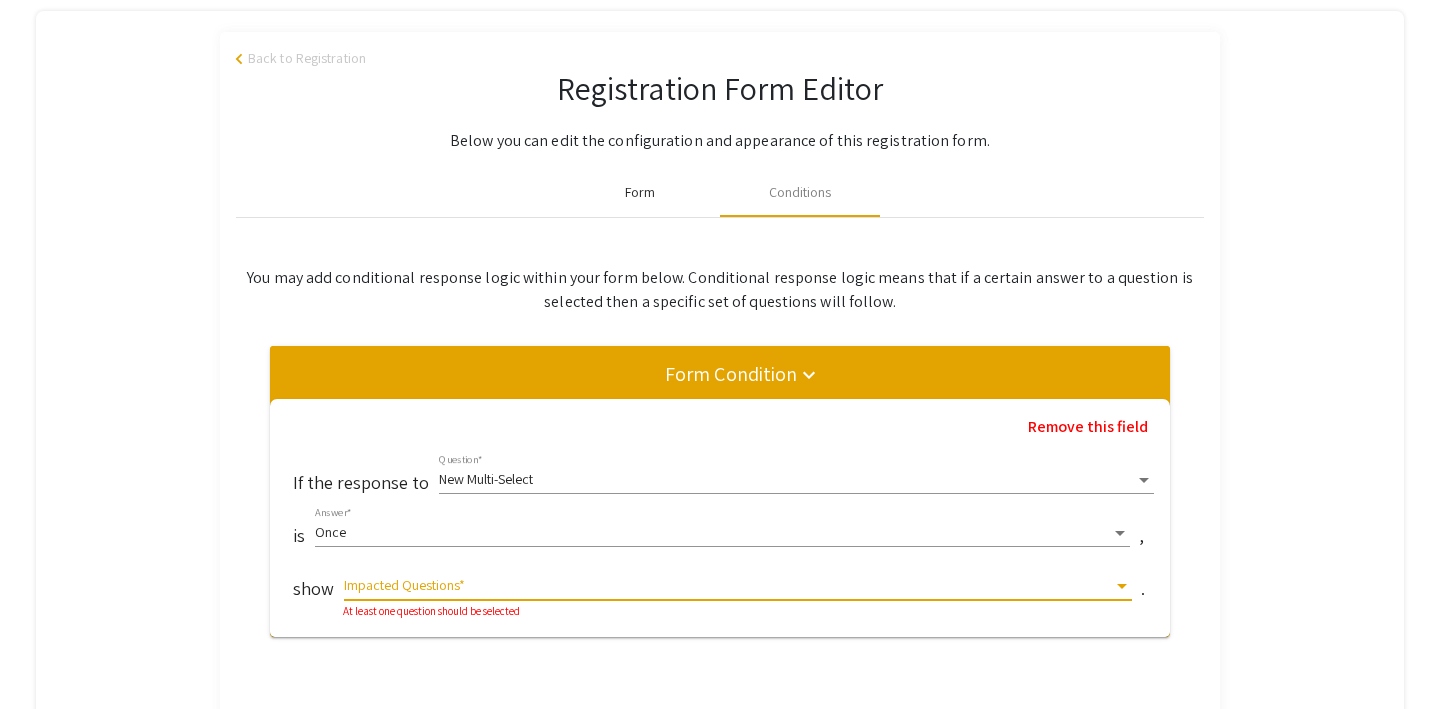 click on "Form" at bounding box center (640, 193) 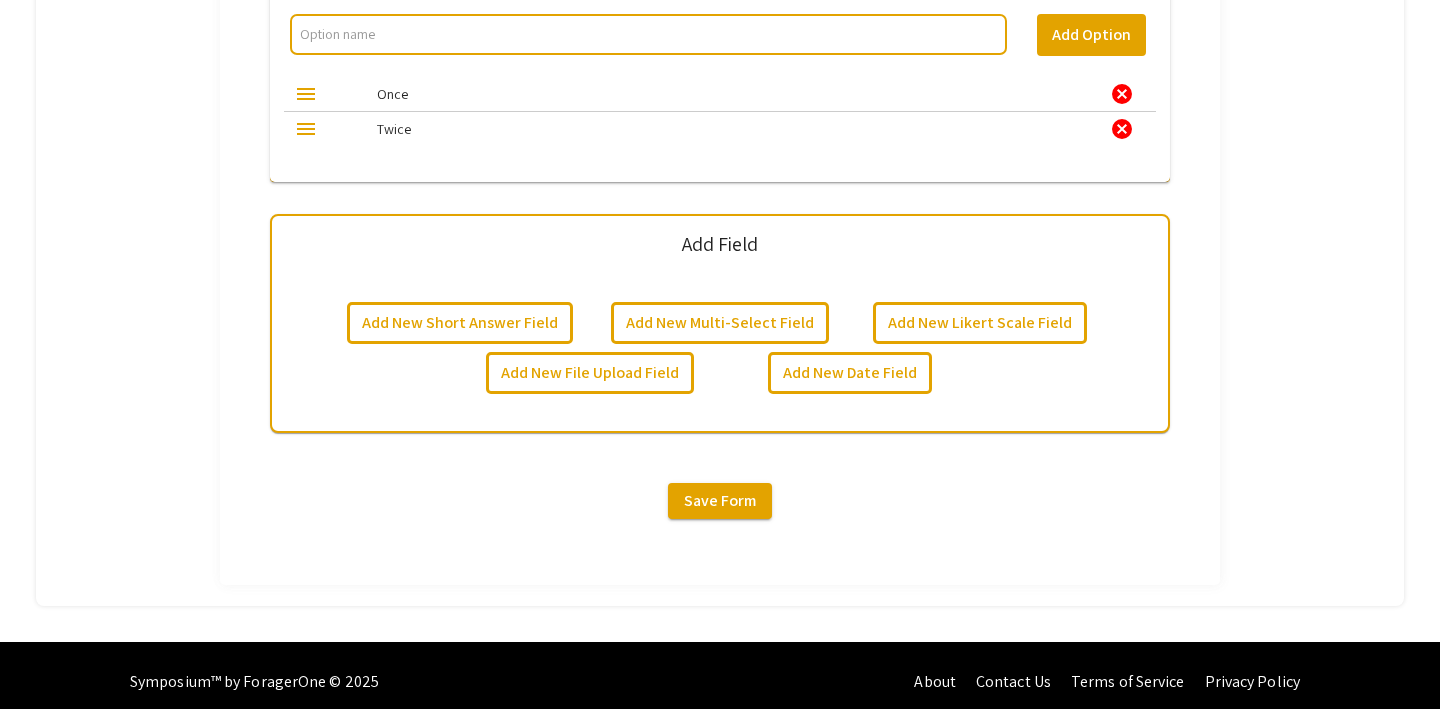 scroll, scrollTop: 1373, scrollLeft: 0, axis: vertical 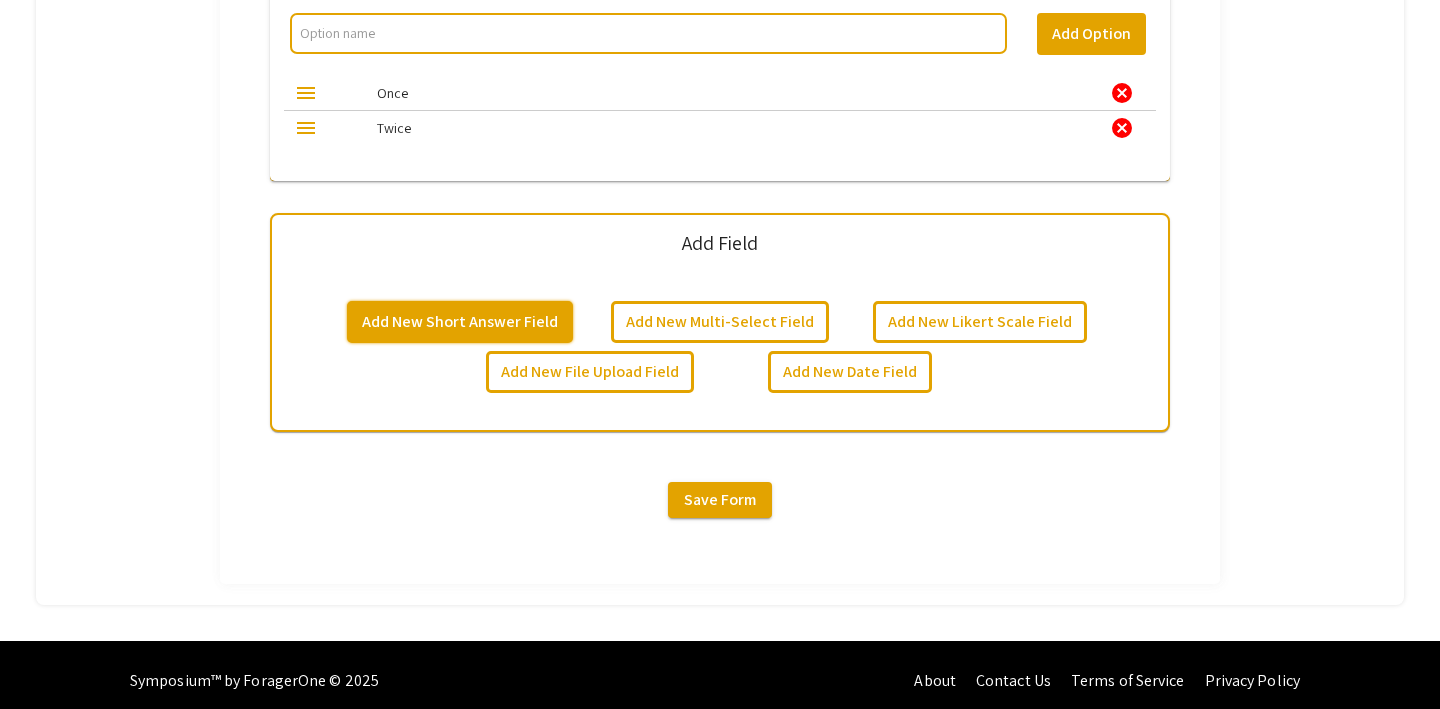 click on "Add New Short Answer Field" 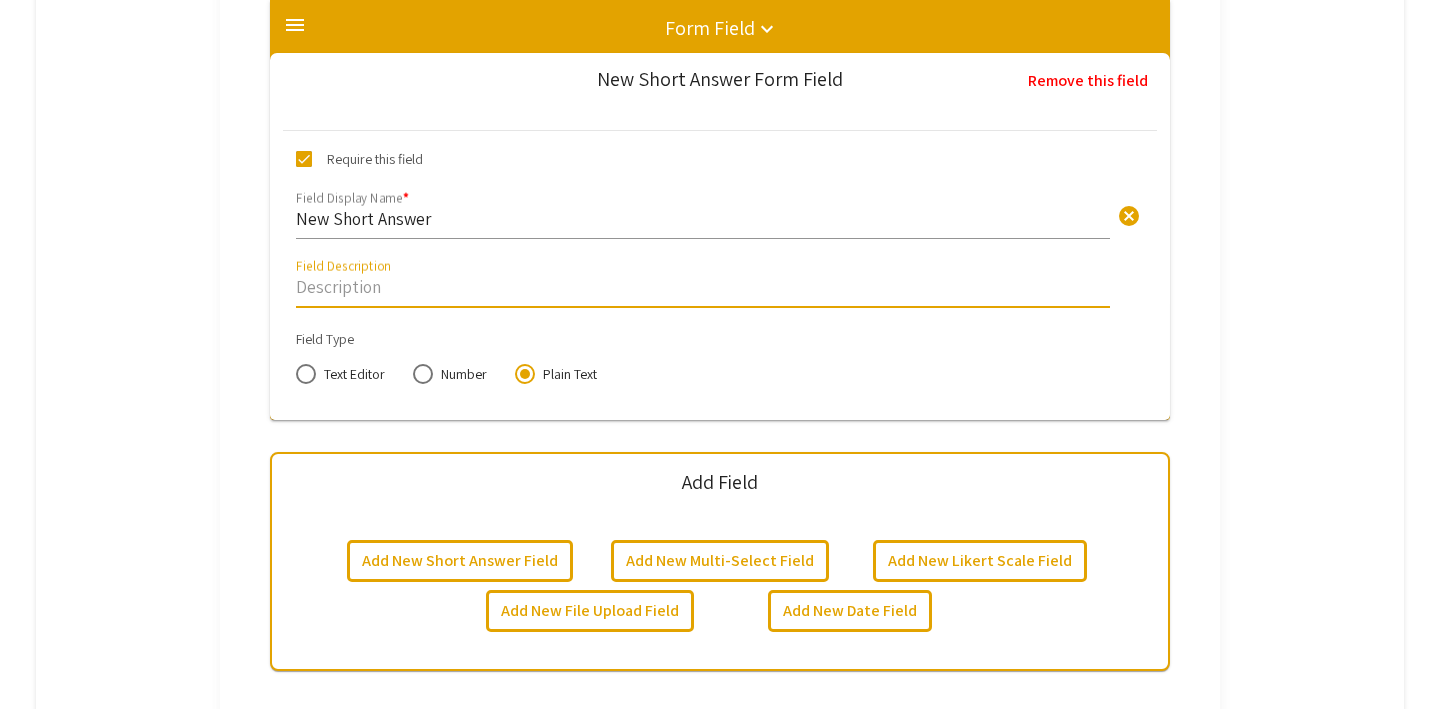 click on "Field Description" at bounding box center [703, 286] 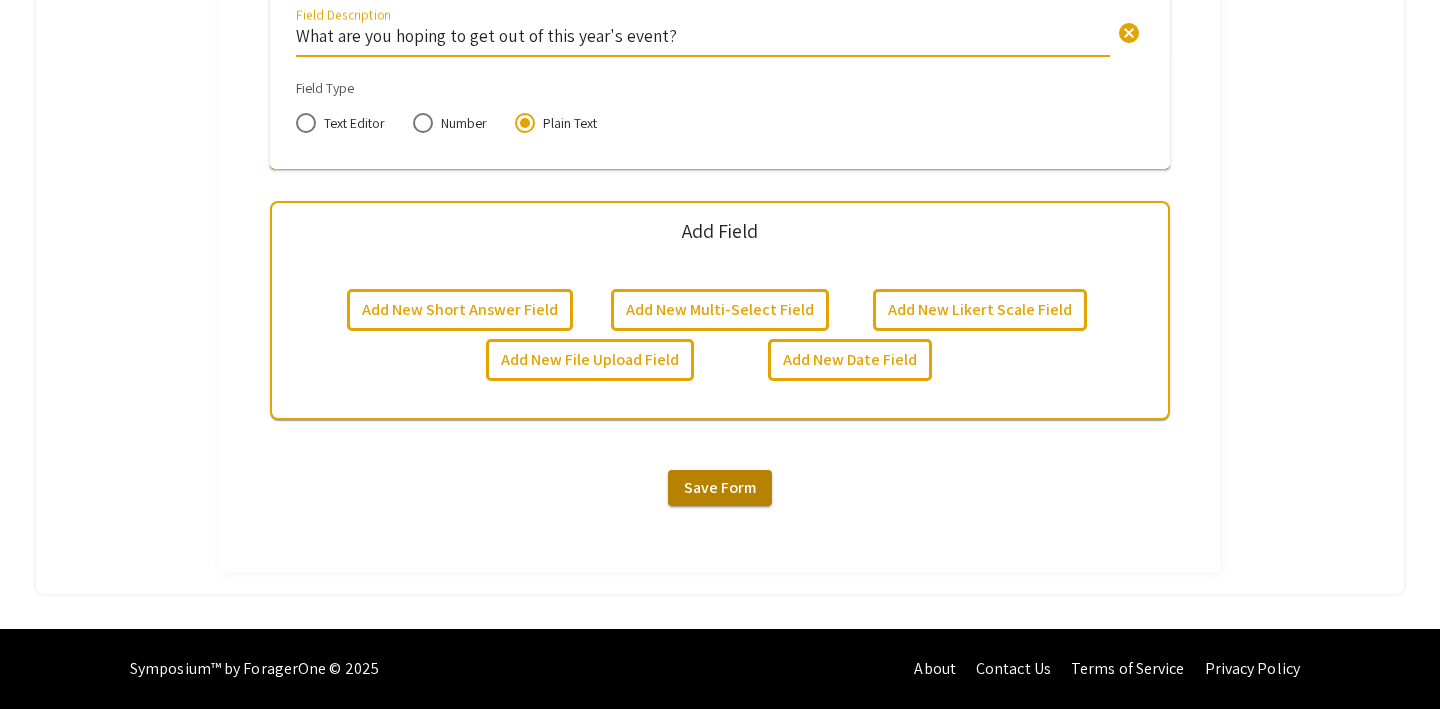 type on "What are you hoping to get out of this year's event?" 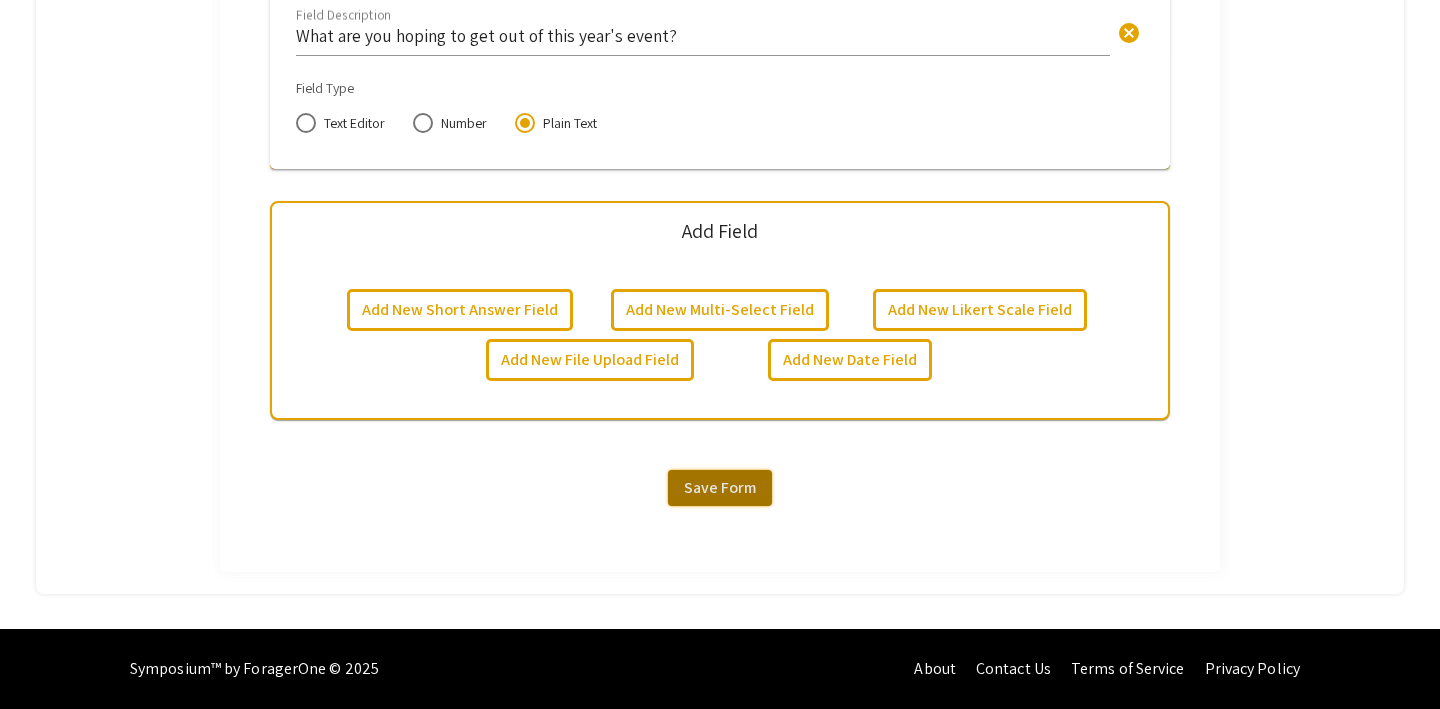 click on "Save Form" at bounding box center (720, 487) 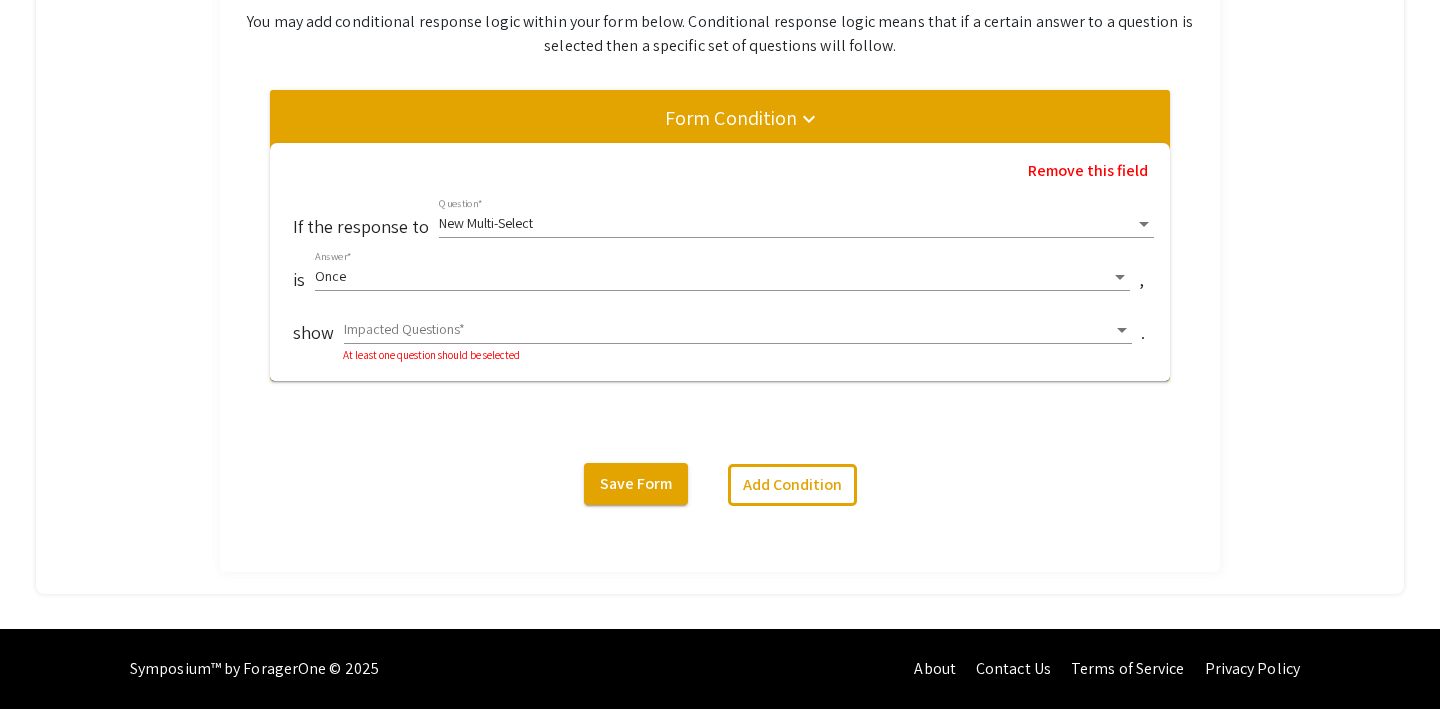 scroll, scrollTop: 431, scrollLeft: 0, axis: vertical 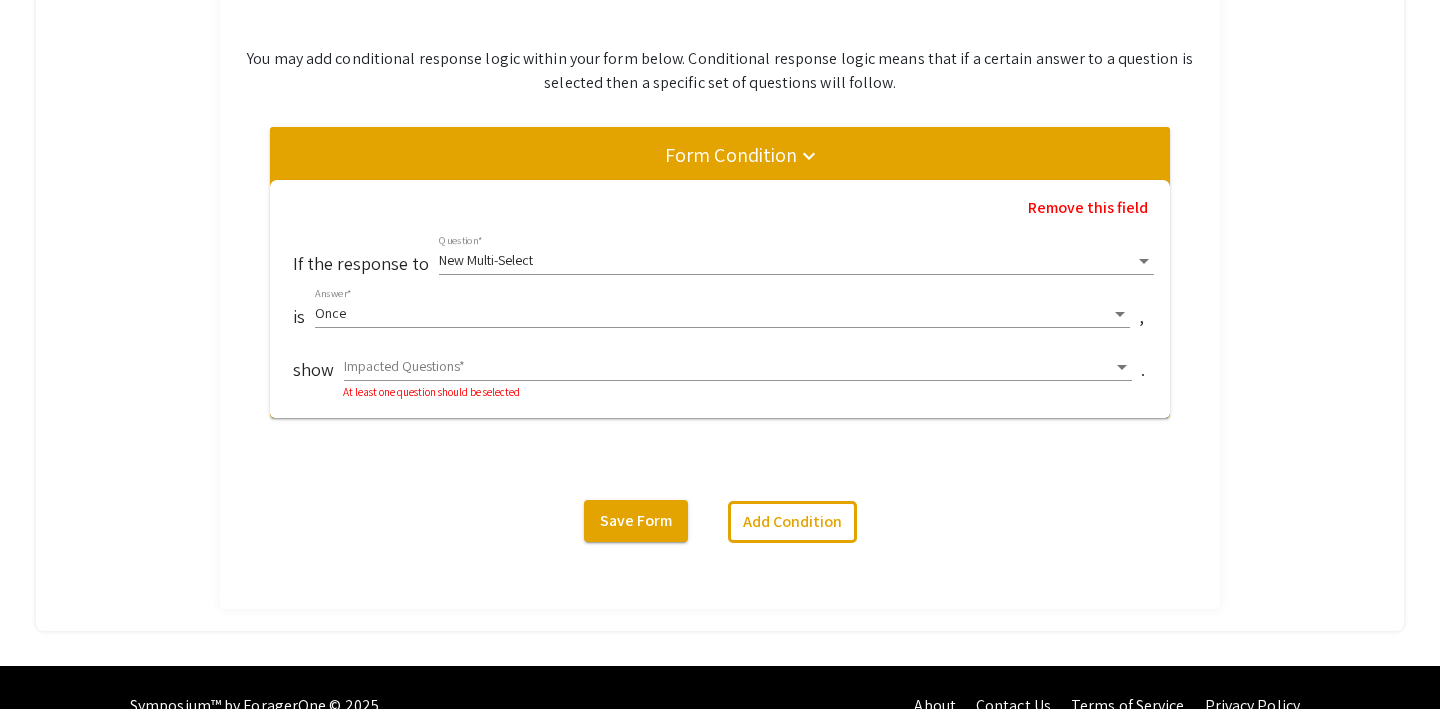 click at bounding box center [729, 367] 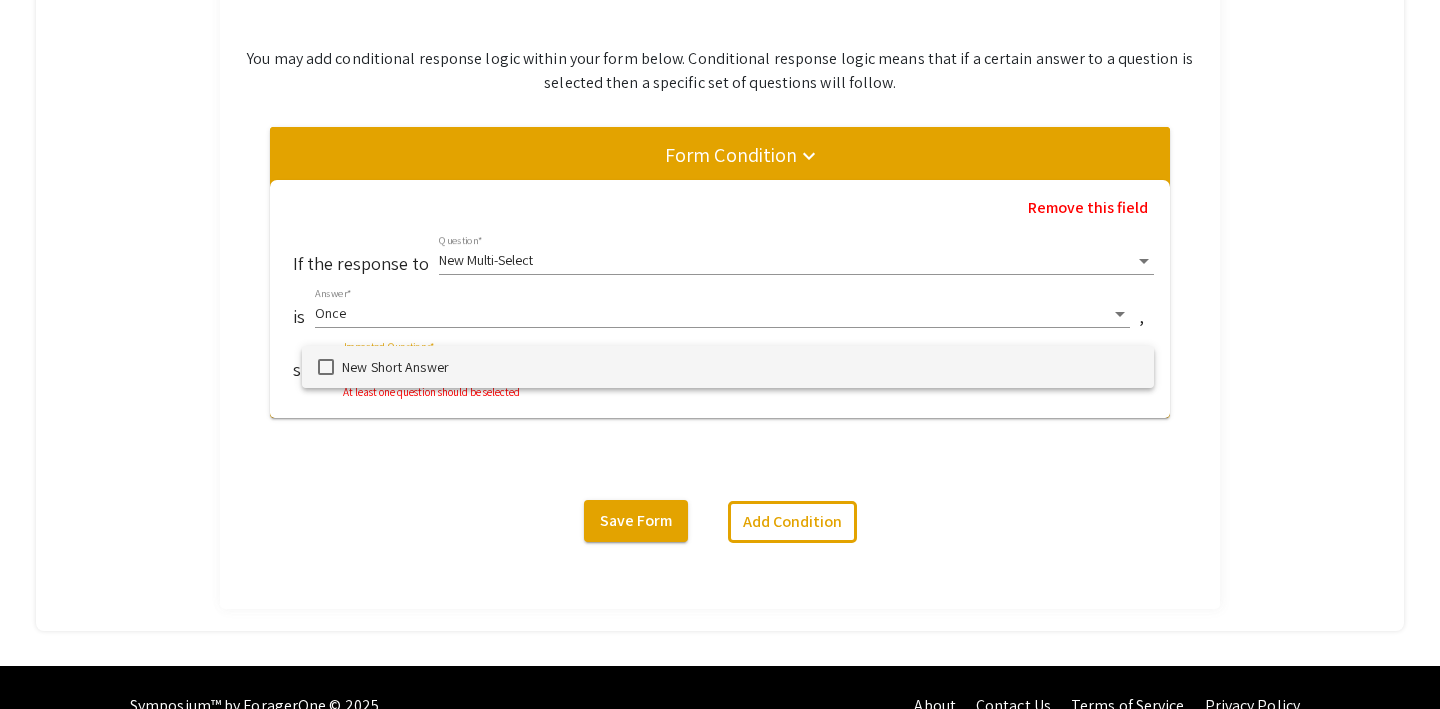 click on "New Short Answer" at bounding box center (740, 367) 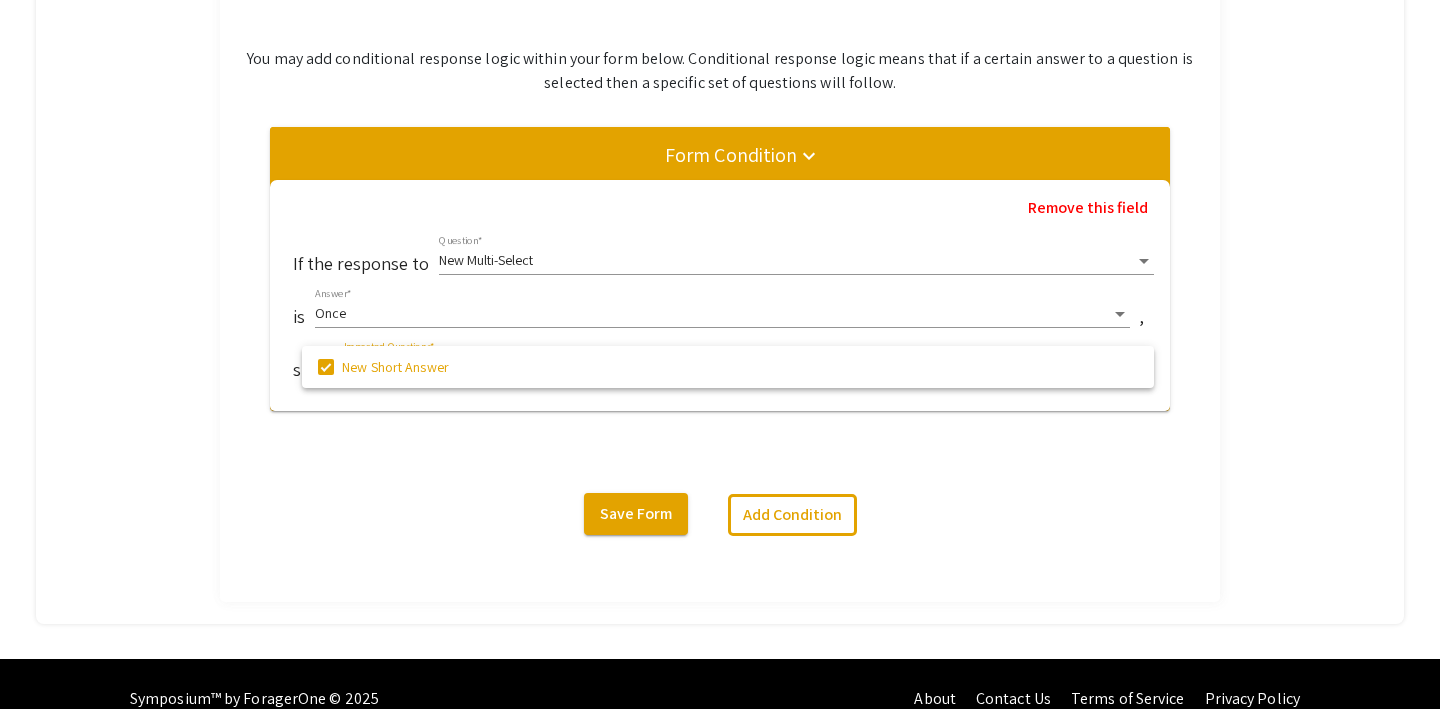 click at bounding box center (720, 354) 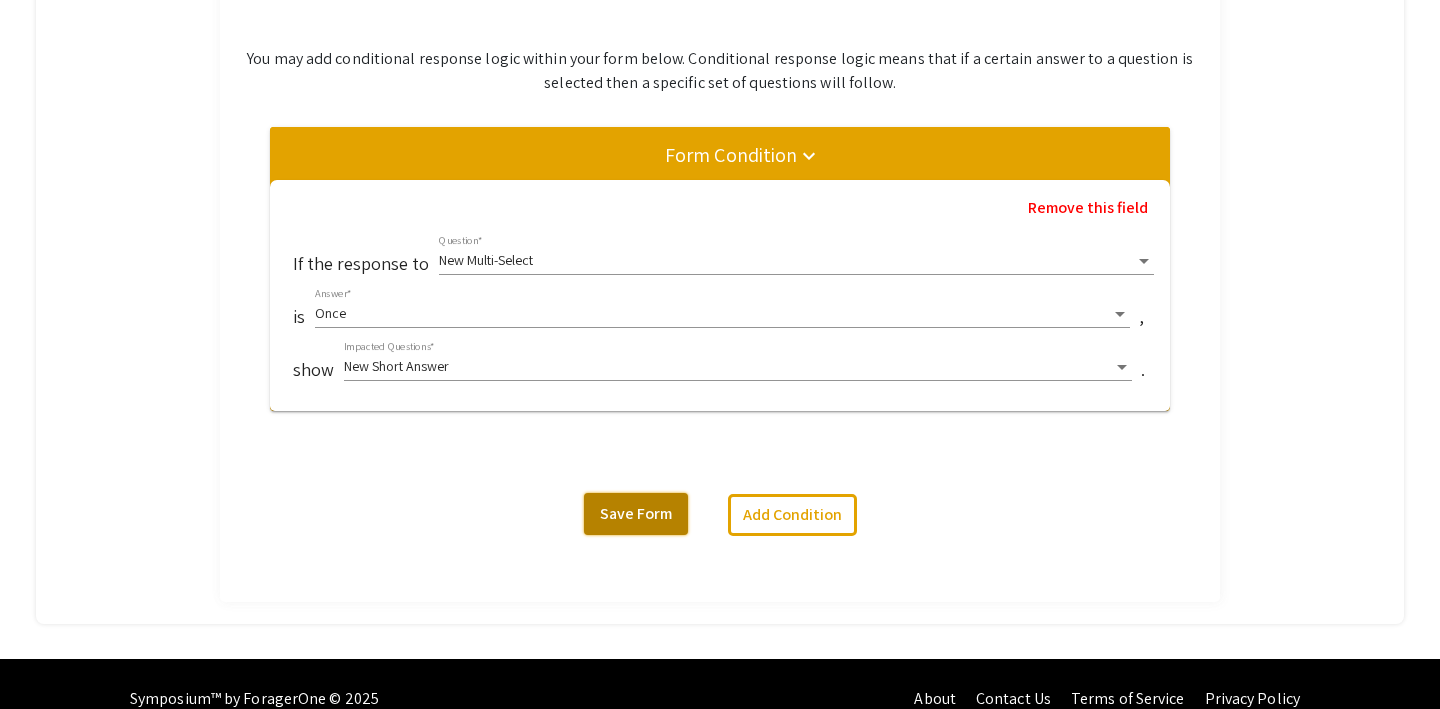 click on "Save Form" at bounding box center (636, 513) 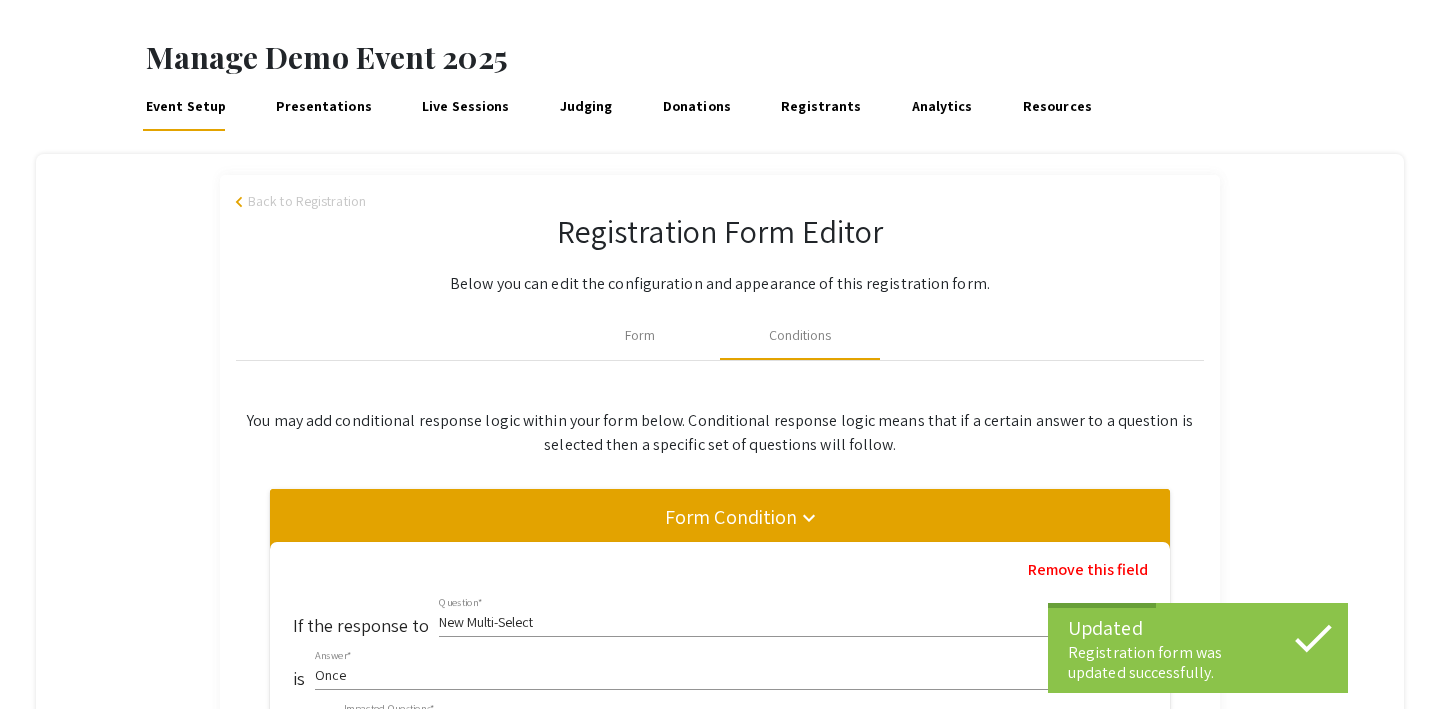 scroll, scrollTop: 68, scrollLeft: 0, axis: vertical 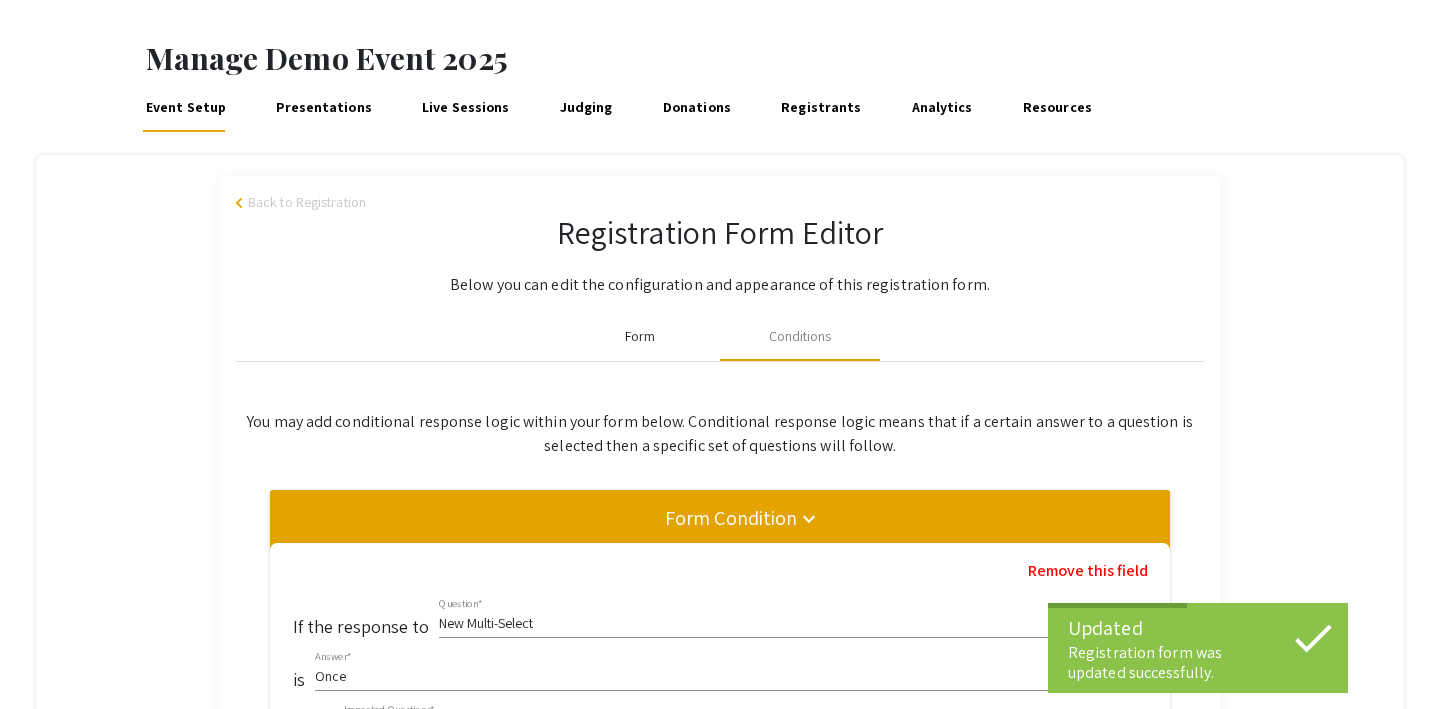 click on "Form" at bounding box center [640, 336] 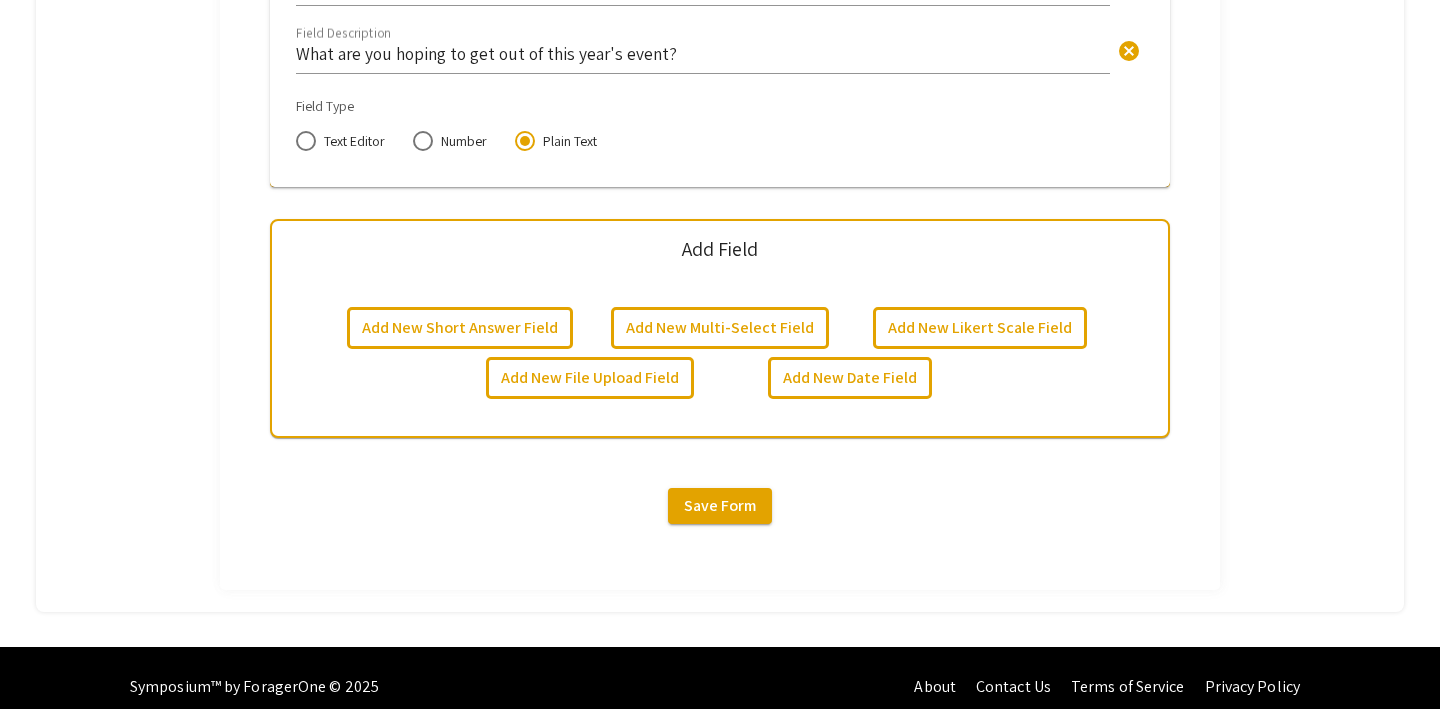 scroll, scrollTop: 1837, scrollLeft: 0, axis: vertical 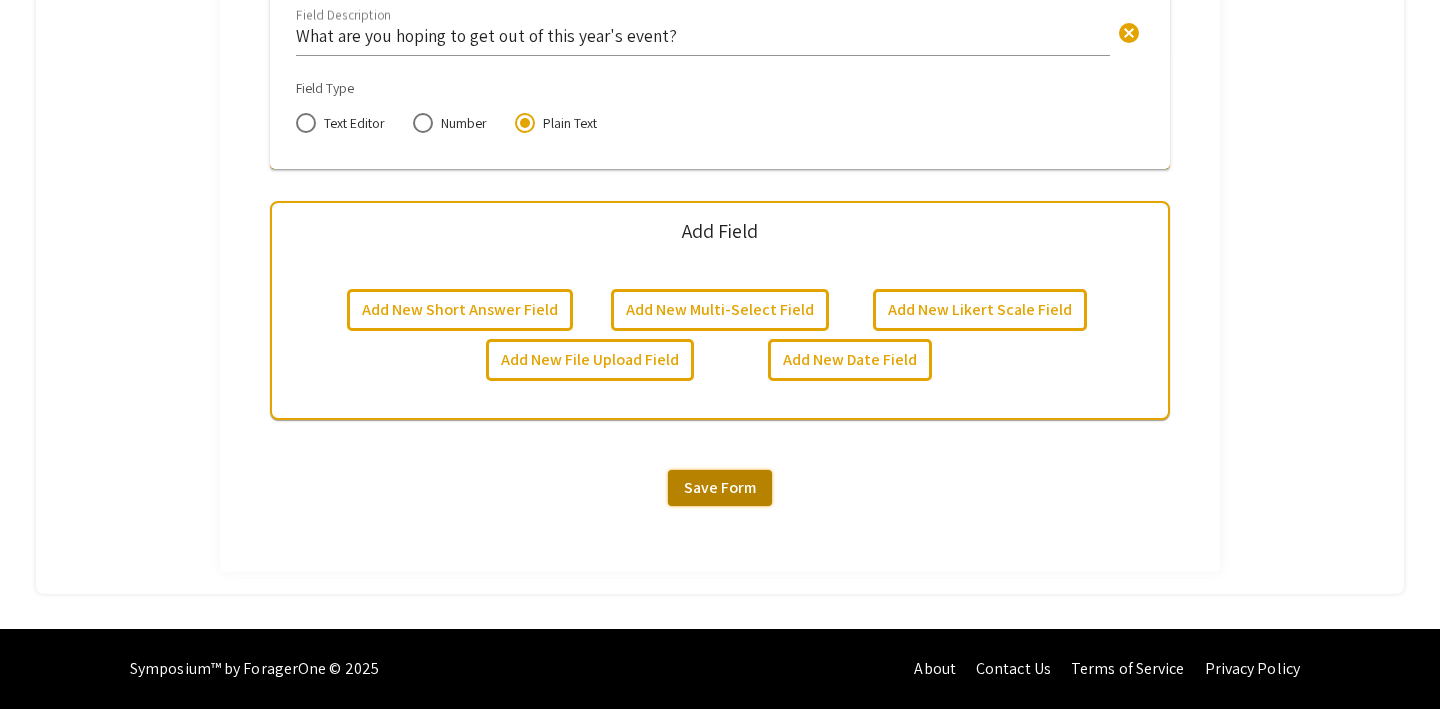 click on "Save Form" at bounding box center (720, 487) 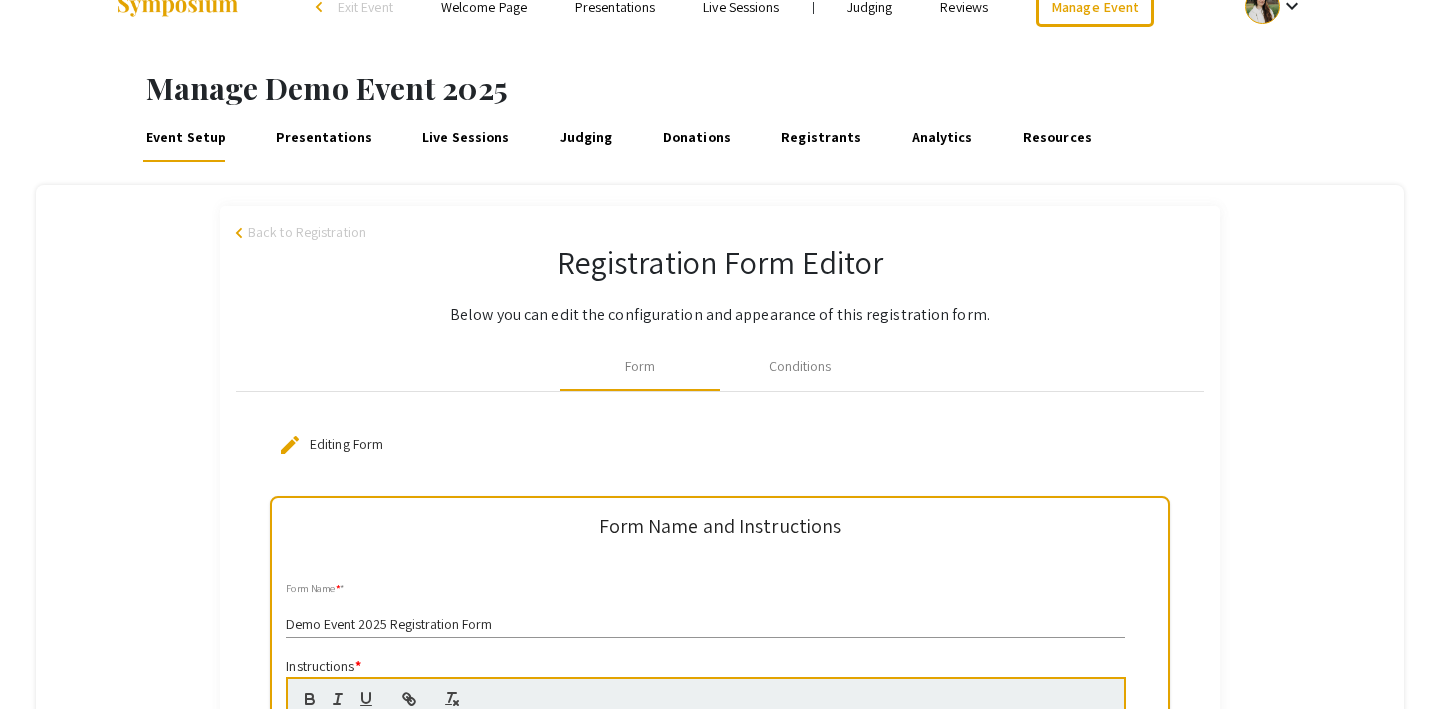 scroll, scrollTop: 36, scrollLeft: 0, axis: vertical 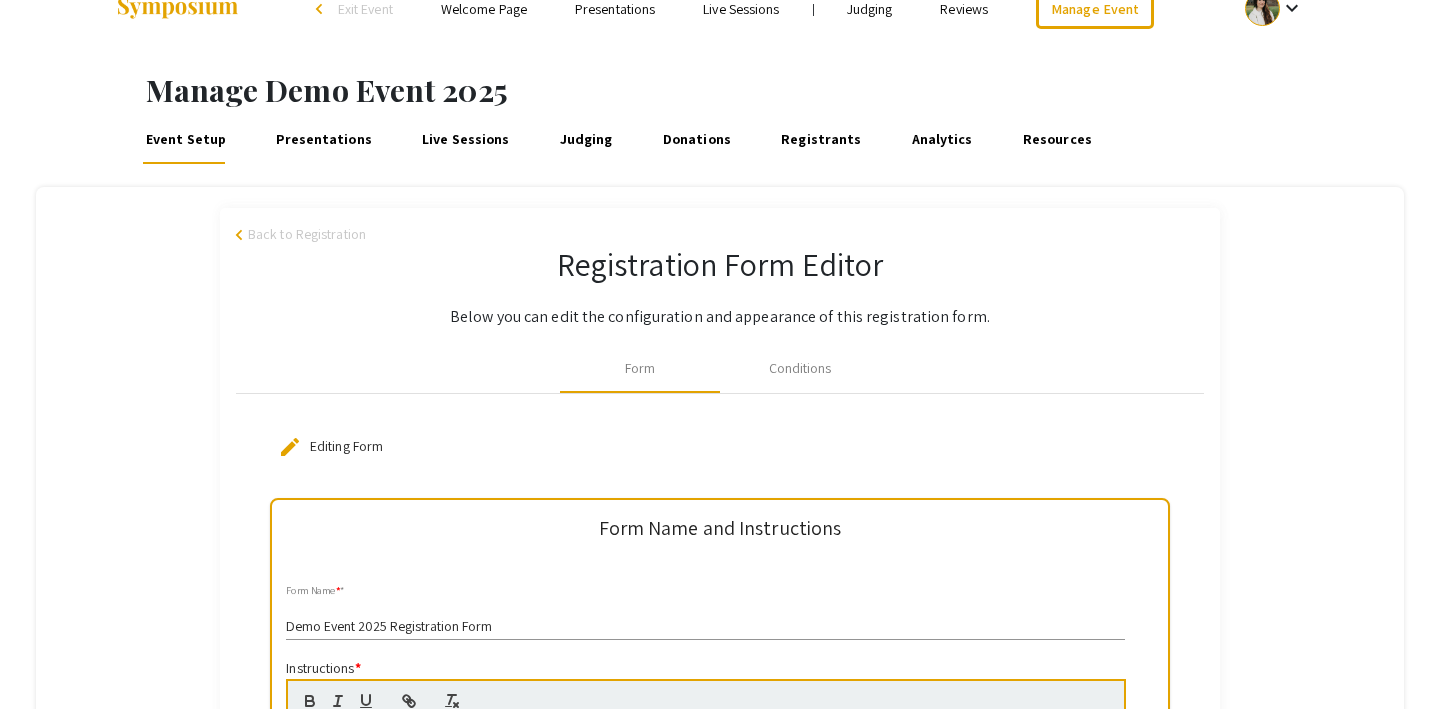 click on "Back to Registration" at bounding box center [307, 234] 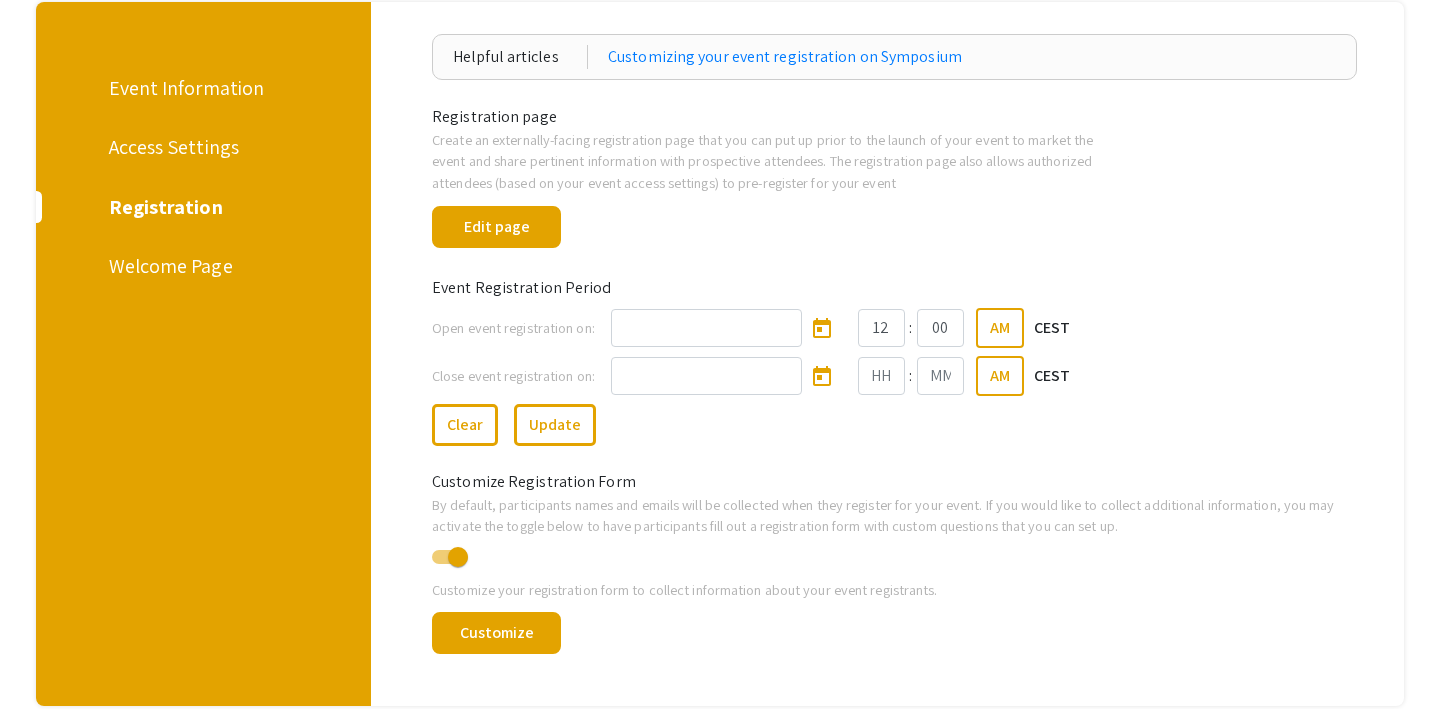 scroll, scrollTop: 213, scrollLeft: 0, axis: vertical 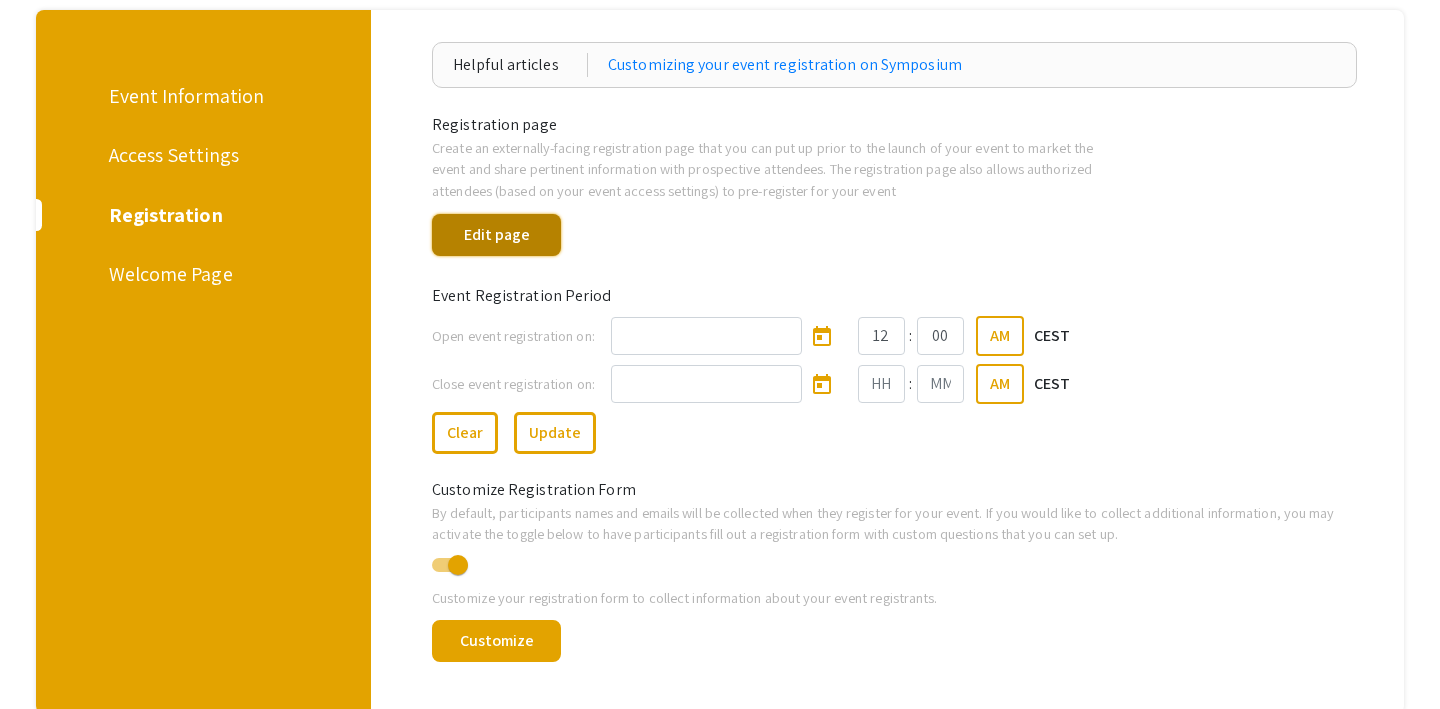 click on "Edit page" at bounding box center (496, 235) 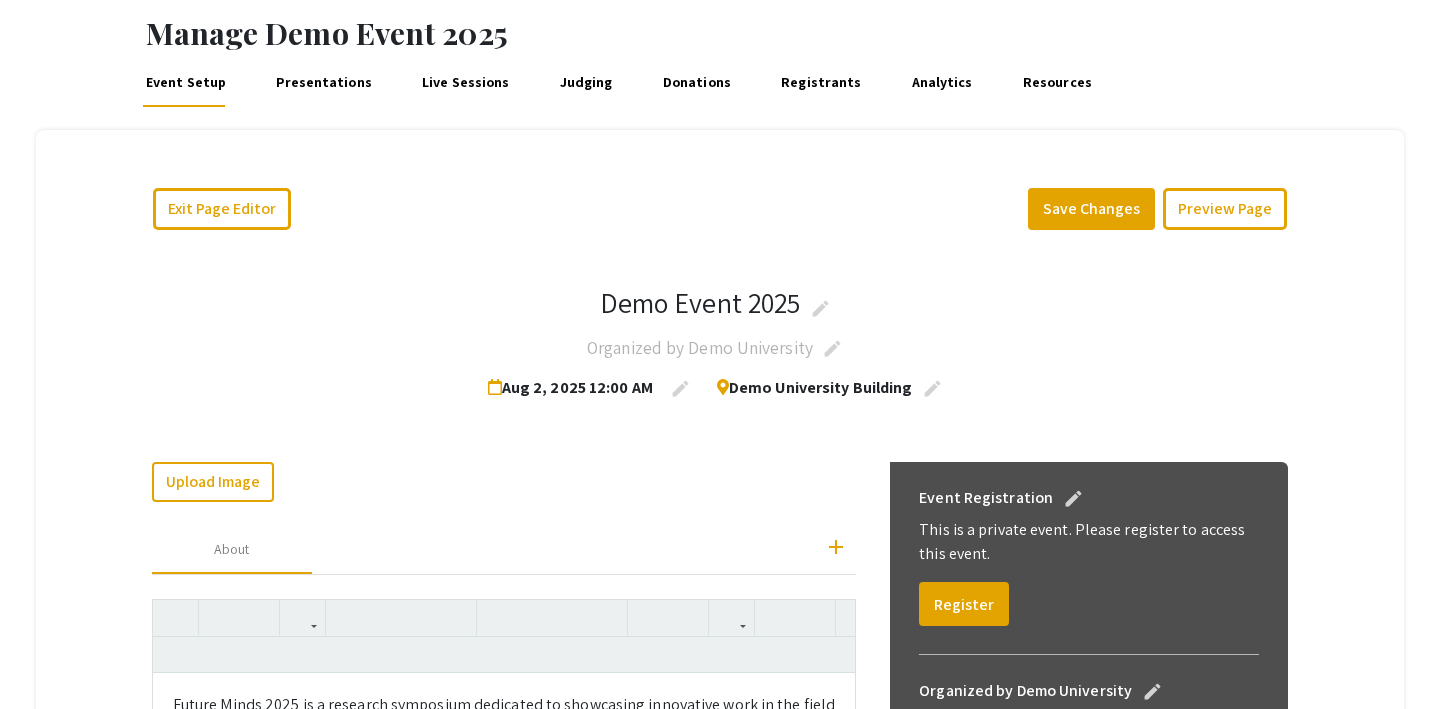 scroll, scrollTop: 97, scrollLeft: 0, axis: vertical 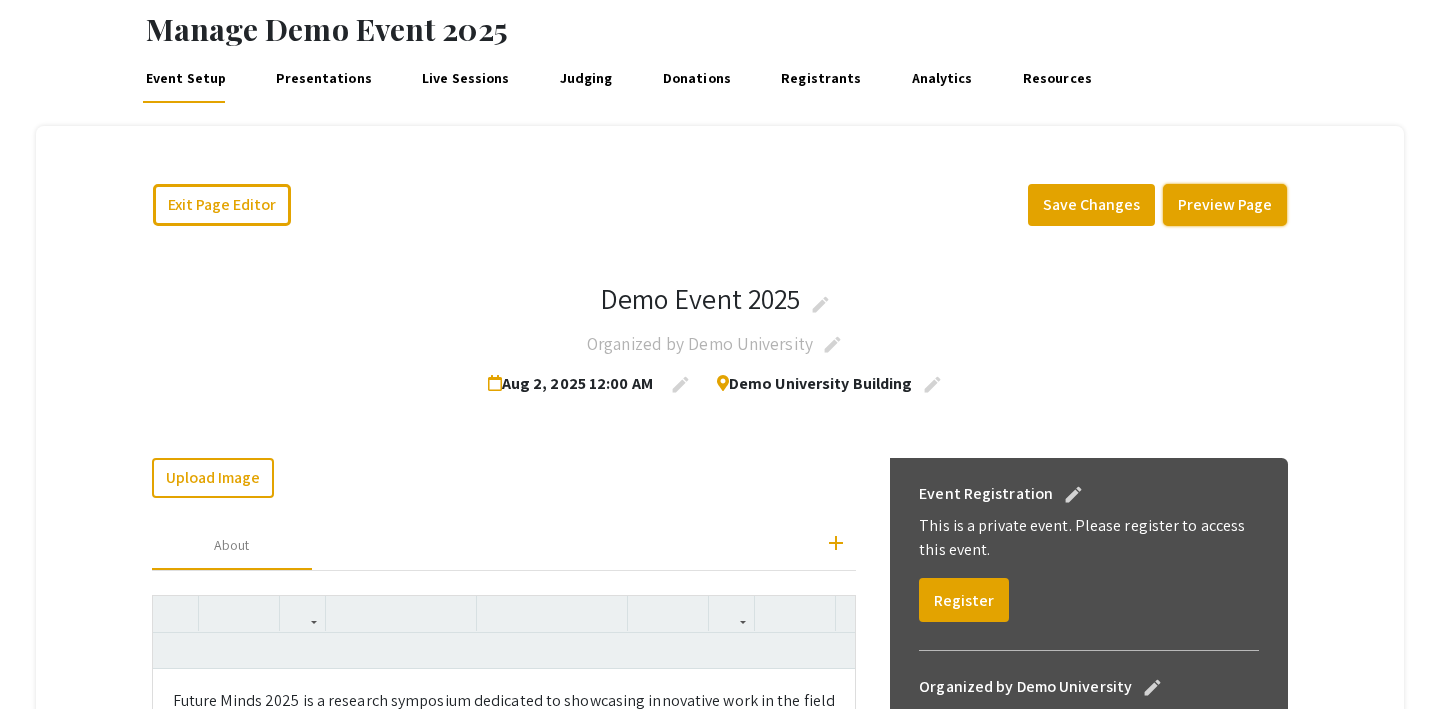 click on "Preview Page" 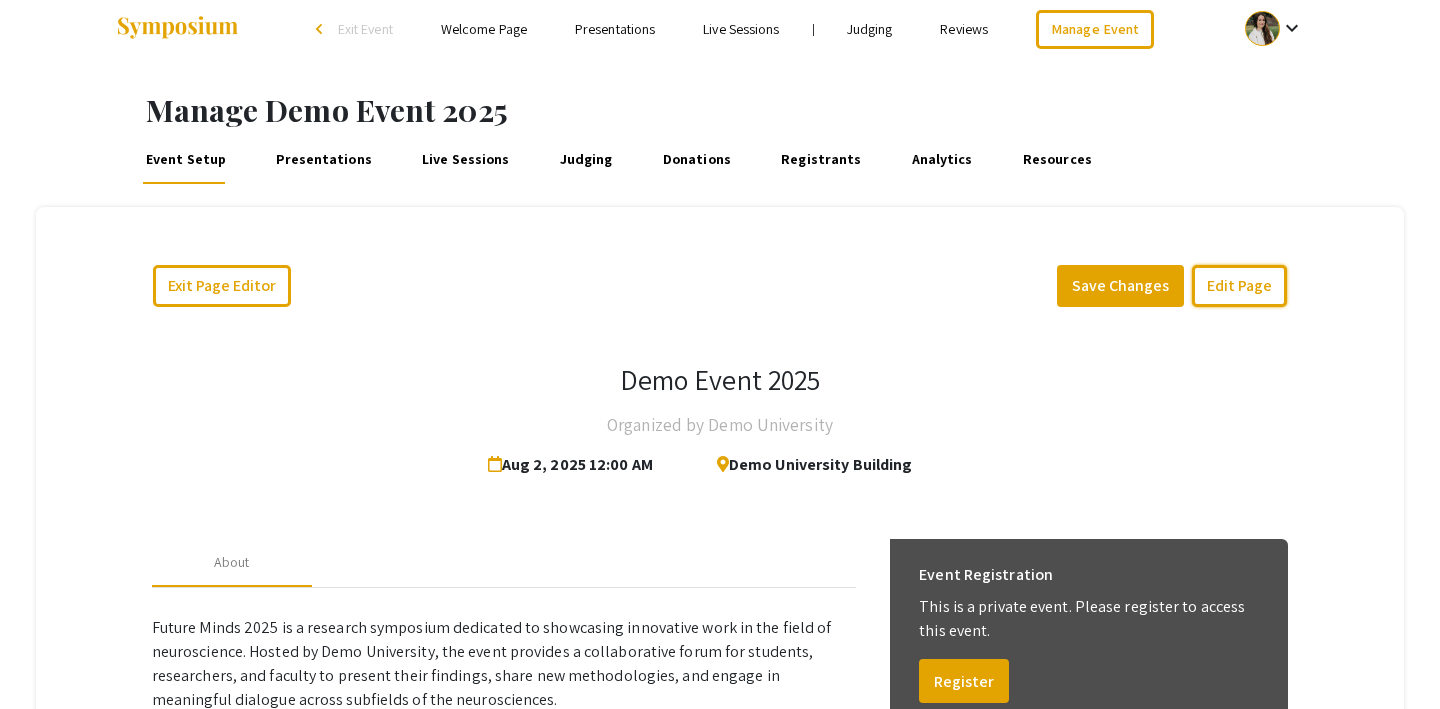 scroll, scrollTop: 0, scrollLeft: 0, axis: both 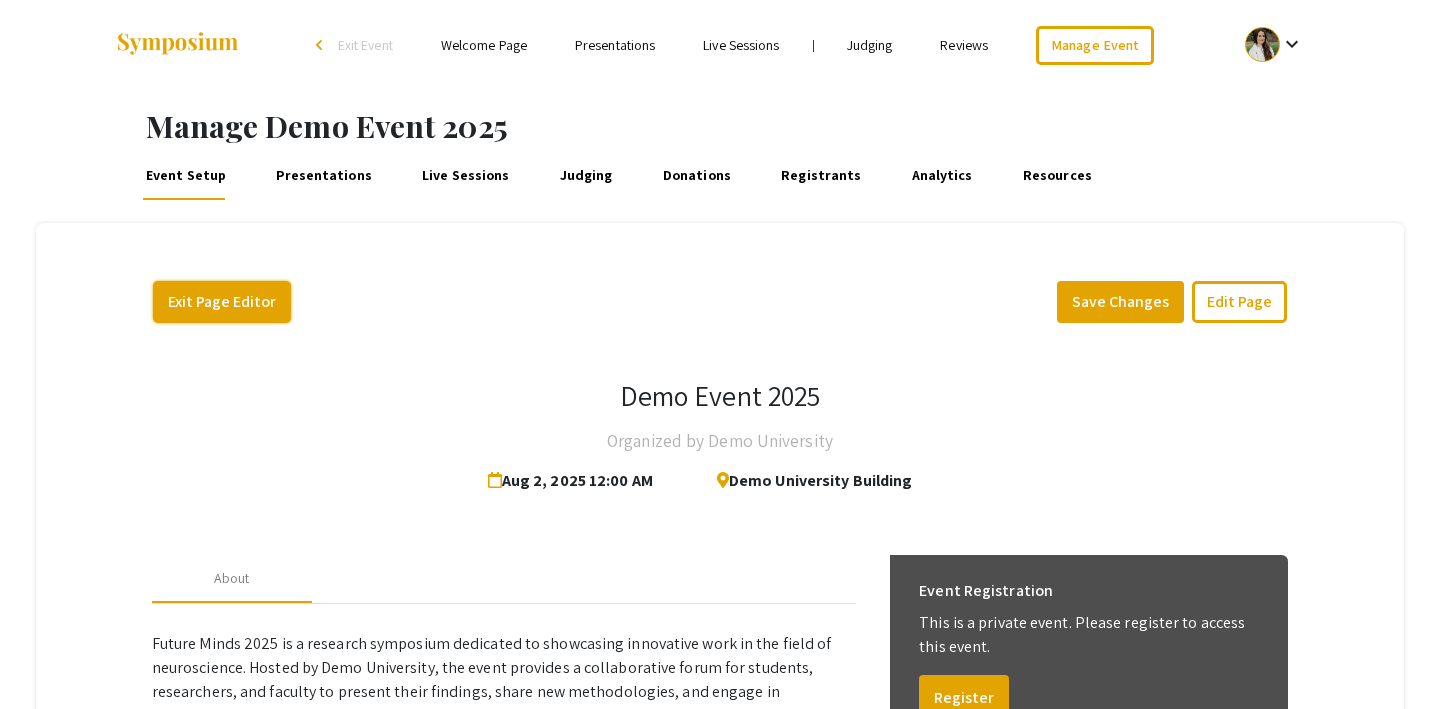 click on "Exit Page Editor" 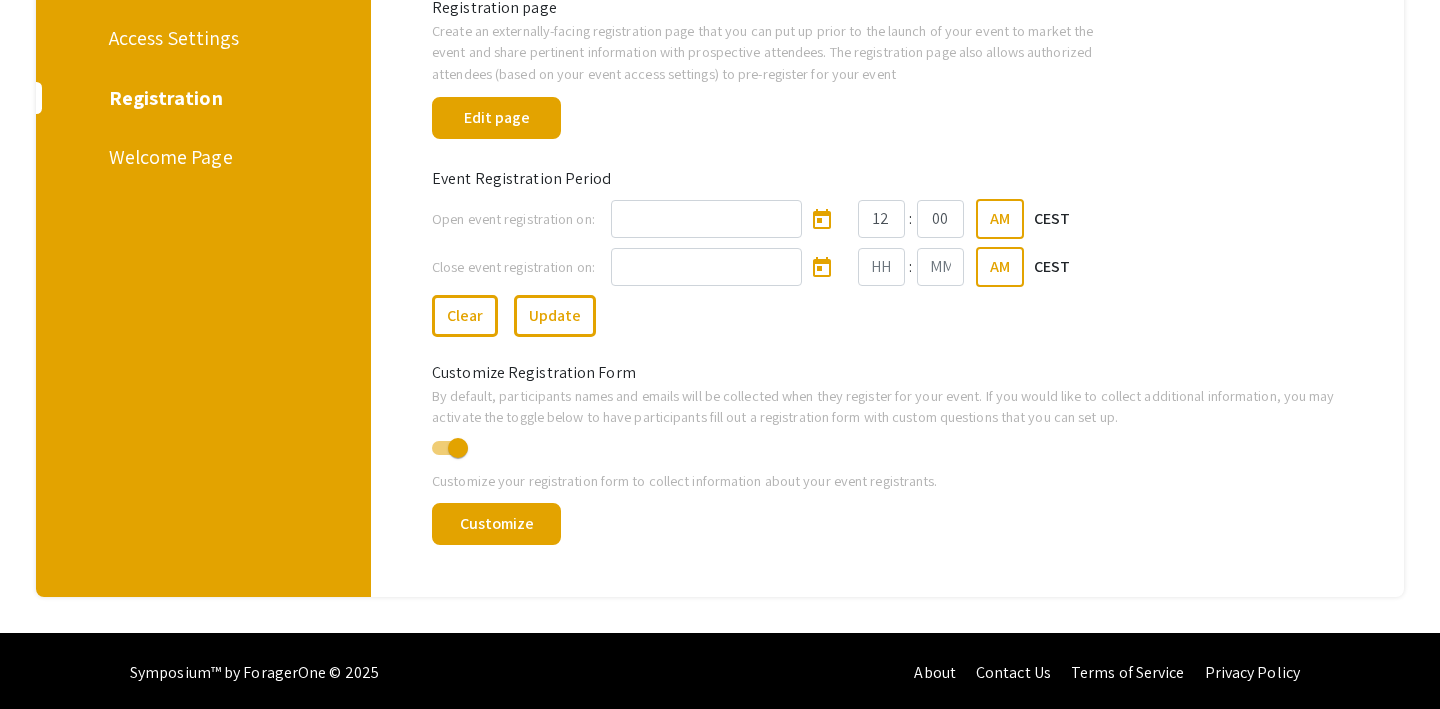 scroll, scrollTop: 334, scrollLeft: 0, axis: vertical 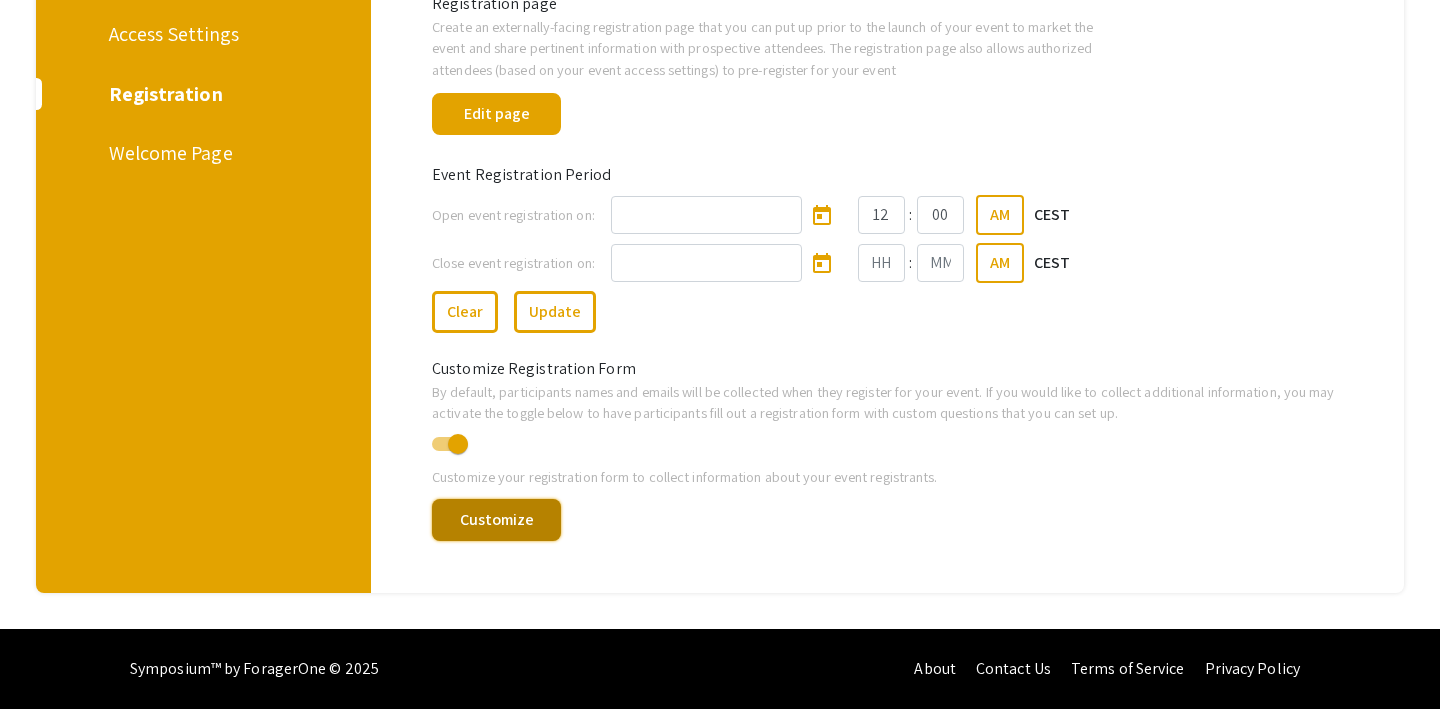 click on "Customize" at bounding box center [496, 520] 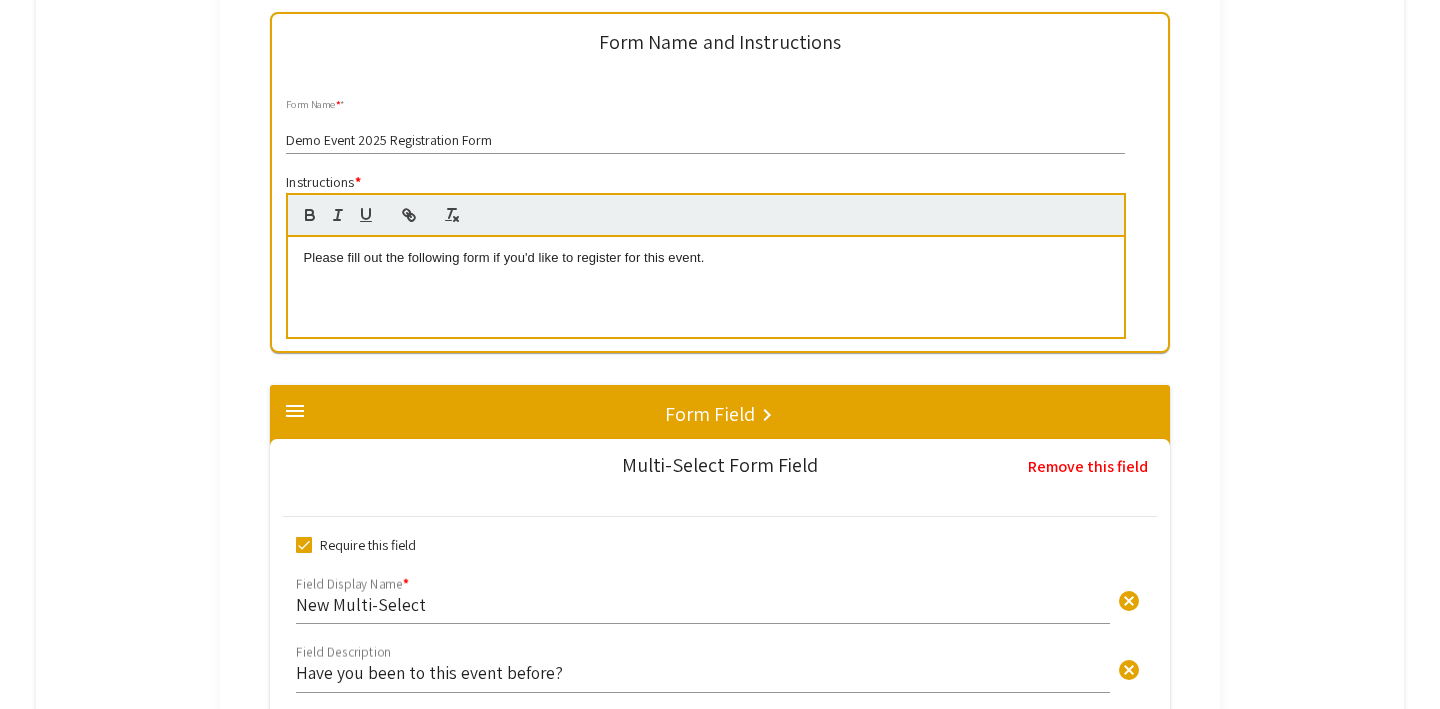 scroll, scrollTop: 0, scrollLeft: 0, axis: both 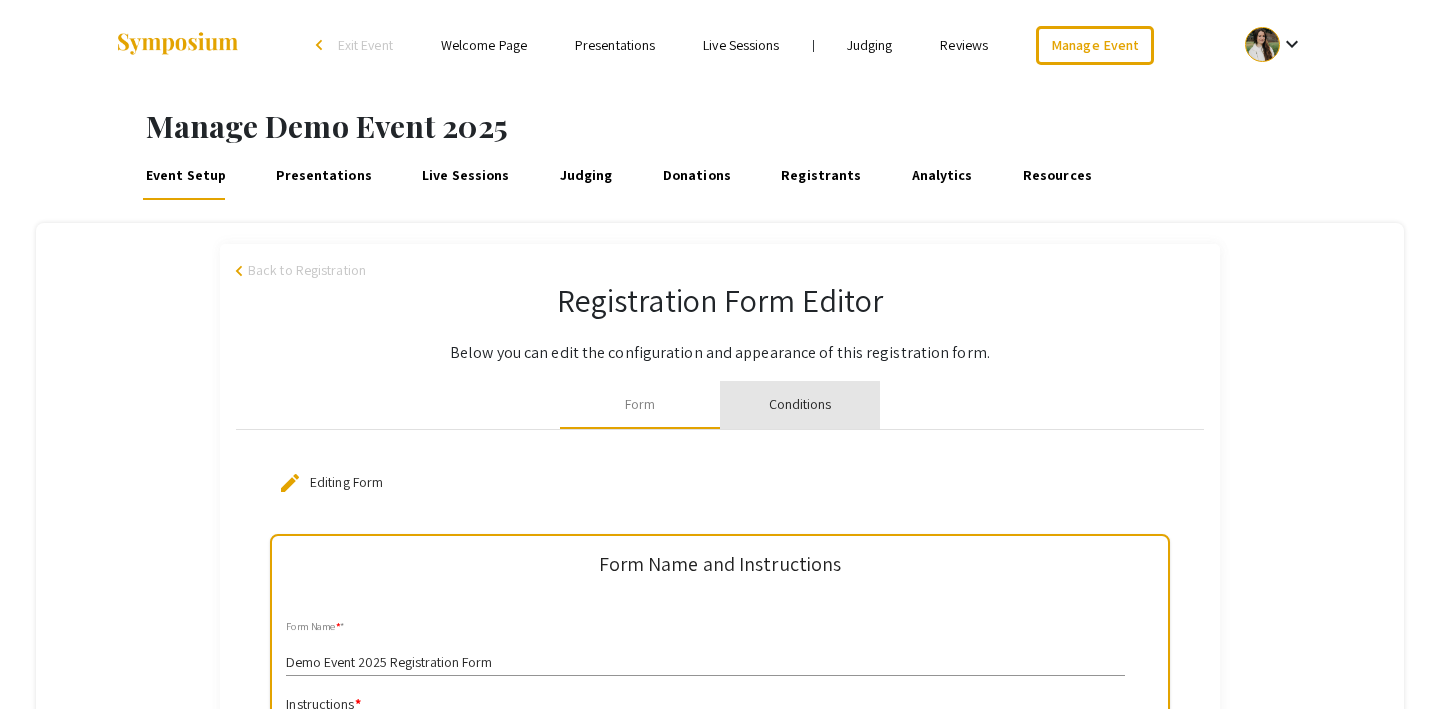 click on "Conditions" at bounding box center (800, 404) 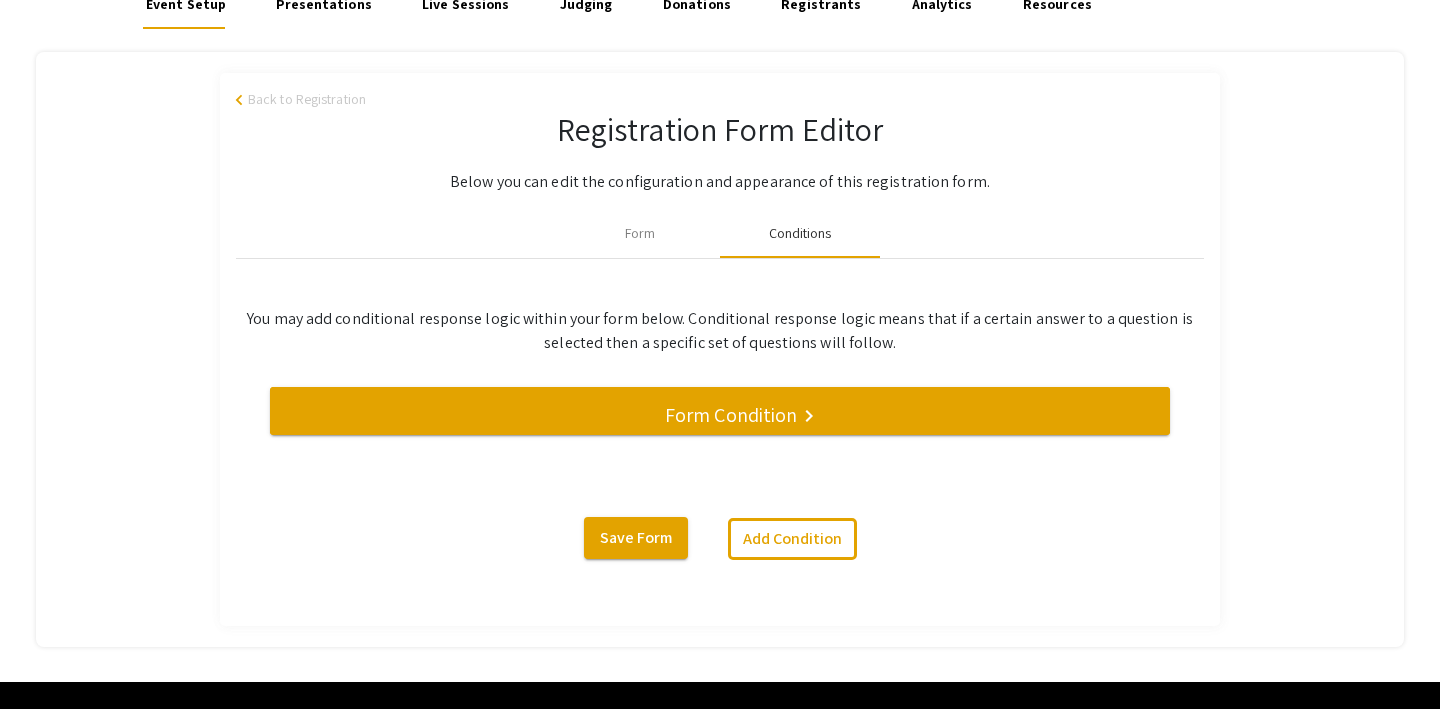 scroll, scrollTop: 178, scrollLeft: 0, axis: vertical 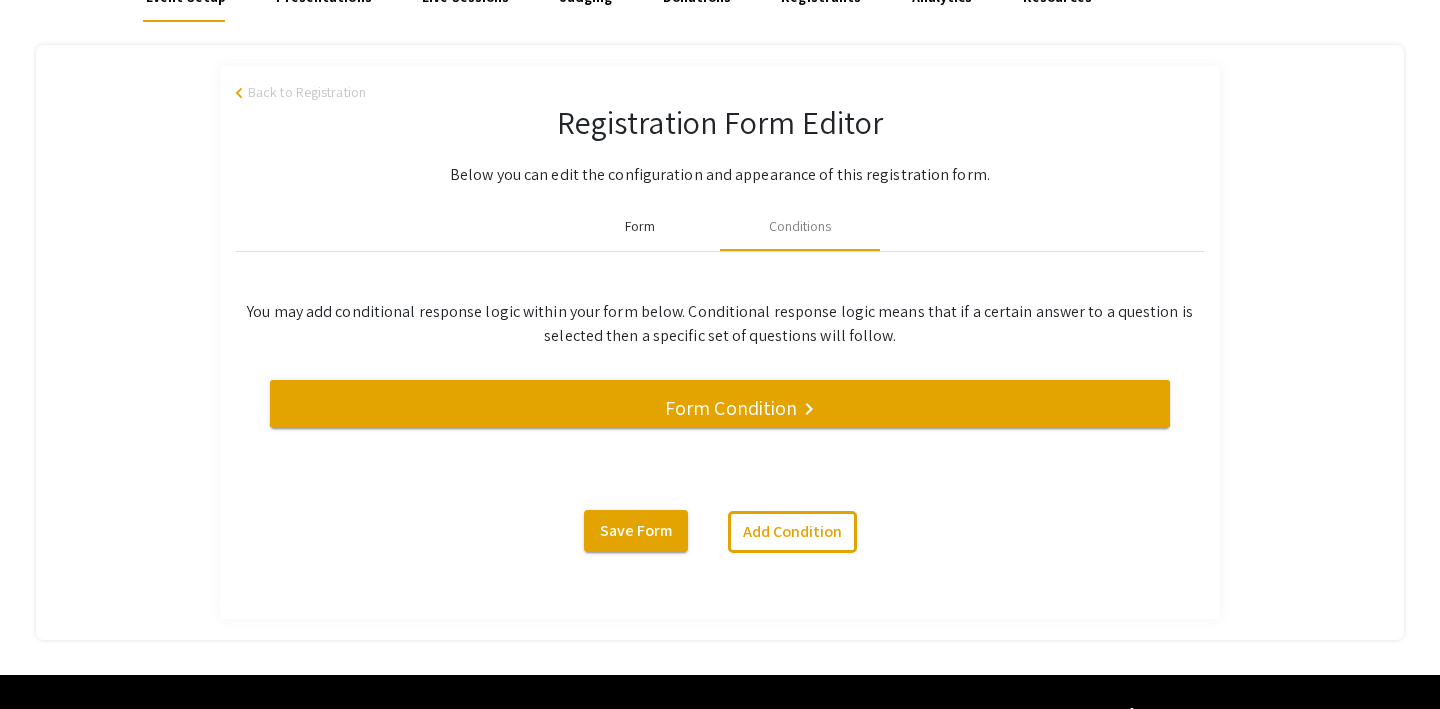 click on "Form" at bounding box center [640, 226] 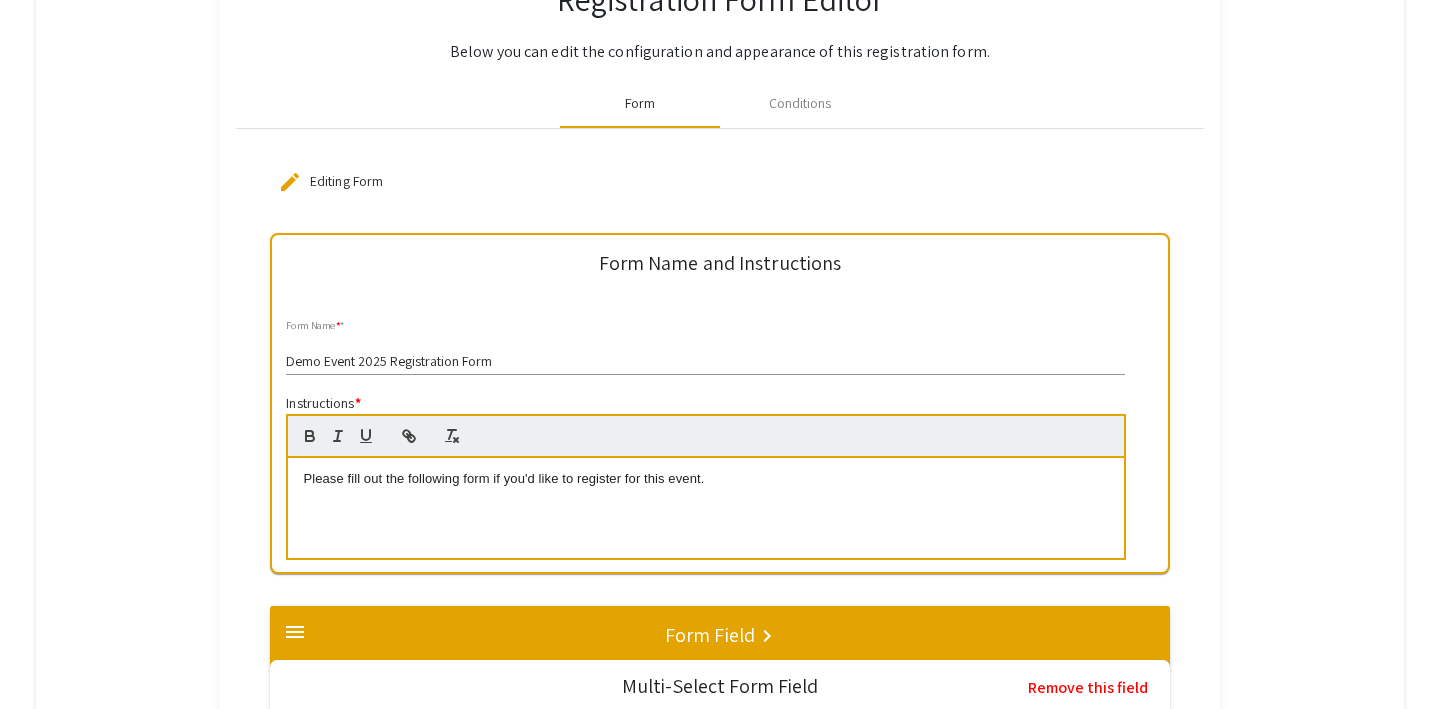 scroll, scrollTop: 0, scrollLeft: 0, axis: both 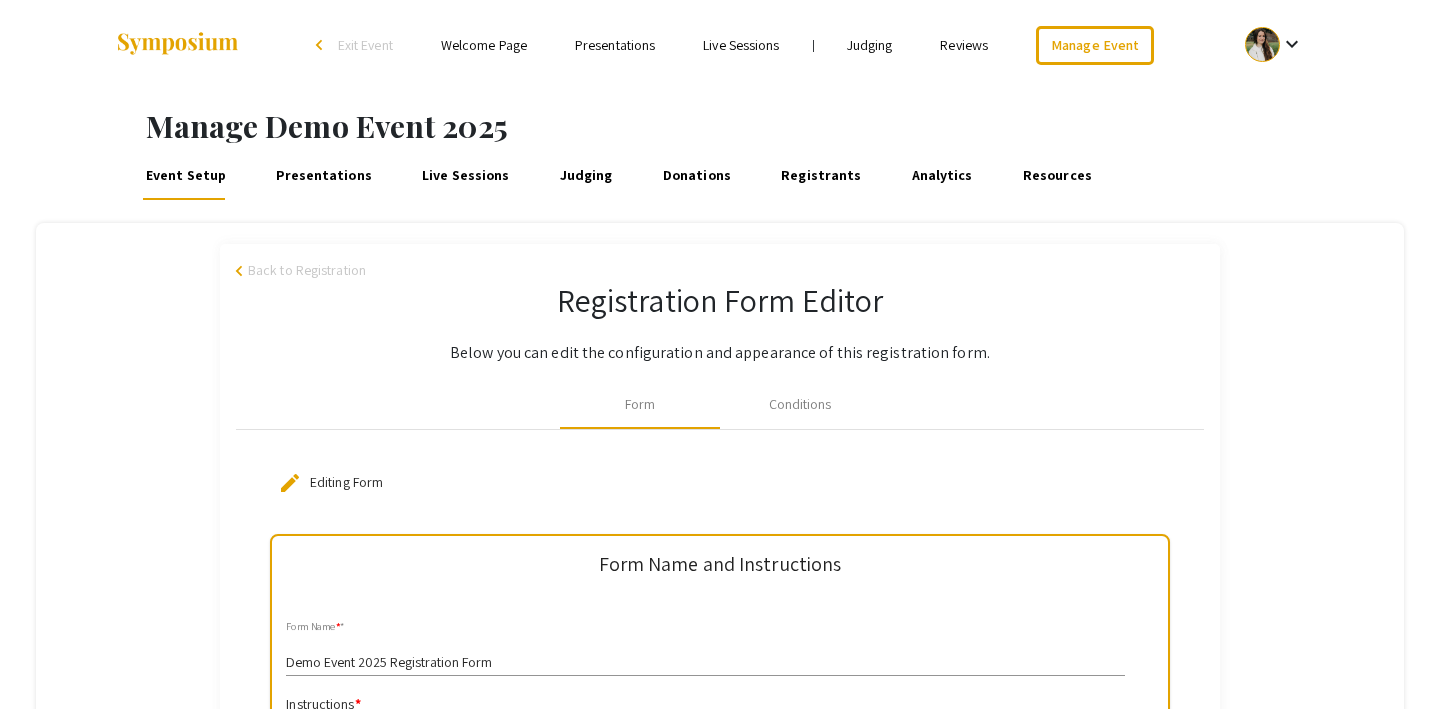 click on "Back to Registration" at bounding box center (307, 270) 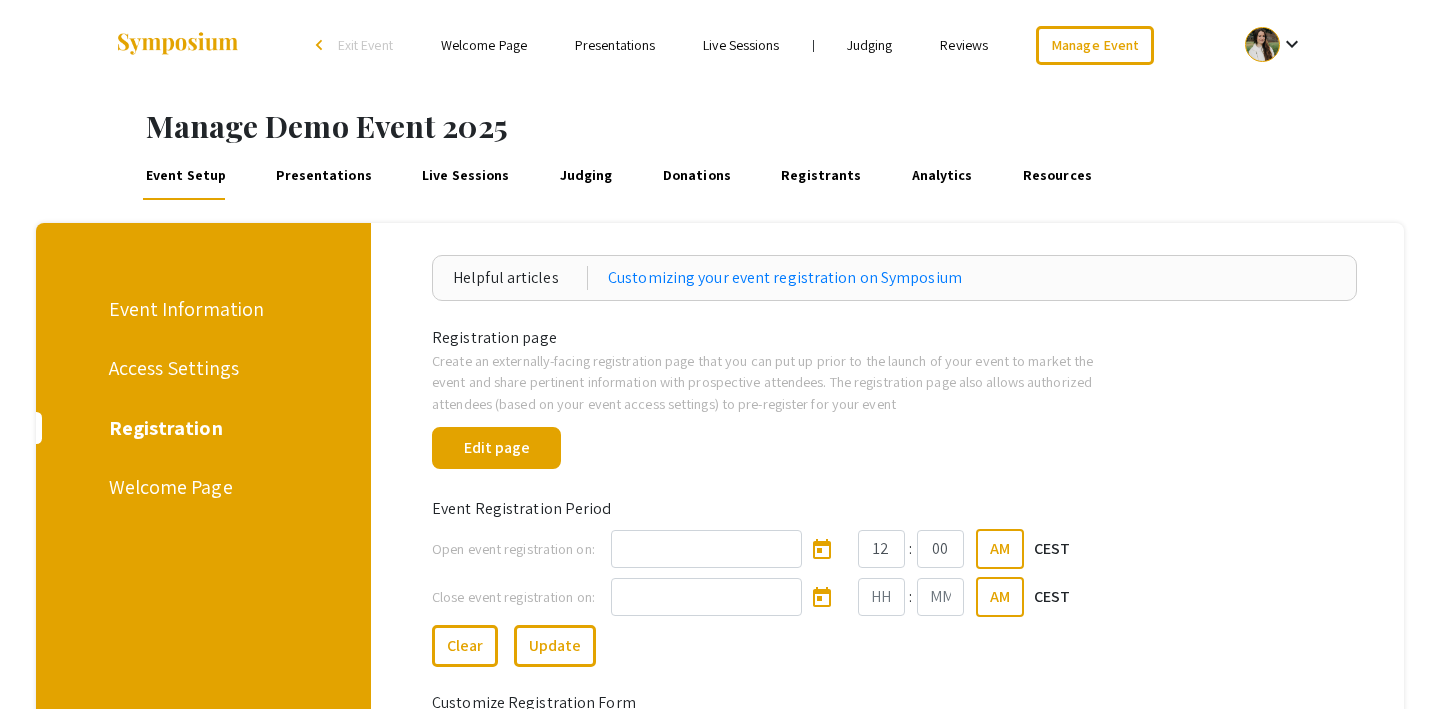 scroll, scrollTop: 58, scrollLeft: 0, axis: vertical 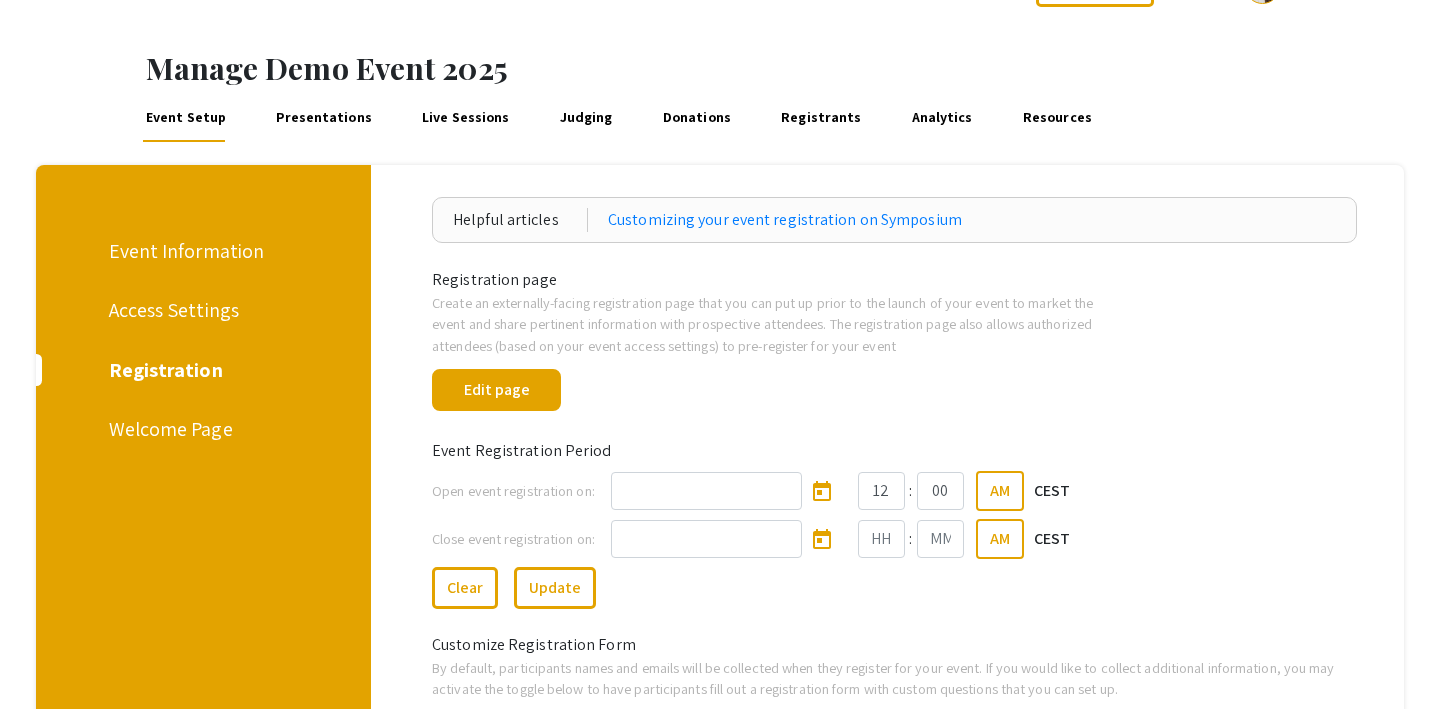 click on "Welcome Page" at bounding box center (200, 429) 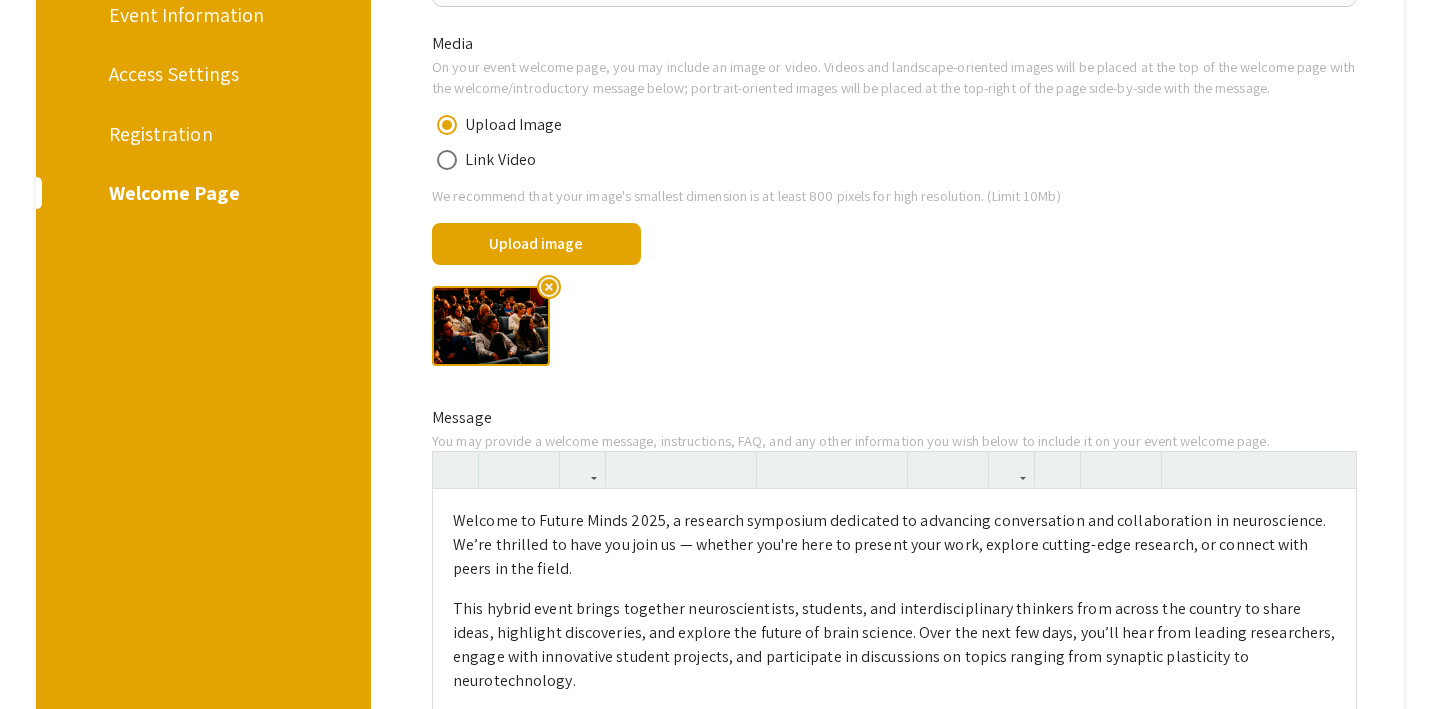 scroll, scrollTop: 0, scrollLeft: 0, axis: both 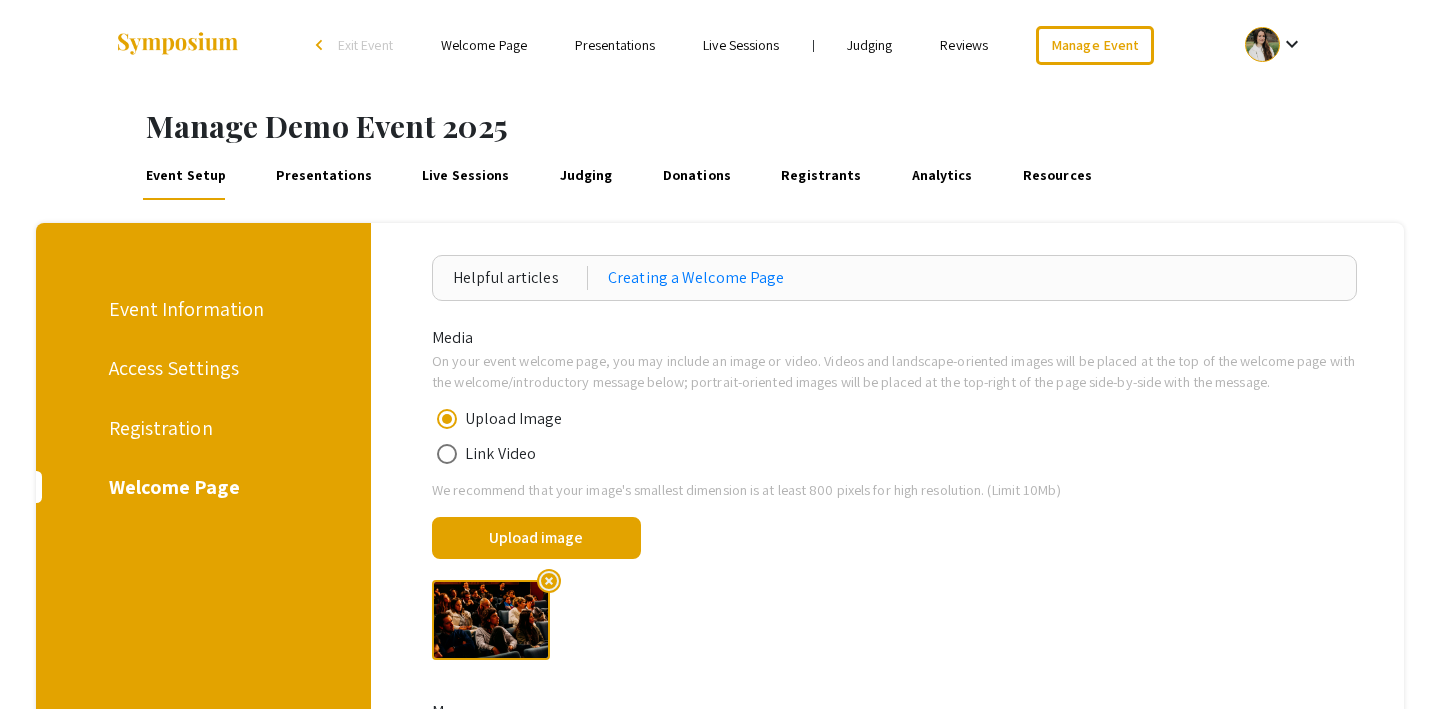 click on "Access Settings" at bounding box center [200, 368] 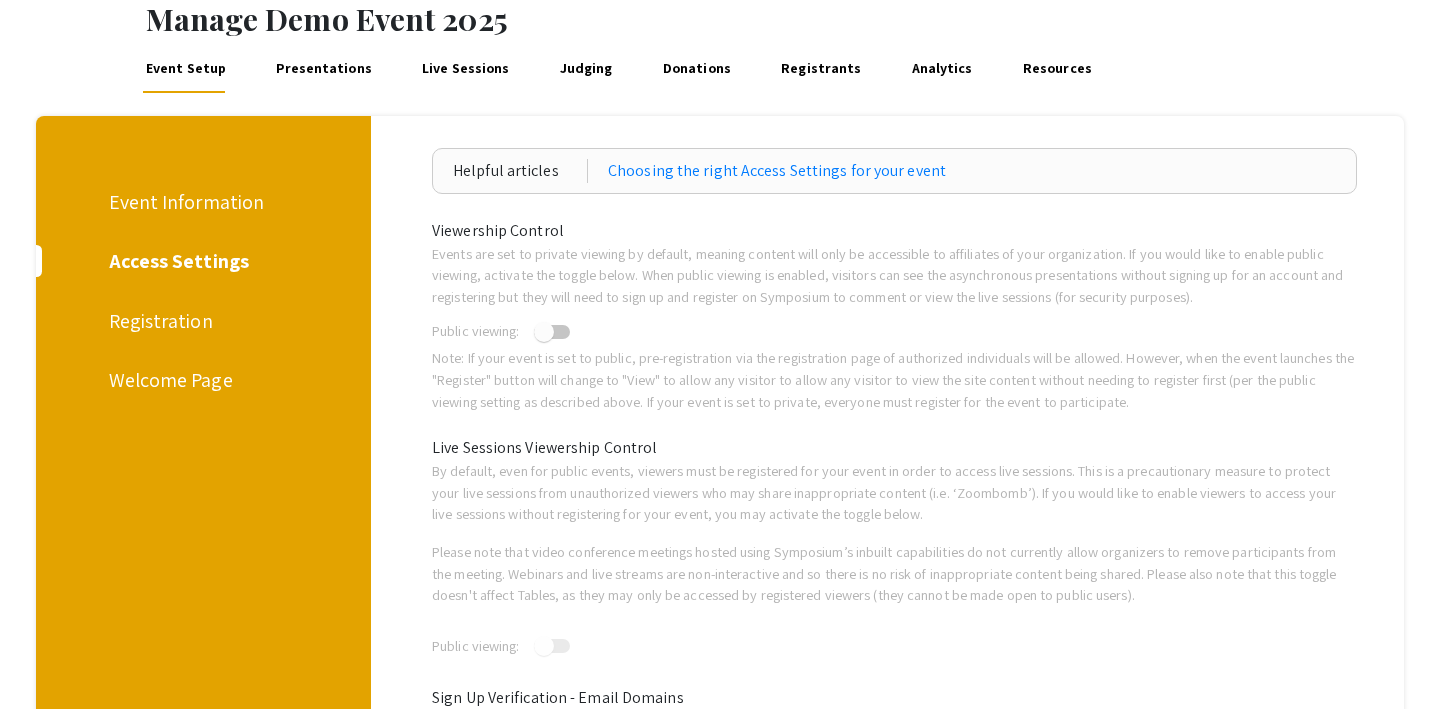 scroll, scrollTop: 0, scrollLeft: 0, axis: both 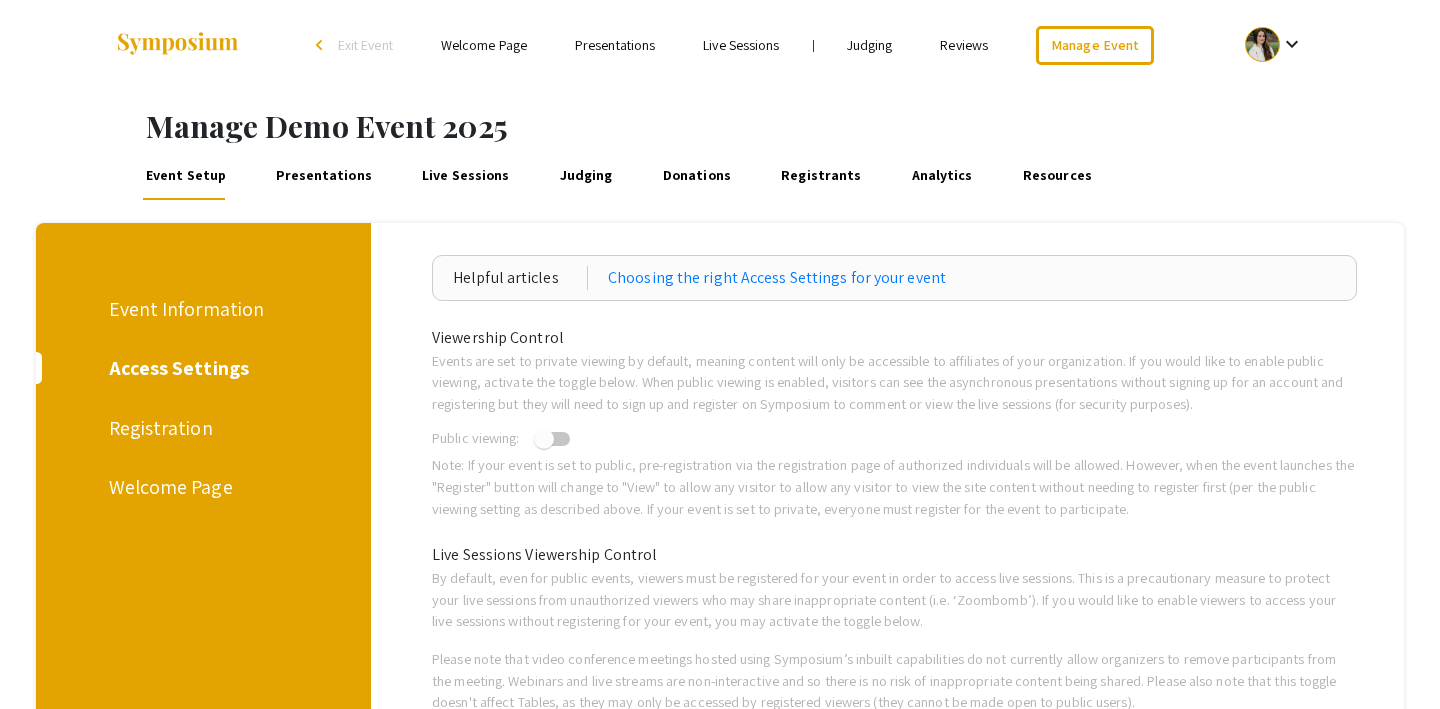click on "Registration" at bounding box center (200, 428) 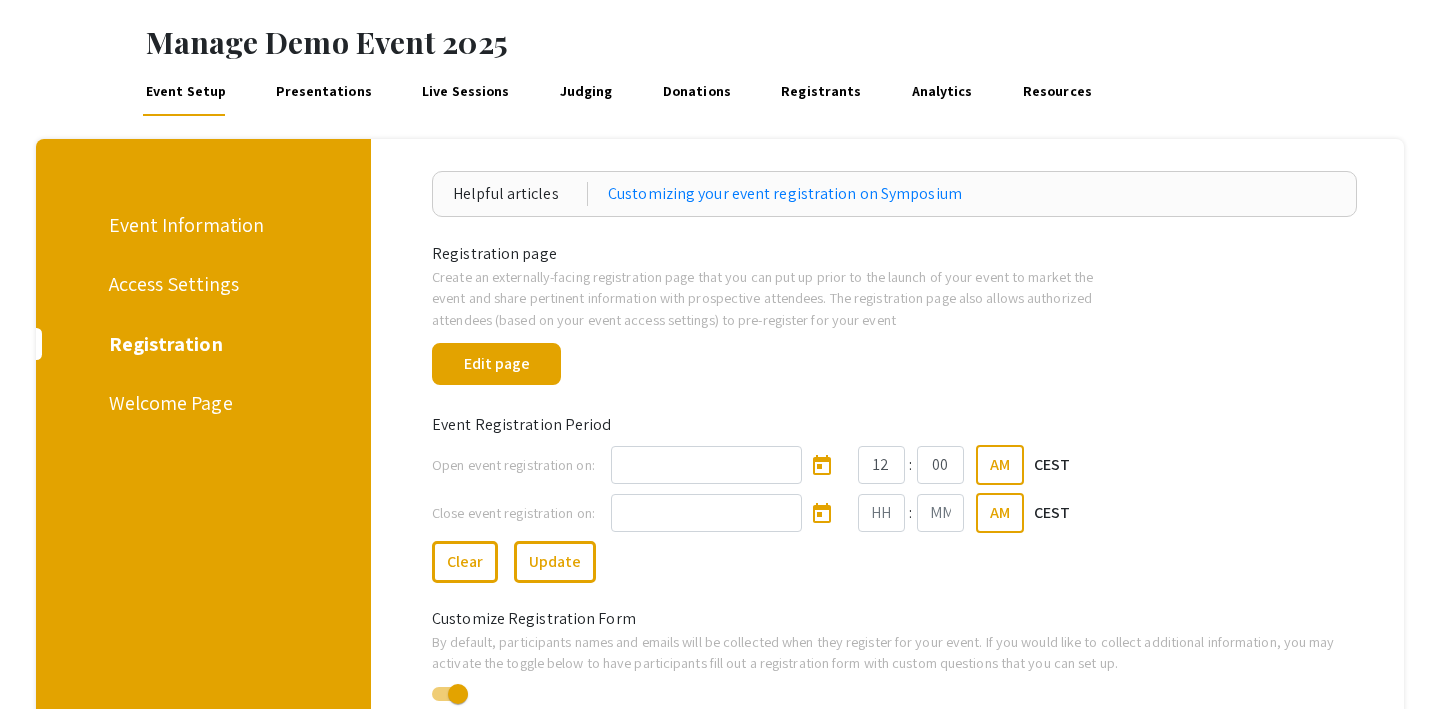 scroll, scrollTop: 90, scrollLeft: 0, axis: vertical 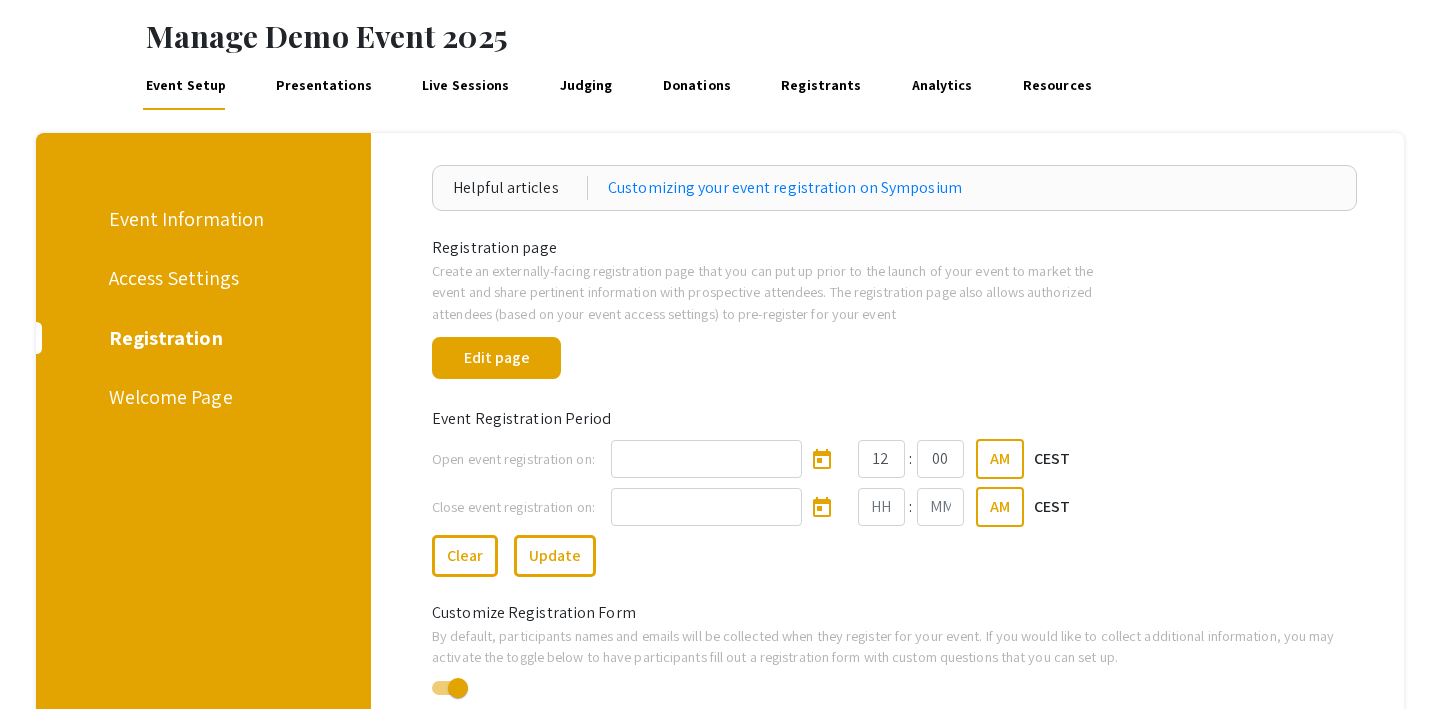 click on "Welcome Page" at bounding box center [200, 397] 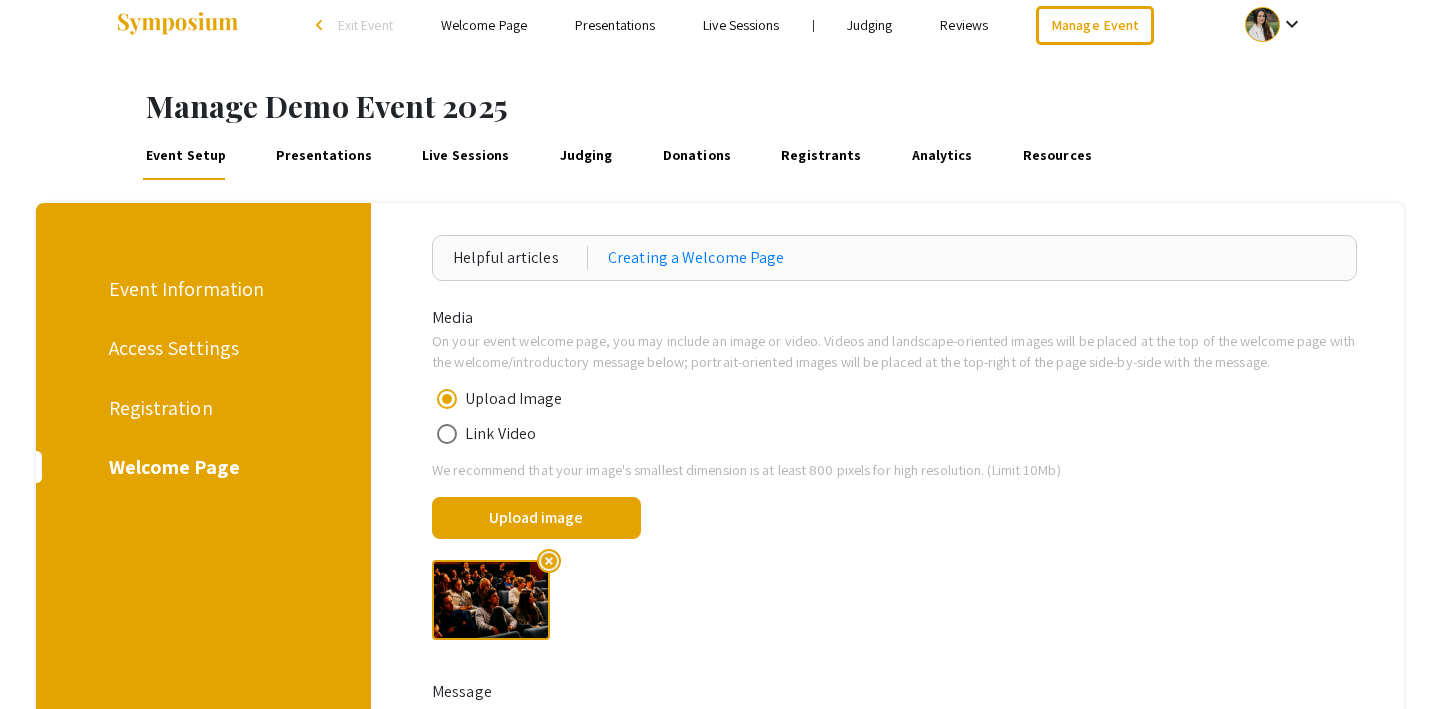 scroll, scrollTop: 0, scrollLeft: 0, axis: both 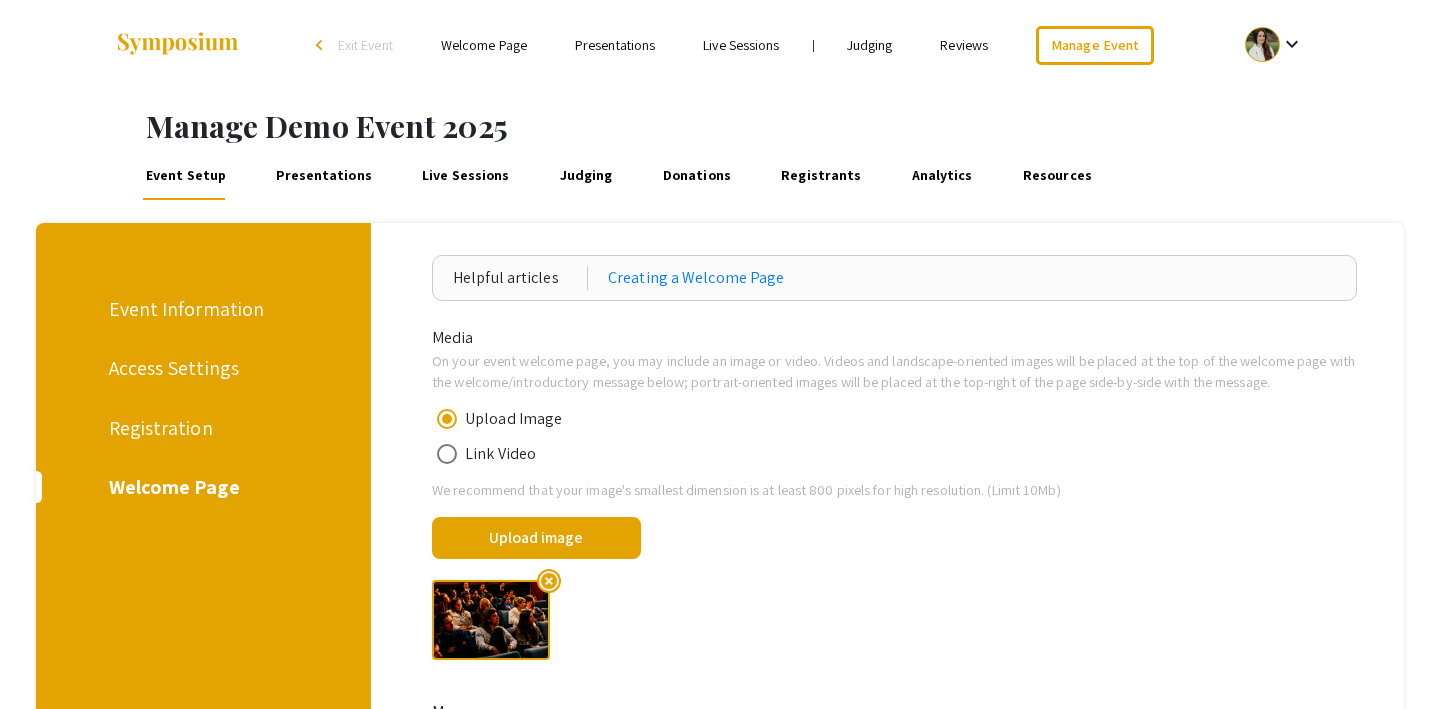 click on "Event Information" at bounding box center (200, 309) 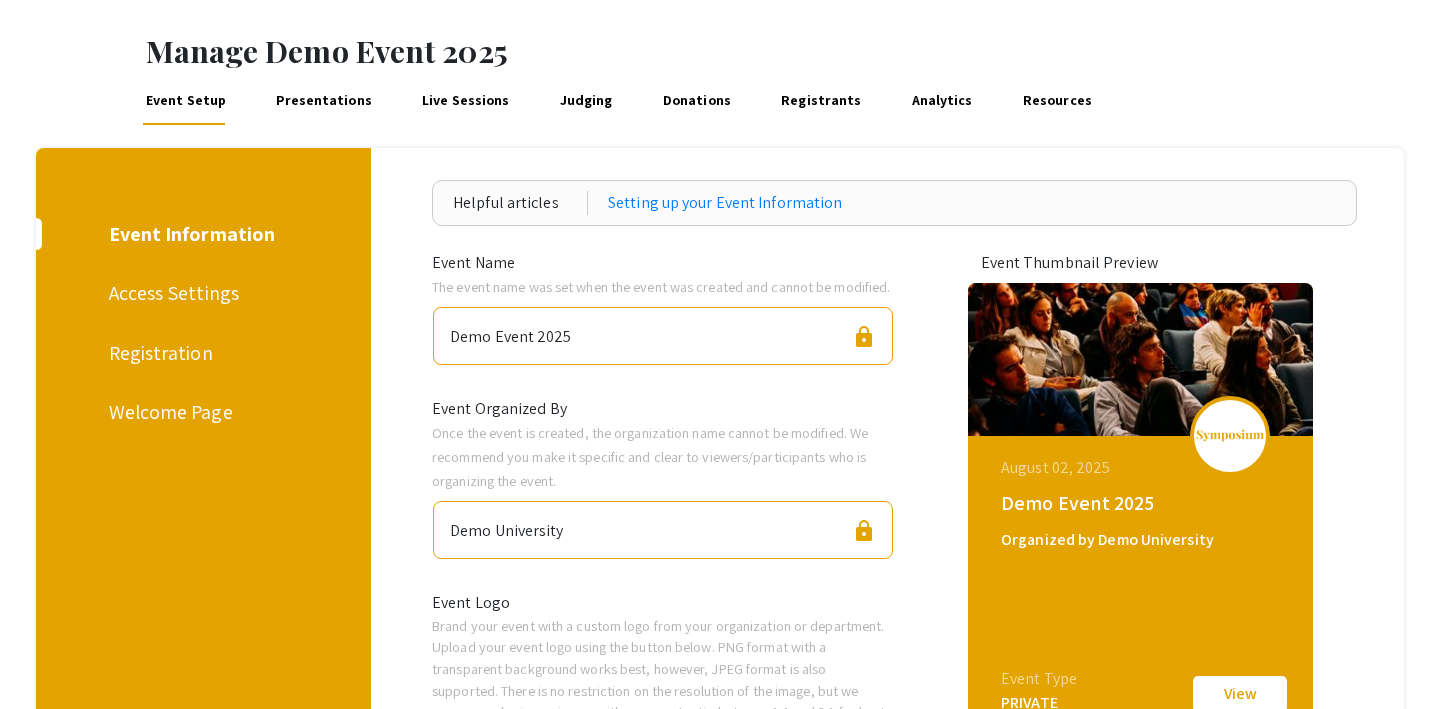 scroll, scrollTop: 0, scrollLeft: 0, axis: both 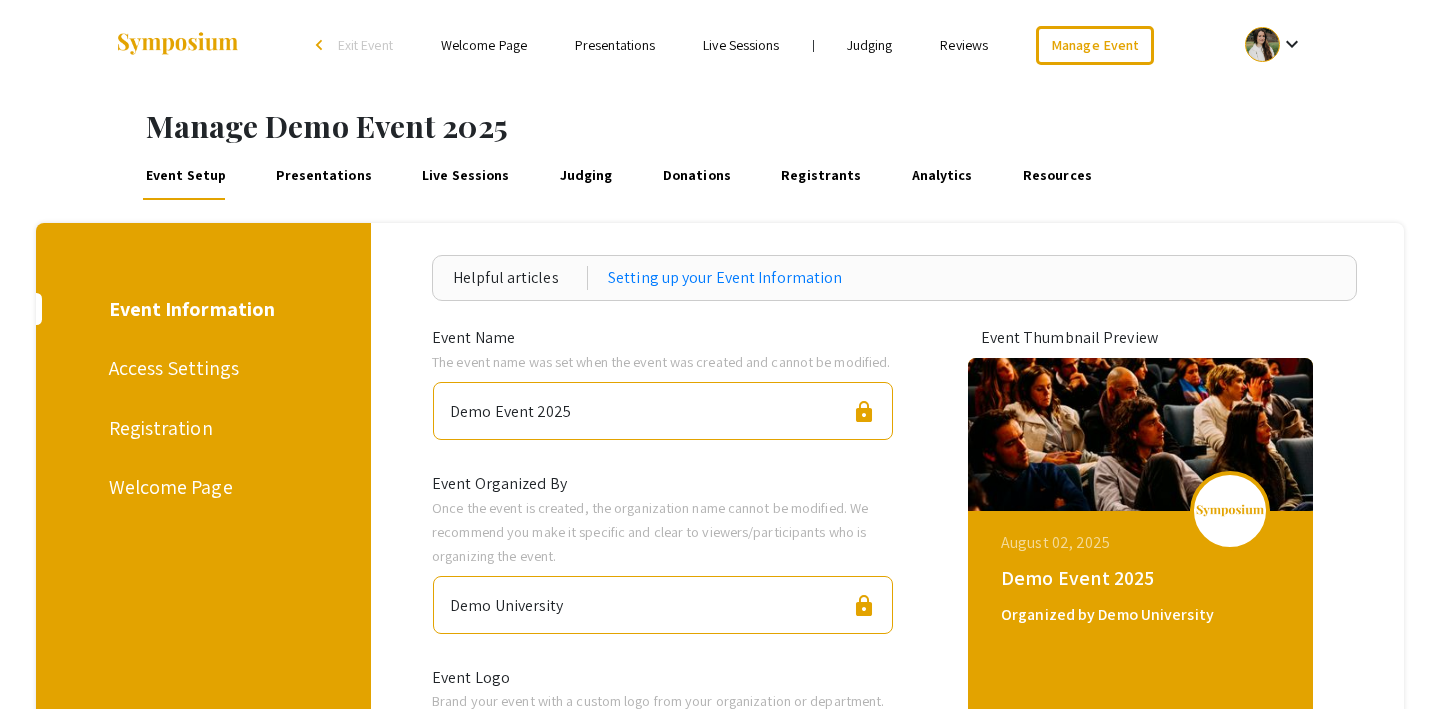 click on "Access Settings" at bounding box center (200, 368) 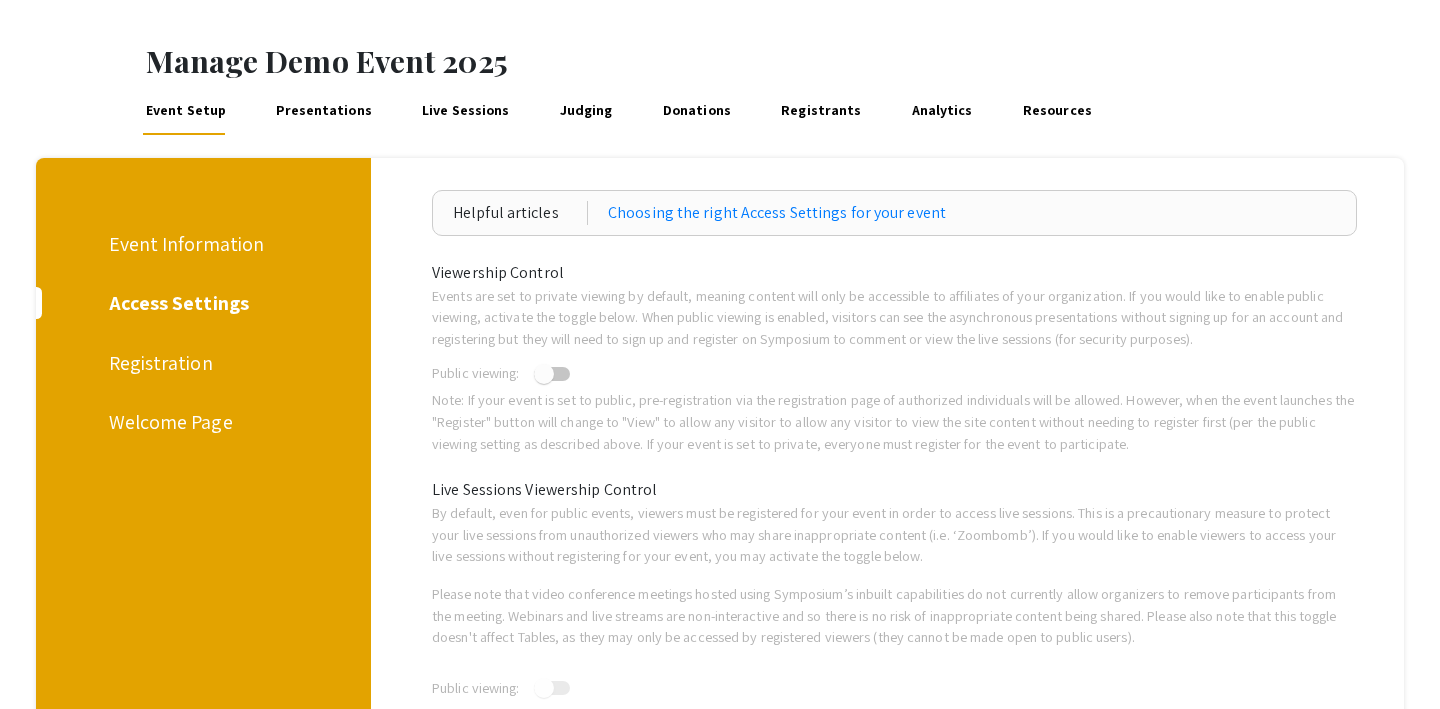 scroll, scrollTop: 0, scrollLeft: 0, axis: both 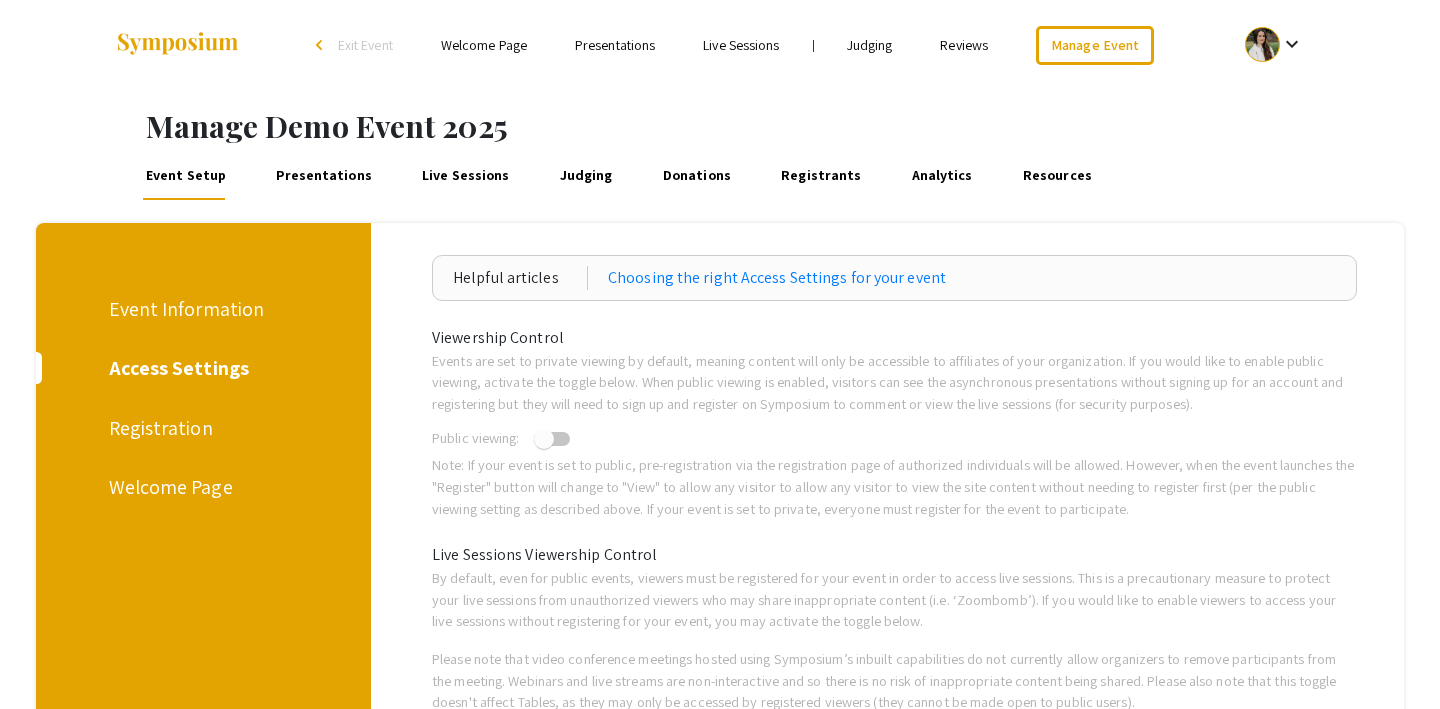 click on "Event Information" at bounding box center (200, 309) 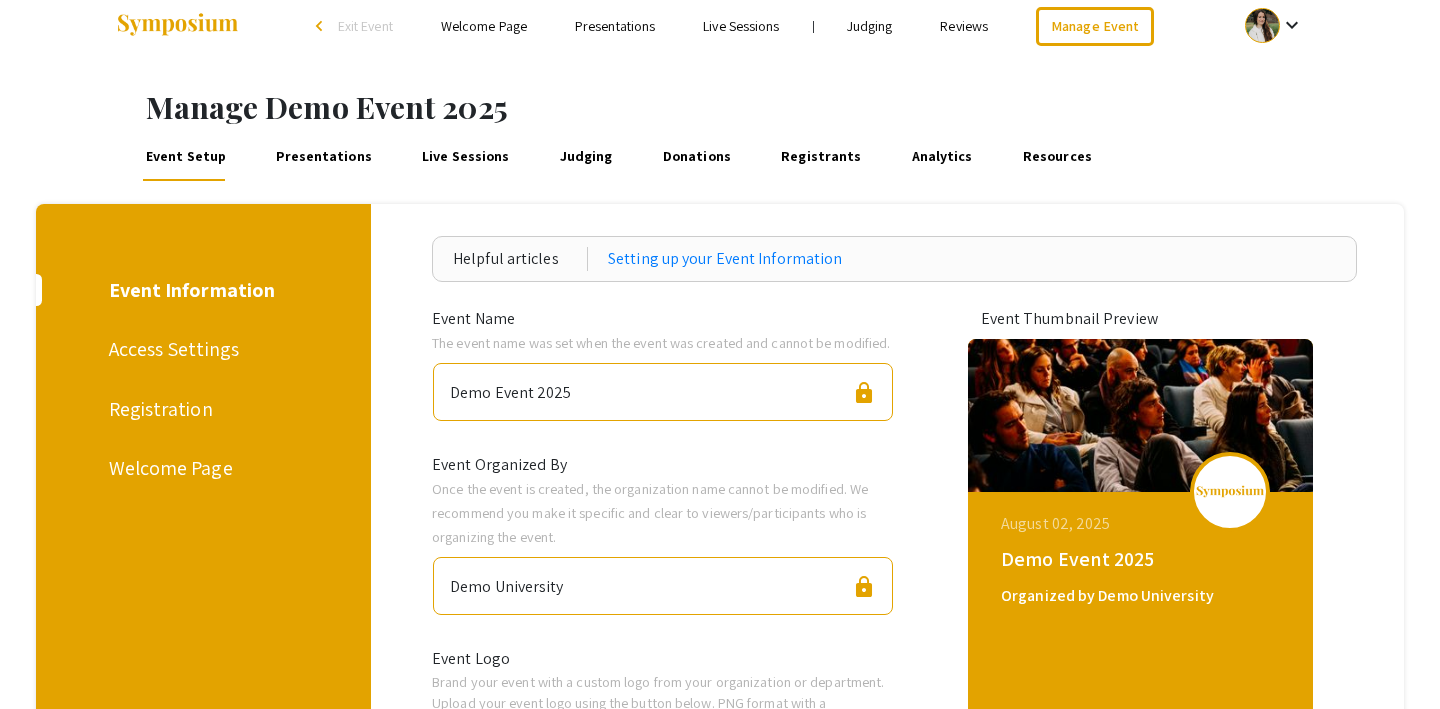 scroll, scrollTop: 0, scrollLeft: 0, axis: both 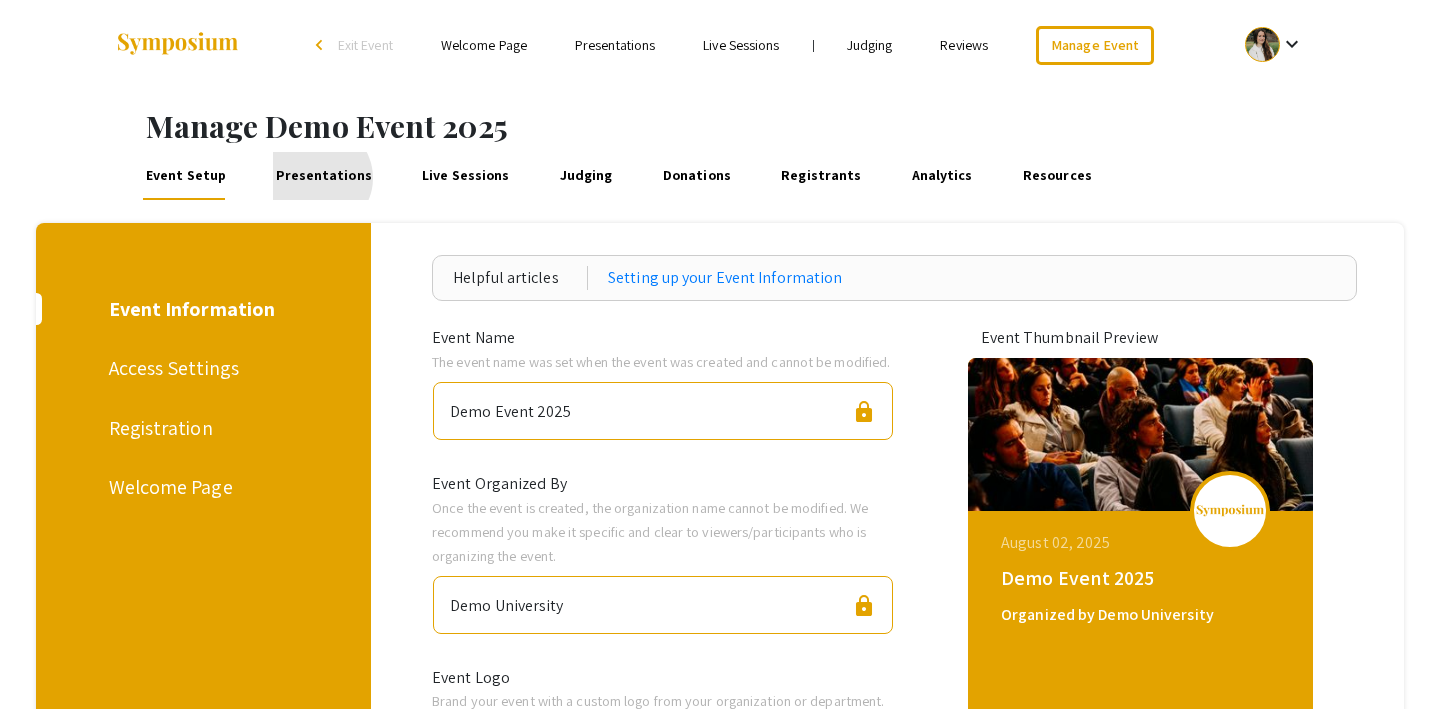 click on "Presentations" at bounding box center [324, 176] 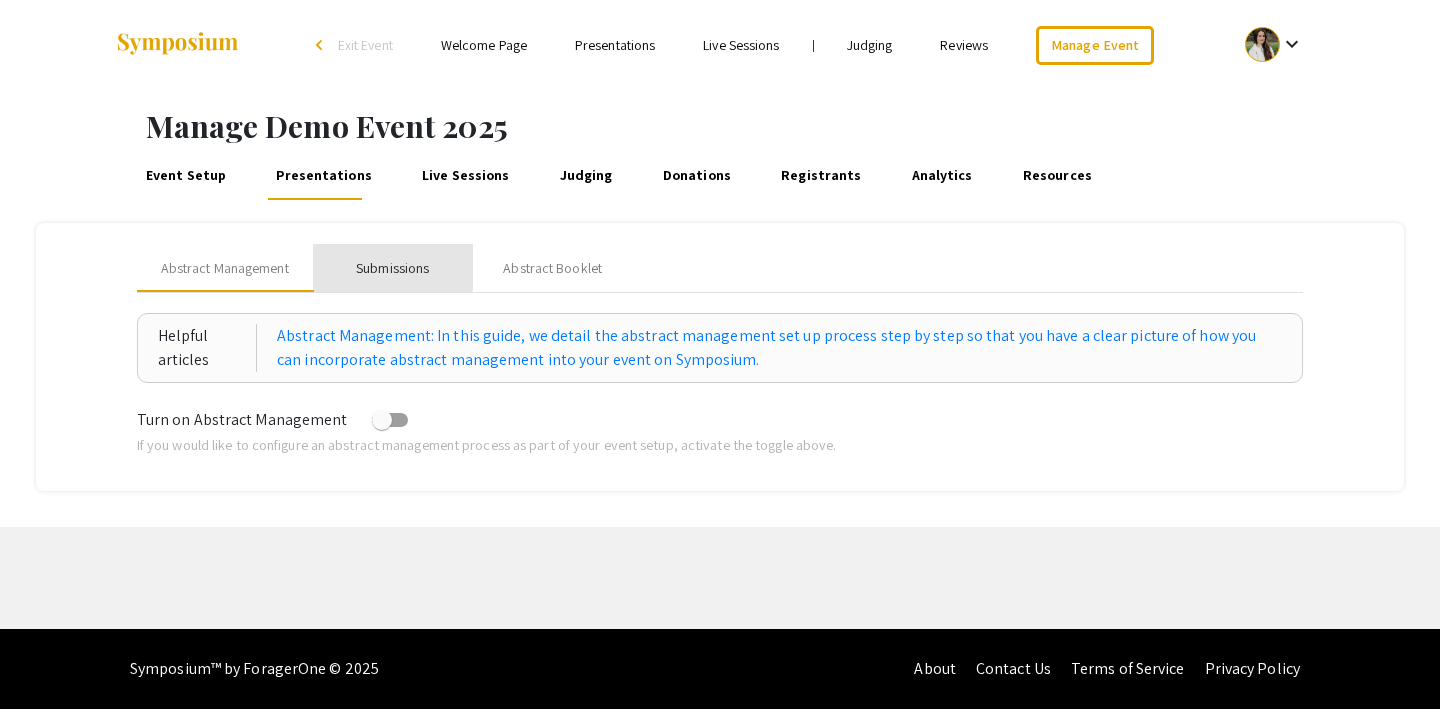 click on "Submissions" at bounding box center (392, 268) 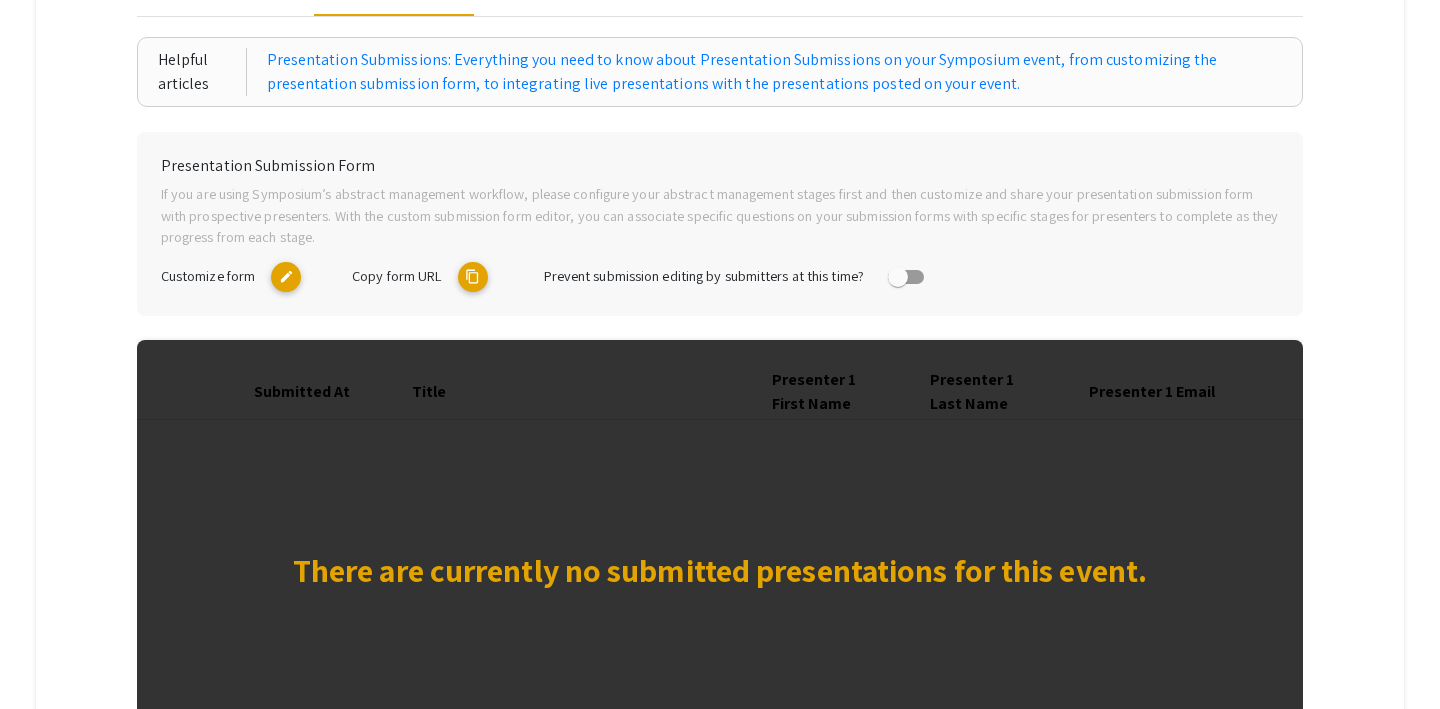 scroll, scrollTop: 277, scrollLeft: 0, axis: vertical 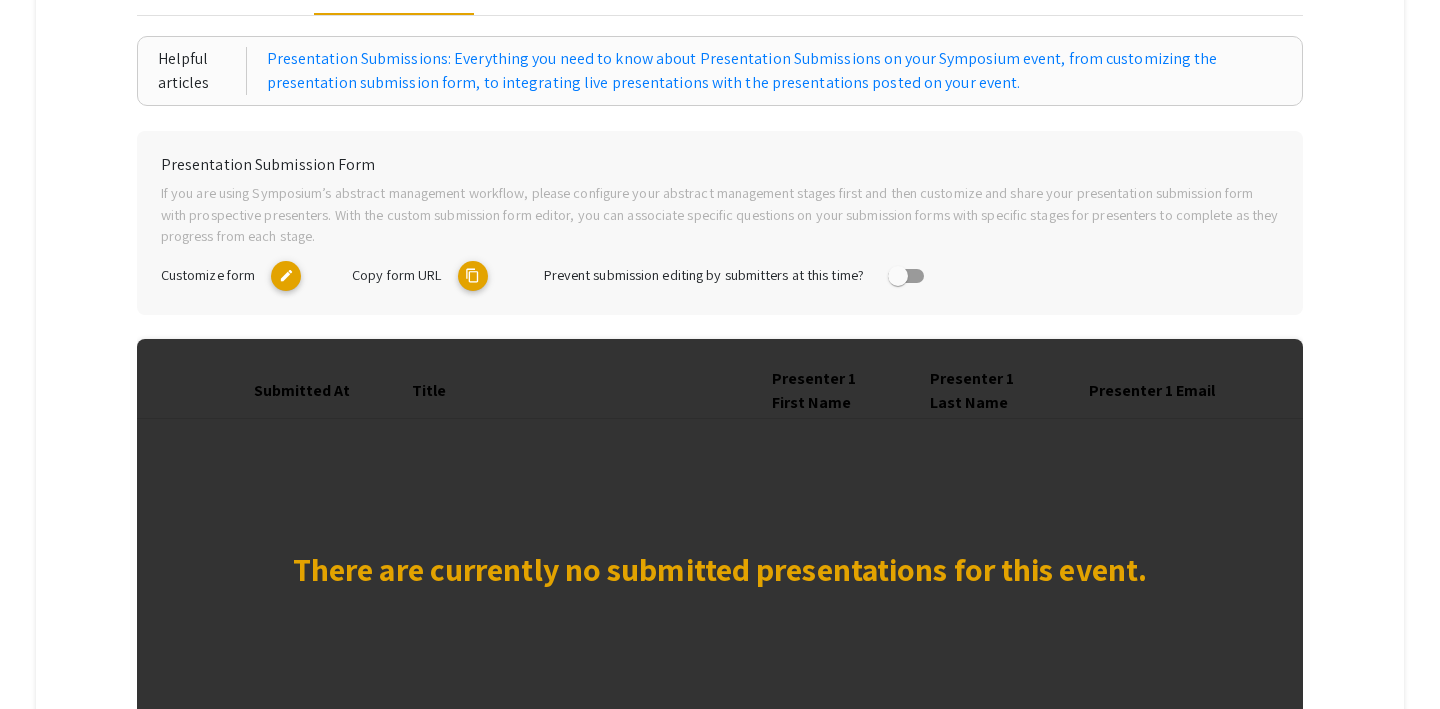 click on "edit" at bounding box center [286, 276] 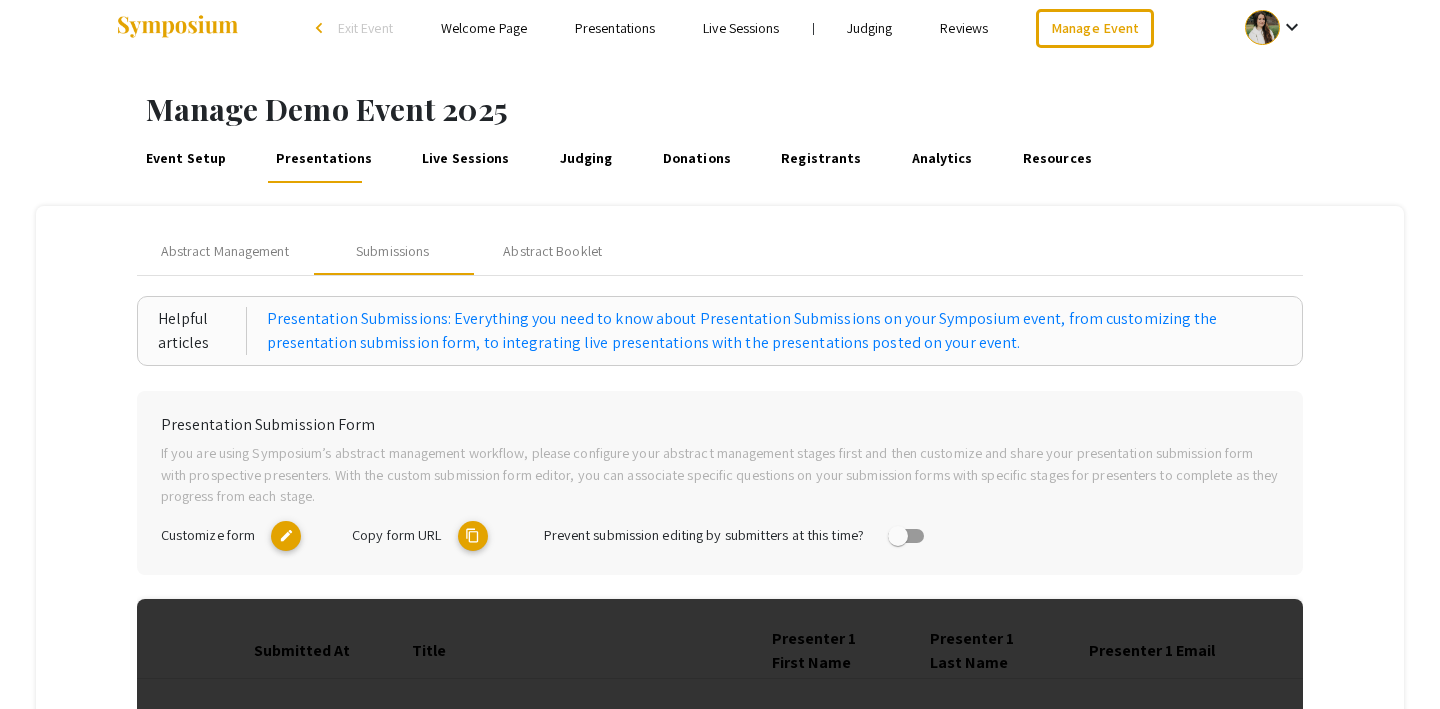 scroll, scrollTop: 0, scrollLeft: 0, axis: both 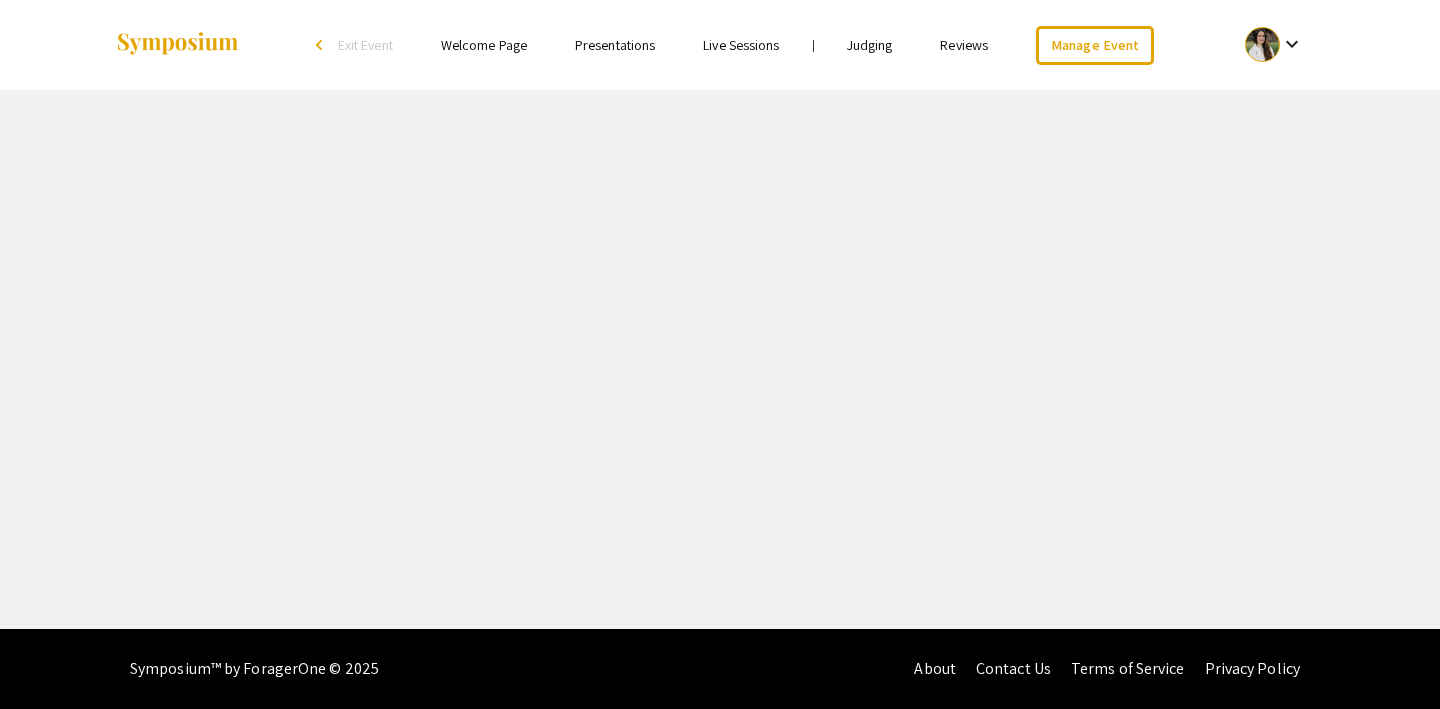 select on "8" 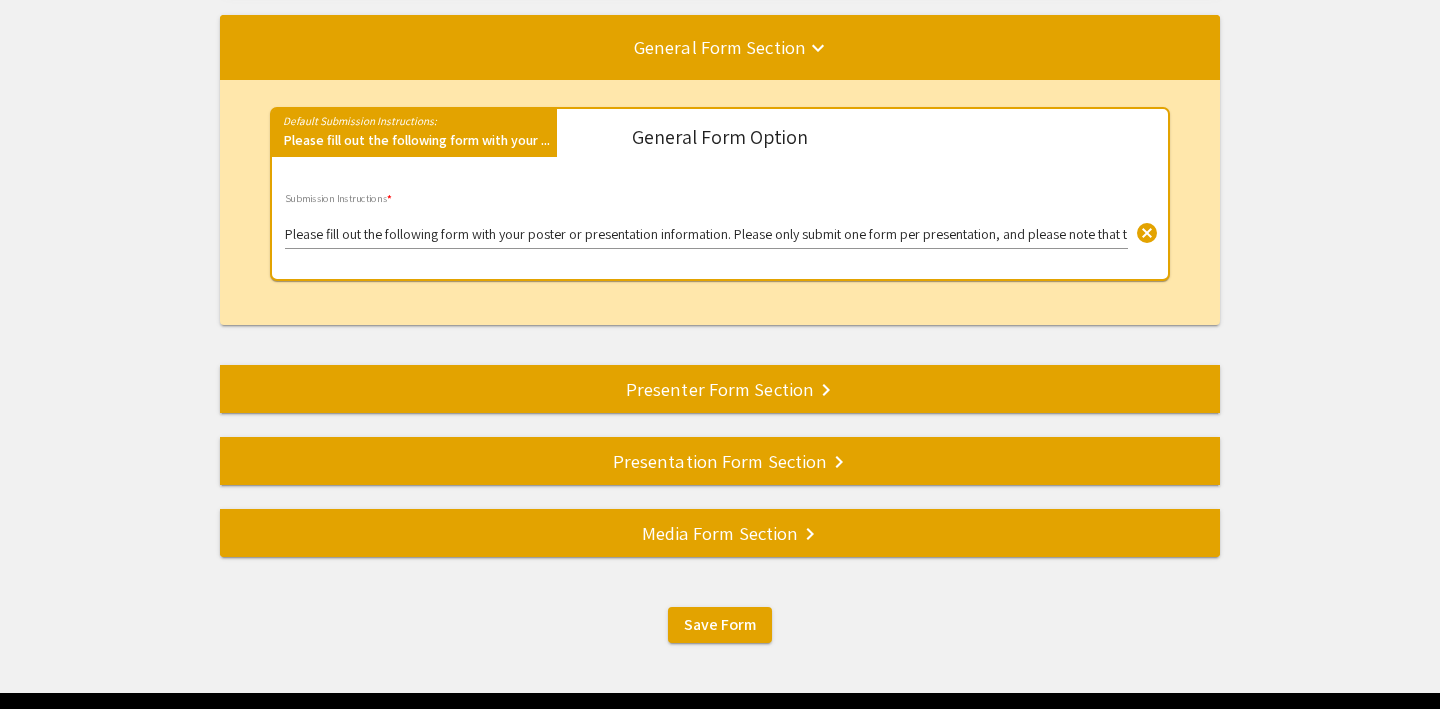 scroll, scrollTop: 251, scrollLeft: 0, axis: vertical 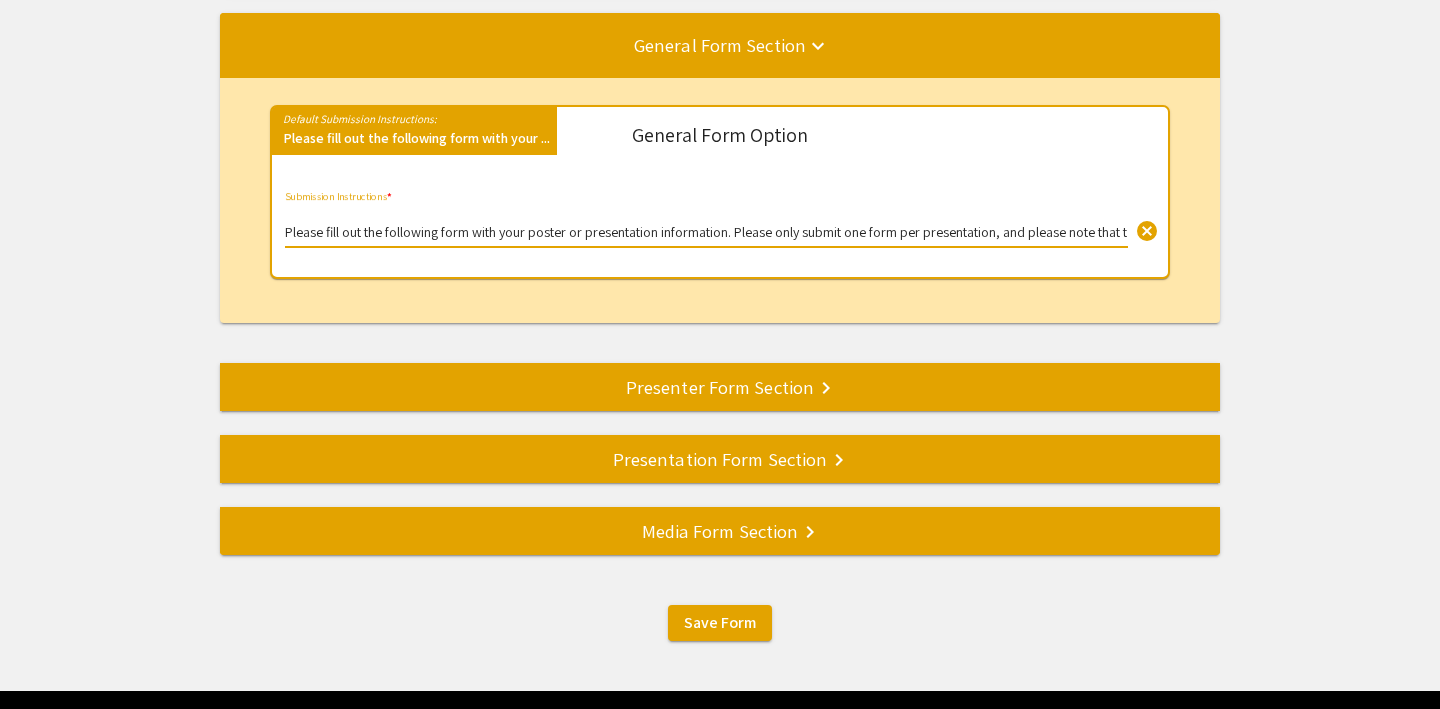 click on "Please fill out the following form with your poster or presentation information. Please only submit one form per presentation, and please note that this submission is final." at bounding box center (706, 233) 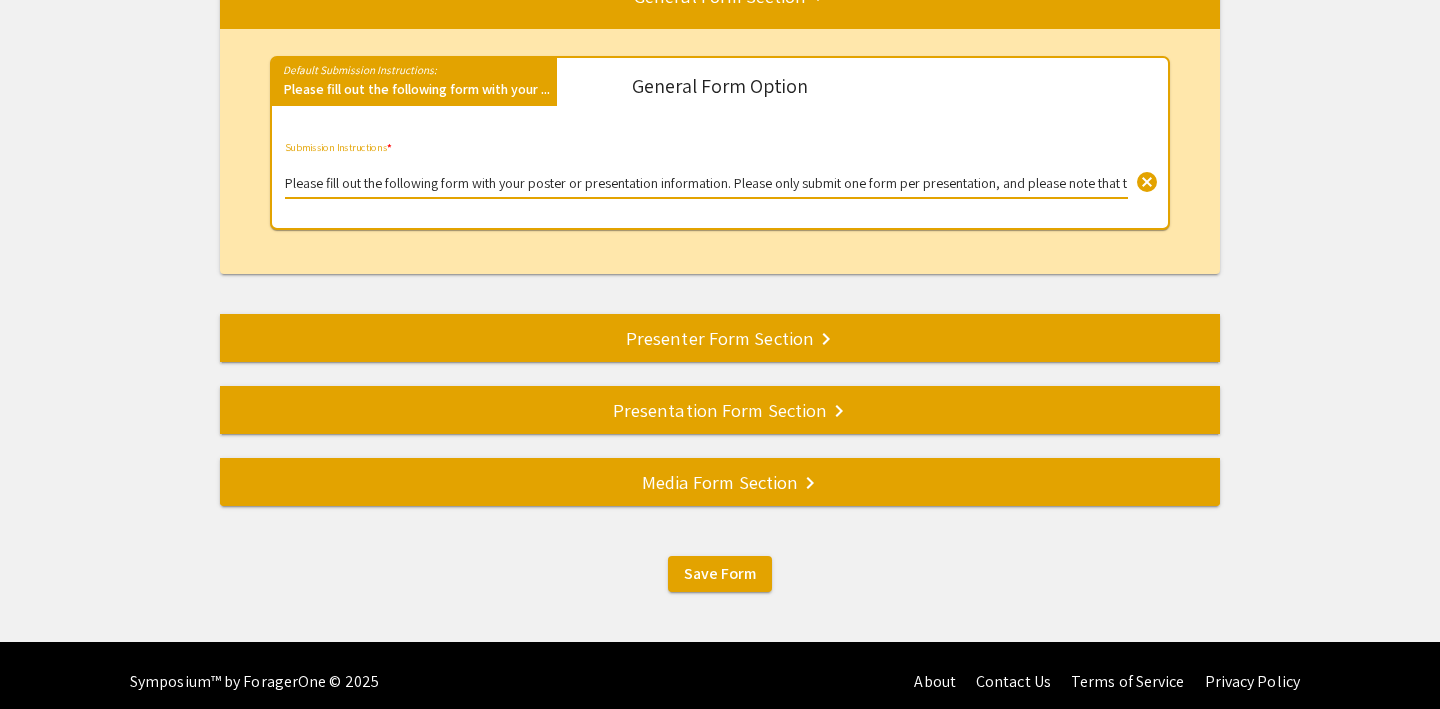 scroll, scrollTop: 313, scrollLeft: 0, axis: vertical 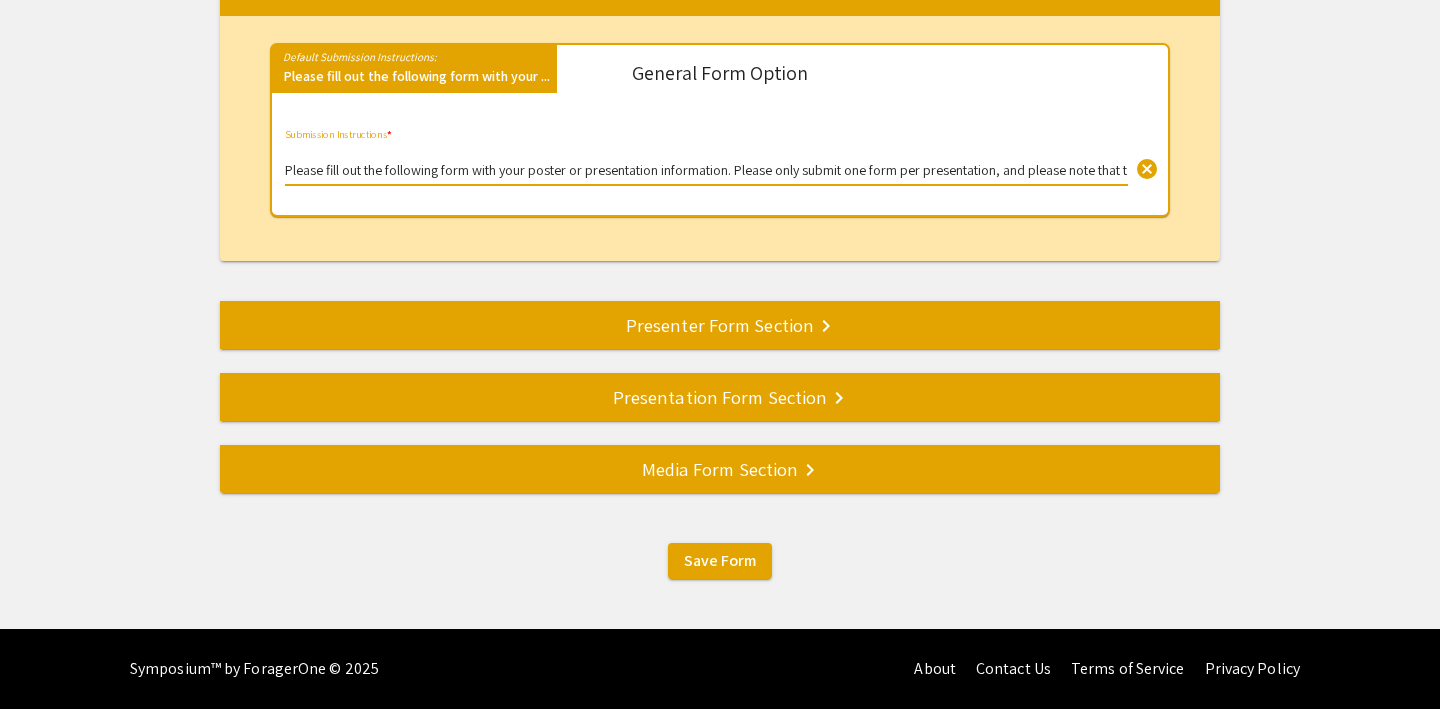 click on "Please fill out the following form with your poster or presentation information. Please only submit one form per presentation, and please note that this submission is final." at bounding box center (706, 171) 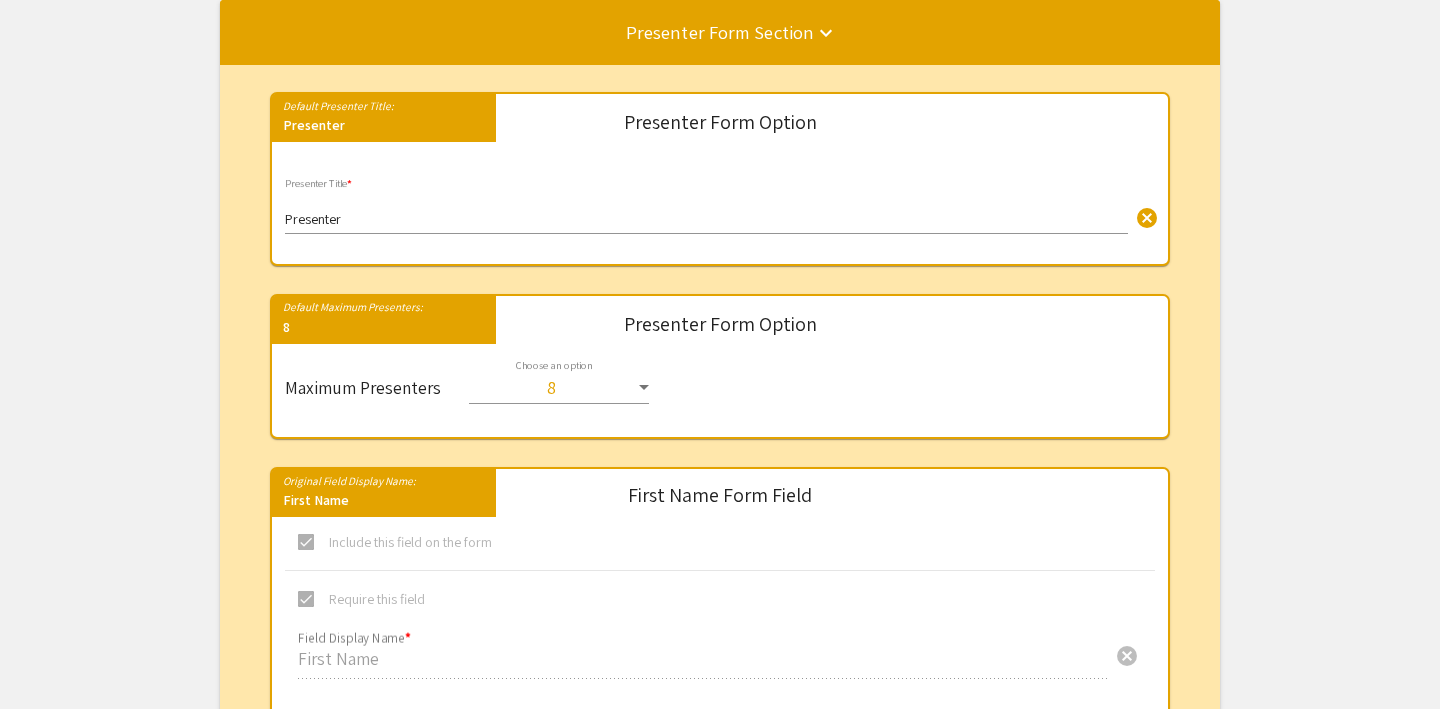 scroll, scrollTop: 356, scrollLeft: 0, axis: vertical 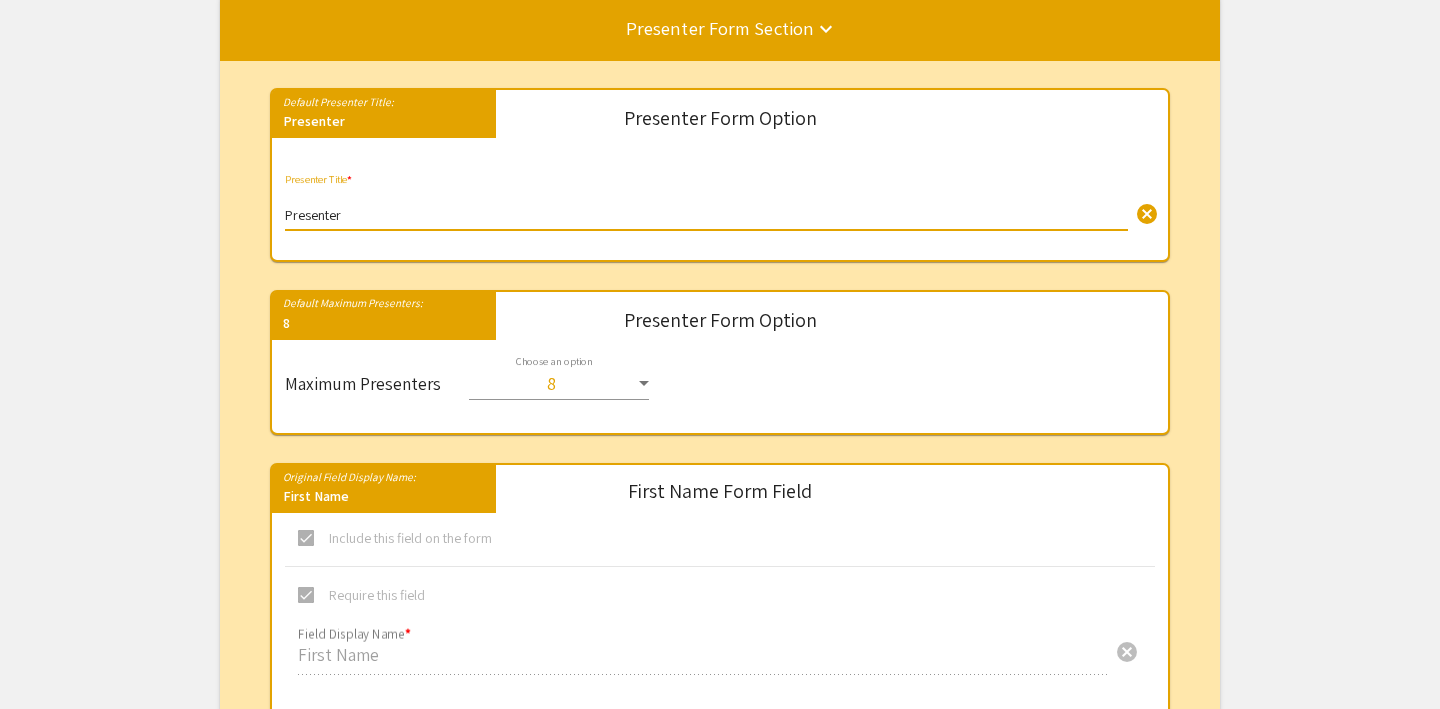 click on "Presenter" at bounding box center (706, 216) 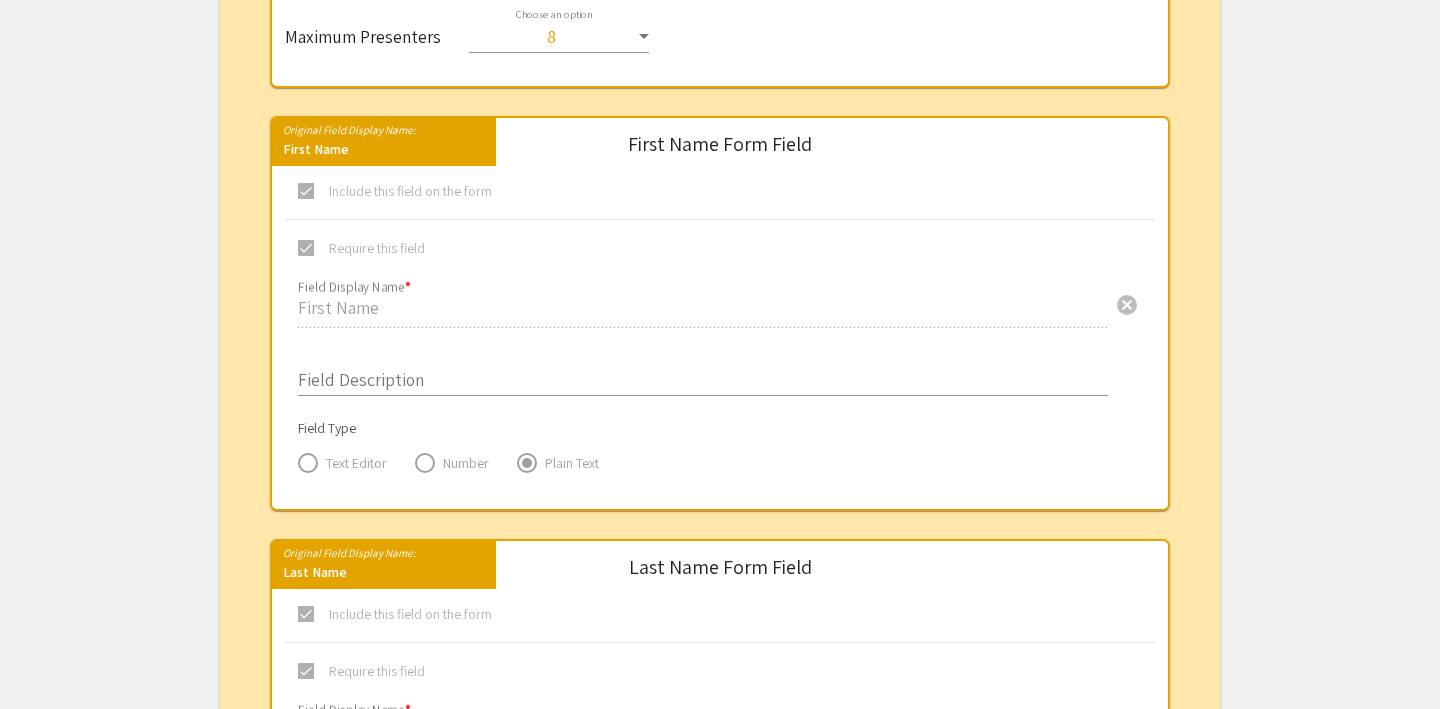 scroll, scrollTop: 704, scrollLeft: 0, axis: vertical 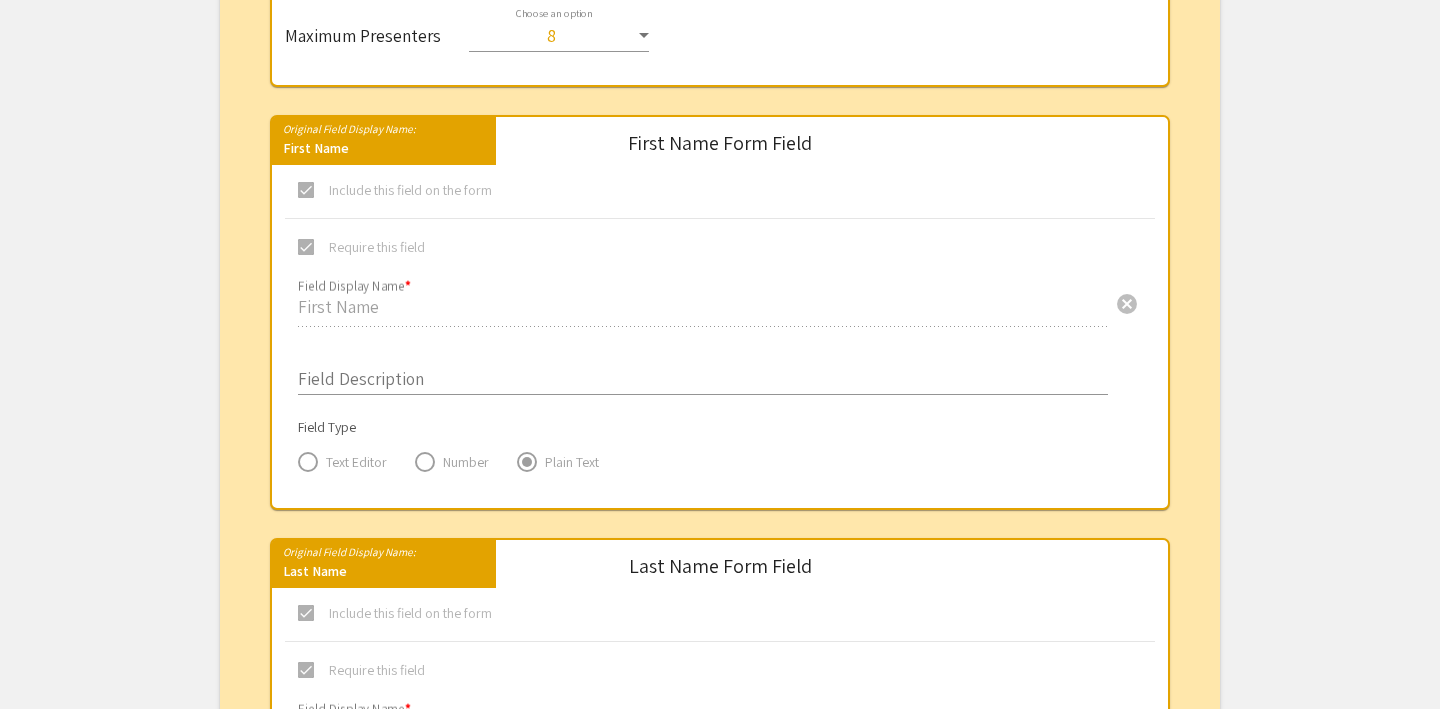 type on "[FIRST] [LAST]" 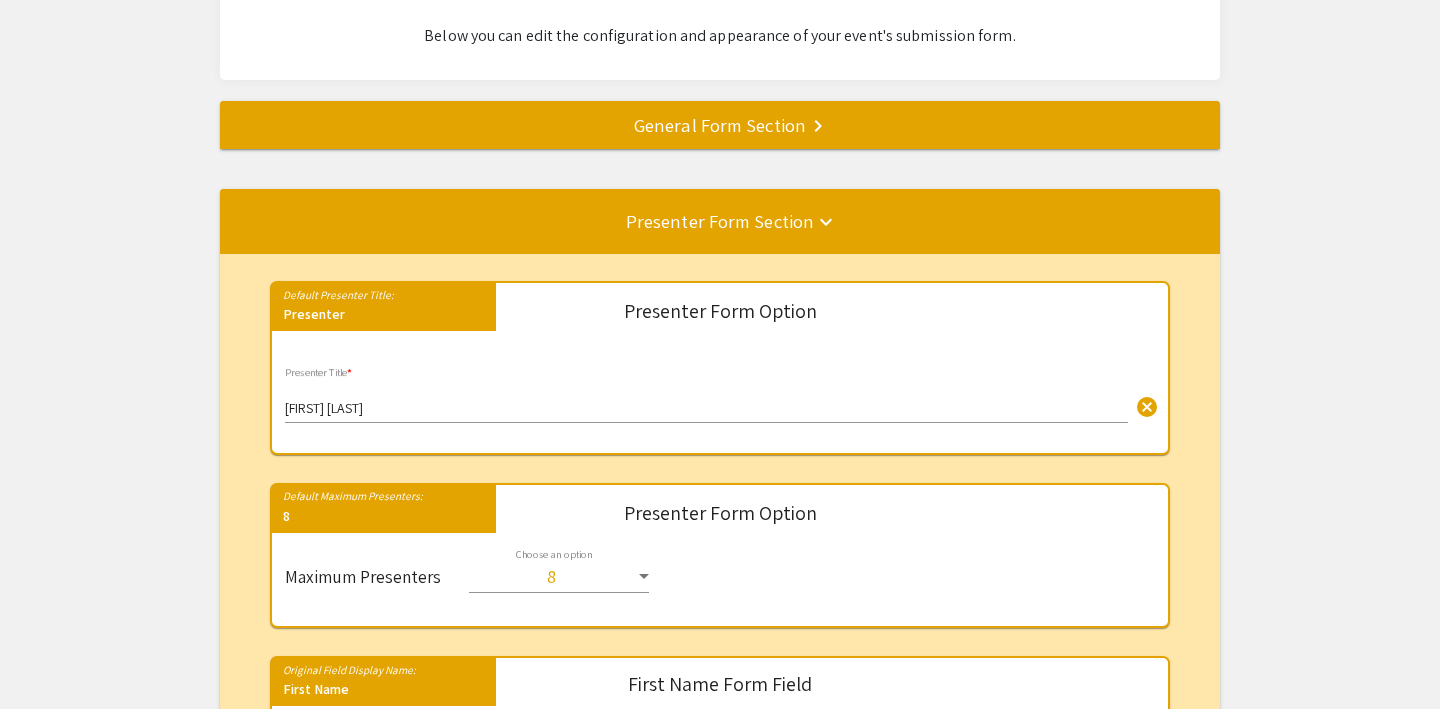 scroll, scrollTop: 27, scrollLeft: 0, axis: vertical 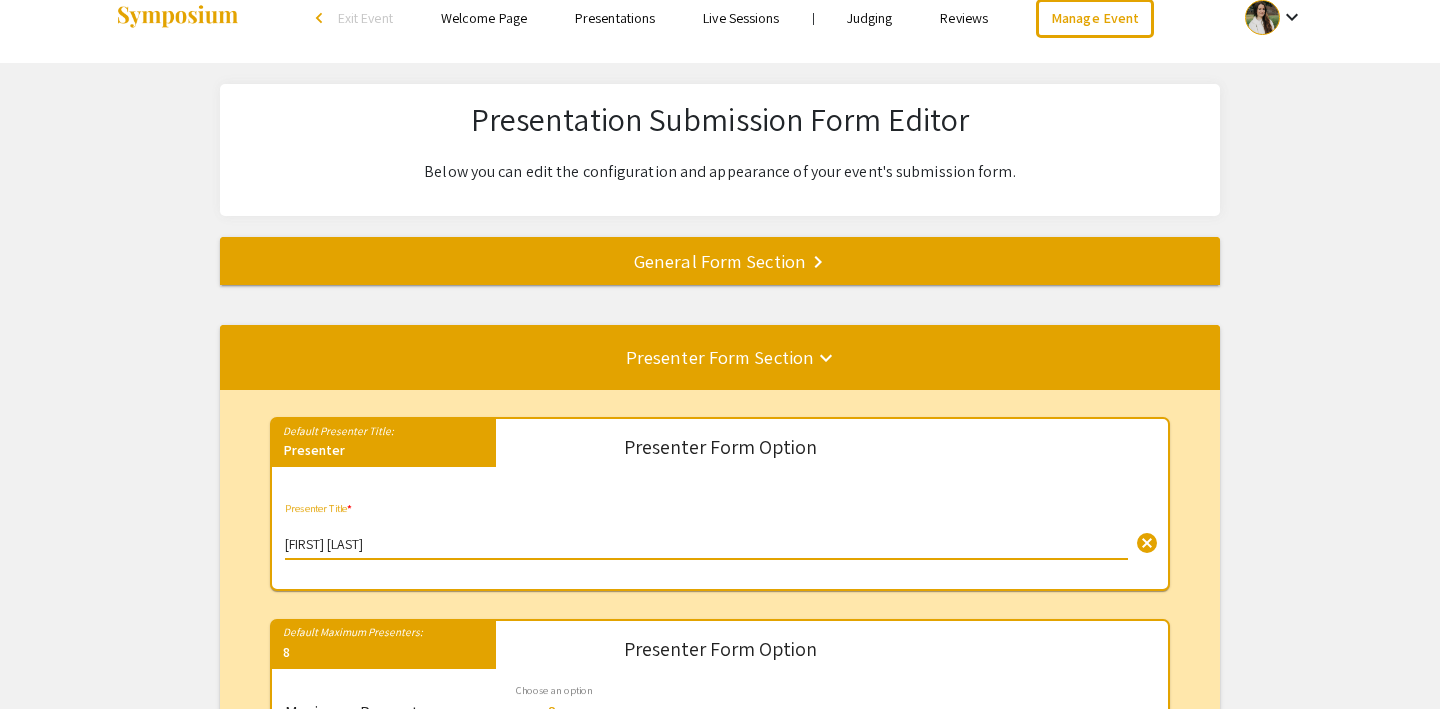 click on "[FIRST] [LAST]" at bounding box center (706, 545) 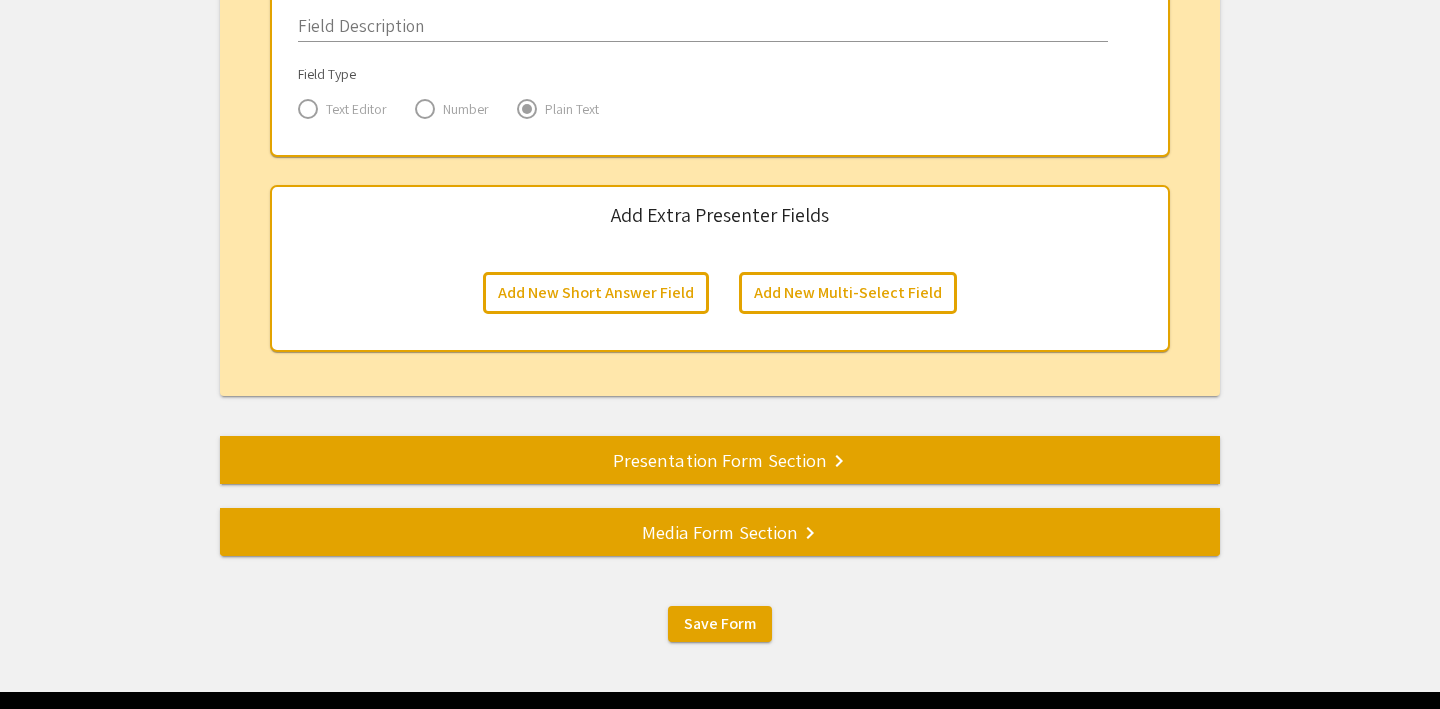 type 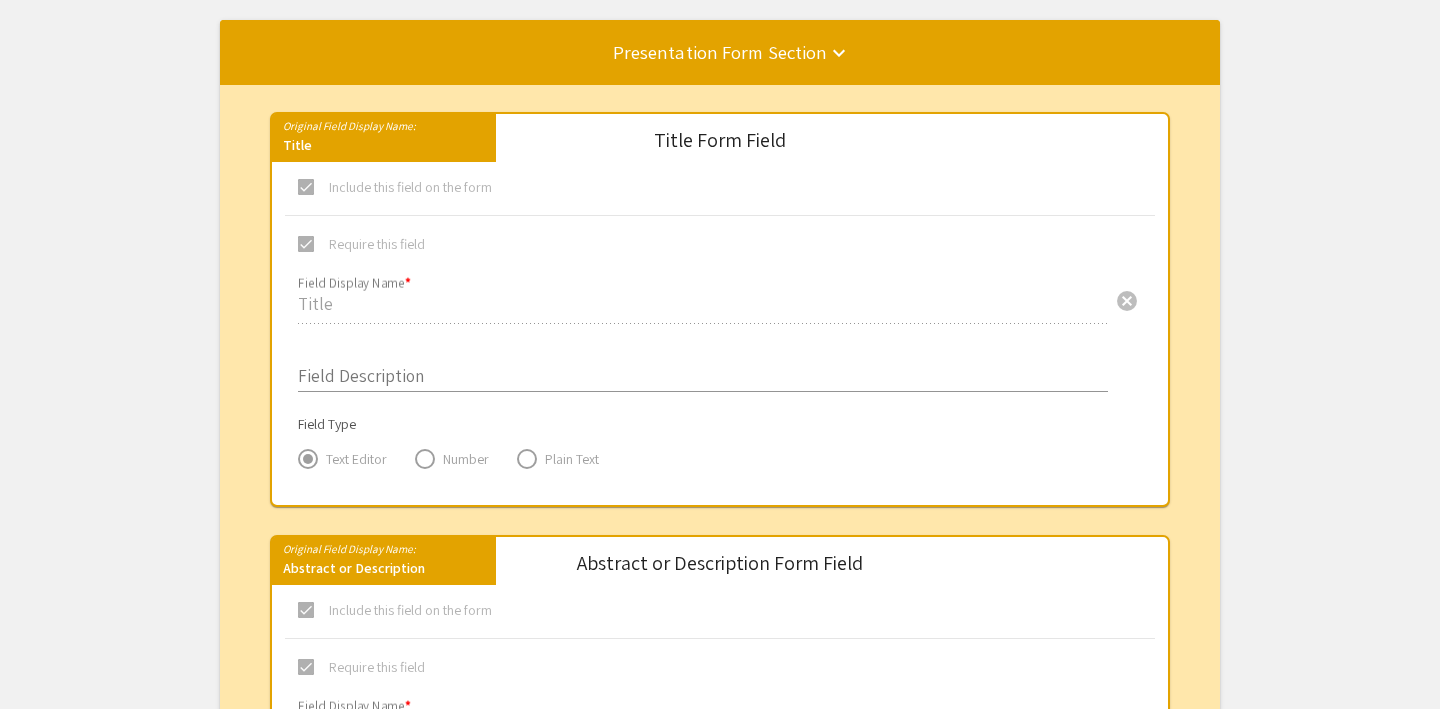 scroll, scrollTop: 405, scrollLeft: 0, axis: vertical 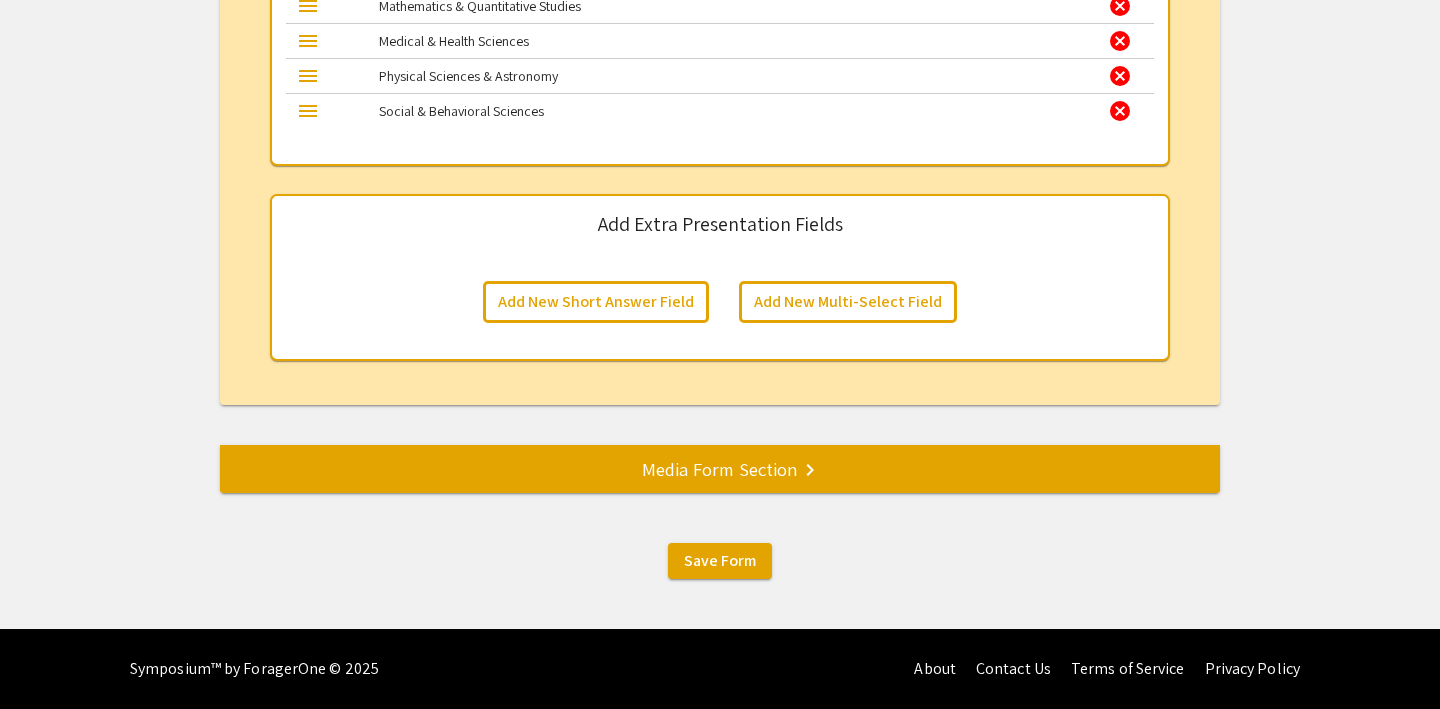 click on "Media Form Section  keyboard_arrow_right" at bounding box center (720, 469) 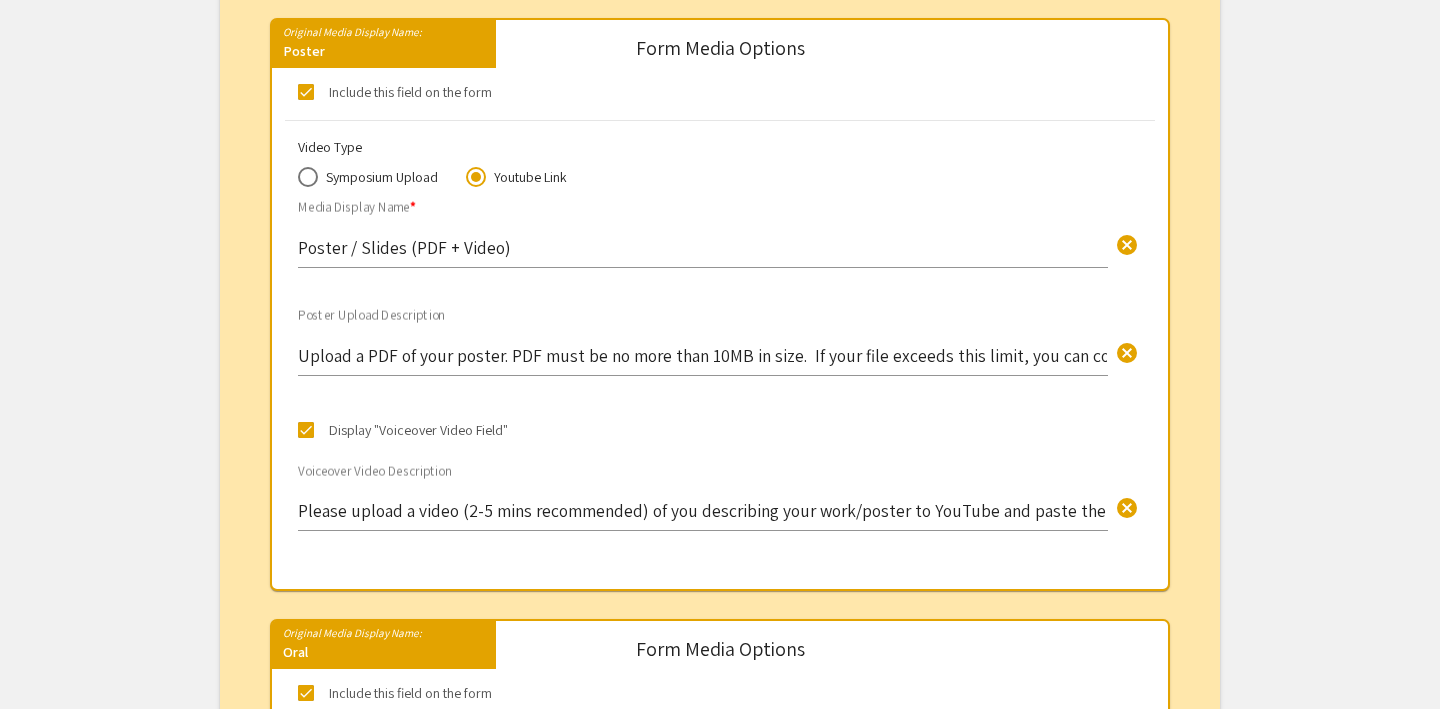 scroll, scrollTop: 0, scrollLeft: 0, axis: both 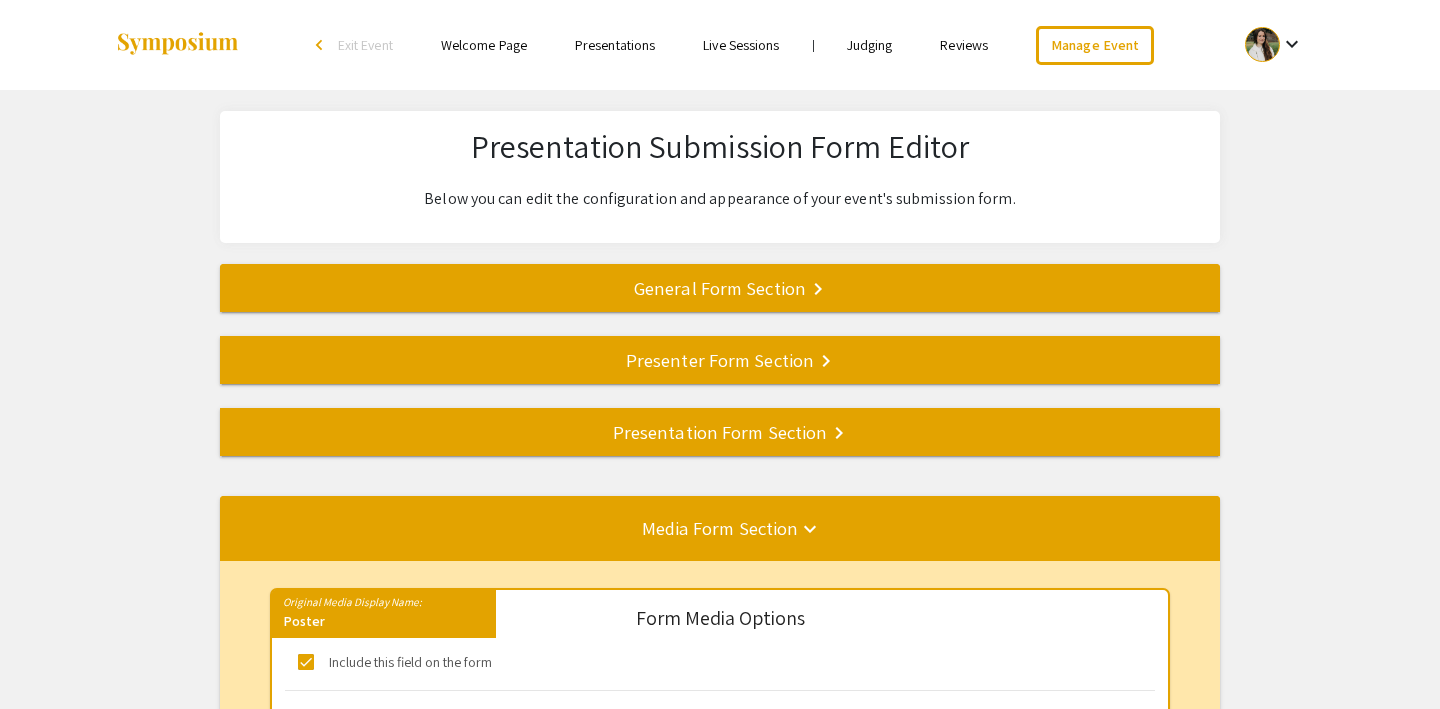 click on "General Form Section  keyboard_arrow_right" at bounding box center (720, 288) 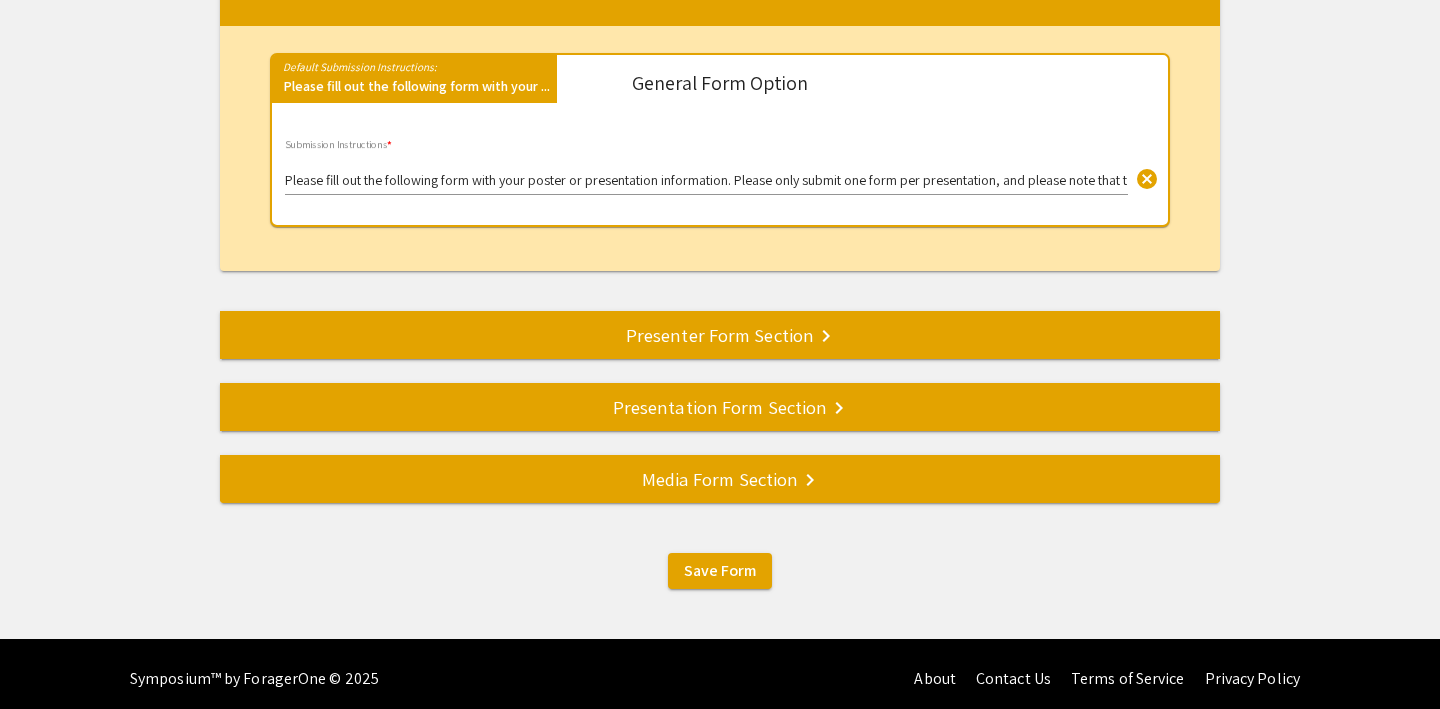 click on "Presenter Form Section  keyboard_arrow_right" at bounding box center [720, 335] 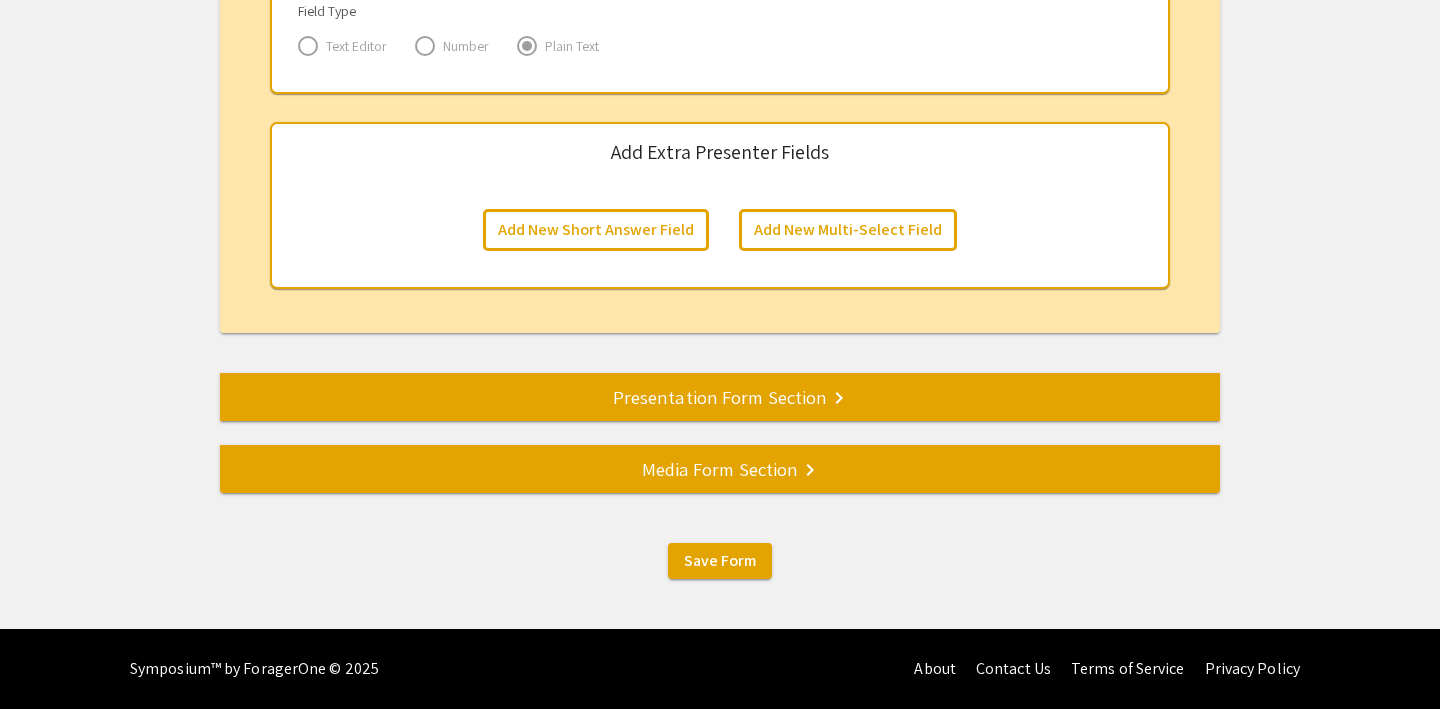 click on "Presentation Form Section  keyboard_arrow_right" at bounding box center (720, 397) 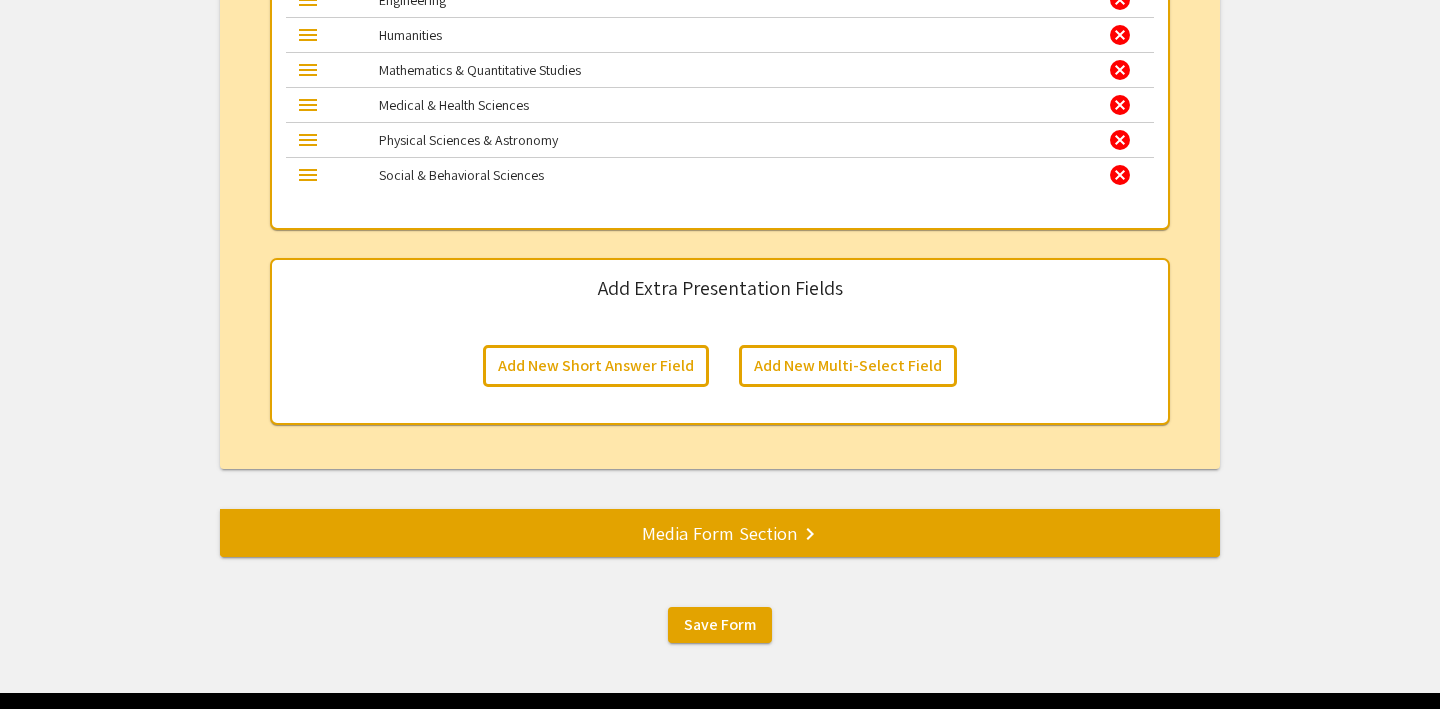scroll, scrollTop: 2778, scrollLeft: 0, axis: vertical 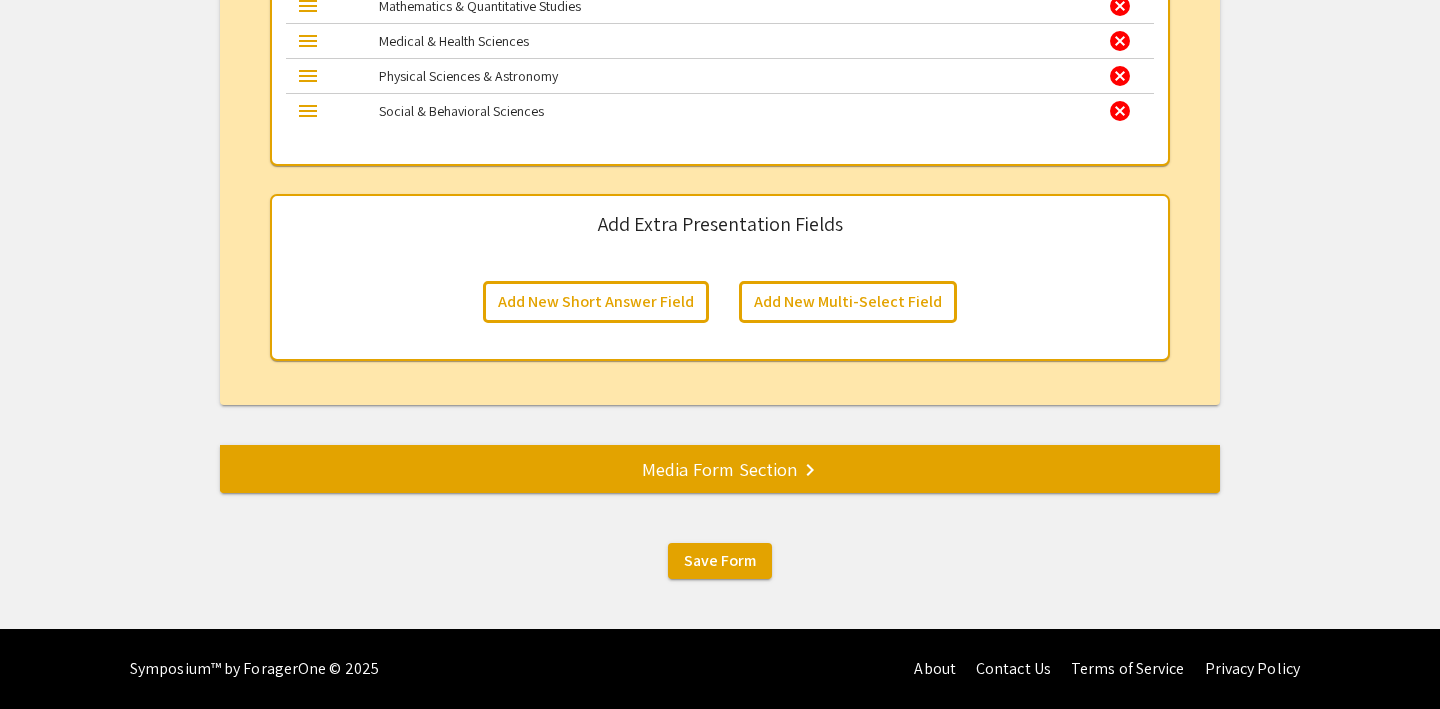 click on "Media Form Section  keyboard_arrow_right" at bounding box center (720, 469) 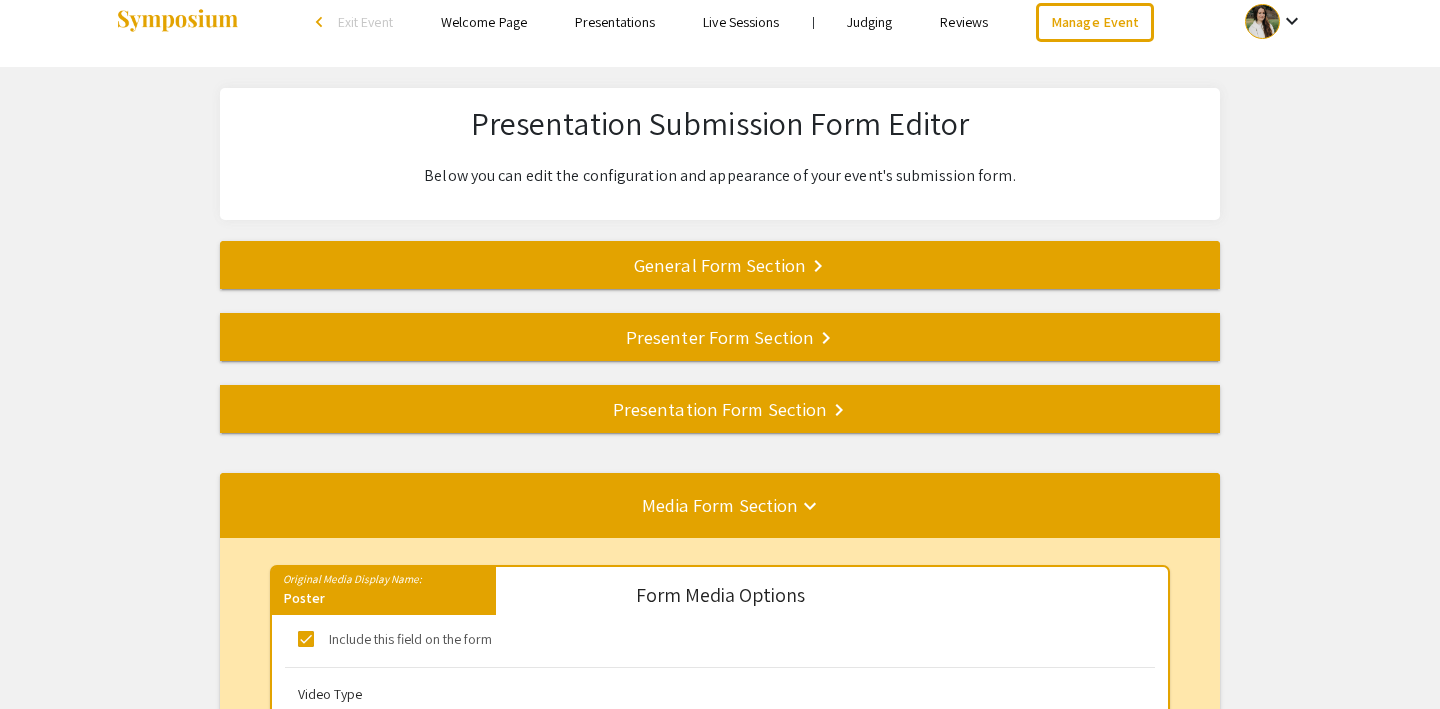 scroll, scrollTop: 0, scrollLeft: 0, axis: both 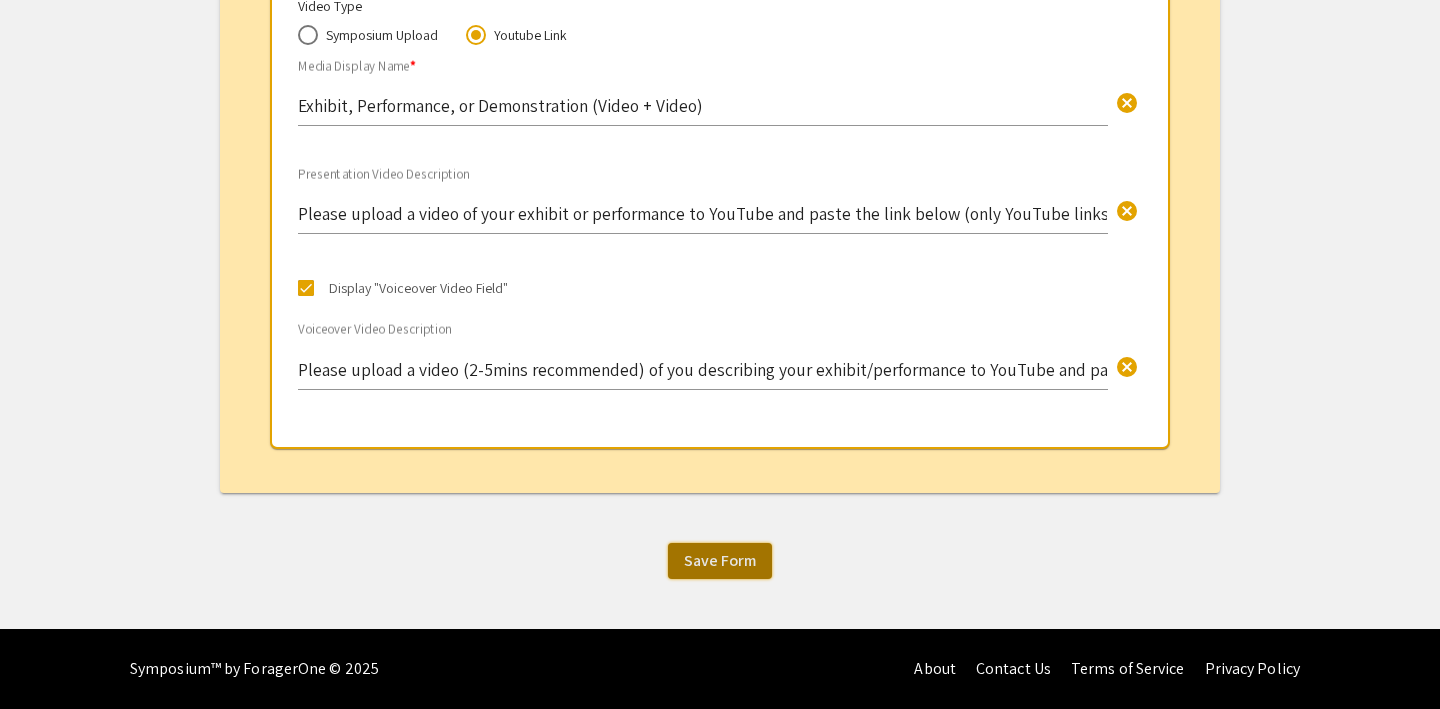 click on "Save Form" 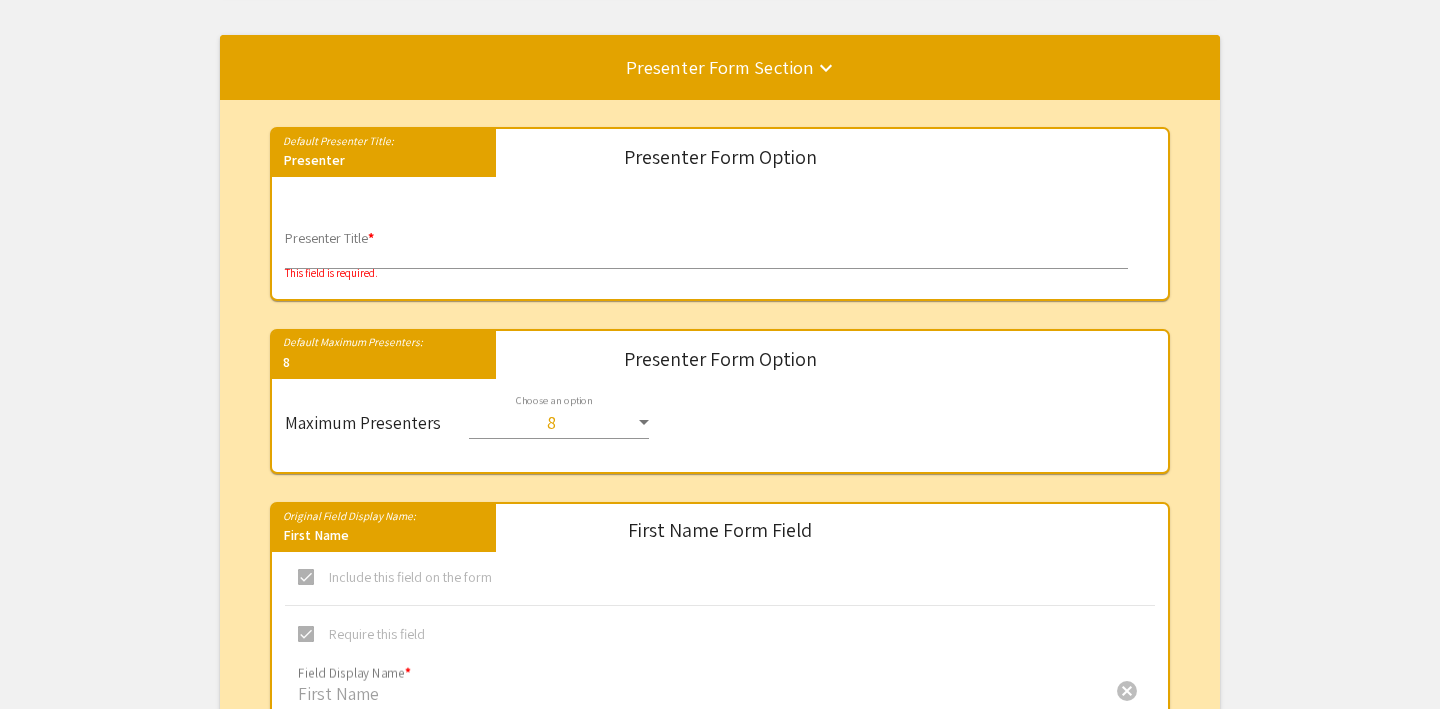 scroll, scrollTop: 315, scrollLeft: 0, axis: vertical 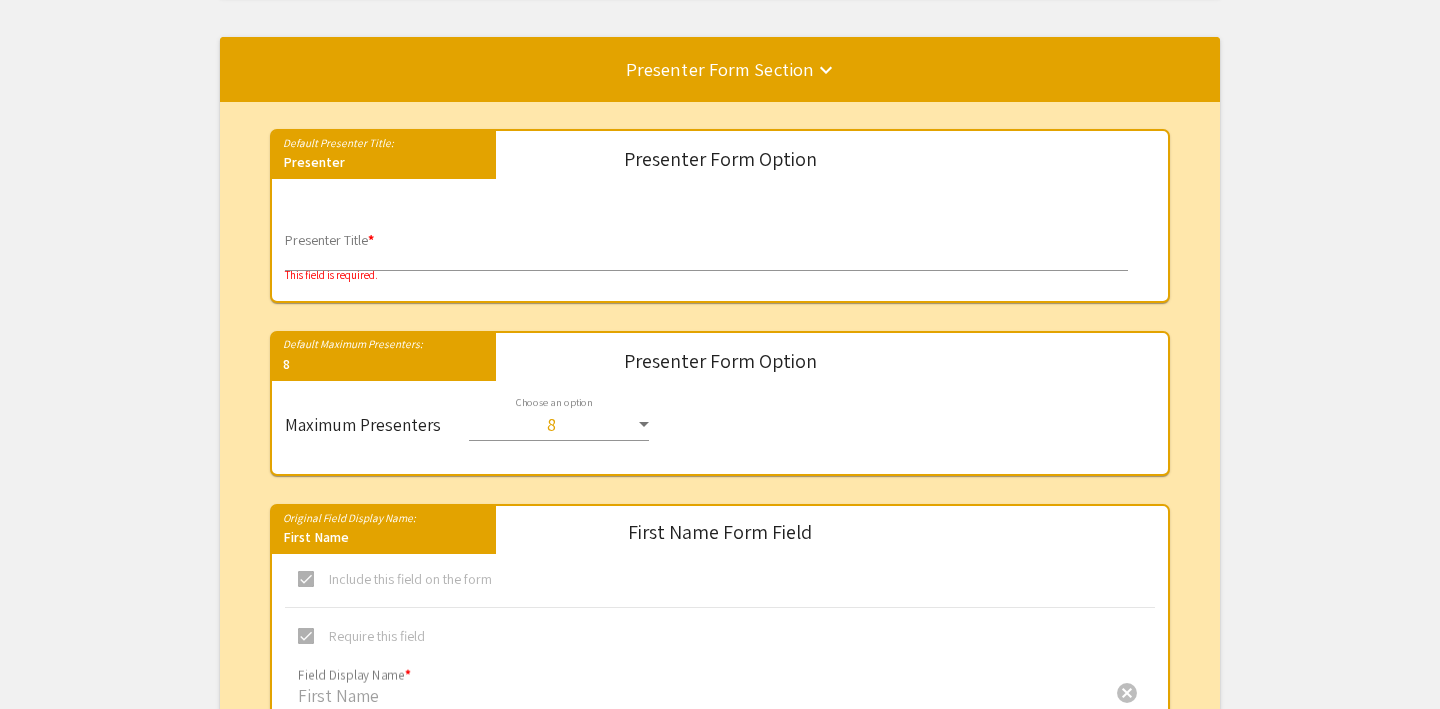 click on "Presenter Title *" at bounding box center (706, 243) 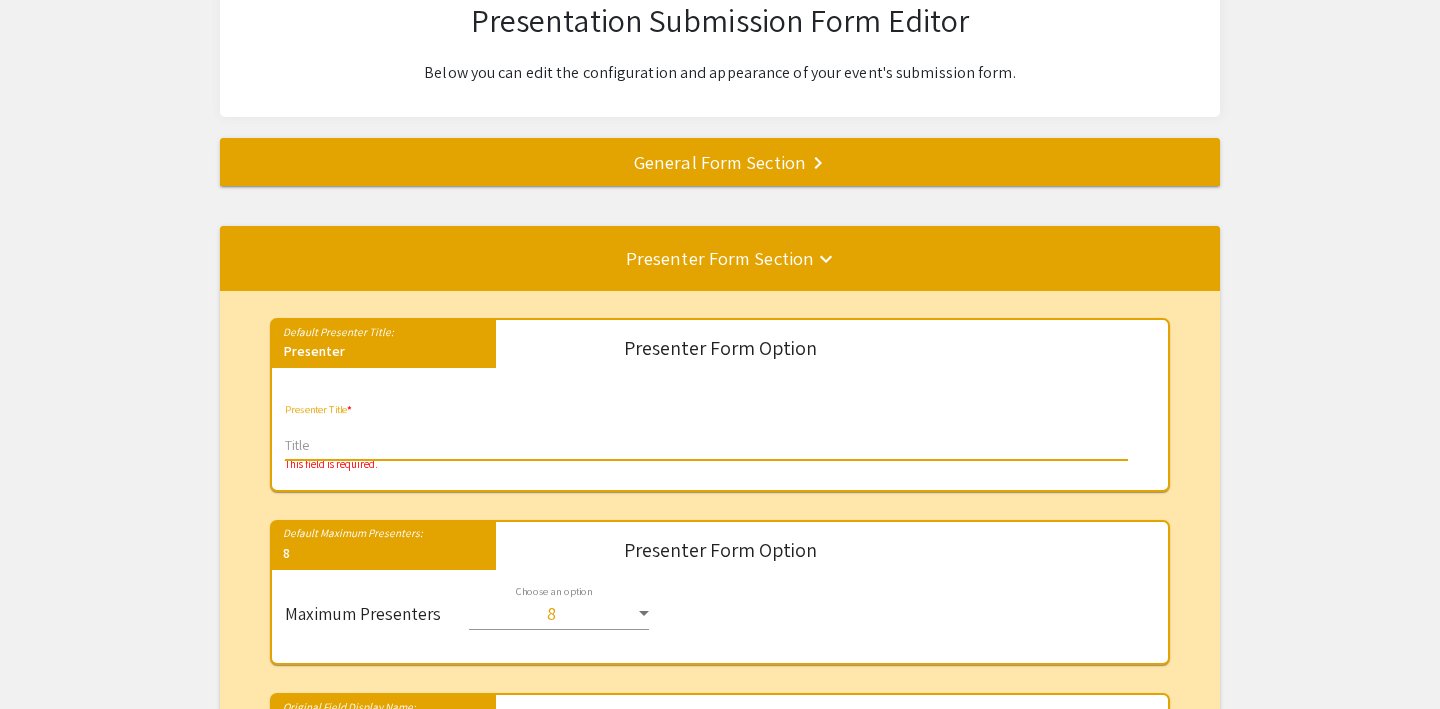scroll, scrollTop: 0, scrollLeft: 0, axis: both 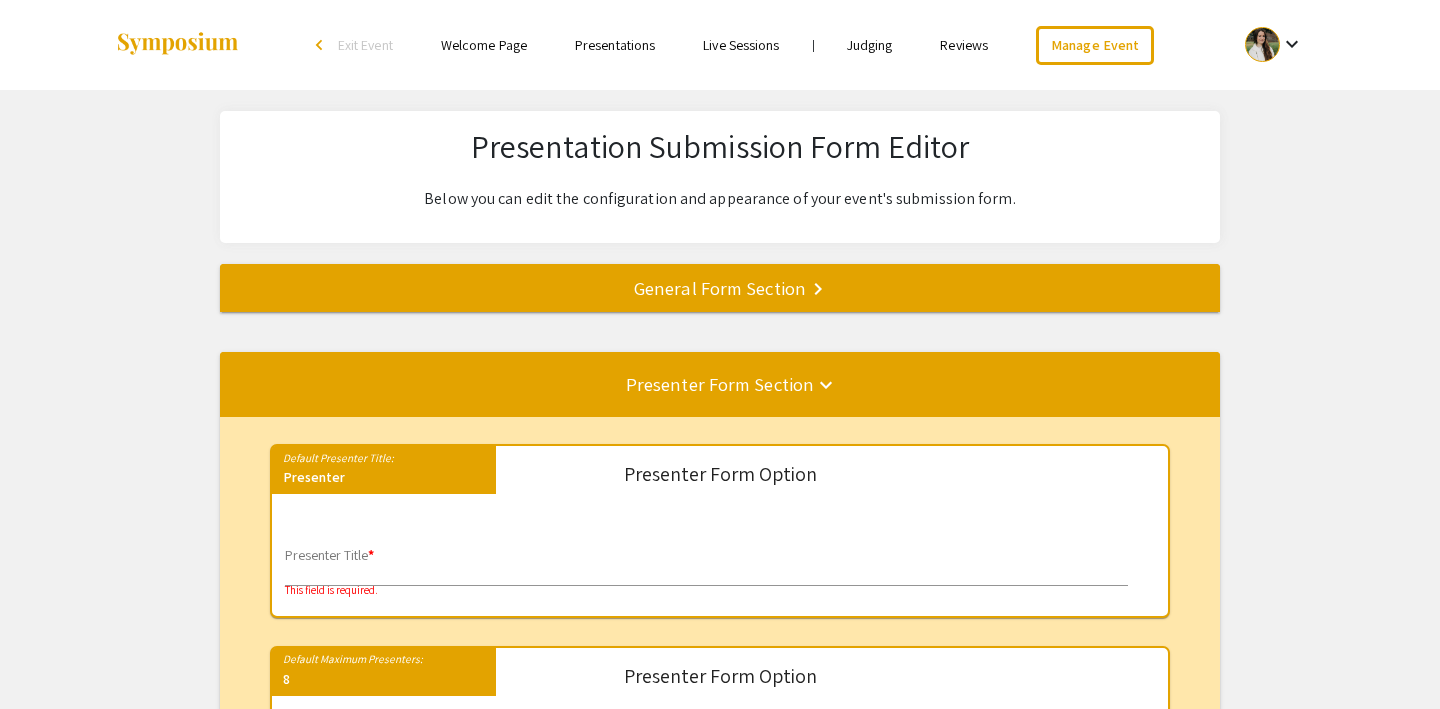click on "Exit Event" at bounding box center [365, 45] 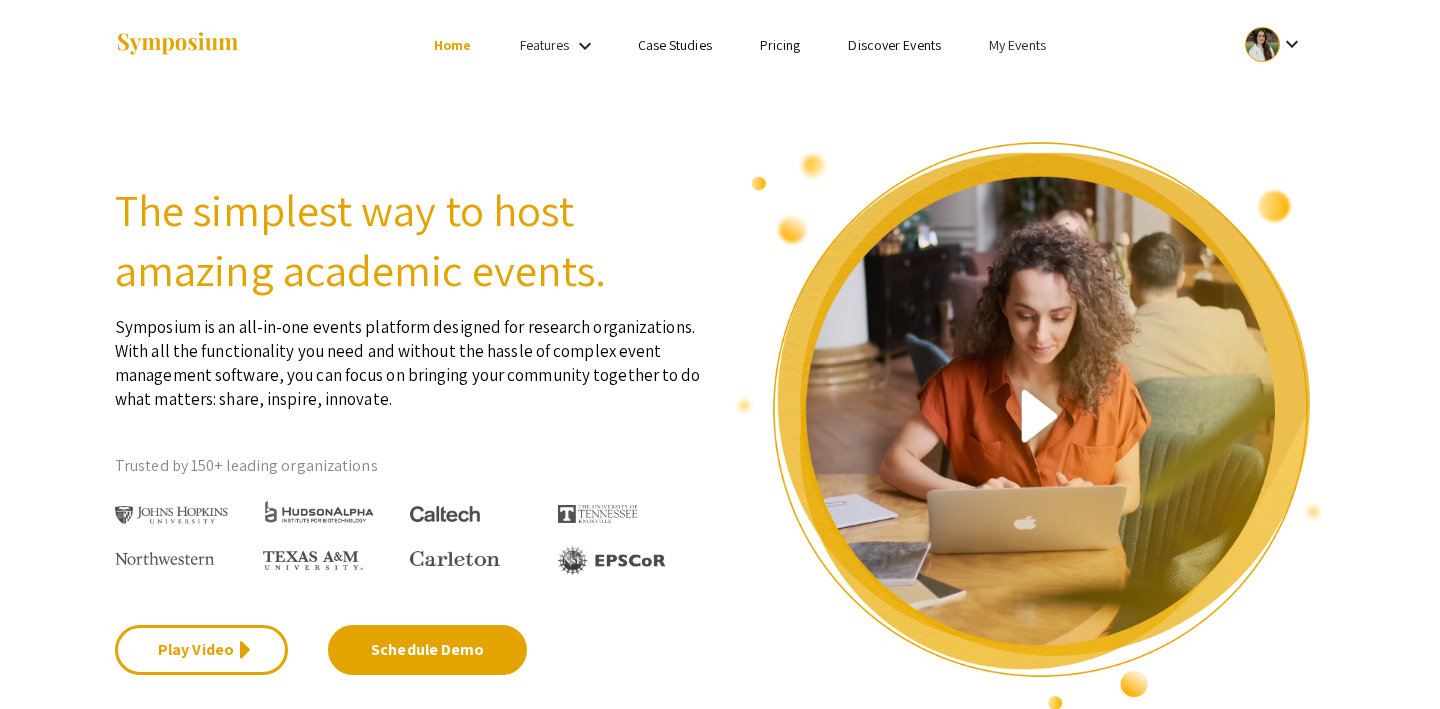 click on "My Events" at bounding box center (1017, 45) 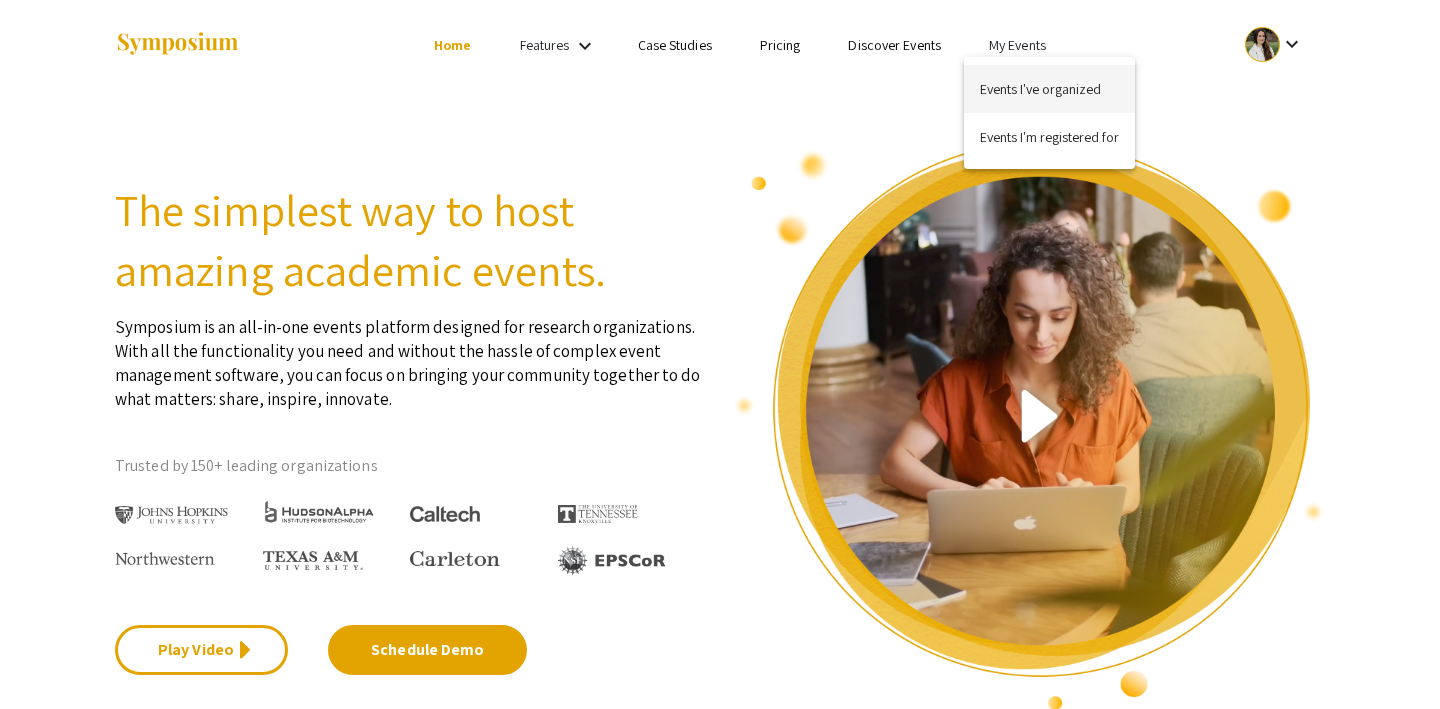 click on "Events I've organized" at bounding box center [1049, 89] 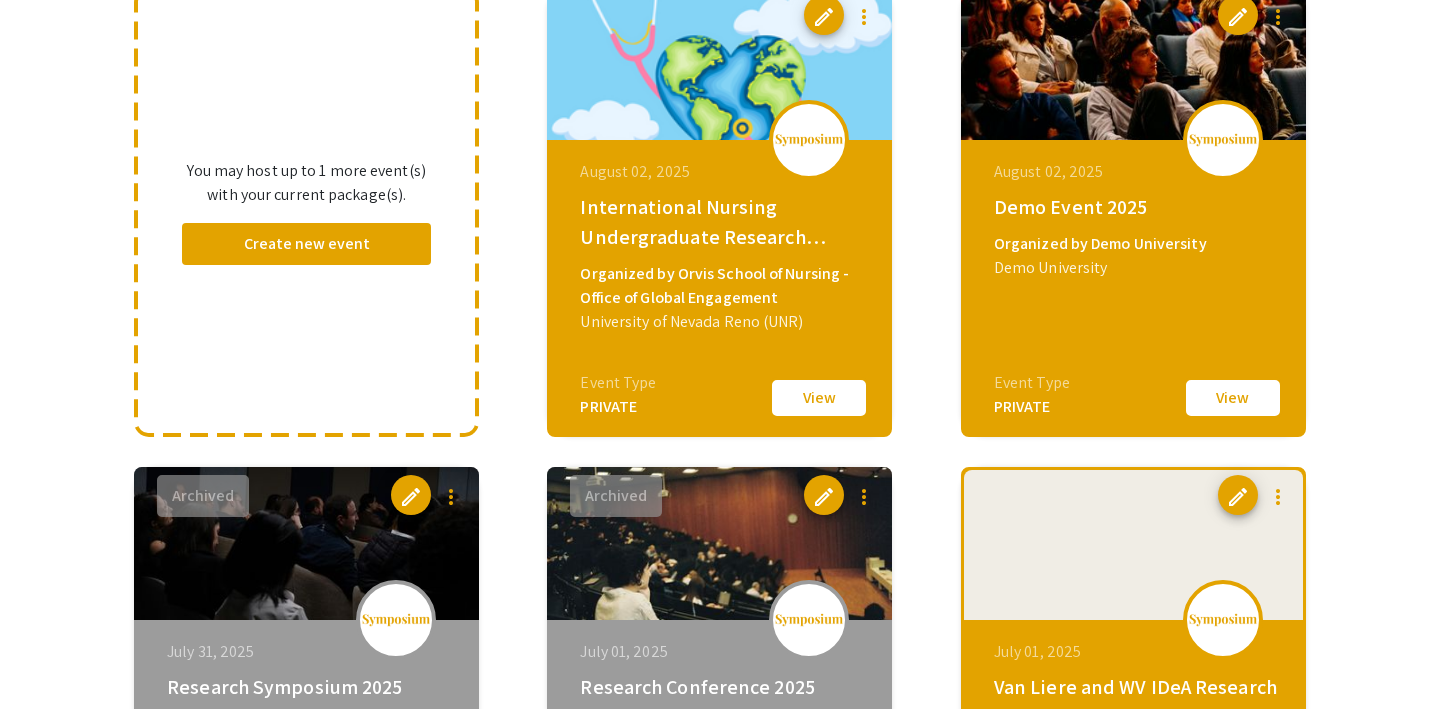 scroll, scrollTop: 260, scrollLeft: 0, axis: vertical 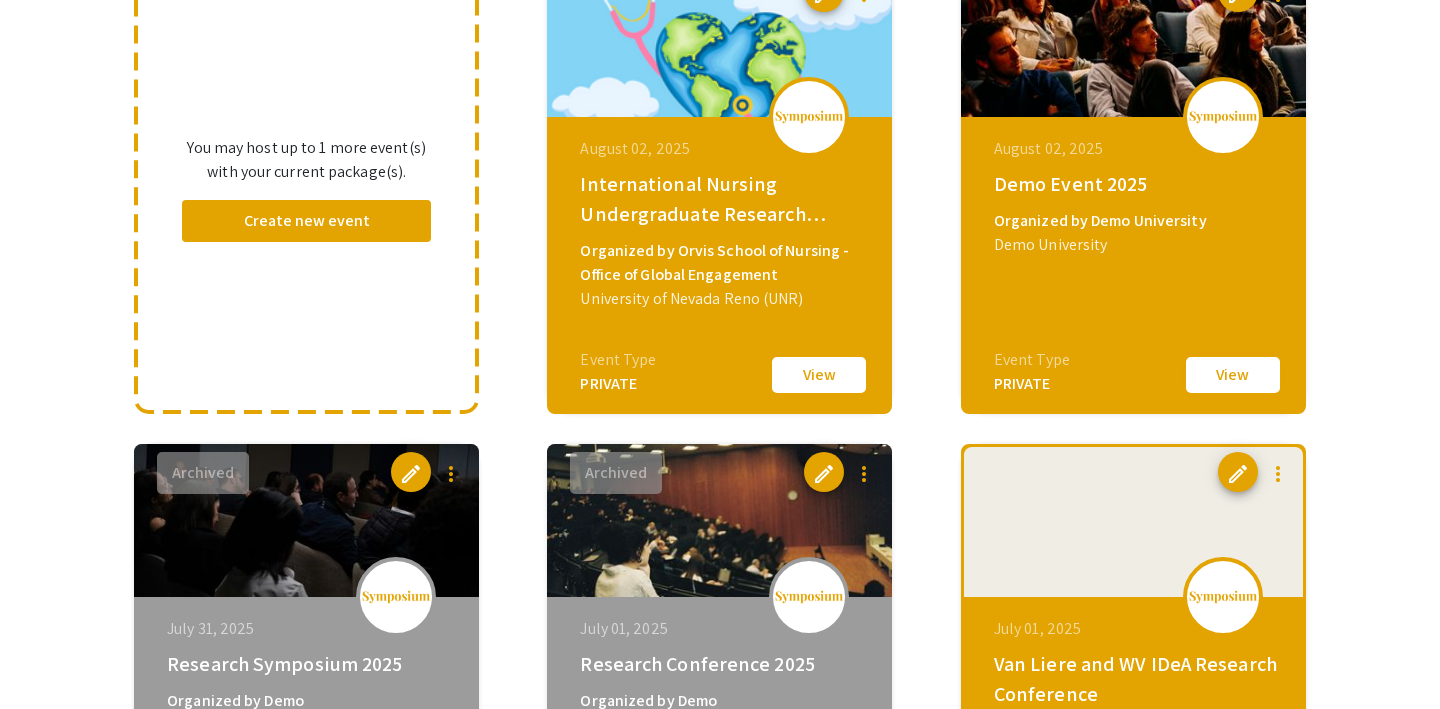 click on "View" 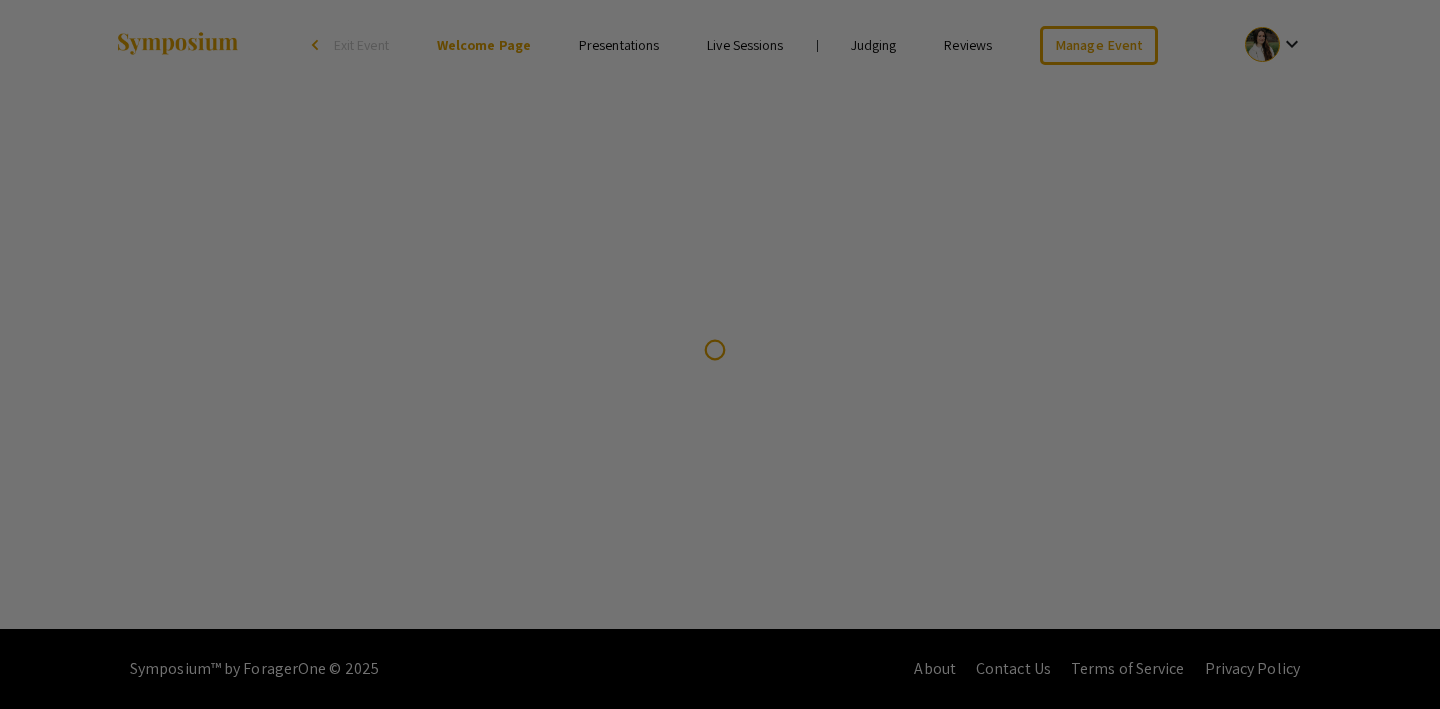 scroll, scrollTop: 0, scrollLeft: 0, axis: both 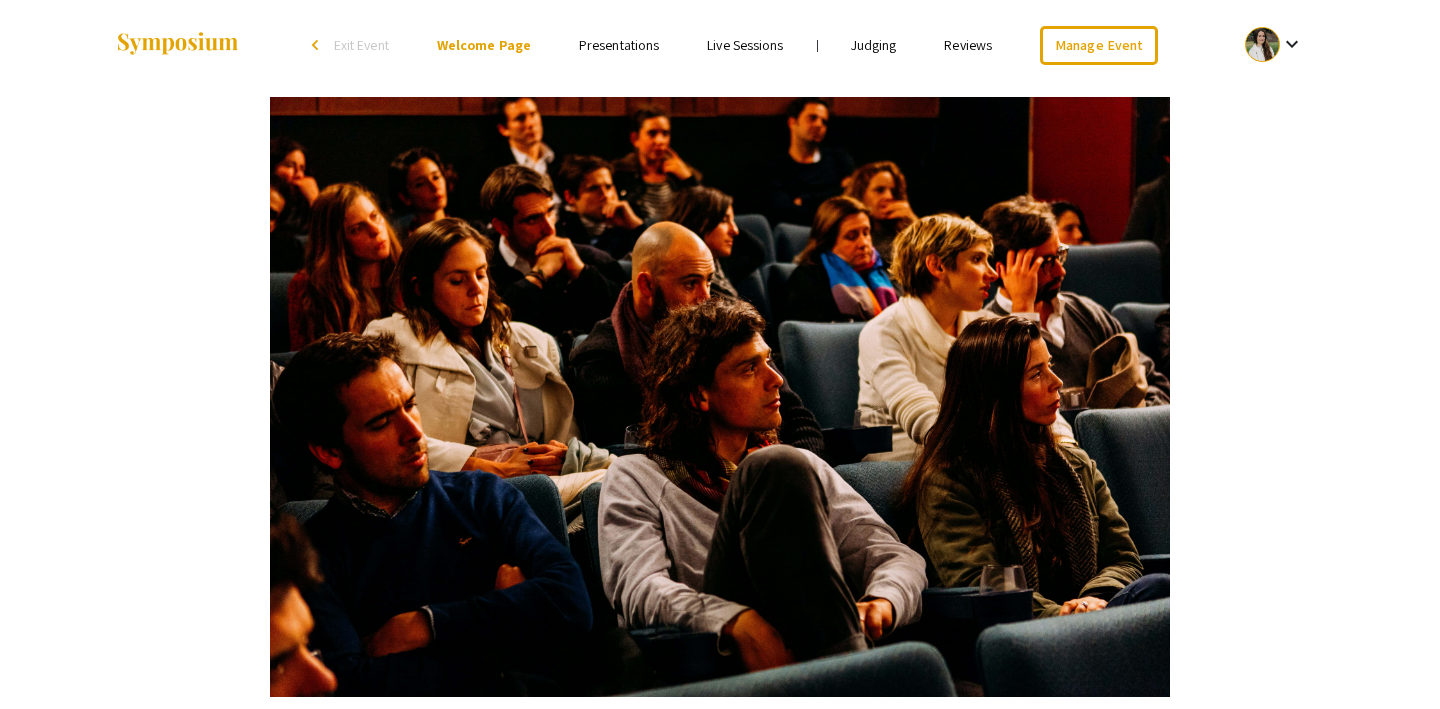 click on "Presentations" at bounding box center [619, 45] 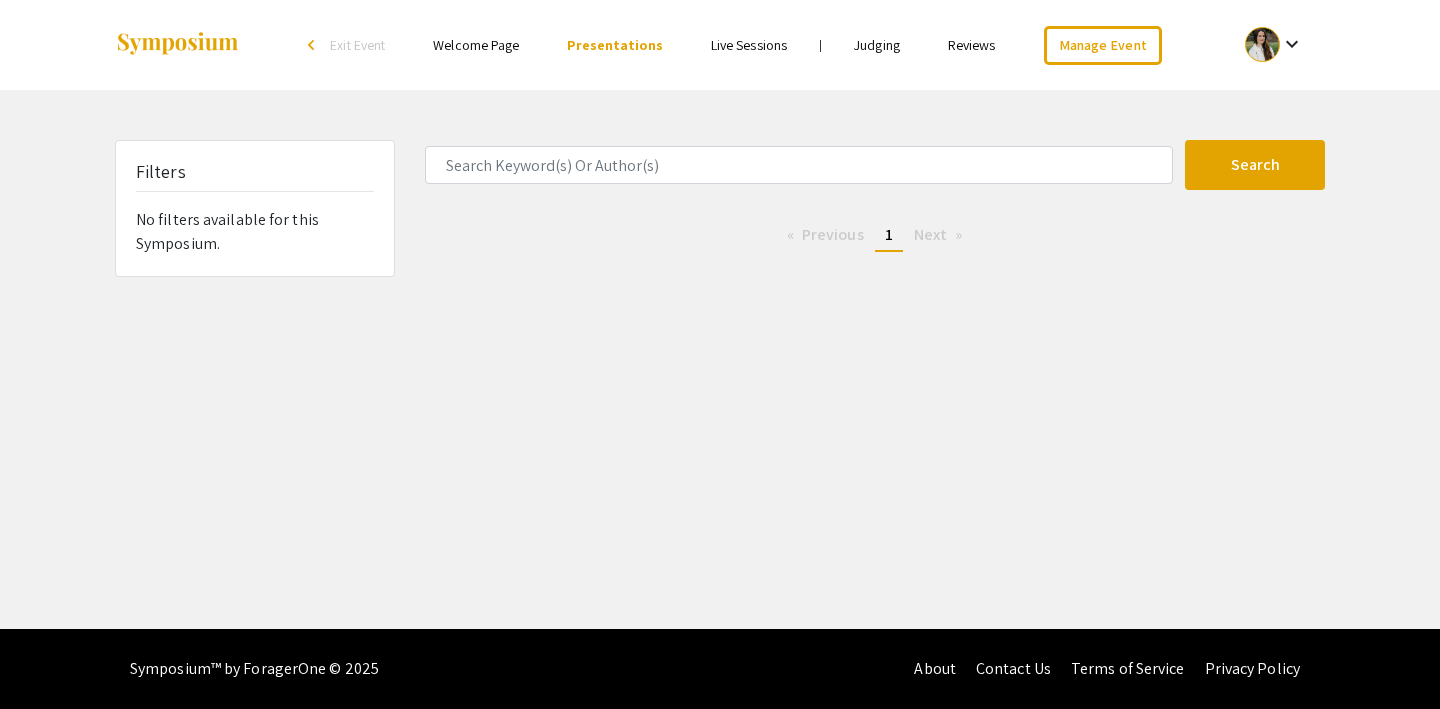 click on "Live Sessions" at bounding box center (749, 45) 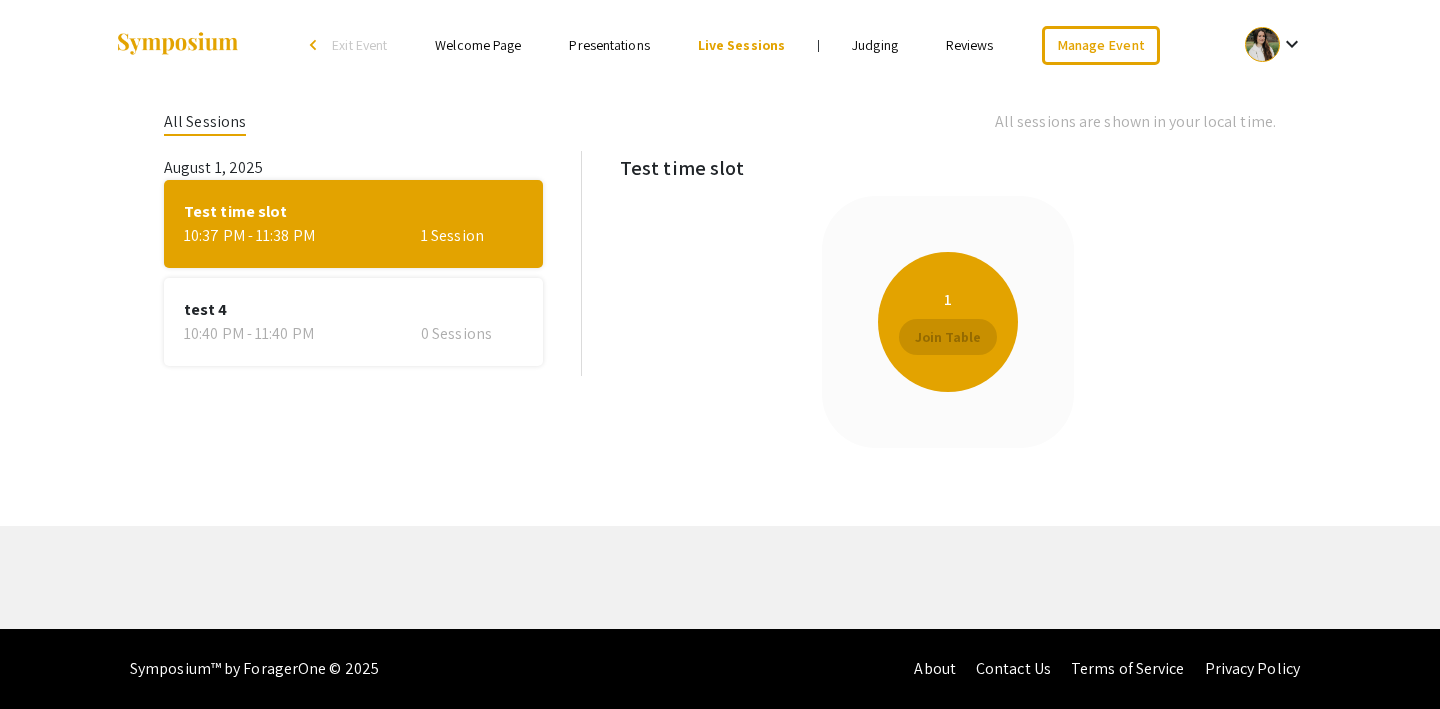 click on "Judging" at bounding box center (875, 45) 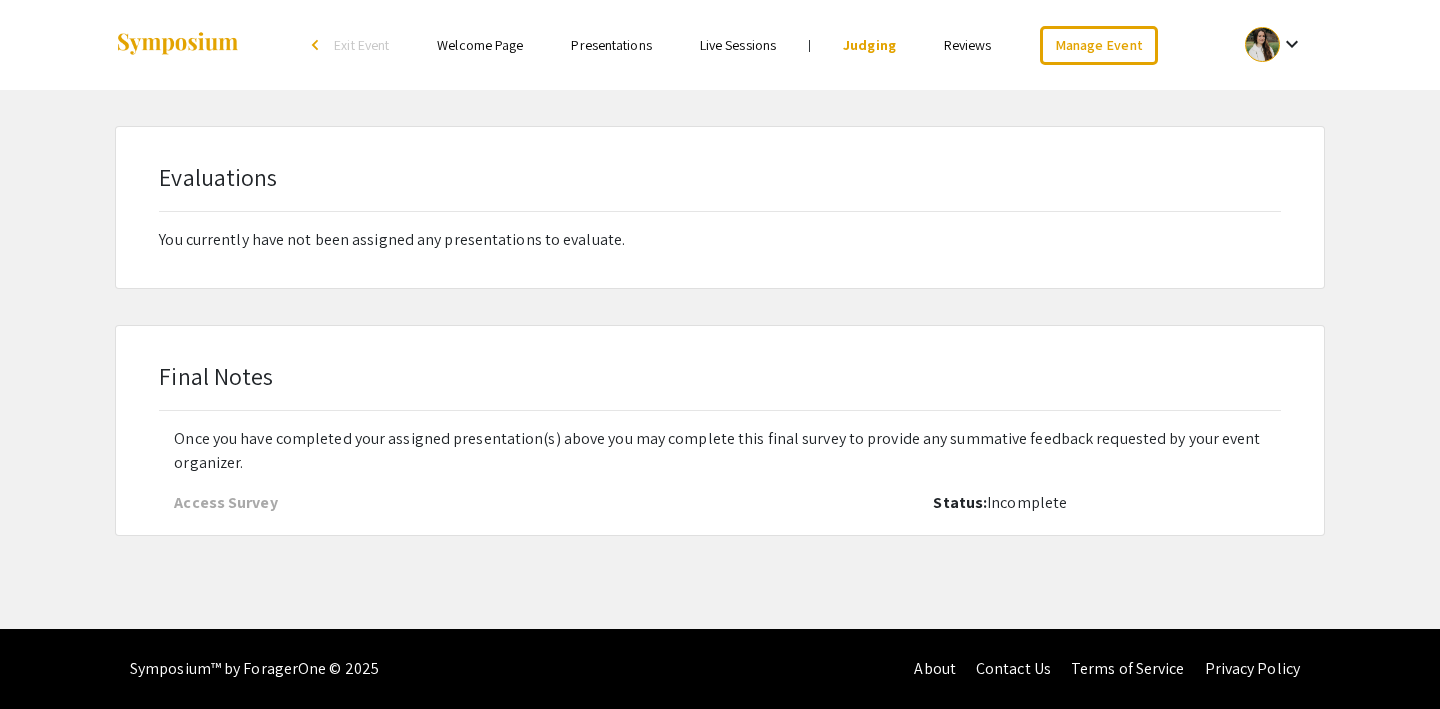 click on "Reviews" at bounding box center [968, 45] 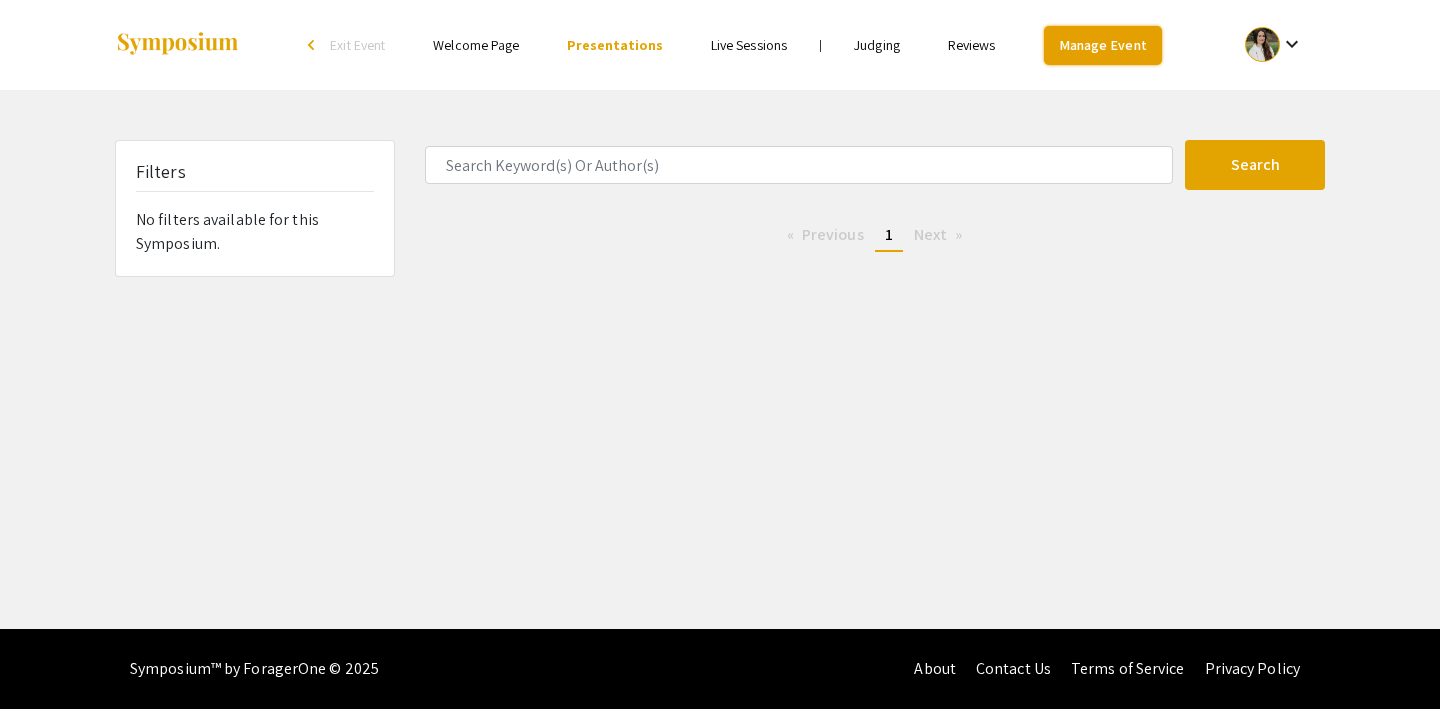 click on "Manage Event" at bounding box center [1103, 45] 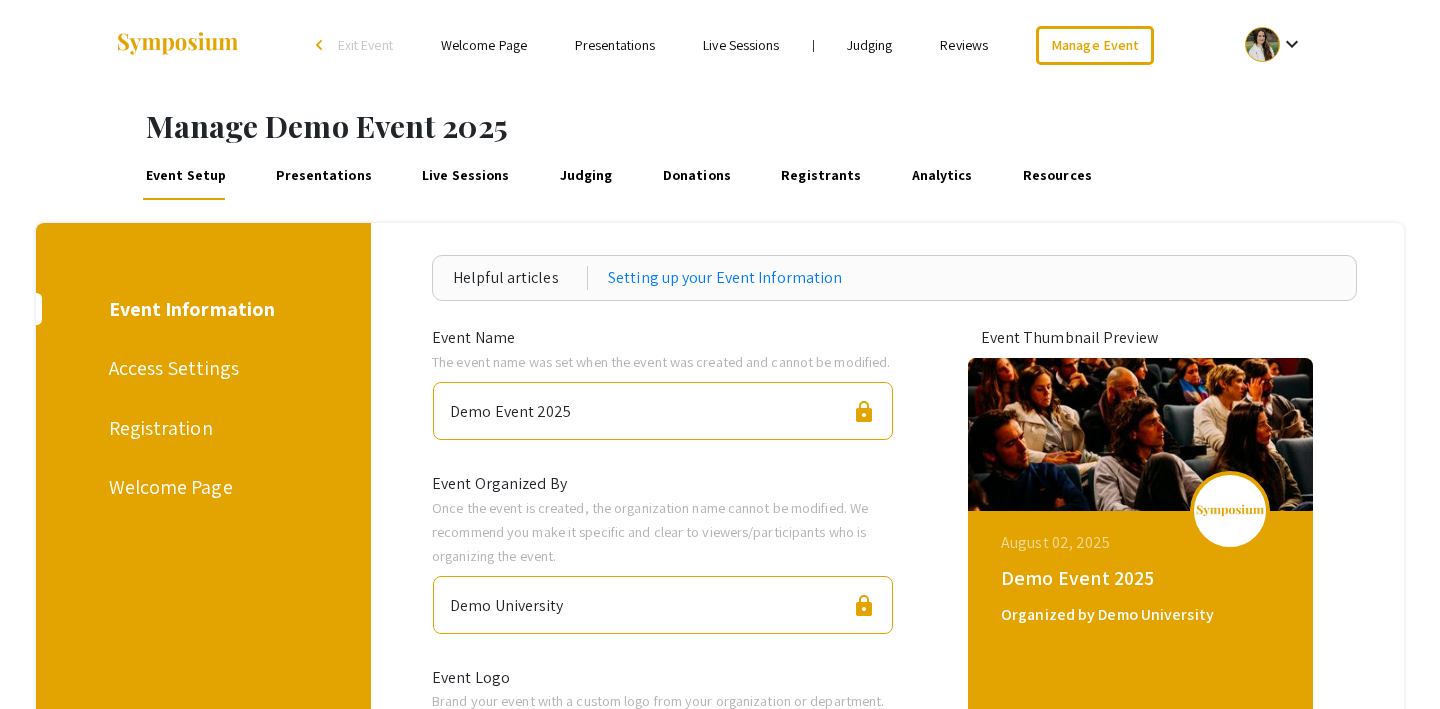 click on "Presentations" at bounding box center [324, 176] 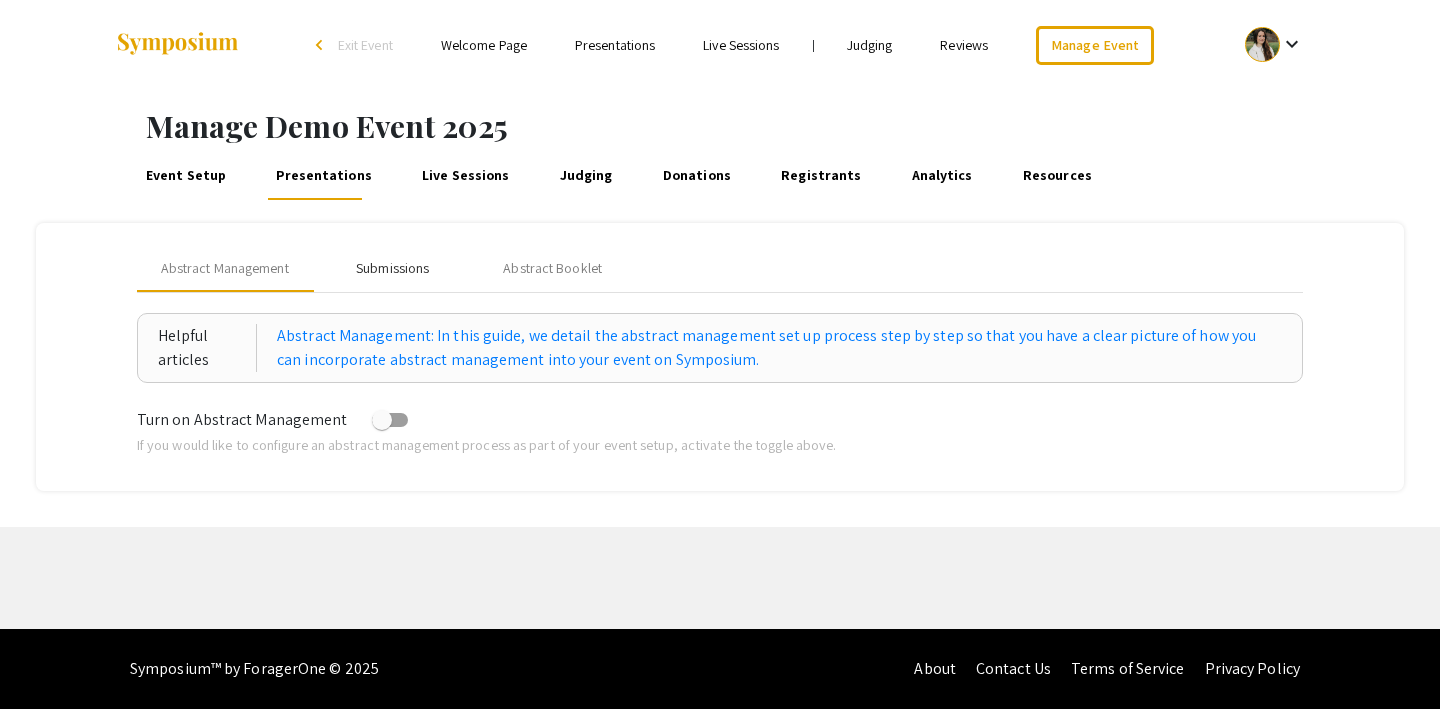 click on "Submissions" at bounding box center [392, 268] 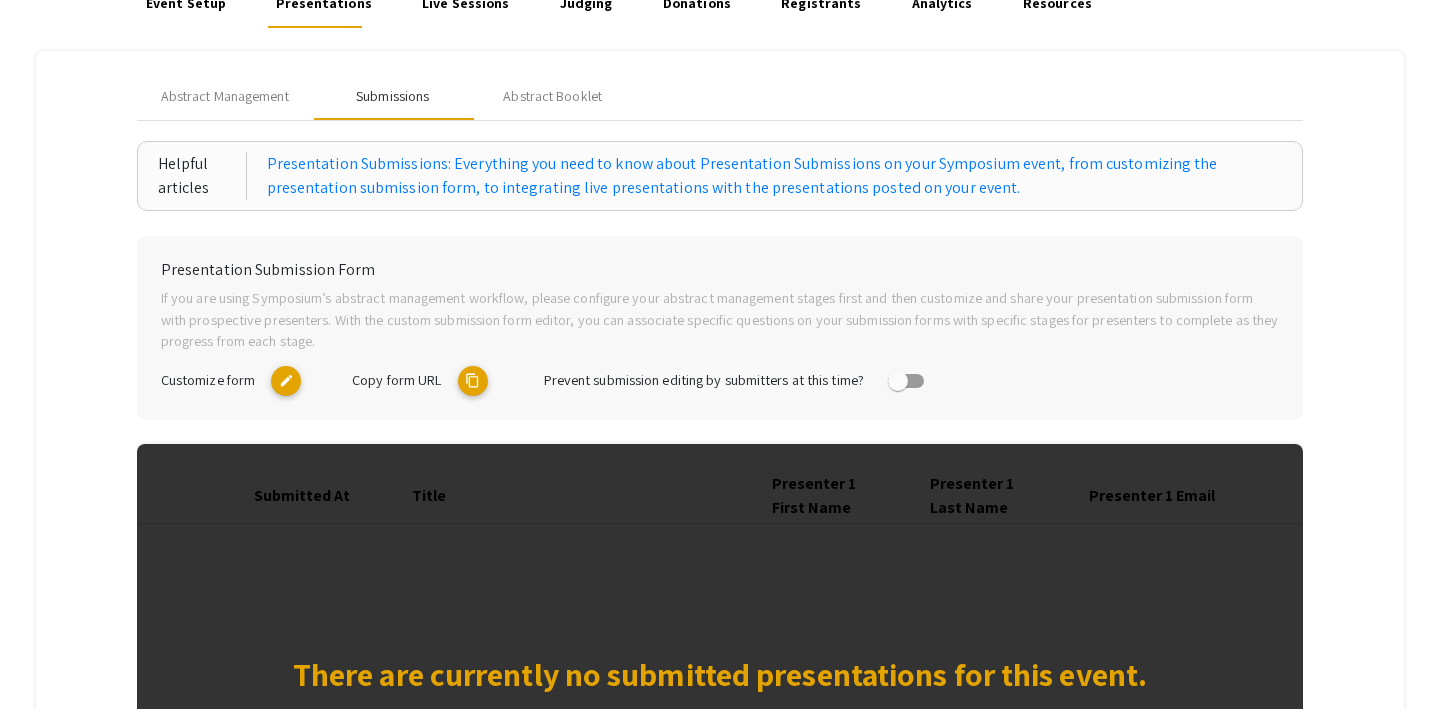 scroll, scrollTop: 188, scrollLeft: 0, axis: vertical 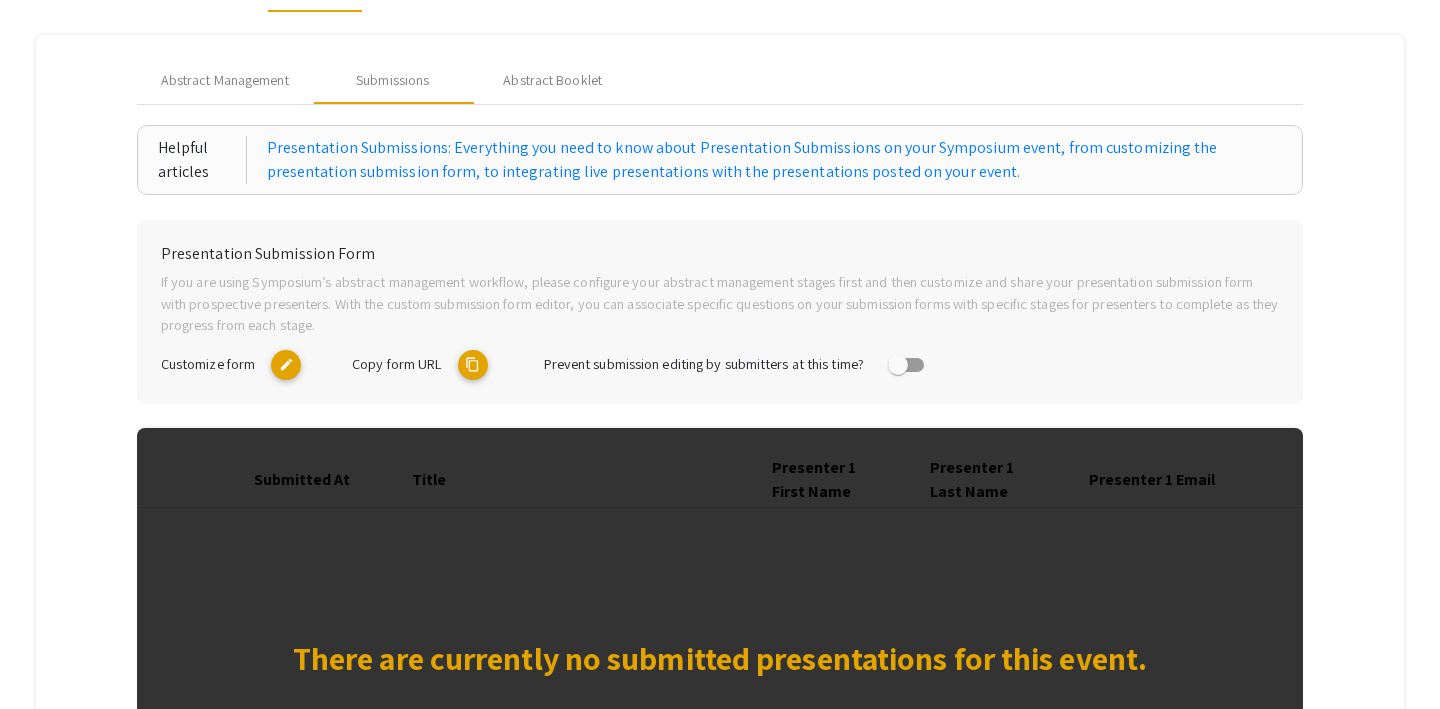 click on "content_copy" at bounding box center (473, 365) 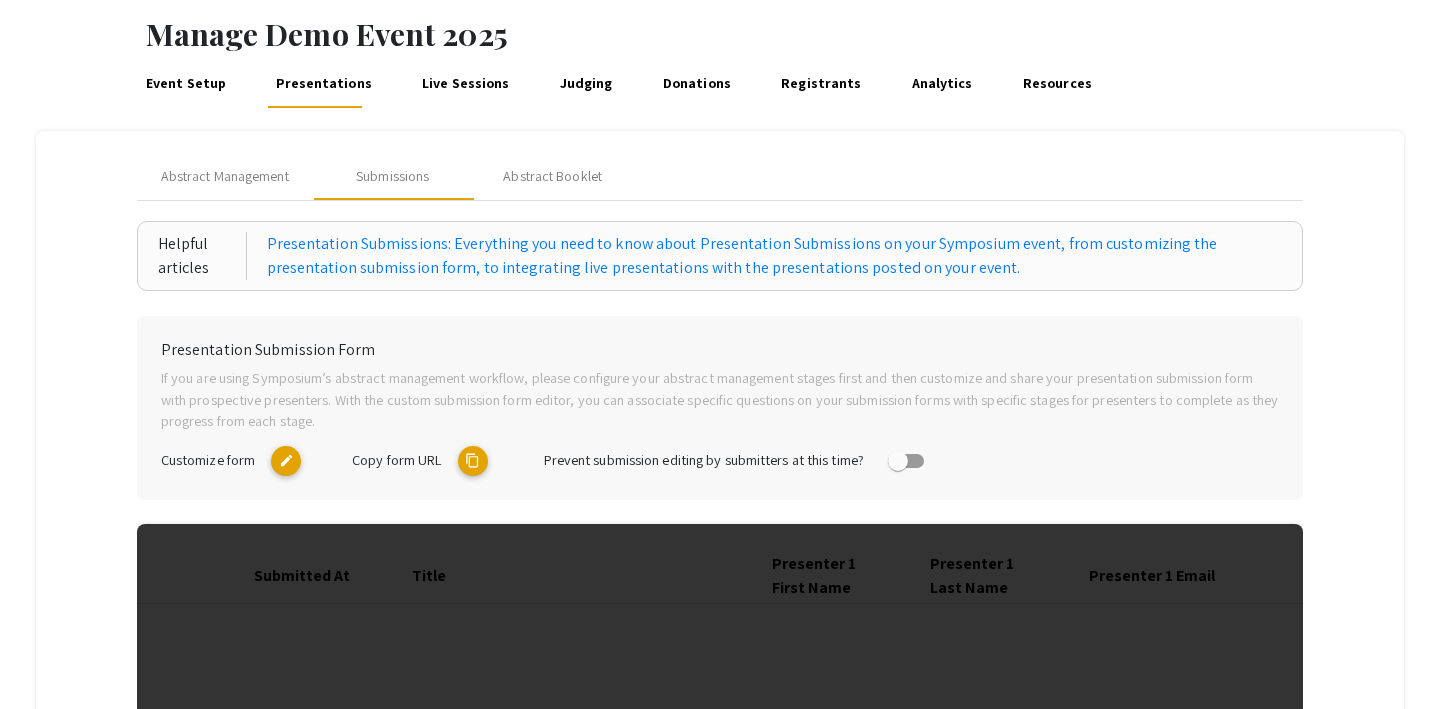 scroll, scrollTop: 108, scrollLeft: 0, axis: vertical 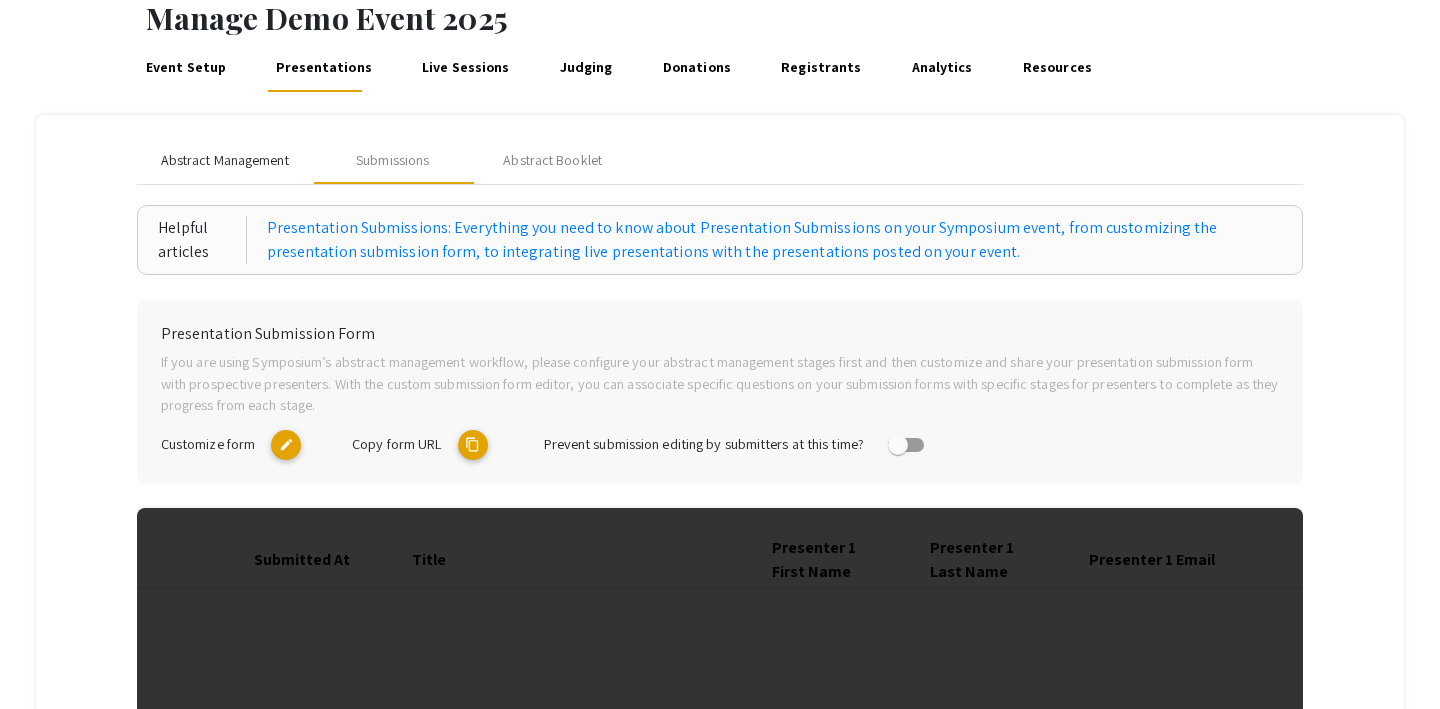 click on "Abstract Management" at bounding box center [225, 160] 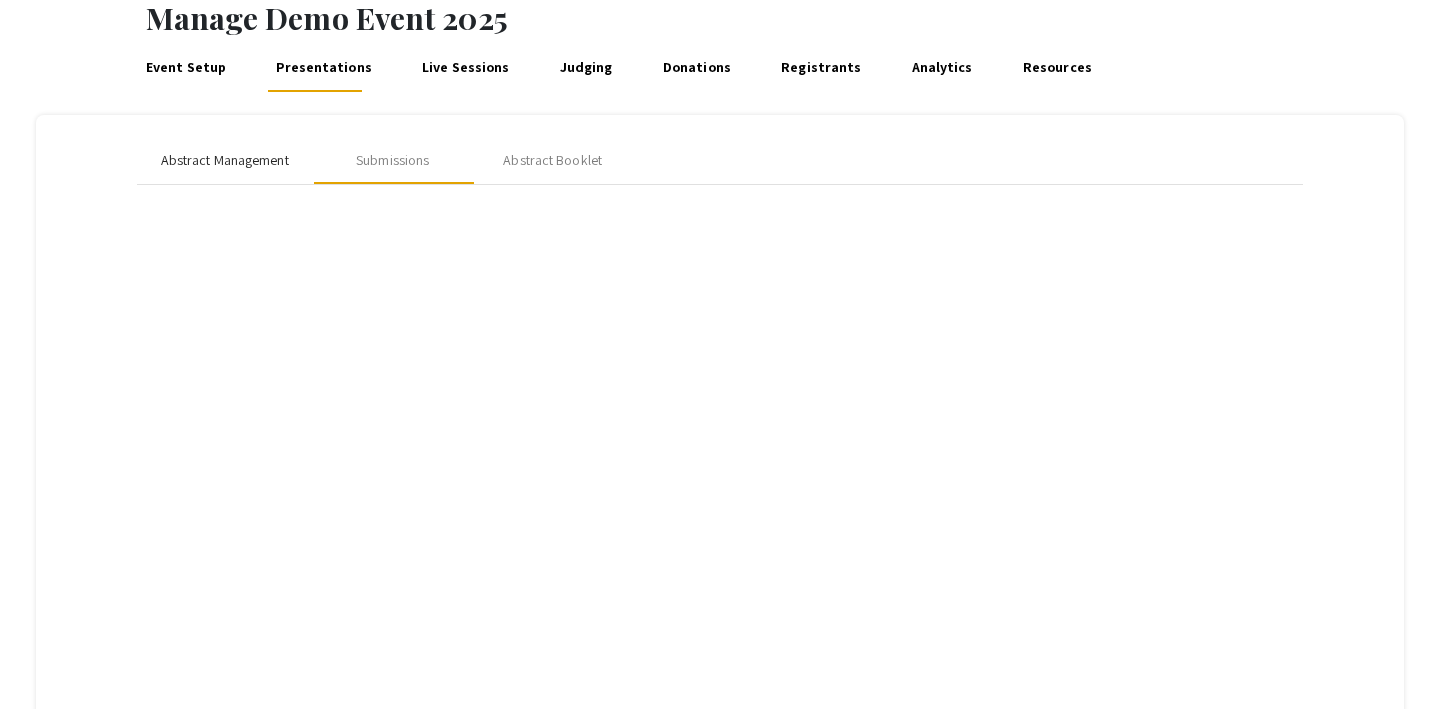 scroll, scrollTop: 0, scrollLeft: 0, axis: both 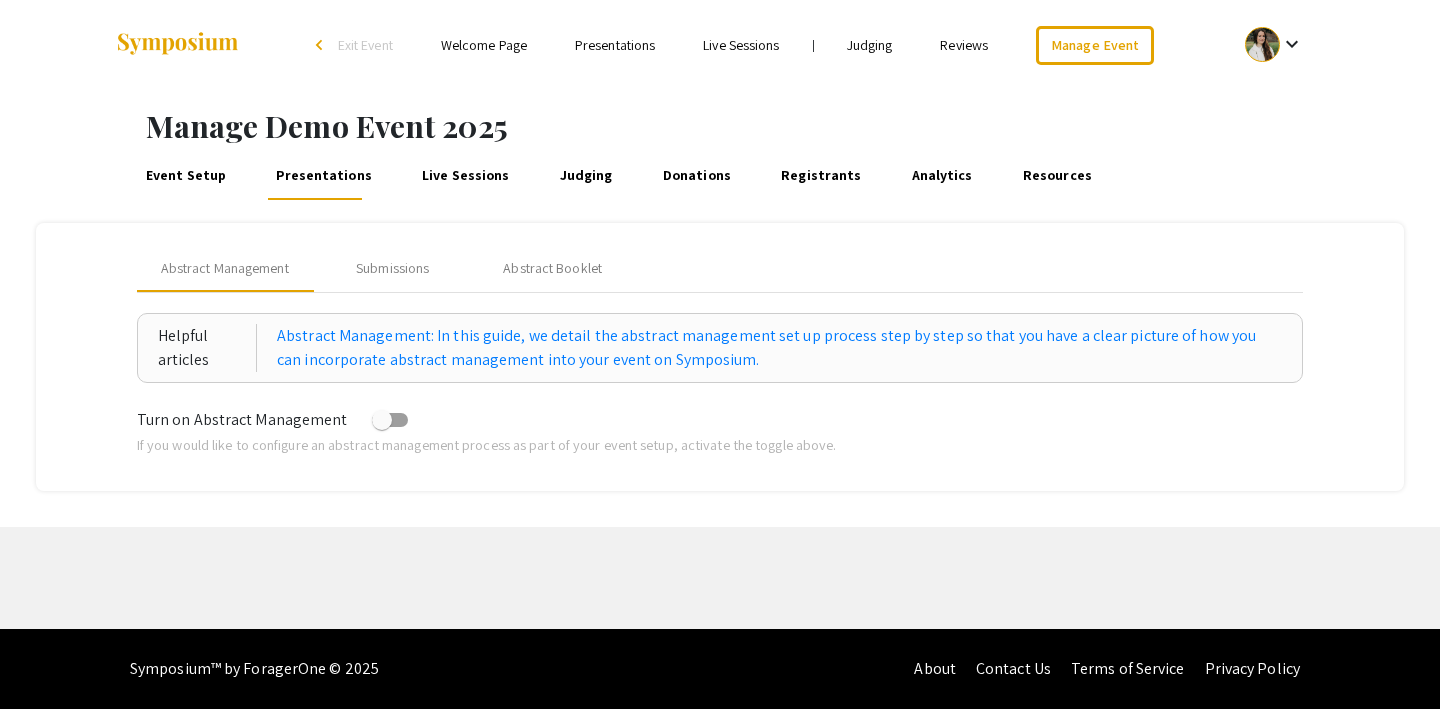 click on "Judging" at bounding box center (586, 176) 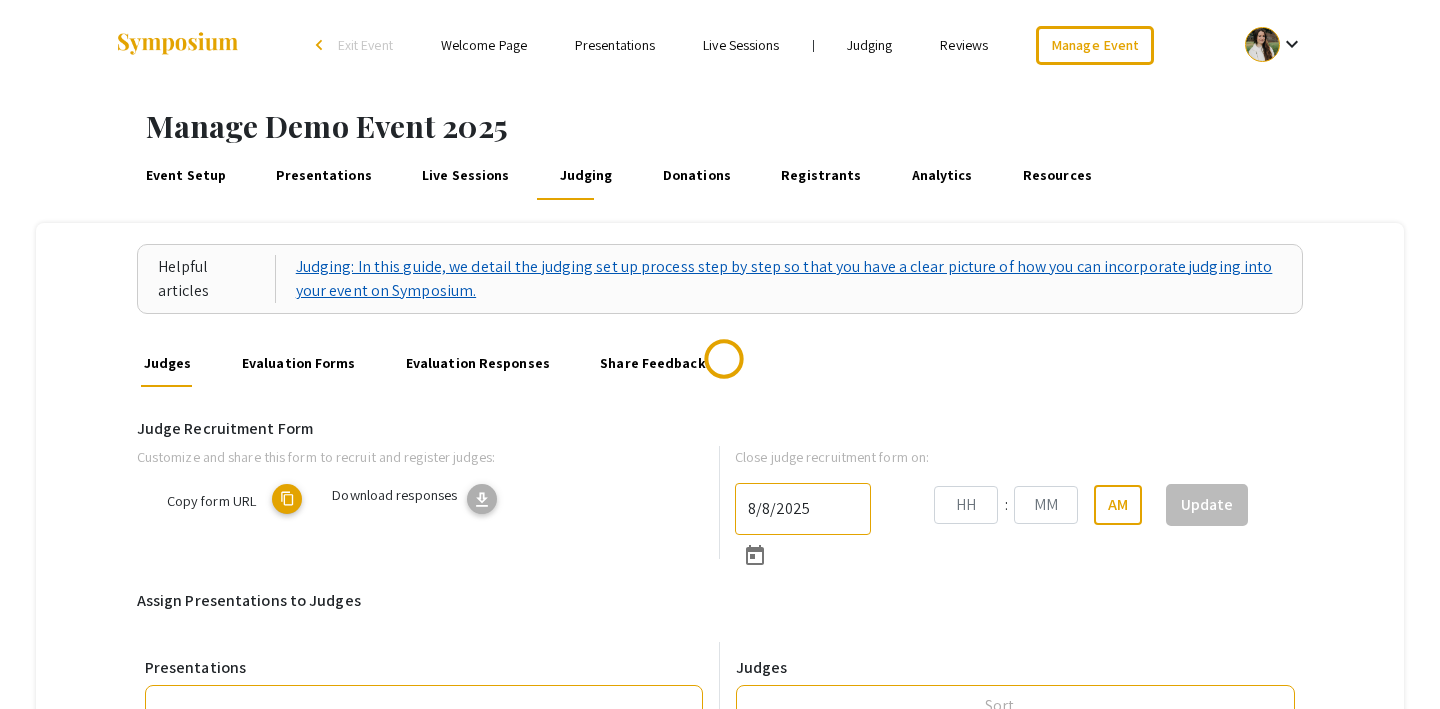 type on "8/31/2025" 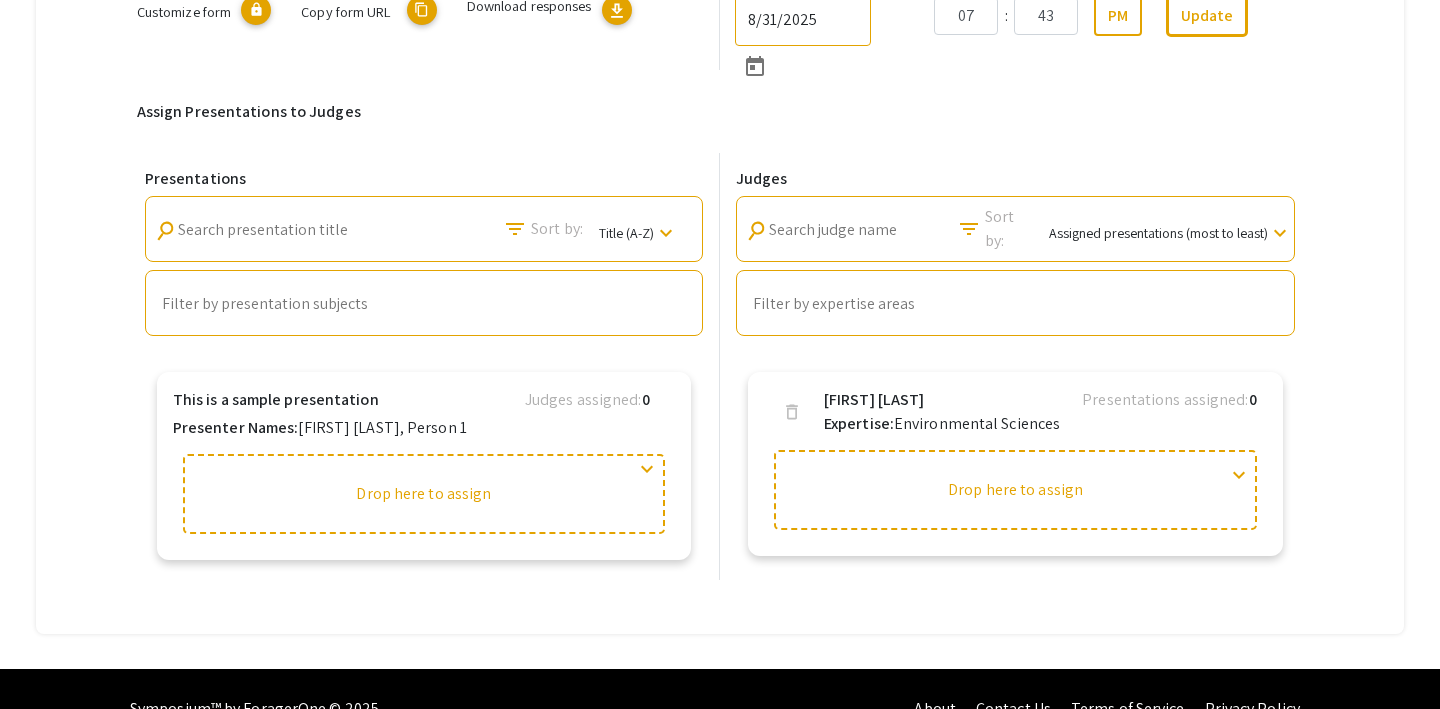 scroll, scrollTop: 529, scrollLeft: 0, axis: vertical 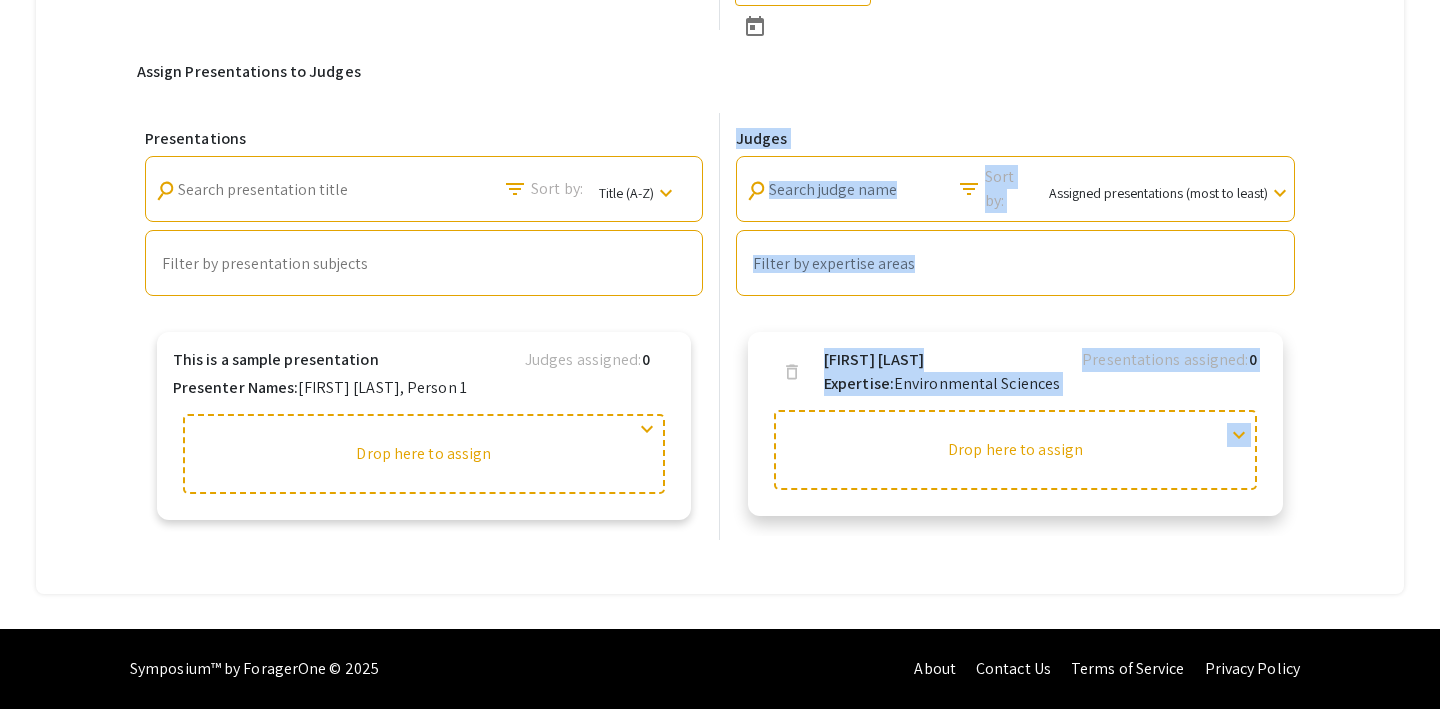 drag, startPoint x: 488, startPoint y: 471, endPoint x: 921, endPoint y: 462, distance: 433.09354 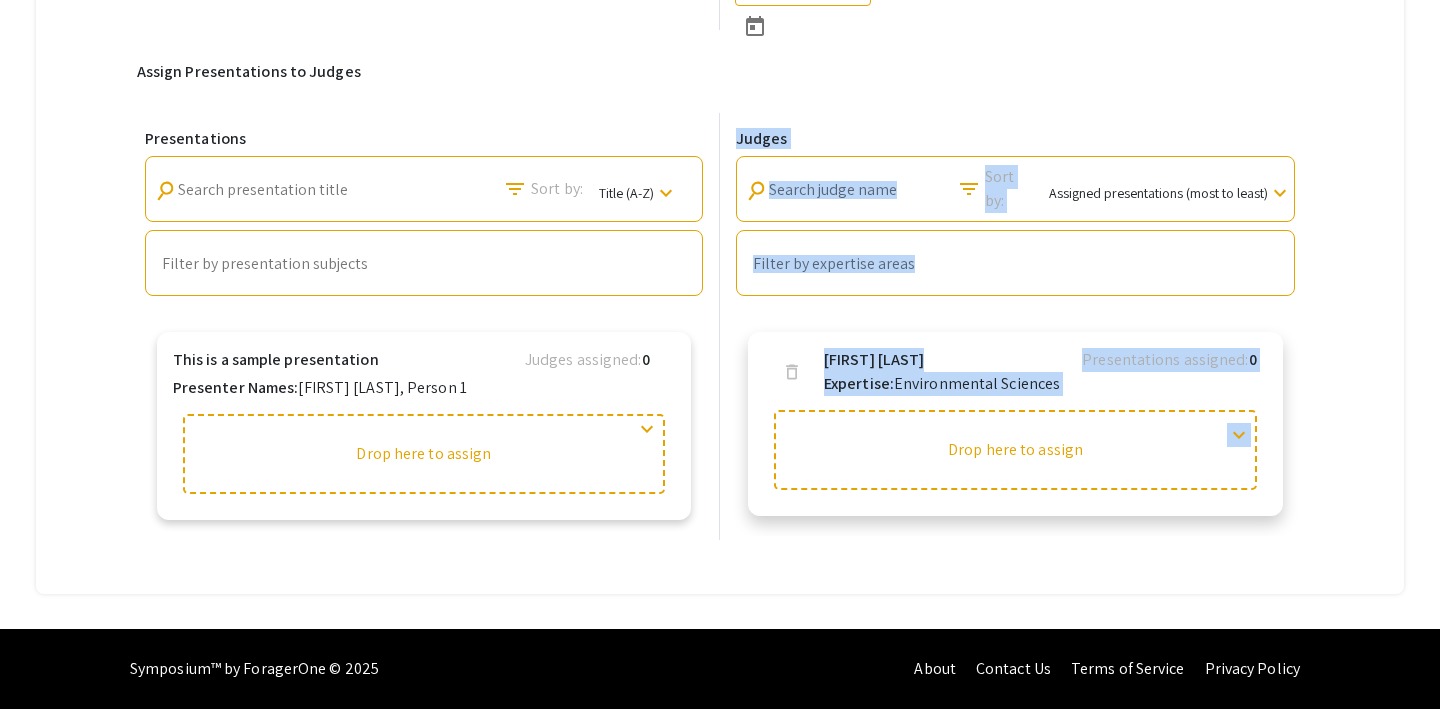 click on "Presentations search Search presentation title filter_list Sort by: Title (A-Z) keyboard_arrow_down Filter by presentation subjects This is a sample presentation Judges assigned:  0 Presenter Names:  Steph Lutz, Person  1 expand_more Judges search Search judge name filter_list Sort by: Assigned presentations (most to least) keyboard_arrow_down Filter by expertise areas delete Steph Lutz Presentations assigned:  0 Expertise:   Environmental Sciences  expand_more" 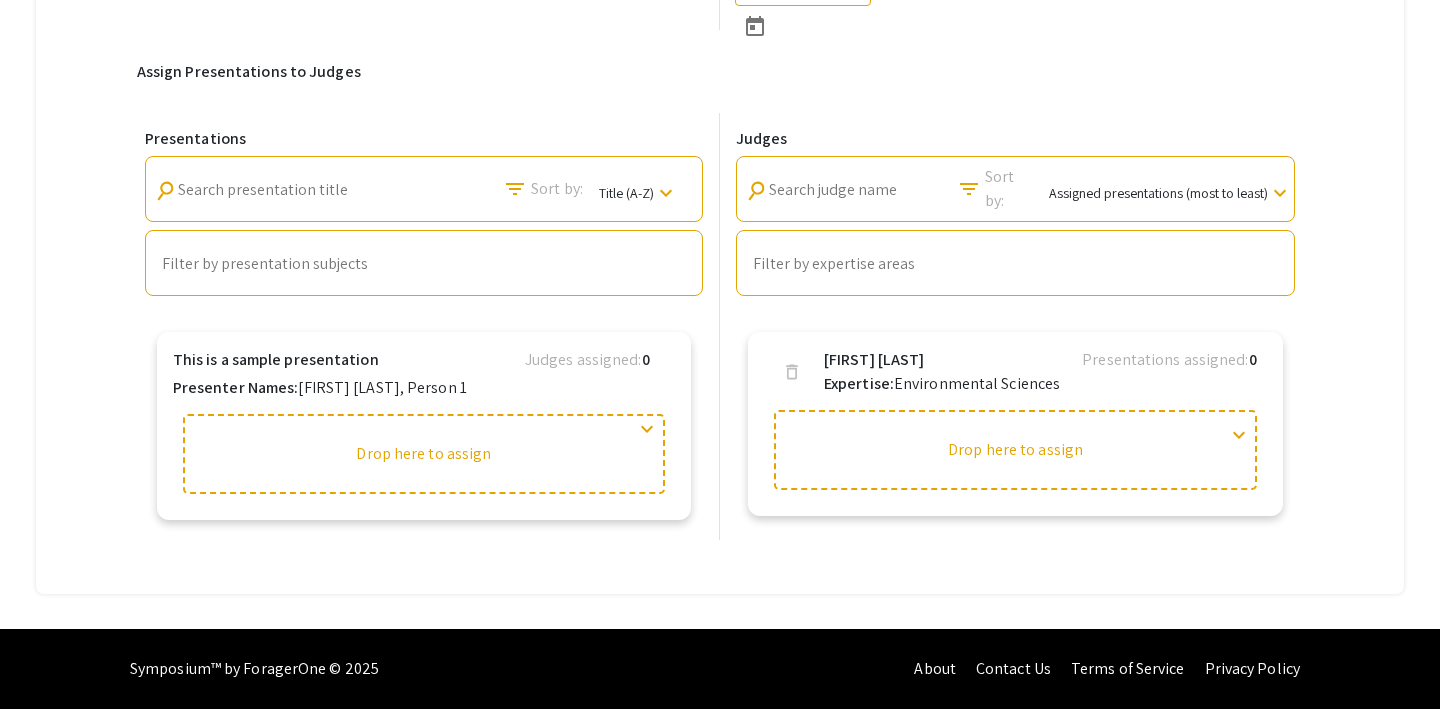 click on "delete Steph Lutz Presentations assigned:  0 Expertise:   Environmental Sciences  expand_more" 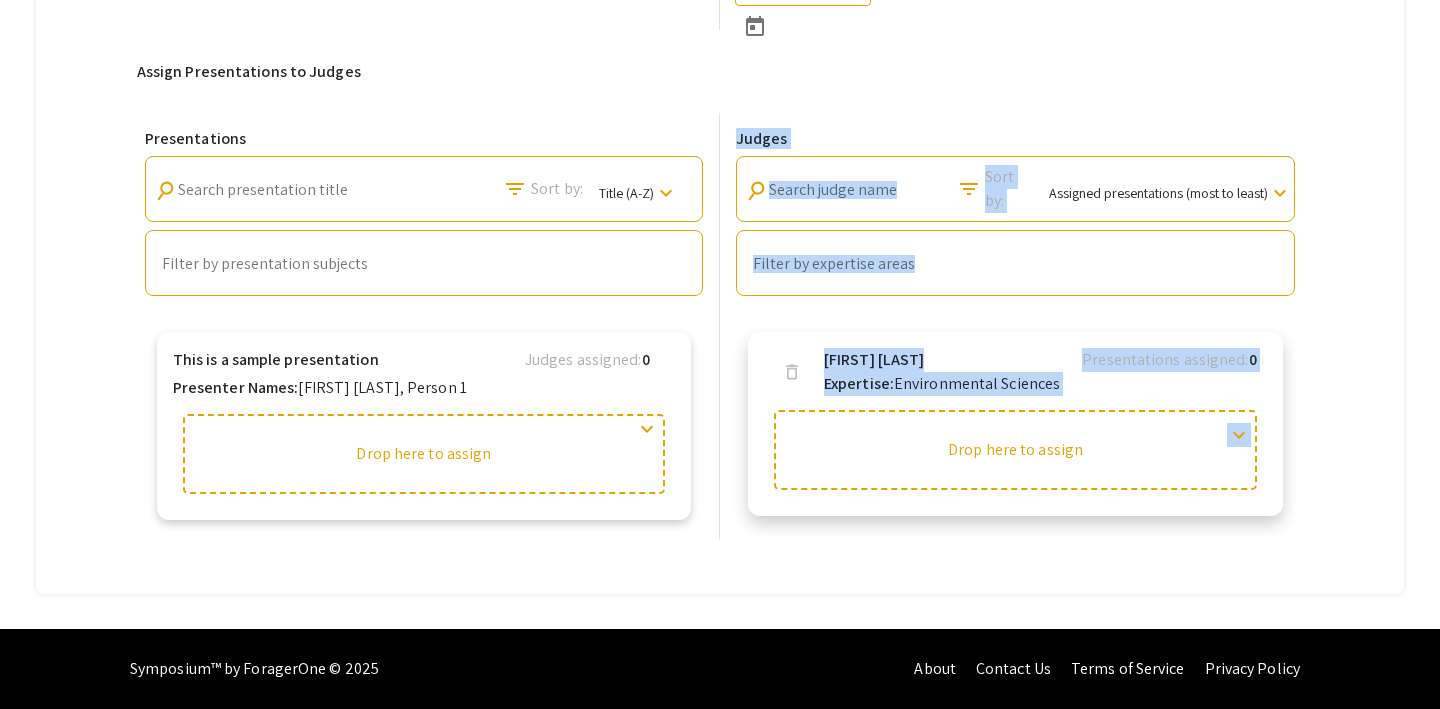 drag, startPoint x: 454, startPoint y: 468, endPoint x: 886, endPoint y: 452, distance: 432.2962 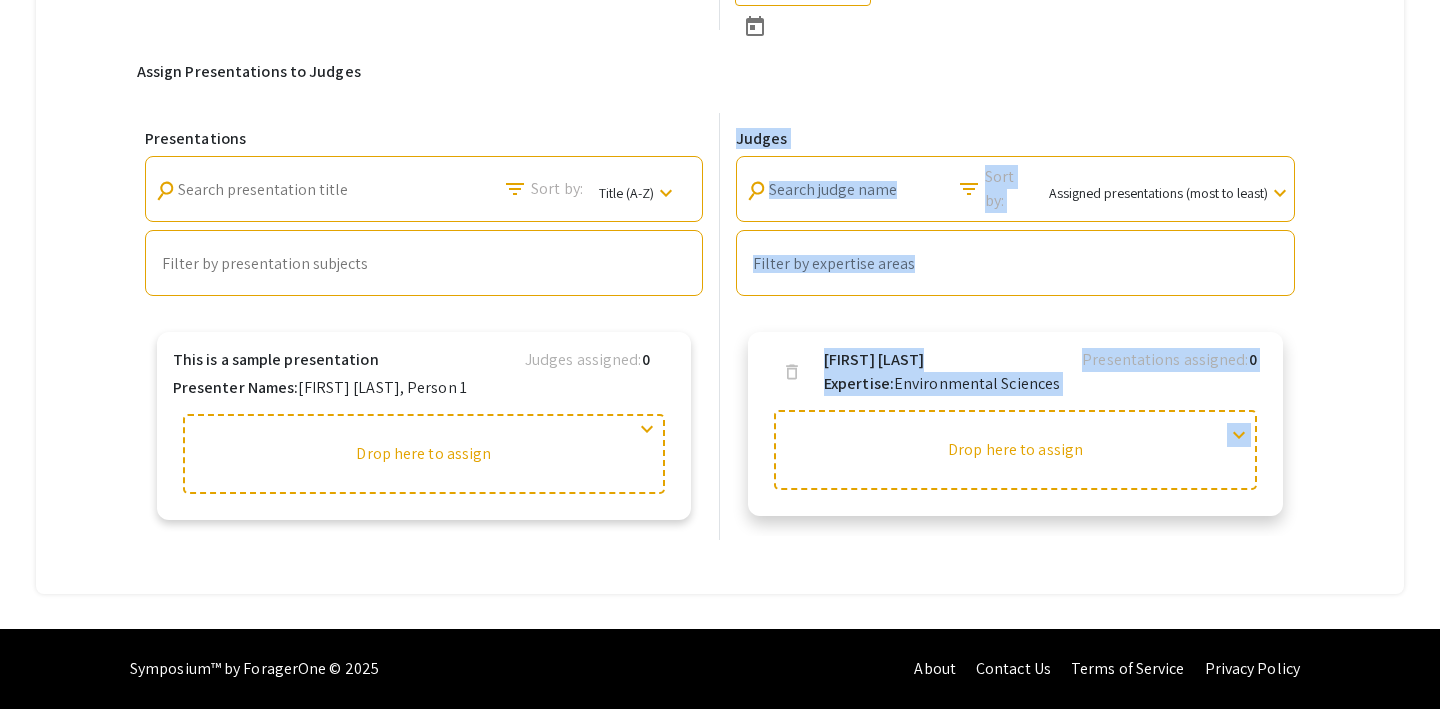 click on "Presentations search Search presentation title filter_list Sort by: Title (A-Z) keyboard_arrow_down Filter by presentation subjects This is a sample presentation Judges assigned:  0 Presenter Names:  Steph Lutz, Person  1 expand_more Judges search Search judge name filter_list Sort by: Assigned presentations (most to least) keyboard_arrow_down Filter by expertise areas delete Steph Lutz Presentations assigned:  0 Expertise:   Environmental Sciences  expand_more" 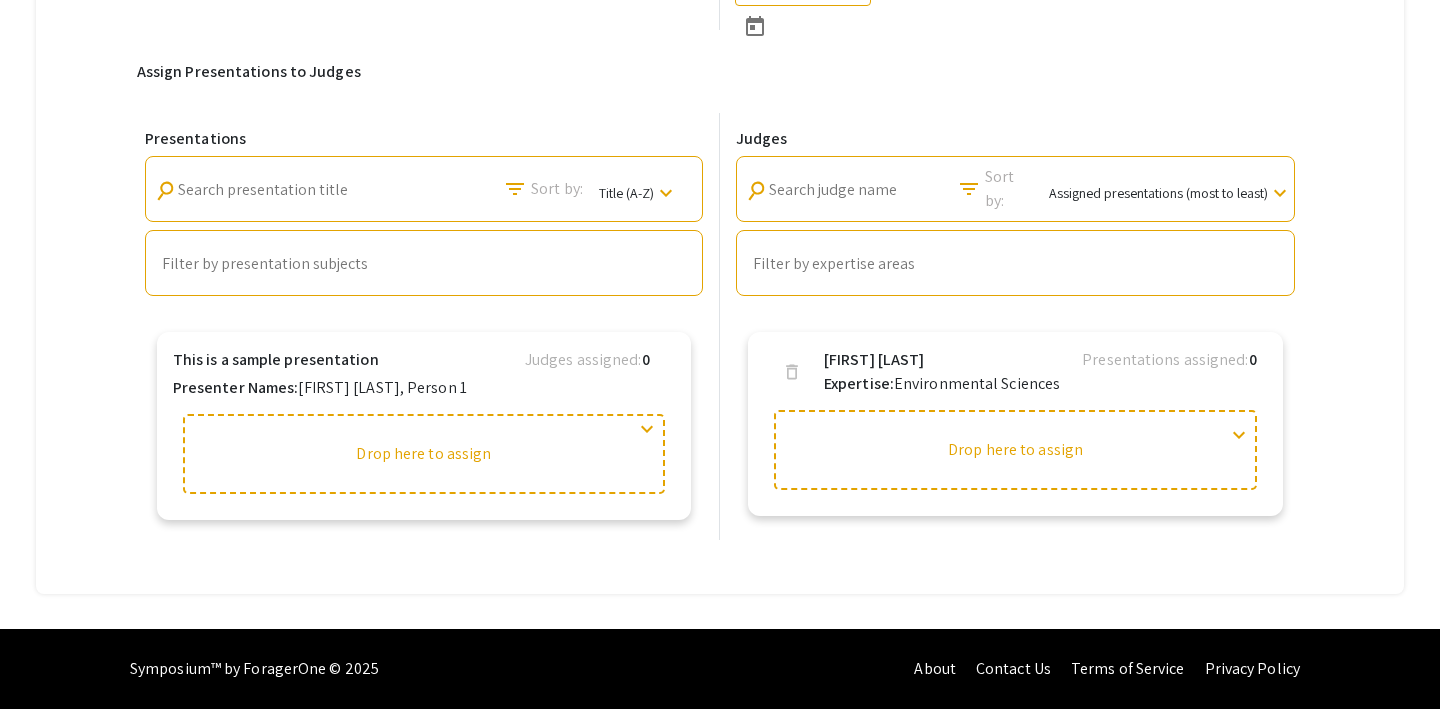 click on "Judge Recruitment Form Customize and share this form to recruit and register judges: Customize form lock Copy form URL    content_copy Download responses download Close judge recruitment form on:  8/31/2025 07 : 43 PM  Update  Assign Presentations to Judges Presentations search Search presentation title filter_list Sort by: Title (A-Z) keyboard_arrow_down Filter by presentation subjects This is a sample presentation Judges assigned:  0 Presenter Names:  Steph Lutz, Person  1 expand_more Judges search Search judge name filter_list Sort by: Assigned presentations (most to least) keyboard_arrow_down Filter by expertise areas delete Steph Lutz Presentations assigned:  0 Expertise:   Environmental Sciences  expand_more" 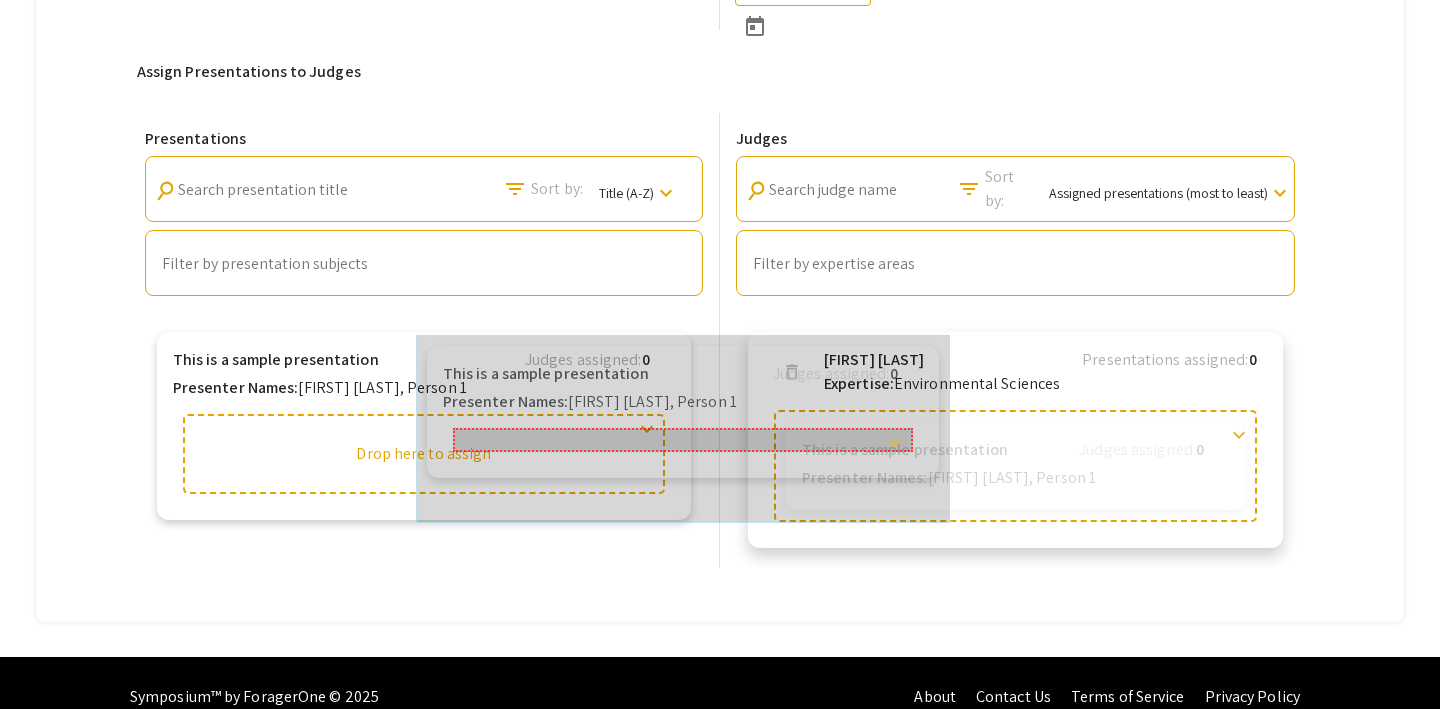 drag, startPoint x: 652, startPoint y: 430, endPoint x: 924, endPoint y: 433, distance: 272.01654 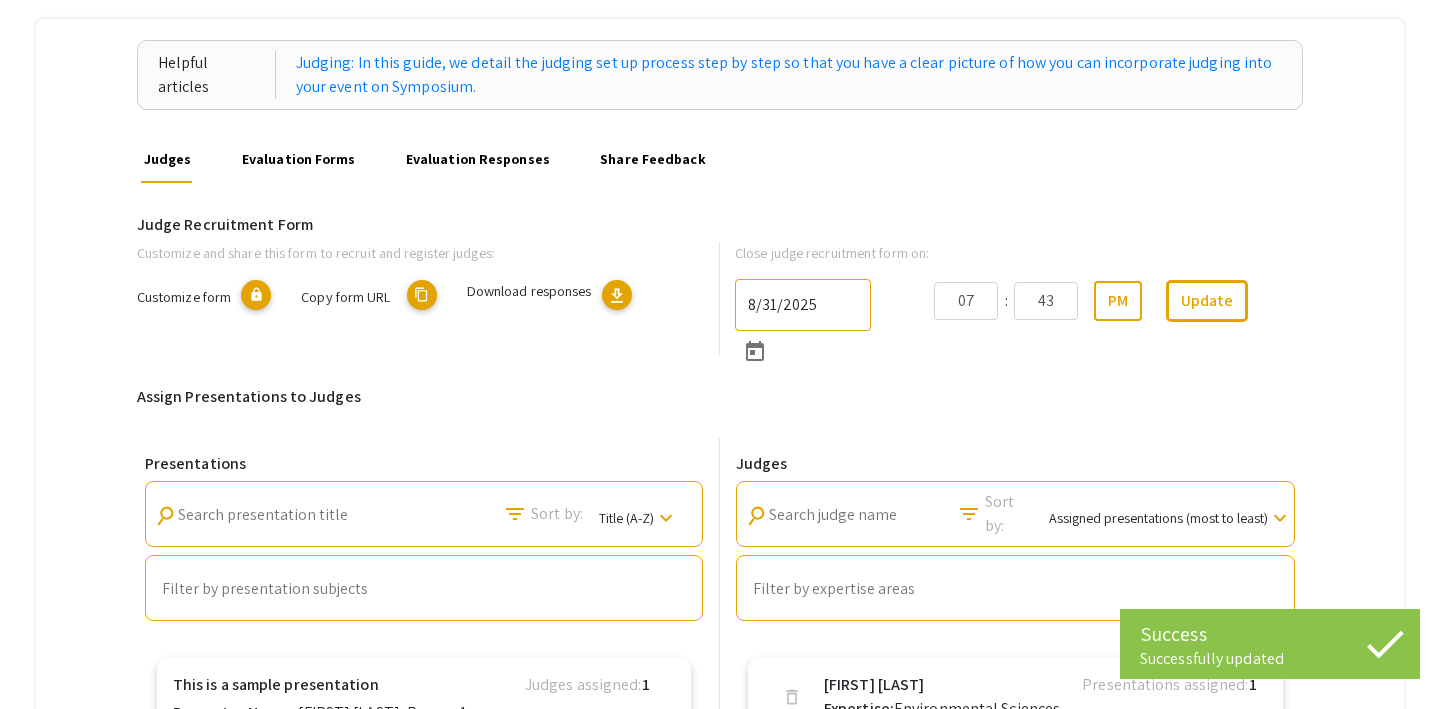 scroll, scrollTop: 138, scrollLeft: 0, axis: vertical 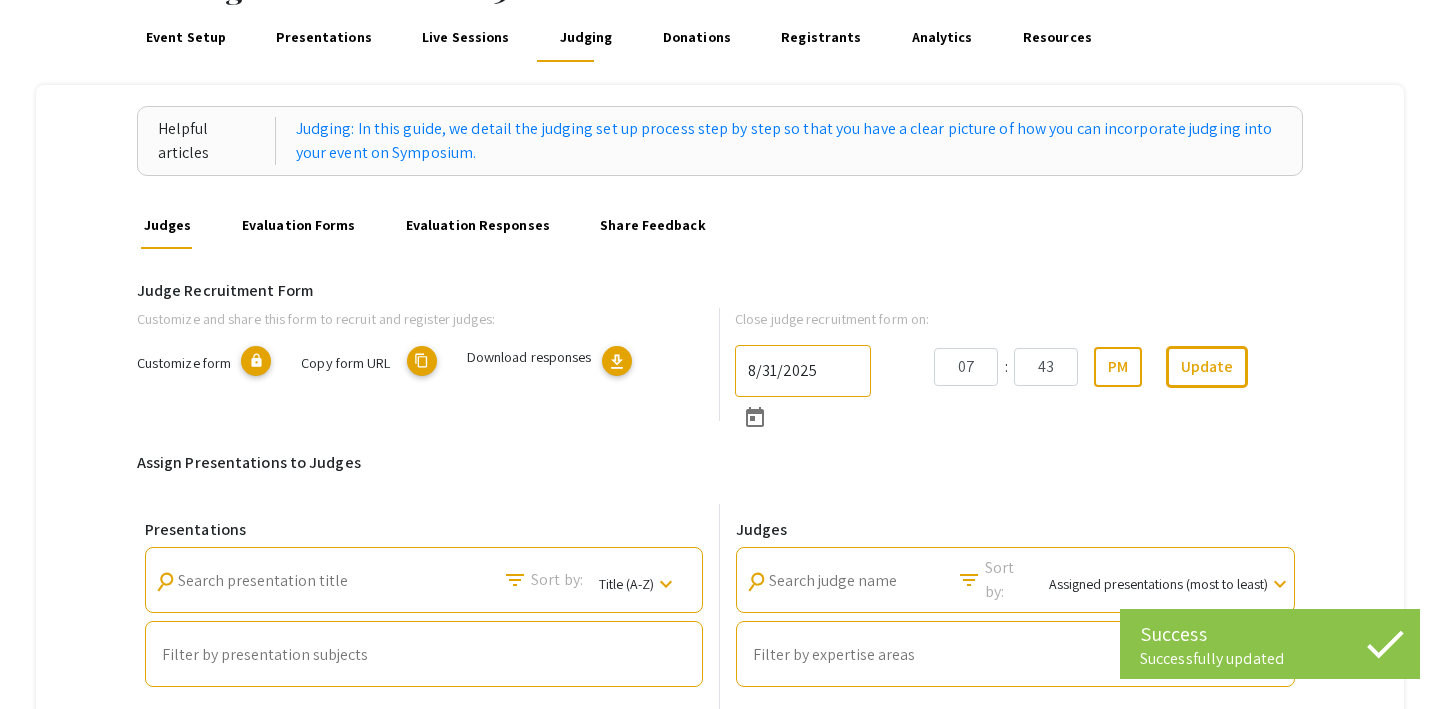 click on "Evaluation Forms" at bounding box center (298, 225) 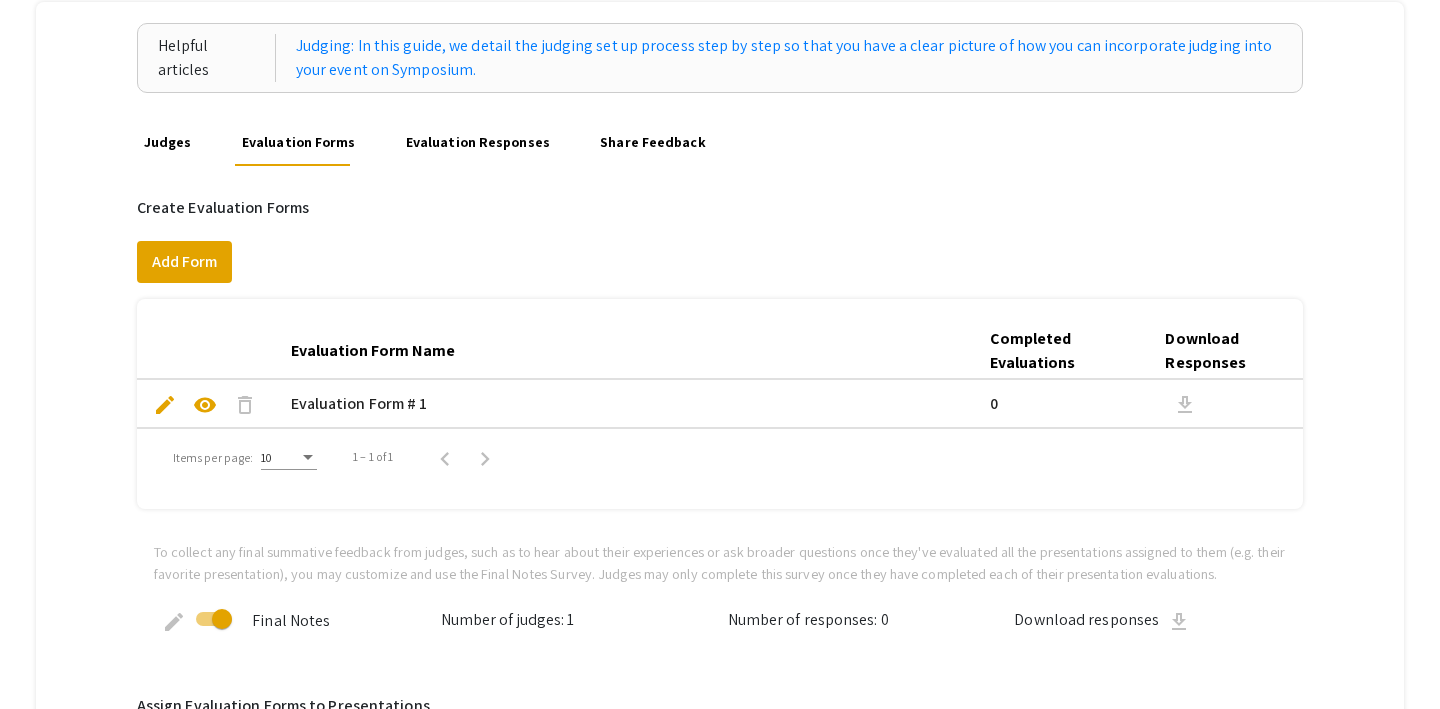 scroll, scrollTop: 218, scrollLeft: 0, axis: vertical 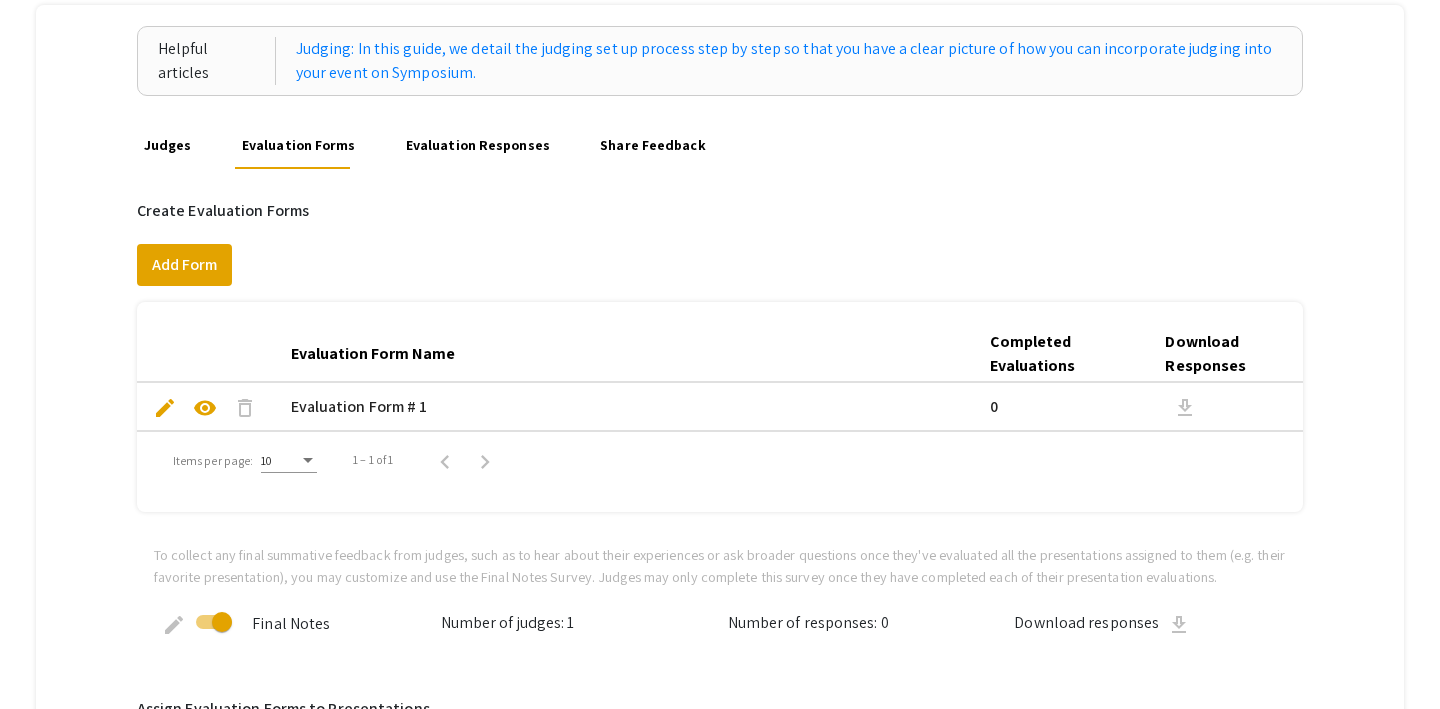 click on "edit" at bounding box center [165, 408] 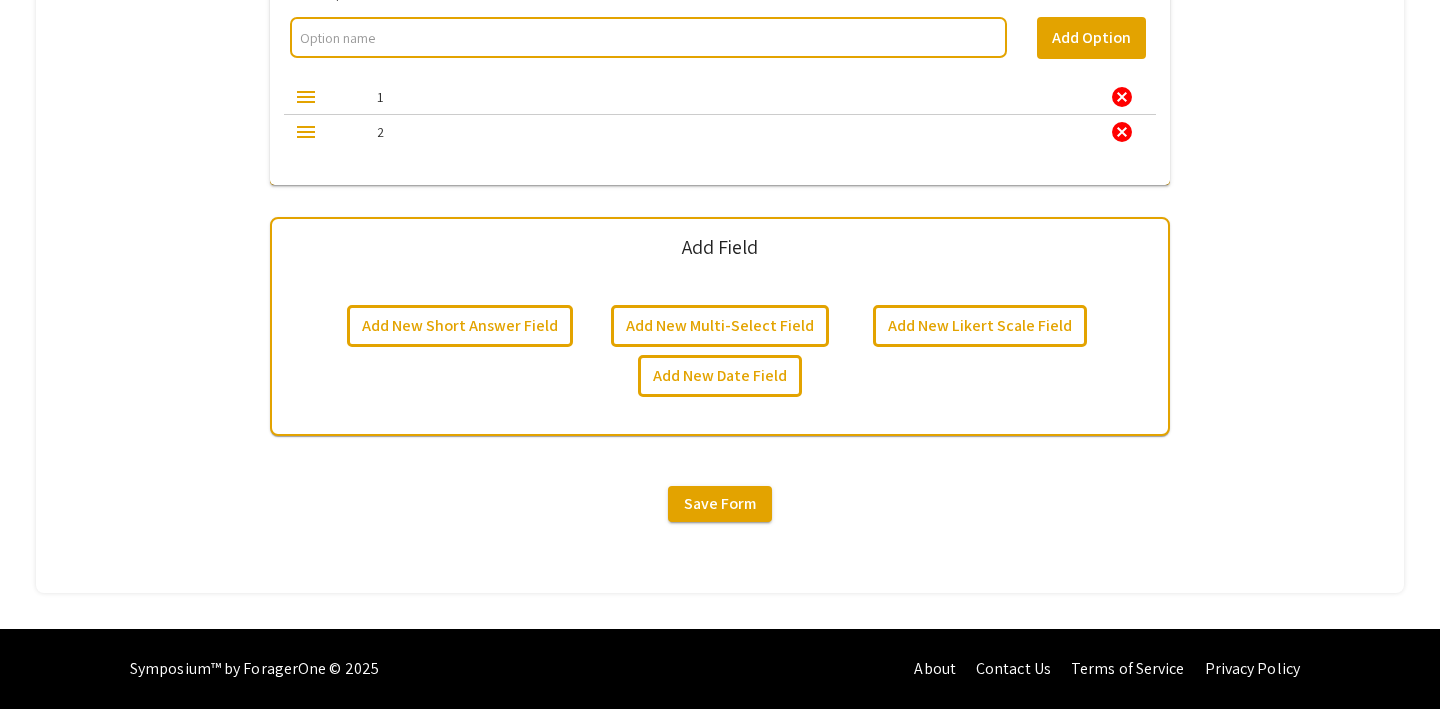 scroll, scrollTop: 0, scrollLeft: 0, axis: both 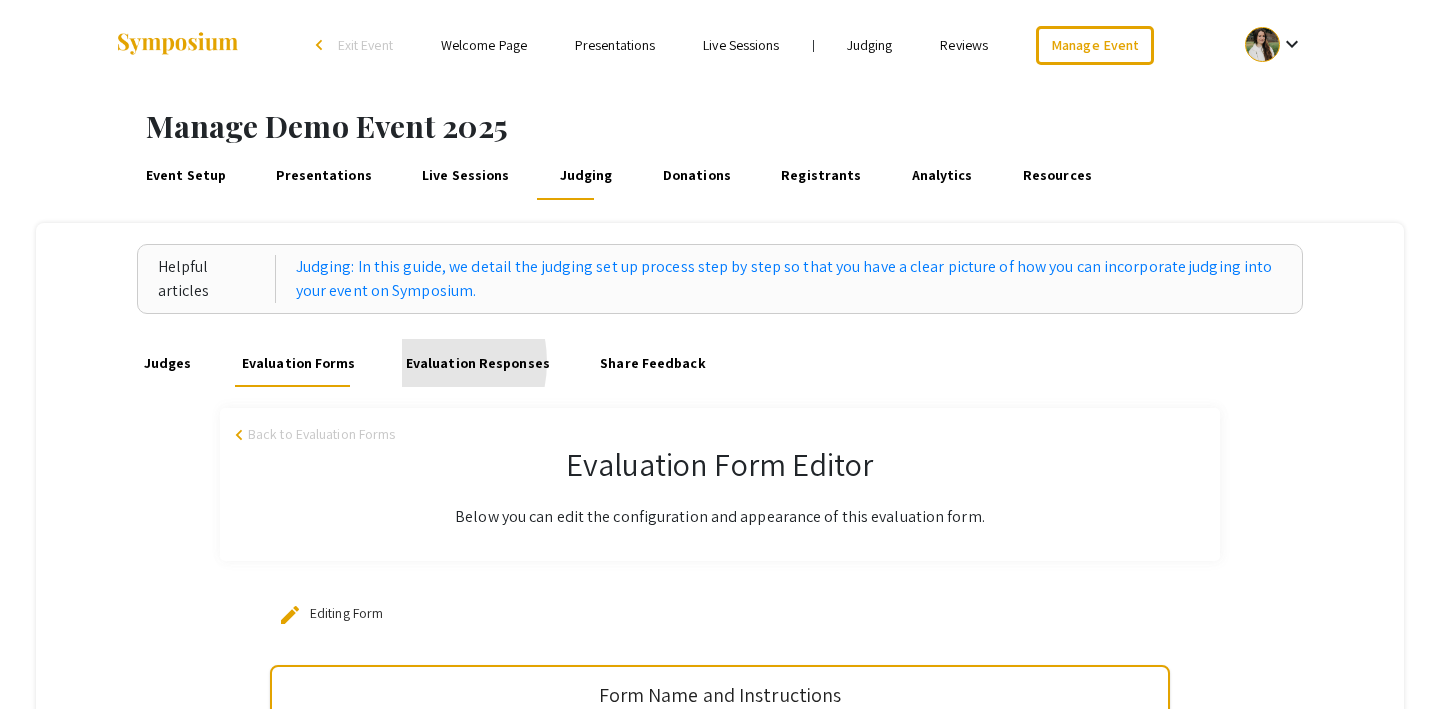 click on "Evaluation Responses" at bounding box center [477, 363] 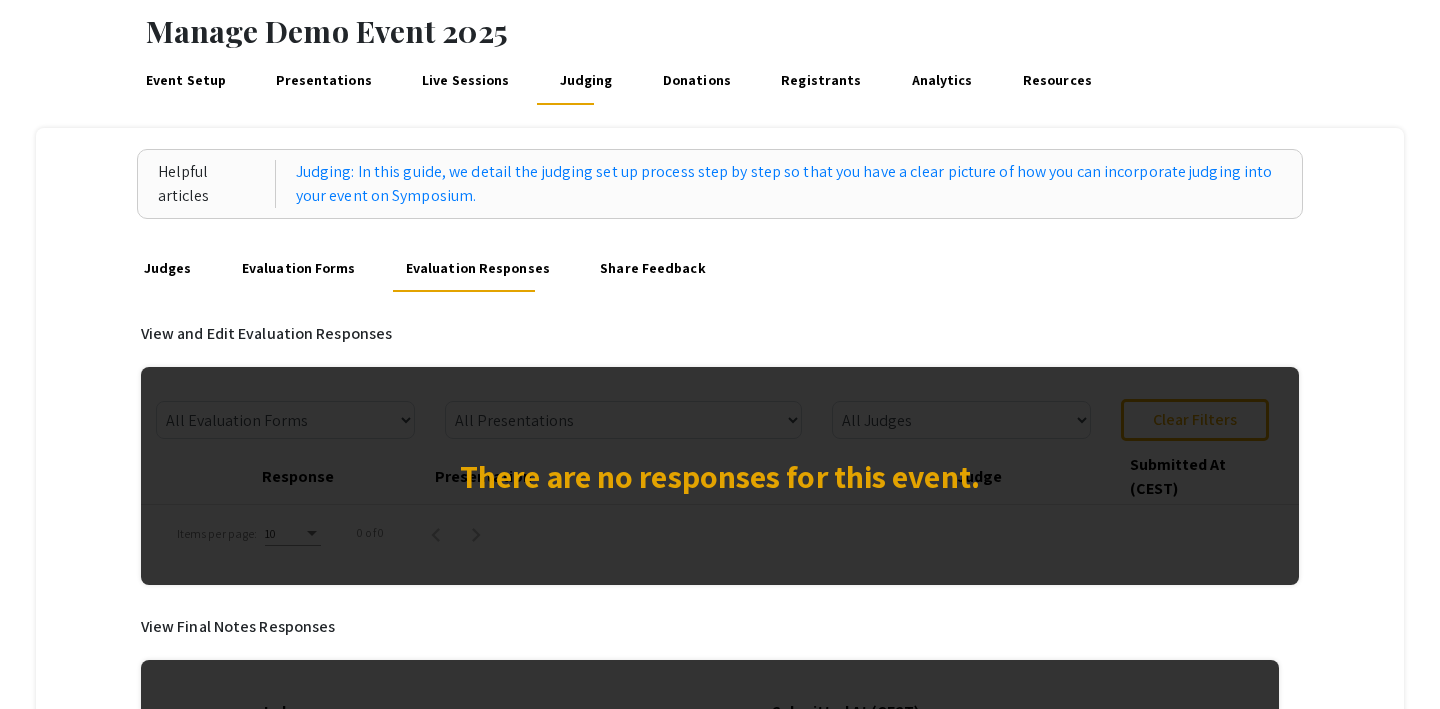 scroll, scrollTop: 145, scrollLeft: 0, axis: vertical 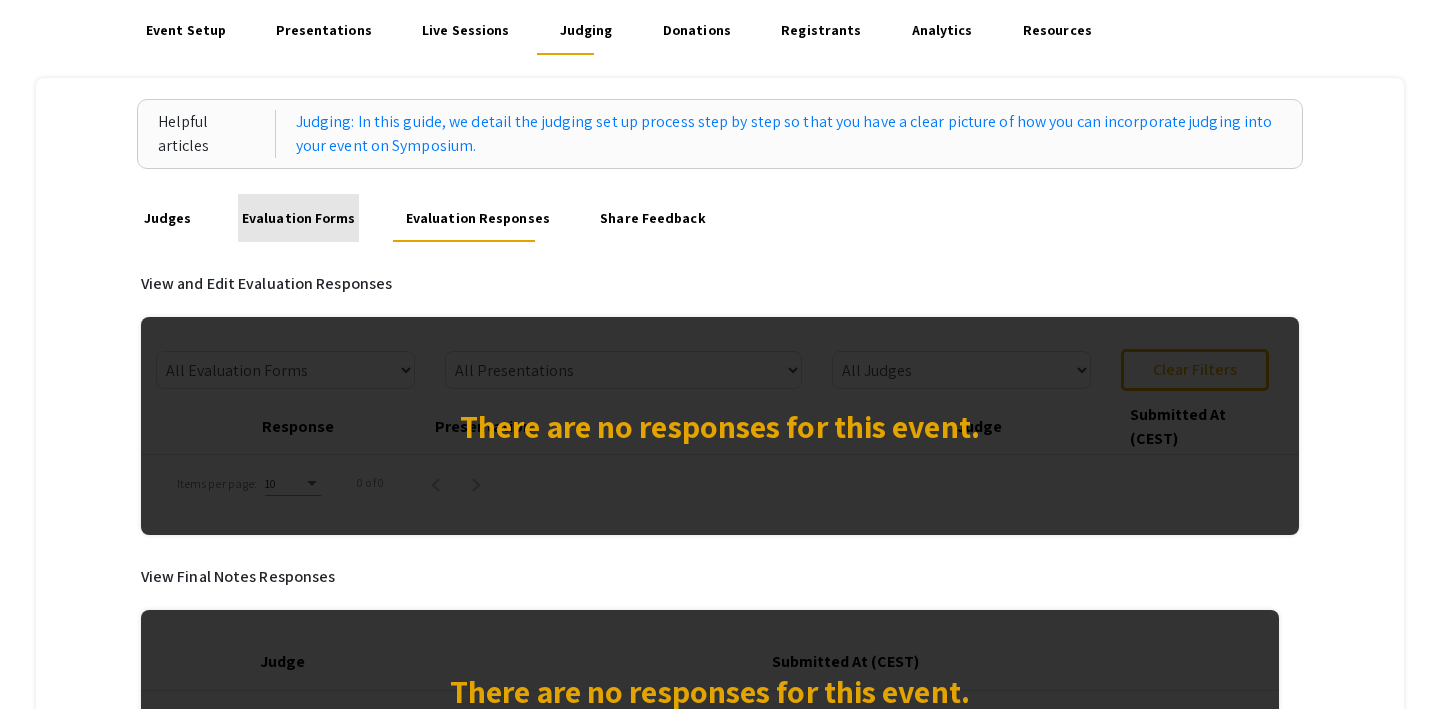 click on "Evaluation Forms" at bounding box center [298, 218] 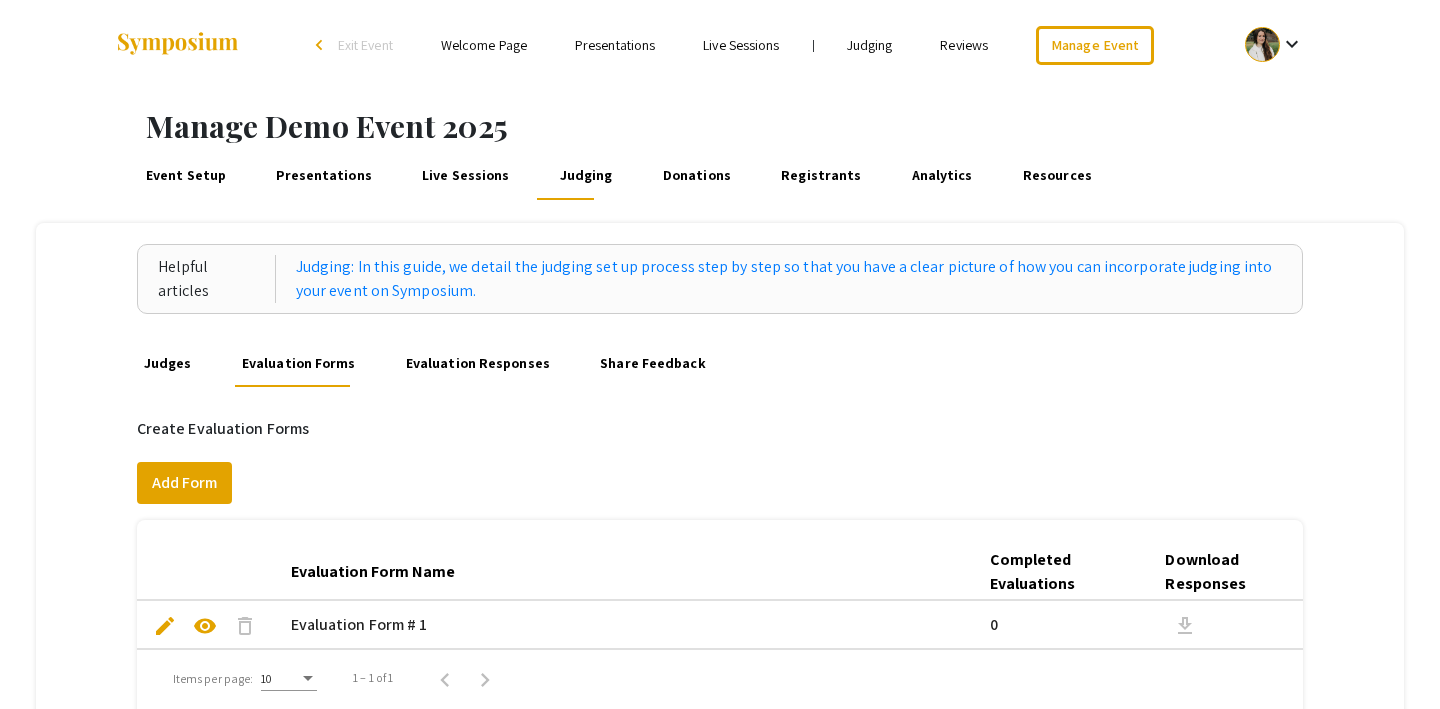 click on "Reviews" at bounding box center (964, 45) 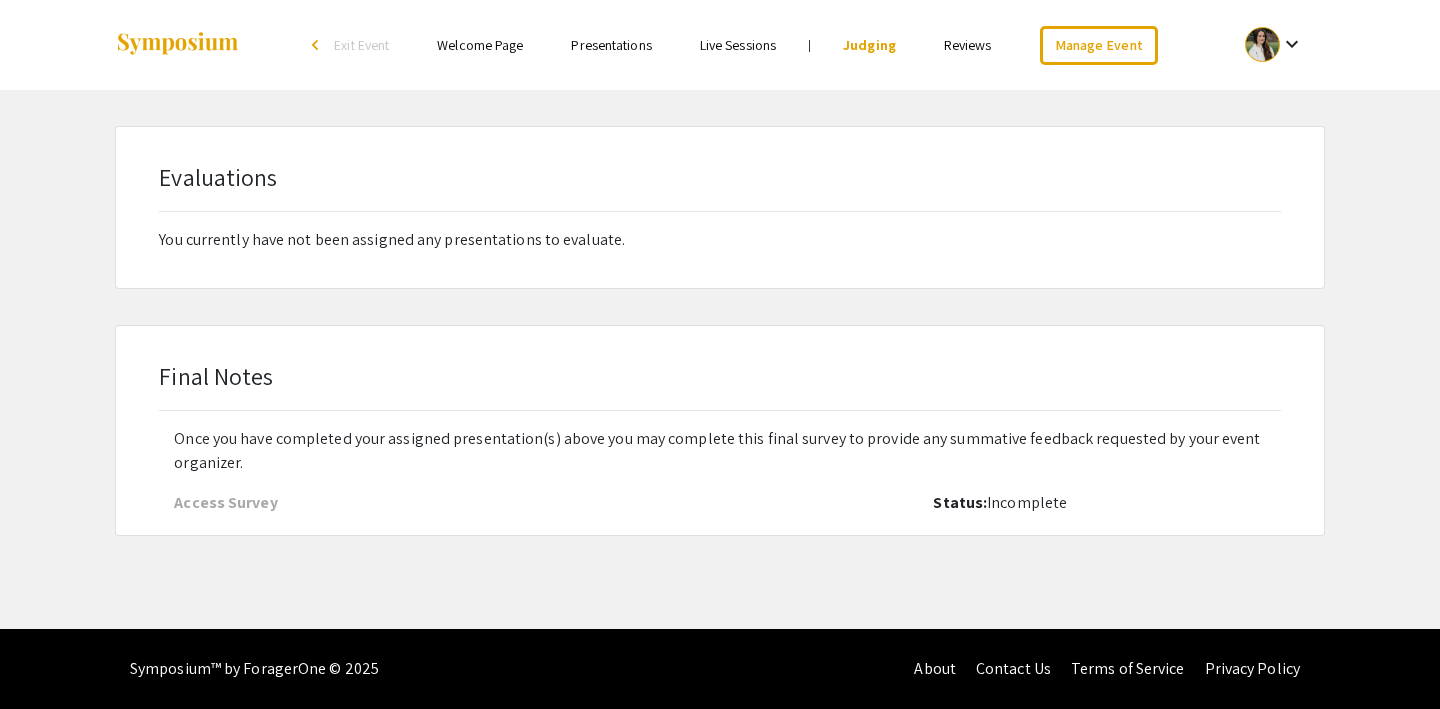 click on "Reviews" at bounding box center [968, 45] 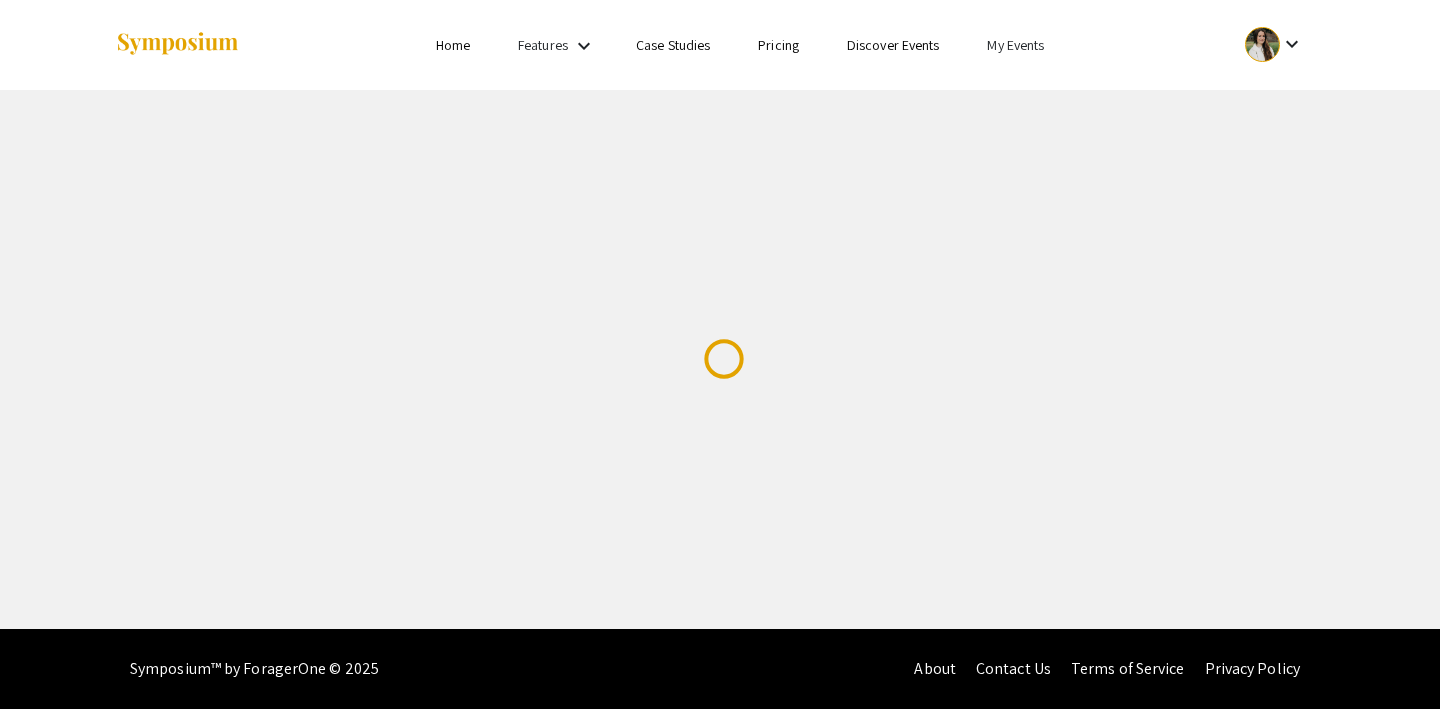 scroll, scrollTop: 0, scrollLeft: 0, axis: both 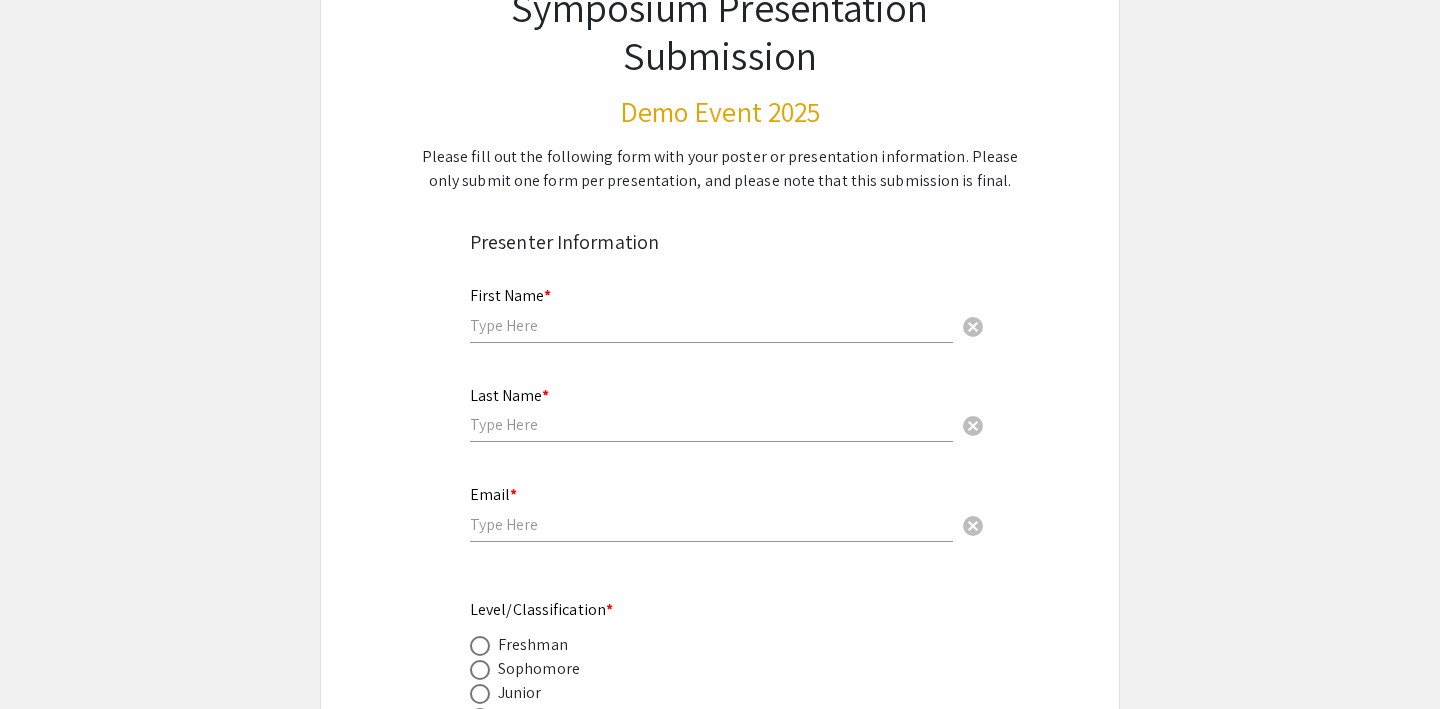 click on "First Name * cancel" at bounding box center [711, 305] 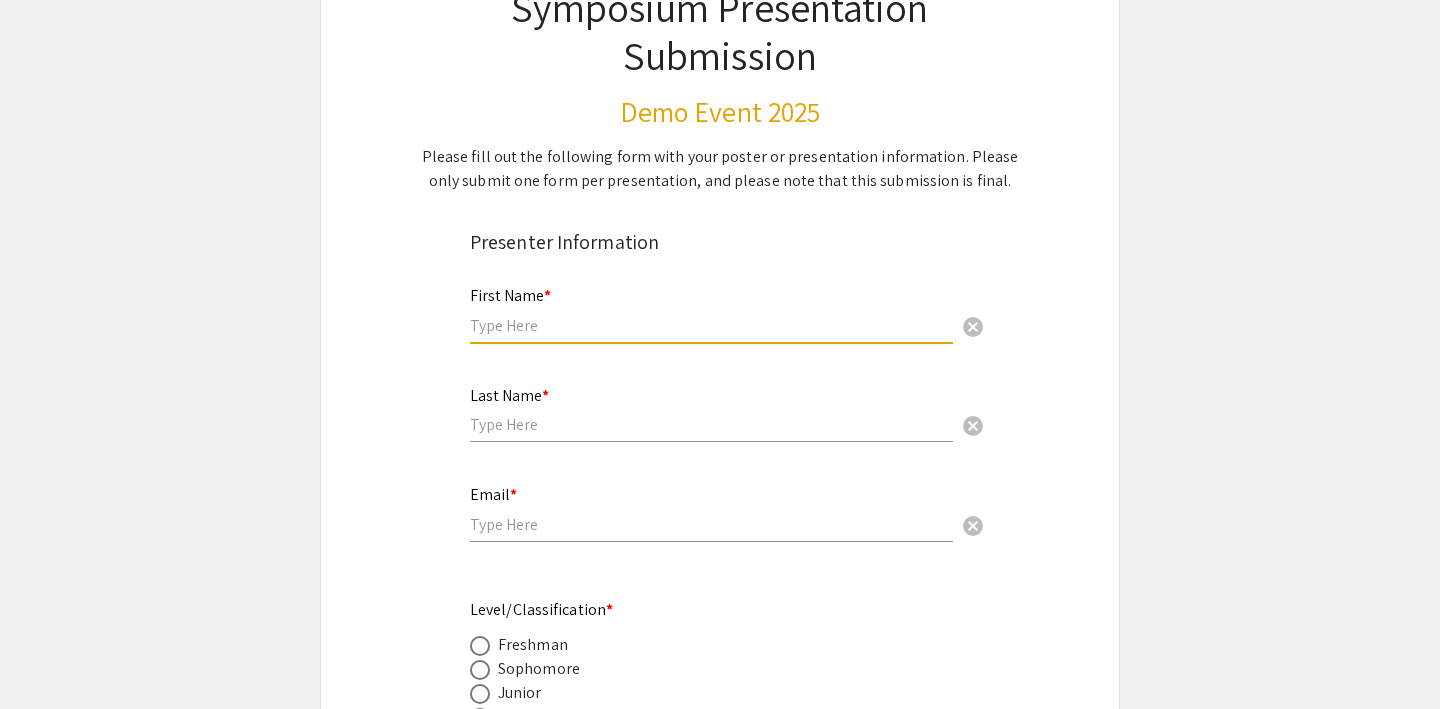 click at bounding box center (711, 325) 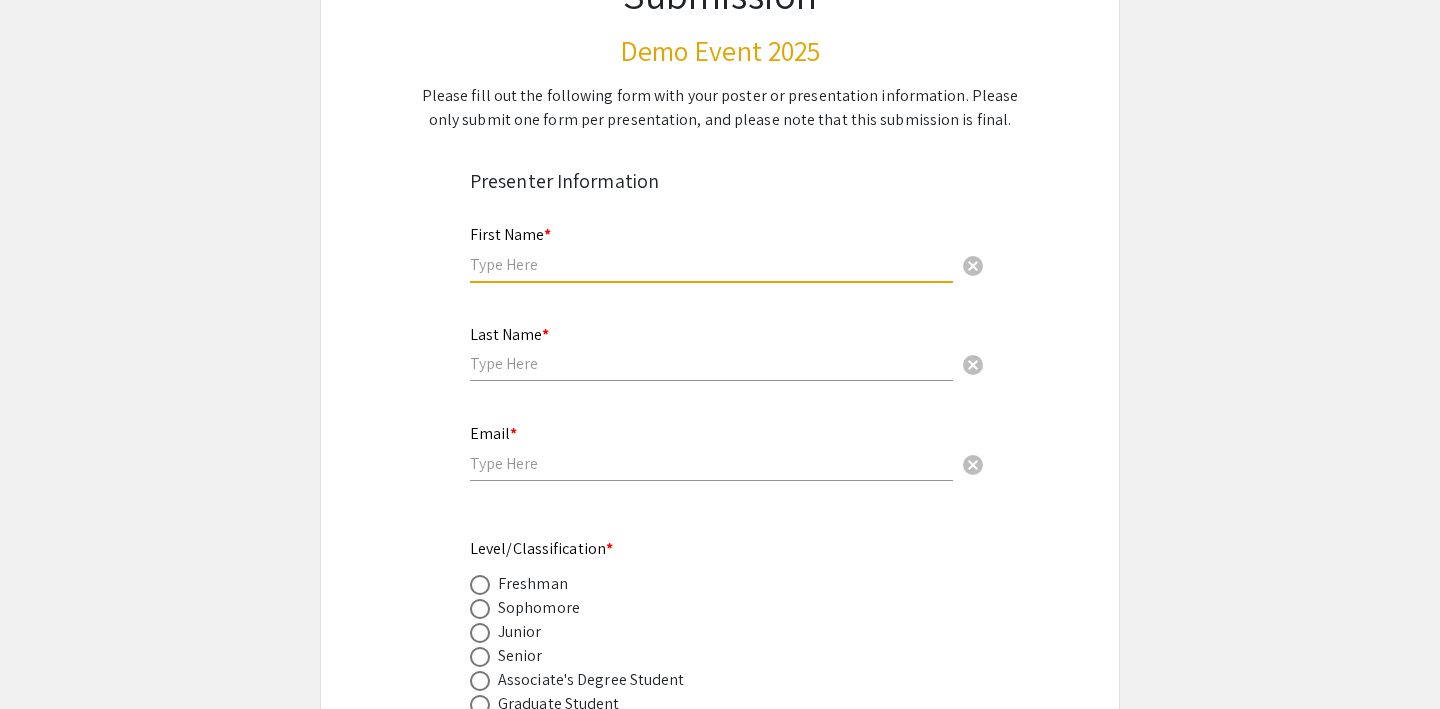 scroll, scrollTop: 257, scrollLeft: 0, axis: vertical 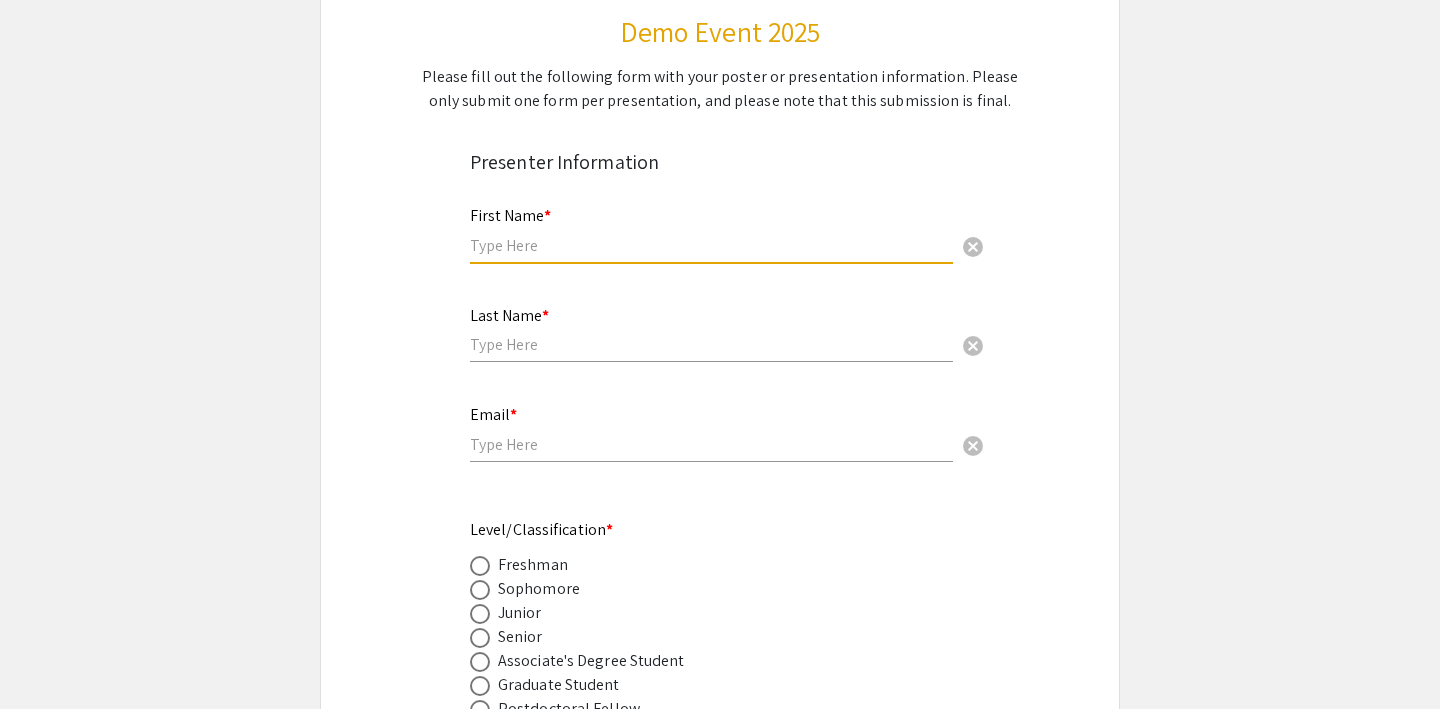 click at bounding box center (711, 245) 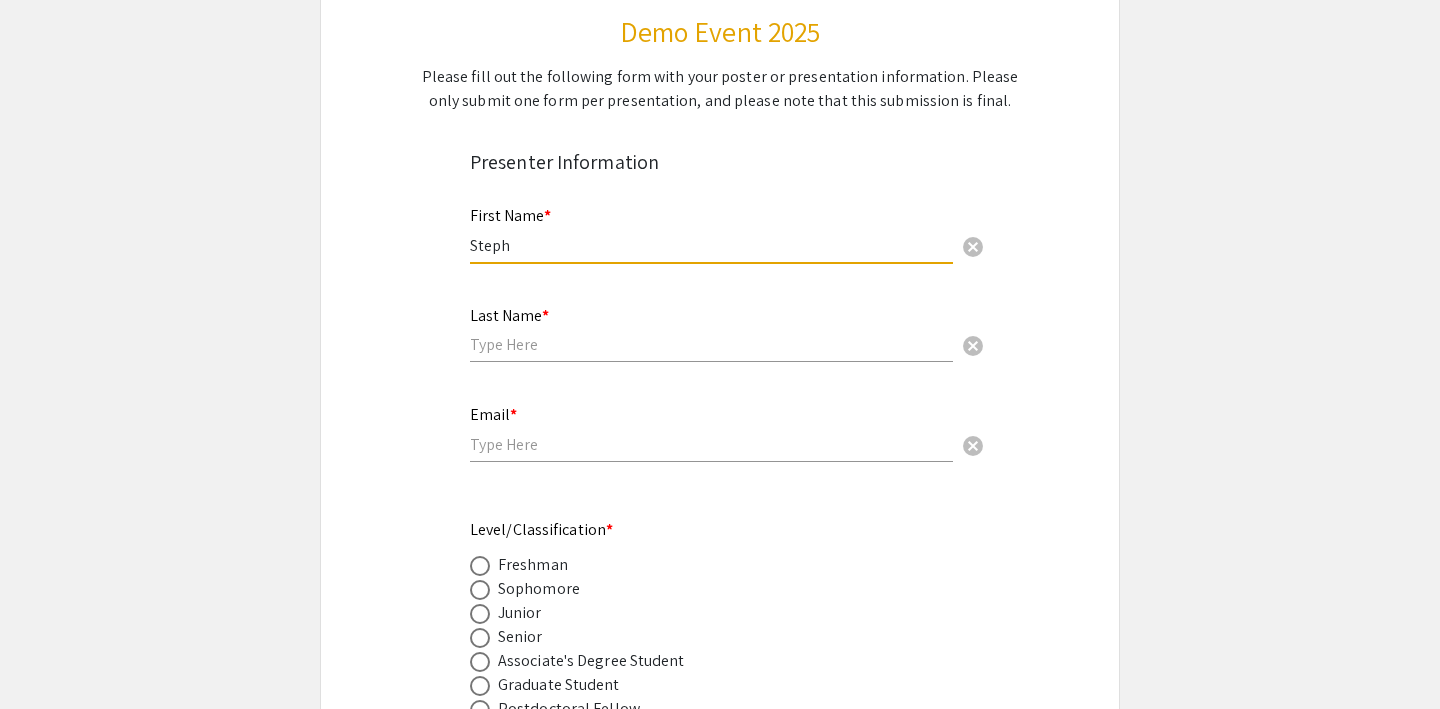 type on "Lutz" 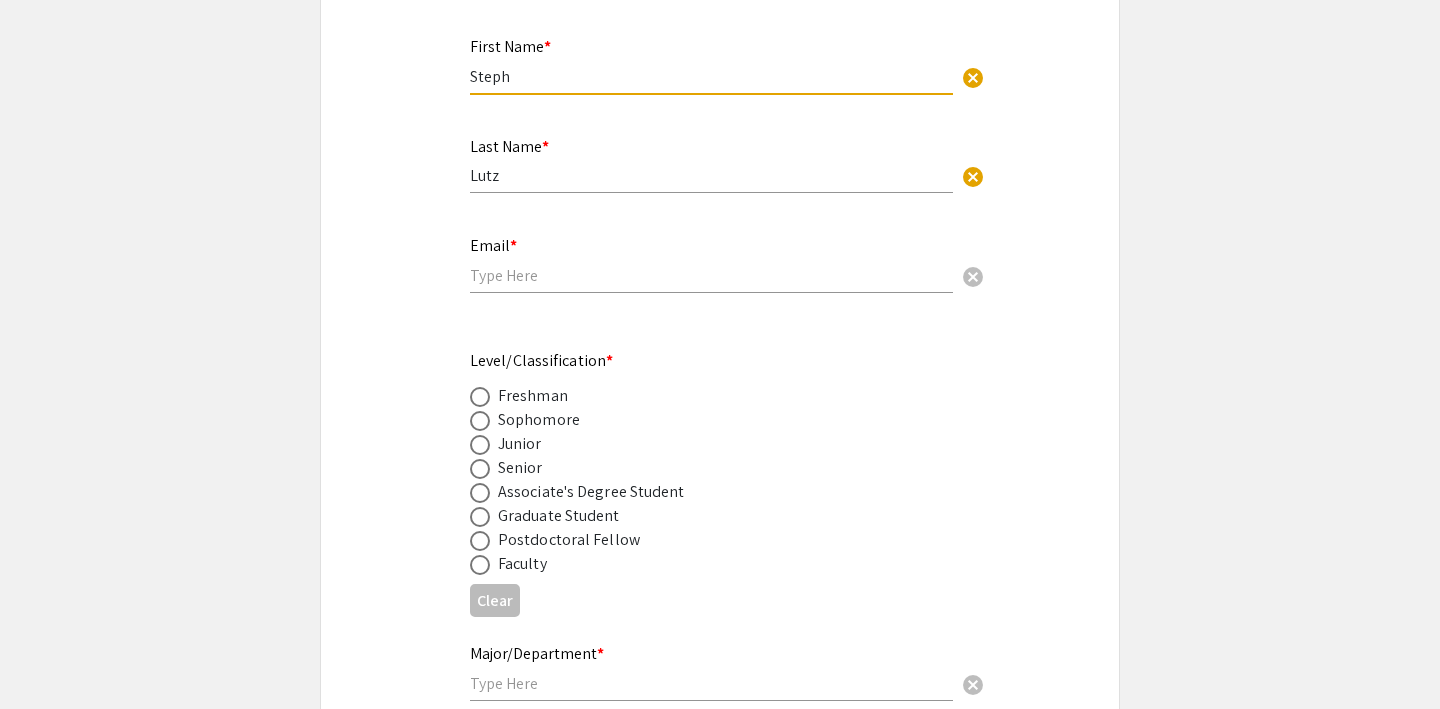 scroll, scrollTop: 503, scrollLeft: 0, axis: vertical 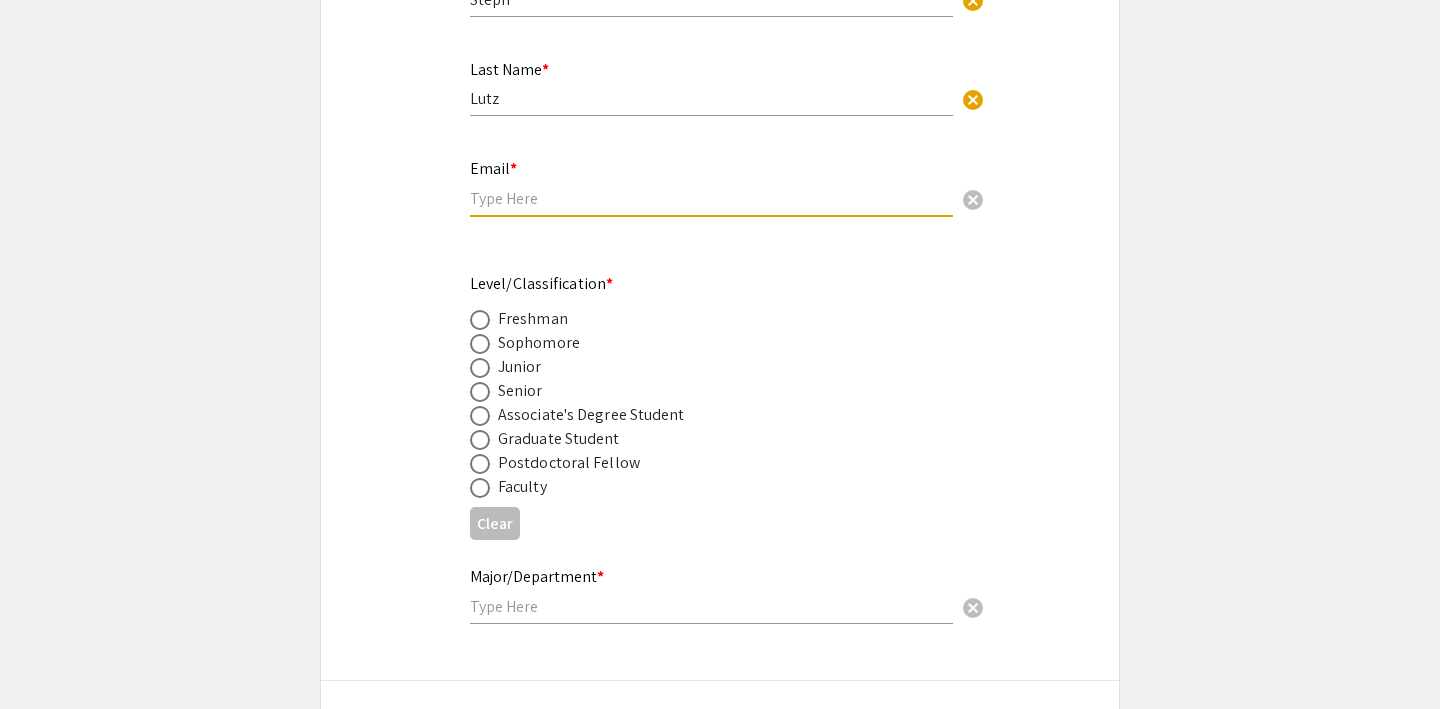 click at bounding box center [711, 198] 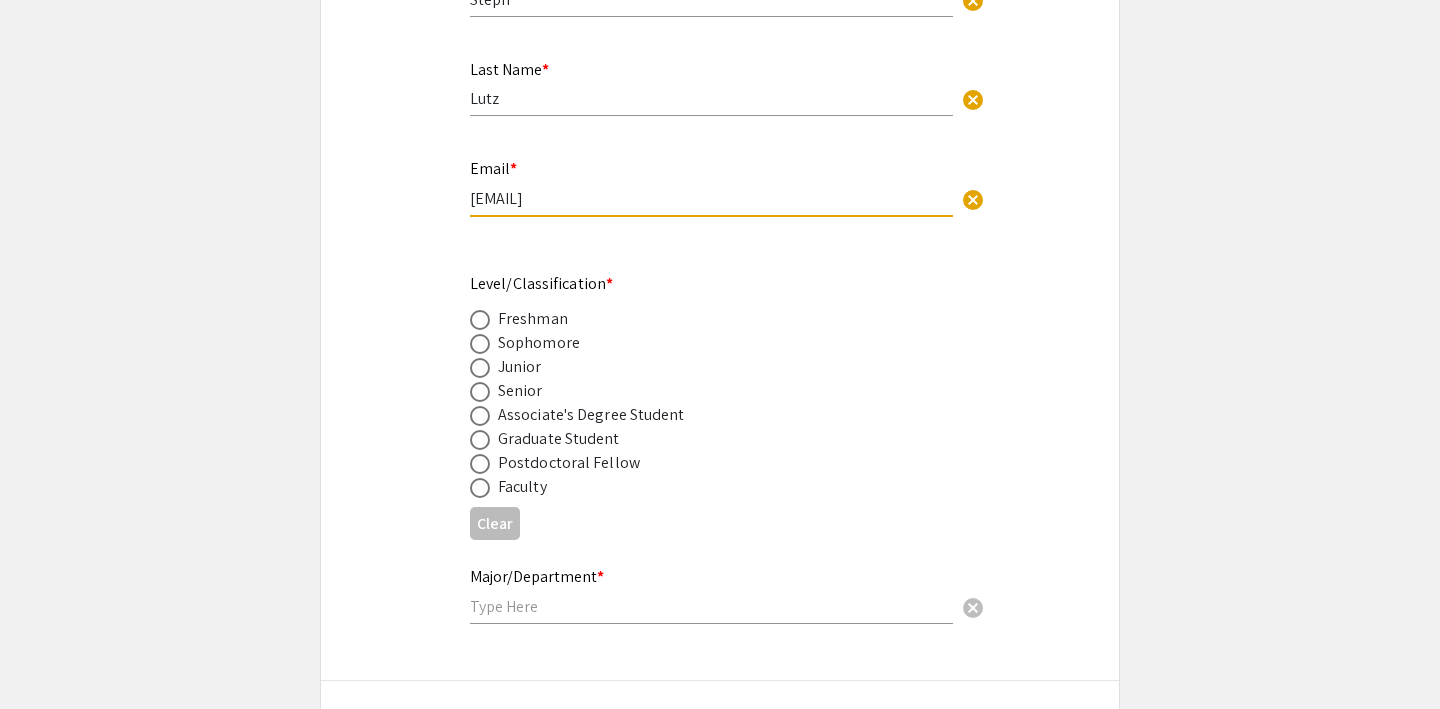 type on "[EMAIL]" 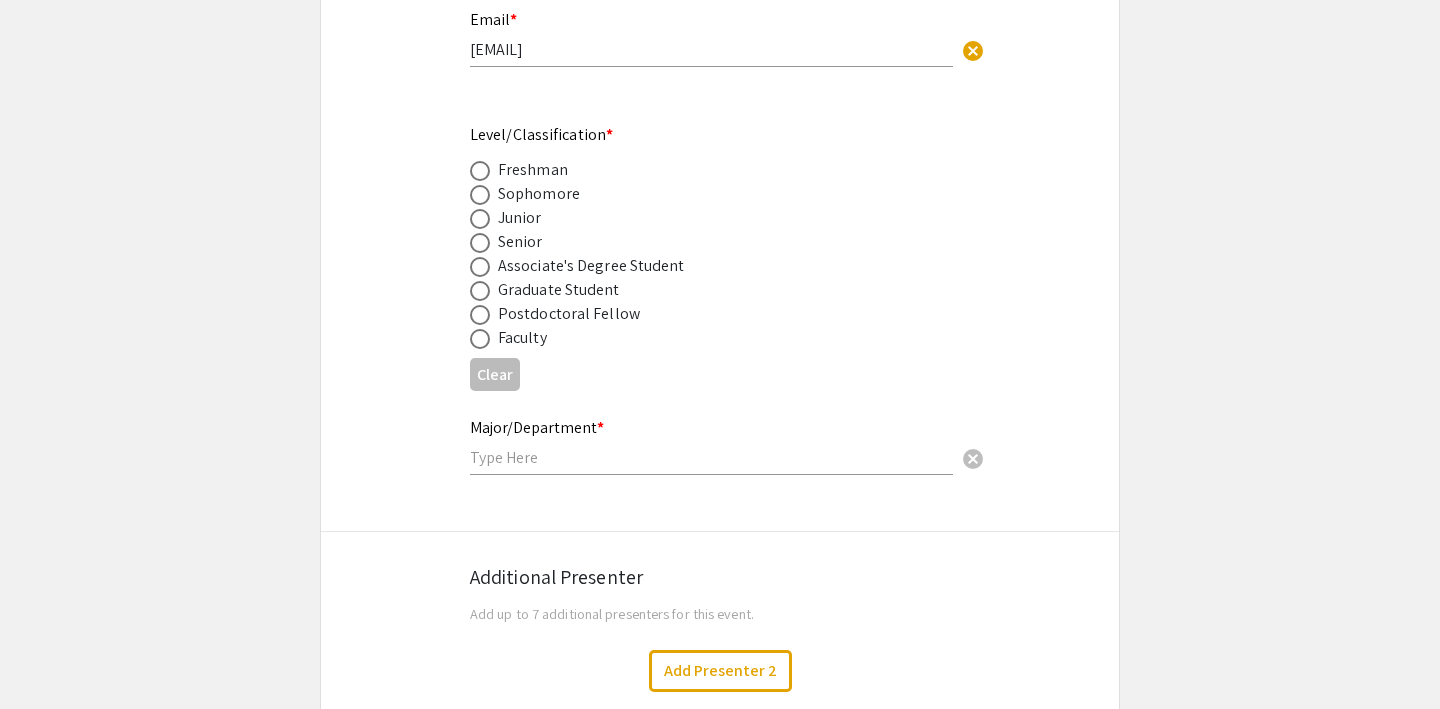 scroll, scrollTop: 669, scrollLeft: 0, axis: vertical 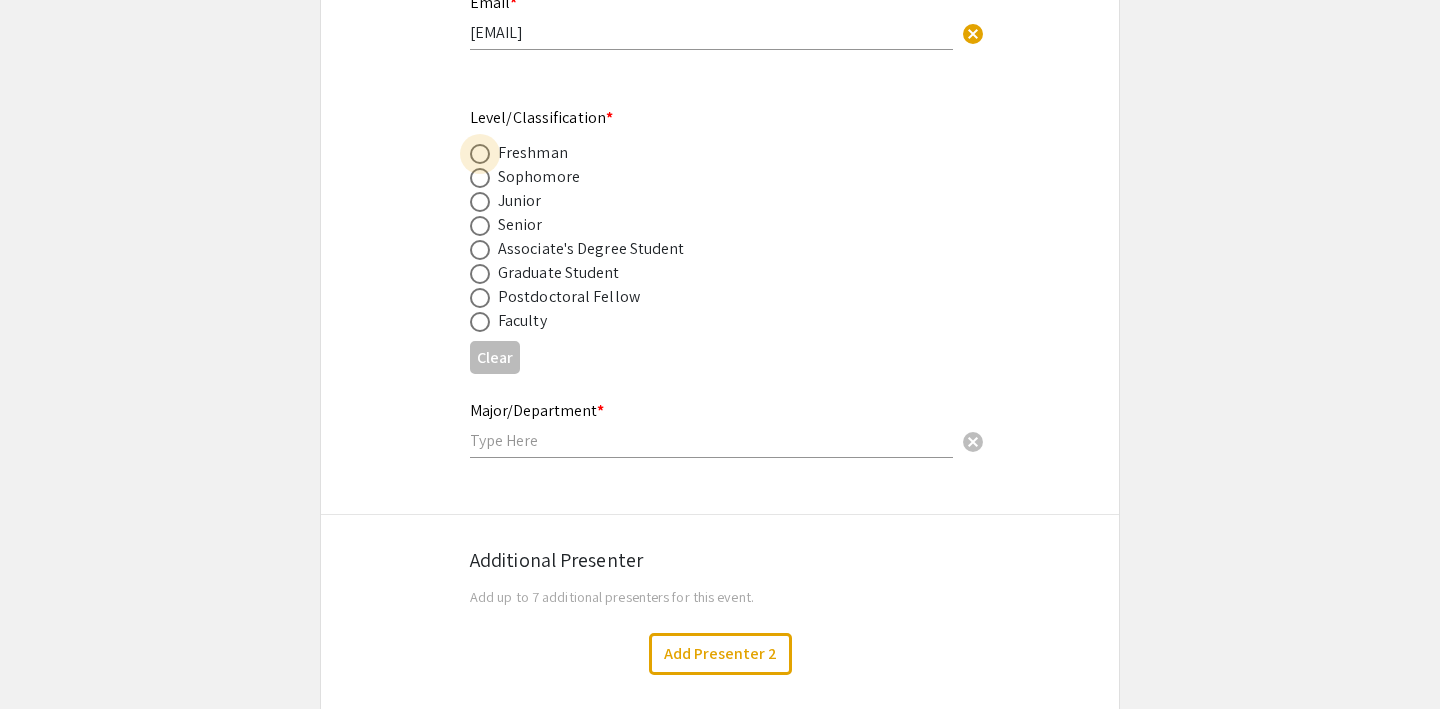 click at bounding box center [480, 154] 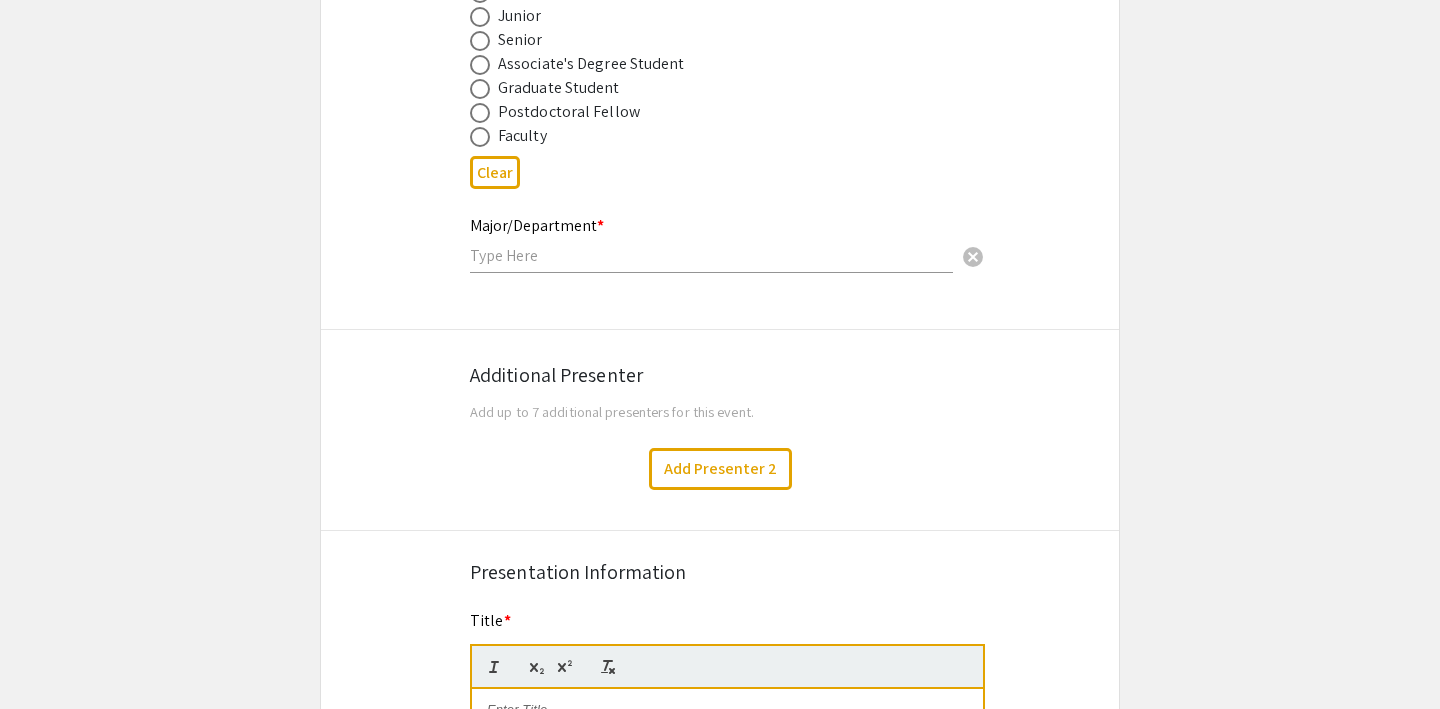 scroll, scrollTop: 902, scrollLeft: 0, axis: vertical 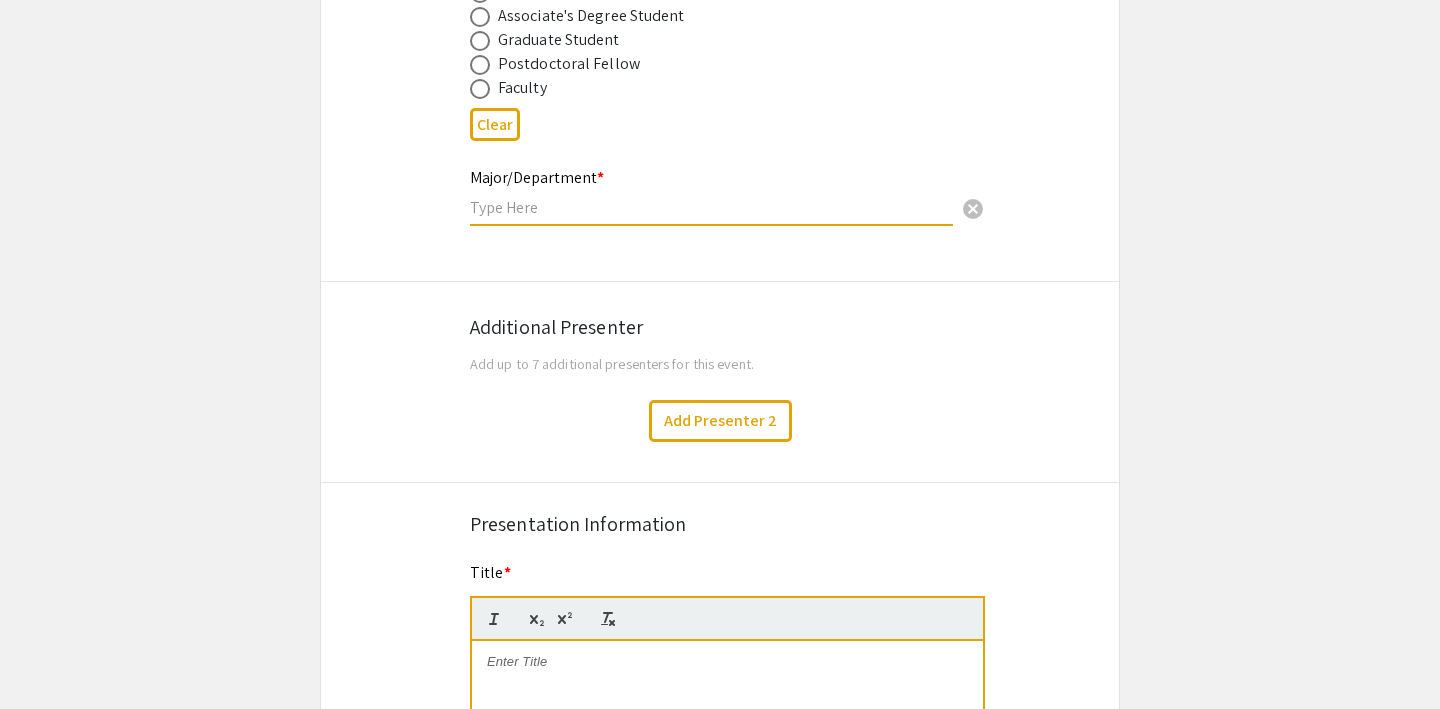 click at bounding box center (711, 207) 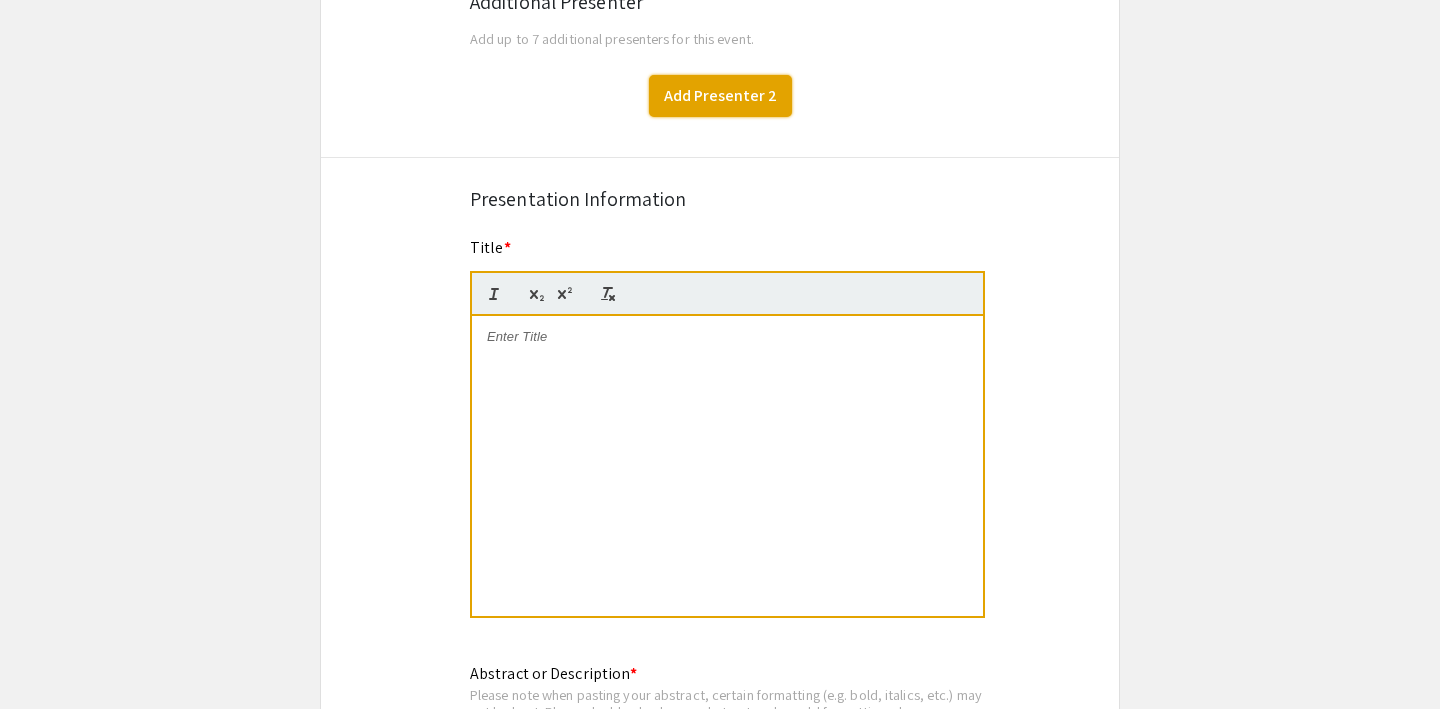 click on "Add Presenter 2" 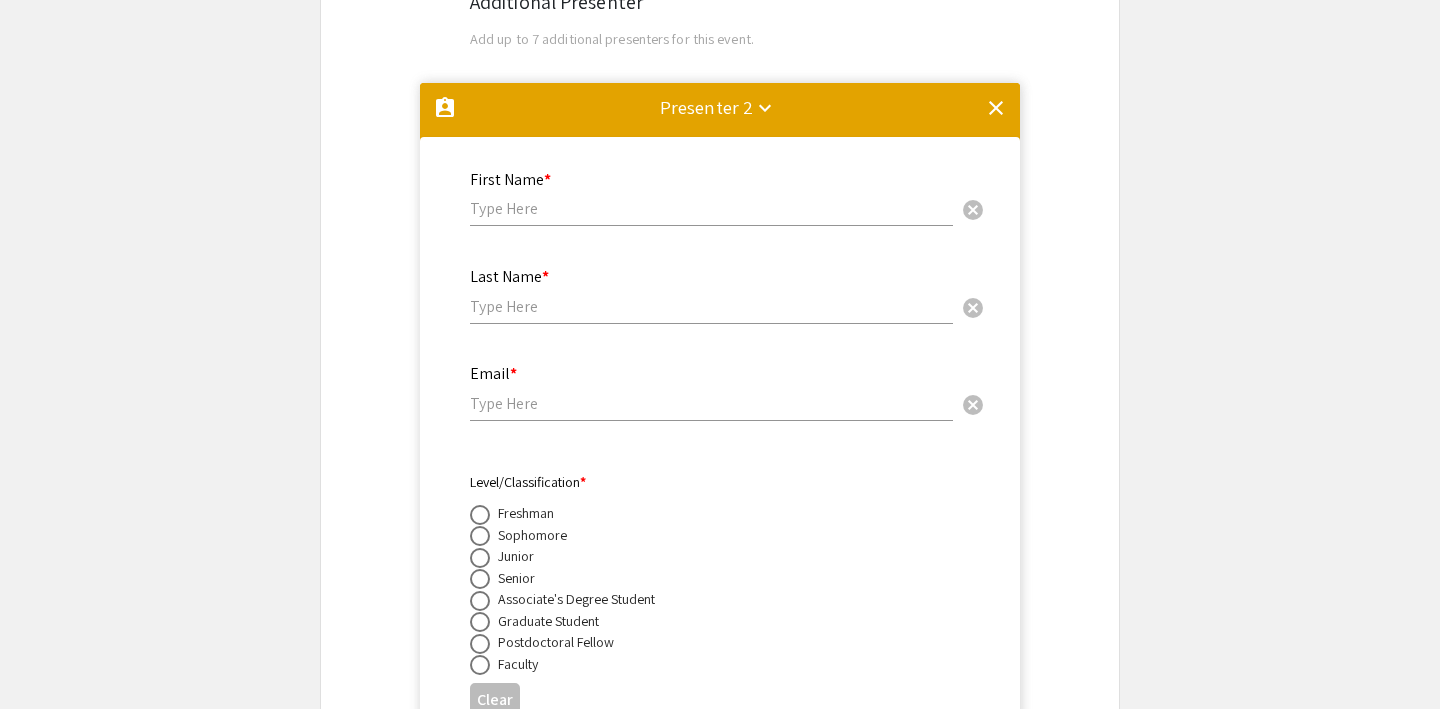 scroll, scrollTop: 1310, scrollLeft: 0, axis: vertical 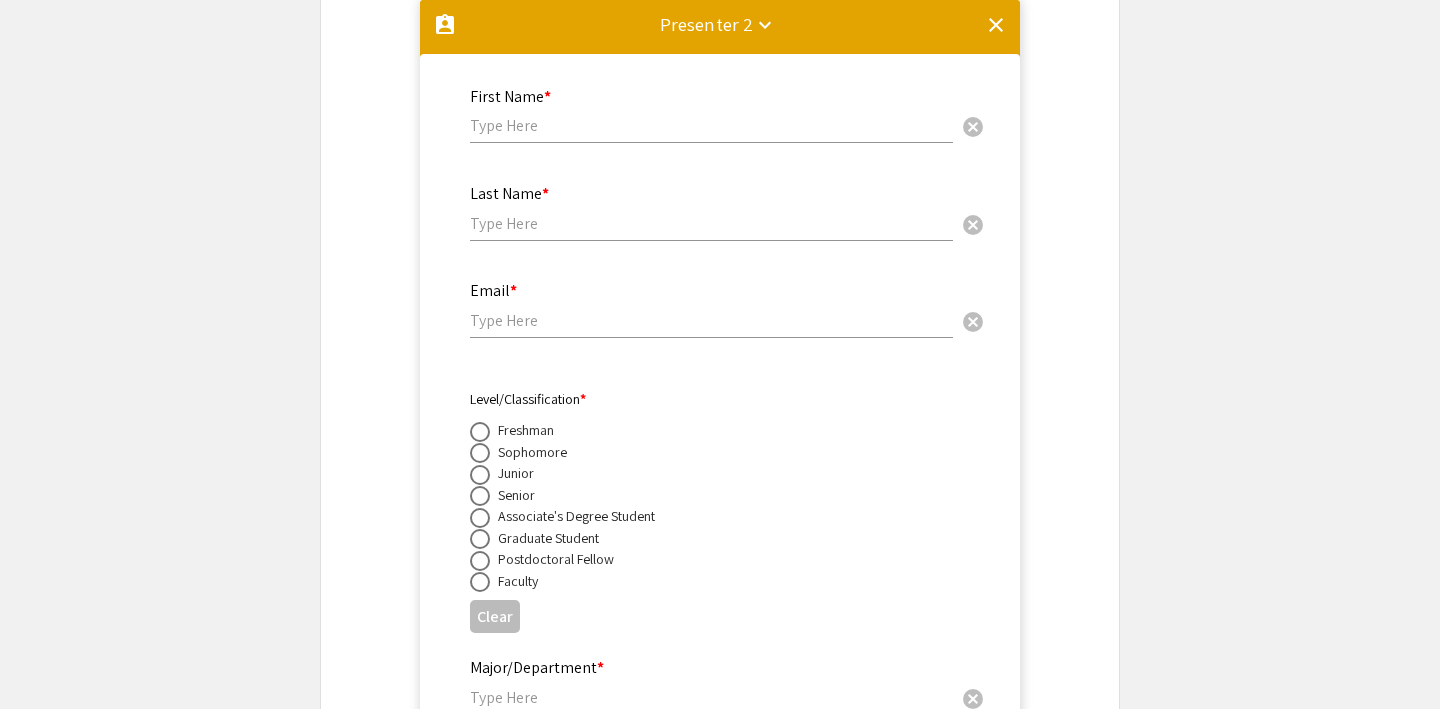 click at bounding box center (711, 125) 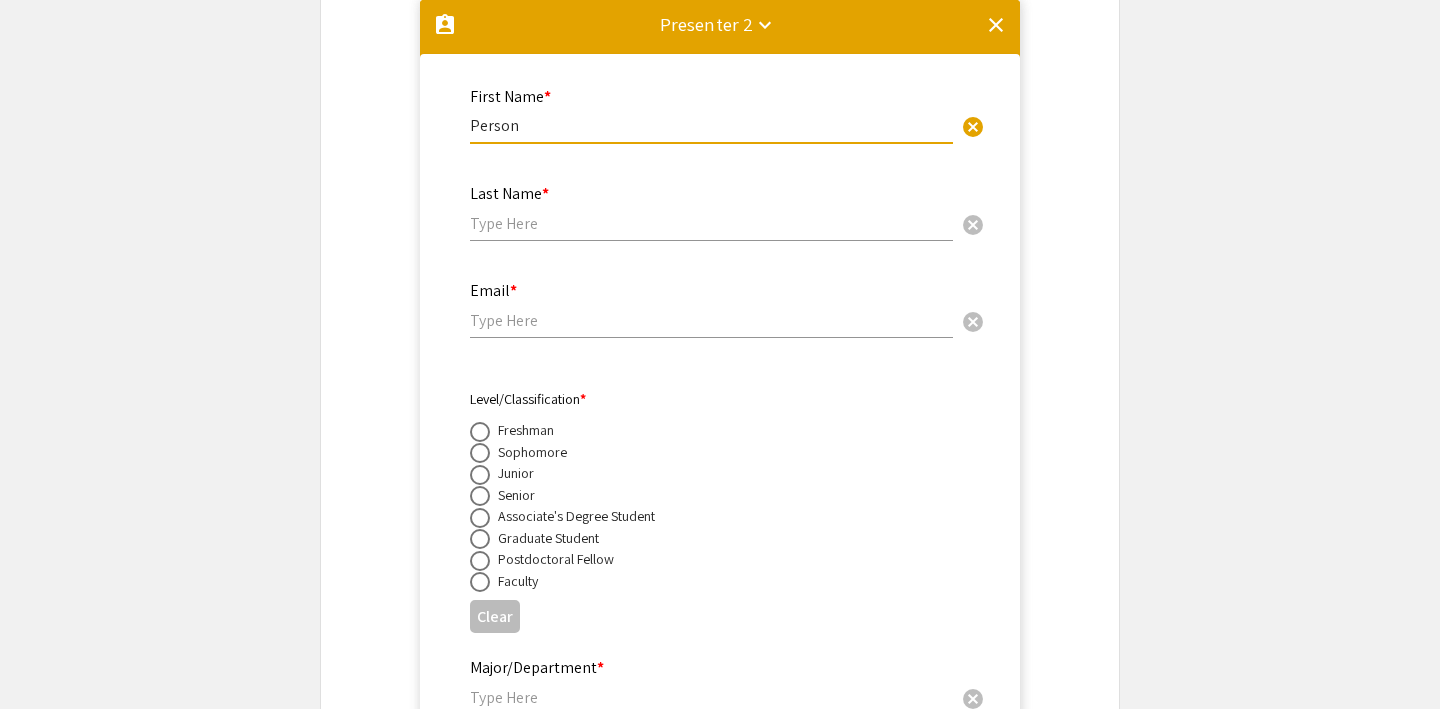type on "Person" 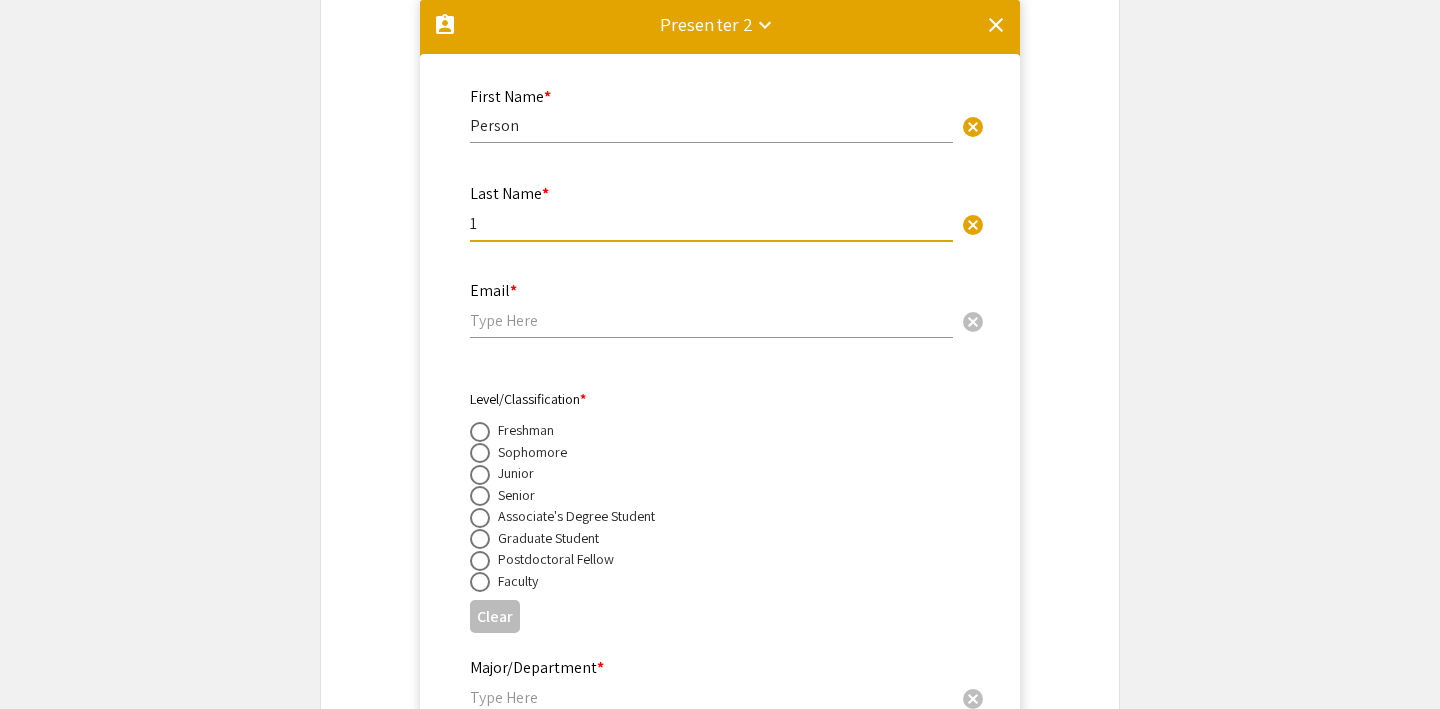 type on "1" 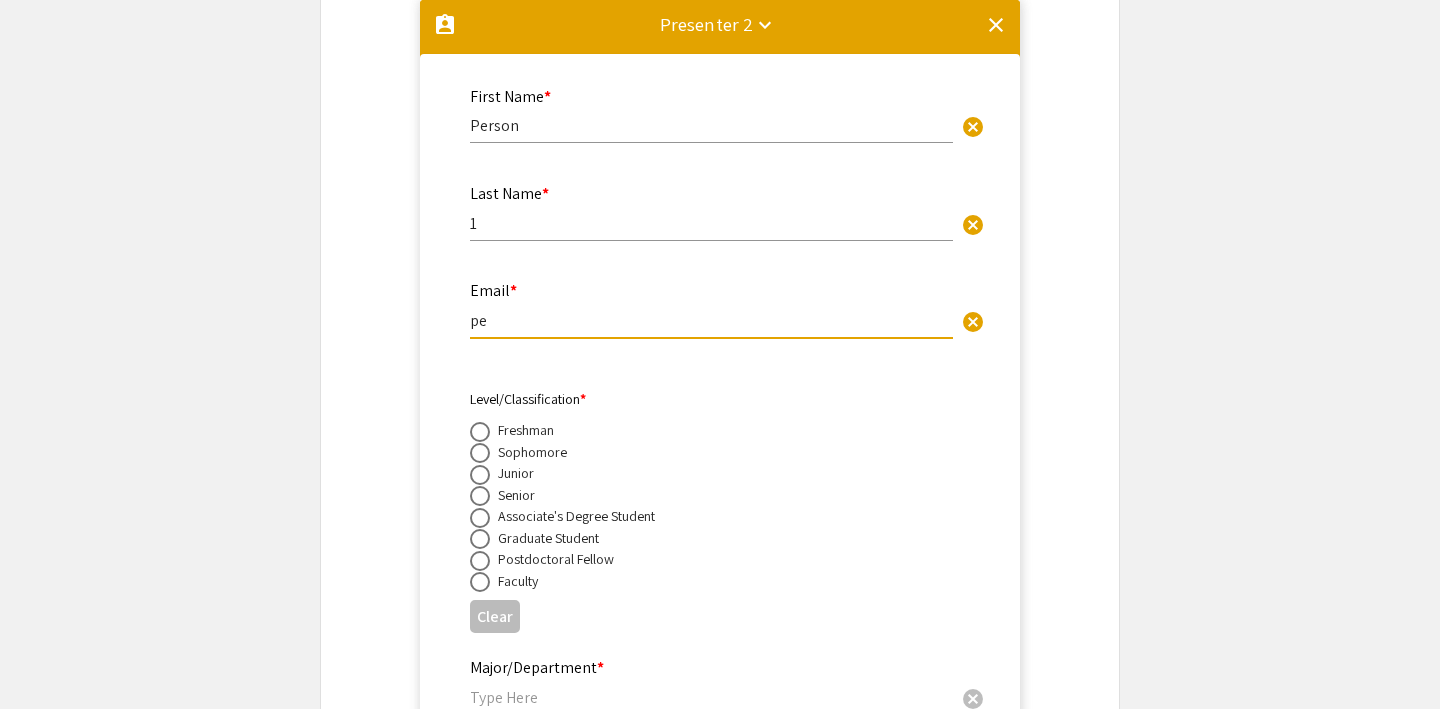 type on "p" 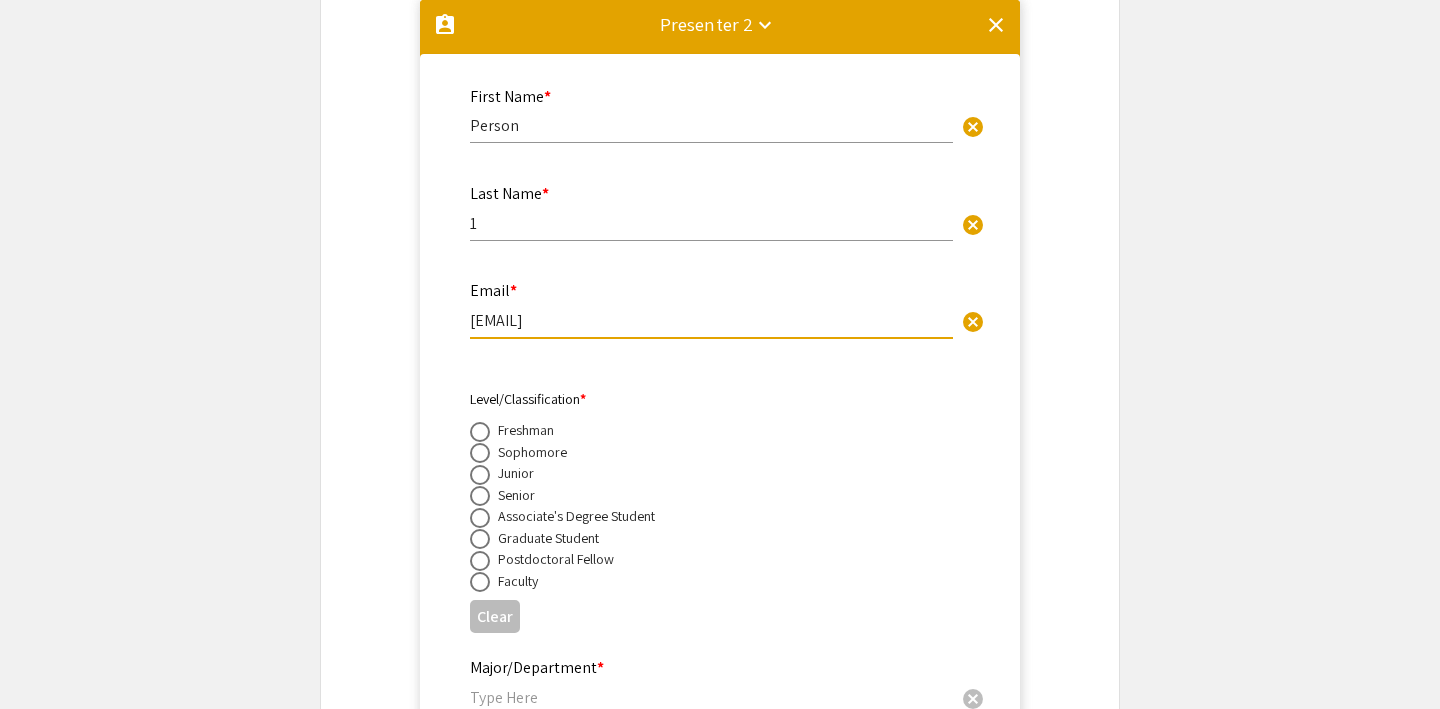 type on "[EMAIL]" 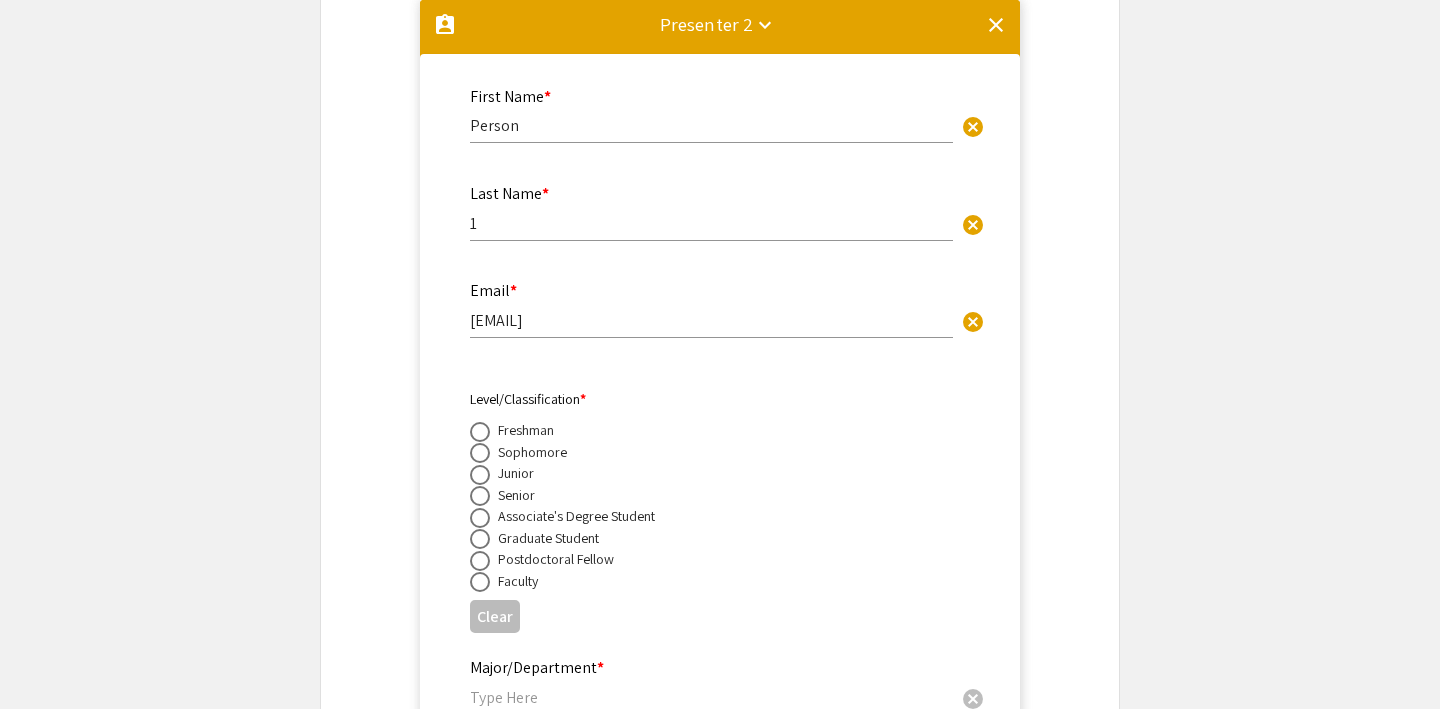 click on "Associate's Degree Student" 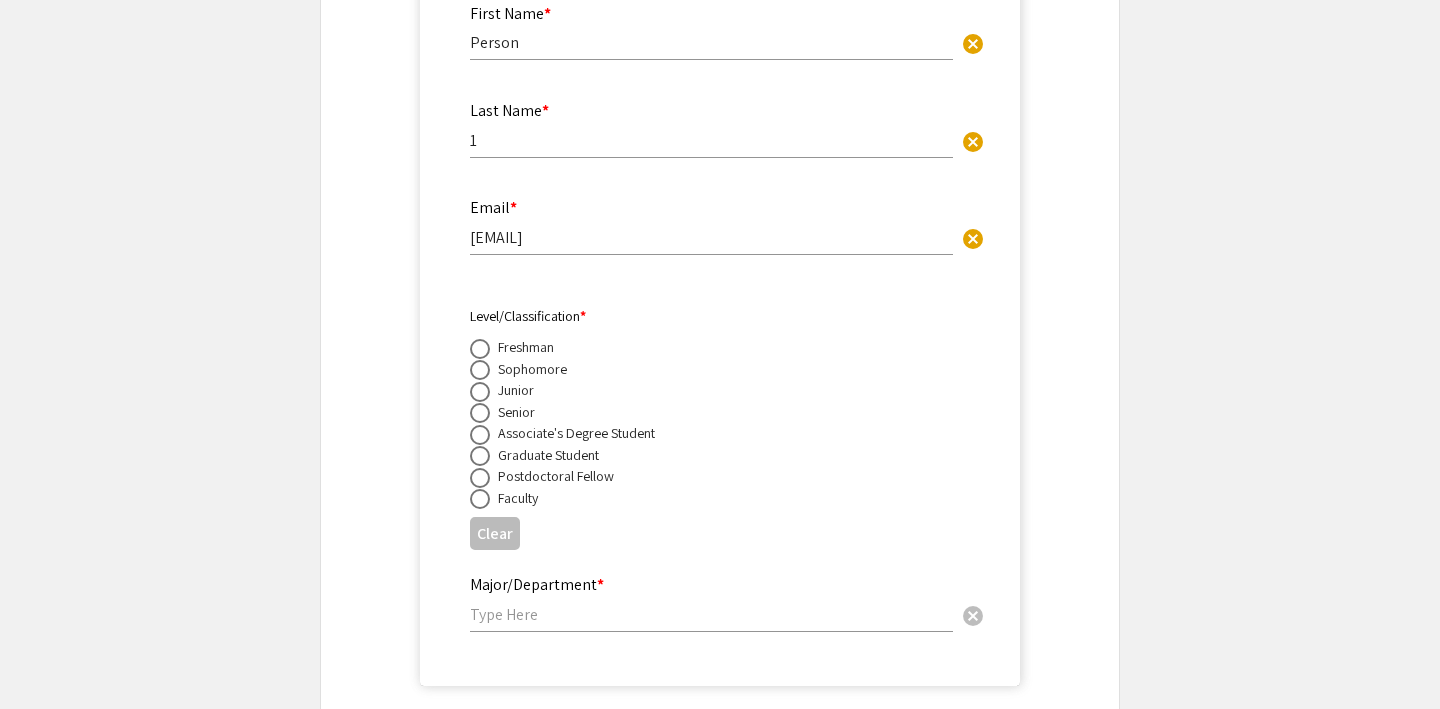 scroll, scrollTop: 1421, scrollLeft: 0, axis: vertical 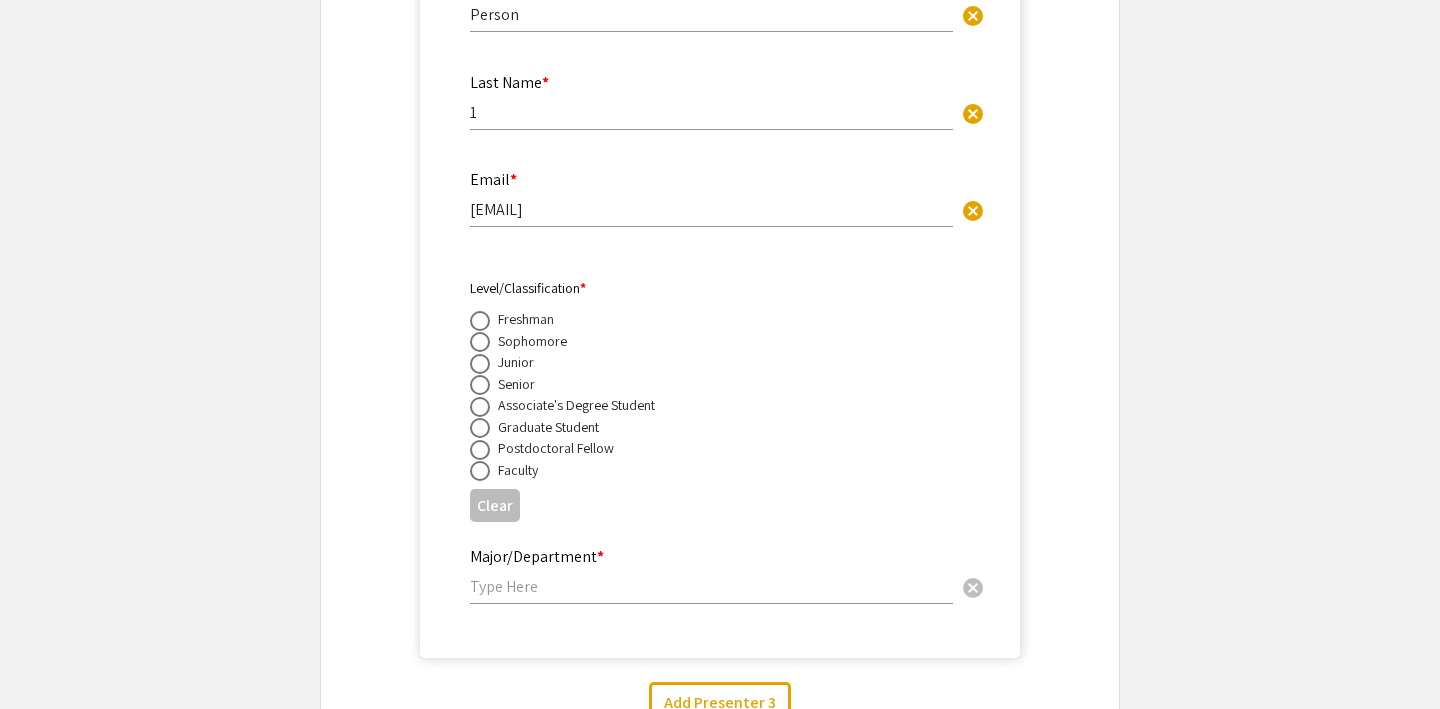 click at bounding box center (480, 342) 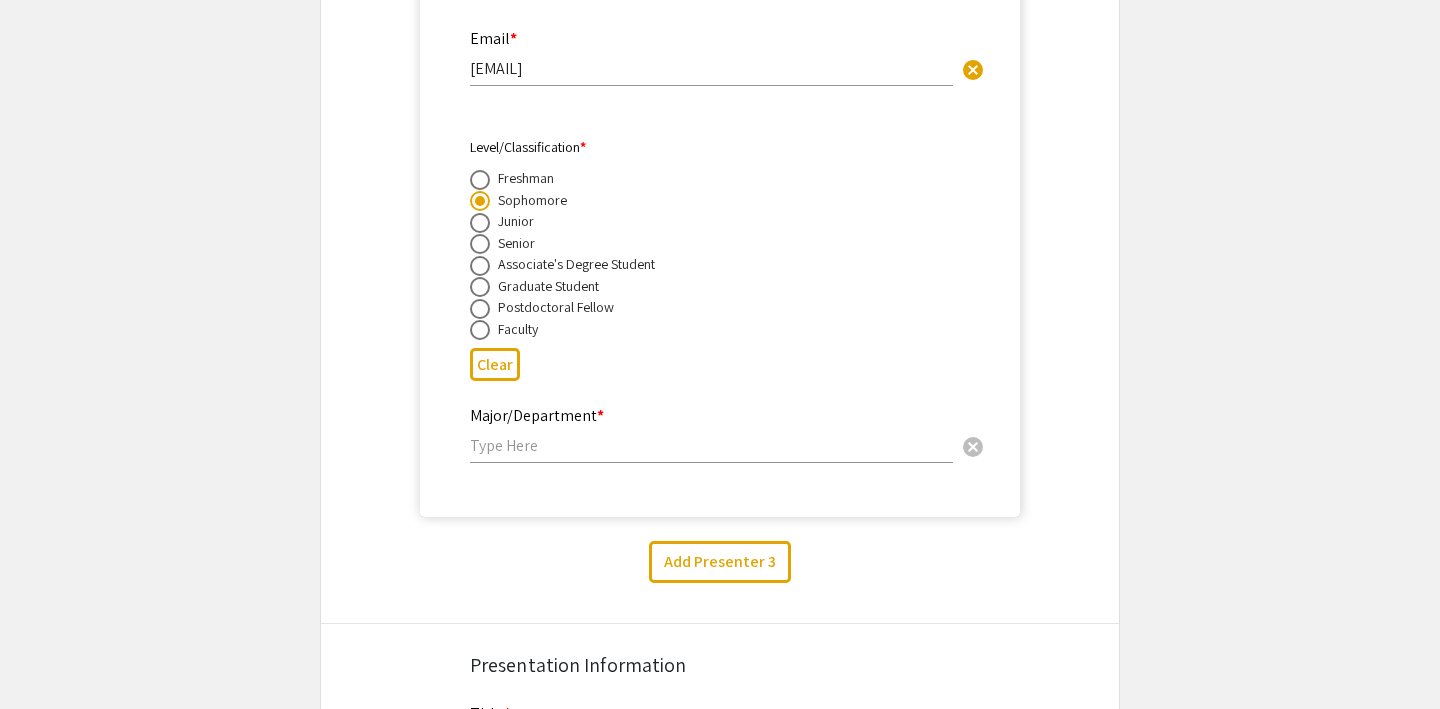 scroll, scrollTop: 1604, scrollLeft: 0, axis: vertical 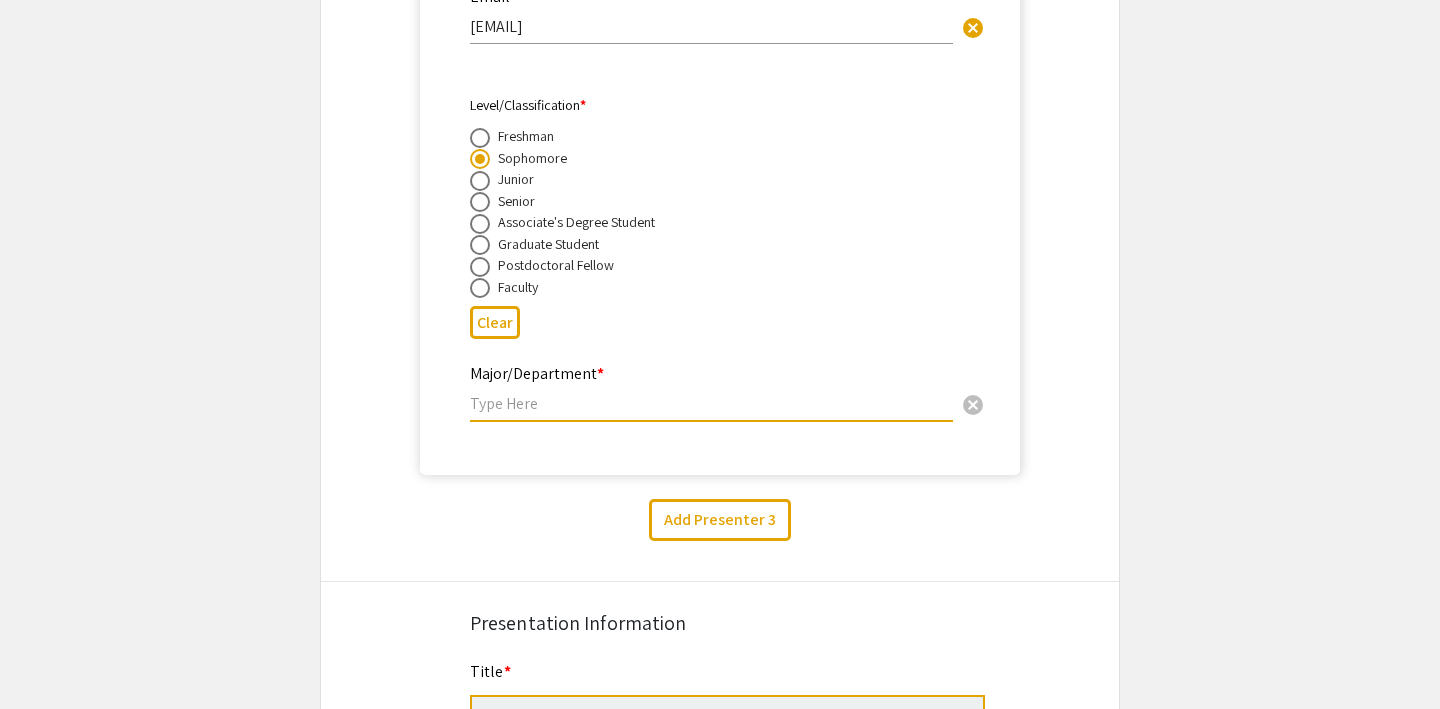 click at bounding box center (711, 403) 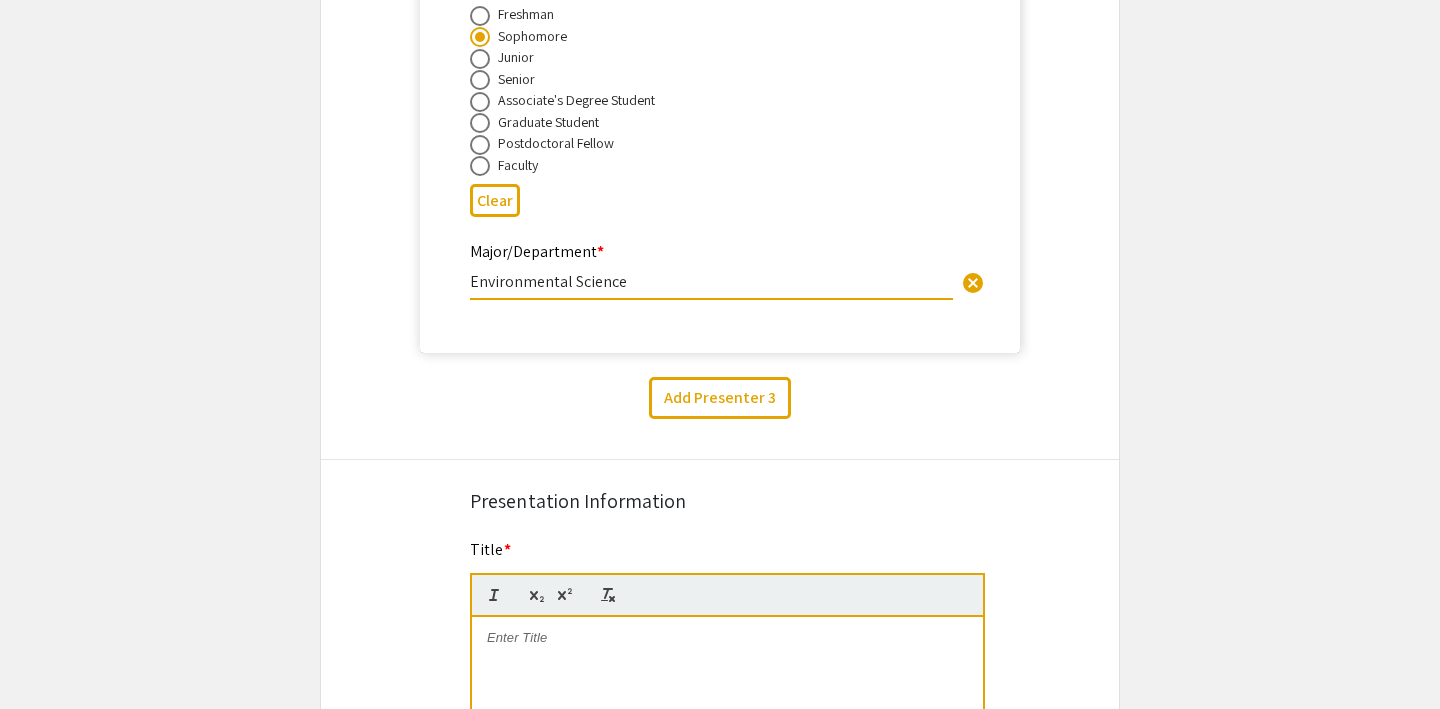 scroll, scrollTop: 1739, scrollLeft: 0, axis: vertical 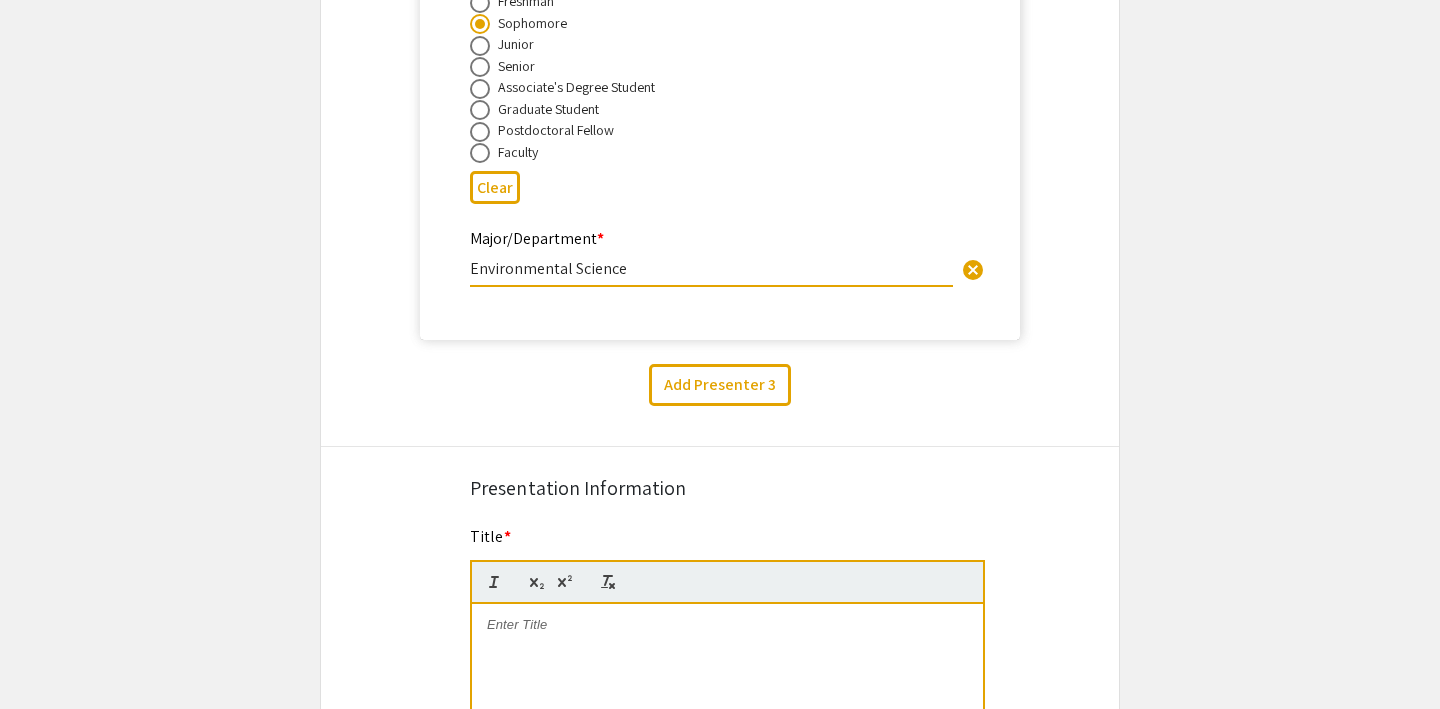 type on "Environmental Science" 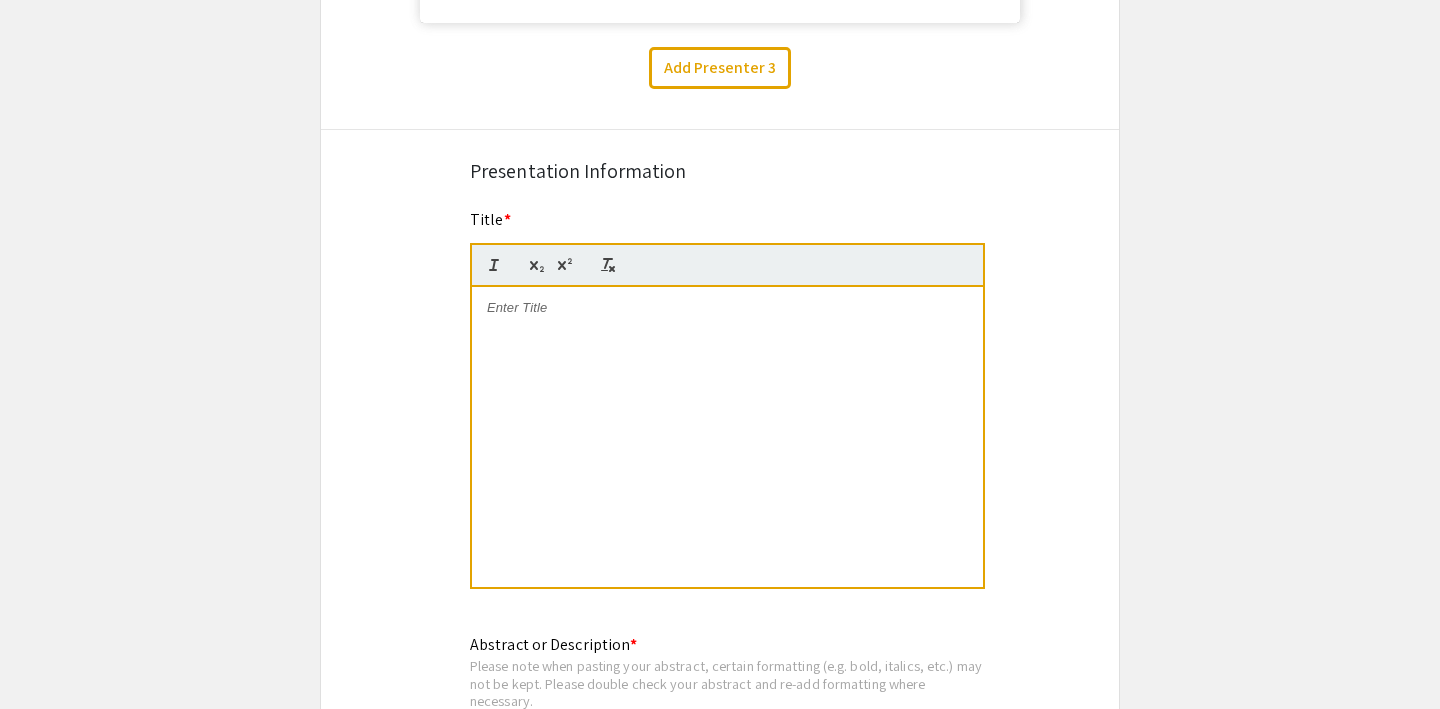 scroll, scrollTop: 2080, scrollLeft: 0, axis: vertical 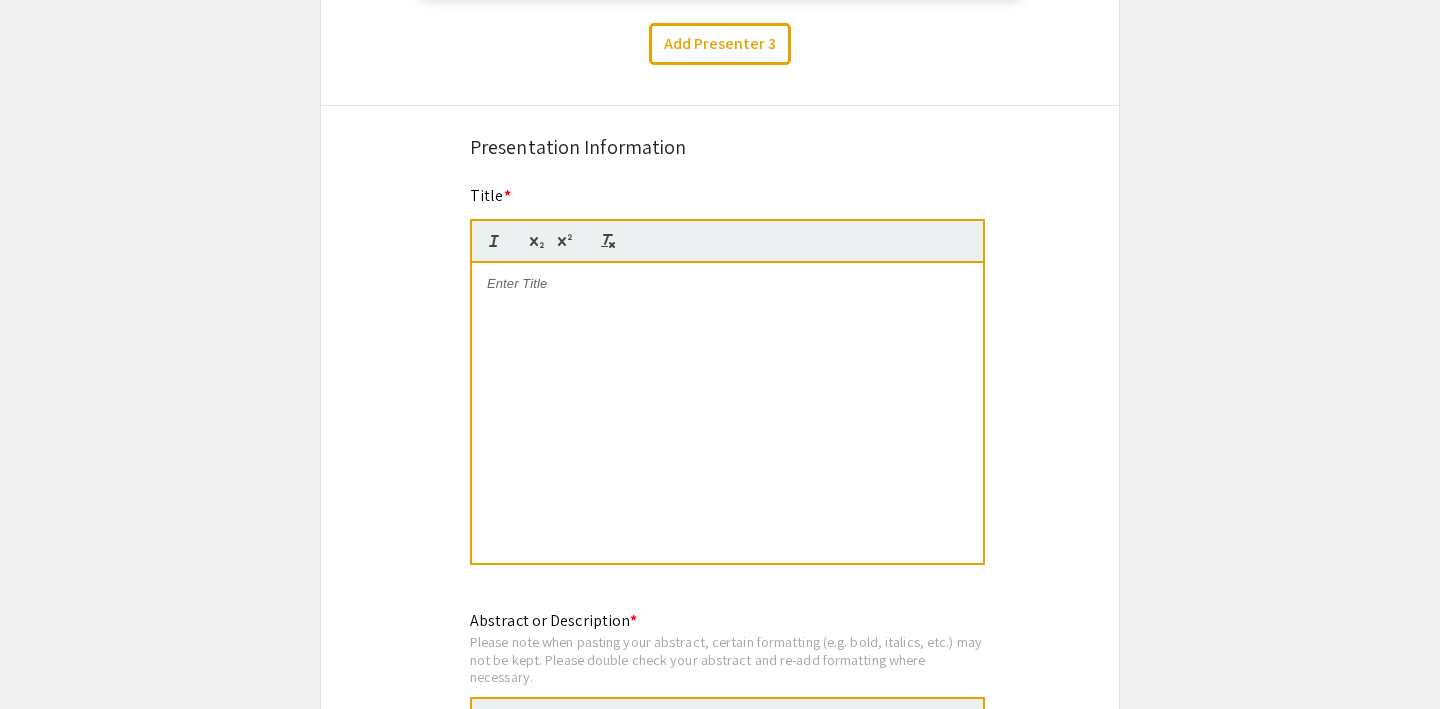 click on "Symposium Presentation Submission Demo Event 2025  Please fill out the following form with your poster or presentation information. Please only submit one form per presentation, and please note that this submission is final.   Presenter Information  First Name * [FIRST] cancel This field is required. Last Name * [LAST] cancel This field is required. Email * [EMAIL] cancel This field is required. Level/Classification *   Freshman   Sophomore   Junior   Senior   Associate's Degree Student   Graduate Student   Postdoctoral Fellow   Faculty  Clear  Major/Department * Biology cancel This field is required.  Additional Presenter  Add up to 7 additional presenters for this event. assignment_ind   Presenter 2   keyboard_arrow_down  clear First Name * [FIRST] cancel This field is required. Last Name * [LAST] cancel This field is required. Email * [EMAIL] cancel This field is required. Level/Classification *   Freshman   Sophomore   Junior   Senior   Associate's Degree Student   Graduate Student     *" 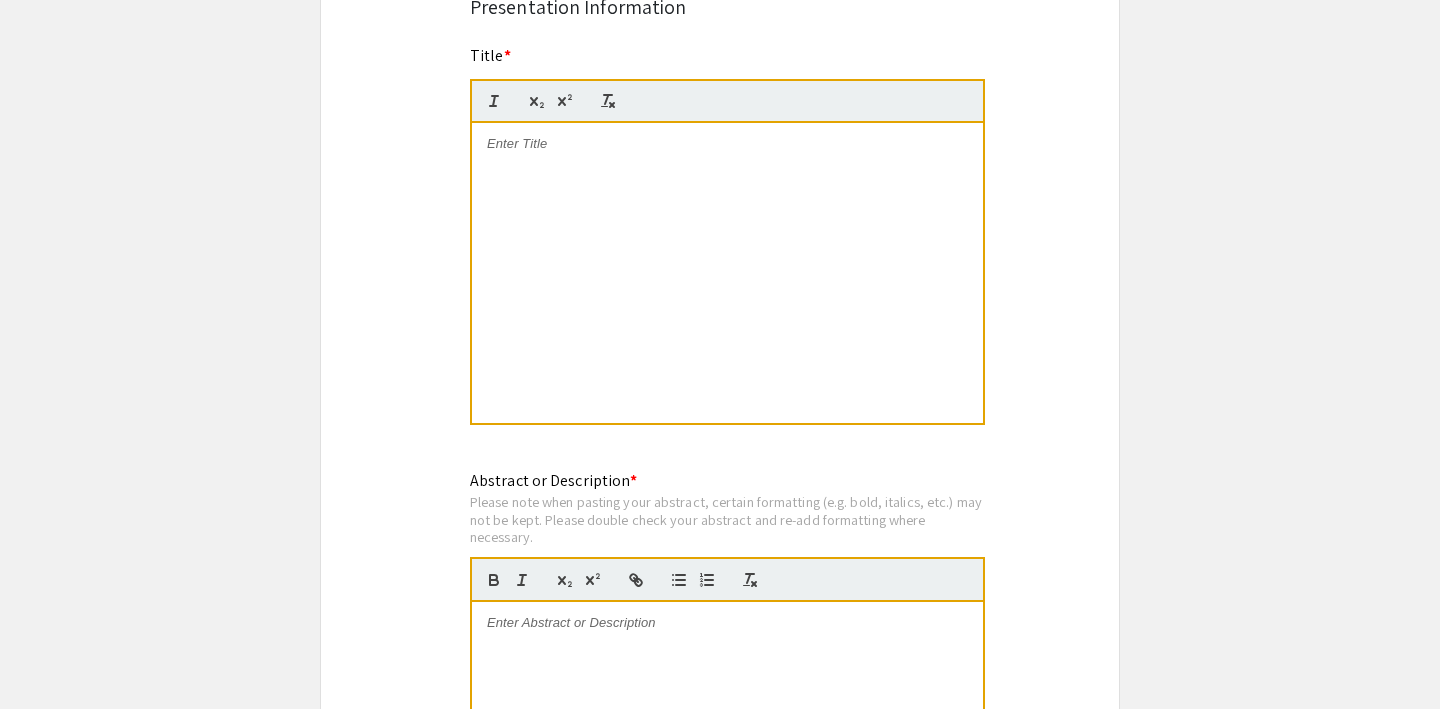 scroll, scrollTop: 2229, scrollLeft: 0, axis: vertical 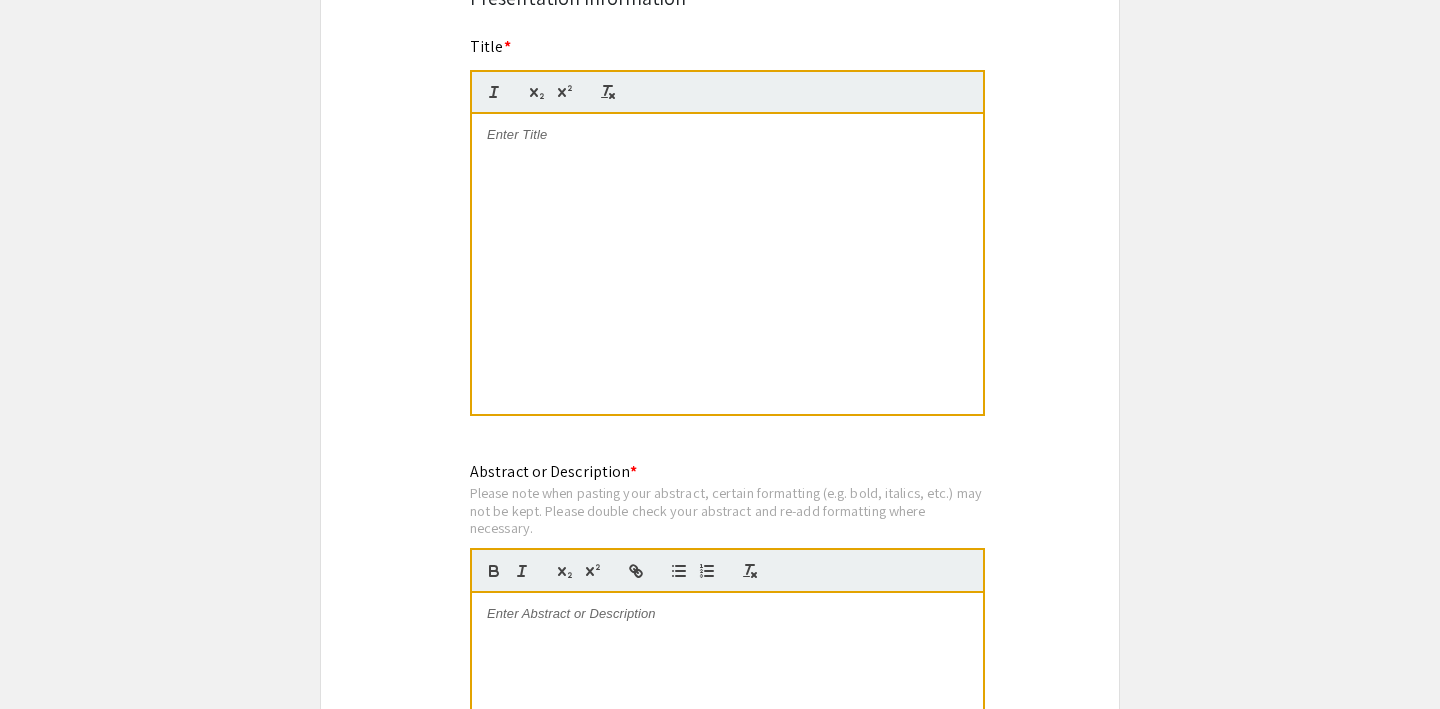 type 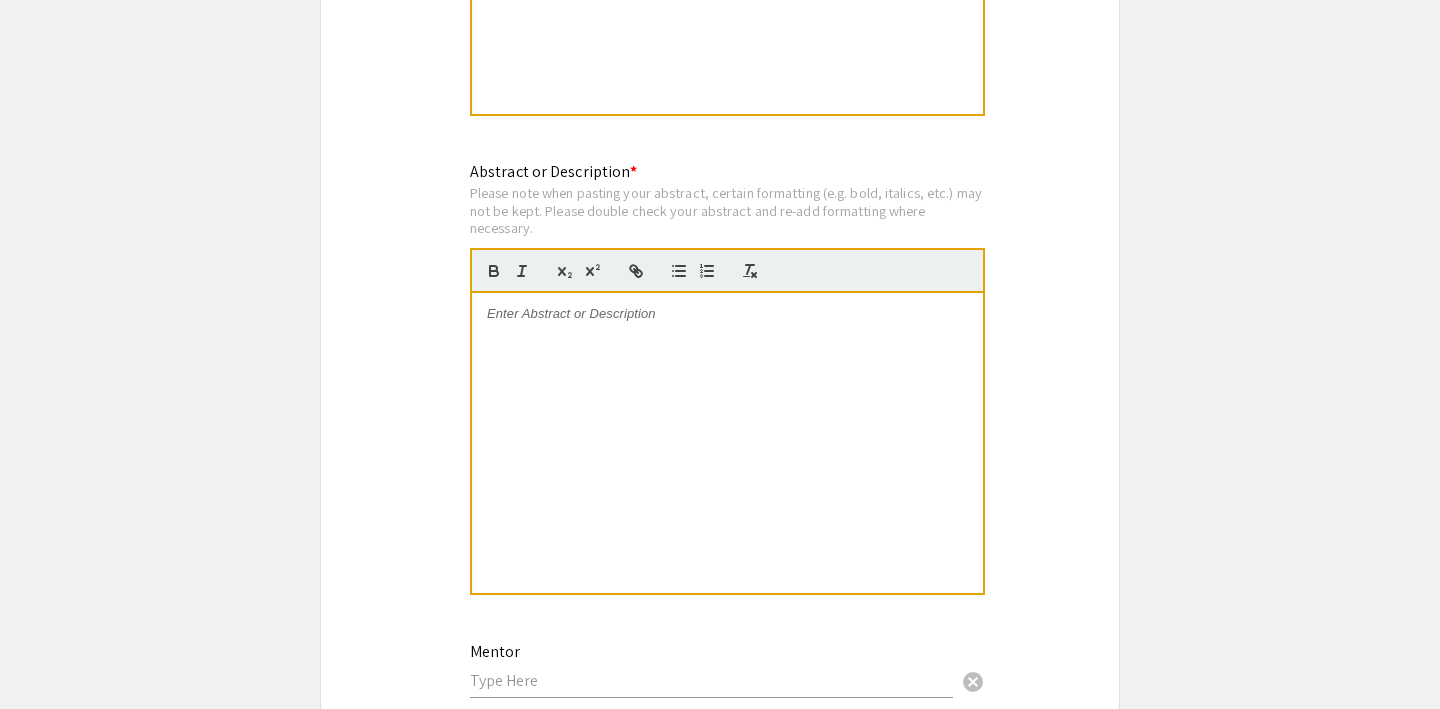 scroll, scrollTop: 2583, scrollLeft: 0, axis: vertical 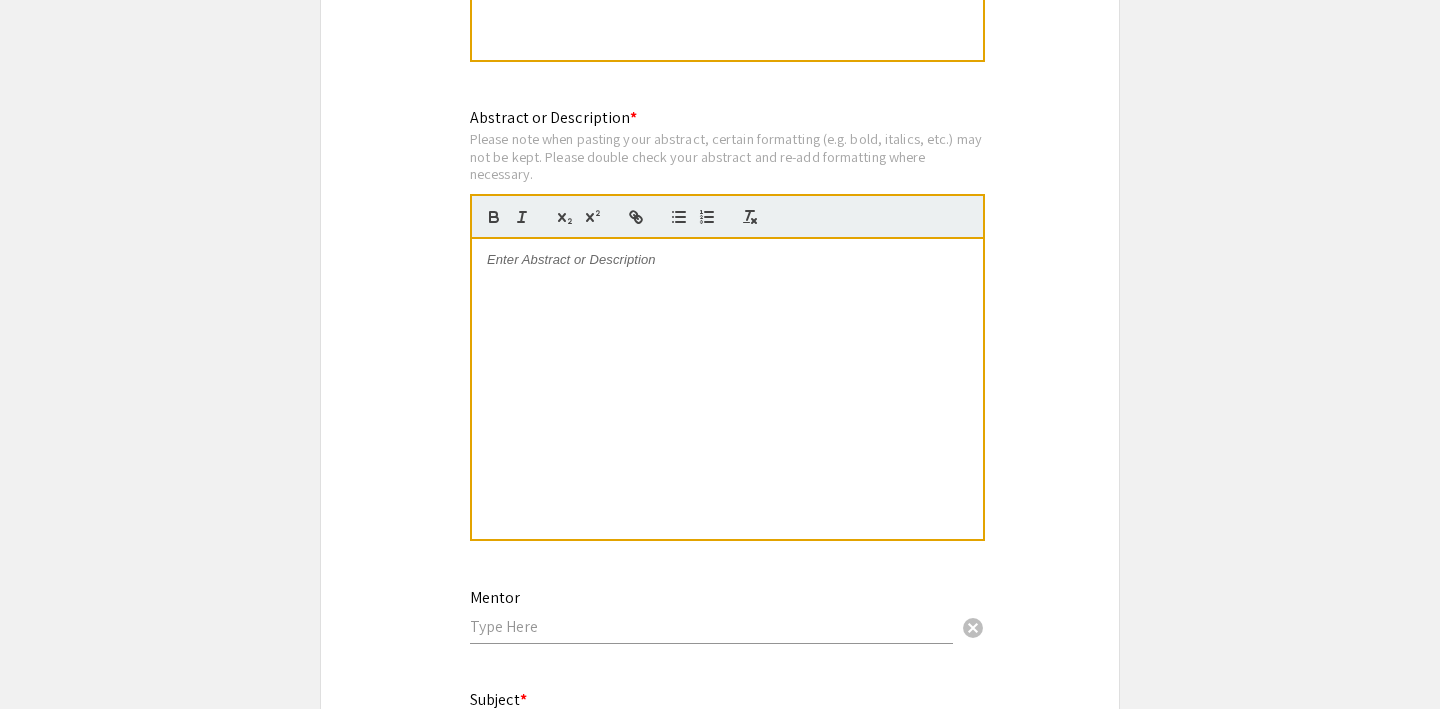 click at bounding box center (727, 389) 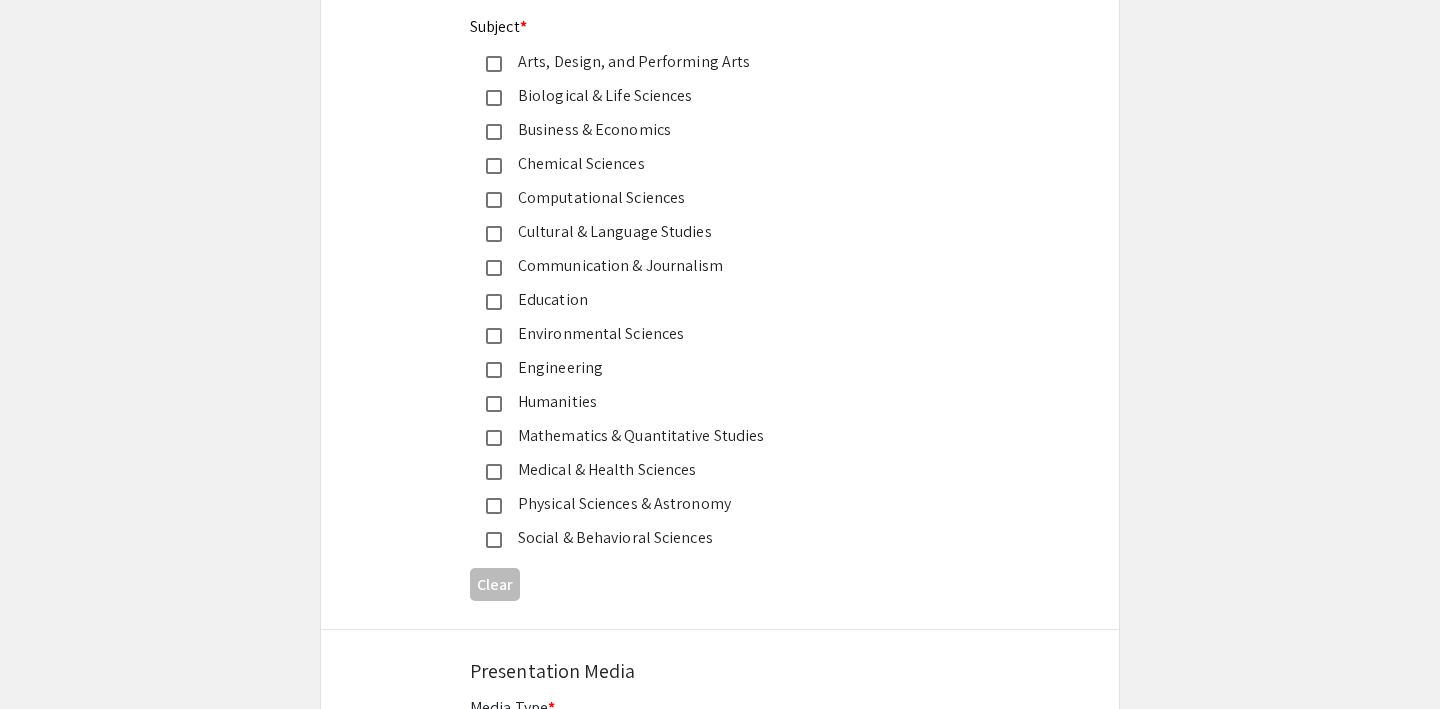 scroll, scrollTop: 3258, scrollLeft: 0, axis: vertical 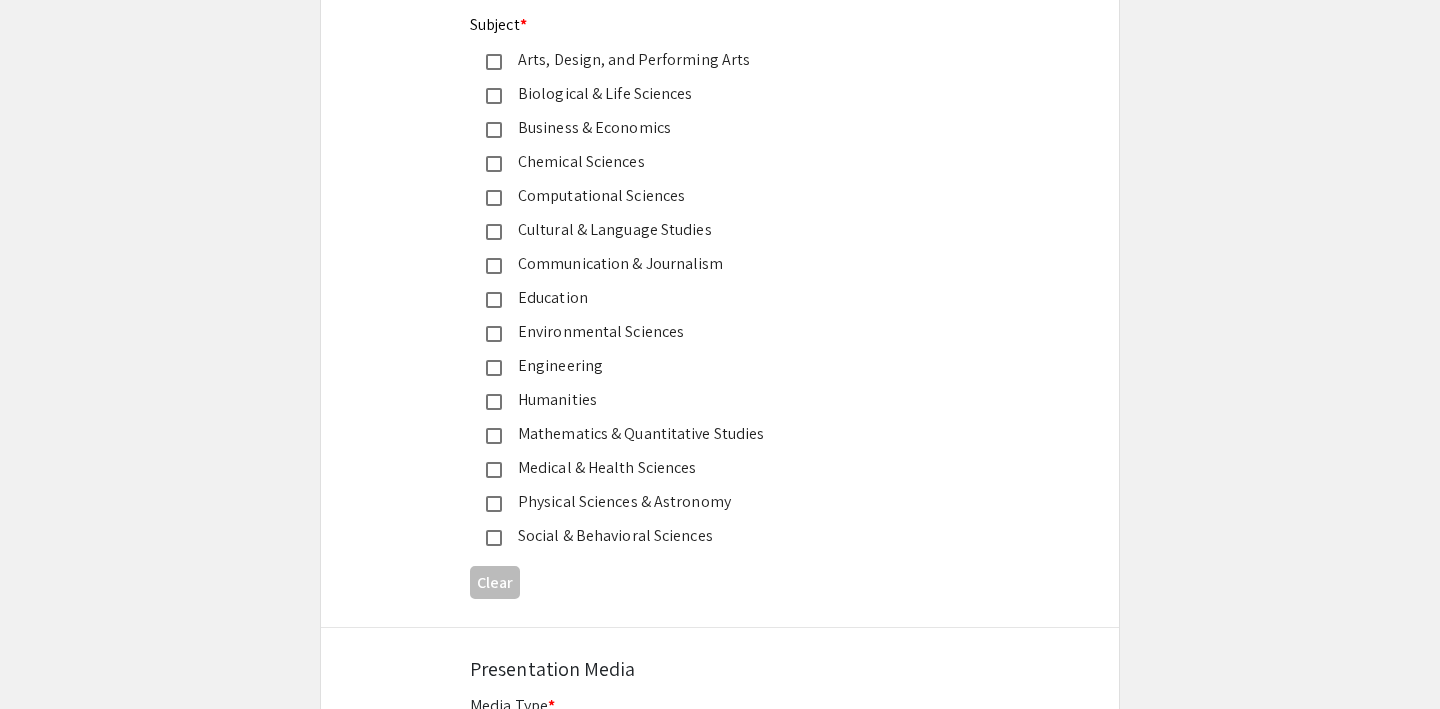 click 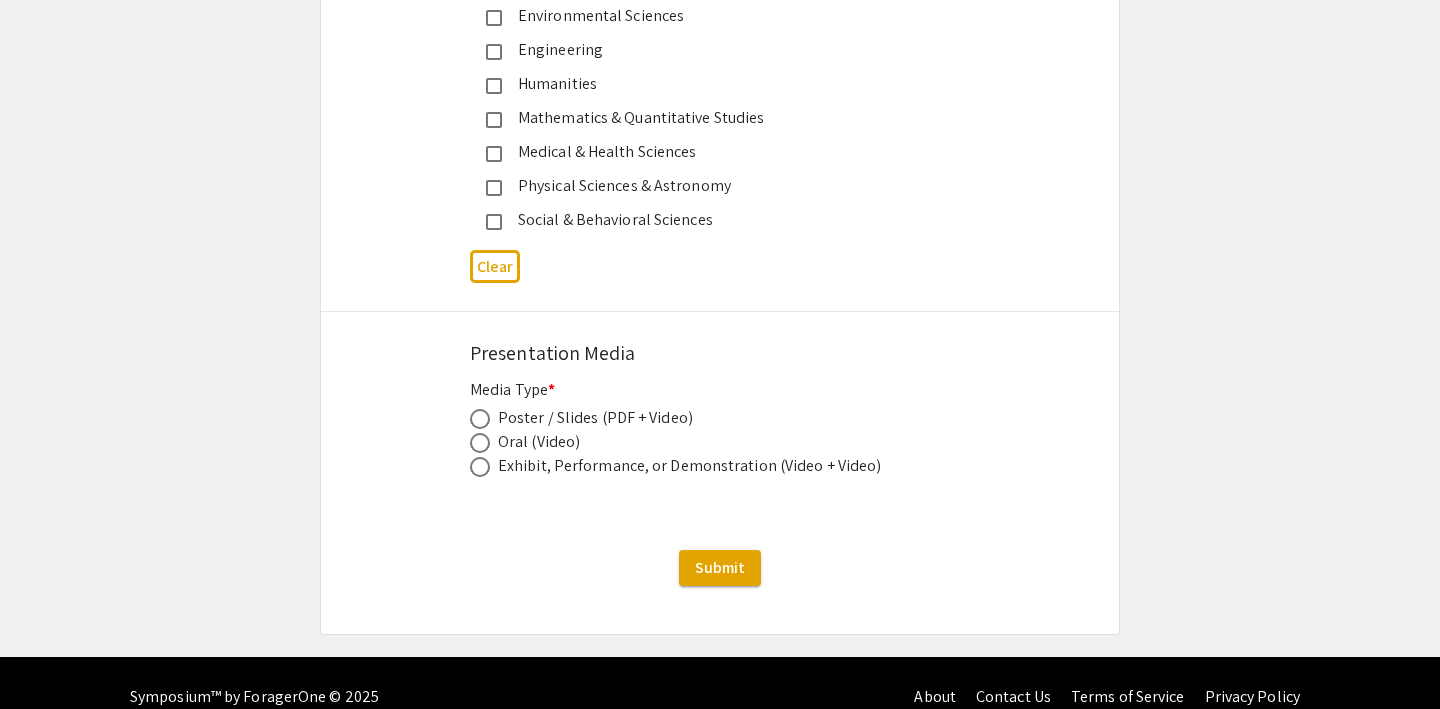 scroll, scrollTop: 3595, scrollLeft: 0, axis: vertical 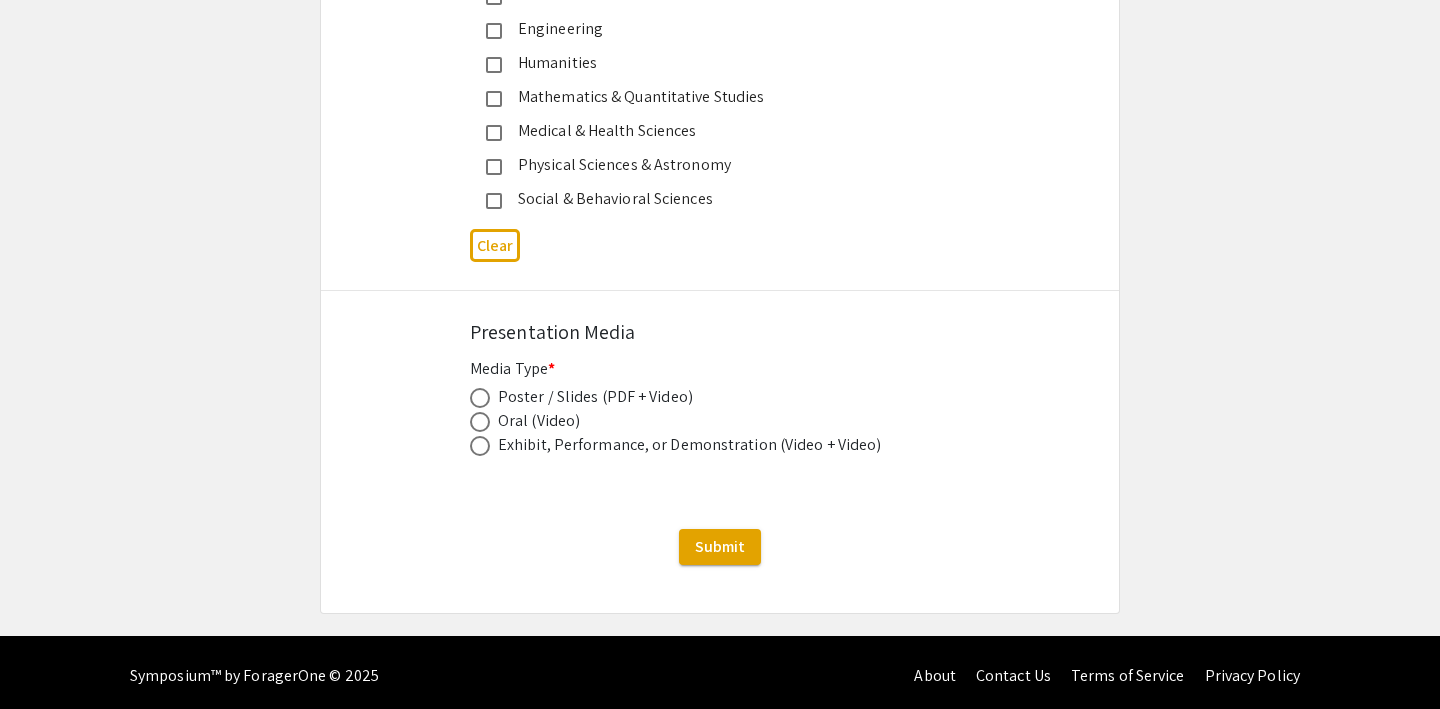 click on "Oral (Video)" 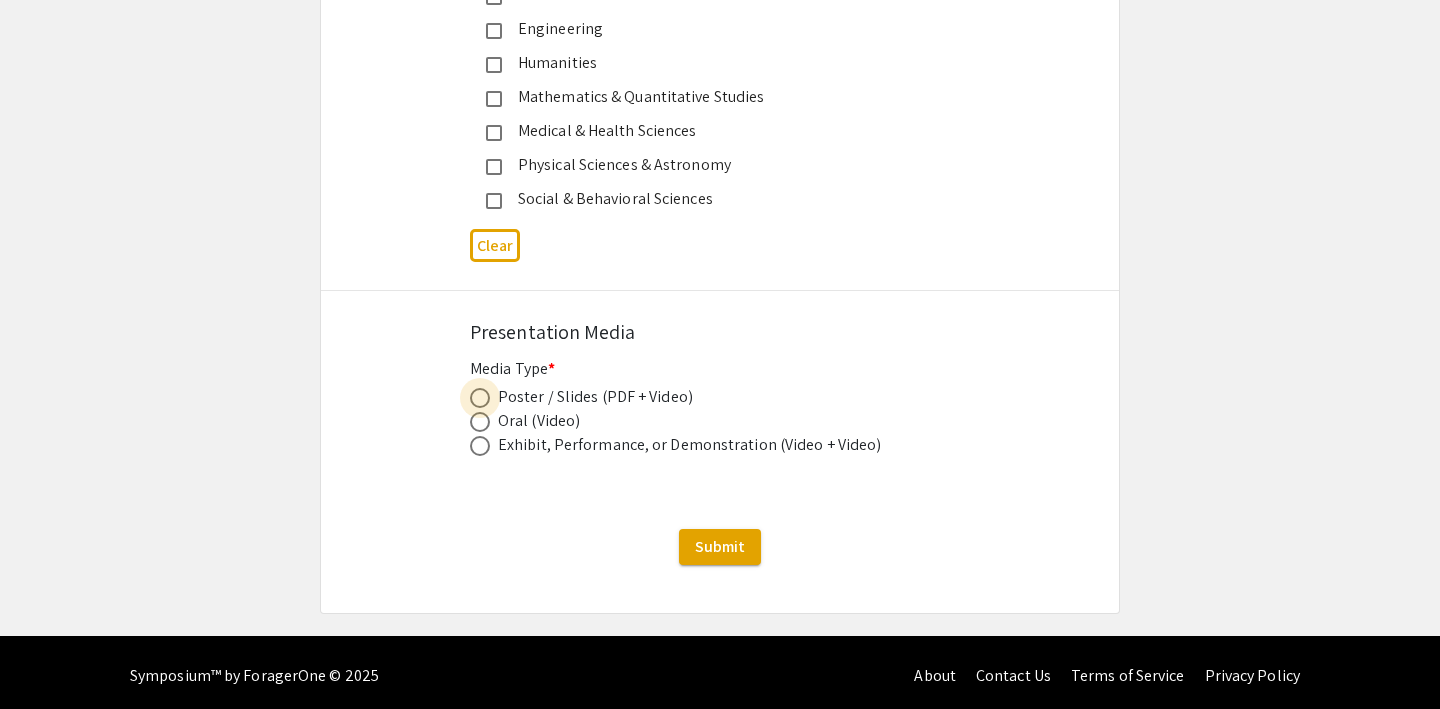 click at bounding box center [480, 398] 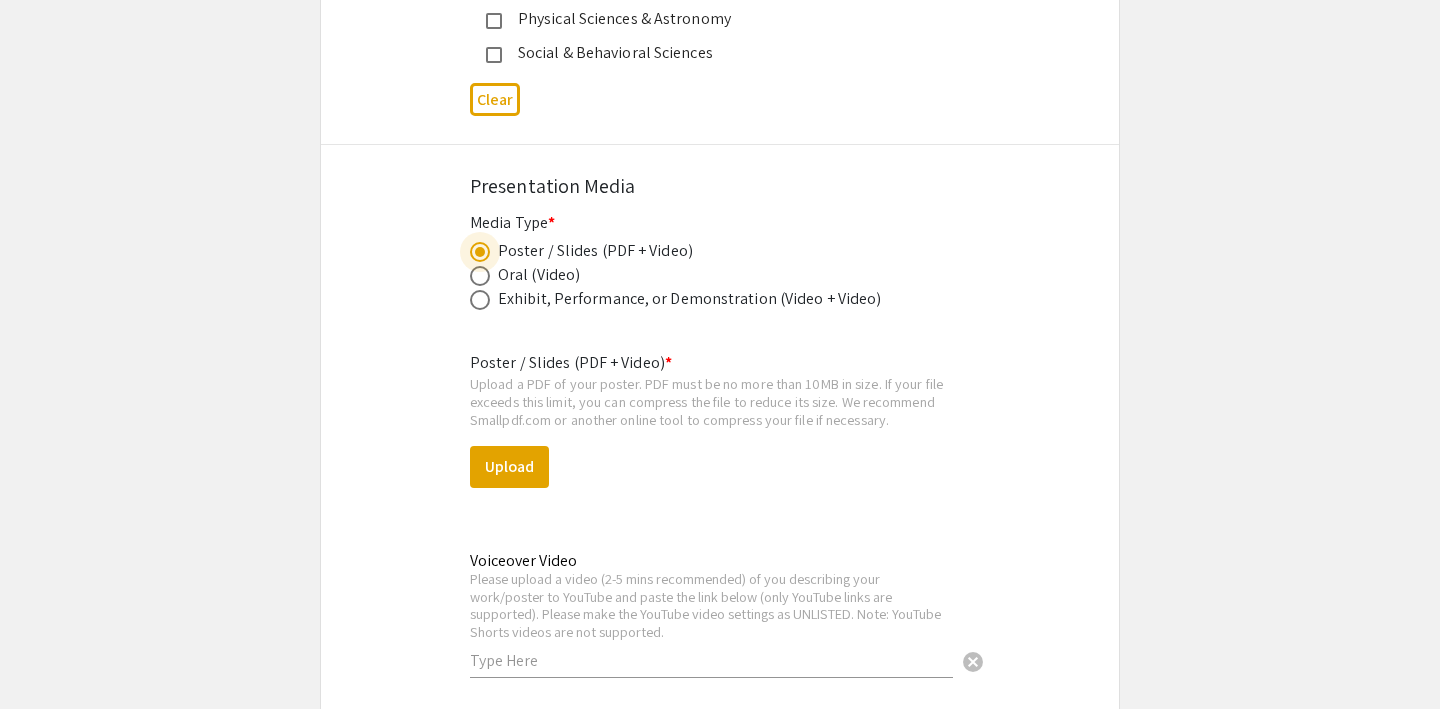 scroll, scrollTop: 3747, scrollLeft: 0, axis: vertical 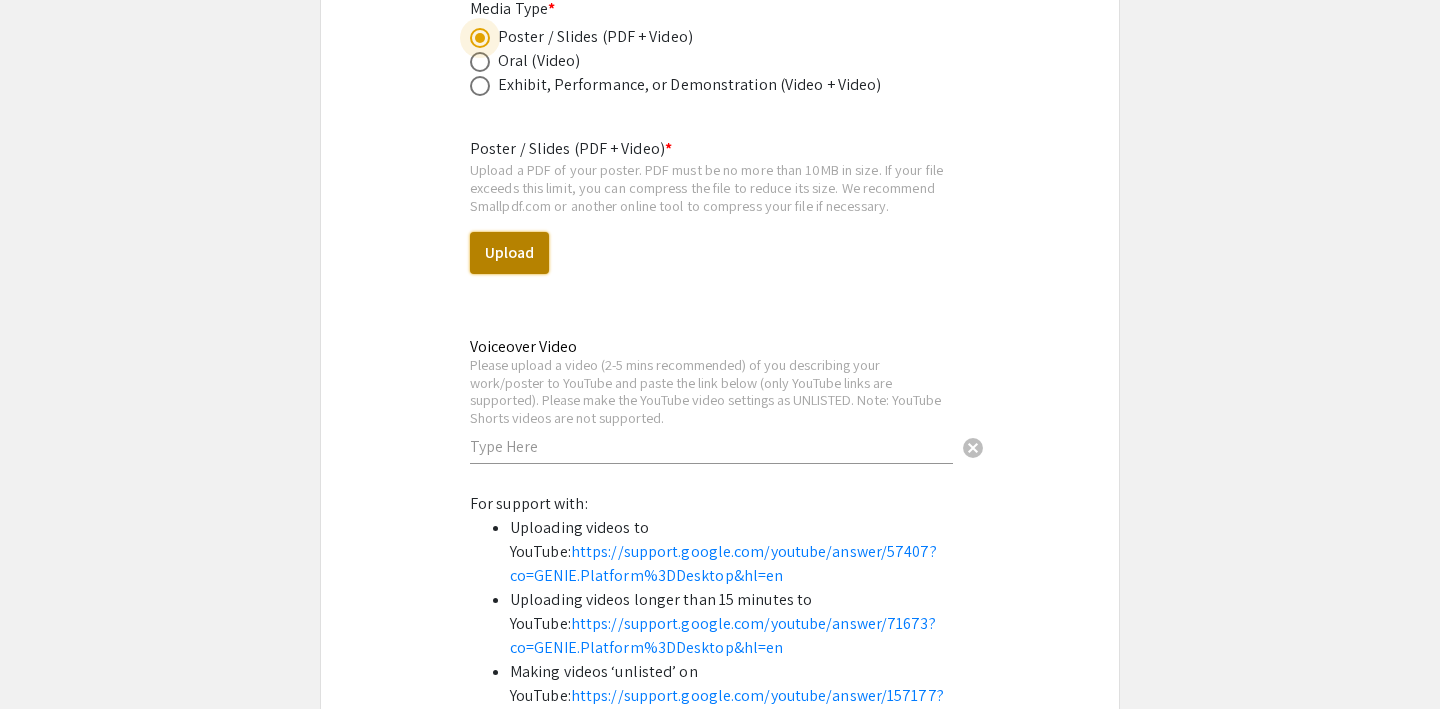 click on "Upload" at bounding box center (509, 253) 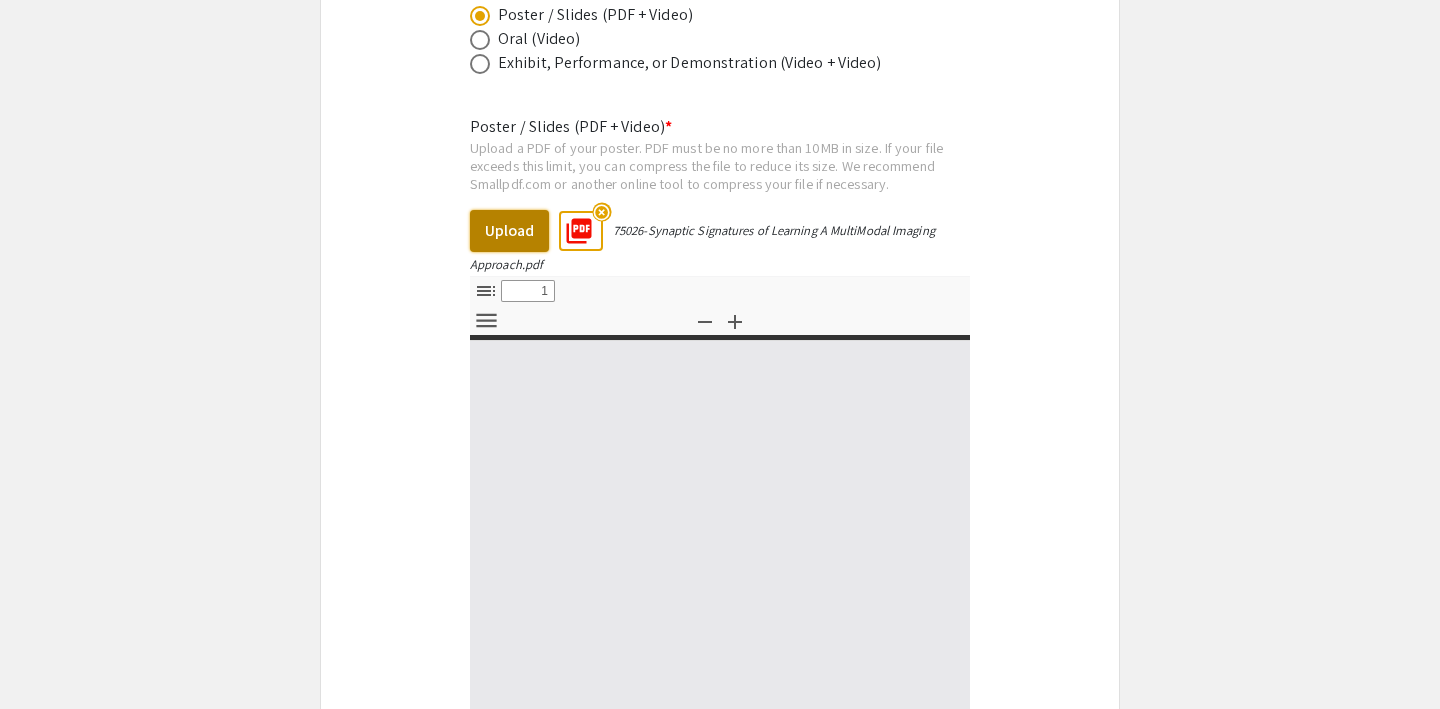 select on "custom" 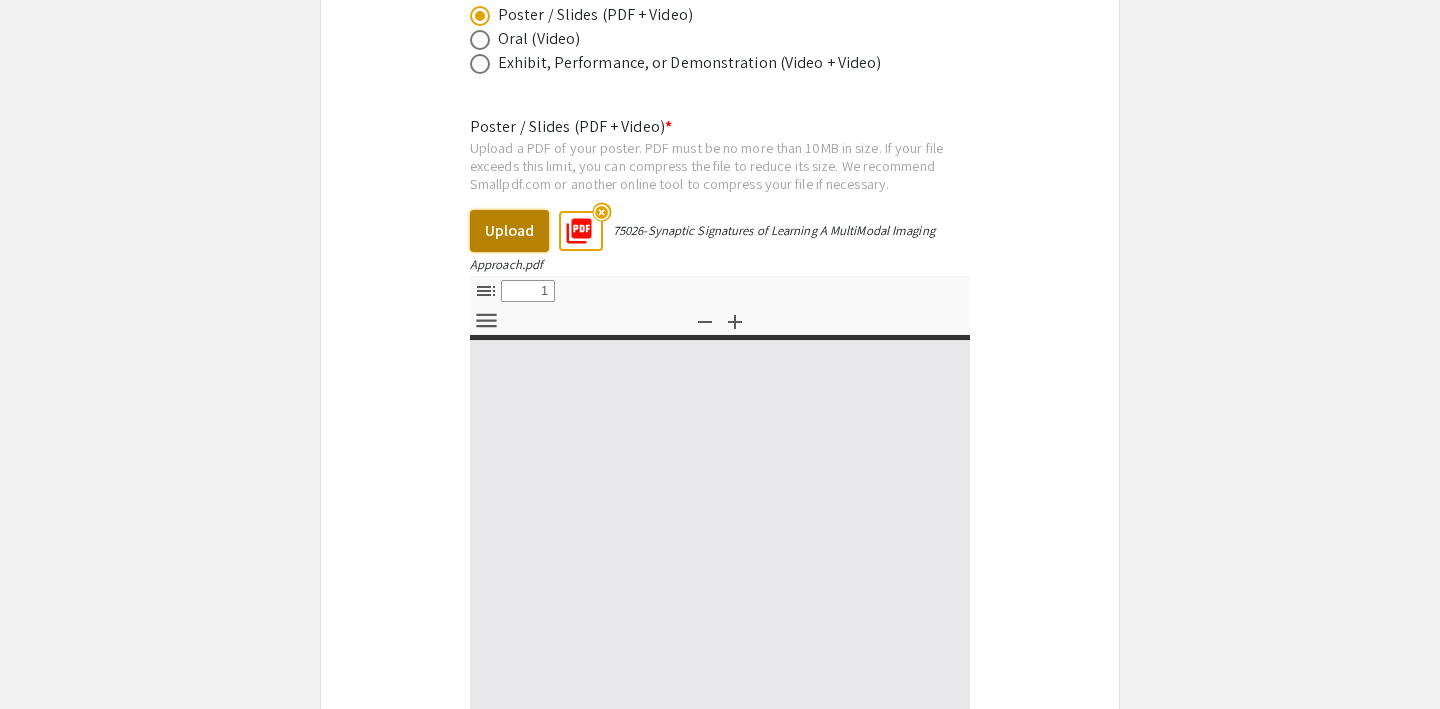type on "0" 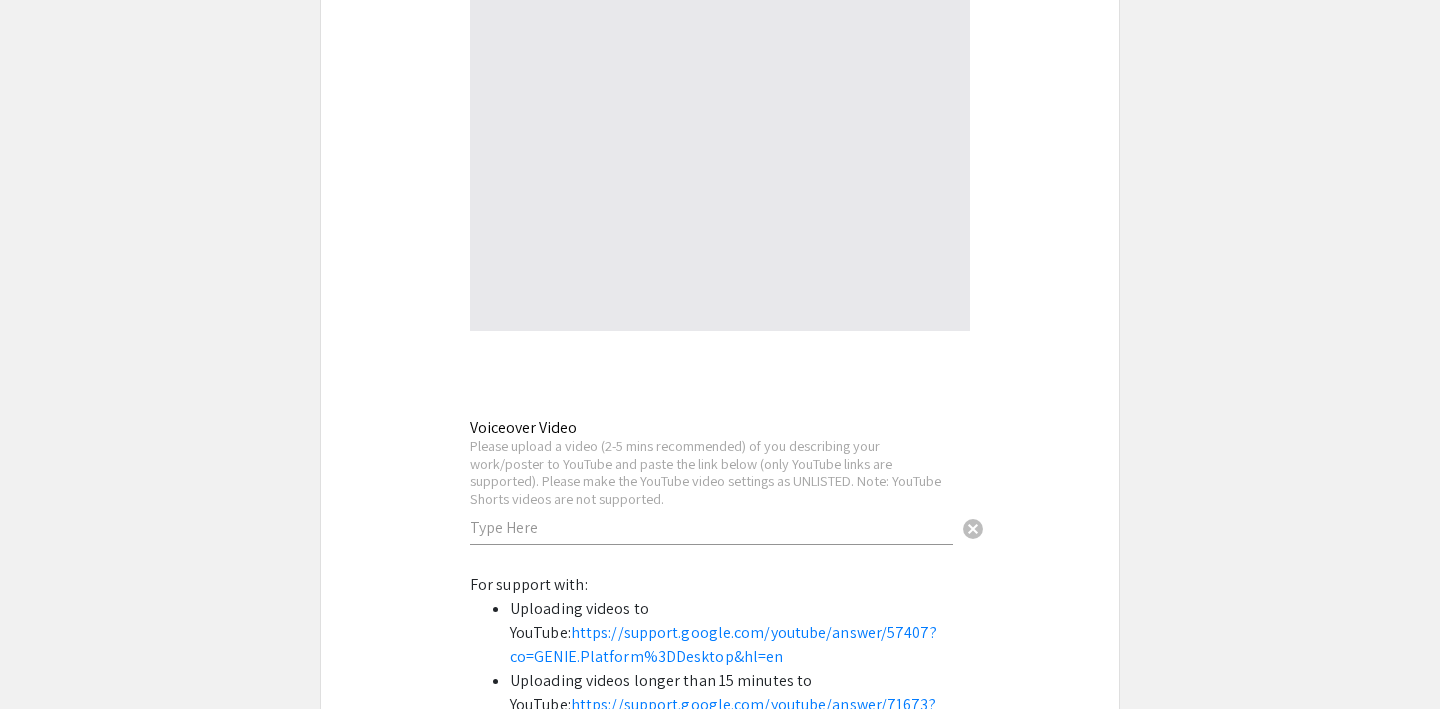 select on "auto" 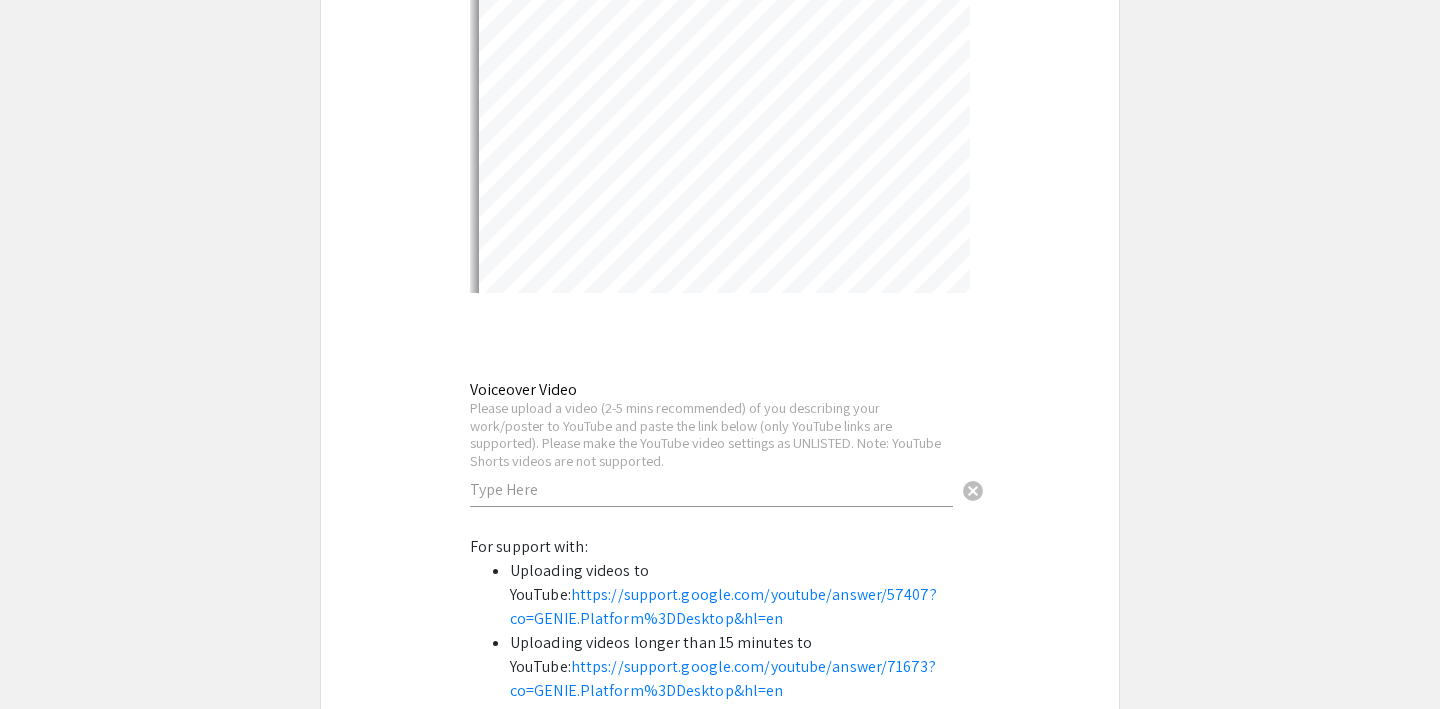 select on "custom" 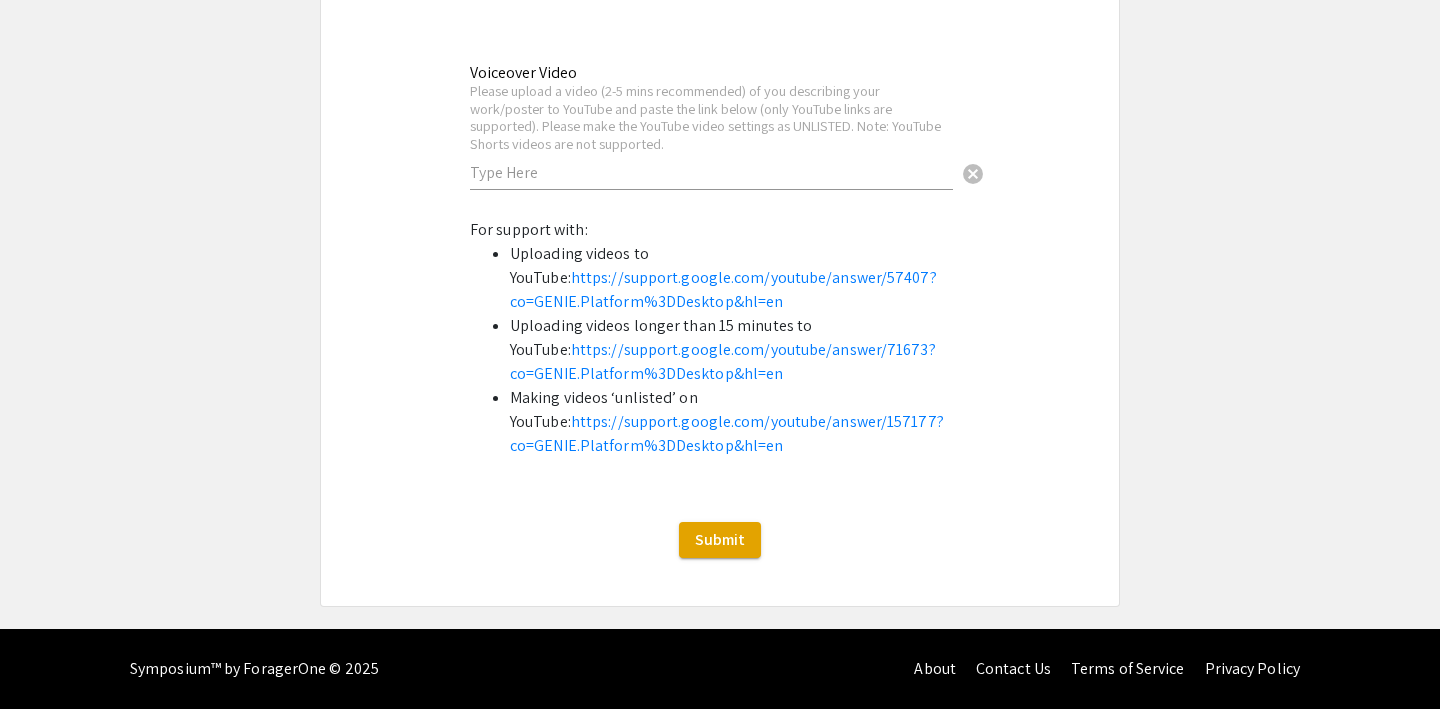 scroll, scrollTop: 1, scrollLeft: 2, axis: both 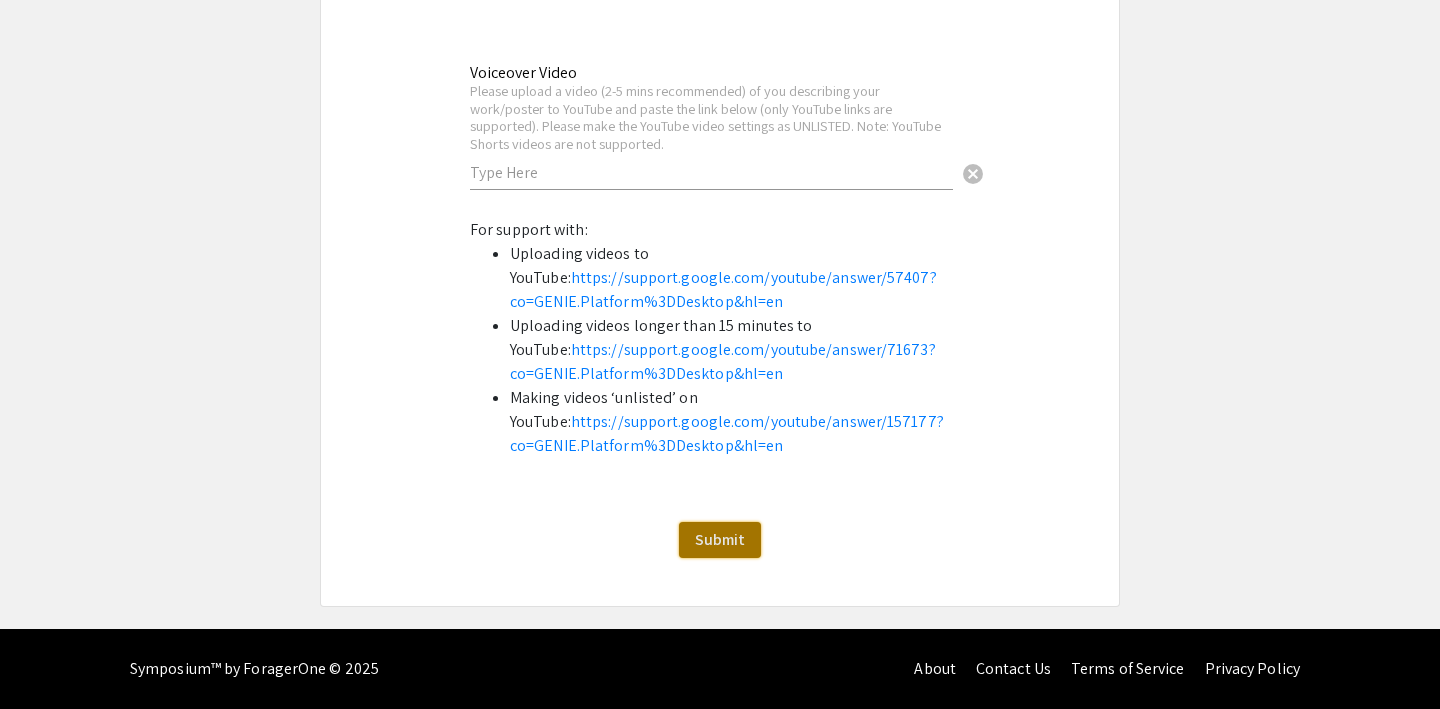 click on "Submit" 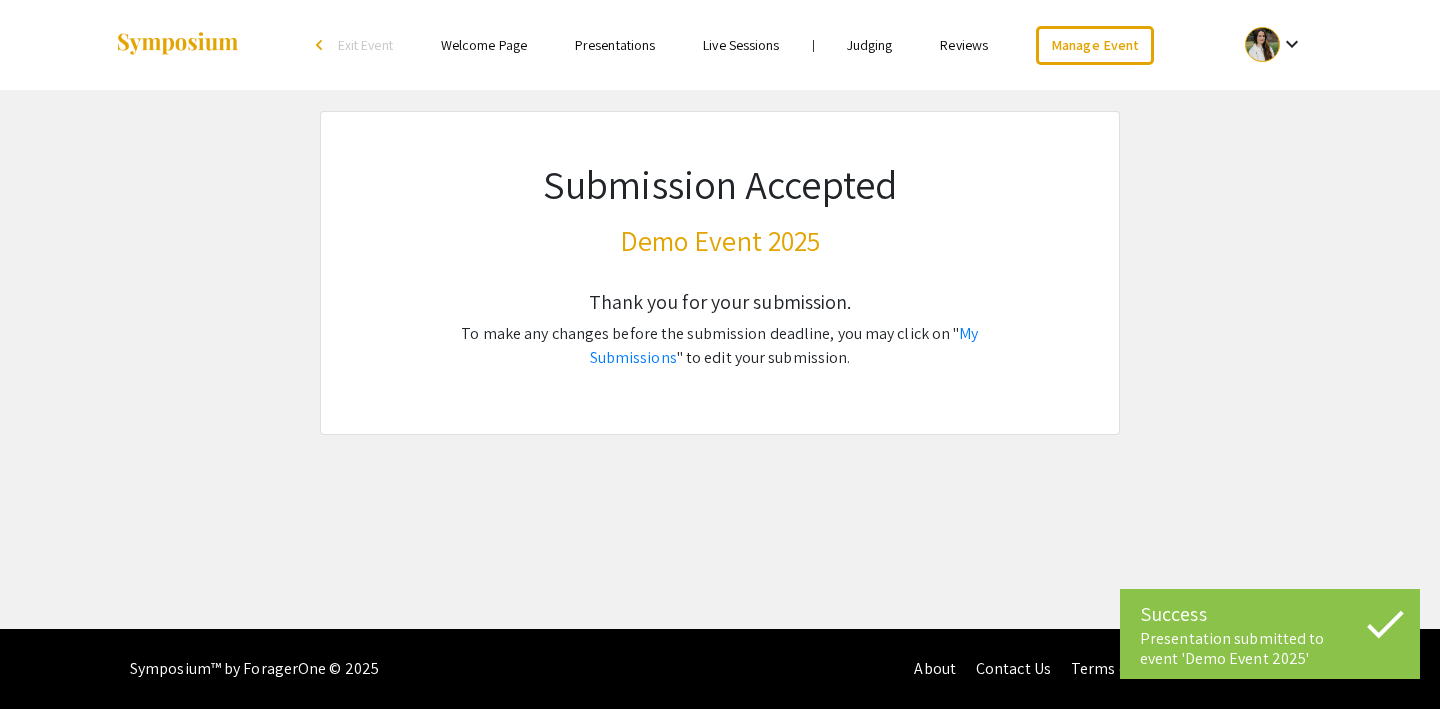 scroll, scrollTop: 0, scrollLeft: 0, axis: both 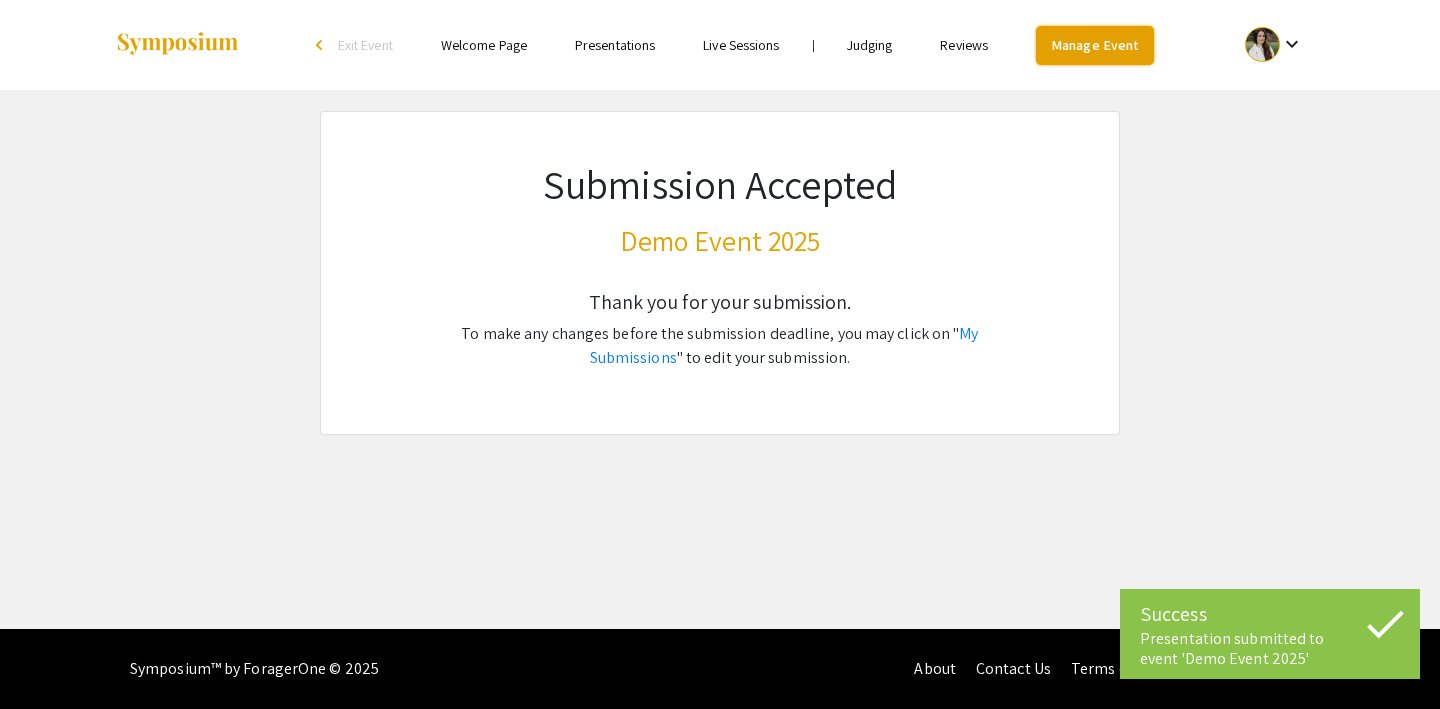 click on "Manage Event" at bounding box center [1095, 45] 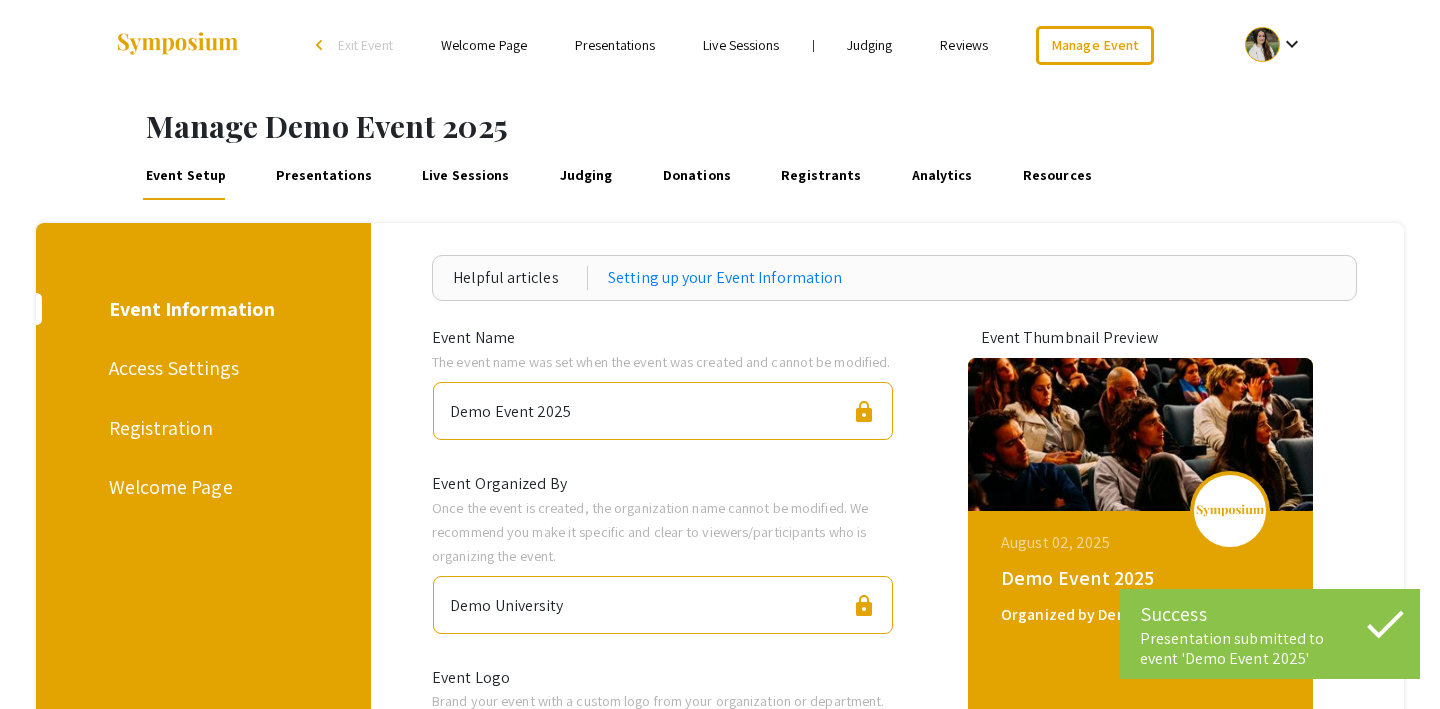 click on "Event Setup   Presentations   Live Sessions   Judging   Donations   Registrants   Analytics   Resources" at bounding box center [780, 176] 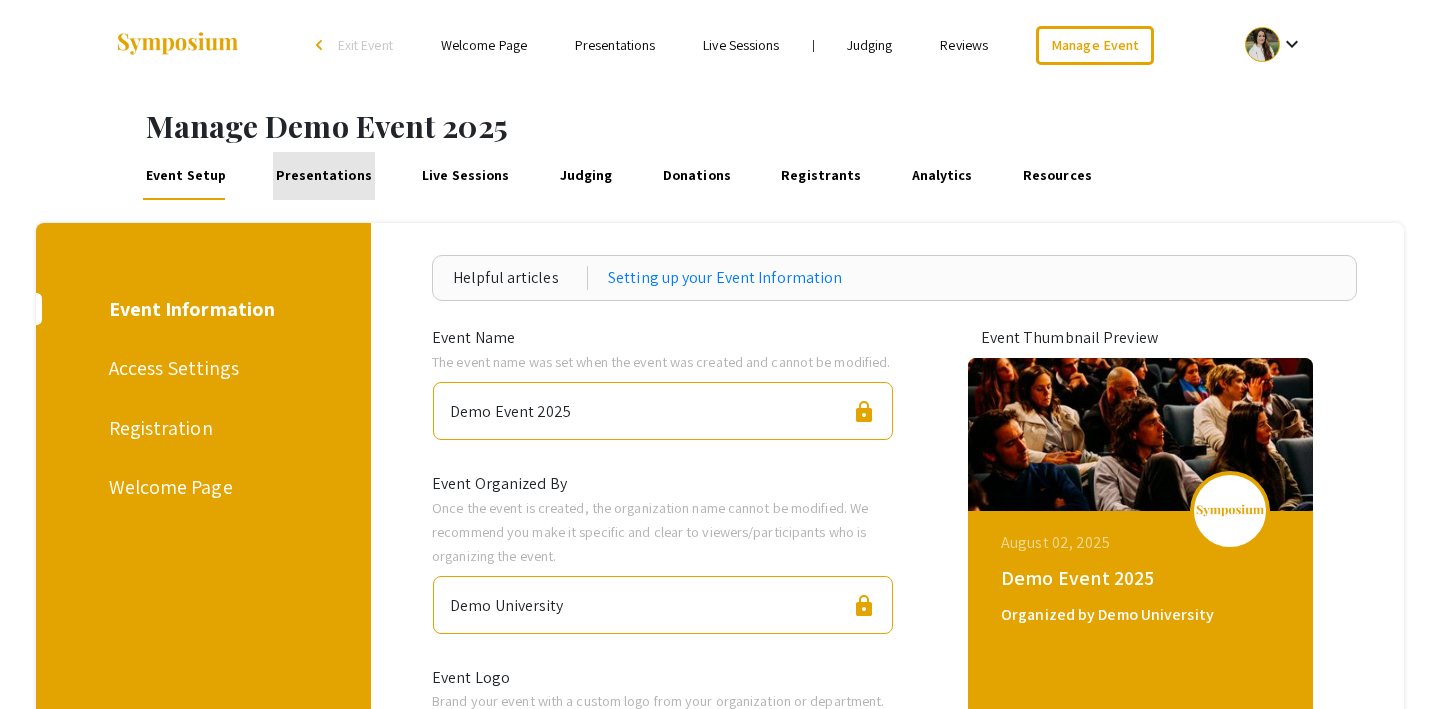 click on "Presentations" at bounding box center [324, 176] 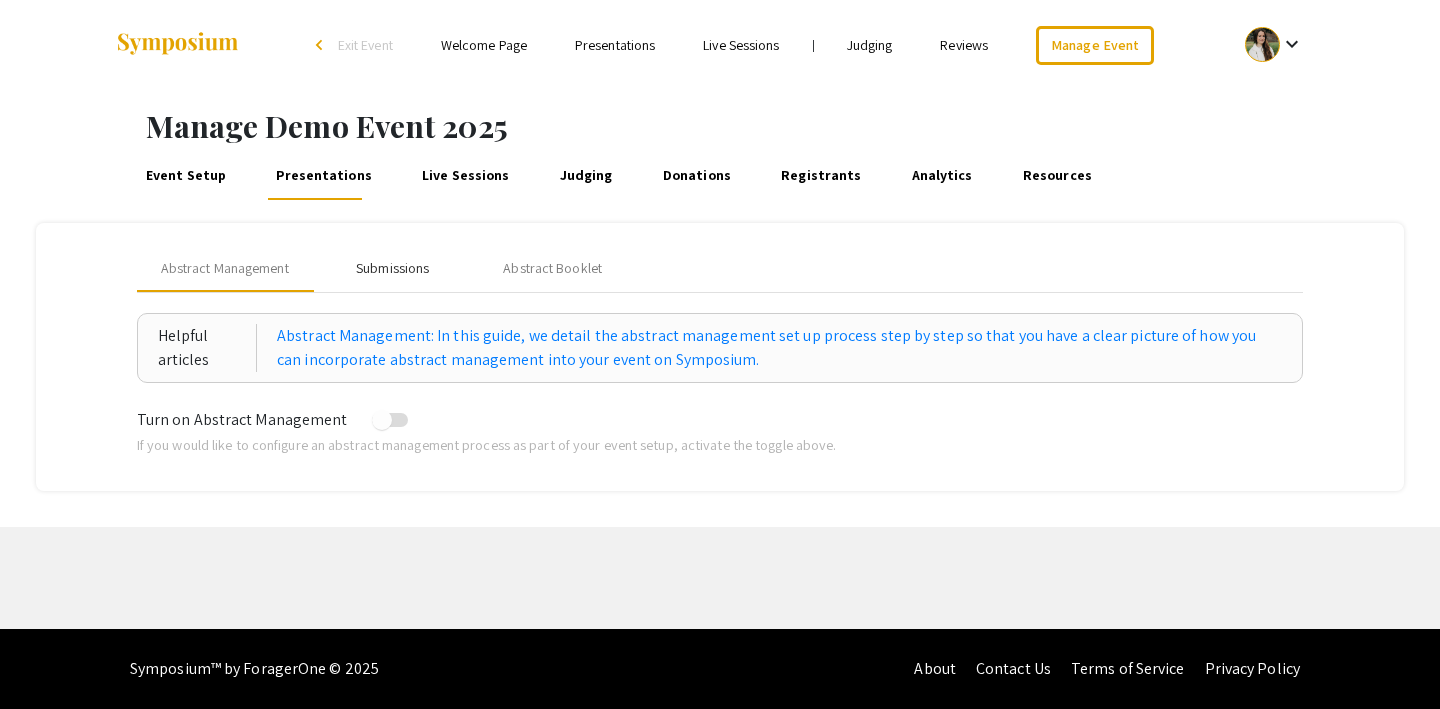 click on "Submissions" at bounding box center [392, 268] 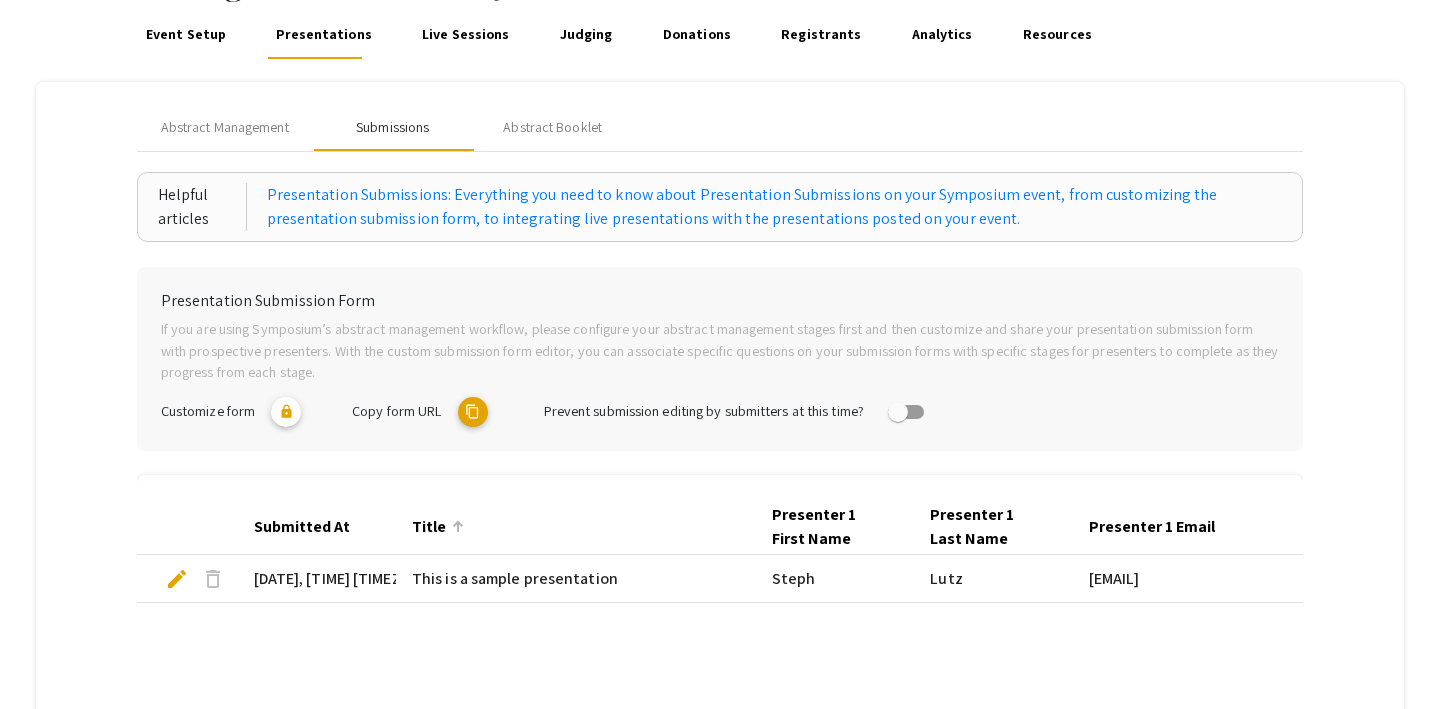 scroll, scrollTop: 100, scrollLeft: 0, axis: vertical 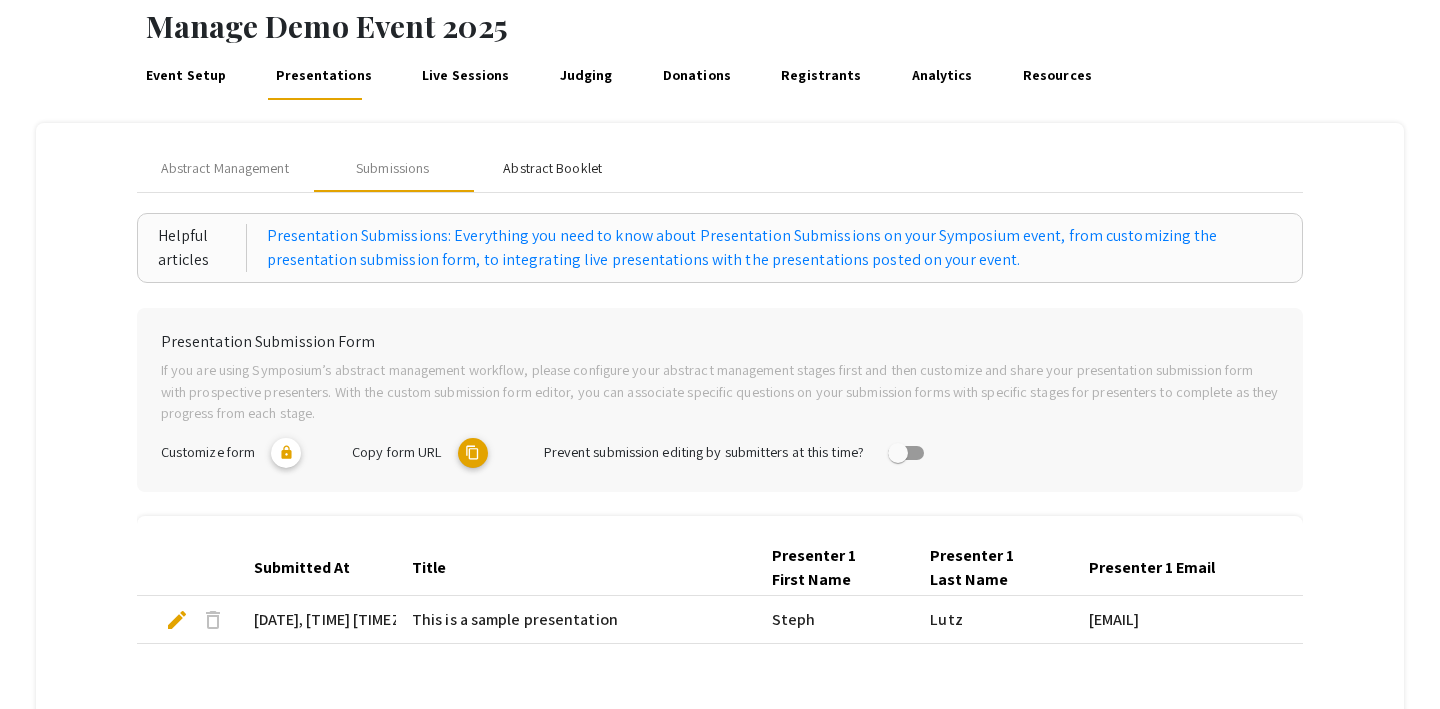 click on "Abstract Booklet" at bounding box center (552, 168) 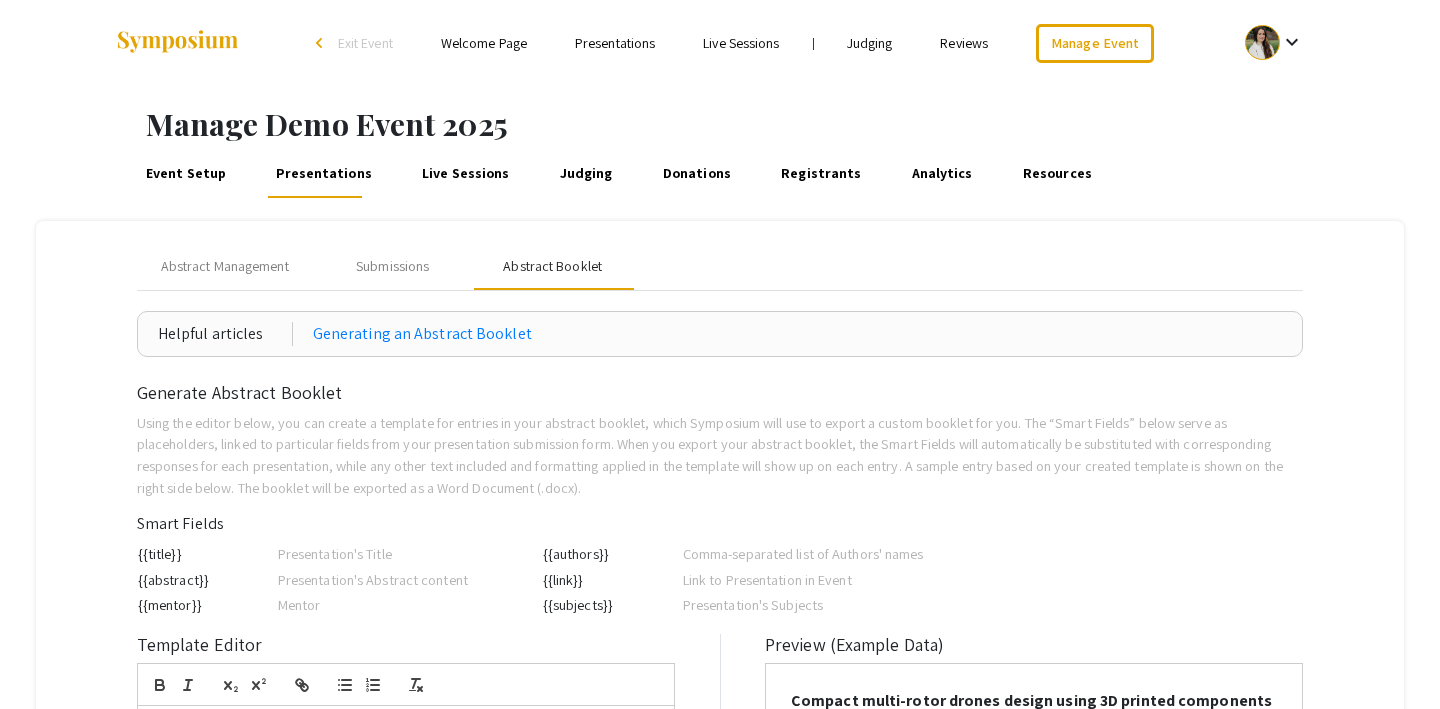 scroll, scrollTop: 0, scrollLeft: 0, axis: both 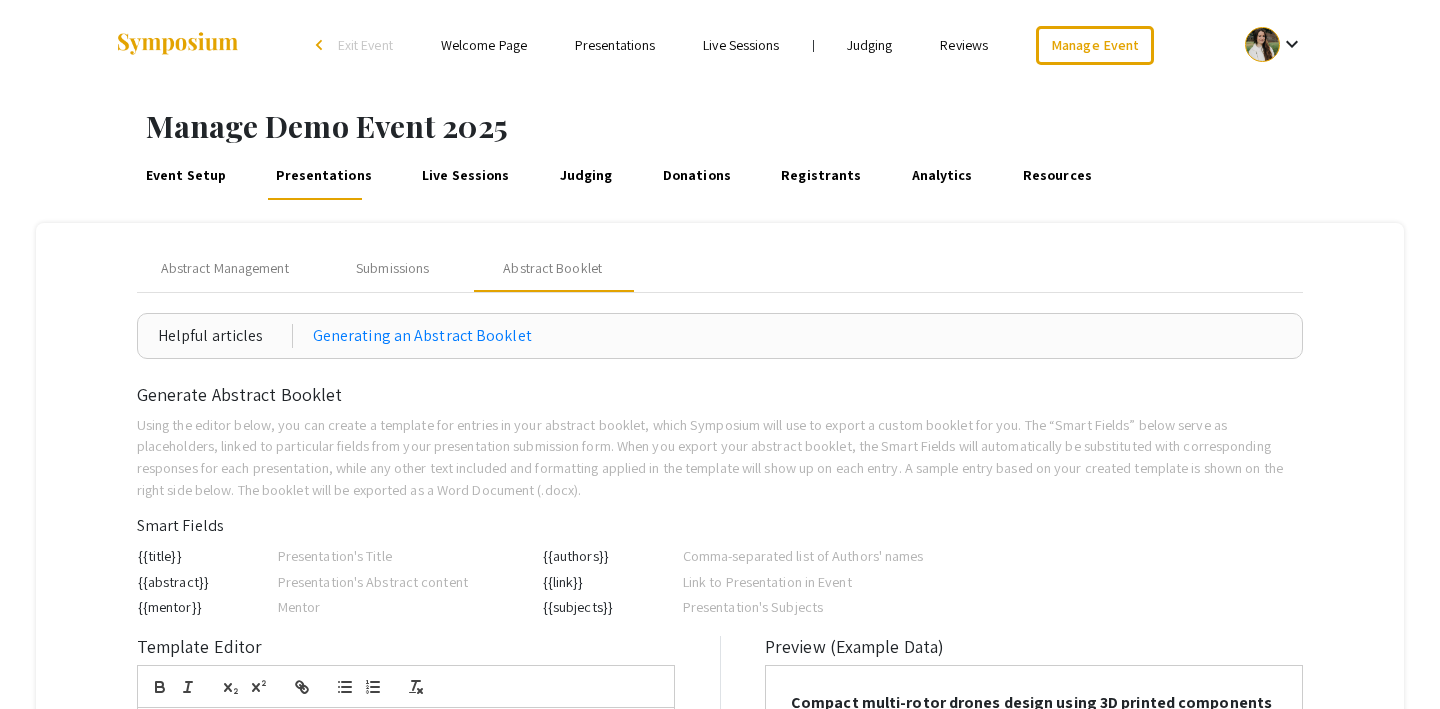 click on "Live Sessions" at bounding box center (466, 176) 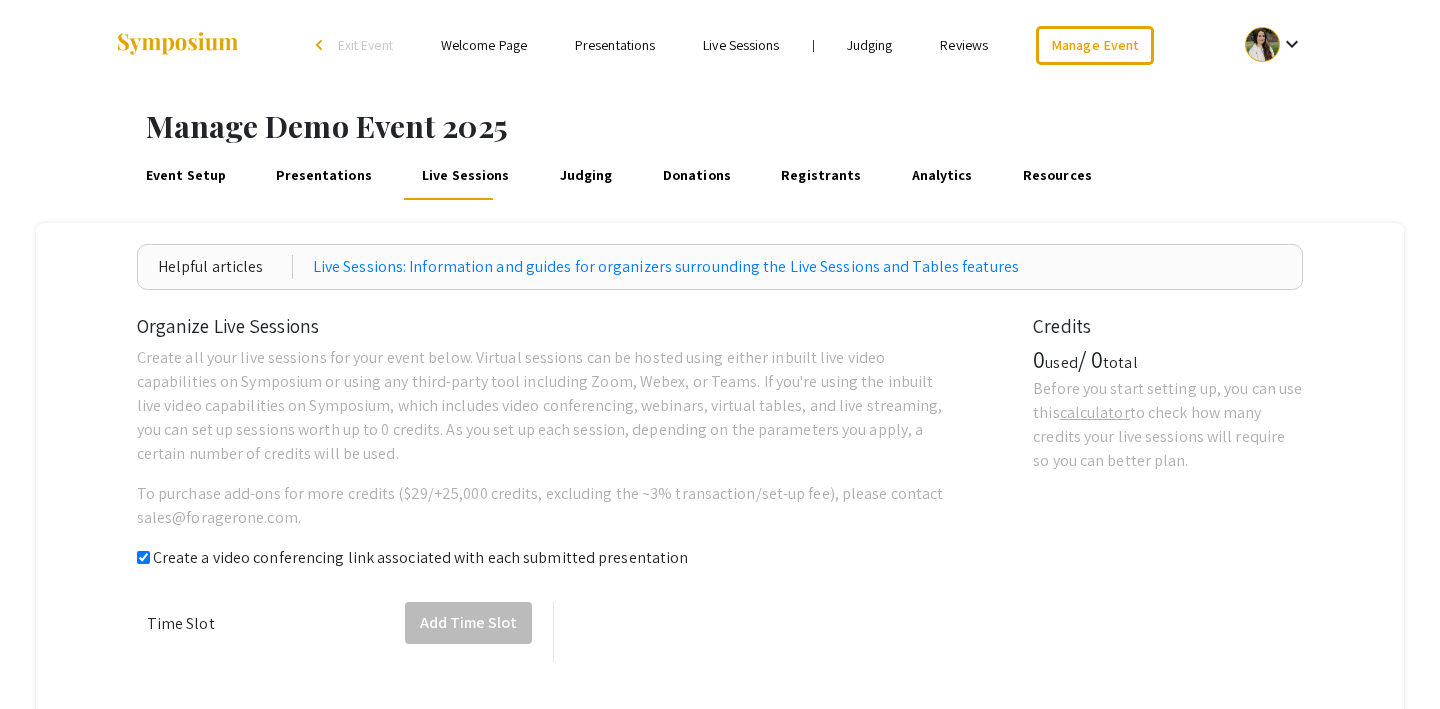 checkbox on "true" 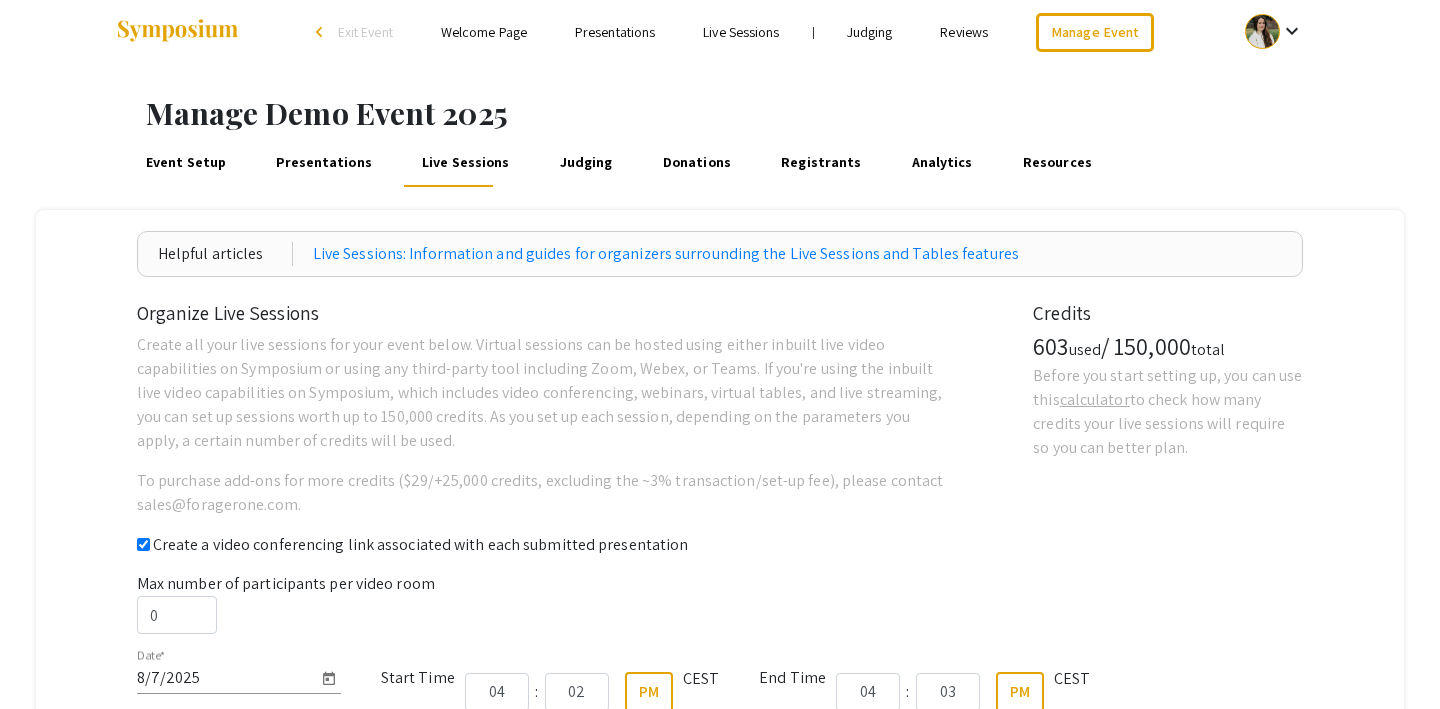 scroll, scrollTop: 0, scrollLeft: 0, axis: both 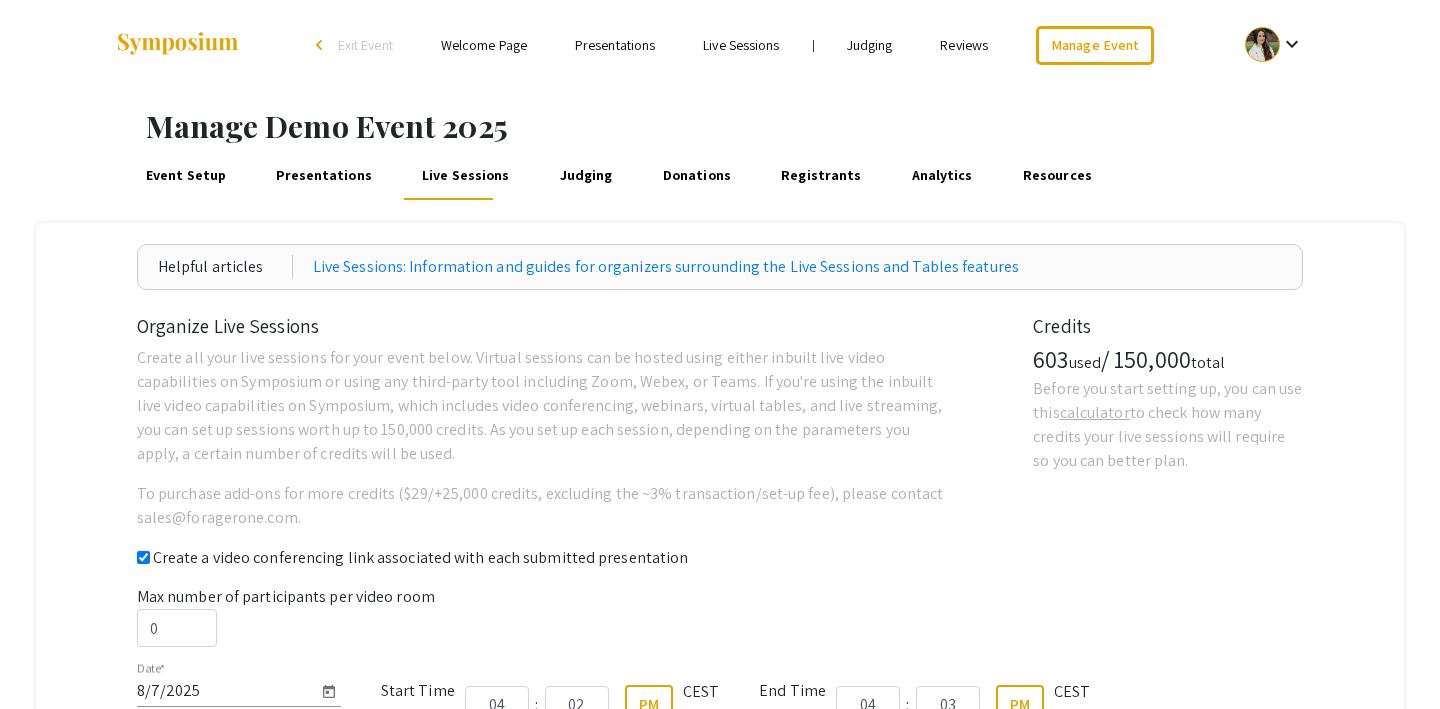 click on "Judging" at bounding box center [586, 176] 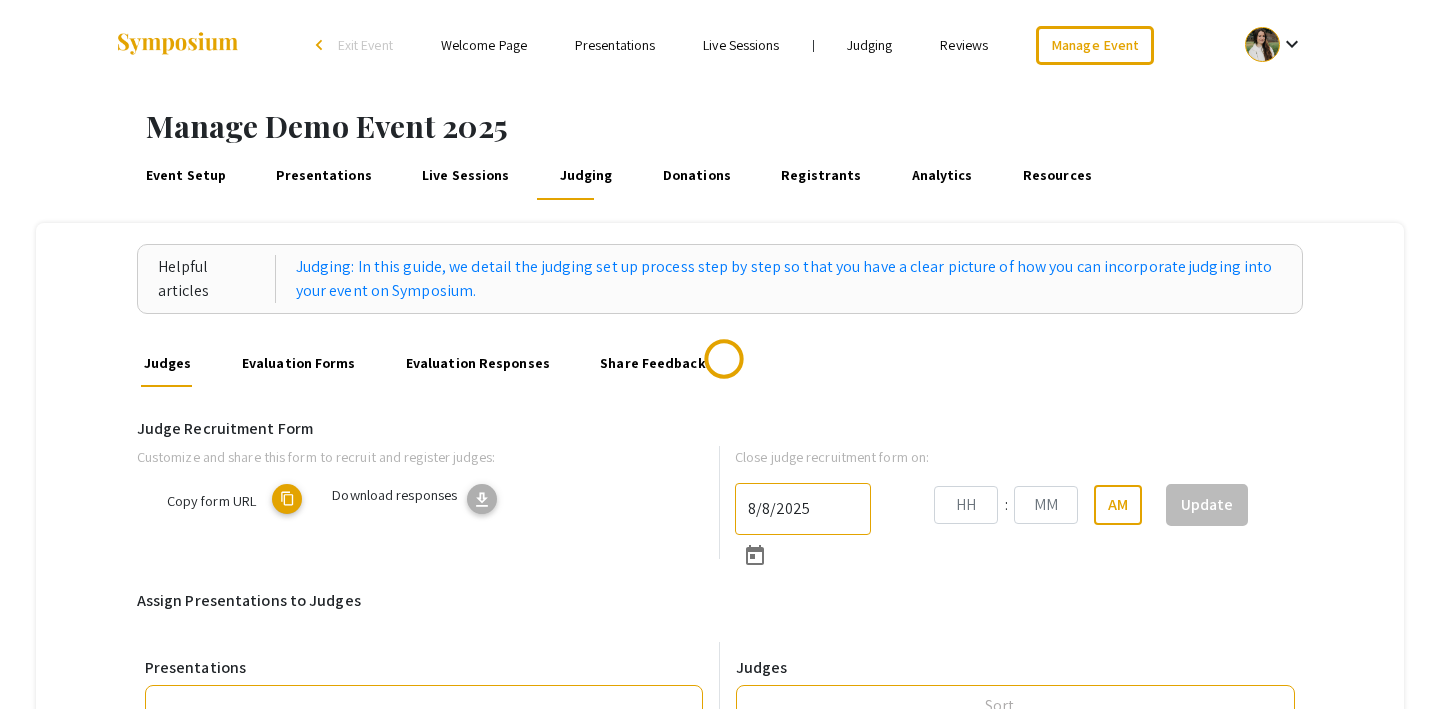 type on "8/31/2025" 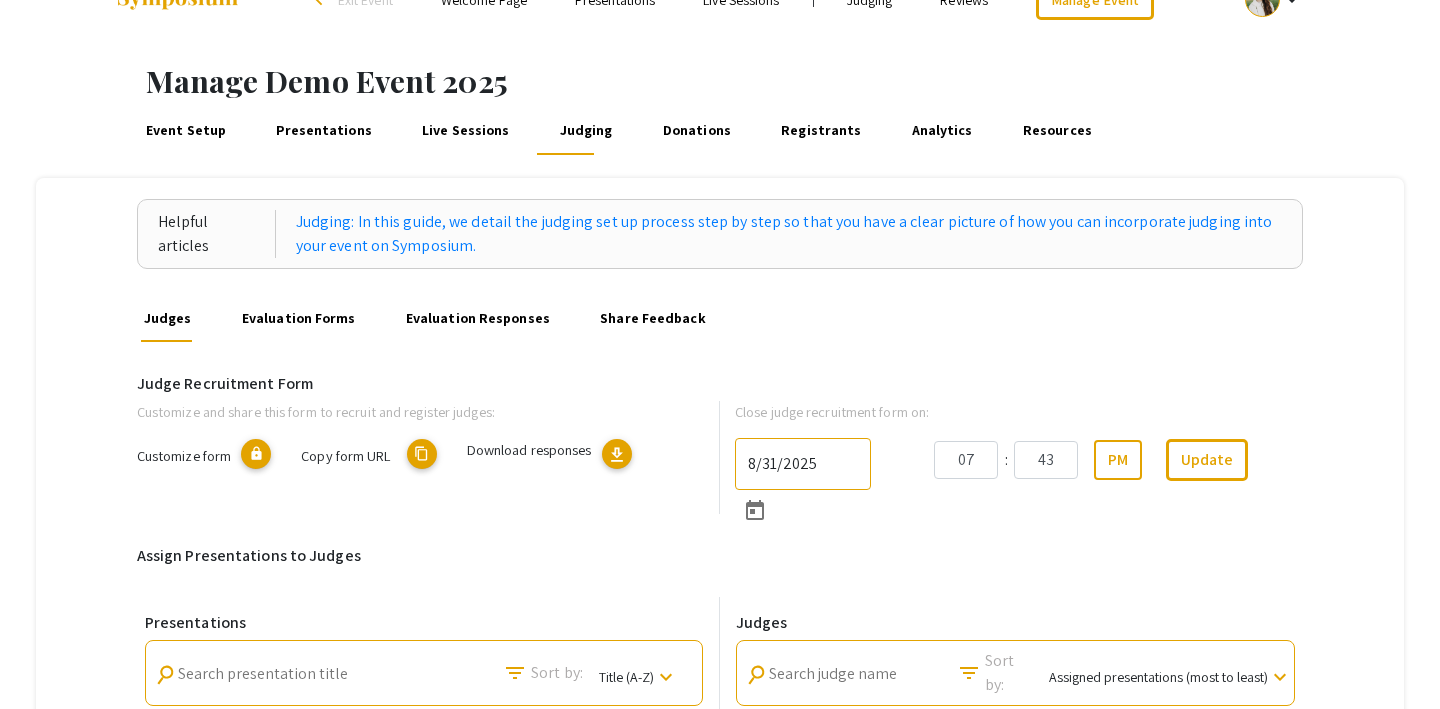 scroll, scrollTop: 0, scrollLeft: 0, axis: both 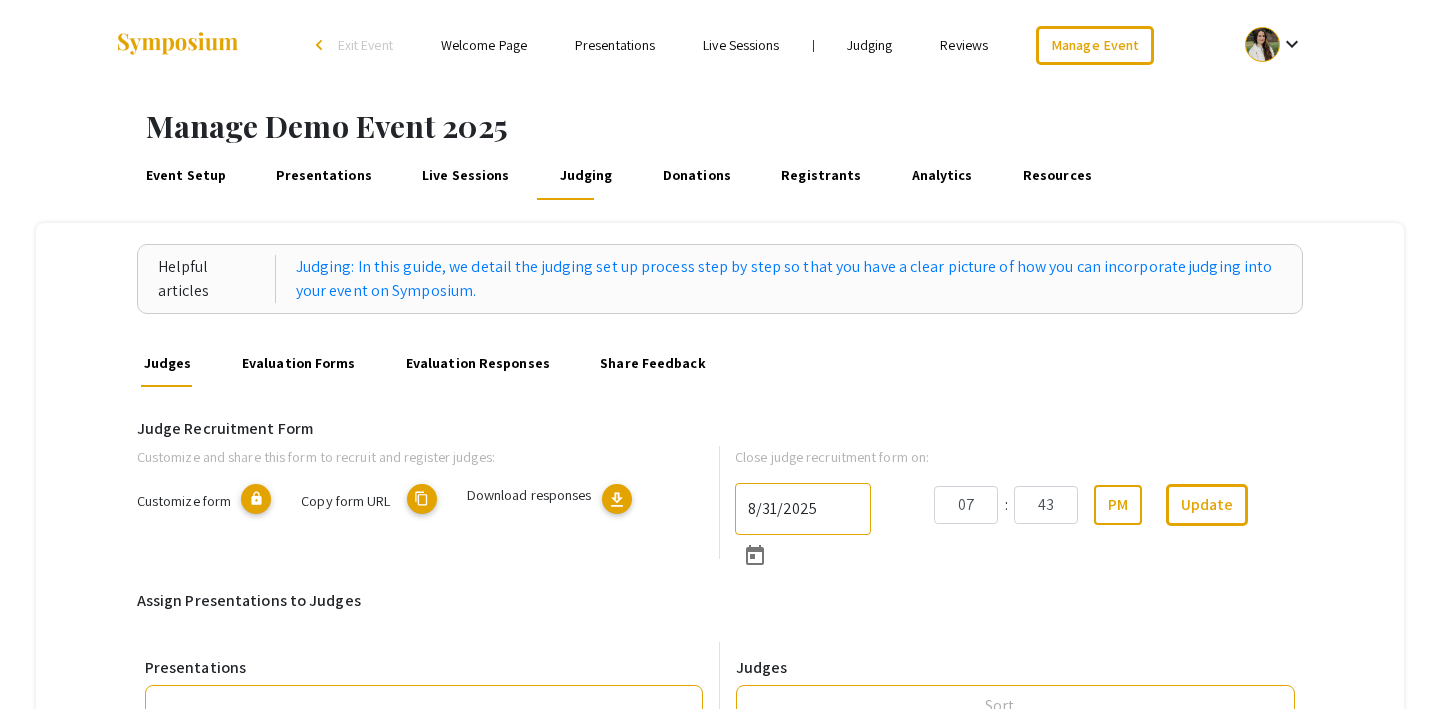 click on "Judging" at bounding box center [870, 45] 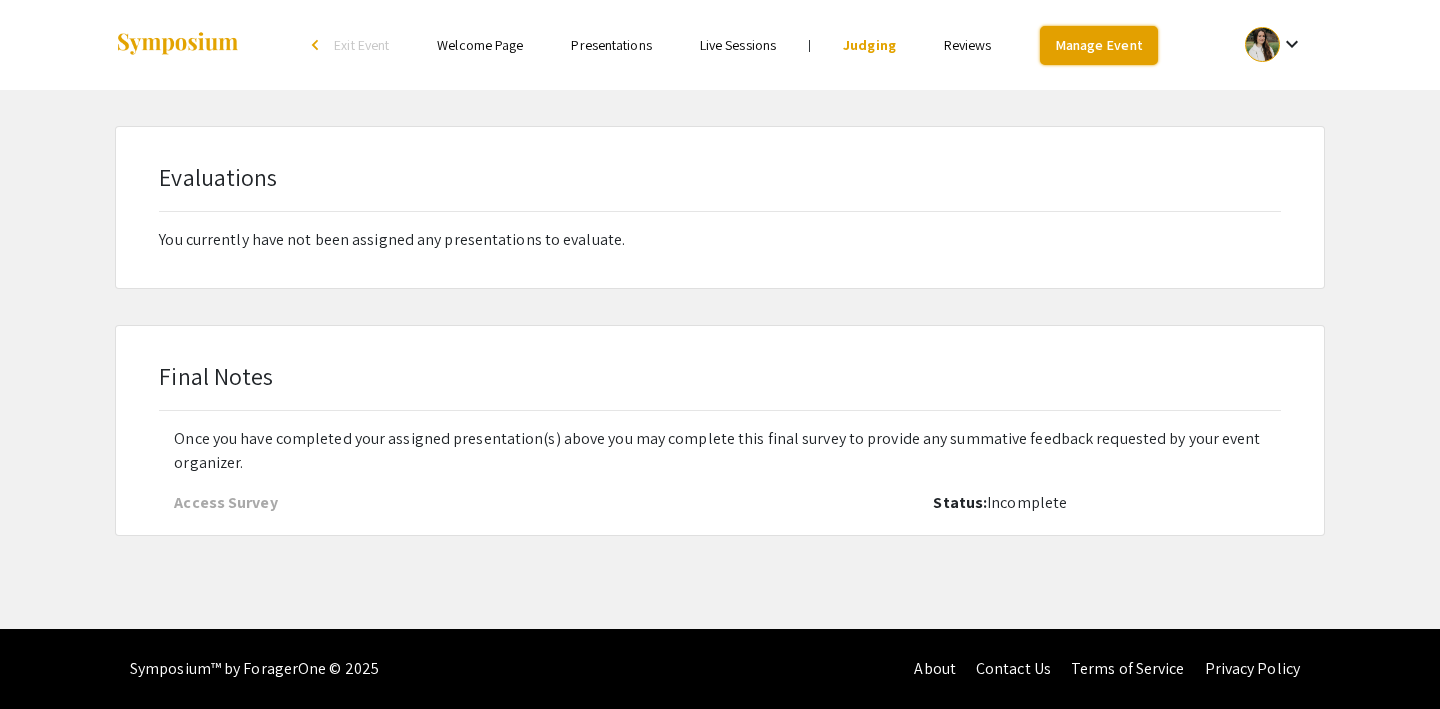 click on "Manage Event" at bounding box center (1099, 45) 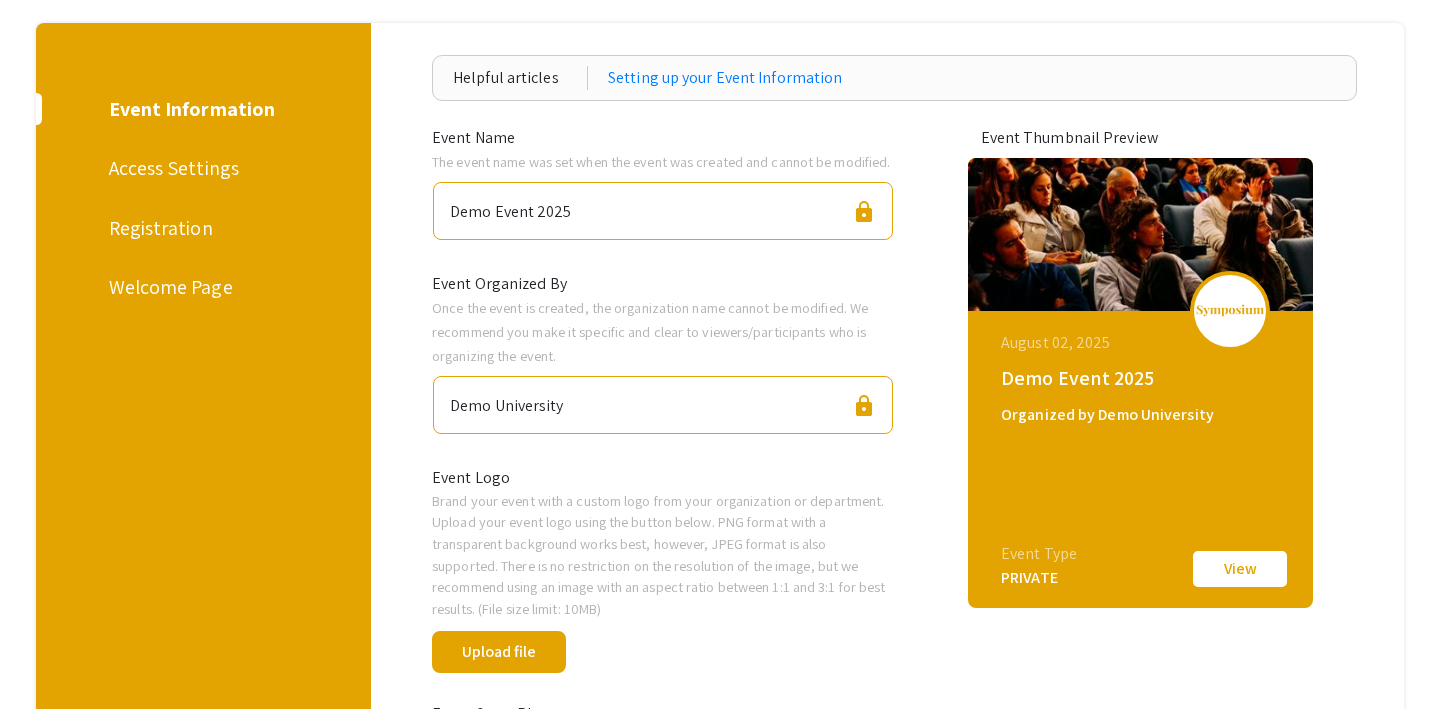 scroll, scrollTop: 0, scrollLeft: 0, axis: both 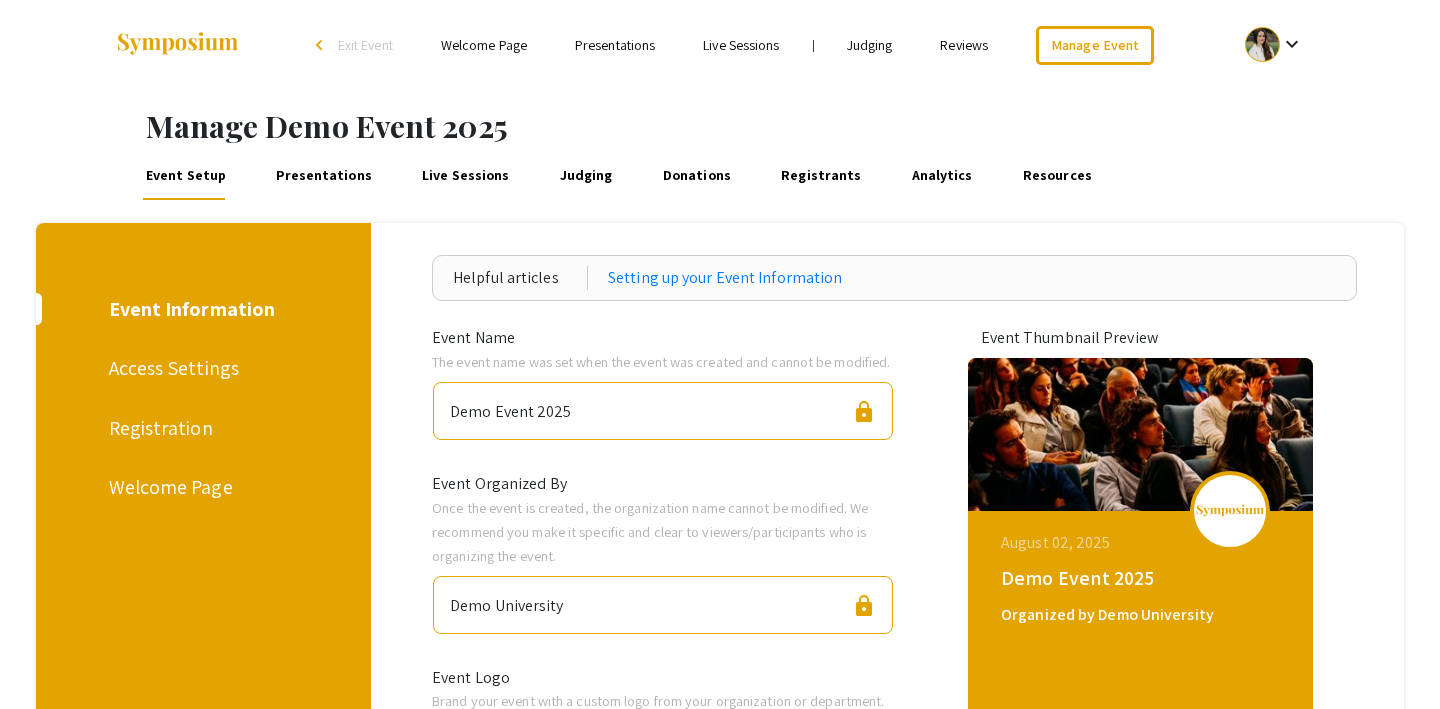 click on "Access Settings" at bounding box center [200, 368] 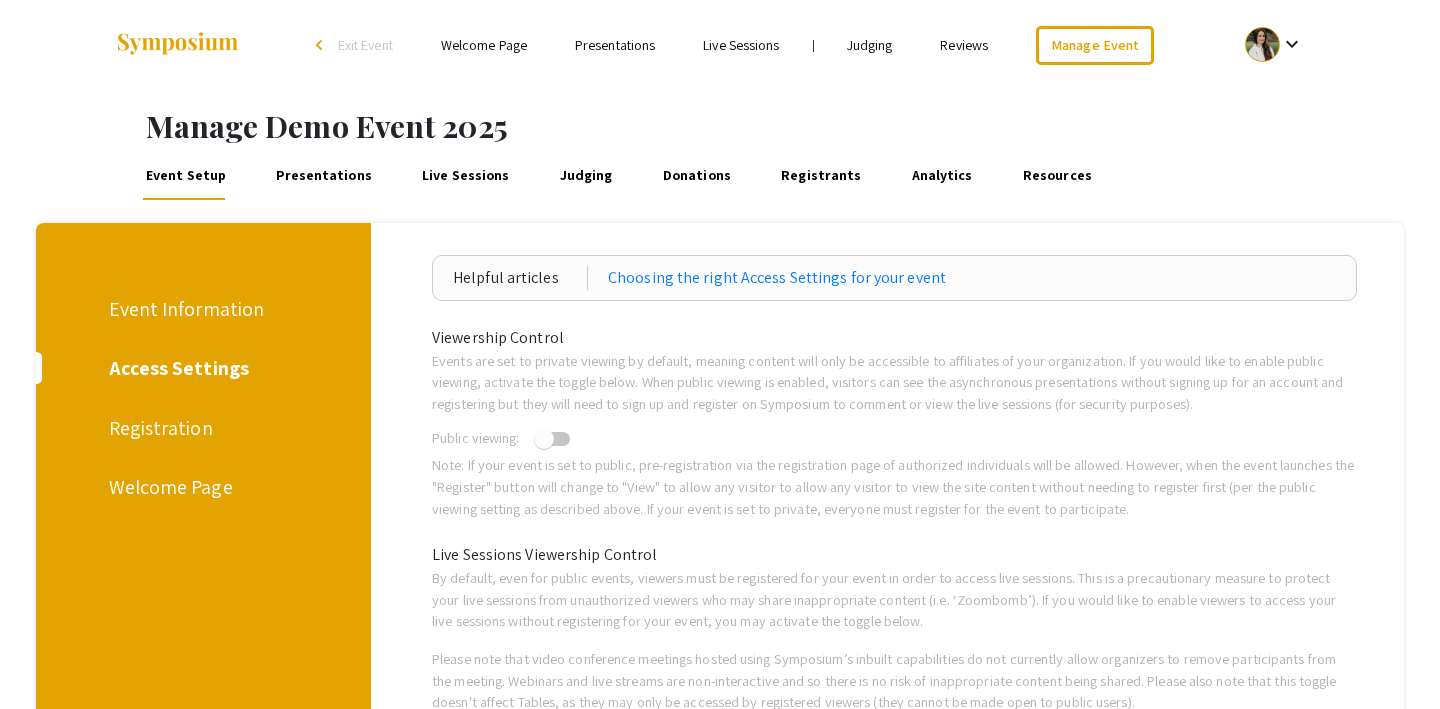 click on "Live Sessions" at bounding box center [466, 176] 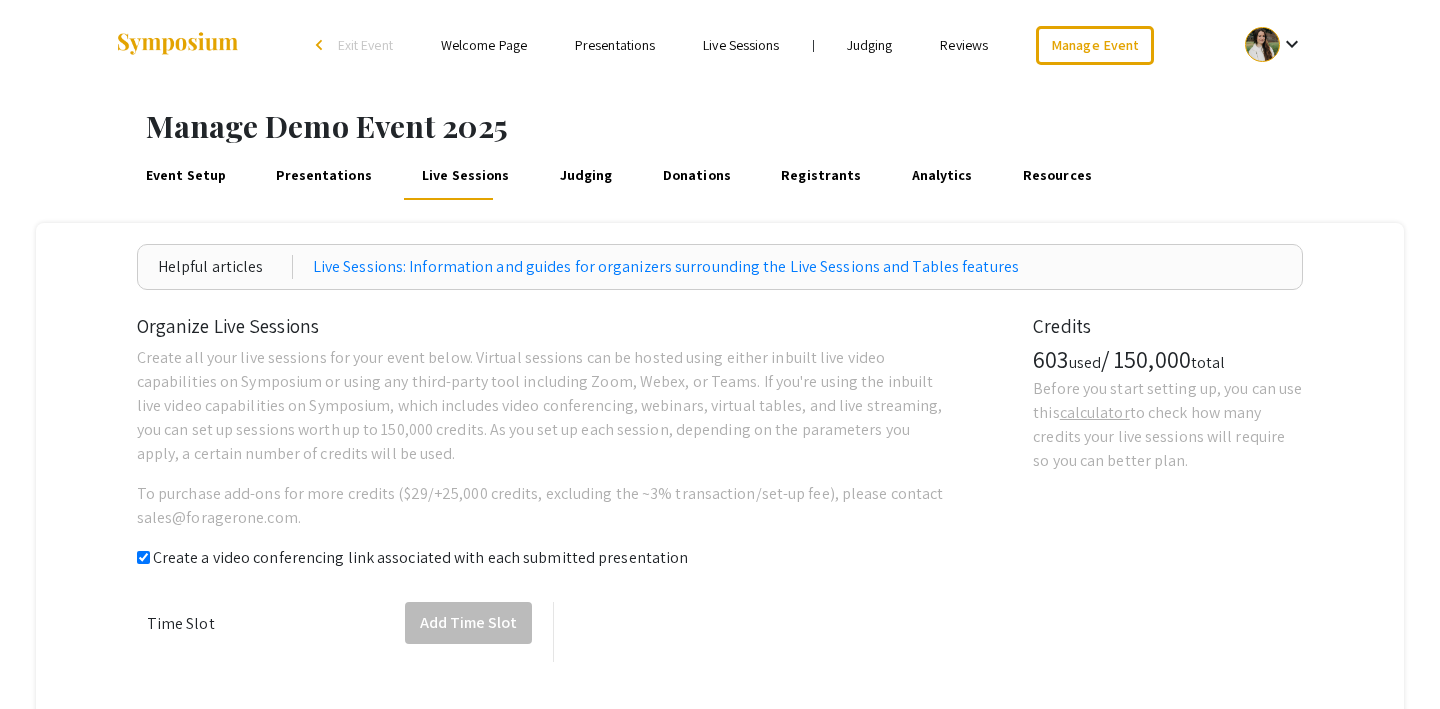 checkbox on "true" 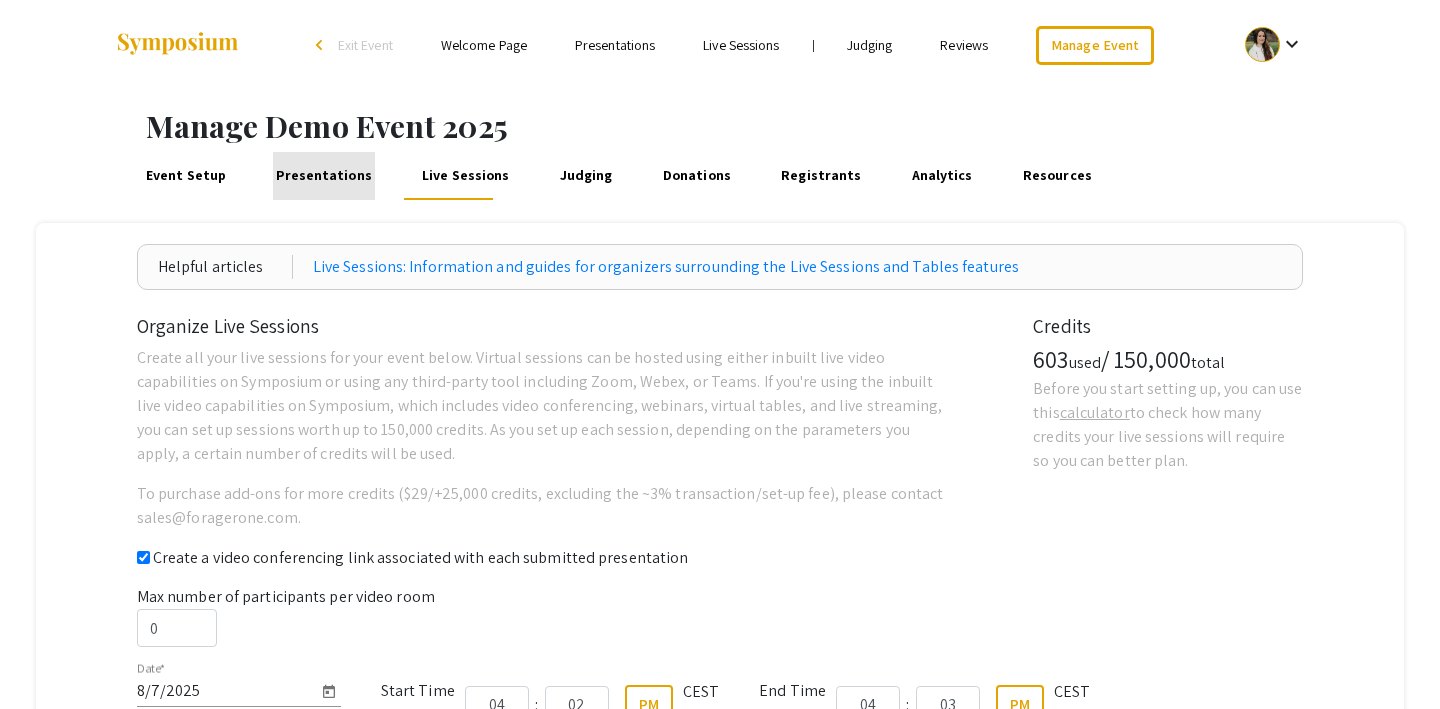 click on "Presentations" at bounding box center (324, 176) 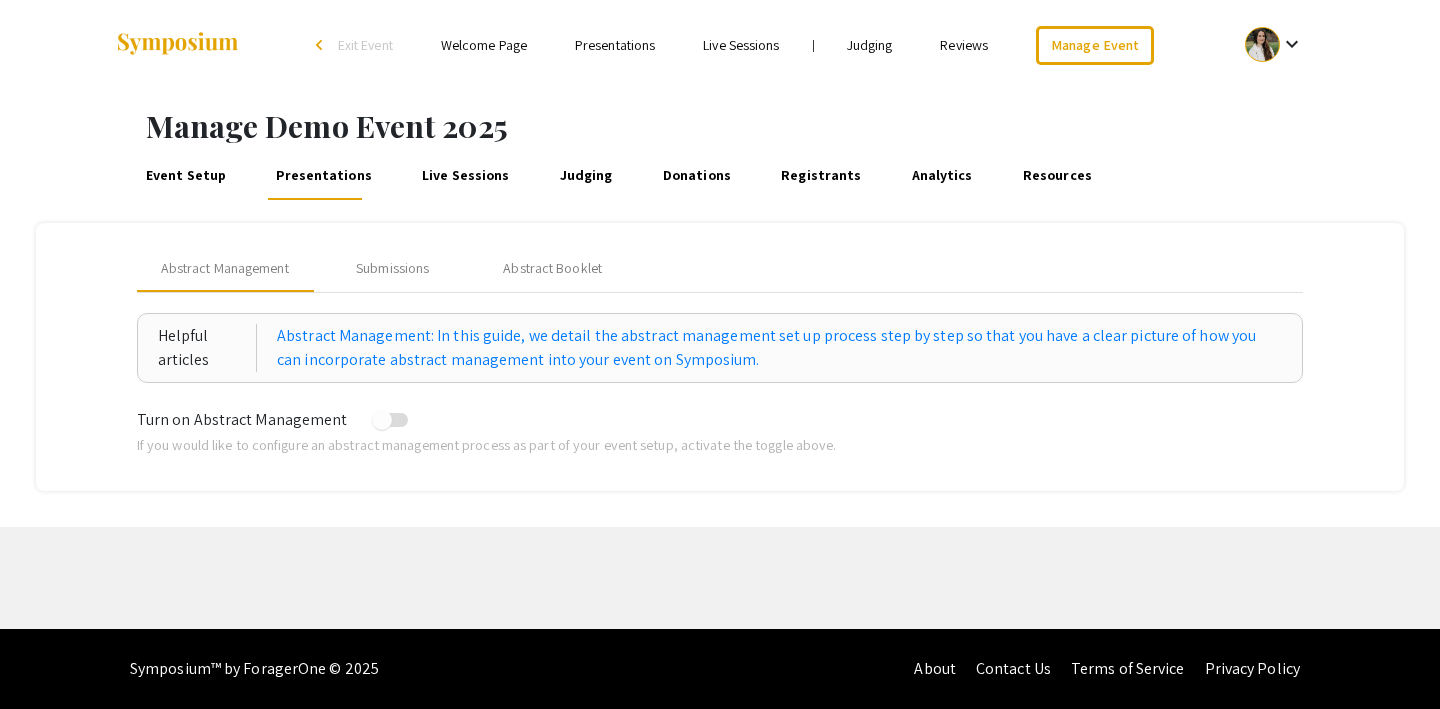 click on "Donations" at bounding box center (696, 176) 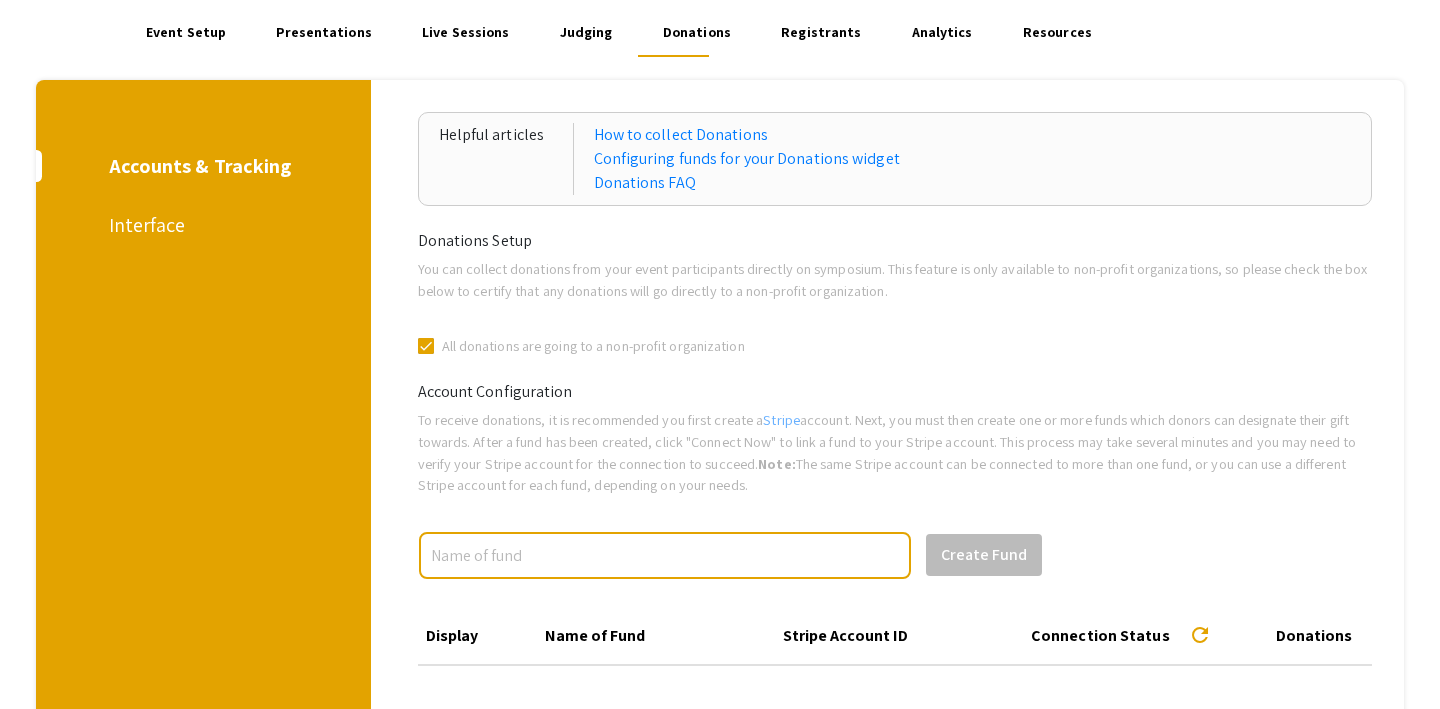 scroll, scrollTop: 0, scrollLeft: 0, axis: both 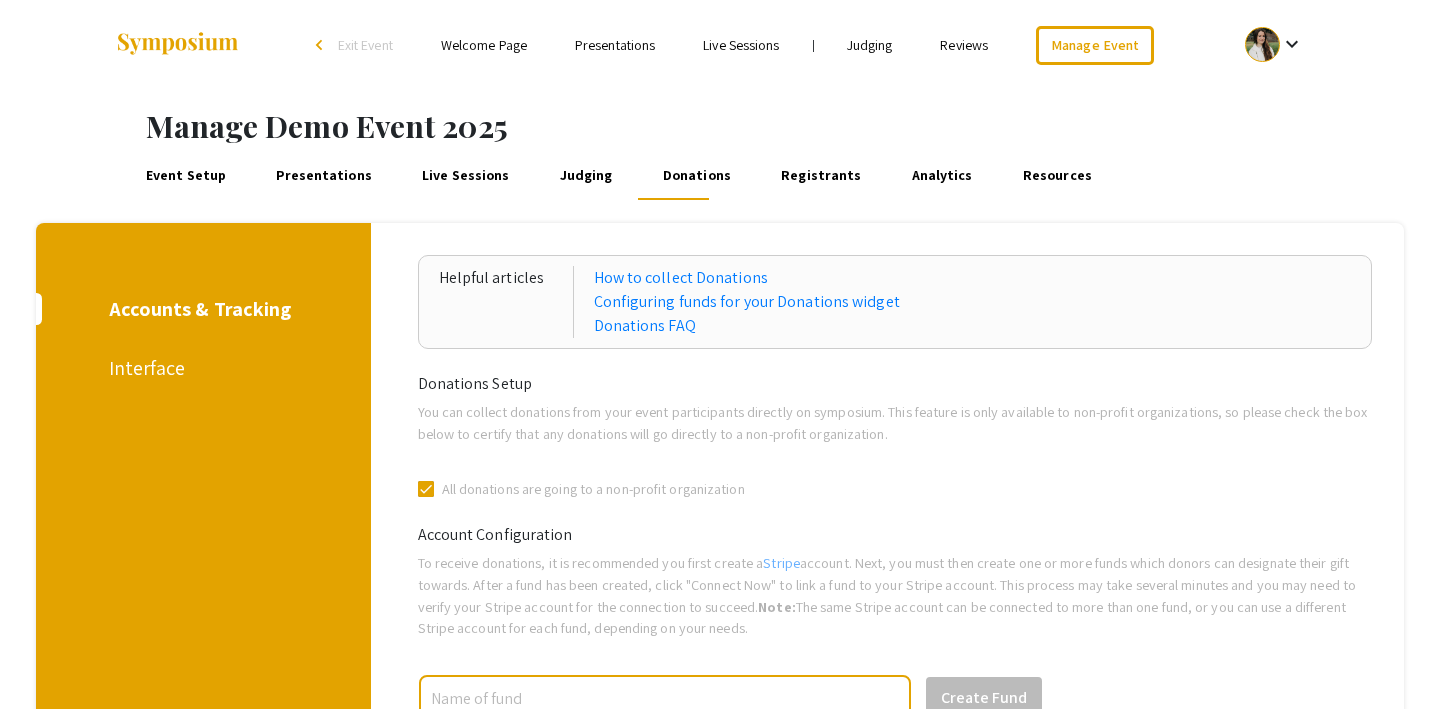 click on "Judging" at bounding box center [586, 176] 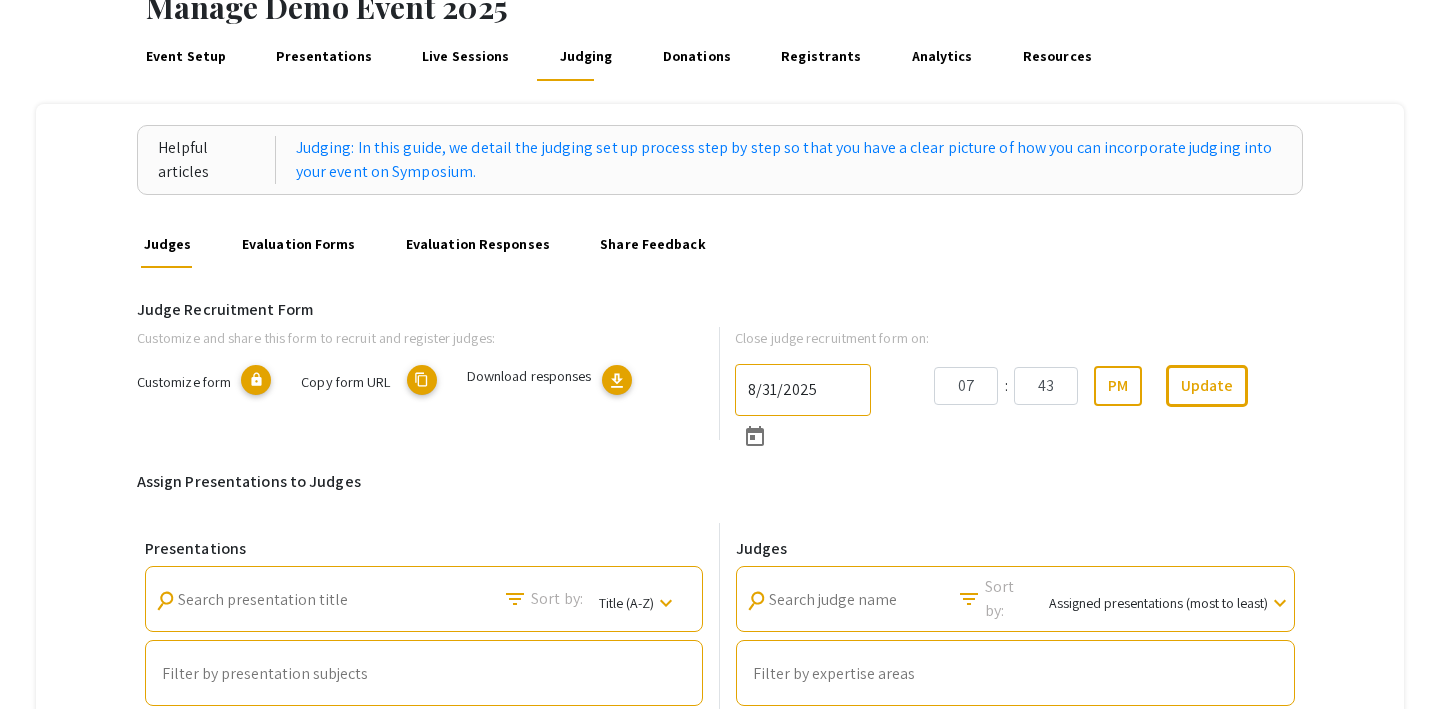 scroll, scrollTop: 122, scrollLeft: 0, axis: vertical 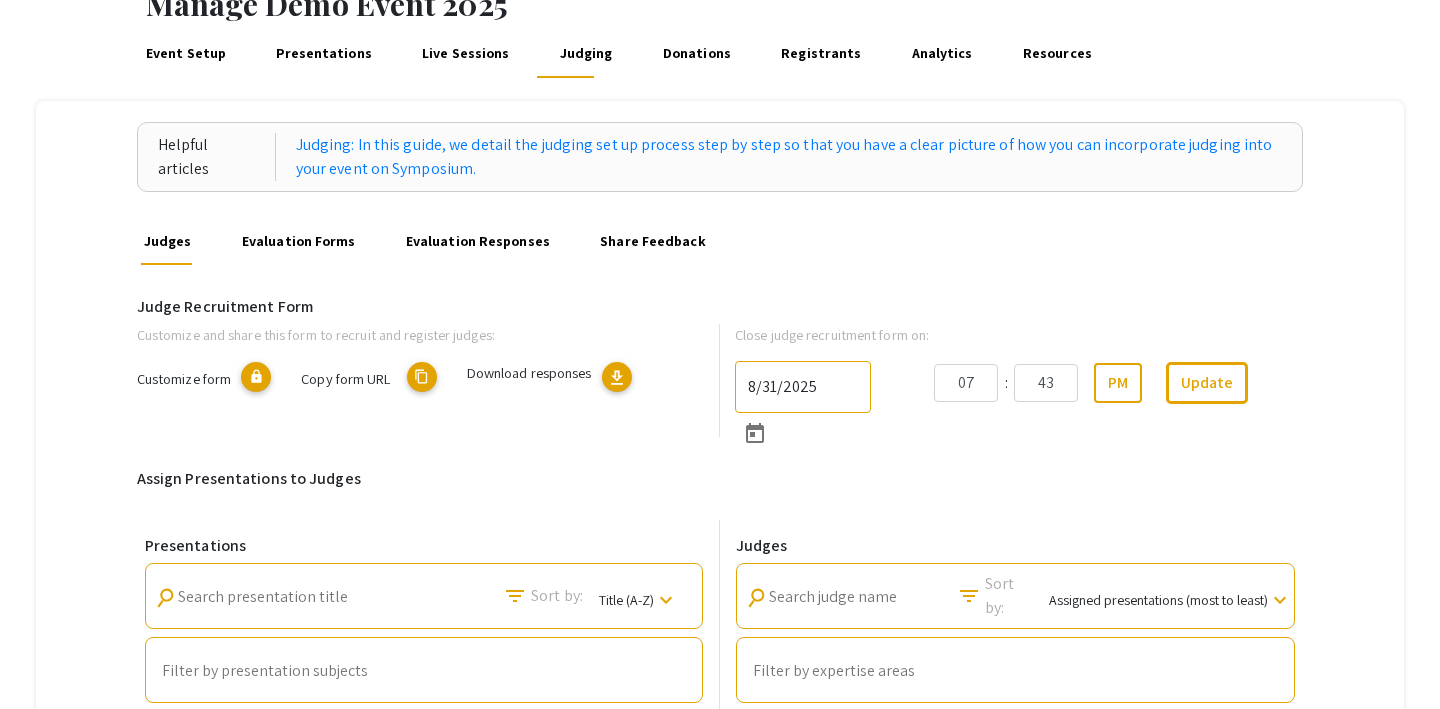 click on "Live Sessions" at bounding box center [466, 54] 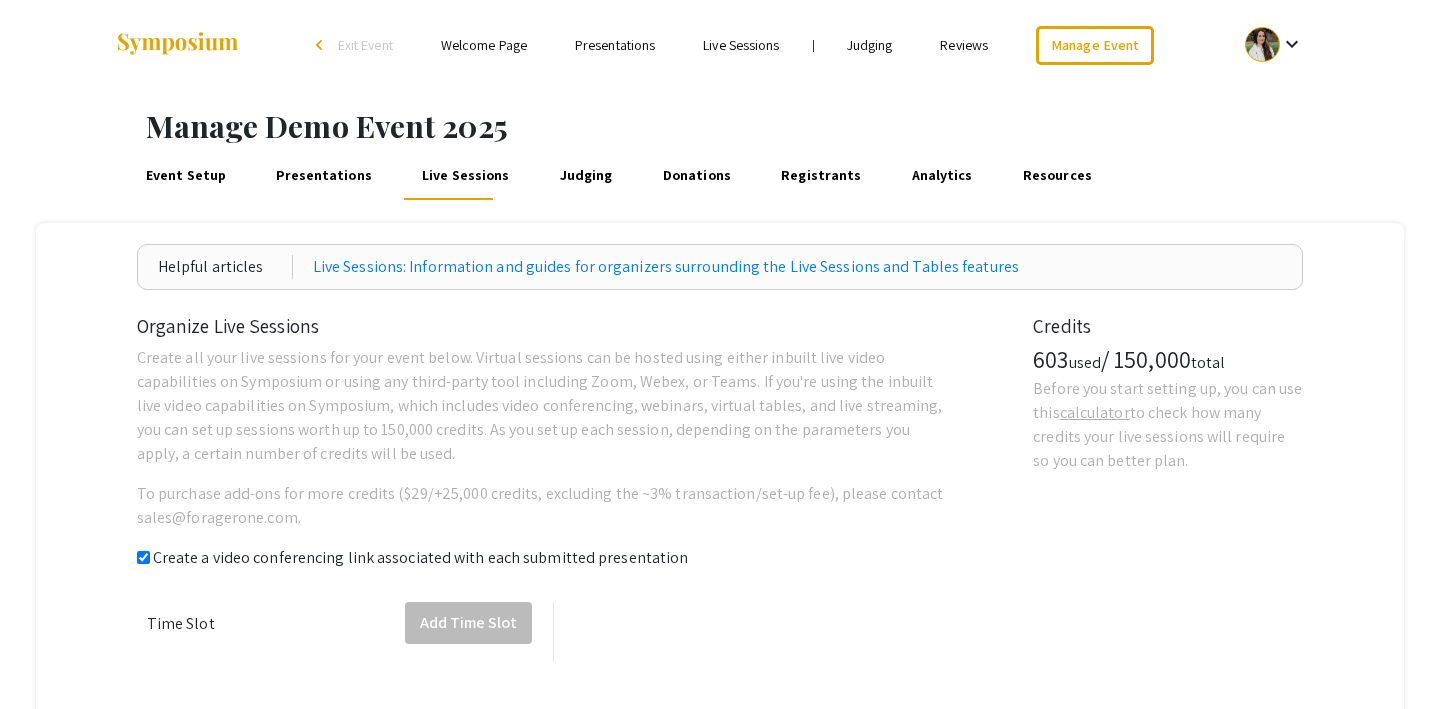 checkbox on "true" 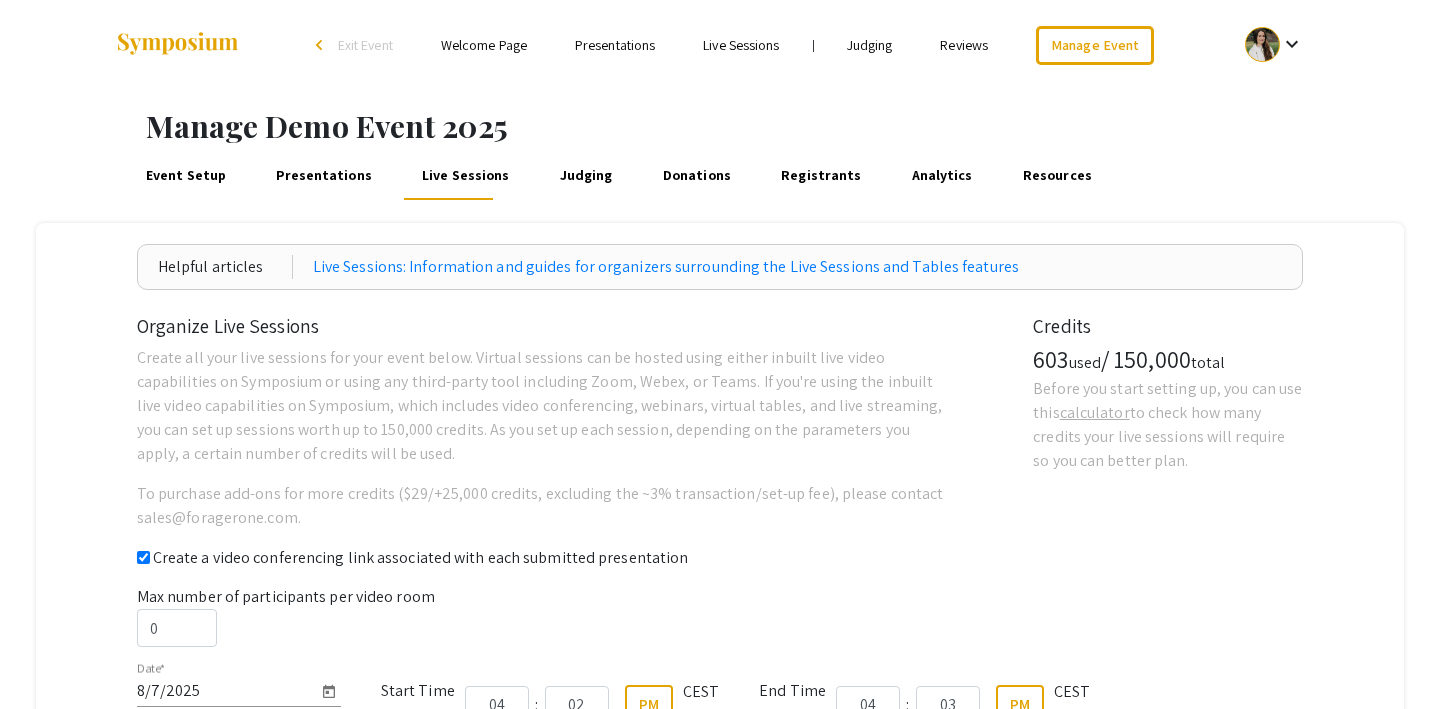 click on "Presentations" at bounding box center [324, 176] 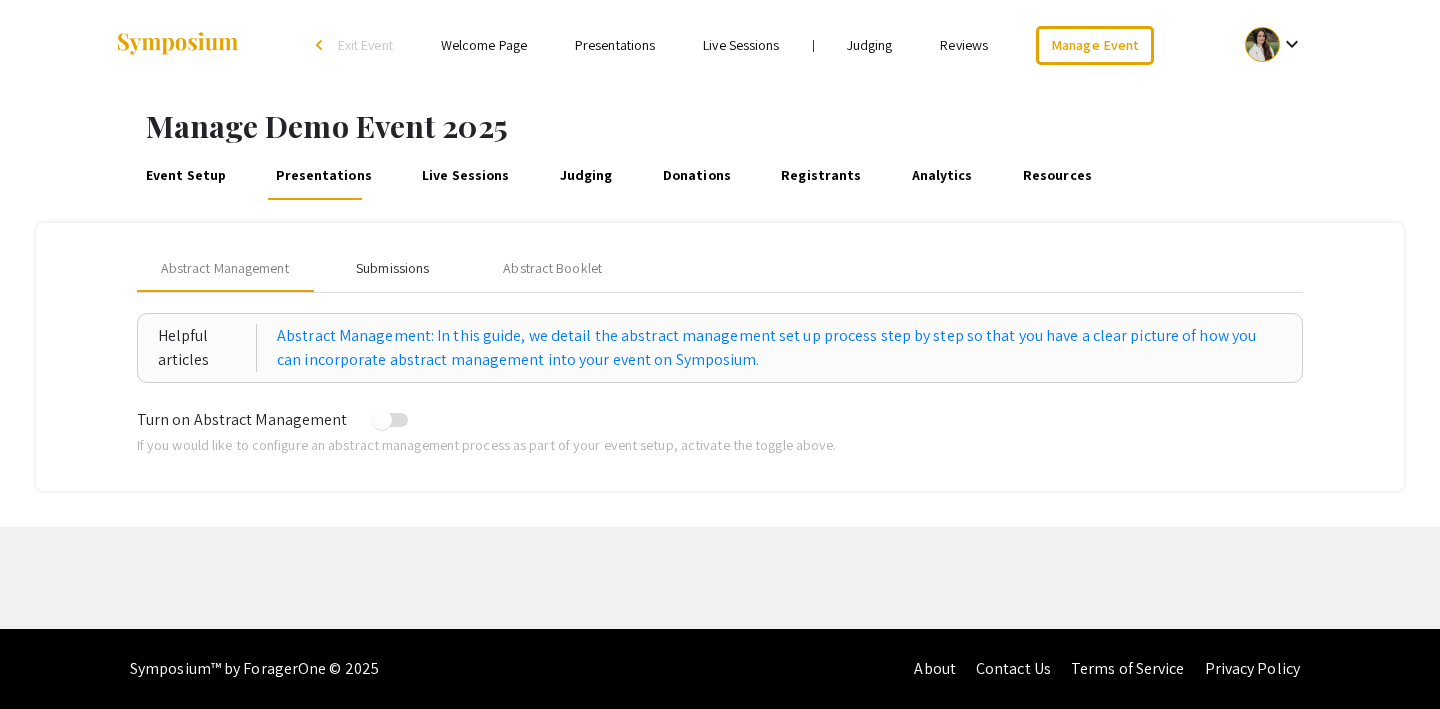 click on "Submissions" at bounding box center [392, 268] 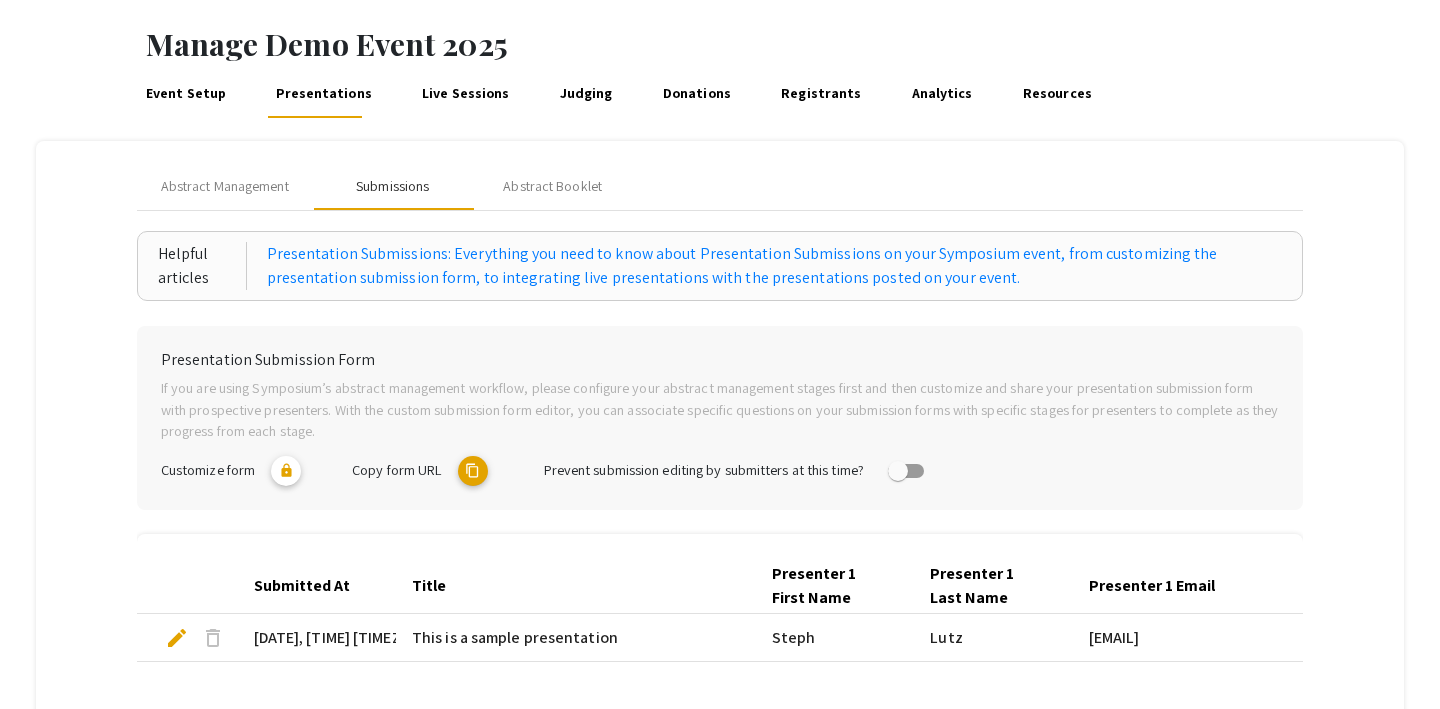 scroll, scrollTop: 0, scrollLeft: 0, axis: both 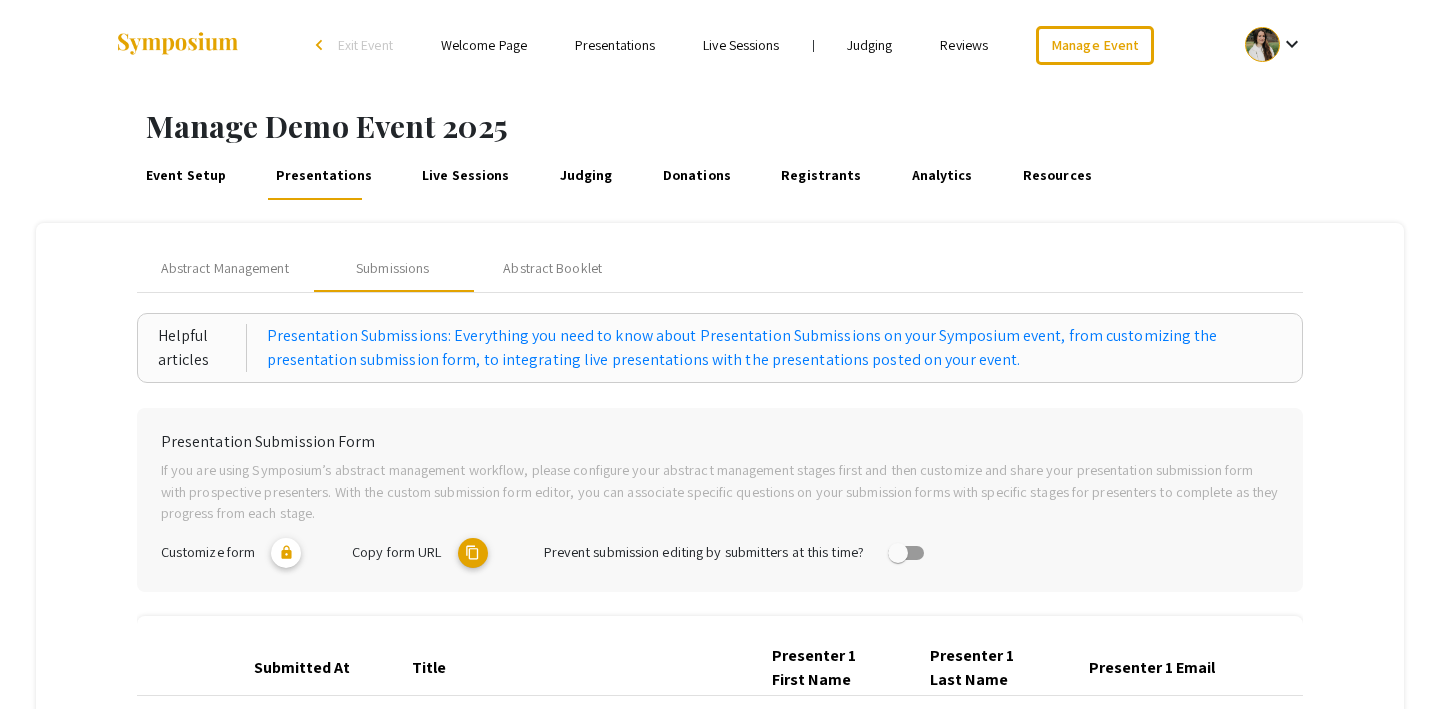 click on "Judging" at bounding box center [586, 176] 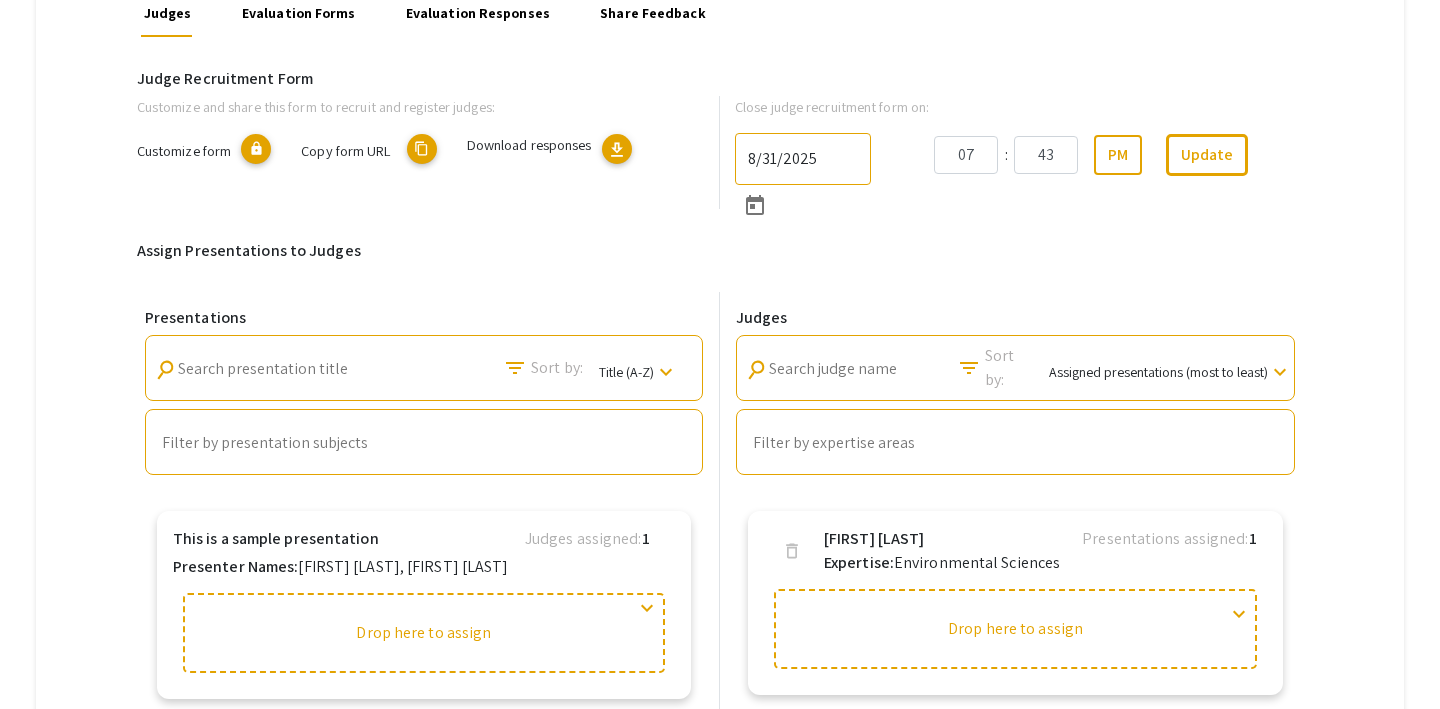 scroll, scrollTop: 353, scrollLeft: 0, axis: vertical 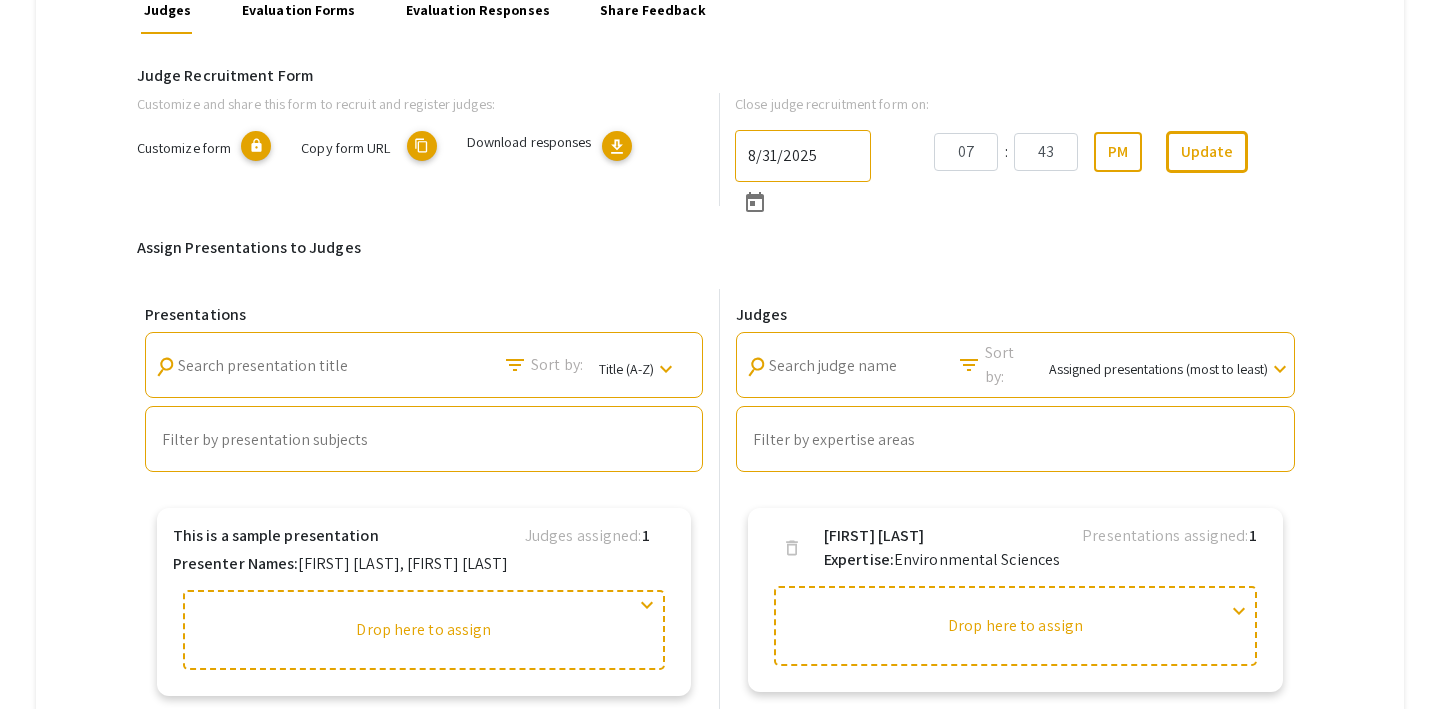 click on "content_copy" 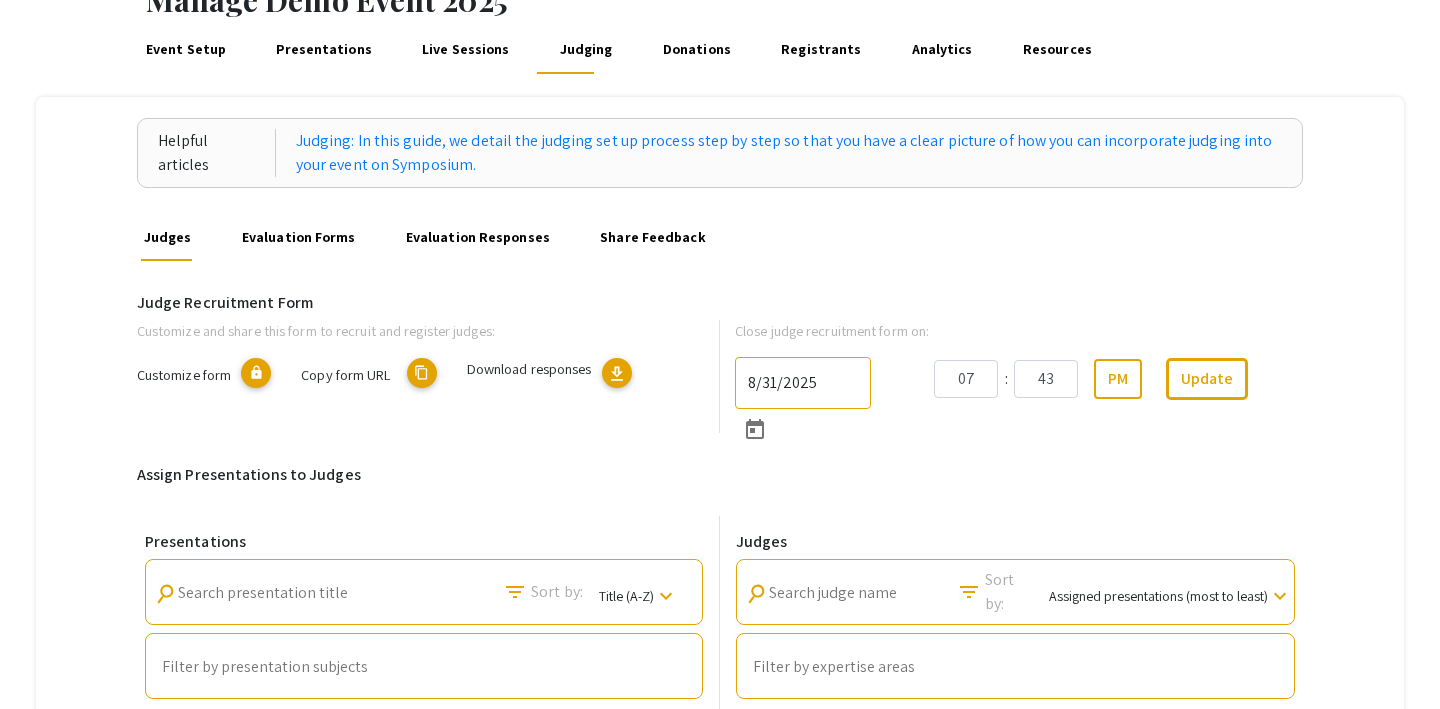 scroll, scrollTop: 0, scrollLeft: 0, axis: both 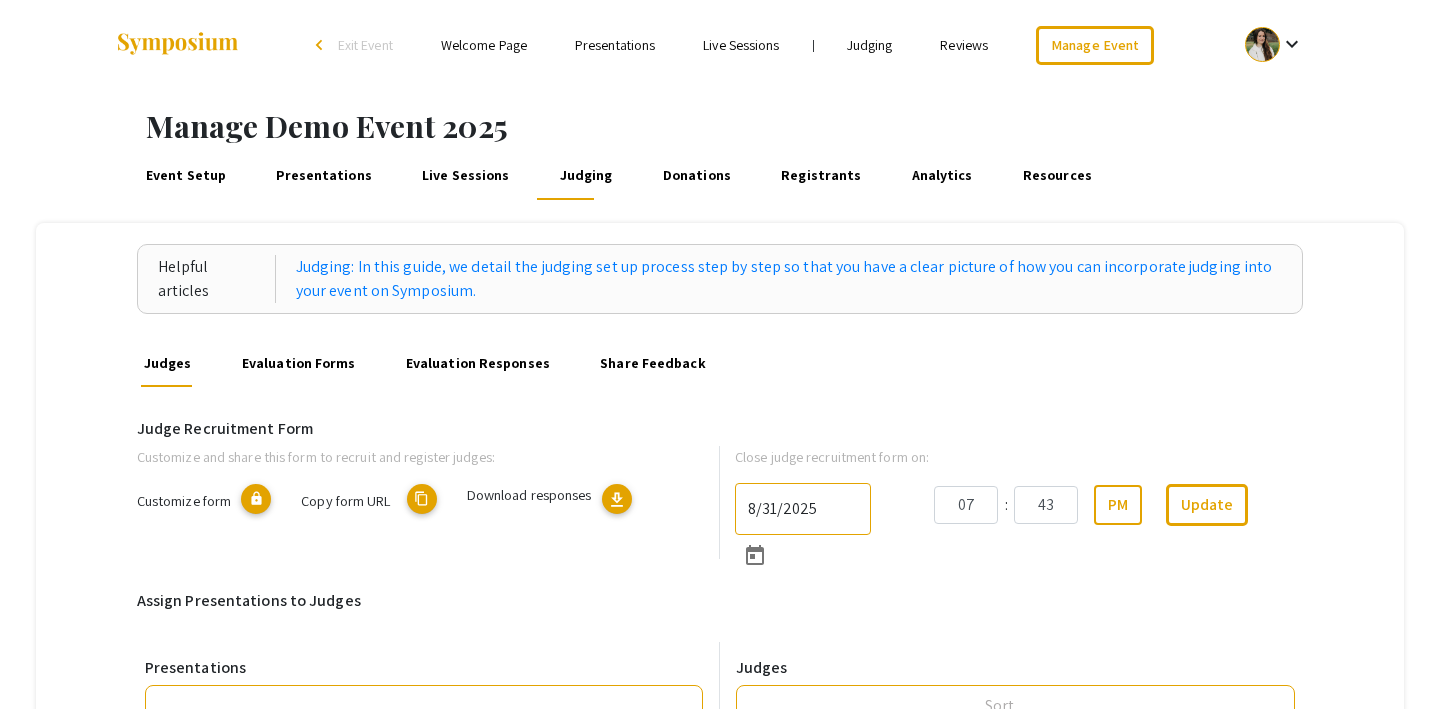 click on "Judging" at bounding box center (870, 45) 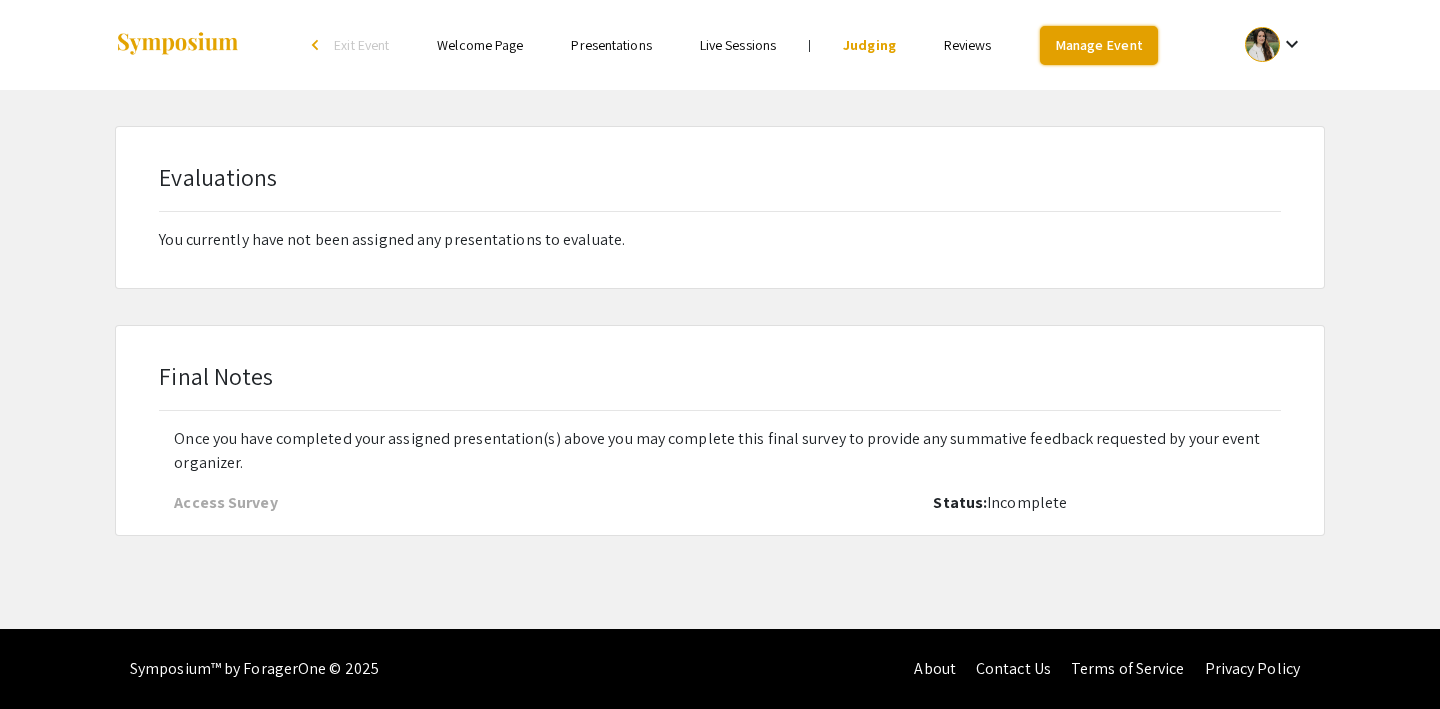 click on "Manage Event" at bounding box center [1099, 45] 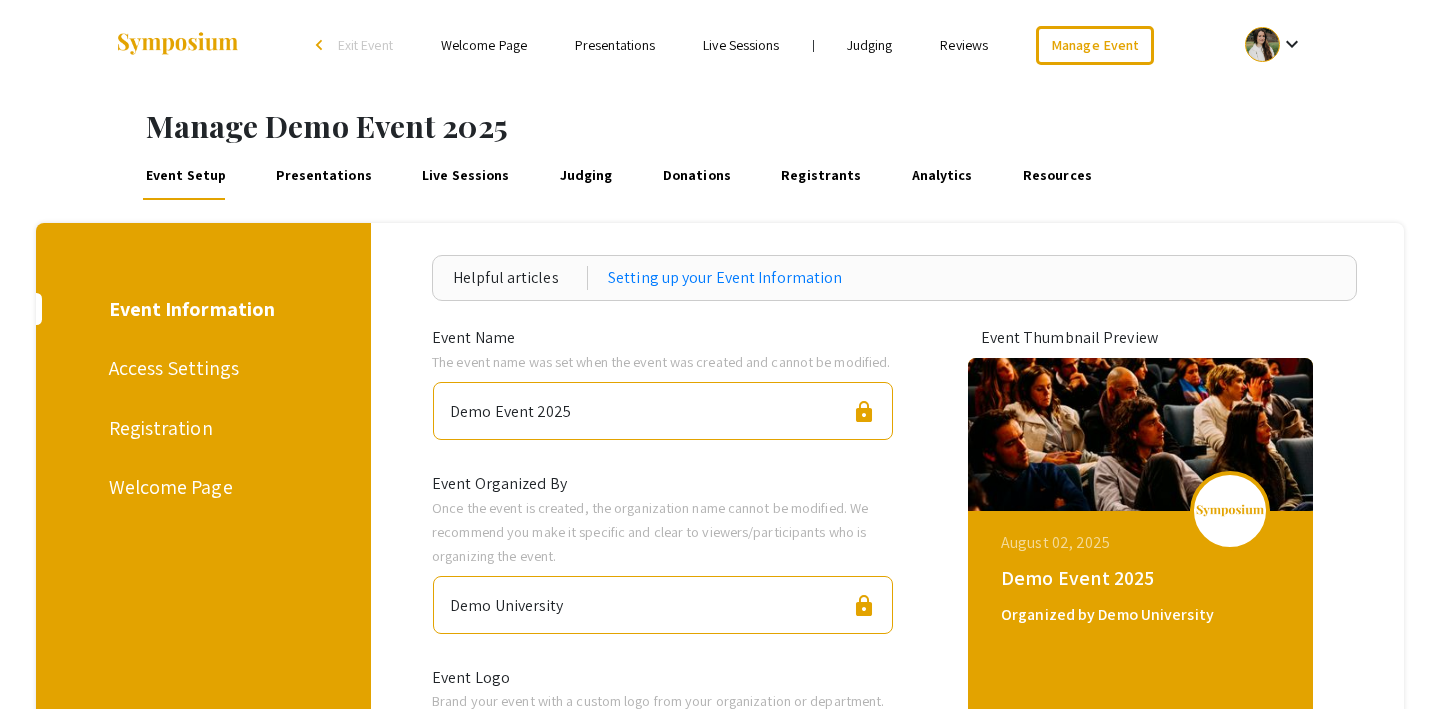 click on "Judging" at bounding box center (586, 176) 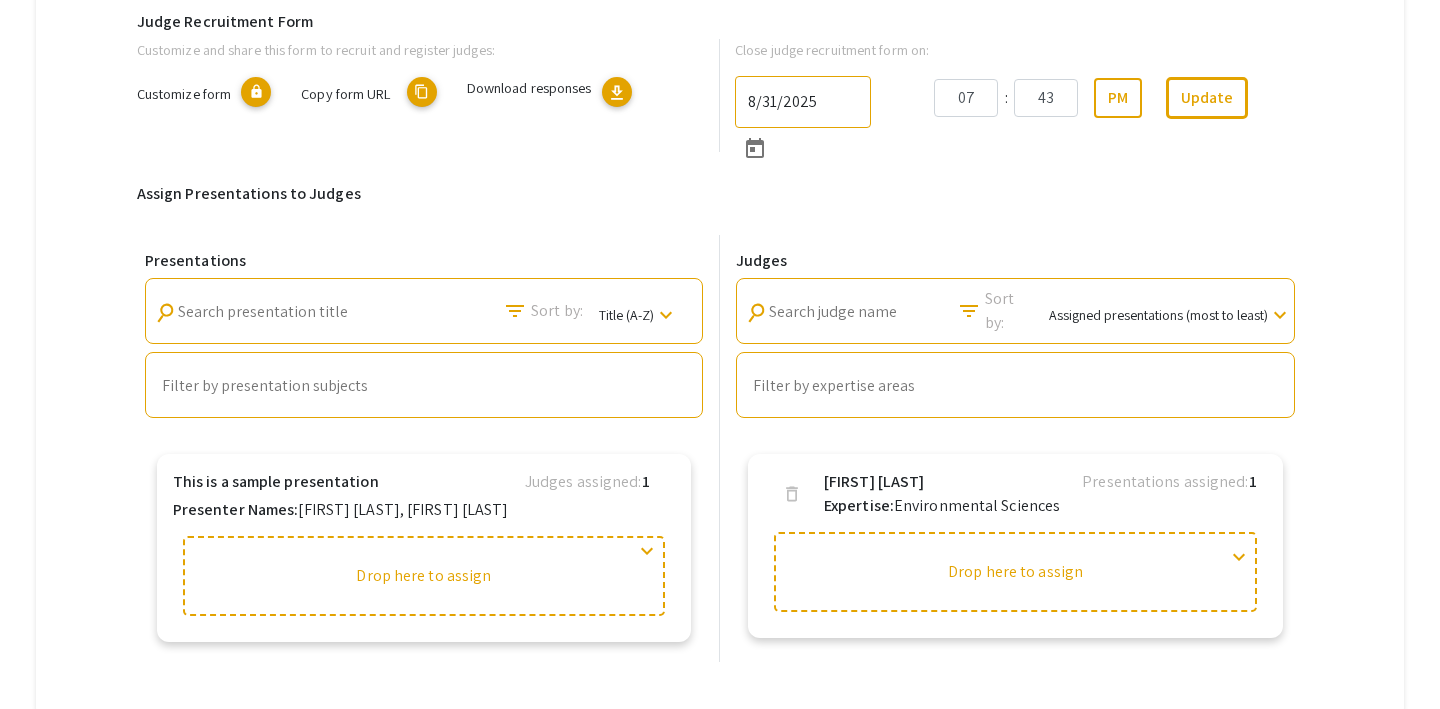 scroll, scrollTop: 529, scrollLeft: 0, axis: vertical 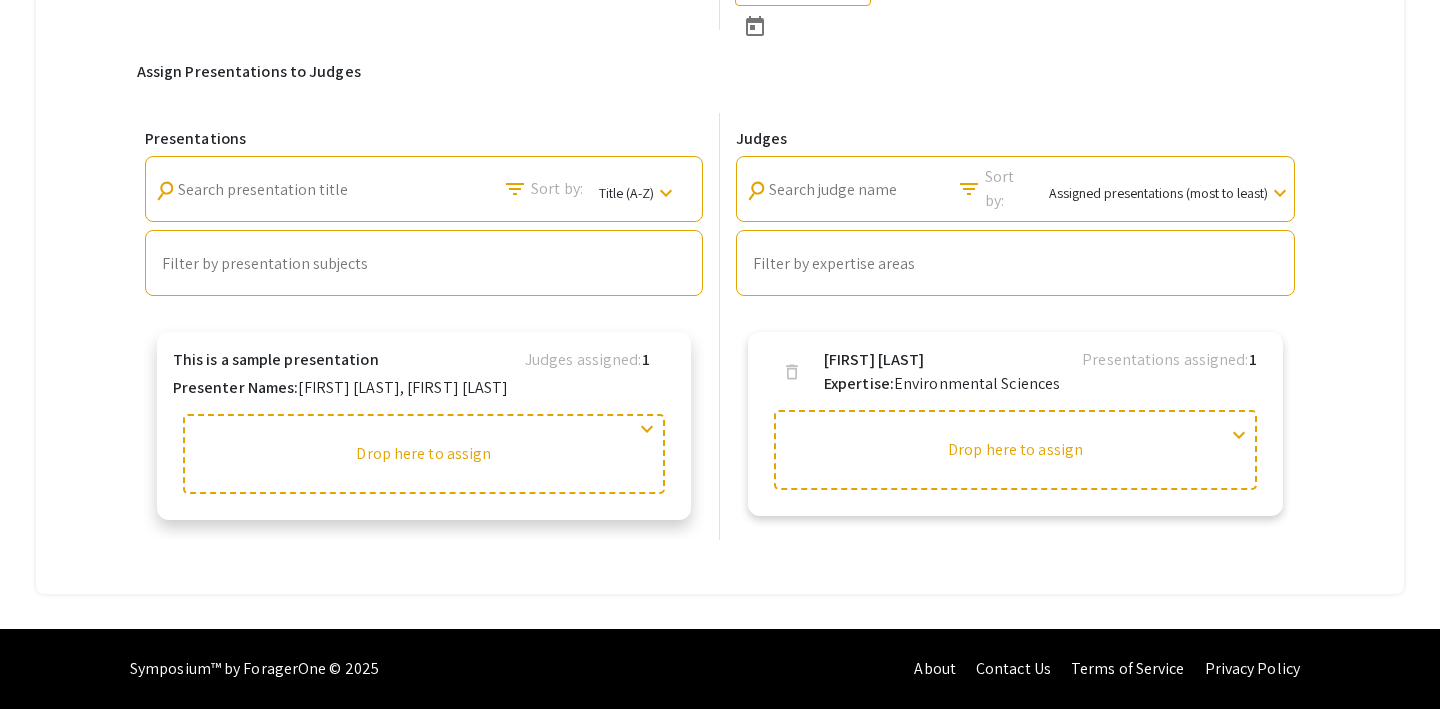 click 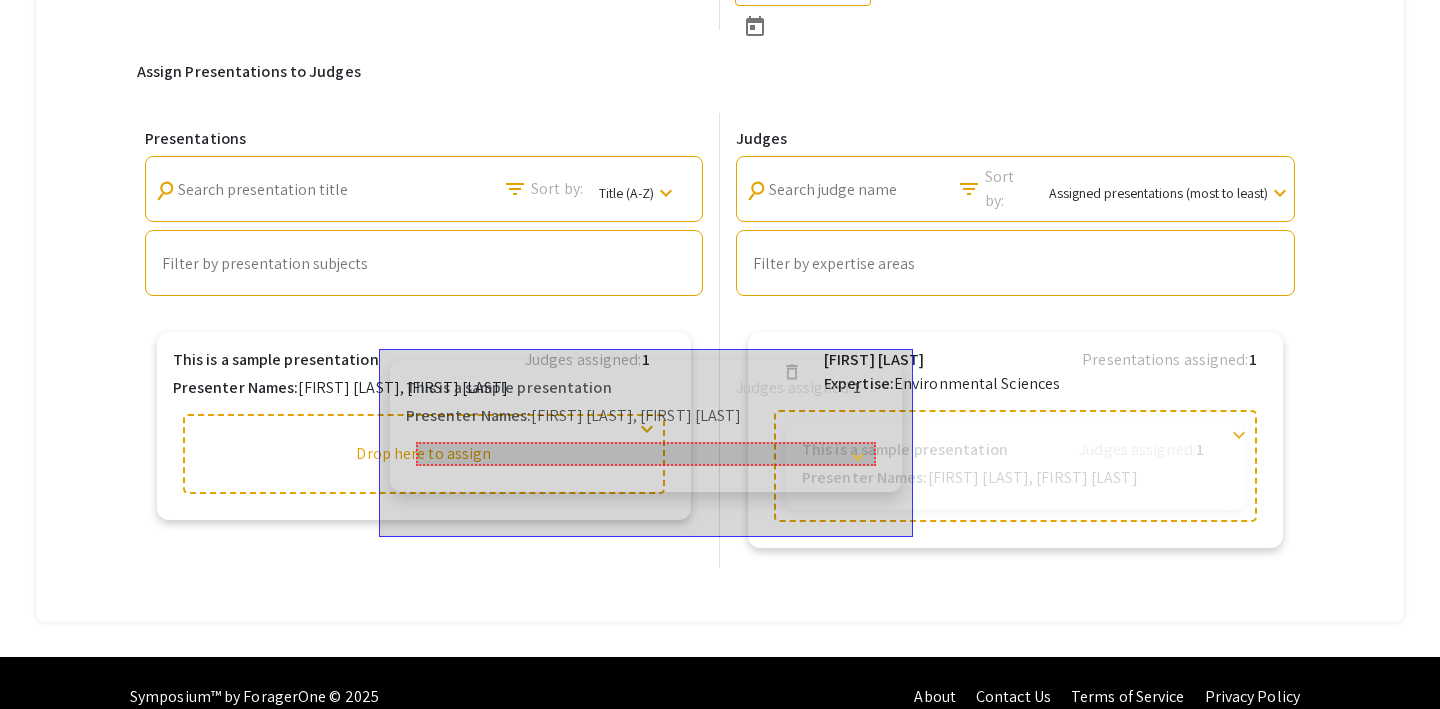 drag, startPoint x: 650, startPoint y: 434, endPoint x: 883, endPoint y: 455, distance: 233.94444 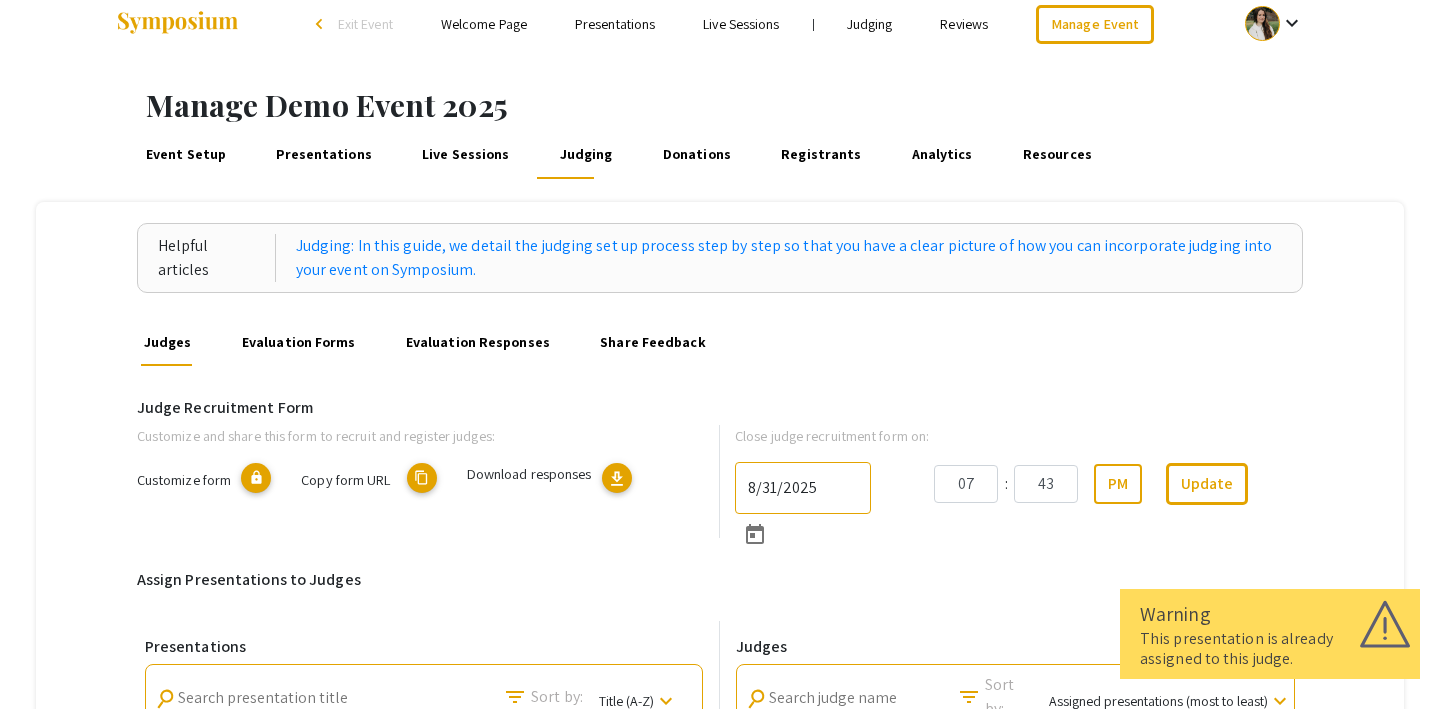 scroll, scrollTop: 0, scrollLeft: 0, axis: both 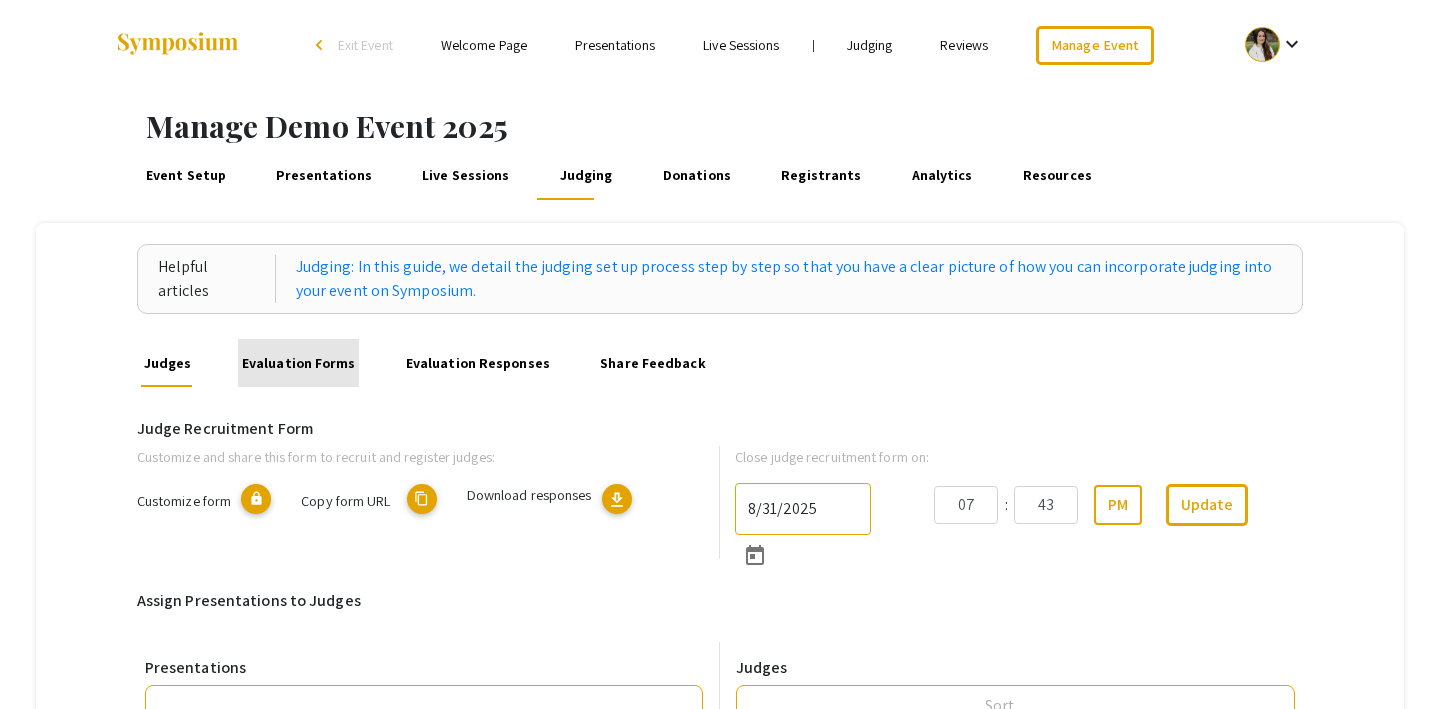 click on "Evaluation Forms" at bounding box center (298, 363) 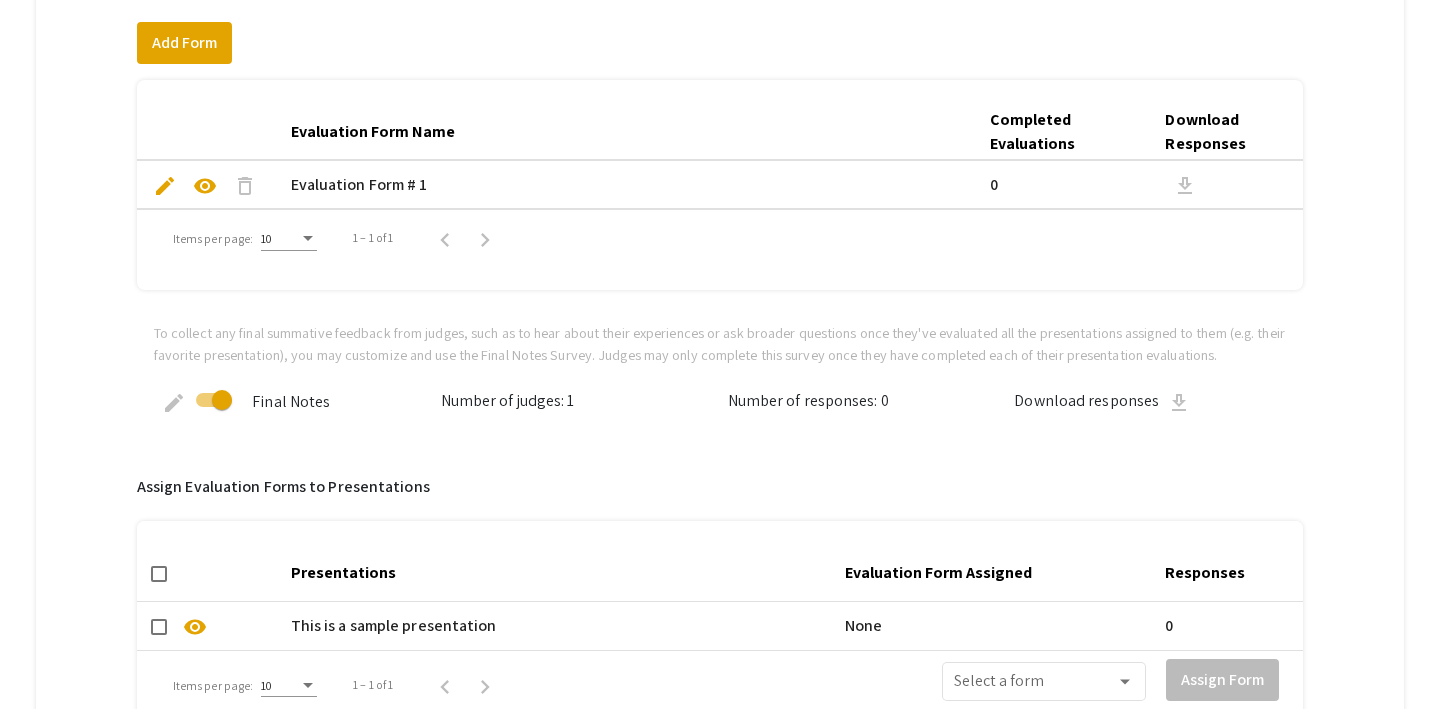 scroll, scrollTop: 439, scrollLeft: 0, axis: vertical 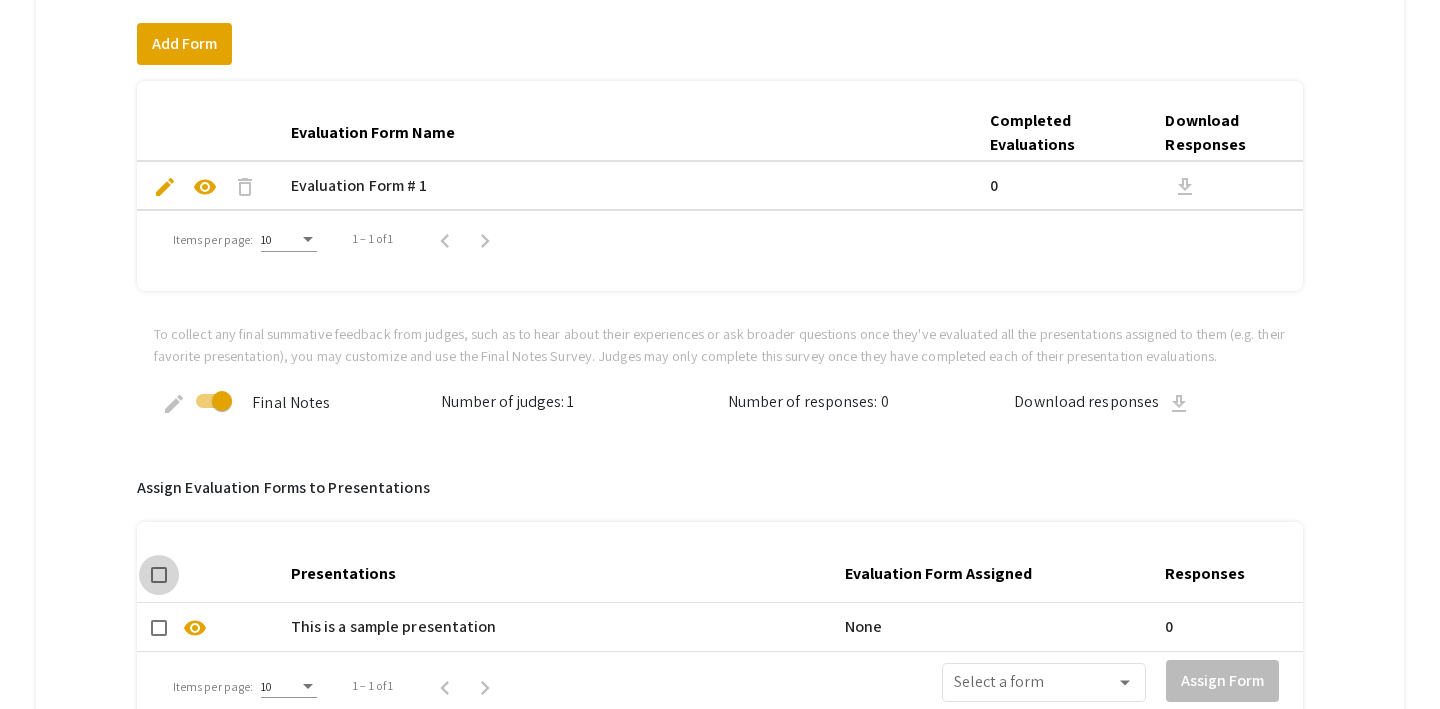 click at bounding box center [159, 575] 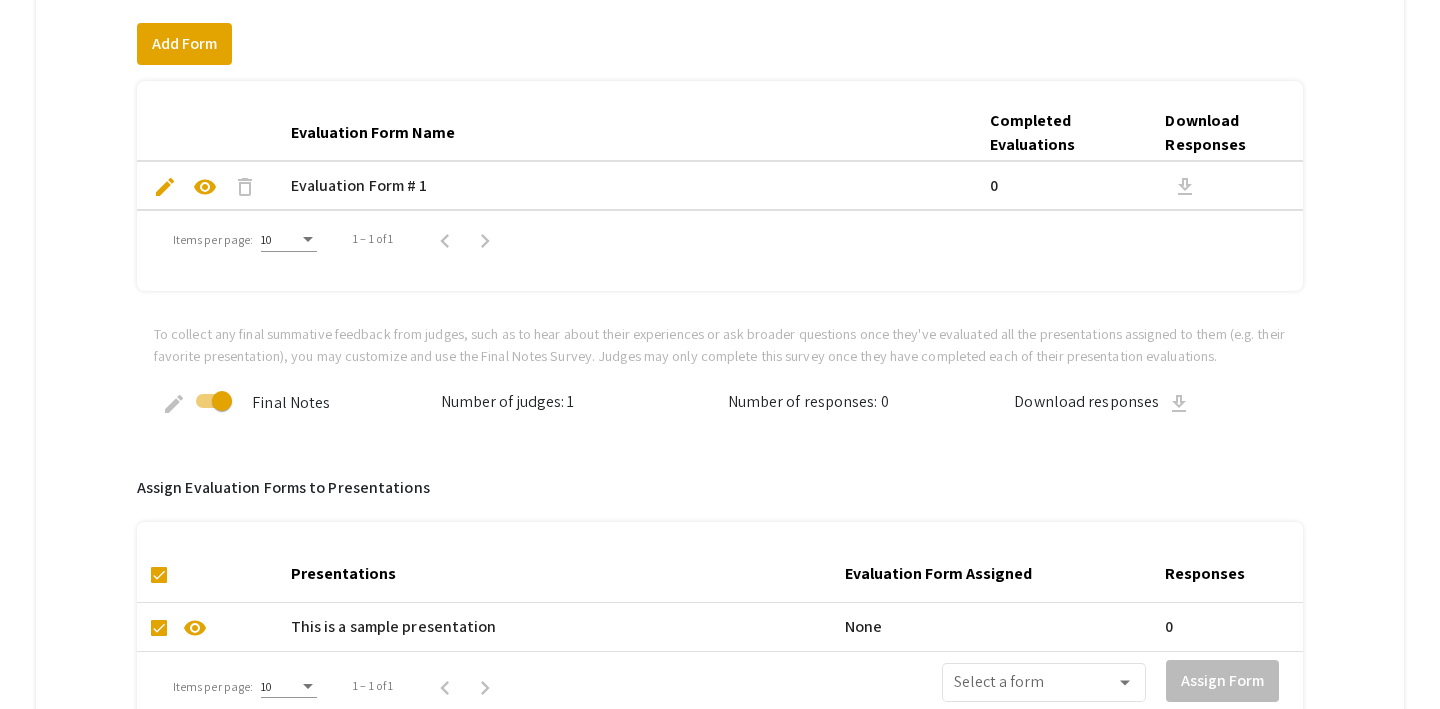 click at bounding box center [159, 575] 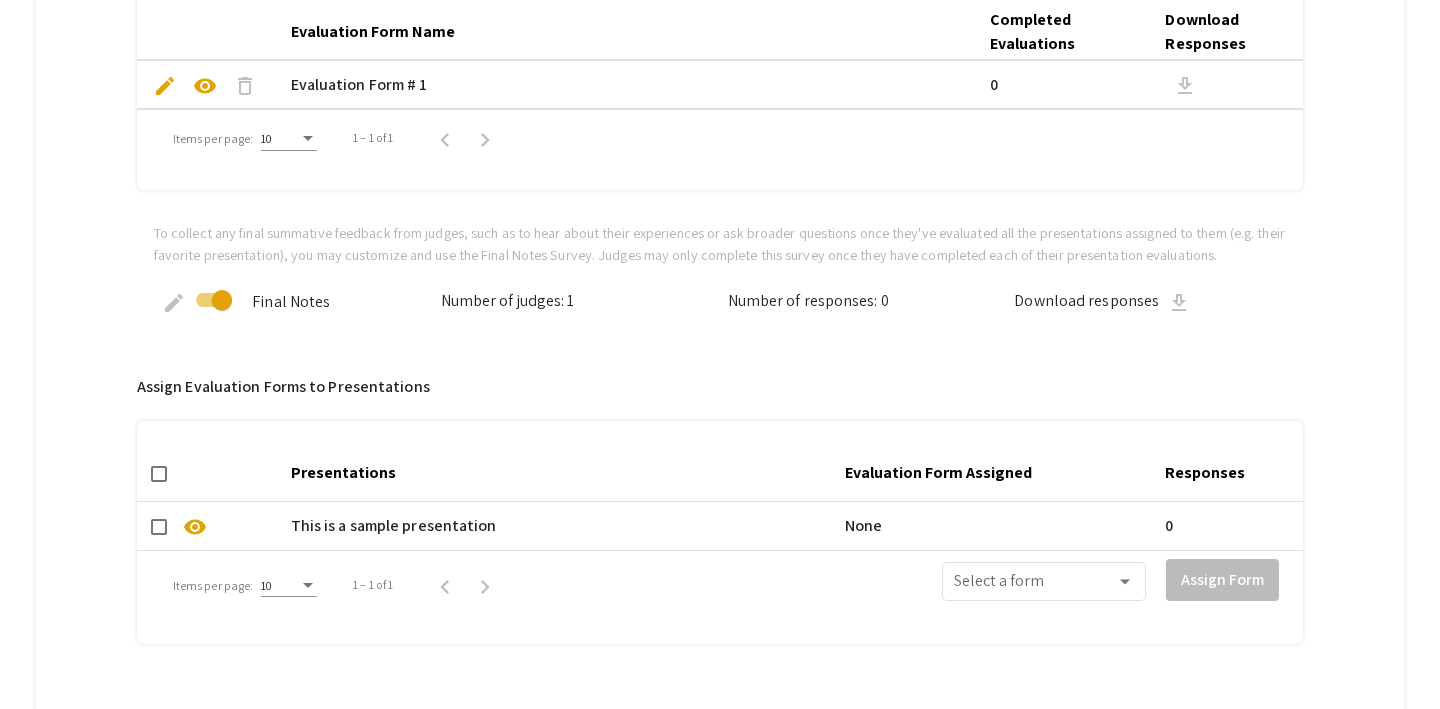 scroll, scrollTop: 544, scrollLeft: 0, axis: vertical 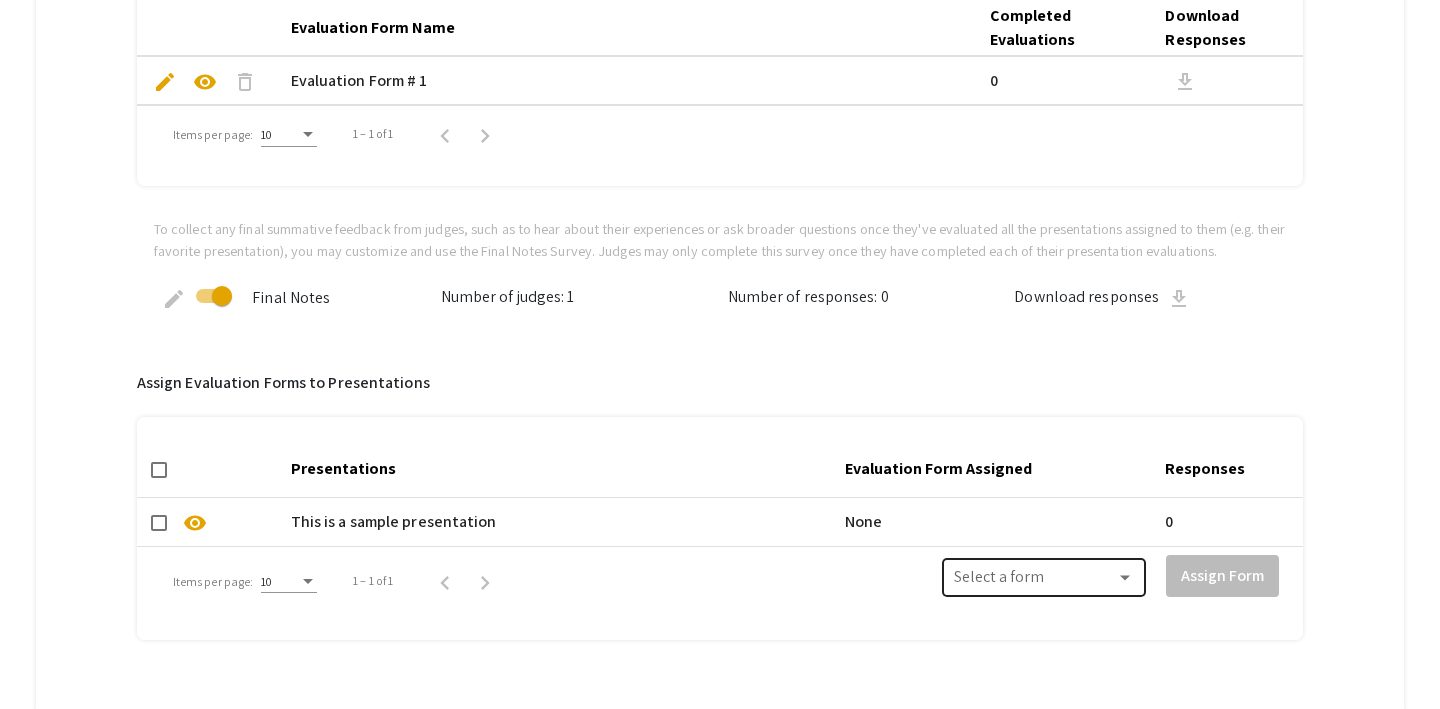 click at bounding box center (1035, 582) 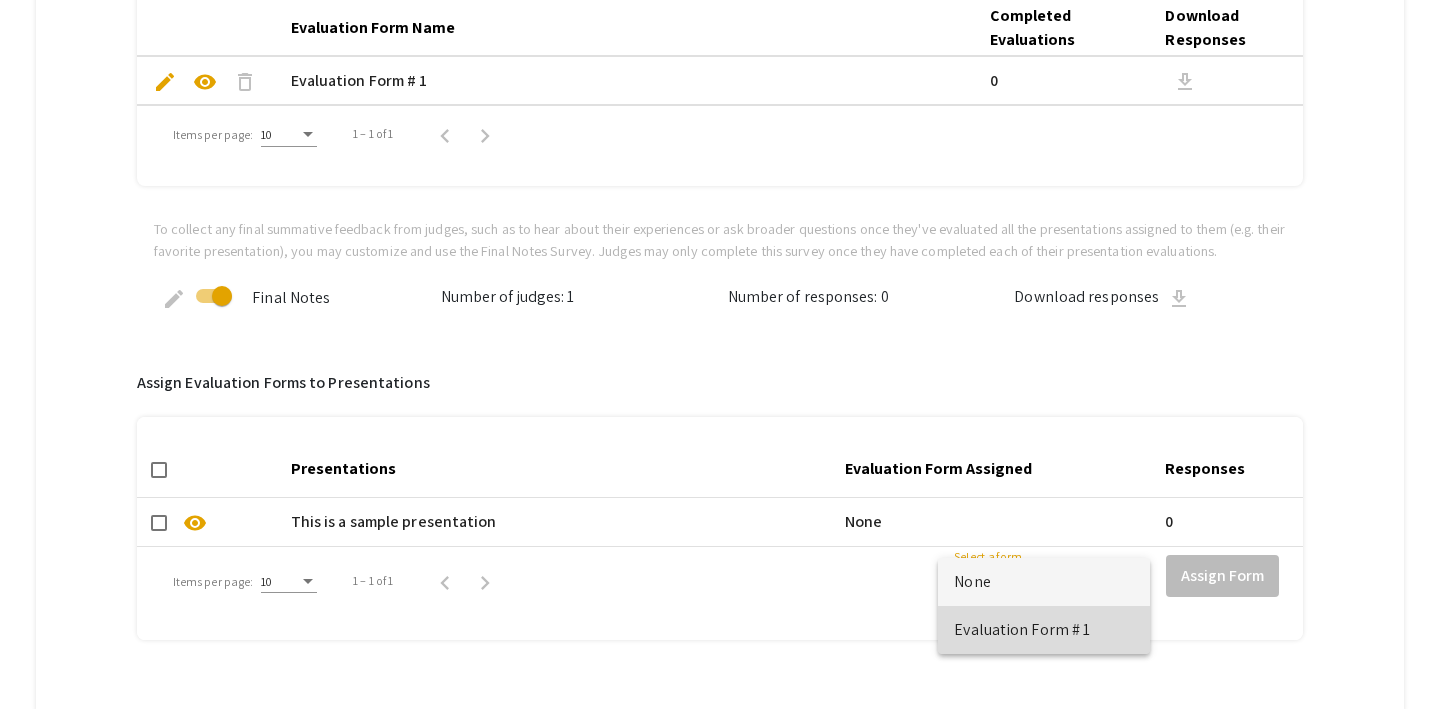 click on "Evaluation Form # 1" at bounding box center [1044, 630] 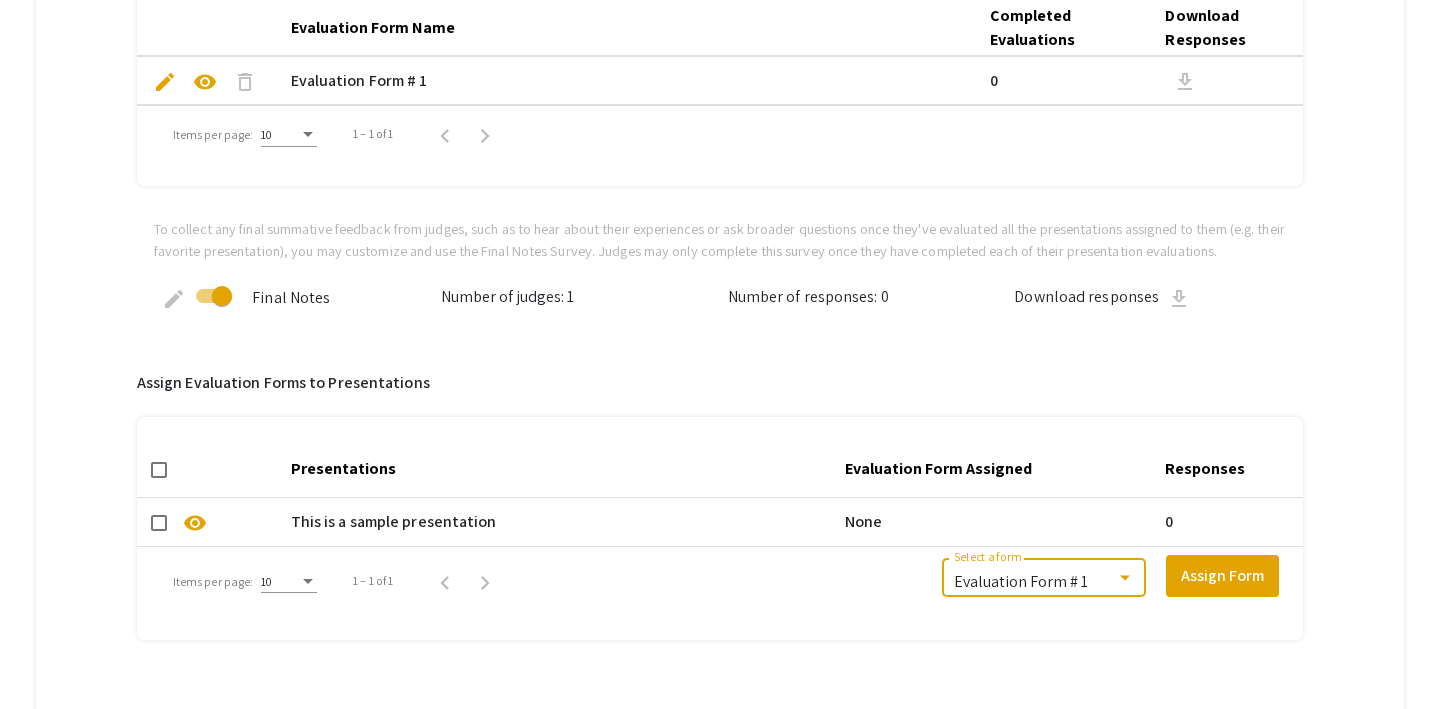 click at bounding box center [159, 522] 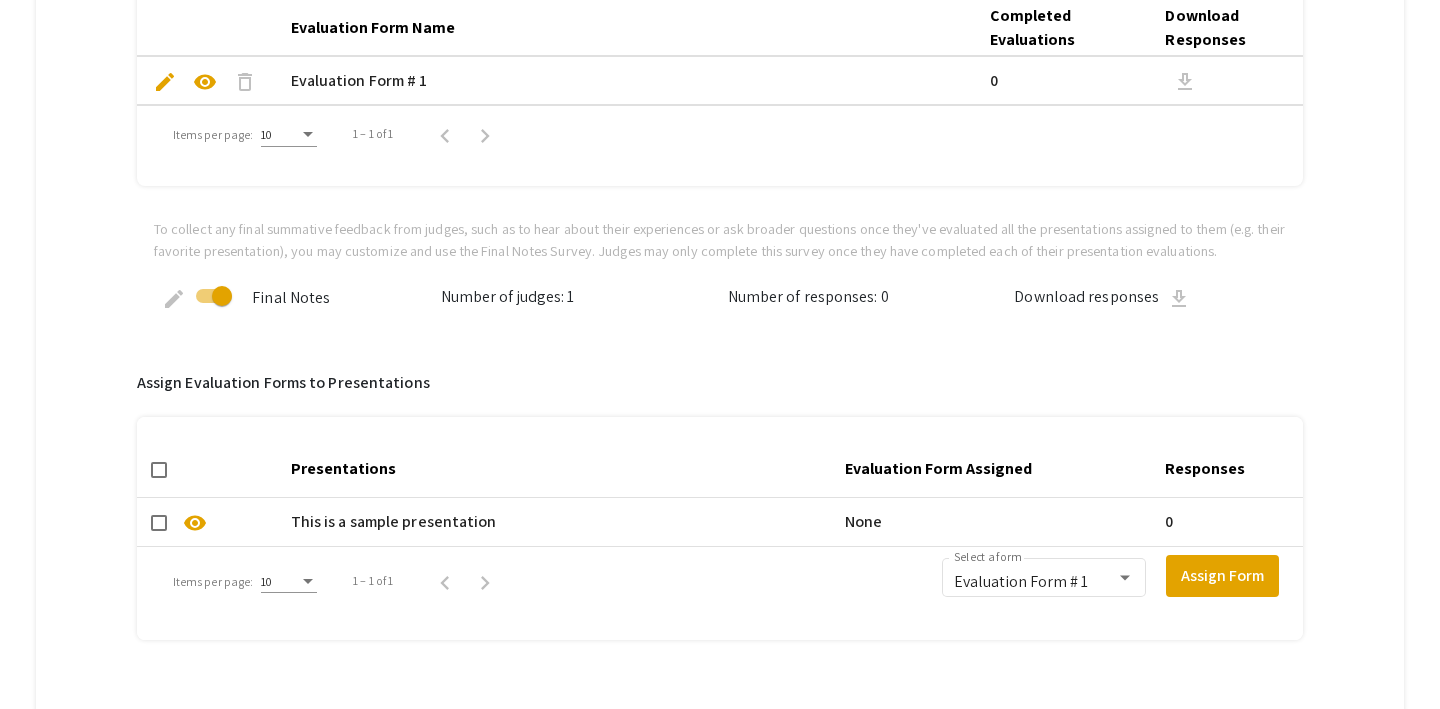click on "visibility" at bounding box center [210, 522] 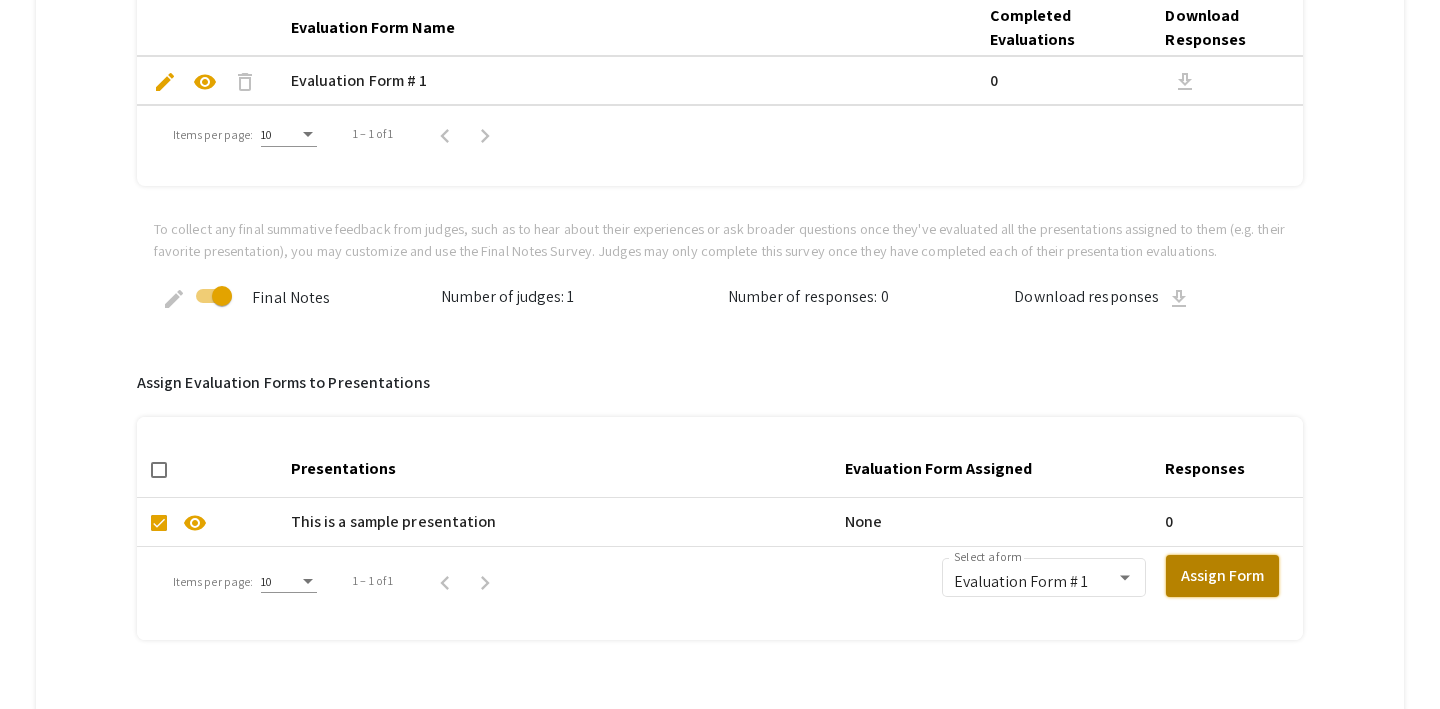 click on "Assign Form" 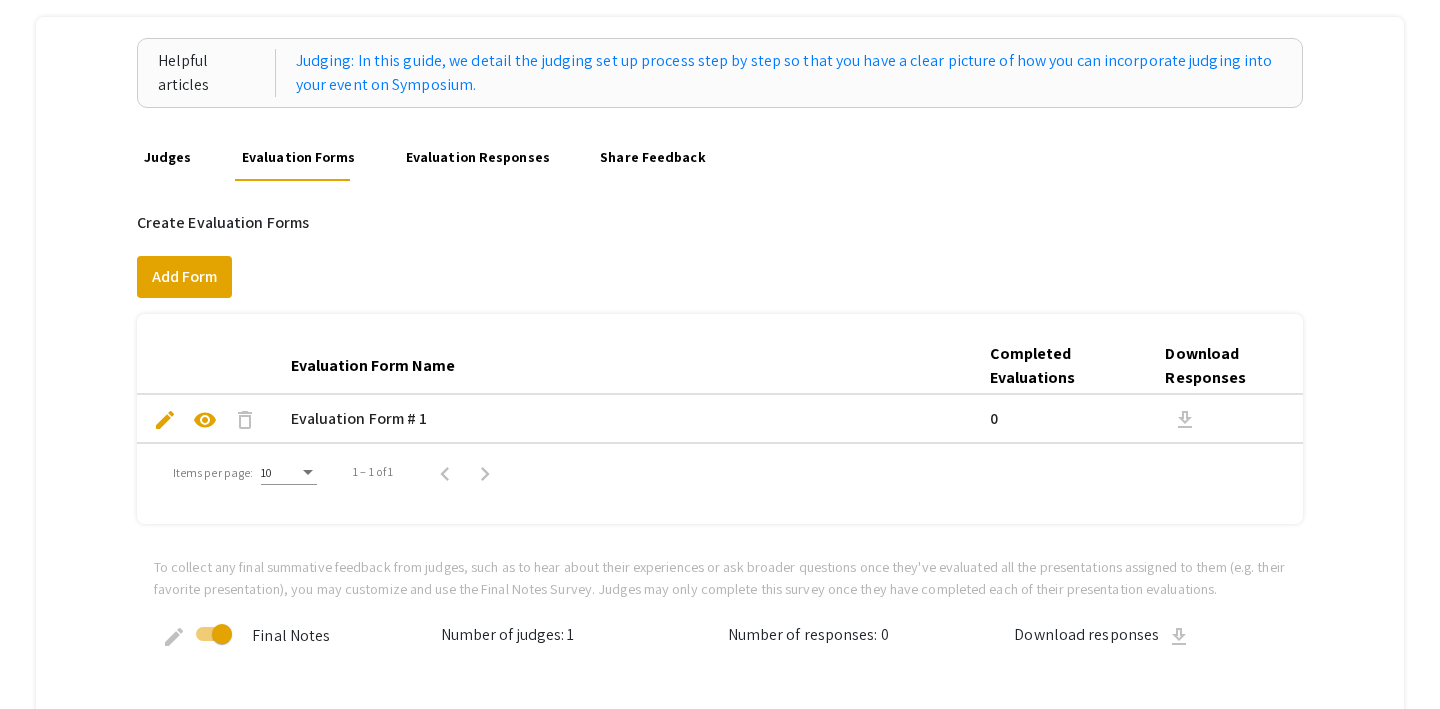 scroll, scrollTop: 0, scrollLeft: 0, axis: both 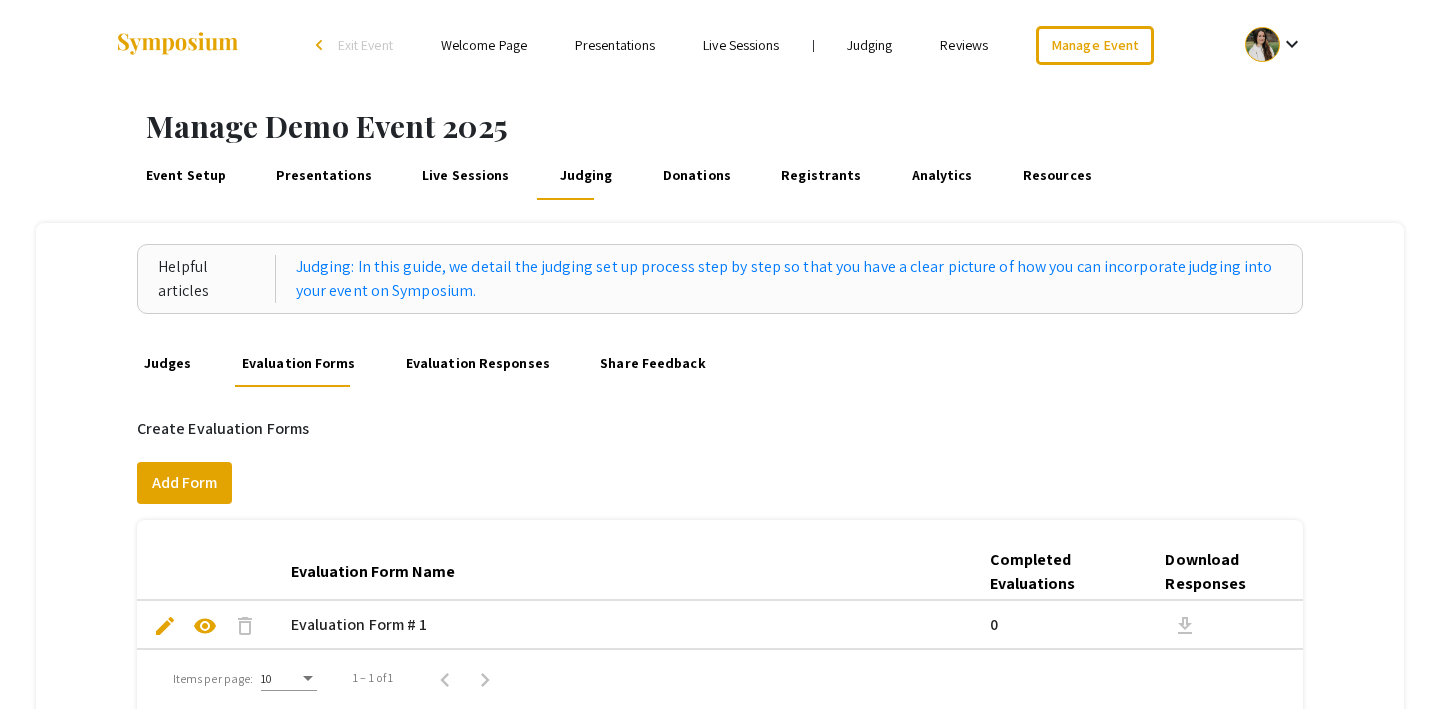 click on "Judging" at bounding box center [870, 45] 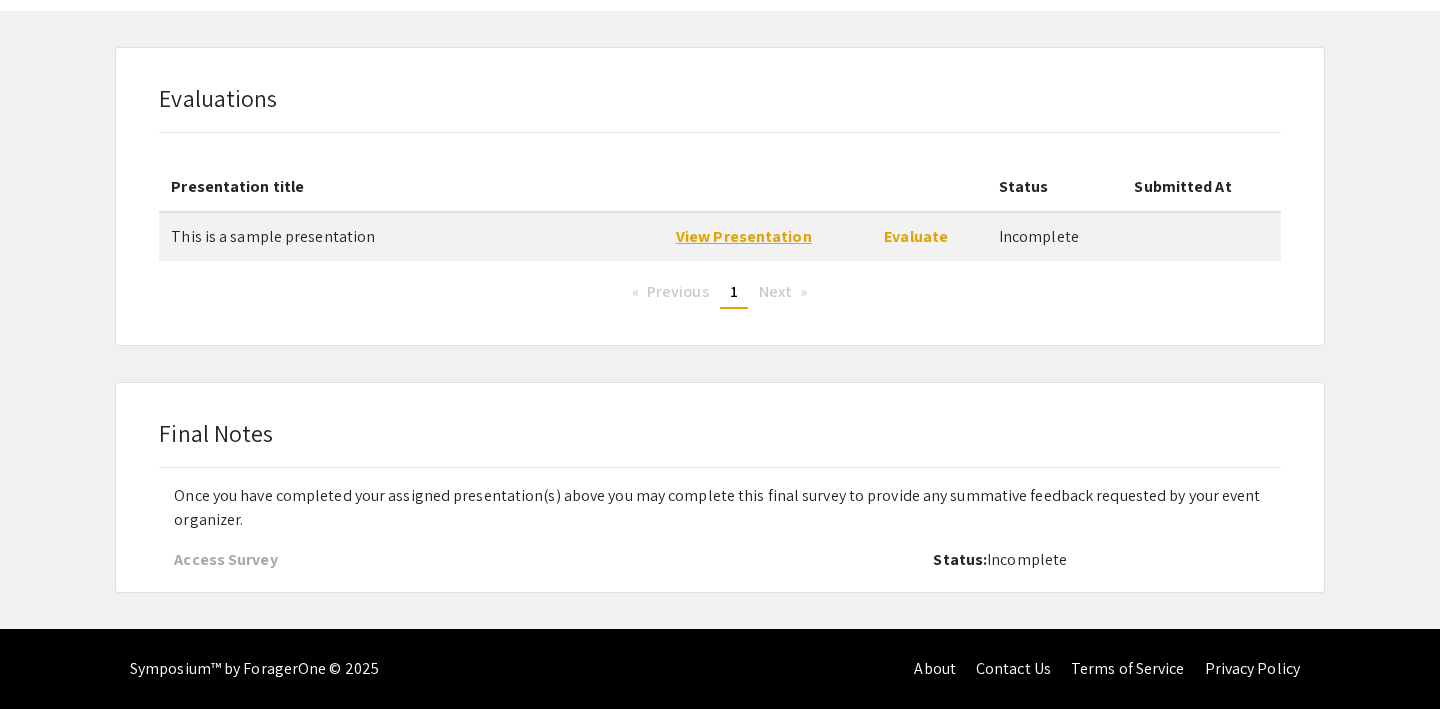 scroll, scrollTop: 0, scrollLeft: 0, axis: both 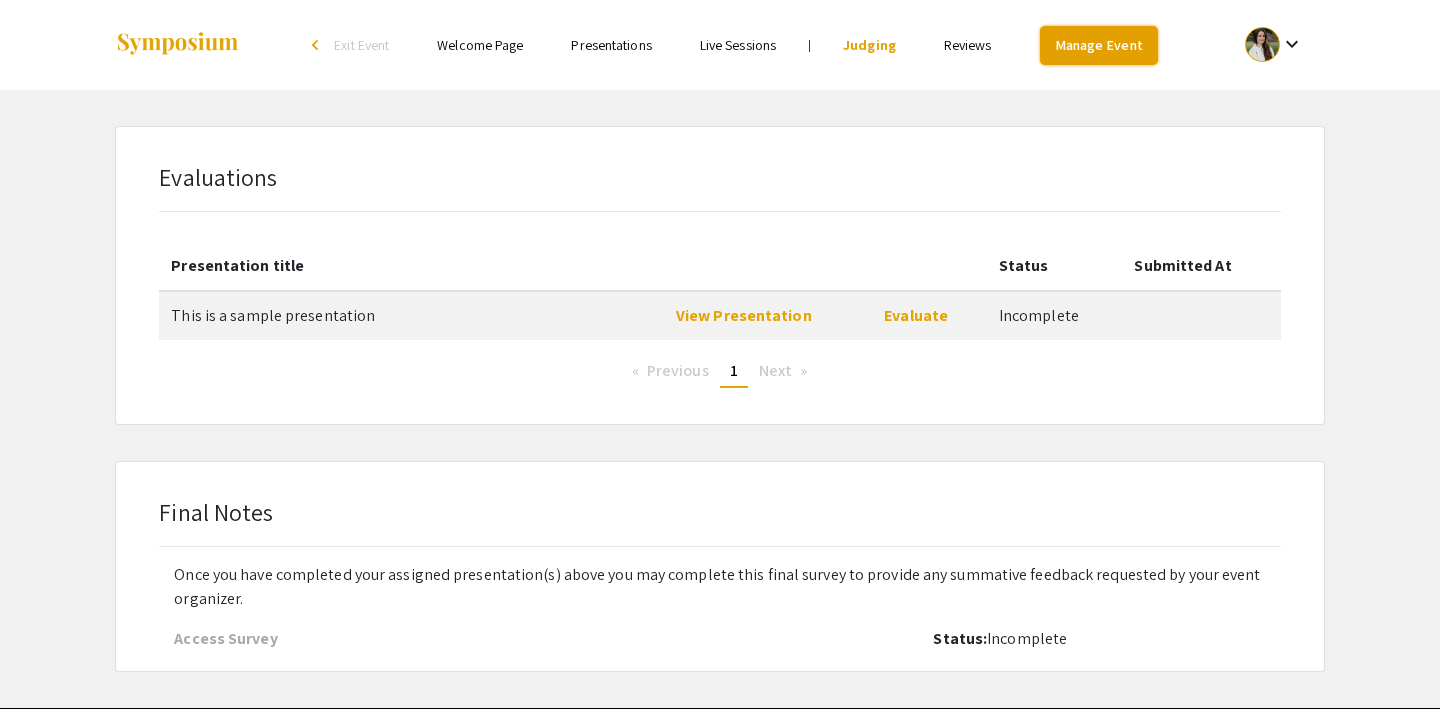 click on "Manage Event" at bounding box center [1099, 45] 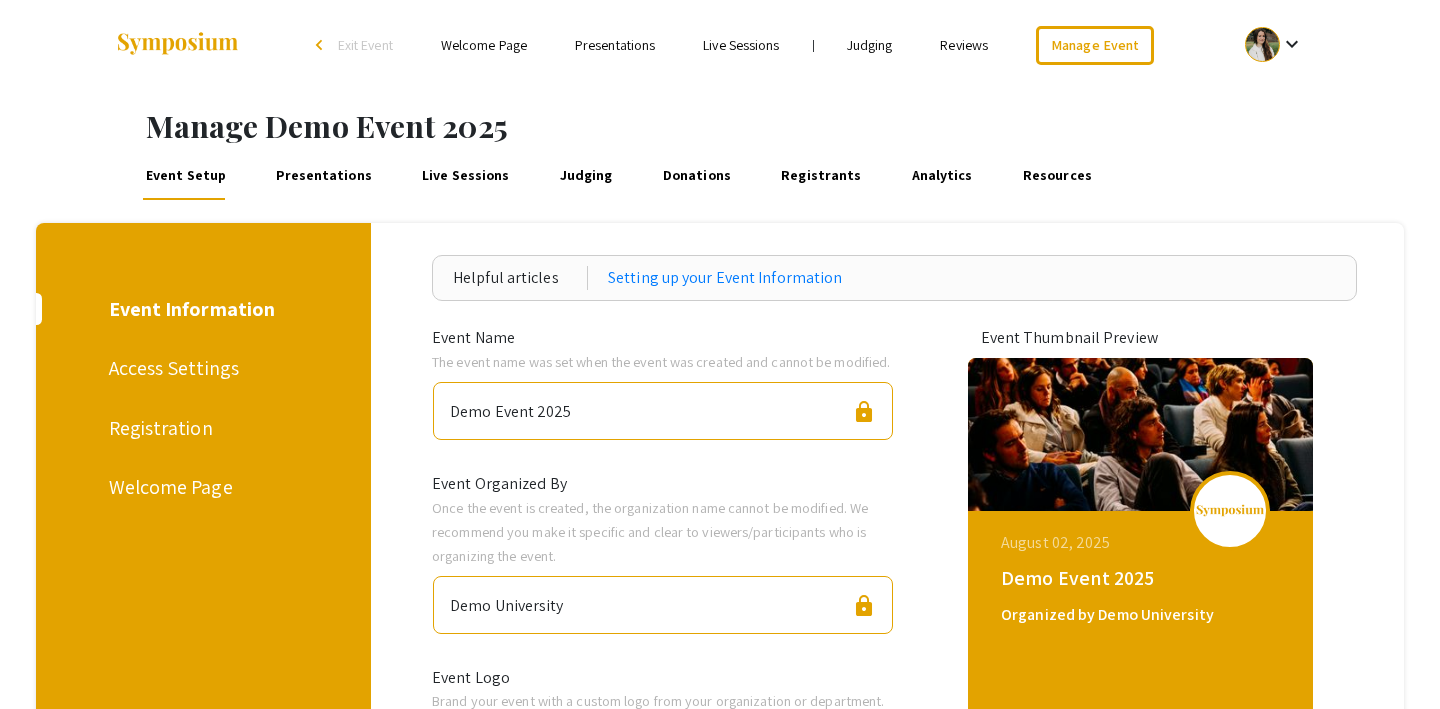 click on "Judging" at bounding box center (586, 176) 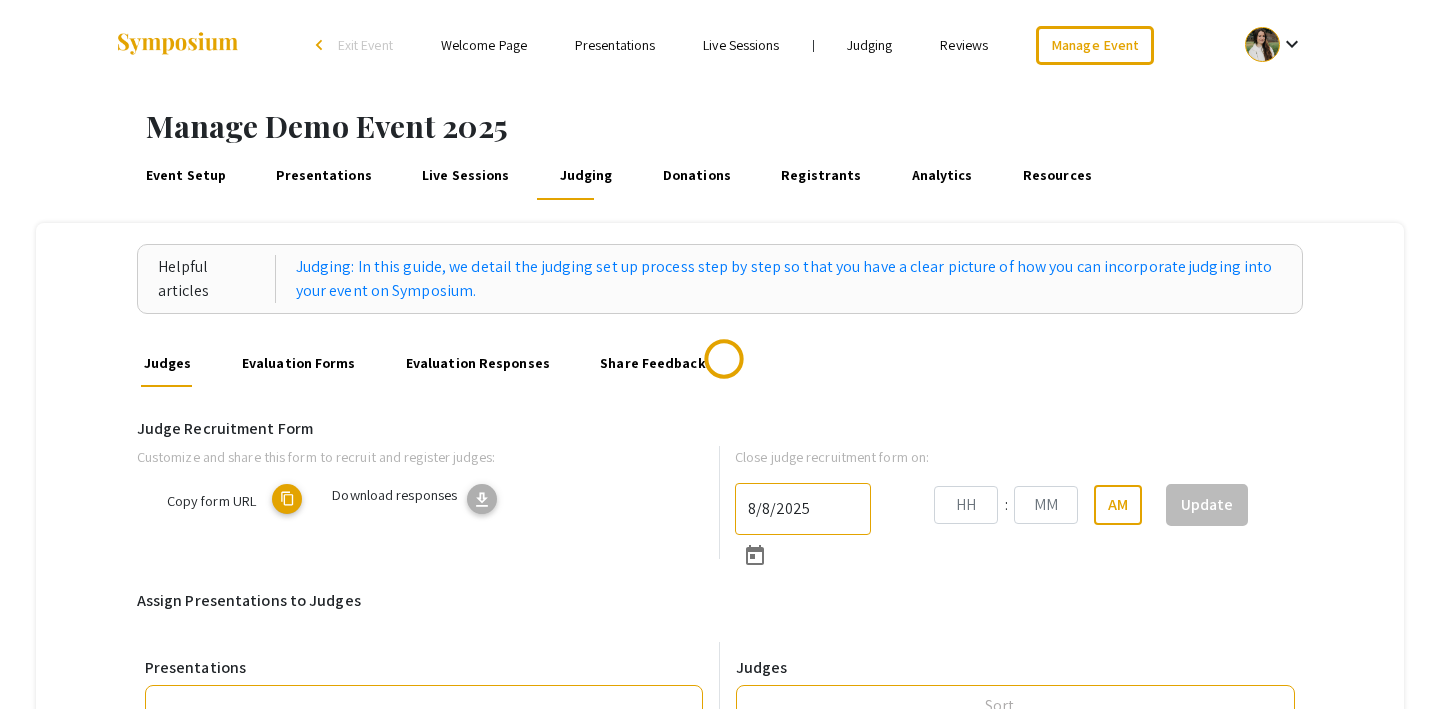 type on "8/31/2025" 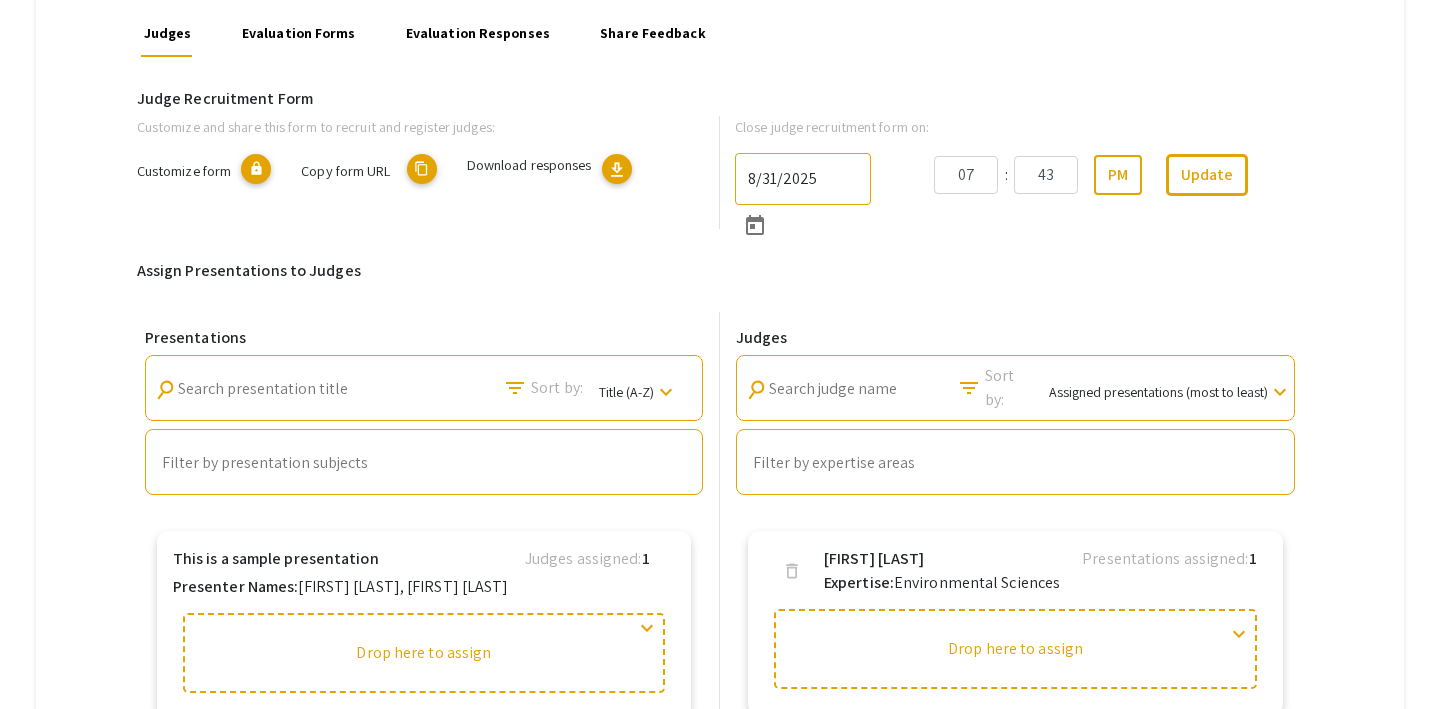 scroll, scrollTop: 0, scrollLeft: 0, axis: both 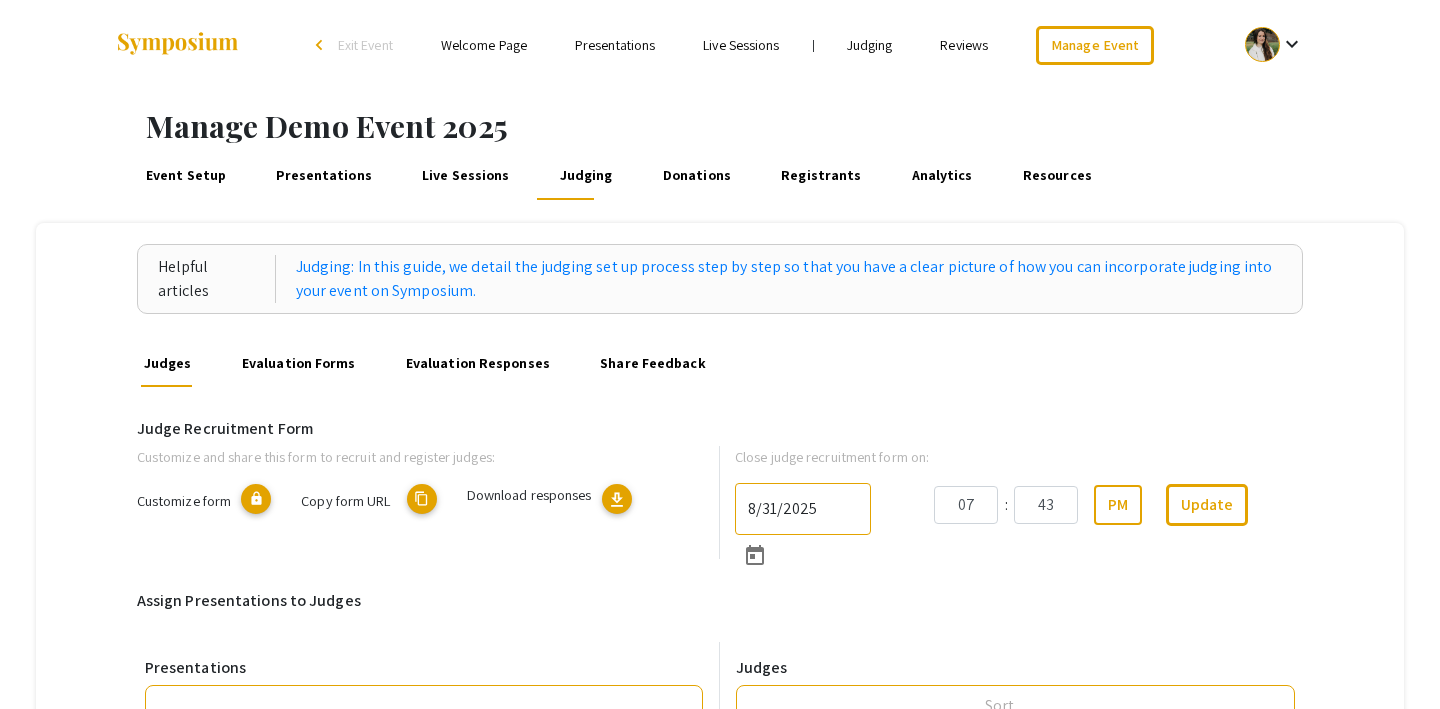 click on "Evaluation Forms" at bounding box center (298, 363) 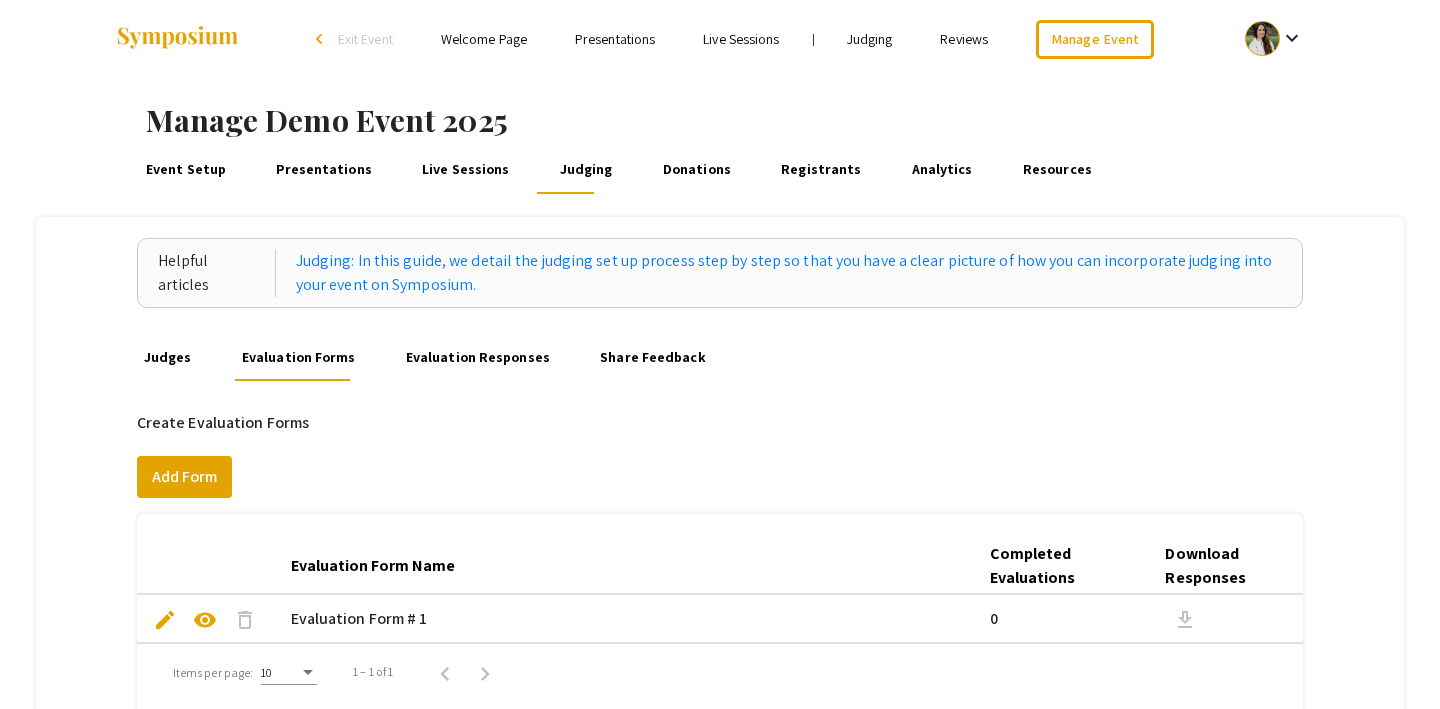 scroll, scrollTop: 0, scrollLeft: 0, axis: both 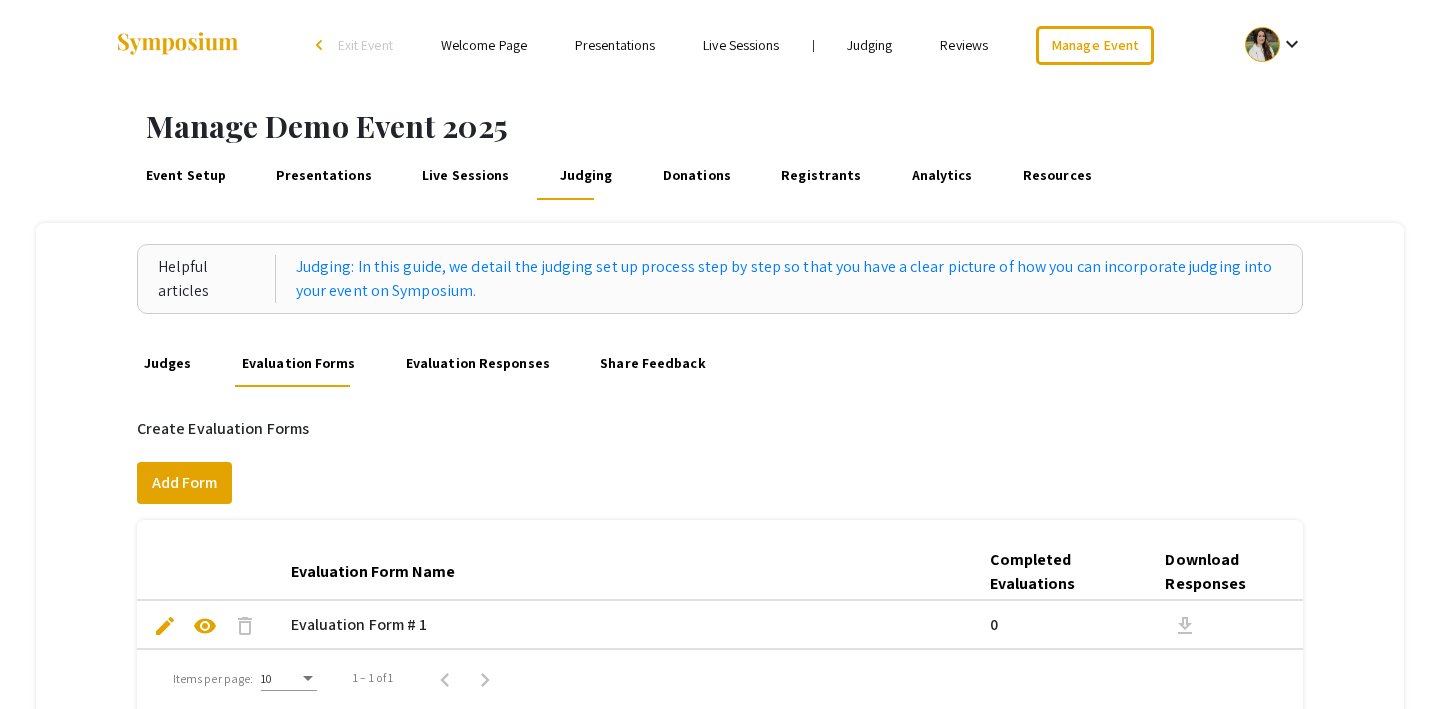 click on "Judging" at bounding box center (870, 45) 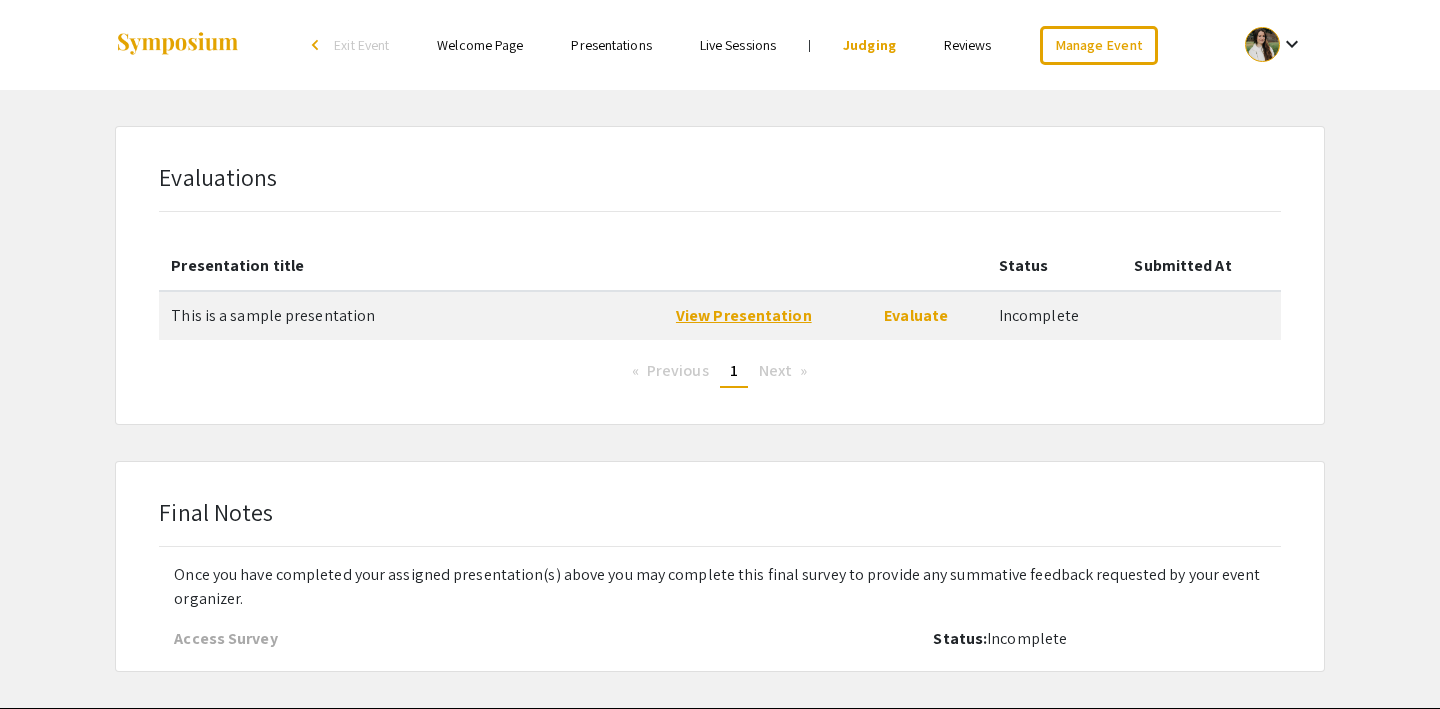 click on "View Presentation" 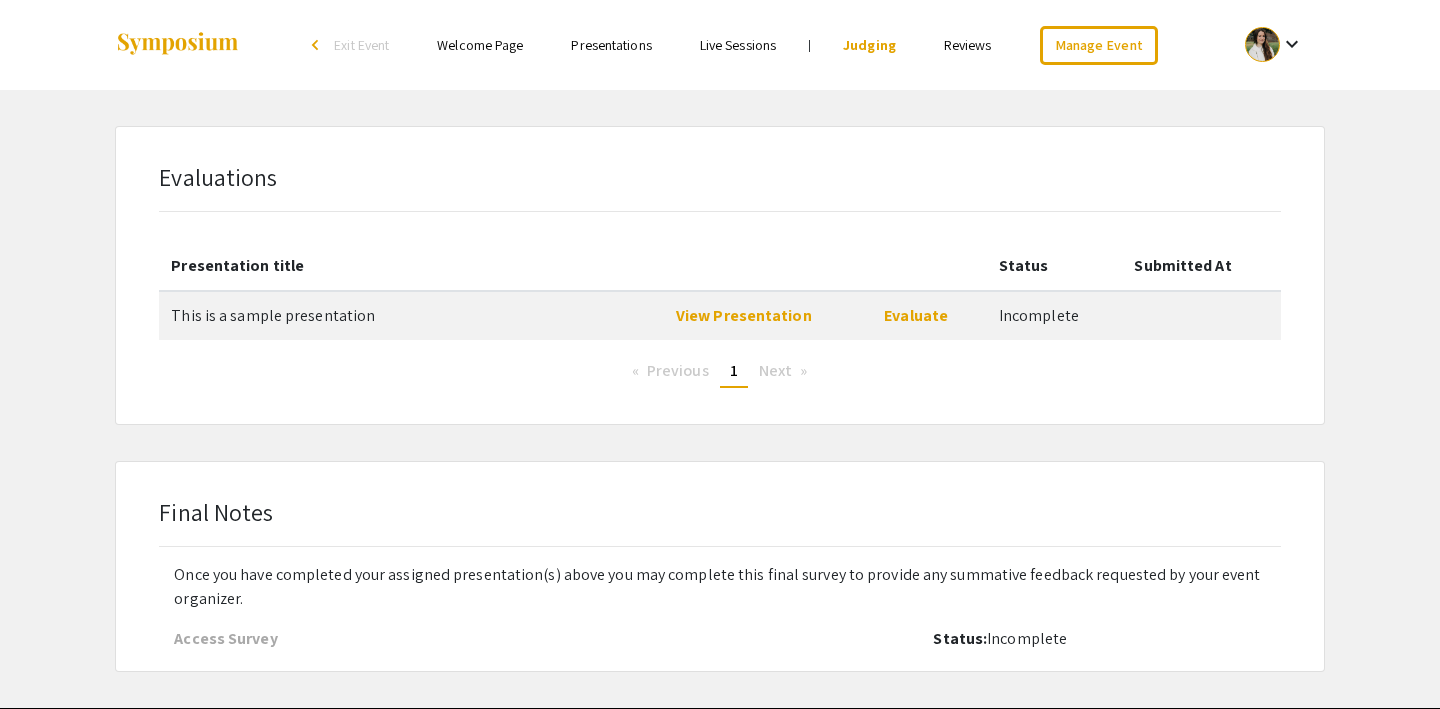 scroll, scrollTop: 79, scrollLeft: 0, axis: vertical 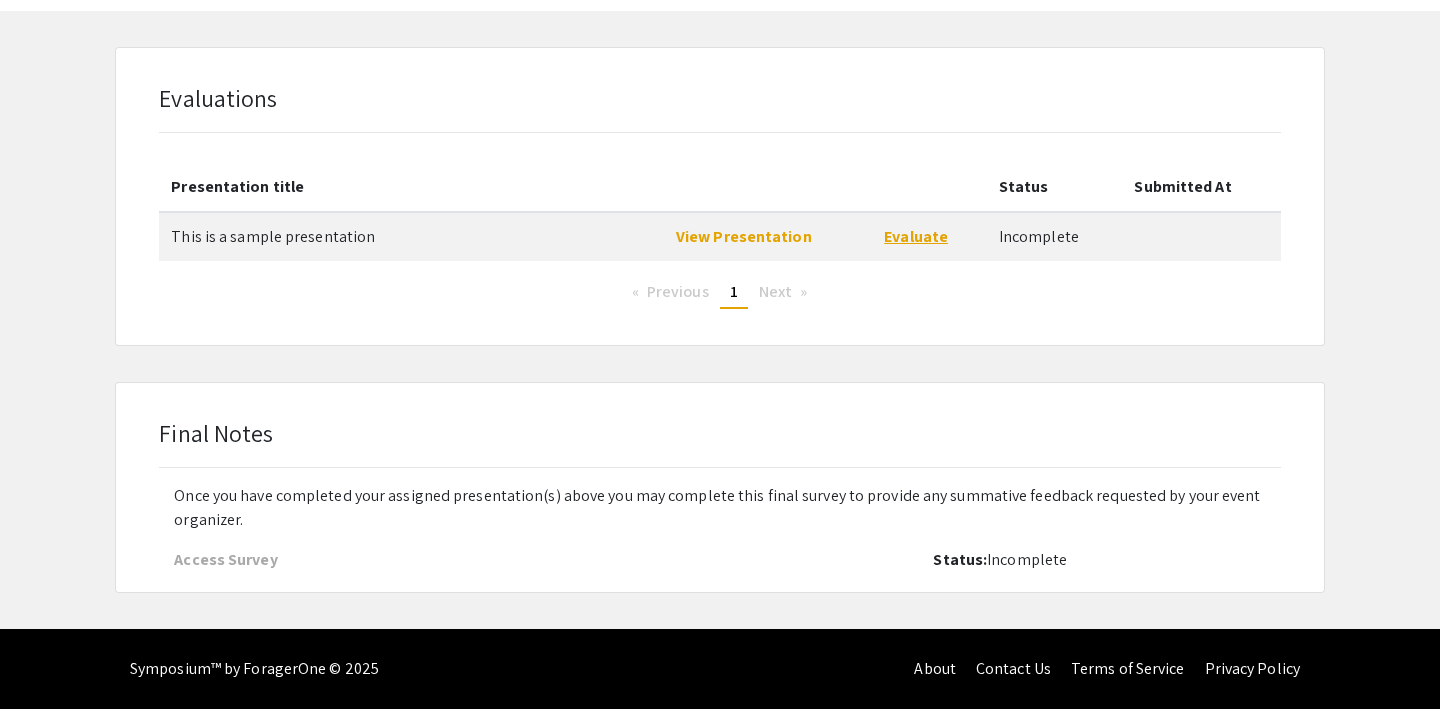 click on "Evaluate" 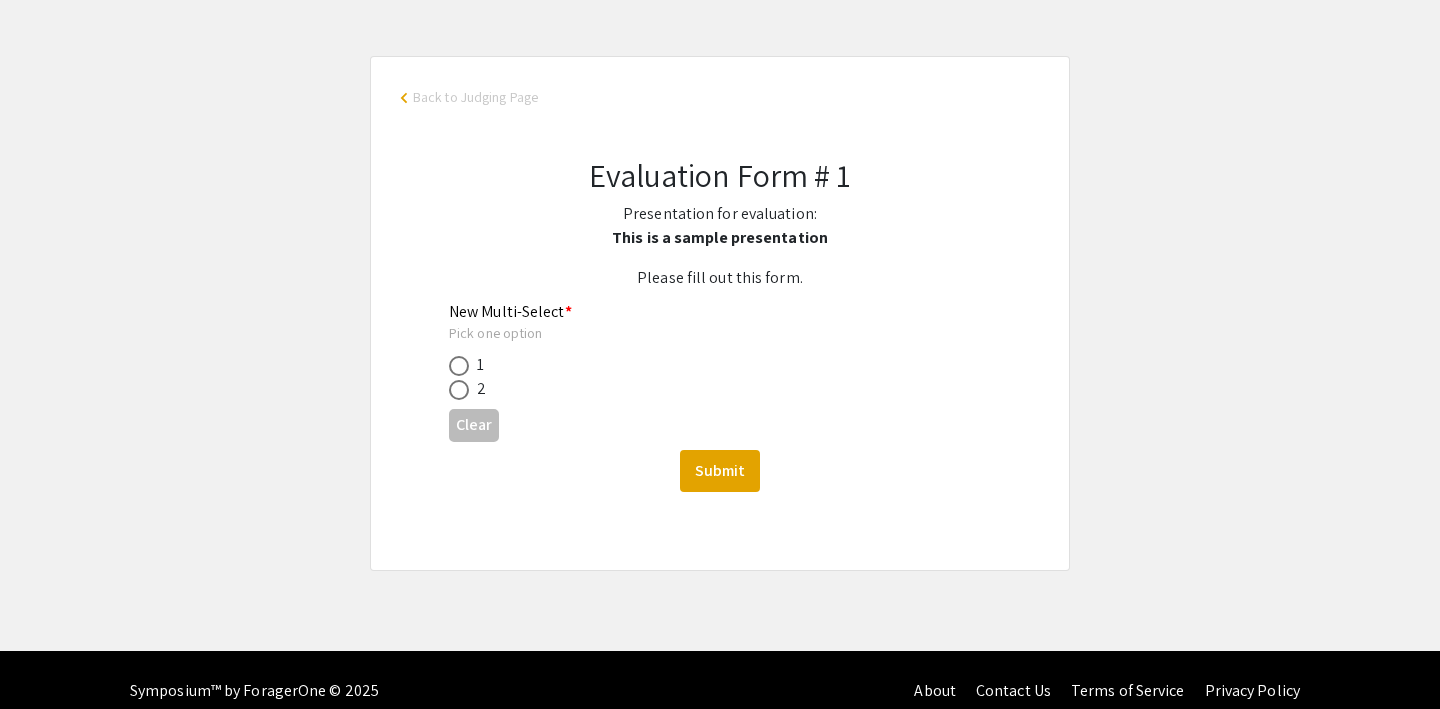 scroll, scrollTop: 136, scrollLeft: 0, axis: vertical 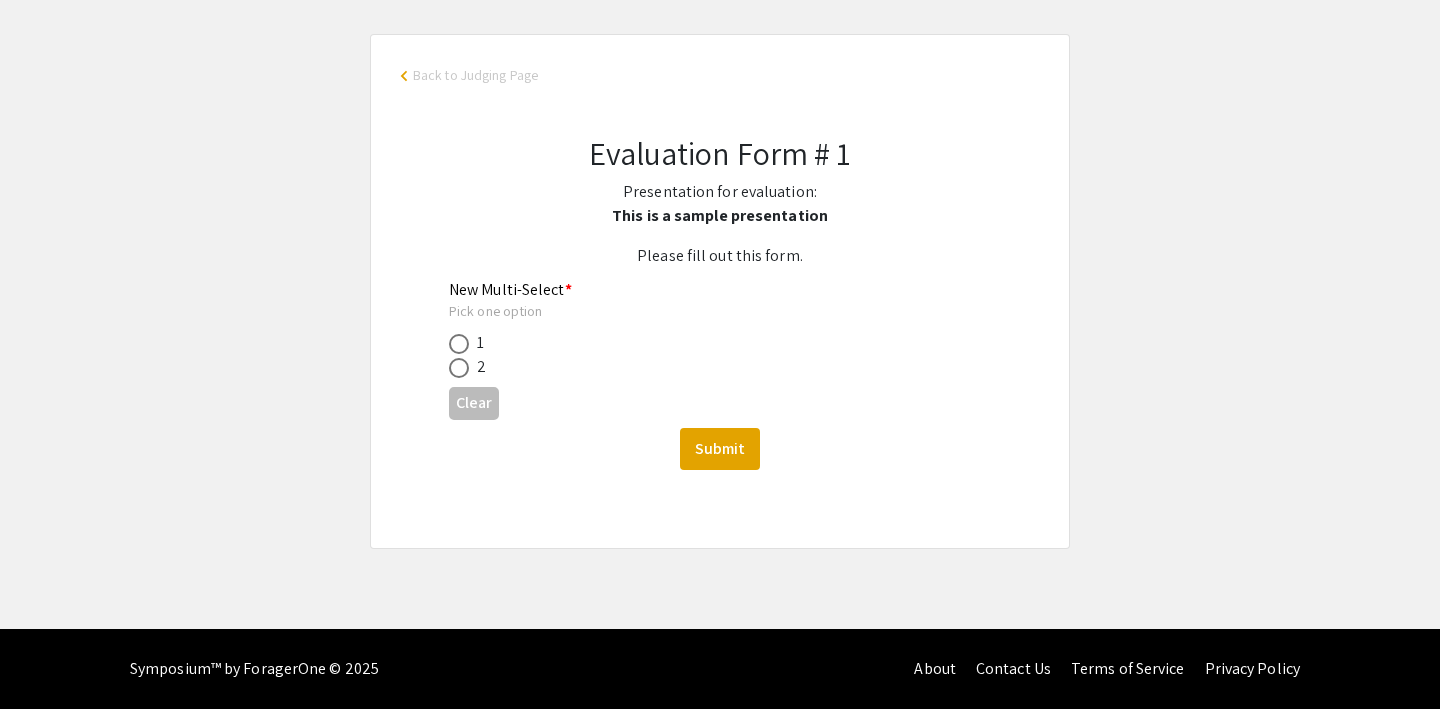 click at bounding box center [459, 368] 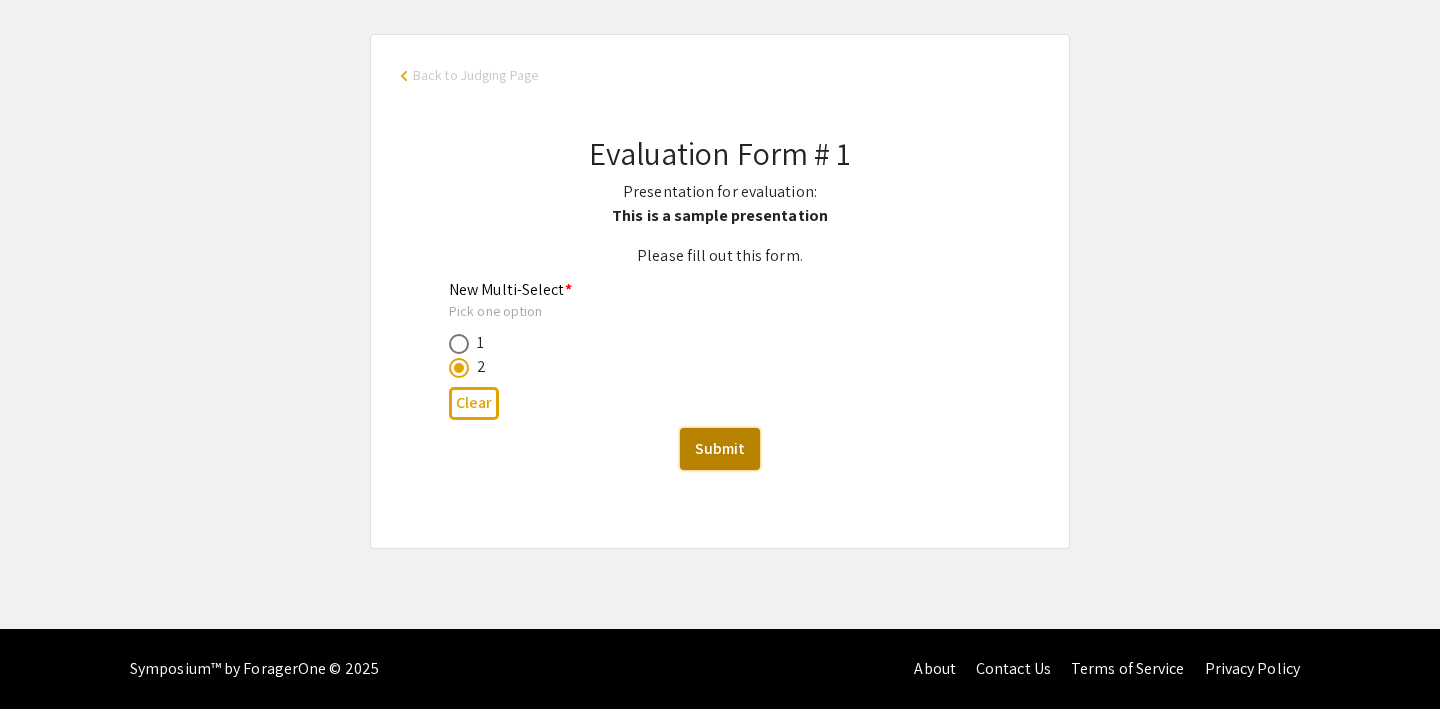 click on "Submit" 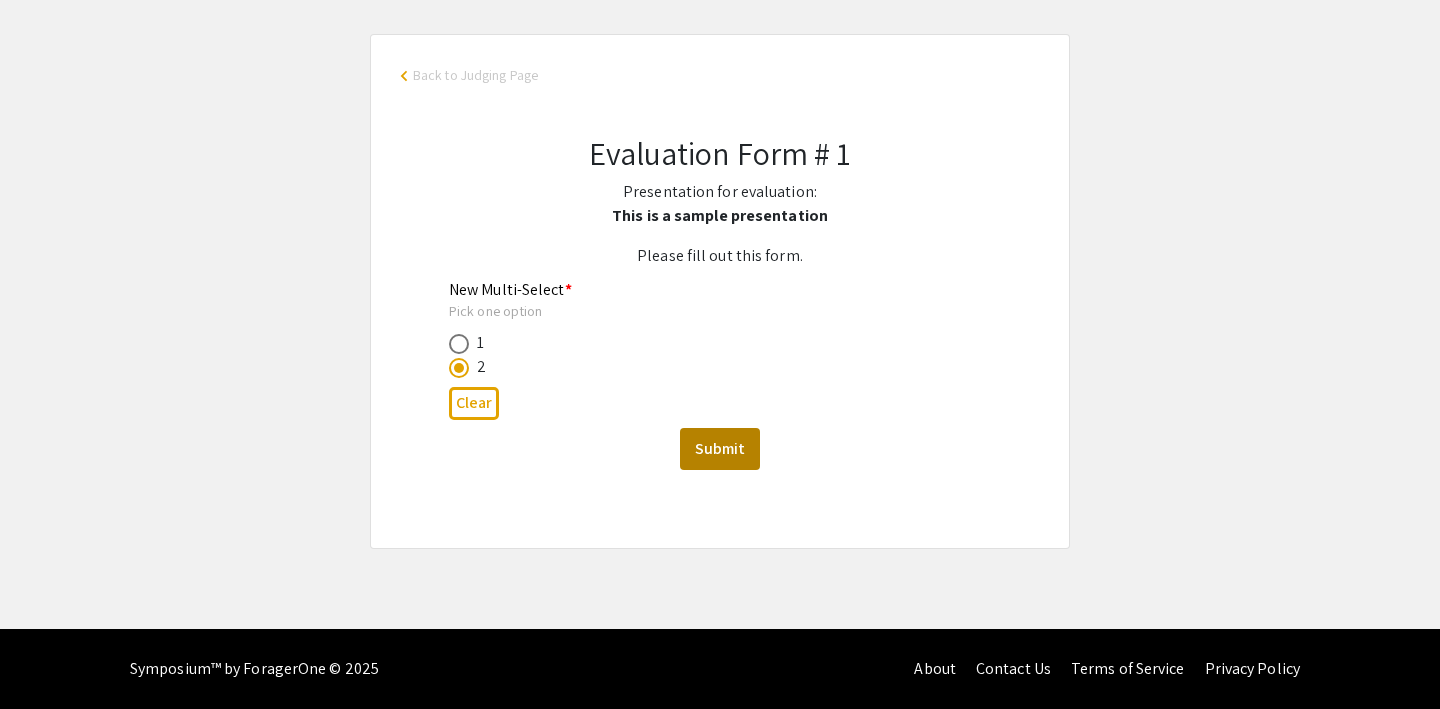 scroll, scrollTop: 0, scrollLeft: 0, axis: both 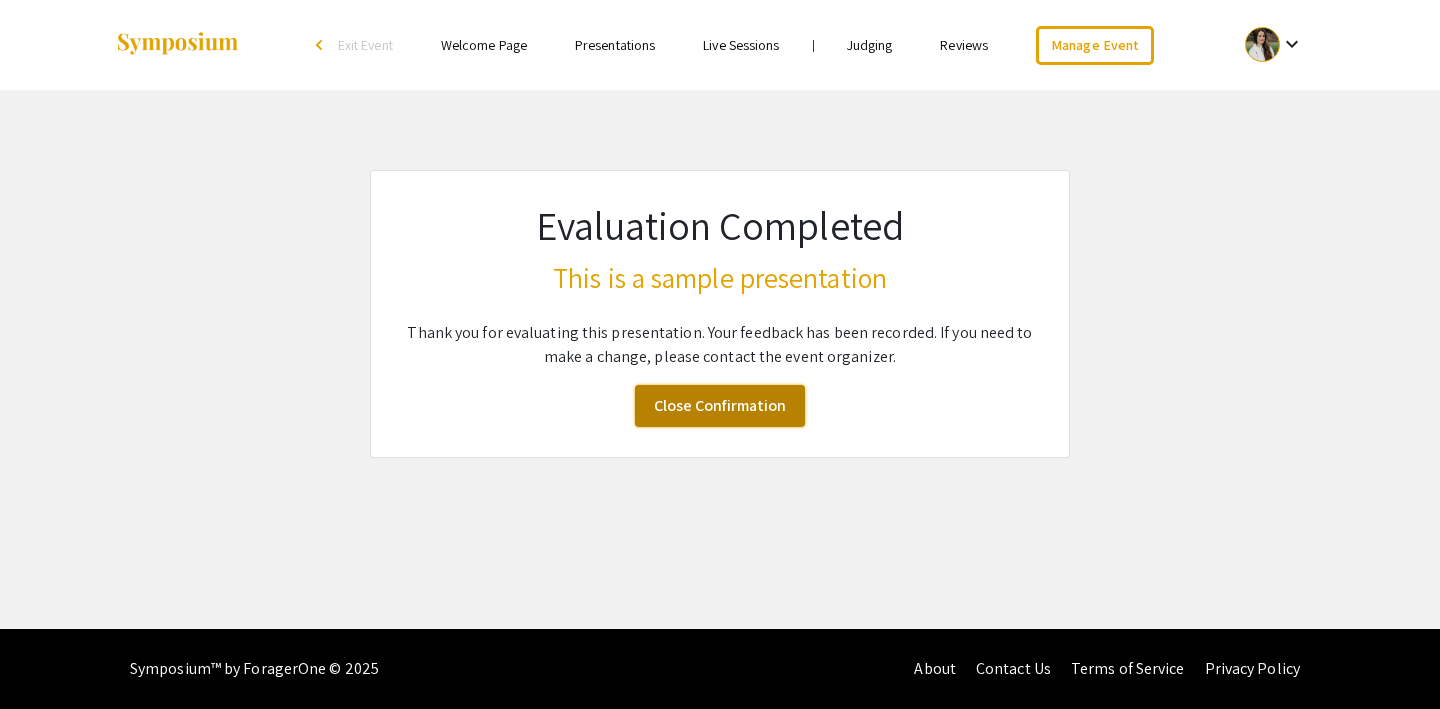click on "Close Confirmation" 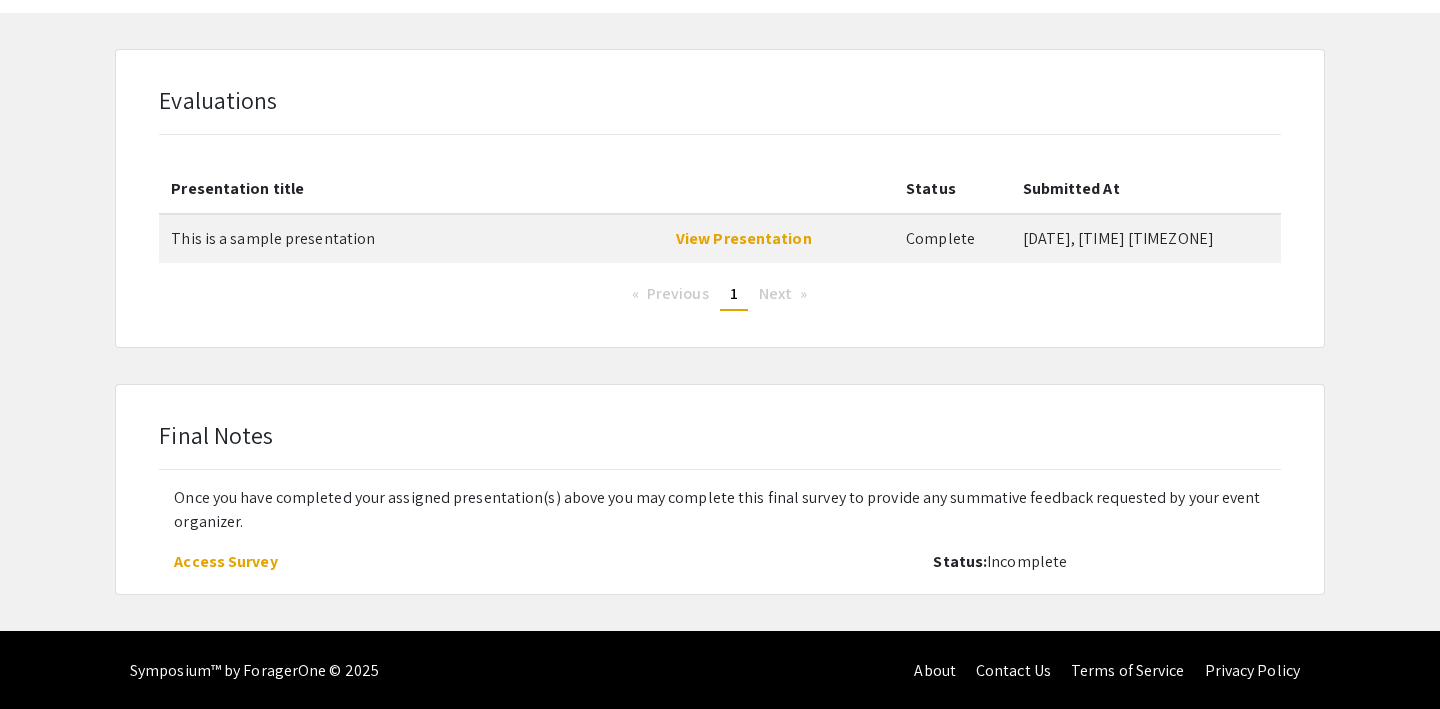 scroll, scrollTop: 79, scrollLeft: 0, axis: vertical 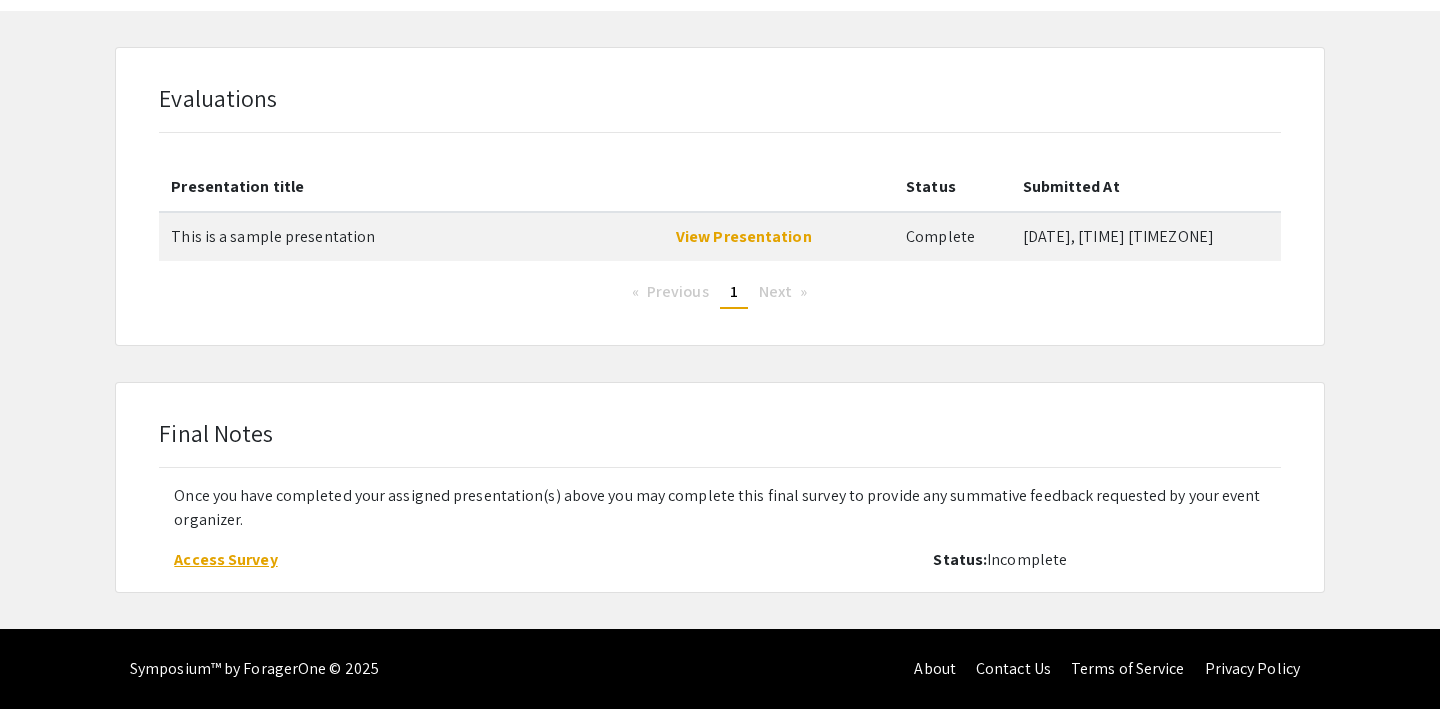 click on "Access Survey" 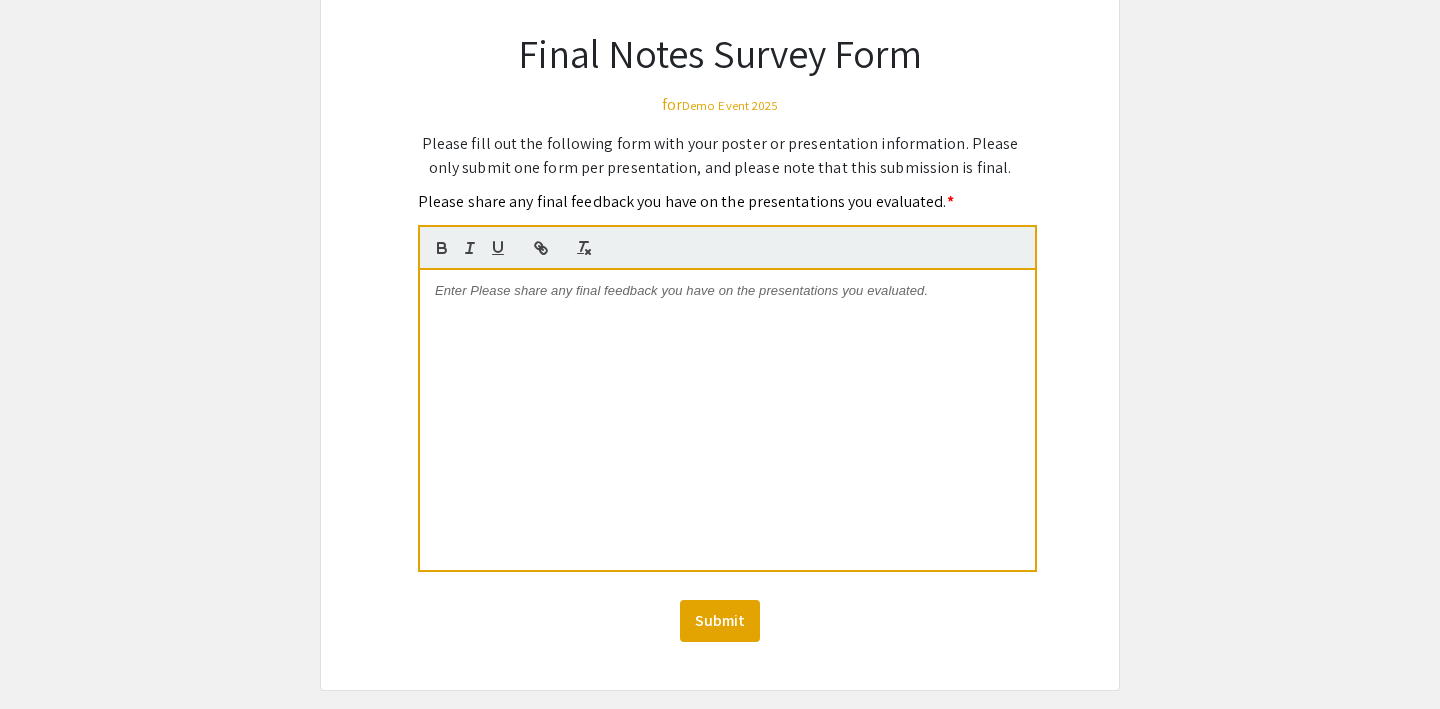 scroll, scrollTop: 145, scrollLeft: 0, axis: vertical 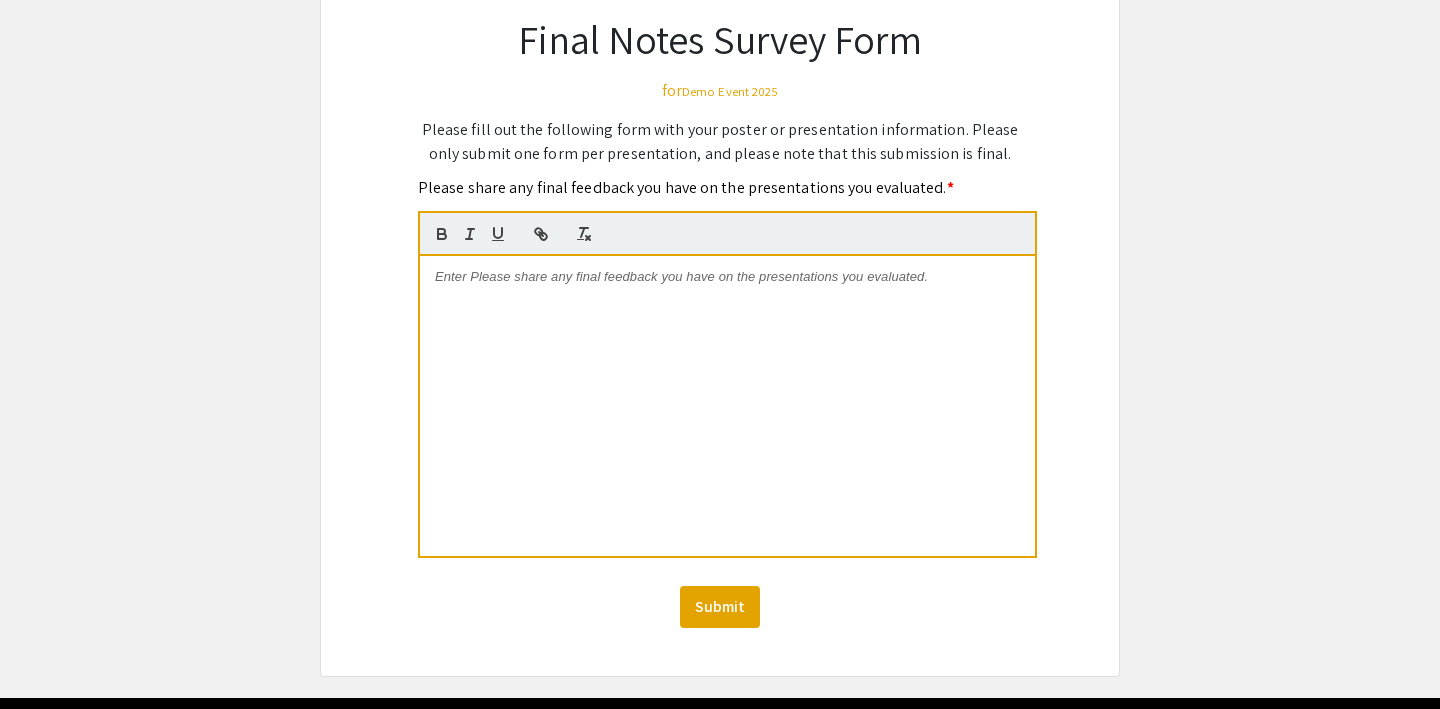 click at bounding box center [727, 277] 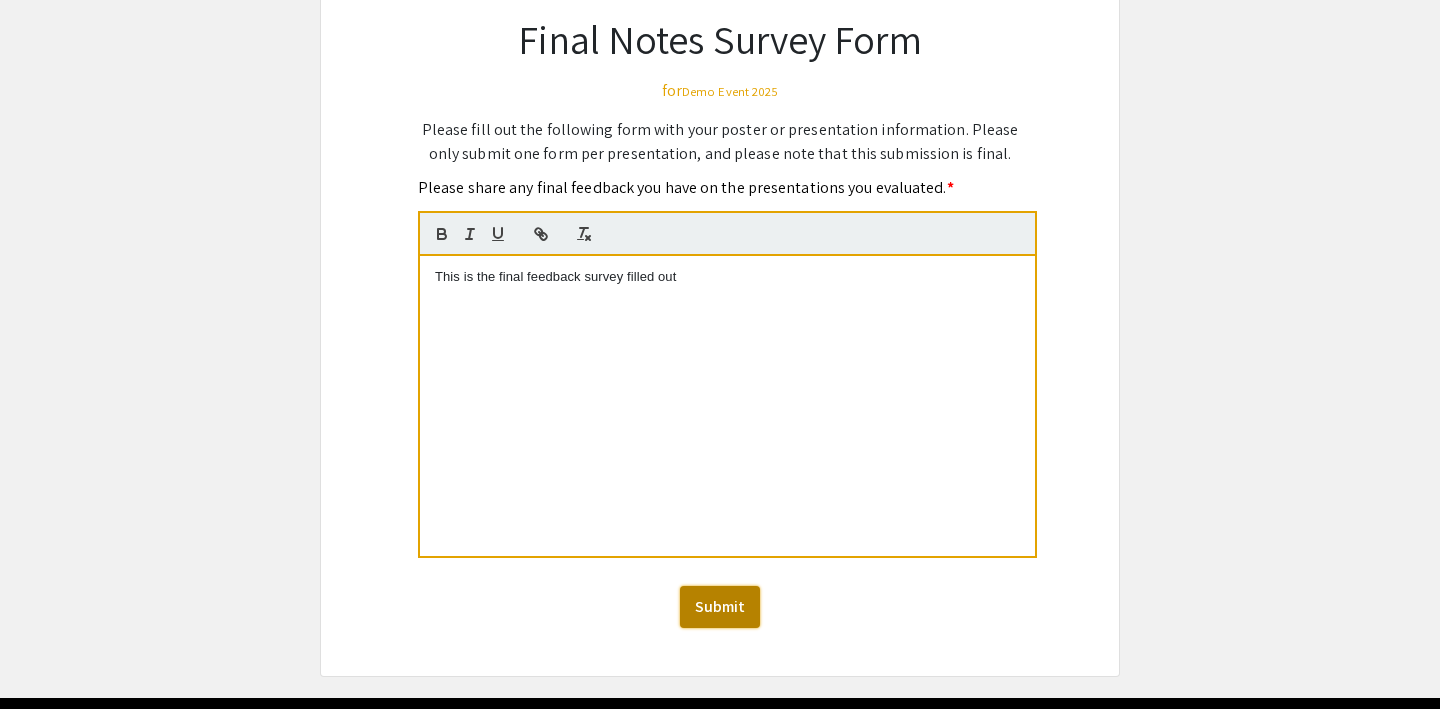 click on "Submit" 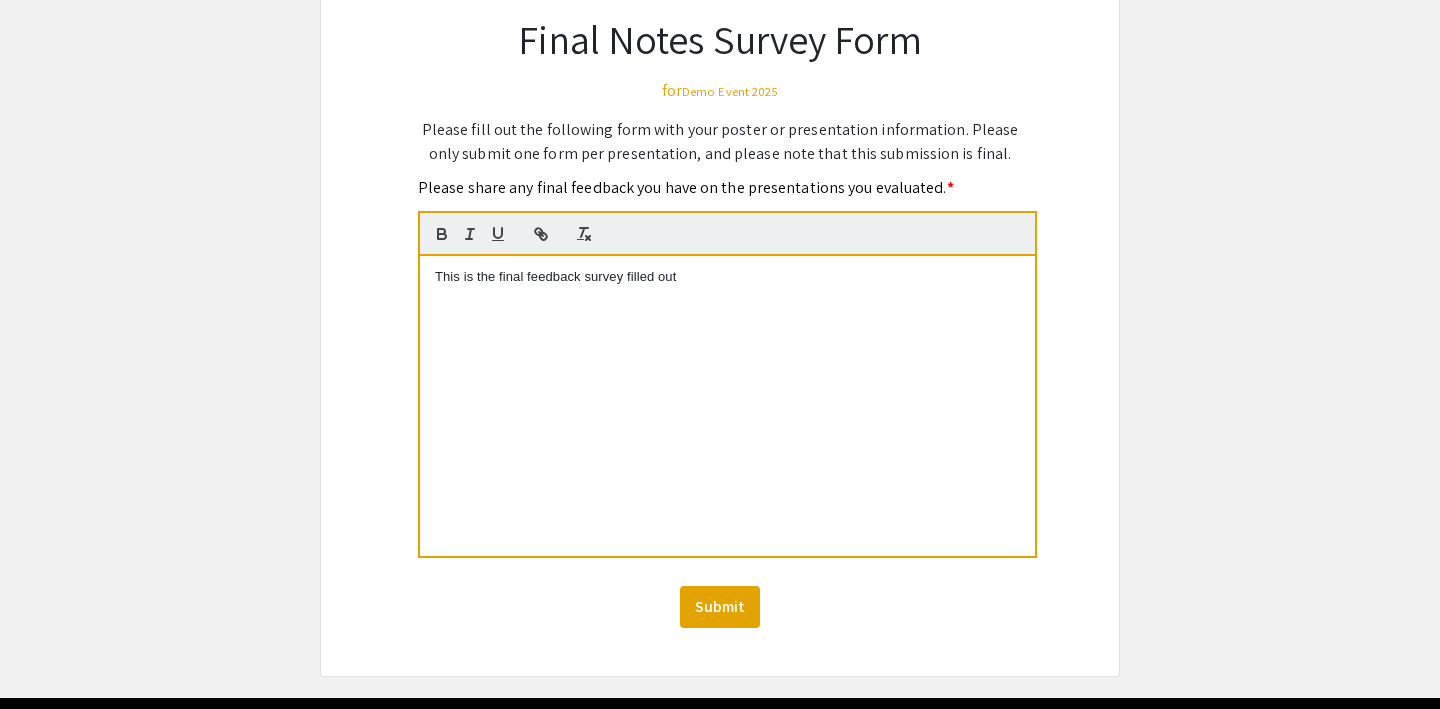scroll, scrollTop: 0, scrollLeft: 0, axis: both 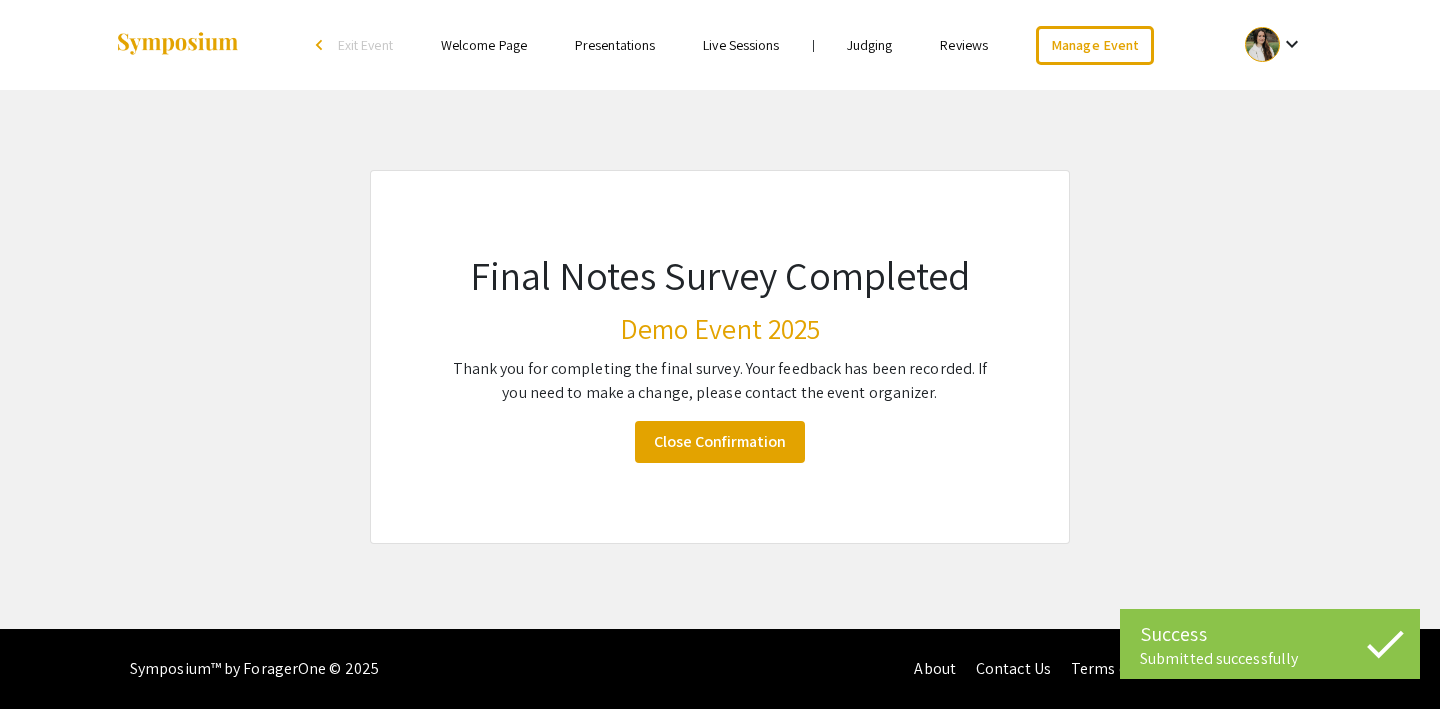click on "Judging" at bounding box center [870, 45] 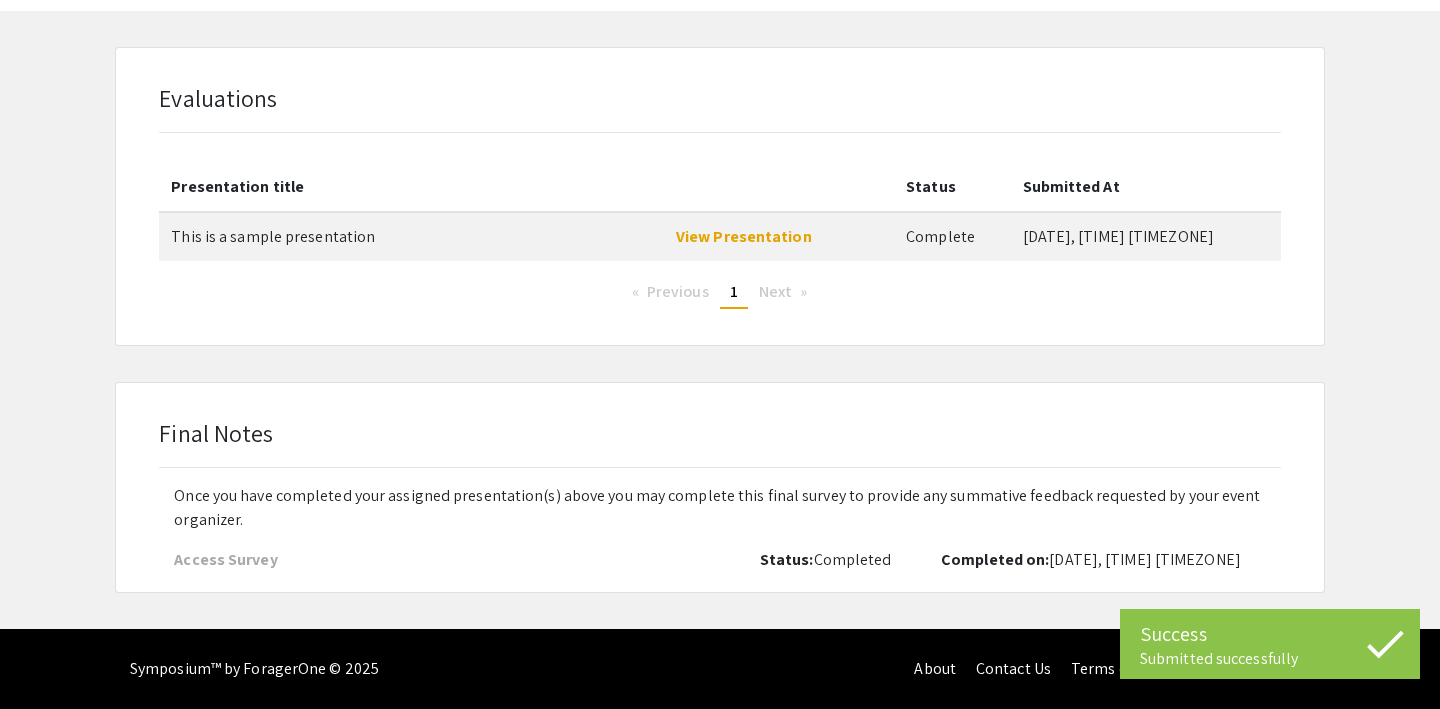 scroll, scrollTop: 0, scrollLeft: 0, axis: both 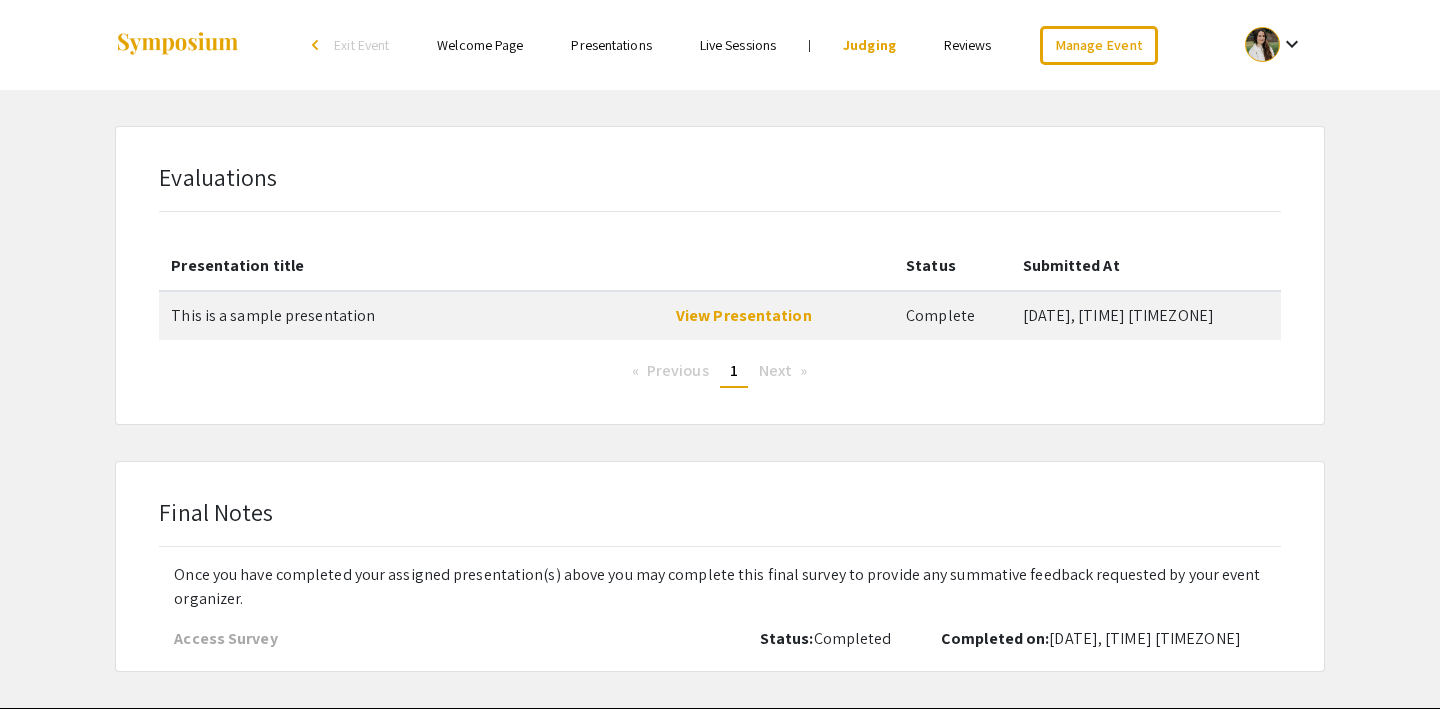 click on "Reviews" at bounding box center [968, 45] 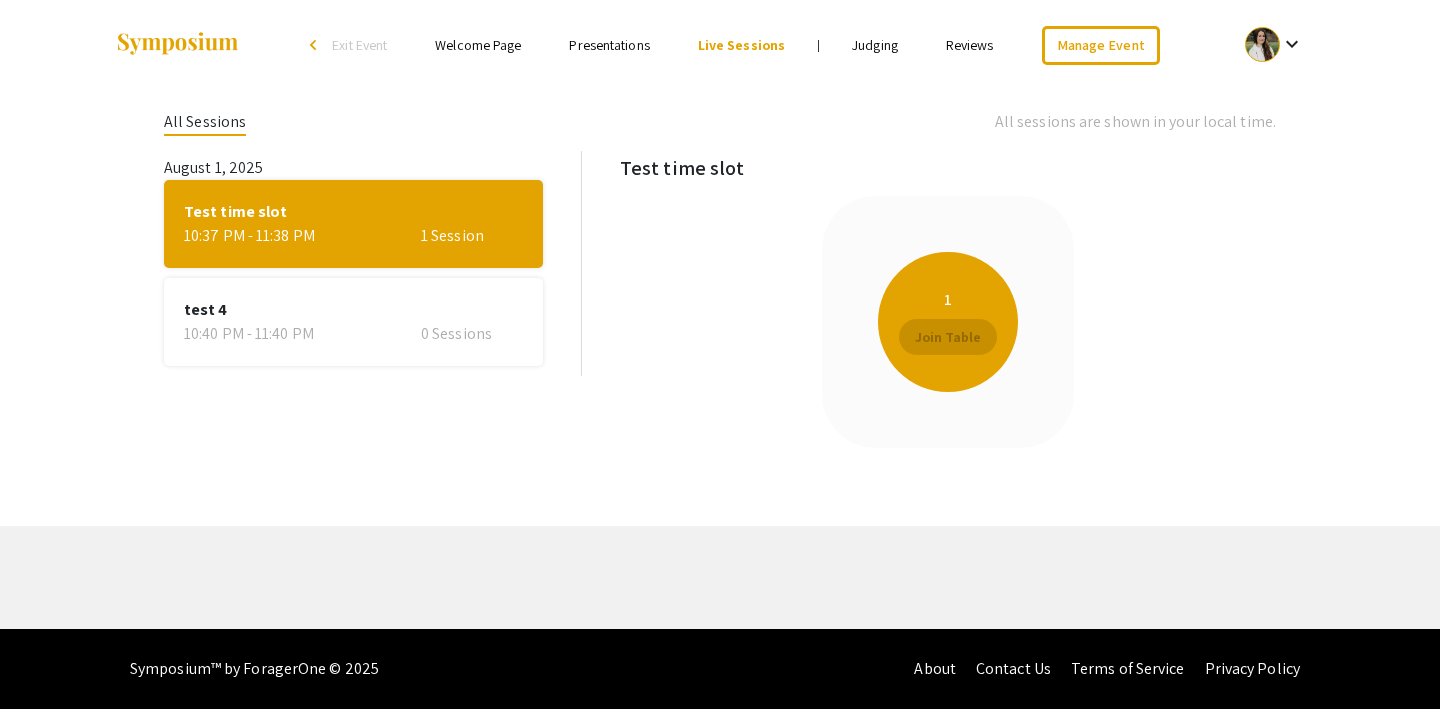 click on "Welcome Page" at bounding box center (478, 45) 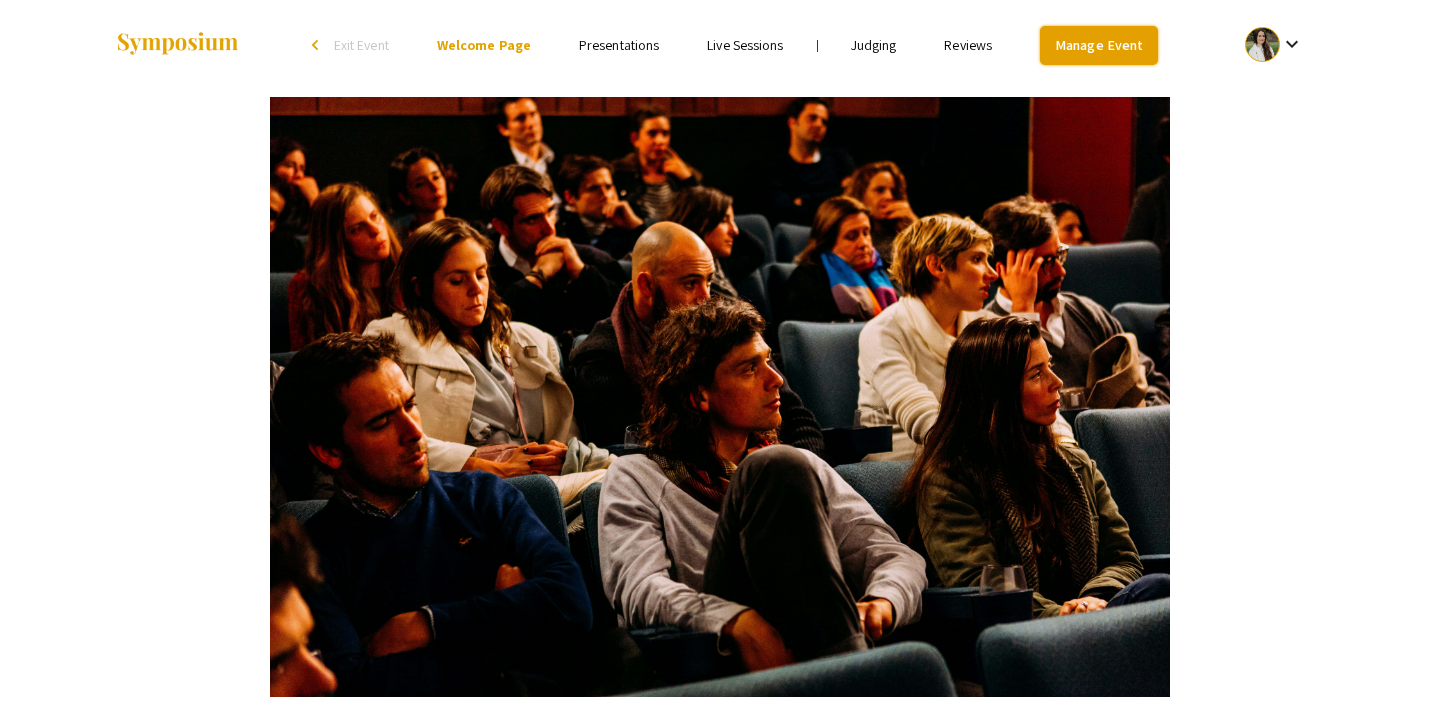 click on "Manage Event" at bounding box center [1099, 45] 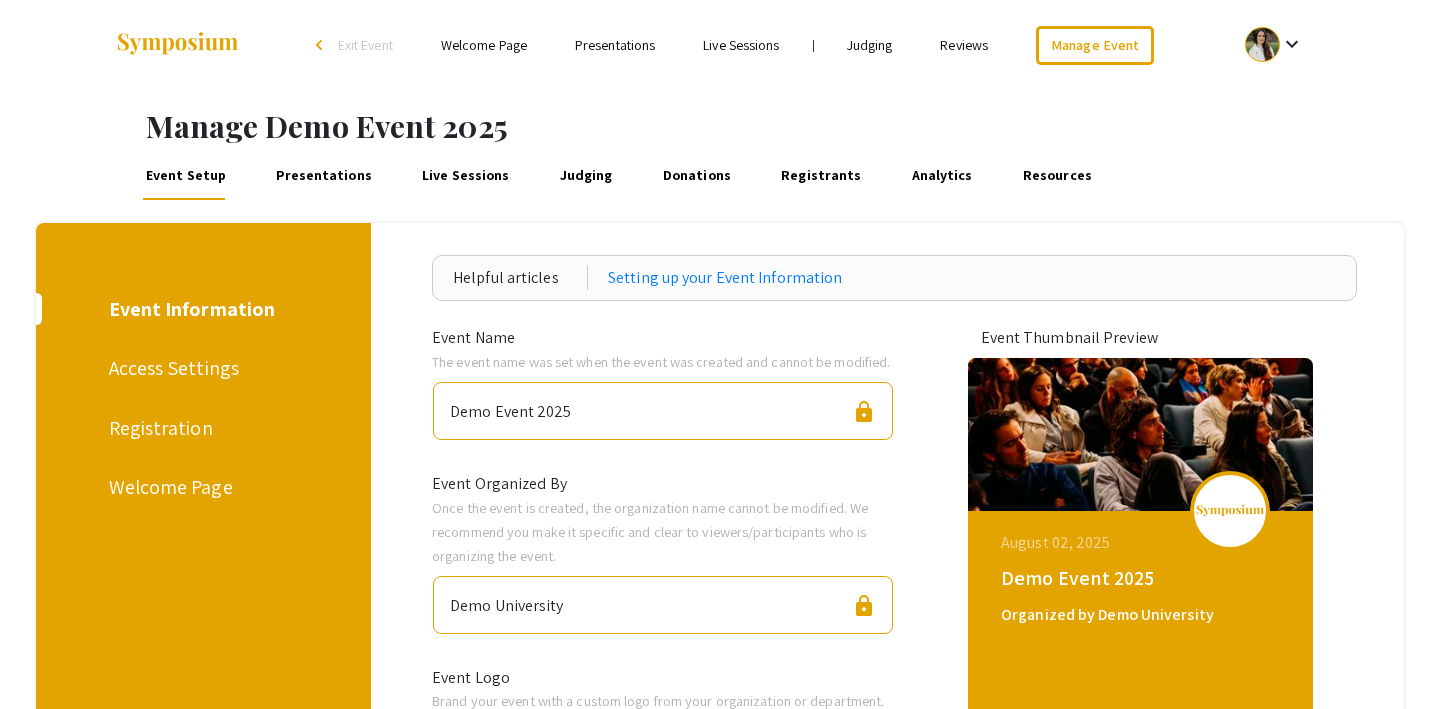 click on "Presentations" at bounding box center (324, 176) 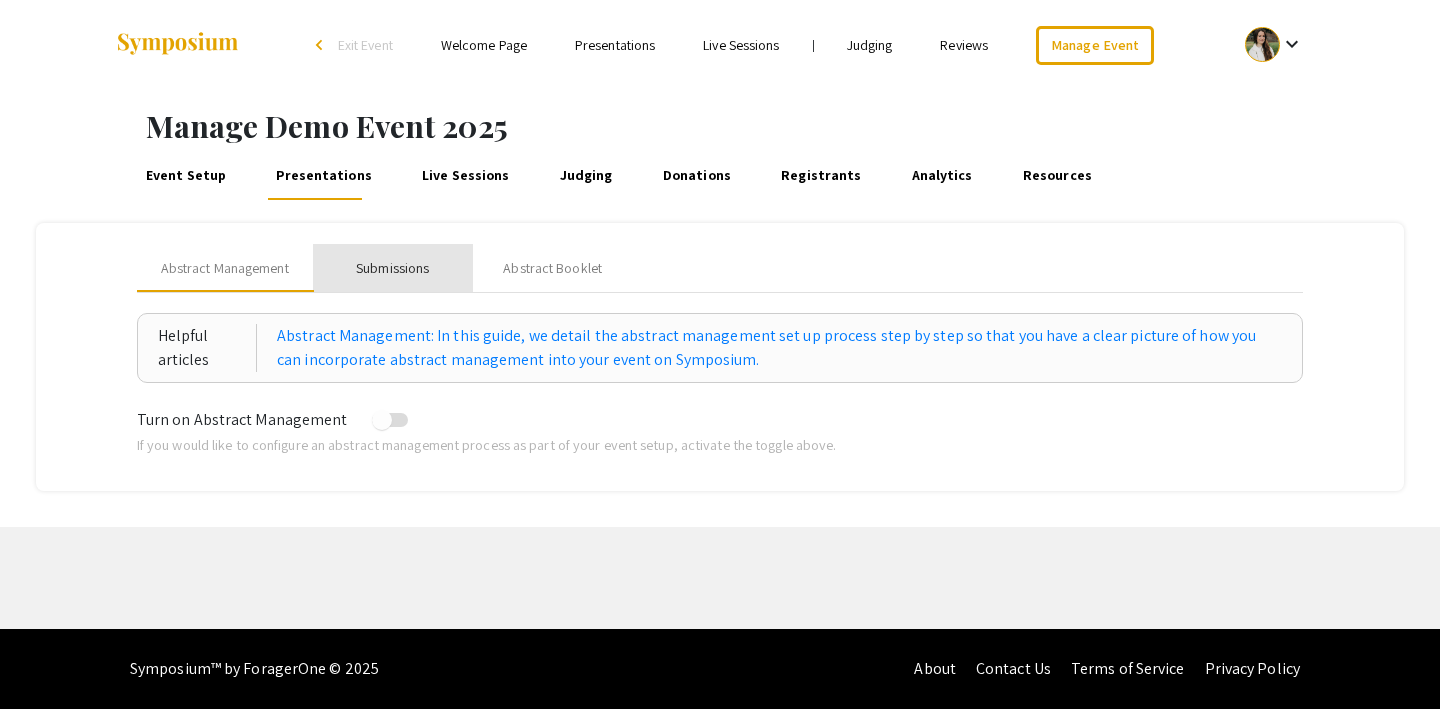 click on "Submissions" at bounding box center [392, 268] 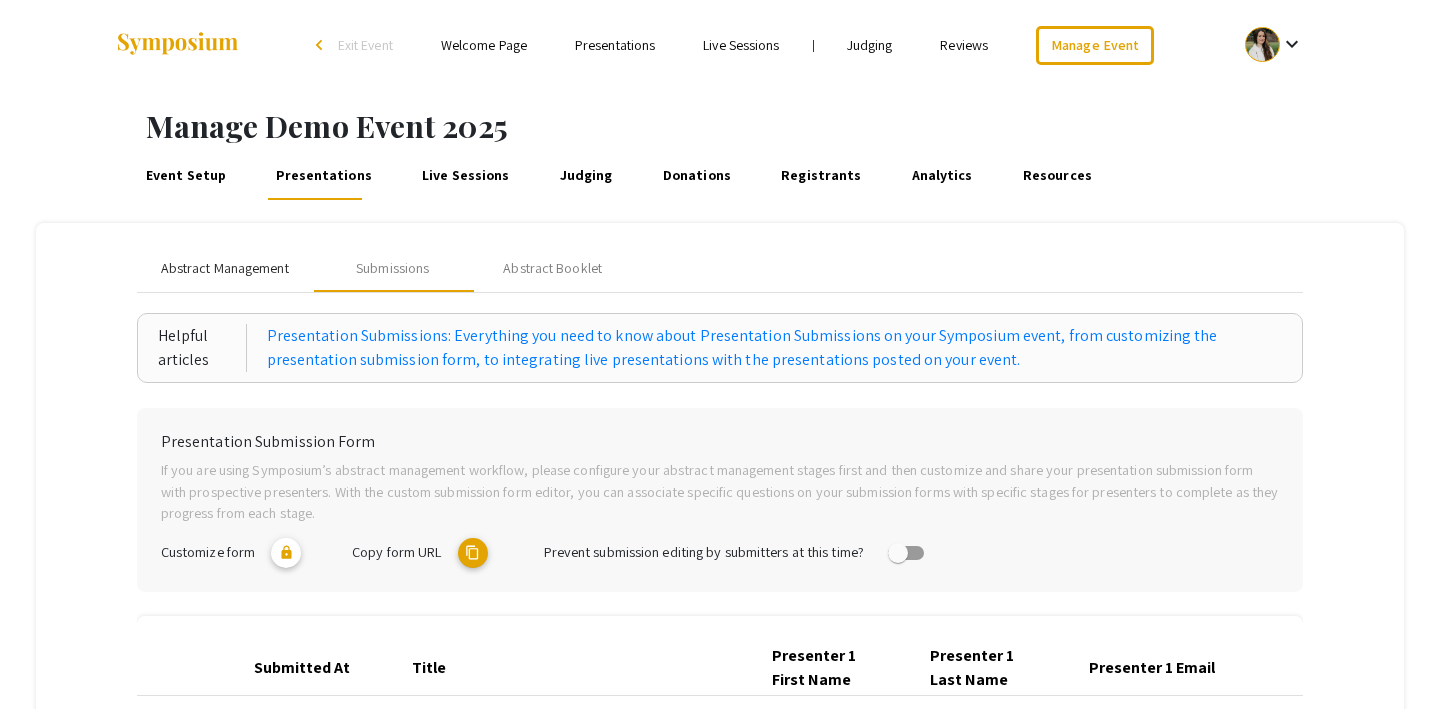 click on "Abstract Management" at bounding box center (225, 268) 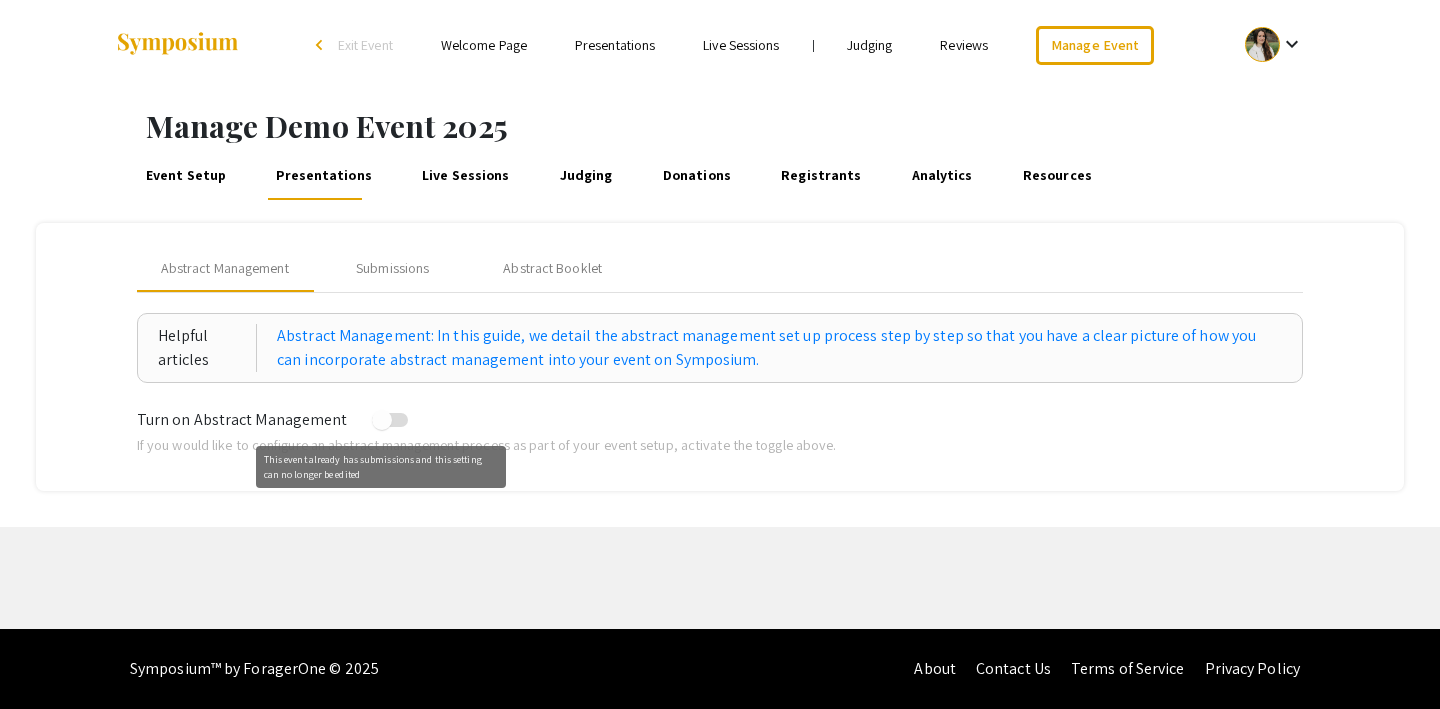 click at bounding box center (382, 420) 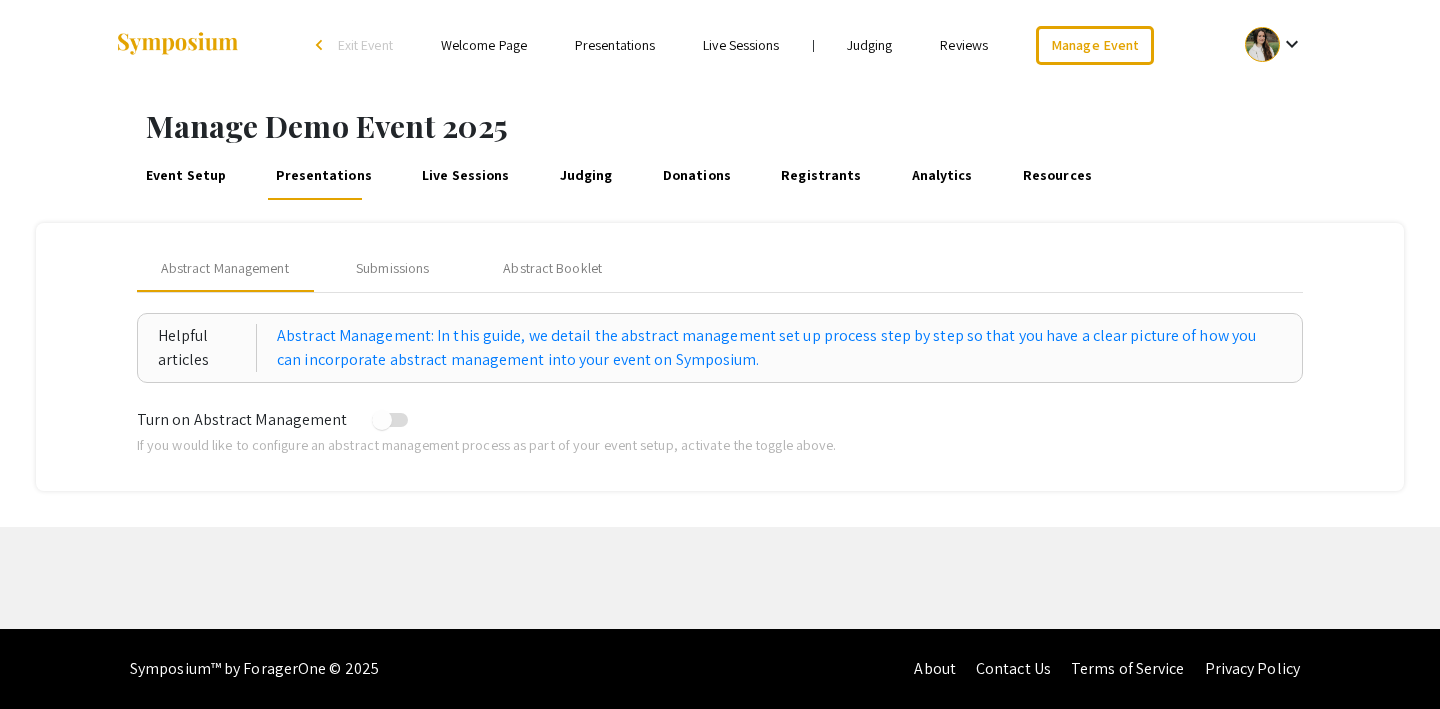 click at bounding box center (382, 420) 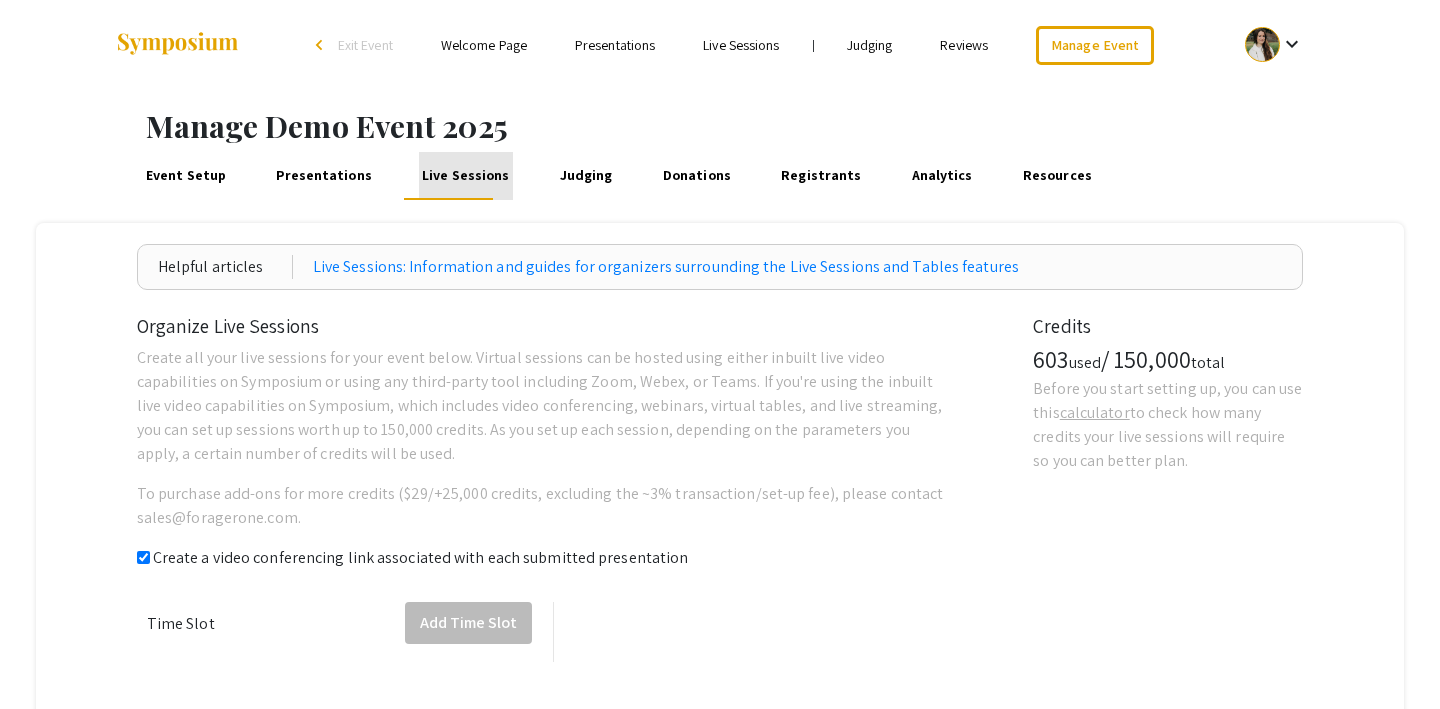 checkbox on "true" 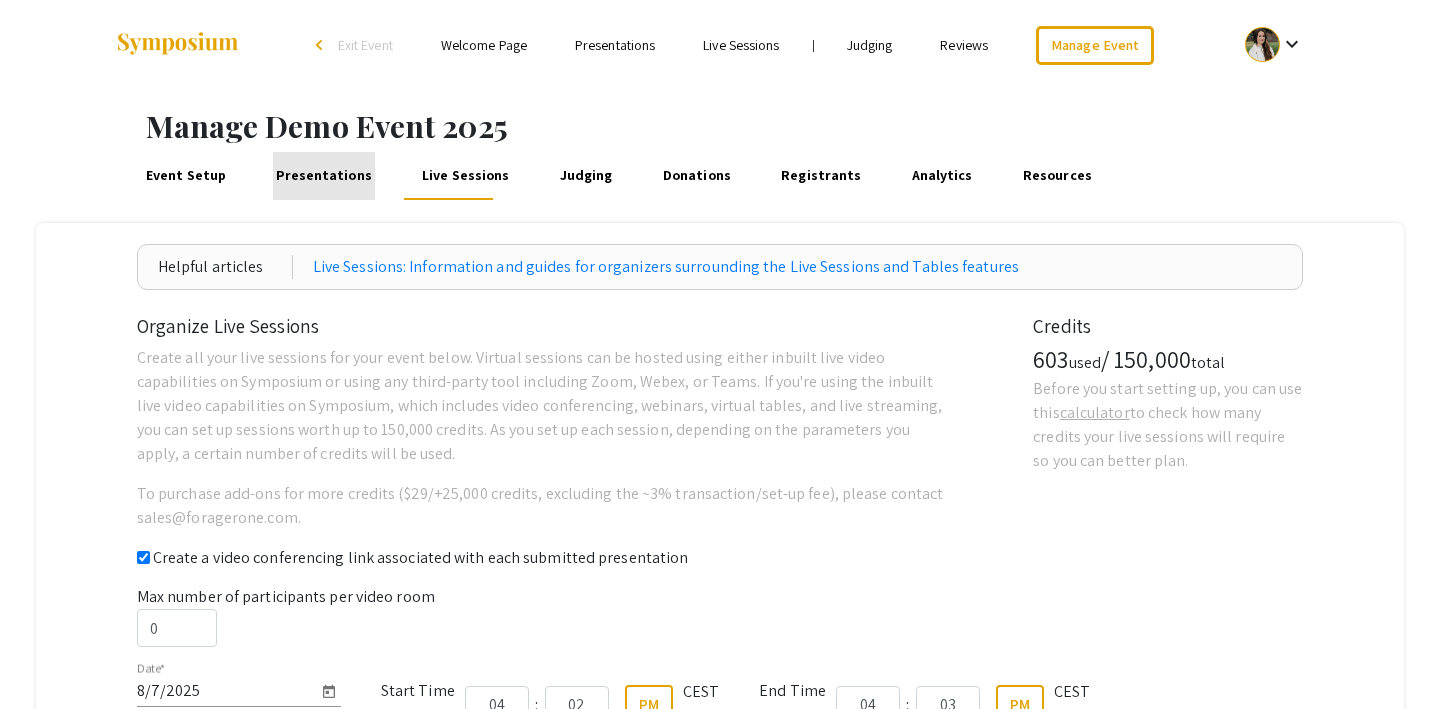 click on "Presentations" at bounding box center [324, 176] 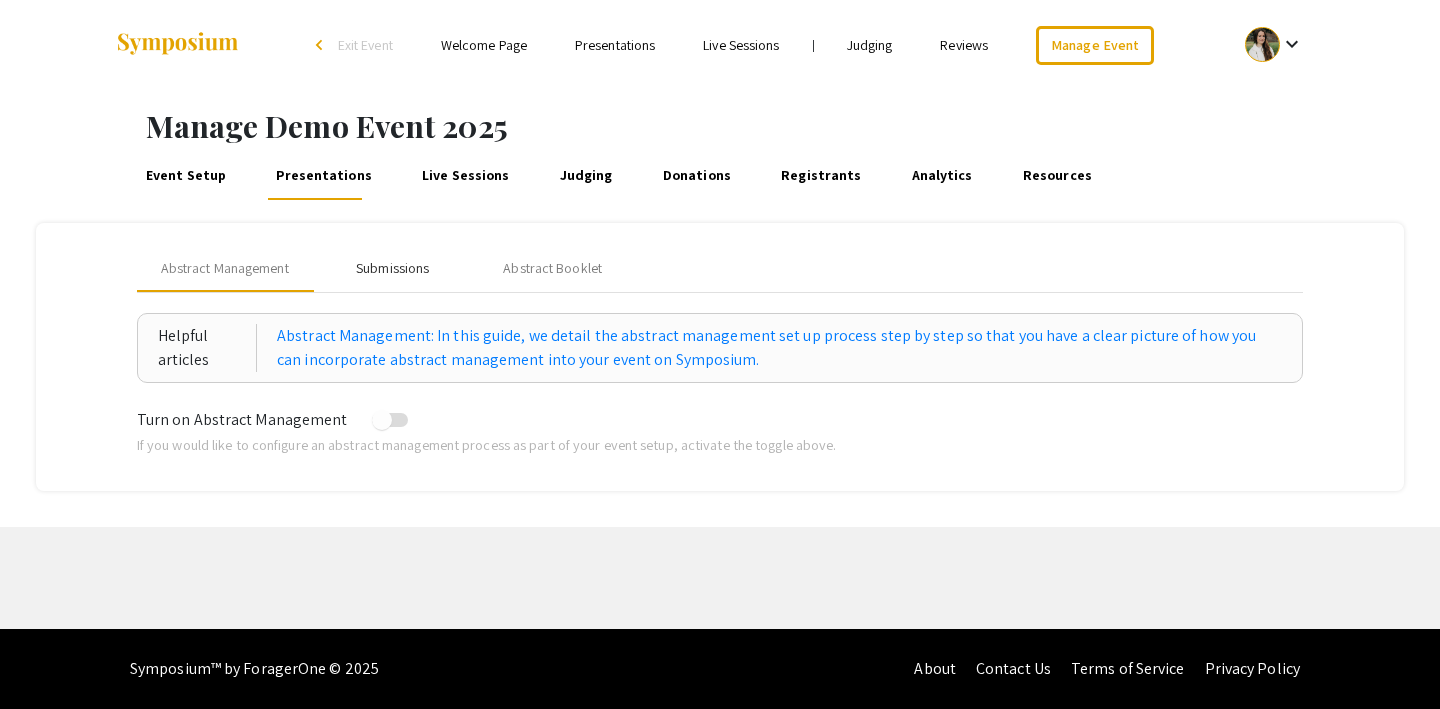 click on "Submissions" at bounding box center [392, 268] 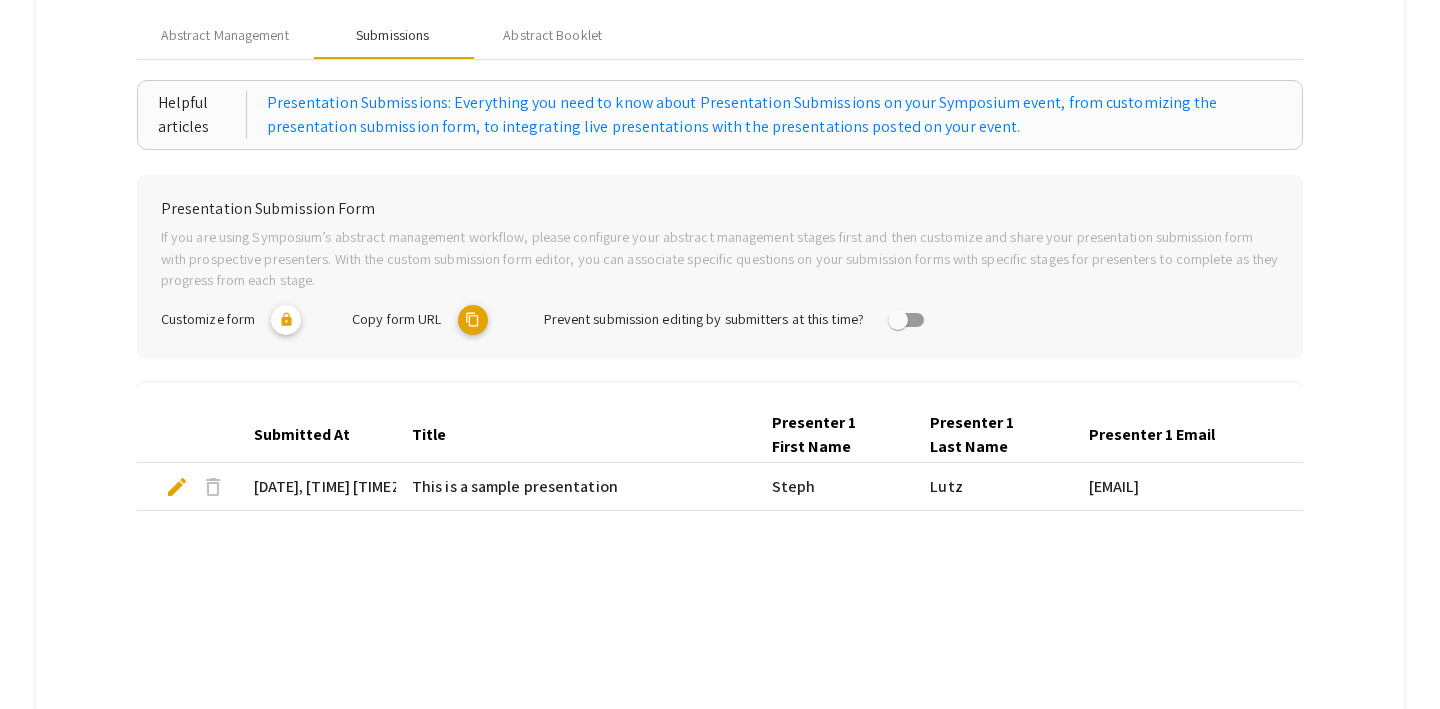 scroll, scrollTop: 247, scrollLeft: 0, axis: vertical 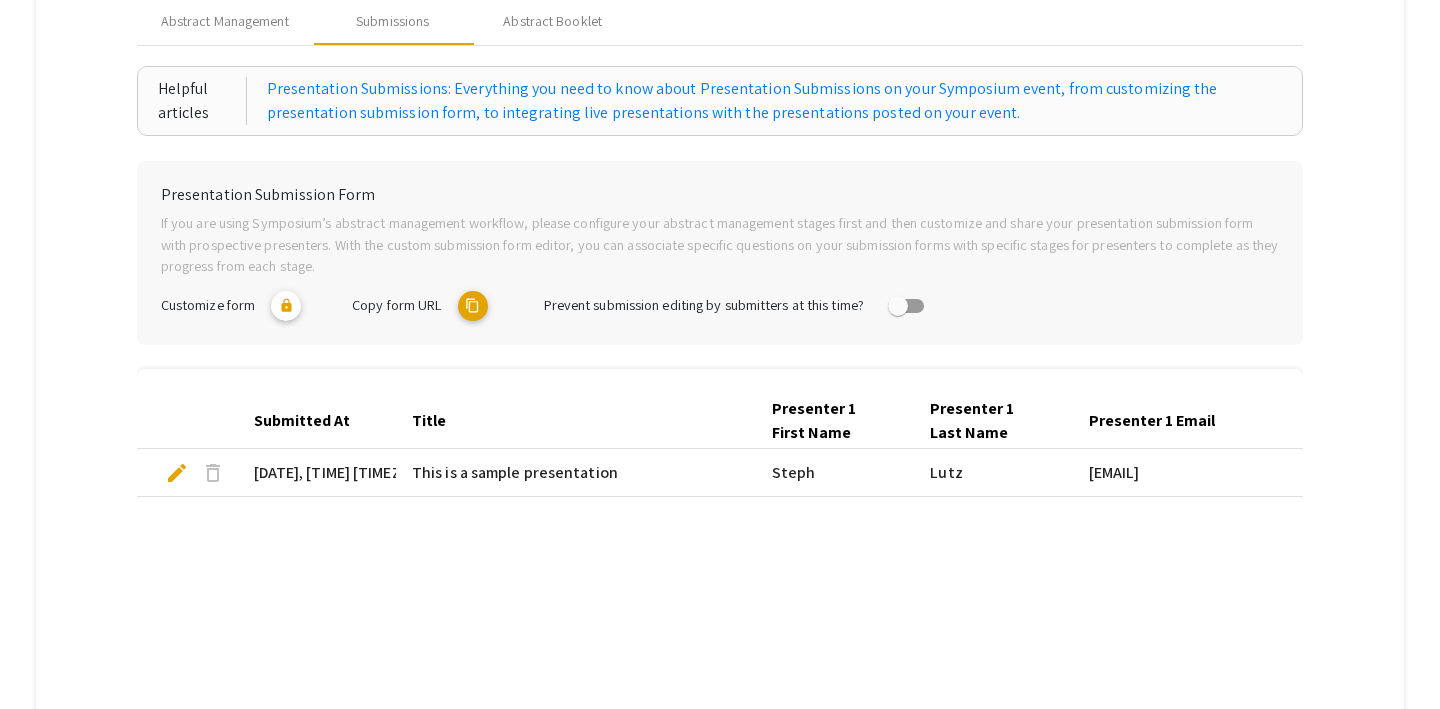 click on "delete" at bounding box center (213, 473) 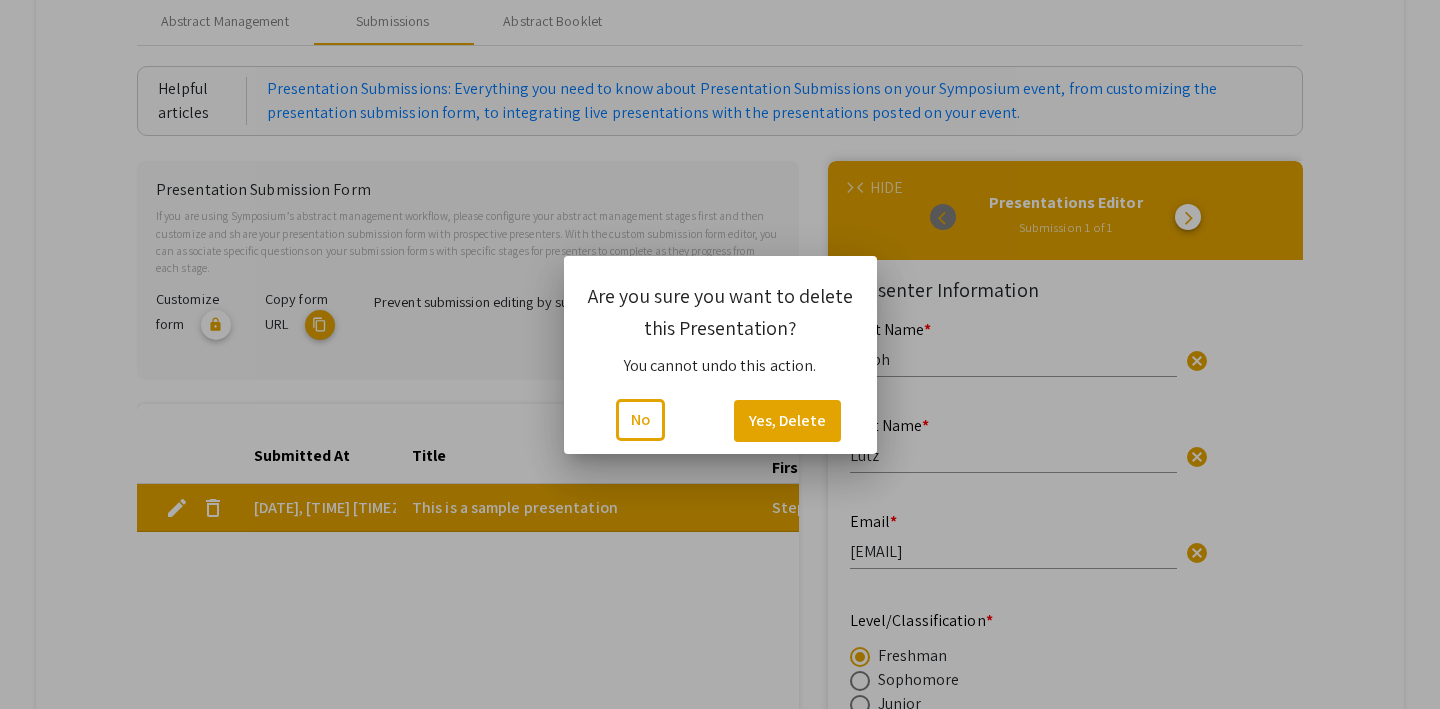 scroll, scrollTop: 0, scrollLeft: 0, axis: both 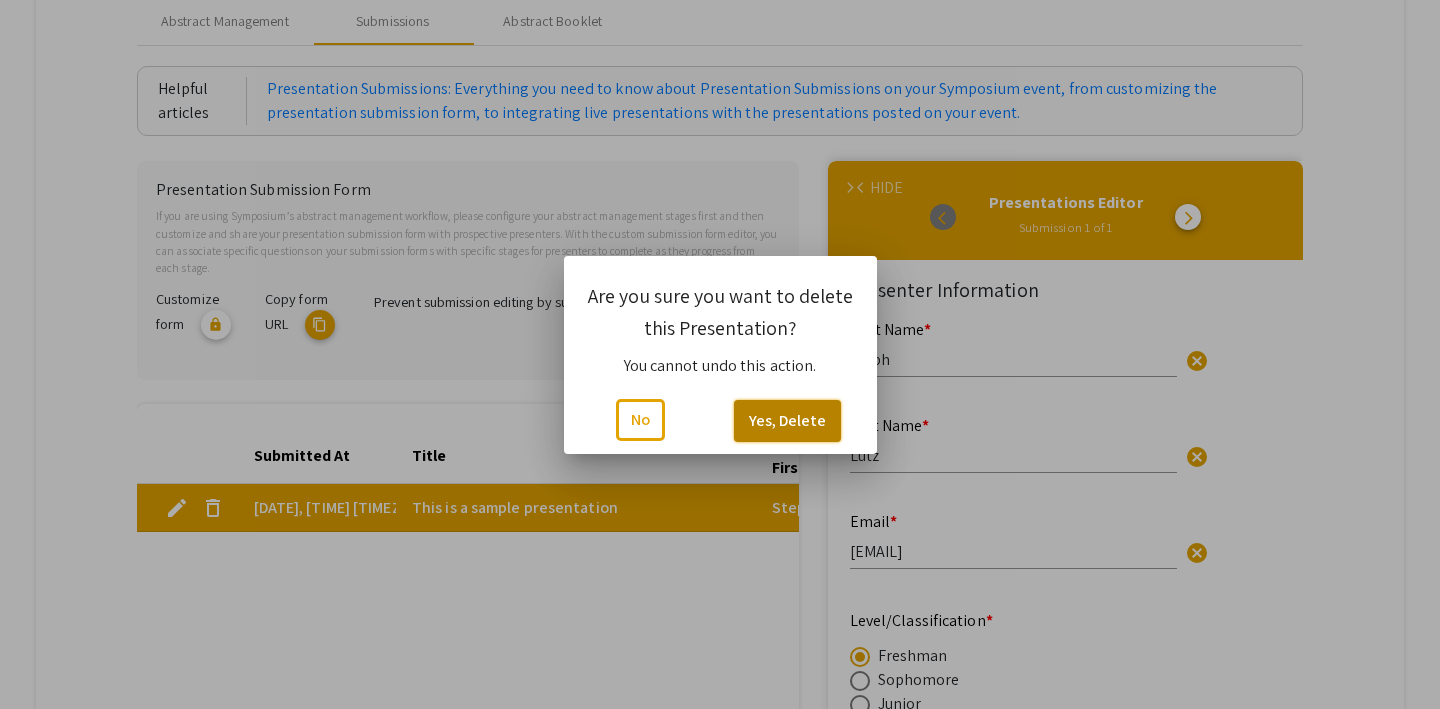 click on "Yes, Delete" 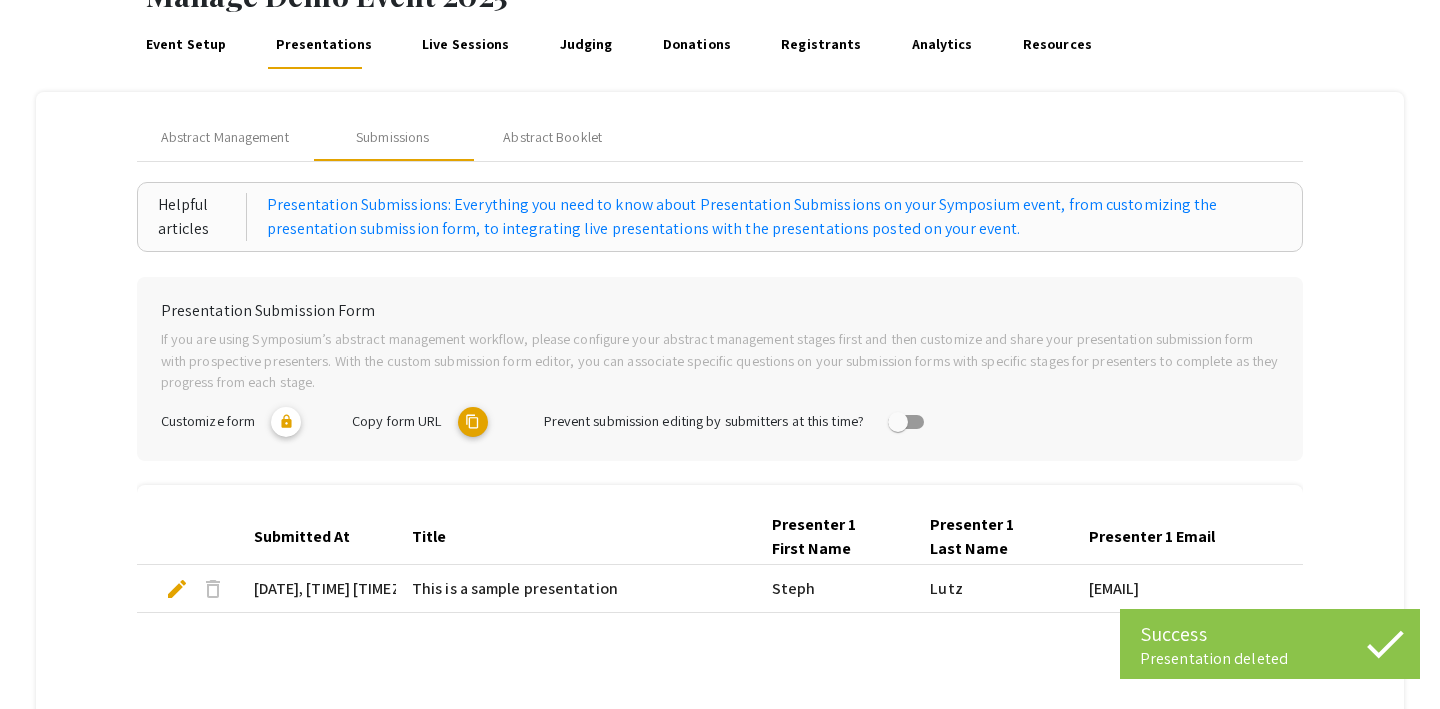 scroll, scrollTop: 40, scrollLeft: 0, axis: vertical 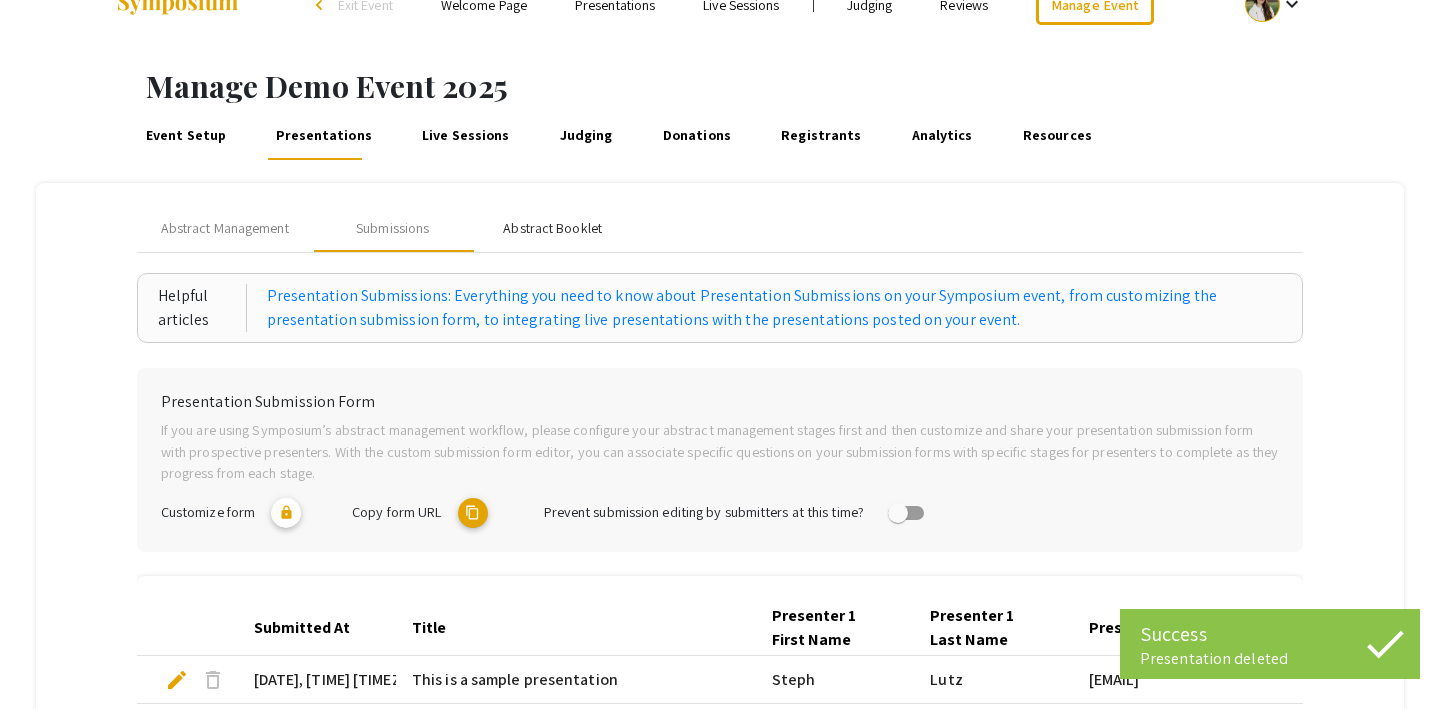 click on "Abstract Booklet" at bounding box center (552, 228) 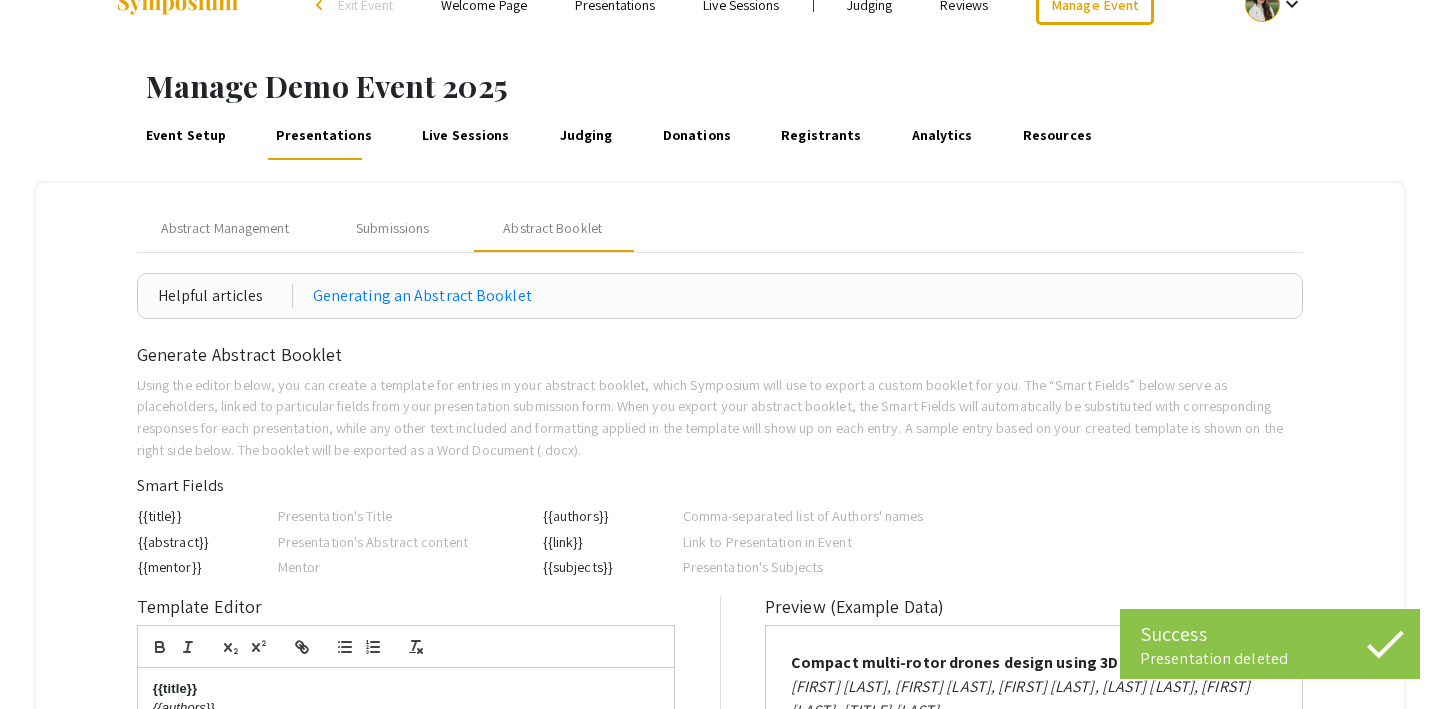 click on "Event Setup" at bounding box center (185, 136) 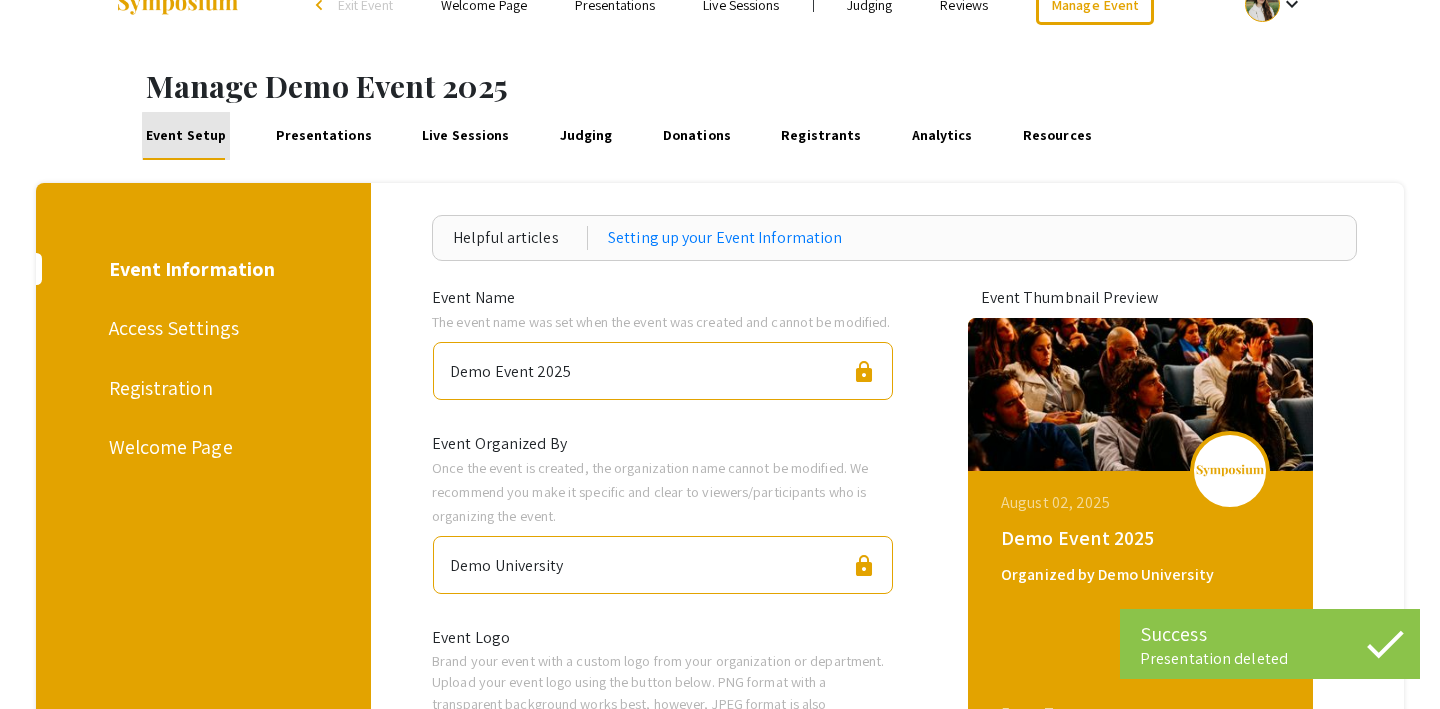 scroll, scrollTop: 0, scrollLeft: 0, axis: both 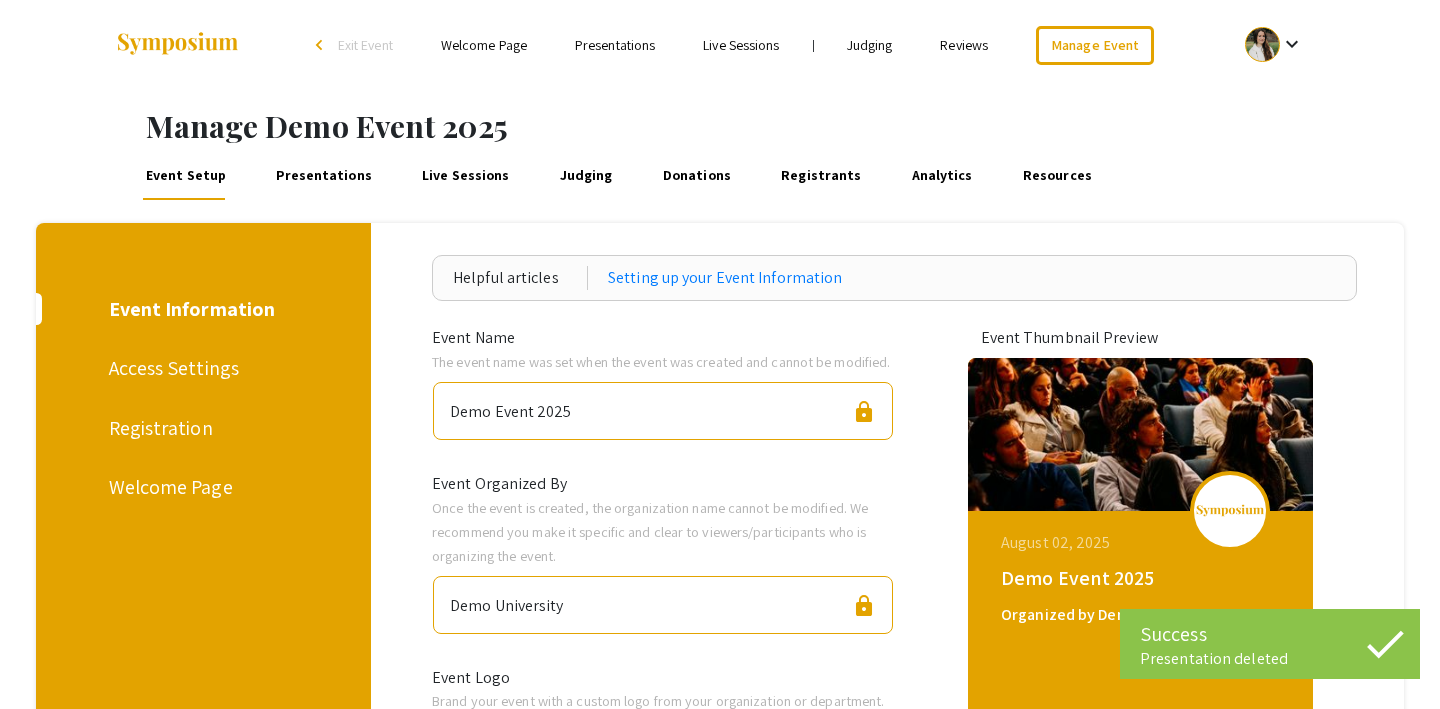click on "Presentations" at bounding box center (324, 176) 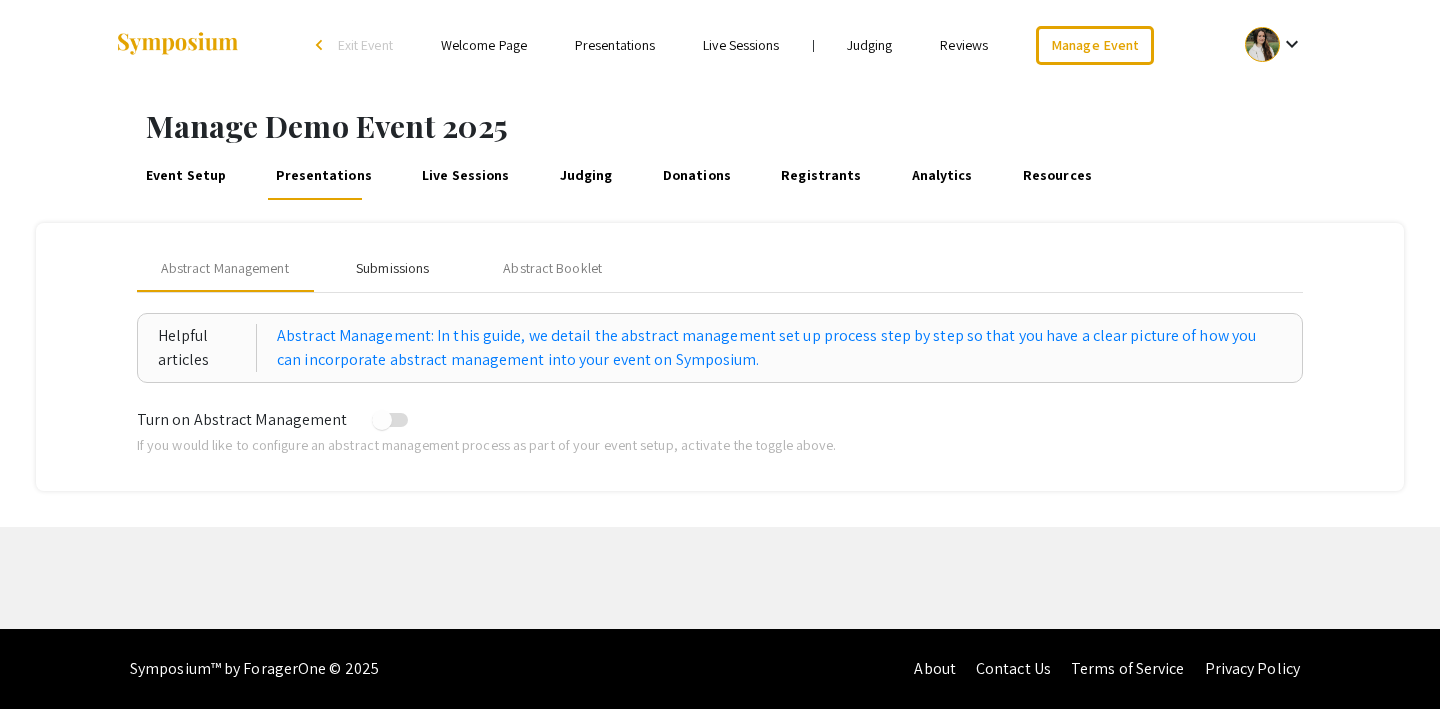 click on "Submissions" at bounding box center (392, 268) 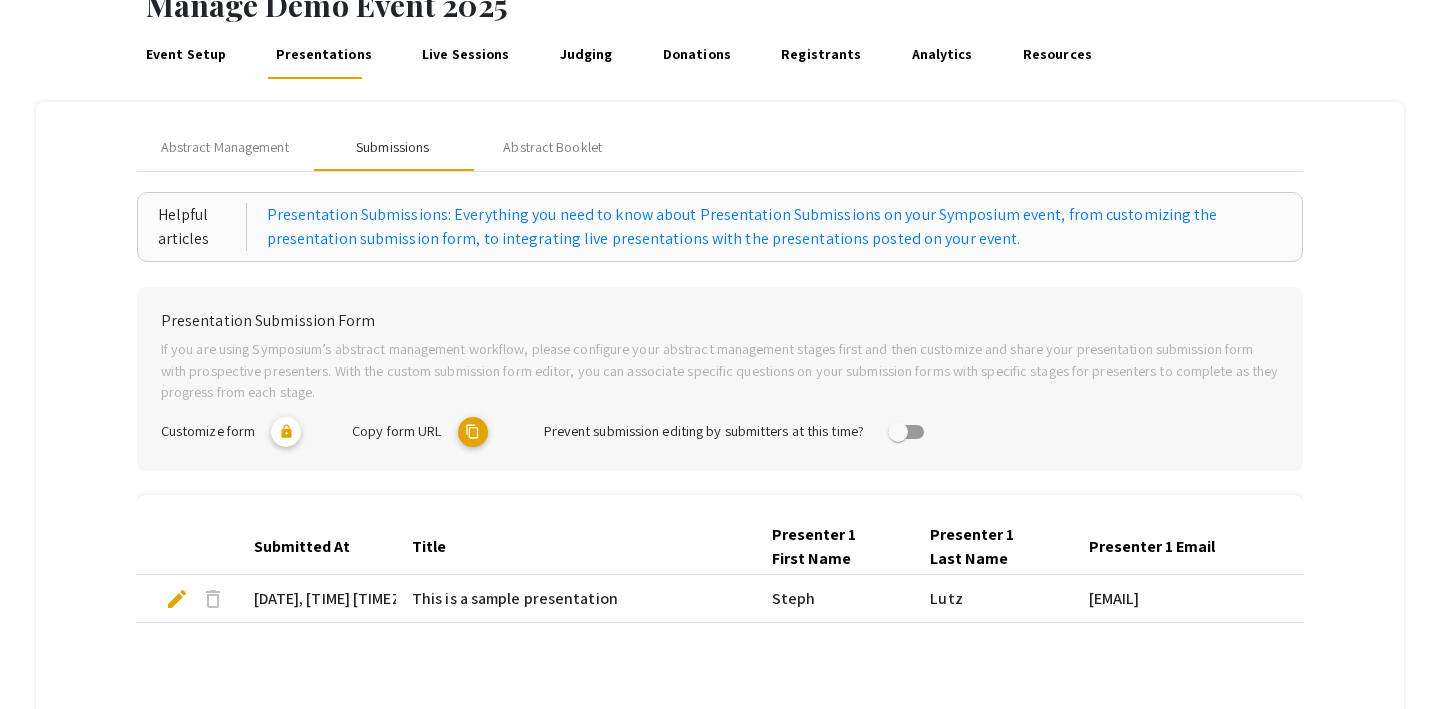scroll, scrollTop: 104, scrollLeft: 0, axis: vertical 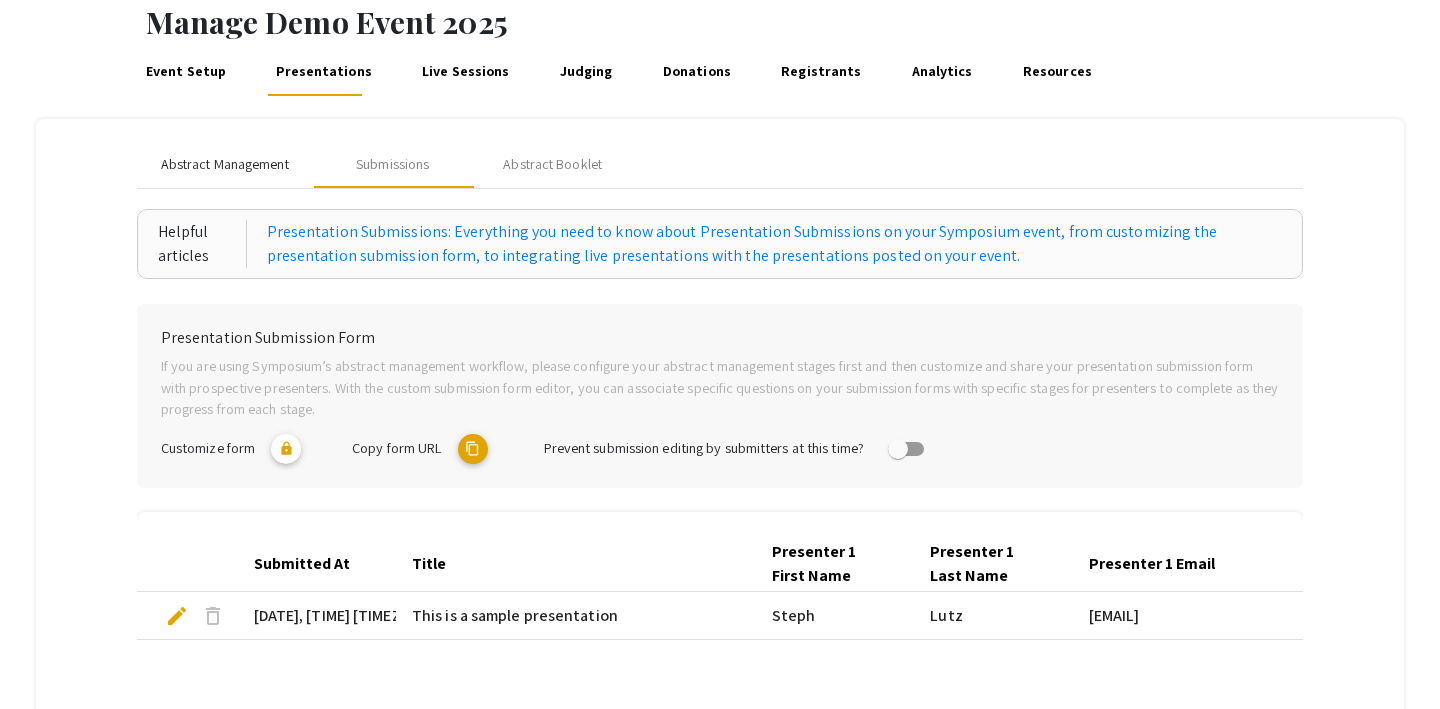 click on "Abstract Management" at bounding box center (225, 164) 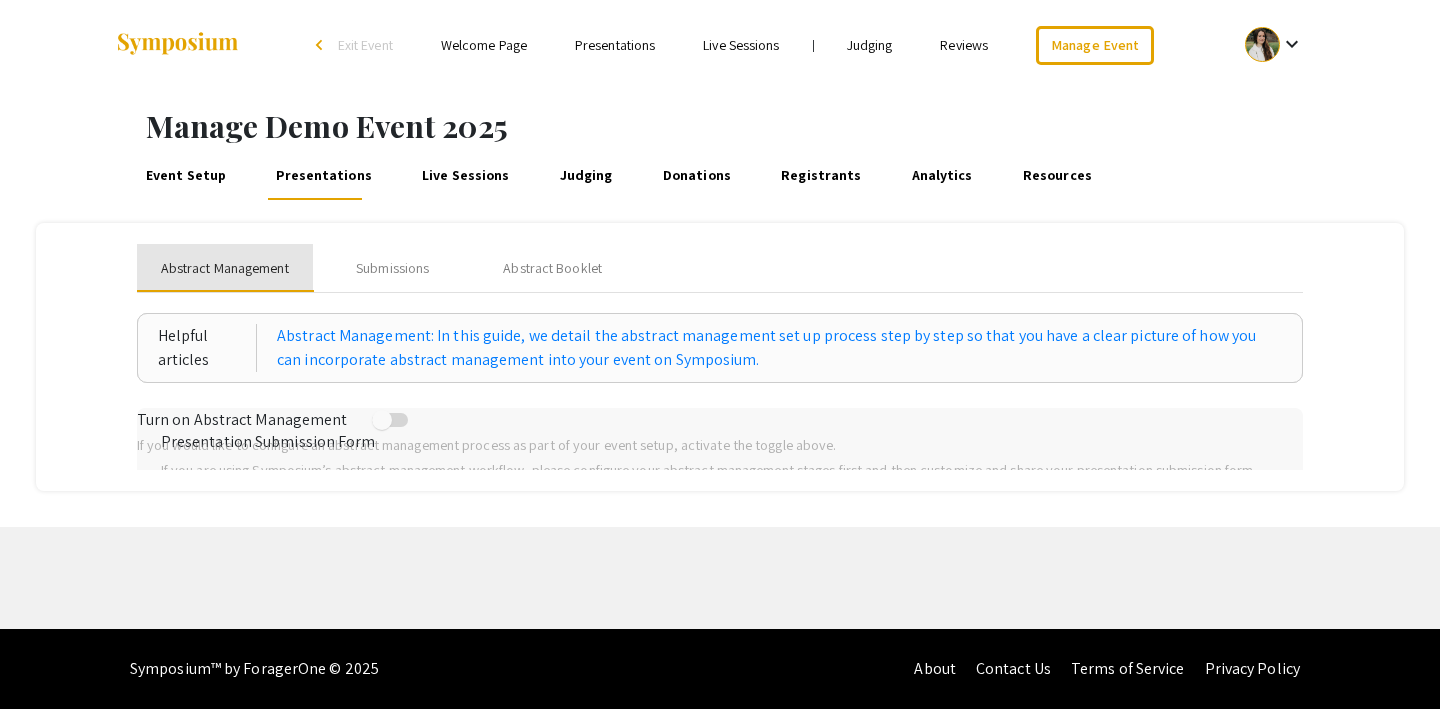 scroll, scrollTop: 0, scrollLeft: 0, axis: both 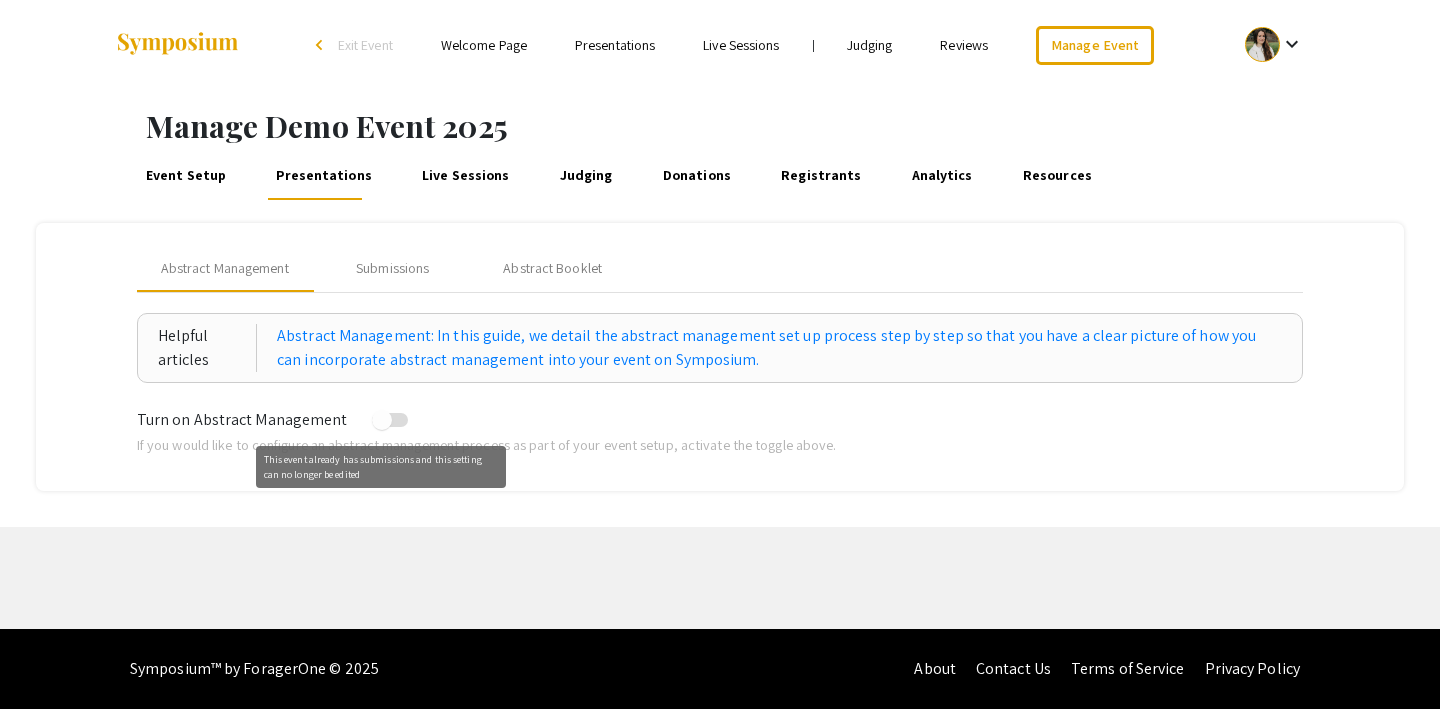 click at bounding box center (382, 420) 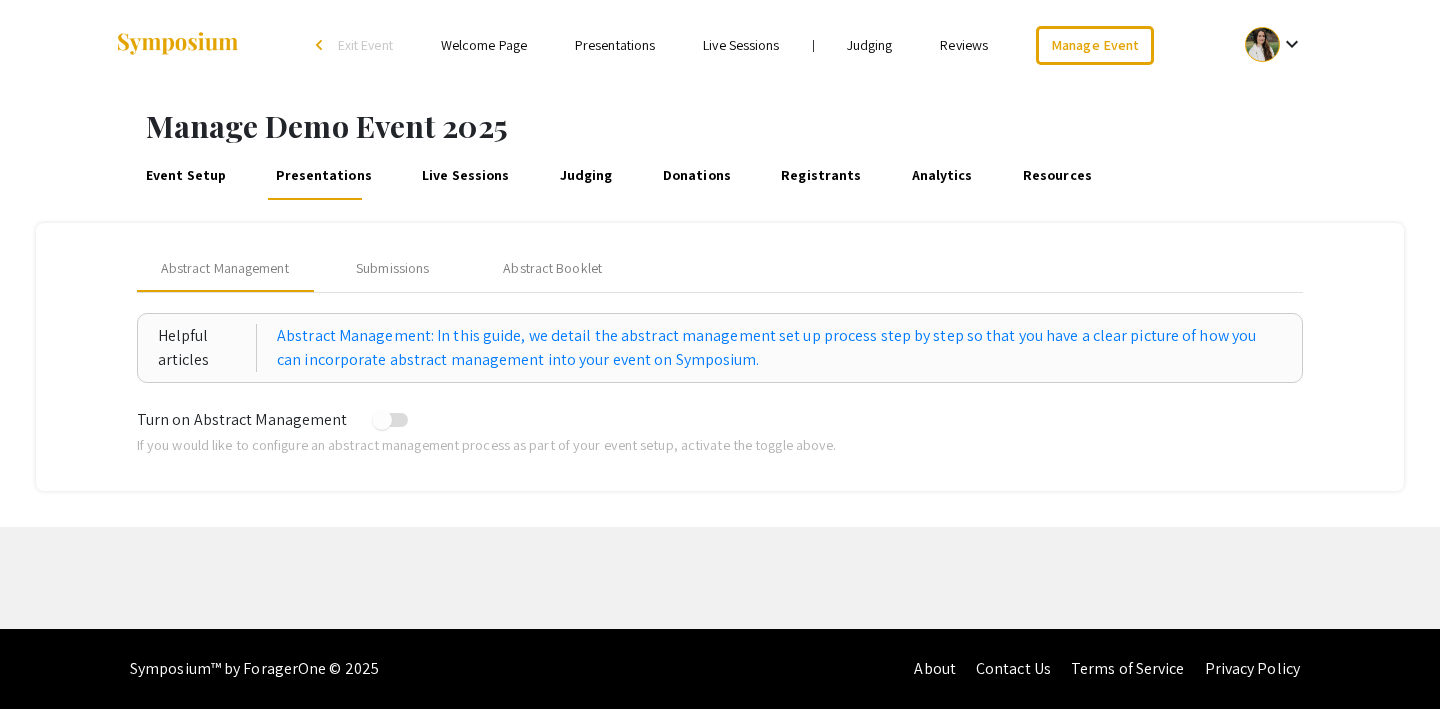 click on "Judging" at bounding box center (586, 176) 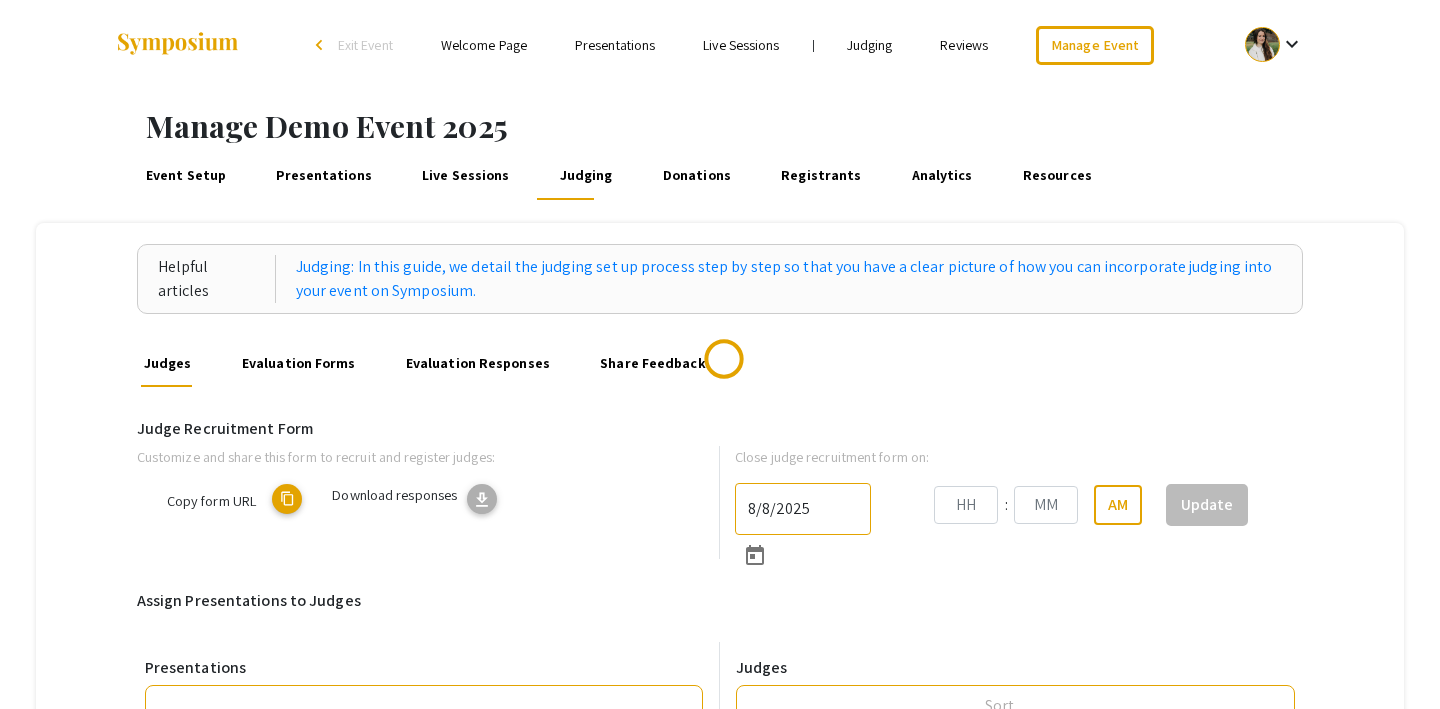 type on "8/31/2025" 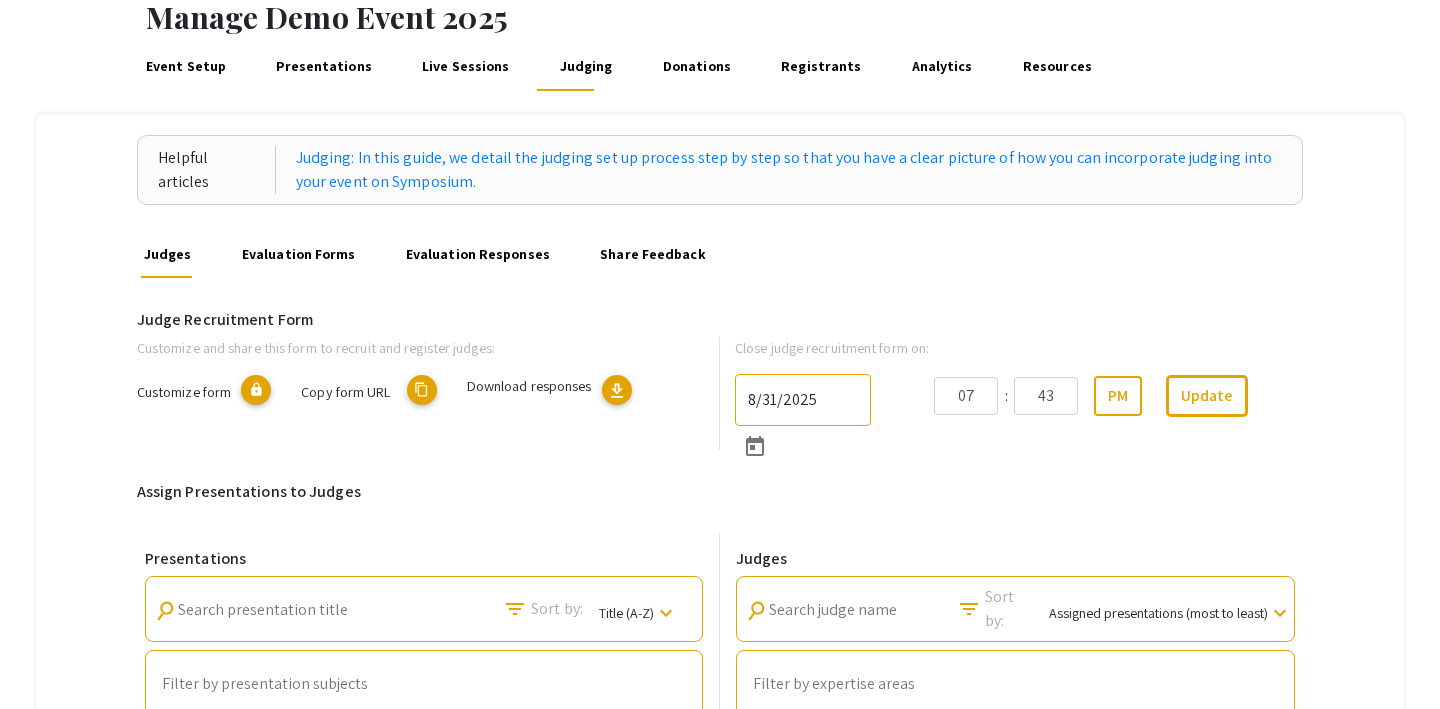 scroll, scrollTop: 0, scrollLeft: 0, axis: both 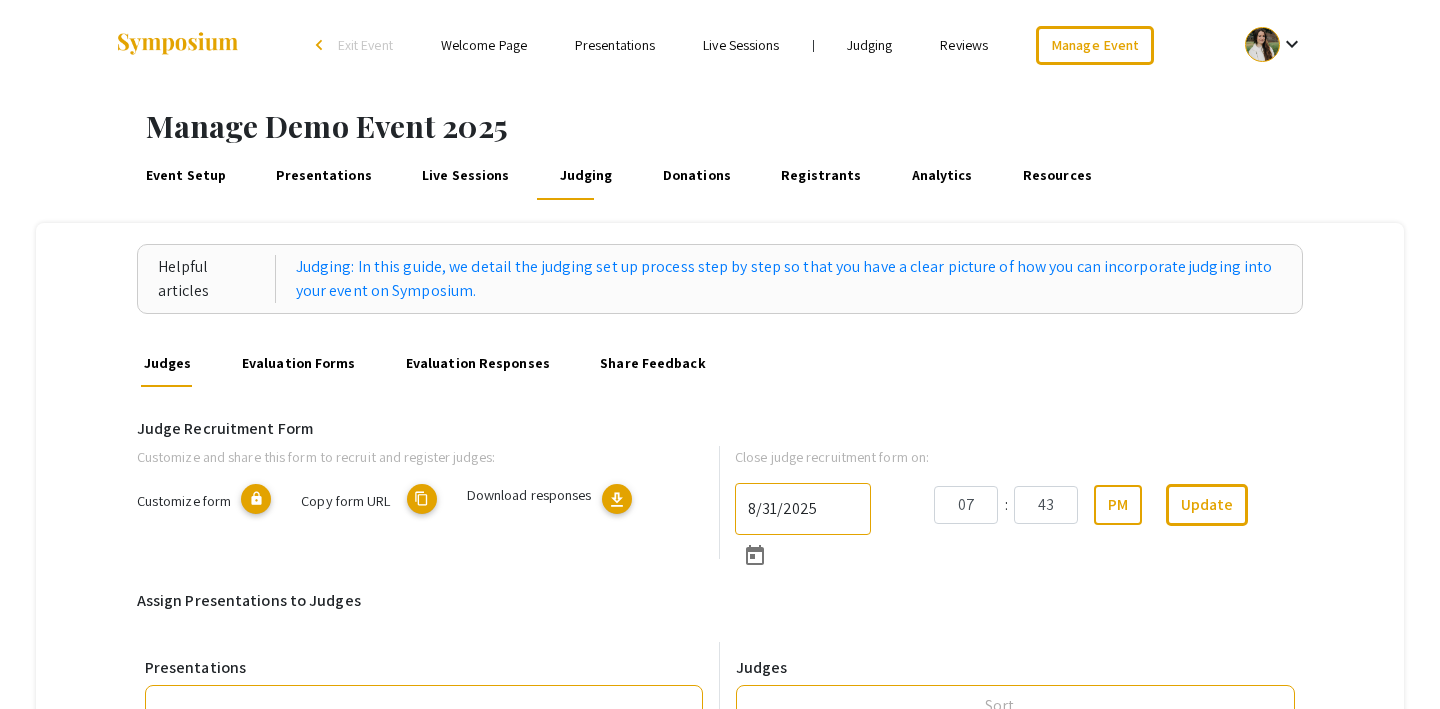 click on "Evaluation Forms" at bounding box center (298, 363) 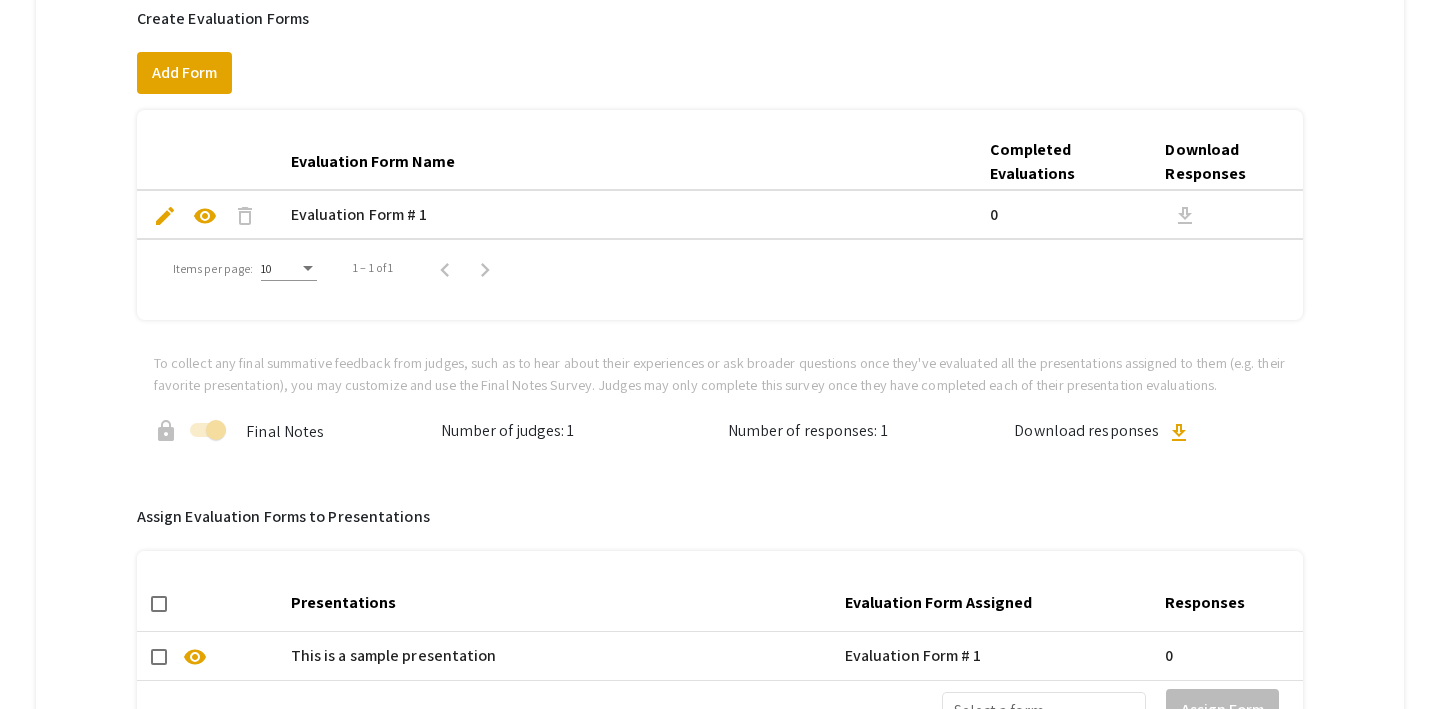 scroll, scrollTop: 307, scrollLeft: 0, axis: vertical 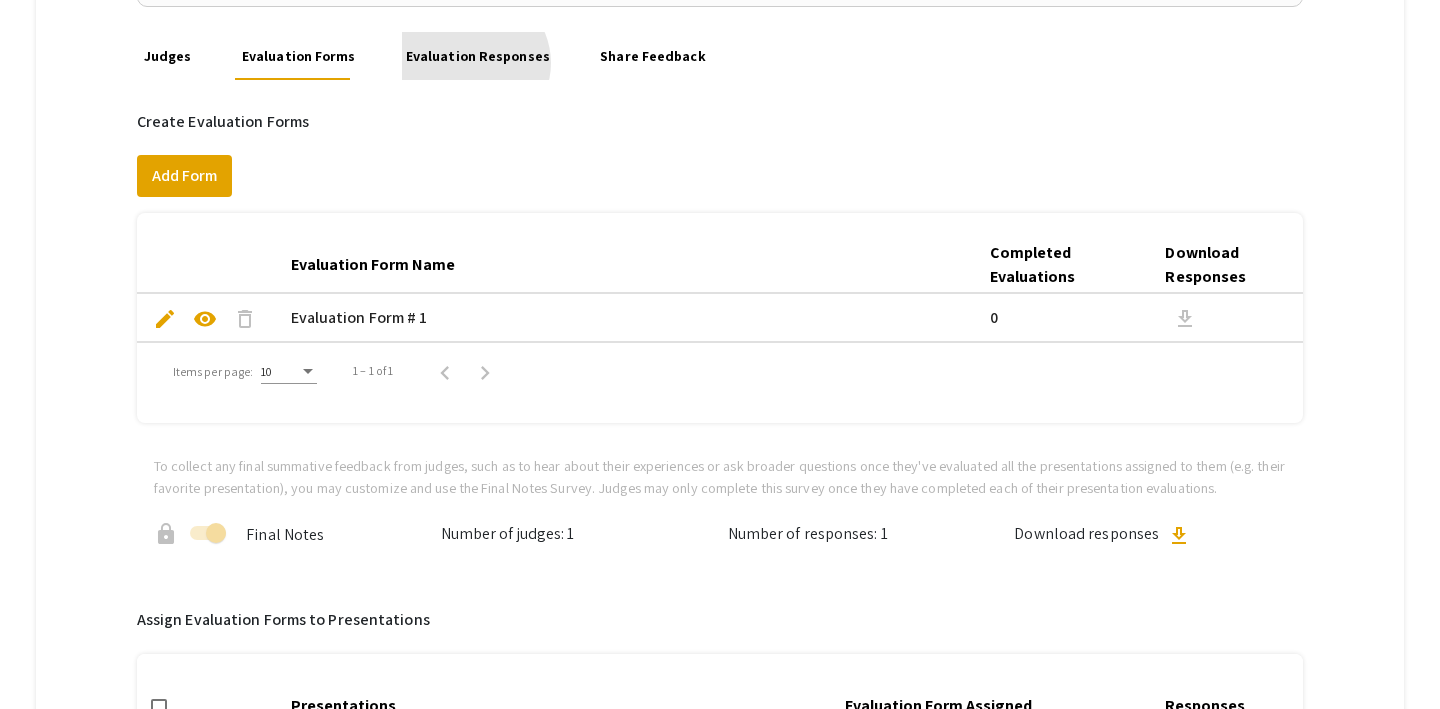 click on "Evaluation Responses" at bounding box center (477, 56) 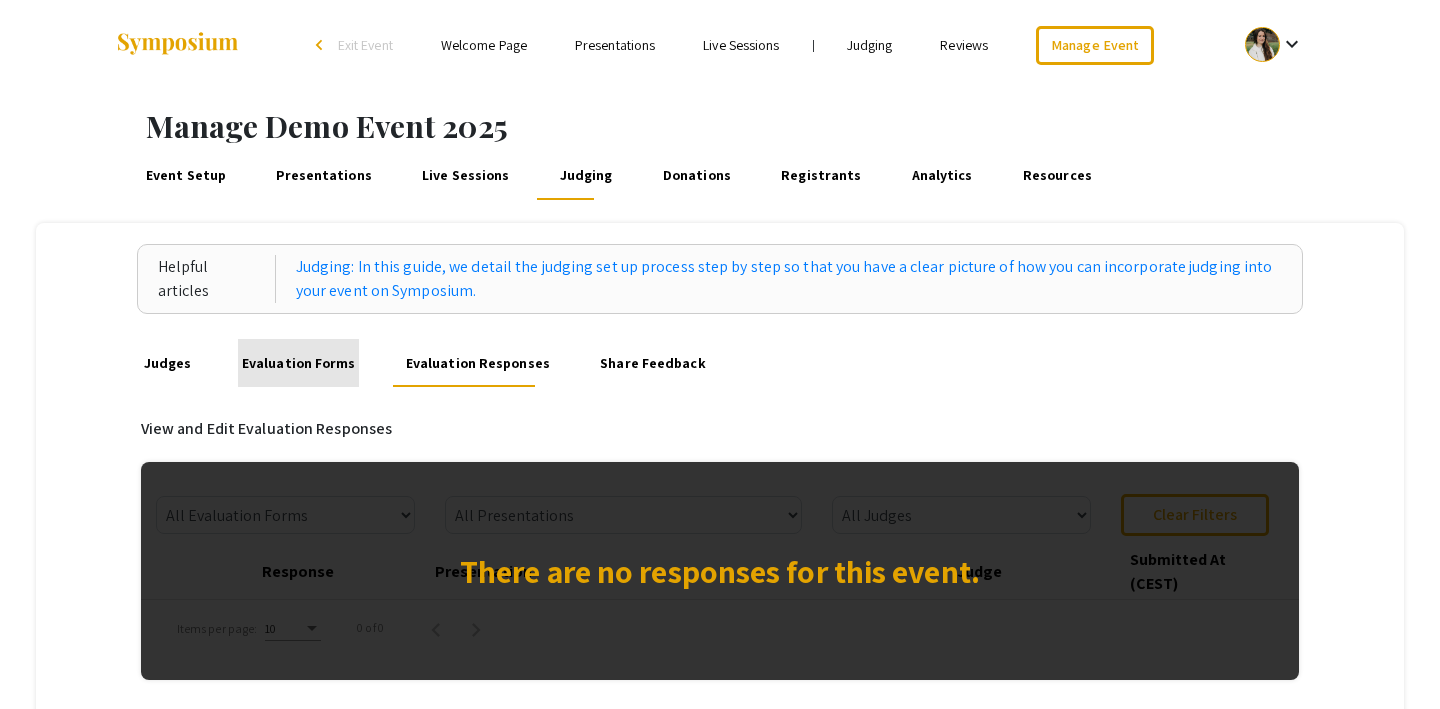 click on "Evaluation Forms" at bounding box center [298, 363] 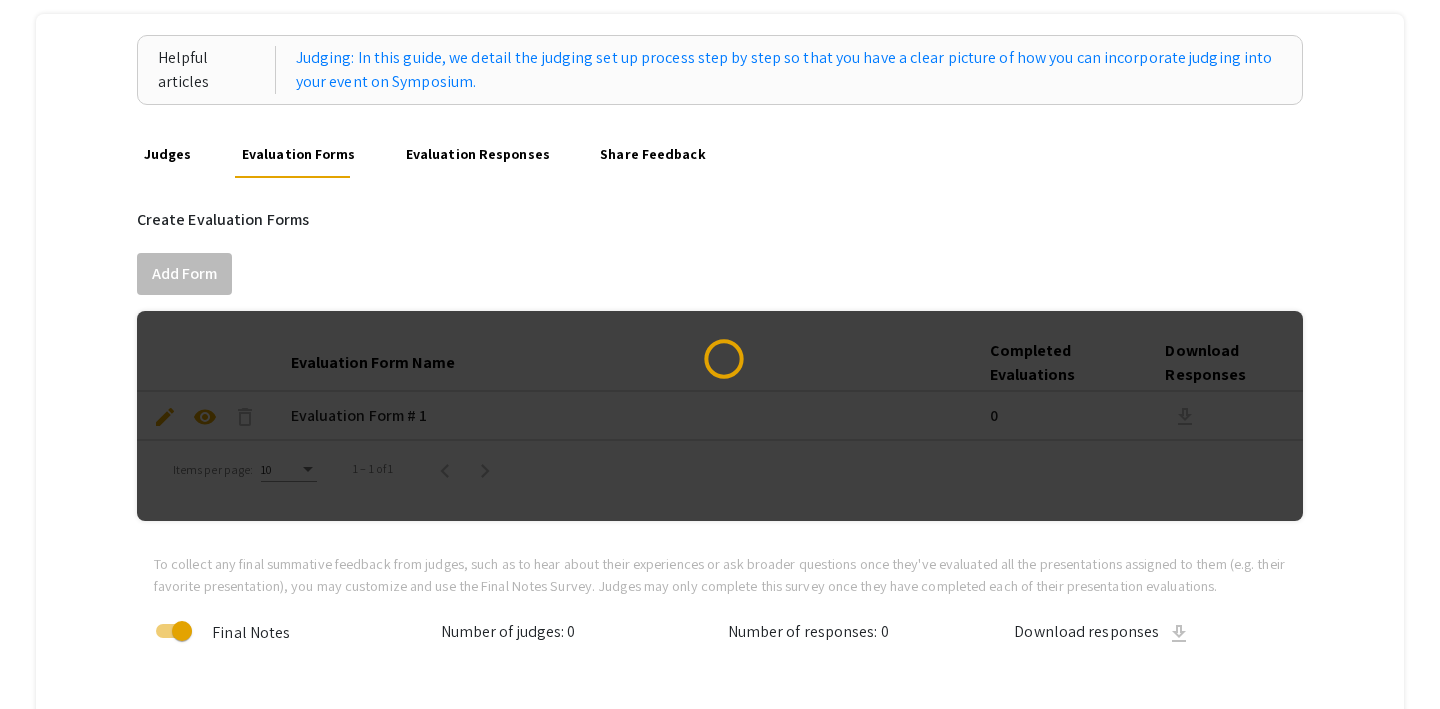 scroll, scrollTop: 253, scrollLeft: 0, axis: vertical 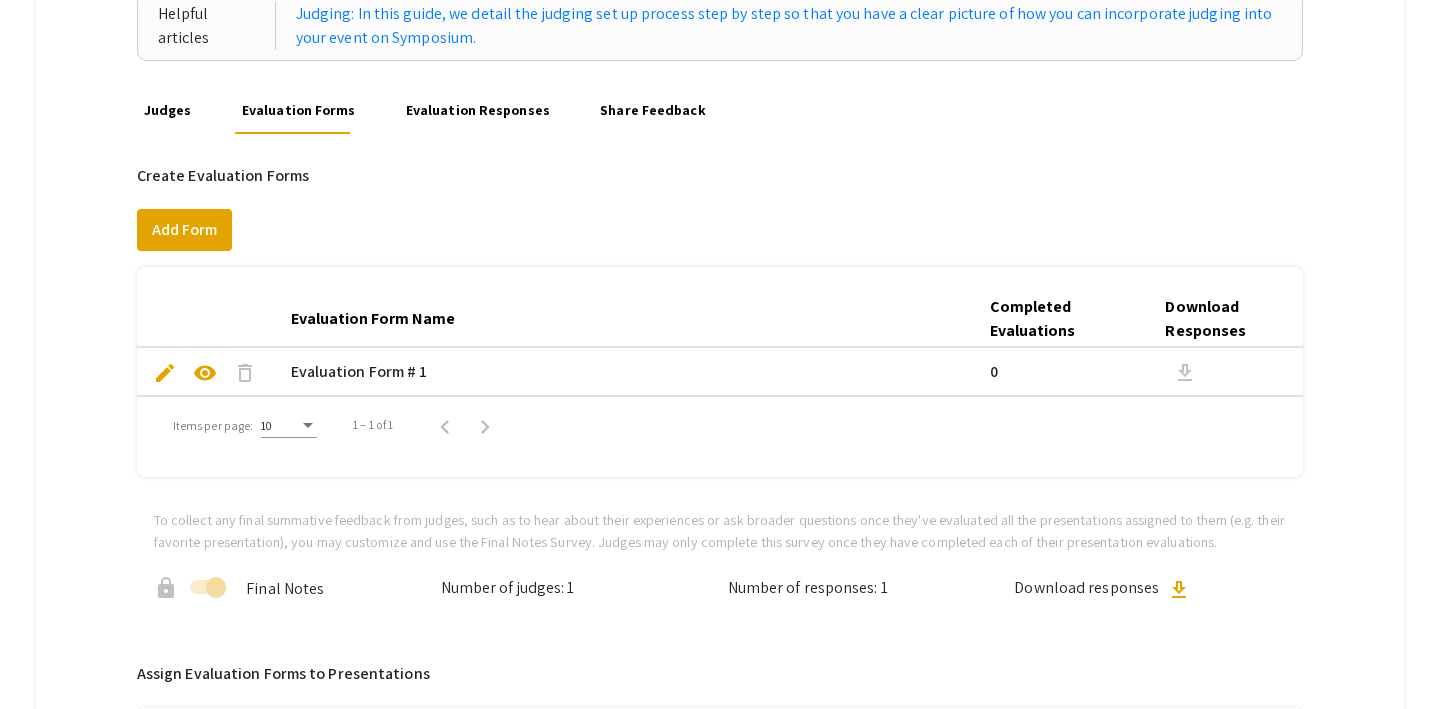 click on "delete" at bounding box center (245, 373) 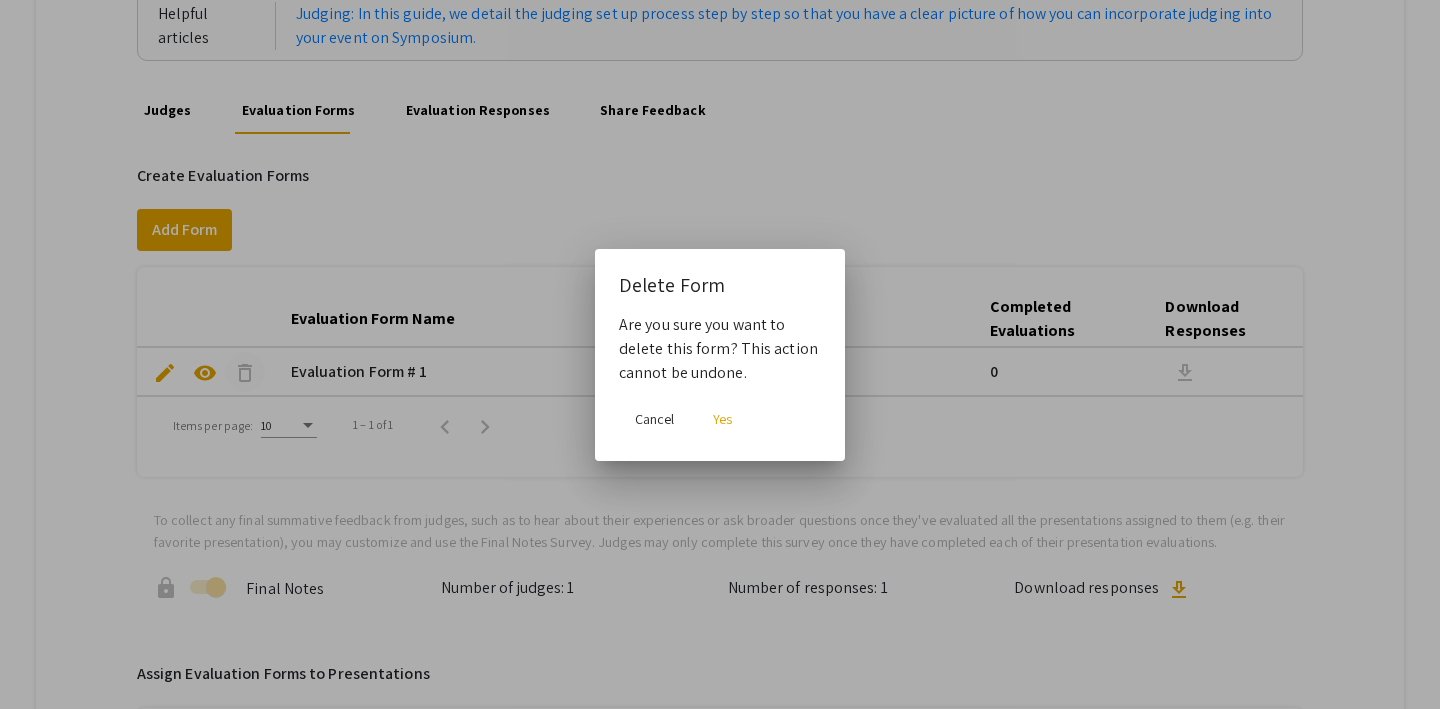 scroll, scrollTop: 0, scrollLeft: 0, axis: both 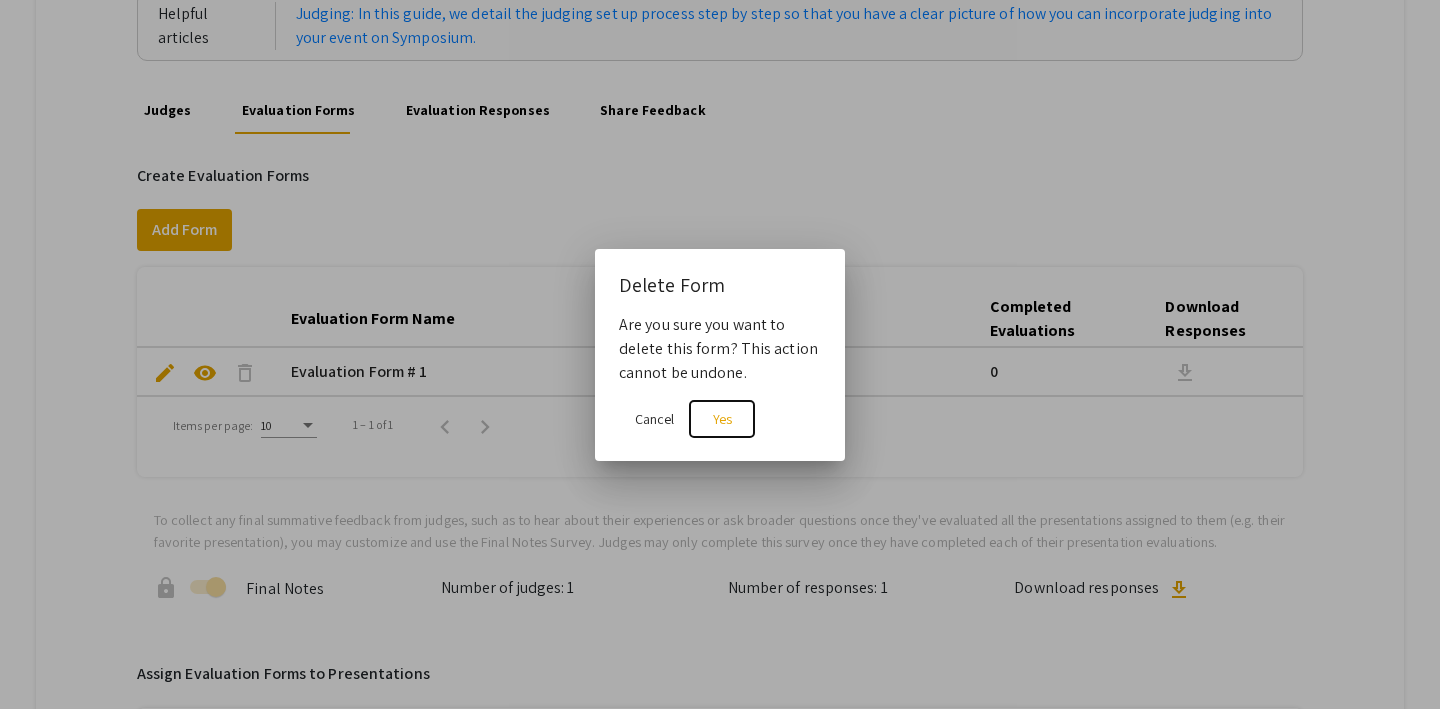 click on "Yes" at bounding box center (722, 419) 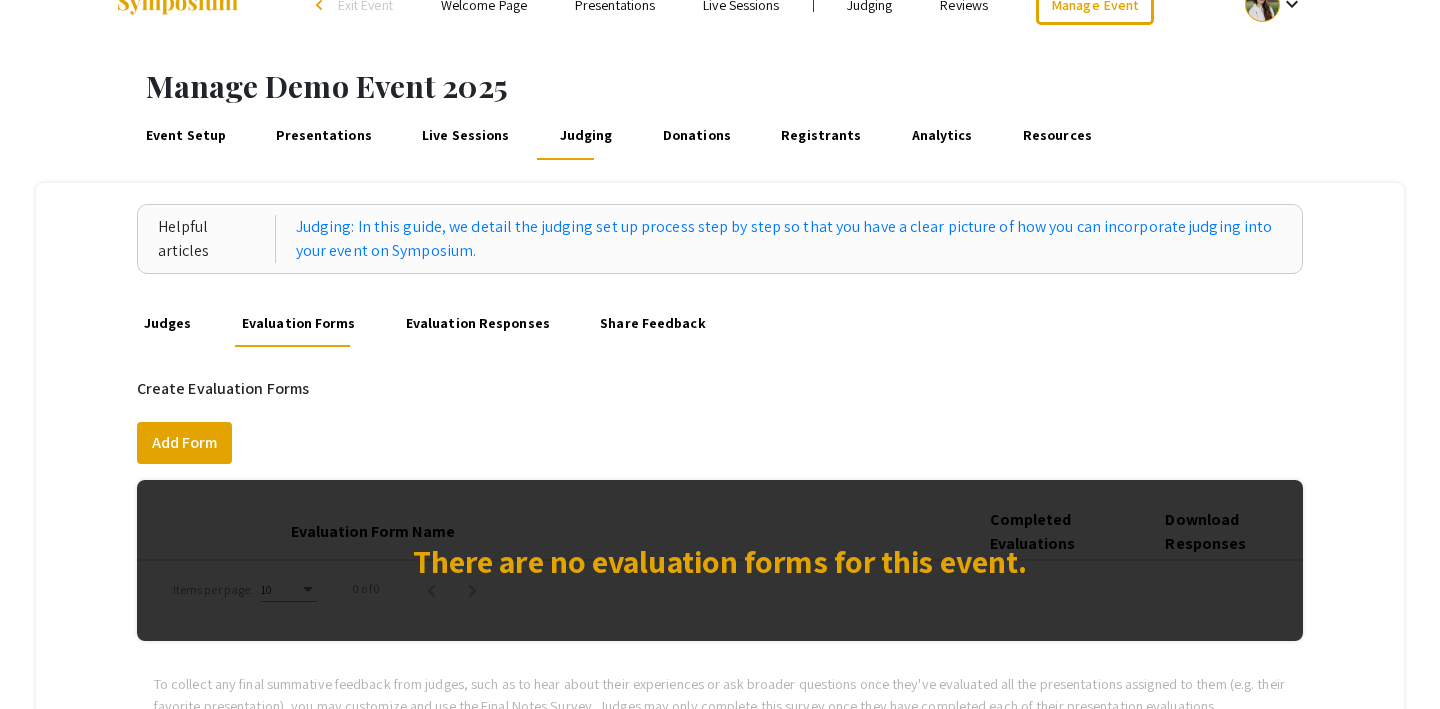 scroll, scrollTop: 0, scrollLeft: 0, axis: both 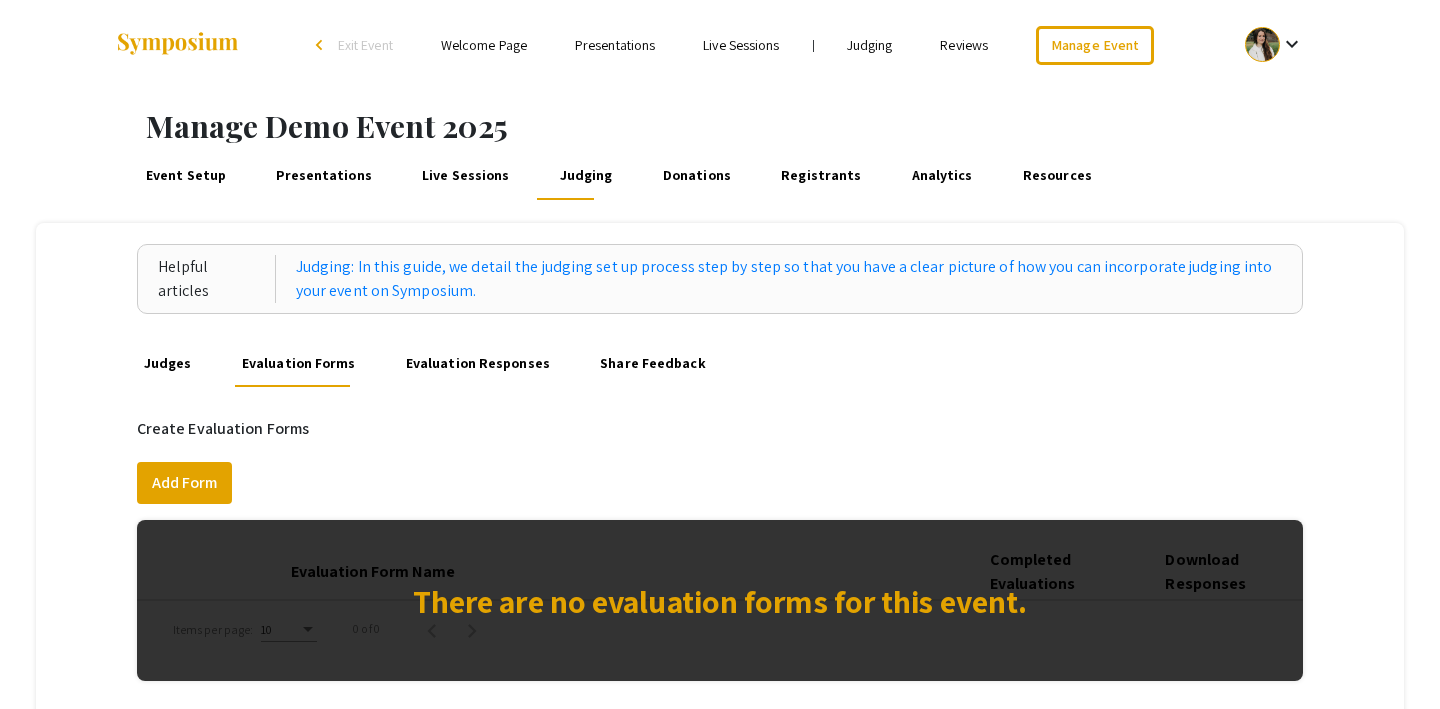 click on "Judges" at bounding box center (167, 363) 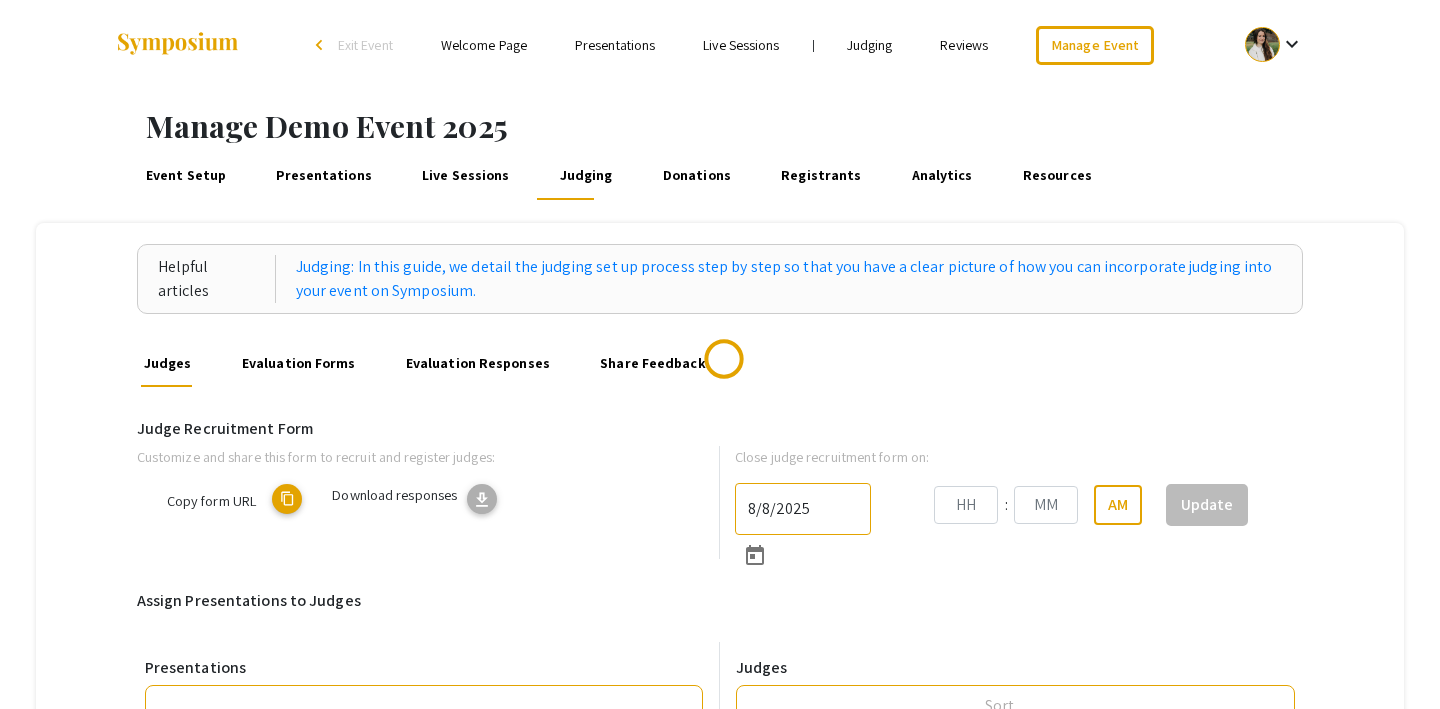 type on "8/31/2025" 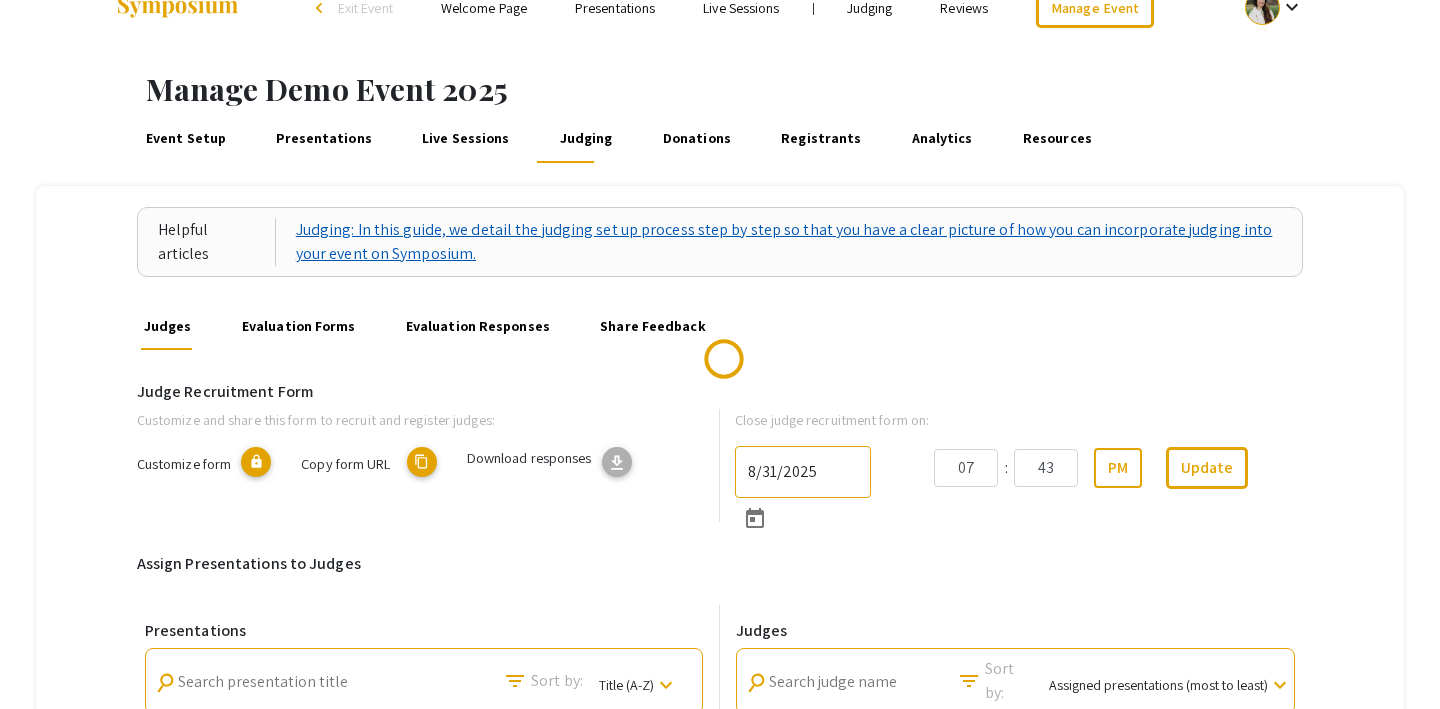 scroll, scrollTop: 0, scrollLeft: 0, axis: both 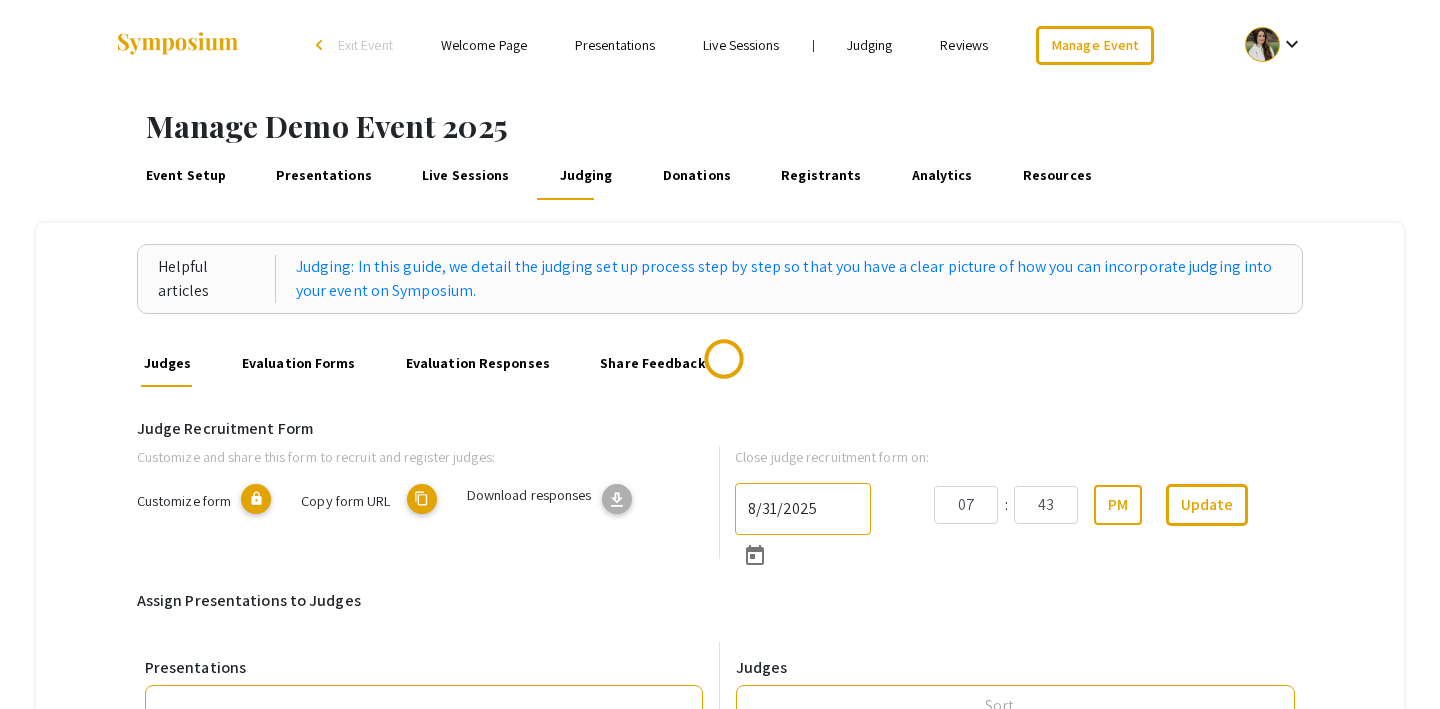 click on "Presentations" at bounding box center [324, 176] 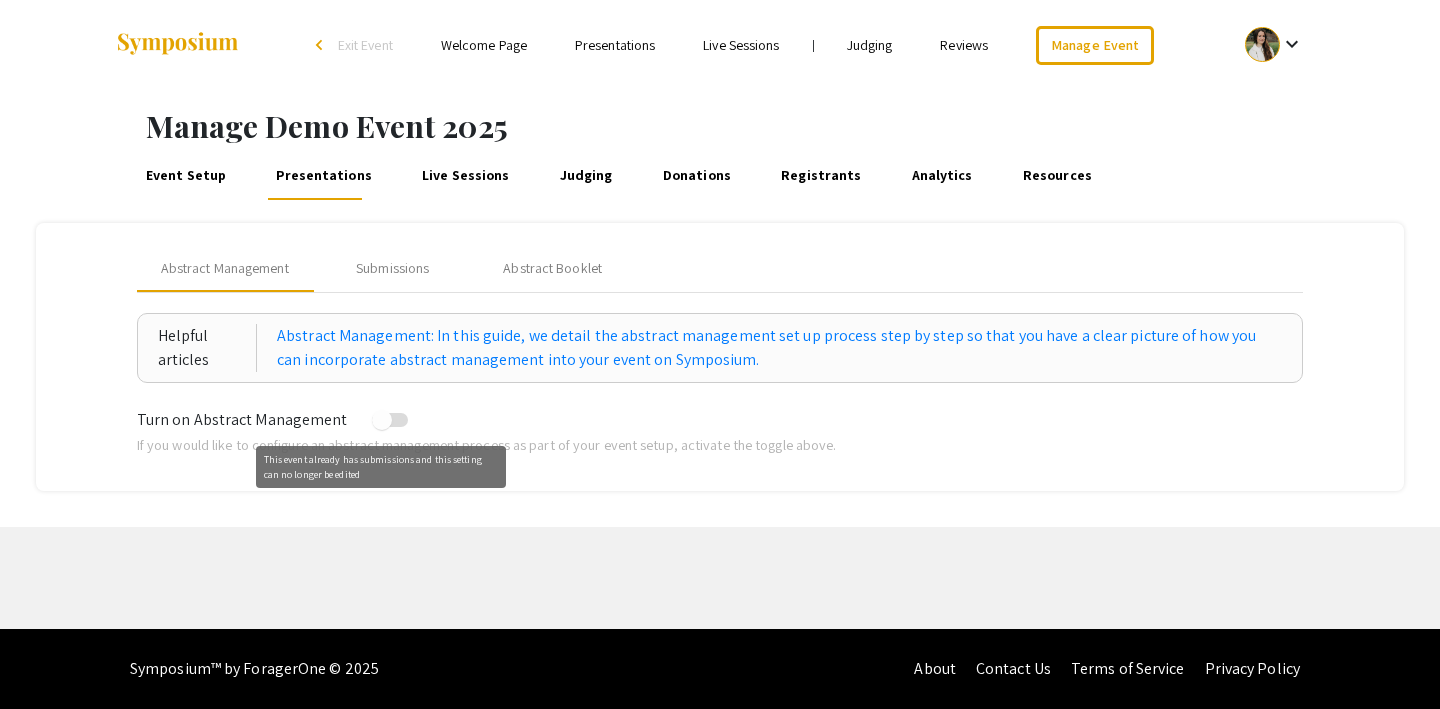 click at bounding box center (382, 420) 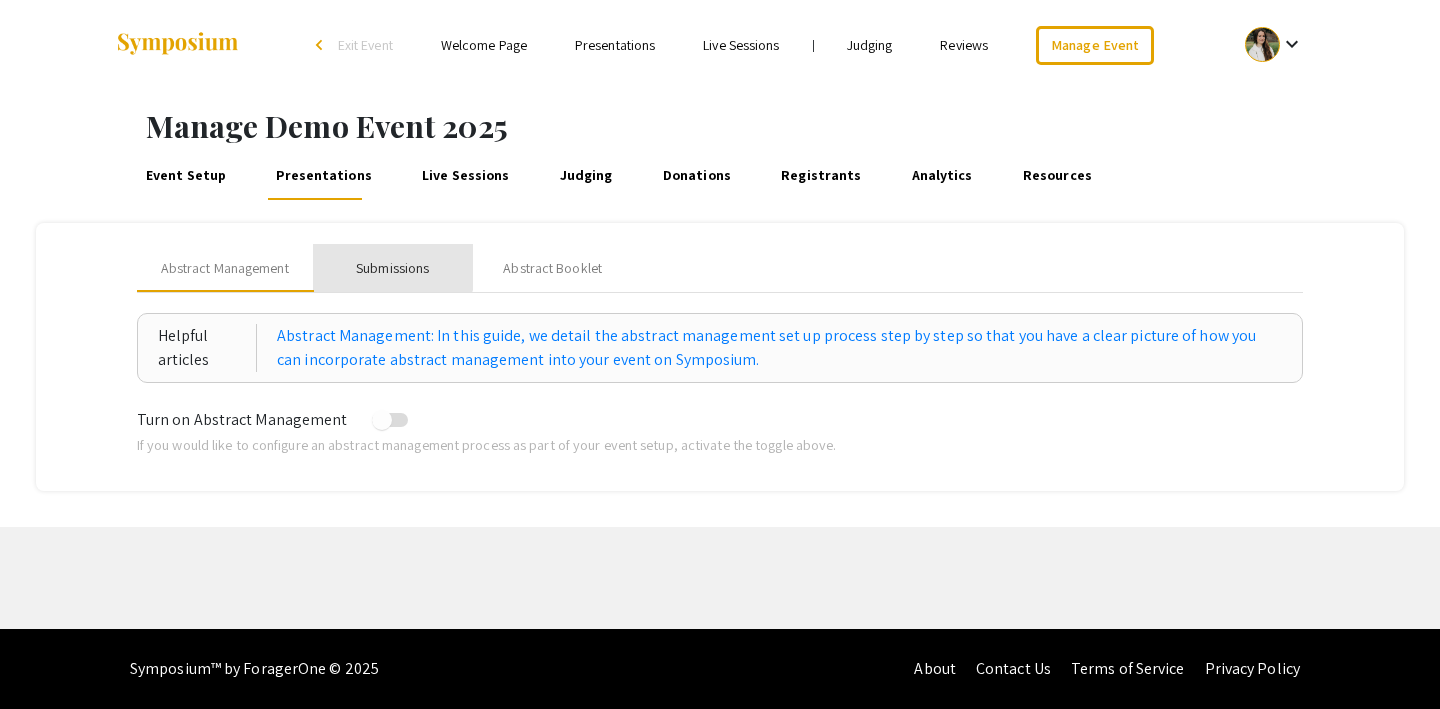 click on "Submissions" at bounding box center (392, 268) 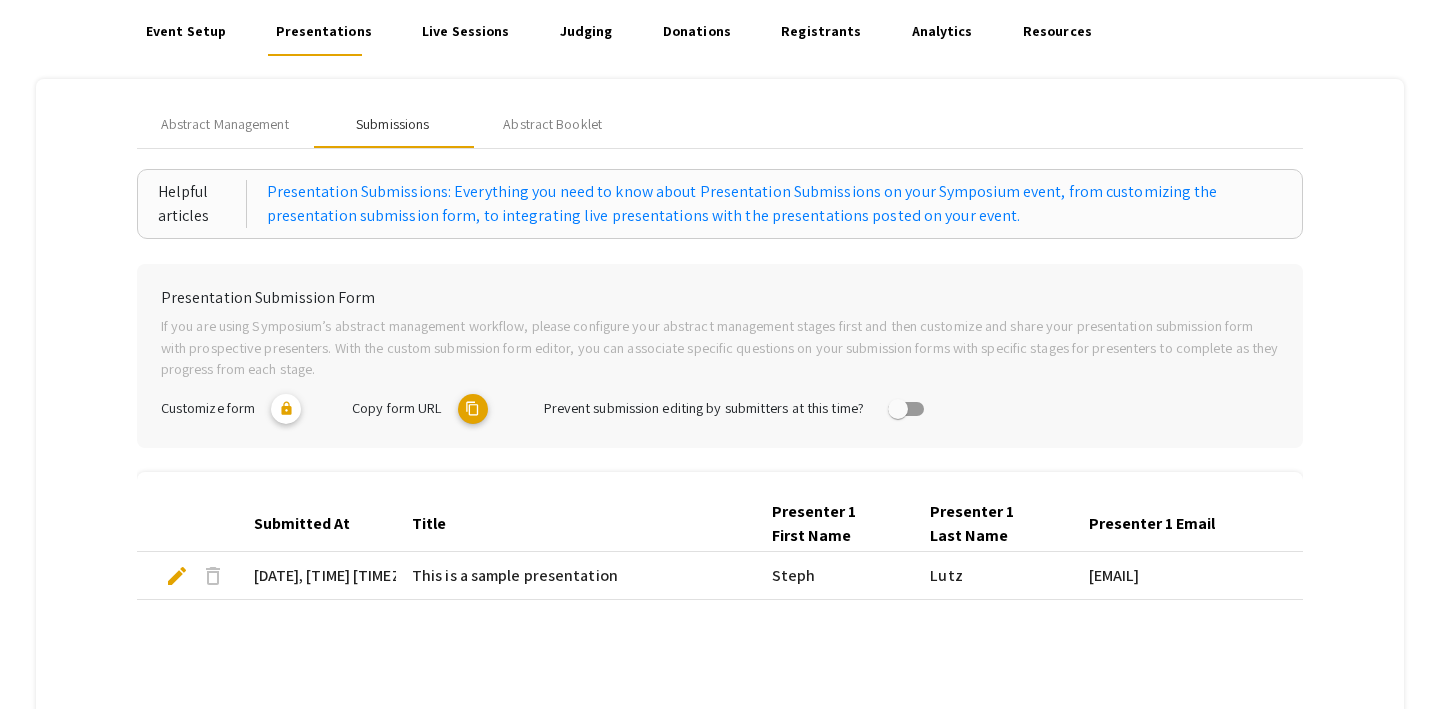 scroll, scrollTop: 143, scrollLeft: 0, axis: vertical 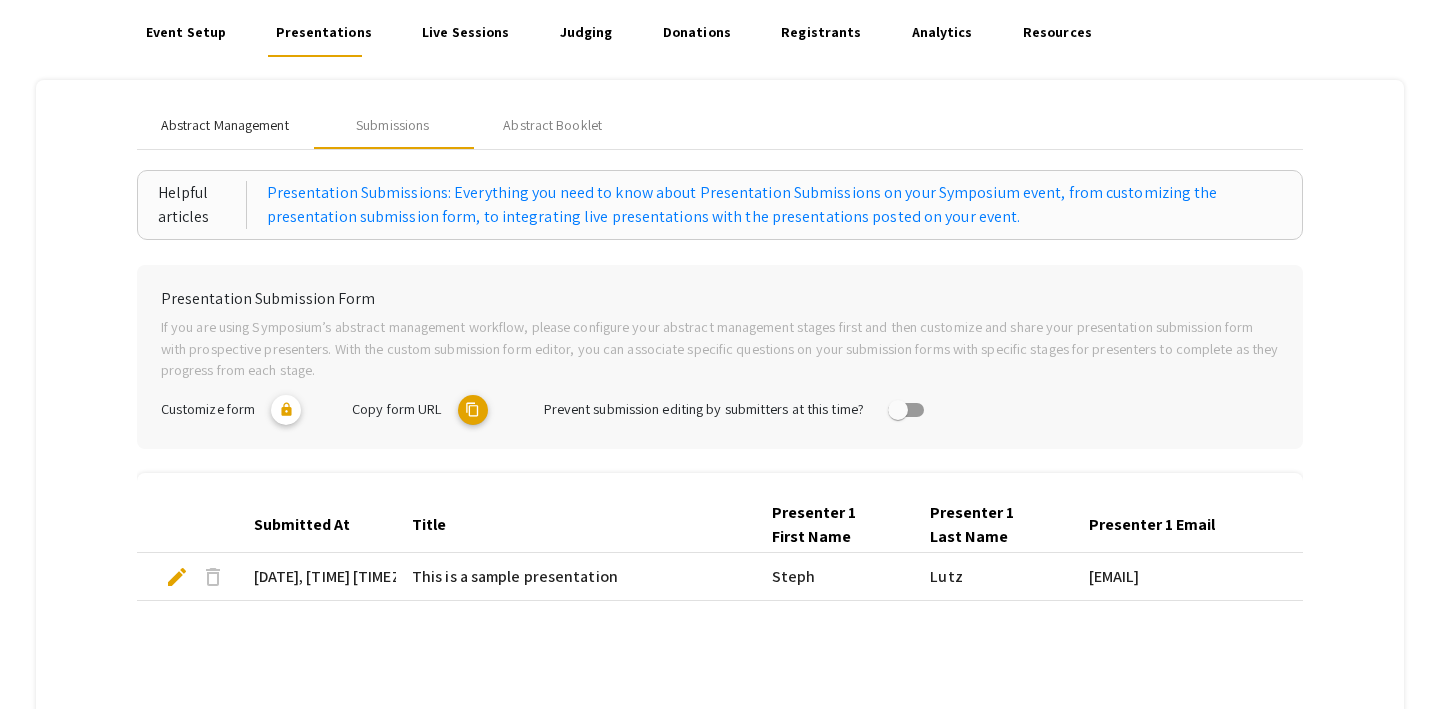 click on "Abstract Management" at bounding box center (225, 125) 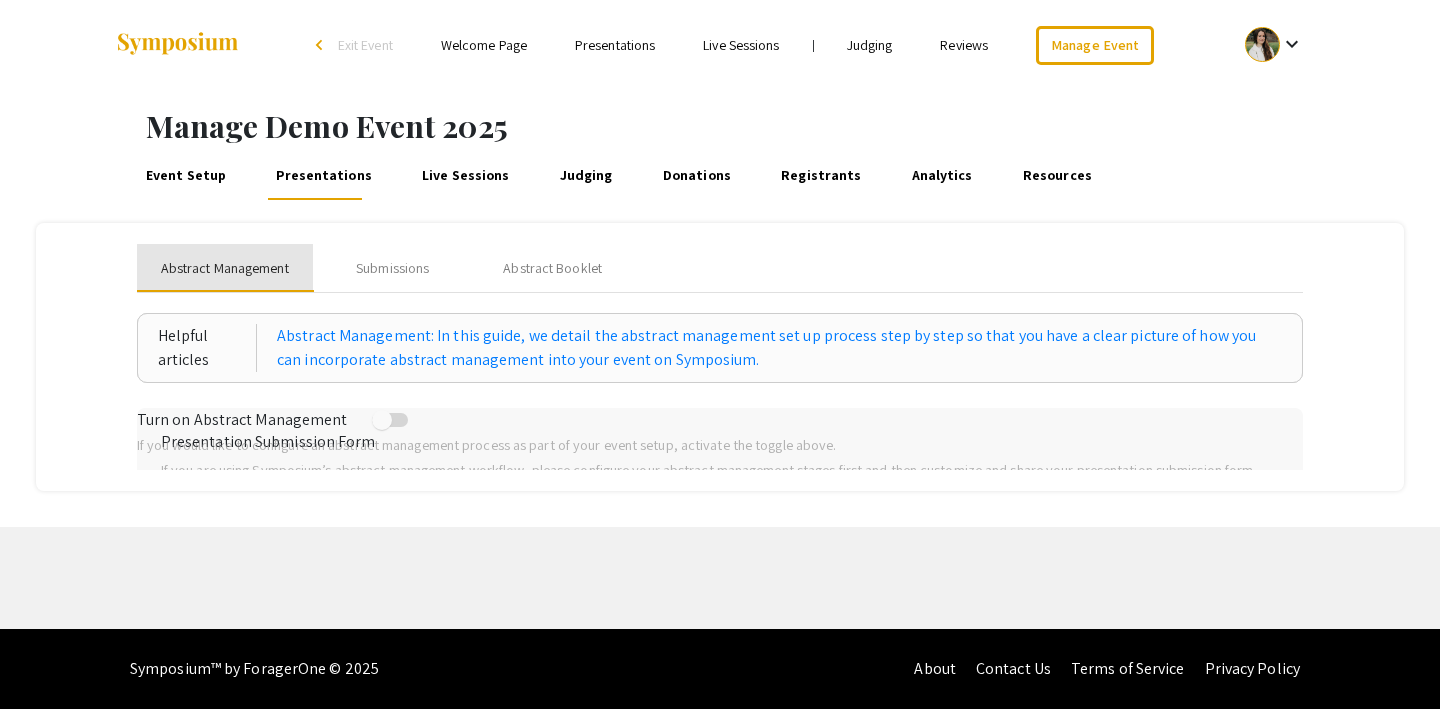 scroll, scrollTop: 0, scrollLeft: 0, axis: both 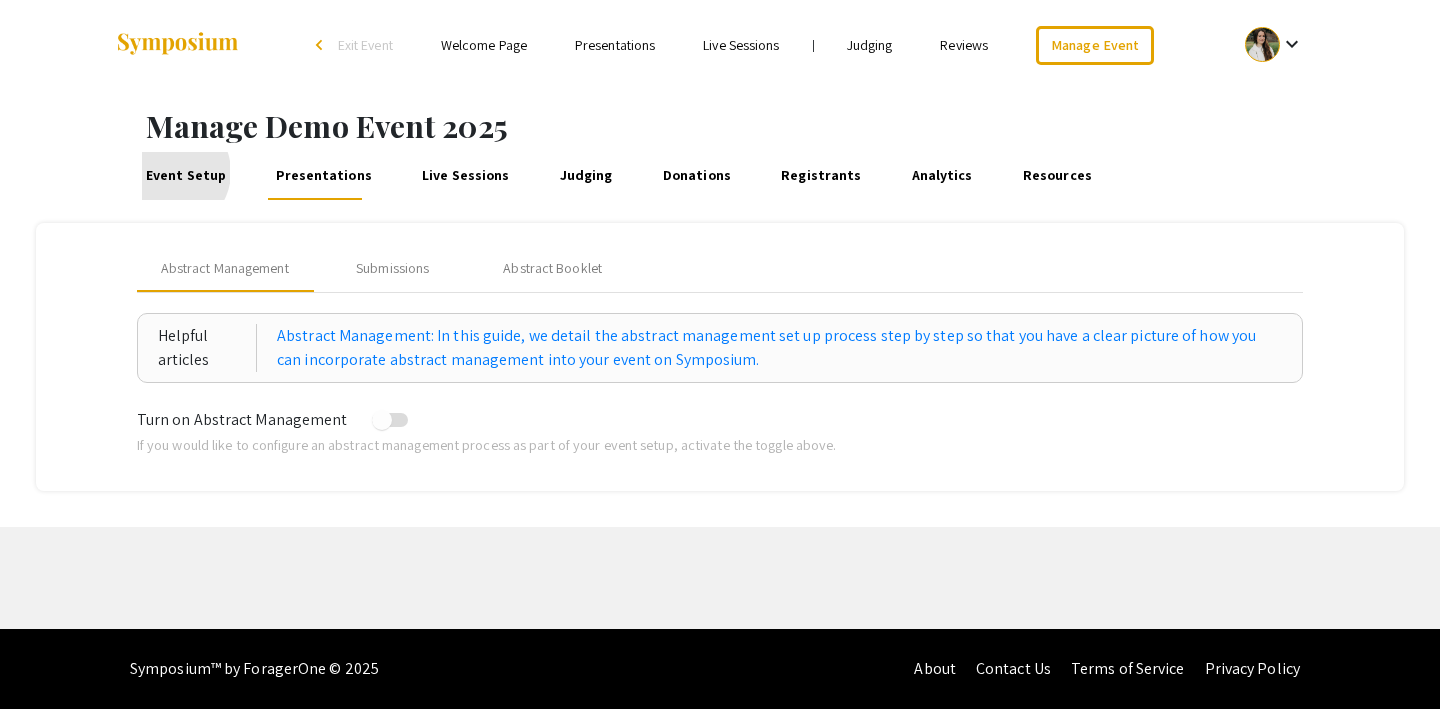 click on "Event Setup" at bounding box center (185, 176) 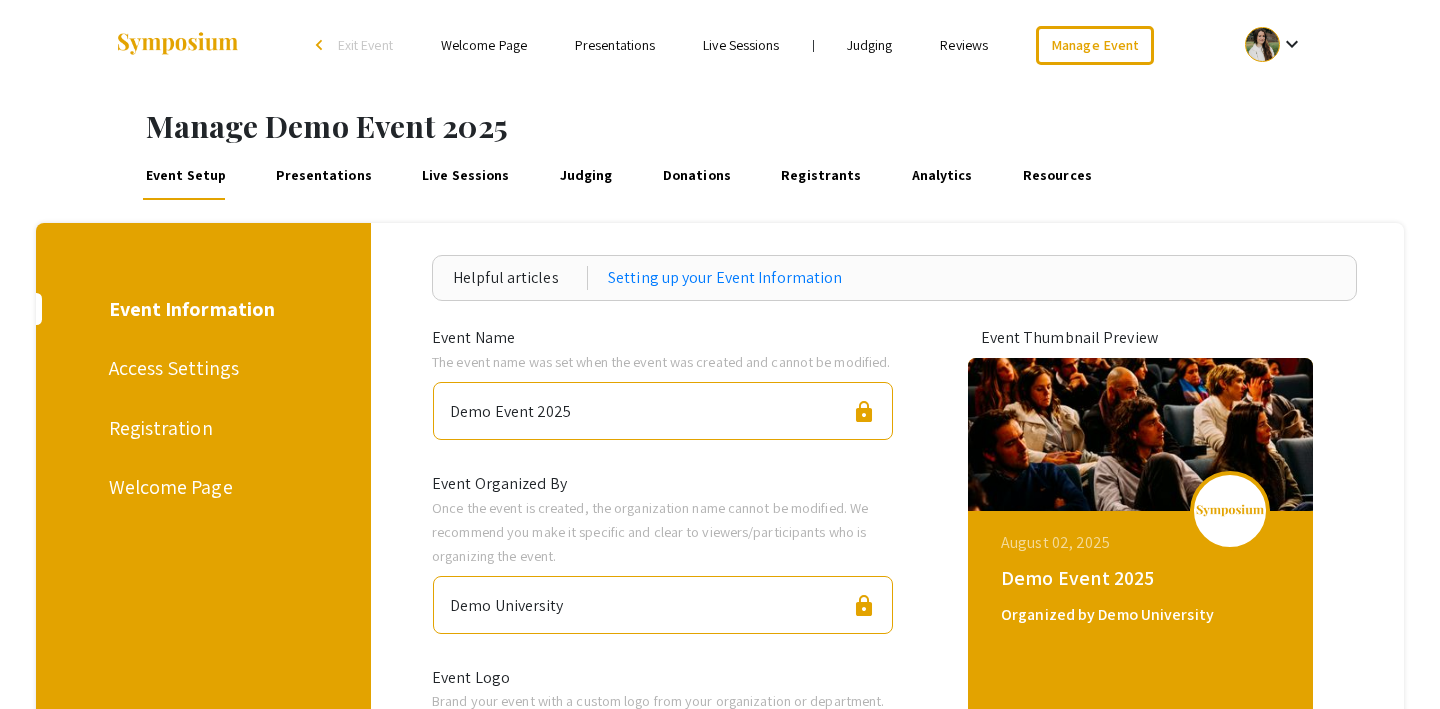 click on "Registration" at bounding box center [200, 428] 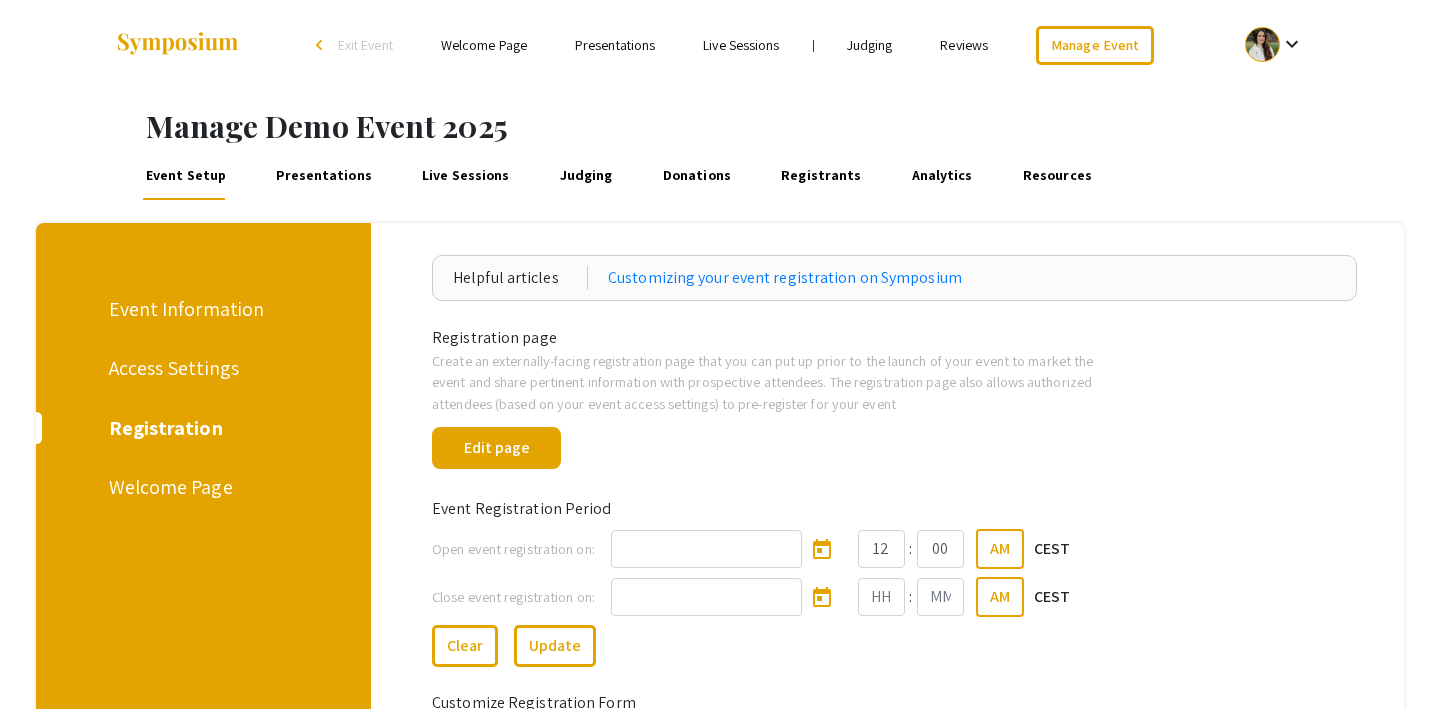 click on "Presentations" at bounding box center (324, 176) 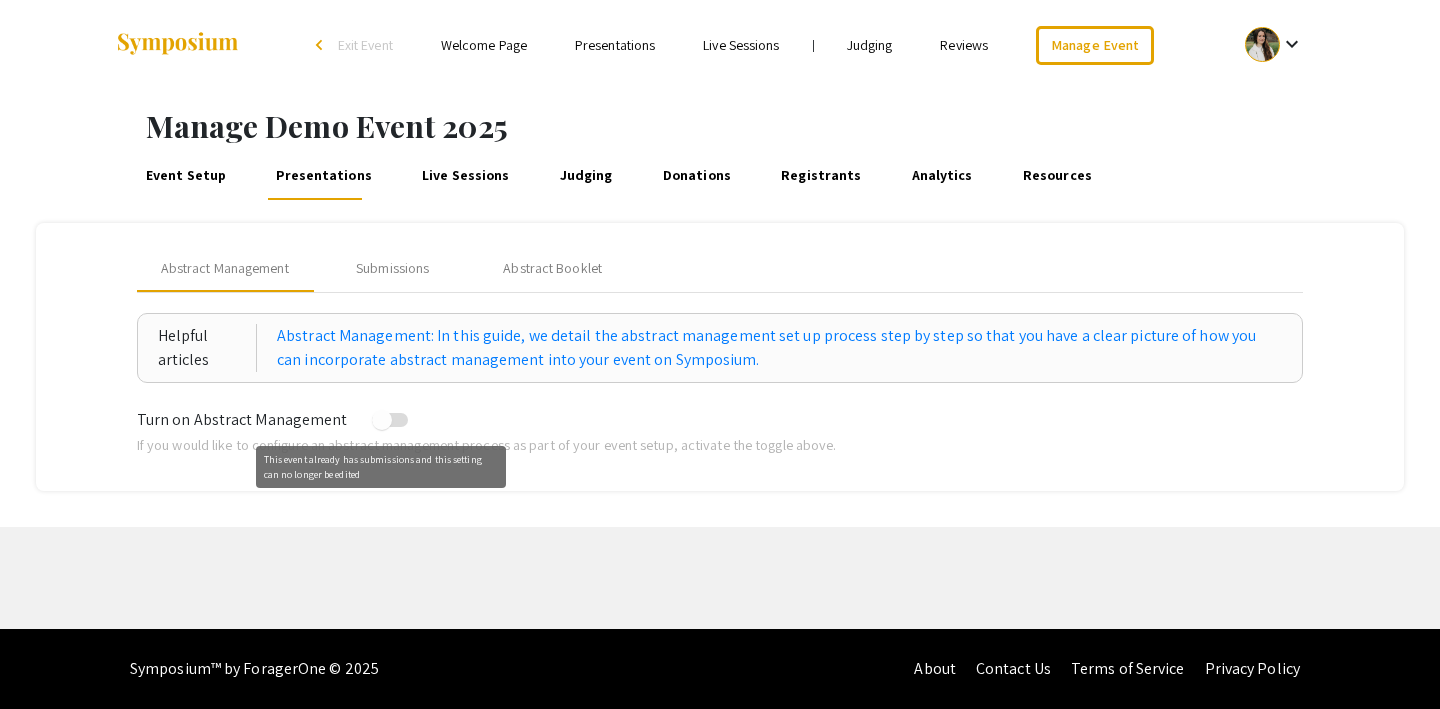 click at bounding box center [382, 420] 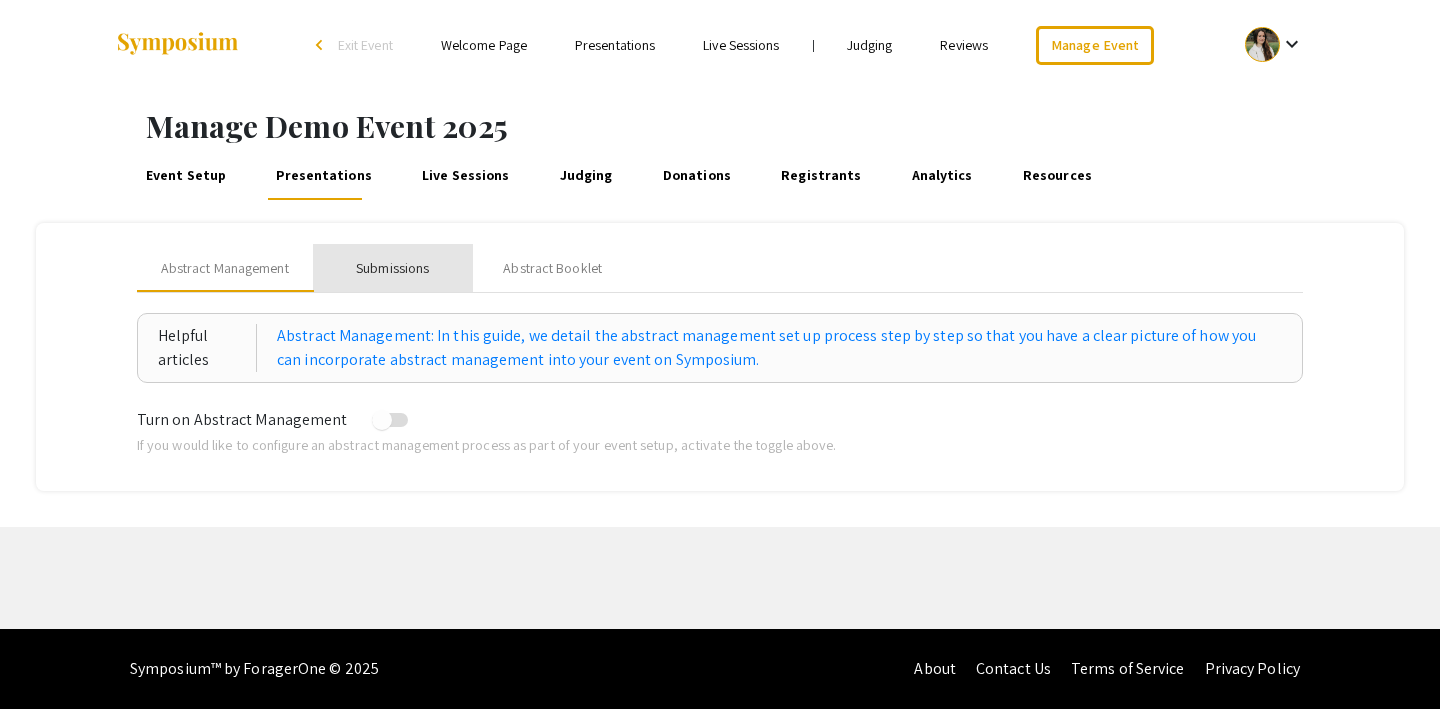 click on "Submissions" at bounding box center [392, 268] 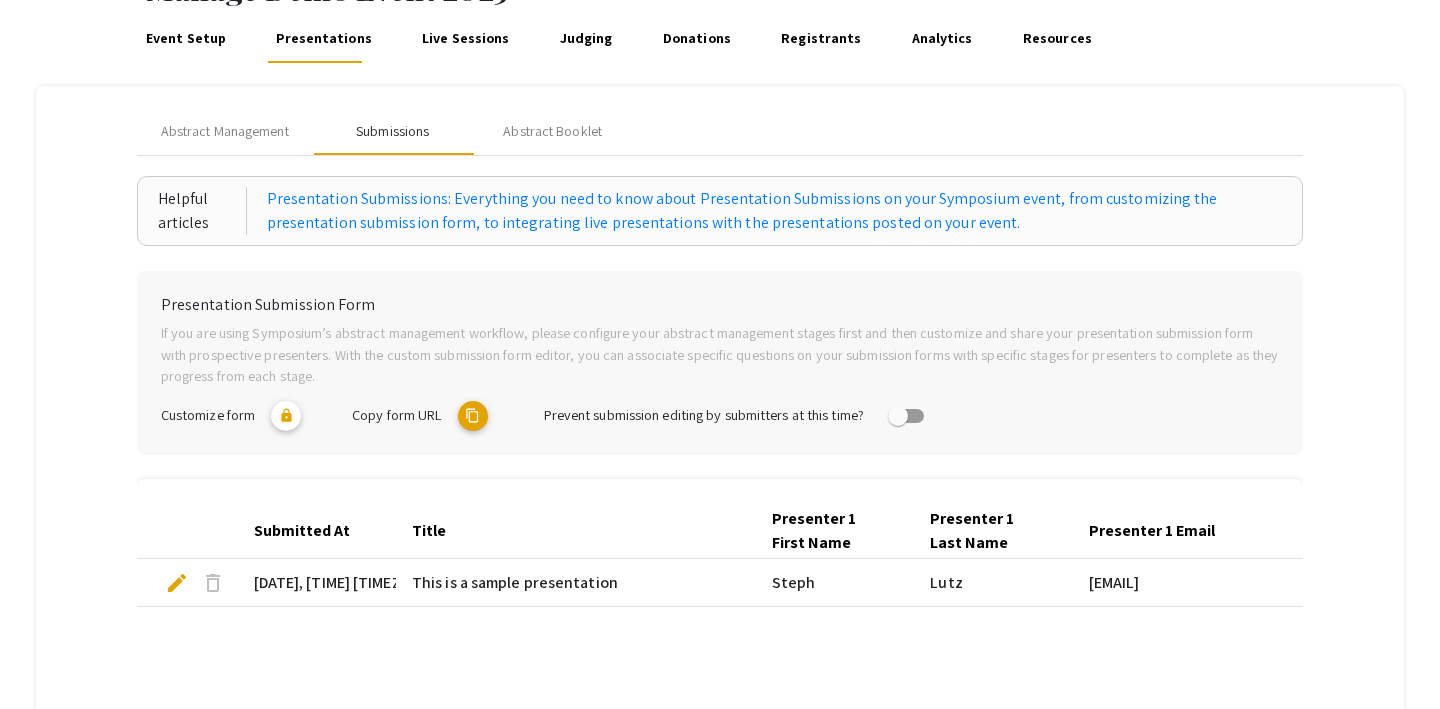 scroll, scrollTop: 139, scrollLeft: 0, axis: vertical 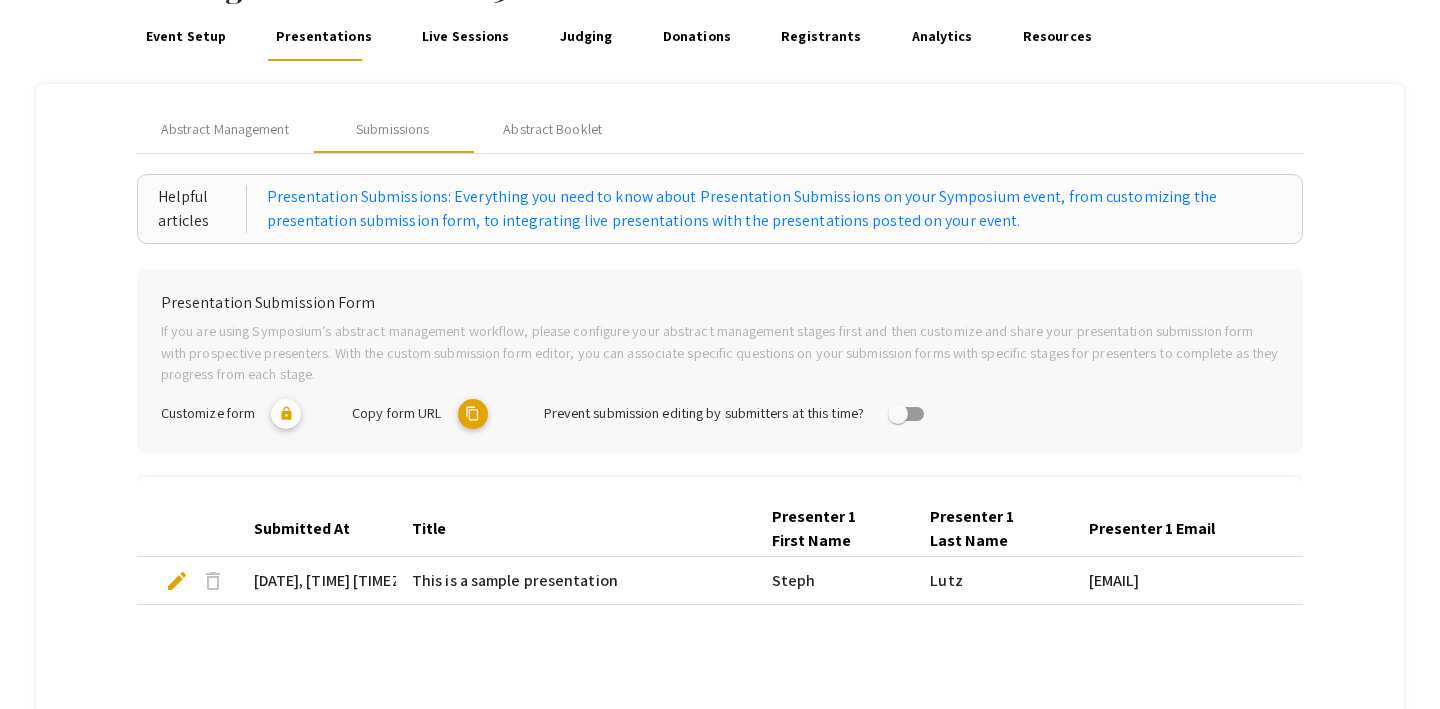 click on "delete" at bounding box center (213, 581) 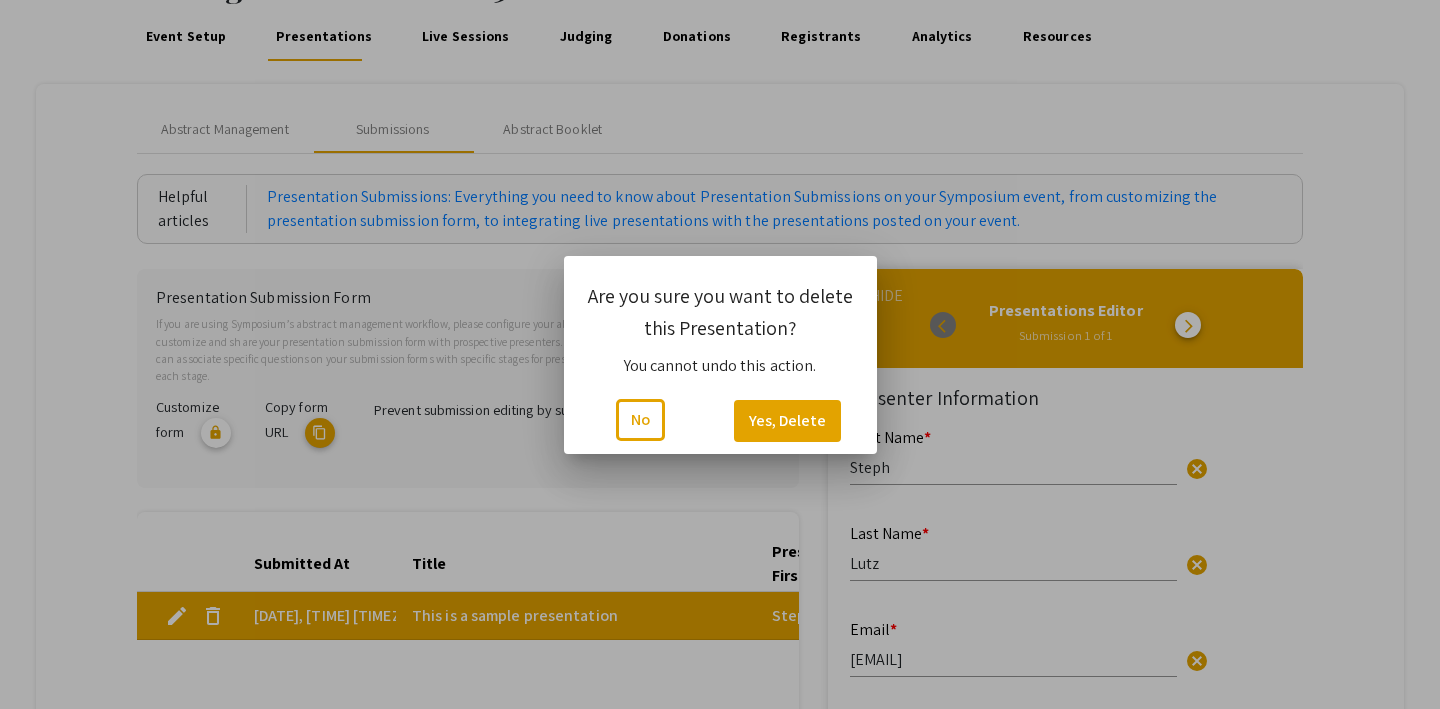 type on "0" 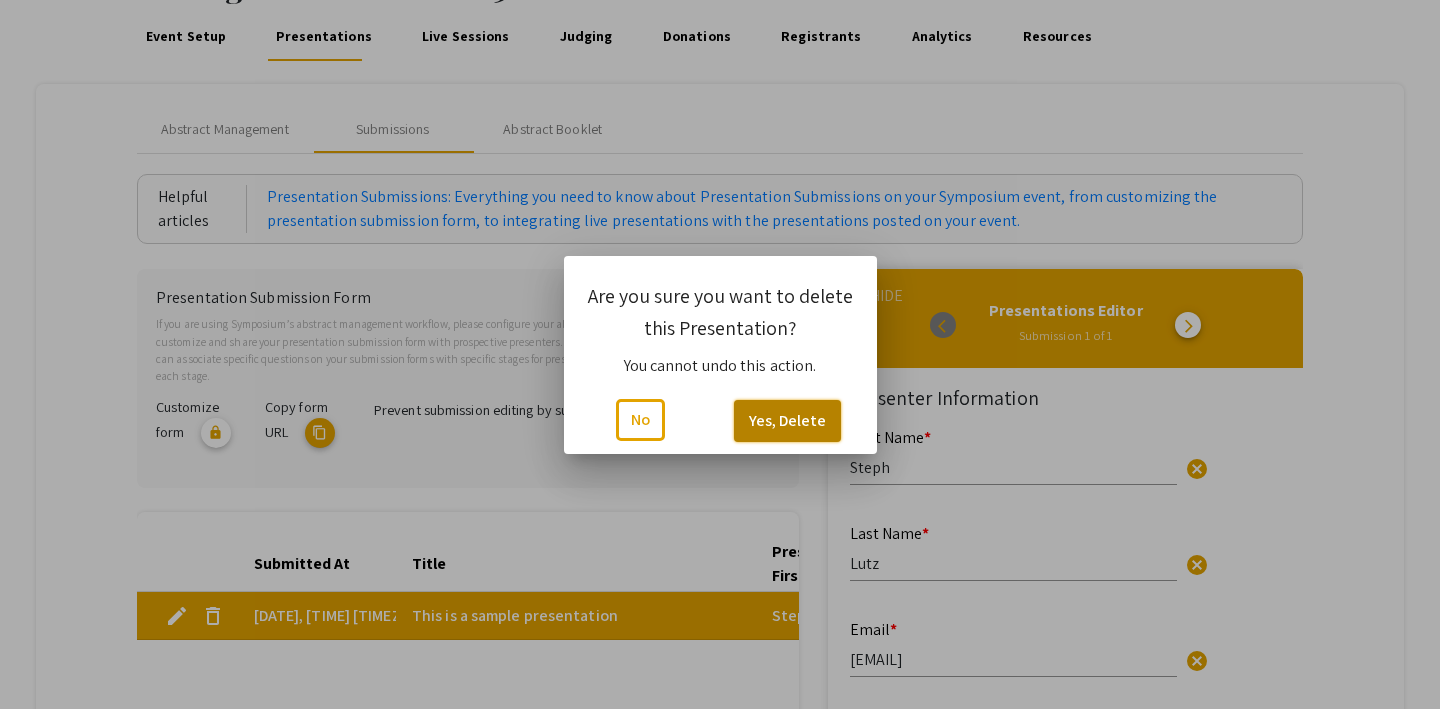 click on "Yes, Delete" 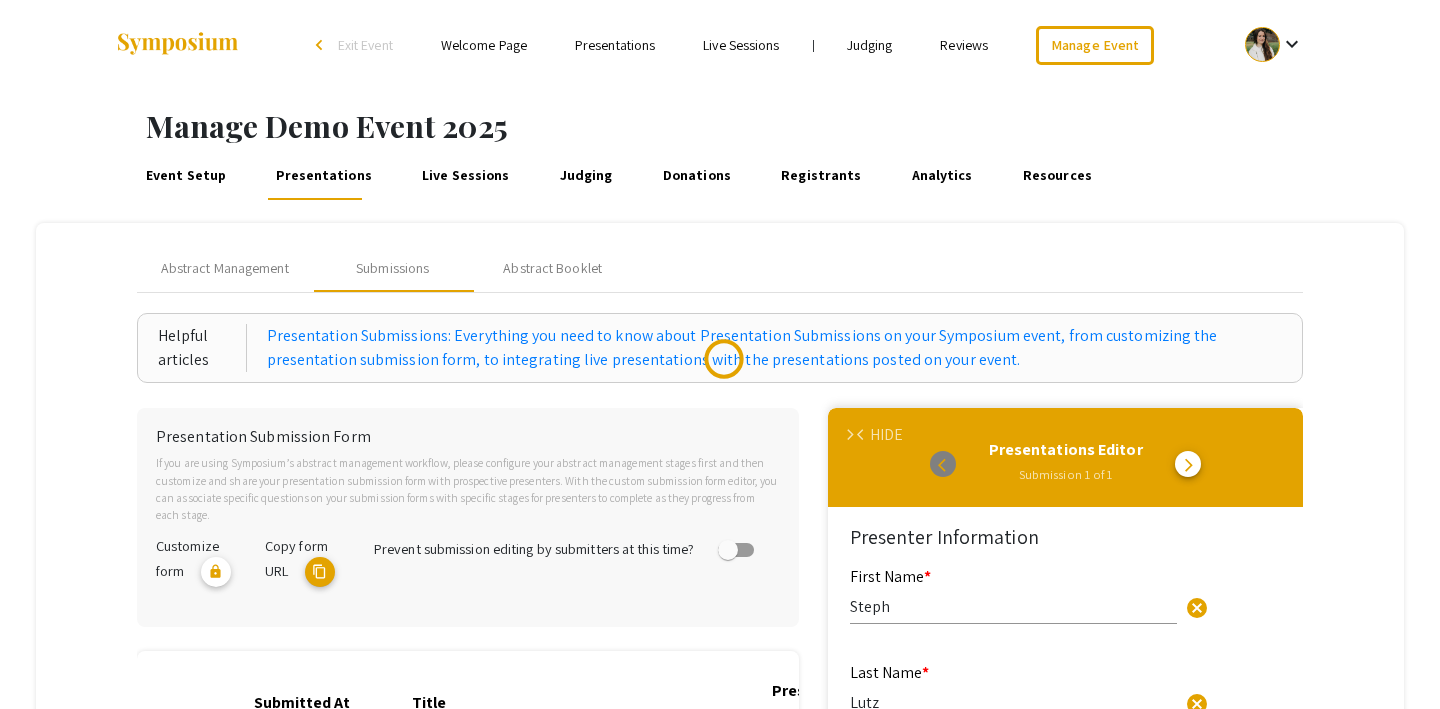 scroll, scrollTop: 139, scrollLeft: 0, axis: vertical 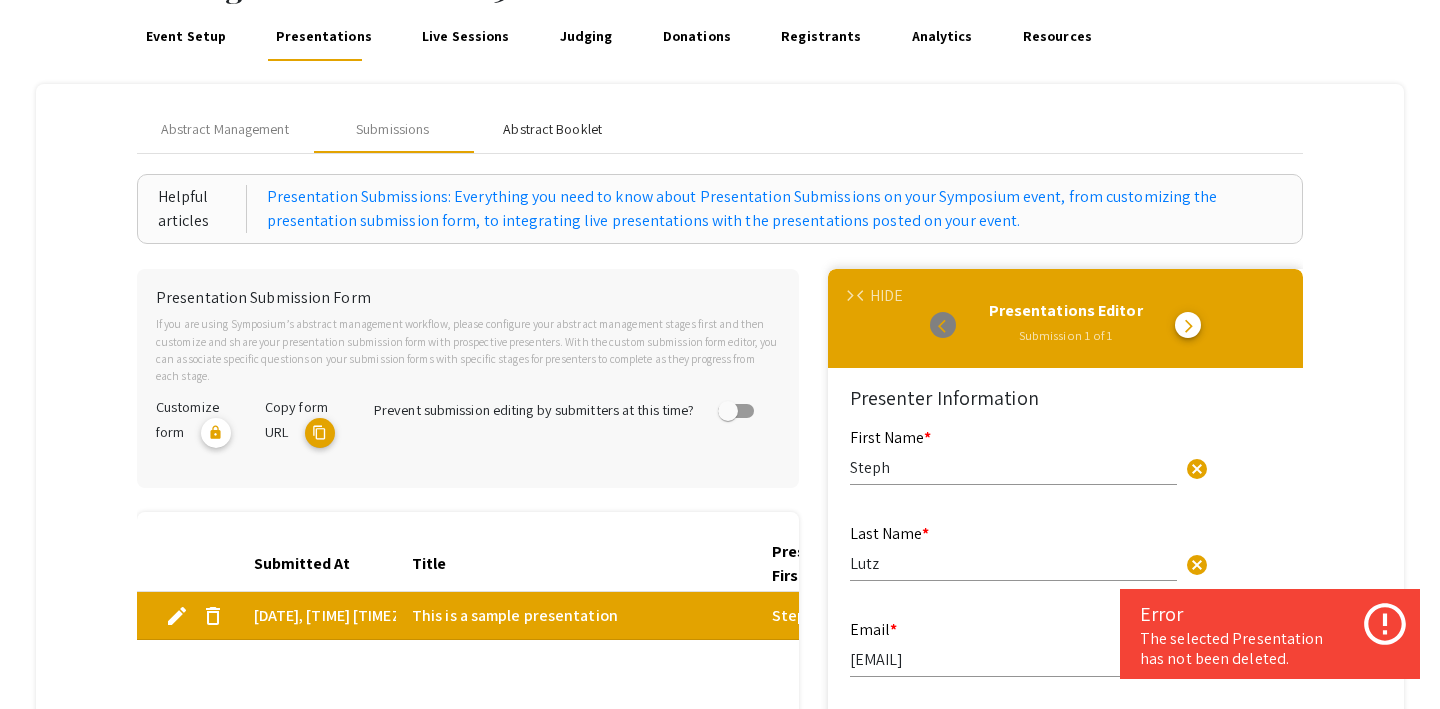 click on "Abstract Booklet" at bounding box center (553, 129) 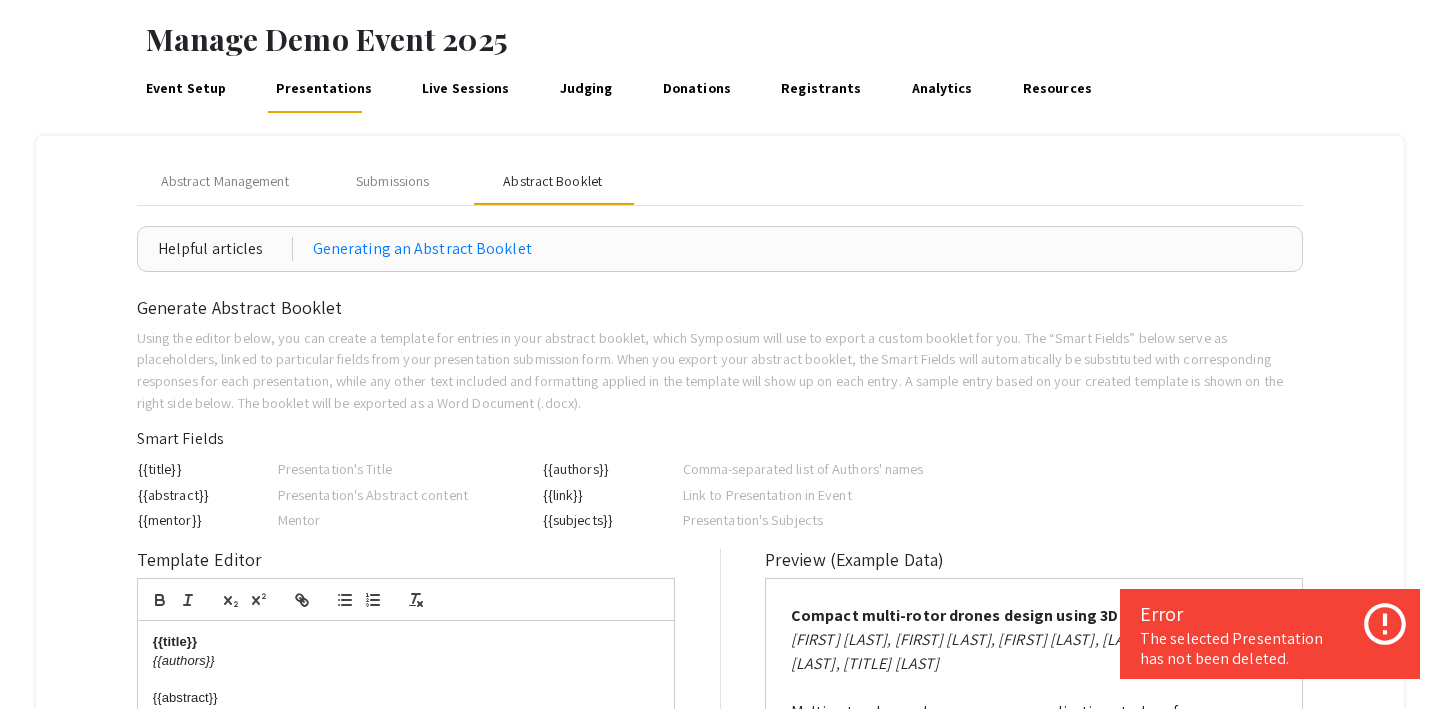 scroll, scrollTop: 78, scrollLeft: 0, axis: vertical 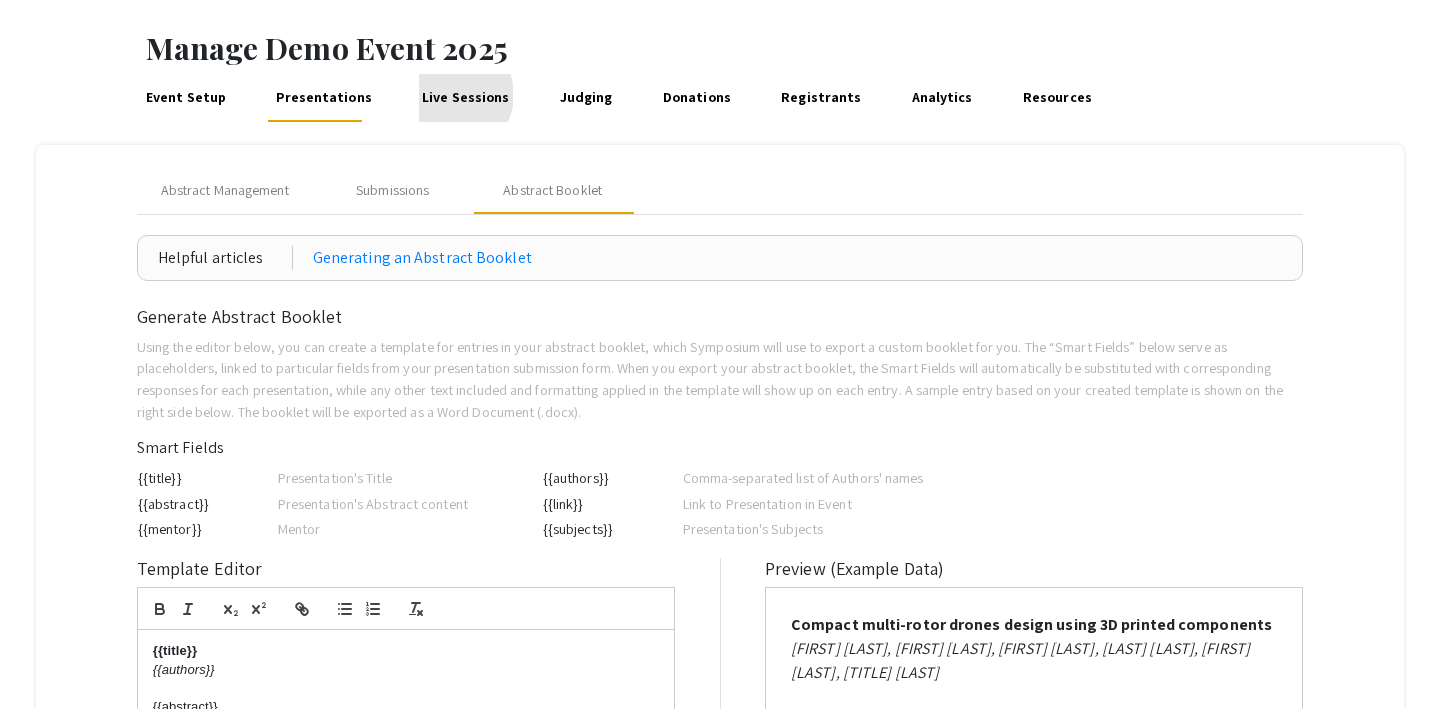 click on "Live Sessions" at bounding box center (466, 98) 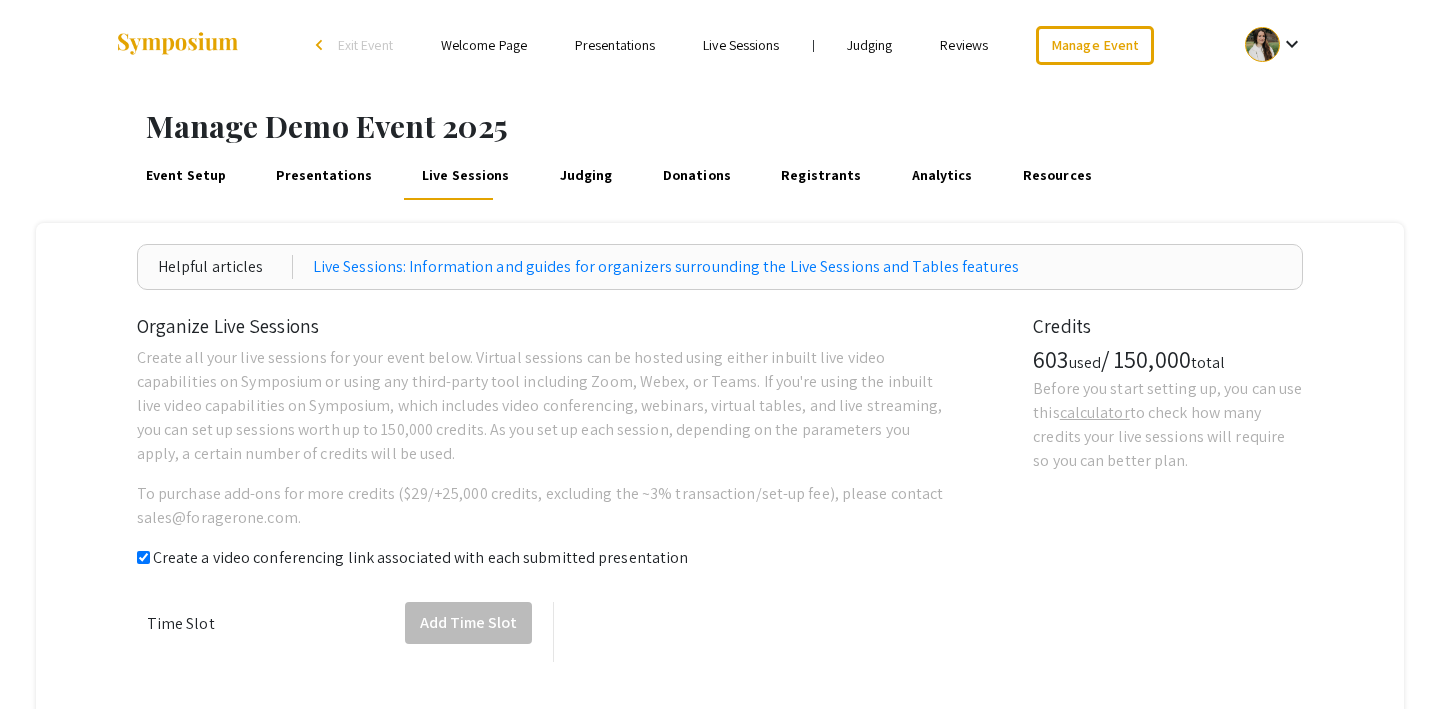 checkbox on "true" 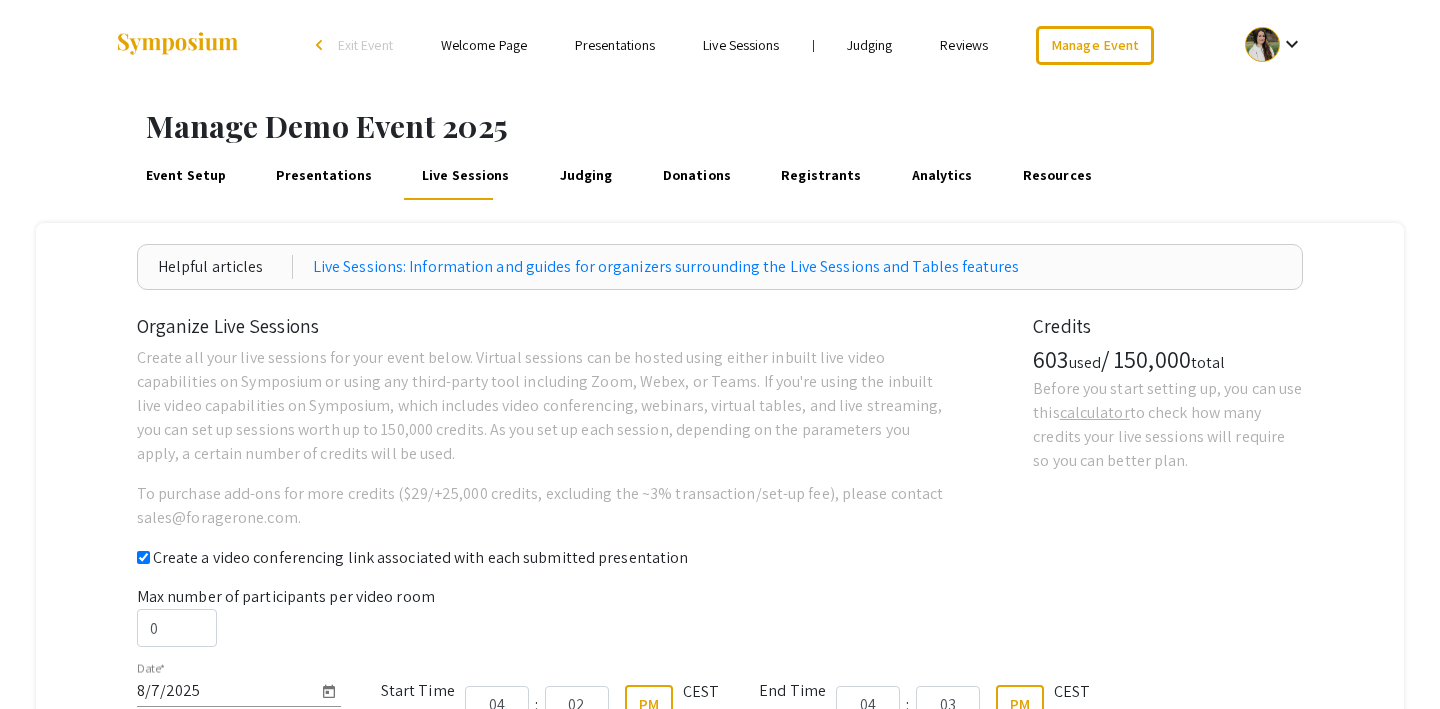click on "Judging" at bounding box center (586, 176) 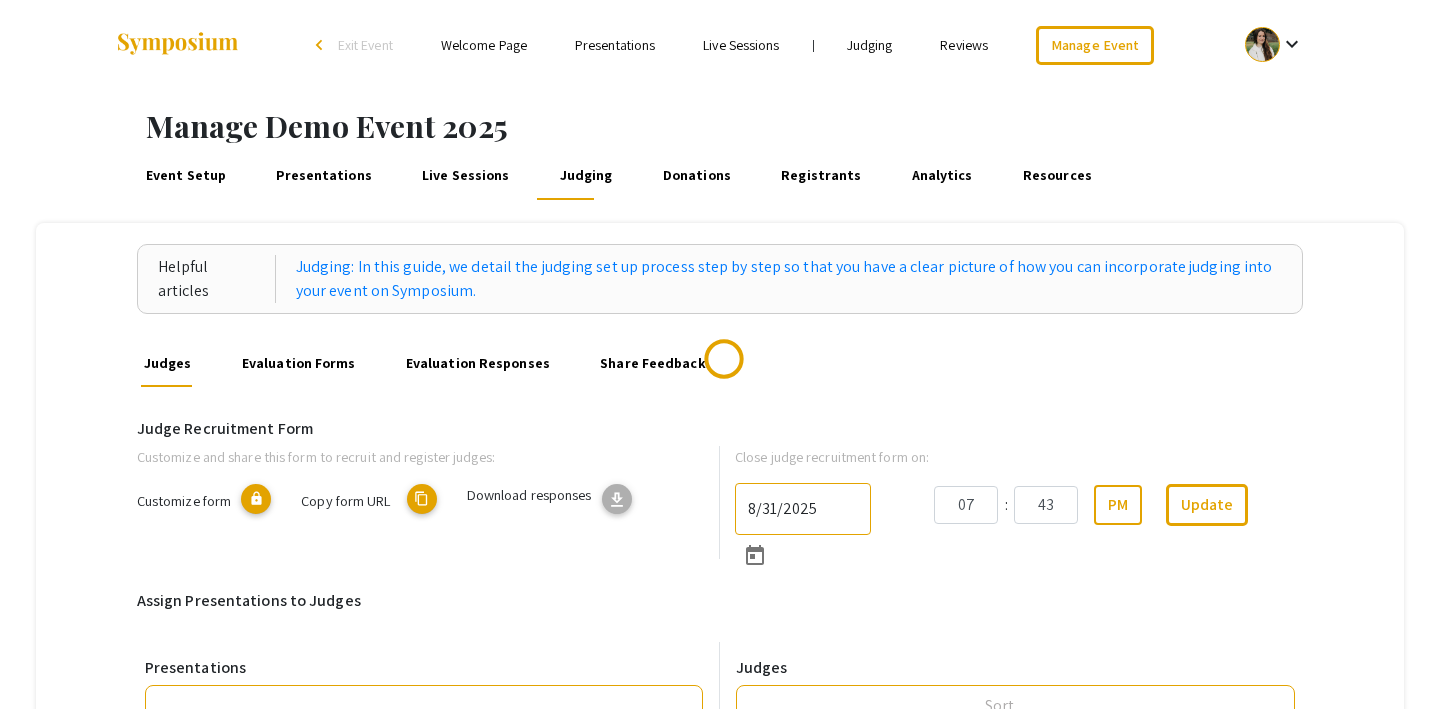 click on "Event Setup" at bounding box center (185, 176) 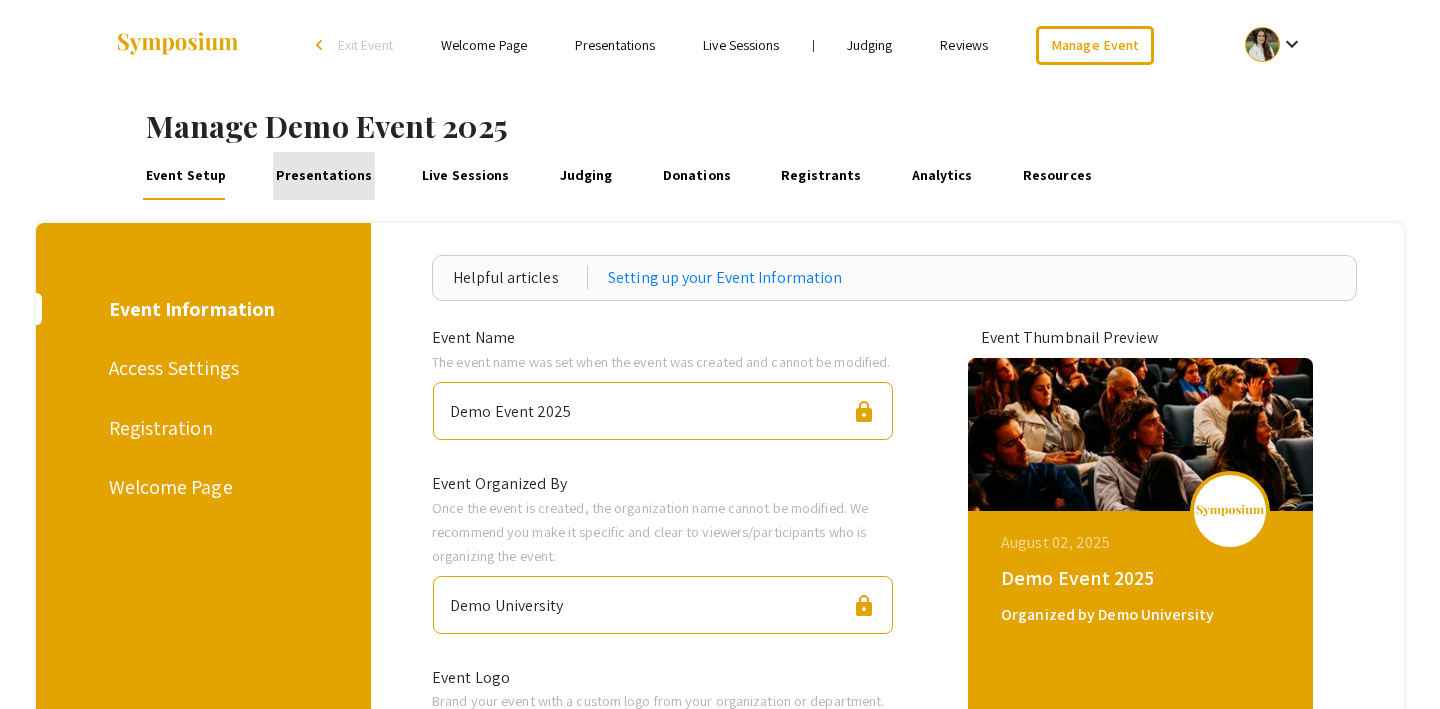 click on "Presentations" at bounding box center [324, 176] 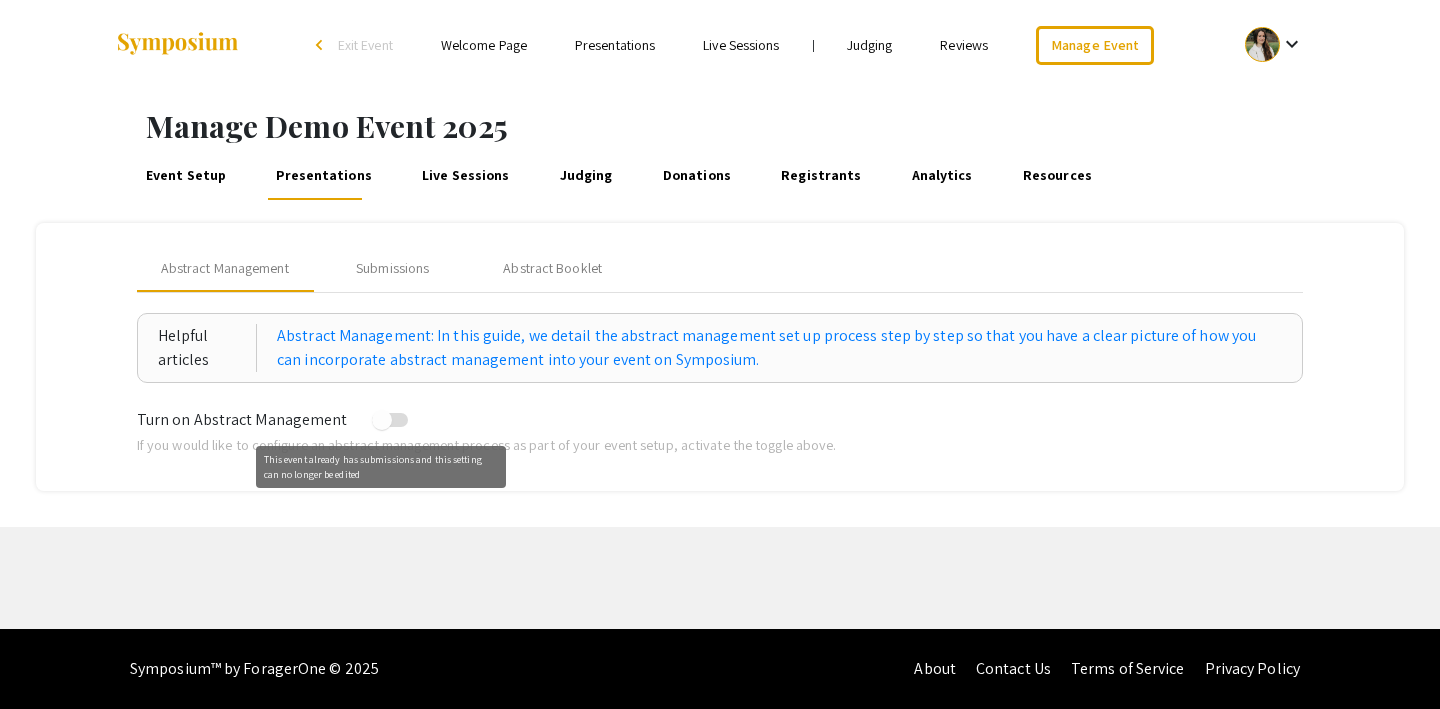 click at bounding box center [382, 420] 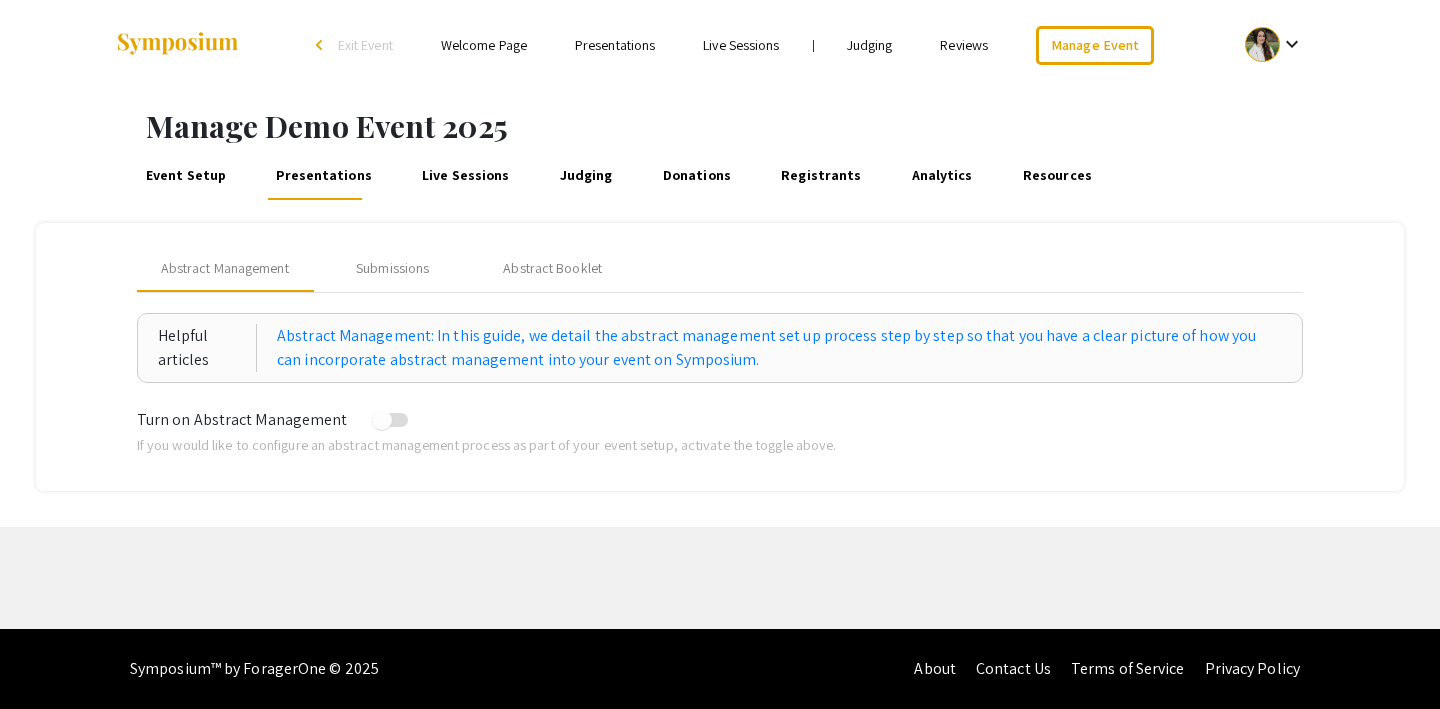 click on "Reviews" at bounding box center (964, 45) 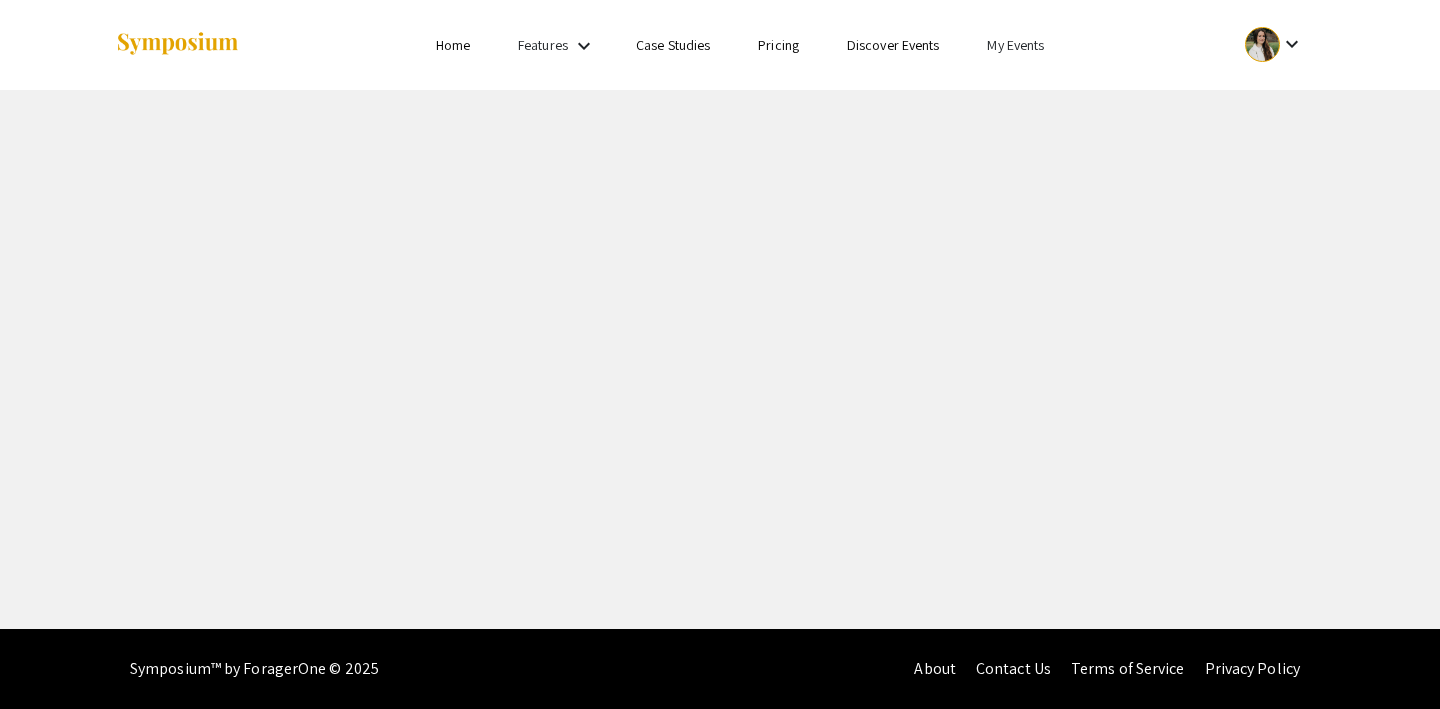 scroll, scrollTop: 0, scrollLeft: 0, axis: both 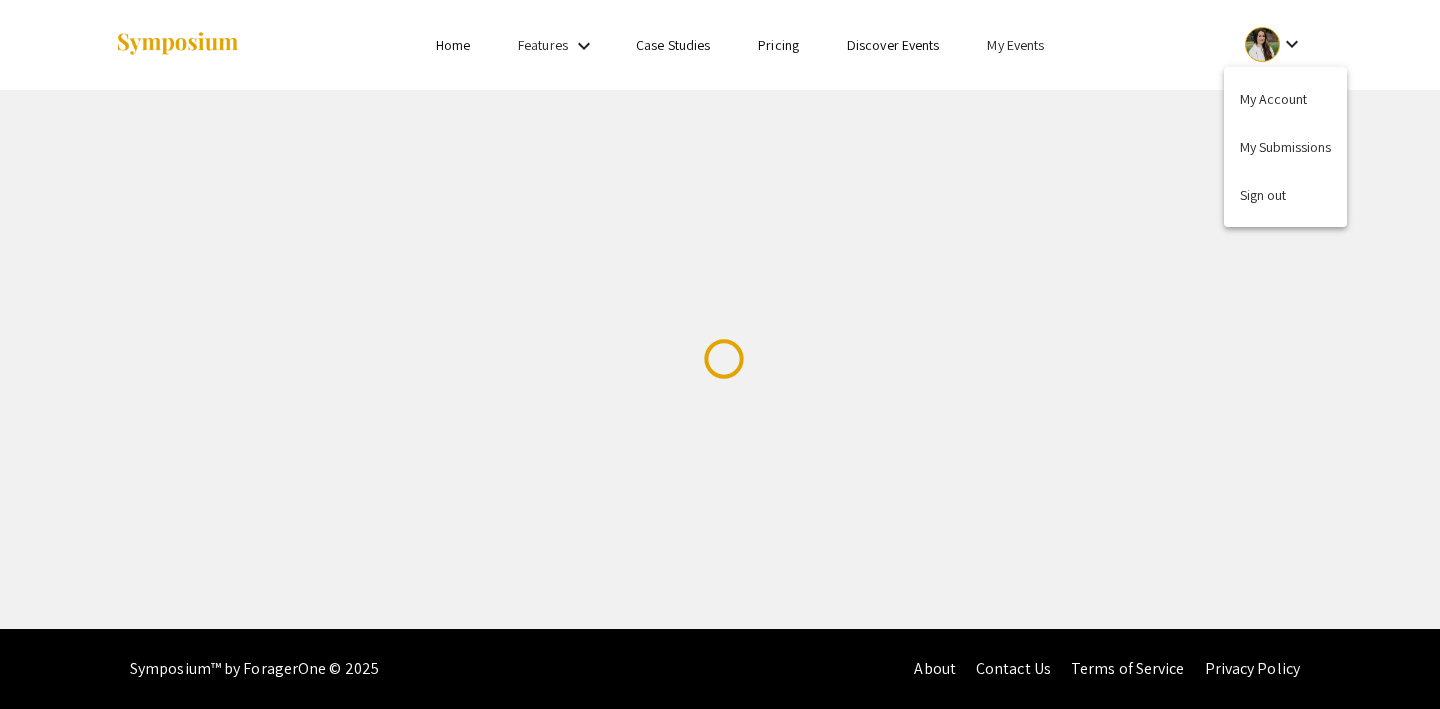 click at bounding box center [720, 354] 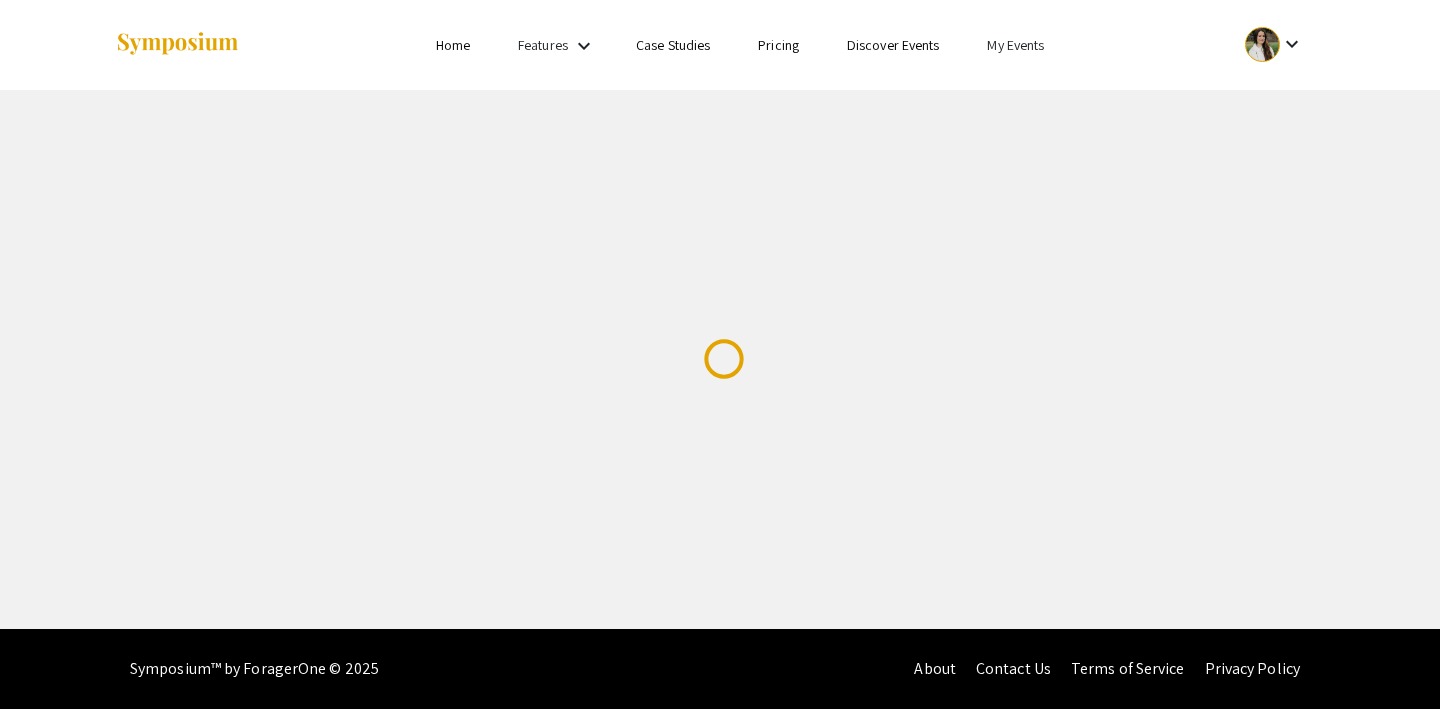 click on "My Events" at bounding box center (1015, 45) 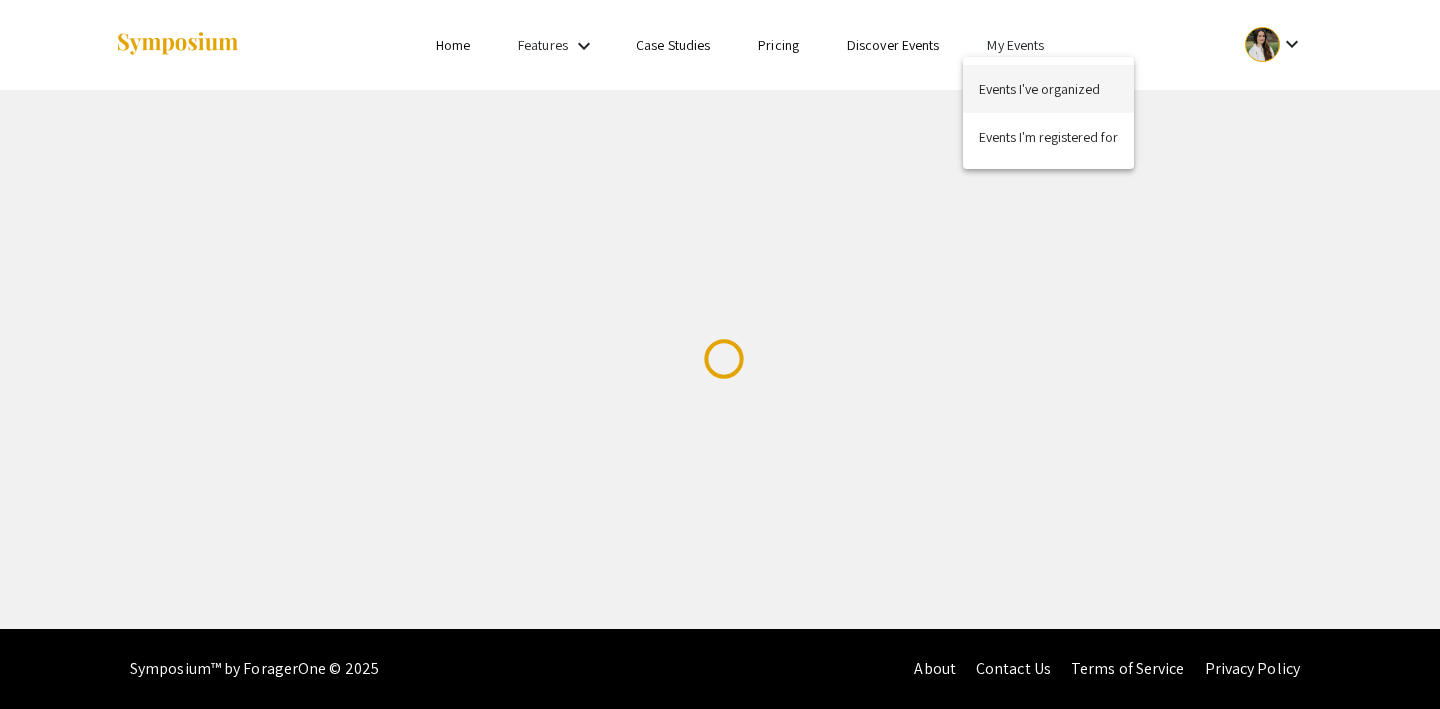 click on "Events I've organized" at bounding box center (1048, 89) 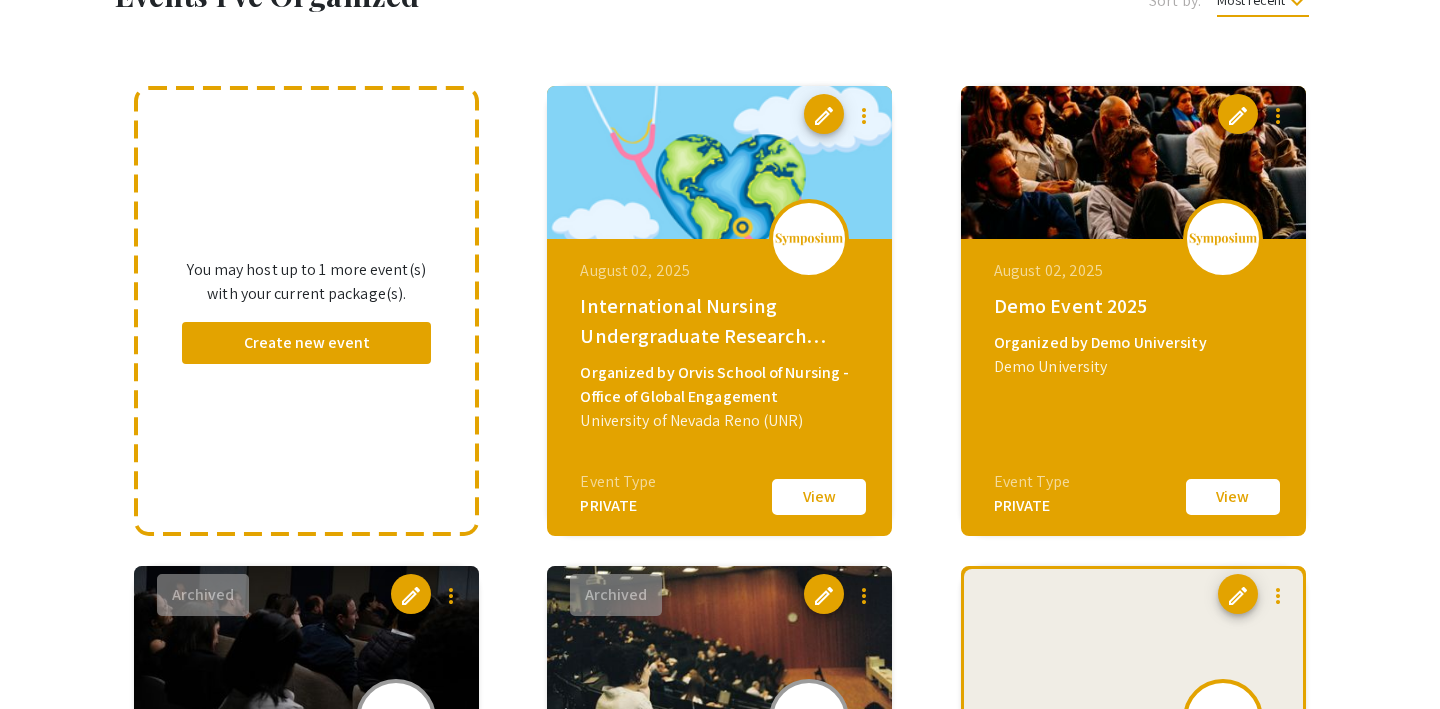 scroll, scrollTop: 224, scrollLeft: 0, axis: vertical 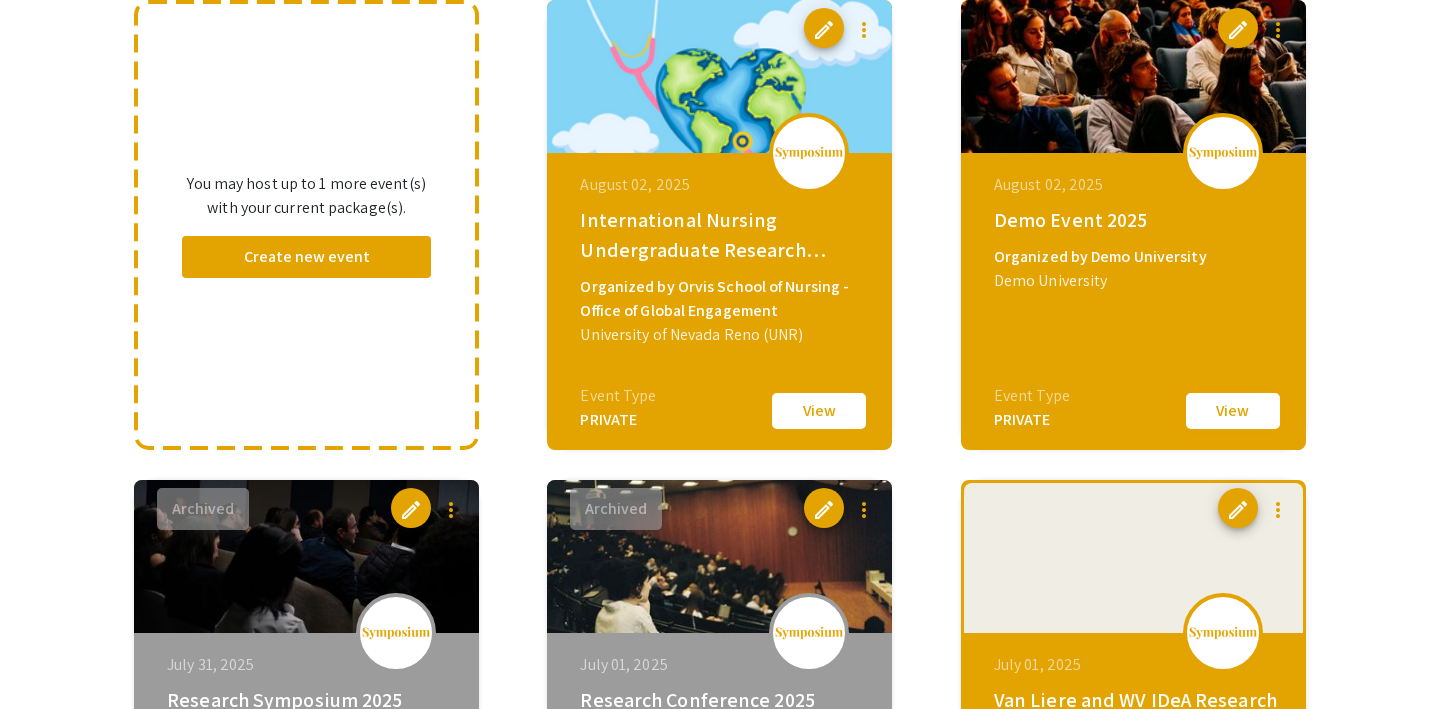 click on "View" 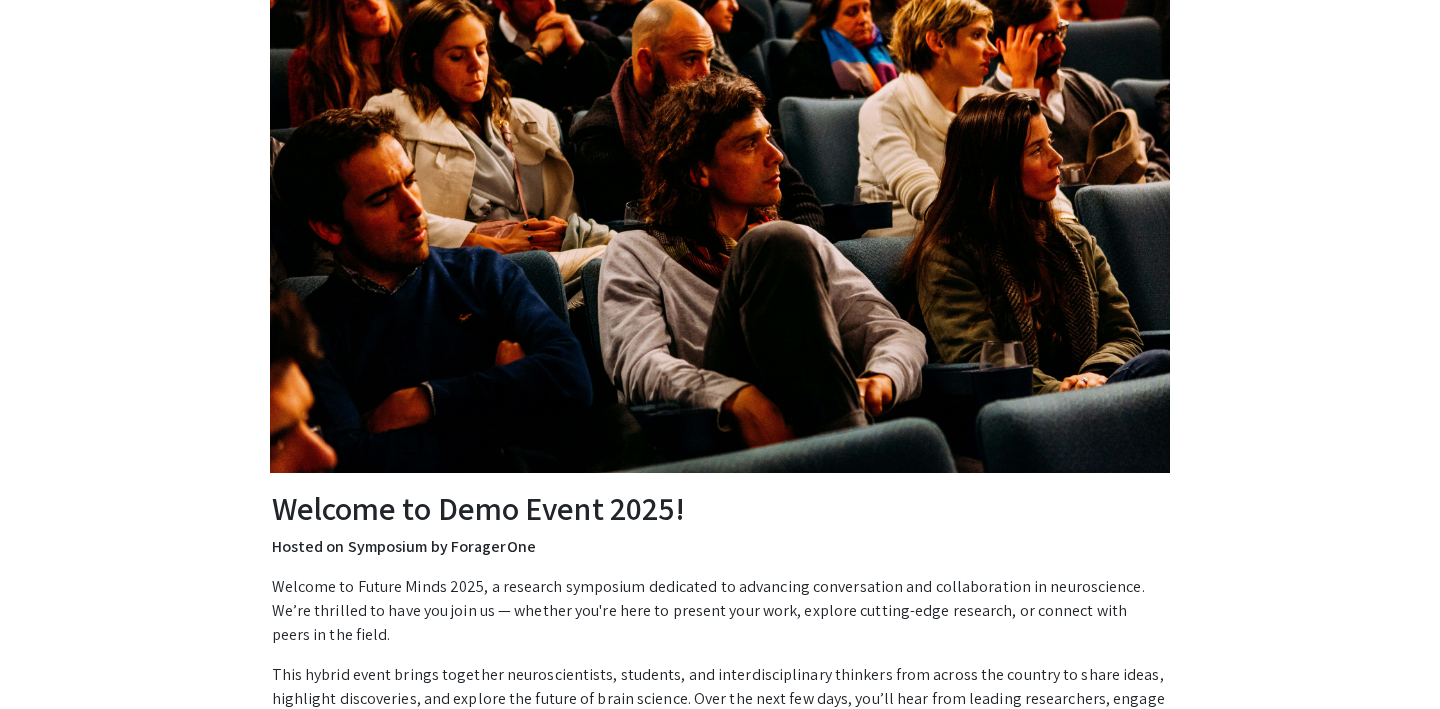 scroll, scrollTop: 0, scrollLeft: 0, axis: both 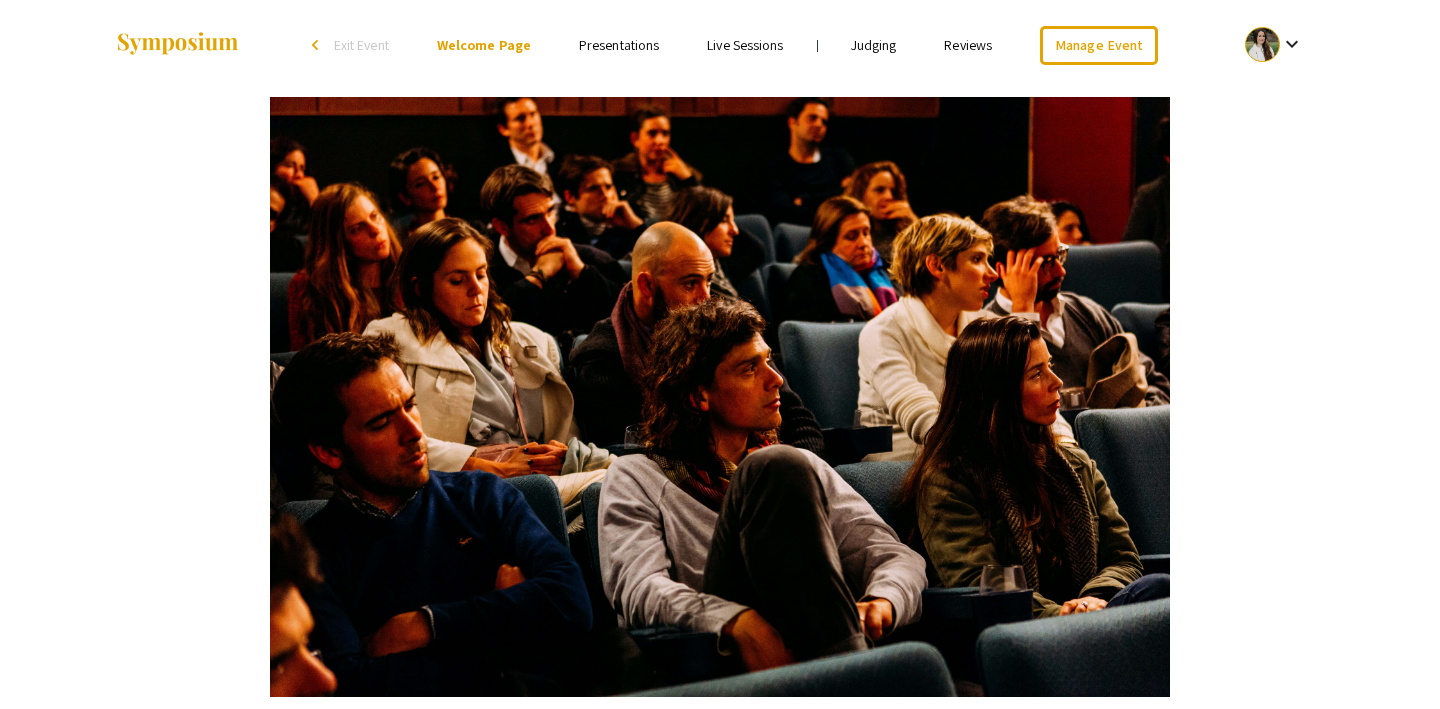 click on "Reviews" at bounding box center (968, 45) 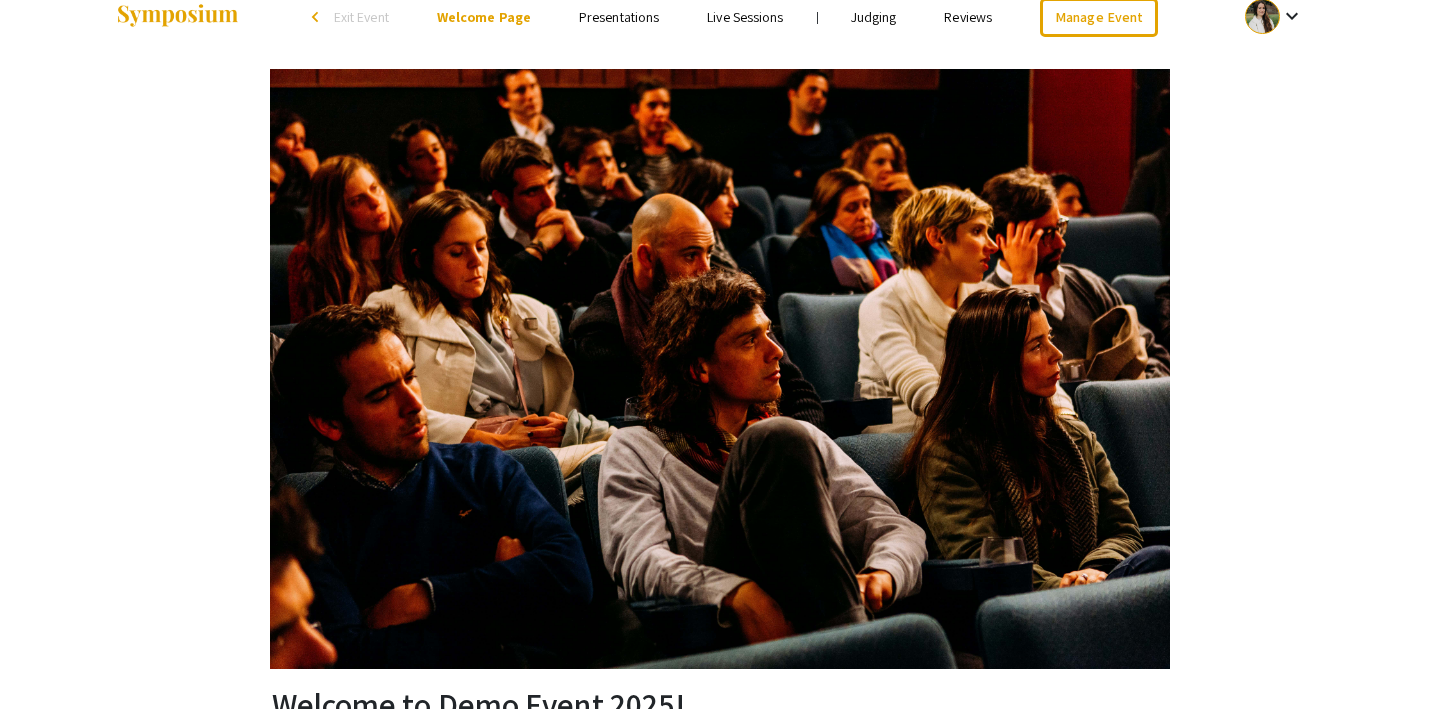 scroll, scrollTop: 0, scrollLeft: 0, axis: both 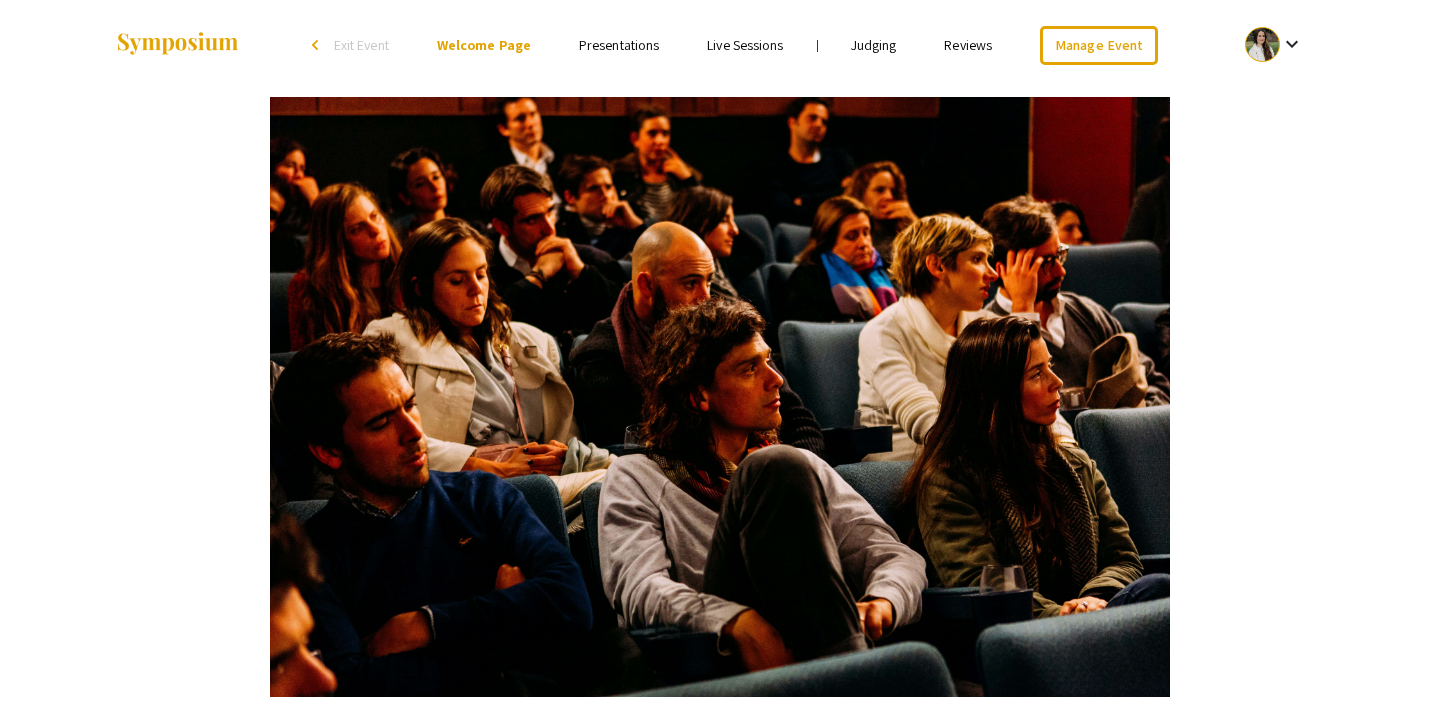click on "Reviews" at bounding box center (968, 45) 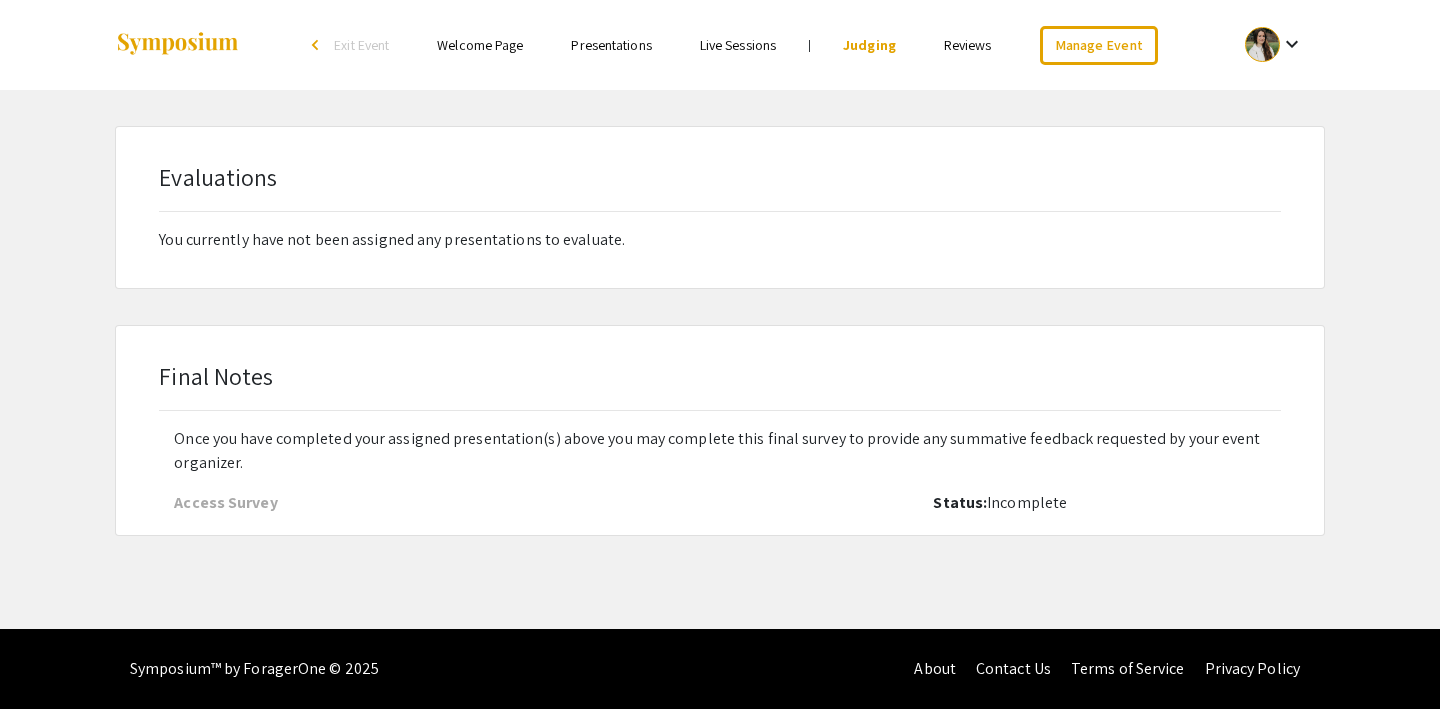 click on "Reviews" at bounding box center (968, 45) 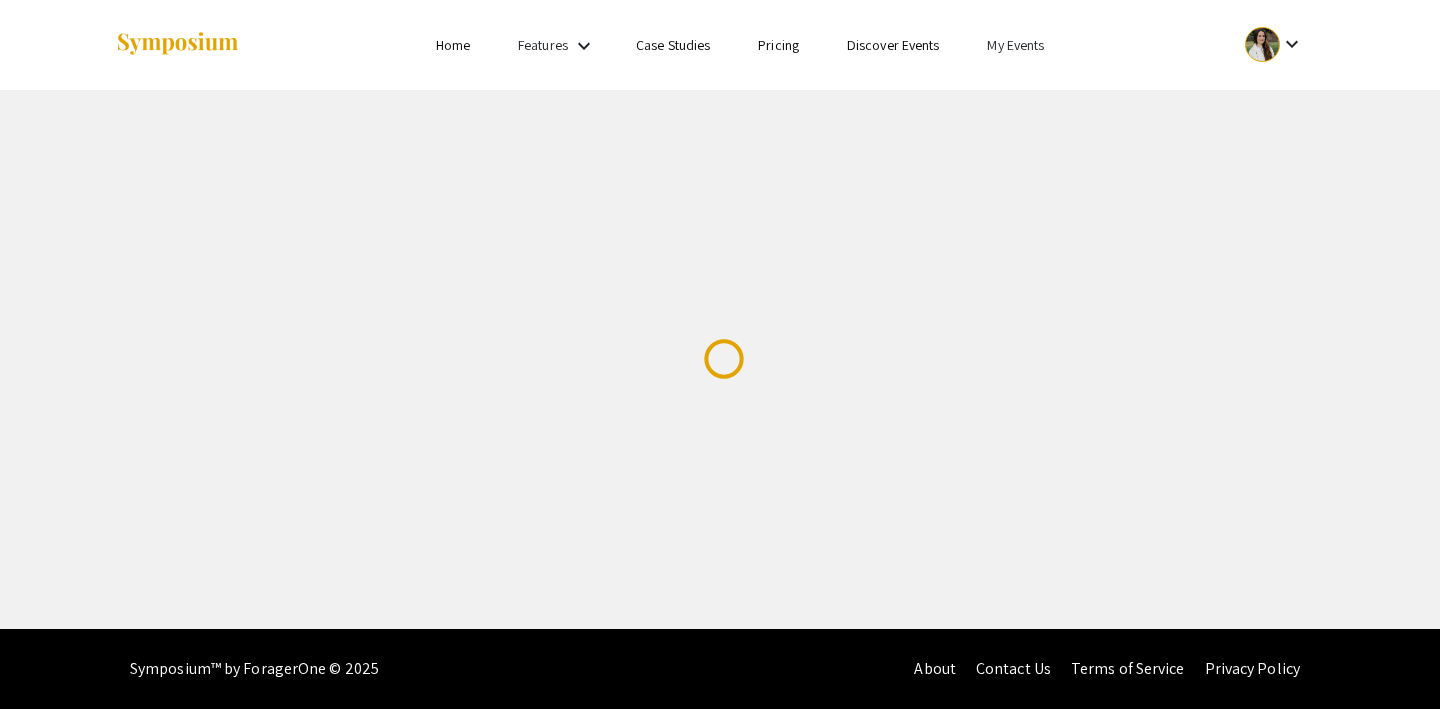 scroll, scrollTop: 0, scrollLeft: 0, axis: both 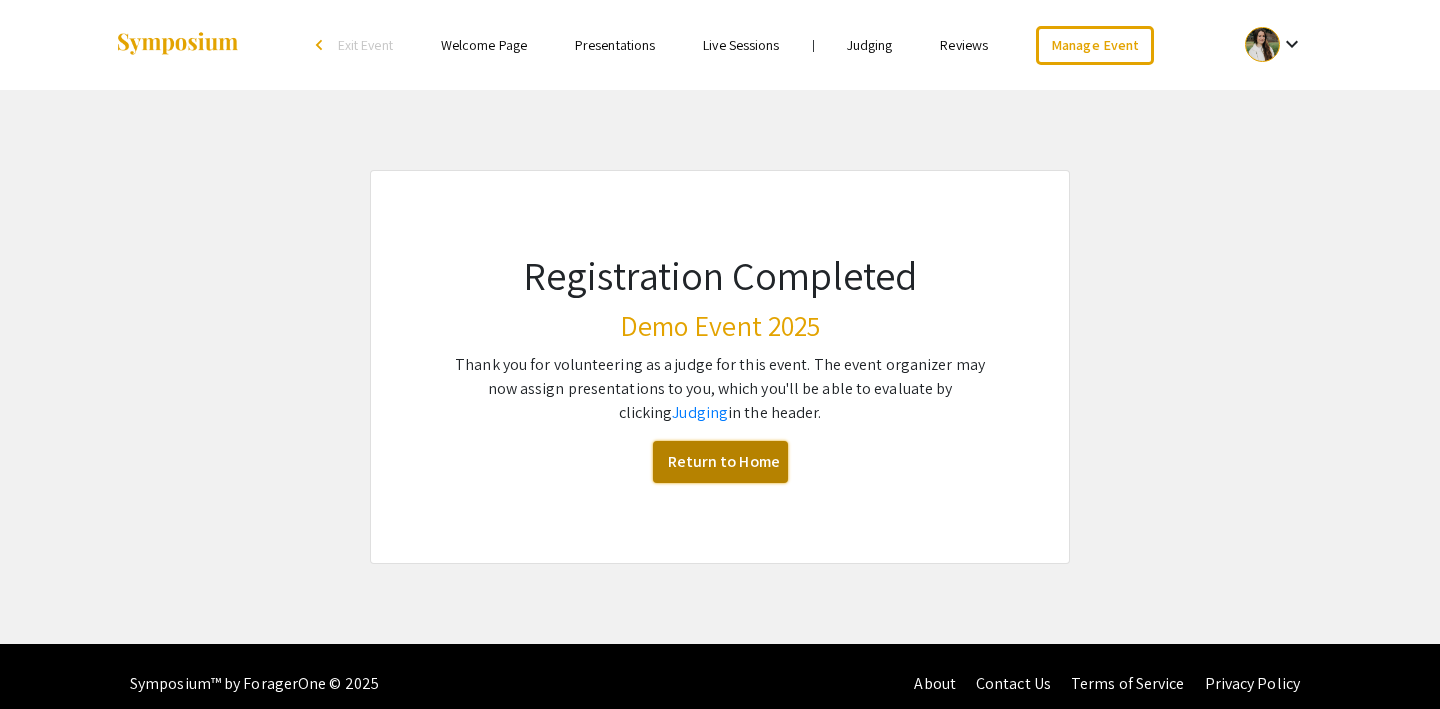 click on "Return to Home" 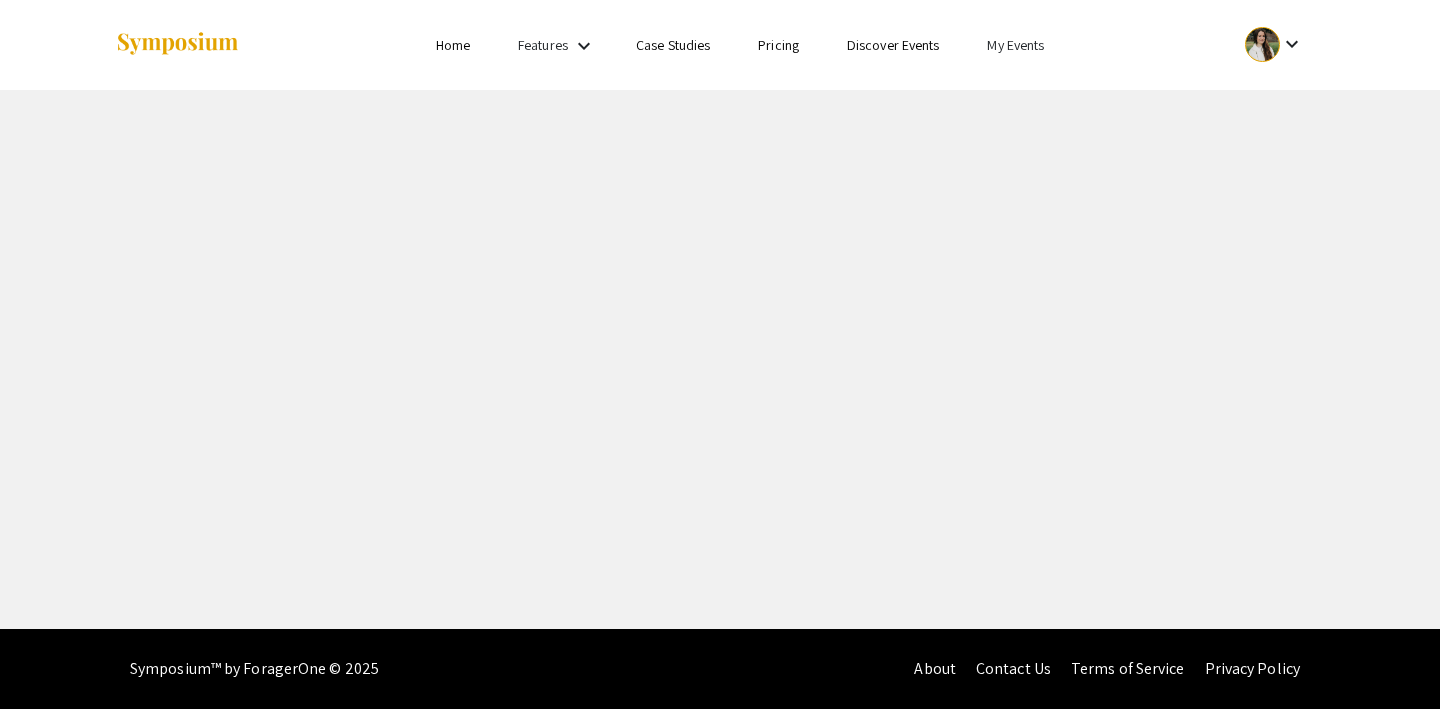 scroll, scrollTop: 0, scrollLeft: 0, axis: both 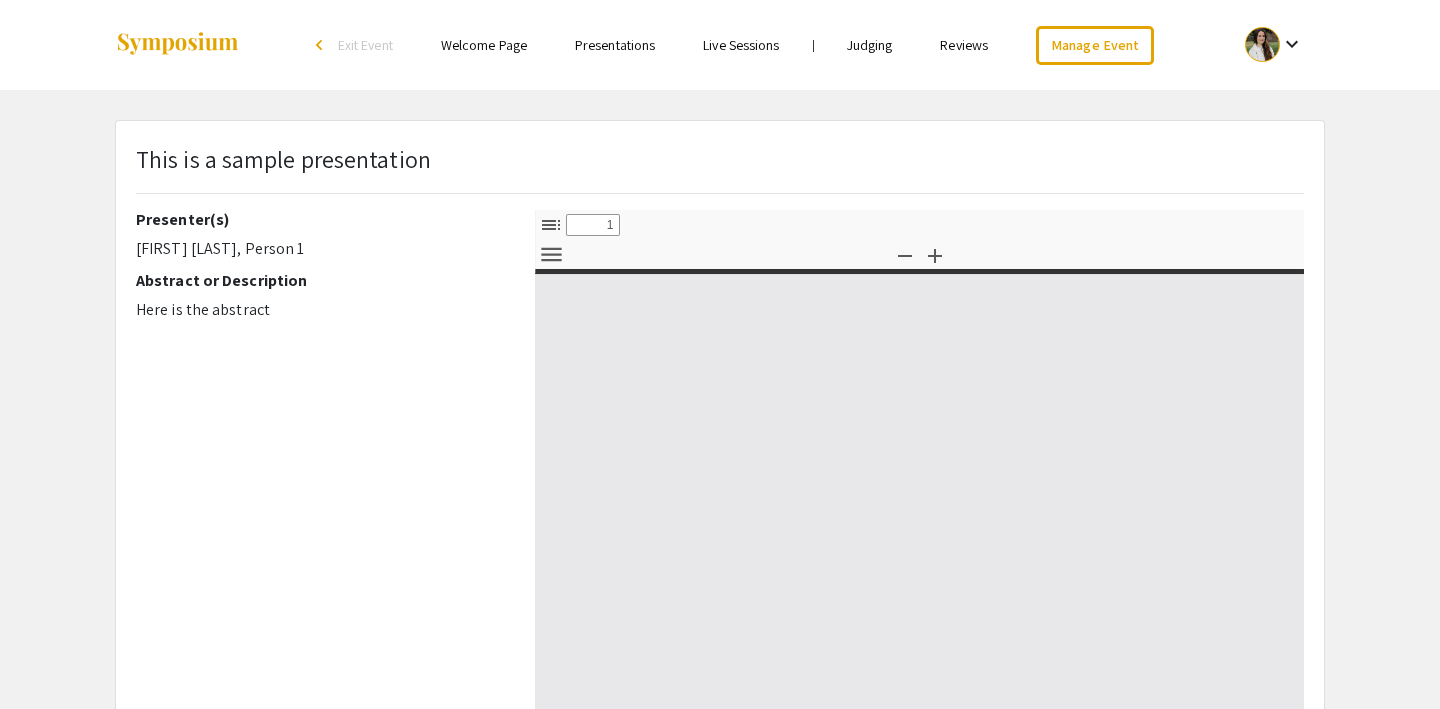 select on "custom" 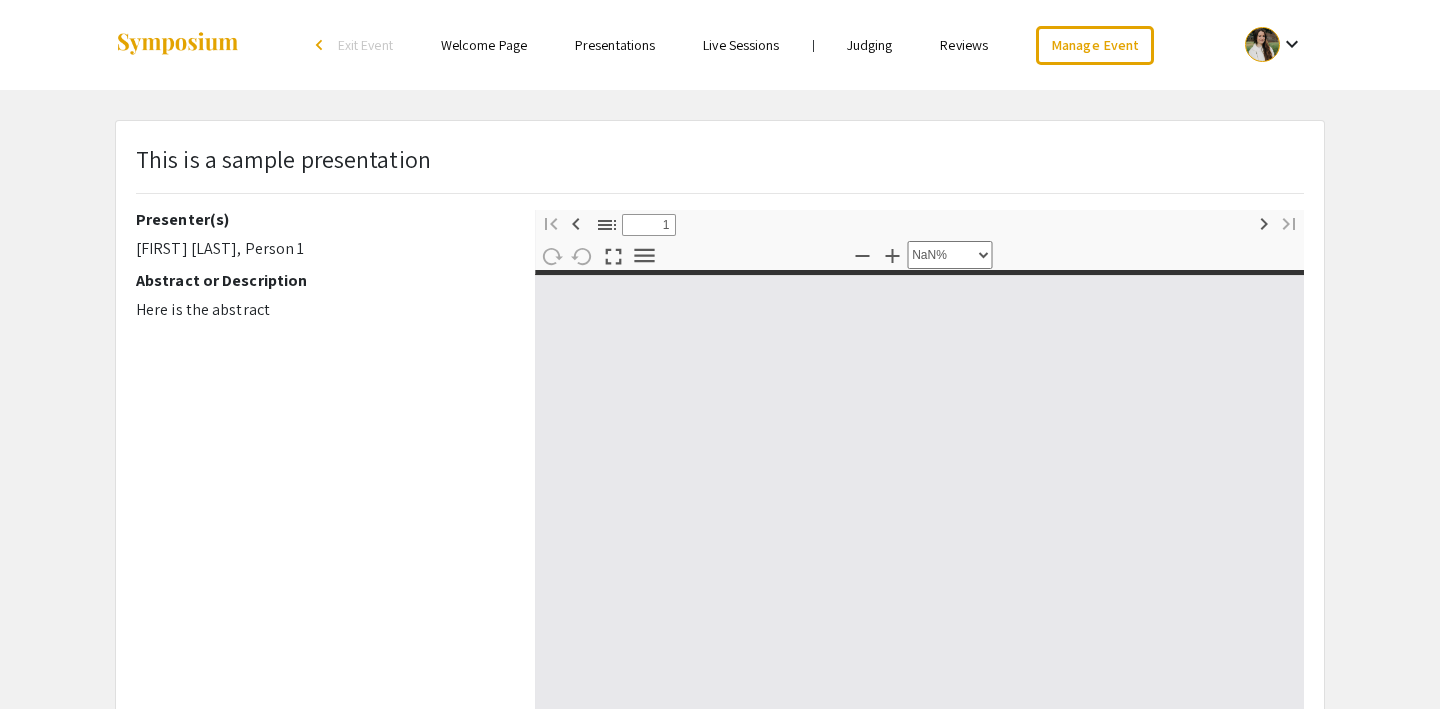 type on "0" 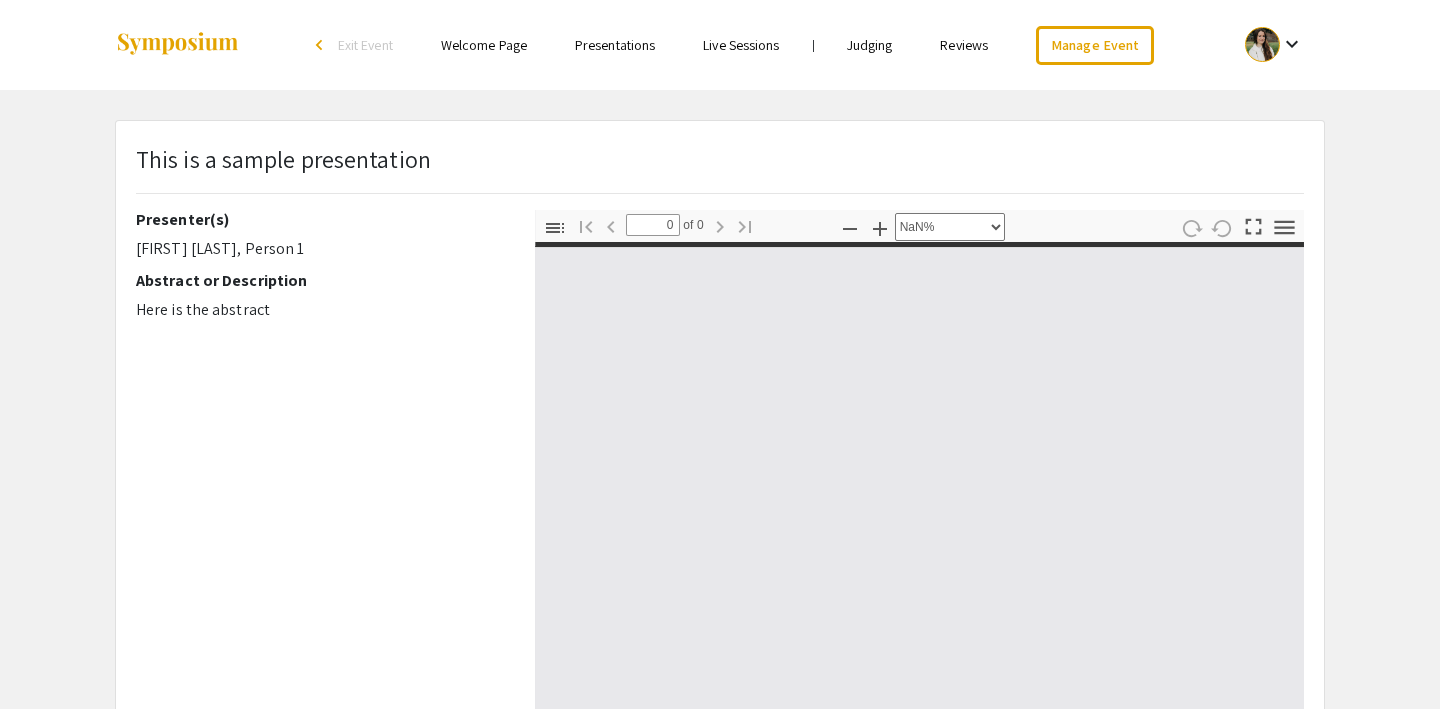 select on "auto" 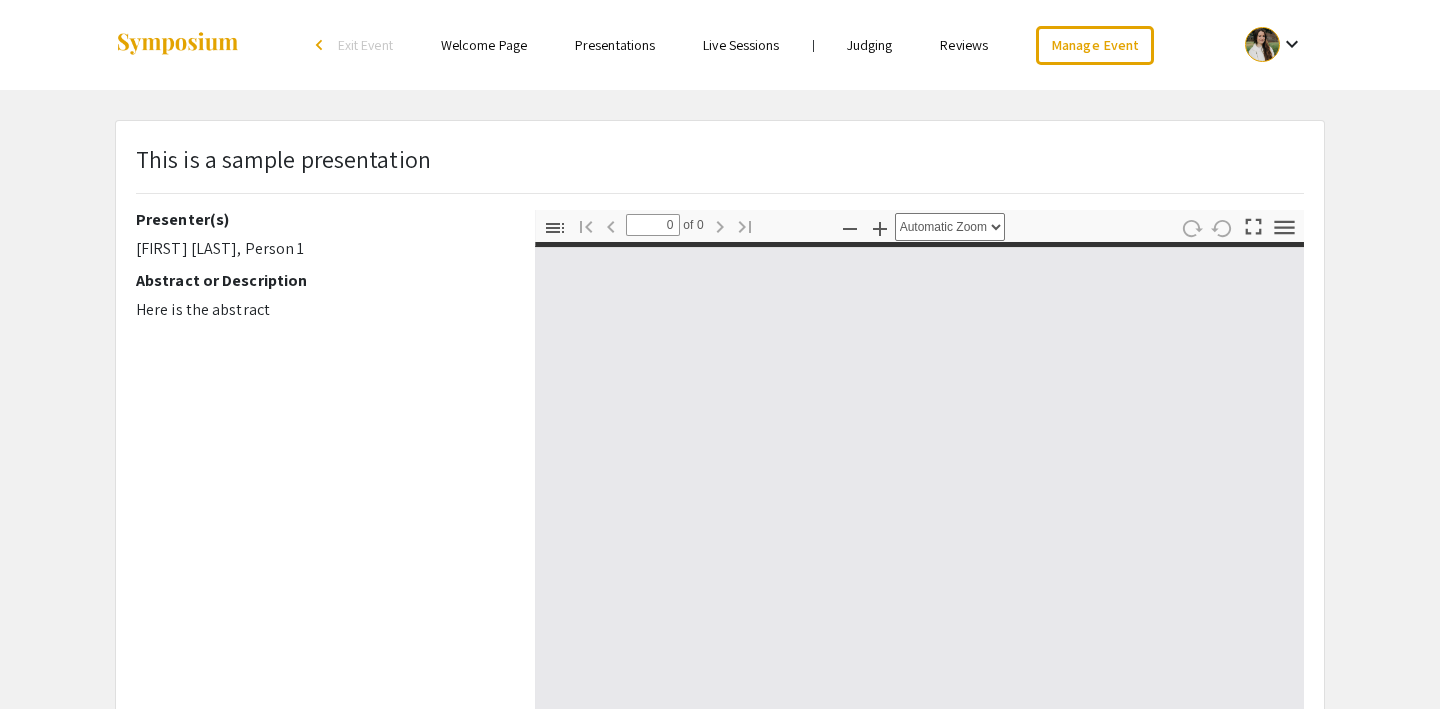 type on "1" 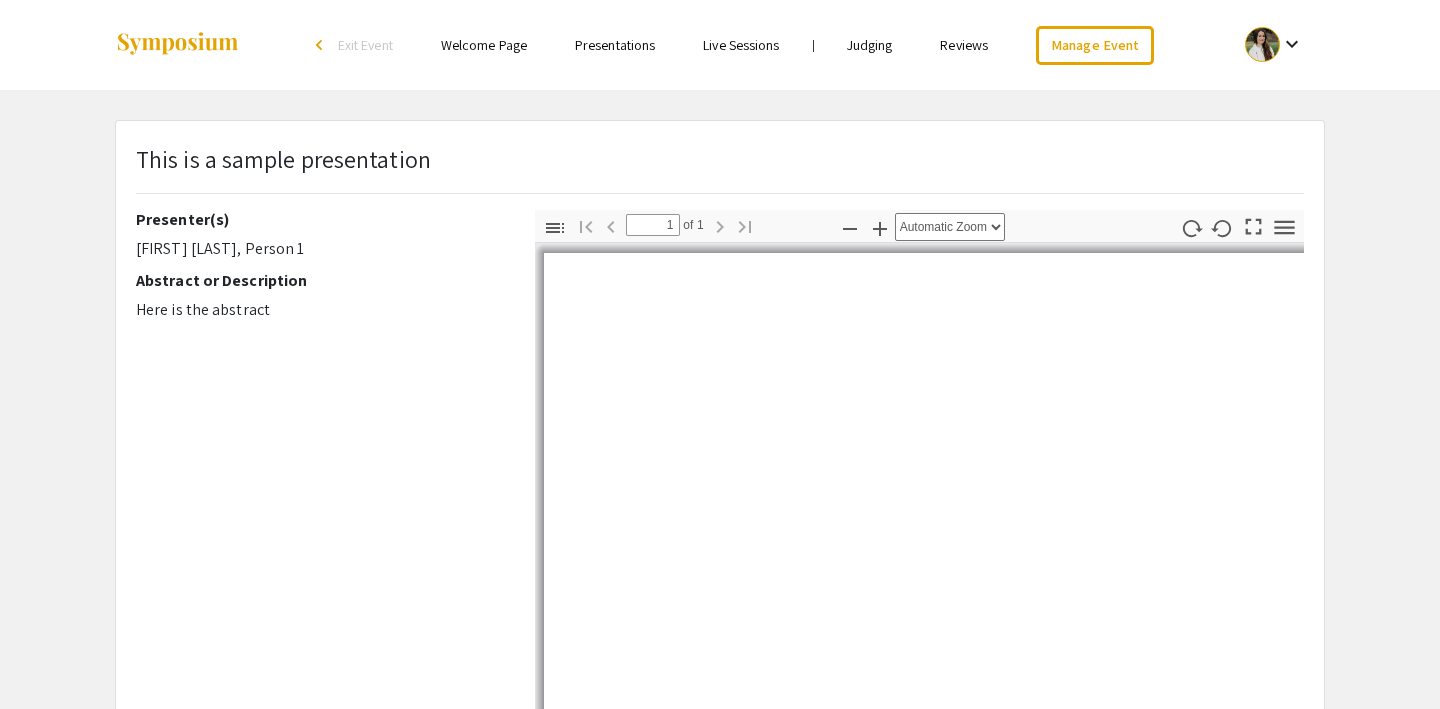 select on "custom" 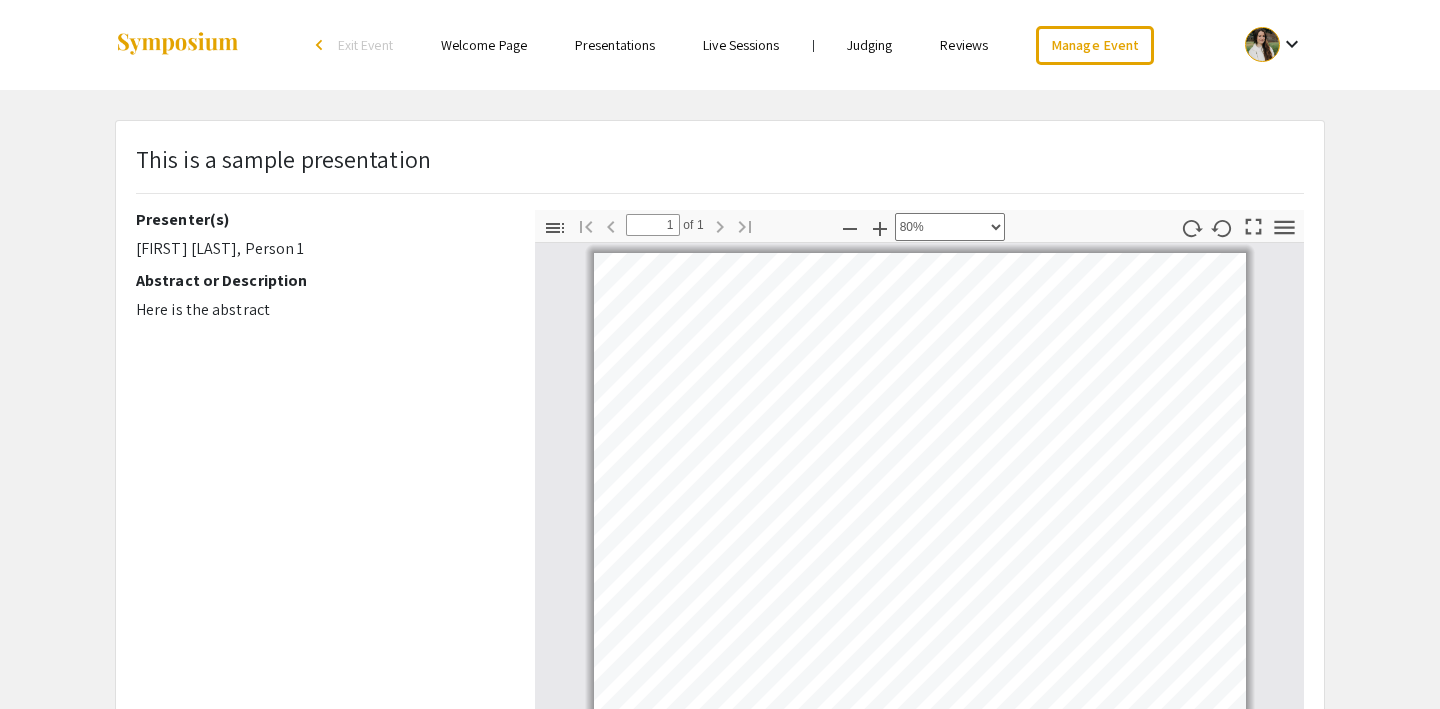 scroll, scrollTop: 1, scrollLeft: 0, axis: vertical 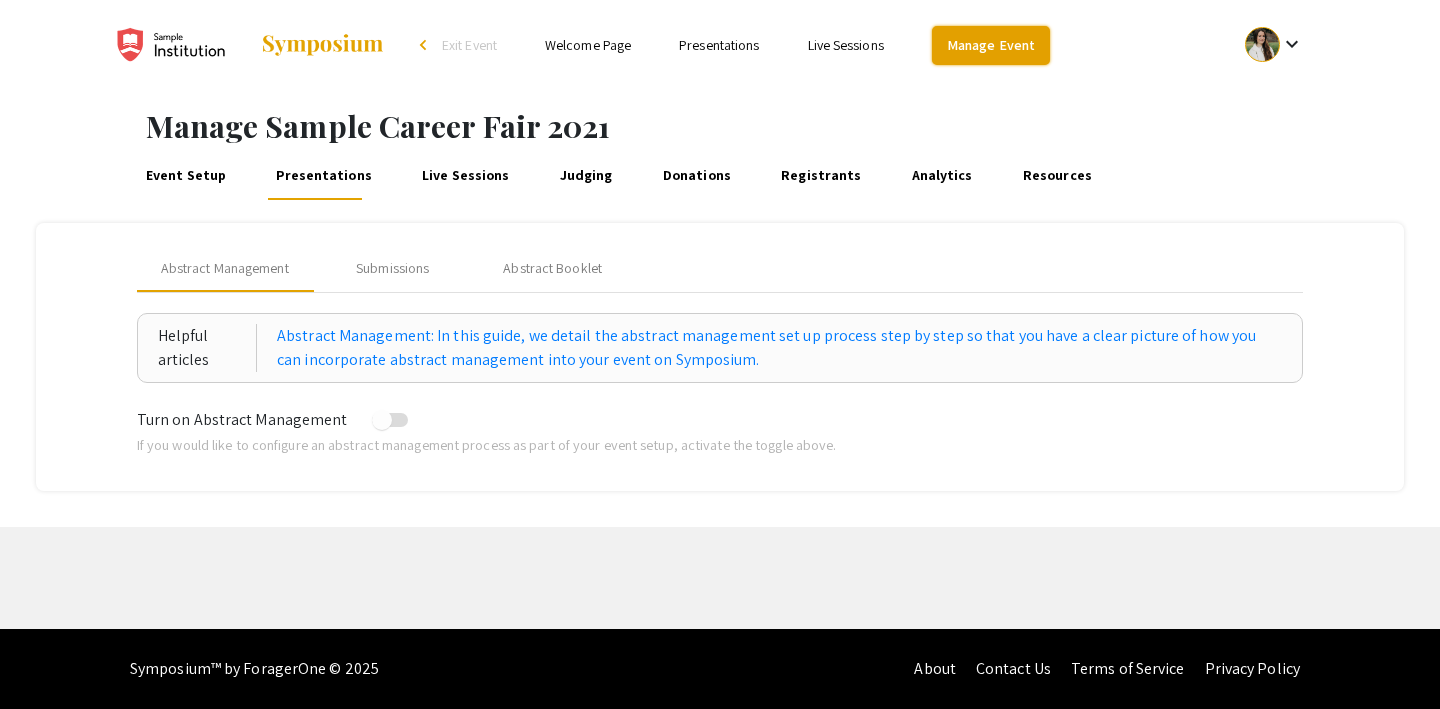 click on "Manage Event" at bounding box center [991, 45] 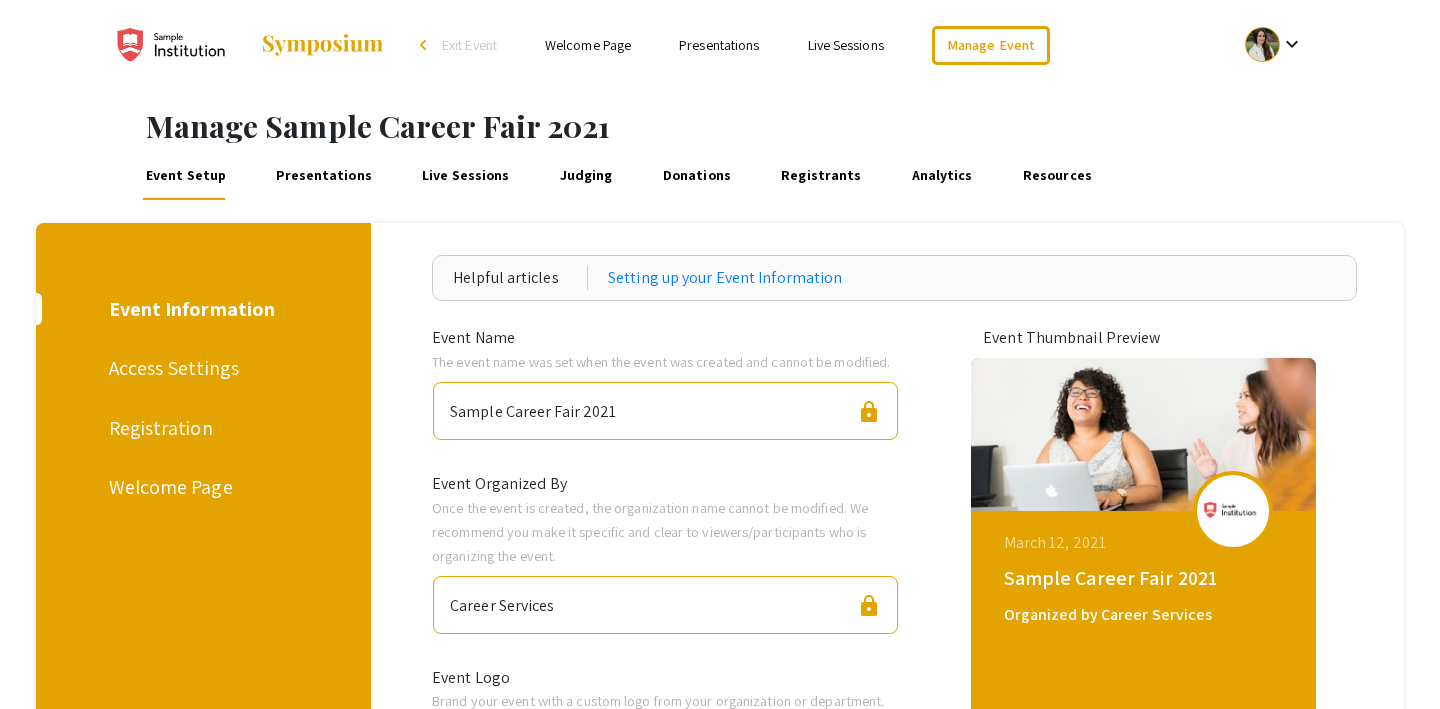 click on "Exit Event" at bounding box center [469, 45] 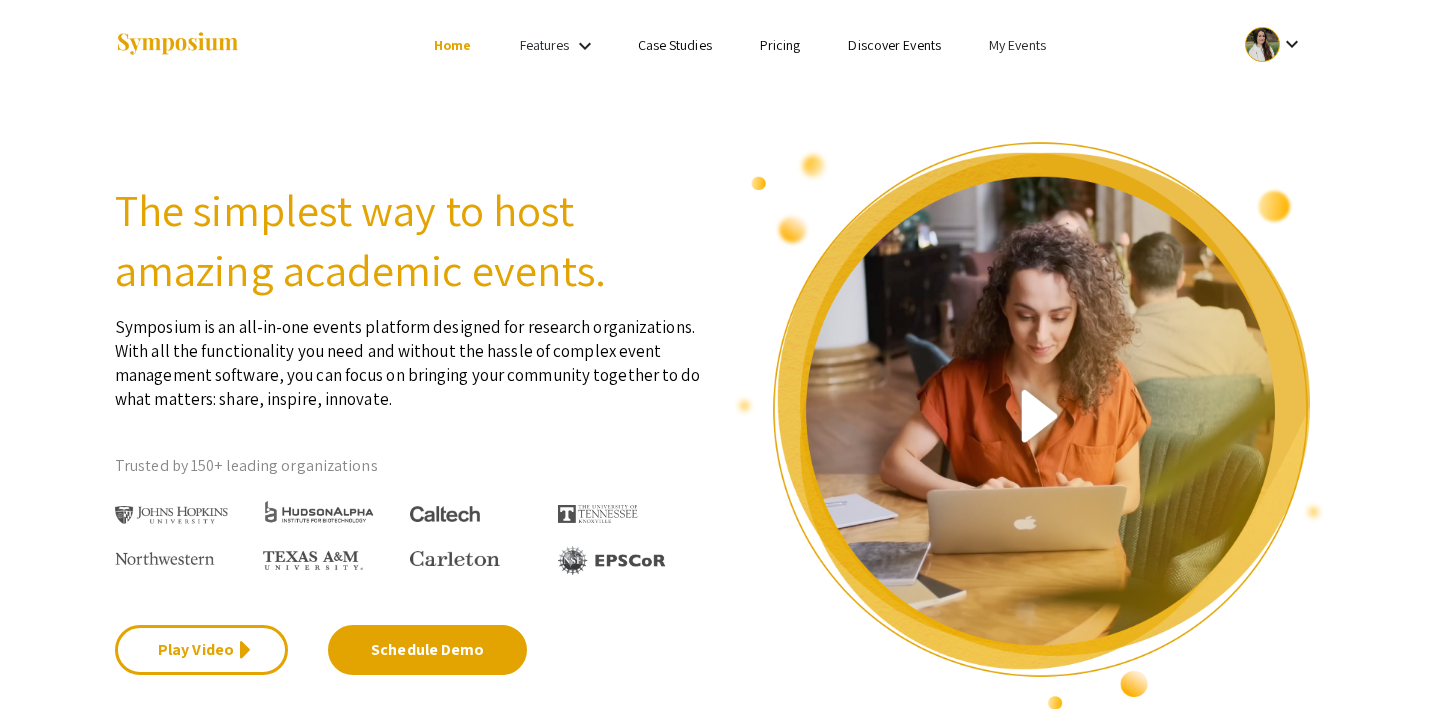 scroll, scrollTop: 0, scrollLeft: 0, axis: both 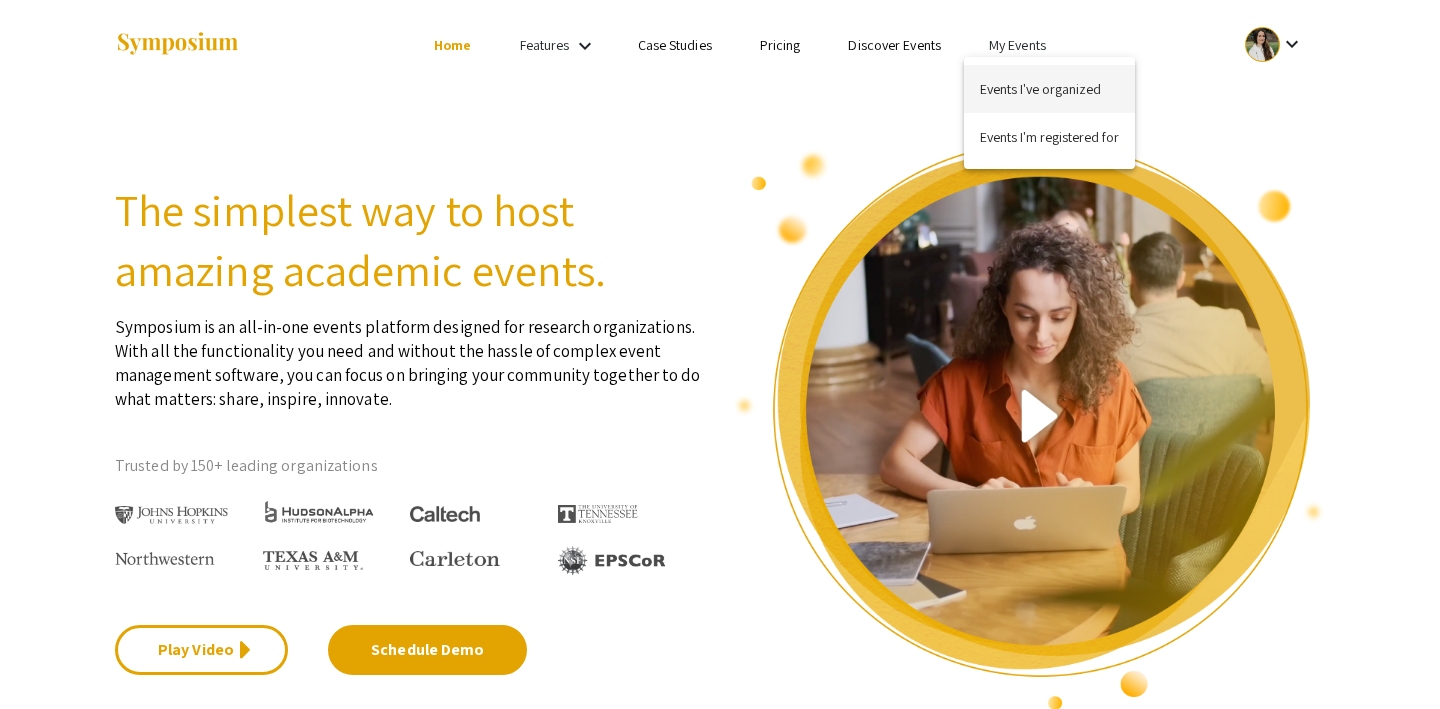 click on "Events I've organized" at bounding box center (1049, 89) 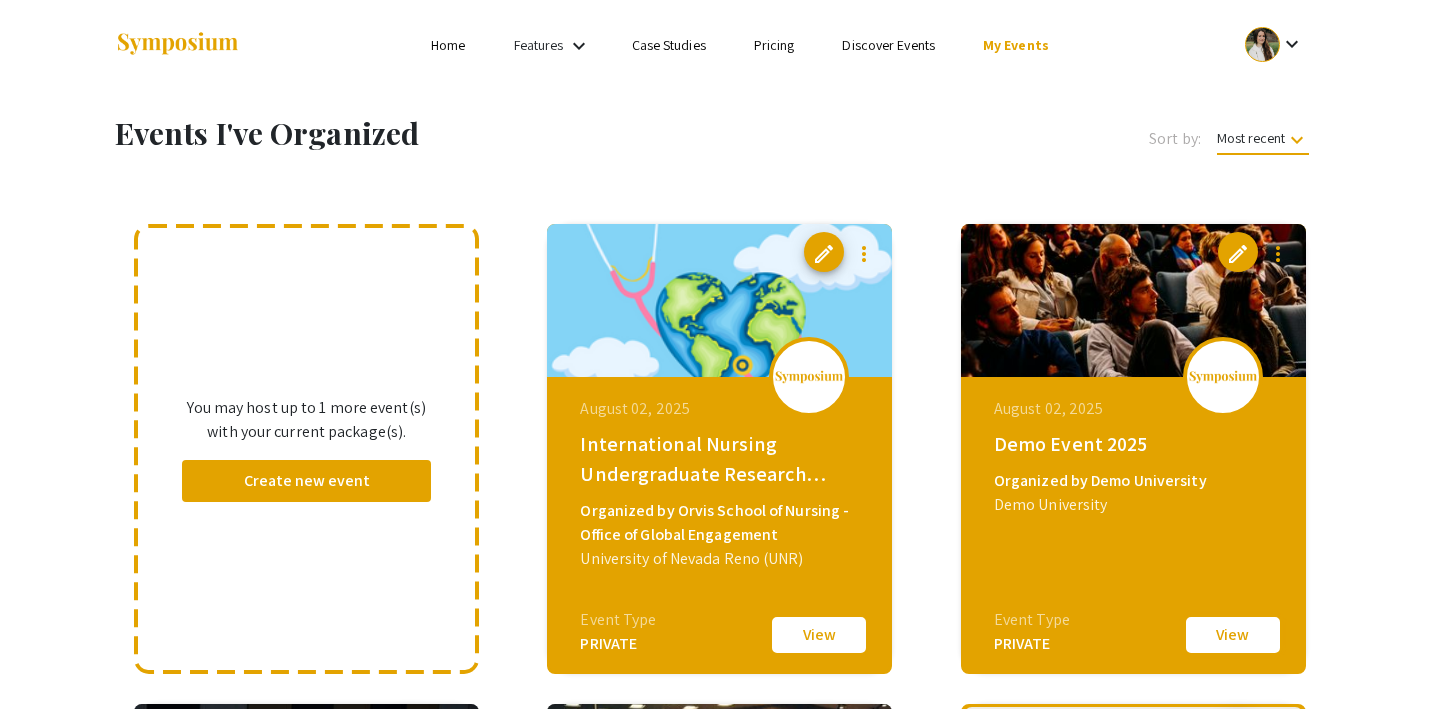 click on "View" 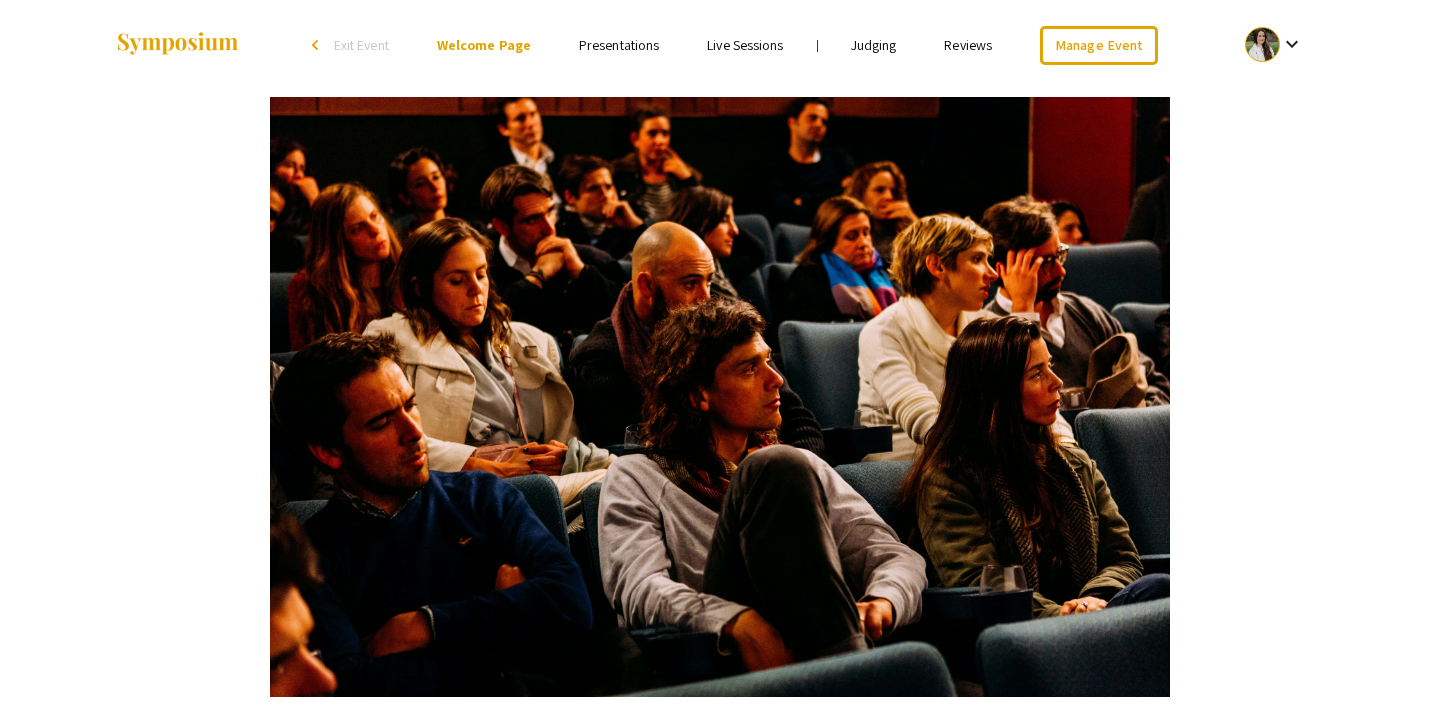 click on "Reviews" at bounding box center [968, 45] 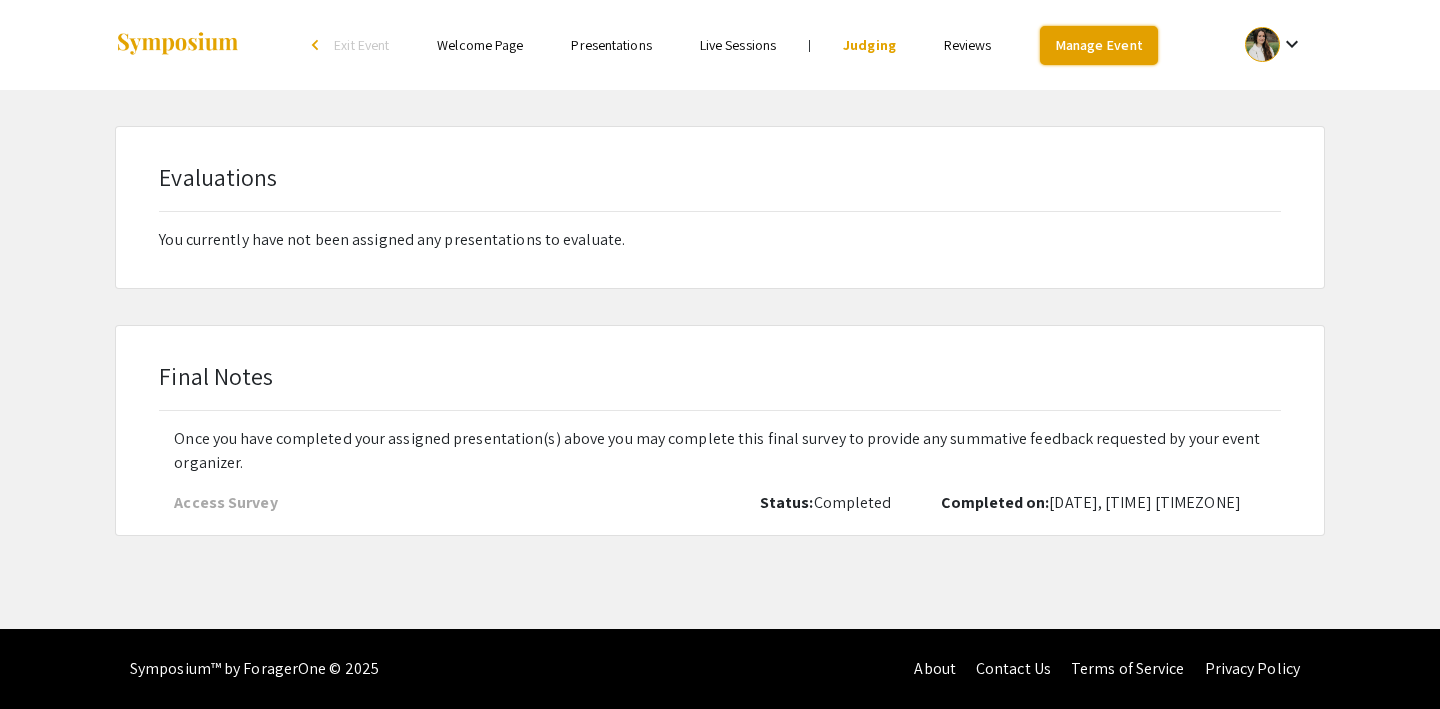click on "Manage Event" at bounding box center (1099, 45) 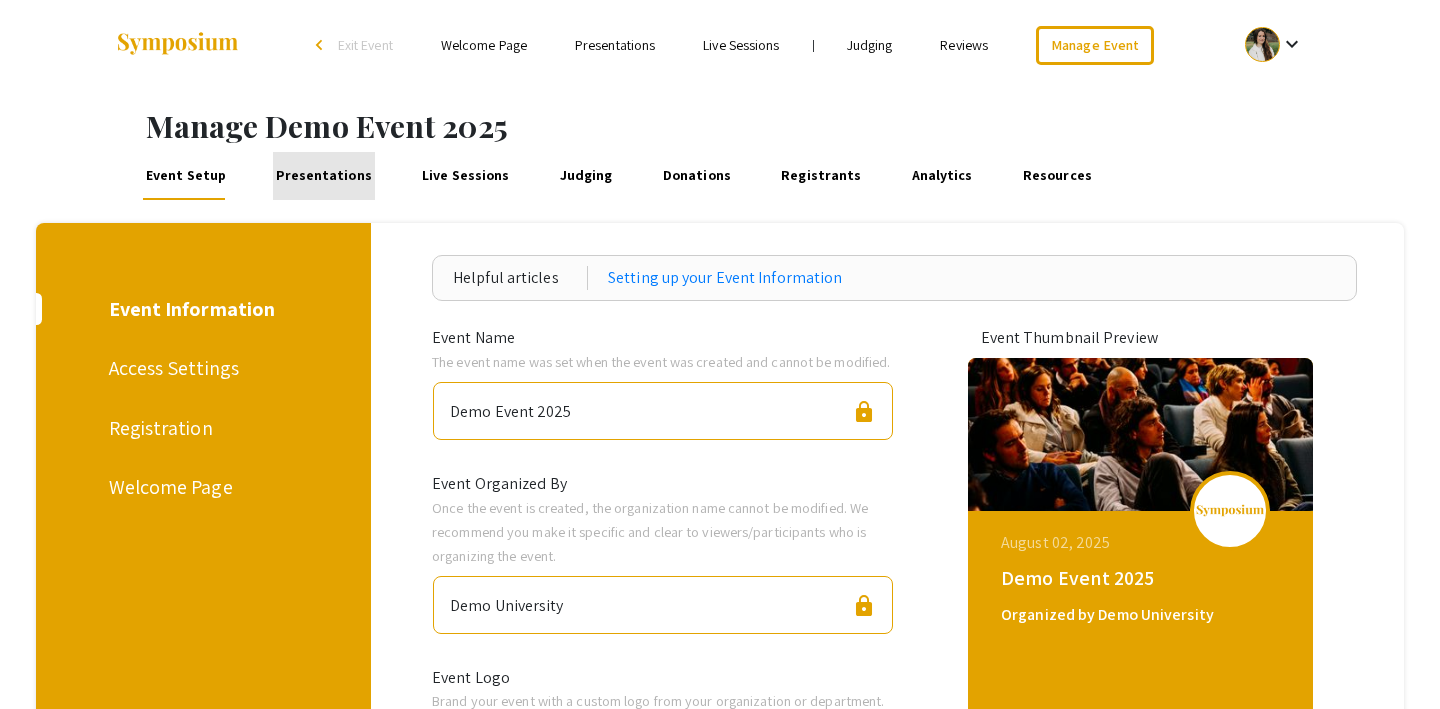 click on "Presentations" at bounding box center [324, 176] 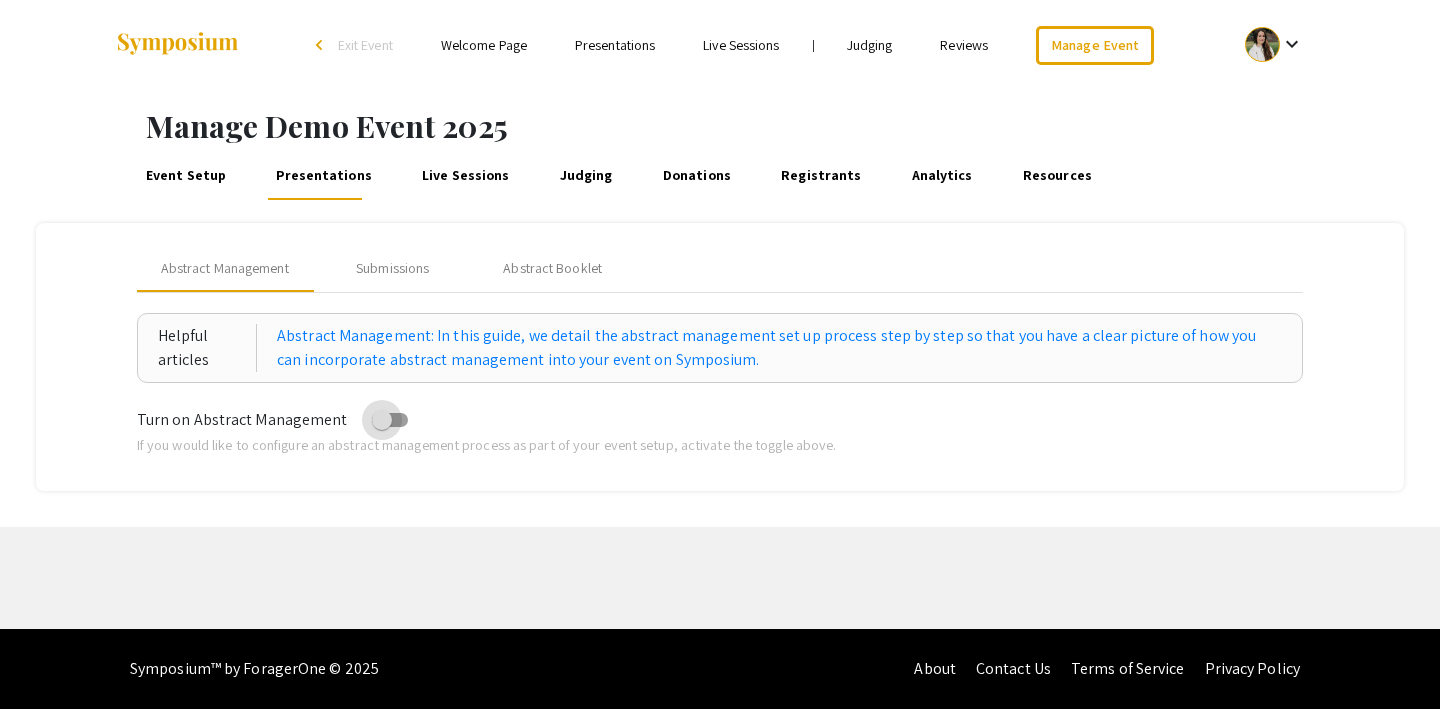 click at bounding box center (382, 420) 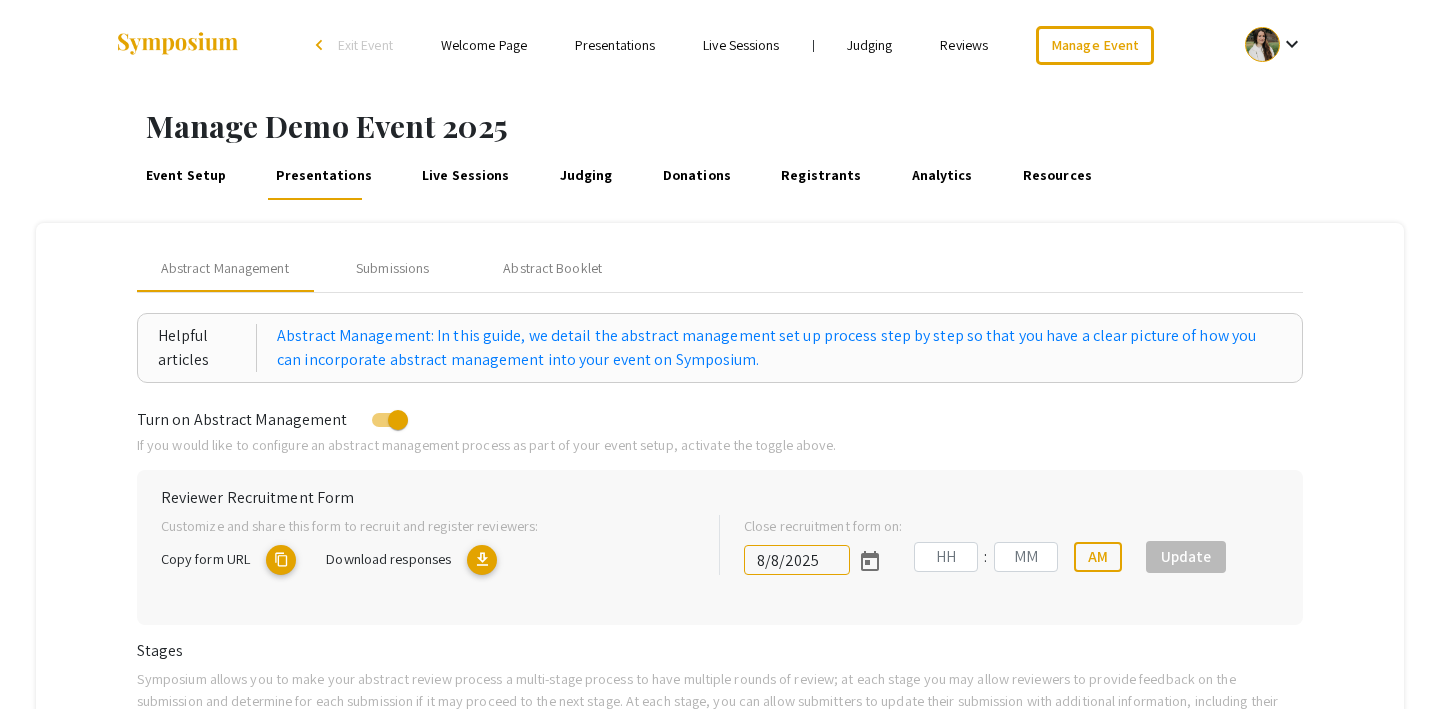 type on "8/1/2025" 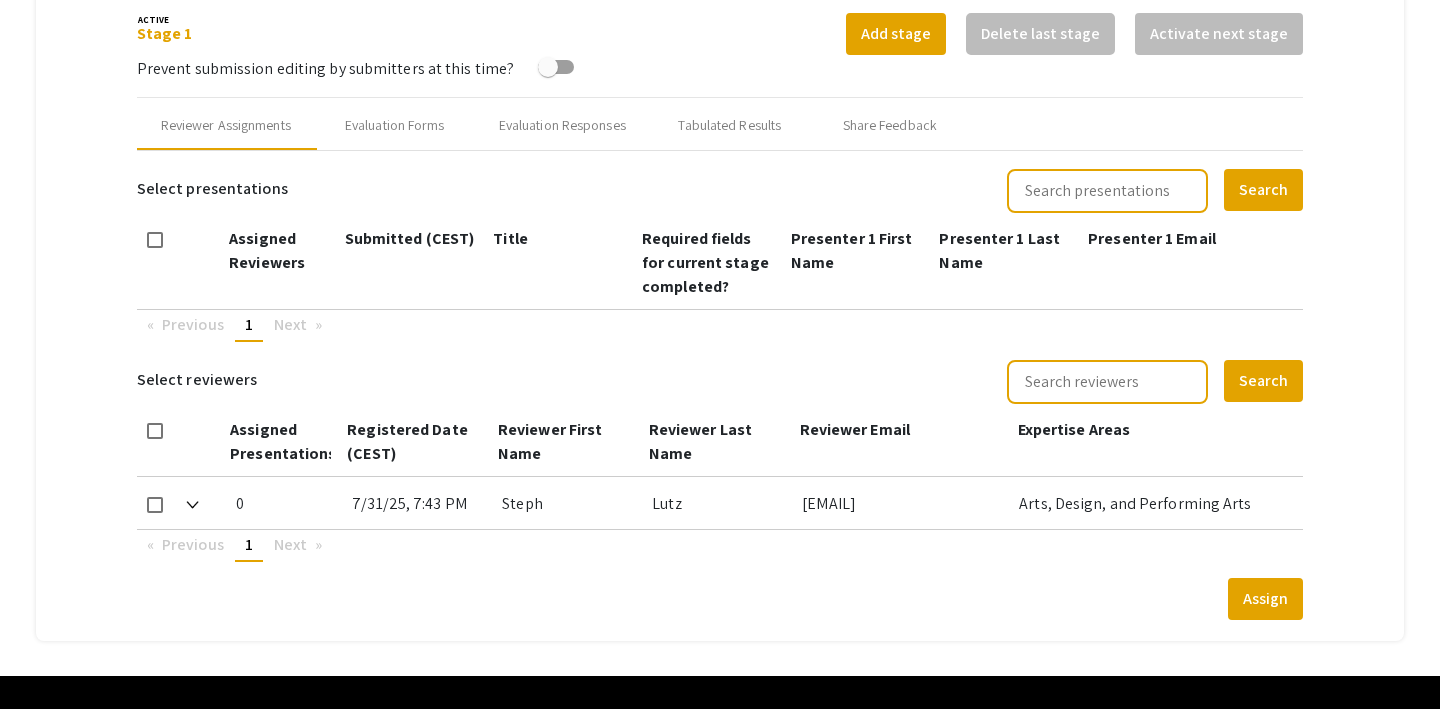 scroll, scrollTop: 761, scrollLeft: 0, axis: vertical 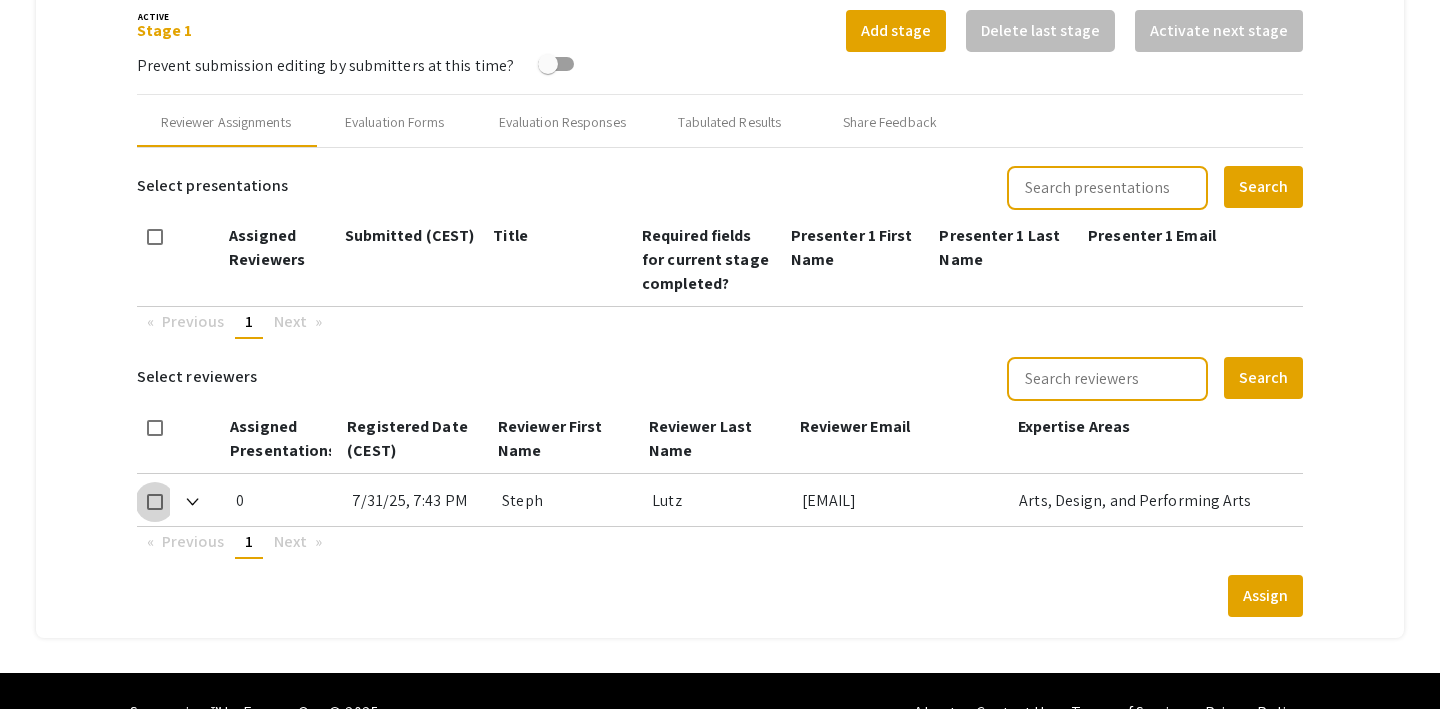 click at bounding box center (155, 502) 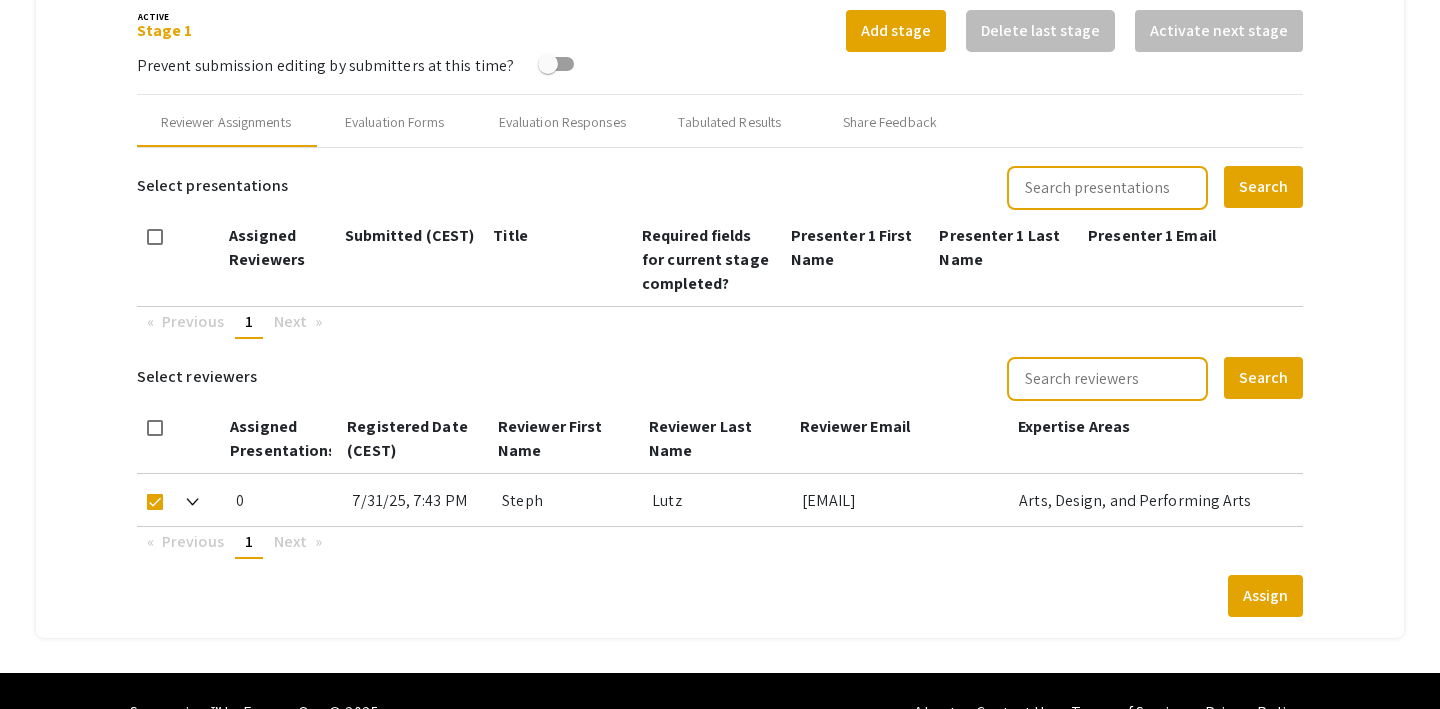 click at bounding box center (155, 502) 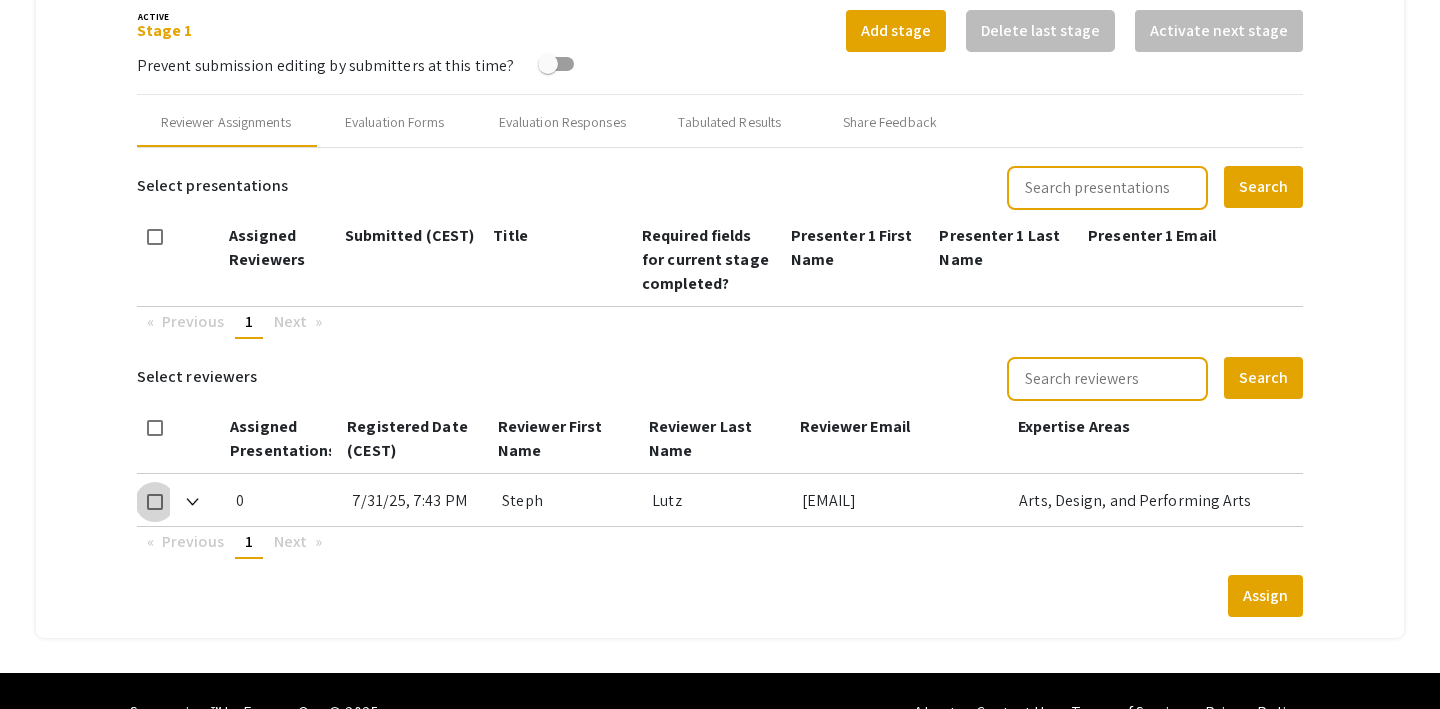 click at bounding box center (155, 502) 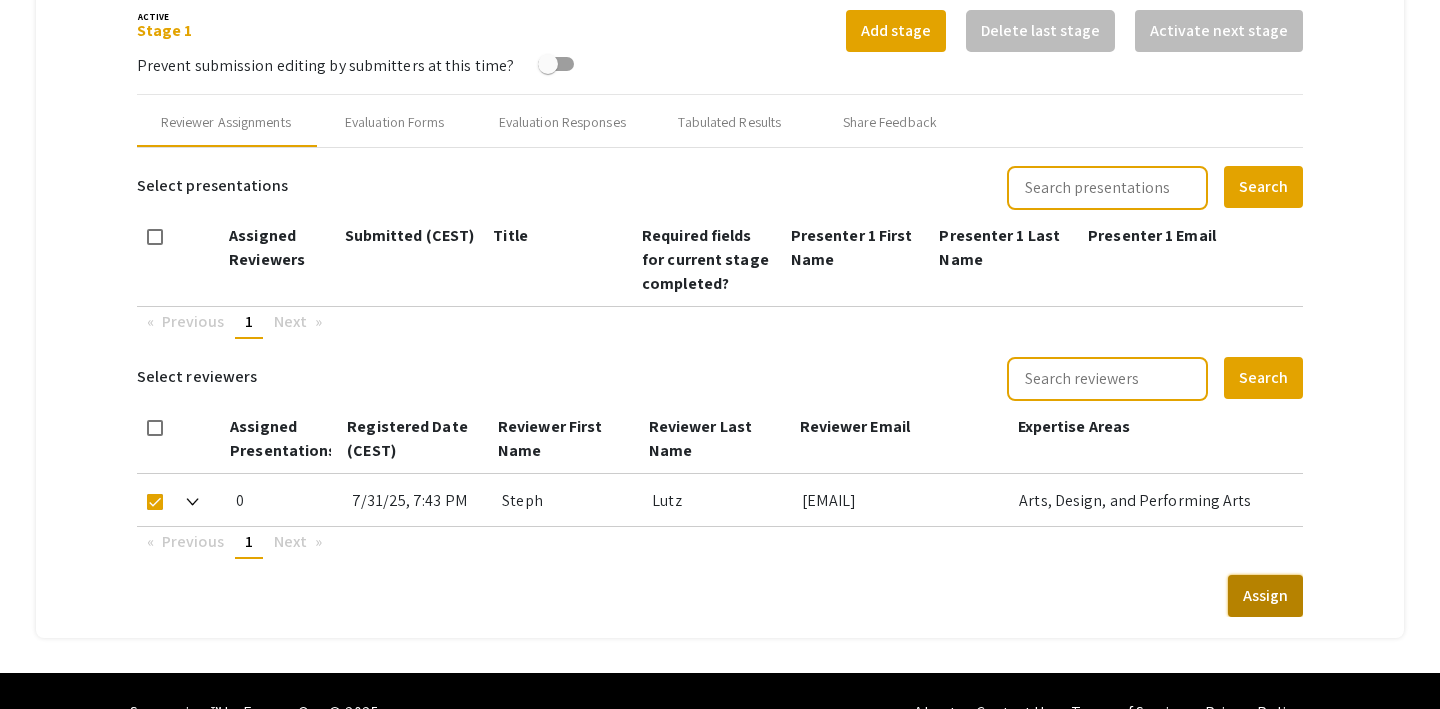 click on "Assign" at bounding box center [1265, 596] 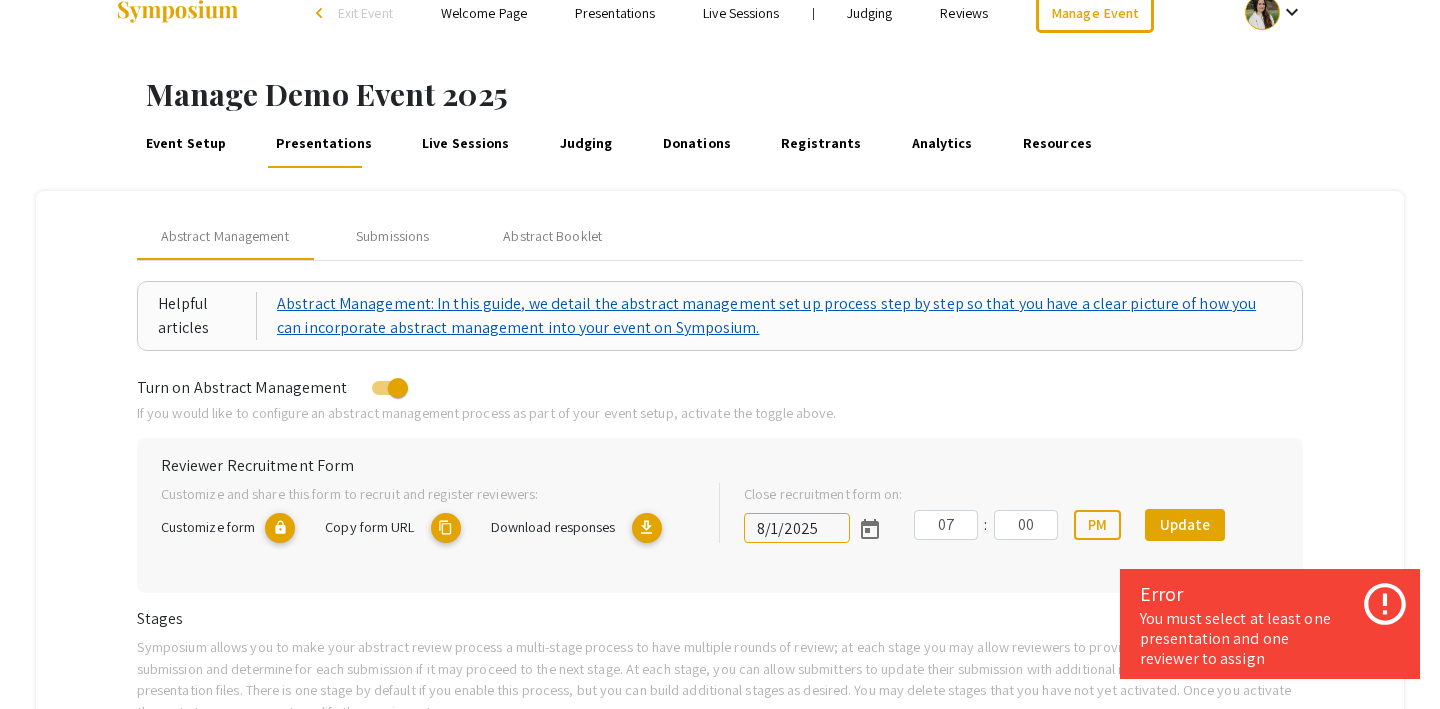 scroll, scrollTop: 26, scrollLeft: 0, axis: vertical 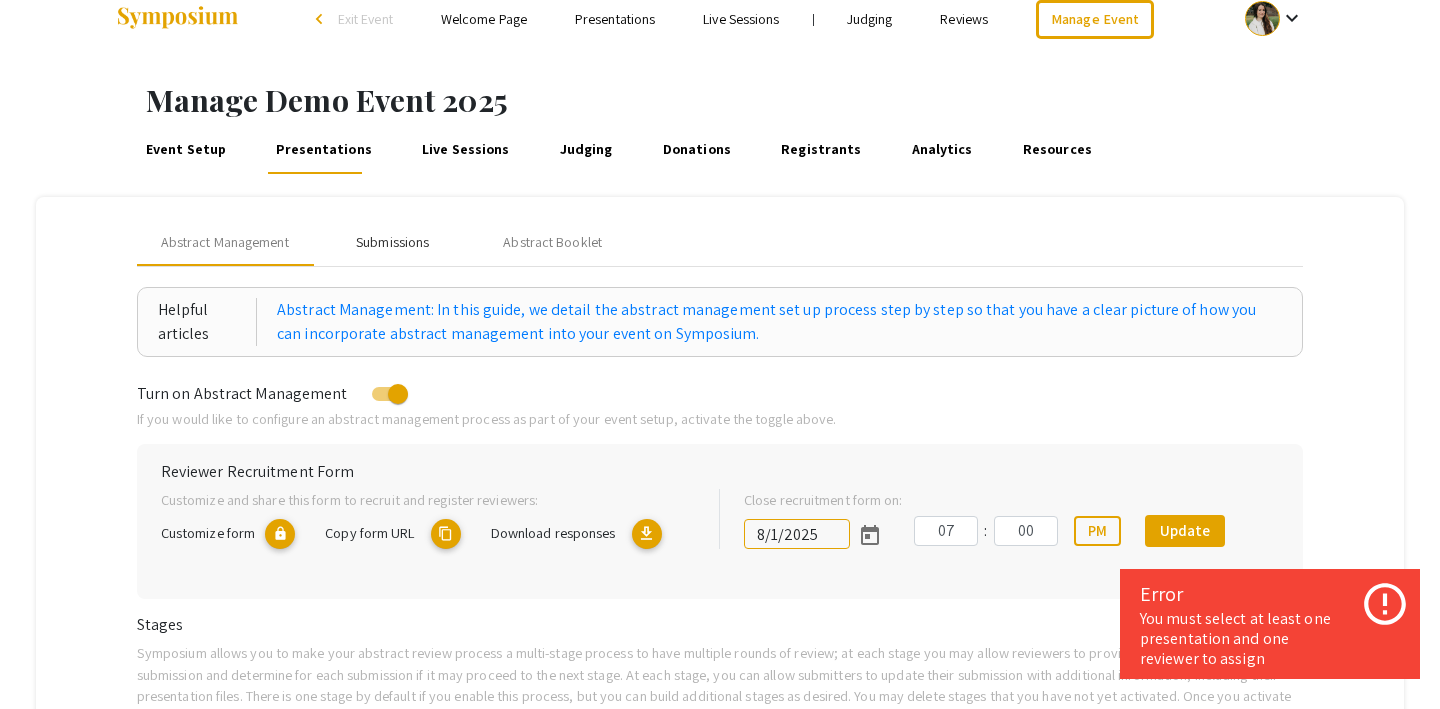 click on "Submissions" at bounding box center [392, 242] 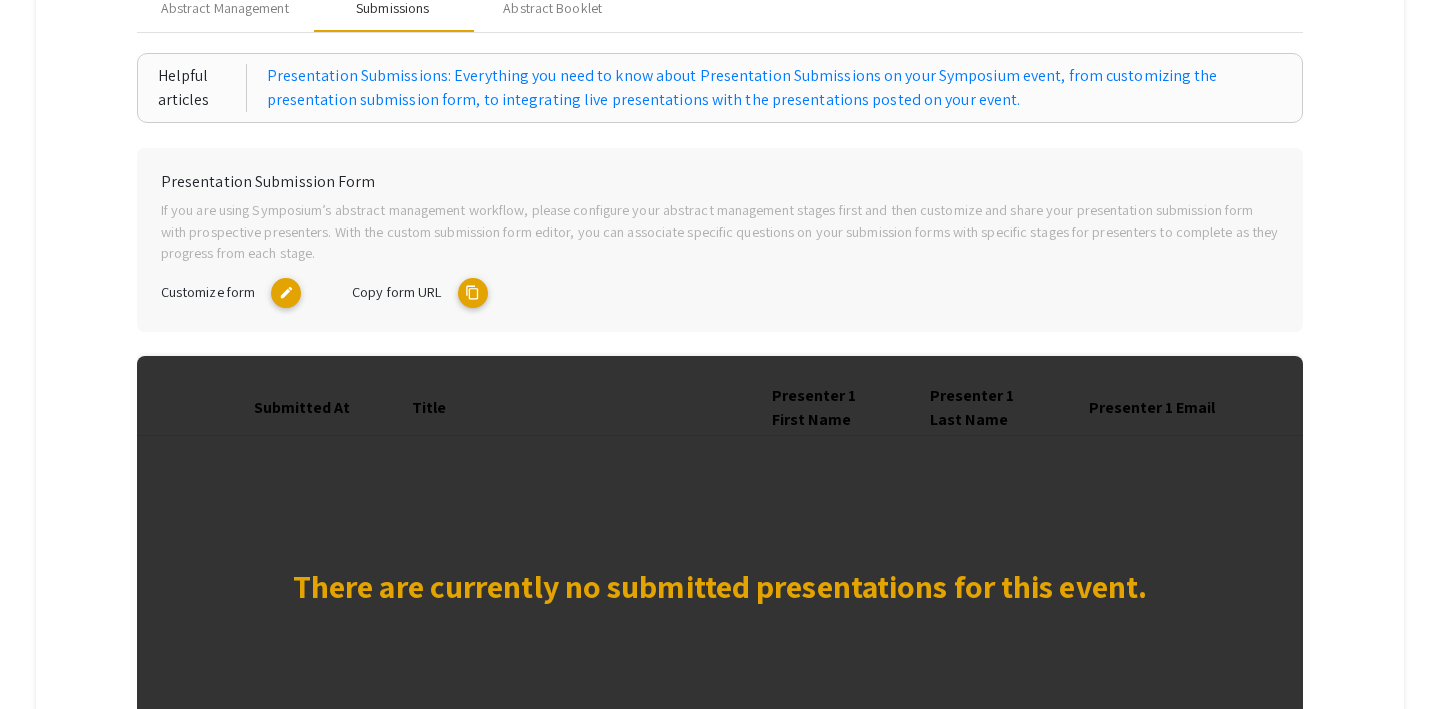 scroll, scrollTop: 245, scrollLeft: 0, axis: vertical 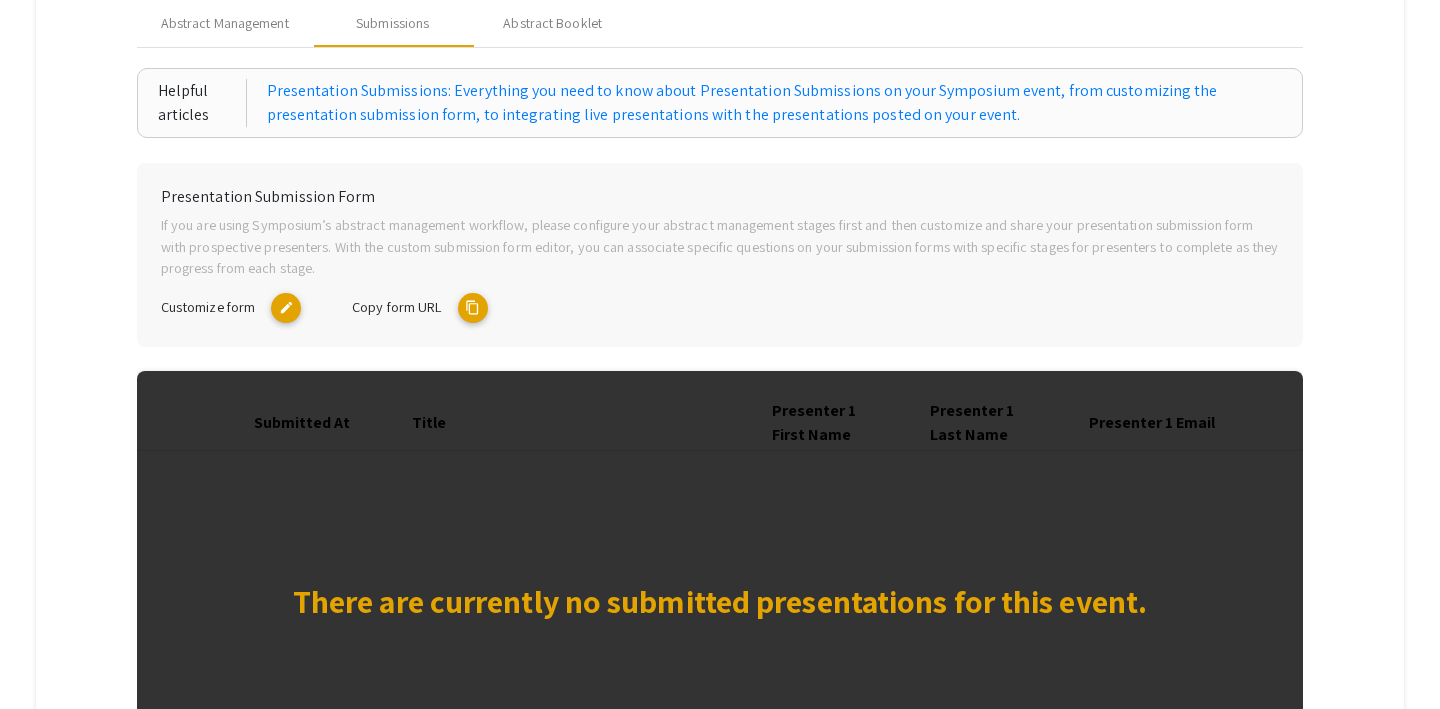 click on "content_copy" at bounding box center (473, 308) 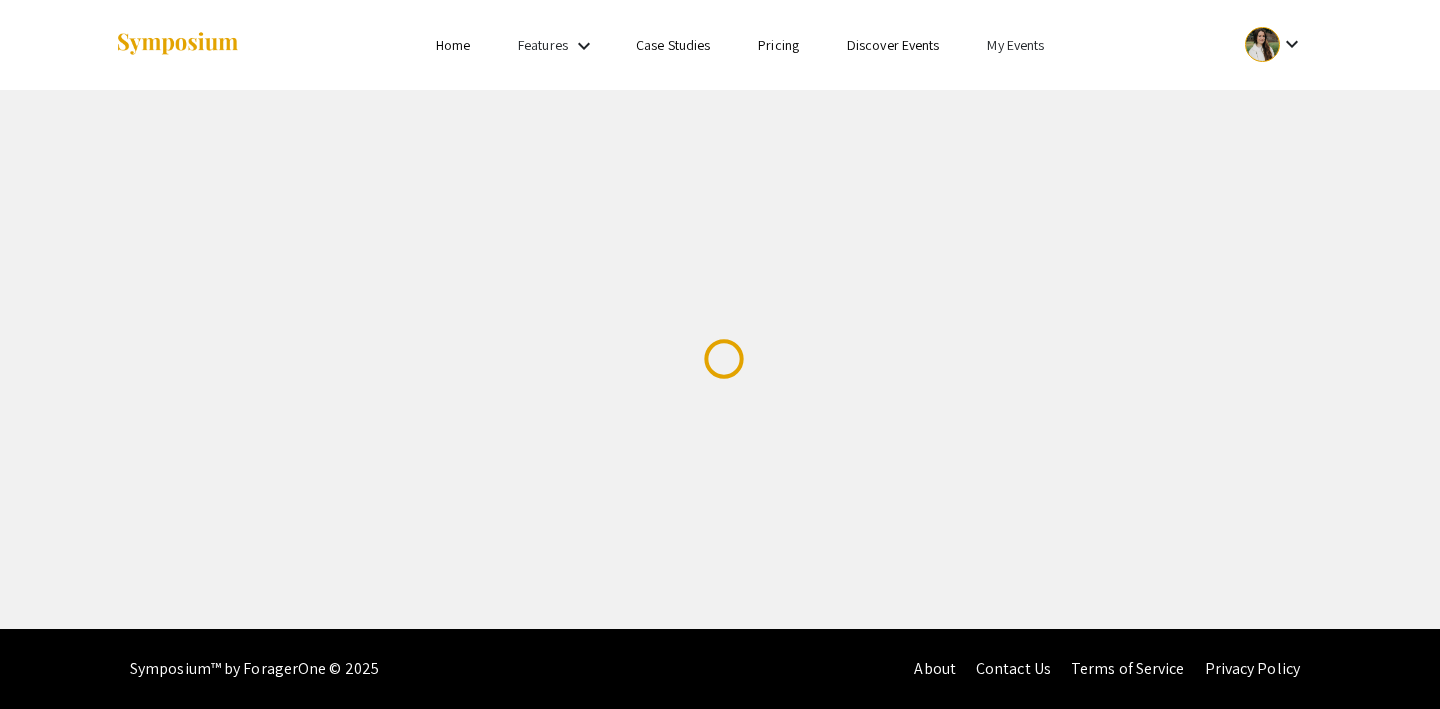 scroll, scrollTop: 0, scrollLeft: 0, axis: both 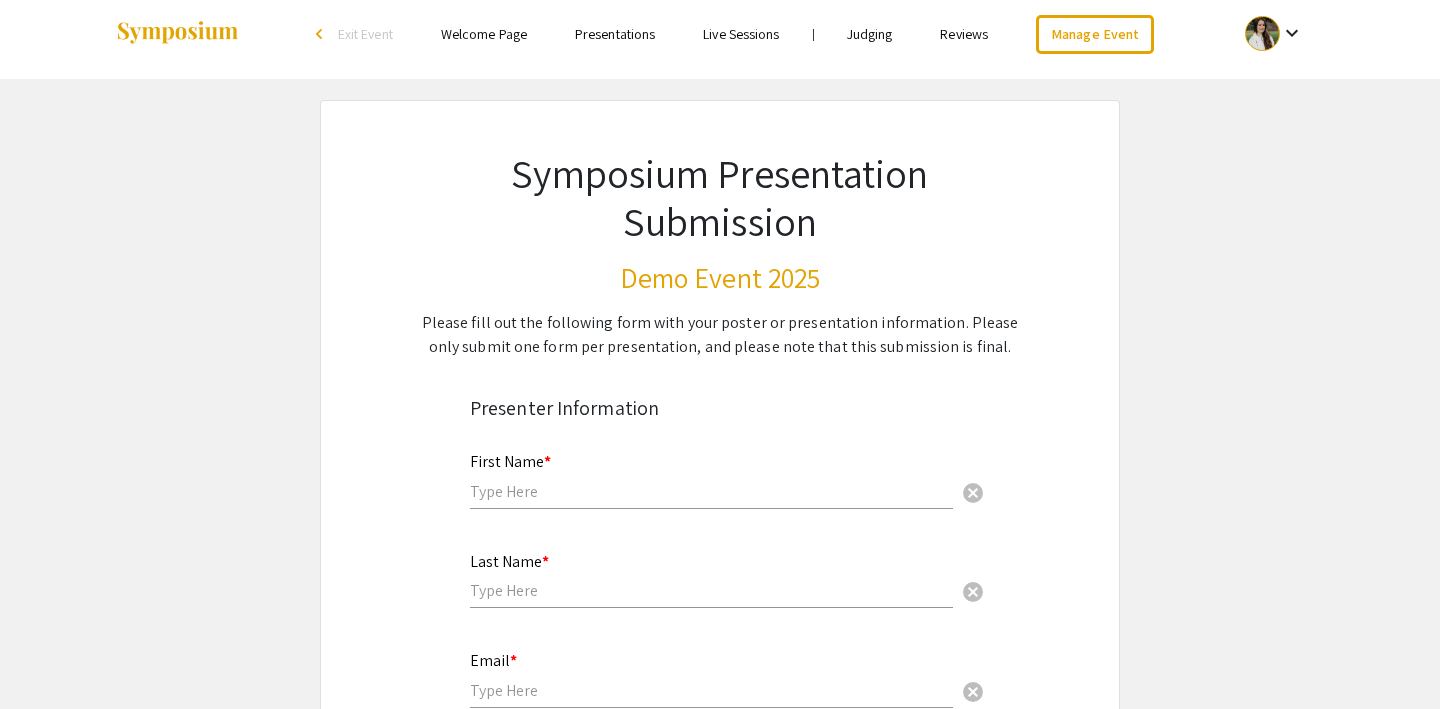 click at bounding box center (711, 491) 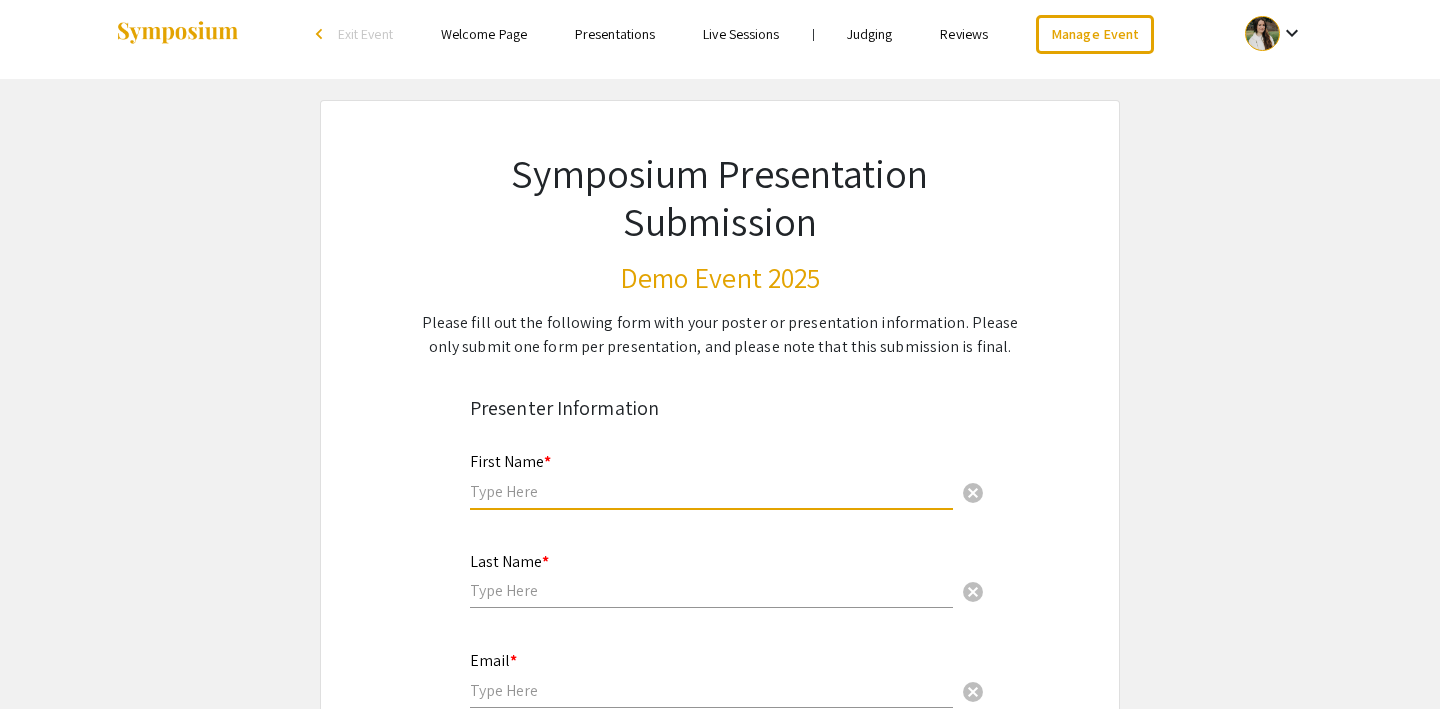 type on "Steph" 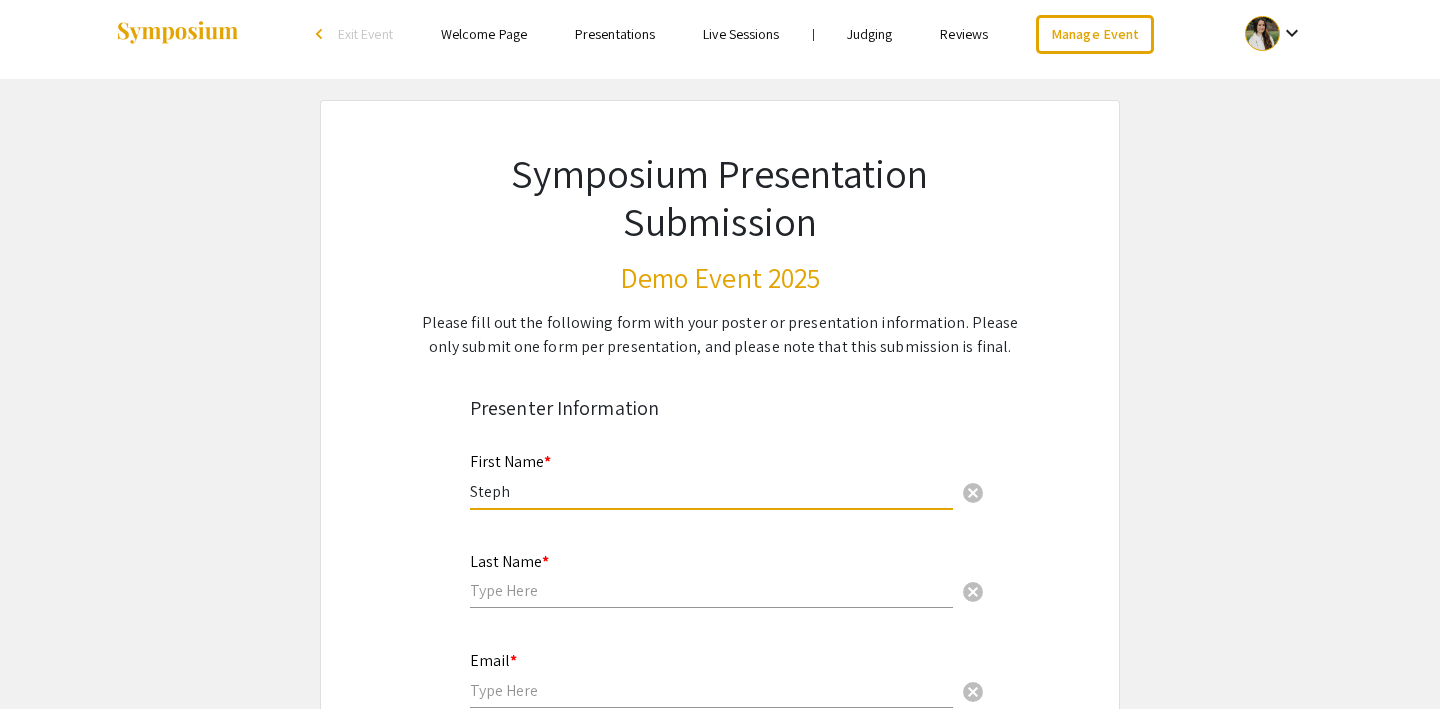 type on "Lutz" 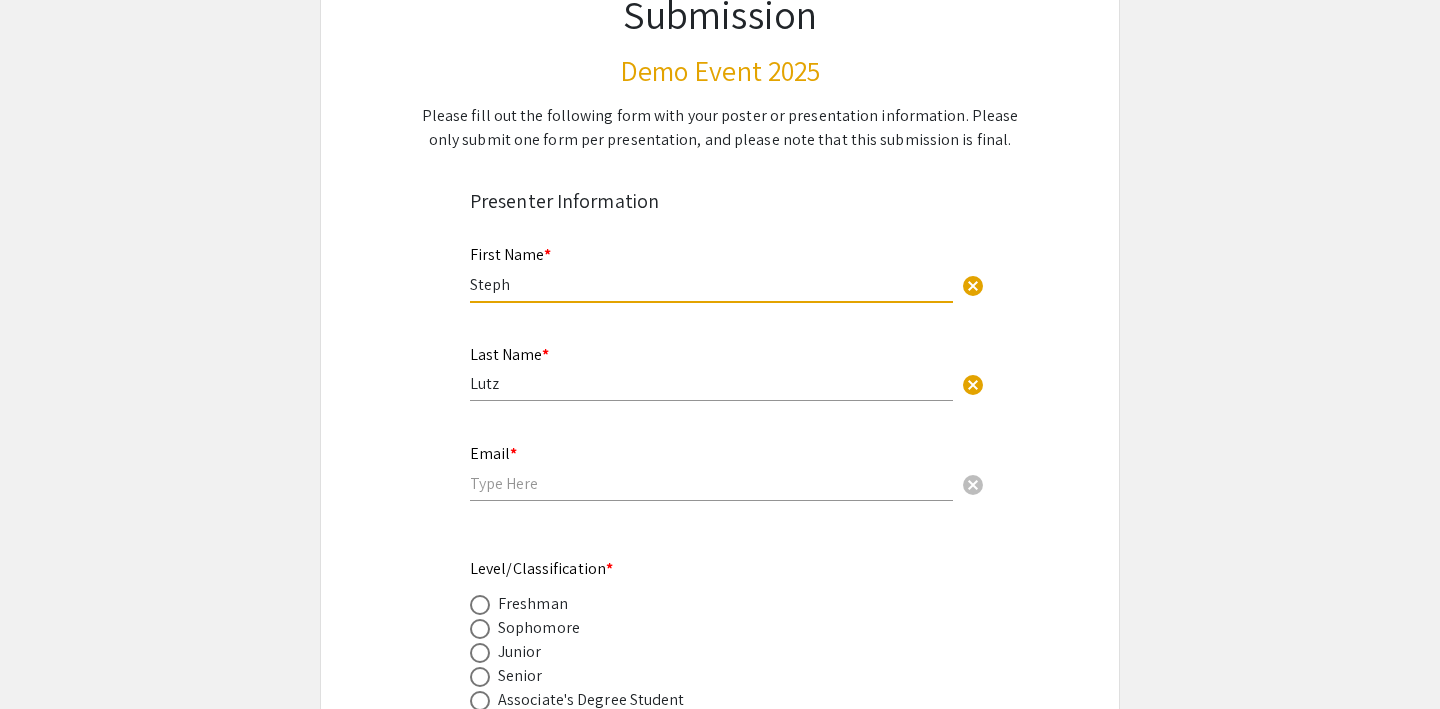 scroll, scrollTop: 295, scrollLeft: 0, axis: vertical 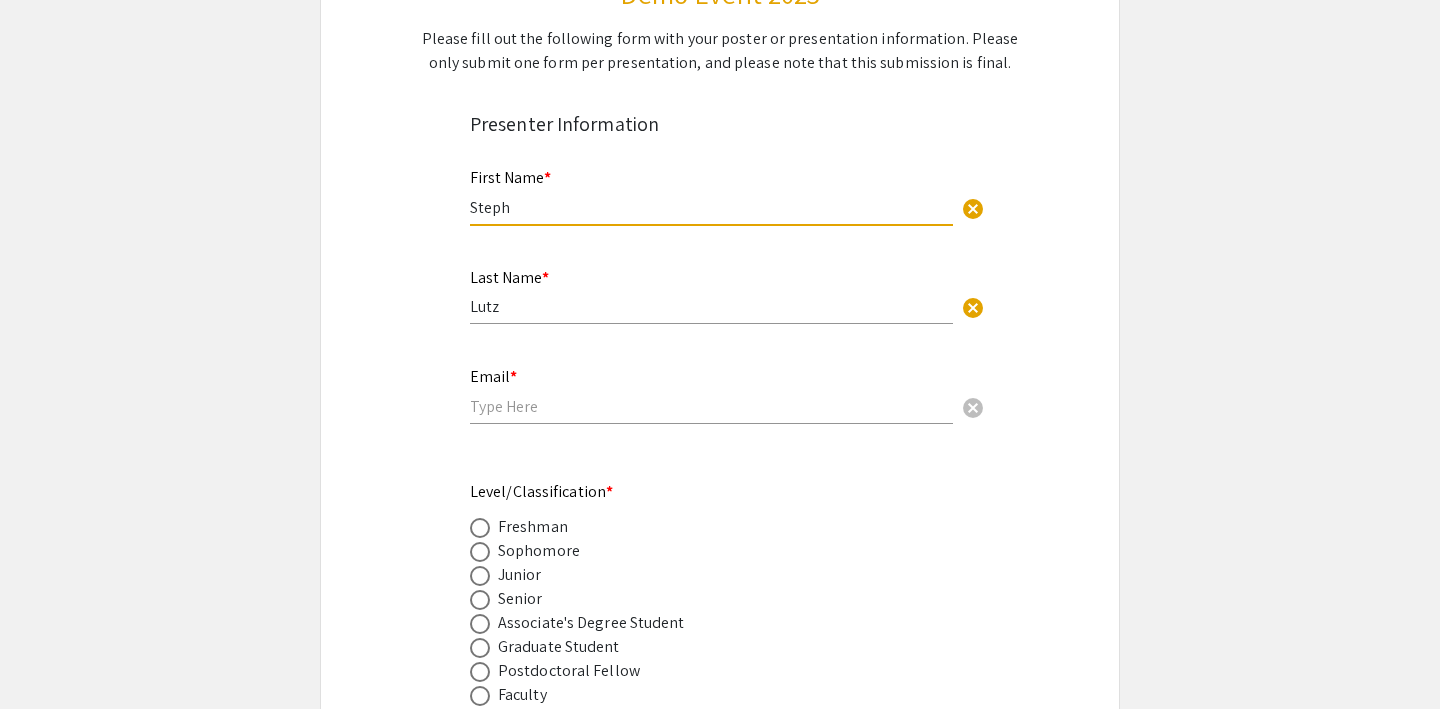 click at bounding box center [711, 406] 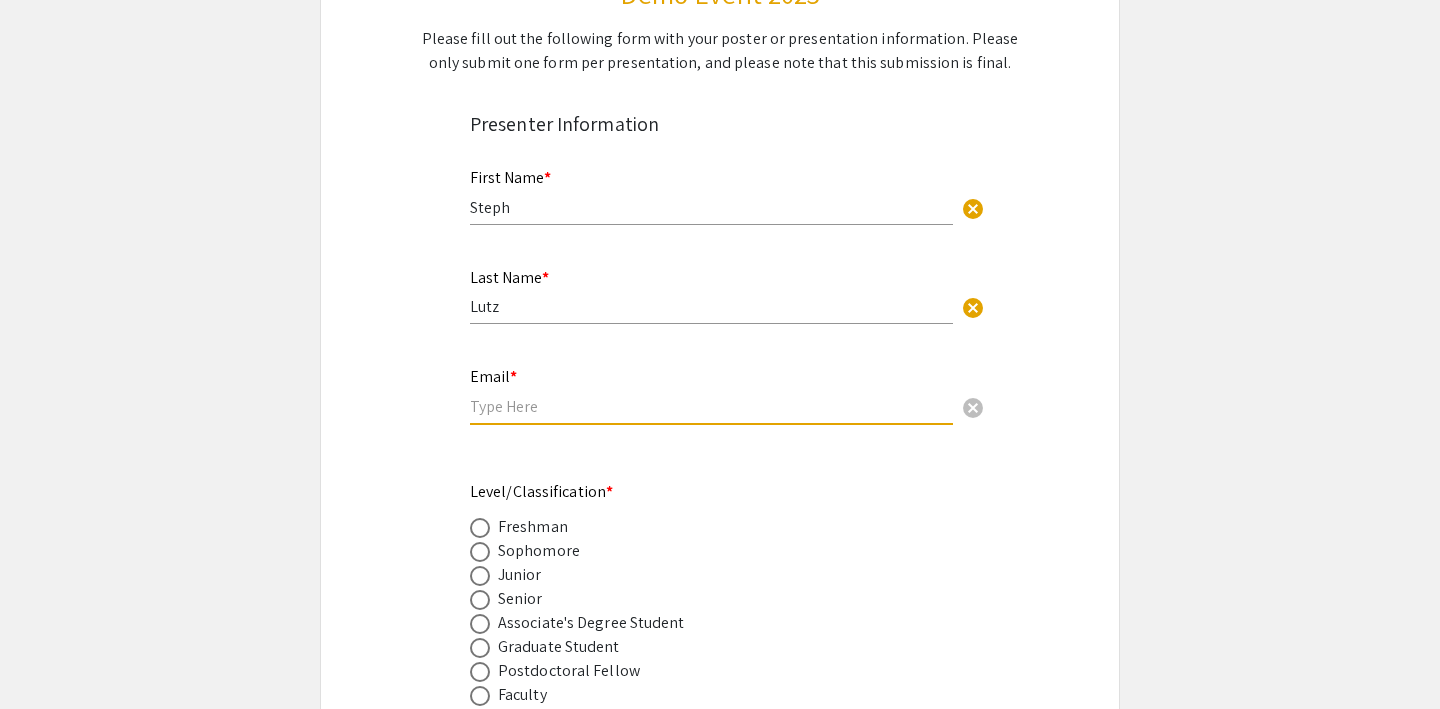 type on "[EMAIL]" 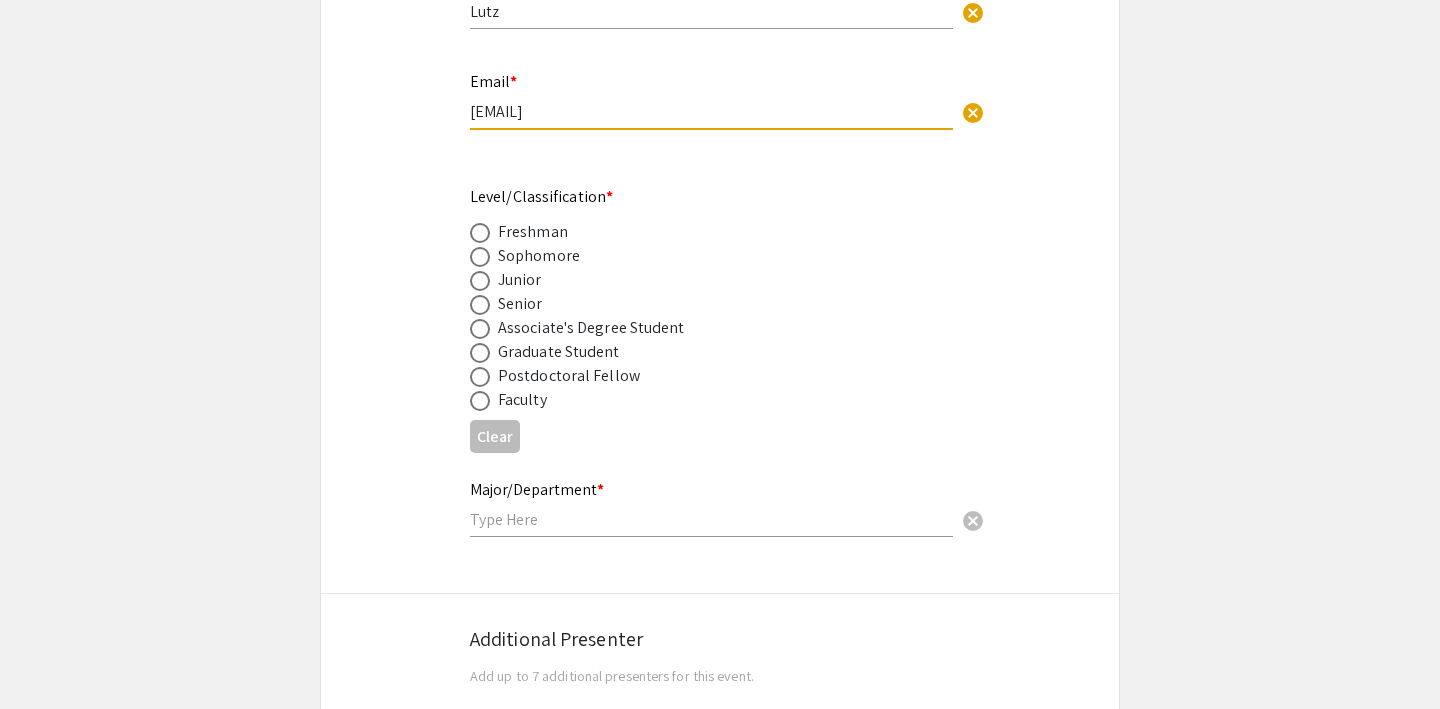 scroll, scrollTop: 600, scrollLeft: 0, axis: vertical 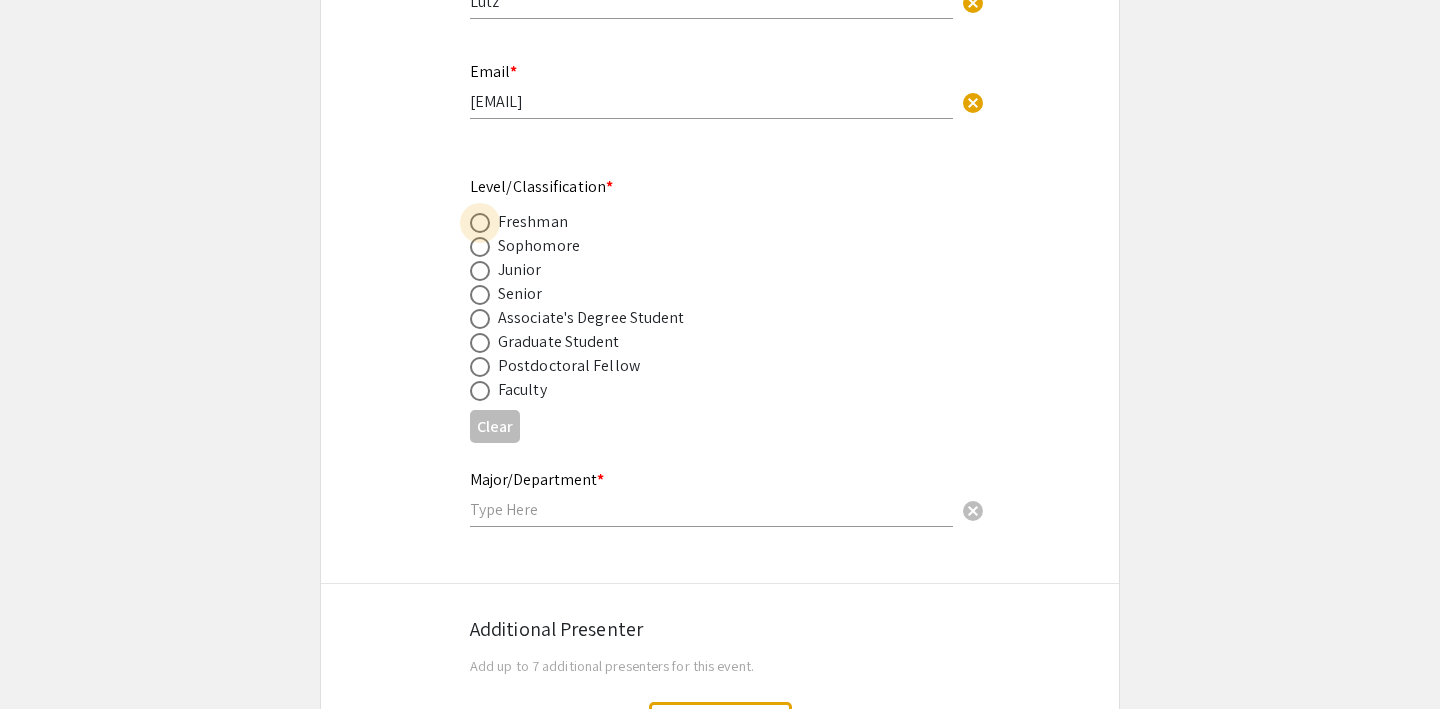click at bounding box center (484, 223) 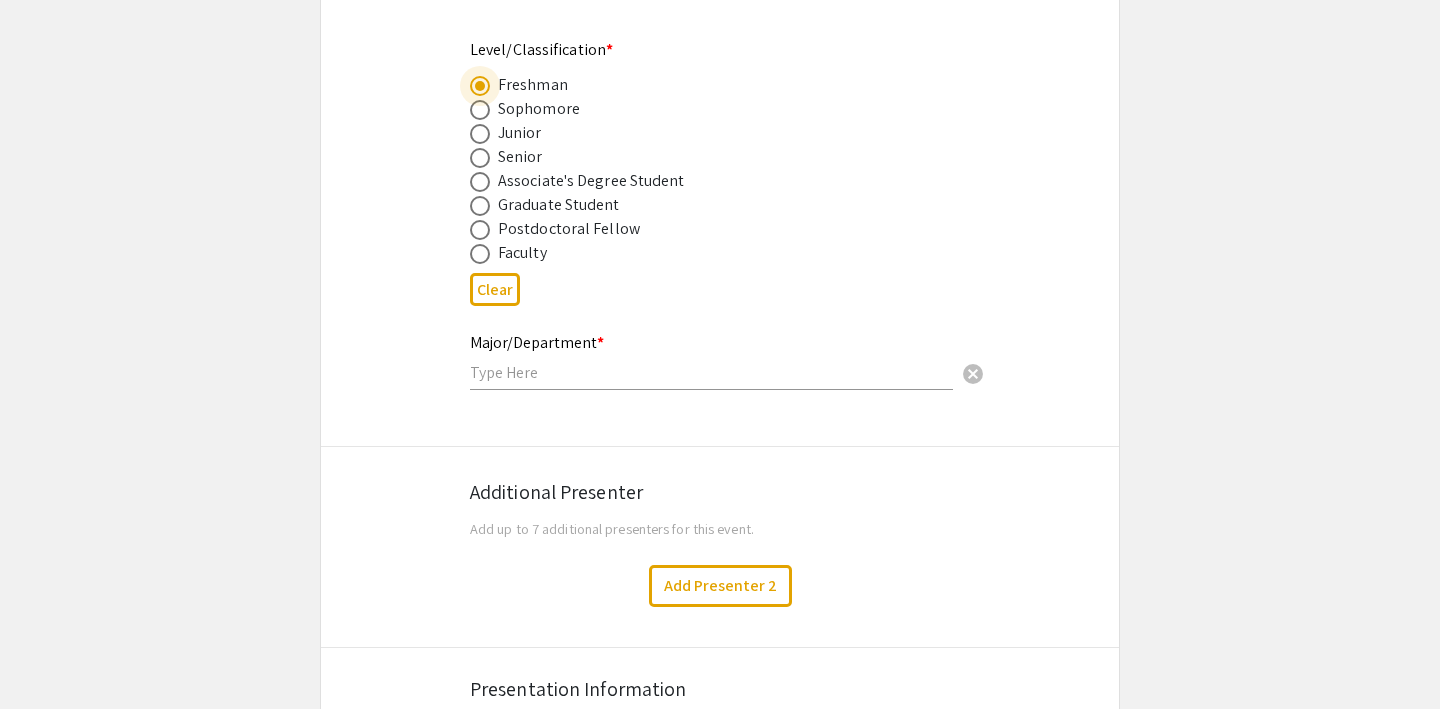 scroll, scrollTop: 771, scrollLeft: 0, axis: vertical 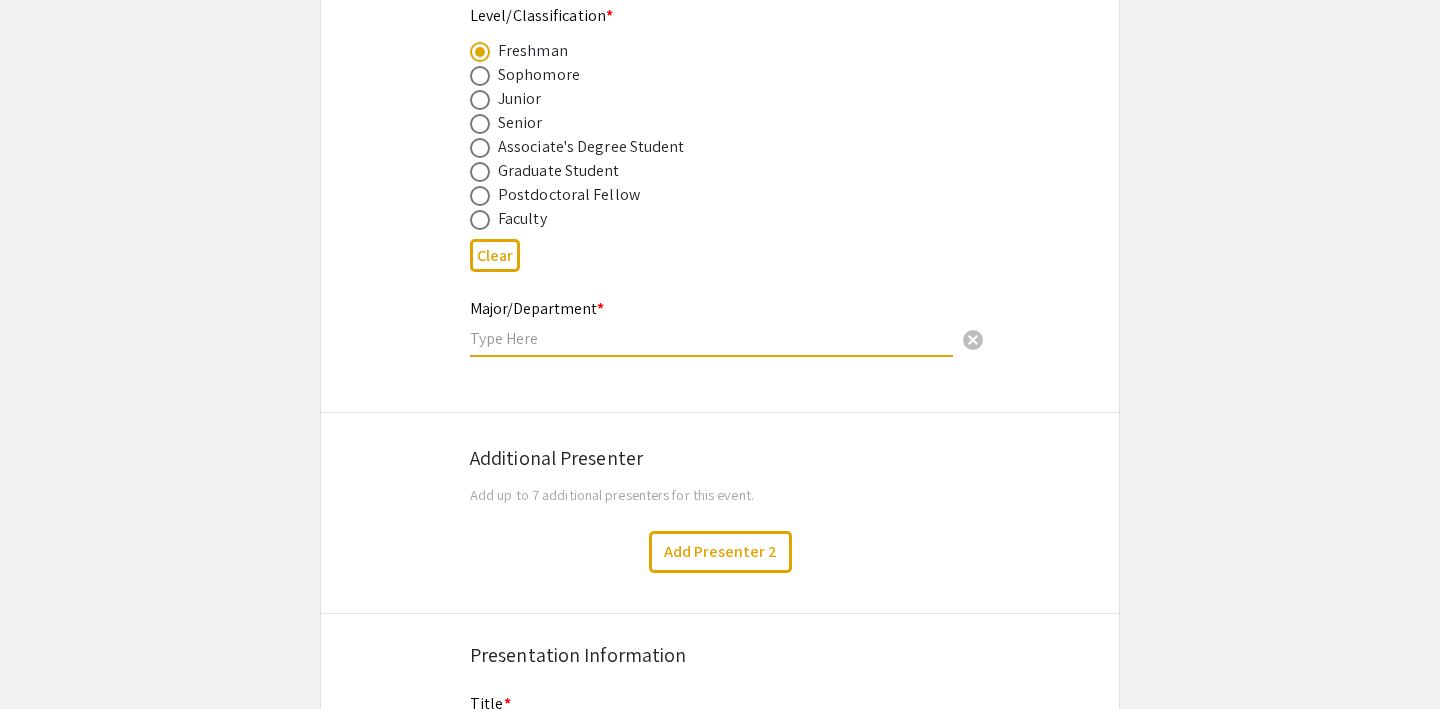 click at bounding box center (711, 338) 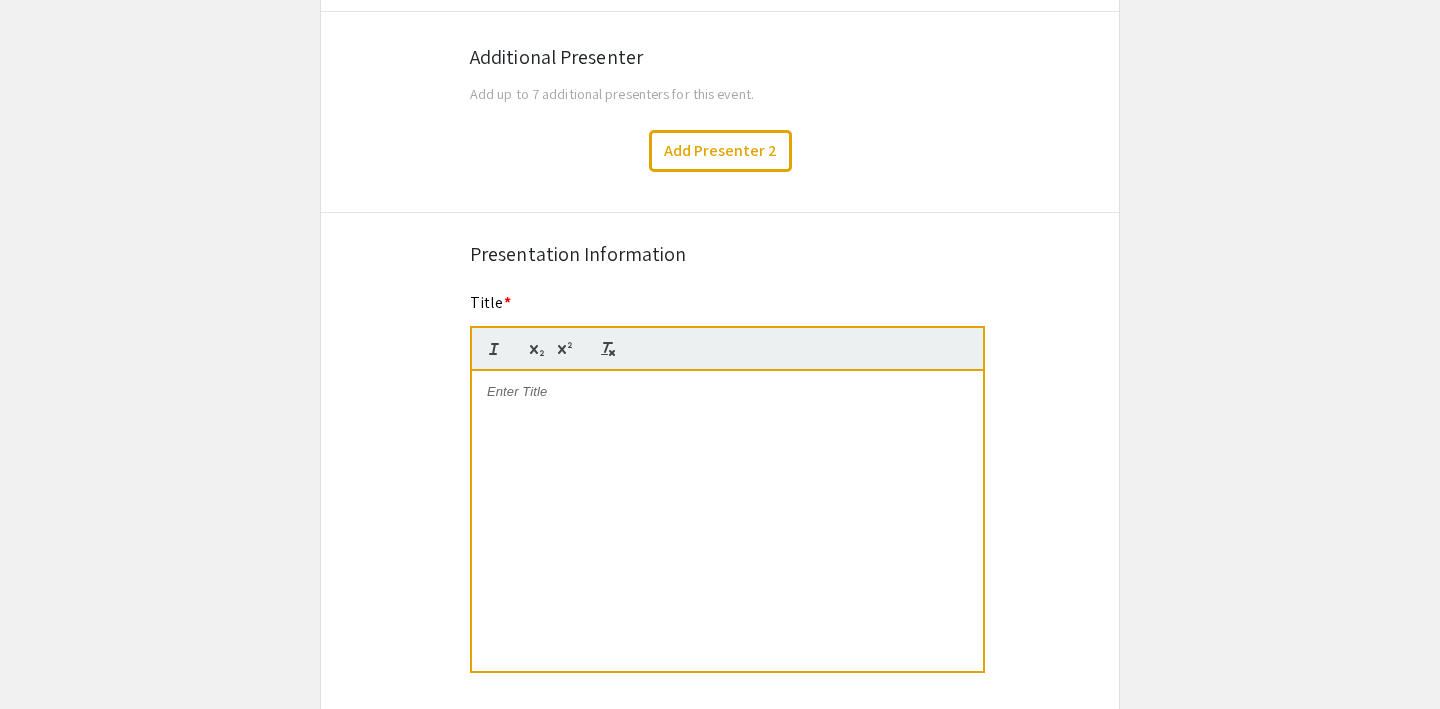 scroll, scrollTop: 1190, scrollLeft: 0, axis: vertical 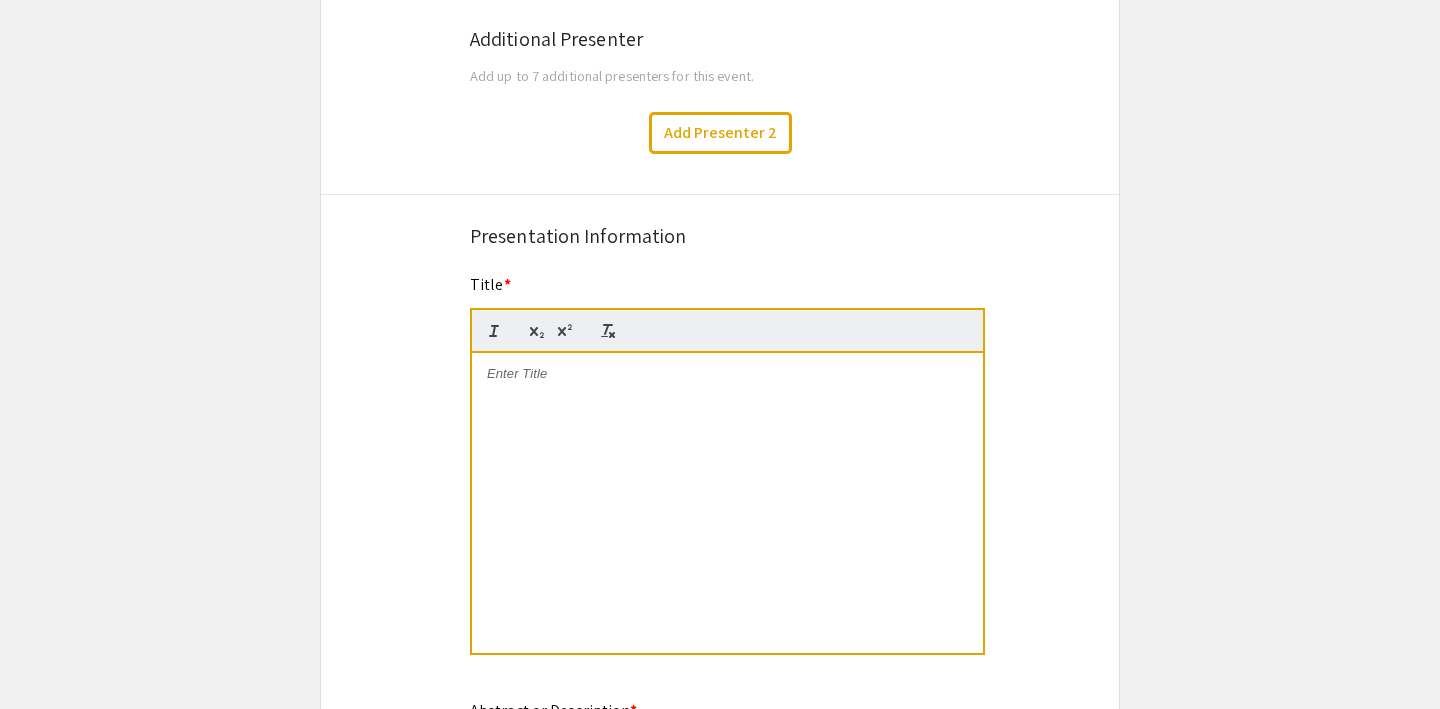 click at bounding box center (727, 374) 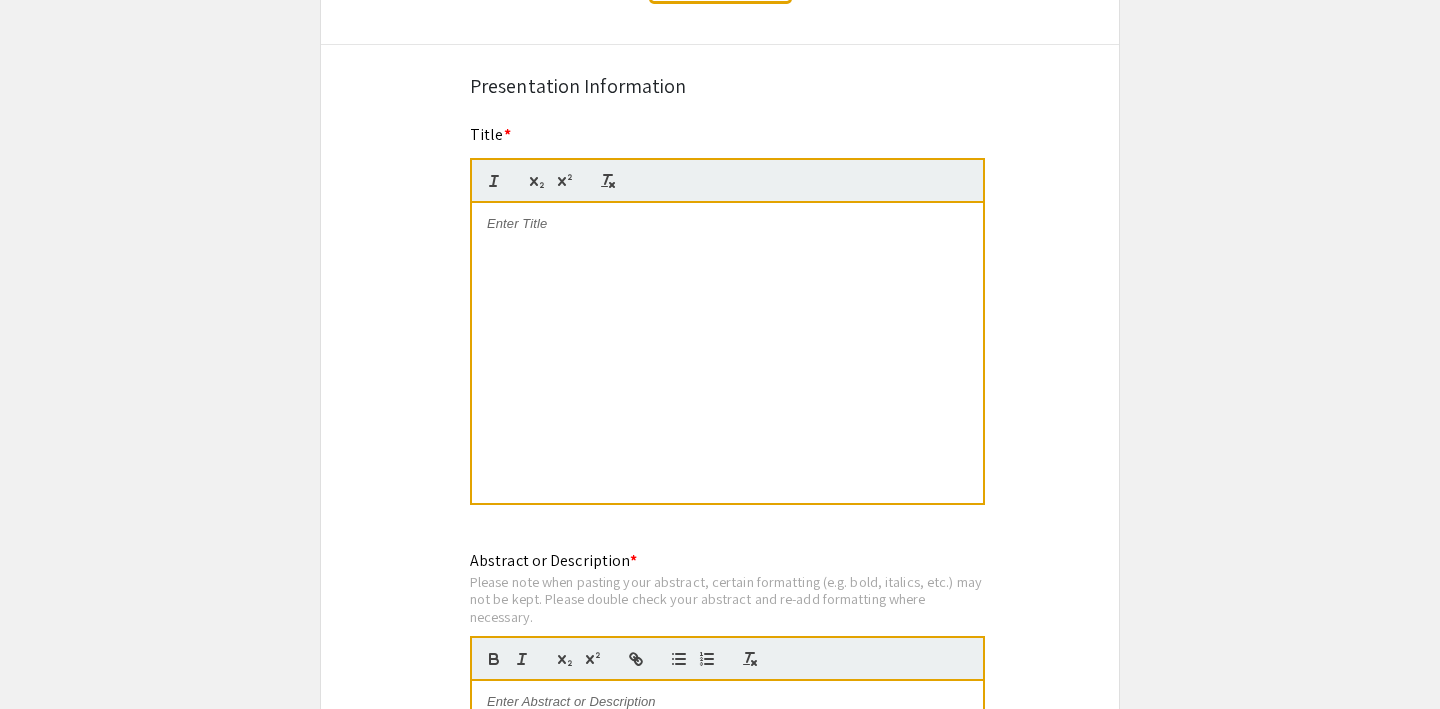 scroll, scrollTop: 1346, scrollLeft: 0, axis: vertical 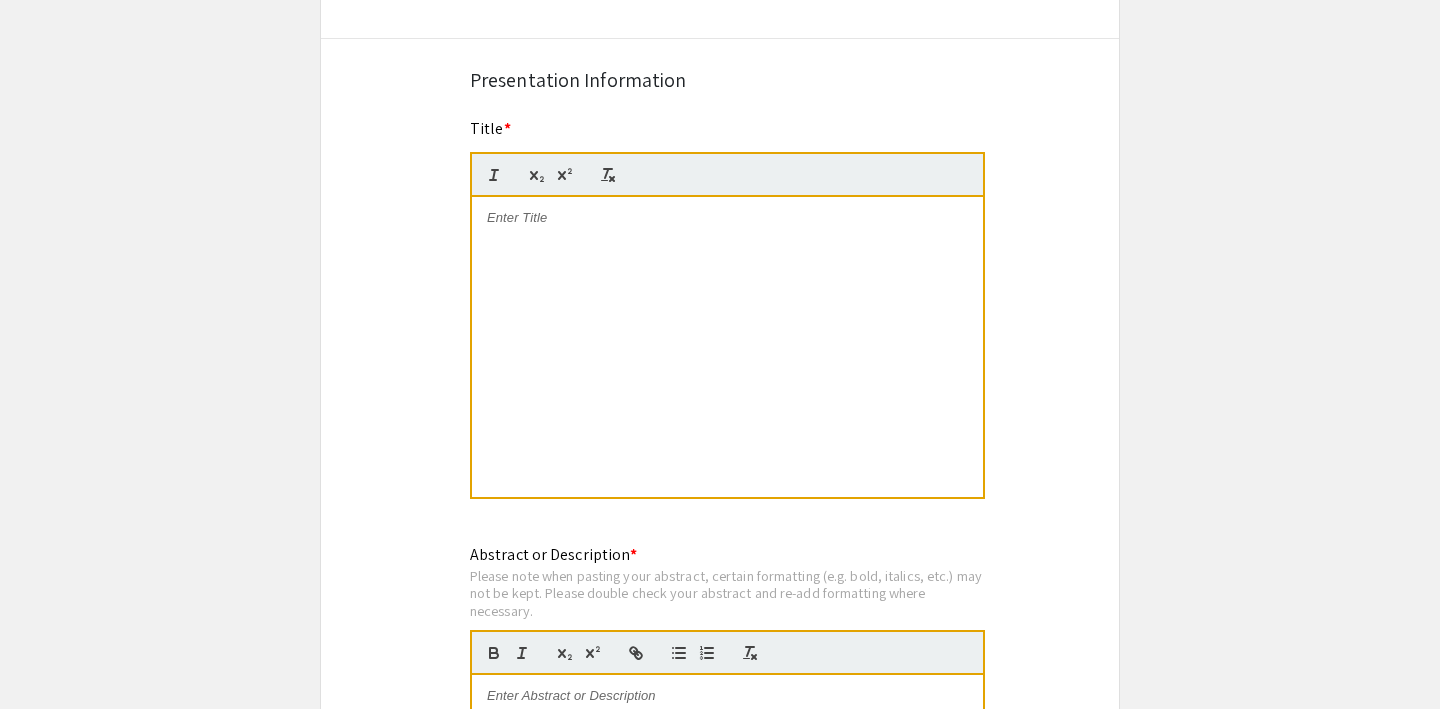 type 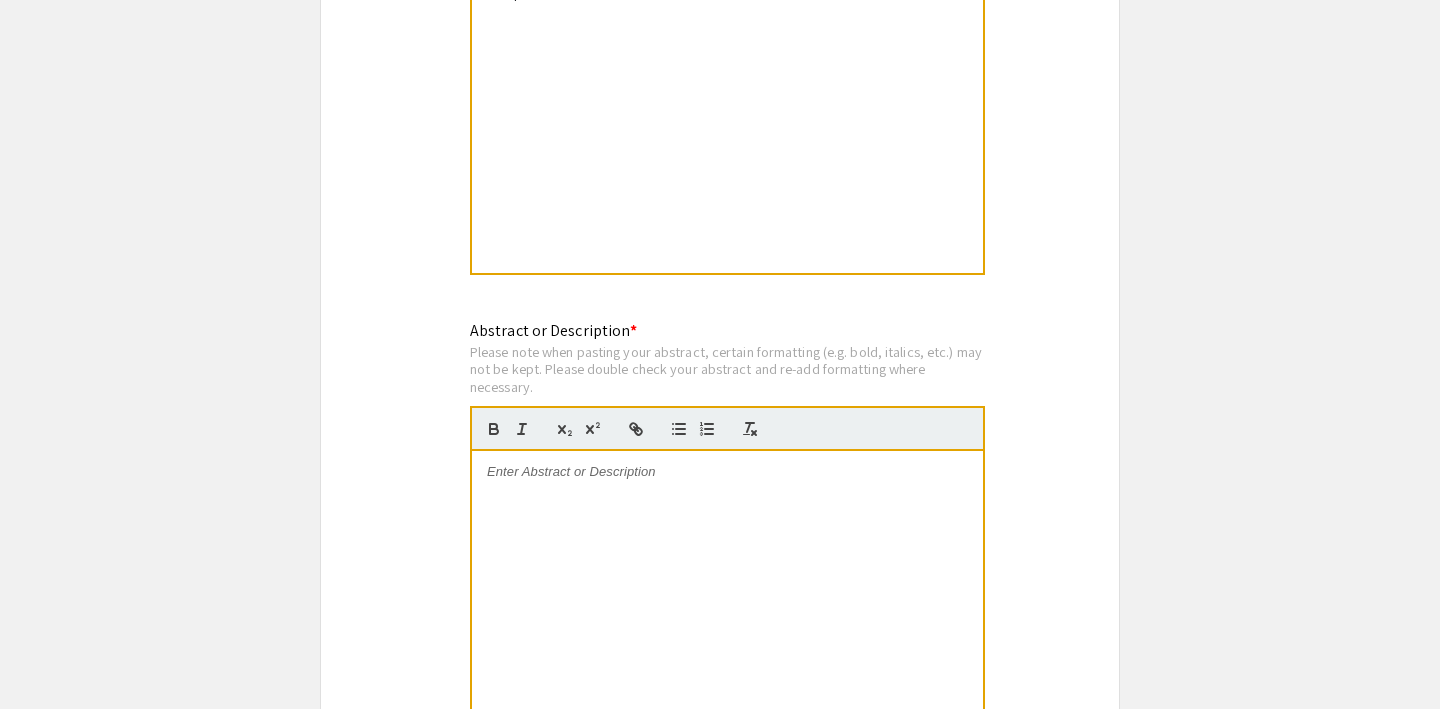 scroll, scrollTop: 1684, scrollLeft: 0, axis: vertical 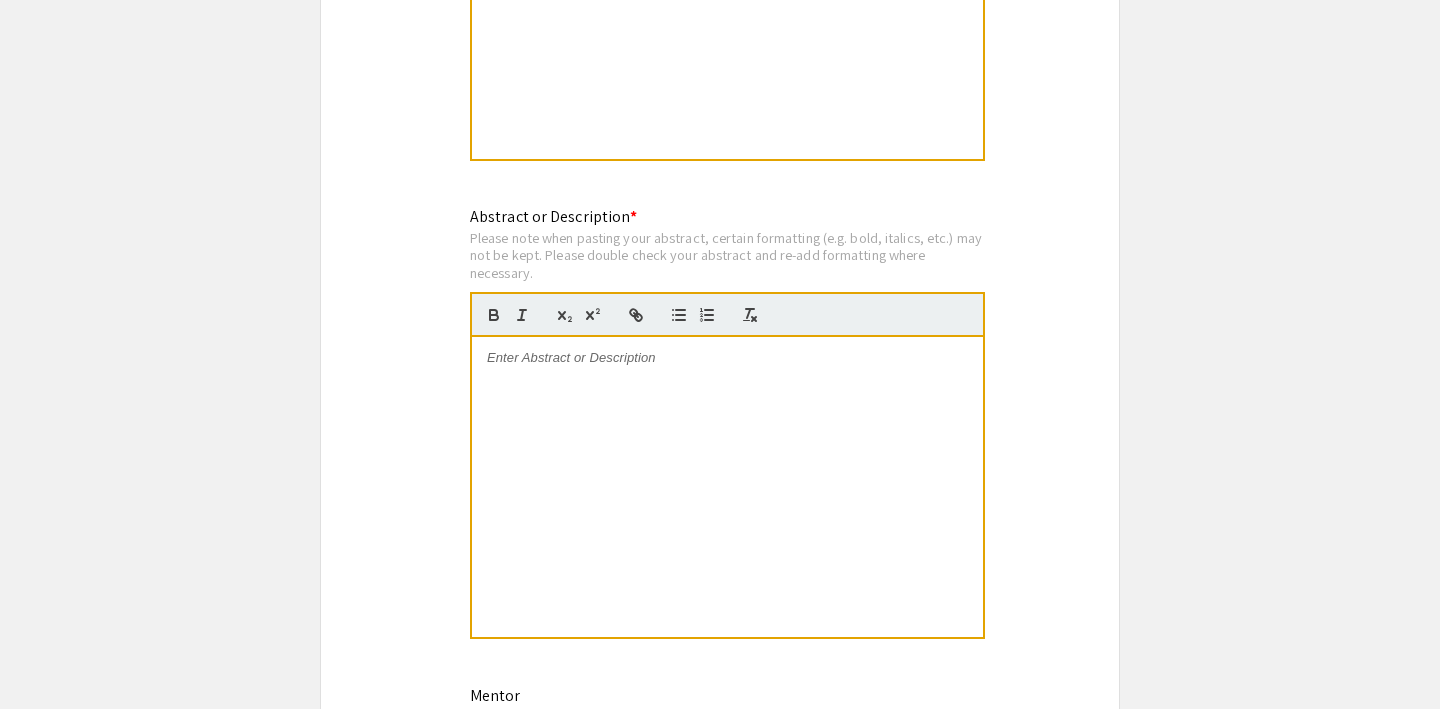 click at bounding box center (727, 487) 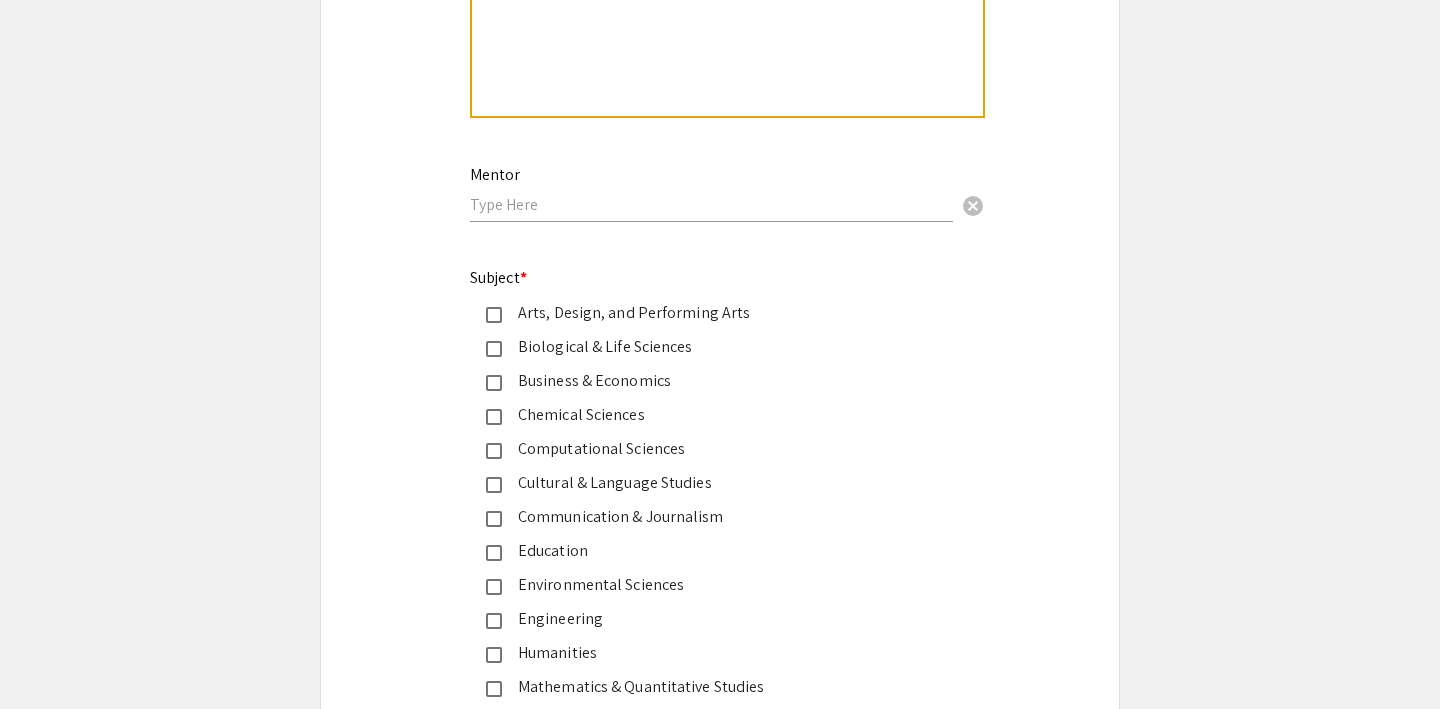 scroll, scrollTop: 2251, scrollLeft: 0, axis: vertical 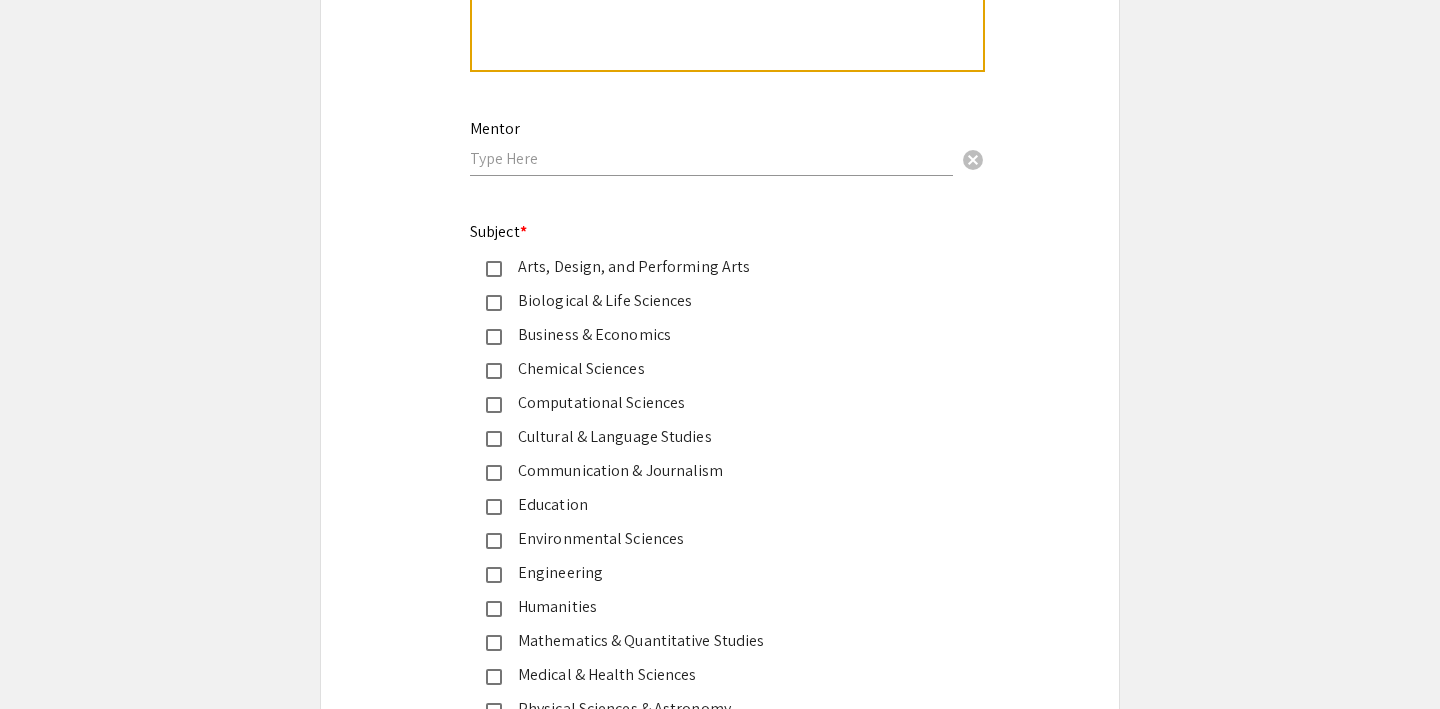 click on "Biological & Life Sciences" 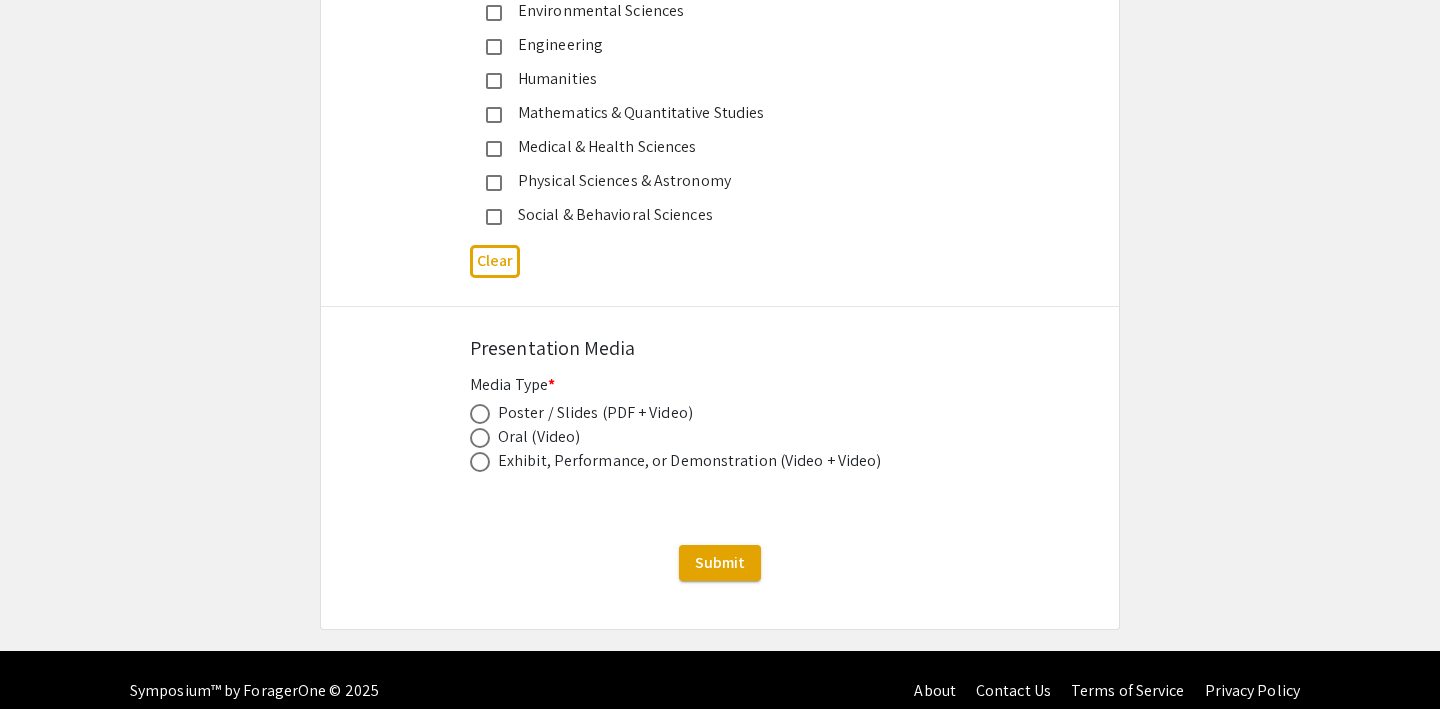 scroll, scrollTop: 2803, scrollLeft: 0, axis: vertical 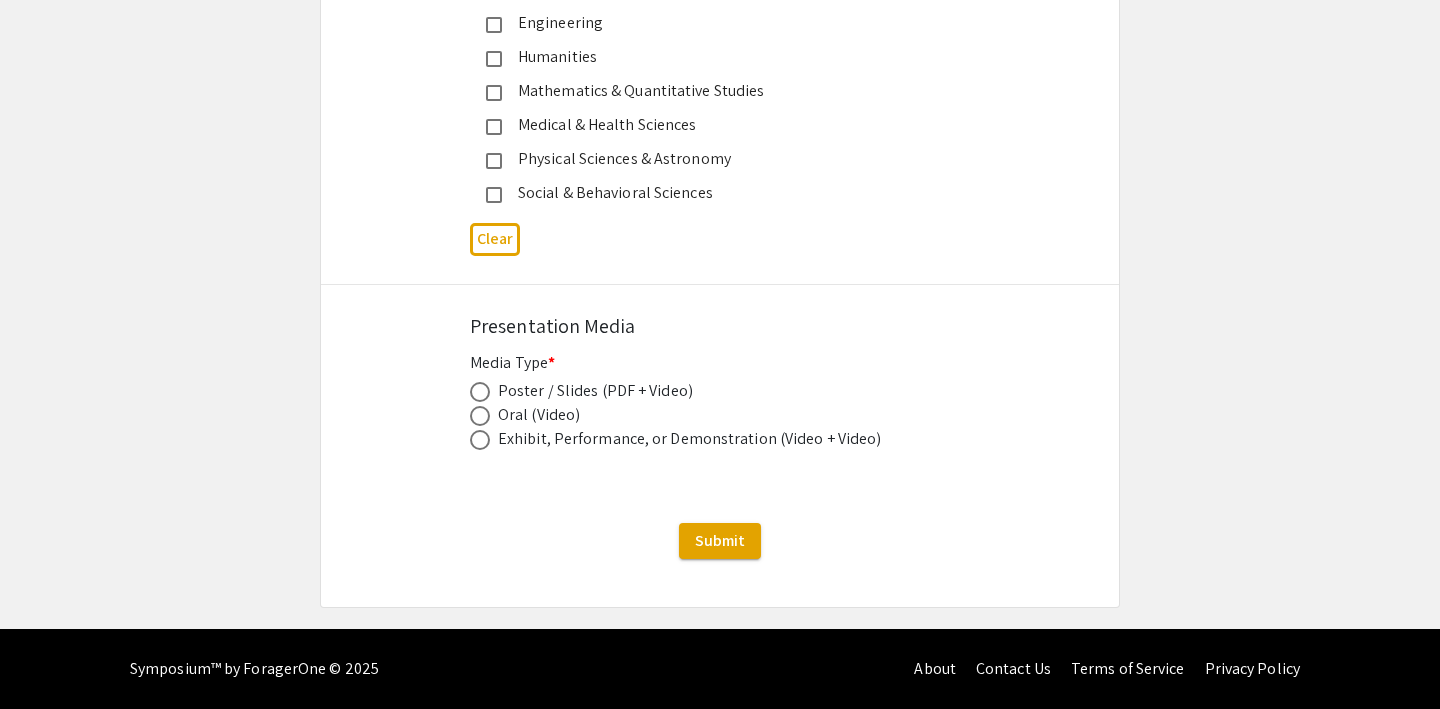 click at bounding box center [480, 392] 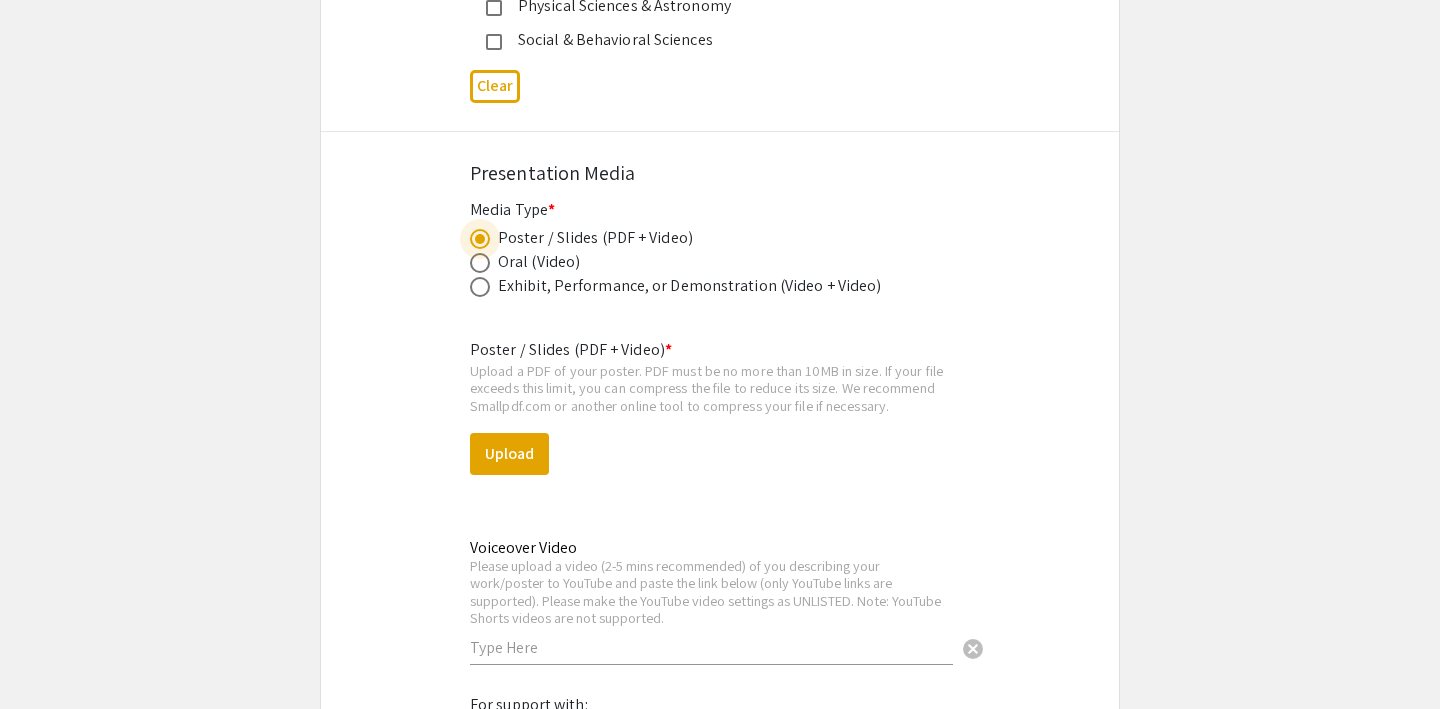 scroll, scrollTop: 2959, scrollLeft: 0, axis: vertical 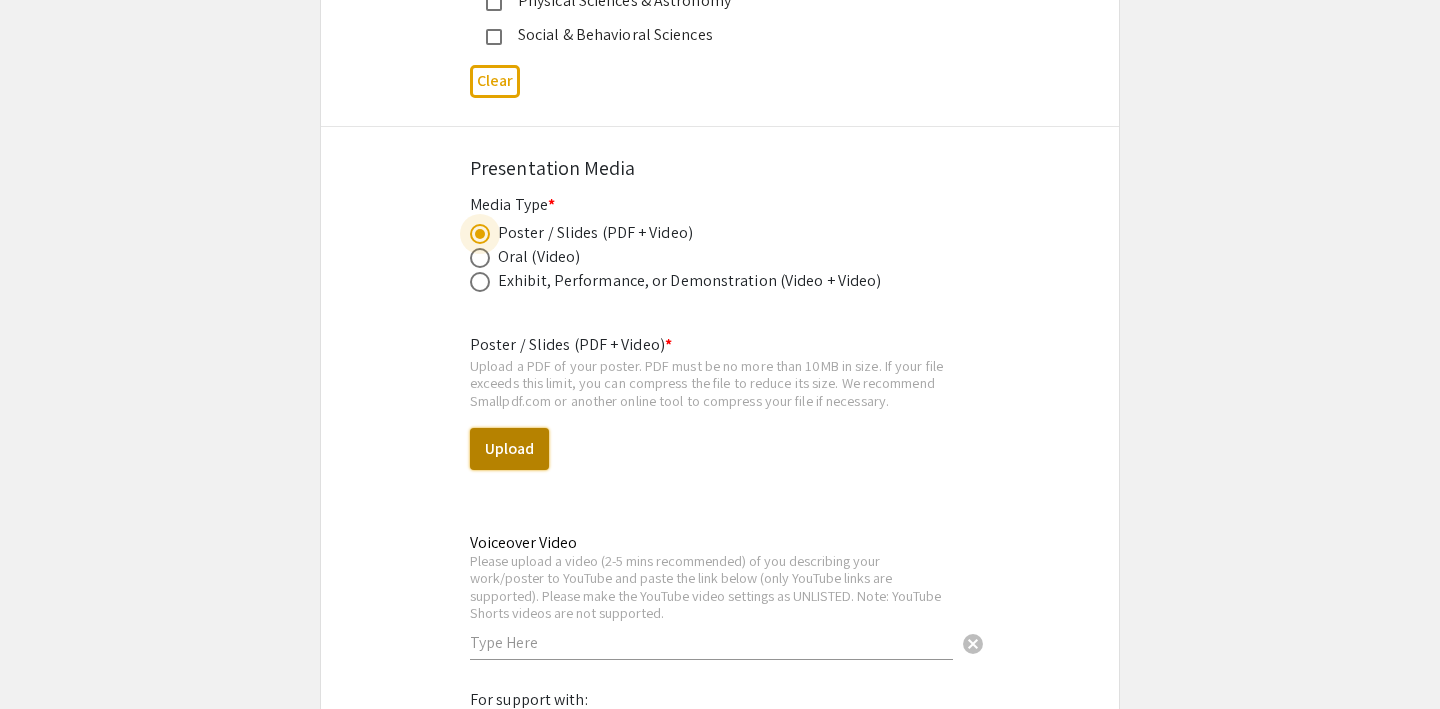click on "Upload" at bounding box center (509, 449) 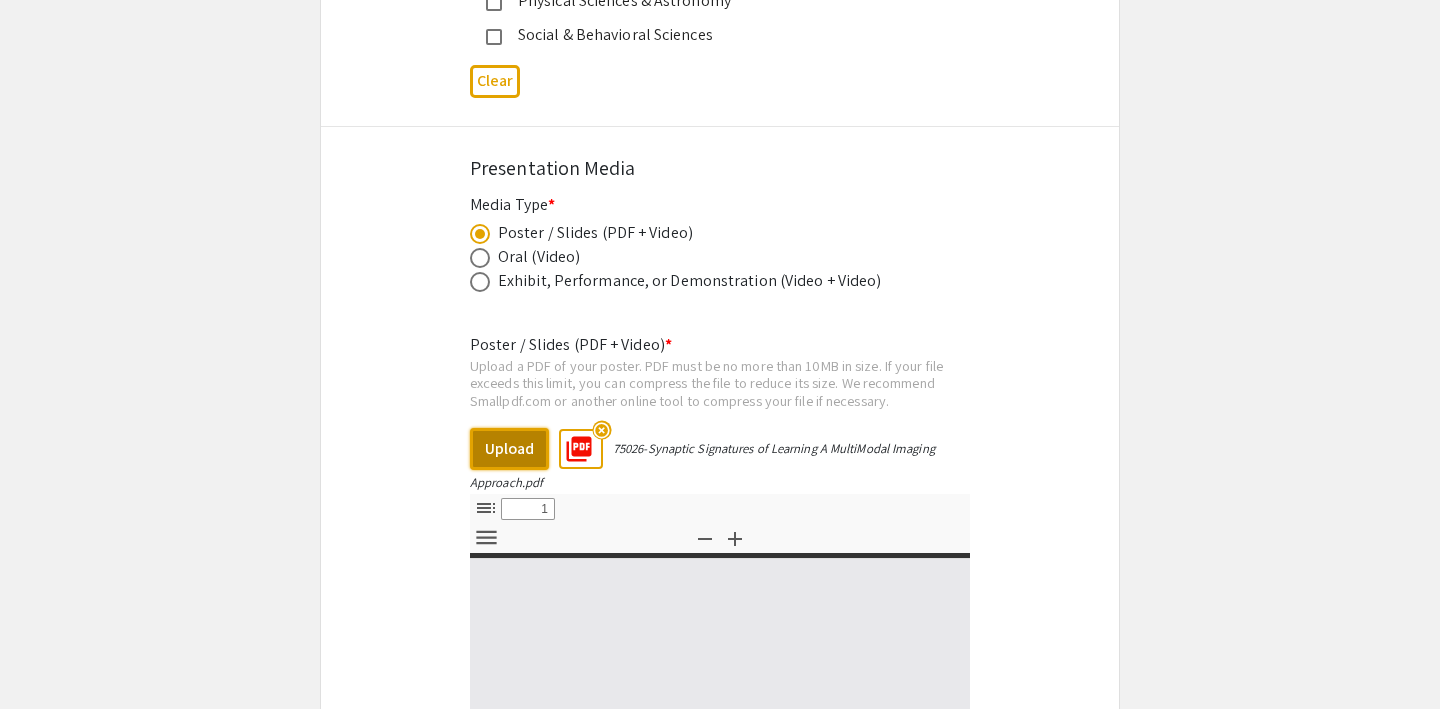 select on "custom" 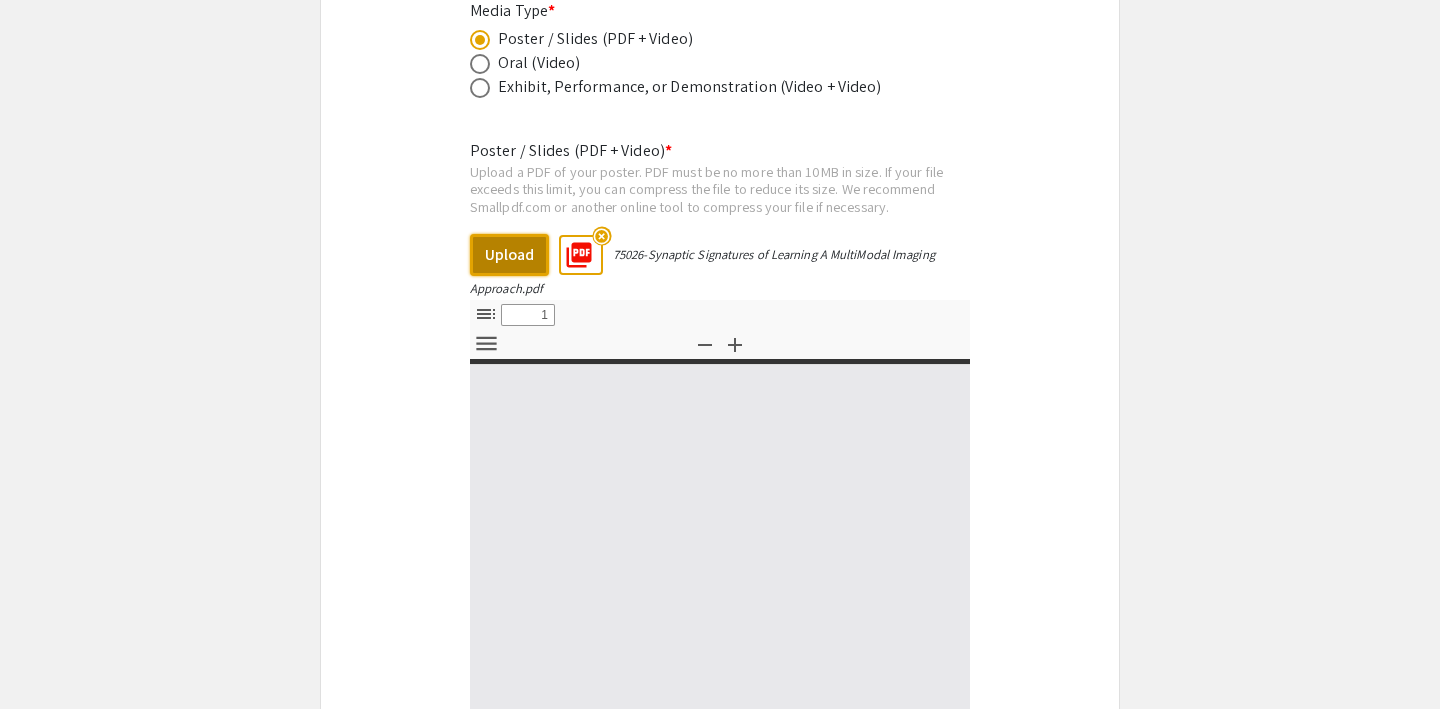 type on "0" 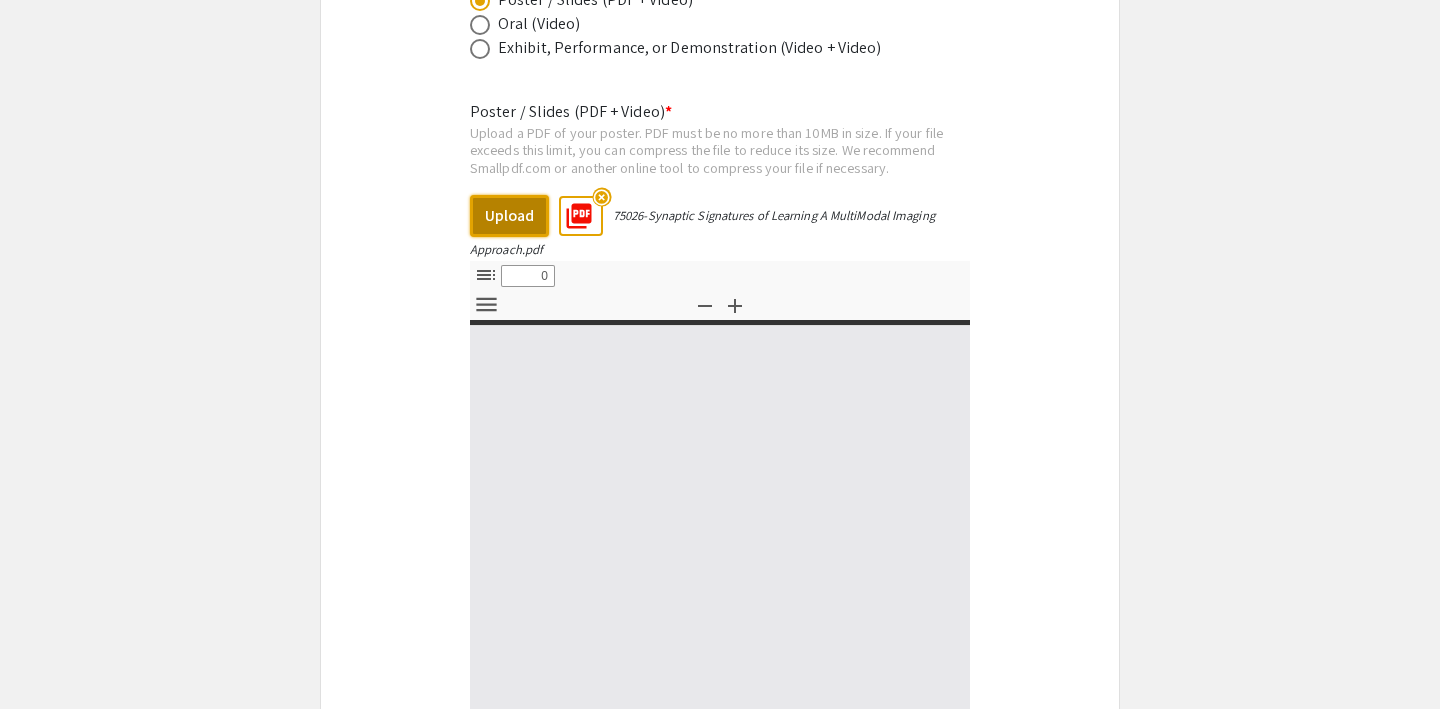 select on "custom" 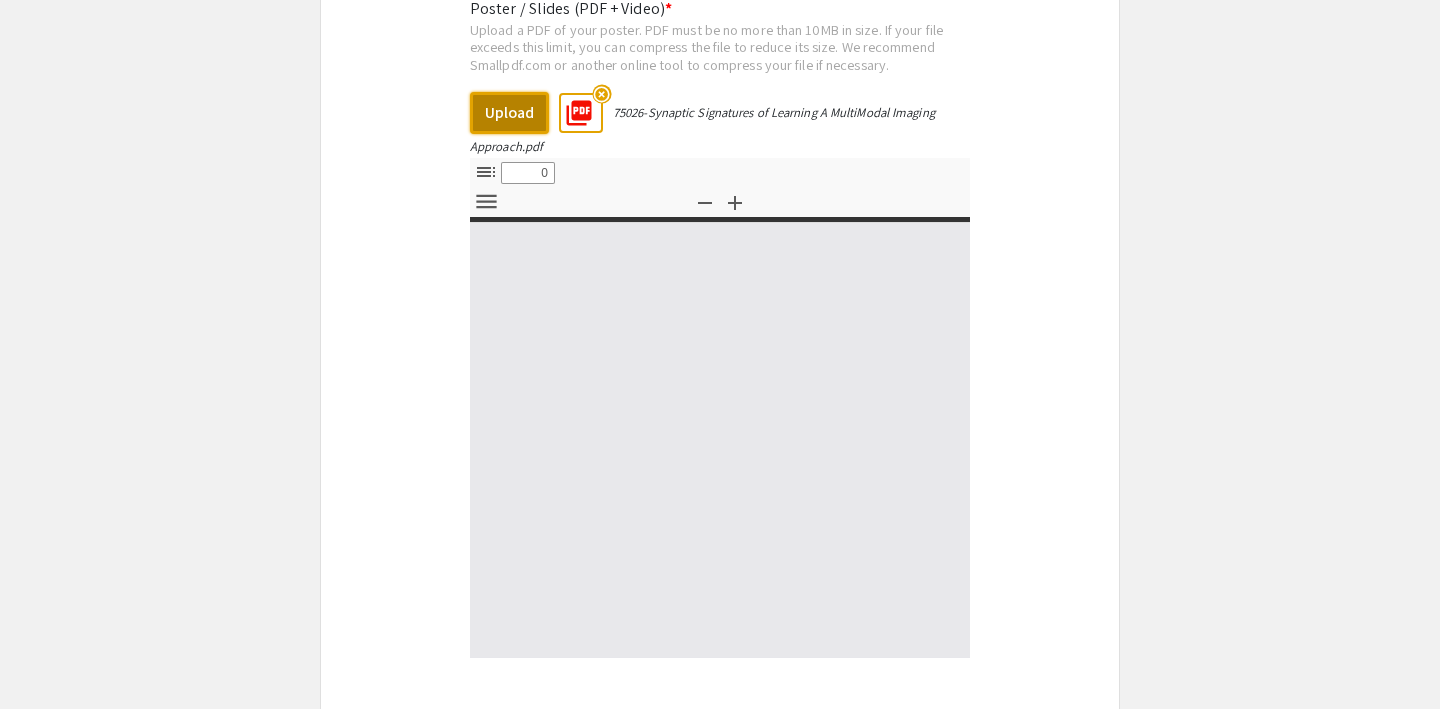 type on "1" 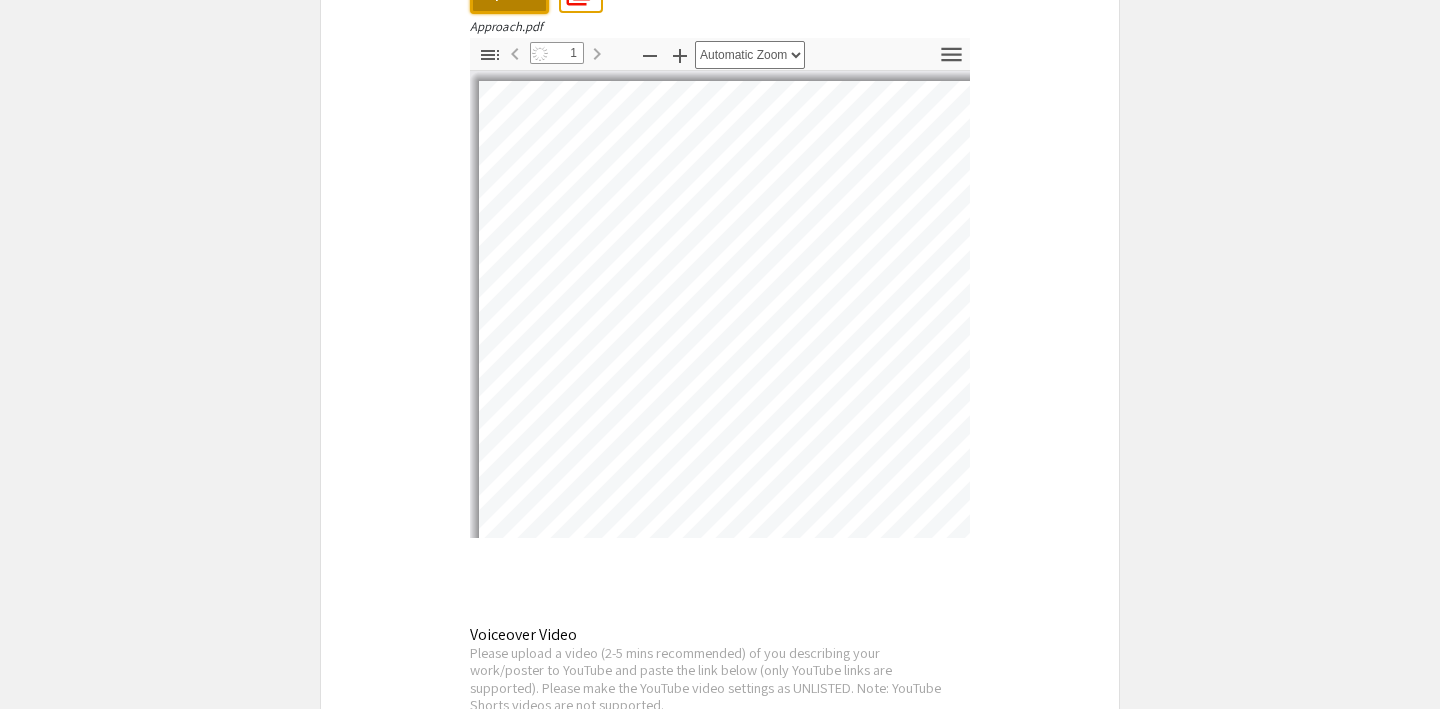 select on "custom" 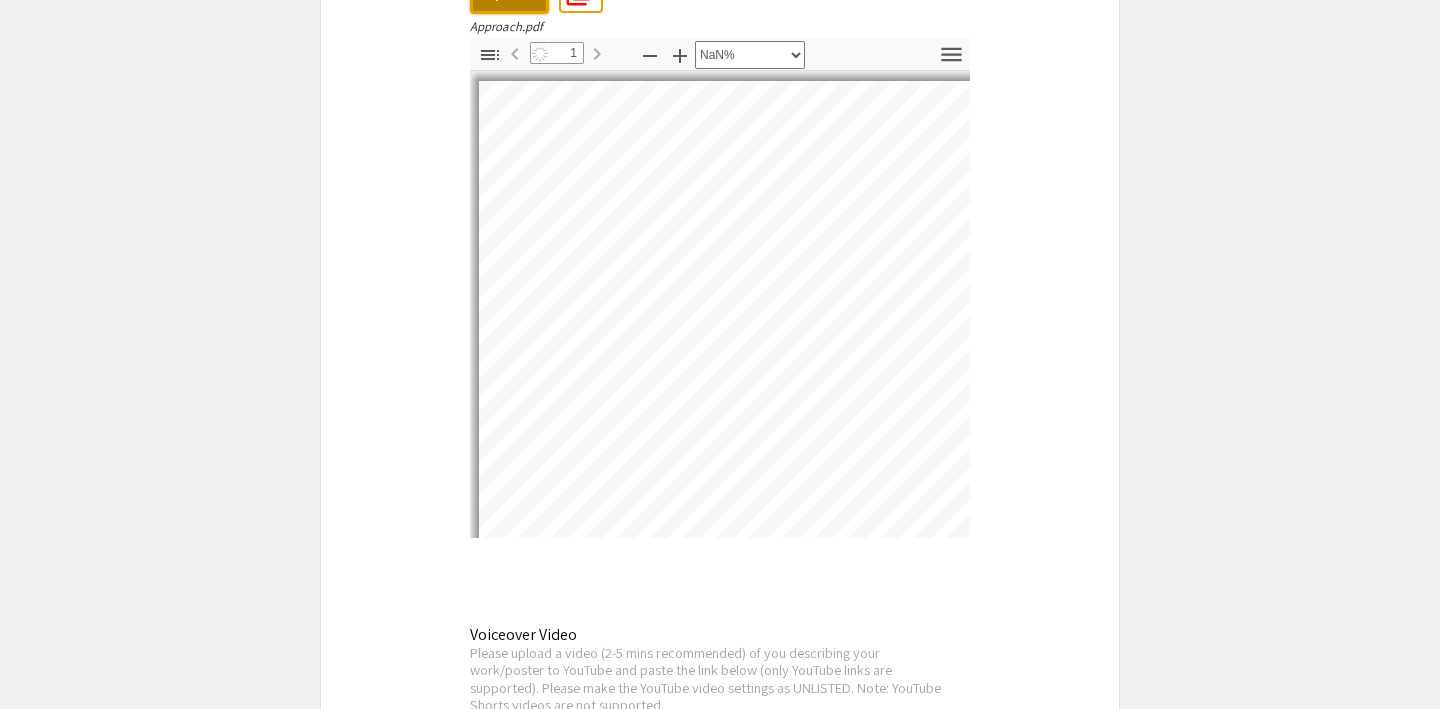 scroll, scrollTop: 3466, scrollLeft: 0, axis: vertical 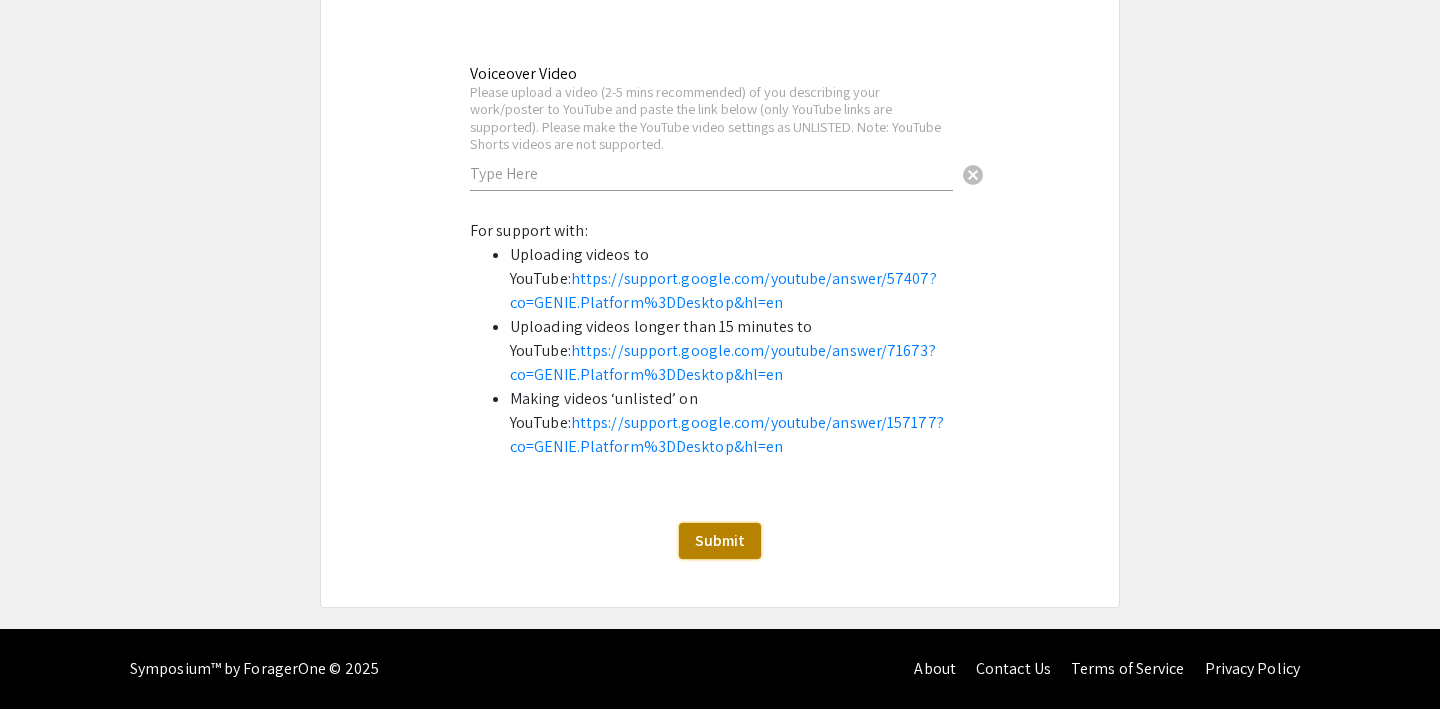 click on "Submit" 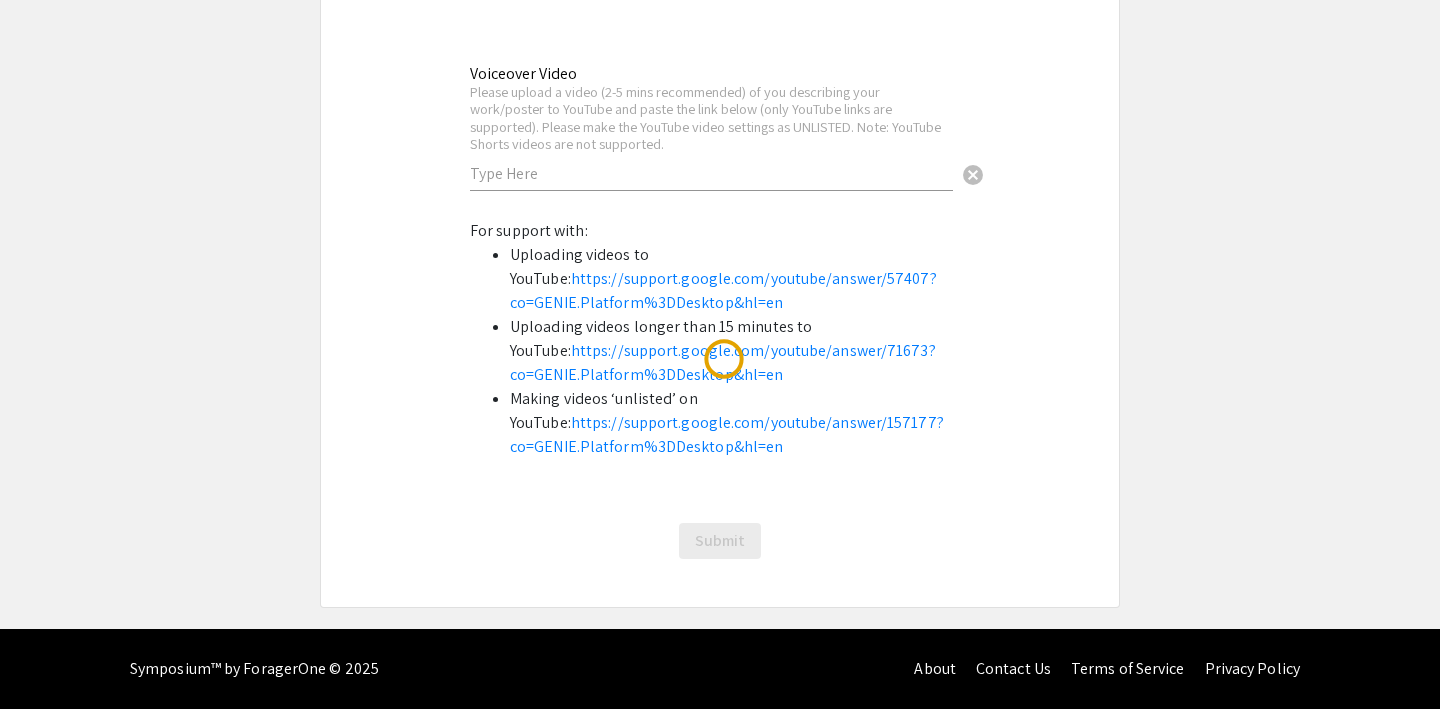 scroll, scrollTop: 0, scrollLeft: 0, axis: both 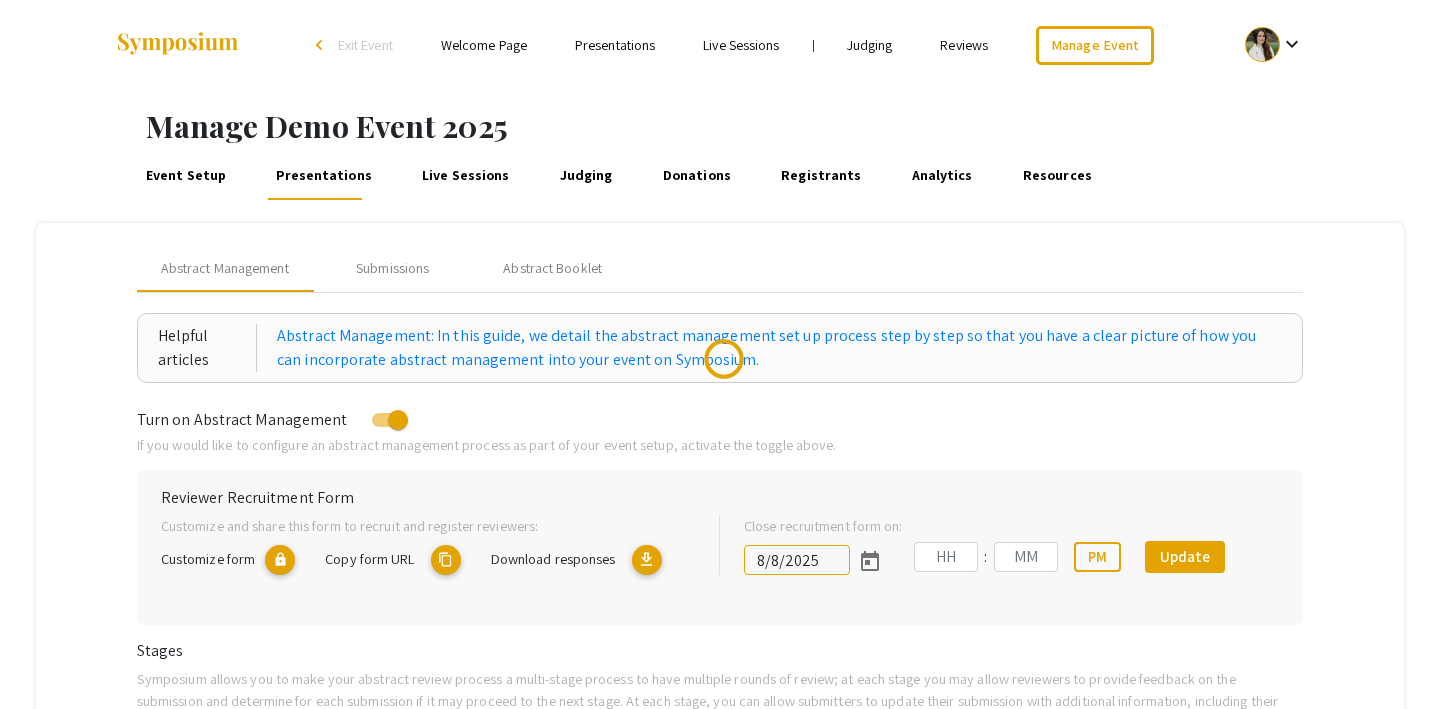 type on "8/1/2025" 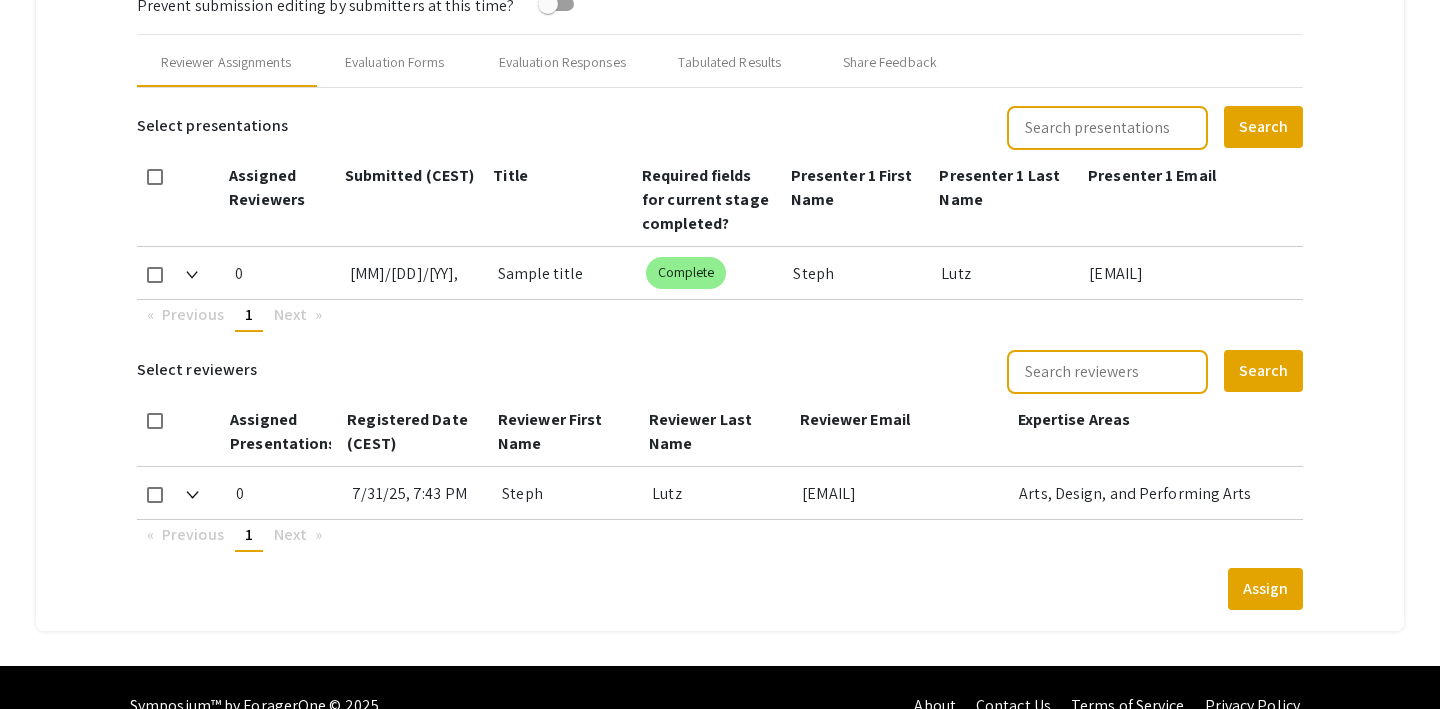 scroll, scrollTop: 823, scrollLeft: 0, axis: vertical 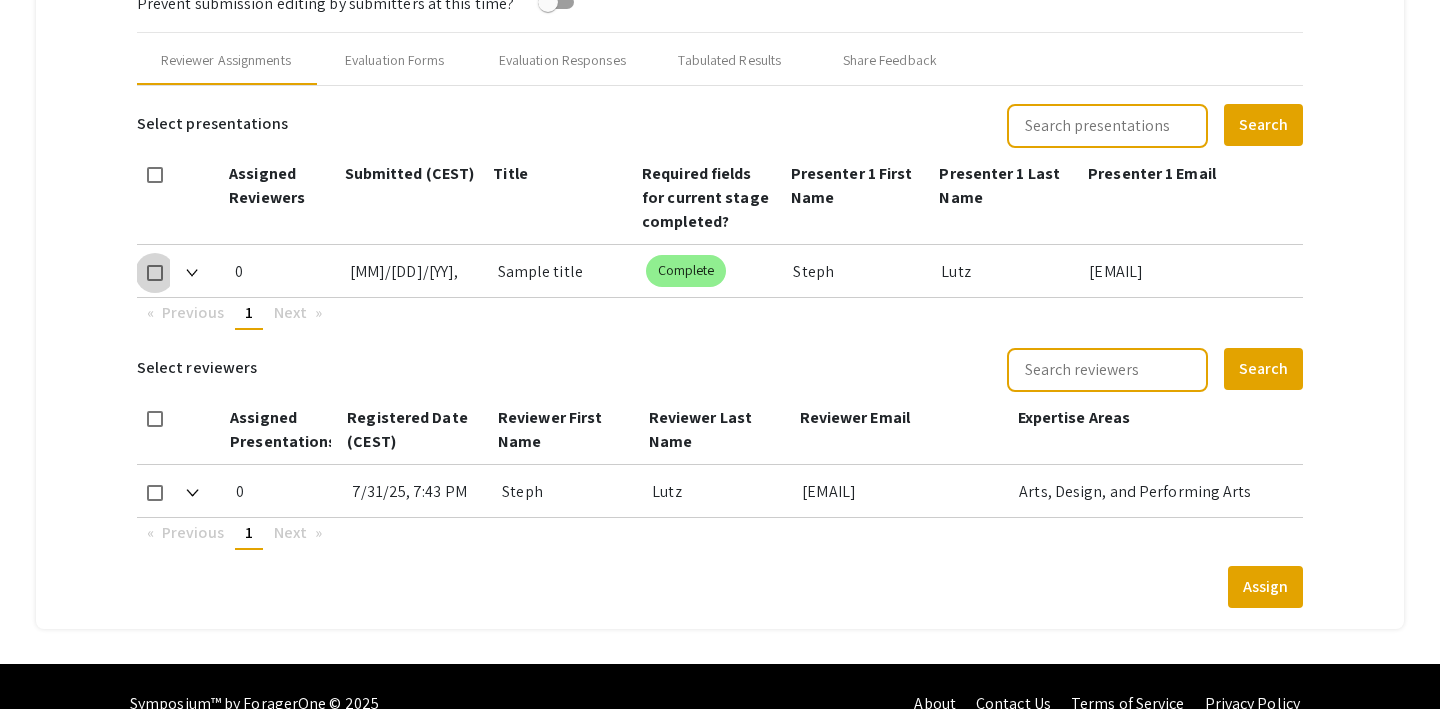 click at bounding box center (155, 273) 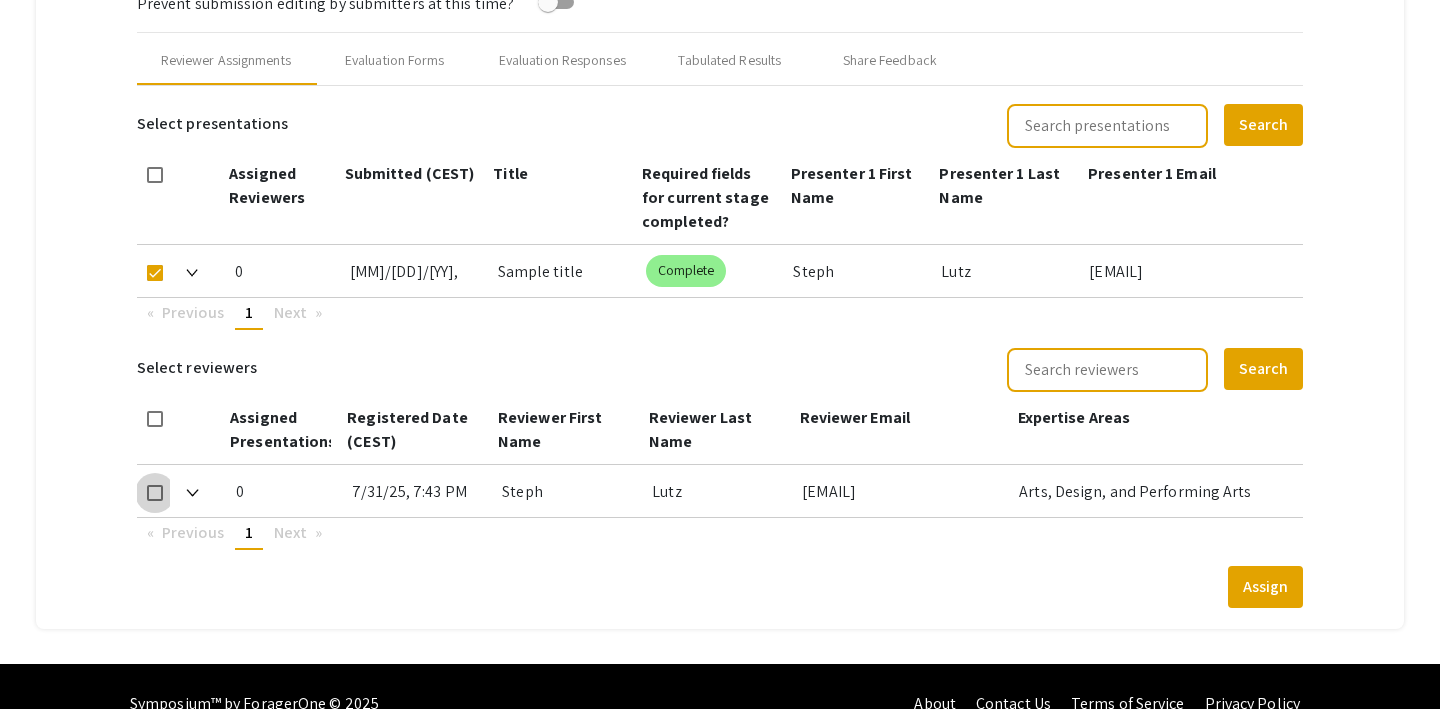 click at bounding box center [155, 493] 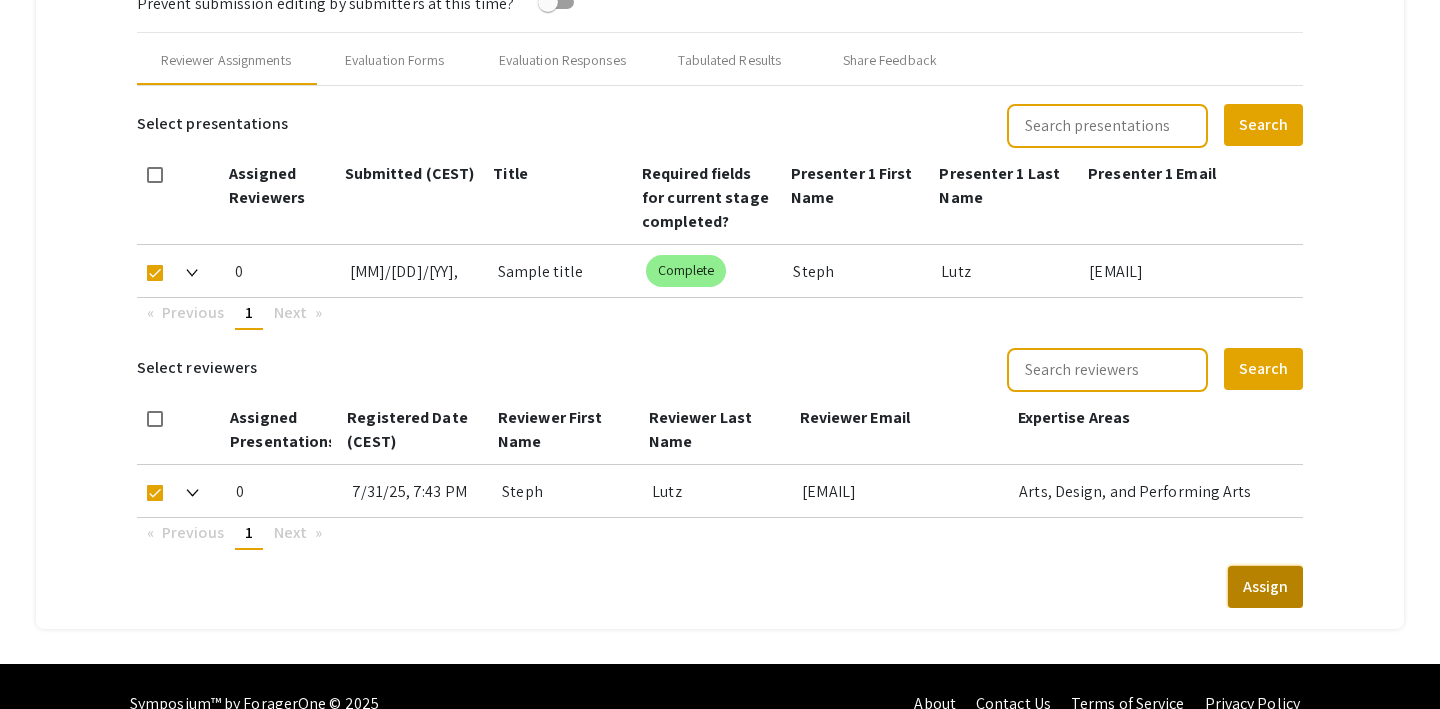 click on "Assign" at bounding box center (1265, 587) 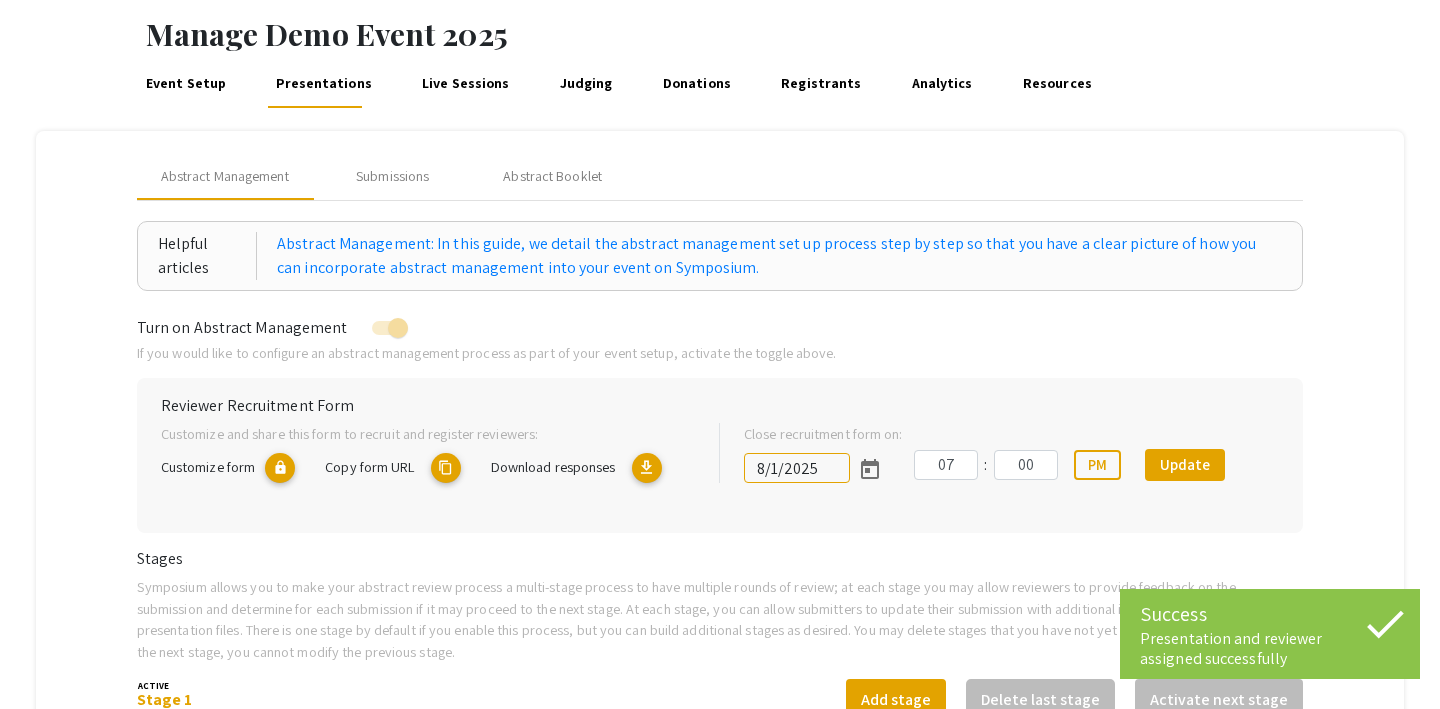scroll, scrollTop: 0, scrollLeft: 0, axis: both 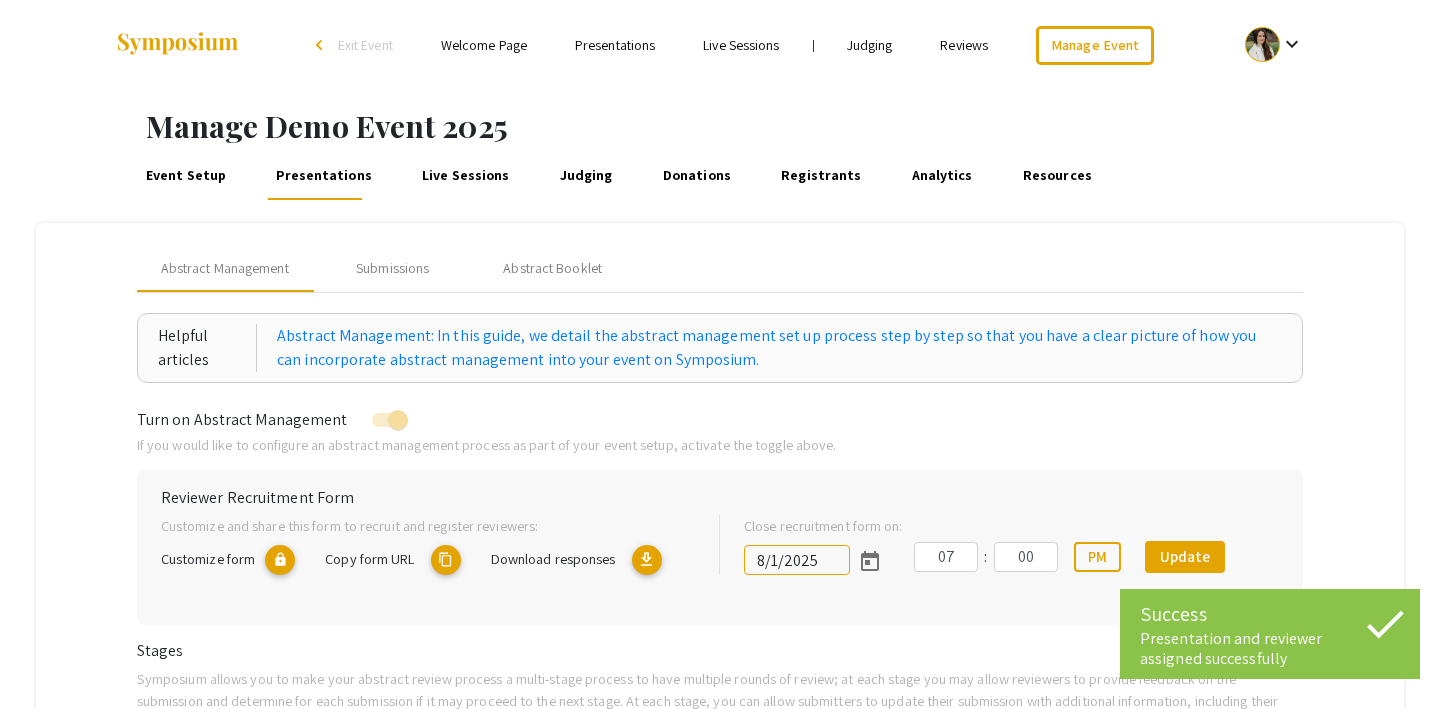 click on "Reviews" at bounding box center [964, 45] 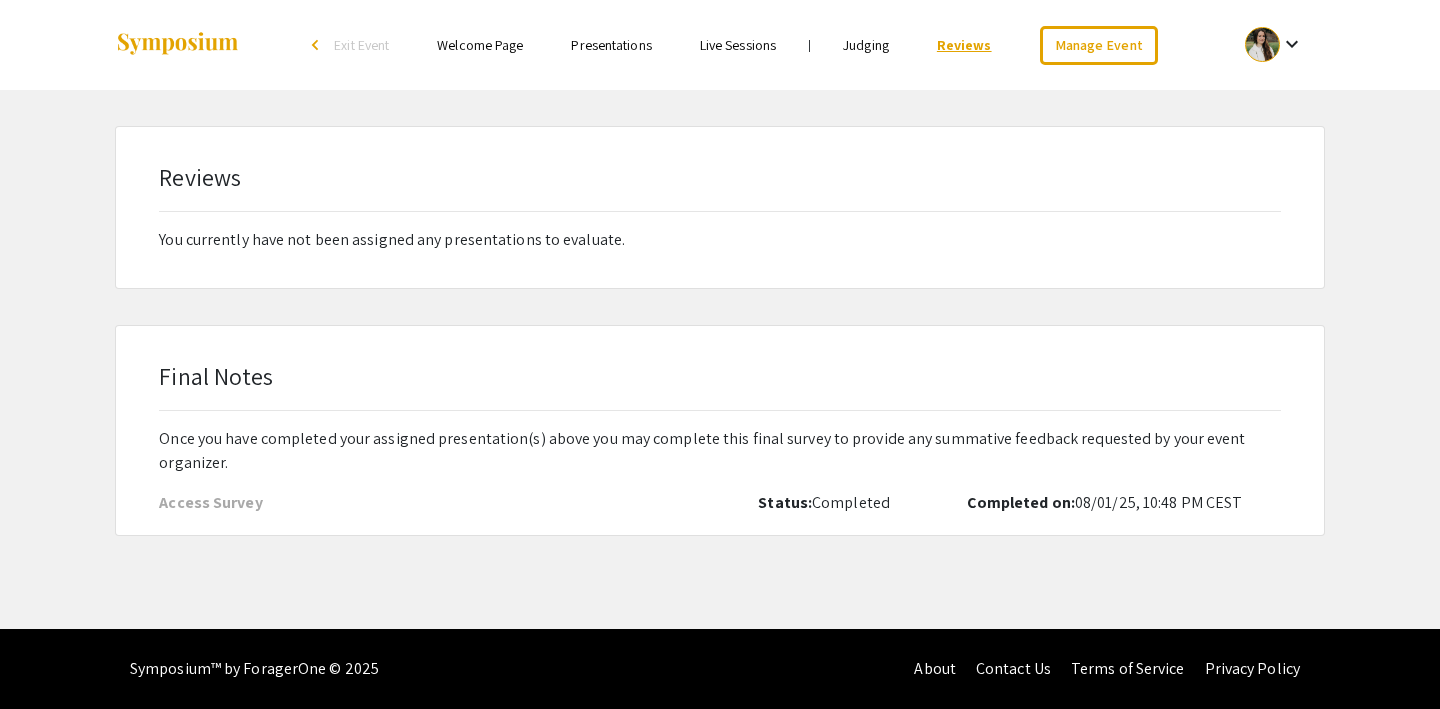 click on "Reviews" at bounding box center [964, 45] 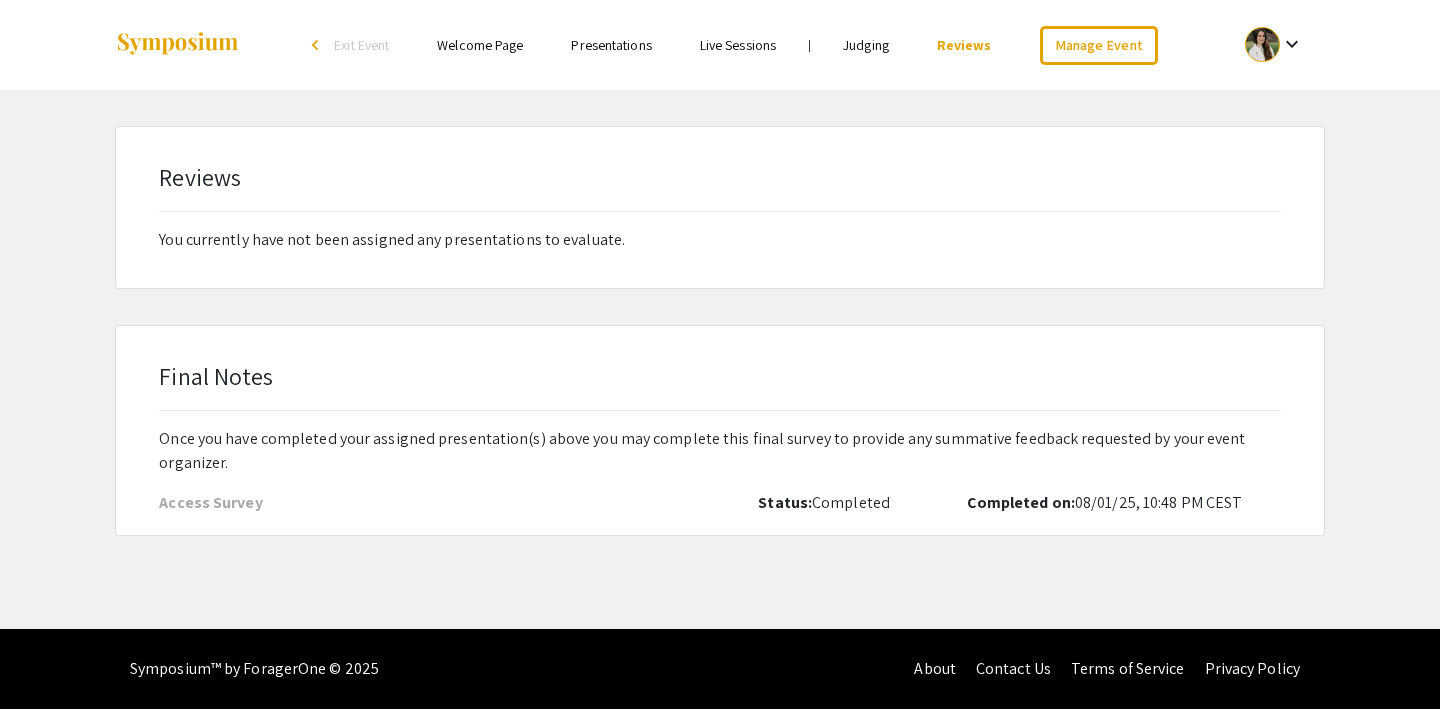 click on "Judging" at bounding box center [866, 45] 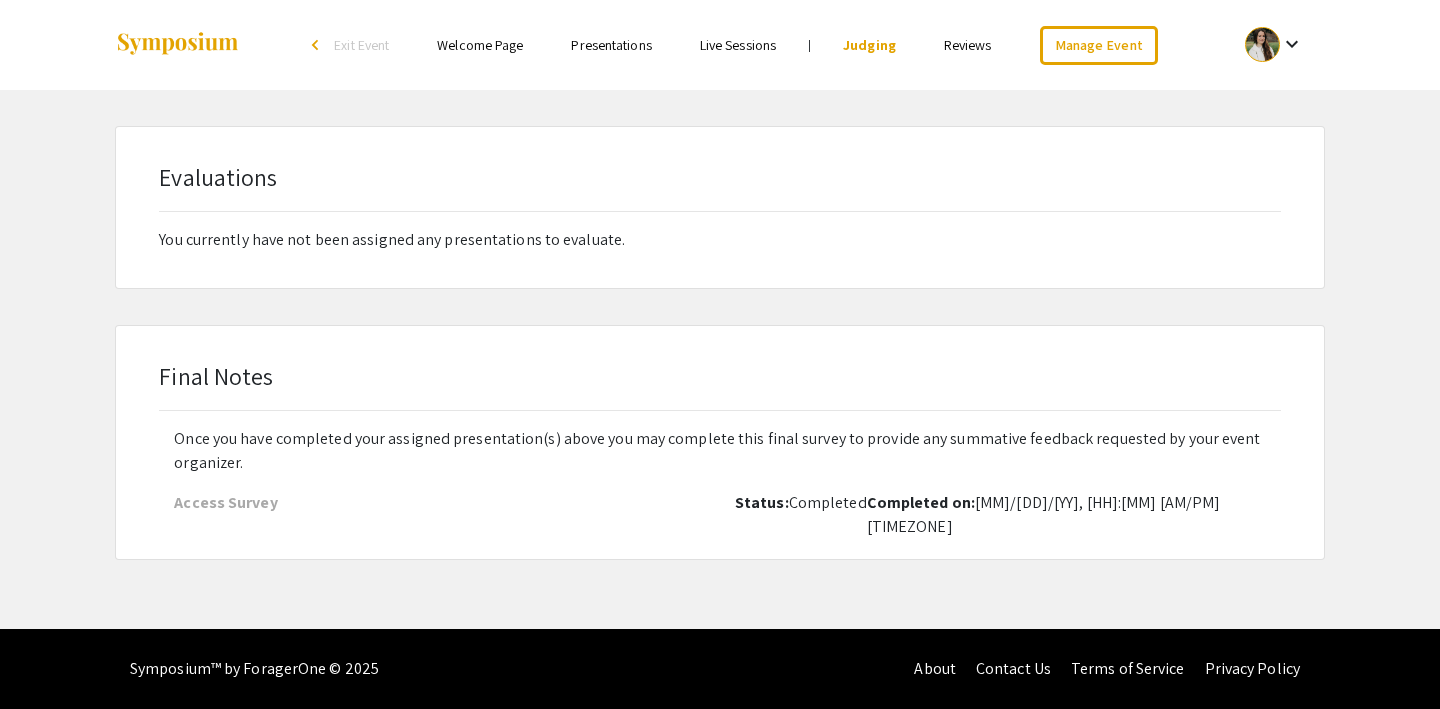 click on "Reviews" at bounding box center (968, 45) 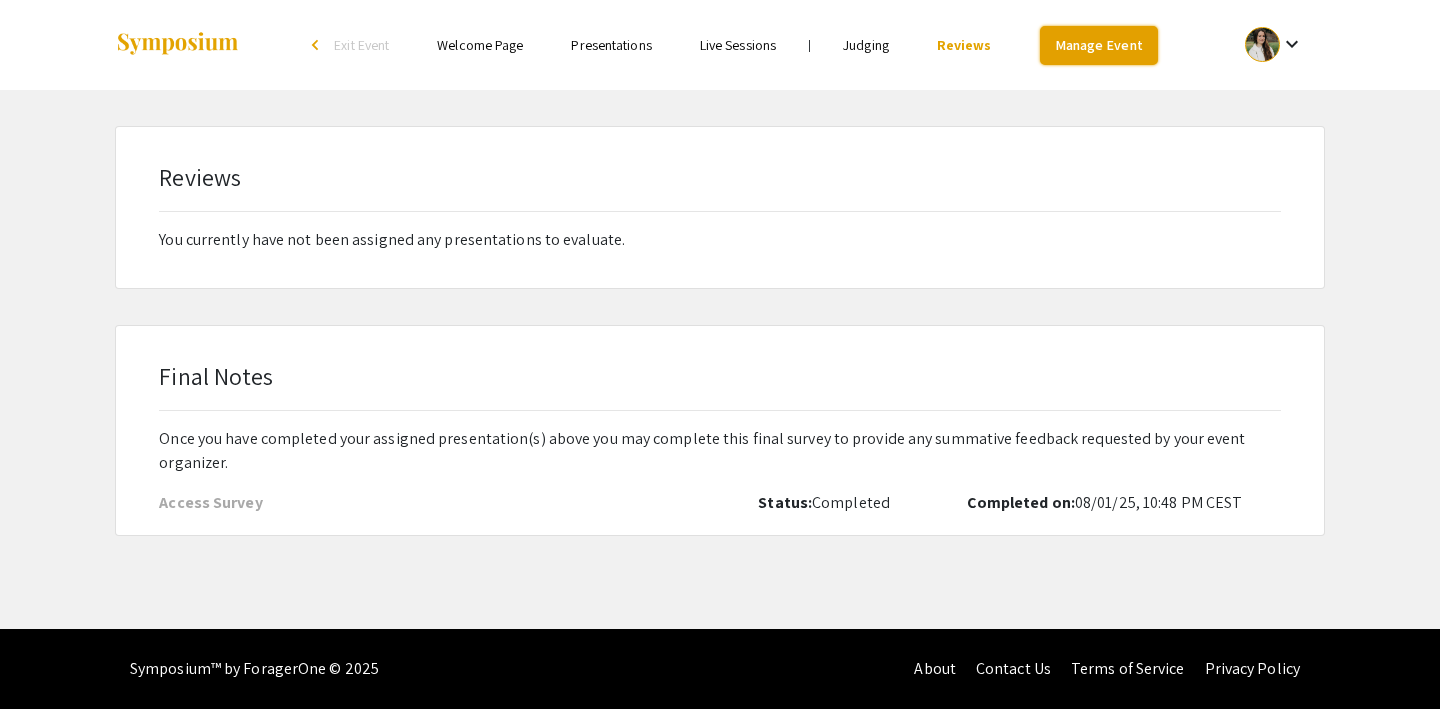 click on "Manage Event" at bounding box center [1099, 45] 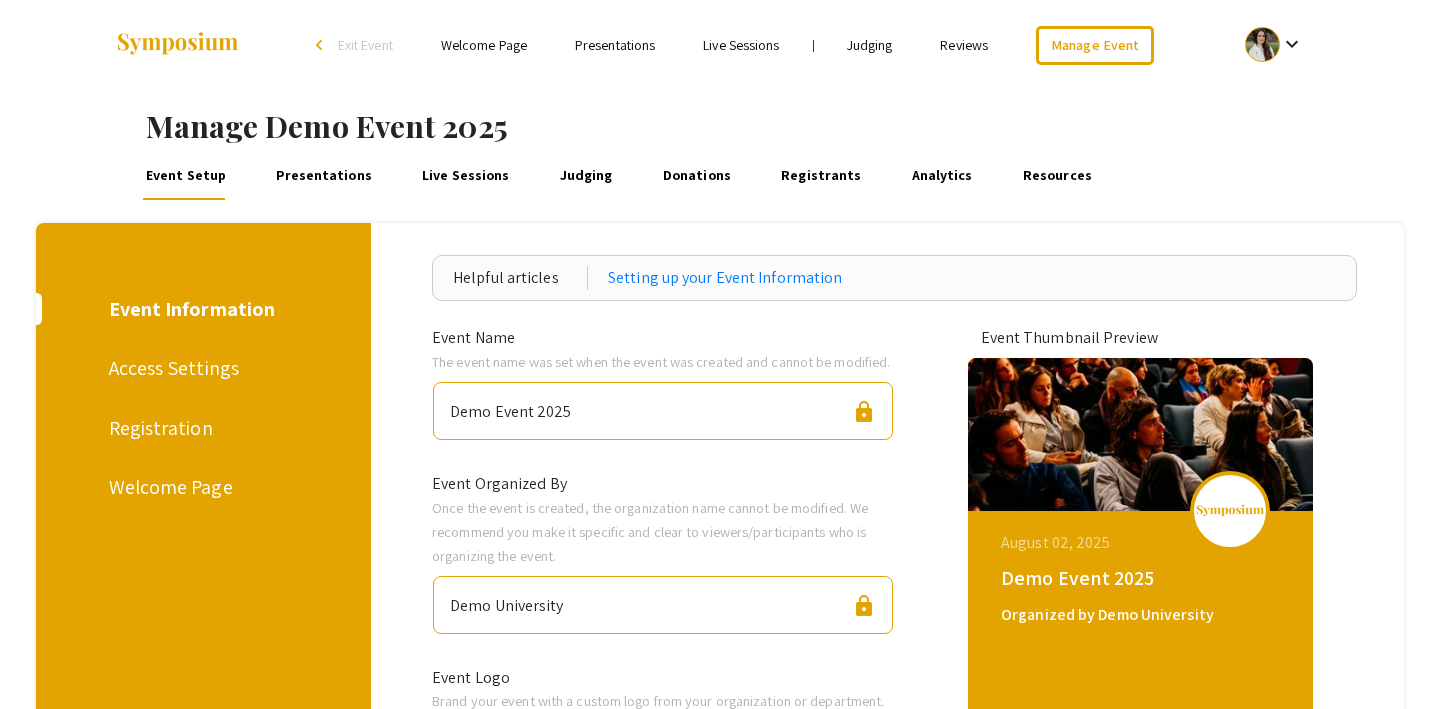 click on "Presentations" at bounding box center (324, 176) 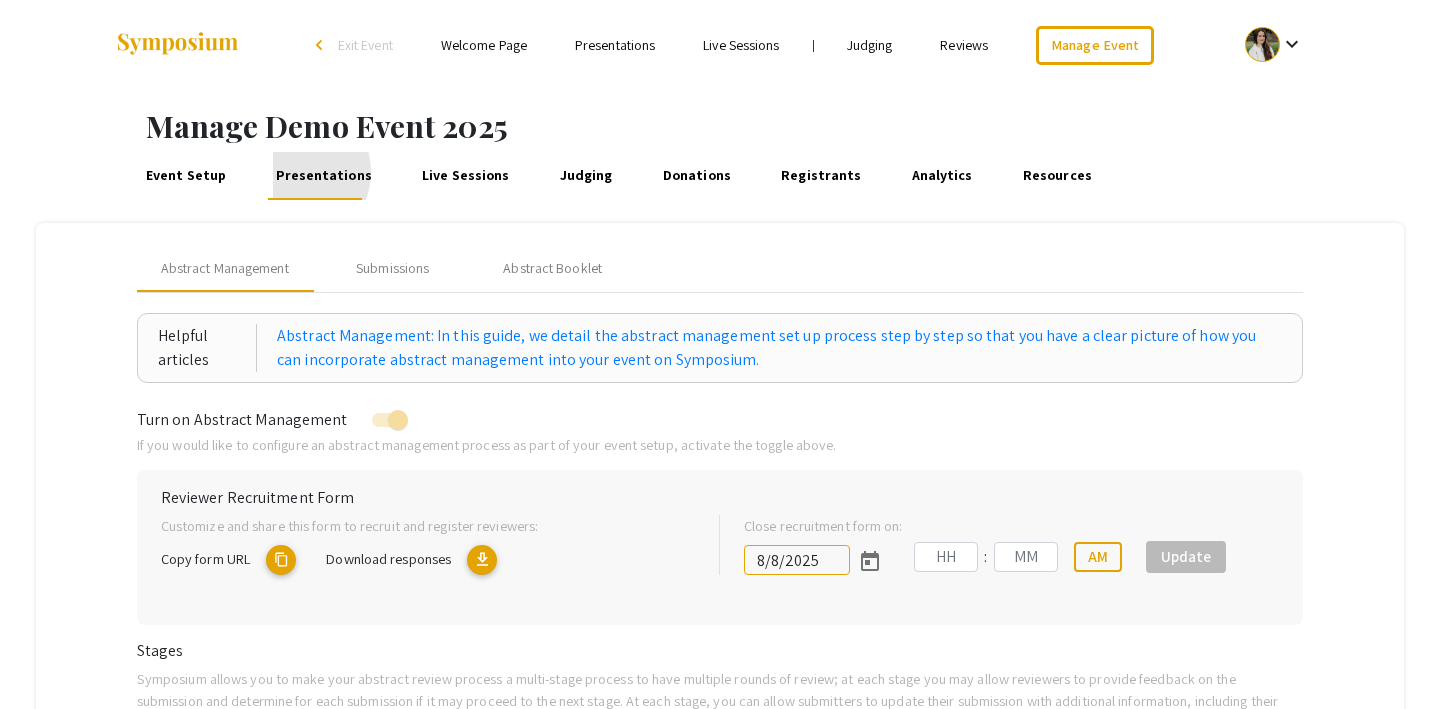 type on "8/1/2025" 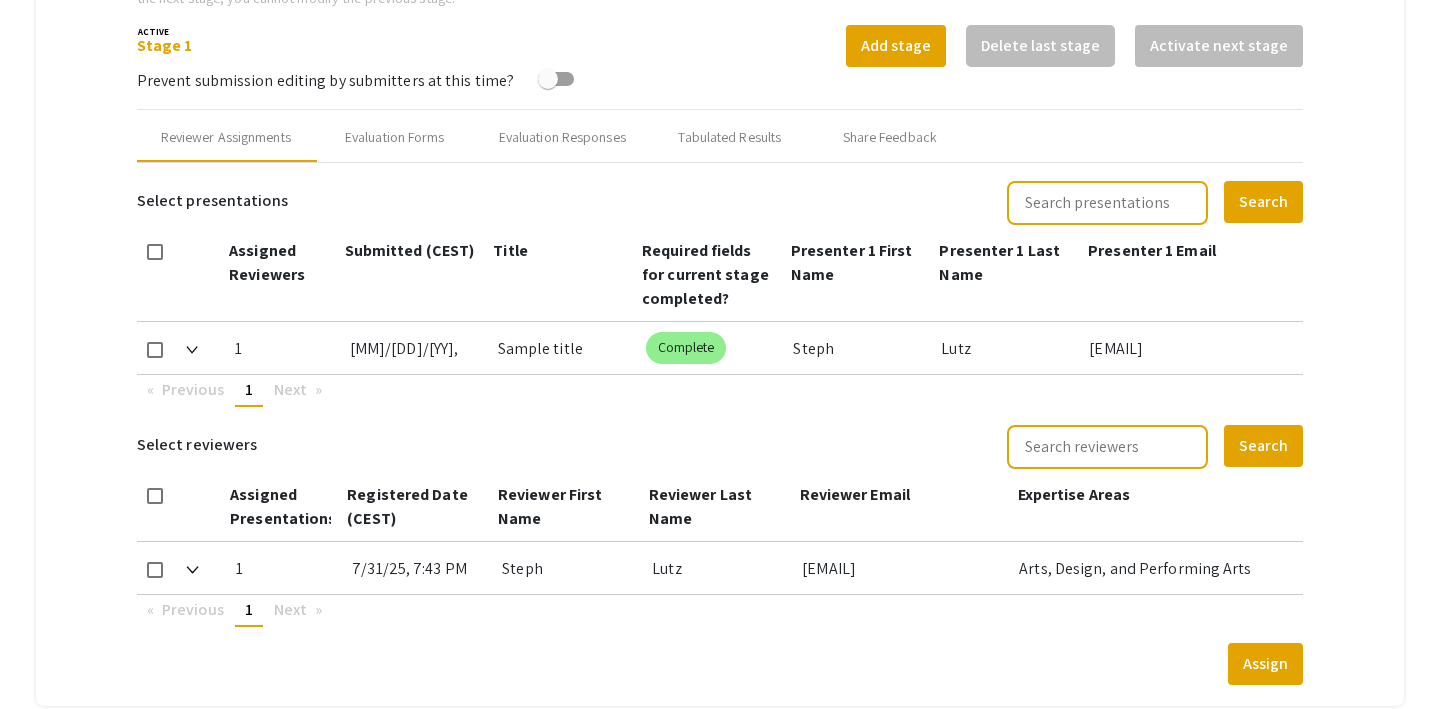 scroll, scrollTop: 755, scrollLeft: 0, axis: vertical 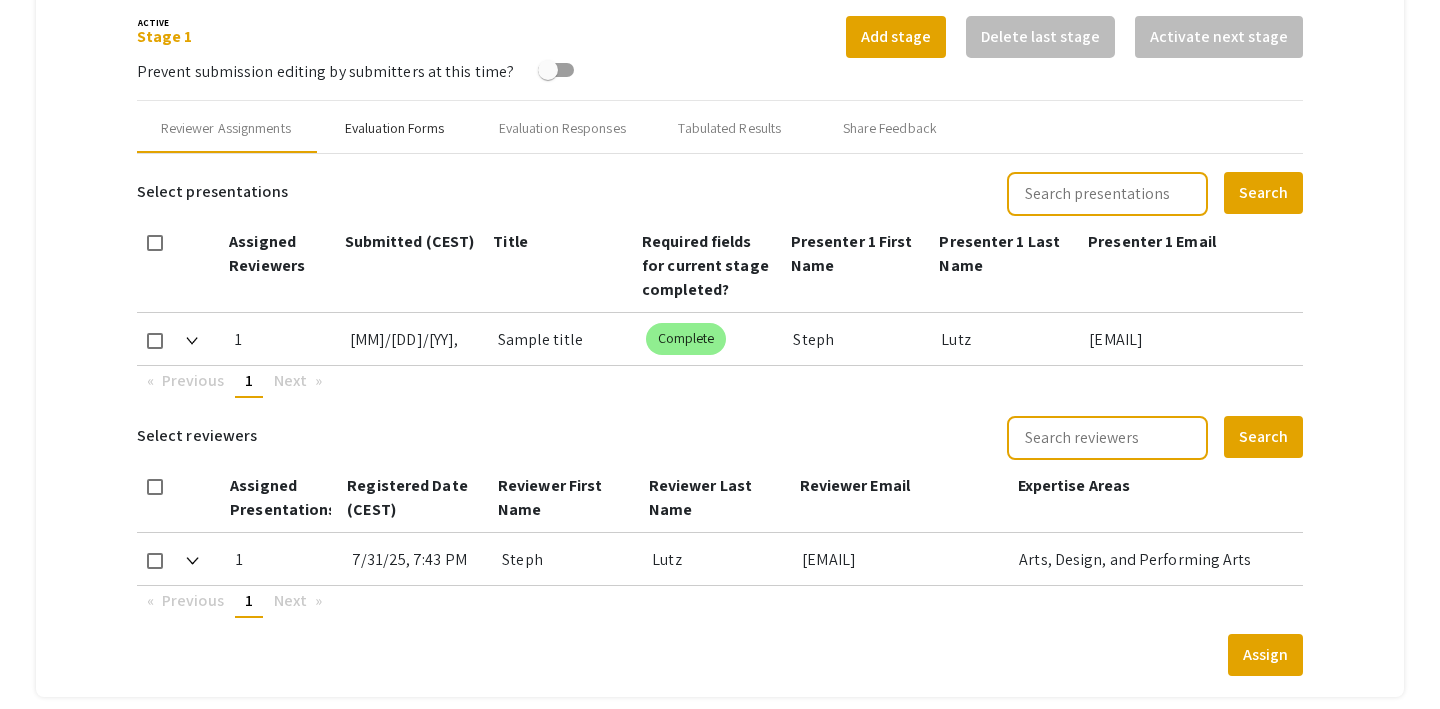 click on "Evaluation Forms" at bounding box center [395, 128] 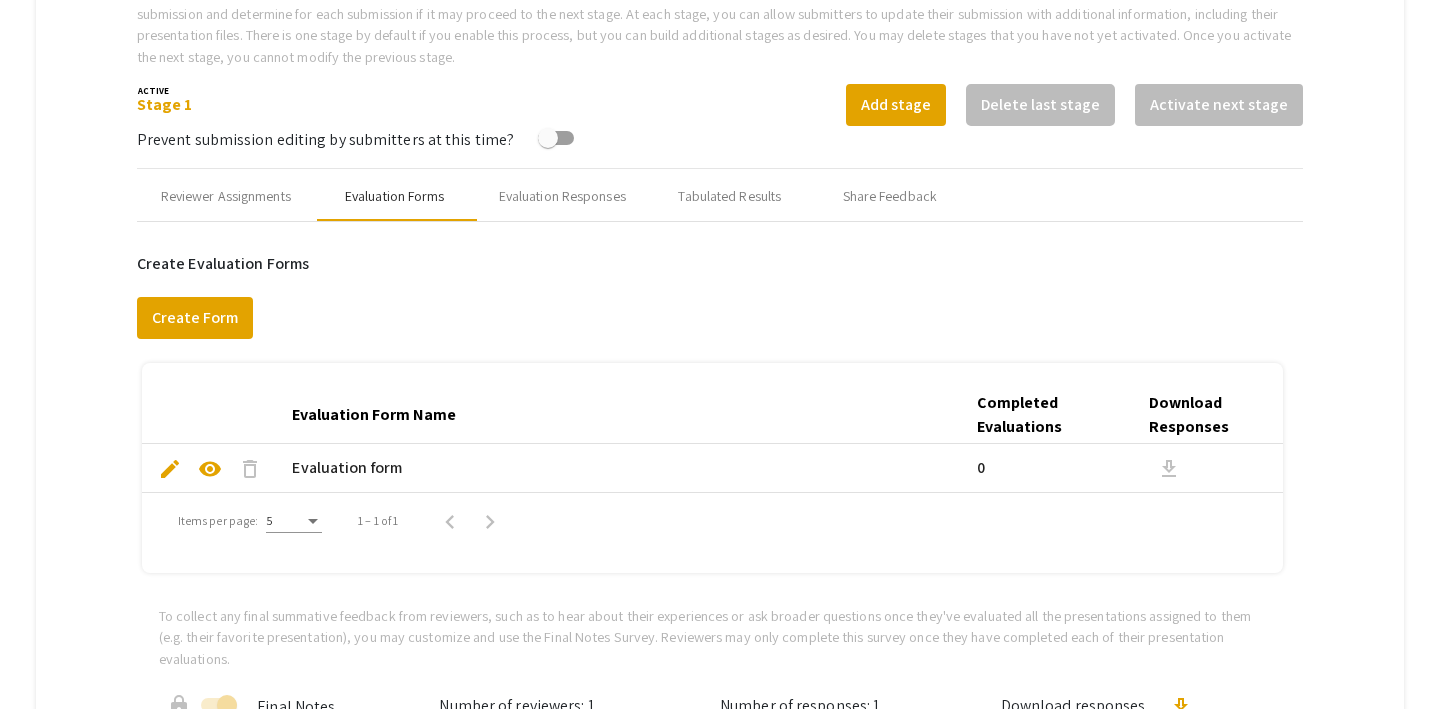 scroll, scrollTop: 681, scrollLeft: 0, axis: vertical 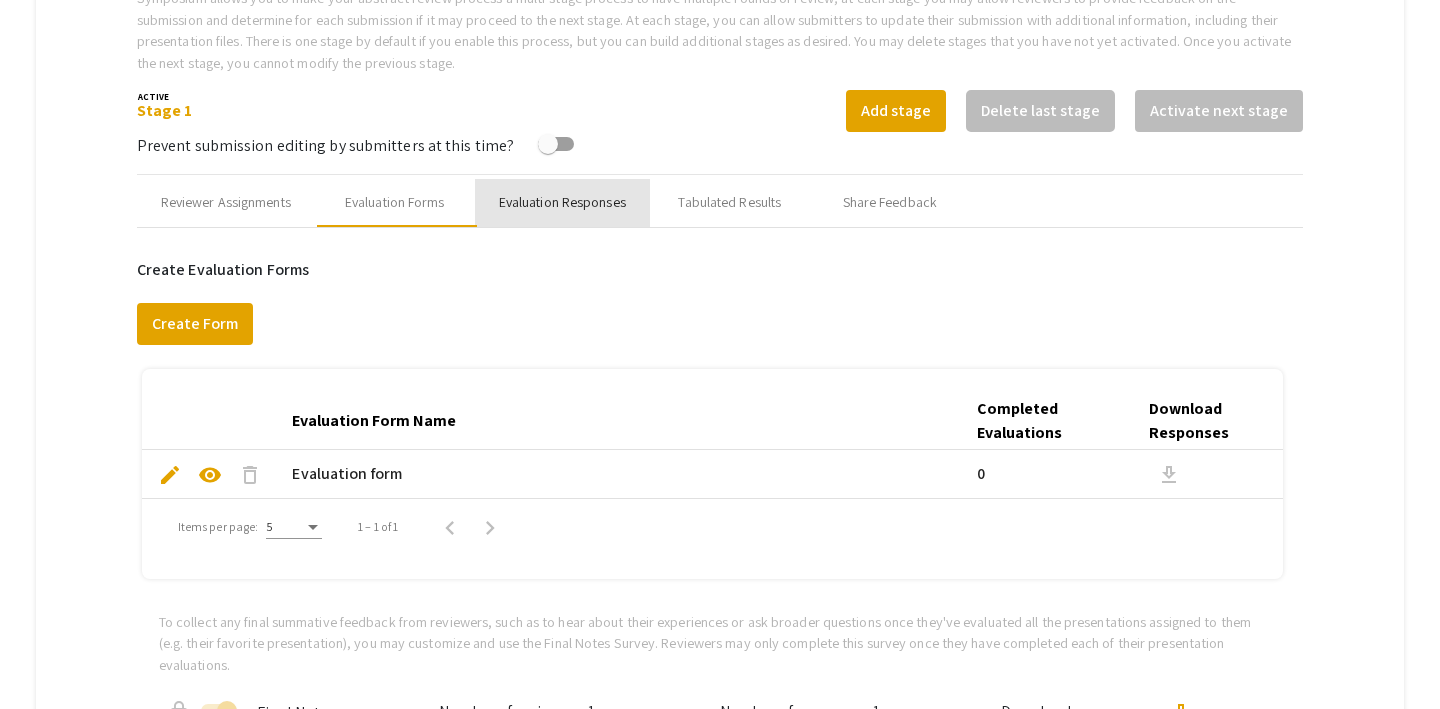 click on "Evaluation Responses" at bounding box center (562, 202) 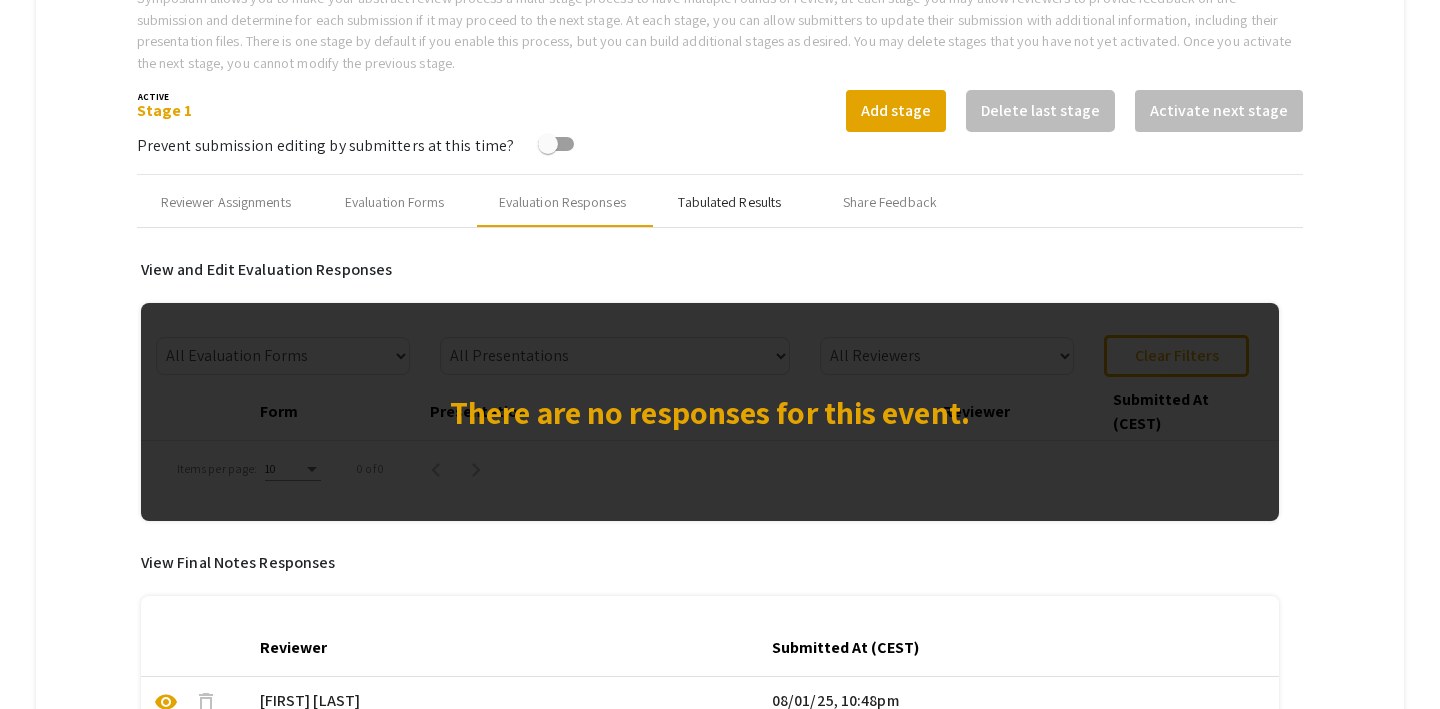 click on "Tabulated Results" at bounding box center (729, 202) 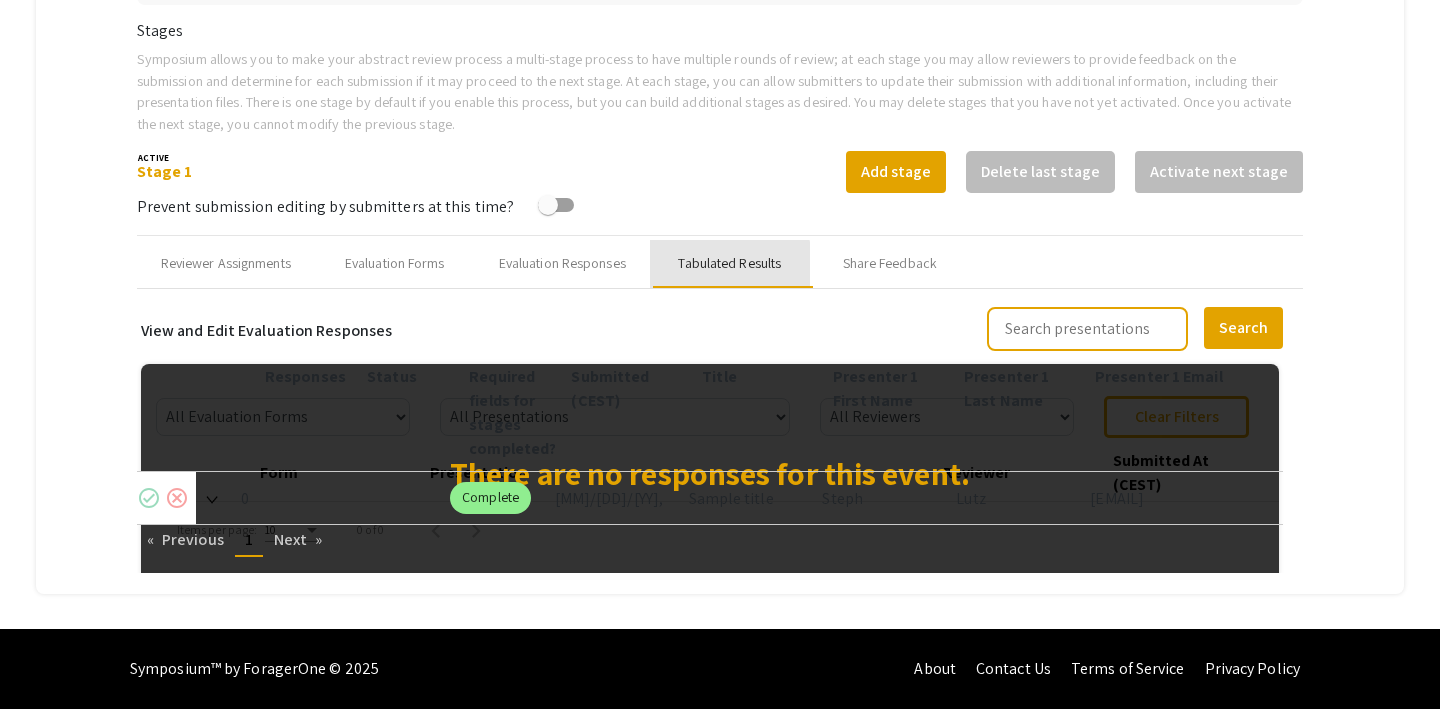 scroll, scrollTop: 620, scrollLeft: 0, axis: vertical 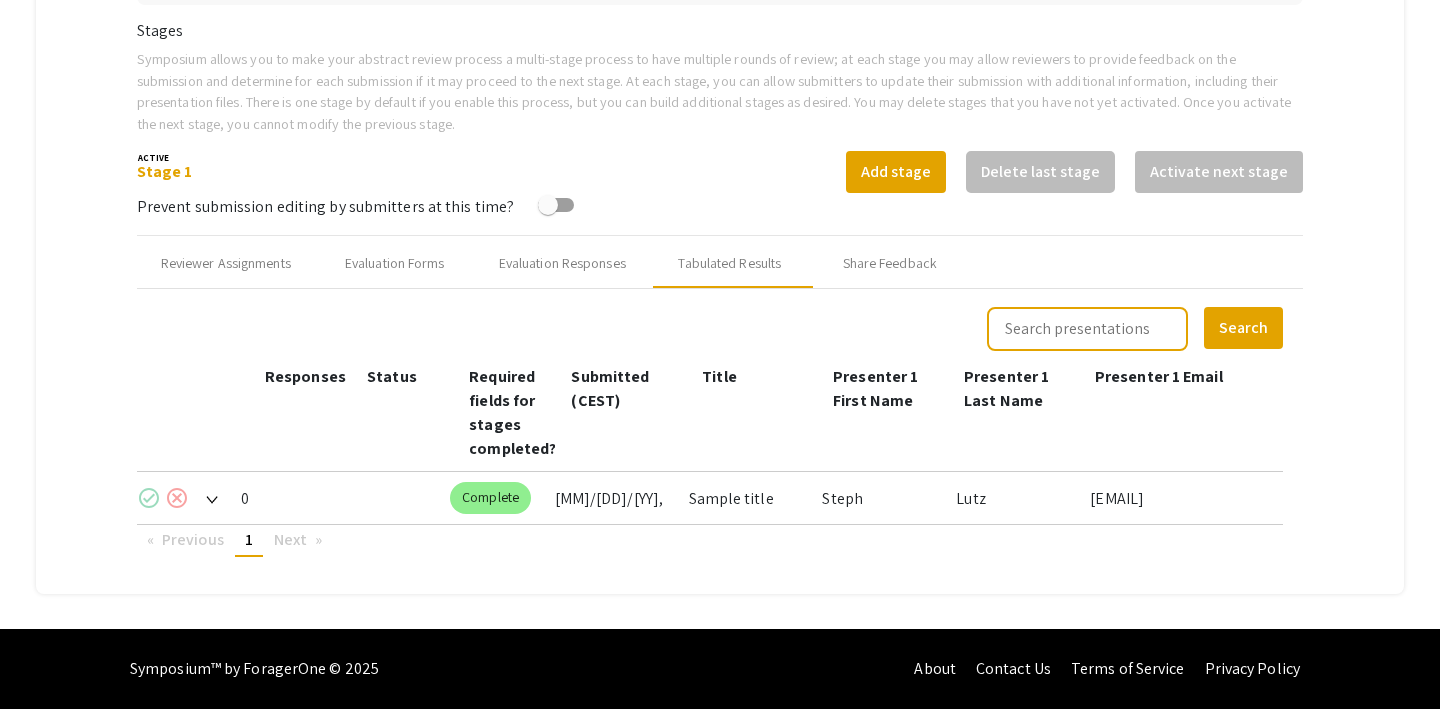 click on "check_circle" at bounding box center (149, 498) 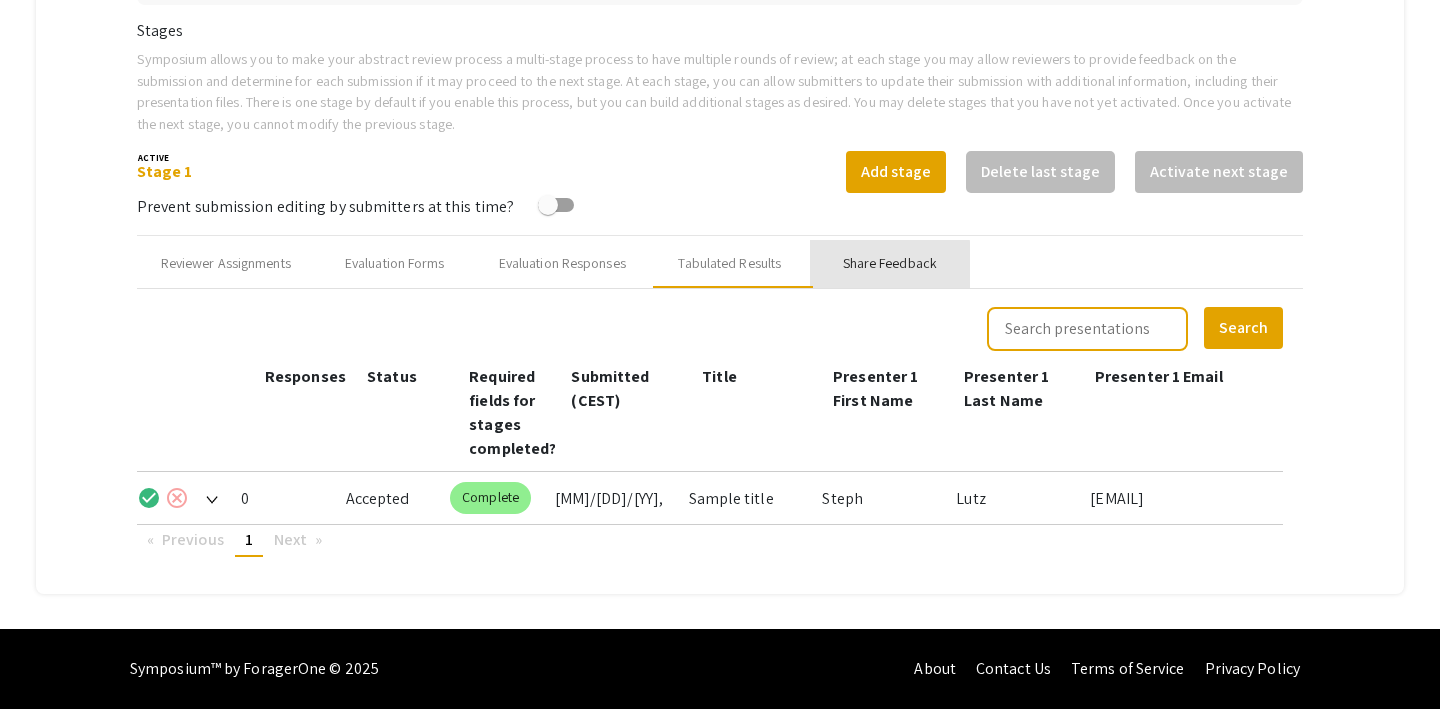 click on "Share Feedback" at bounding box center (890, 263) 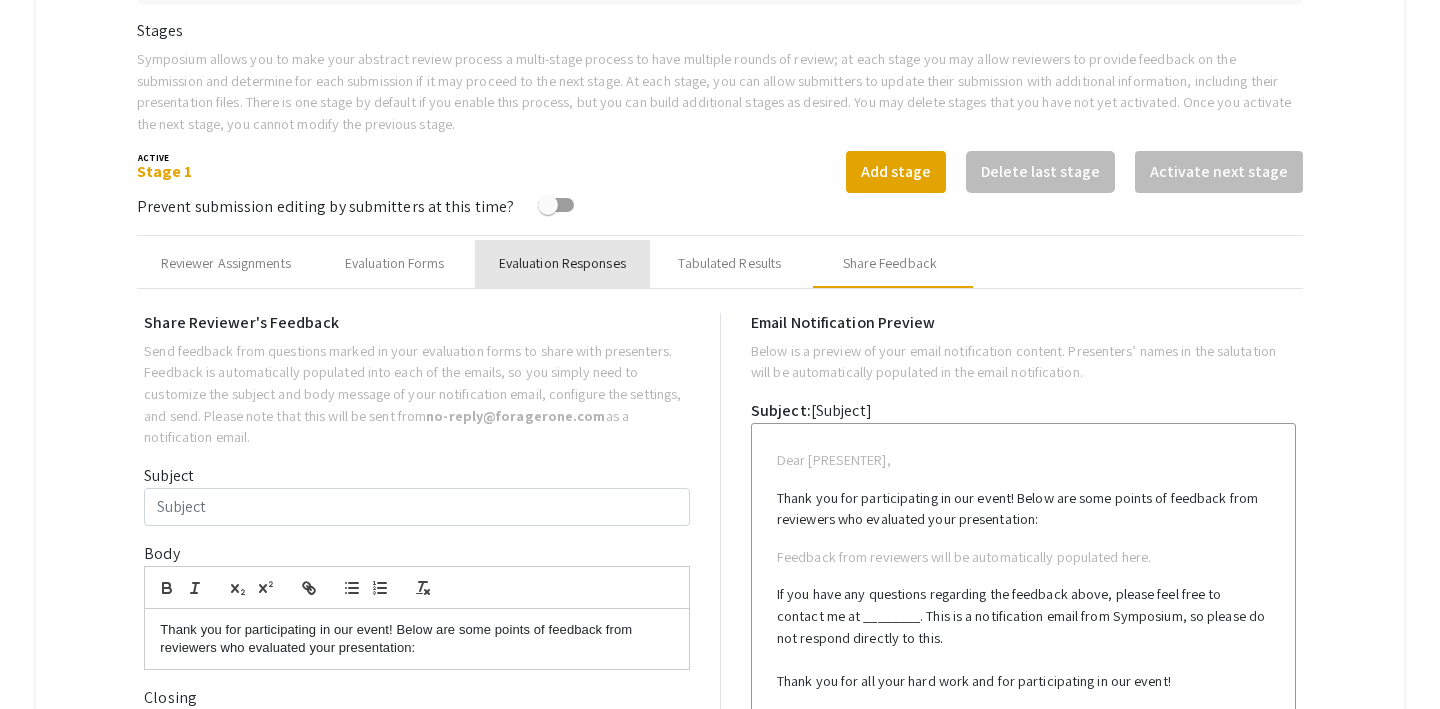 click on "Evaluation Responses" at bounding box center [562, 263] 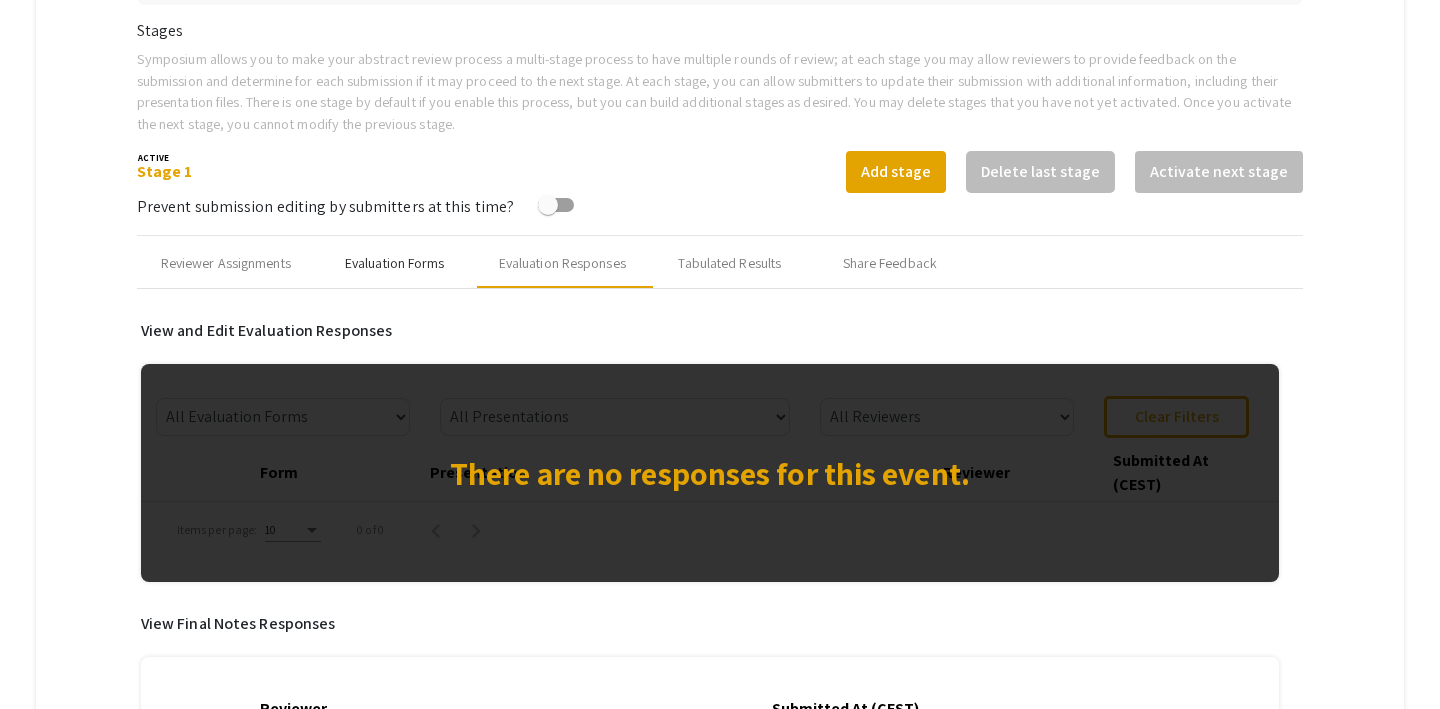 click on "Evaluation Forms" at bounding box center [395, 263] 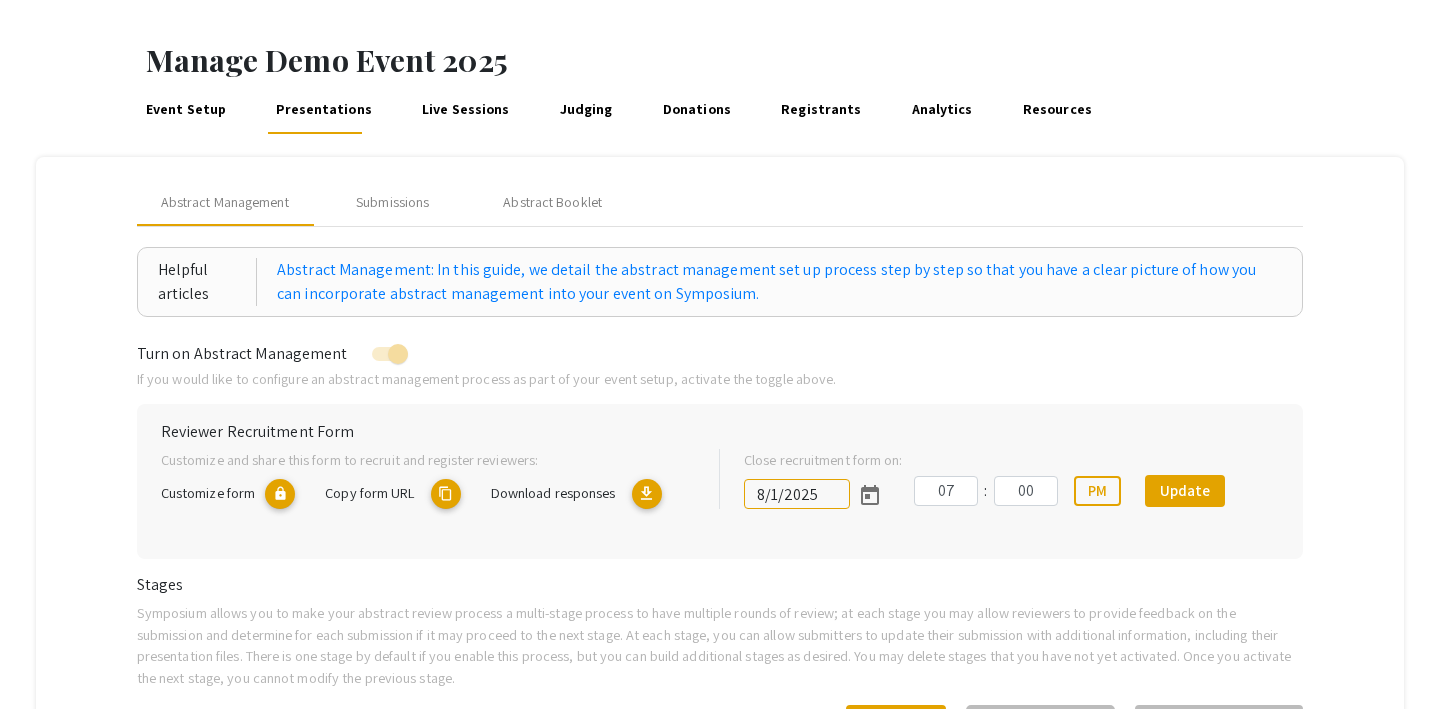 scroll, scrollTop: 0, scrollLeft: 0, axis: both 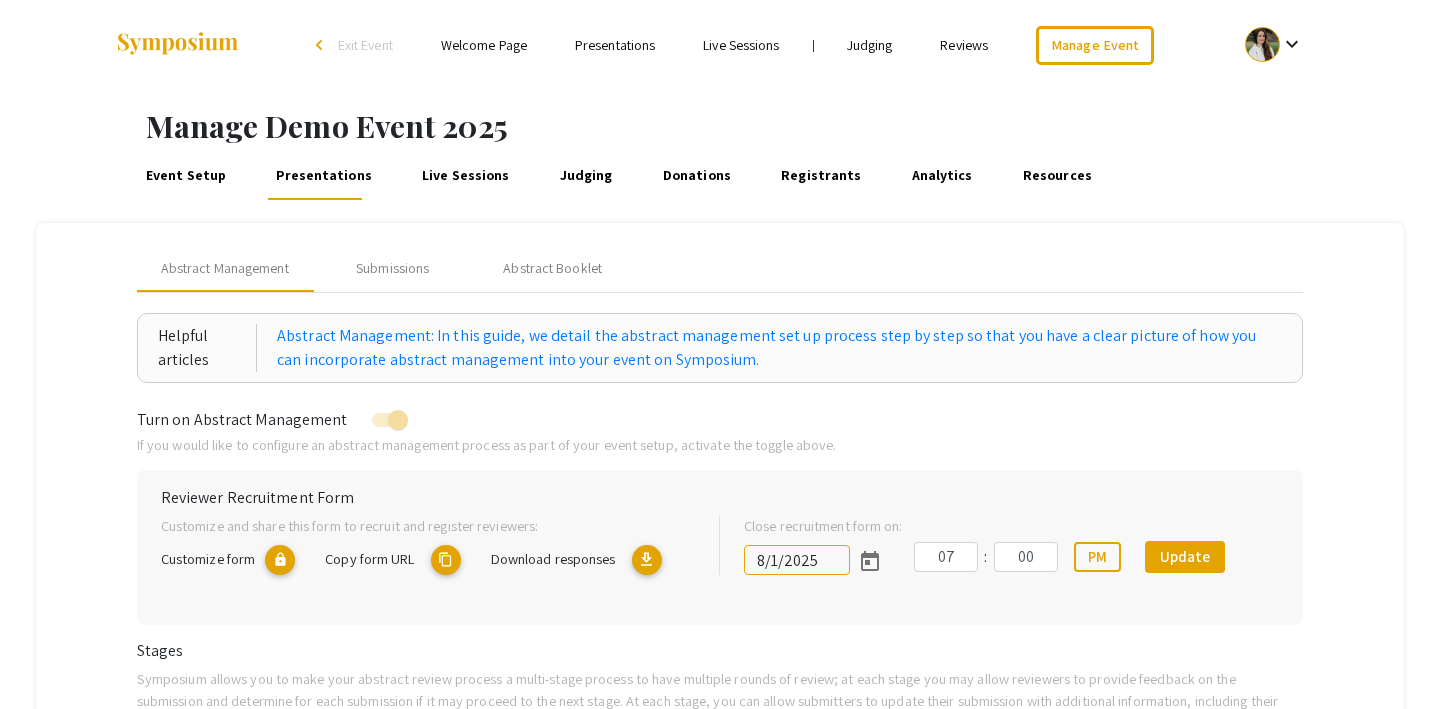 click on "Live Sessions" at bounding box center [466, 176] 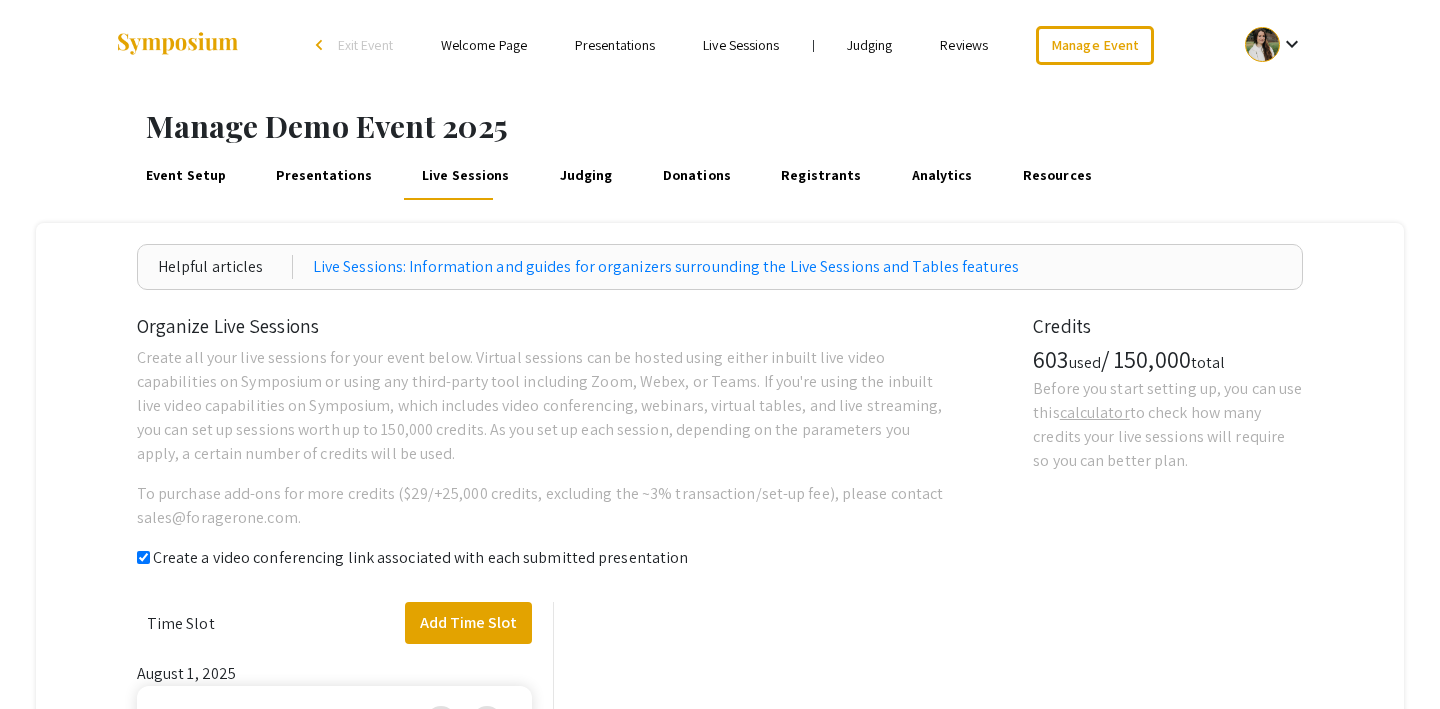 checkbox on "true" 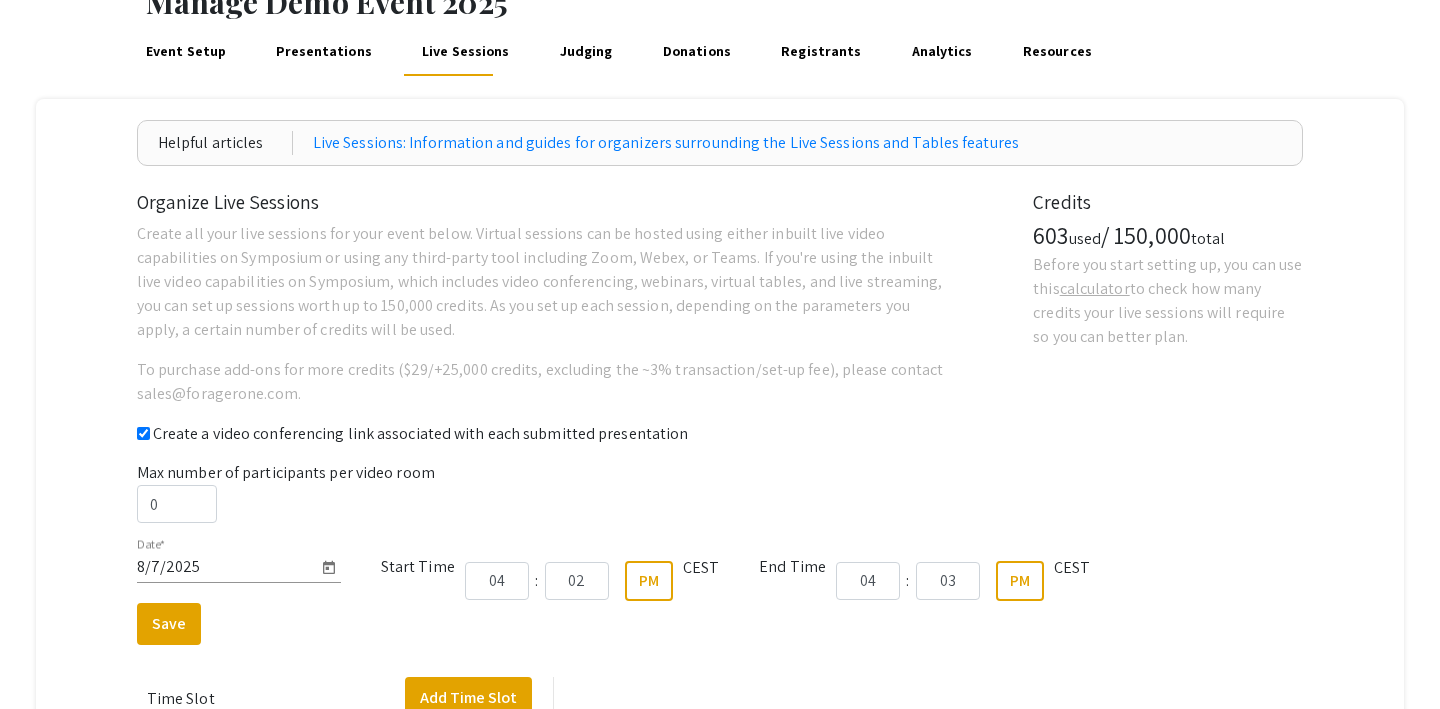 scroll, scrollTop: 127, scrollLeft: 0, axis: vertical 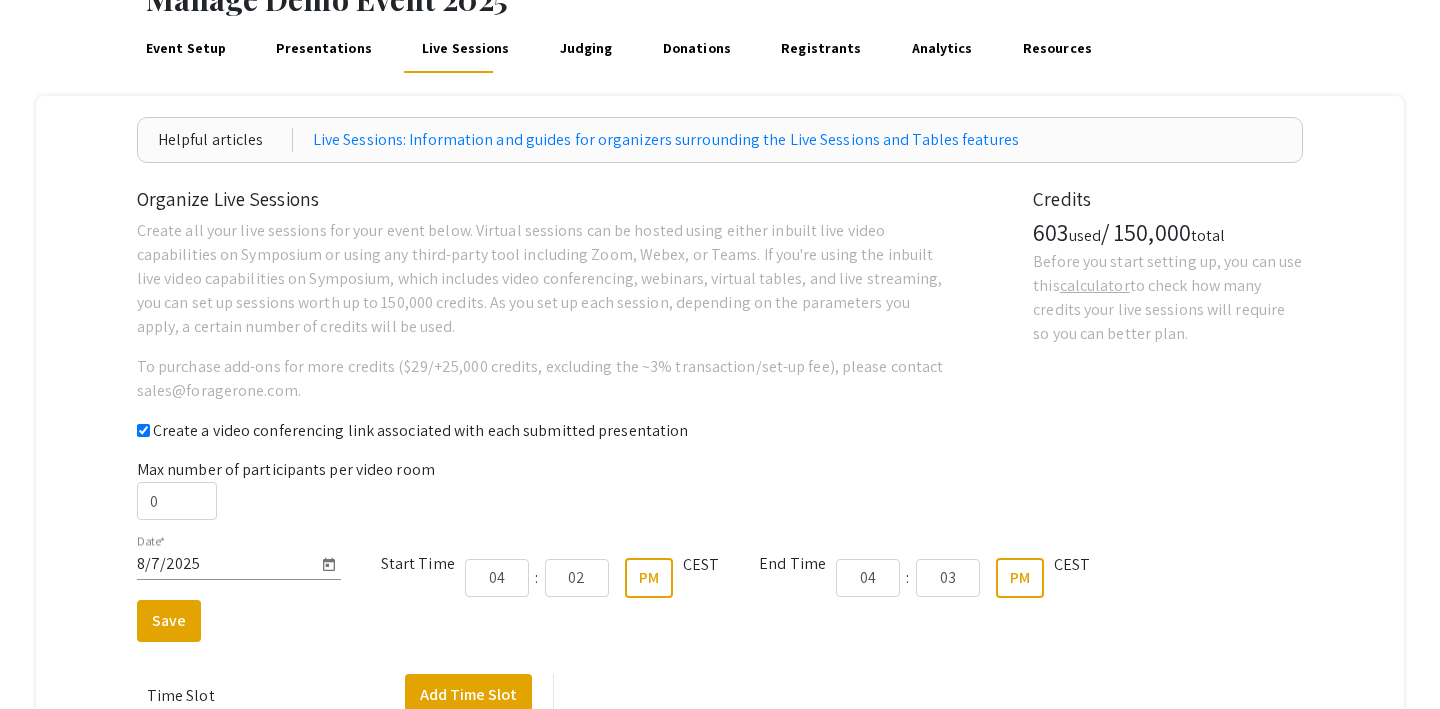 click on "Judging" at bounding box center (586, 49) 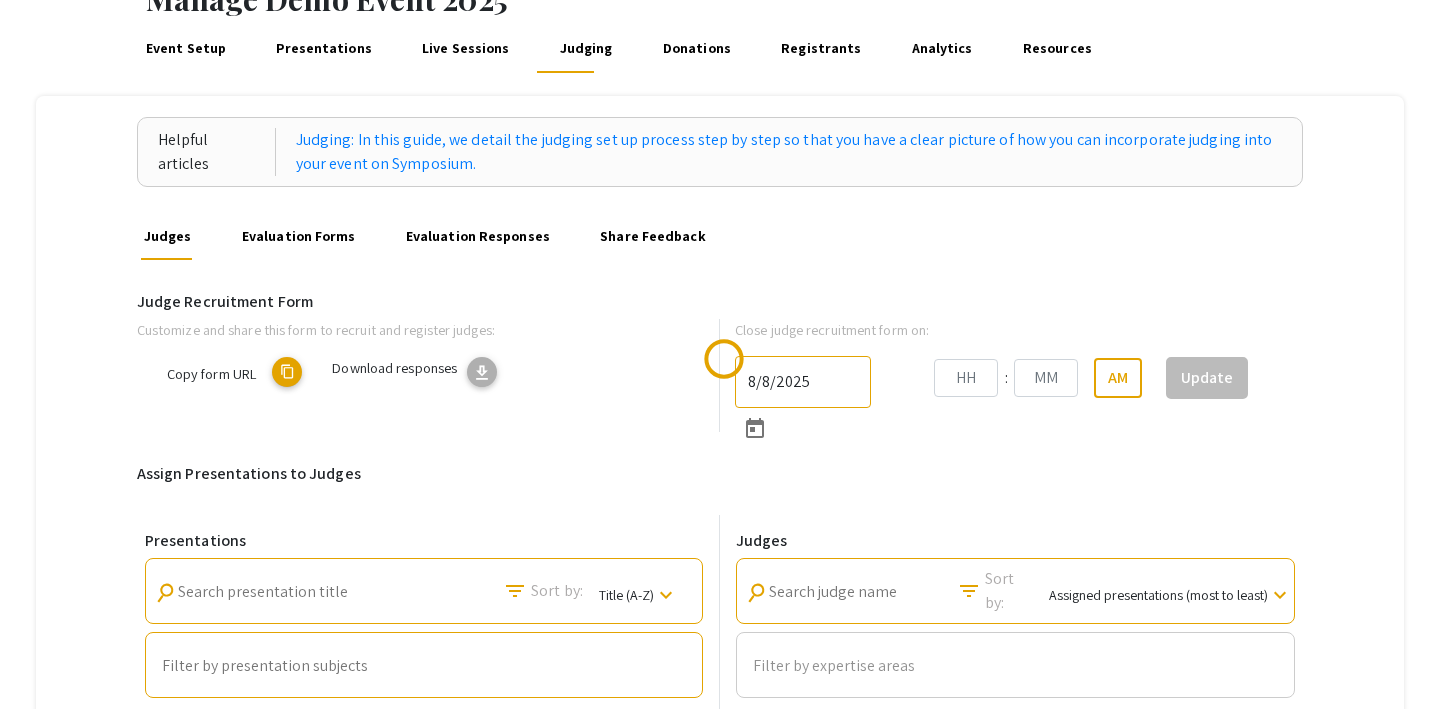 scroll, scrollTop: 0, scrollLeft: 0, axis: both 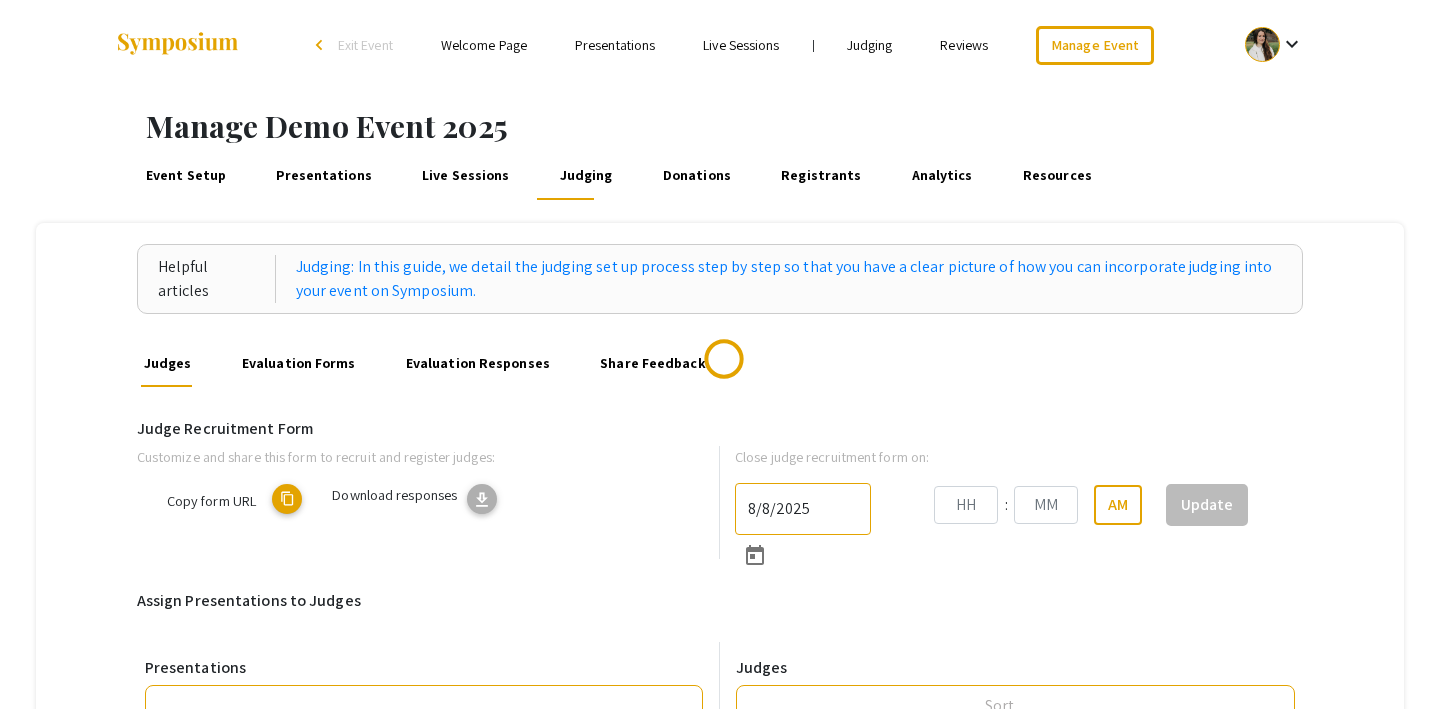 type on "8/31/2025" 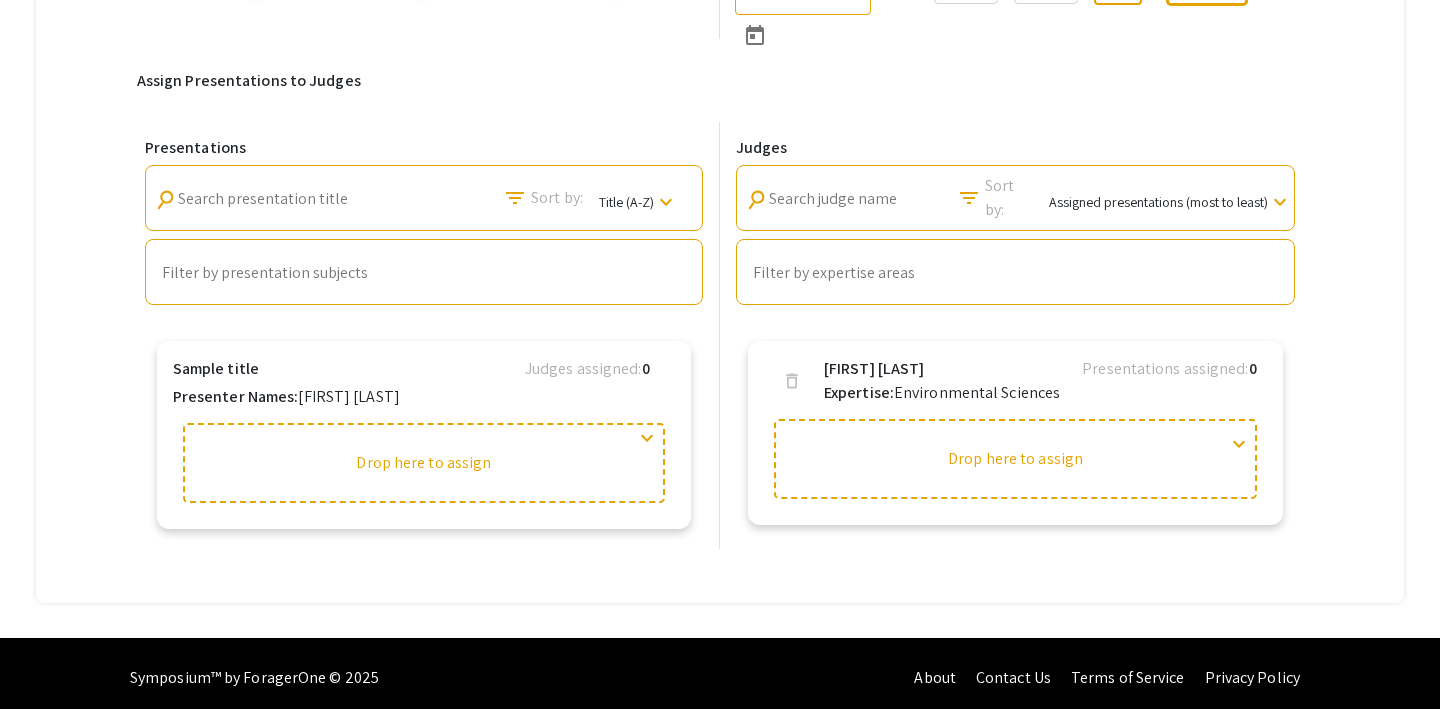 scroll, scrollTop: 529, scrollLeft: 0, axis: vertical 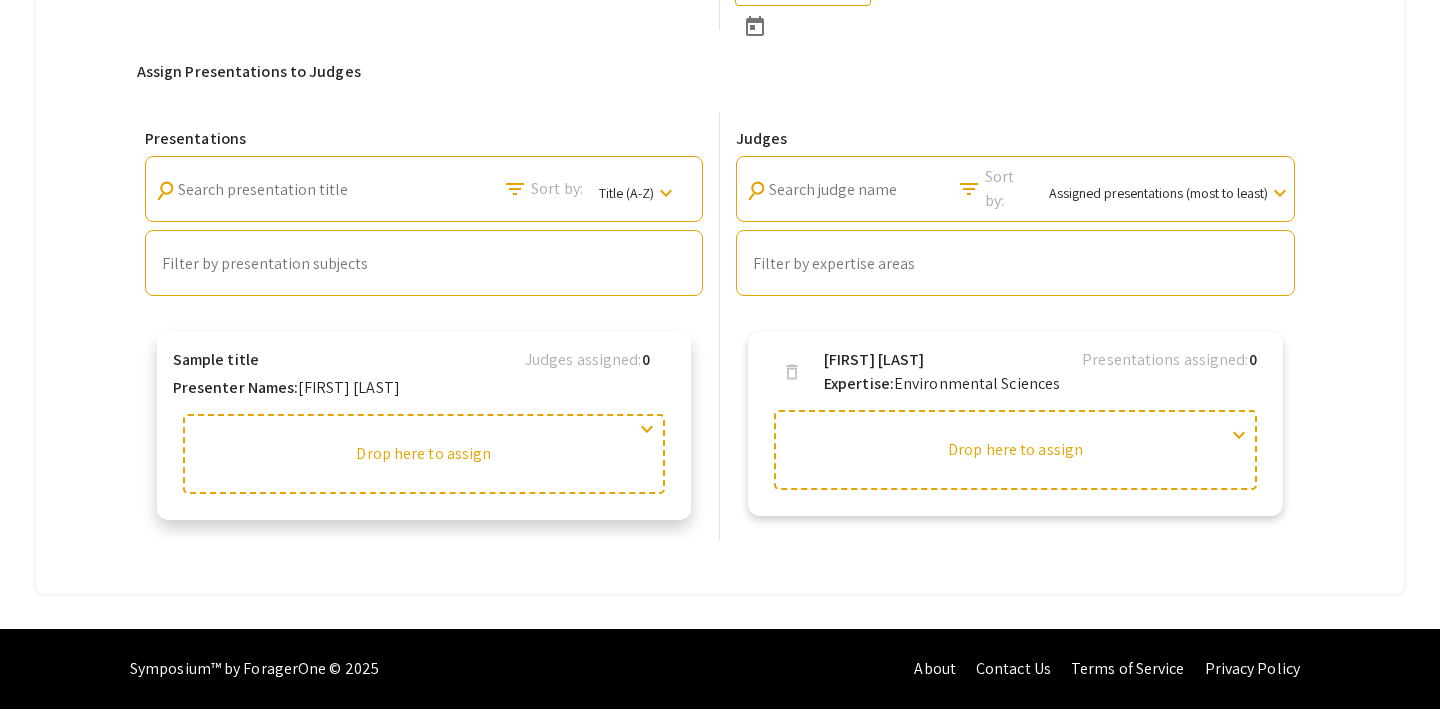 drag, startPoint x: 902, startPoint y: 467, endPoint x: 569, endPoint y: 465, distance: 333.006 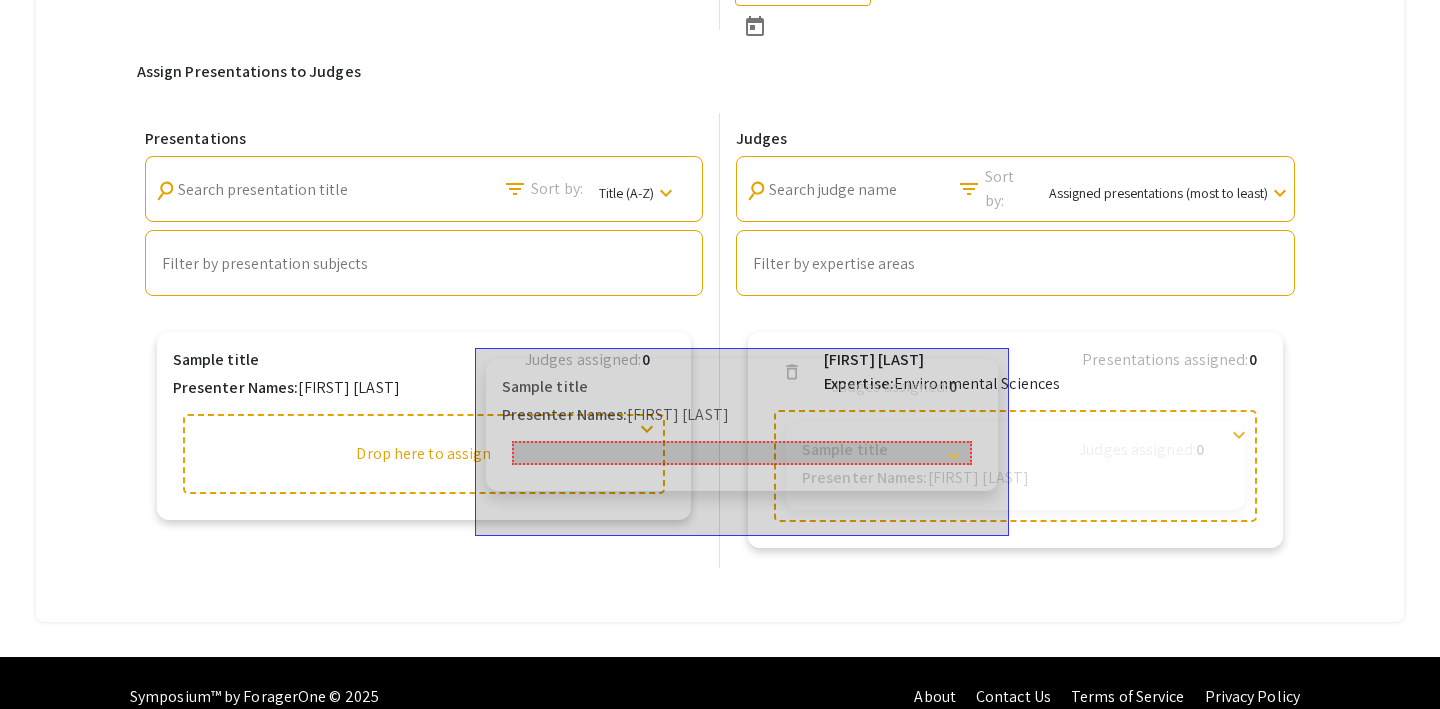 drag, startPoint x: 650, startPoint y: 429, endPoint x: 971, endPoint y: 446, distance: 321.44983 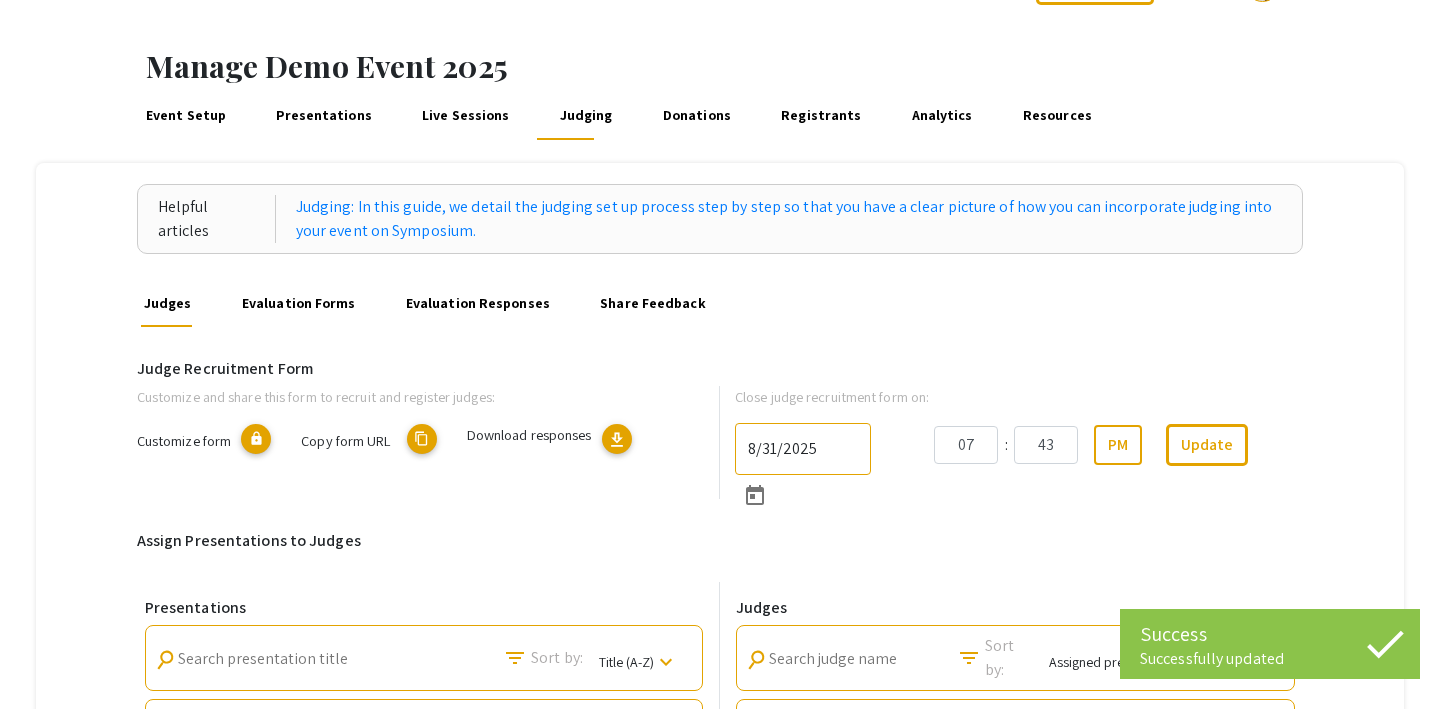 scroll, scrollTop: 0, scrollLeft: 0, axis: both 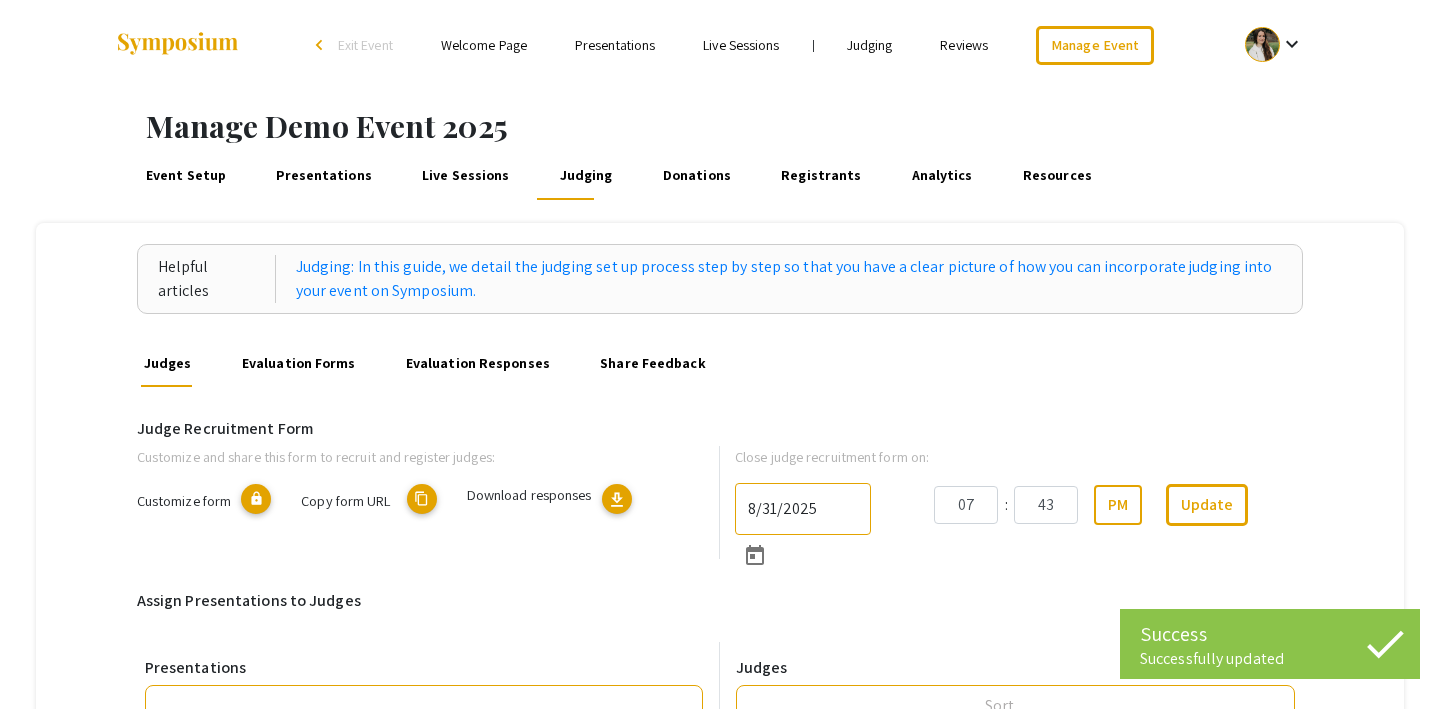 click on "Judging" at bounding box center [870, 45] 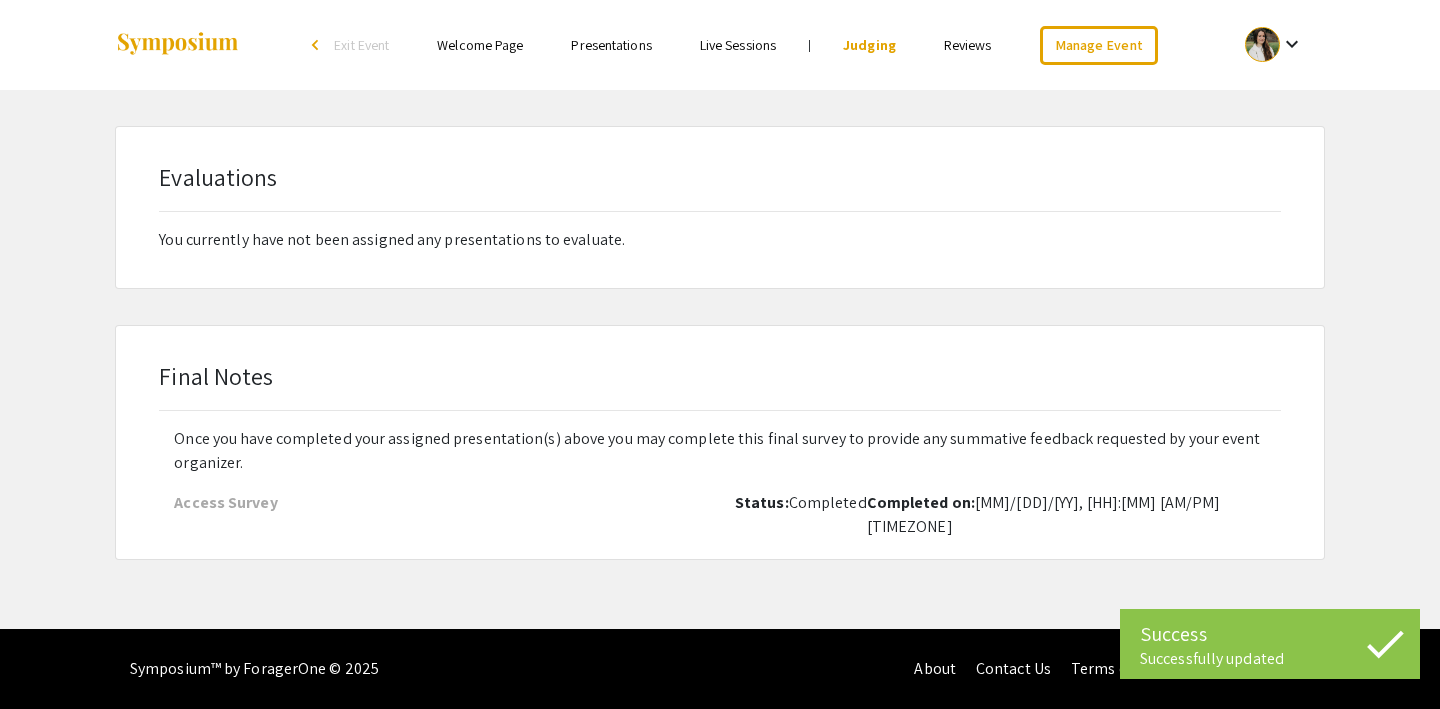 click on "Reviews" at bounding box center [968, 45] 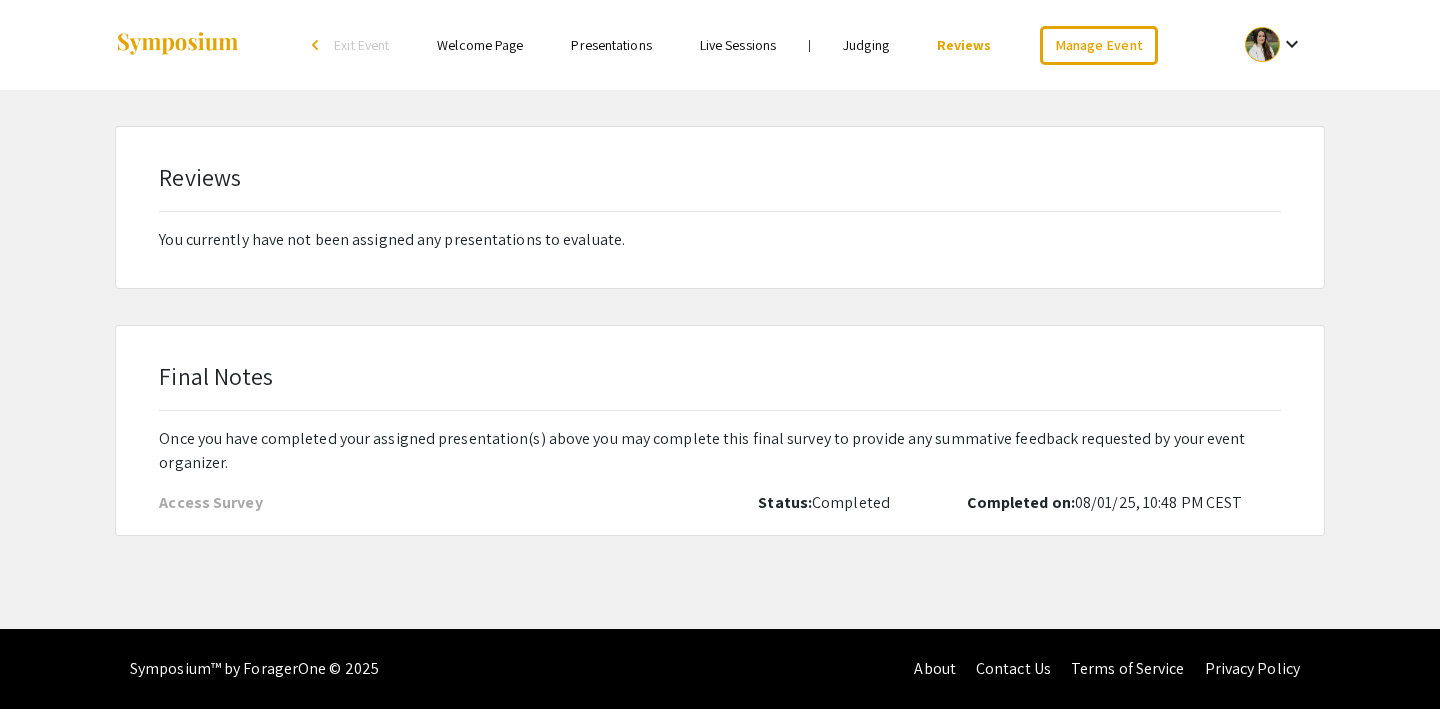 click on "Judging" at bounding box center [866, 45] 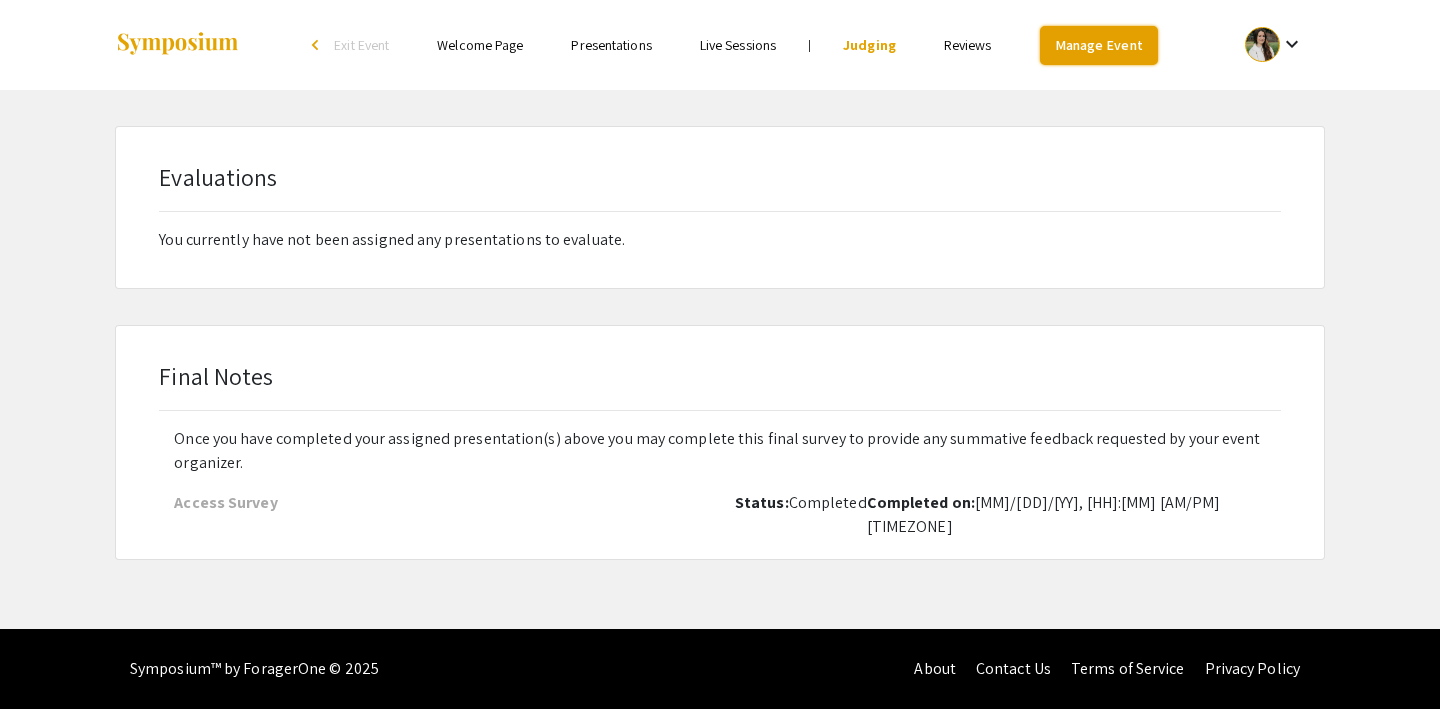 click on "Manage Event" at bounding box center (1099, 45) 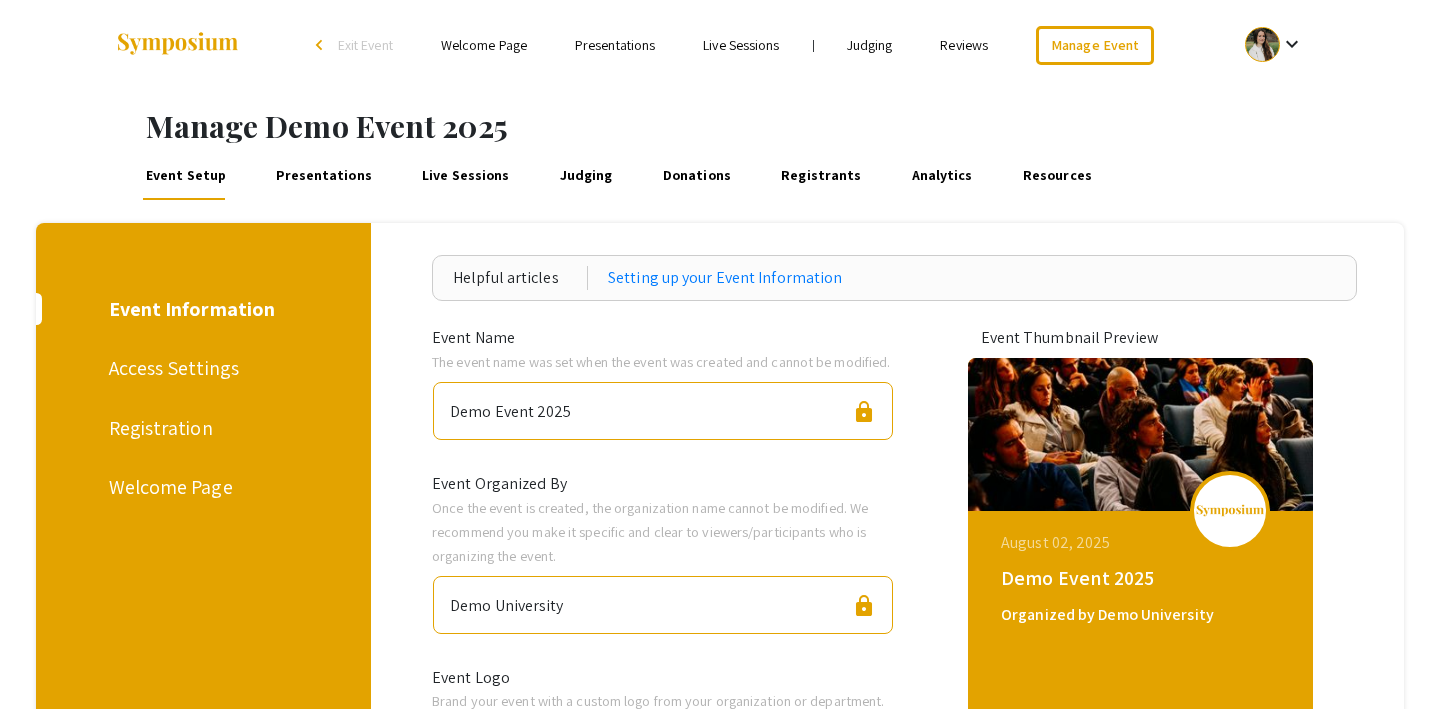 click on "Presentations" at bounding box center [324, 176] 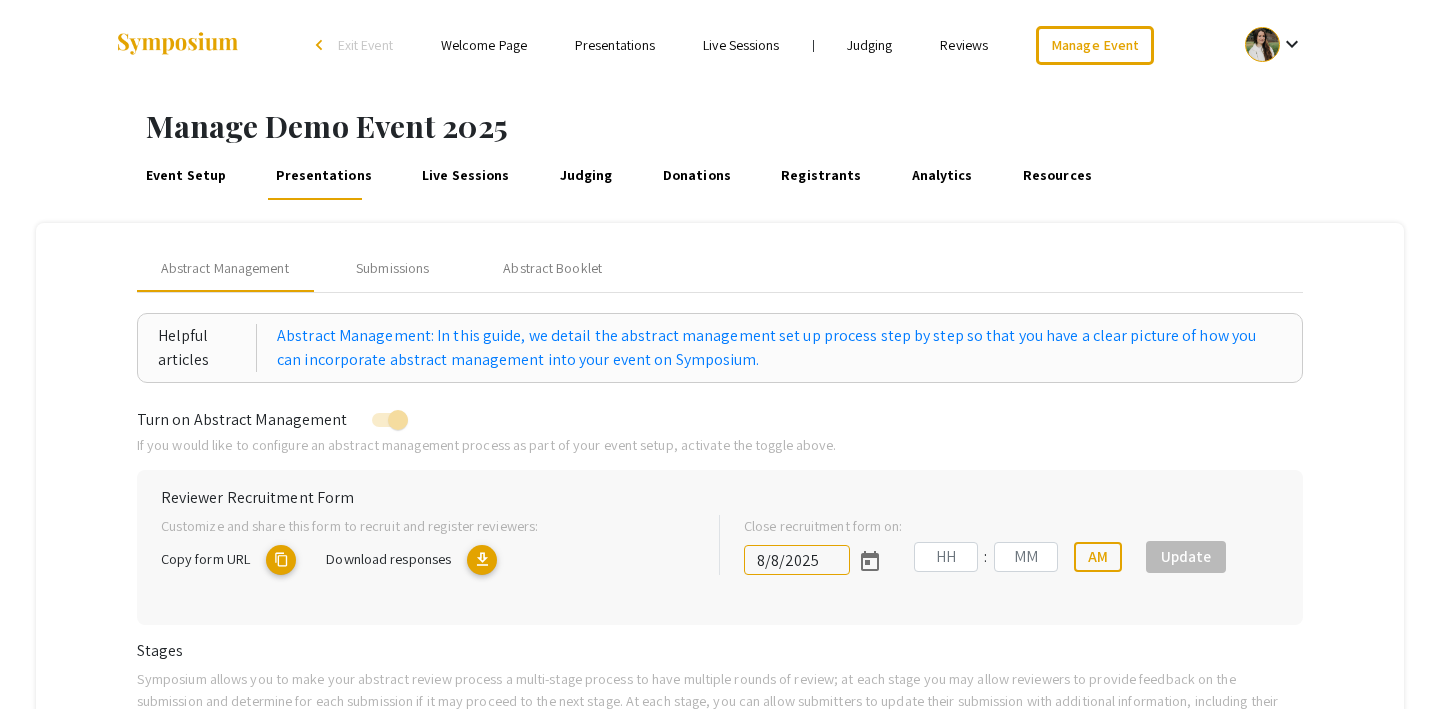 type on "8/1/2025" 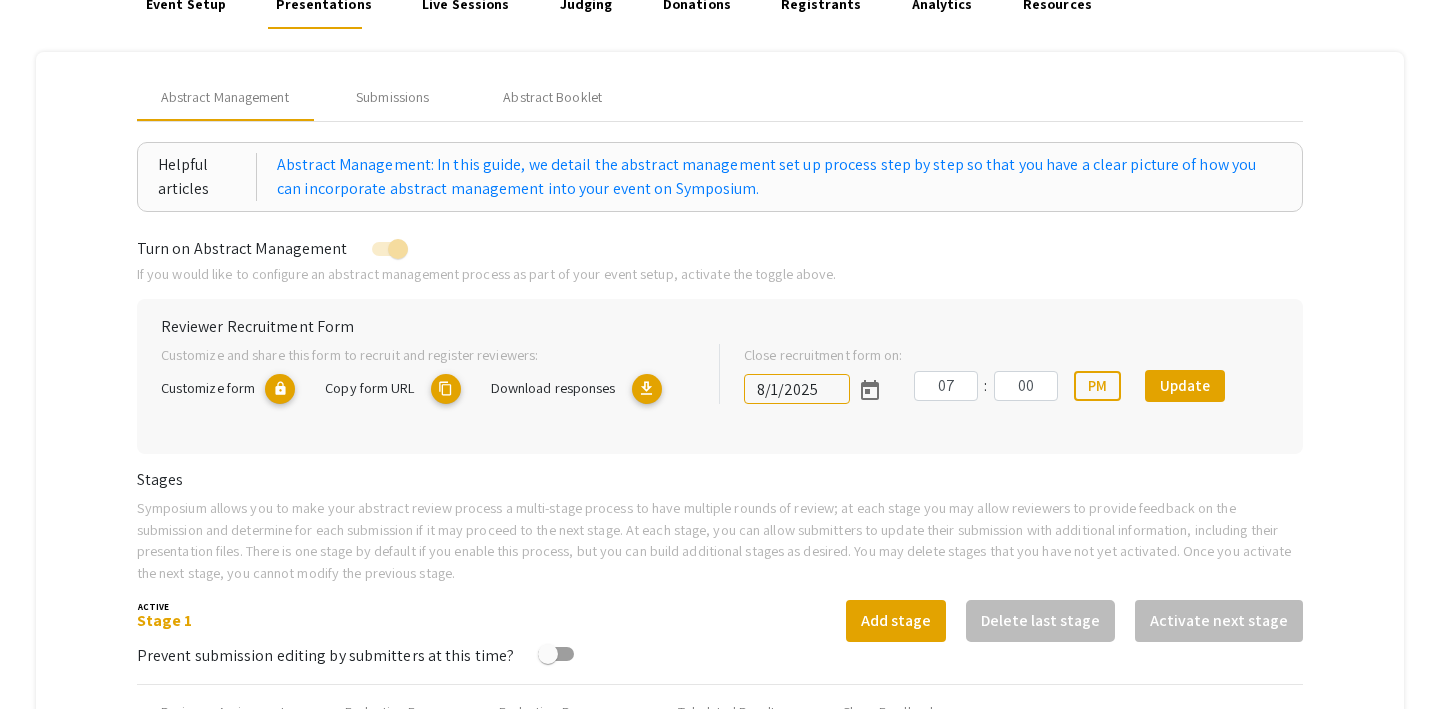 scroll, scrollTop: 152, scrollLeft: 0, axis: vertical 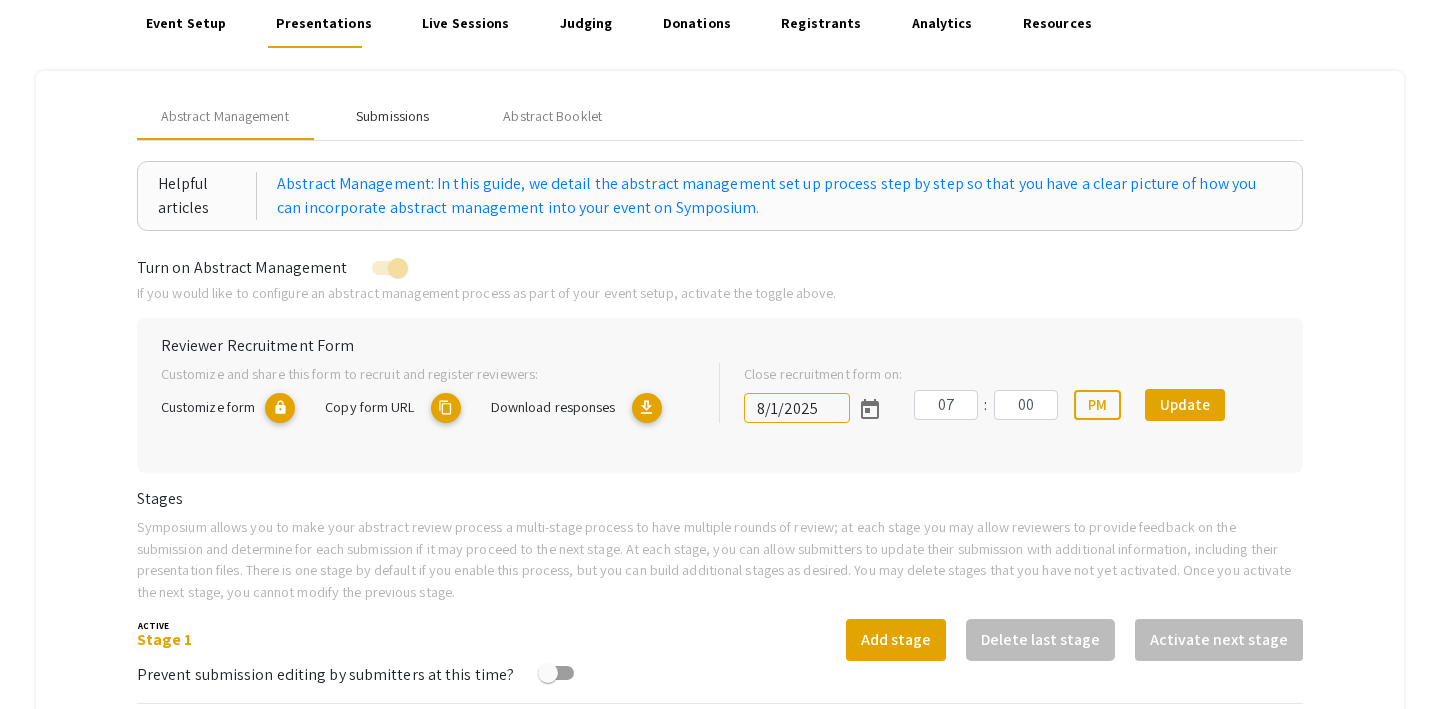 click on "Submissions" at bounding box center (392, 116) 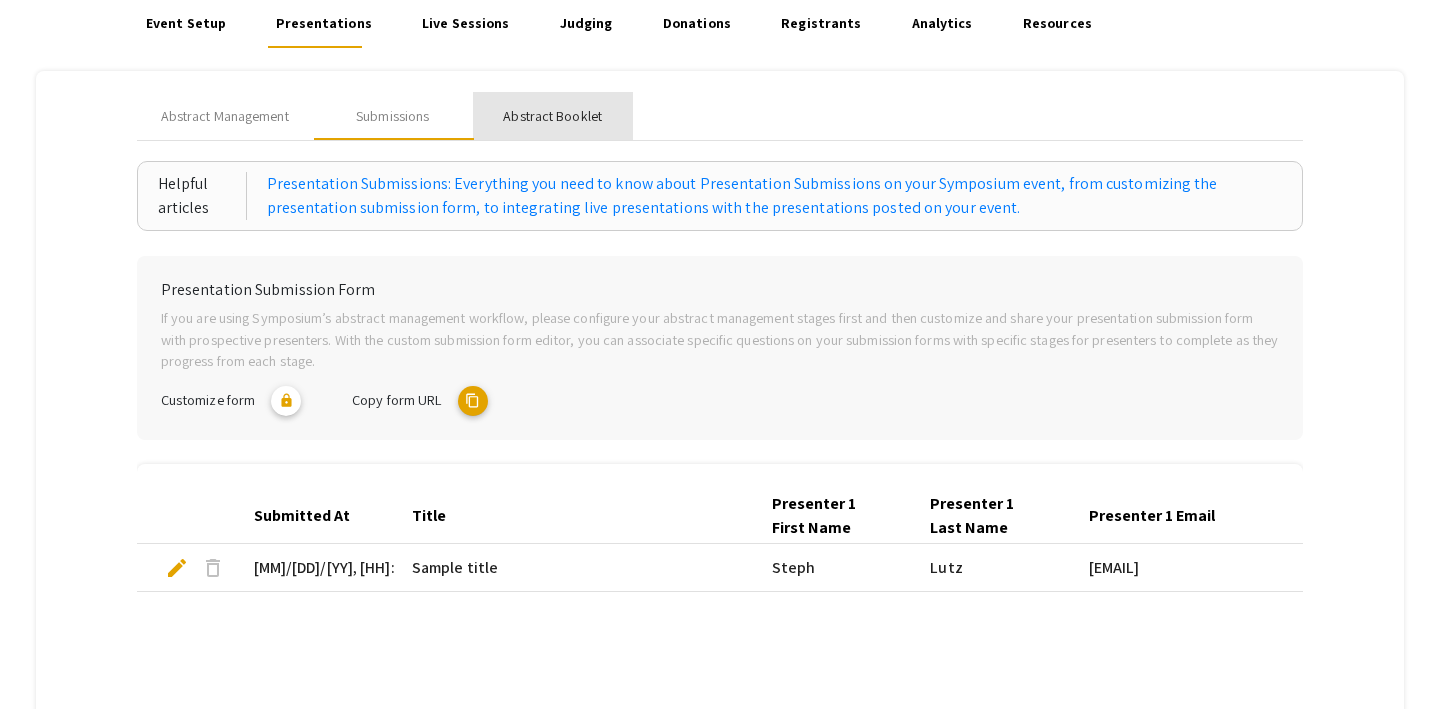 click on "Abstract Booklet" at bounding box center (552, 116) 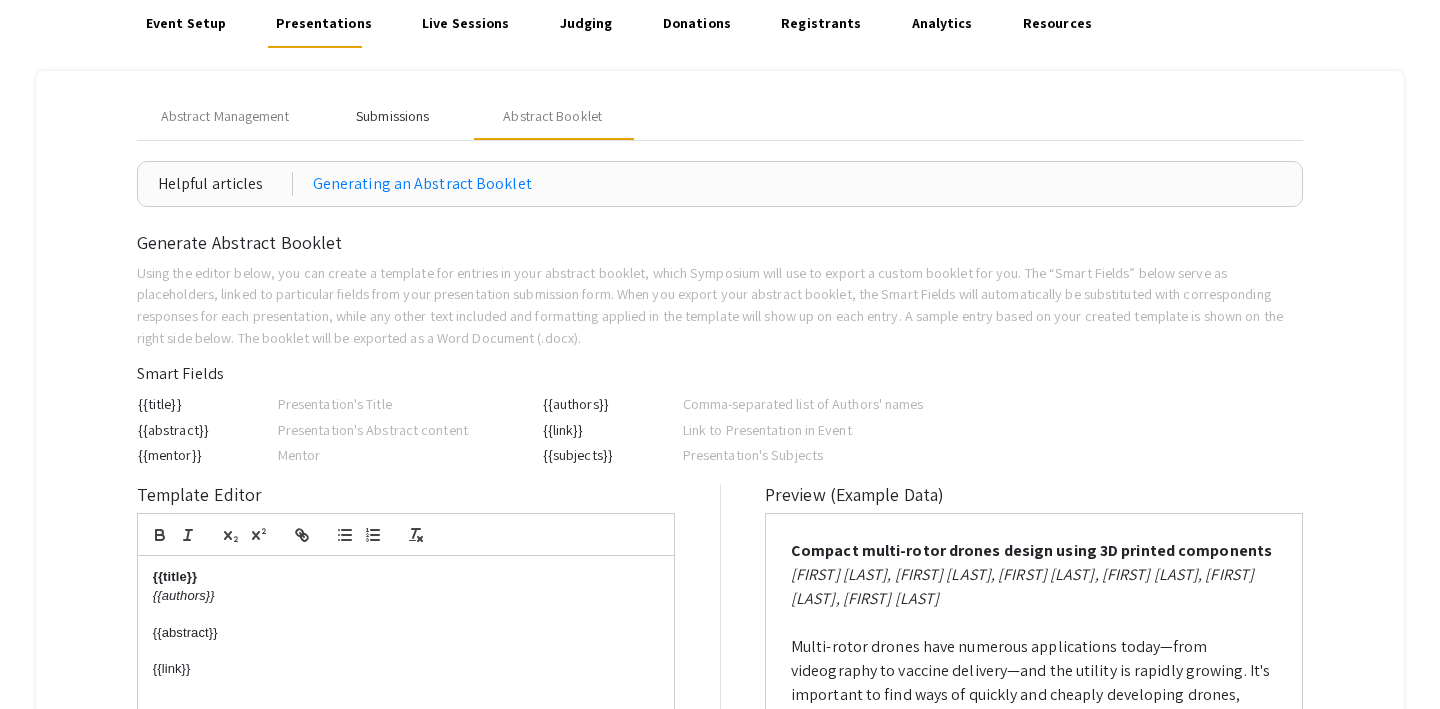 click on "Submissions" at bounding box center [392, 116] 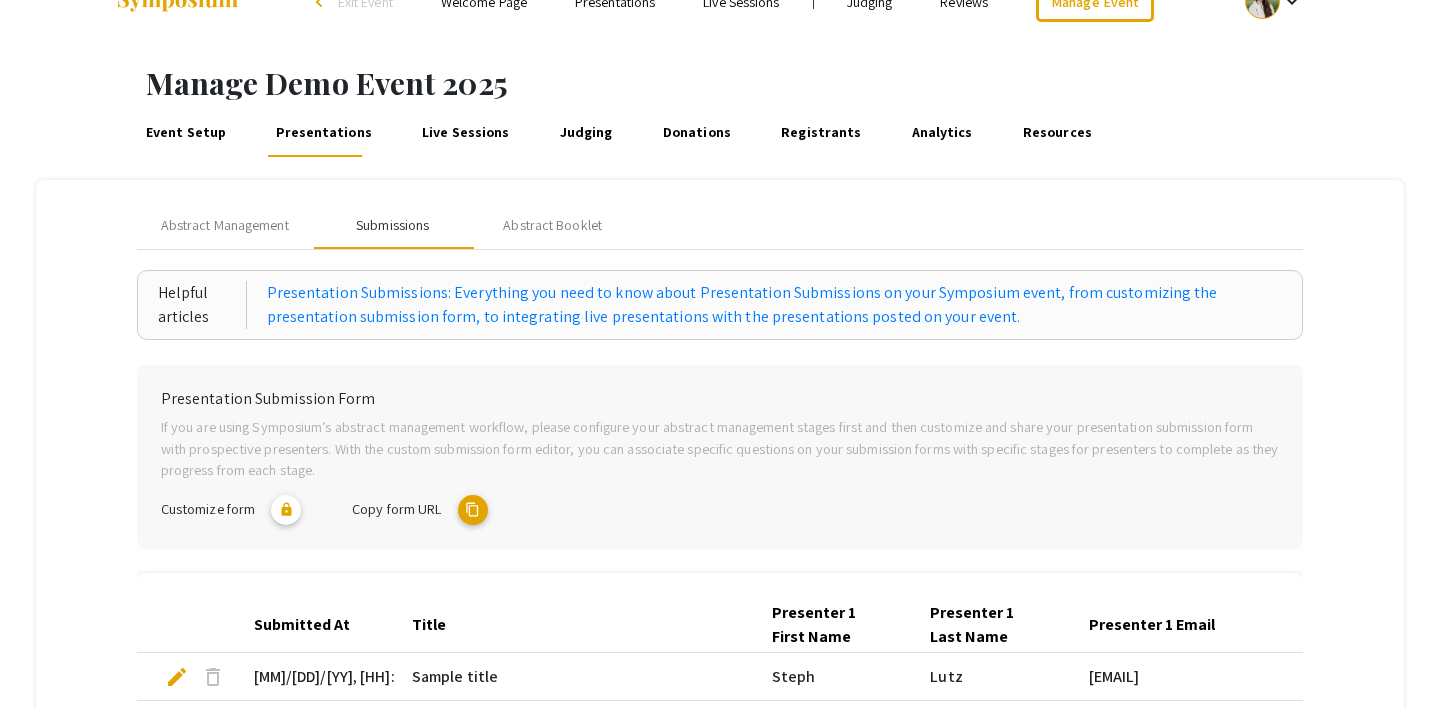 scroll, scrollTop: 0, scrollLeft: 0, axis: both 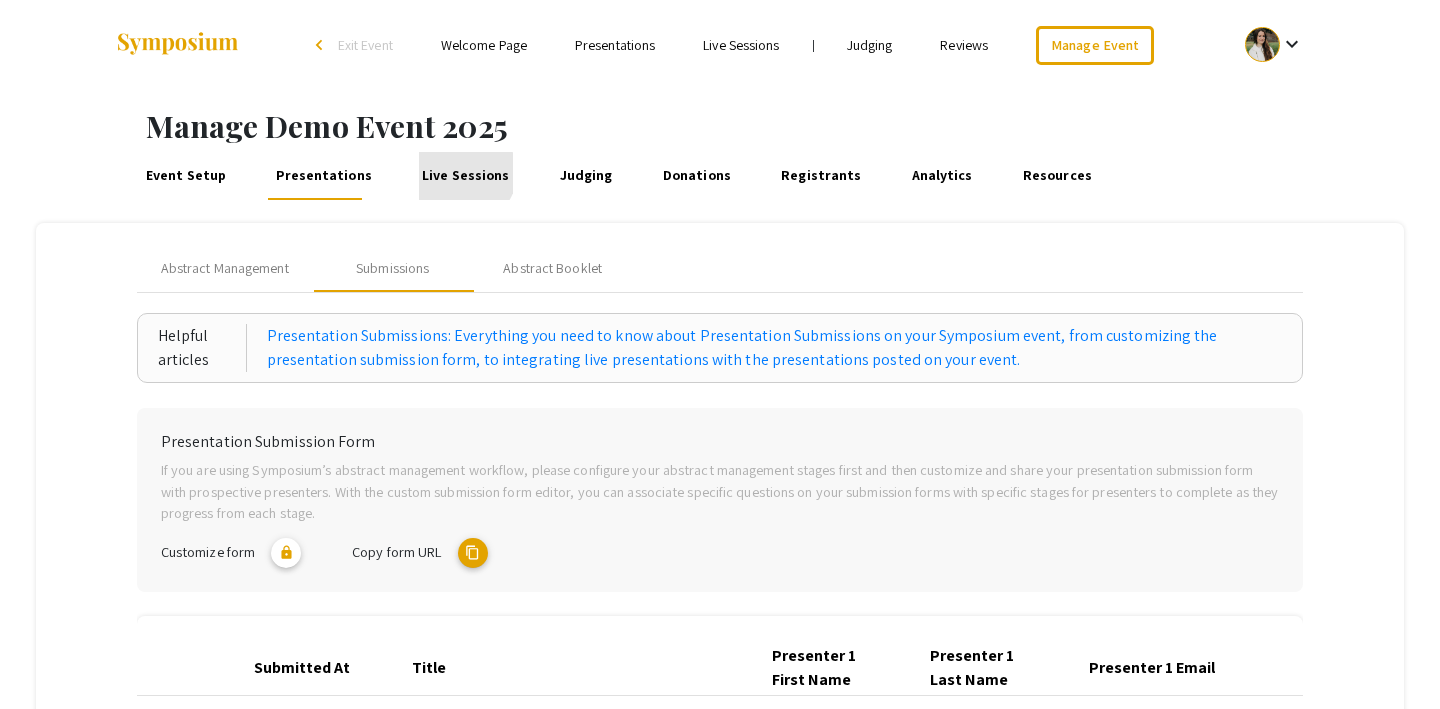 click on "Live Sessions" at bounding box center (466, 176) 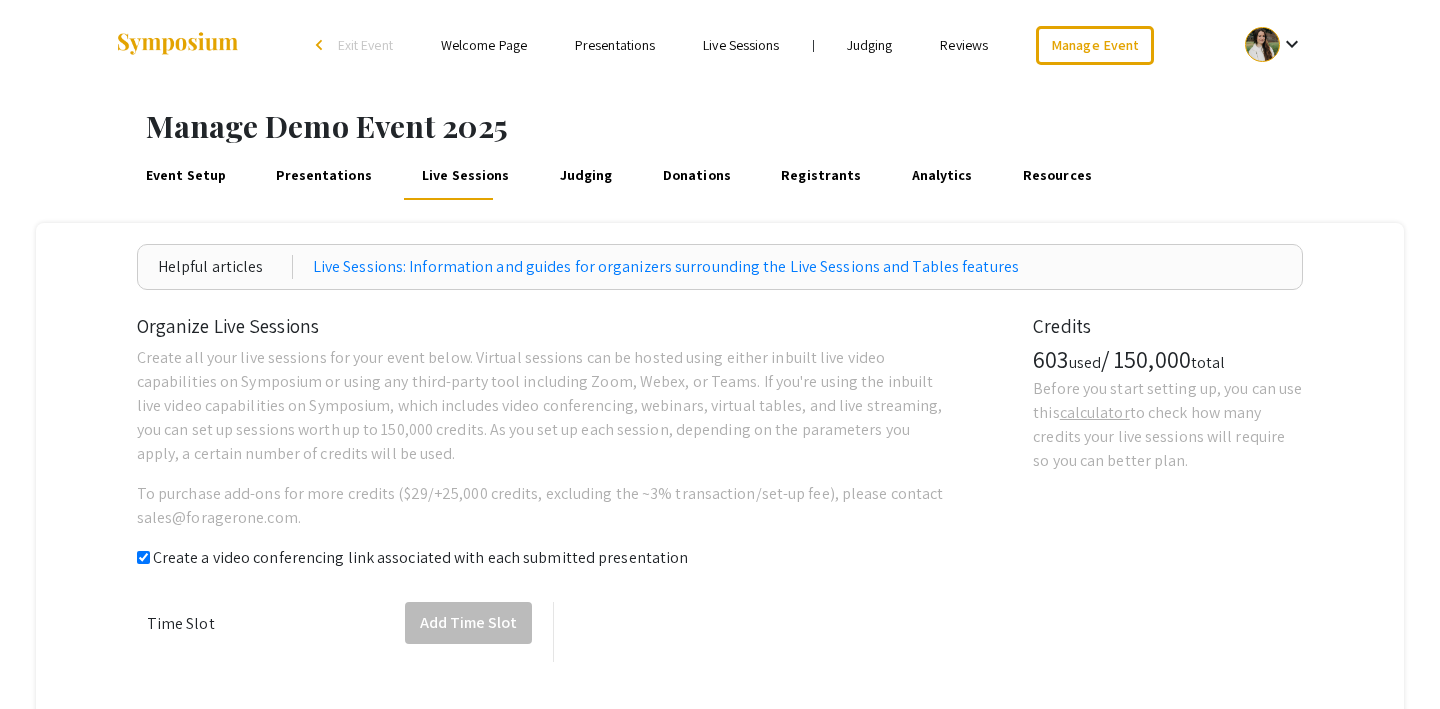 checkbox on "true" 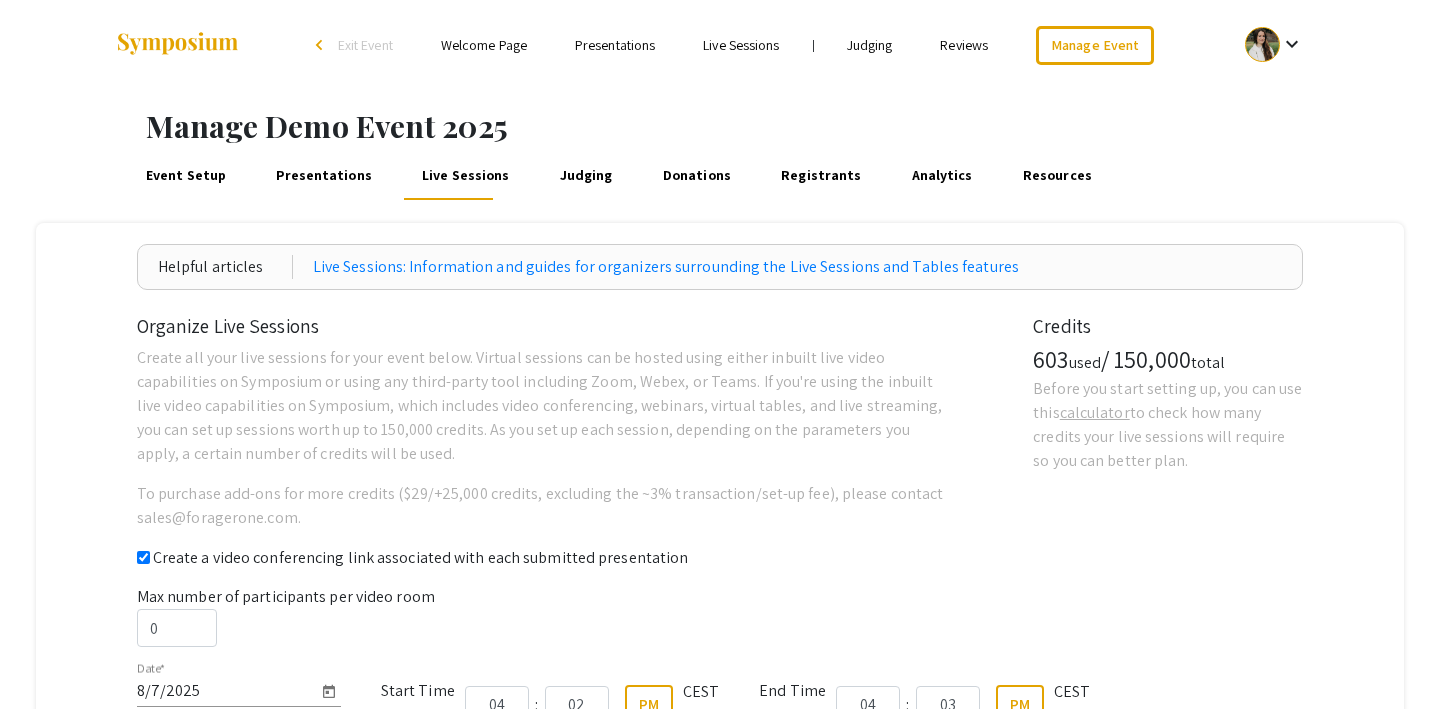 click on "Presentations" at bounding box center (324, 176) 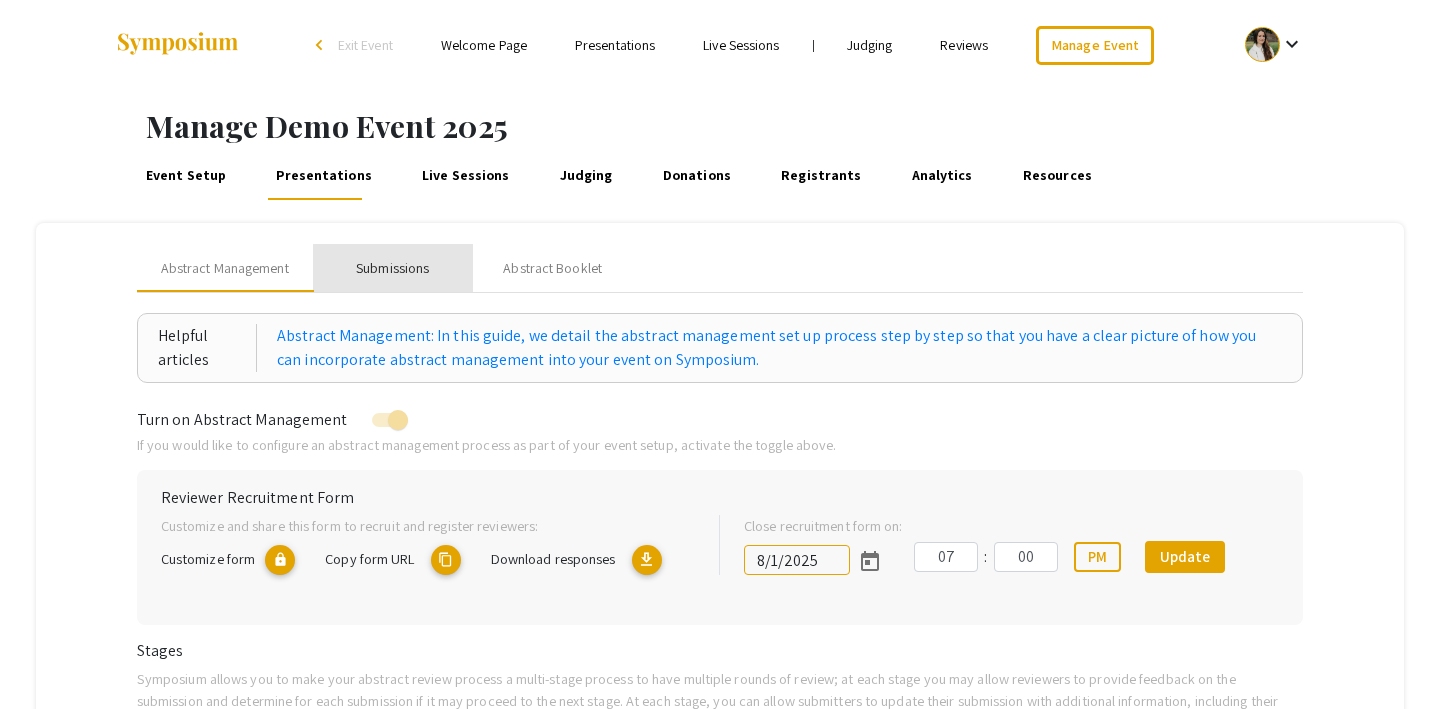 click on "Submissions" at bounding box center (392, 268) 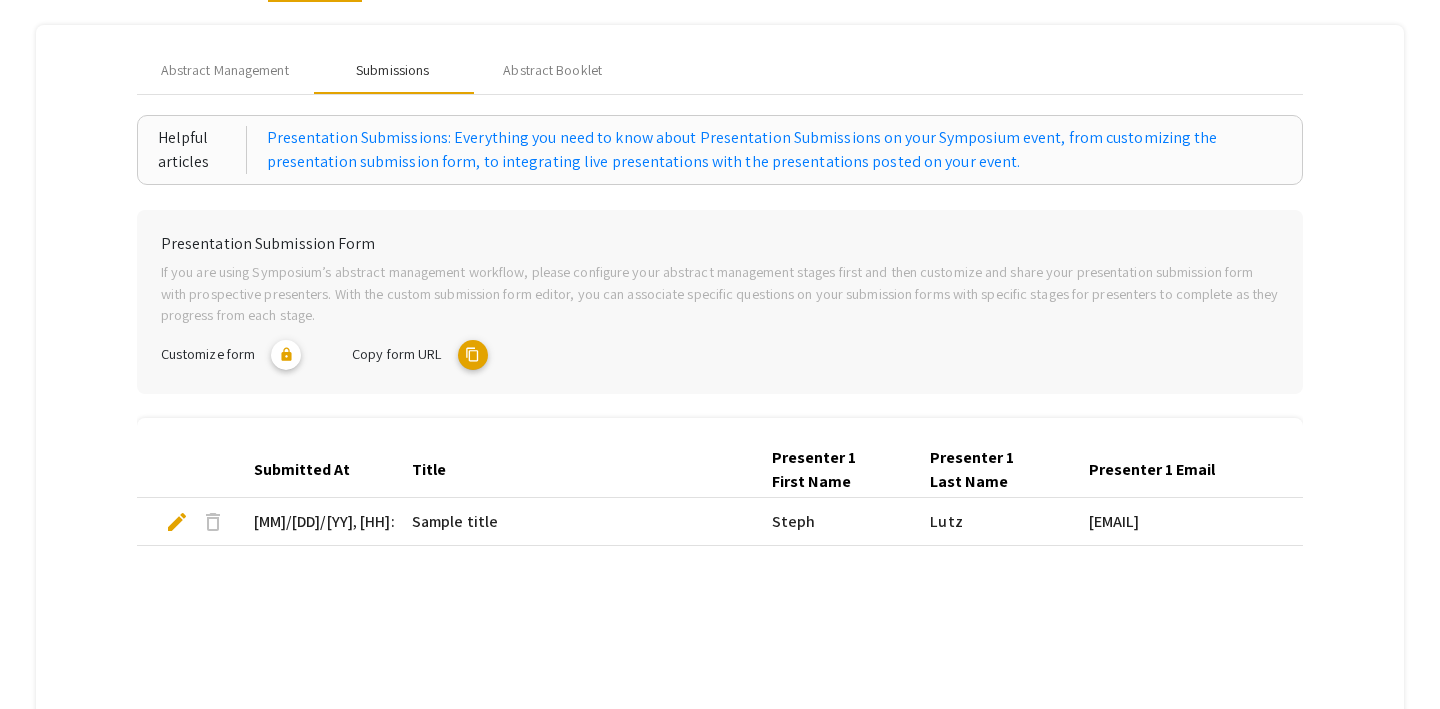 scroll, scrollTop: 22, scrollLeft: 0, axis: vertical 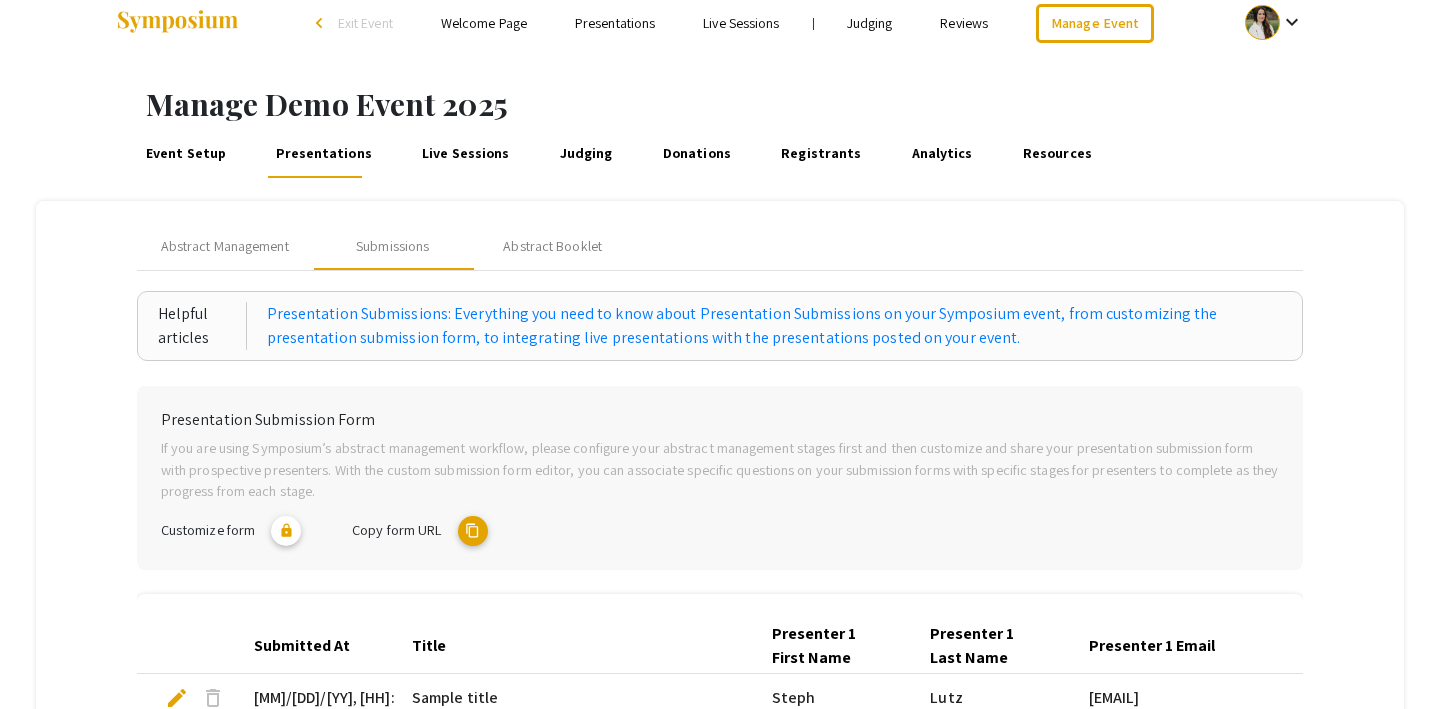 click on "Event Setup" at bounding box center (185, 154) 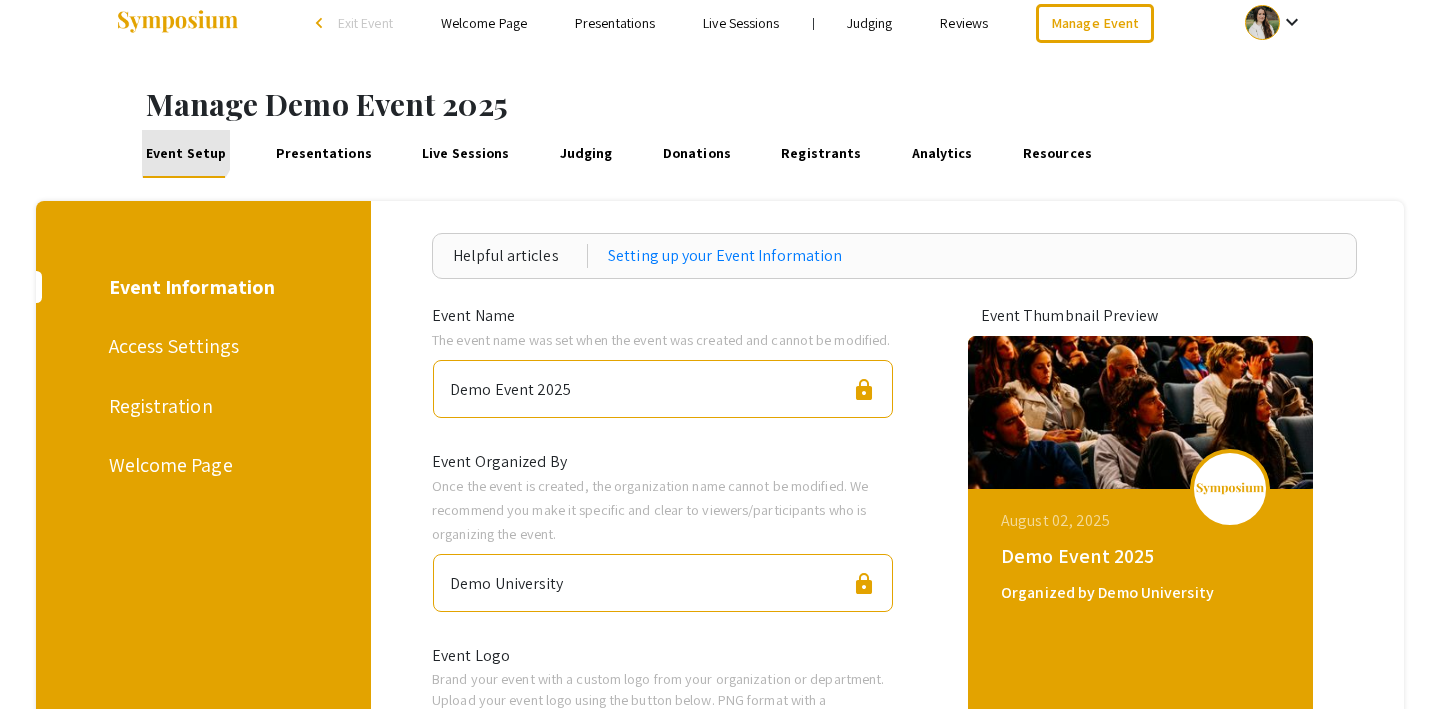 scroll, scrollTop: 0, scrollLeft: 0, axis: both 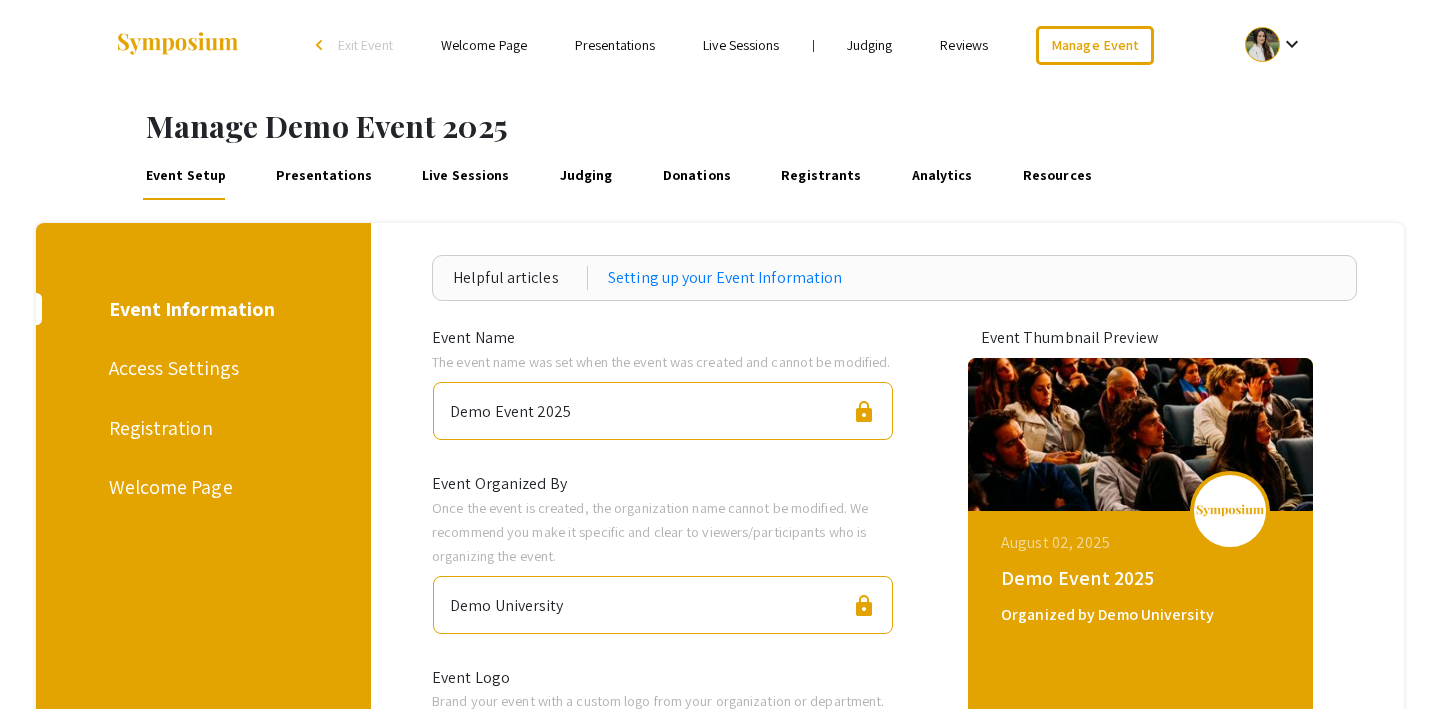 click on "Presentations" at bounding box center [324, 176] 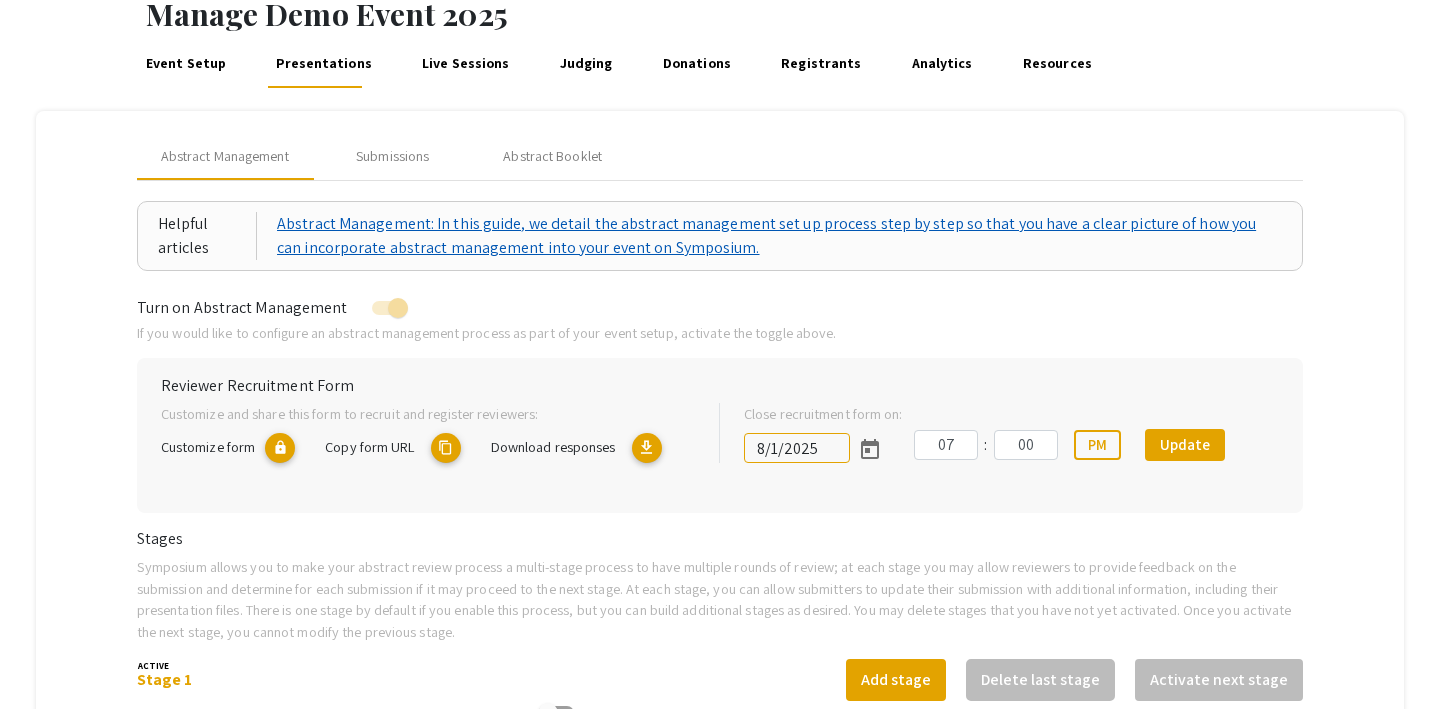 scroll, scrollTop: 117, scrollLeft: 0, axis: vertical 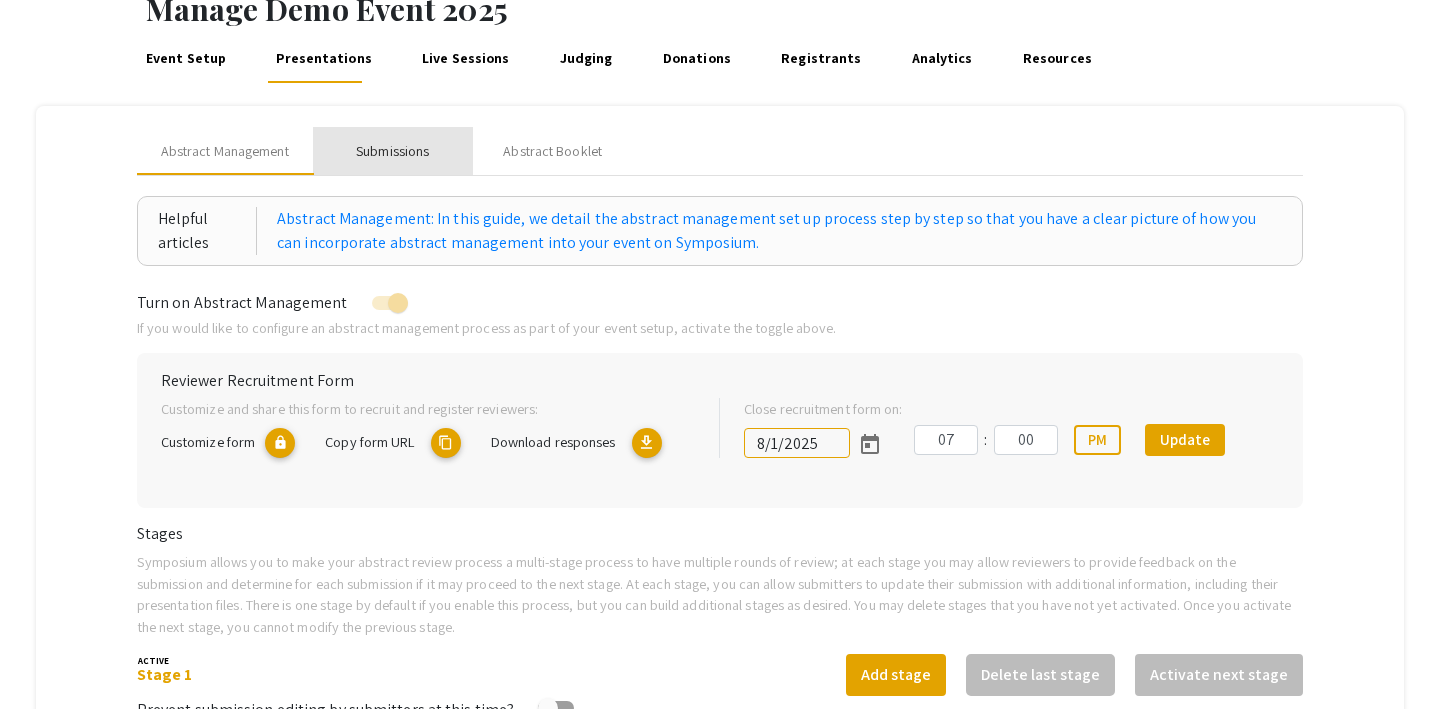 click on "Submissions" at bounding box center (392, 151) 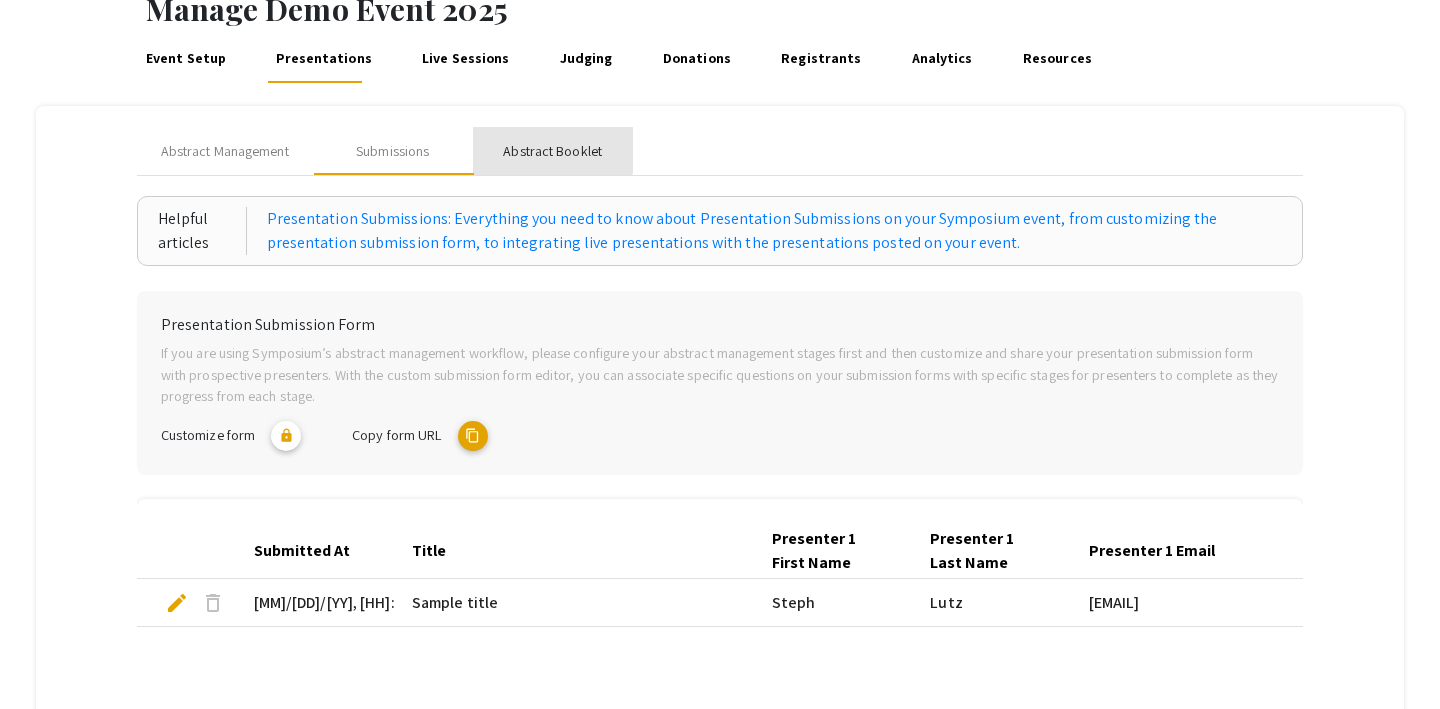 click on "Abstract Booklet" at bounding box center (552, 151) 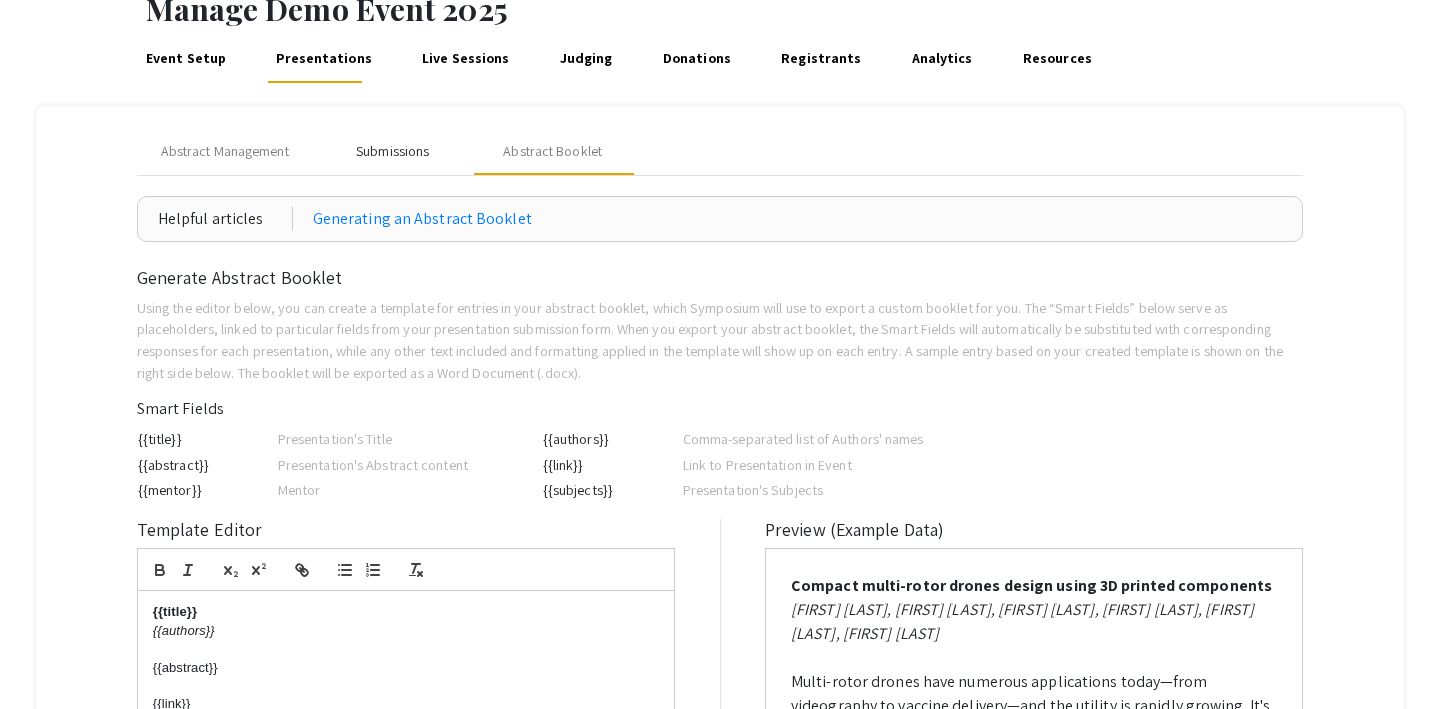 click on "Submissions" at bounding box center (392, 151) 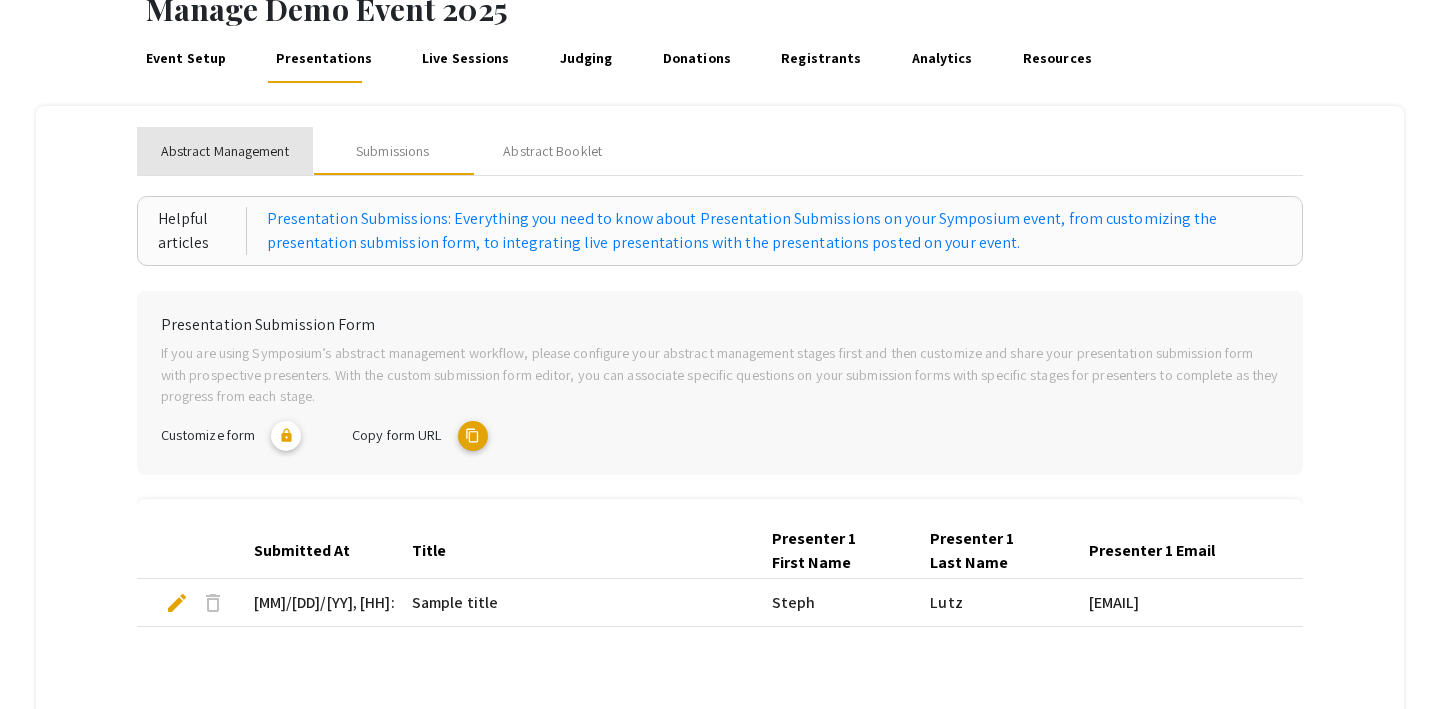 click on "Abstract Management" at bounding box center (225, 151) 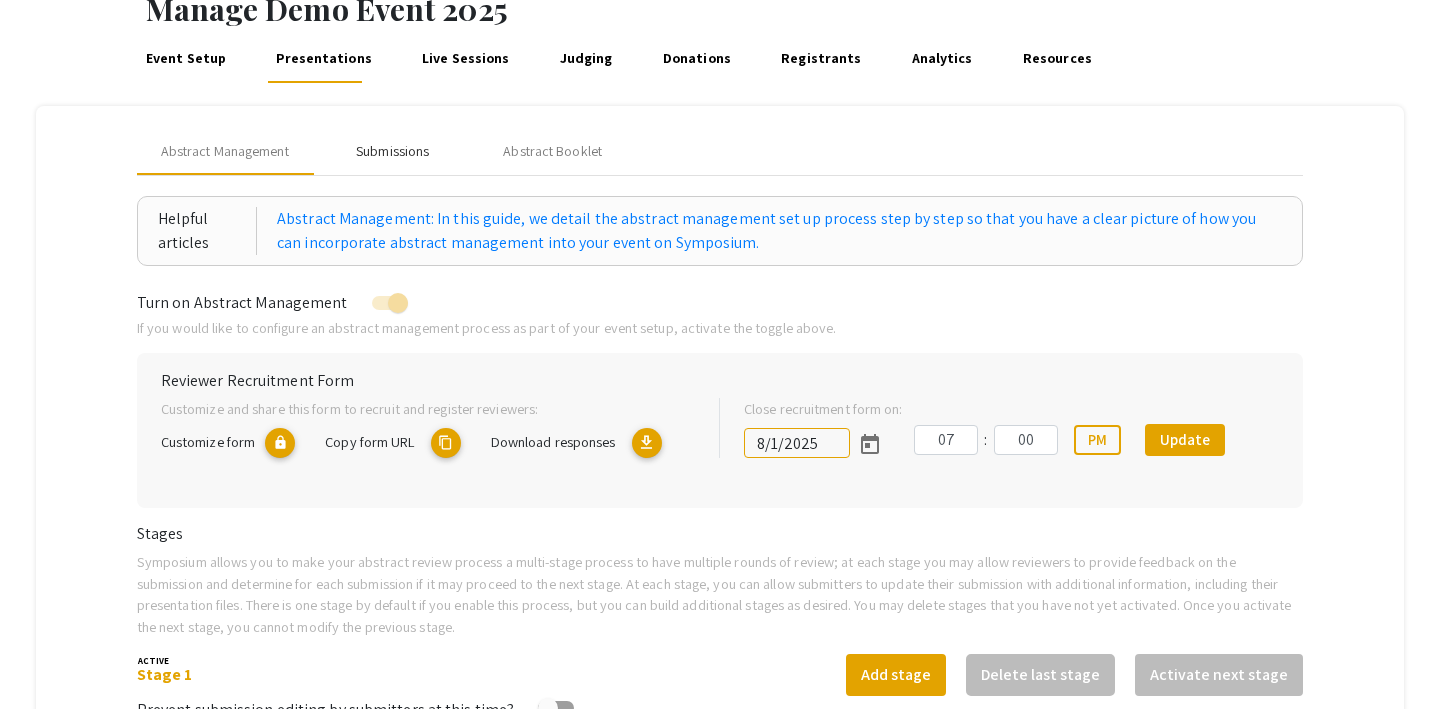 click on "Submissions" at bounding box center [392, 151] 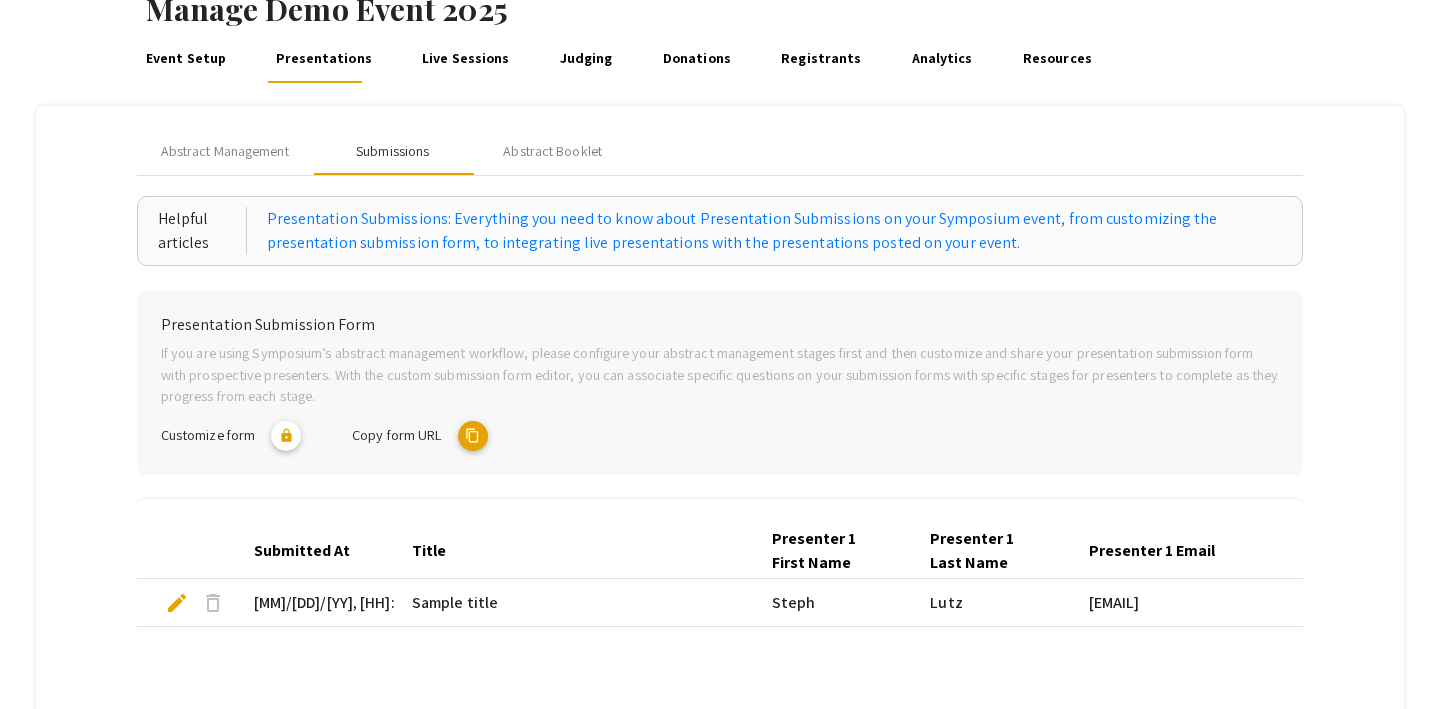 scroll, scrollTop: 0, scrollLeft: 0, axis: both 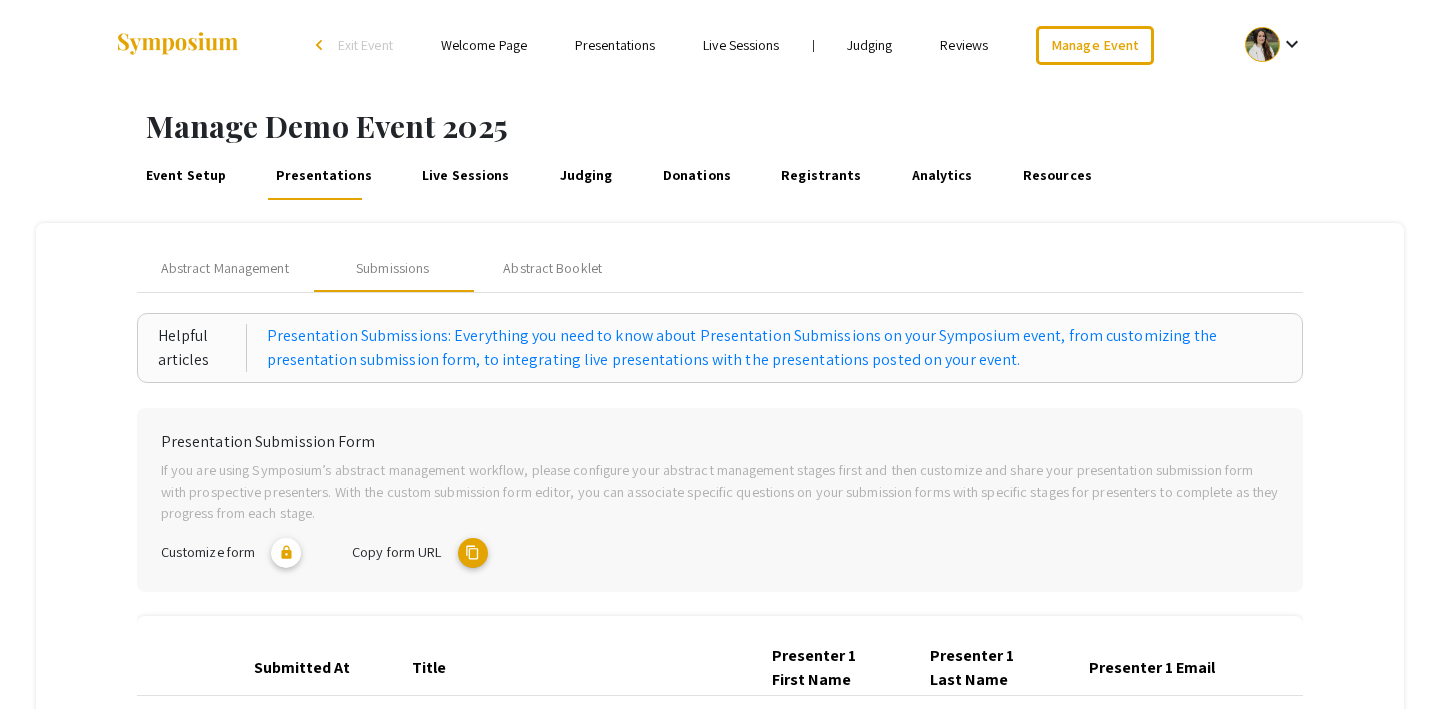 click on "Skip navigation  arrow_back_ios Exit Event Welcome Page Presentations Live Sessions  |  Judging Reviews Manage Event" at bounding box center (719, 45) 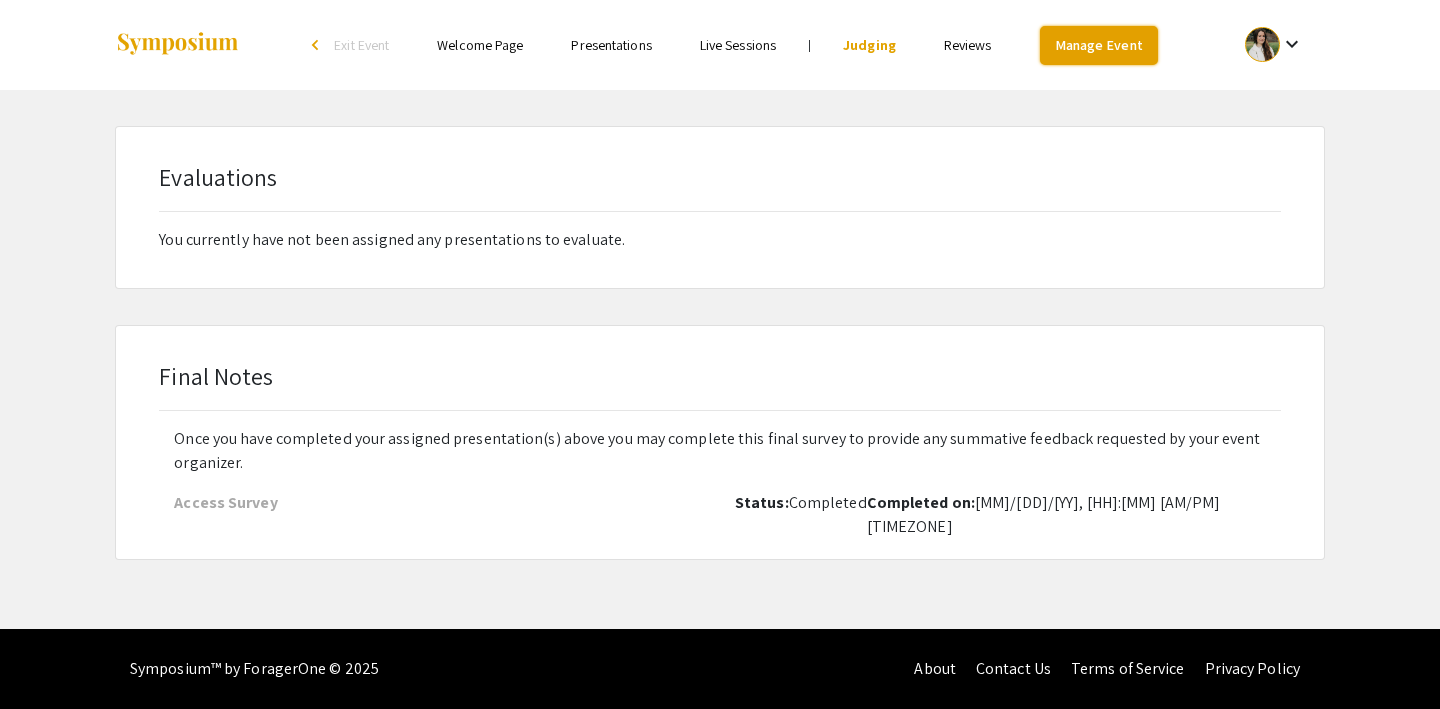 click on "Manage Event" at bounding box center [1099, 45] 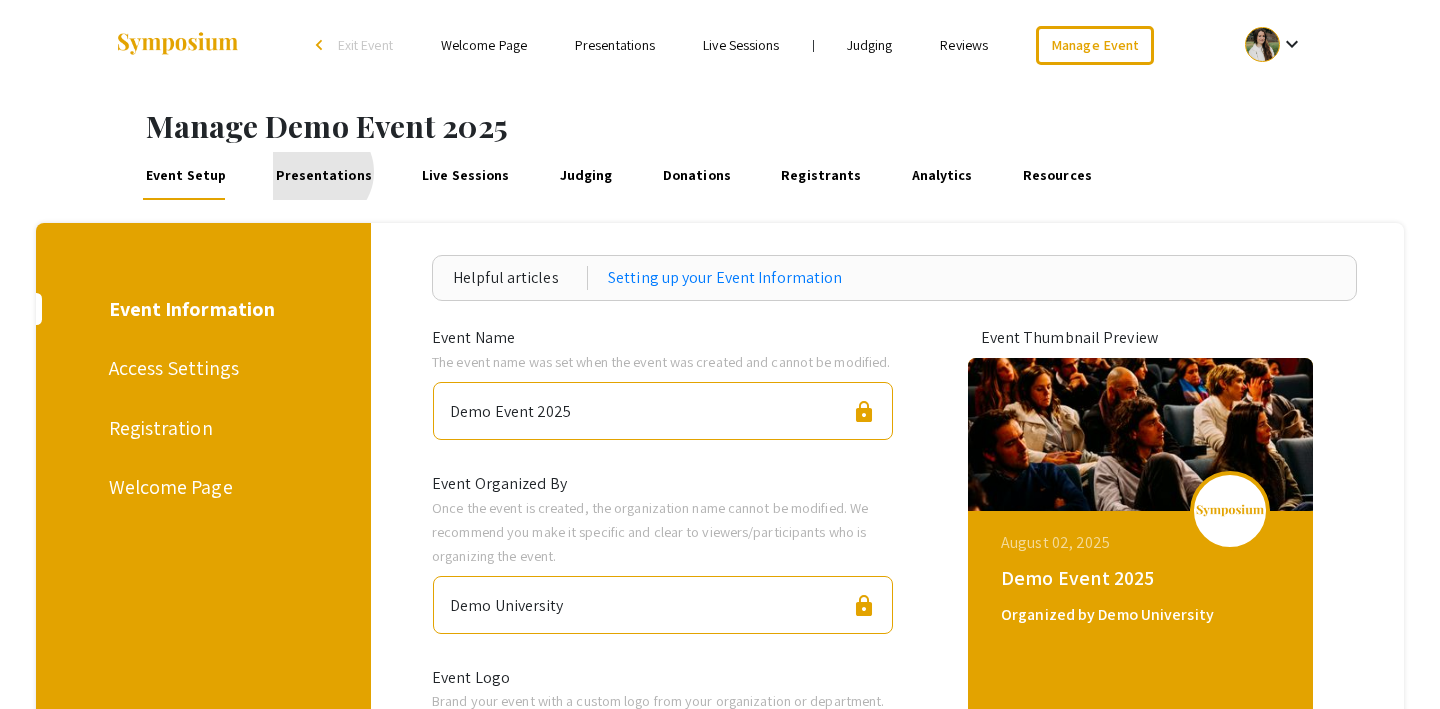 click on "Presentations" at bounding box center [324, 176] 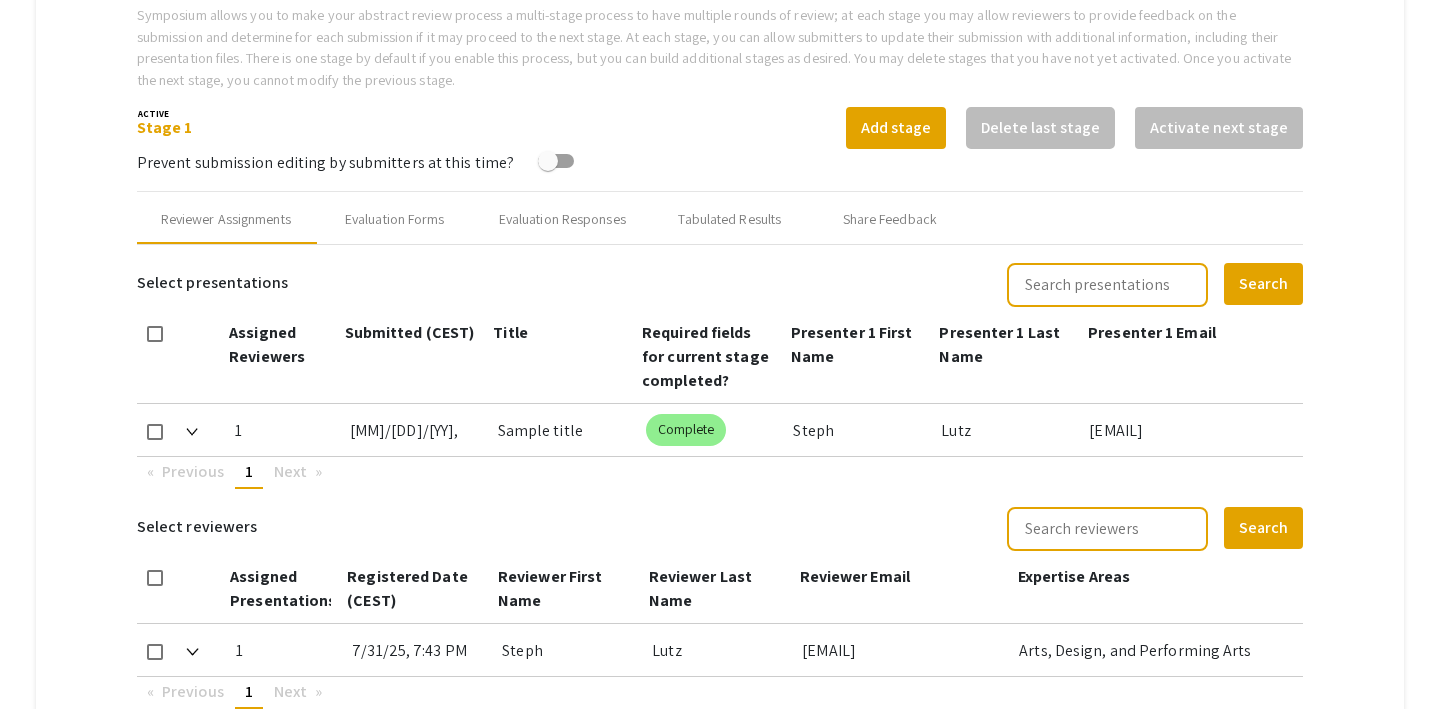 scroll, scrollTop: 772, scrollLeft: 0, axis: vertical 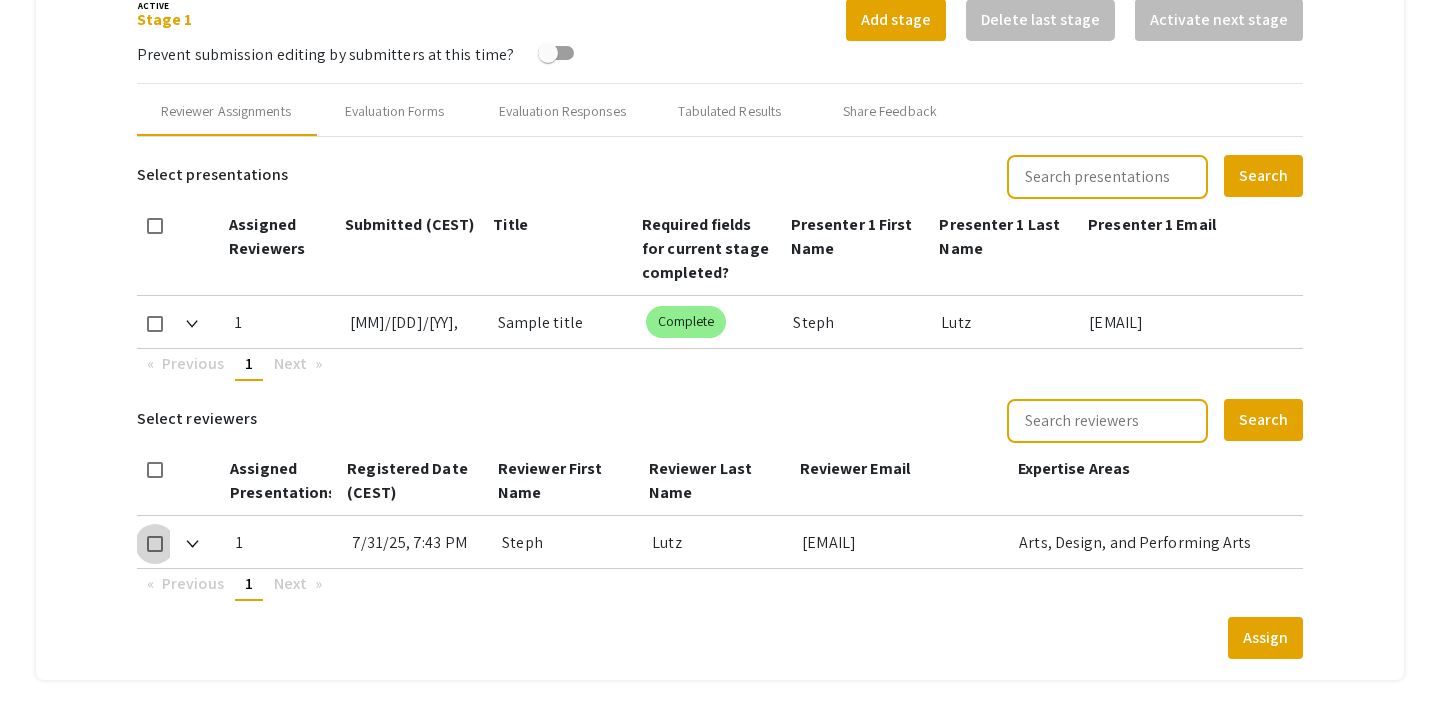 click at bounding box center [155, 544] 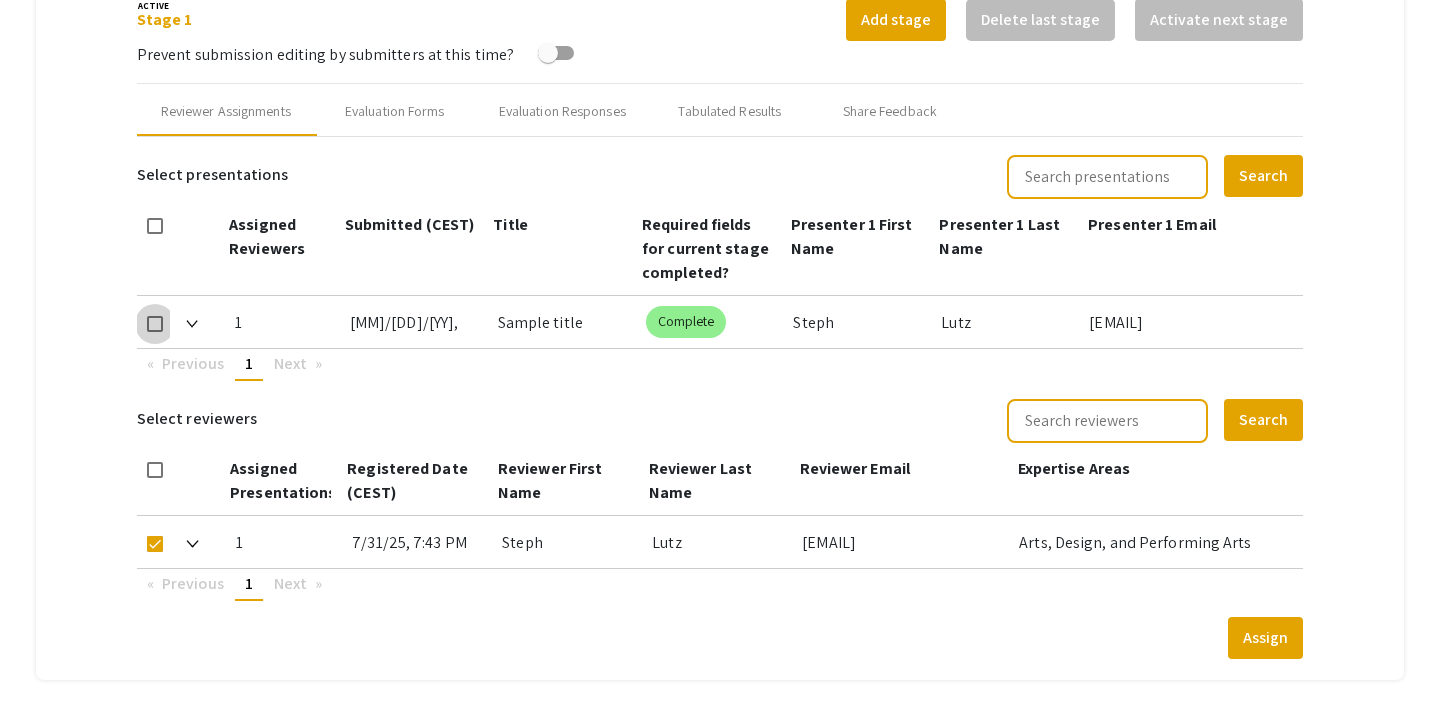 click at bounding box center [155, 324] 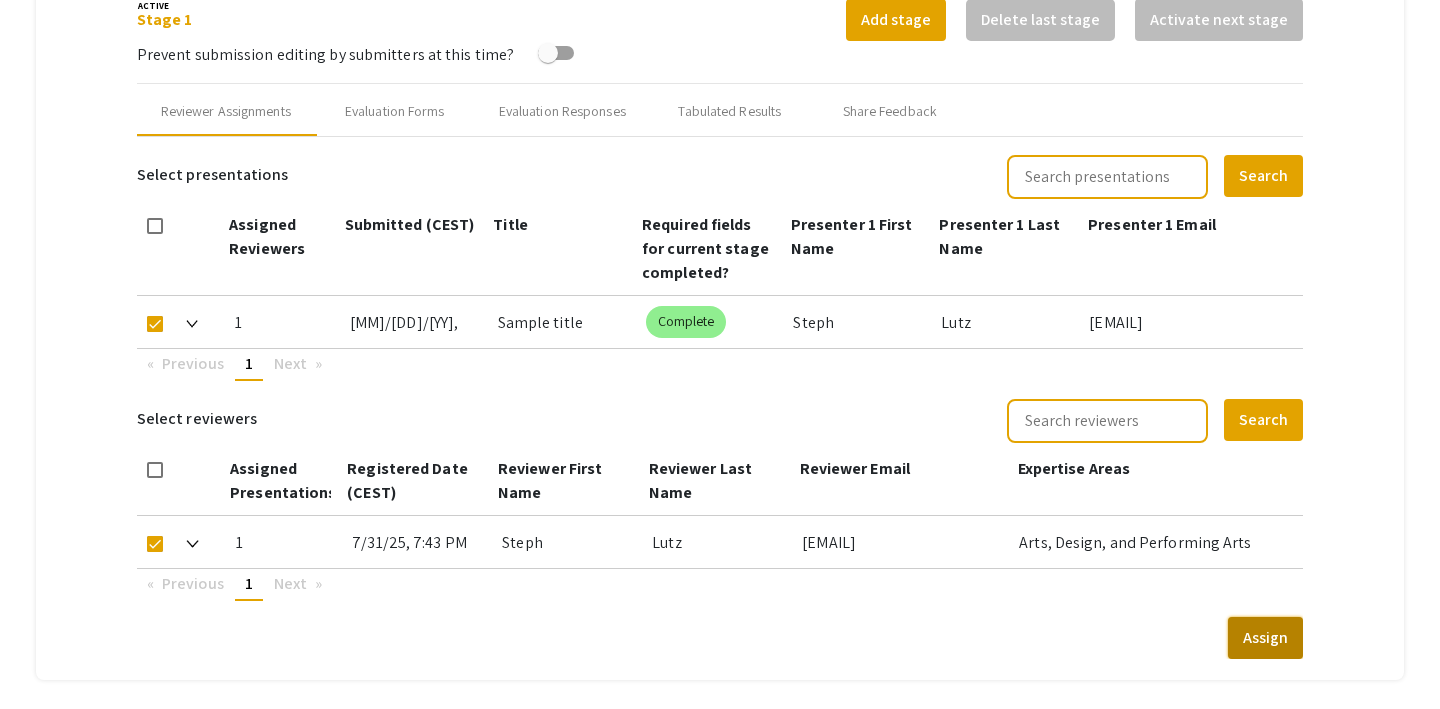 click on "Assign" at bounding box center (1265, 638) 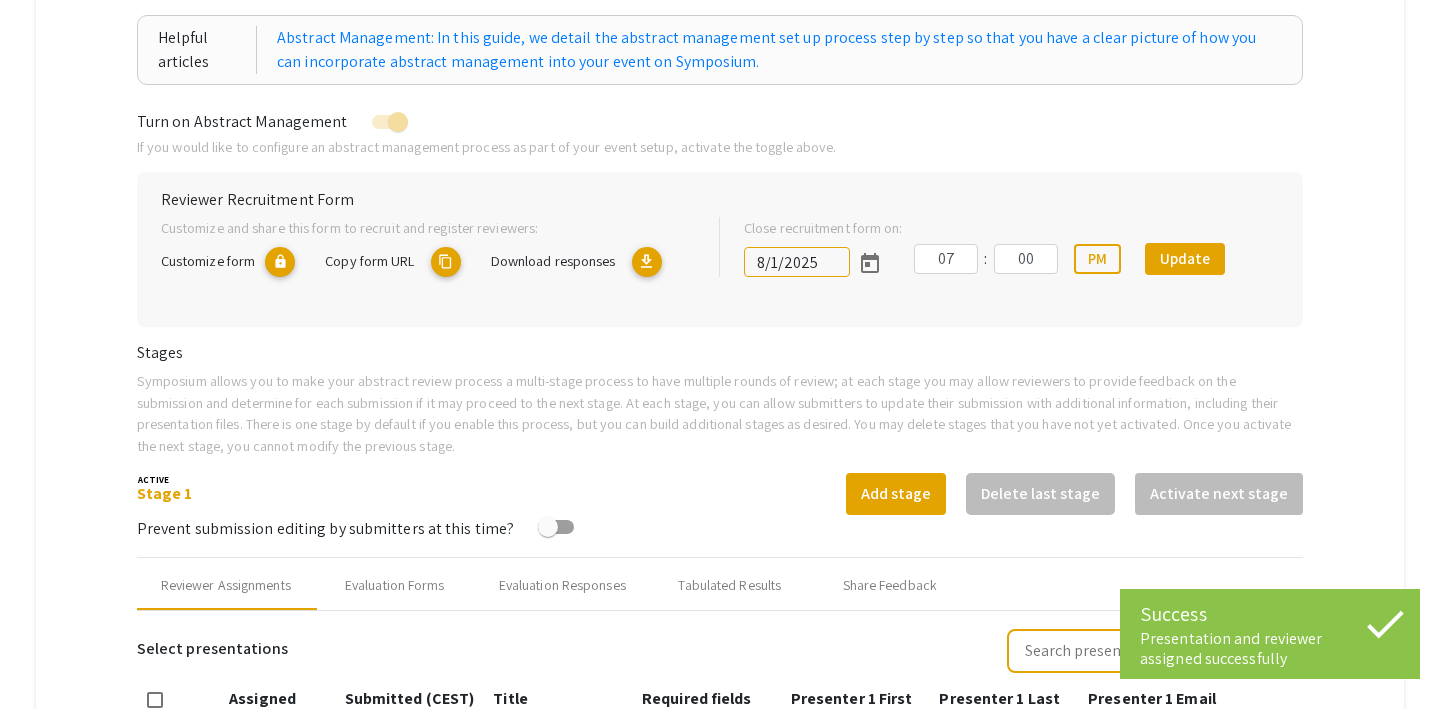 scroll, scrollTop: 282, scrollLeft: 0, axis: vertical 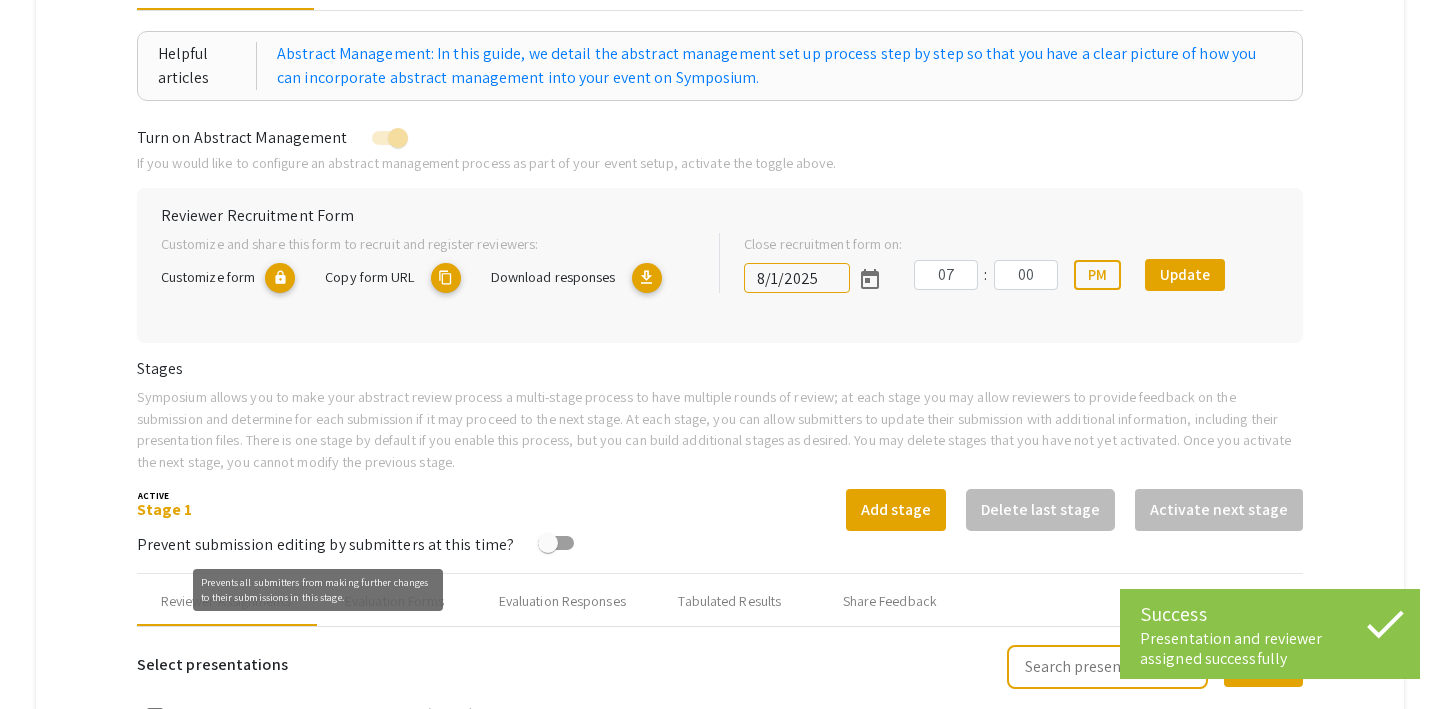 click on "Prevents all submitters from making further changes to their submissions in this stage." at bounding box center [318, 590] 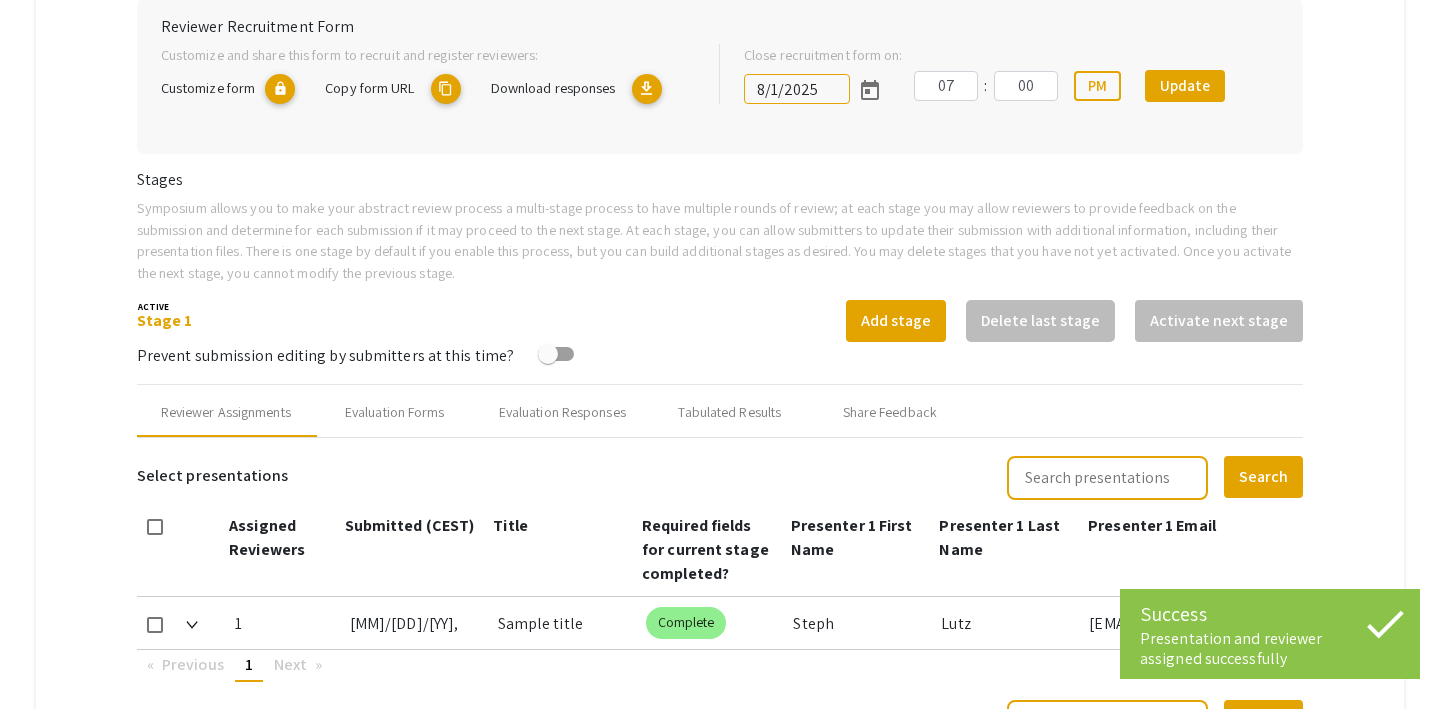scroll, scrollTop: 515, scrollLeft: 0, axis: vertical 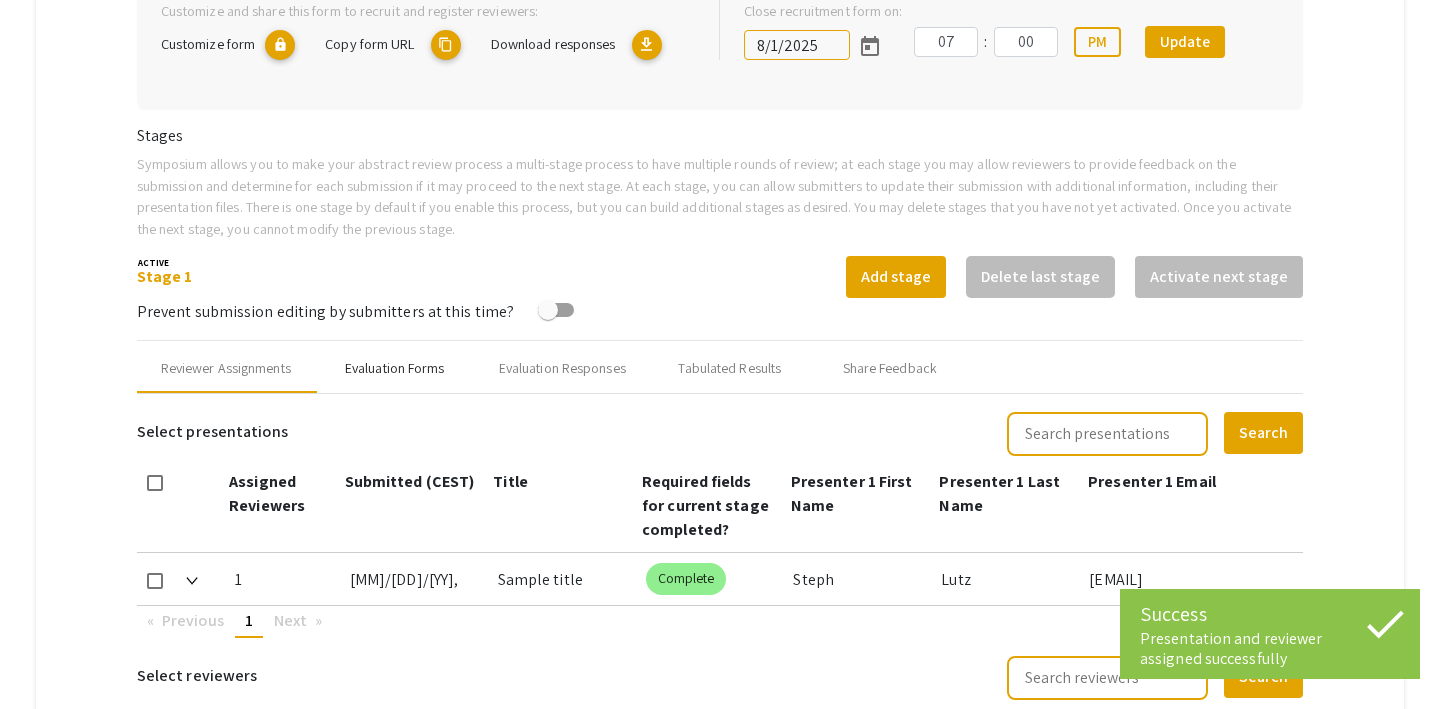 click on "Evaluation Forms" at bounding box center (395, 368) 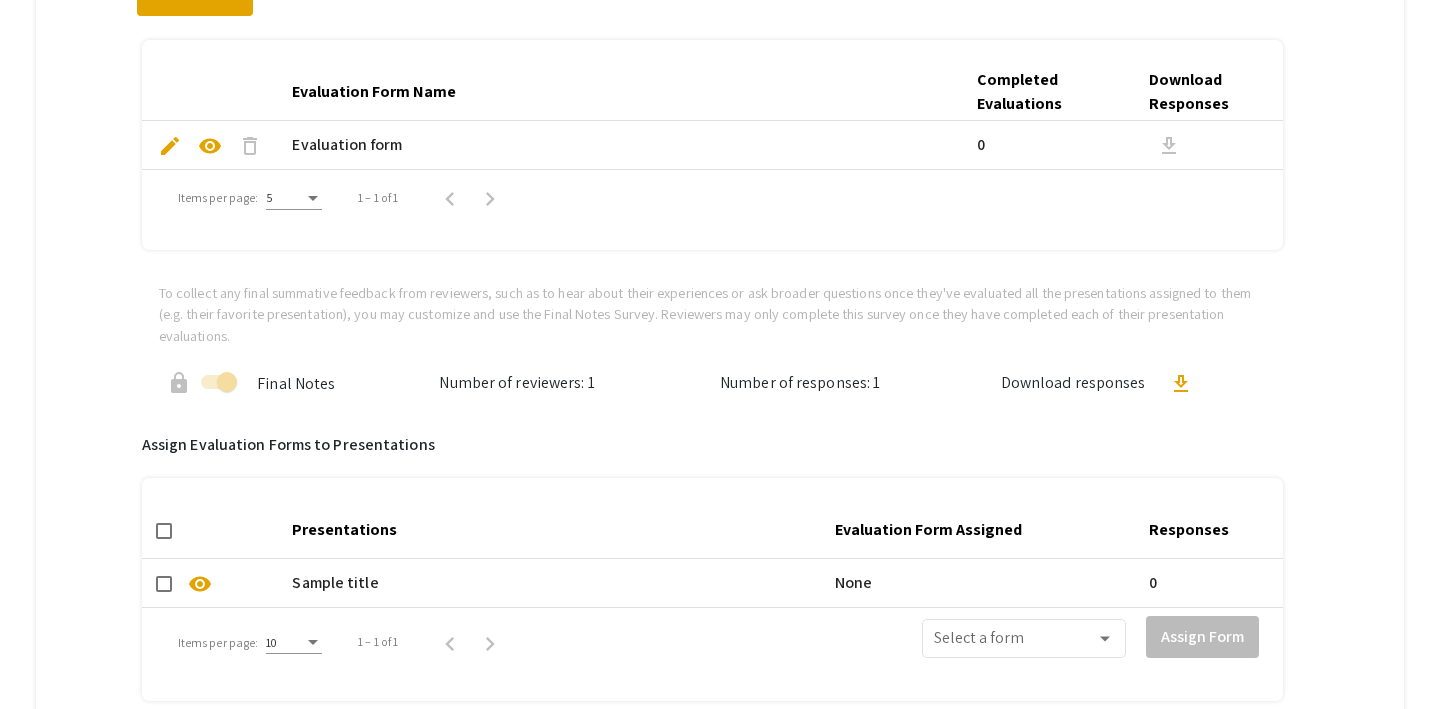 scroll, scrollTop: 1013, scrollLeft: 0, axis: vertical 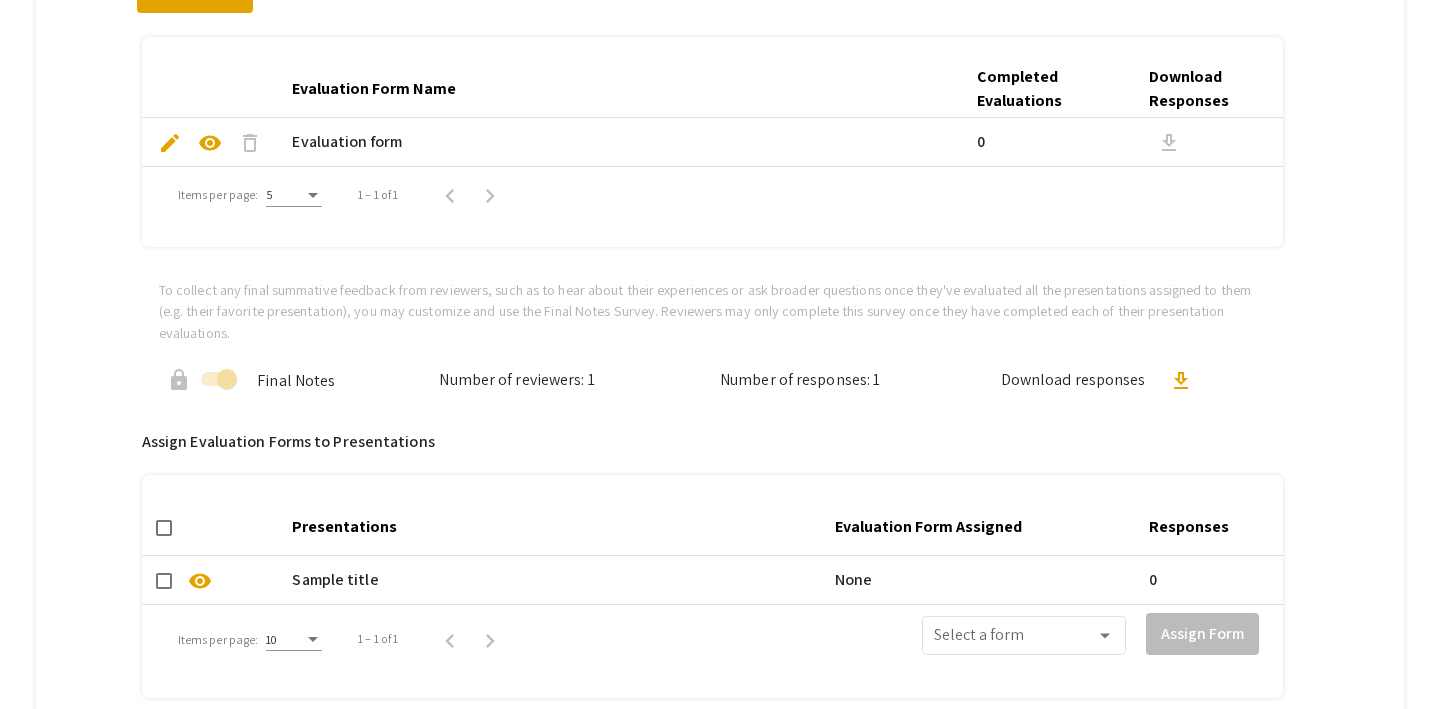click at bounding box center (164, 581) 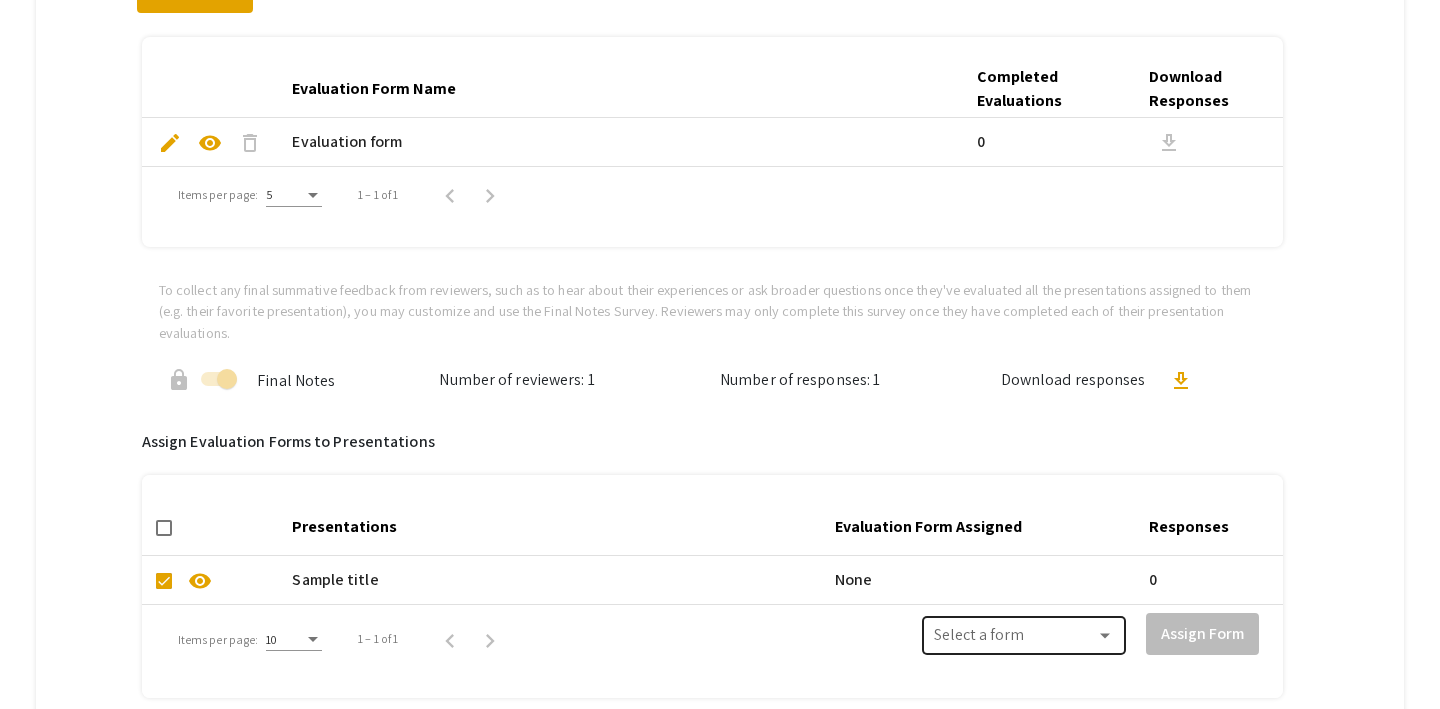 click on "Select a form" at bounding box center [1024, 634] 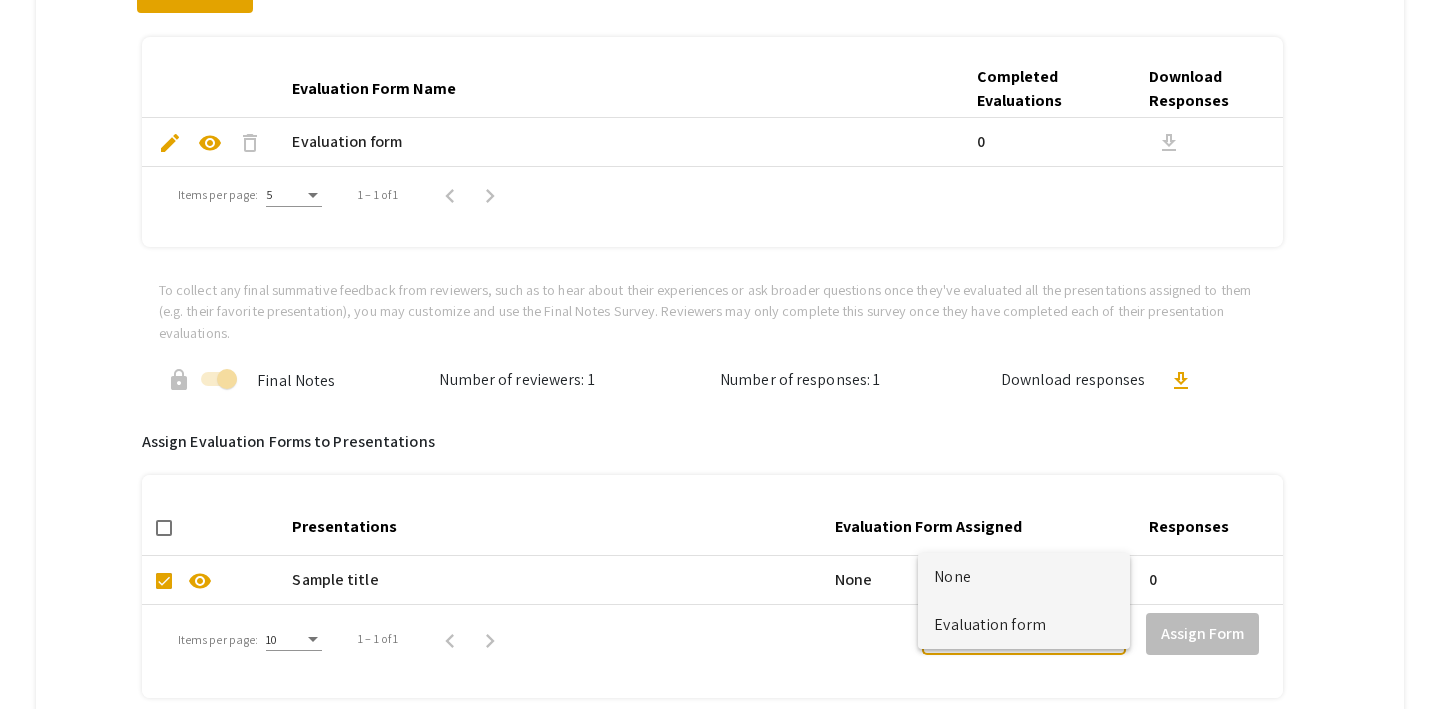 click on "Evaluation form" at bounding box center (1024, 625) 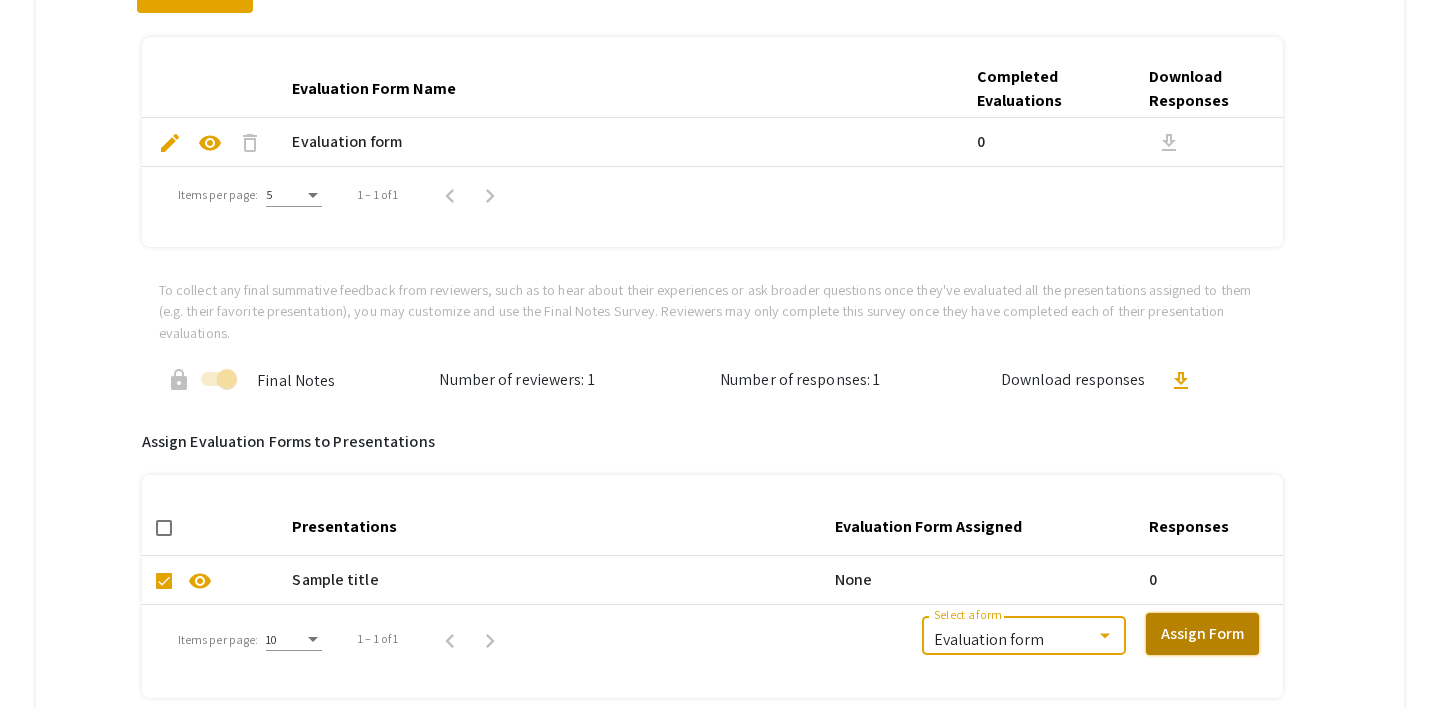 click on "Assign Form" at bounding box center [1202, 634] 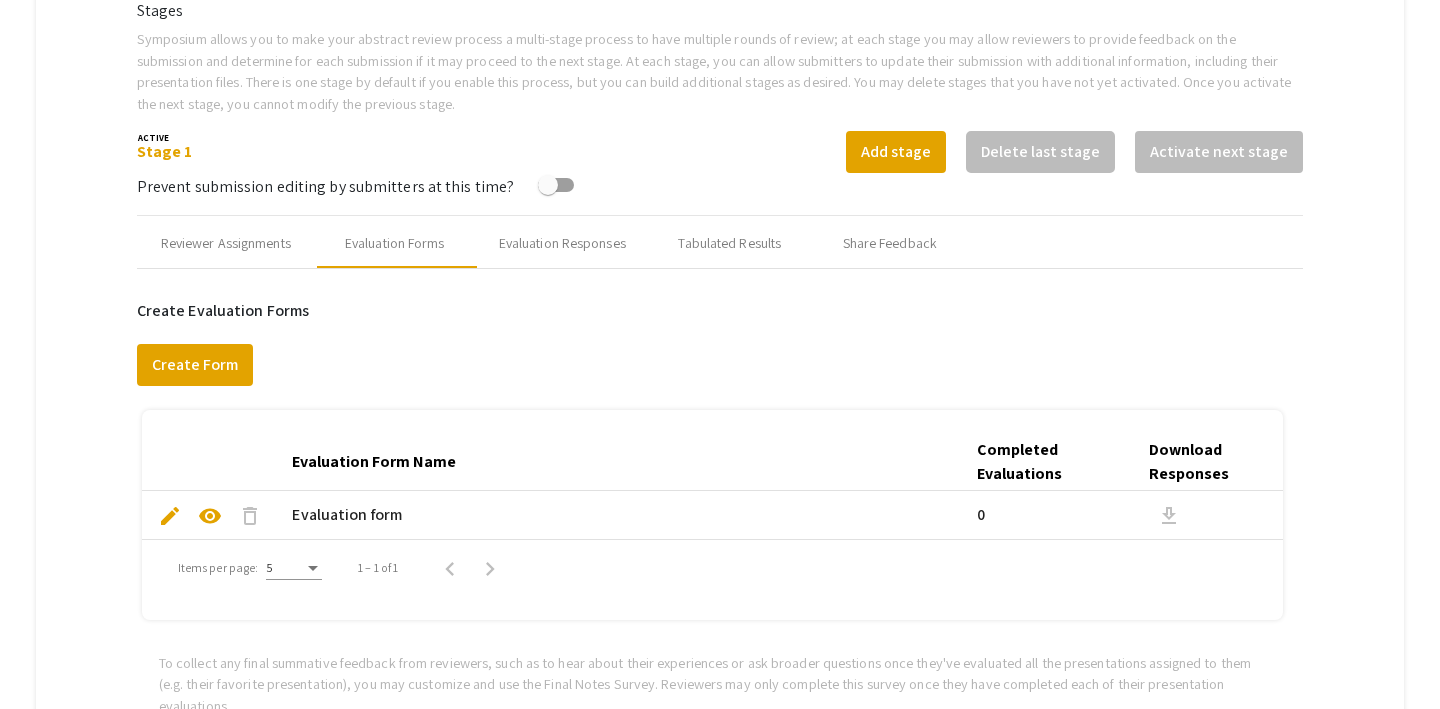 scroll, scrollTop: 633, scrollLeft: 0, axis: vertical 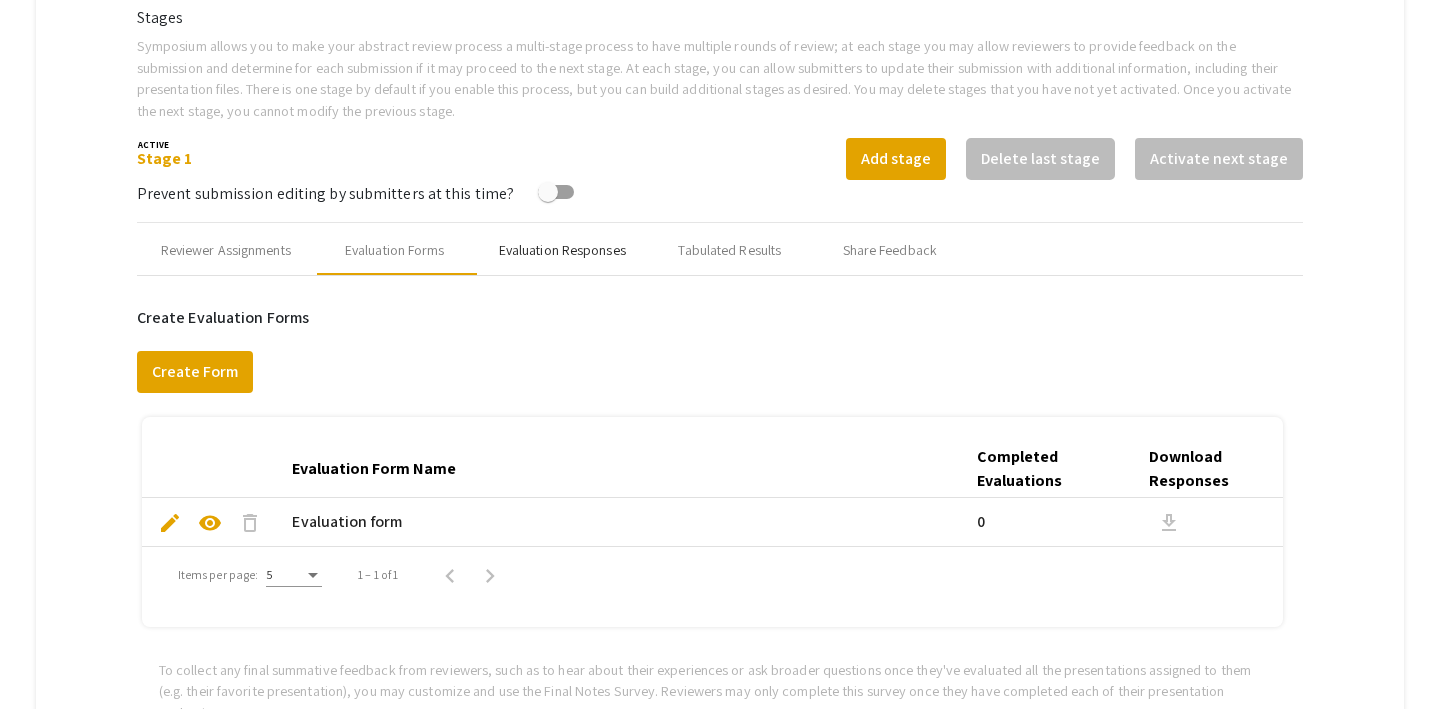 click on "Evaluation Responses" at bounding box center [562, 250] 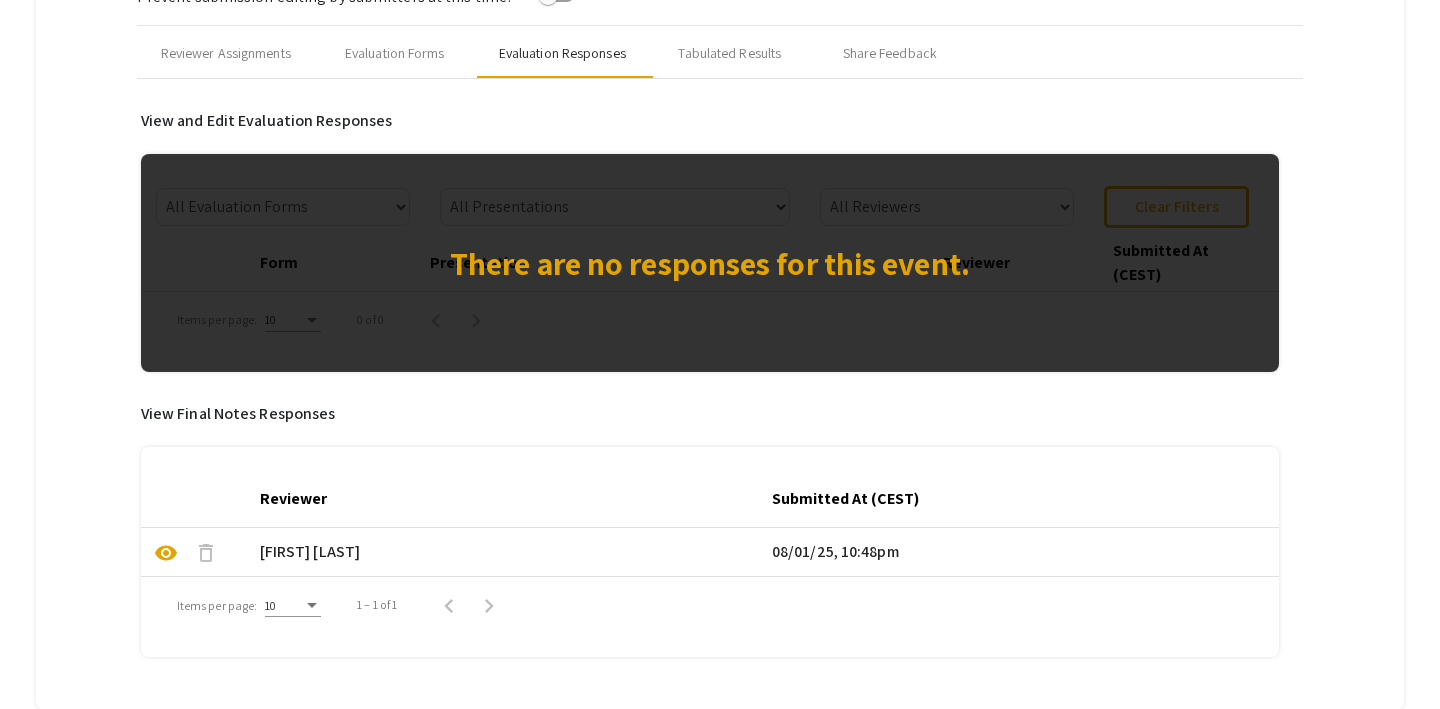 scroll, scrollTop: 832, scrollLeft: 0, axis: vertical 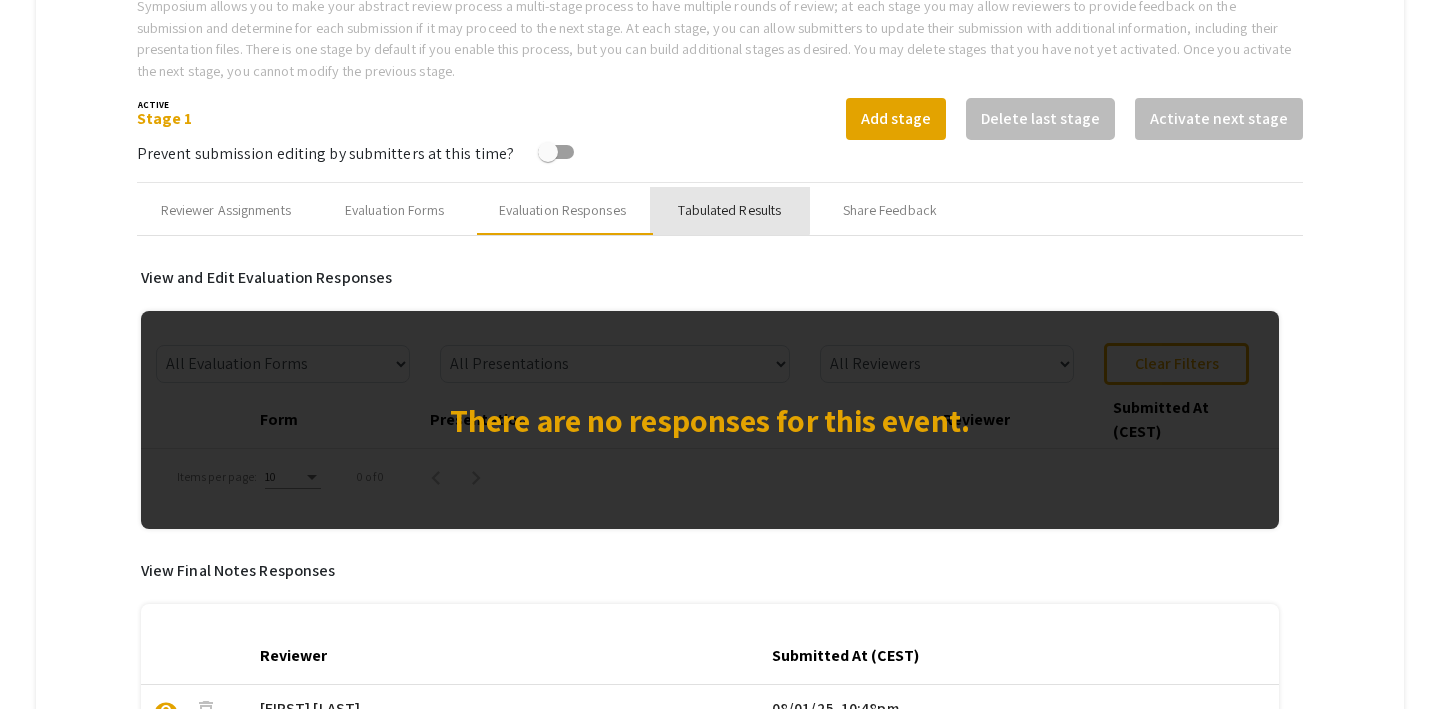 click on "Tabulated Results" at bounding box center (729, 210) 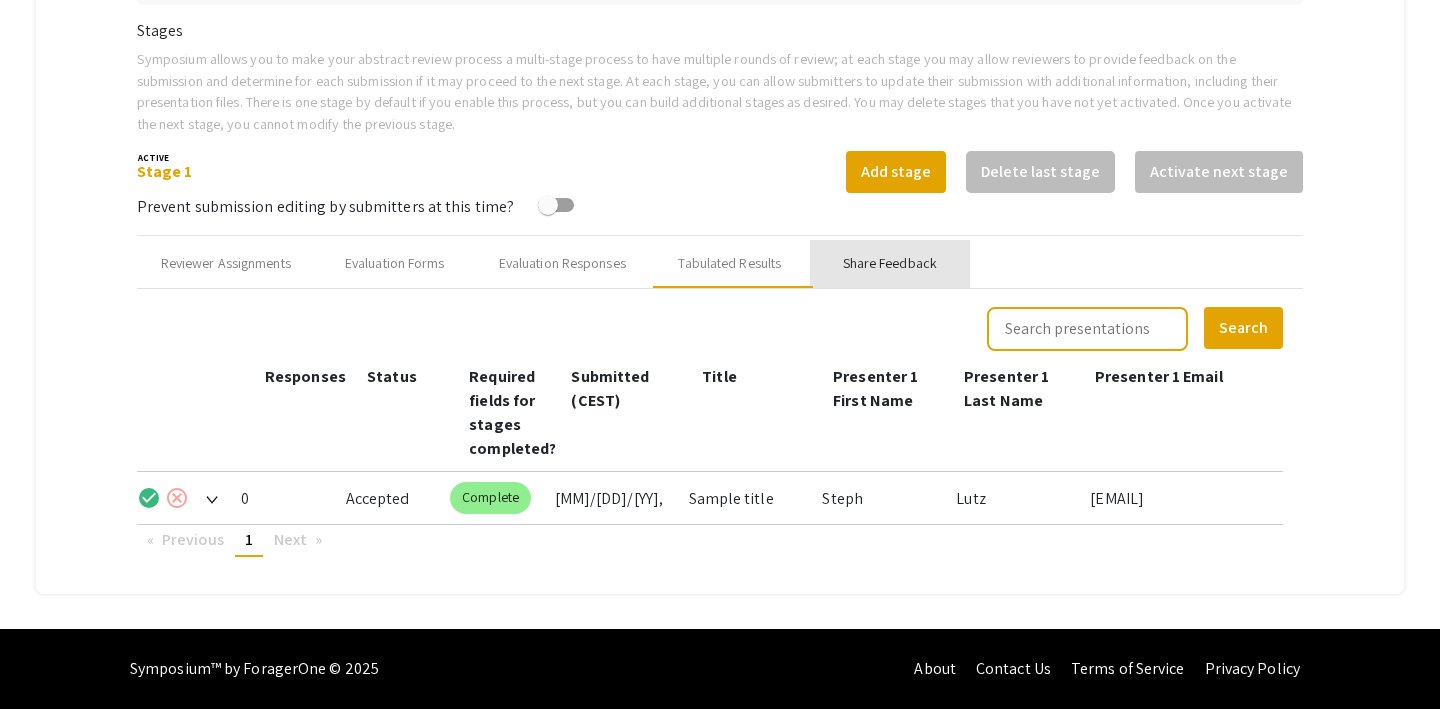 click on "Share Feedback" at bounding box center [890, 263] 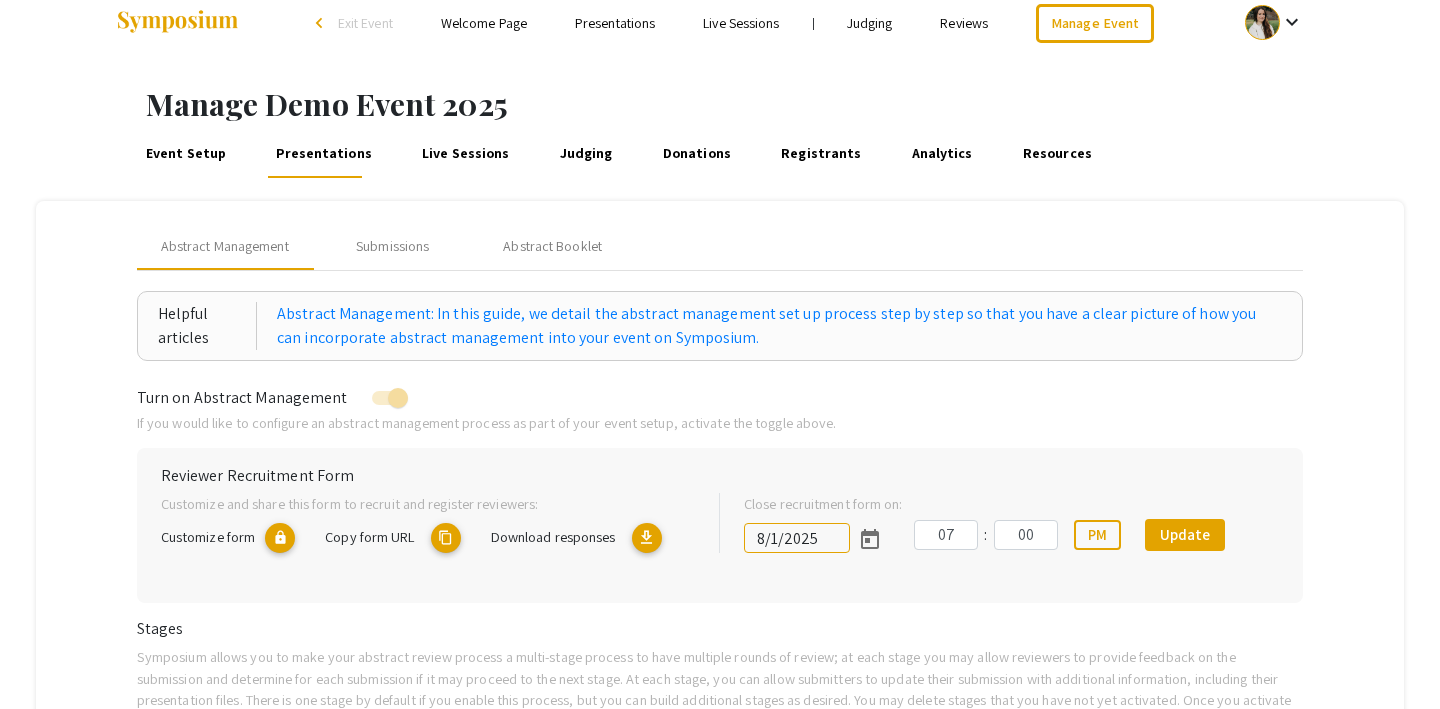 scroll, scrollTop: 0, scrollLeft: 0, axis: both 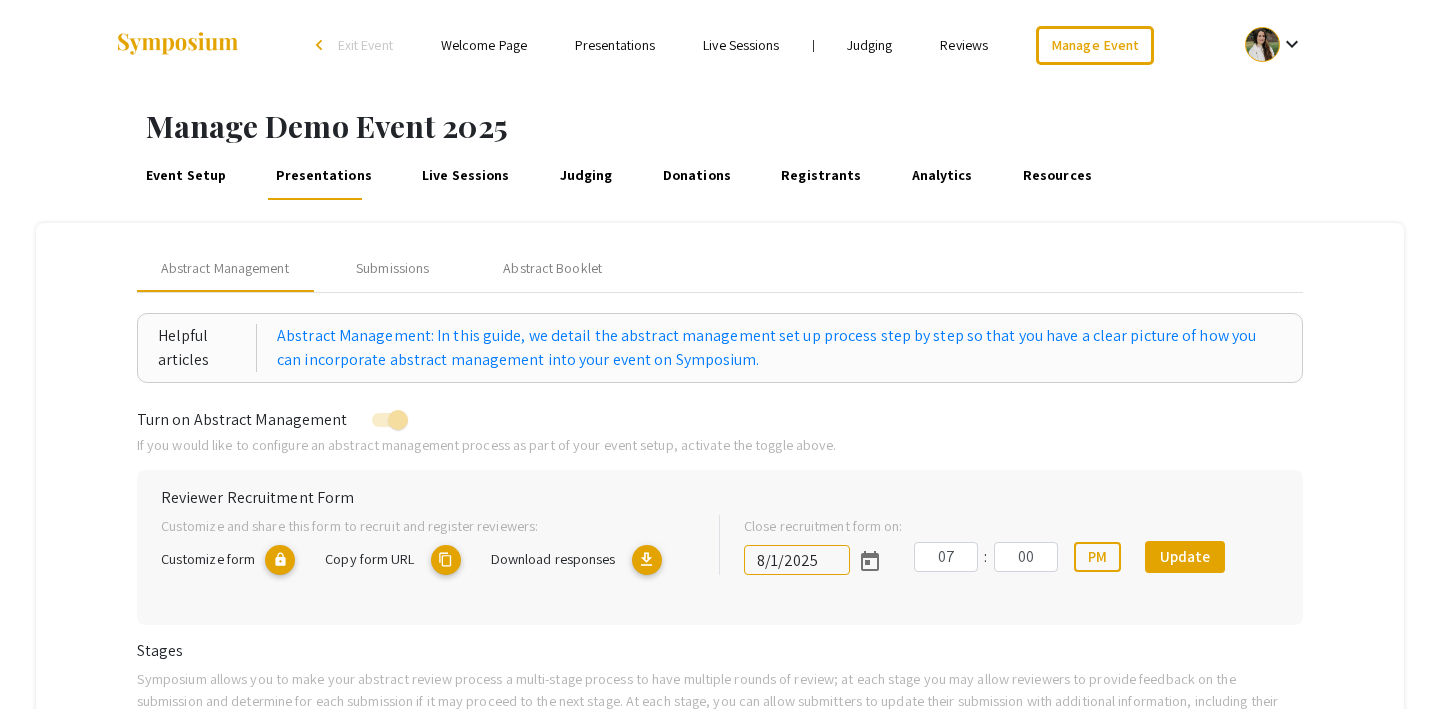 click on "Judging" at bounding box center [870, 45] 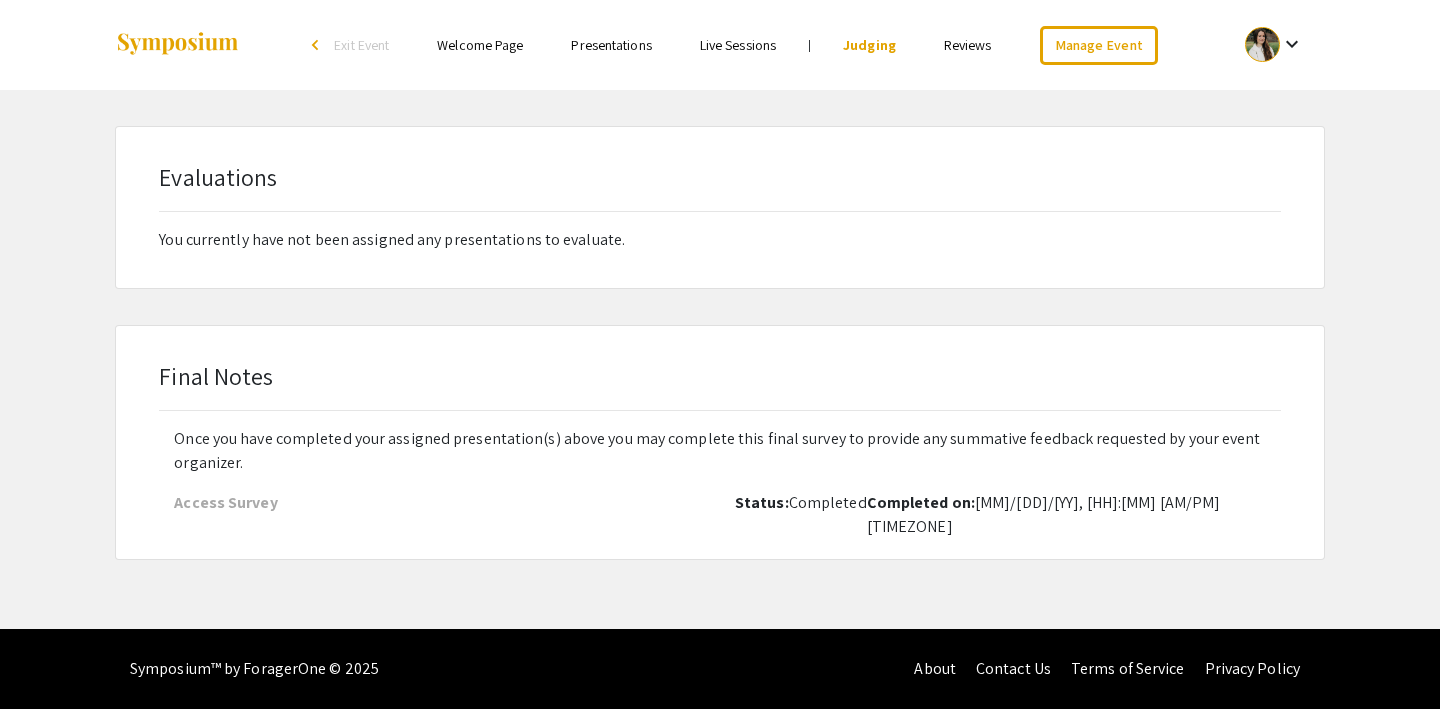 click on "Reviews" at bounding box center [968, 45] 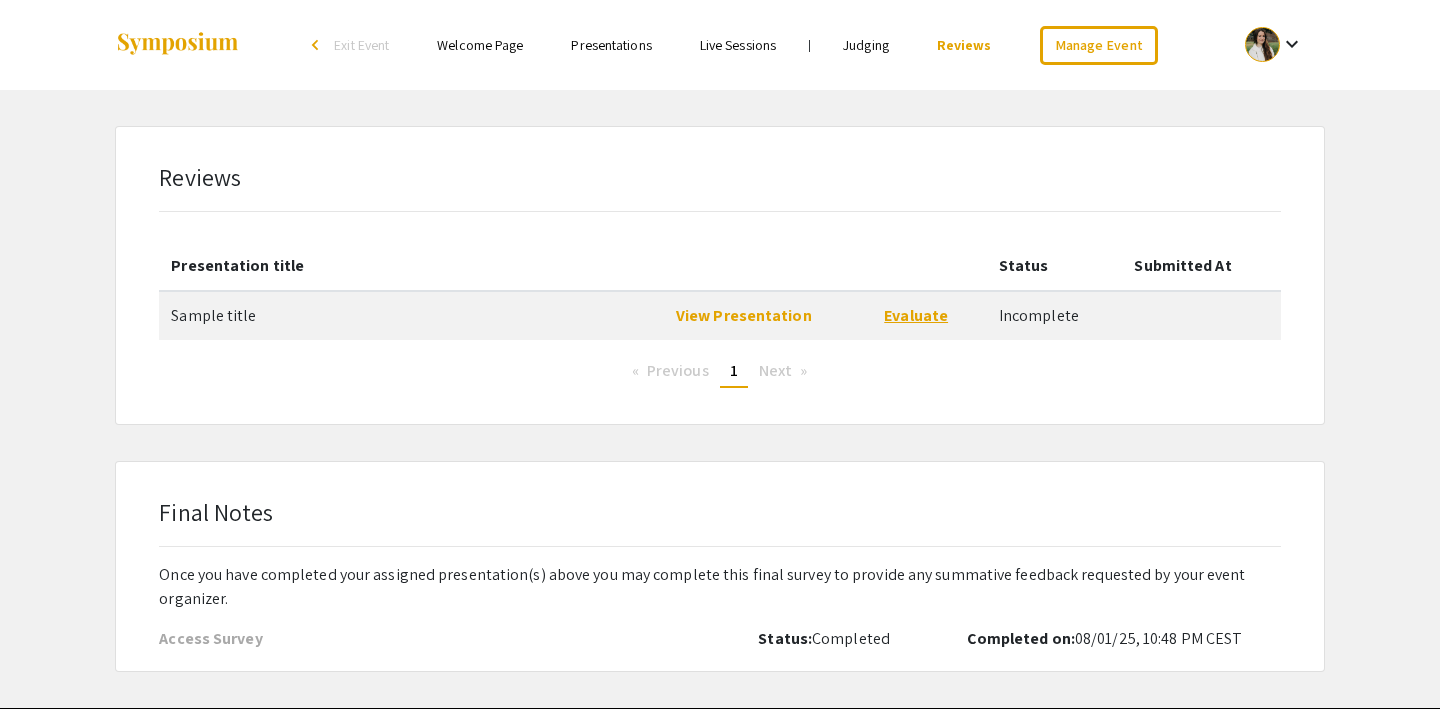 click on "Evaluate" 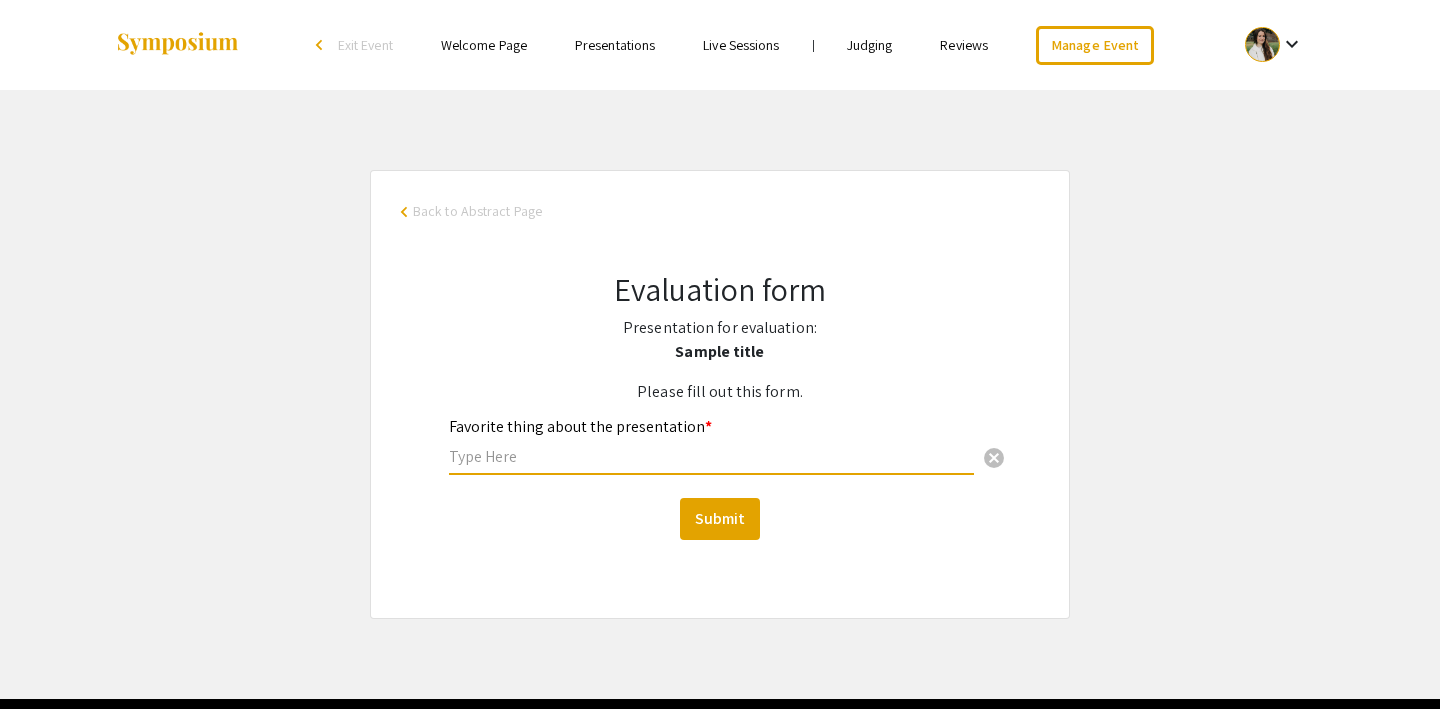 click at bounding box center [711, 456] 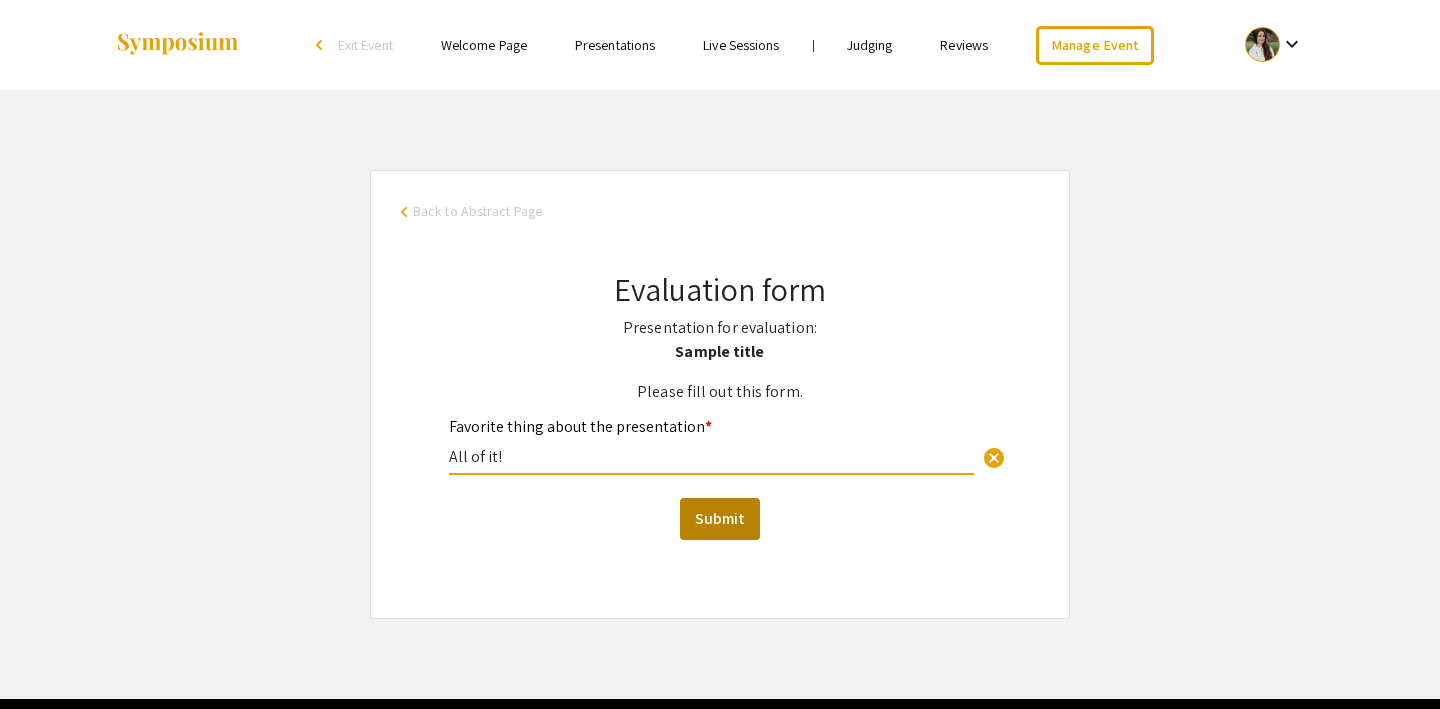 type on "All of it!" 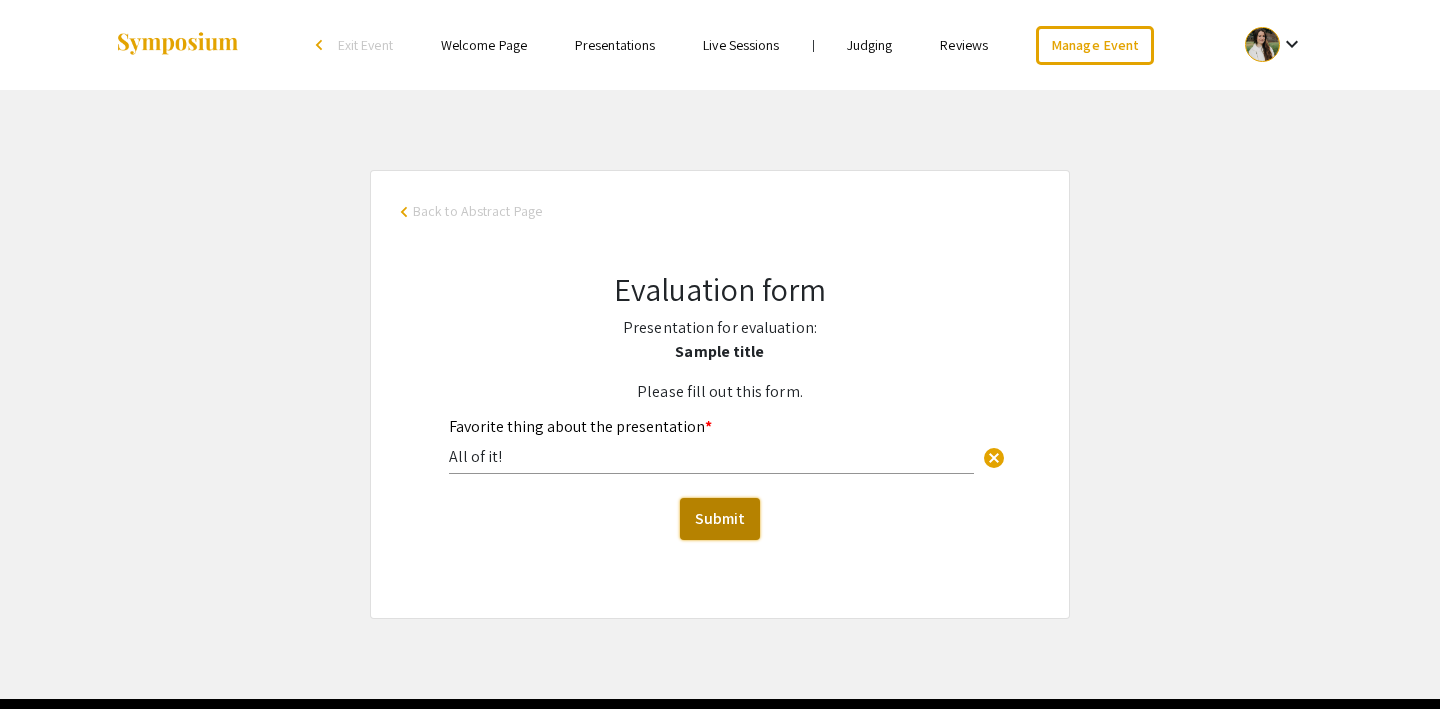 click on "Submit" 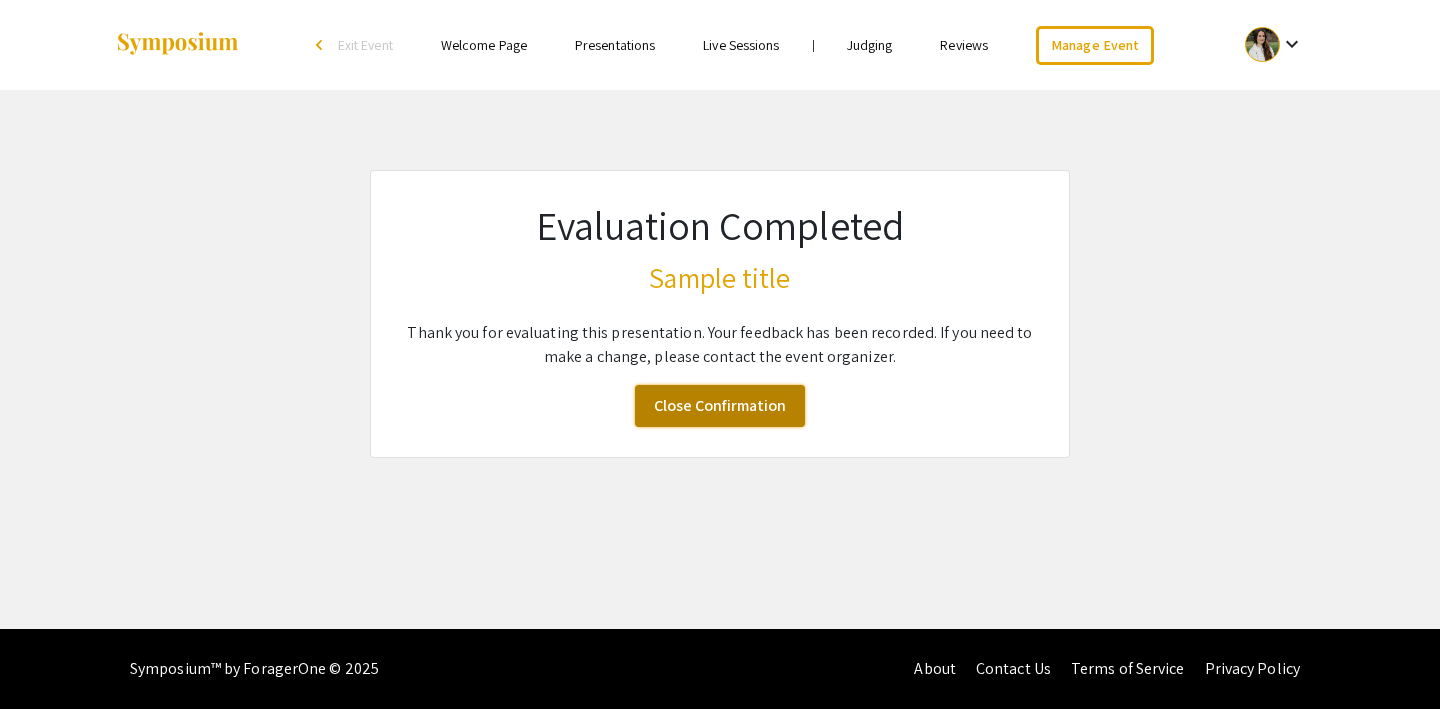 click on "Close Confirmation" 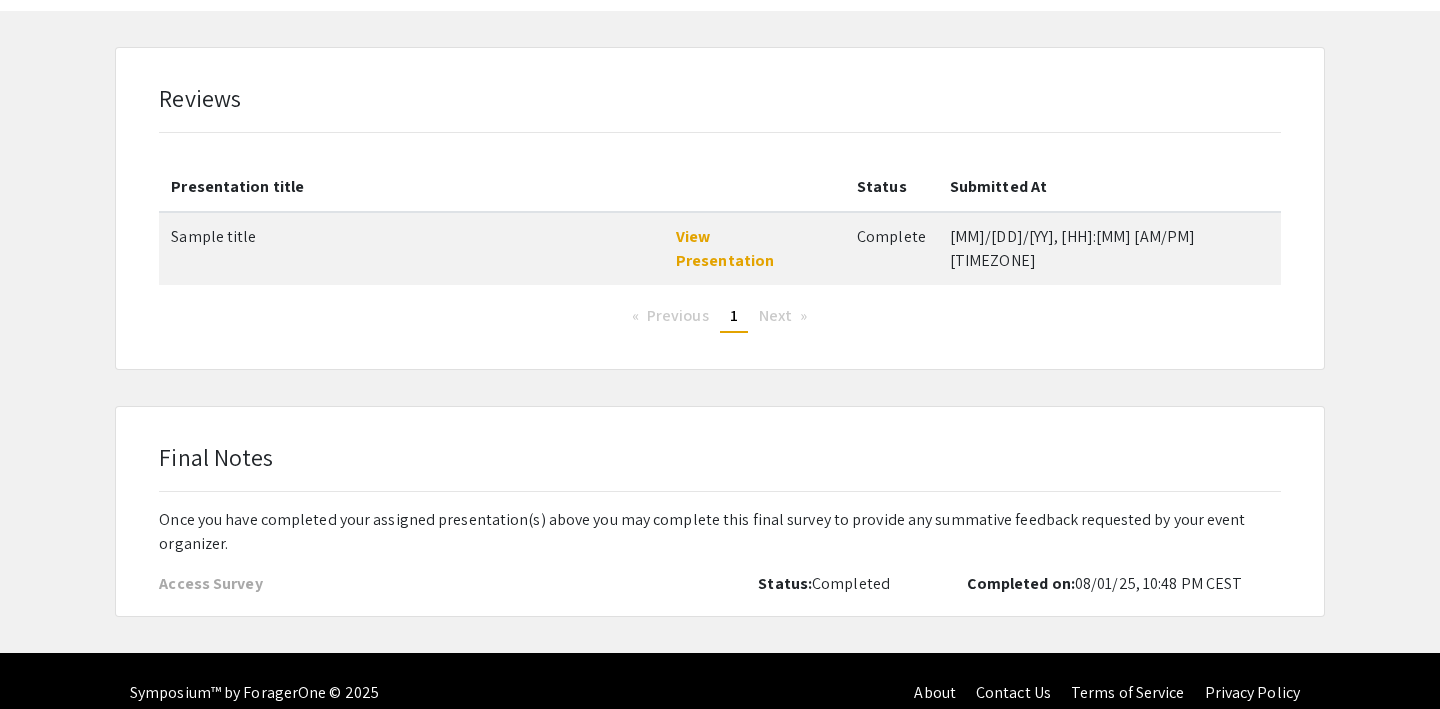 scroll, scrollTop: 0, scrollLeft: 0, axis: both 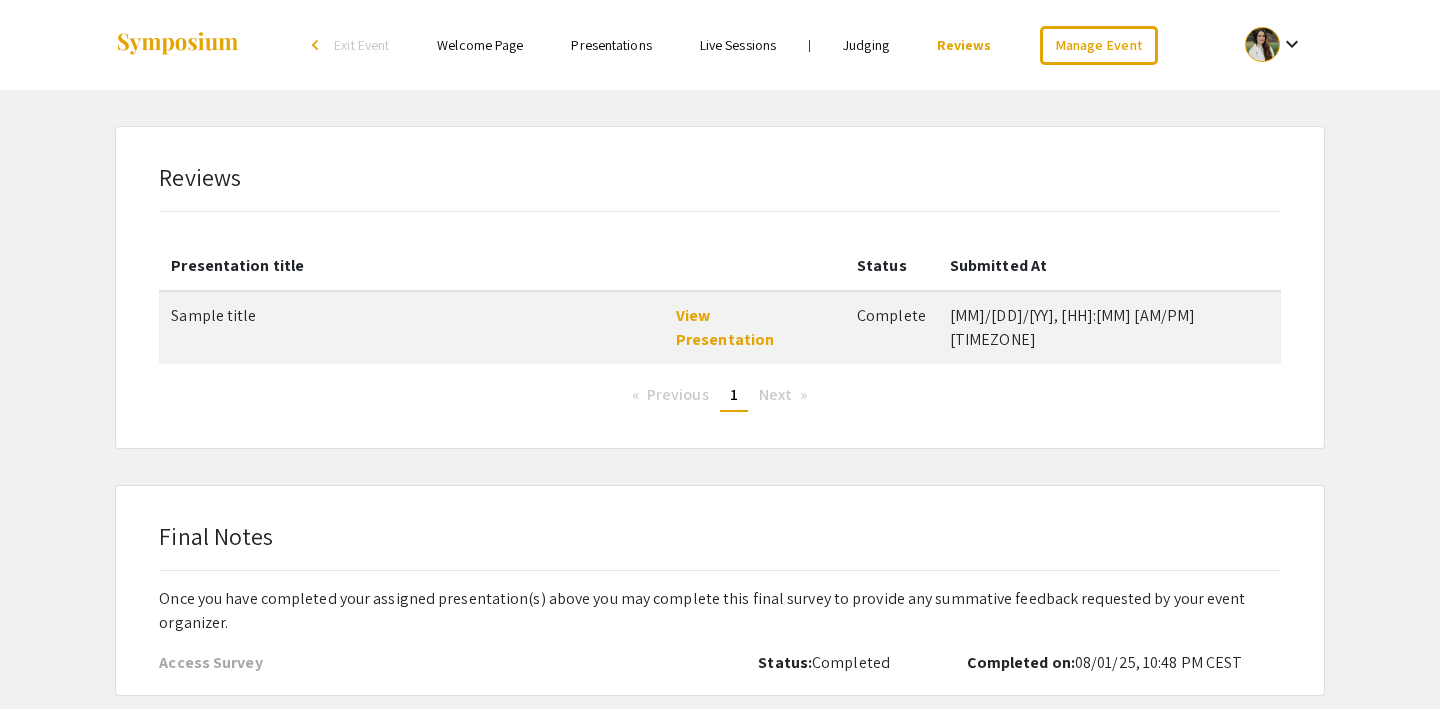 click on "Judging" at bounding box center (866, 45) 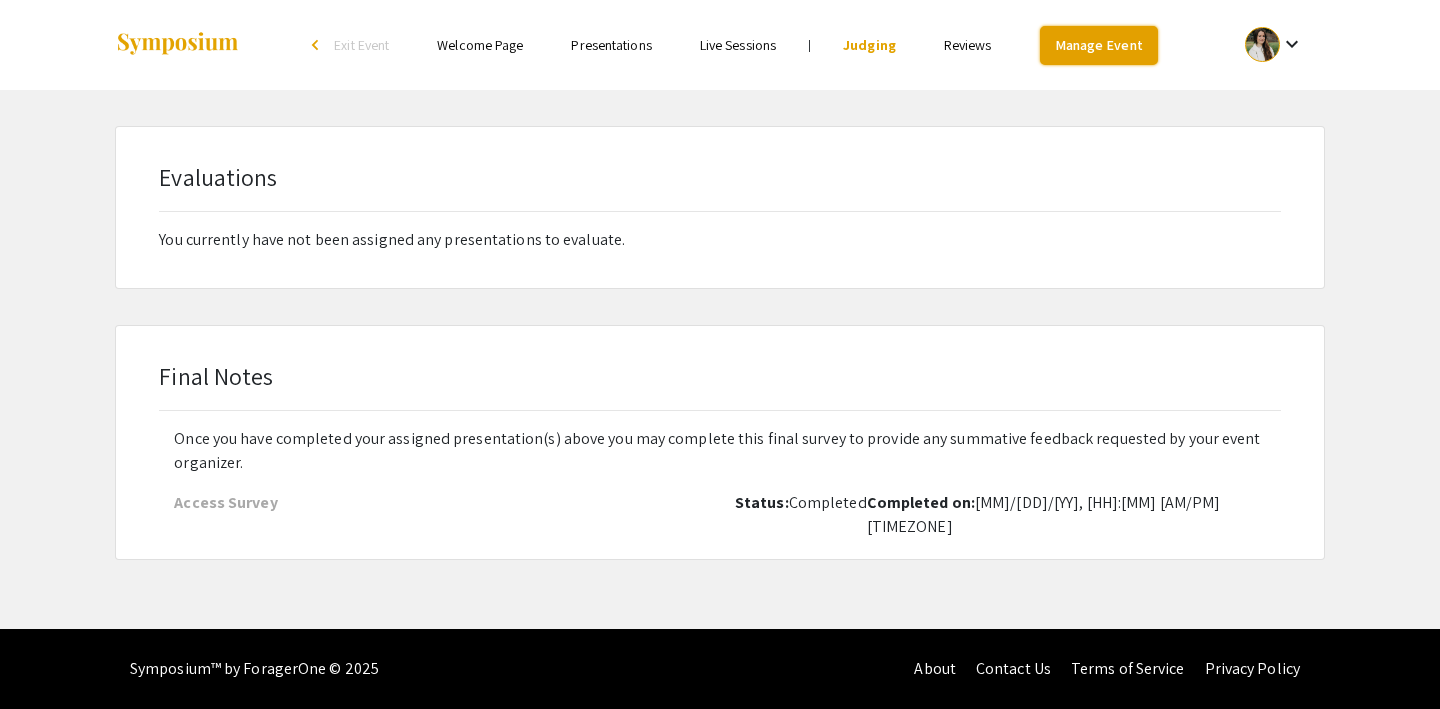 click on "Manage Event" at bounding box center [1099, 45] 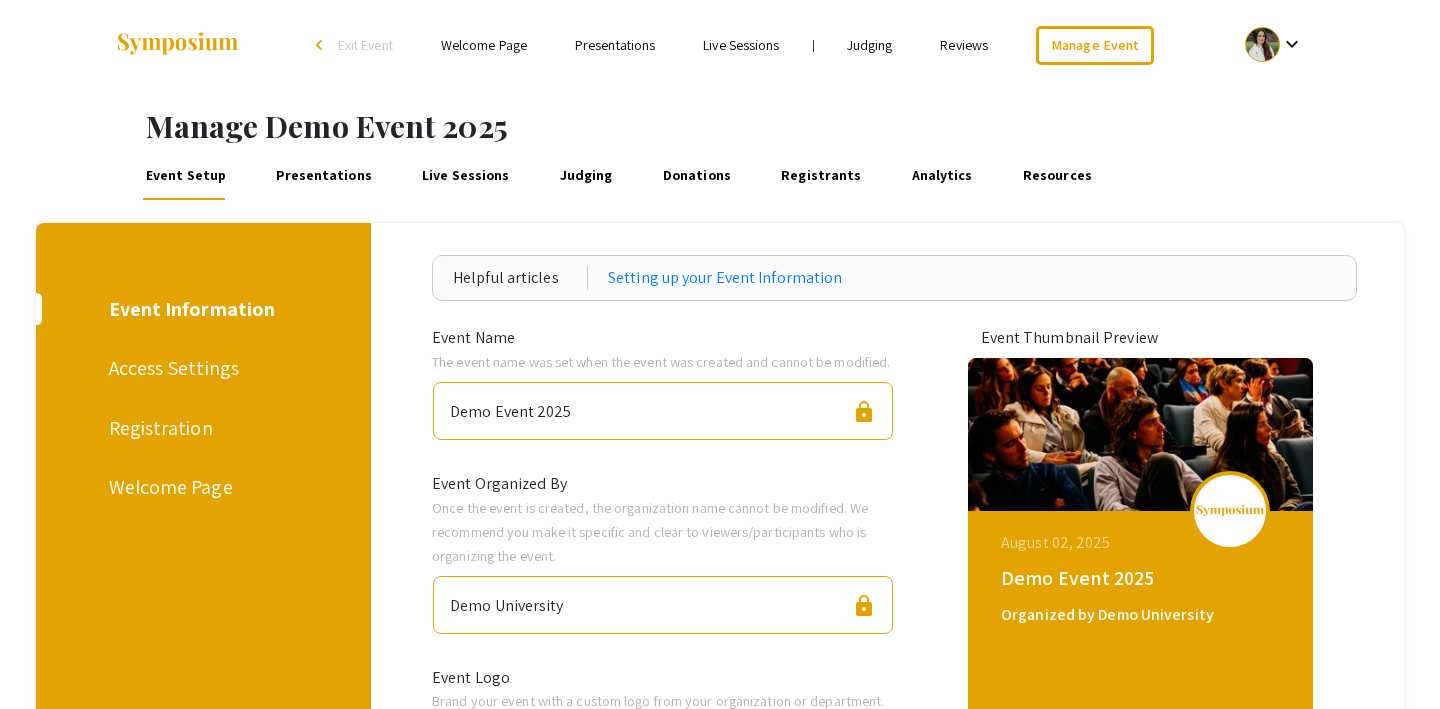 click on "Judging" at bounding box center [586, 176] 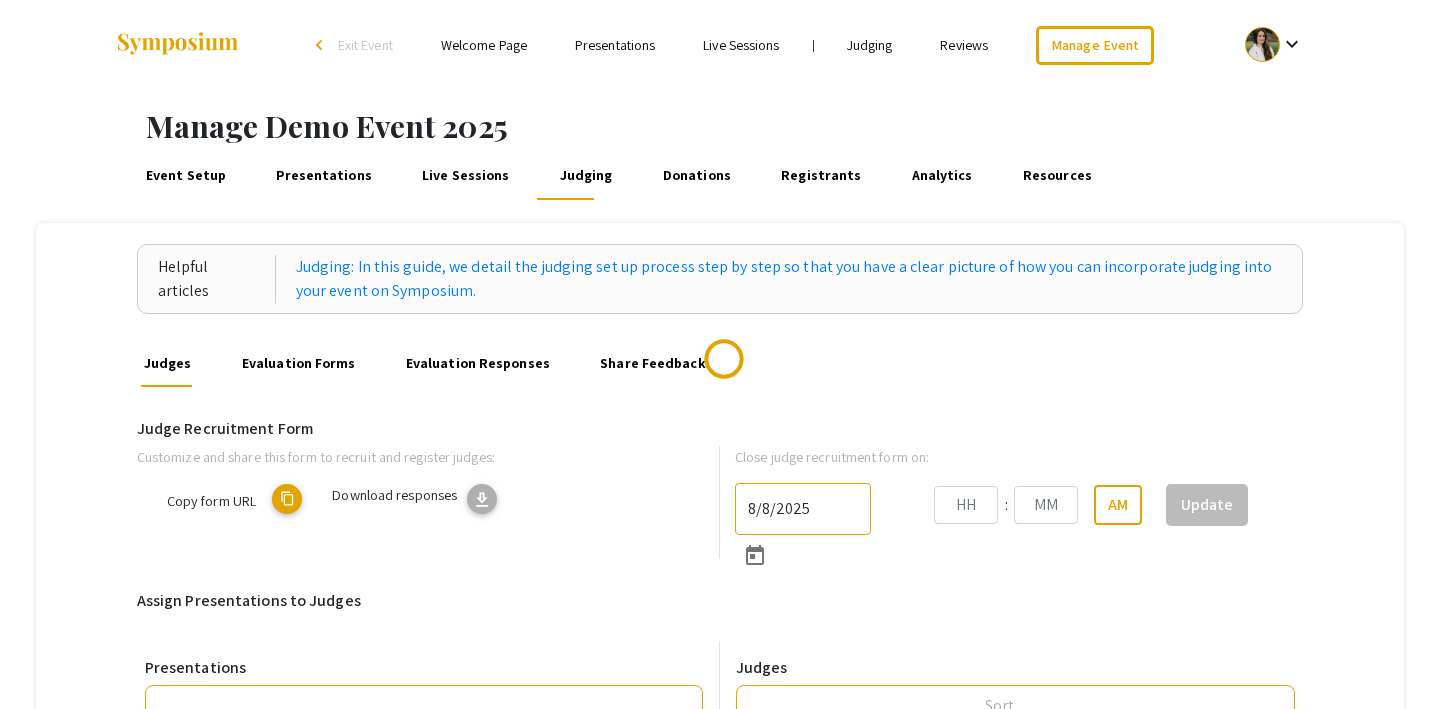 type on "8/31/2025" 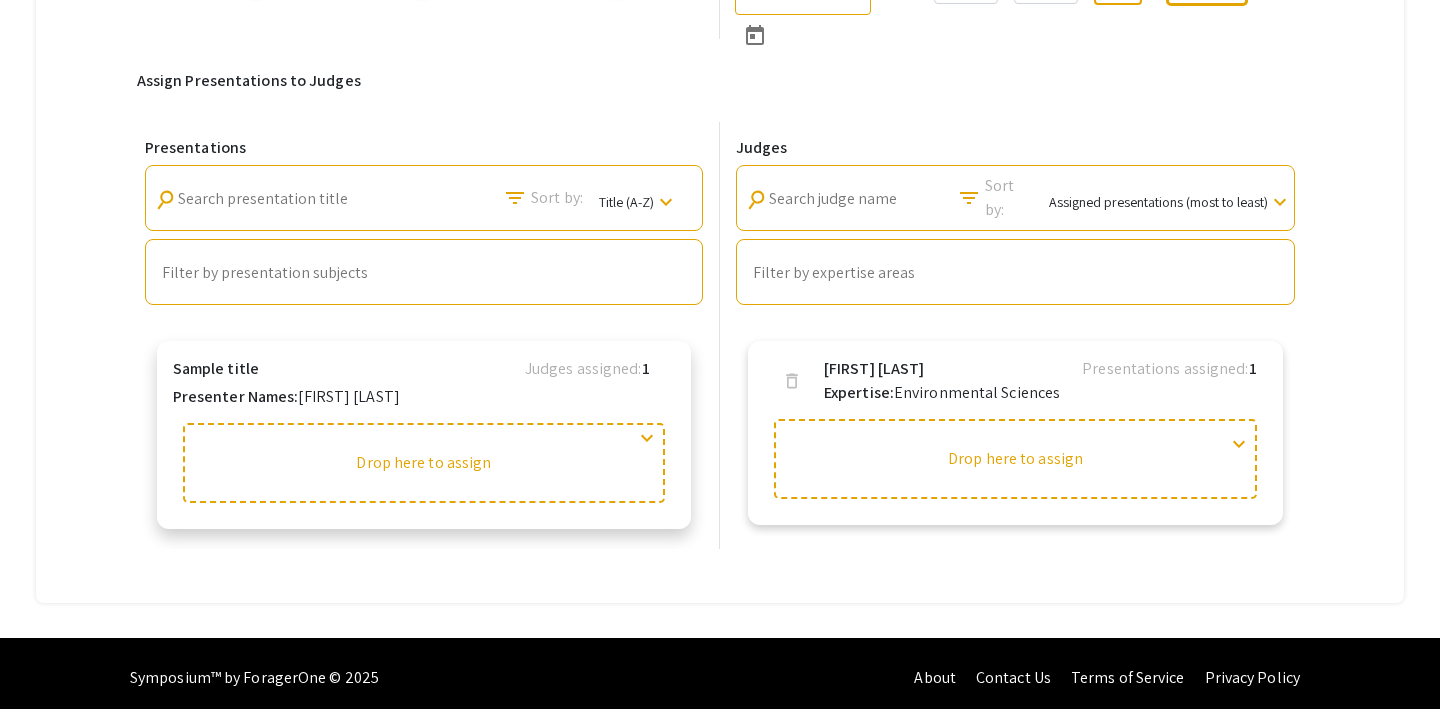 scroll, scrollTop: 521, scrollLeft: 0, axis: vertical 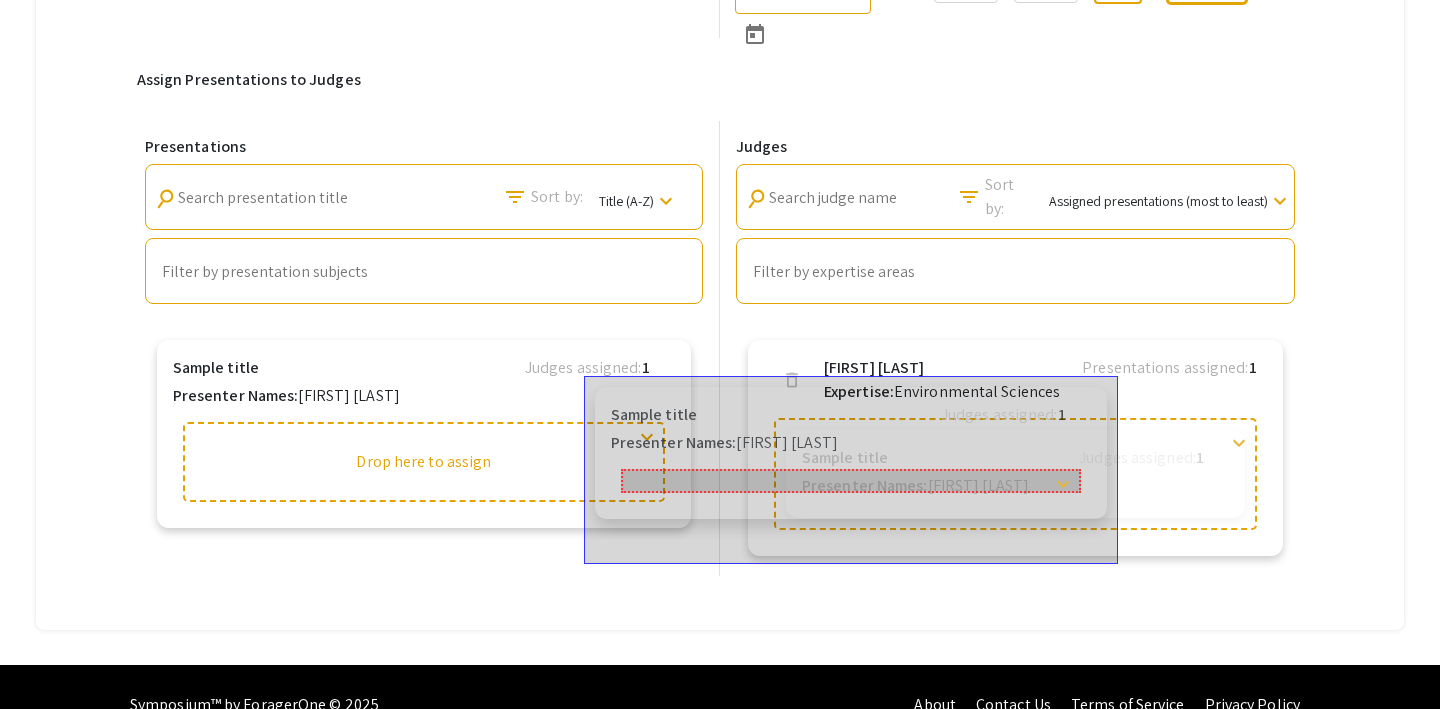 drag, startPoint x: 644, startPoint y: 429, endPoint x: 1072, endPoint y: 466, distance: 429.5963 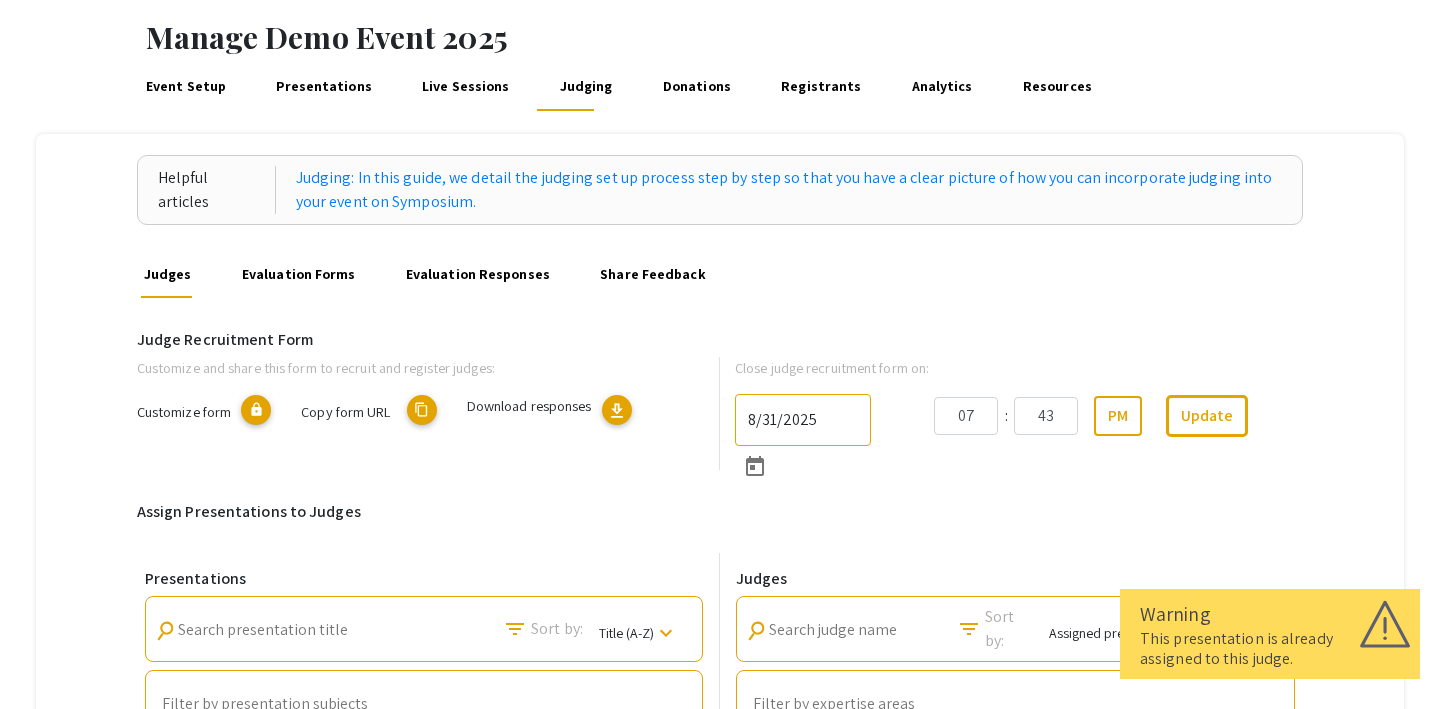 scroll, scrollTop: 84, scrollLeft: 0, axis: vertical 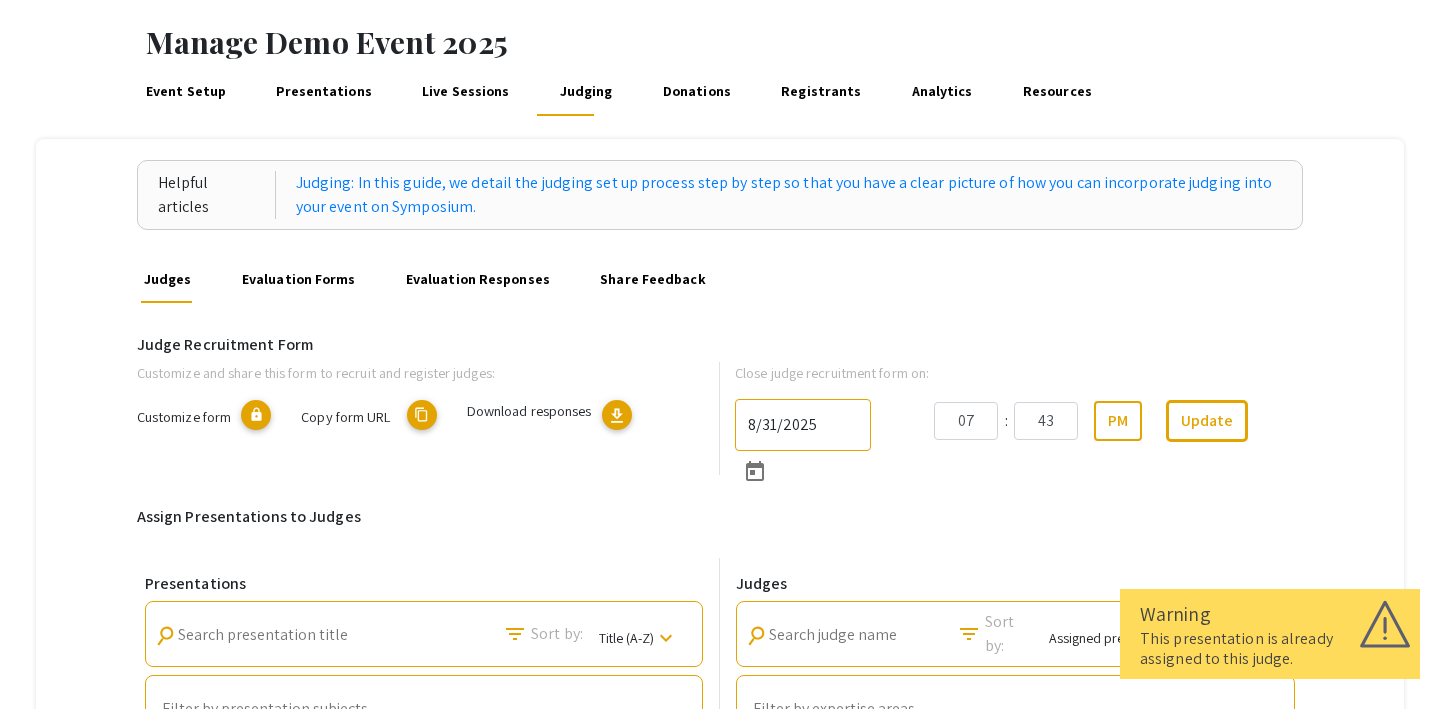 click on "Event Setup" at bounding box center [185, 92] 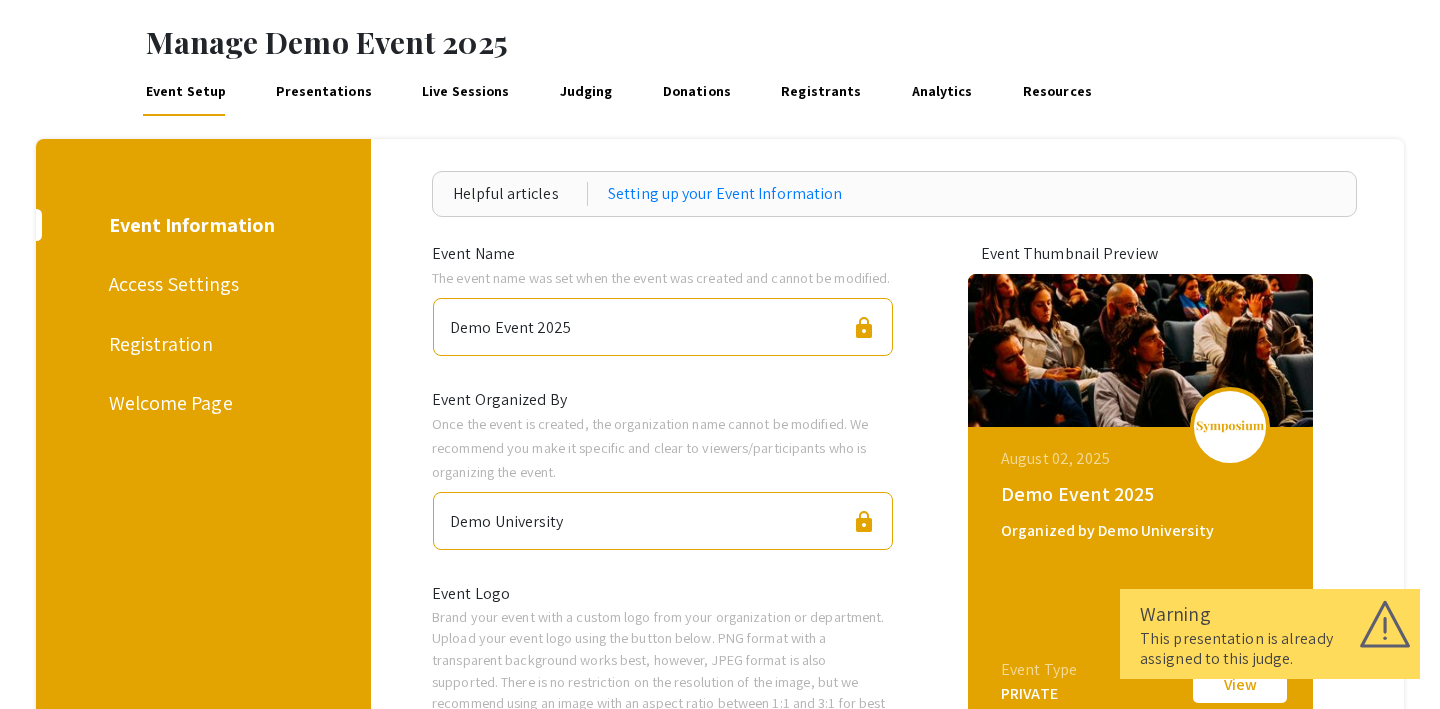 scroll, scrollTop: 0, scrollLeft: 0, axis: both 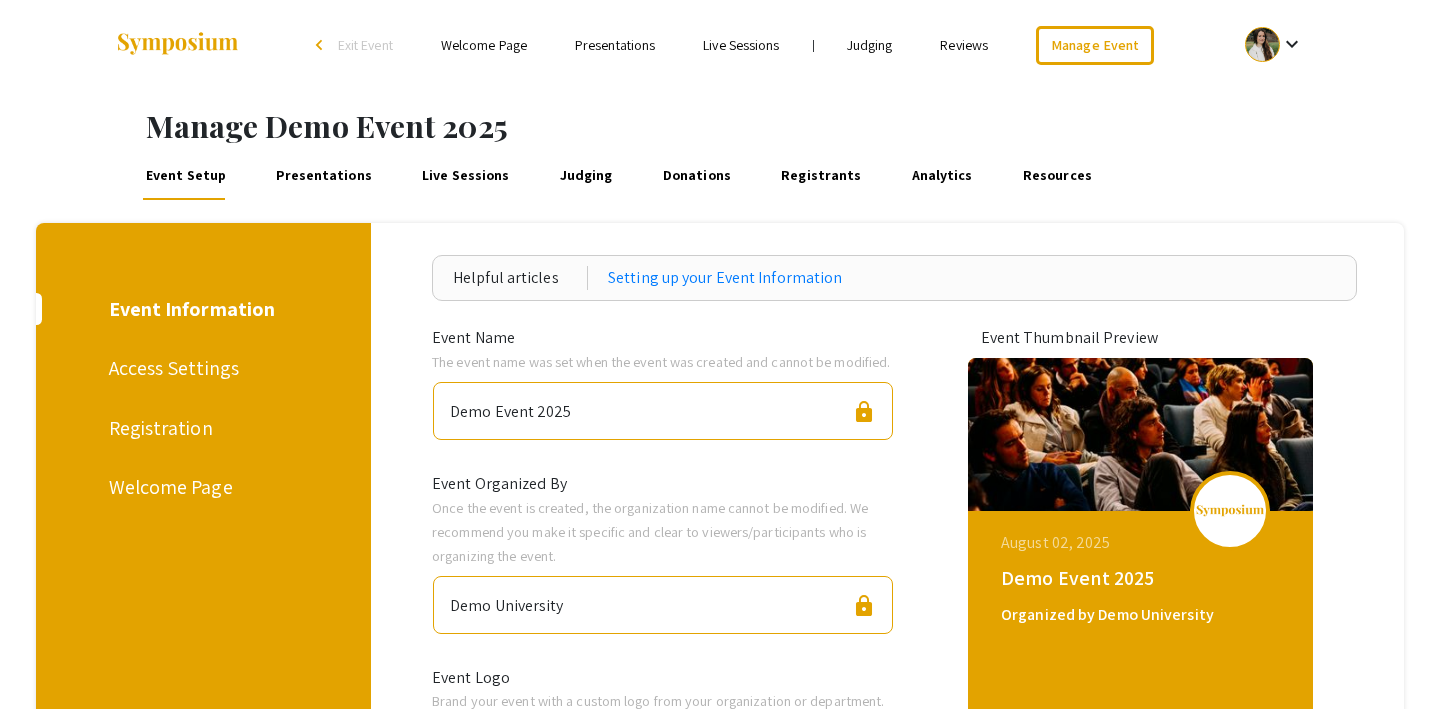 click on "Presentations" at bounding box center [324, 176] 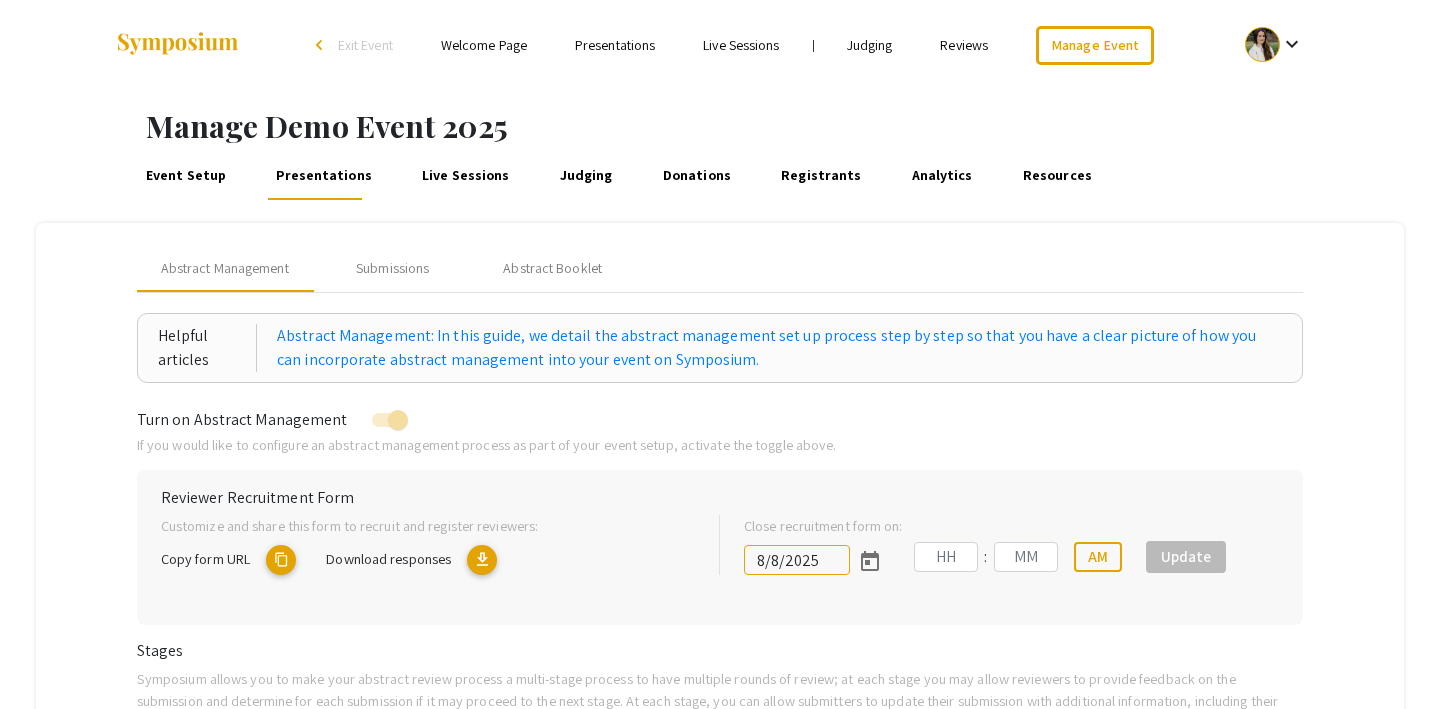 type on "8/1/2025" 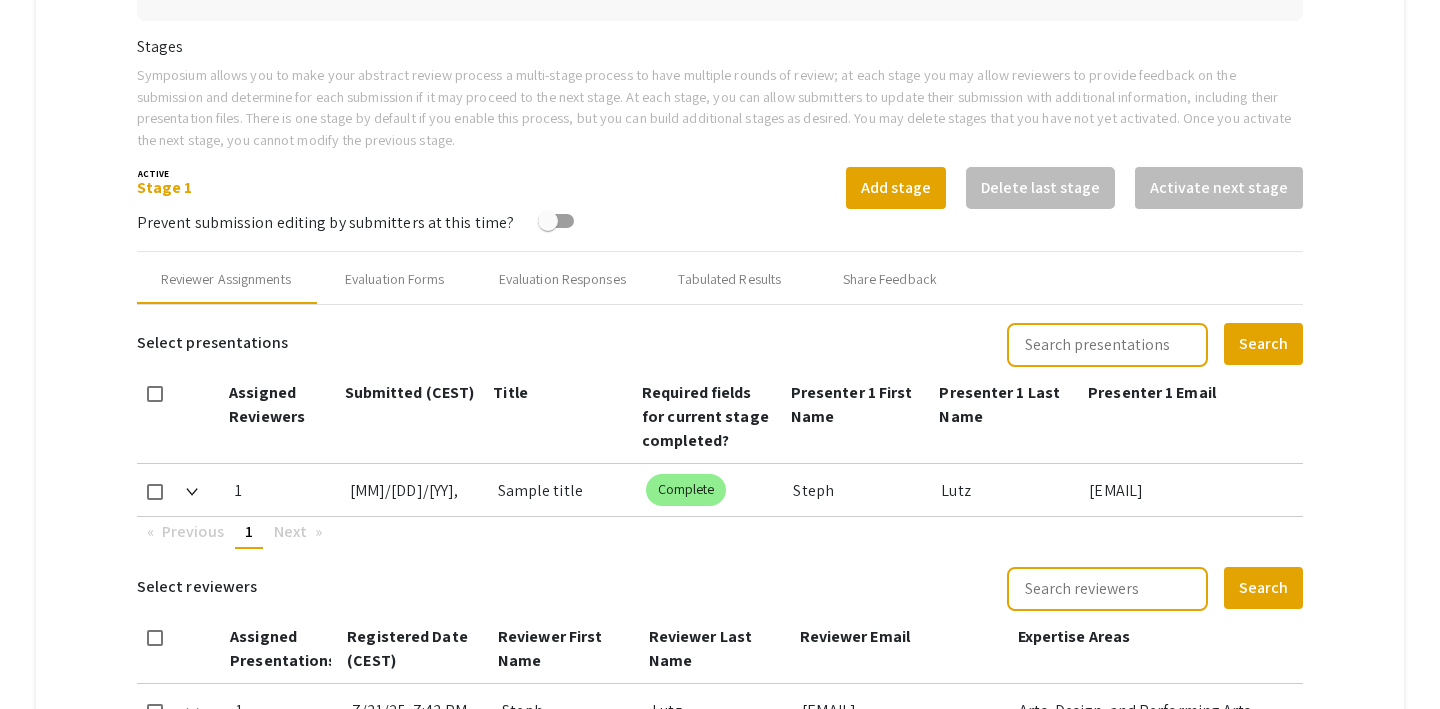 scroll, scrollTop: 606, scrollLeft: 0, axis: vertical 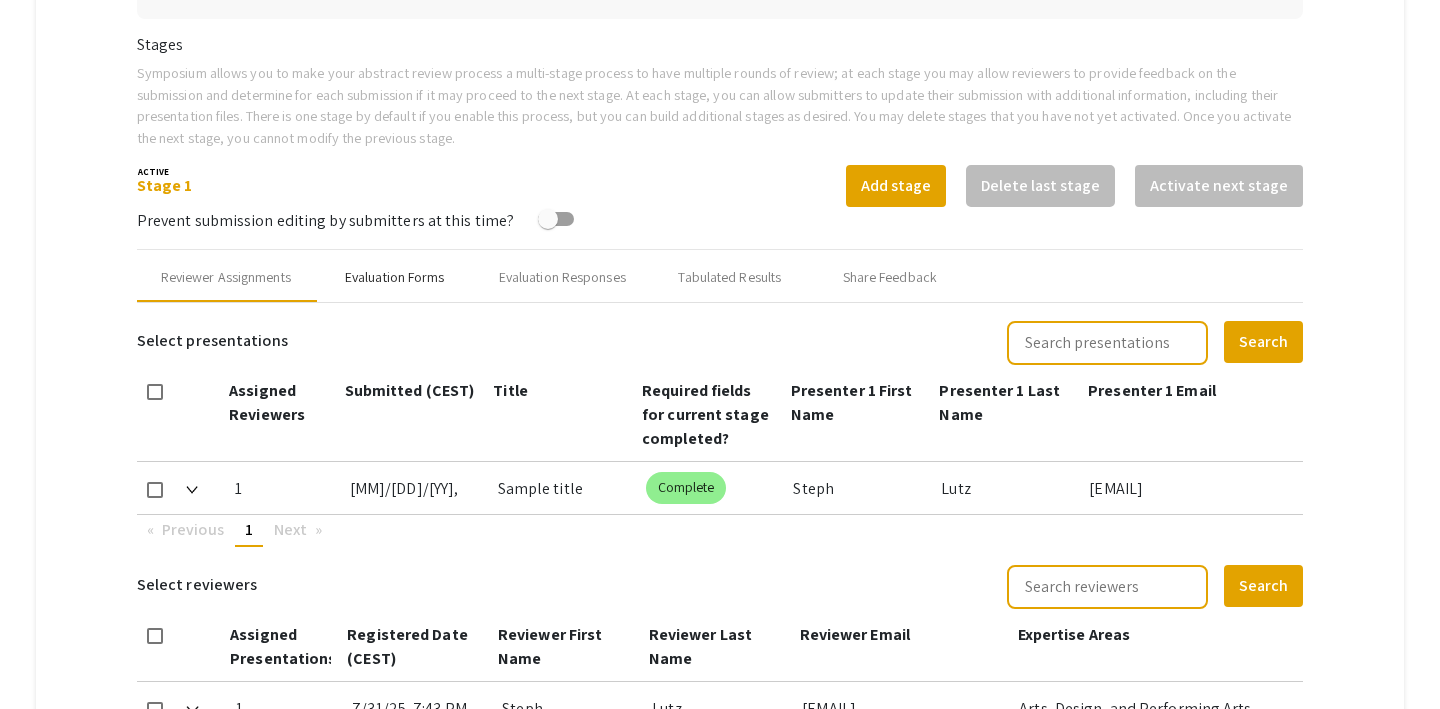 click on "Evaluation Forms" at bounding box center [395, 277] 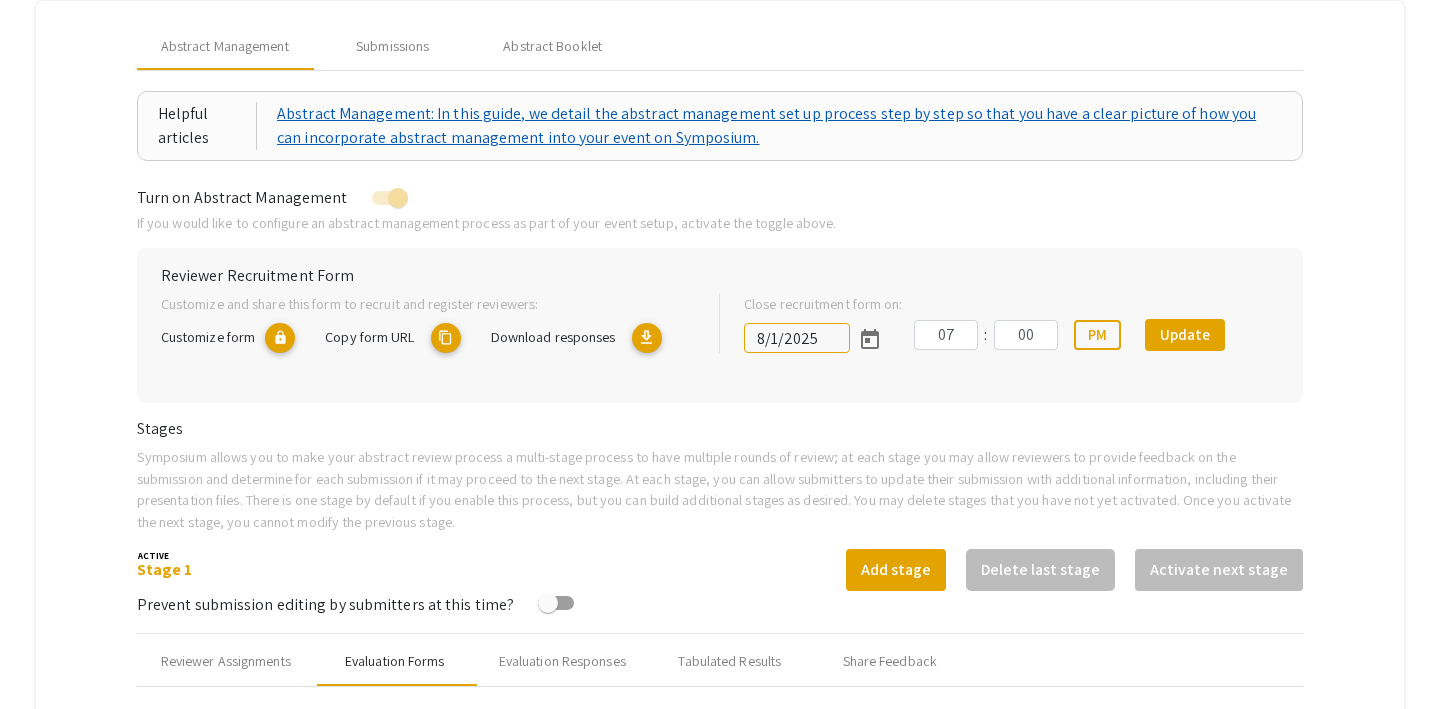 scroll, scrollTop: 170, scrollLeft: 0, axis: vertical 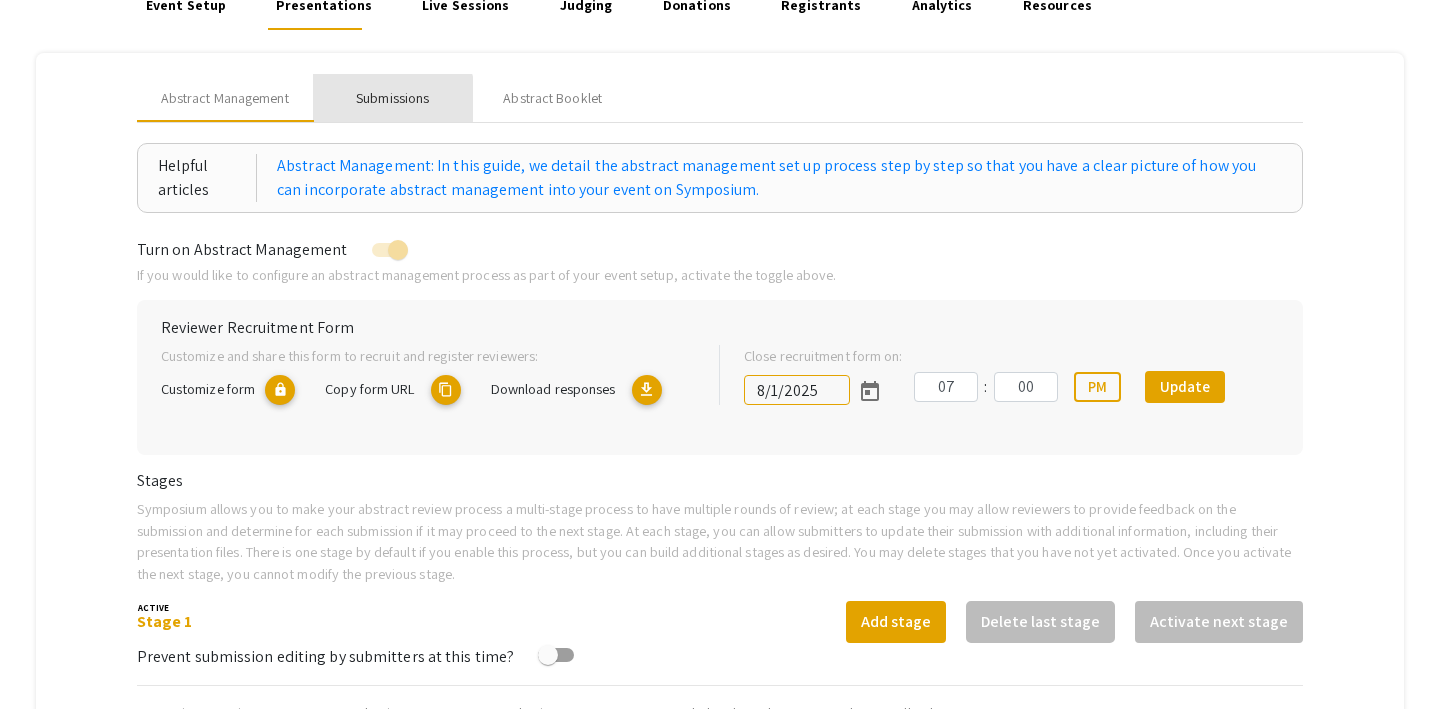 click on "Submissions" at bounding box center (392, 98) 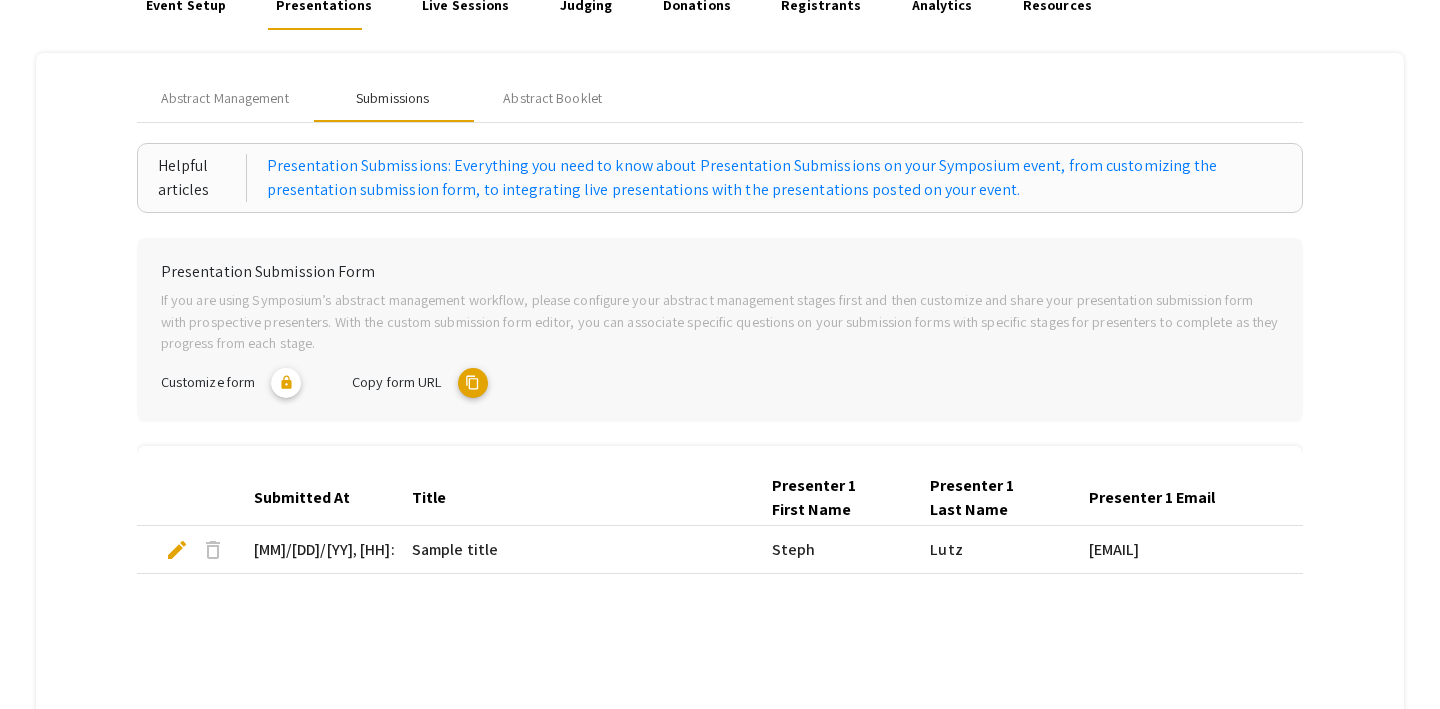 scroll, scrollTop: 234, scrollLeft: 0, axis: vertical 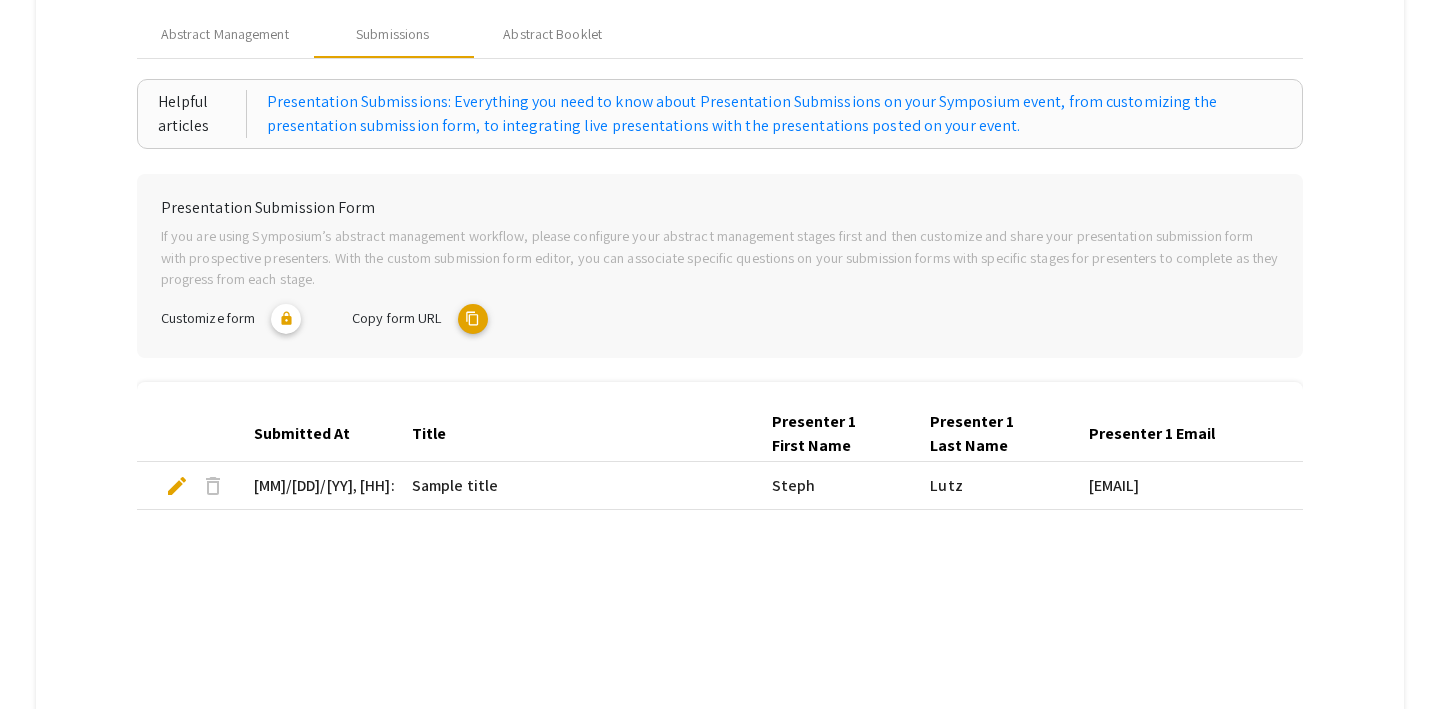 click on "delete" at bounding box center [213, 486] 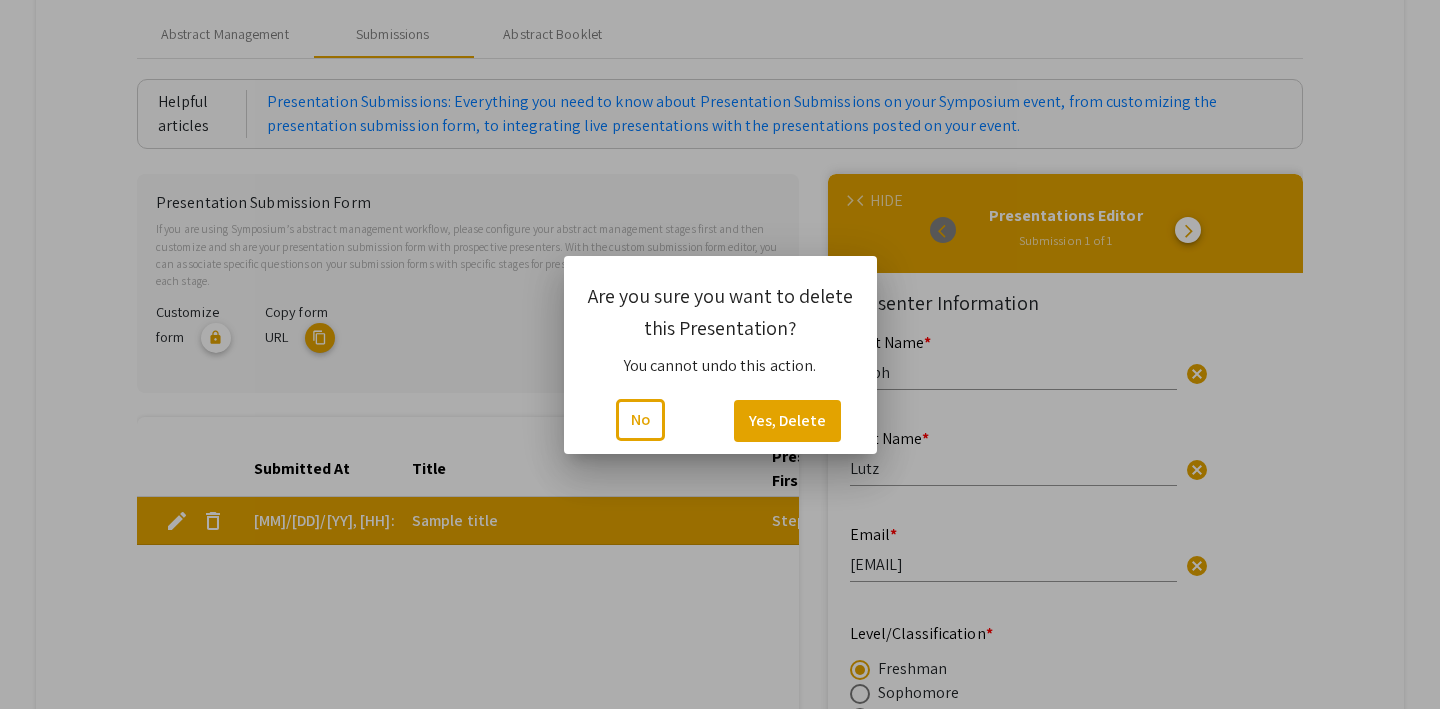 scroll, scrollTop: 0, scrollLeft: 0, axis: both 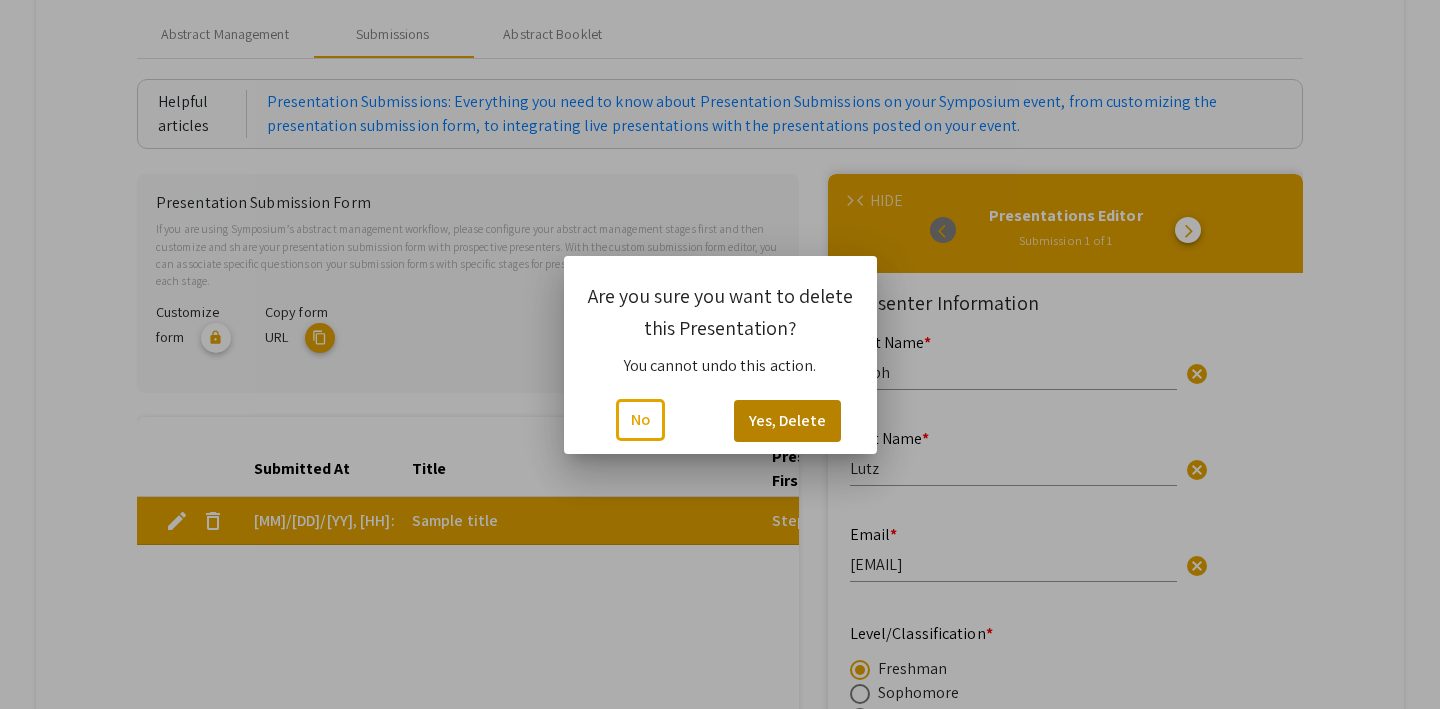 type on "0" 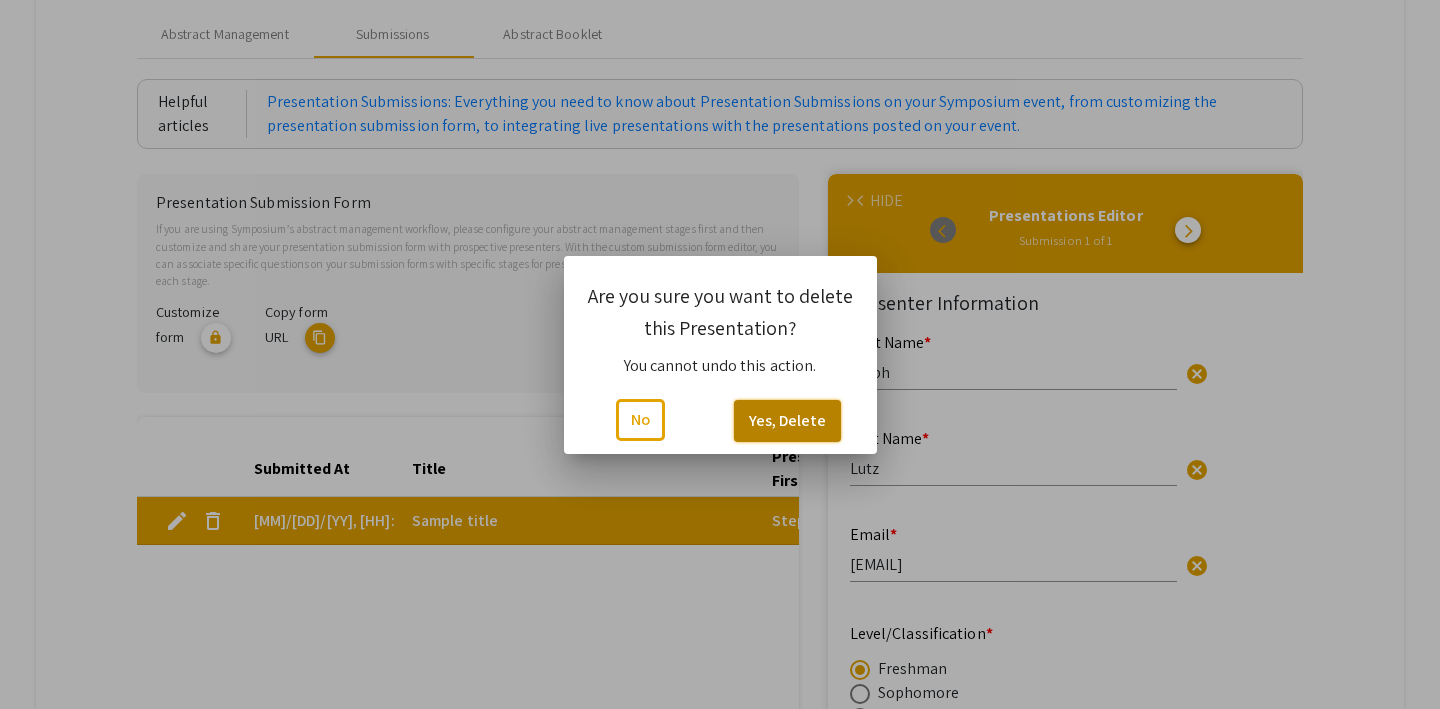 click on "Yes, Delete" 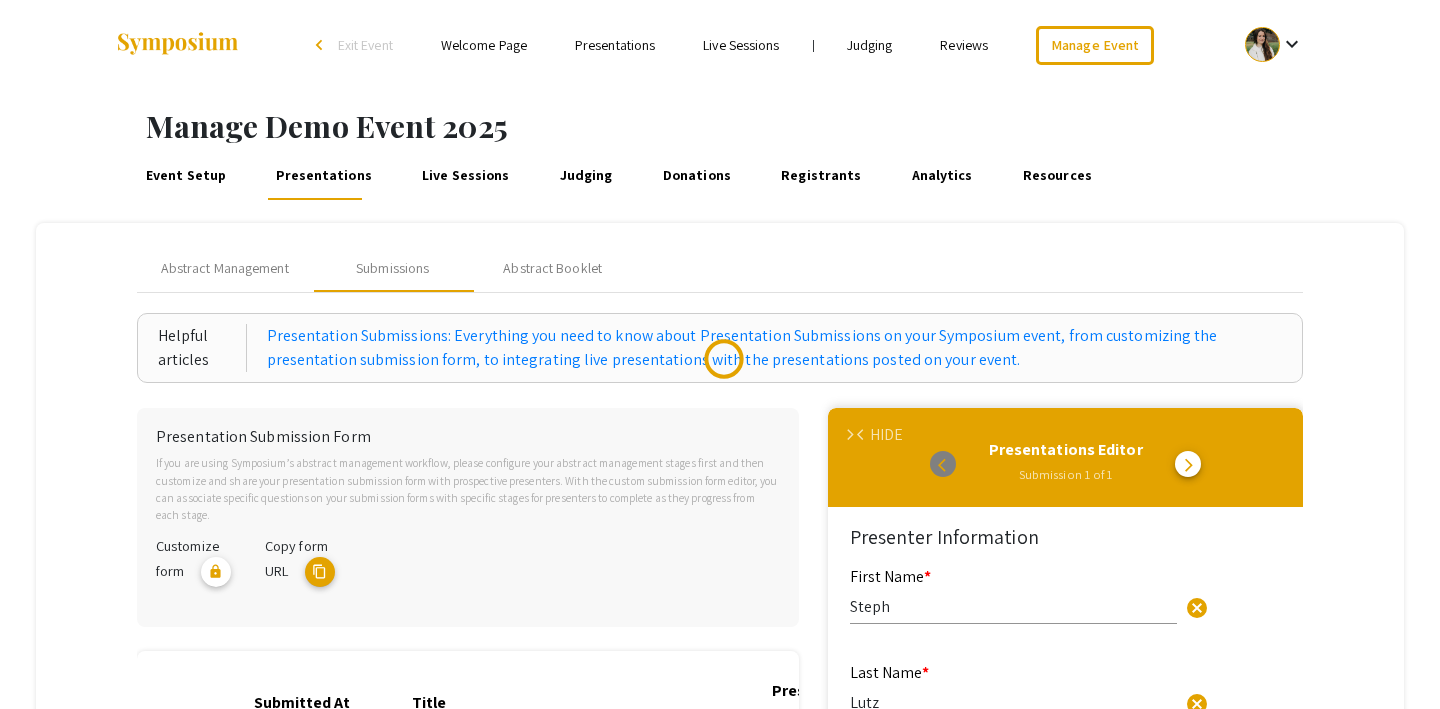 scroll, scrollTop: 234, scrollLeft: 0, axis: vertical 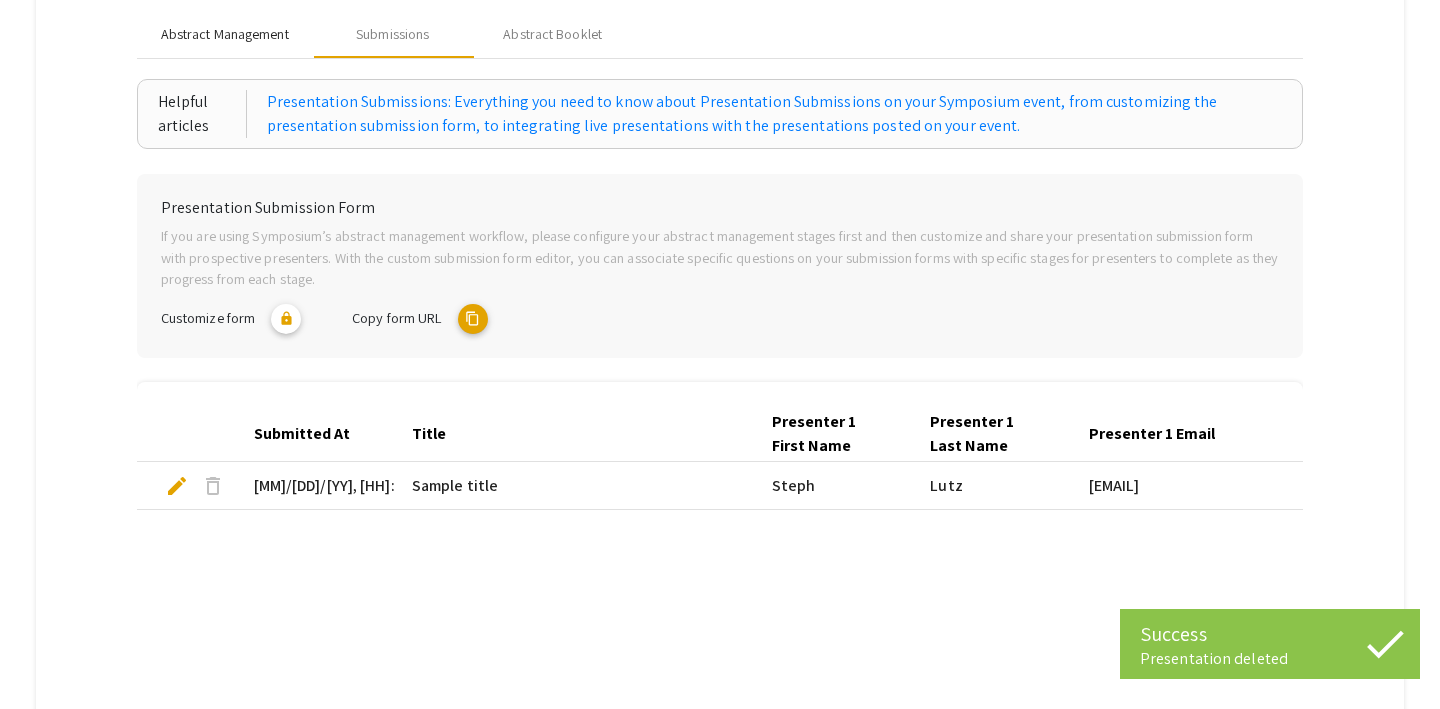 click on "Abstract Management" at bounding box center (225, 34) 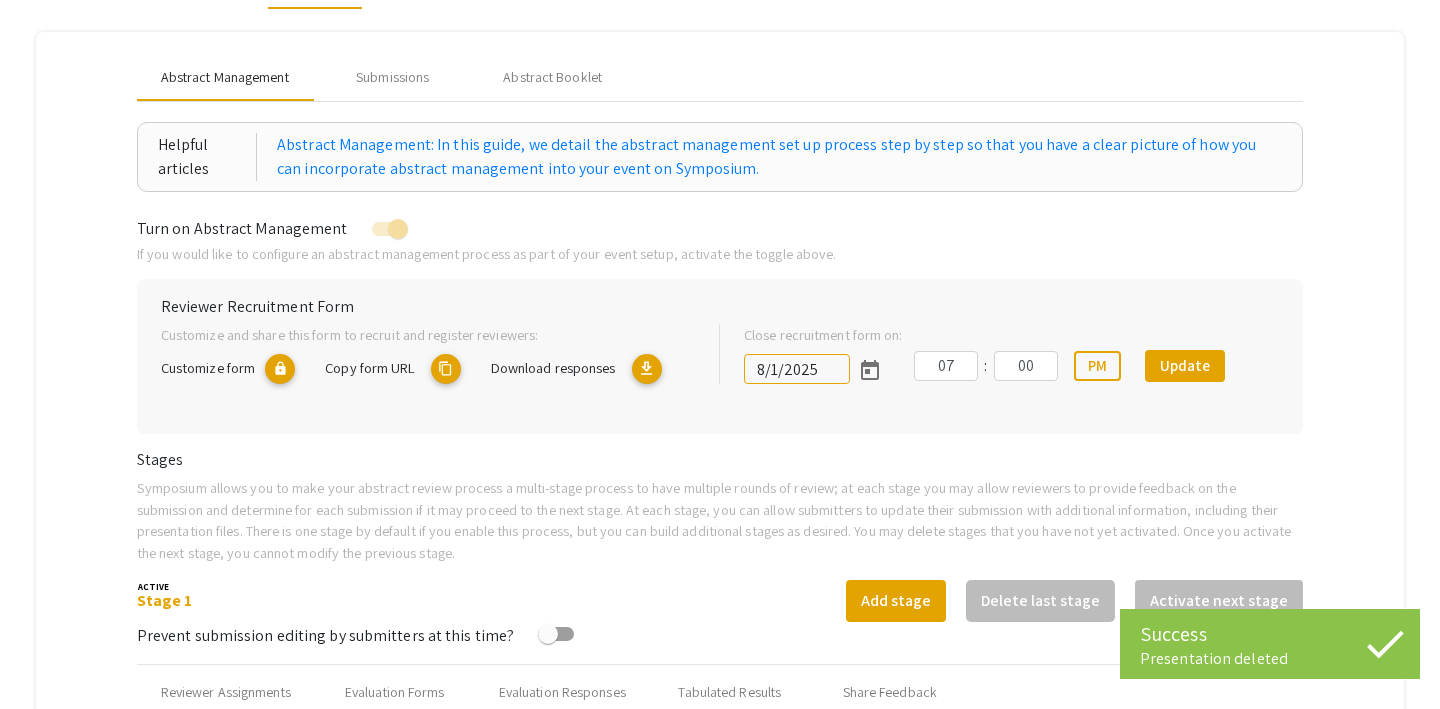 scroll, scrollTop: 189, scrollLeft: 0, axis: vertical 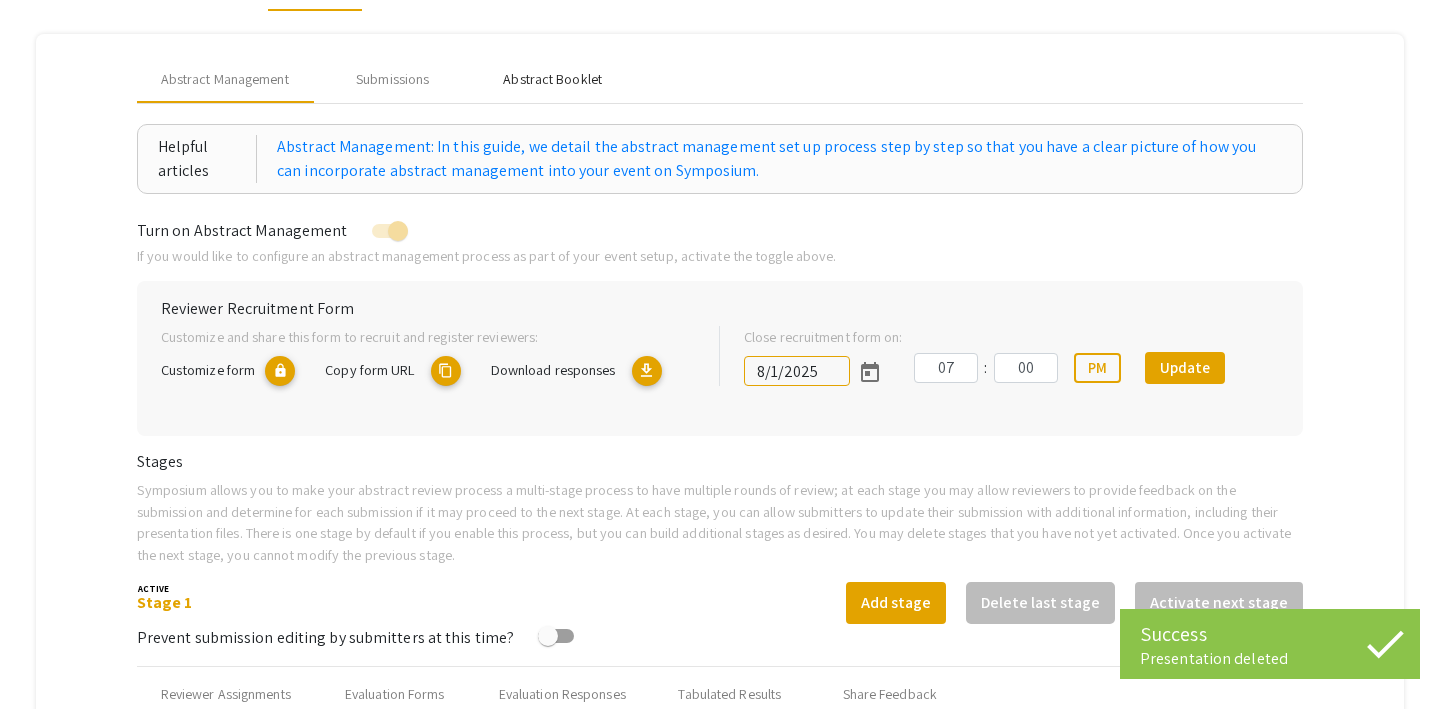click on "Abstract Booklet" at bounding box center (552, 79) 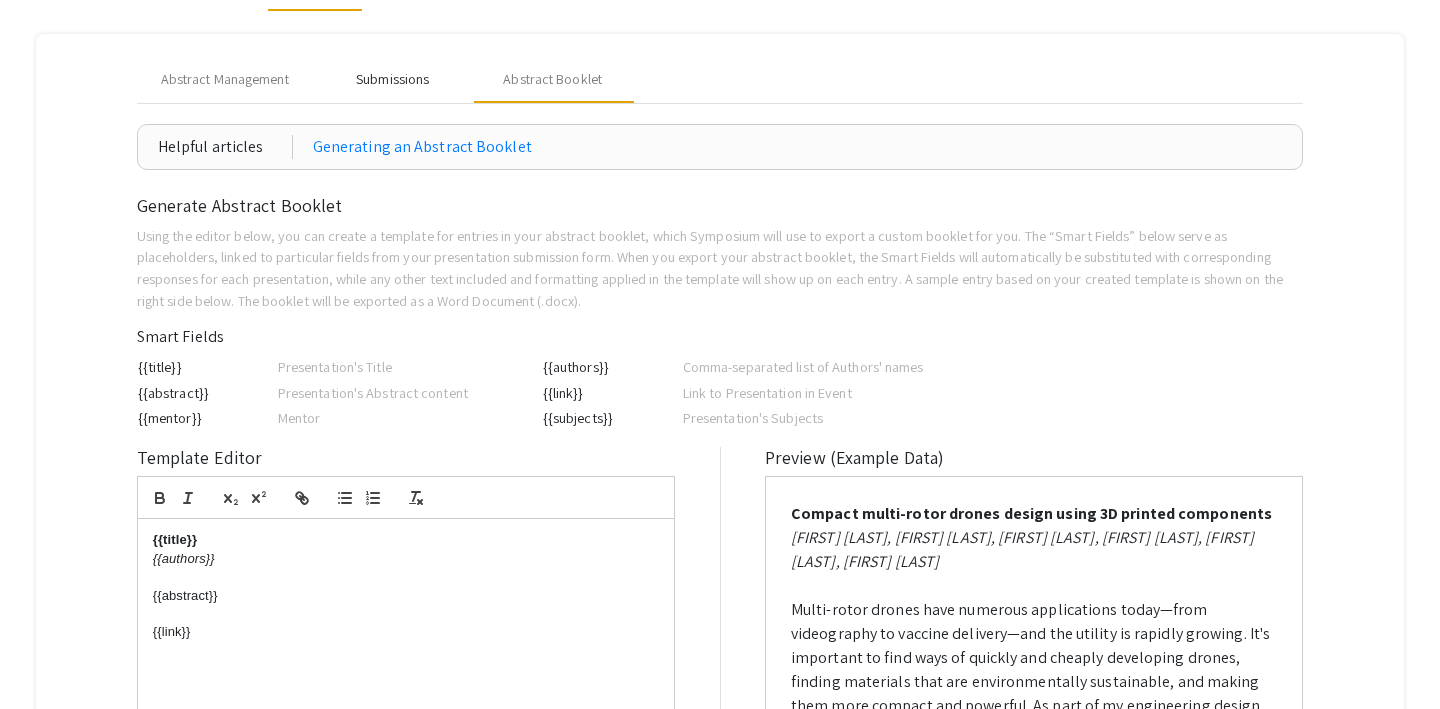 click on "Submissions" at bounding box center [392, 79] 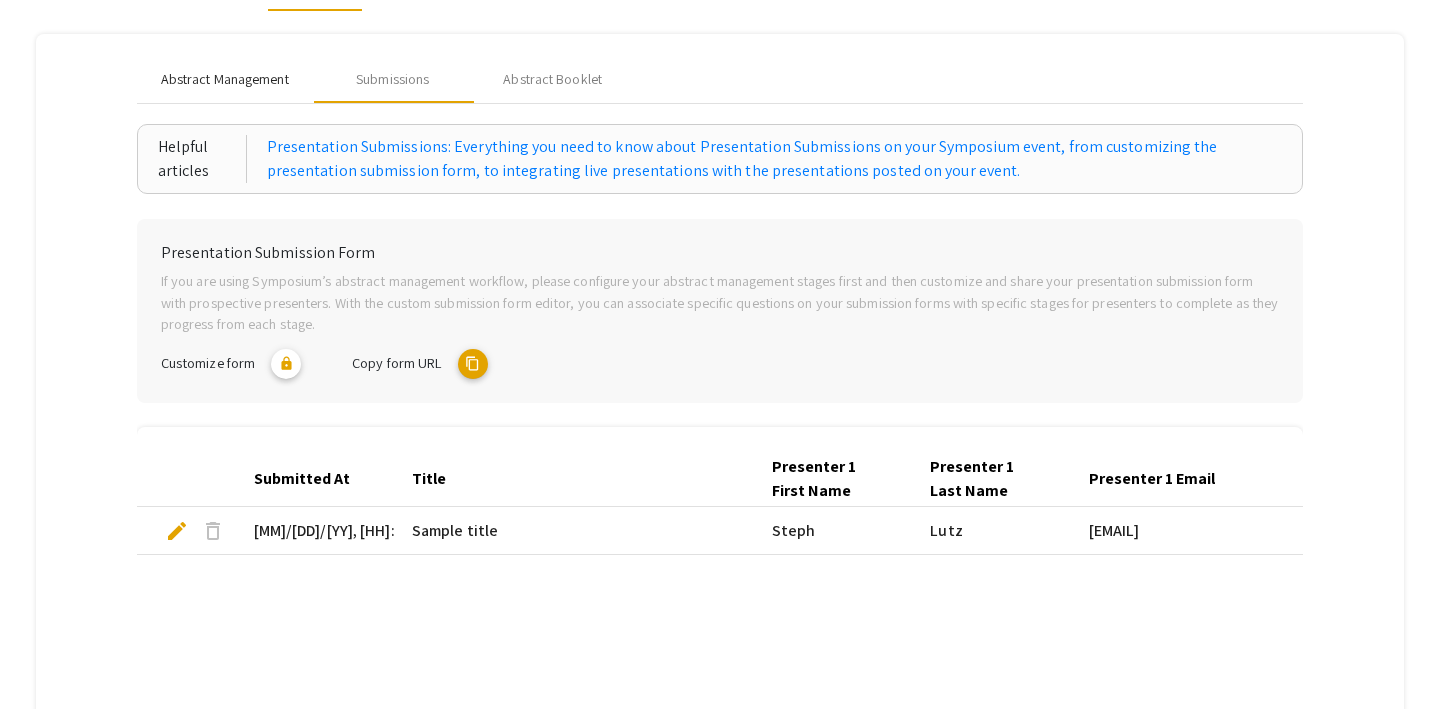 click on "Abstract Management" at bounding box center [225, 79] 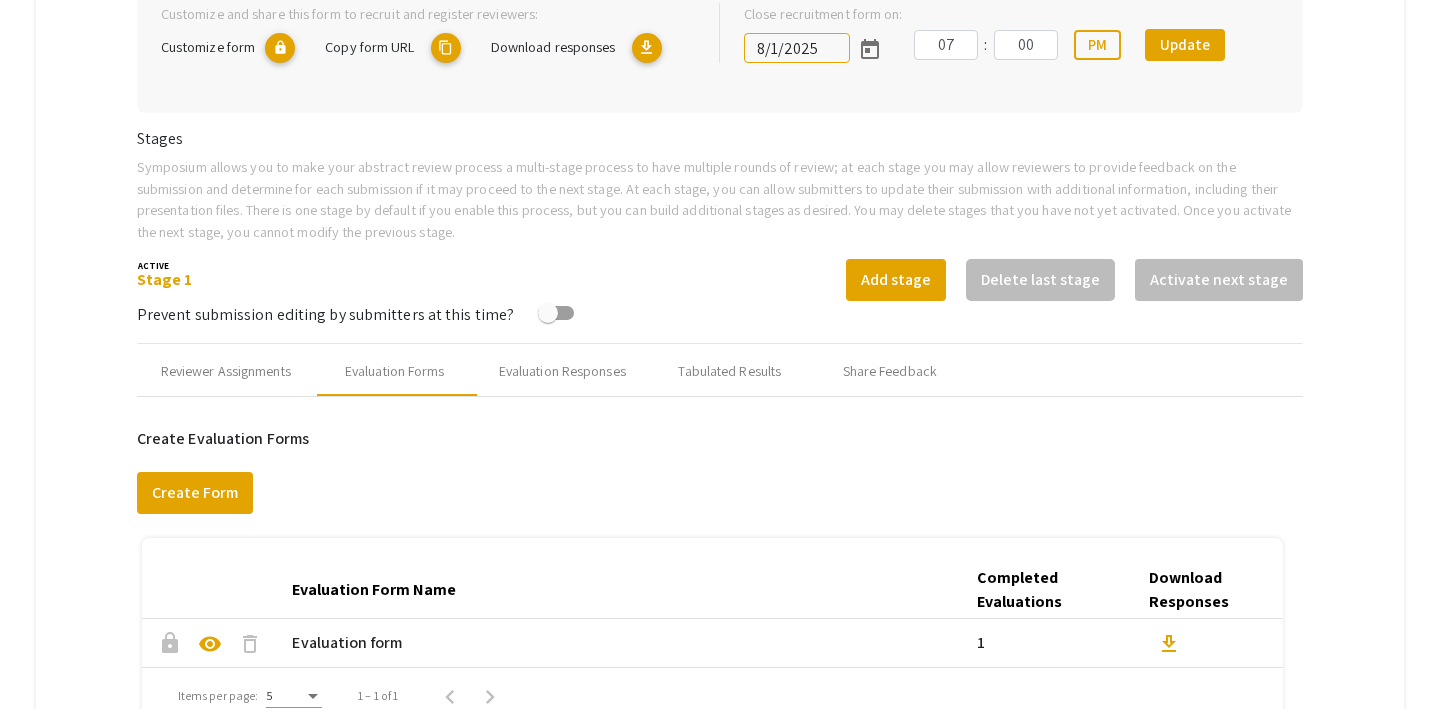 scroll, scrollTop: 560, scrollLeft: 0, axis: vertical 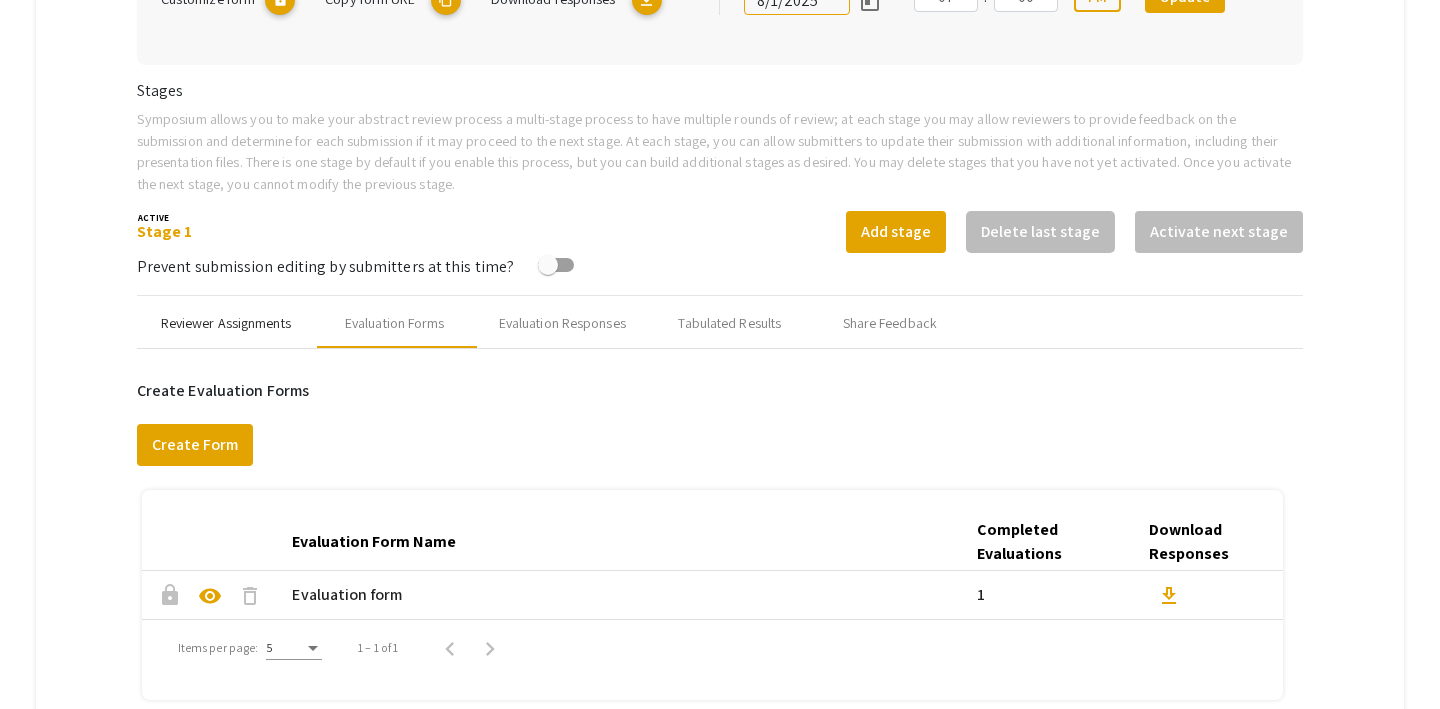 click on "Reviewer Assignments" at bounding box center (226, 323) 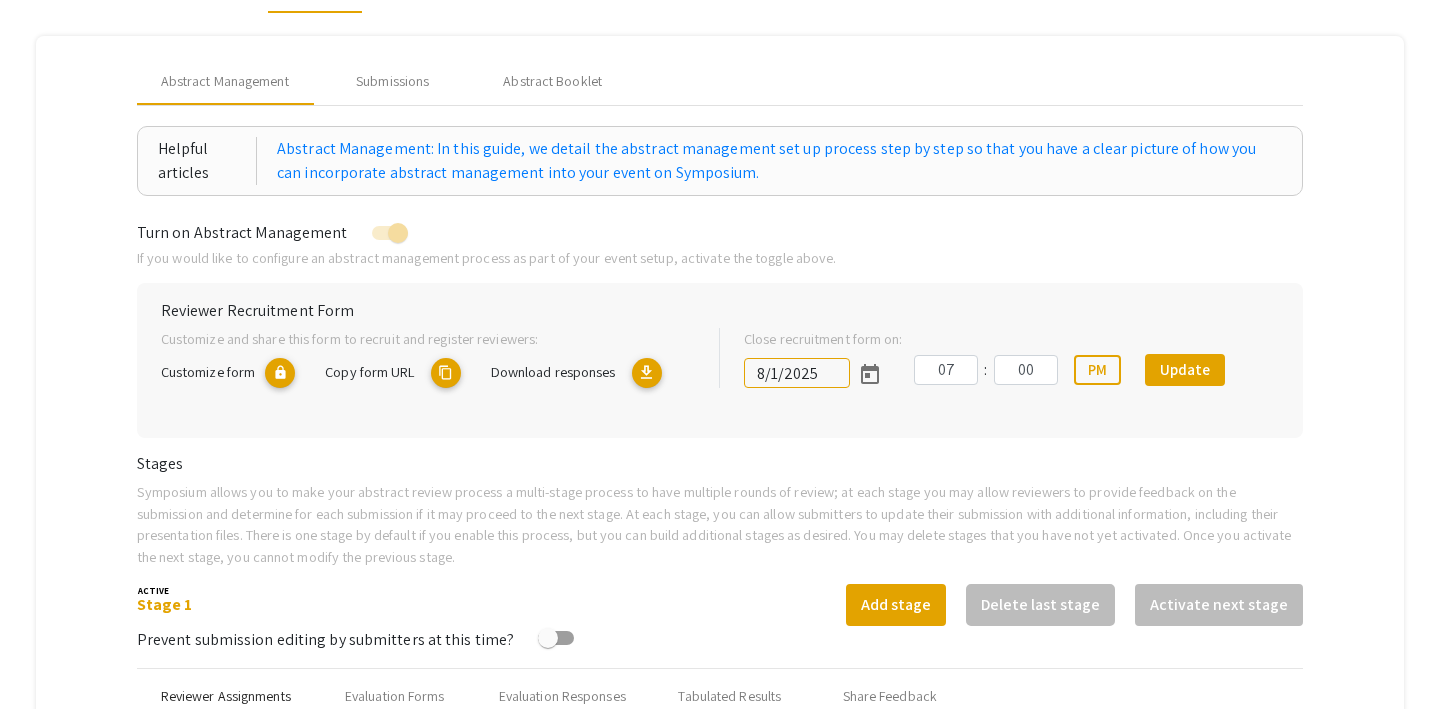 scroll, scrollTop: 0, scrollLeft: 0, axis: both 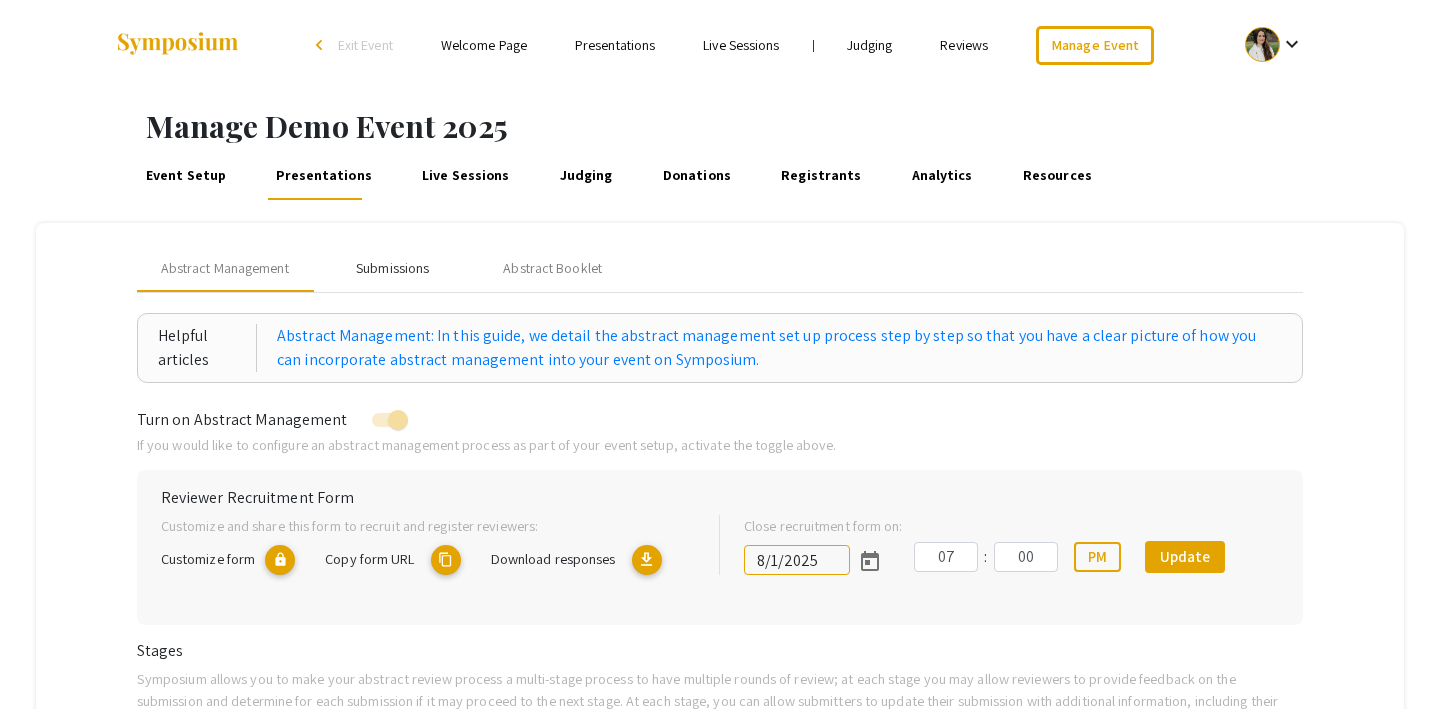 click on "Submissions" at bounding box center (392, 268) 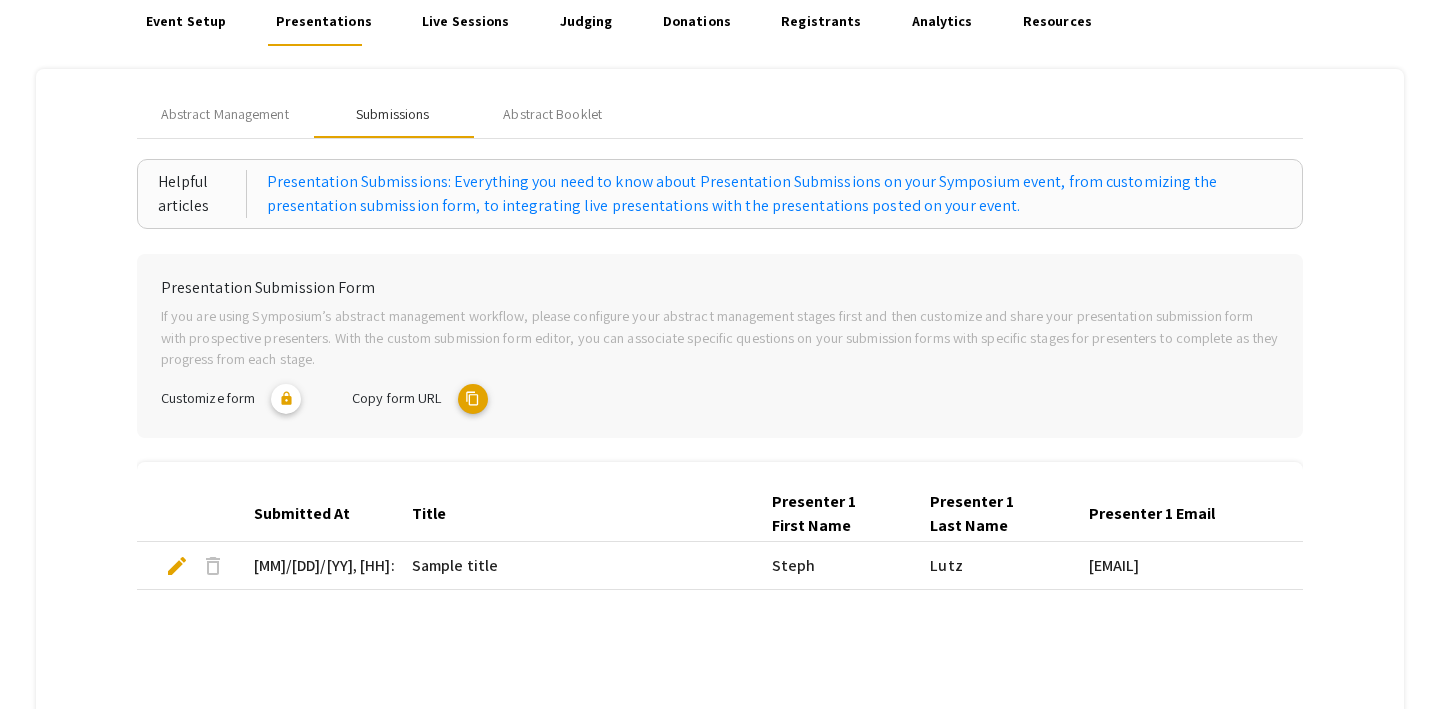 scroll, scrollTop: 216, scrollLeft: 0, axis: vertical 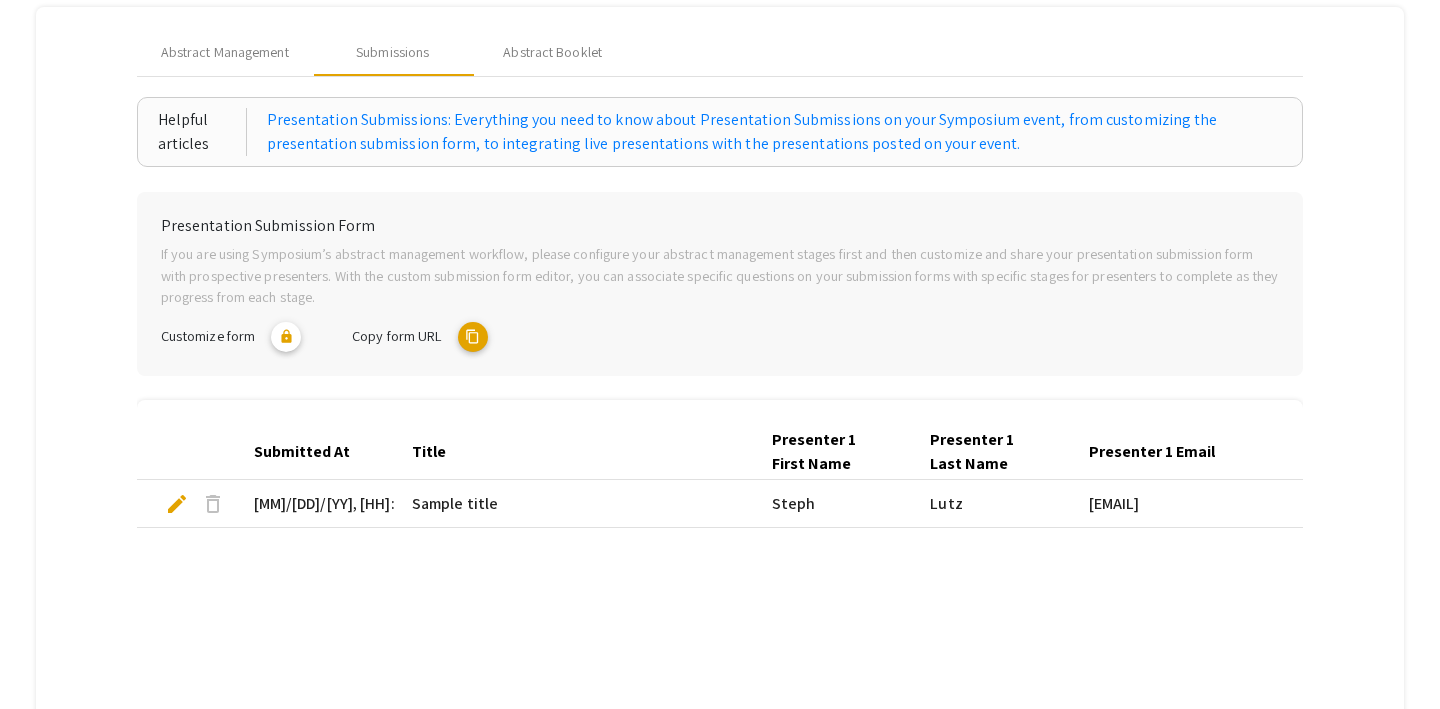 click on "delete" at bounding box center (213, 504) 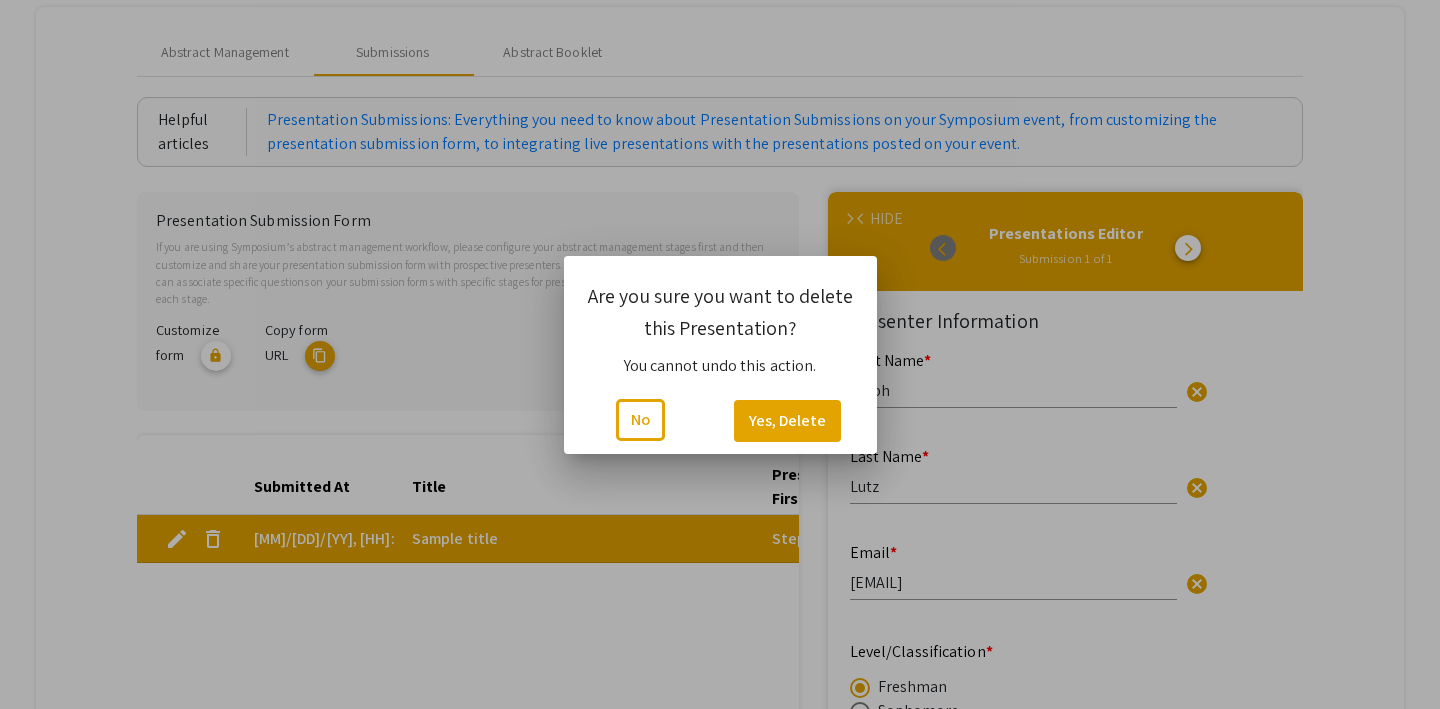 scroll, scrollTop: 0, scrollLeft: 0, axis: both 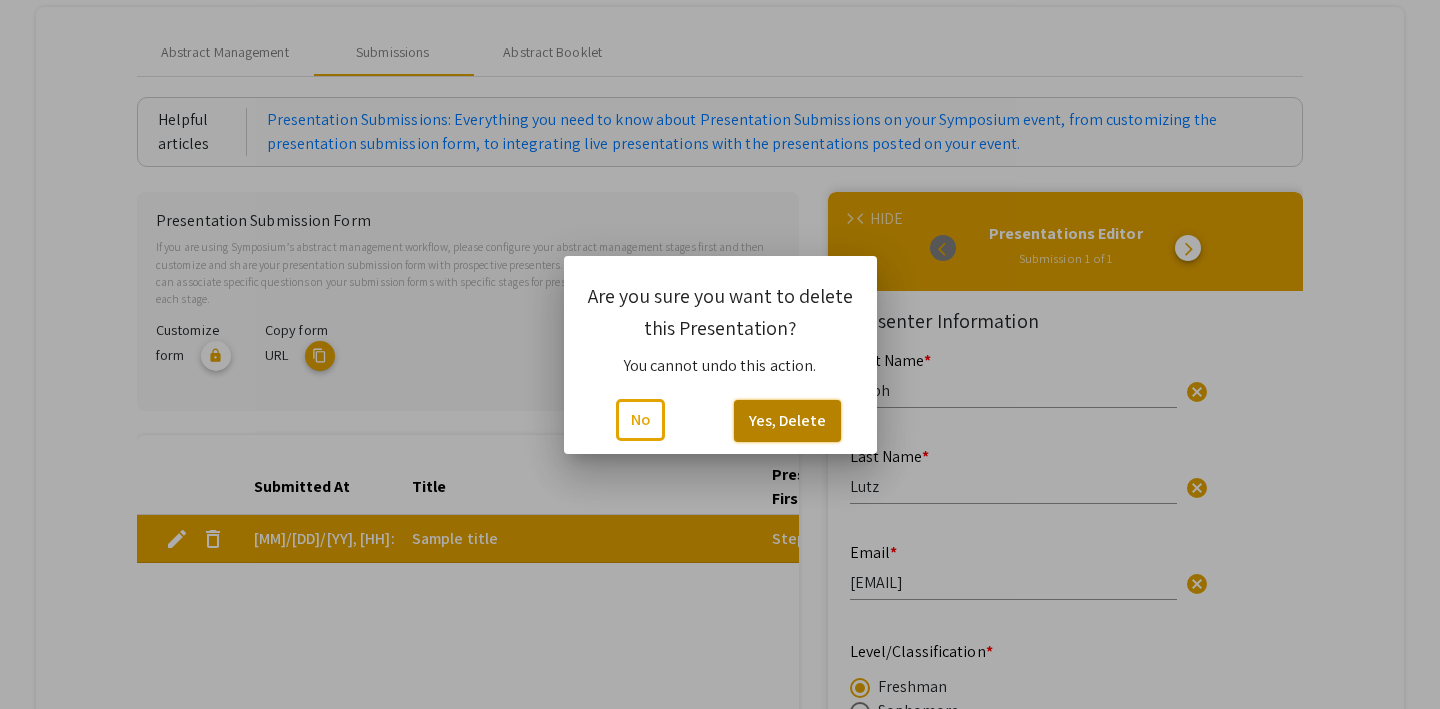click on "Yes, Delete" 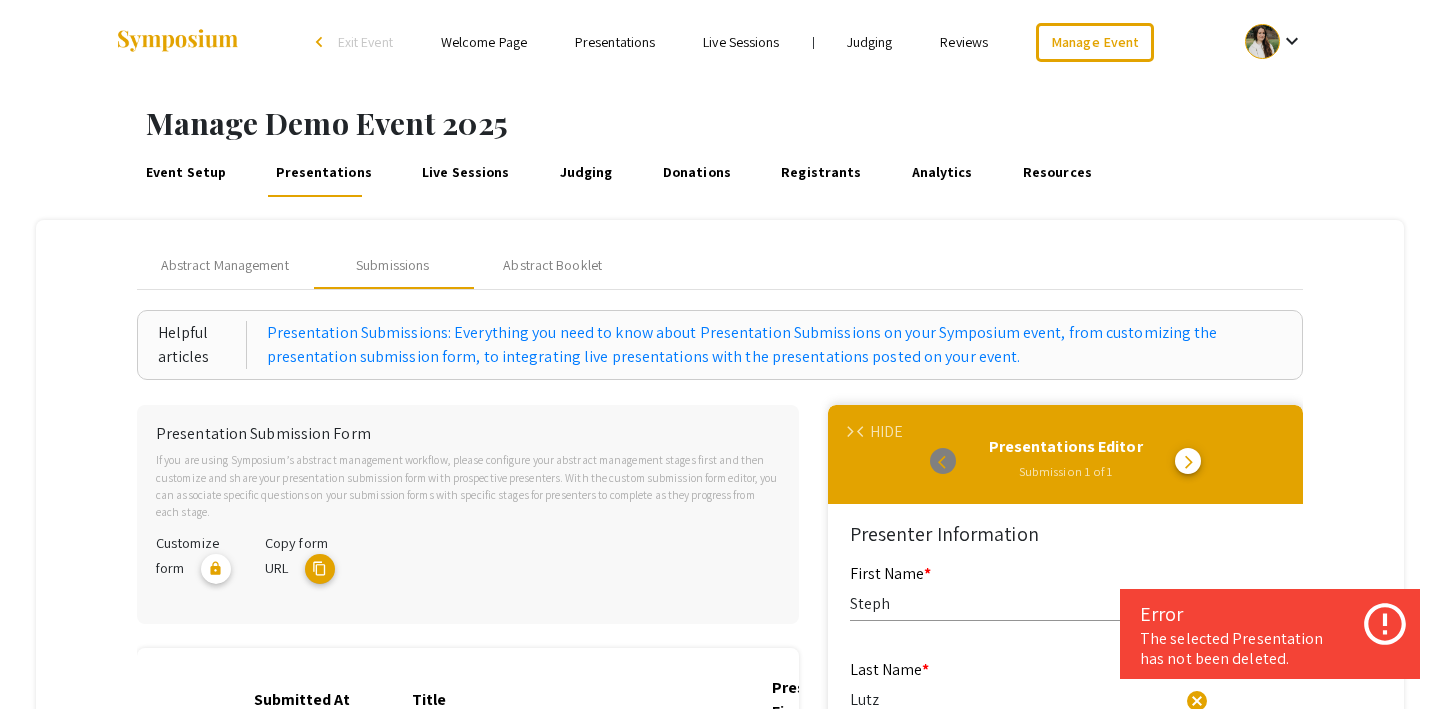 scroll, scrollTop: 0, scrollLeft: 0, axis: both 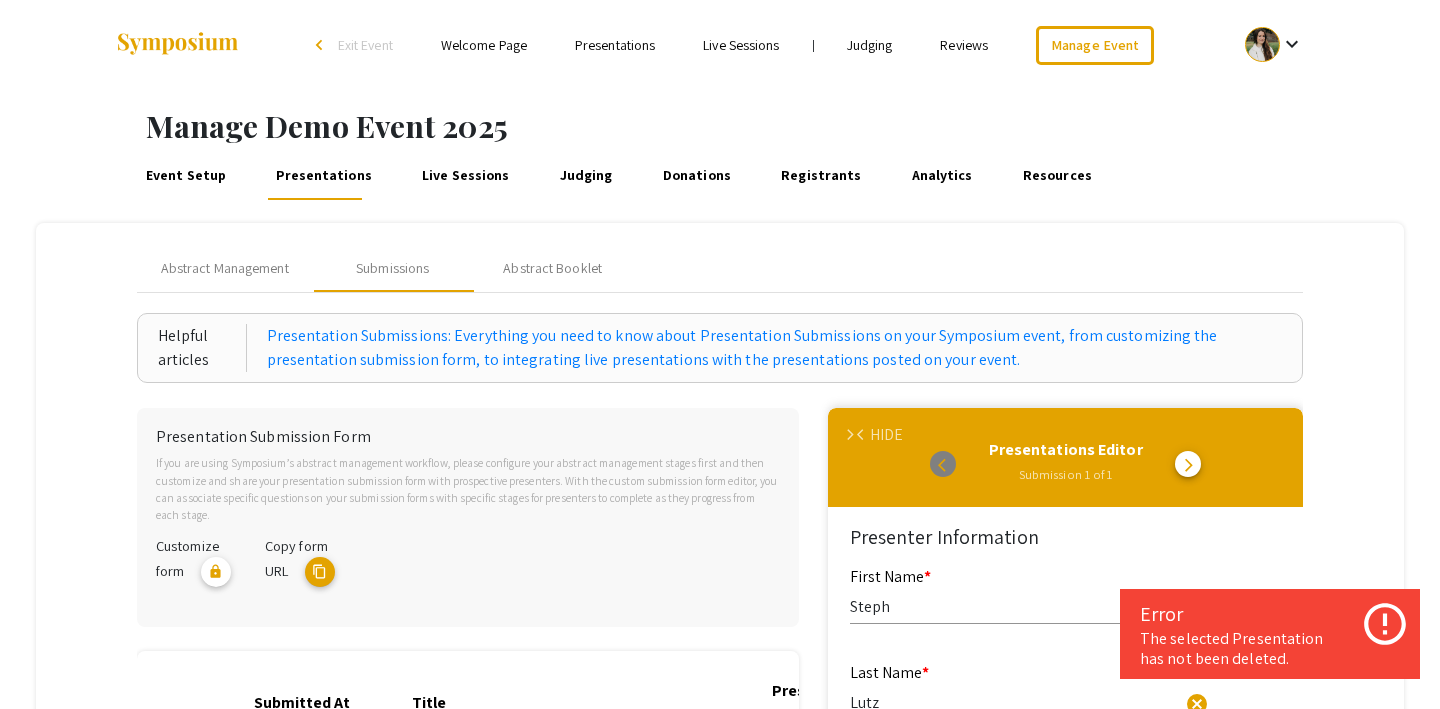 click on "Live Sessions" at bounding box center (466, 176) 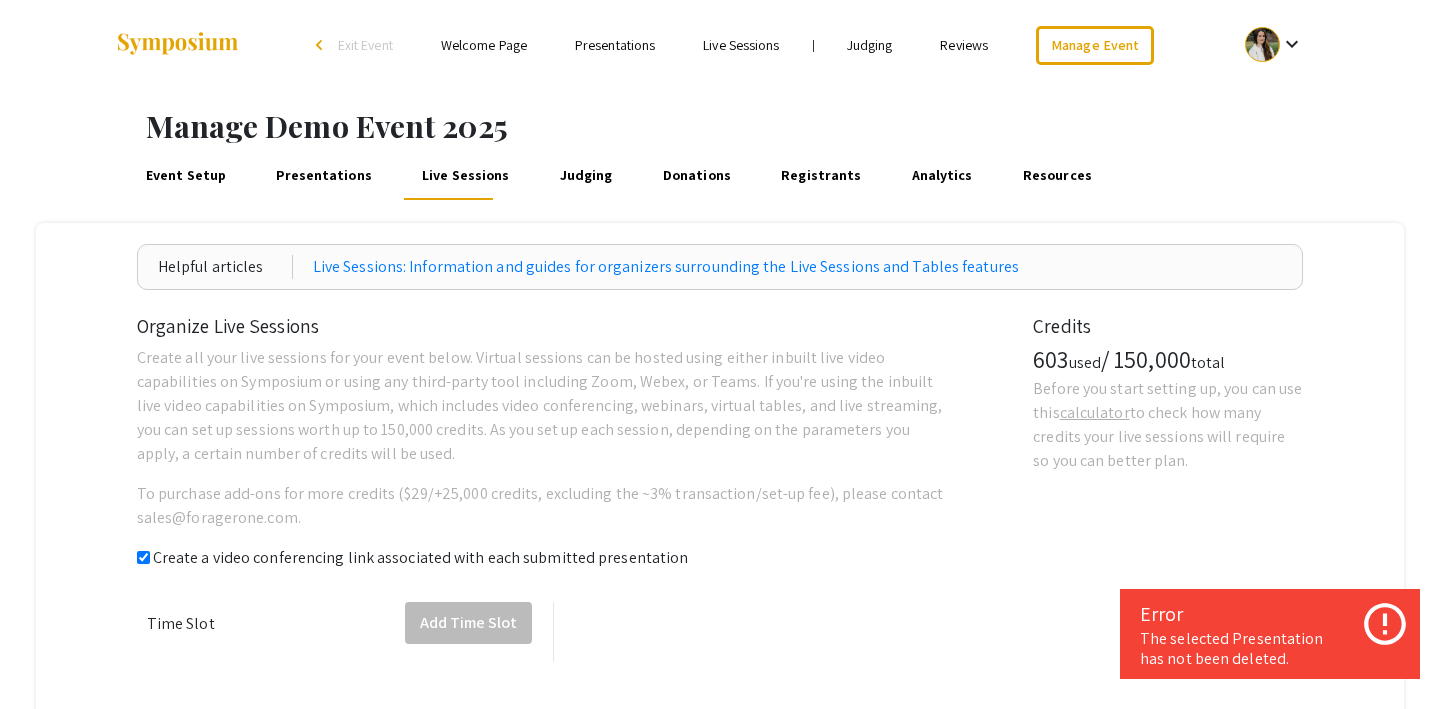 checkbox on "true" 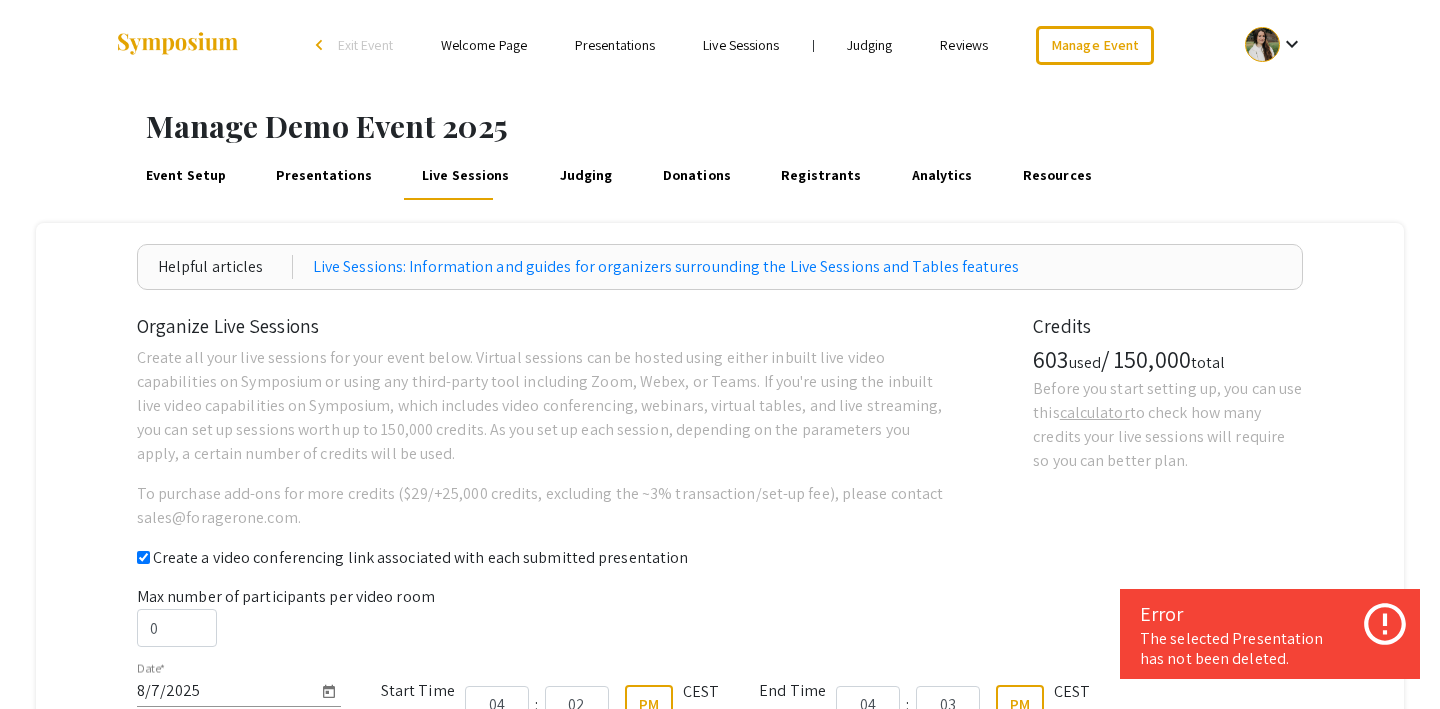 click on "Presentations" at bounding box center [324, 176] 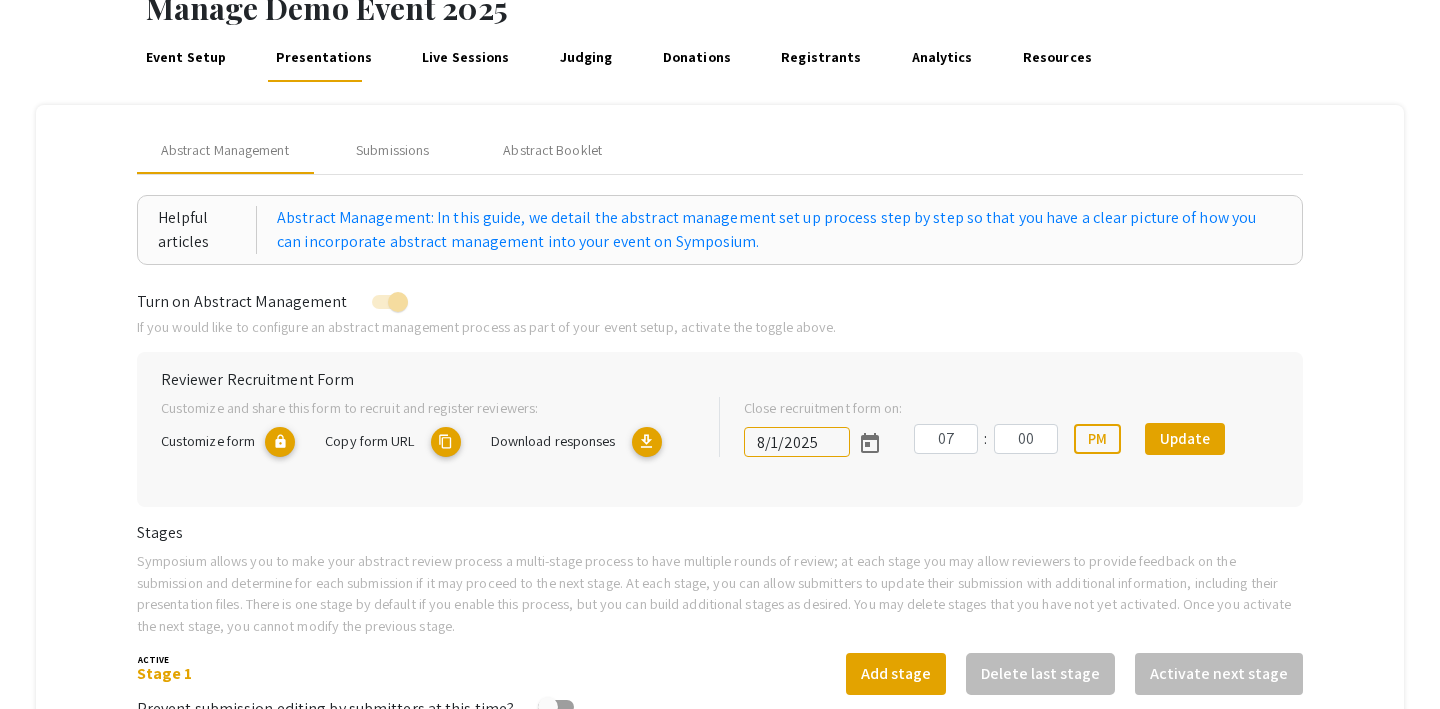 scroll, scrollTop: 96, scrollLeft: 0, axis: vertical 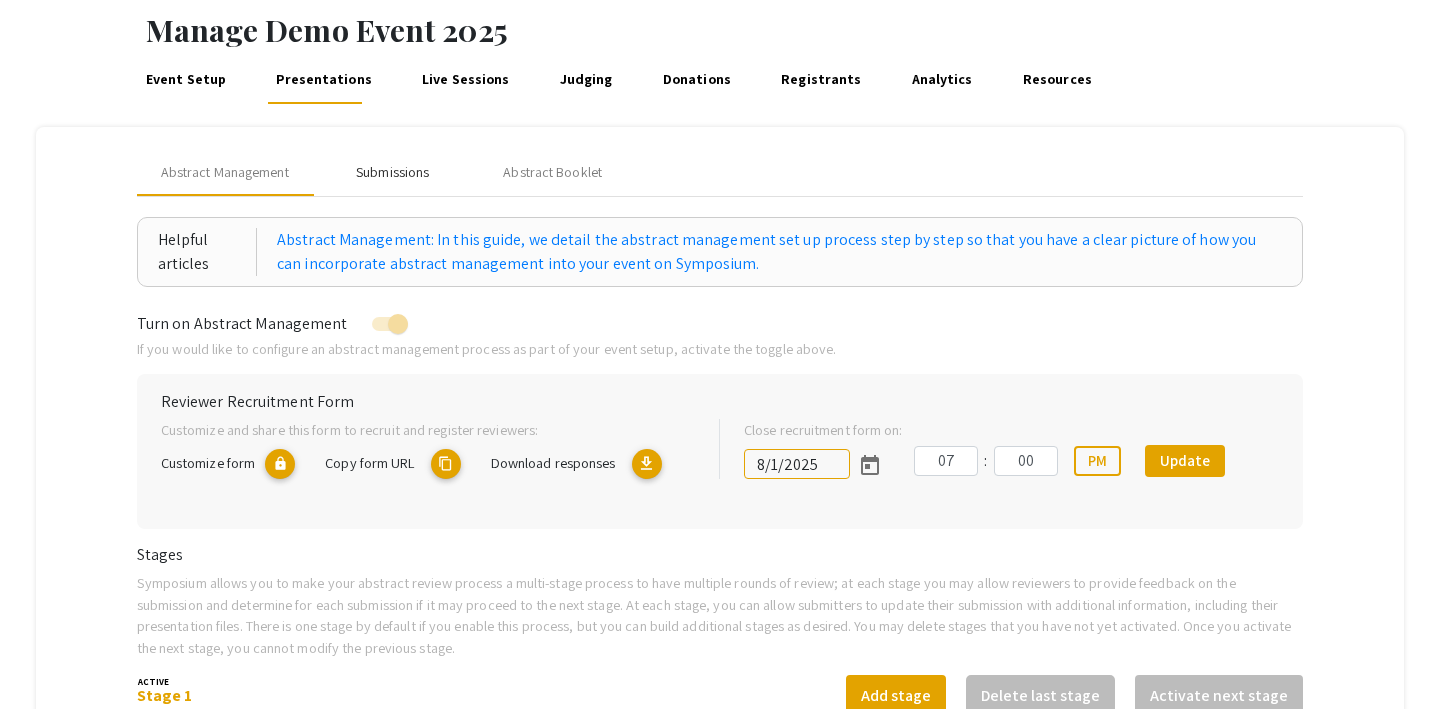 click on "Submissions" at bounding box center [392, 172] 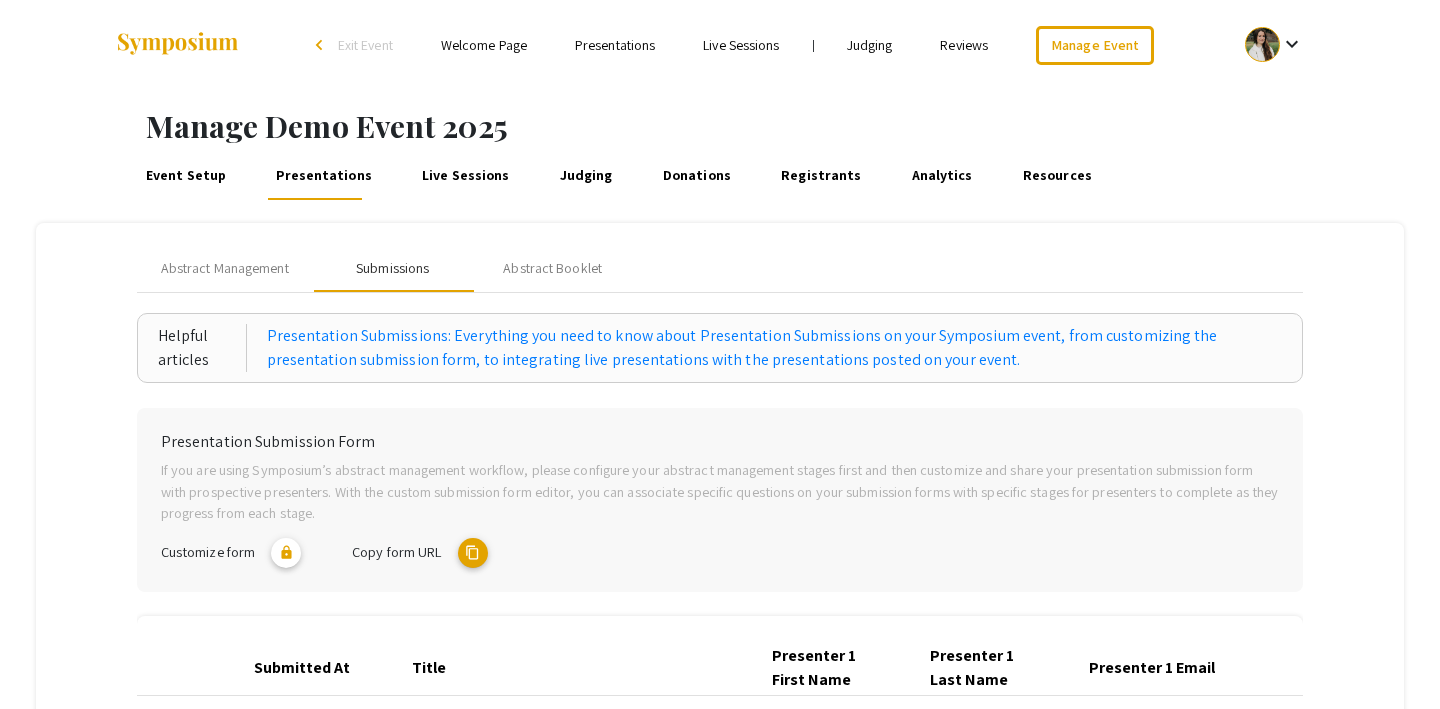 scroll, scrollTop: 126, scrollLeft: 0, axis: vertical 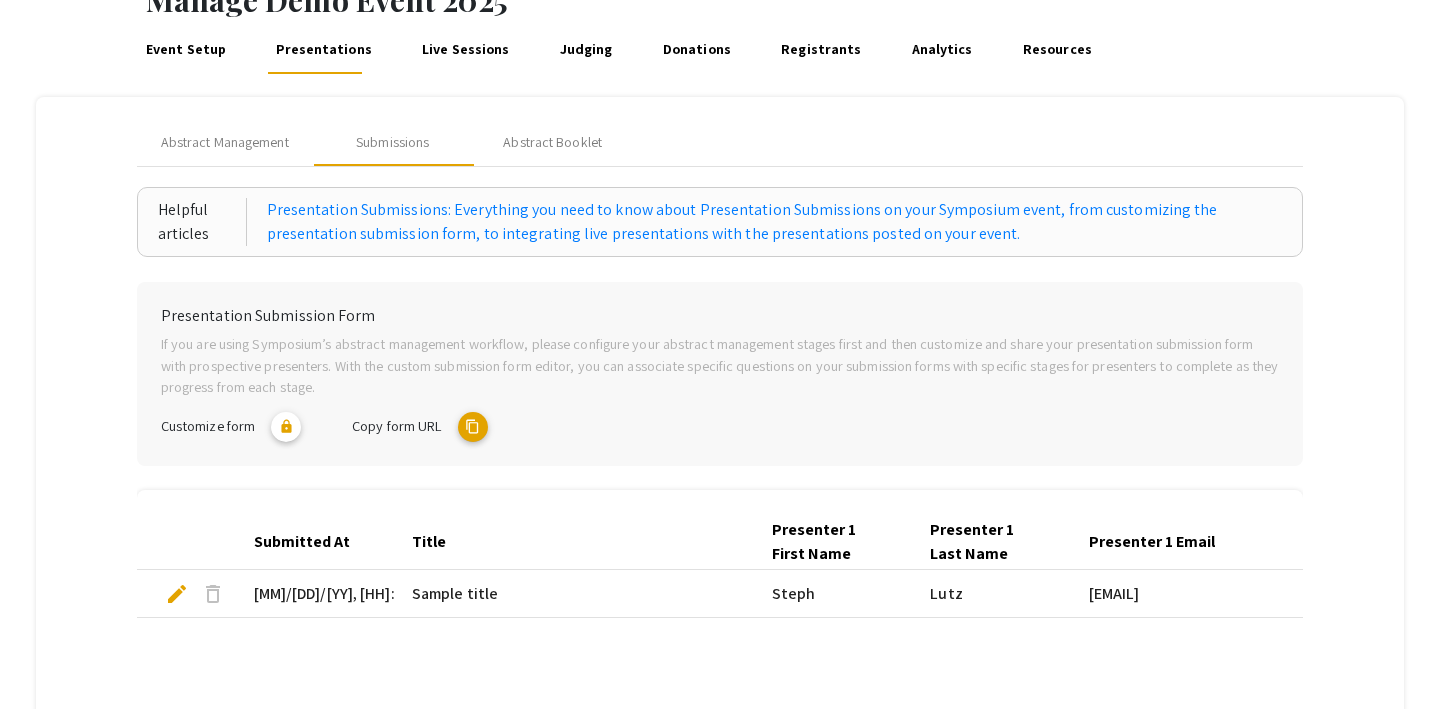click on "delete" at bounding box center [213, 594] 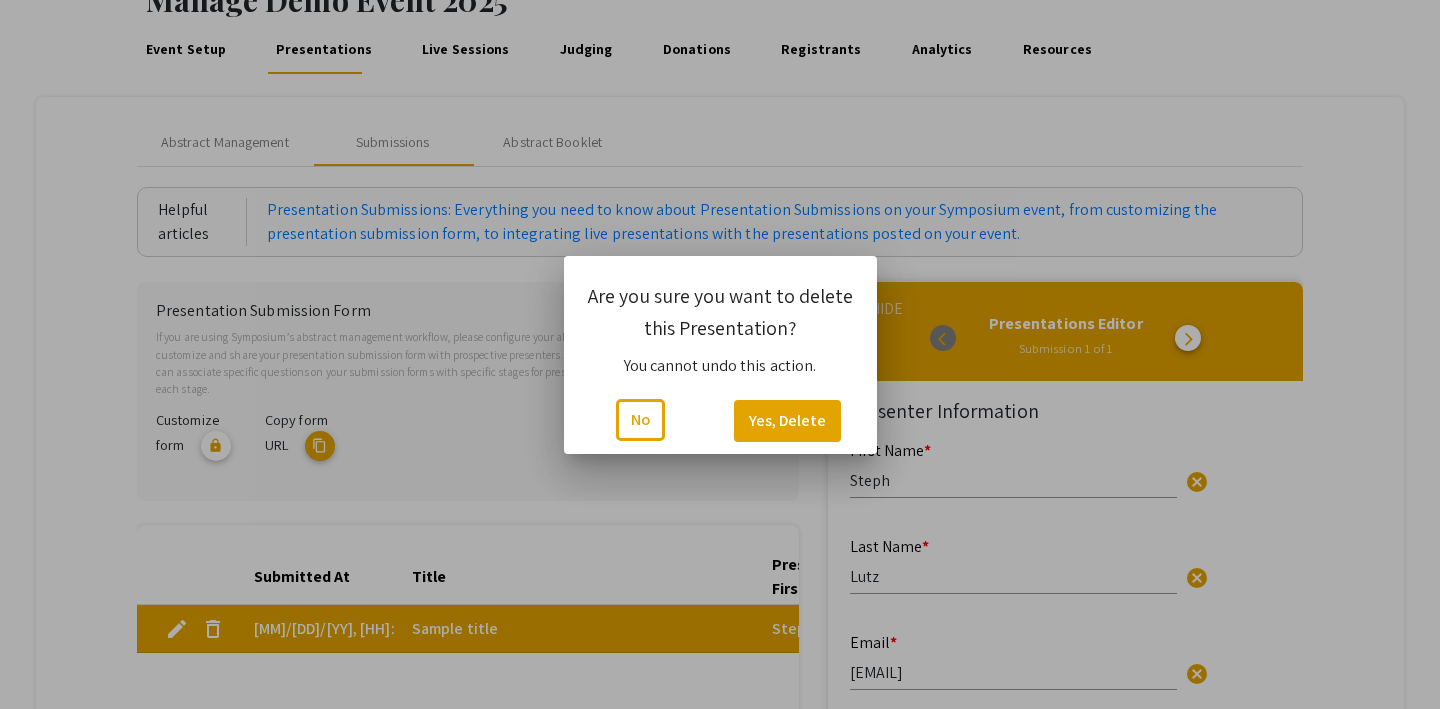 scroll, scrollTop: 0, scrollLeft: 0, axis: both 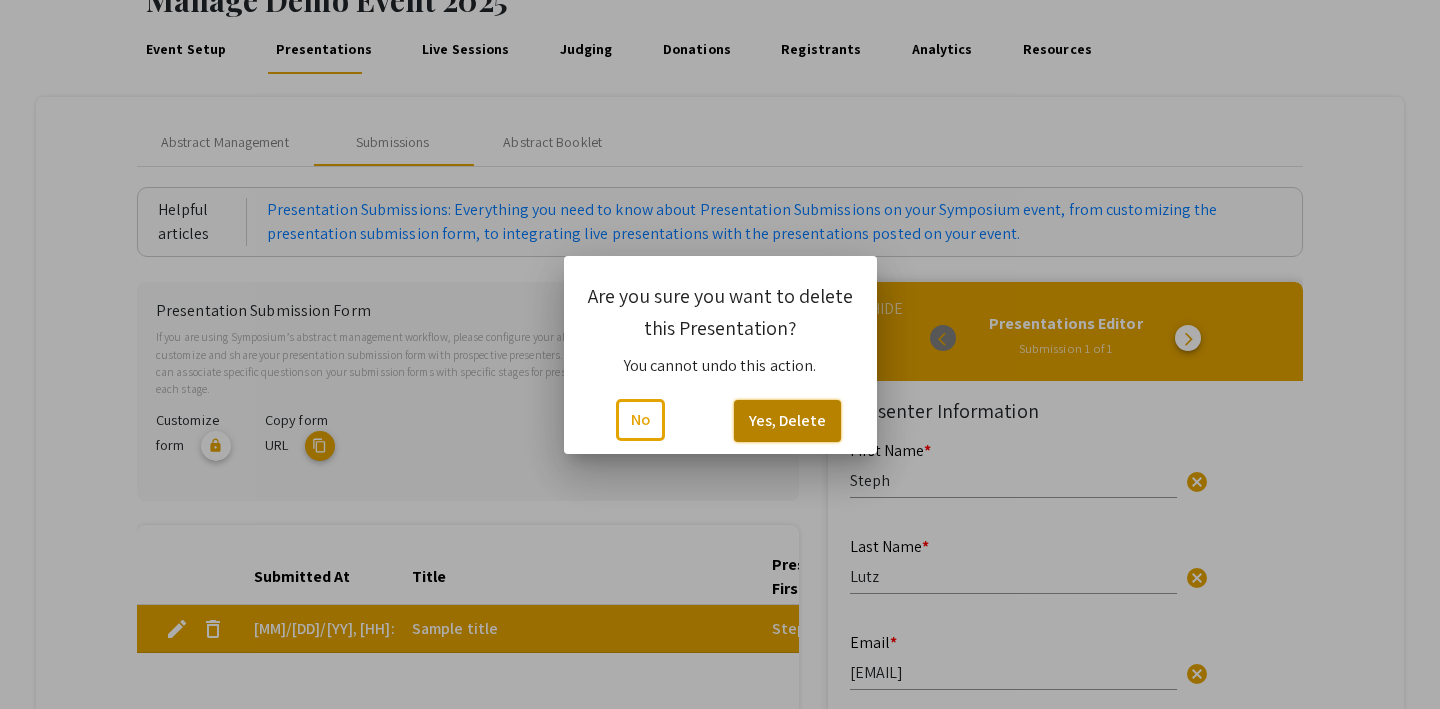 click on "Yes, Delete" 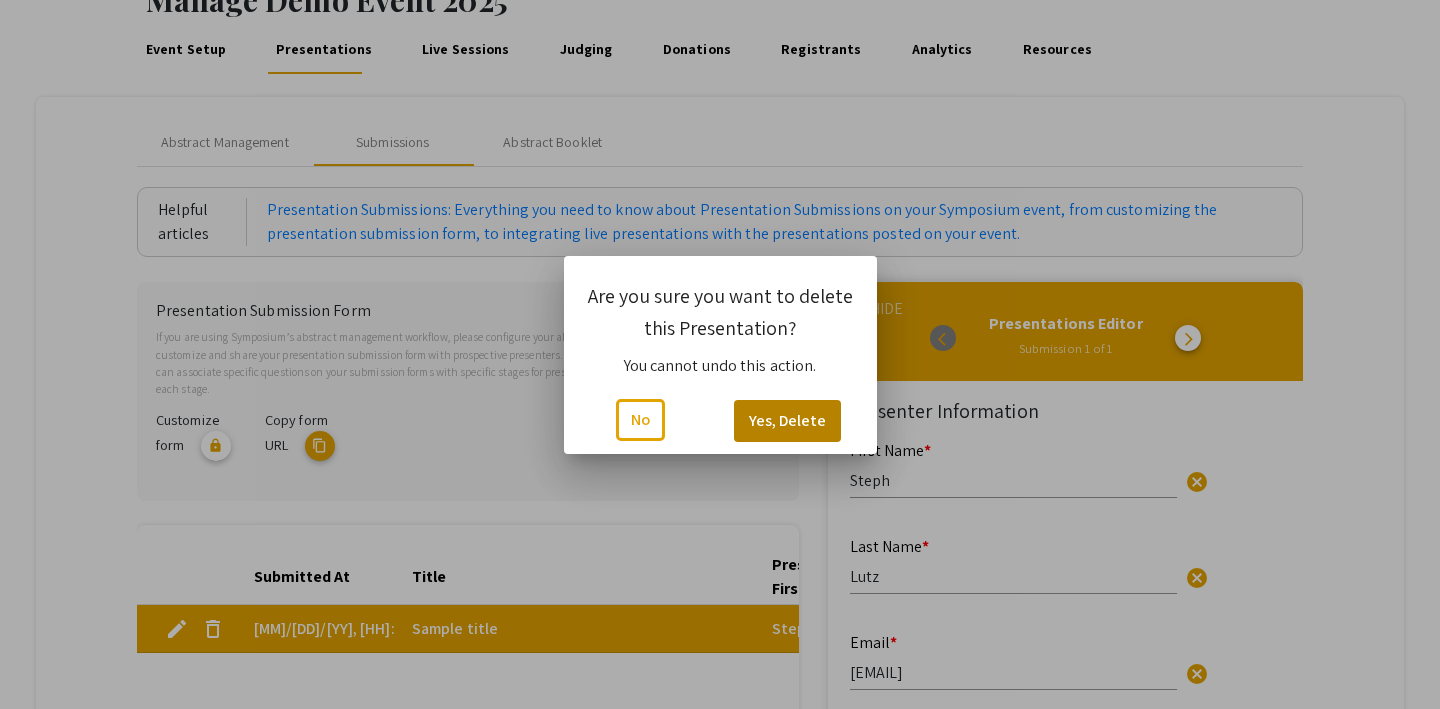 scroll, scrollTop: 126, scrollLeft: 0, axis: vertical 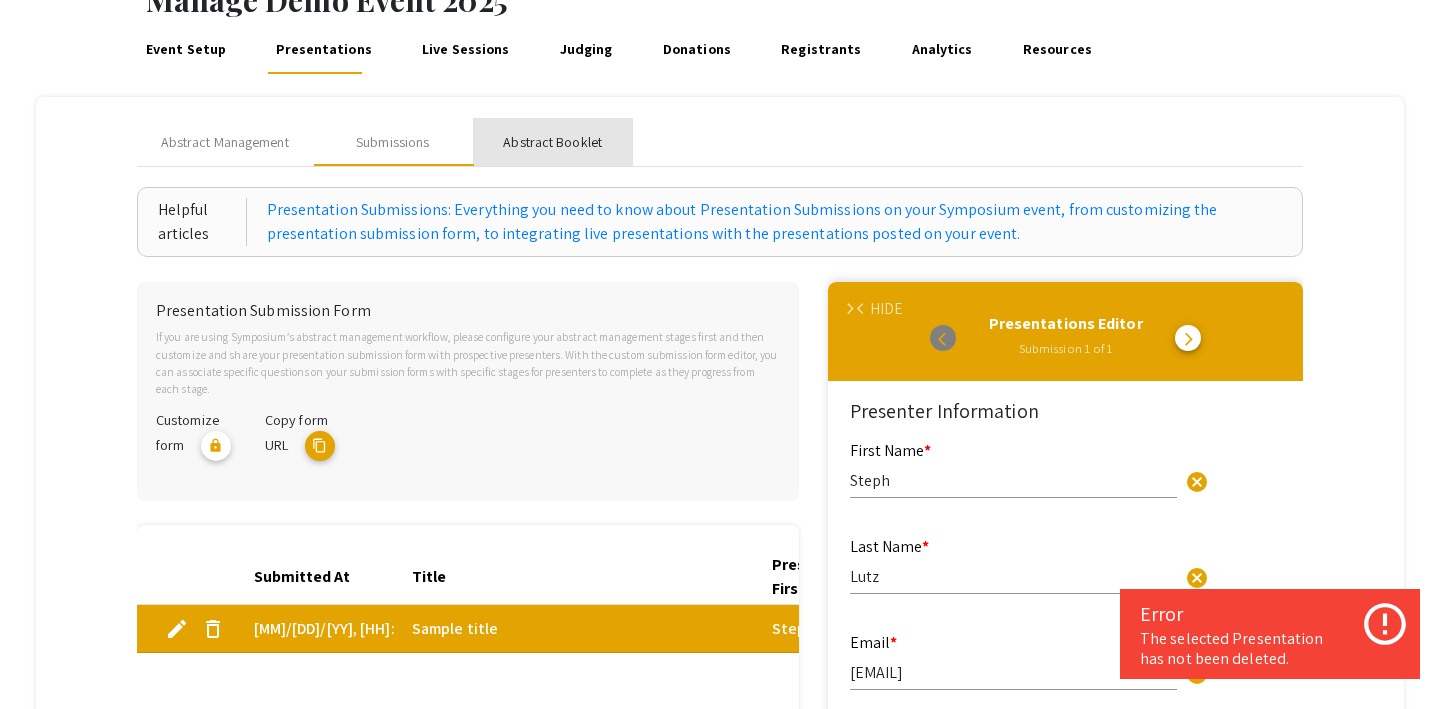 click on "Abstract Booklet" at bounding box center [553, 142] 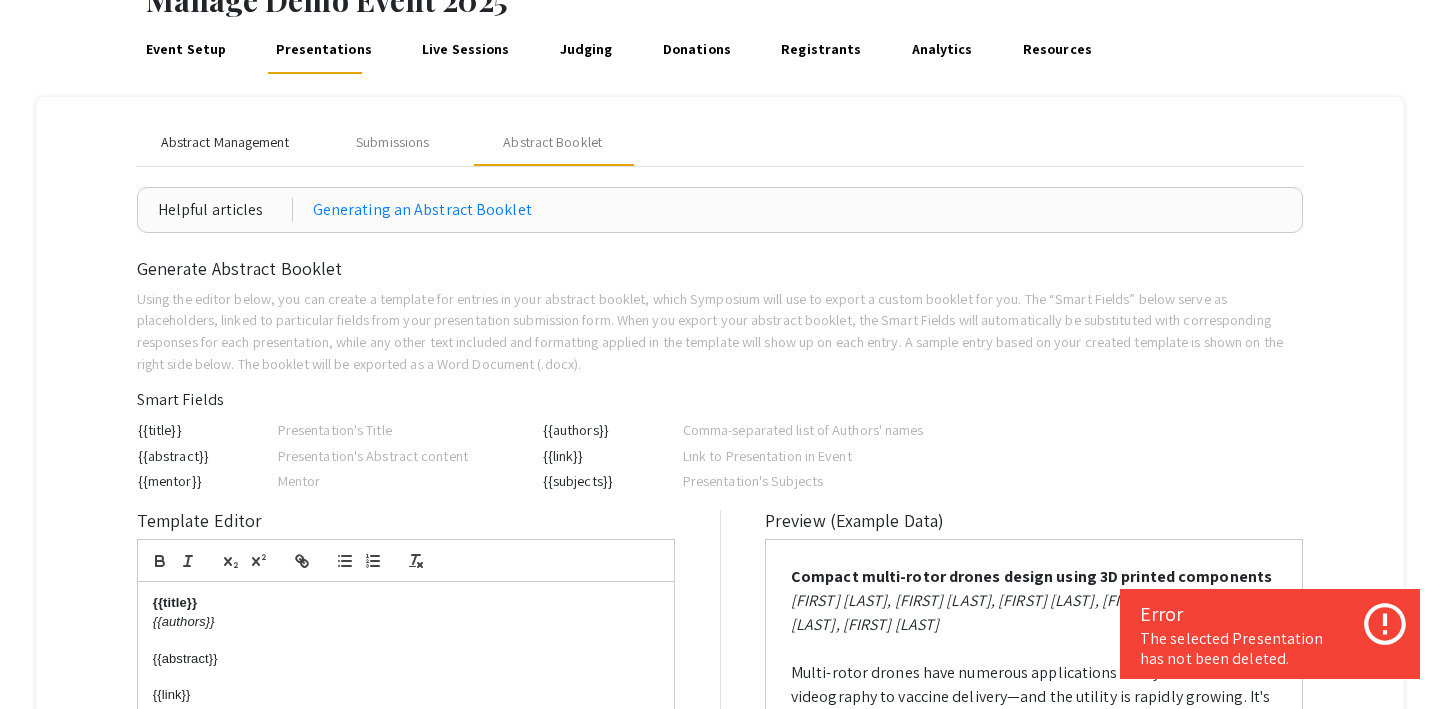 click on "Abstract Management" at bounding box center (225, 142) 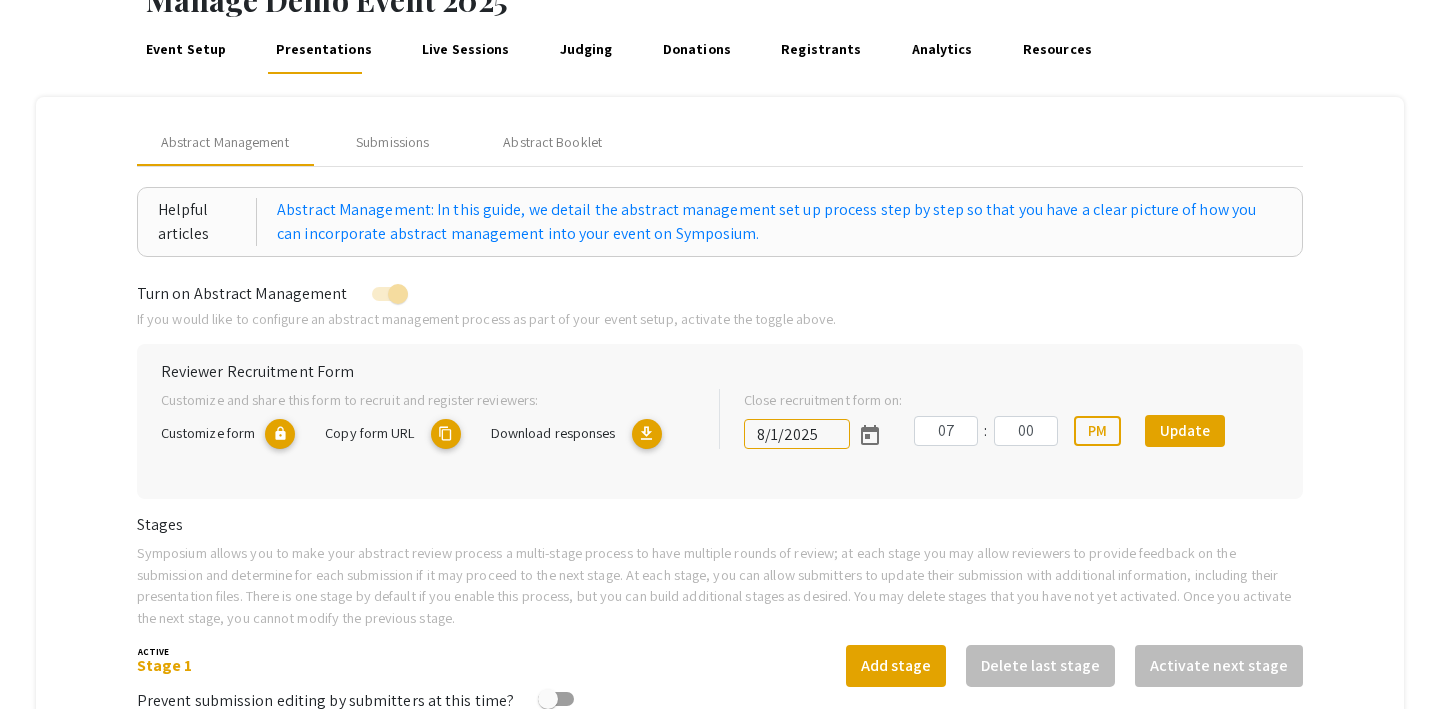 click on "Live Sessions" at bounding box center (466, 50) 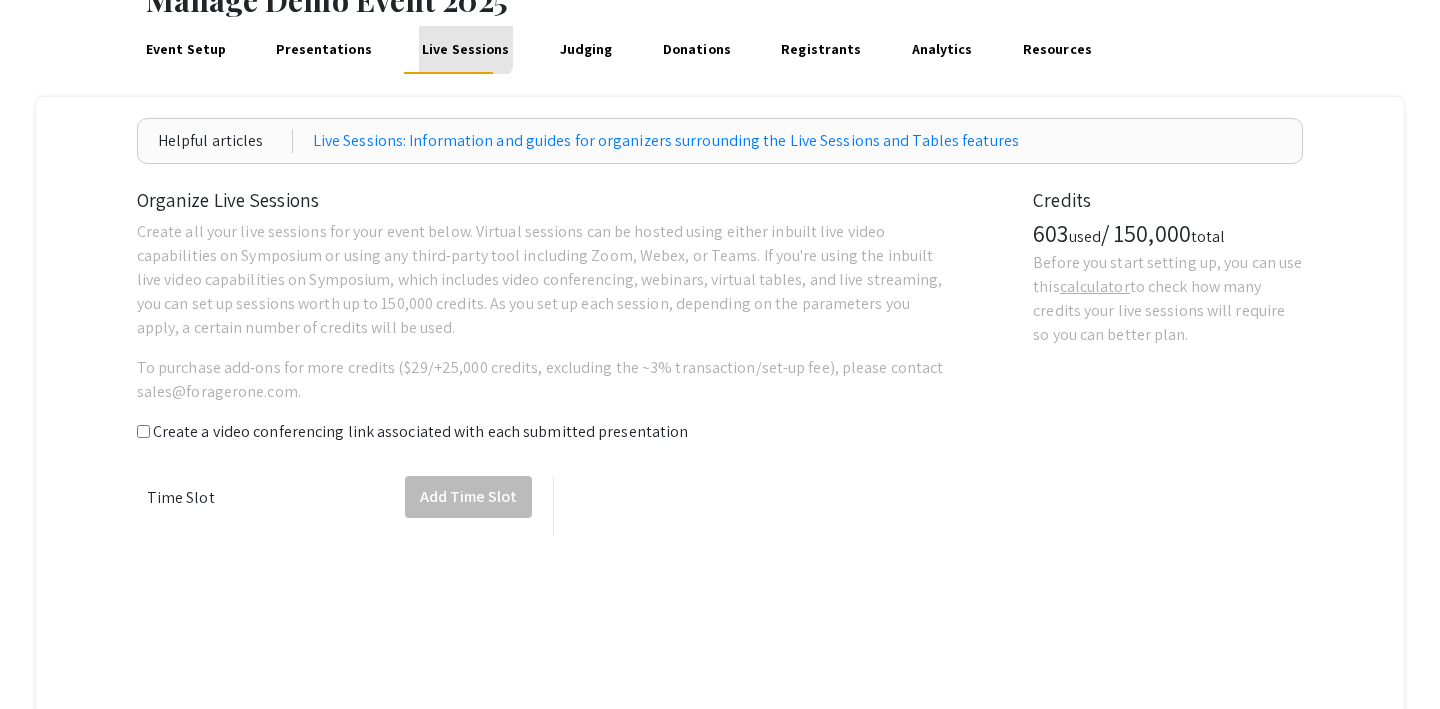 scroll, scrollTop: 0, scrollLeft: 0, axis: both 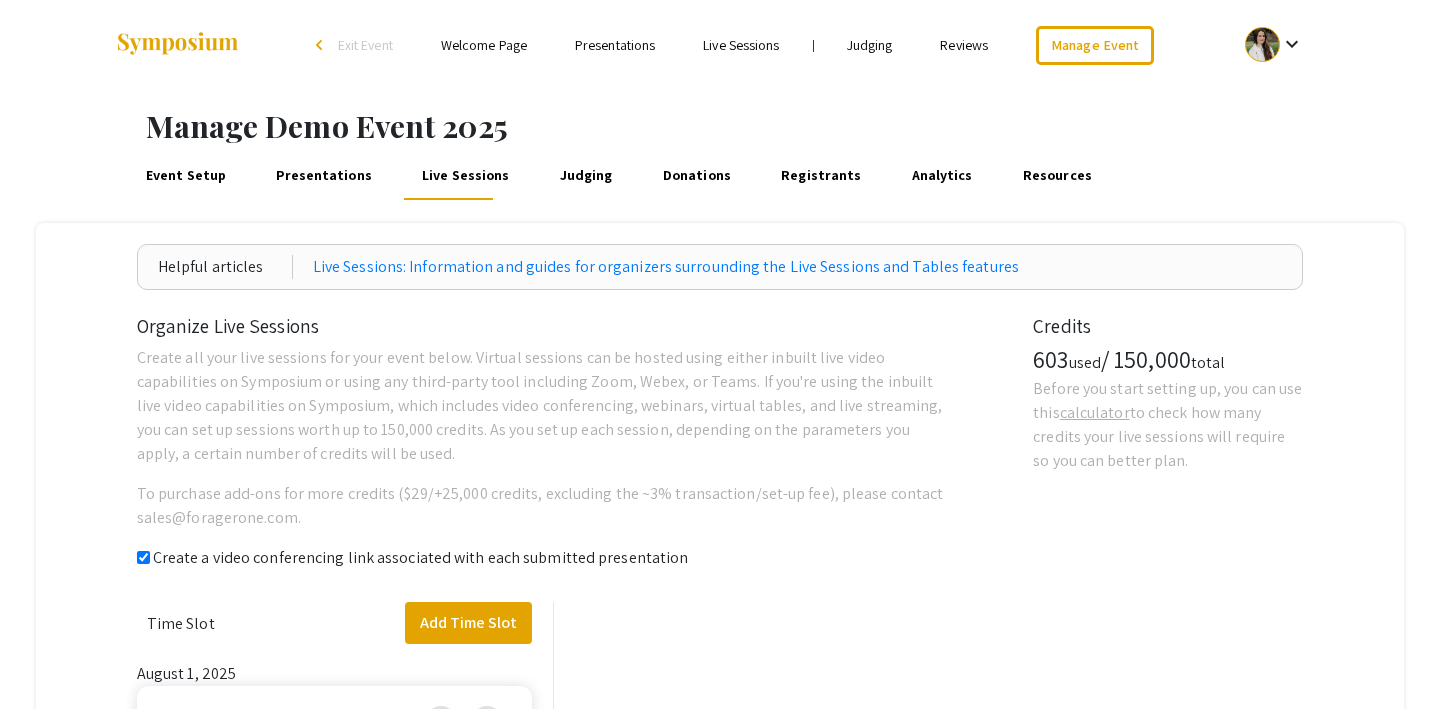 checkbox on "true" 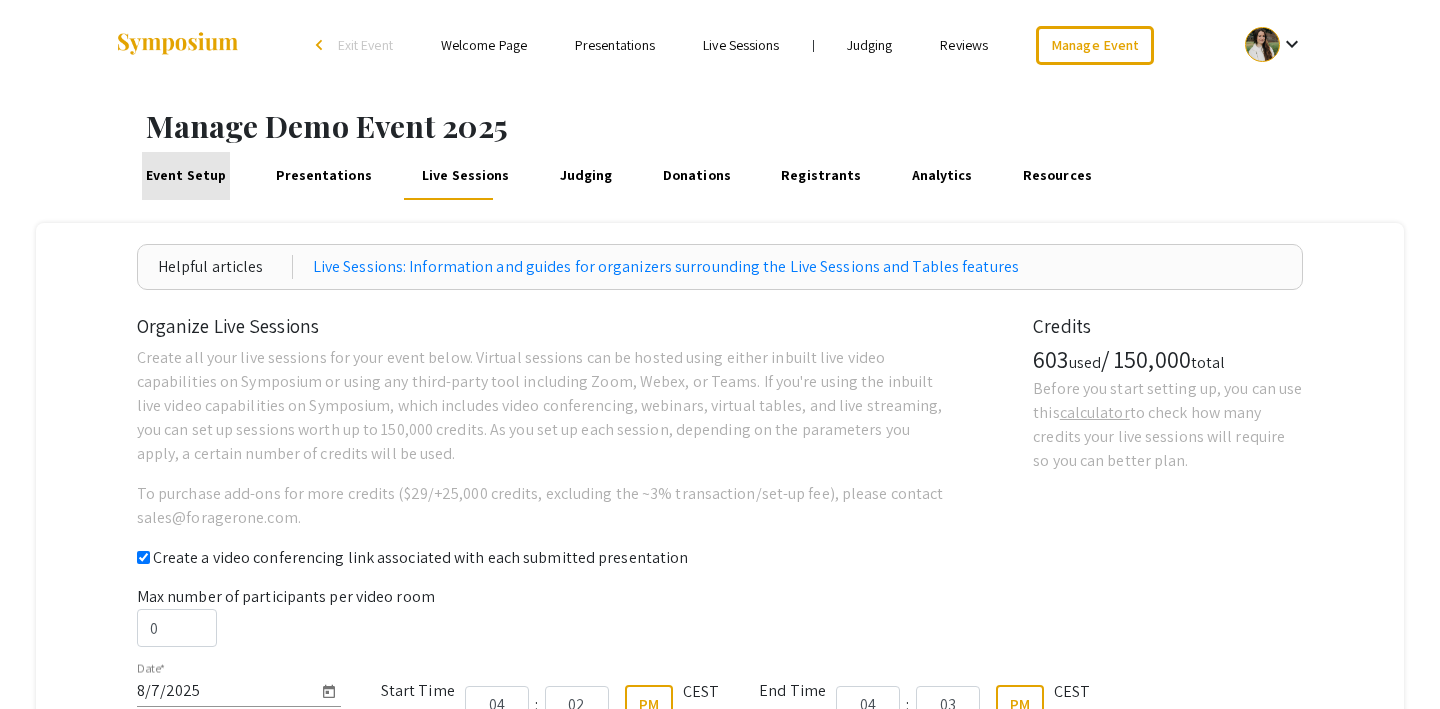 click on "Event Setup" at bounding box center [185, 176] 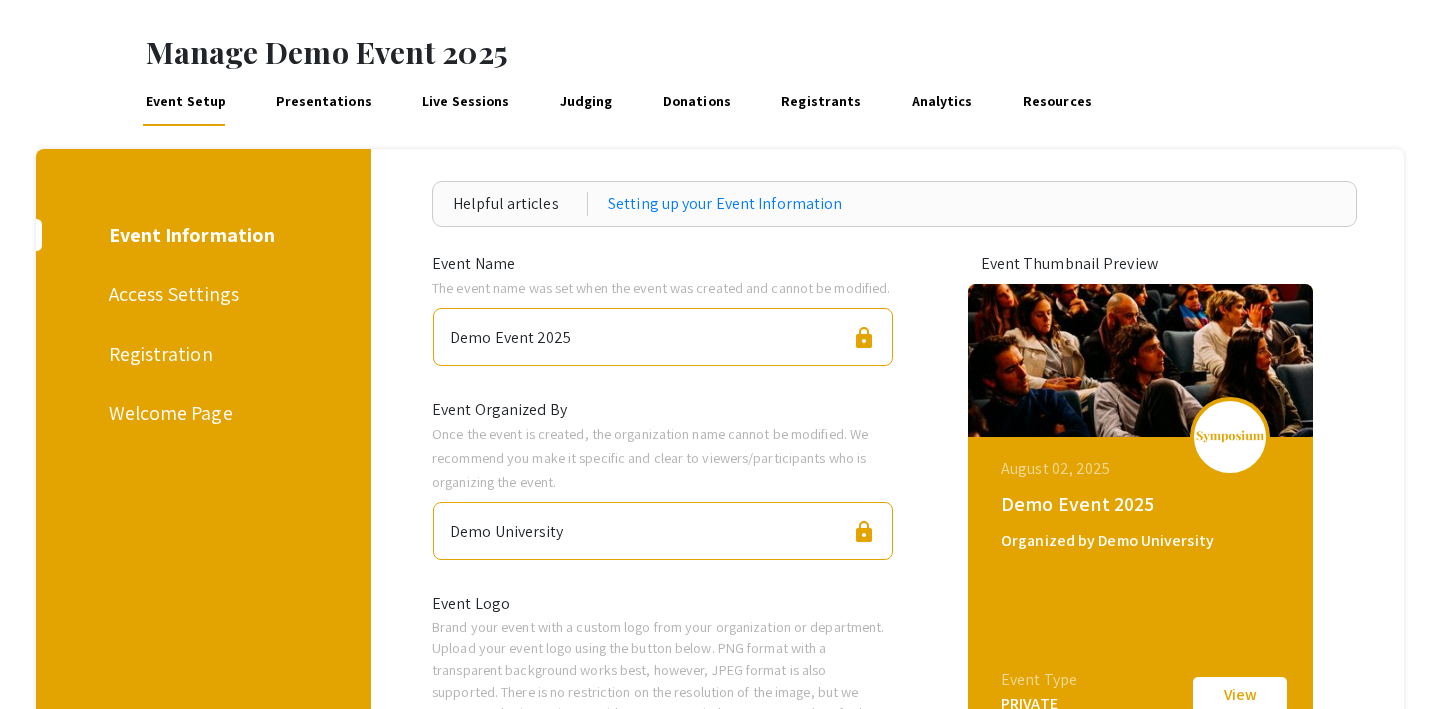 scroll, scrollTop: 99, scrollLeft: 0, axis: vertical 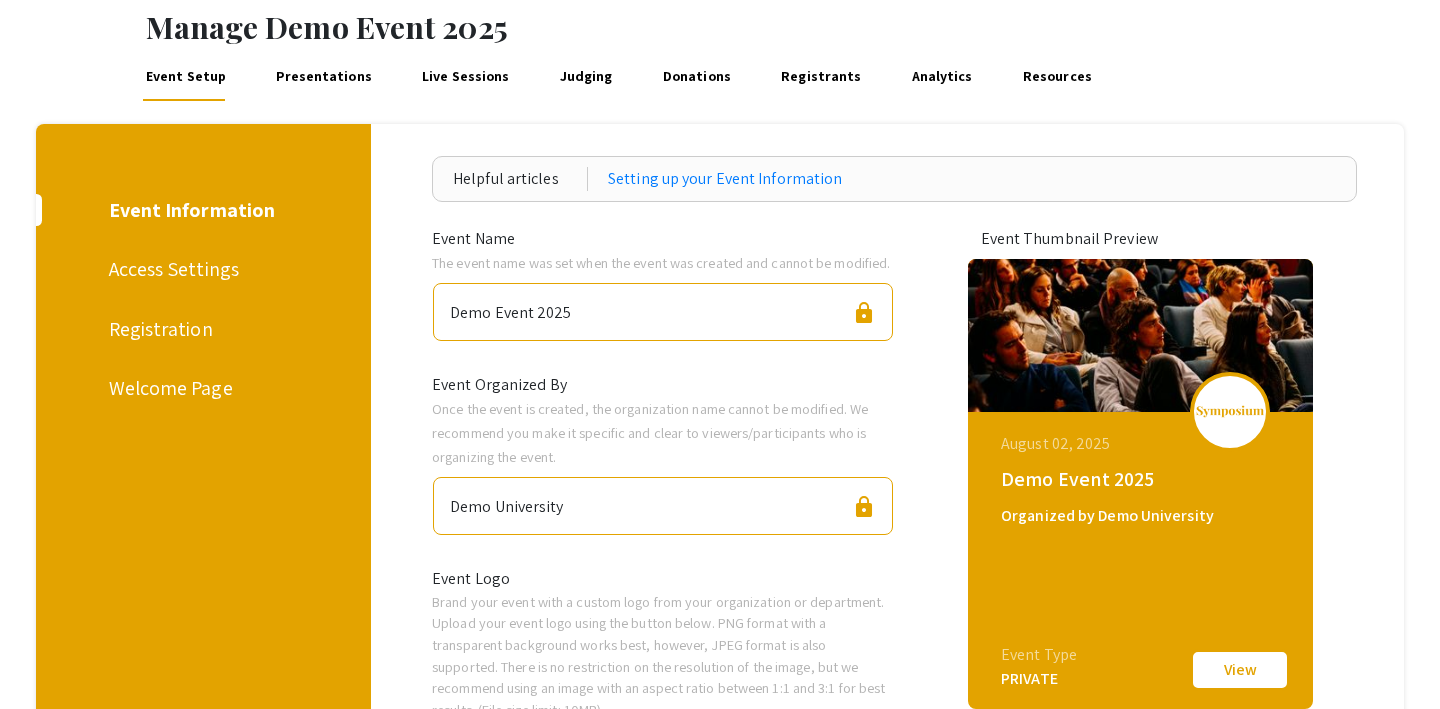 click on "Access Settings" at bounding box center (200, 269) 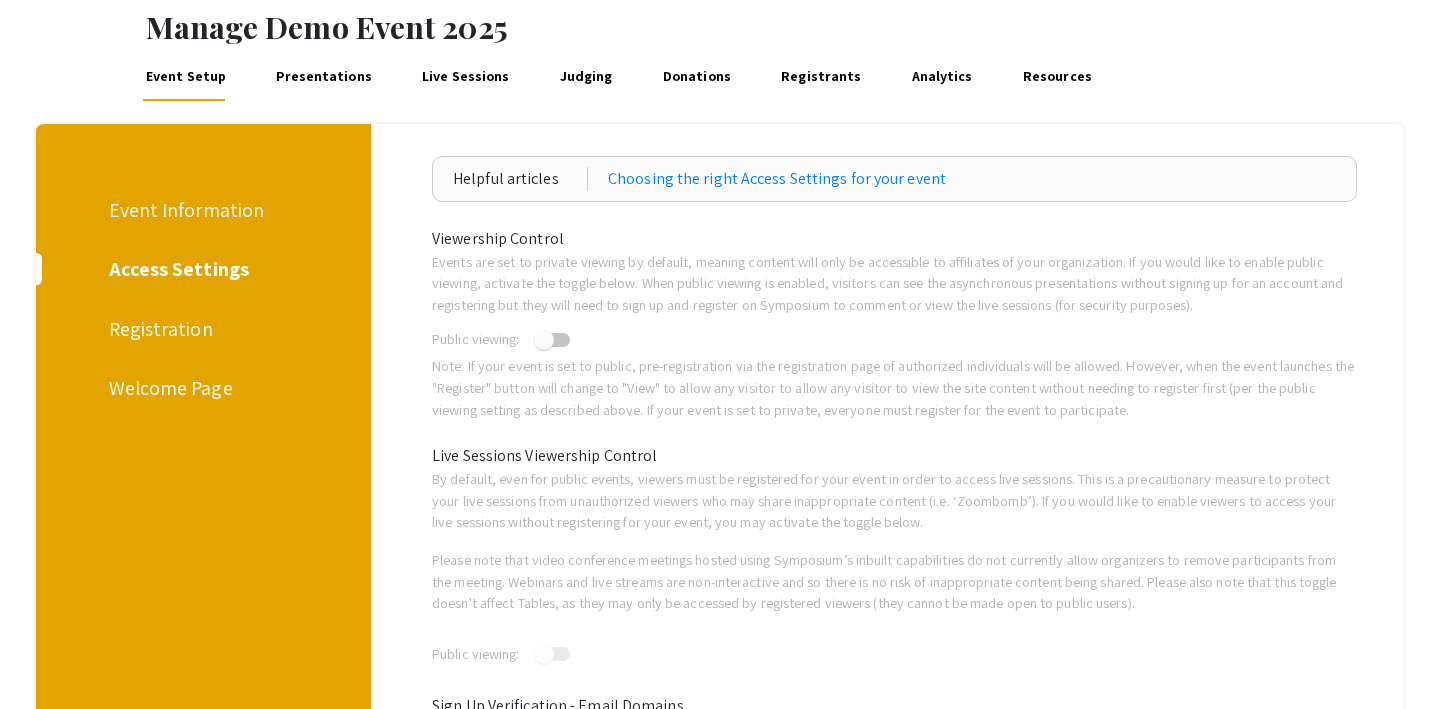 scroll, scrollTop: 0, scrollLeft: 0, axis: both 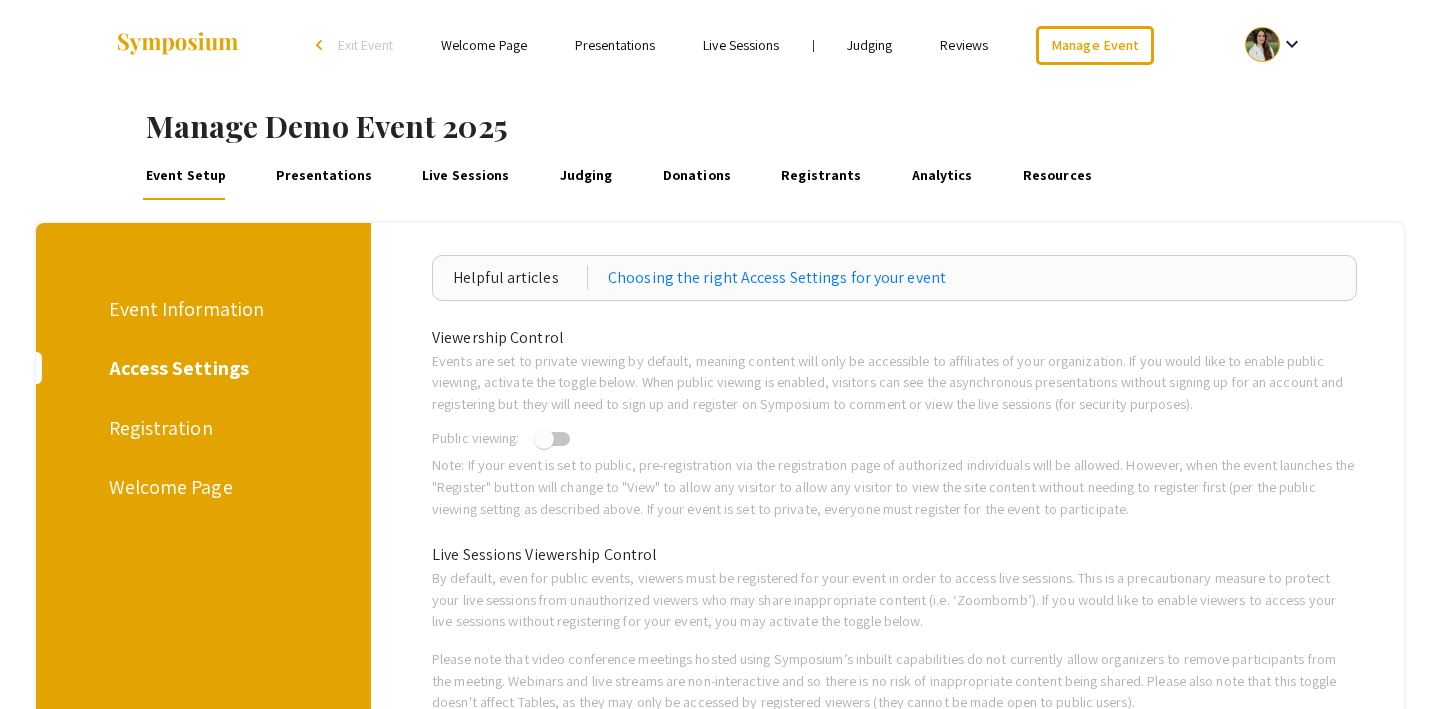 click on "Registration" at bounding box center (200, 428) 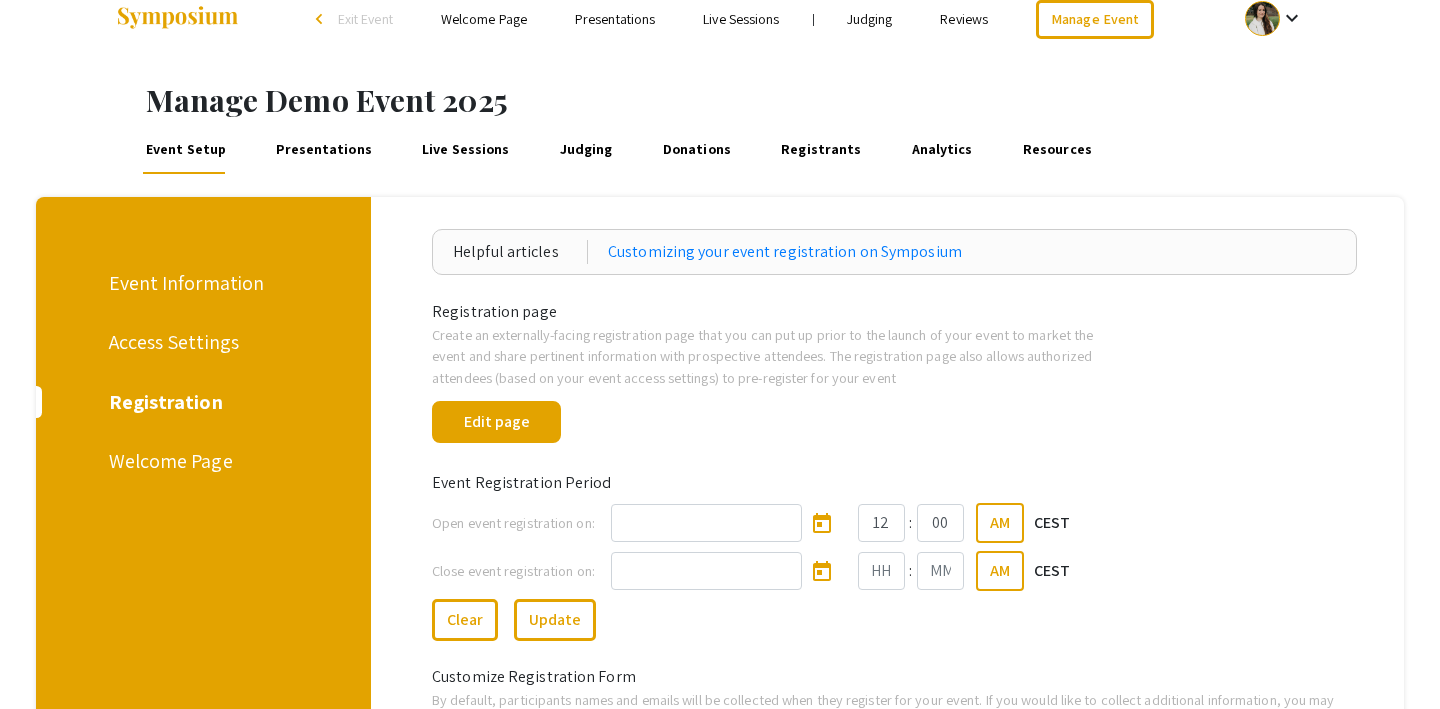 scroll, scrollTop: 20, scrollLeft: 0, axis: vertical 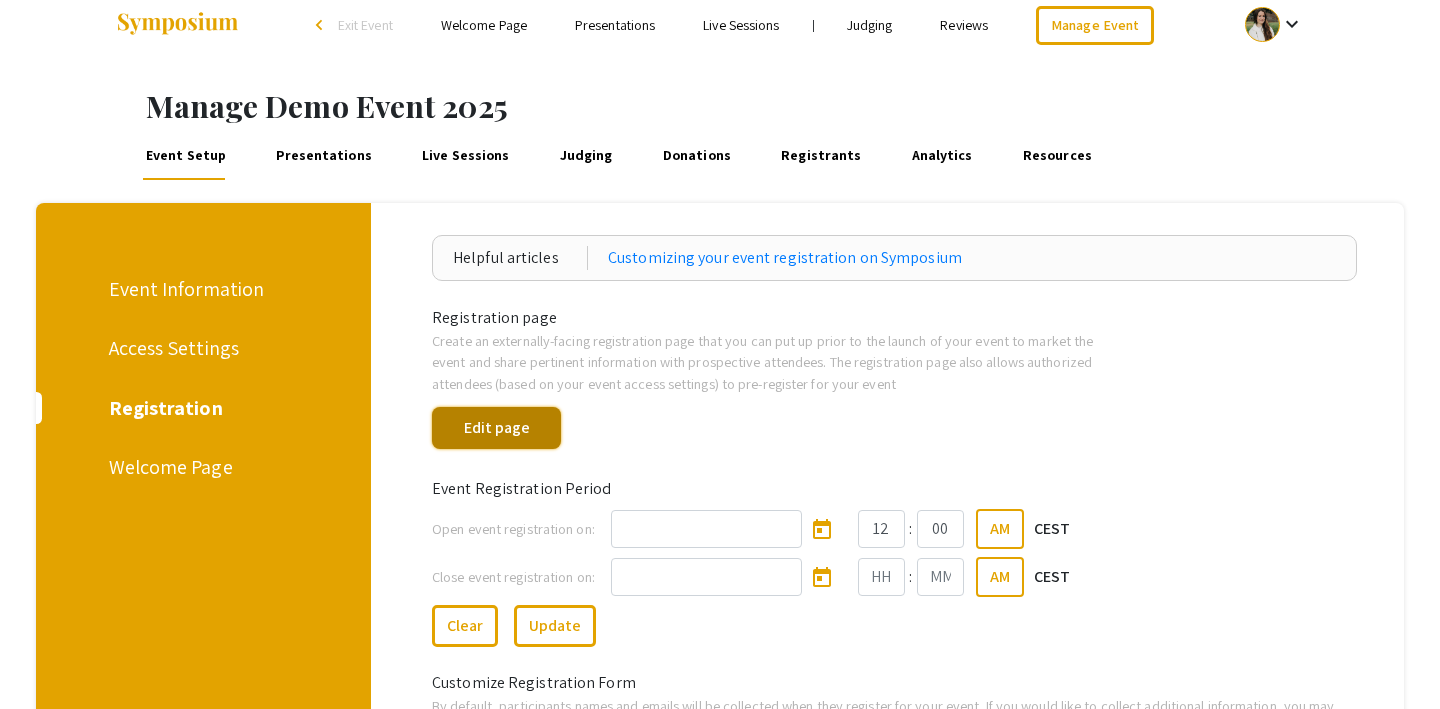 click on "Edit page" at bounding box center [496, 428] 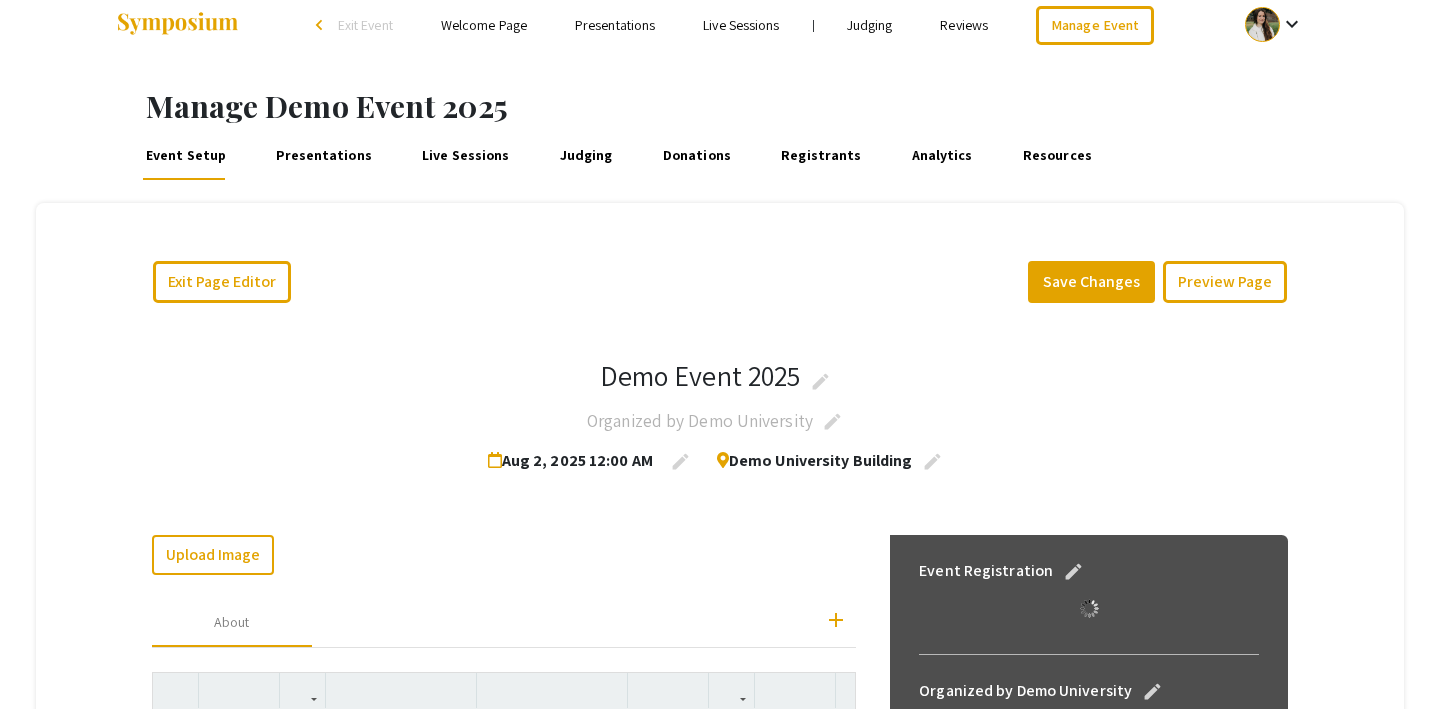 scroll, scrollTop: 0, scrollLeft: 0, axis: both 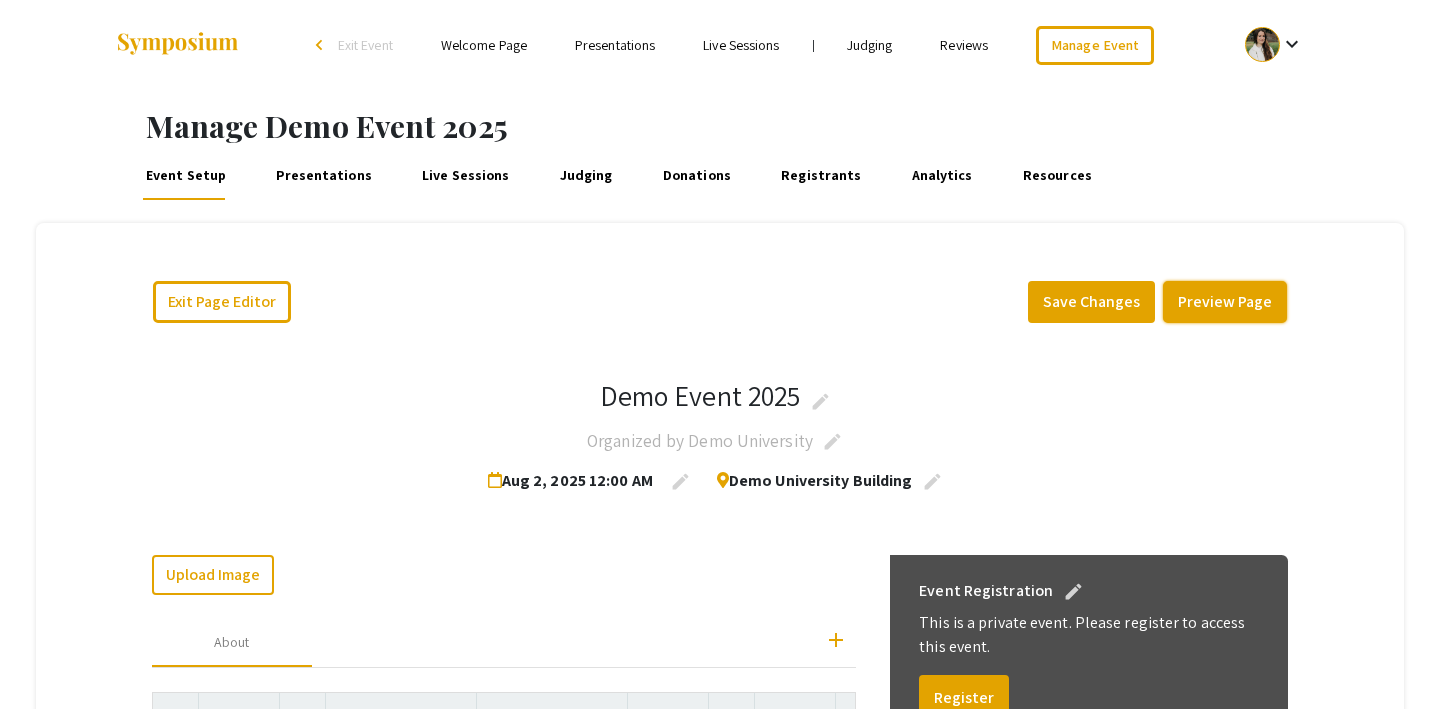 click on "Preview Page" 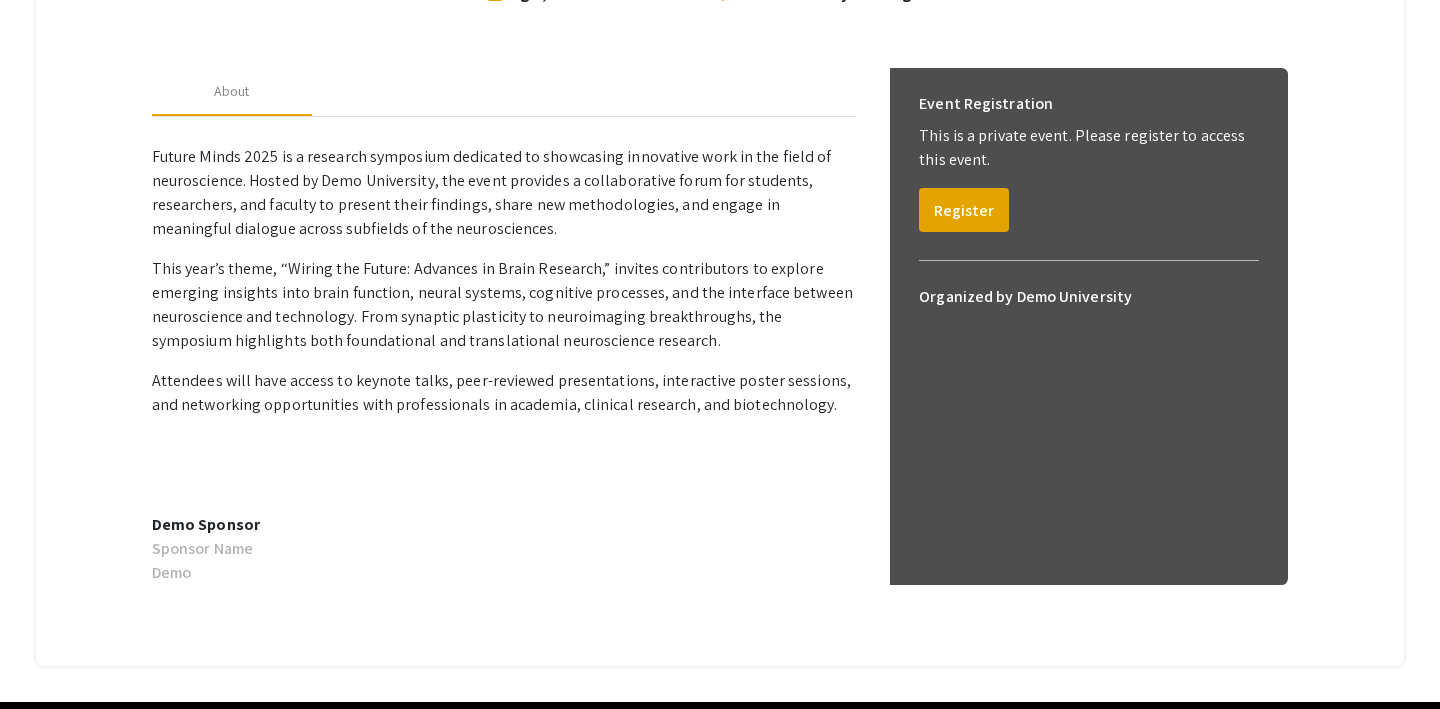 scroll, scrollTop: 496, scrollLeft: 0, axis: vertical 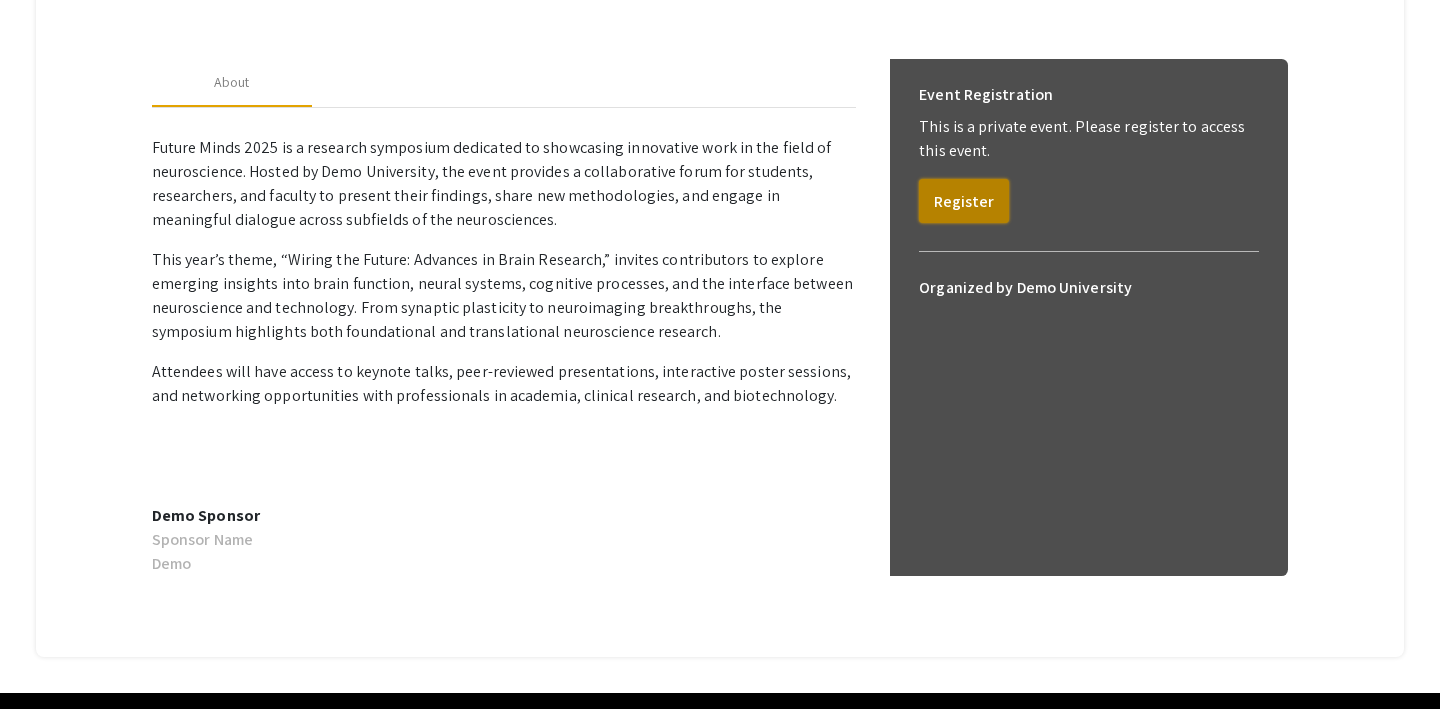 click on "Register" 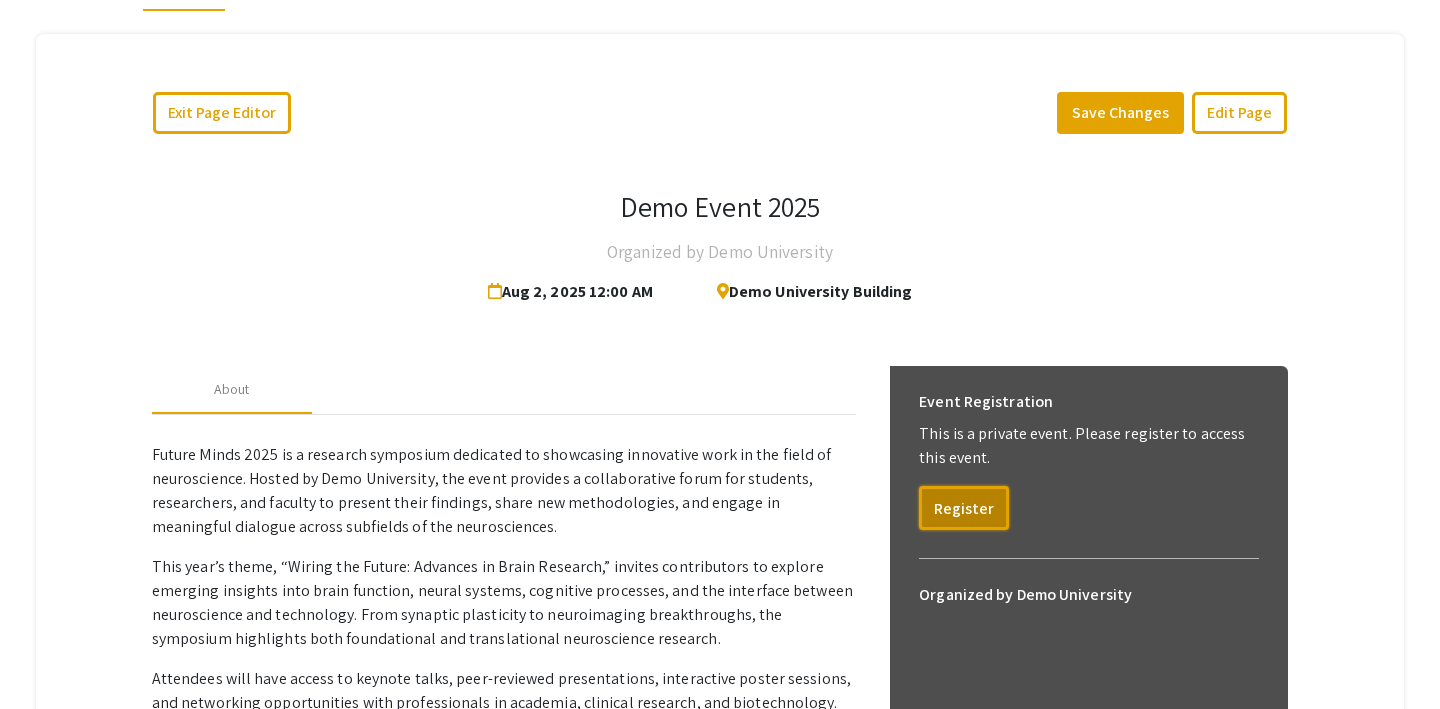 scroll, scrollTop: 188, scrollLeft: 0, axis: vertical 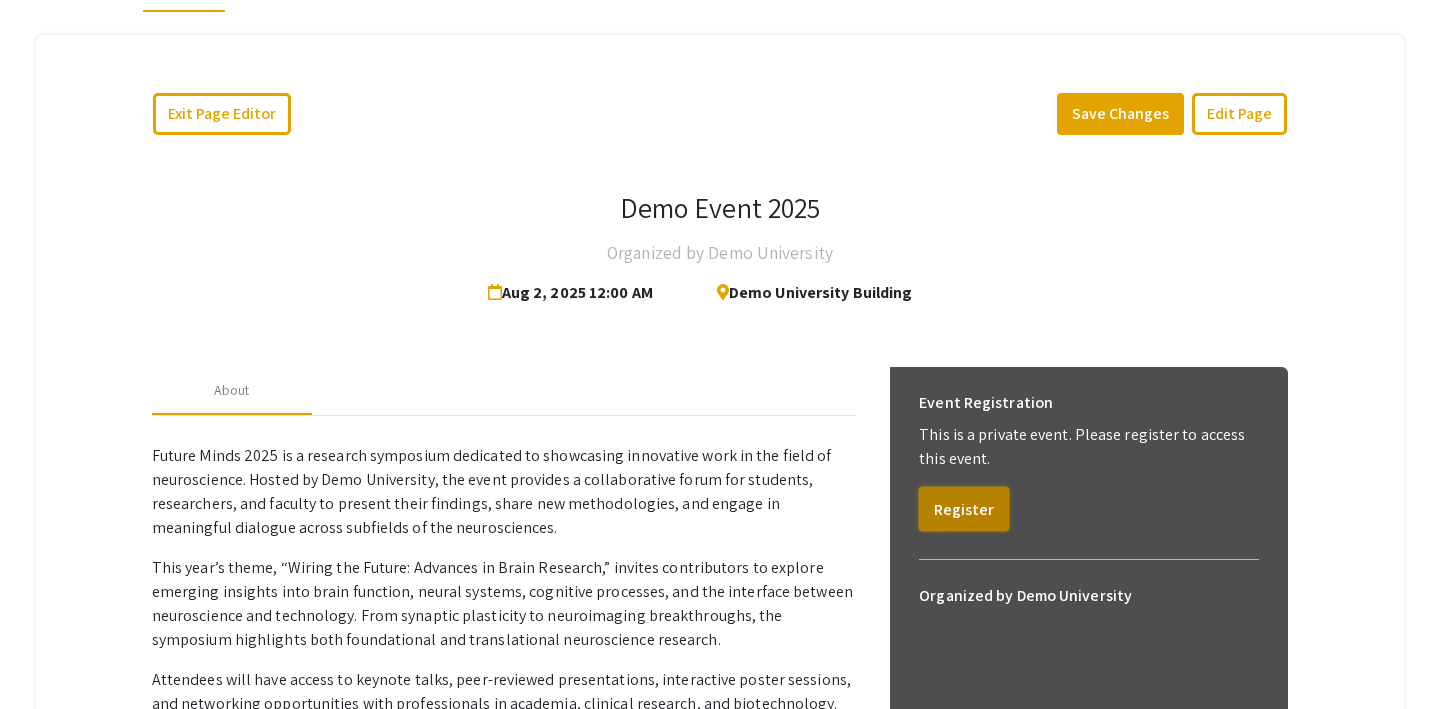 click on "Register" 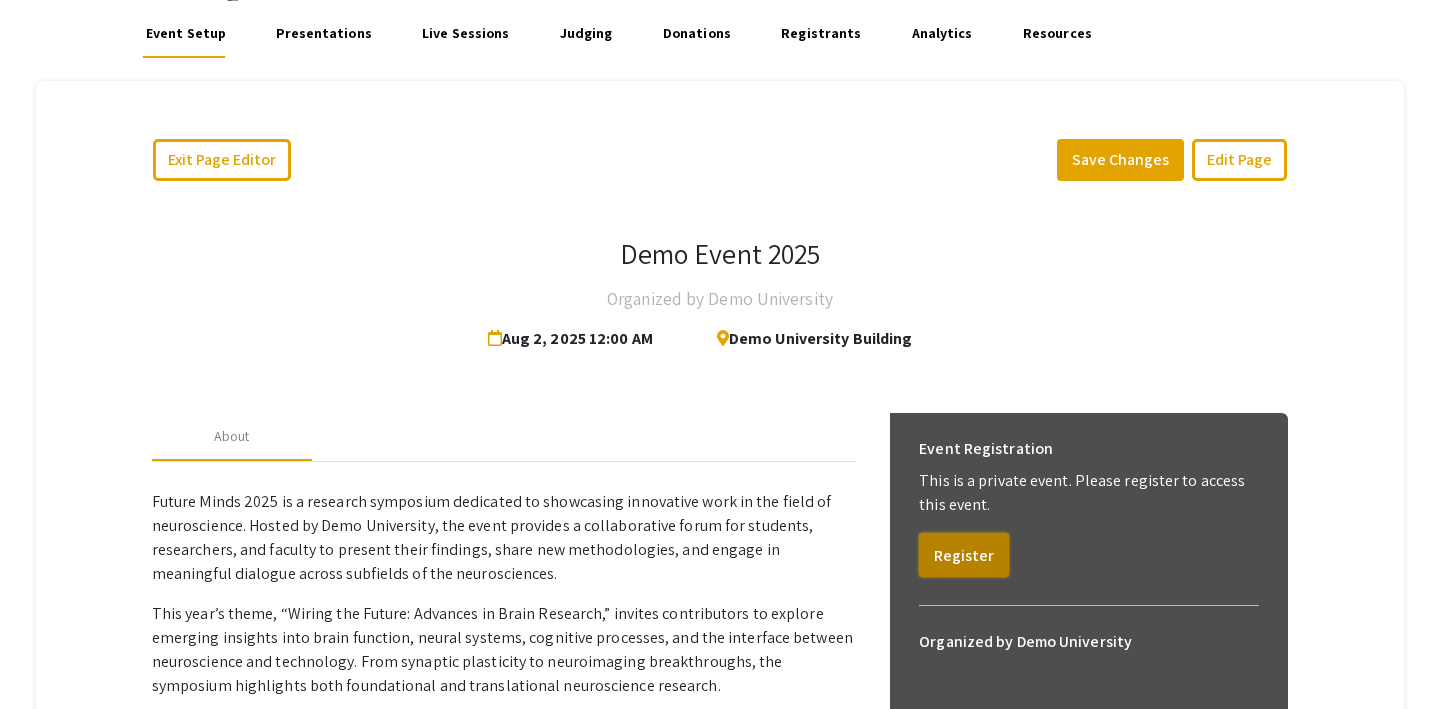 scroll, scrollTop: 0, scrollLeft: 0, axis: both 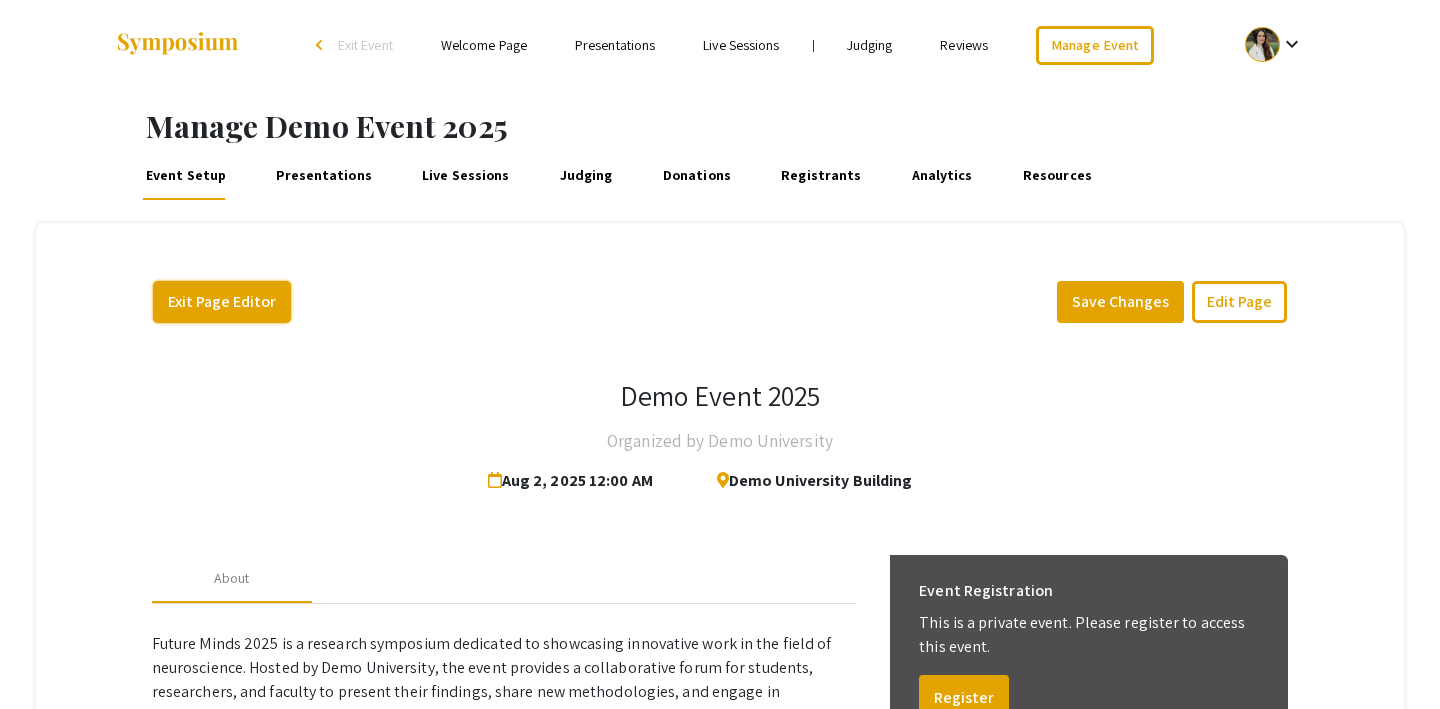 click on "Exit Page Editor" 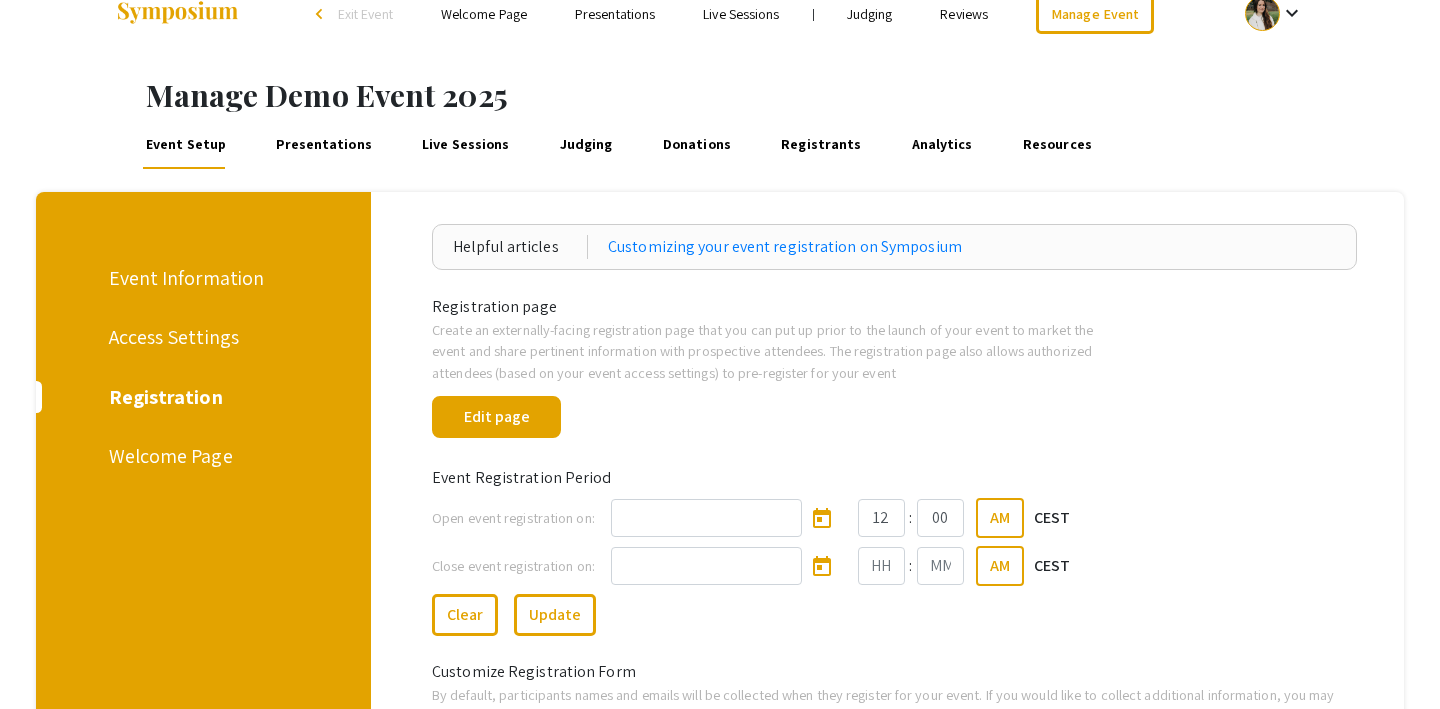 scroll, scrollTop: 35, scrollLeft: 0, axis: vertical 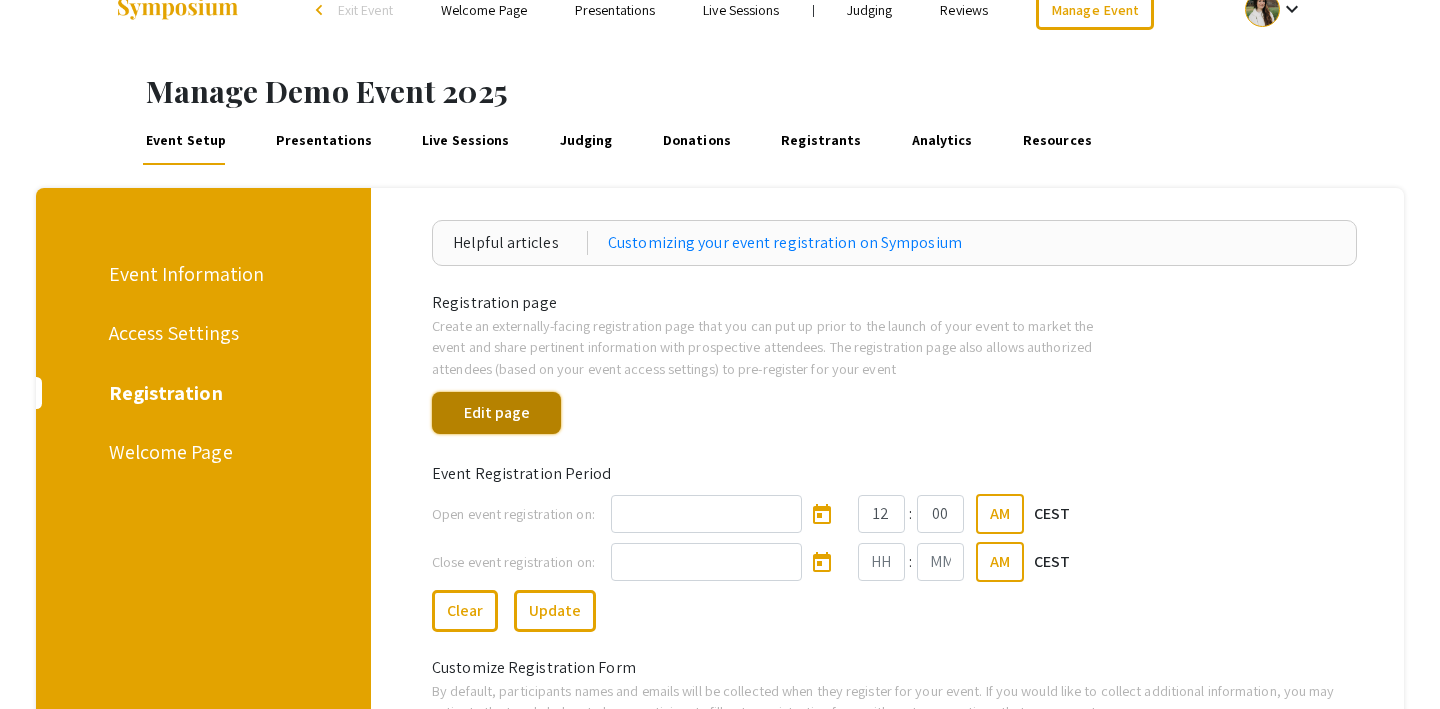 click on "Edit page" at bounding box center (496, 413) 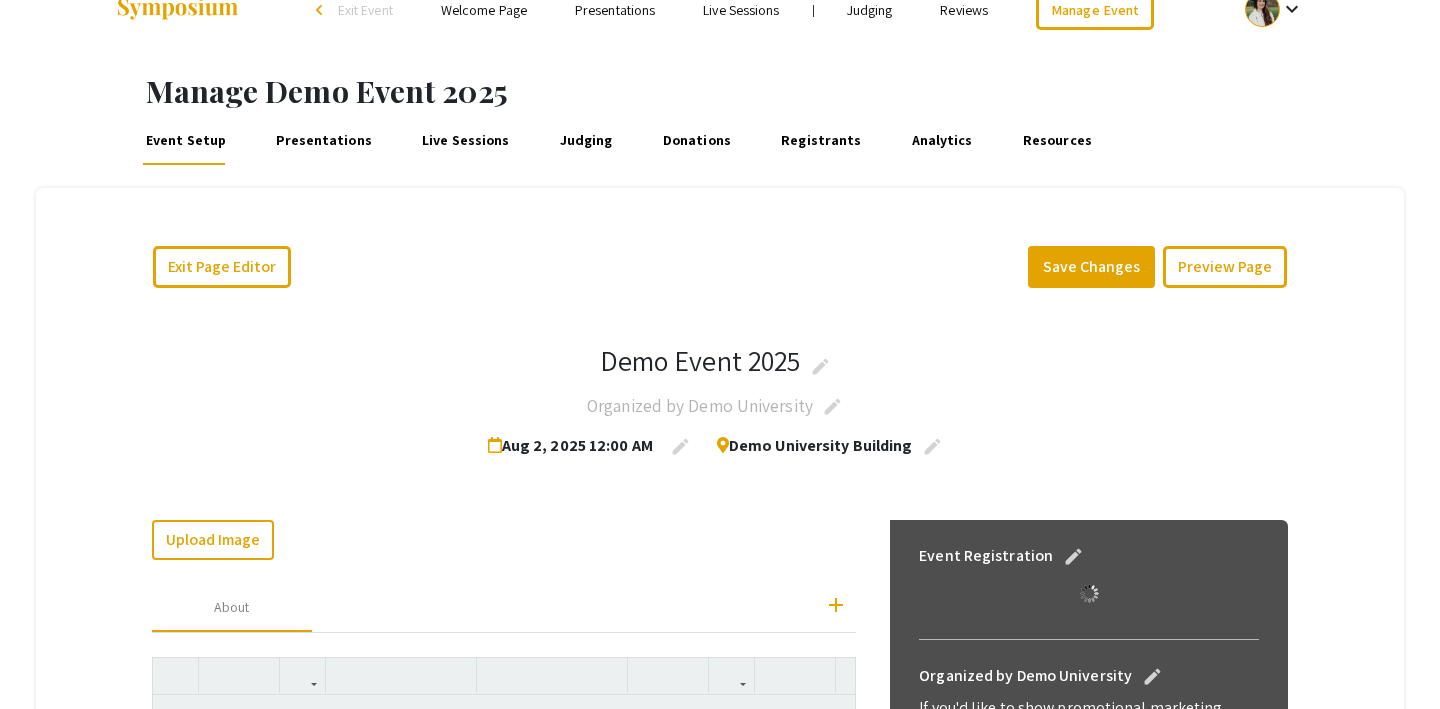 scroll, scrollTop: 0, scrollLeft: 0, axis: both 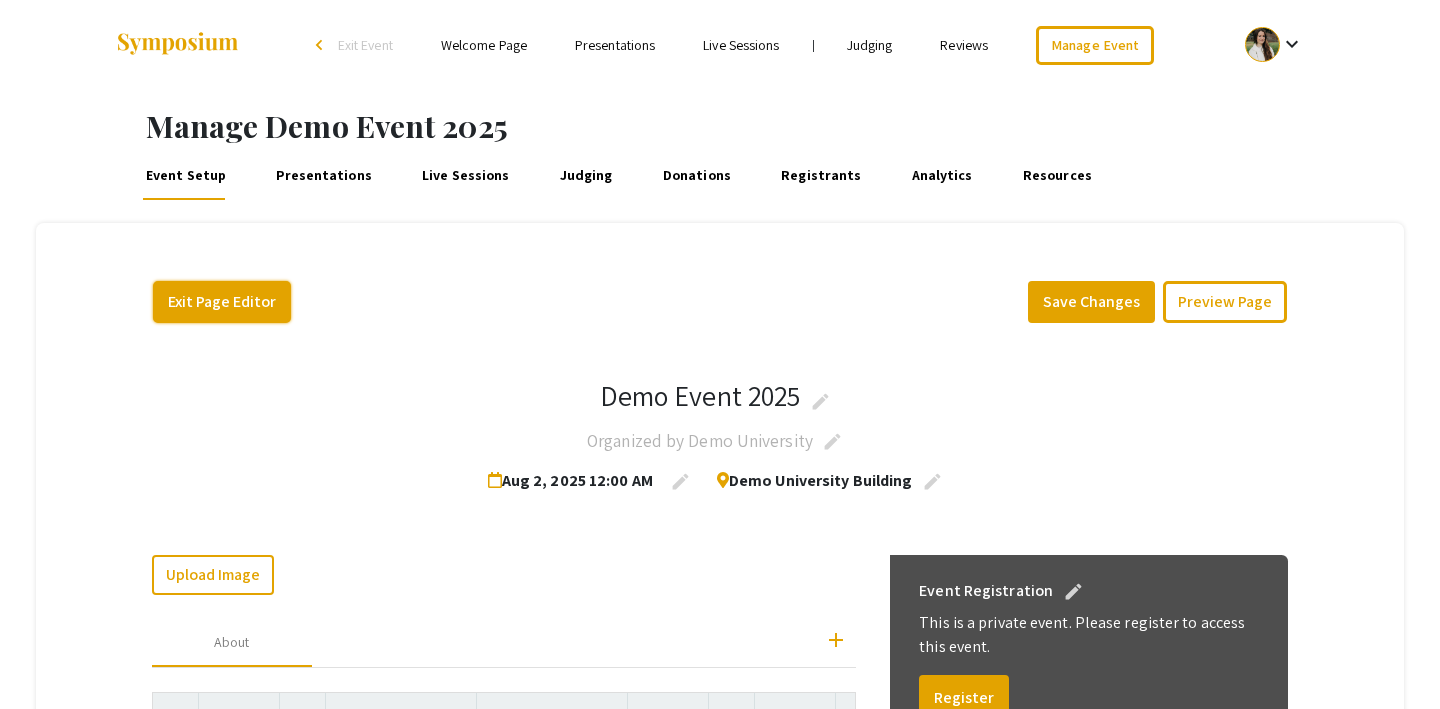 click on "Exit Page Editor" 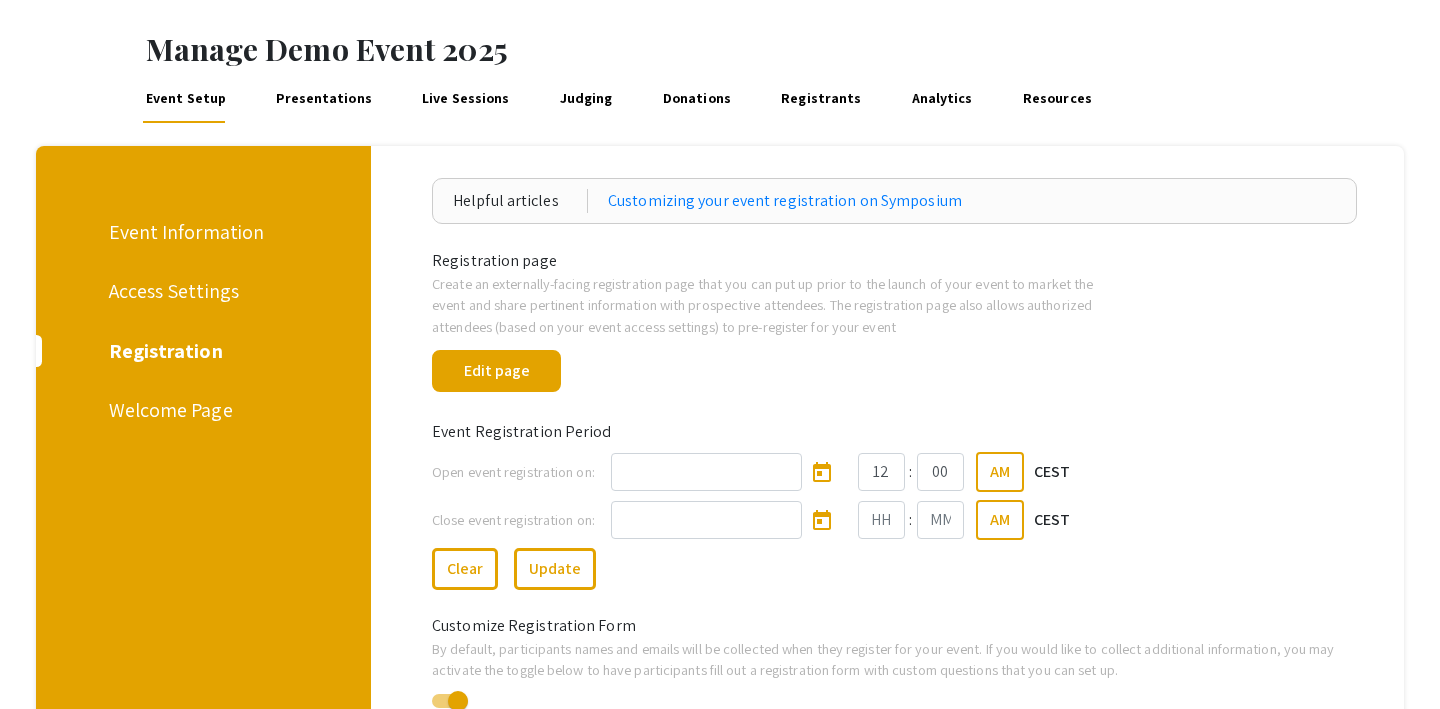 scroll, scrollTop: 71, scrollLeft: 0, axis: vertical 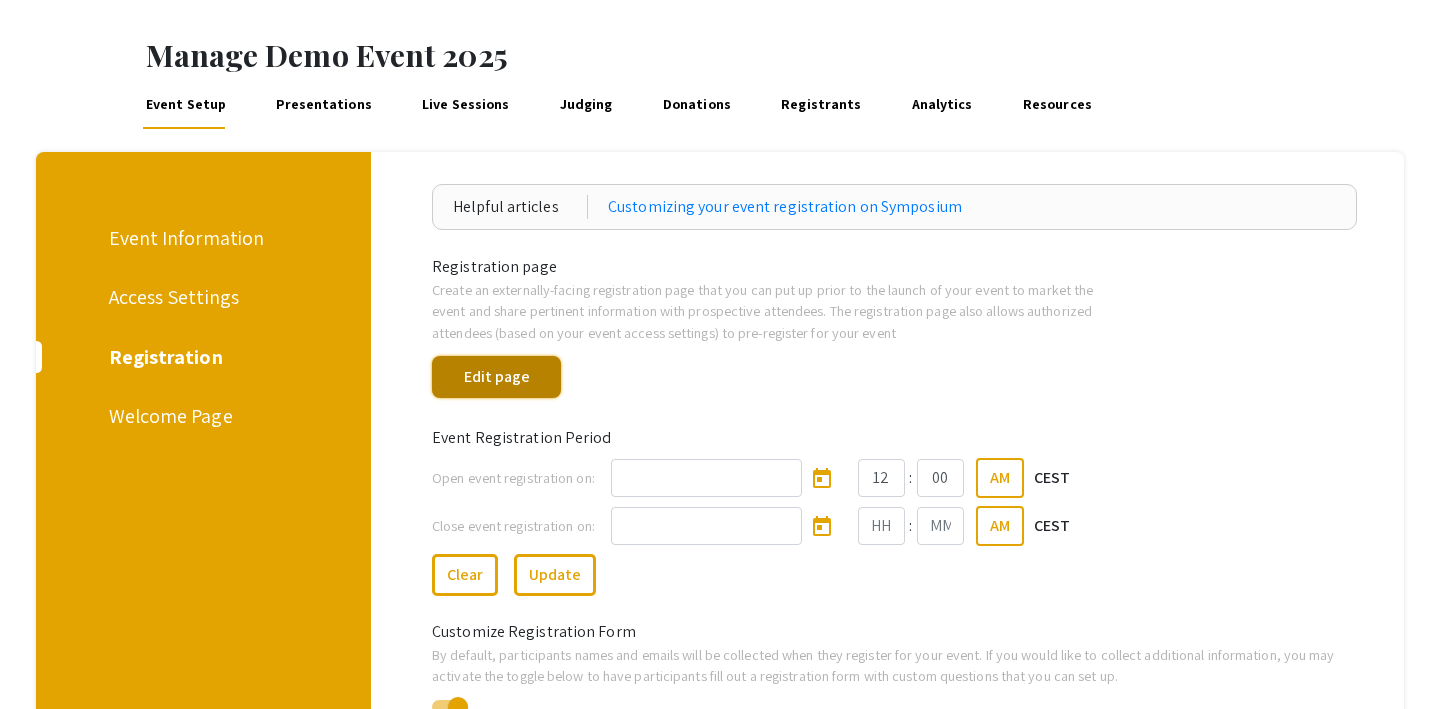 click on "Edit page" at bounding box center (496, 377) 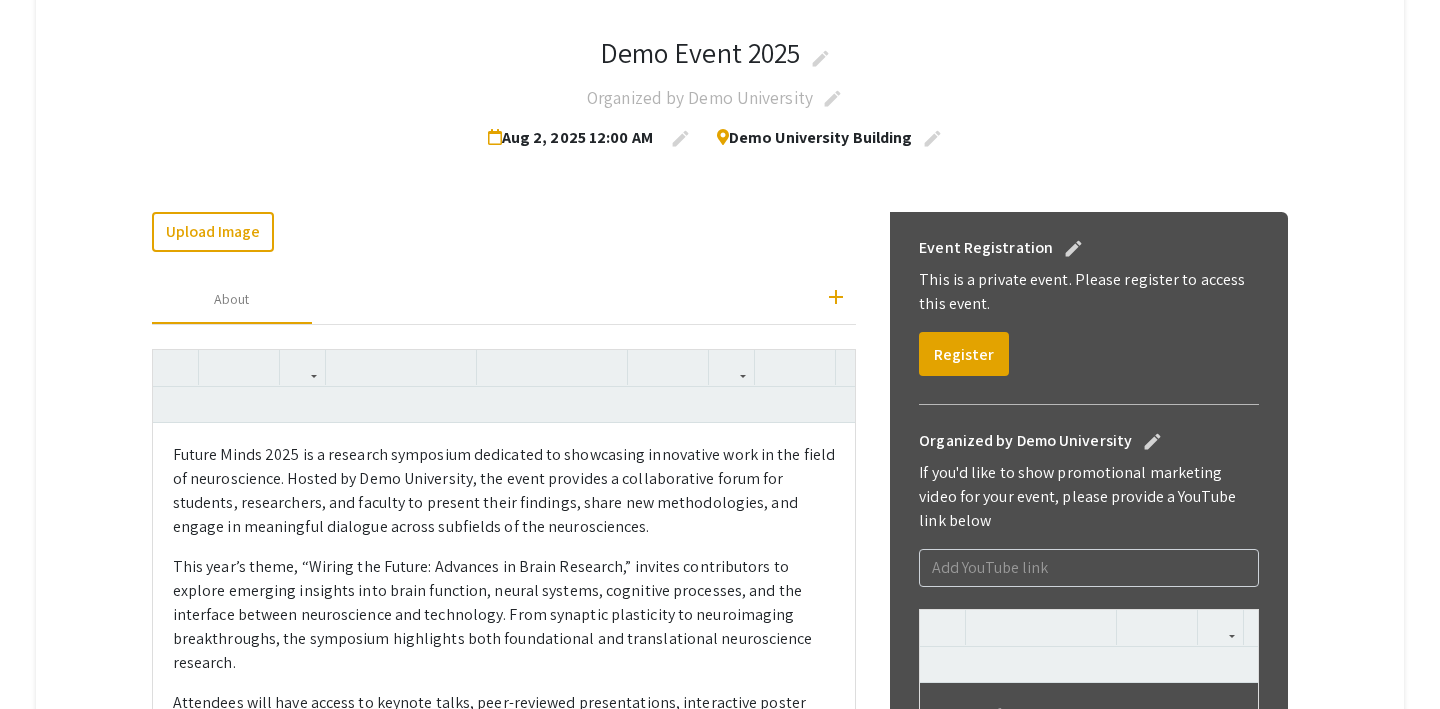 scroll, scrollTop: 248, scrollLeft: 0, axis: vertical 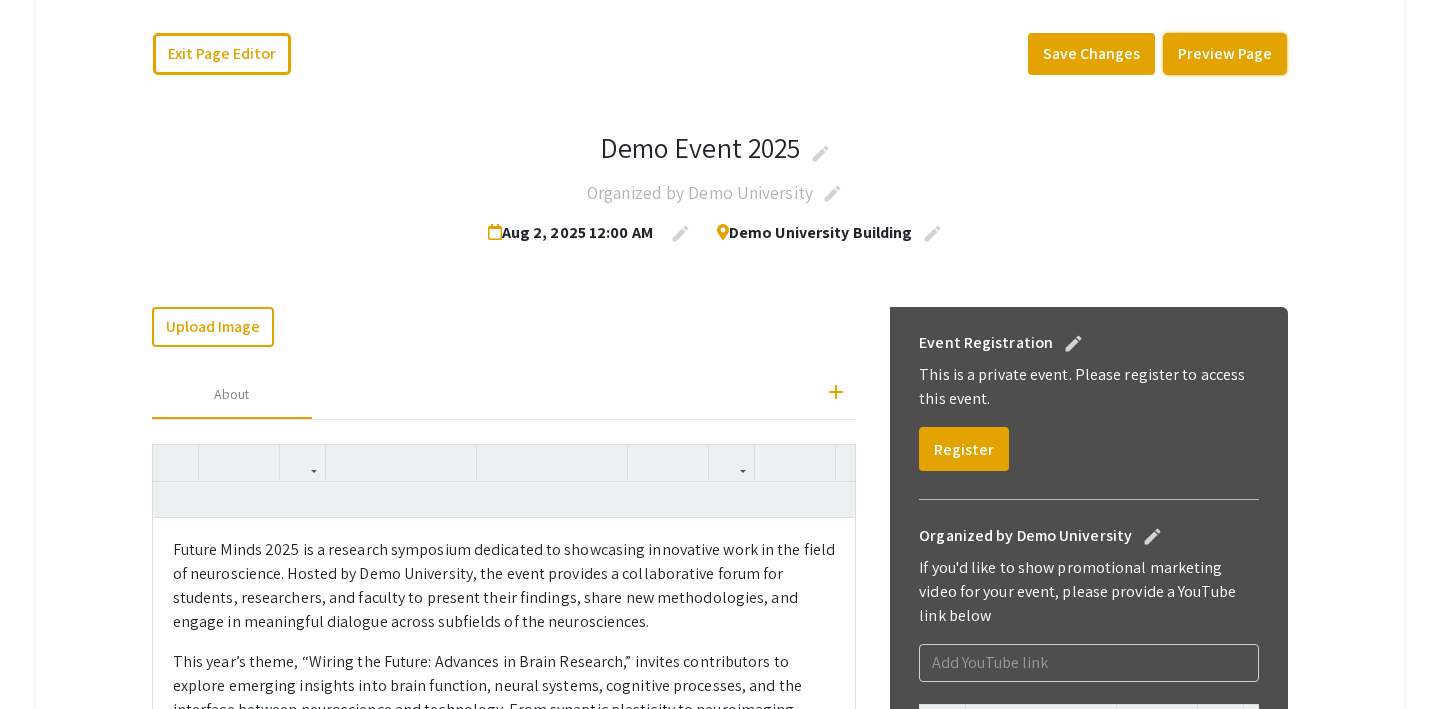 click on "Preview Page" 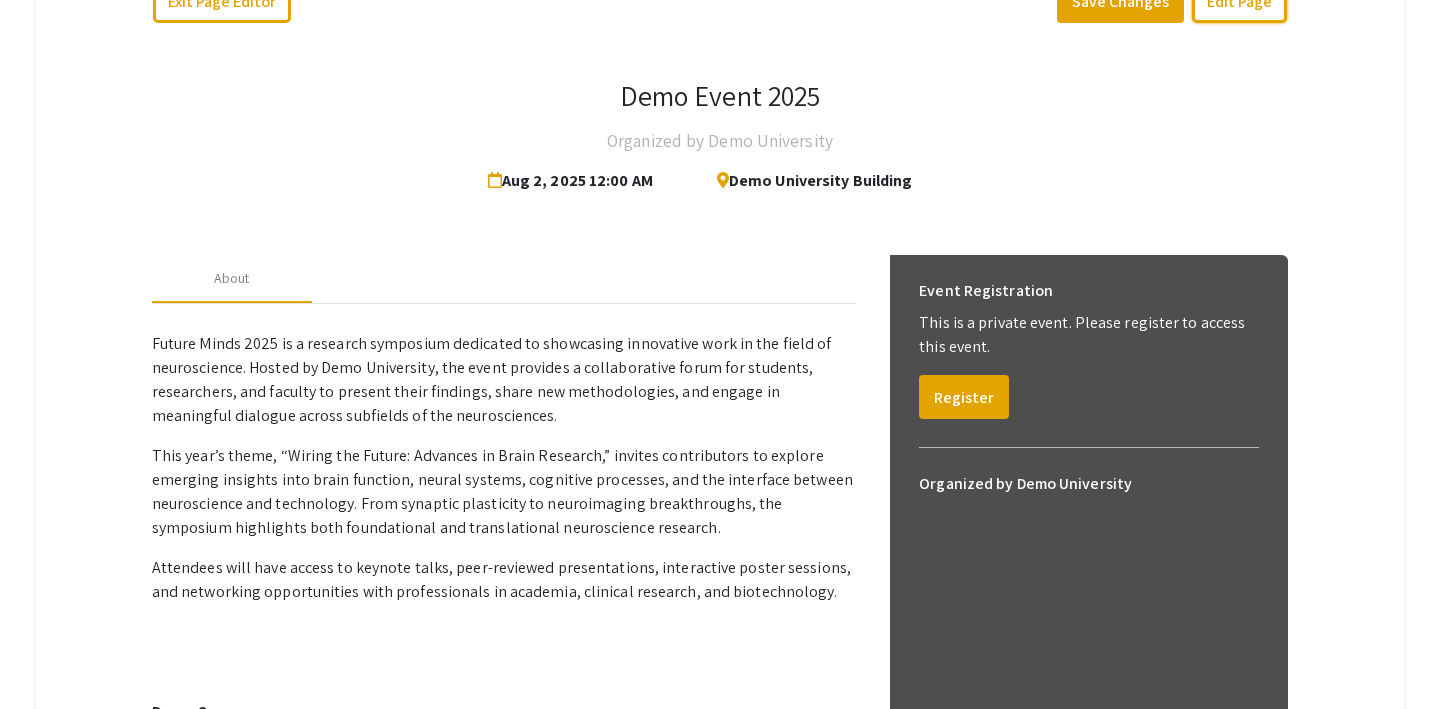 scroll, scrollTop: 0, scrollLeft: 0, axis: both 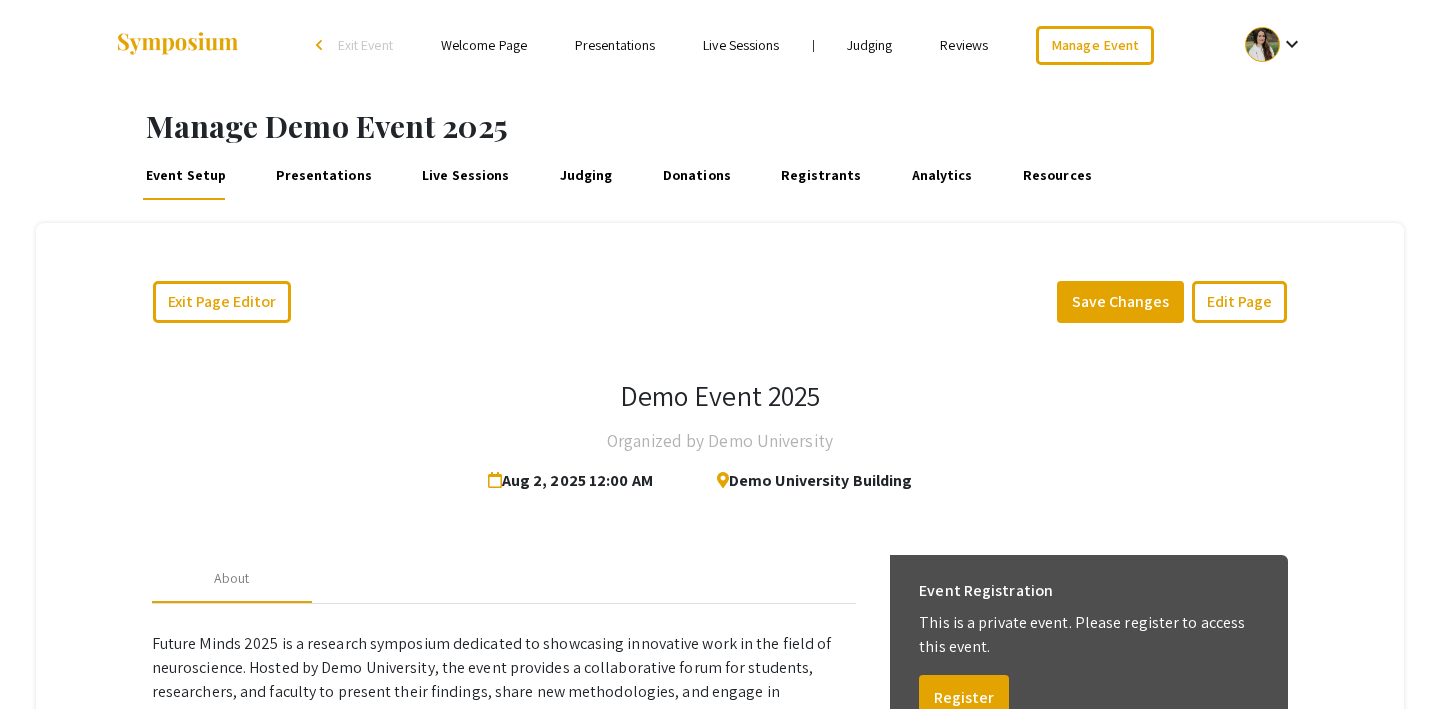 click on "Presentations" at bounding box center (324, 176) 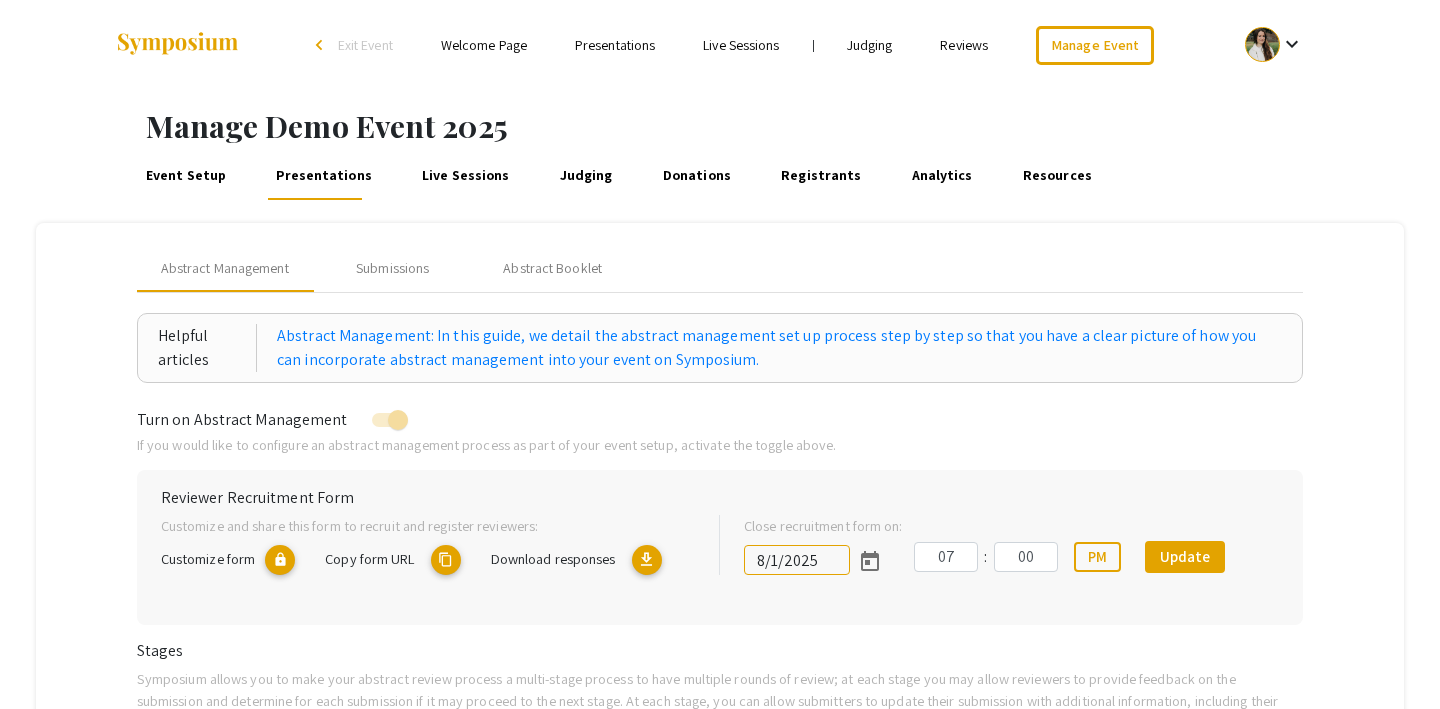 click on "Resources" at bounding box center [1057, 176] 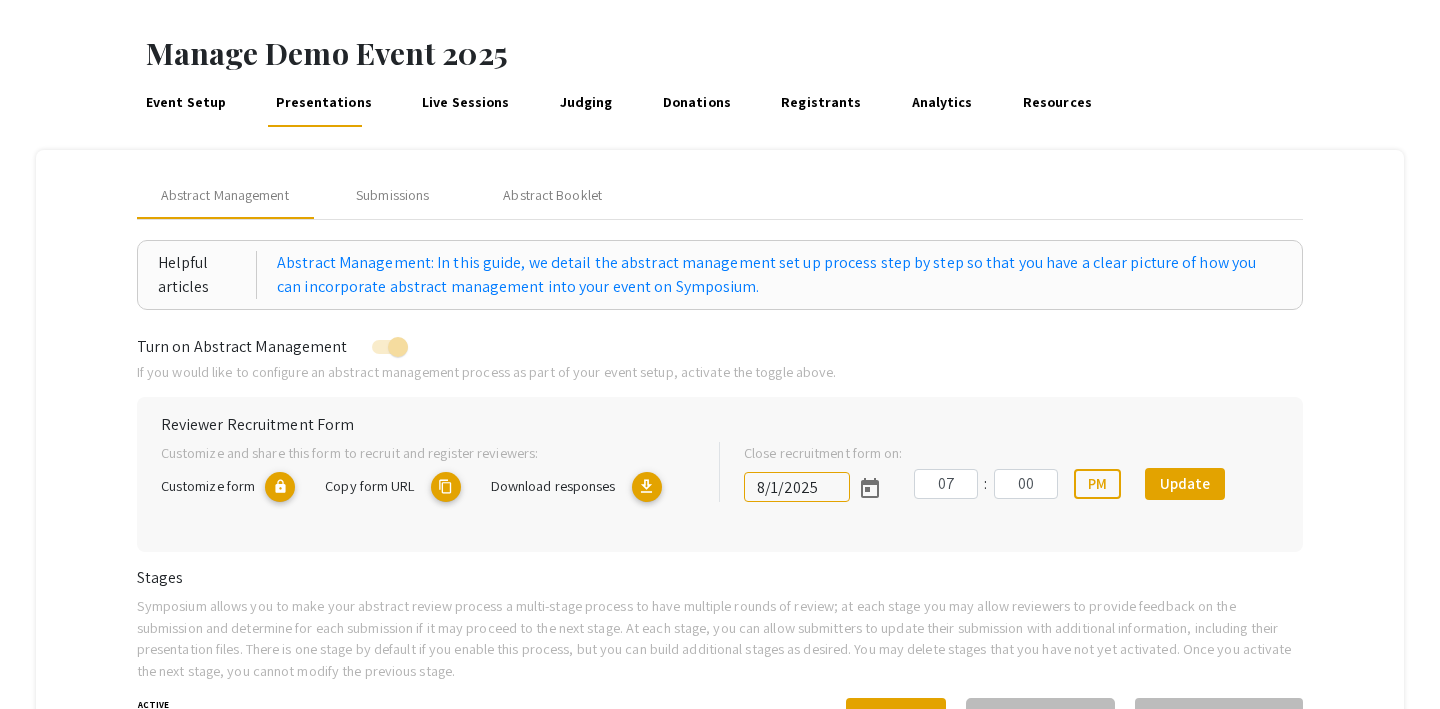 scroll, scrollTop: 87, scrollLeft: 0, axis: vertical 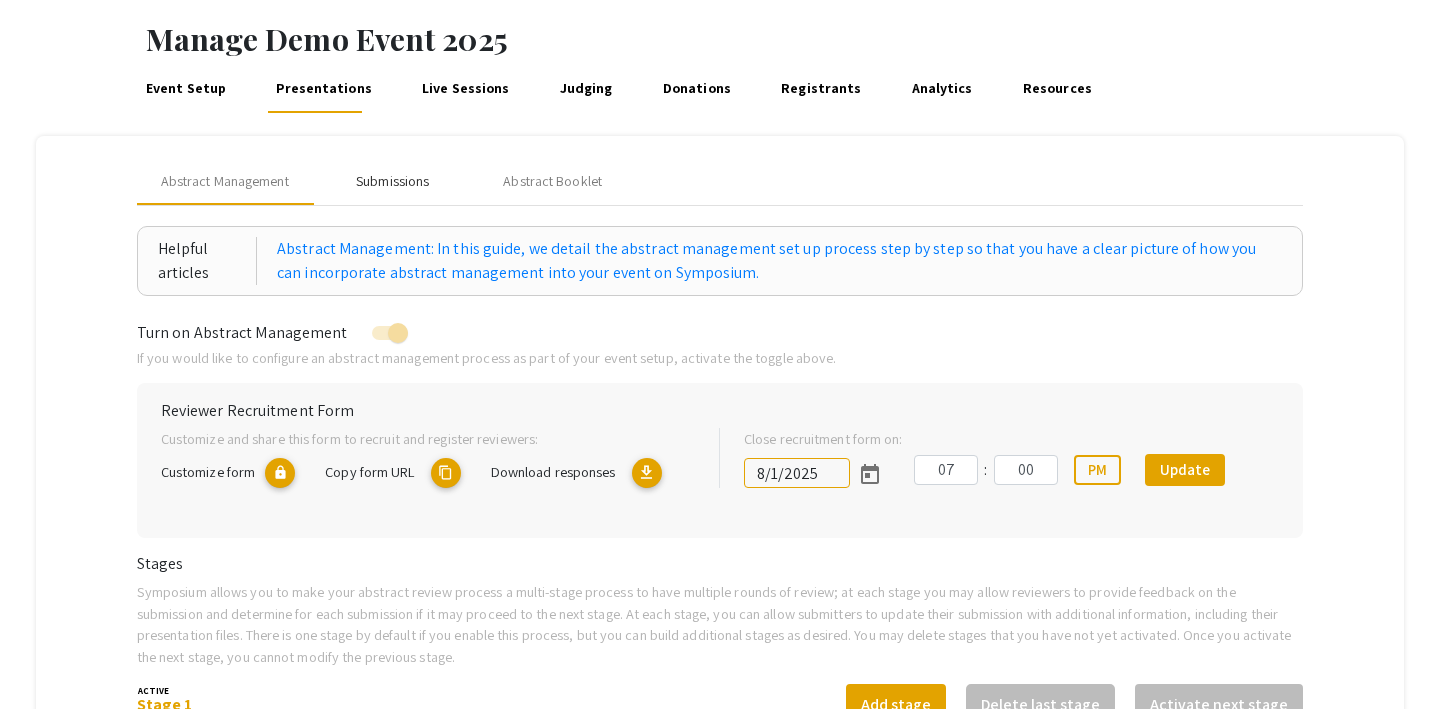 click on "Submissions" at bounding box center [392, 181] 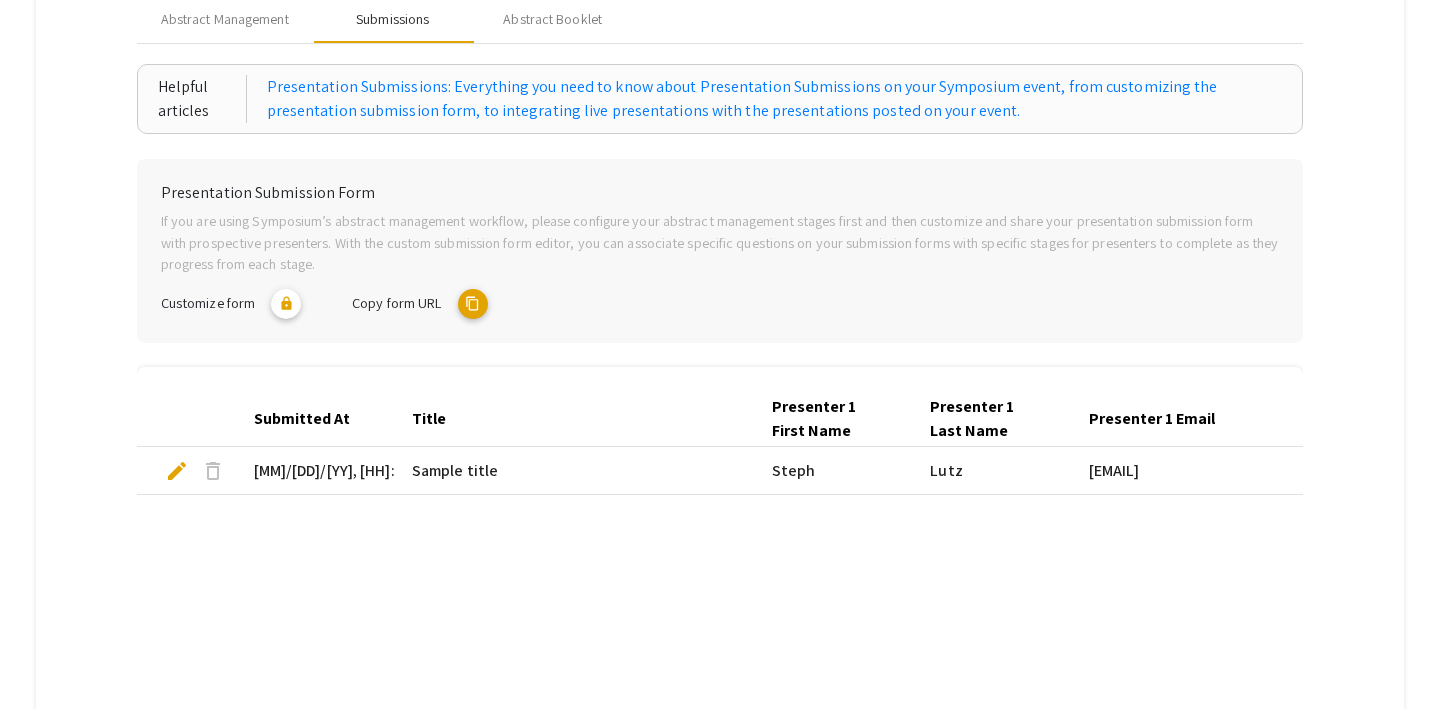 scroll, scrollTop: 258, scrollLeft: 0, axis: vertical 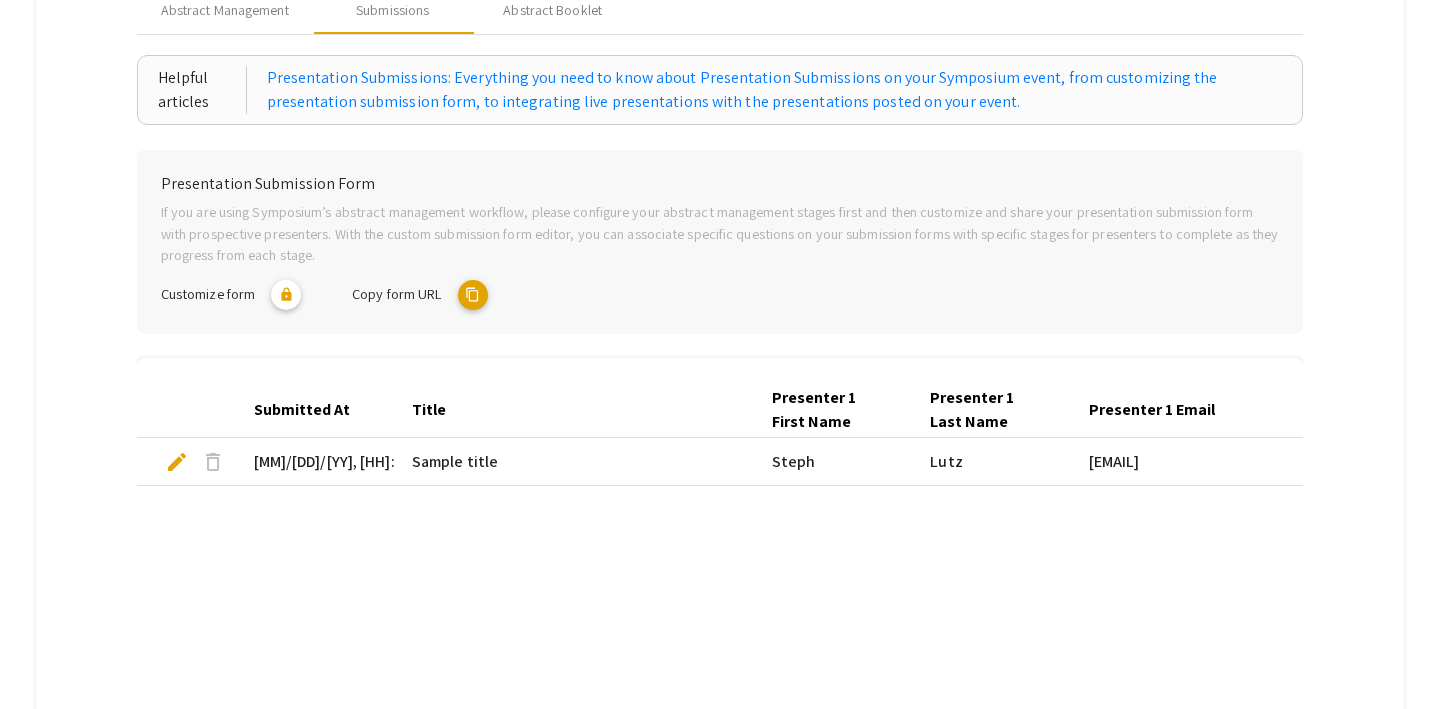 click on "delete" at bounding box center (213, 462) 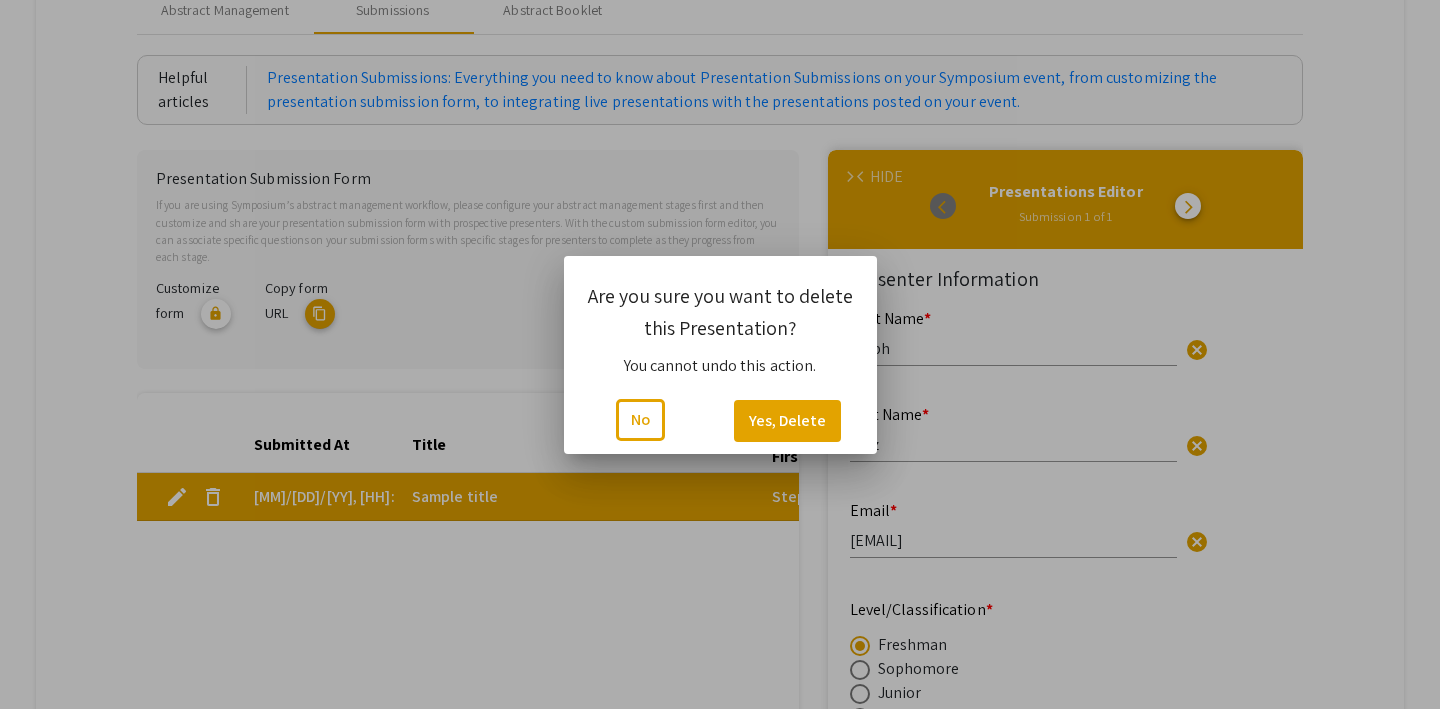 scroll, scrollTop: 0, scrollLeft: 0, axis: both 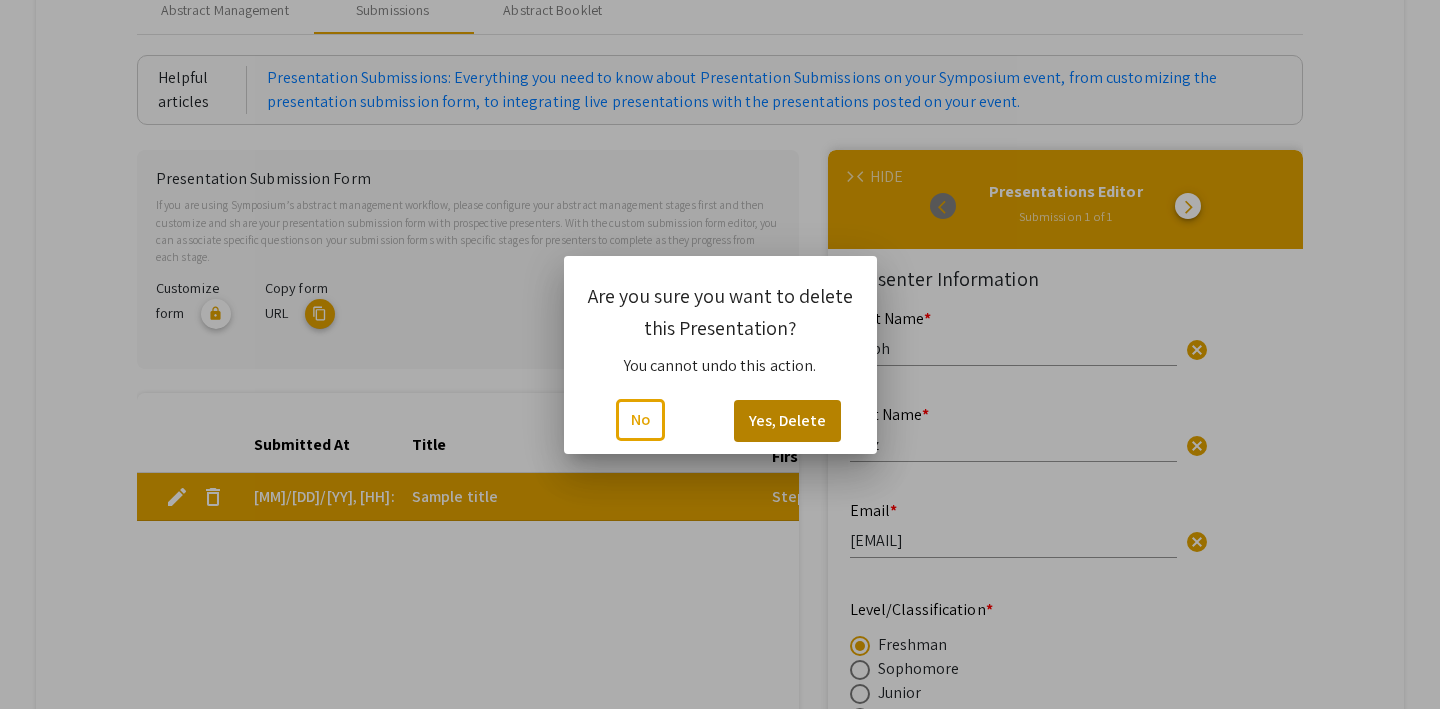 type on "0" 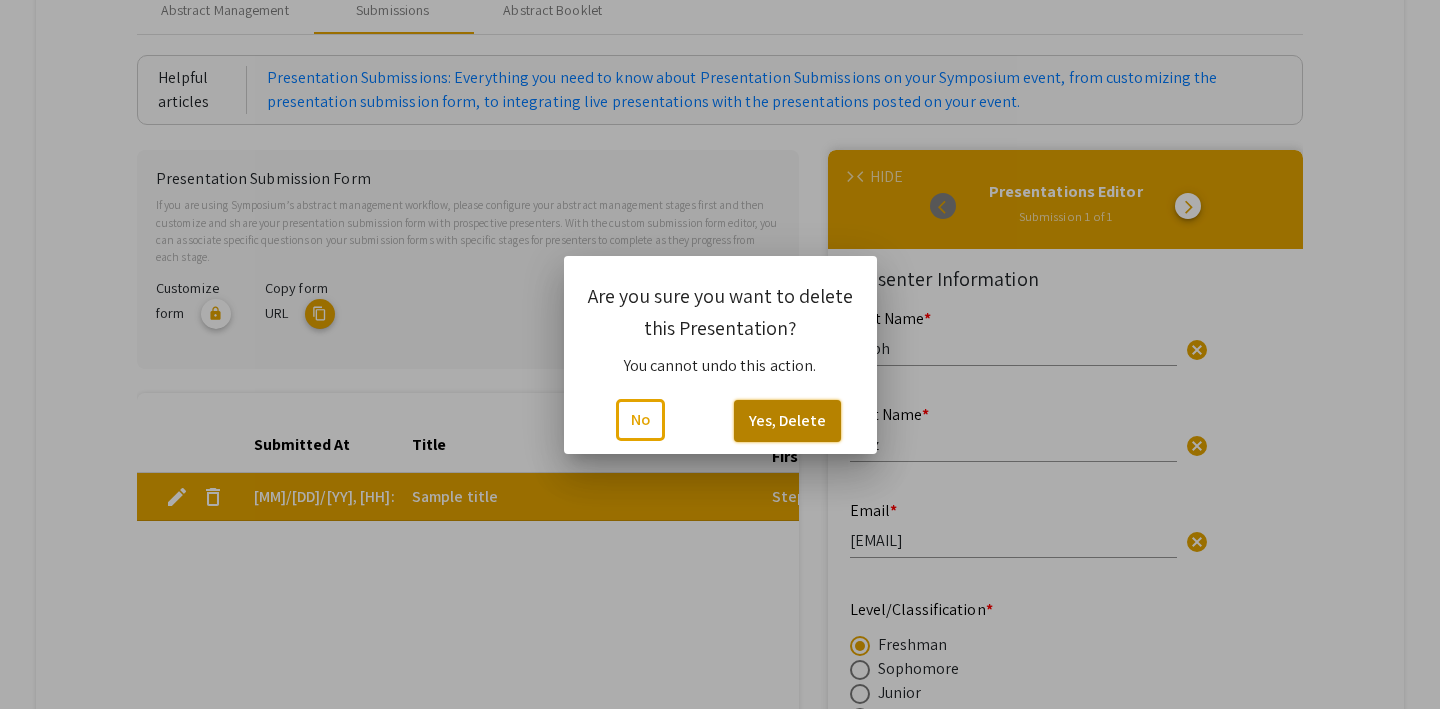 click on "Yes, Delete" 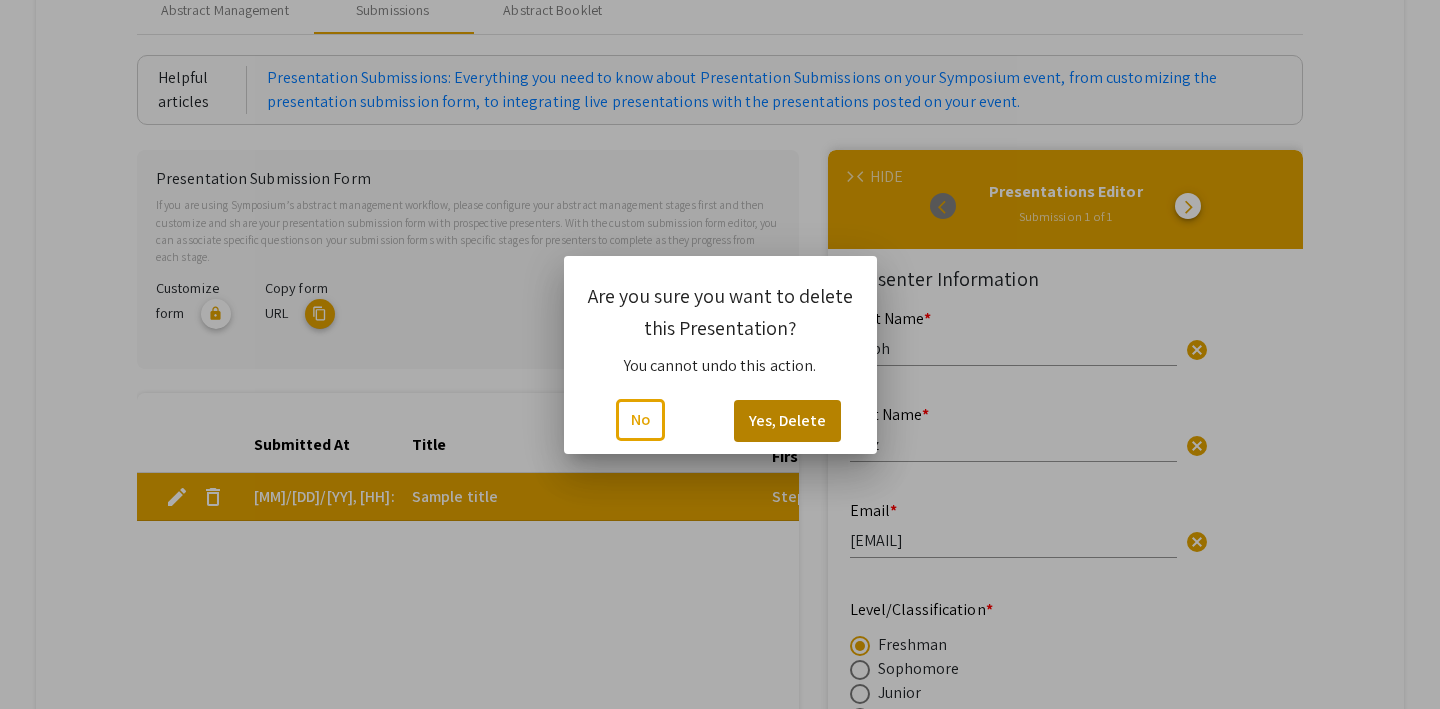 scroll, scrollTop: 258, scrollLeft: 0, axis: vertical 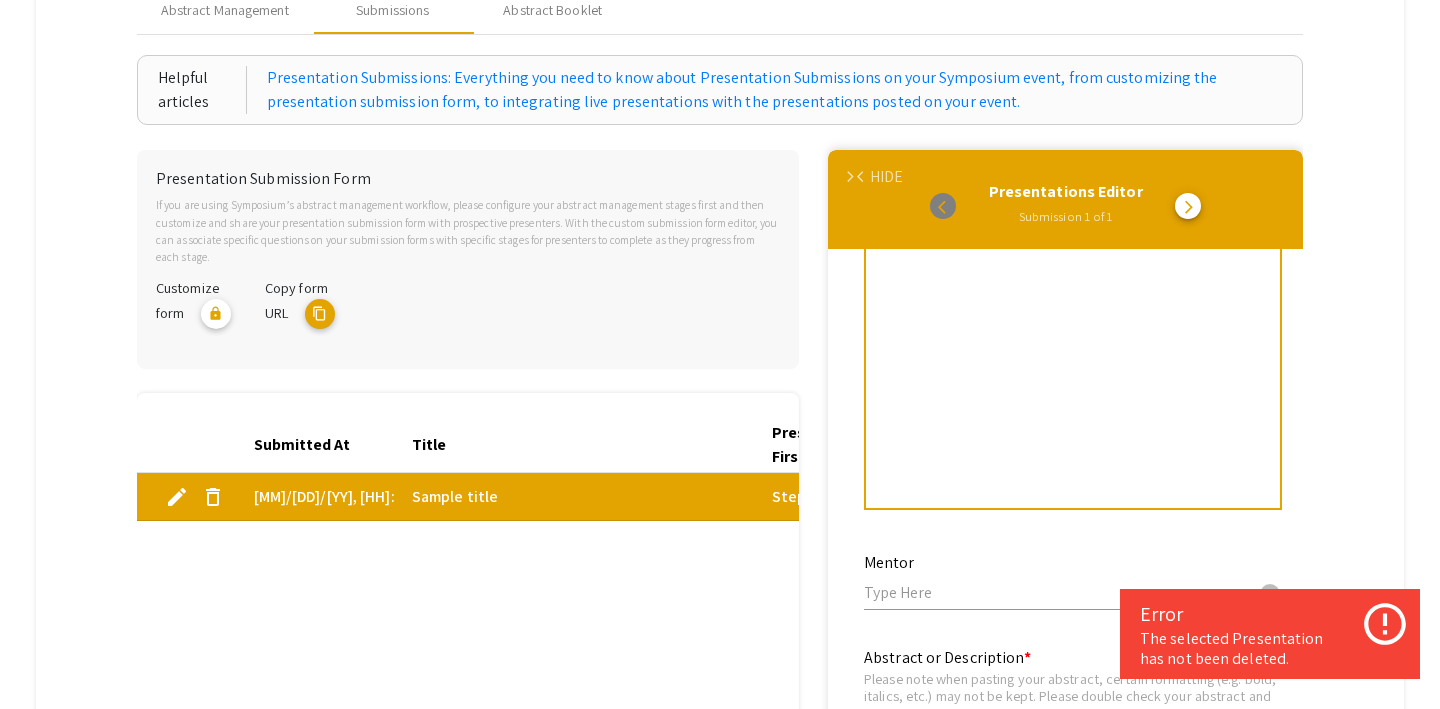 click on "HIDE" at bounding box center (886, 177) 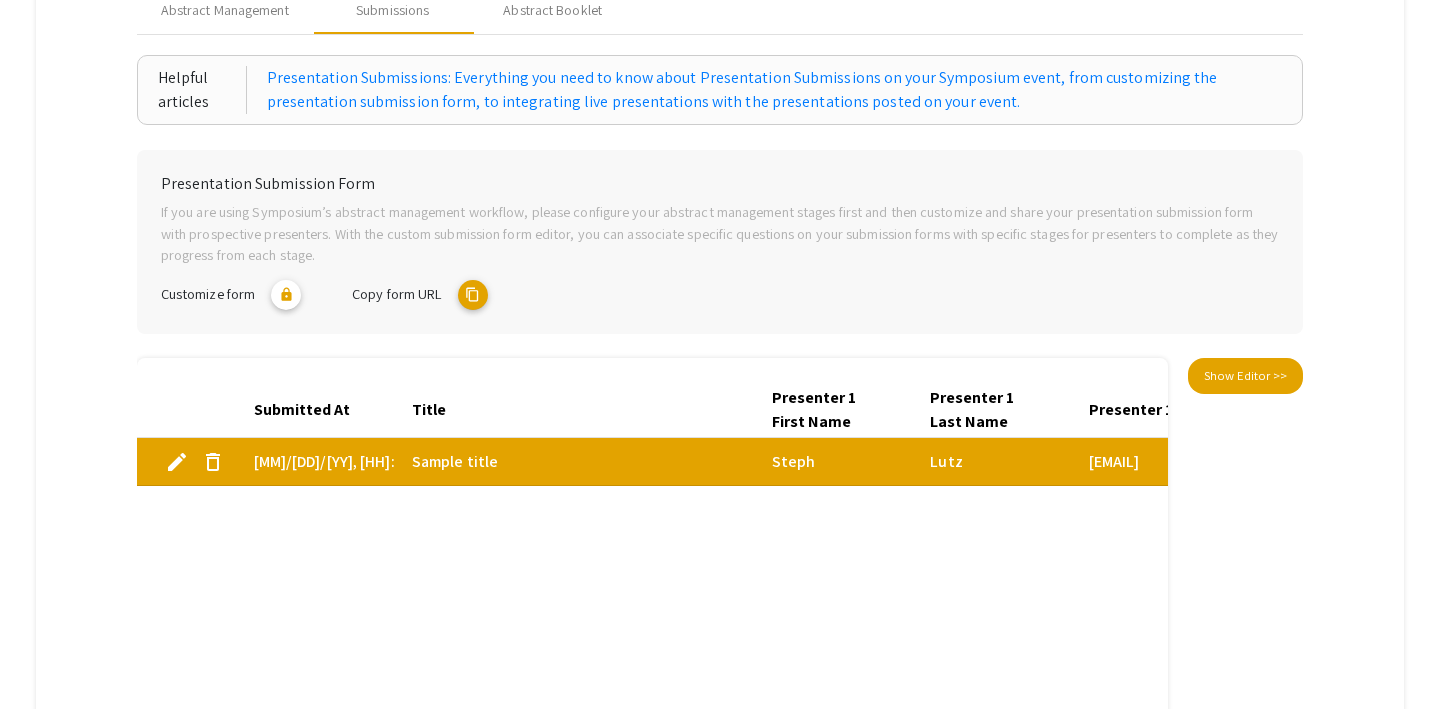 click on "delete" at bounding box center [213, 462] 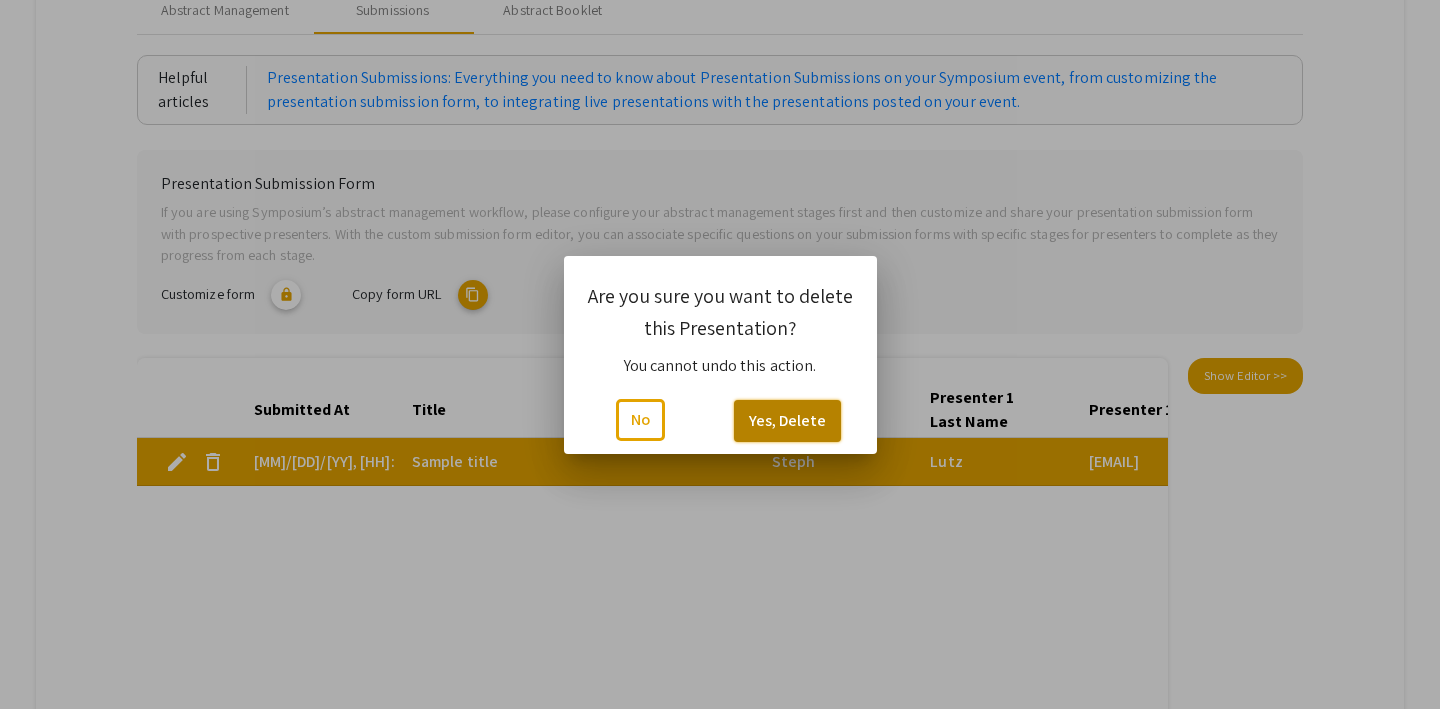 click on "Yes, Delete" 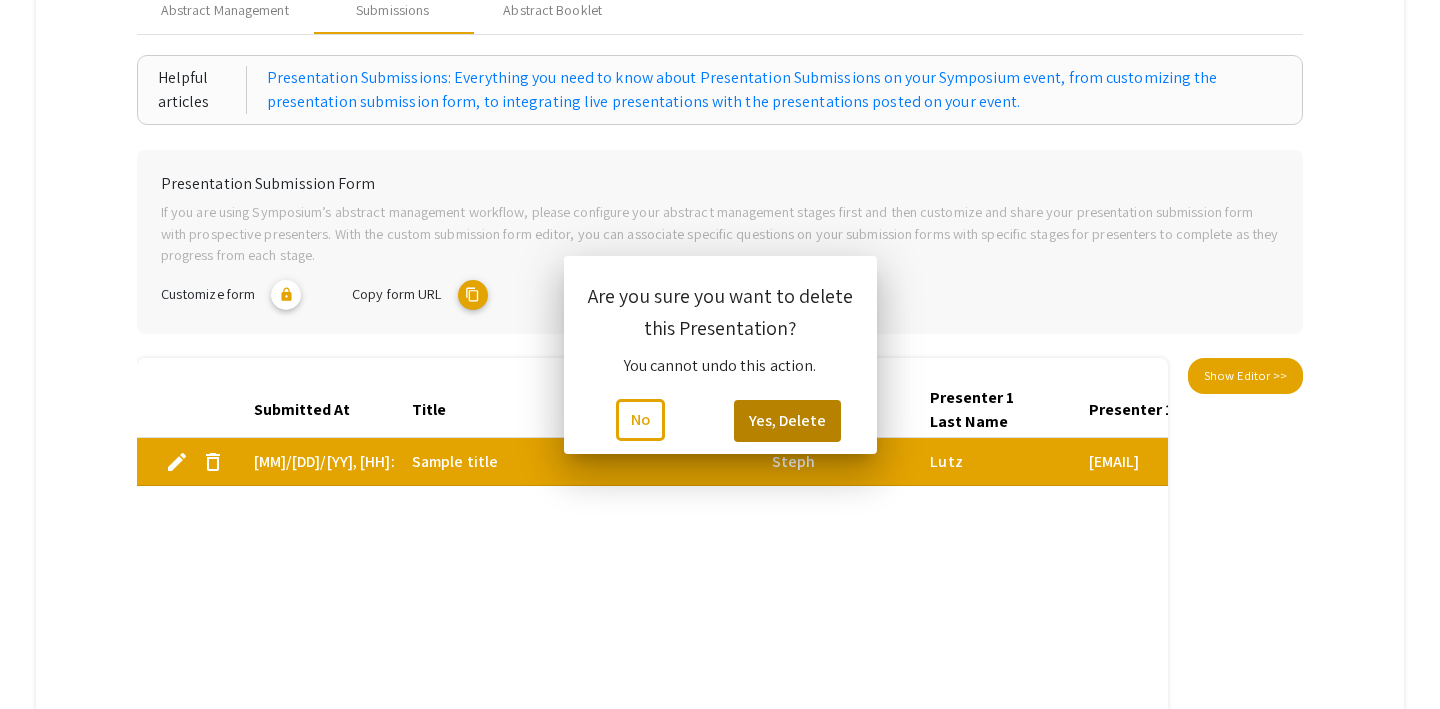 scroll, scrollTop: 258, scrollLeft: 0, axis: vertical 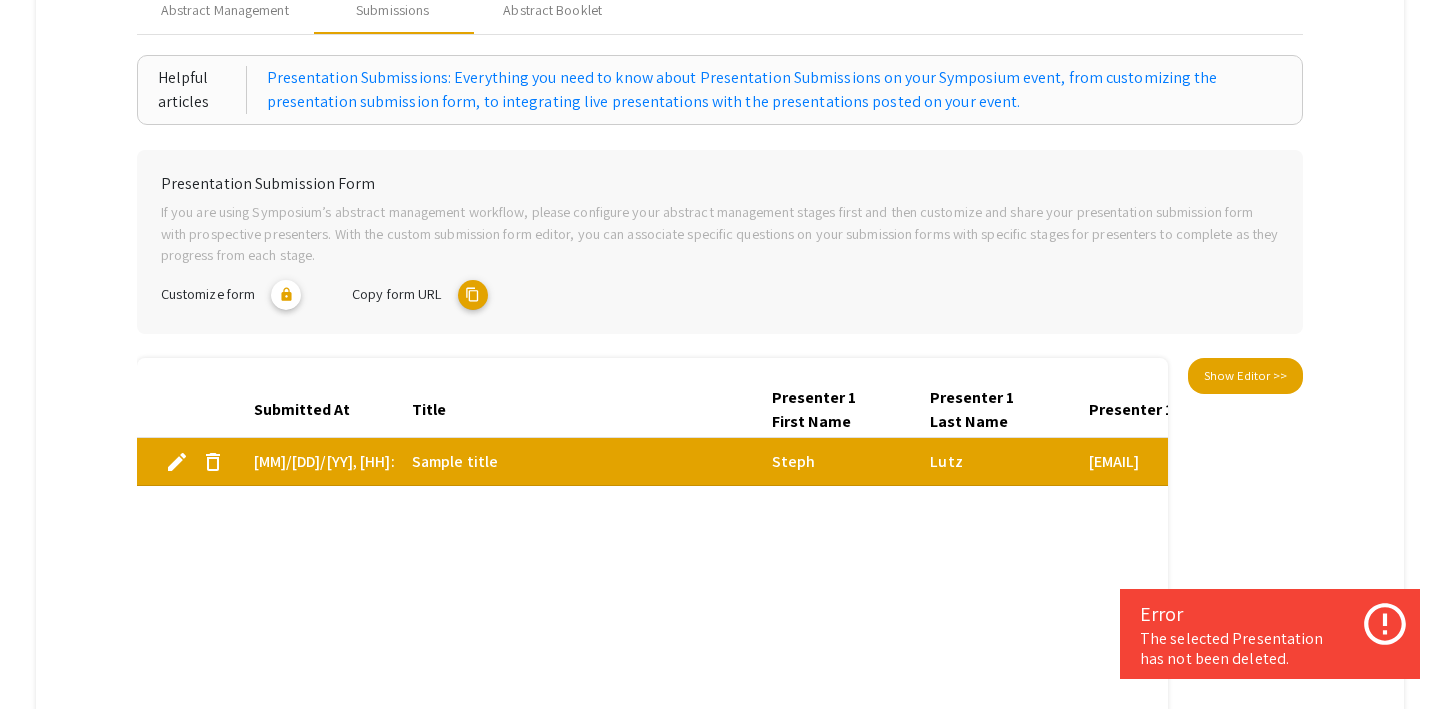 click on "delete" at bounding box center [213, 462] 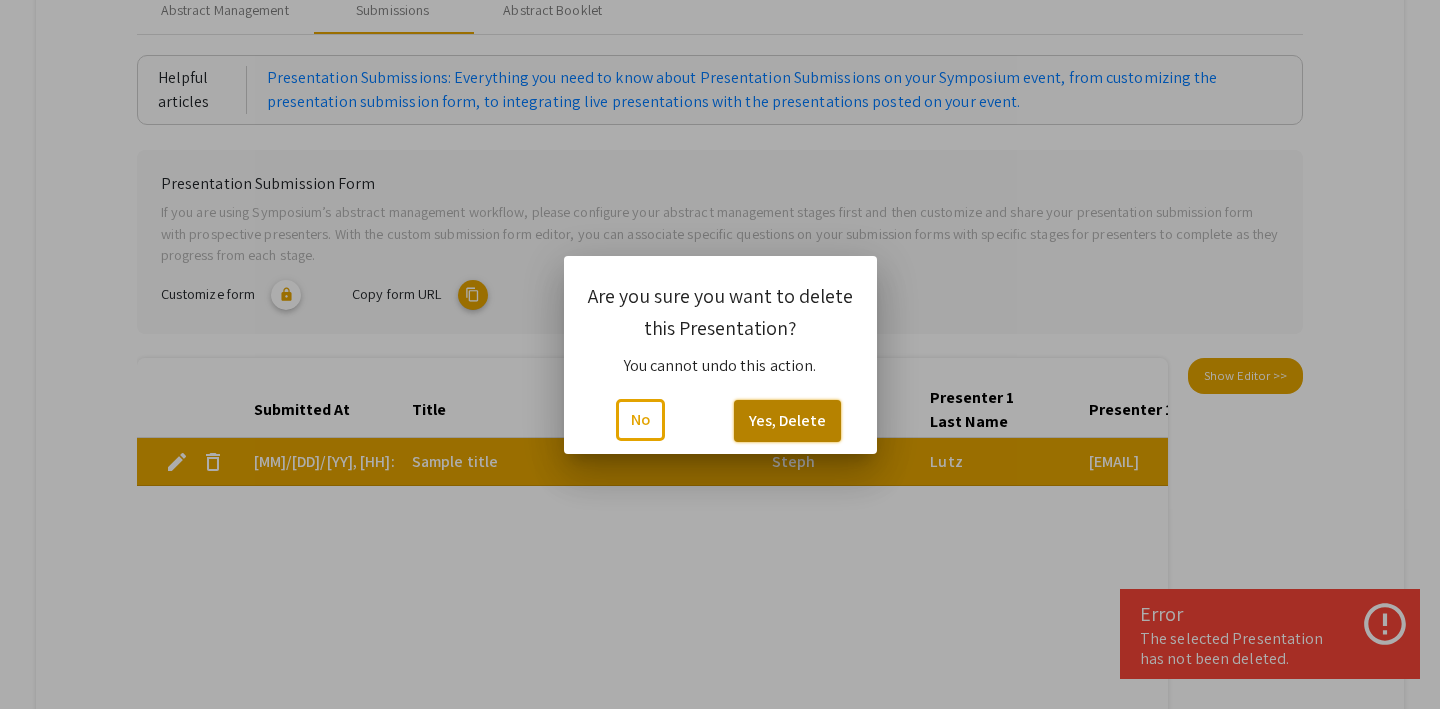 click on "Yes, Delete" 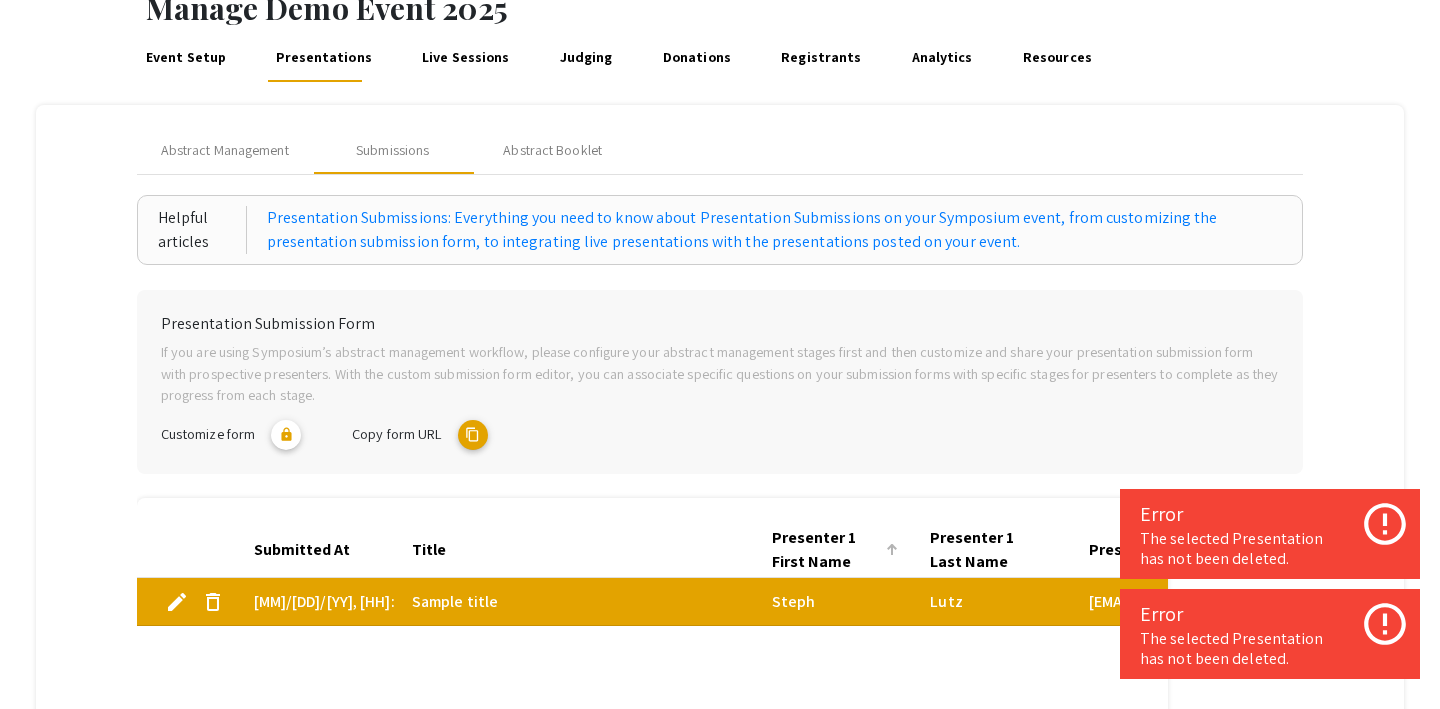 scroll, scrollTop: 61, scrollLeft: 0, axis: vertical 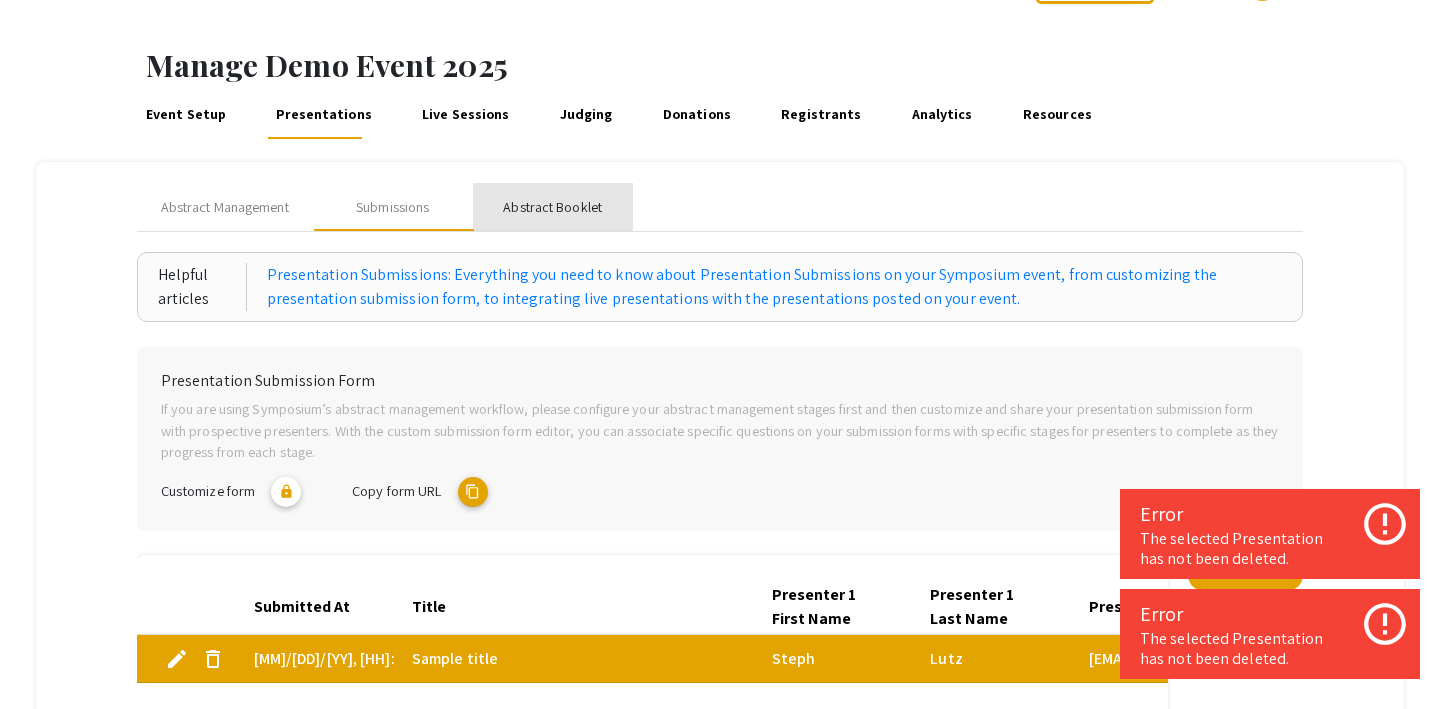 click on "Abstract Booklet" at bounding box center (553, 207) 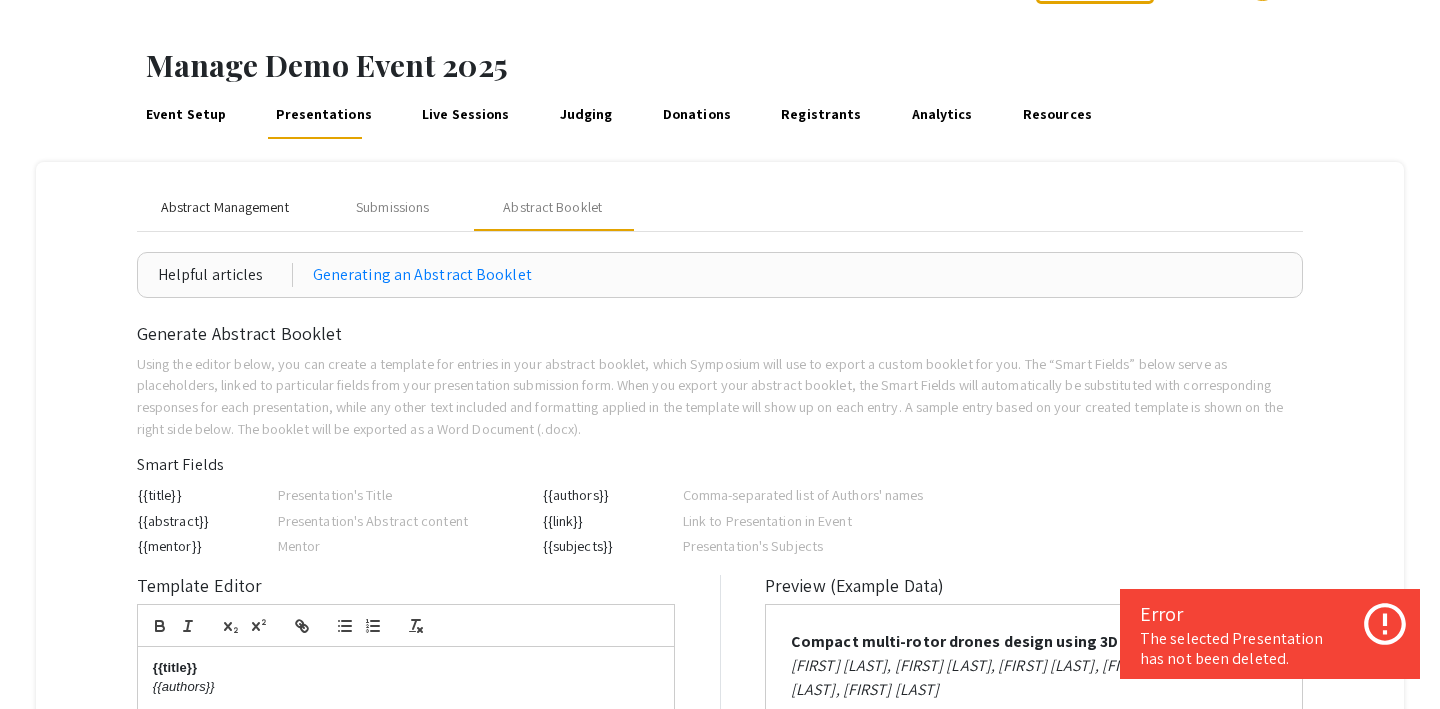 click on "Abstract Management" at bounding box center [225, 207] 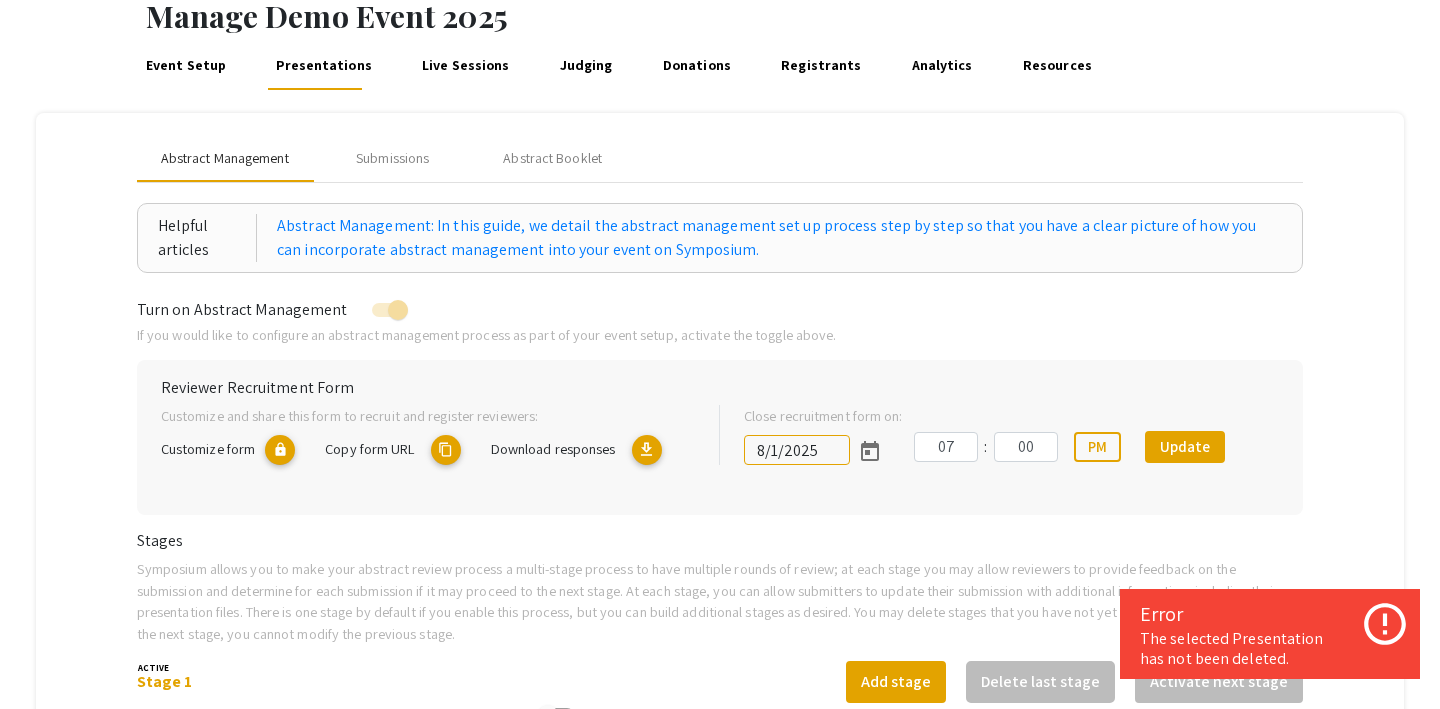 scroll, scrollTop: 133, scrollLeft: 0, axis: vertical 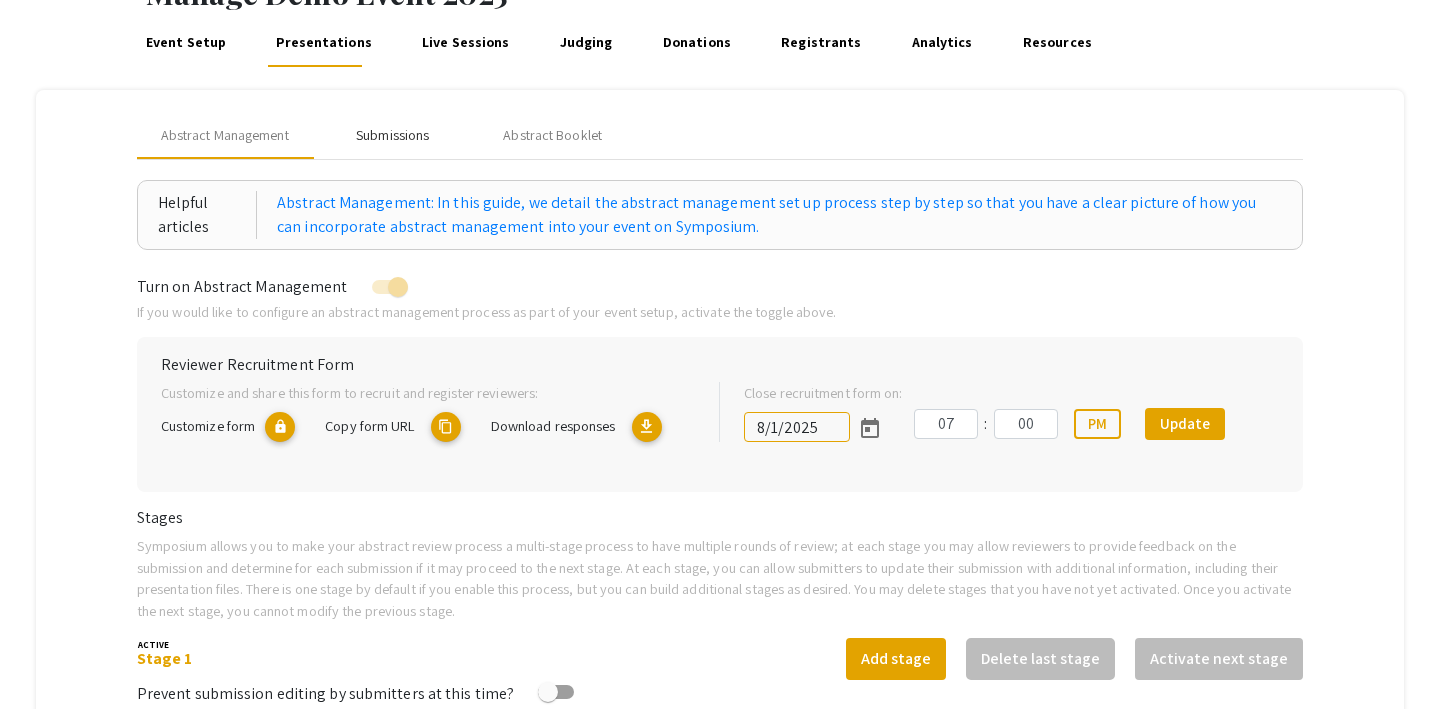 click on "Submissions" at bounding box center [392, 135] 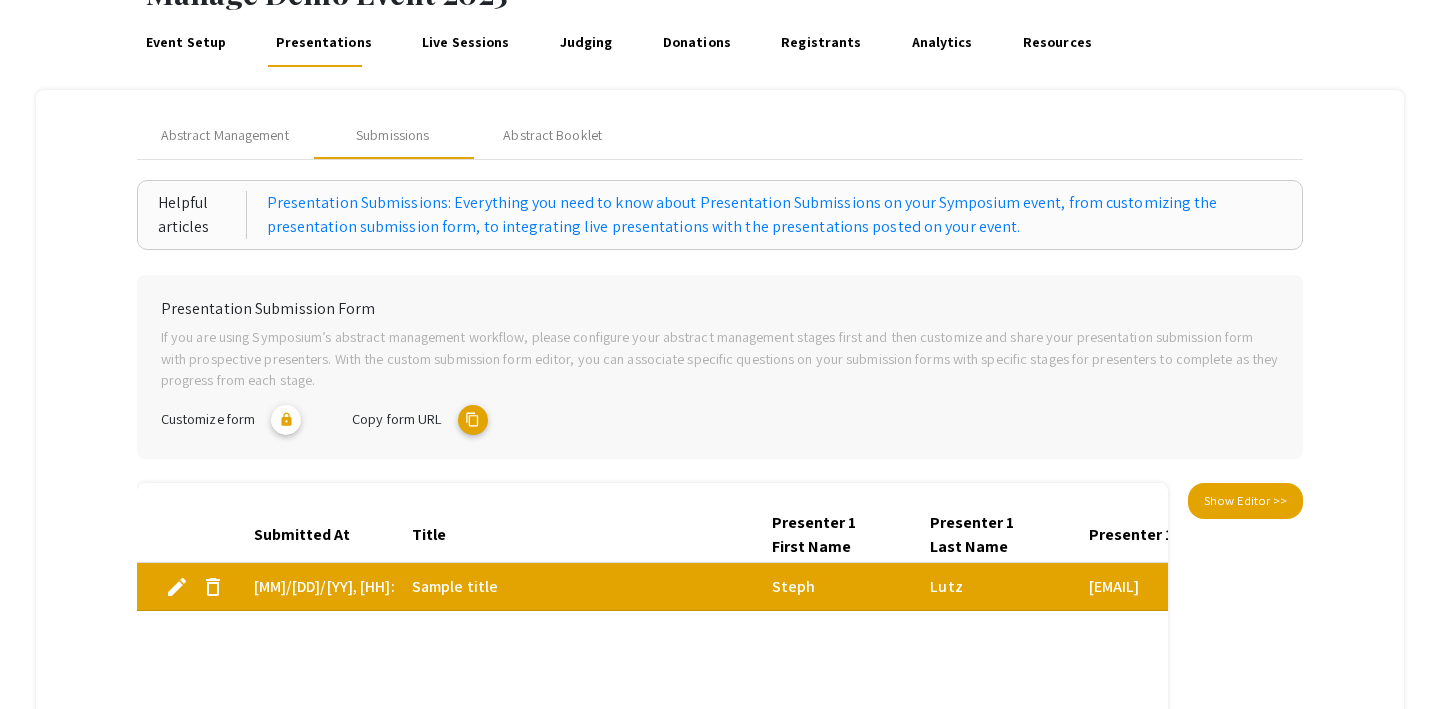 click on "delete" at bounding box center [213, 587] 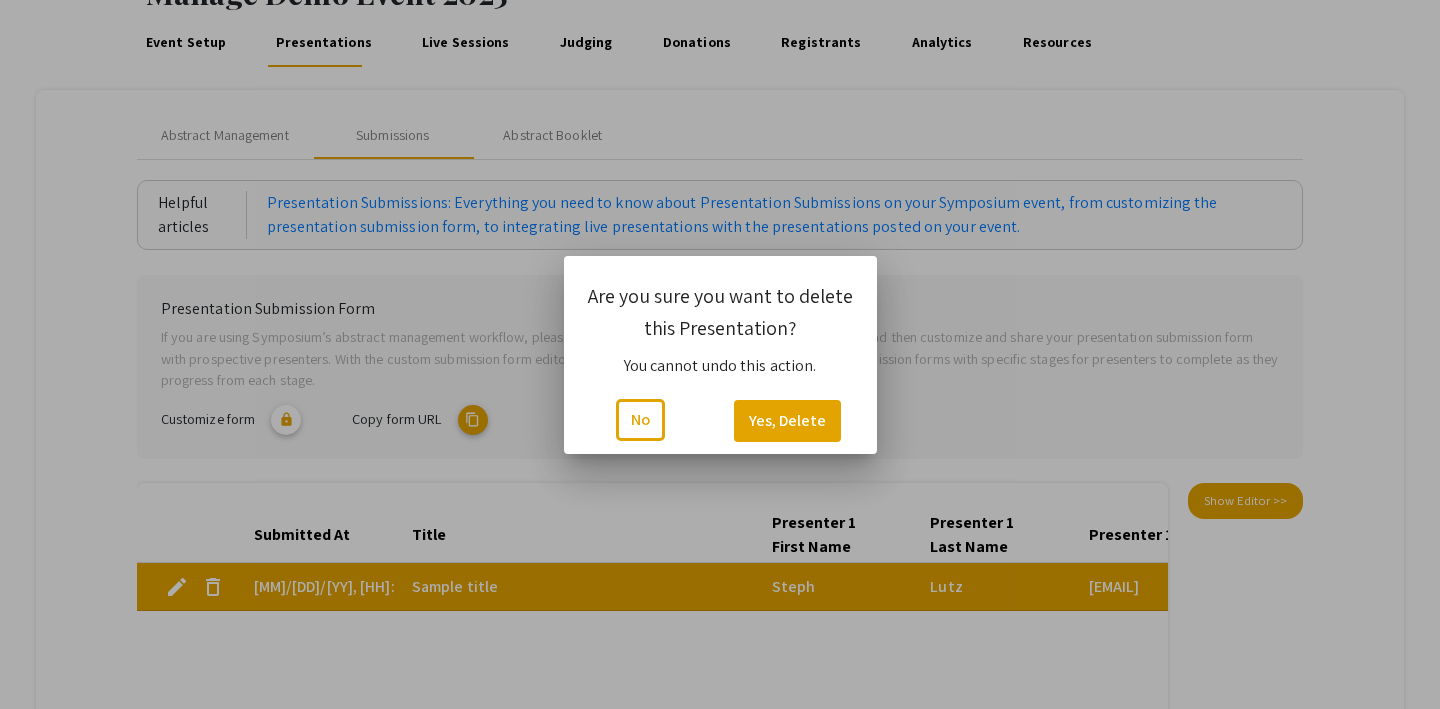 scroll, scrollTop: 0, scrollLeft: 0, axis: both 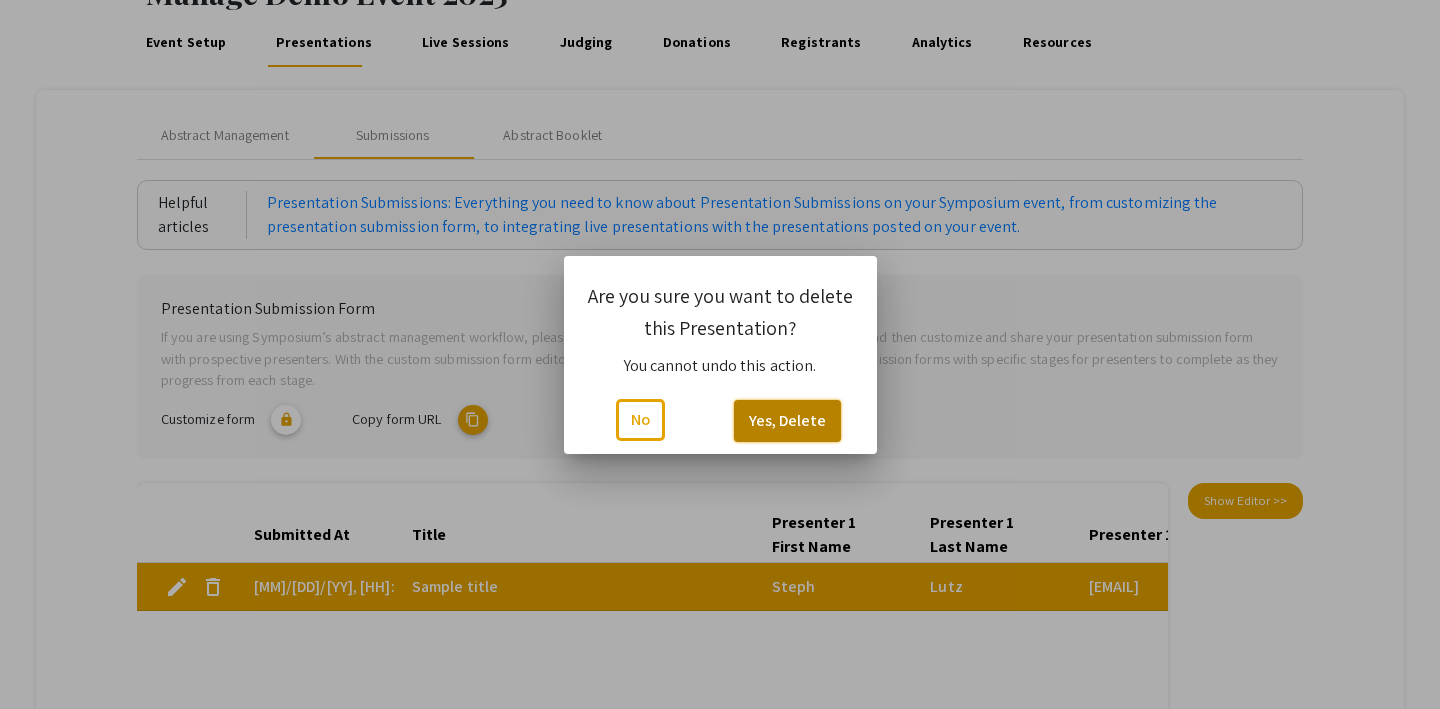 click on "Yes, Delete" 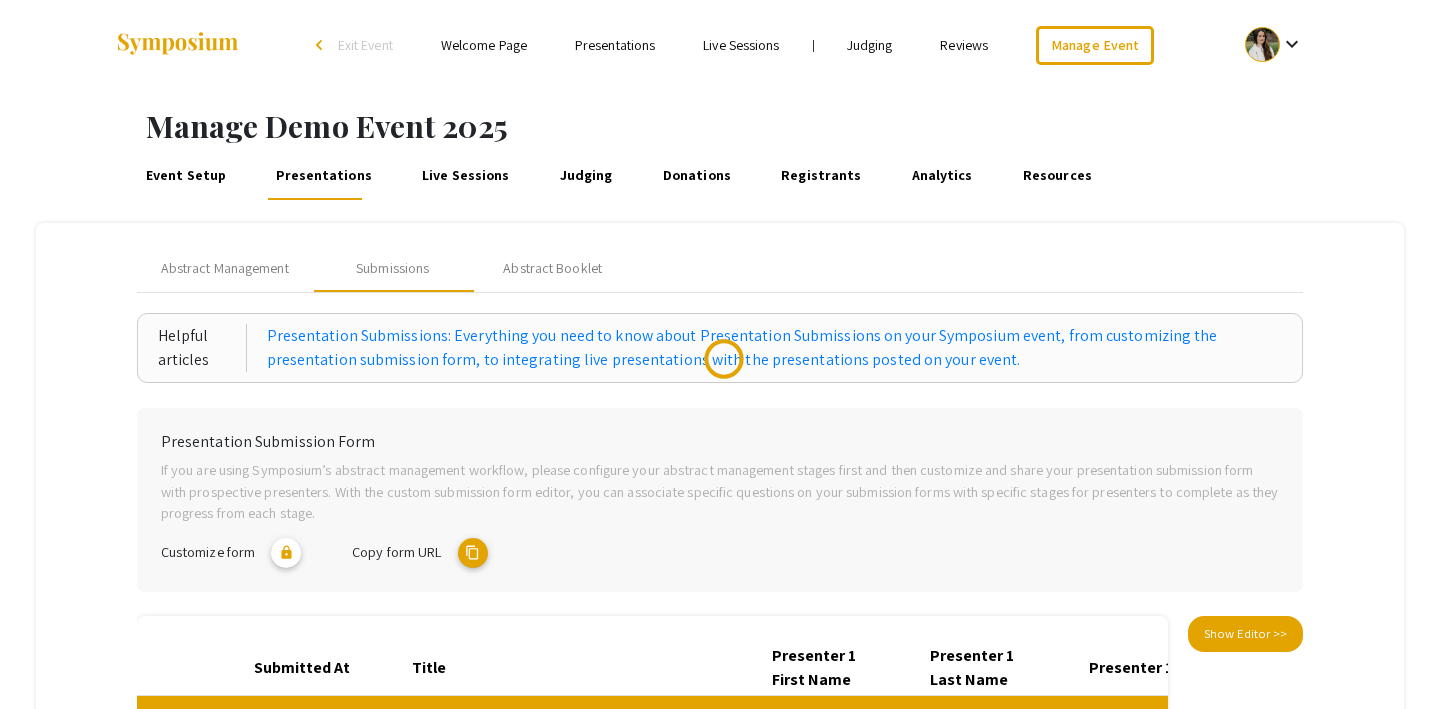 scroll, scrollTop: 133, scrollLeft: 0, axis: vertical 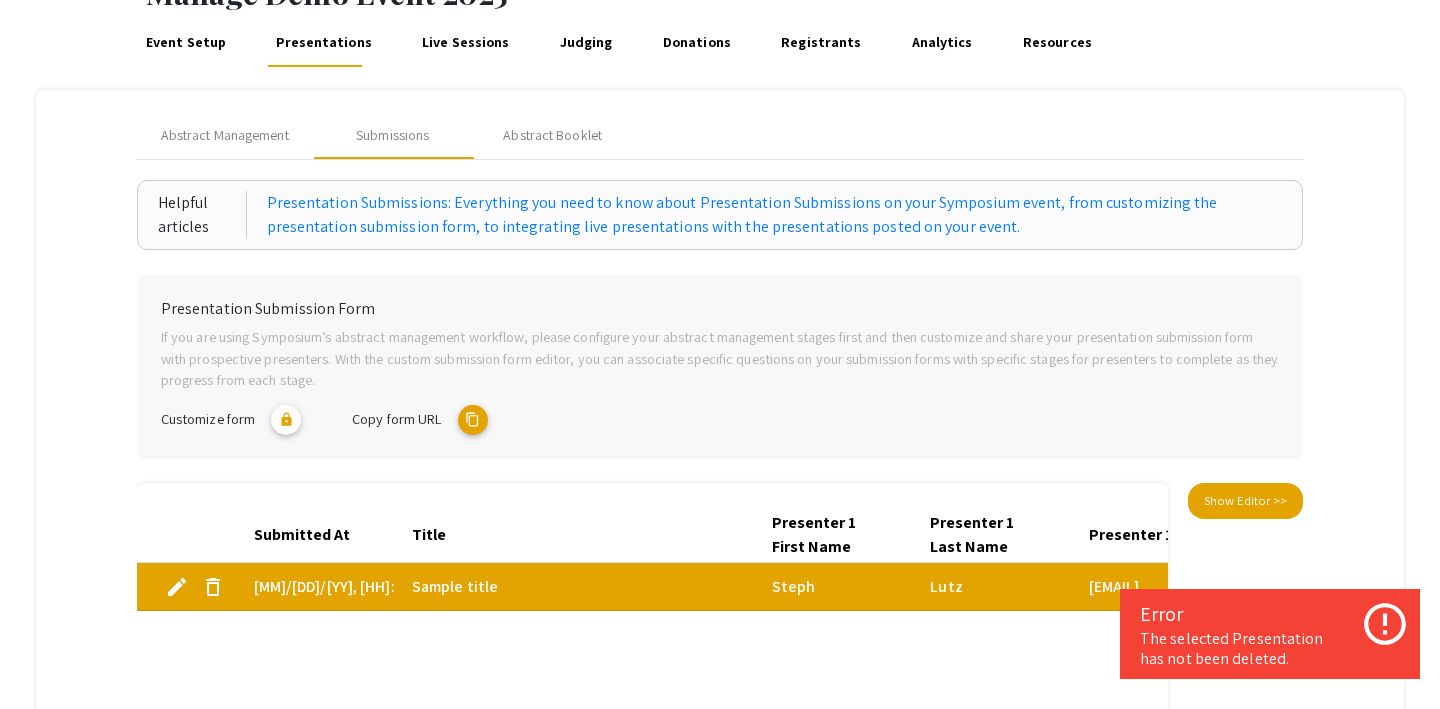 click on "delete" at bounding box center [213, 587] 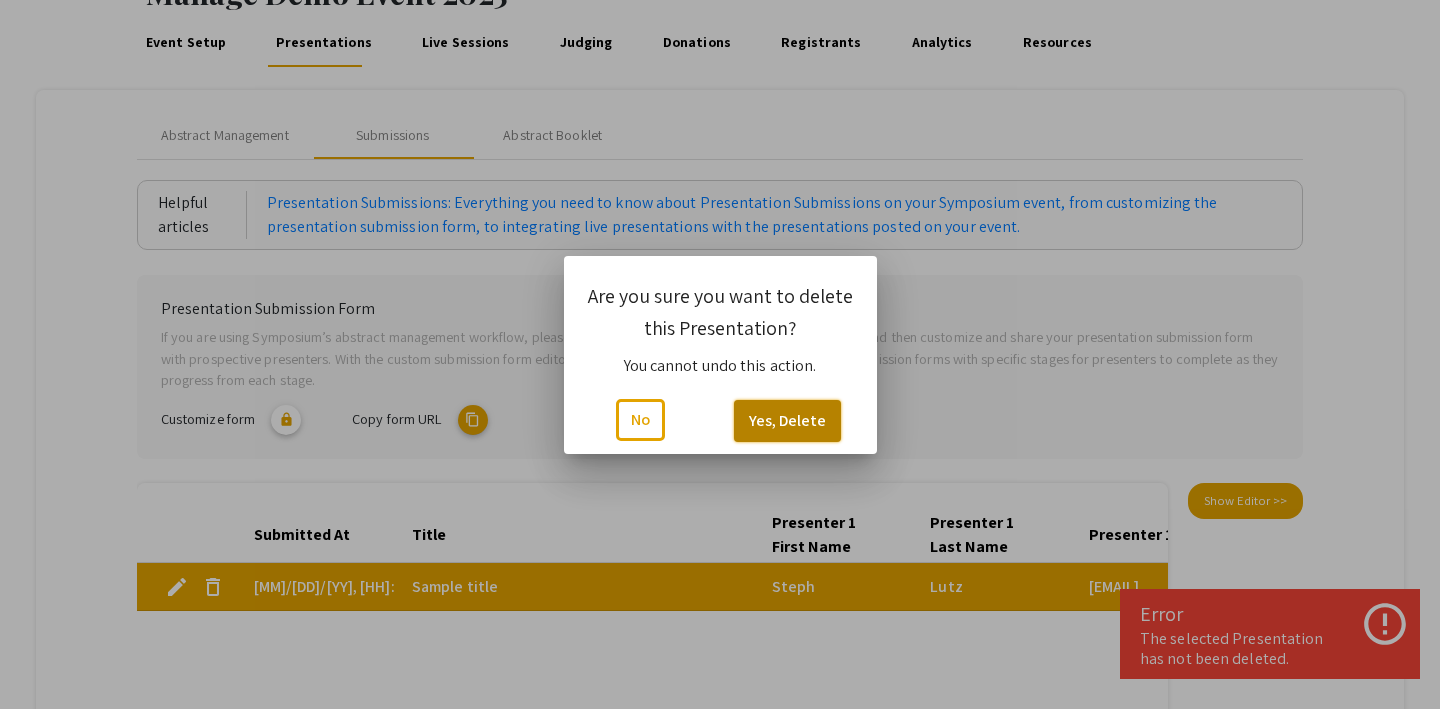click on "Yes, Delete" 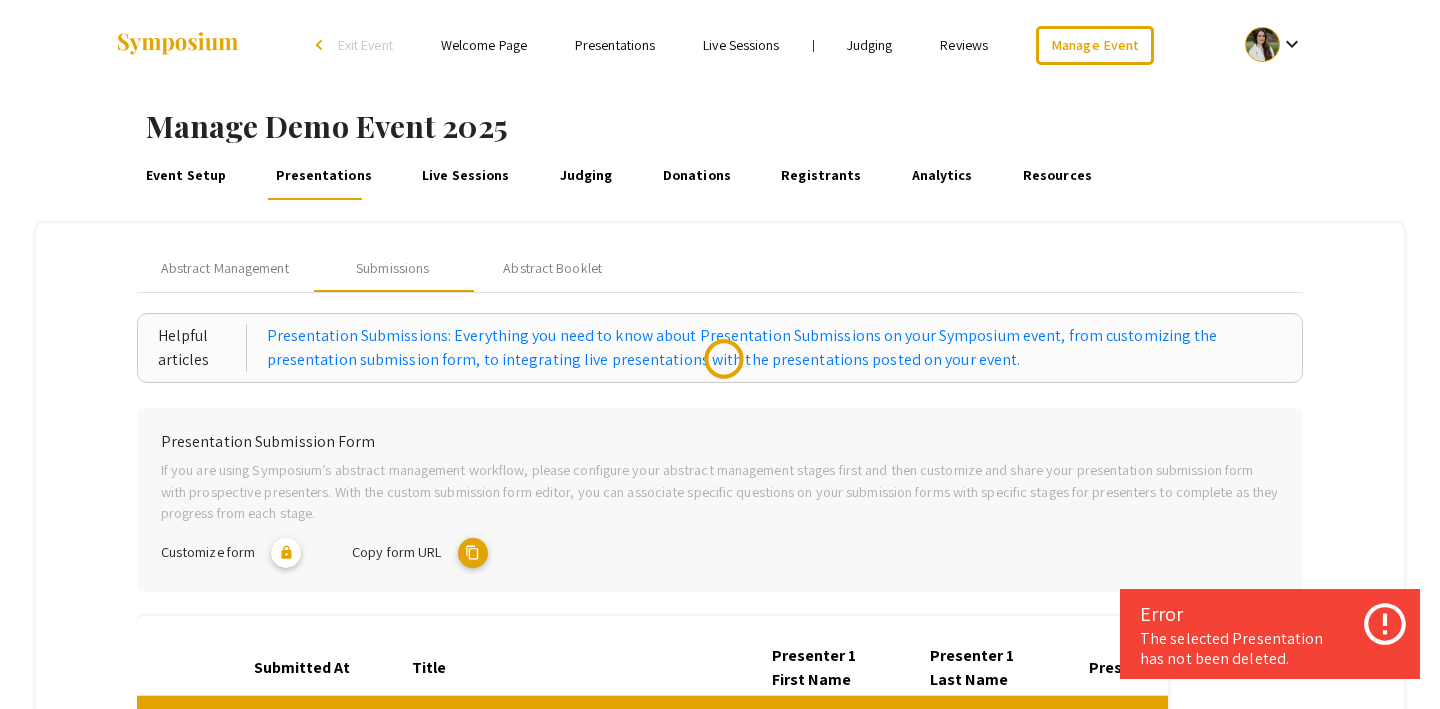 scroll, scrollTop: 133, scrollLeft: 0, axis: vertical 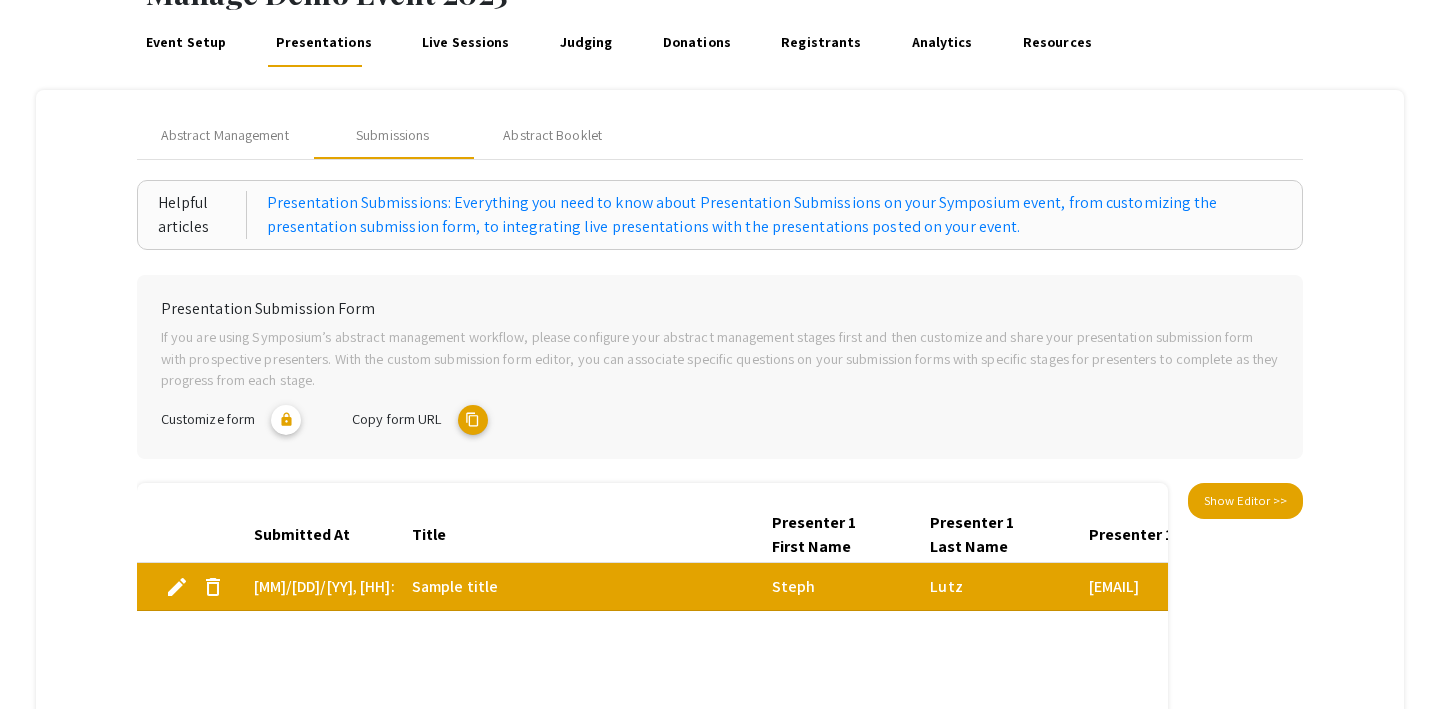click on "delete" at bounding box center (213, 587) 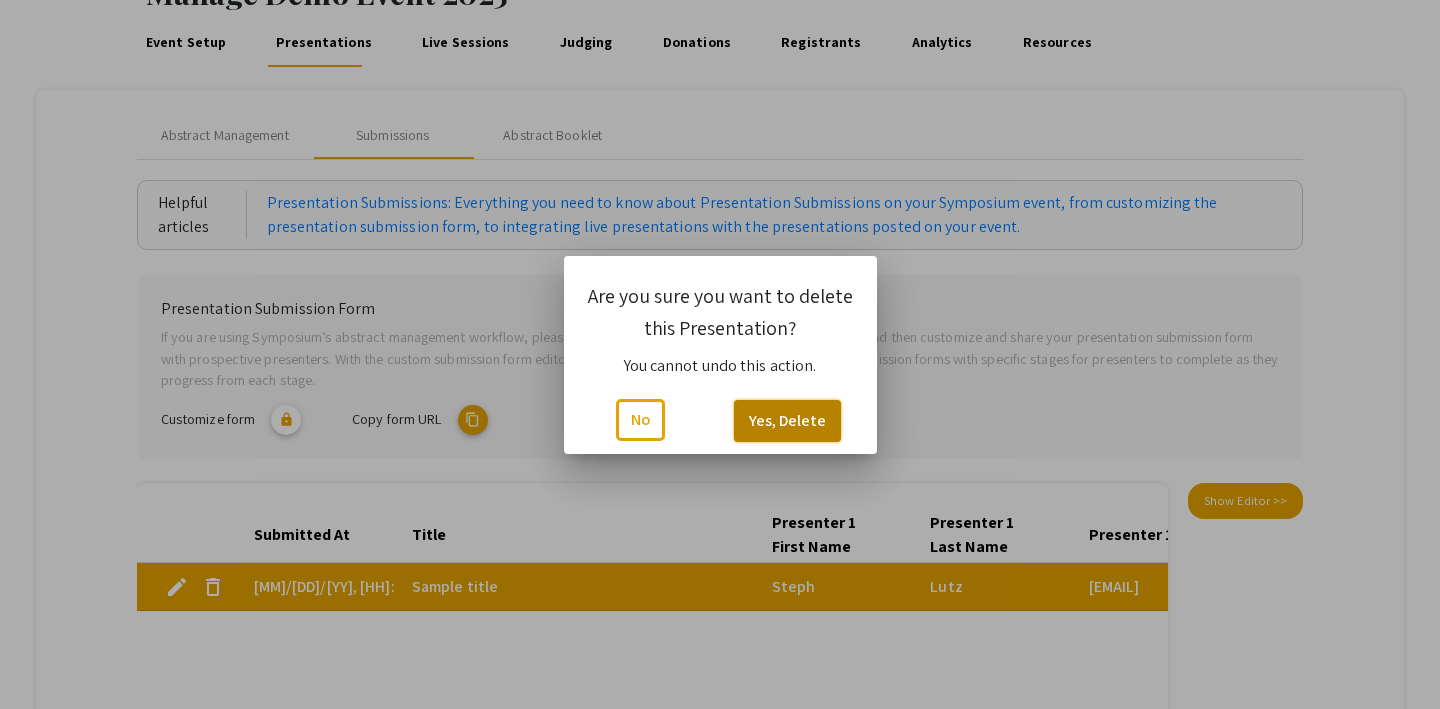 click on "Yes, Delete" 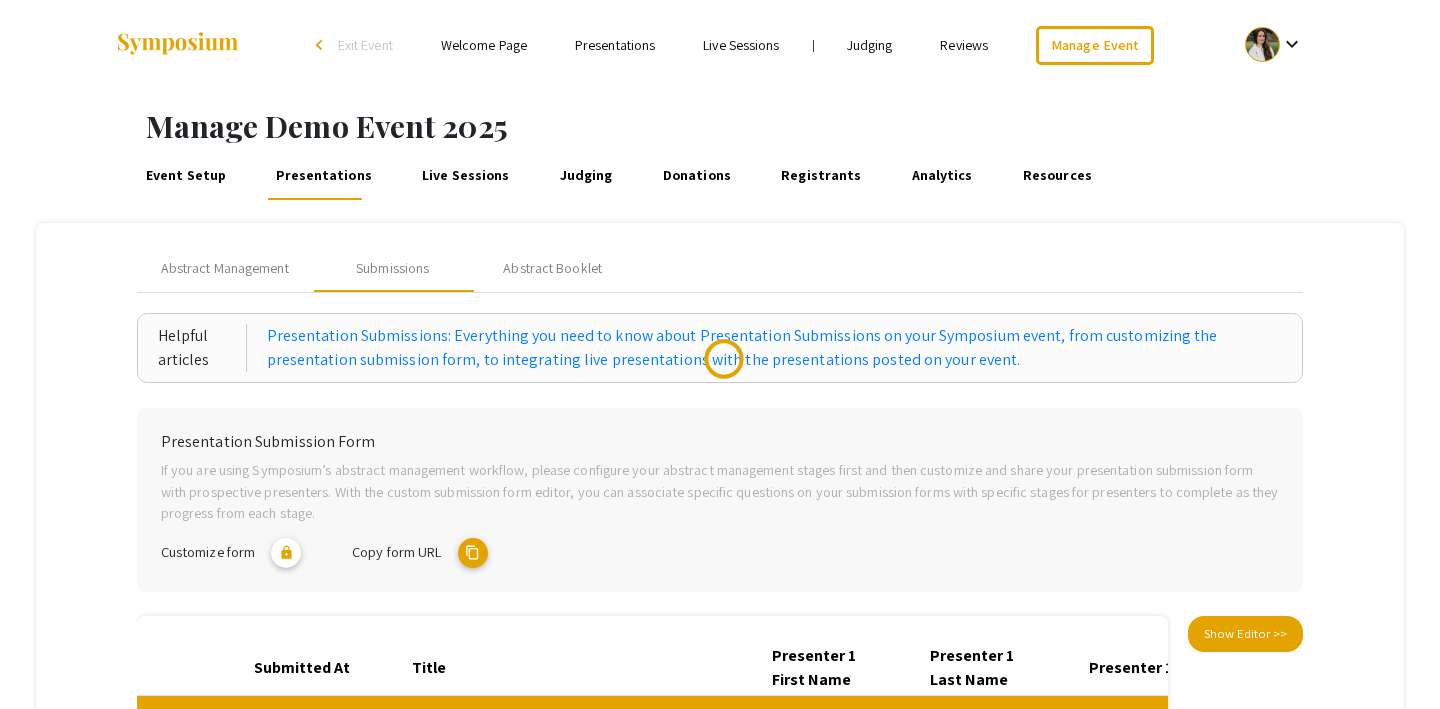 scroll, scrollTop: 133, scrollLeft: 0, axis: vertical 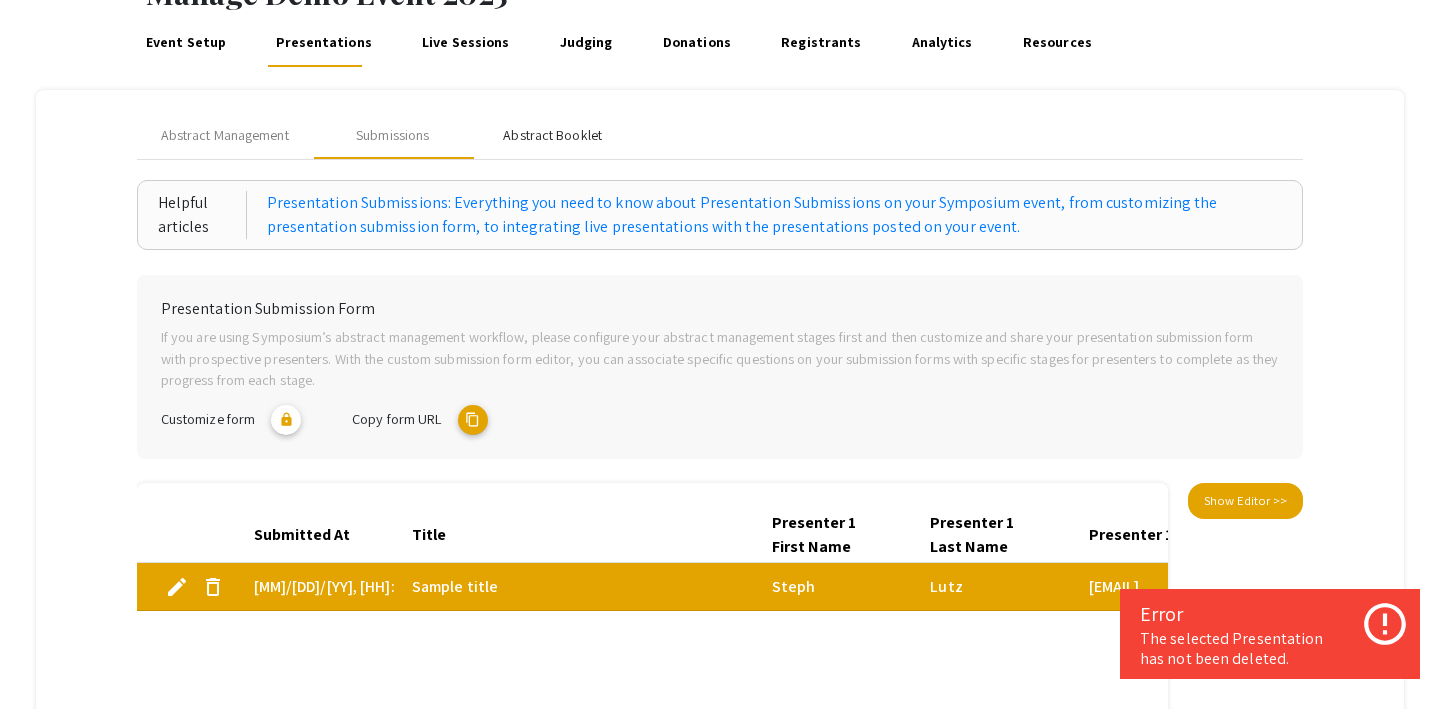 click on "Abstract Booklet" at bounding box center (552, 135) 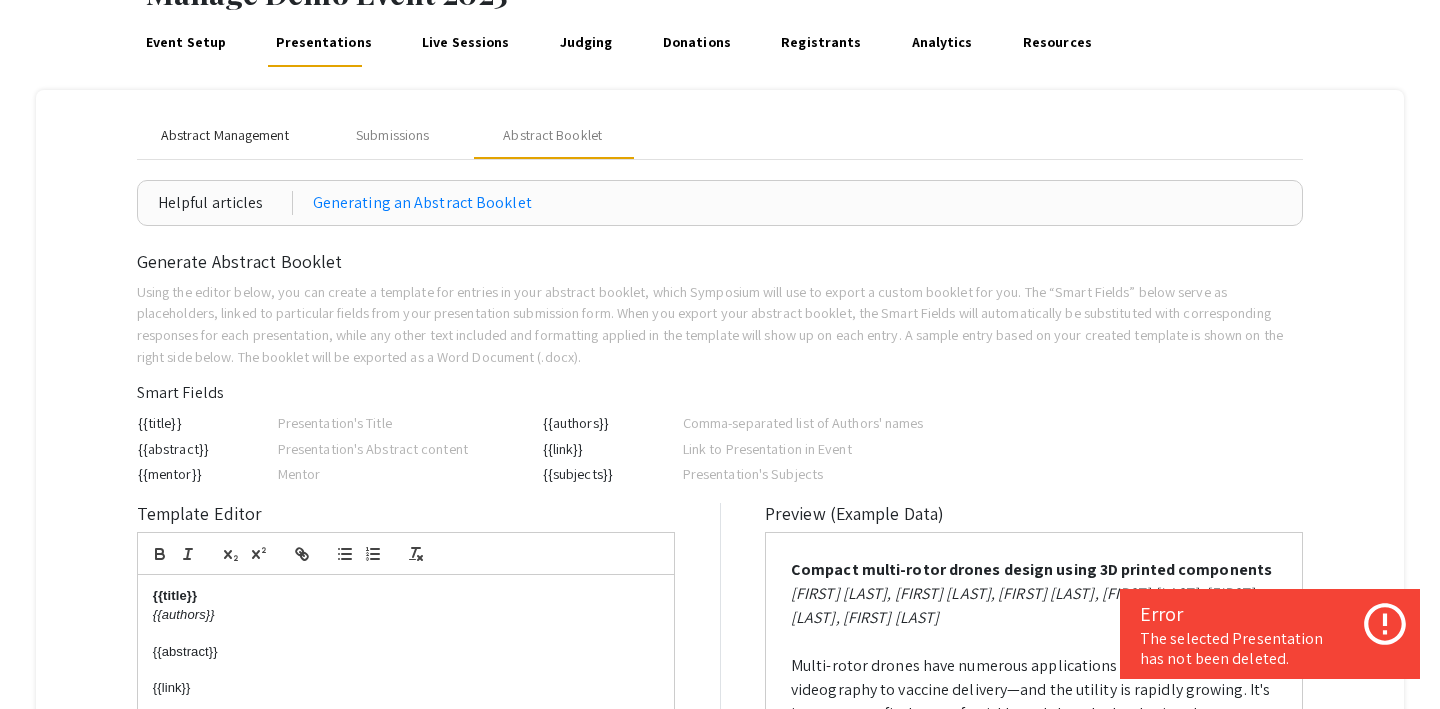 click on "Abstract Management" at bounding box center [225, 135] 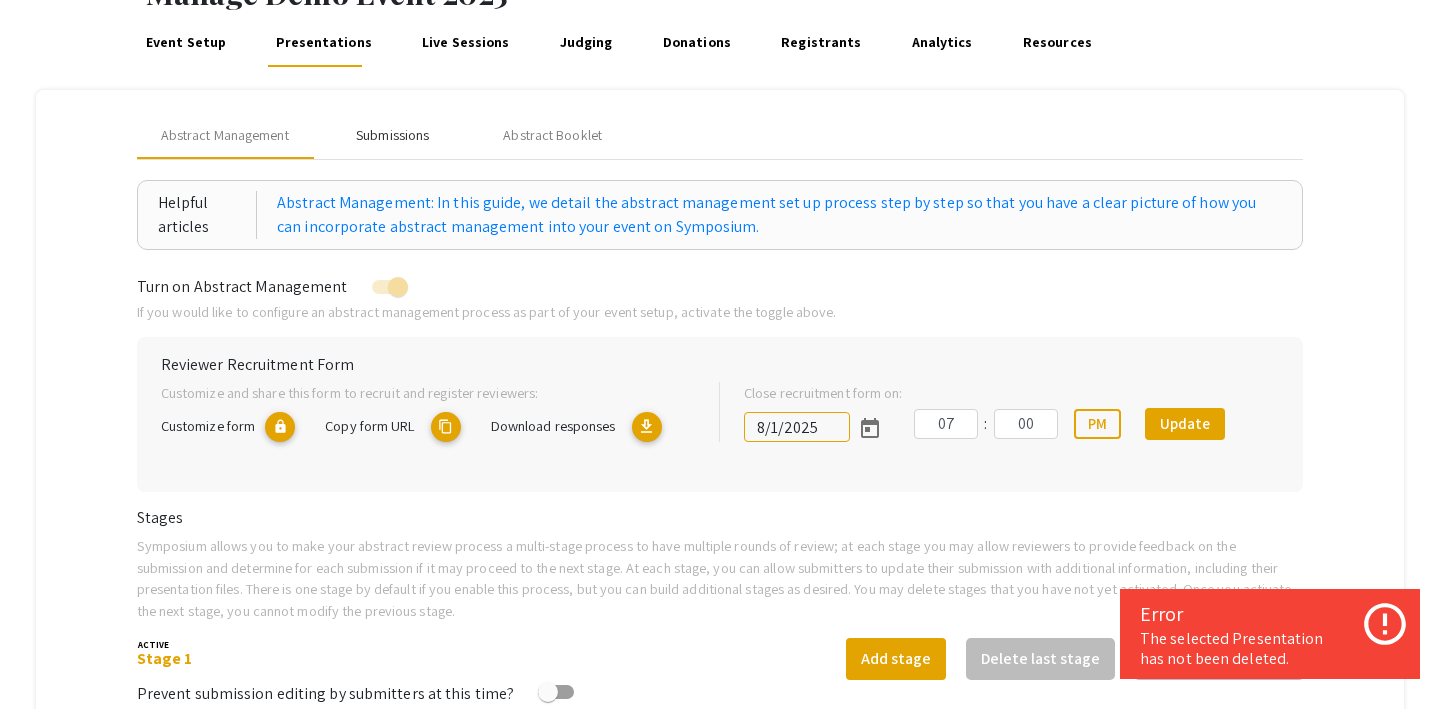 click on "Submissions" at bounding box center (392, 135) 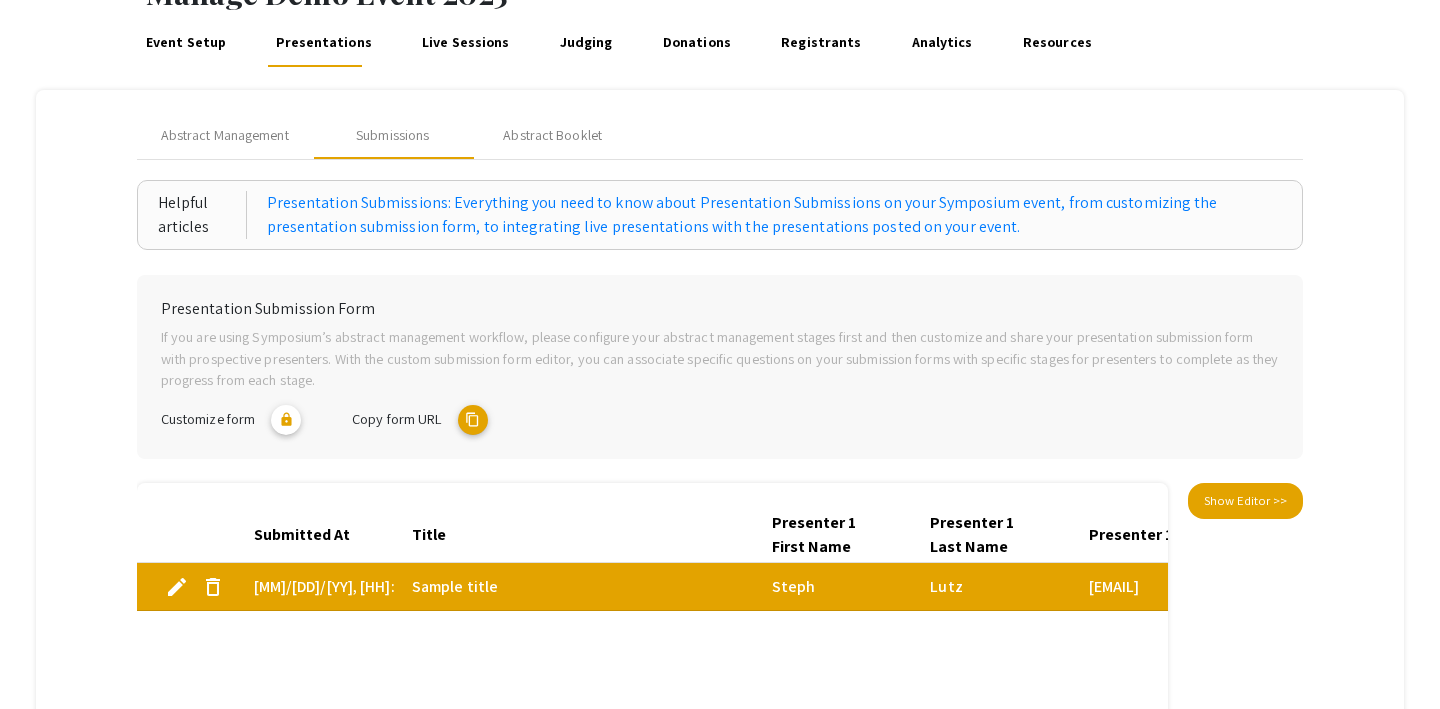 click on "delete" at bounding box center (213, 587) 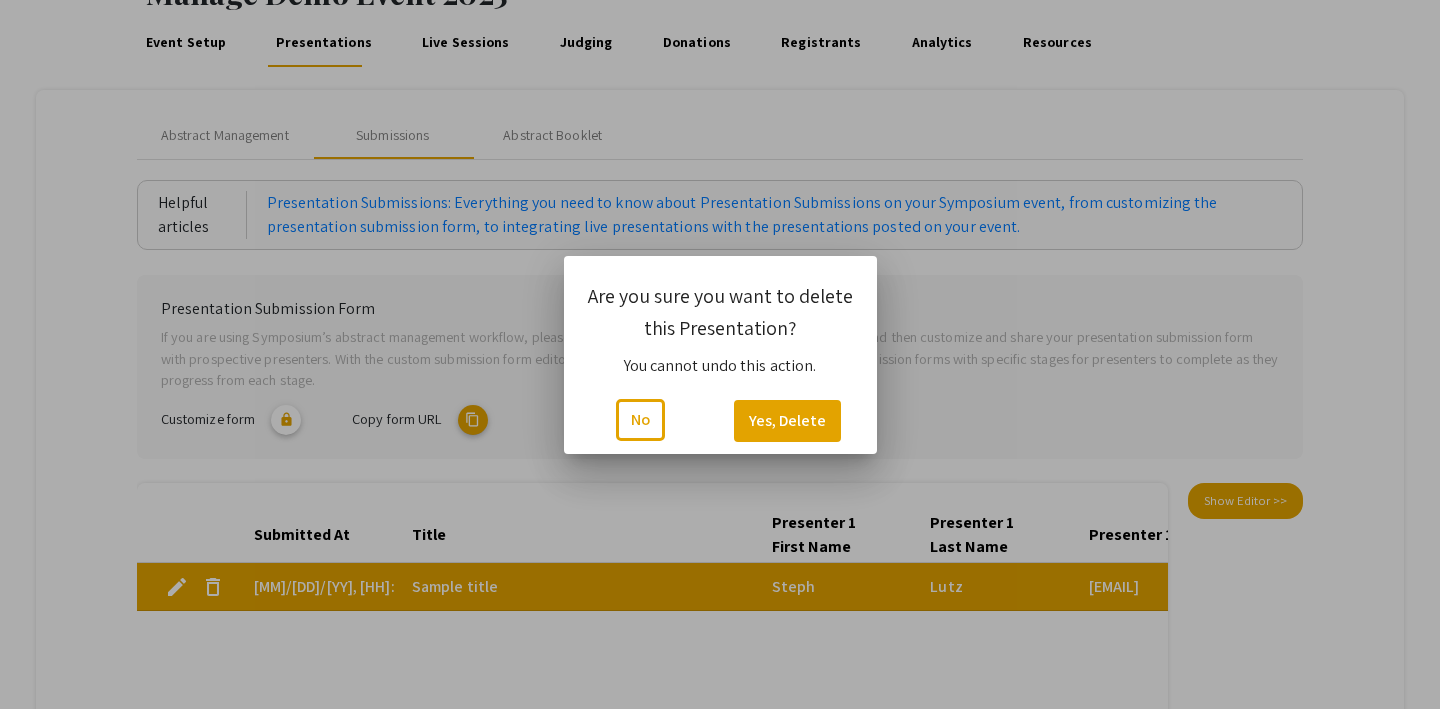 scroll, scrollTop: 0, scrollLeft: 0, axis: both 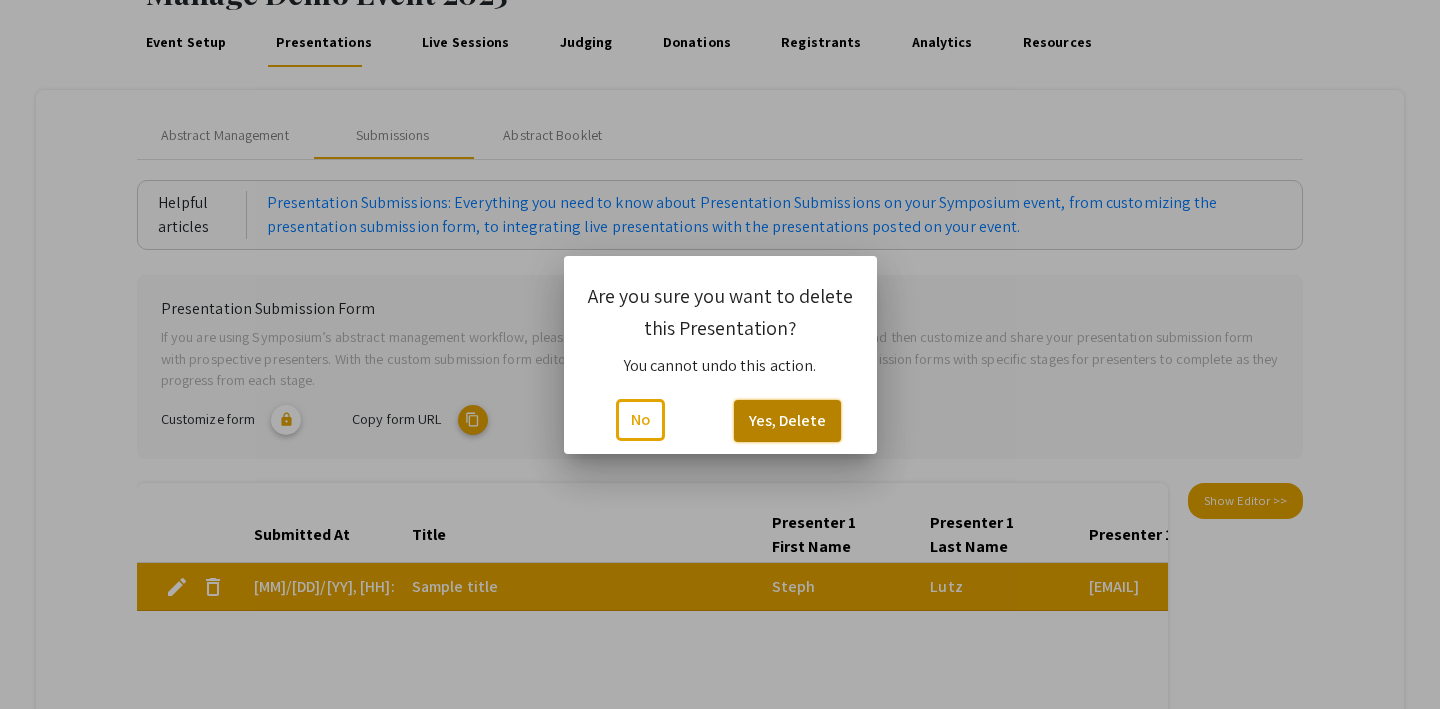click on "Yes, Delete" 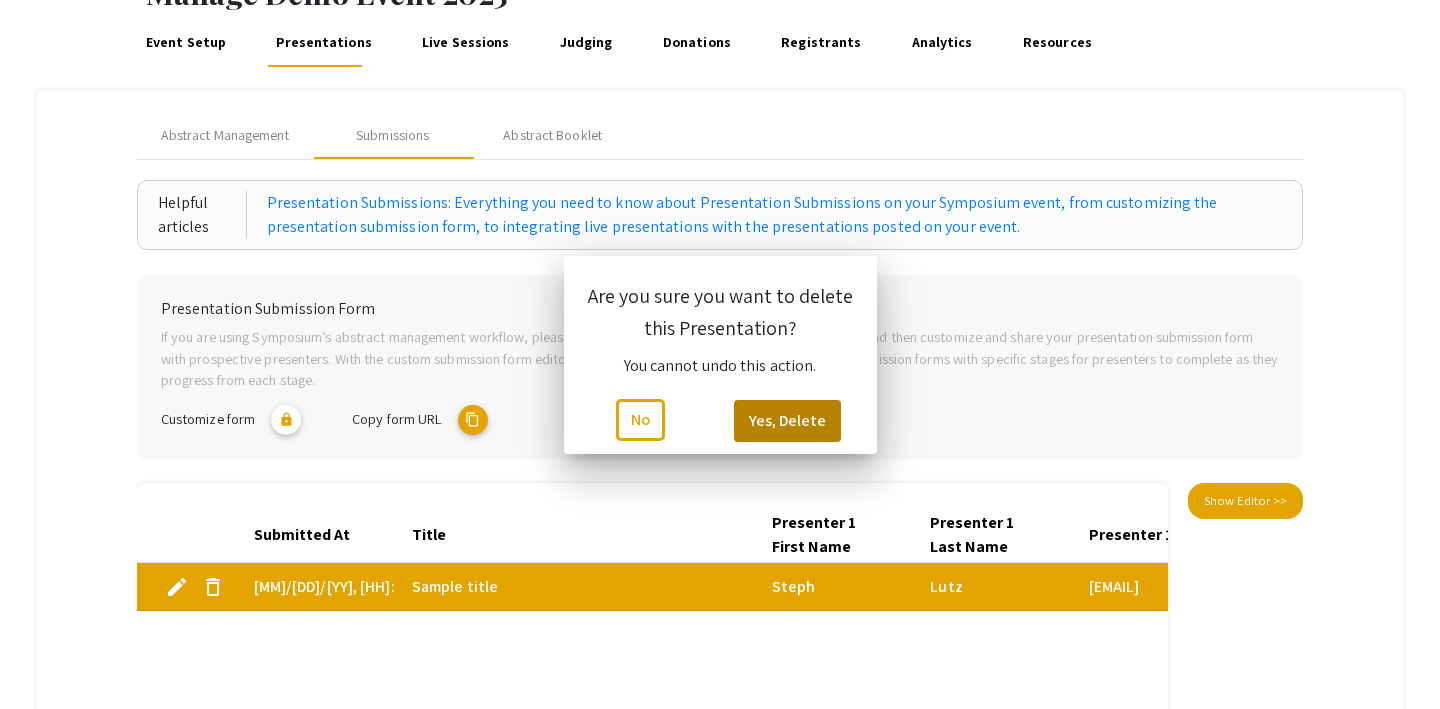 scroll, scrollTop: 133, scrollLeft: 0, axis: vertical 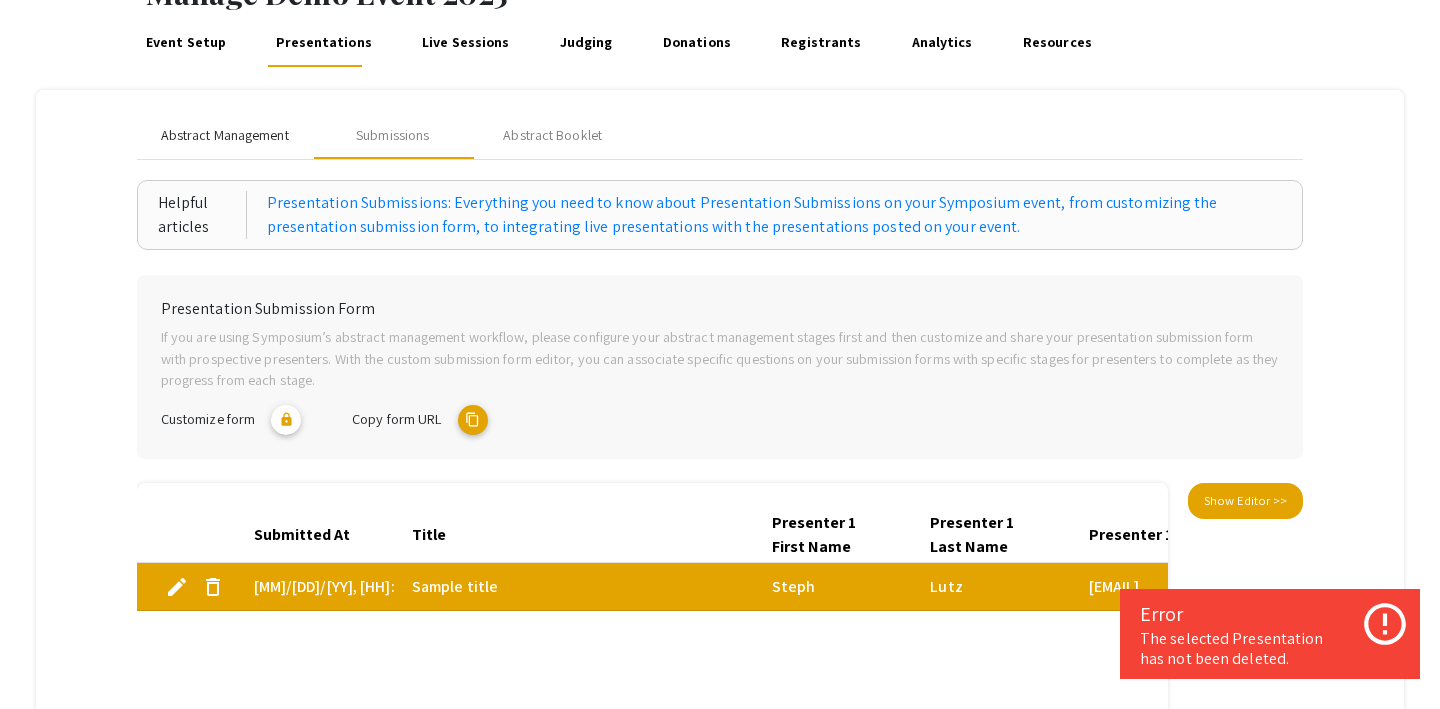 click on "Abstract Management" at bounding box center (225, 135) 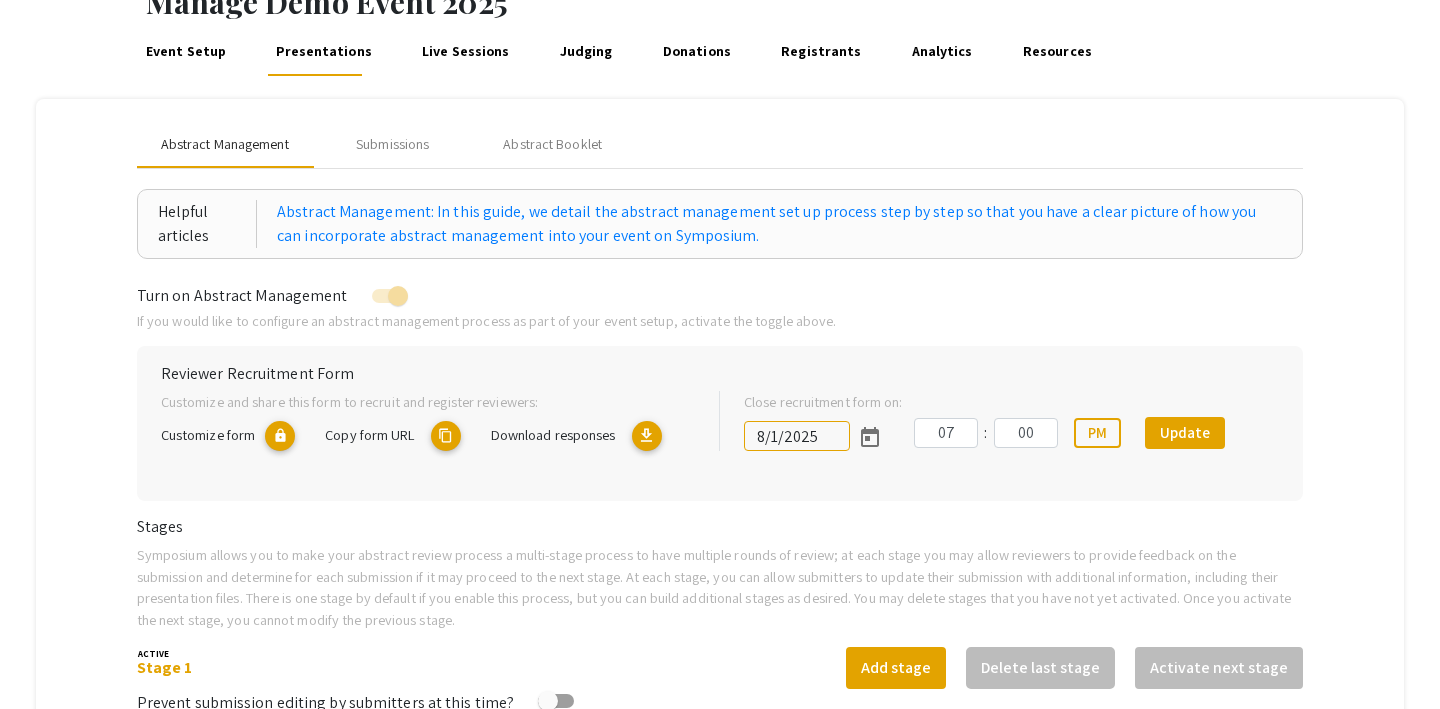 scroll, scrollTop: 0, scrollLeft: 0, axis: both 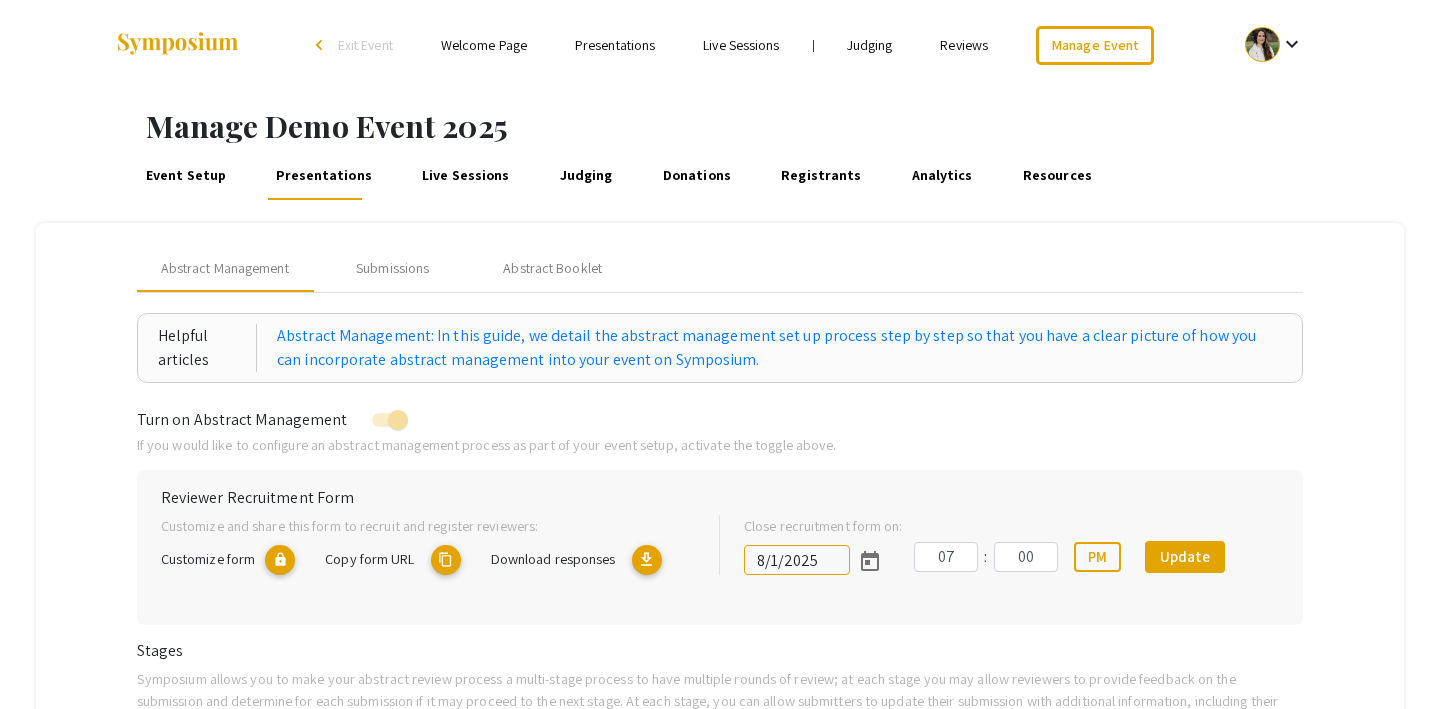 click on "Event Setup" at bounding box center [185, 176] 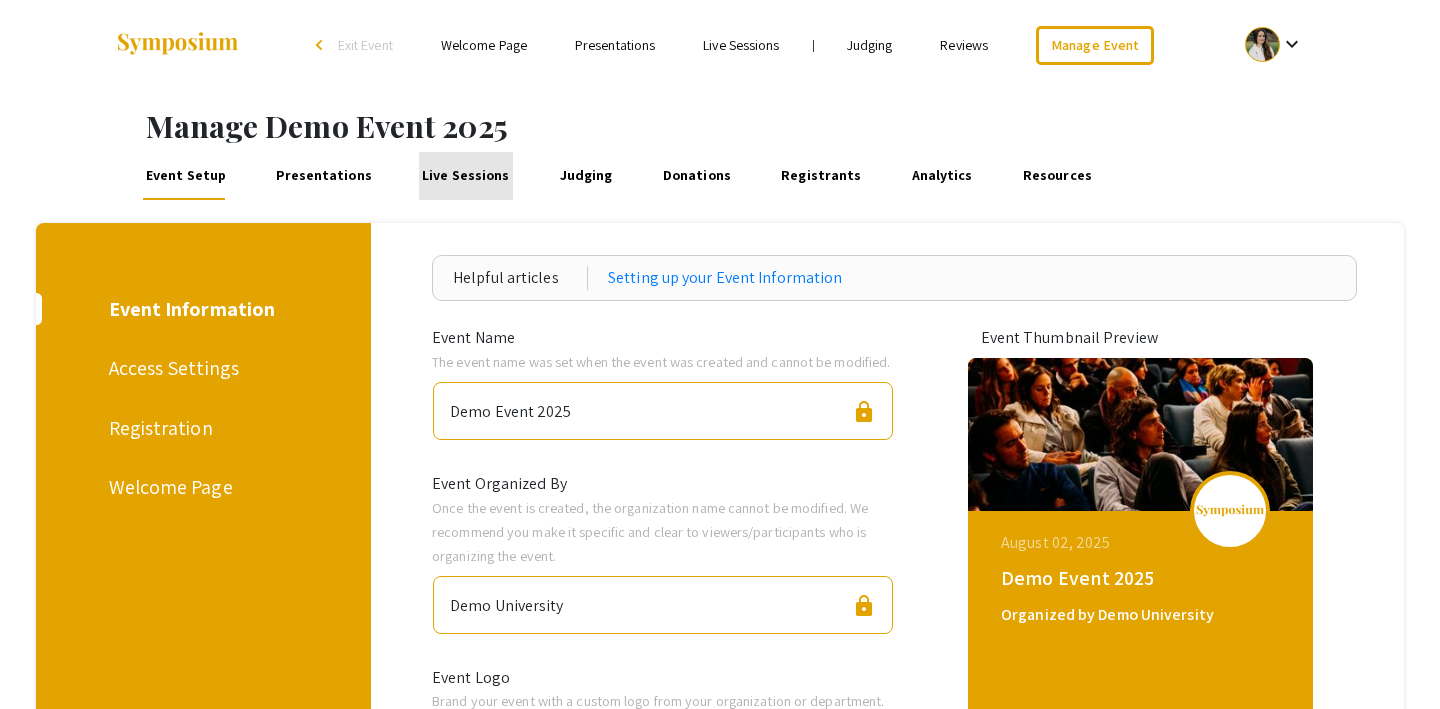 click on "Live Sessions" at bounding box center [466, 176] 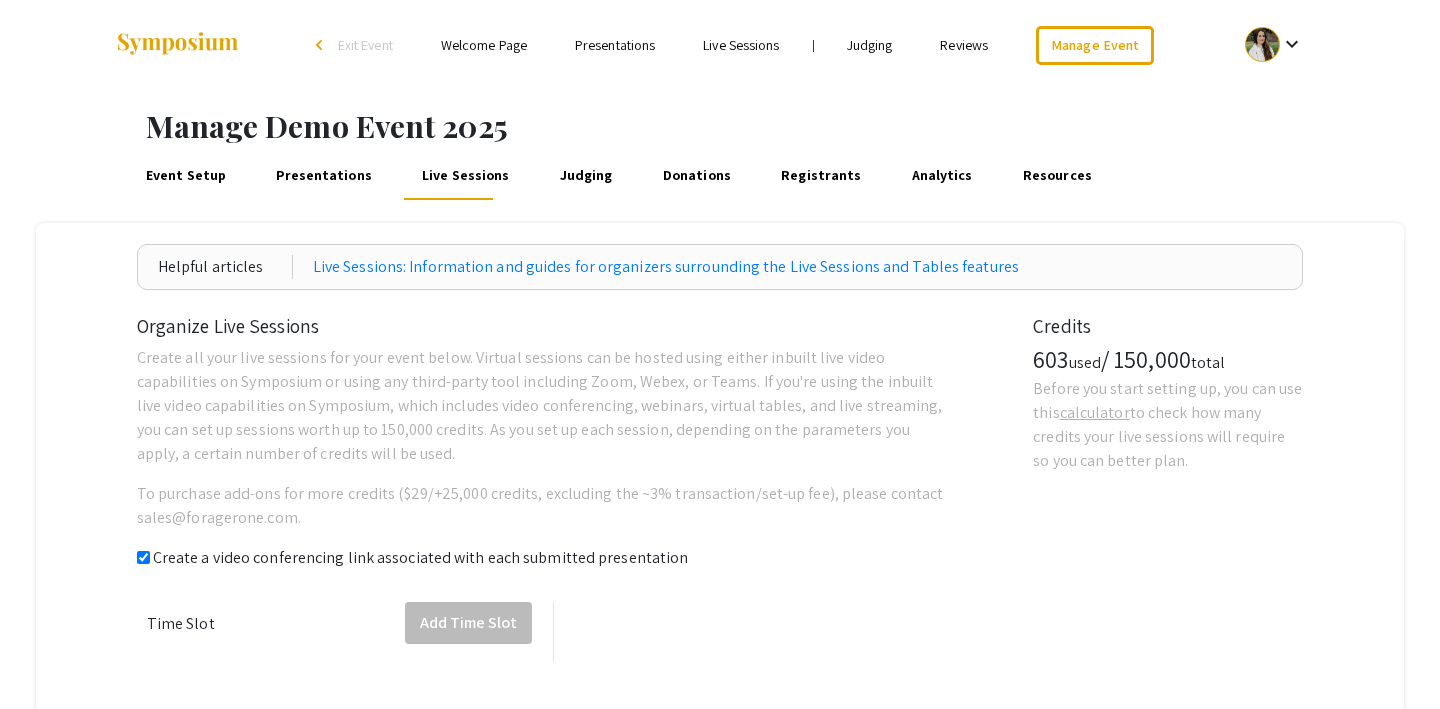 checkbox on "true" 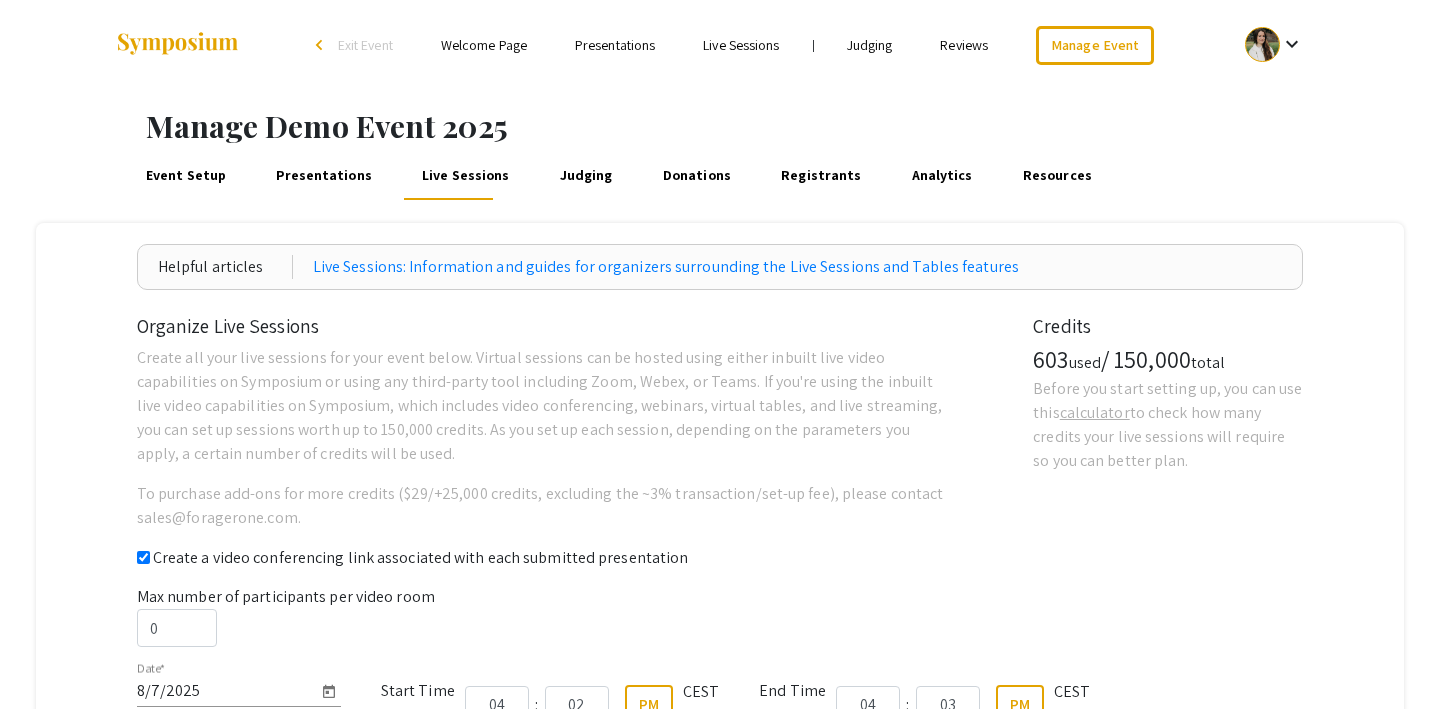 click on "Presentations" at bounding box center (324, 176) 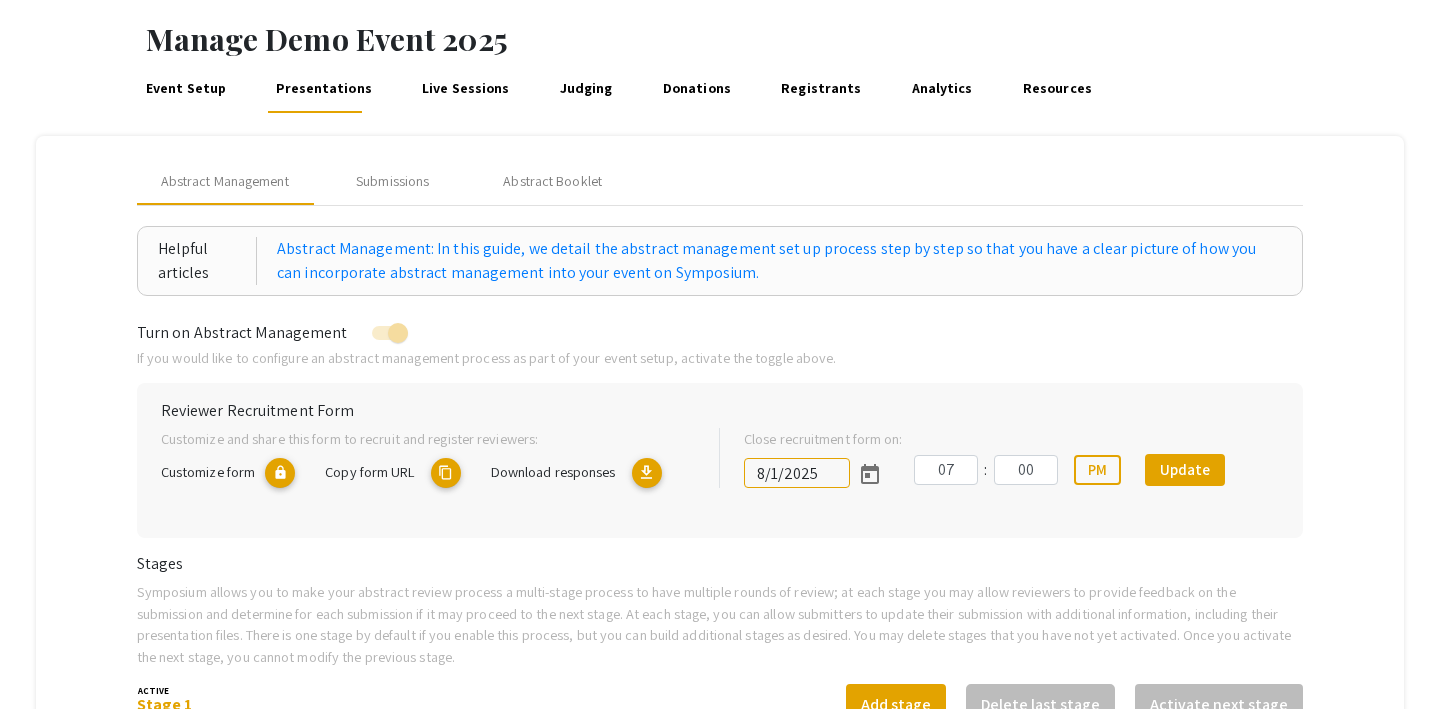 scroll, scrollTop: 0, scrollLeft: 0, axis: both 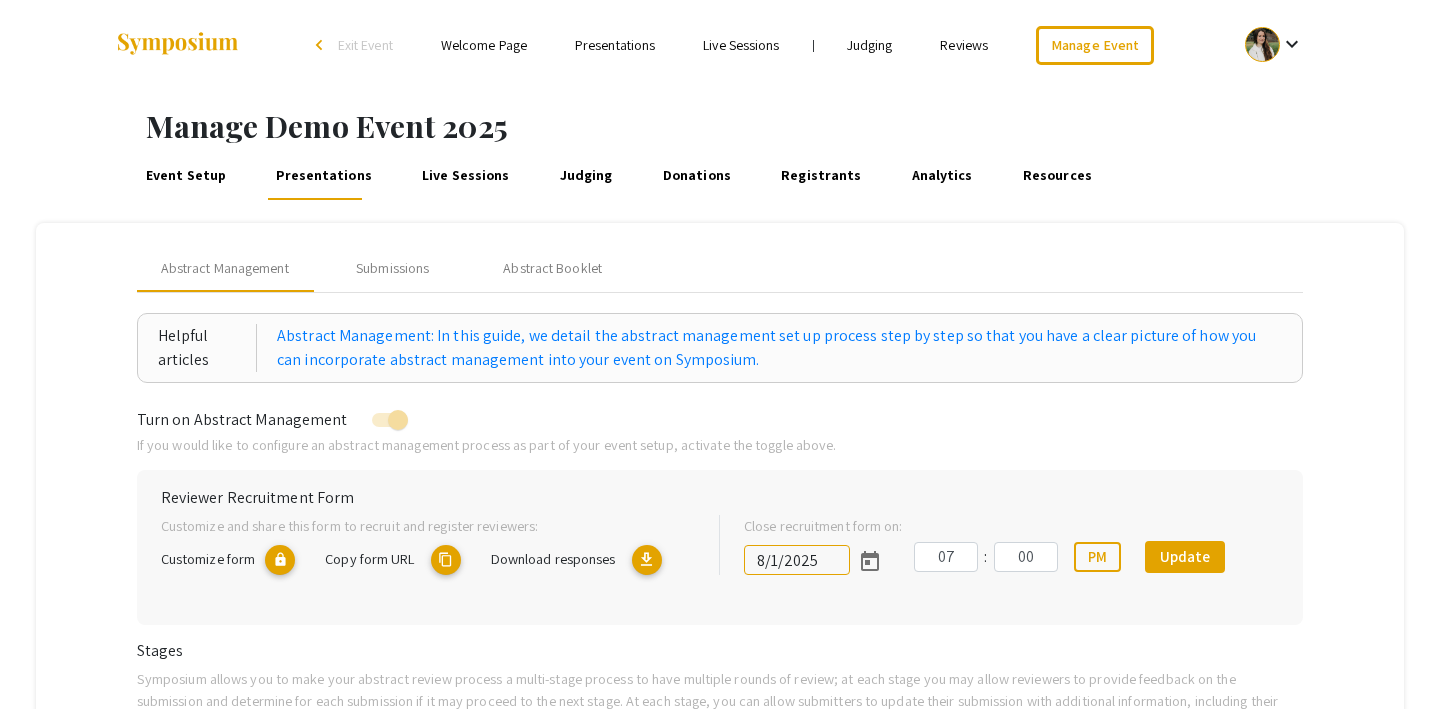 click on "Judging" at bounding box center [586, 176] 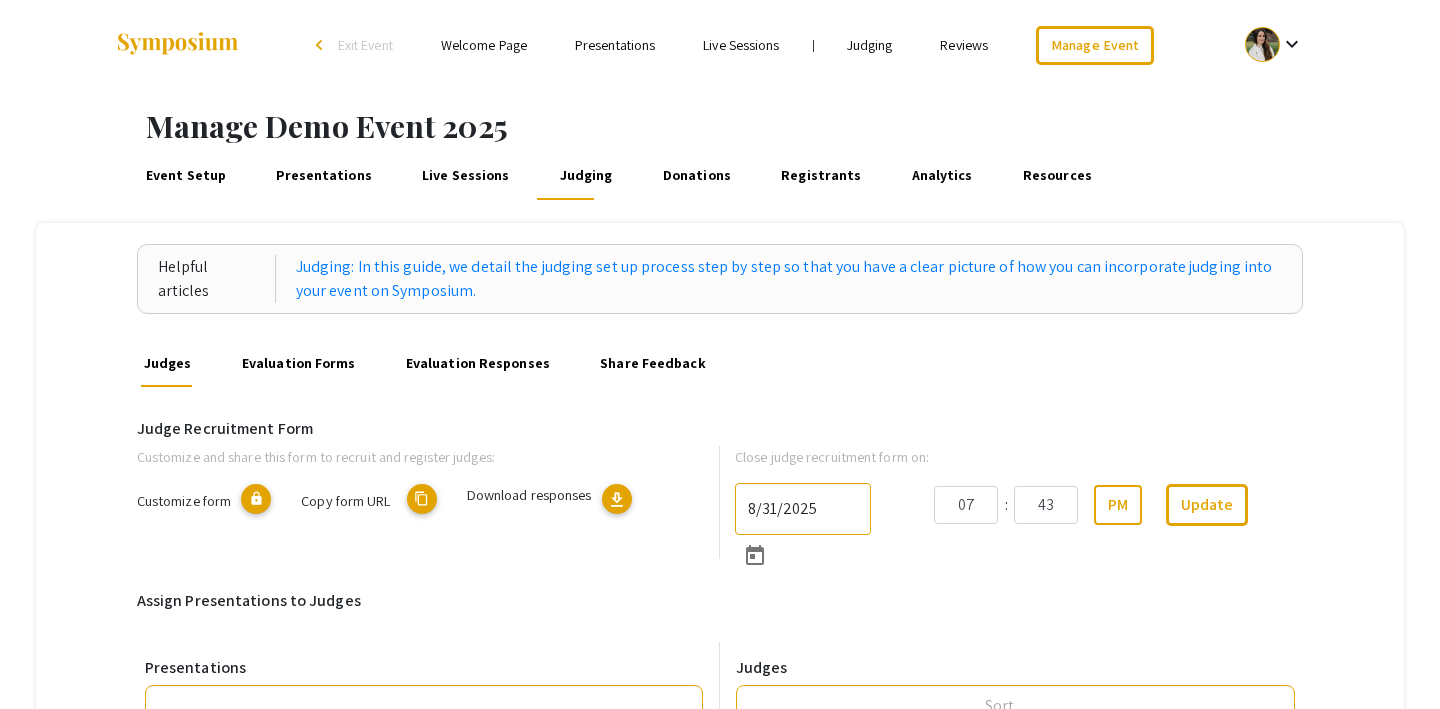 click on "Live Sessions" at bounding box center [466, 176] 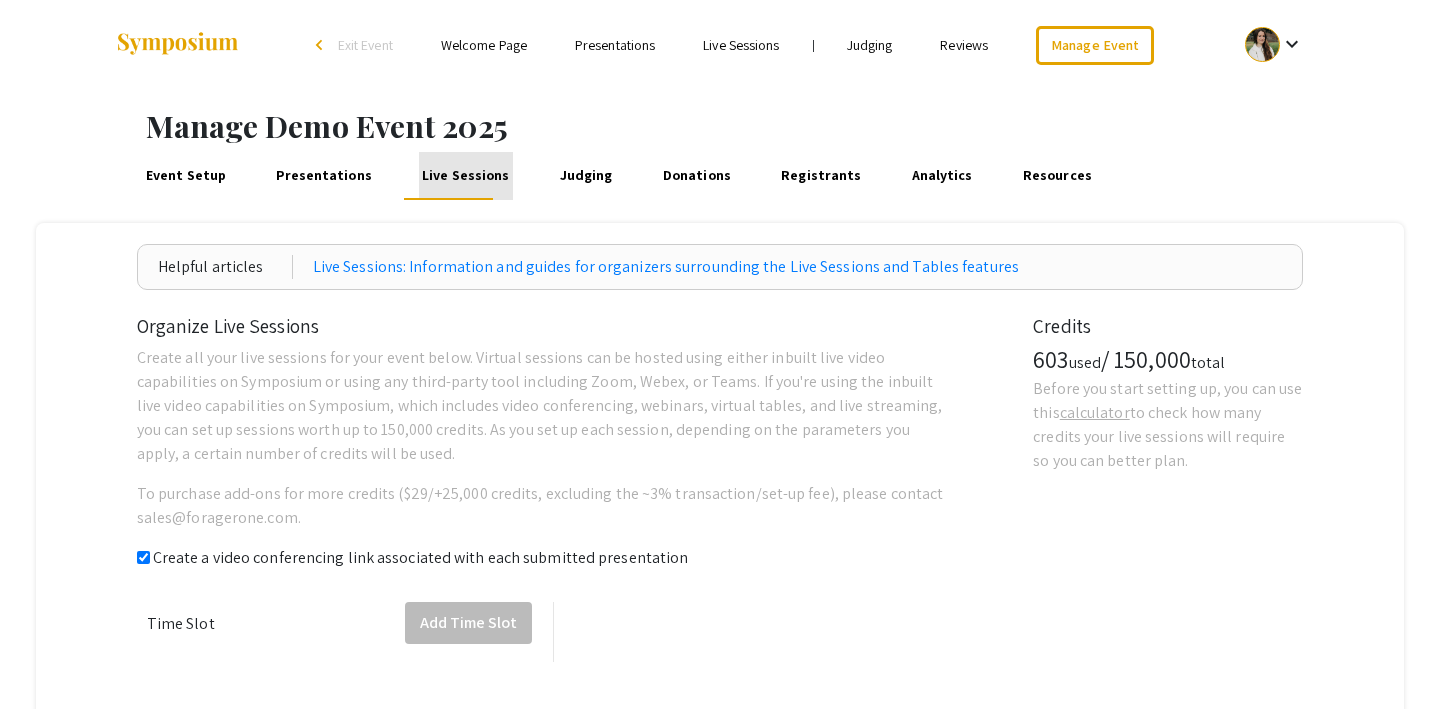 checkbox on "true" 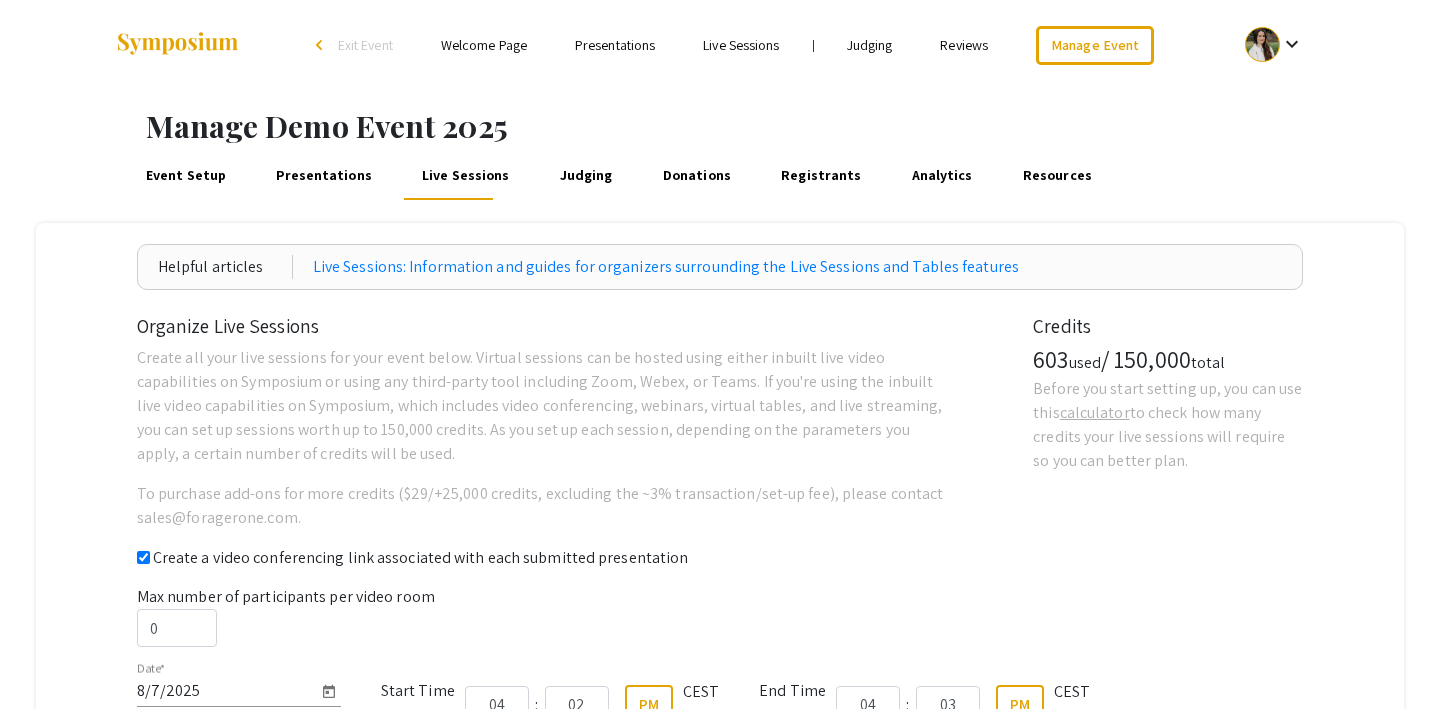 click on "Presentations" at bounding box center (324, 176) 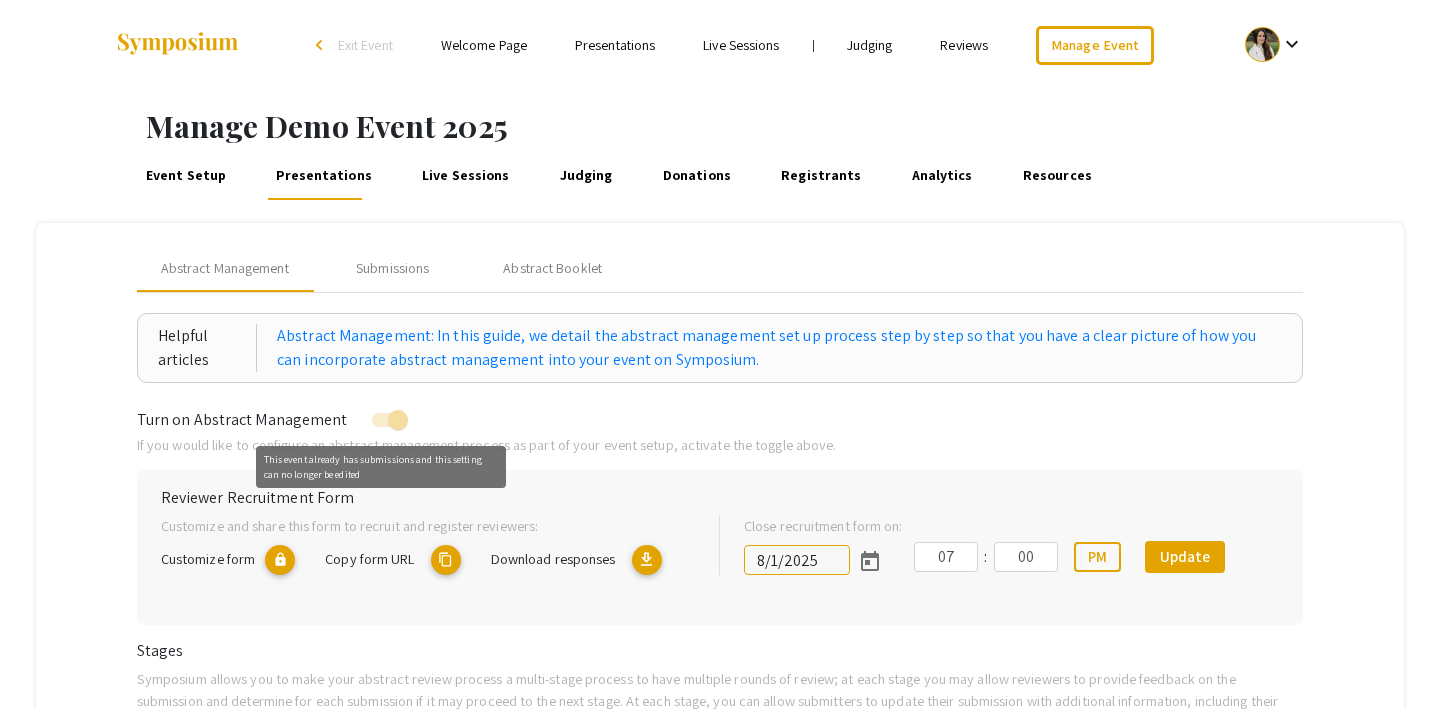 click at bounding box center (398, 420) 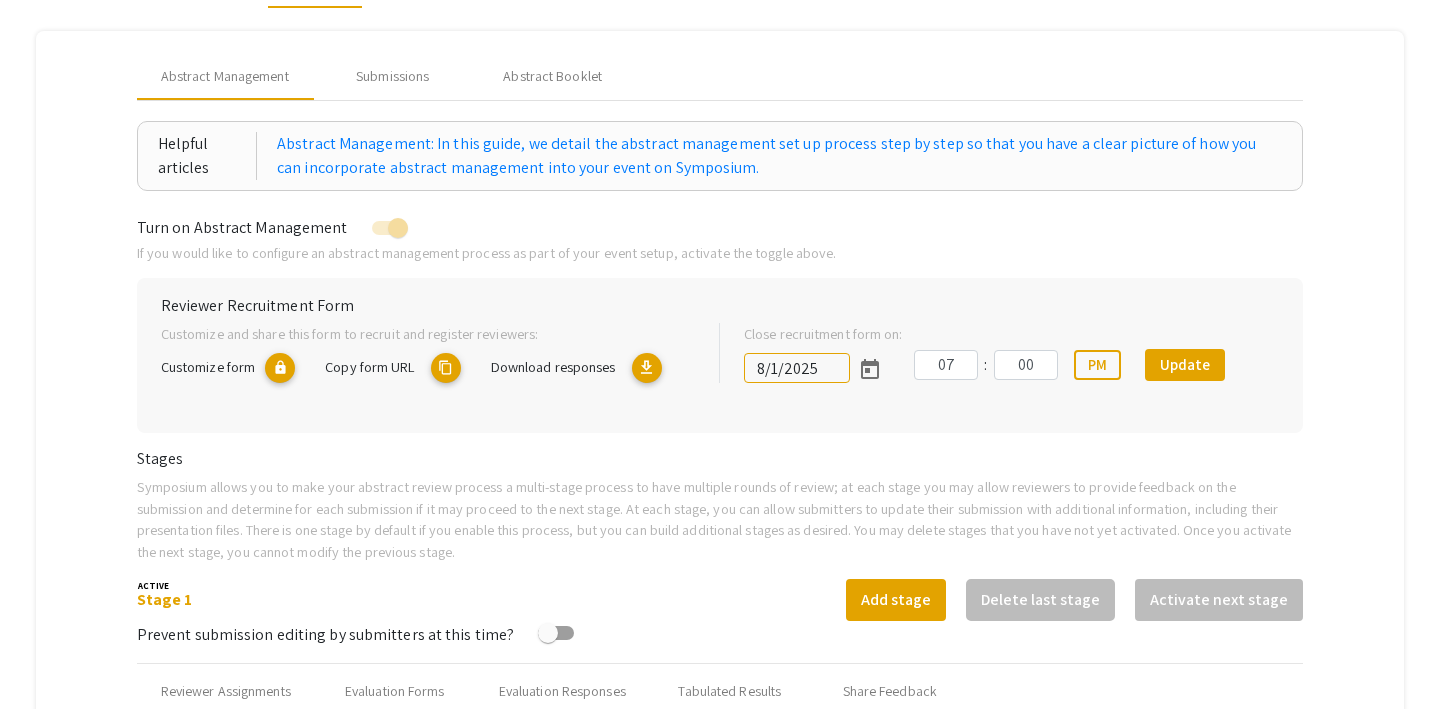 scroll, scrollTop: 193, scrollLeft: 0, axis: vertical 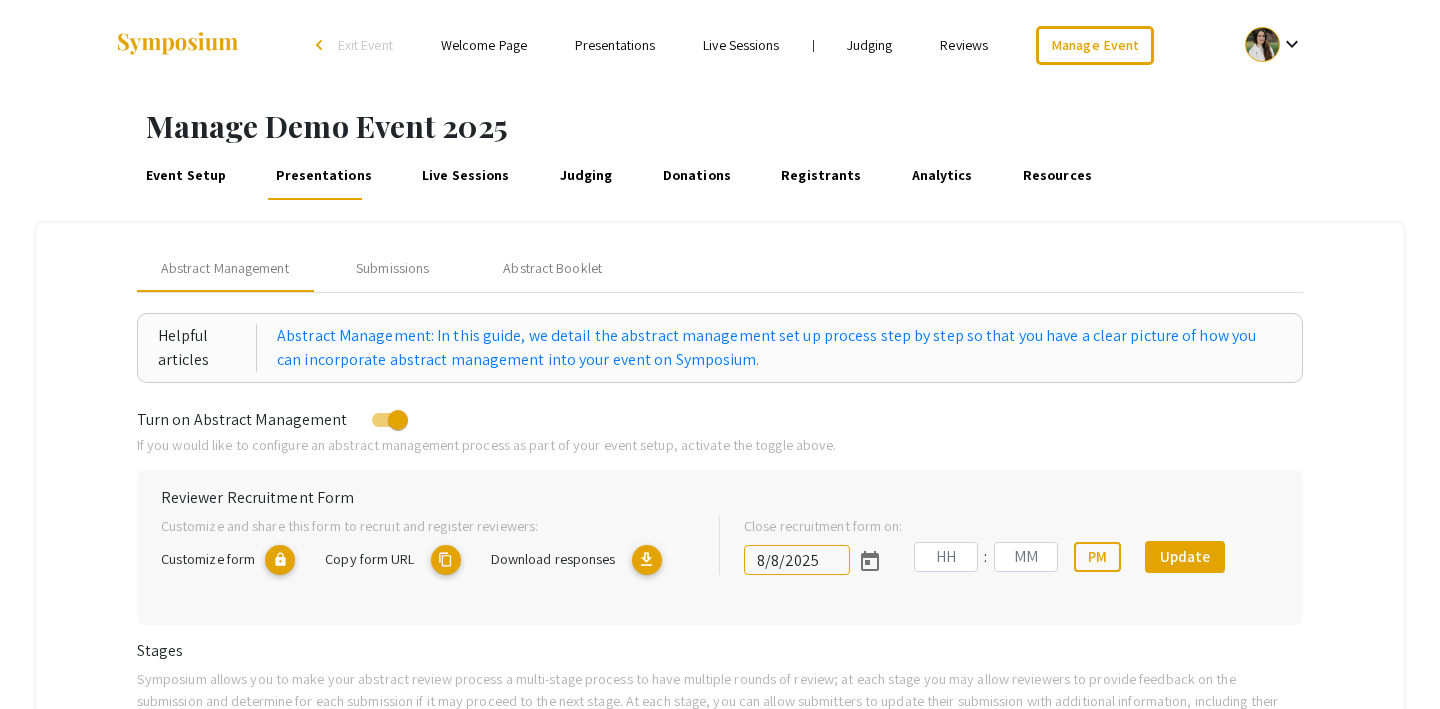 type on "8/1/2025" 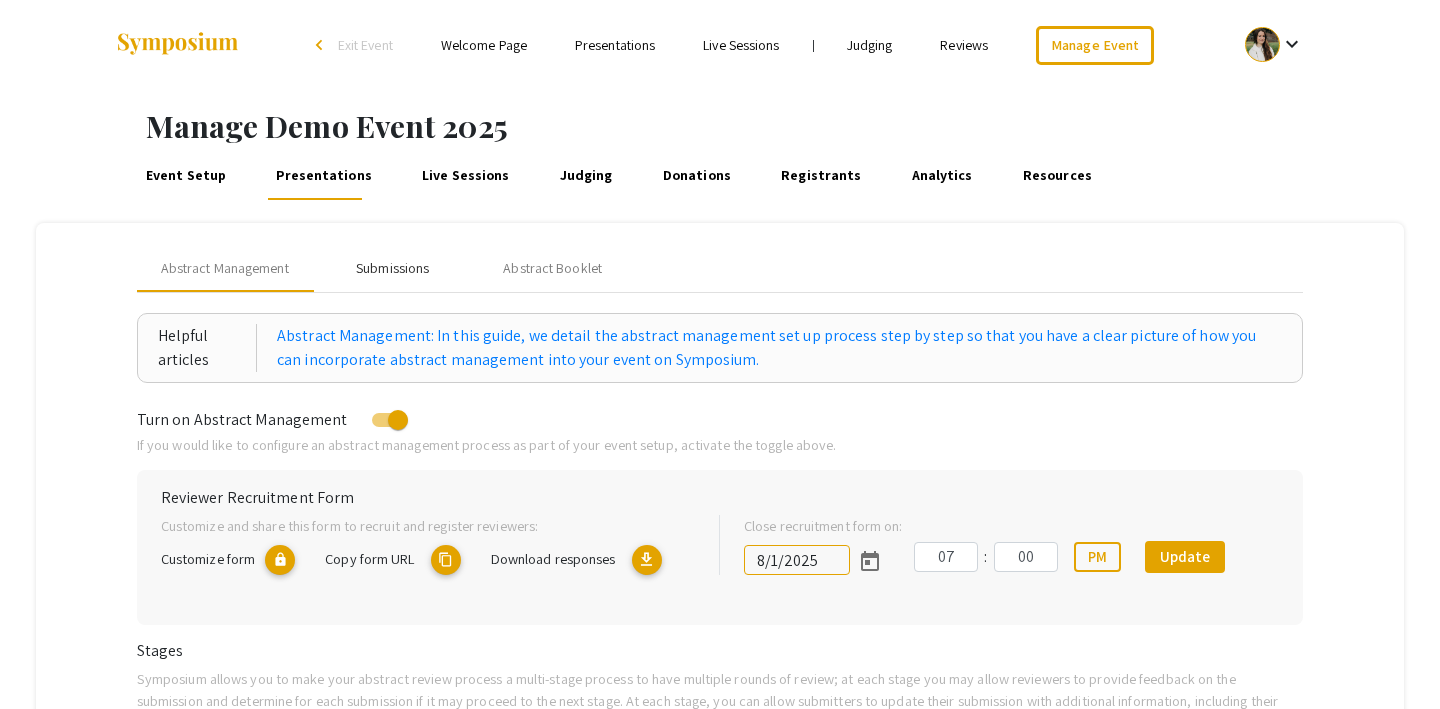 click on "Submissions" at bounding box center [392, 268] 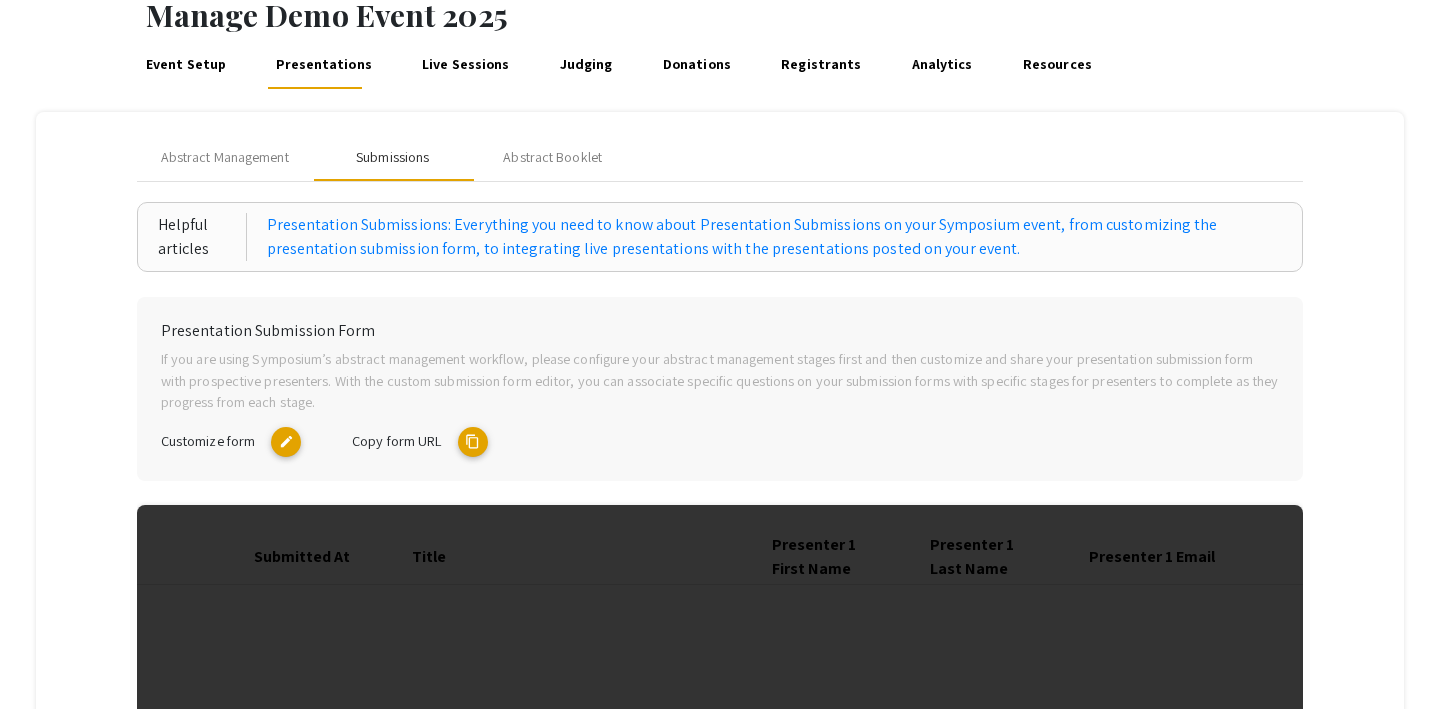 scroll, scrollTop: 0, scrollLeft: 0, axis: both 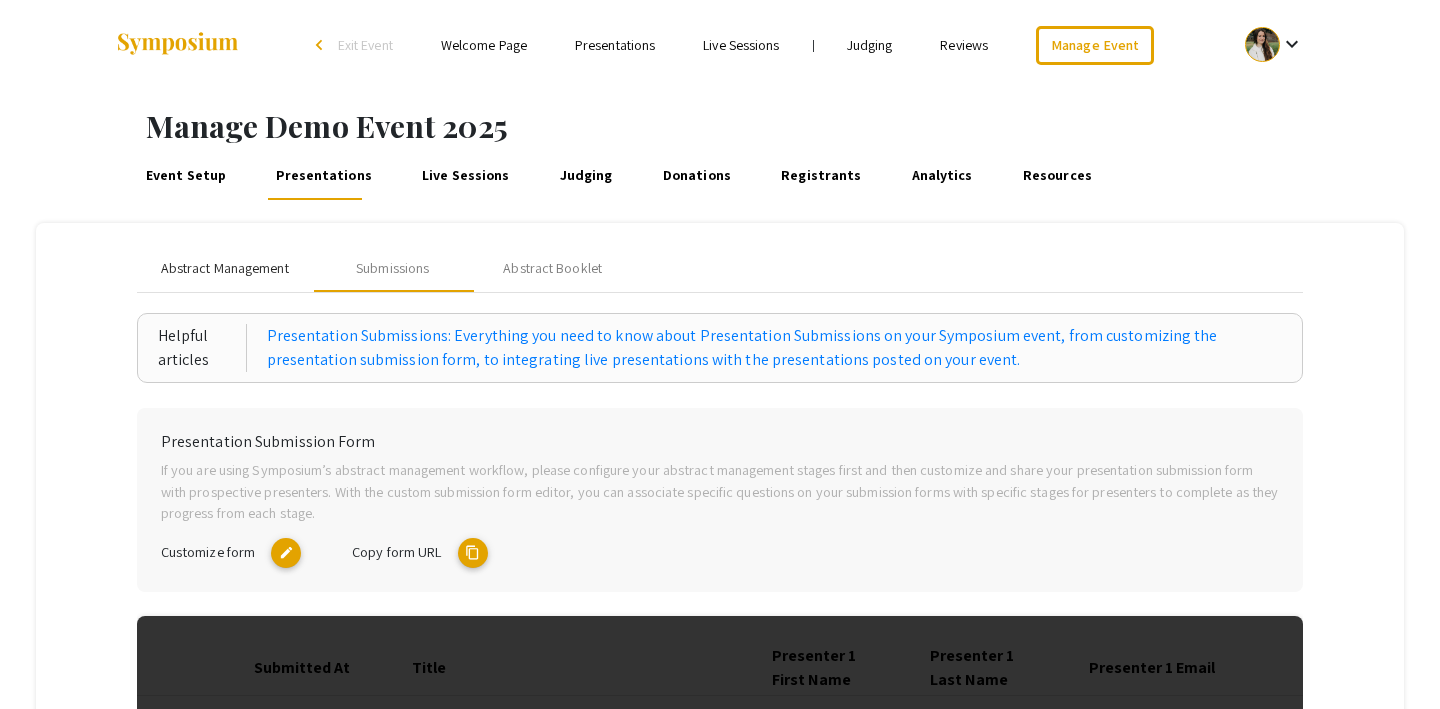 click on "Abstract Management" at bounding box center (225, 268) 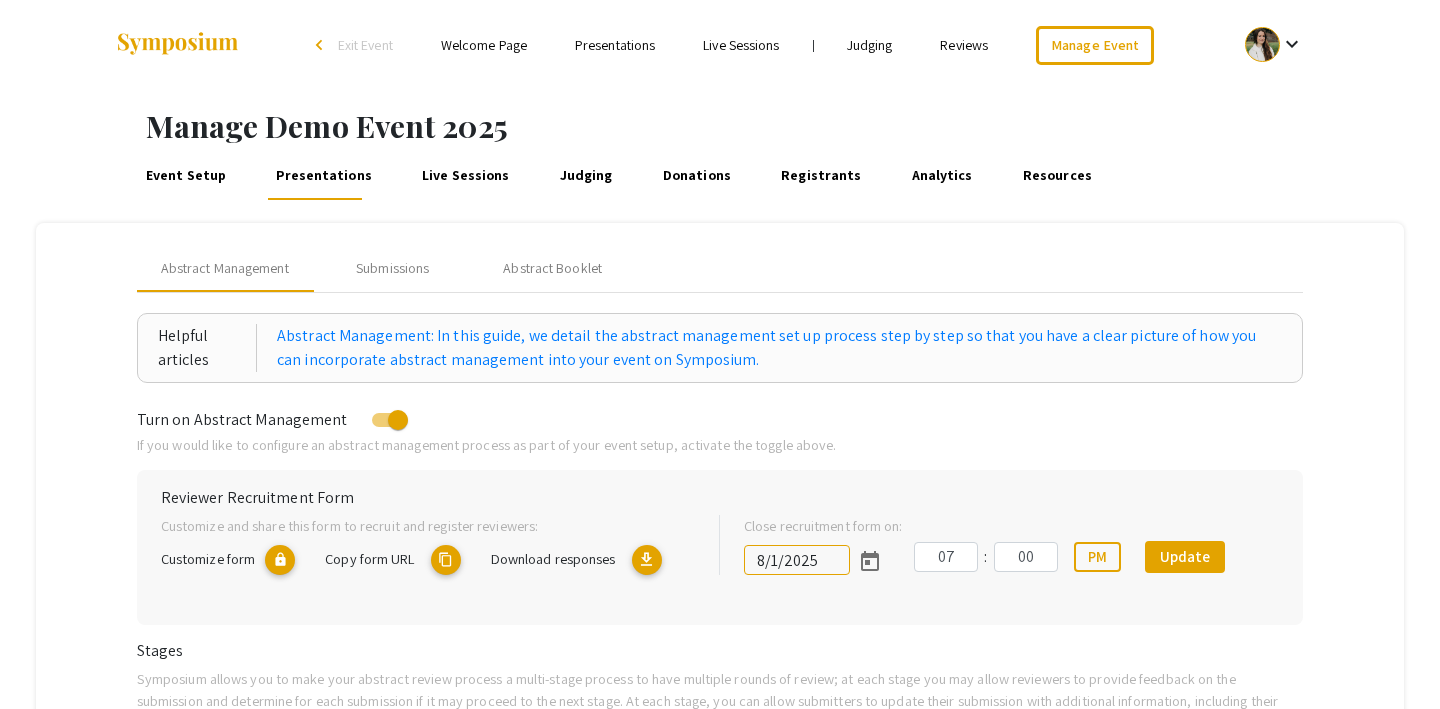 click at bounding box center (398, 420) 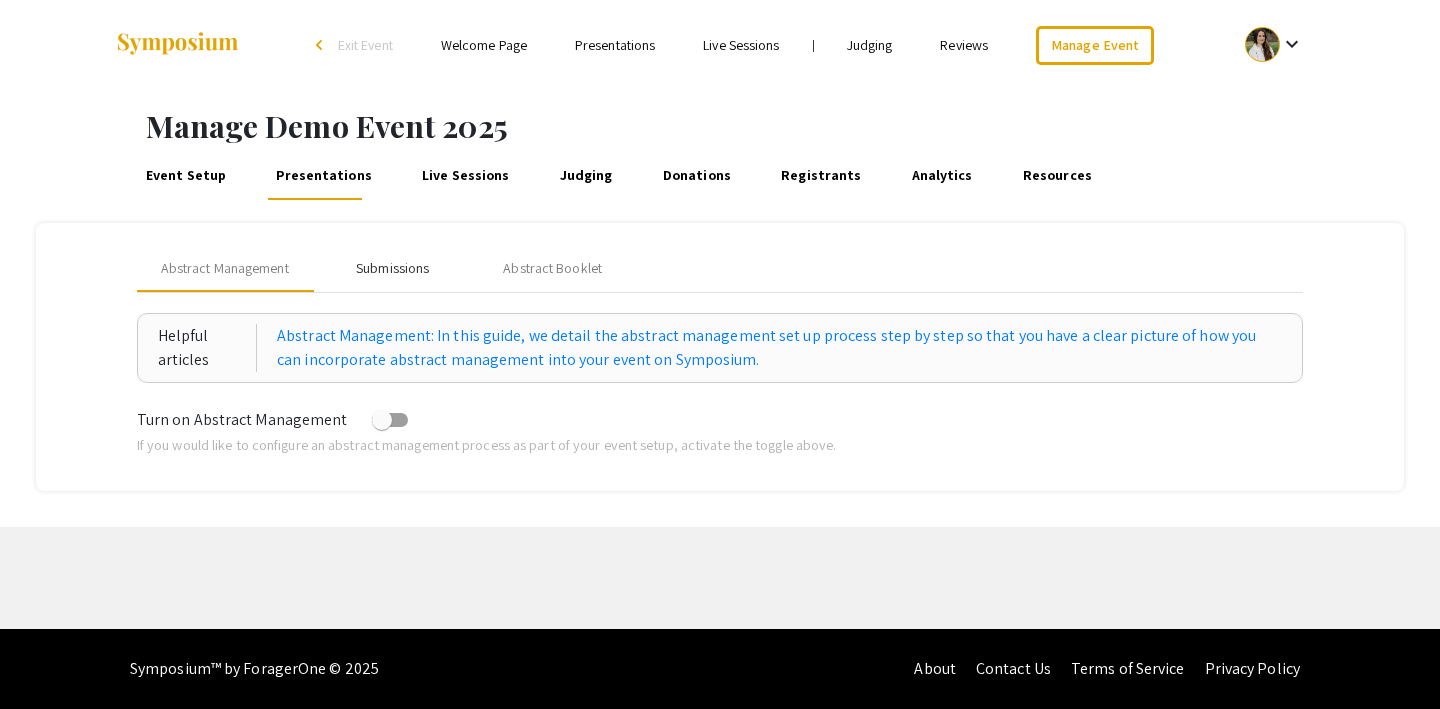click on "Submissions" at bounding box center (393, 268) 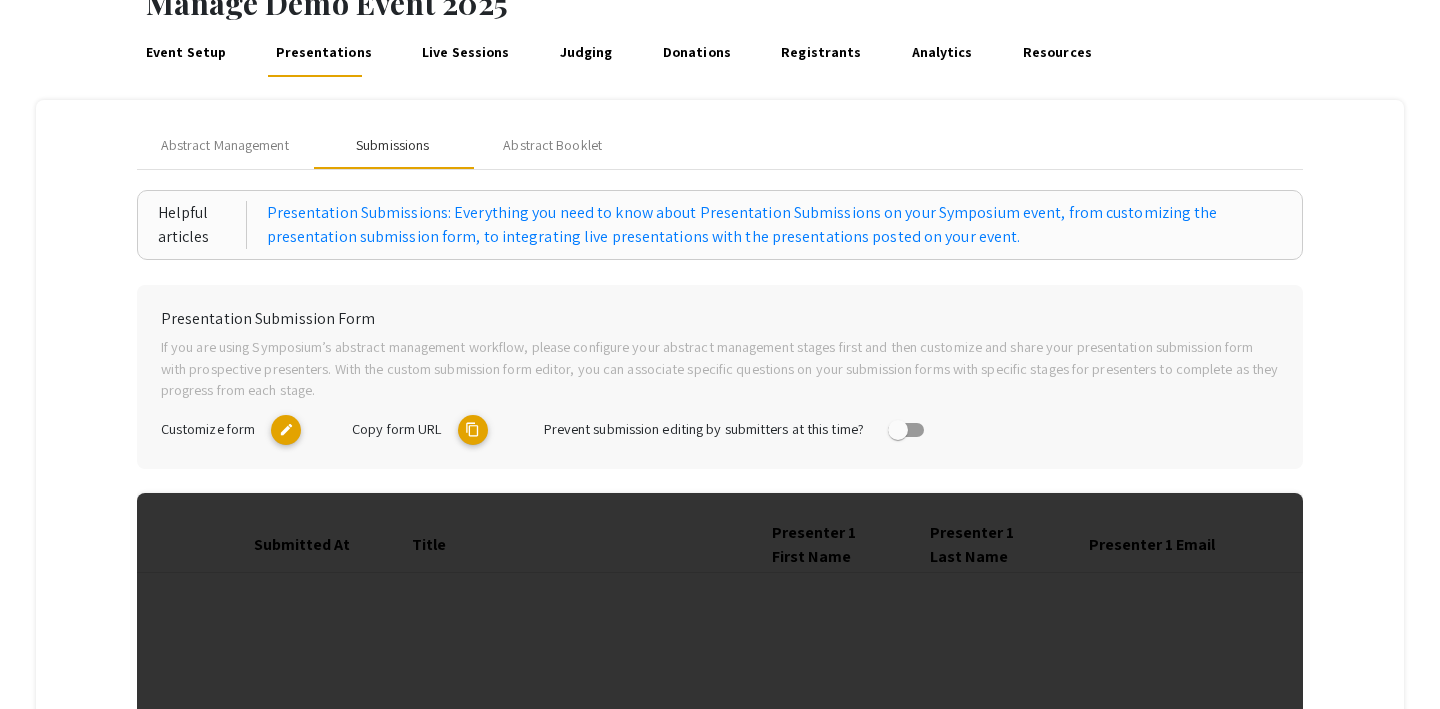 scroll, scrollTop: 88, scrollLeft: 0, axis: vertical 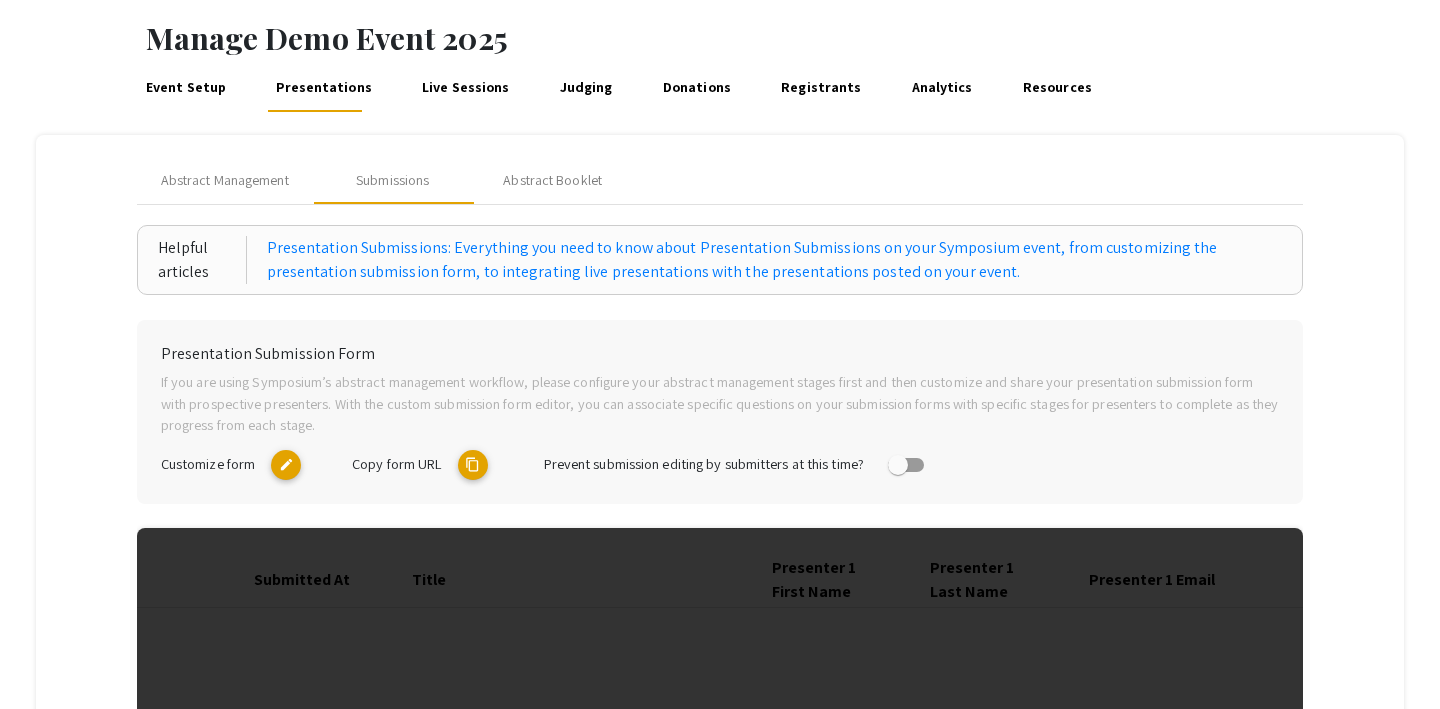 click on "Judging" at bounding box center (586, 88) 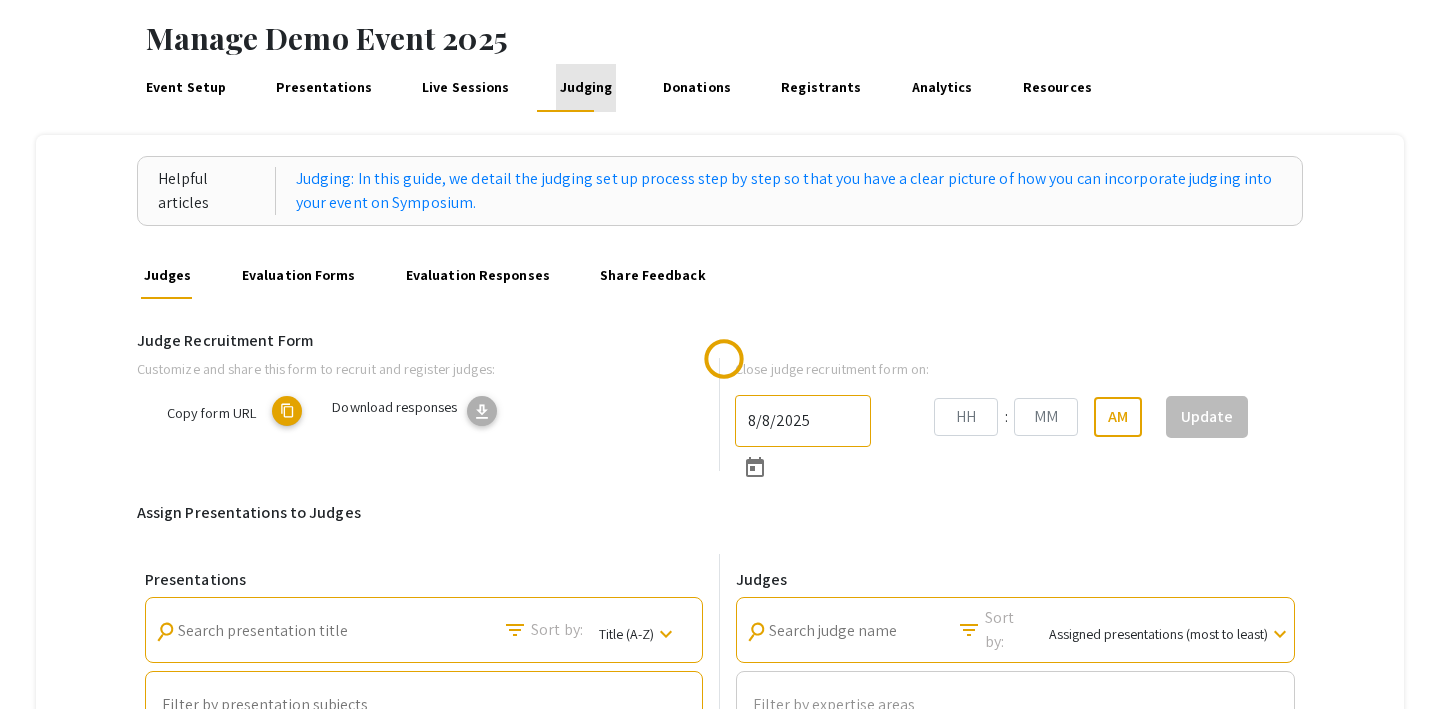 scroll, scrollTop: 0, scrollLeft: 0, axis: both 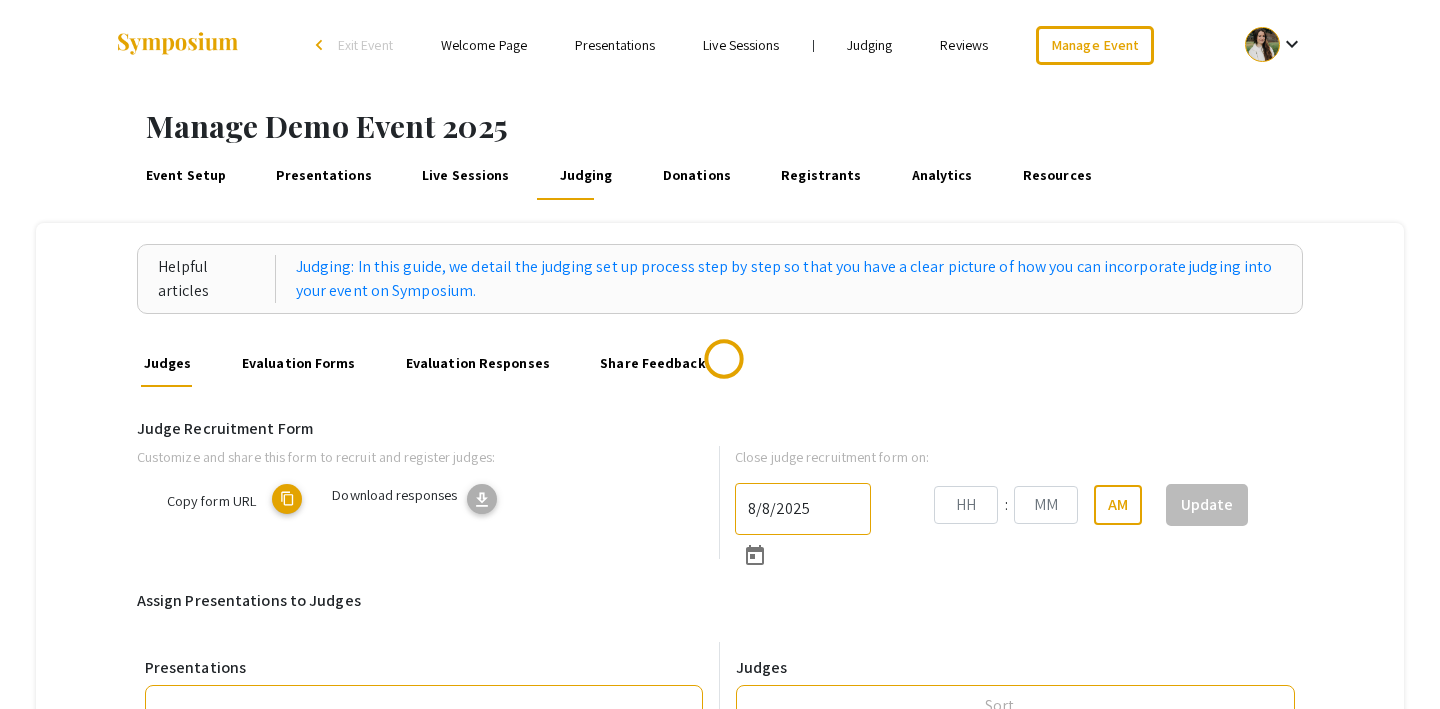 type on "8/31/2025" 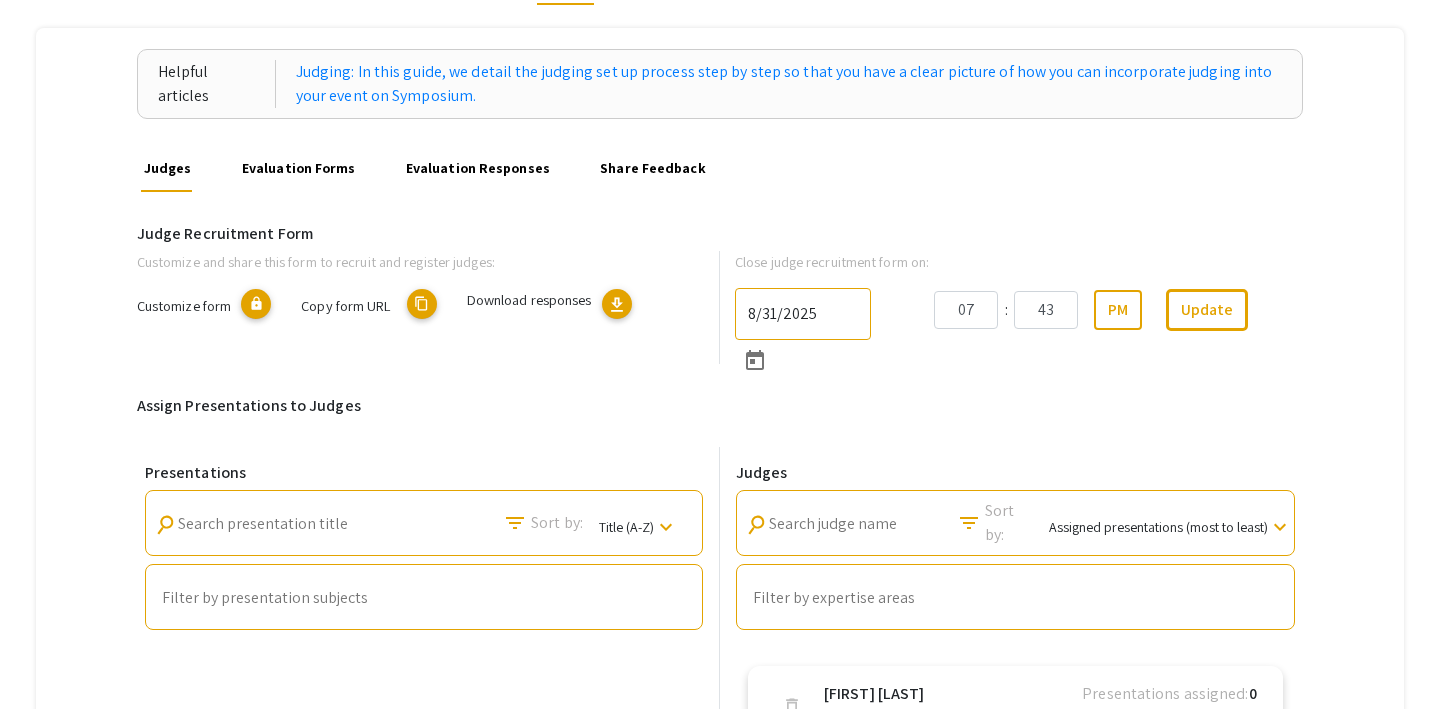 scroll, scrollTop: 0, scrollLeft: 0, axis: both 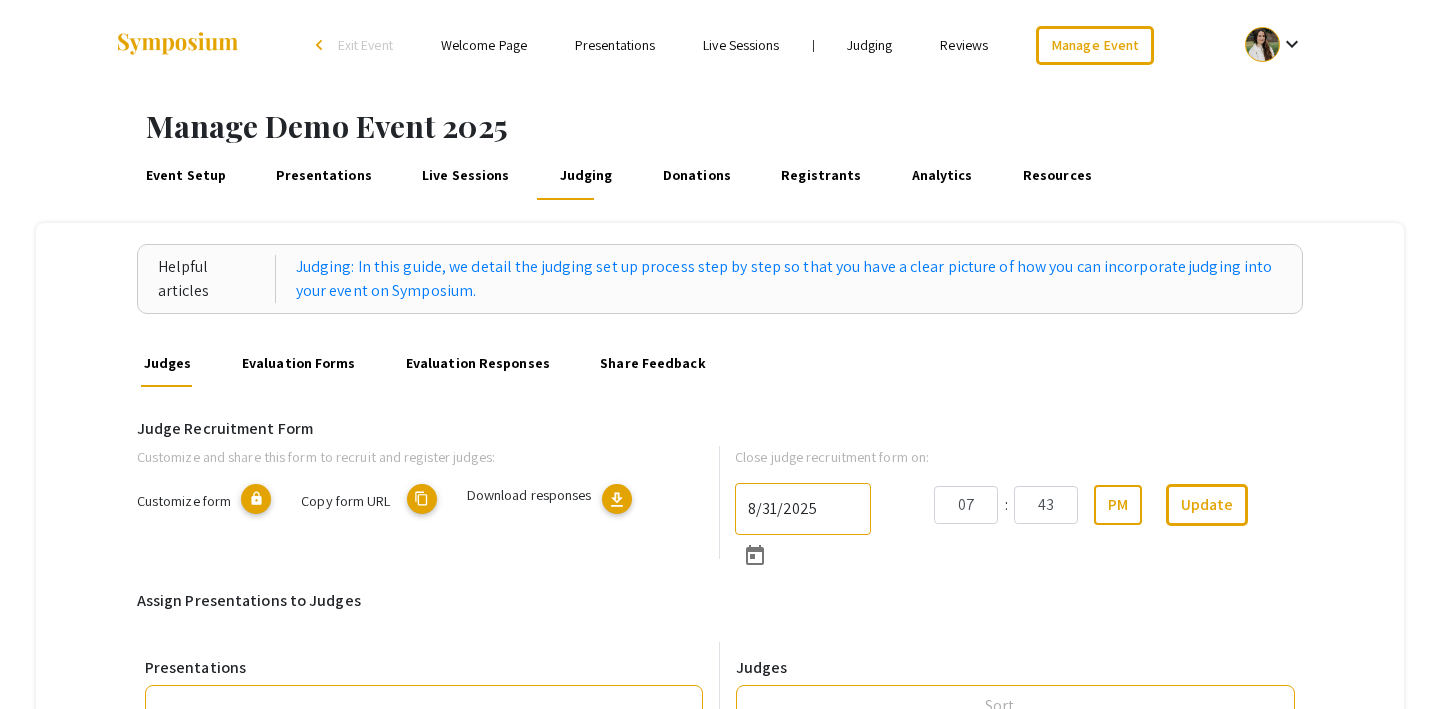 click on "Judging" at bounding box center [870, 45] 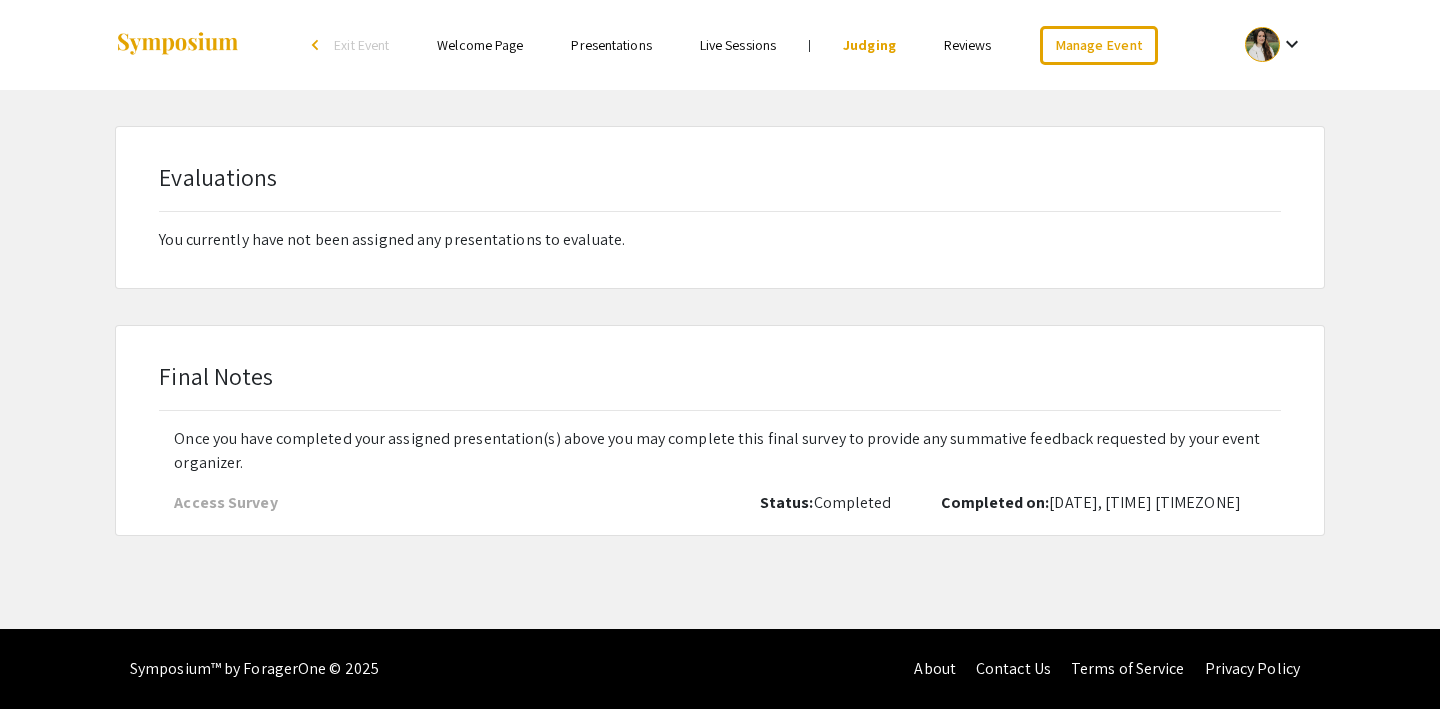 click on "Reviews" at bounding box center [968, 45] 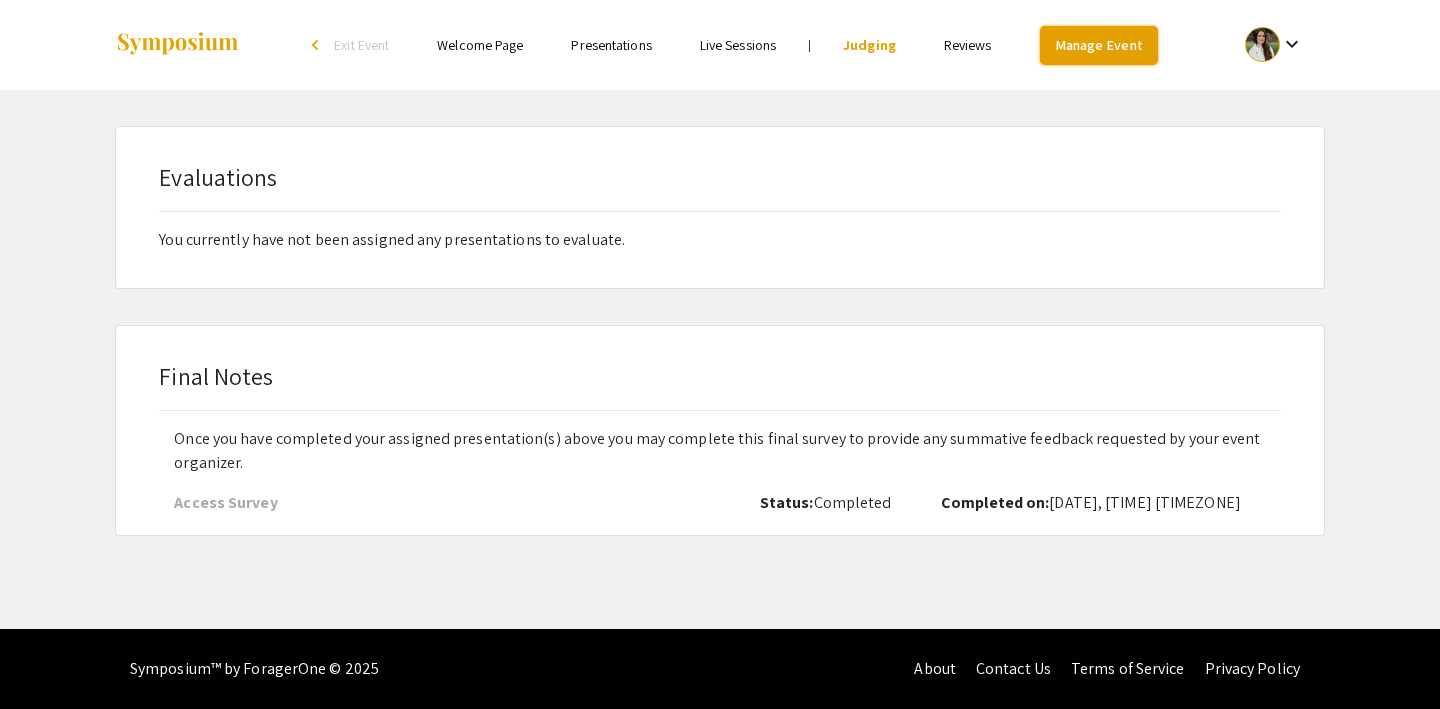 click on "Manage Event" at bounding box center (1099, 45) 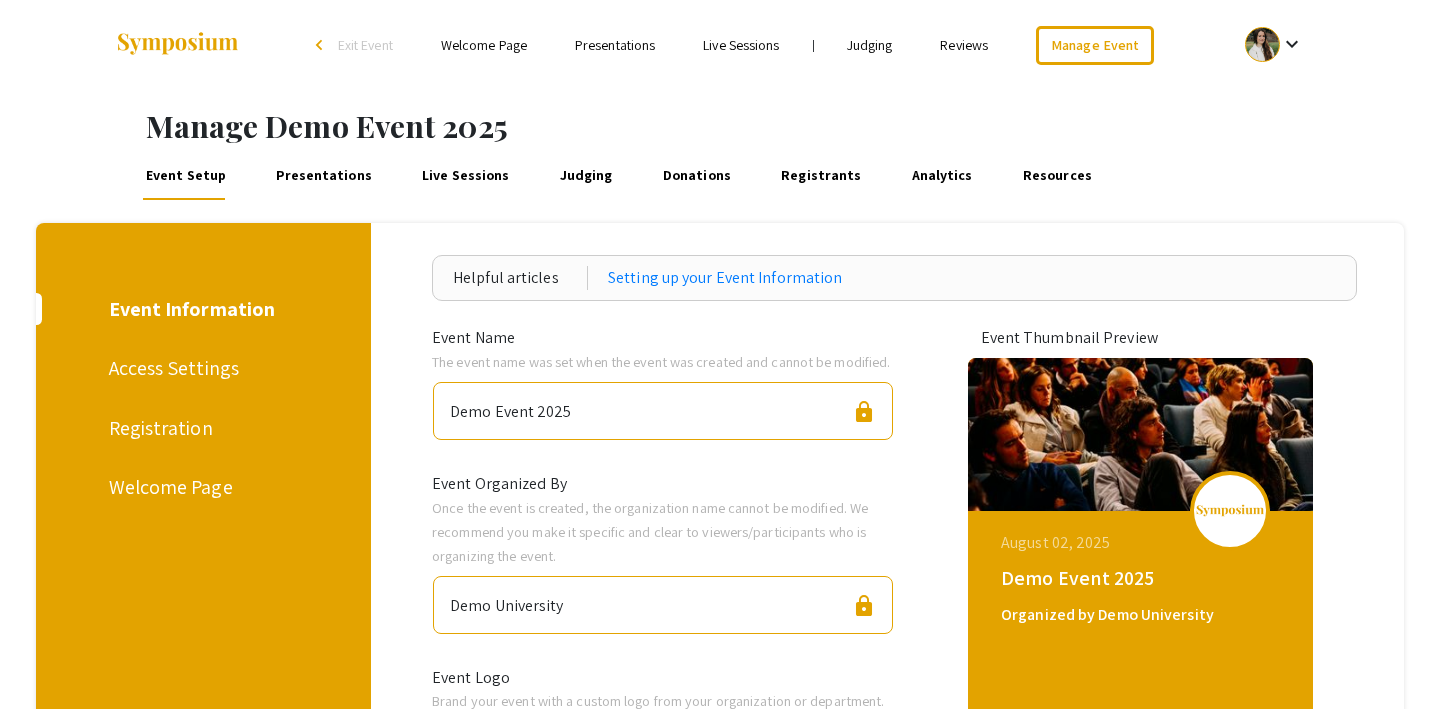 click on "Presentations" at bounding box center (324, 176) 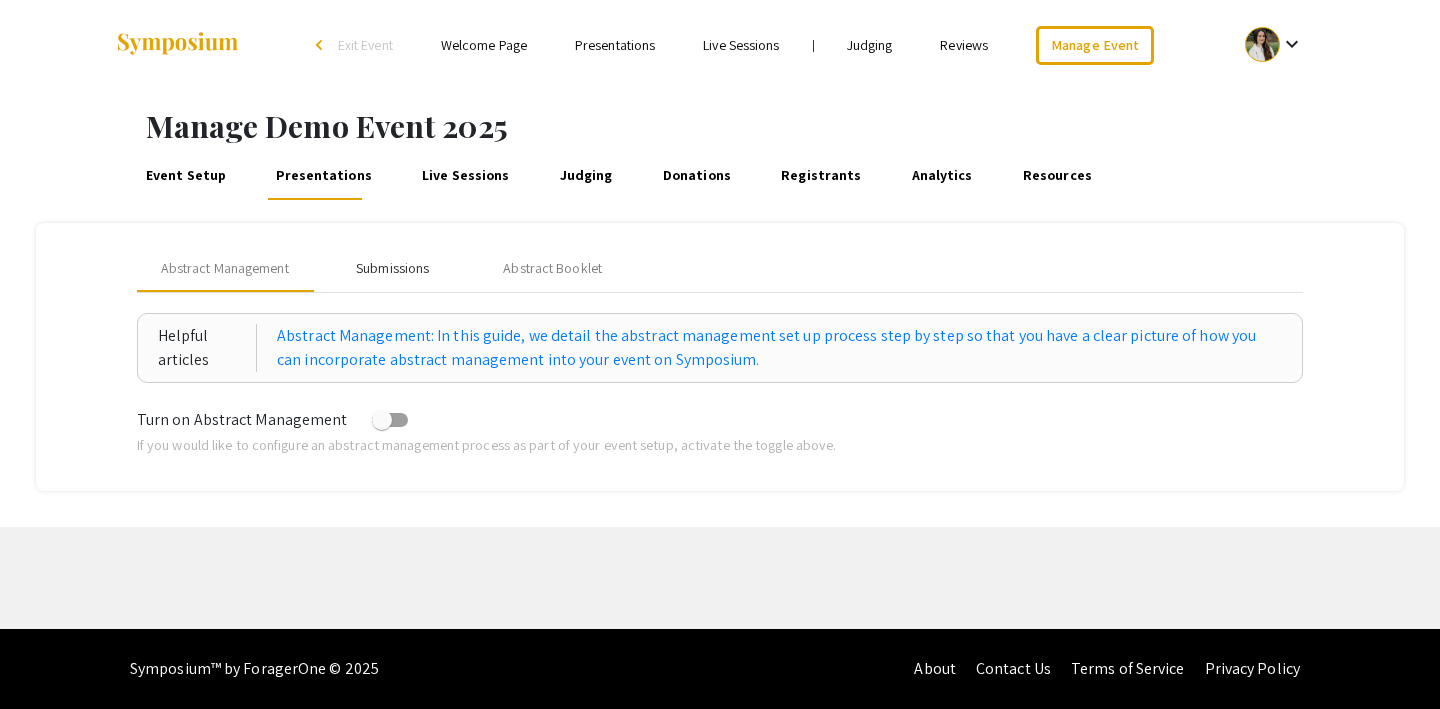 click on "Submissions" at bounding box center [392, 268] 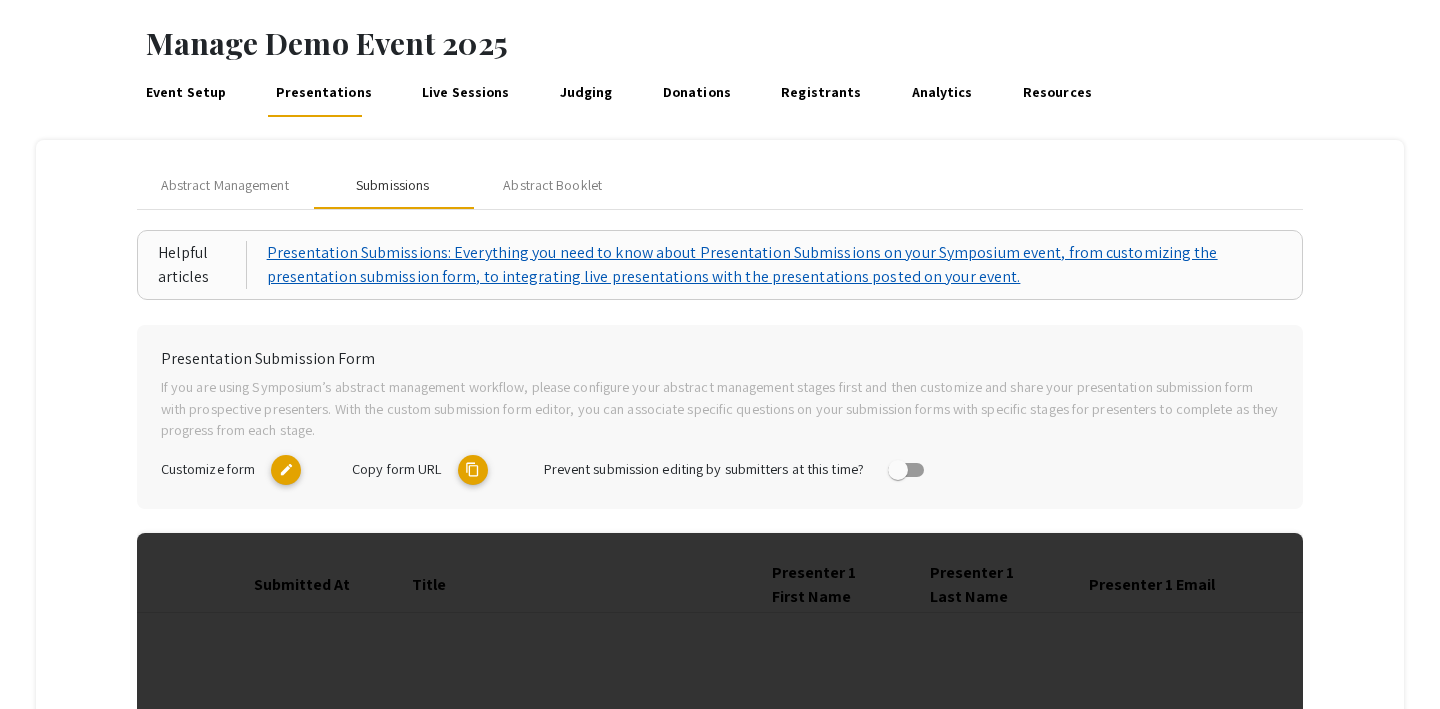 scroll, scrollTop: 0, scrollLeft: 0, axis: both 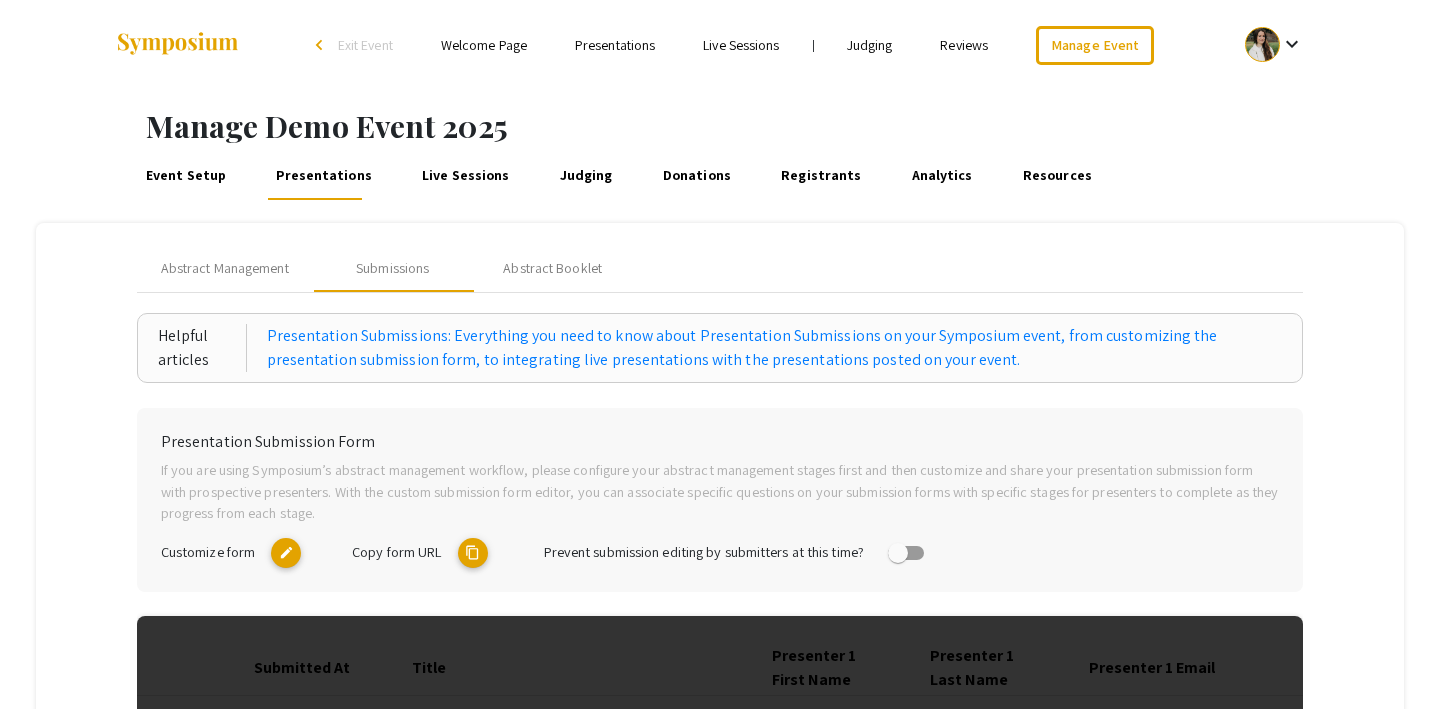 click on "Reviews" at bounding box center (964, 45) 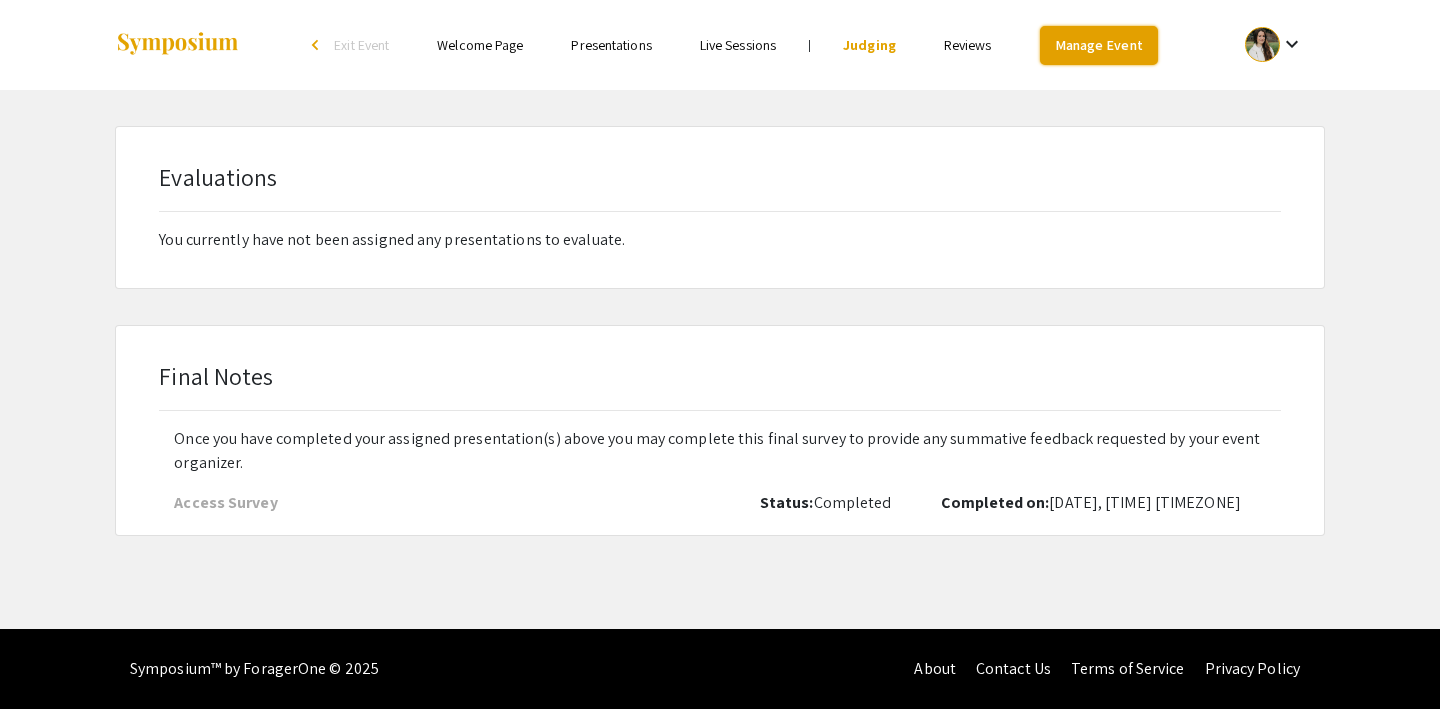 click on "Manage Event" at bounding box center (1099, 45) 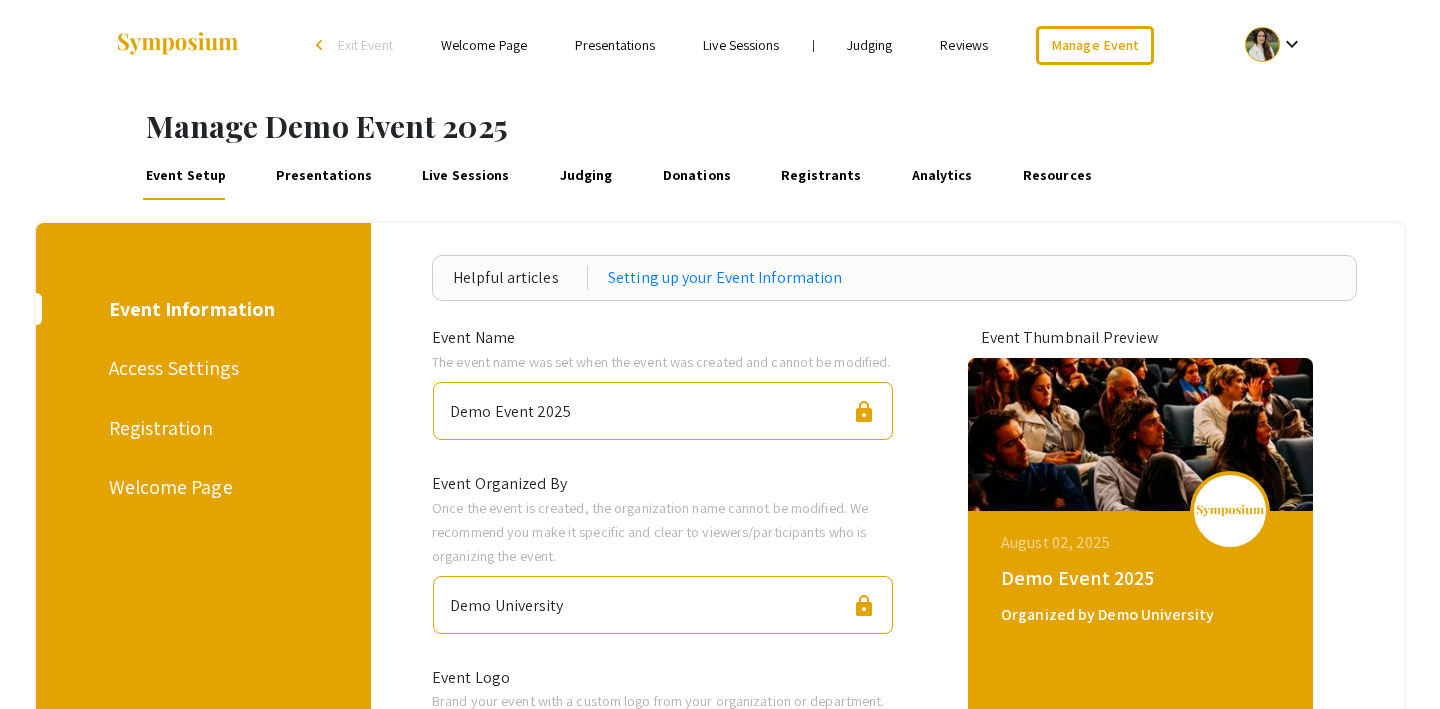 click on "Judging" at bounding box center [586, 176] 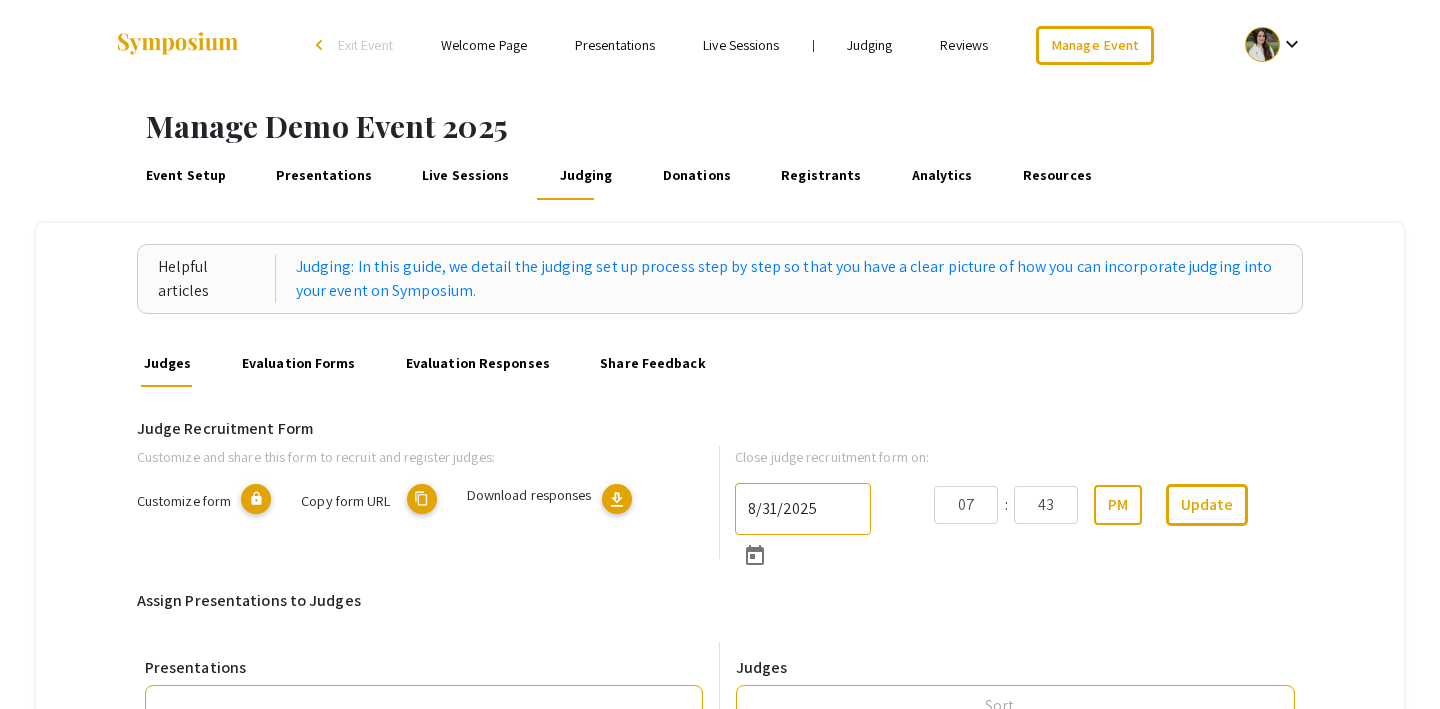 click on "Presentations" at bounding box center (324, 176) 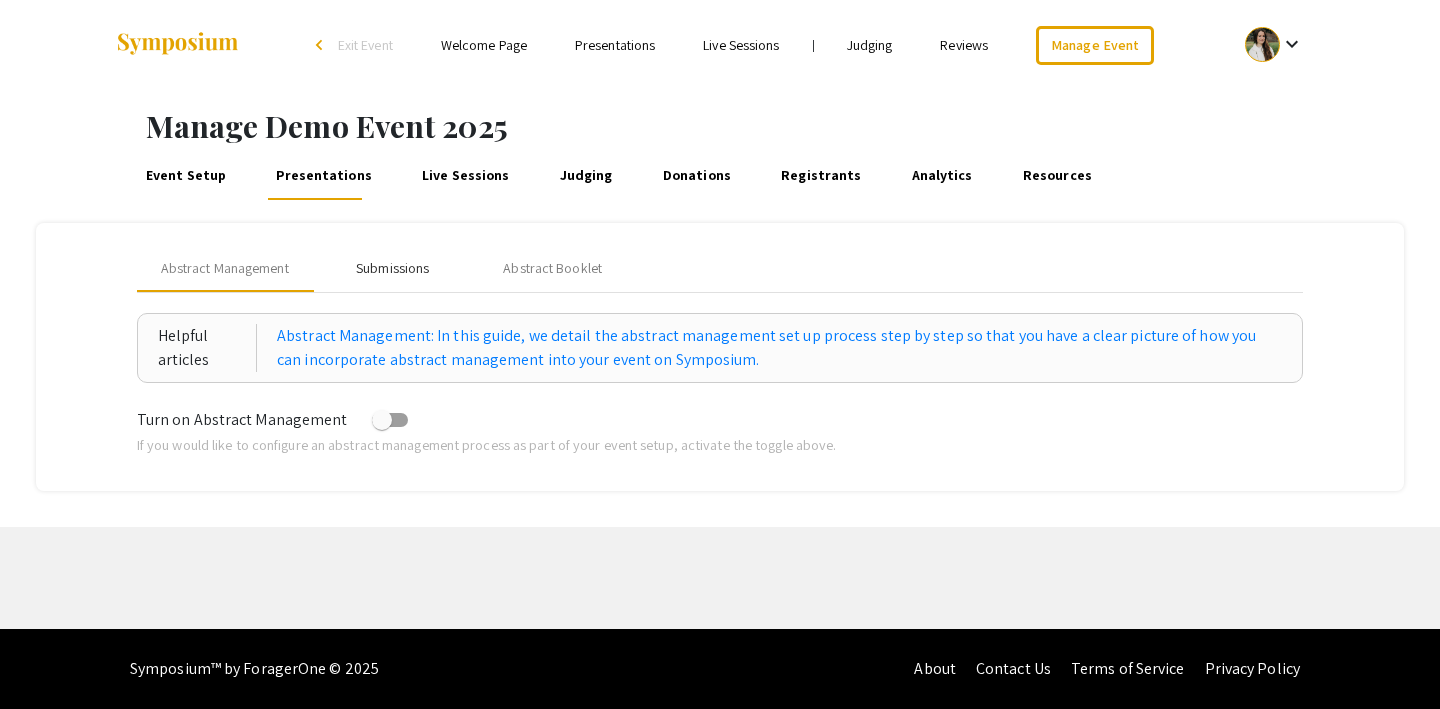 click on "Submissions" at bounding box center (392, 268) 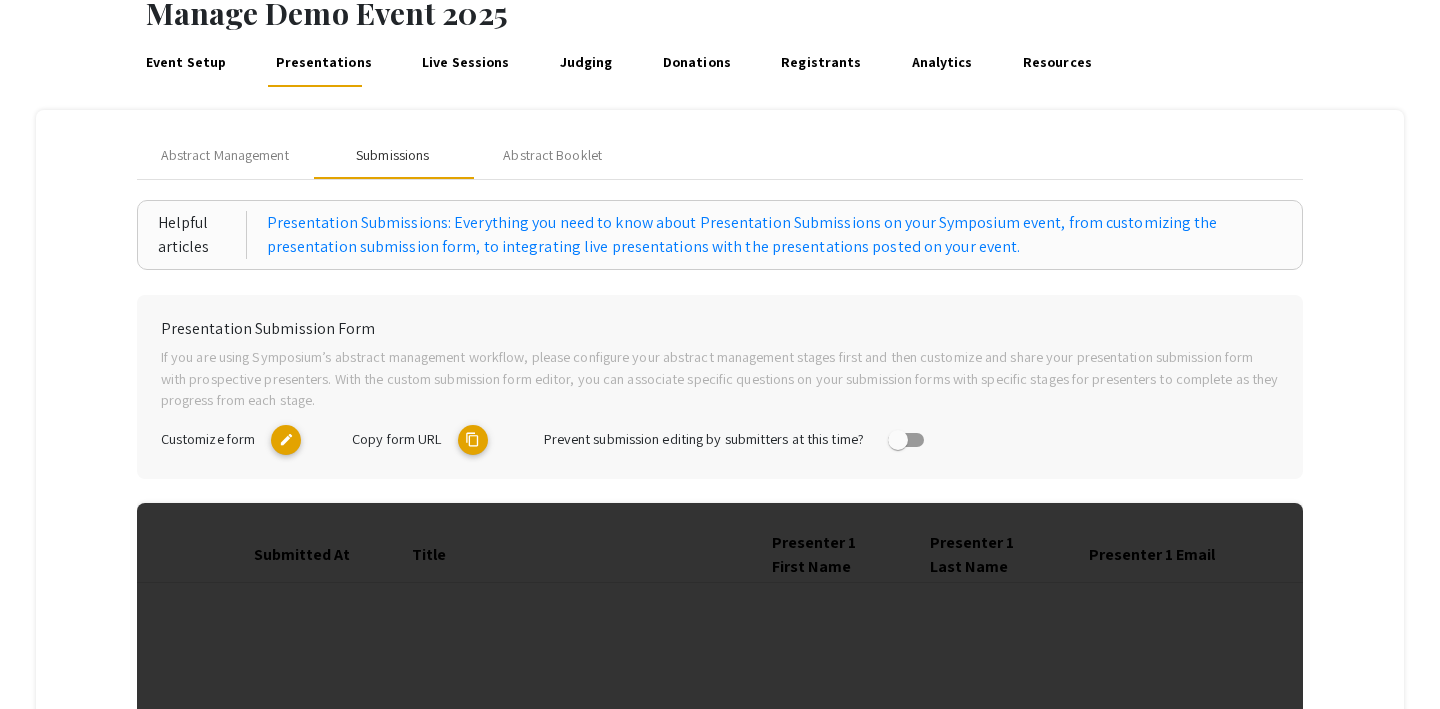 scroll, scrollTop: 124, scrollLeft: 0, axis: vertical 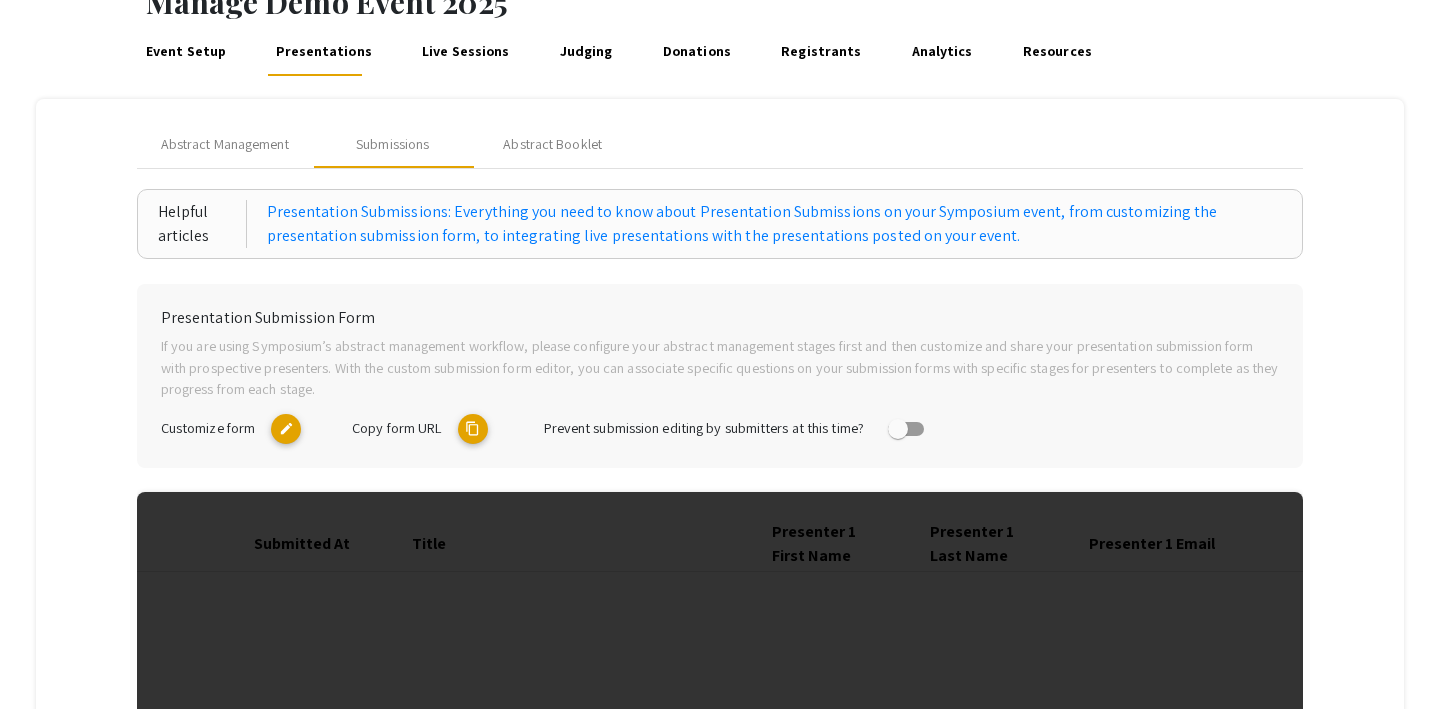 click on "content_copy" at bounding box center [473, 429] 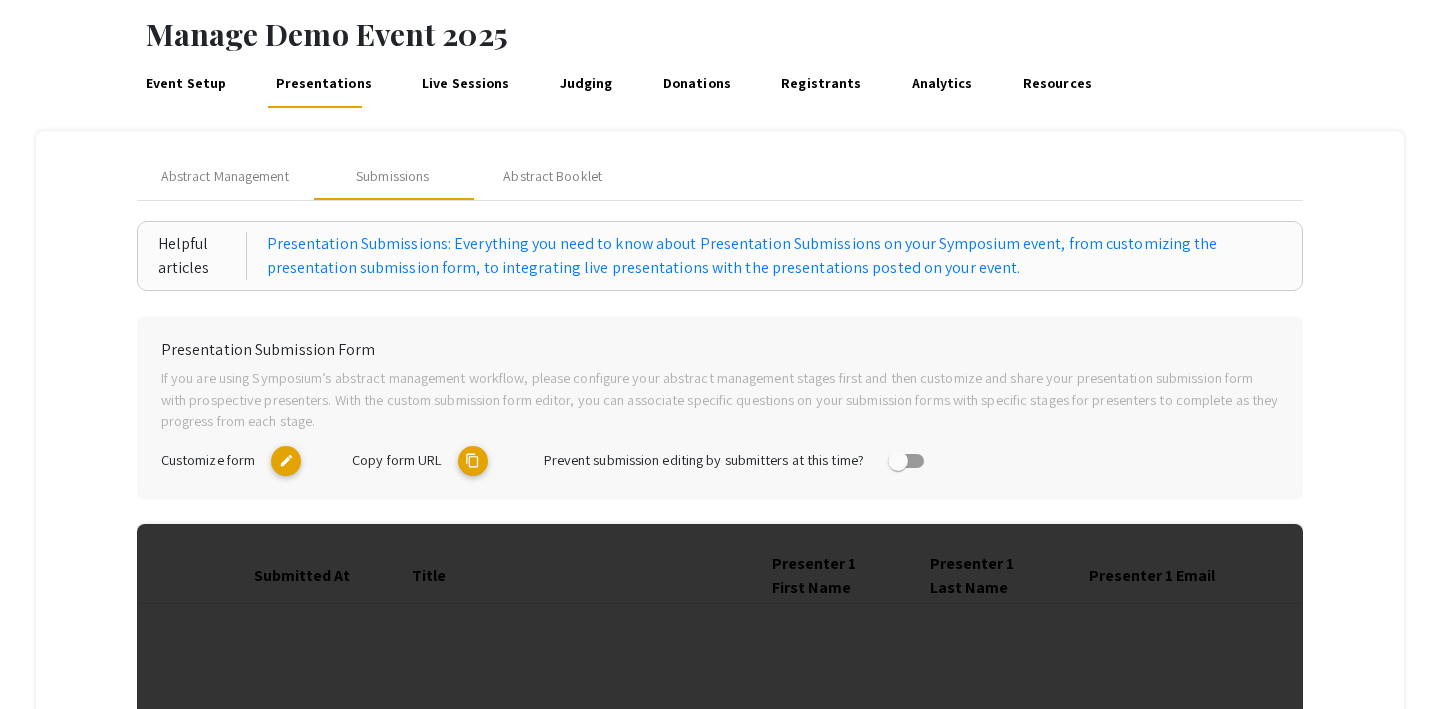scroll, scrollTop: 83, scrollLeft: 0, axis: vertical 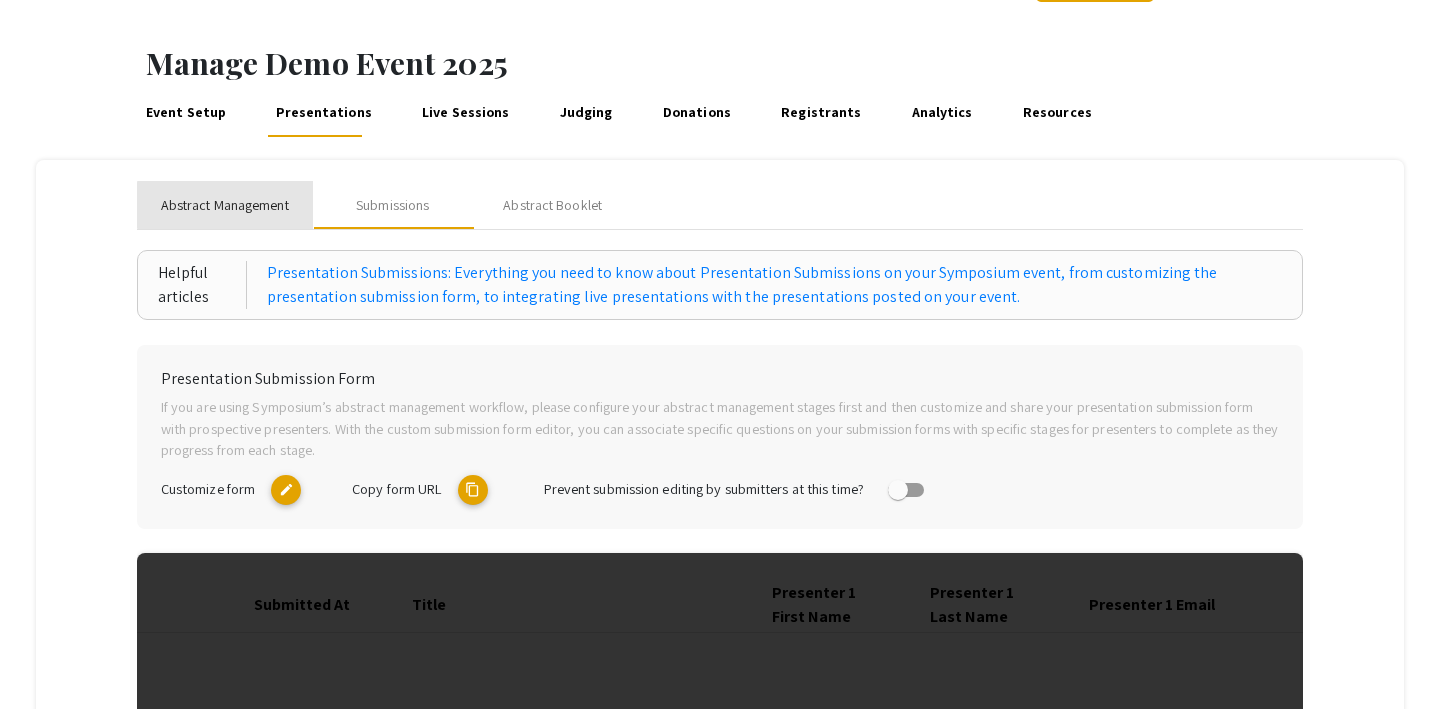 click on "Abstract Management" at bounding box center [225, 205] 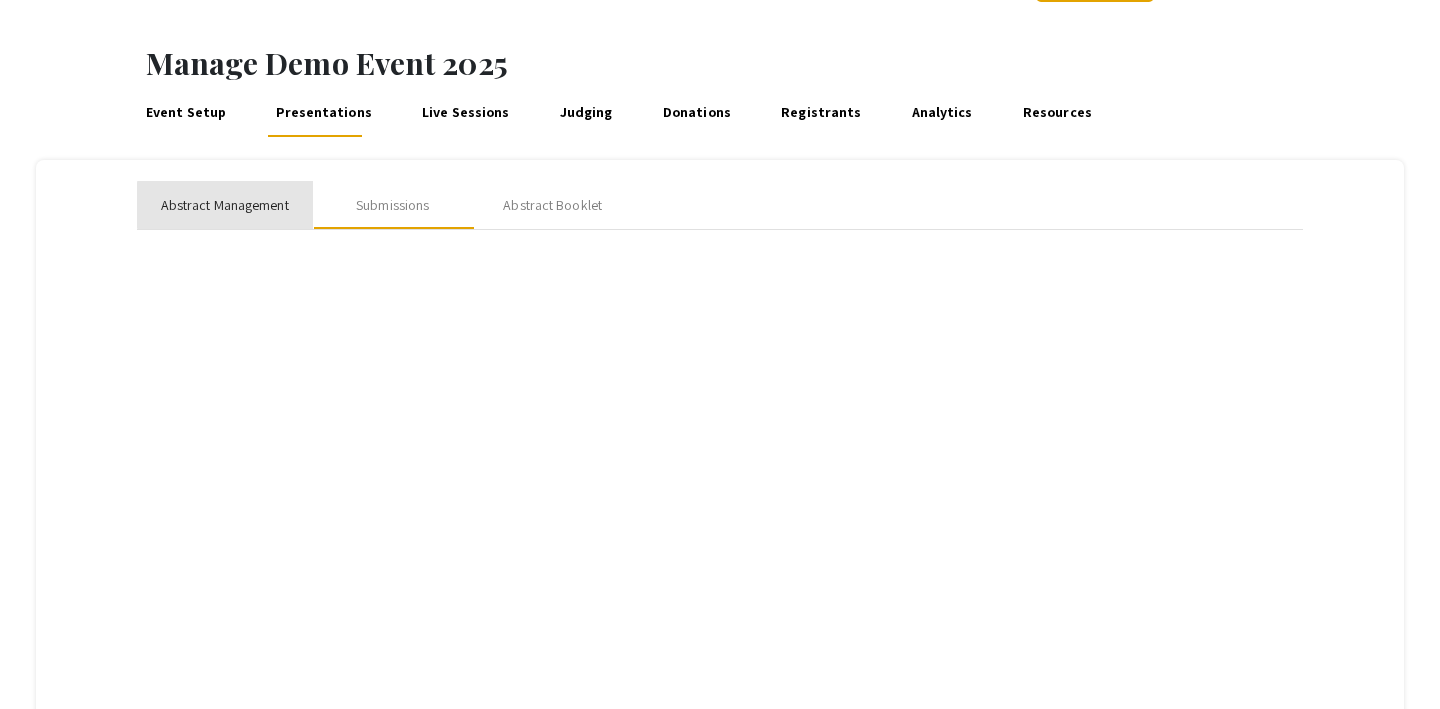 scroll, scrollTop: 0, scrollLeft: 0, axis: both 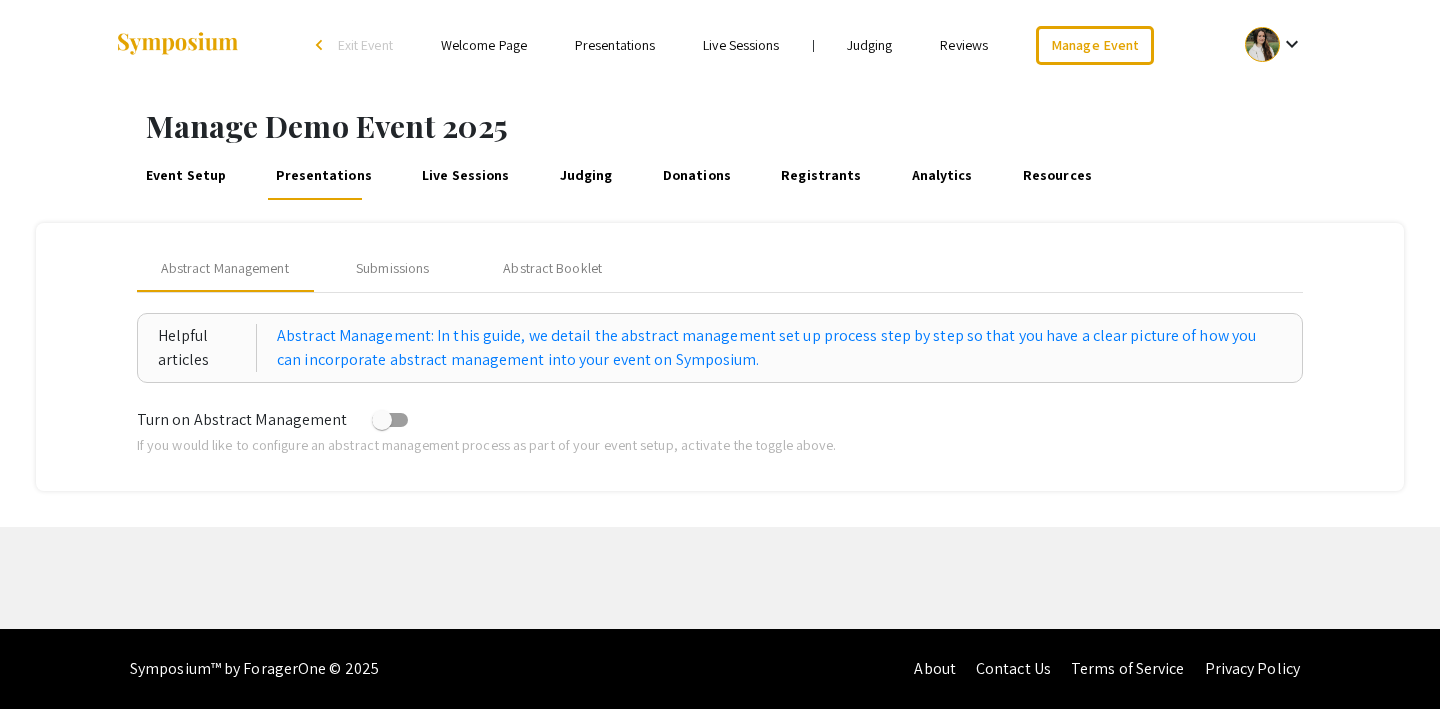 click at bounding box center [382, 420] 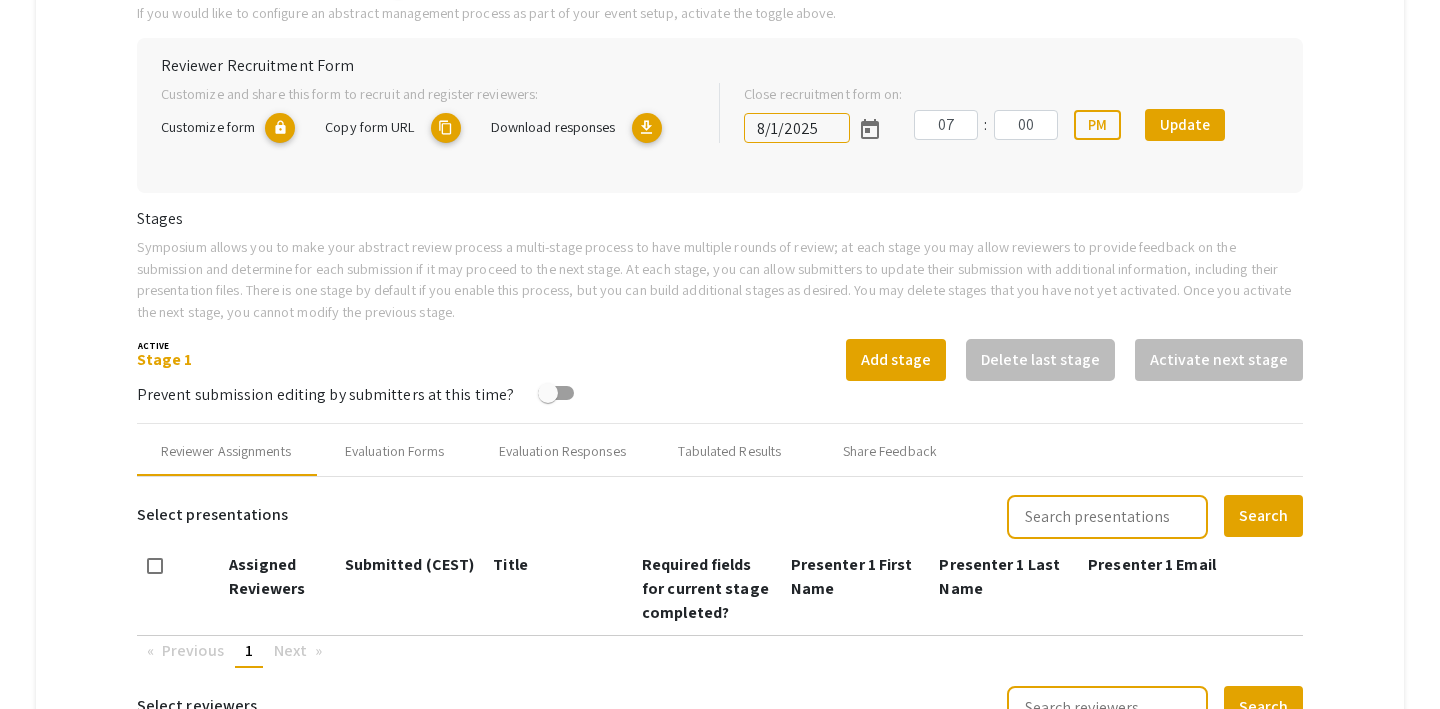 scroll, scrollTop: 0, scrollLeft: 0, axis: both 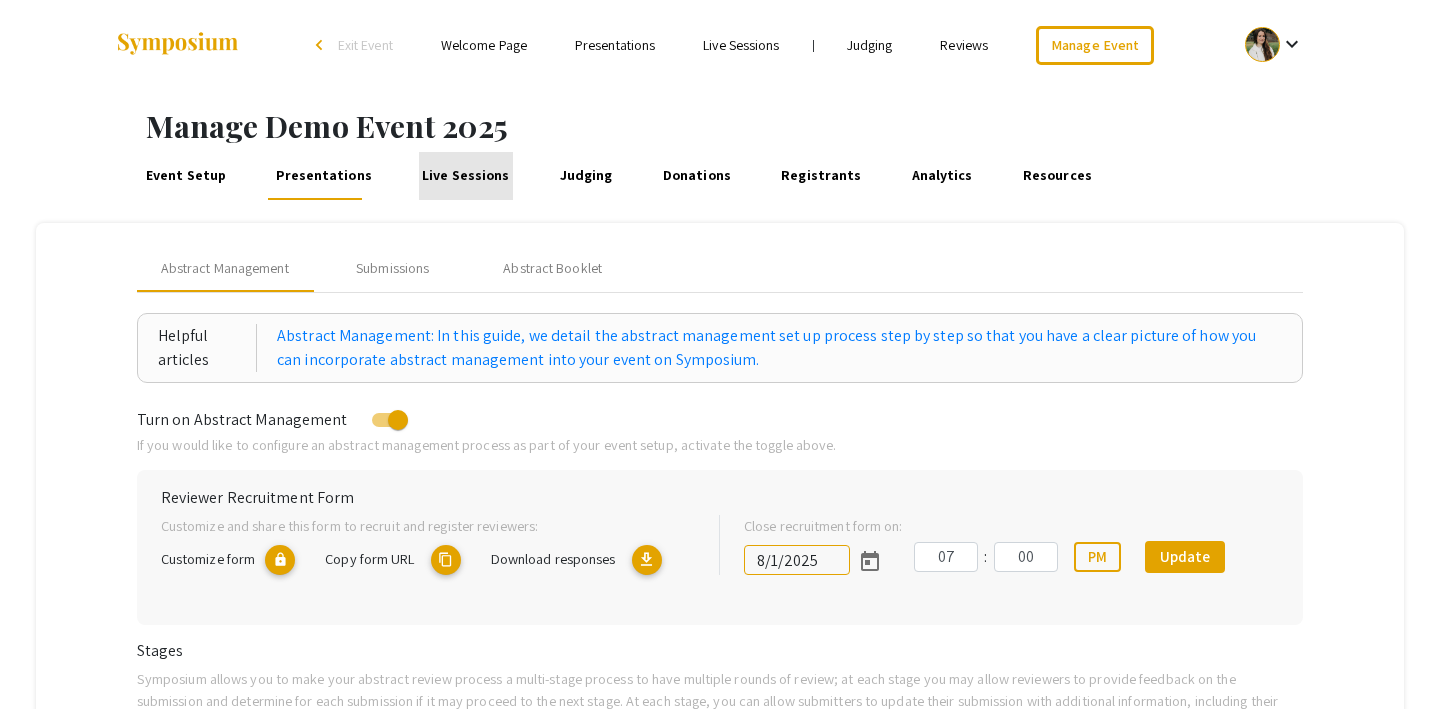 click on "Live Sessions" at bounding box center (466, 176) 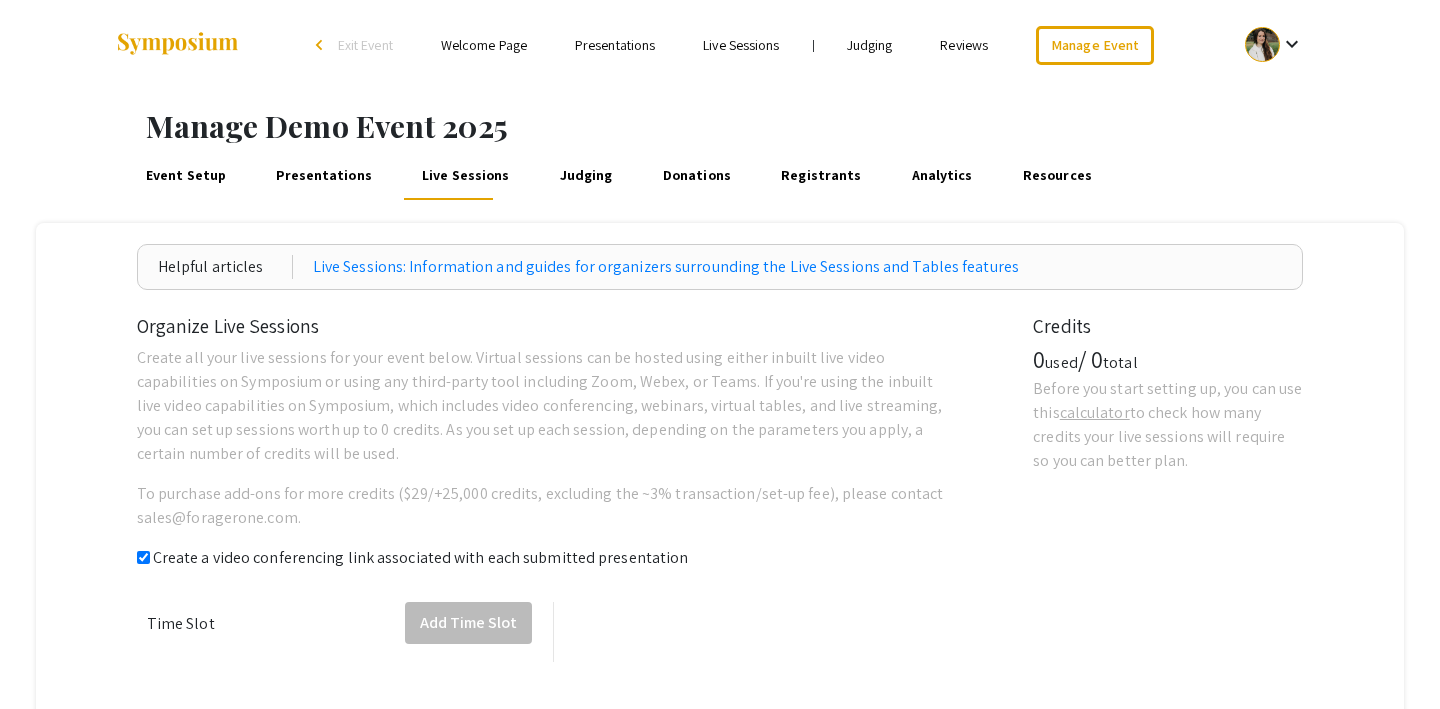 checkbox on "true" 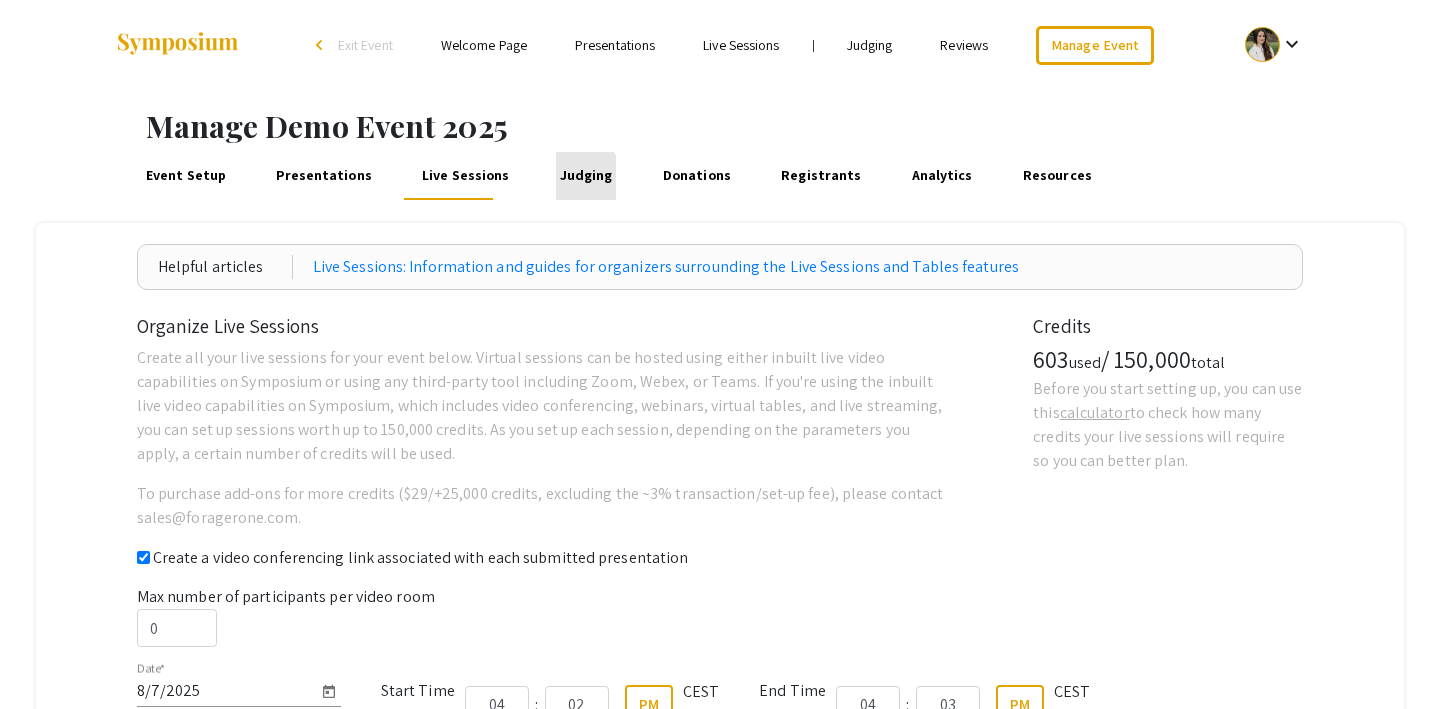 click on "Judging" at bounding box center [586, 176] 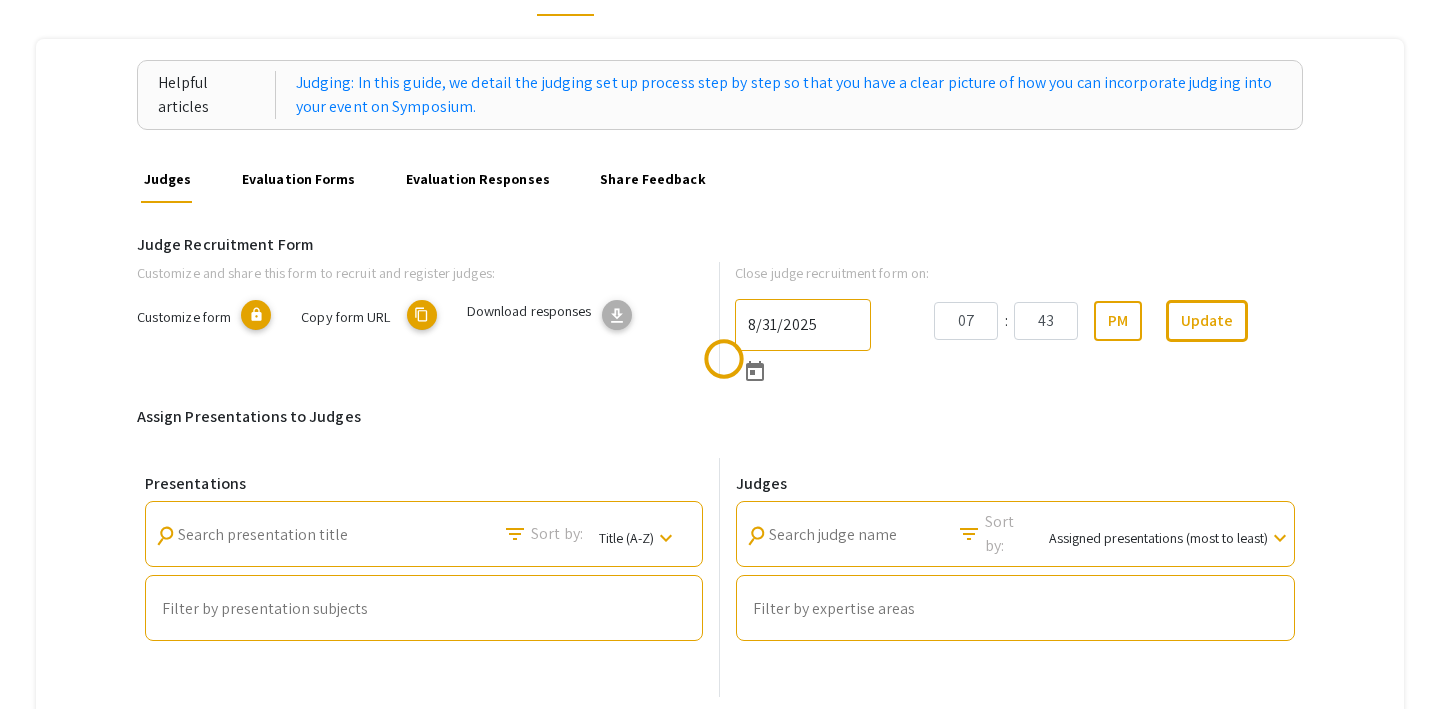 scroll, scrollTop: 185, scrollLeft: 0, axis: vertical 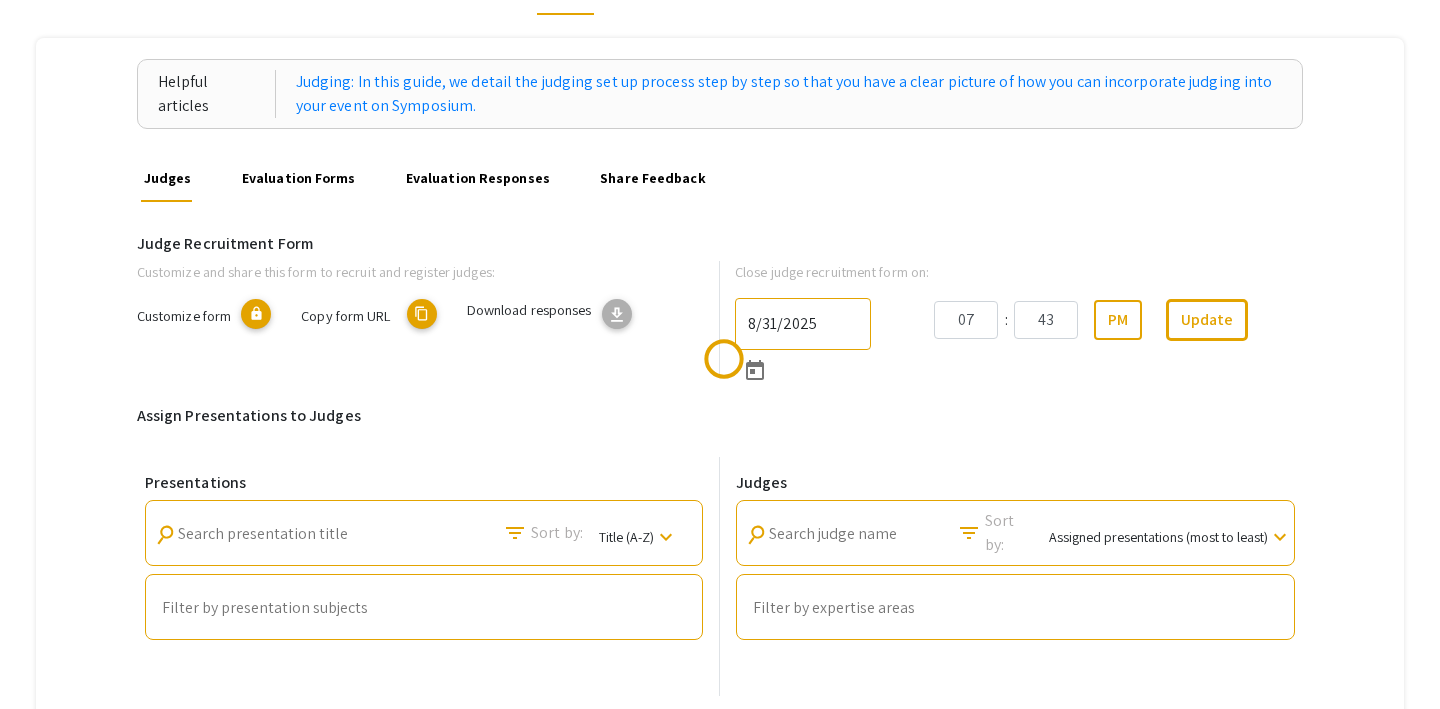 click on "Evaluation Forms" at bounding box center [298, 178] 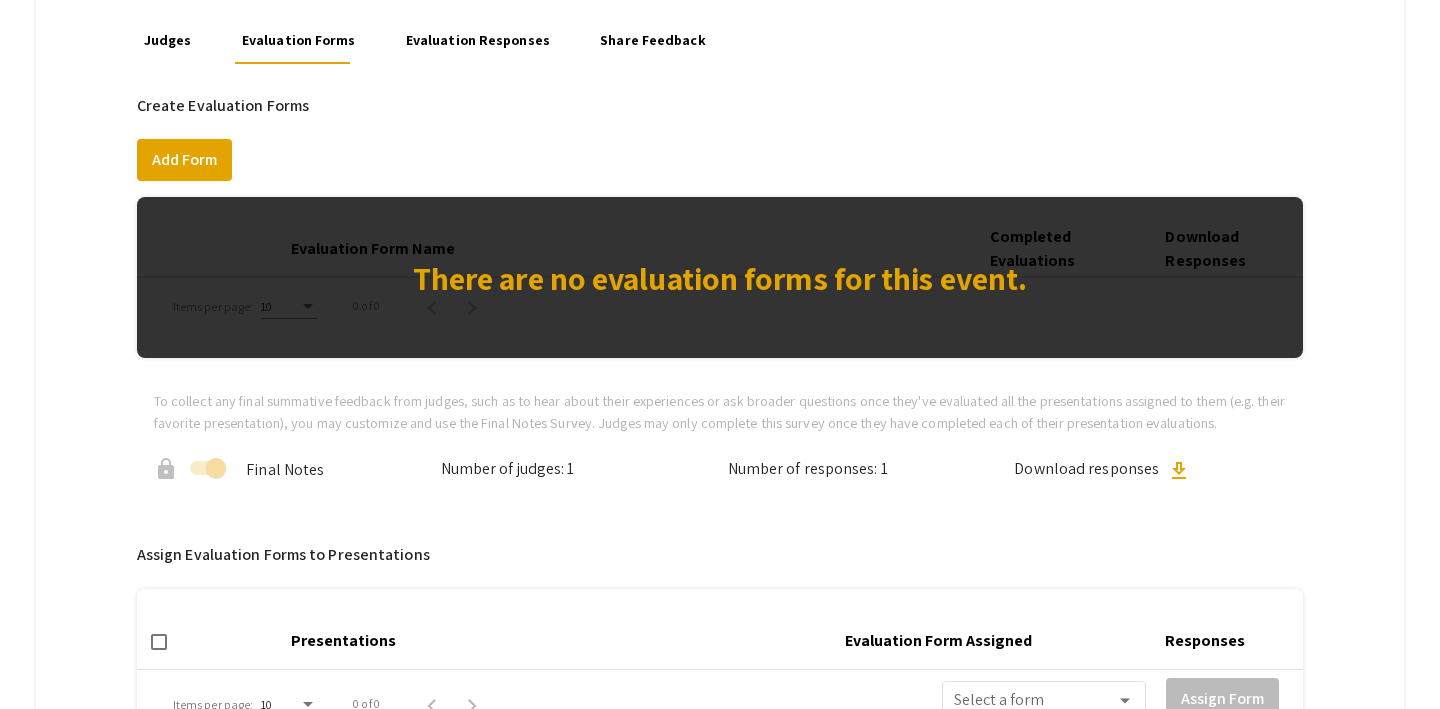 scroll, scrollTop: 326, scrollLeft: 0, axis: vertical 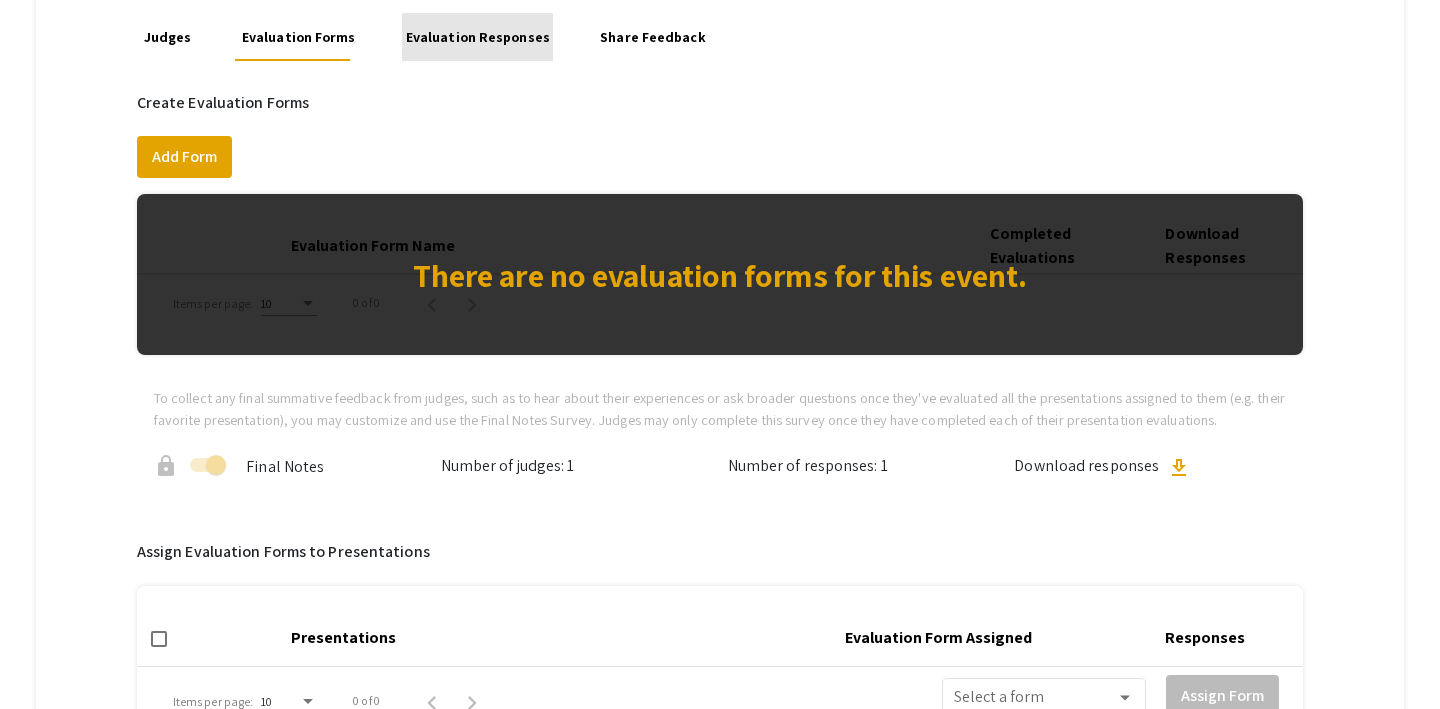 click on "Evaluation Responses" at bounding box center [477, 37] 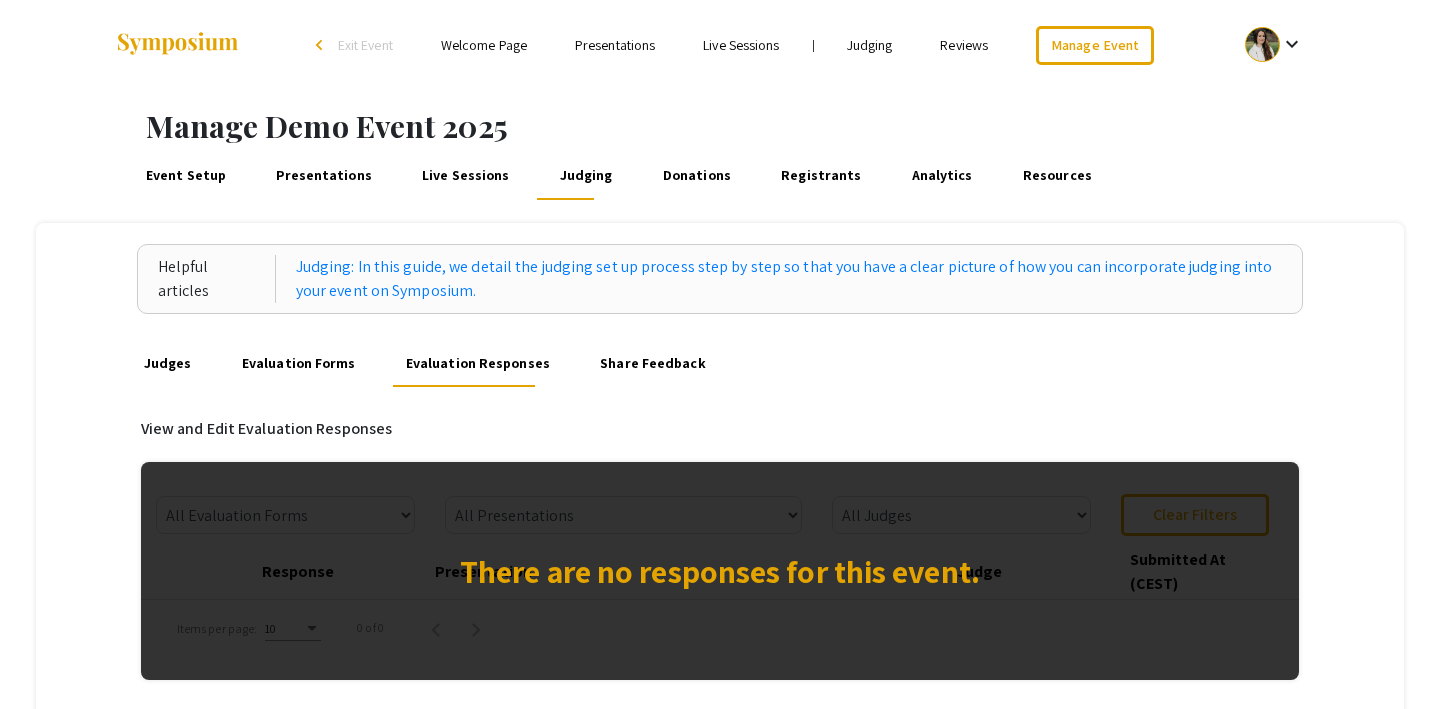 click on "Share Feedback" at bounding box center [653, 363] 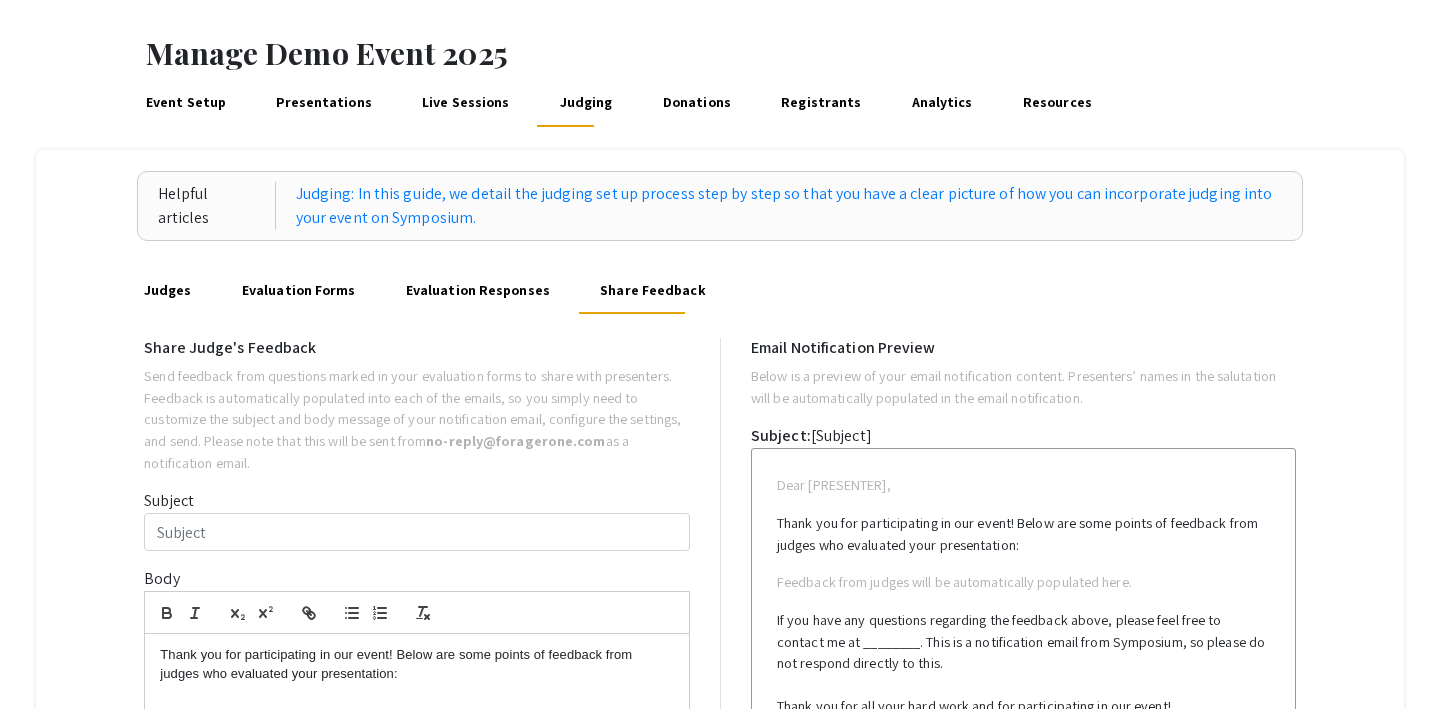 scroll, scrollTop: 82, scrollLeft: 0, axis: vertical 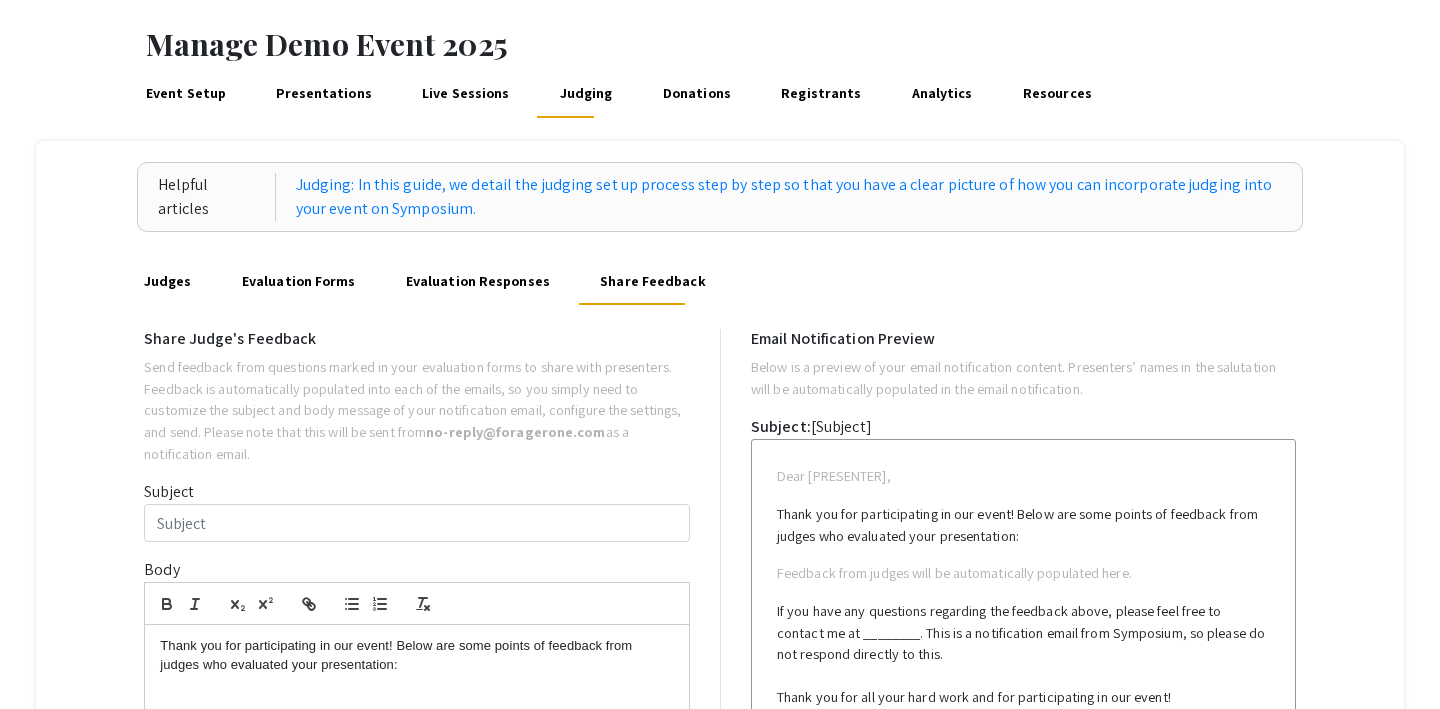 click on "Resources" at bounding box center (1057, 94) 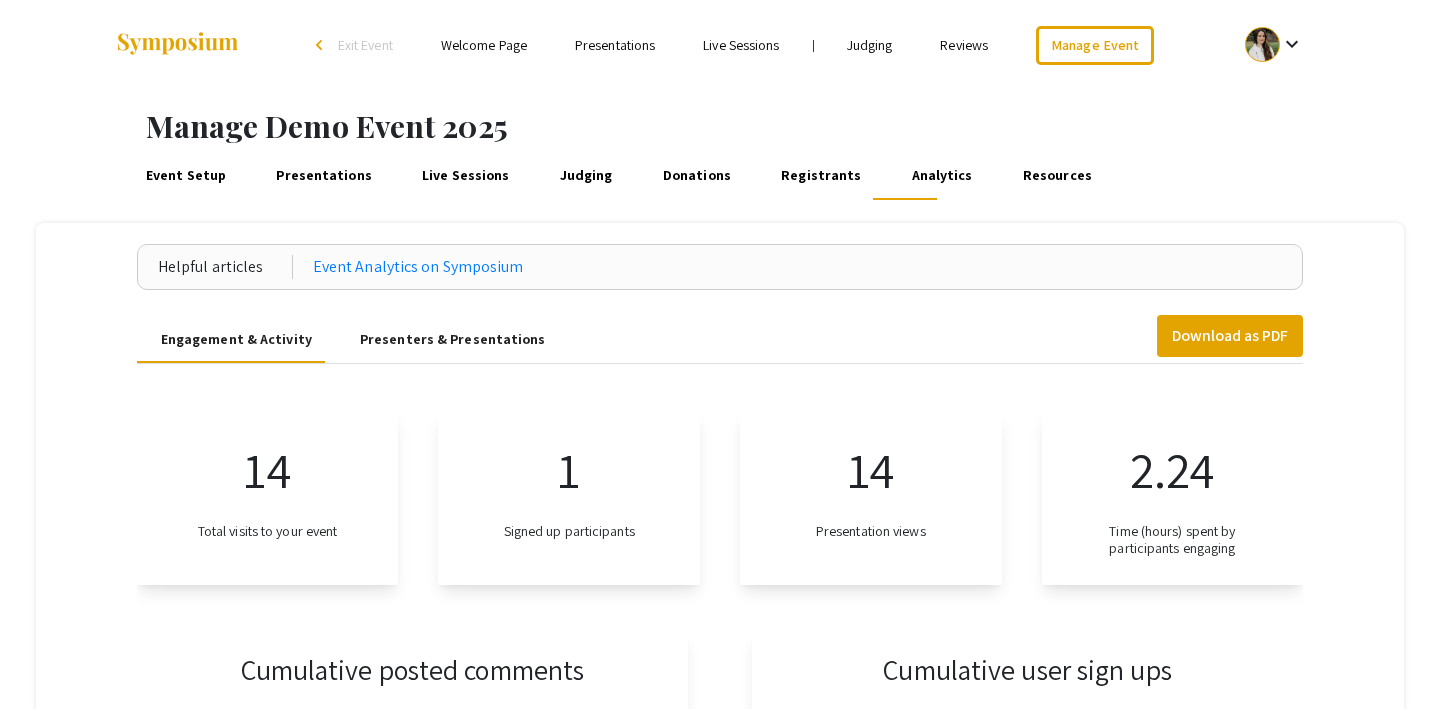 click on "Registrants" at bounding box center [821, 176] 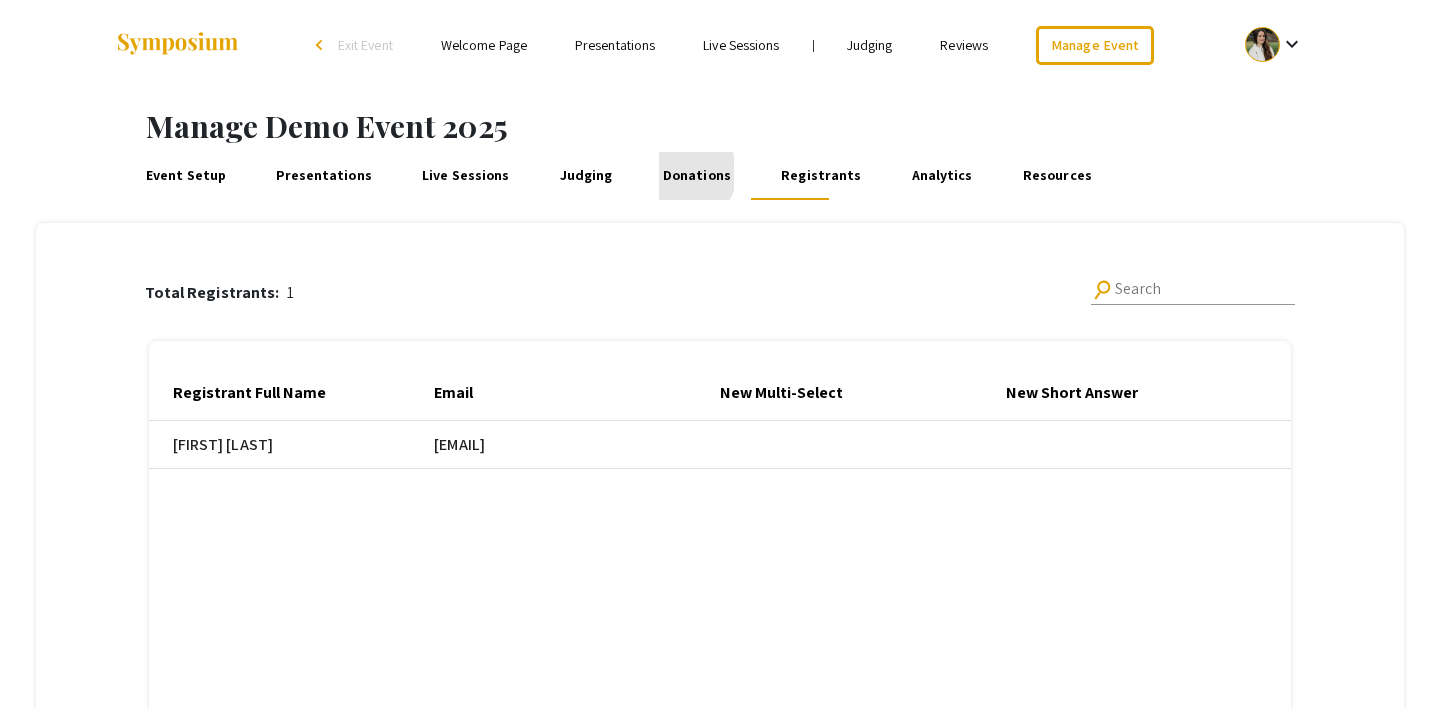 click on "Donations" at bounding box center (696, 176) 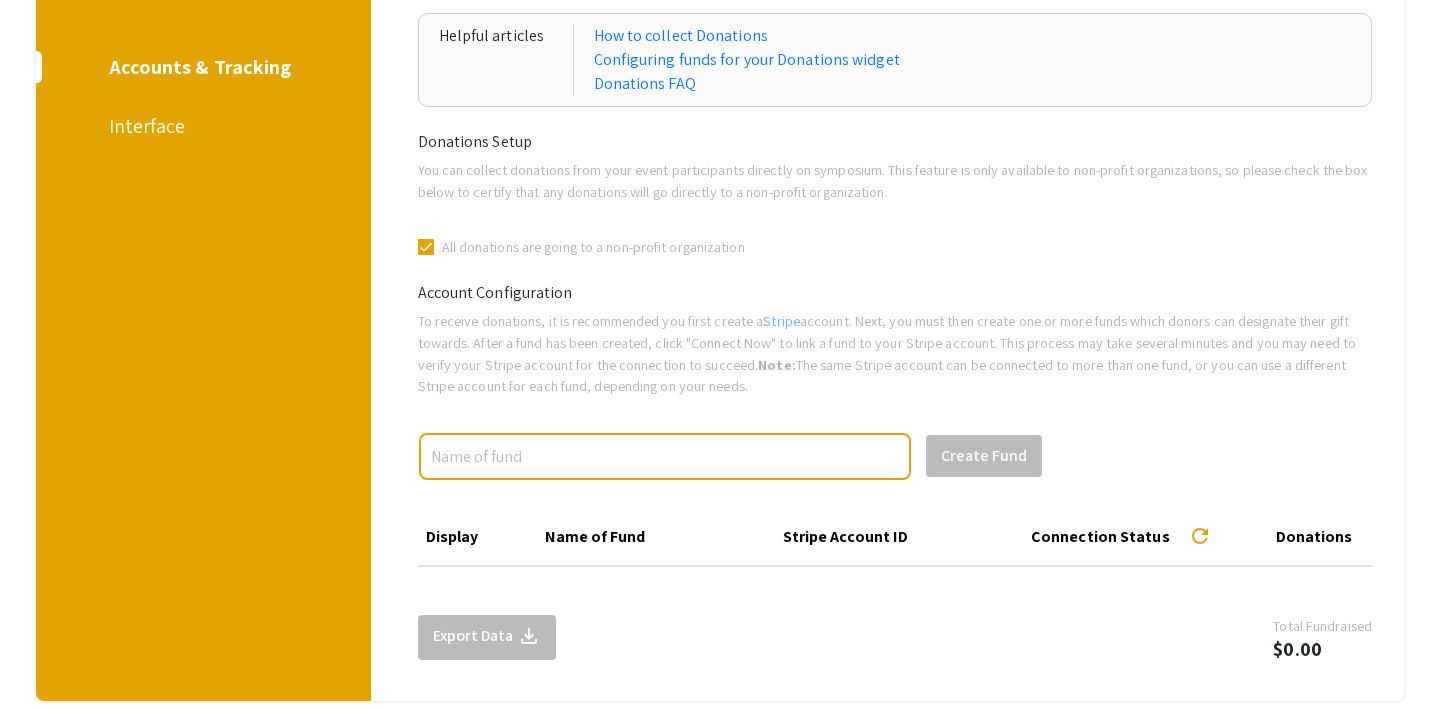 scroll, scrollTop: 279, scrollLeft: 0, axis: vertical 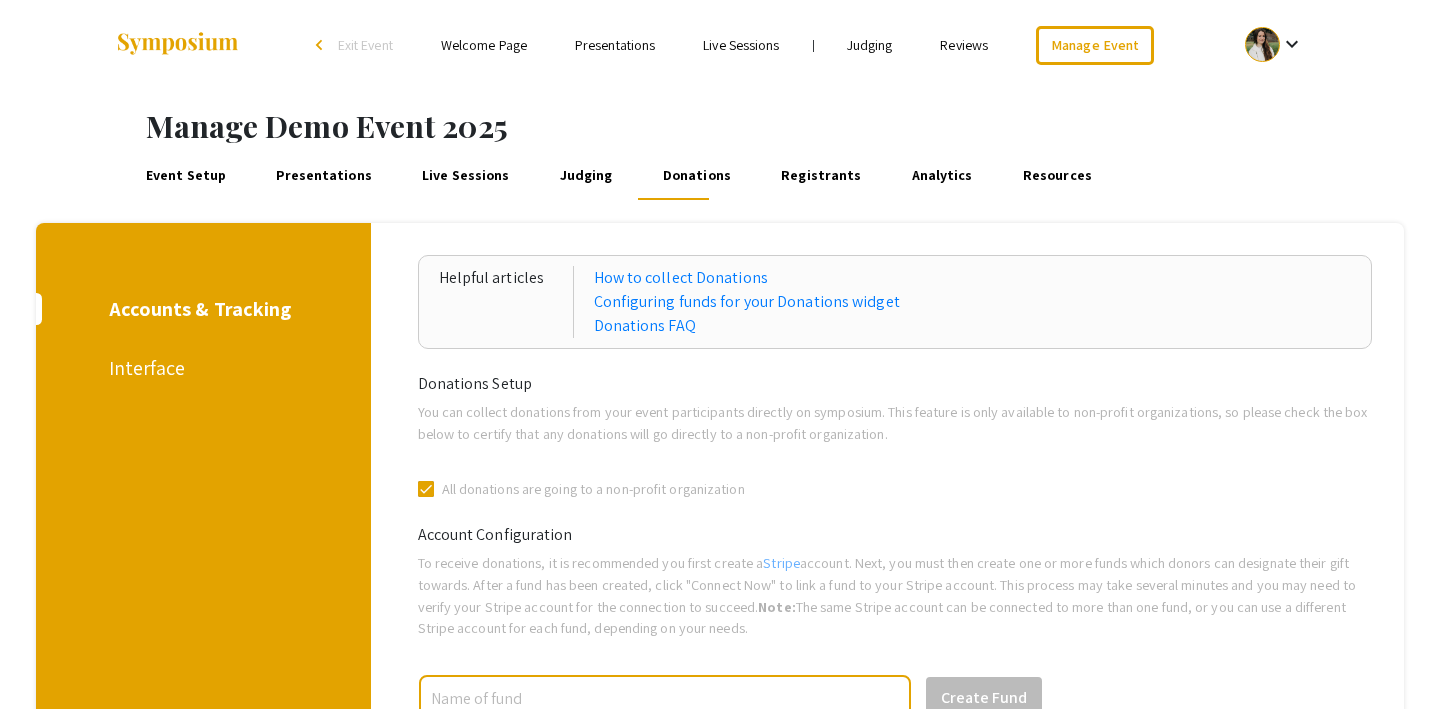click on "Presentations" at bounding box center [324, 176] 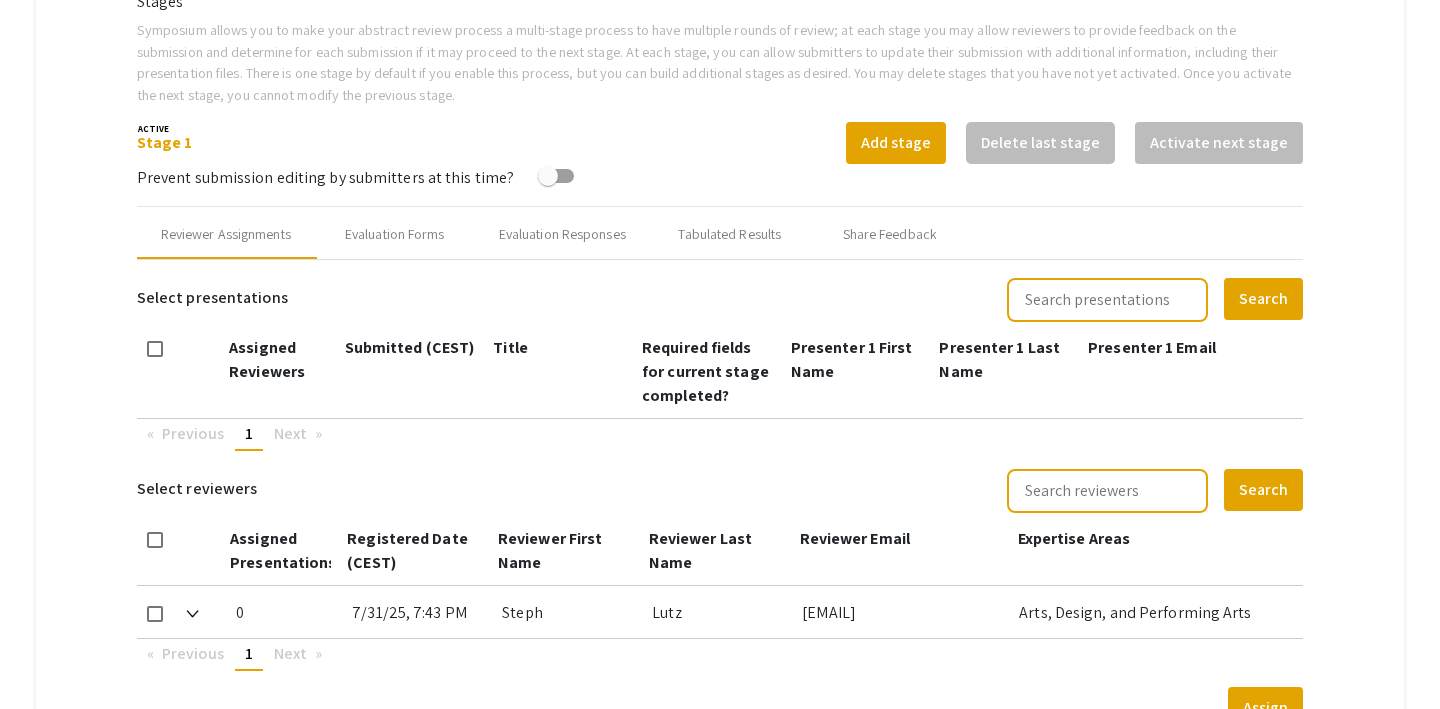 scroll, scrollTop: 748, scrollLeft: 0, axis: vertical 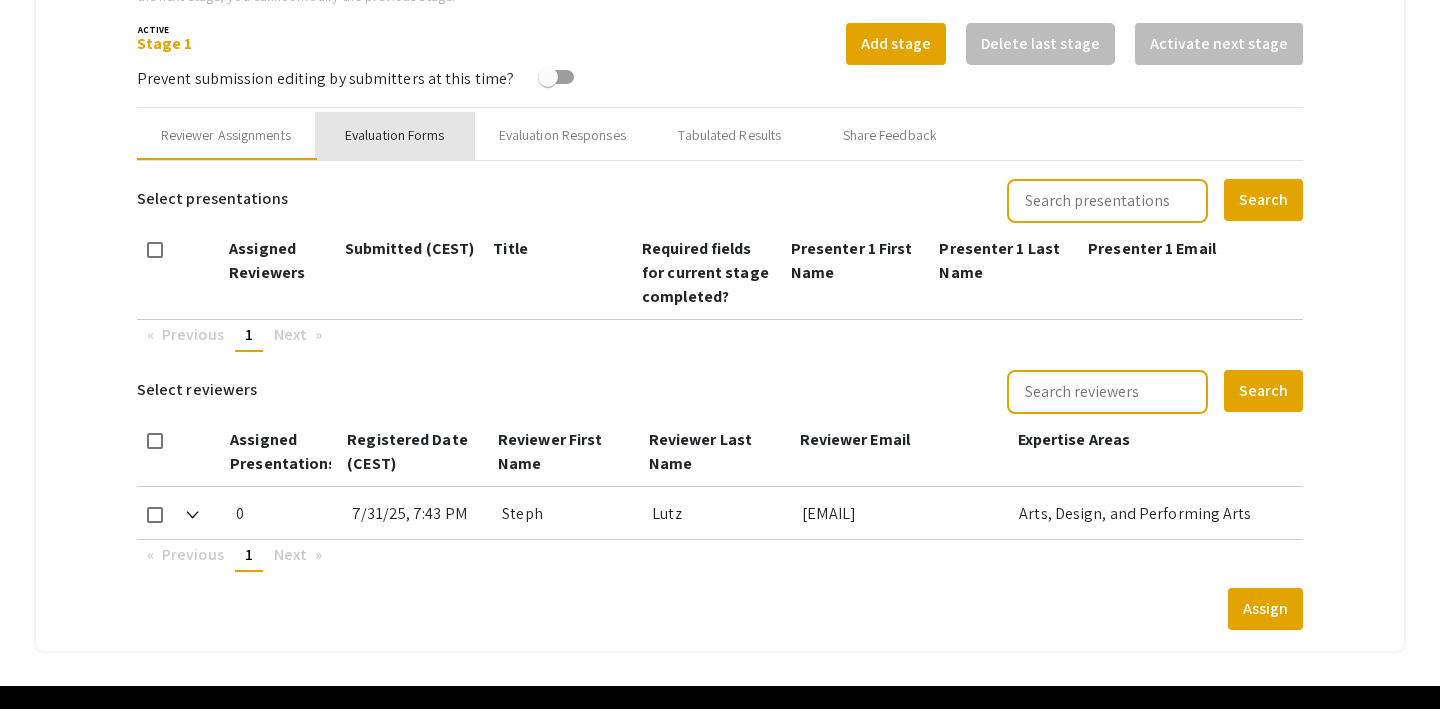 click on "Evaluation Forms" at bounding box center [395, 135] 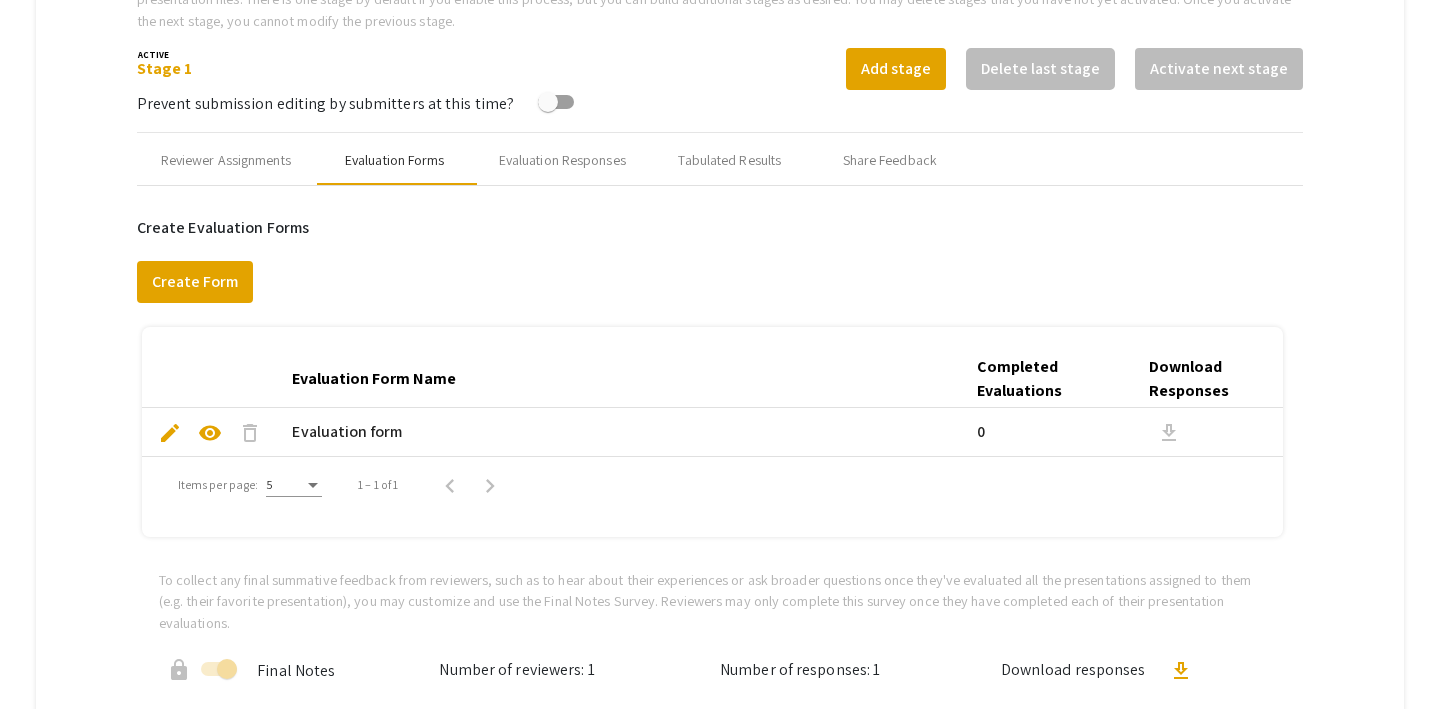 scroll, scrollTop: 721, scrollLeft: 0, axis: vertical 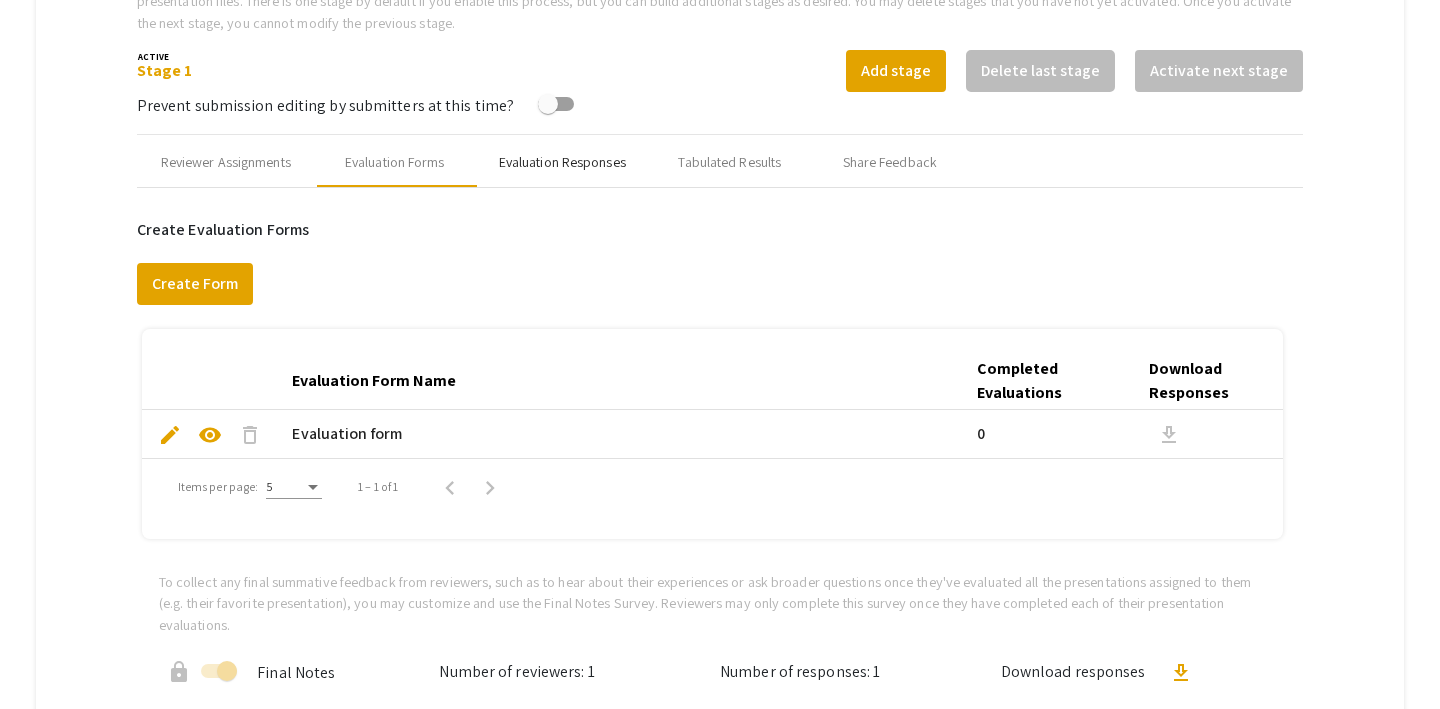 click on "Evaluation Responses" at bounding box center [562, 163] 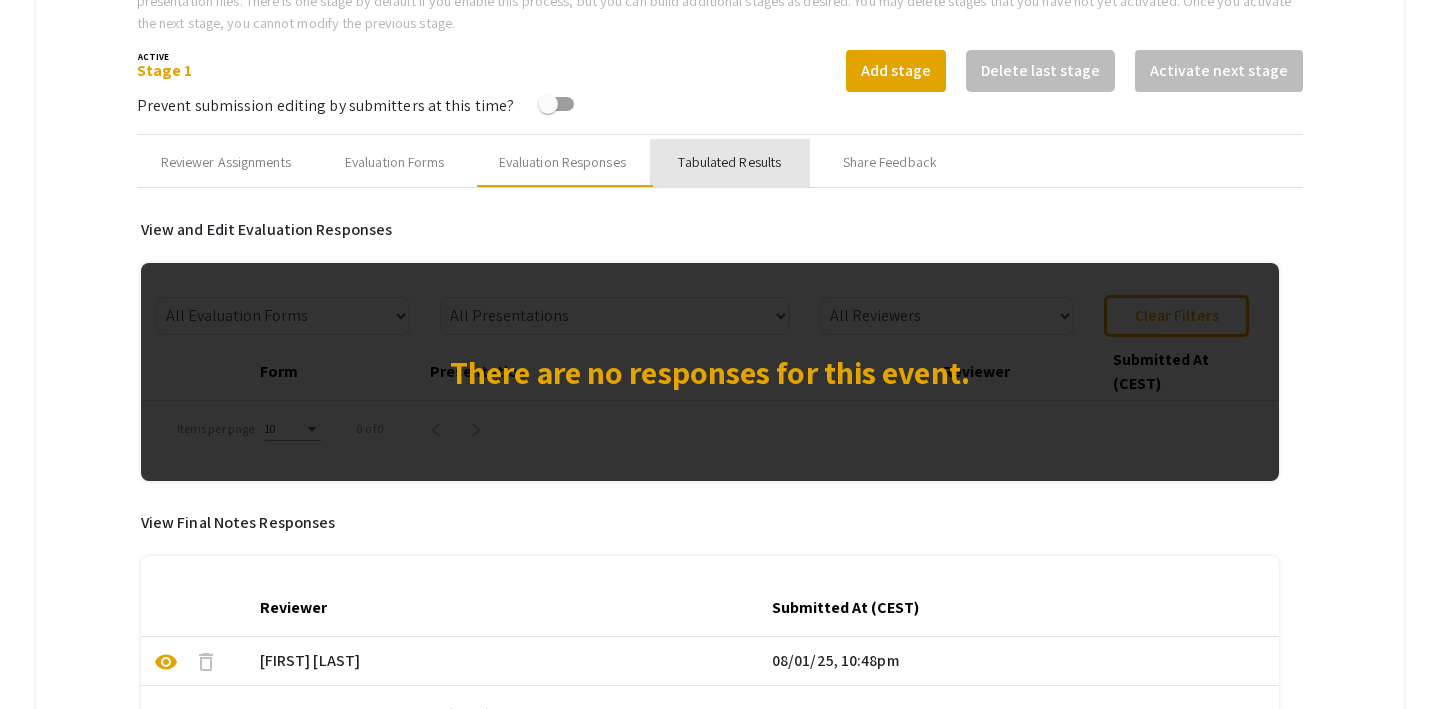 click on "Tabulated Results" at bounding box center [729, 162] 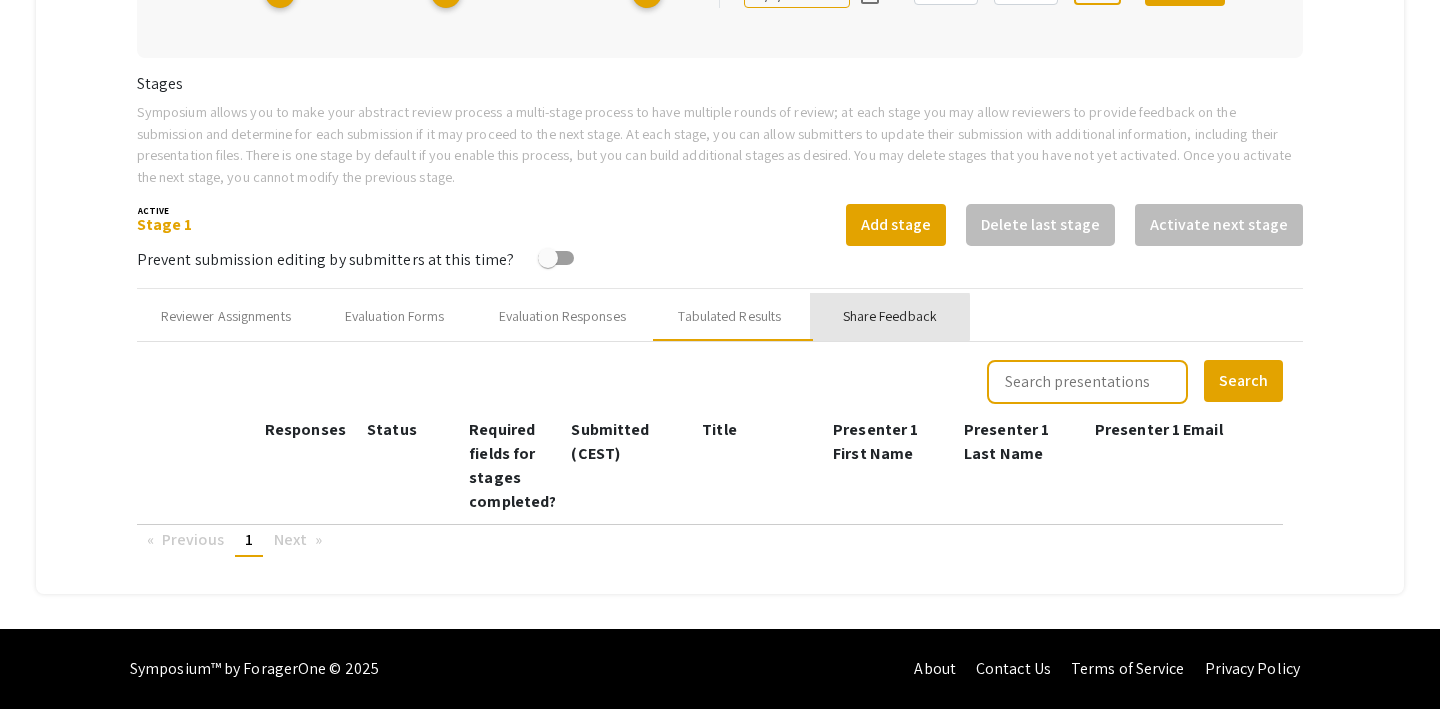 click on "Share Feedback" at bounding box center [890, 316] 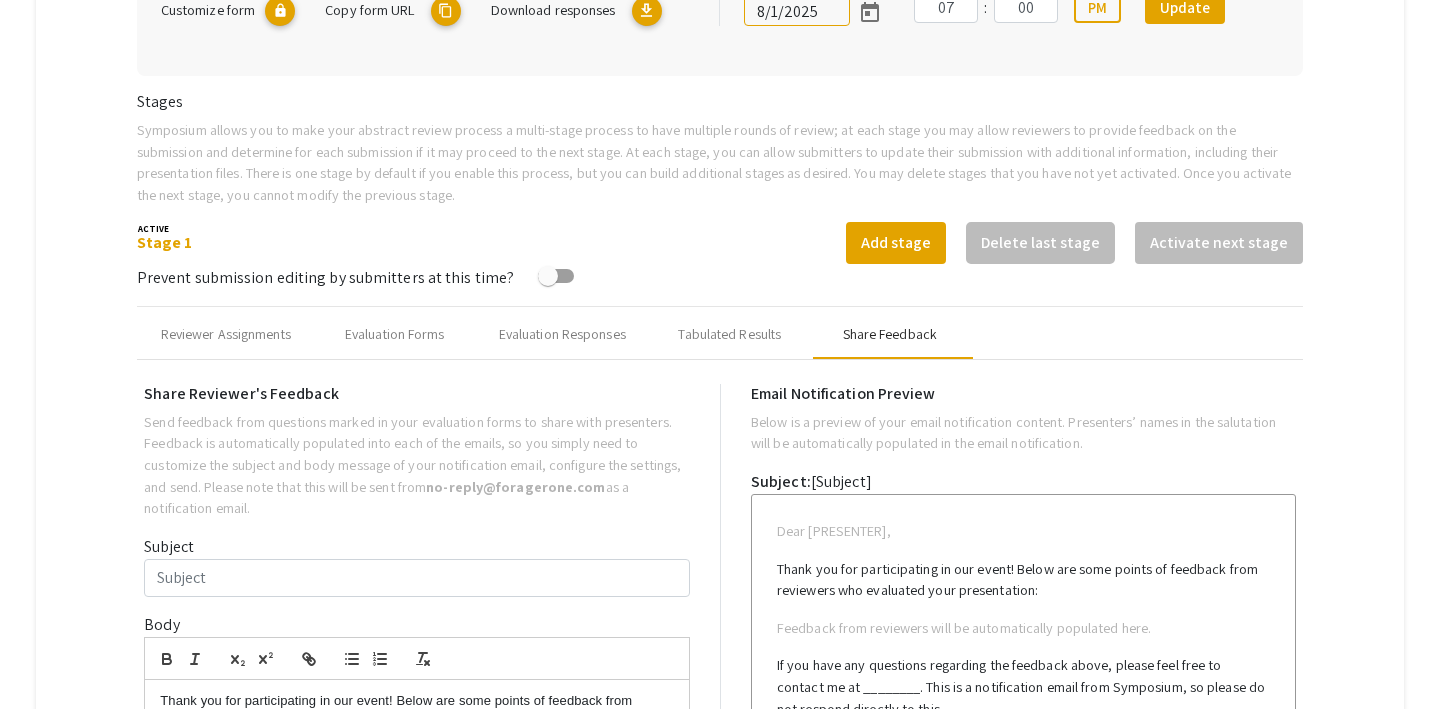 scroll, scrollTop: 548, scrollLeft: 0, axis: vertical 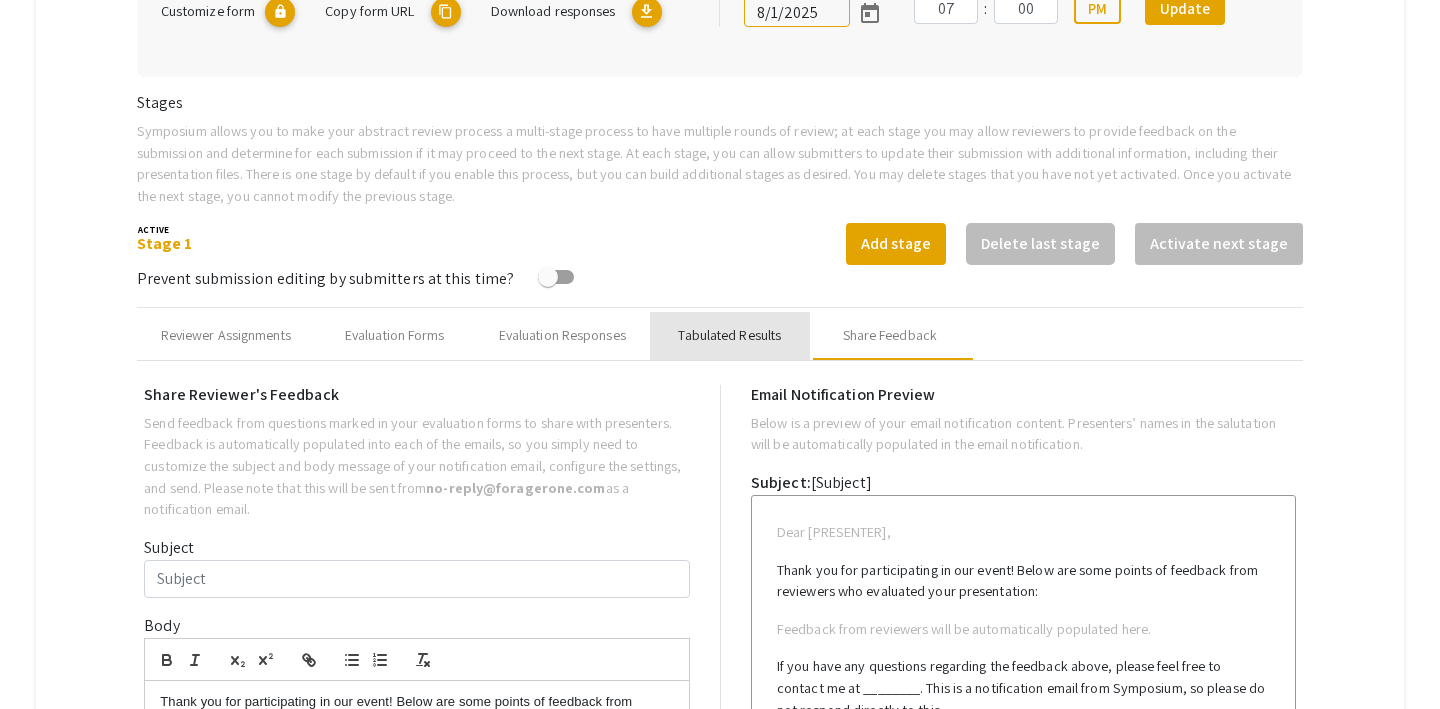 click on "Tabulated Results" at bounding box center [729, 335] 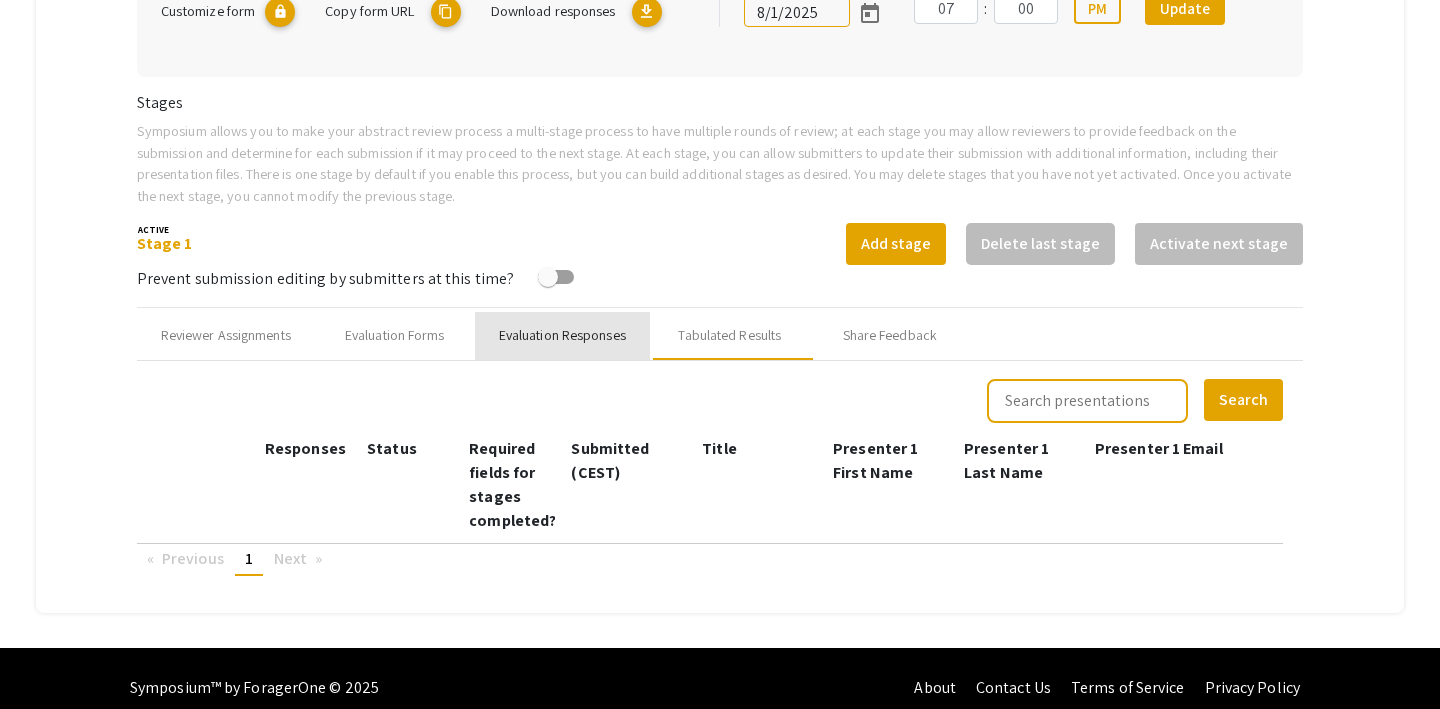 click on "Evaluation Responses" at bounding box center [562, 335] 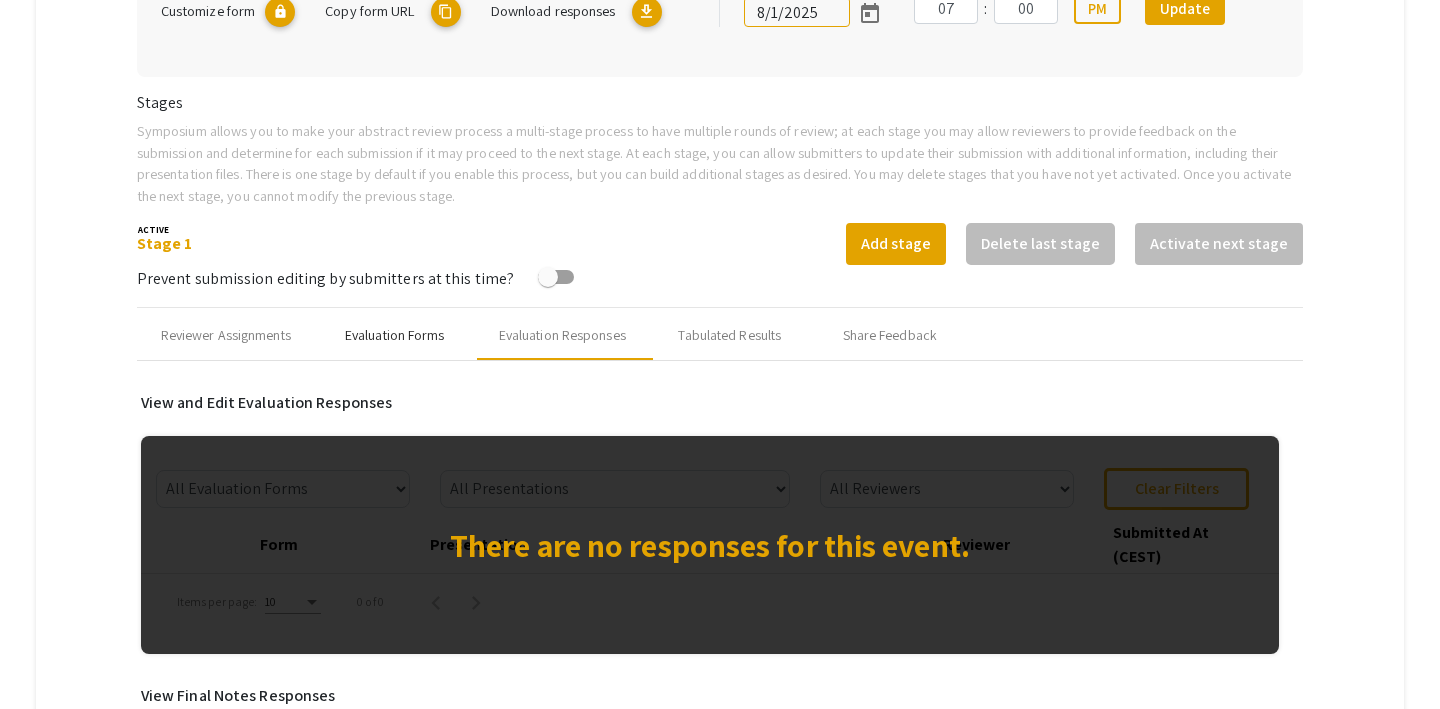 click on "Evaluation Forms" at bounding box center (395, 336) 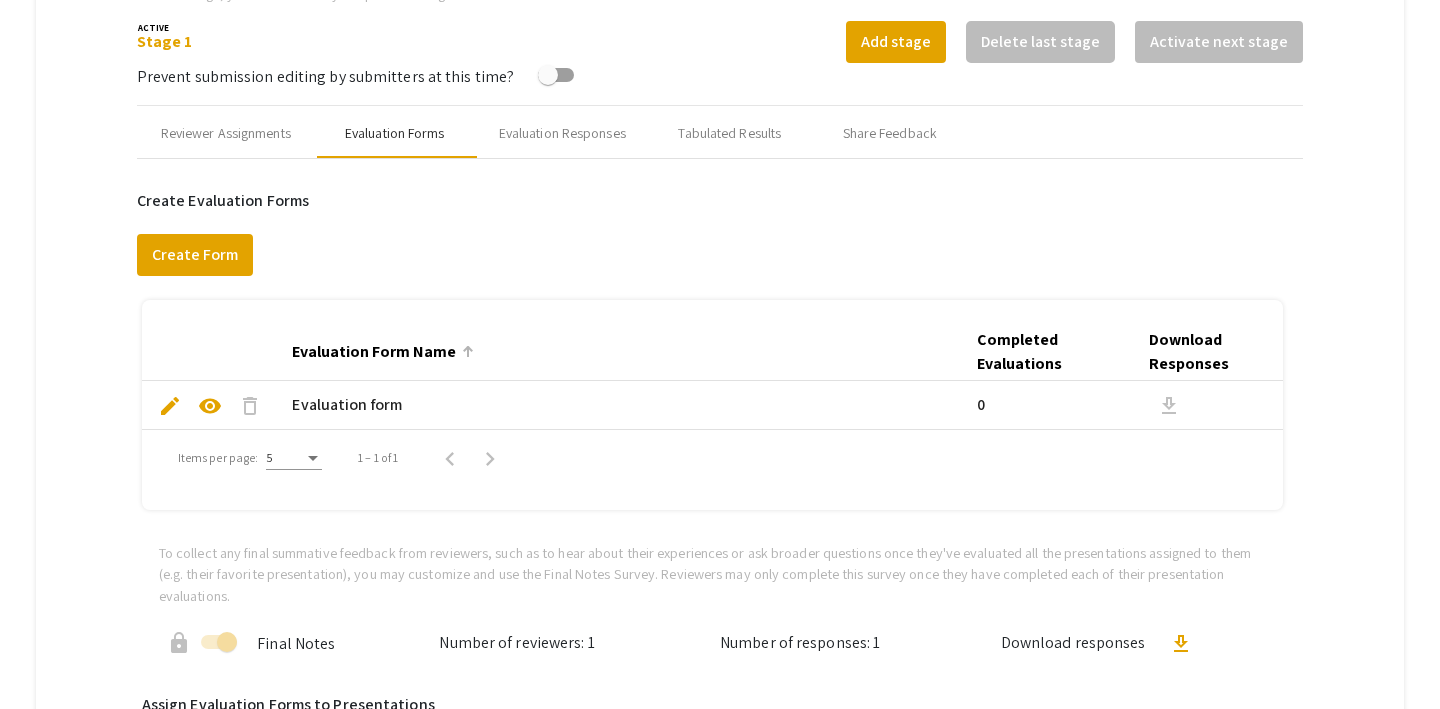 scroll, scrollTop: 742, scrollLeft: 0, axis: vertical 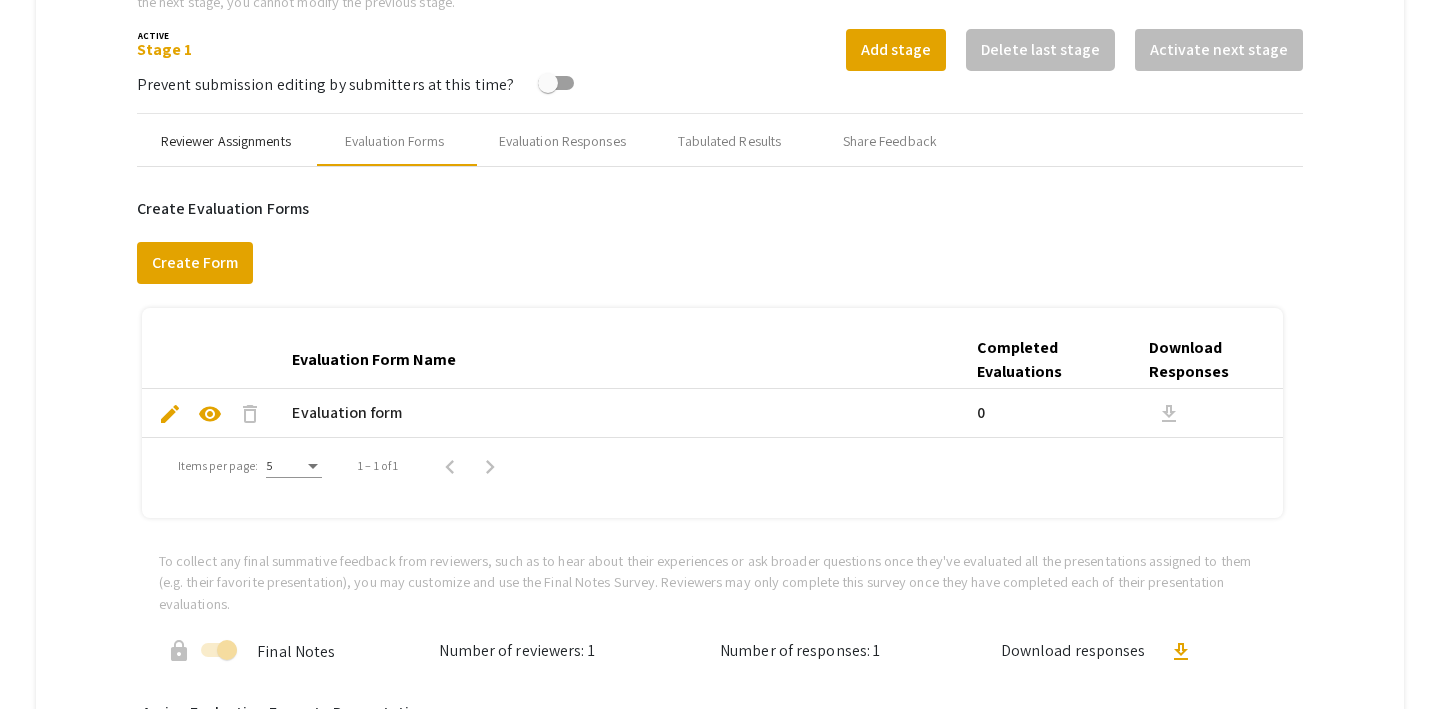 click on "Reviewer Assignments" at bounding box center [226, 141] 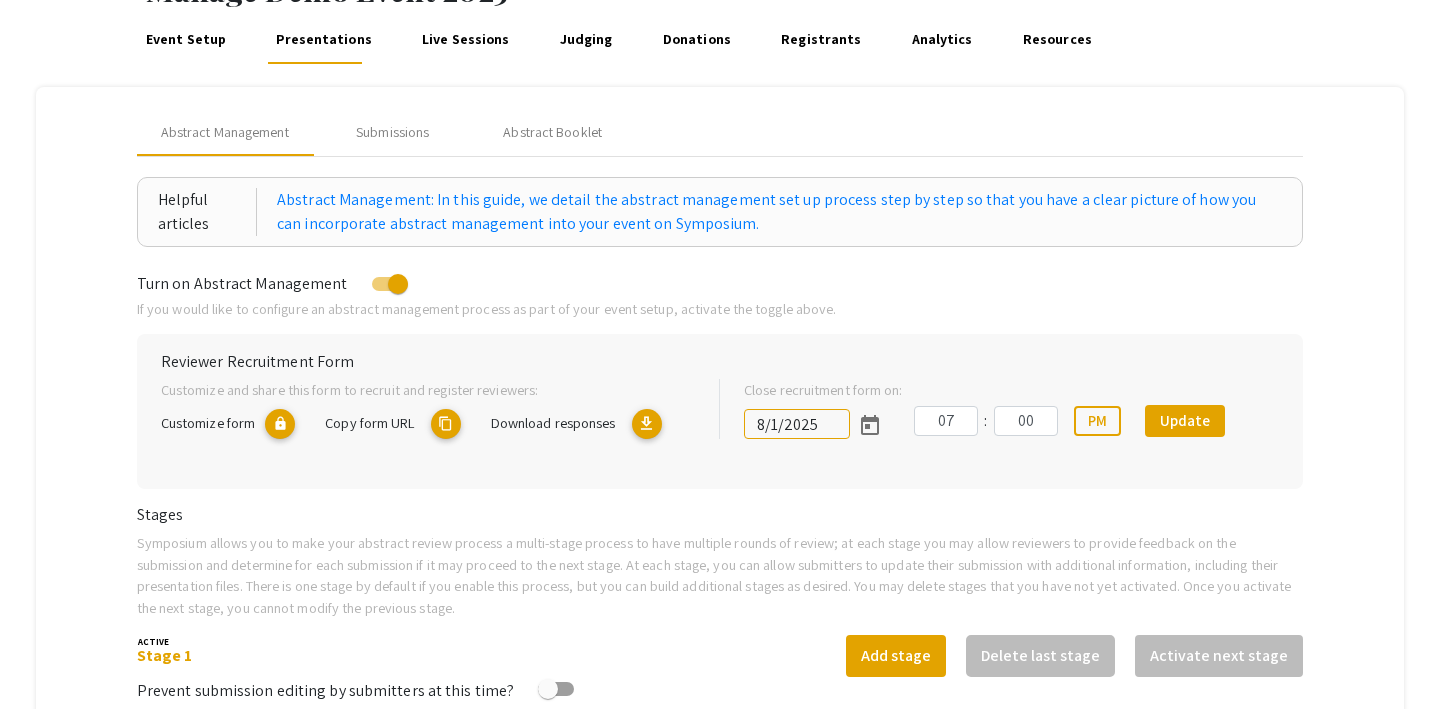 scroll, scrollTop: 0, scrollLeft: 0, axis: both 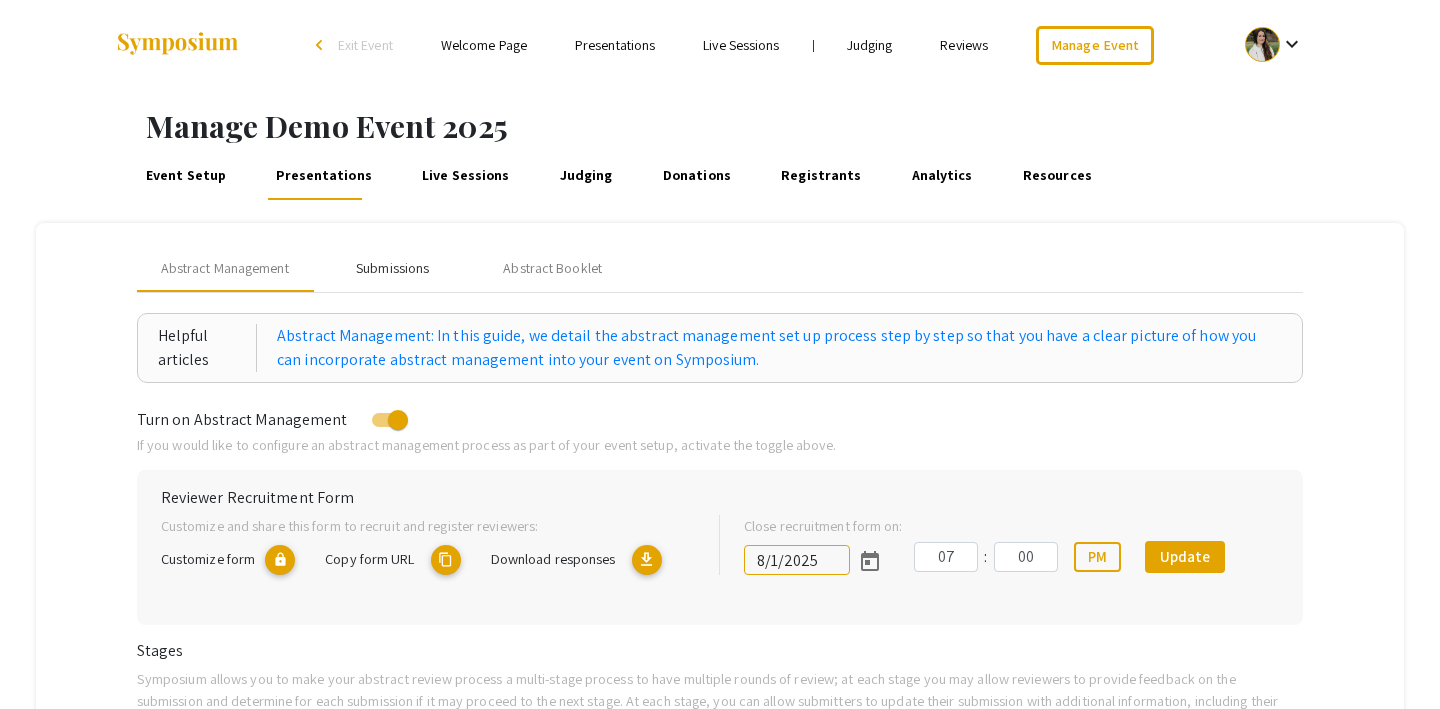 click on "Submissions" at bounding box center (392, 268) 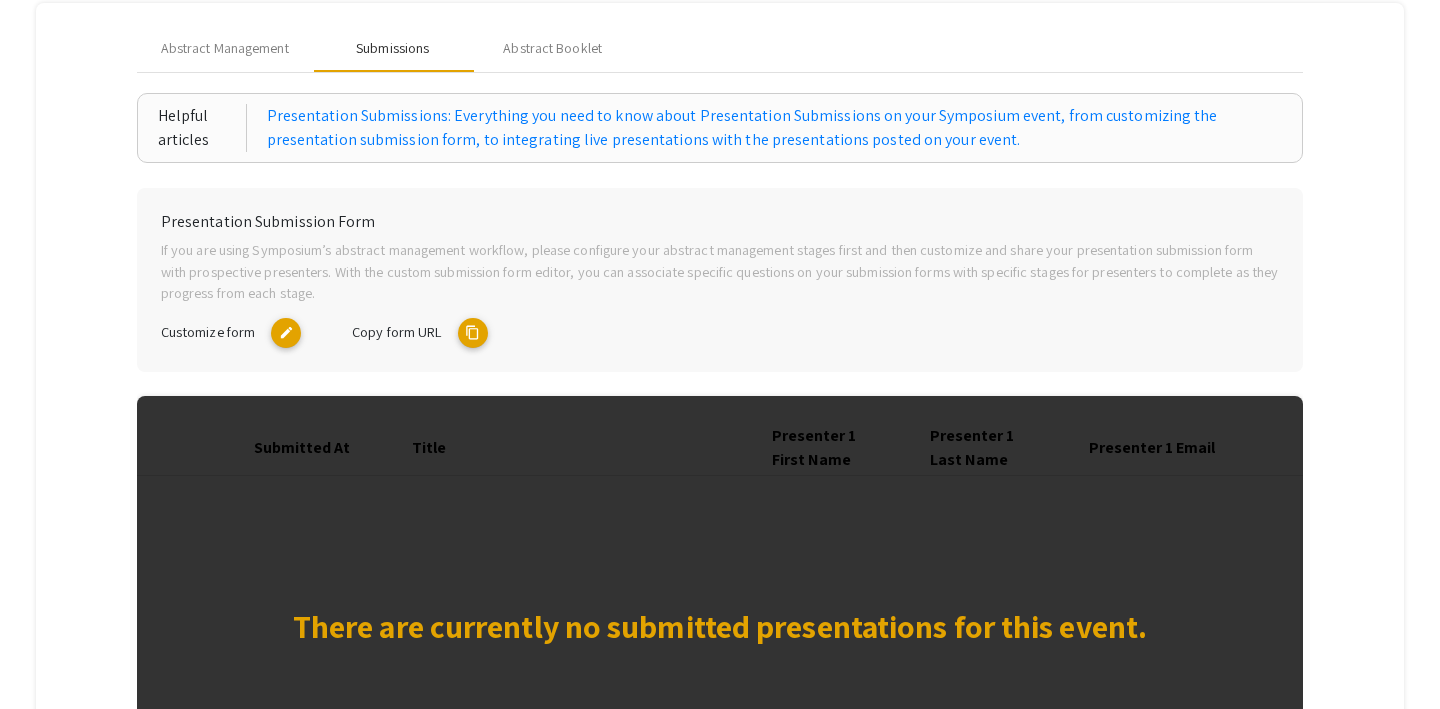 scroll, scrollTop: 226, scrollLeft: 0, axis: vertical 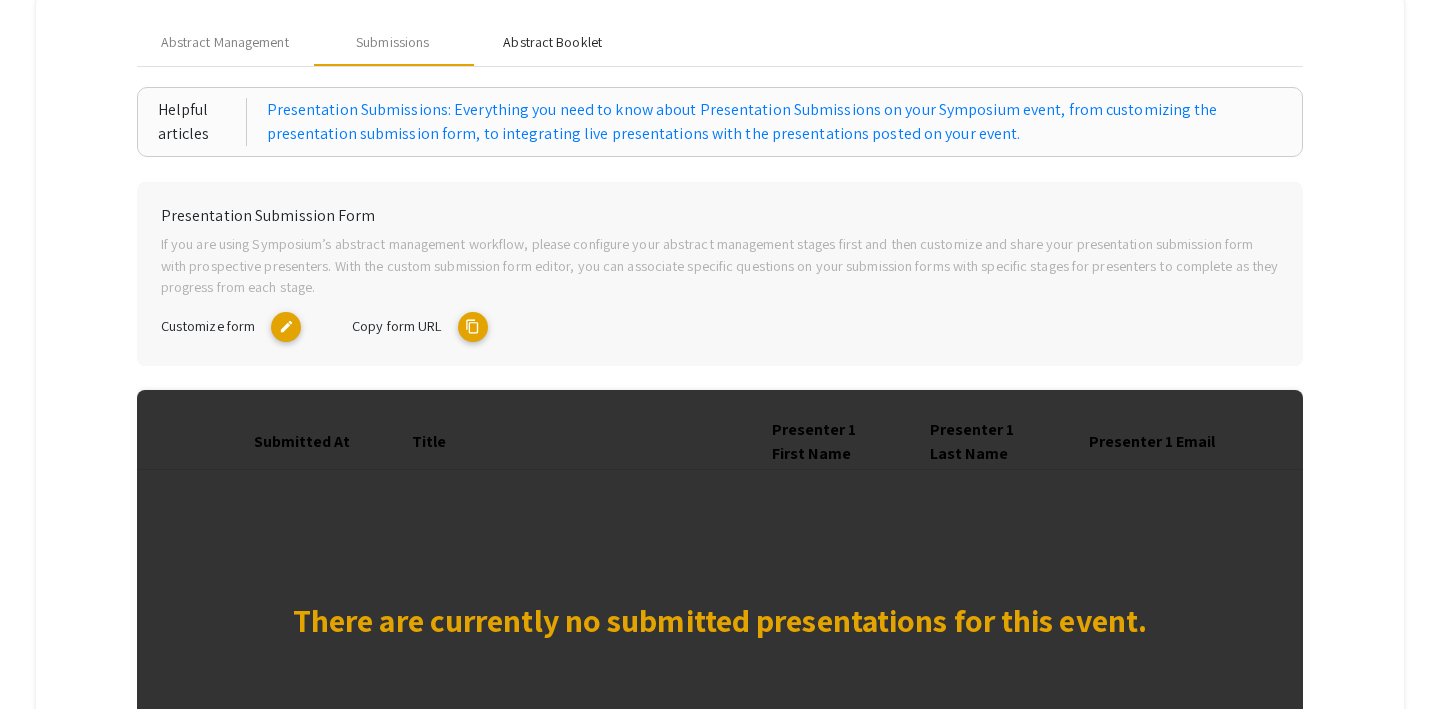 click on "Abstract Booklet" at bounding box center (552, 42) 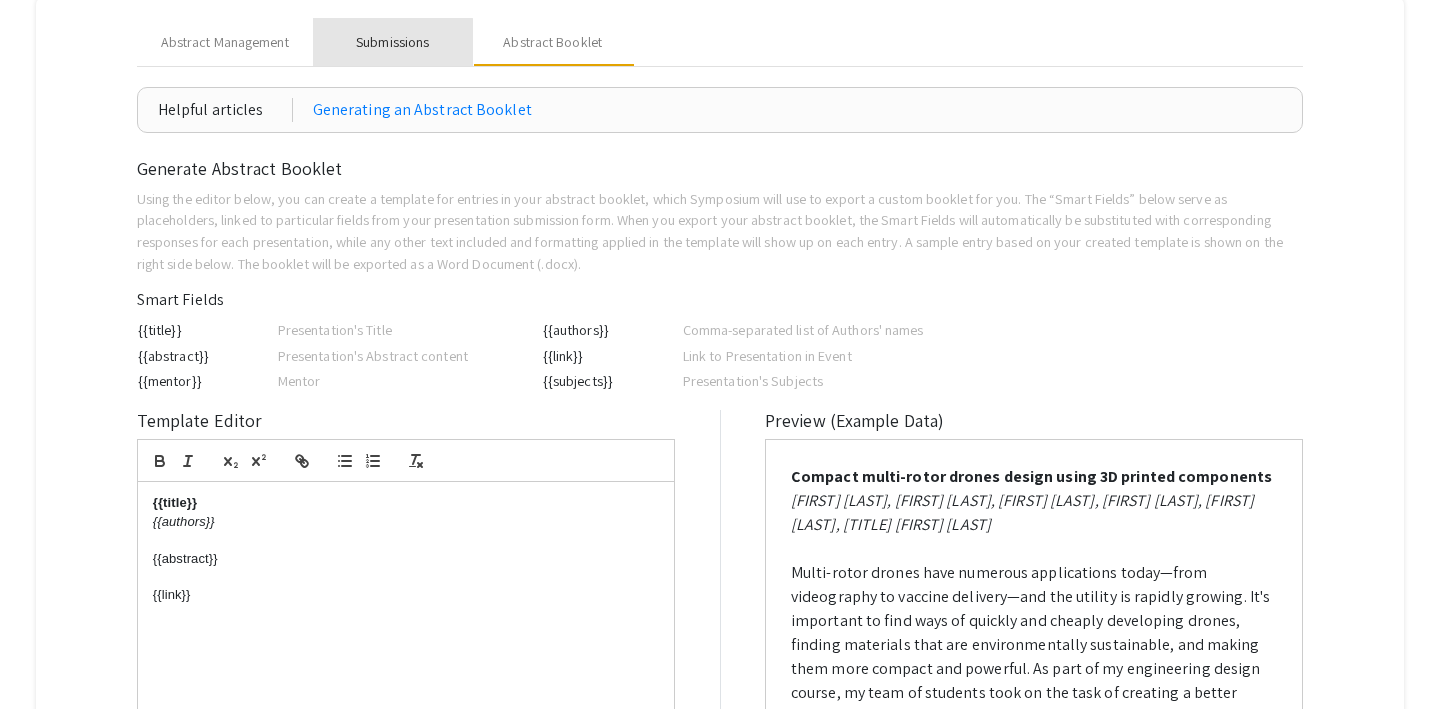 click on "Submissions" at bounding box center (393, 42) 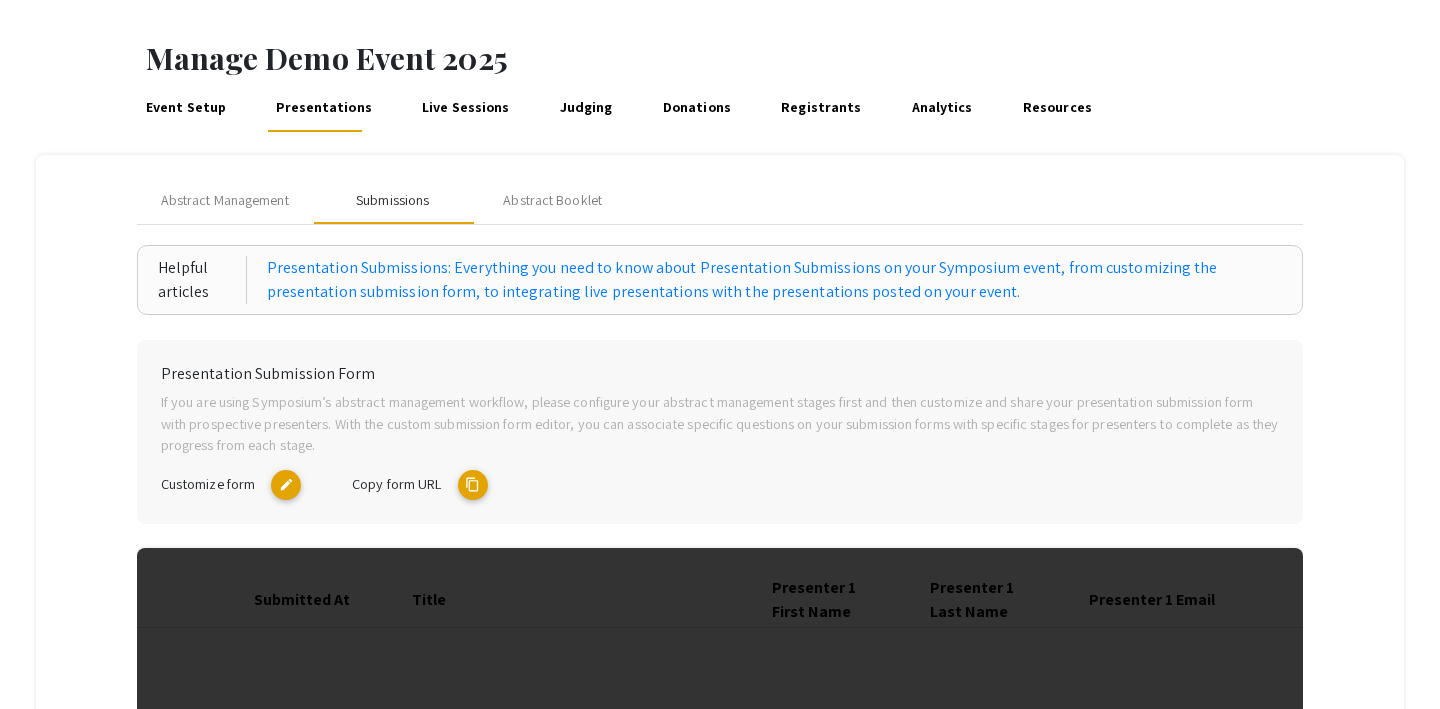 scroll, scrollTop: 49, scrollLeft: 0, axis: vertical 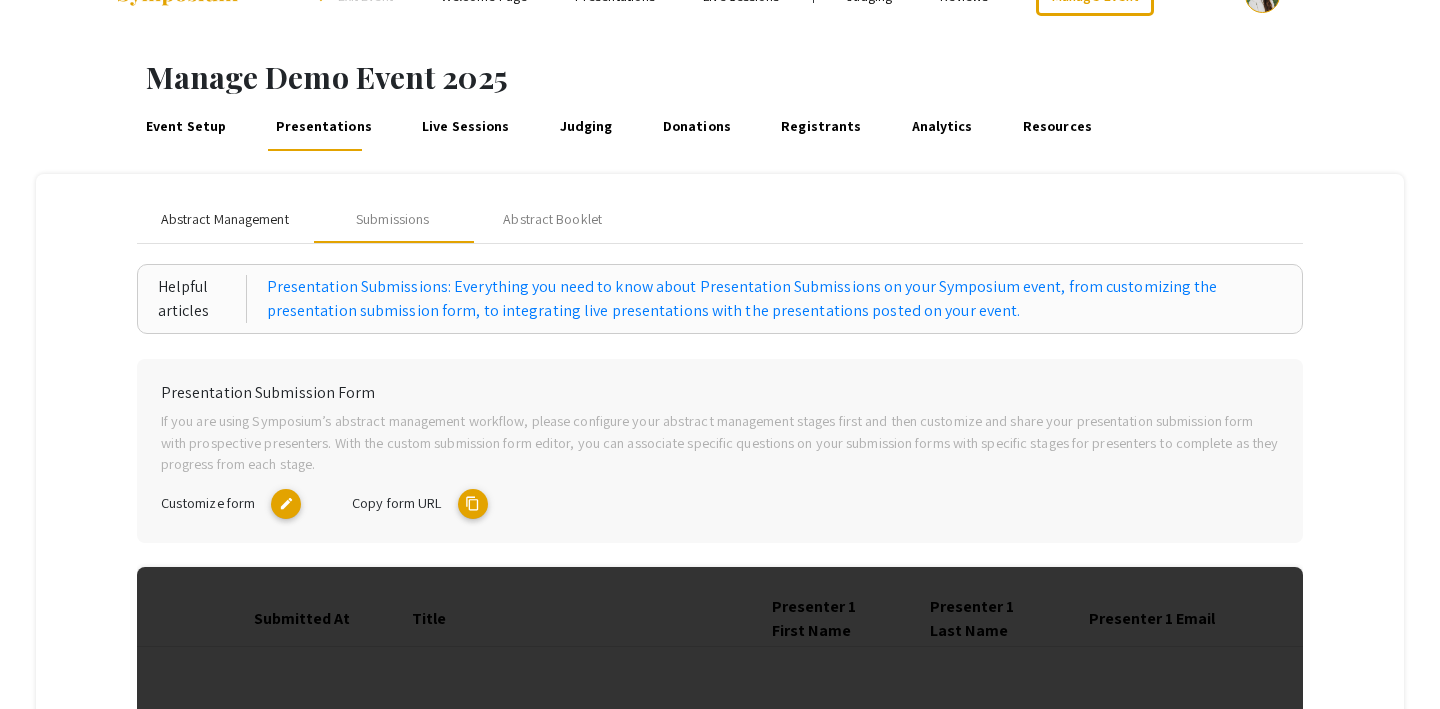 click on "Abstract Management" at bounding box center [225, 219] 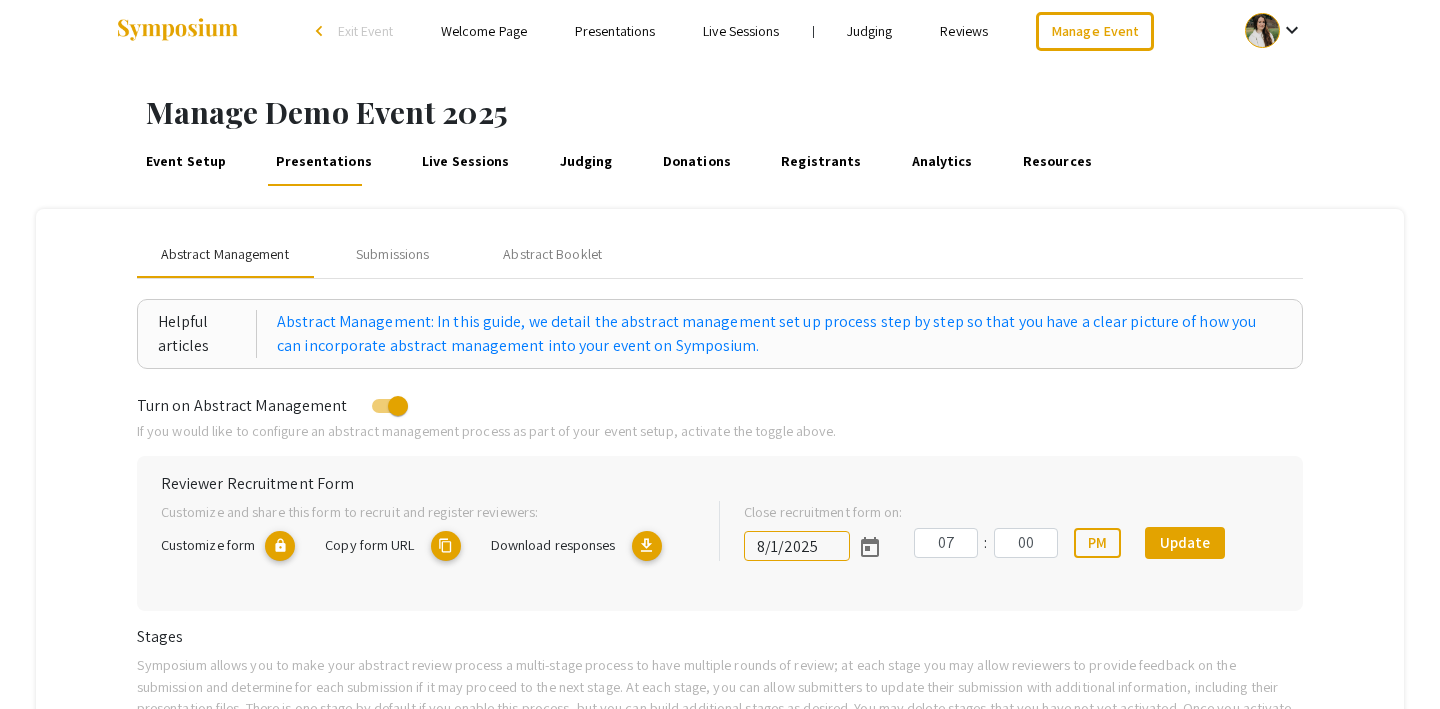 scroll, scrollTop: 0, scrollLeft: 0, axis: both 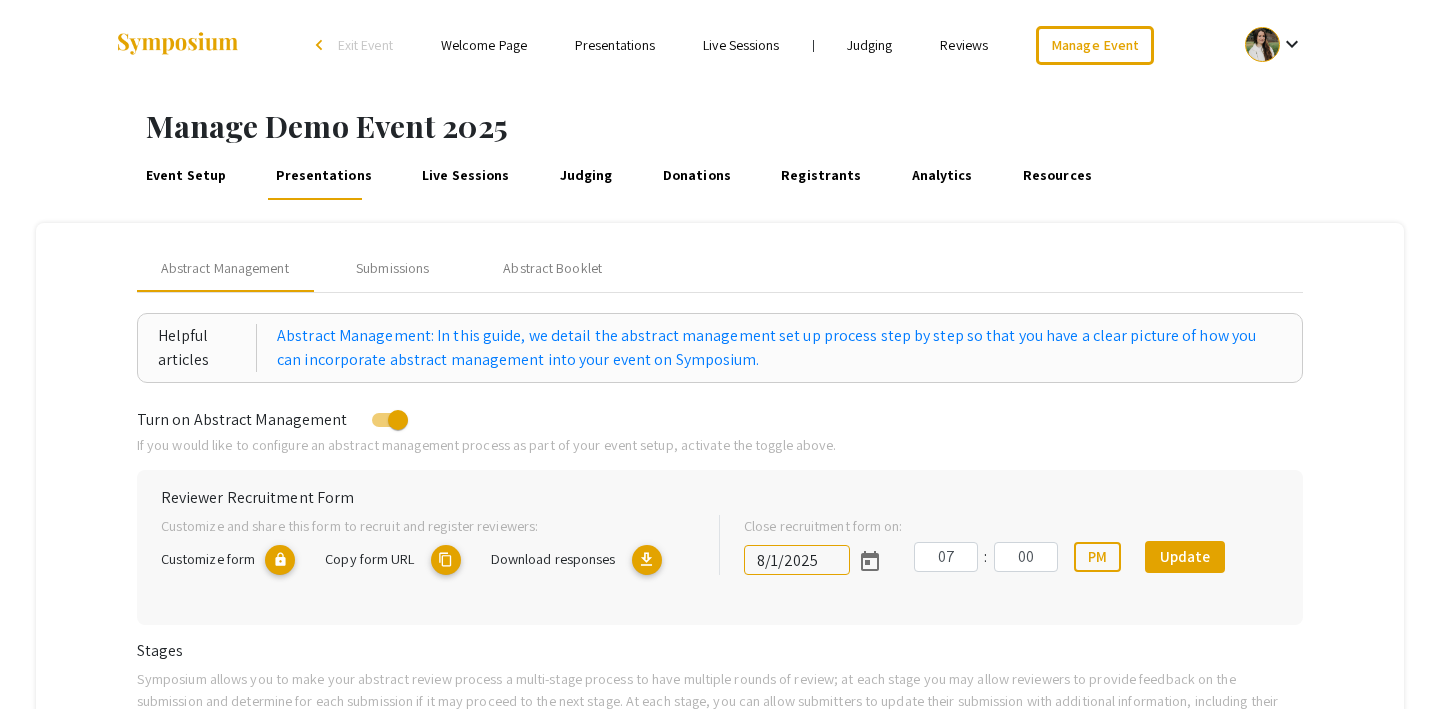 click on "Judging" at bounding box center (586, 176) 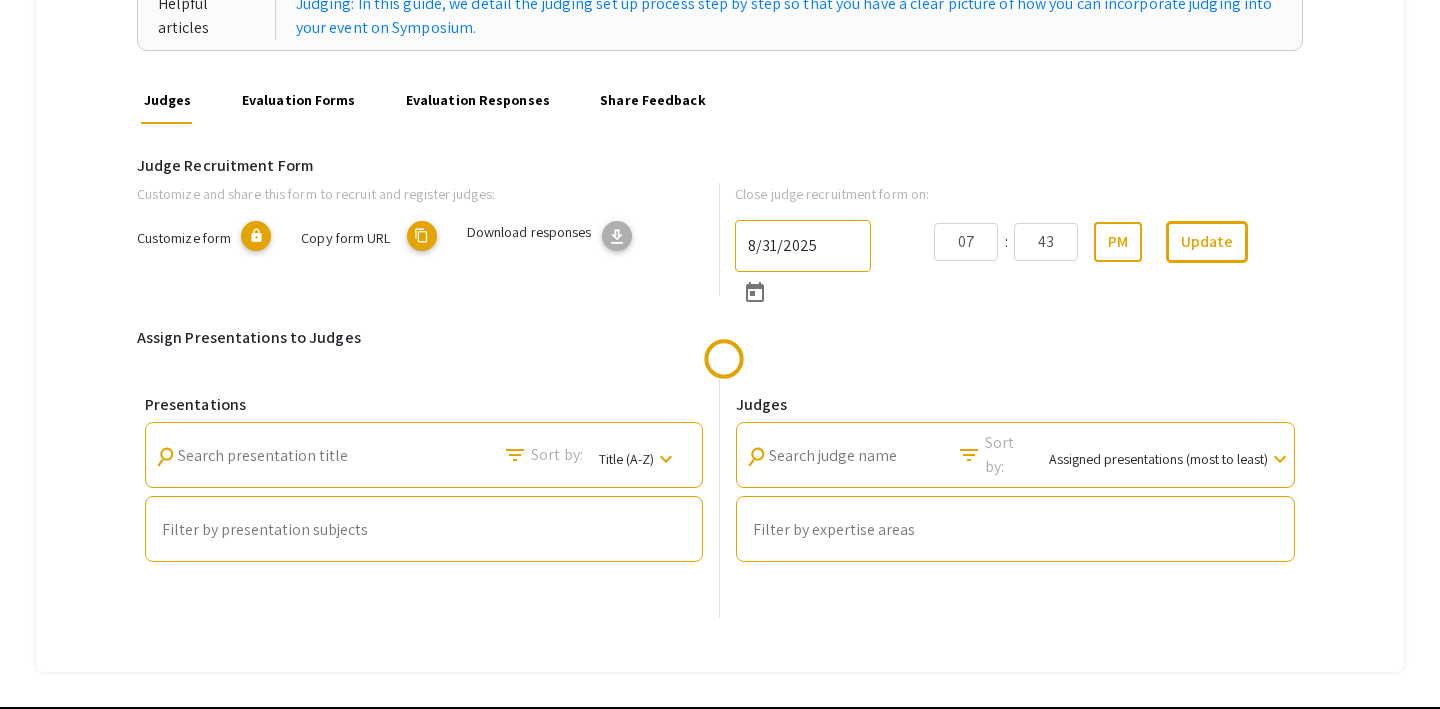 scroll, scrollTop: 203, scrollLeft: 0, axis: vertical 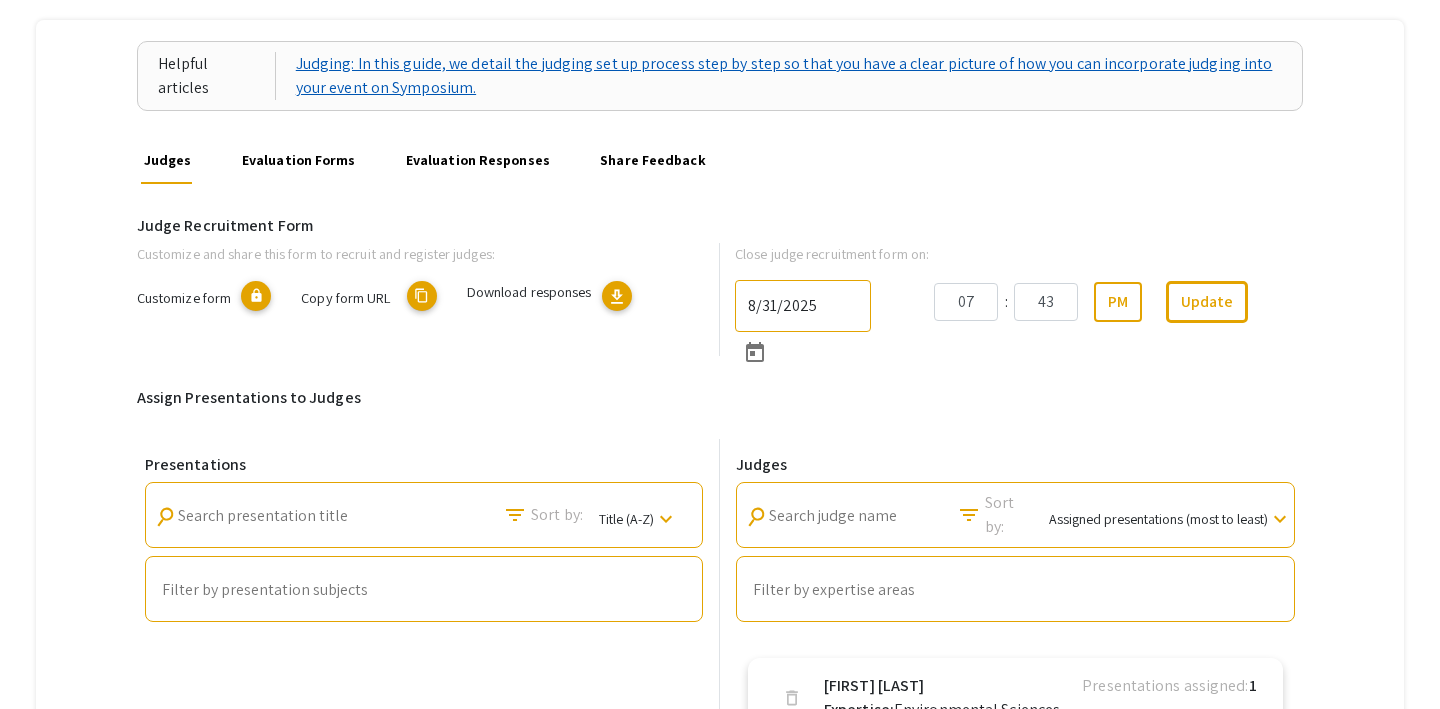 click on "Judging: In this guide, we detail the judging set up process step by step so that you have a clear picture of how you can incorporate judging into your event on Symposium." at bounding box center [789, 76] 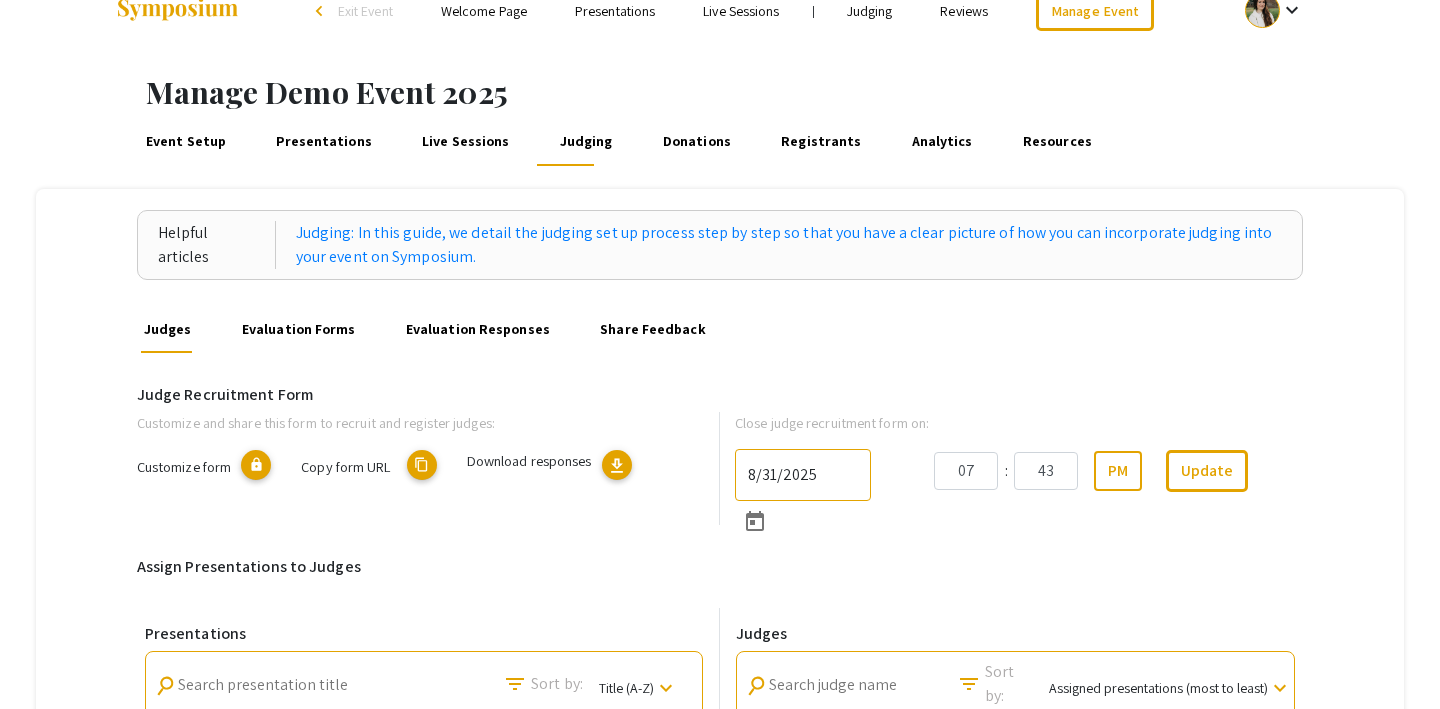 scroll, scrollTop: 0, scrollLeft: 0, axis: both 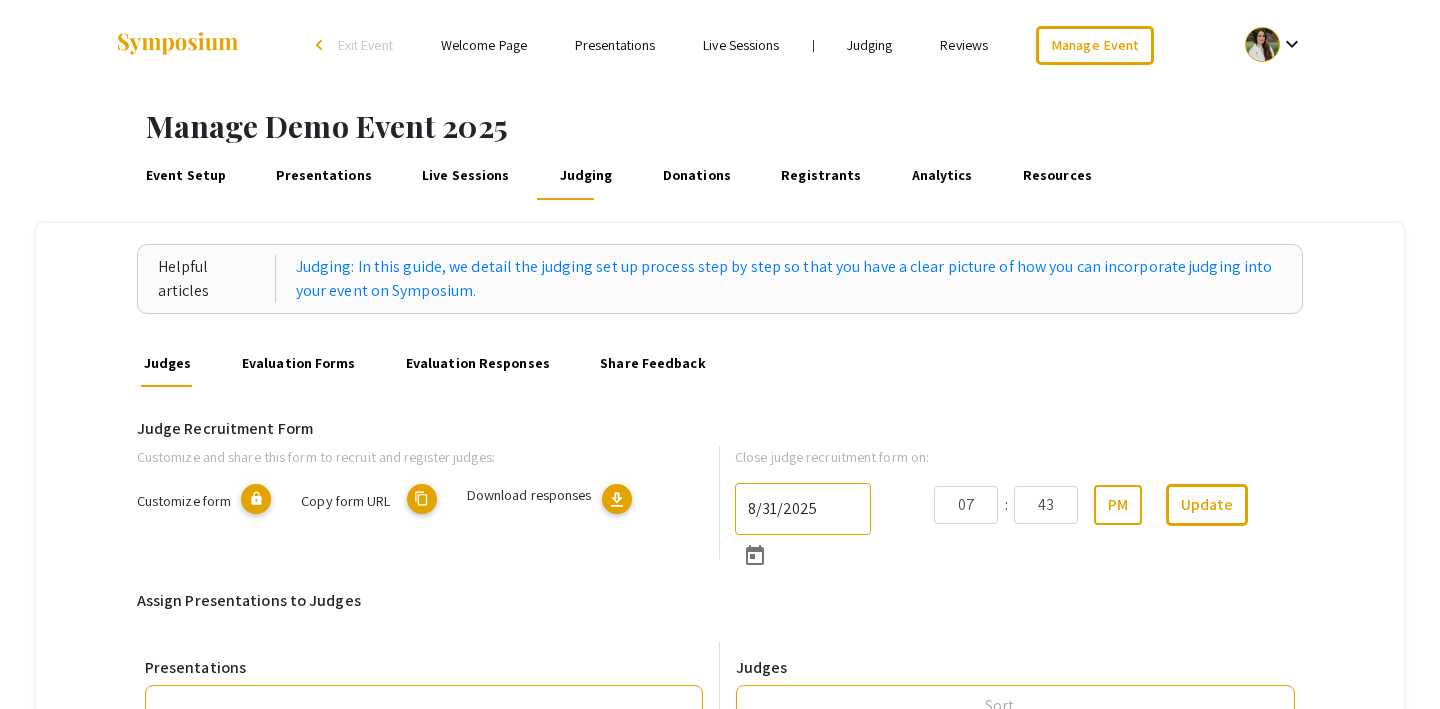 click on "Reviews" at bounding box center (964, 45) 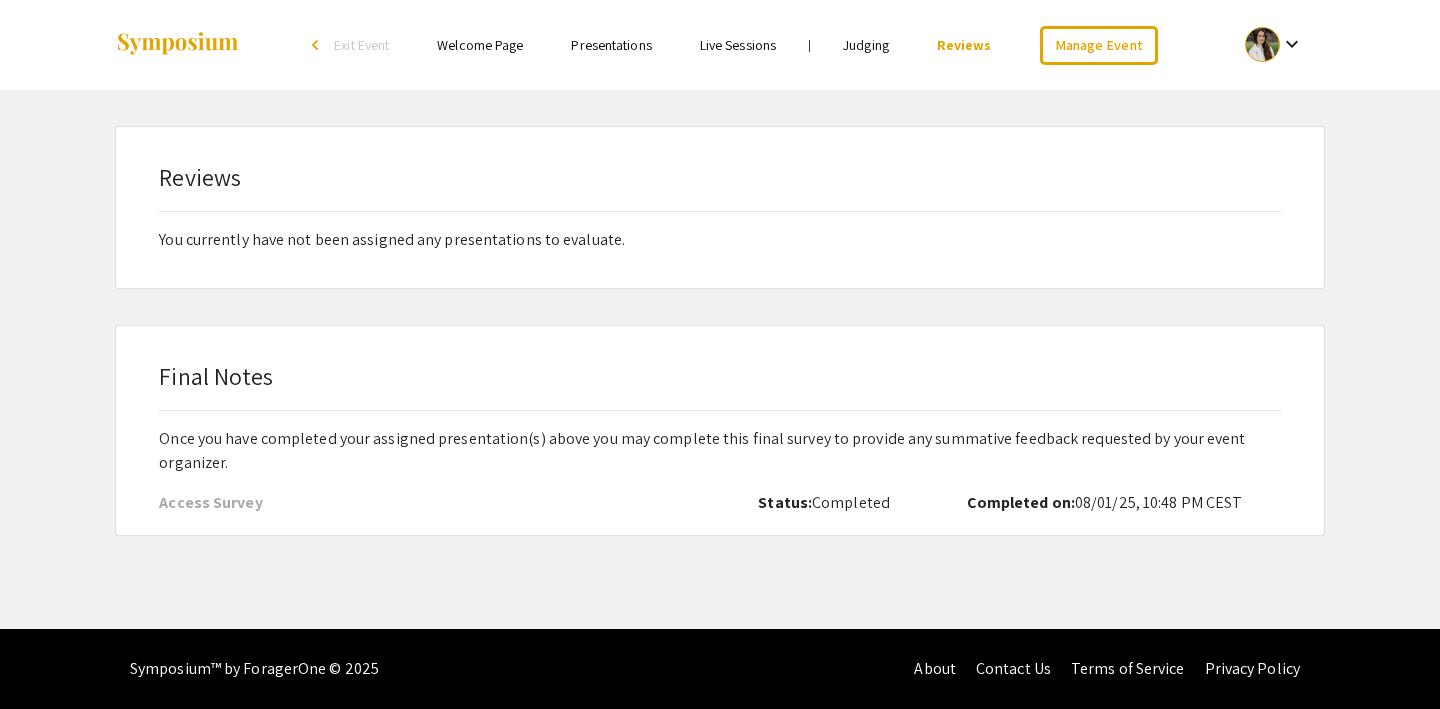 click on "Judging" at bounding box center [866, 45] 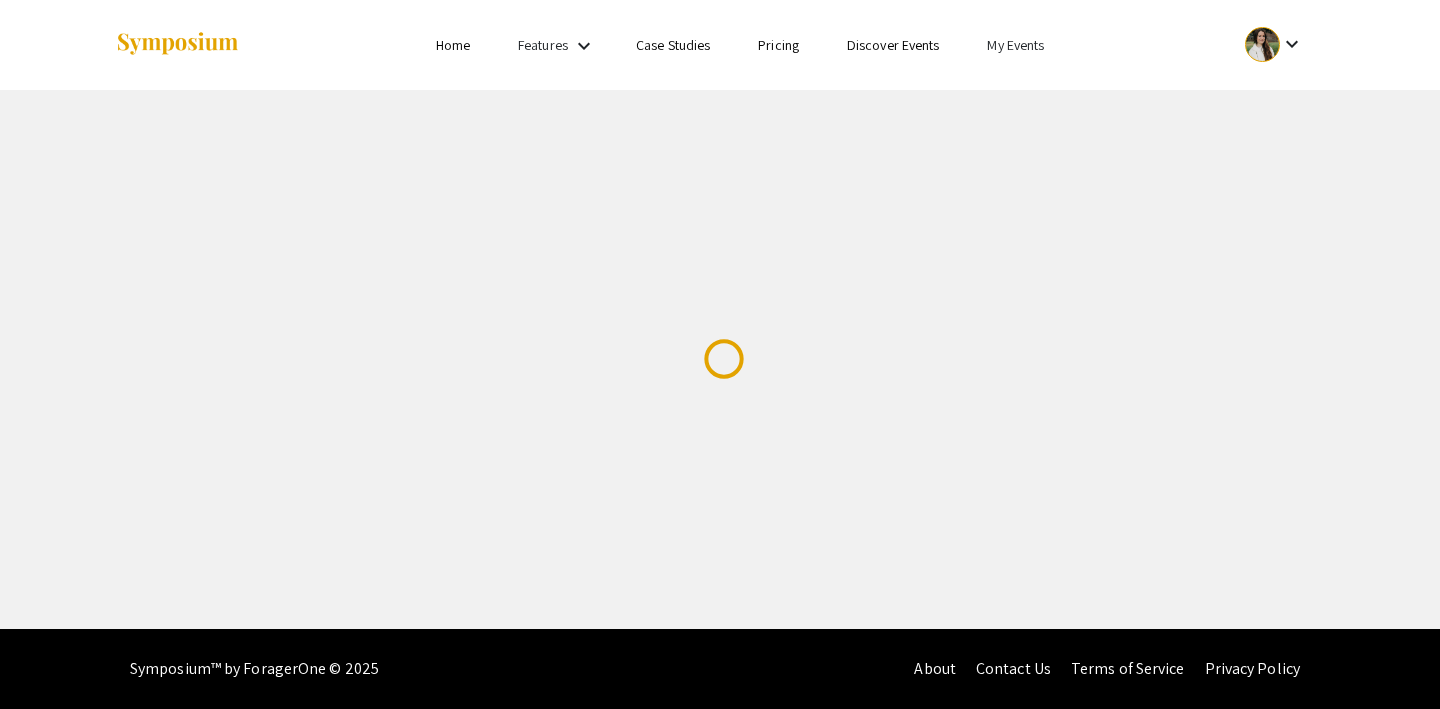 scroll, scrollTop: 0, scrollLeft: 0, axis: both 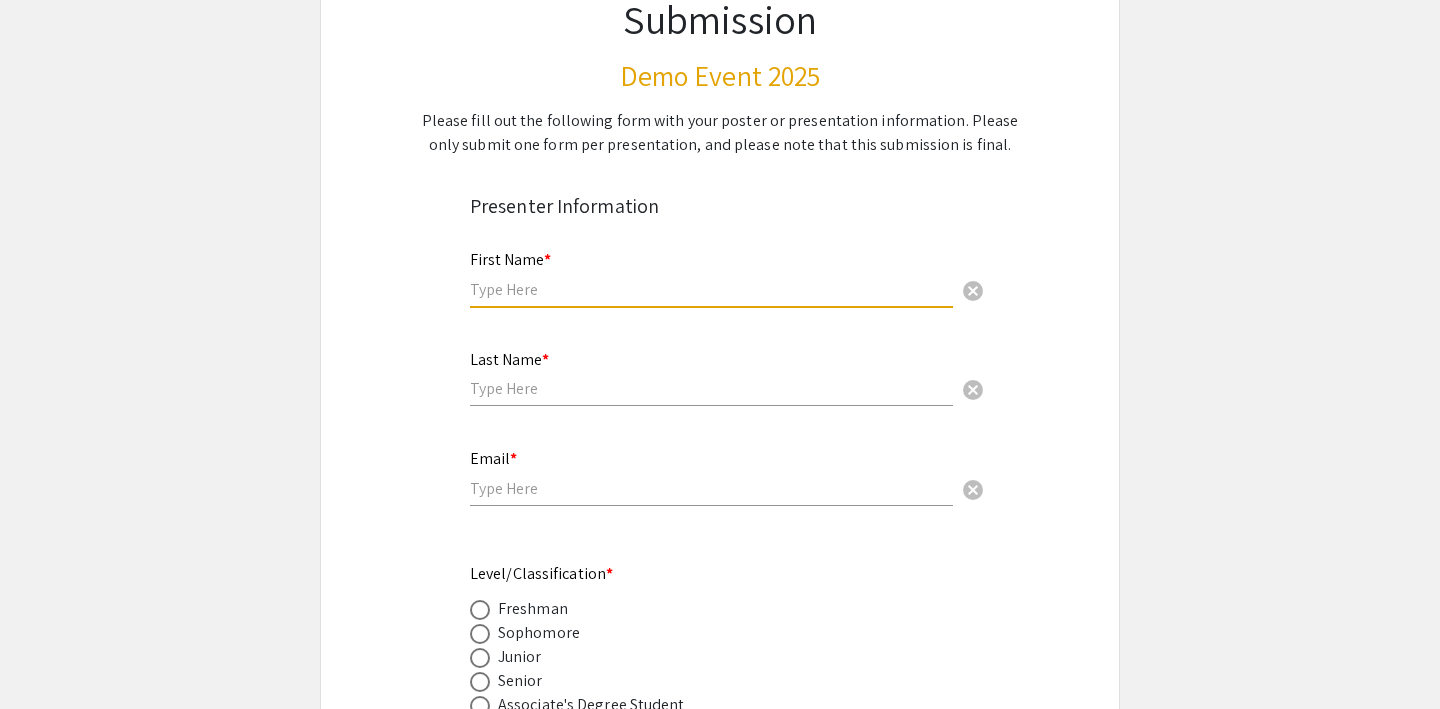 click at bounding box center [711, 289] 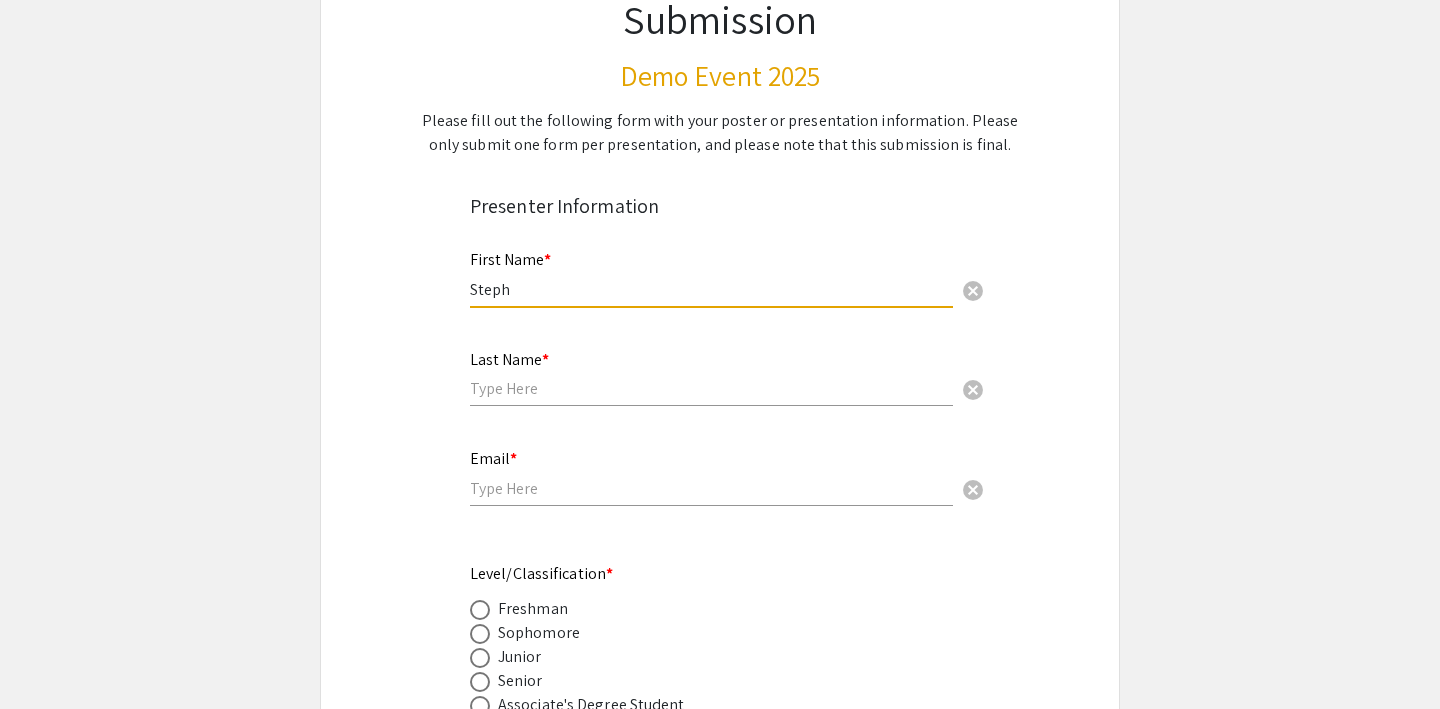 type on "Lutz" 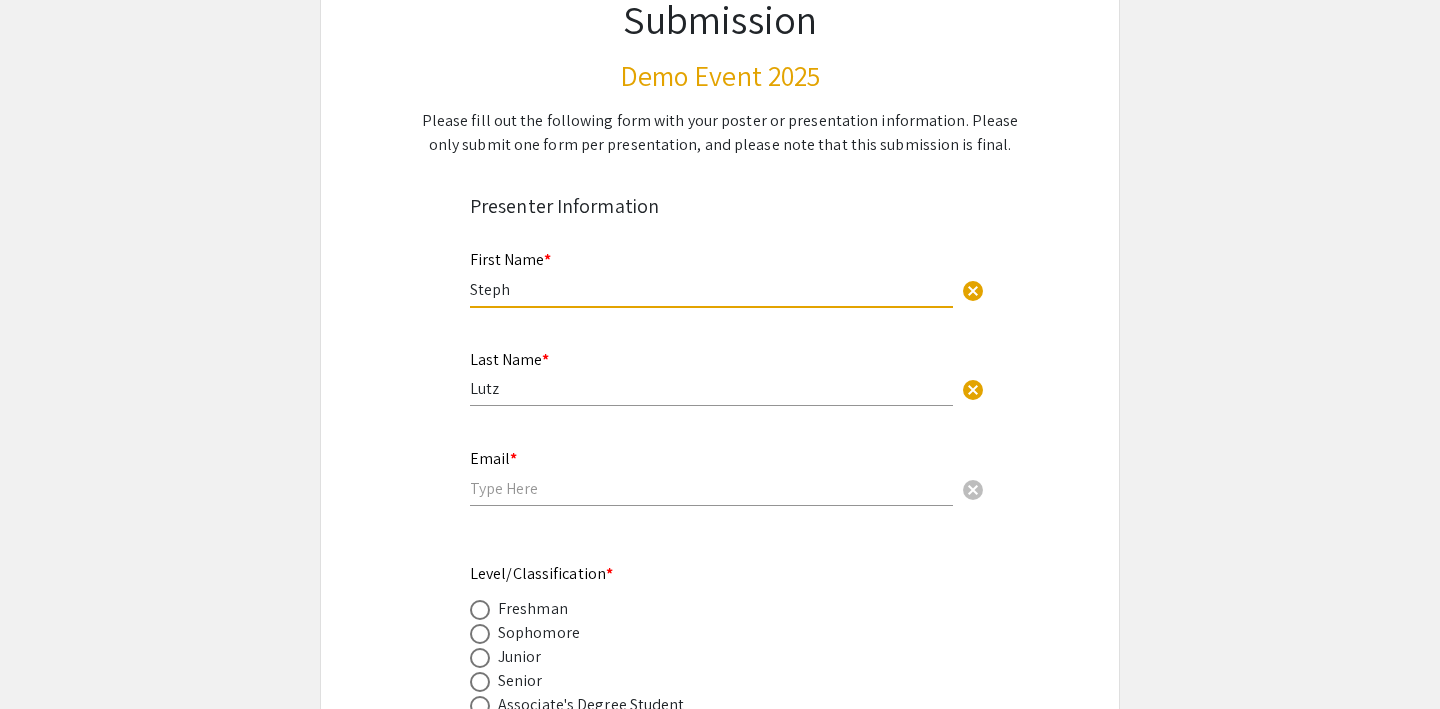 click at bounding box center (711, 488) 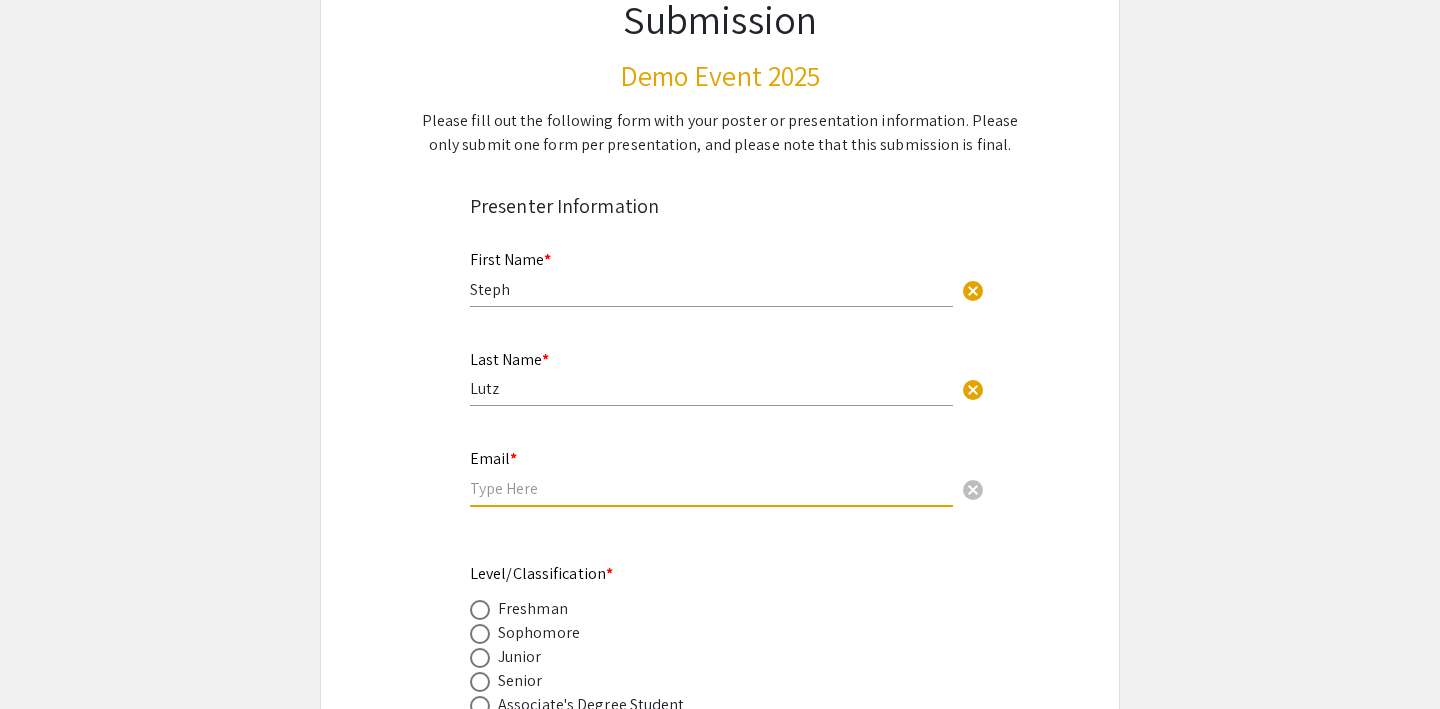 type on "[EMAIL]" 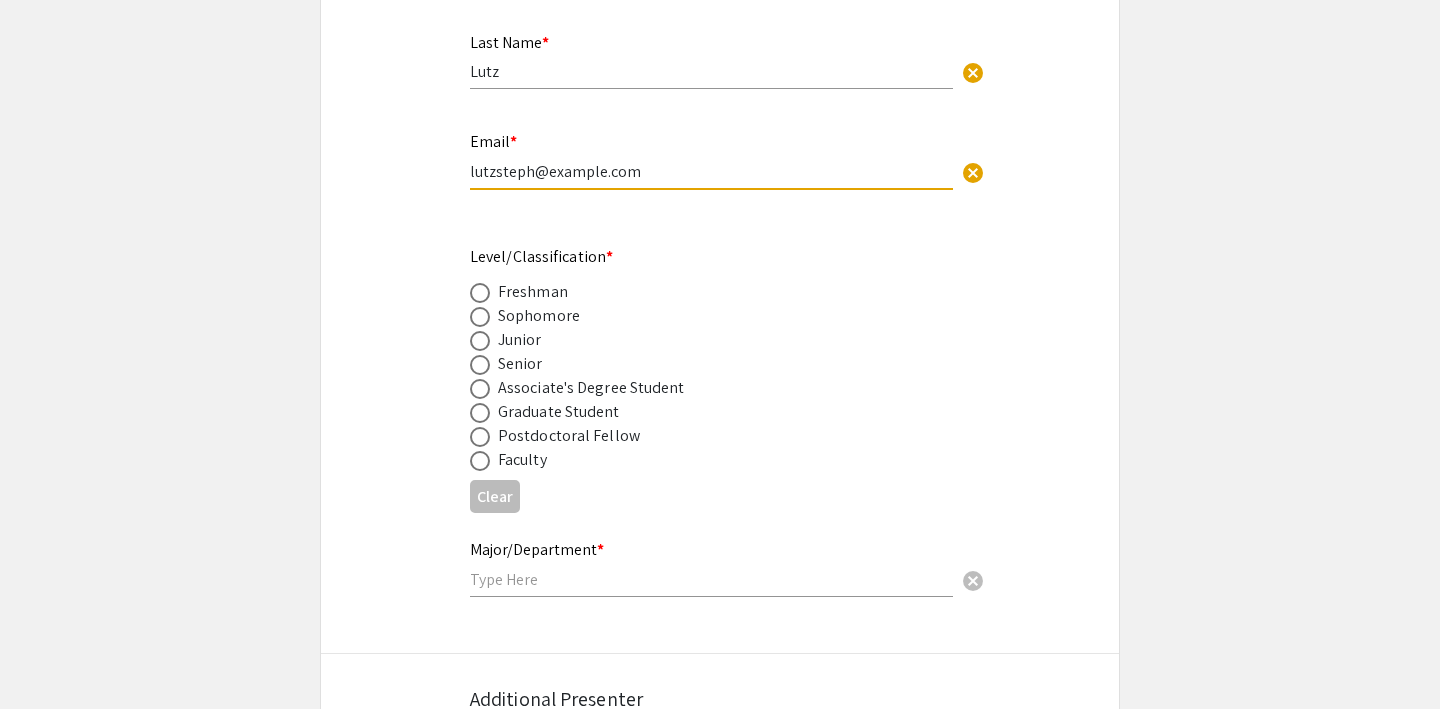scroll, scrollTop: 568, scrollLeft: 0, axis: vertical 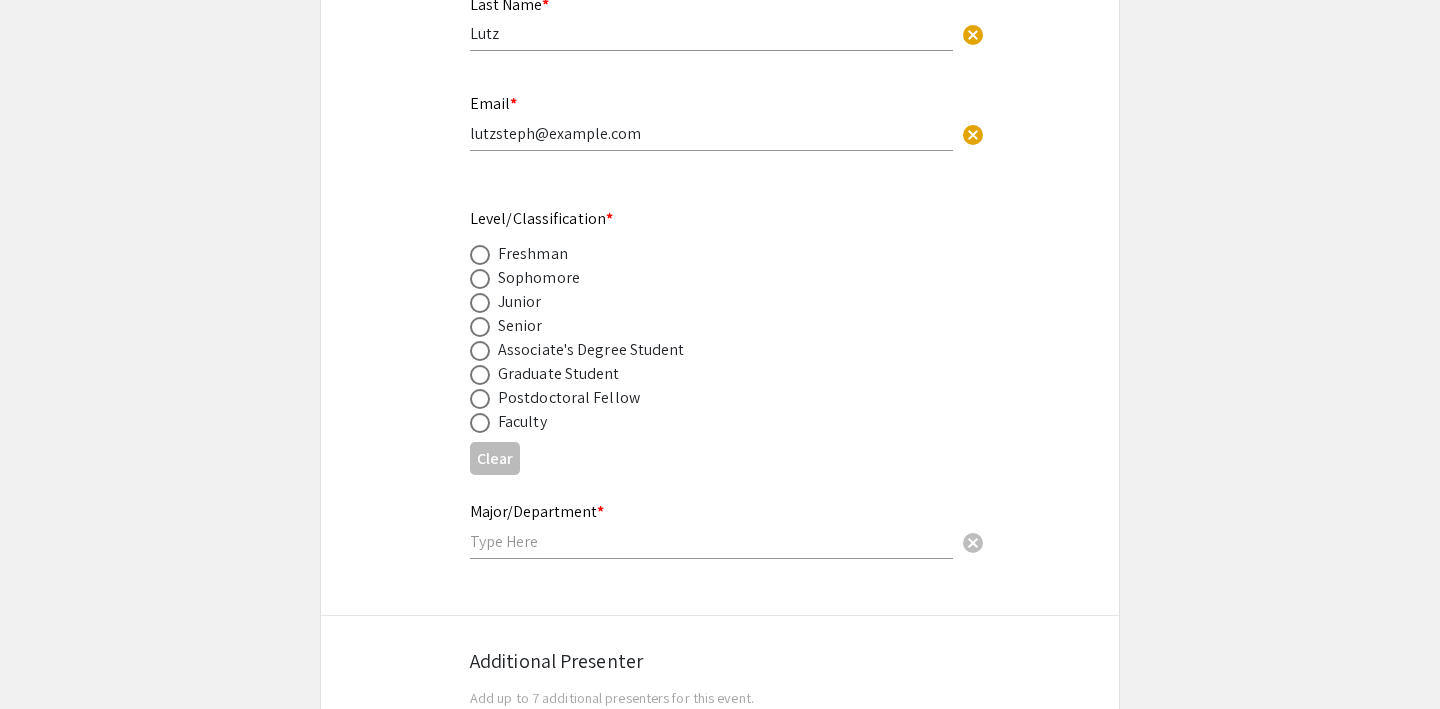 click on "Freshman" 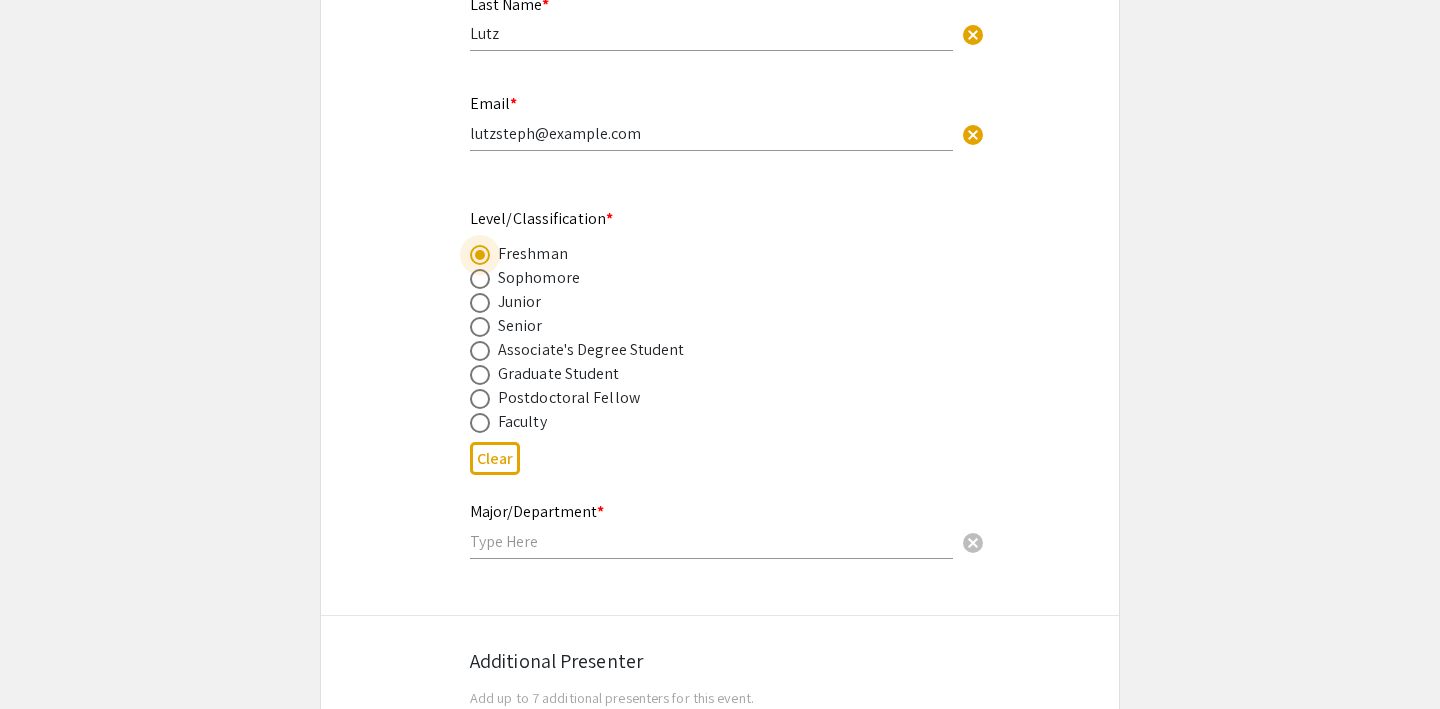 click at bounding box center [711, 541] 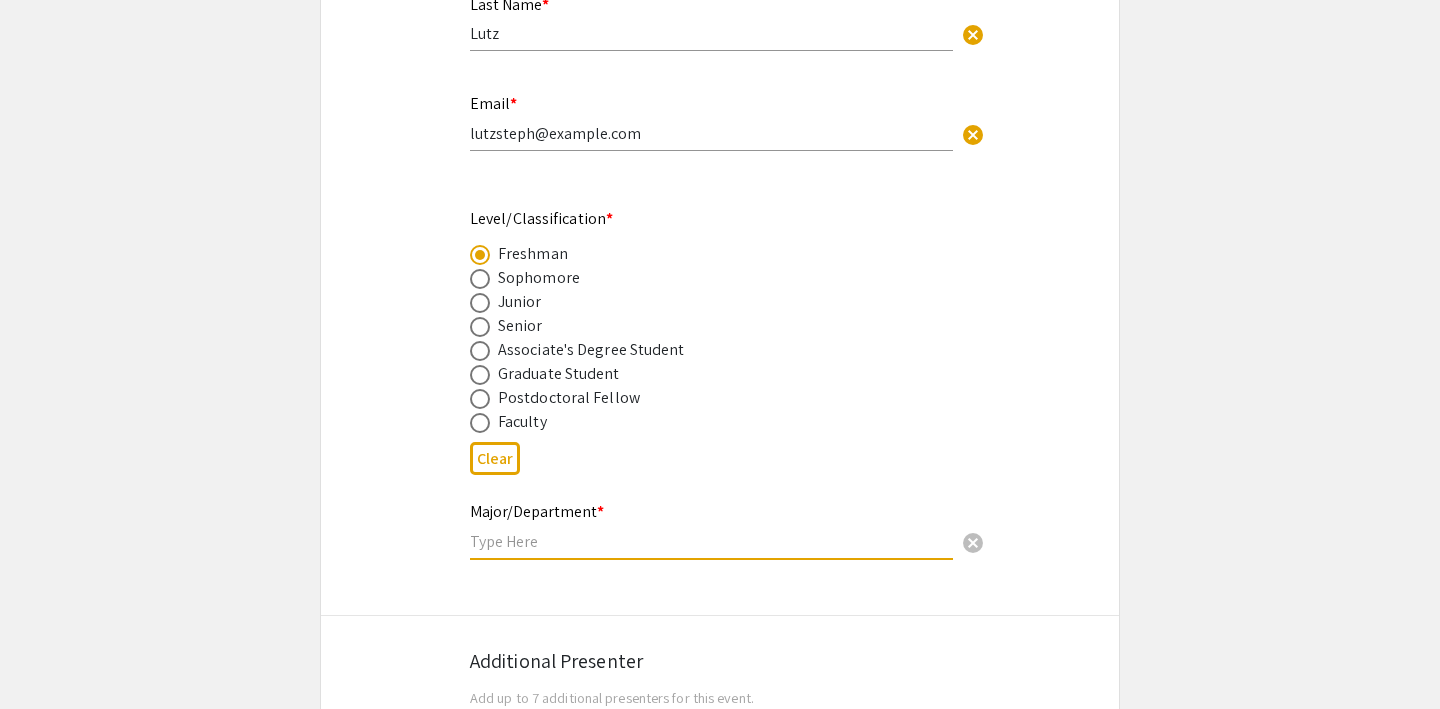 type on "Biology" 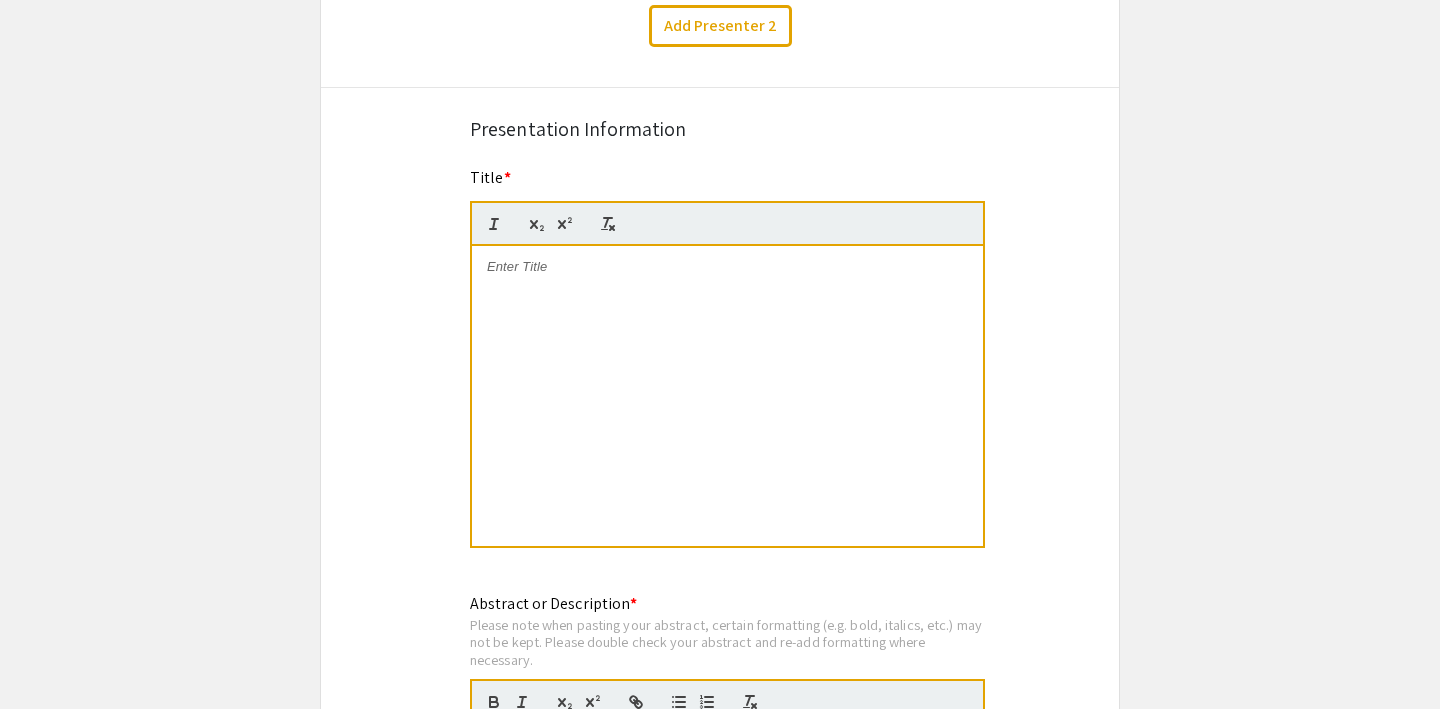 scroll, scrollTop: 1302, scrollLeft: 0, axis: vertical 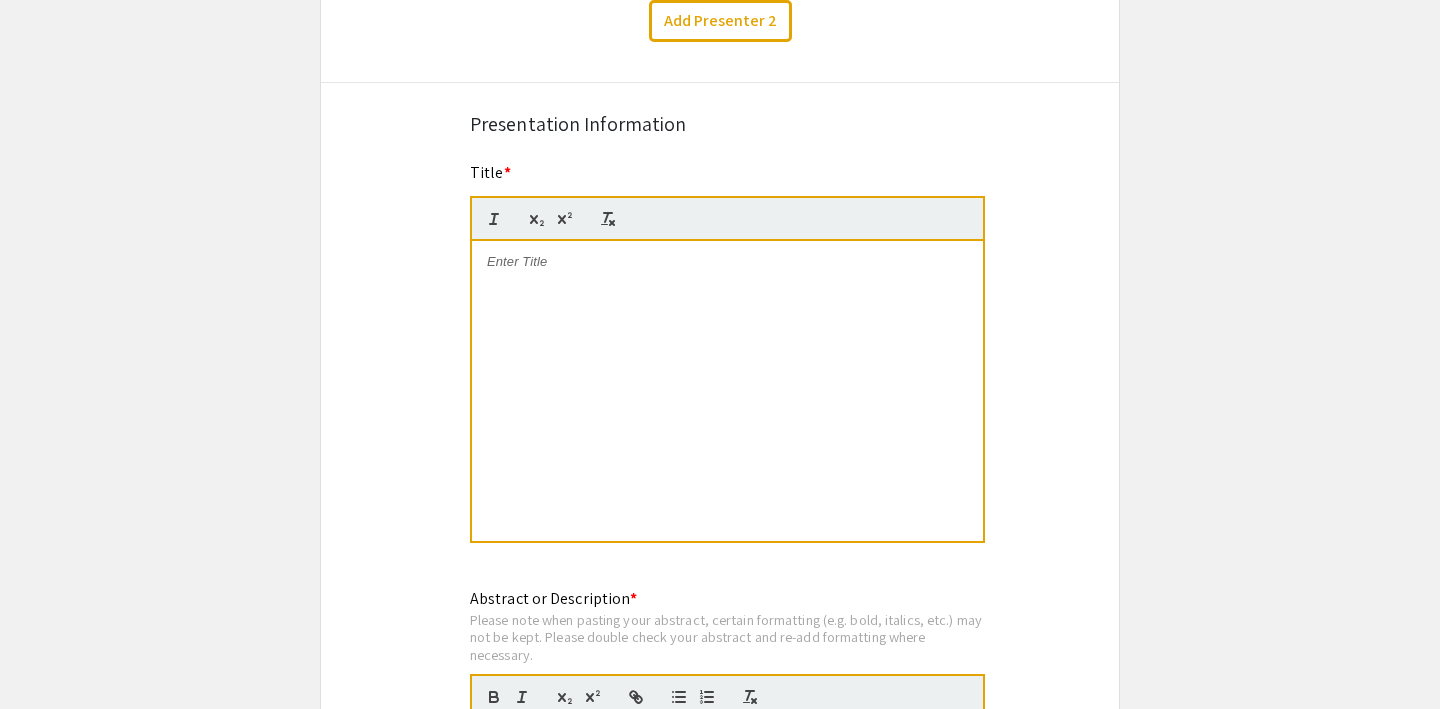 click at bounding box center [727, 391] 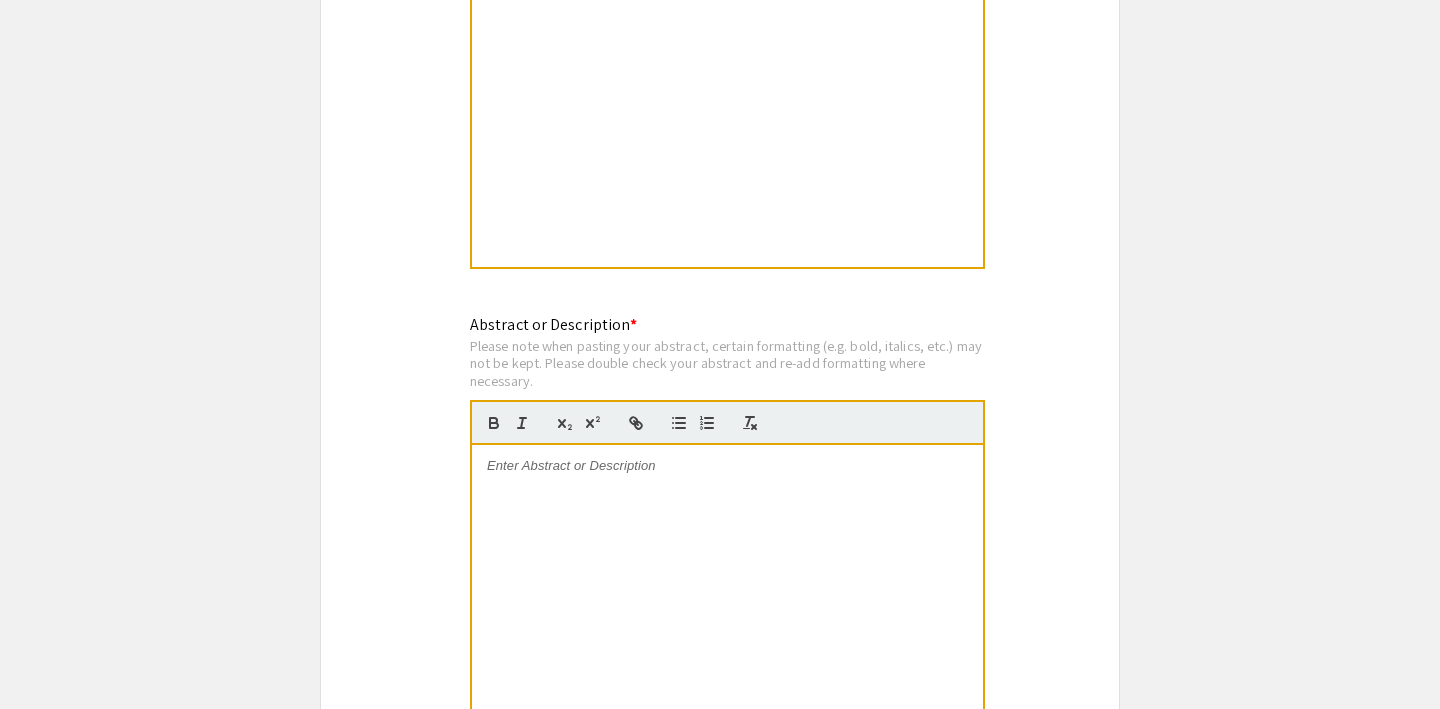 scroll, scrollTop: 1670, scrollLeft: 0, axis: vertical 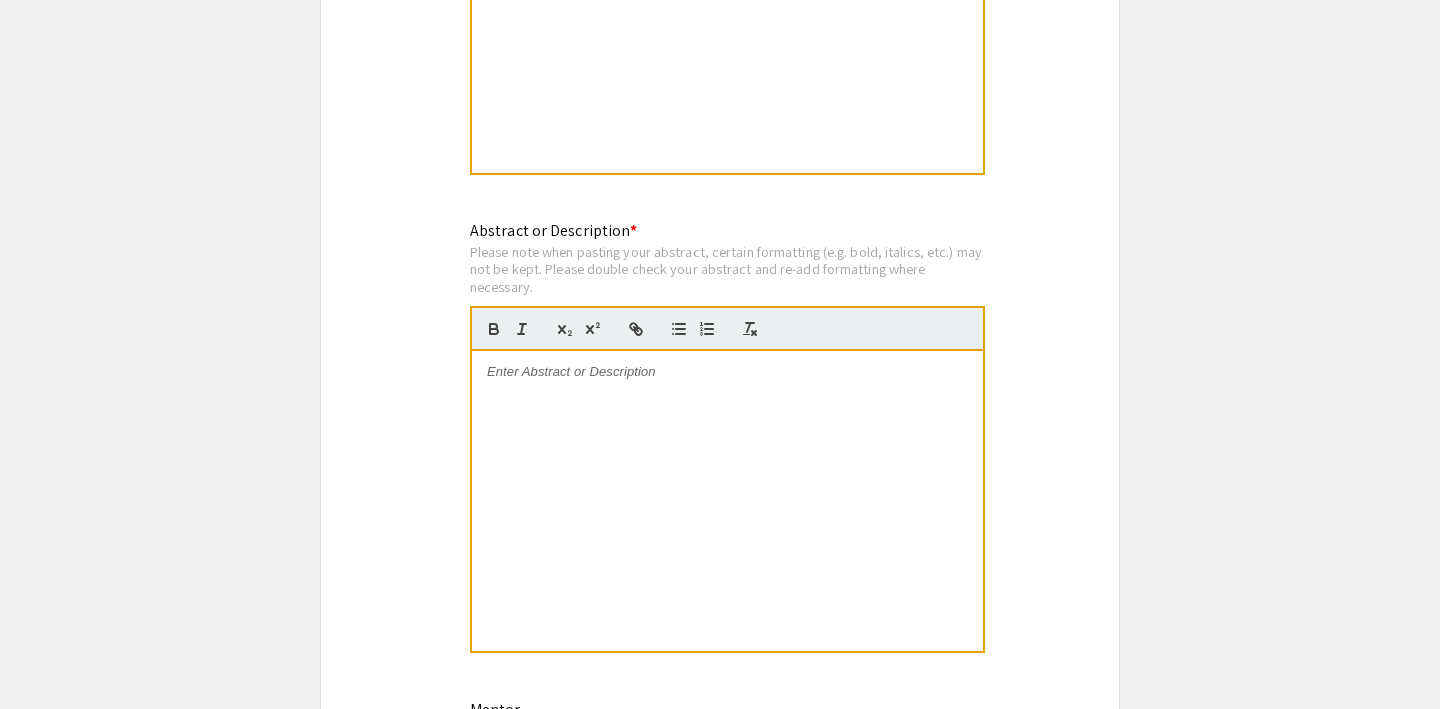 click at bounding box center [727, 501] 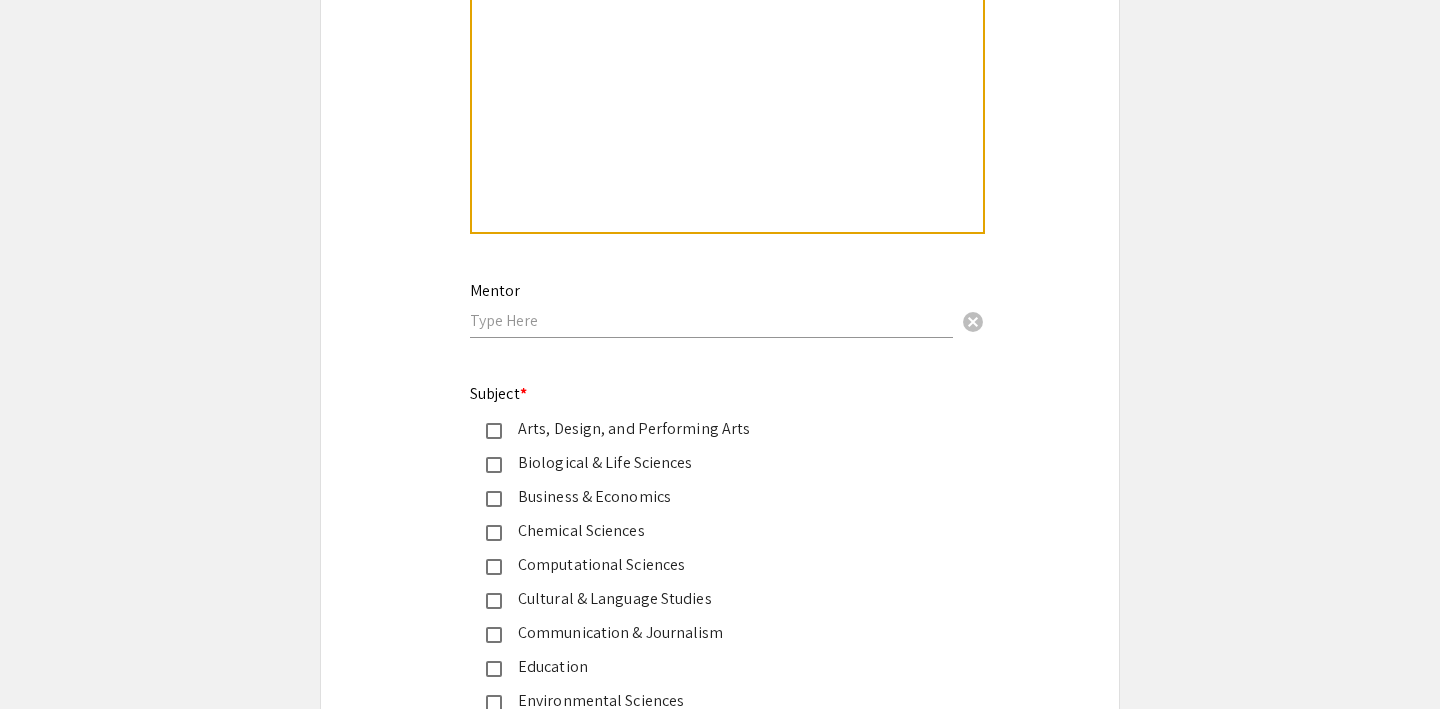 scroll, scrollTop: 2366, scrollLeft: 0, axis: vertical 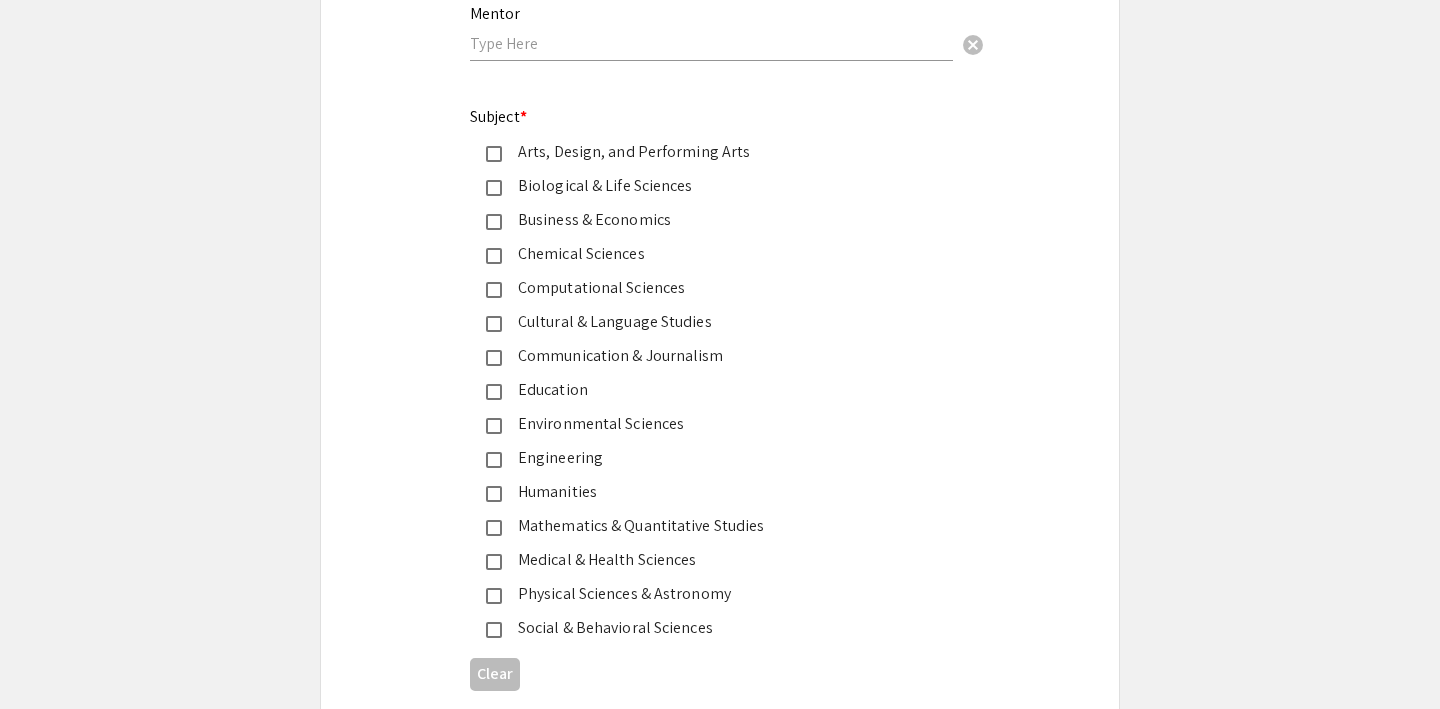 click on "Arts, Design, and Performing Arts" 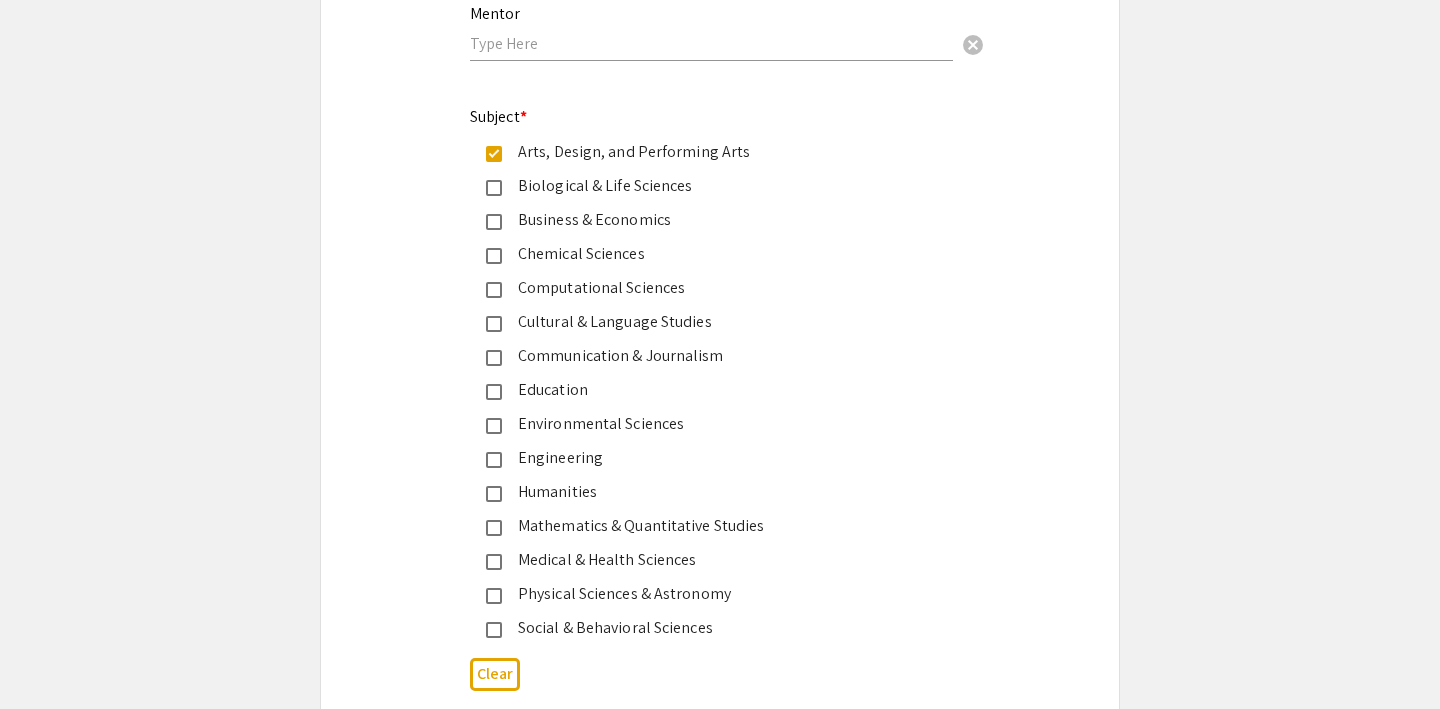 click at bounding box center (711, 43) 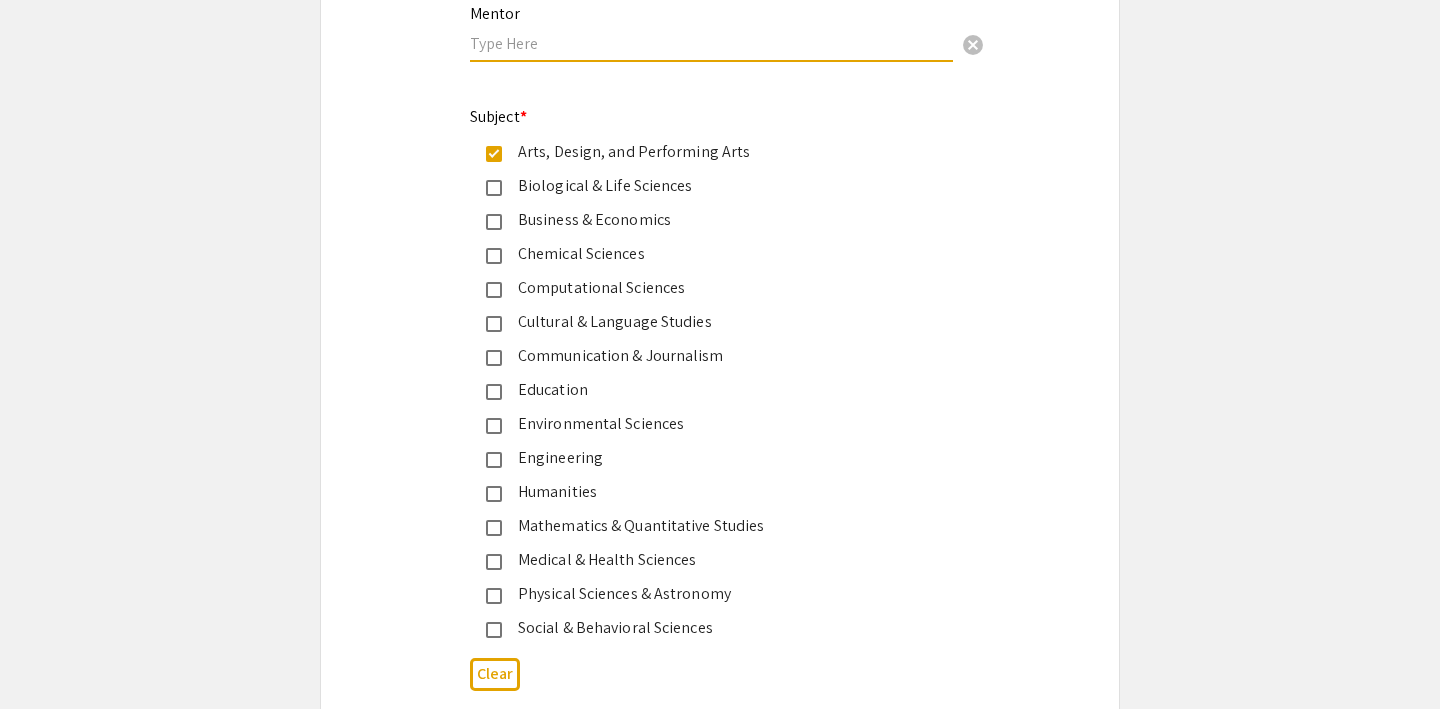 type on "Mentor Name" 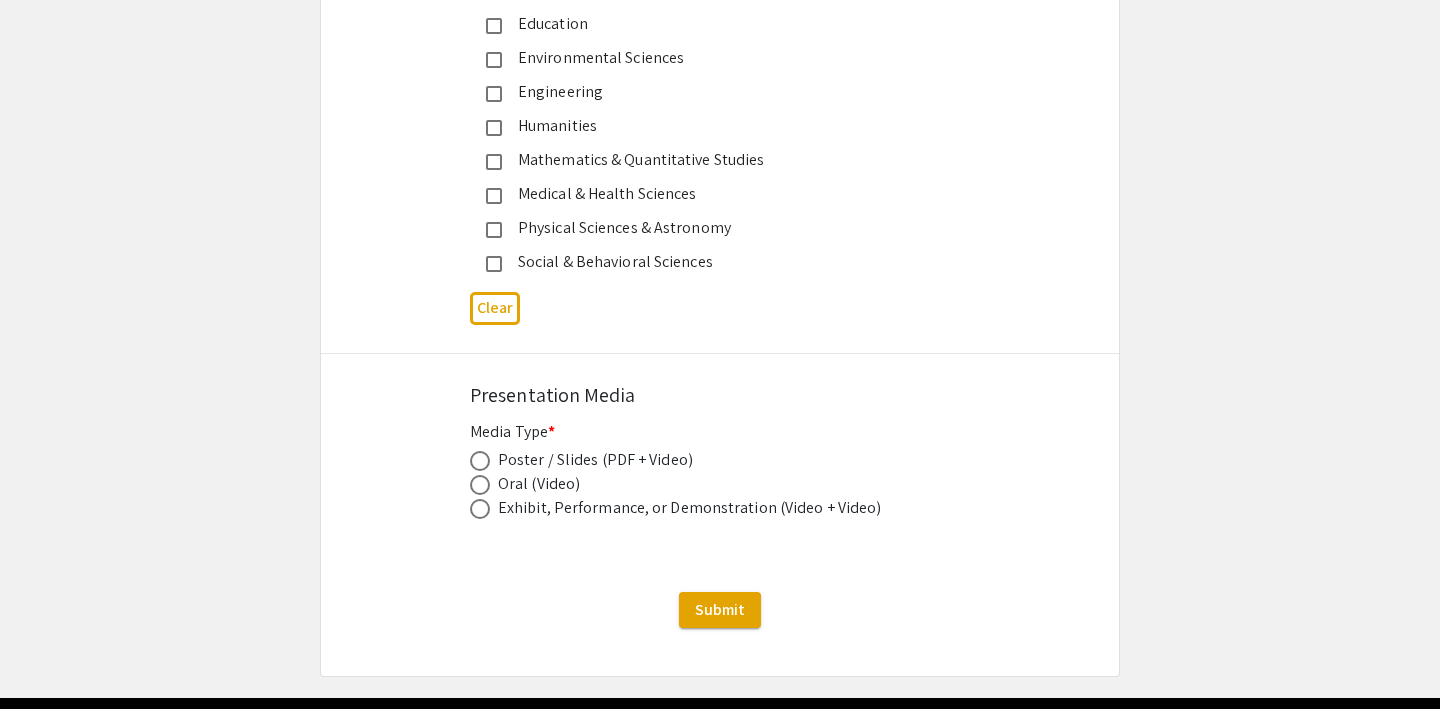 scroll, scrollTop: 2803, scrollLeft: 0, axis: vertical 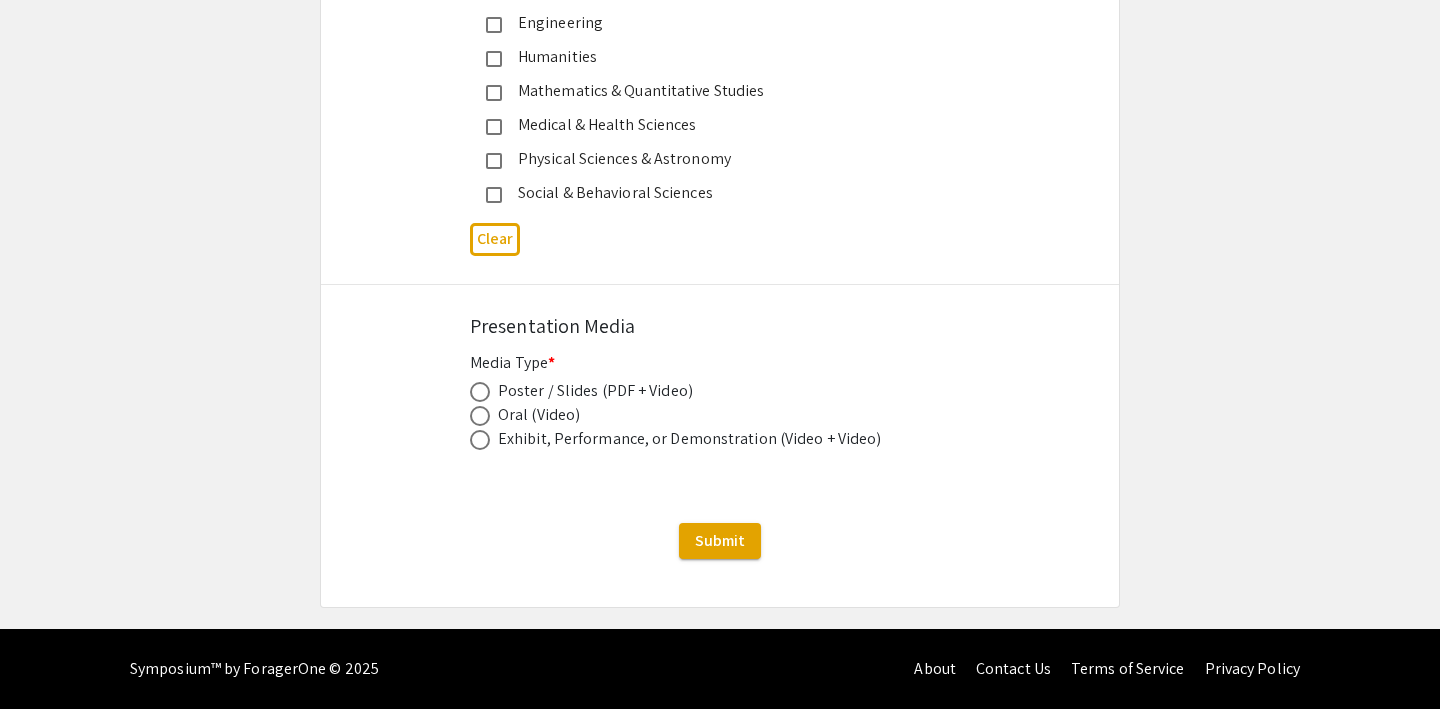 click at bounding box center [480, 392] 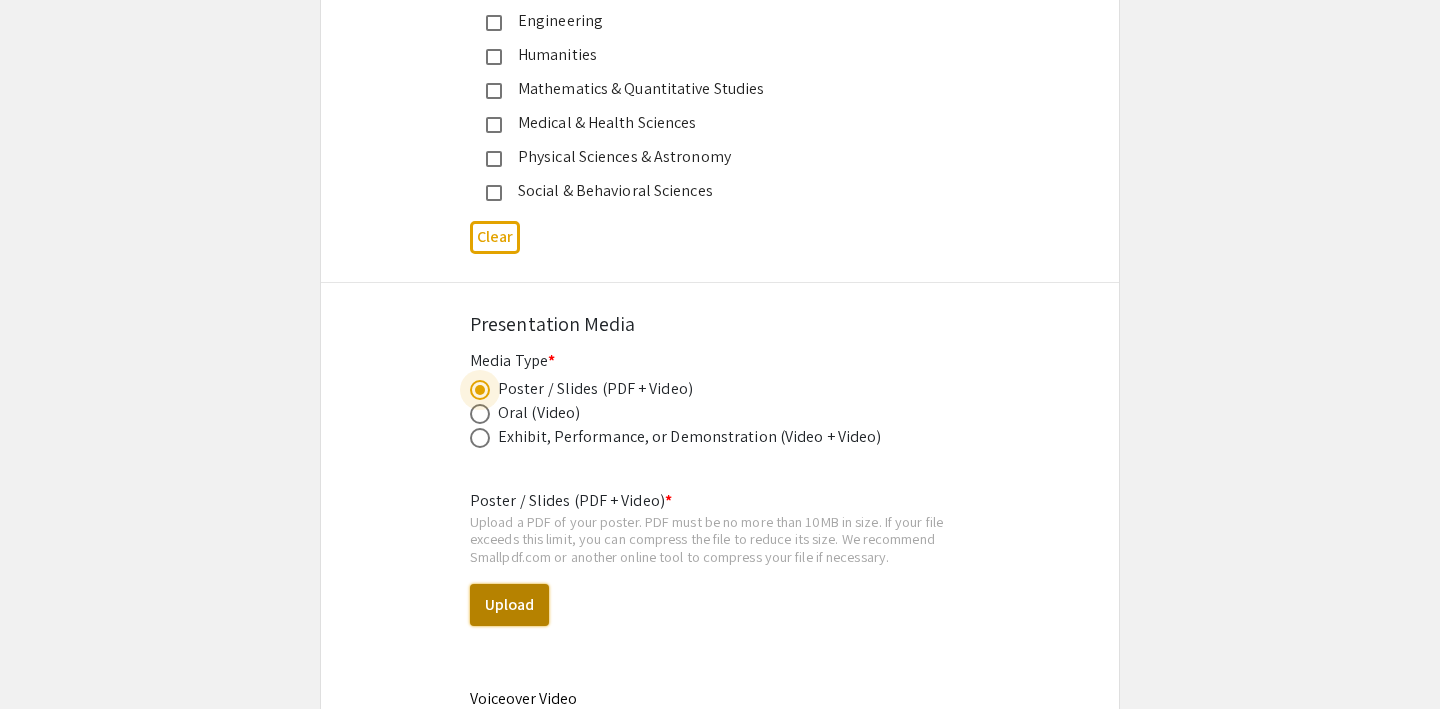 click on "Upload" at bounding box center (509, 605) 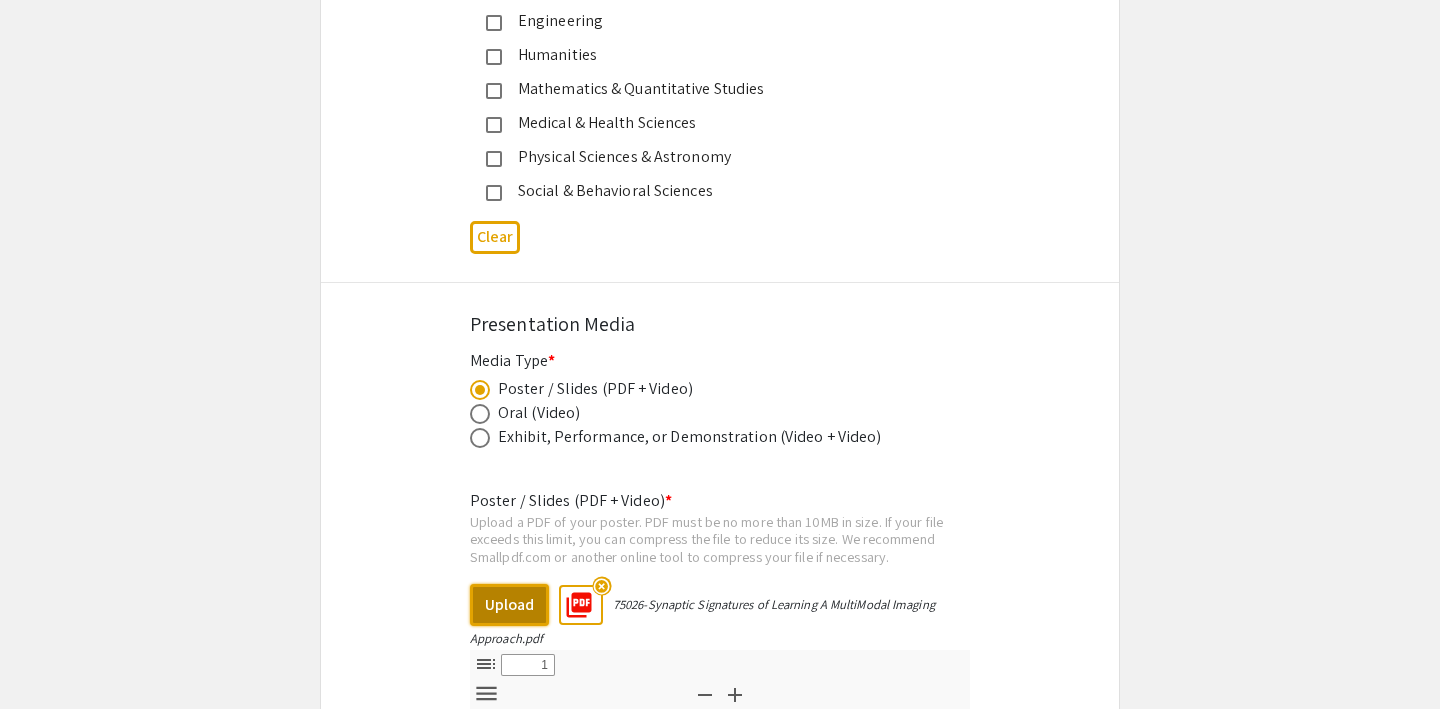 select on "custom" 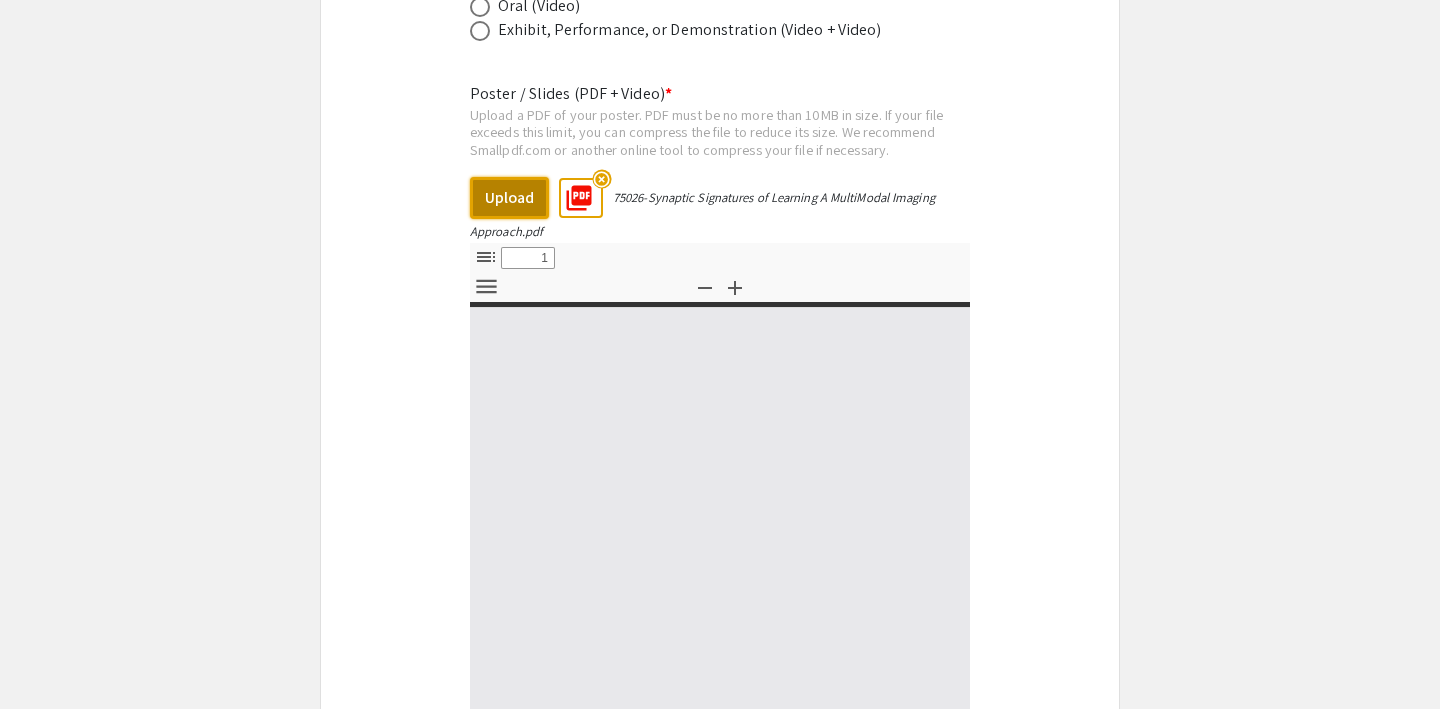 type on "0" 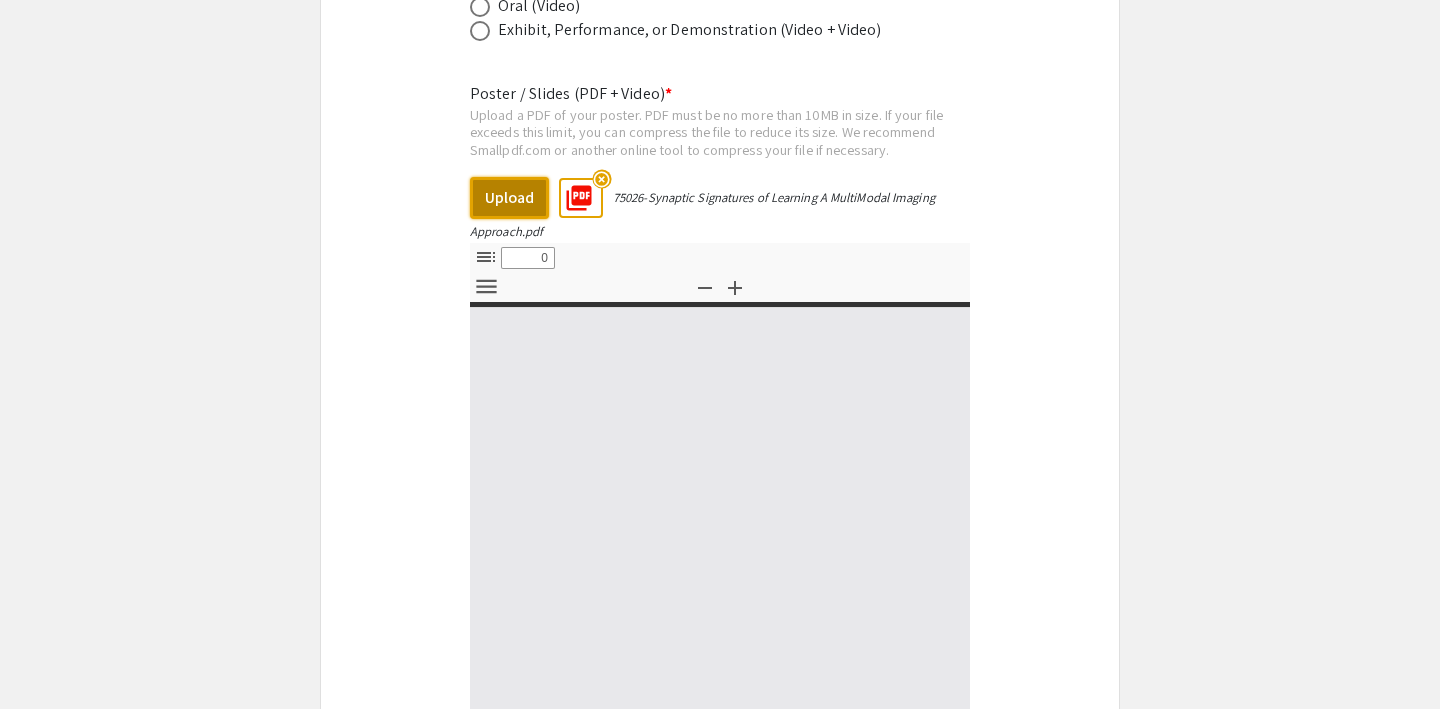 select on "custom" 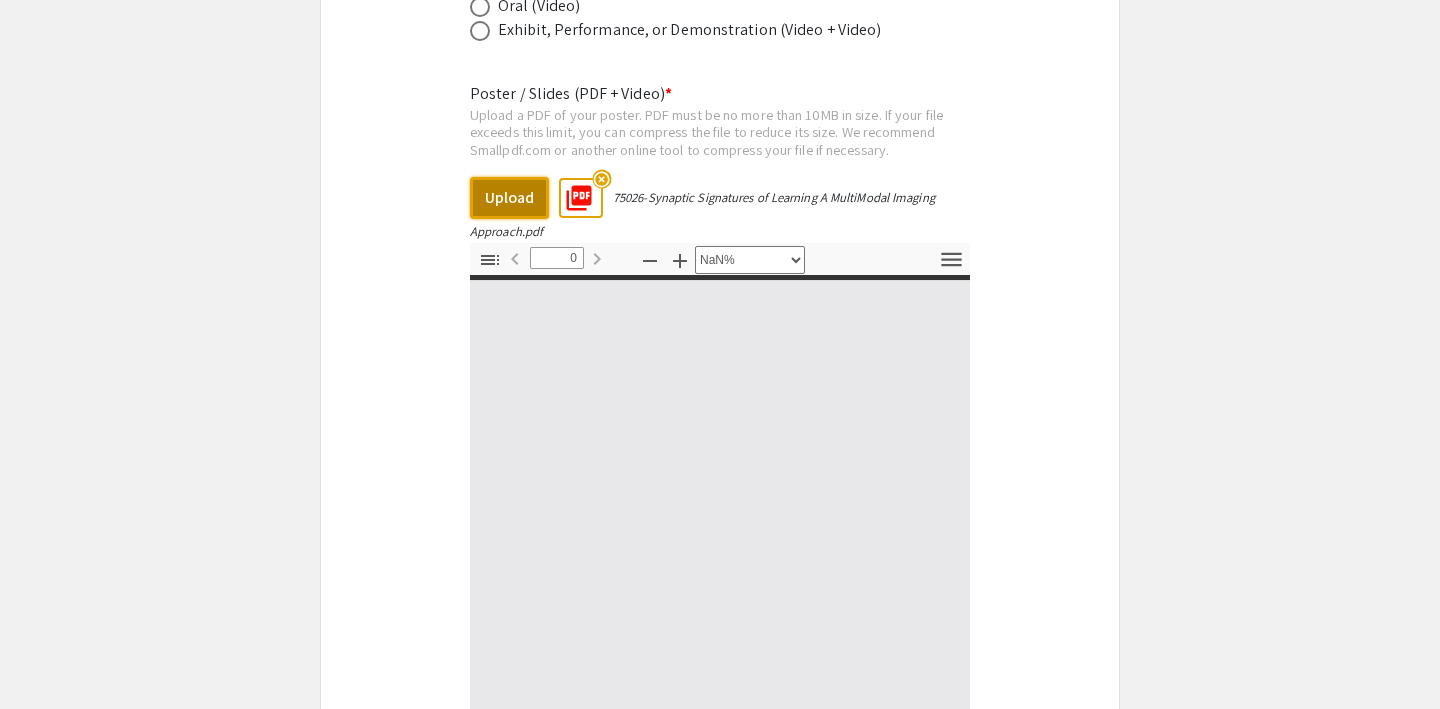 type on "1" 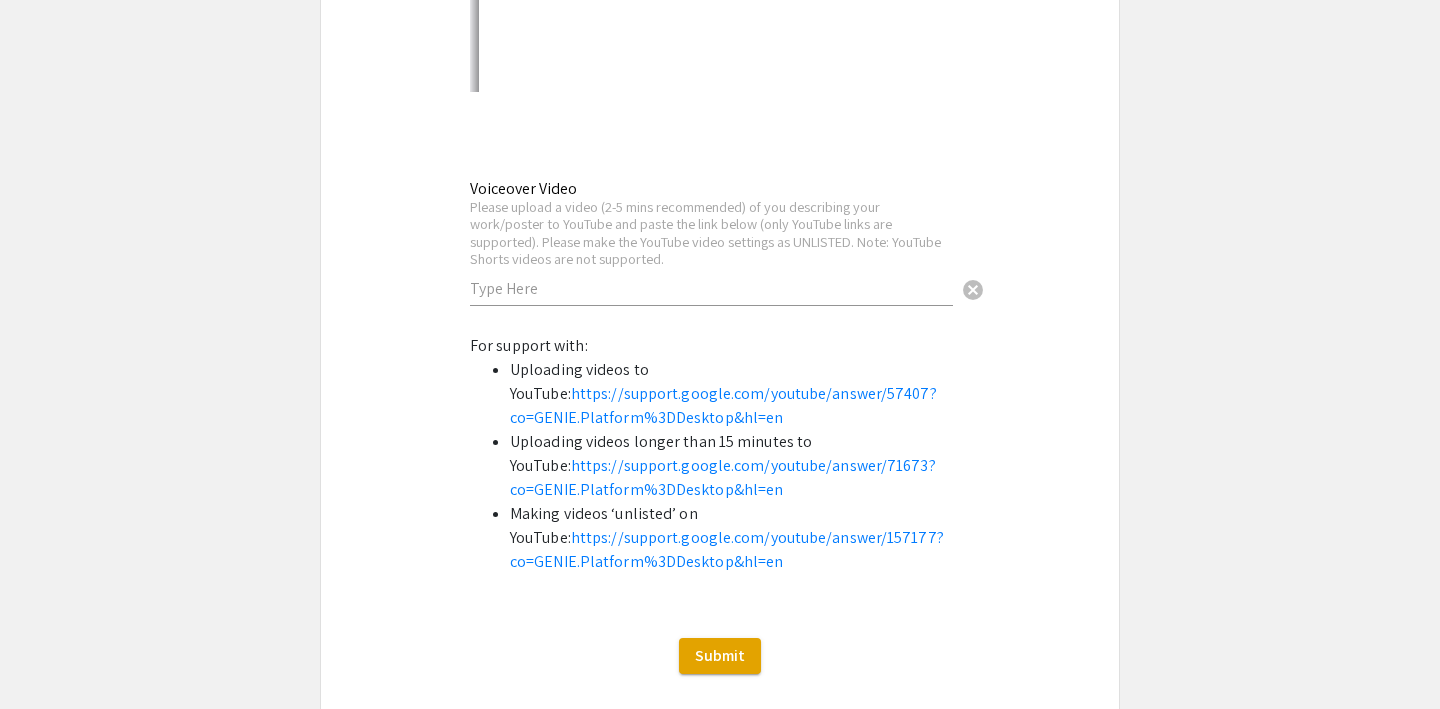 scroll, scrollTop: 3978, scrollLeft: 0, axis: vertical 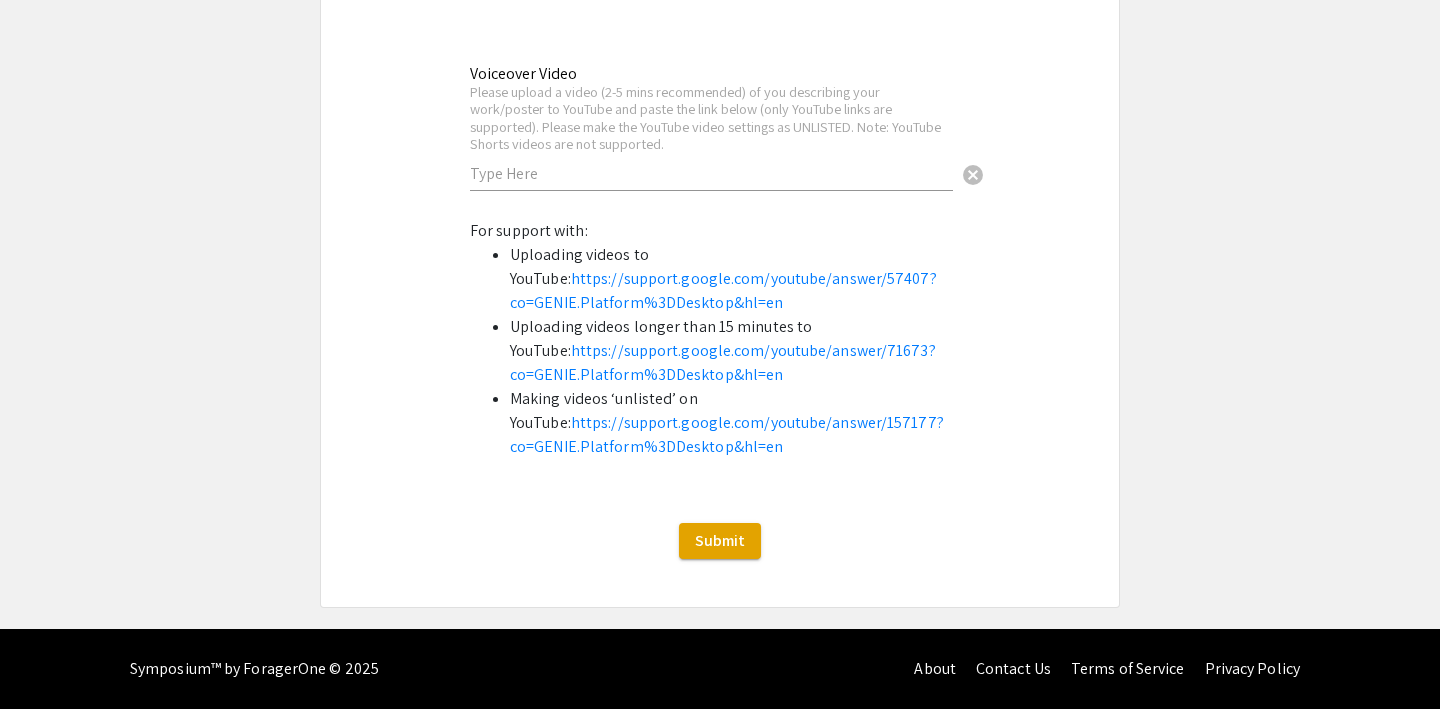 select on "custom" 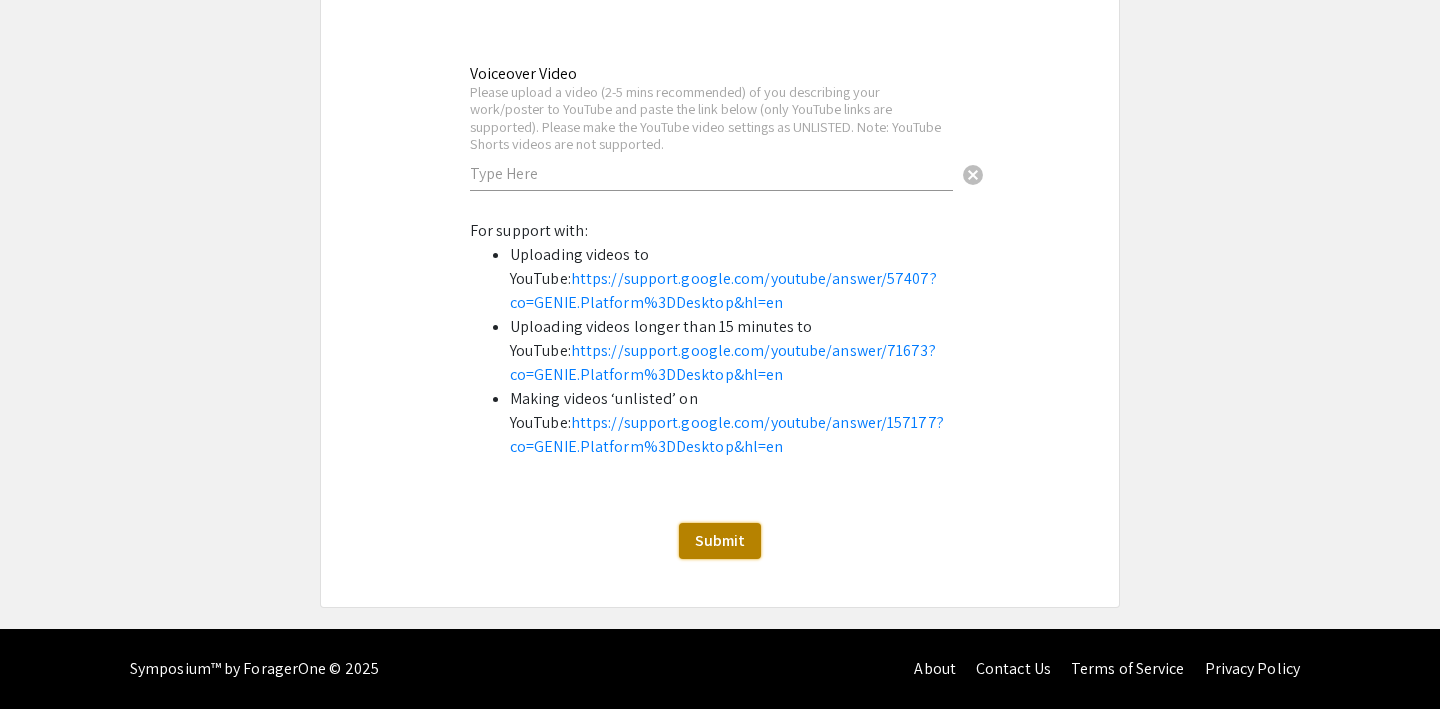 click on "Submit" 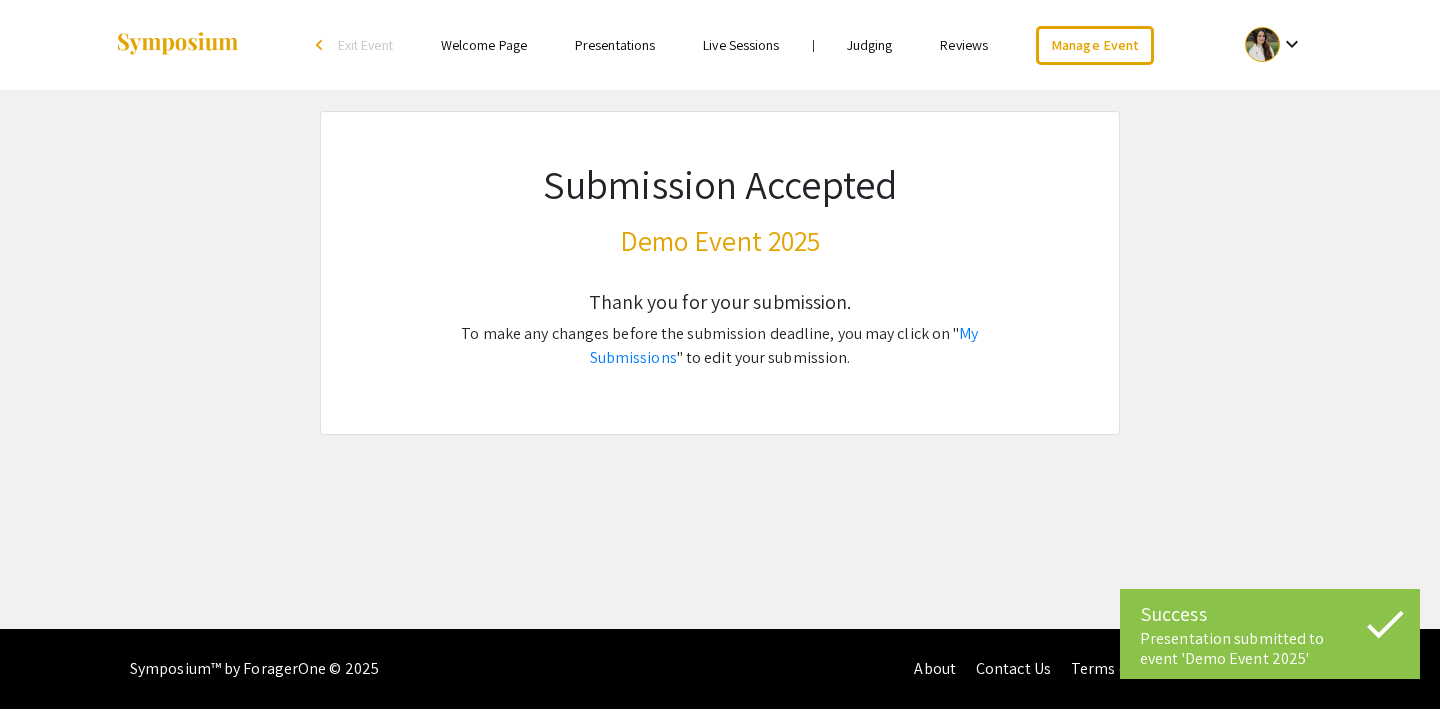 scroll, scrollTop: 0, scrollLeft: 0, axis: both 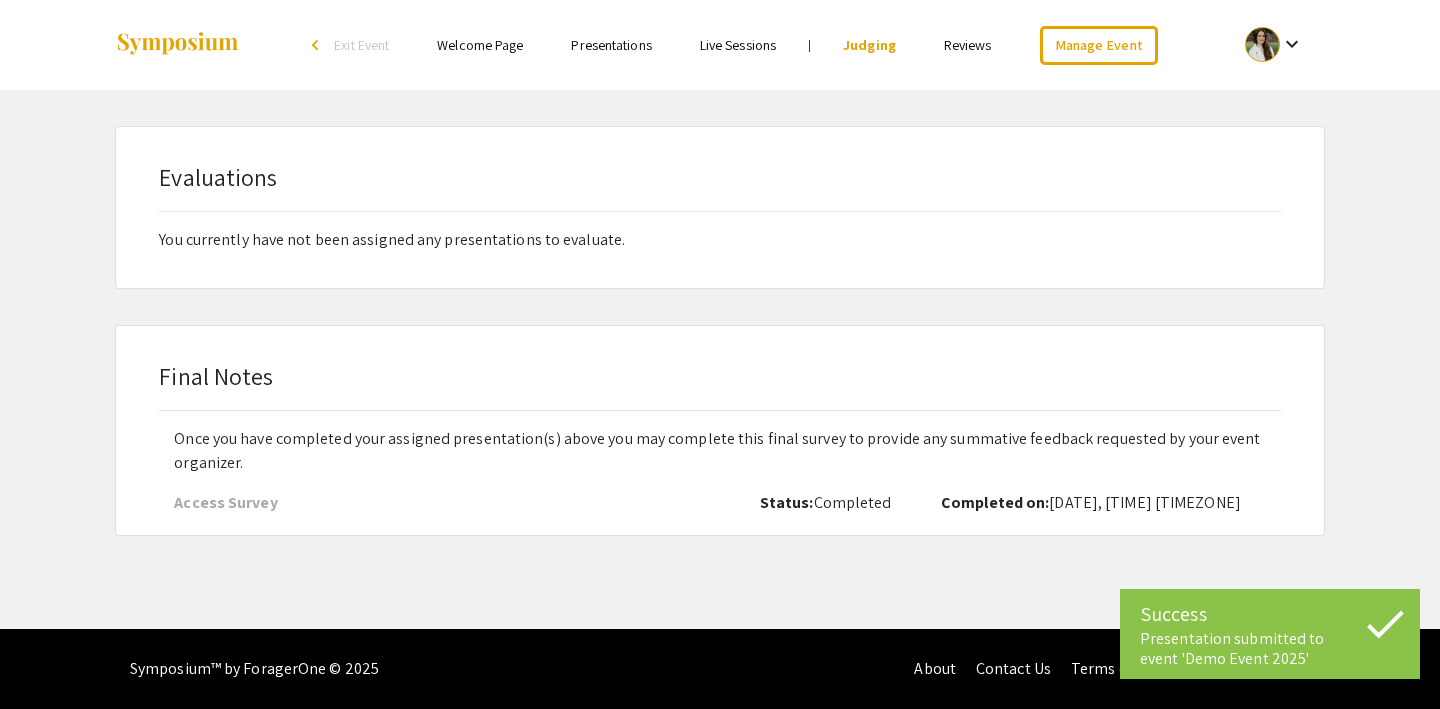 click on "Reviews" at bounding box center [968, 45] 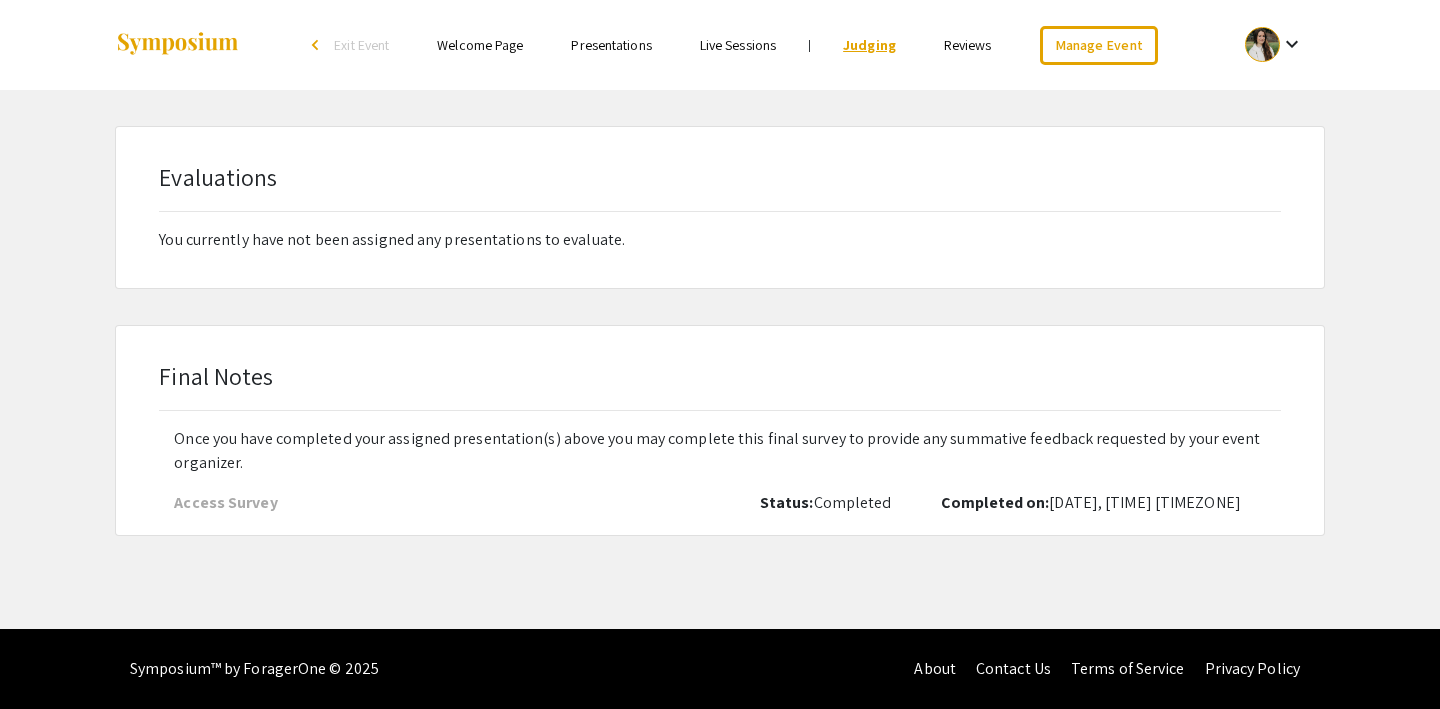 click on "Judging" at bounding box center (869, 45) 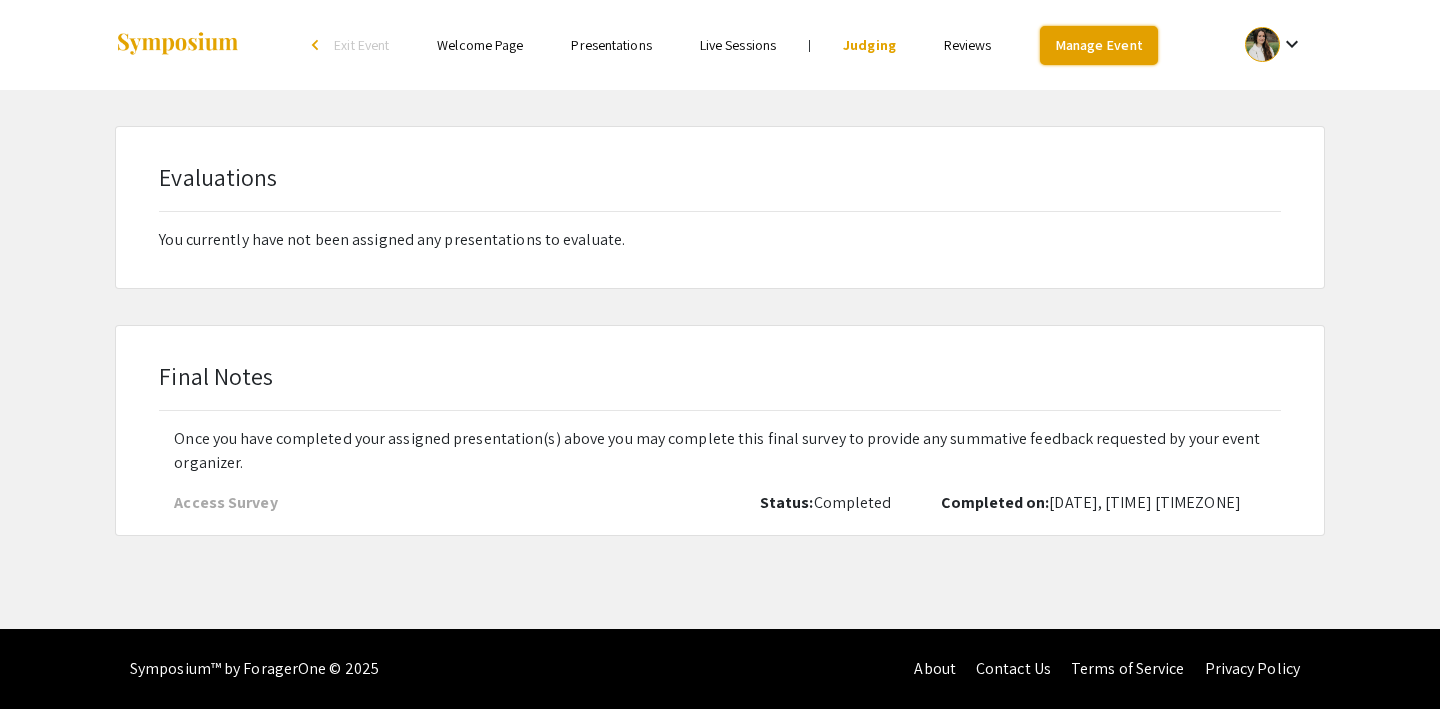 click on "Manage Event" at bounding box center (1099, 45) 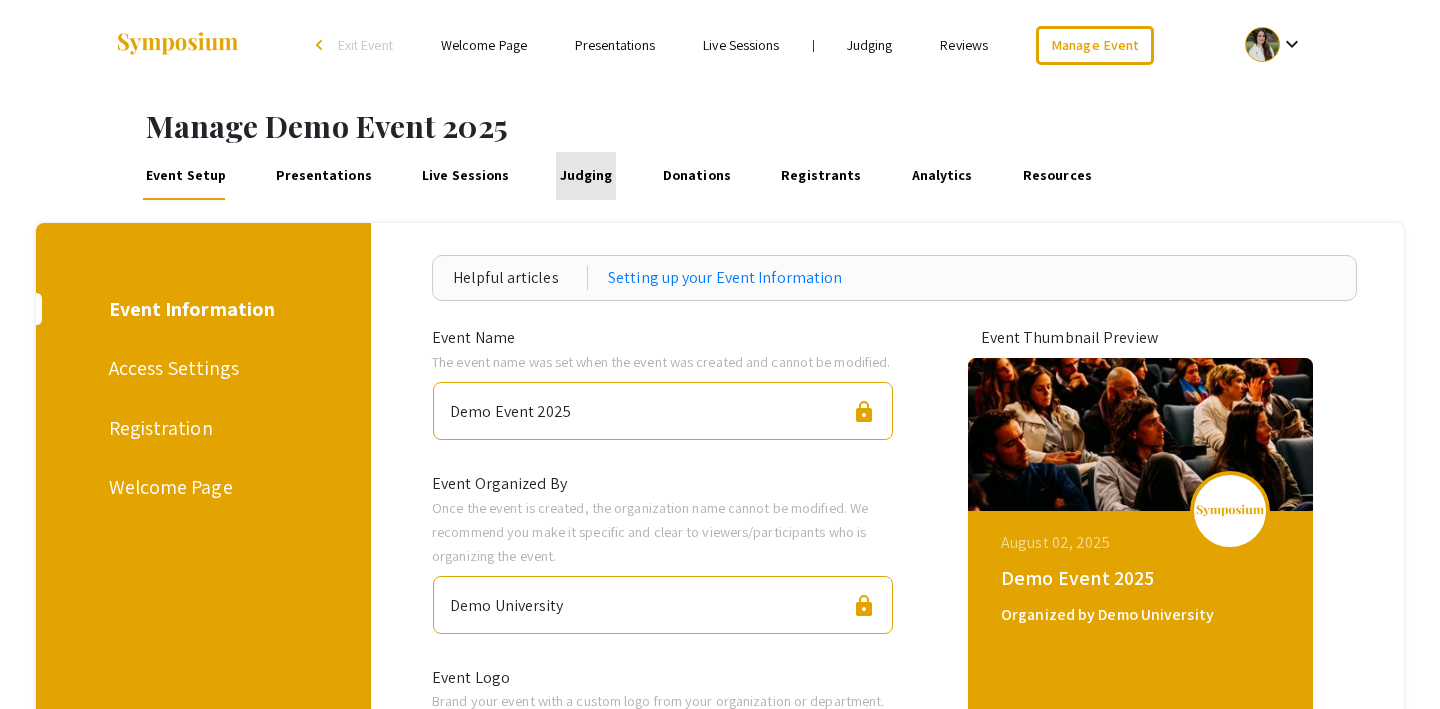 click on "Judging" at bounding box center [586, 176] 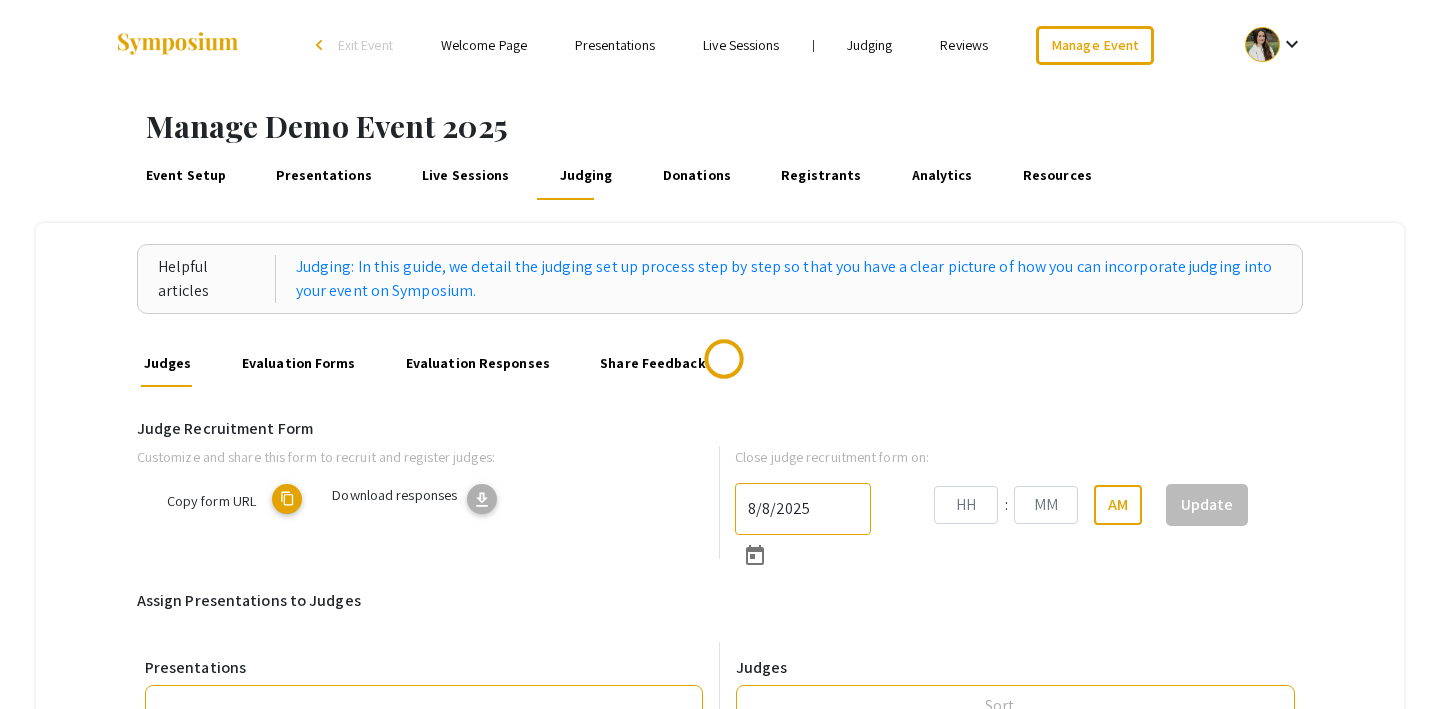 type on "8/31/2025" 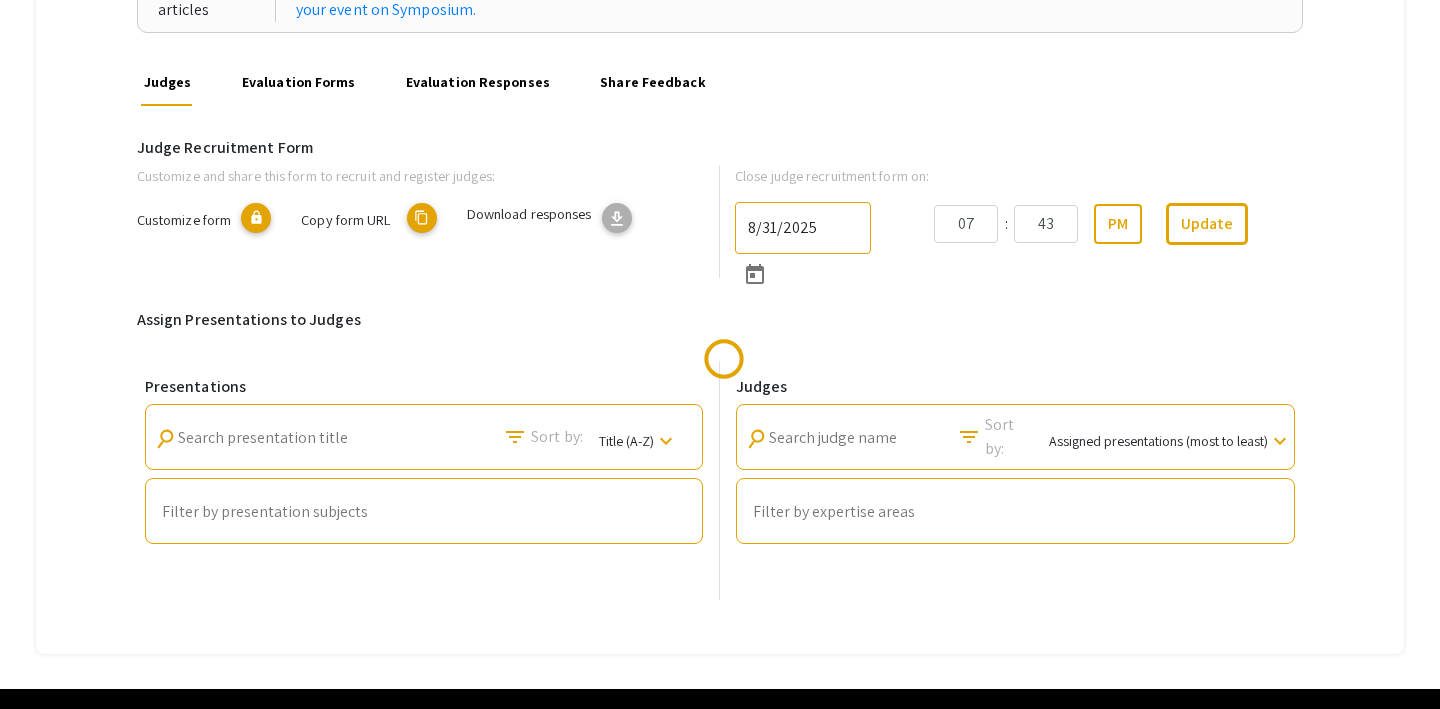 scroll, scrollTop: 341, scrollLeft: 0, axis: vertical 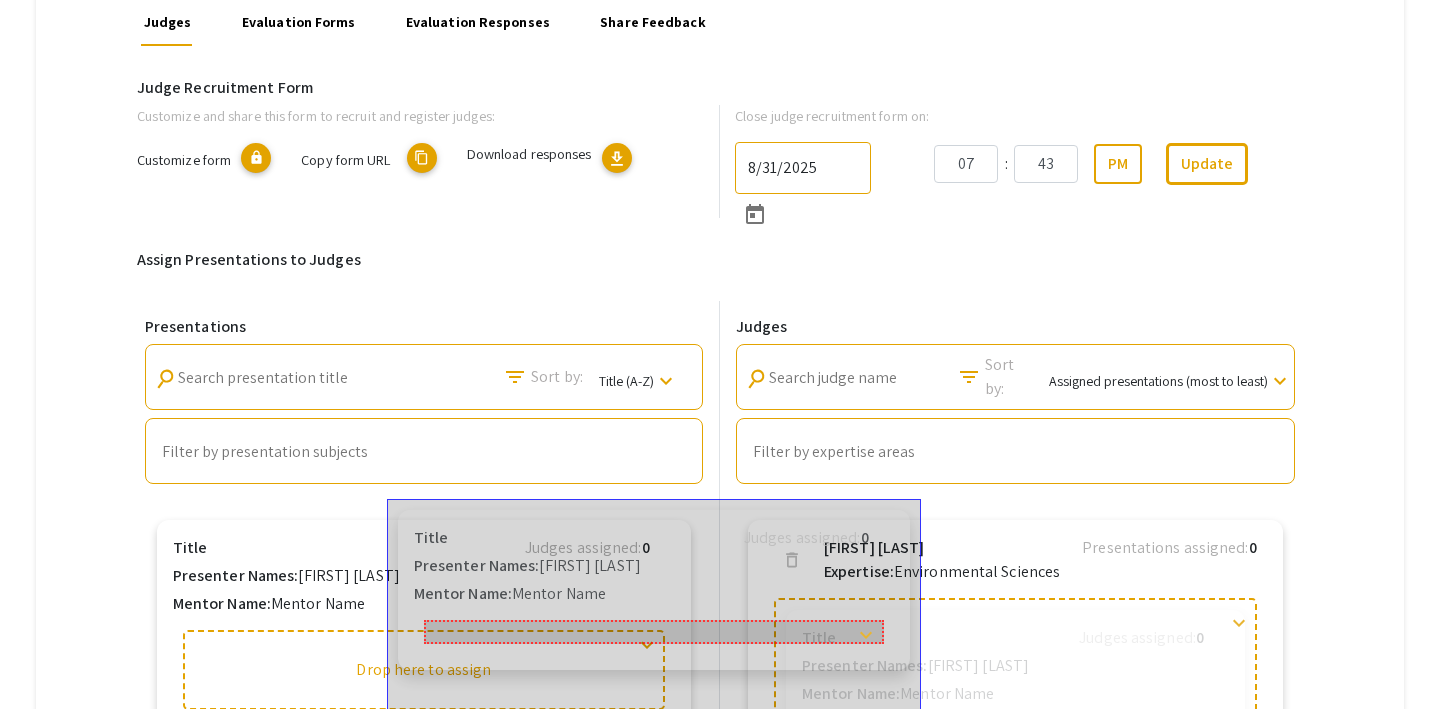 drag, startPoint x: 648, startPoint y: 648, endPoint x: 889, endPoint y: 627, distance: 241.91321 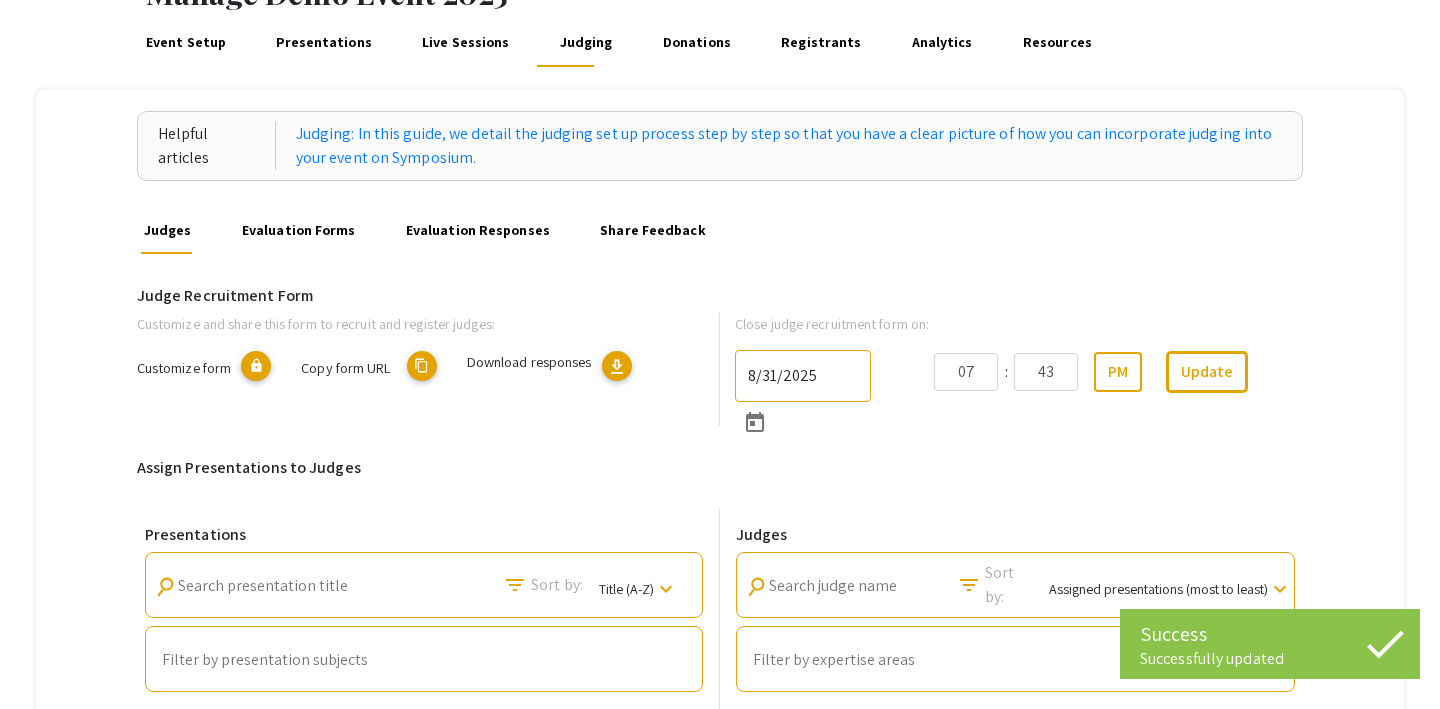 scroll, scrollTop: 0, scrollLeft: 0, axis: both 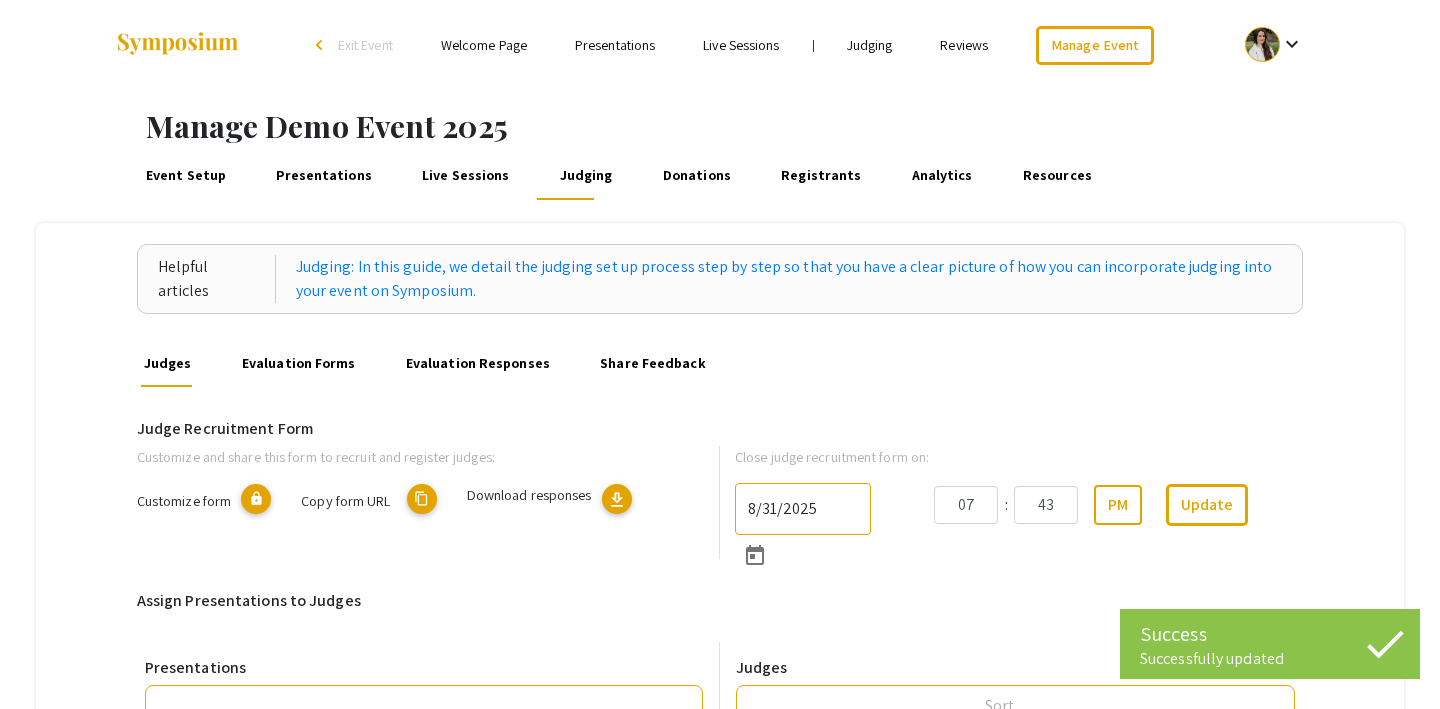 click on "Judging" at bounding box center [870, 45] 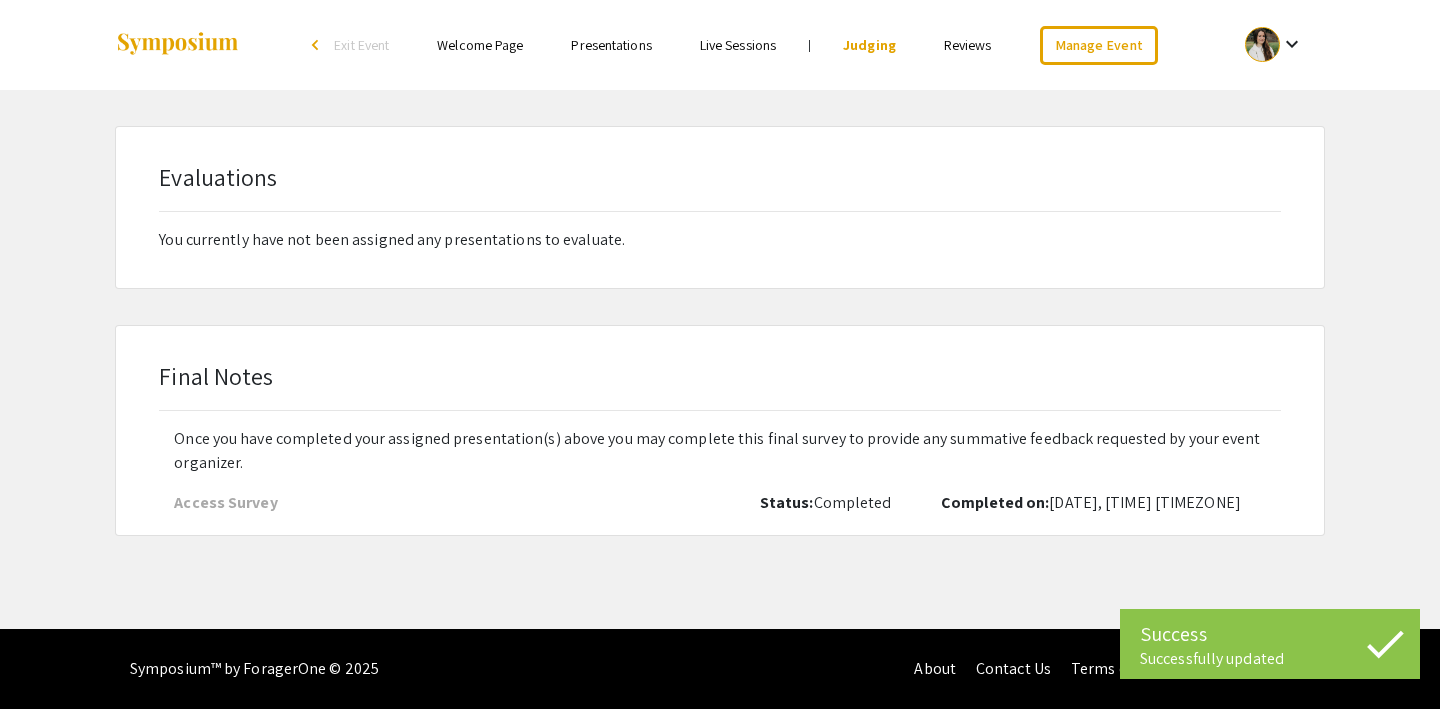 click on "Reviews" at bounding box center (968, 45) 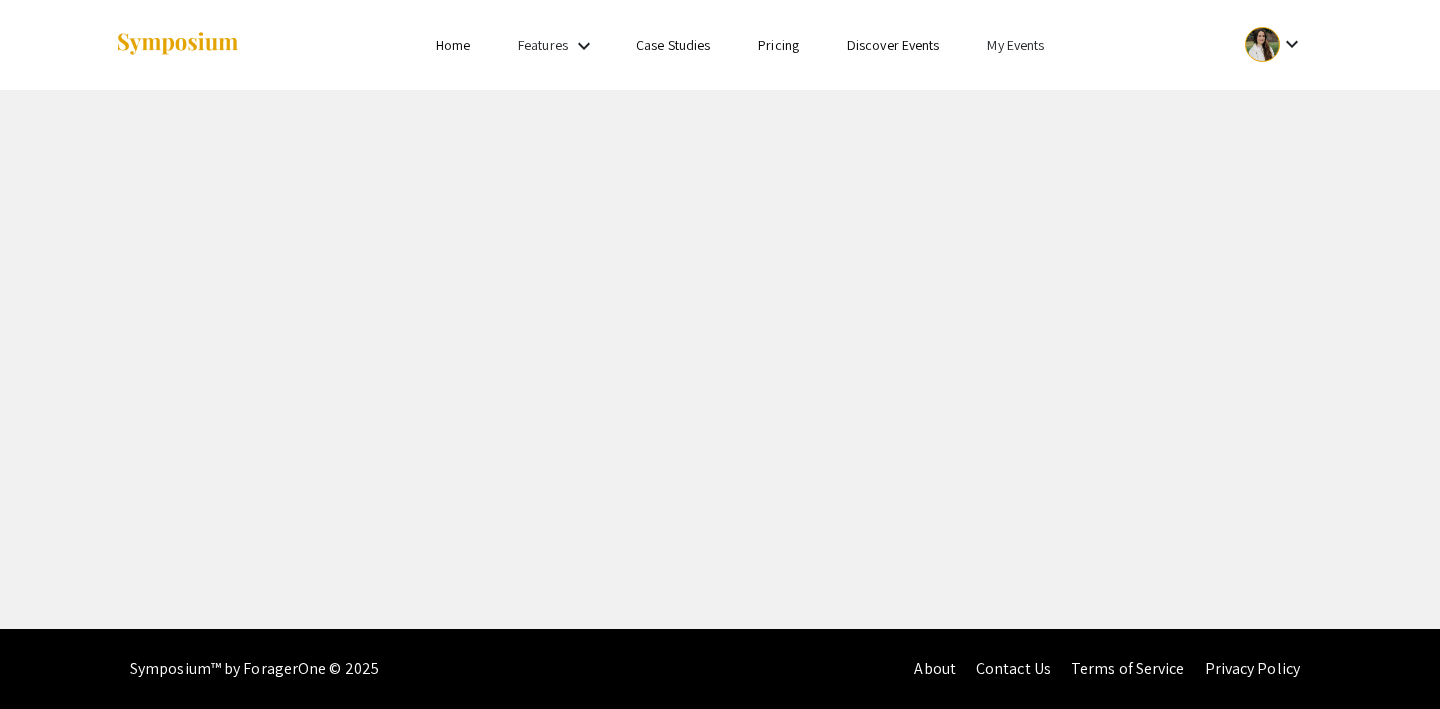scroll, scrollTop: 0, scrollLeft: 0, axis: both 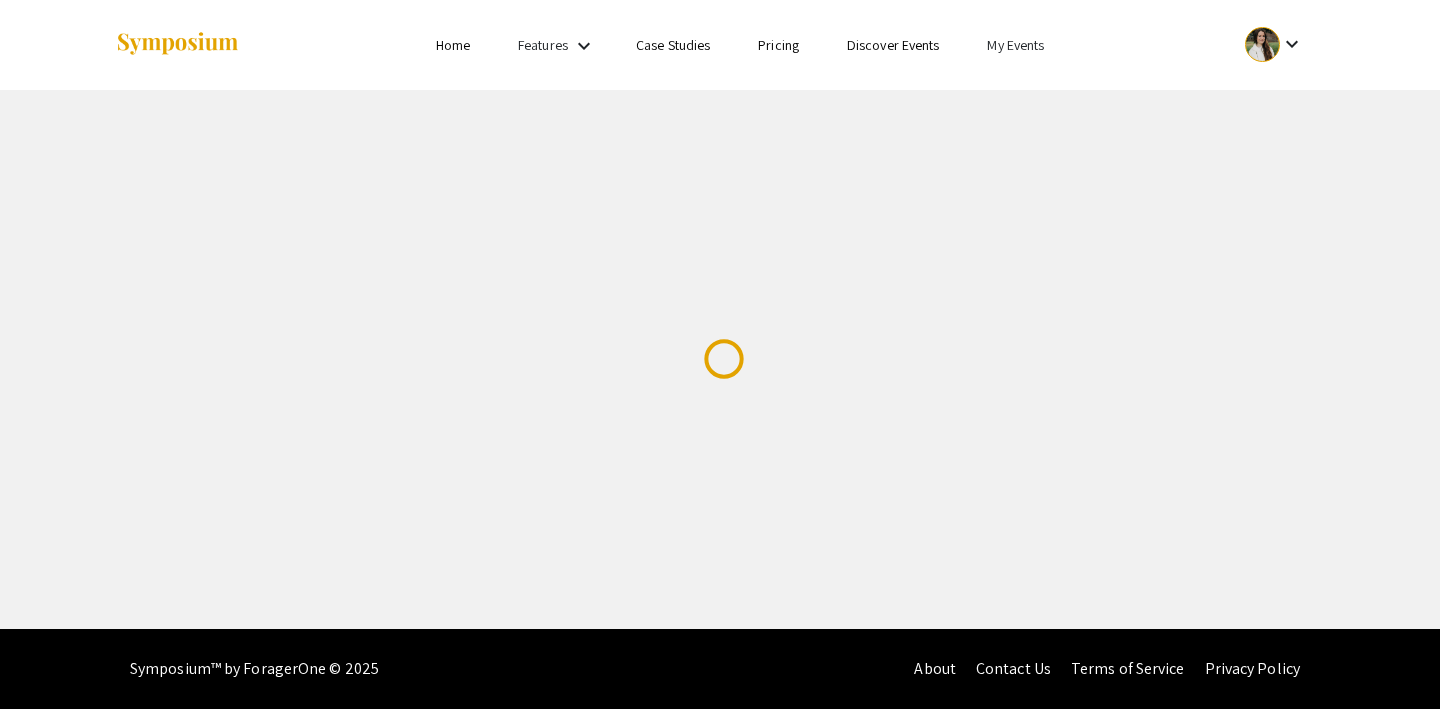 click on "My Events" at bounding box center (1015, 45) 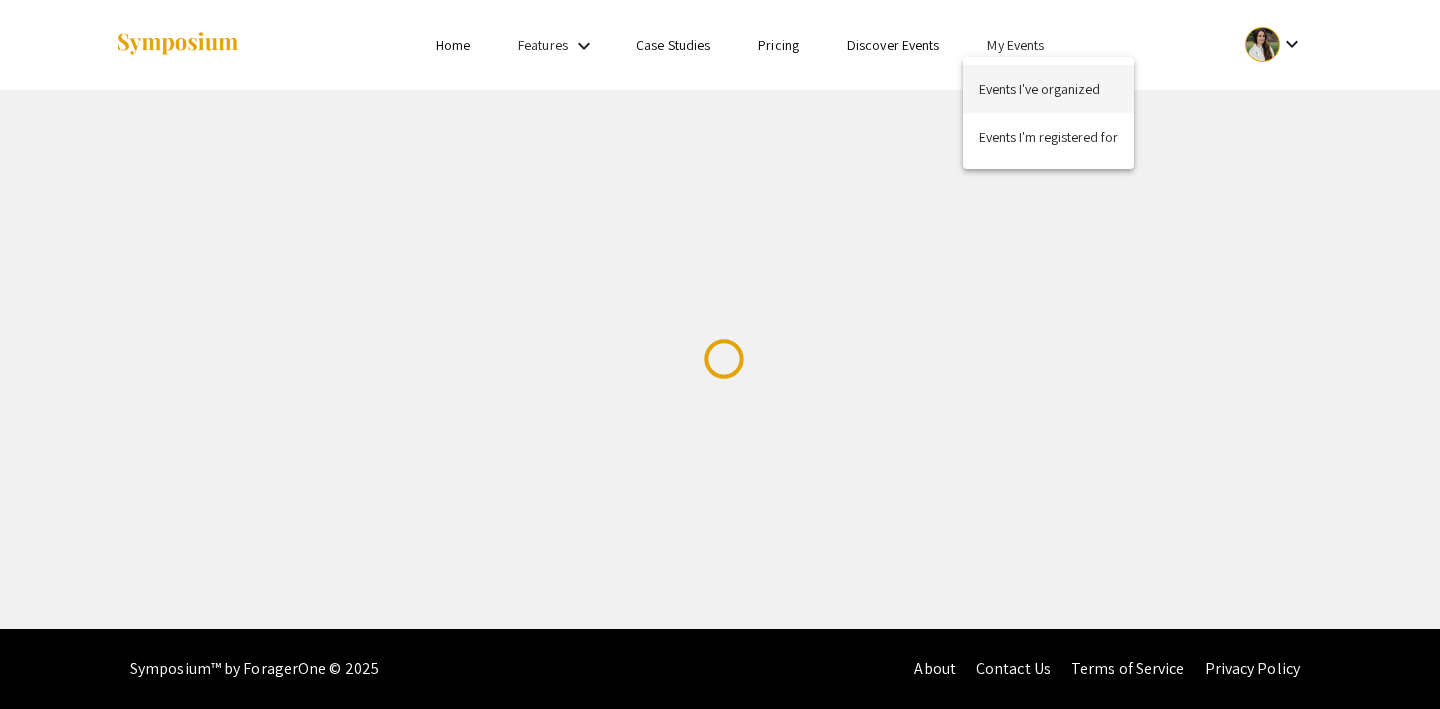 click on "Events I've organized" at bounding box center [1048, 89] 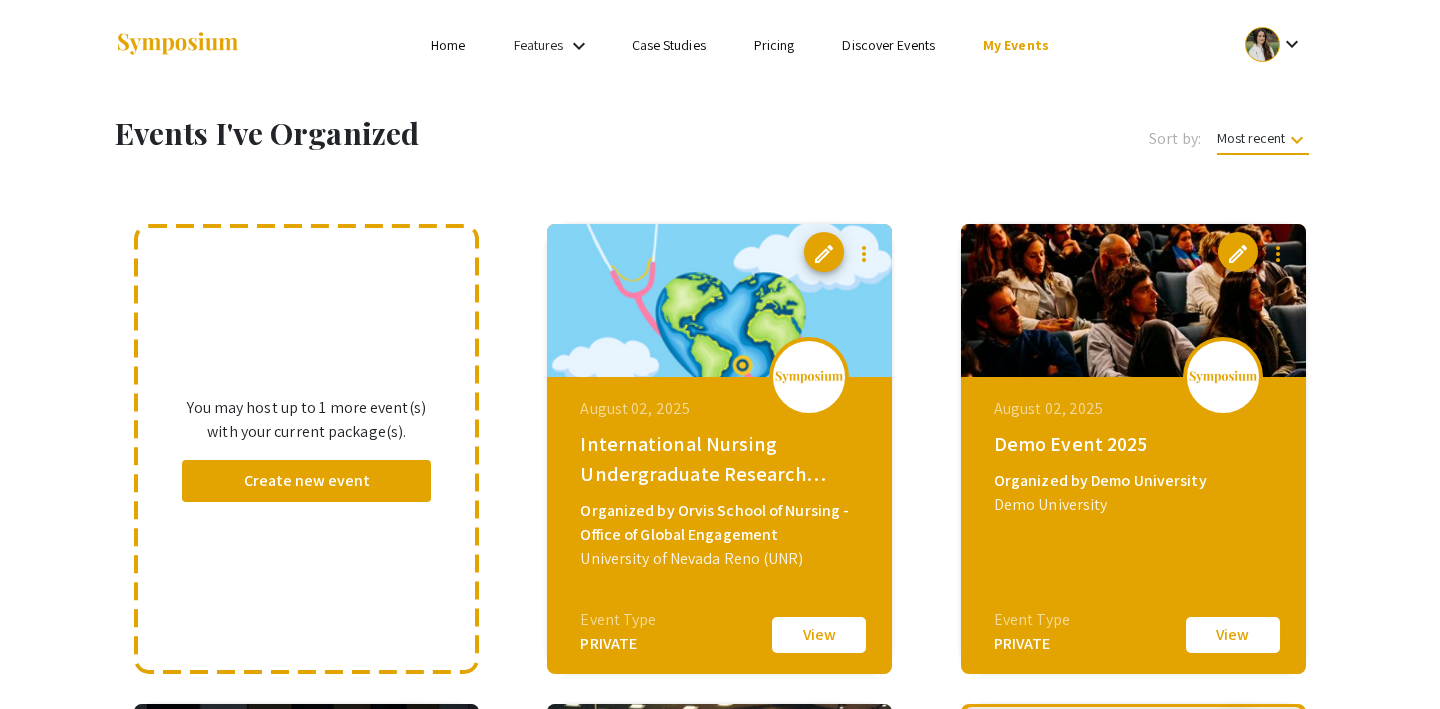click on "View" 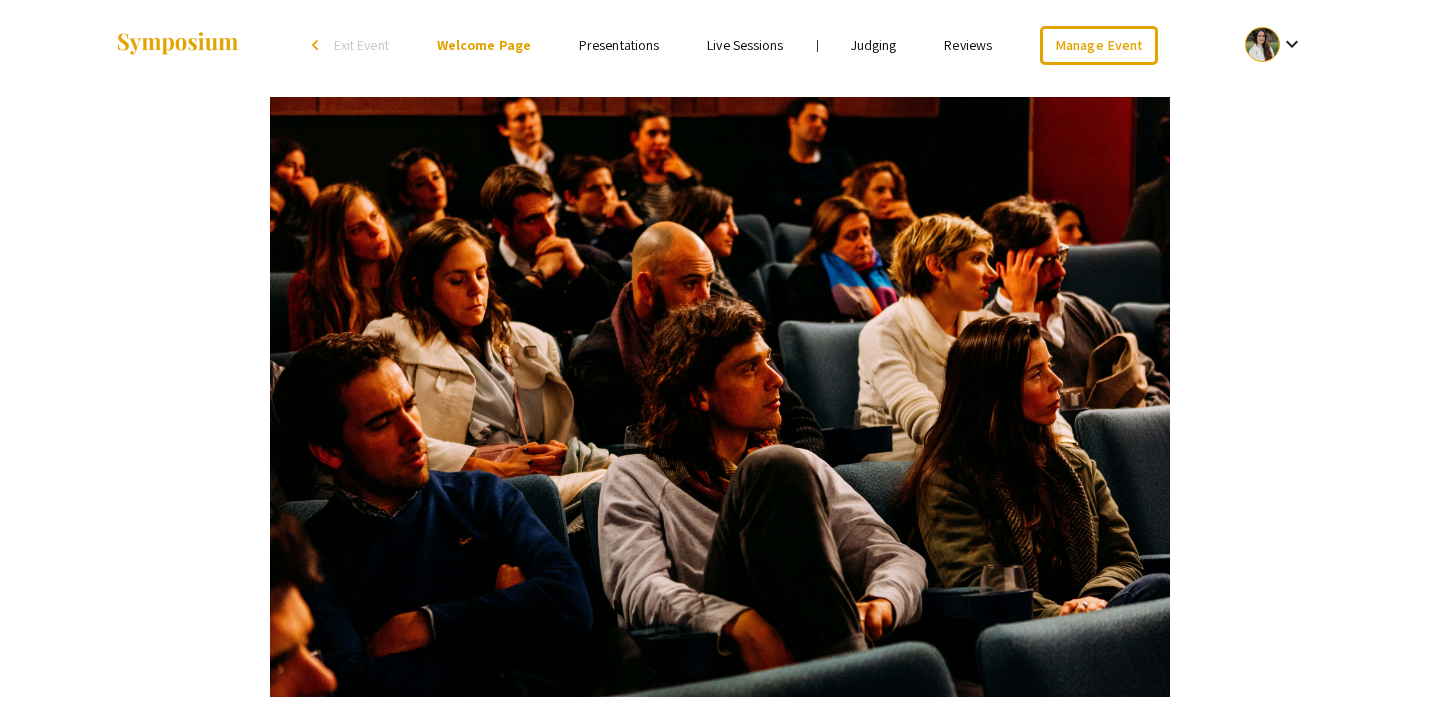 click on "Judging" at bounding box center [874, 45] 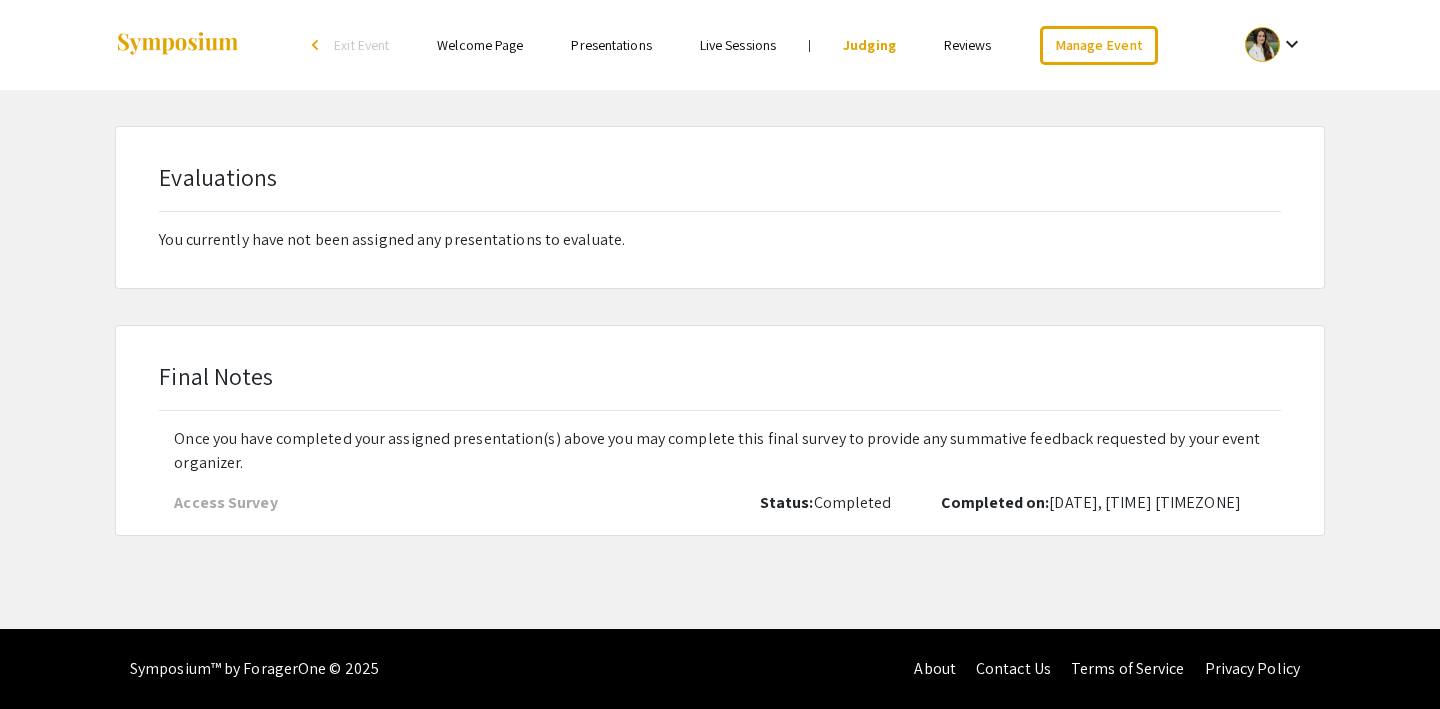 click on "Reviews" at bounding box center (968, 45) 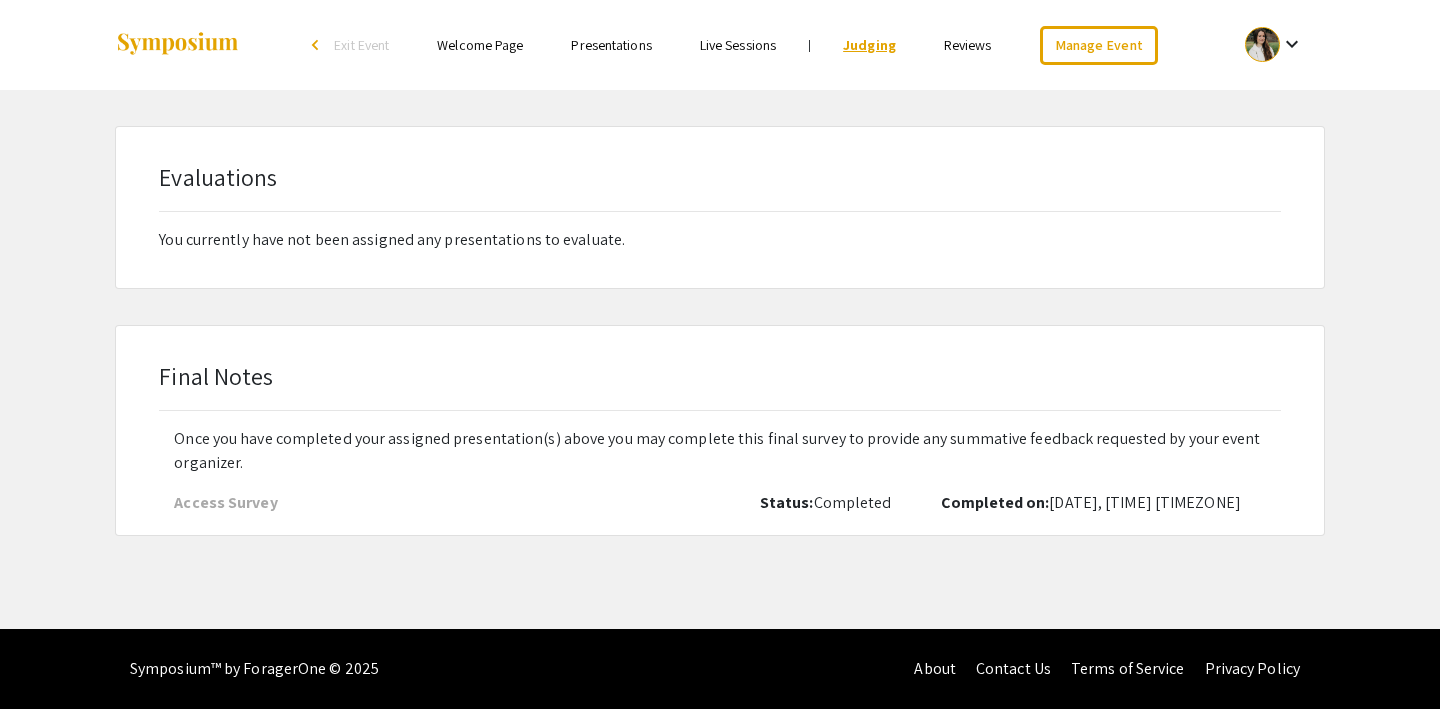 click on "Judging" at bounding box center (869, 45) 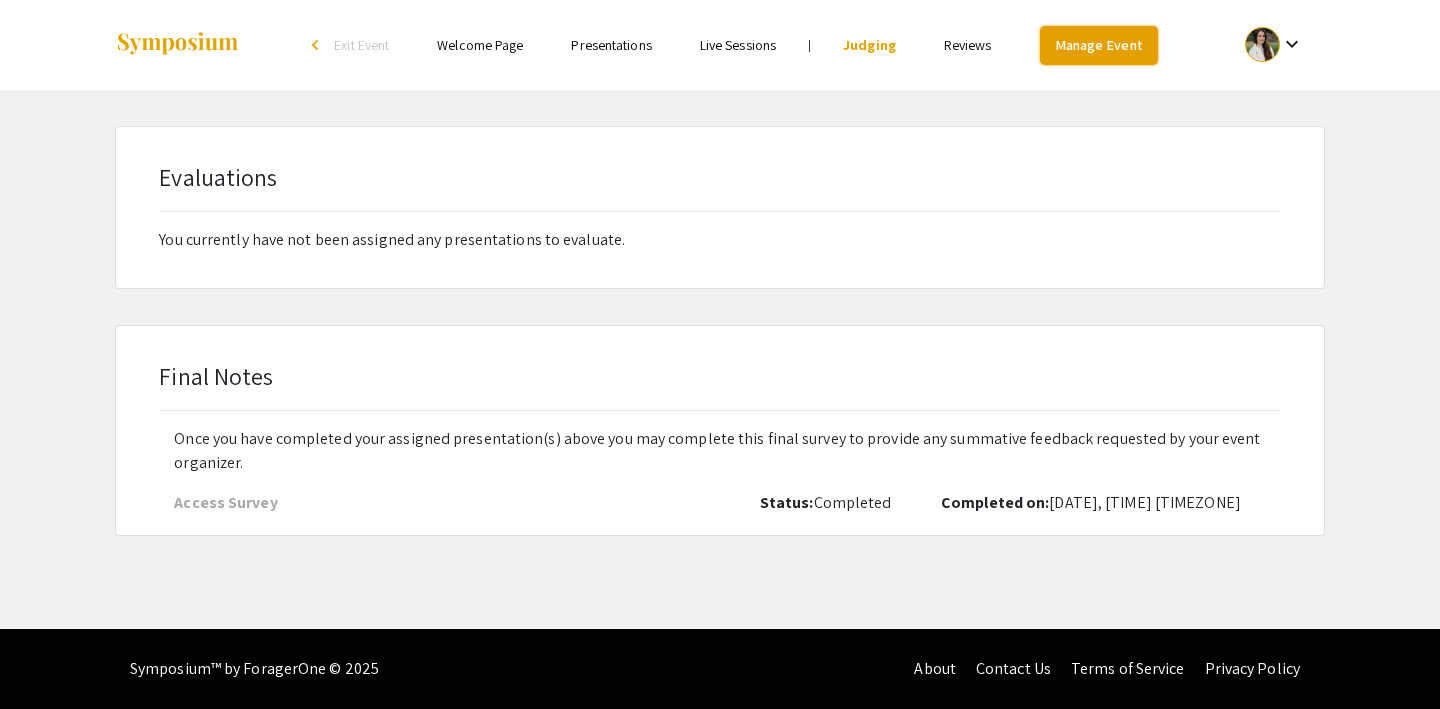 click on "Manage Event" at bounding box center [1099, 45] 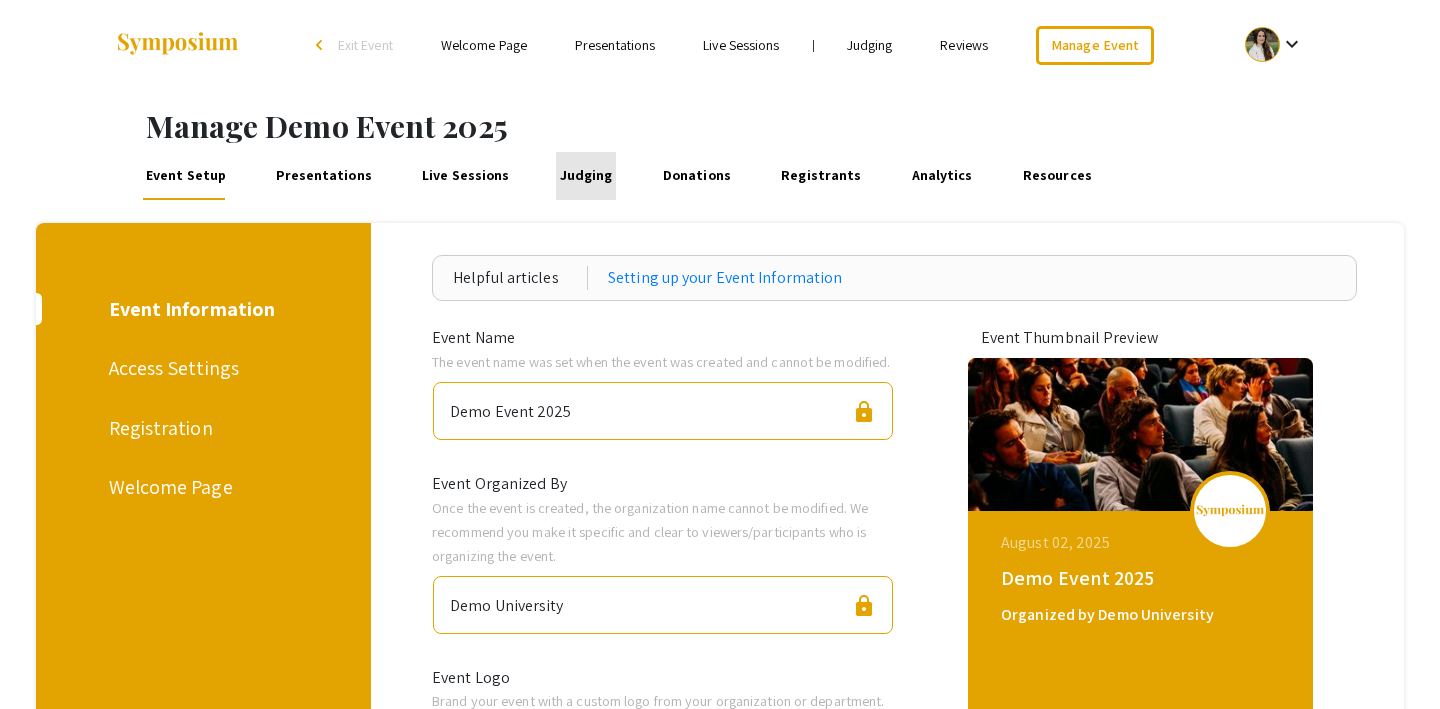 click on "Judging" at bounding box center (586, 176) 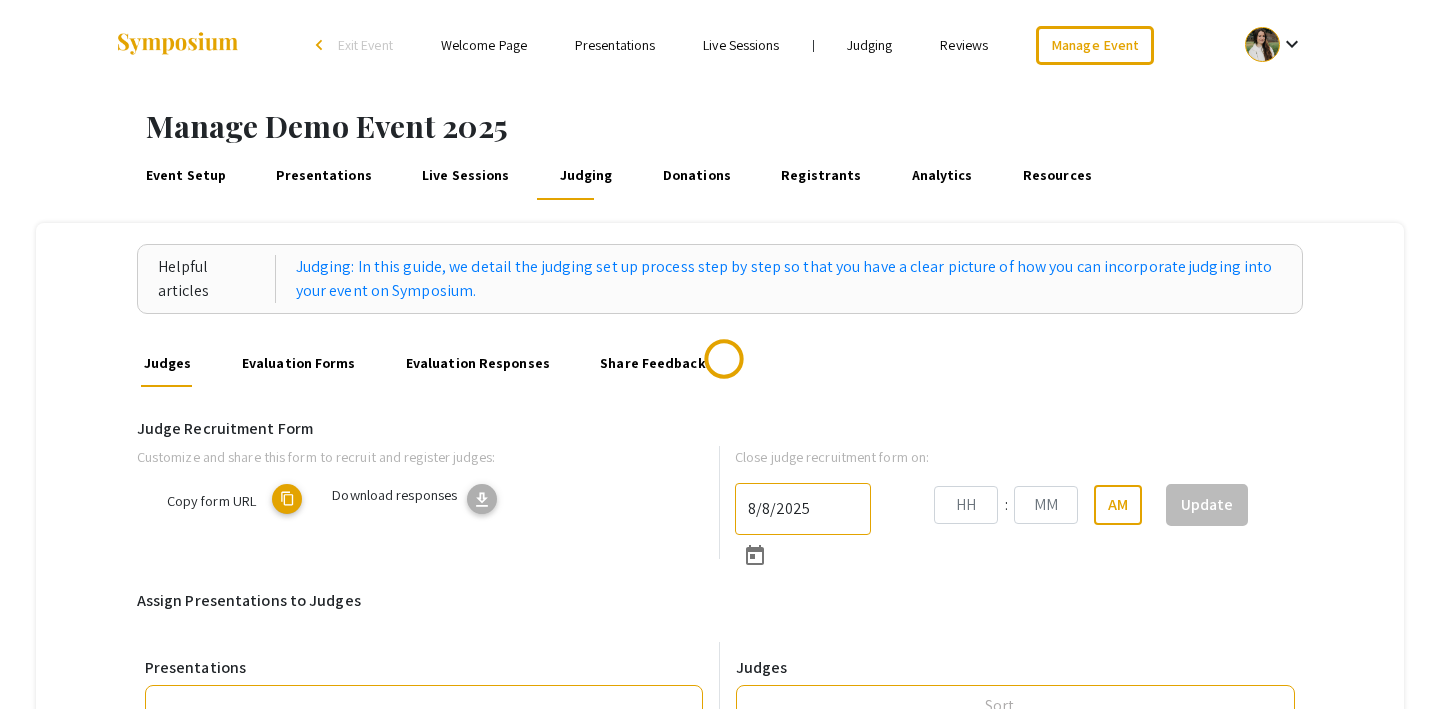 type on "8/31/2025" 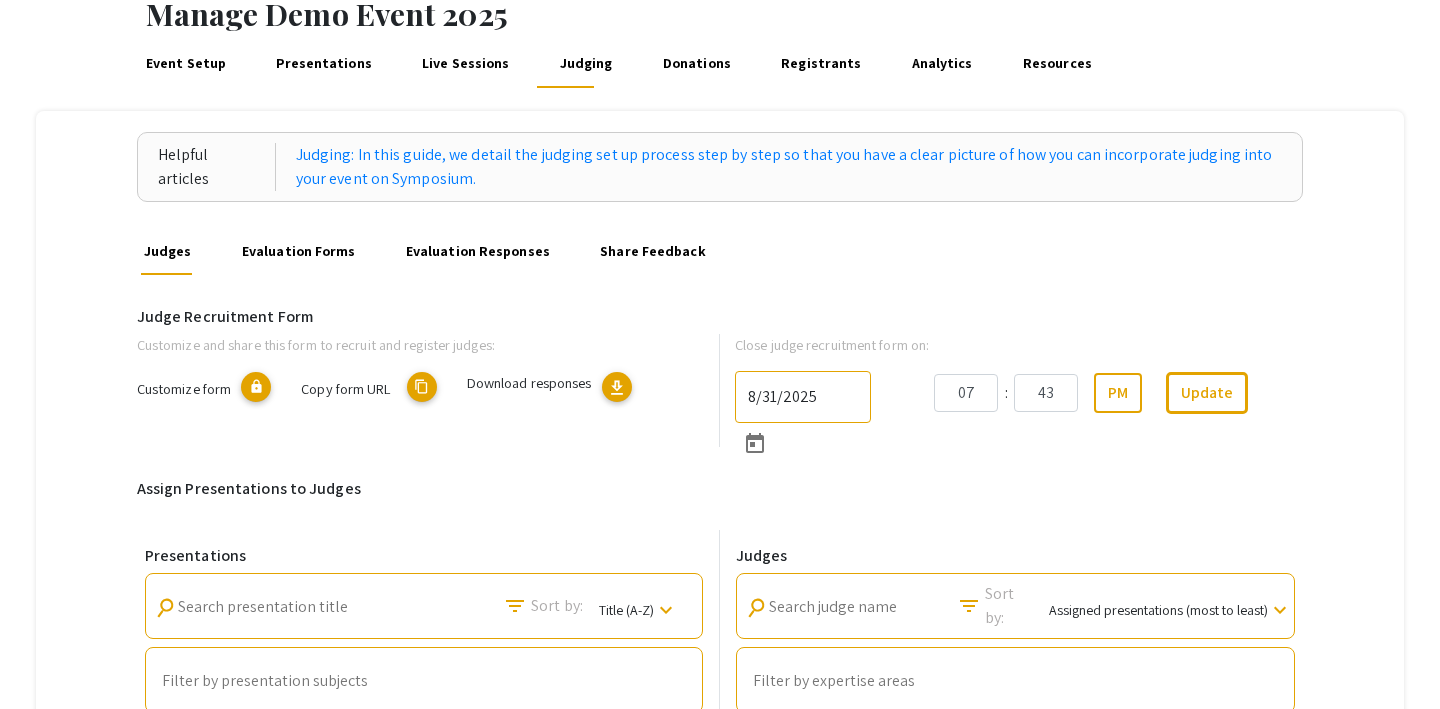 scroll, scrollTop: 0, scrollLeft: 0, axis: both 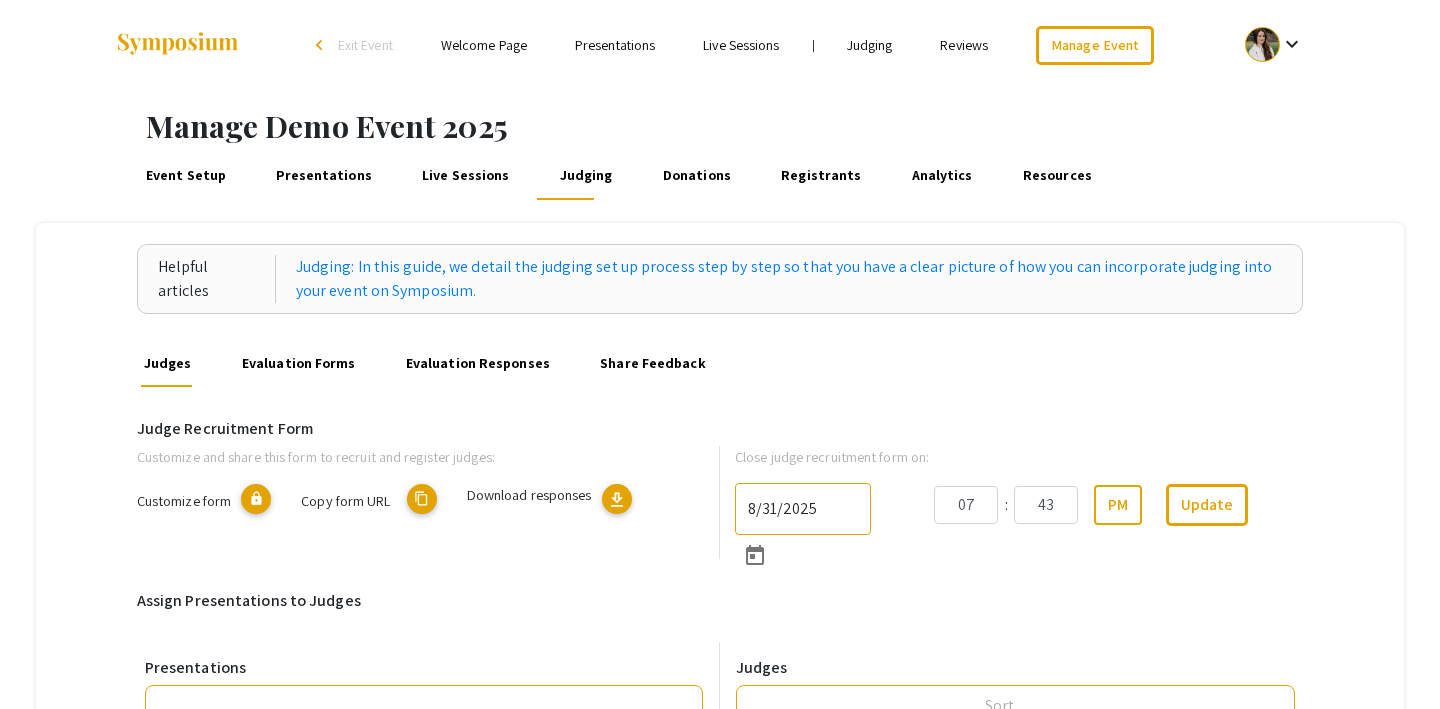 click on "Judging" at bounding box center [870, 45] 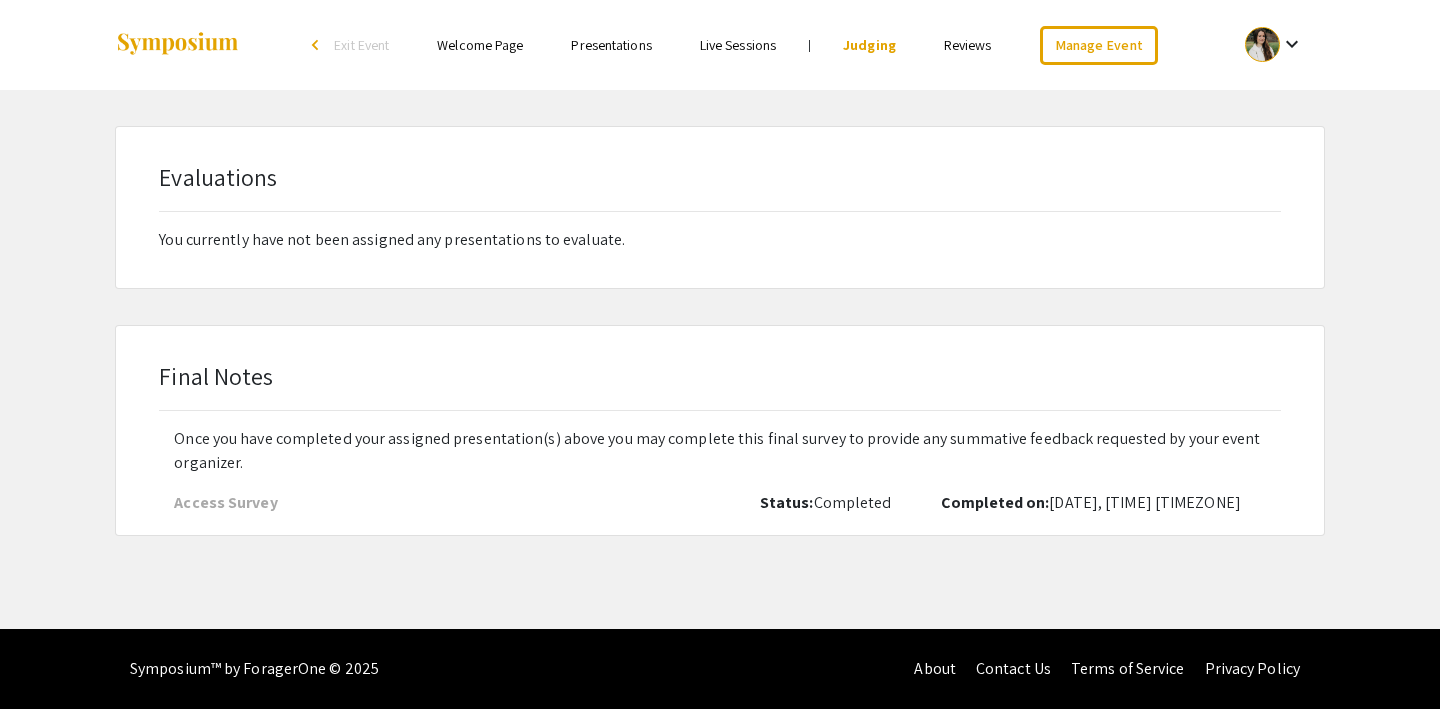 click on "Reviews" at bounding box center [968, 45] 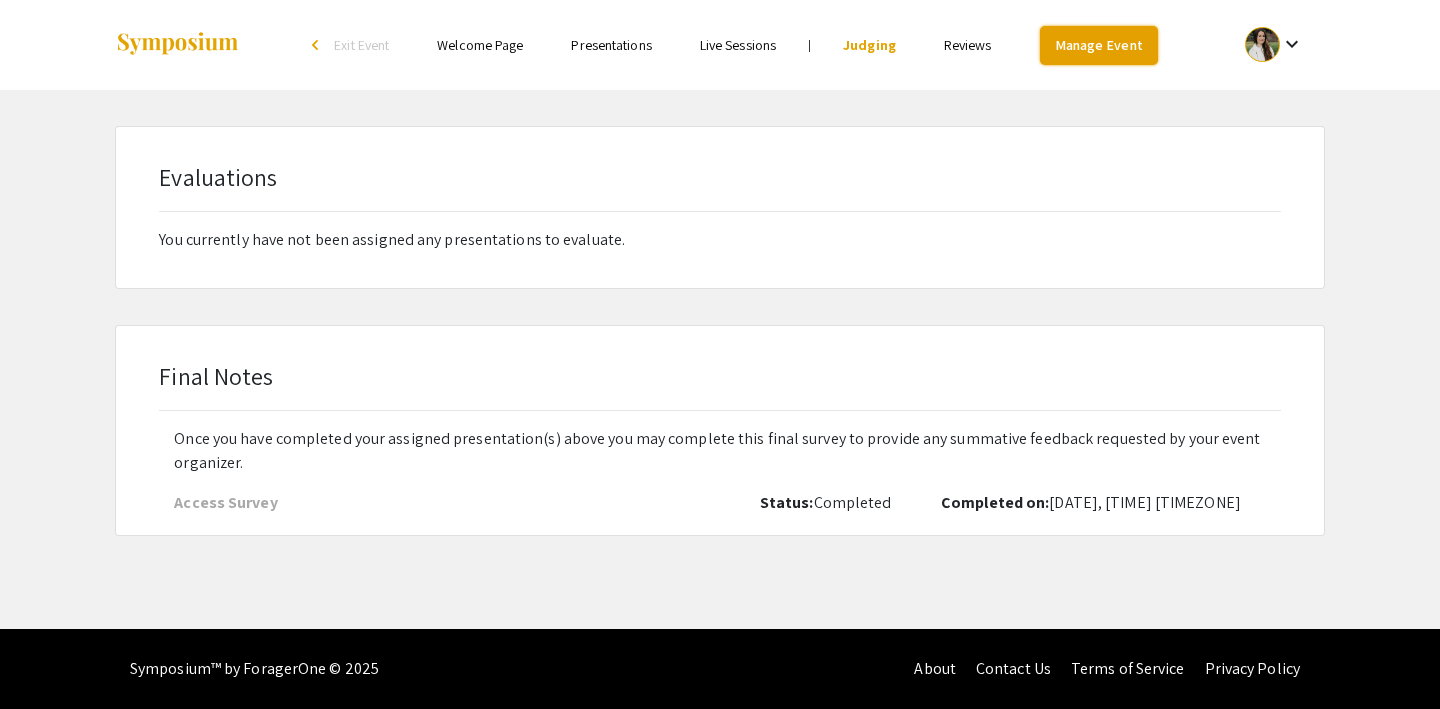 click on "Manage Event" at bounding box center (1099, 45) 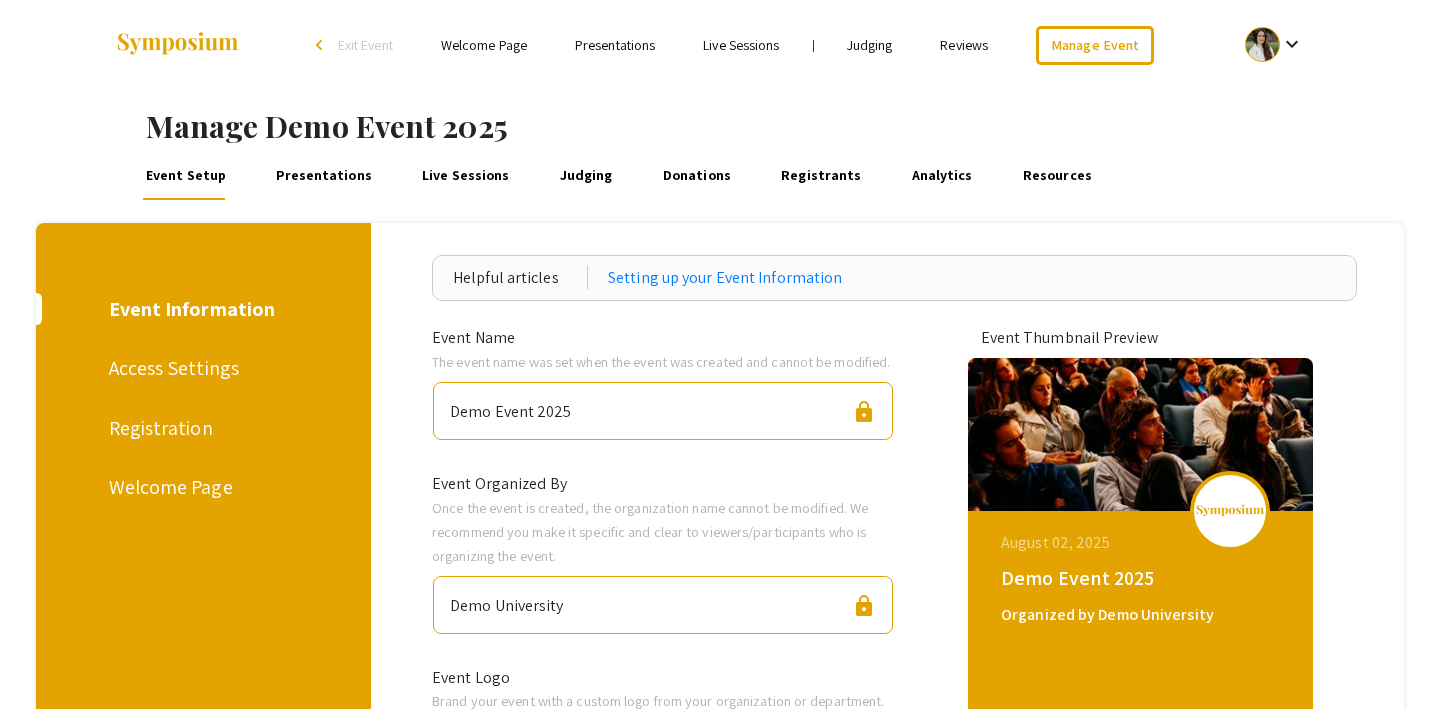 click on "Presentations" at bounding box center (324, 176) 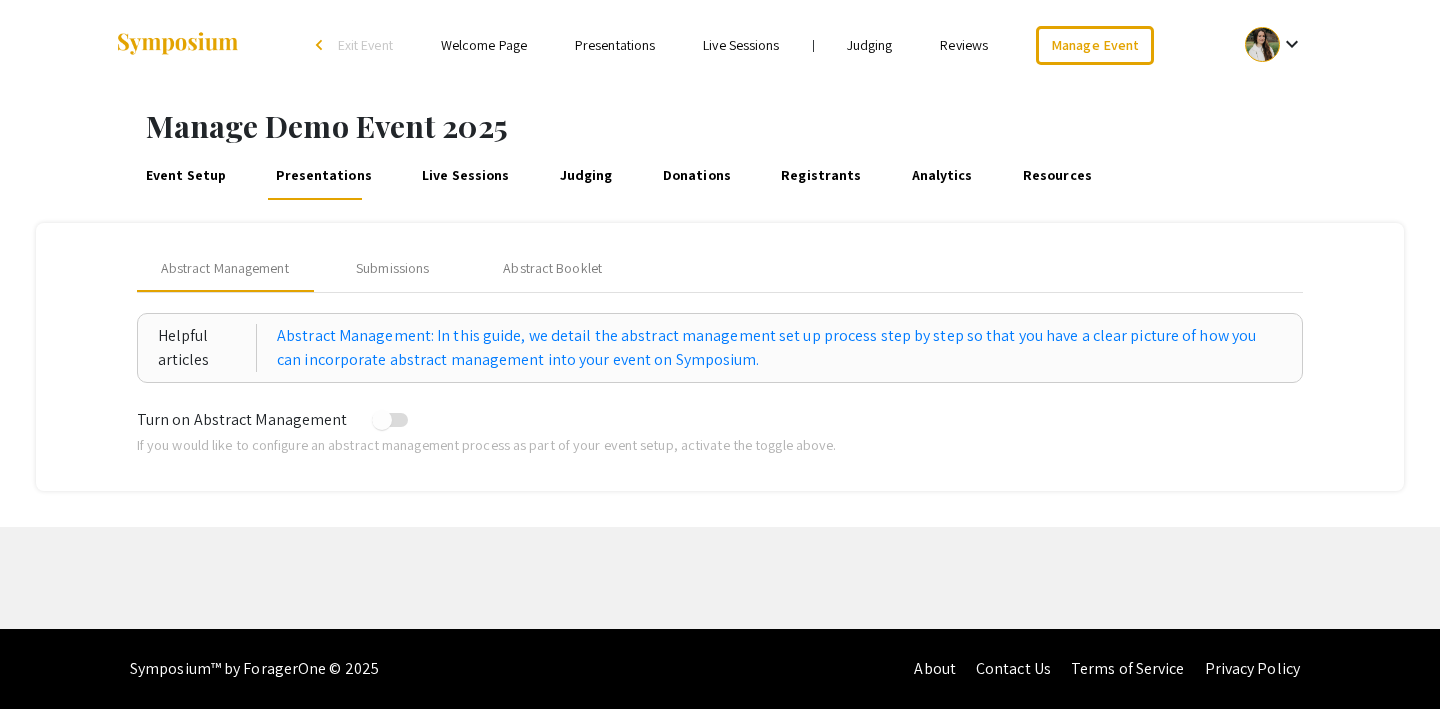 click on "Judging" at bounding box center (586, 176) 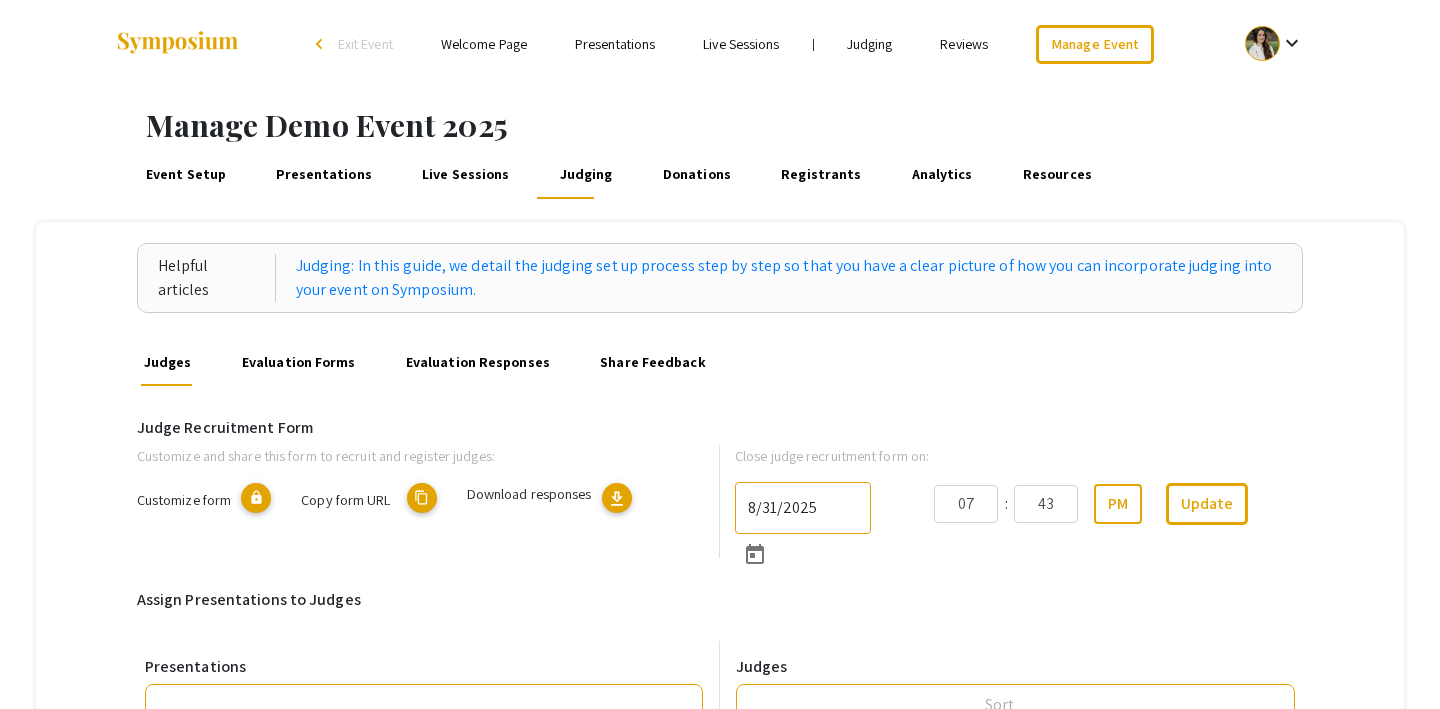 scroll, scrollTop: 0, scrollLeft: 0, axis: both 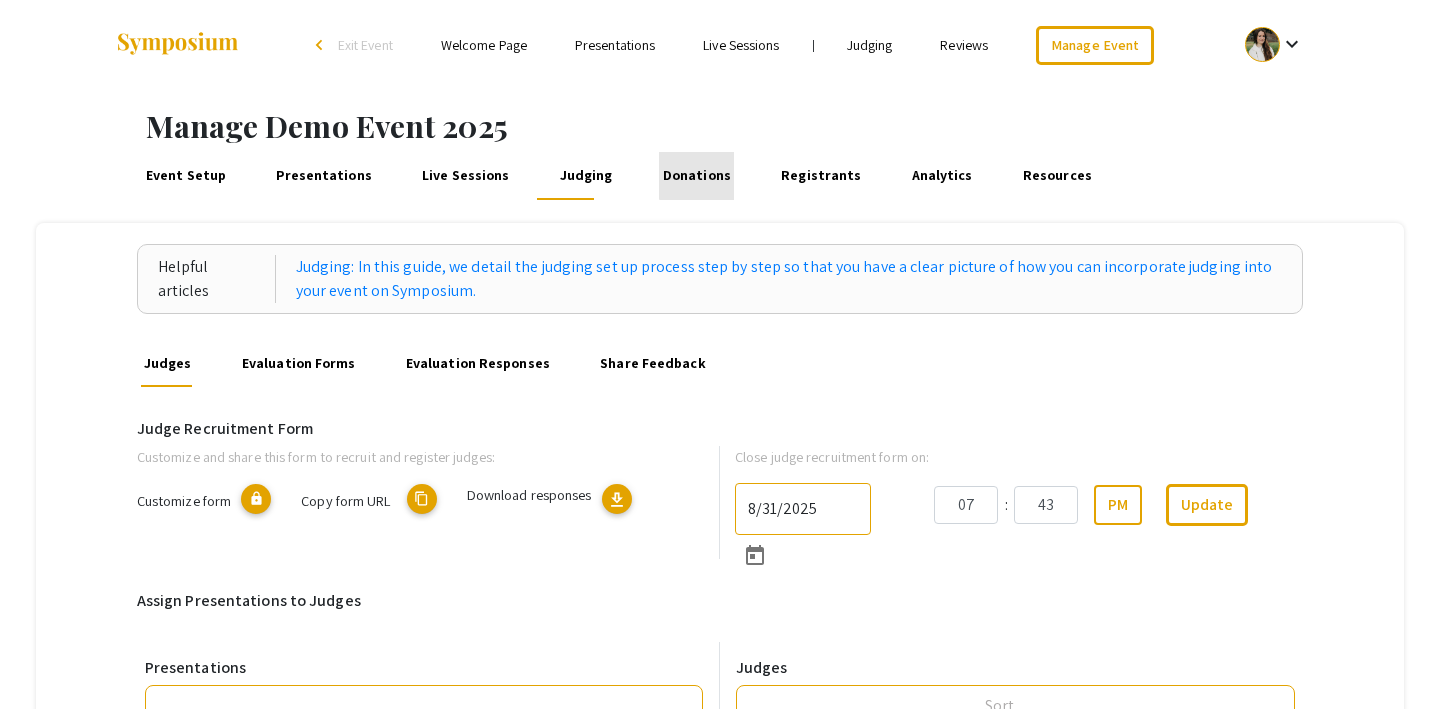 click on "Donations" at bounding box center [696, 176] 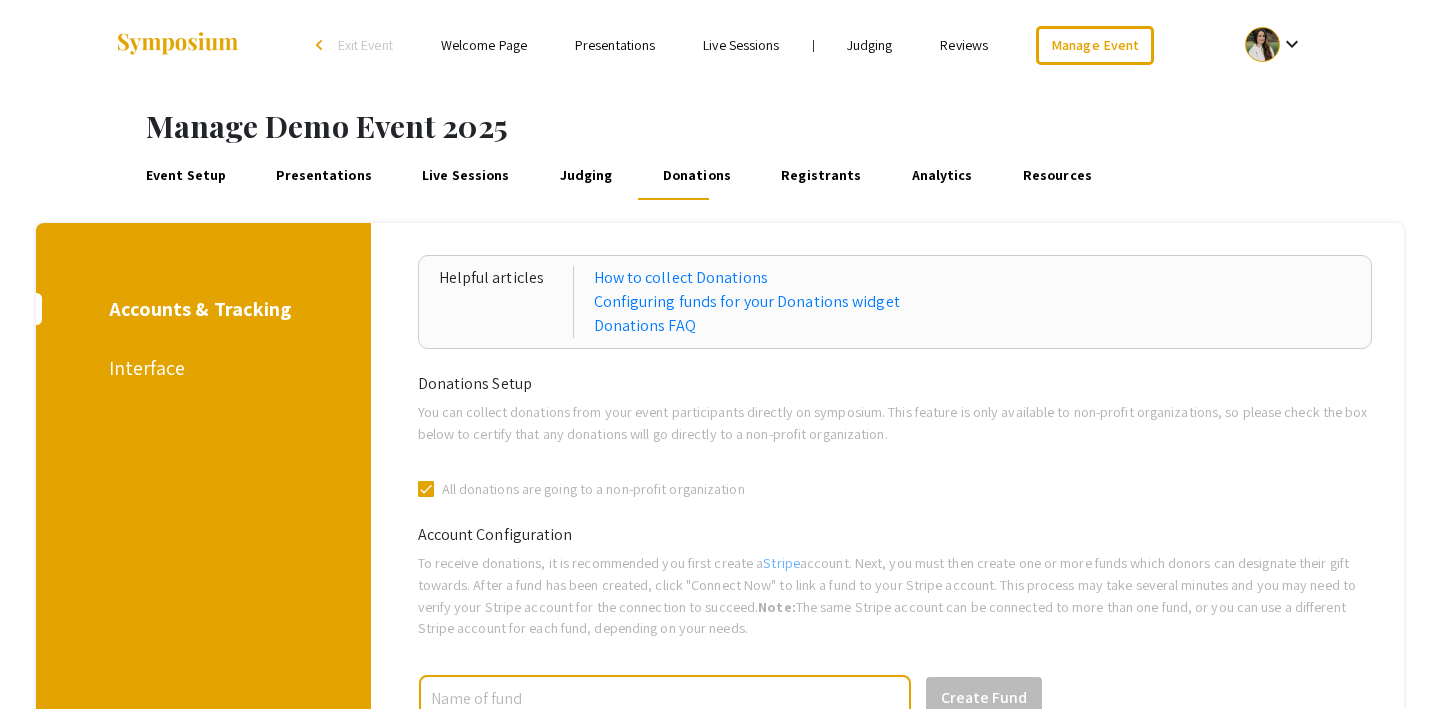 scroll, scrollTop: 6, scrollLeft: 0, axis: vertical 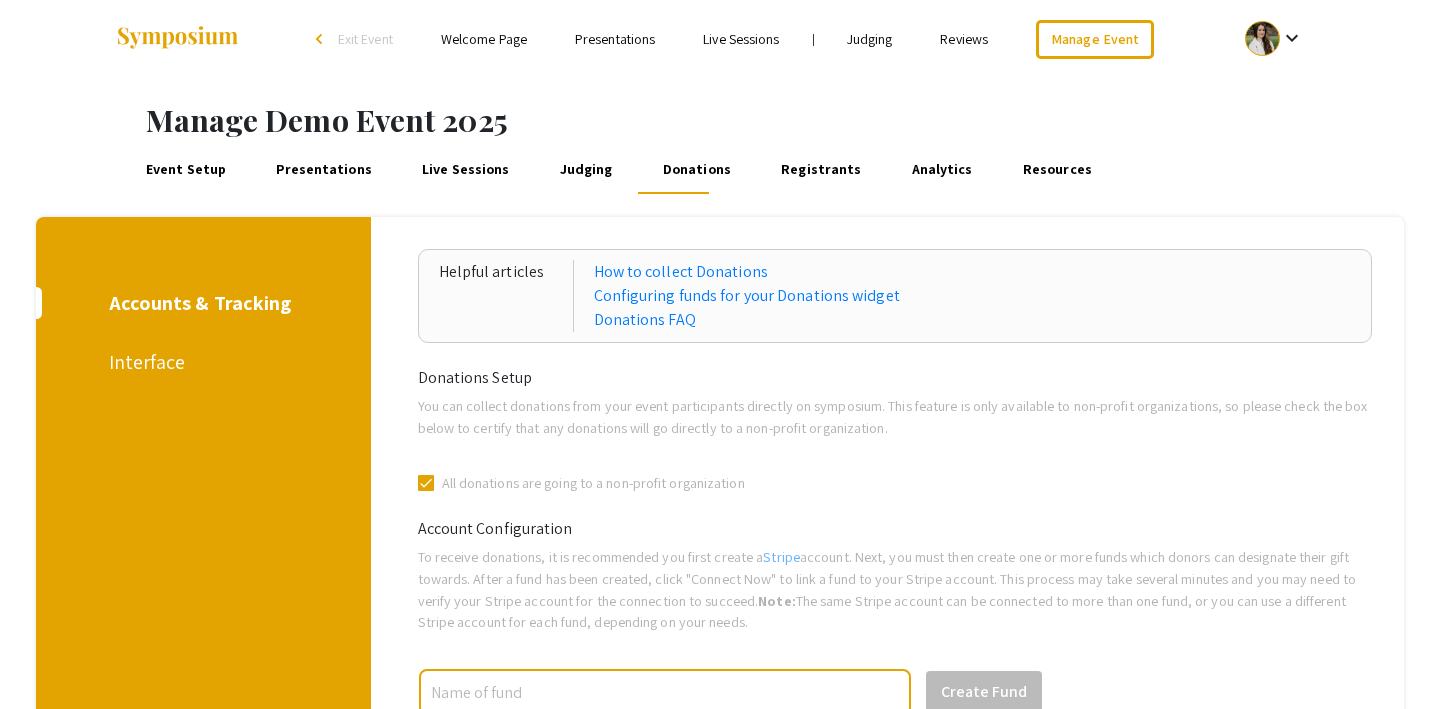 click on "Presentations" at bounding box center [324, 170] 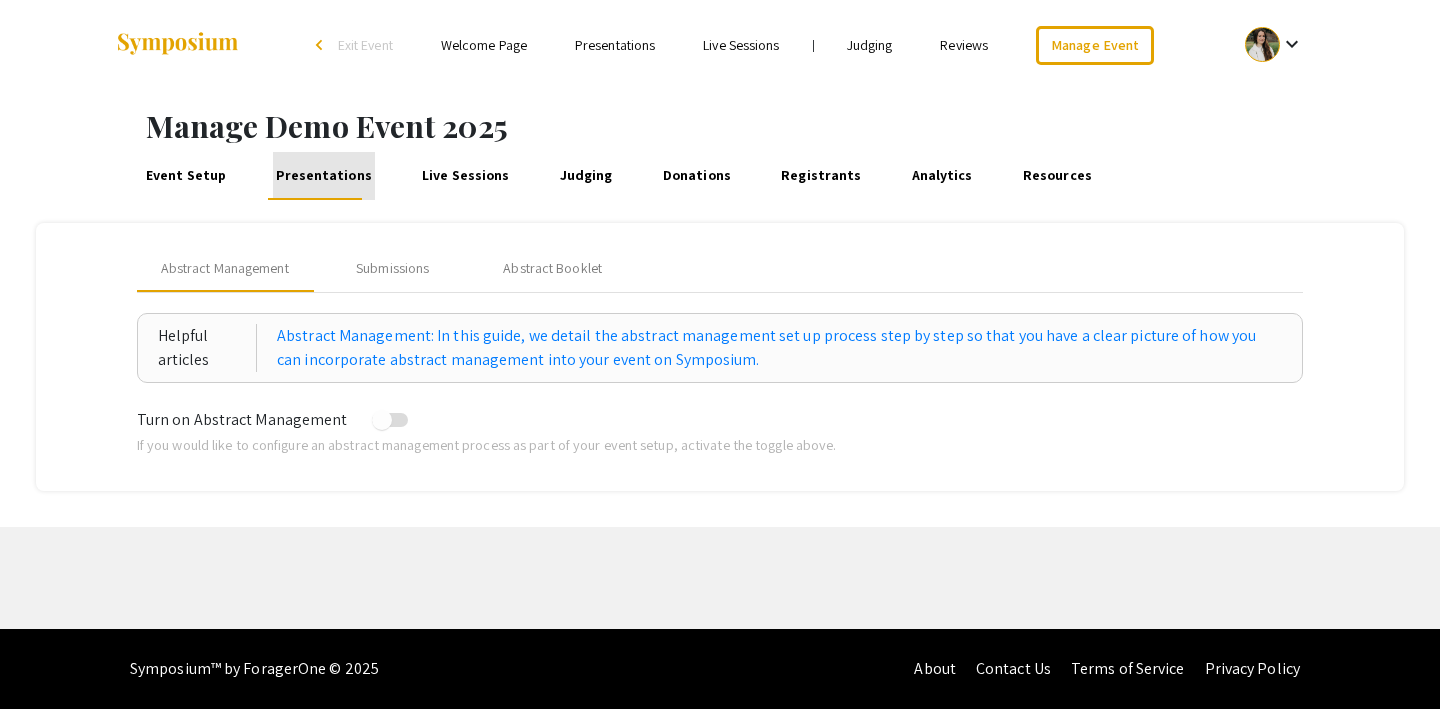scroll, scrollTop: 0, scrollLeft: 0, axis: both 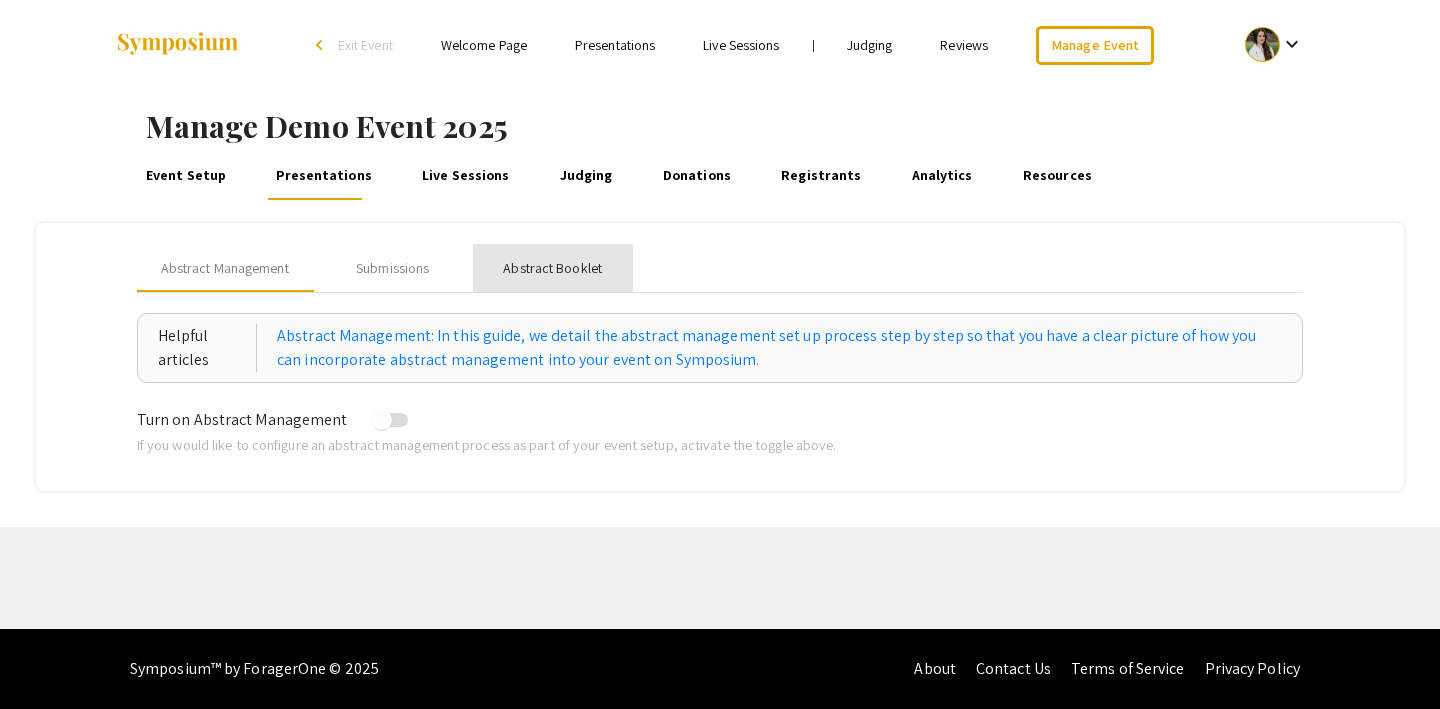 click on "Abstract Booklet" at bounding box center [552, 268] 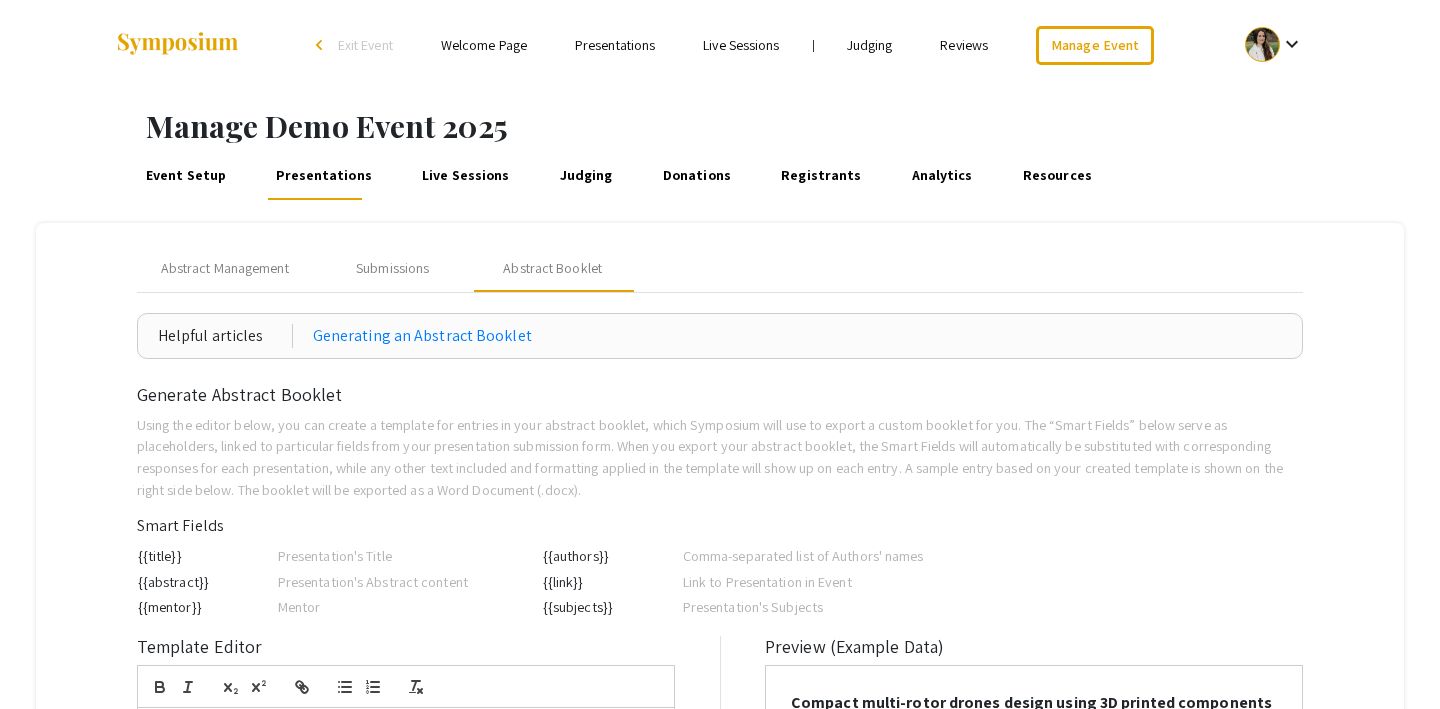 click on "Helpful articles Generating an Abstract Booklet Generate Abstract Booklet  Using the editor below, you can create a template for entries in your abstract booklet, which Symposium will use to export a custom booklet for you. The “Smart Fields” below serve as placeholders, linked to particular fields from your presentation submission form. When you export your abstract booklet, the Smart Fields will automatically be substituted with corresponding responses for each presentation, while any other text included and formatting applied in the template will show up on each entry. A sample entry based on your created template is shown on the right side below. The booklet will be exported as a Word Document (.docx).  Smart Fields {{title}} Presentation's Title {{abstract}} Presentation's Abstract content {{mentor}} Mentor {{authors}} Comma-separated list of Authors' names {{link}} Link to Presentation in Event {{subjects}} Presentation's Subjects Template Editor" at bounding box center [720, 715] 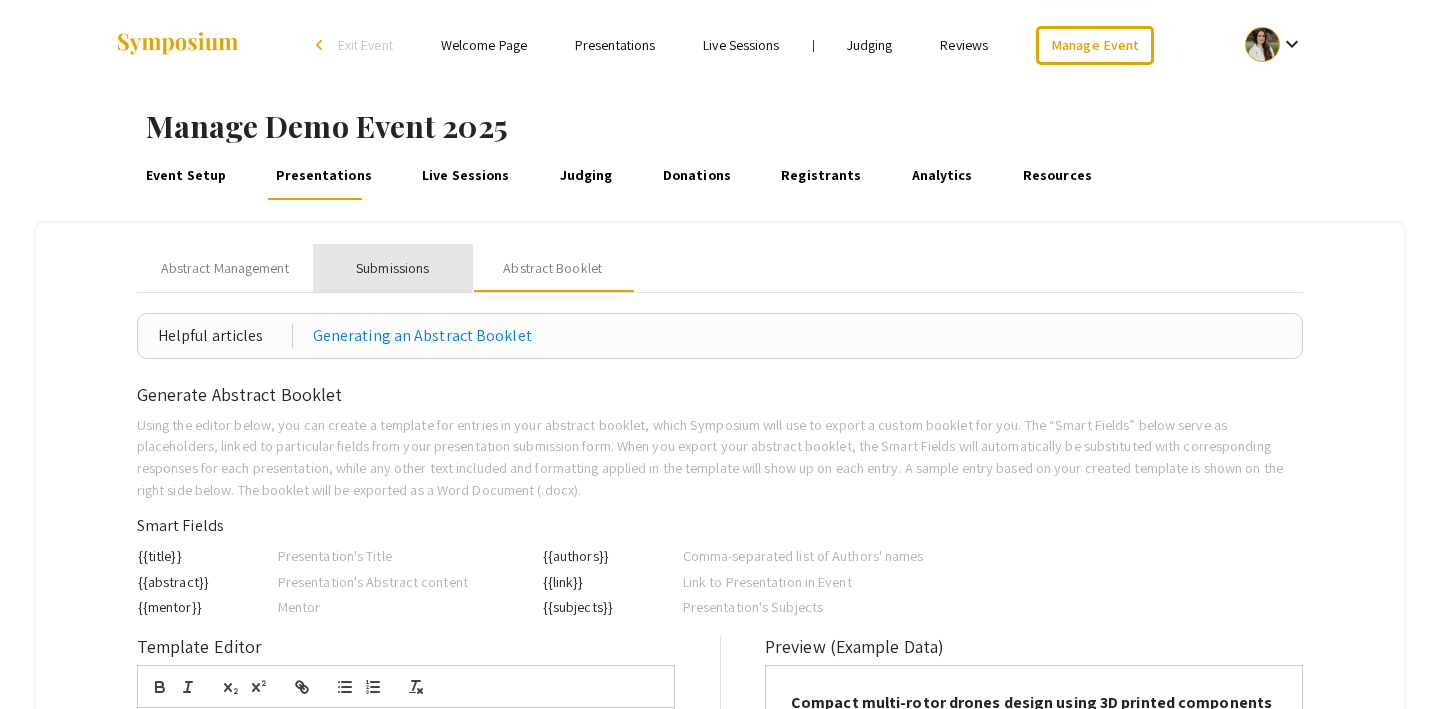 click on "Submissions" at bounding box center [392, 268] 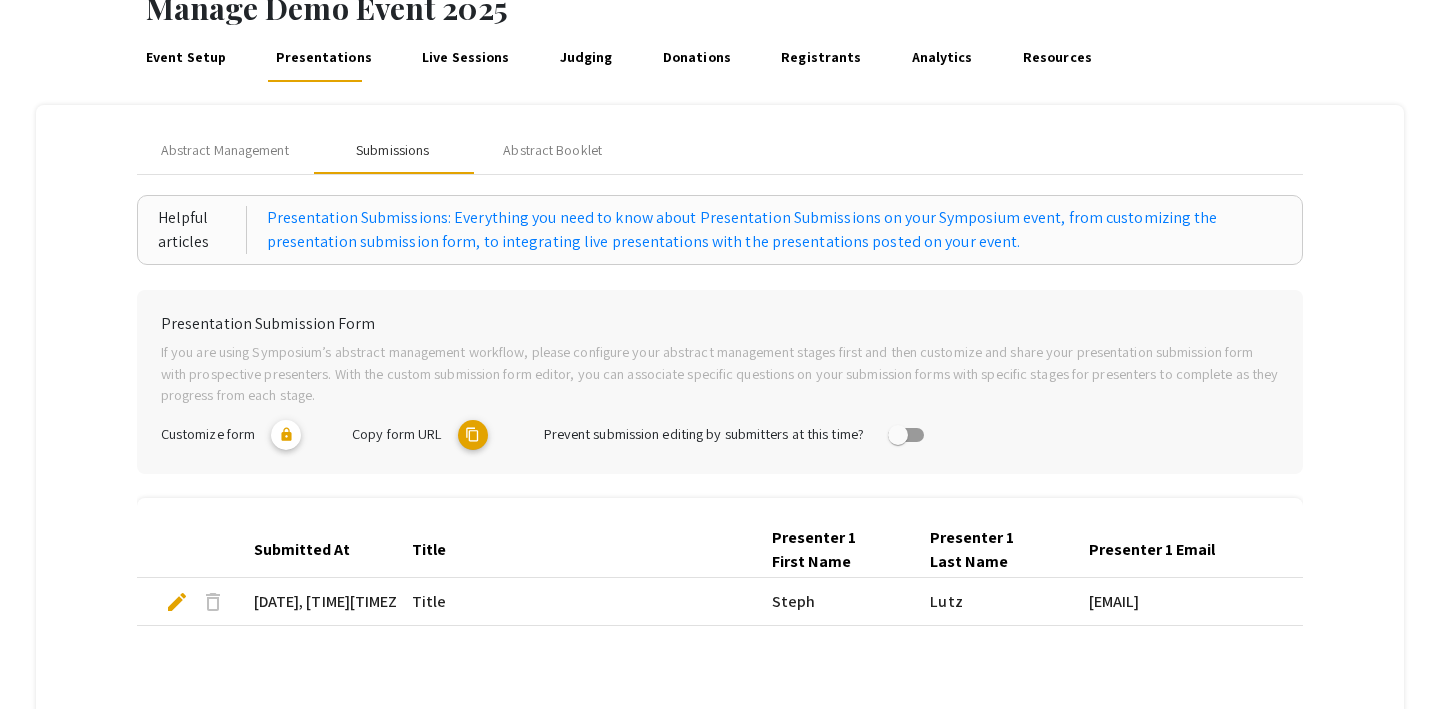 scroll, scrollTop: 0, scrollLeft: 0, axis: both 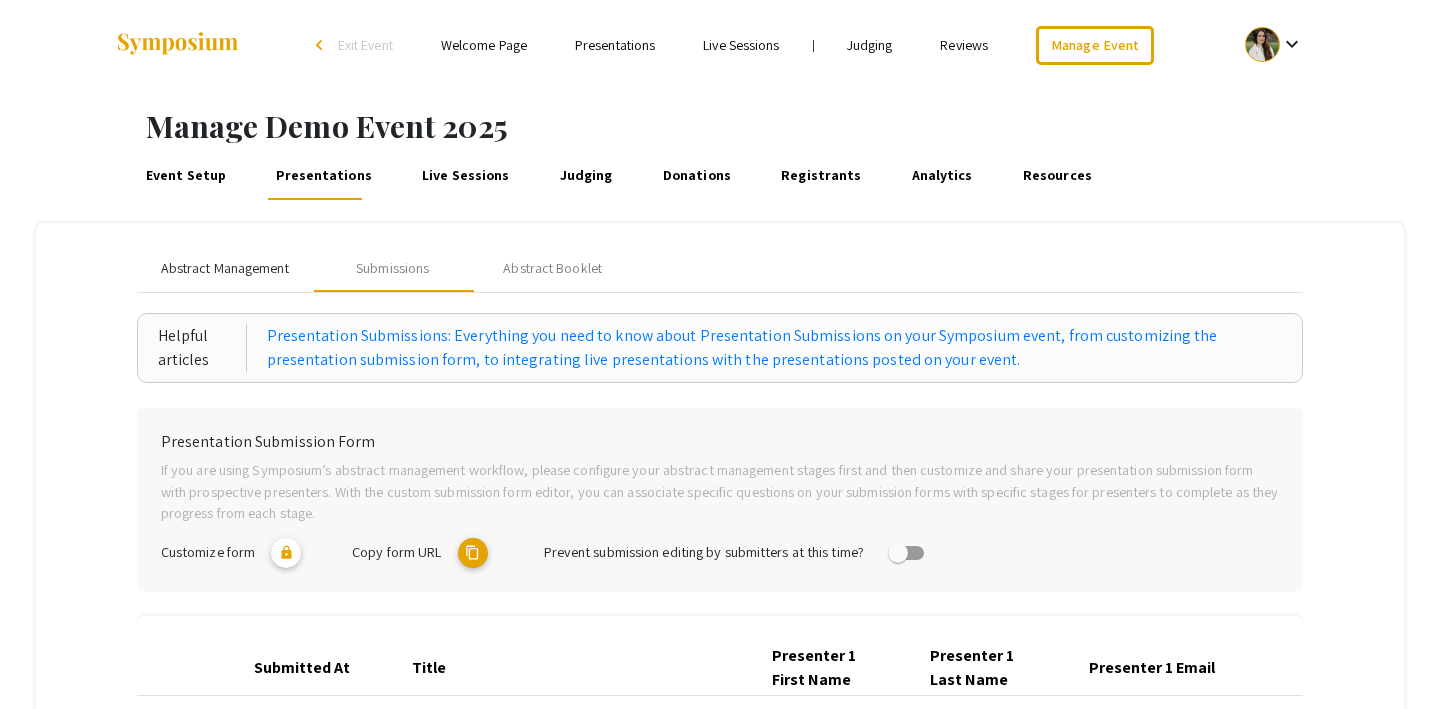 click on "Abstract Management" at bounding box center [225, 268] 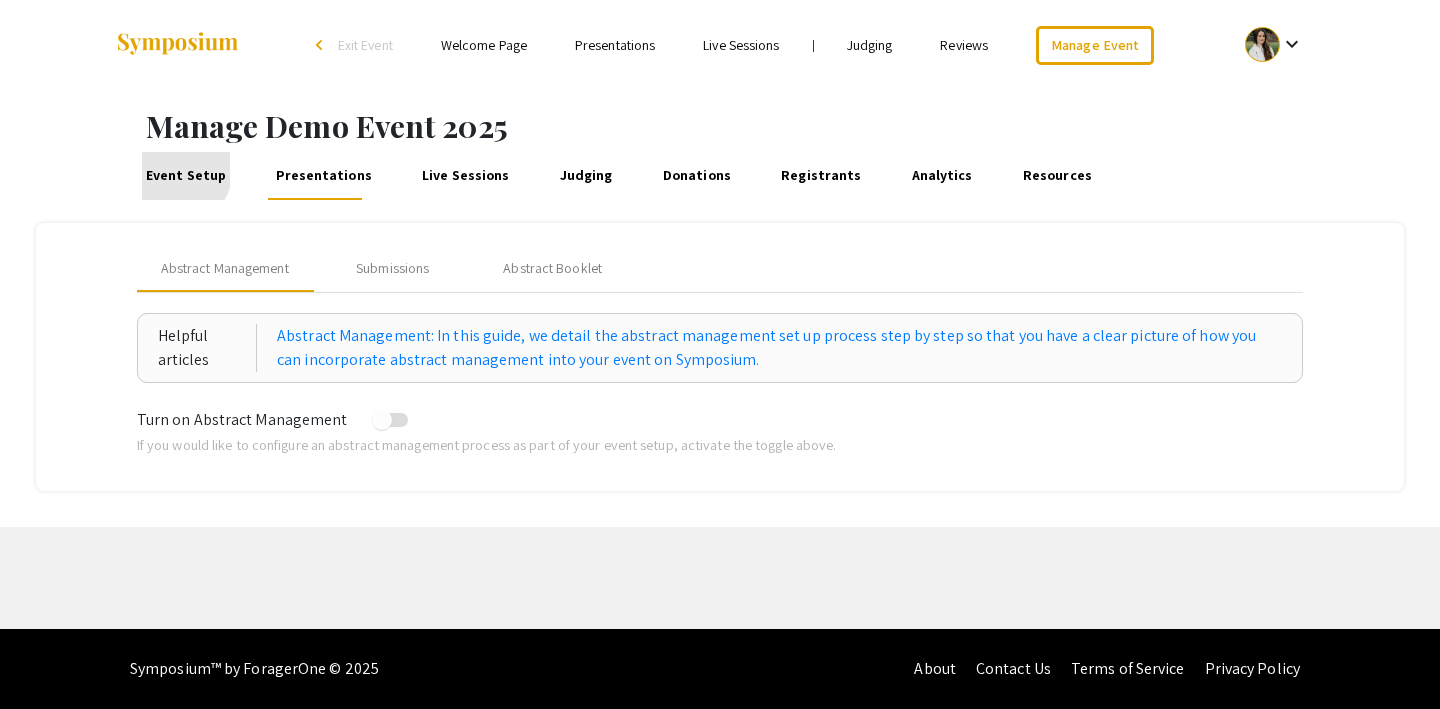 click on "Event Setup" at bounding box center (185, 176) 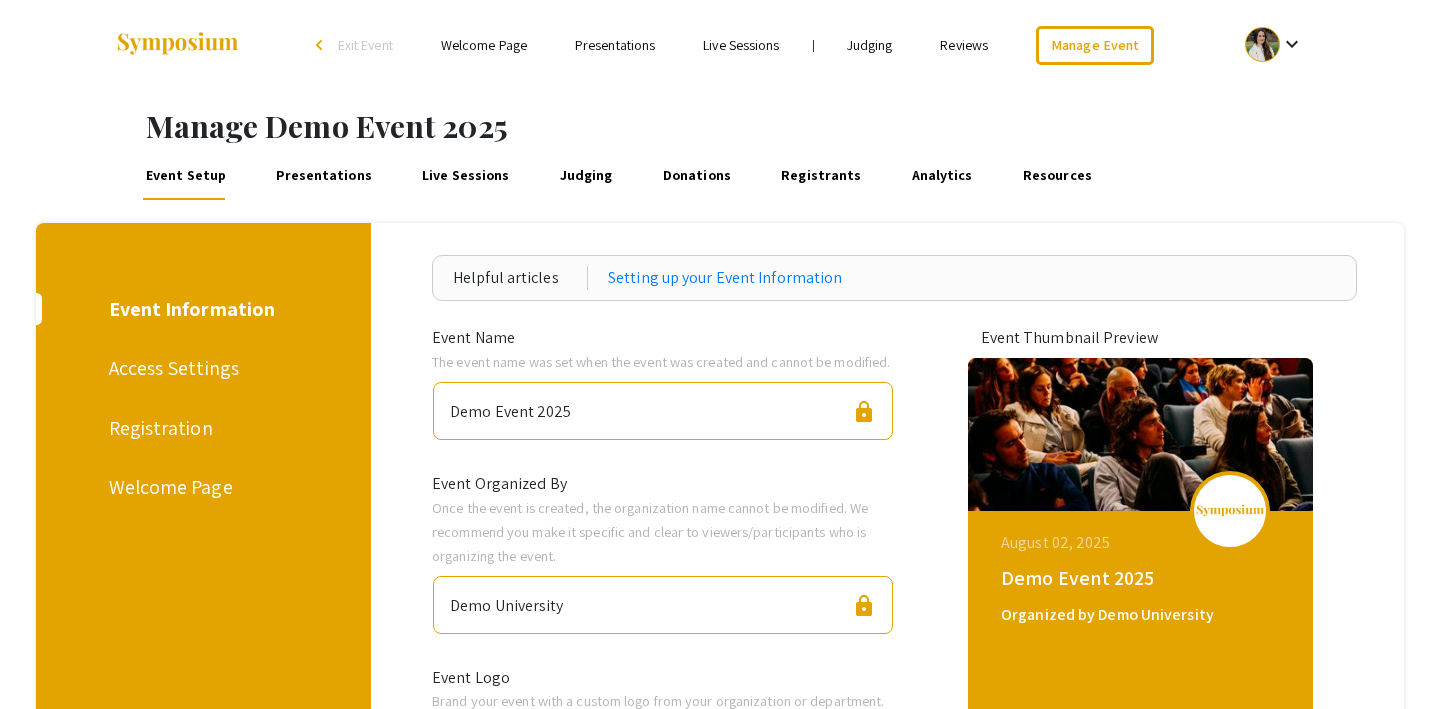 click on "Registration" at bounding box center (200, 428) 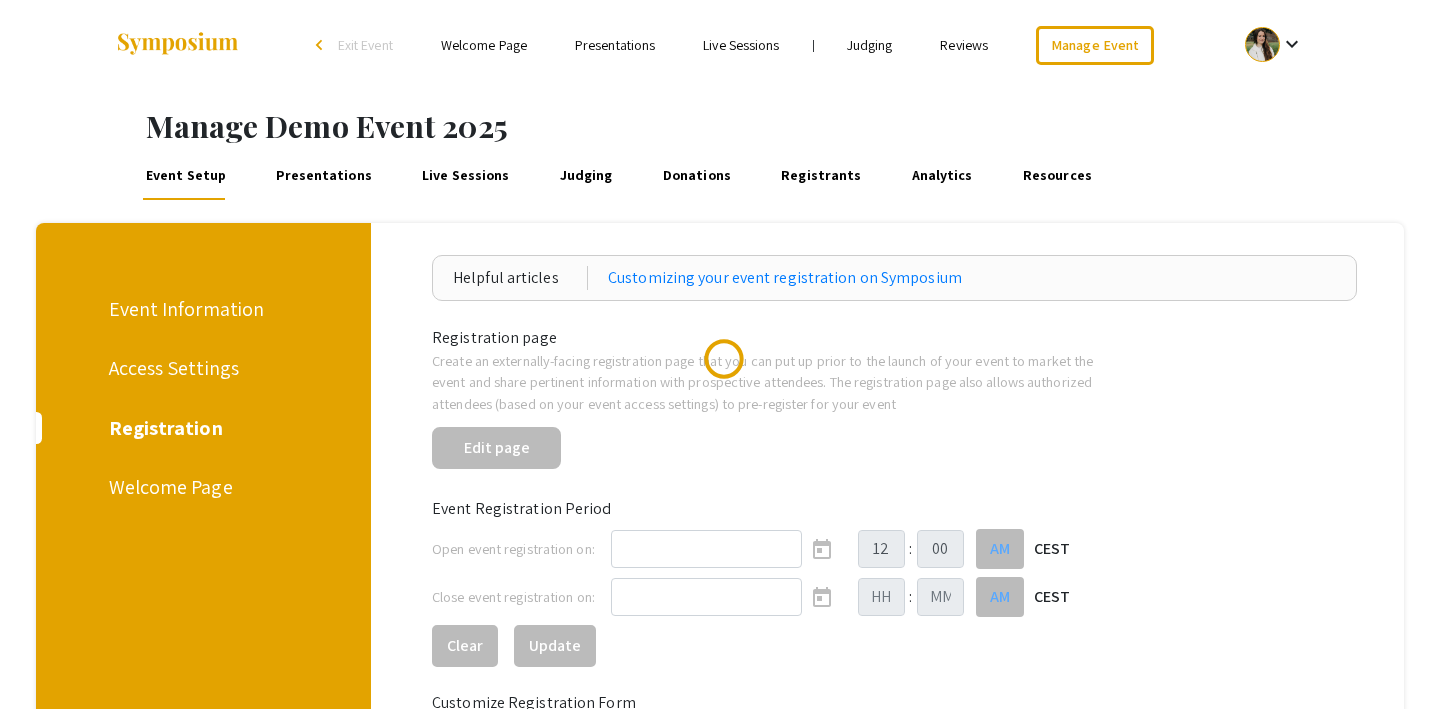 scroll, scrollTop: 1, scrollLeft: 0, axis: vertical 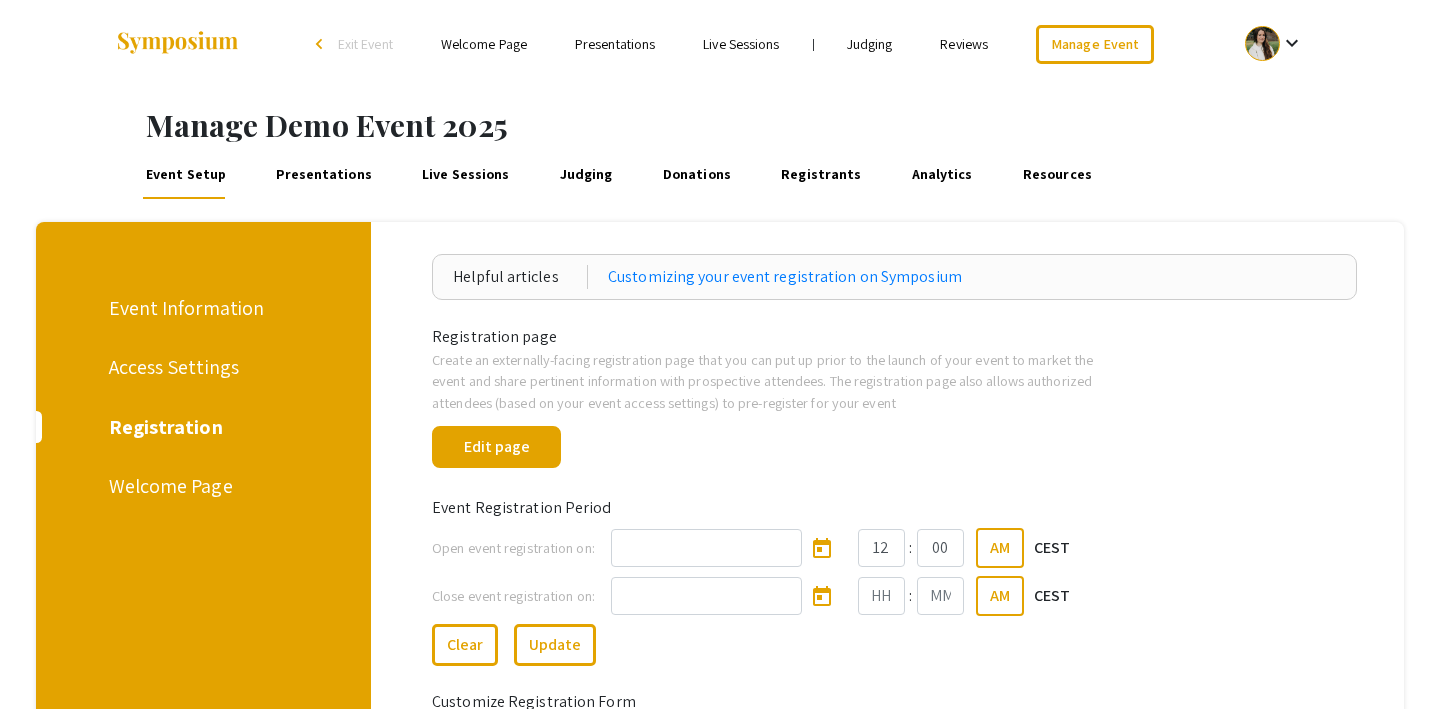 click on "Analytics" at bounding box center [942, 175] 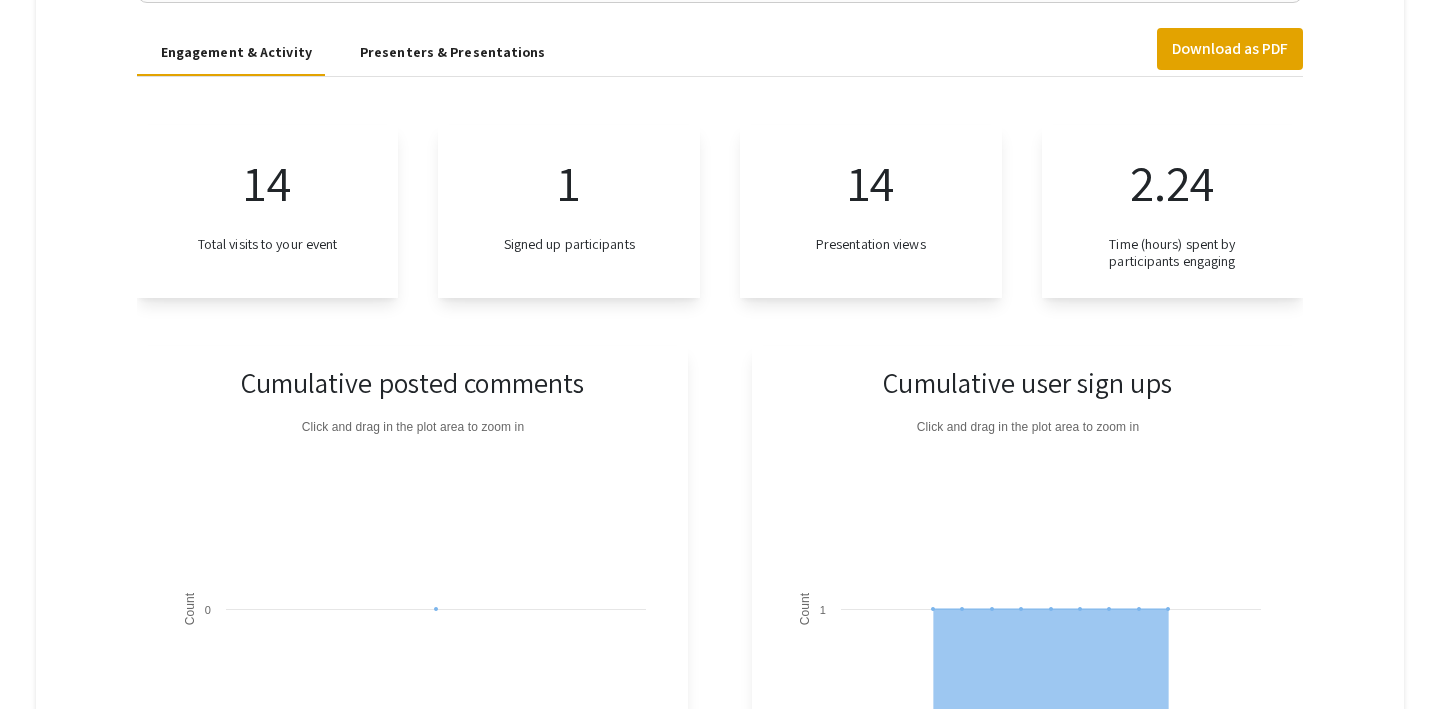 scroll, scrollTop: 0, scrollLeft: 0, axis: both 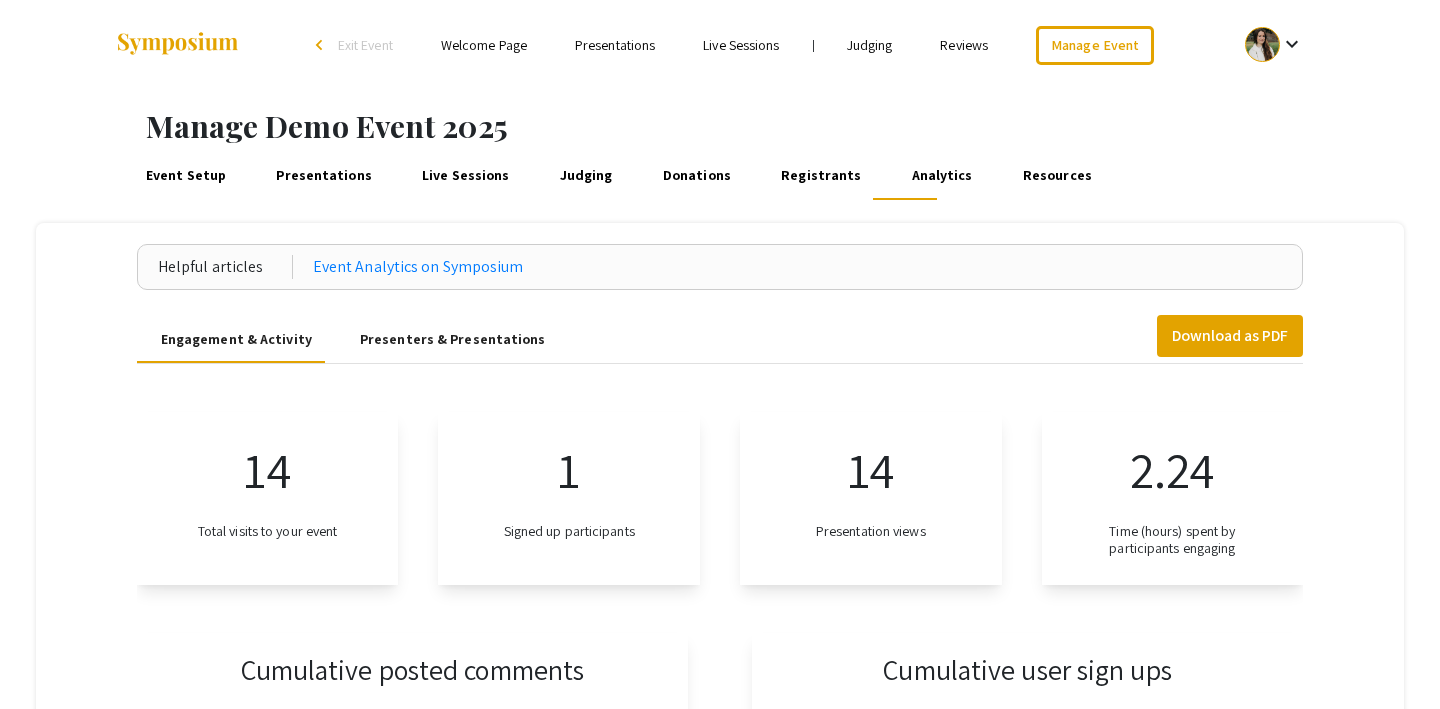 click on "Presenters & Presentations" at bounding box center [453, 339] 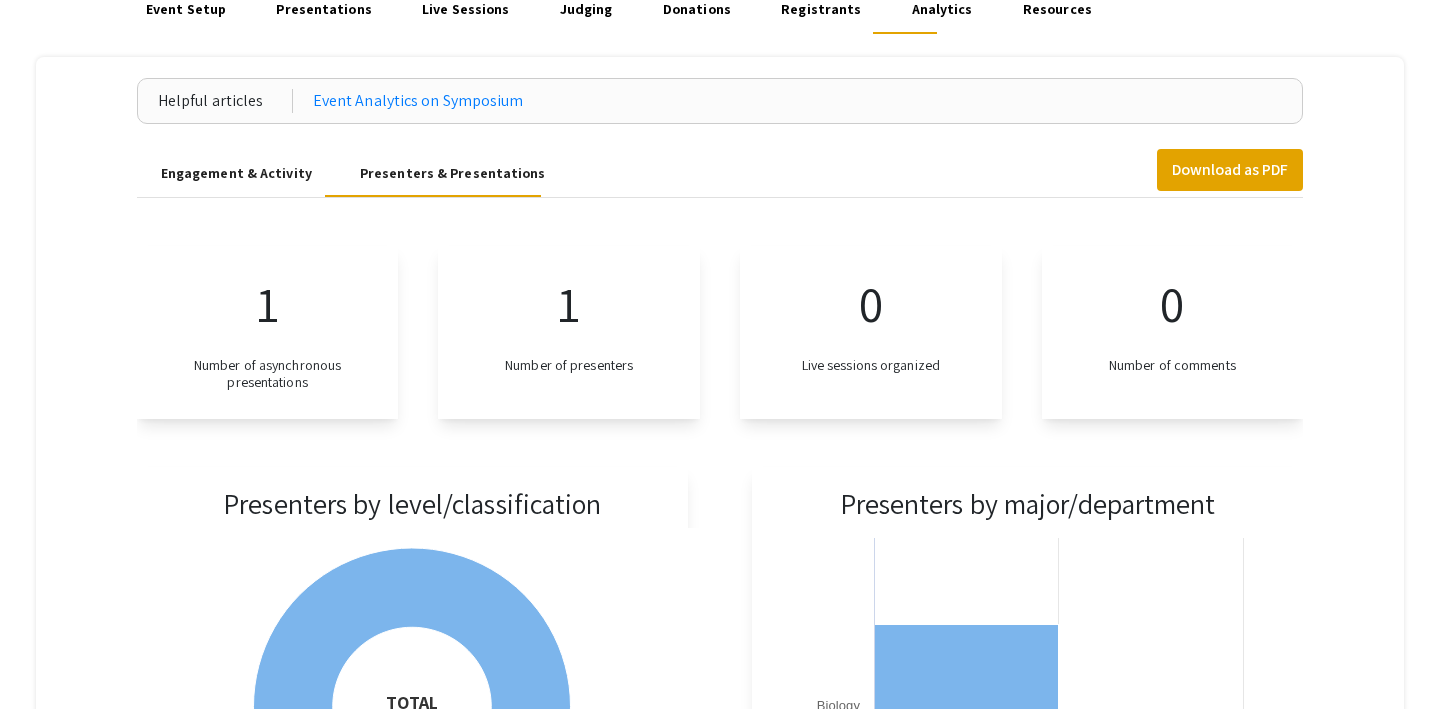 scroll, scrollTop: 0, scrollLeft: 0, axis: both 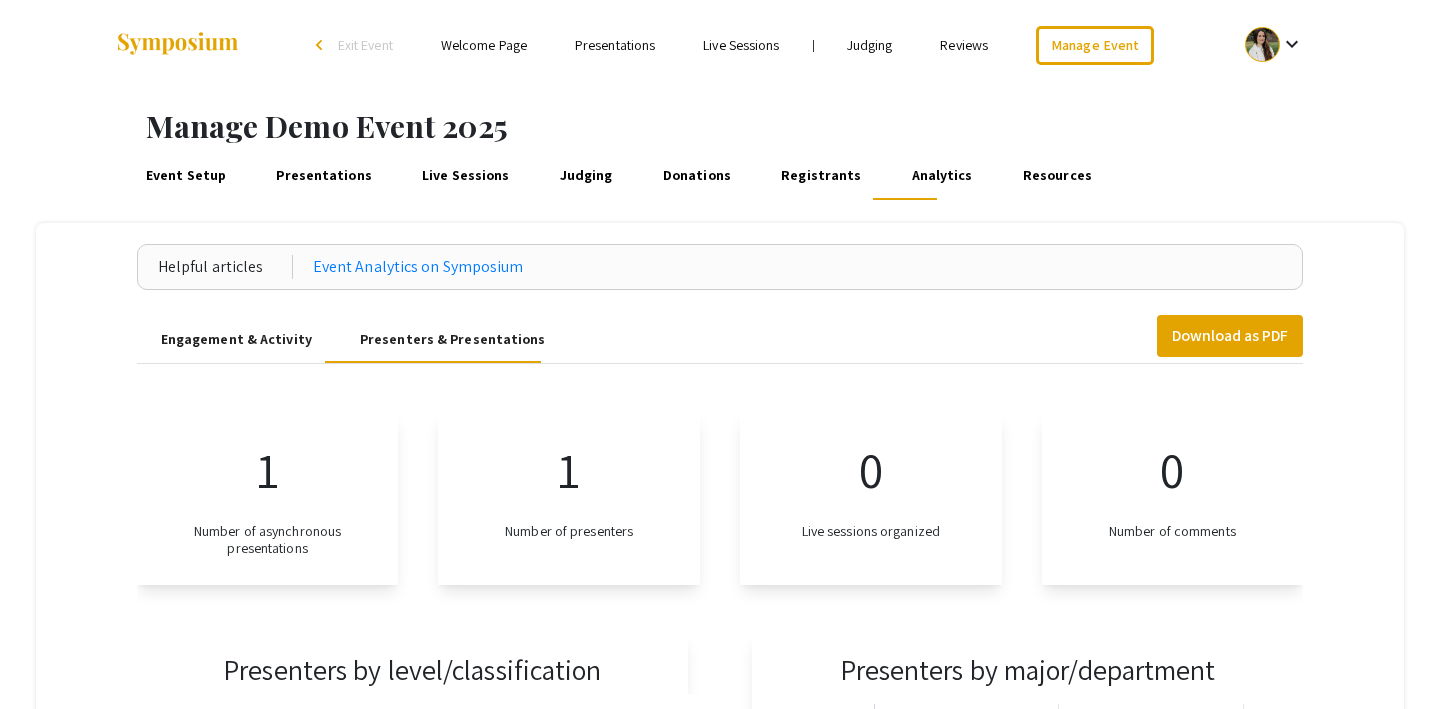 click on "Registrants" at bounding box center (821, 176) 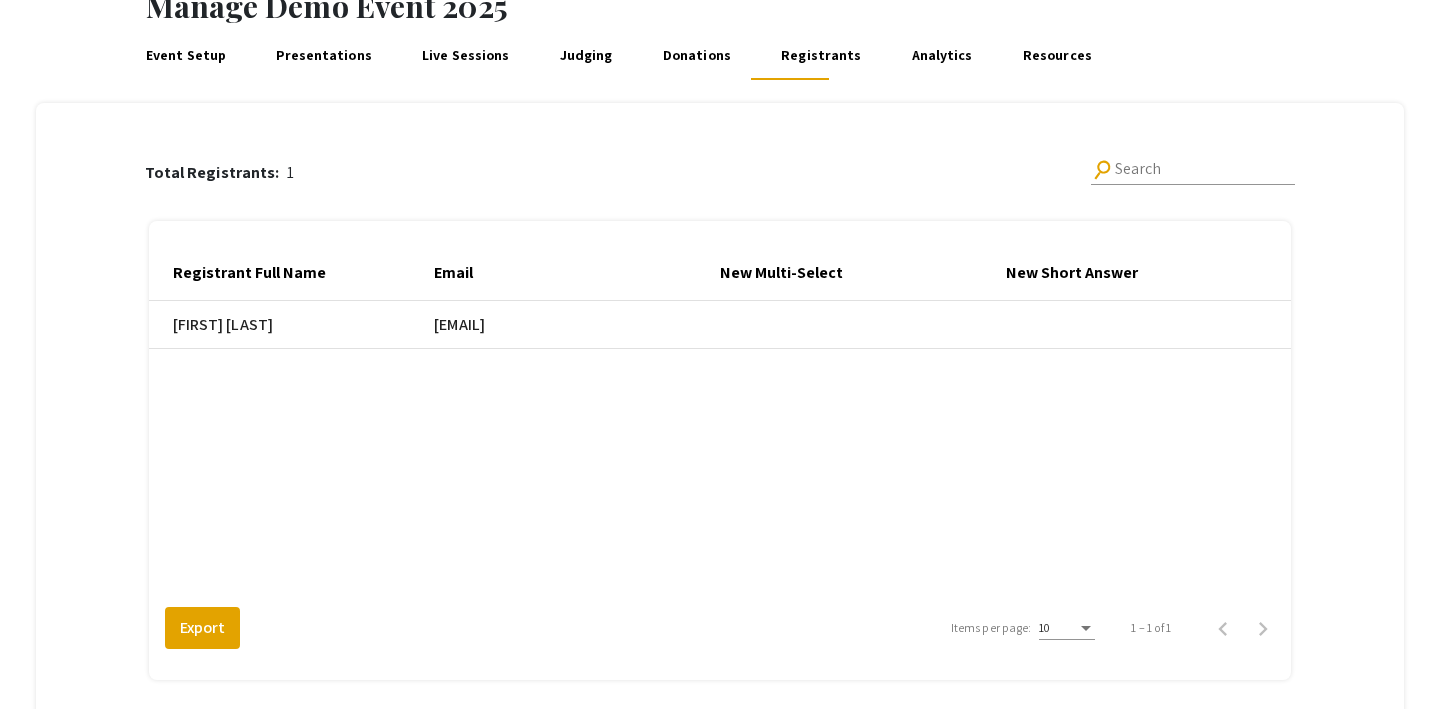 scroll, scrollTop: 122, scrollLeft: 0, axis: vertical 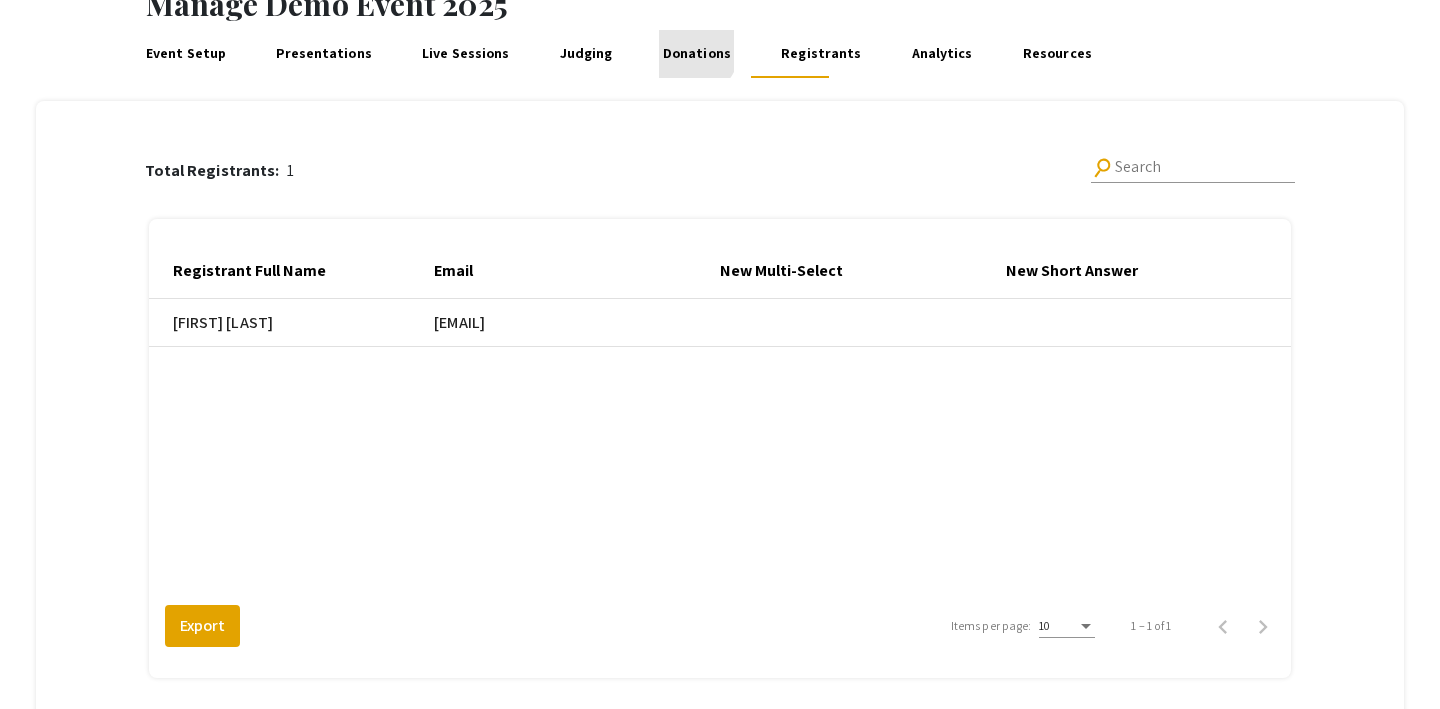 click on "Donations" at bounding box center [696, 54] 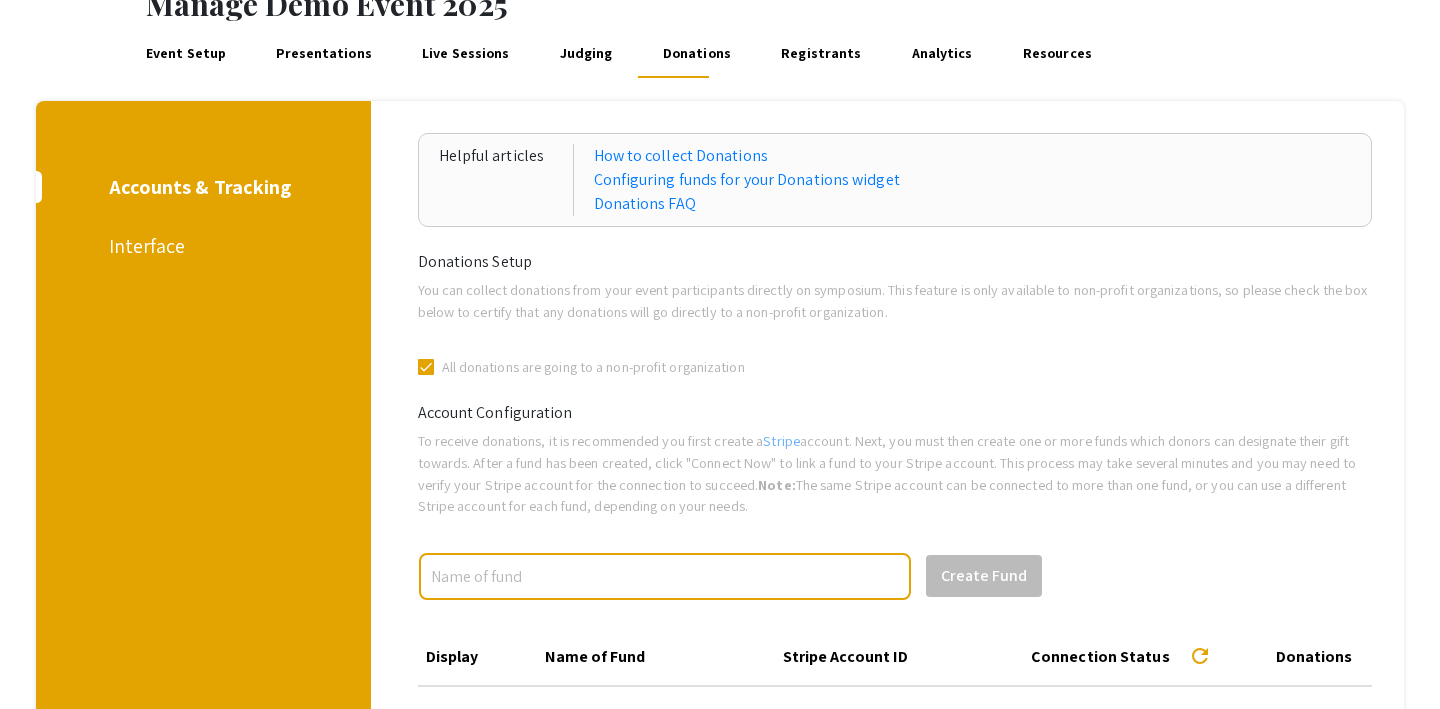 scroll, scrollTop: 0, scrollLeft: 0, axis: both 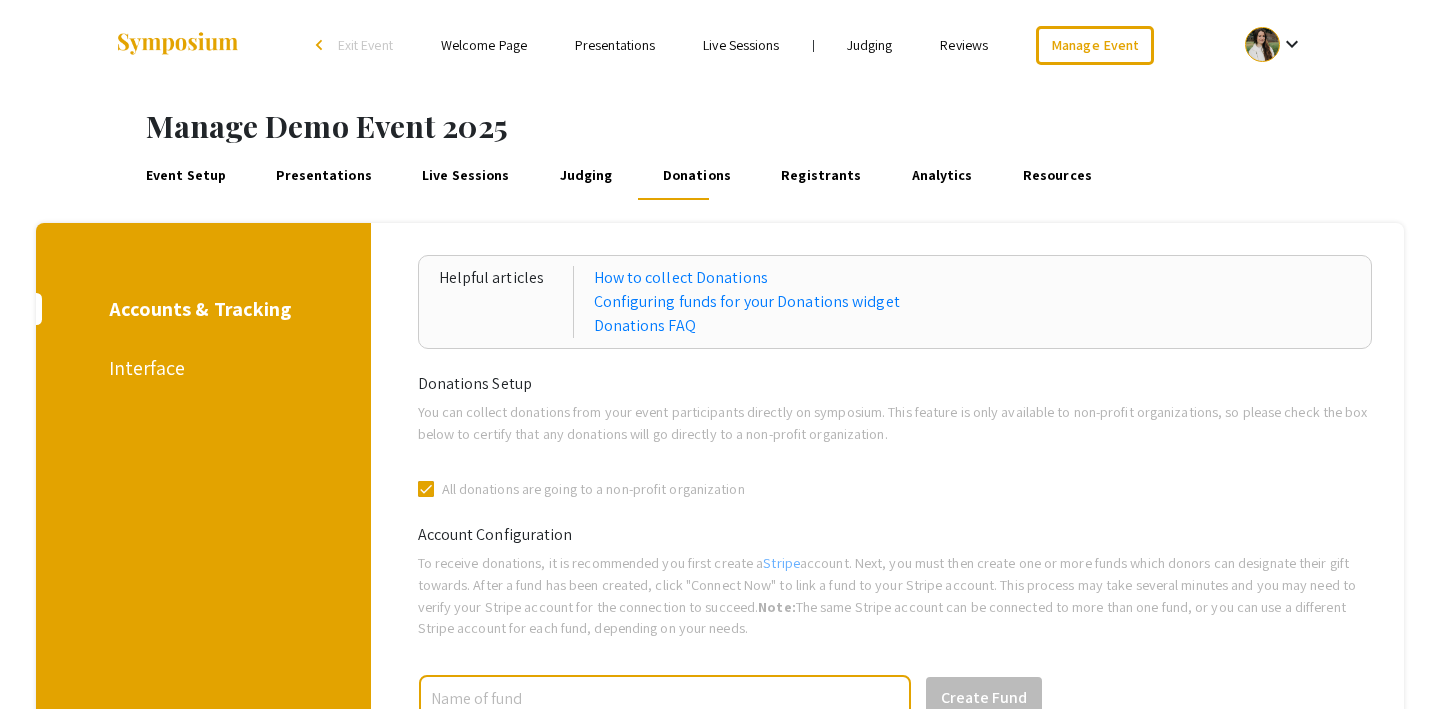 click on "Judging" at bounding box center [586, 176] 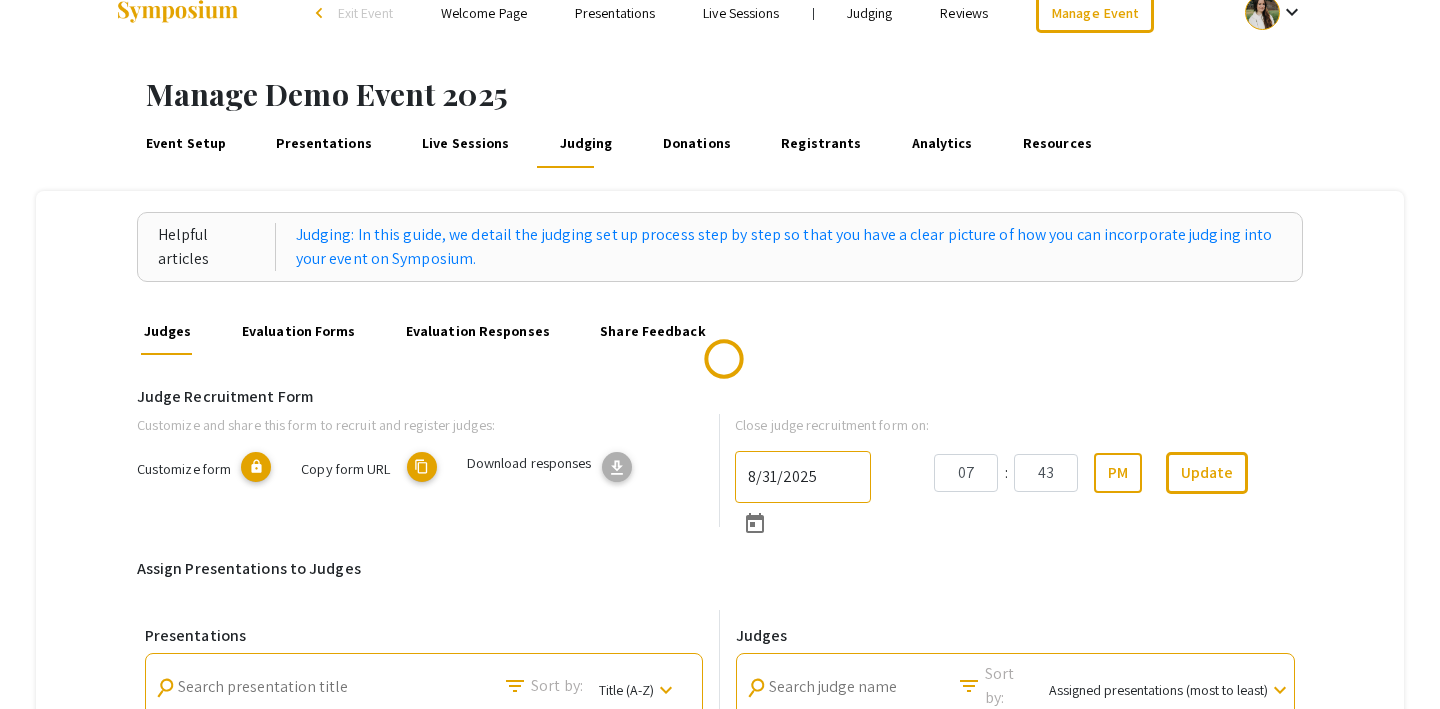 scroll, scrollTop: 61, scrollLeft: 0, axis: vertical 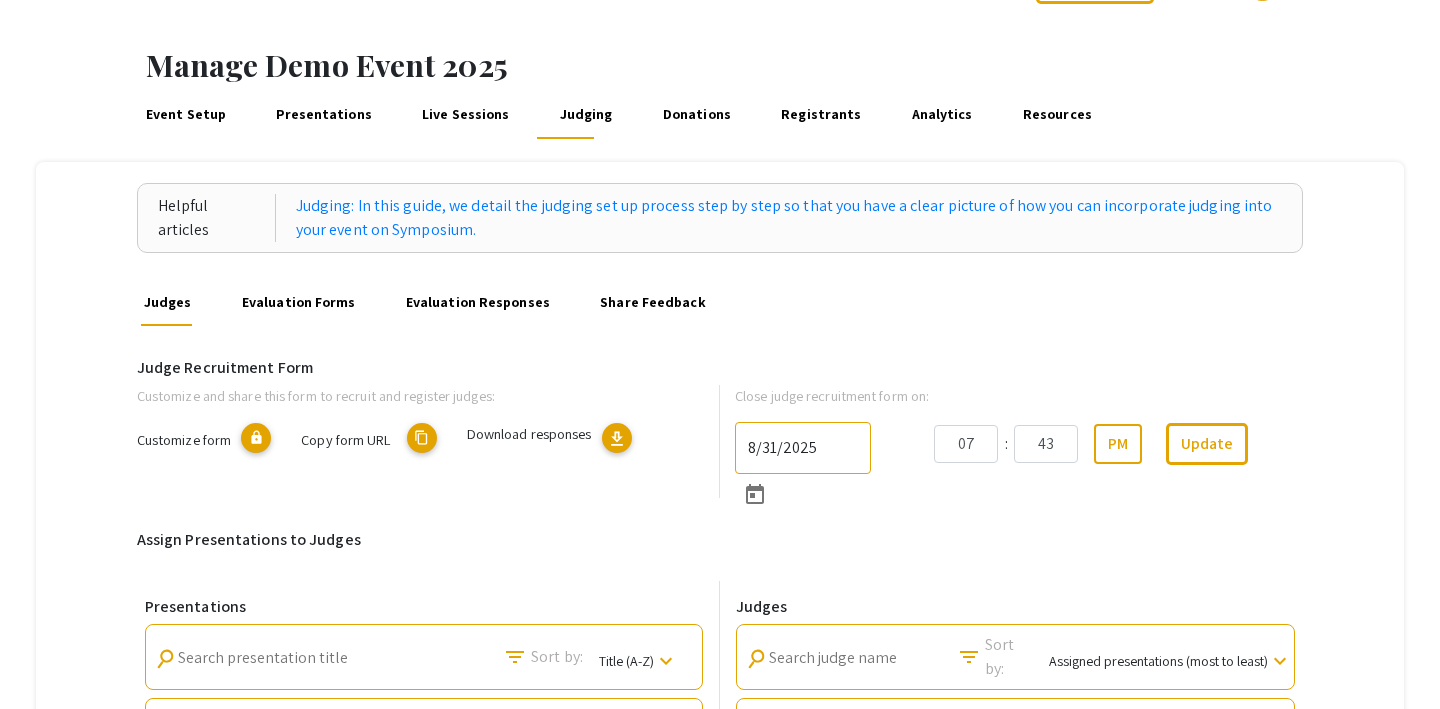 click on "Live Sessions" at bounding box center [466, 115] 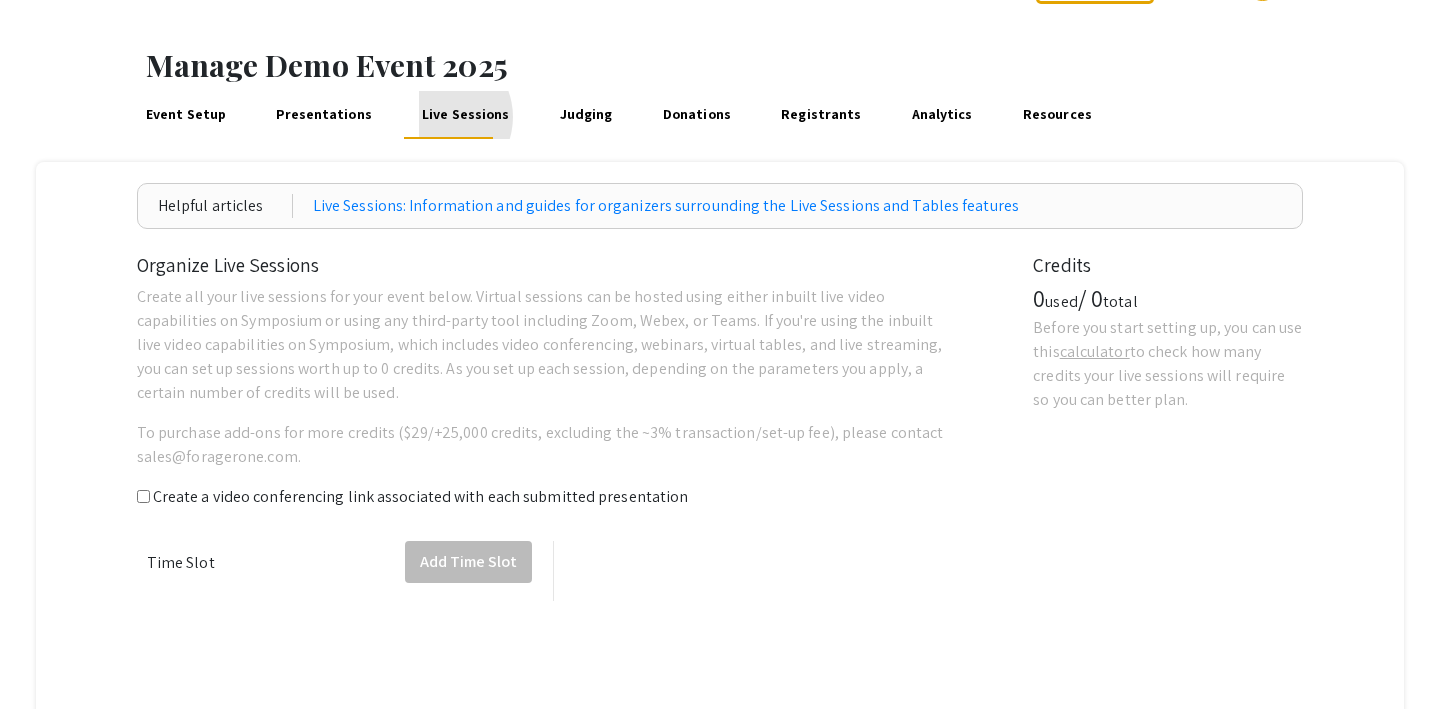 scroll, scrollTop: 0, scrollLeft: 0, axis: both 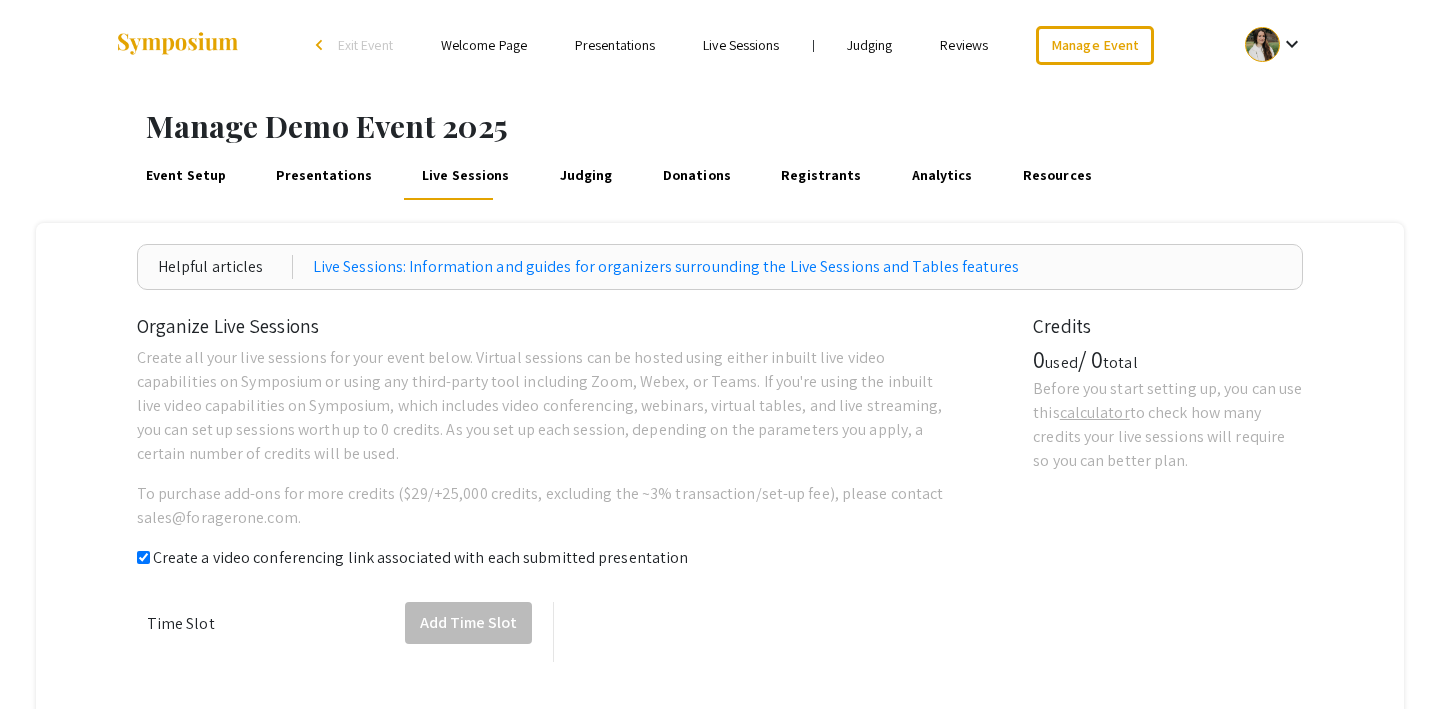 checkbox on "true" 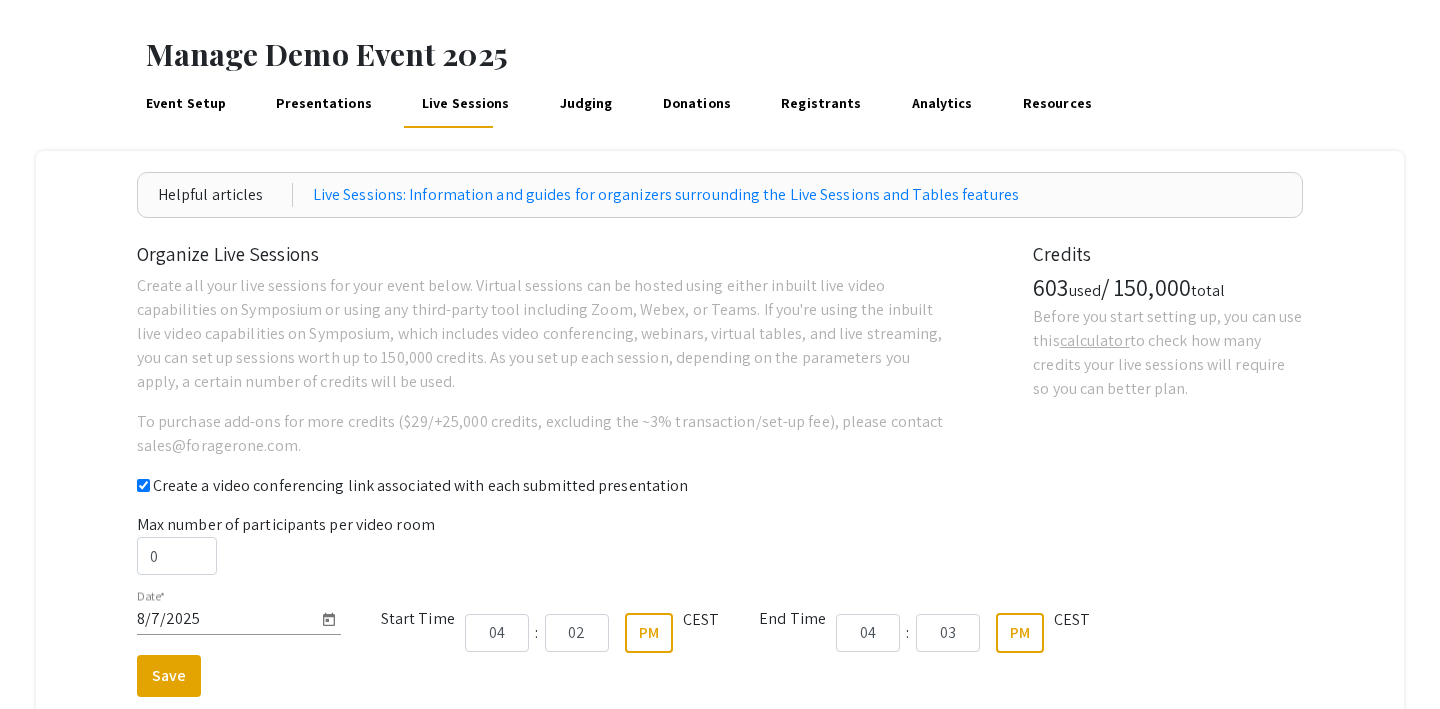 scroll, scrollTop: 0, scrollLeft: 0, axis: both 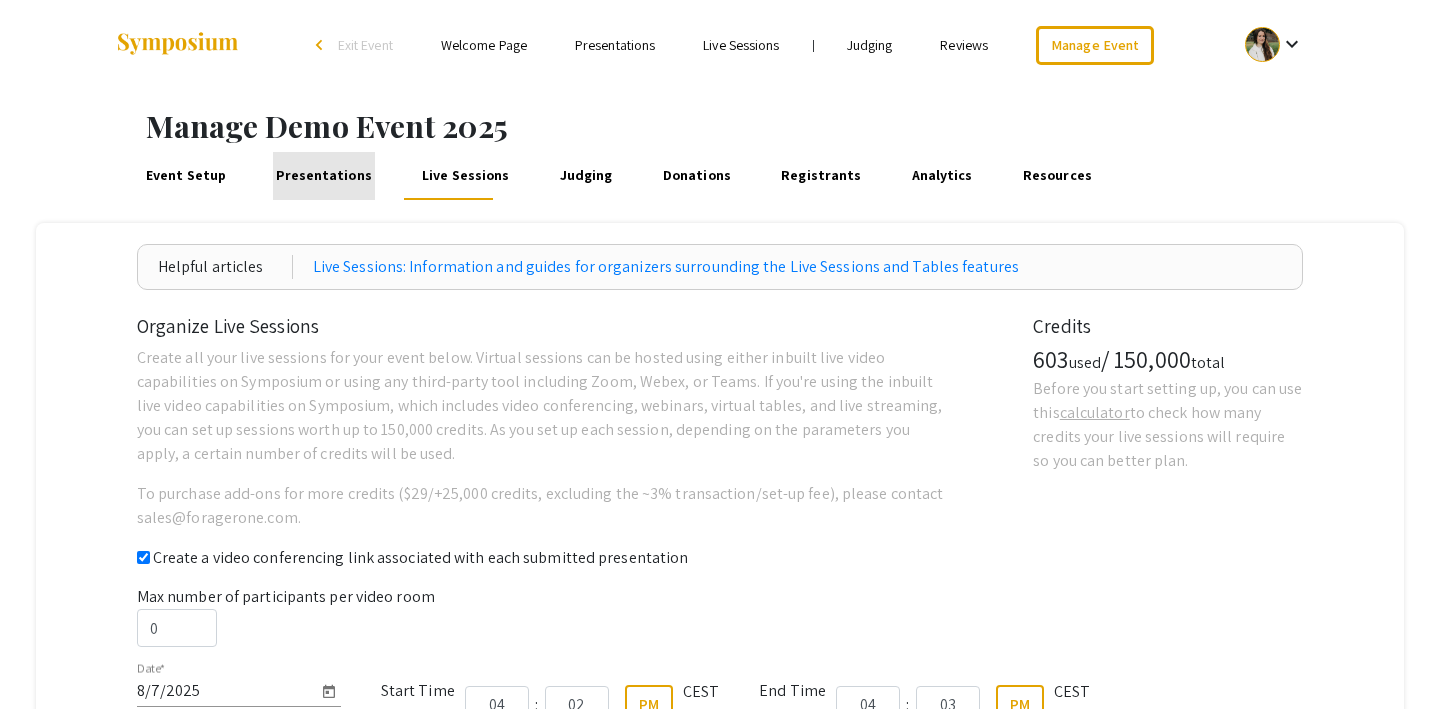 click on "Presentations" at bounding box center [324, 176] 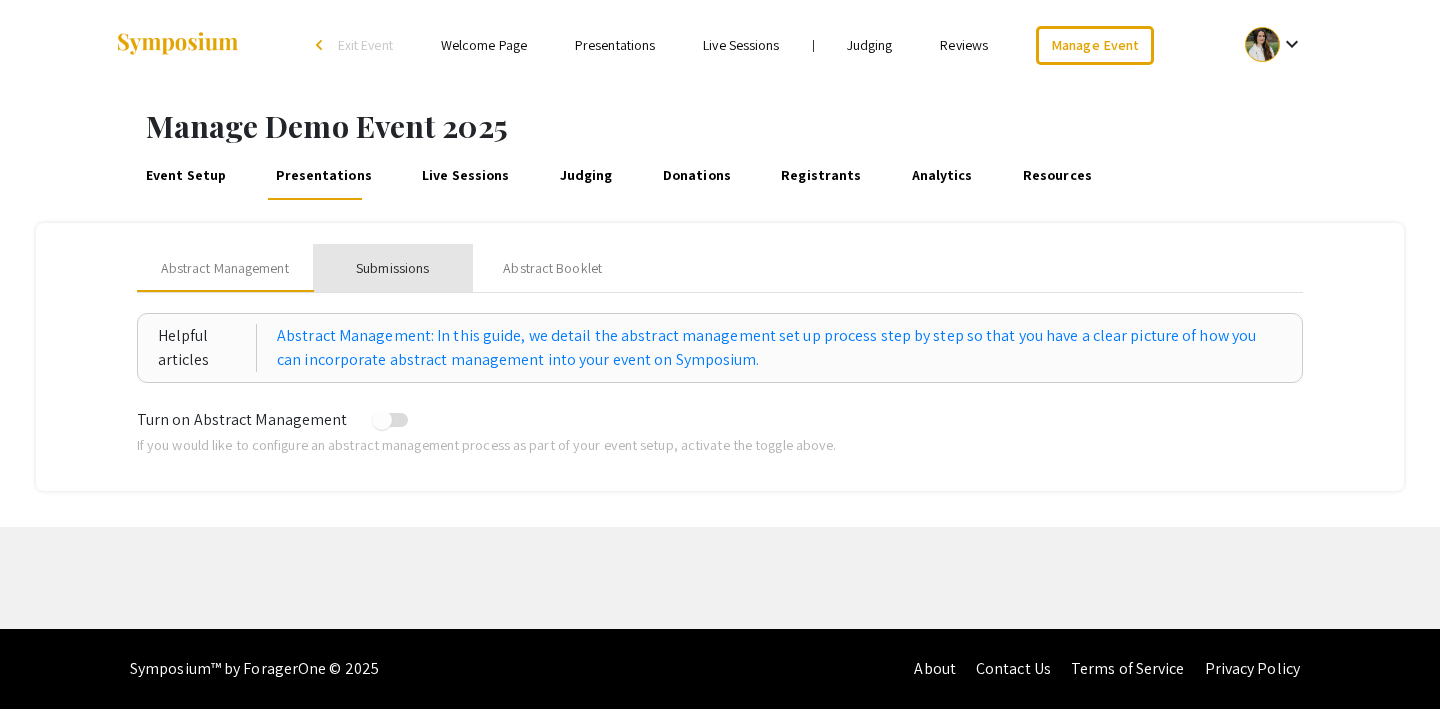 click on "Submissions" at bounding box center [392, 268] 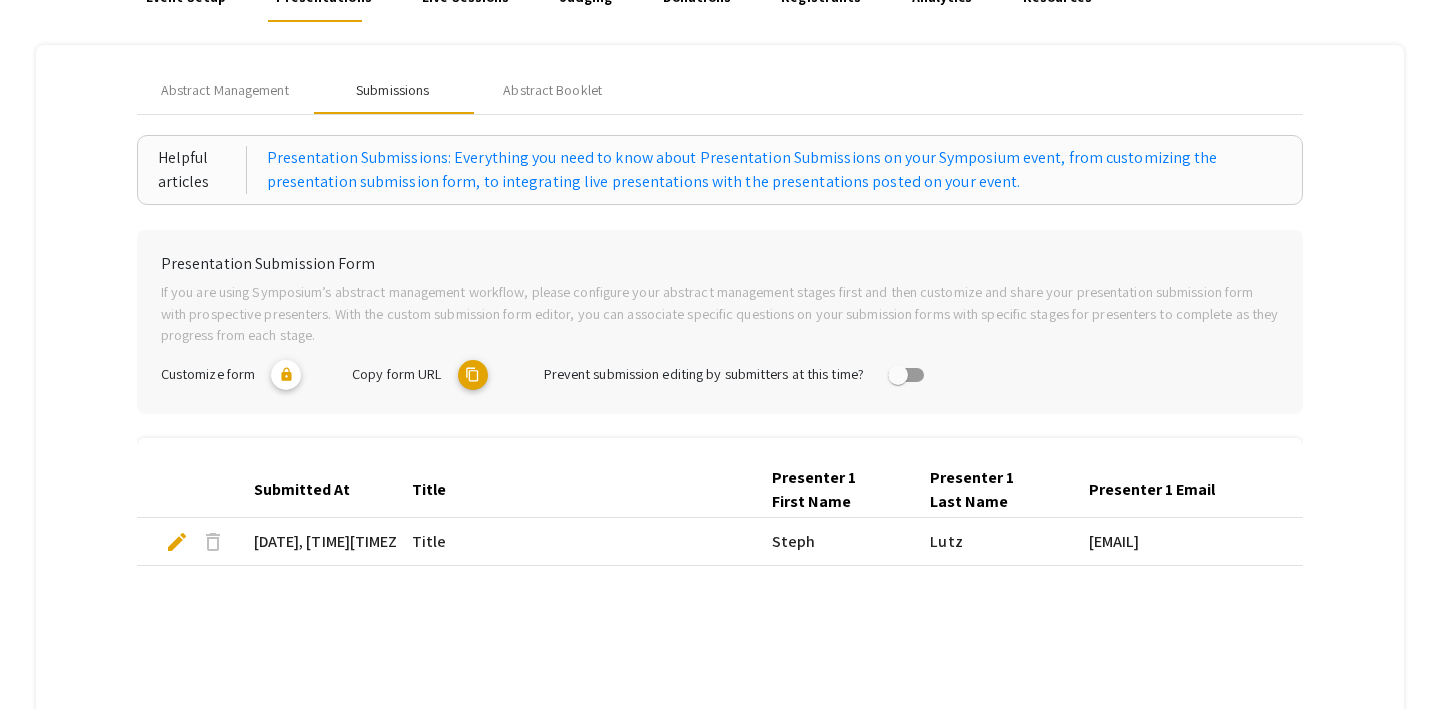 scroll, scrollTop: 0, scrollLeft: 0, axis: both 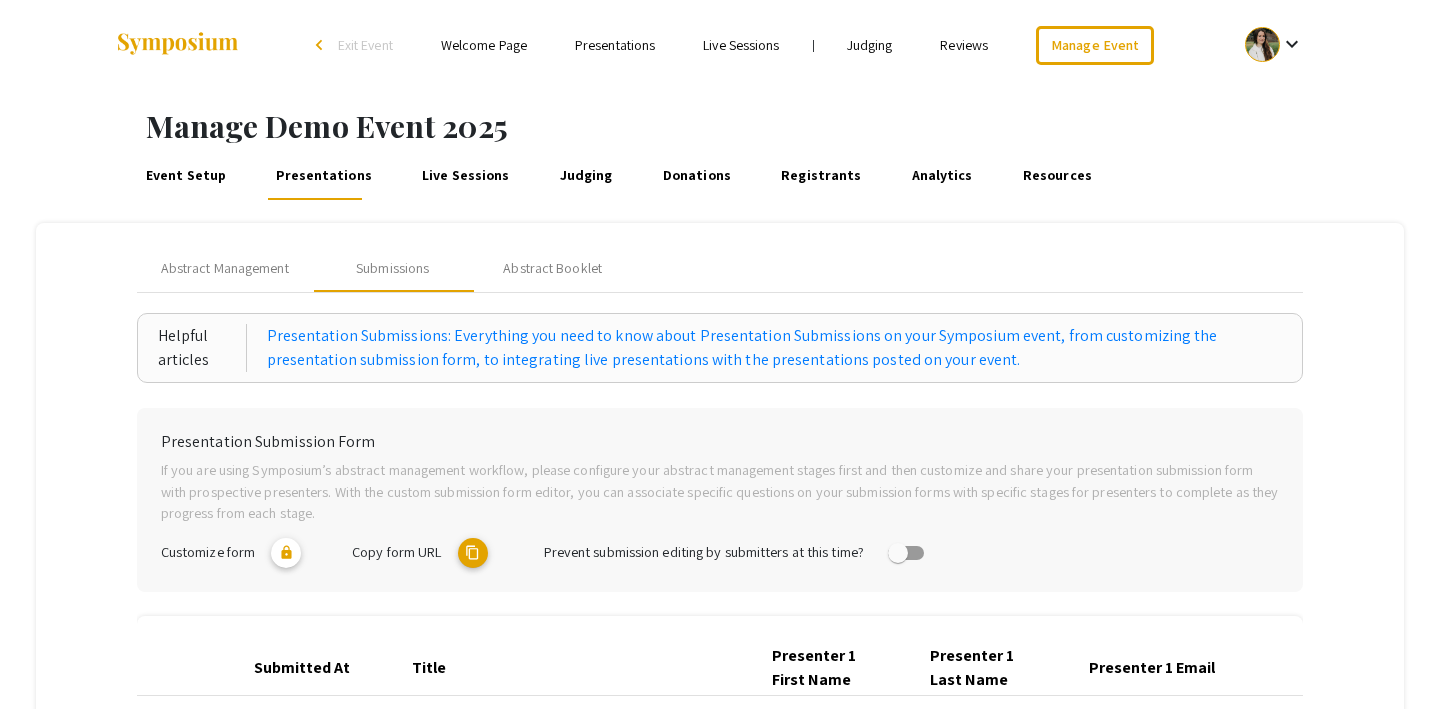 click on "Judging" at bounding box center [870, 45] 